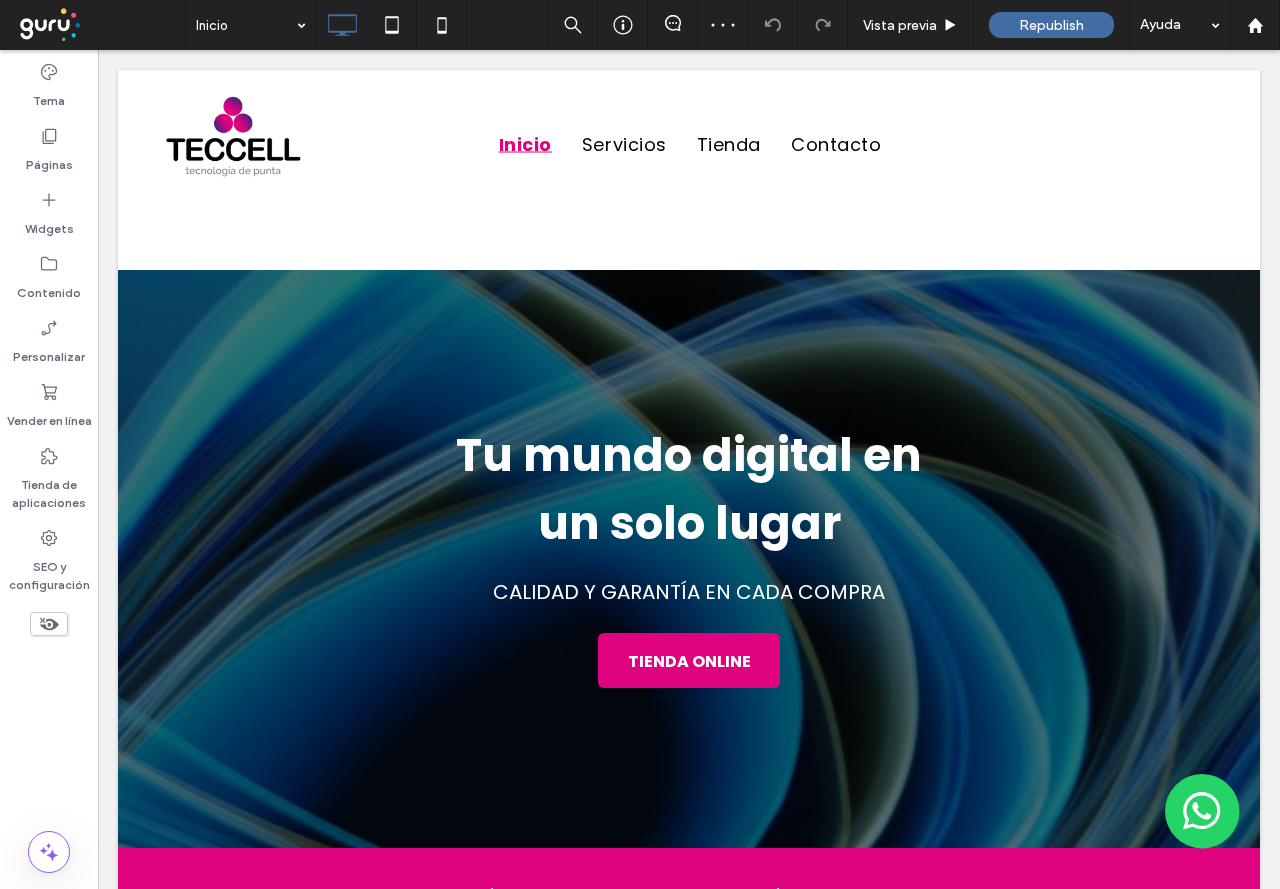 scroll, scrollTop: 1100, scrollLeft: 0, axis: vertical 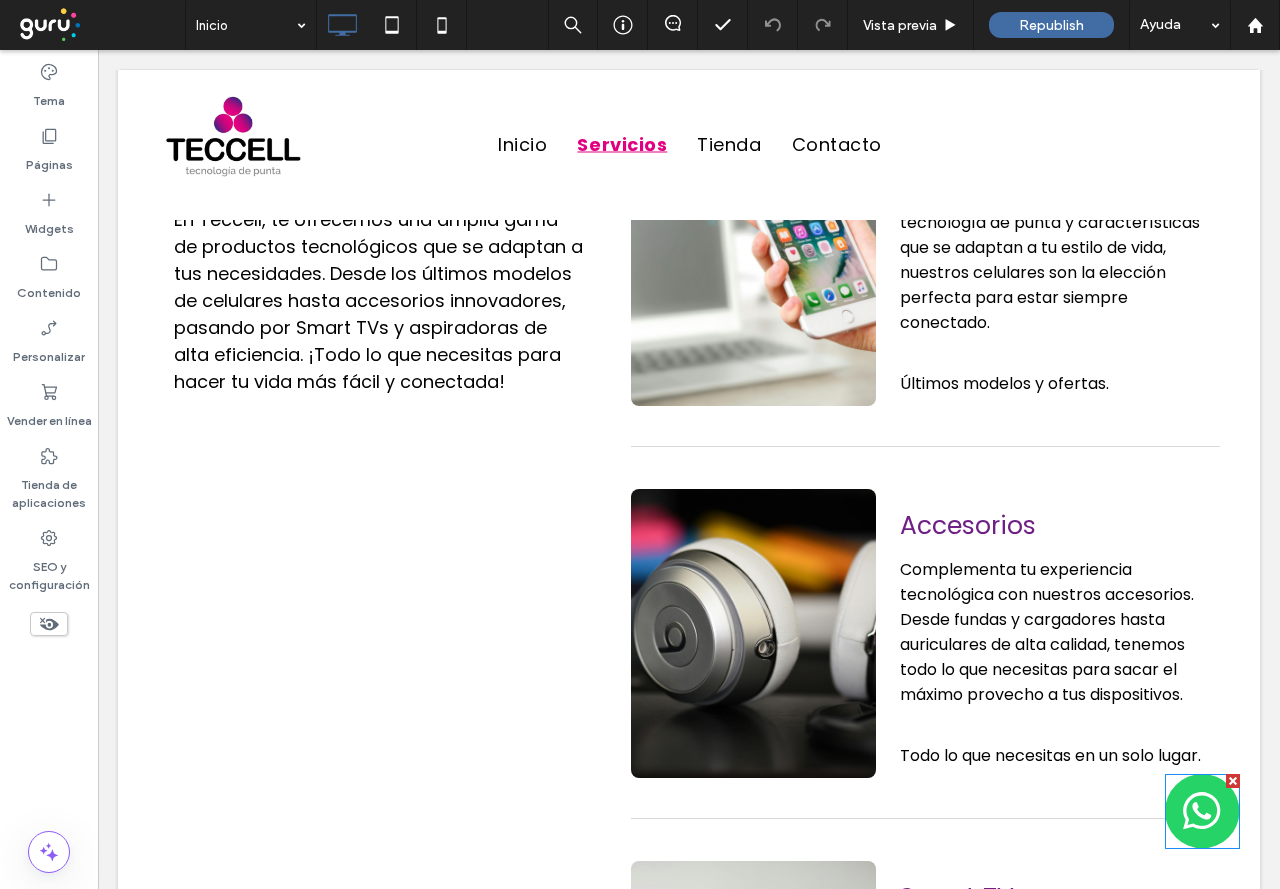 click at bounding box center [1202, 811] 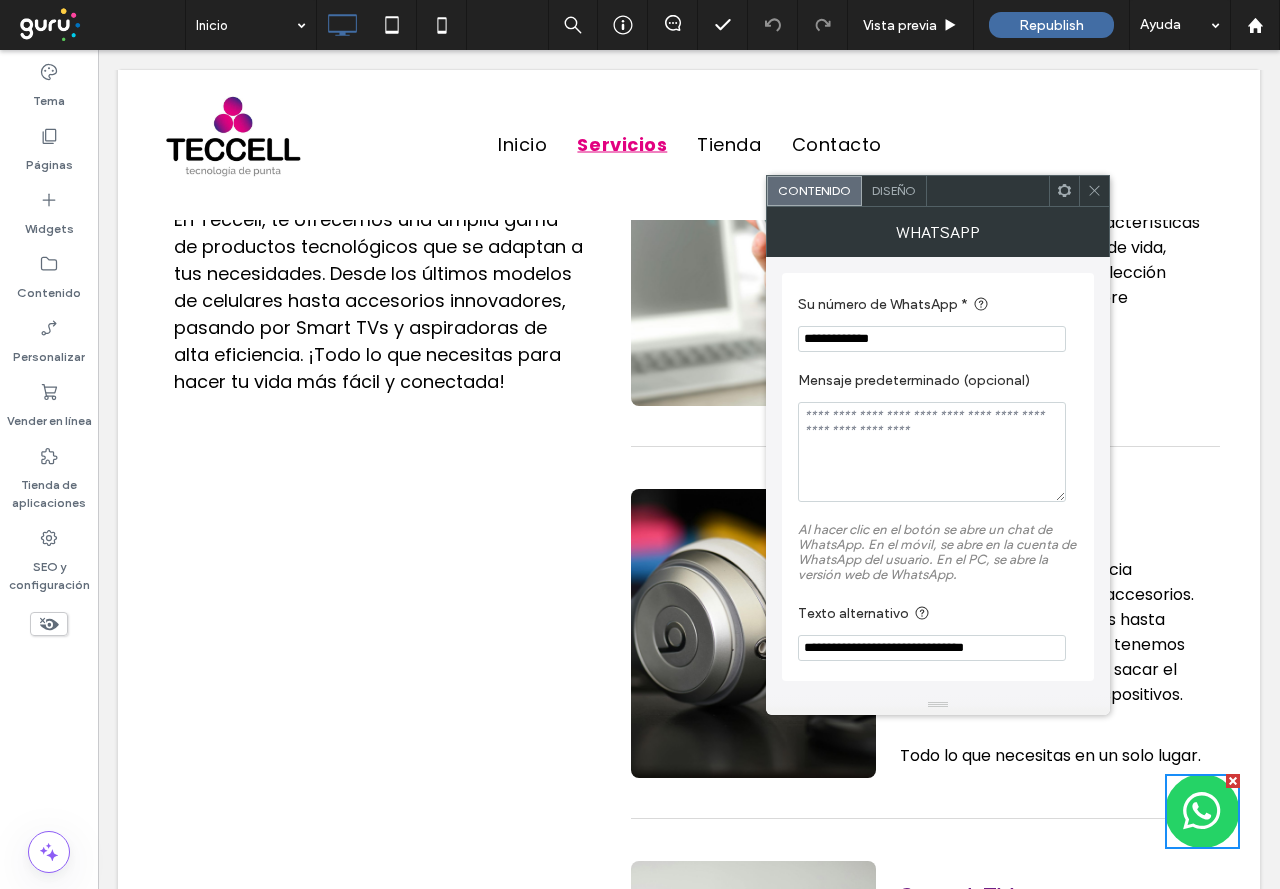 drag, startPoint x: 826, startPoint y: 337, endPoint x: 1020, endPoint y: 344, distance: 194.12625 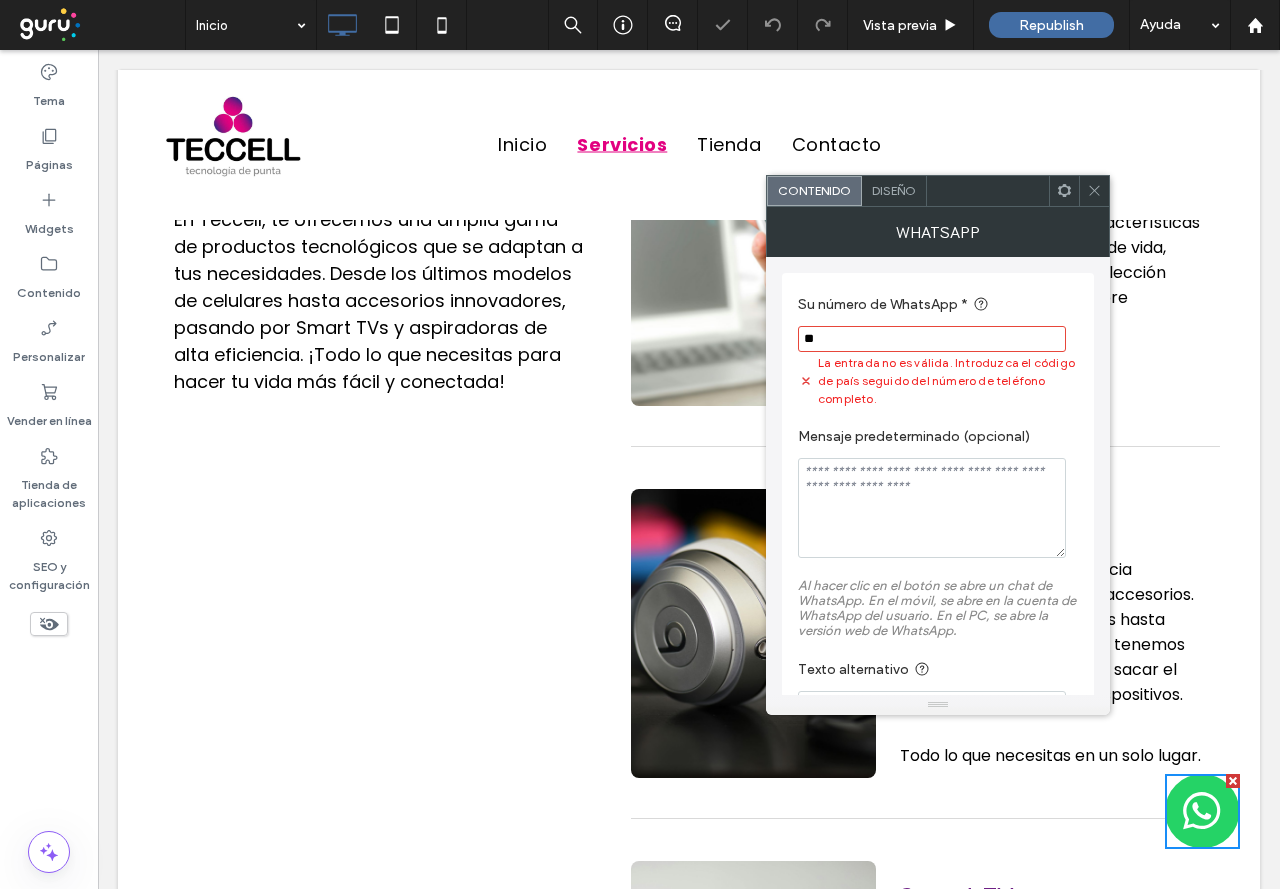 type on "*" 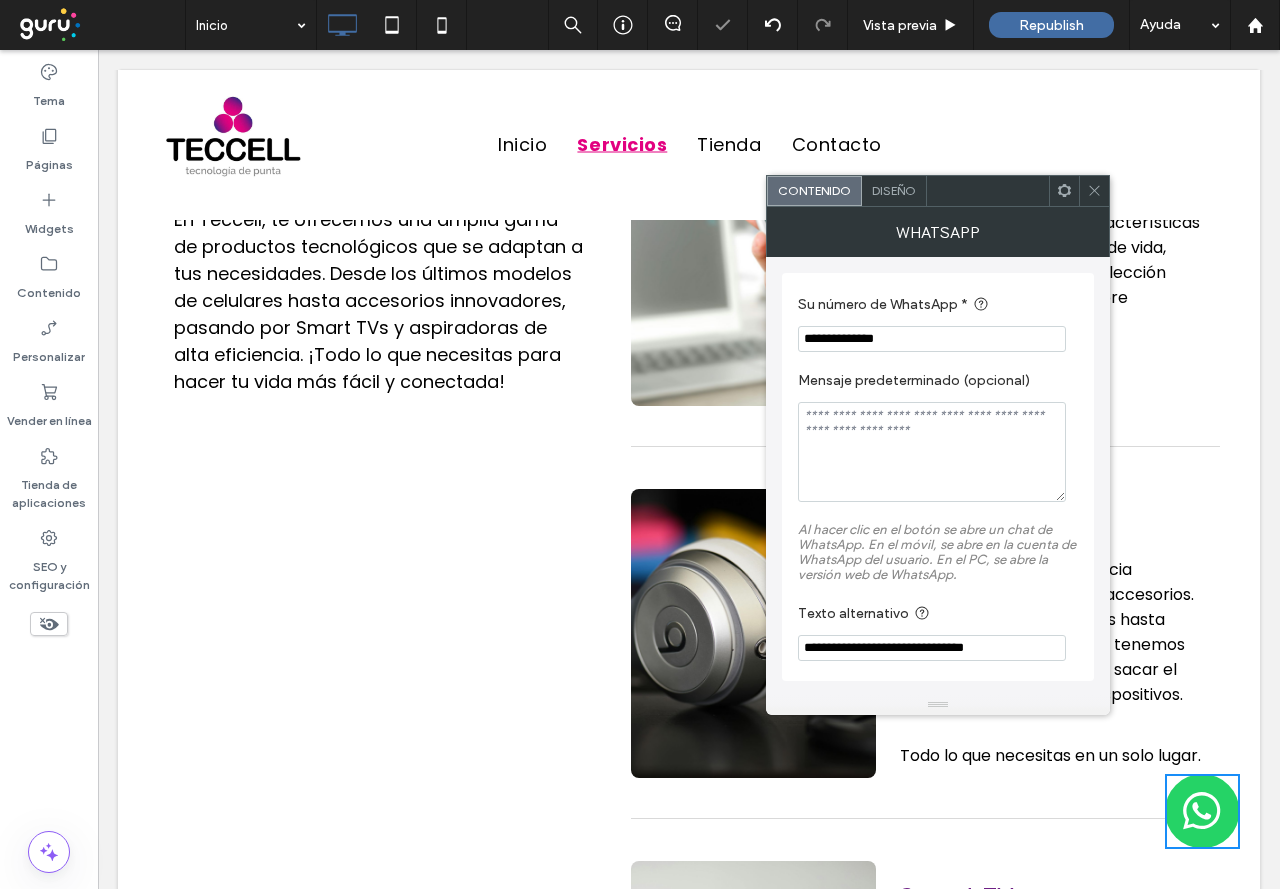 click on "**********" at bounding box center (932, 339) 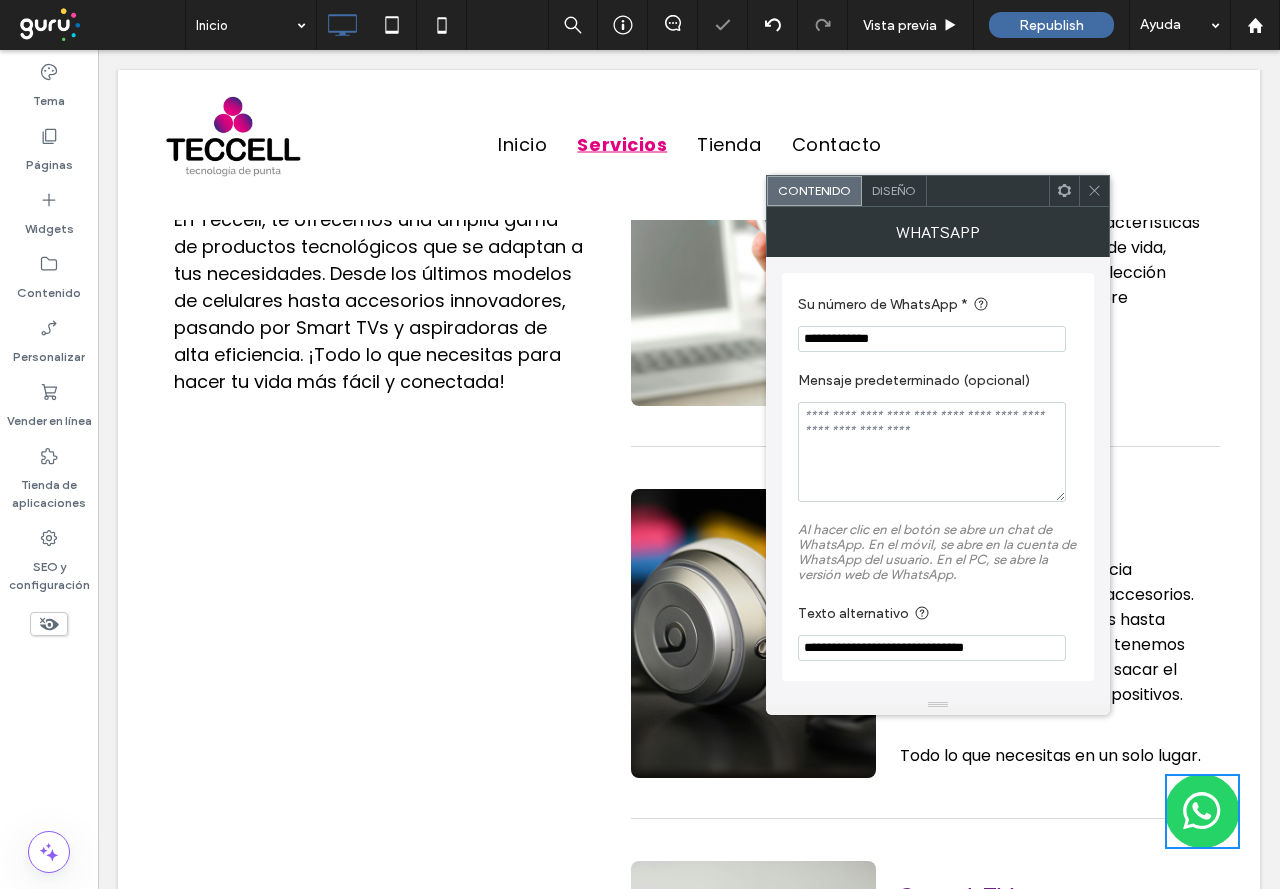 type on "**********" 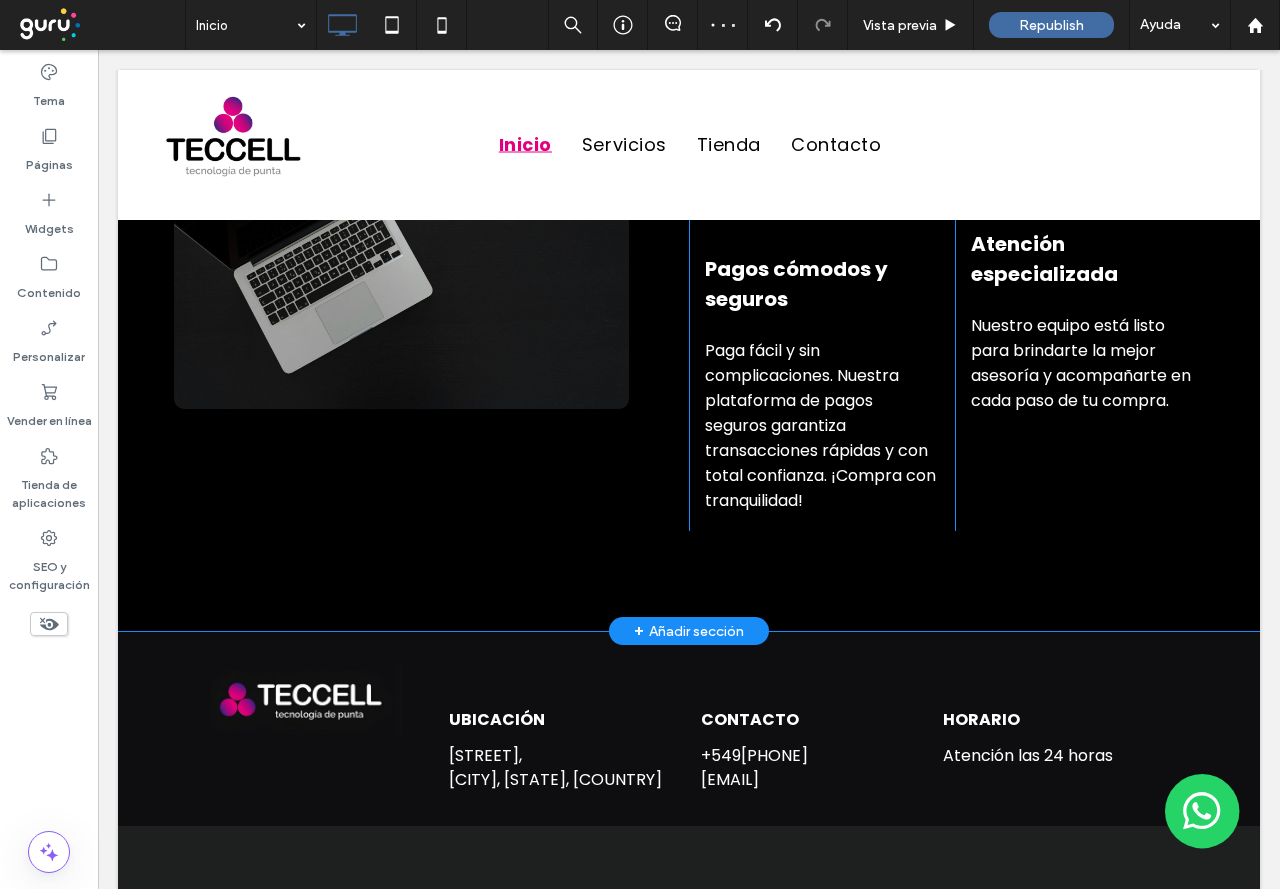 scroll, scrollTop: 3481, scrollLeft: 0, axis: vertical 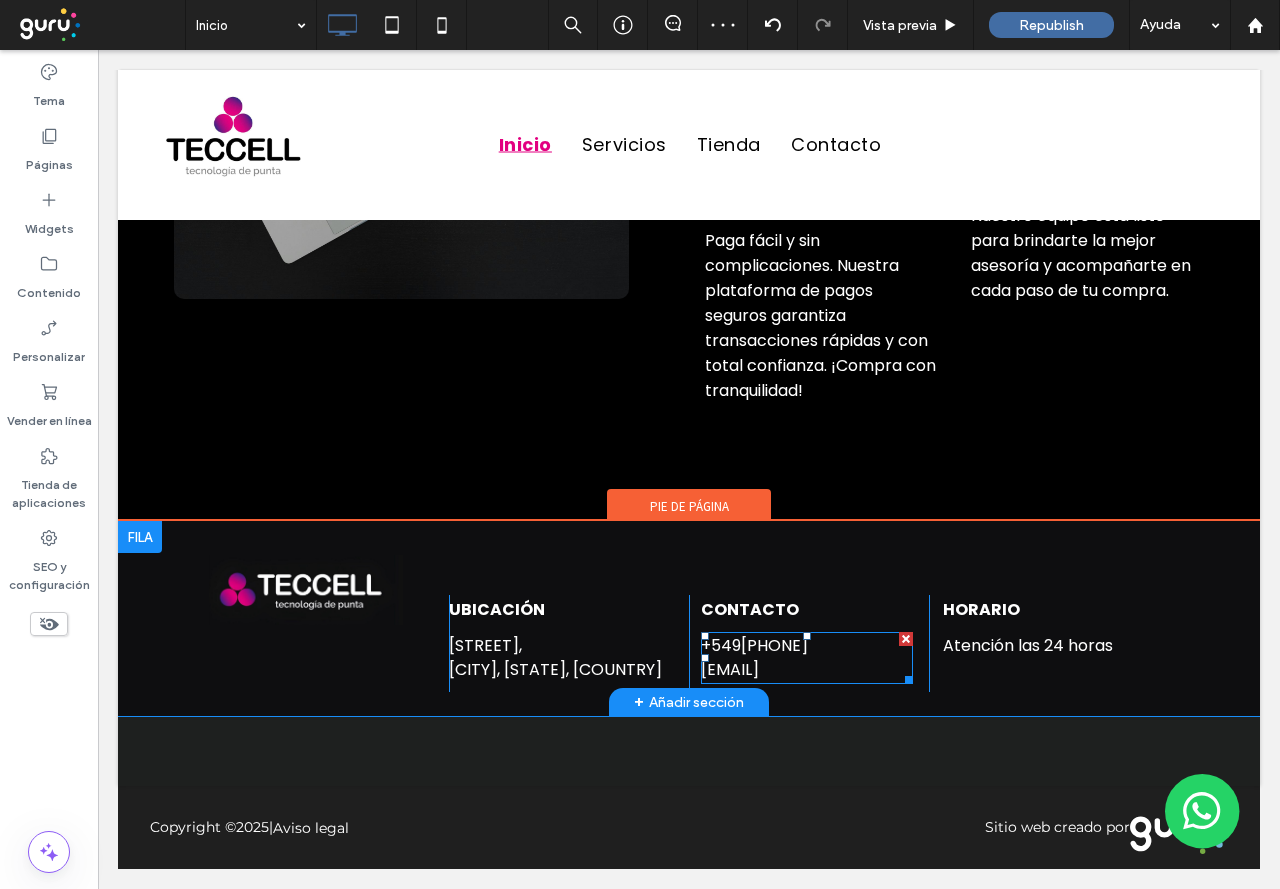 click on "2437449805" at bounding box center [774, 645] 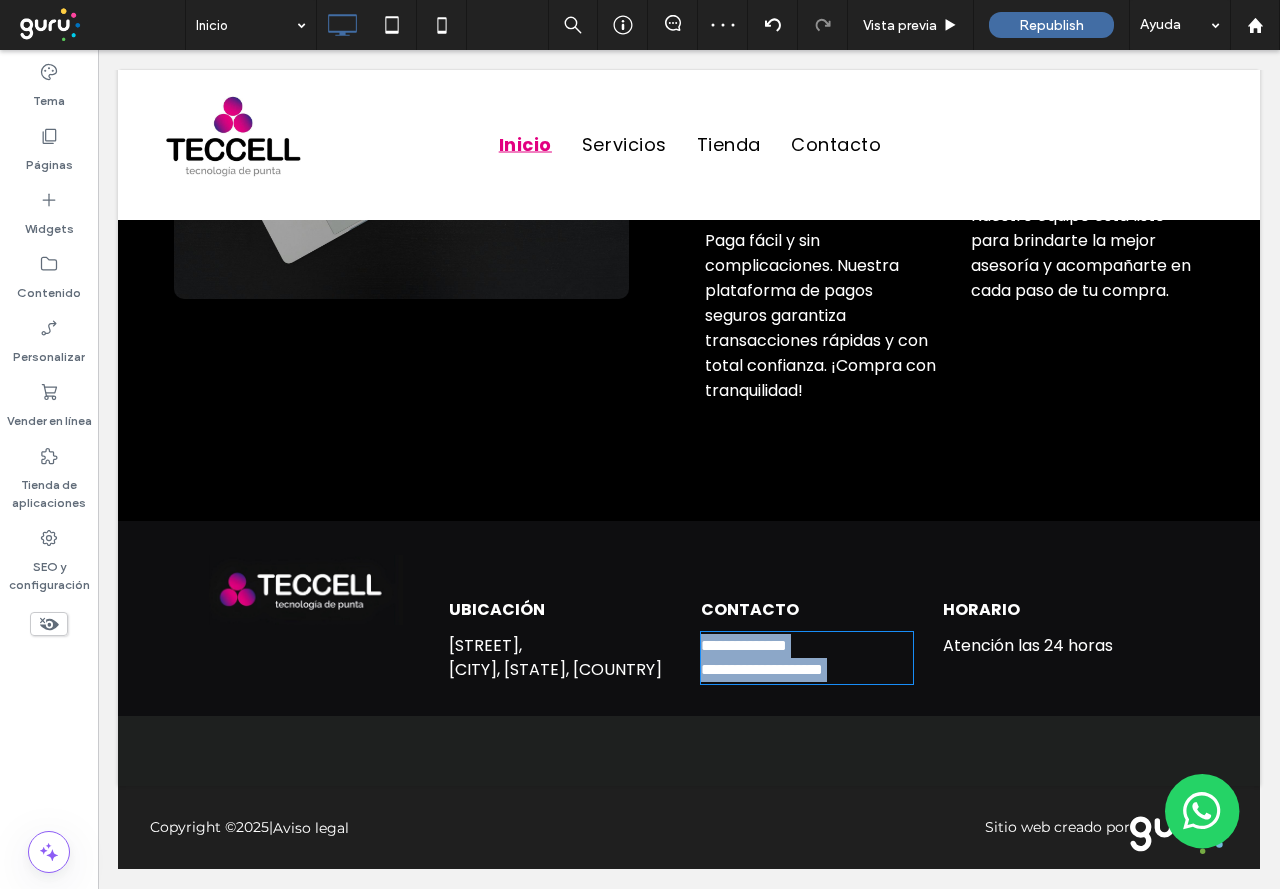 click on "**********" at bounding box center (756, 645) 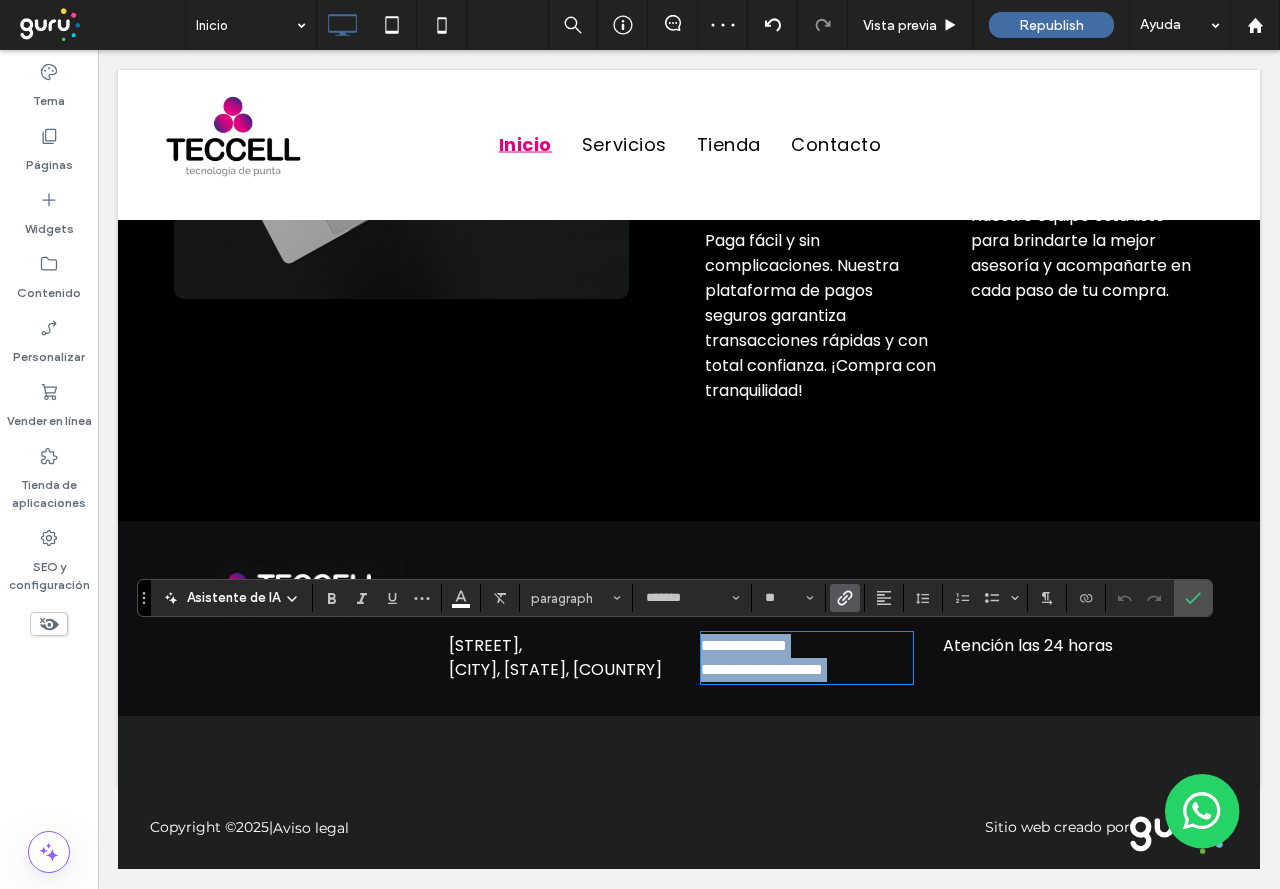 click on "**********" at bounding box center (756, 645) 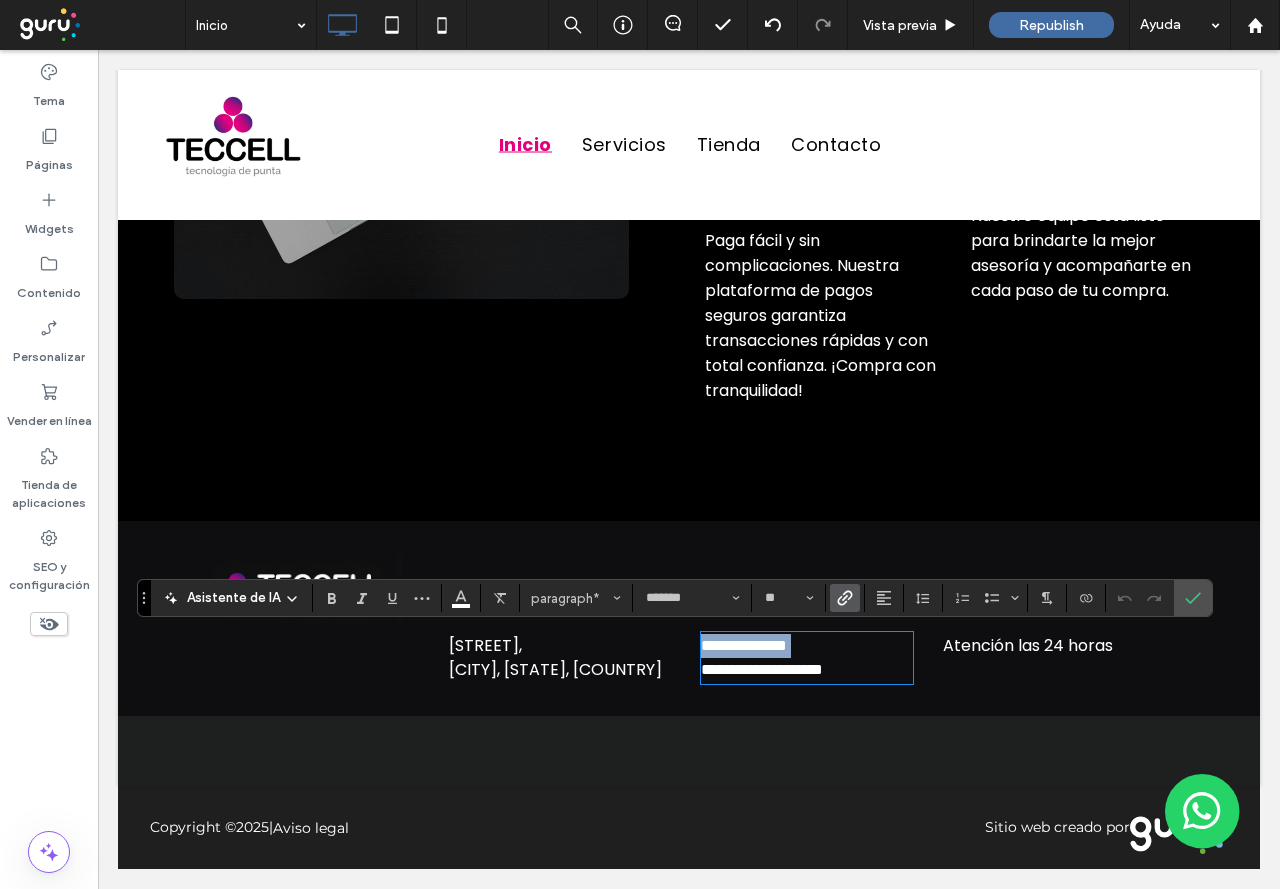 click on "**********" at bounding box center (756, 645) 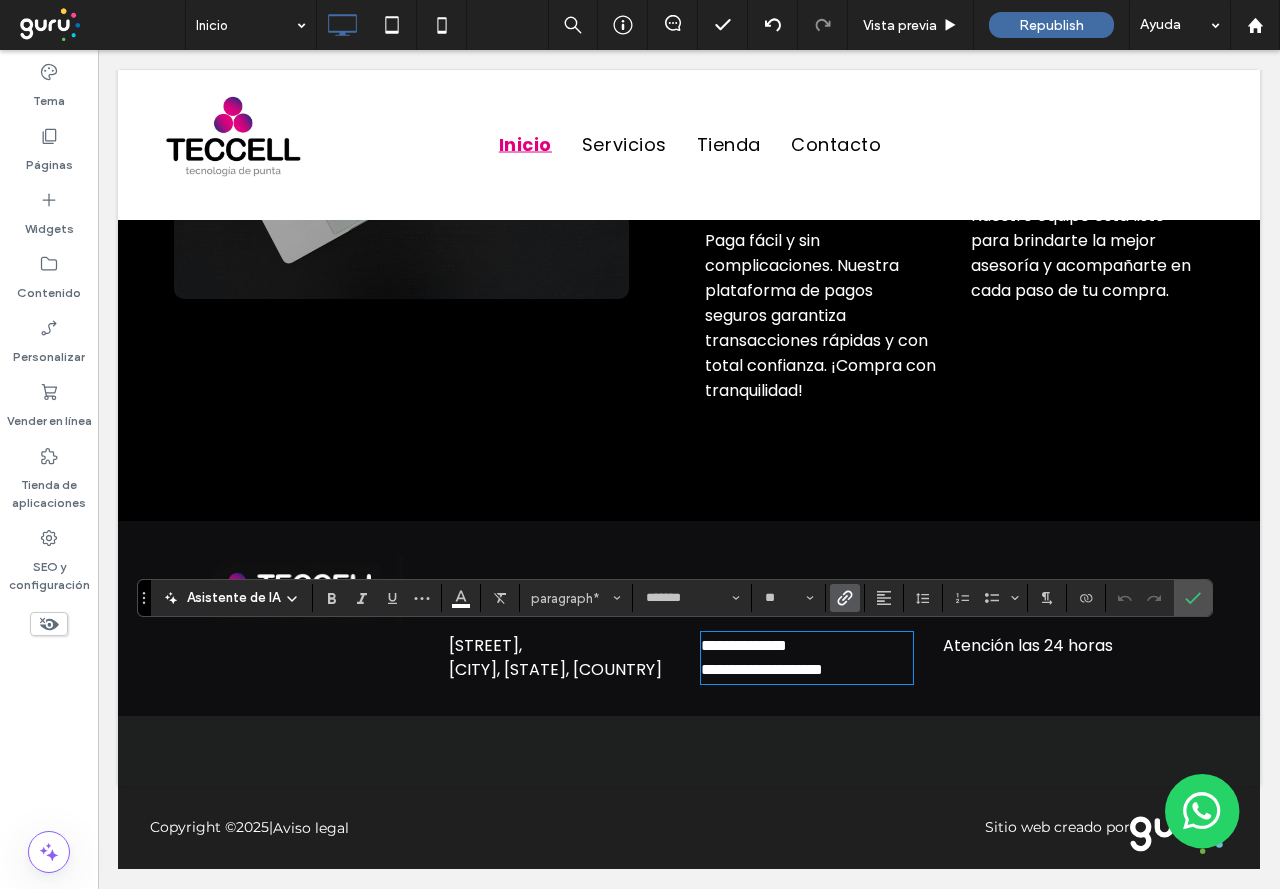 scroll, scrollTop: 0, scrollLeft: 0, axis: both 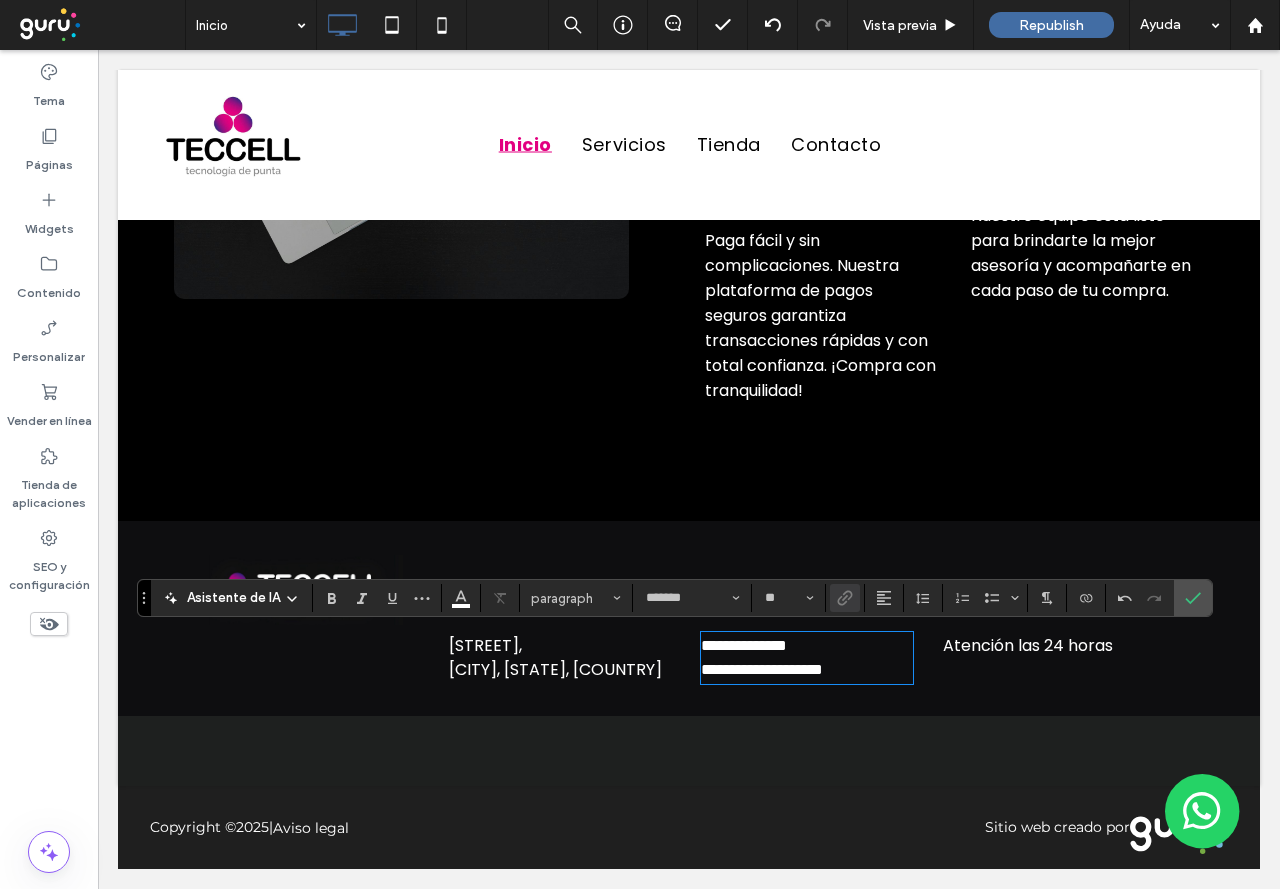 click at bounding box center [845, 598] 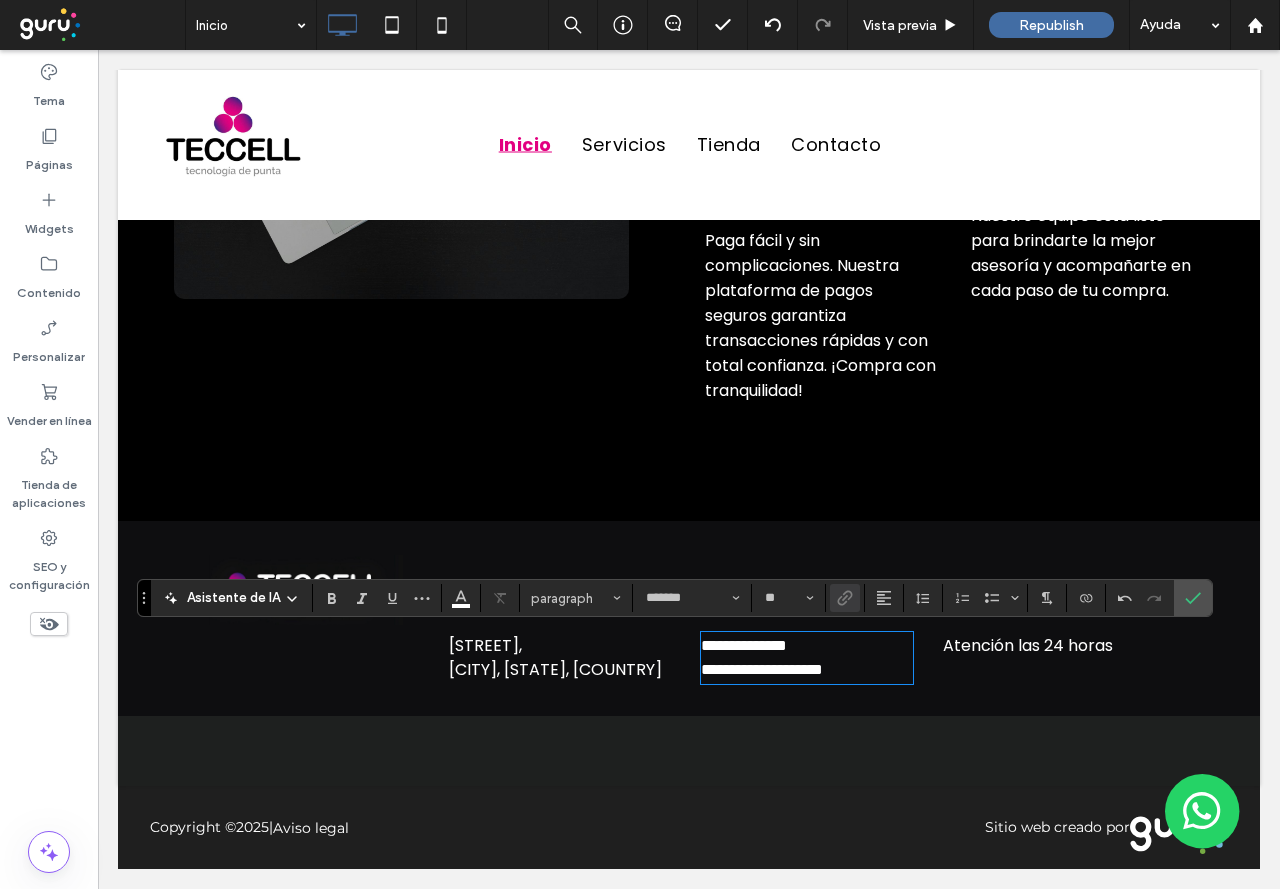 click on "**********" at bounding box center [744, 645] 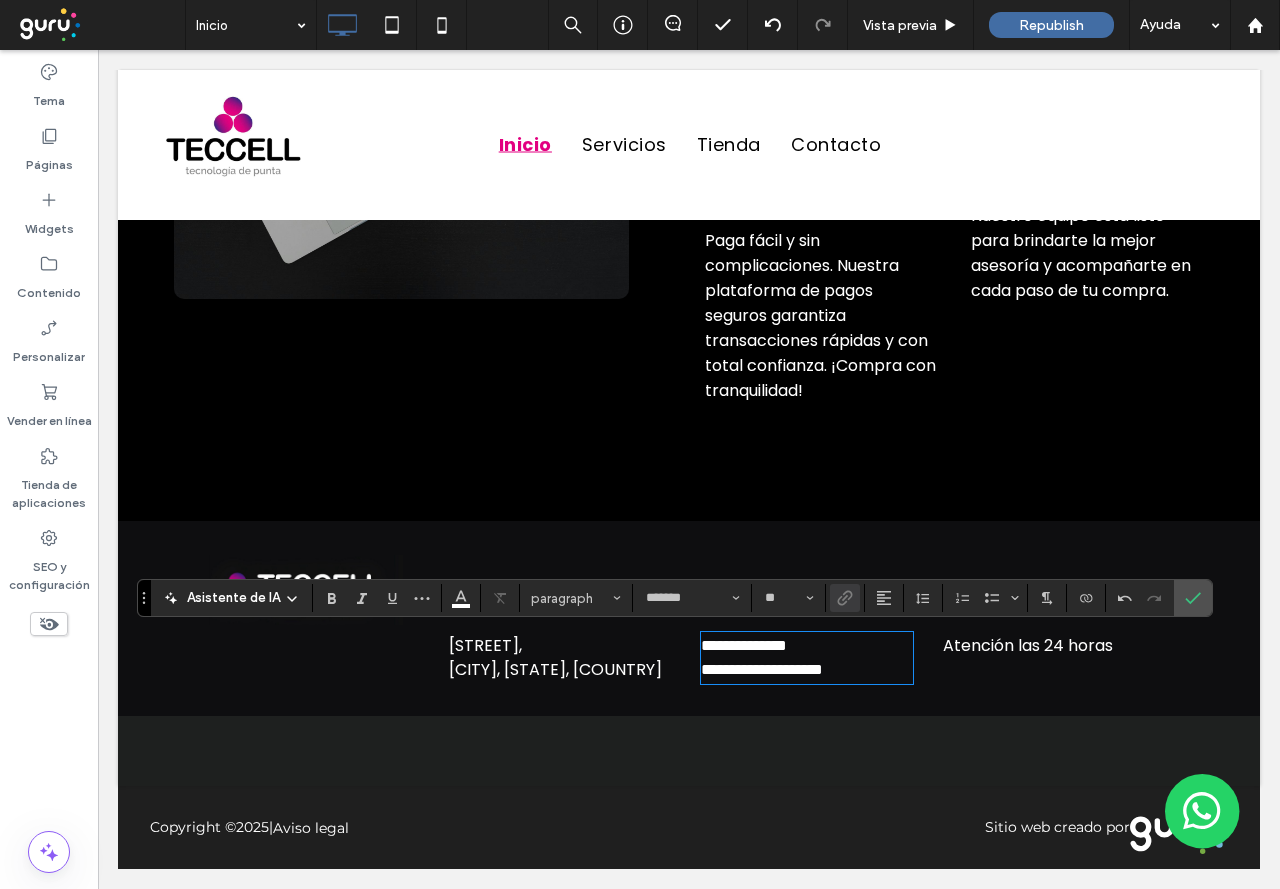 click on "**********" at bounding box center (744, 645) 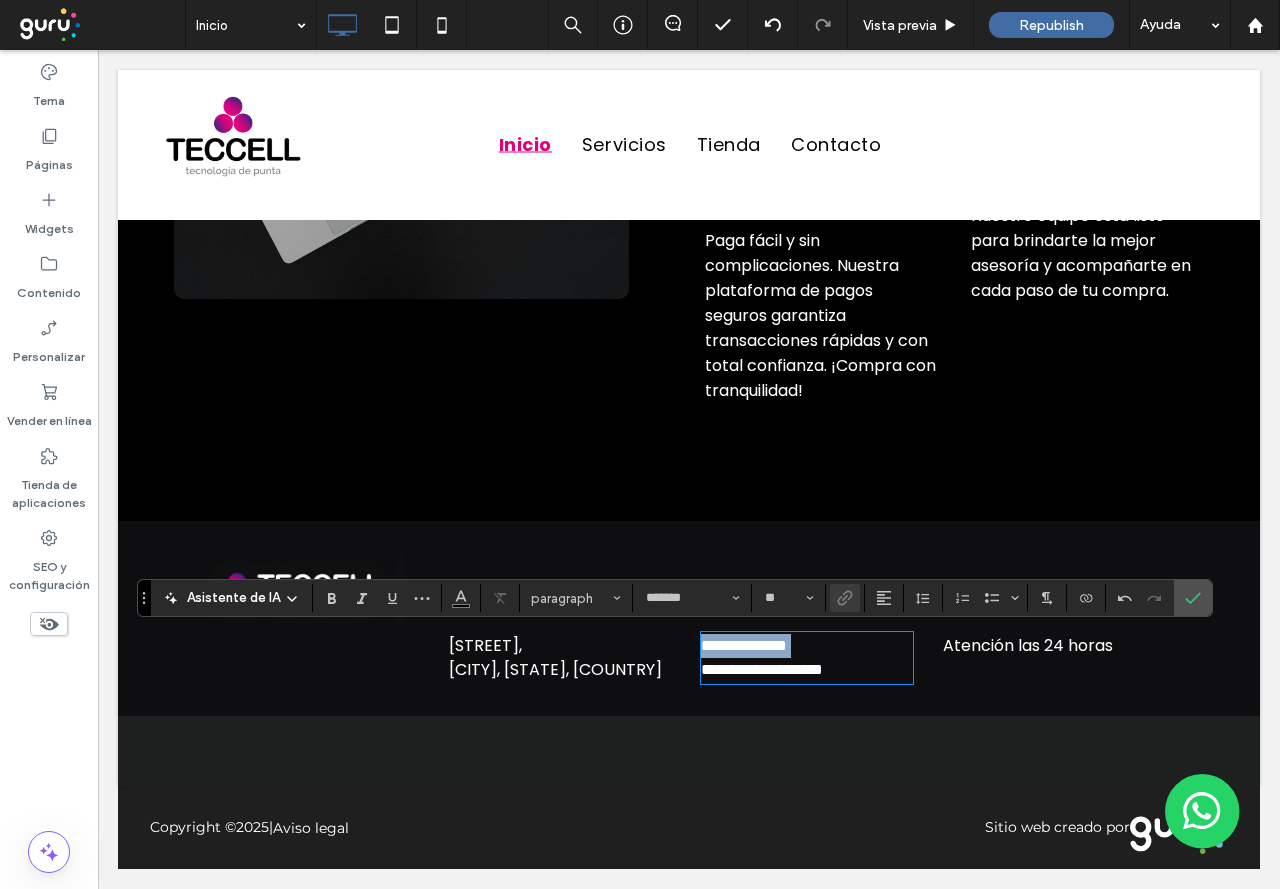 click on "**********" at bounding box center (744, 645) 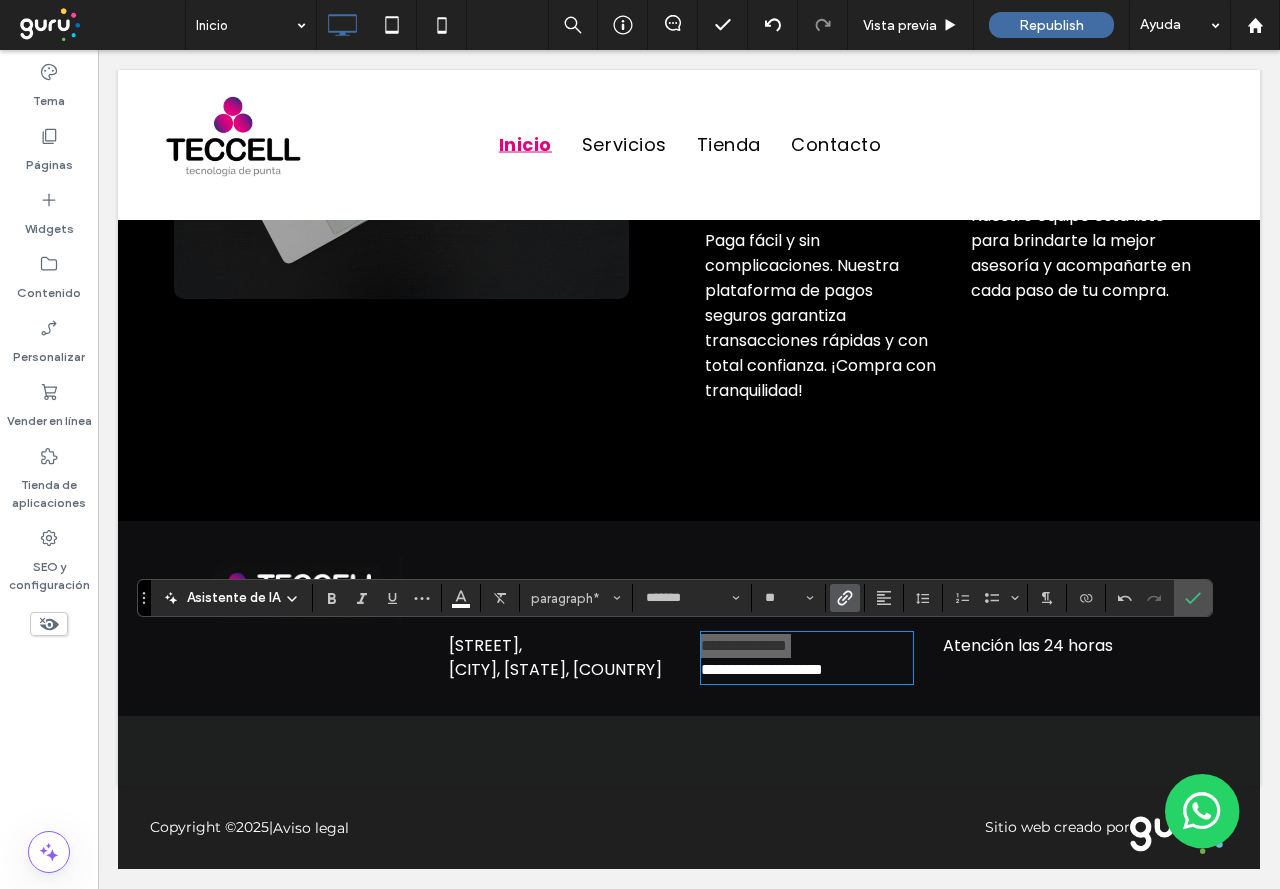 click 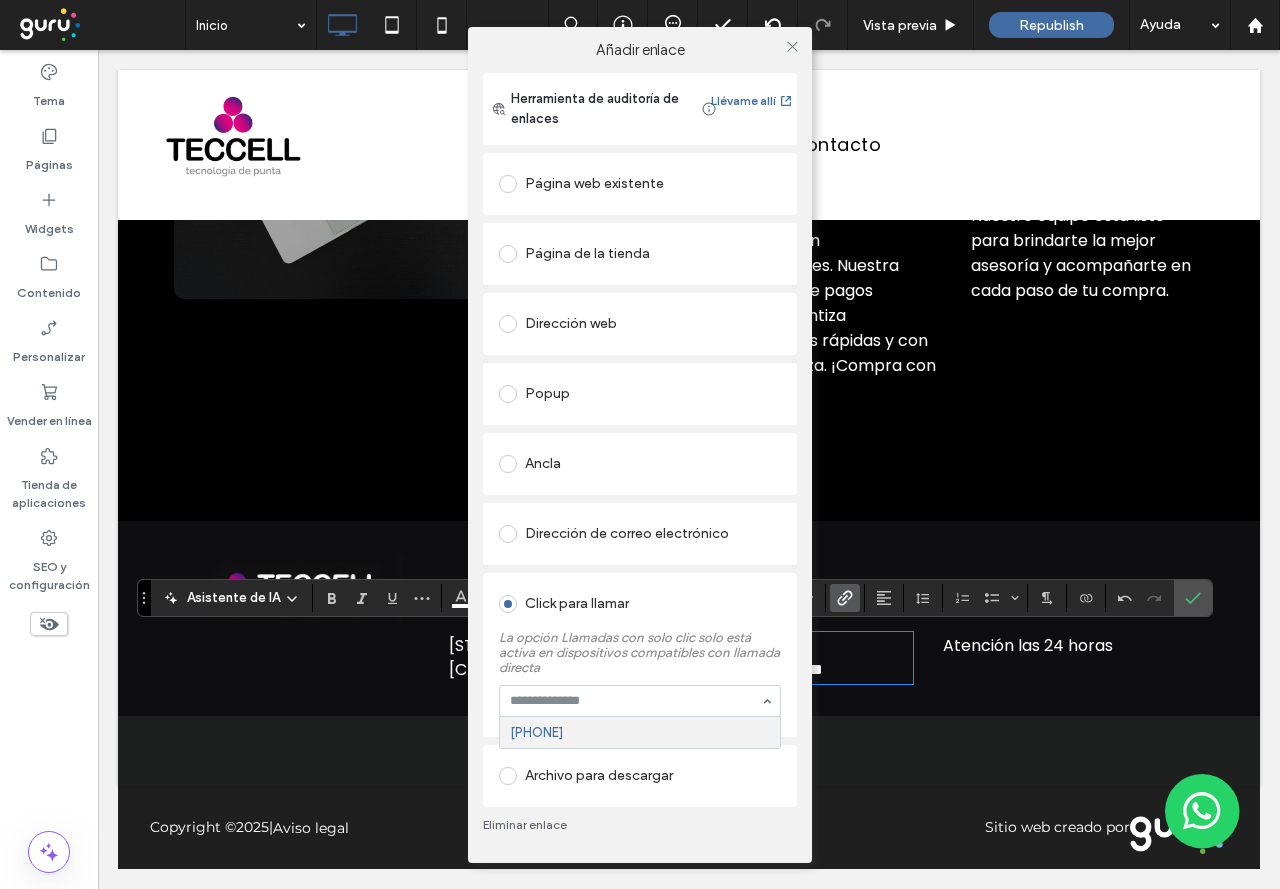 drag, startPoint x: 654, startPoint y: 692, endPoint x: 591, endPoint y: 691, distance: 63.007935 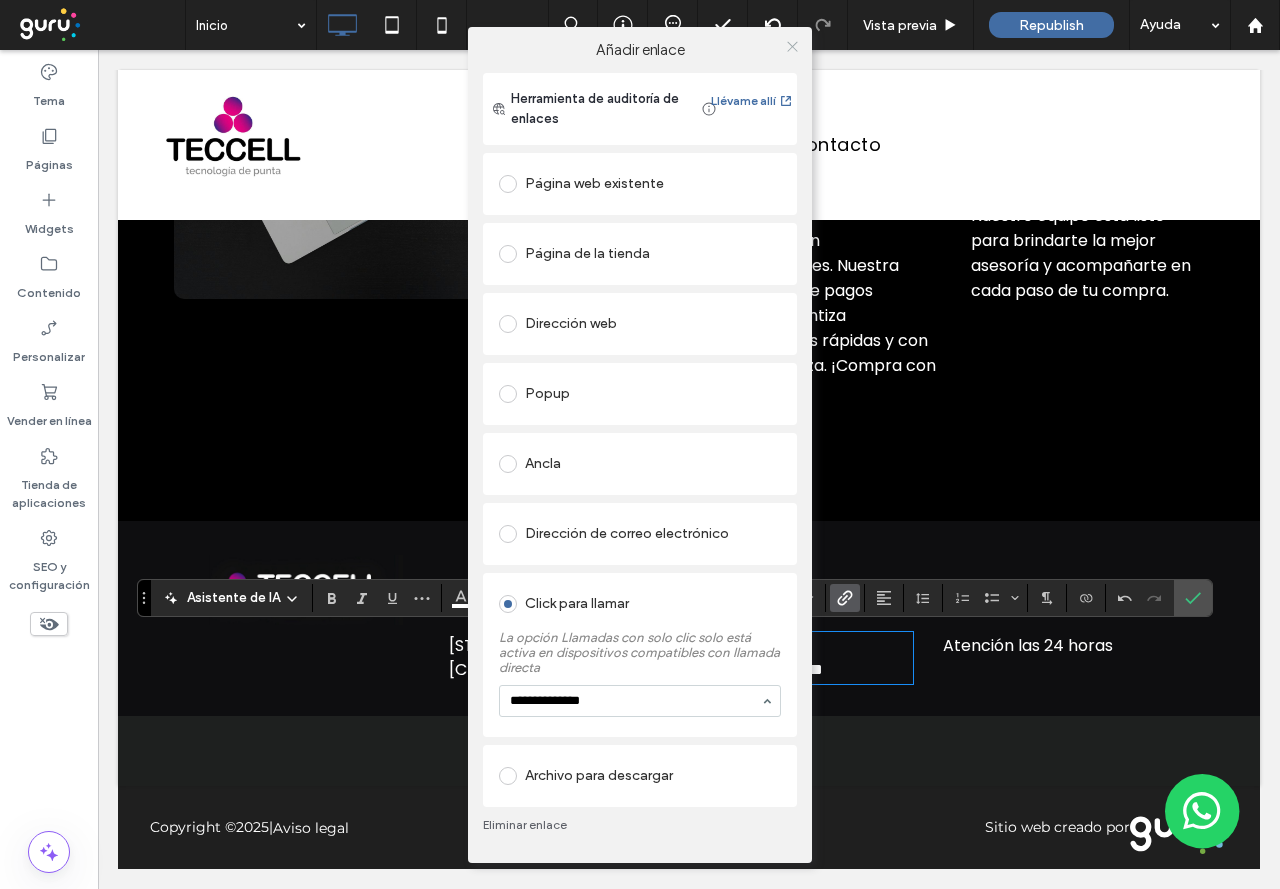 type on "**********" 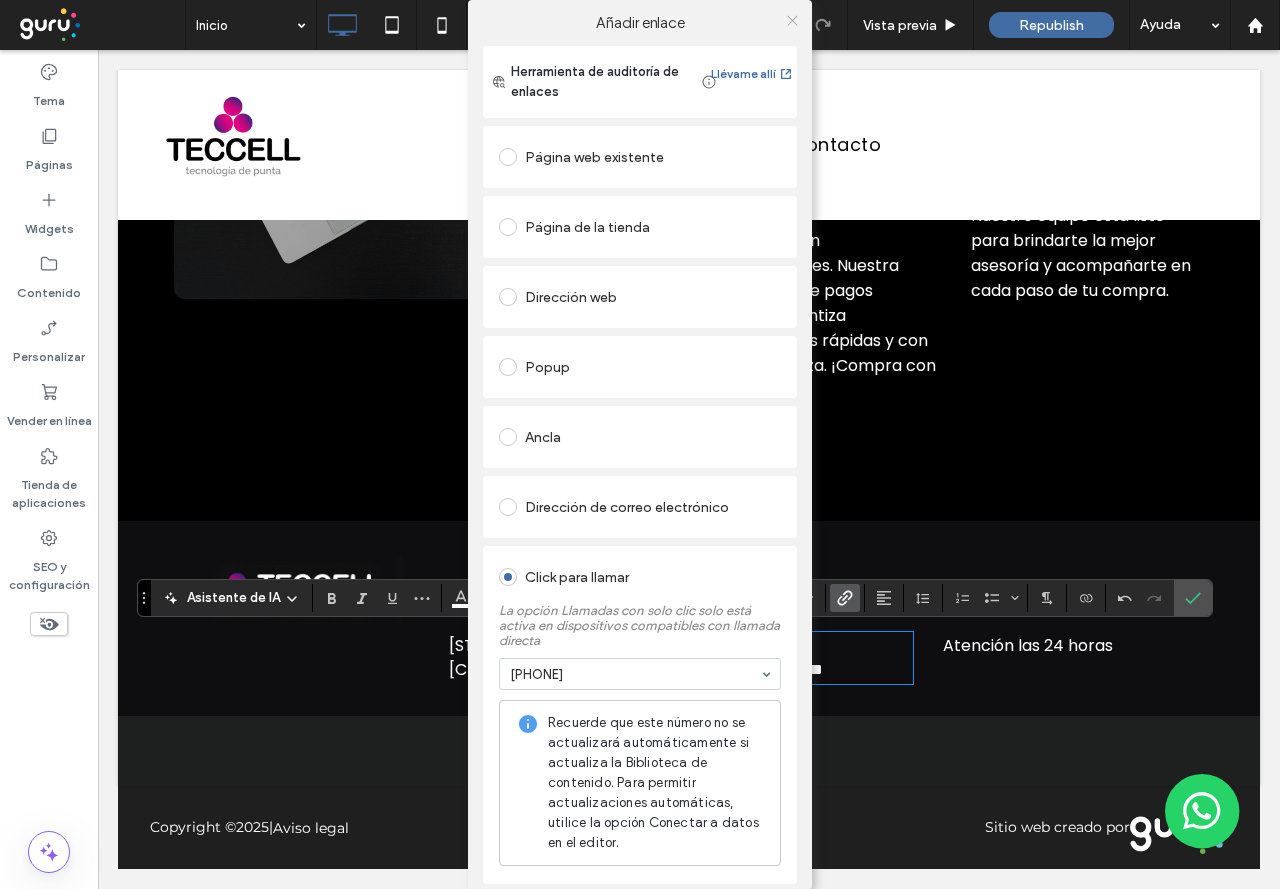 click on "Añadir enlace Herramienta de auditoría de enlaces Llévame allí Página web existente Página de la tienda Dirección web Popup Ancla Dirección de correo electrónico Click para llamar La opción Llamadas con solo clic solo está activa en dispositivos compatibles con llamada directa +5493437478060 Recuerde que este número no se actualizará automáticamente si actualiza la Biblioteca de contenido. Para permitir actualizaciones automáticas, utilice la opción Conectar a datos en el editor. Archivo para descargar Eliminar enlace" at bounding box center (640, 505) 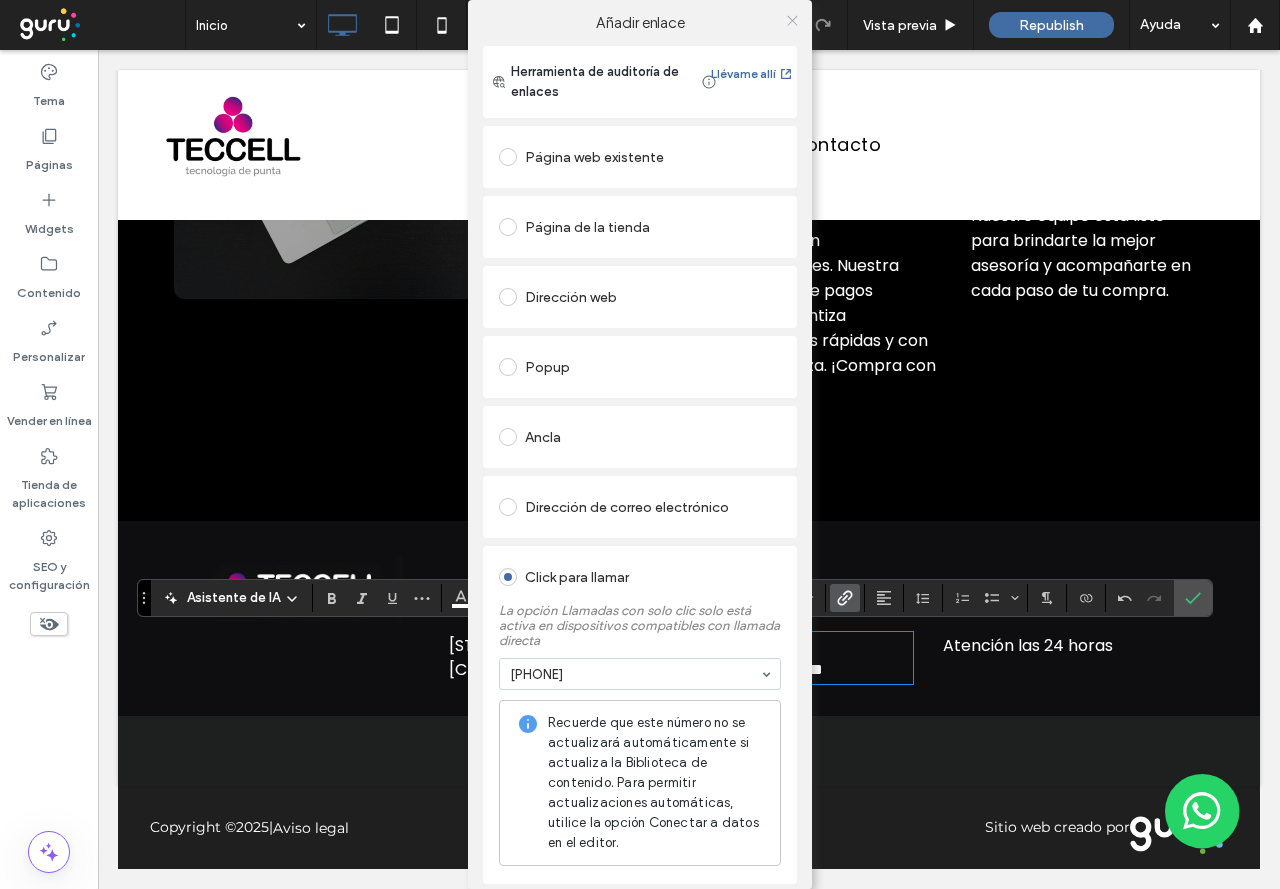 click 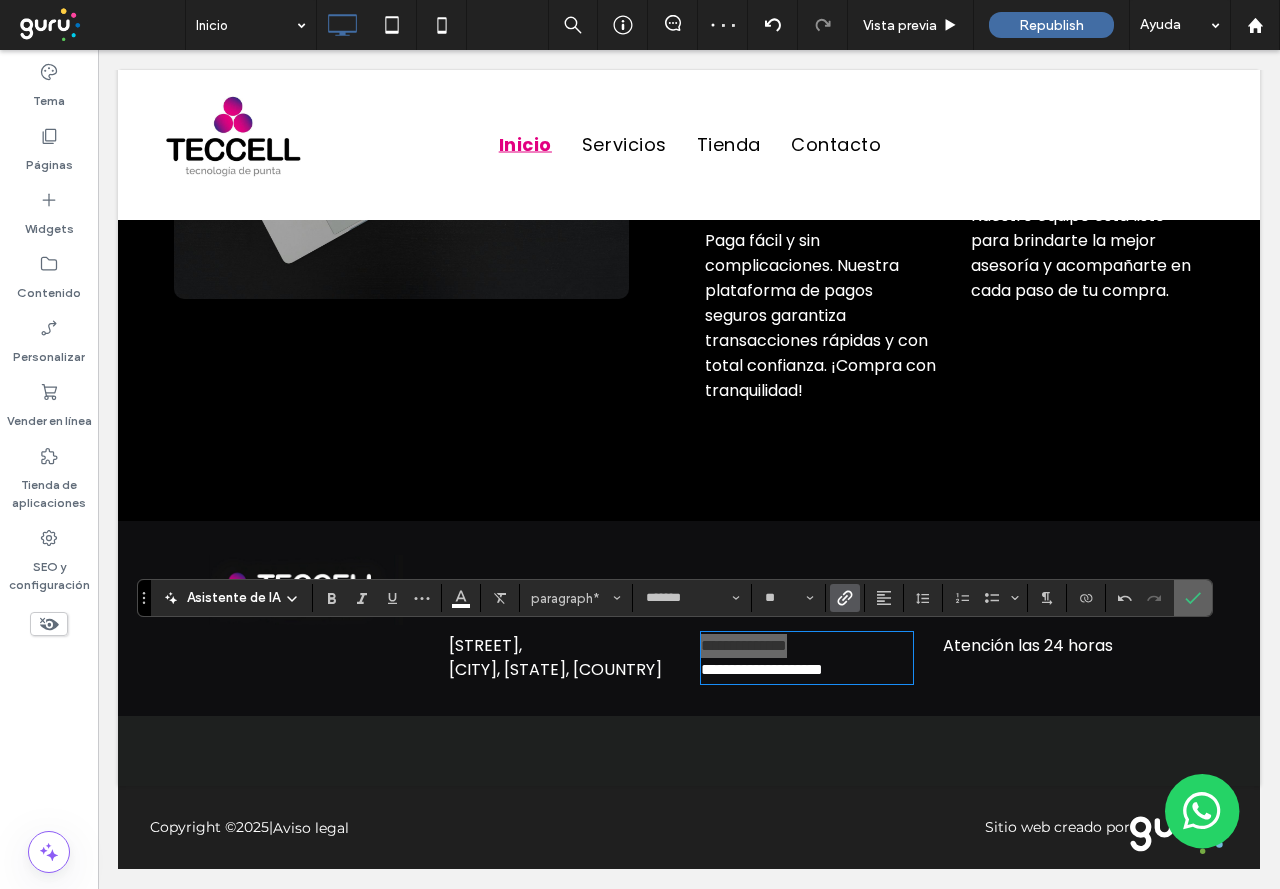 click at bounding box center [1193, 598] 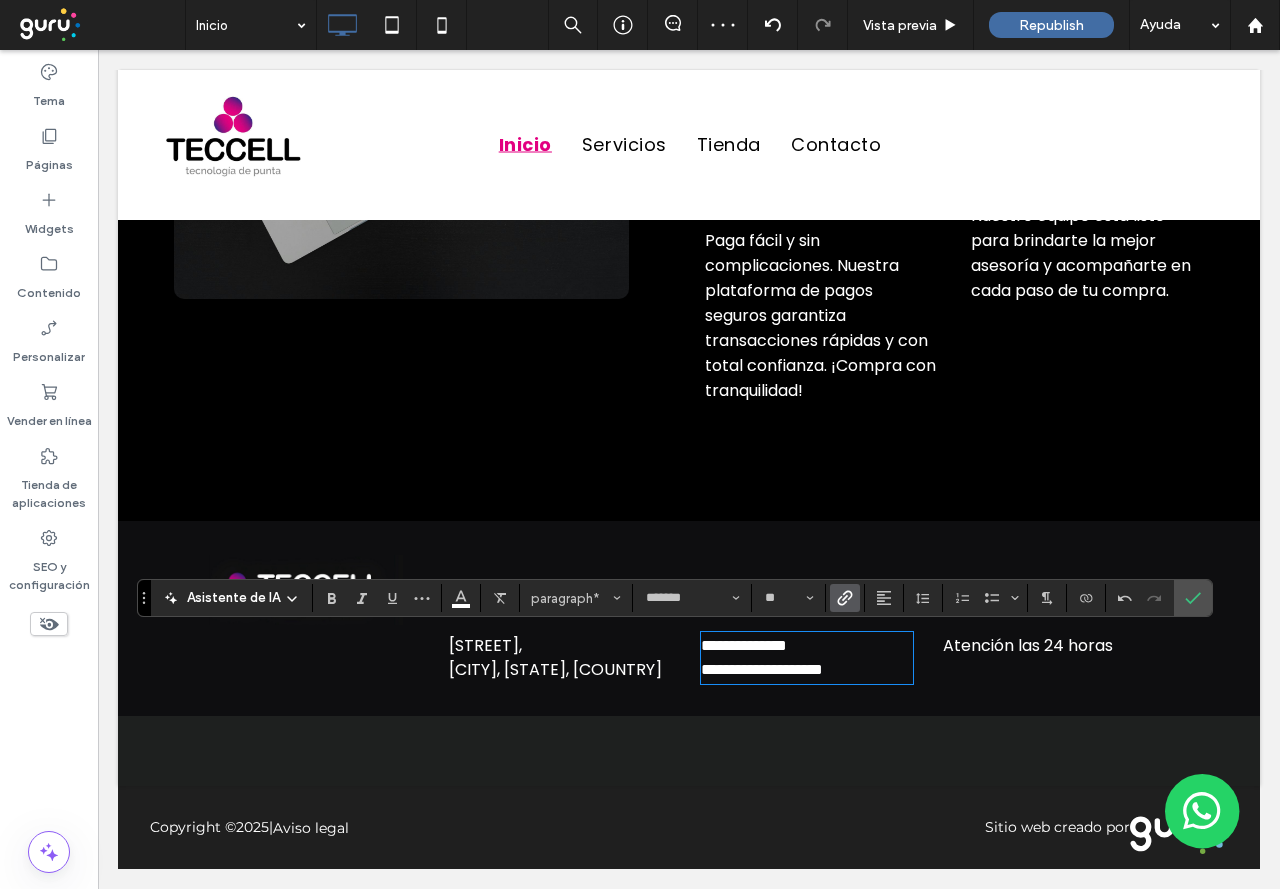 click on "**********" at bounding box center (689, 618) 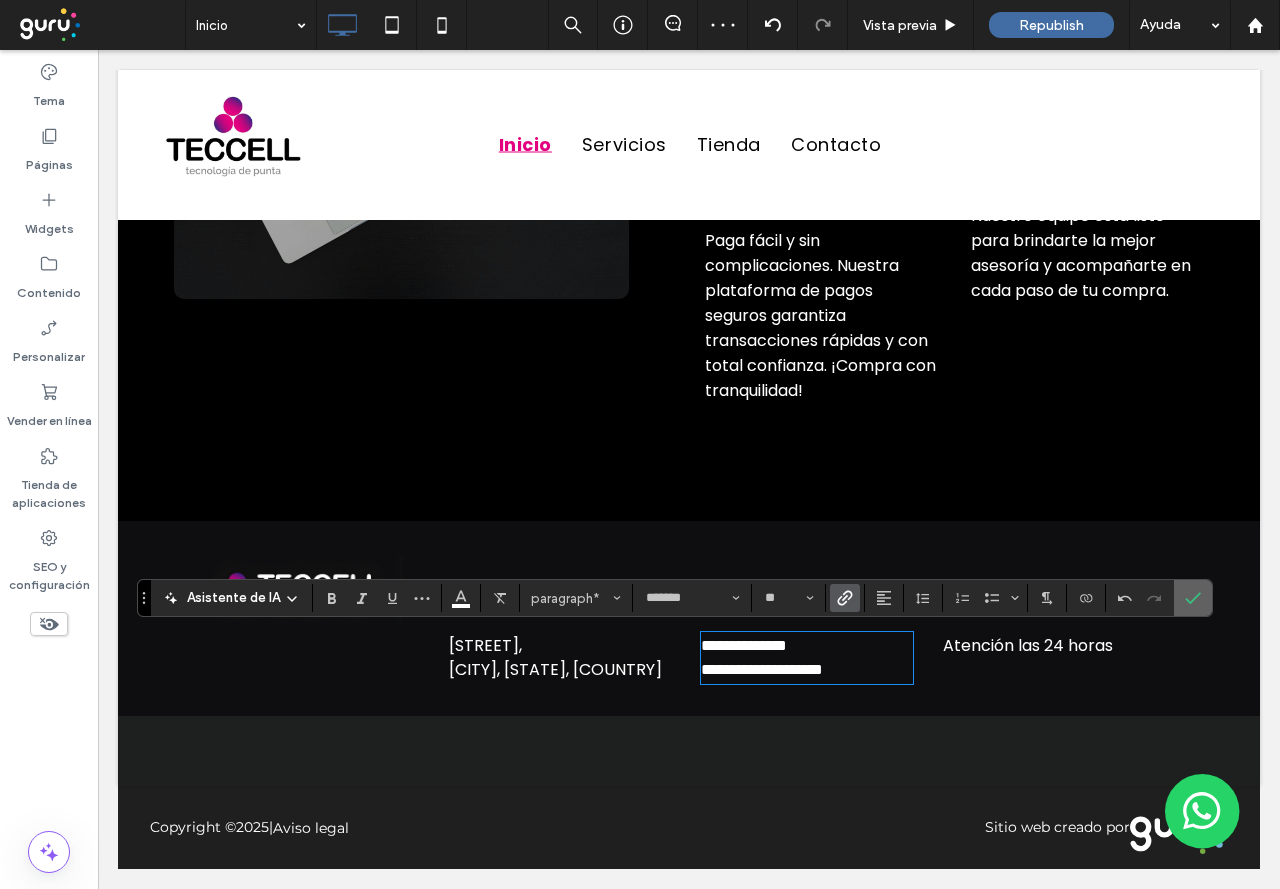 click at bounding box center [1193, 598] 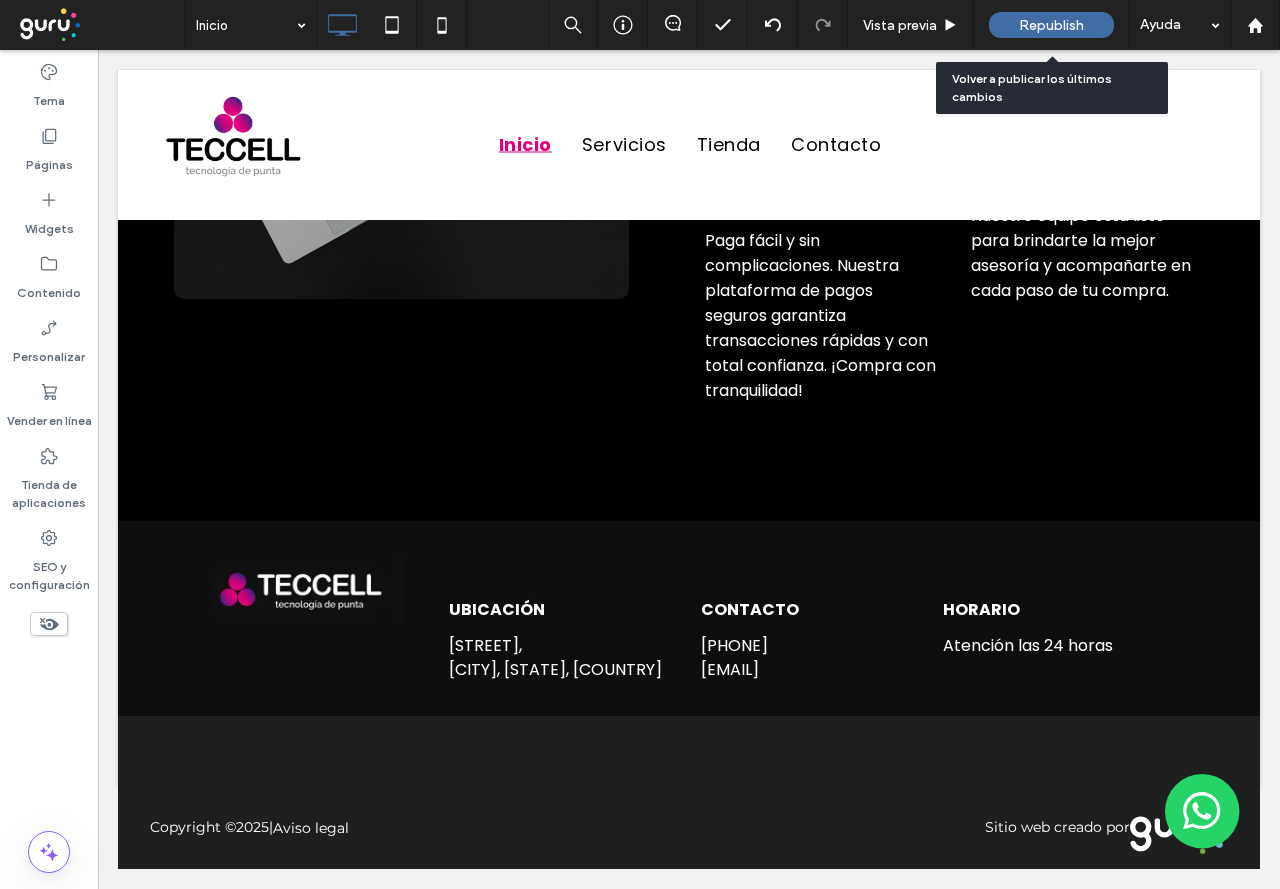 click on "Republish" at bounding box center (1051, 25) 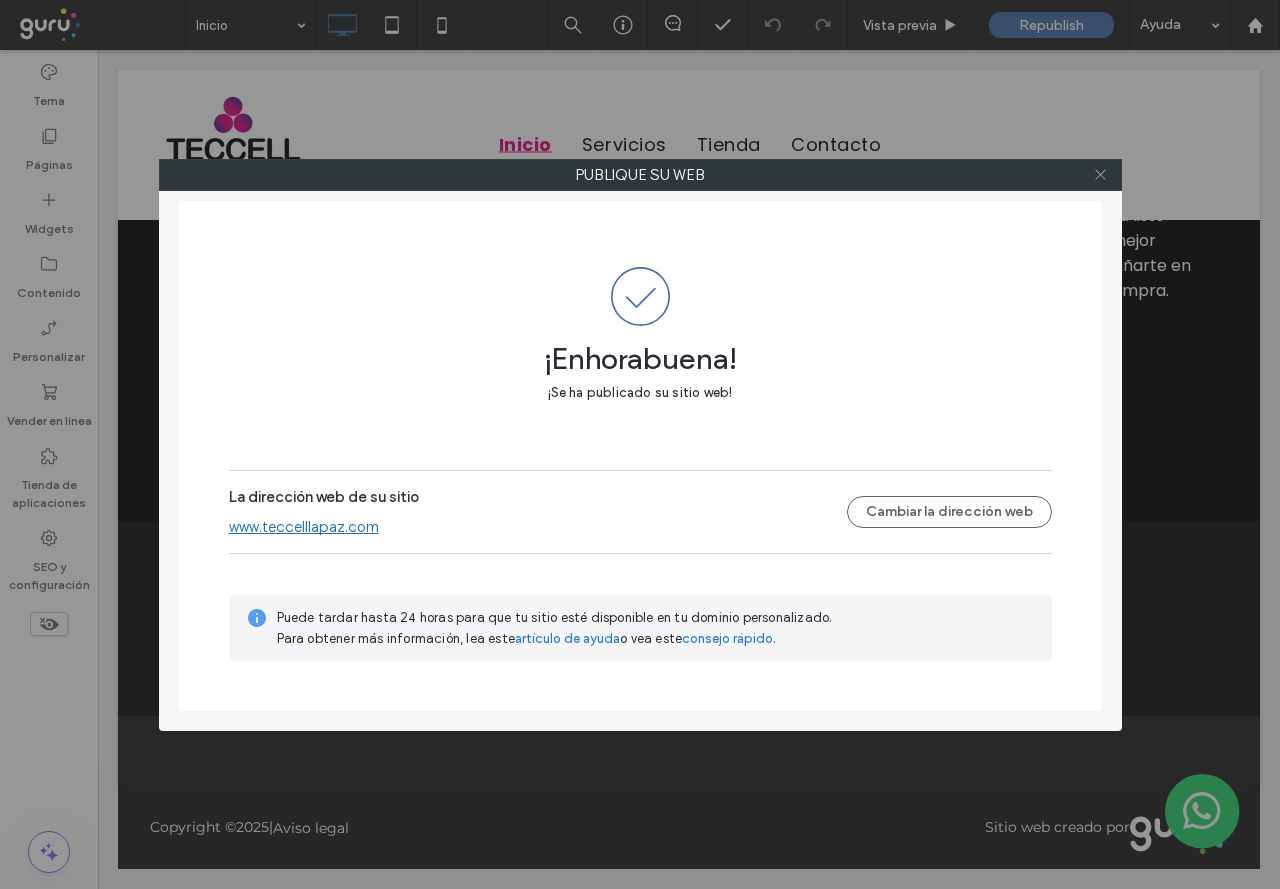 click 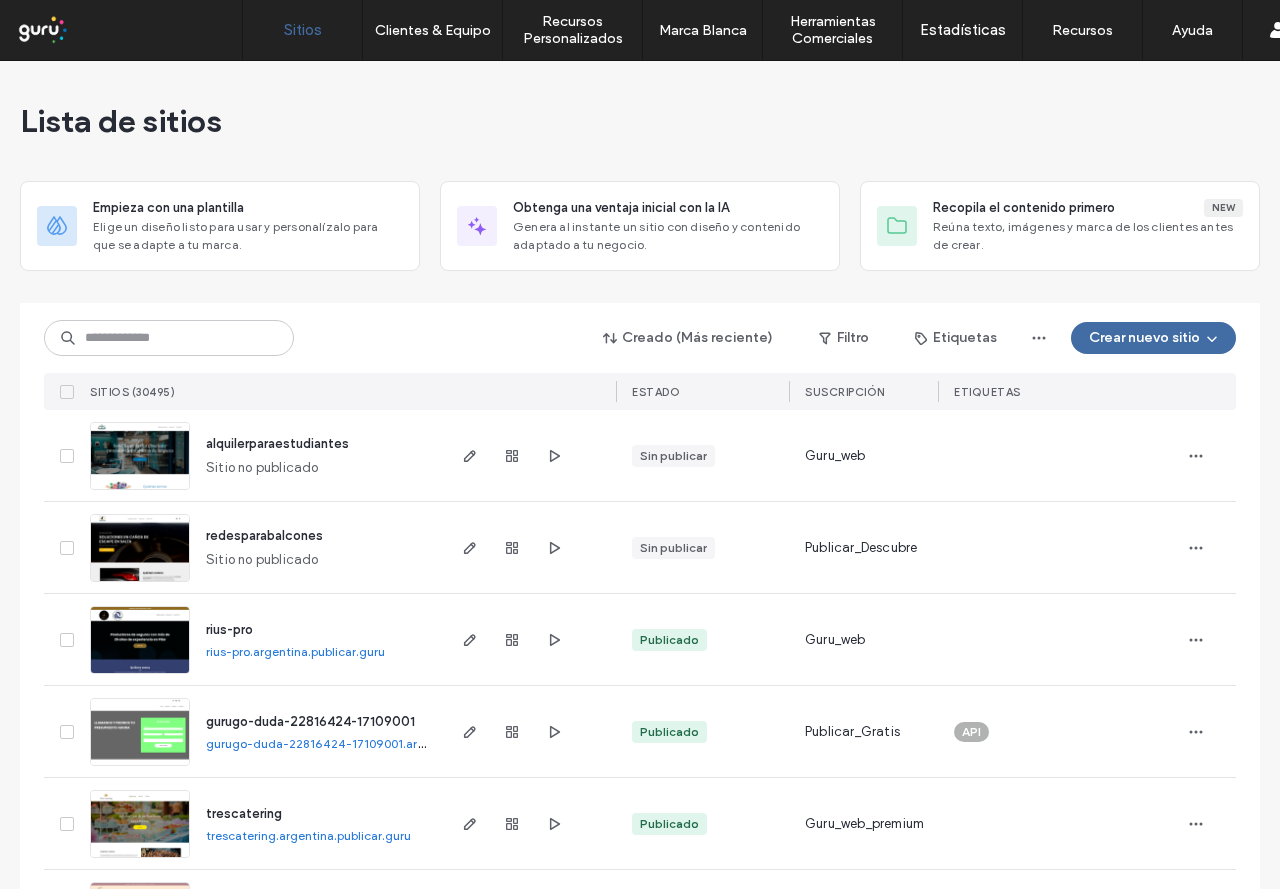 scroll, scrollTop: 0, scrollLeft: 0, axis: both 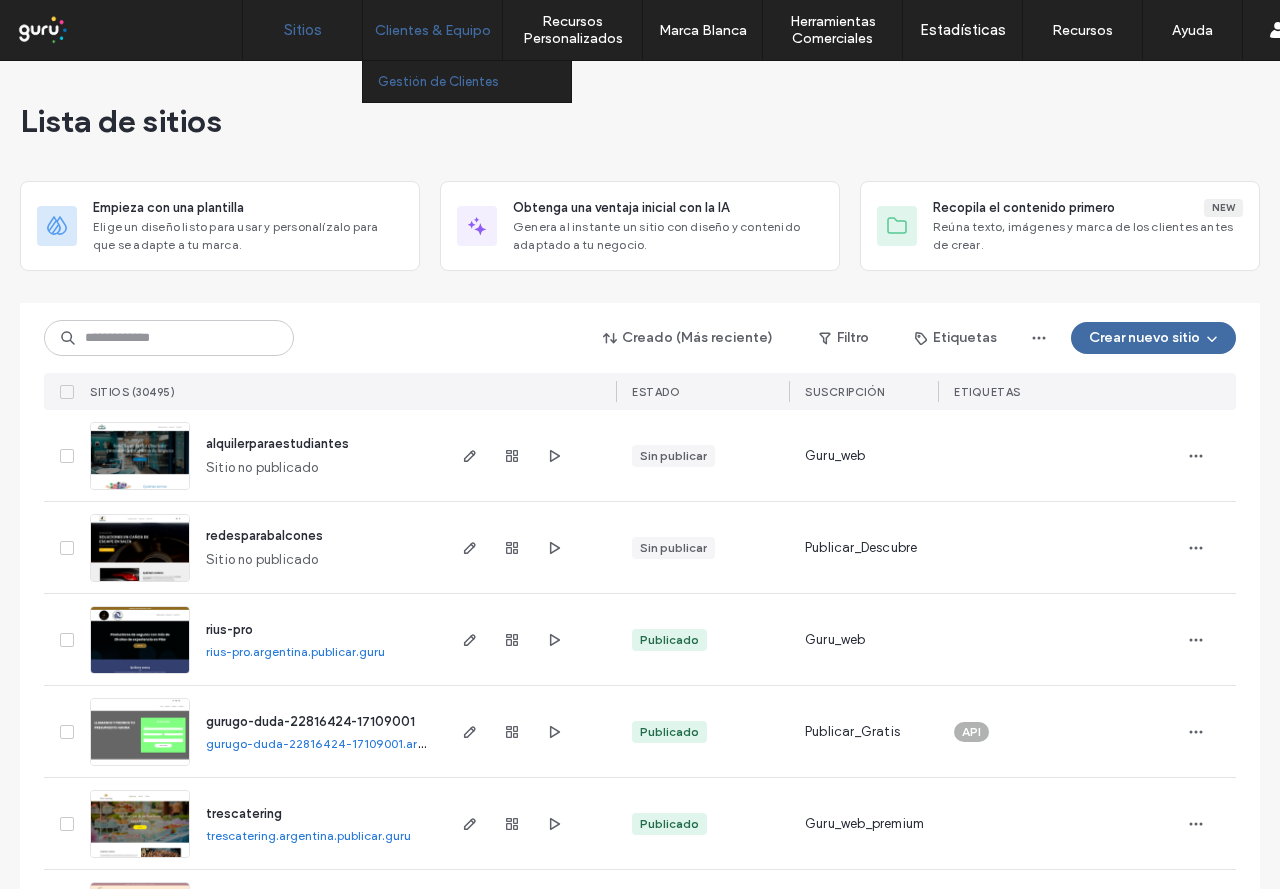 click on "Gestión de Clientes" at bounding box center (438, 81) 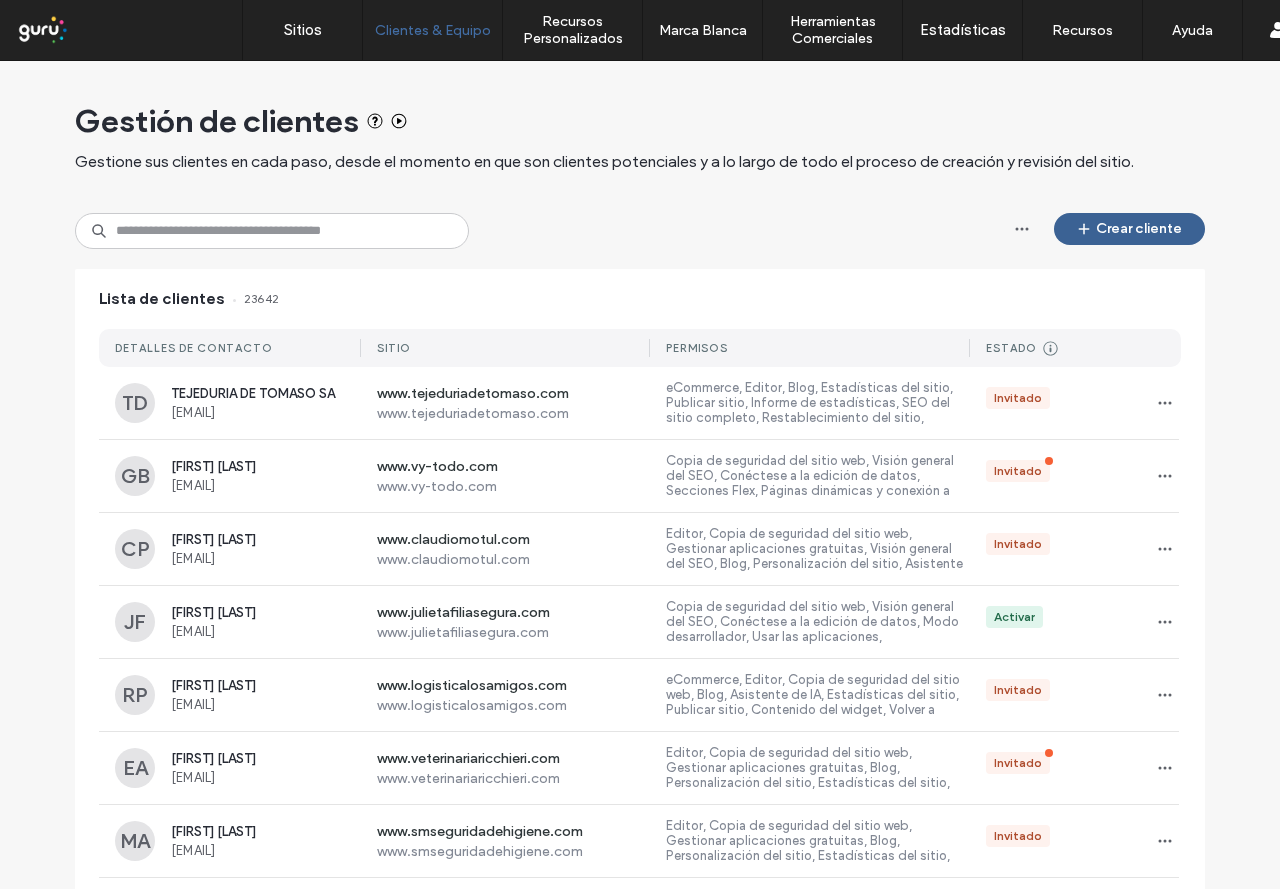 click on "Crear cliente" at bounding box center (1129, 229) 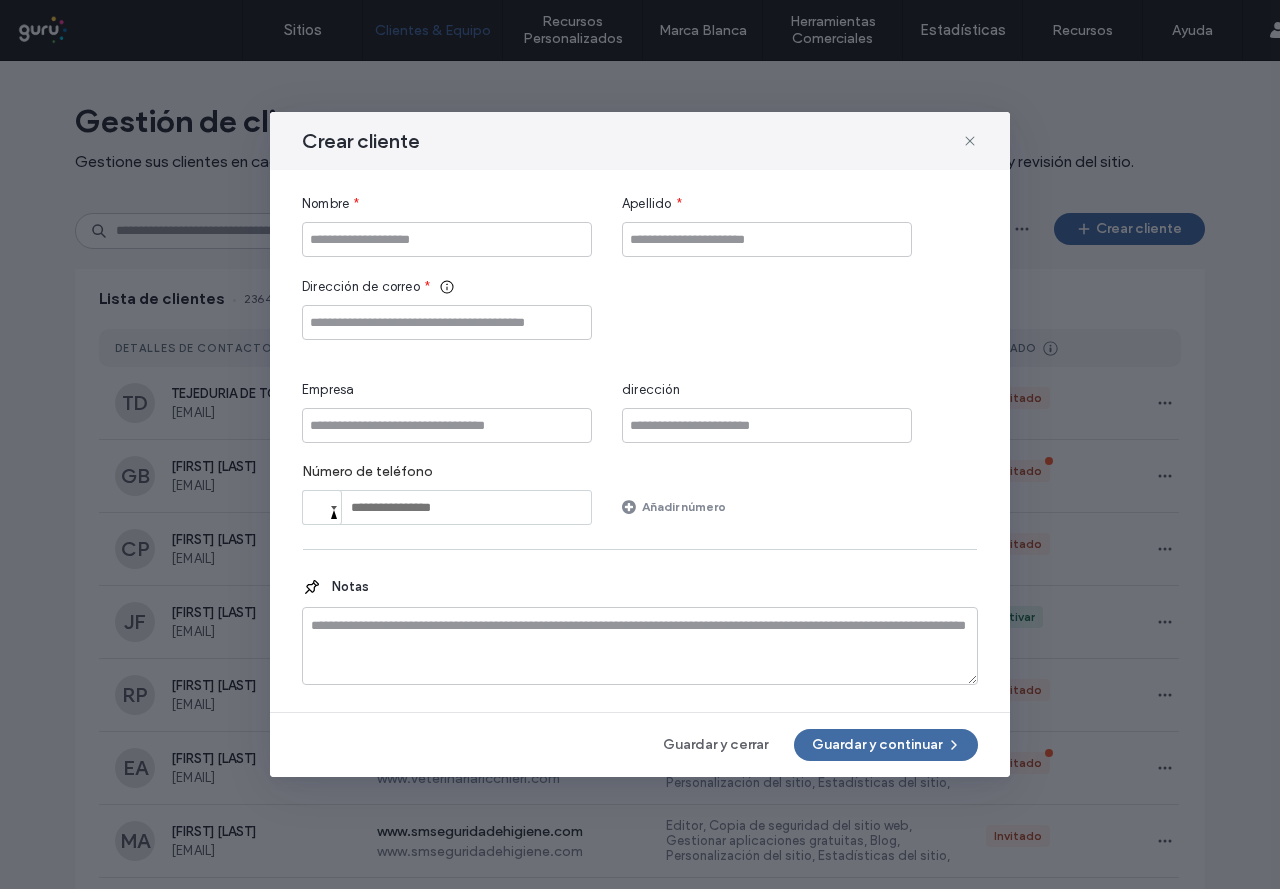 click on "Nombre *" at bounding box center [447, 225] 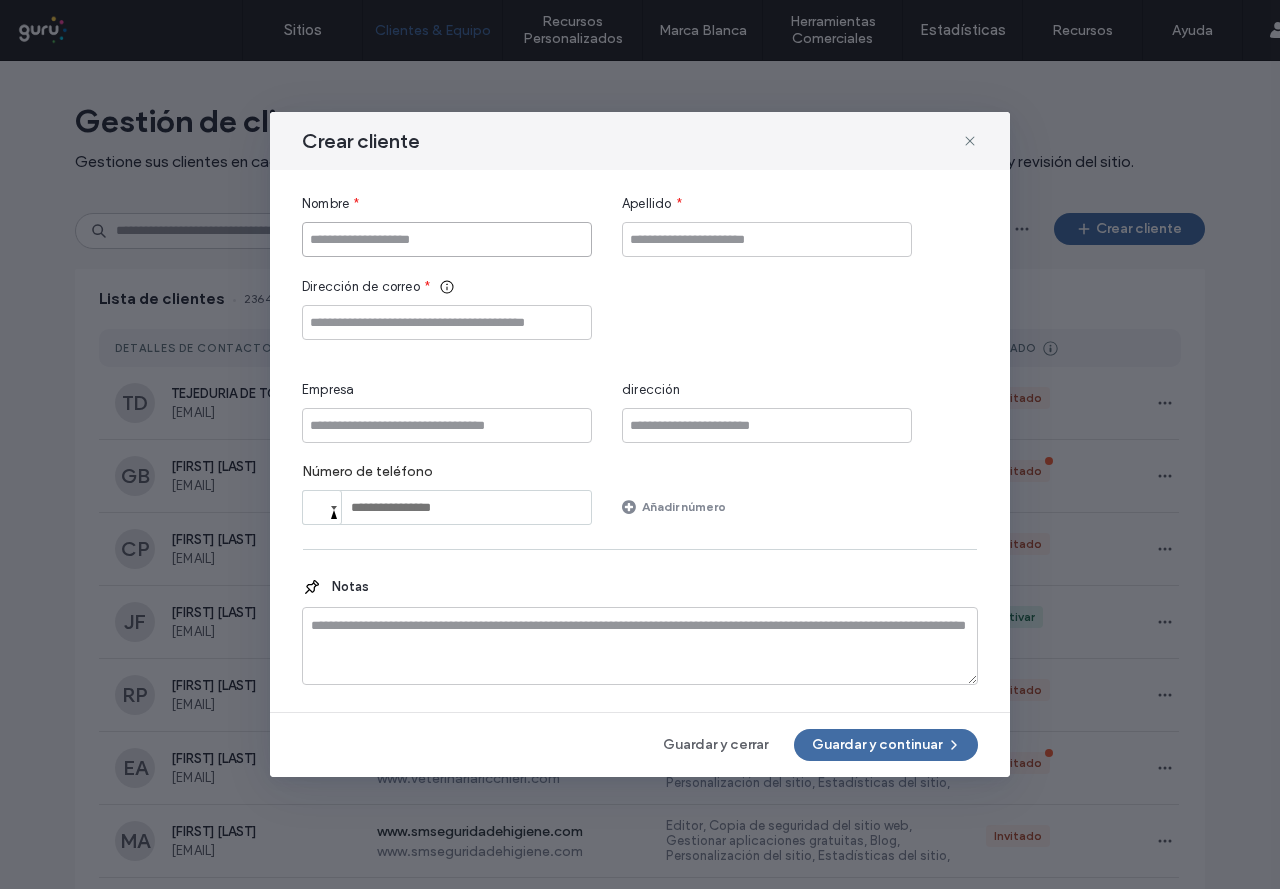 click at bounding box center [447, 239] 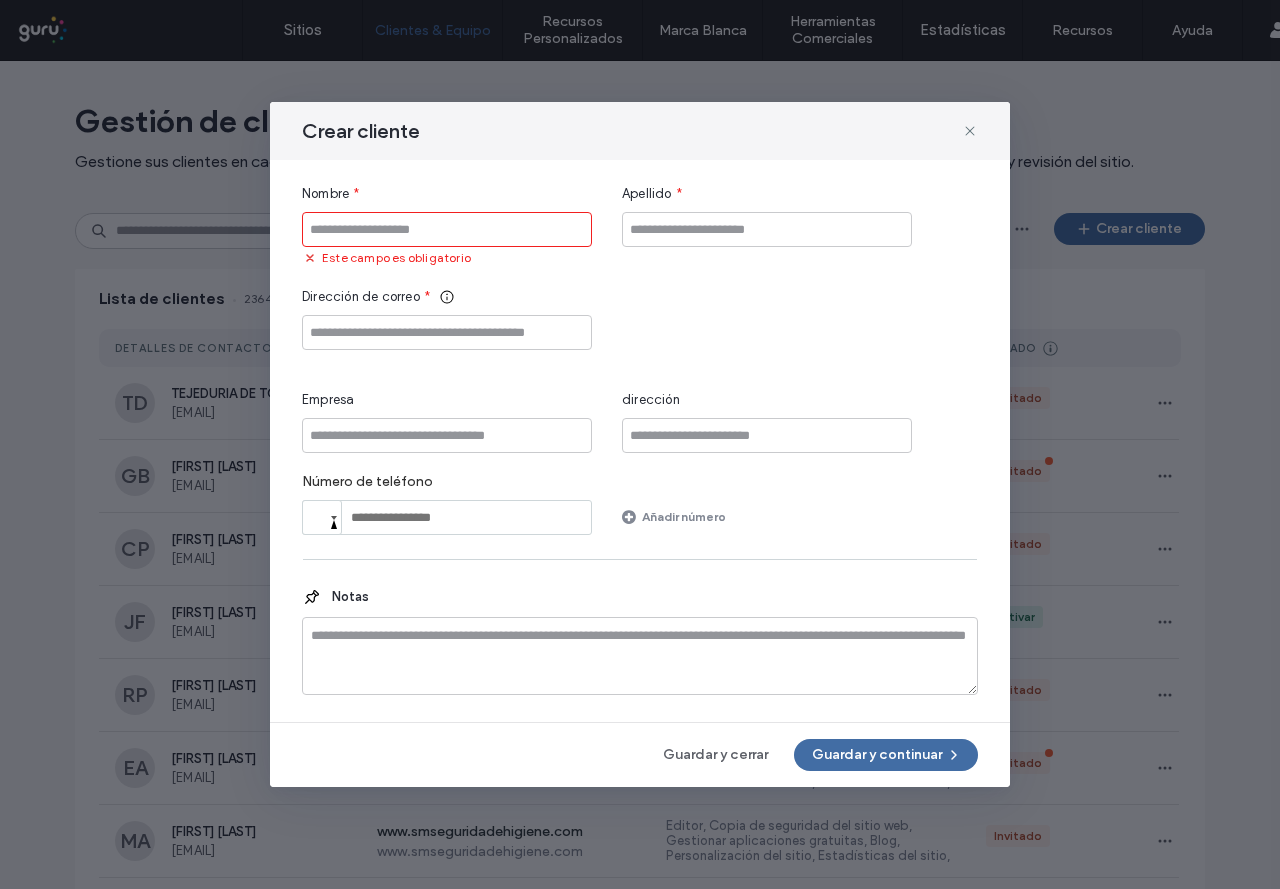 click at bounding box center (447, 229) 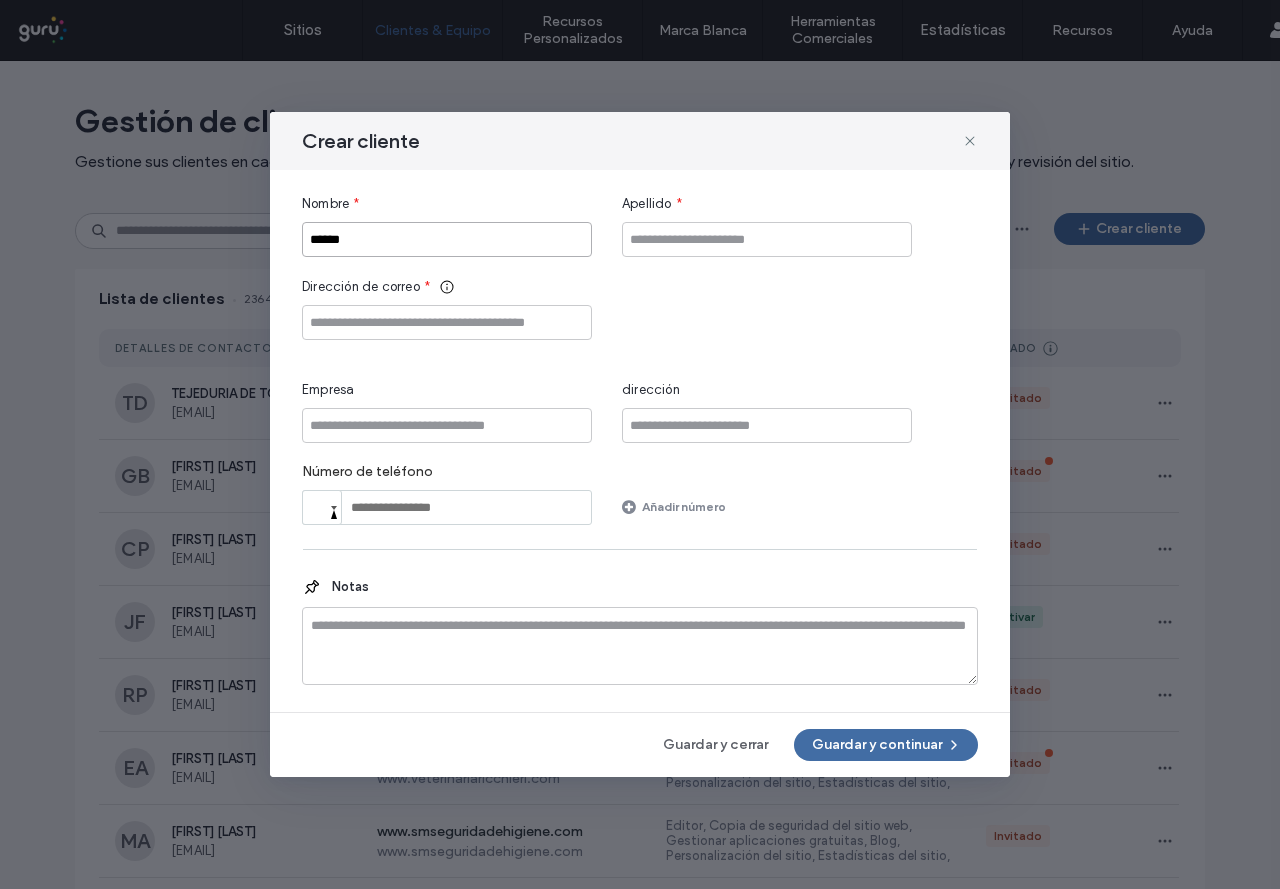 type on "******" 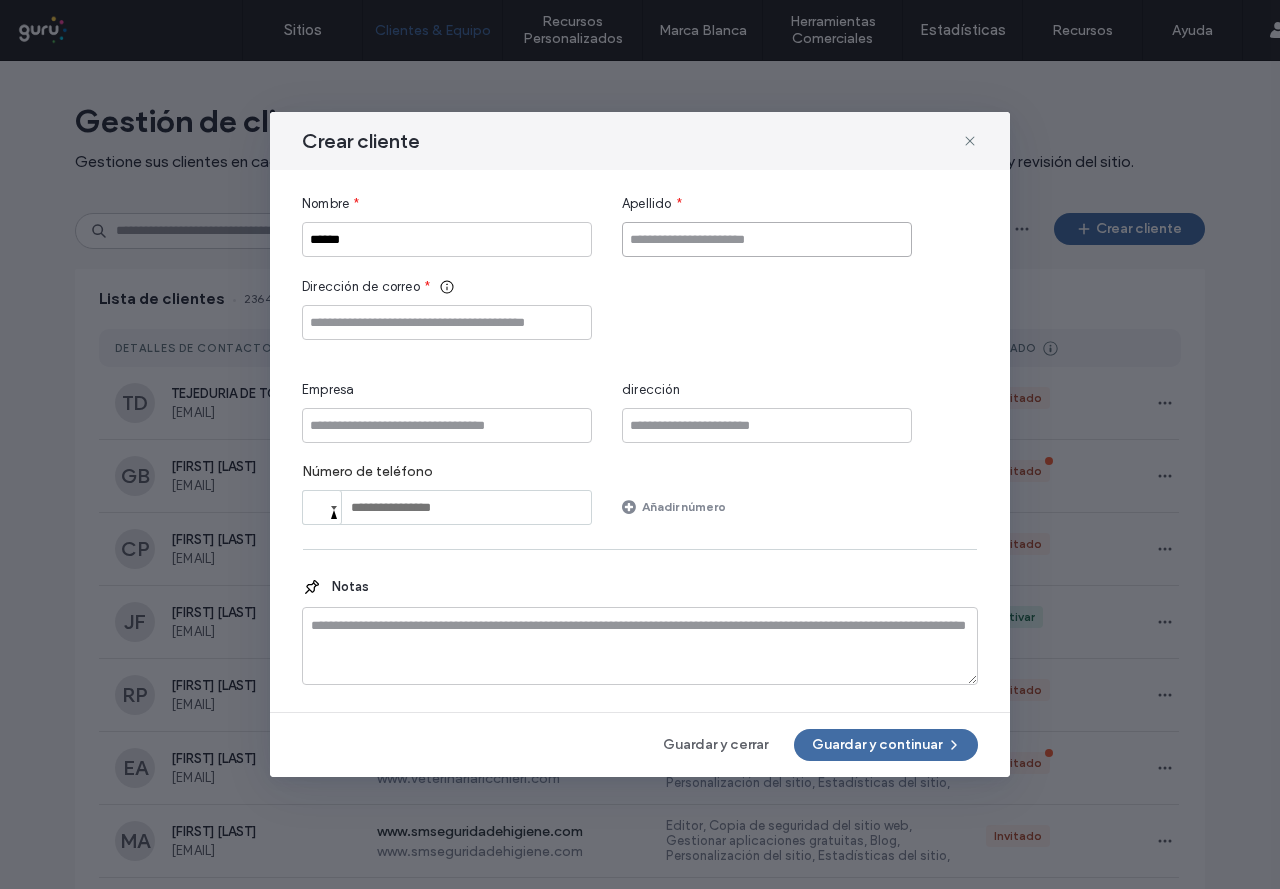 click at bounding box center [767, 239] 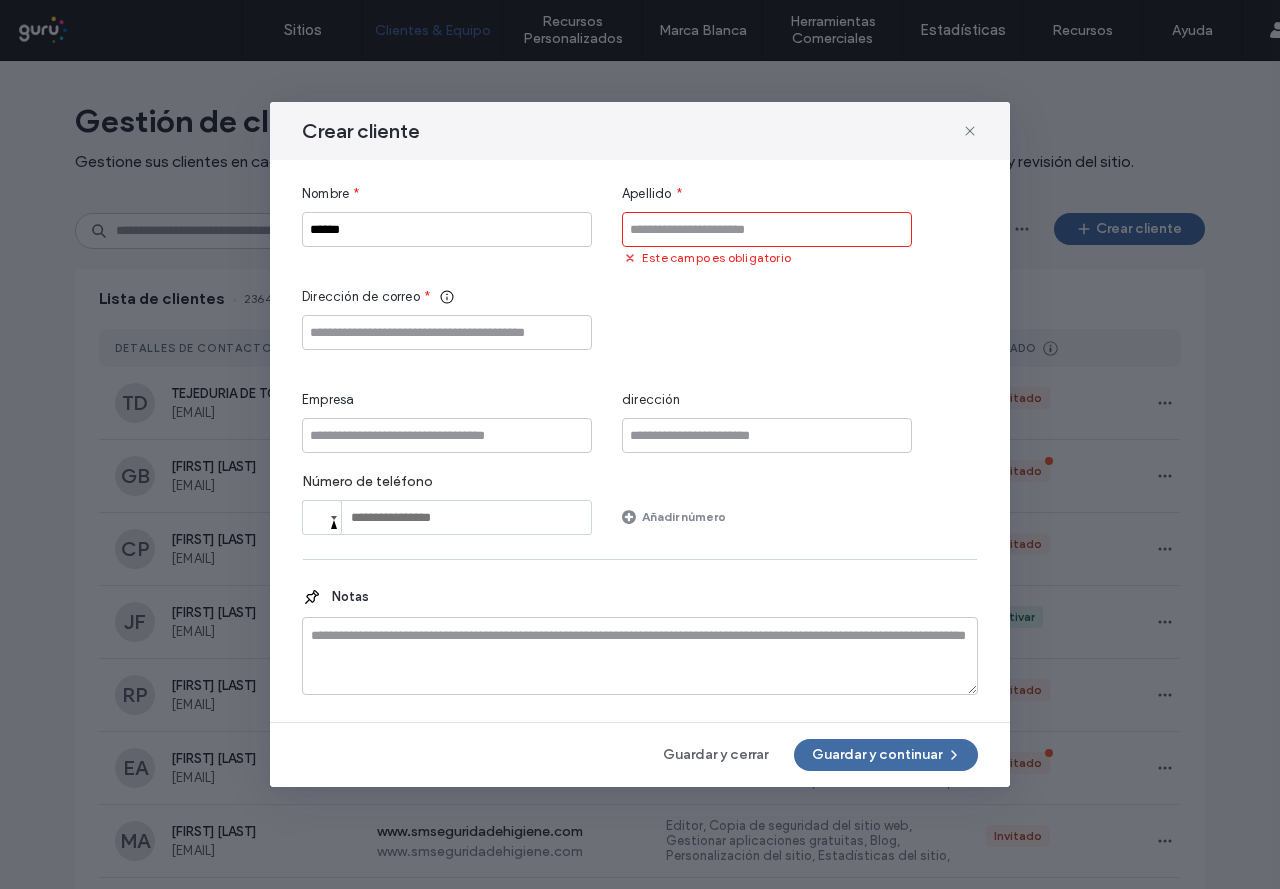 click on "Apellido *" at bounding box center (767, 194) 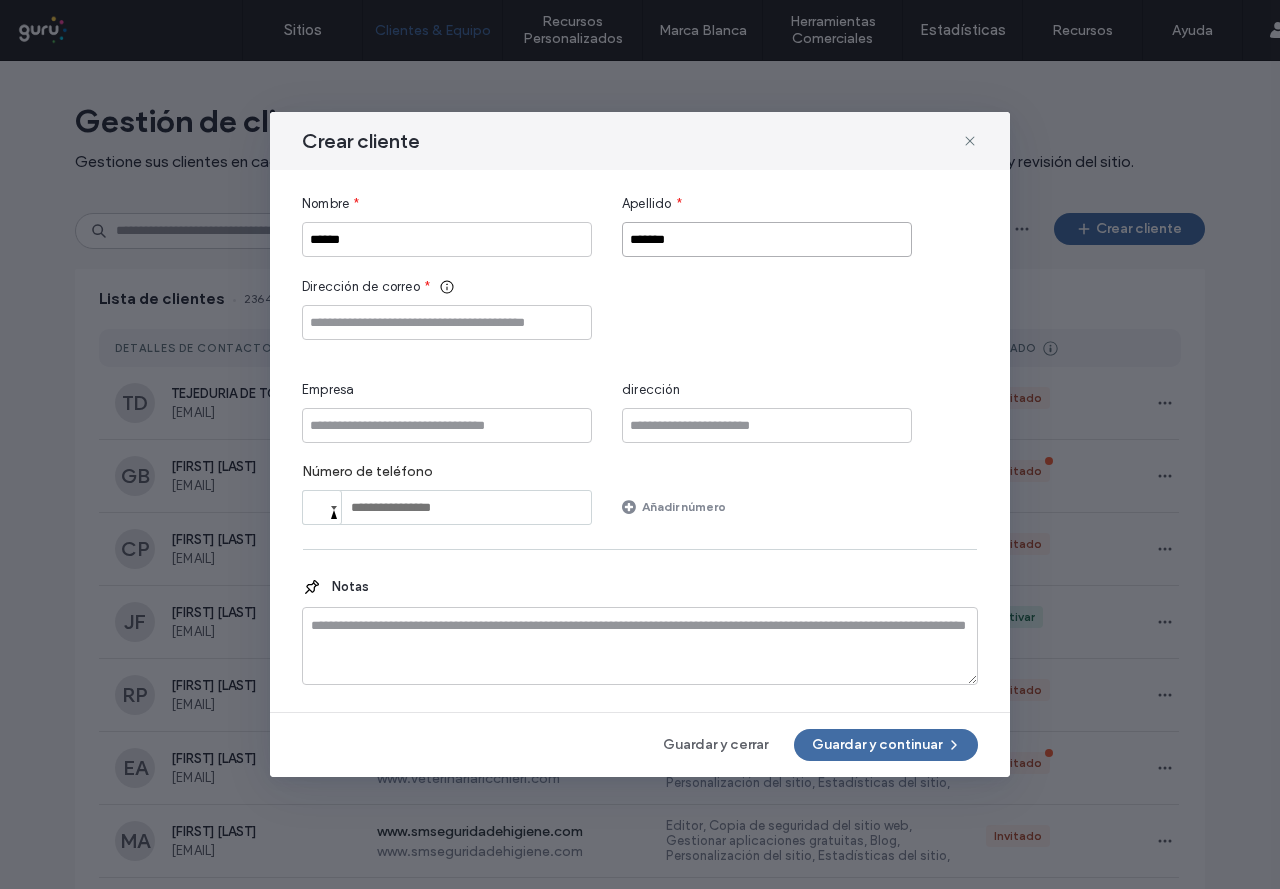 type on "*******" 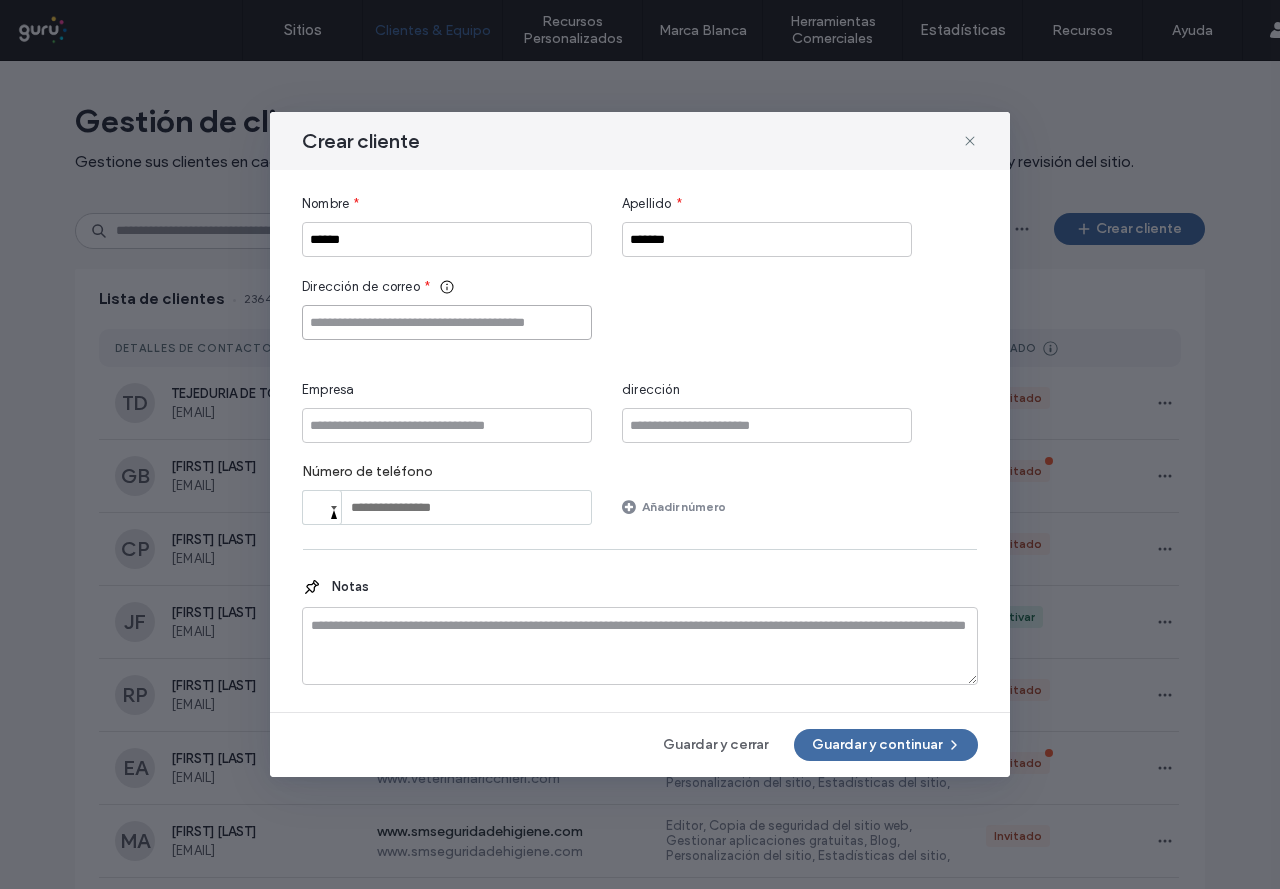 click at bounding box center [447, 322] 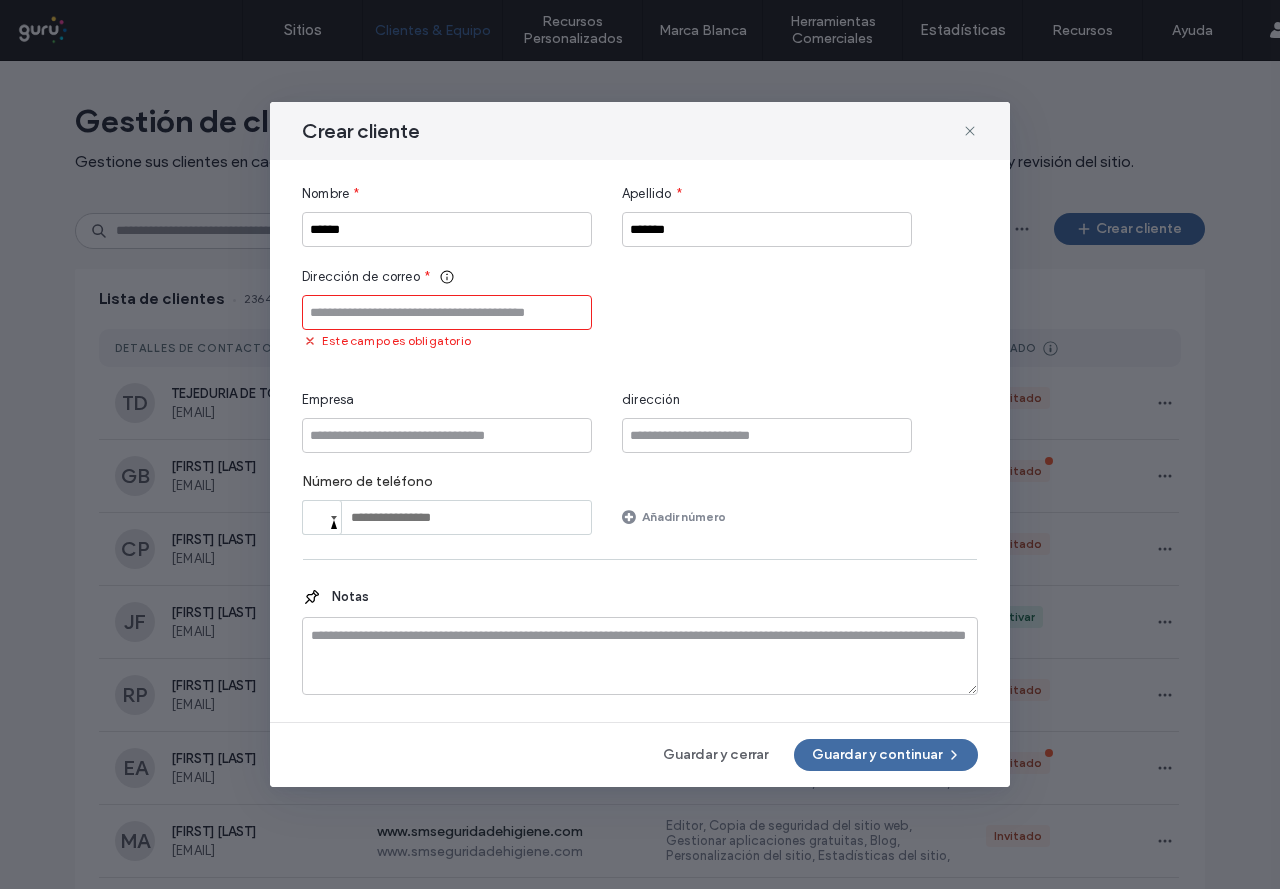 click at bounding box center [447, 312] 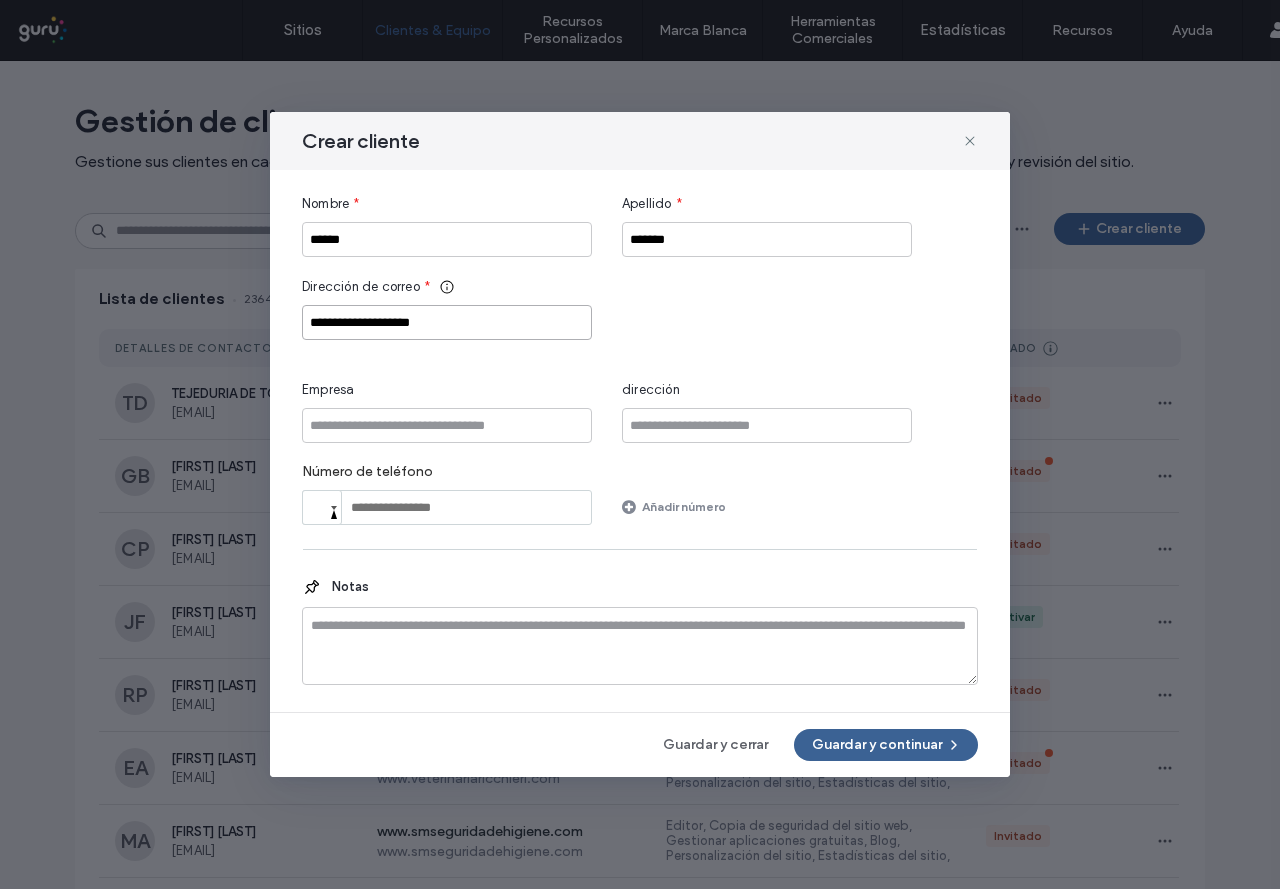 type on "**********" 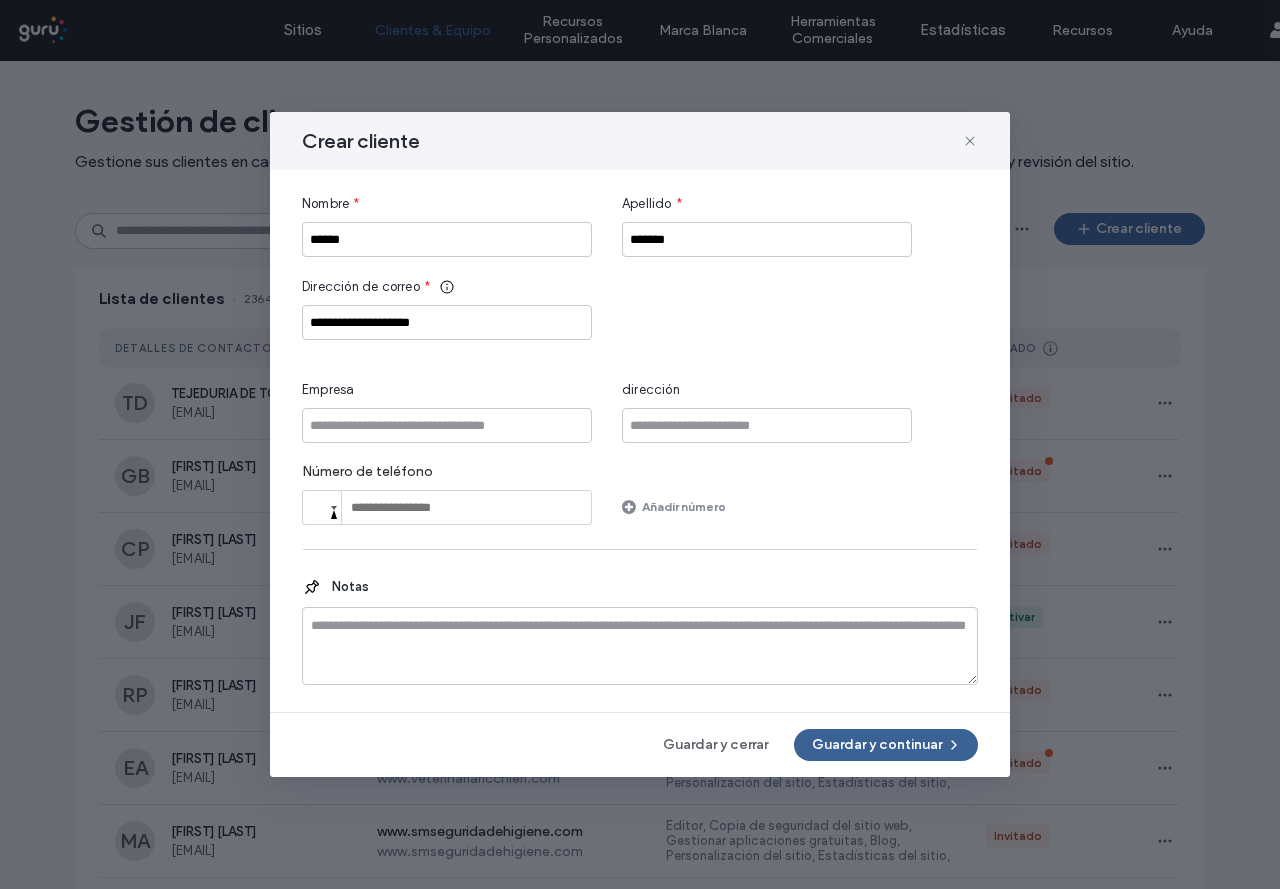 click on "Guardar y continuar" at bounding box center (886, 745) 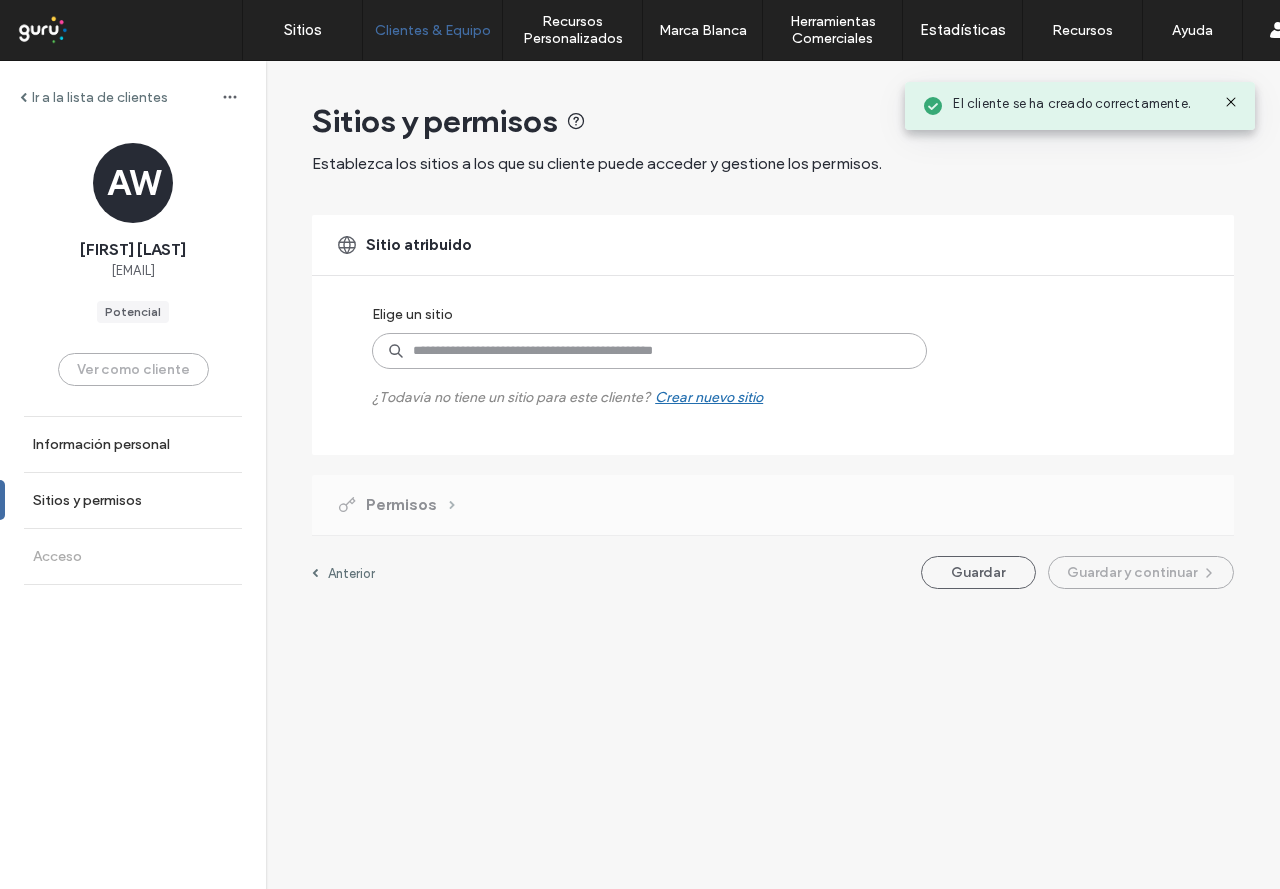 click at bounding box center [649, 351] 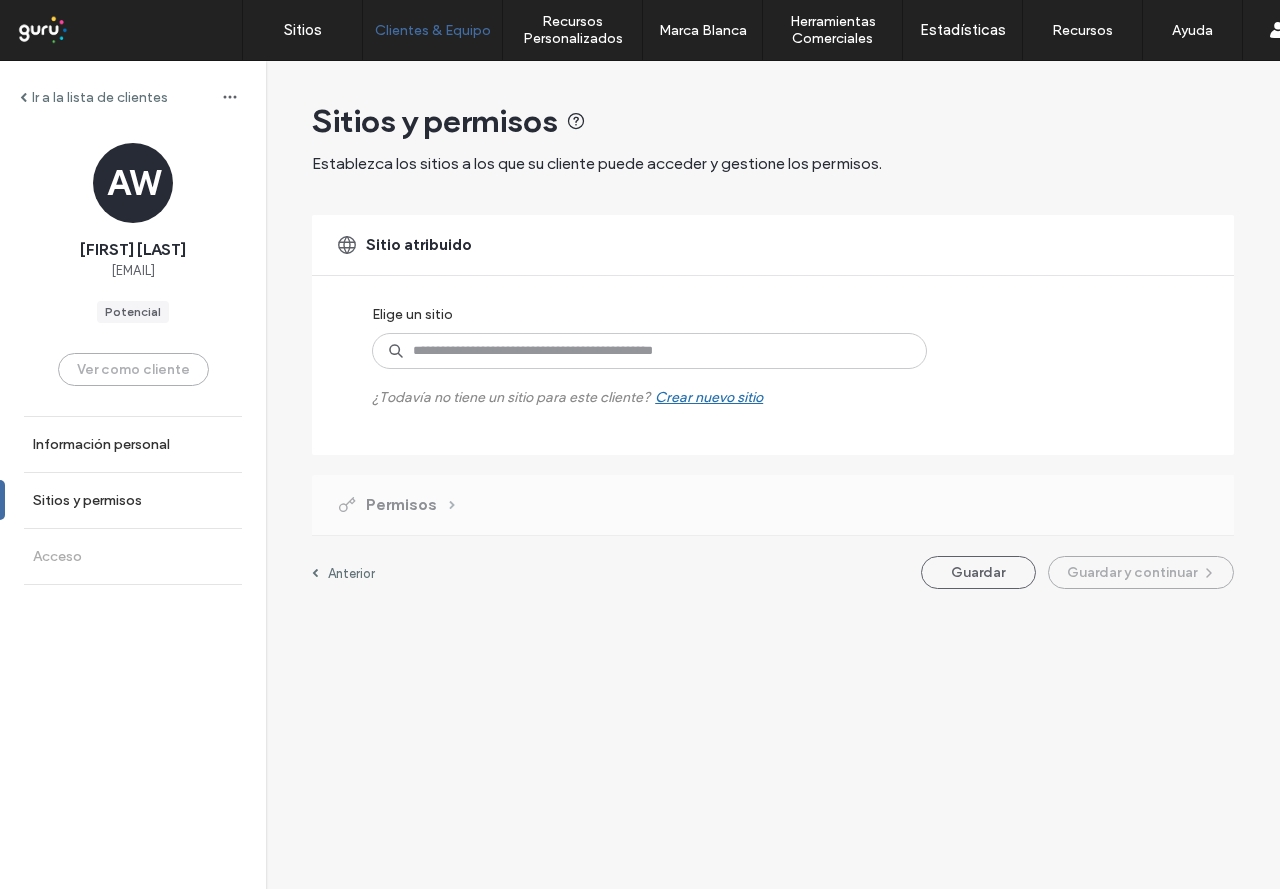 click on "Elige un sitio" at bounding box center [412, 314] 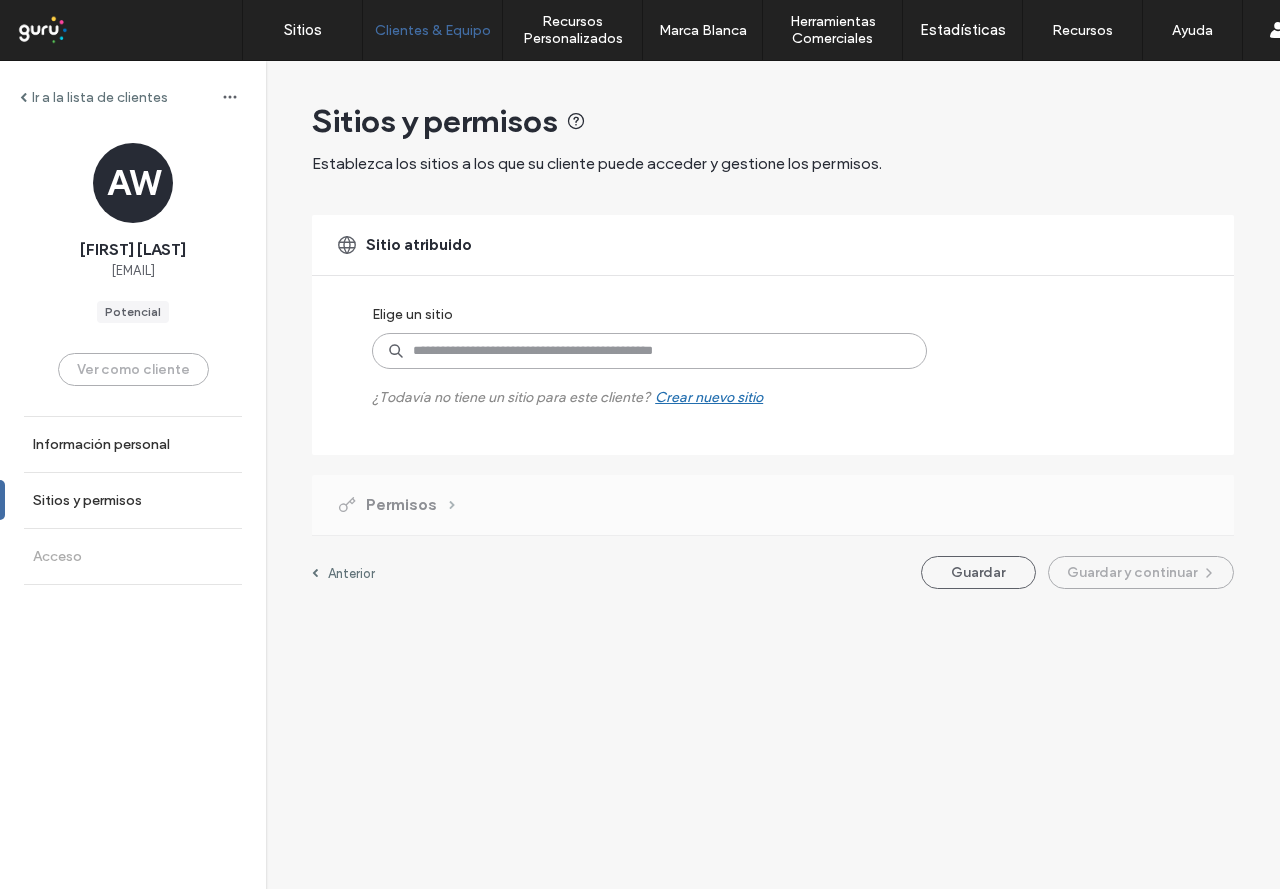 click at bounding box center [649, 351] 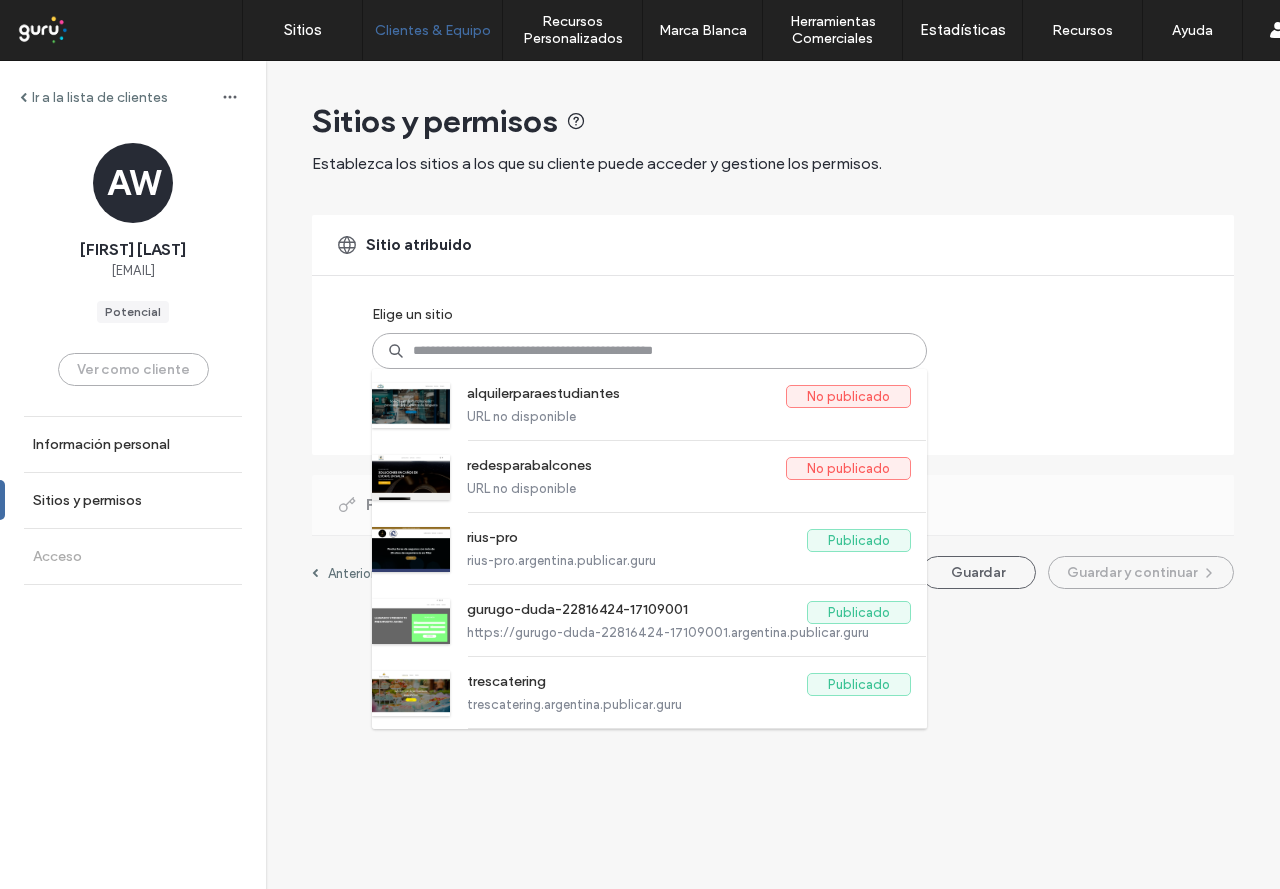 paste on "**********" 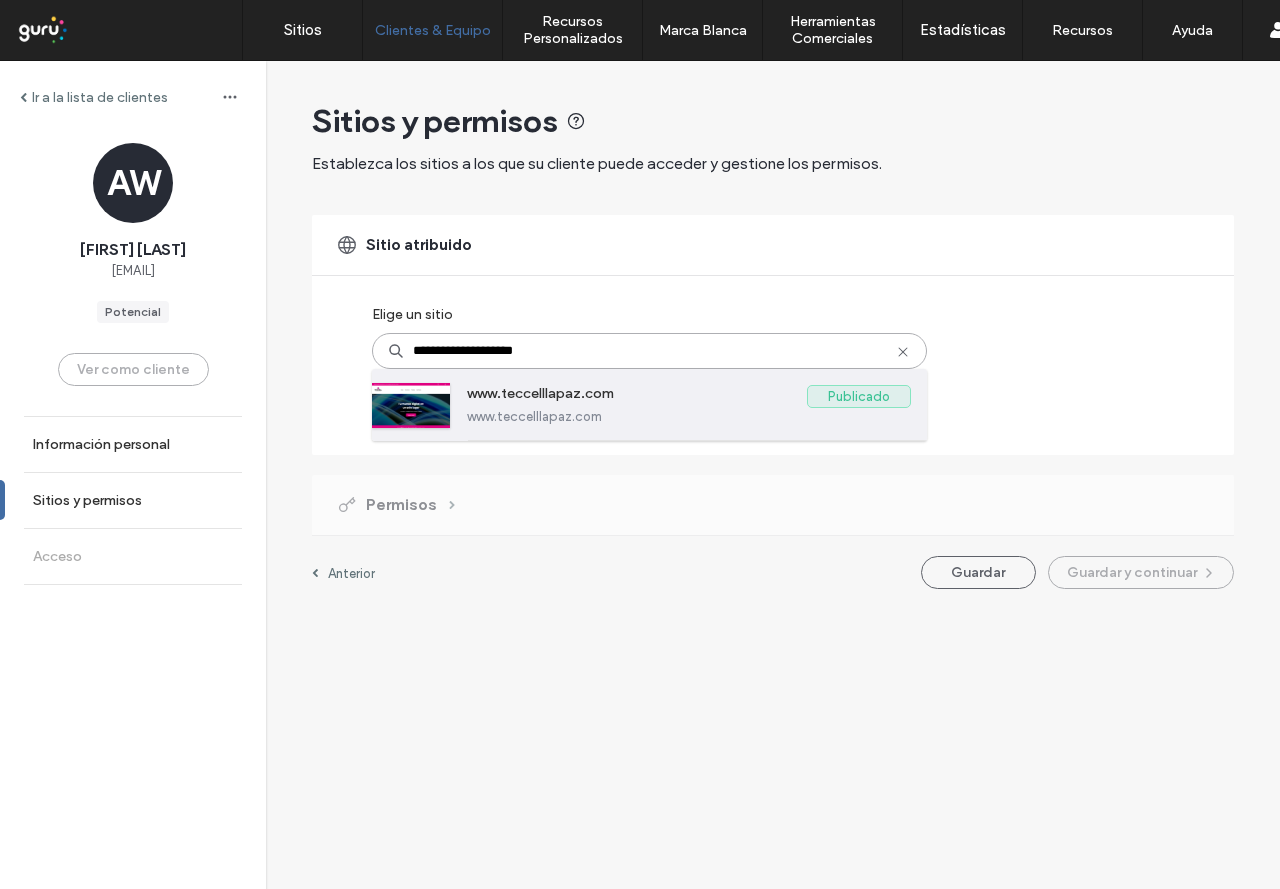 click on "www.teccelllapaz.com" at bounding box center [637, 397] 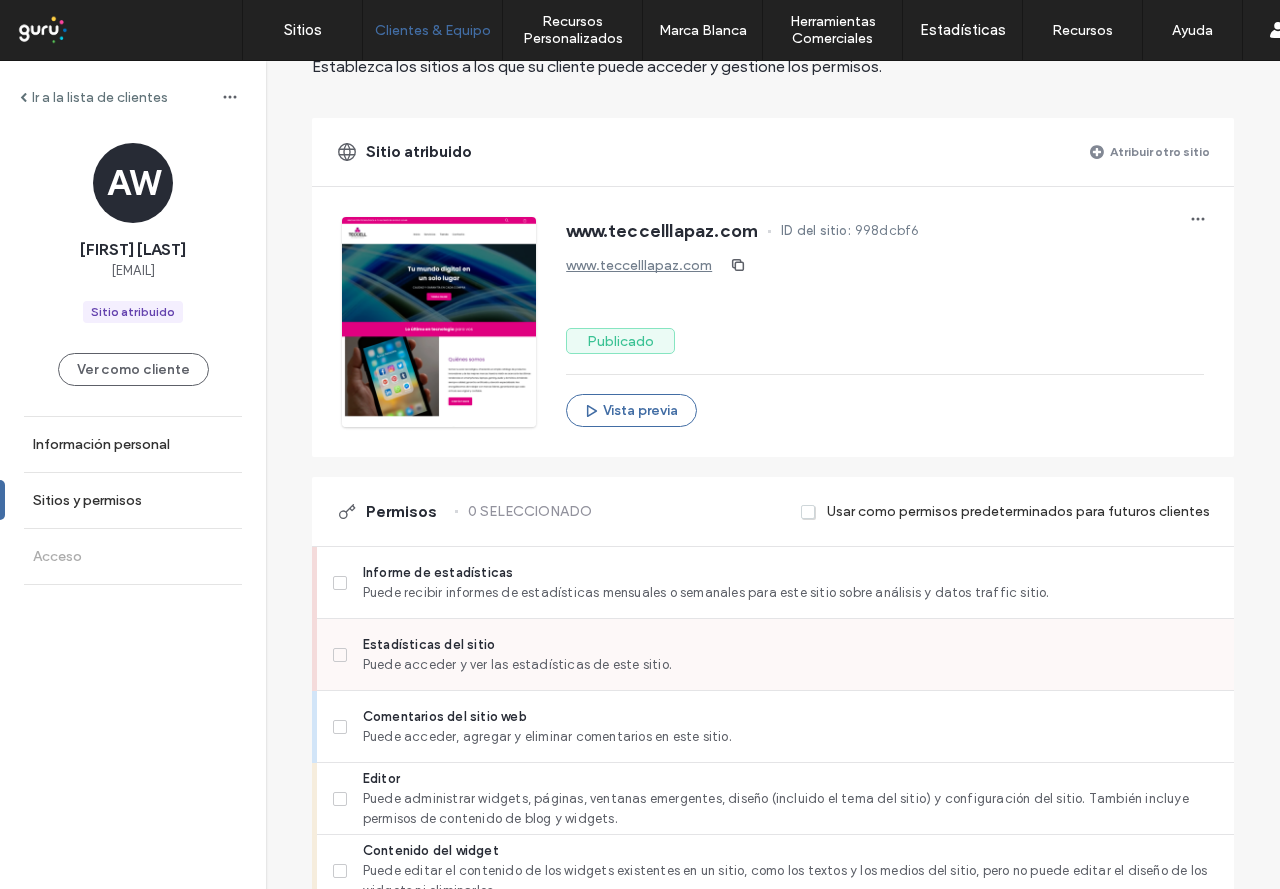 scroll, scrollTop: 400, scrollLeft: 0, axis: vertical 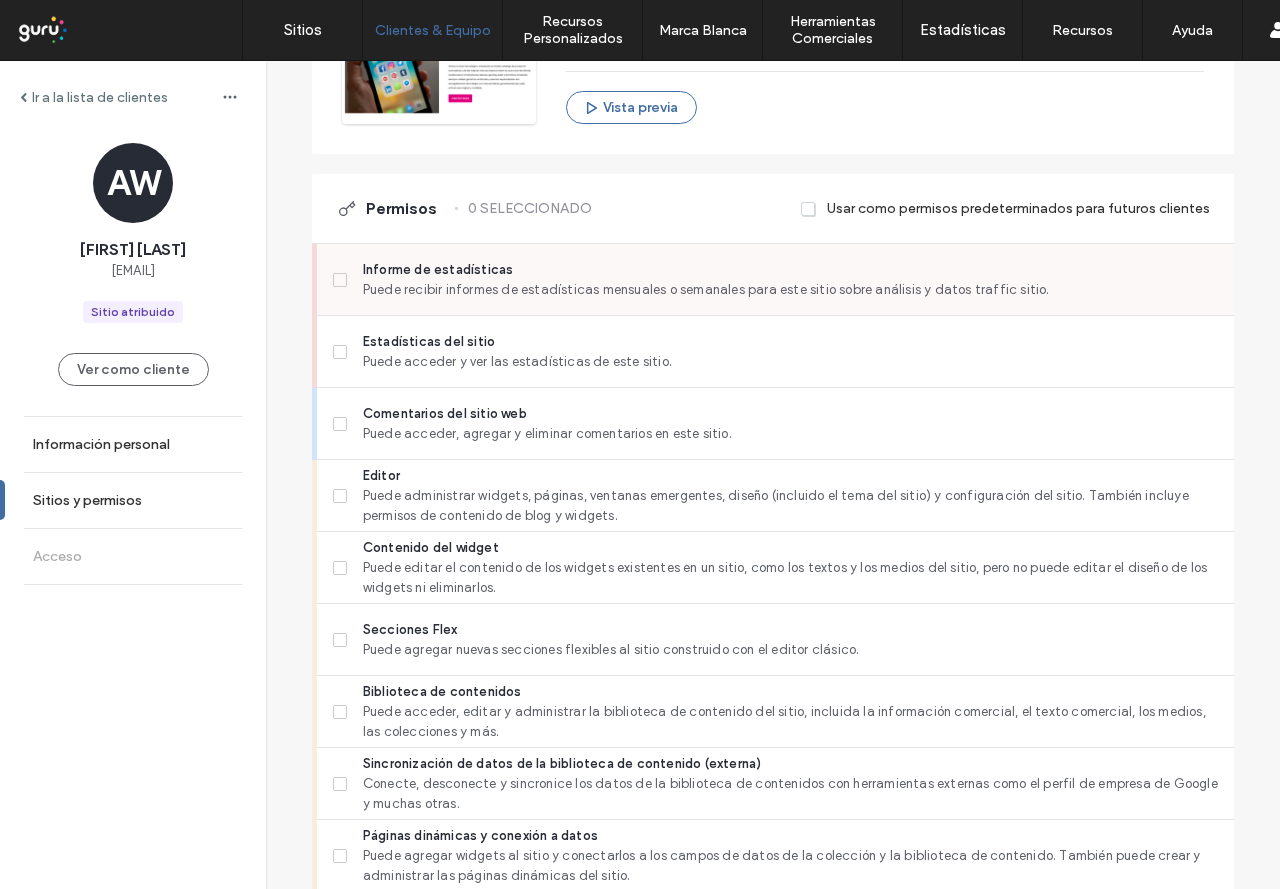 click on "Informe de estadísticas Puede recibir informes de estadísticas mensuales o semanales para este sitio sobre análisis y datos traffic sitio." at bounding box center [783, 279] 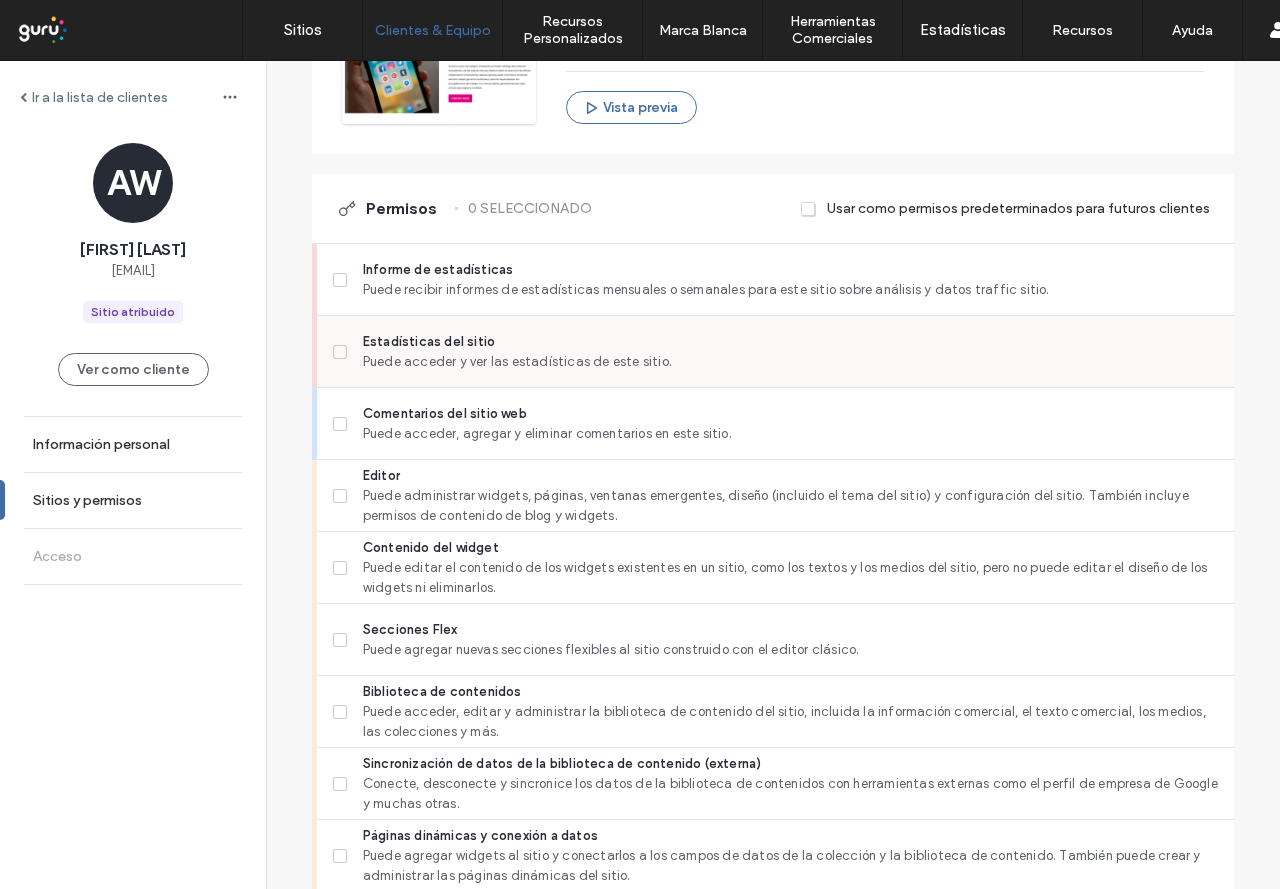click at bounding box center [340, 352] 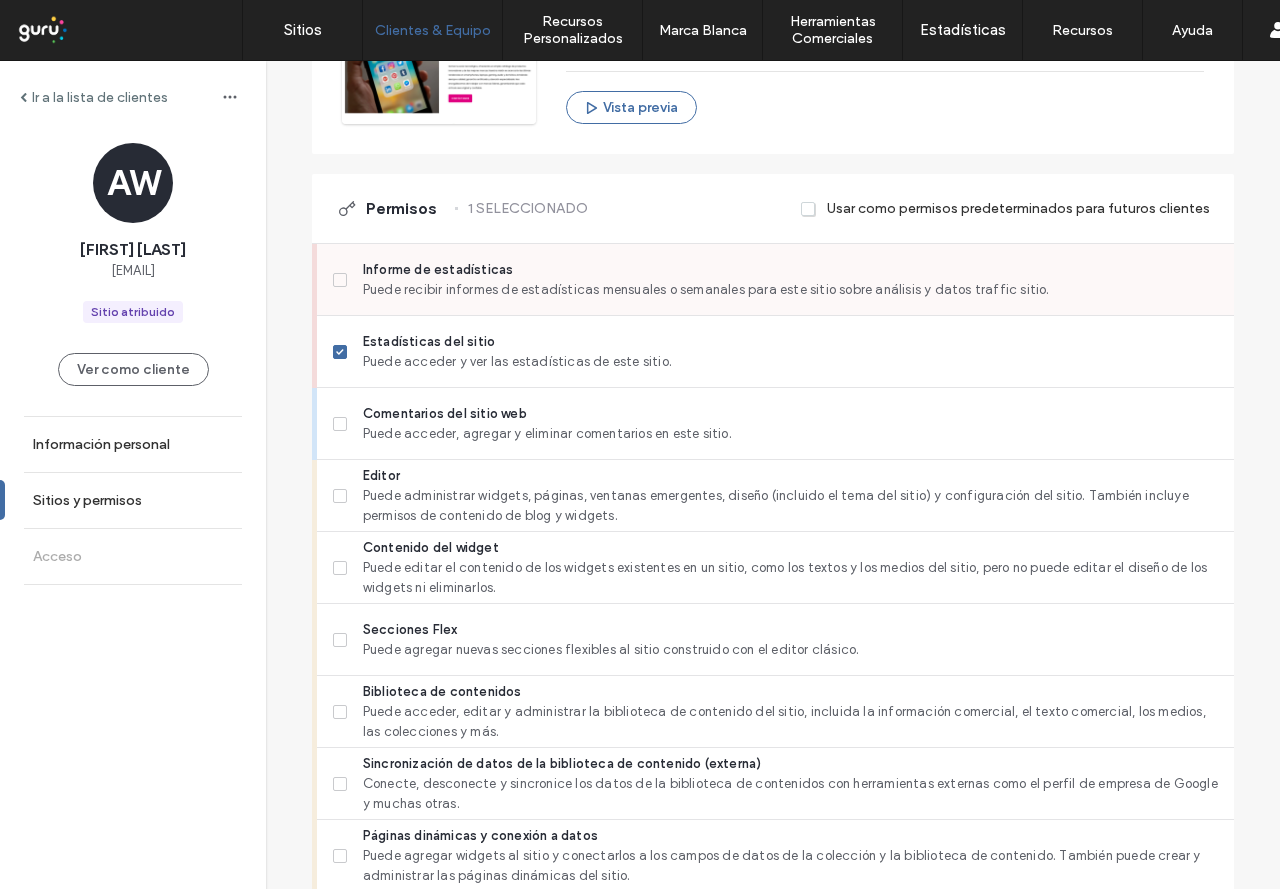 click on "Informe de estadísticas Puede recibir informes de estadísticas mensuales o semanales para este sitio sobre análisis y datos traffic sitio." at bounding box center [775, 280] 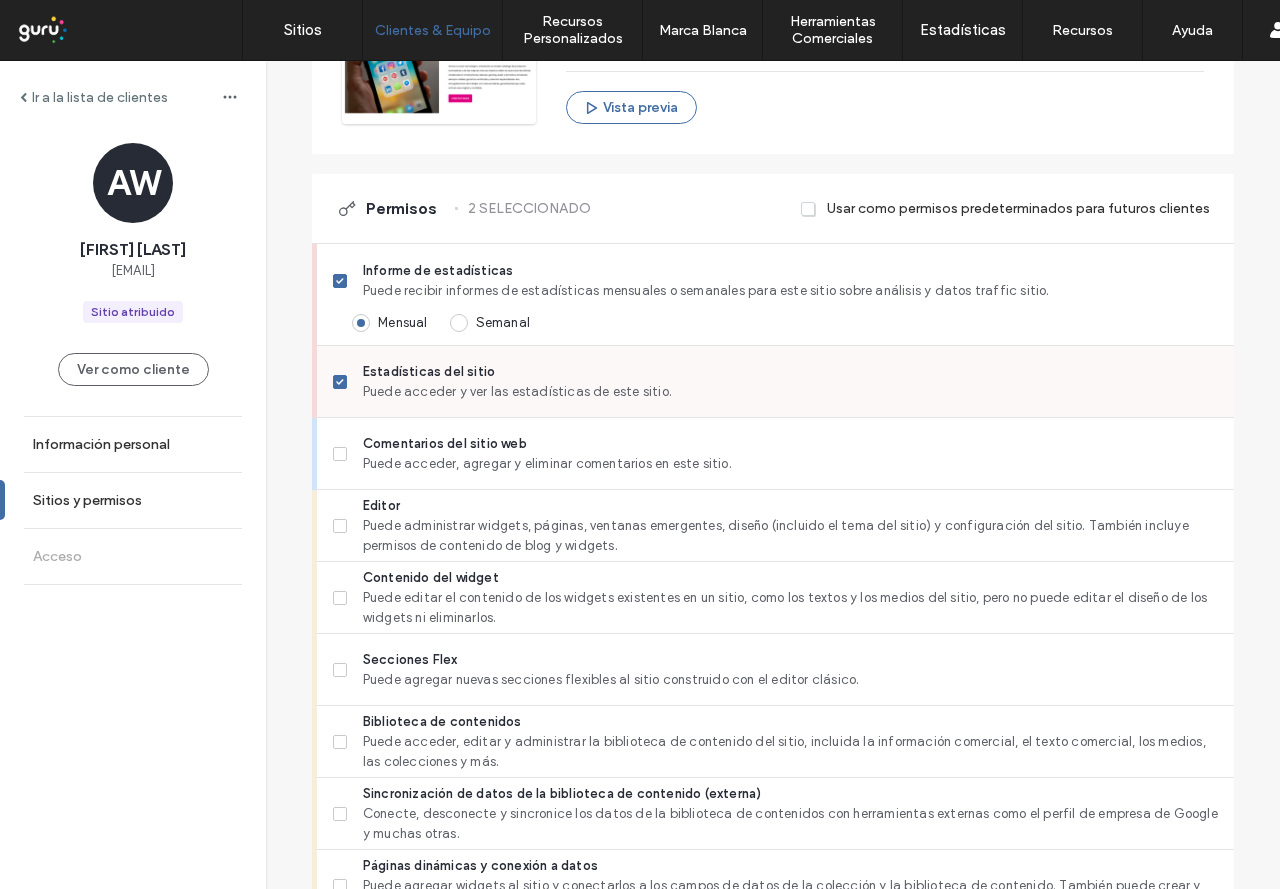 scroll, scrollTop: 600, scrollLeft: 0, axis: vertical 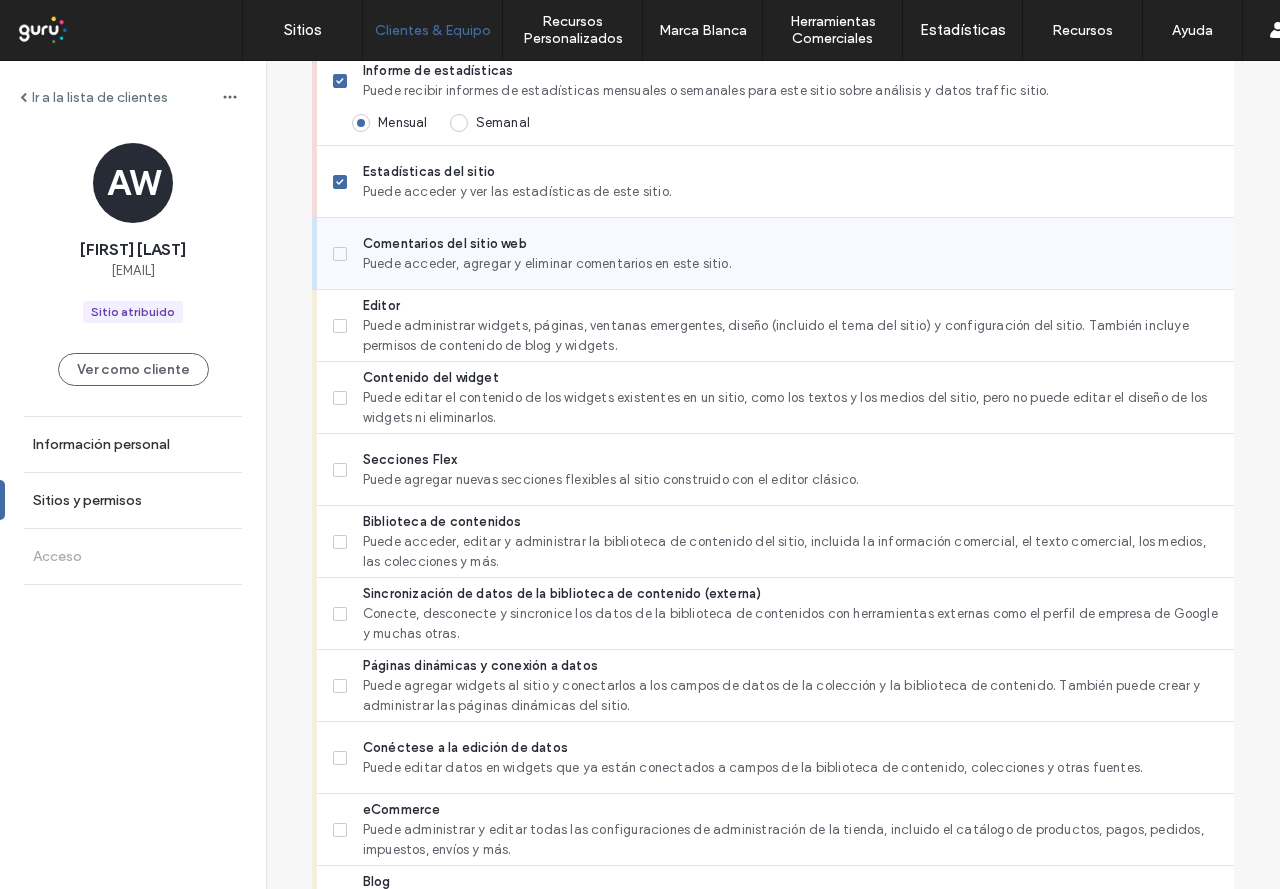 click on "Comentarios del sitio web Puede acceder, agregar y eliminar comentarios en este sitio." at bounding box center [775, 254] 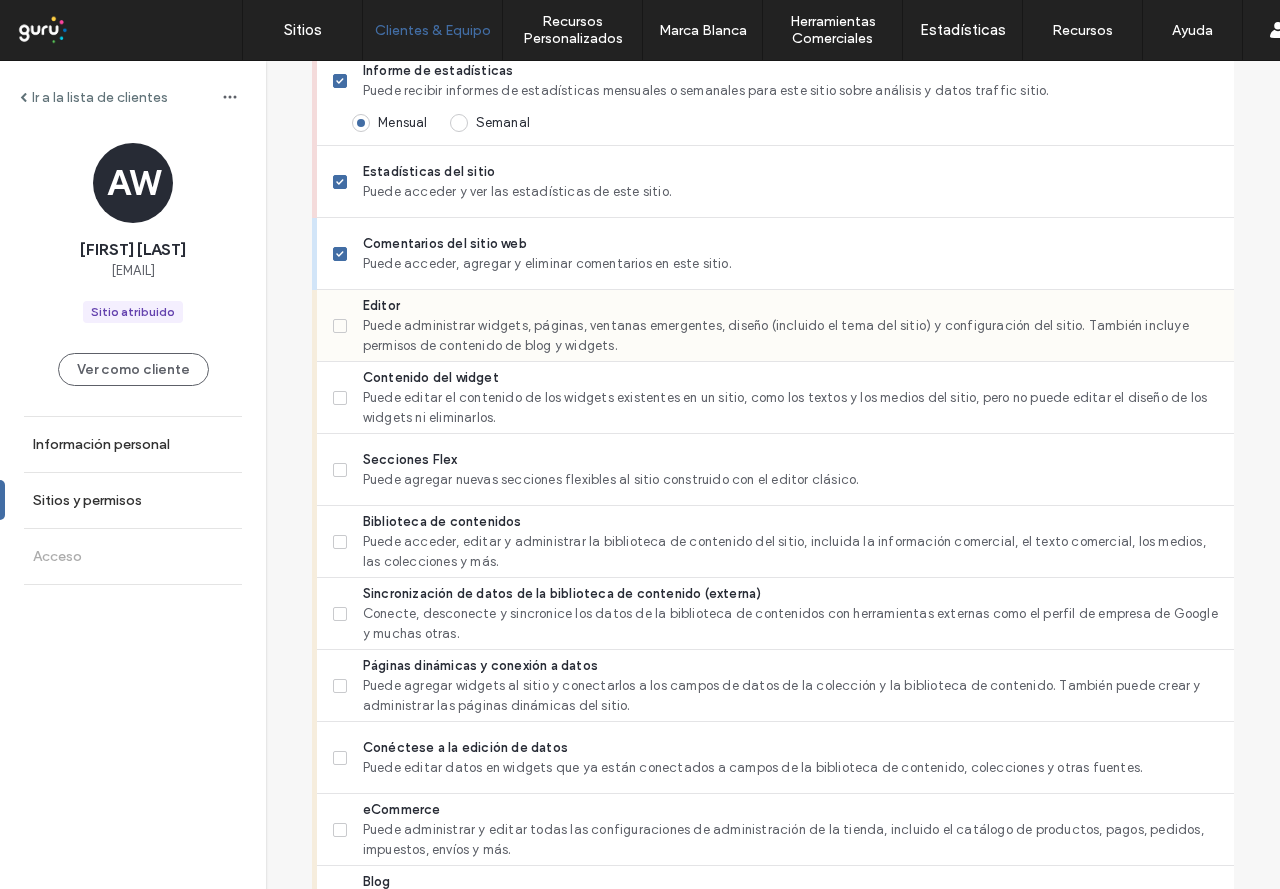 click on "Editor Puede administrar widgets, páginas, ventanas emergentes, diseño (incluido el tema del sitio) y configuración del sitio. También incluye permisos de contenido de blog y widgets." at bounding box center [775, 326] 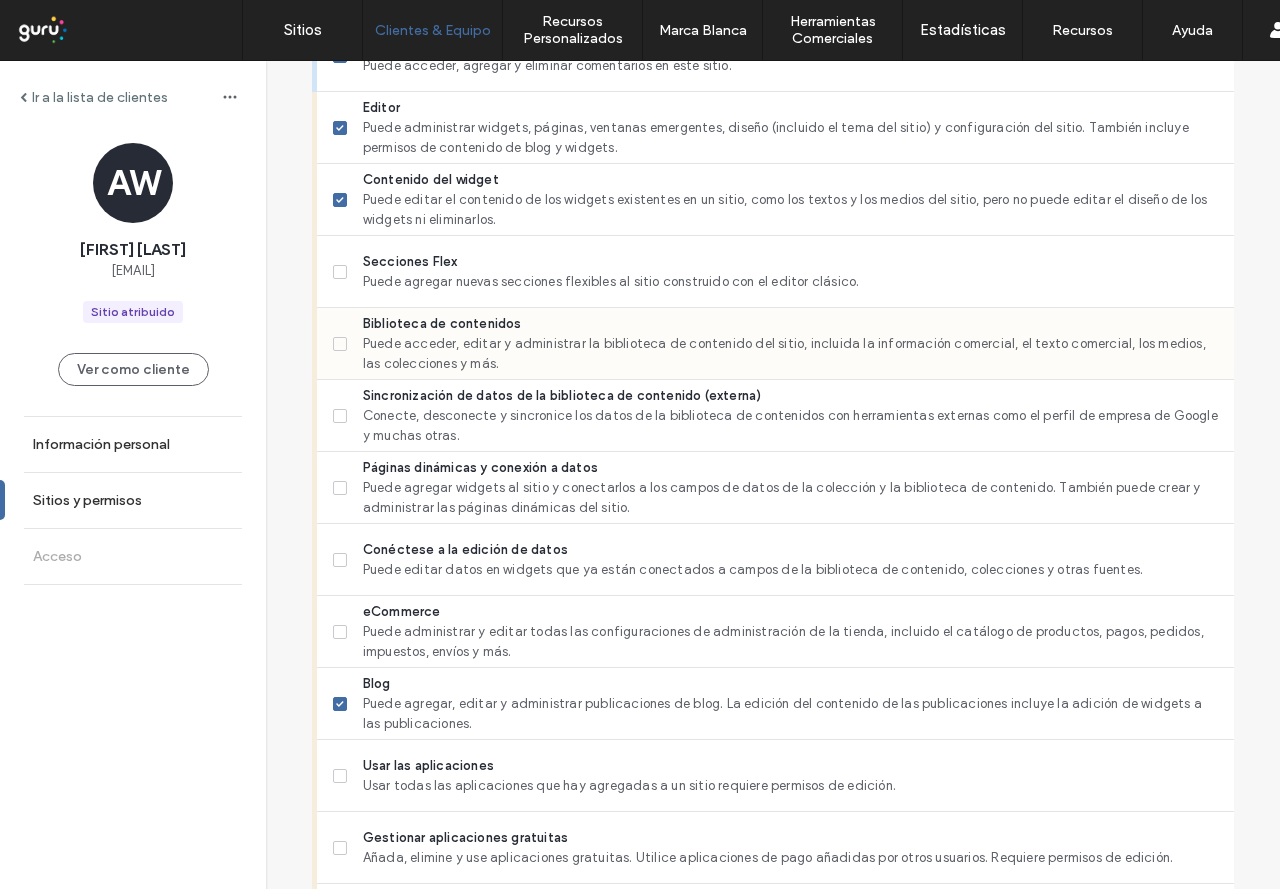 scroll, scrollTop: 800, scrollLeft: 0, axis: vertical 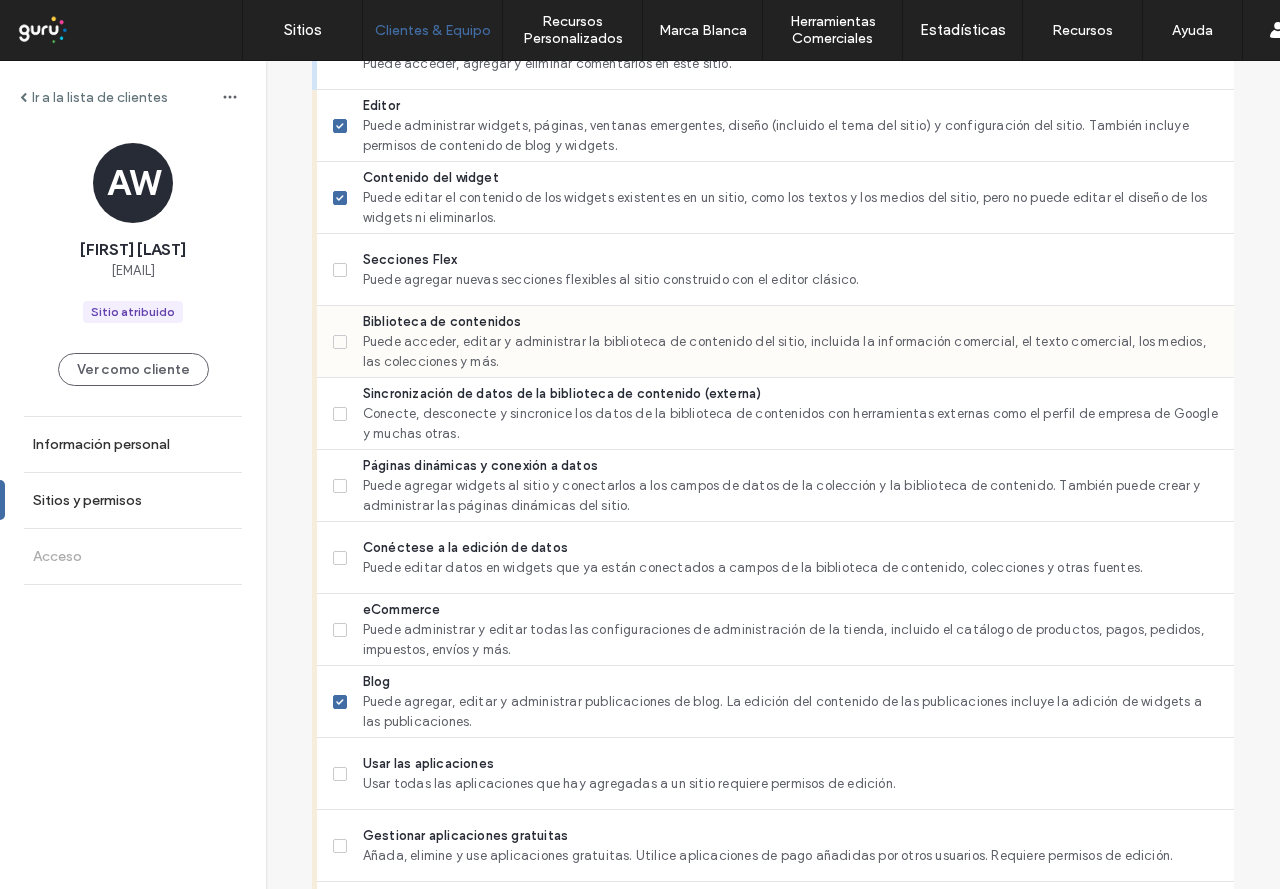 click on "Biblioteca de contenidos Puede acceder, editar y administrar la biblioteca de contenido del sitio, incluida la información comercial, el texto comercial, los medios, las colecciones y más." at bounding box center (775, 342) 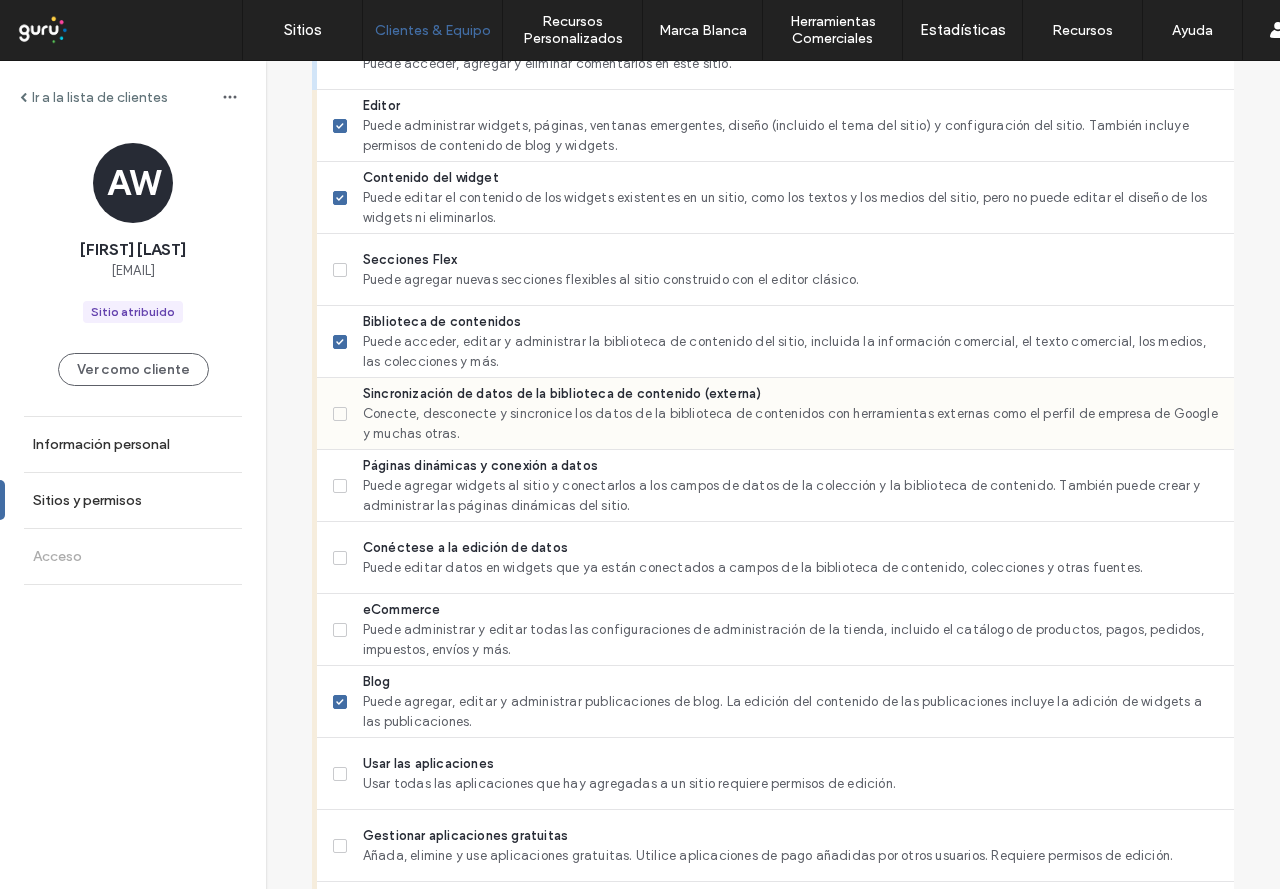 click 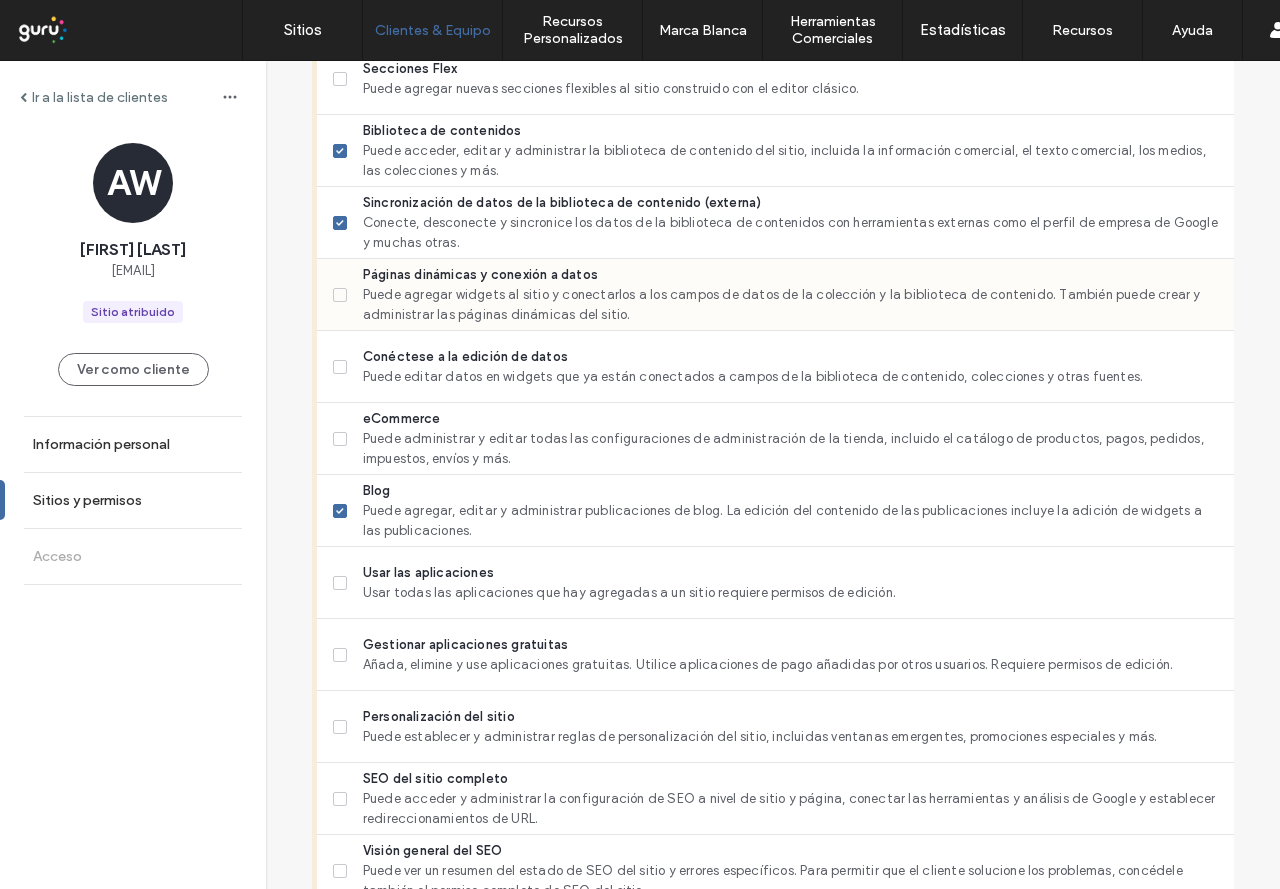 scroll, scrollTop: 1000, scrollLeft: 0, axis: vertical 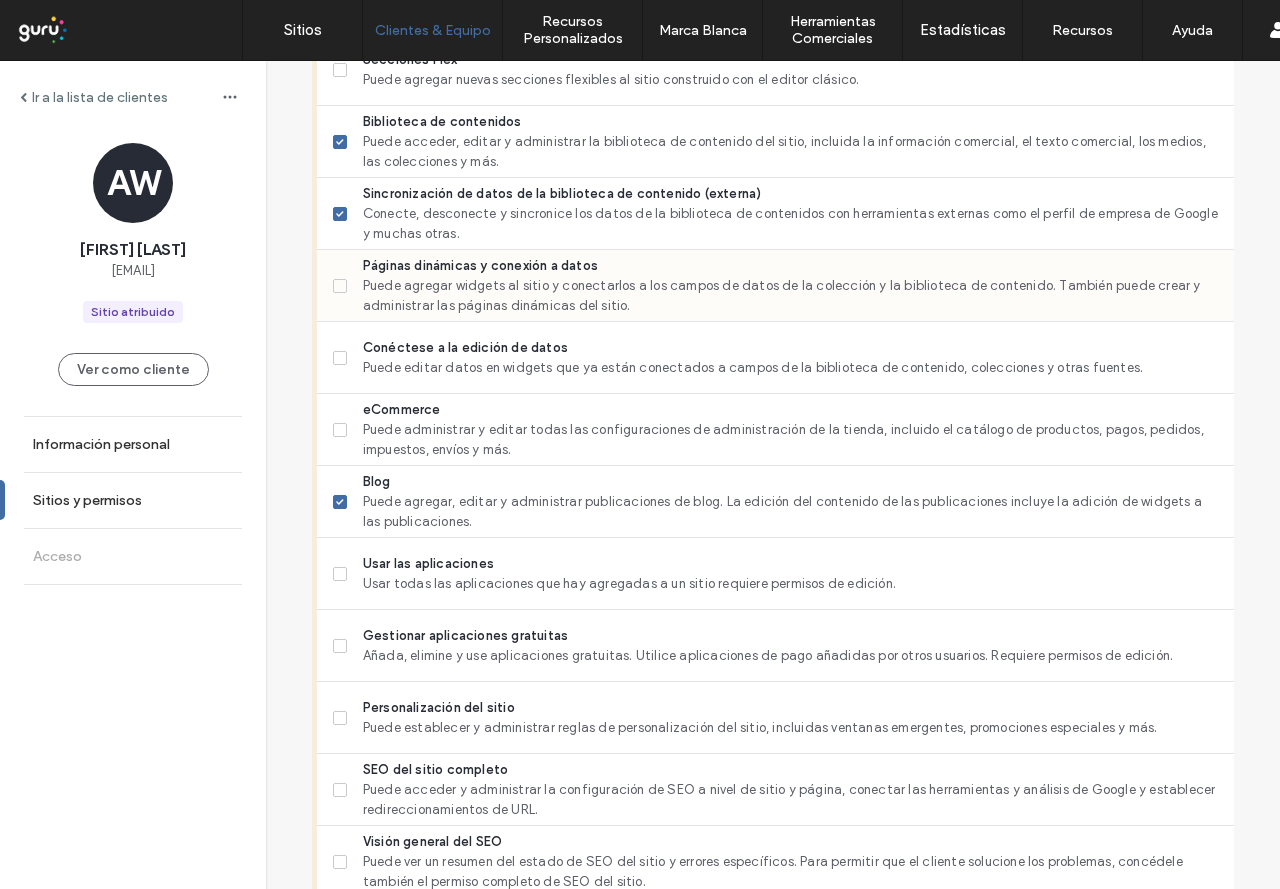 click on "Páginas dinámicas y conexión a datos Puede agregar widgets al sitio y conectarlos a los campos de datos de la colección y la biblioteca de contenido. También puede crear y administrar las páginas dinámicas del sitio." at bounding box center (775, 286) 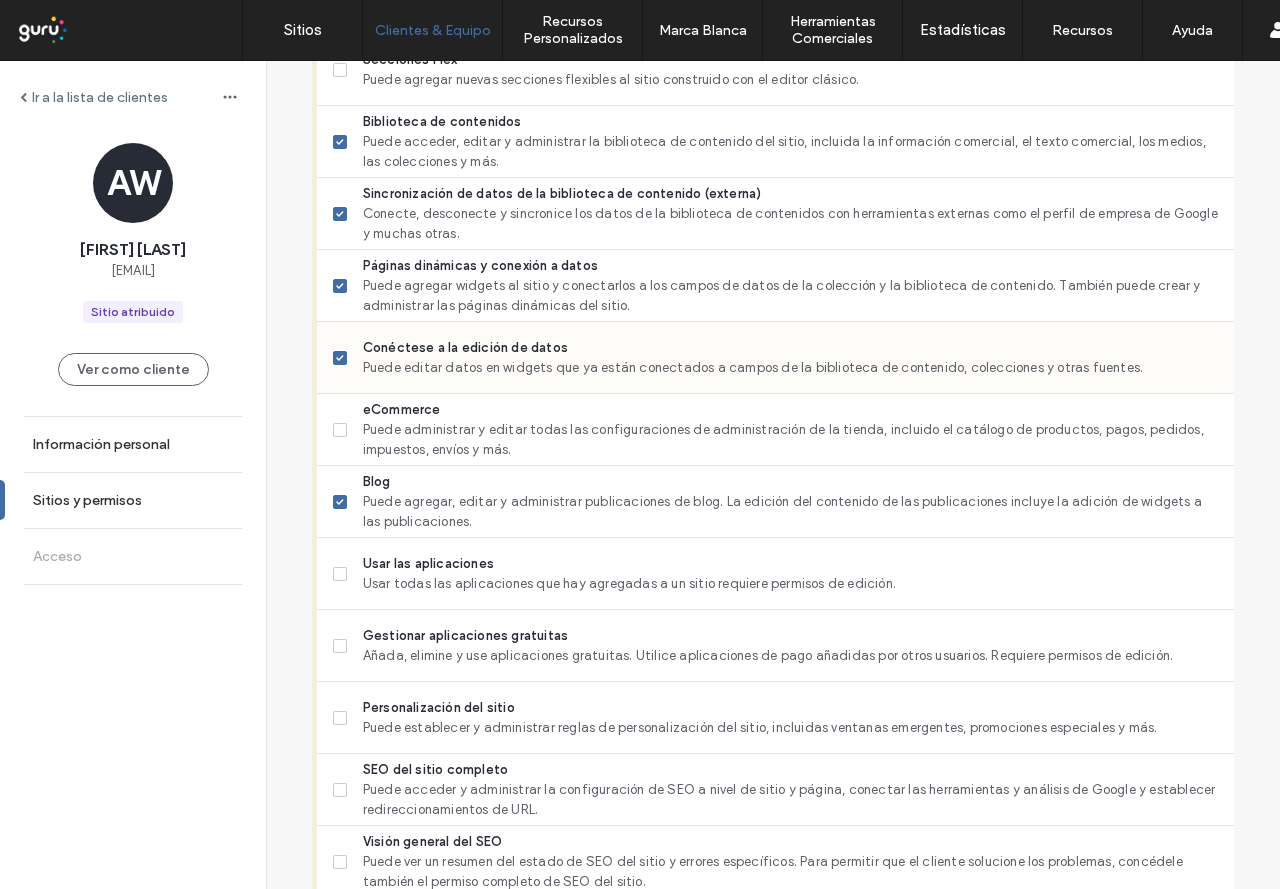 click on "Conéctese a la edición de datos Puede editar datos en widgets que ya están conectados a campos de la biblioteca de contenido, colecciones y otras fuentes." at bounding box center (775, 358) 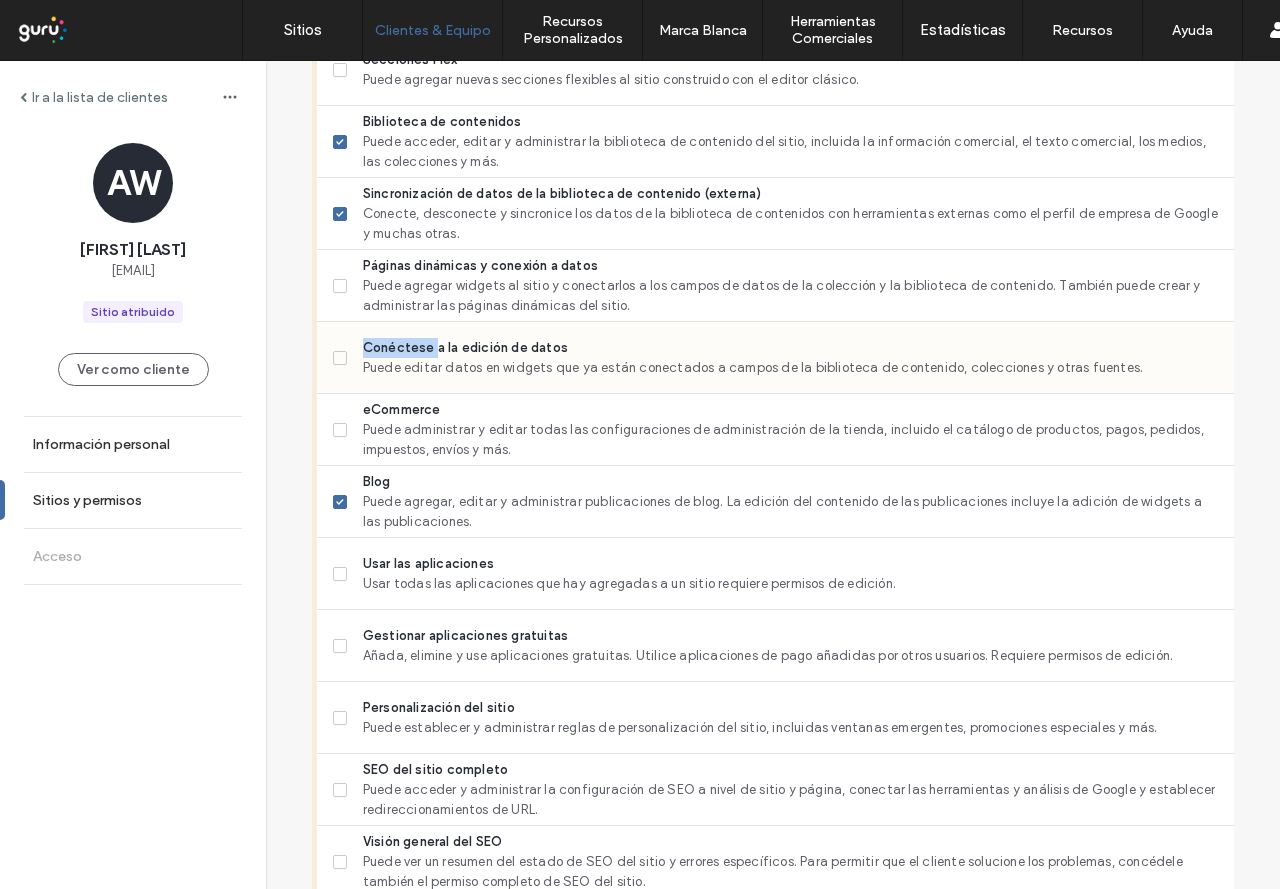 click on "Conéctese a la edición de datos Puede editar datos en widgets que ya están conectados a campos de la biblioteca de contenido, colecciones y otras fuentes." at bounding box center [775, 358] 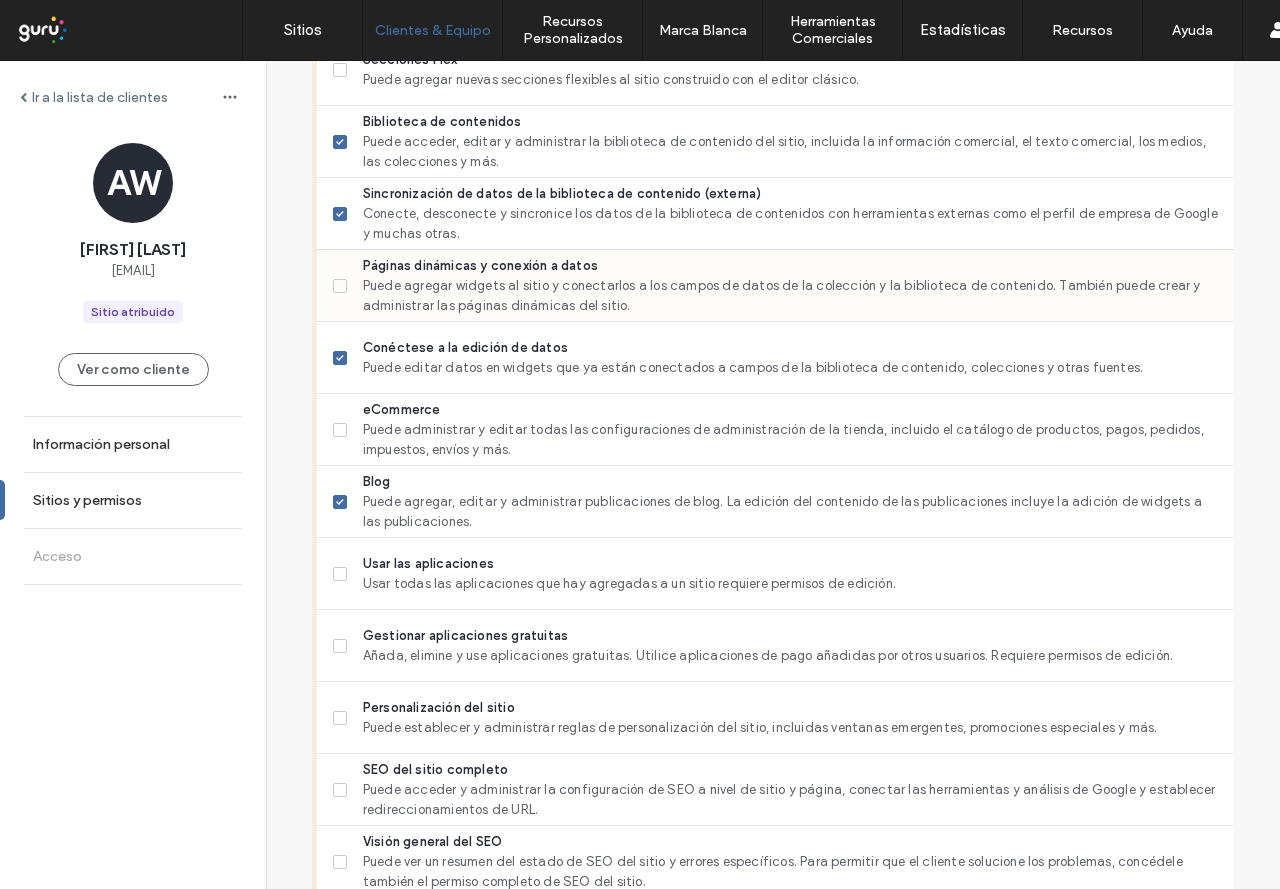 click on "Páginas dinámicas y conexión a datos Puede agregar widgets al sitio y conectarlos a los campos de datos de la colección y la biblioteca de contenido. También puede crear y administrar las páginas dinámicas del sitio." at bounding box center (783, 285) 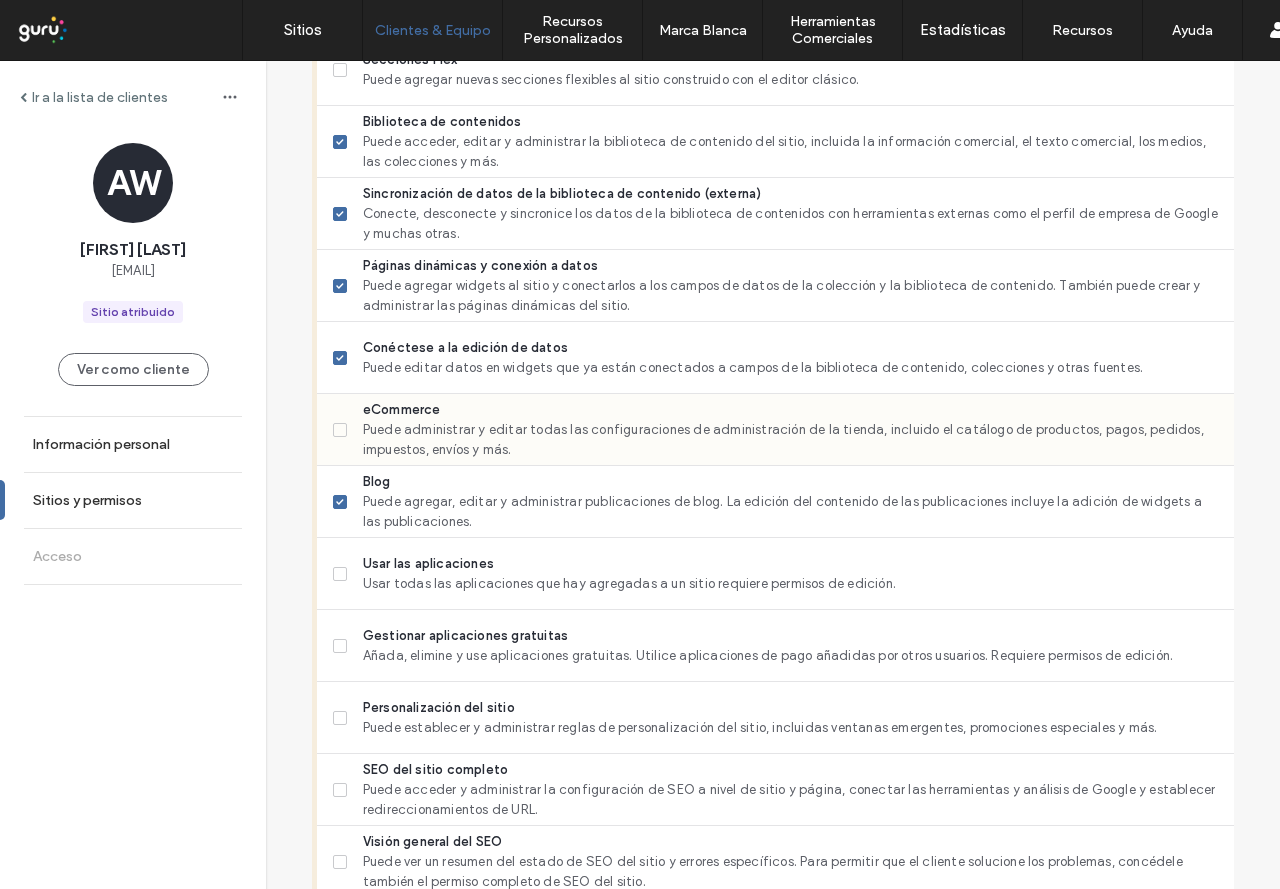 click on "eCommerce Puede administrar y editar todas las configuraciones de administración de la tienda, incluido el catálogo de productos, pagos, pedidos, impuestos, envíos y más." at bounding box center (775, 430) 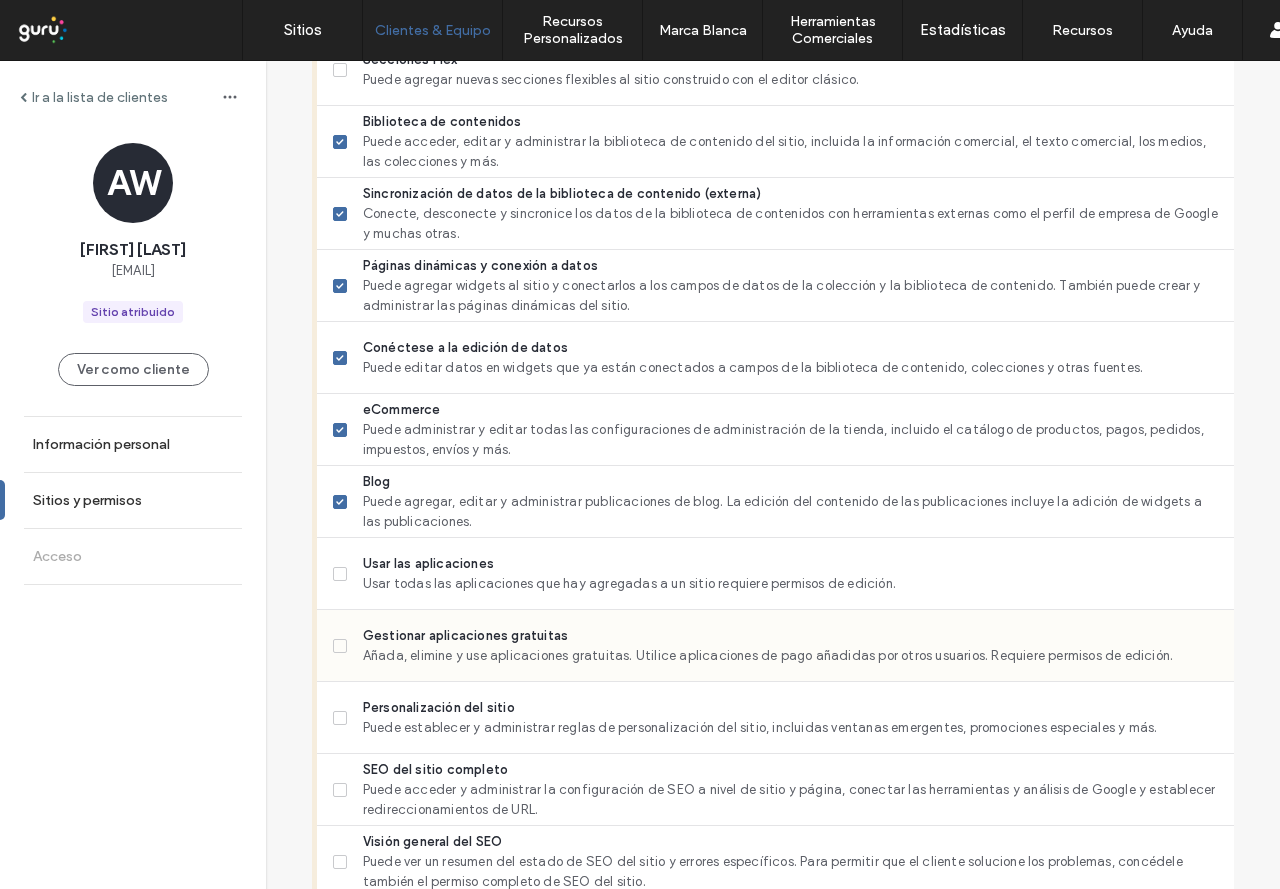 scroll, scrollTop: 1200, scrollLeft: 0, axis: vertical 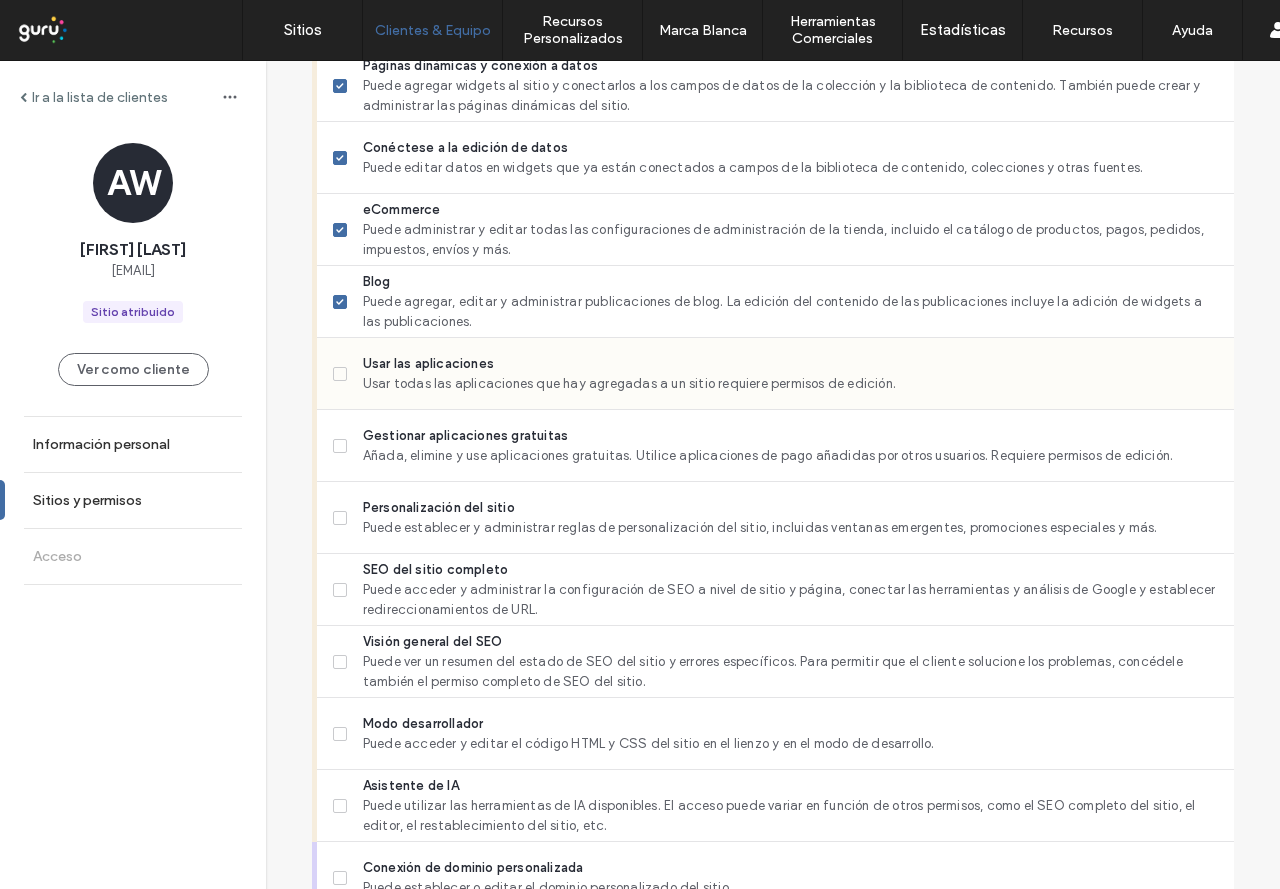 click on "Usar las aplicaciones Usar todas las aplicaciones que hay agregadas a un sitio requiere permisos de edición." at bounding box center [775, 374] 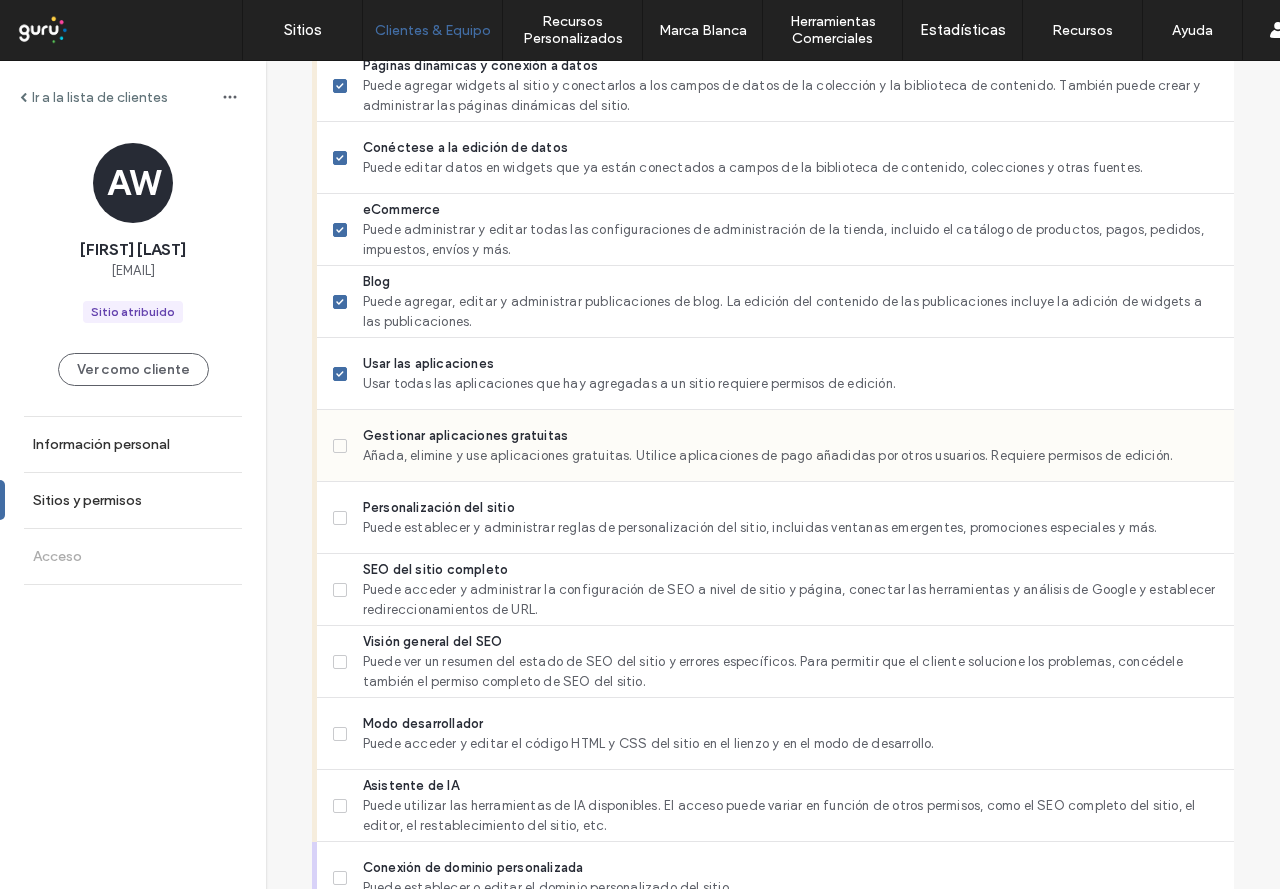 click on "Gestionar aplicaciones gratuitas Añada, elimine y use aplicaciones gratuitas. Utilice aplicaciones de pago añadidas por otros usuarios. Requiere permisos de edición." at bounding box center [775, 446] 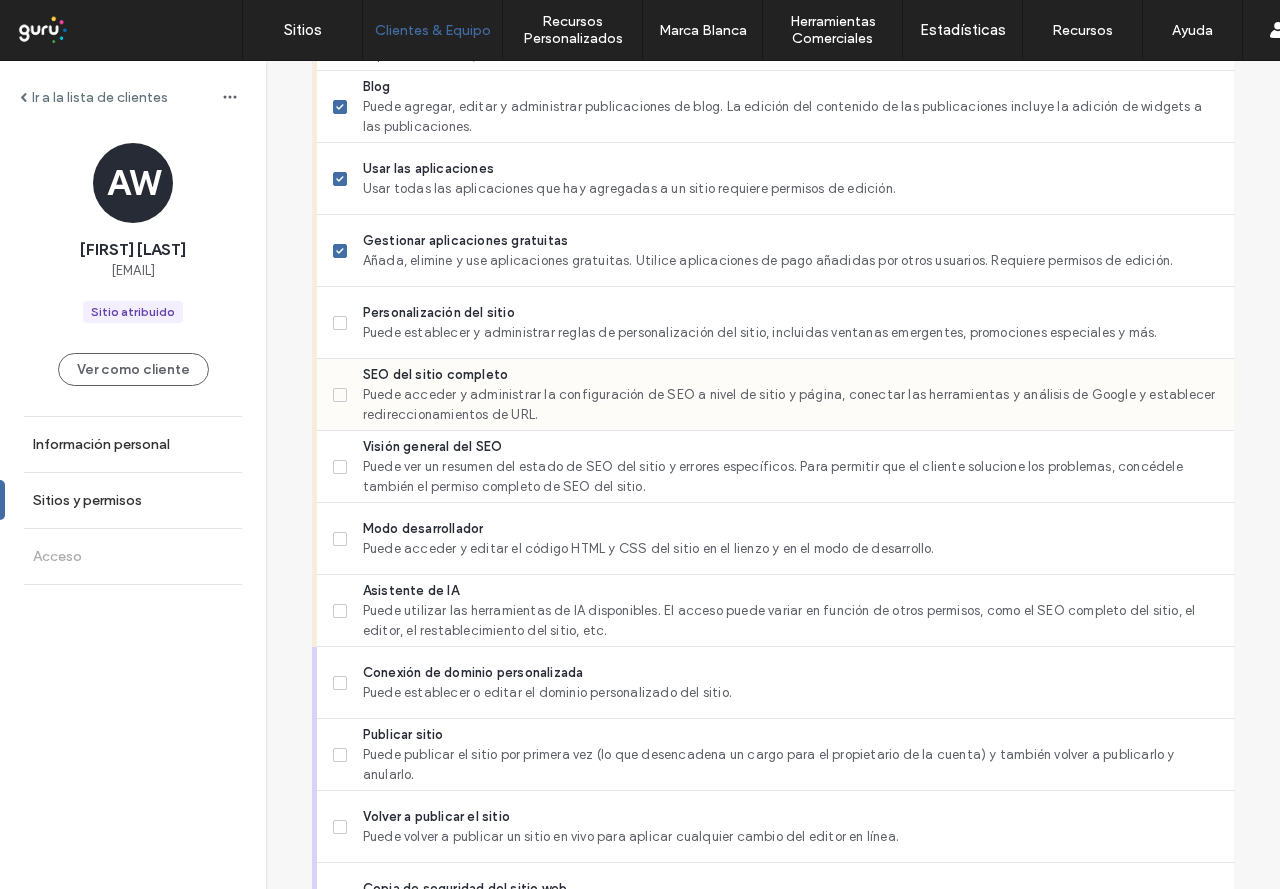 scroll, scrollTop: 1400, scrollLeft: 0, axis: vertical 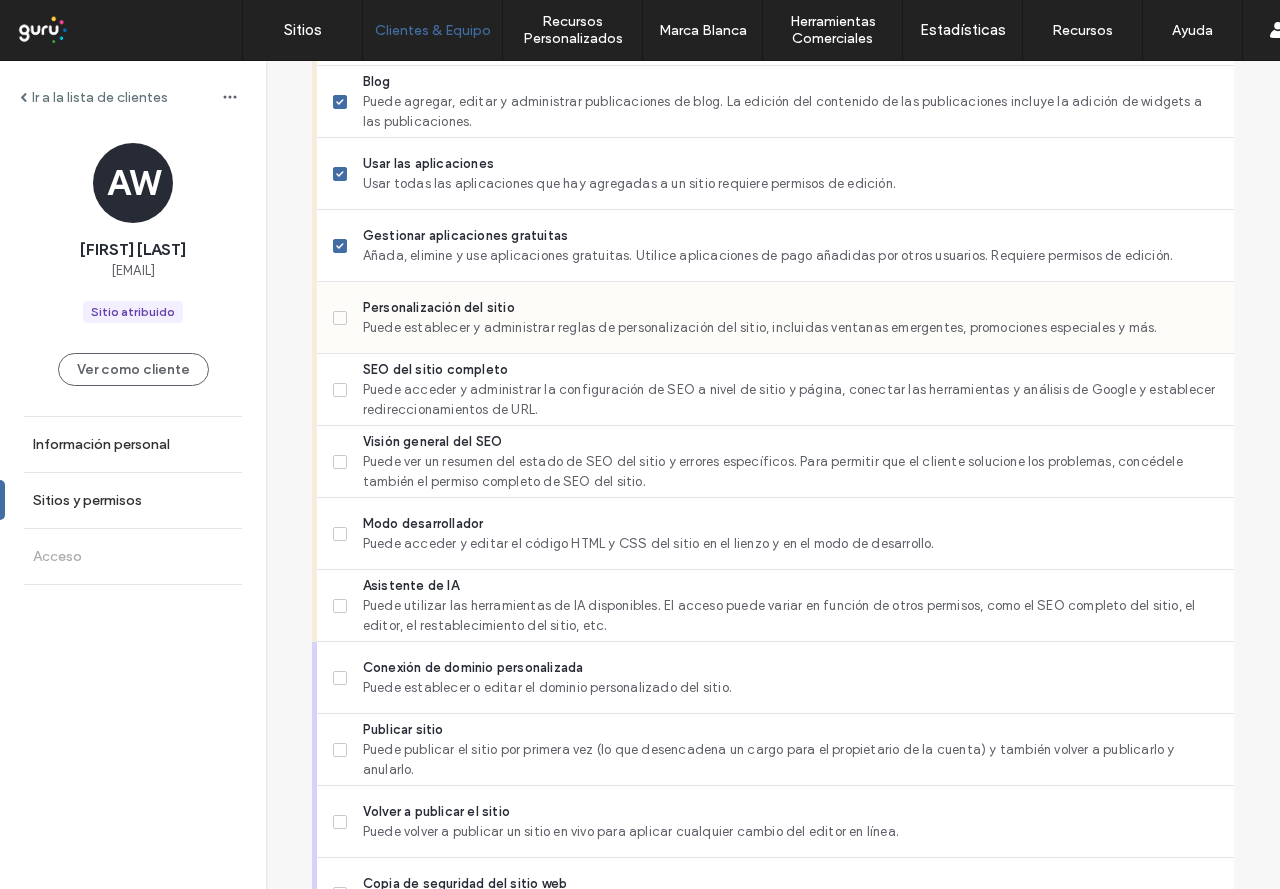 click on "Personalización del sitio Puede establecer y administrar reglas de personalización del sitio, incluidas ventanas emergentes, promociones especiales y más." at bounding box center [775, 318] 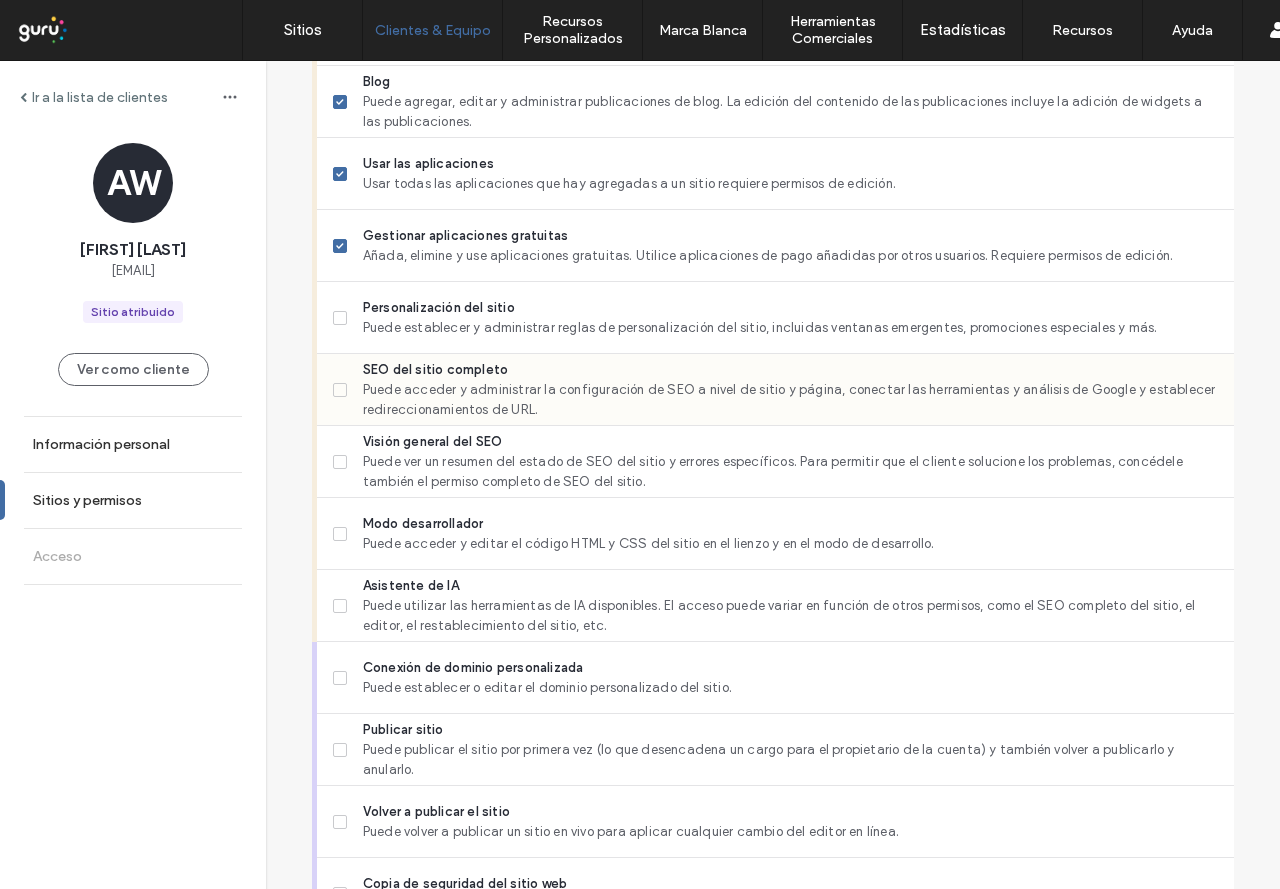 click on "SEO del sitio completo Puede acceder y administrar la configuración de SEO a nivel de sitio y página, conectar las herramientas y análisis de Google y establecer redireccionamientos de URL." at bounding box center [775, 390] 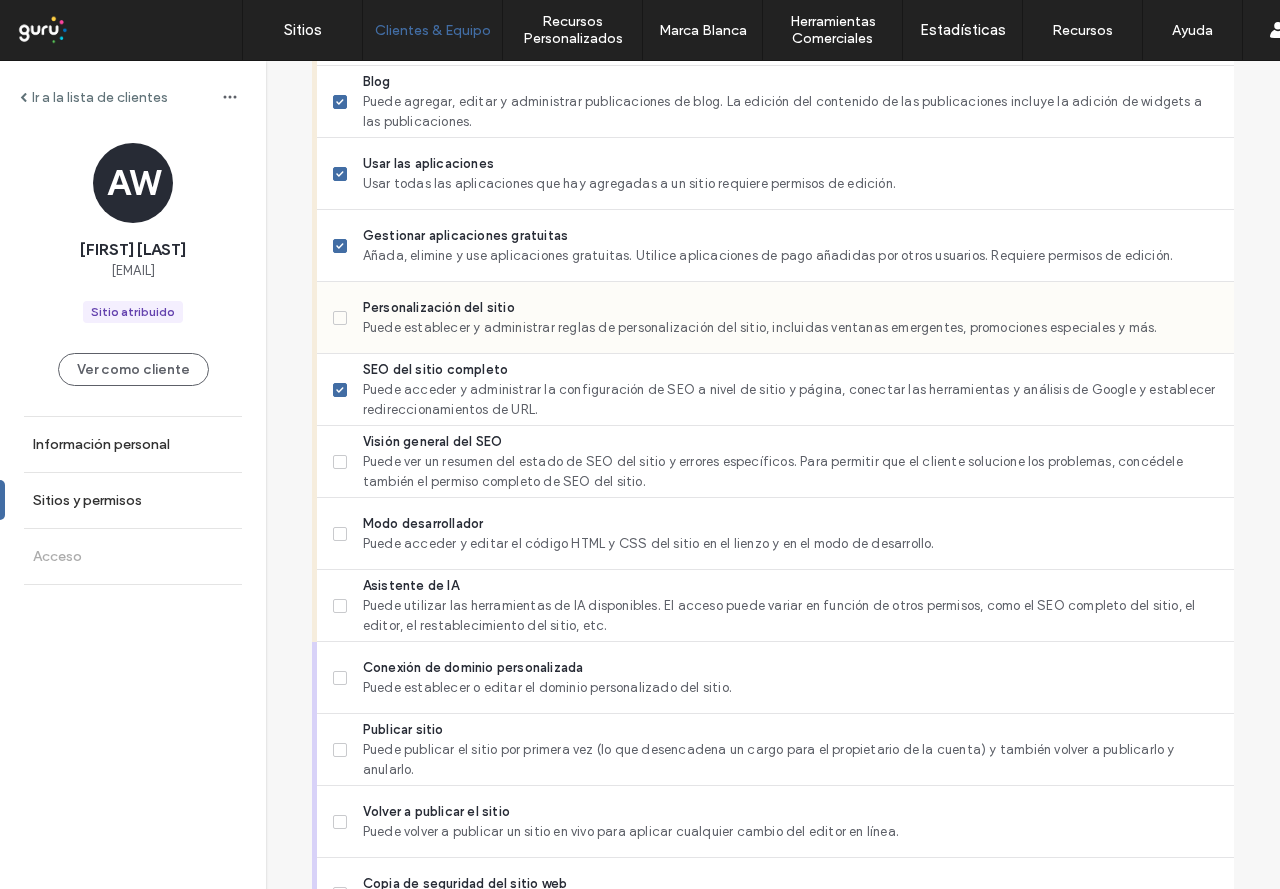 click on "Personalización del sitio Puede establecer y administrar reglas de personalización del sitio, incluidas ventanas emergentes, promociones especiales y más." at bounding box center [775, 318] 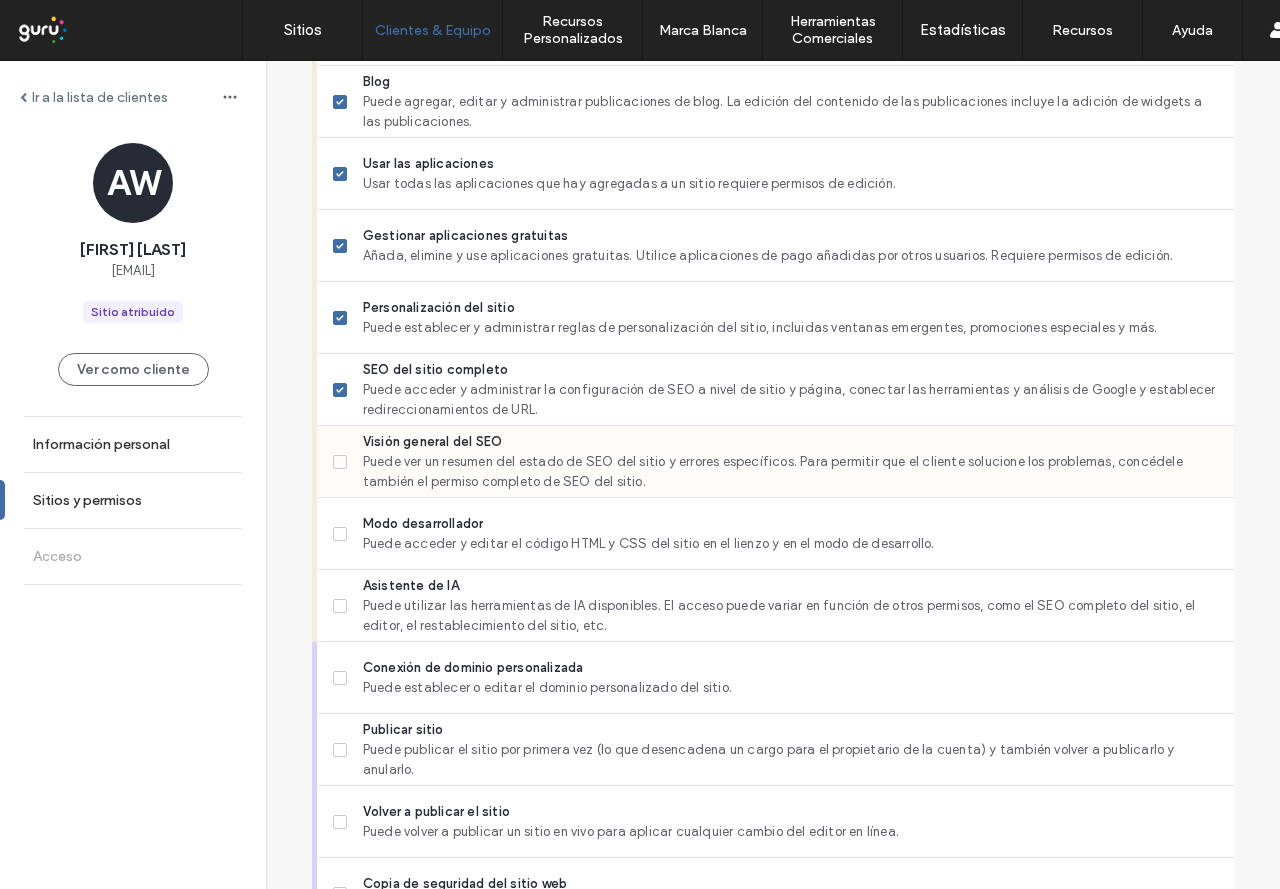 click on "Visión general del SEO Puede ver un resumen del estado de SEO del sitio y errores específicos. Para permitir que el cliente solucione los problemas, concédele también el permiso completo de SEO del sitio." at bounding box center [775, 462] 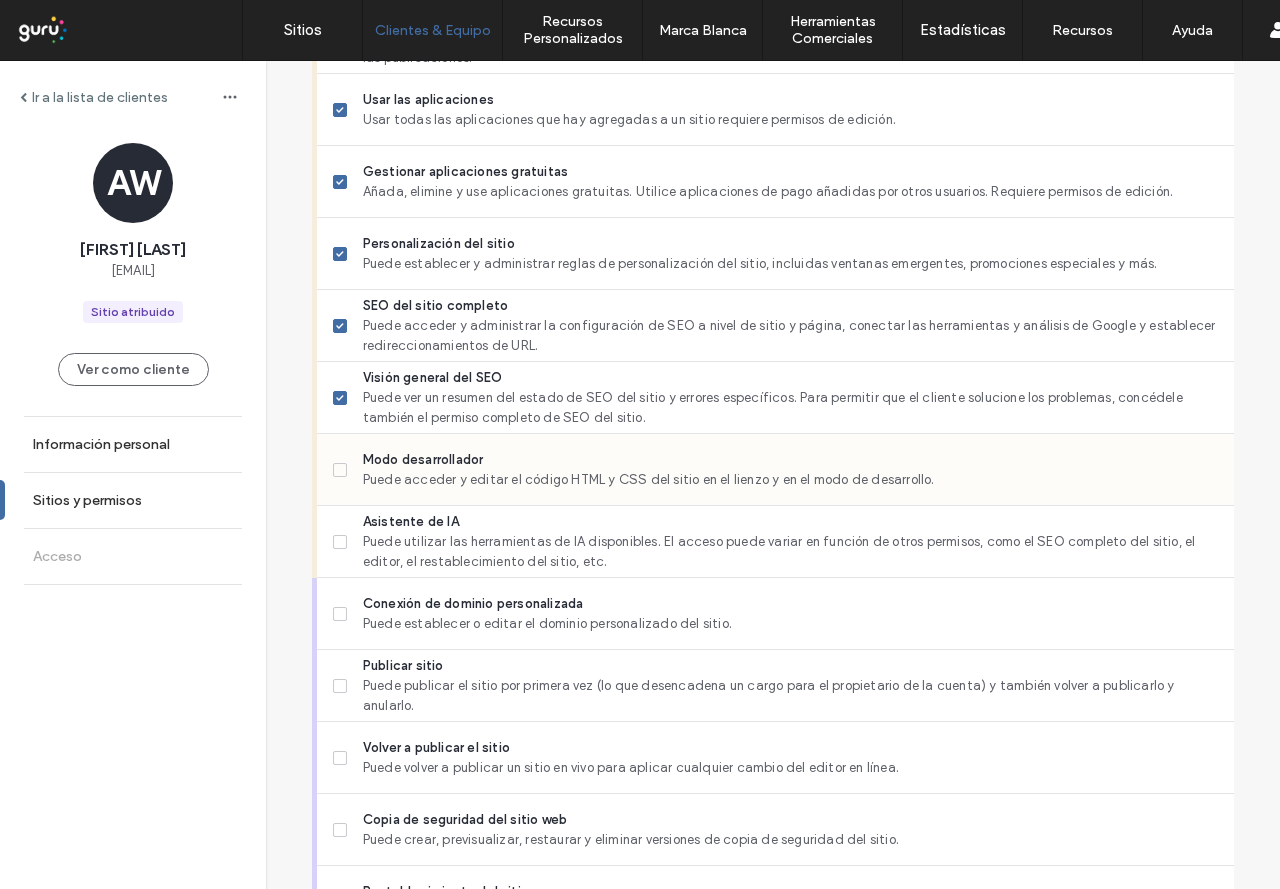 scroll, scrollTop: 1500, scrollLeft: 0, axis: vertical 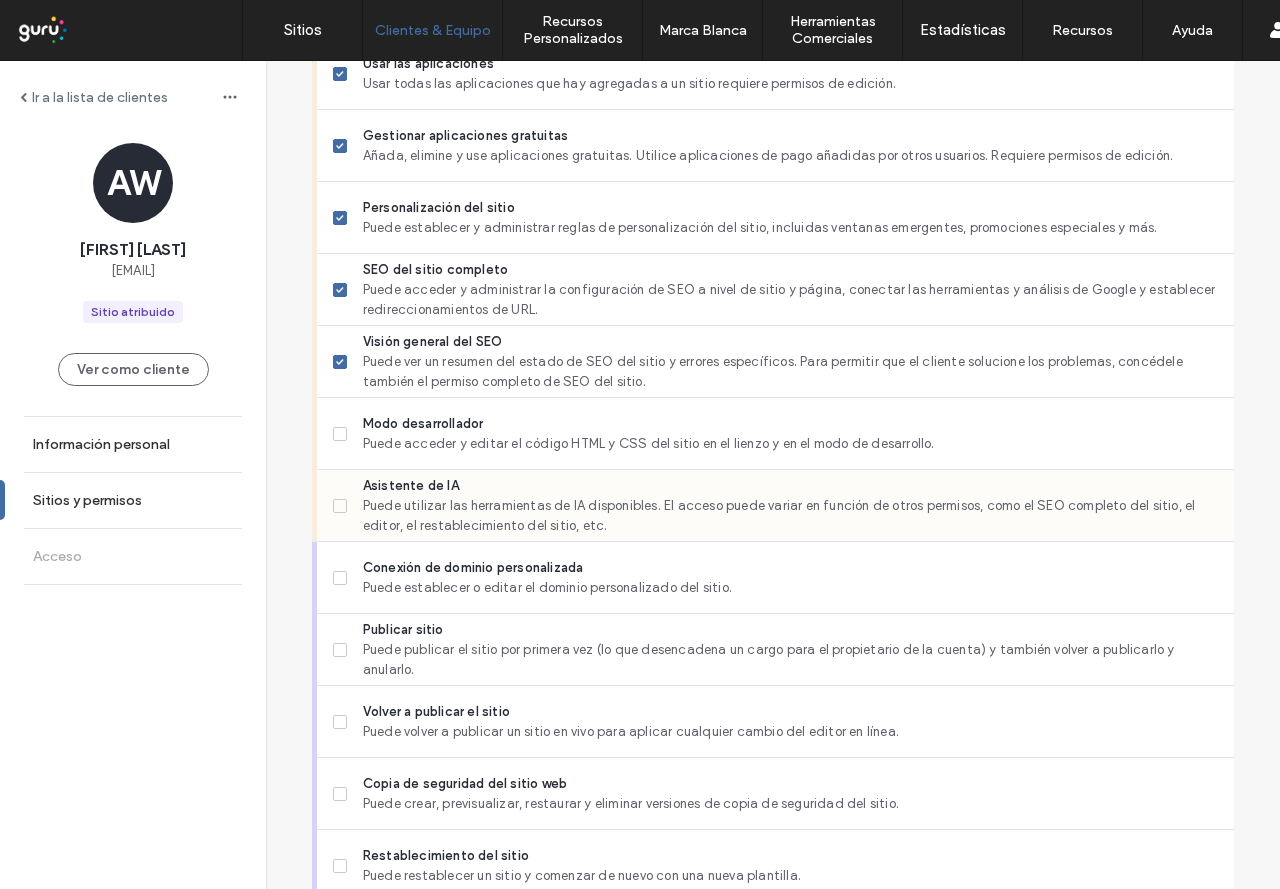 click at bounding box center (340, 506) 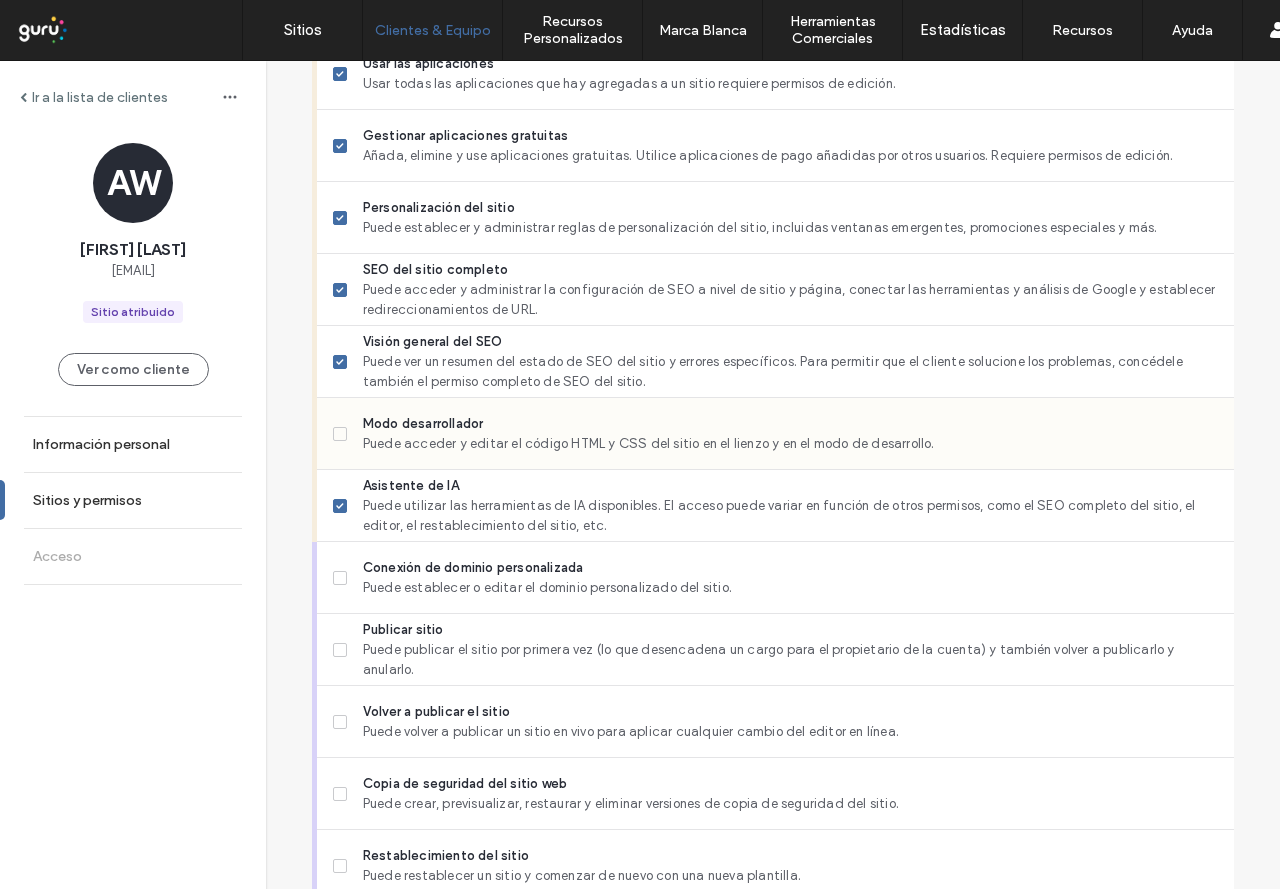 scroll, scrollTop: 1586, scrollLeft: 0, axis: vertical 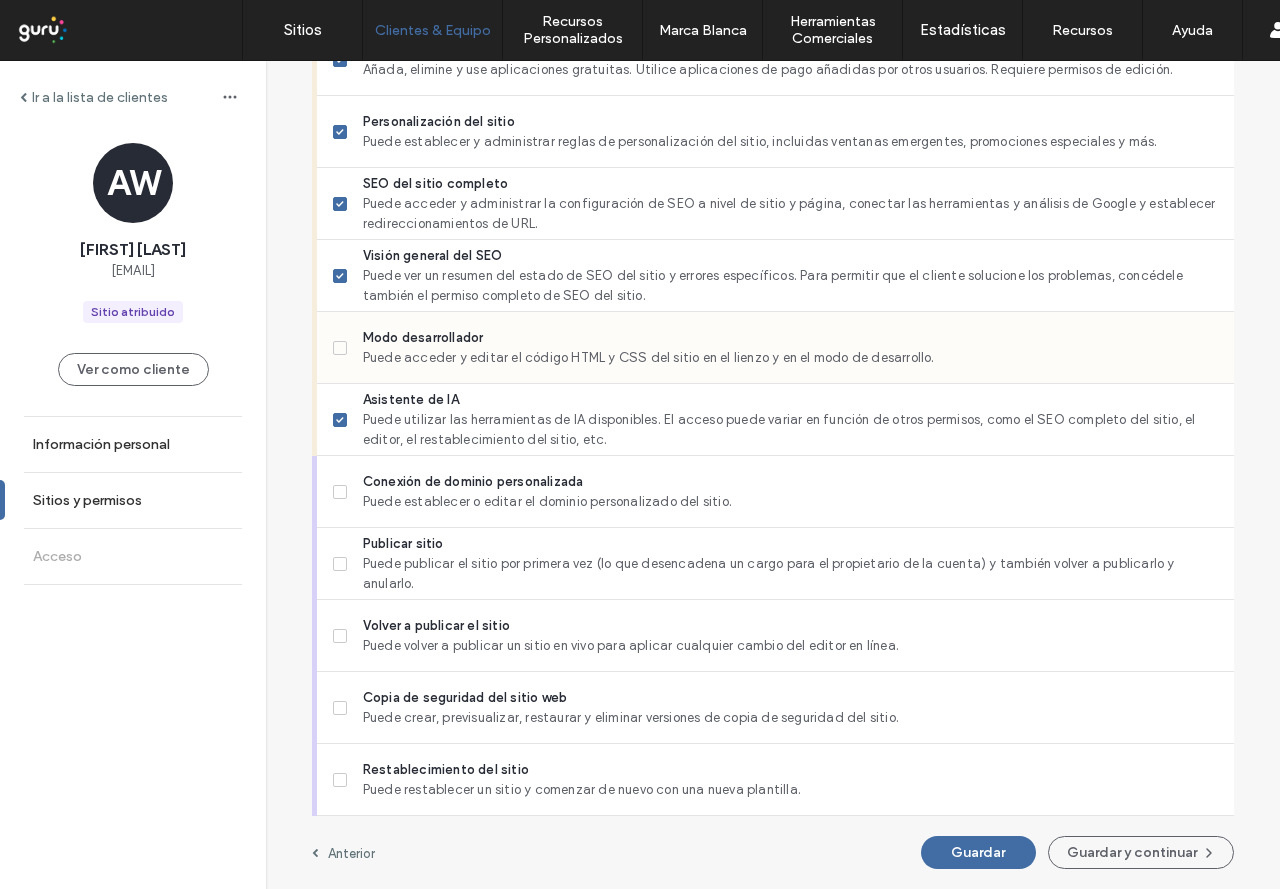 click on "Modo desarrollador Puede acceder y editar el código HTML y CSS del sitio en el lienzo y en el modo de desarrollo." at bounding box center [775, 348] 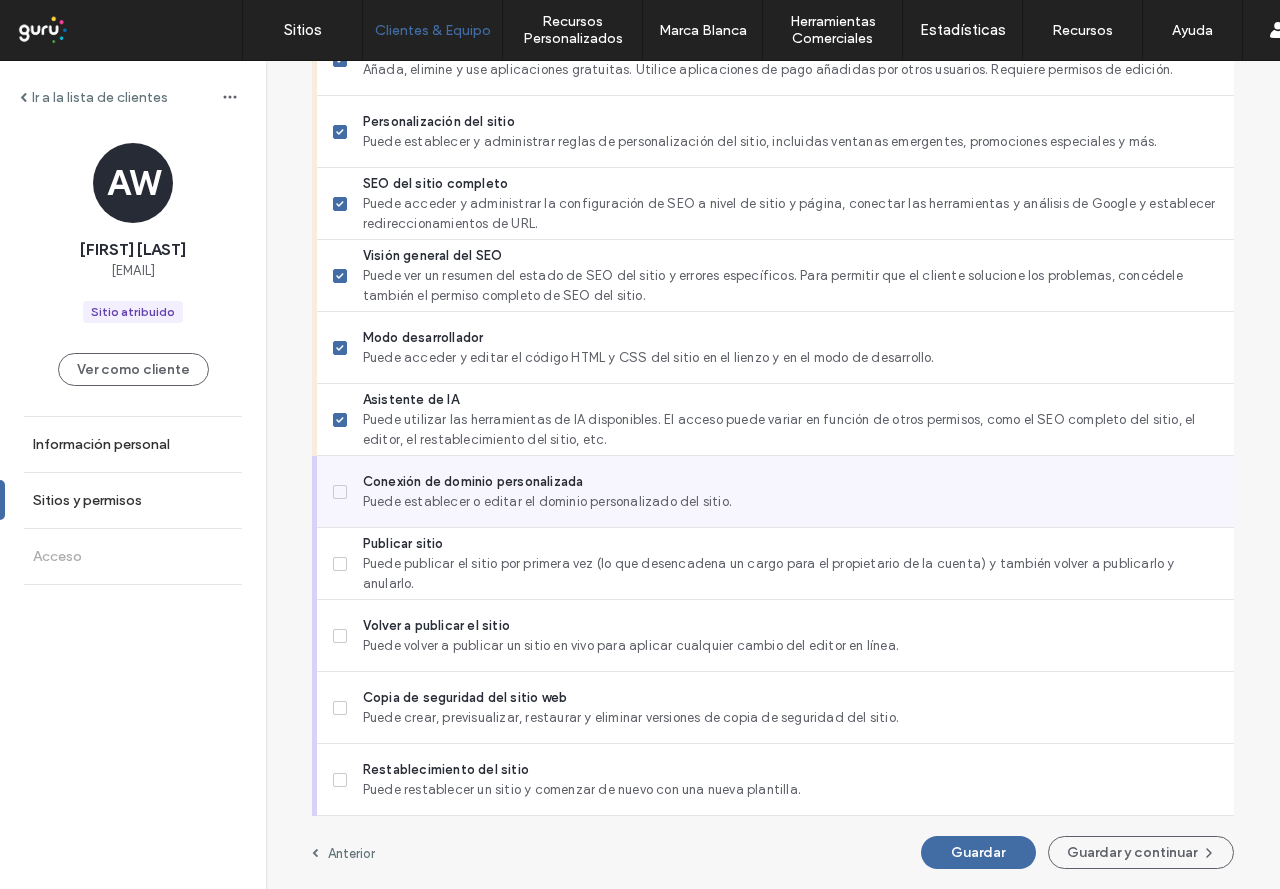 click on "Conexión de dominio personalizada Puede establecer o editar el dominio personalizado del sitio." at bounding box center (775, 492) 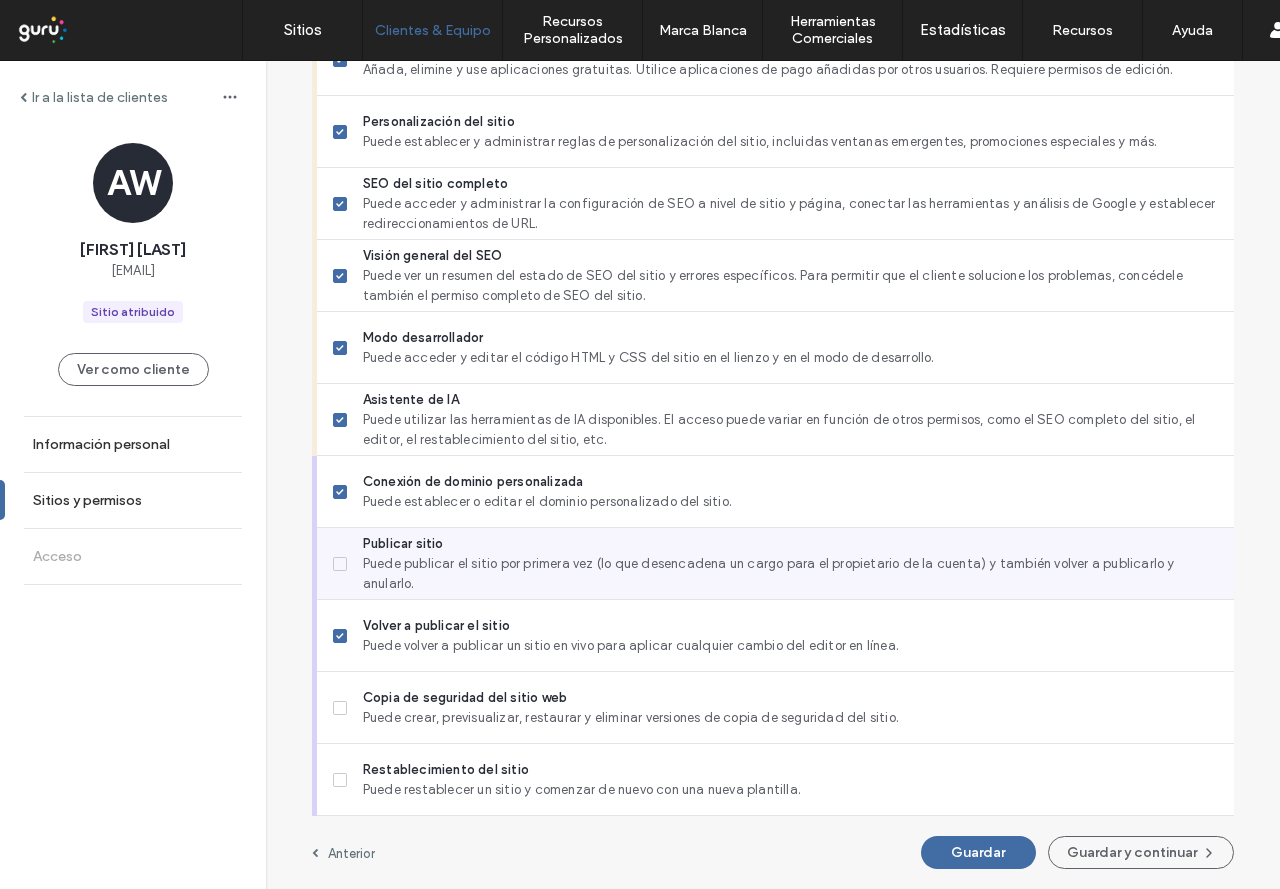 click at bounding box center (340, 564) 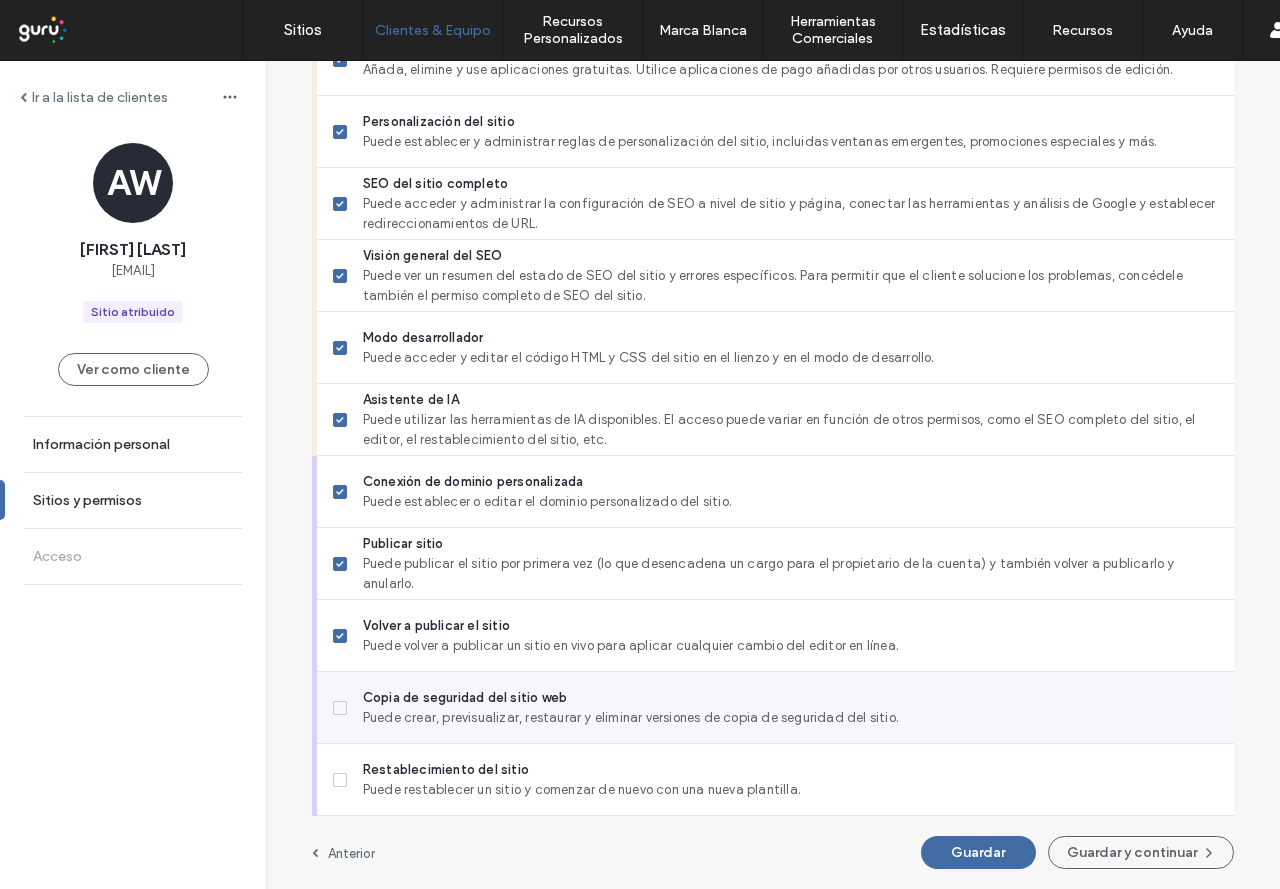 click on "Puede crear, previsualizar, restaurar y eliminar versiones de copia de seguridad del sitio." at bounding box center [790, 718] 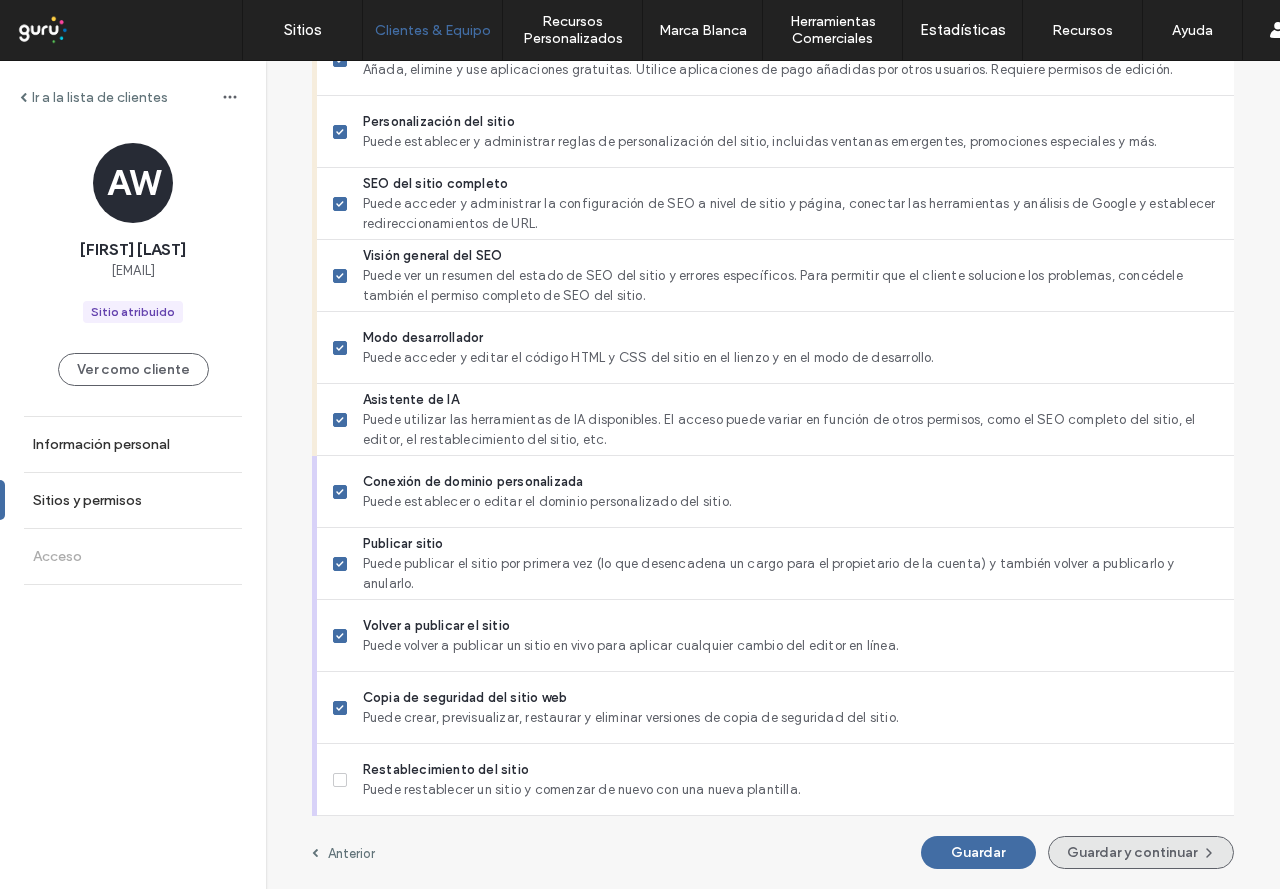 click on "Guardar y continuar" at bounding box center (1141, 852) 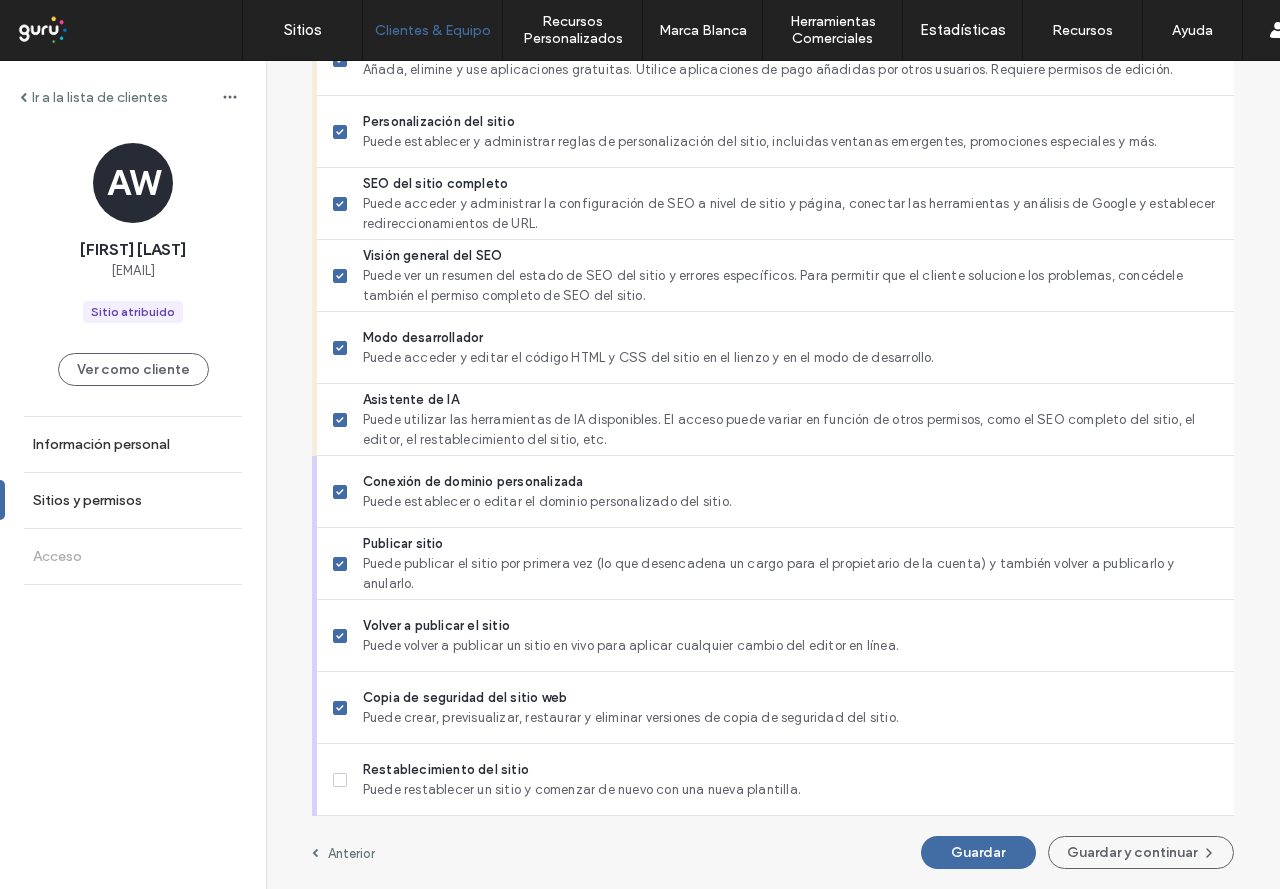 scroll, scrollTop: 0, scrollLeft: 0, axis: both 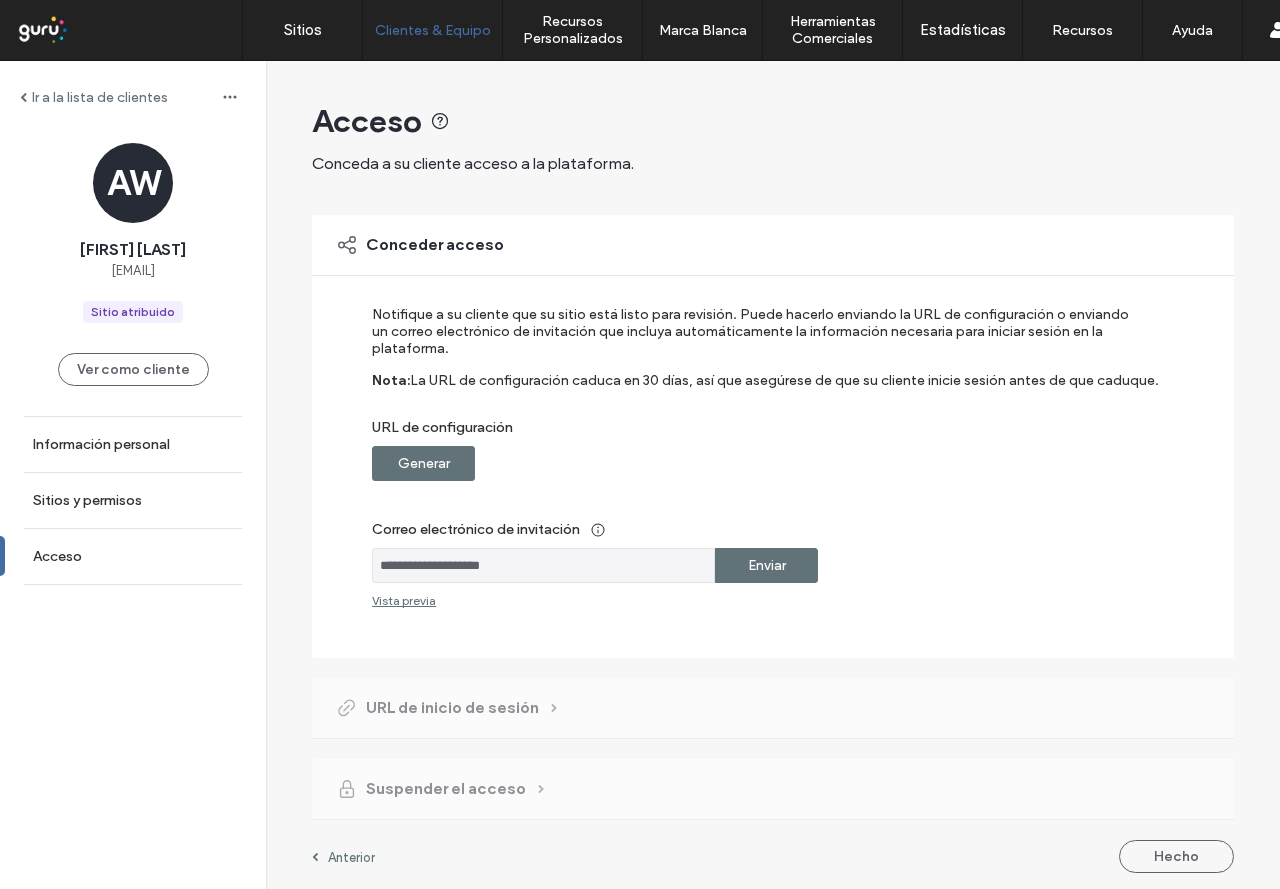click on "Enviar" at bounding box center (767, 565) 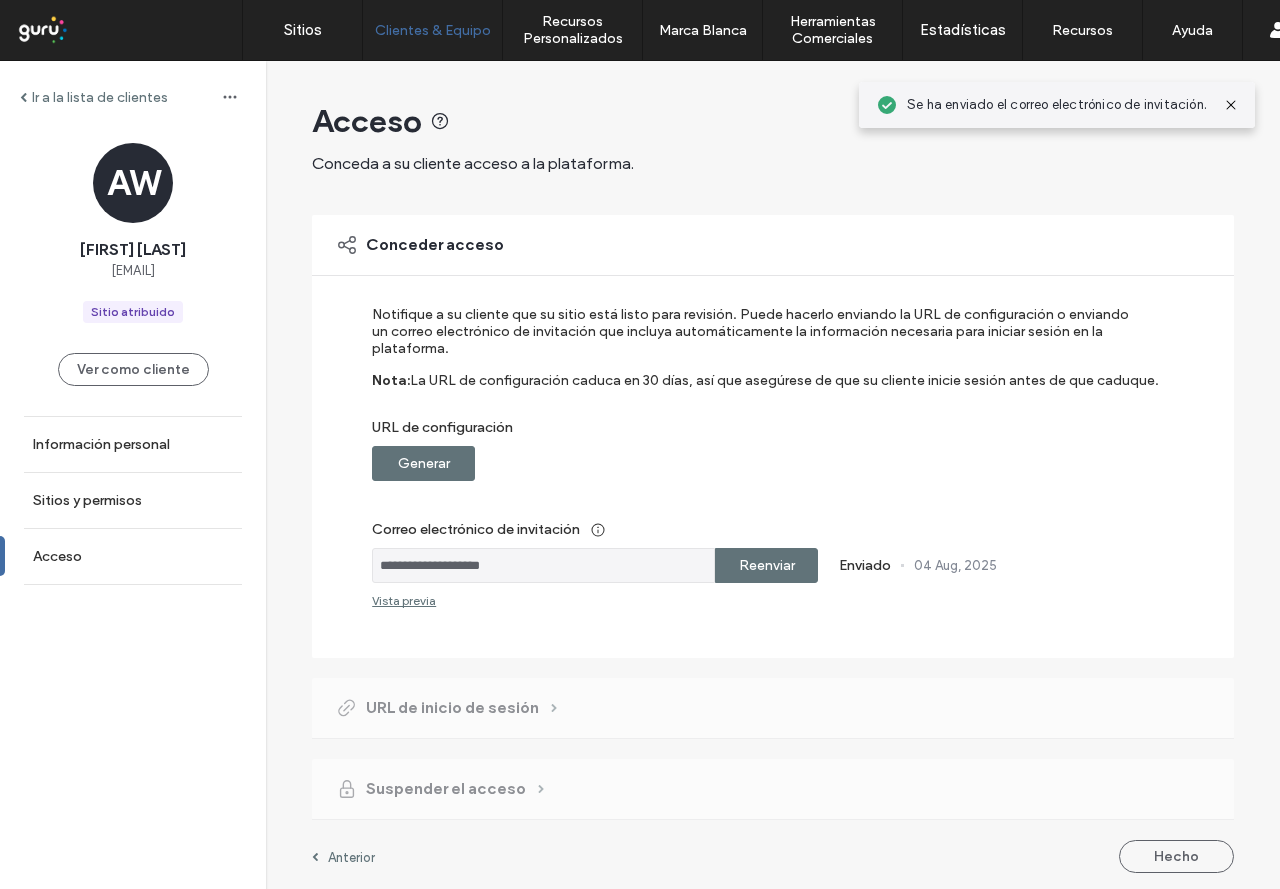 click on "Suspender el acceso" at bounding box center (773, 789) 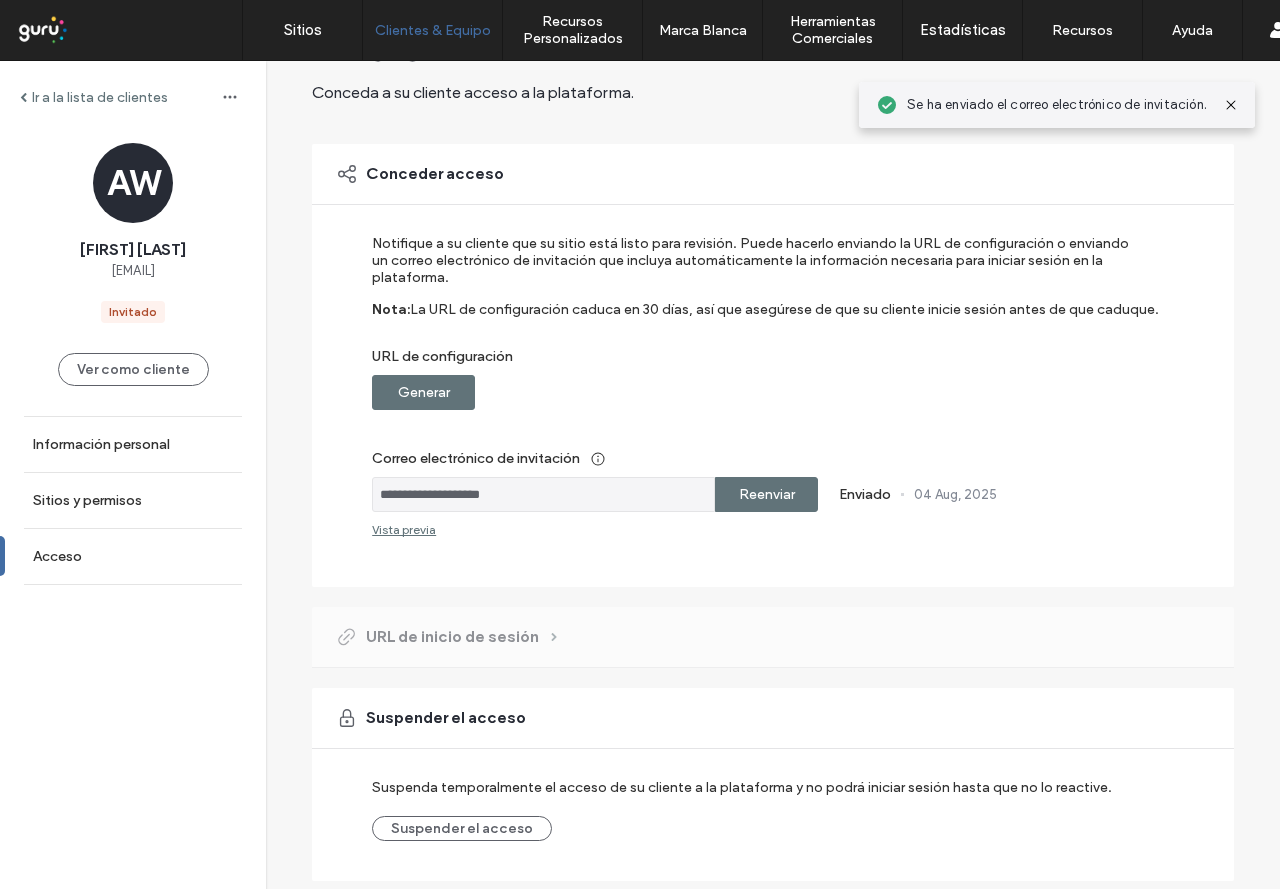 scroll, scrollTop: 136, scrollLeft: 0, axis: vertical 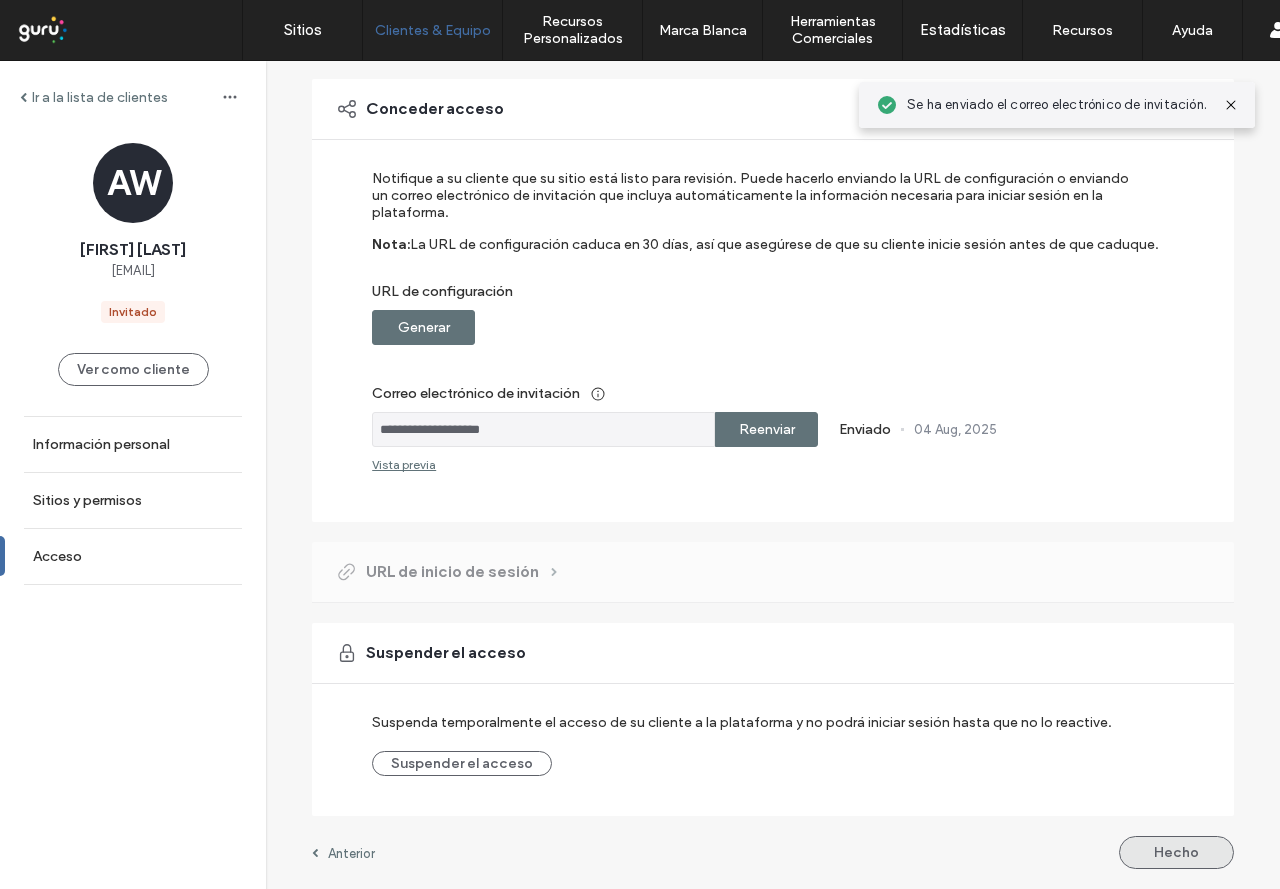 click on "Hecho" at bounding box center [1176, 852] 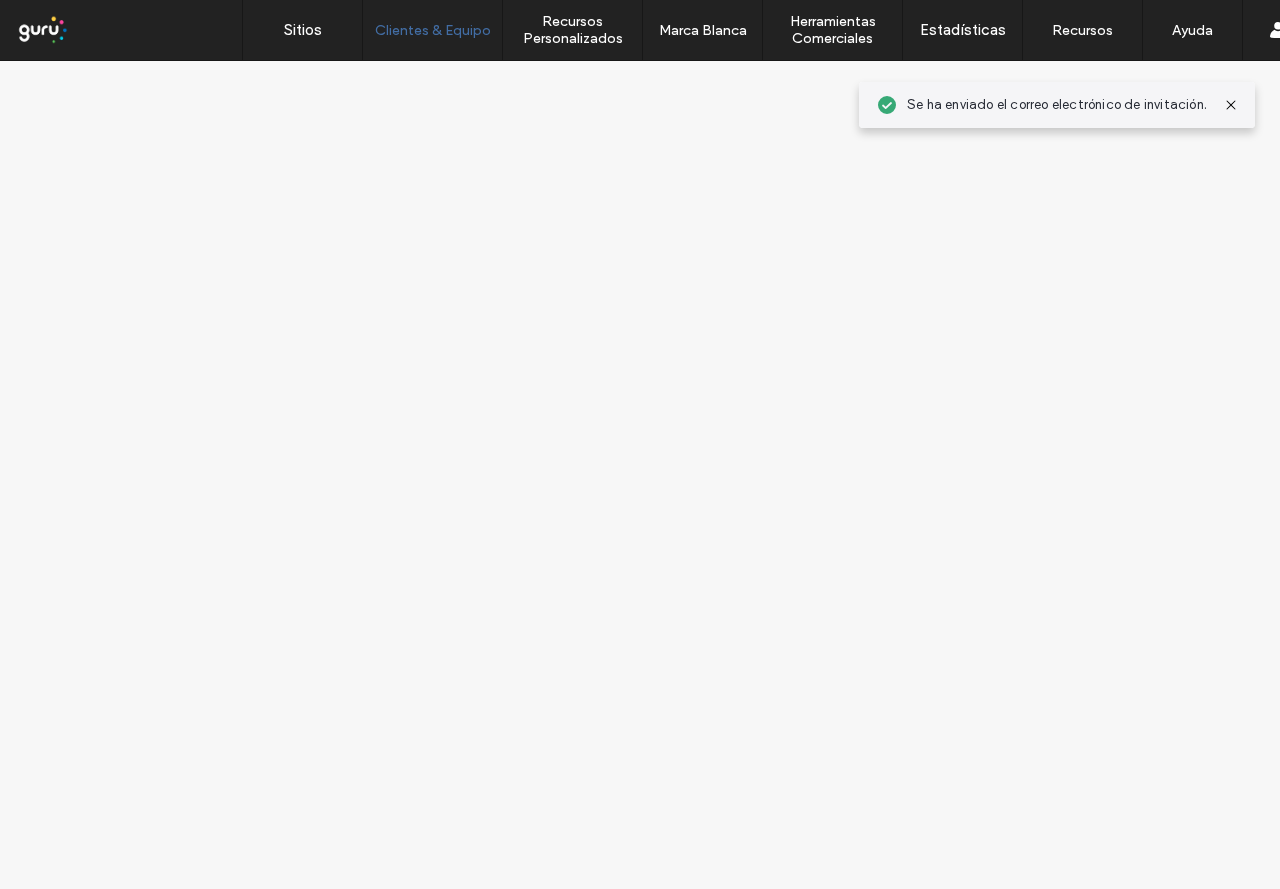 scroll, scrollTop: 0, scrollLeft: 0, axis: both 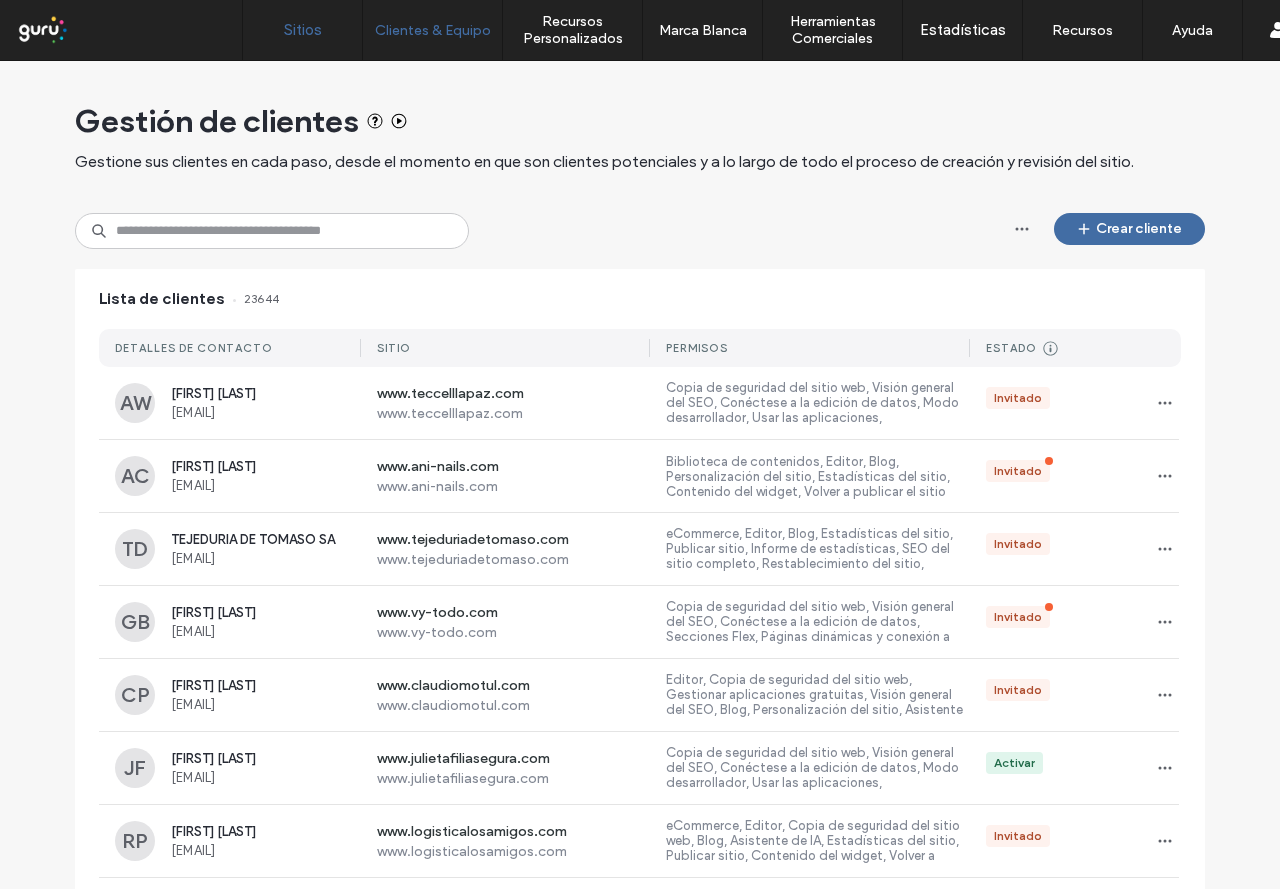click on "Sitios" at bounding box center [302, 30] 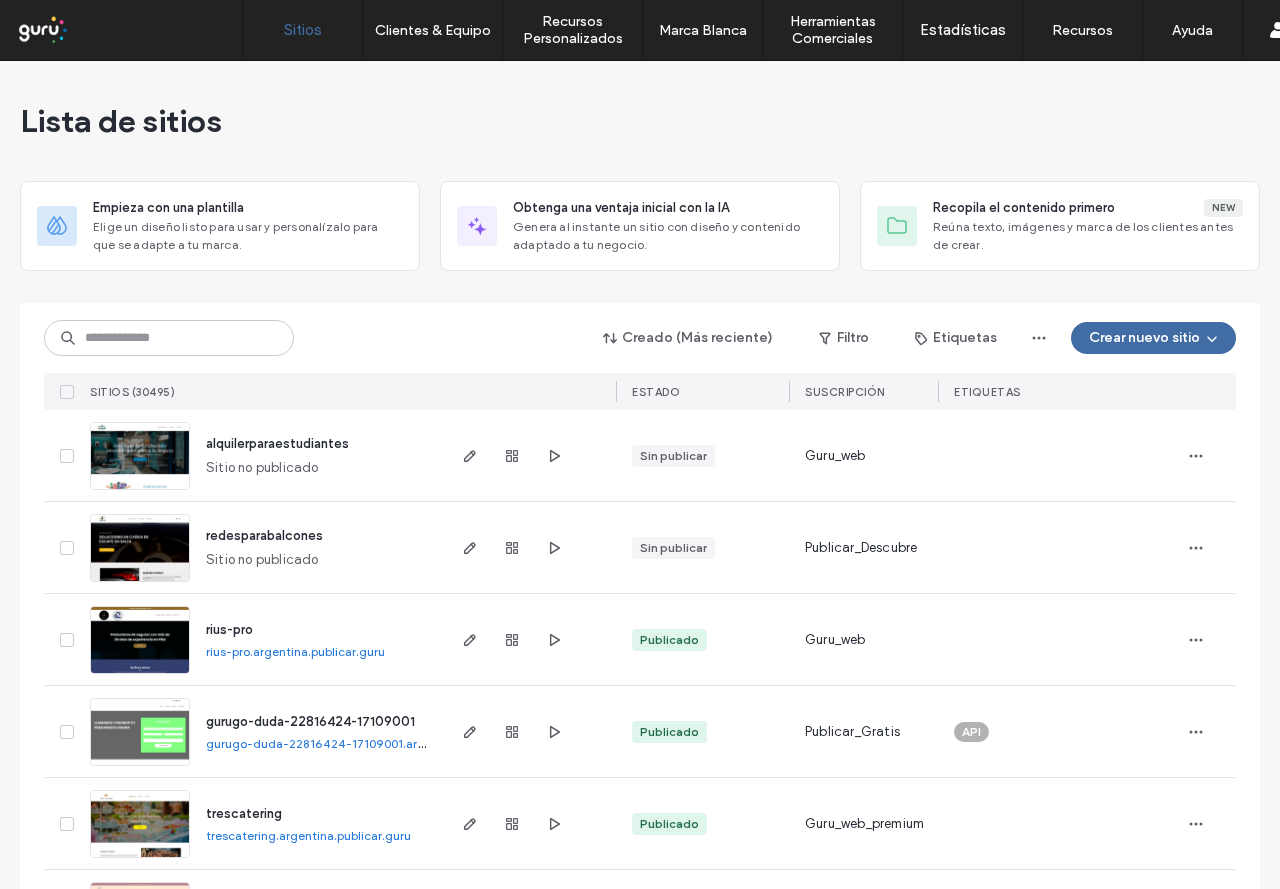 drag, startPoint x: 225, startPoint y: 319, endPoint x: 217, endPoint y: 327, distance: 11.313708 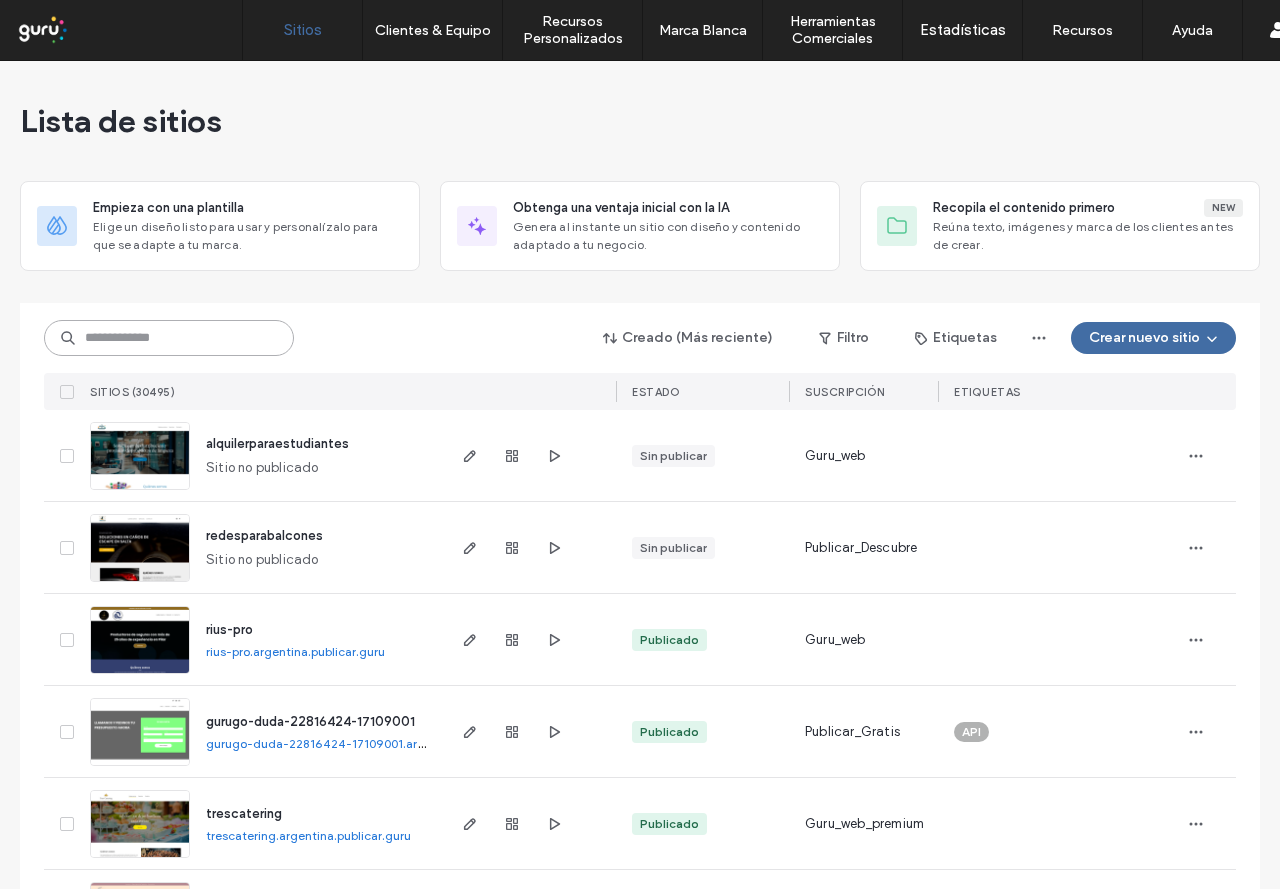 click at bounding box center [169, 338] 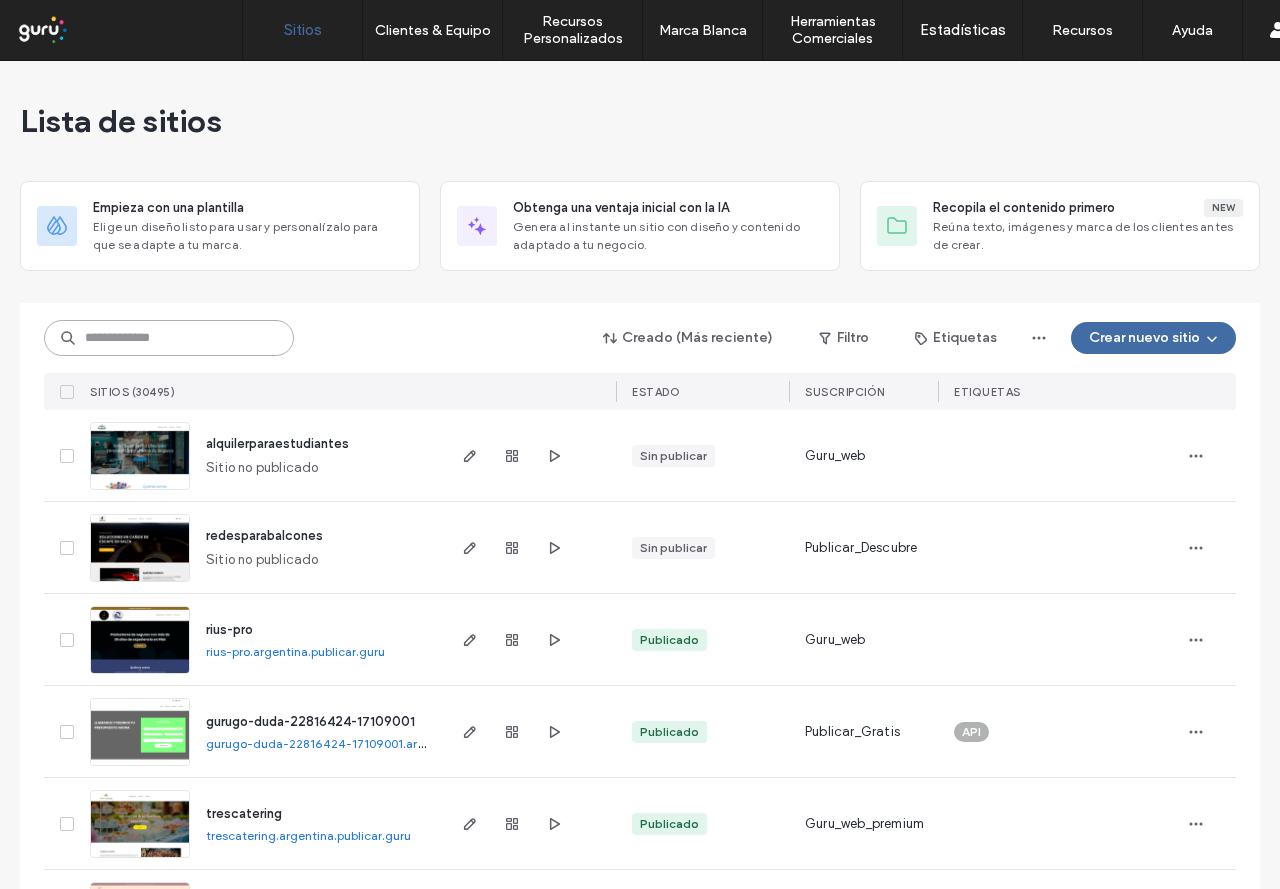 paste on "**********" 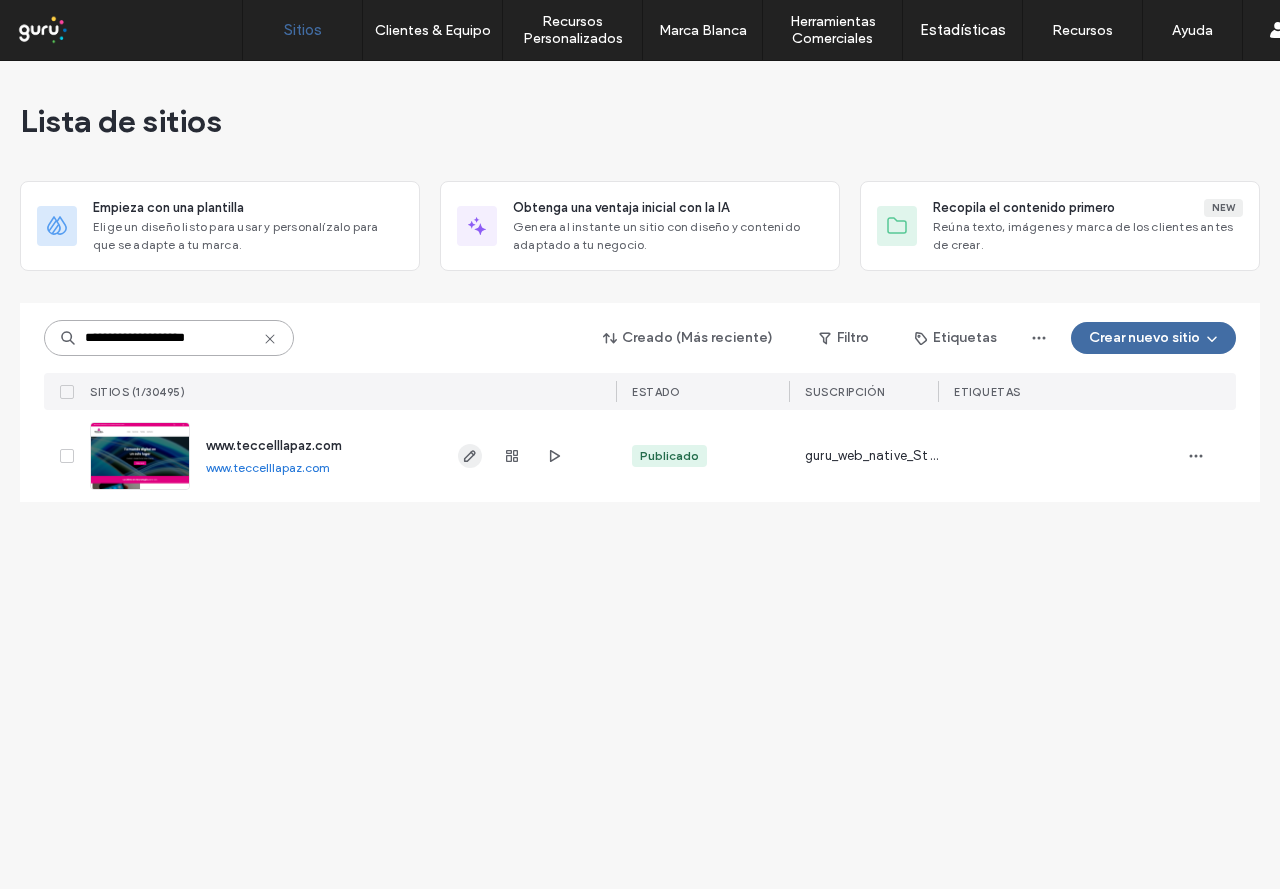 type on "**********" 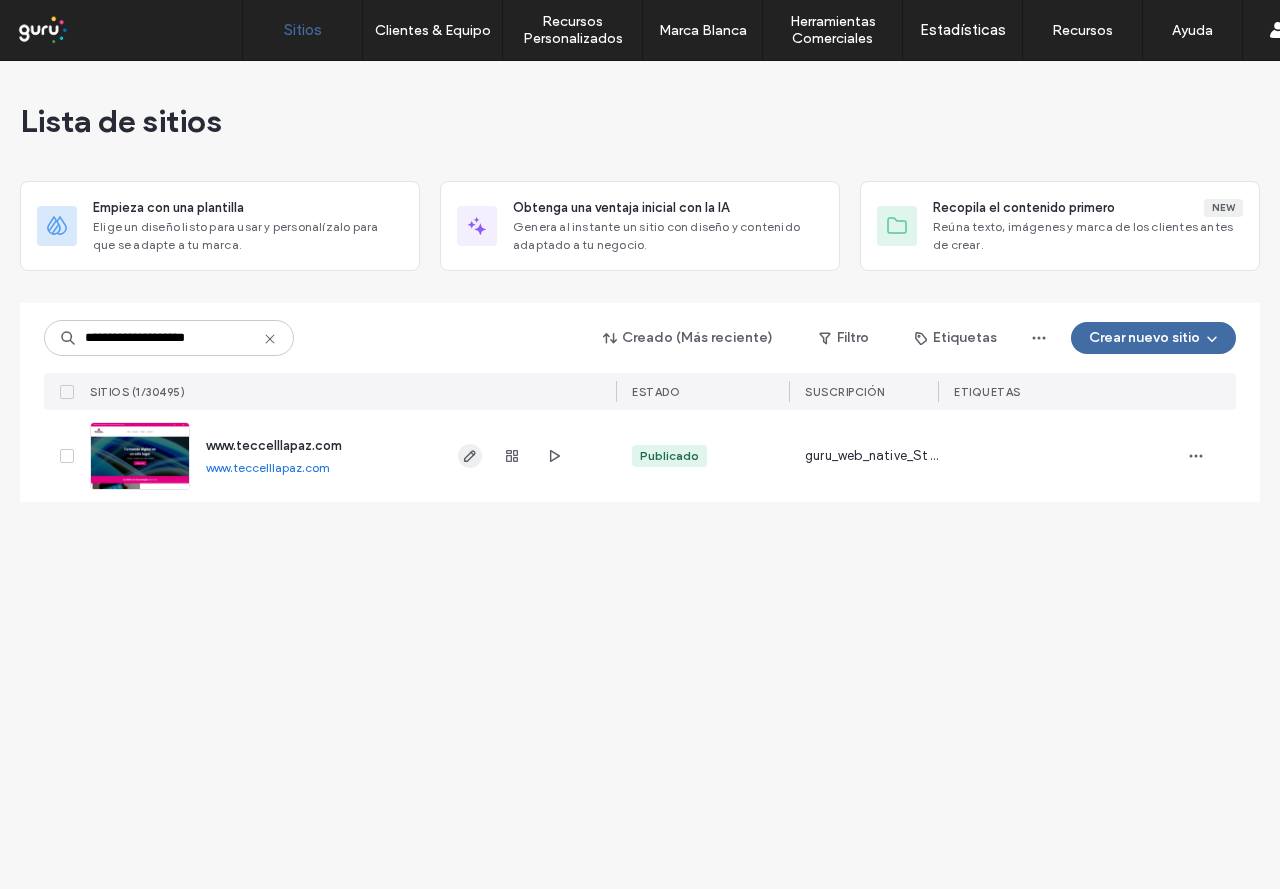 click 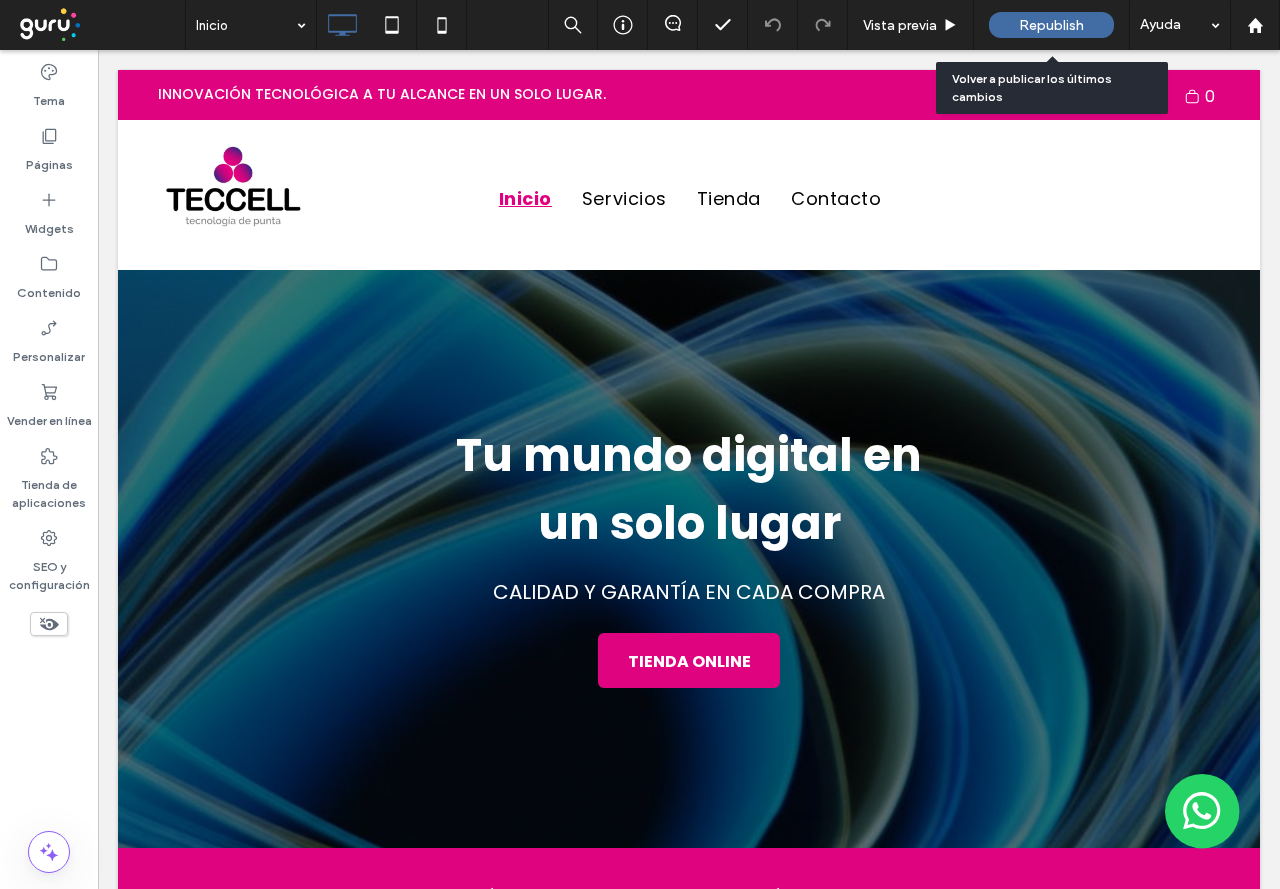 scroll, scrollTop: 0, scrollLeft: 0, axis: both 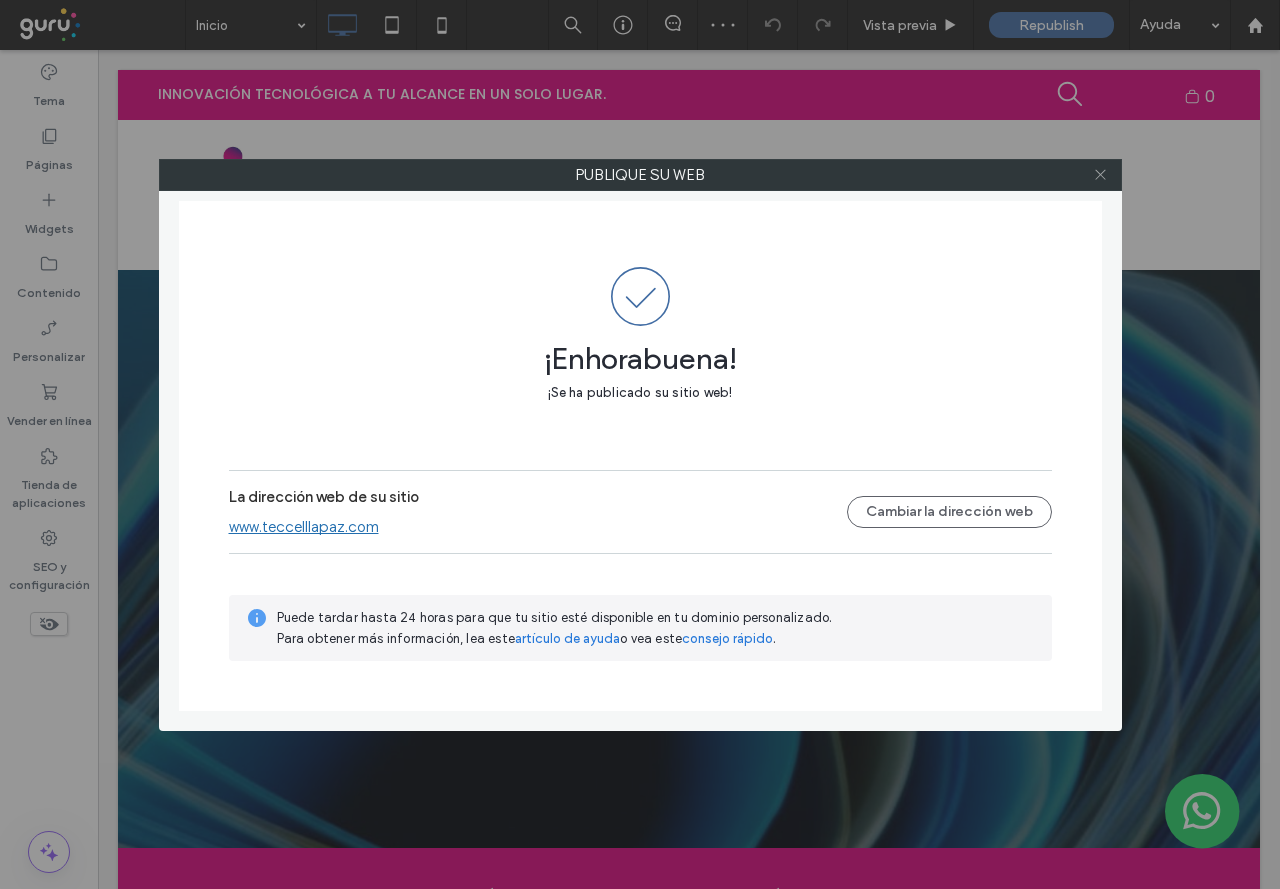 click 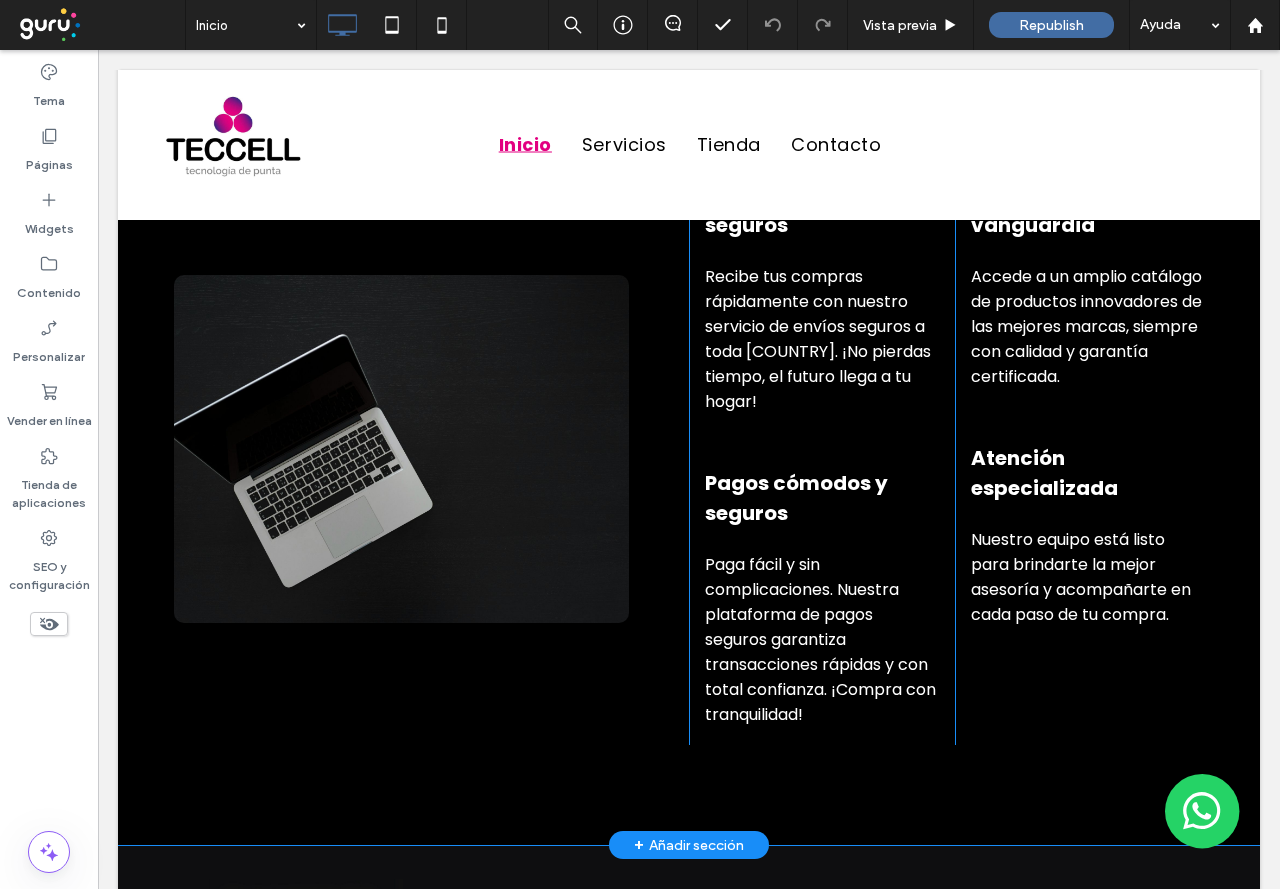 scroll, scrollTop: 3481, scrollLeft: 0, axis: vertical 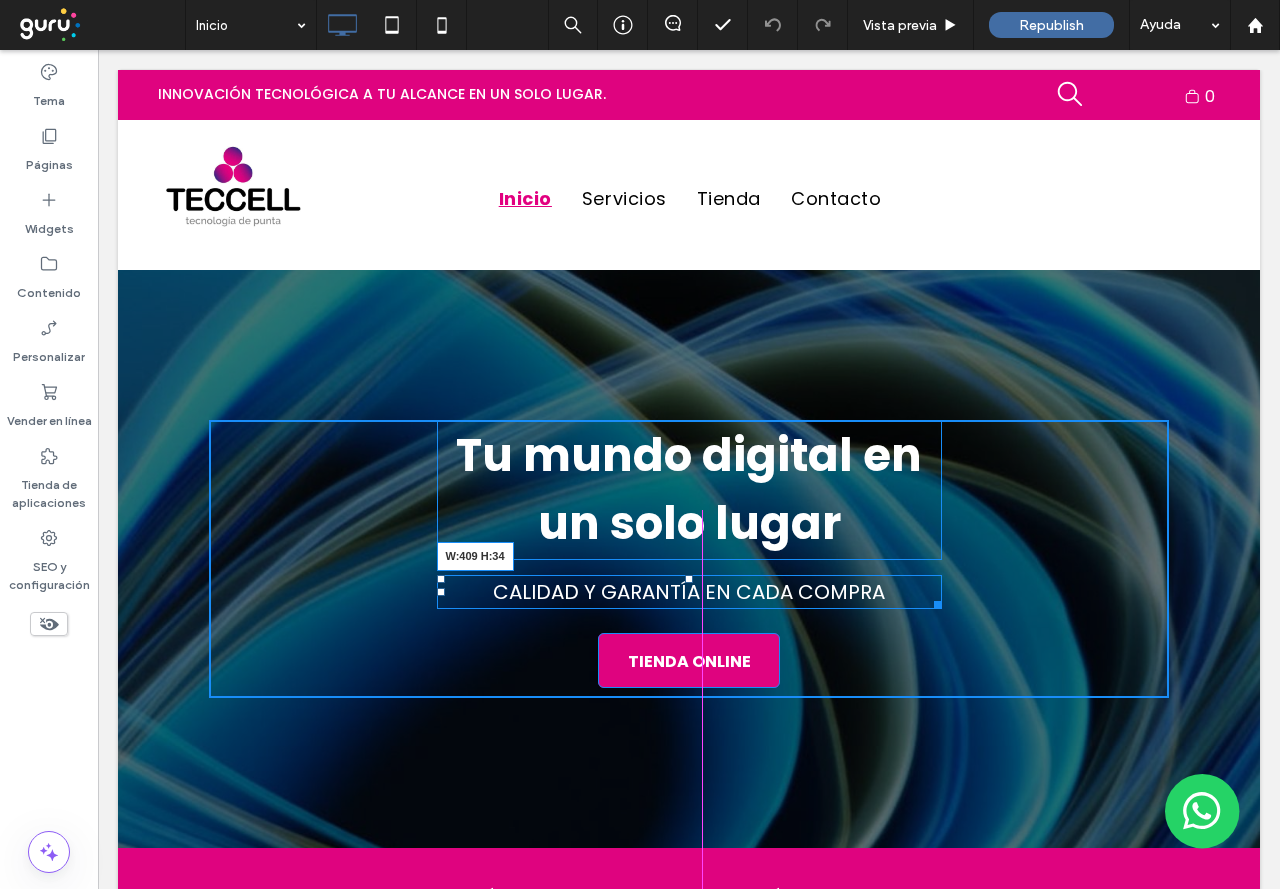 drag, startPoint x: 926, startPoint y: 601, endPoint x: 876, endPoint y: 598, distance: 50.08992 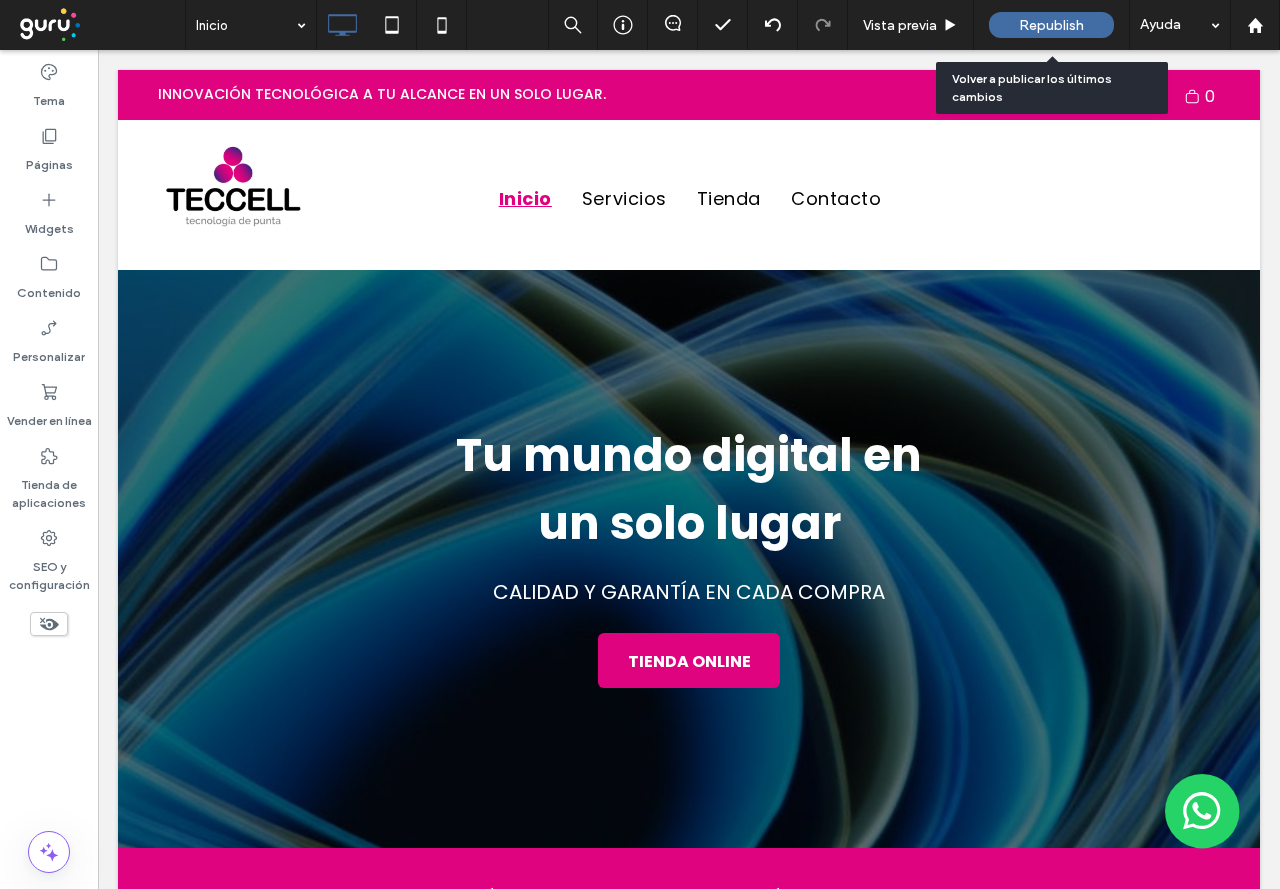 click on "Republish" at bounding box center (1051, 25) 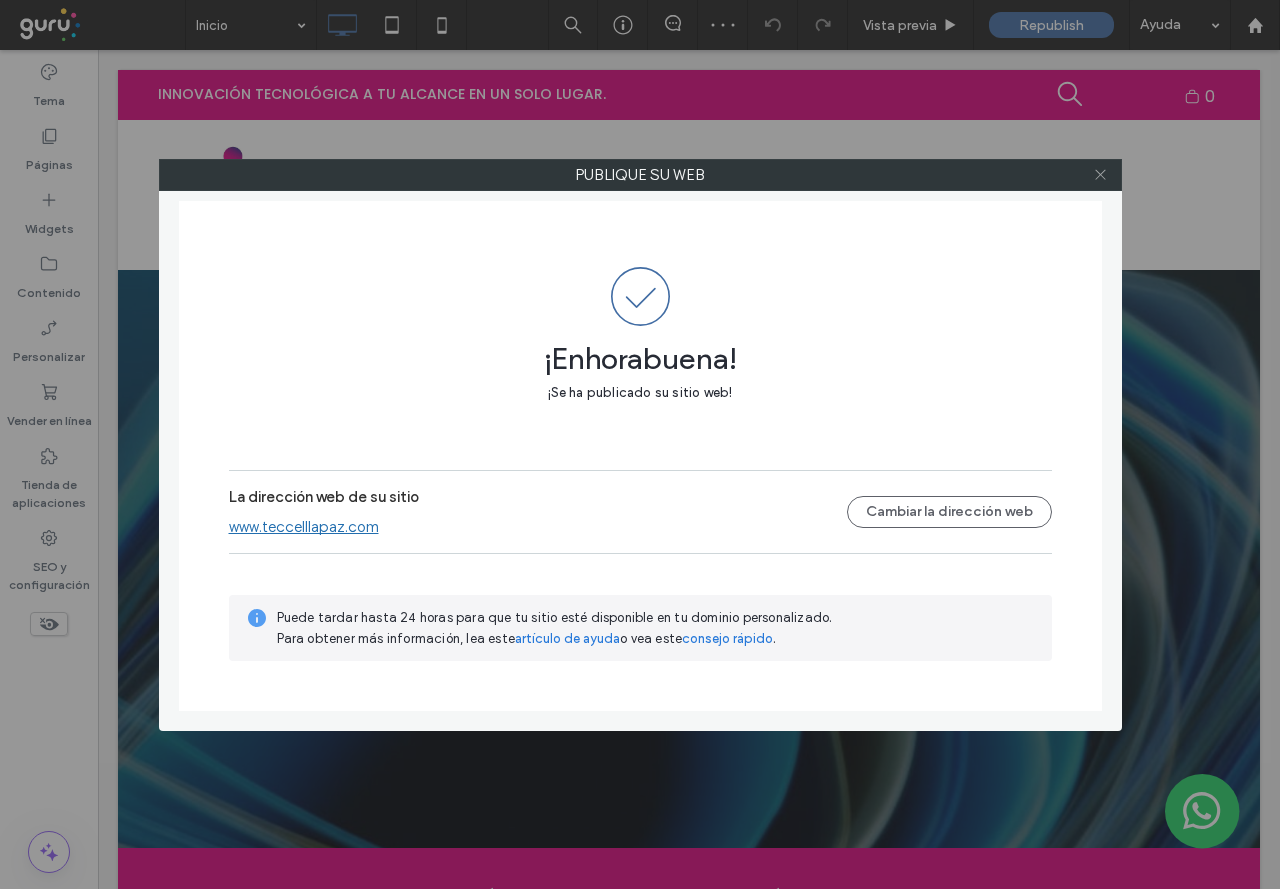 click 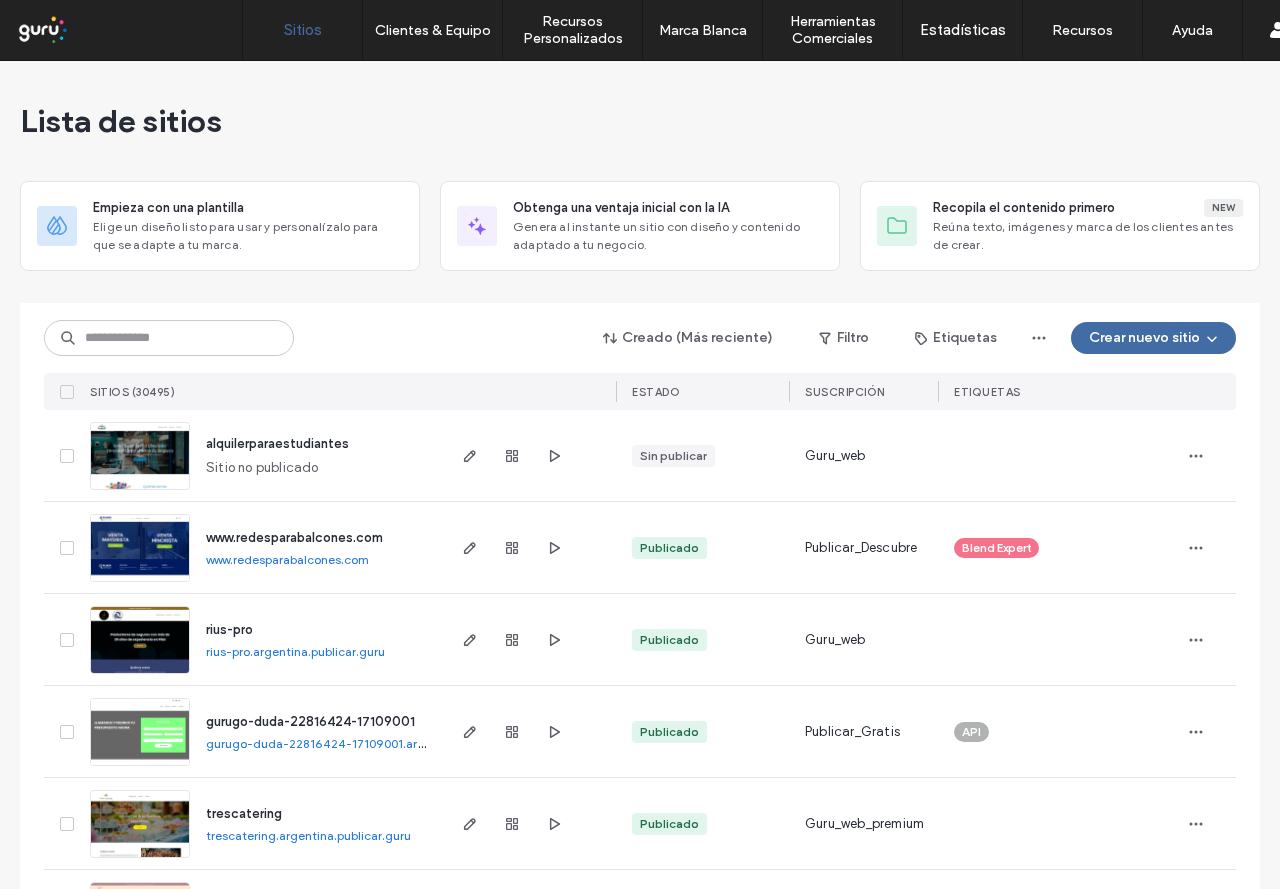 scroll, scrollTop: 0, scrollLeft: 0, axis: both 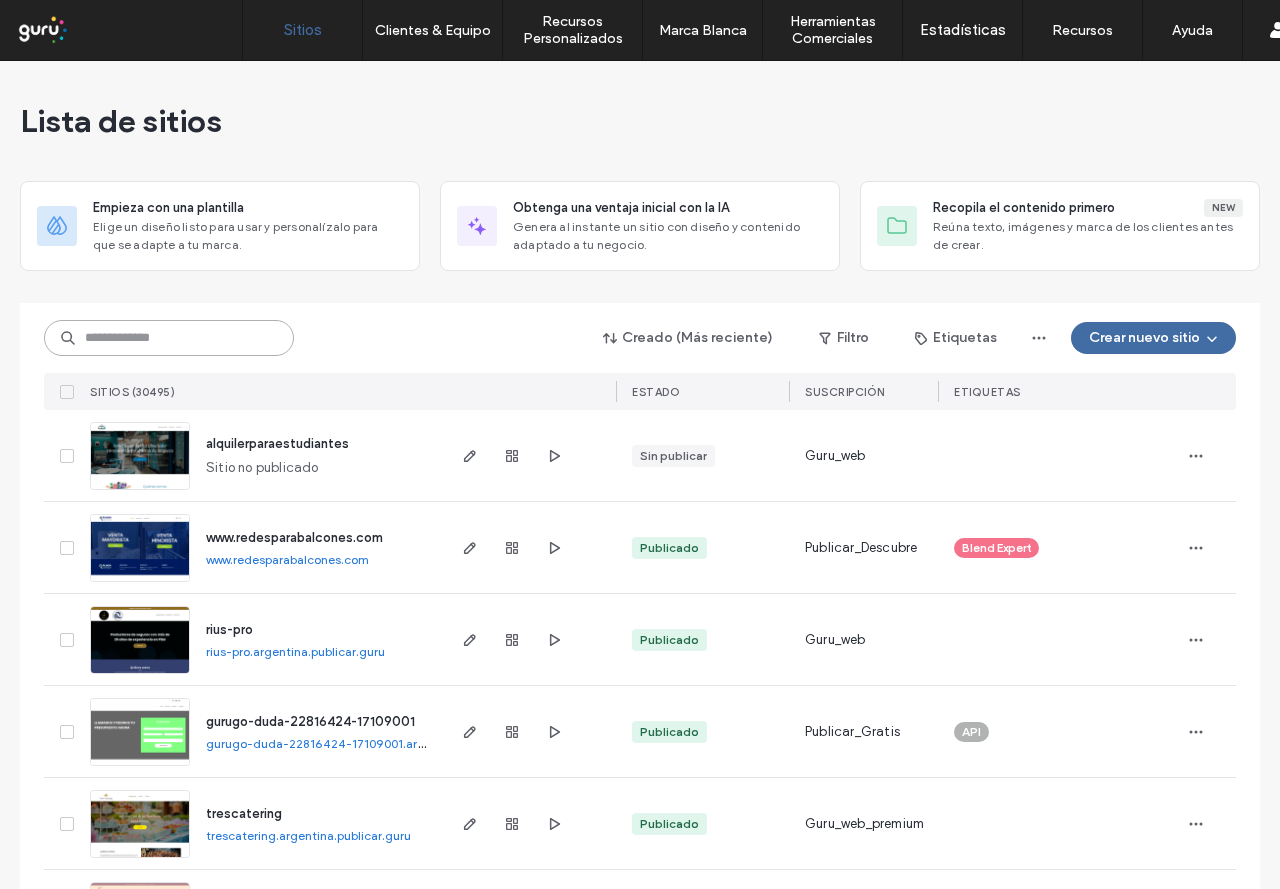 click at bounding box center (169, 338) 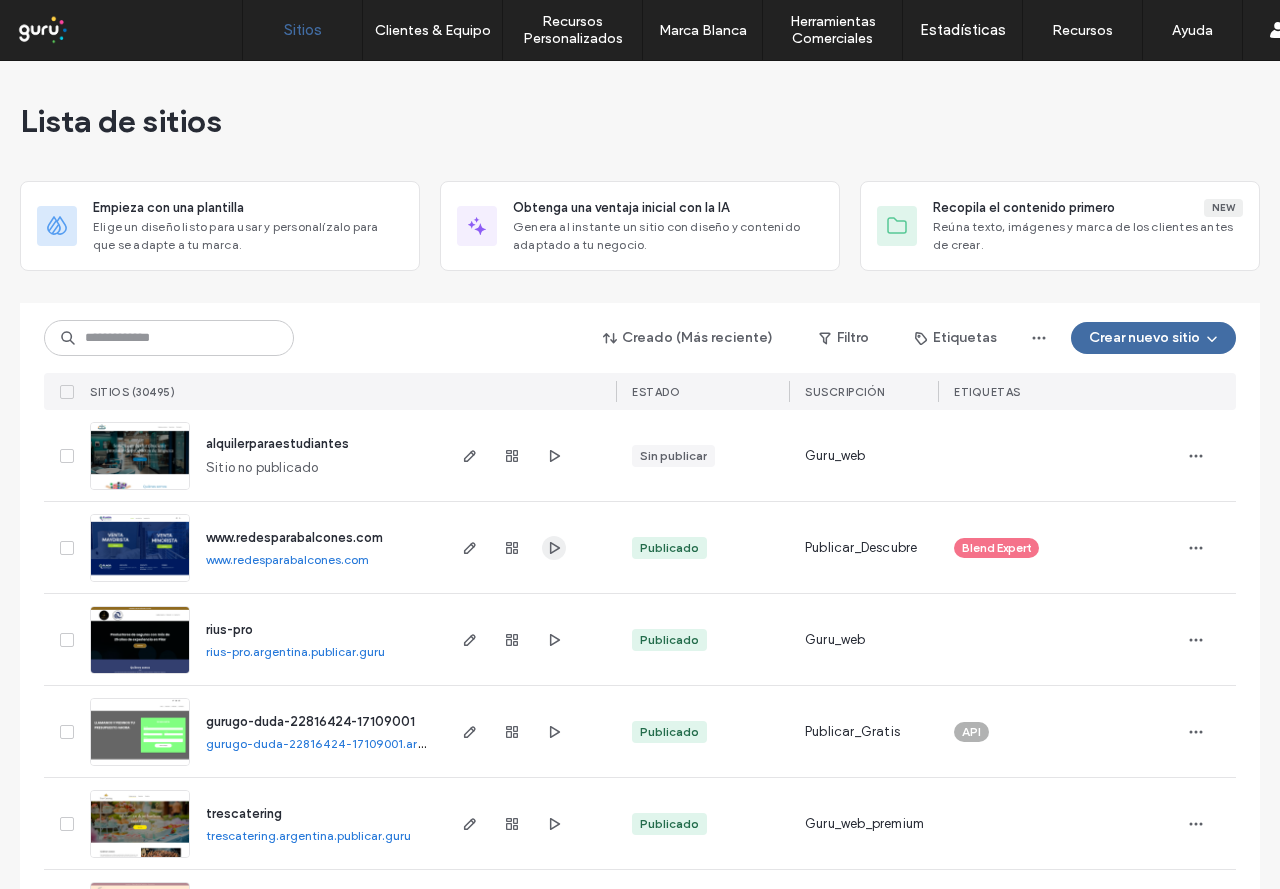 click at bounding box center (554, 548) 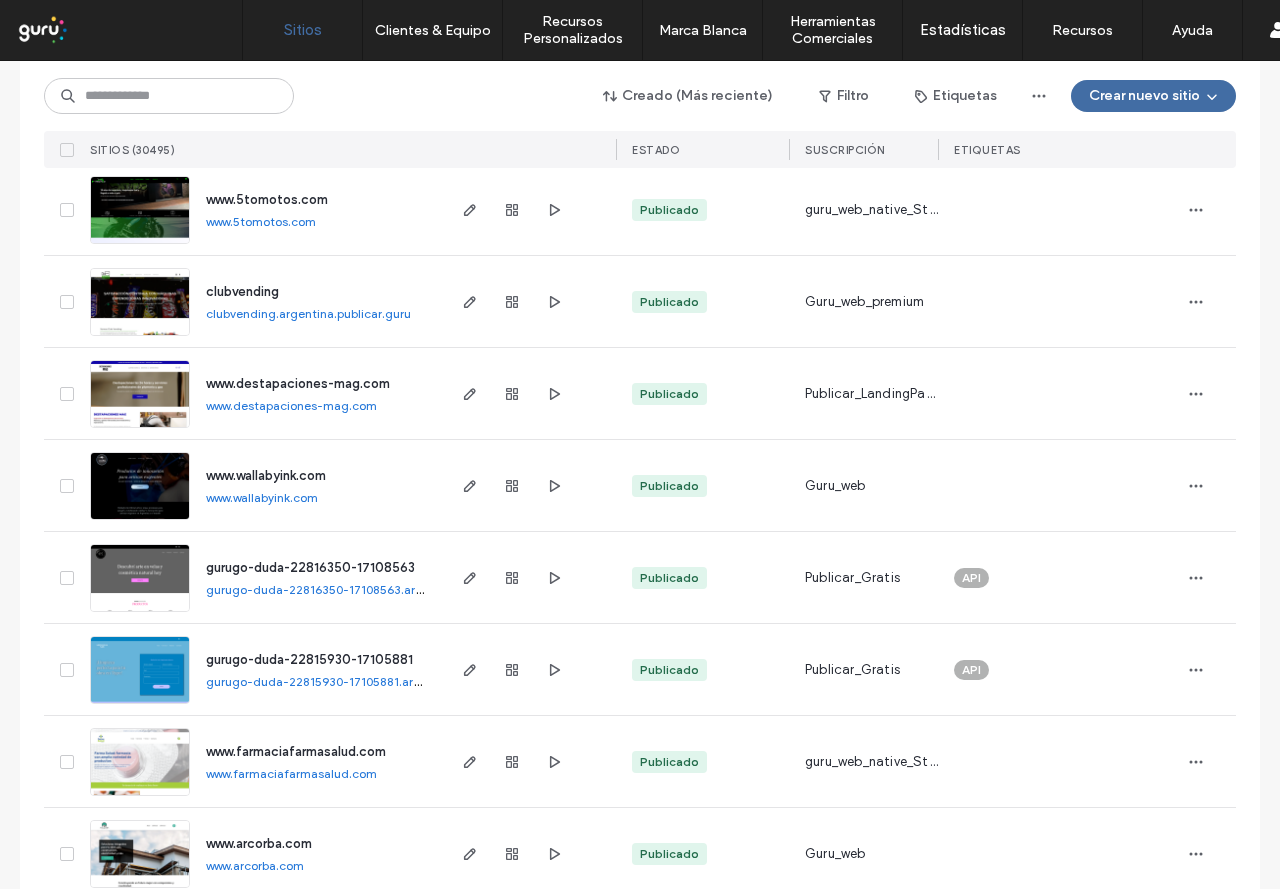scroll, scrollTop: 3900, scrollLeft: 0, axis: vertical 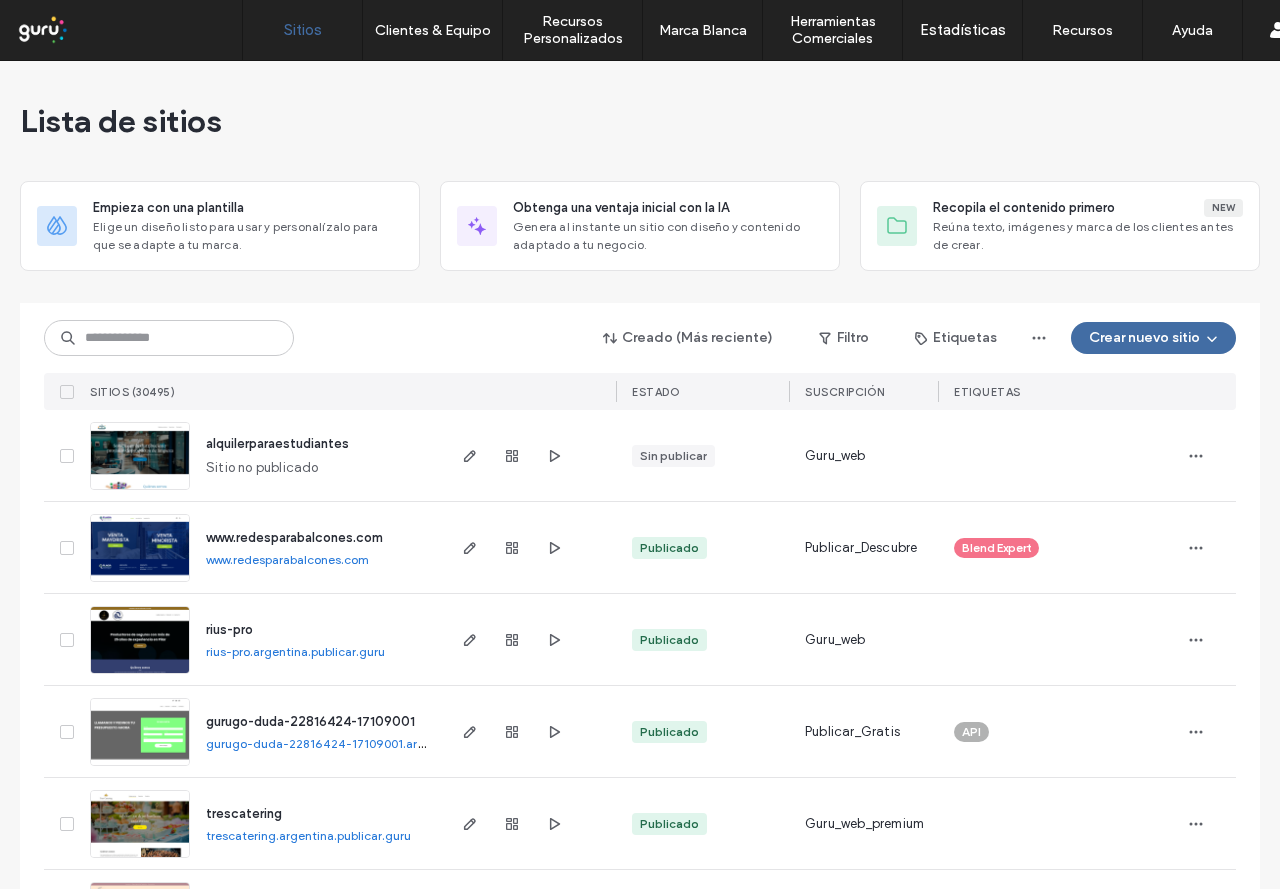 click on "Creado (Más reciente) Filtro Etiquetas Crear nuevo sitio SITIOS (30495) ESTADO Suscripción ETIQUETAS" at bounding box center (640, 356) 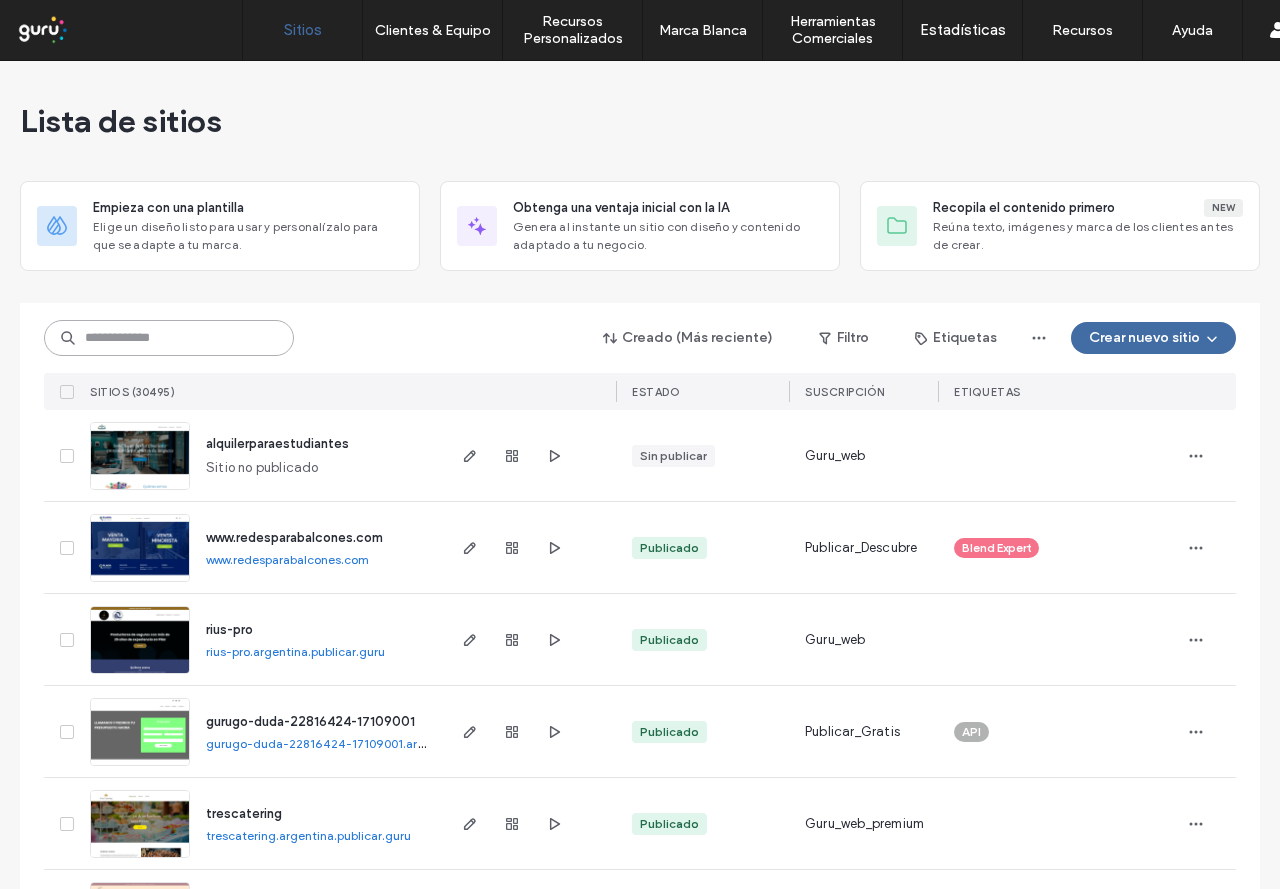 click at bounding box center [169, 338] 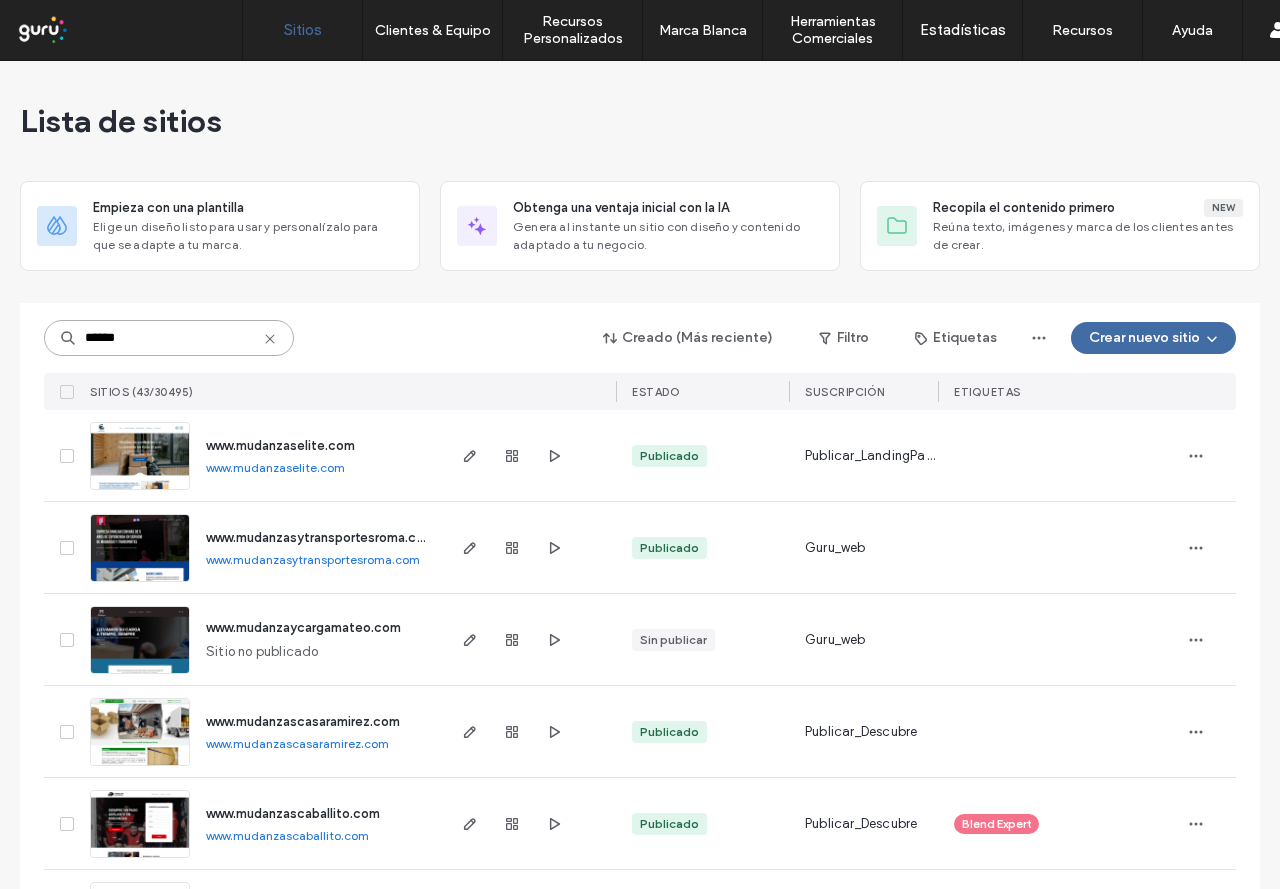 click on "******" at bounding box center (169, 338) 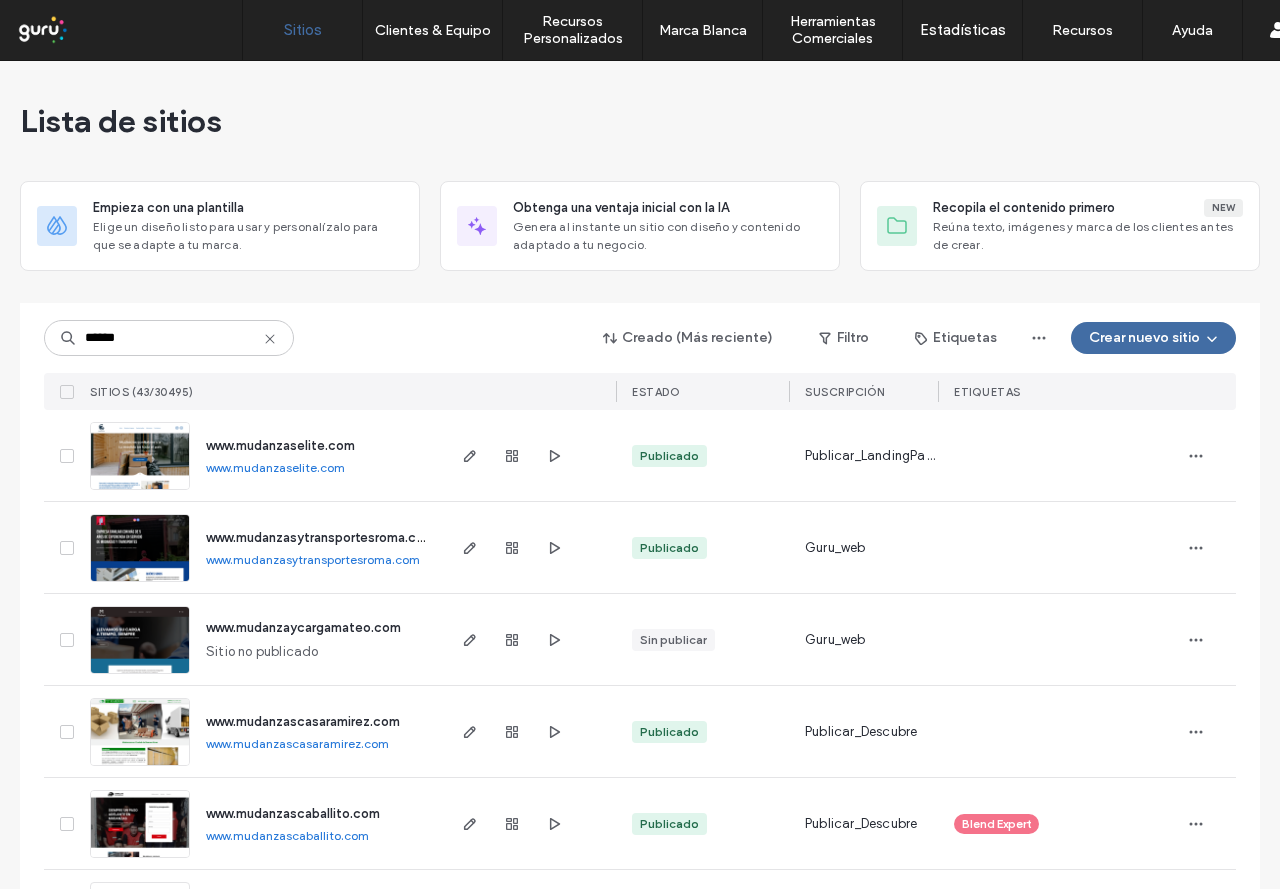 click on "****** Creado (Más reciente) Filtro Etiquetas Crear nuevo sitio" at bounding box center (640, 338) 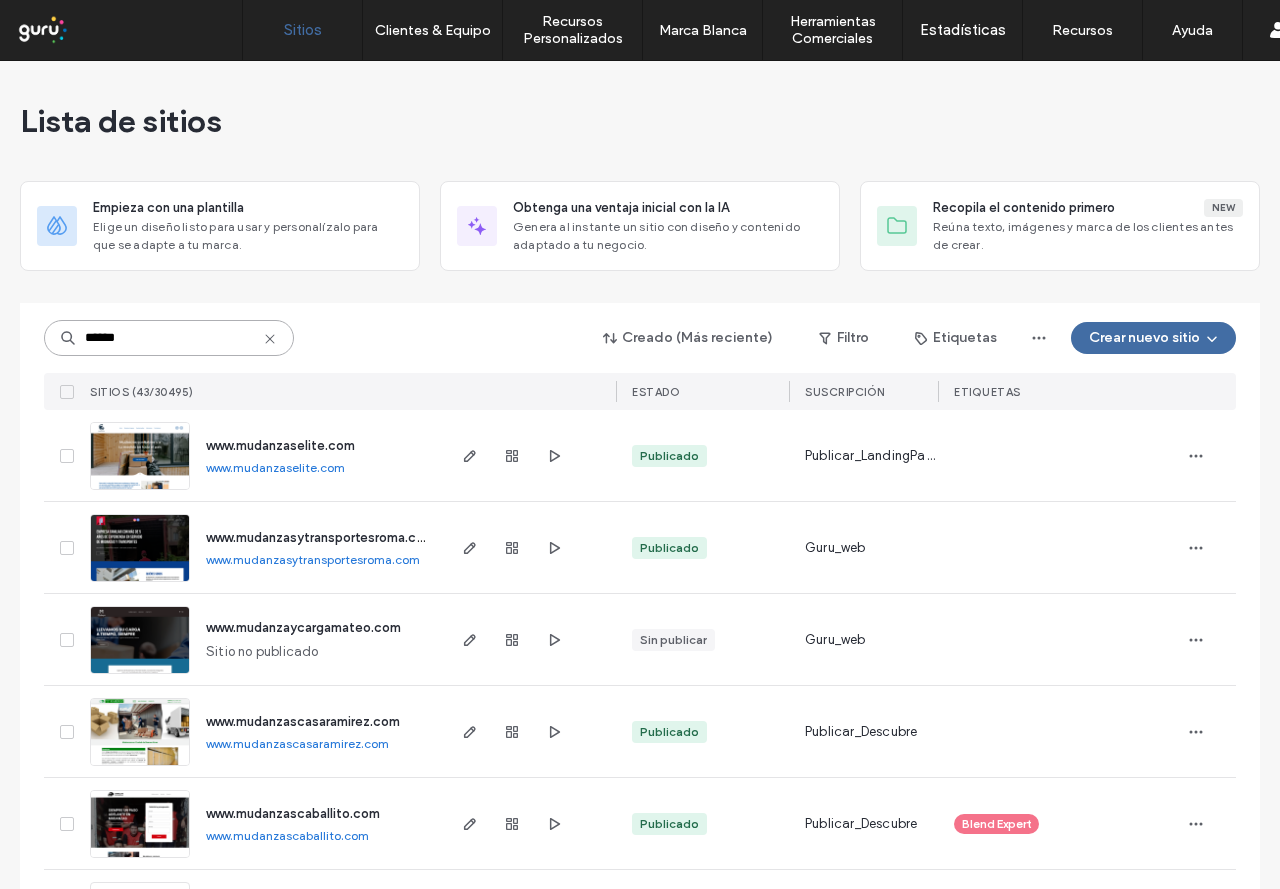 click on "******" at bounding box center (169, 338) 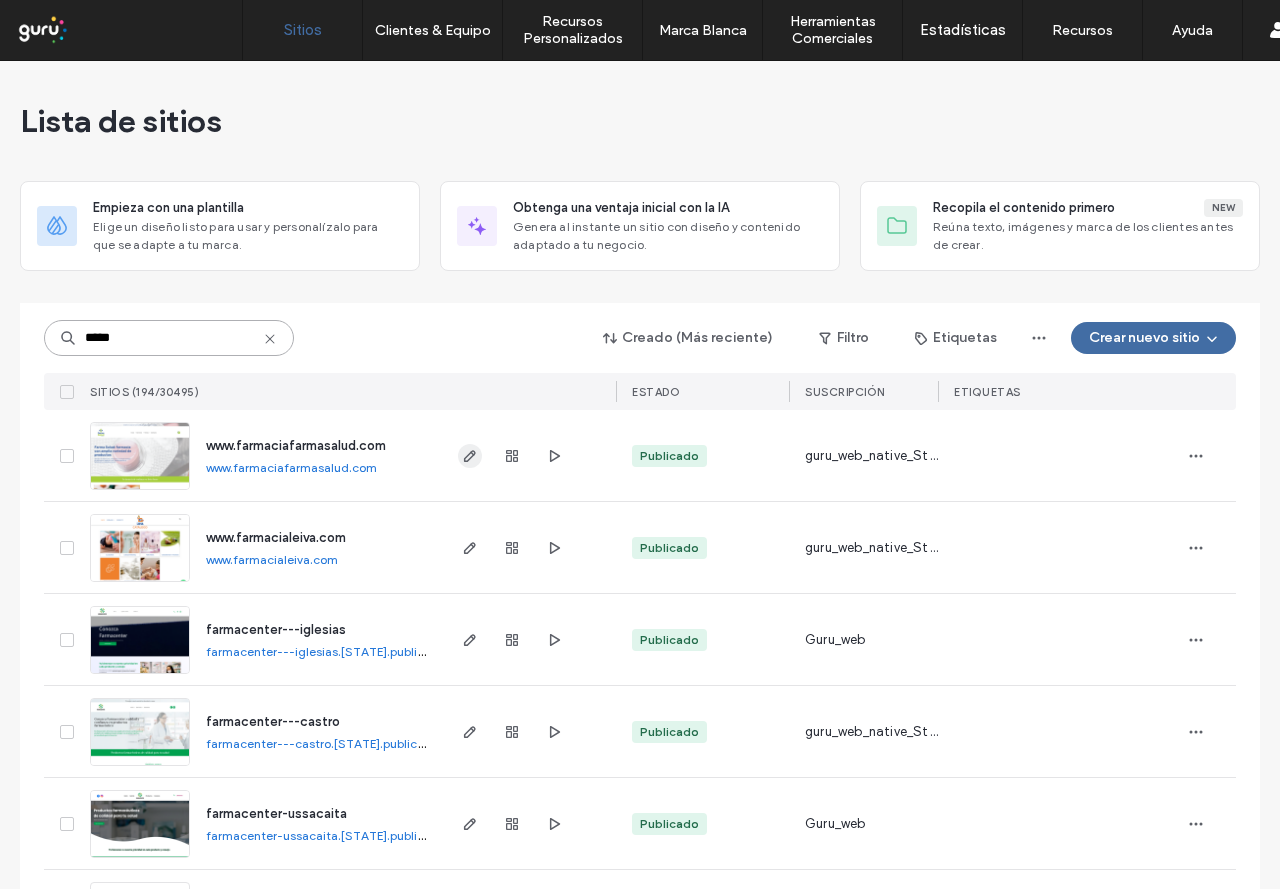 type on "*****" 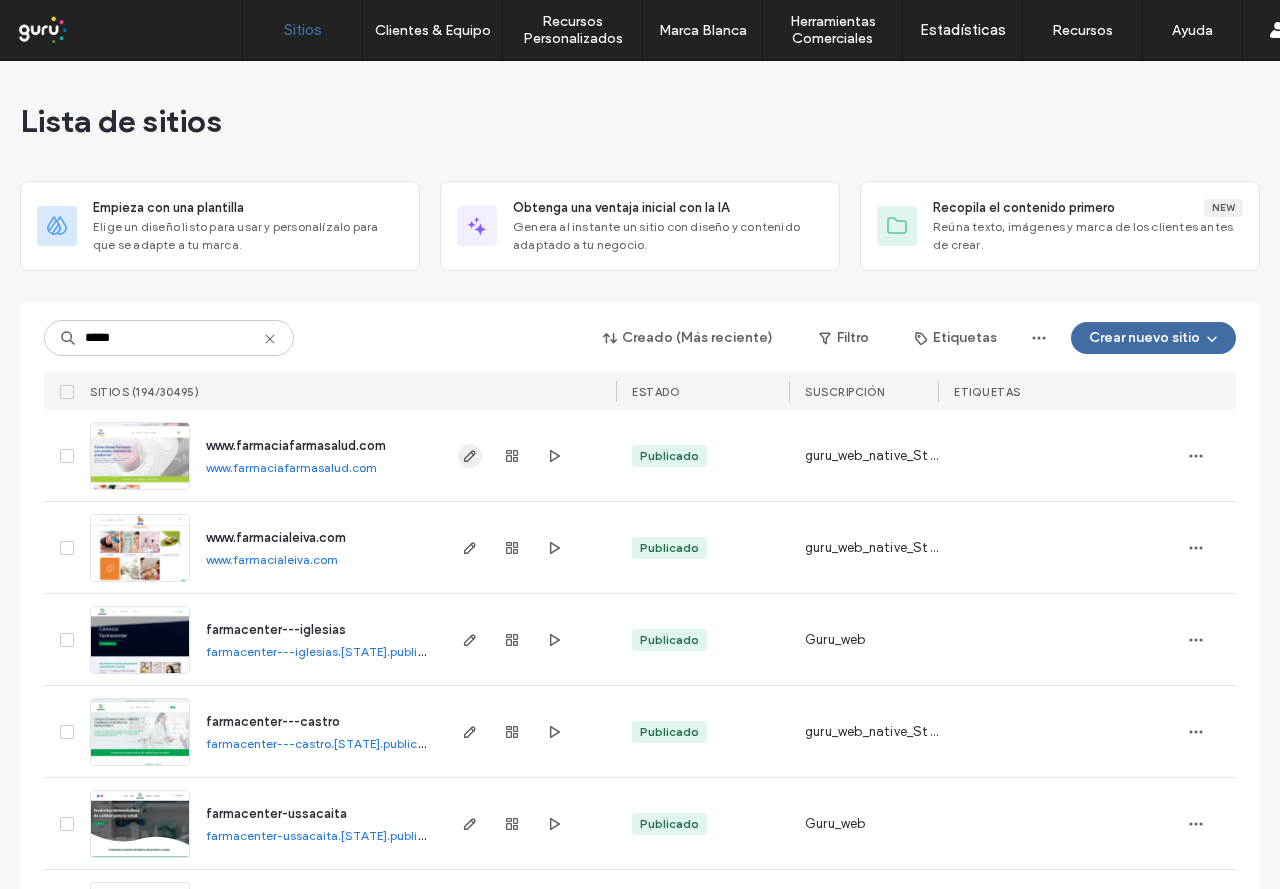 click 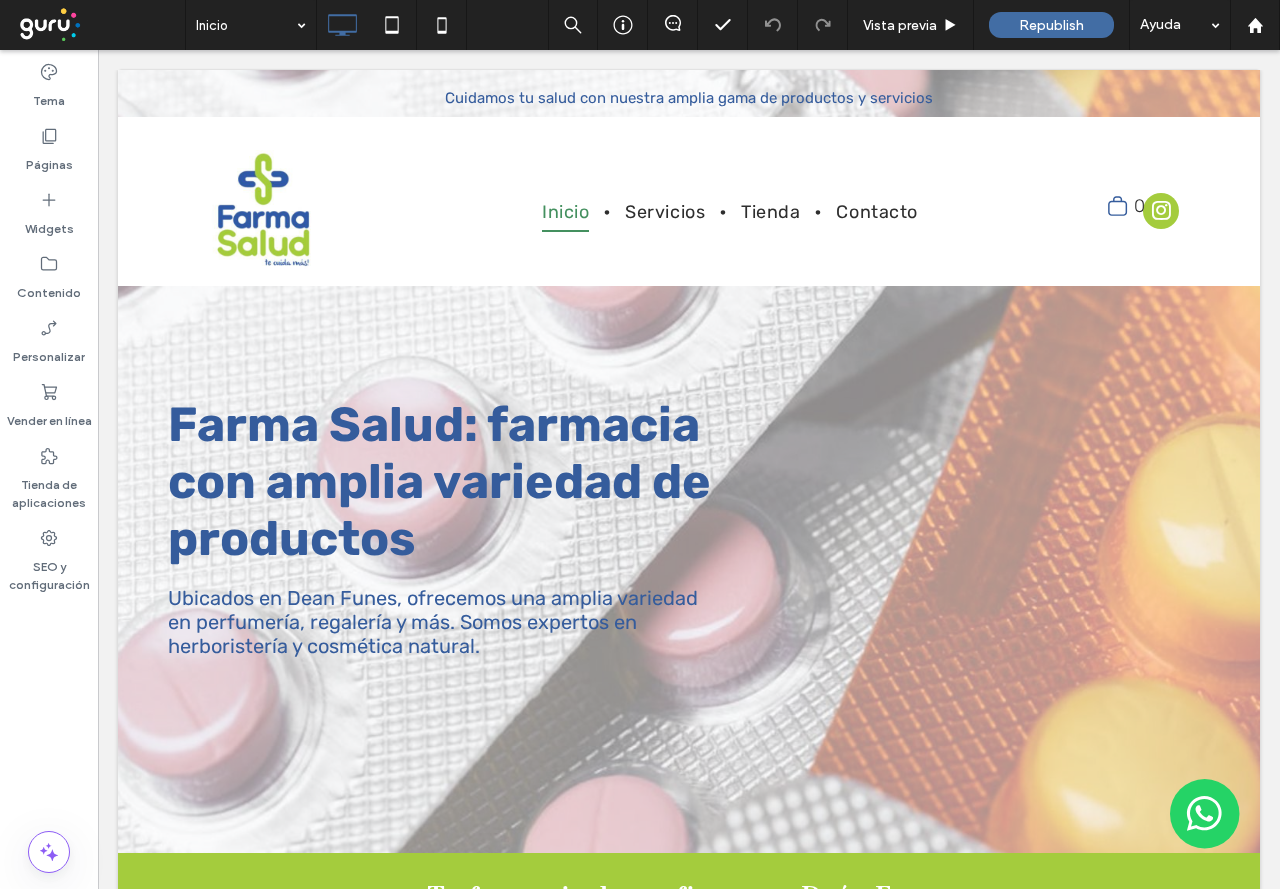 scroll, scrollTop: 0, scrollLeft: 0, axis: both 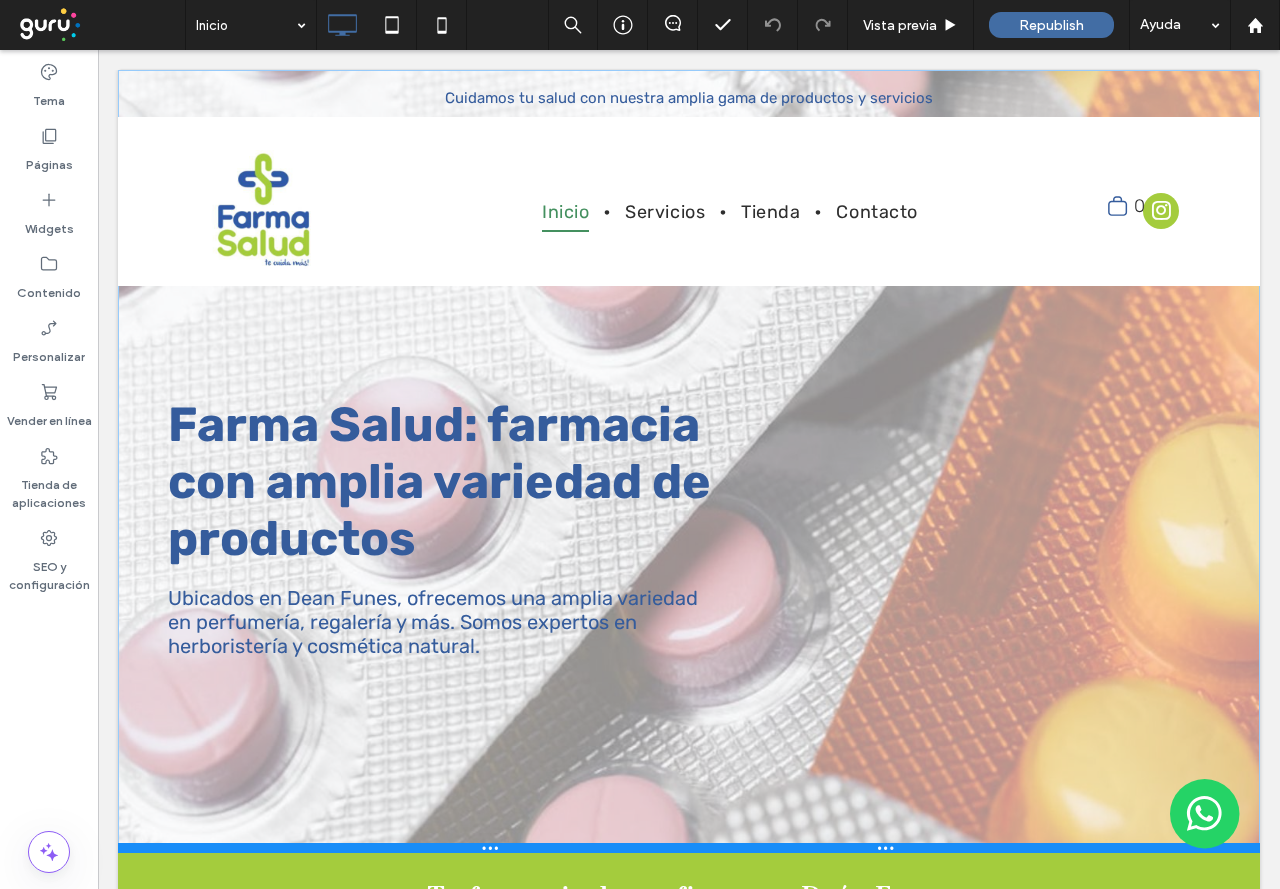 drag, startPoint x: 354, startPoint y: 849, endPoint x: 324, endPoint y: 524, distance: 326.38168 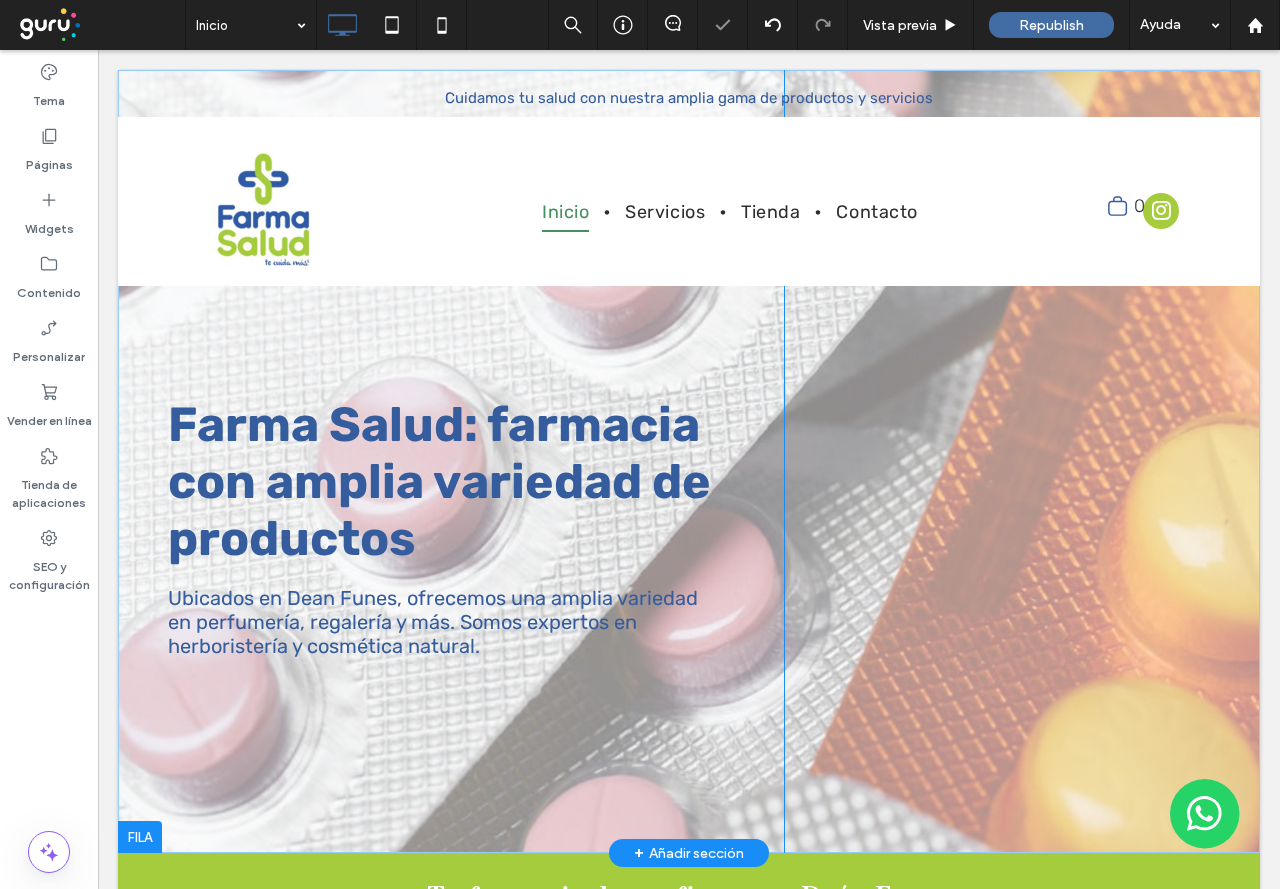 click on "Farma Salud: farmacia con amplia variedad de productos
Ubicados en Dean Funes, ofrecemos una amplia variedad en perfumería, regalería y más. Somos expertos en herboristería y cosmética natural.
Click To Paste" at bounding box center [451, 461] 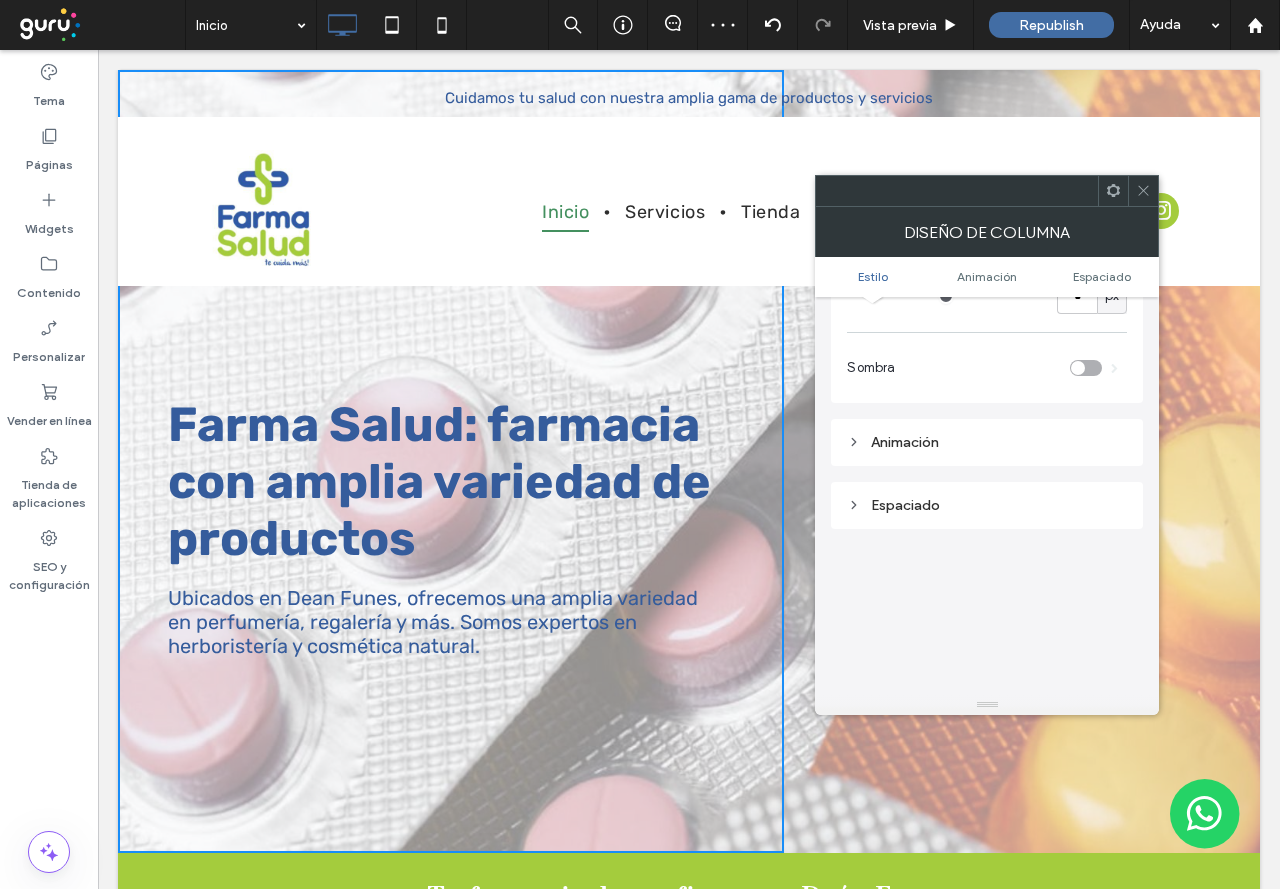 click on "Espaciado" at bounding box center [987, 505] 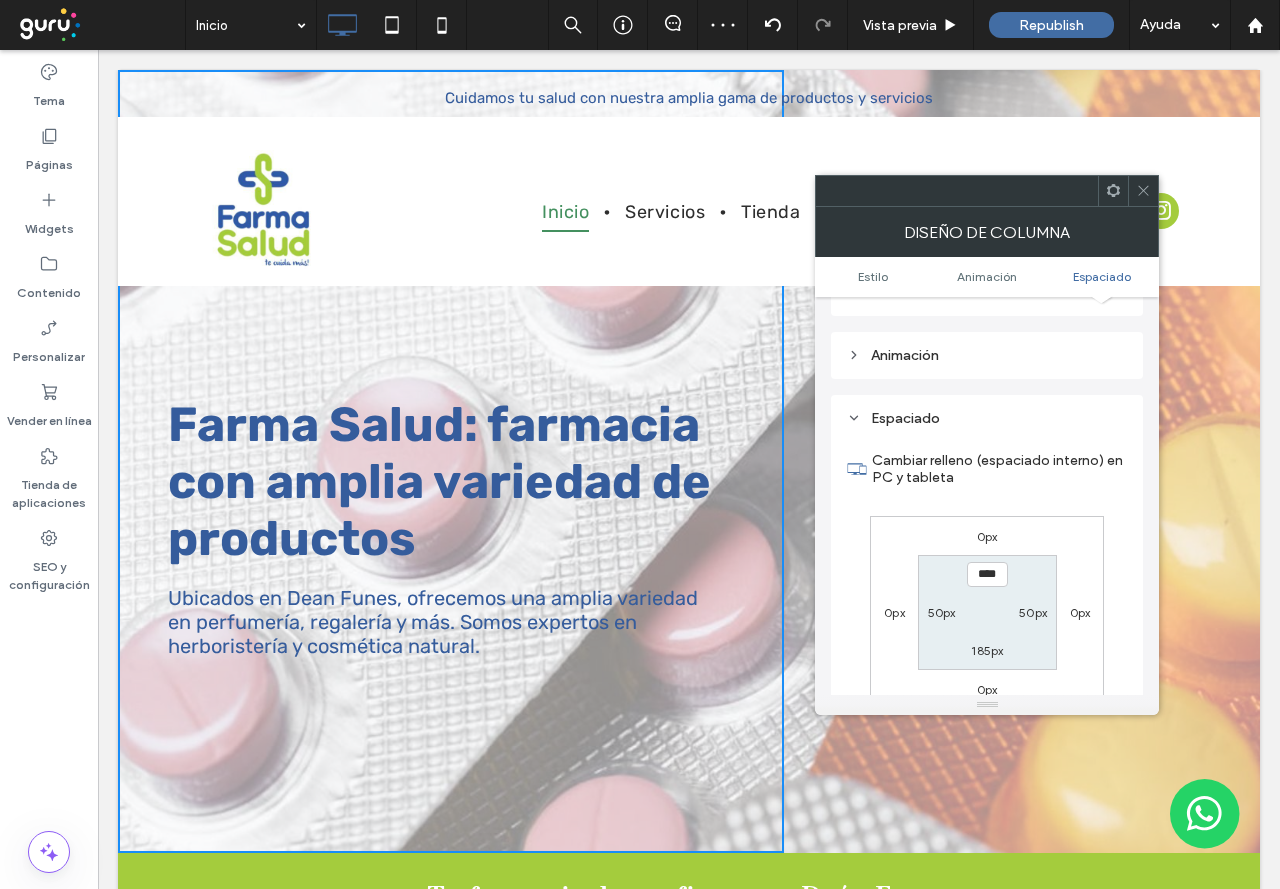 scroll, scrollTop: 500, scrollLeft: 0, axis: vertical 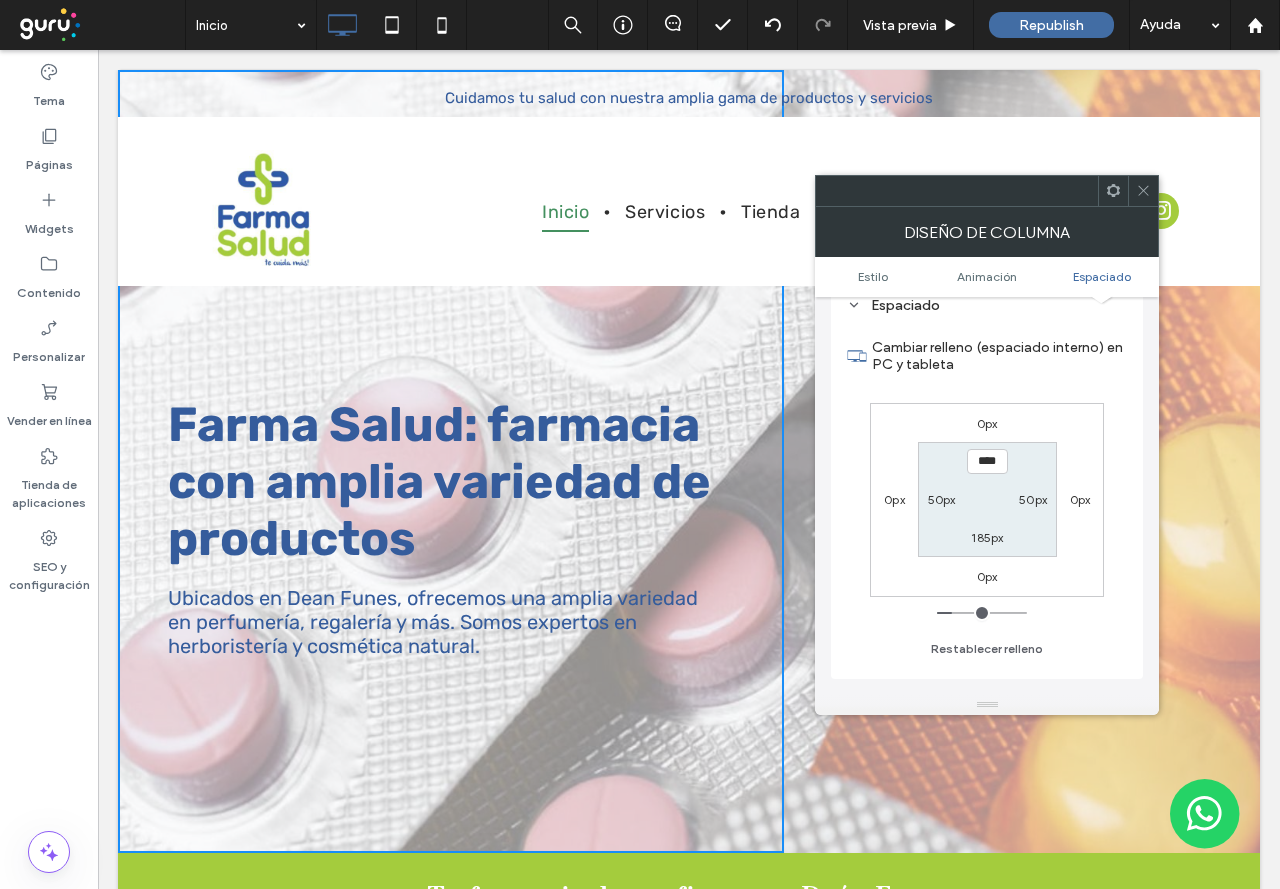 type on "**" 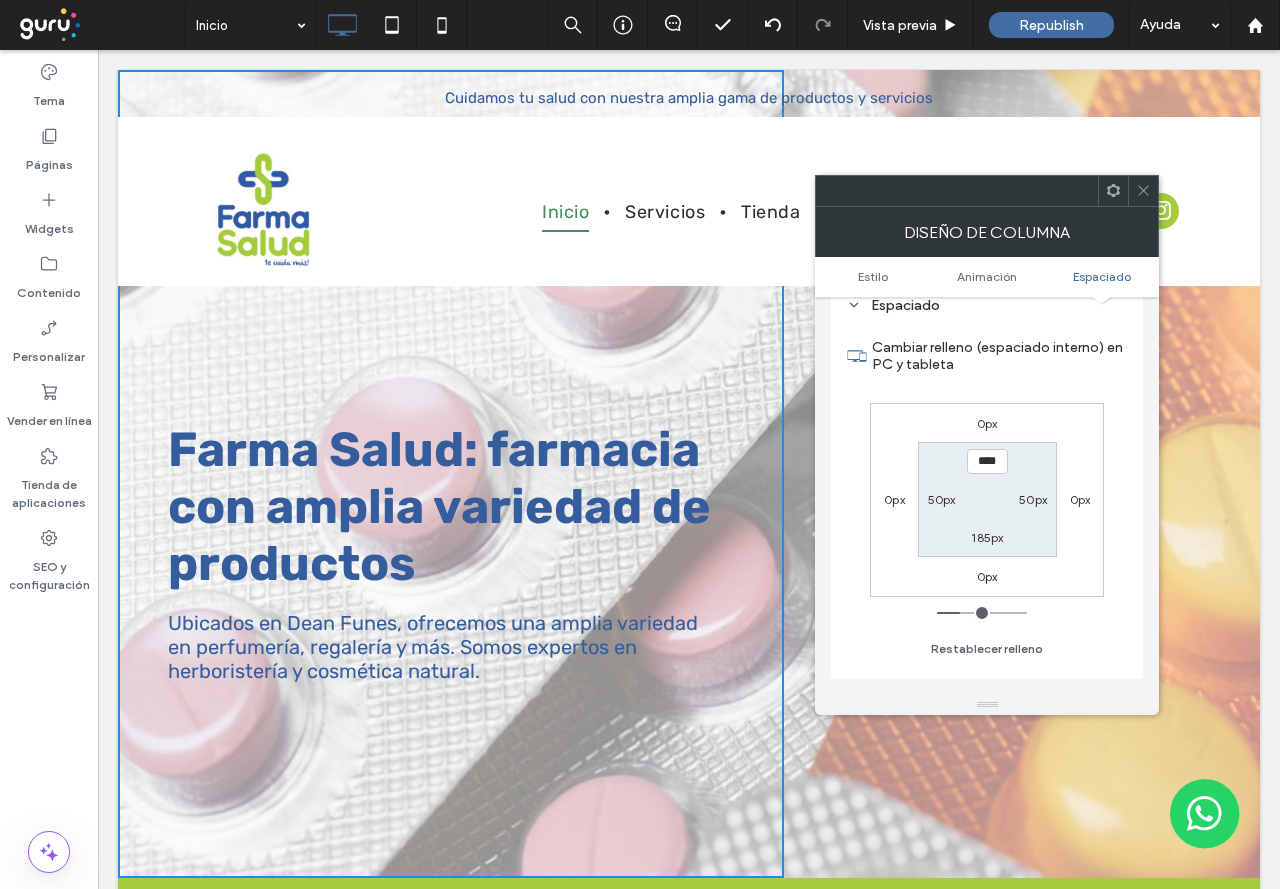 type on "**" 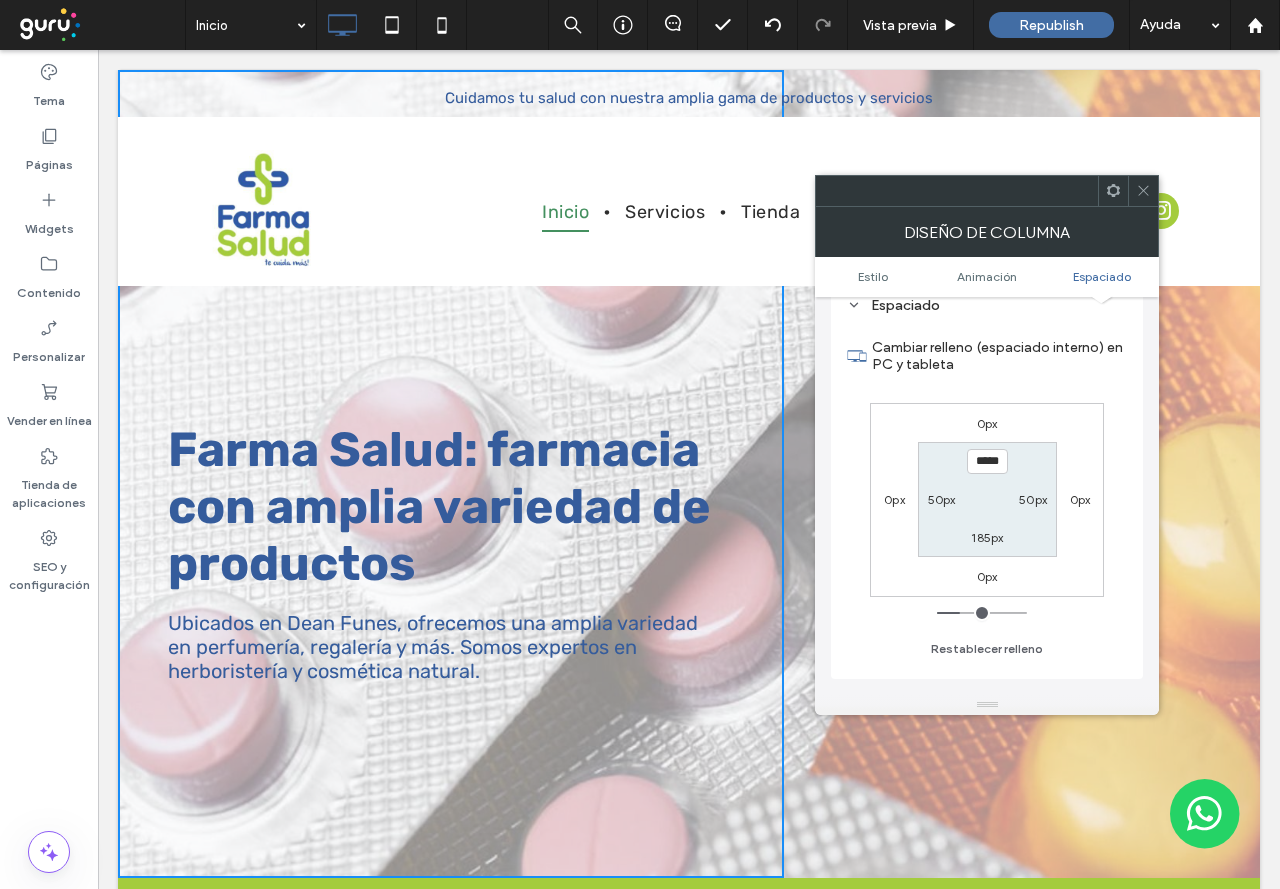 type on "***" 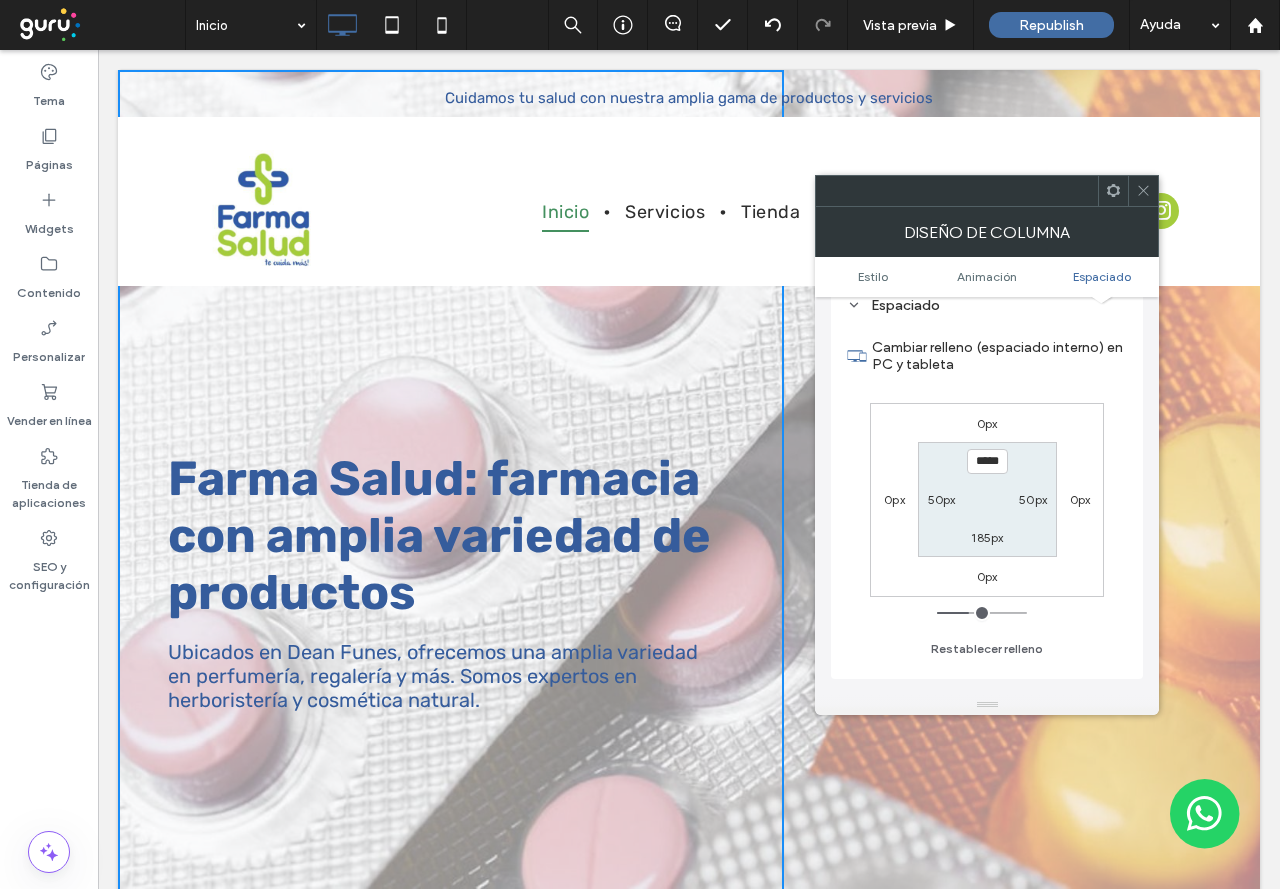 type on "***" 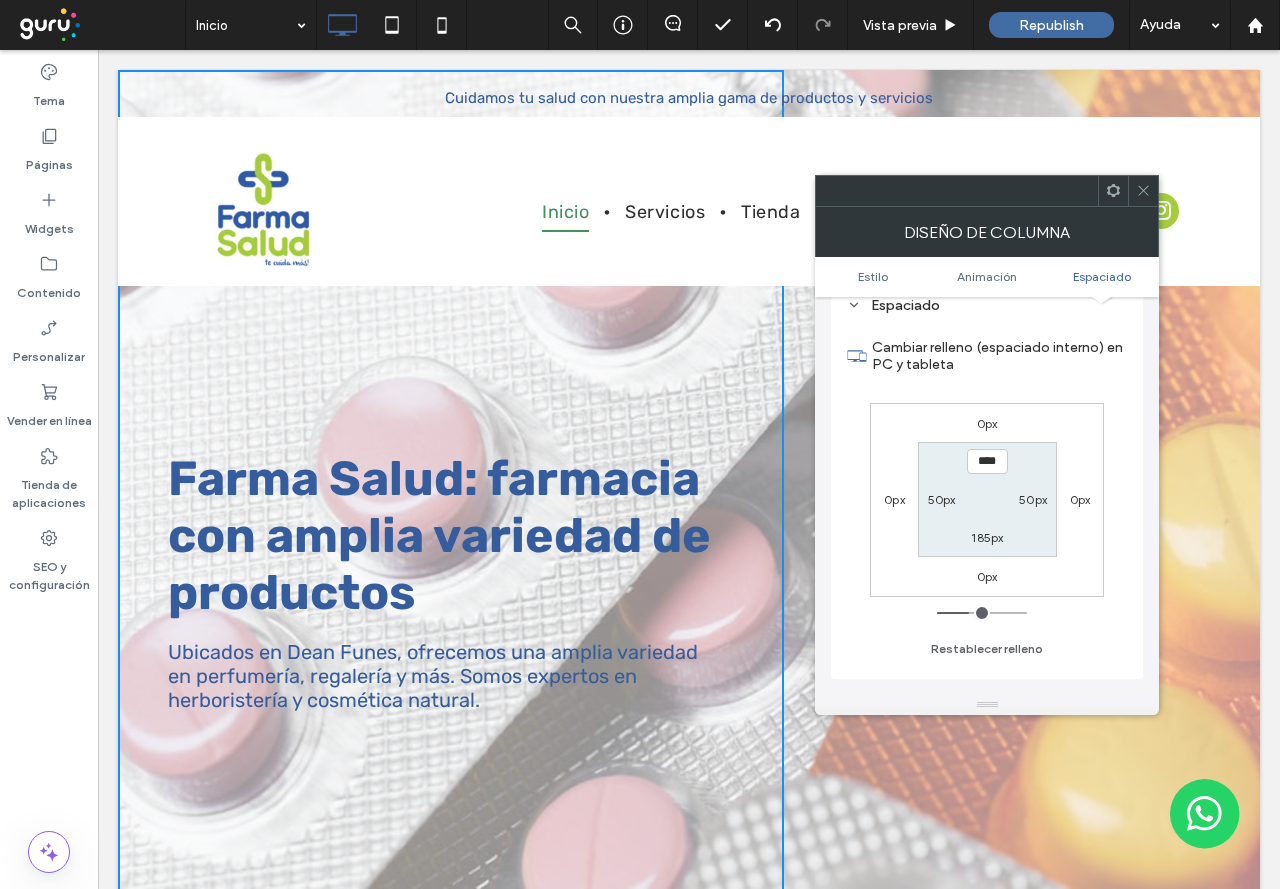 type on "**" 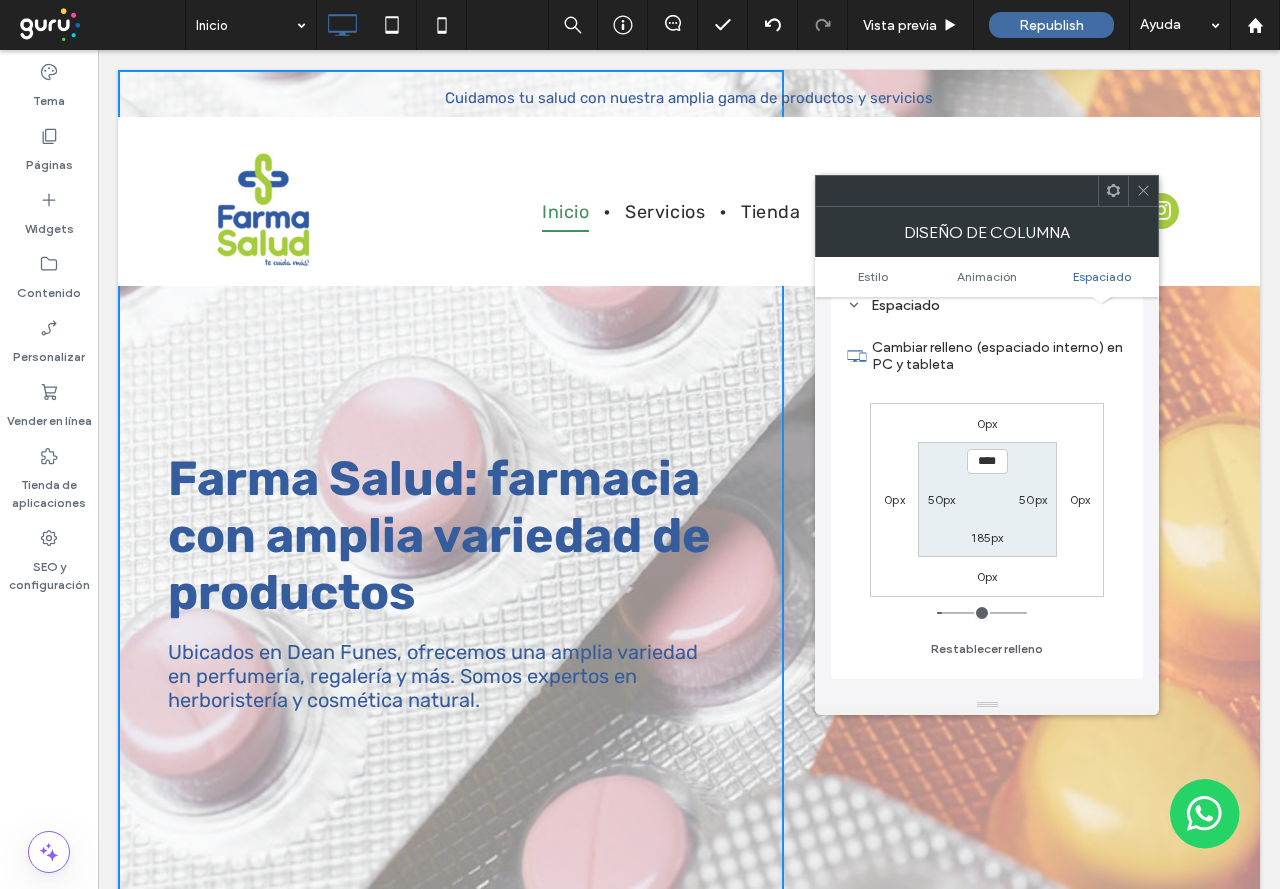 type on "*" 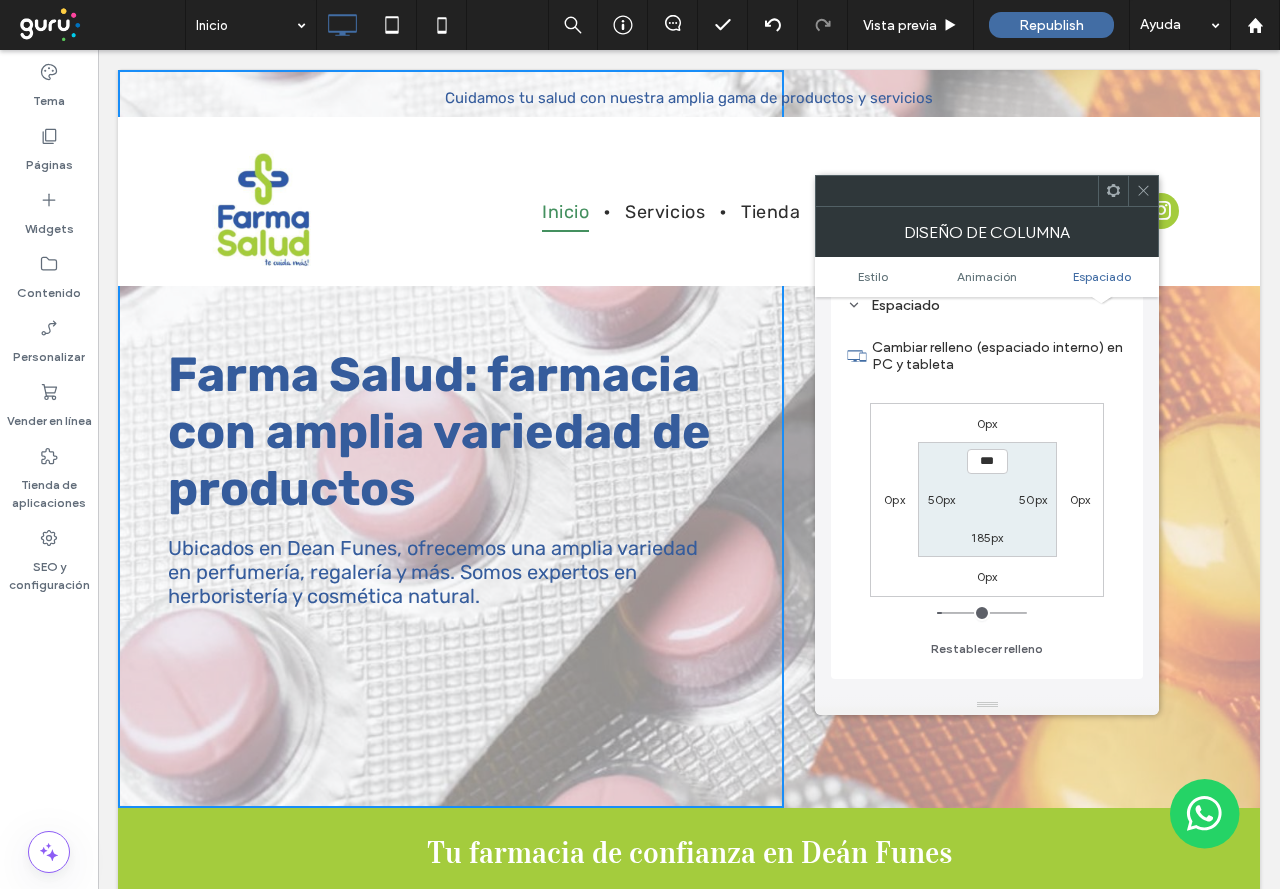 type on "*" 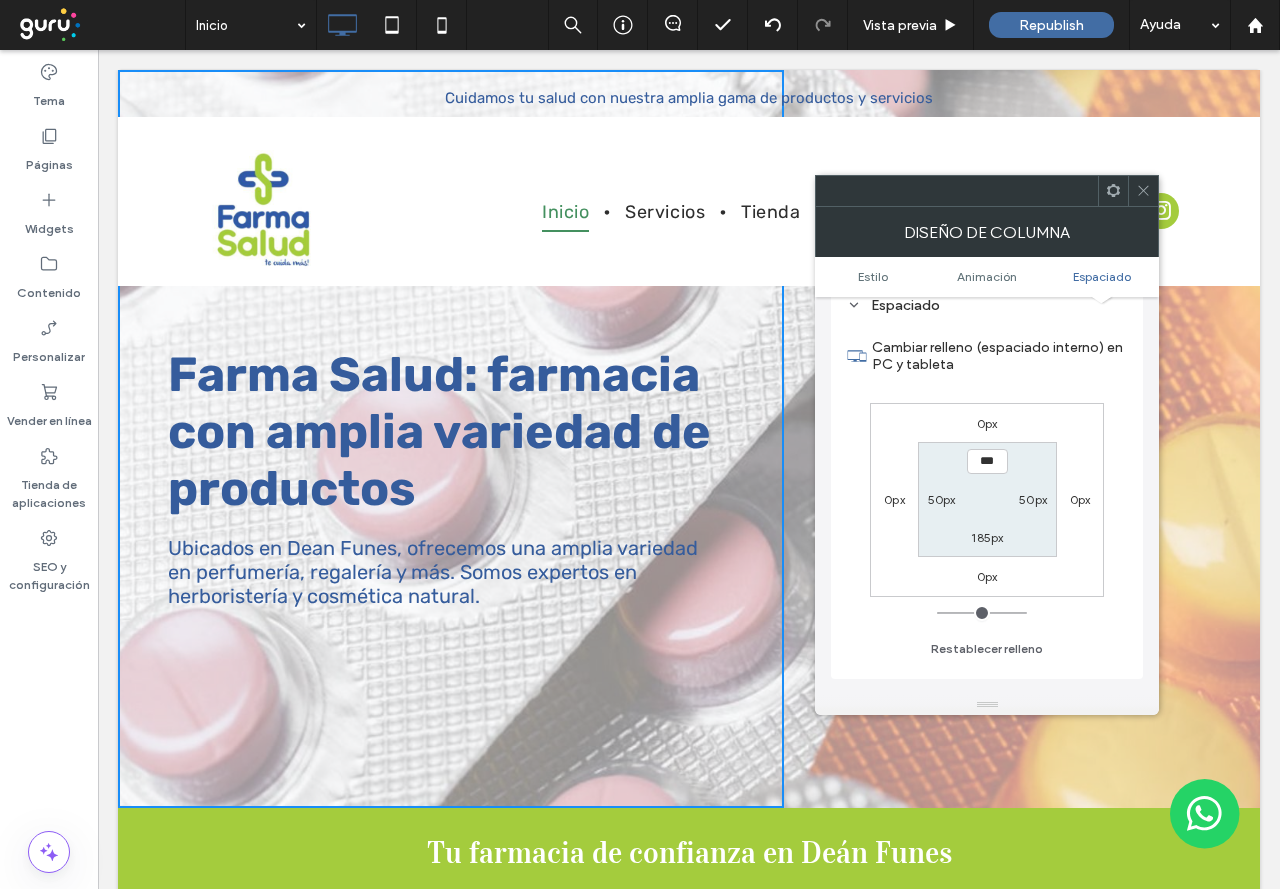 drag, startPoint x: 959, startPoint y: 611, endPoint x: 901, endPoint y: 623, distance: 59.22837 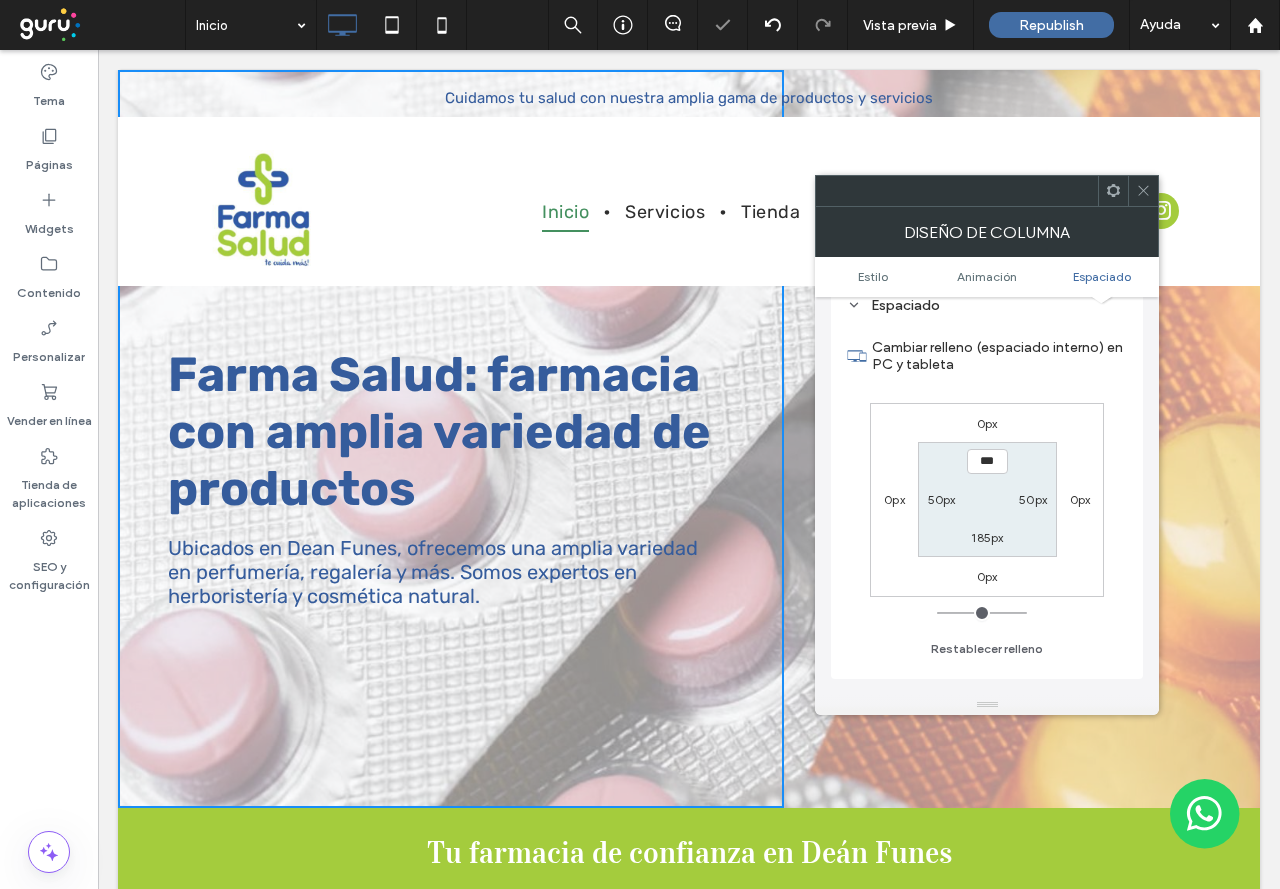 click on "185px" at bounding box center (987, 537) 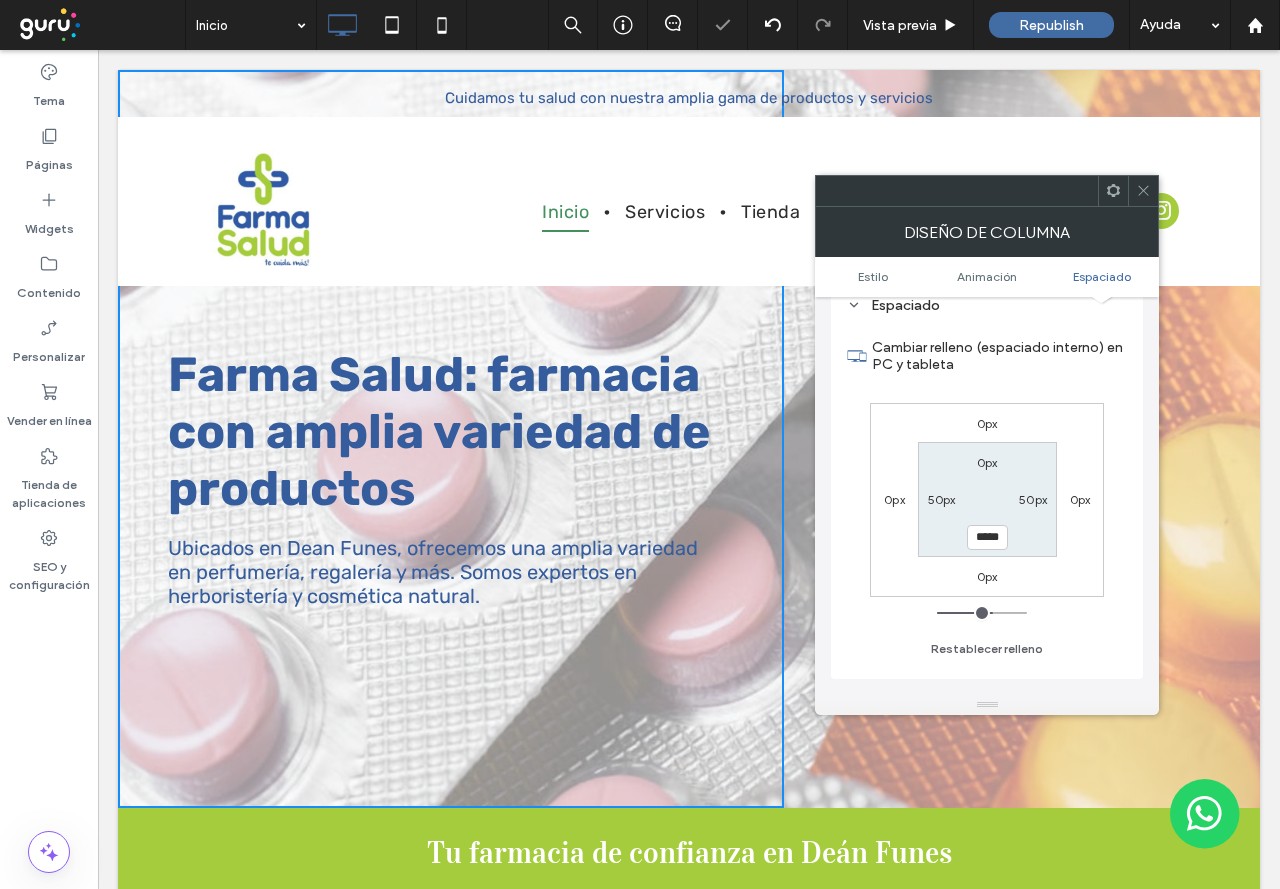 type on "***" 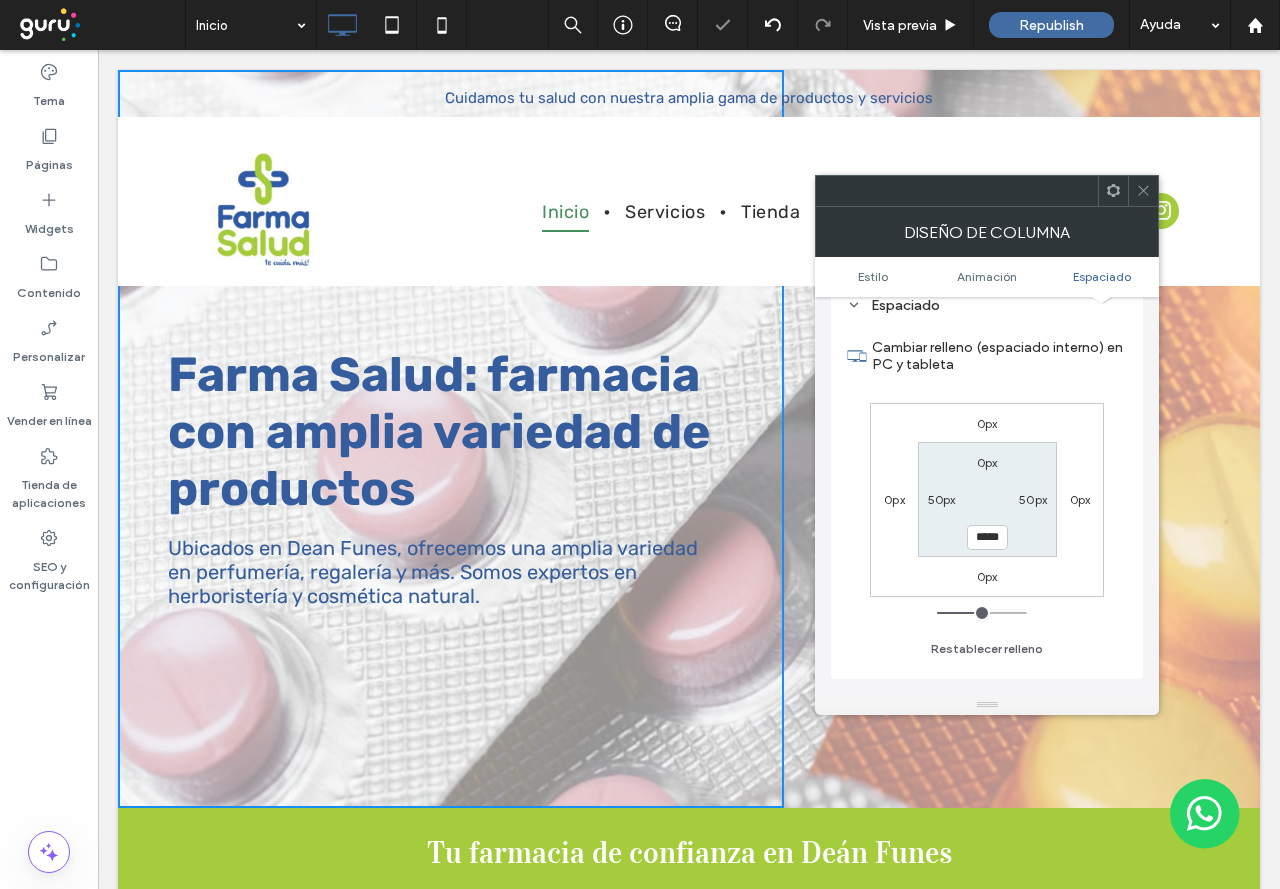 type on "***" 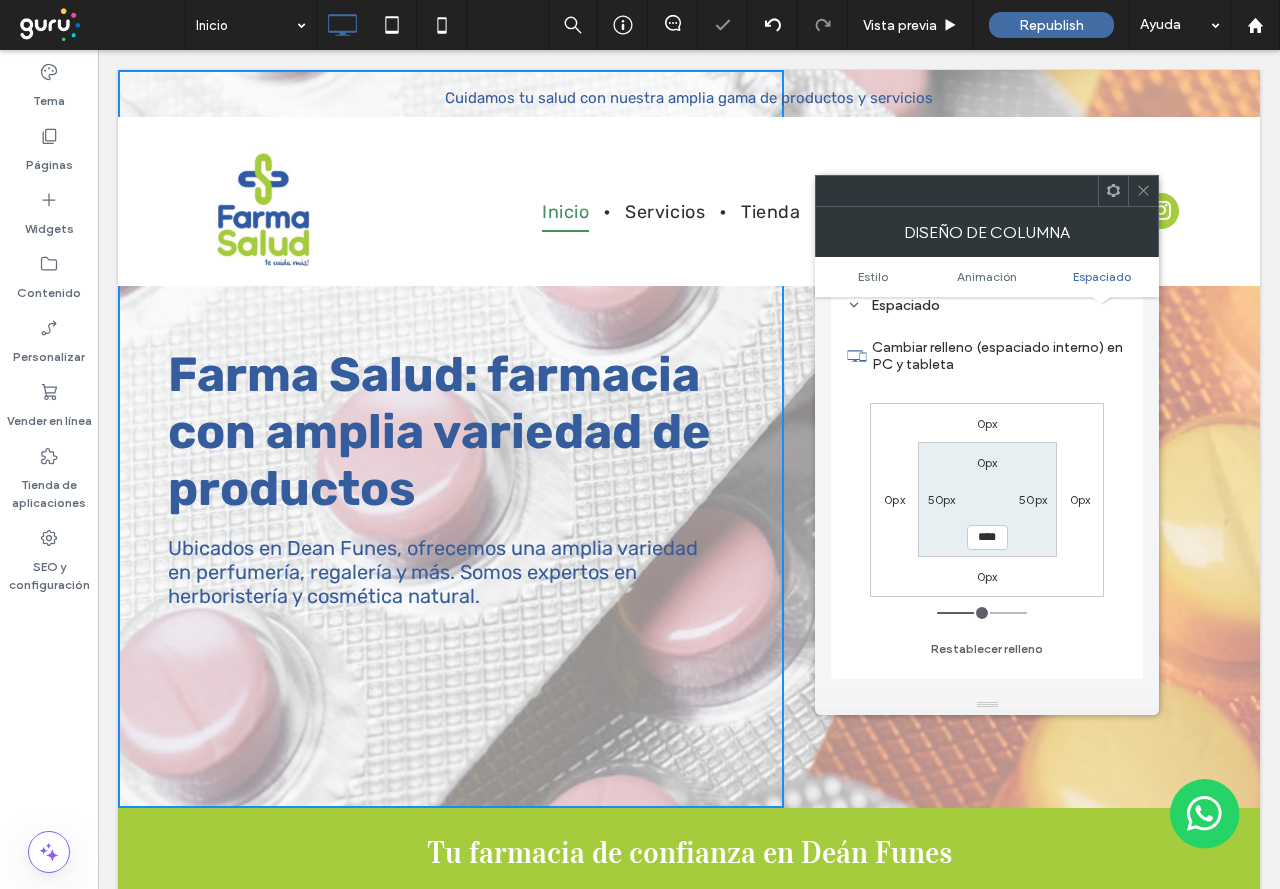 type on "**" 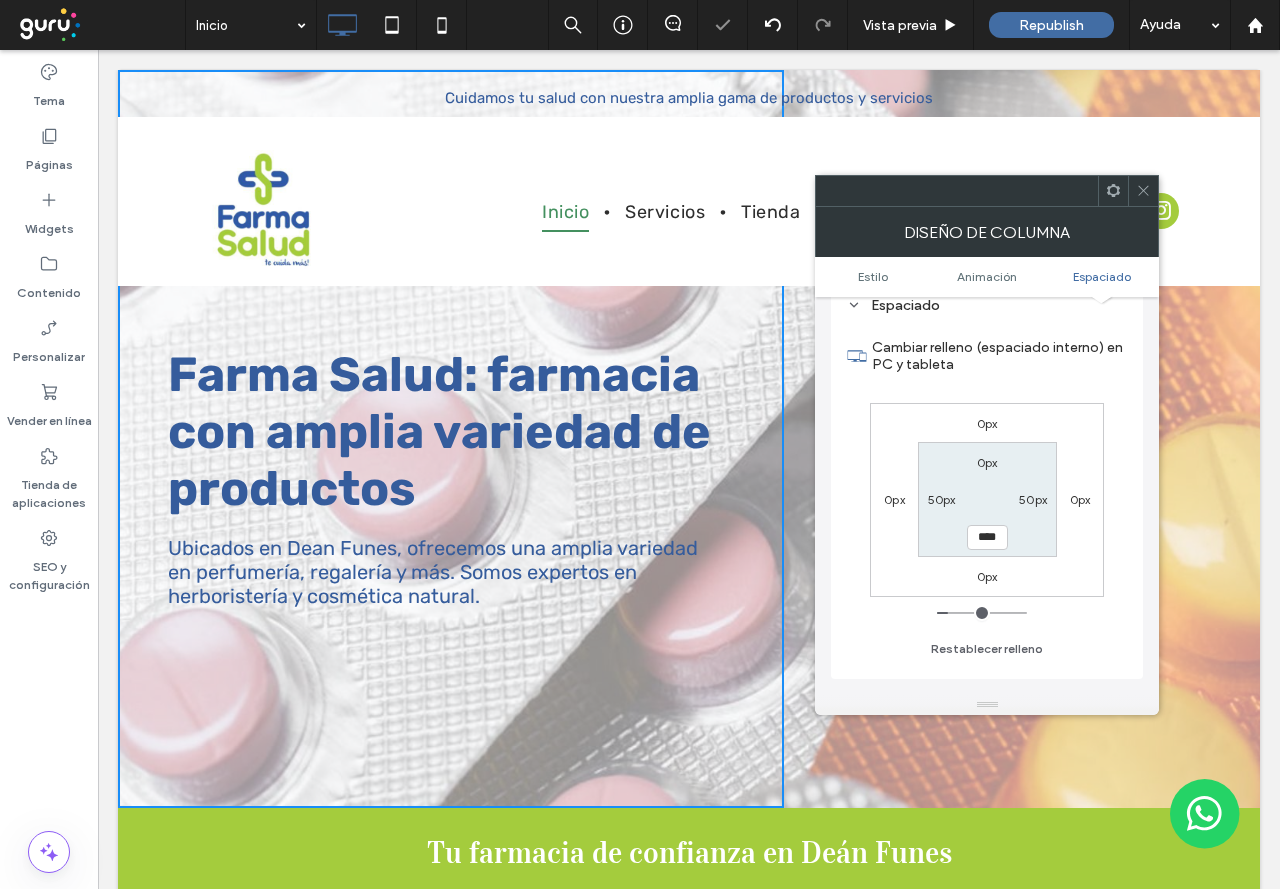 type on "**" 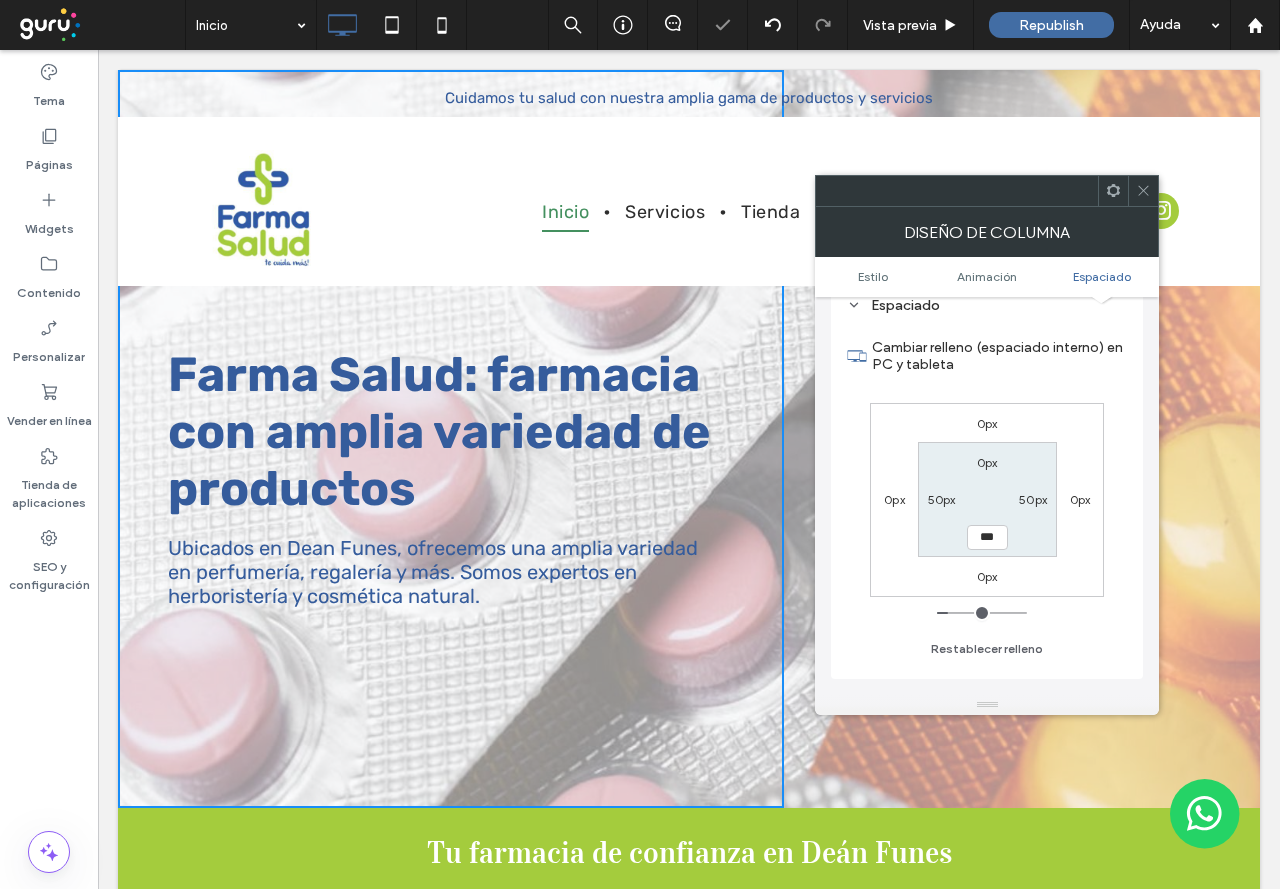type on "*" 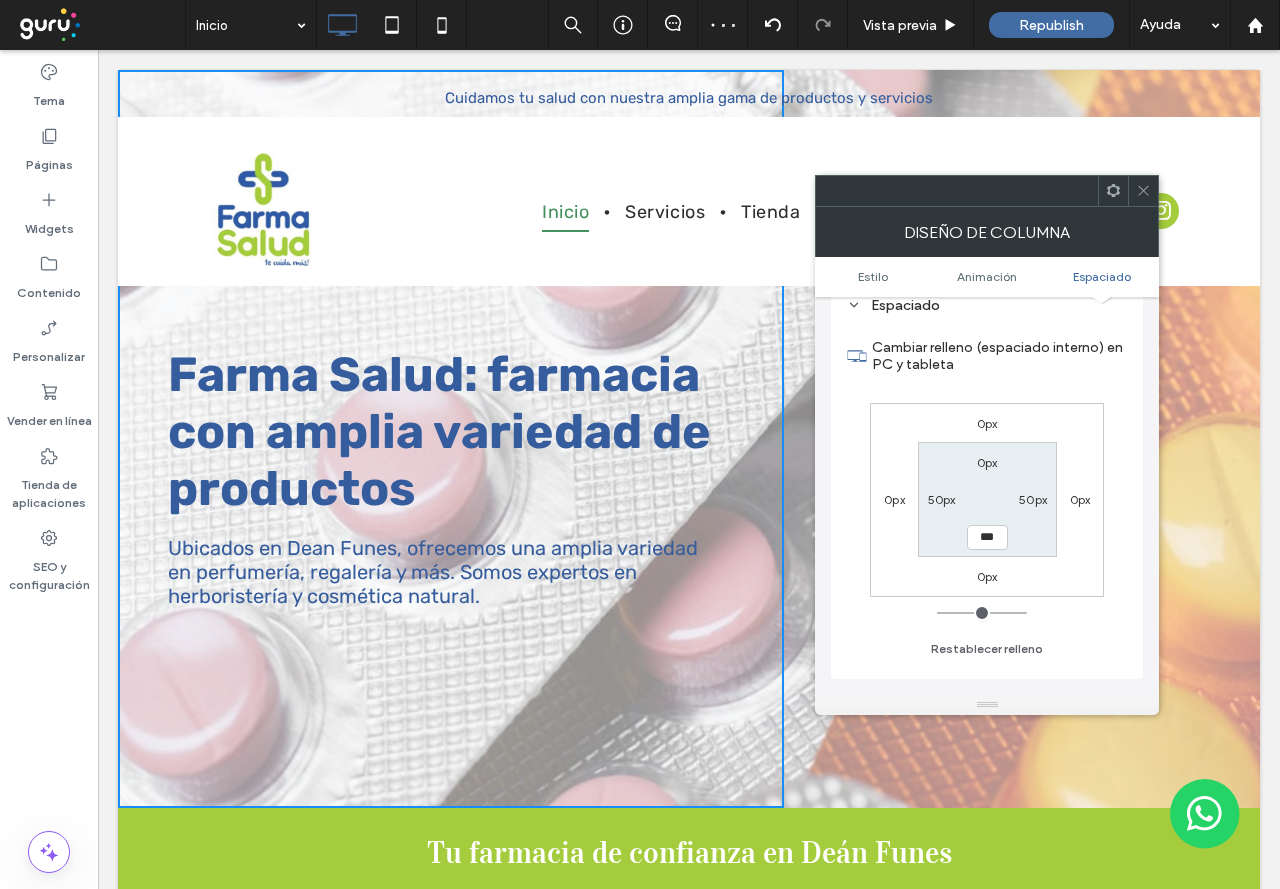 drag, startPoint x: 989, startPoint y: 616, endPoint x: 942, endPoint y: 618, distance: 47.042534 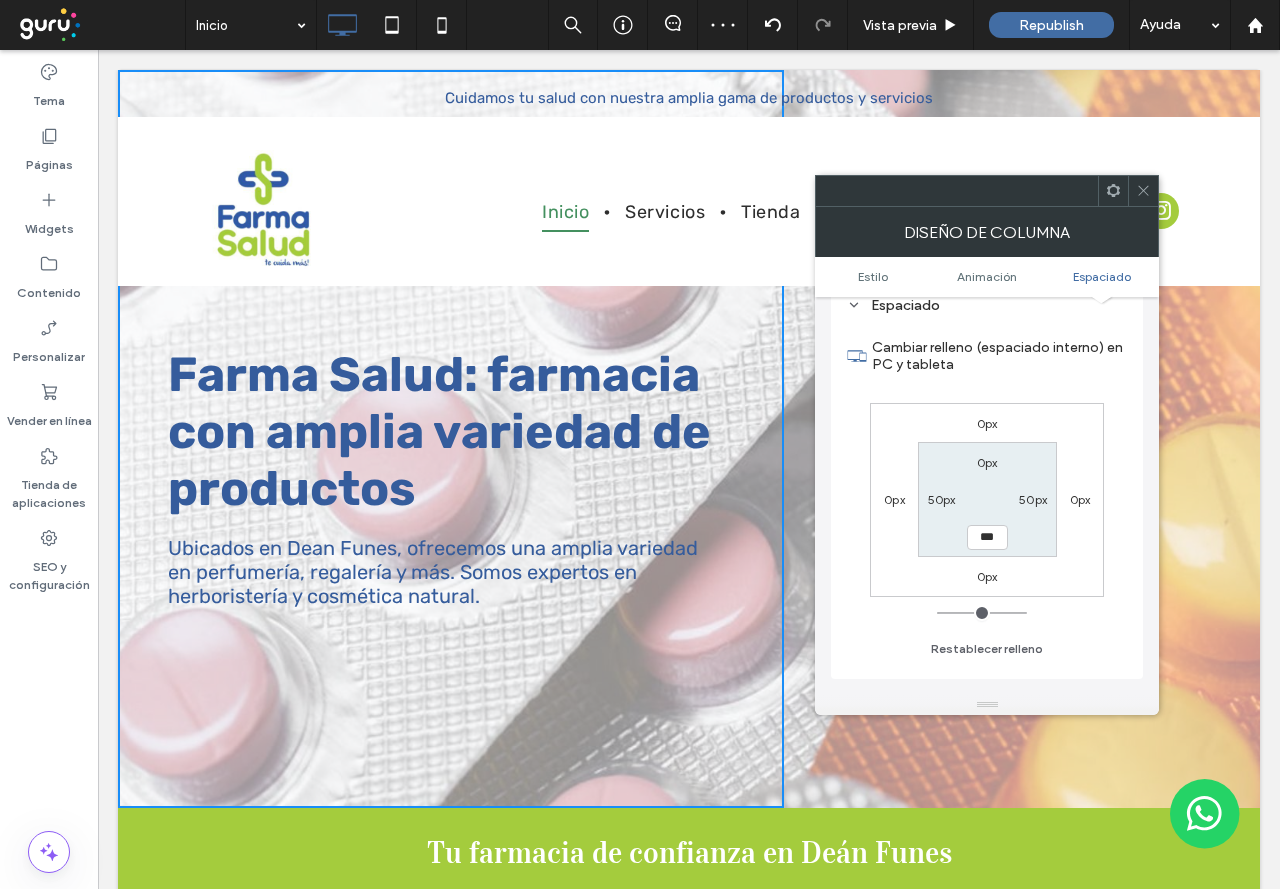 click at bounding box center [982, 613] 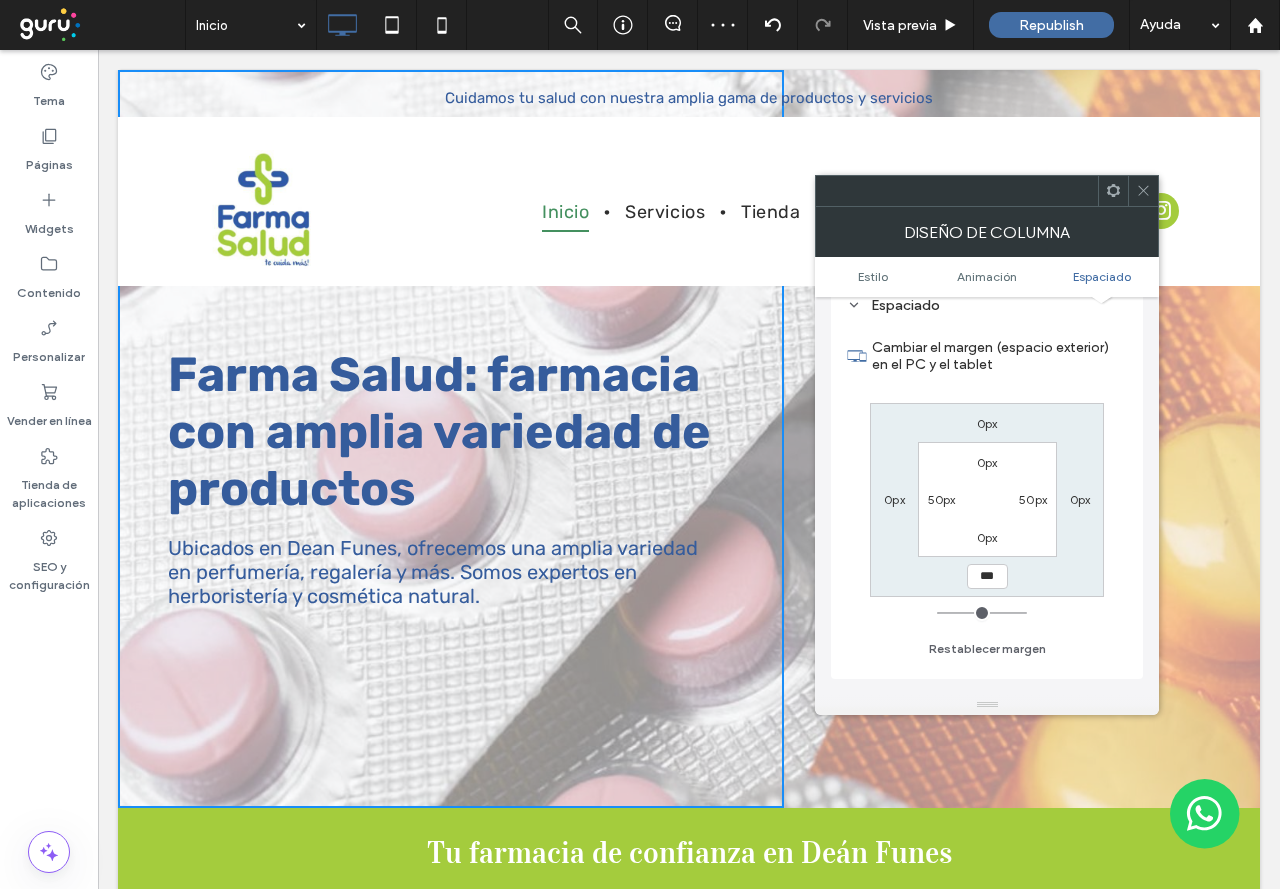 type on "**" 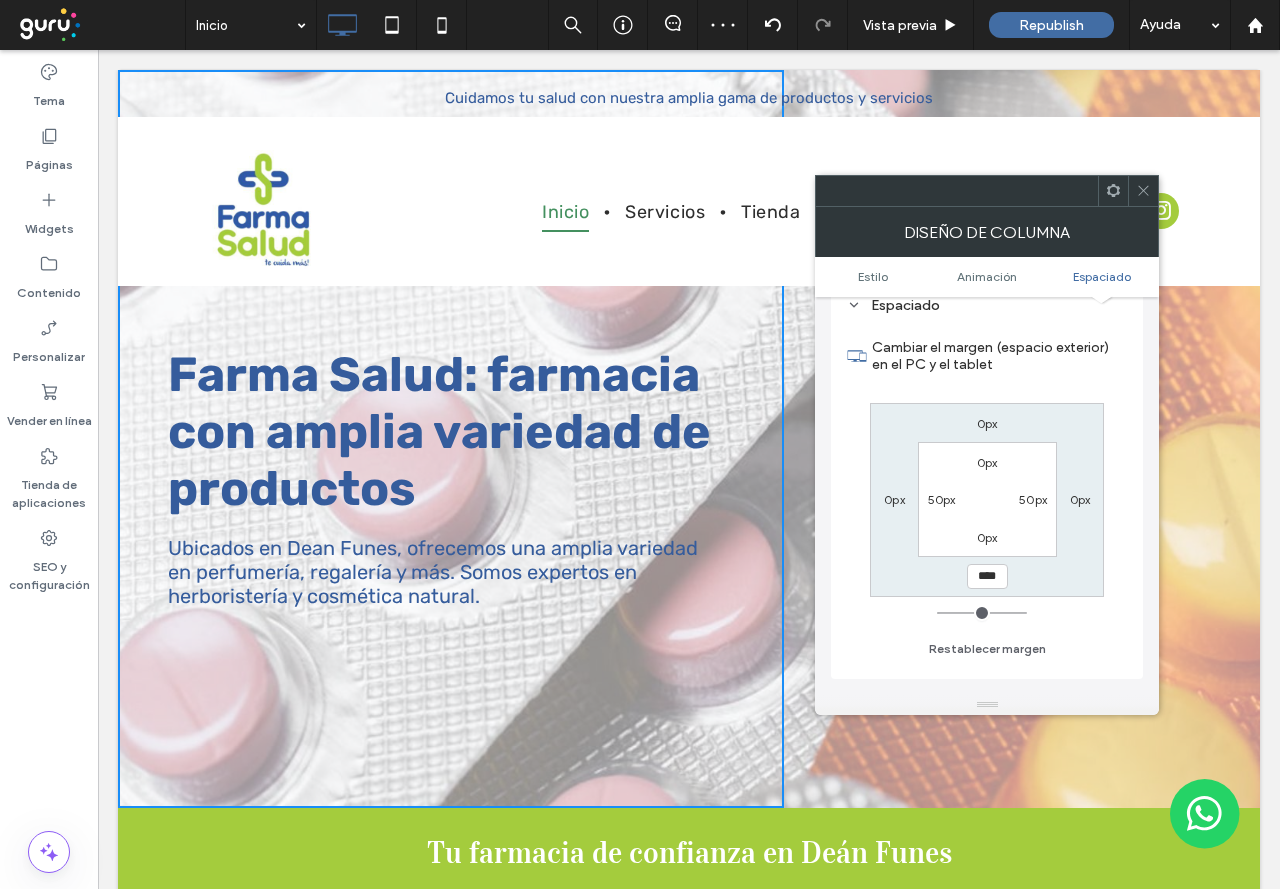 type on "**" 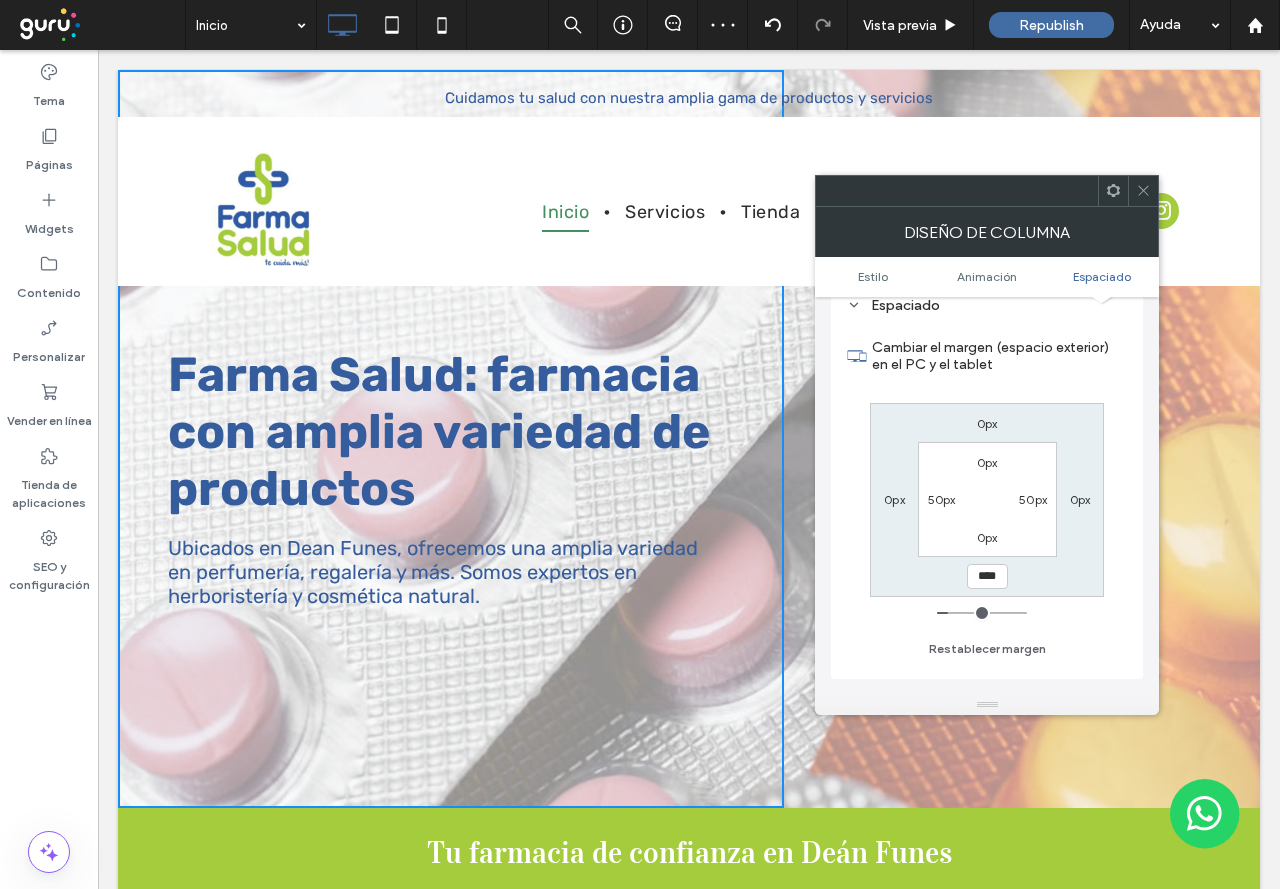 type on "**" 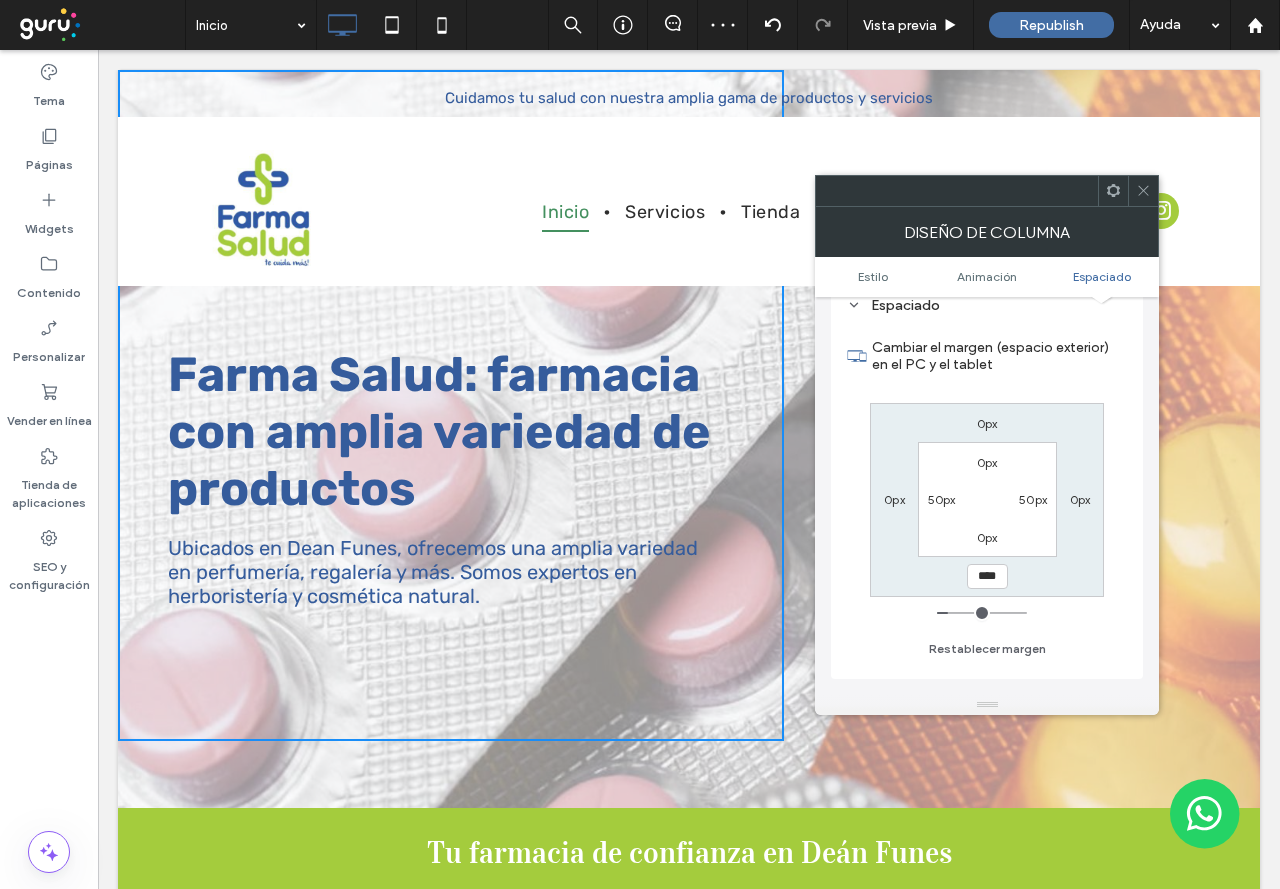 type on "****" 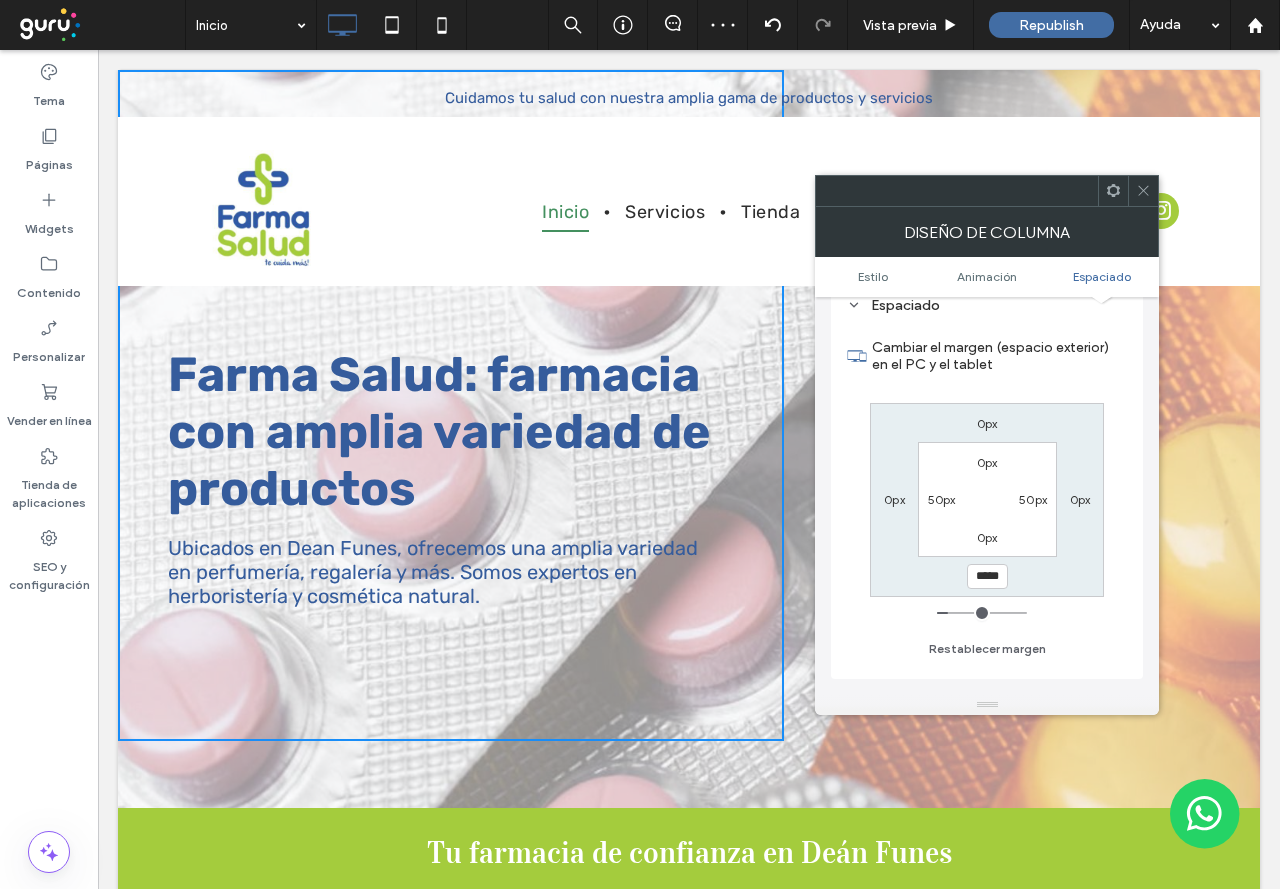 type on "***" 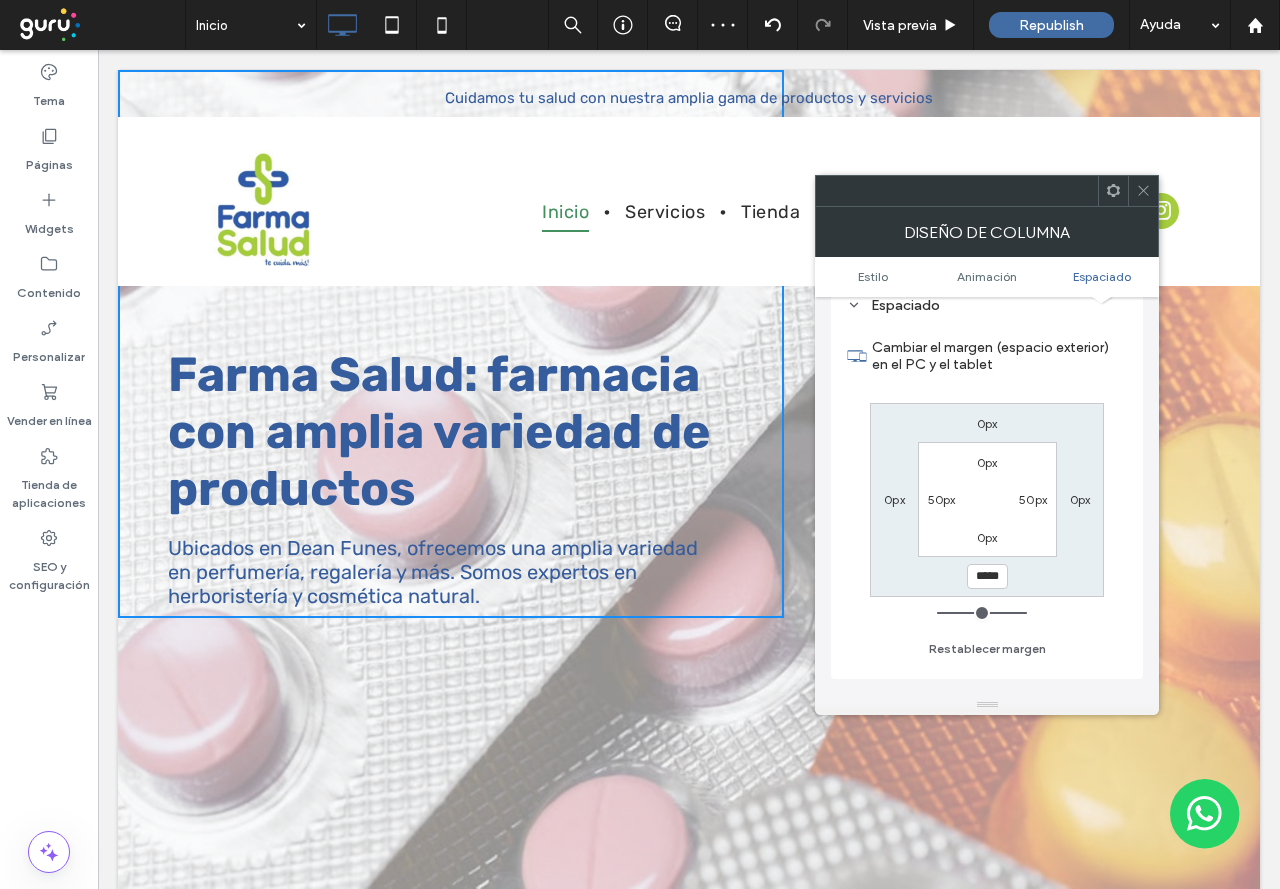 type on "***" 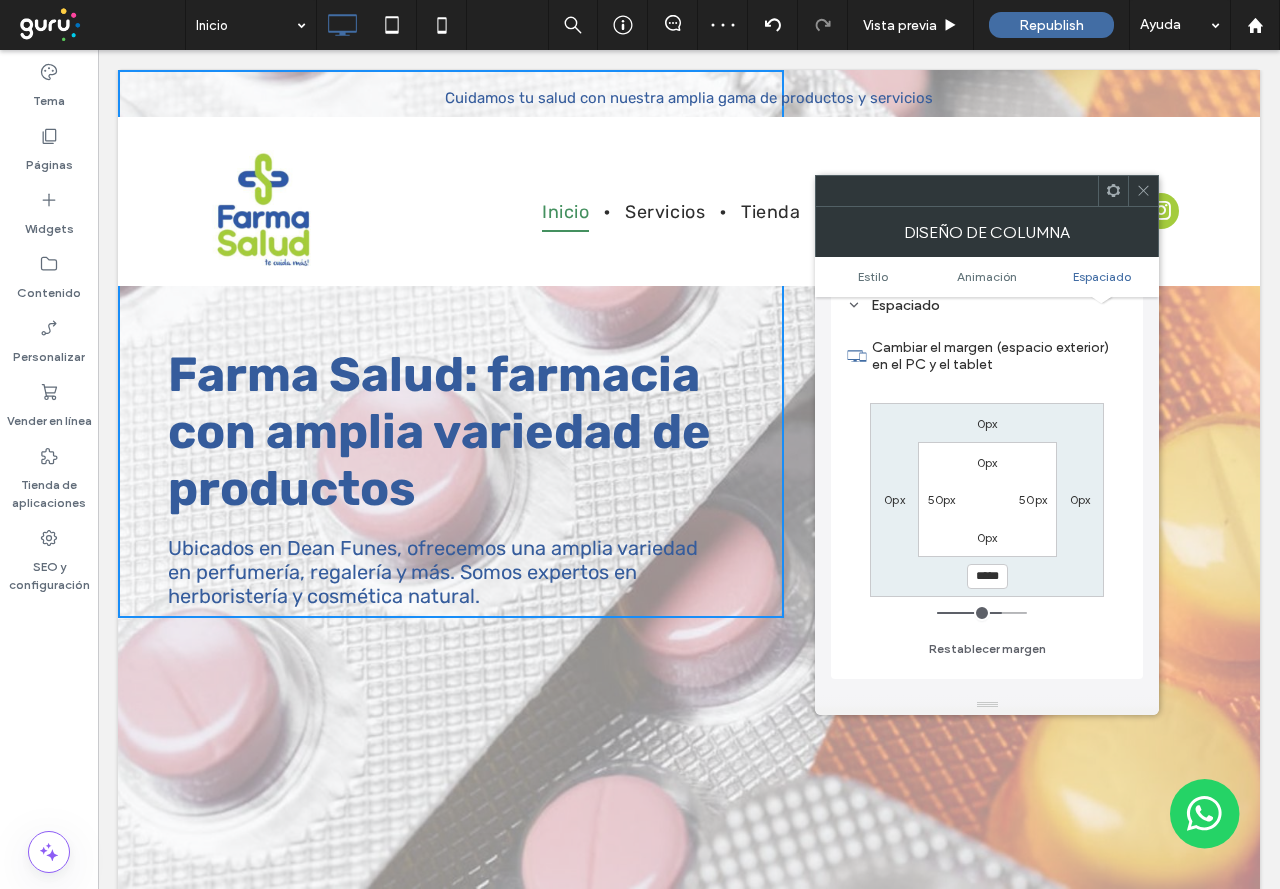 type on "*****" 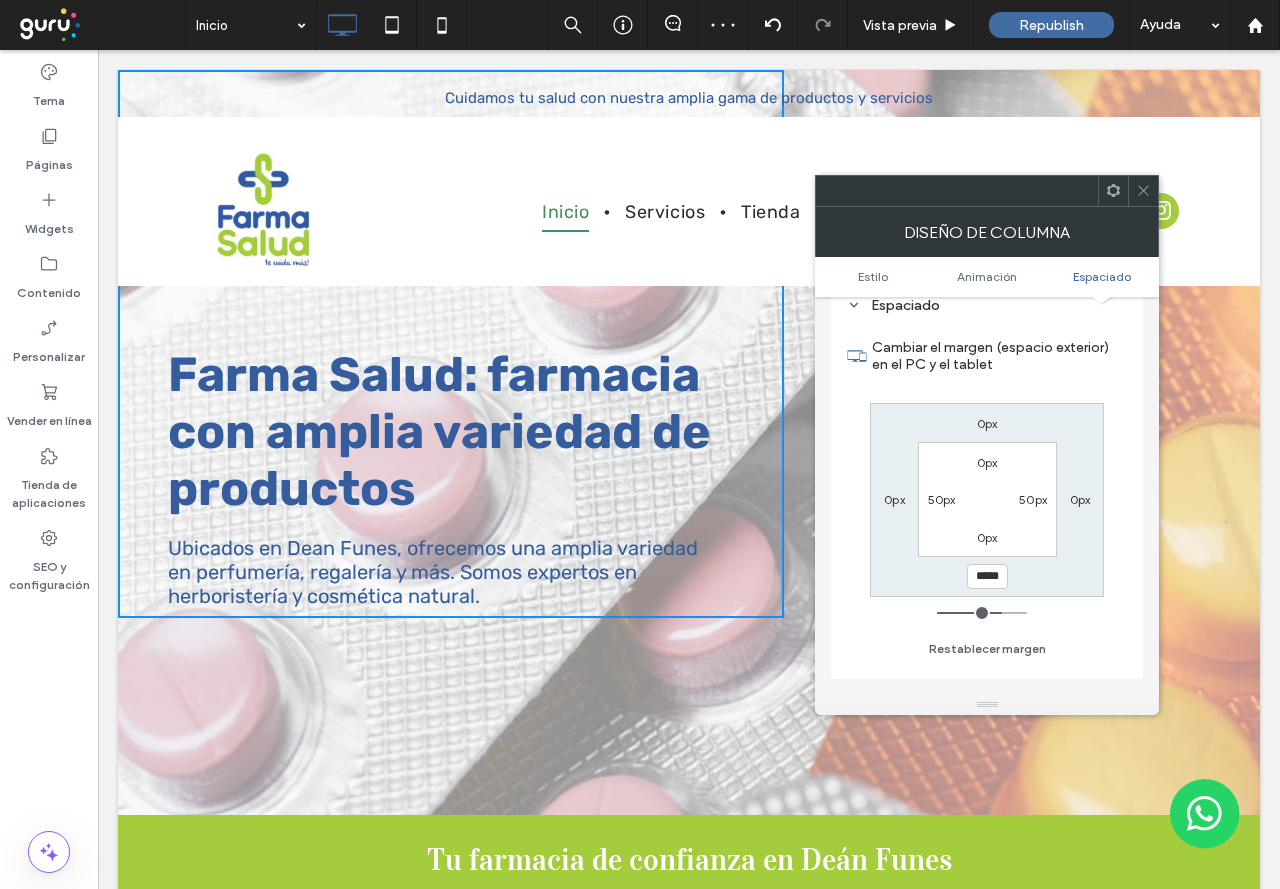type on "***" 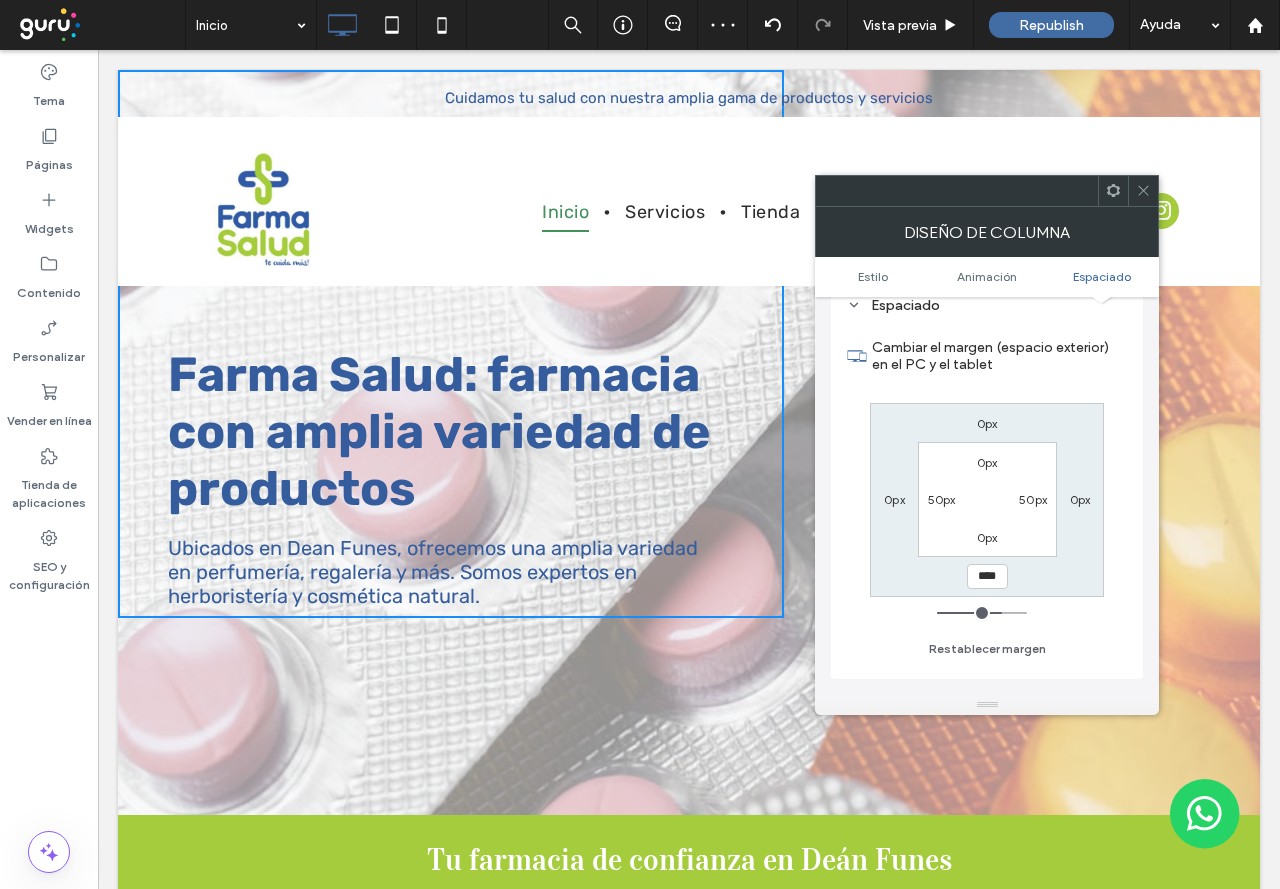 type on "**" 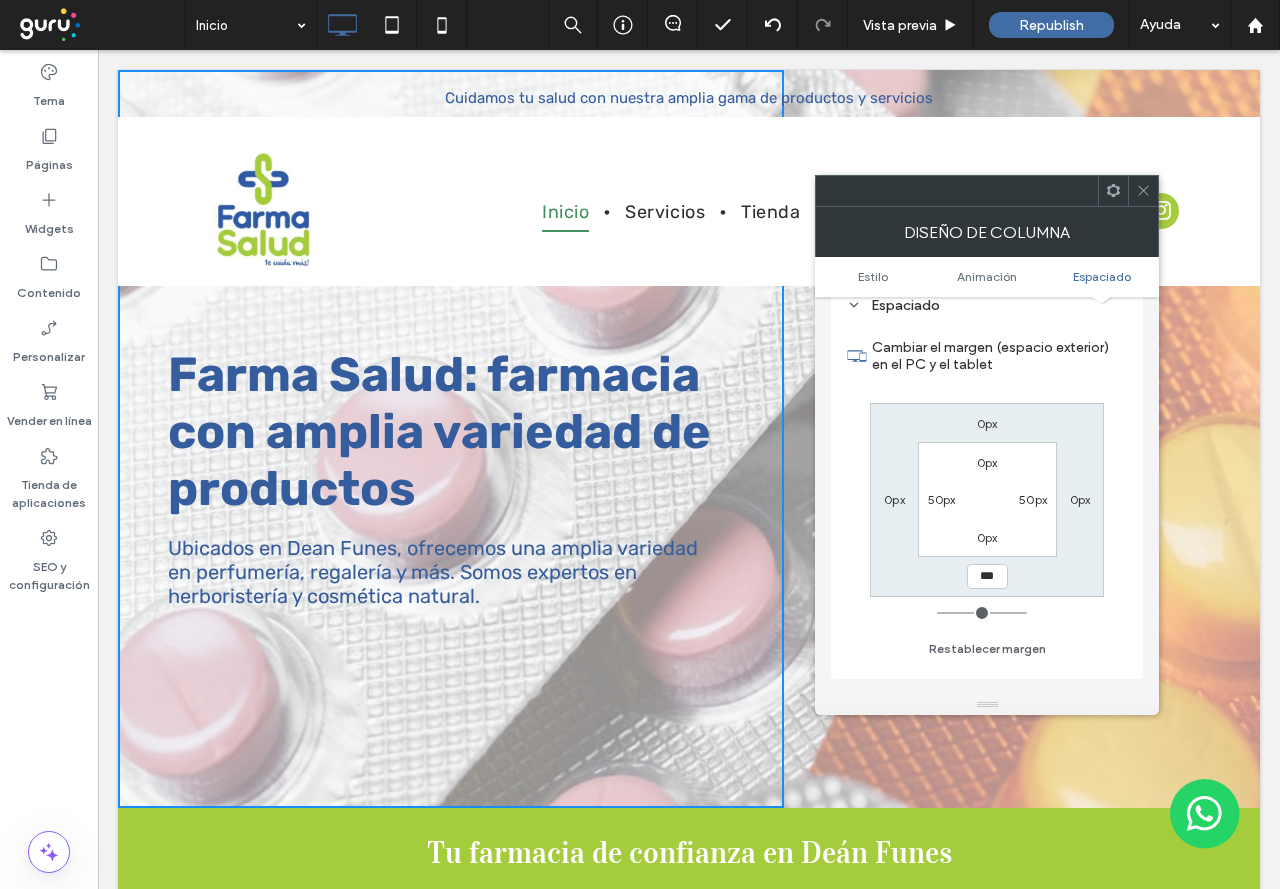 type on "*" 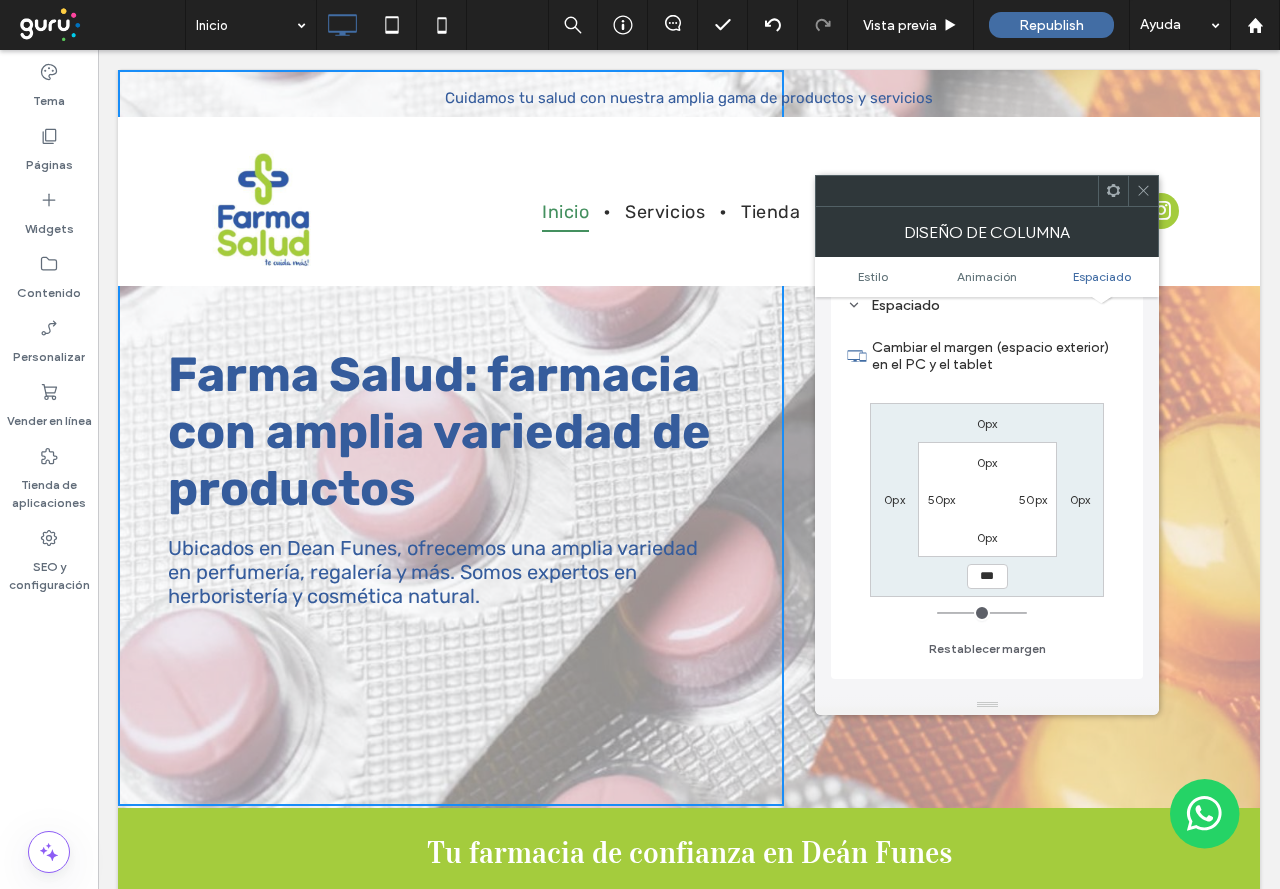 type on "*" 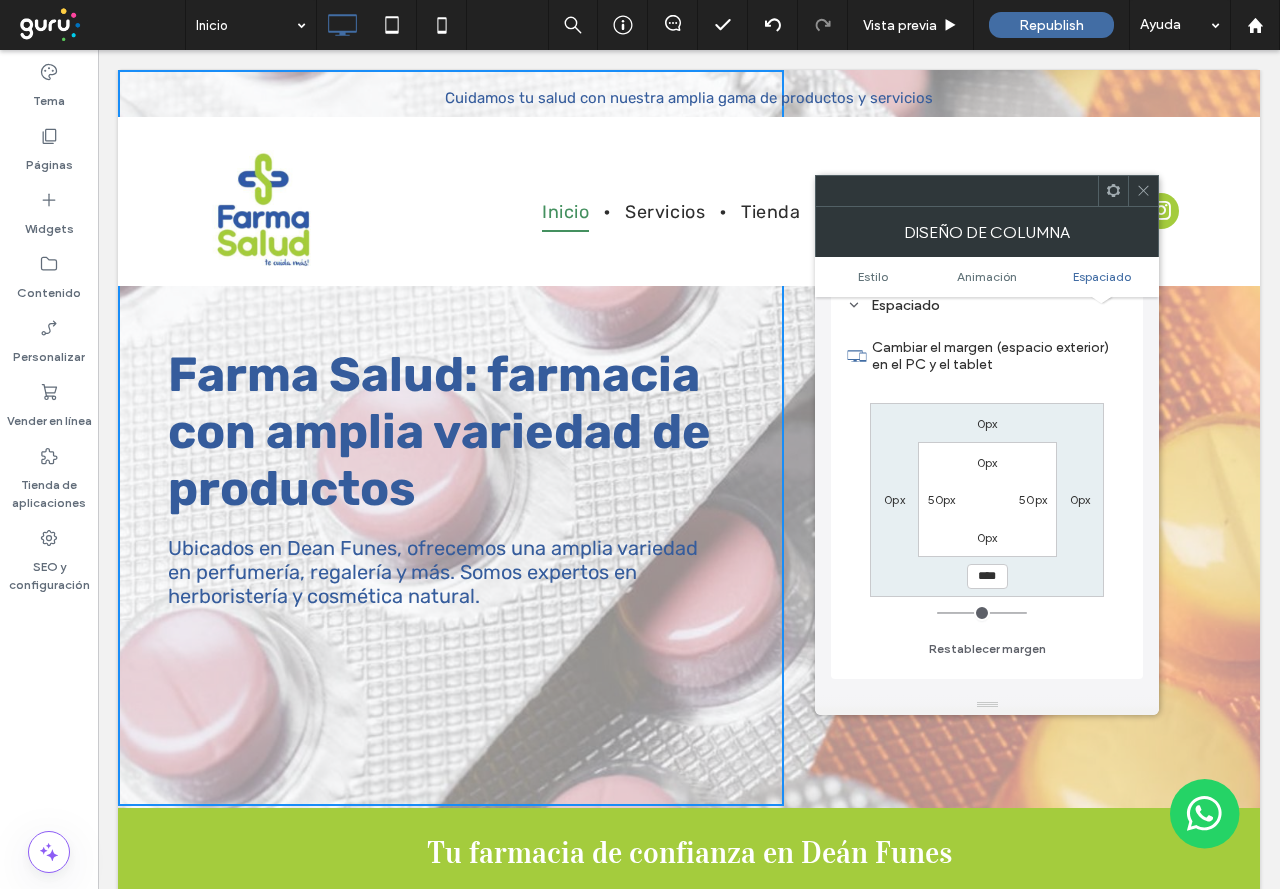 type on "**" 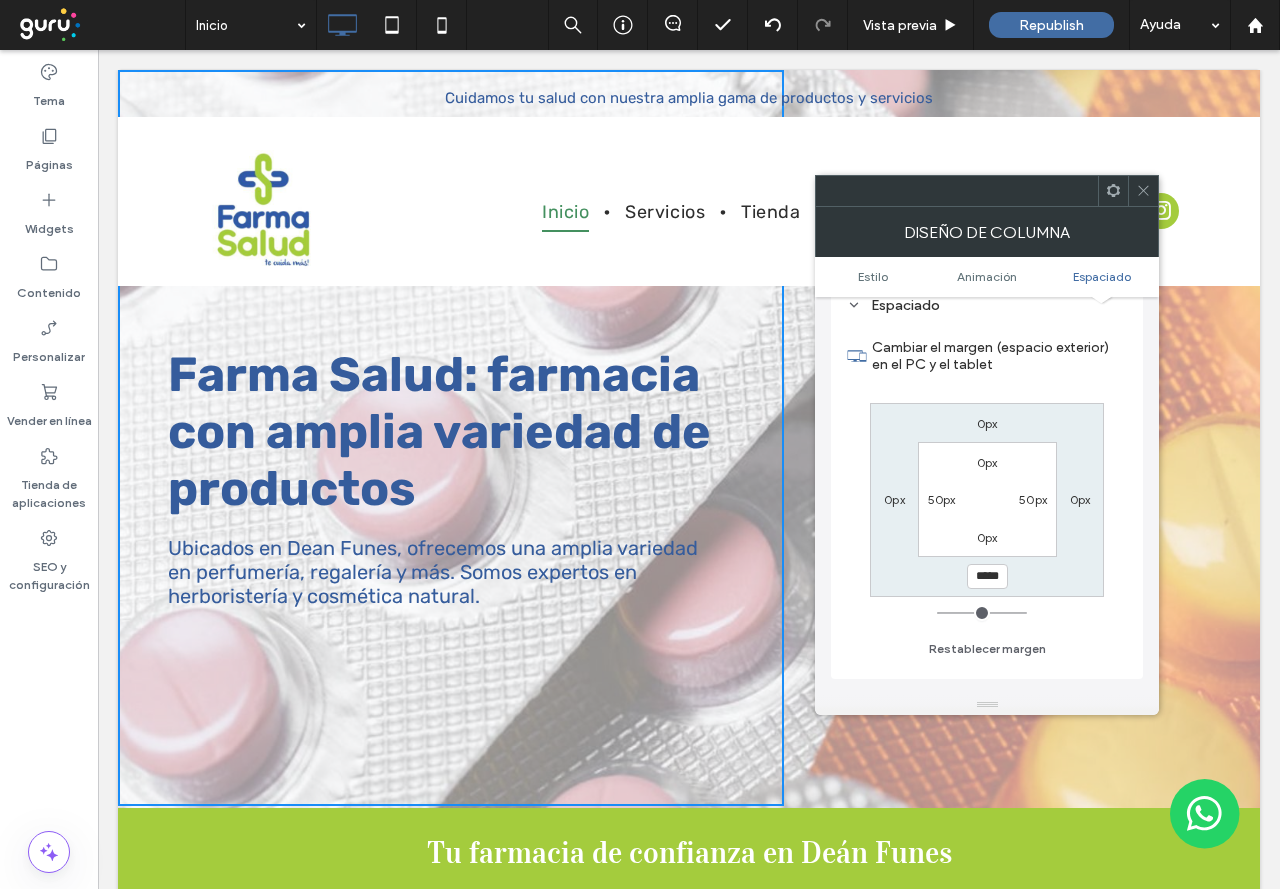 type on "***" 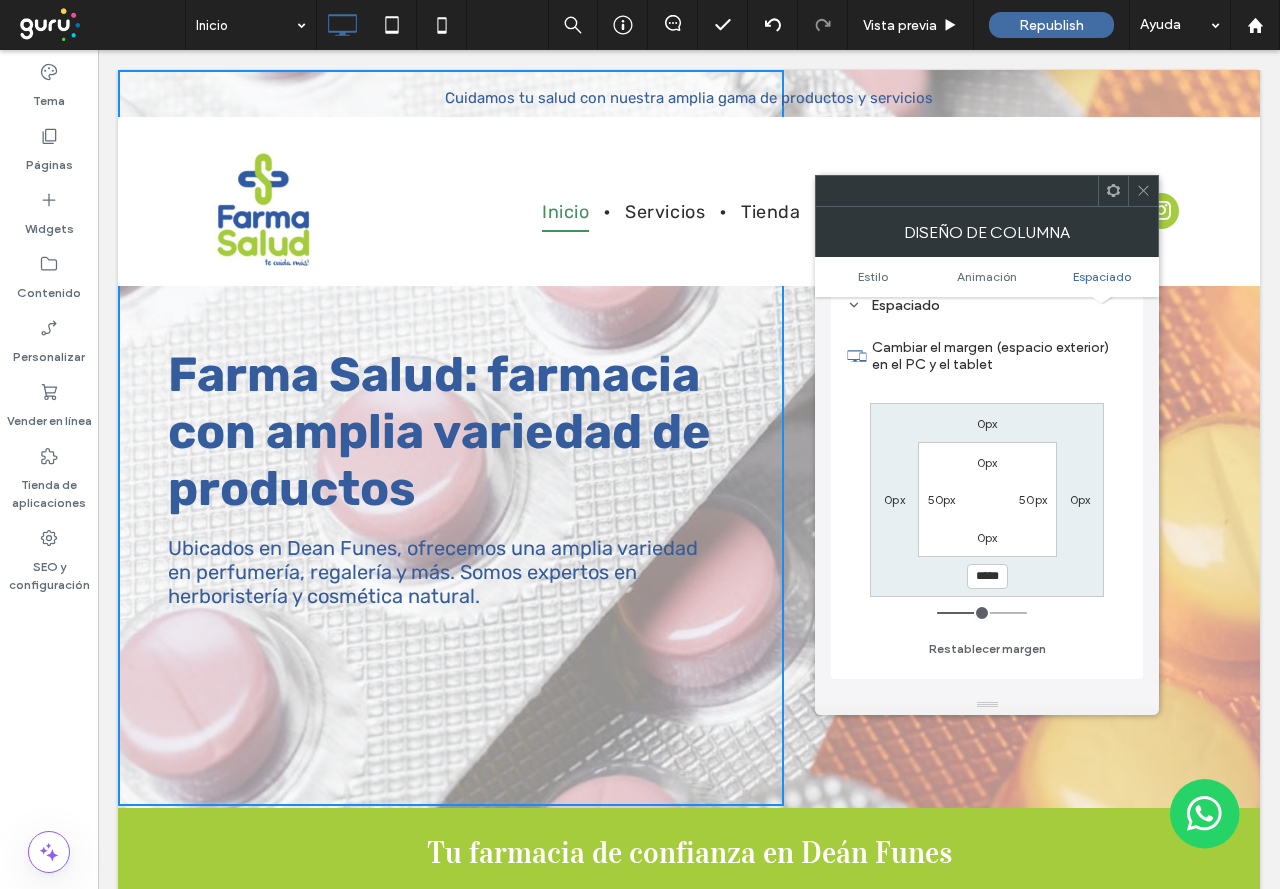 type on "***" 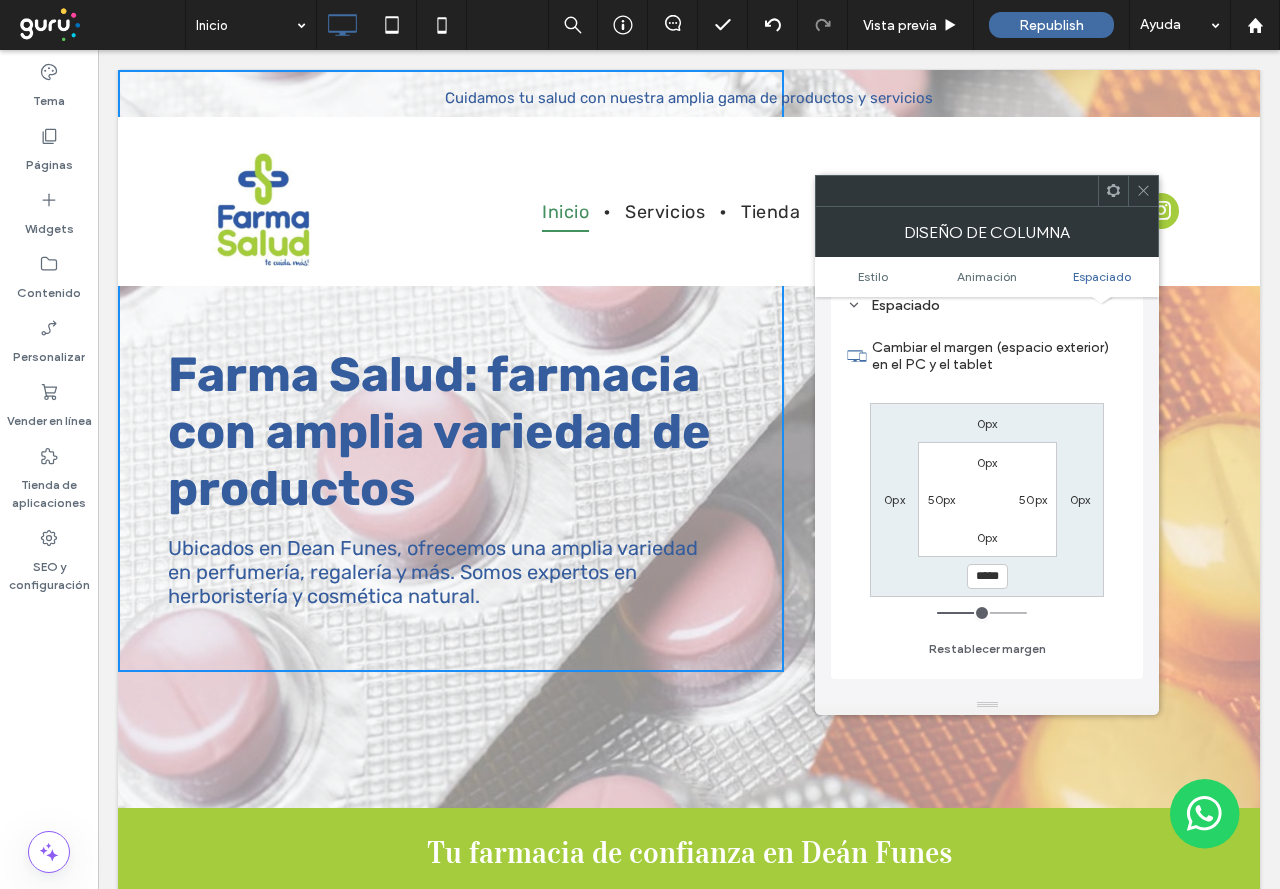 type on "*****" 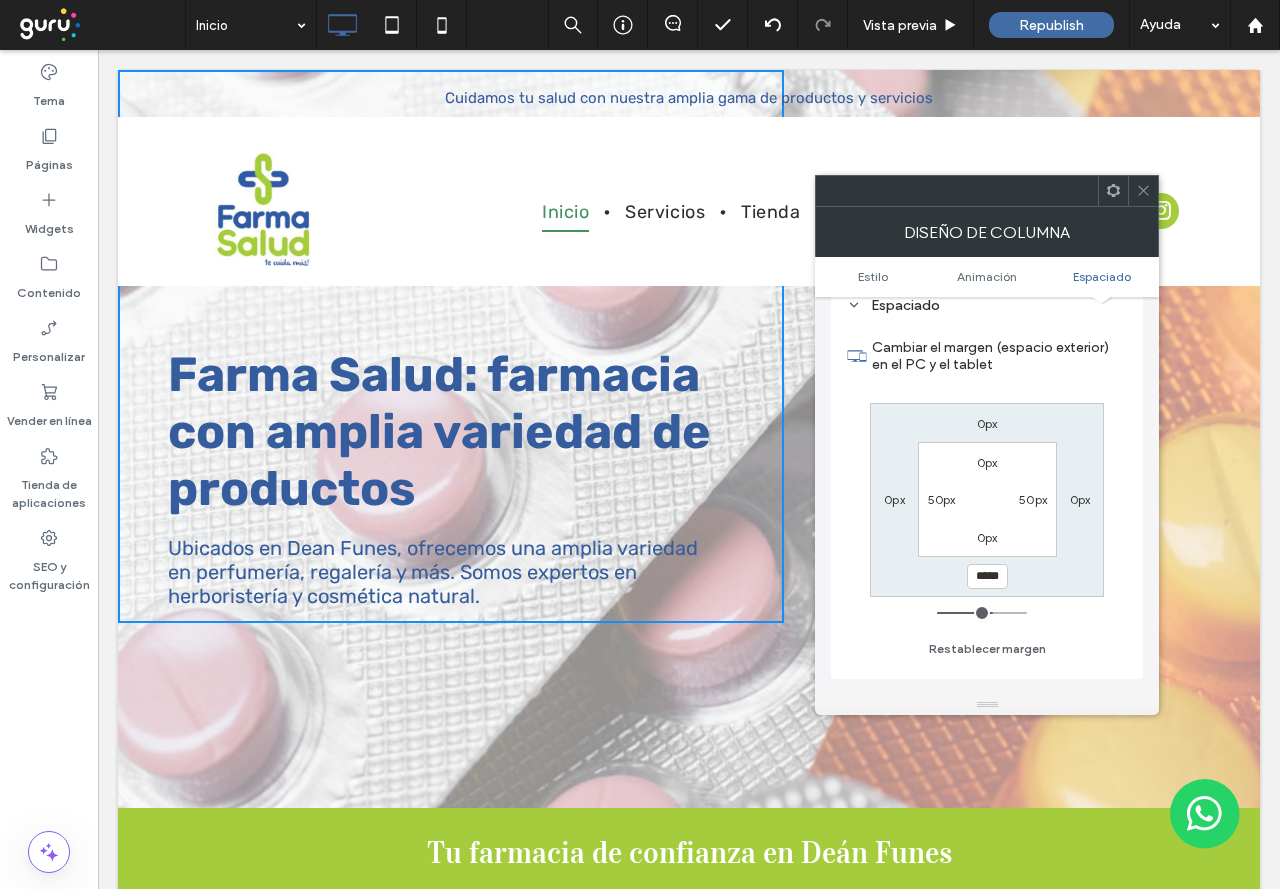 type on "***" 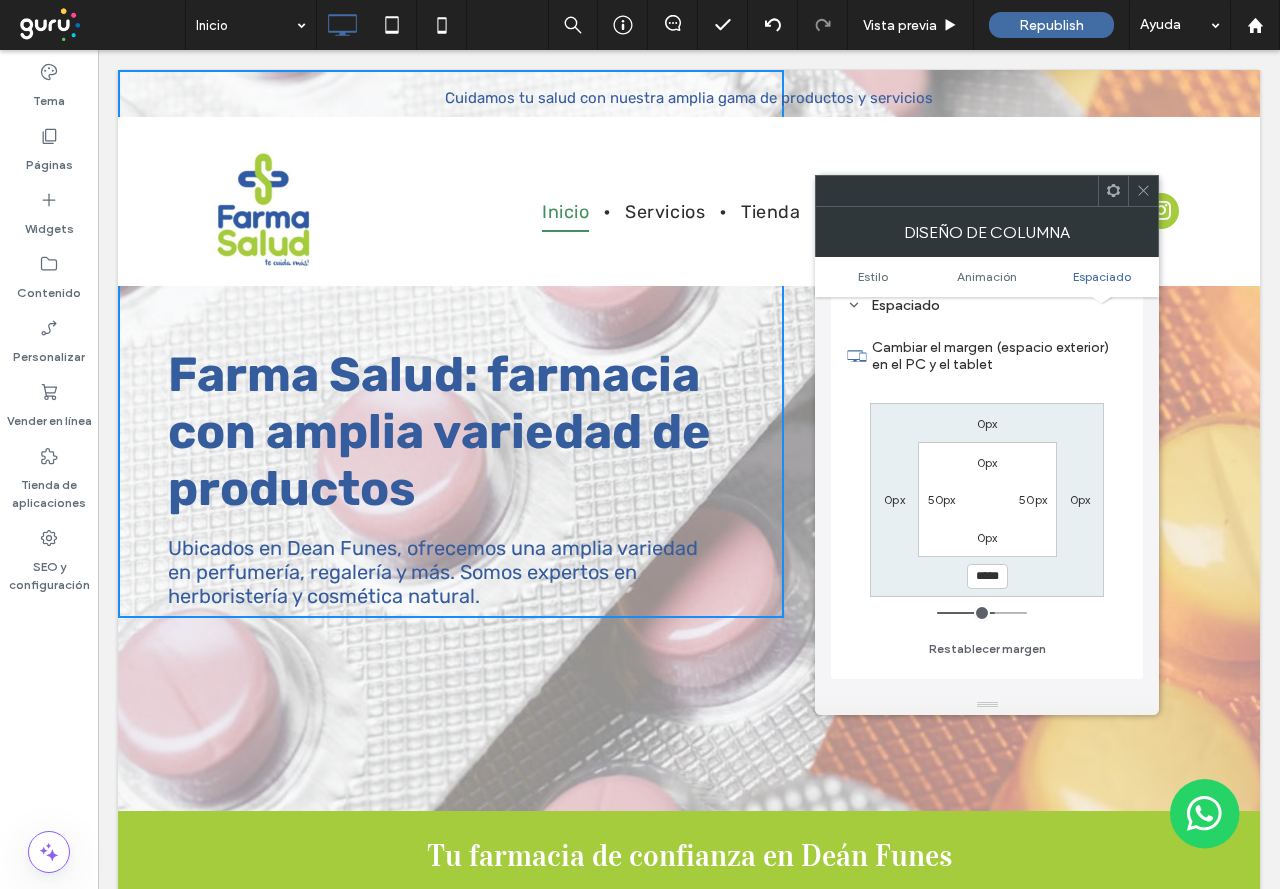 type on "***" 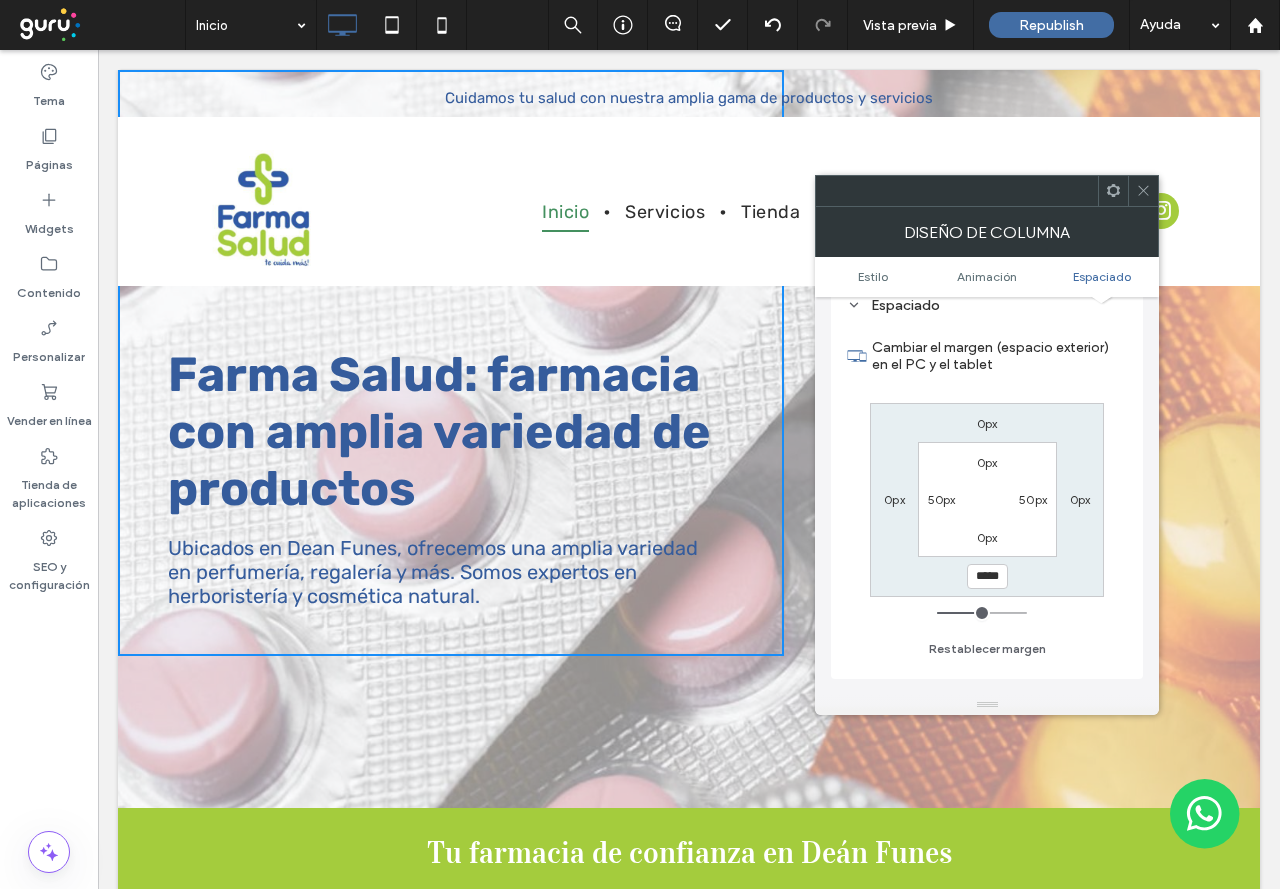 drag, startPoint x: 948, startPoint y: 615, endPoint x: 983, endPoint y: 636, distance: 40.81666 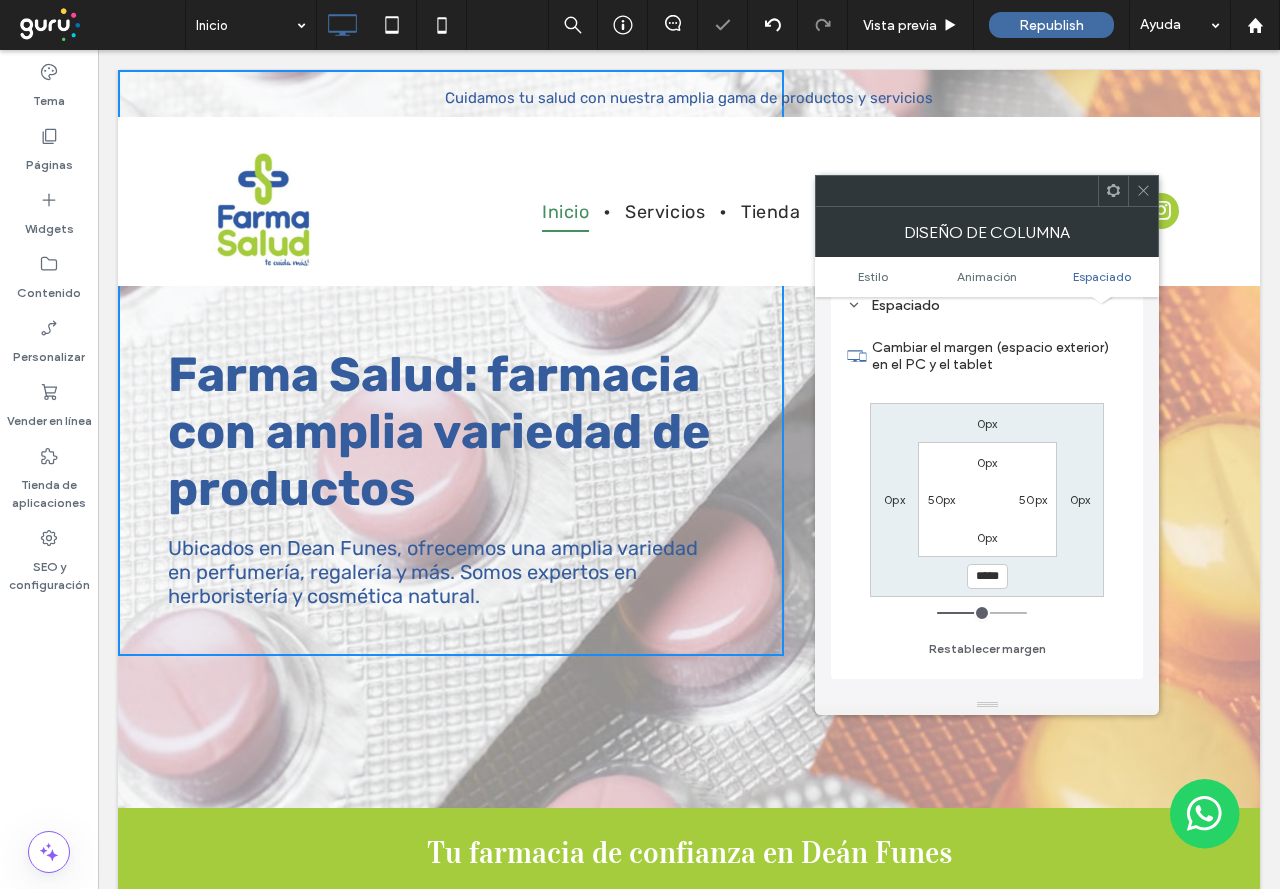 click on "0px" at bounding box center [987, 537] 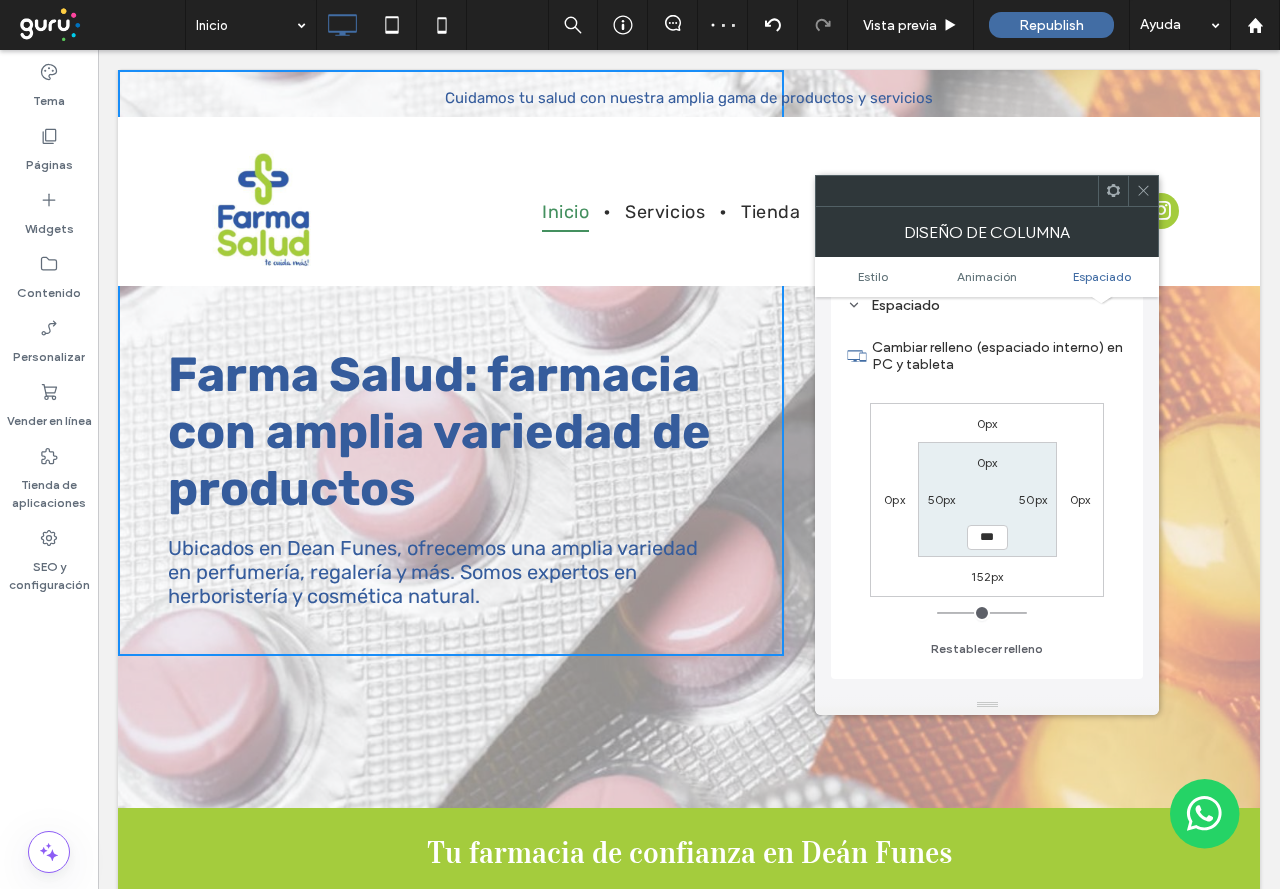drag, startPoint x: 950, startPoint y: 618, endPoint x: 797, endPoint y: 618, distance: 153 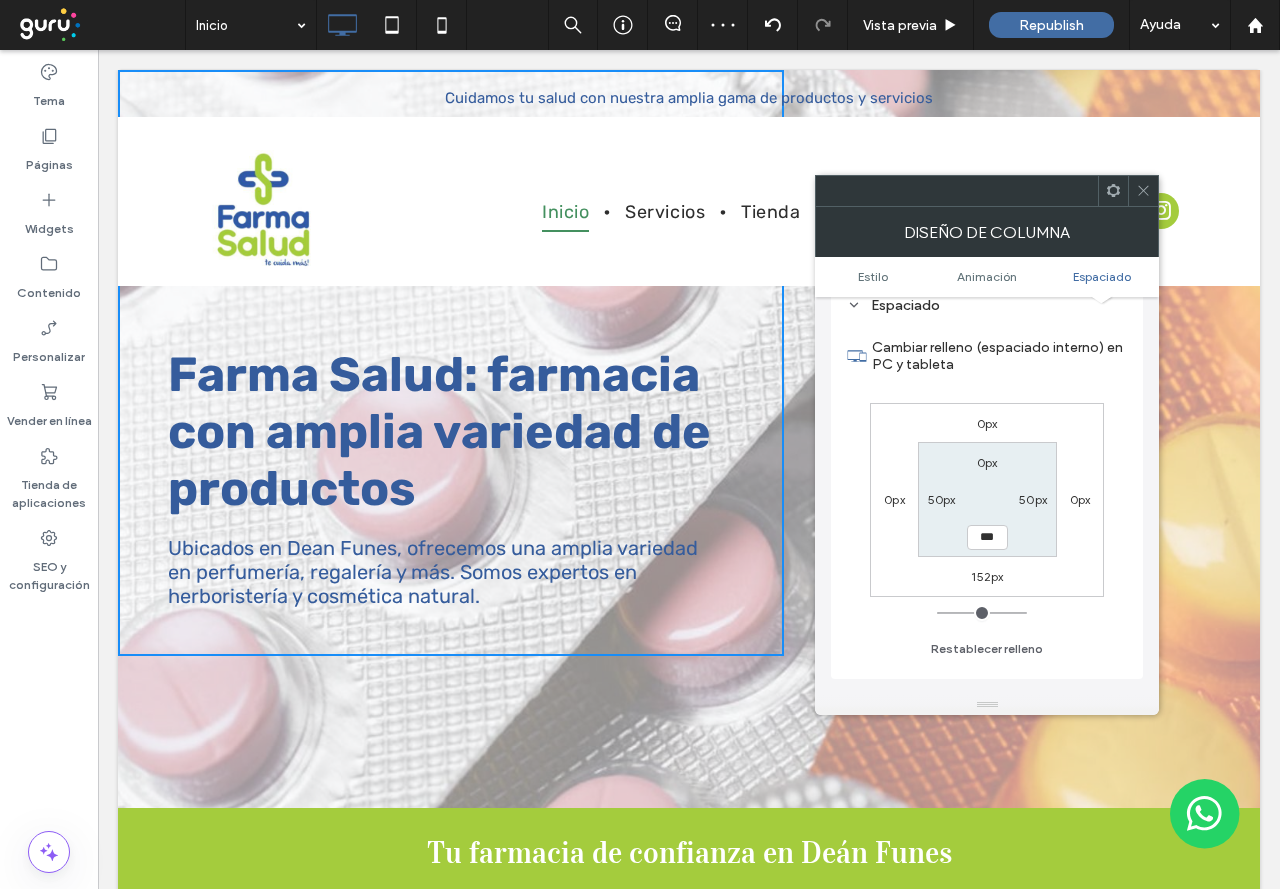 click at bounding box center (982, 613) 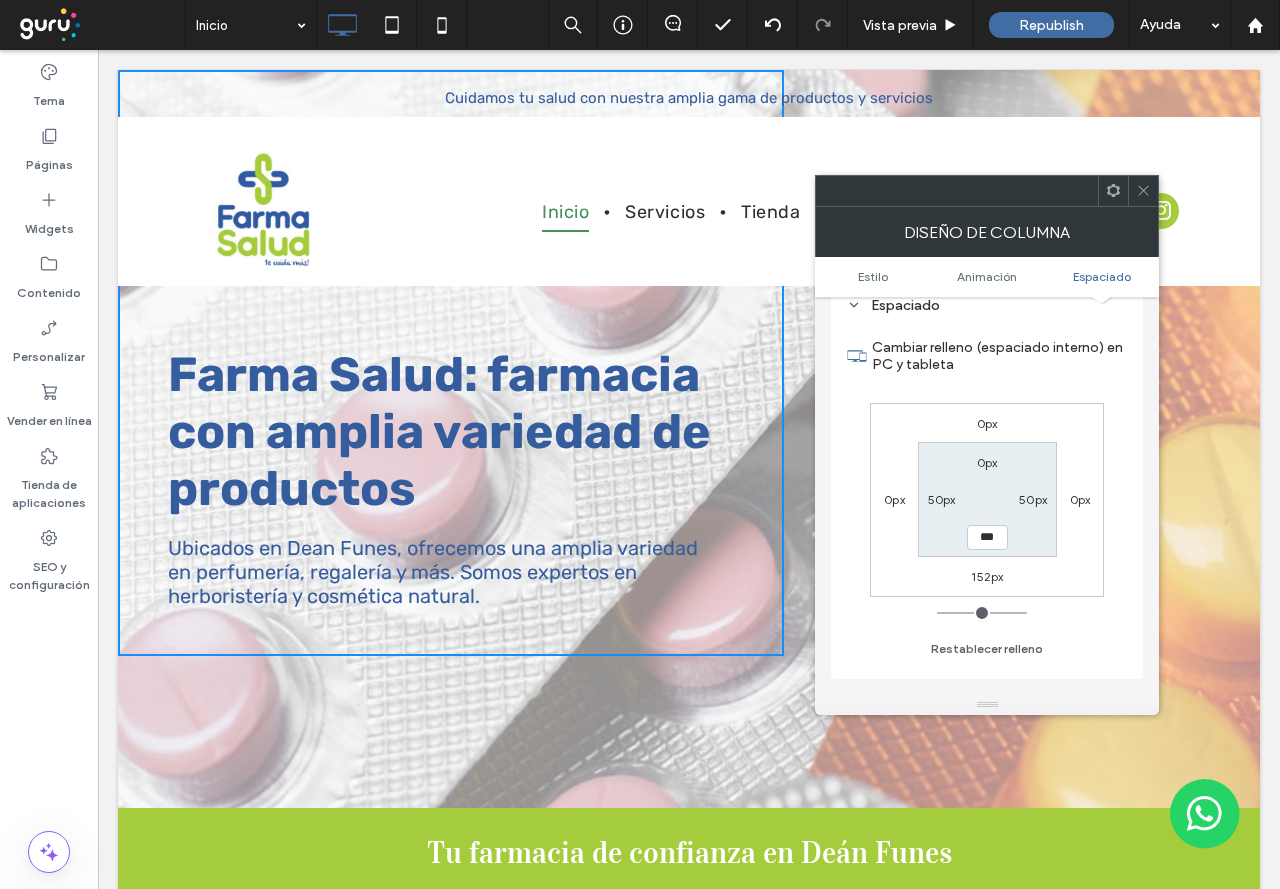 click 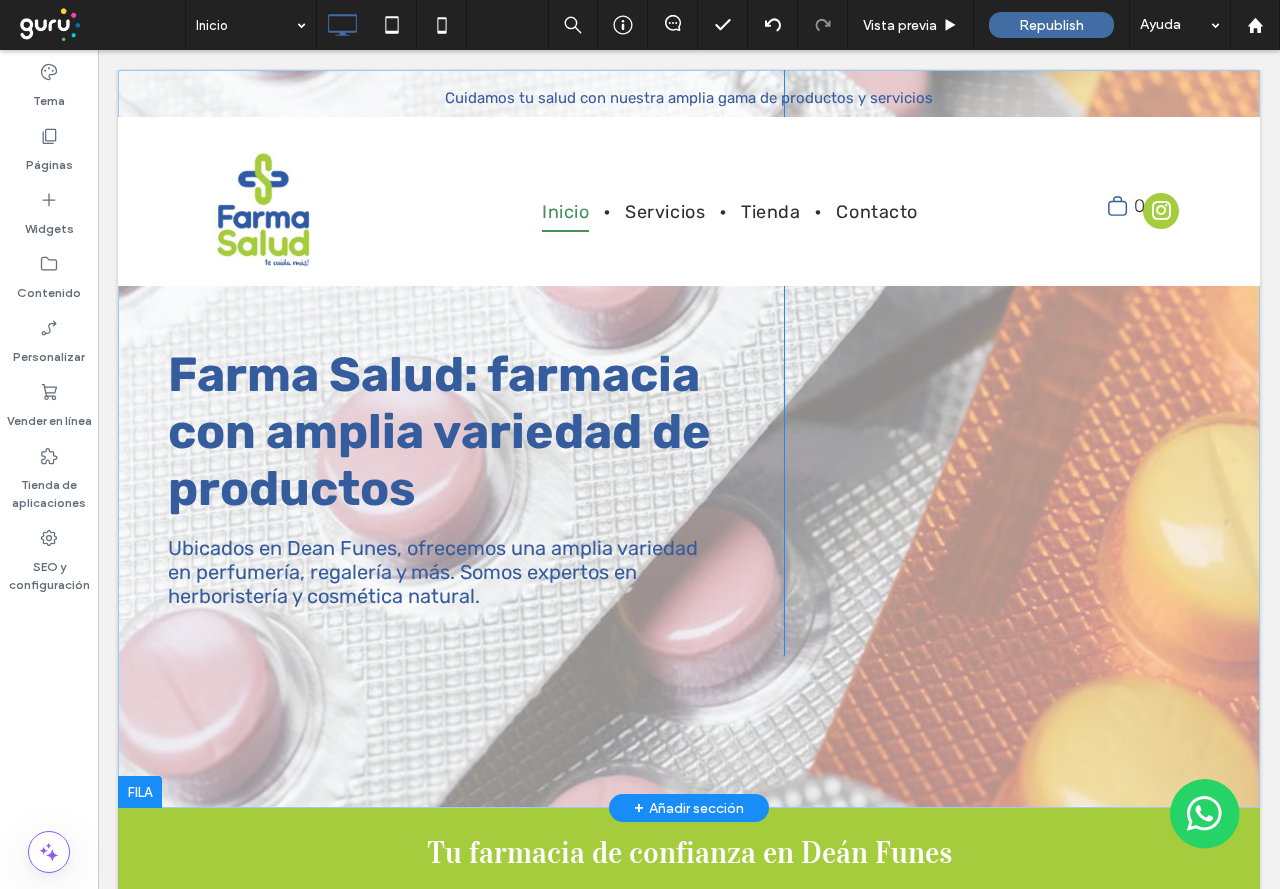 click on "Farma Salud: farmacia con amplia variedad de productos
Ubicados en Dean Funes, ofrecemos una amplia variedad en perfumería, regalería y más. Somos expertos en herboristería y cosmética natural.
Click To Paste" at bounding box center (451, 363) 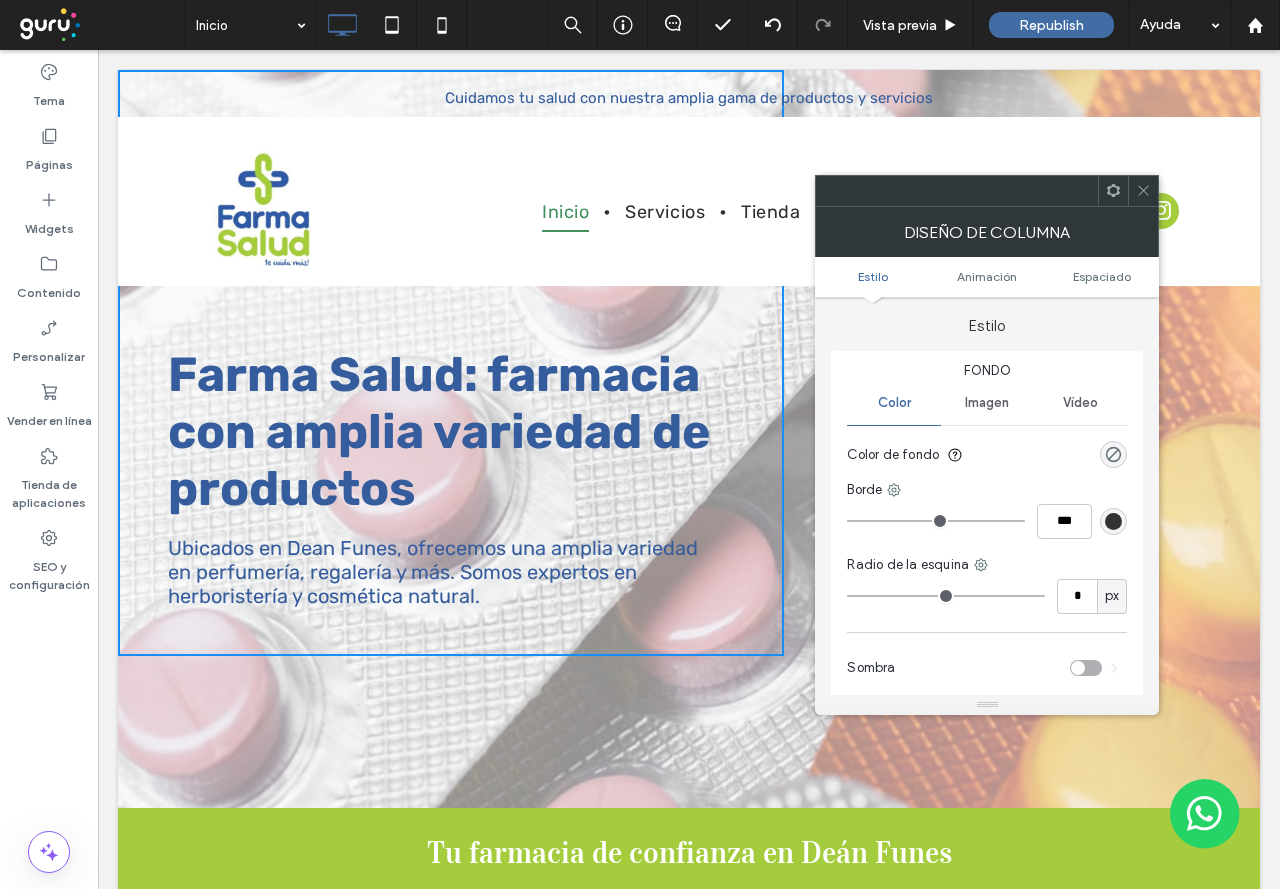 click at bounding box center (1143, 191) 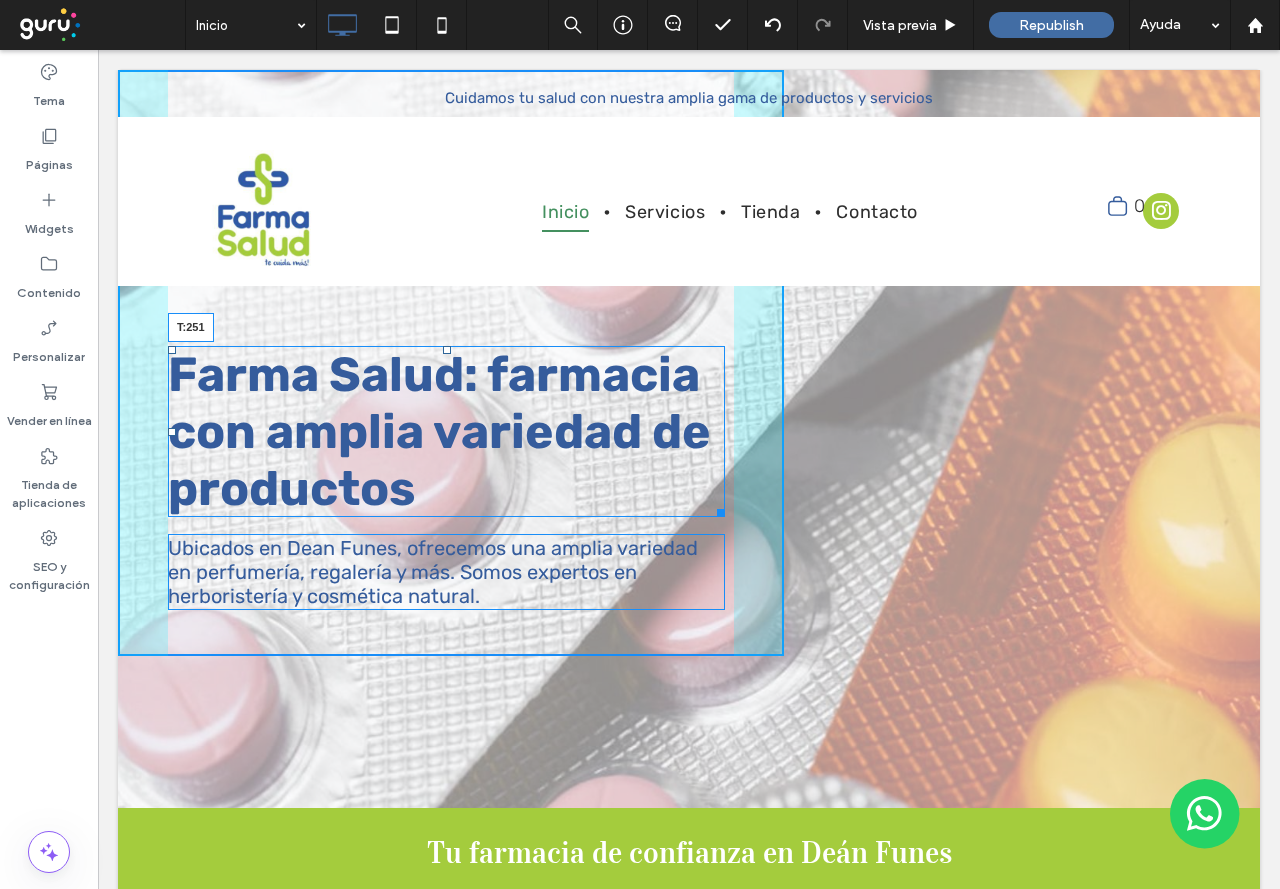 drag, startPoint x: 445, startPoint y: 351, endPoint x: 524, endPoint y: 376, distance: 82.86133 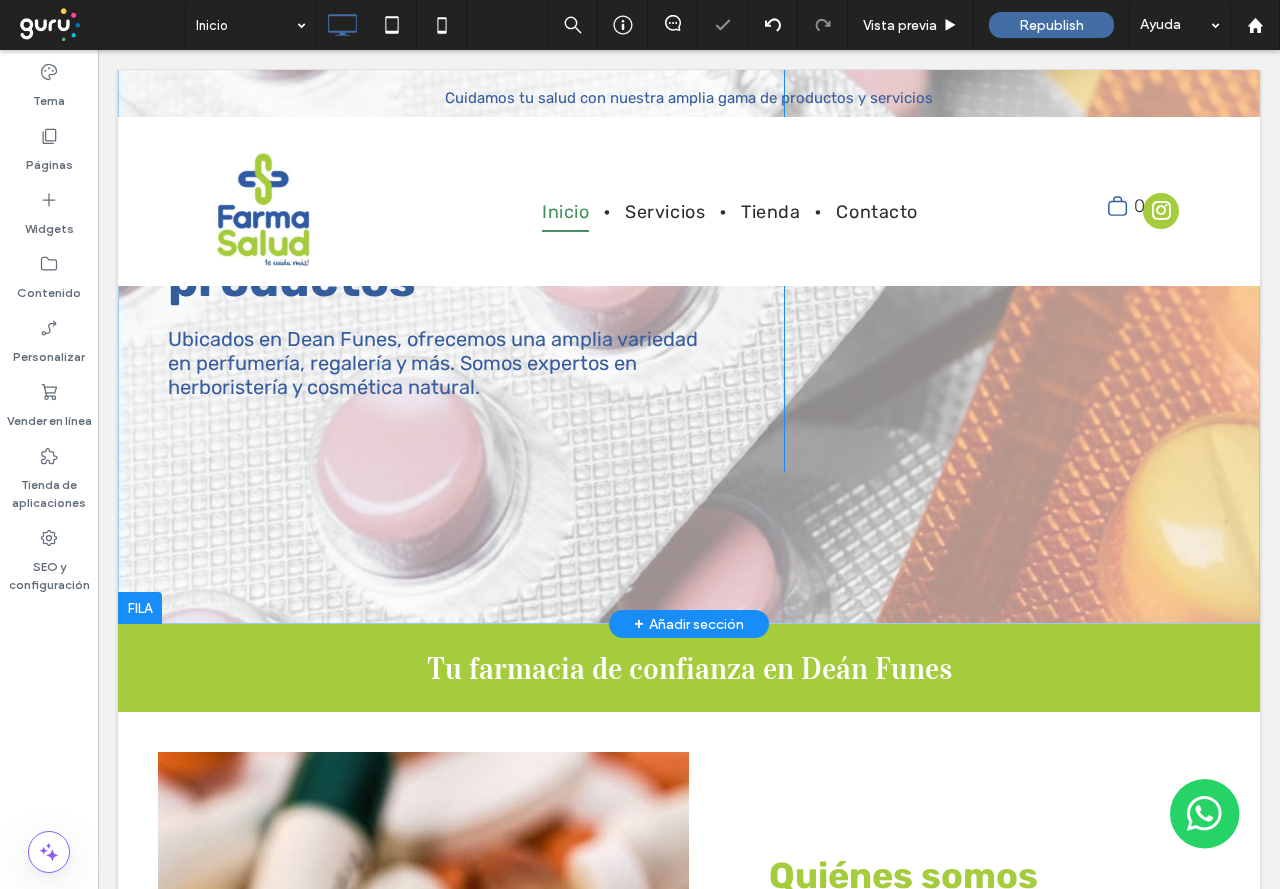 scroll, scrollTop: 0, scrollLeft: 0, axis: both 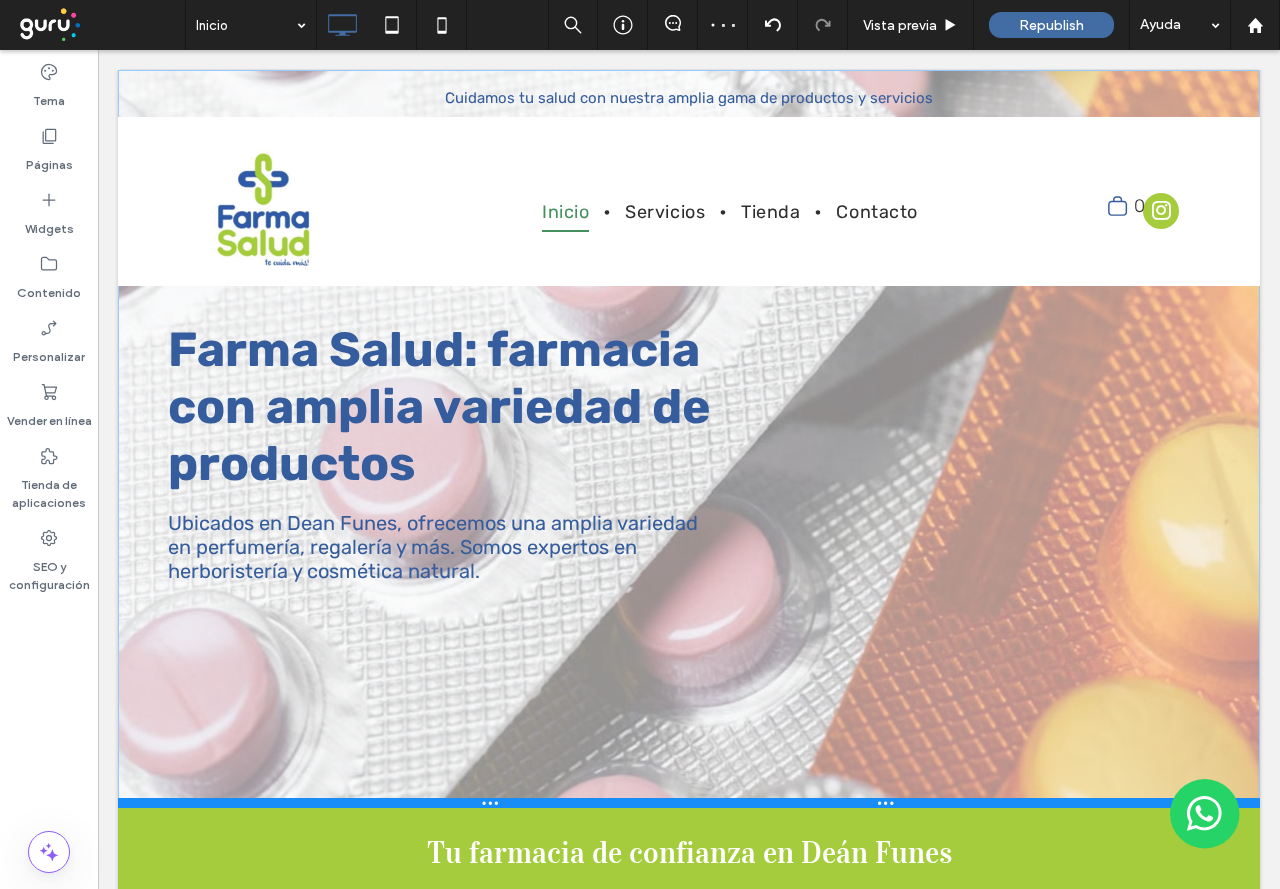drag, startPoint x: 438, startPoint y: 800, endPoint x: 438, endPoint y: 595, distance: 205 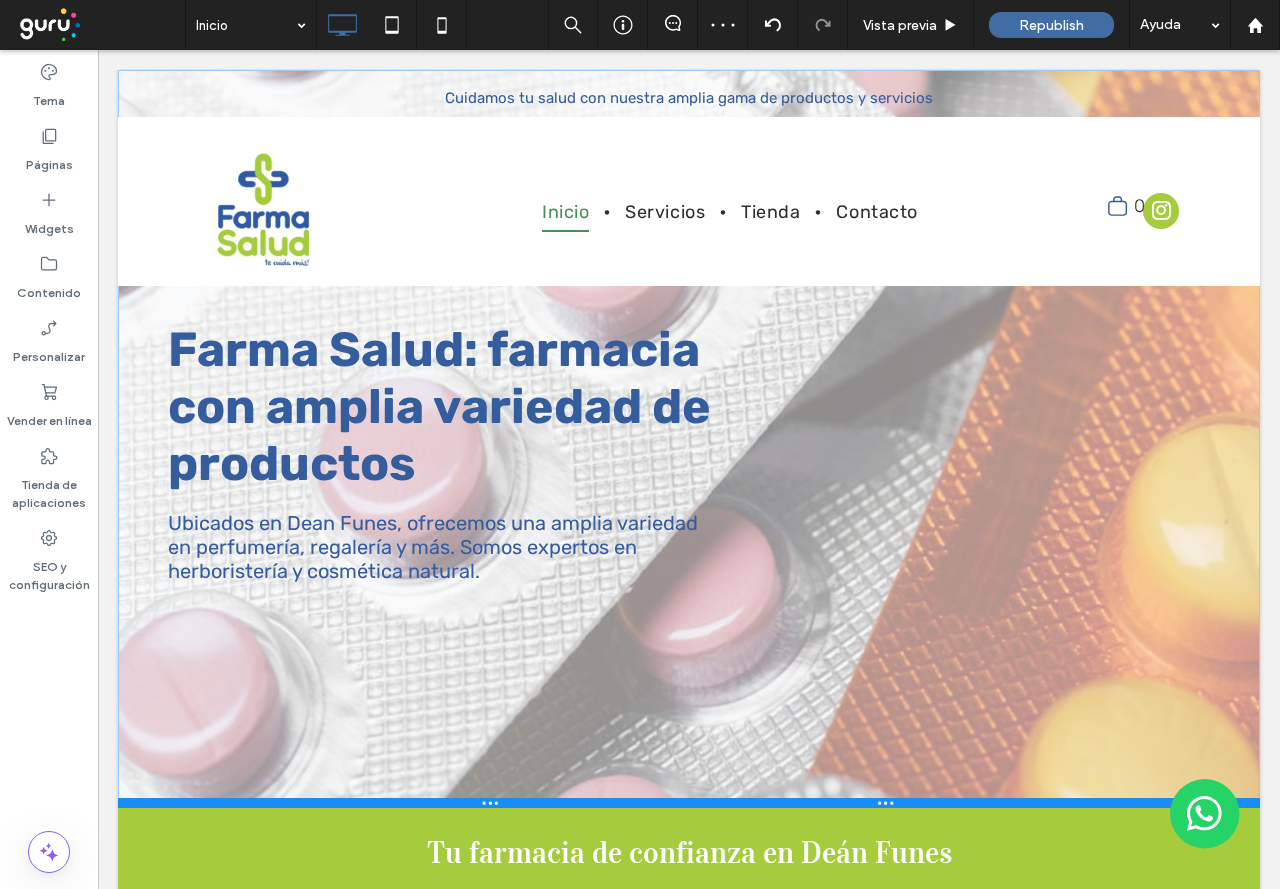click on "Farma Salud: farmacia con amplia variedad de productos
Ubicados en Dean Funes, ofrecemos una amplia variedad en perfumería, regalería y más. Somos expertos en herboristería y cosmética natural.
Click To Paste
Click To Paste
Fila + Añadir sección" at bounding box center (689, 439) 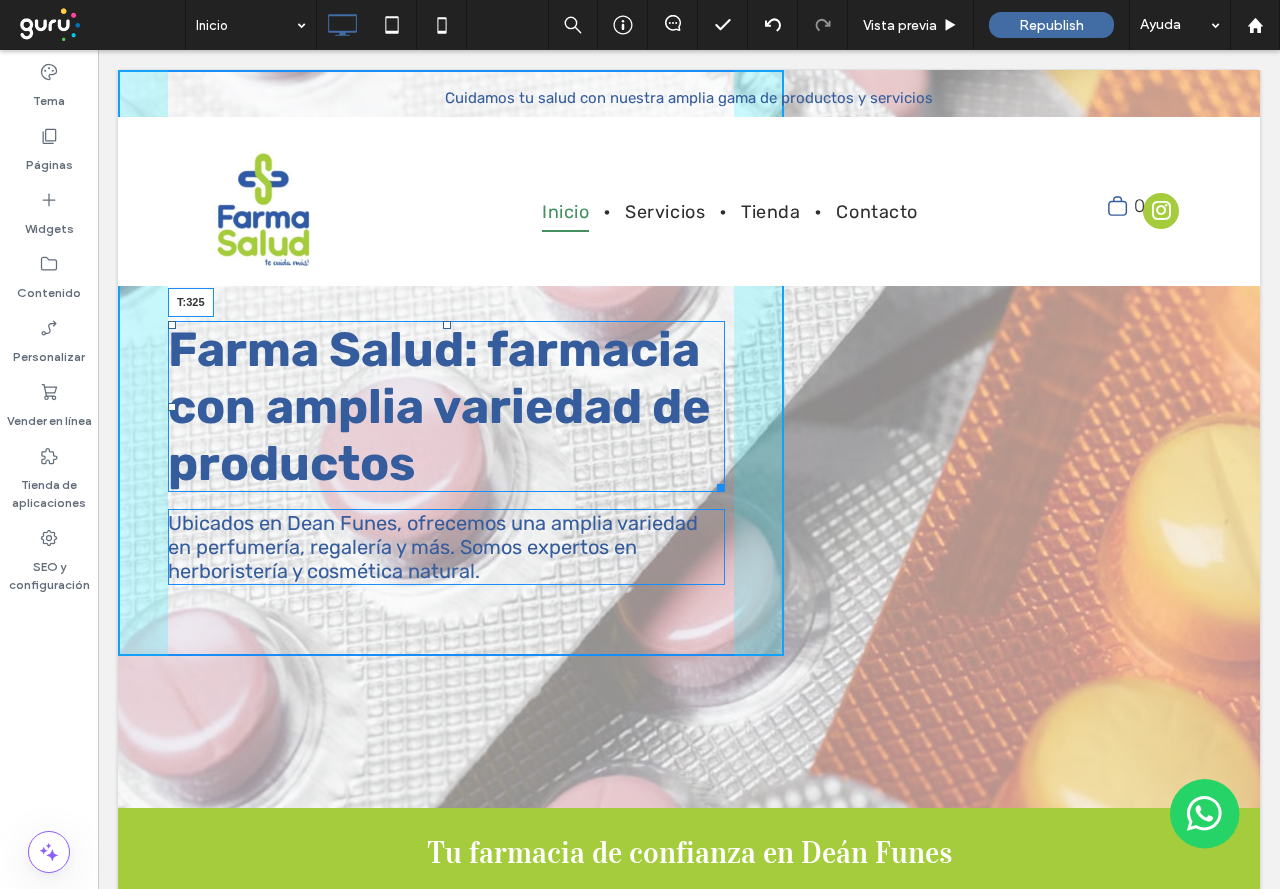 drag, startPoint x: 444, startPoint y: 323, endPoint x: 525, endPoint y: 447, distance: 148.11145 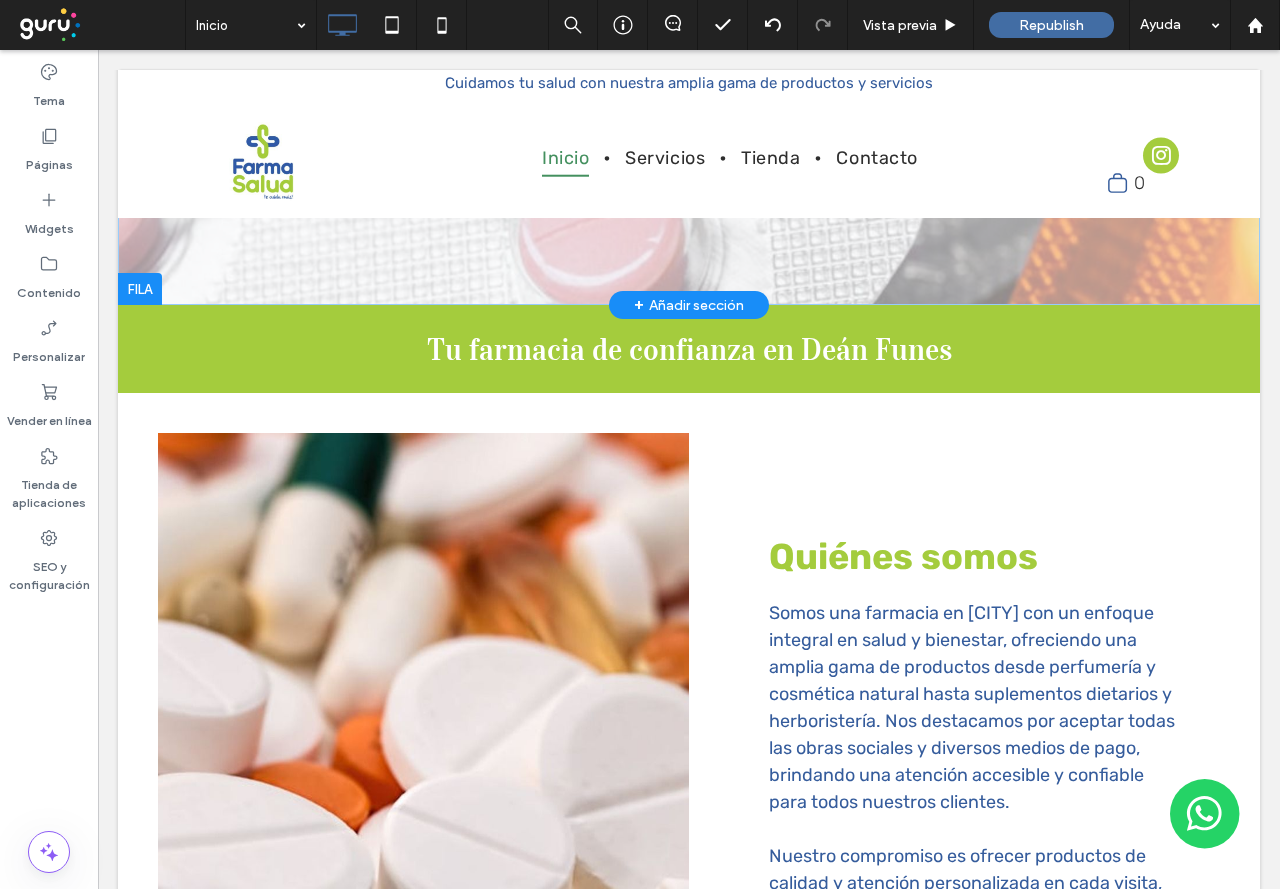 scroll, scrollTop: 446, scrollLeft: 0, axis: vertical 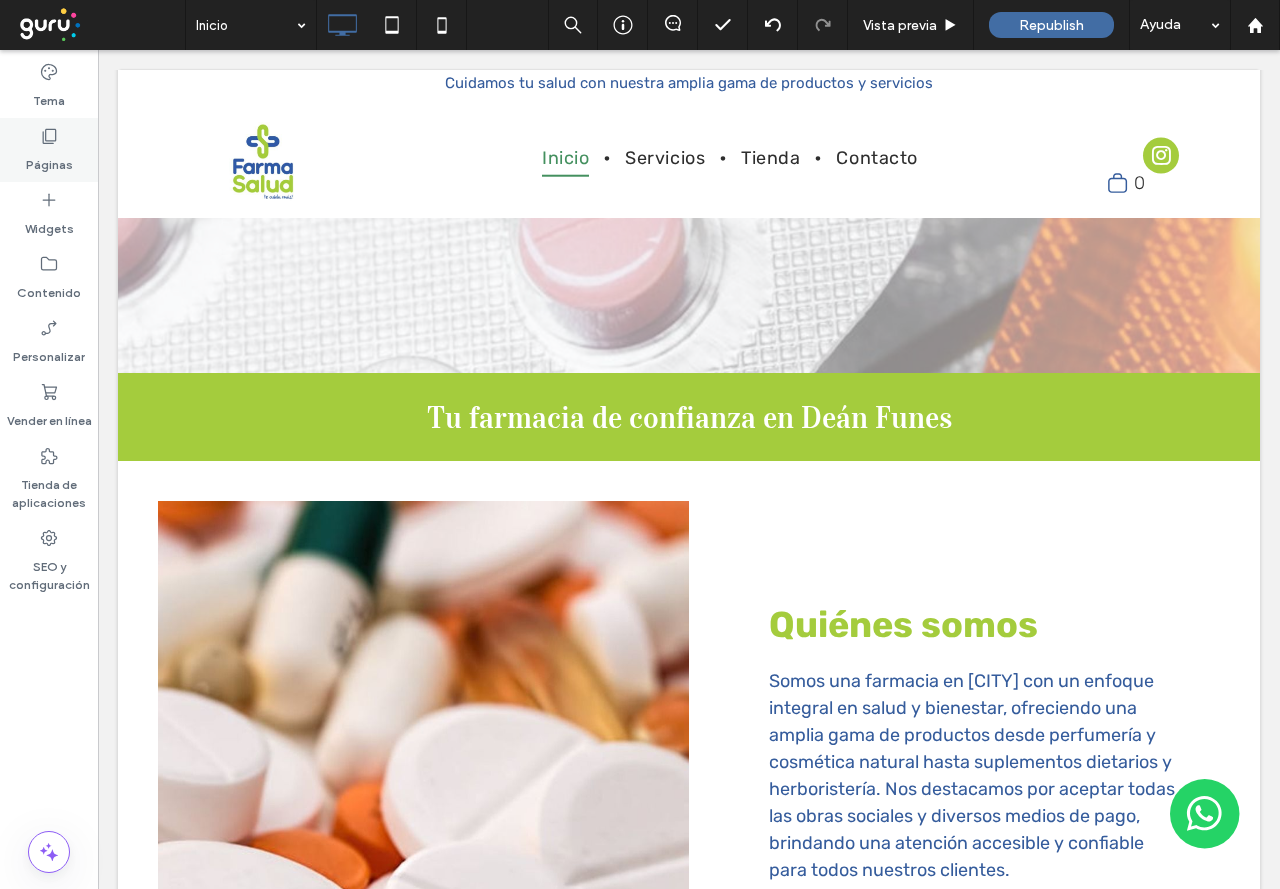 click on "Páginas" at bounding box center (49, 150) 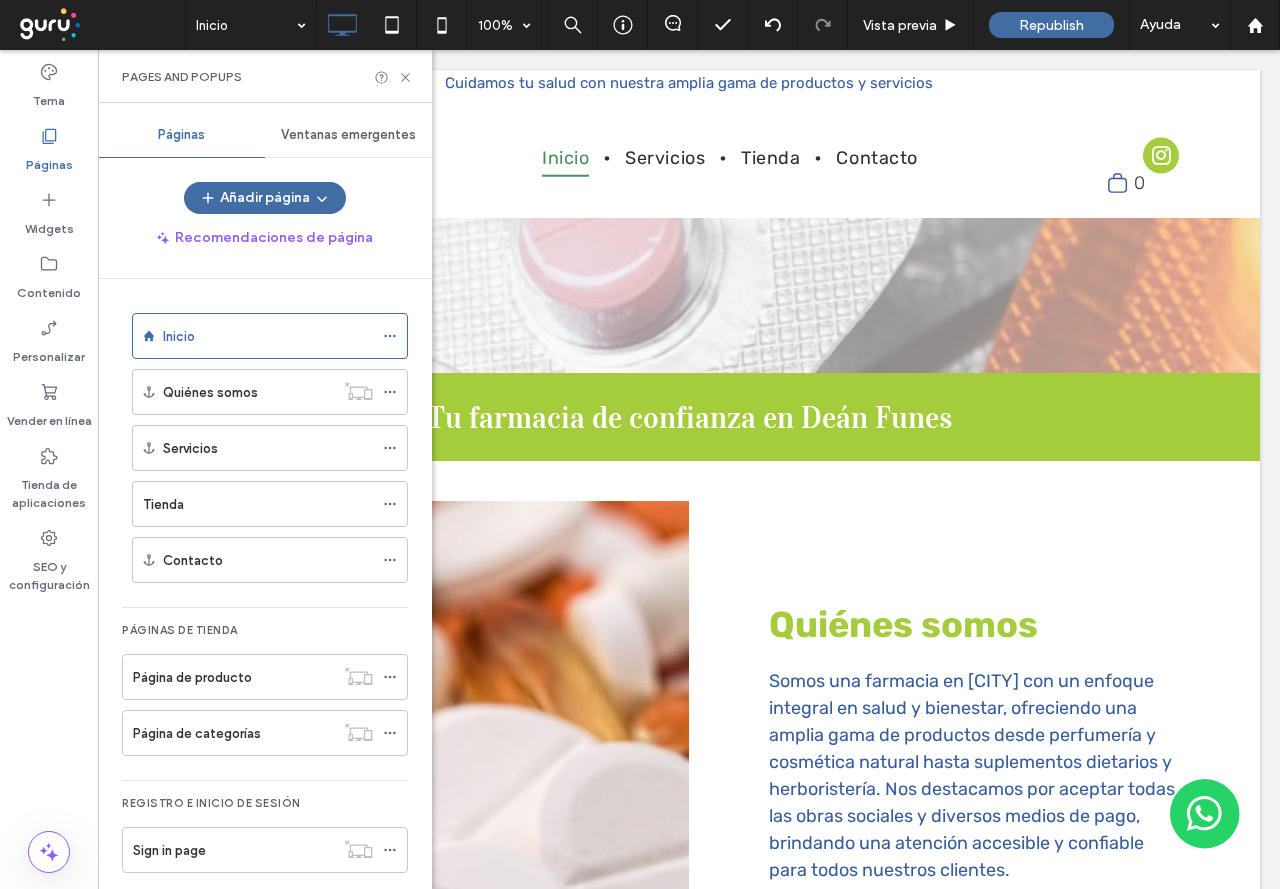 click on "Tienda" at bounding box center [258, 504] 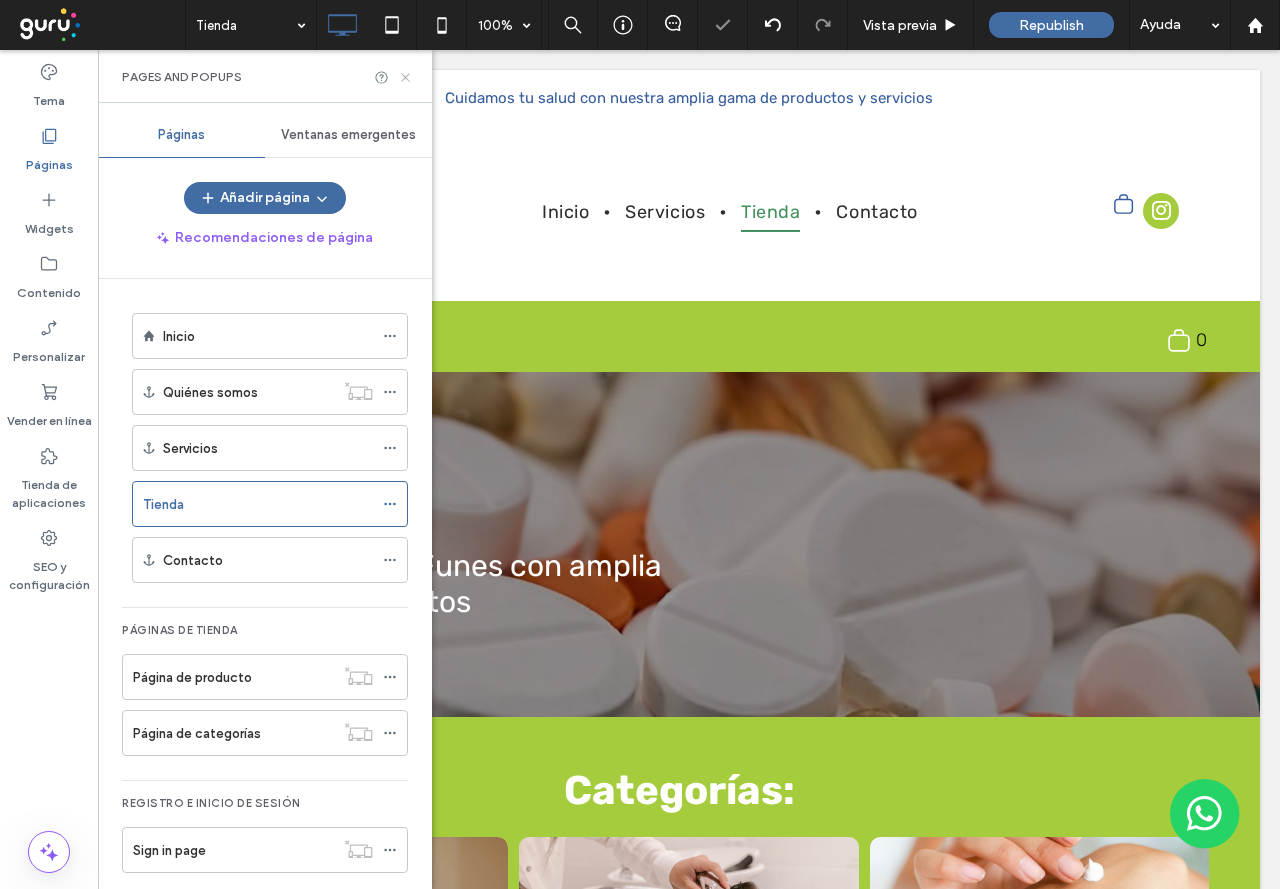 scroll, scrollTop: 0, scrollLeft: 0, axis: both 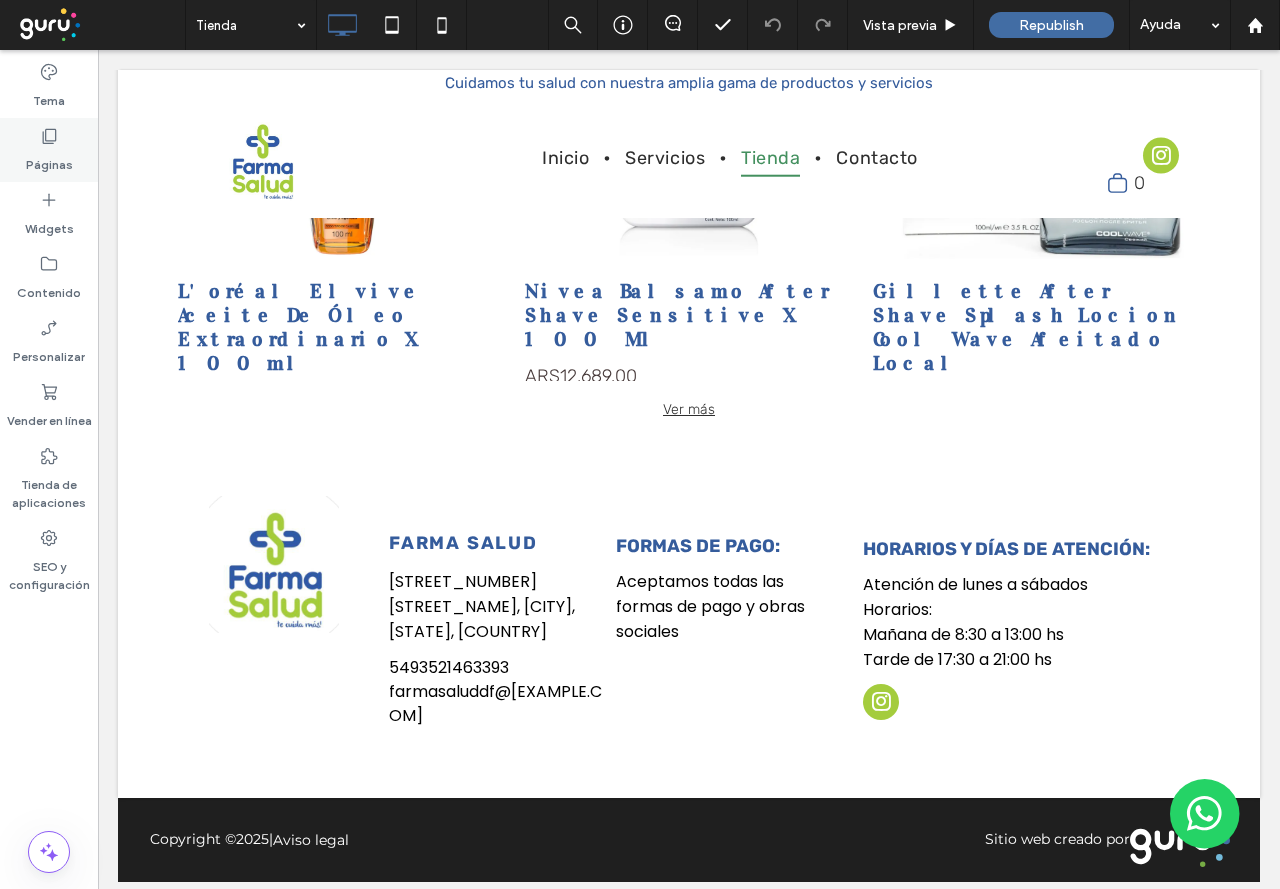 click on "Páginas" at bounding box center [49, 150] 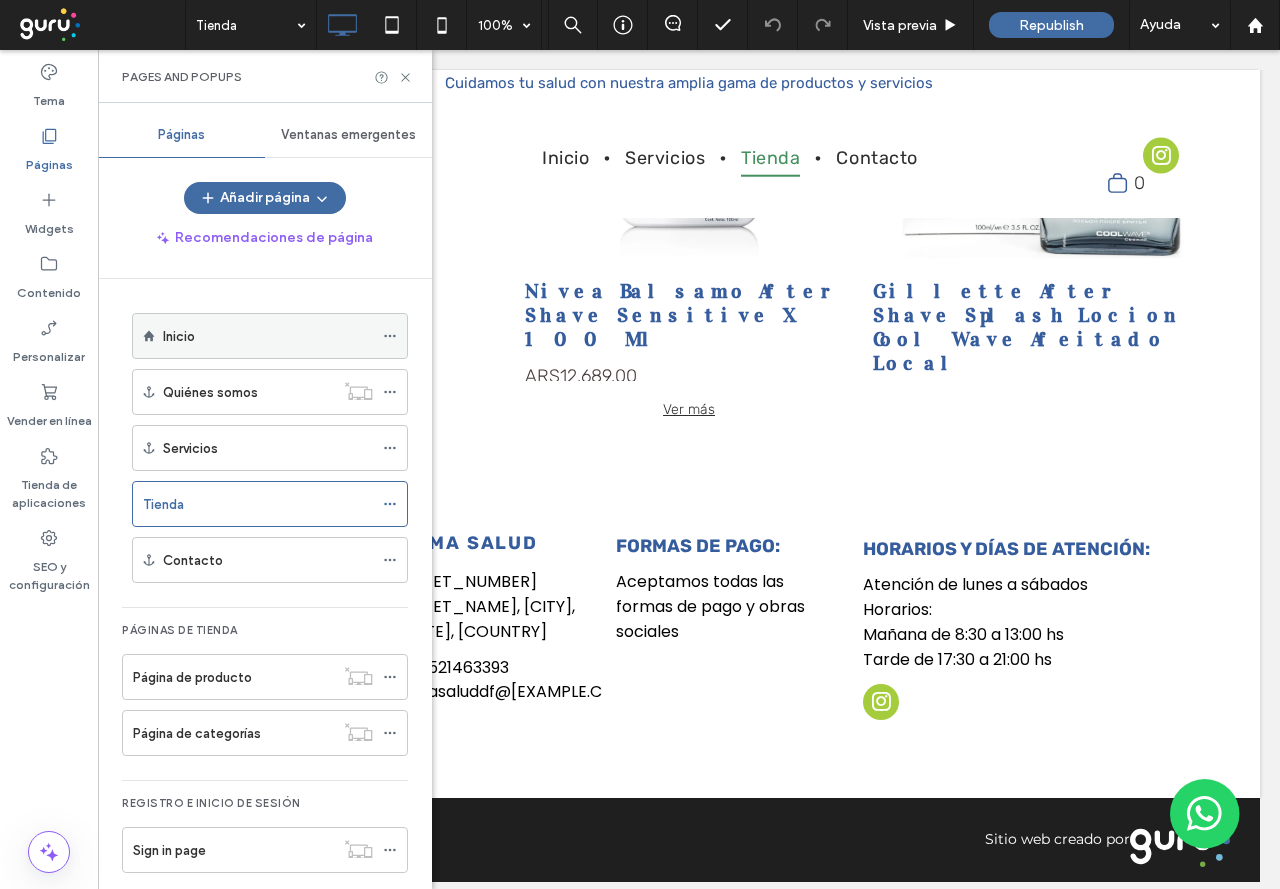 click on "Inicio" at bounding box center (268, 336) 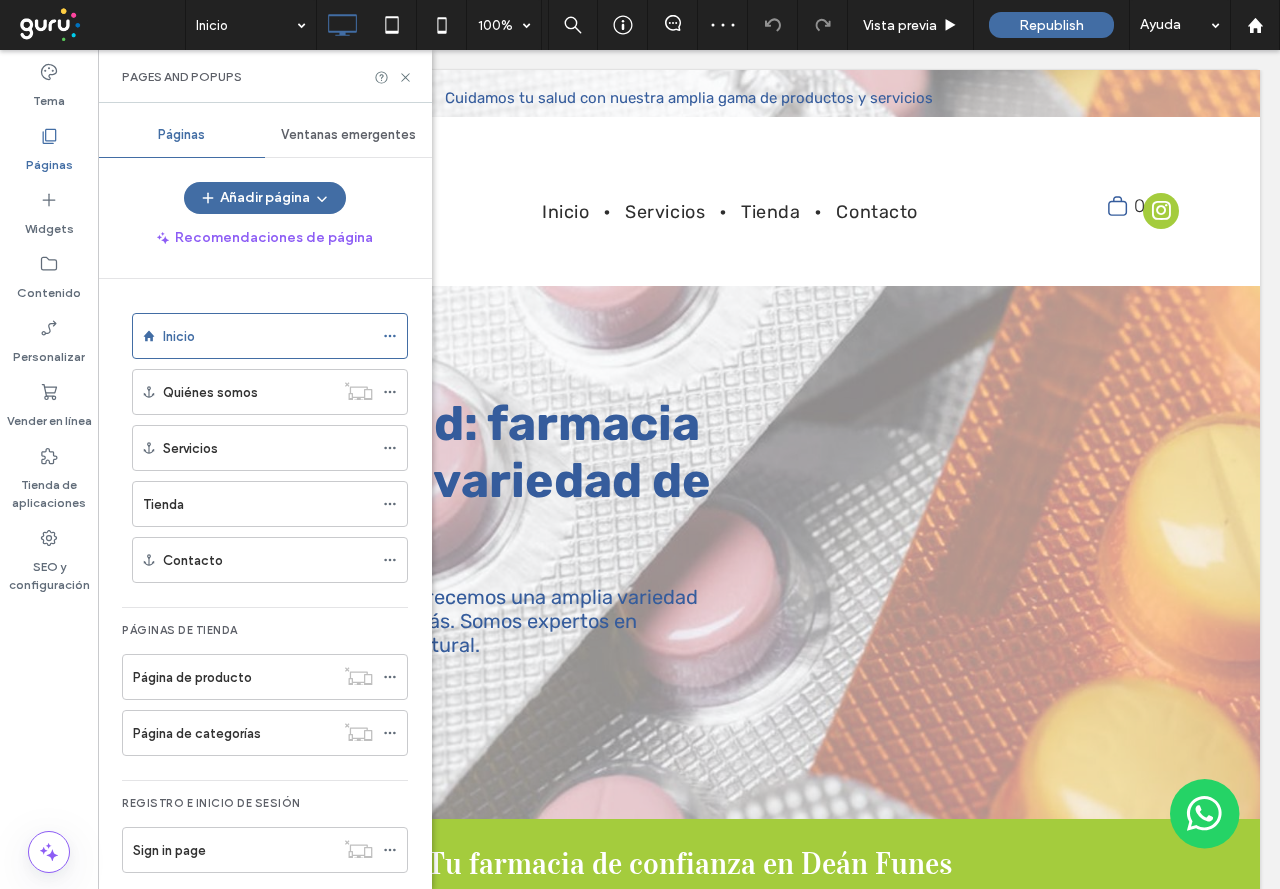 scroll, scrollTop: 0, scrollLeft: 0, axis: both 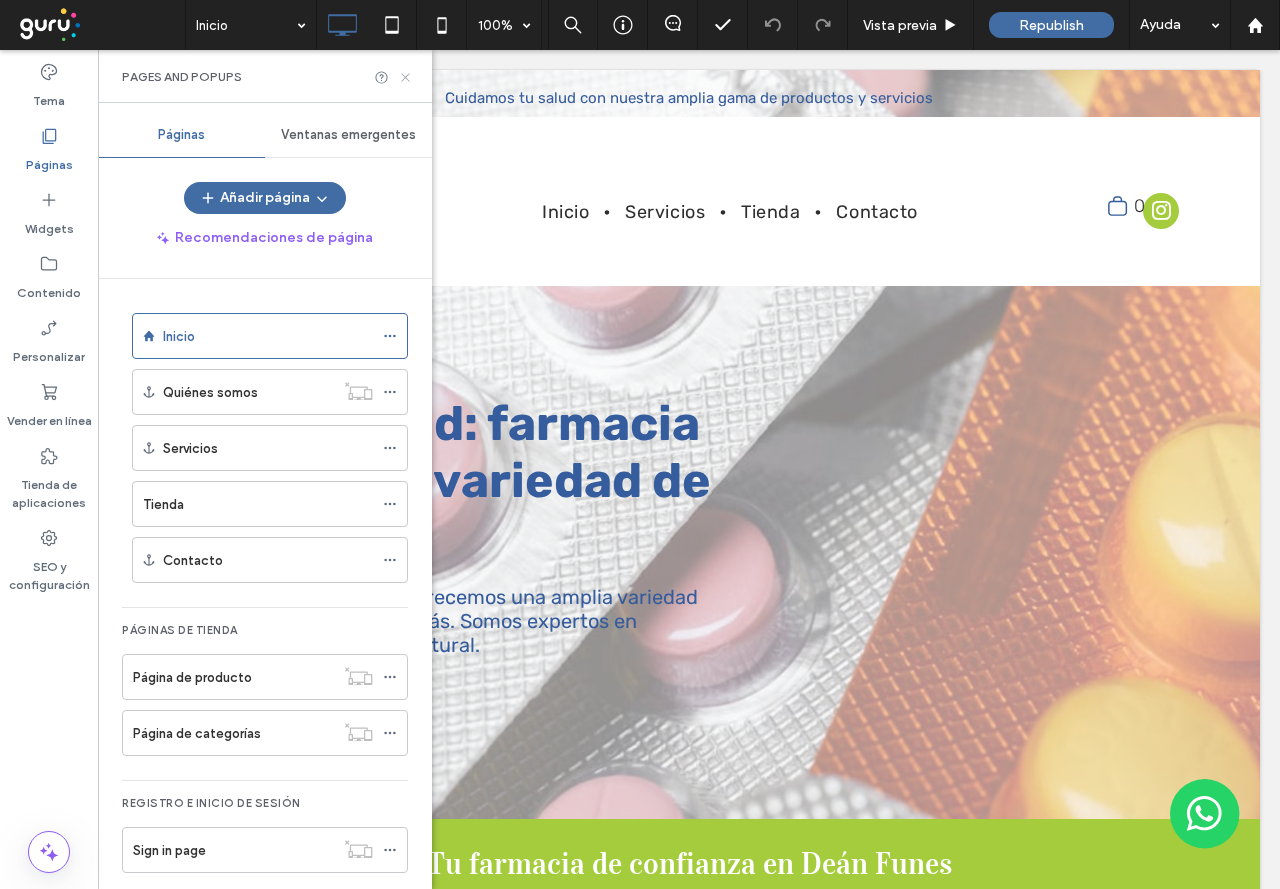 click 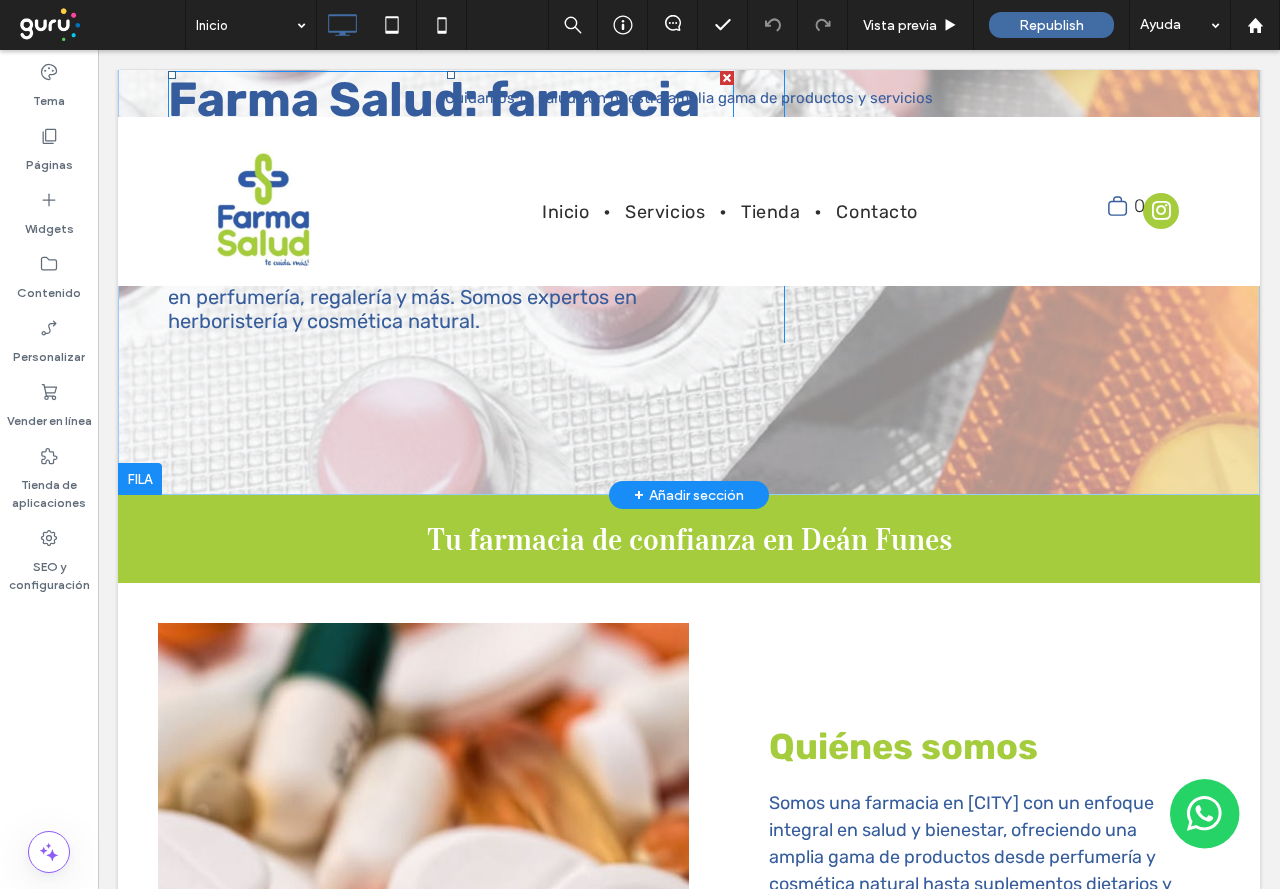 scroll, scrollTop: 0, scrollLeft: 0, axis: both 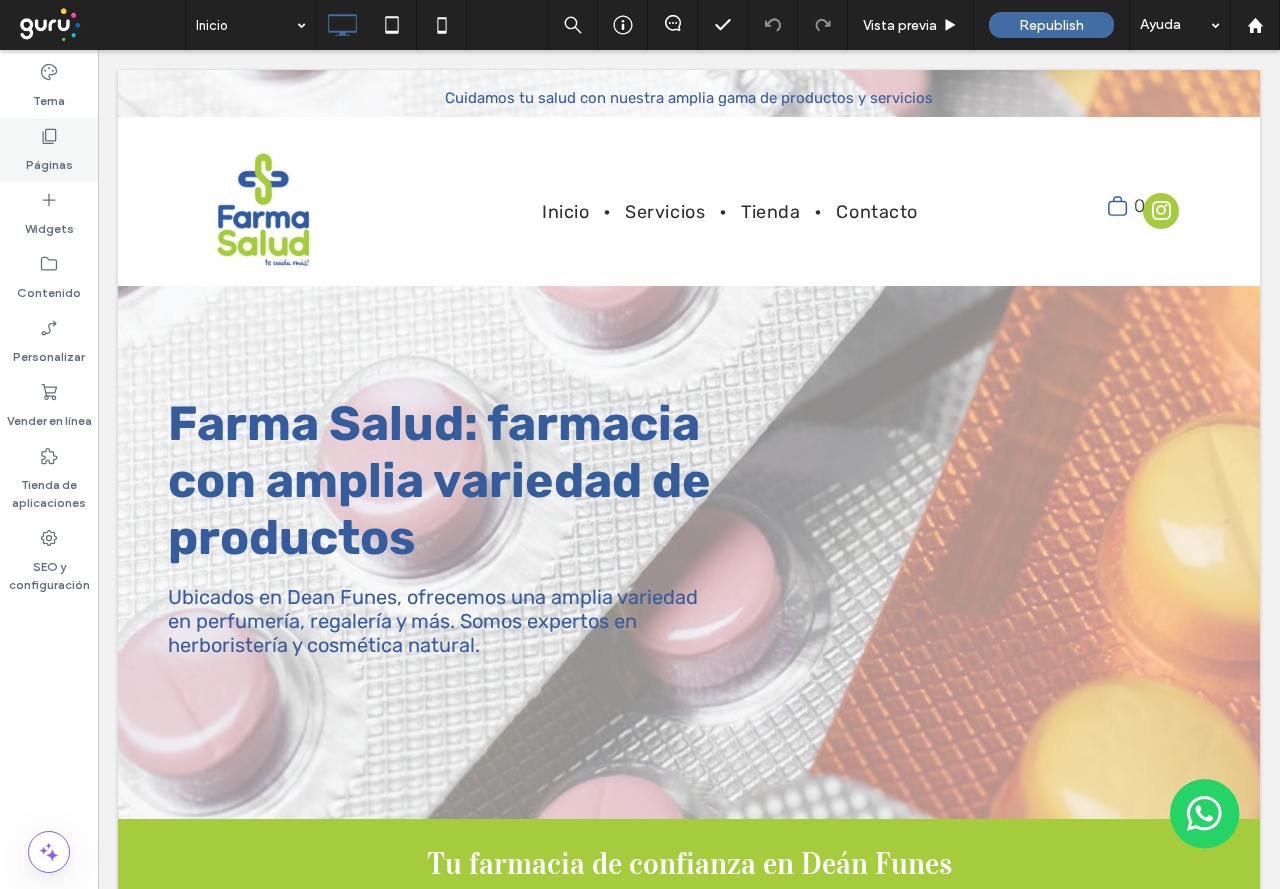 click on "Páginas" at bounding box center [49, 150] 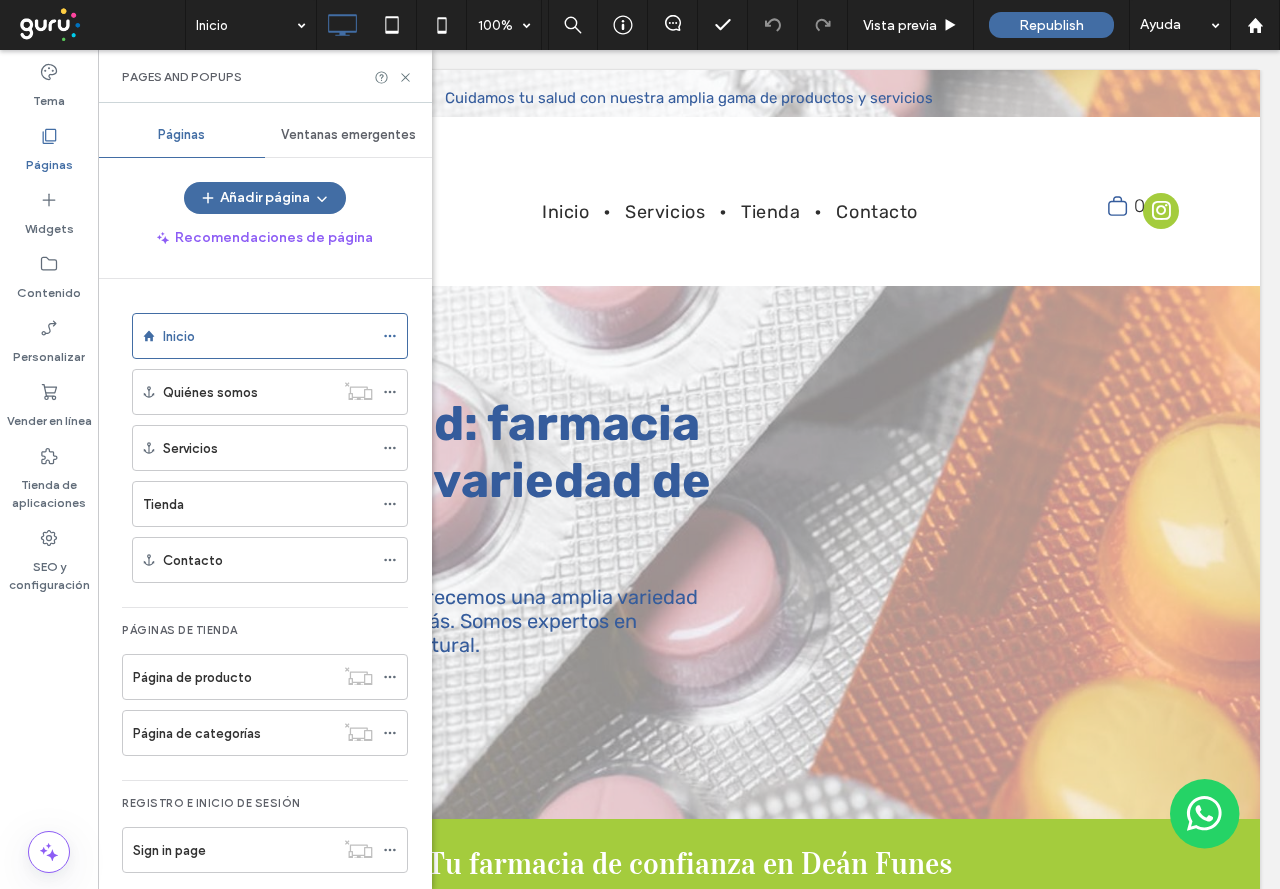 drag, startPoint x: 414, startPoint y: 75, endPoint x: 407, endPoint y: 164, distance: 89.27486 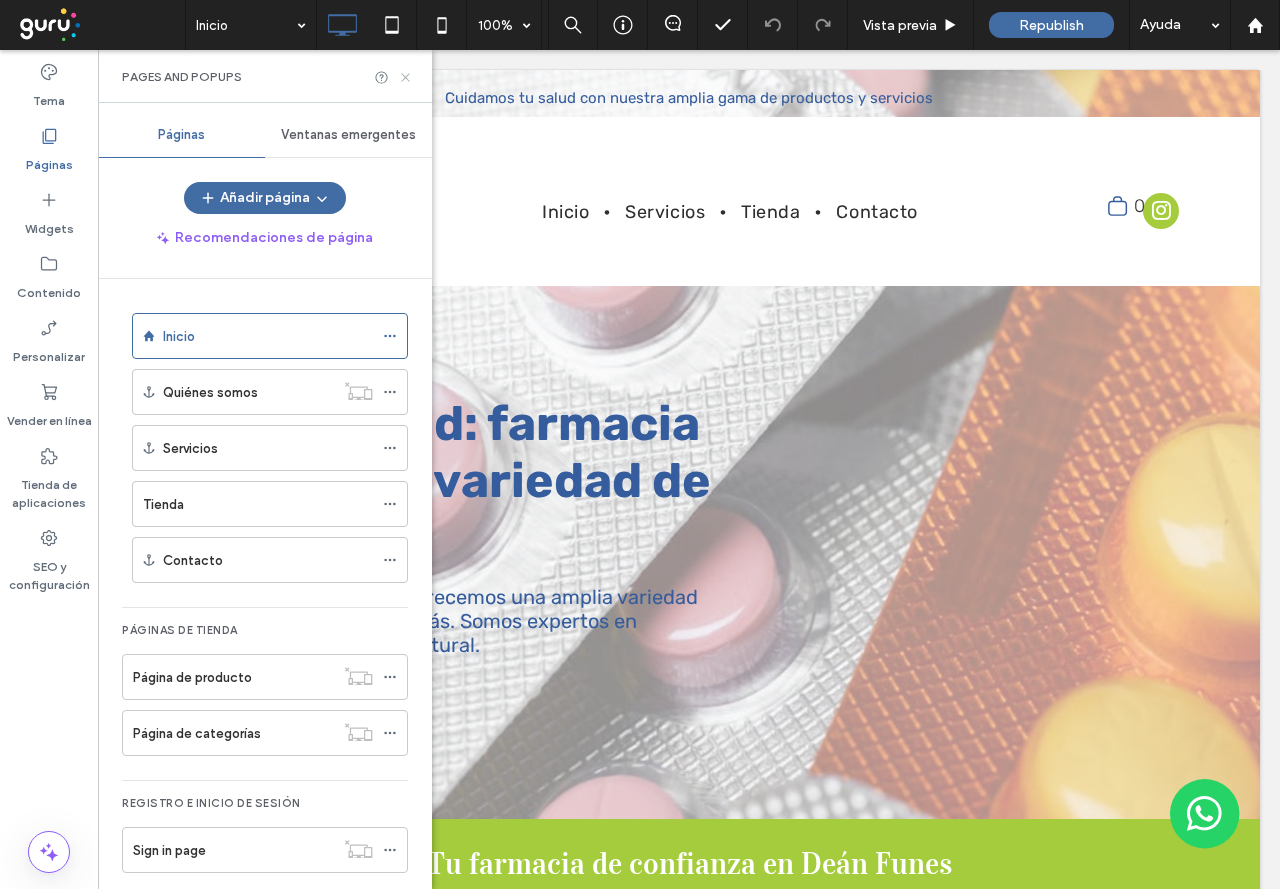 click 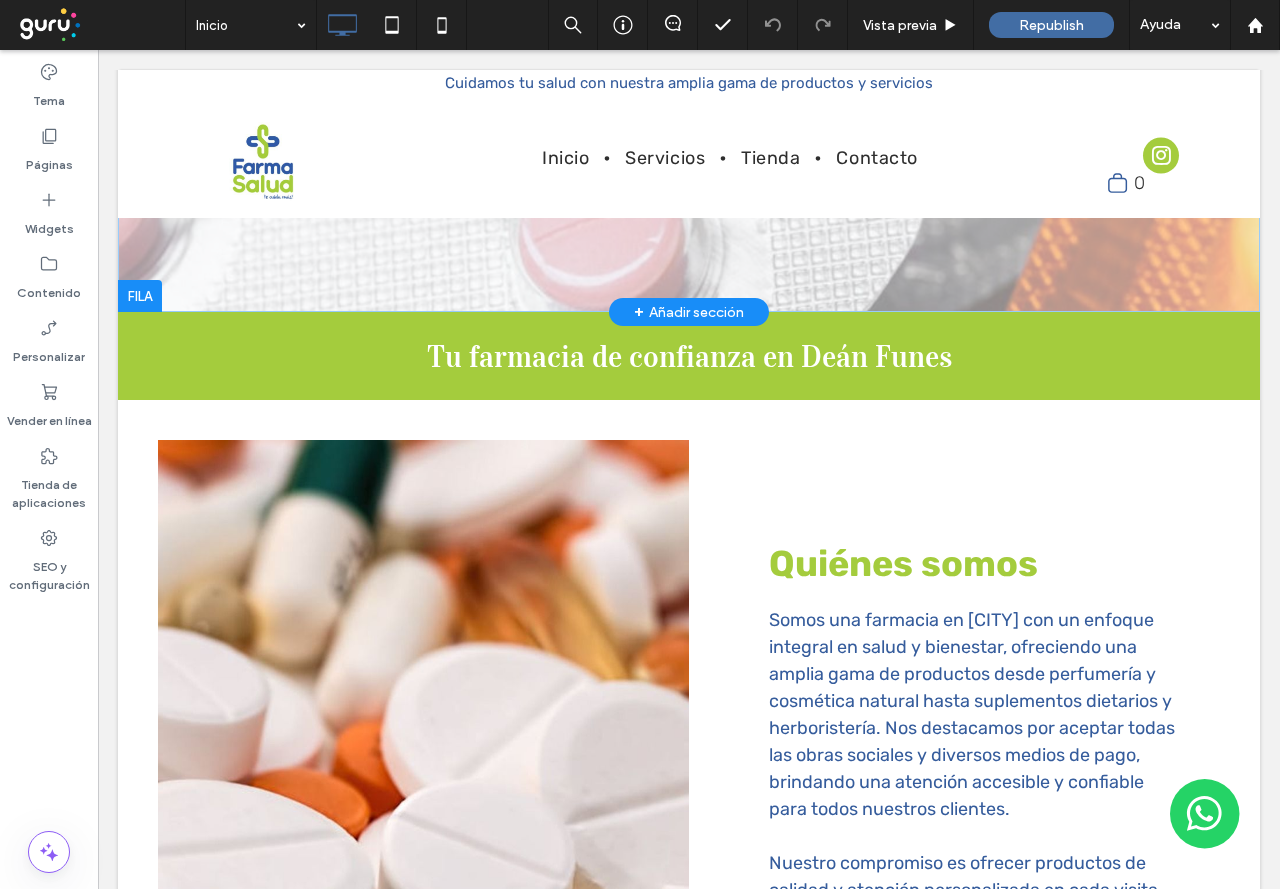 scroll, scrollTop: 400, scrollLeft: 0, axis: vertical 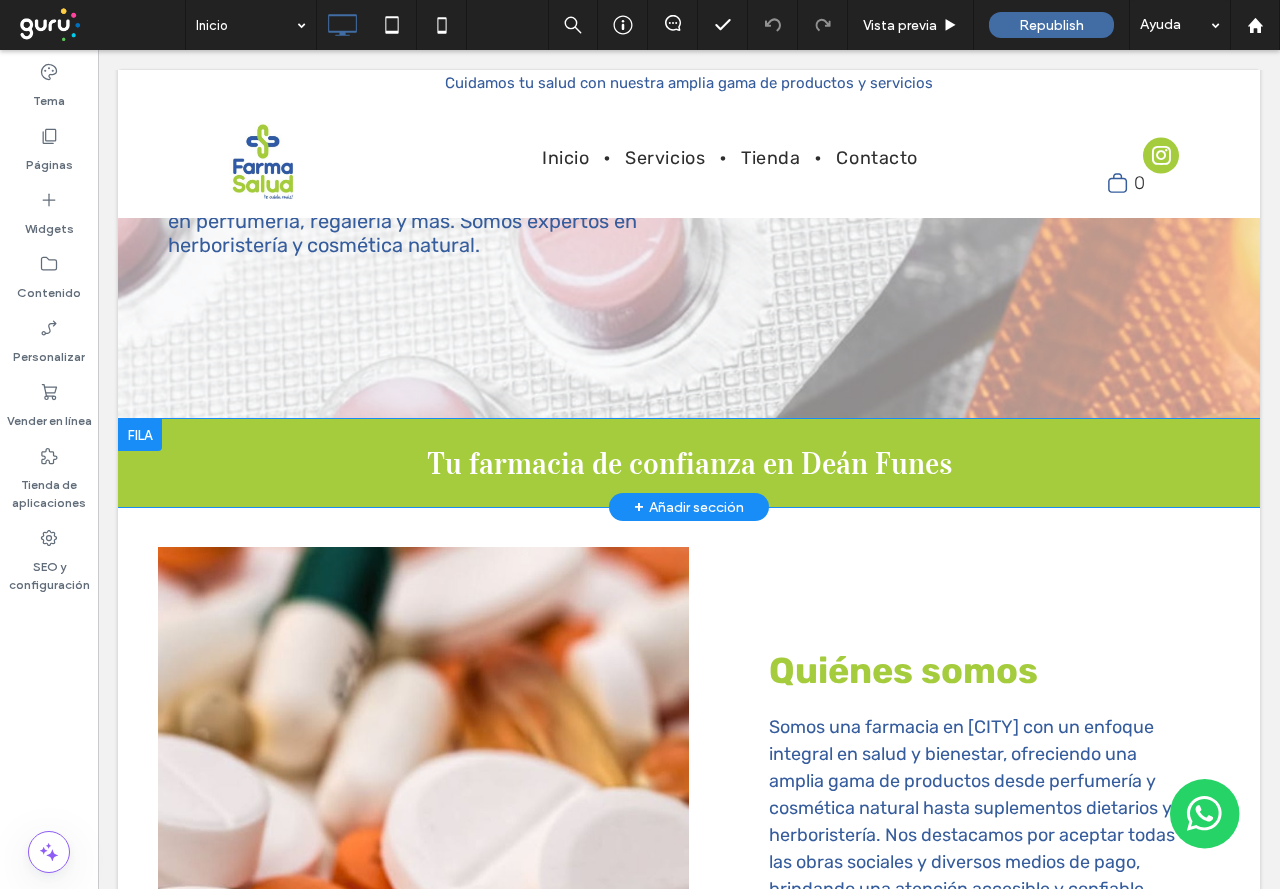 click on "+ Añadir sección" at bounding box center (689, 507) 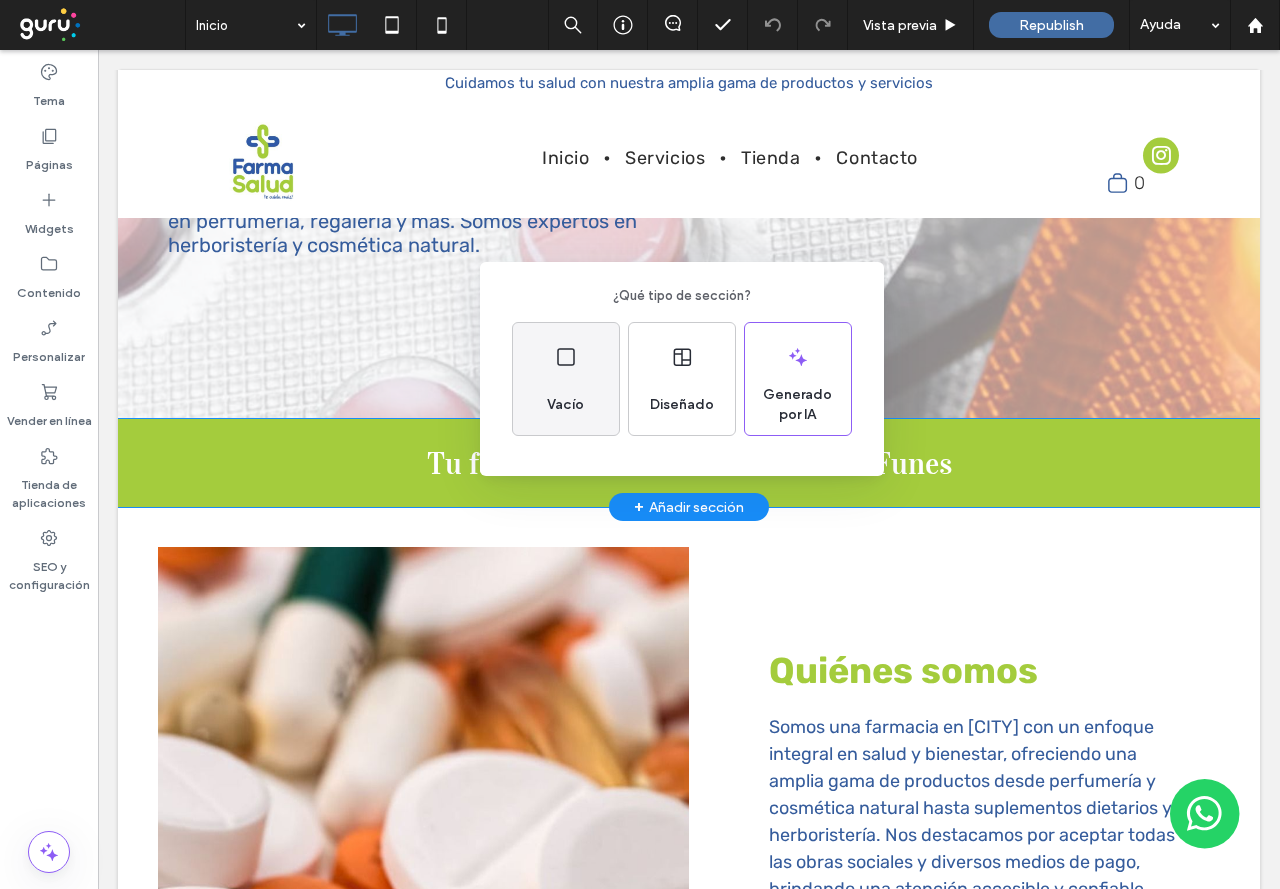 click on "Vacío" at bounding box center (566, 379) 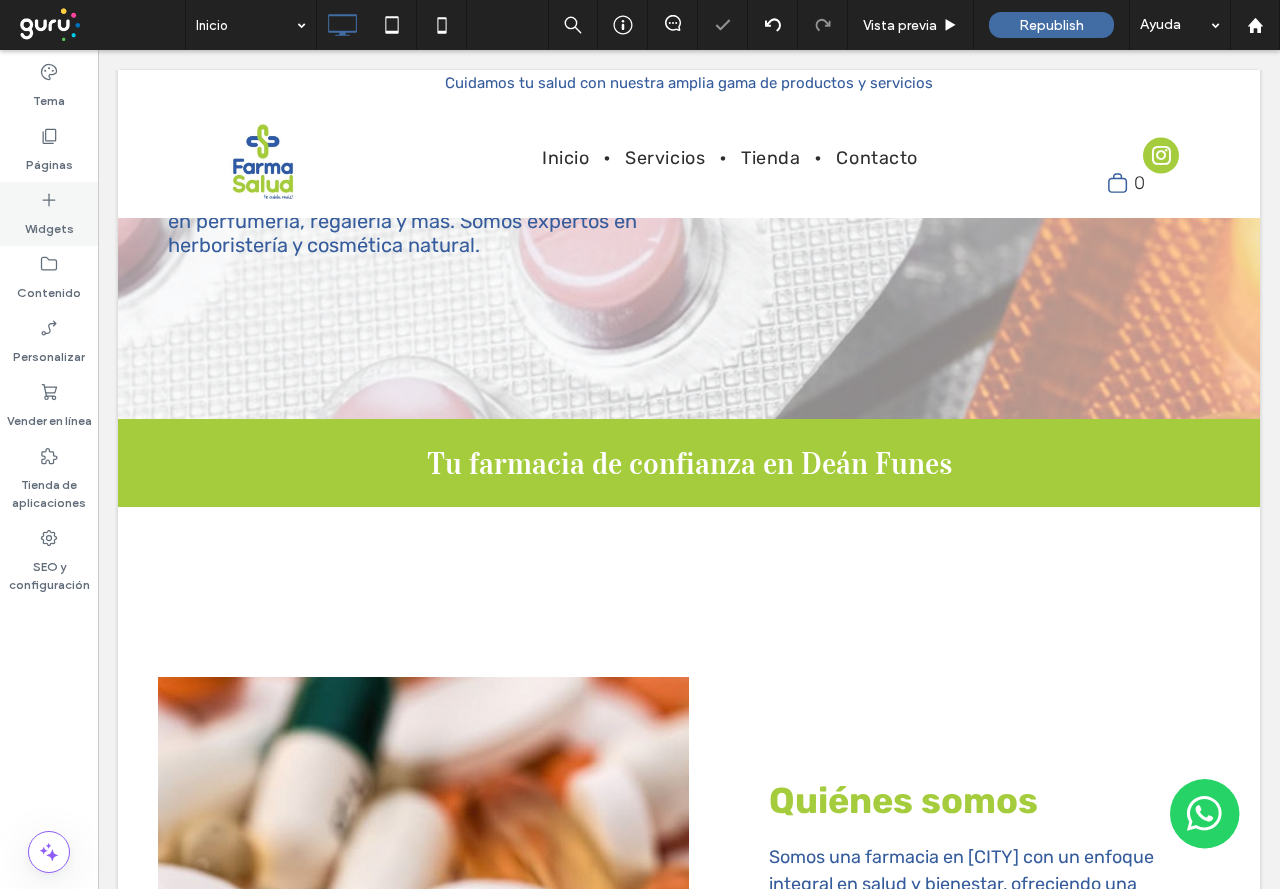 click on "Widgets" at bounding box center (49, 214) 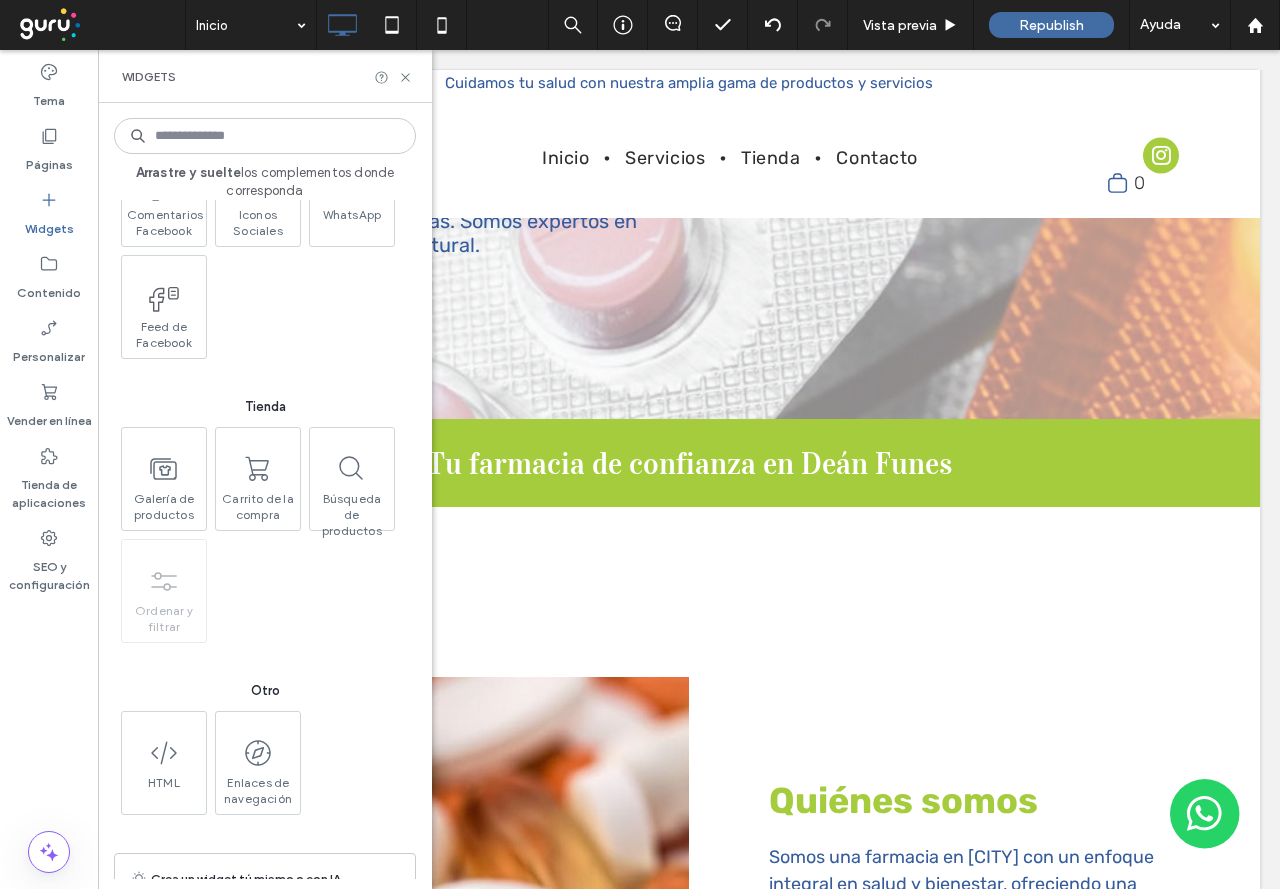 scroll, scrollTop: 3345, scrollLeft: 0, axis: vertical 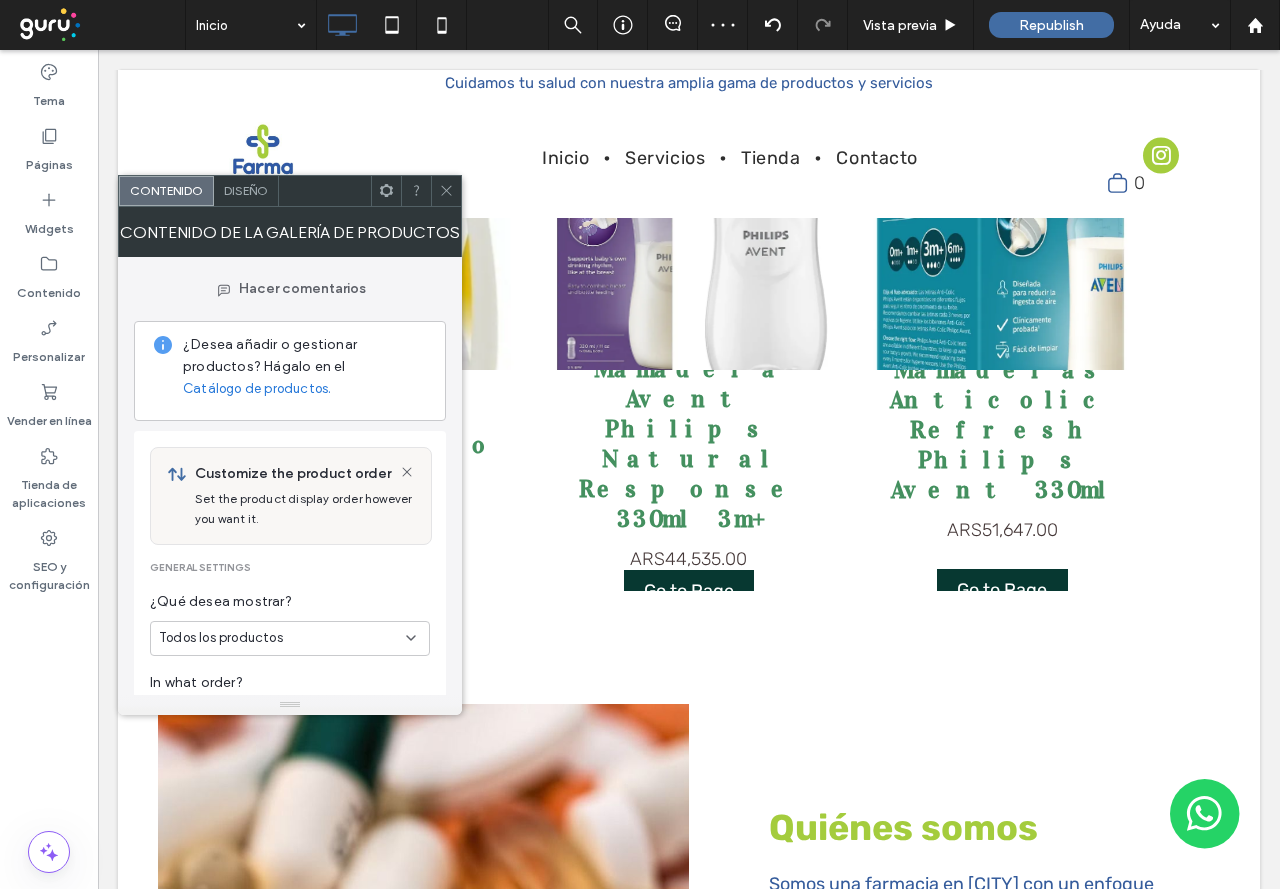 click on "Todos los productos" at bounding box center (221, 638) 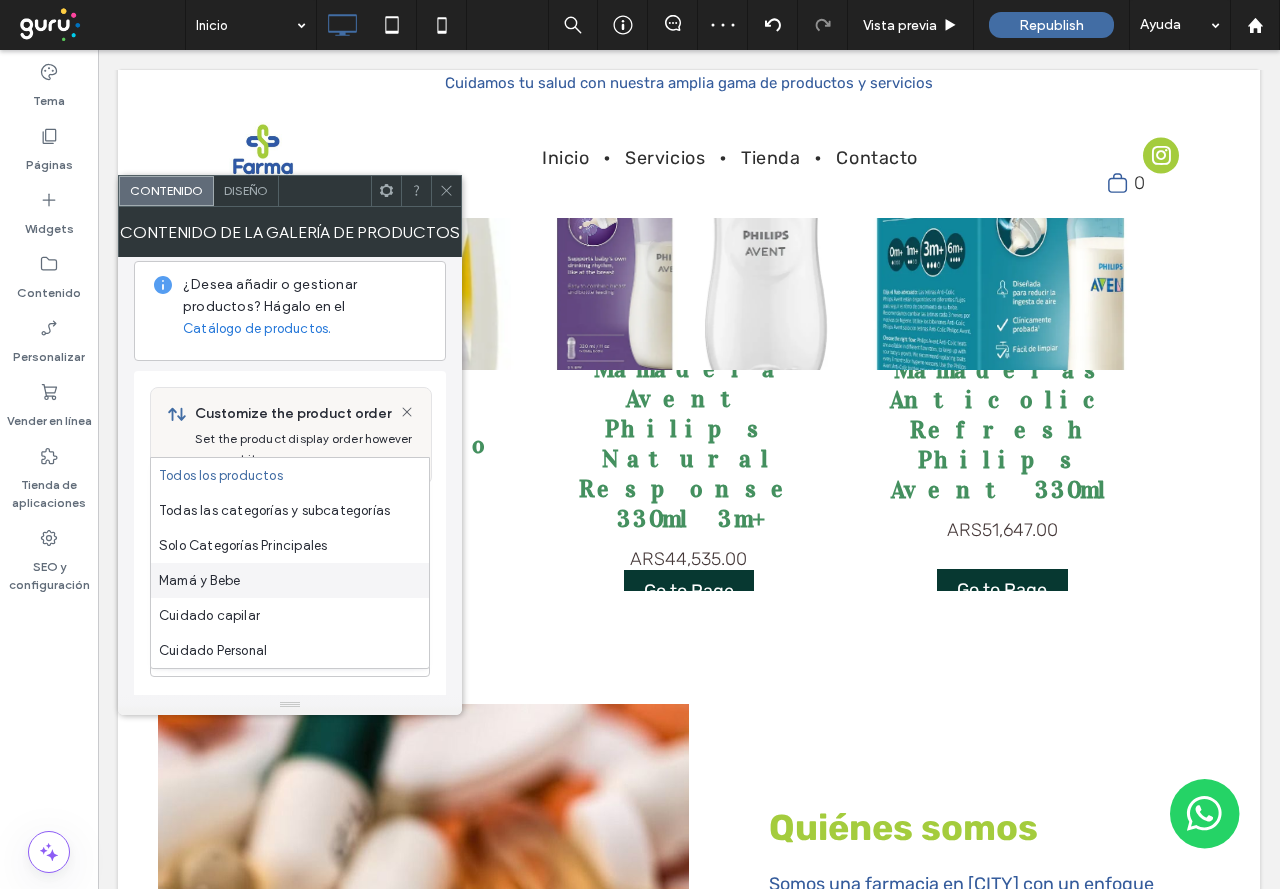 scroll, scrollTop: 200, scrollLeft: 0, axis: vertical 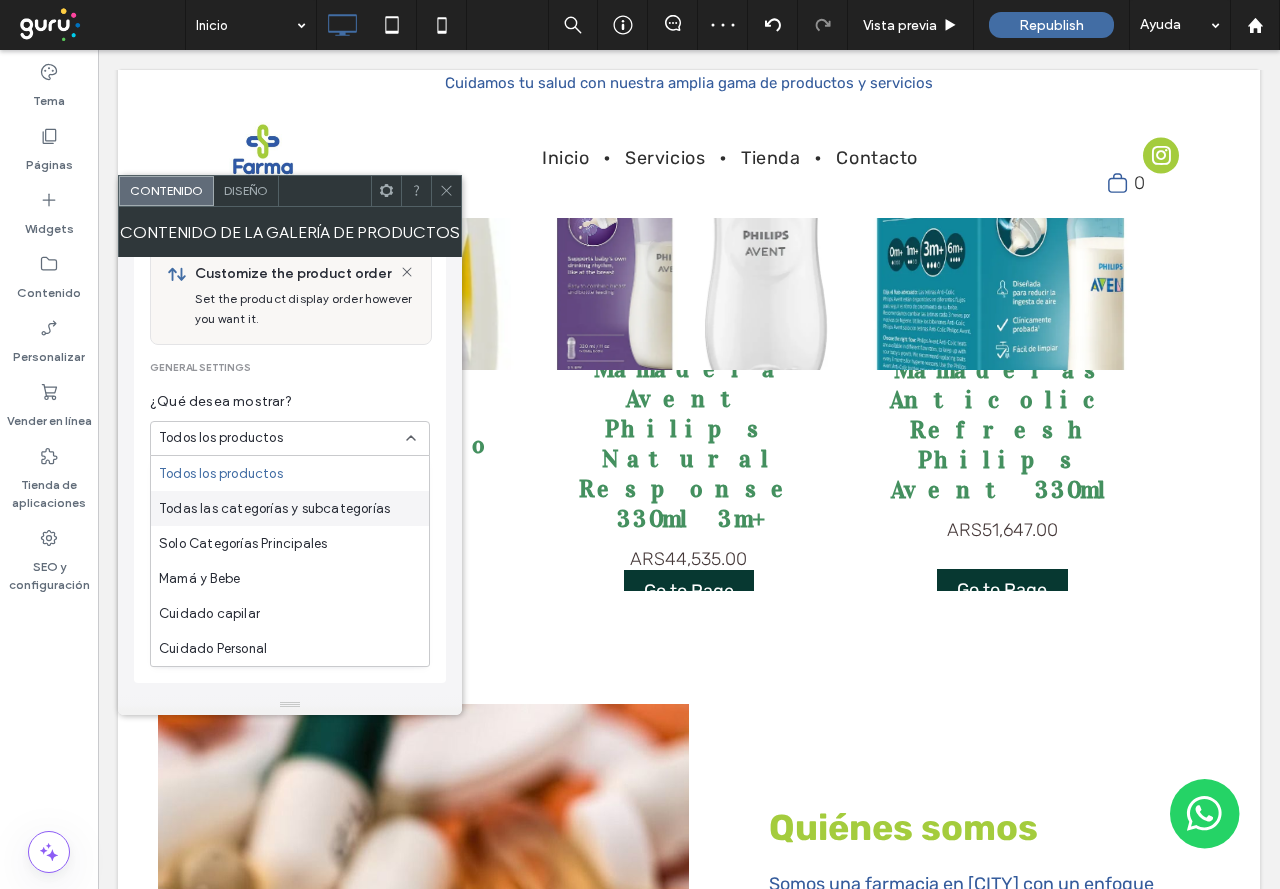 click on "Todas las categorías y subcategorías" at bounding box center [274, 509] 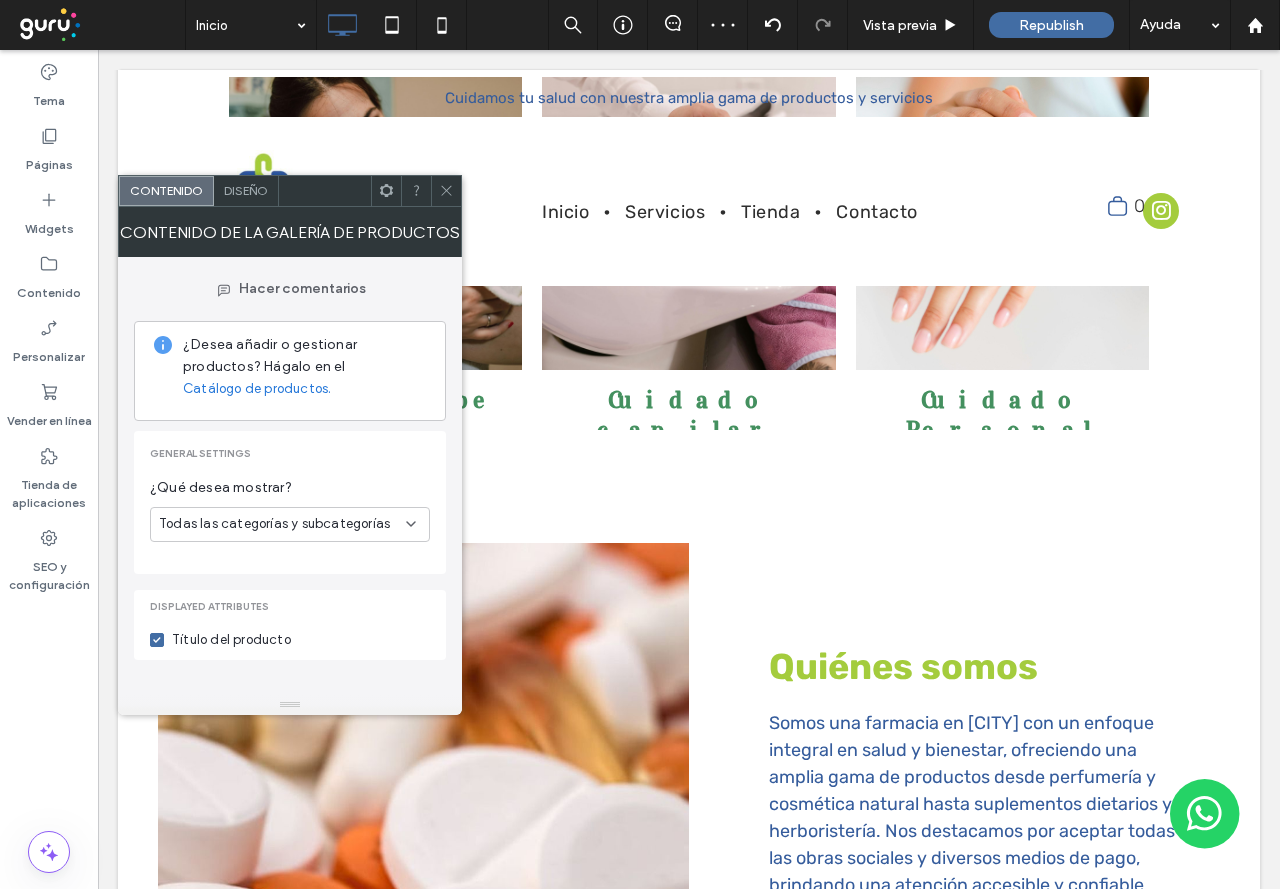 scroll, scrollTop: 0, scrollLeft: 0, axis: both 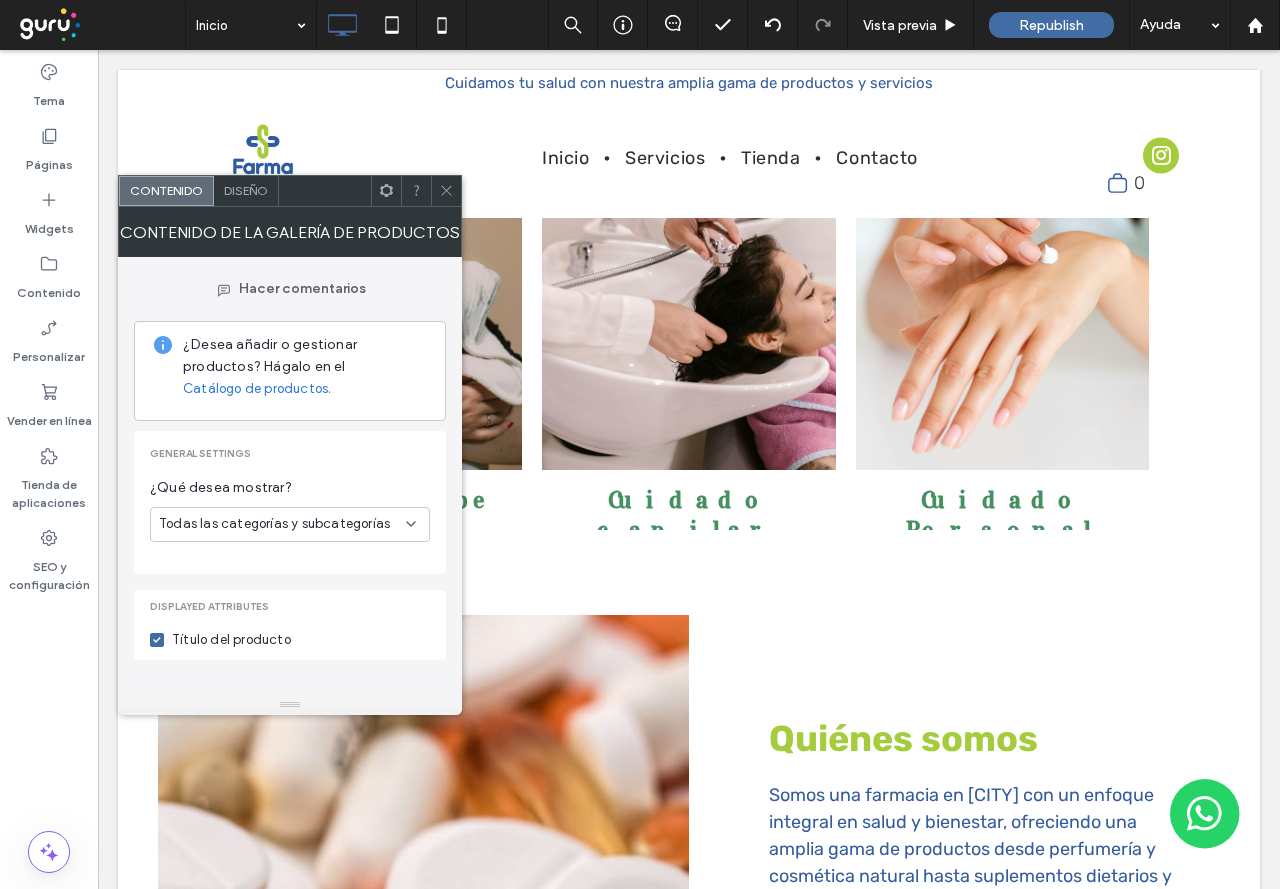 click 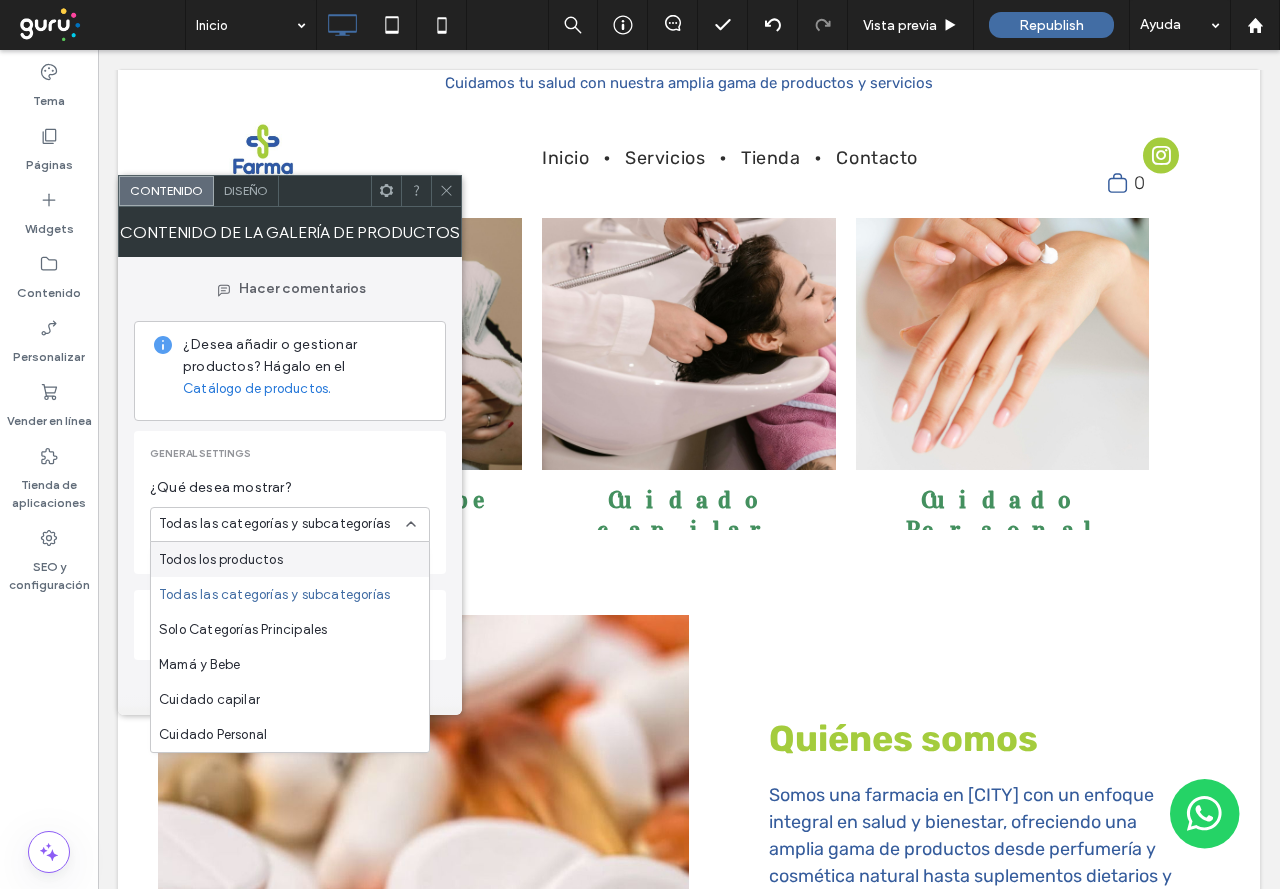 click 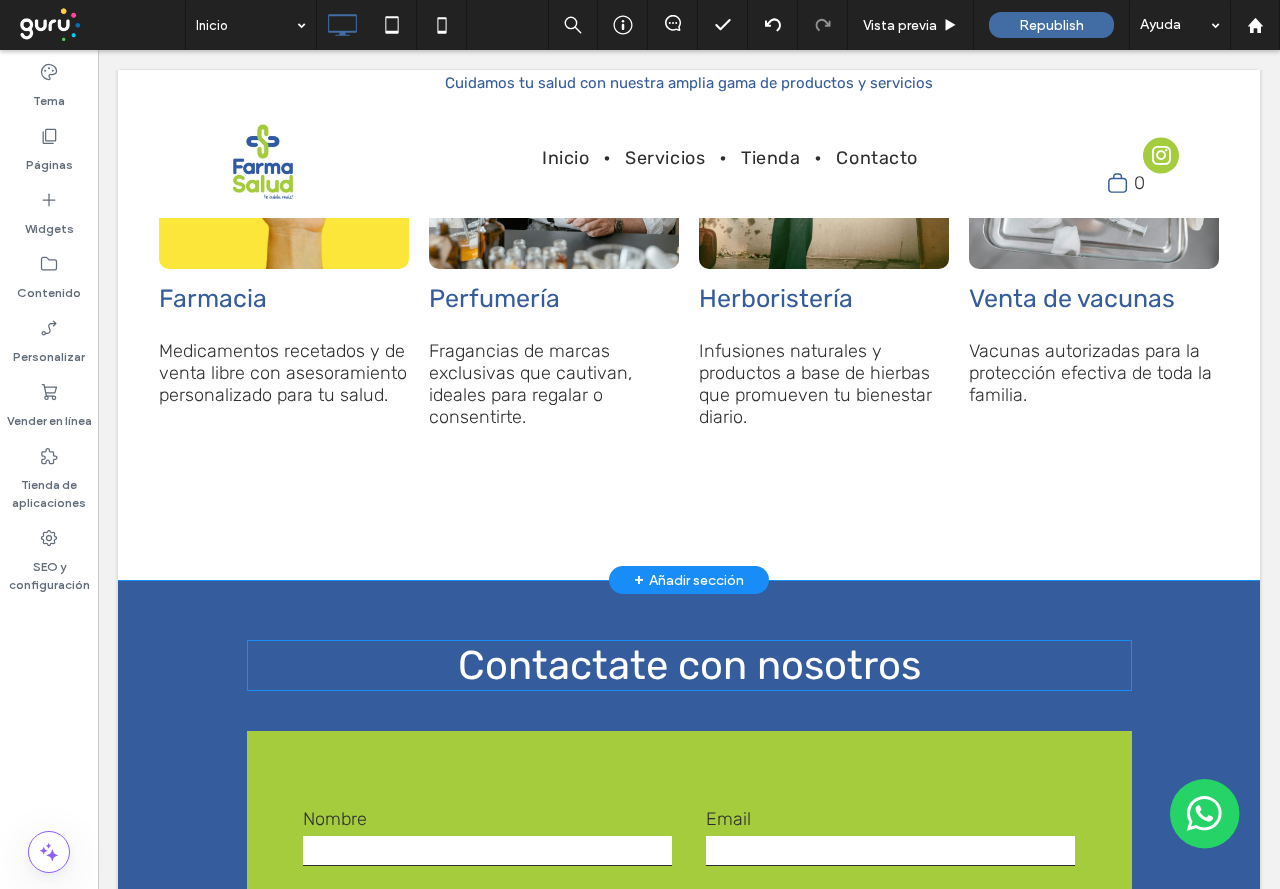 scroll, scrollTop: 2400, scrollLeft: 0, axis: vertical 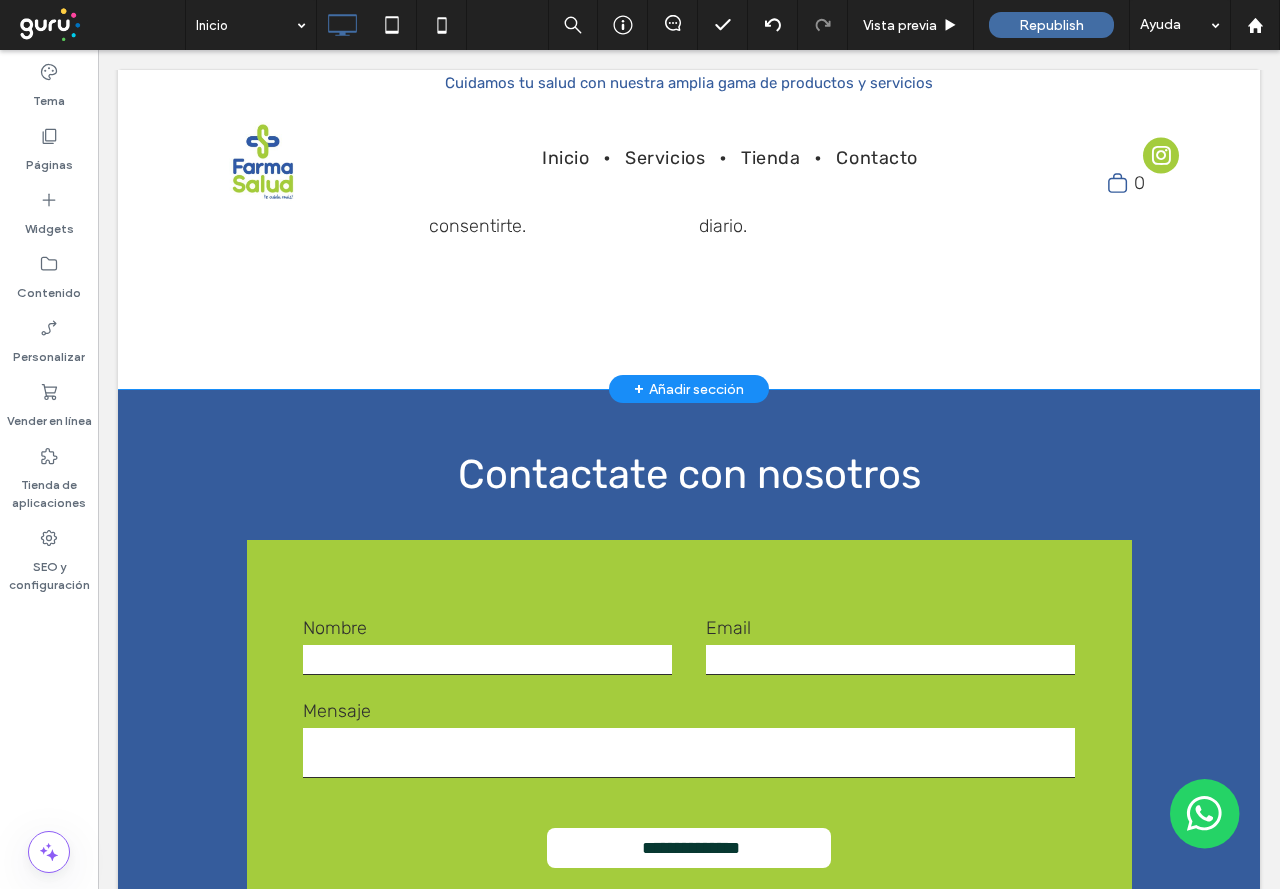 click on "+ Añadir sección" at bounding box center (689, 389) 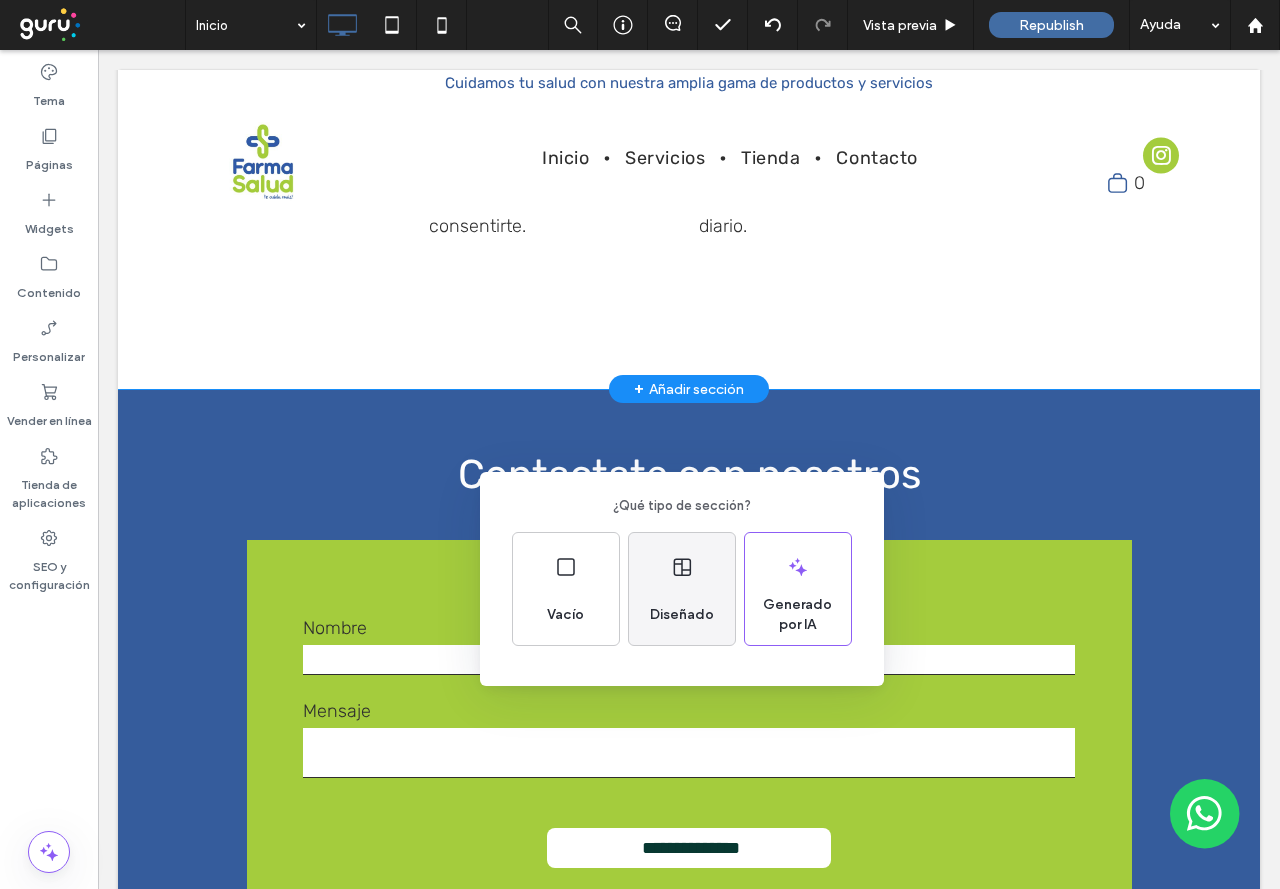 click on "Diseñado" at bounding box center (682, 615) 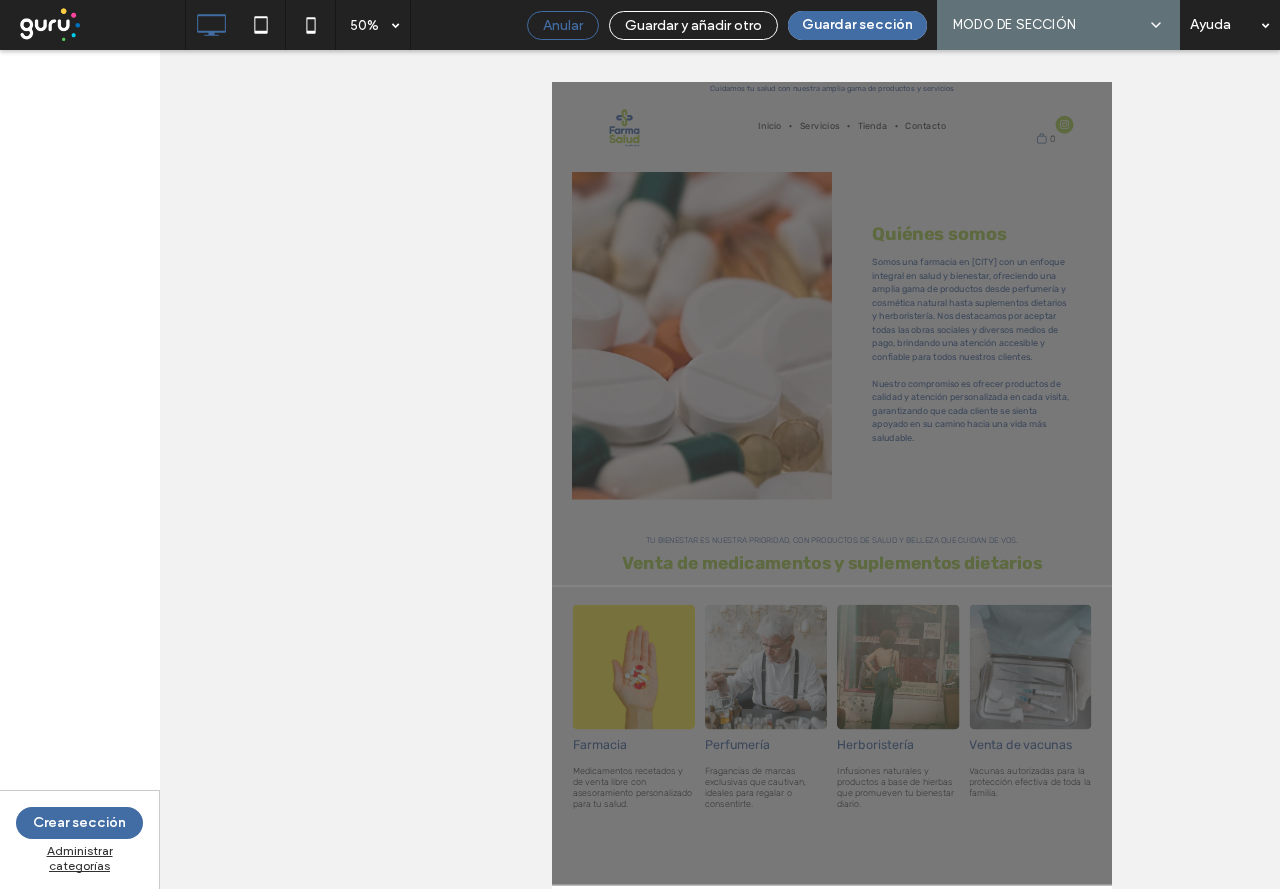 click on "Anular" at bounding box center [563, 25] 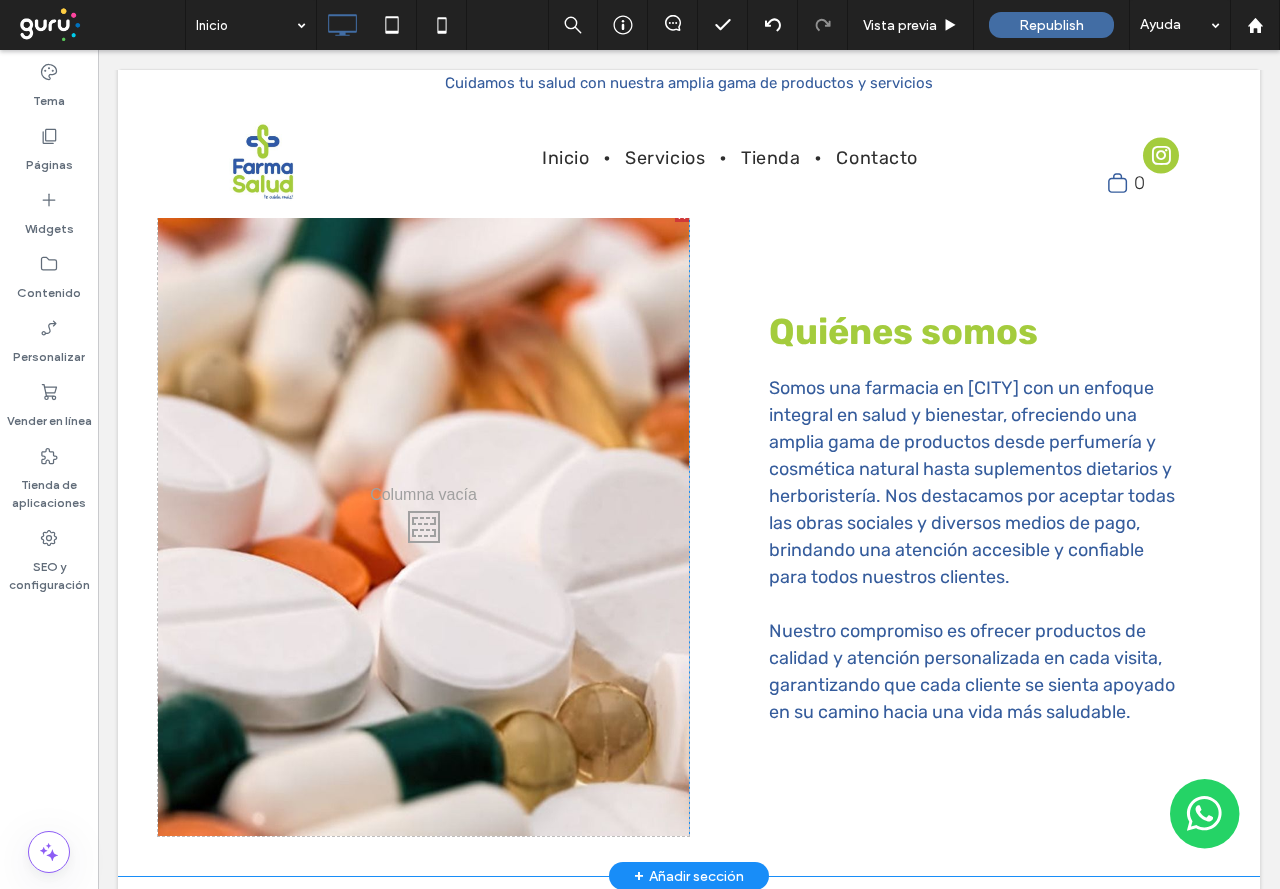 scroll, scrollTop: 1082, scrollLeft: 0, axis: vertical 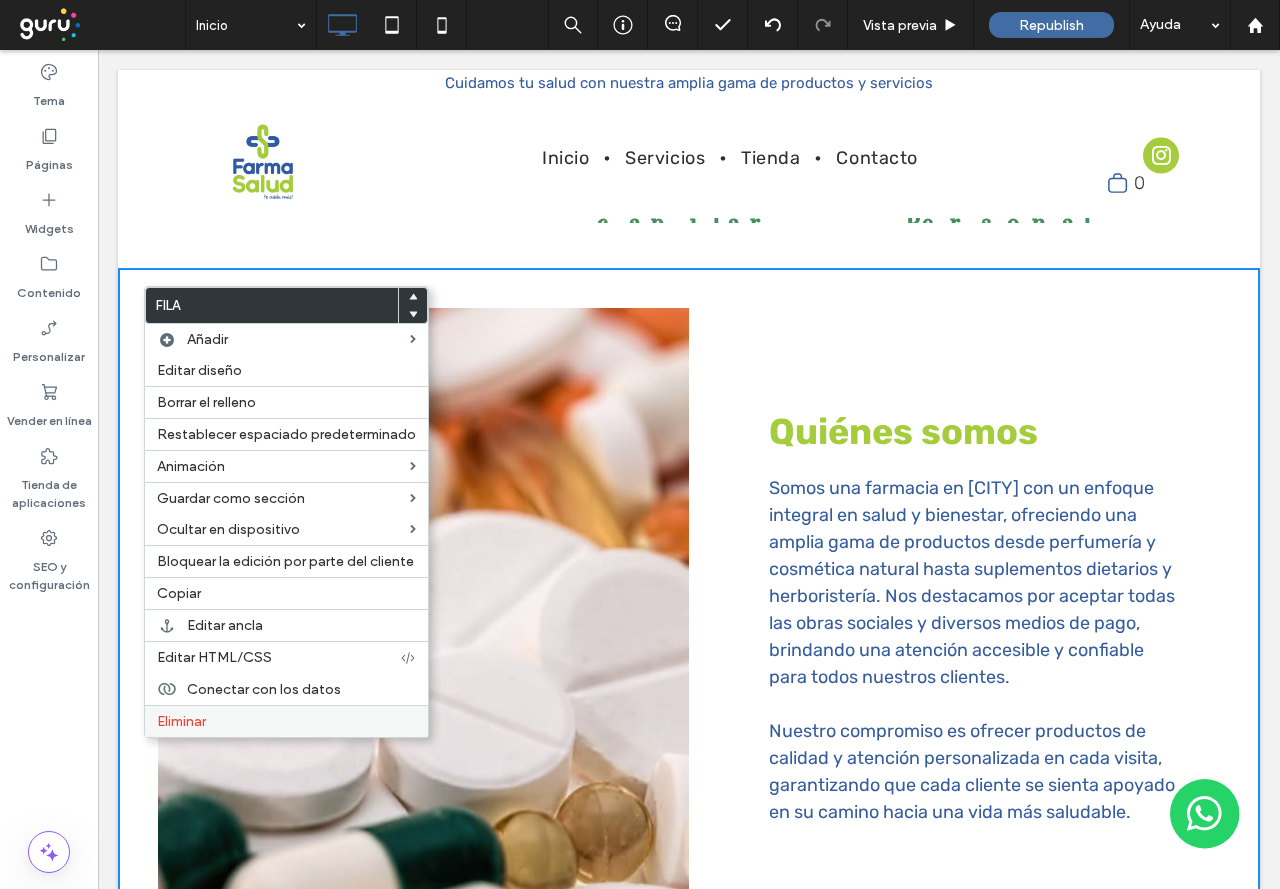 click on "Eliminar" at bounding box center [286, 721] 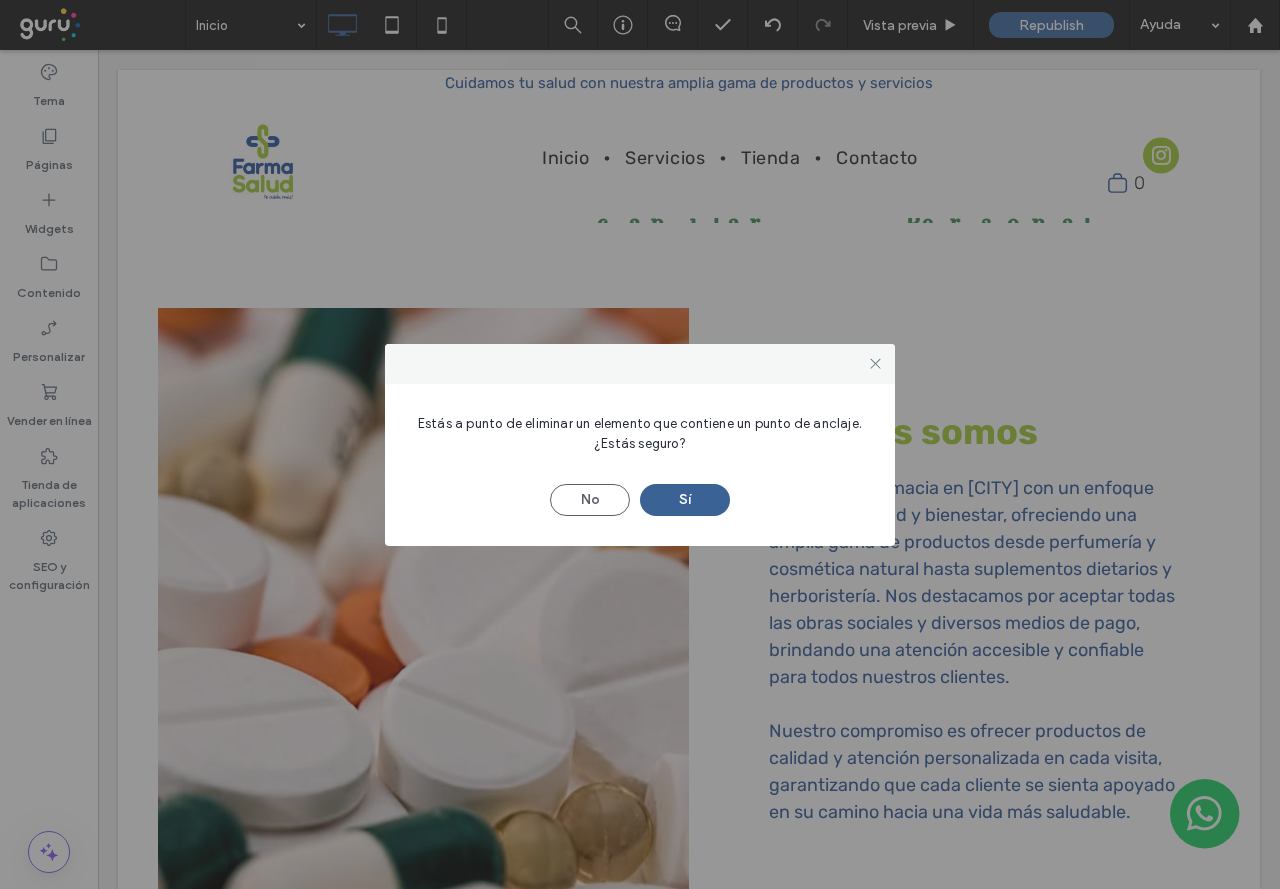 click on "Sí" at bounding box center (685, 500) 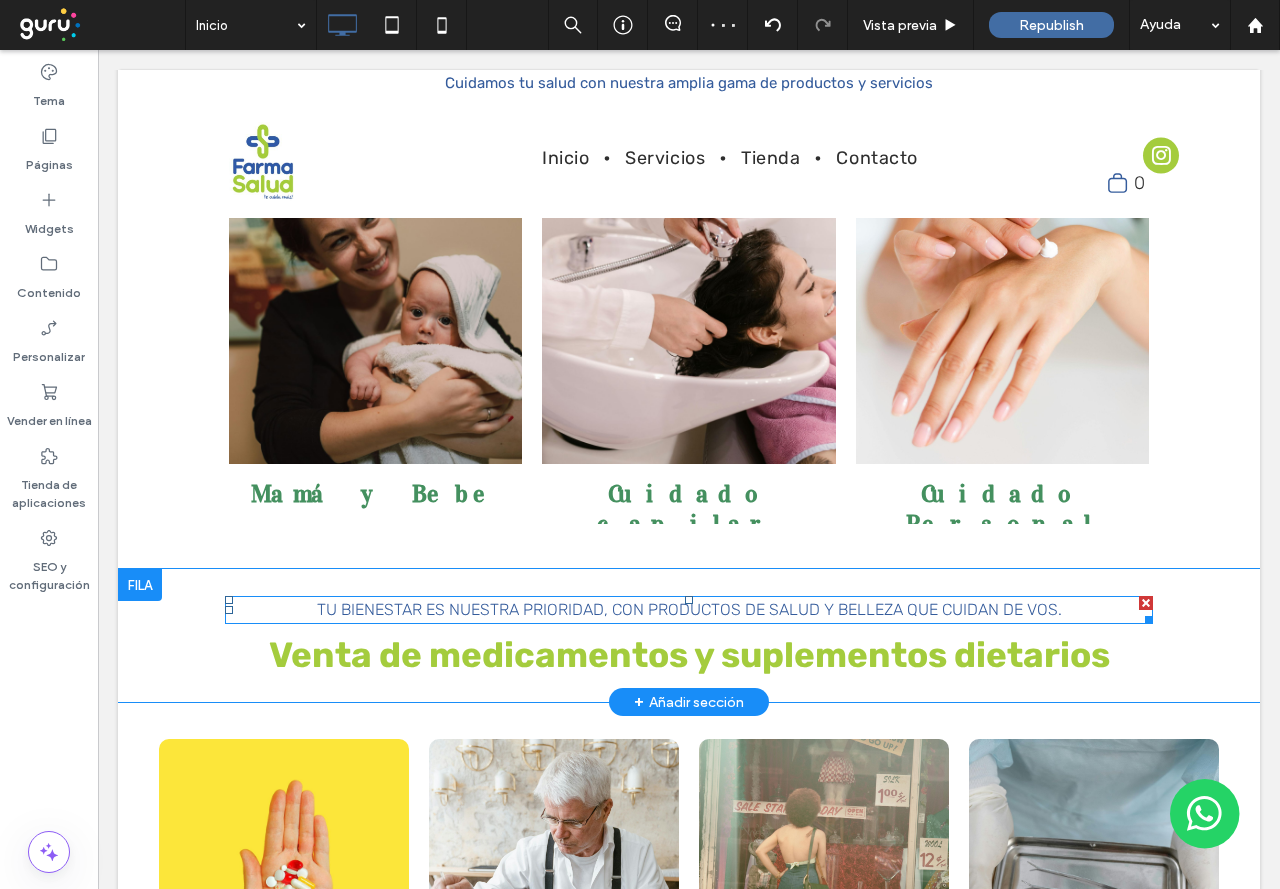 scroll, scrollTop: 800, scrollLeft: 0, axis: vertical 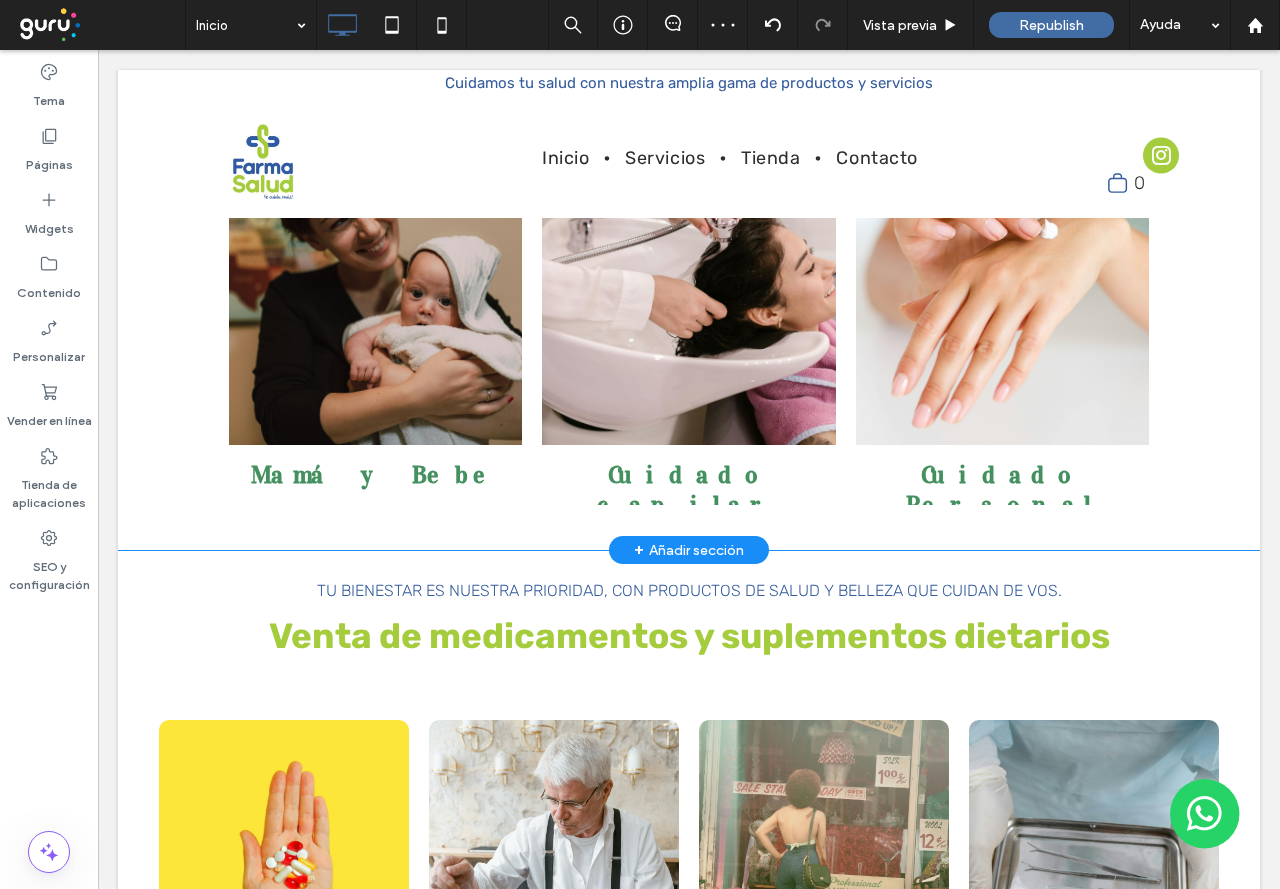 click on "+ Añadir sección" at bounding box center (689, 550) 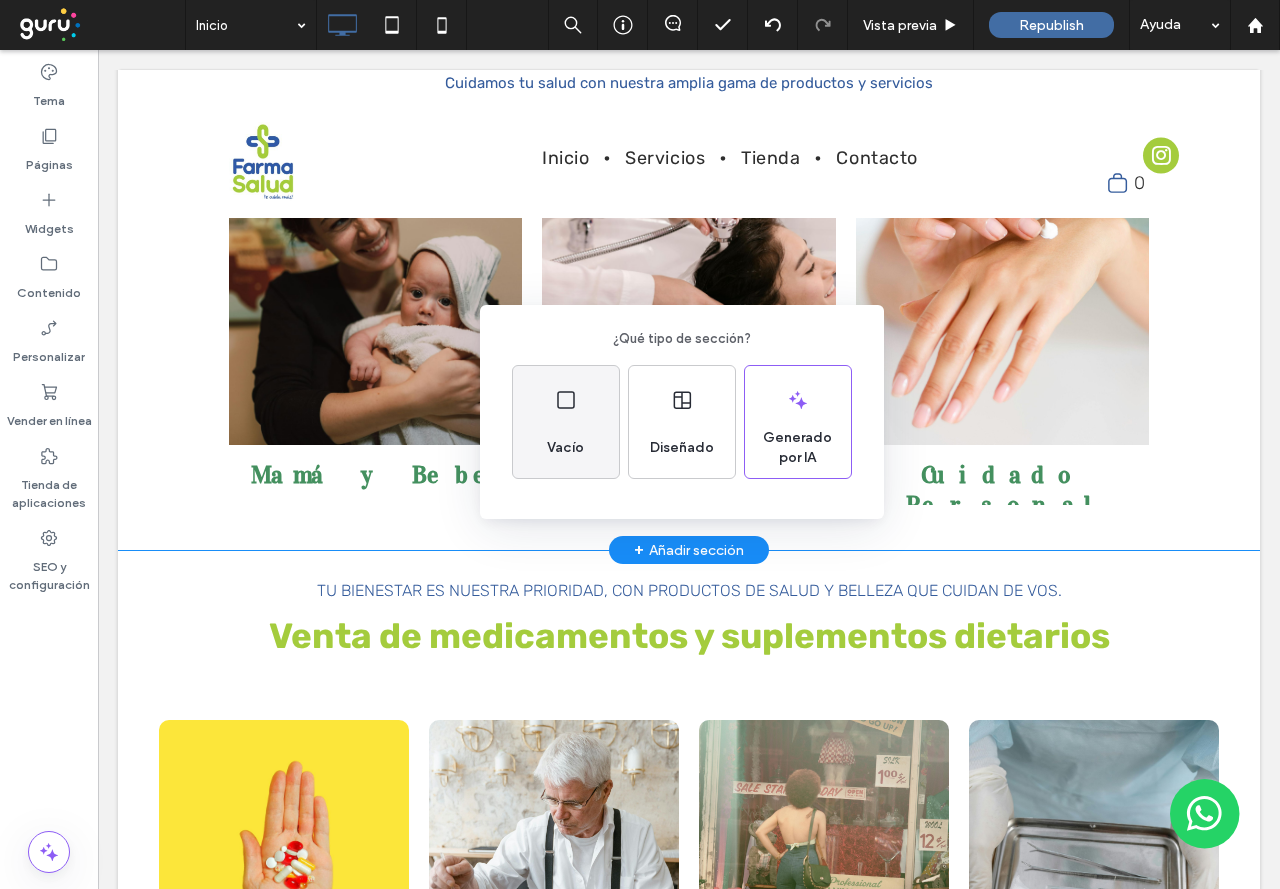 click on "Vacío" at bounding box center [566, 422] 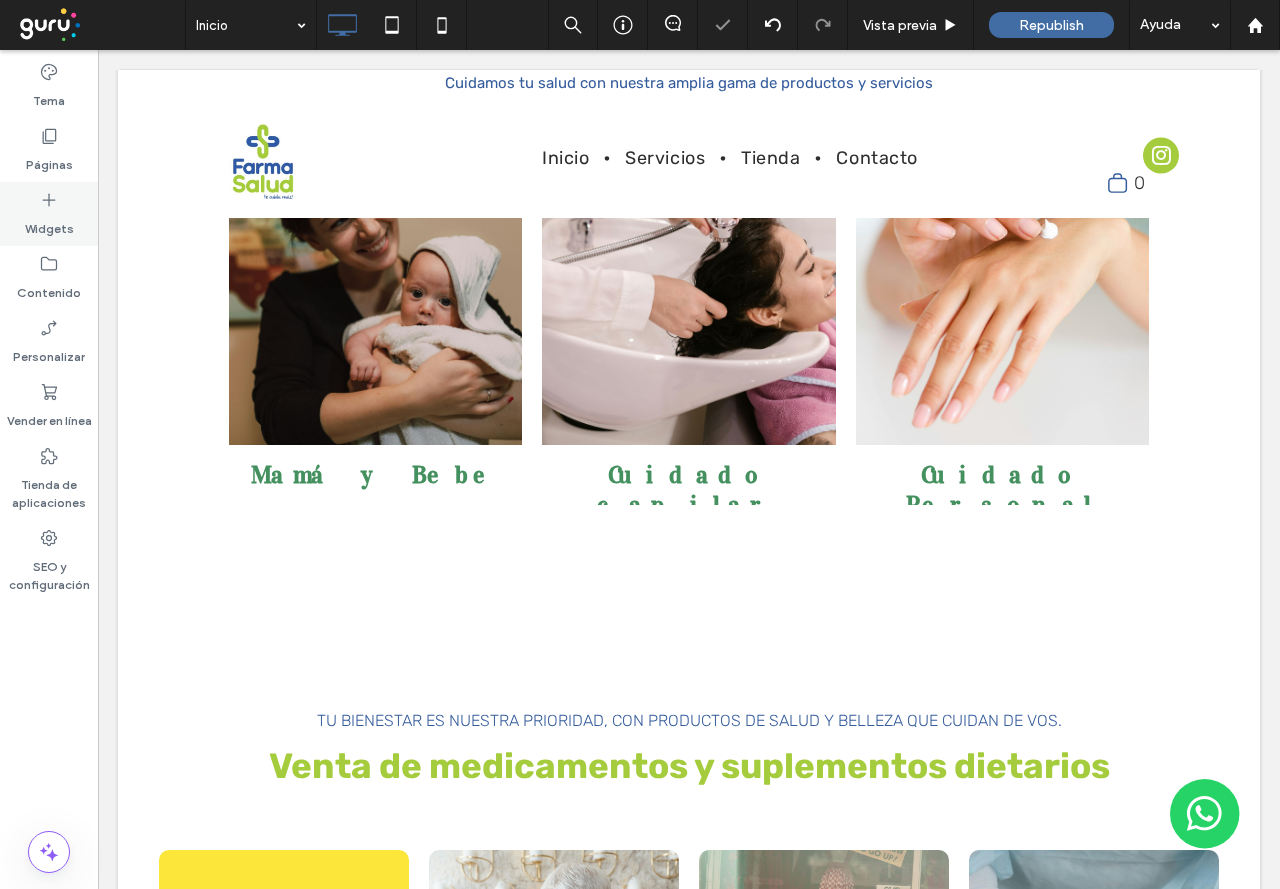 click on "Widgets" at bounding box center [49, 224] 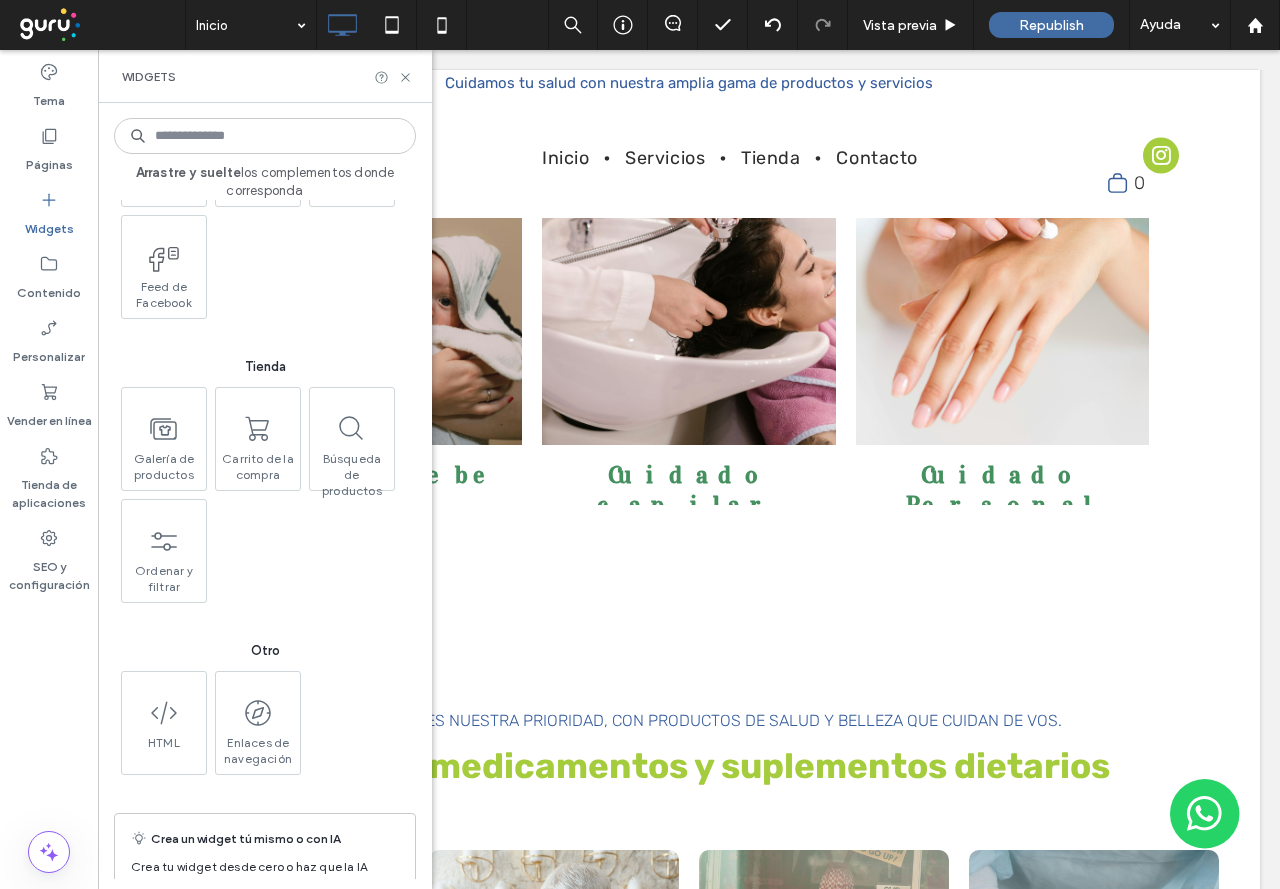 scroll, scrollTop: 3345, scrollLeft: 0, axis: vertical 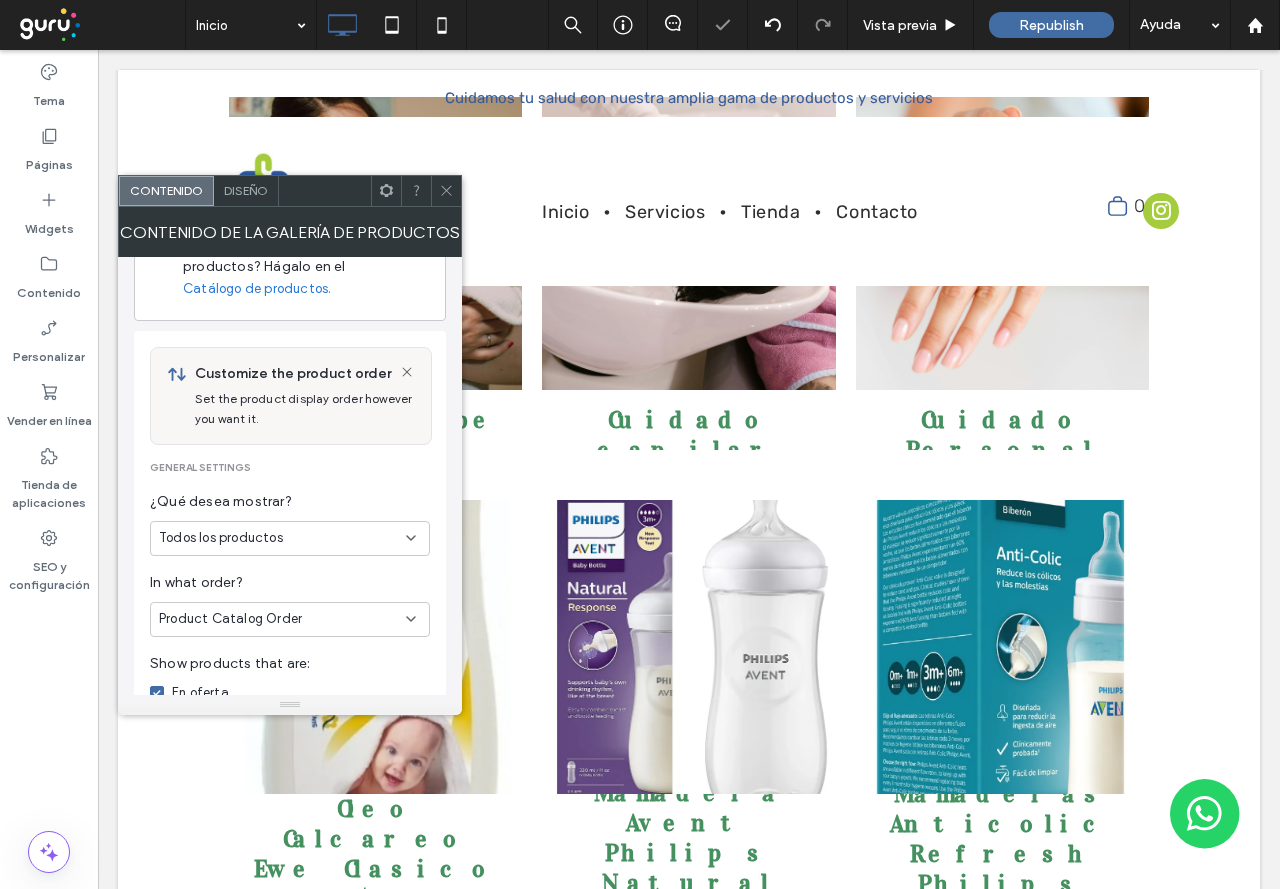click on "¿Qué desea mostrar?" at bounding box center [290, 502] 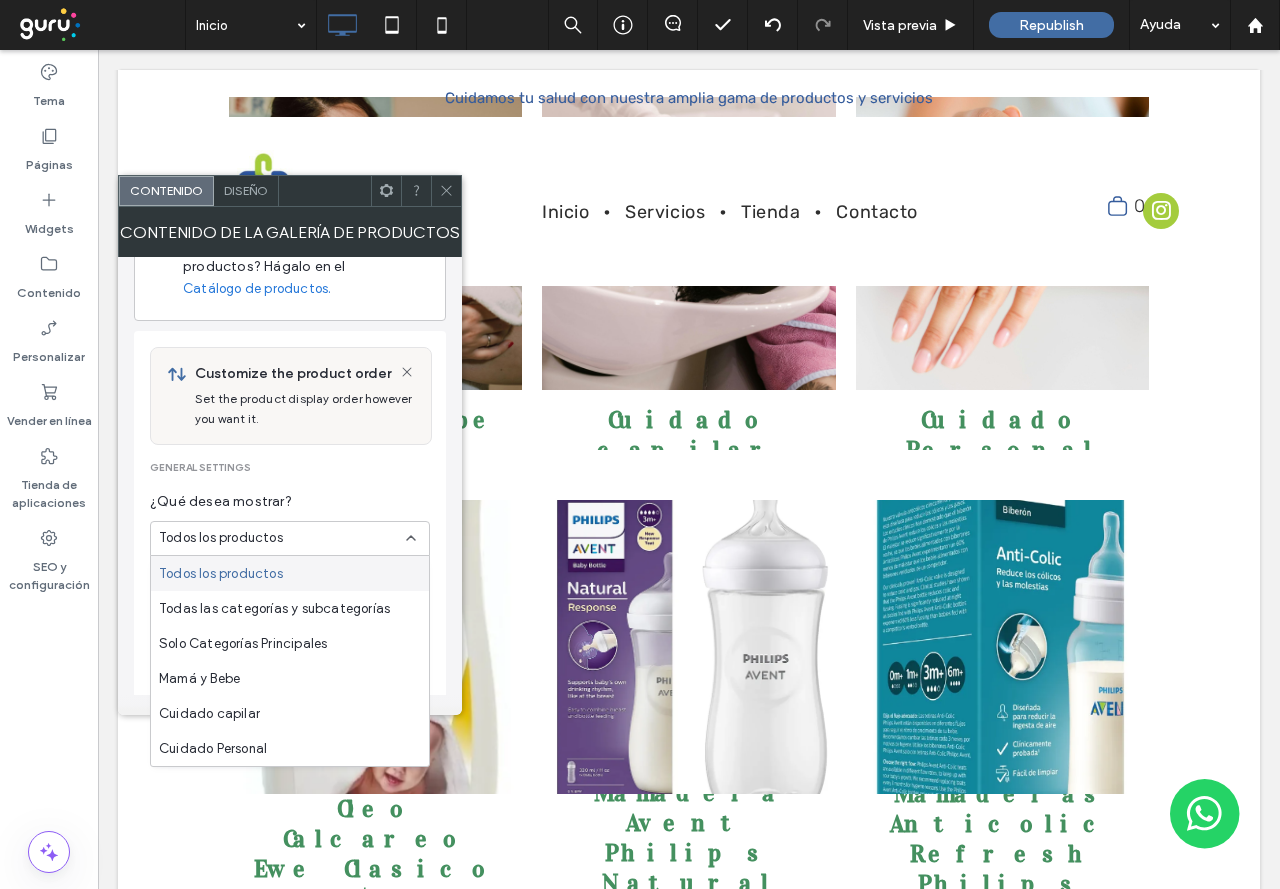 click on "Diseño" at bounding box center [246, 190] 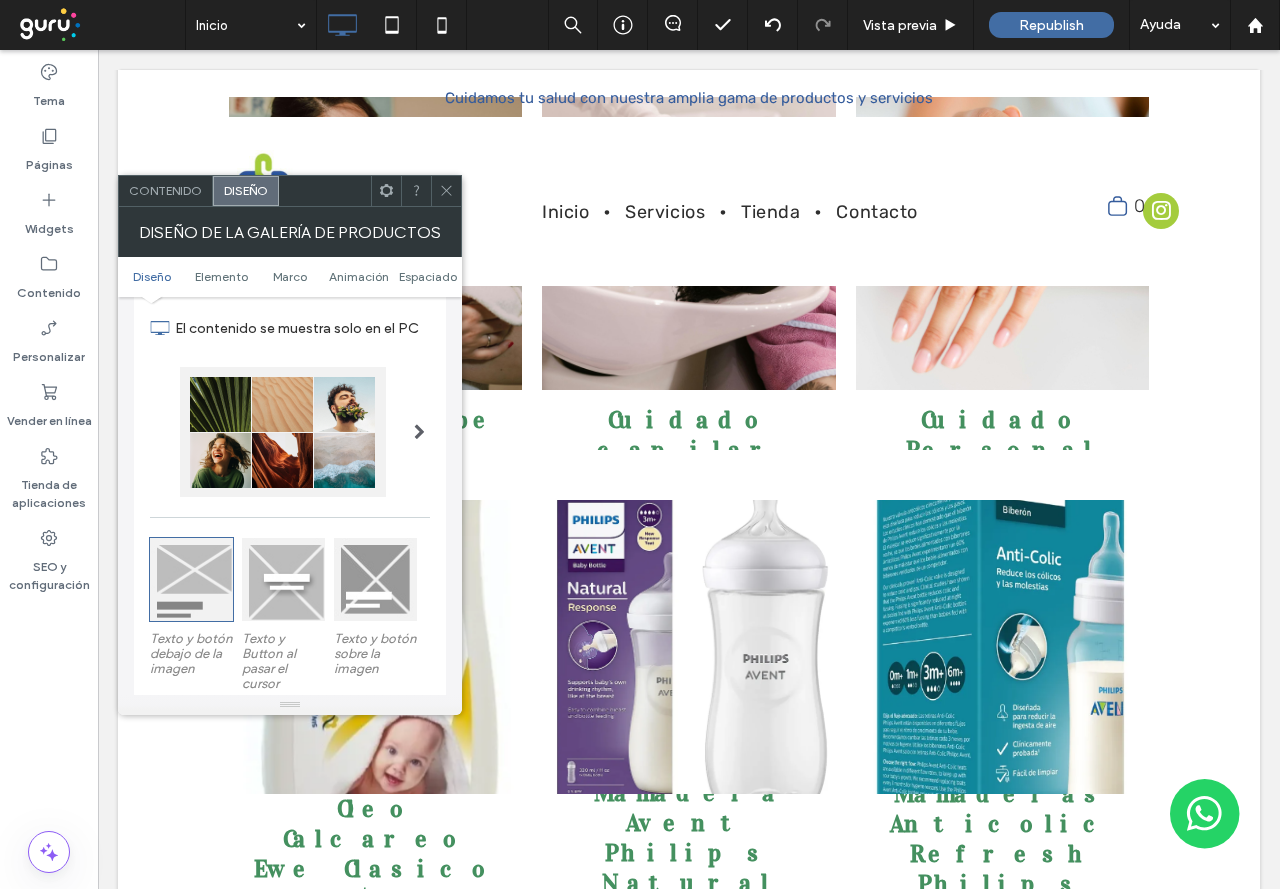 scroll, scrollTop: 200, scrollLeft: 0, axis: vertical 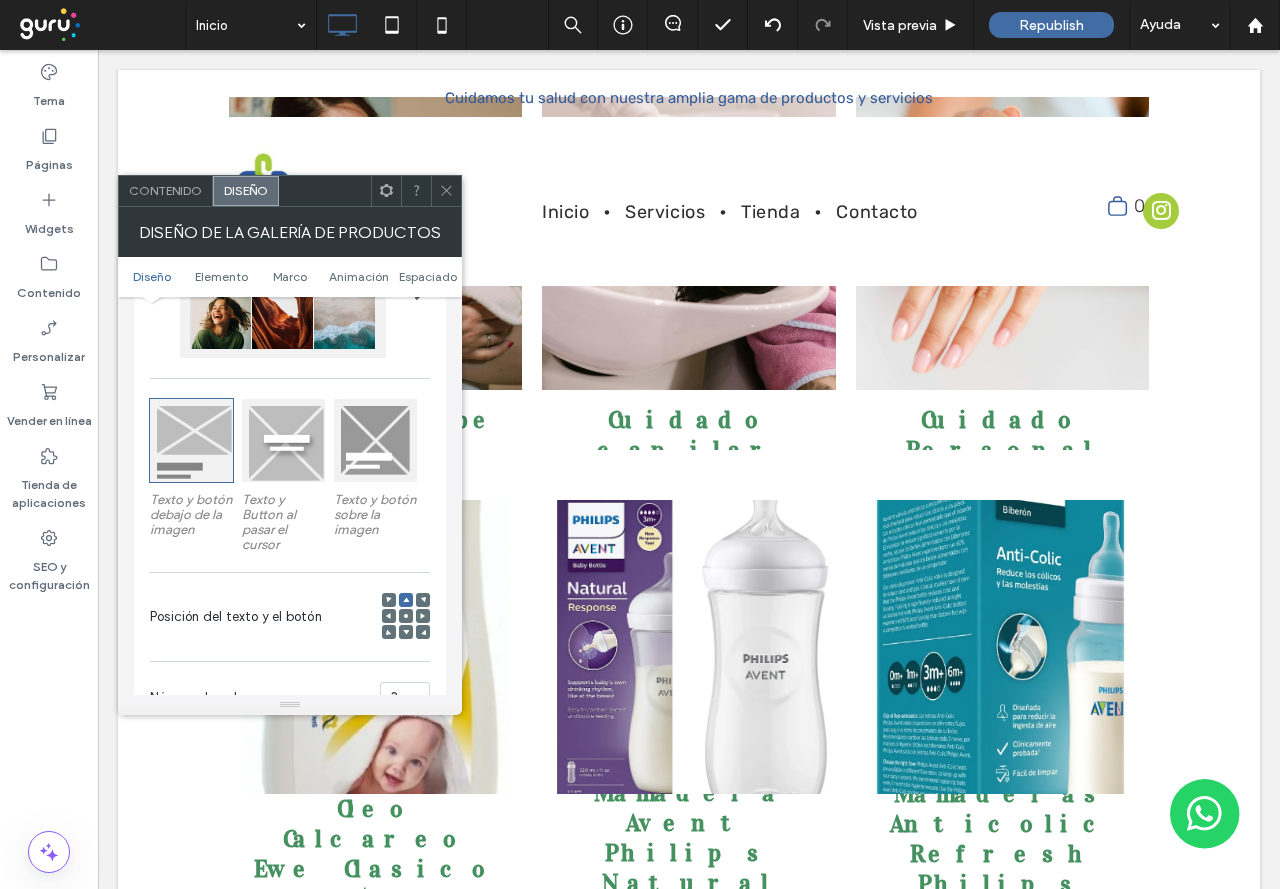 click at bounding box center [283, 440] 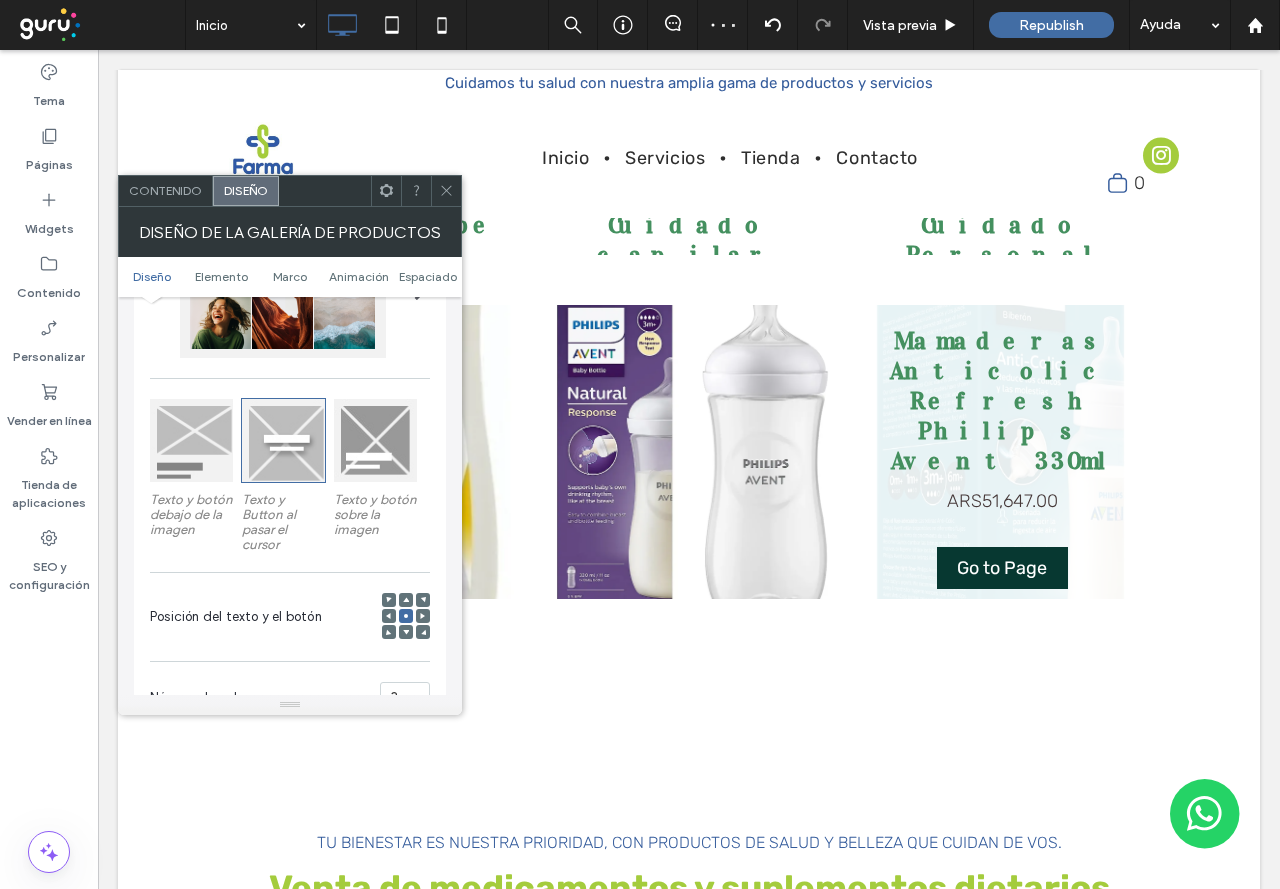 scroll, scrollTop: 1055, scrollLeft: 0, axis: vertical 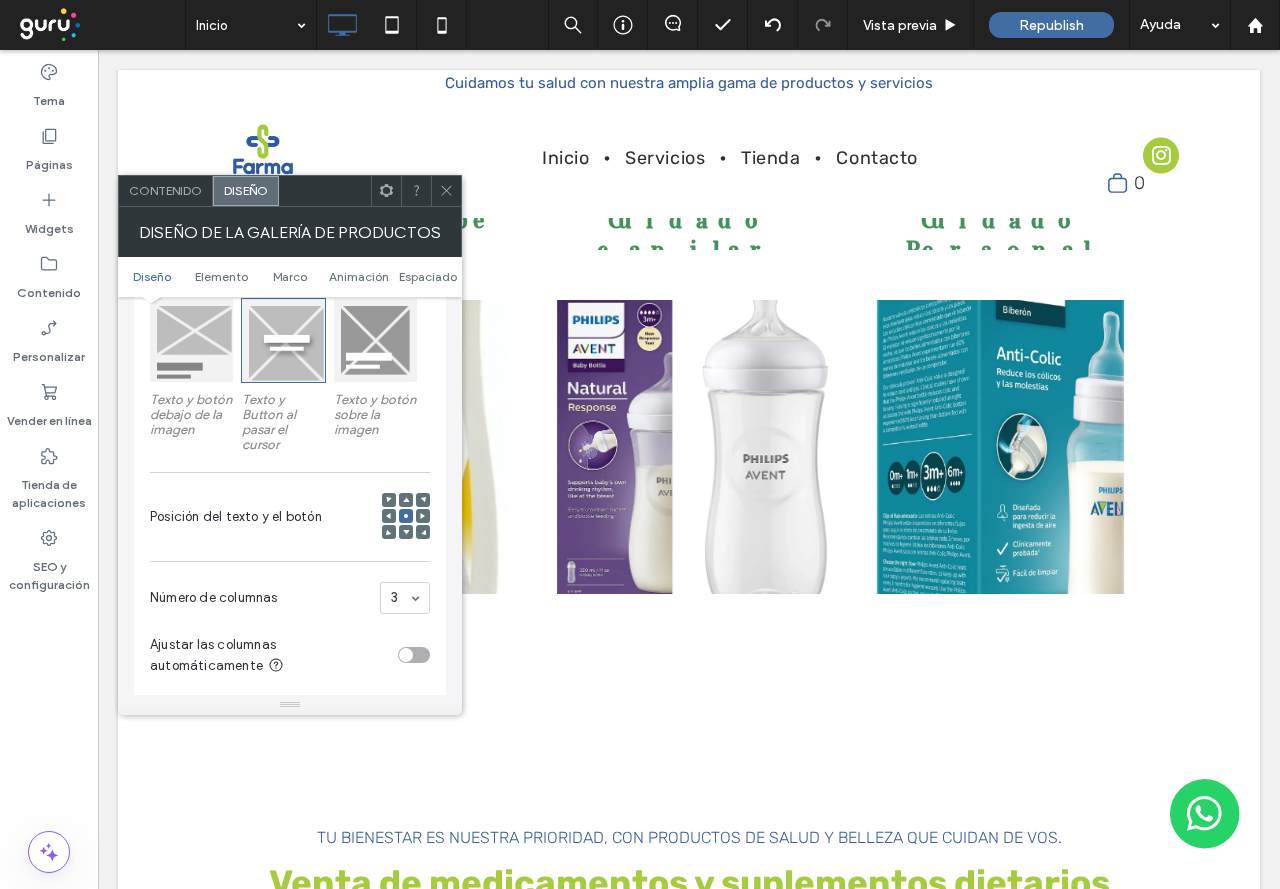 click at bounding box center [375, 340] 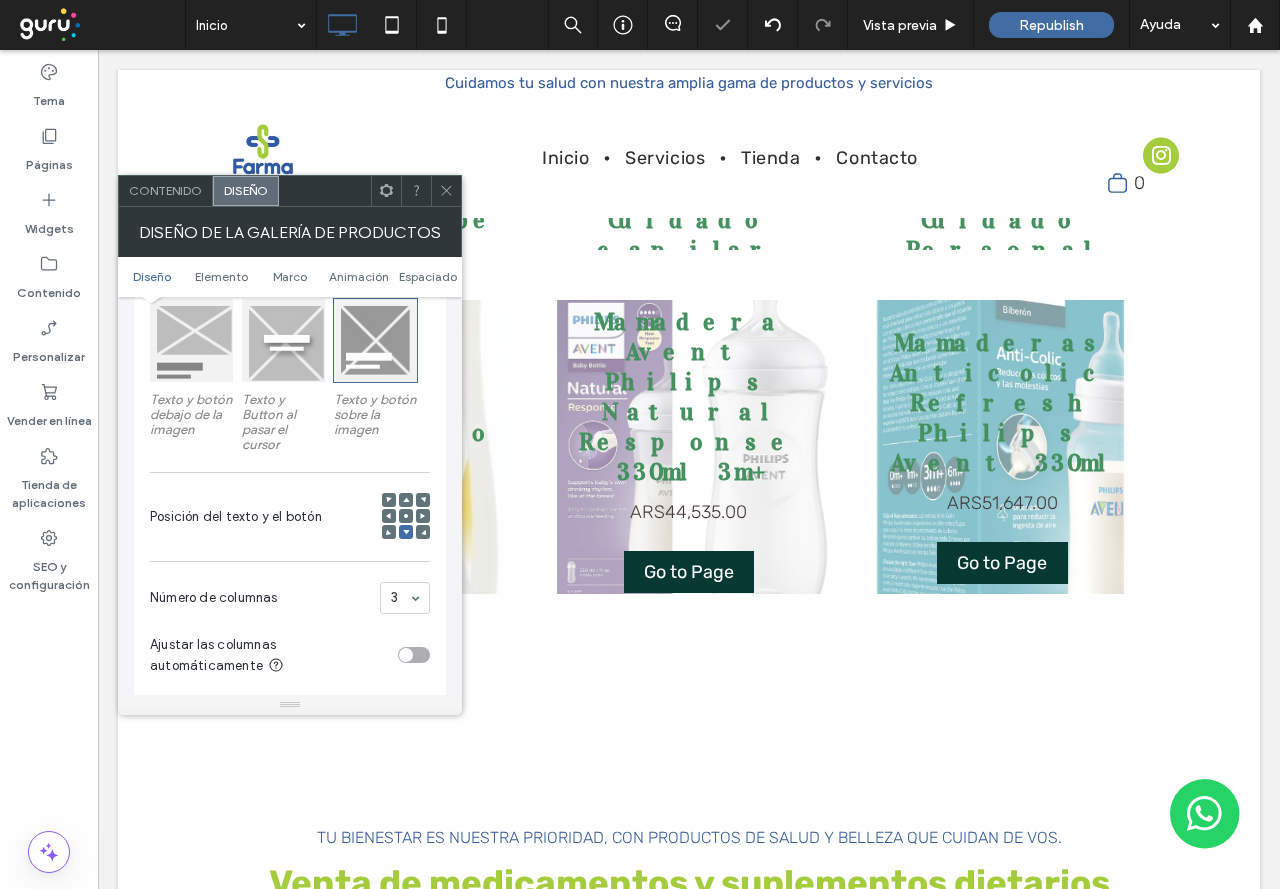 click at bounding box center (283, 340) 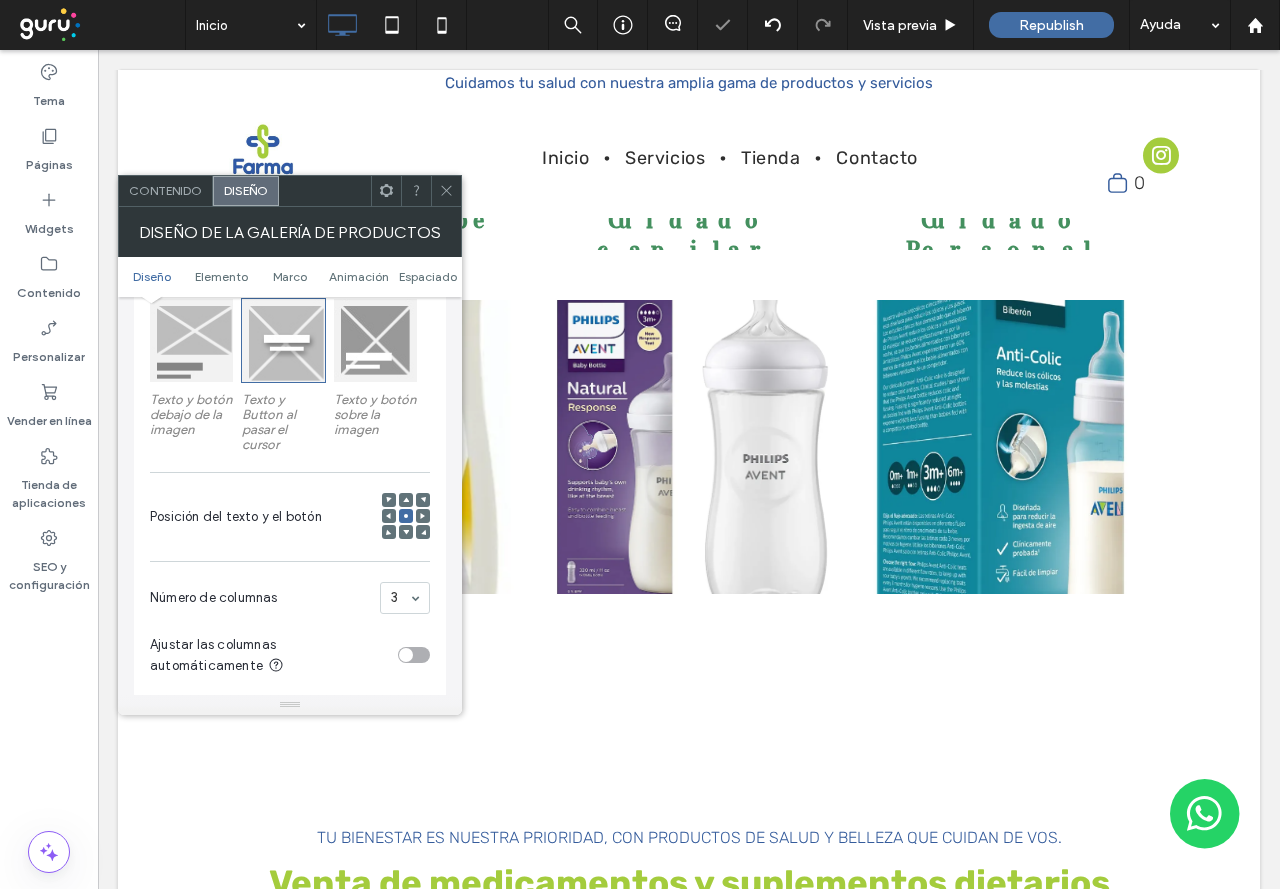 click at bounding box center [191, 340] 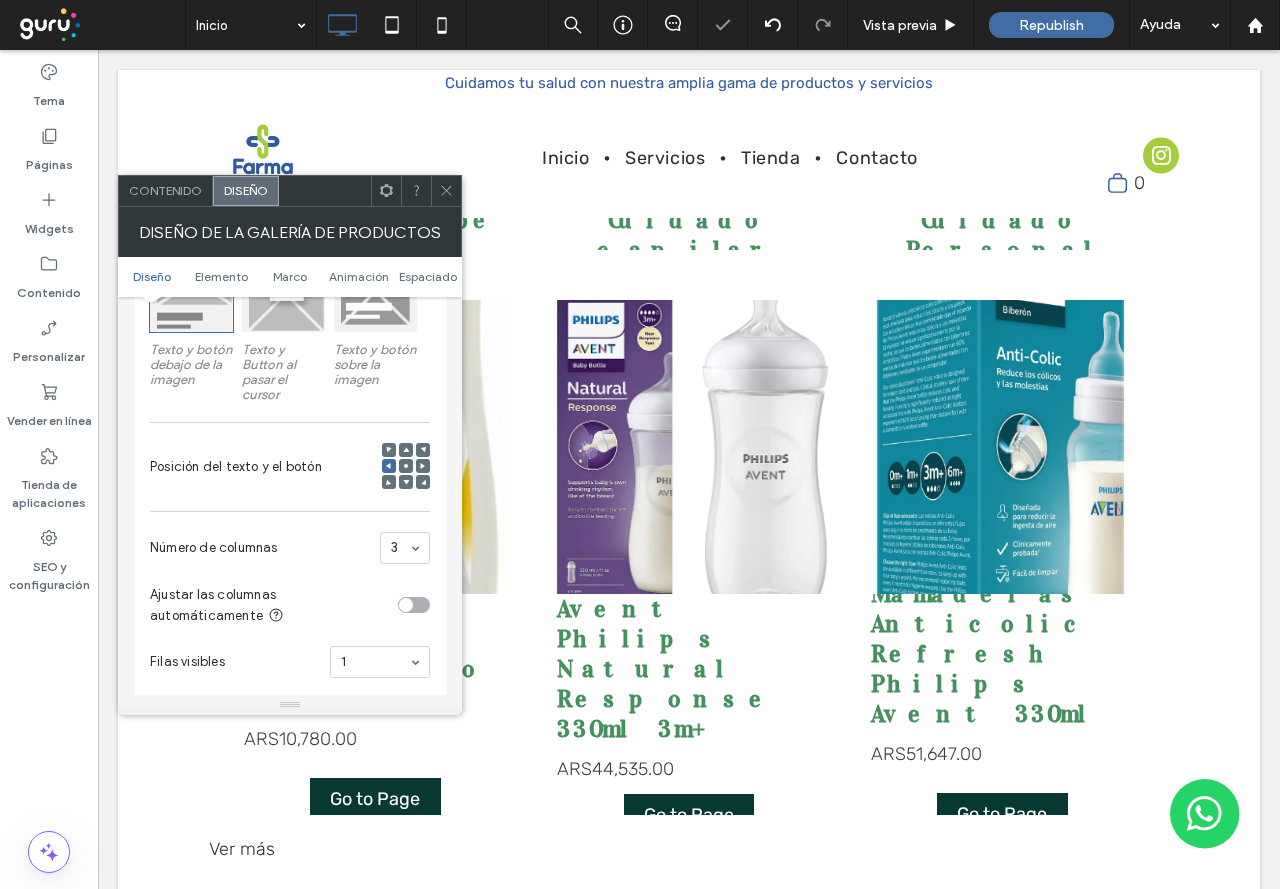 scroll, scrollTop: 400, scrollLeft: 0, axis: vertical 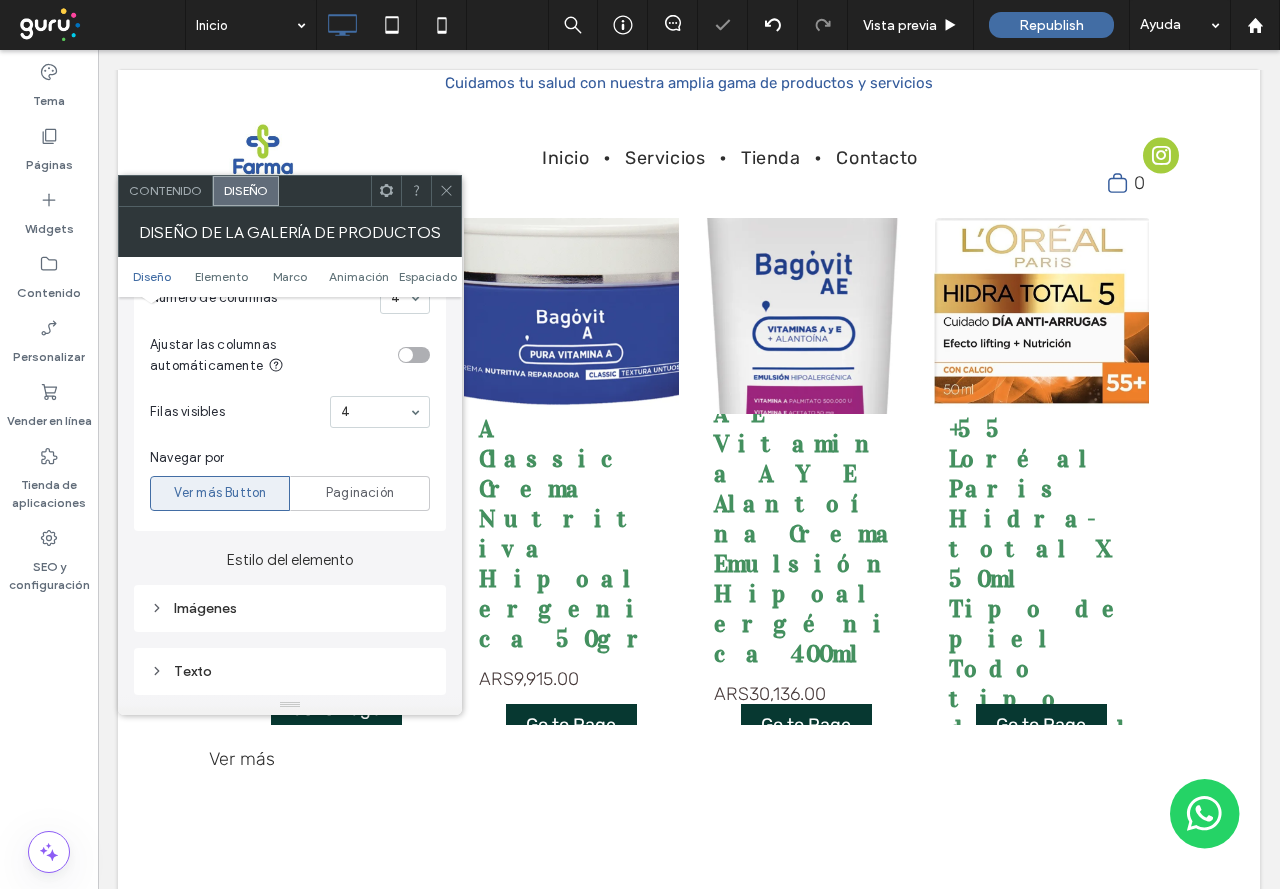 click at bounding box center (380, 412) 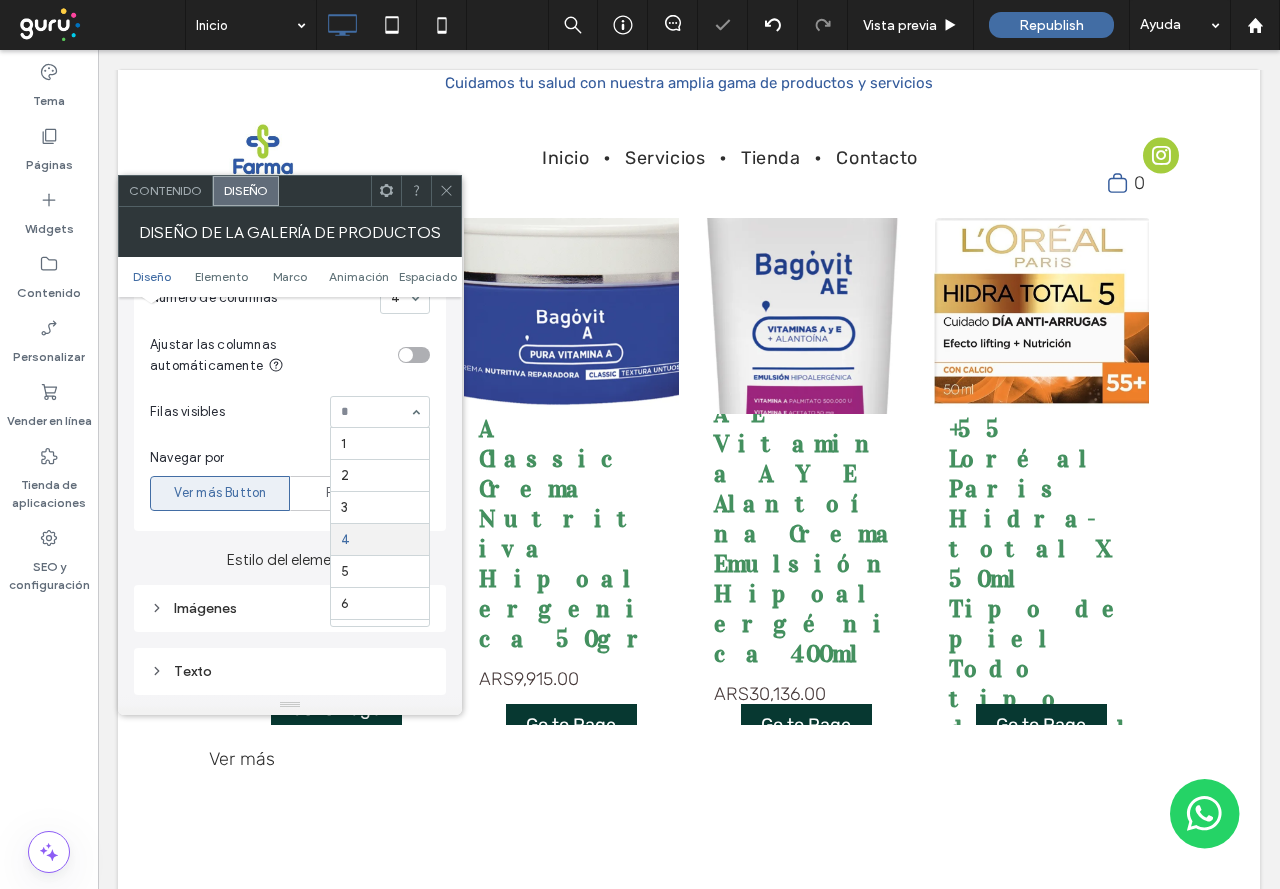 scroll, scrollTop: 96, scrollLeft: 0, axis: vertical 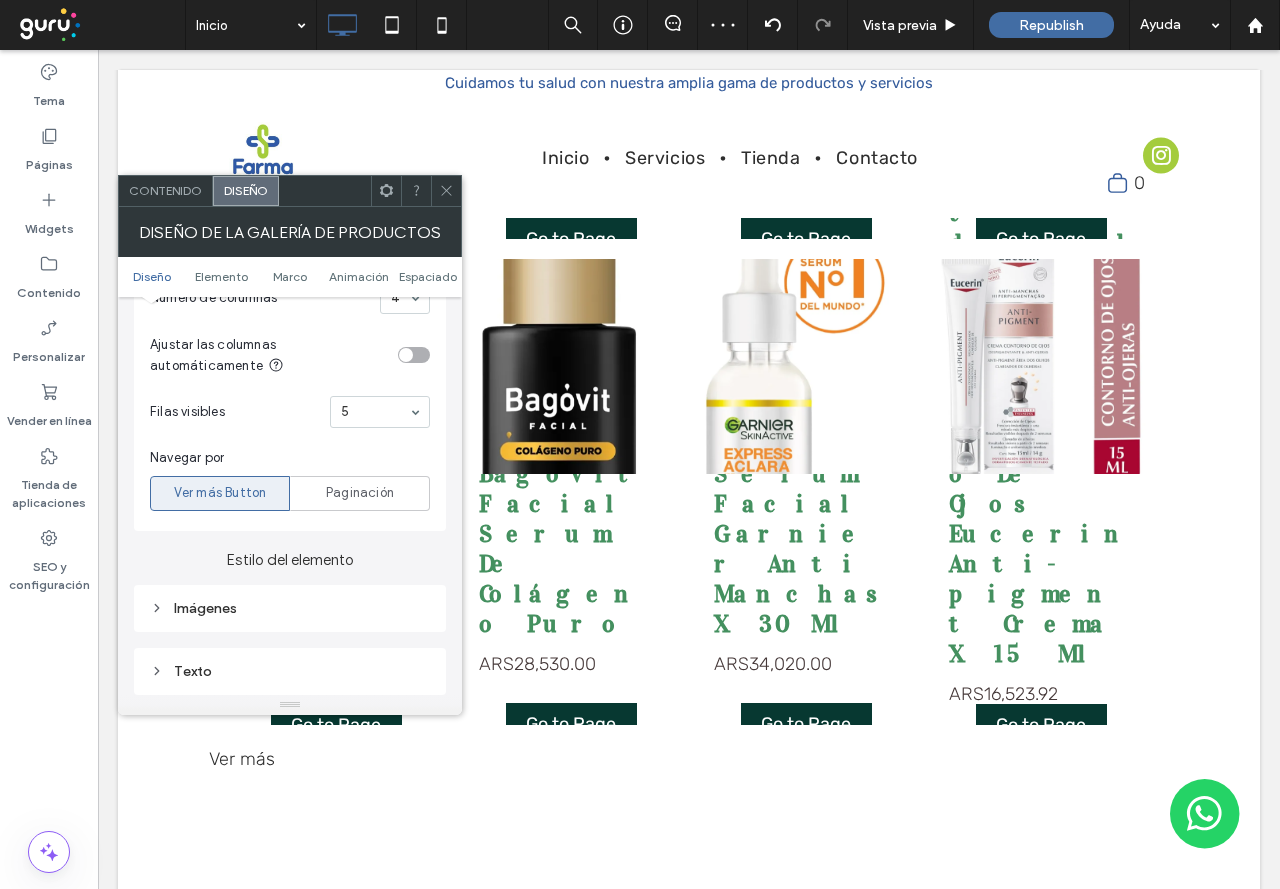click on "Navegar por Ver más Button Paginación" at bounding box center [290, 479] 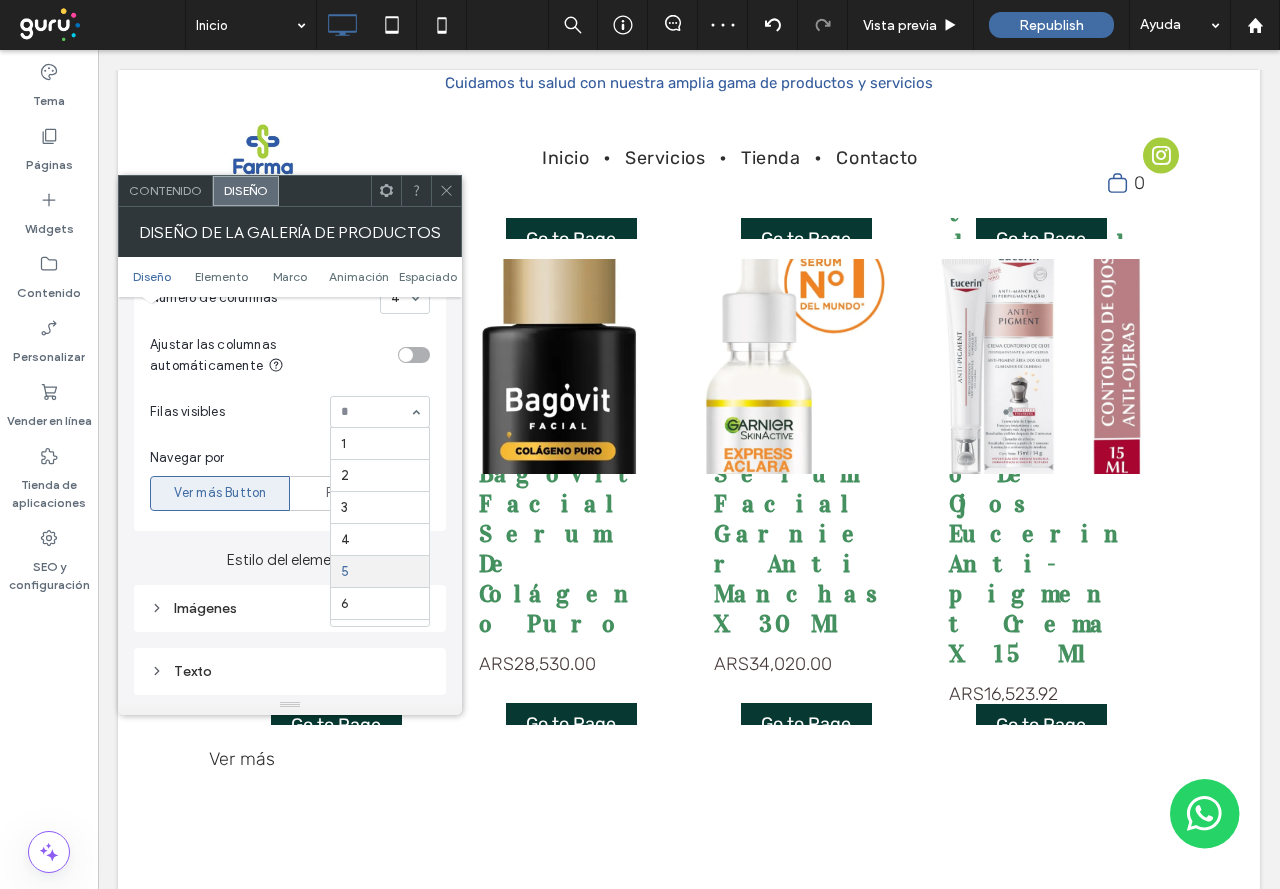 scroll, scrollTop: 121, scrollLeft: 0, axis: vertical 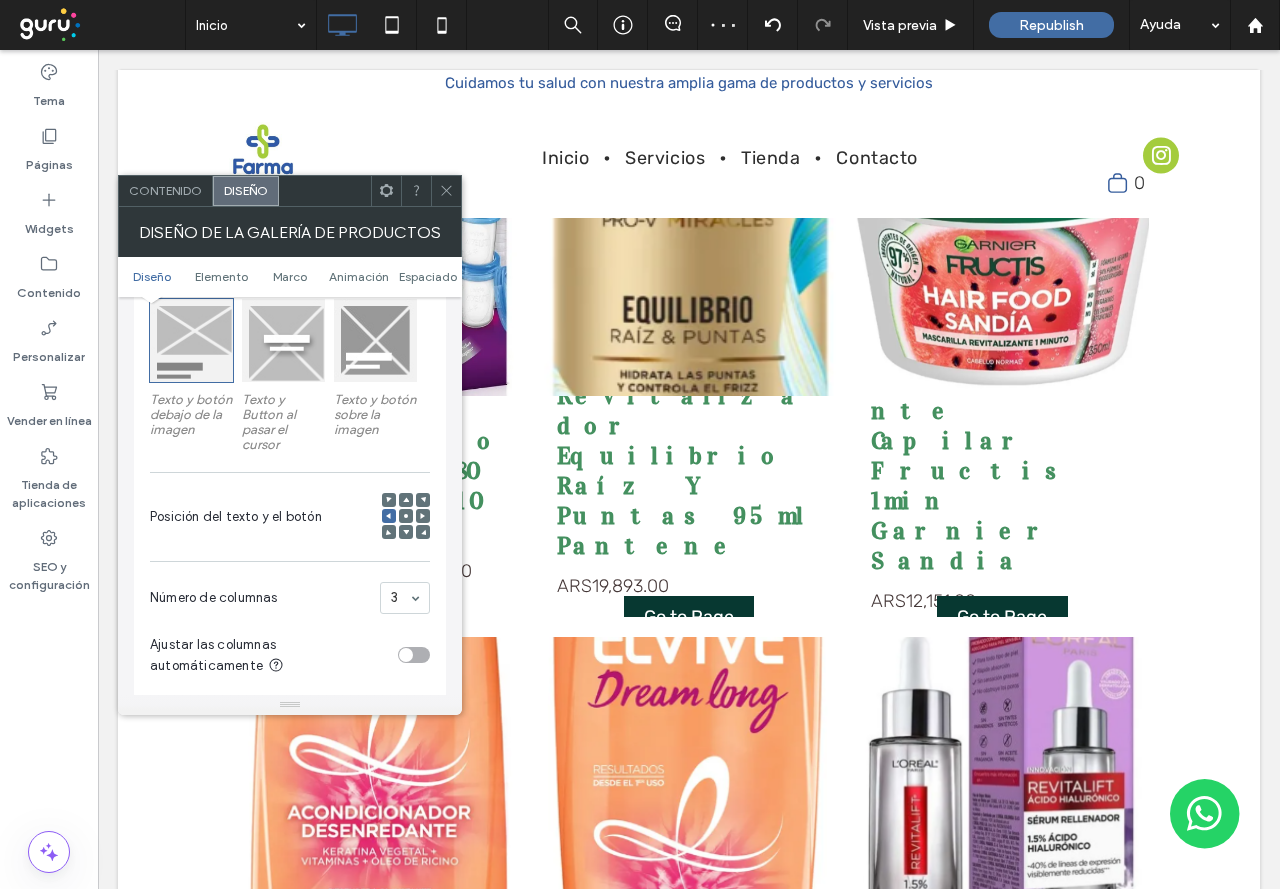 drag, startPoint x: 409, startPoint y: 580, endPoint x: 409, endPoint y: 600, distance: 20 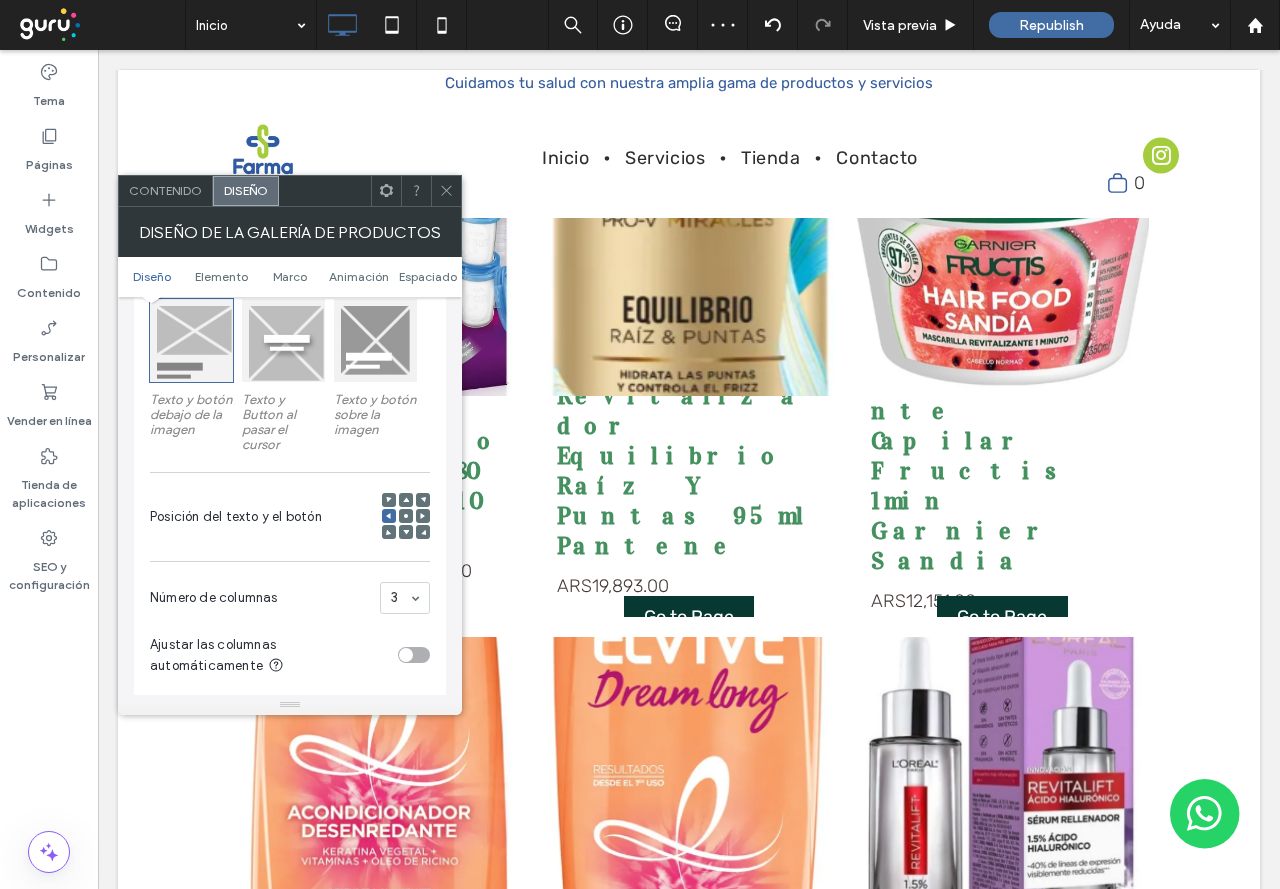 click on "Número de columnas 3" at bounding box center [290, 598] 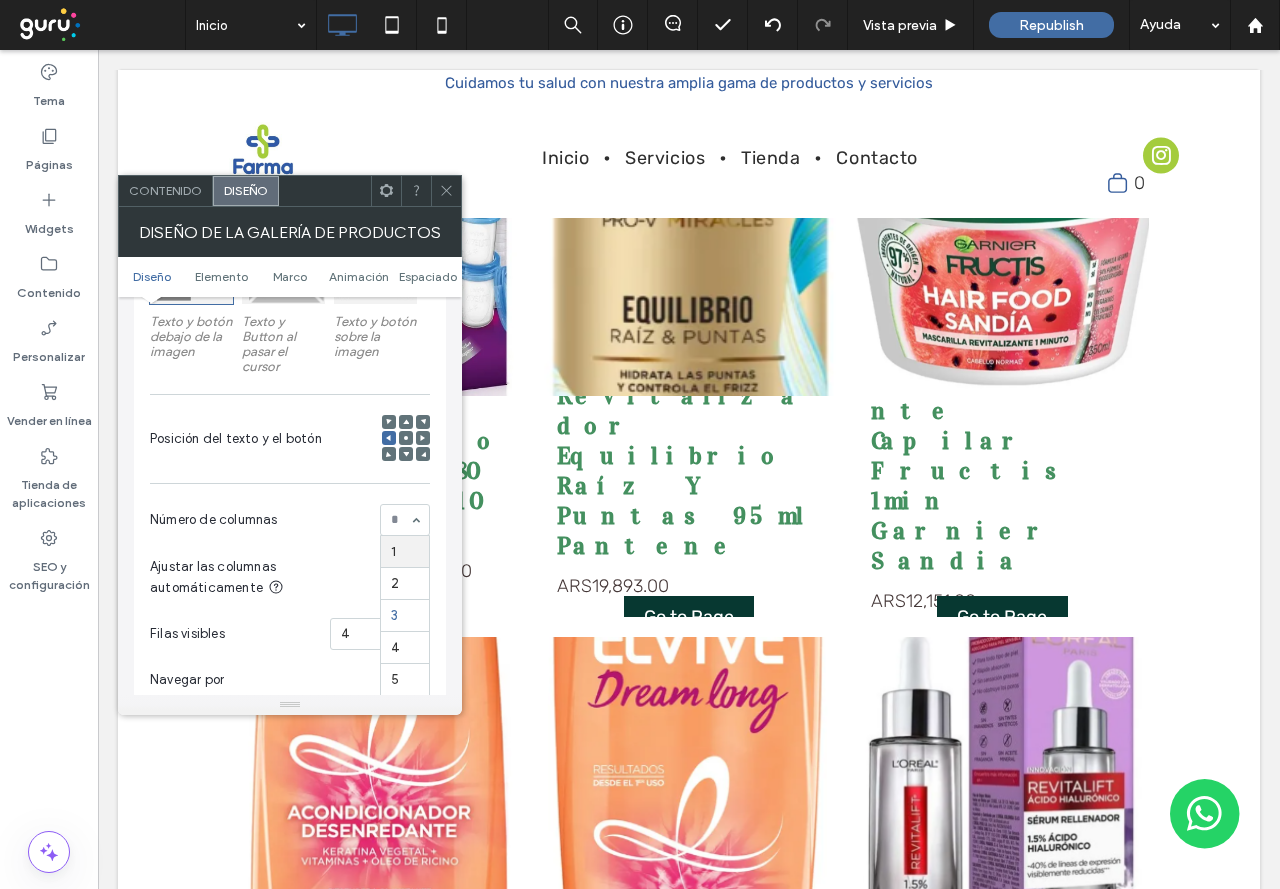 scroll, scrollTop: 500, scrollLeft: 0, axis: vertical 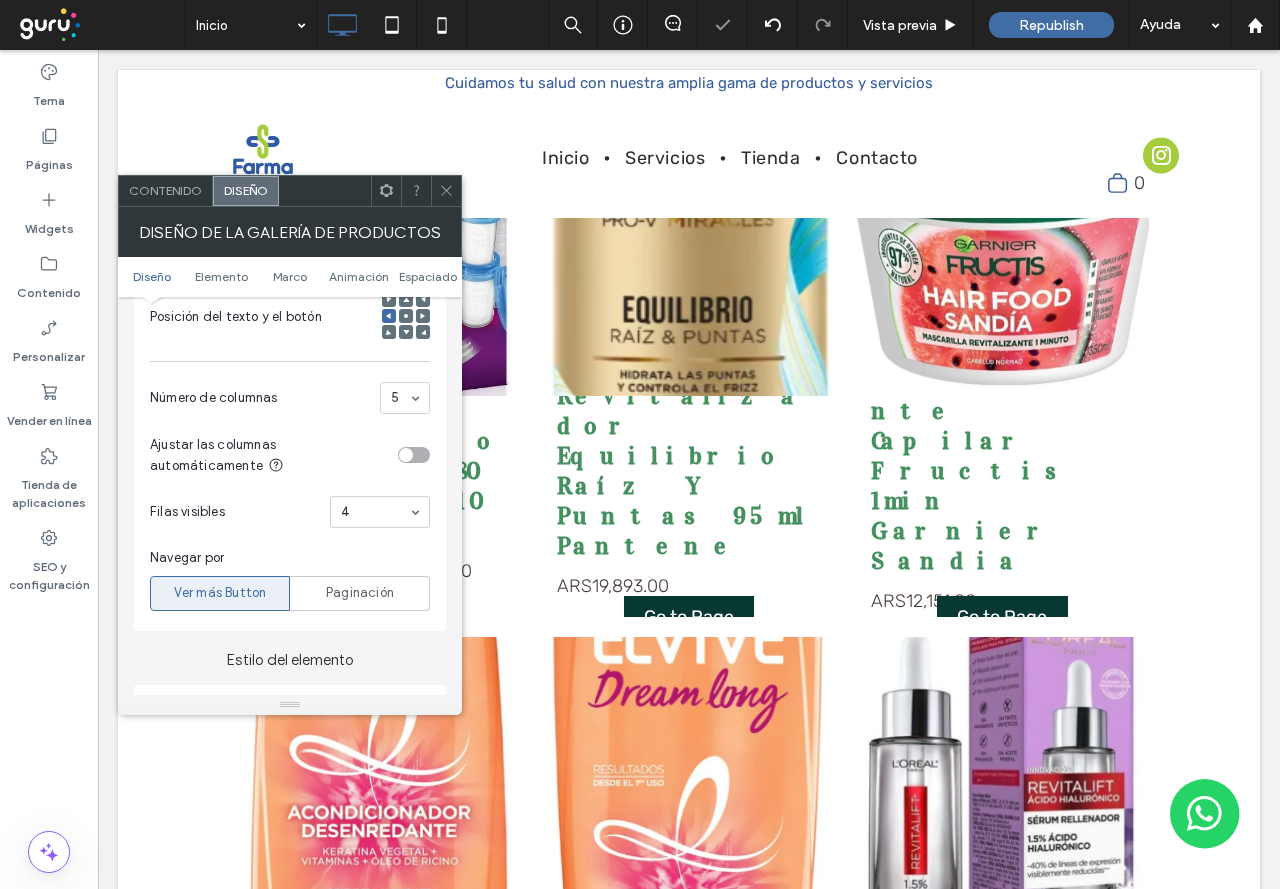 drag, startPoint x: 412, startPoint y: 541, endPoint x: 410, endPoint y: 552, distance: 11.18034 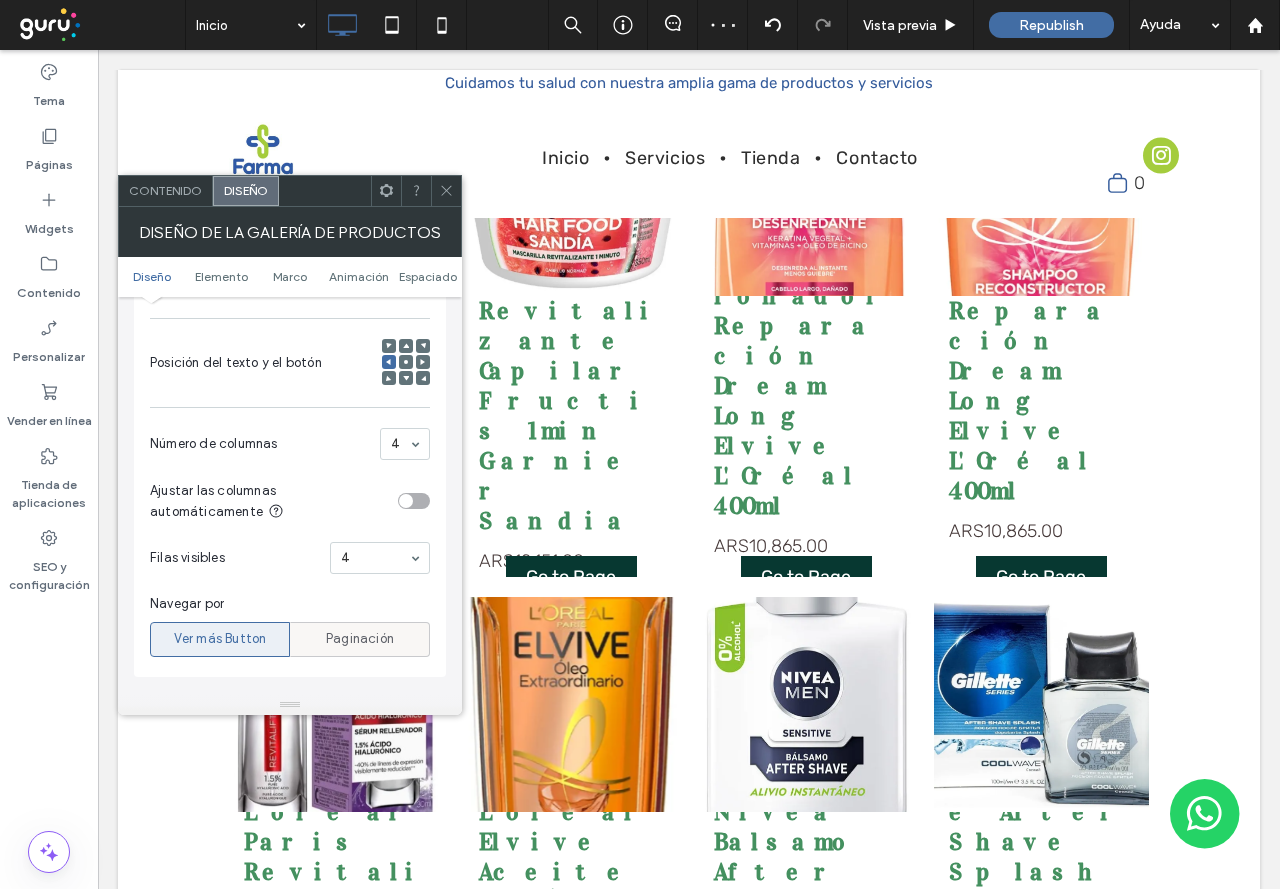 scroll, scrollTop: 500, scrollLeft: 0, axis: vertical 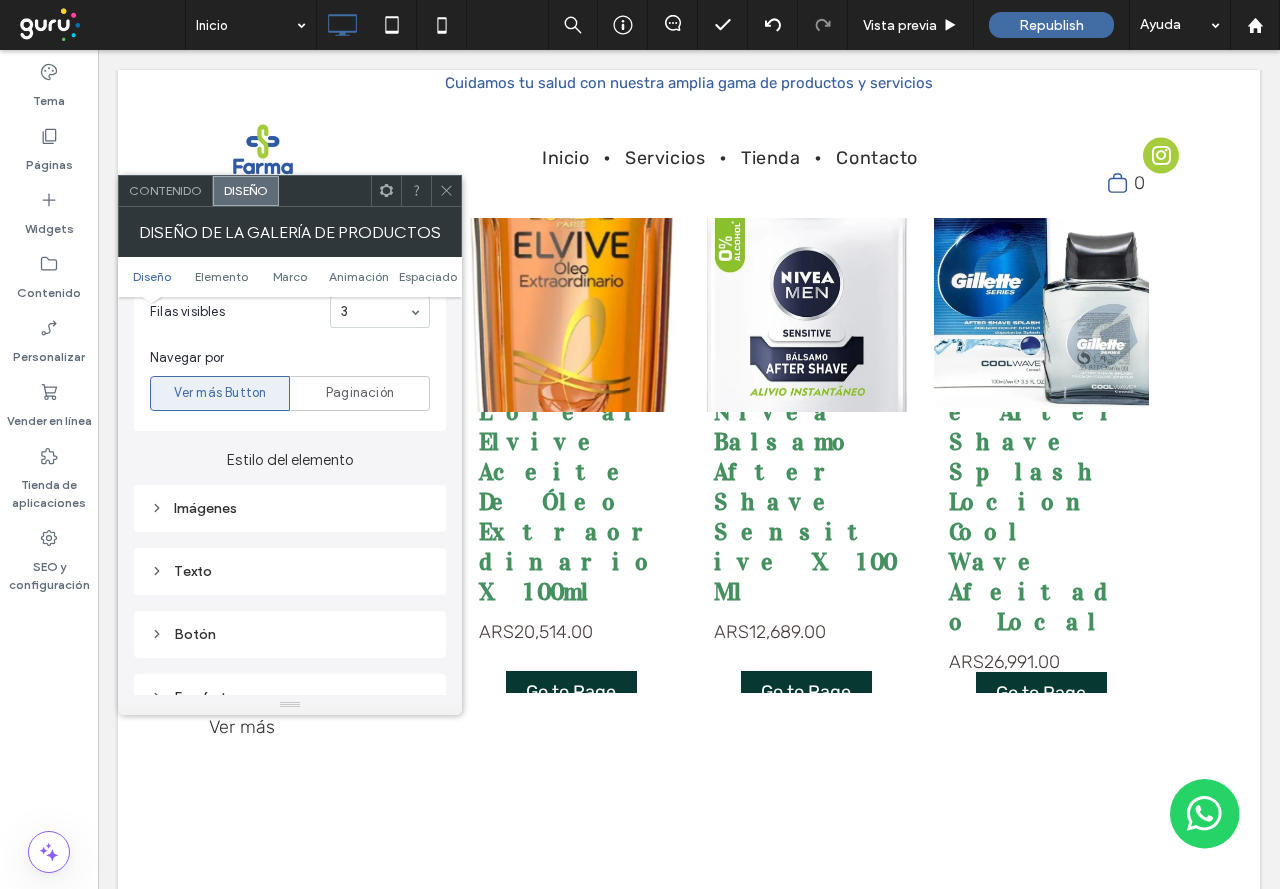 click on "Imágenes" at bounding box center (290, 508) 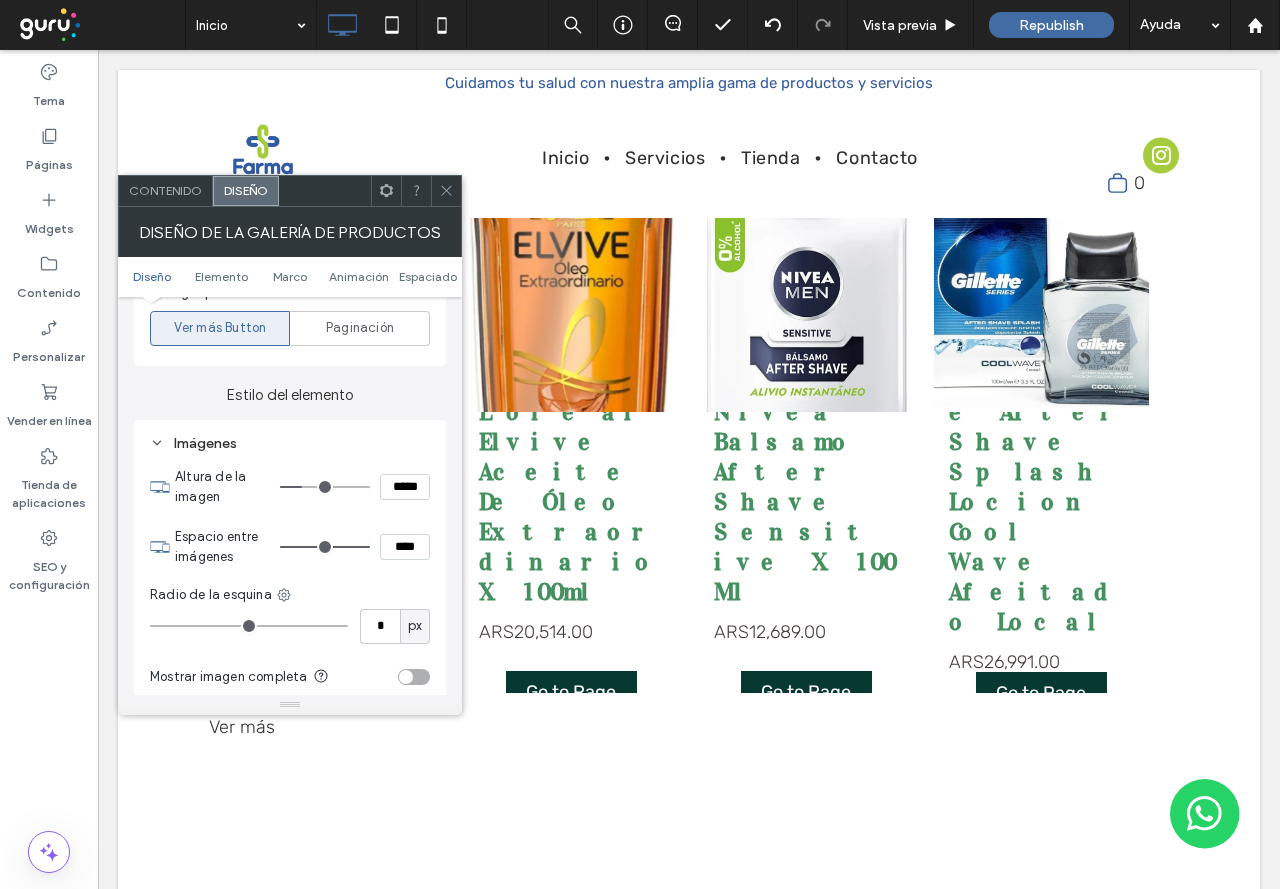 scroll, scrollTop: 800, scrollLeft: 0, axis: vertical 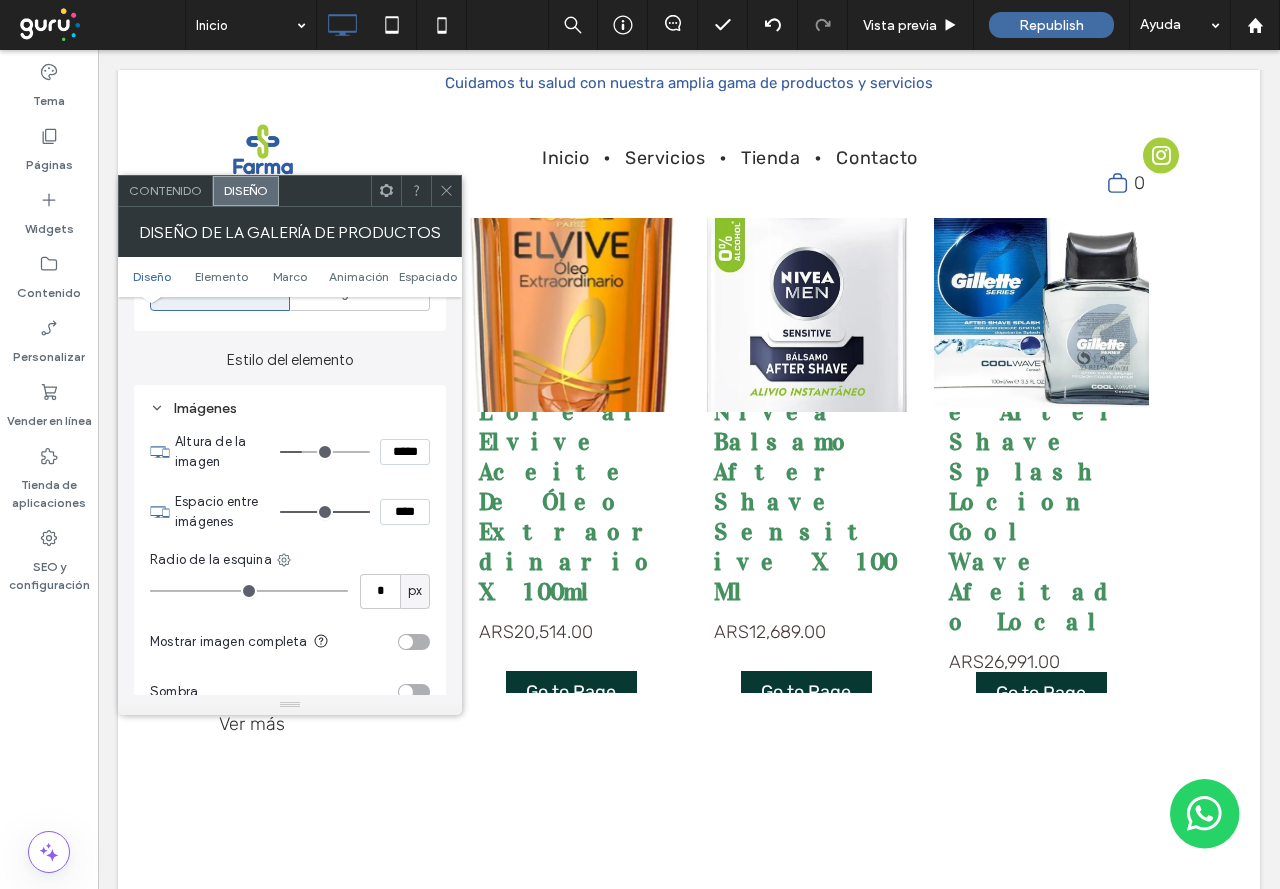 drag, startPoint x: 321, startPoint y: 509, endPoint x: 416, endPoint y: 505, distance: 95.084175 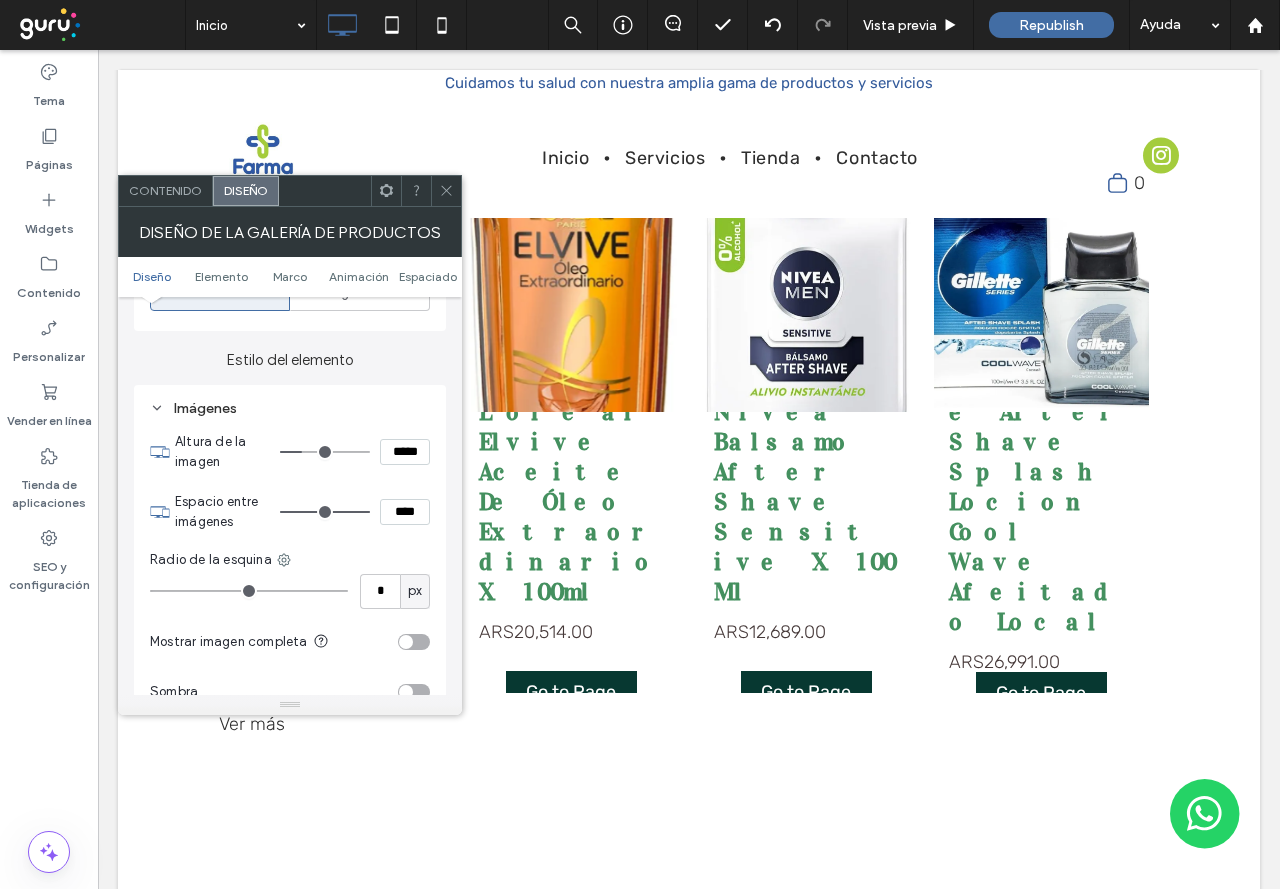 click at bounding box center (325, 512) 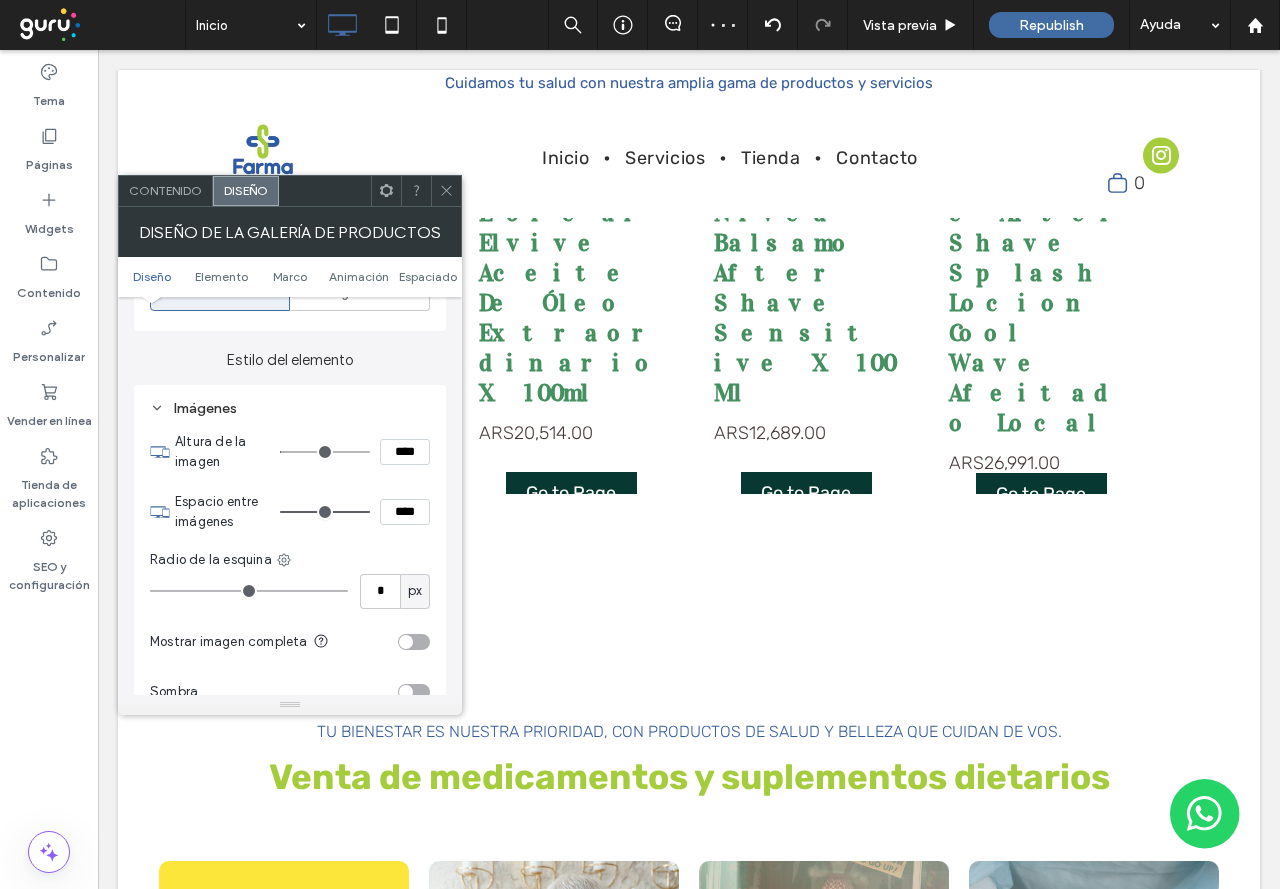 drag, startPoint x: 305, startPoint y: 450, endPoint x: 289, endPoint y: 449, distance: 16.03122 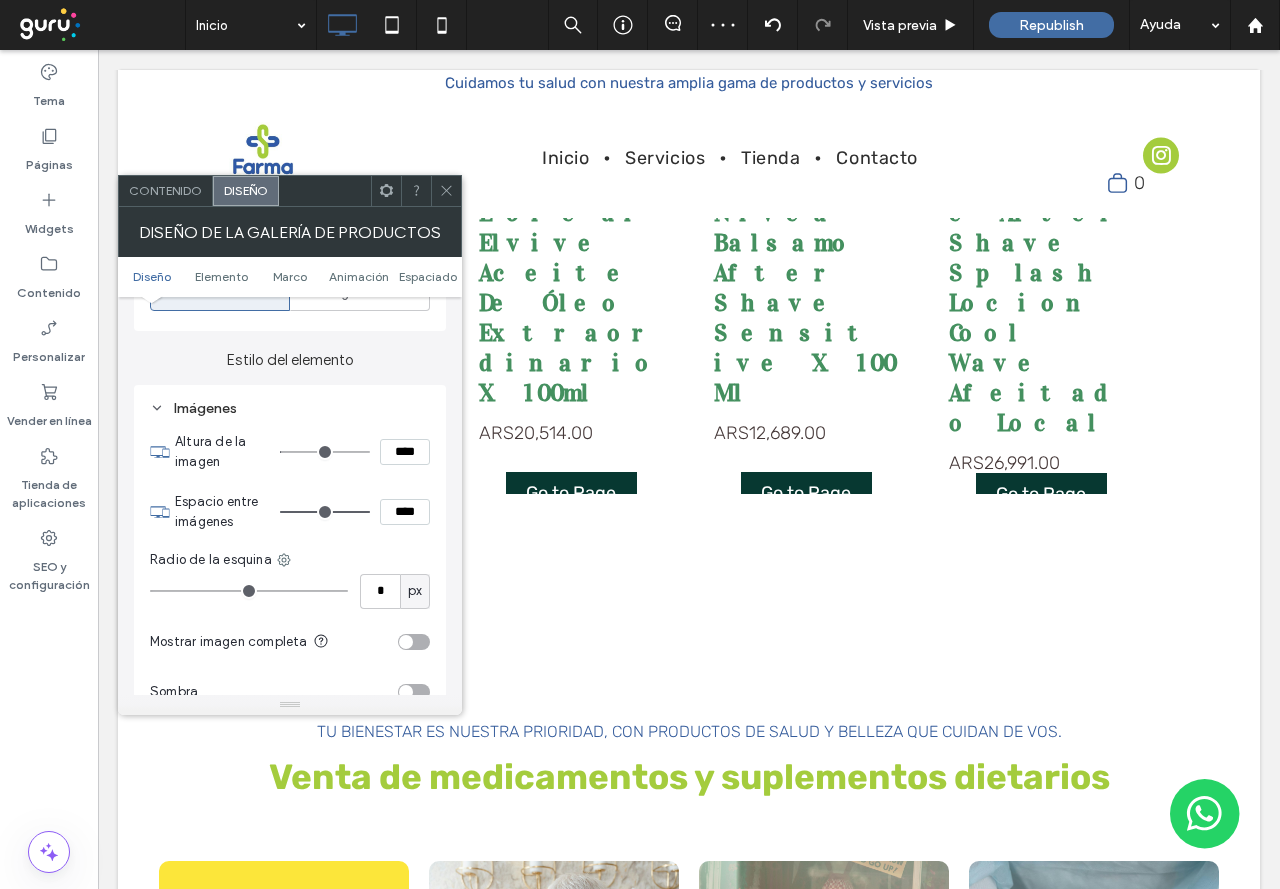 click at bounding box center [325, 452] 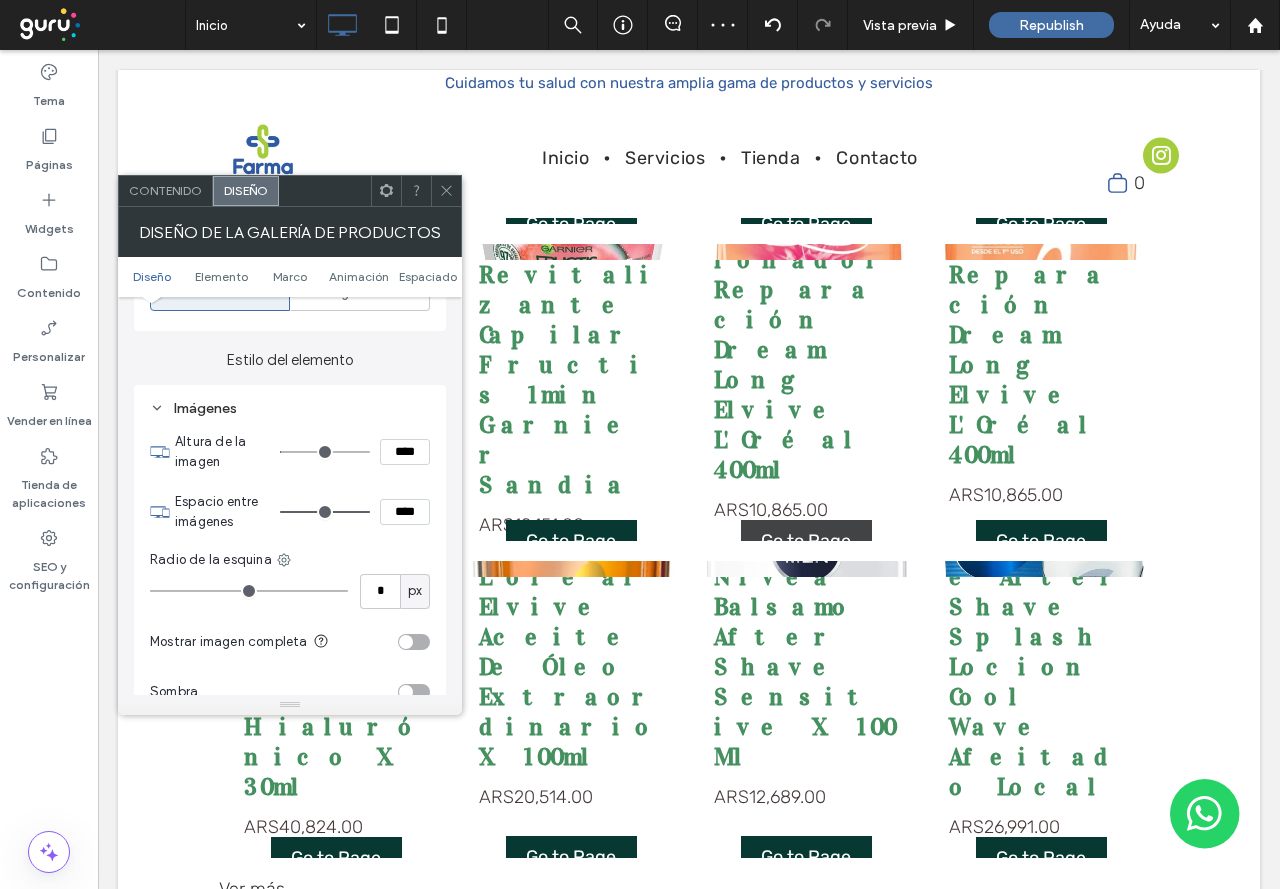 scroll, scrollTop: 1389, scrollLeft: 0, axis: vertical 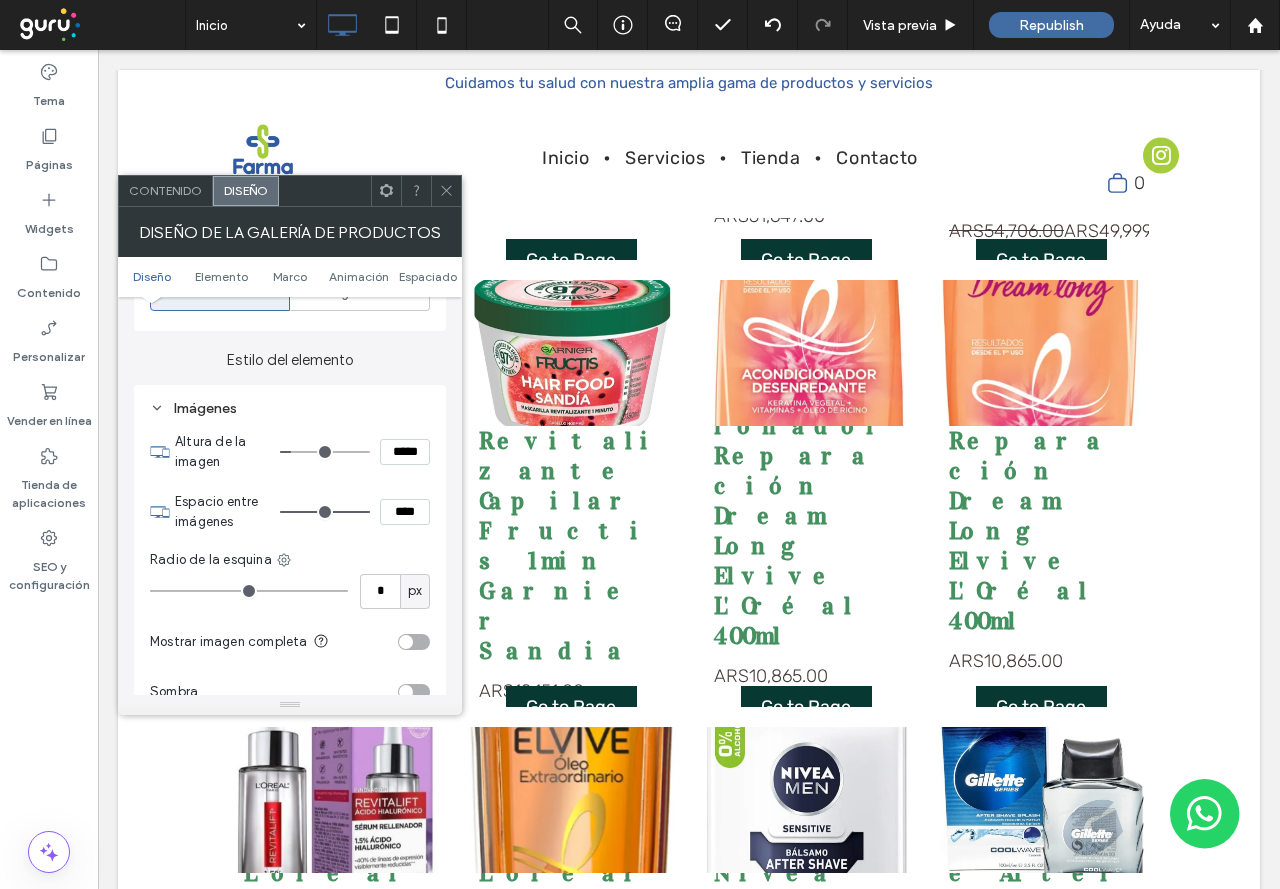 click at bounding box center [325, 452] 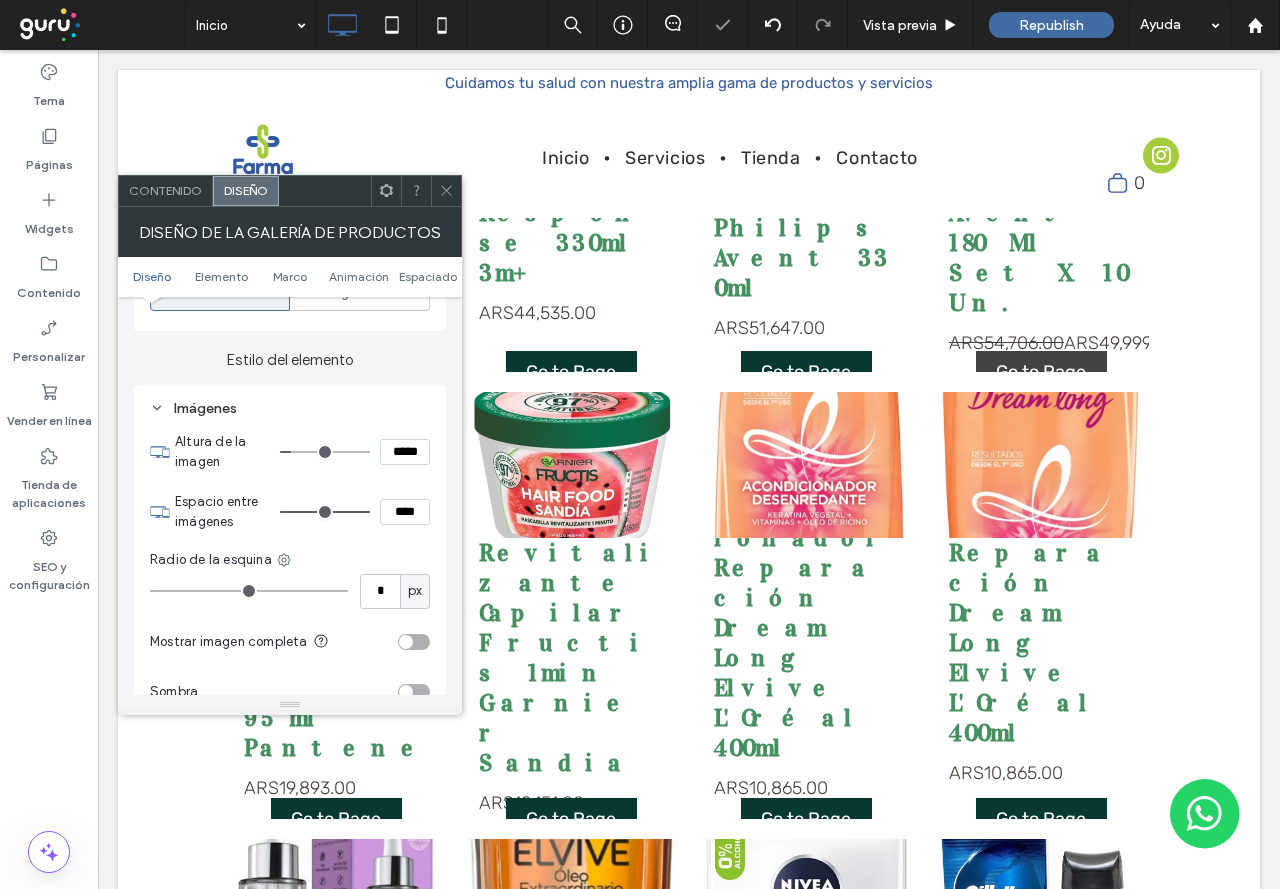 scroll, scrollTop: 1219, scrollLeft: 0, axis: vertical 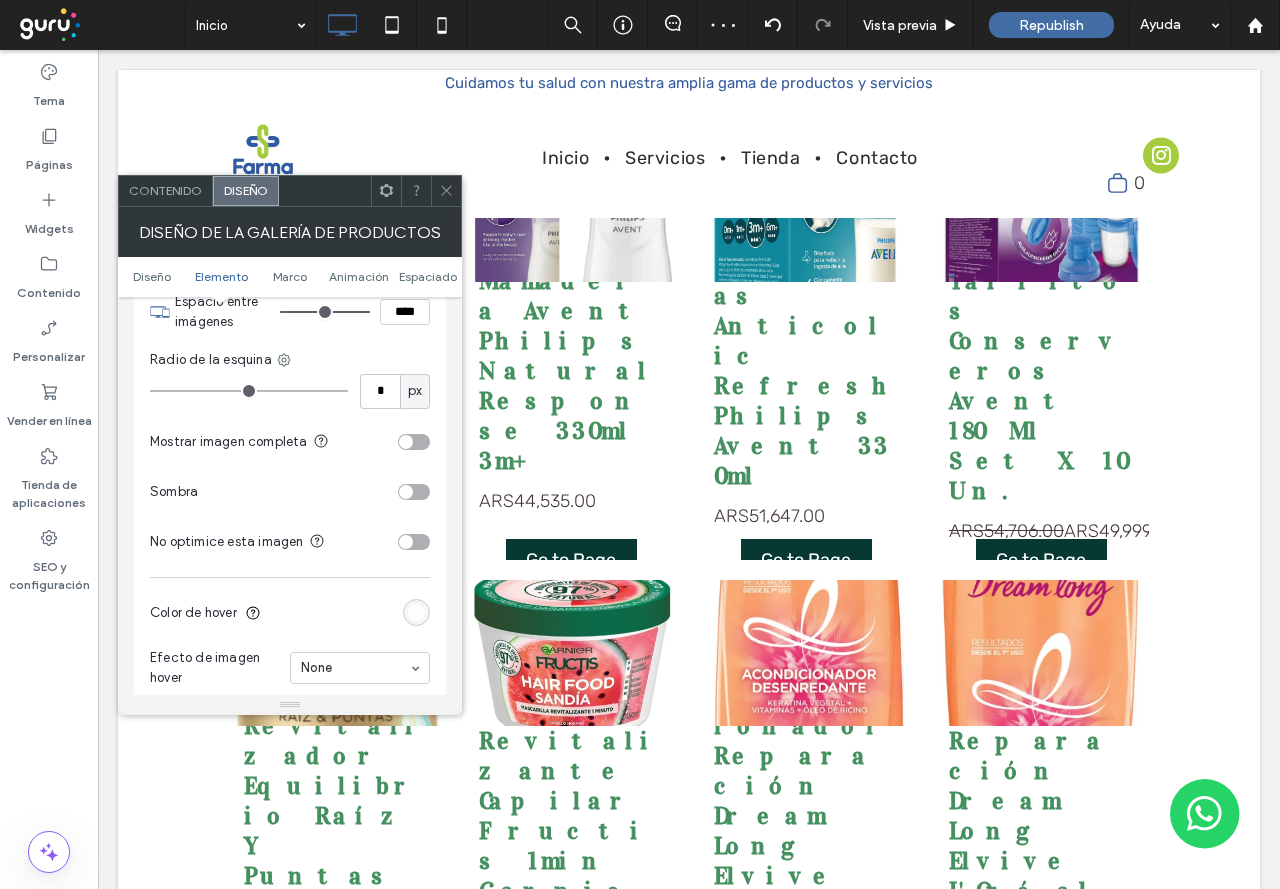 click on "Imágenes   Altura de la imagen *****   Espacio entre imágenes **** Radio de la esquina * px Mostrar imagen completa Sombra No optimice esta imagen Color de hover Efecto de imagen hover None Animación de la imagen Ninguno" at bounding box center [290, 476] 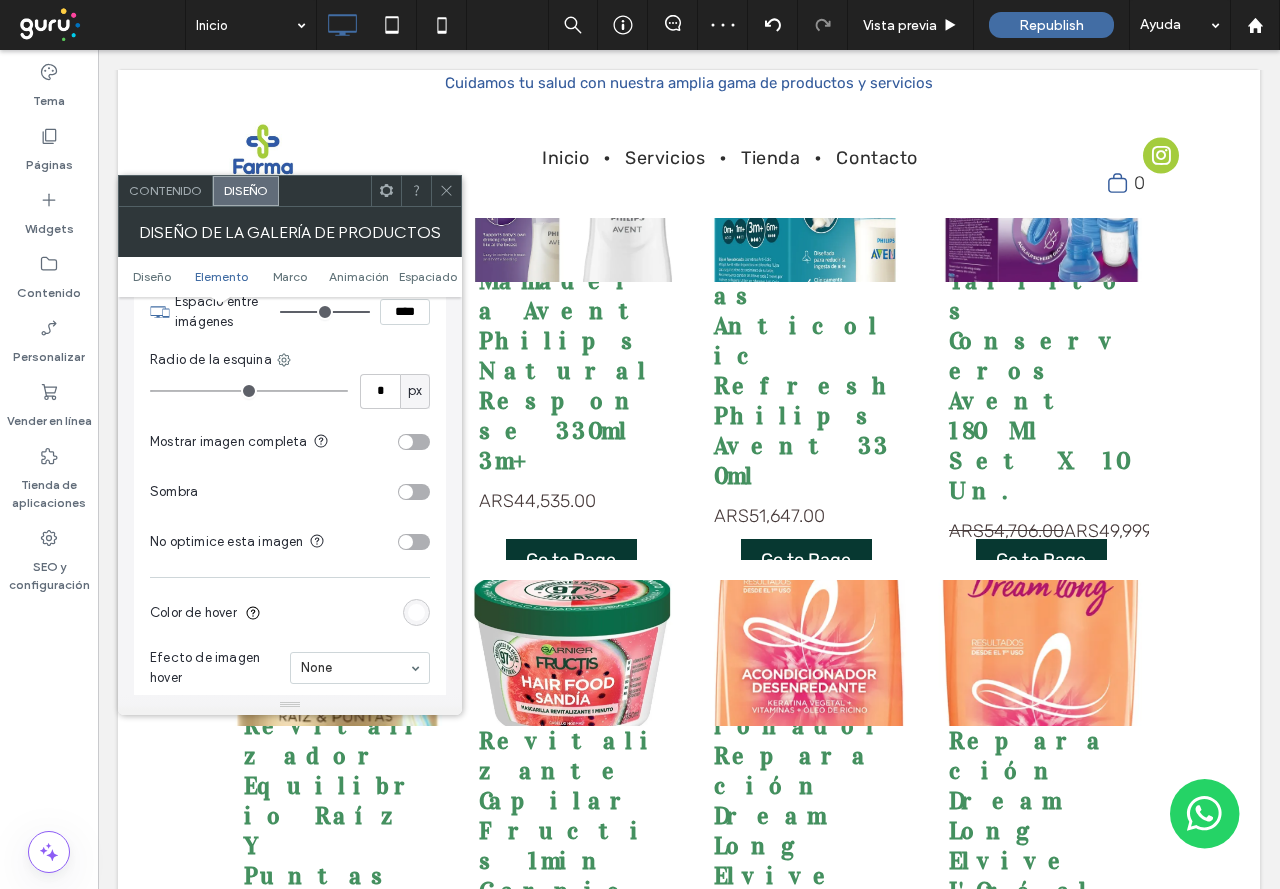 click at bounding box center [414, 442] 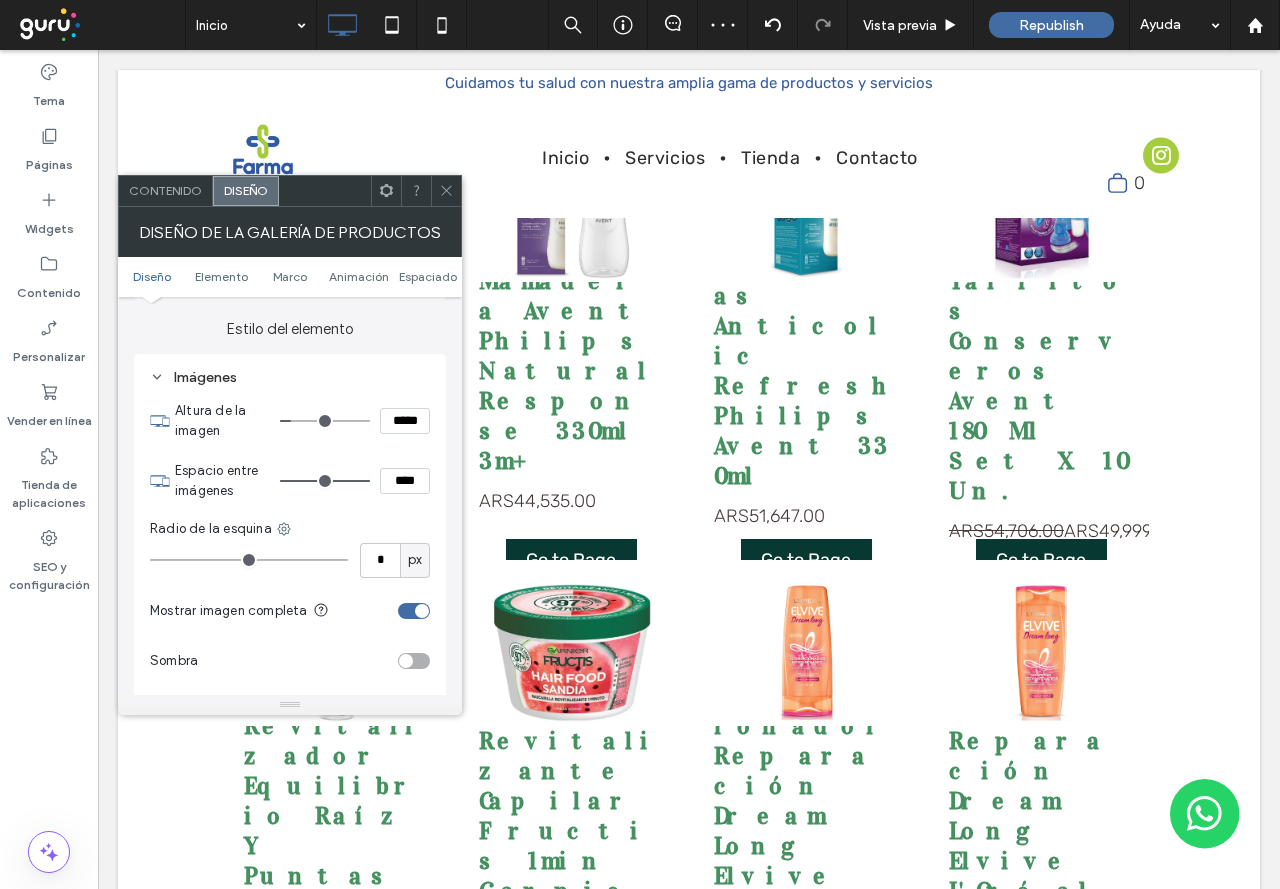 scroll, scrollTop: 800, scrollLeft: 0, axis: vertical 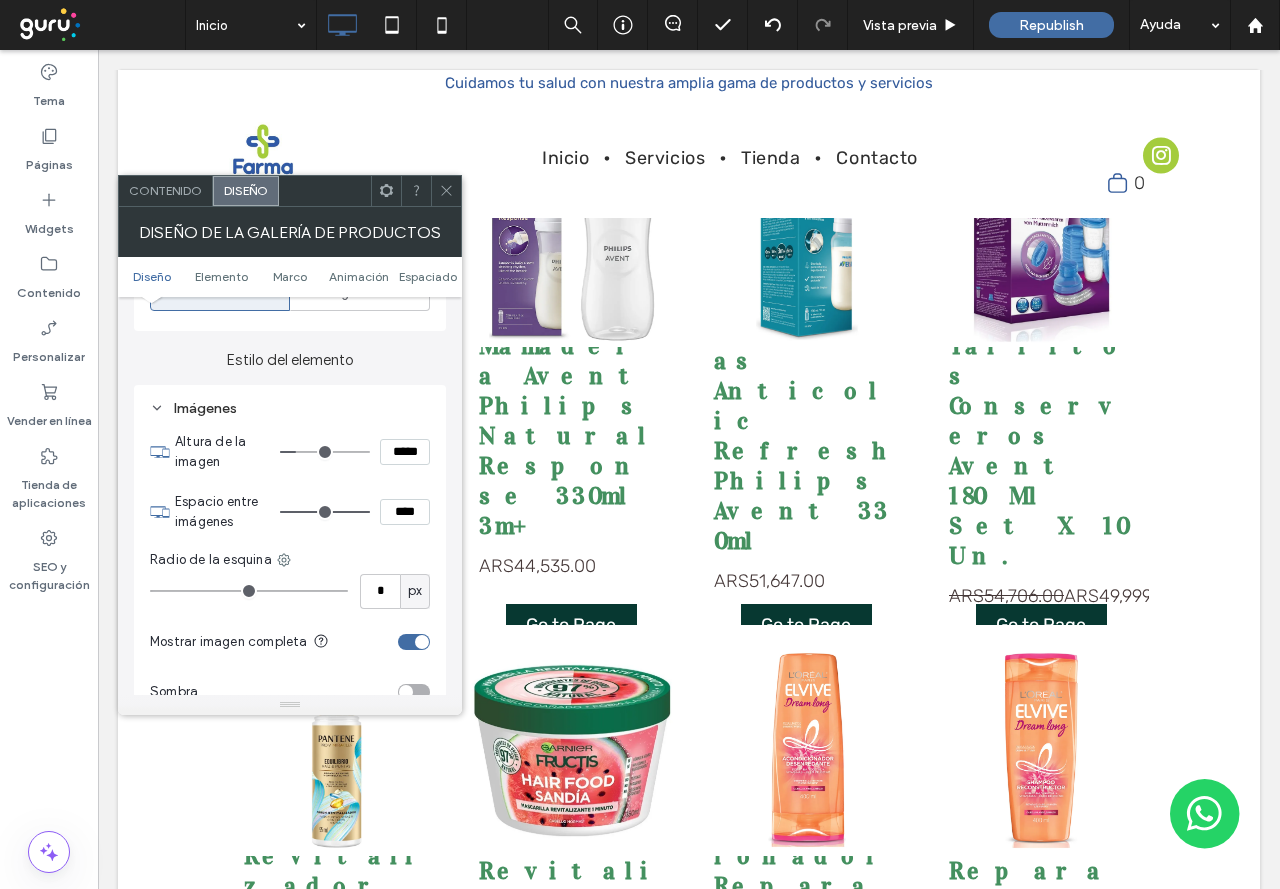 click at bounding box center [325, 452] 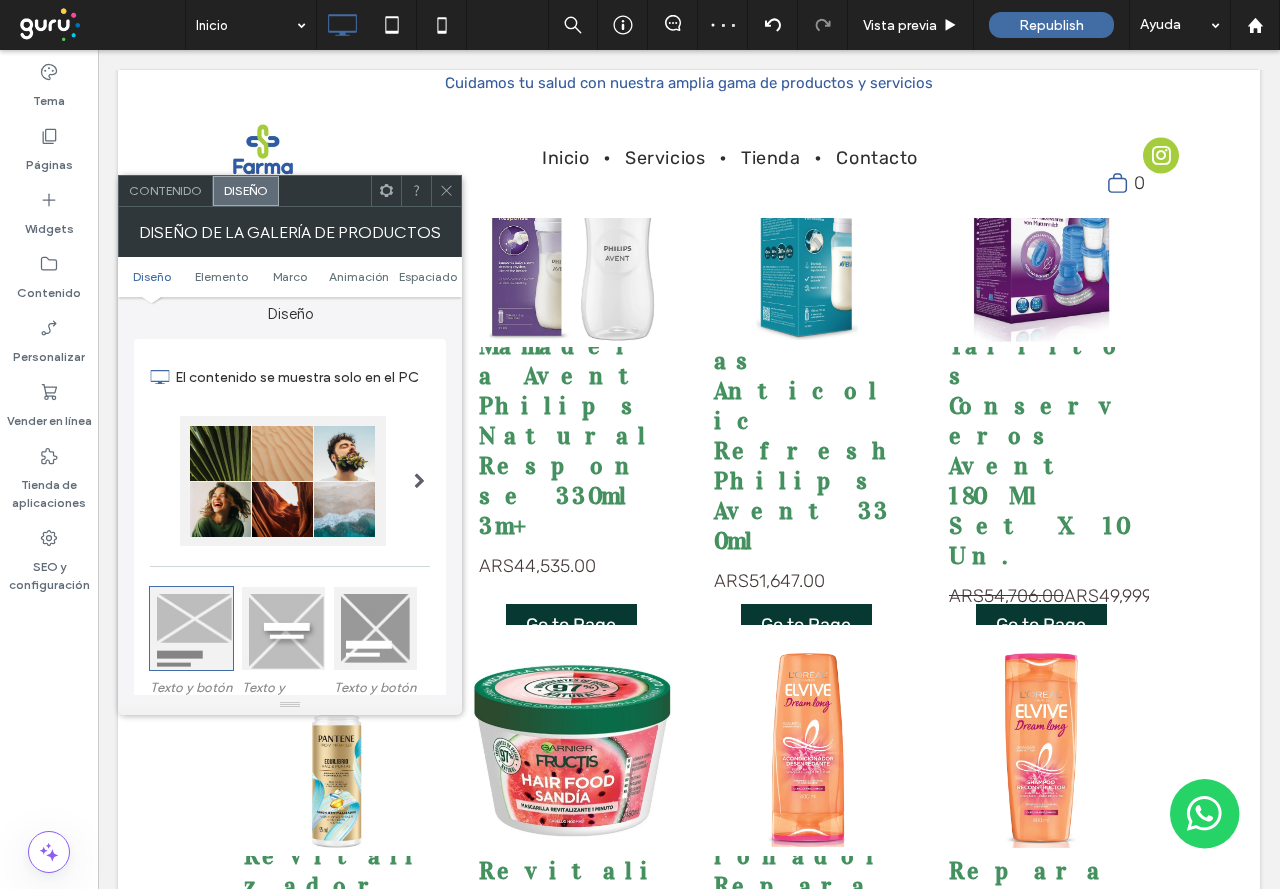 scroll, scrollTop: 0, scrollLeft: 0, axis: both 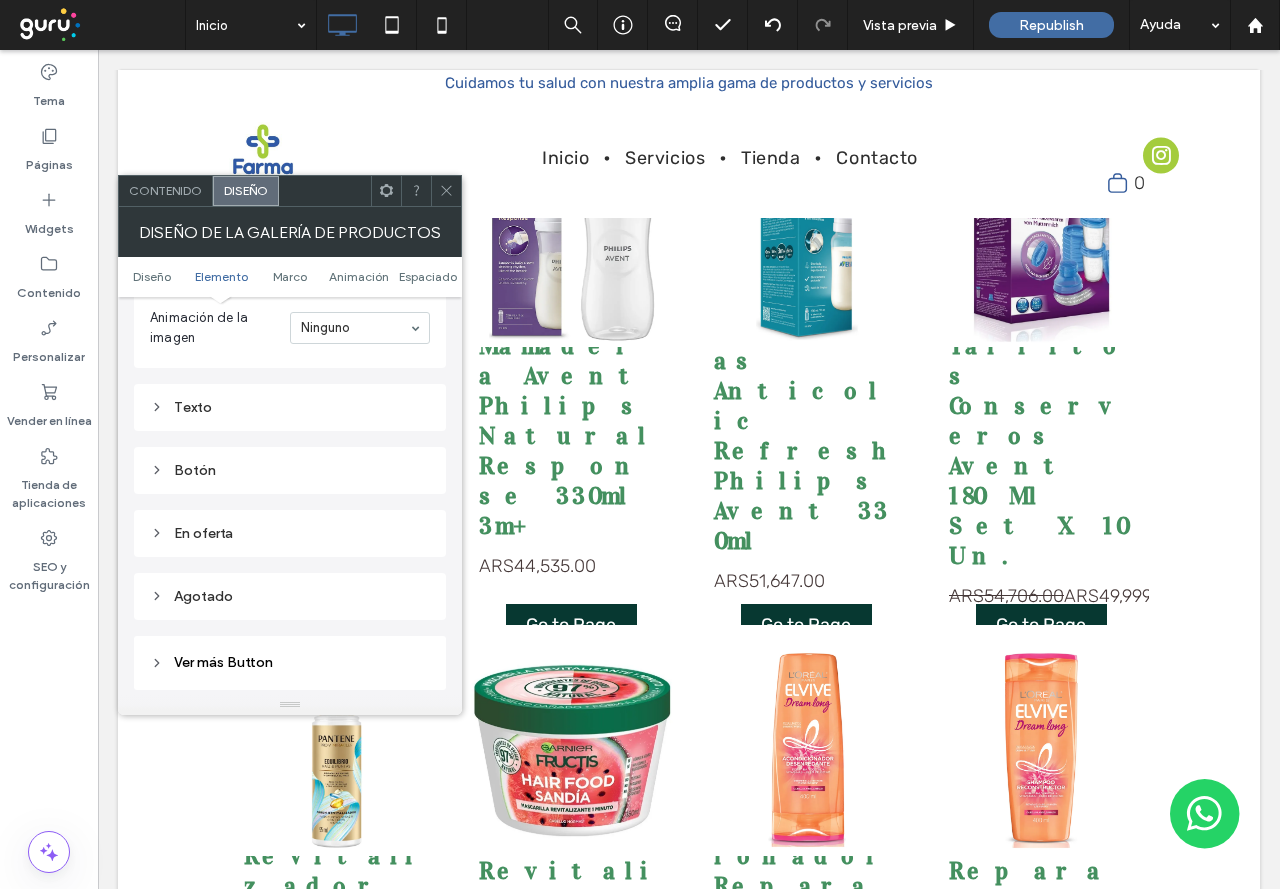 click on "Texto" at bounding box center (290, 407) 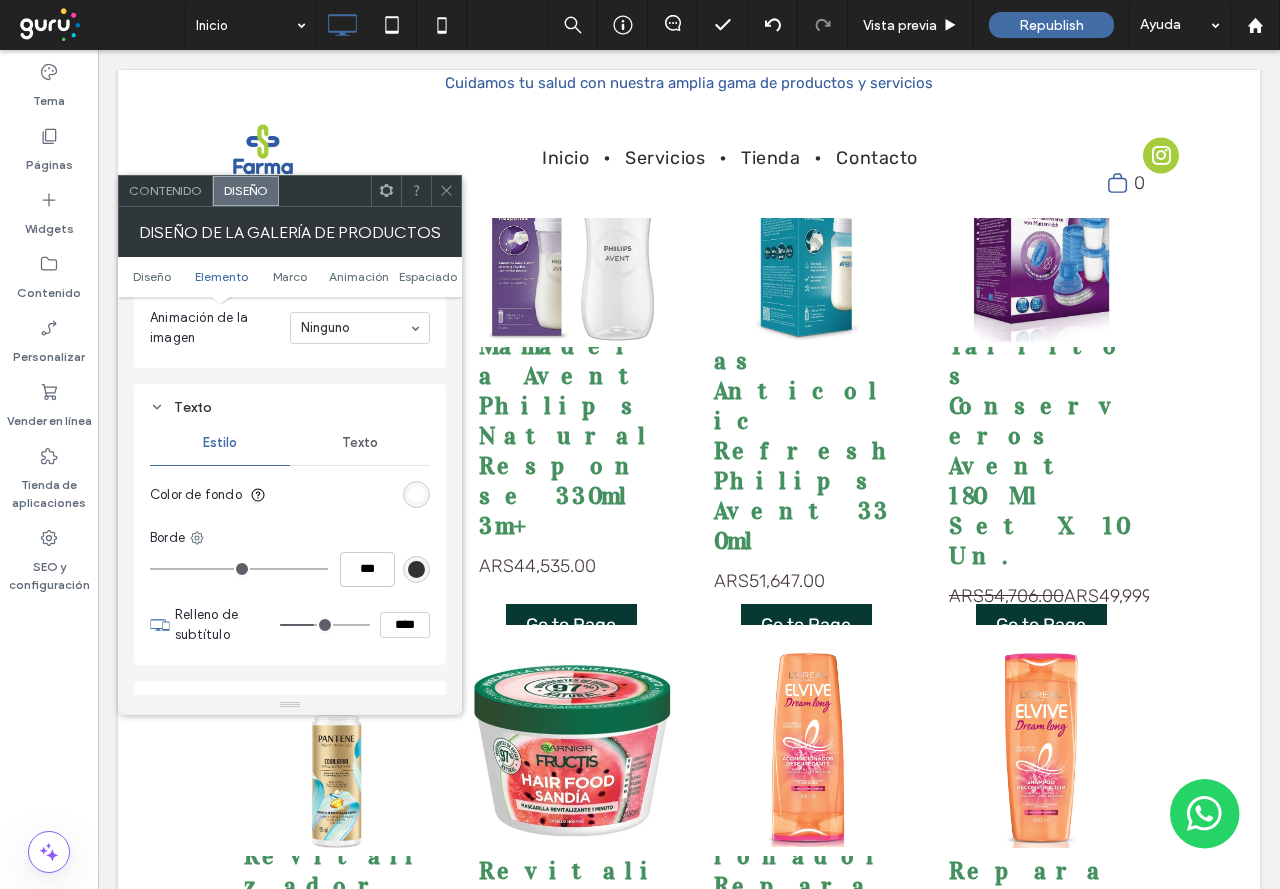 click on "Texto" at bounding box center [360, 443] 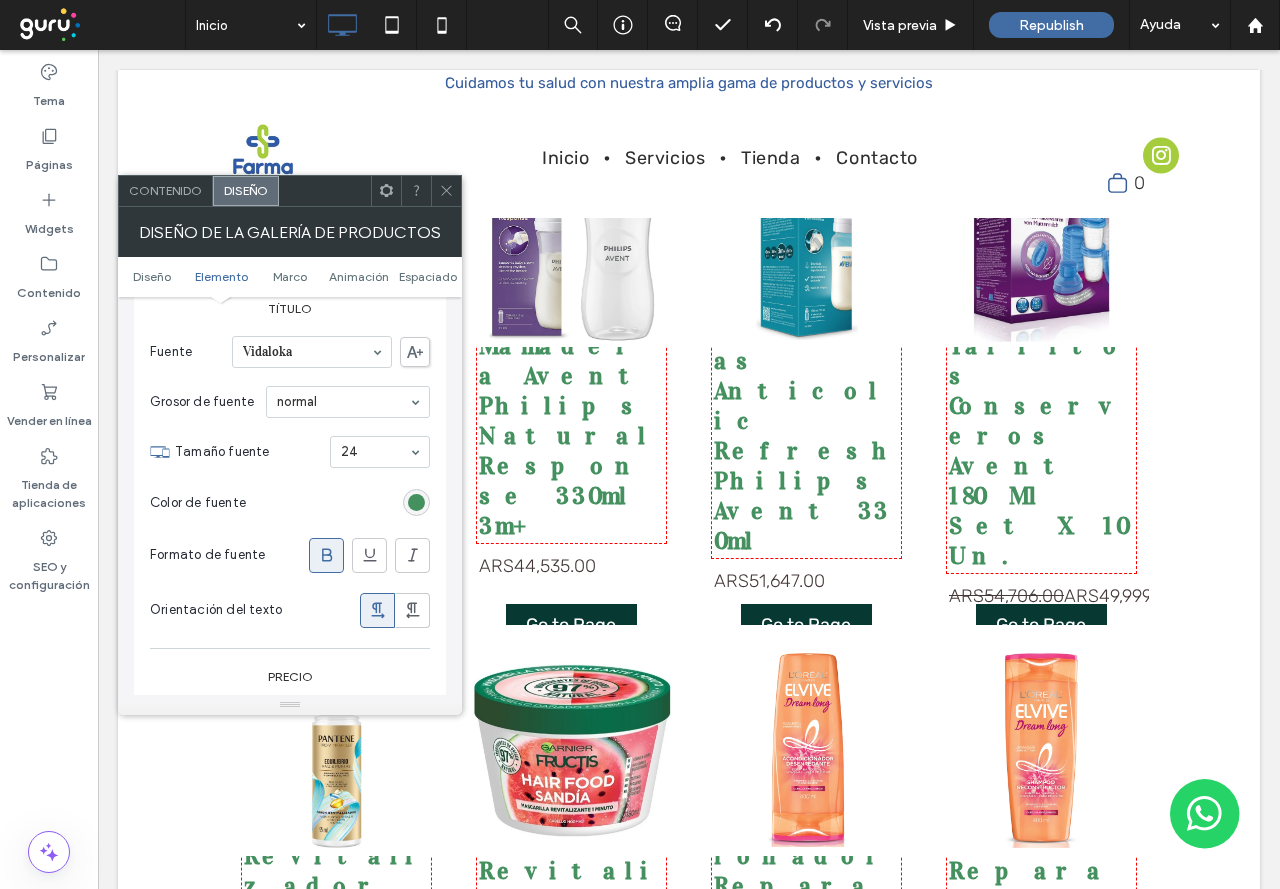 scroll, scrollTop: 1600, scrollLeft: 0, axis: vertical 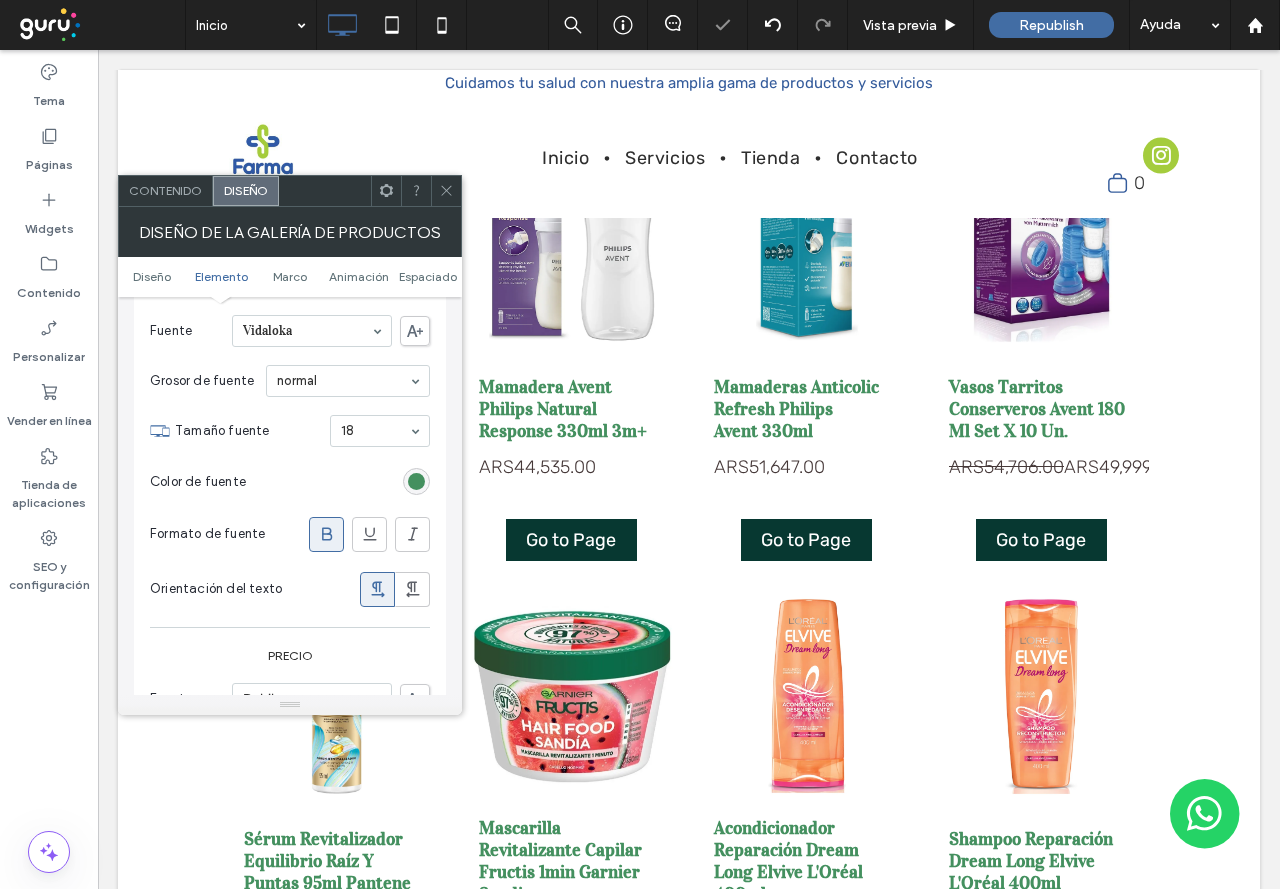 click 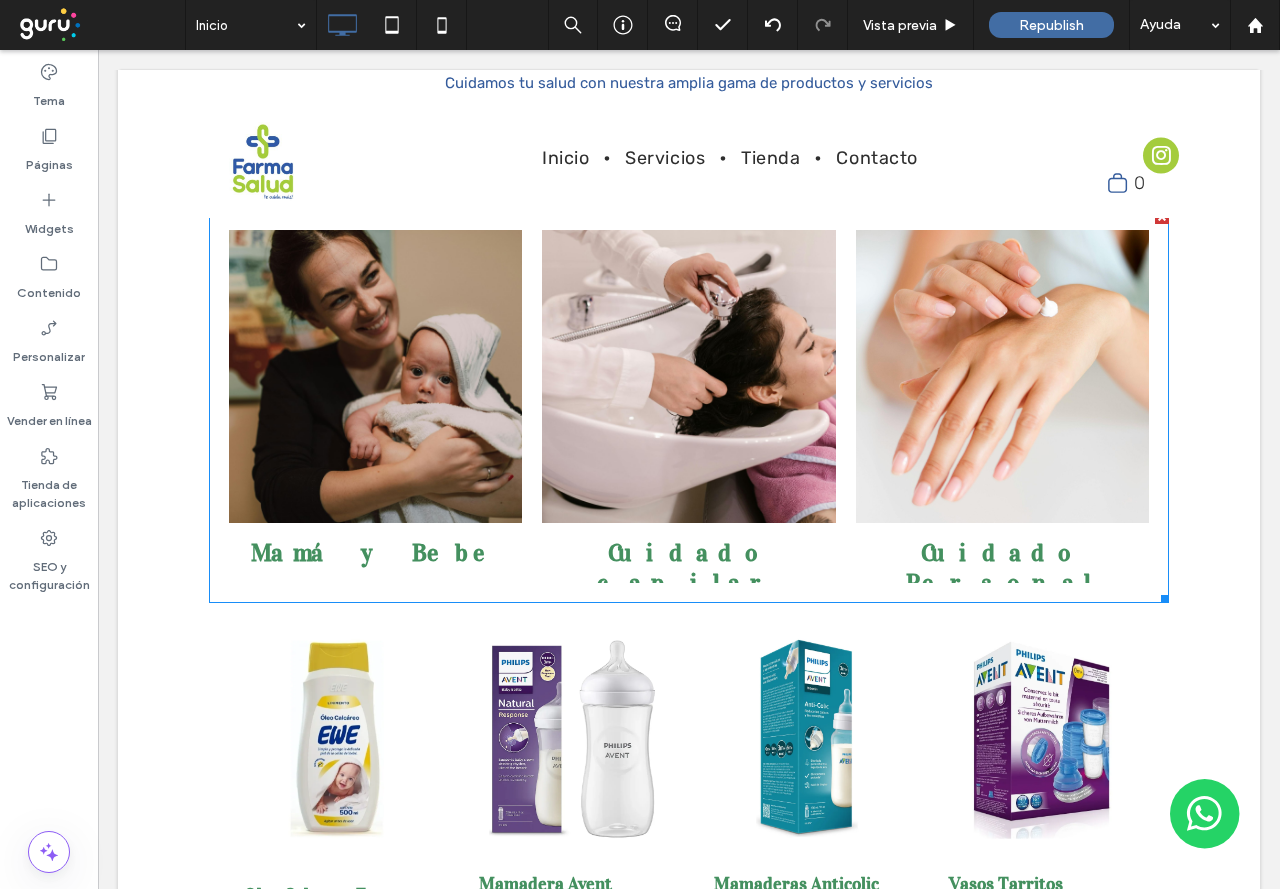 scroll, scrollTop: 719, scrollLeft: 0, axis: vertical 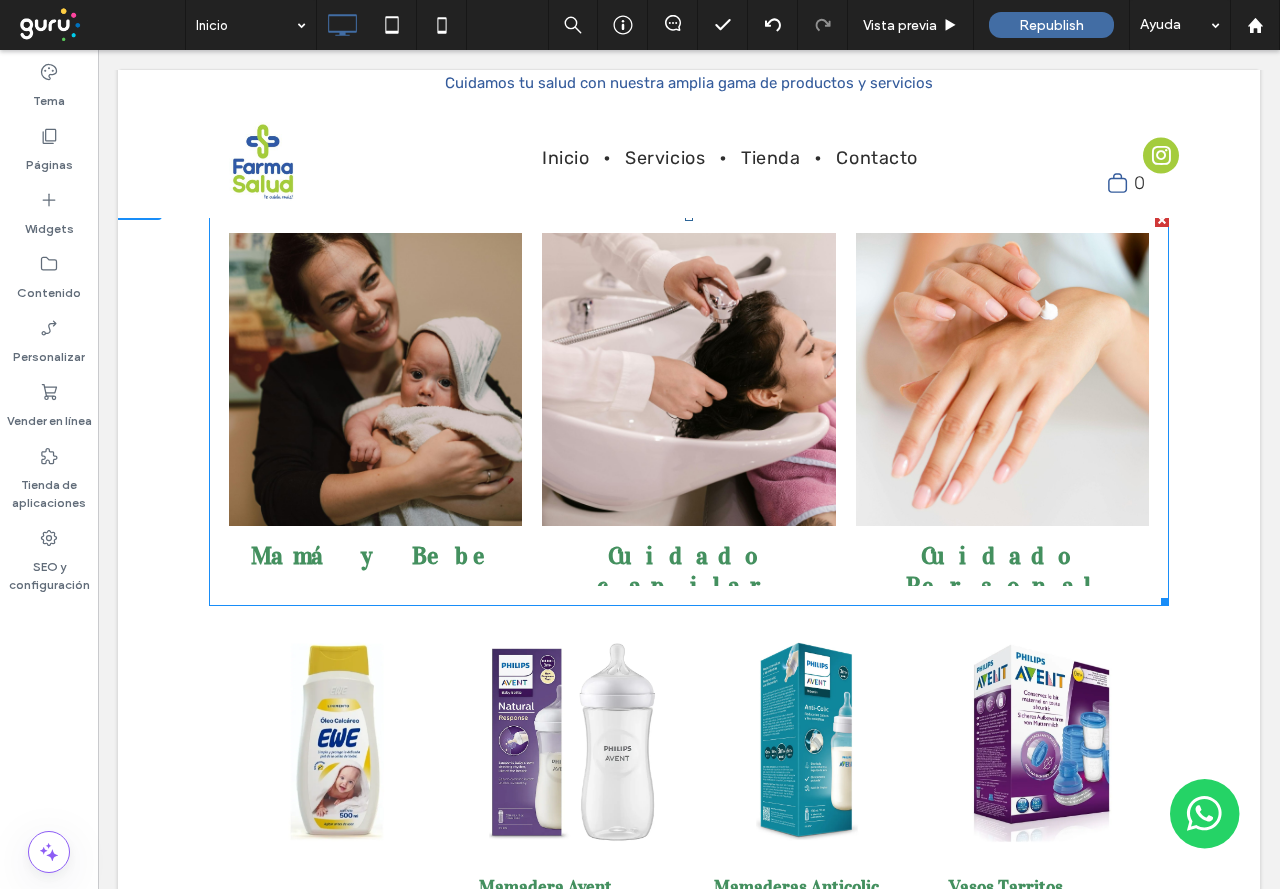 click at bounding box center (375, 379) 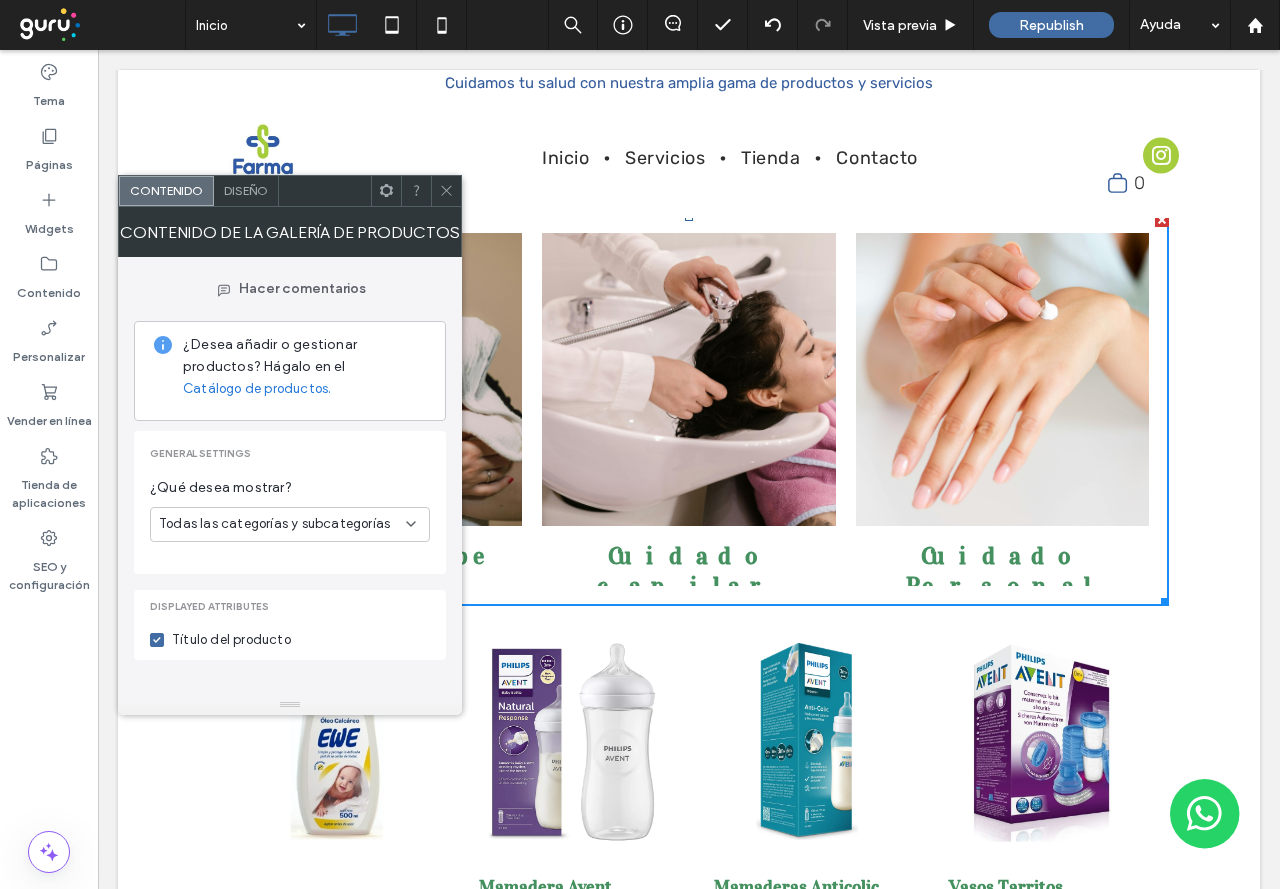 click on "Diseño" at bounding box center [246, 191] 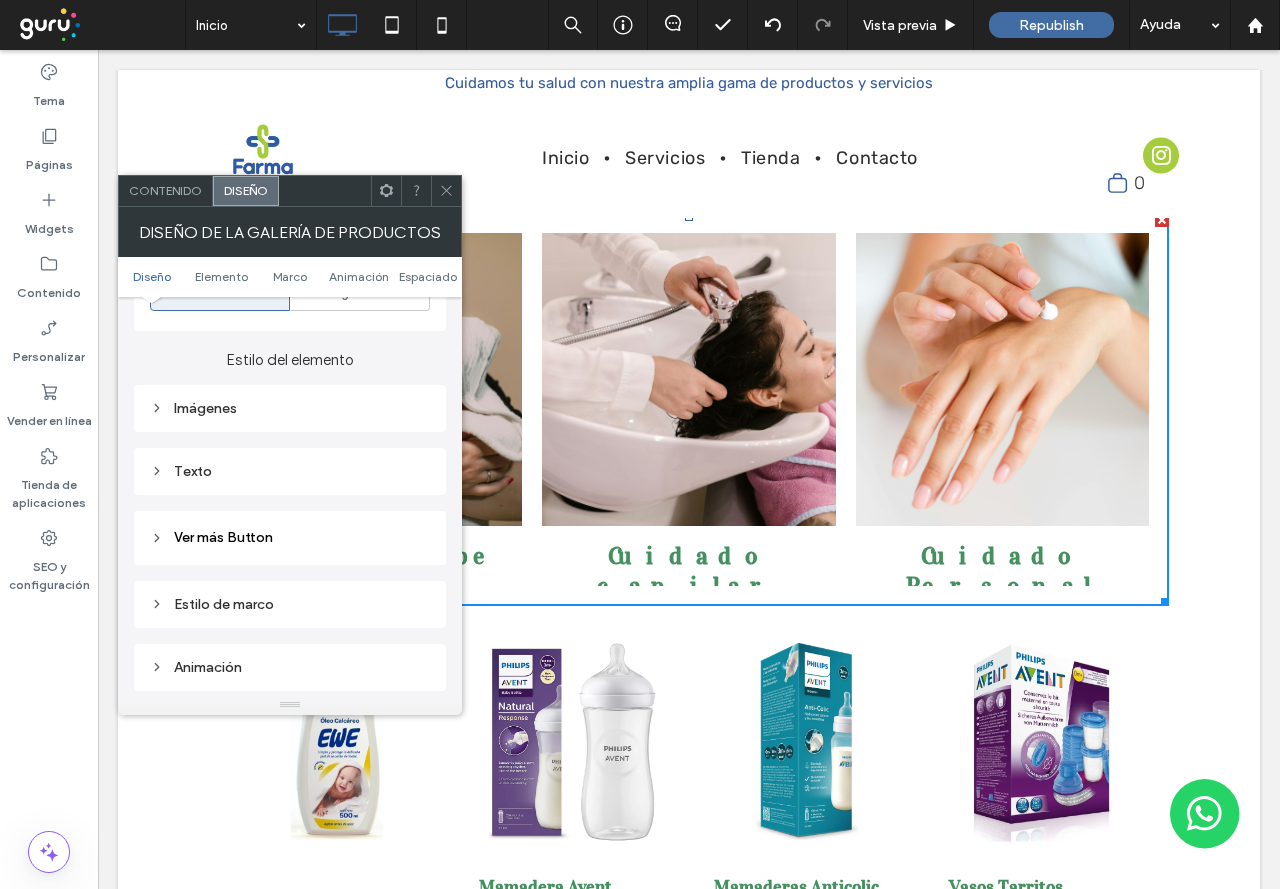 click on "Texto" at bounding box center (290, 471) 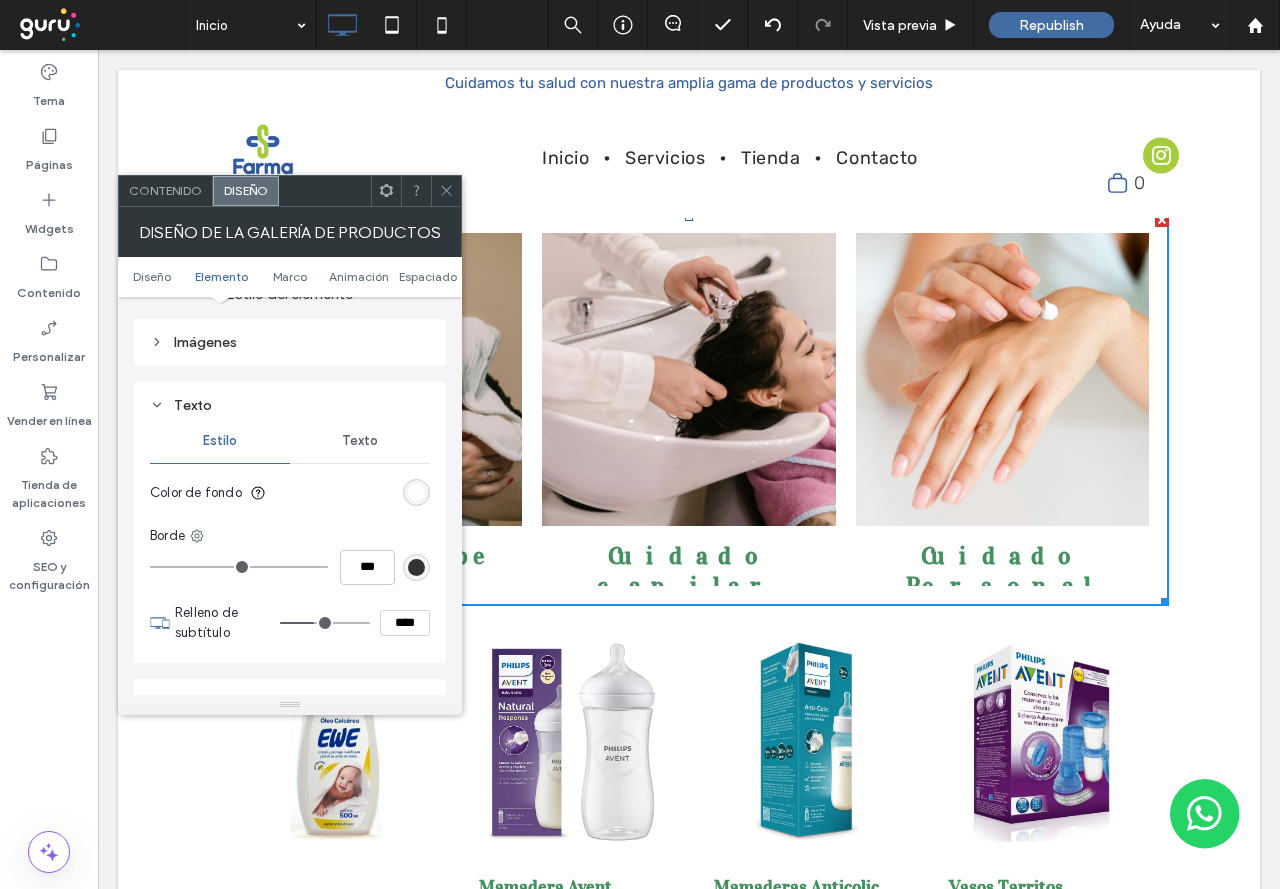 scroll, scrollTop: 900, scrollLeft: 0, axis: vertical 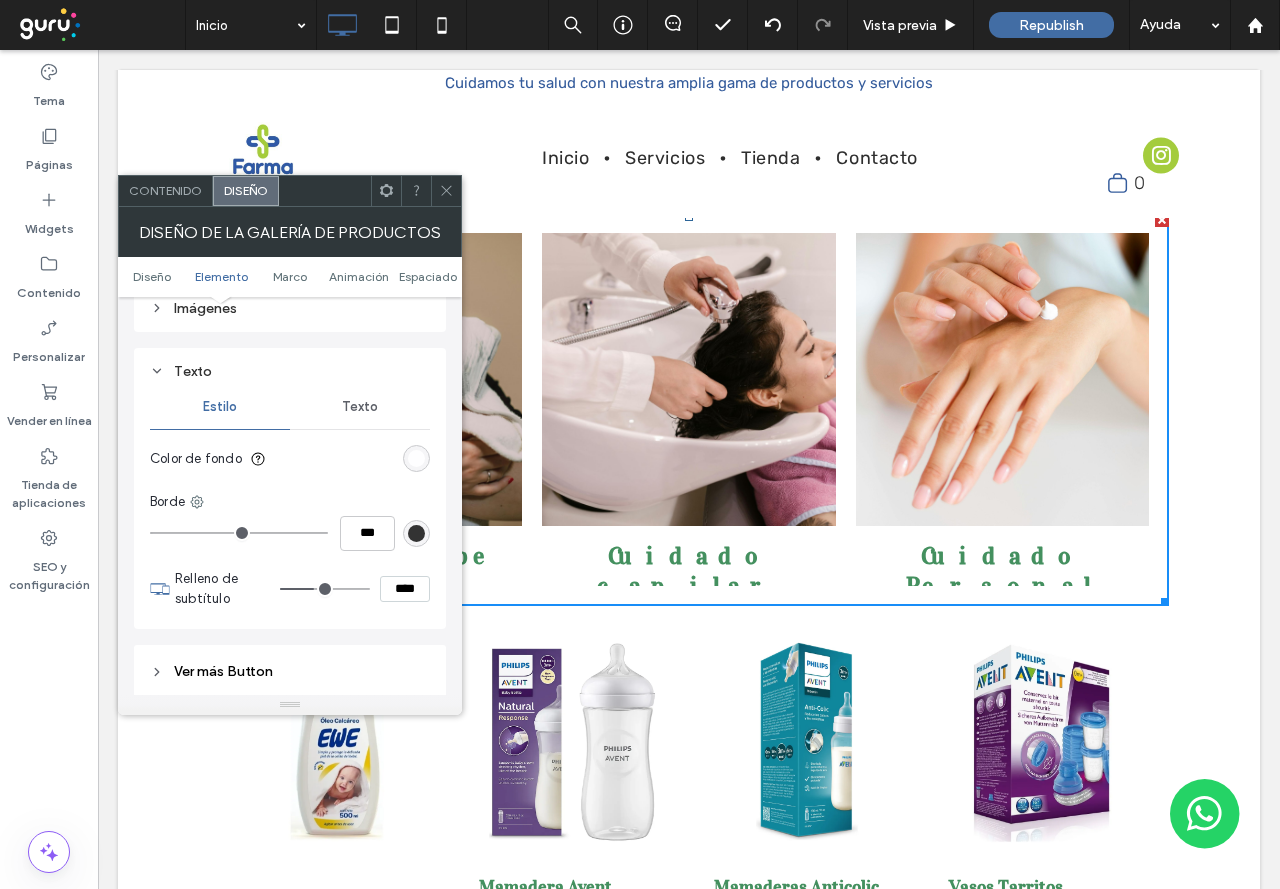 click on "Texto" at bounding box center [360, 407] 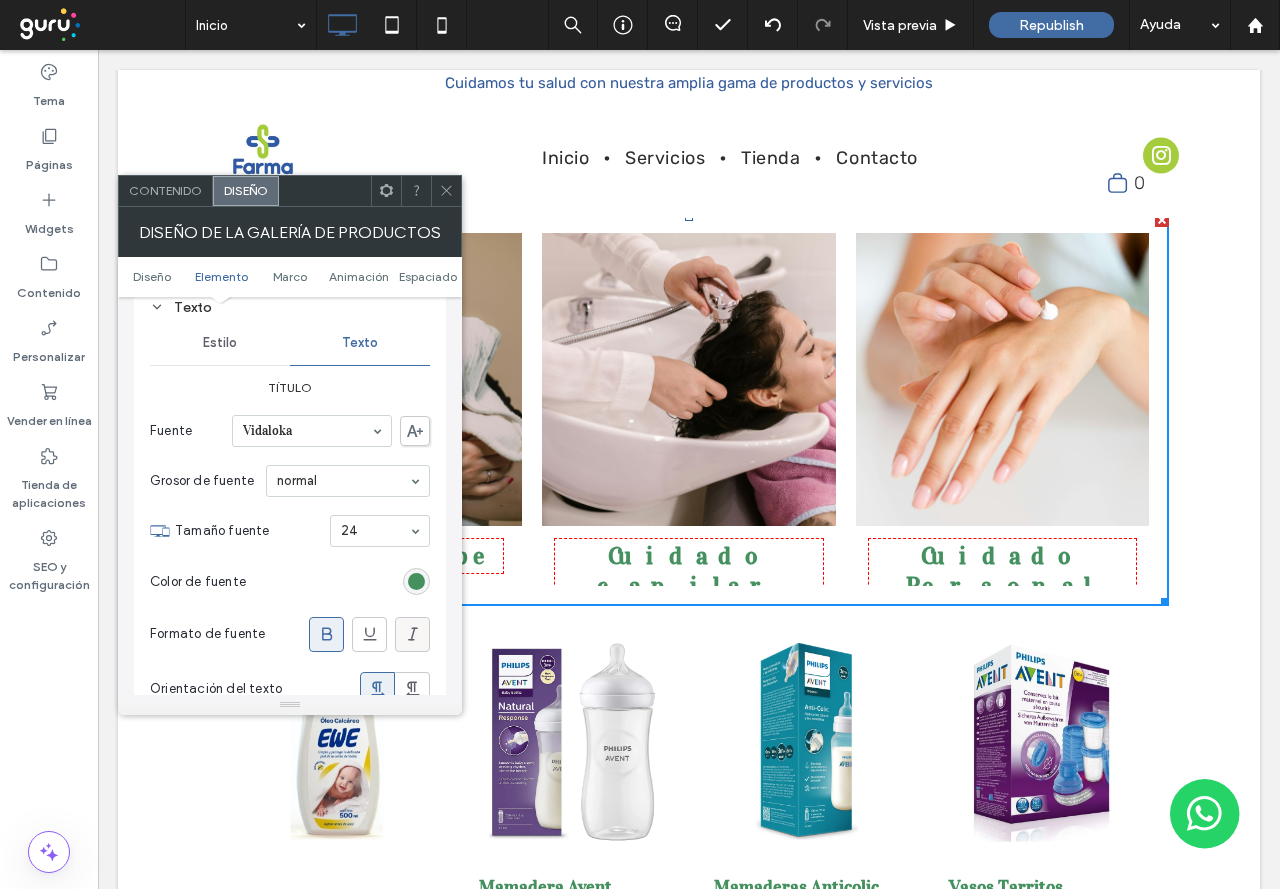 scroll, scrollTop: 1000, scrollLeft: 0, axis: vertical 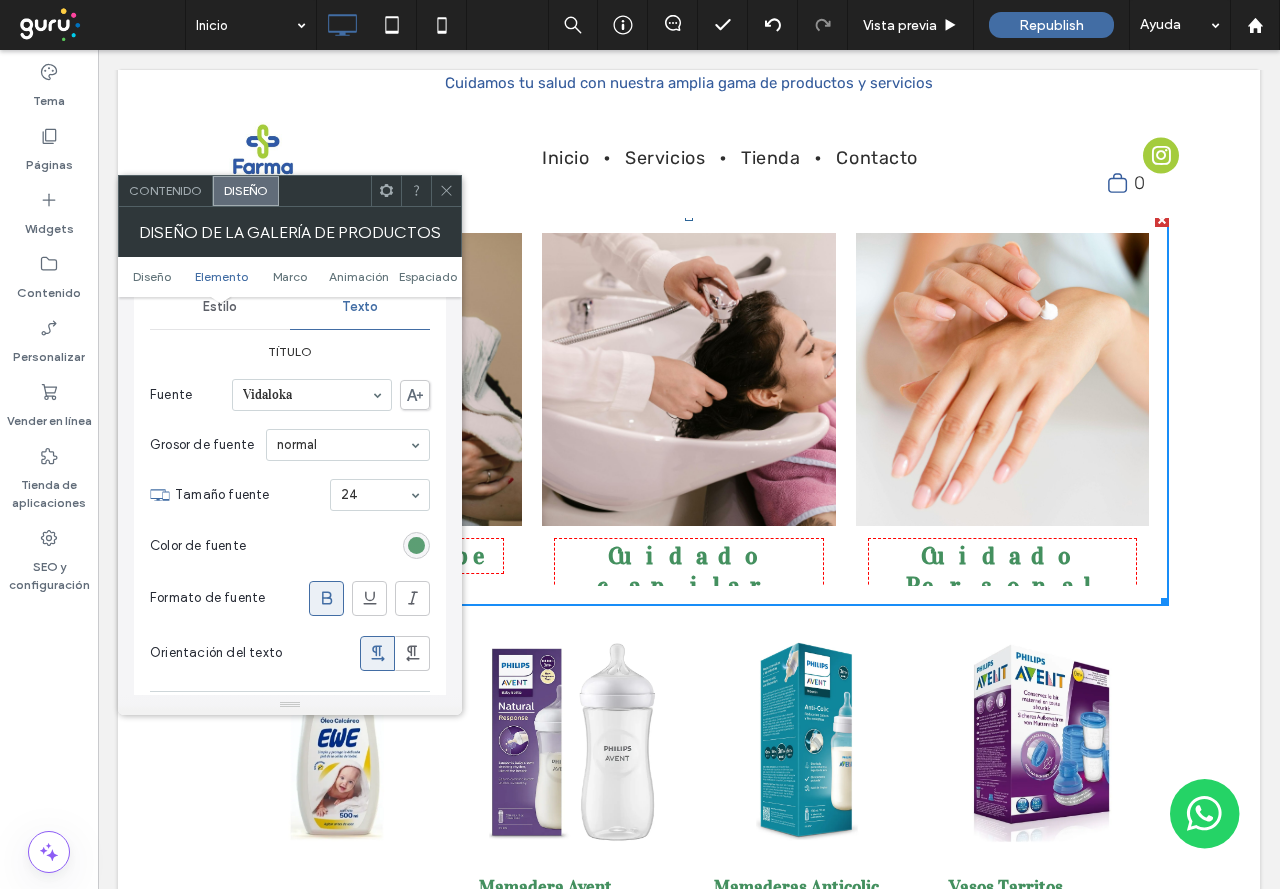 click at bounding box center [416, 545] 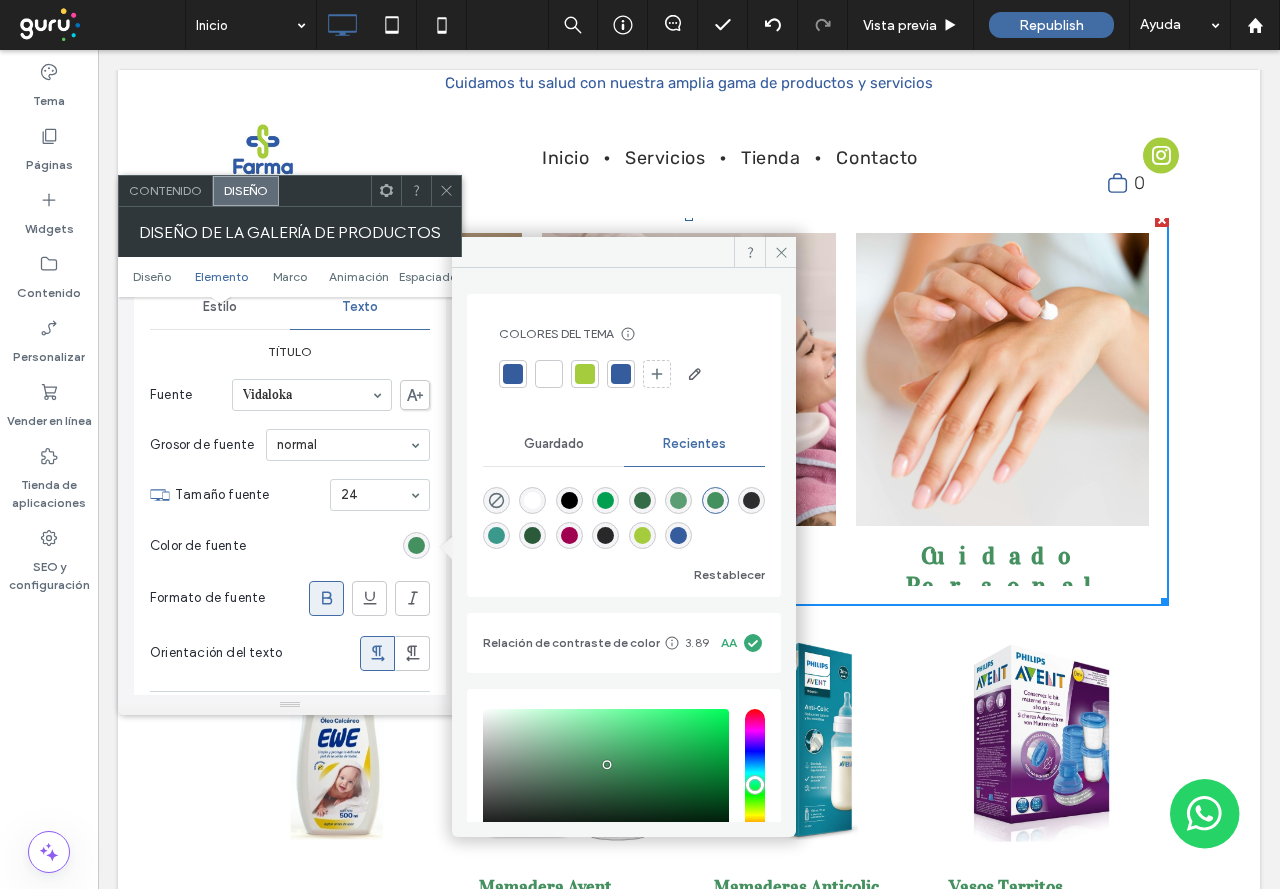 click at bounding box center (585, 374) 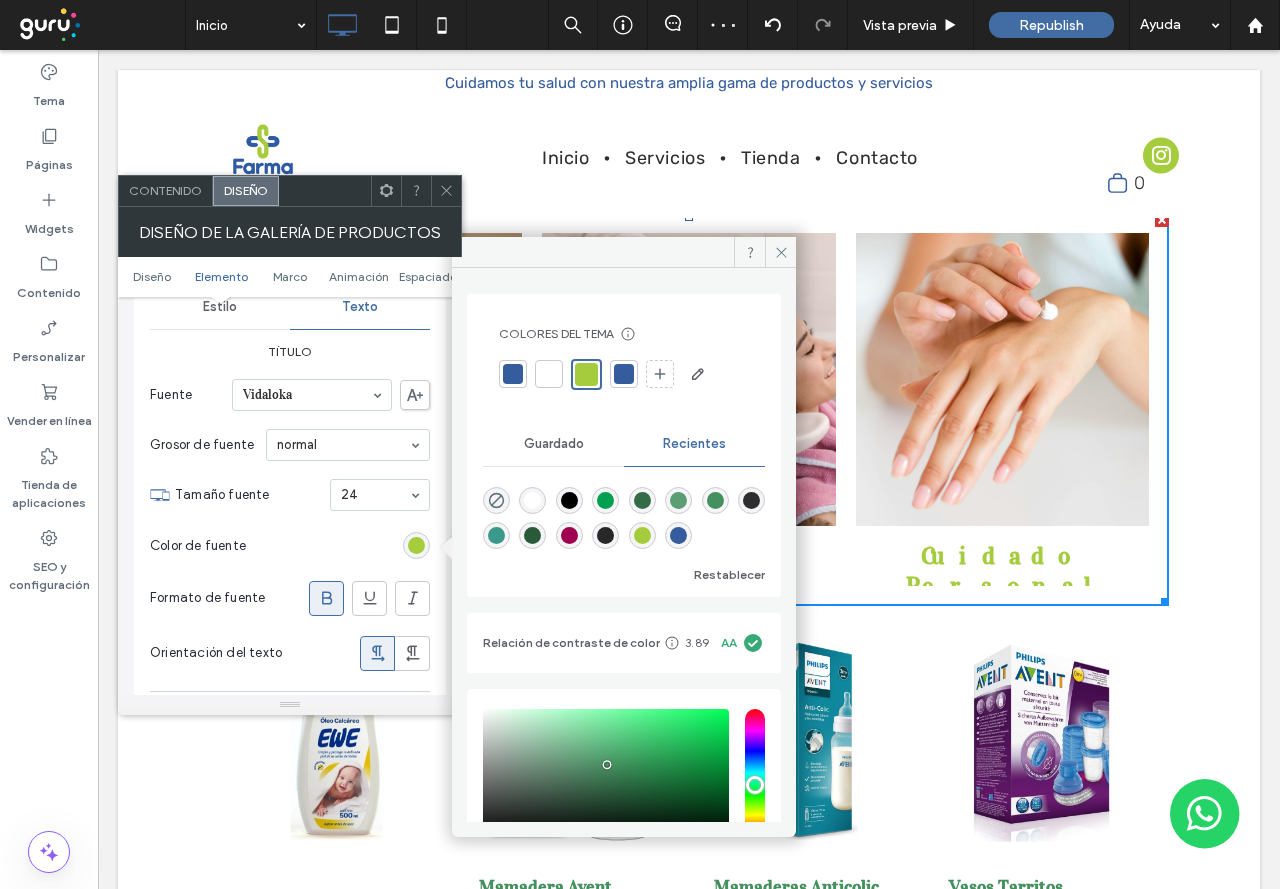 click at bounding box center [513, 374] 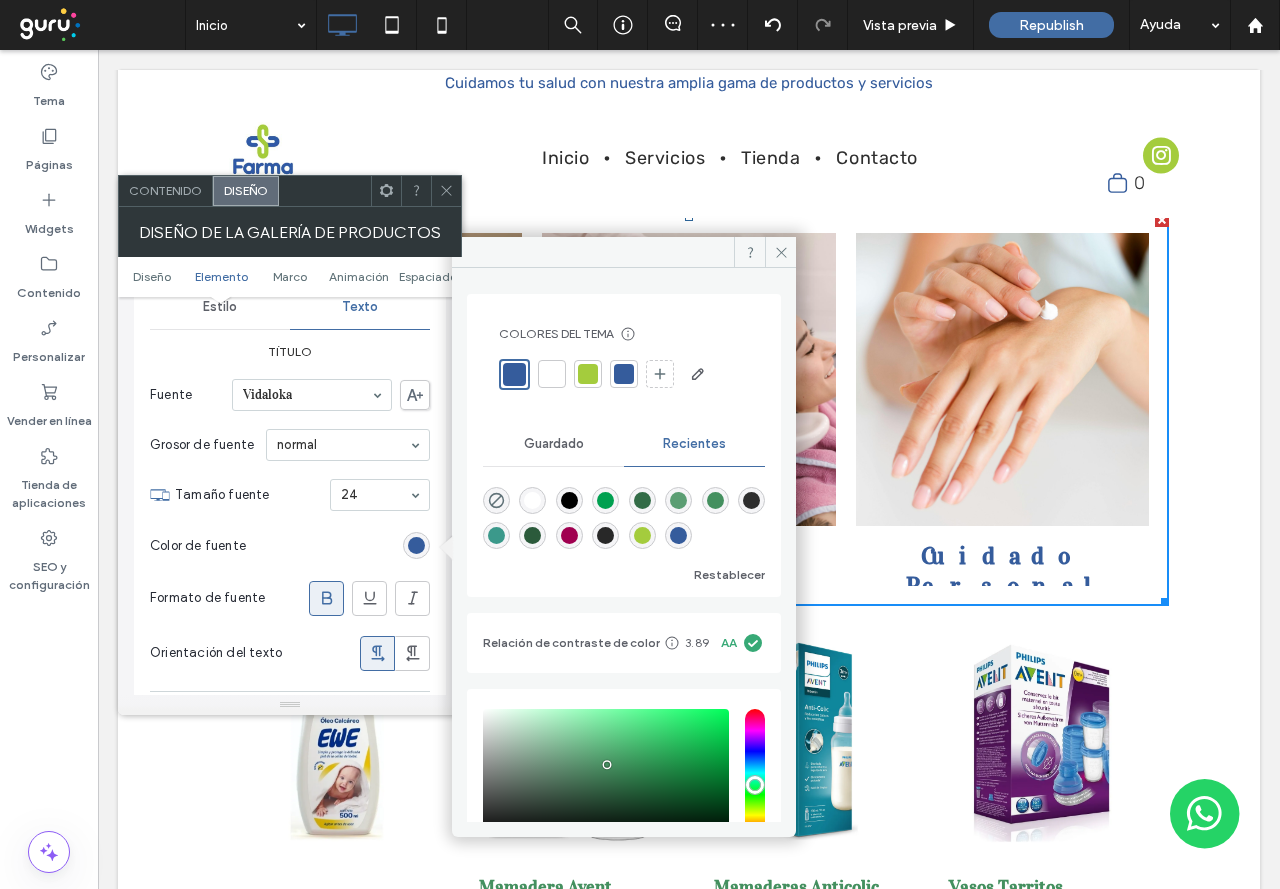 click 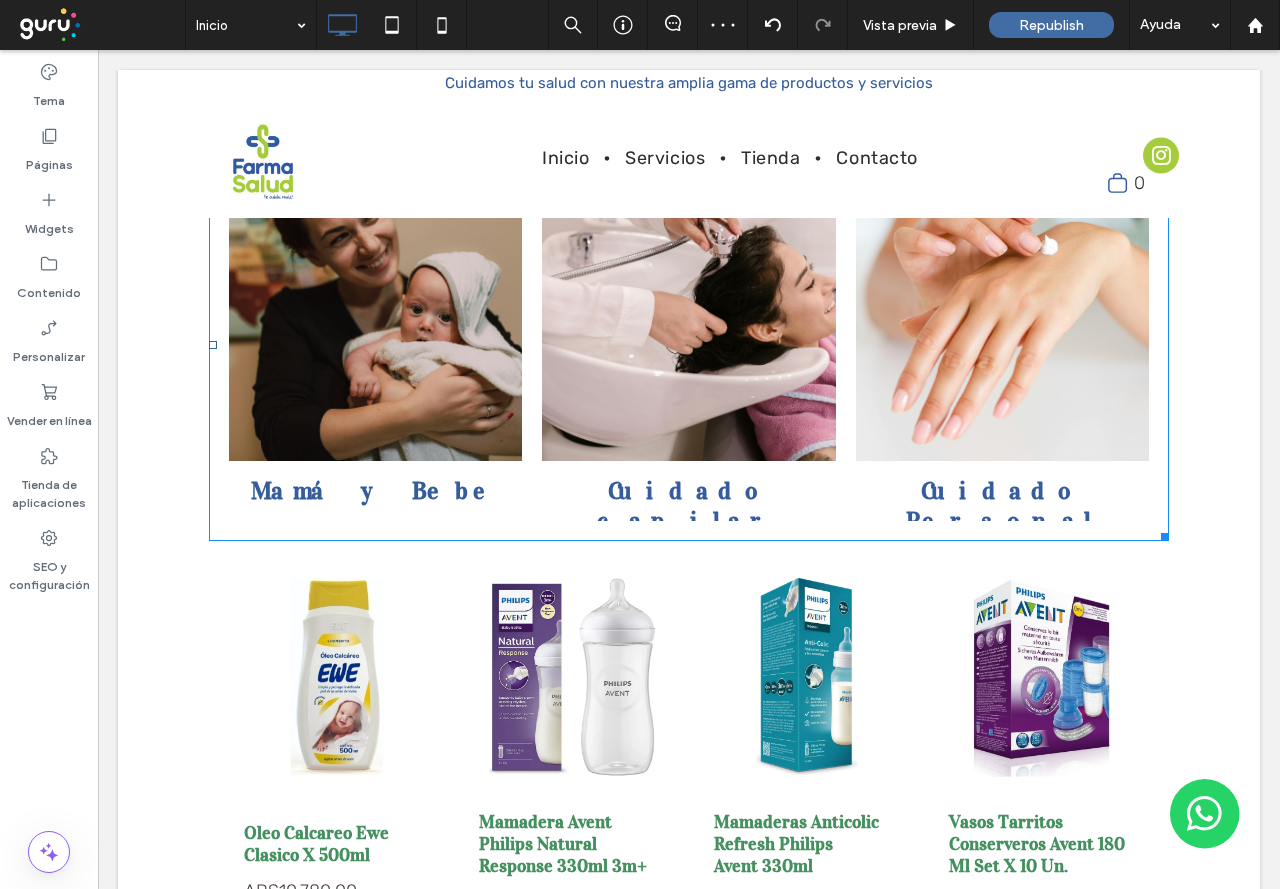 scroll, scrollTop: 1019, scrollLeft: 0, axis: vertical 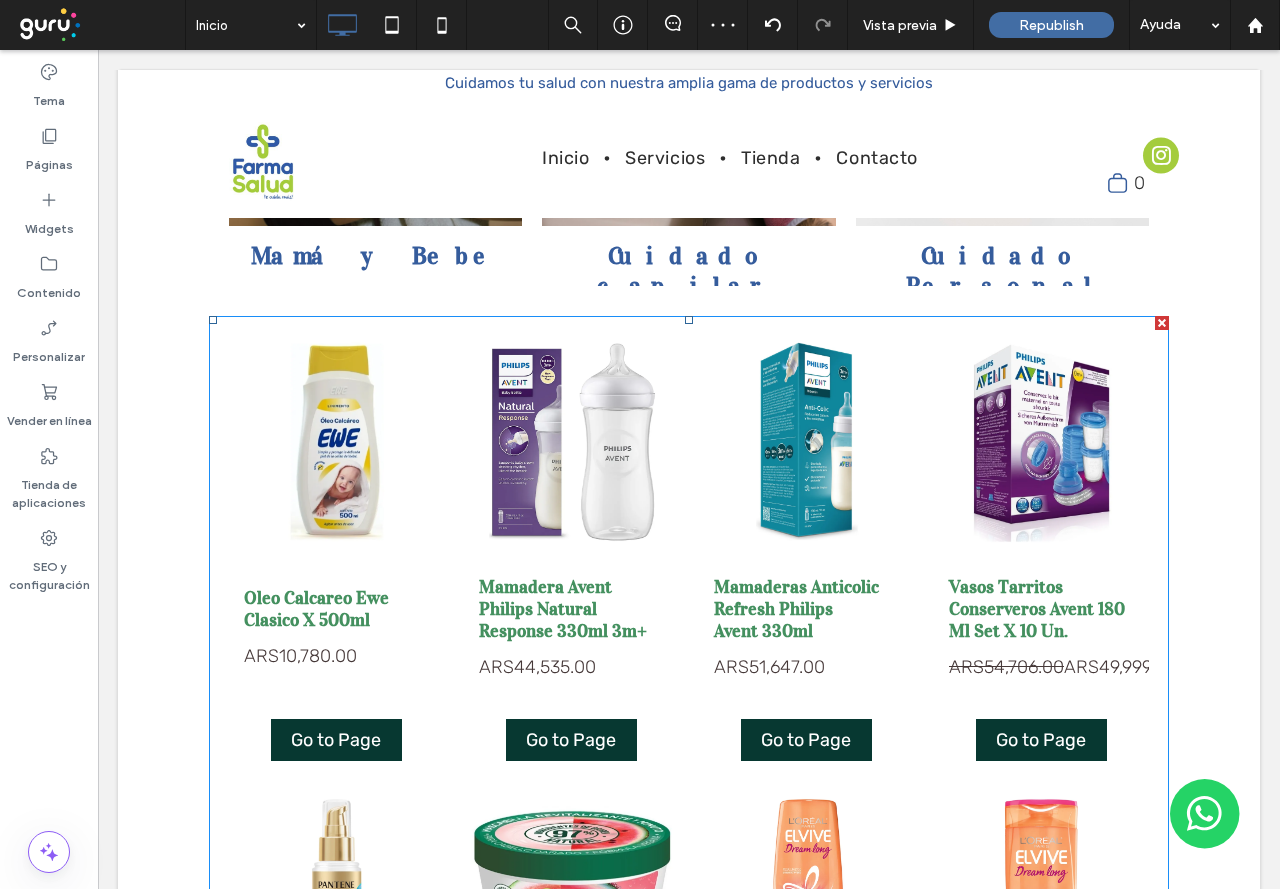 click at bounding box center [336, 441] 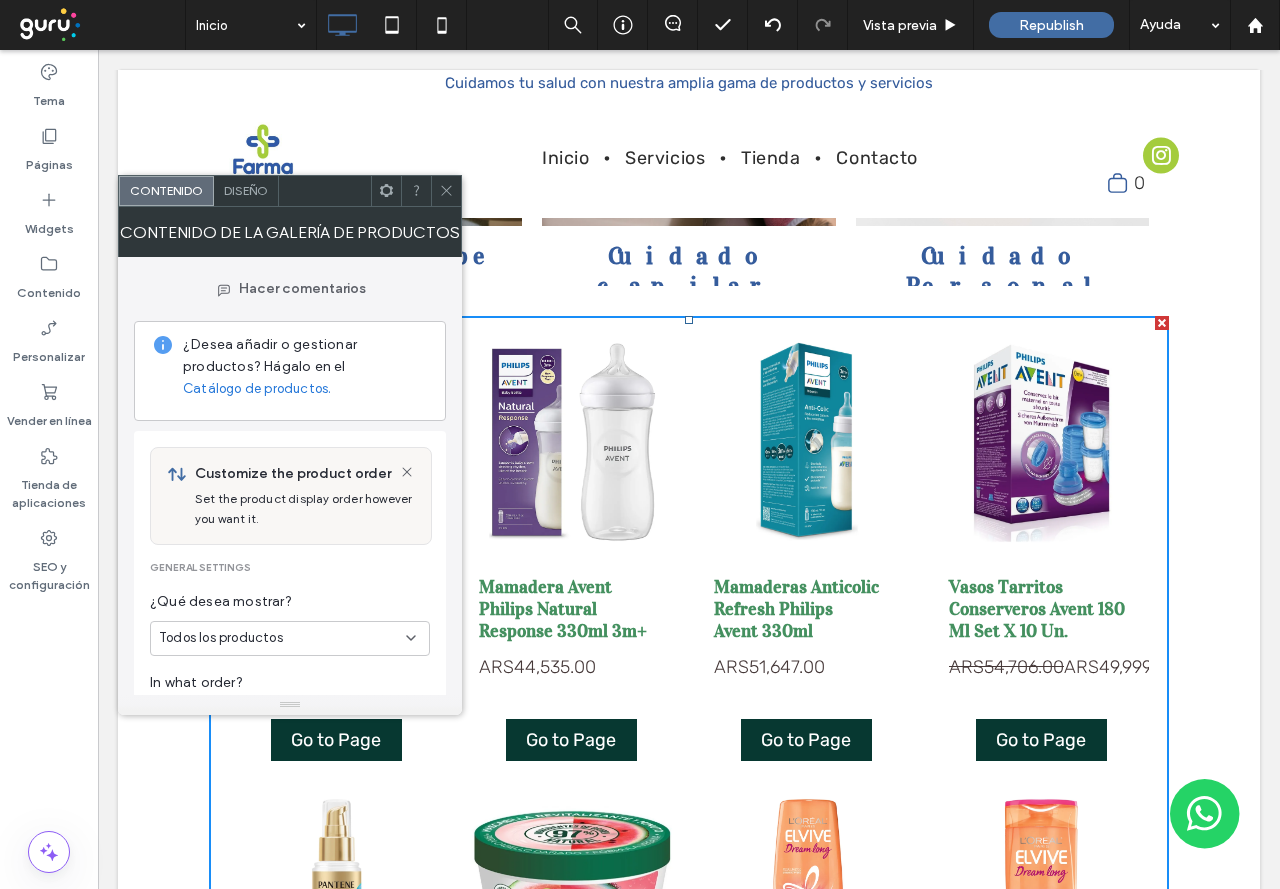 click on "Diseño" at bounding box center [246, 190] 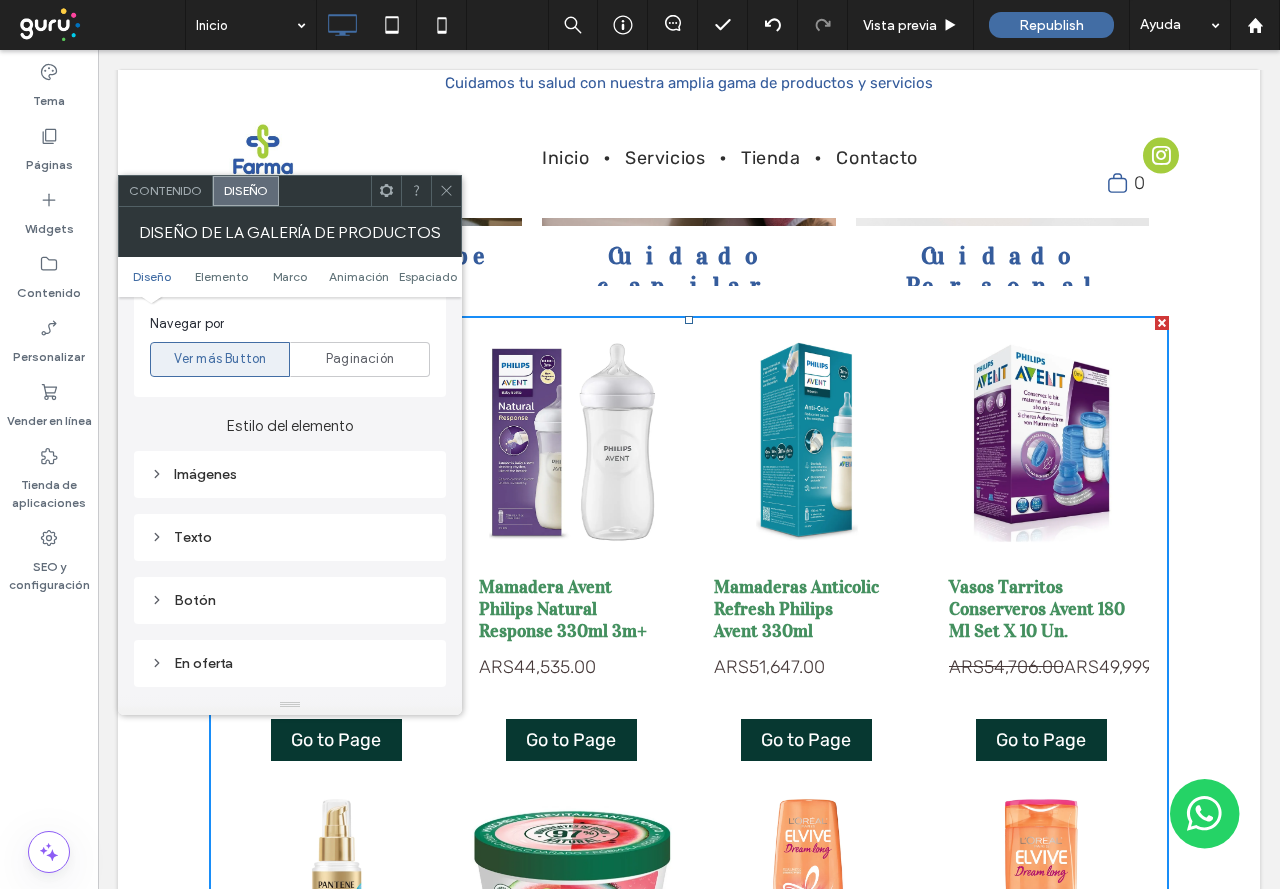 scroll, scrollTop: 900, scrollLeft: 0, axis: vertical 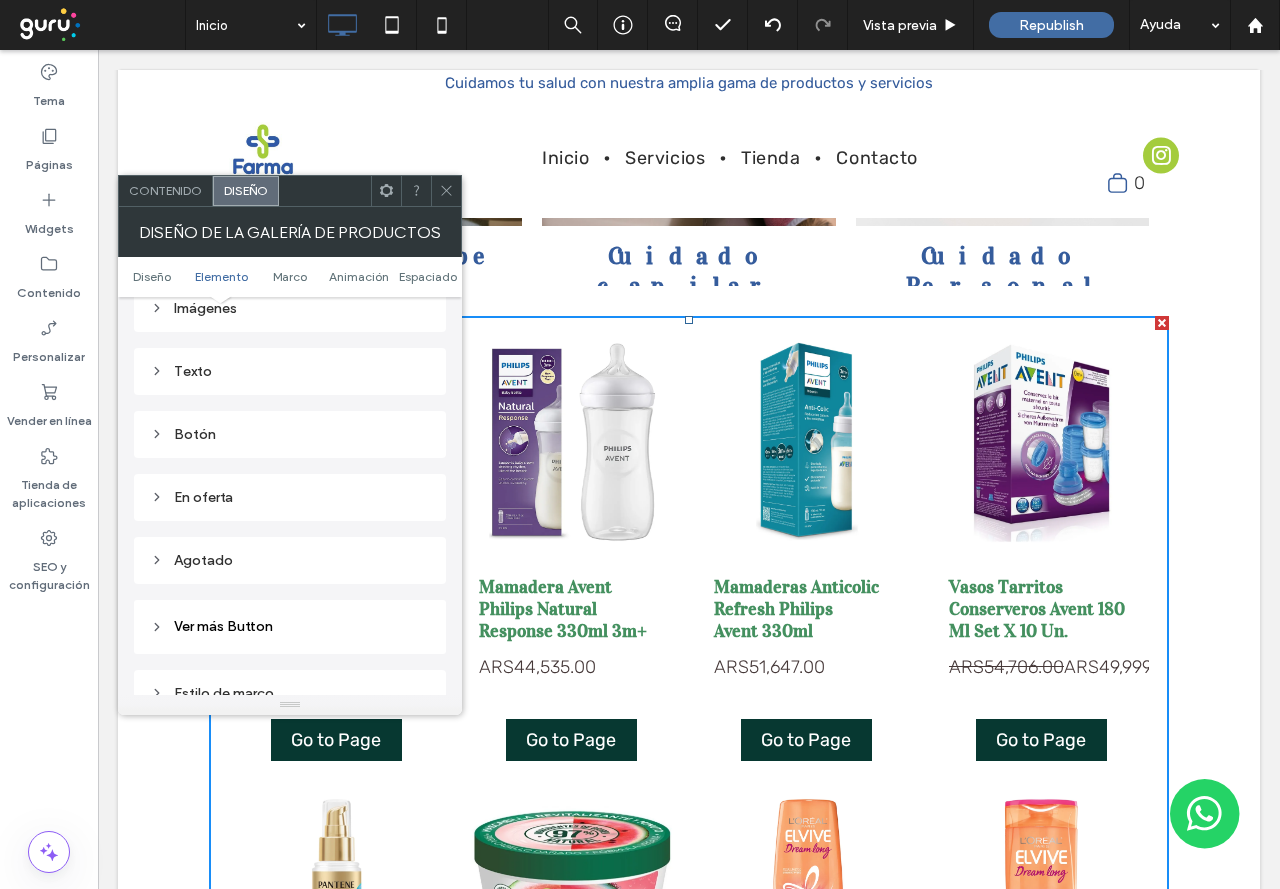 click on "Texto" at bounding box center [290, 371] 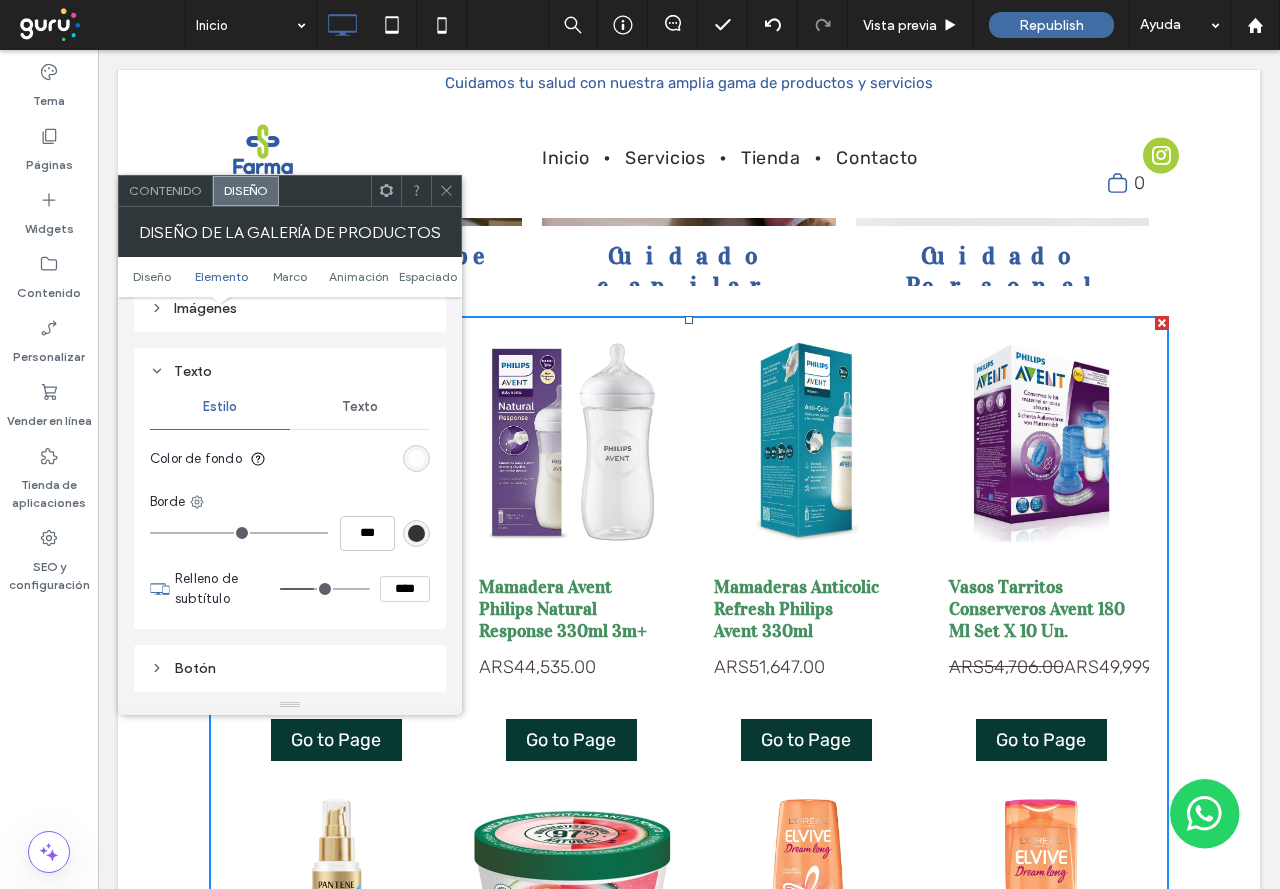 click on "Texto" at bounding box center (360, 407) 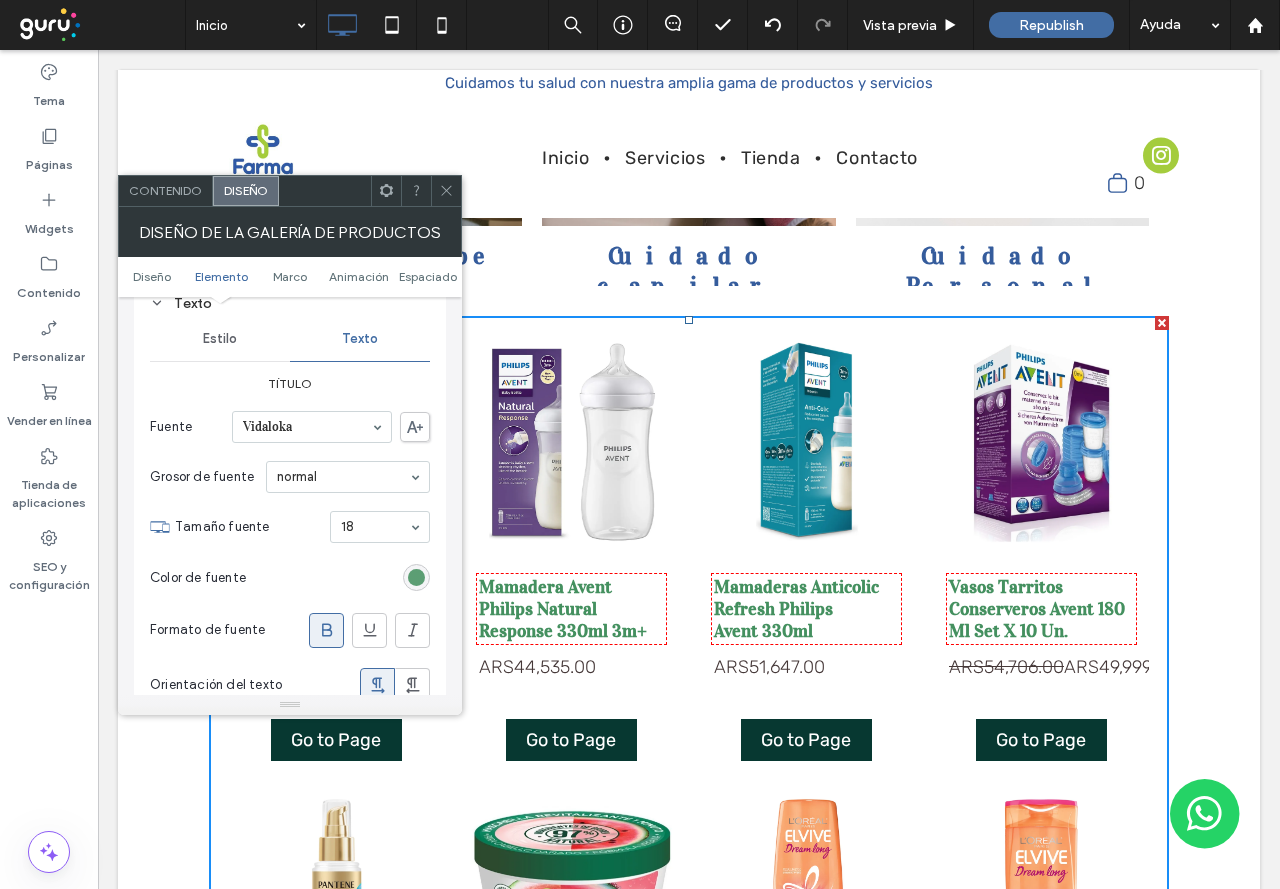 scroll, scrollTop: 1000, scrollLeft: 0, axis: vertical 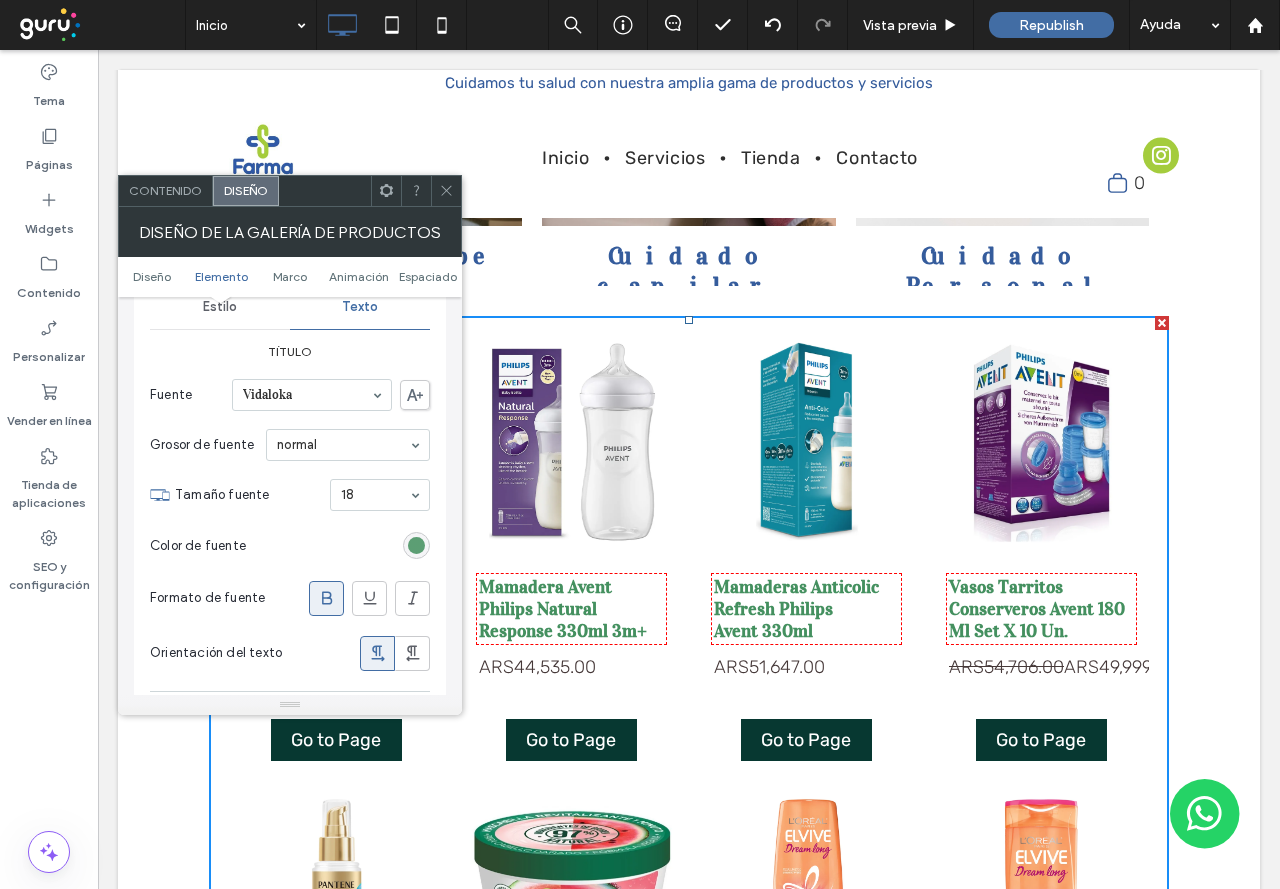click at bounding box center (416, 545) 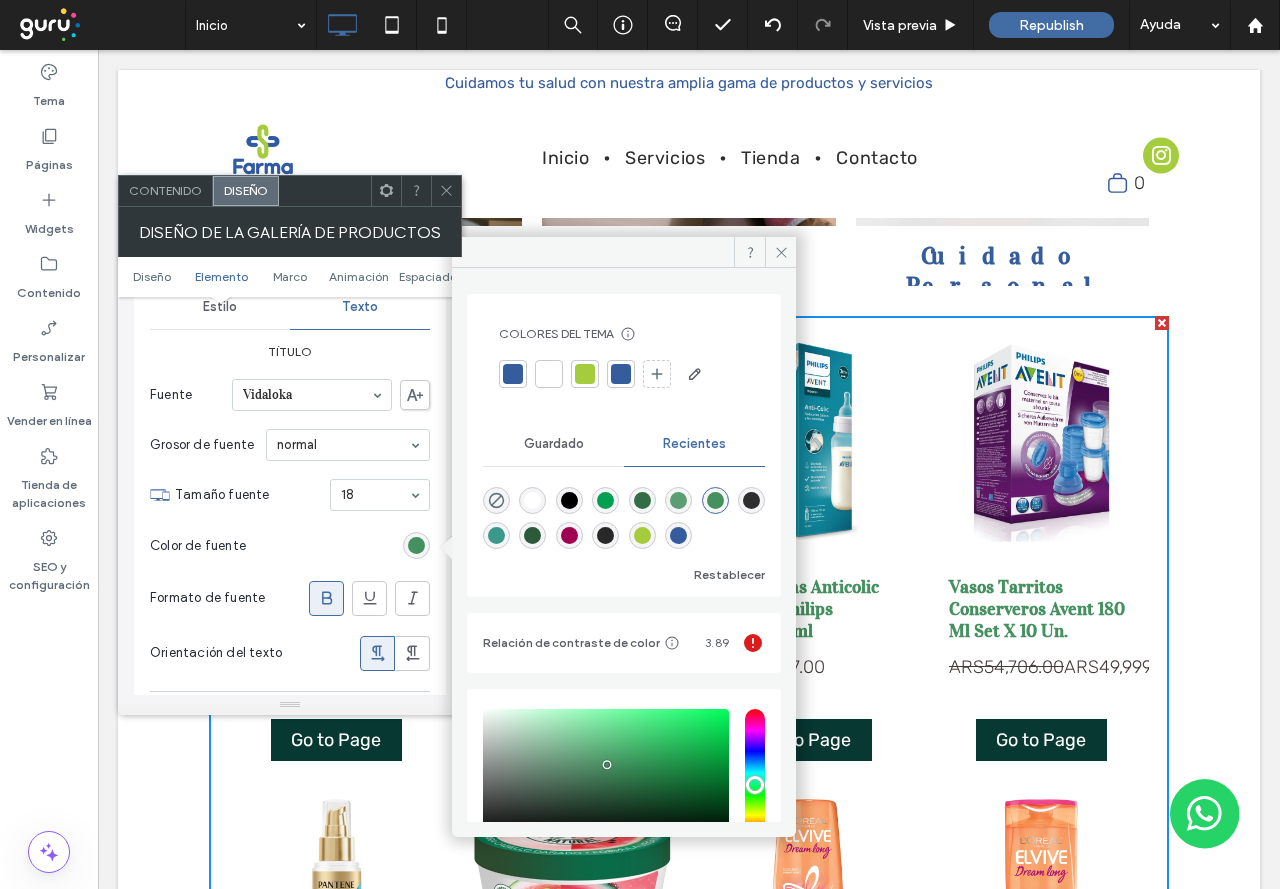 click at bounding box center (585, 374) 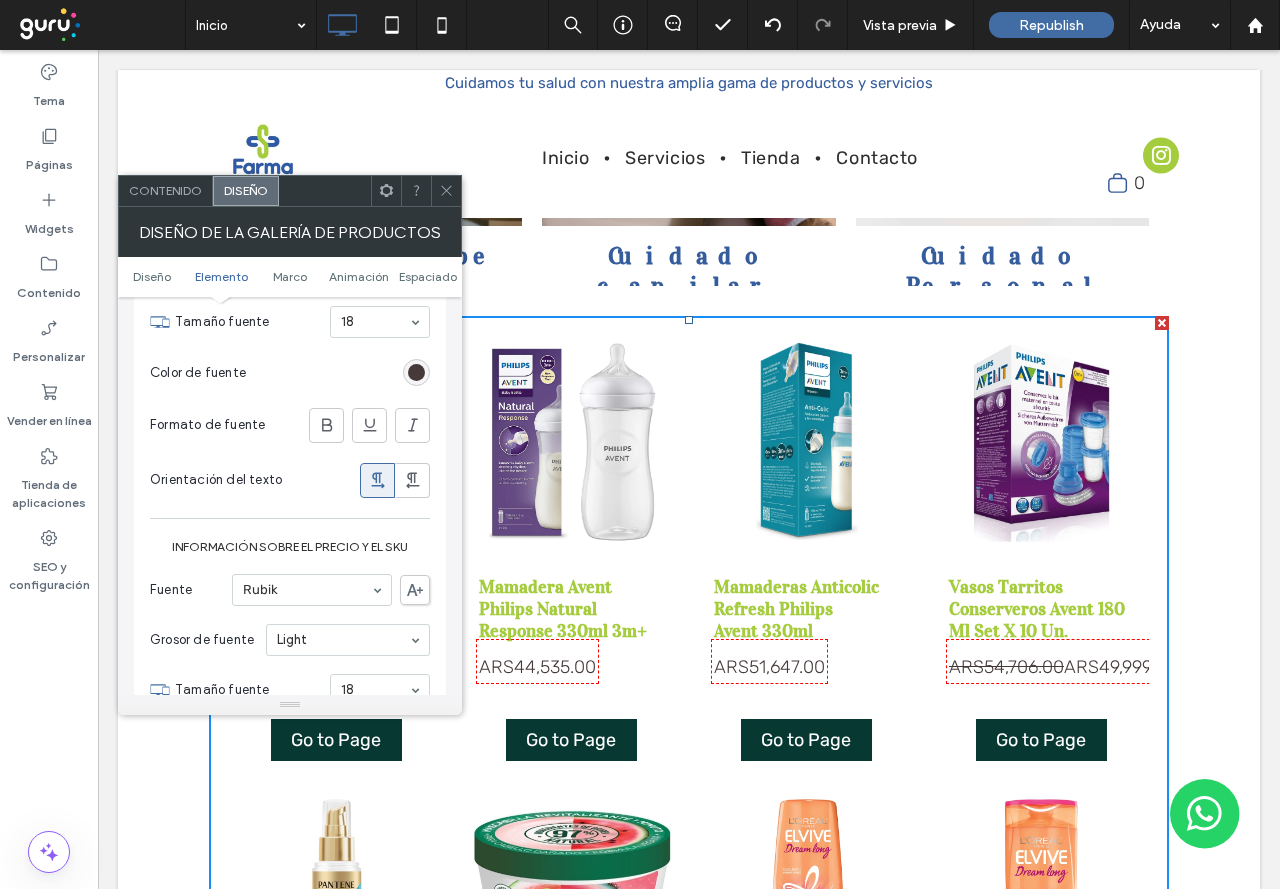 scroll, scrollTop: 1400, scrollLeft: 0, axis: vertical 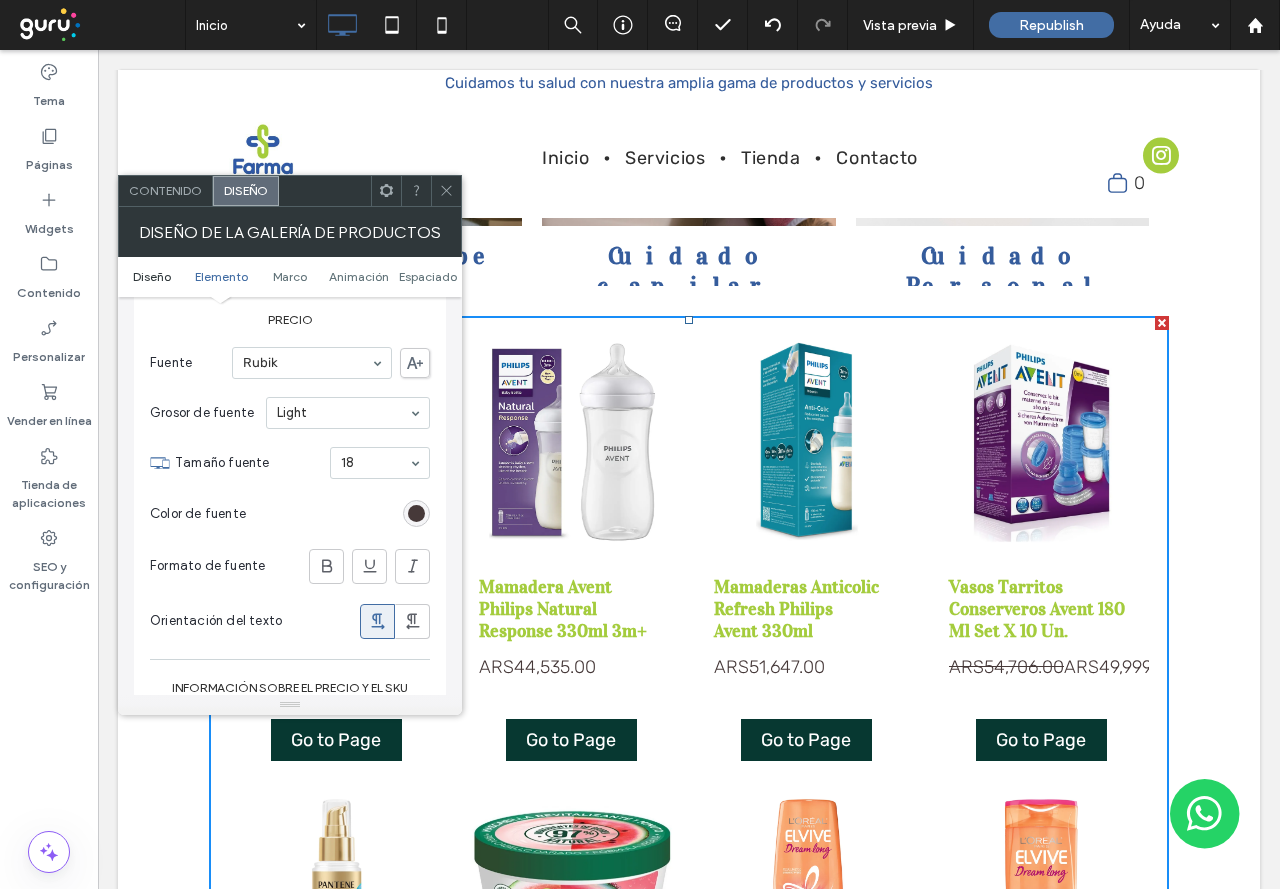 click on "Diseño" at bounding box center [152, 276] 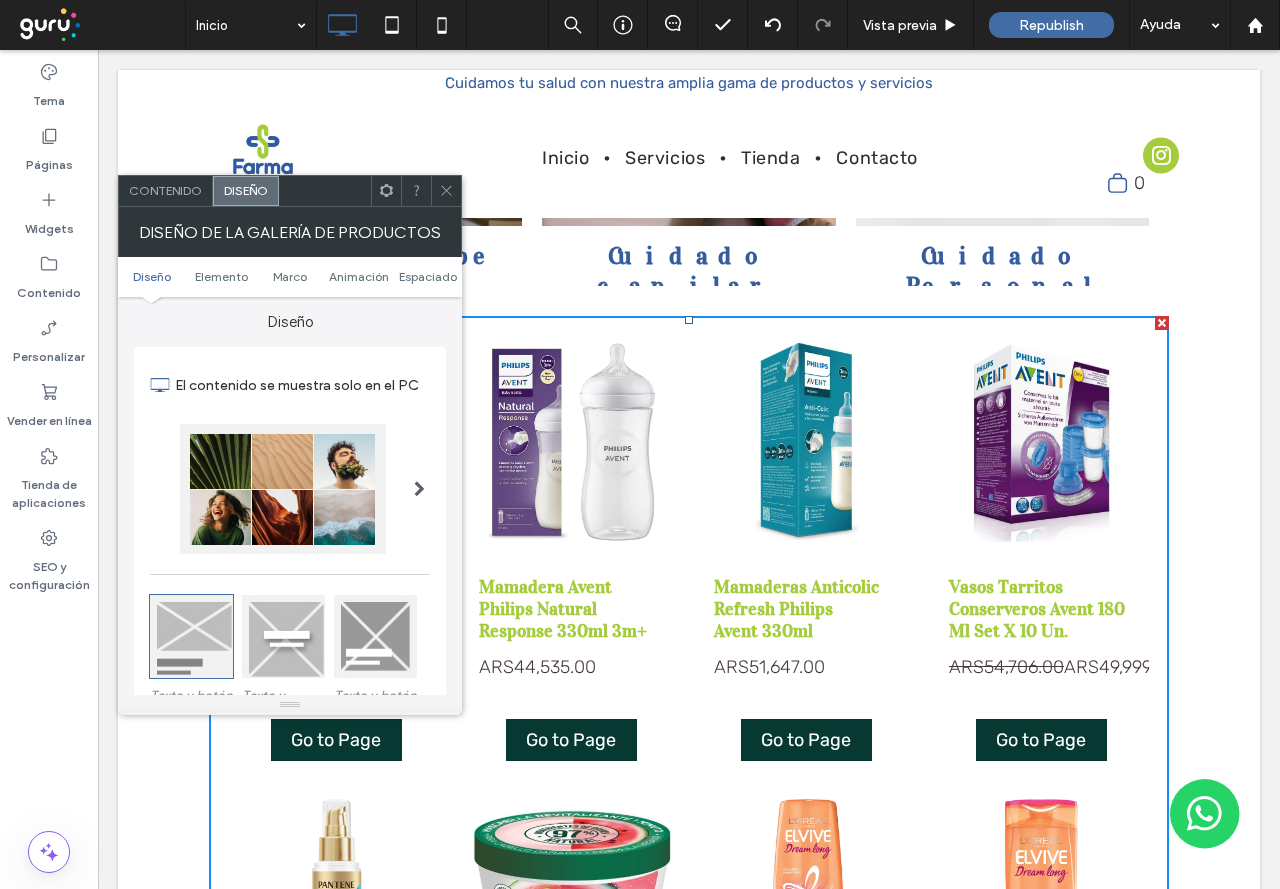 scroll, scrollTop: 0, scrollLeft: 0, axis: both 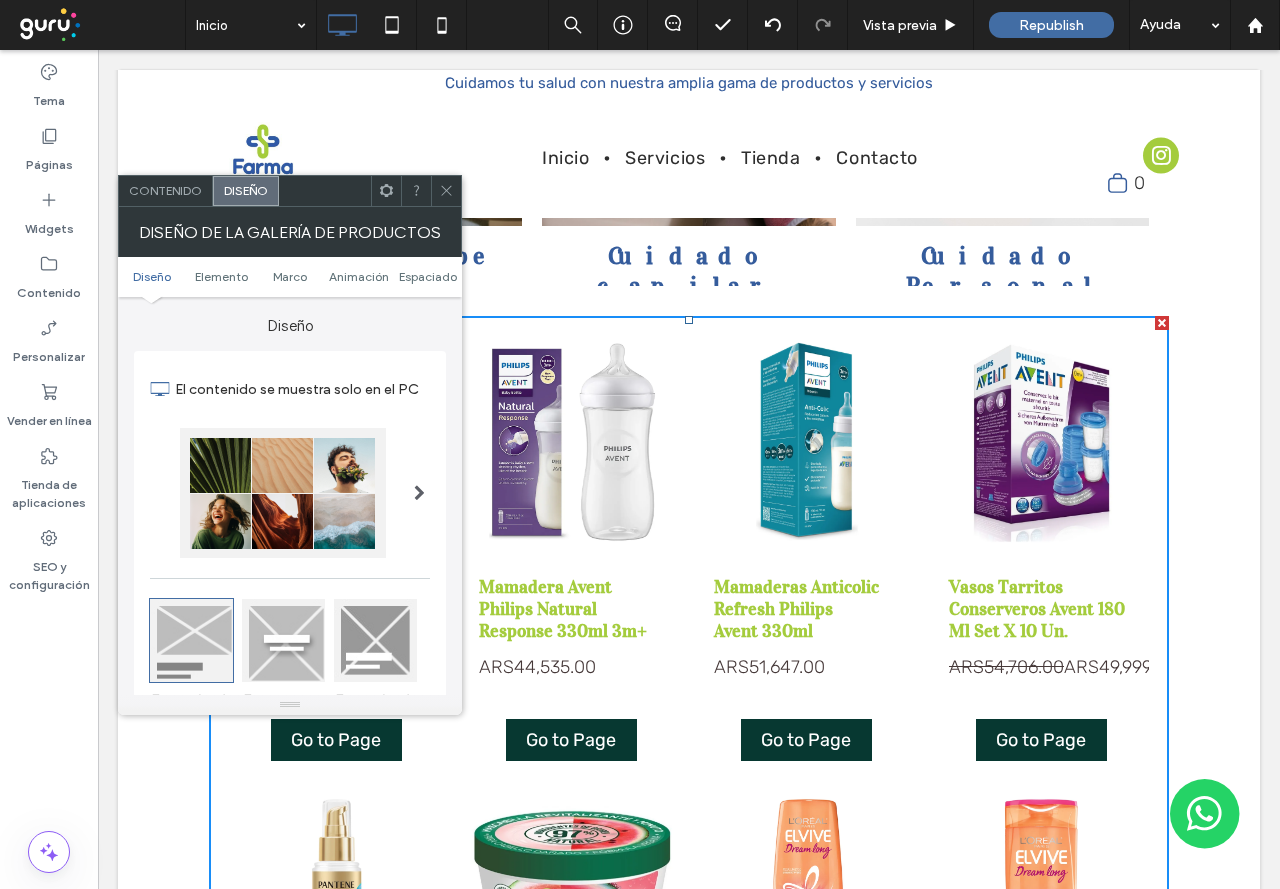 click on "Contenido" at bounding box center [166, 191] 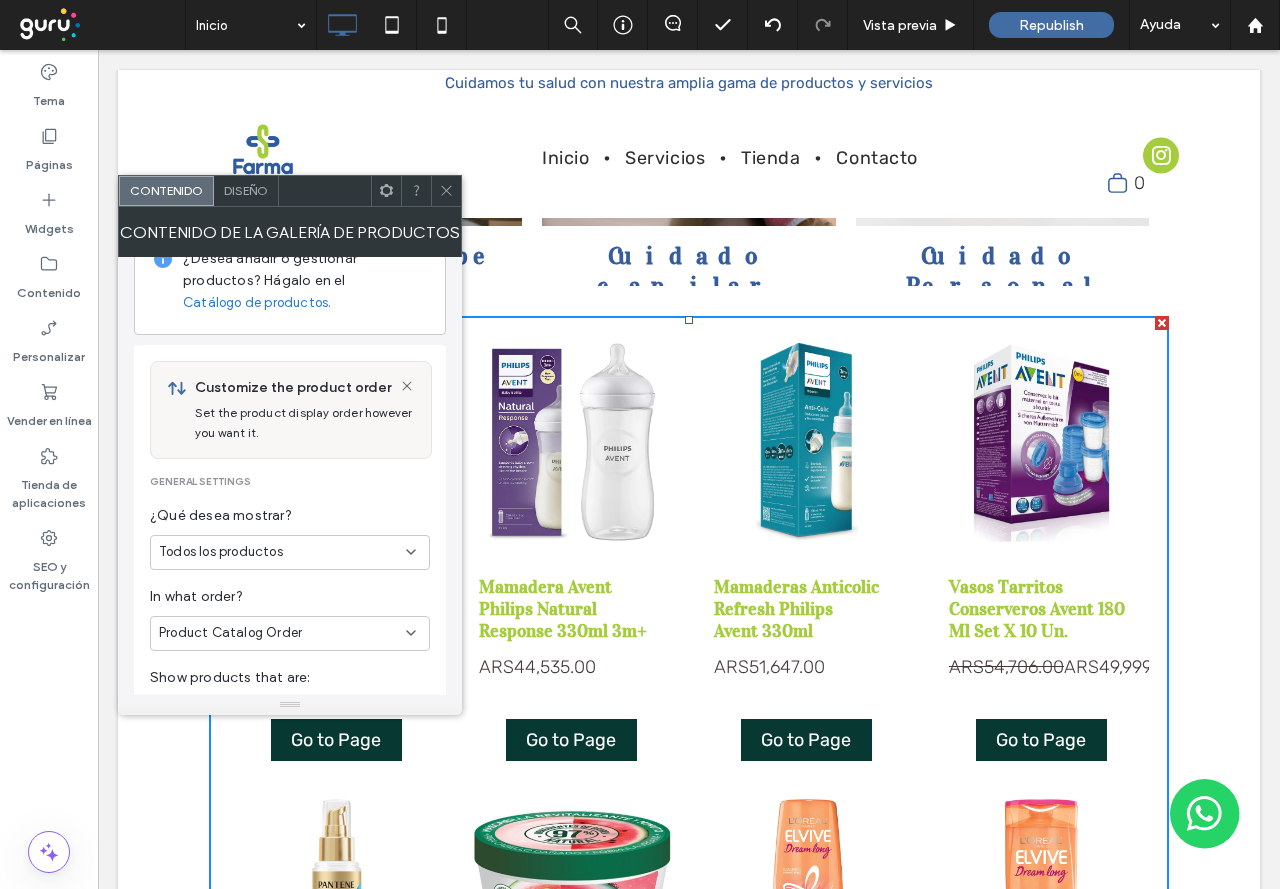 scroll, scrollTop: 0, scrollLeft: 0, axis: both 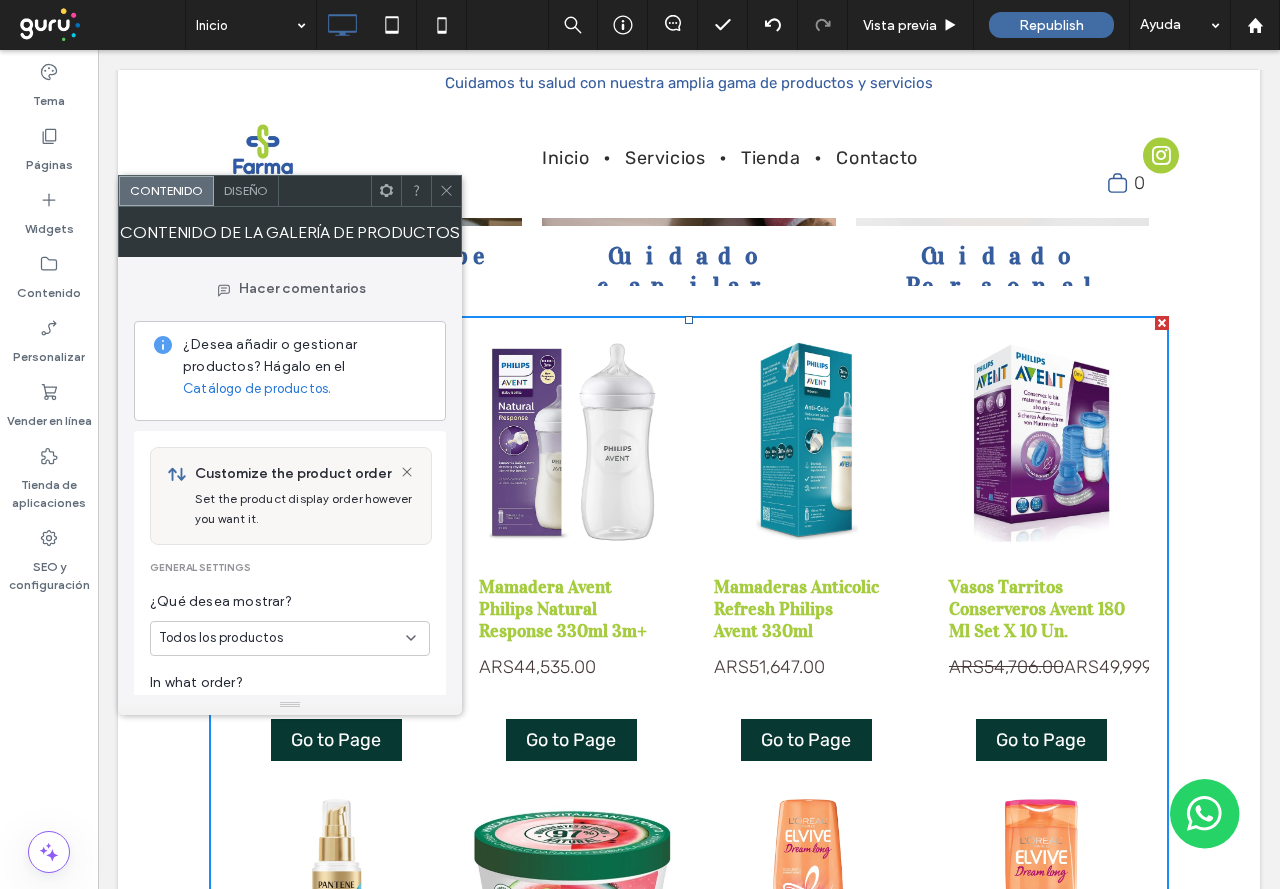 click on "Diseño" at bounding box center [246, 190] 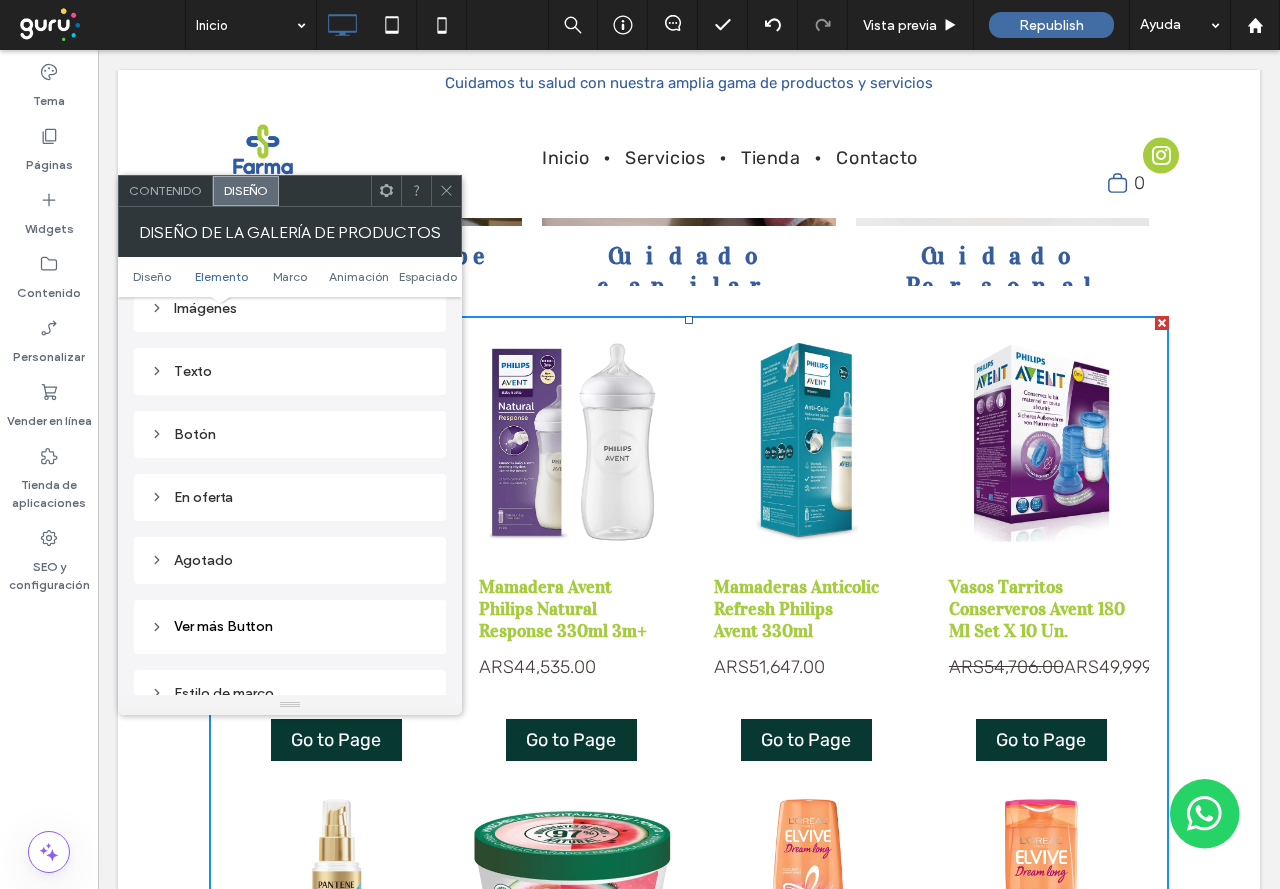 click on "Botón" at bounding box center [290, 434] 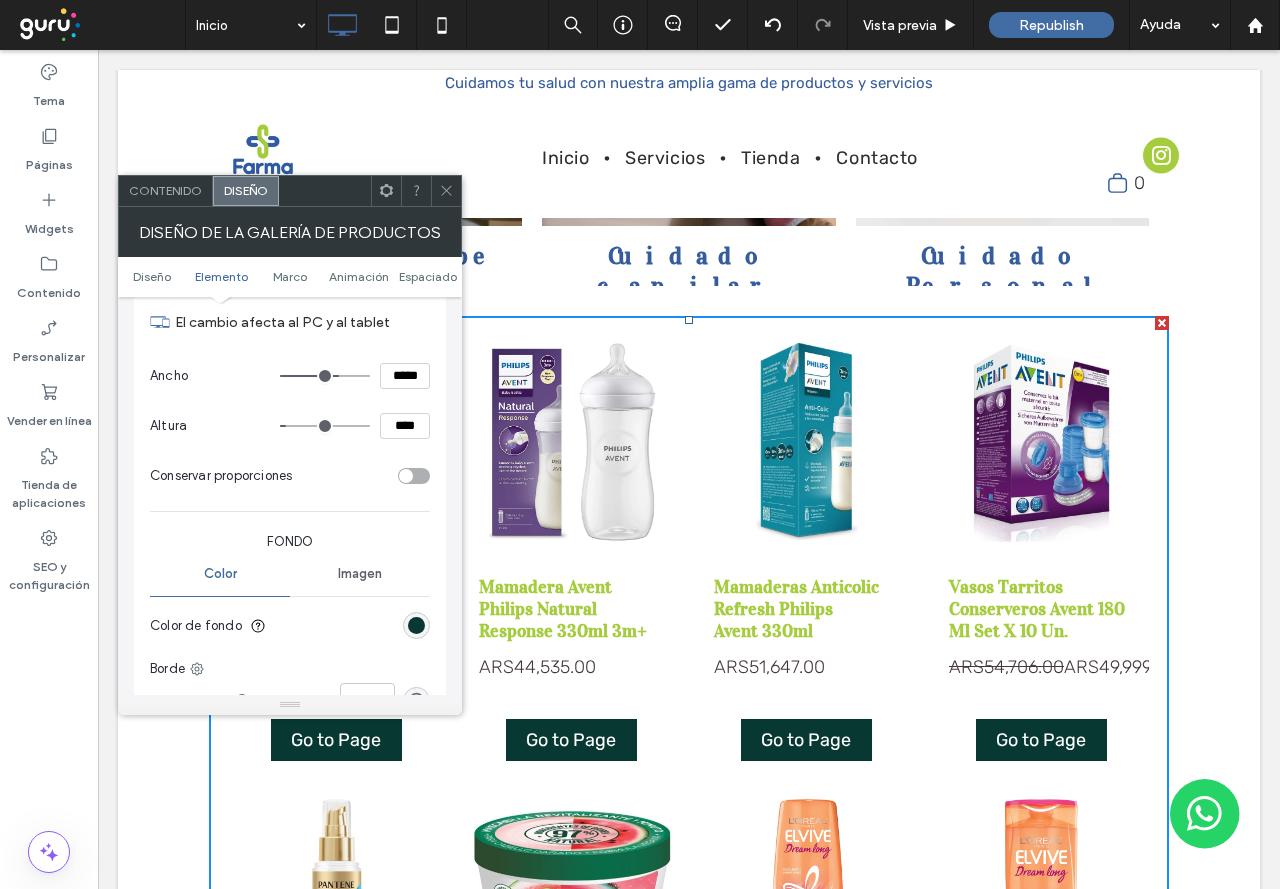 scroll, scrollTop: 1300, scrollLeft: 0, axis: vertical 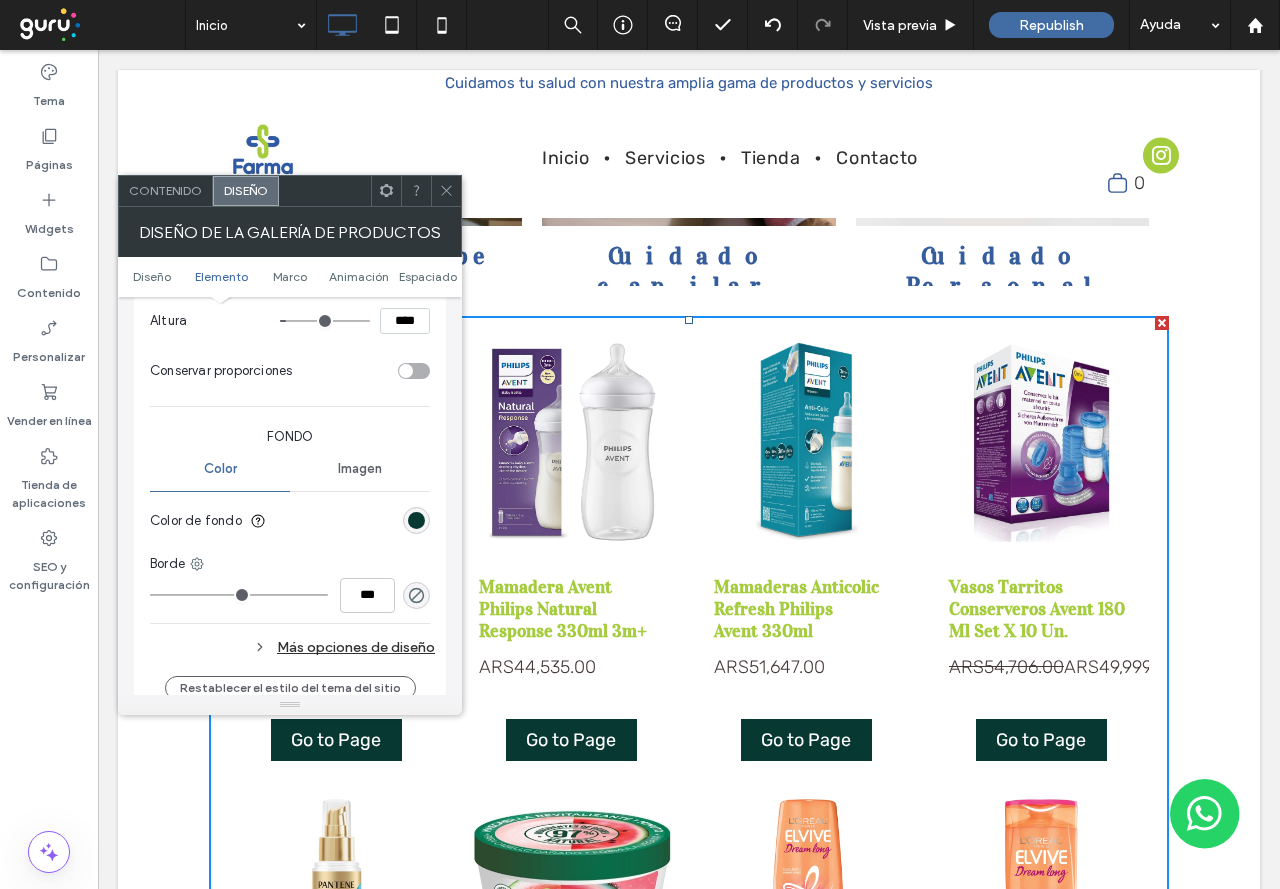 click at bounding box center [416, 520] 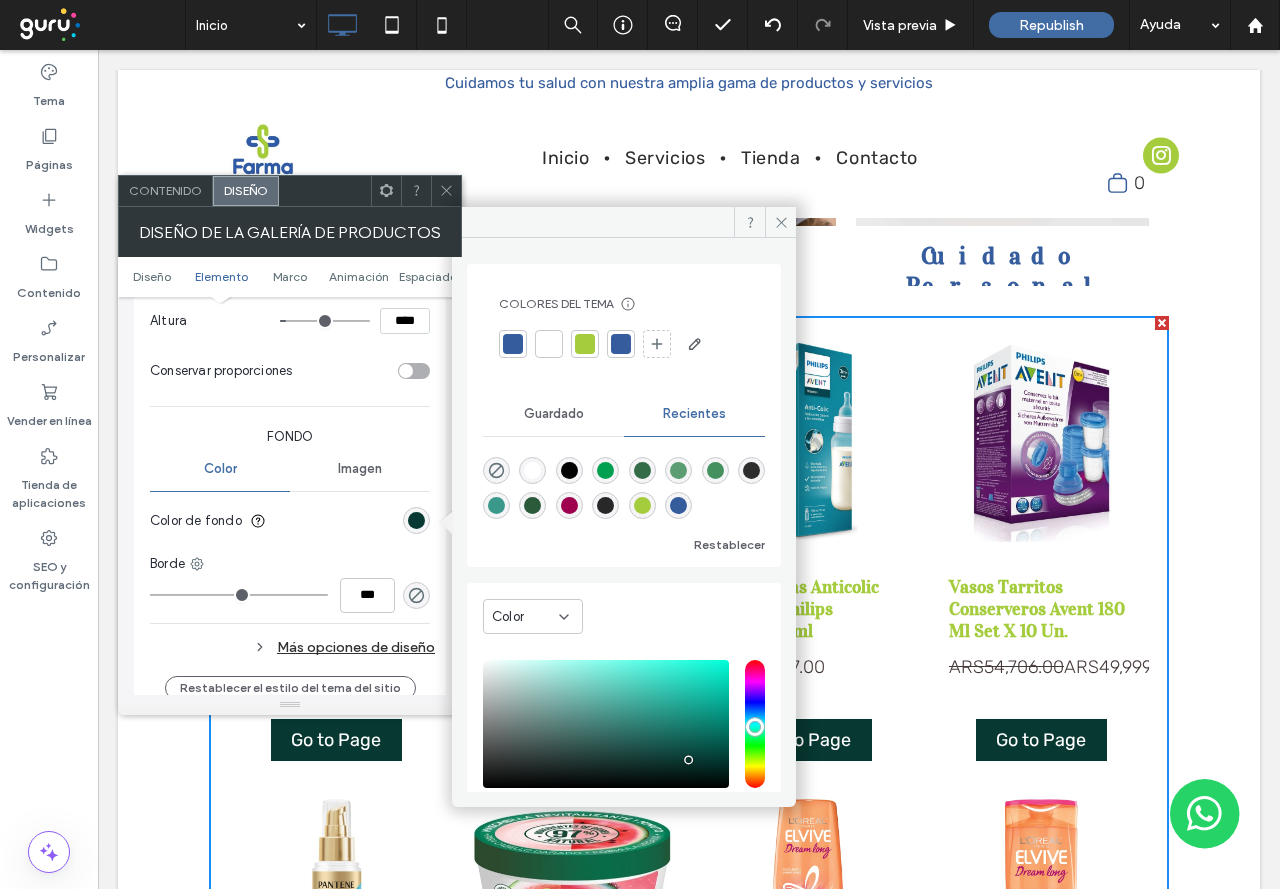 click at bounding box center [624, 344] 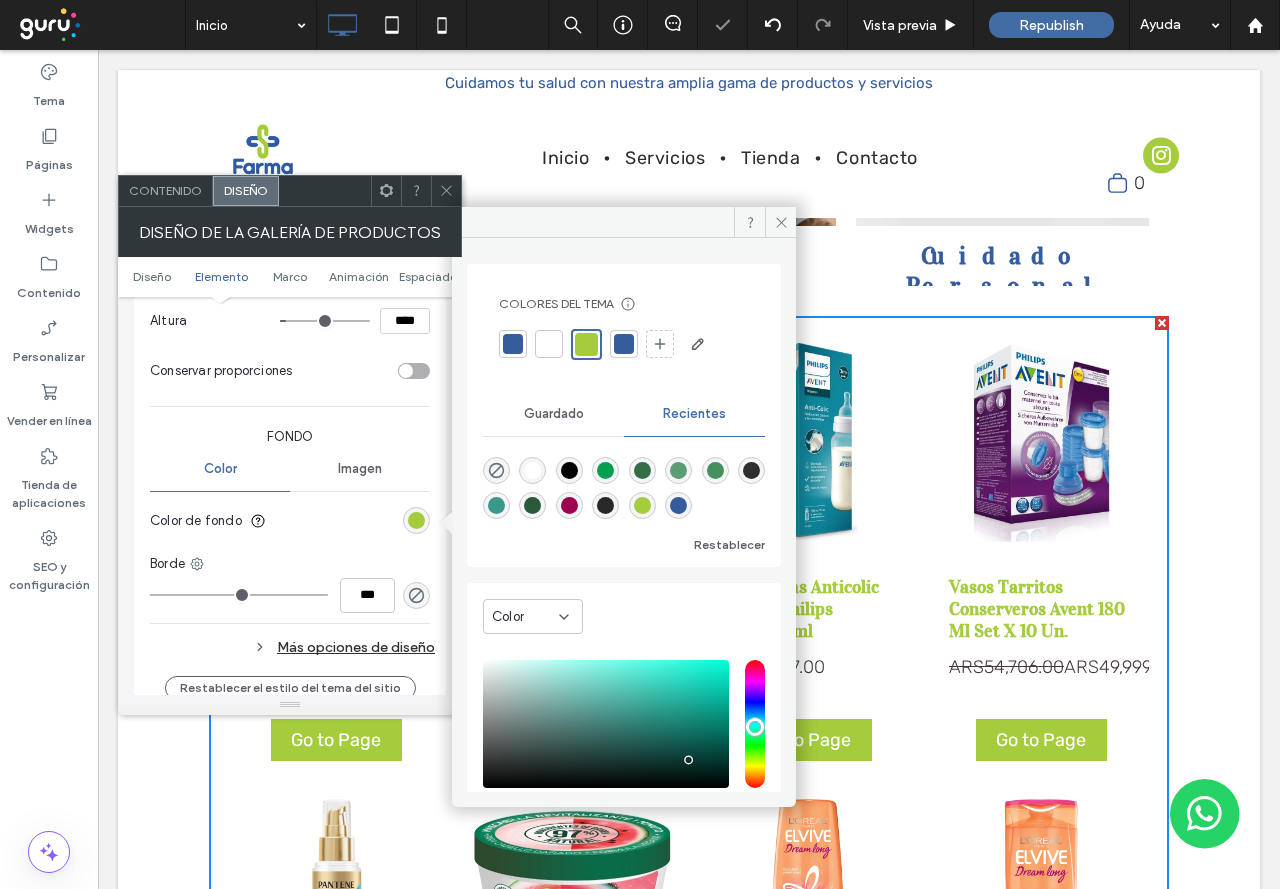 click on "Contenido" at bounding box center [166, 191] 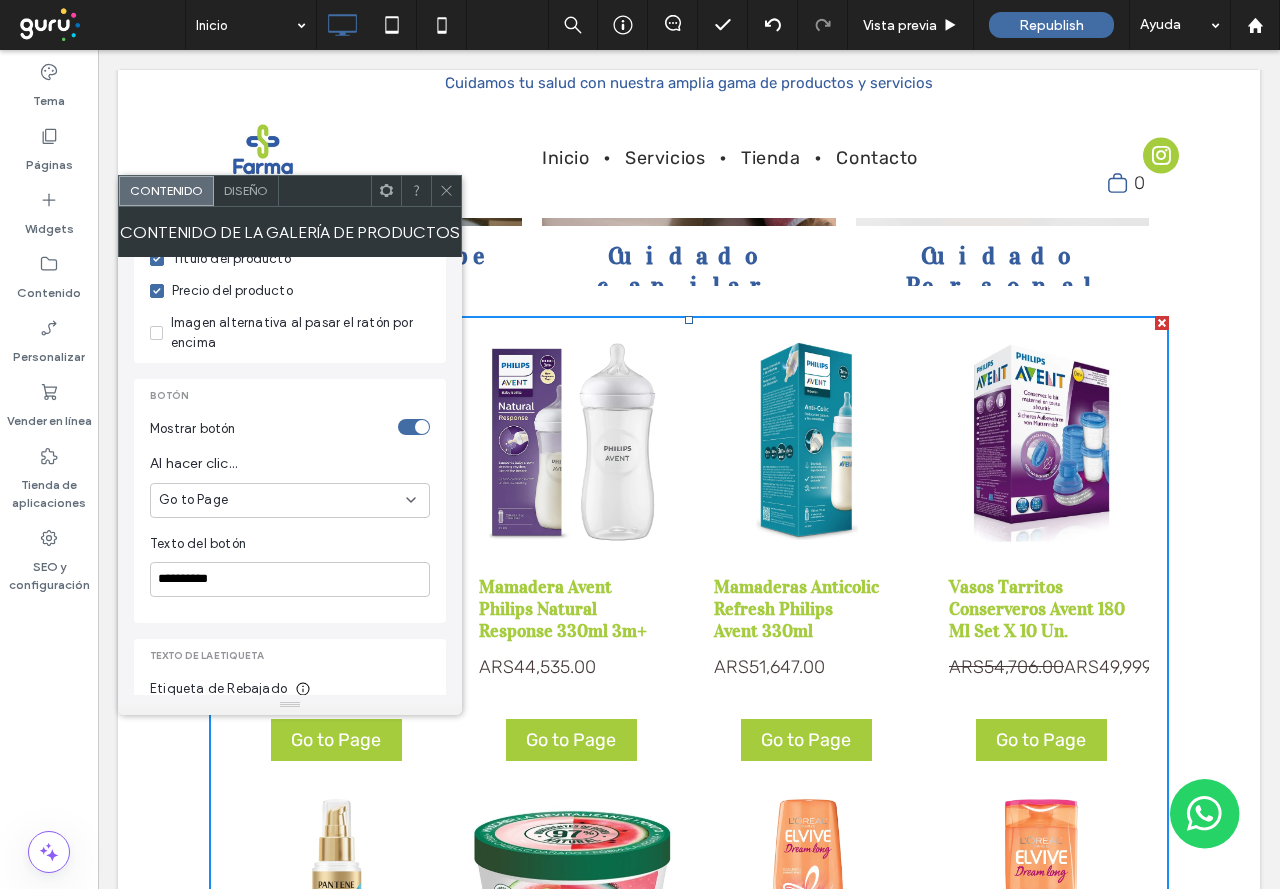 scroll, scrollTop: 700, scrollLeft: 0, axis: vertical 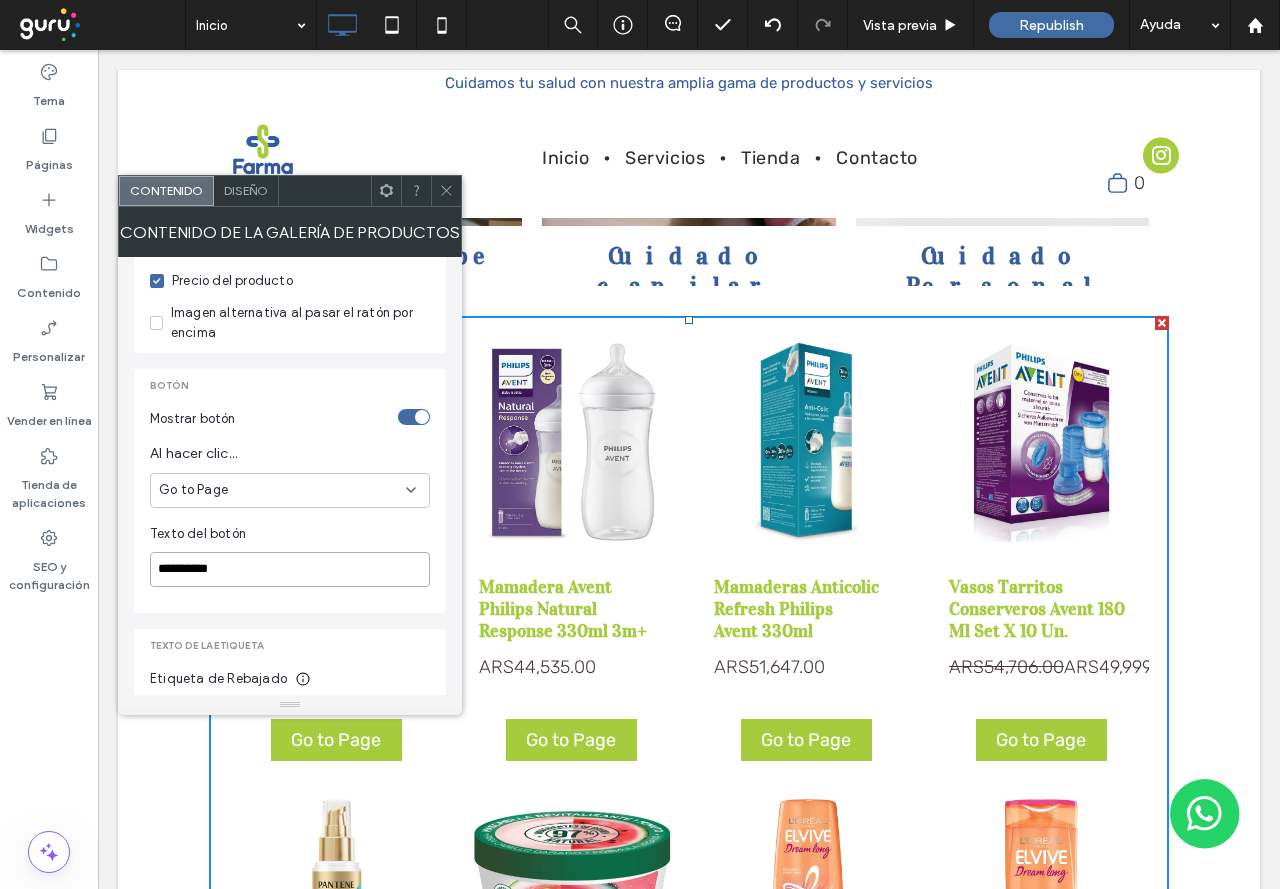 click on "**********" at bounding box center [290, 569] 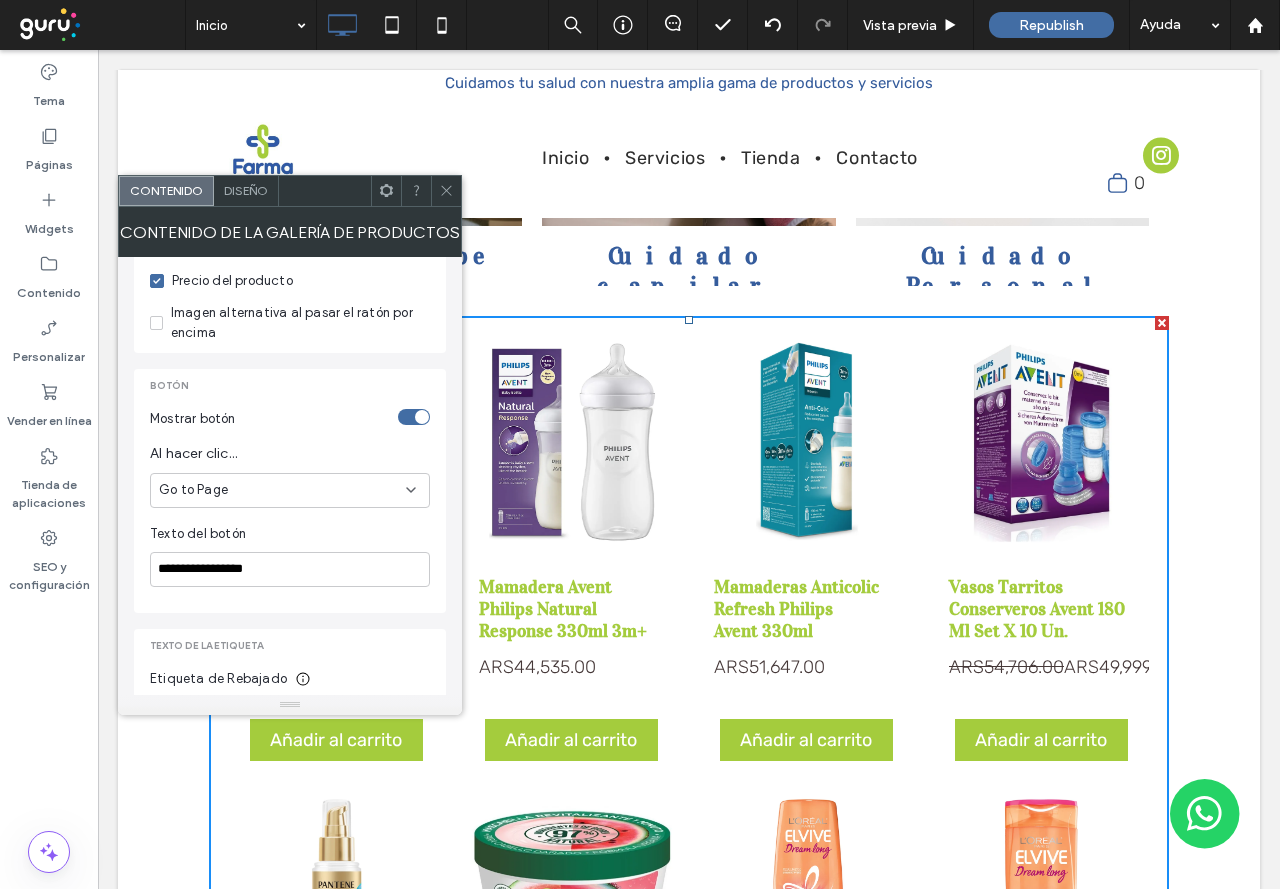 click on "Go to Page" at bounding box center (290, 490) 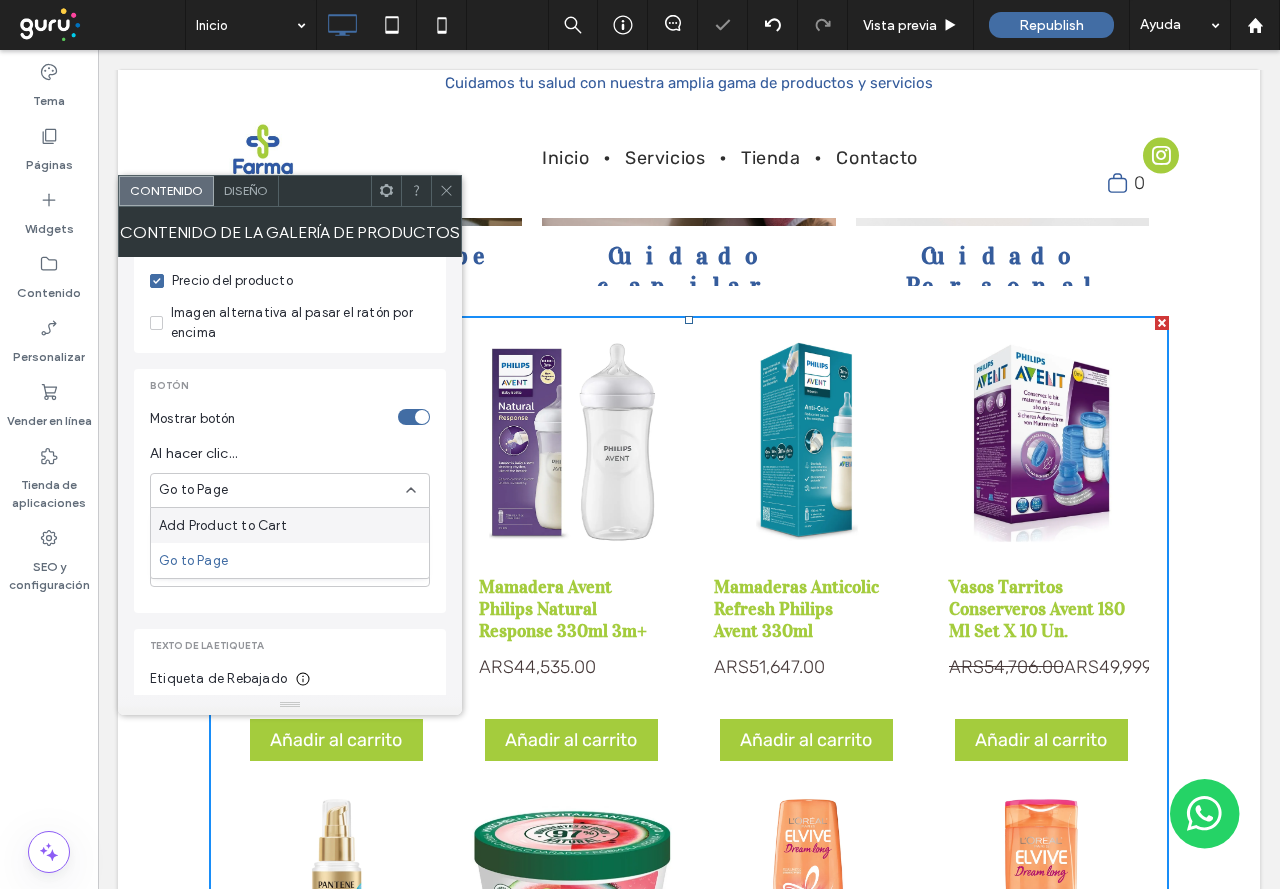 click on "Al hacer clic..." at bounding box center (290, 454) 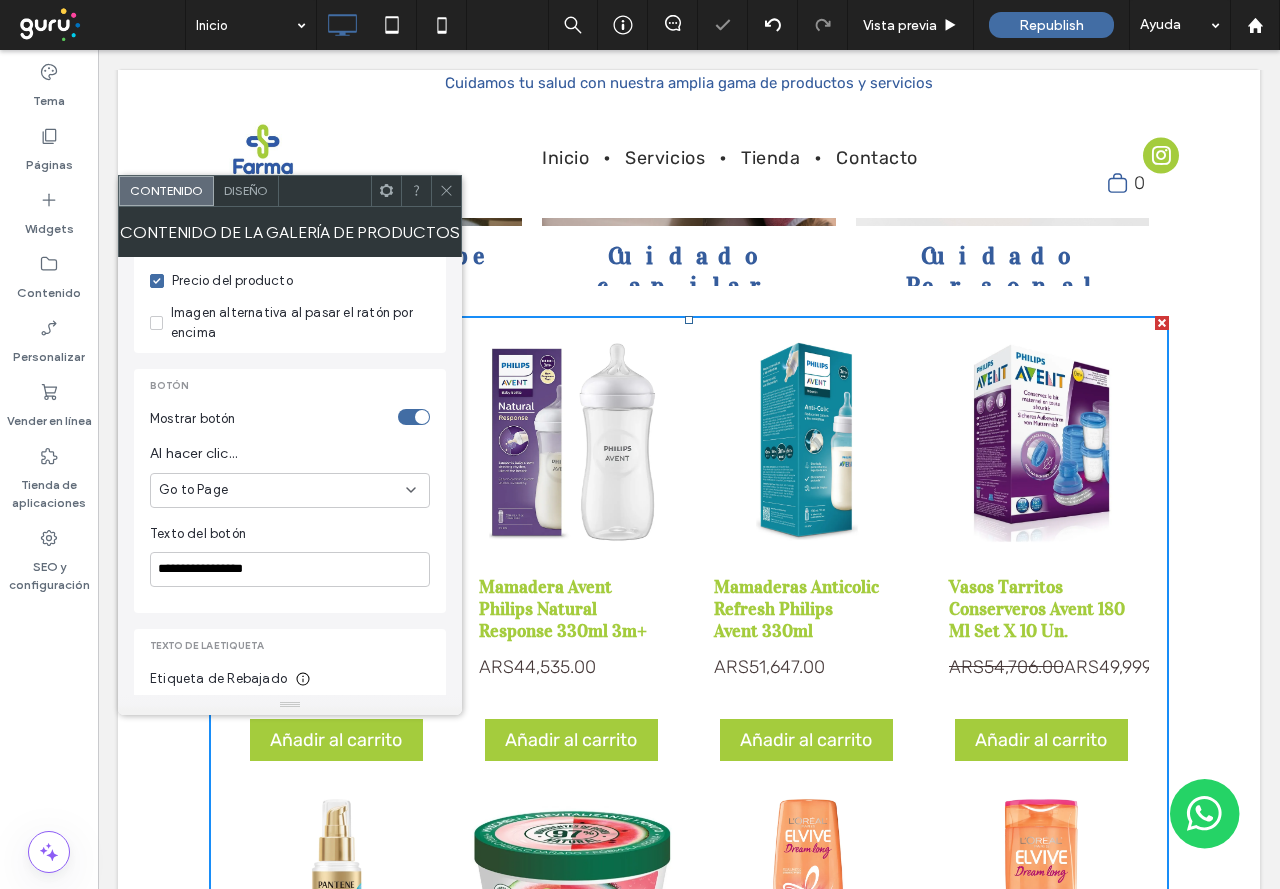 click at bounding box center (446, 191) 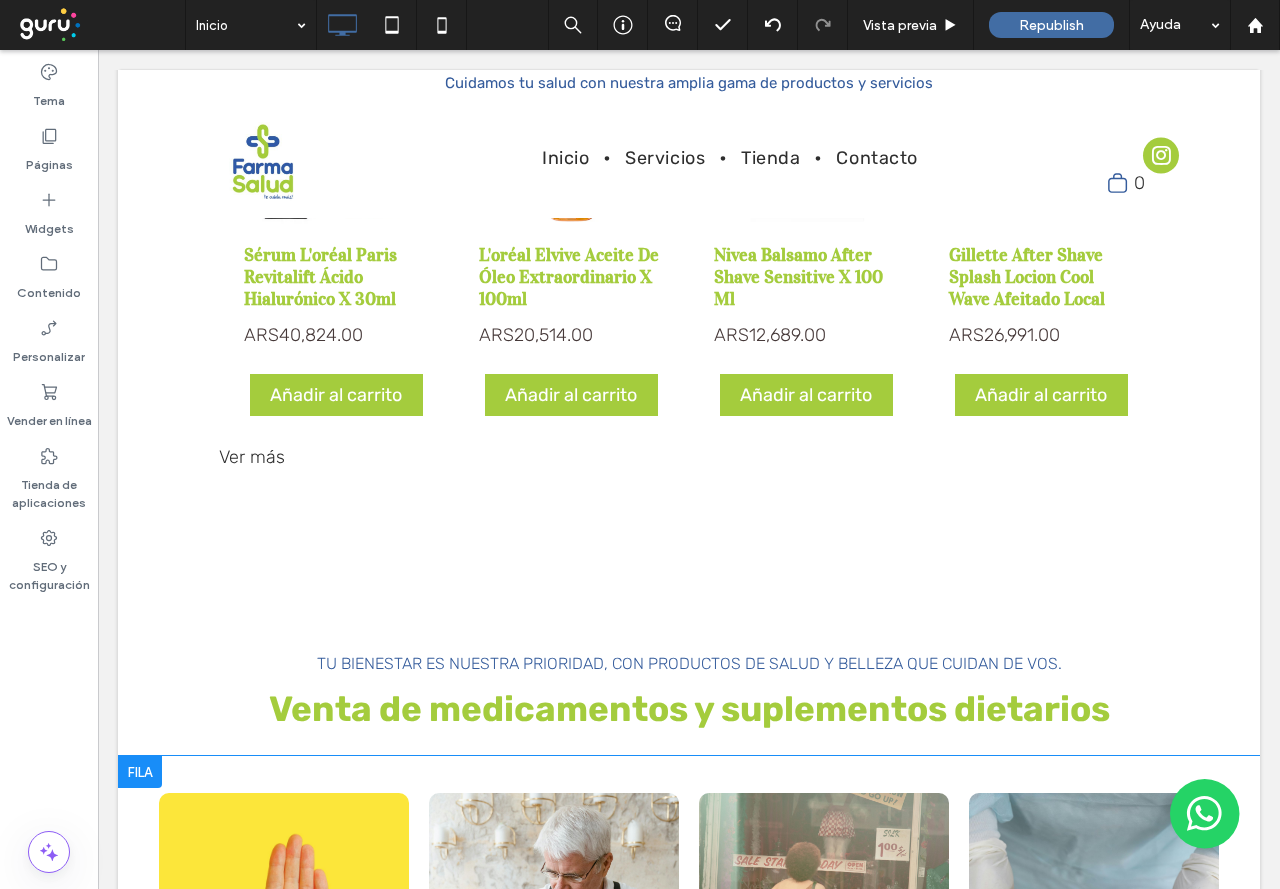scroll, scrollTop: 2319, scrollLeft: 0, axis: vertical 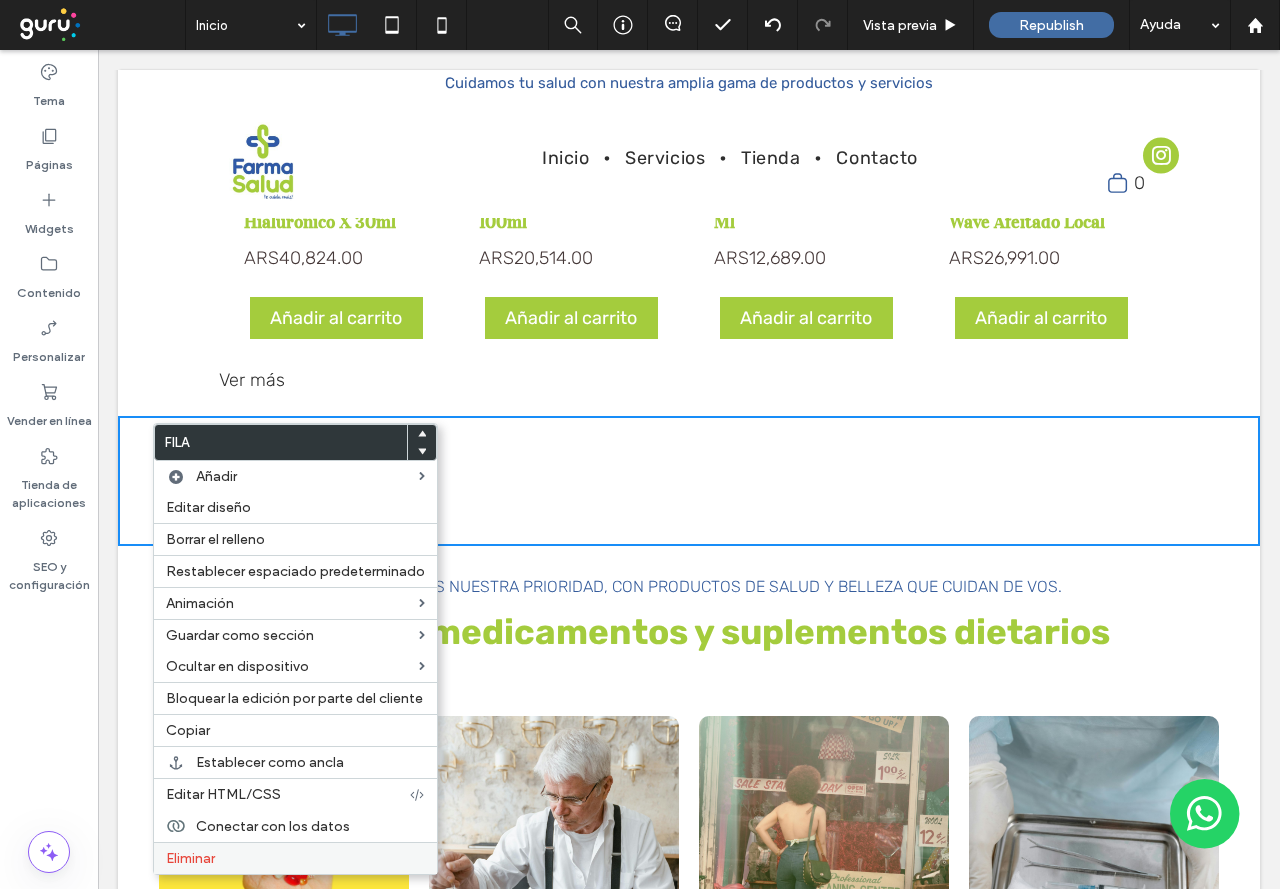 click on "Eliminar" at bounding box center (190, 858) 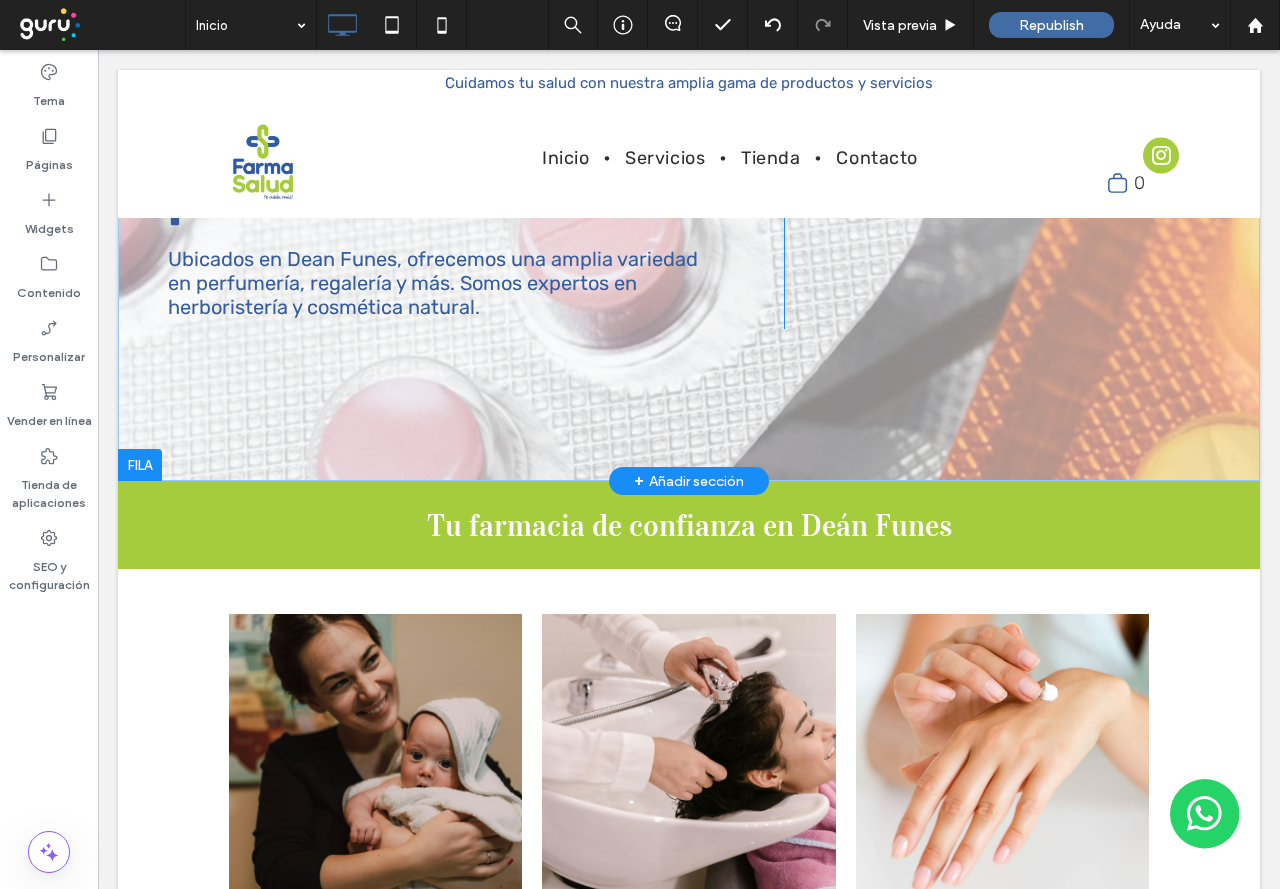 scroll, scrollTop: 0, scrollLeft: 0, axis: both 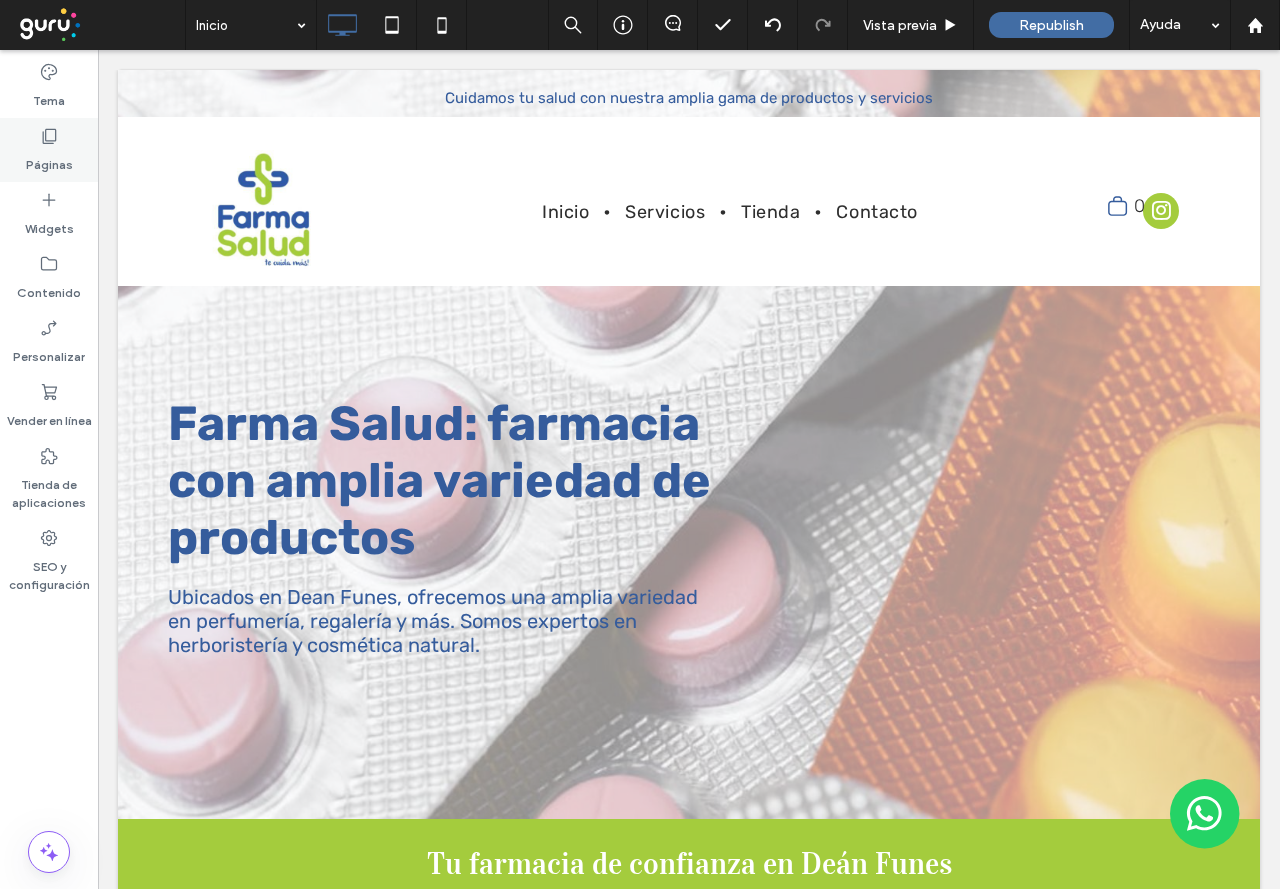 click on "Páginas" at bounding box center (49, 150) 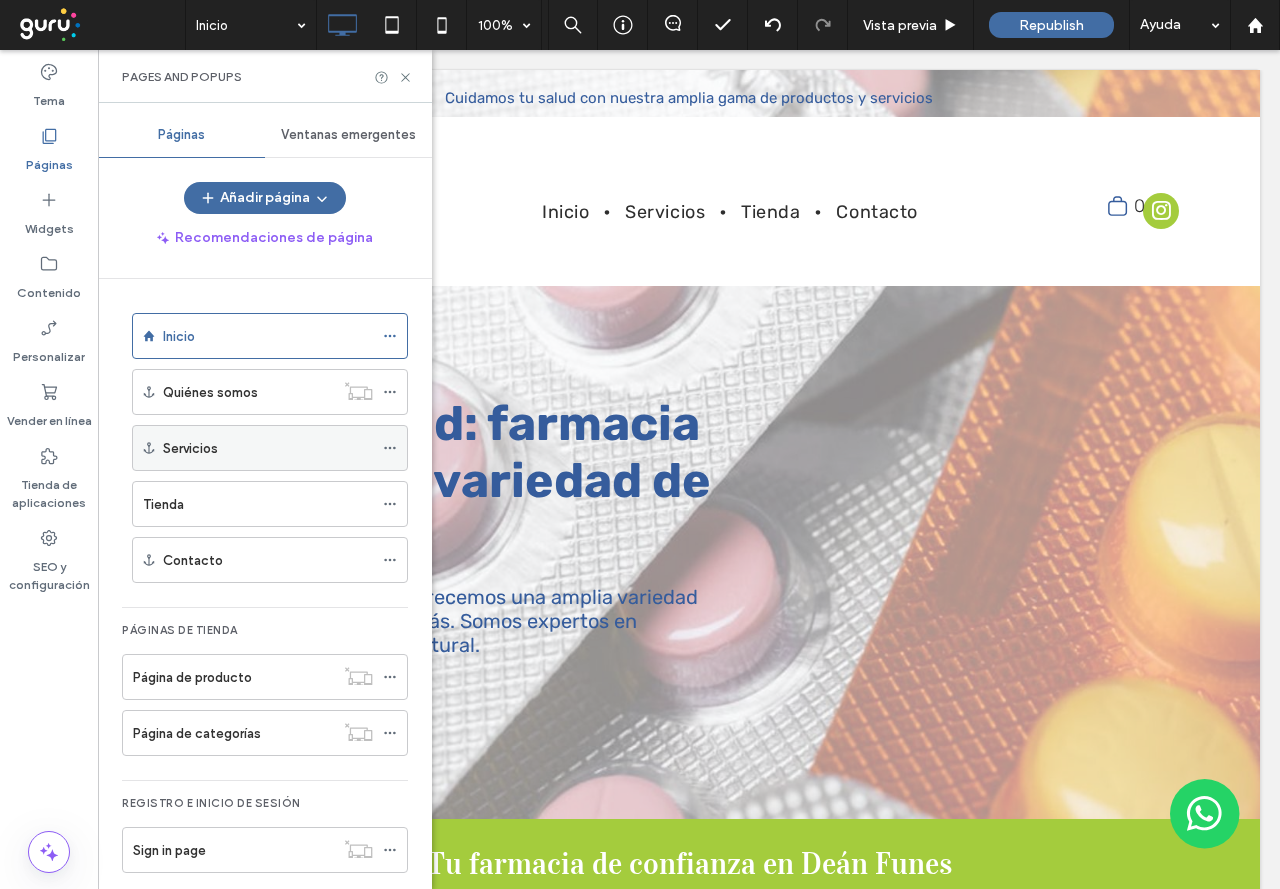 click 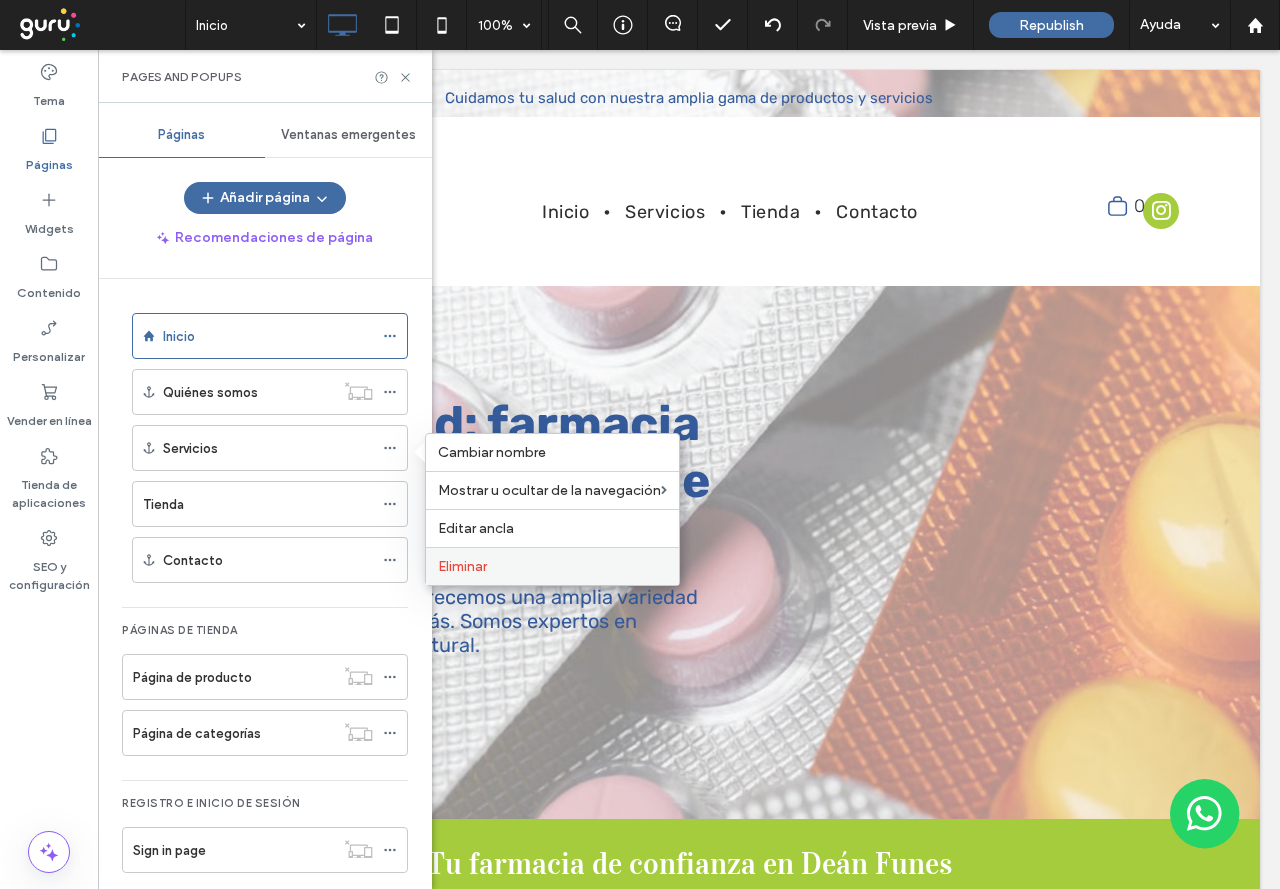 click on "Eliminar" at bounding box center [552, 566] 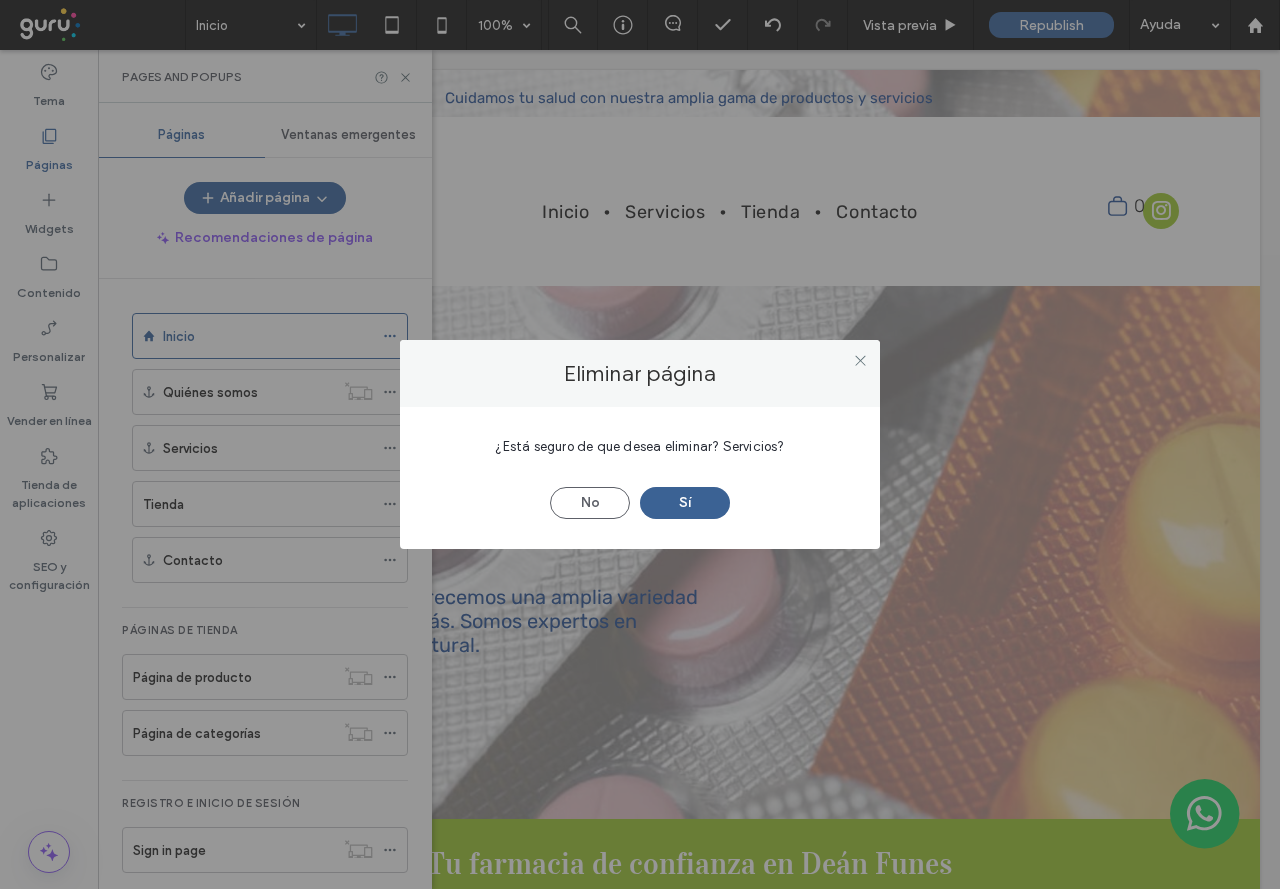 click on "Sí" at bounding box center [685, 503] 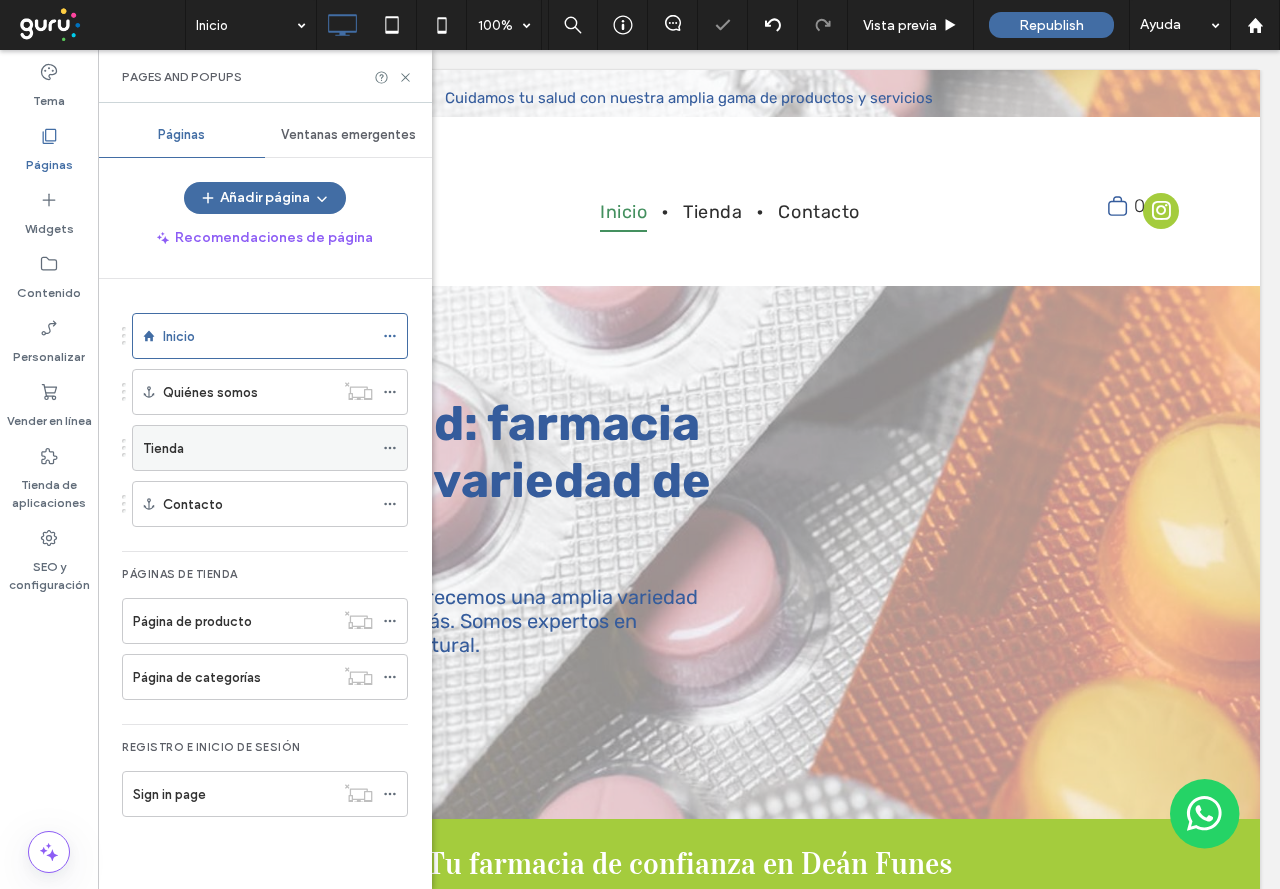 scroll, scrollTop: 0, scrollLeft: 0, axis: both 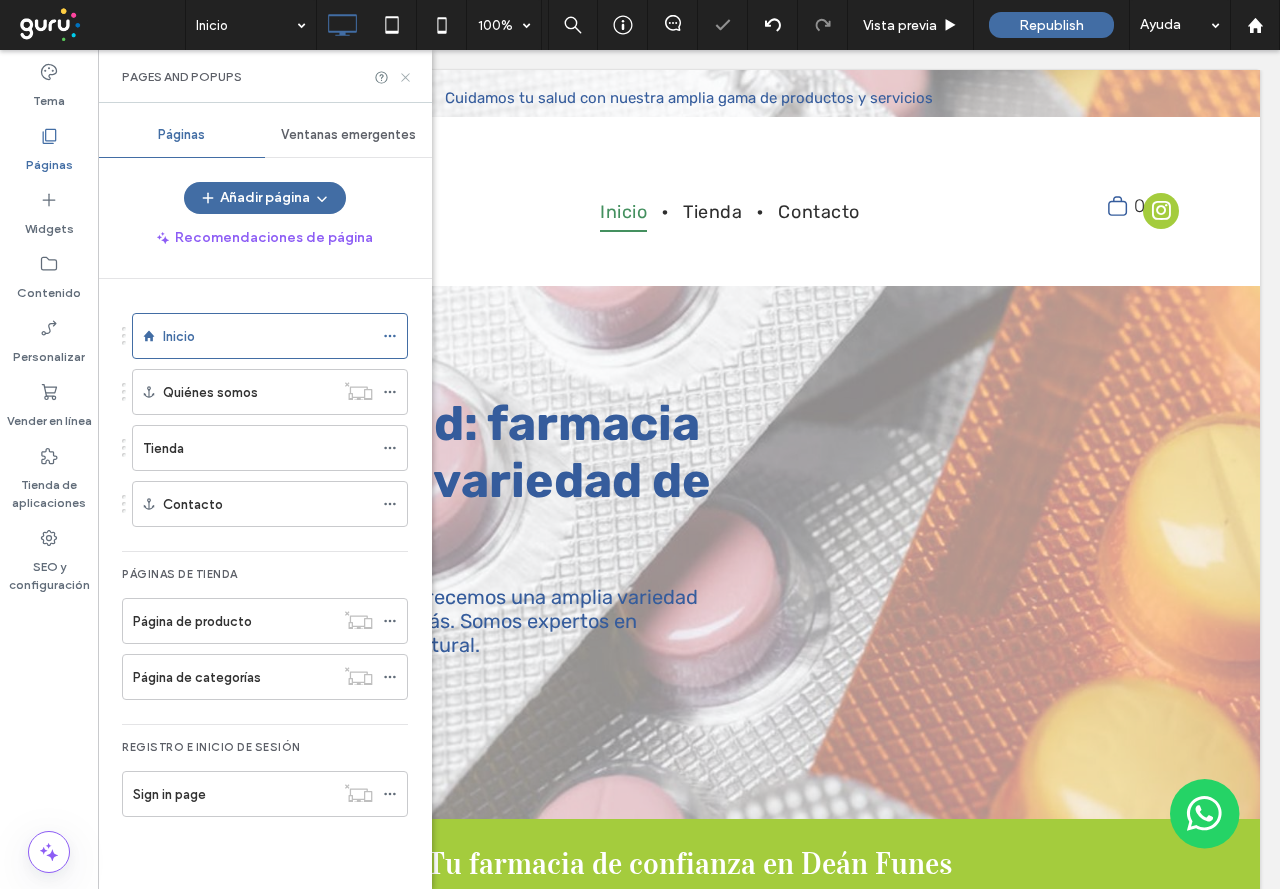 click 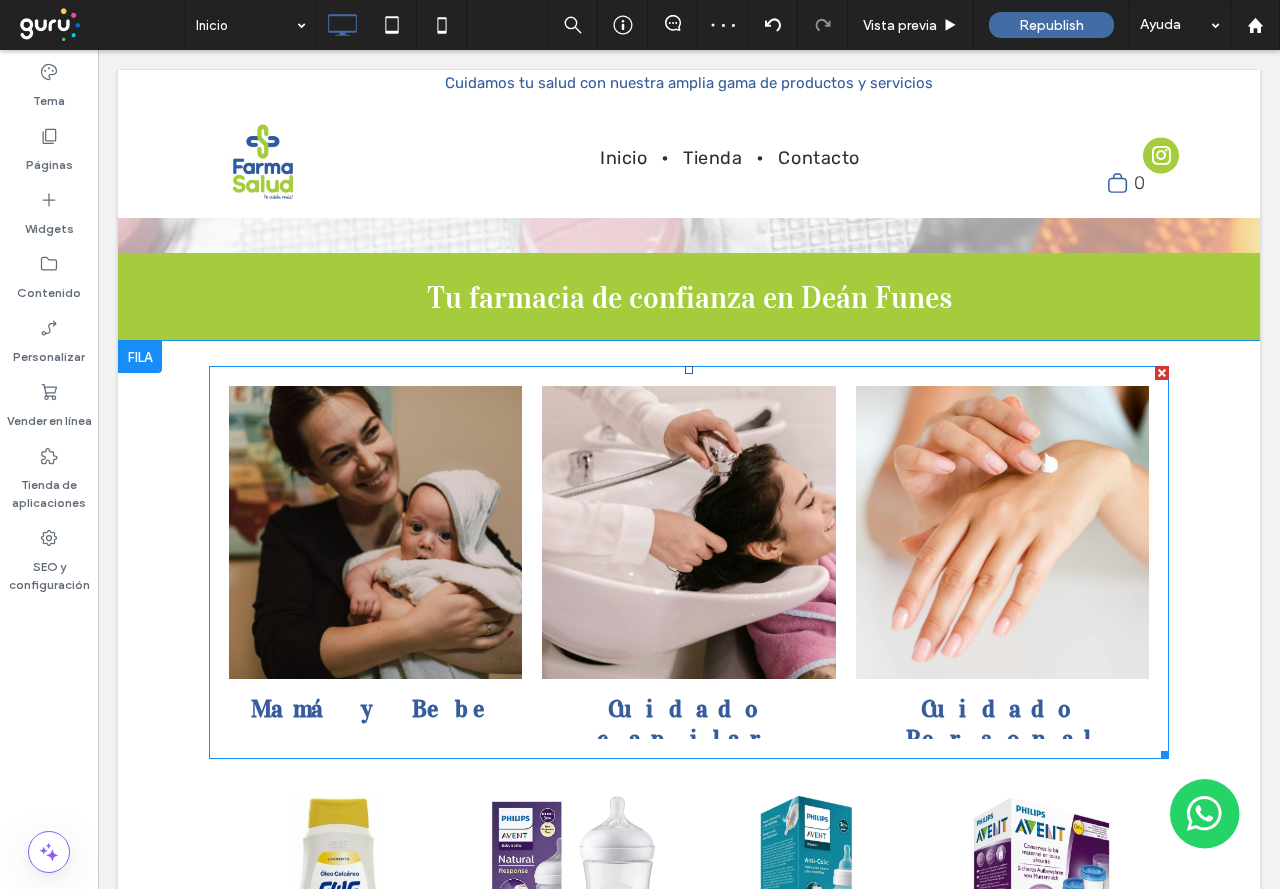 scroll, scrollTop: 700, scrollLeft: 0, axis: vertical 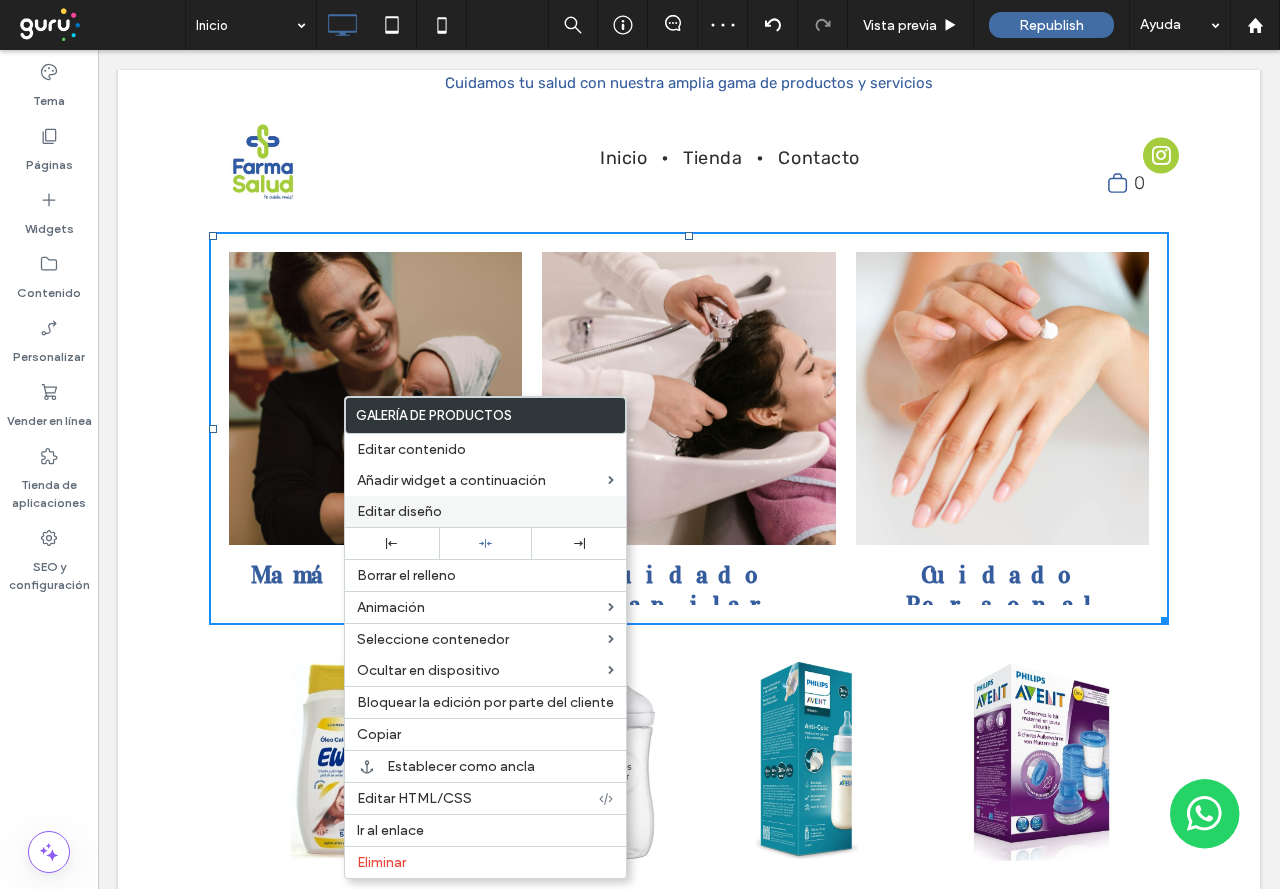 click on "Editar diseño" at bounding box center [485, 511] 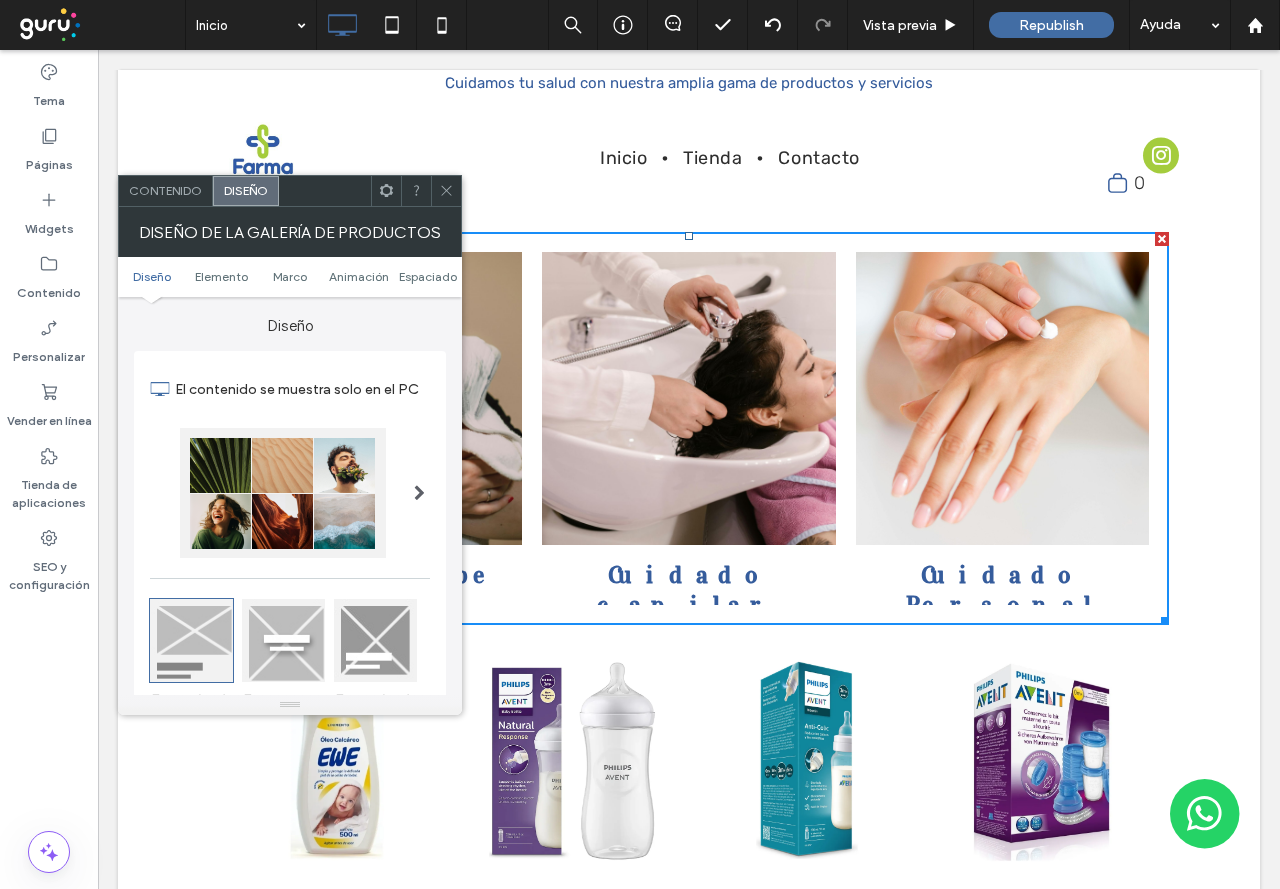 click on "Contenido" at bounding box center [165, 190] 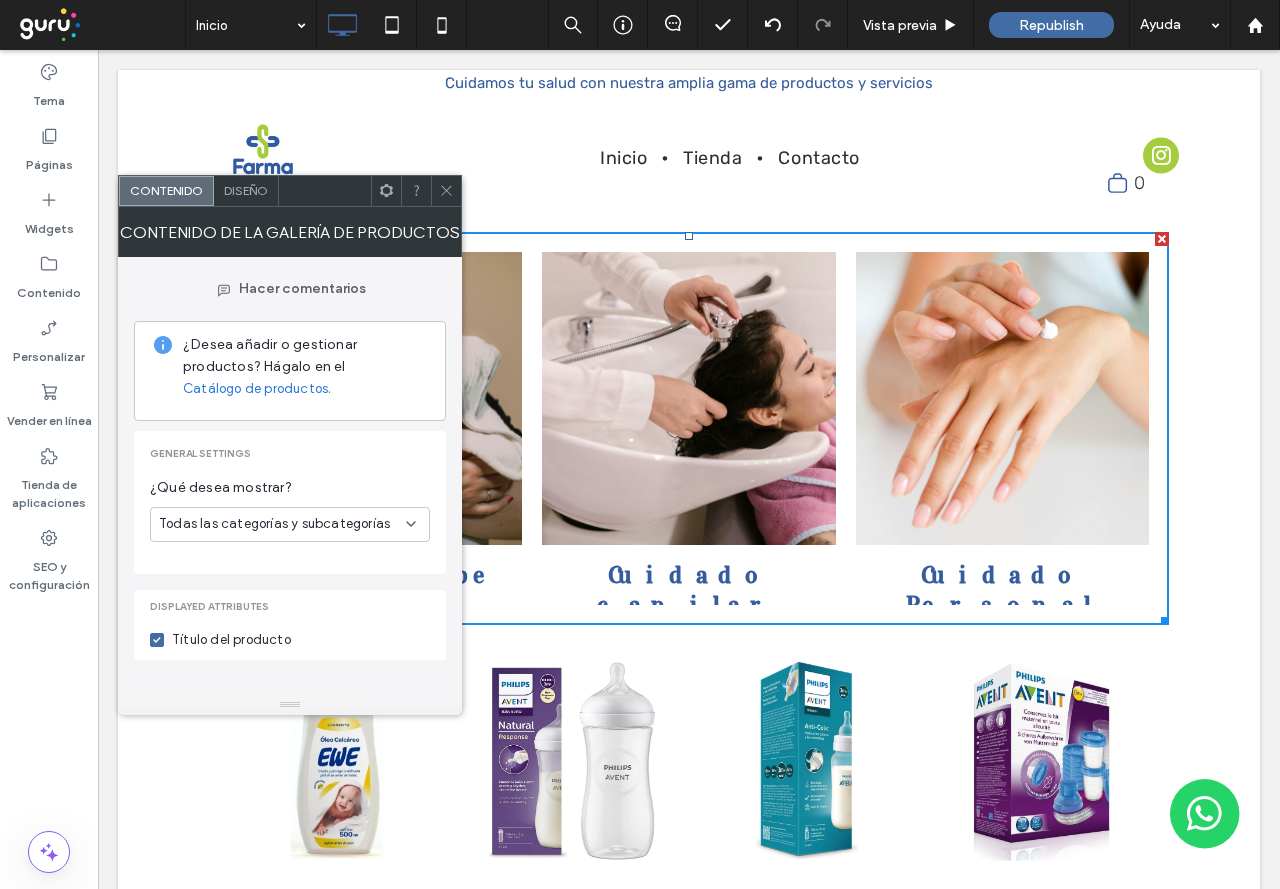 click on "Diseño" at bounding box center [246, 191] 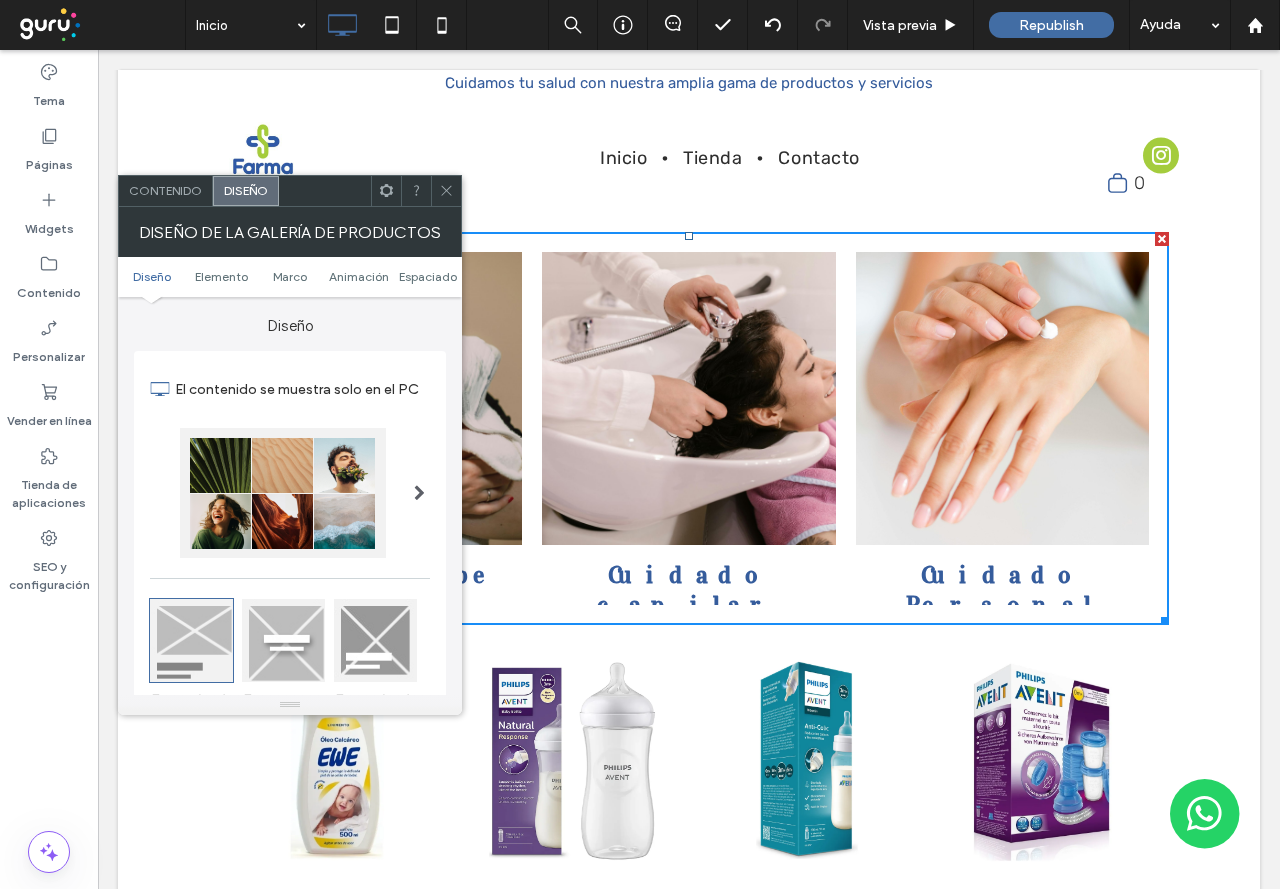 click at bounding box center [446, 191] 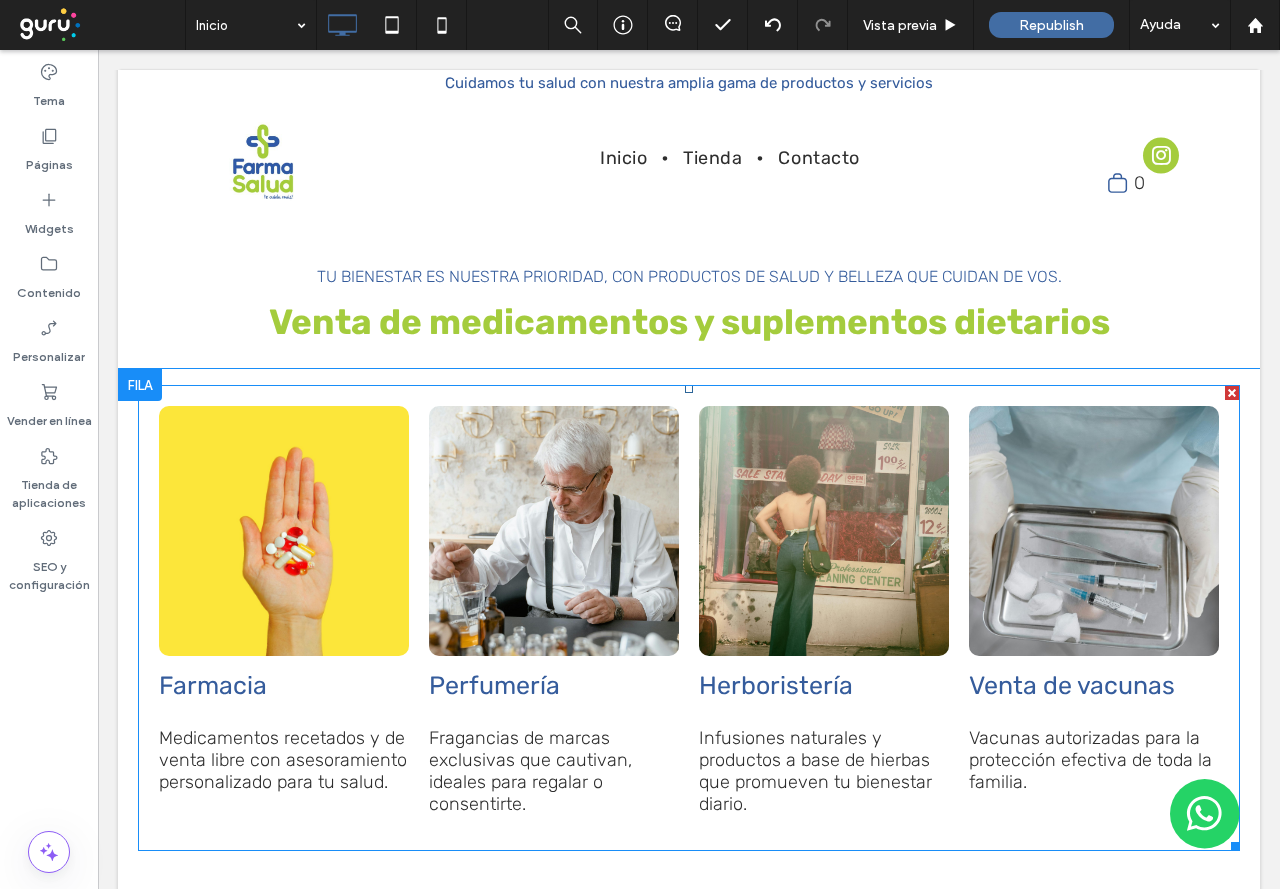 scroll, scrollTop: 2400, scrollLeft: 0, axis: vertical 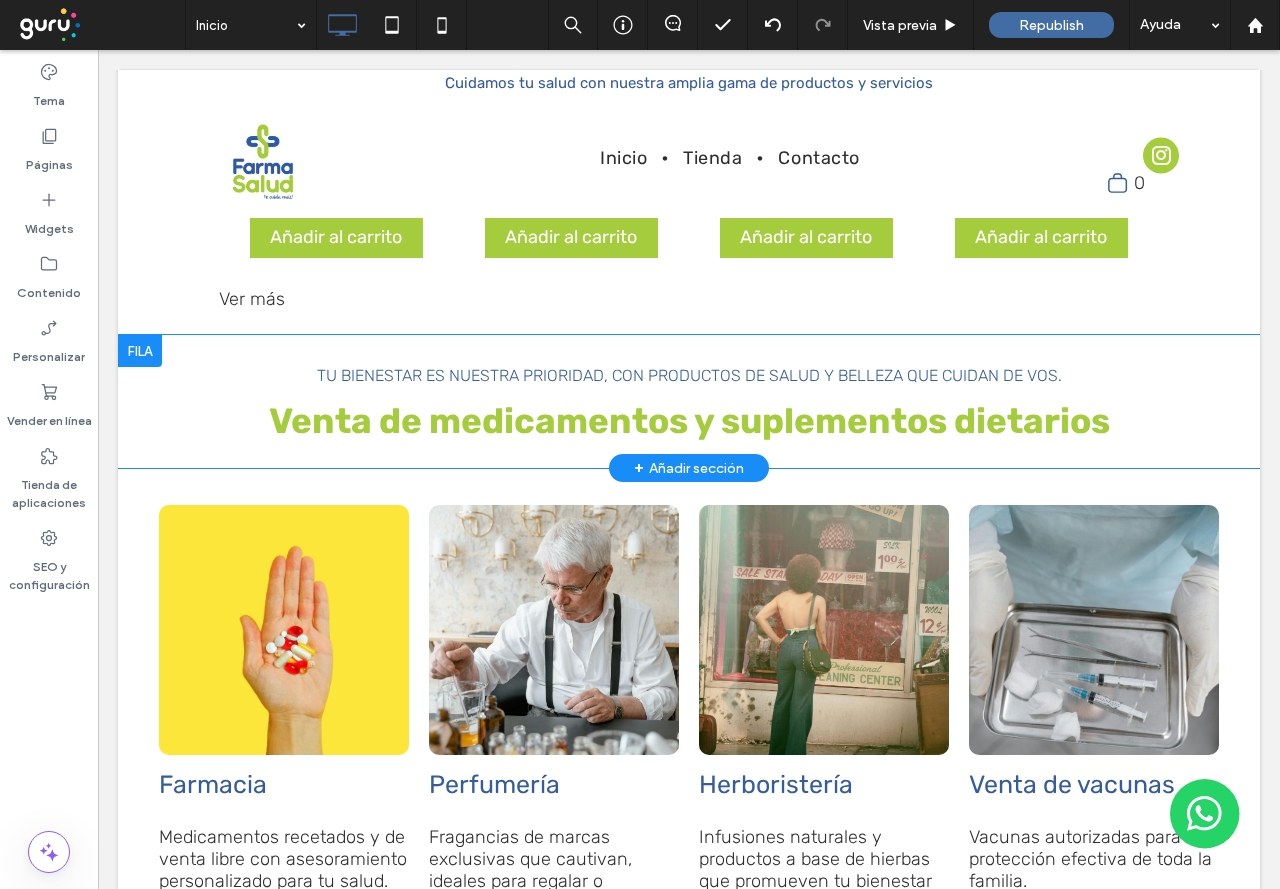 click at bounding box center (140, 351) 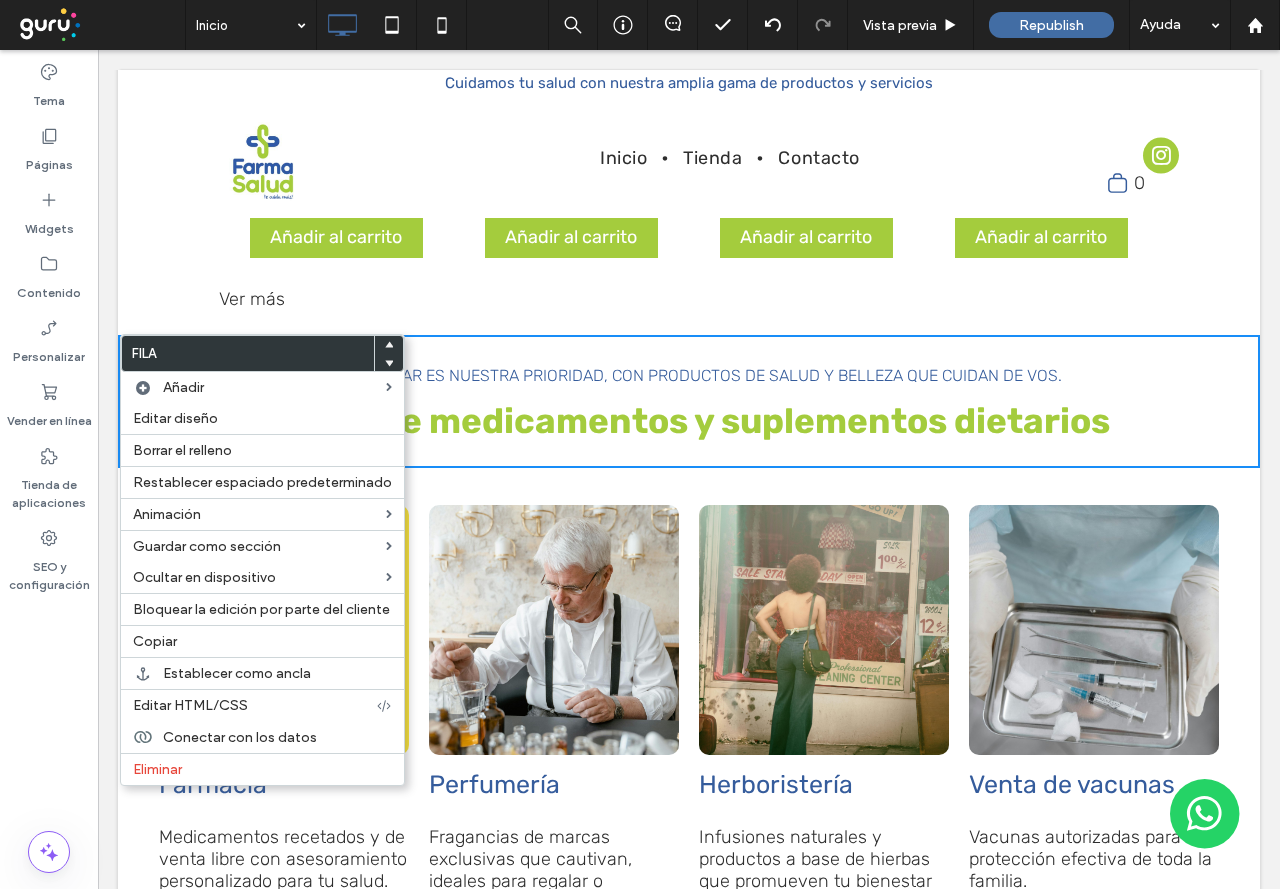click on "Mamá y Bebe
Go to Page
Cuidado capilar
Go to Page
Cuidado Personal
Go to Page
Ver más
Oleo Calcareo Ewe Clasico X 500ml
ARS10,780.00
Añadir al carrito
Mamadera Avent Philips Natural Response 330ml 3m+
ARS44,535.00
Añadir al carrito
Mamaderas Anticolic Refresh Philips Avent 330ml
ARS51,647.00
Añadir al carrito
Vasos Tarritos Conserveros Avent 180 Ml Set X 10 Un.
ARS54,706.00
ARS49,999.00
Añadir al carrito
Sérum Revitalizador Equilibrio Raíz Y Puntas 95ml Pantene" at bounding box center (689, -579) 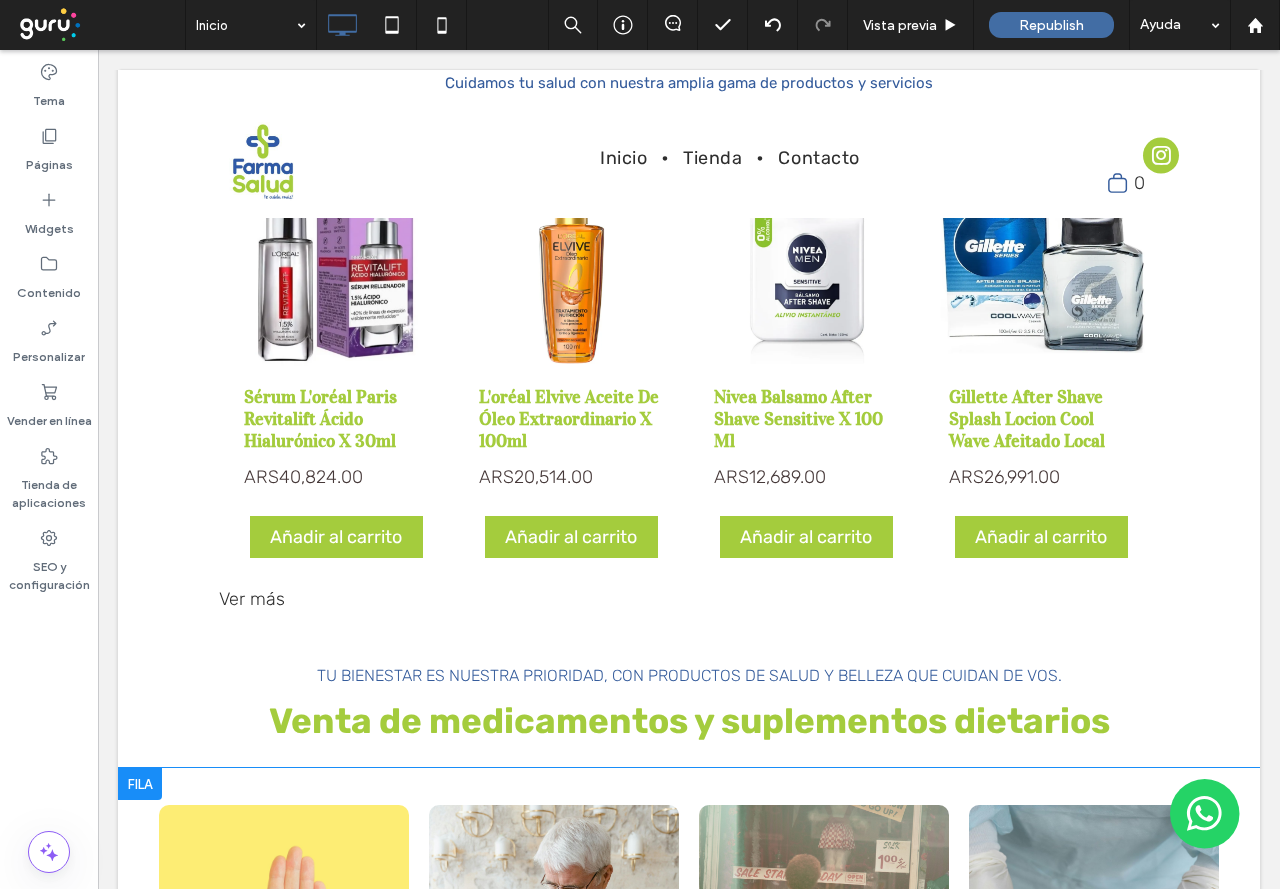scroll, scrollTop: 2400, scrollLeft: 0, axis: vertical 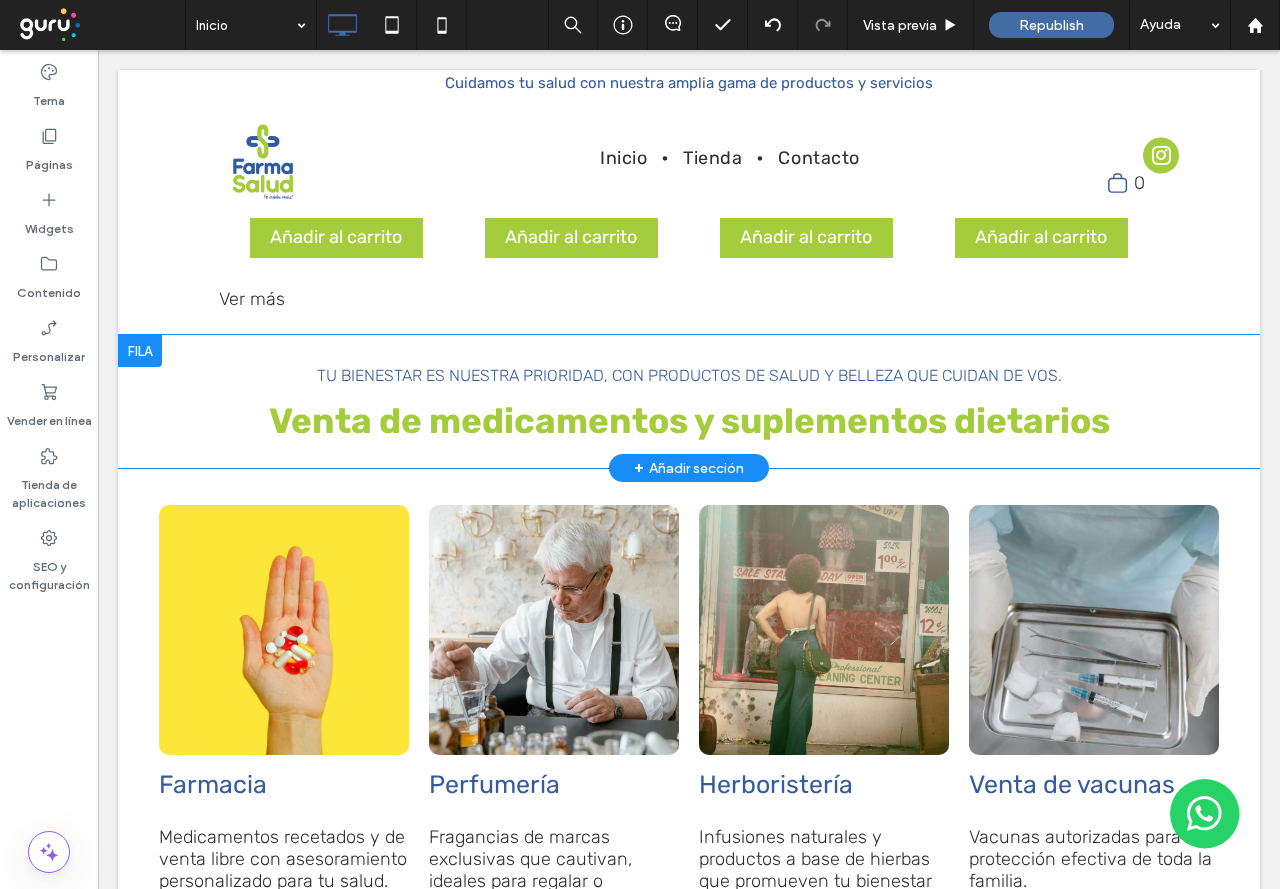 click at bounding box center (140, 351) 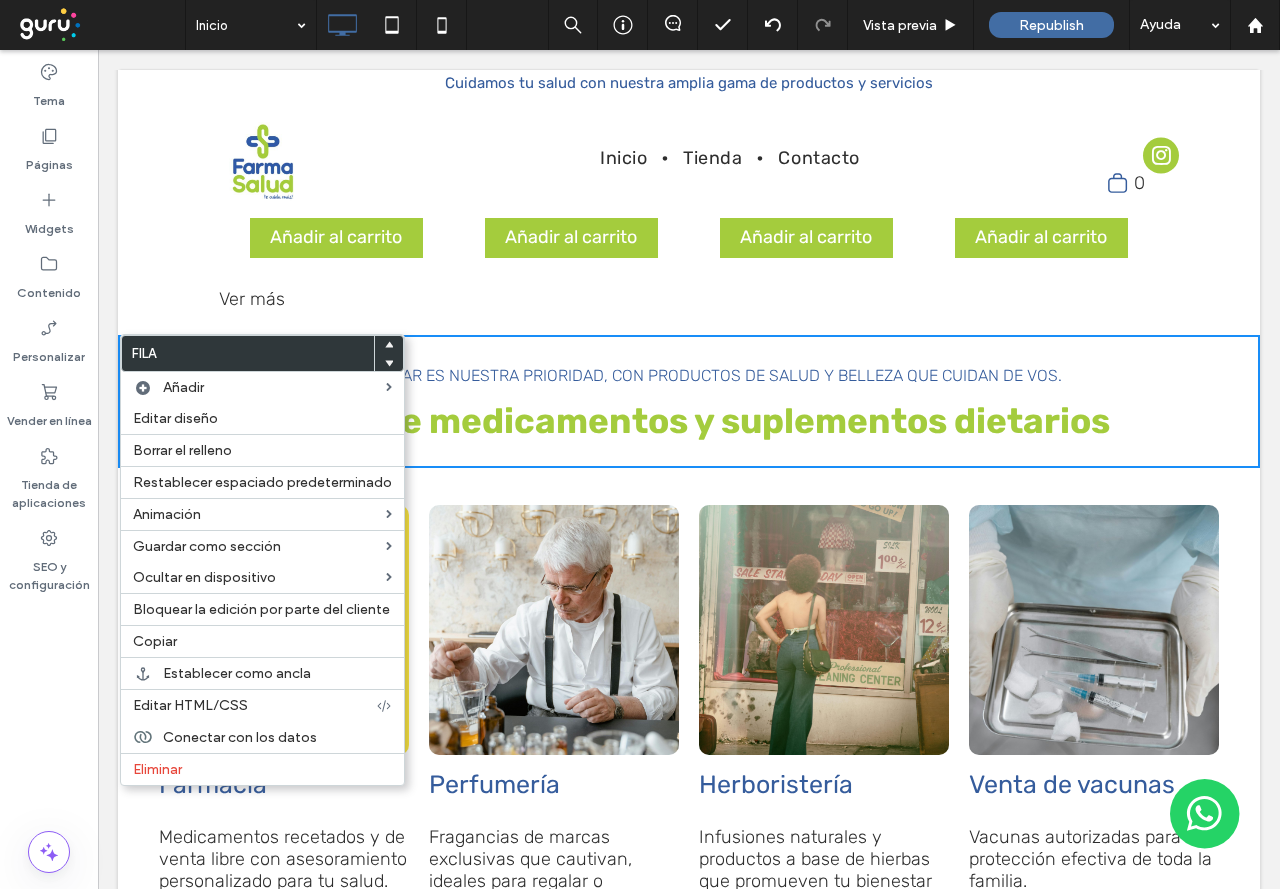 click 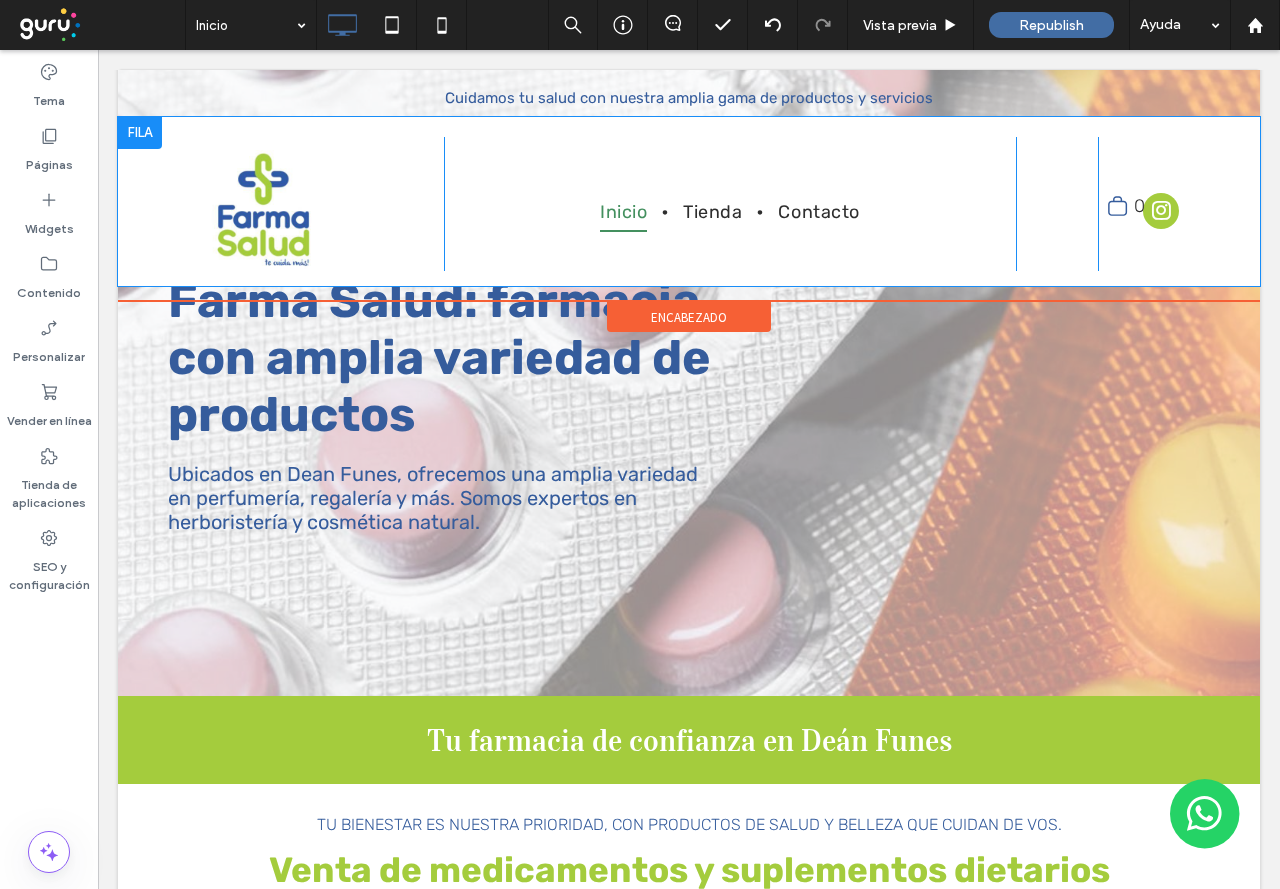 scroll, scrollTop: 0, scrollLeft: 0, axis: both 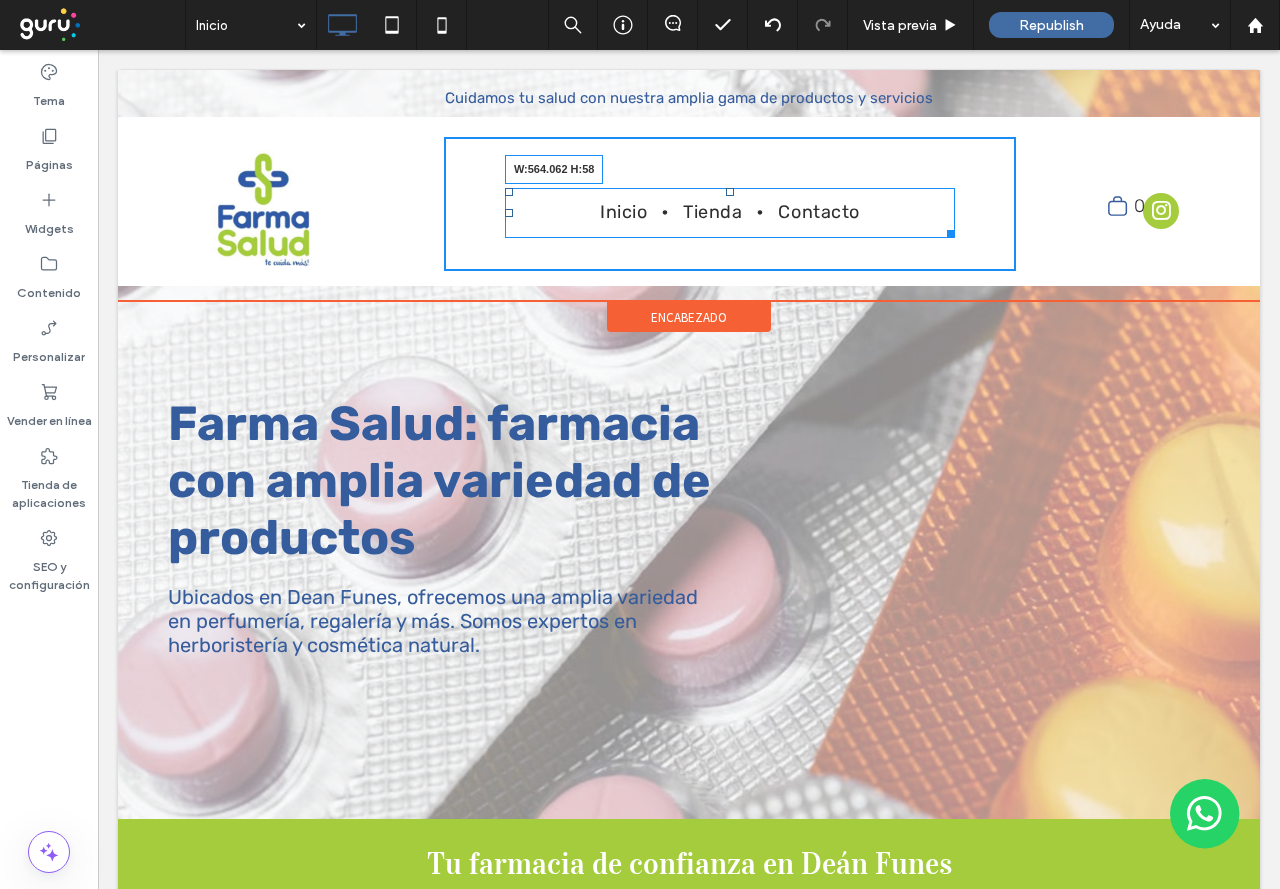 drag, startPoint x: 940, startPoint y: 226, endPoint x: 1135, endPoint y: 264, distance: 198.66806 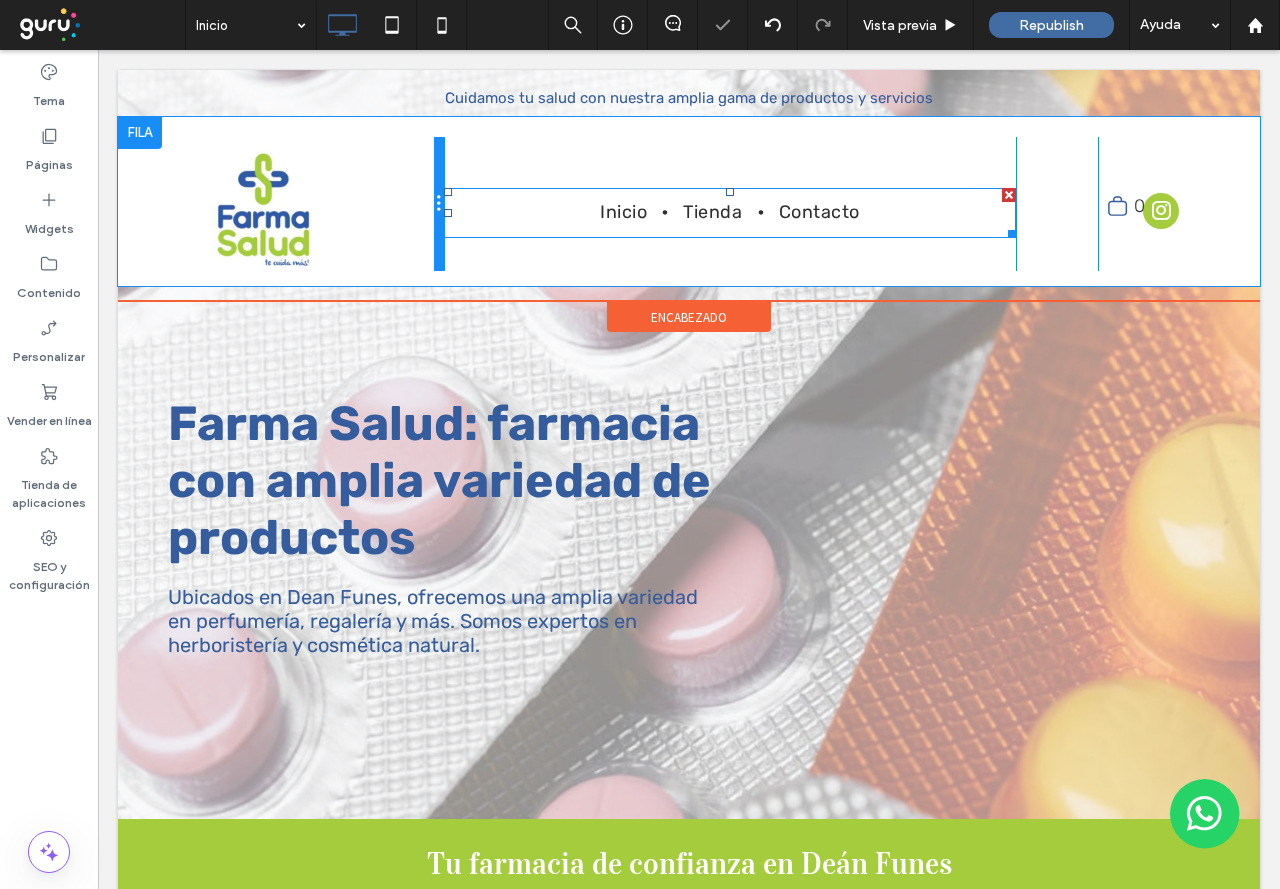 click on "Click To Paste
Inicio
Tienda
Contacto
Click To Paste
Click To Paste
0
Click To Paste" at bounding box center [689, 204] 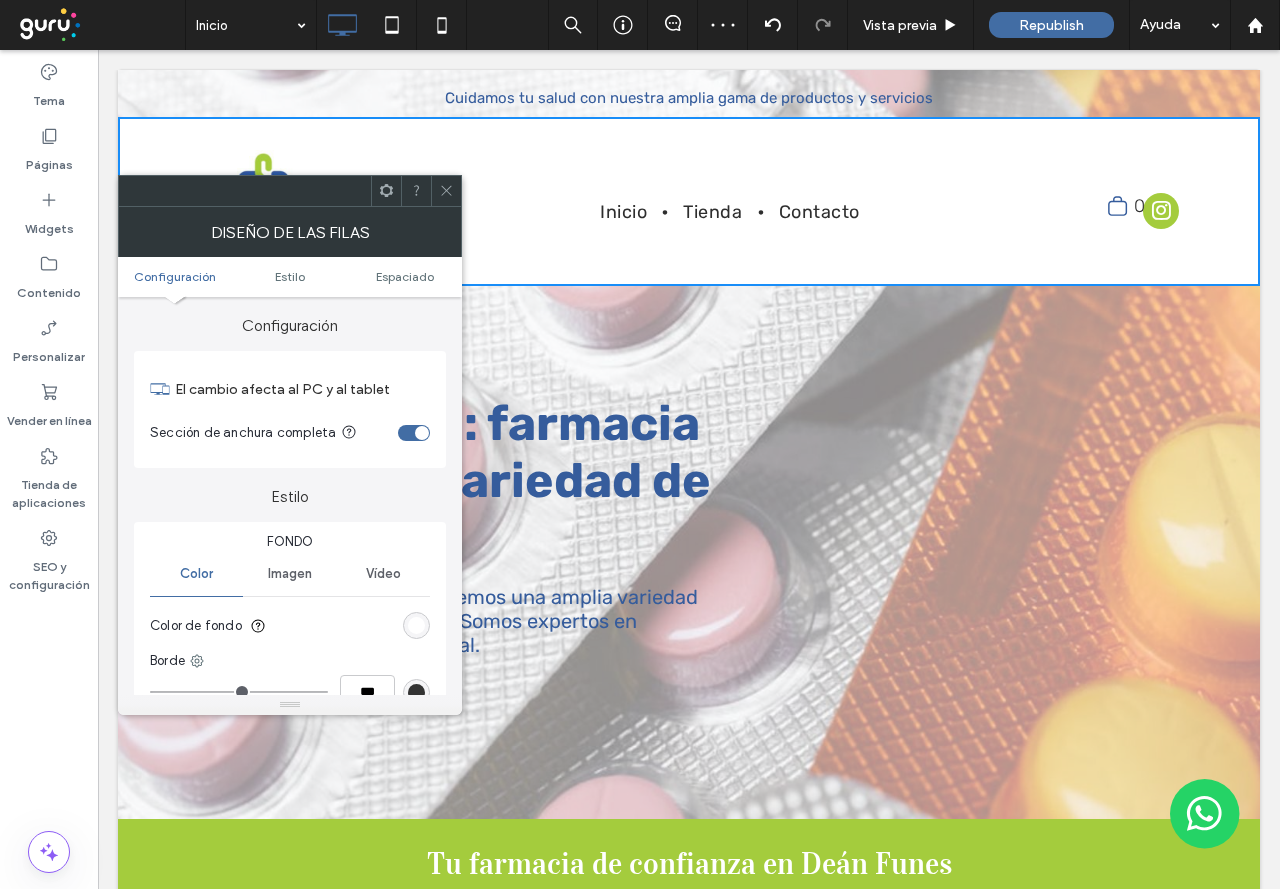 click 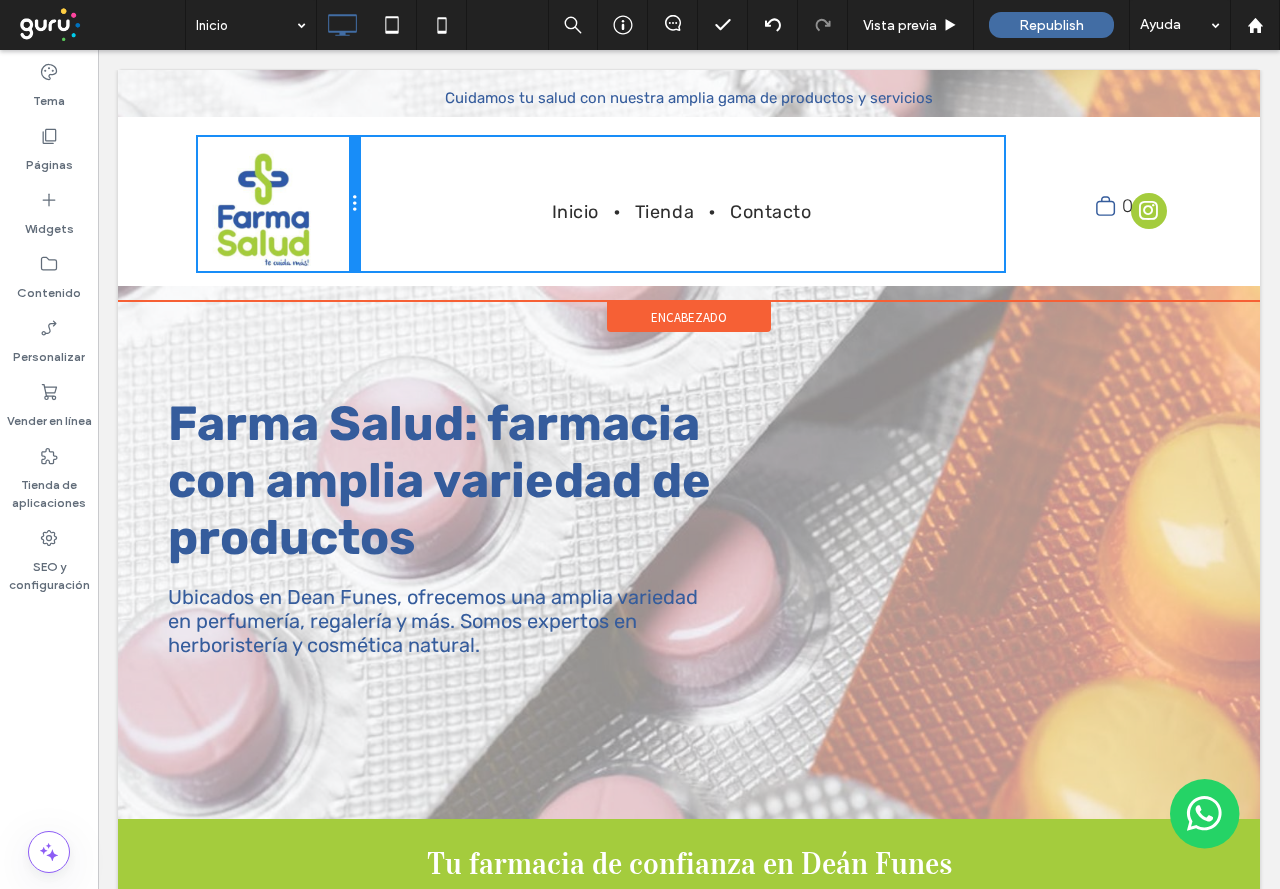 drag, startPoint x: 436, startPoint y: 243, endPoint x: 452, endPoint y: 282, distance: 42.154476 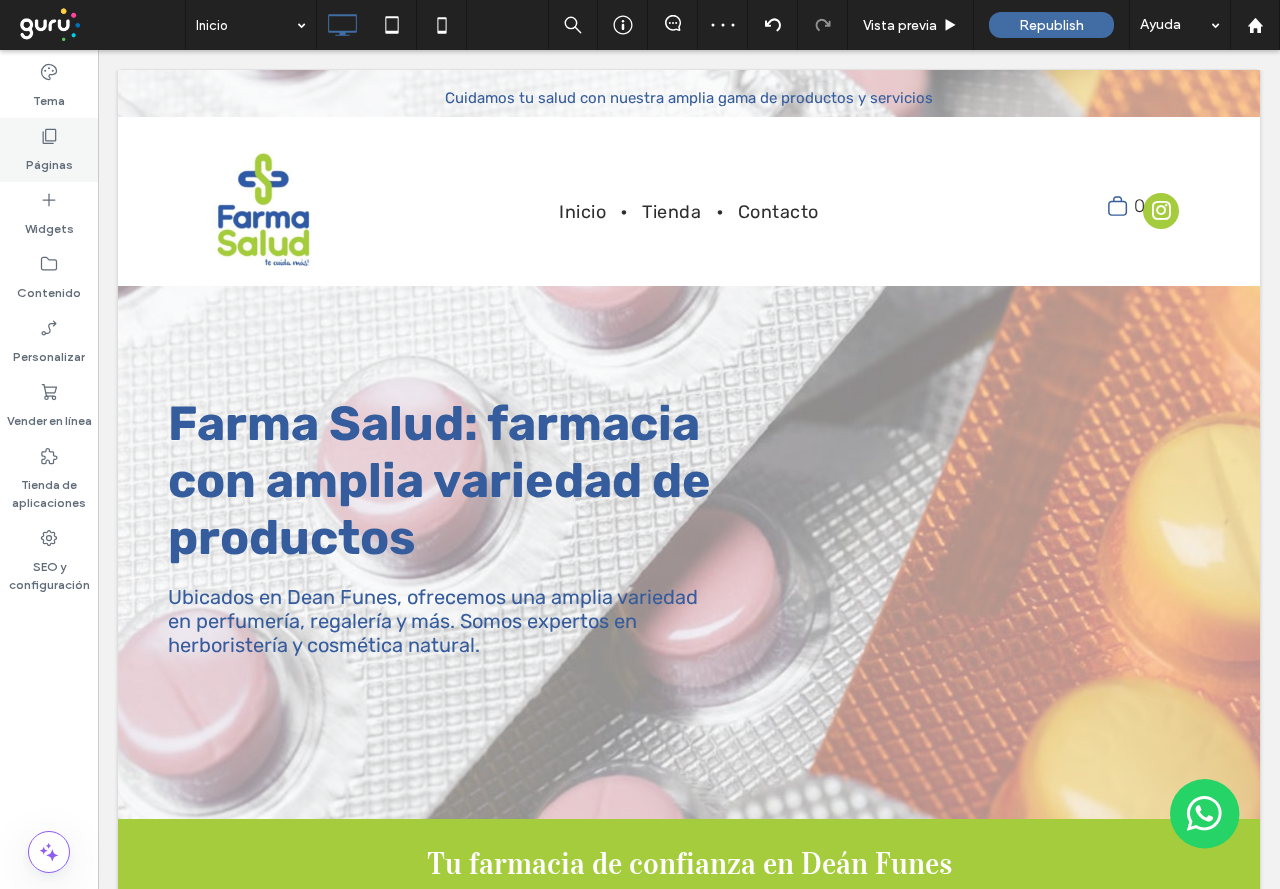 click on "Páginas" at bounding box center [49, 150] 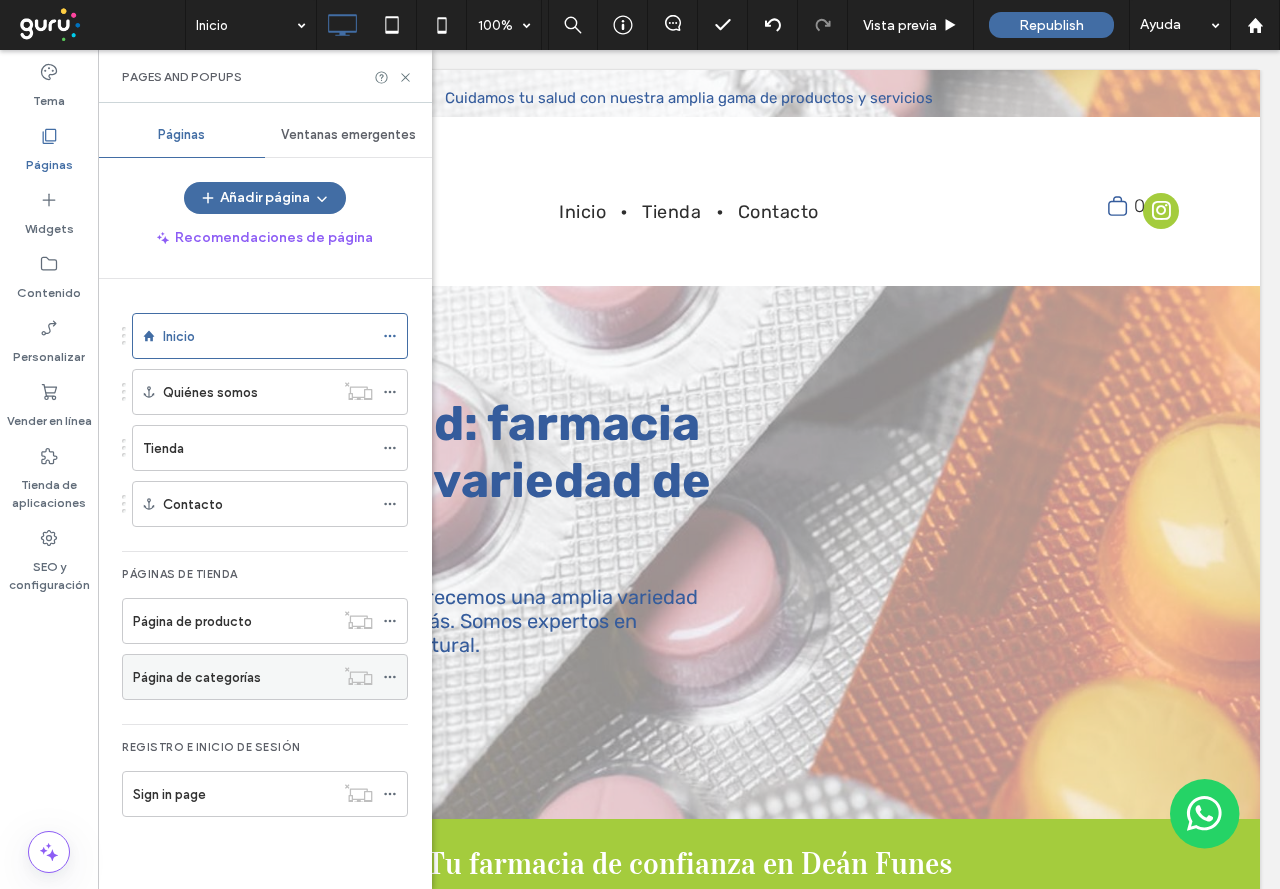click at bounding box center (395, 677) 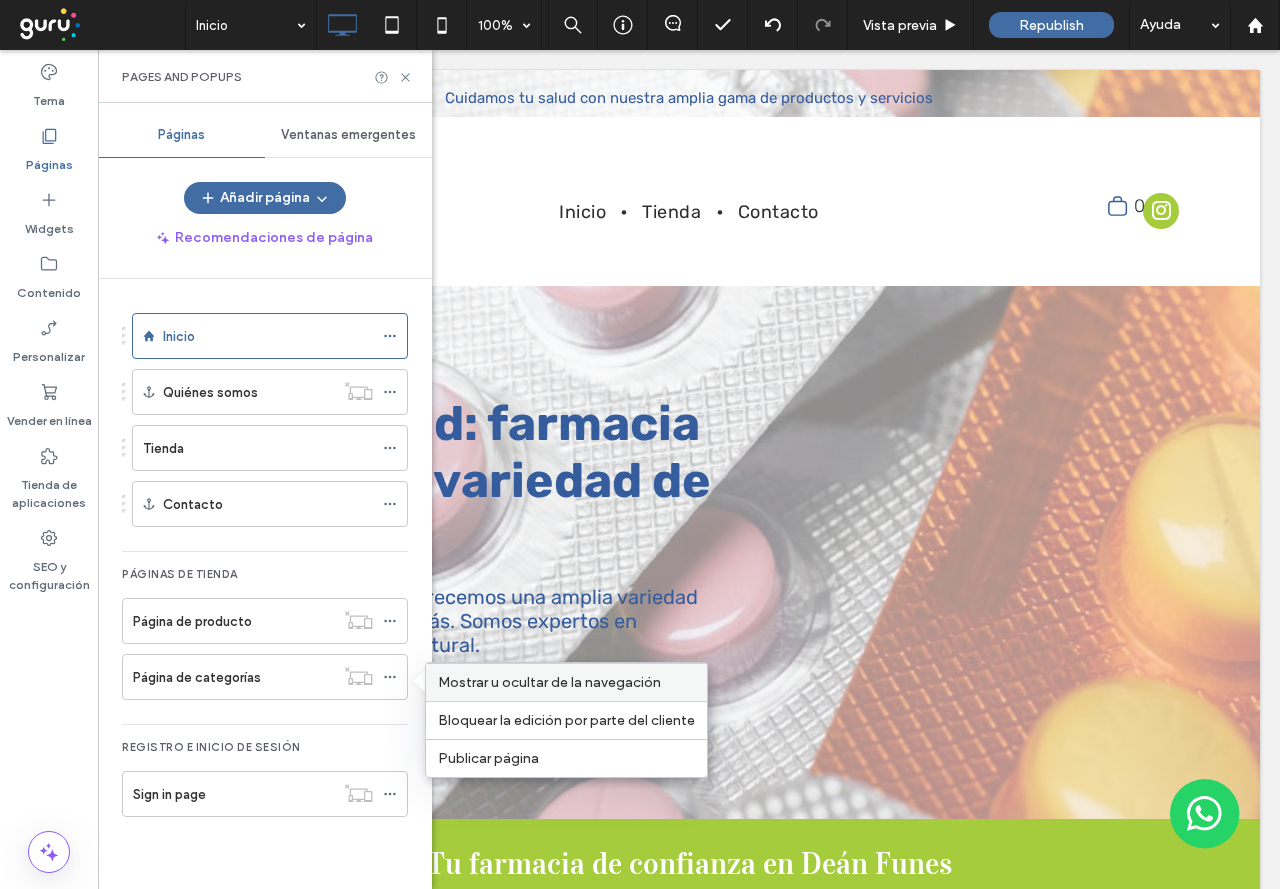 click on "Mostrar u ocultar de la navegación" at bounding box center (566, 682) 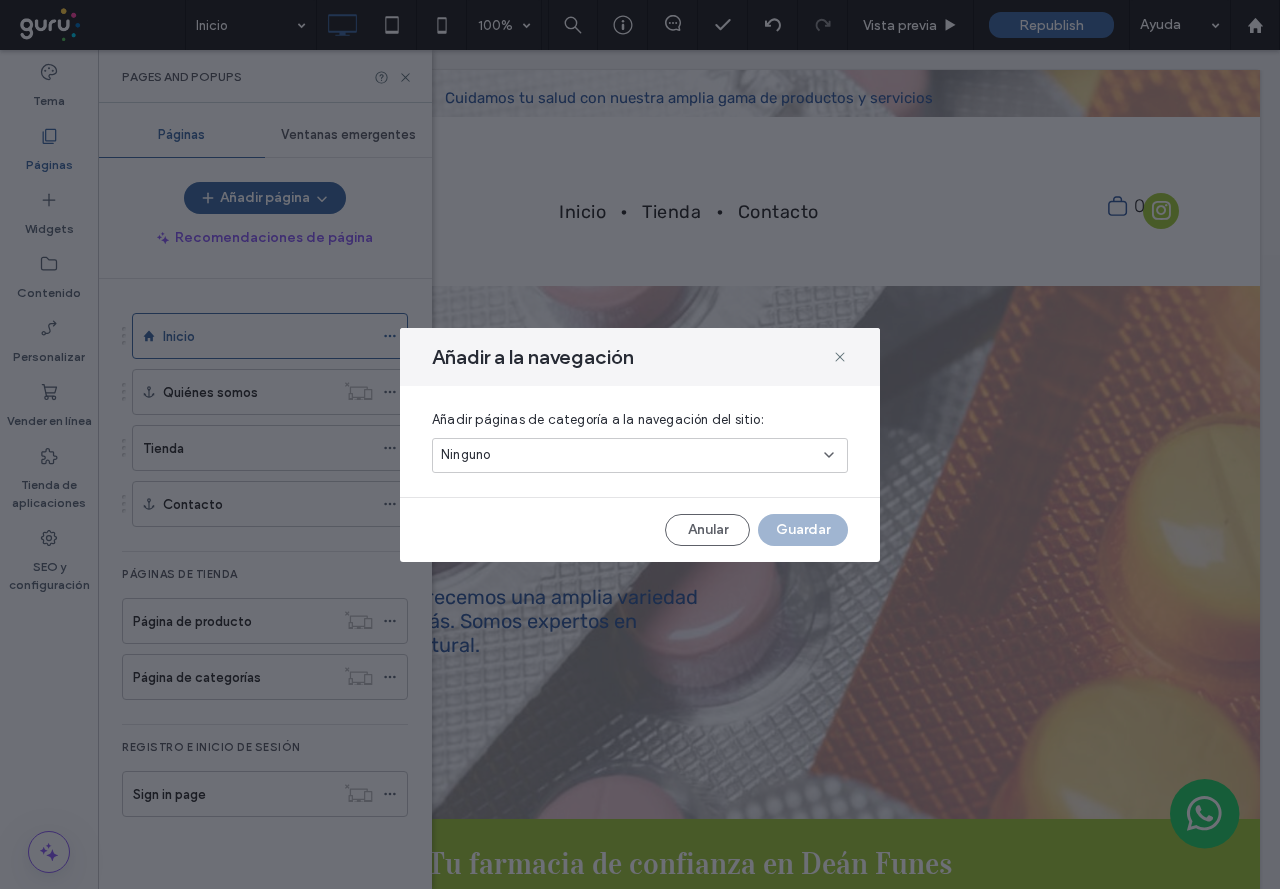 click on "Ninguno" at bounding box center (632, 455) 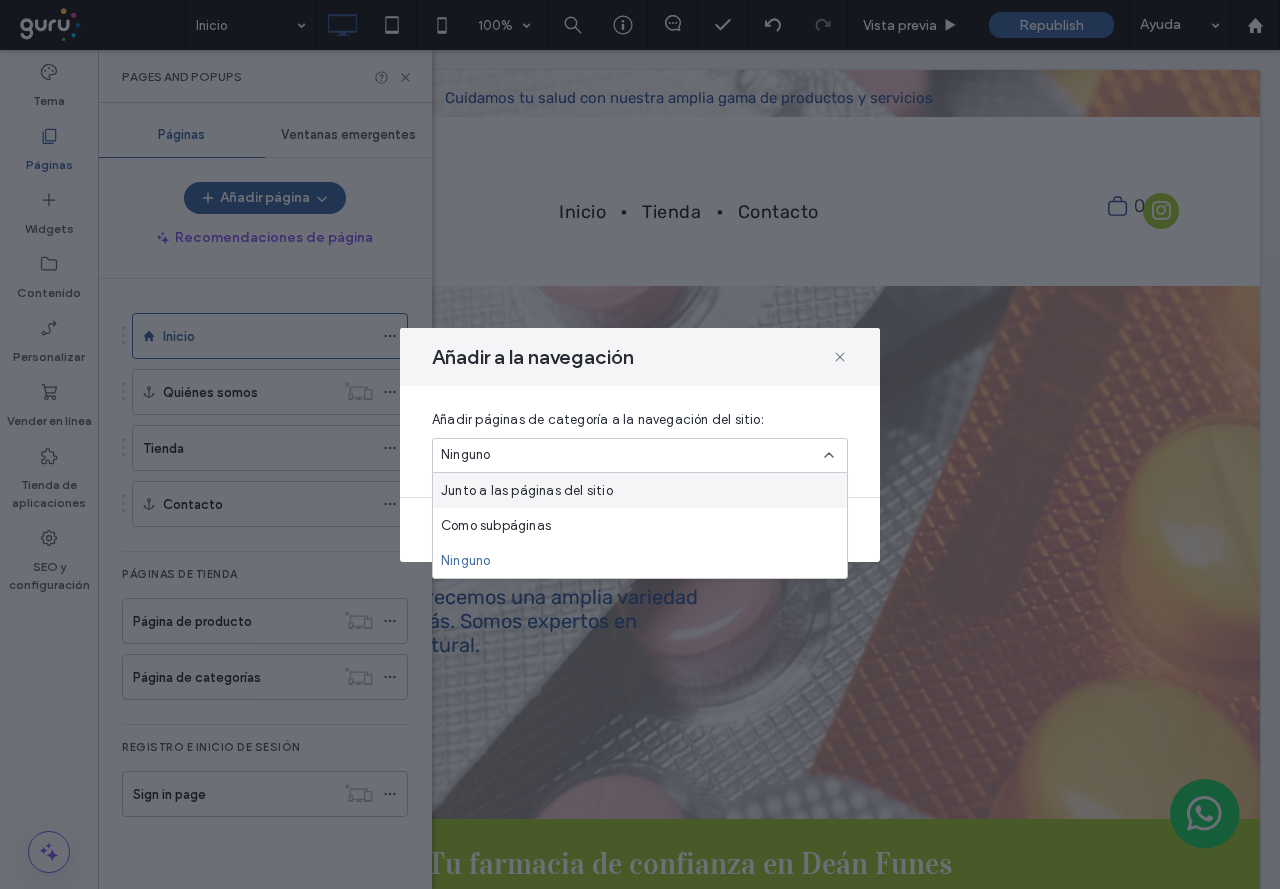 click on "Junto a las páginas del sitio" at bounding box center (527, 491) 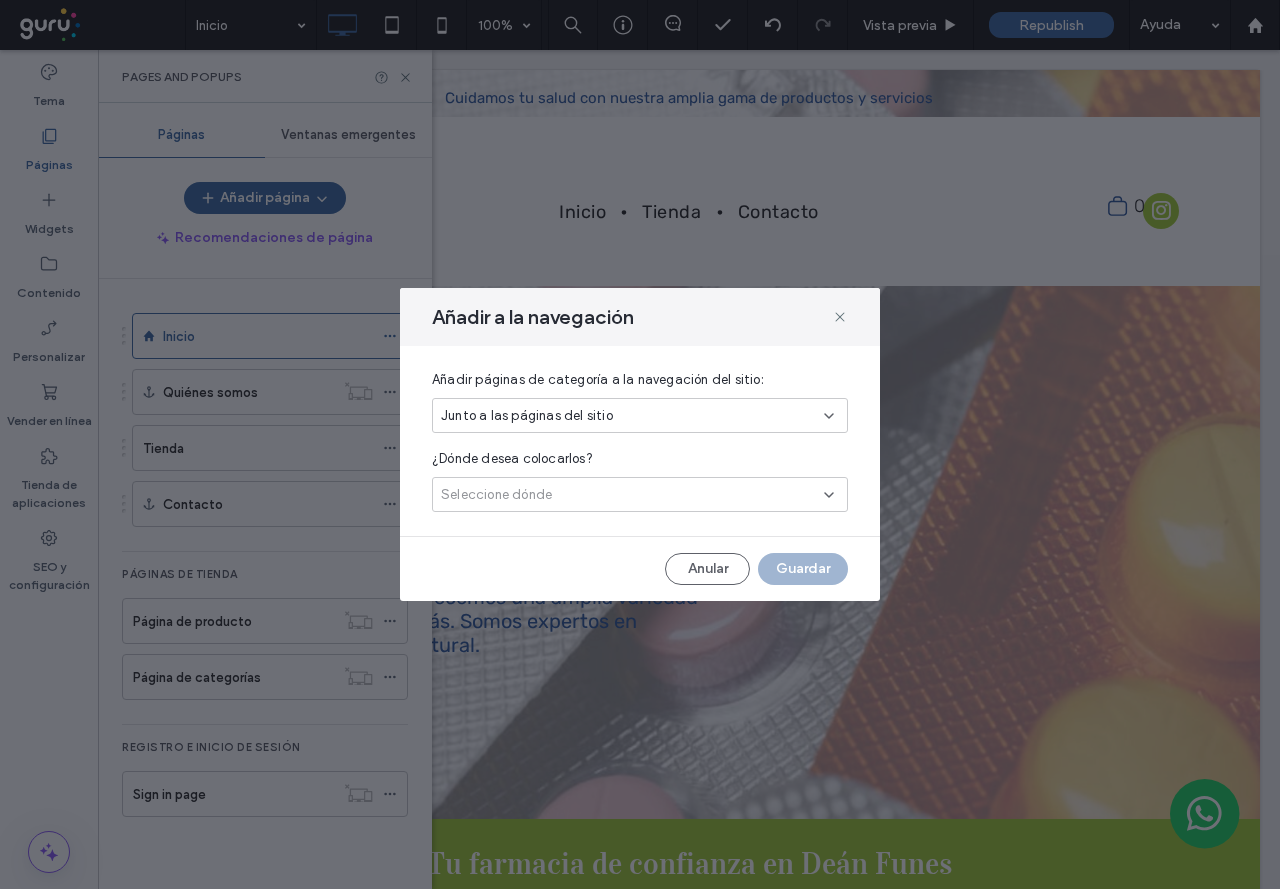 click on "Junto a las páginas del sitio" at bounding box center [640, 415] 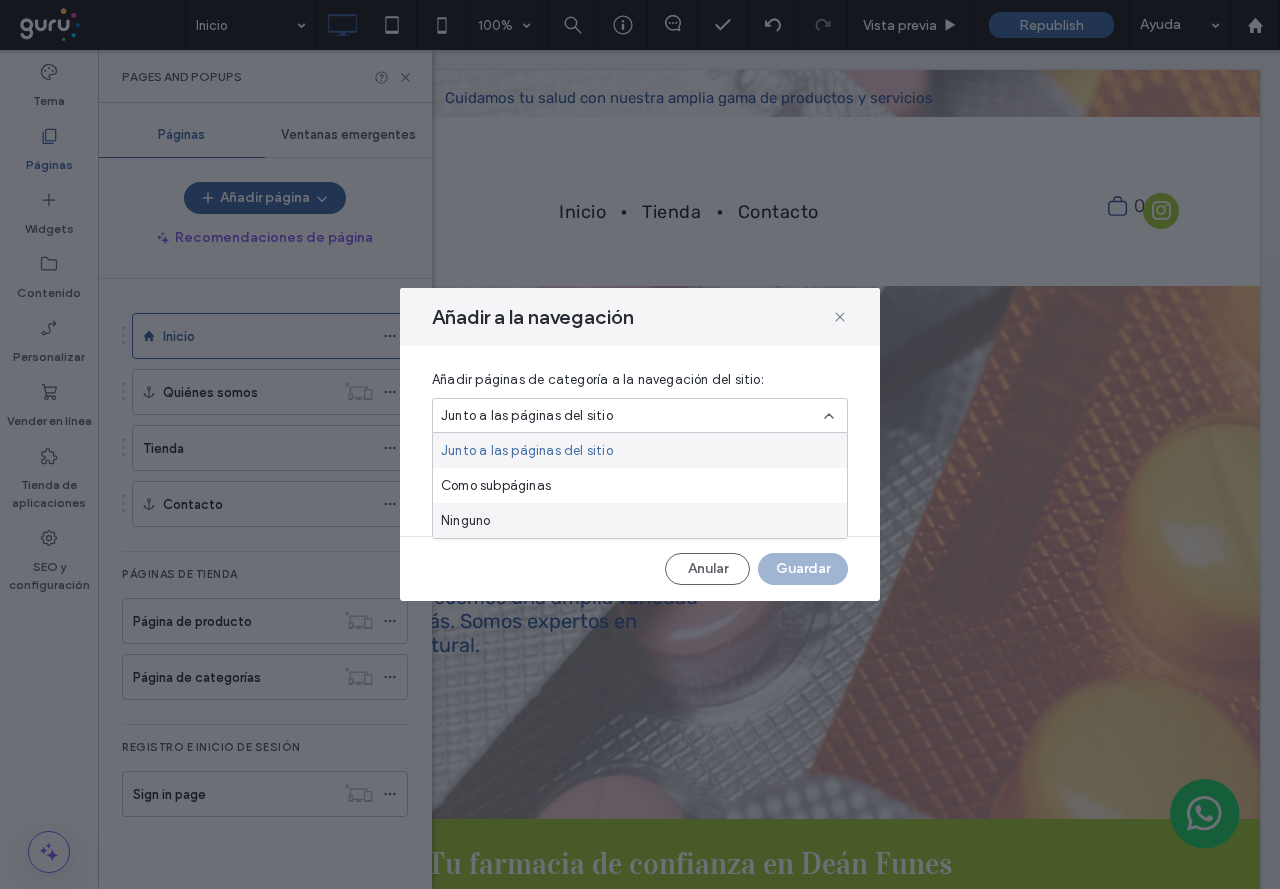 click on "Ninguno" at bounding box center (640, 520) 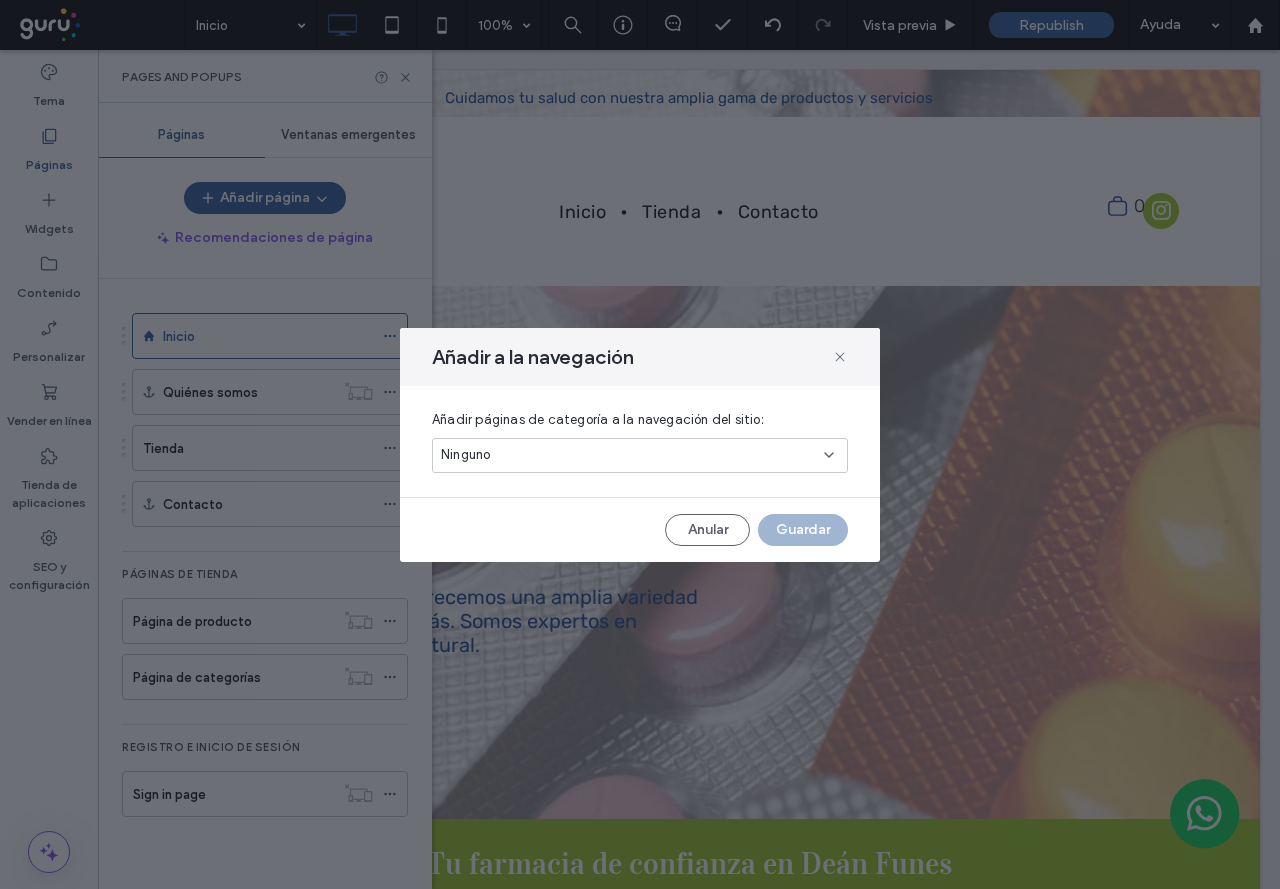 click on "Ninguno" at bounding box center [632, 455] 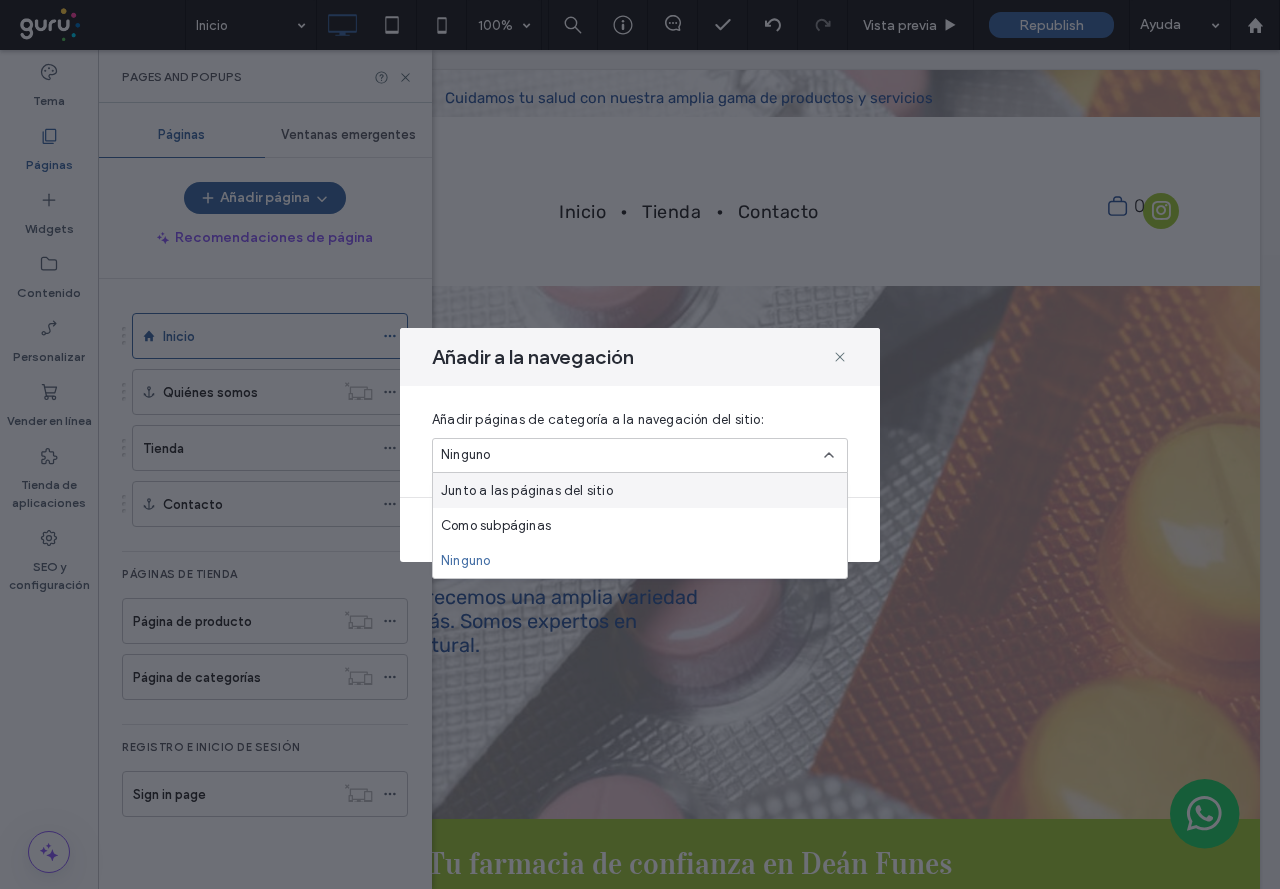 click on "Junto a las páginas del sitio" at bounding box center [640, 490] 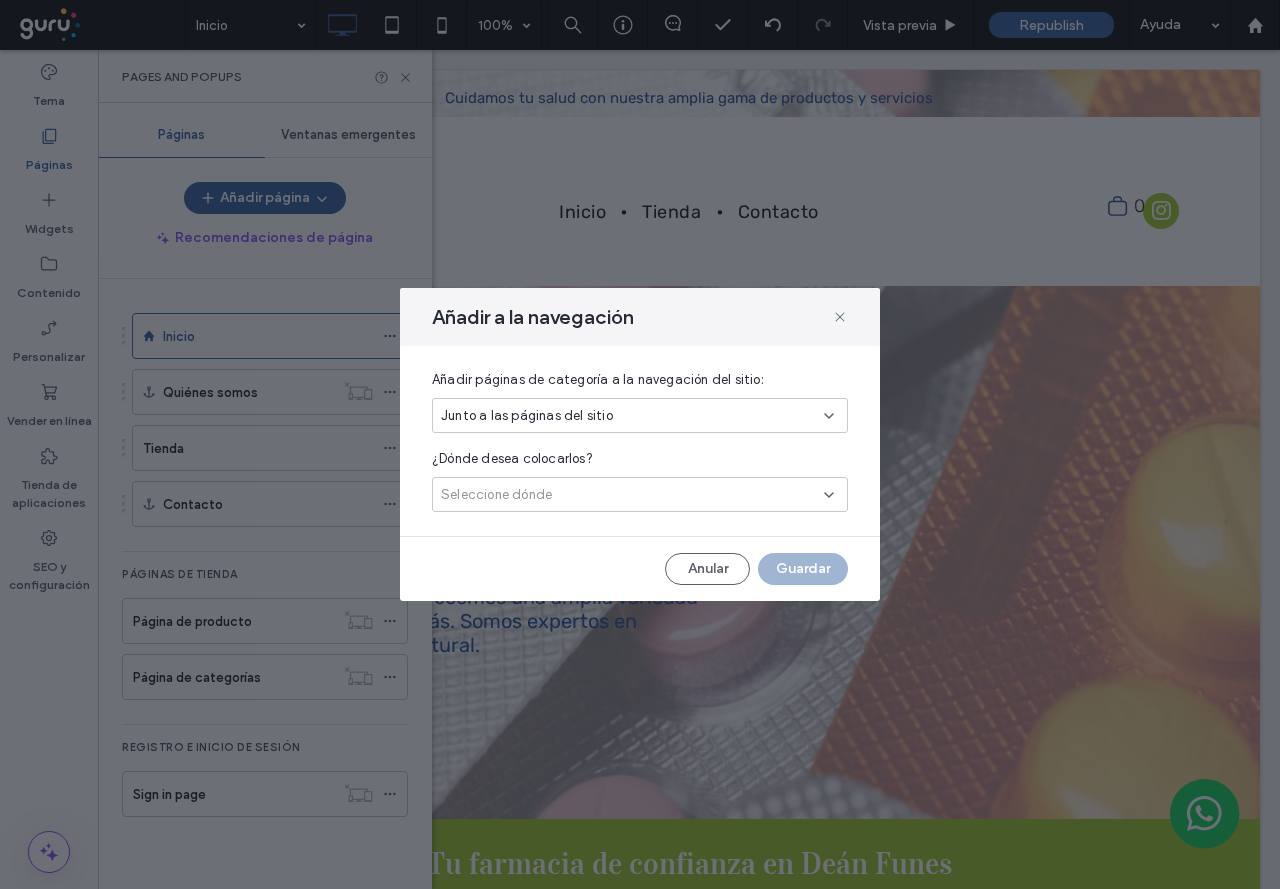 click on "Seleccione dónde" at bounding box center (640, 494) 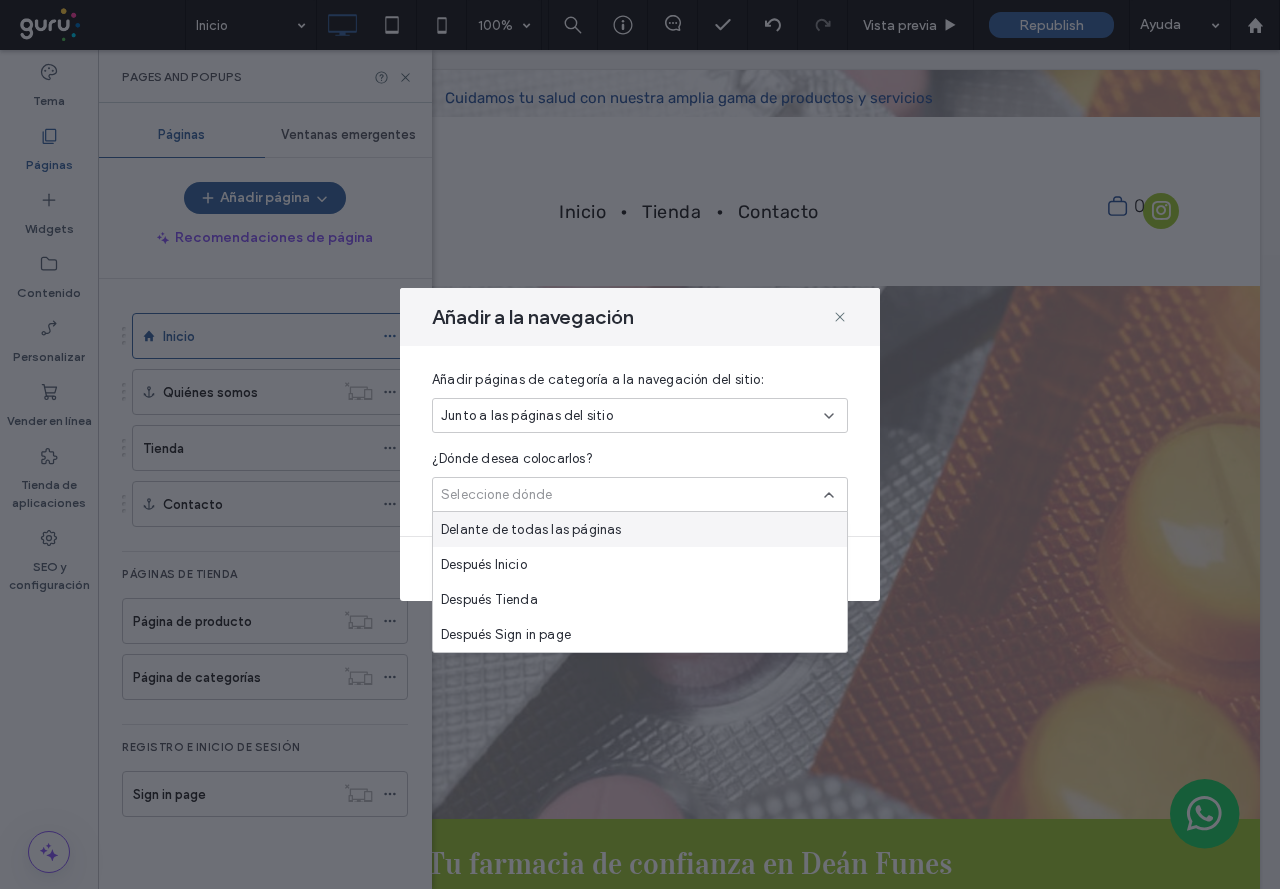 click on "Delante de todas las páginas" at bounding box center (640, 529) 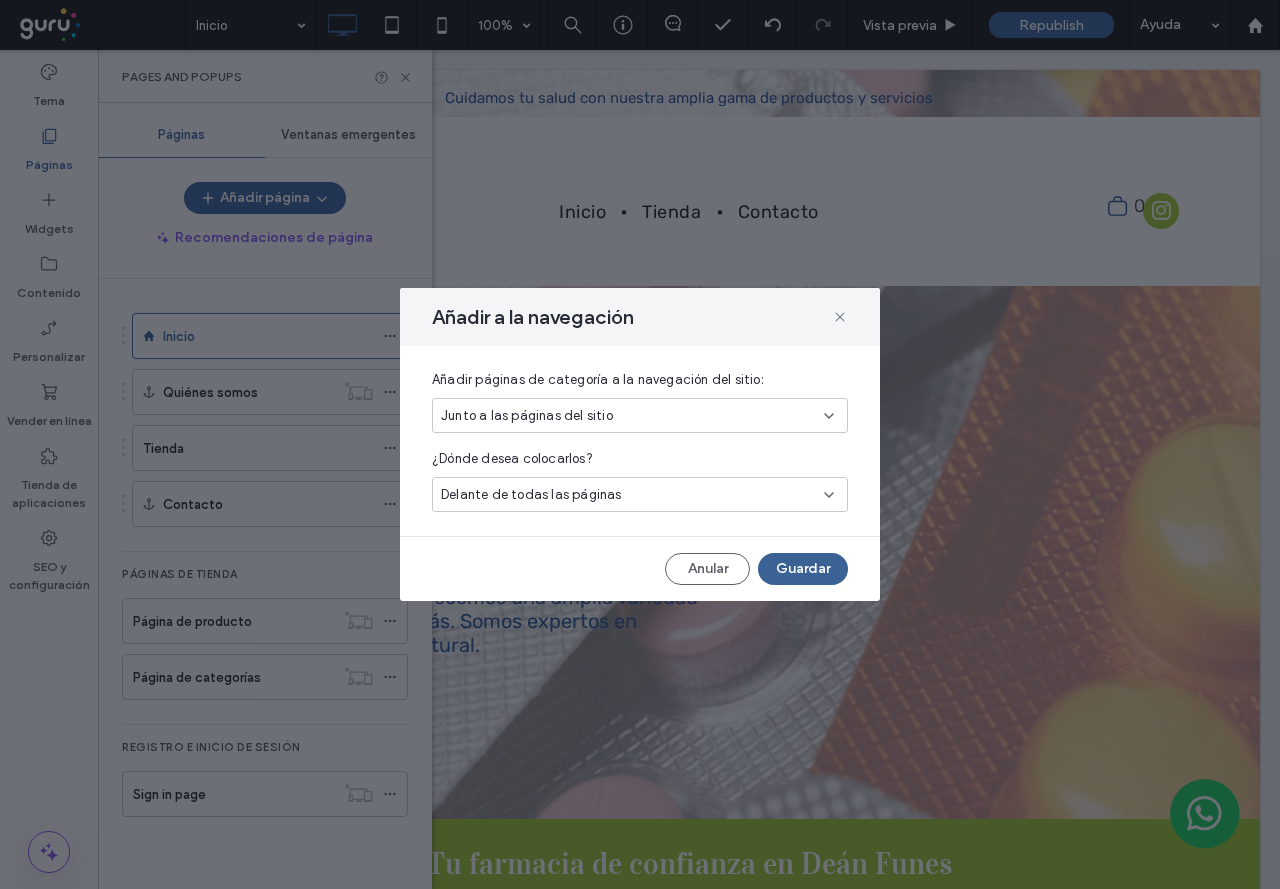 click on "Guardar" at bounding box center [803, 569] 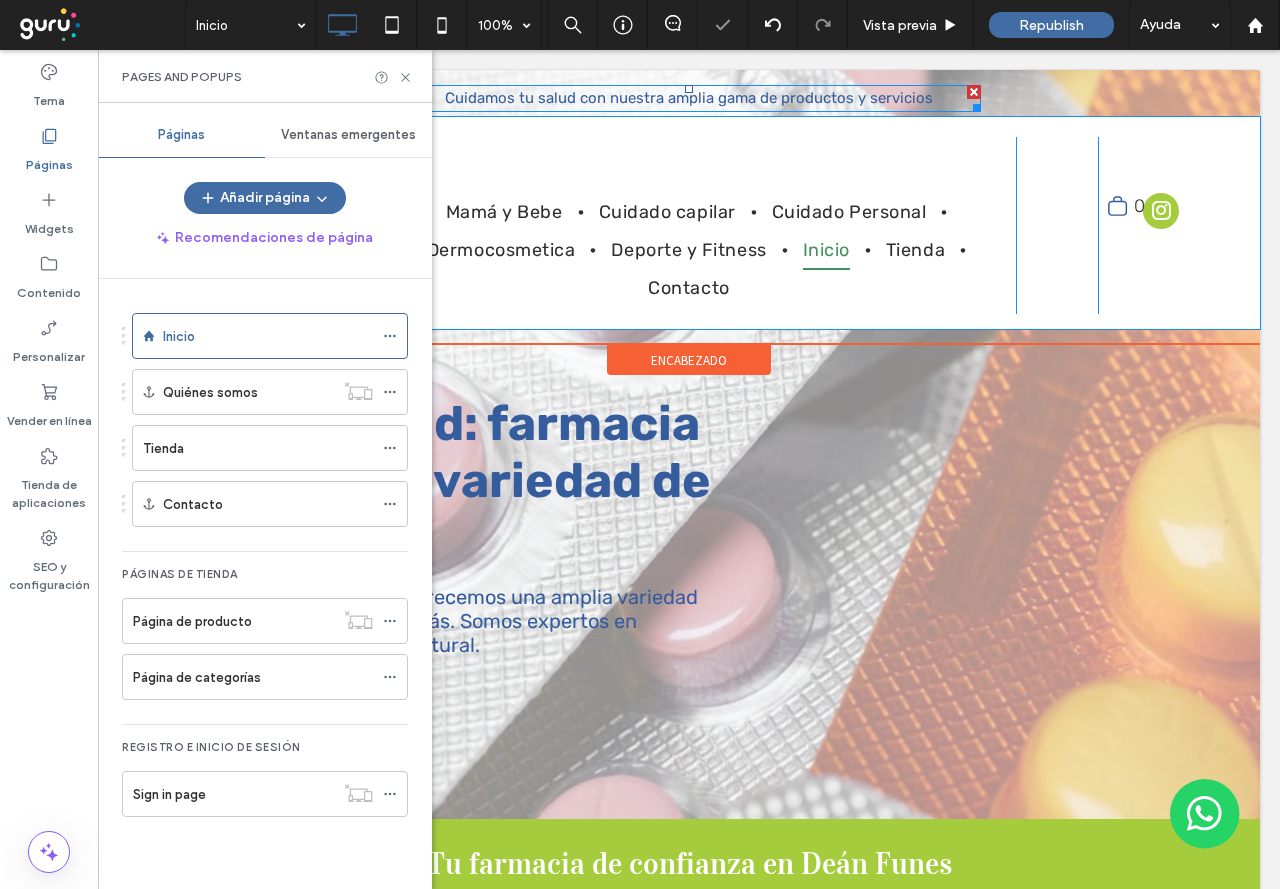 scroll, scrollTop: 0, scrollLeft: 0, axis: both 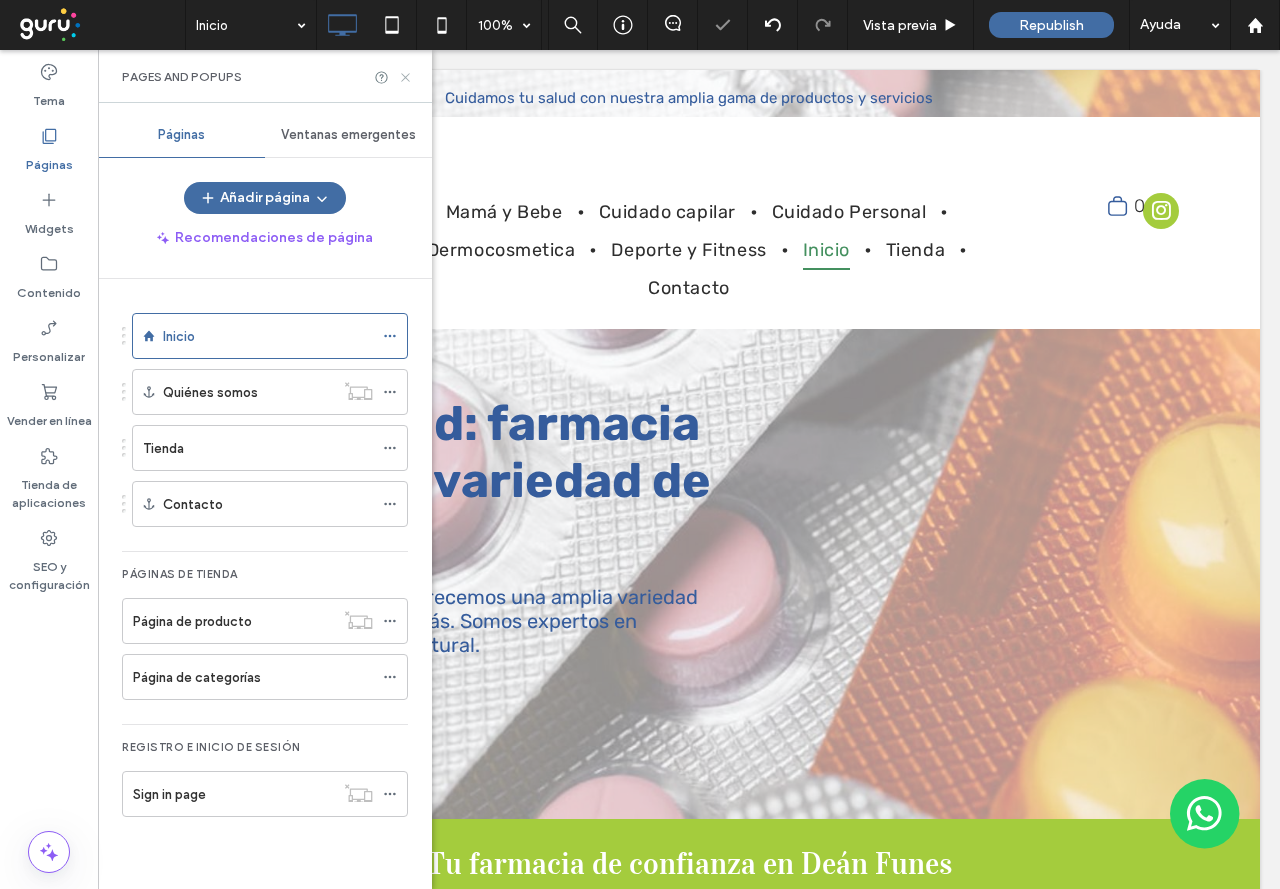 click 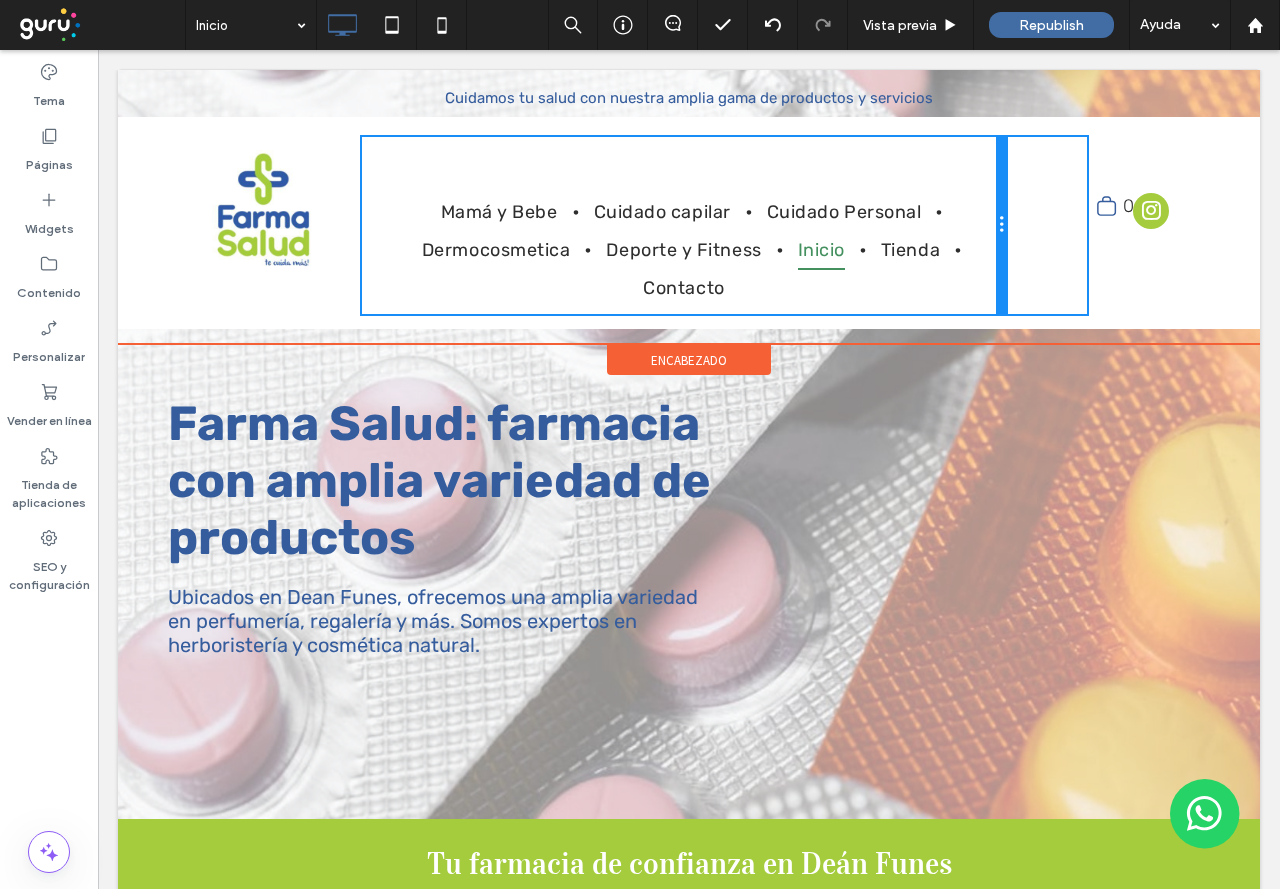 drag, startPoint x: 1002, startPoint y: 277, endPoint x: 1101, endPoint y: 263, distance: 99.985 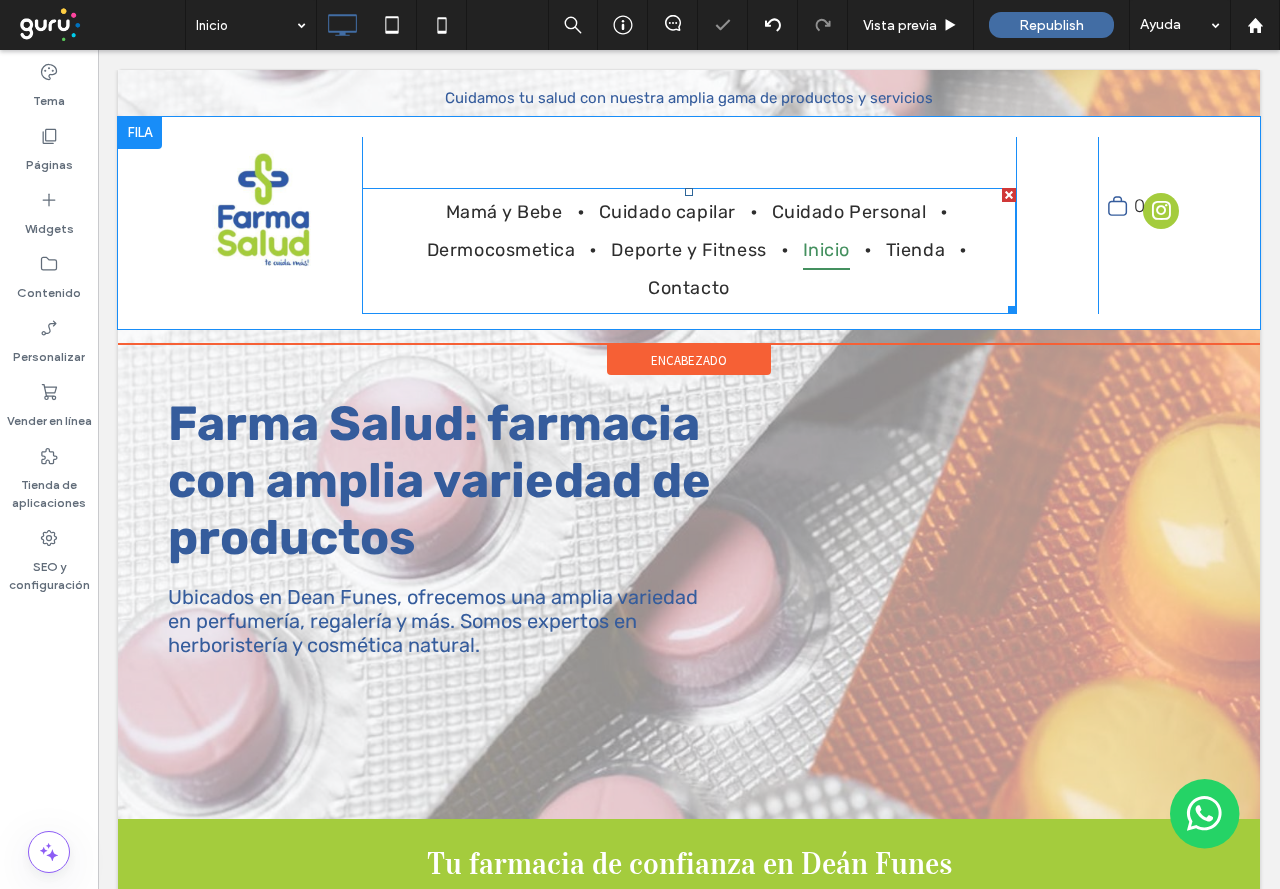 click on "Mamá y Bebe
Cuidado capilar
Cuidado Personal
Dermocosmetica
Deporte y Fitness
Inicio
Tienda
Contacto" at bounding box center [689, 251] 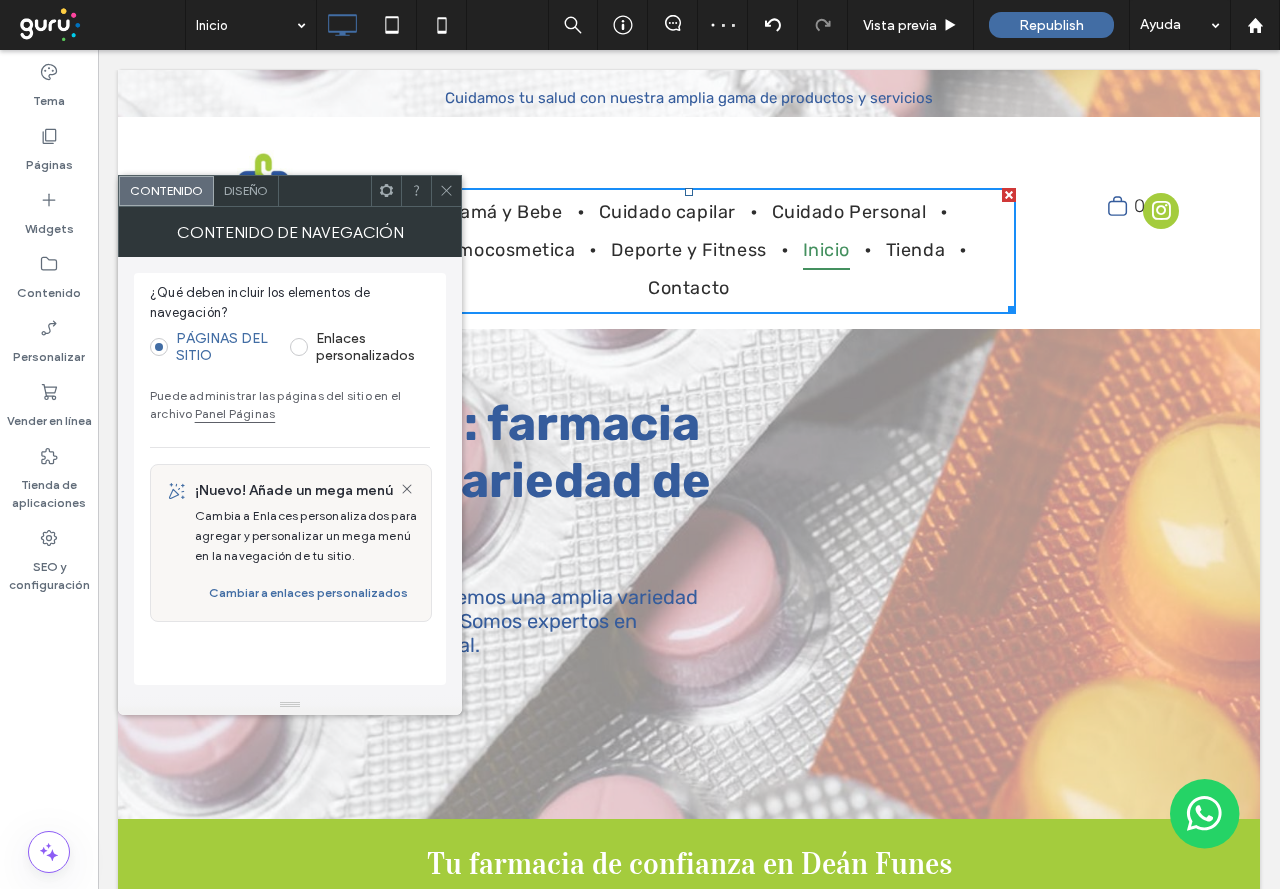 click 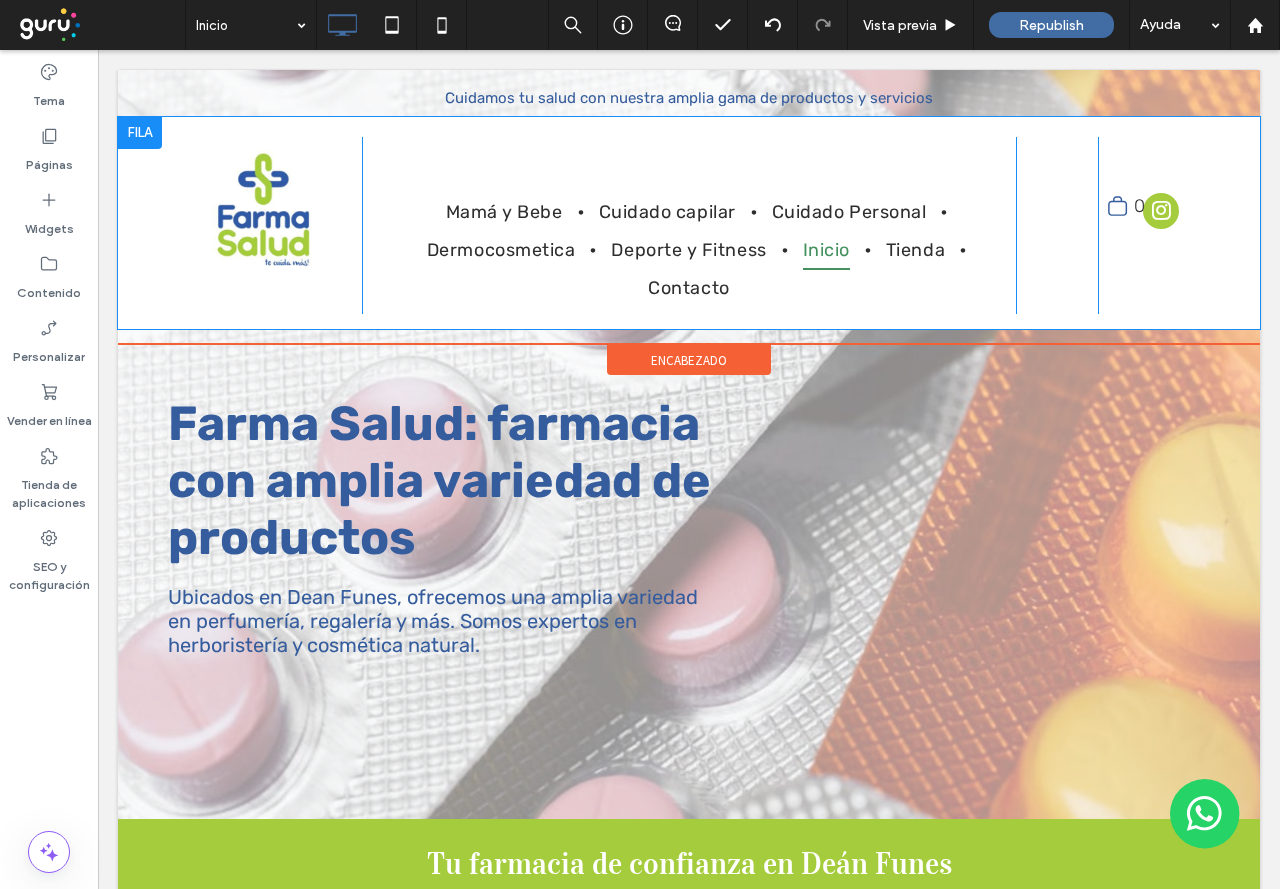 click at bounding box center (140, 133) 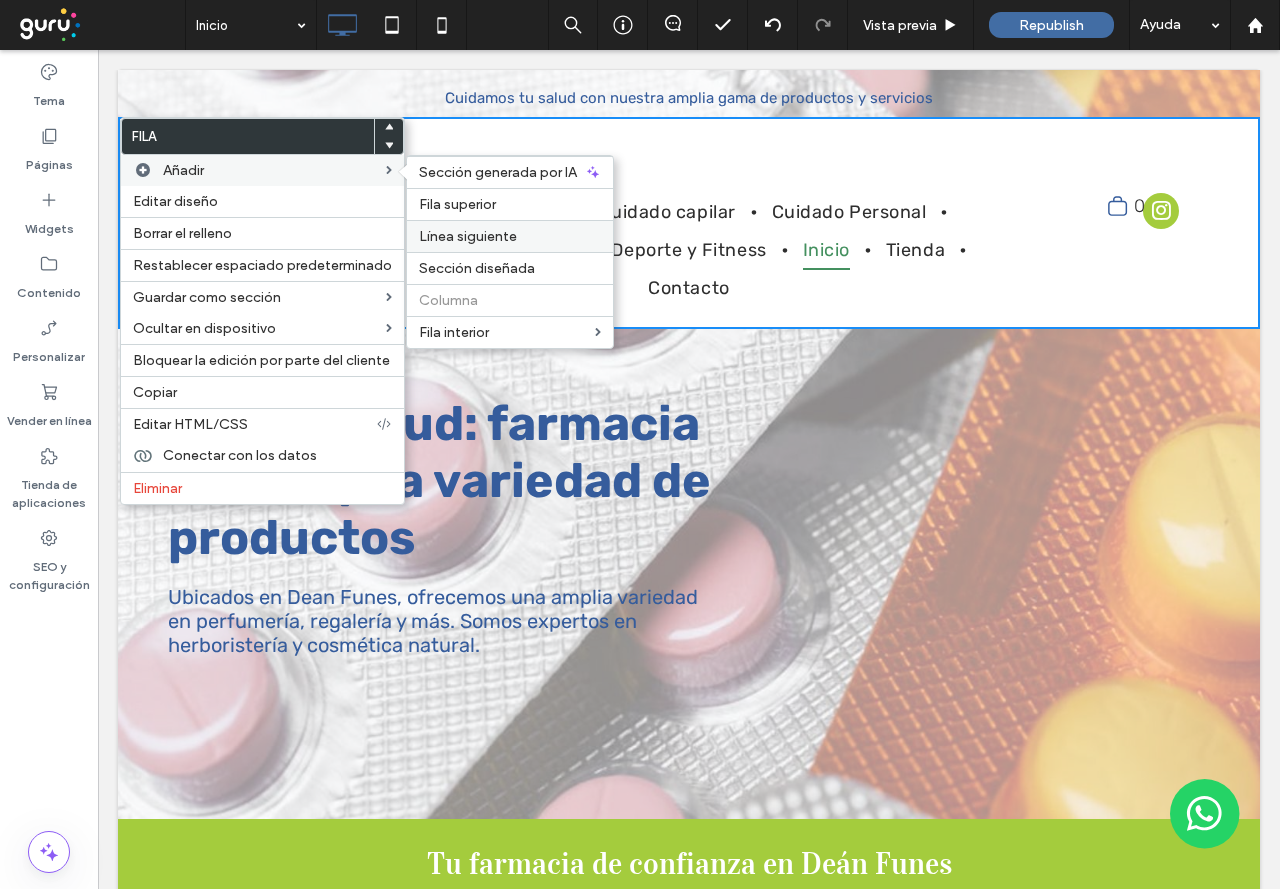 click on "Línea siguiente" at bounding box center [510, 236] 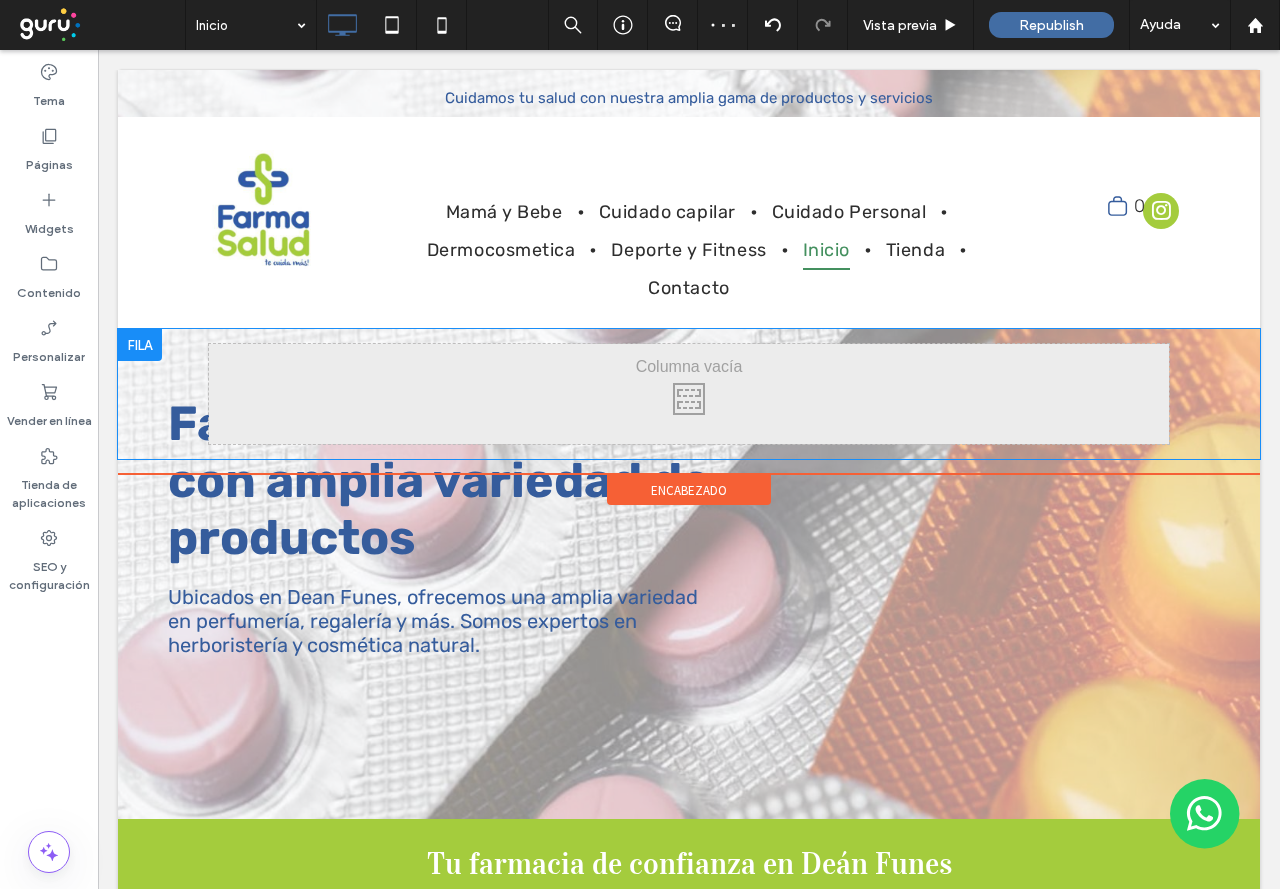 click at bounding box center [140, 345] 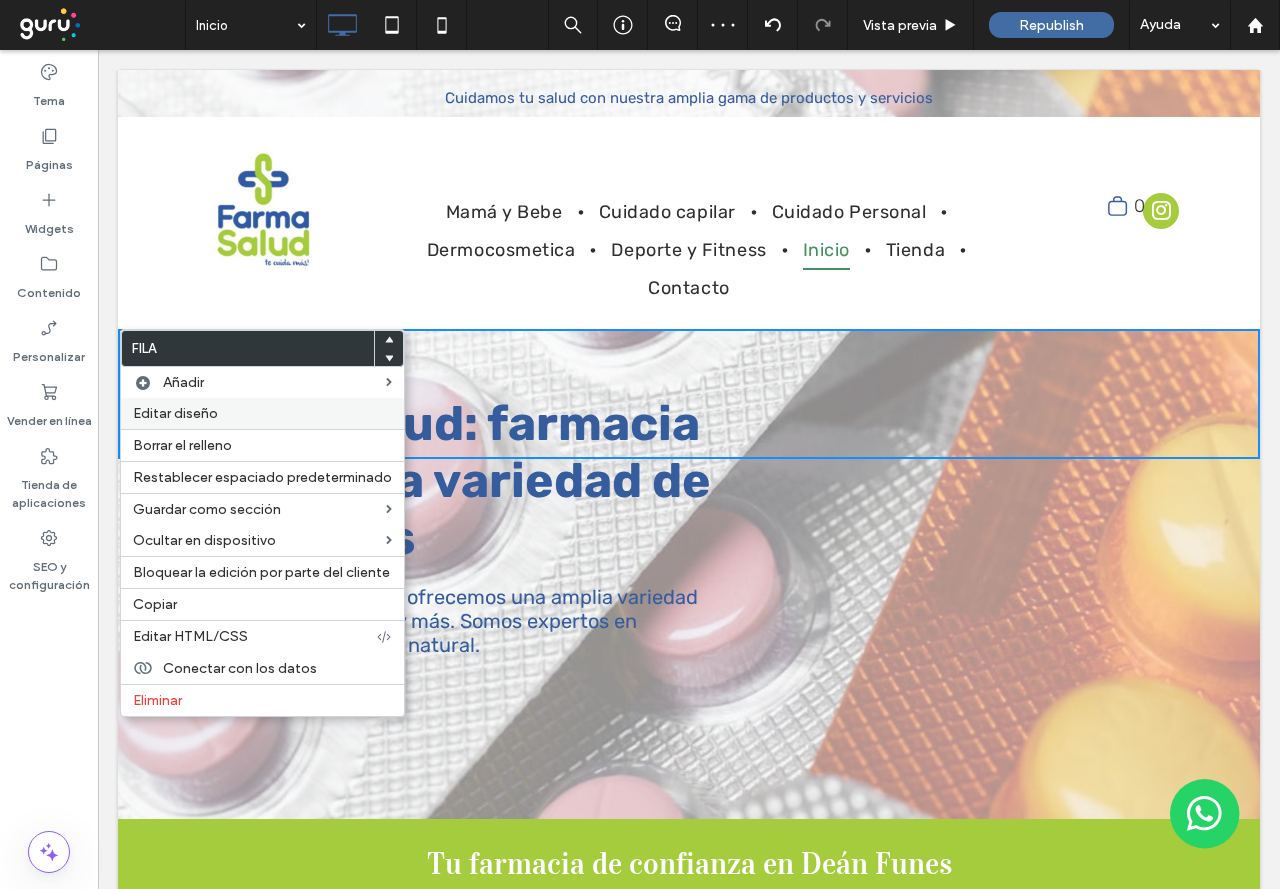 click on "Editar diseño" at bounding box center (262, 413) 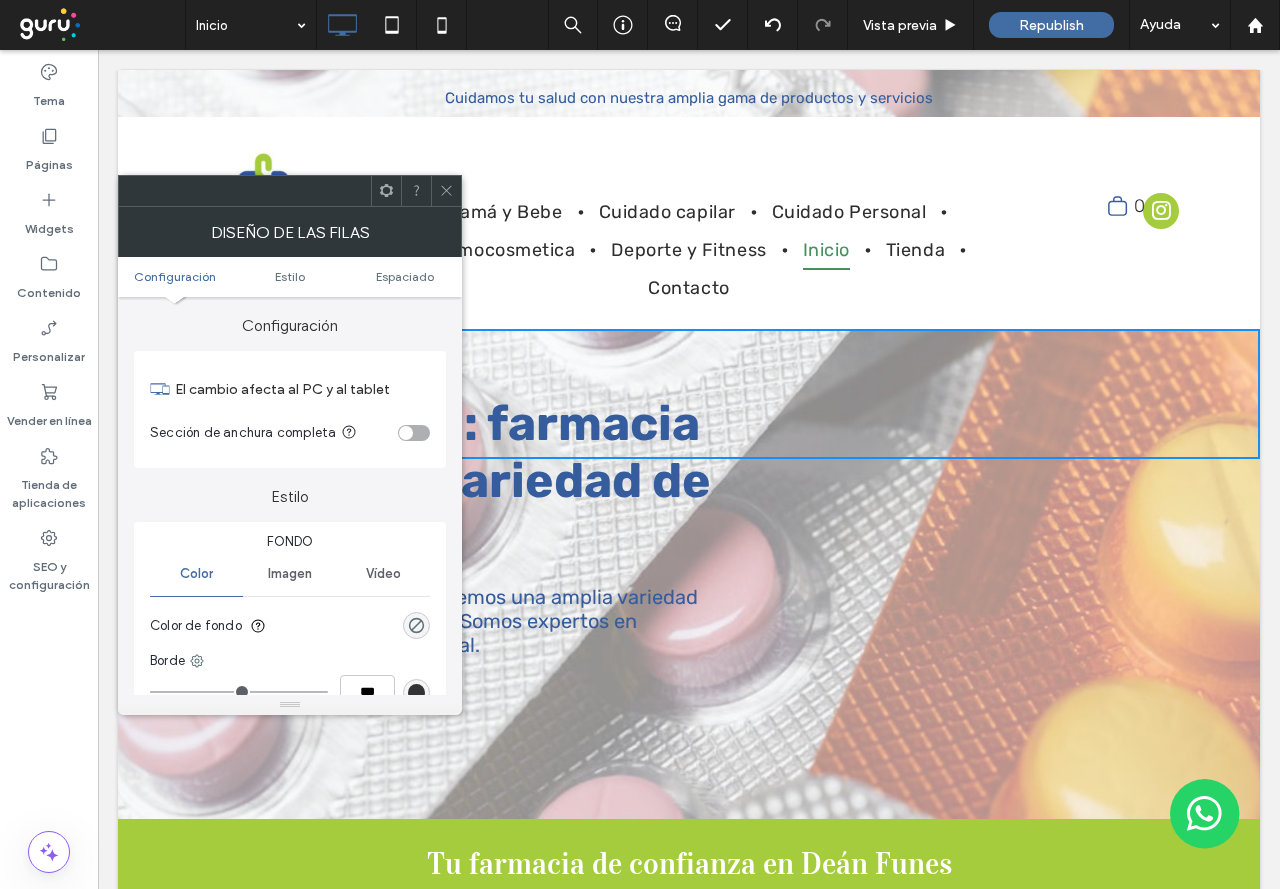 click on "Borde" at bounding box center (290, 661) 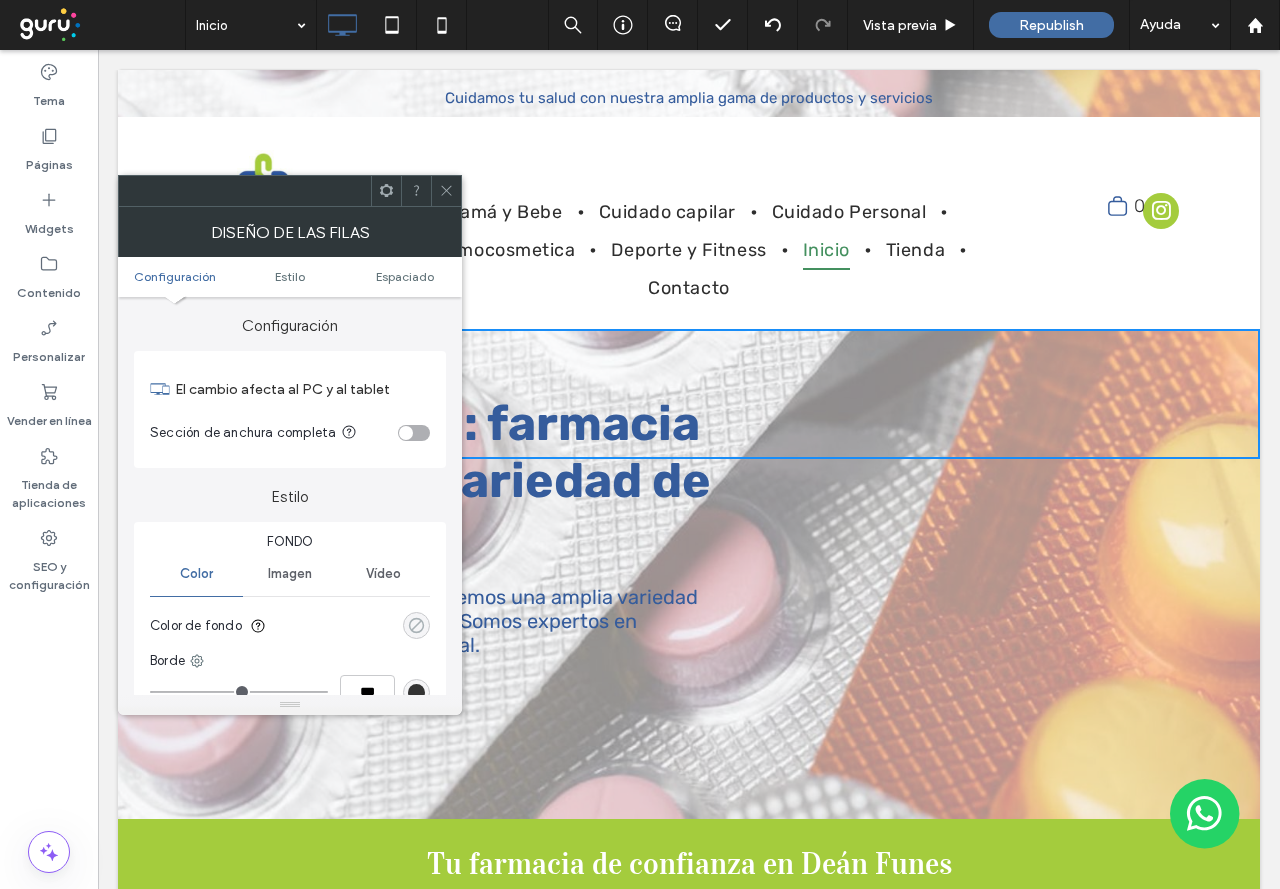 click at bounding box center [416, 625] 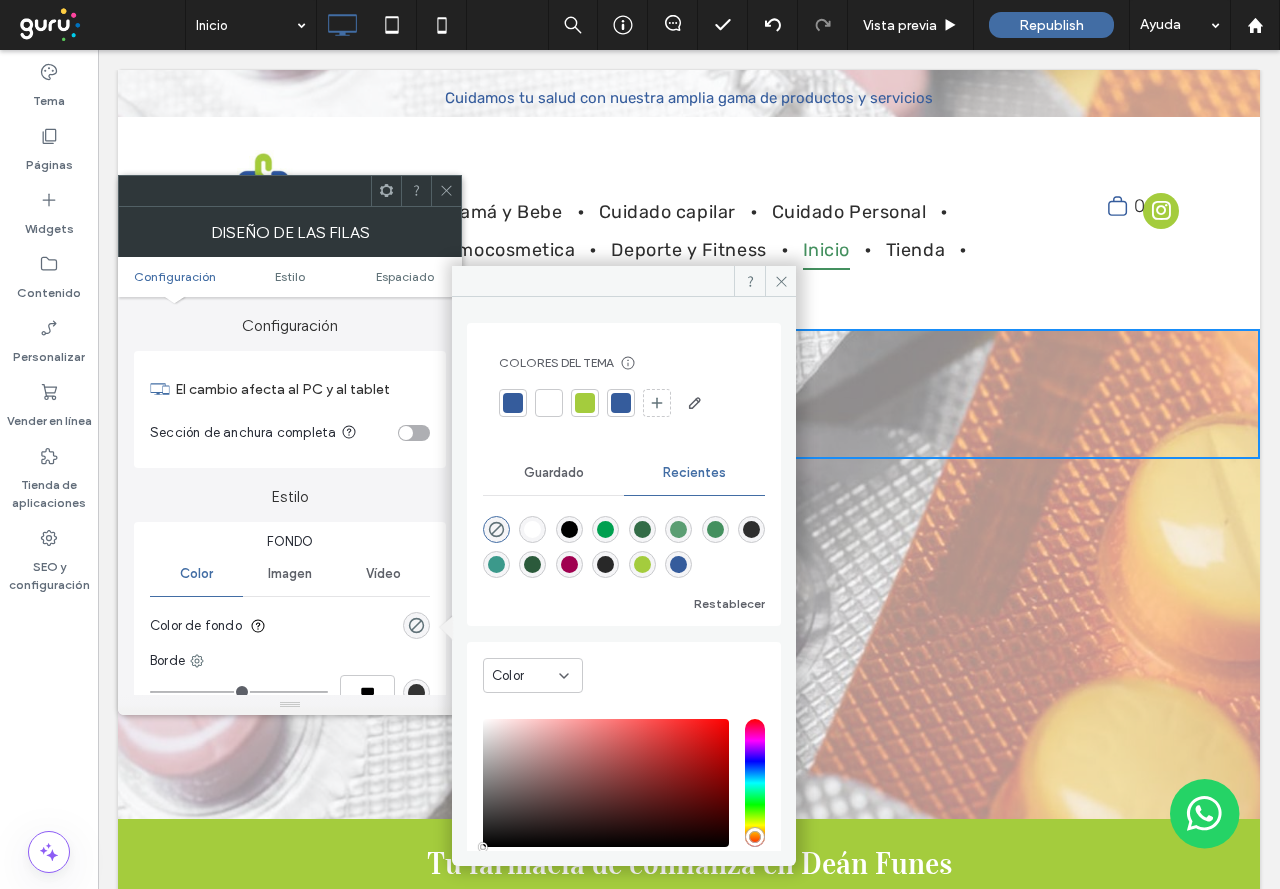 click at bounding box center [549, 403] 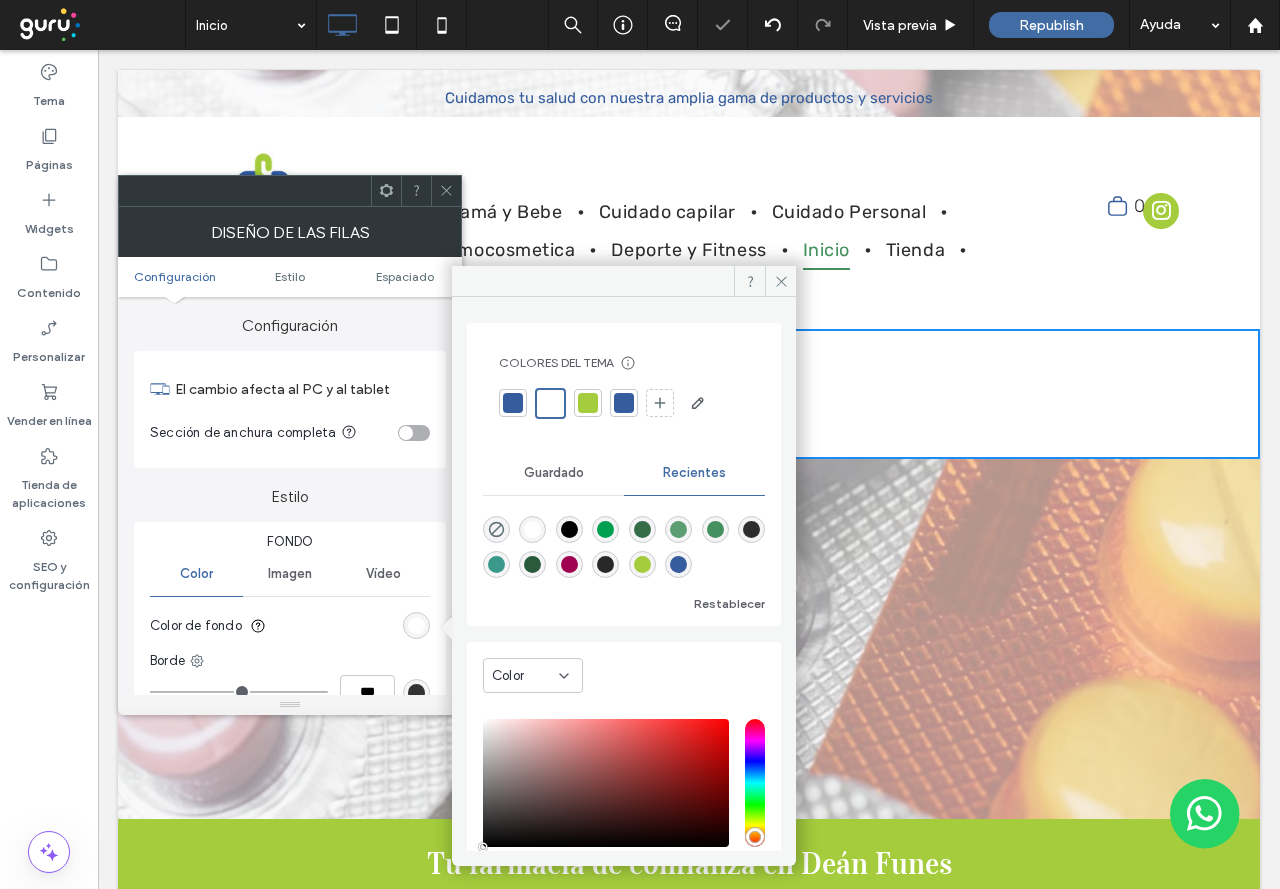 click 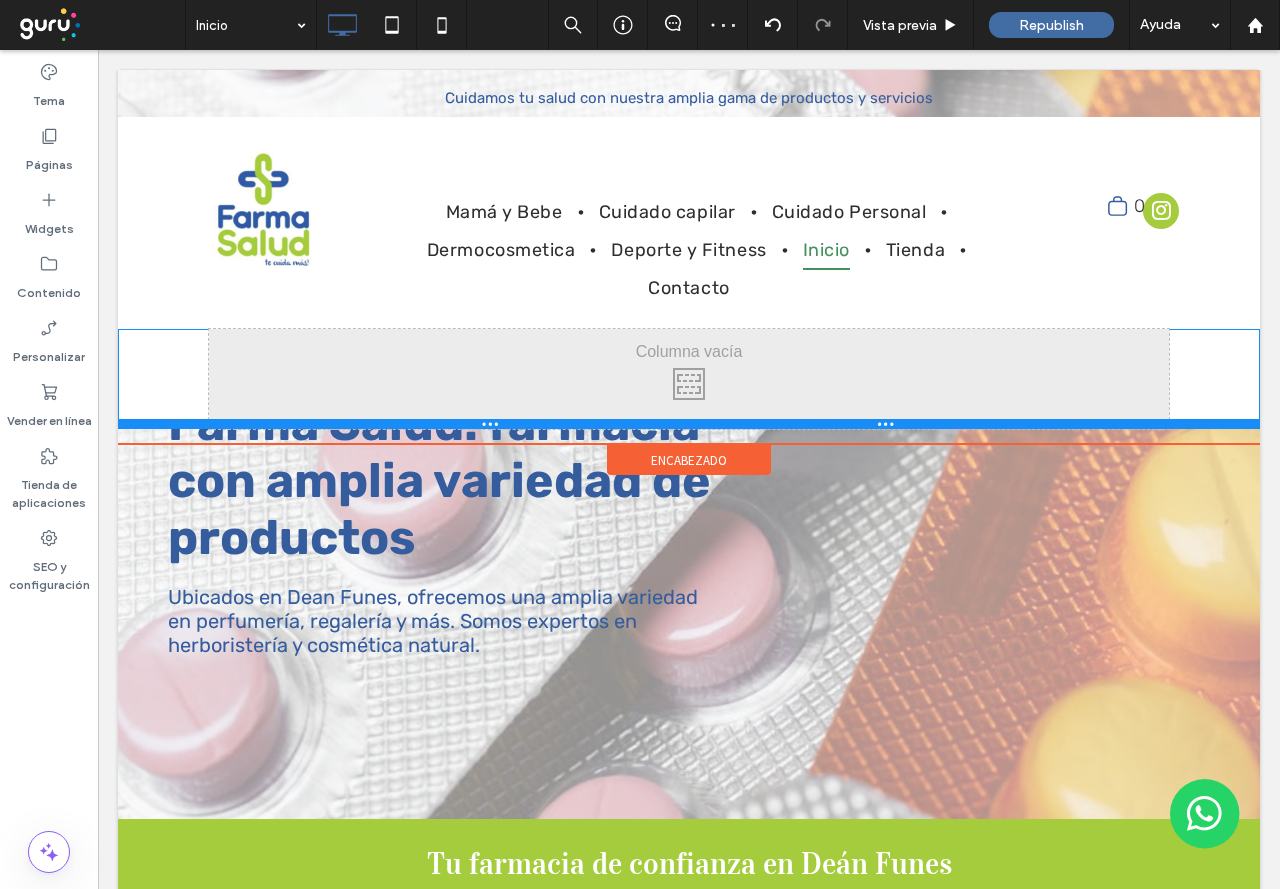 drag, startPoint x: 416, startPoint y: 457, endPoint x: 400, endPoint y: 337, distance: 121.061966 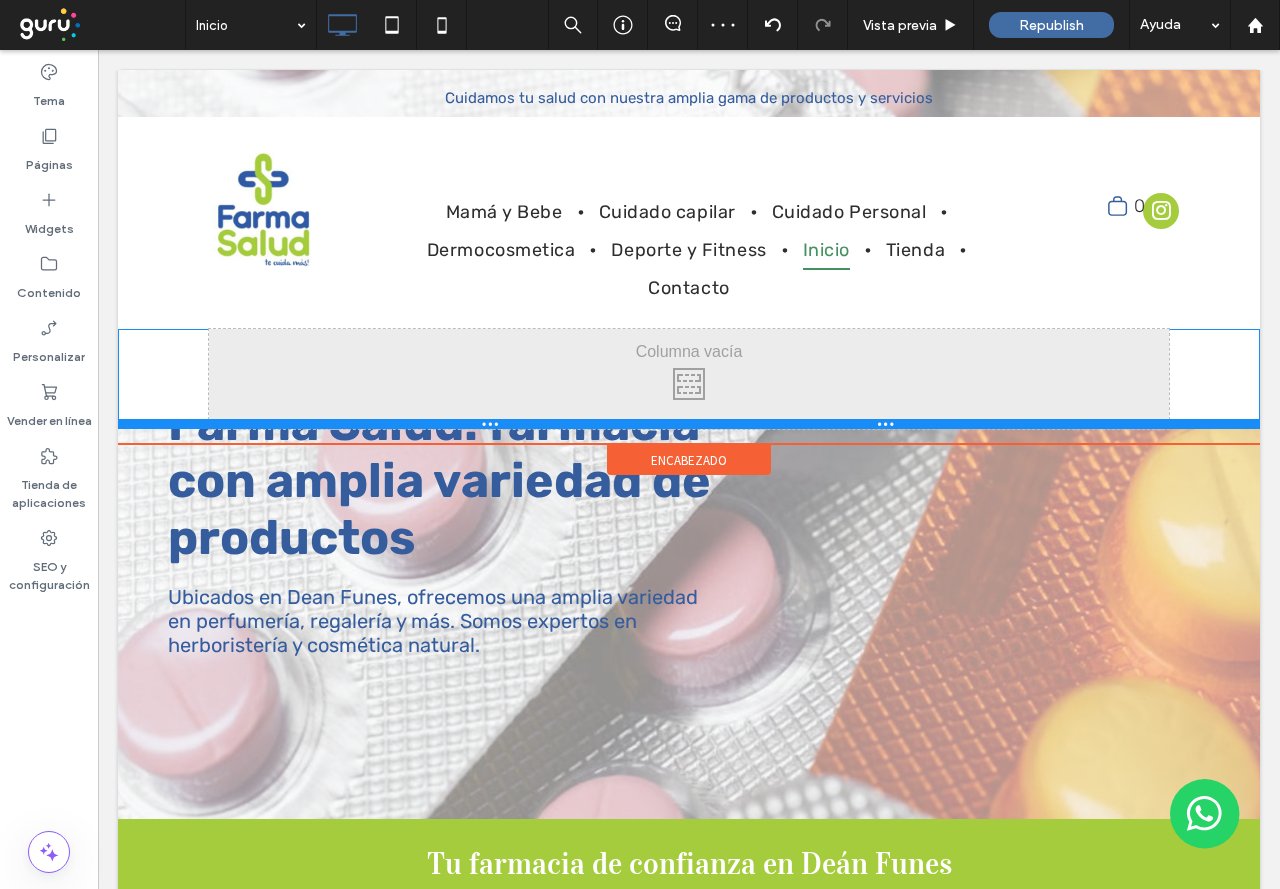 click on "Click To Paste     Click To Paste" at bounding box center [689, 379] 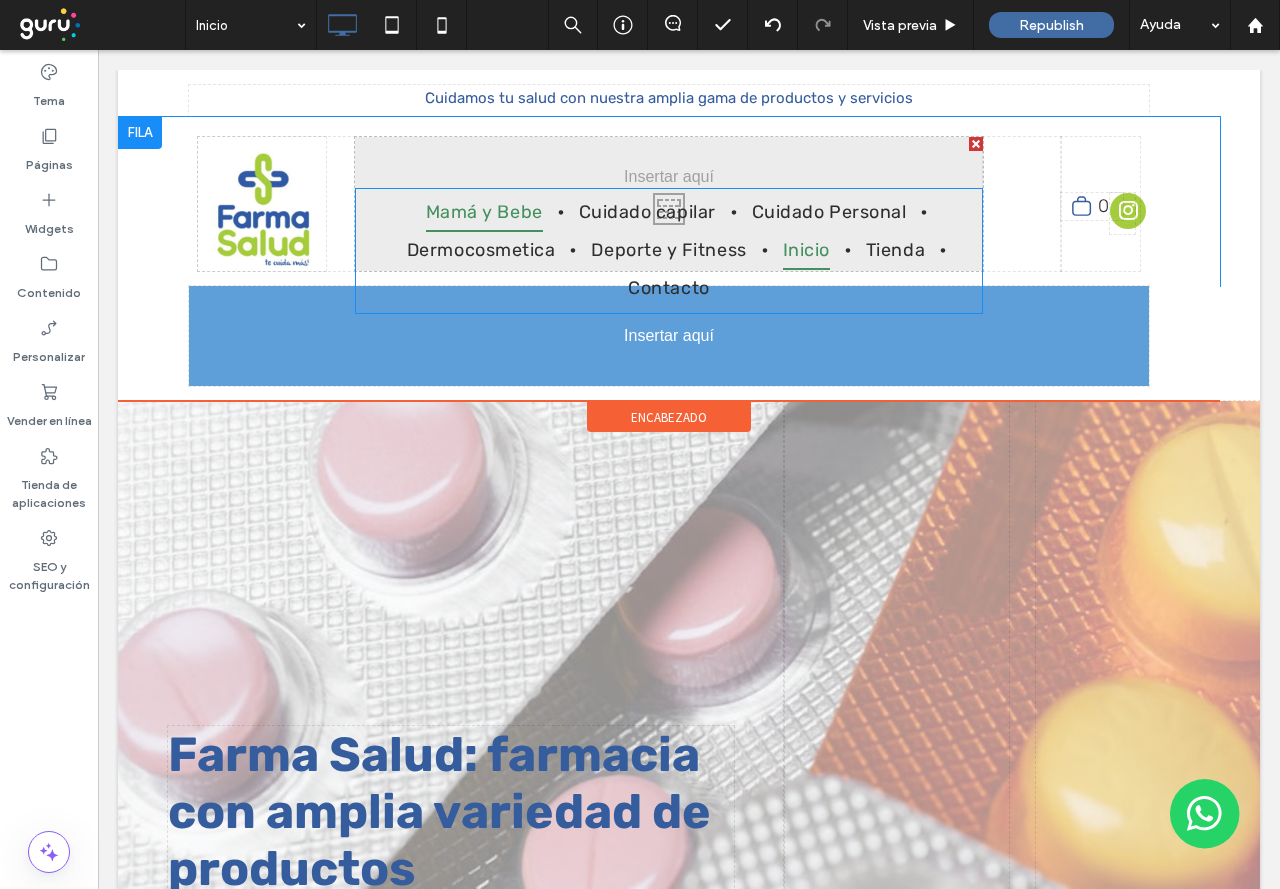 drag, startPoint x: 597, startPoint y: 218, endPoint x: 689, endPoint y: 372, distance: 179.38785 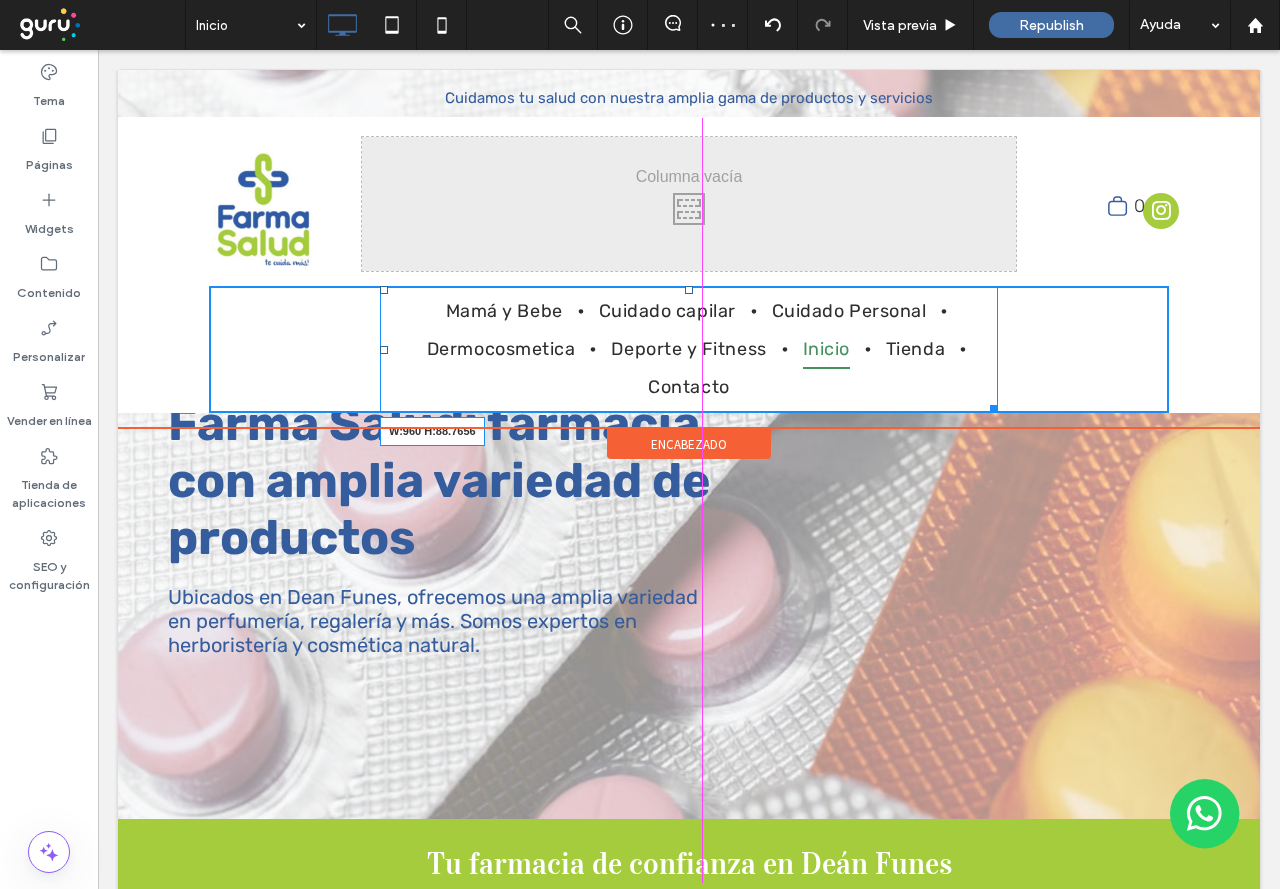 drag, startPoint x: 984, startPoint y: 403, endPoint x: 1321, endPoint y: 405, distance: 337.00592 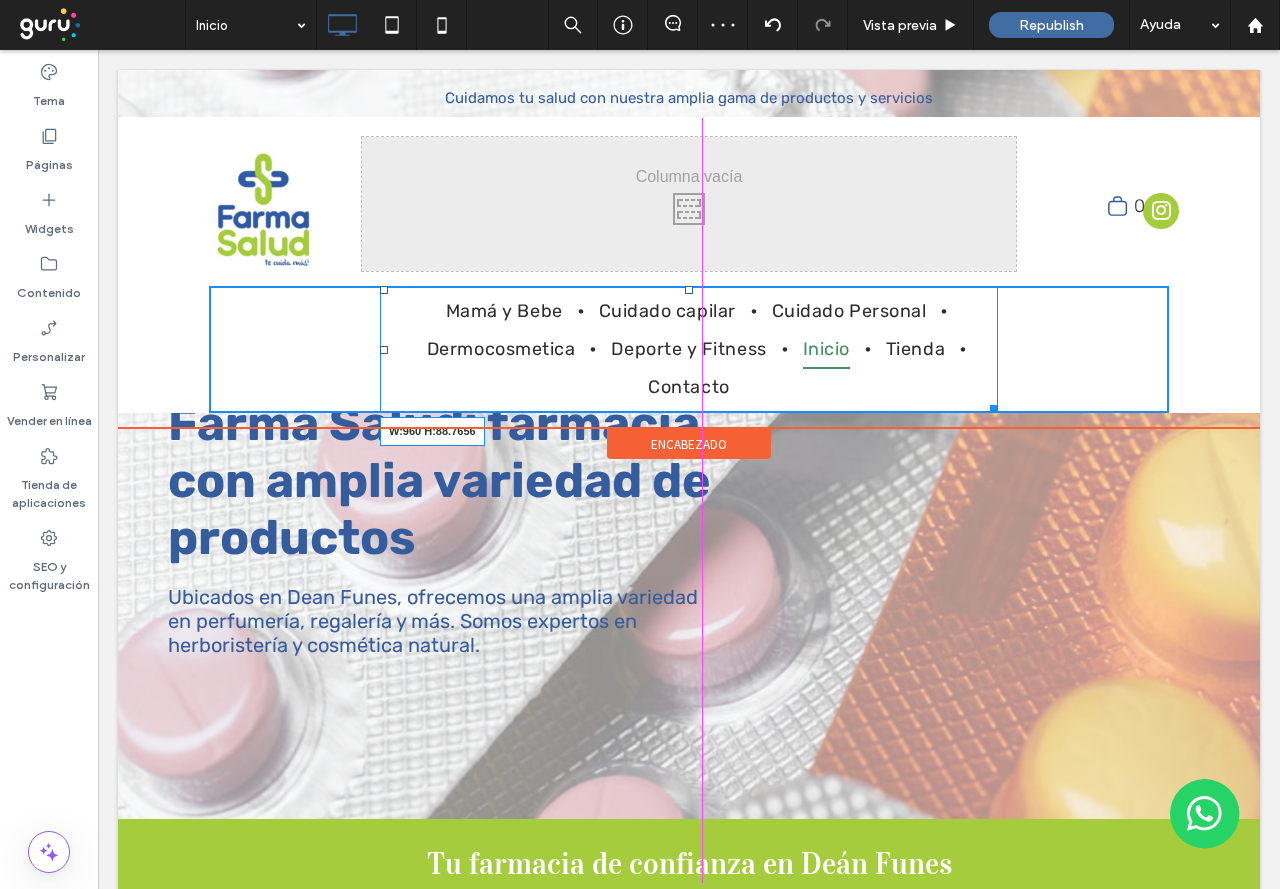 click on "Click To Paste     Click To Paste             Mamá y Bebe
Cuidado capilar
Cuidado Personal
Dermocosmetica
Deporte y Fitness
Inicio
Tienda
Contacto
W:960 H:88.7656" at bounding box center [689, 349] 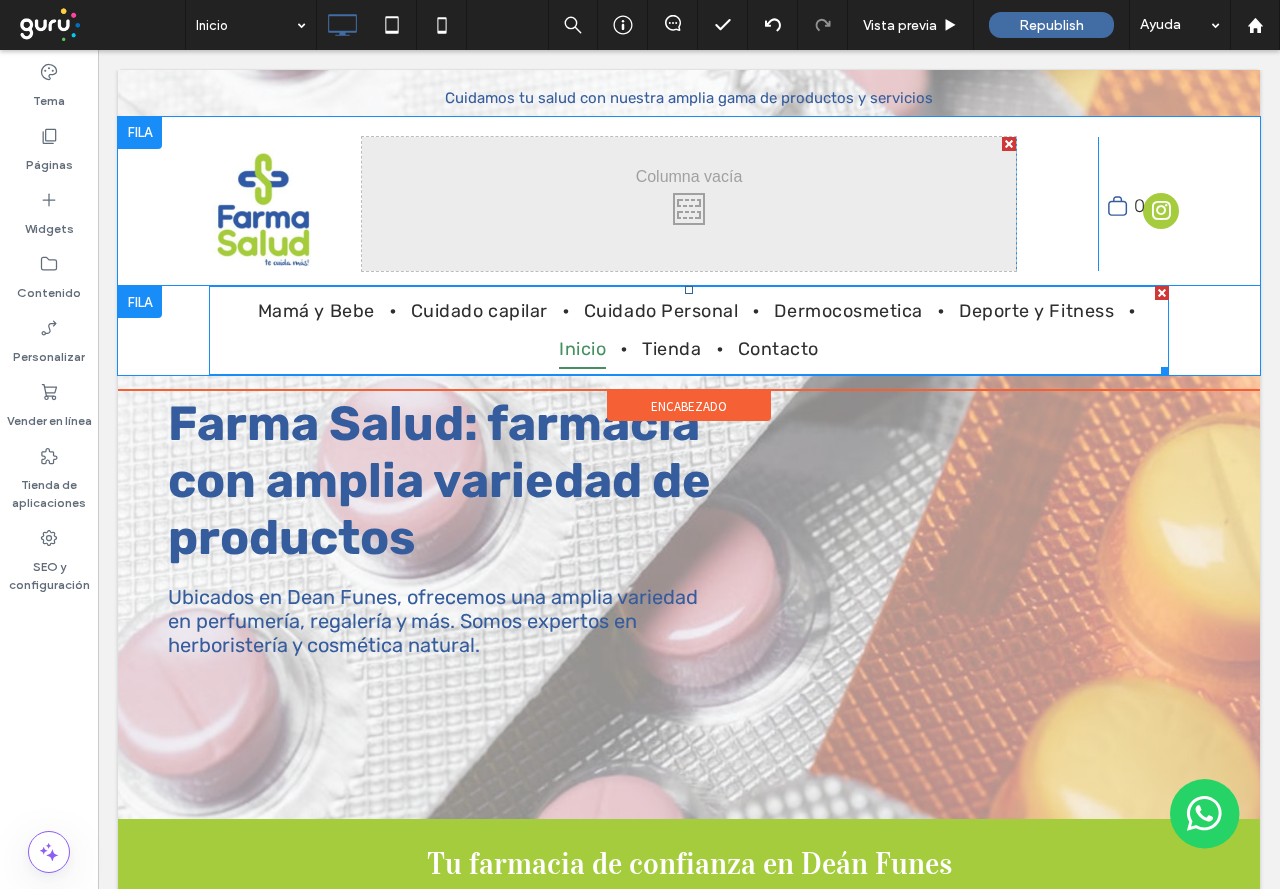click on "Mamá y Bebe
Cuidado capilar
Cuidado Personal
Dermocosmetica
Deporte y Fitness
Inicio
Tienda
Contacto" at bounding box center (689, 330) 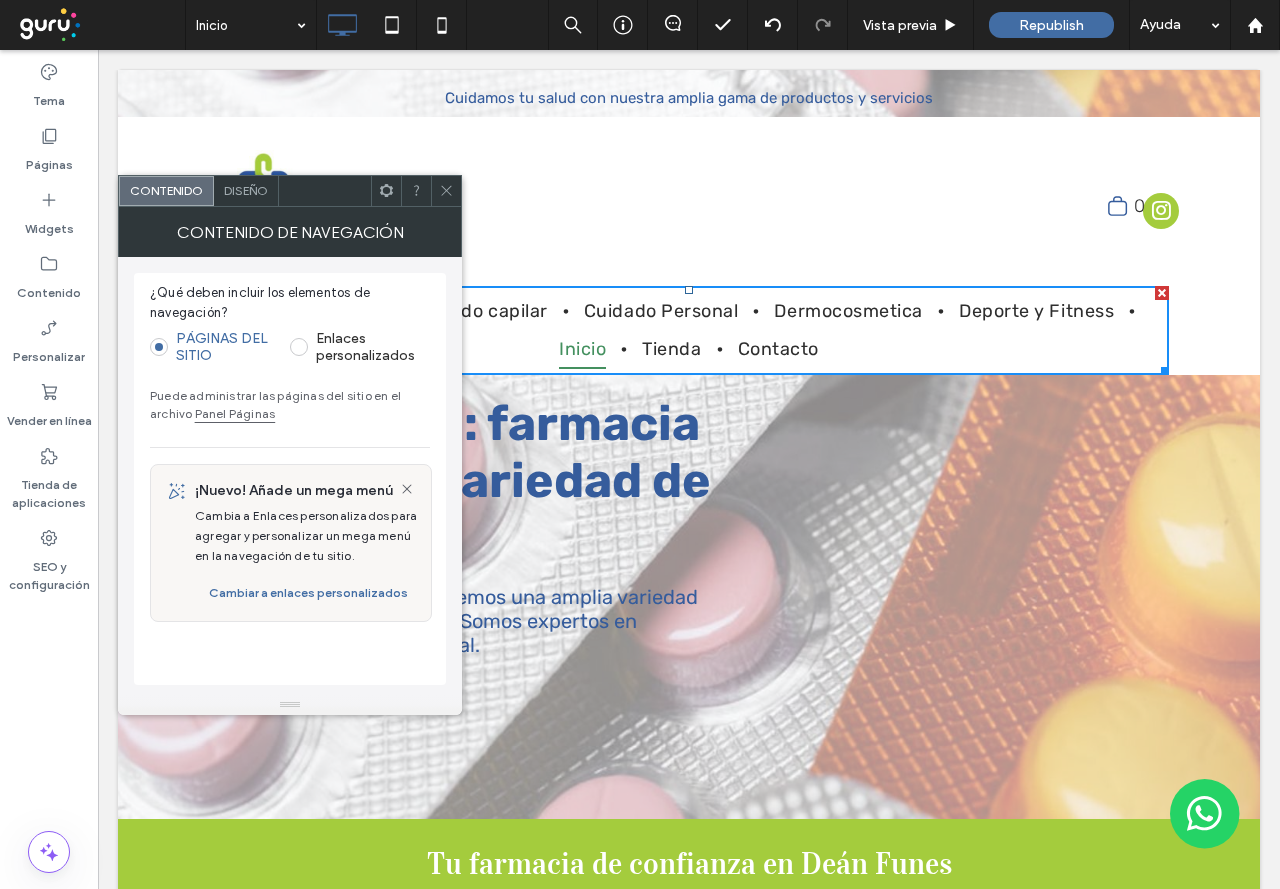 click 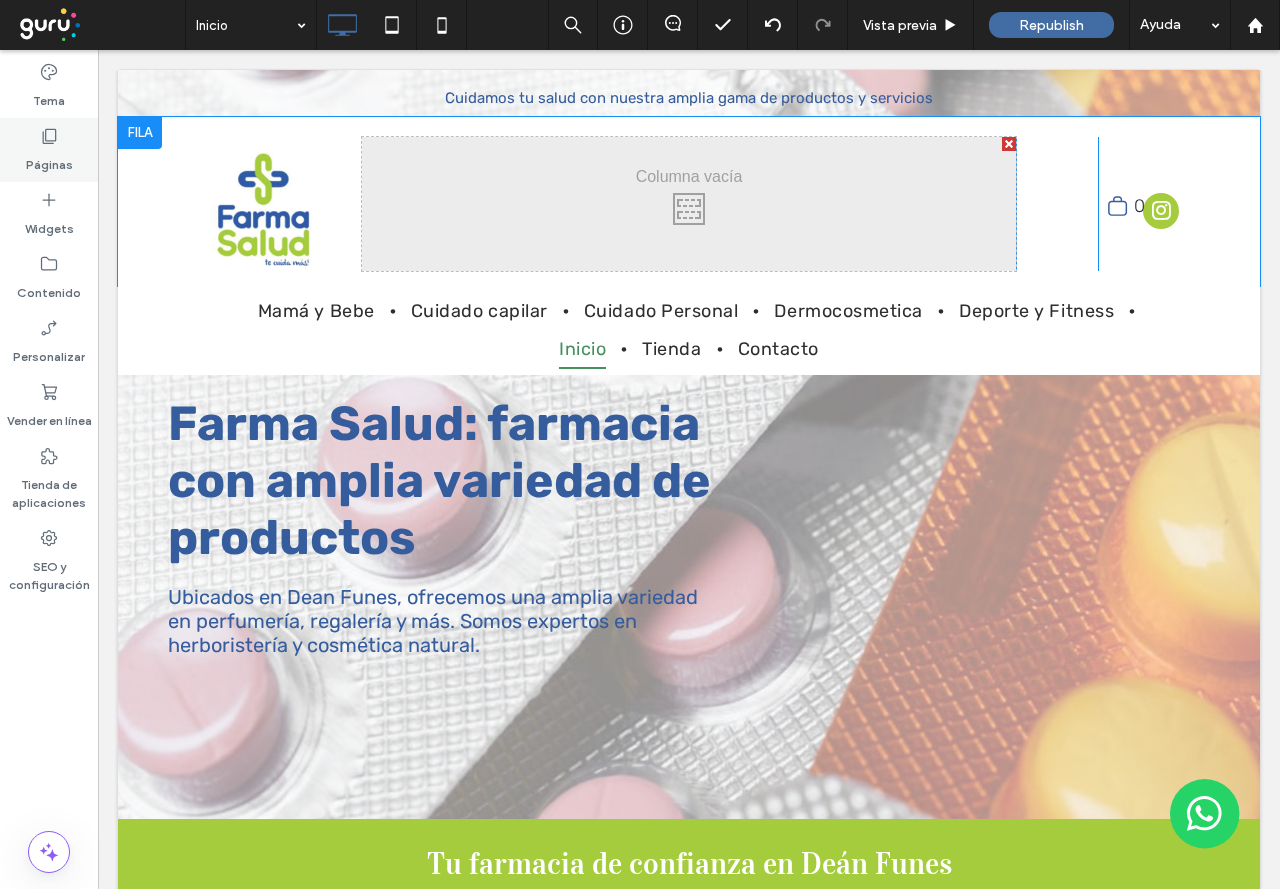 click on "Páginas" at bounding box center (49, 150) 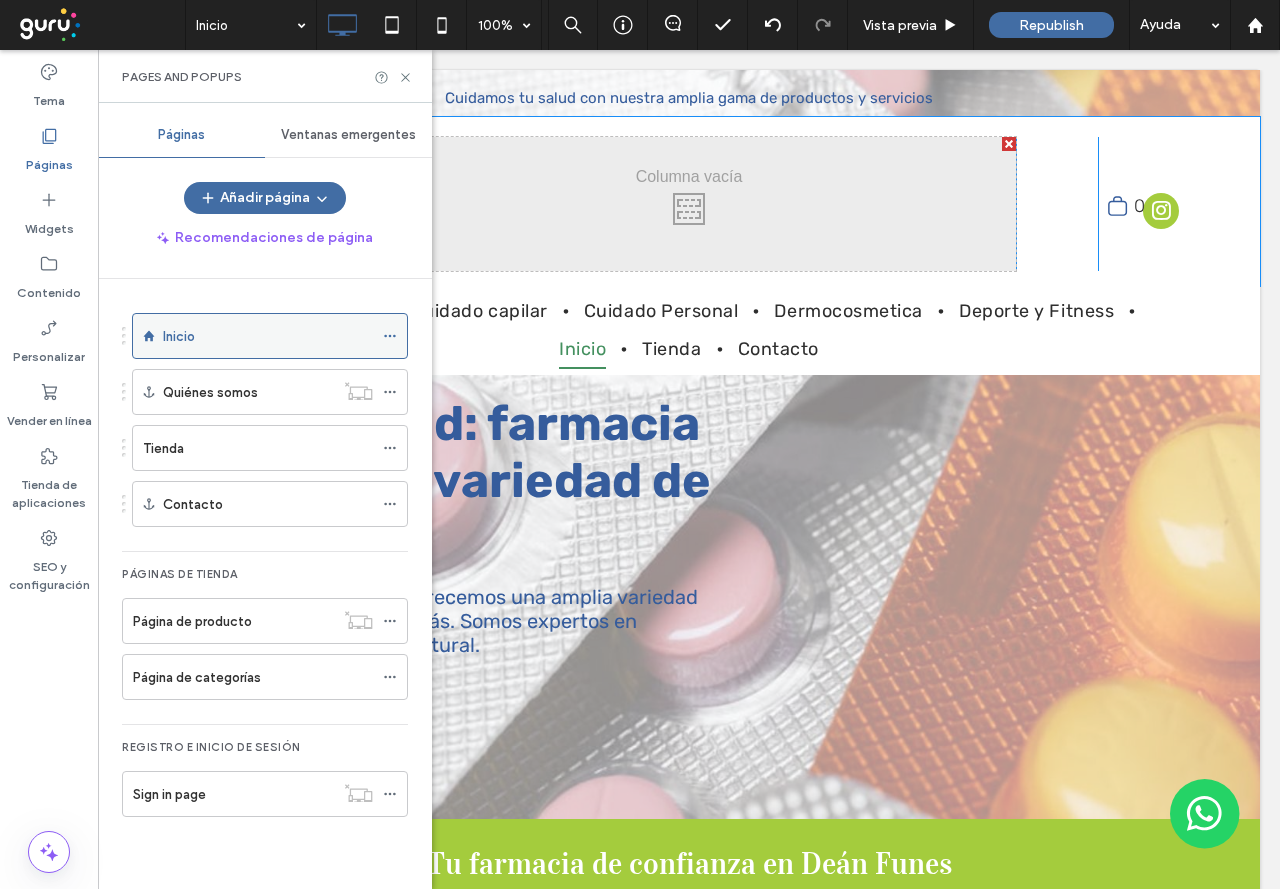 click 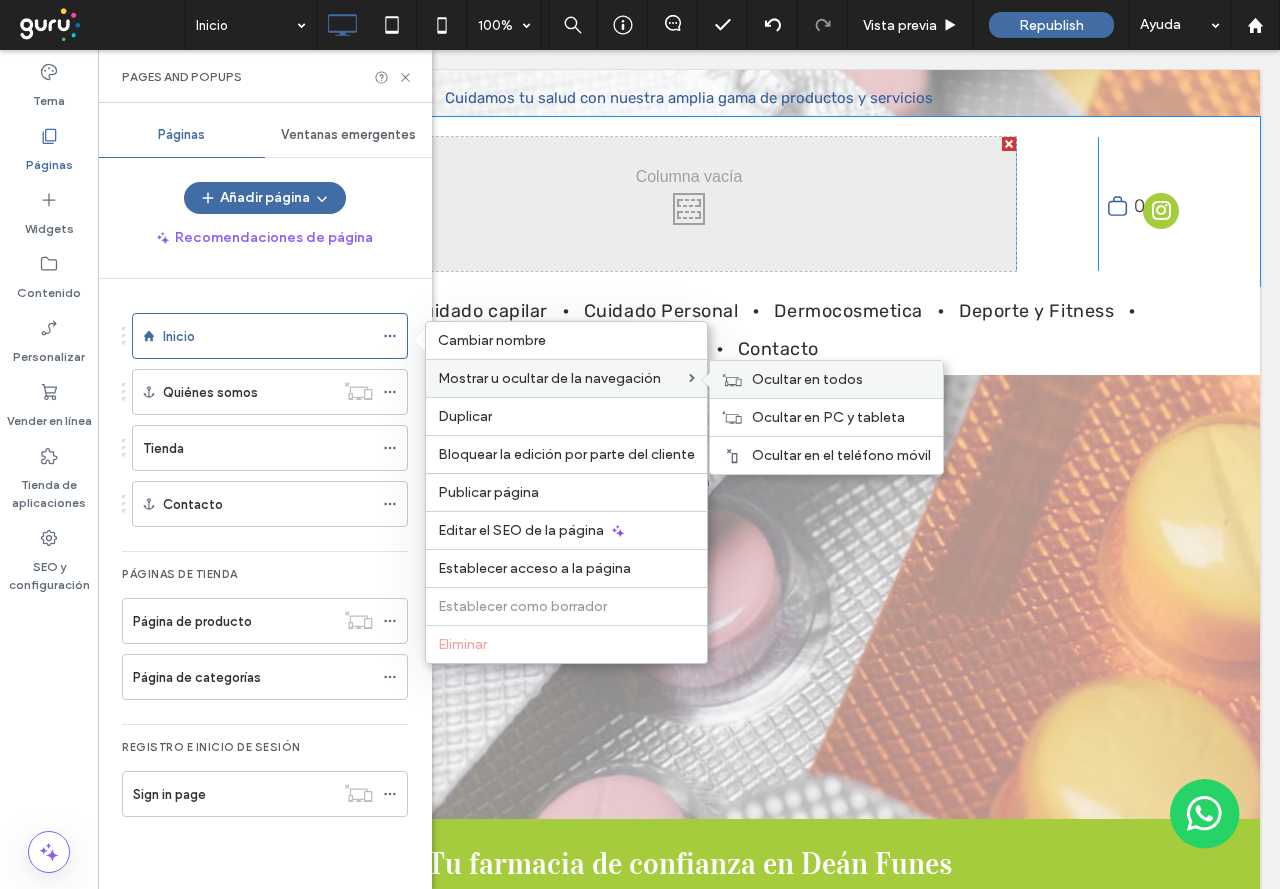 click on "Ocultar en todos" at bounding box center (807, 379) 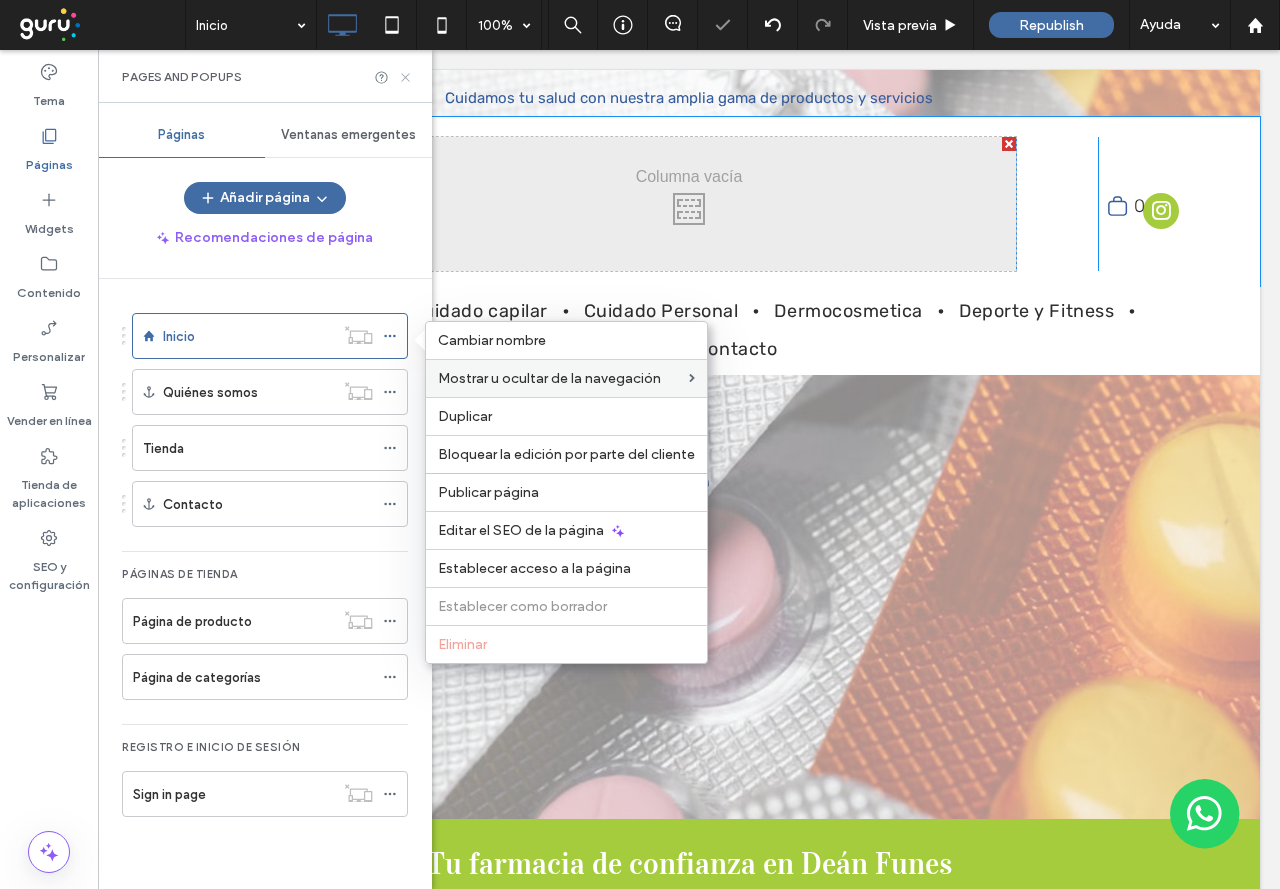 click 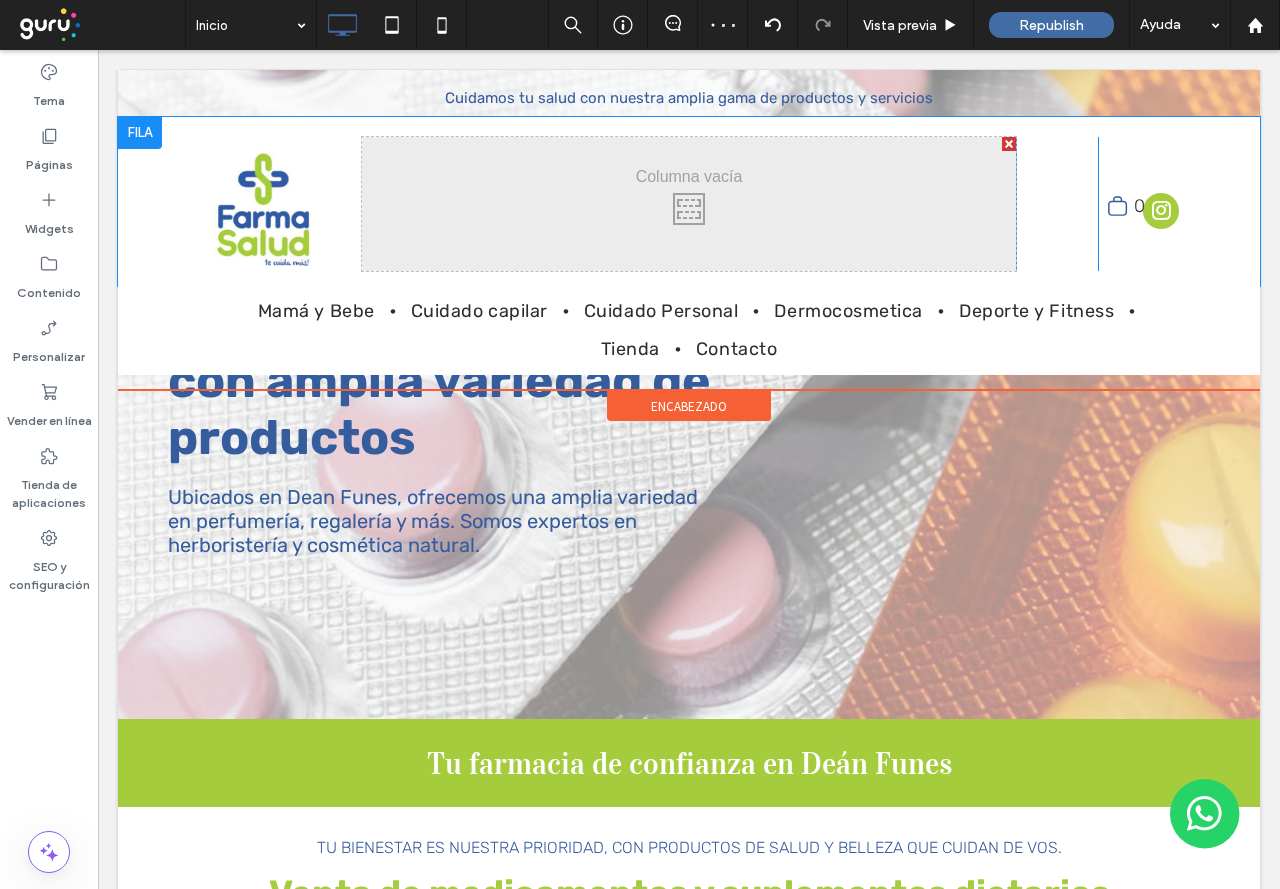 scroll, scrollTop: 0, scrollLeft: 0, axis: both 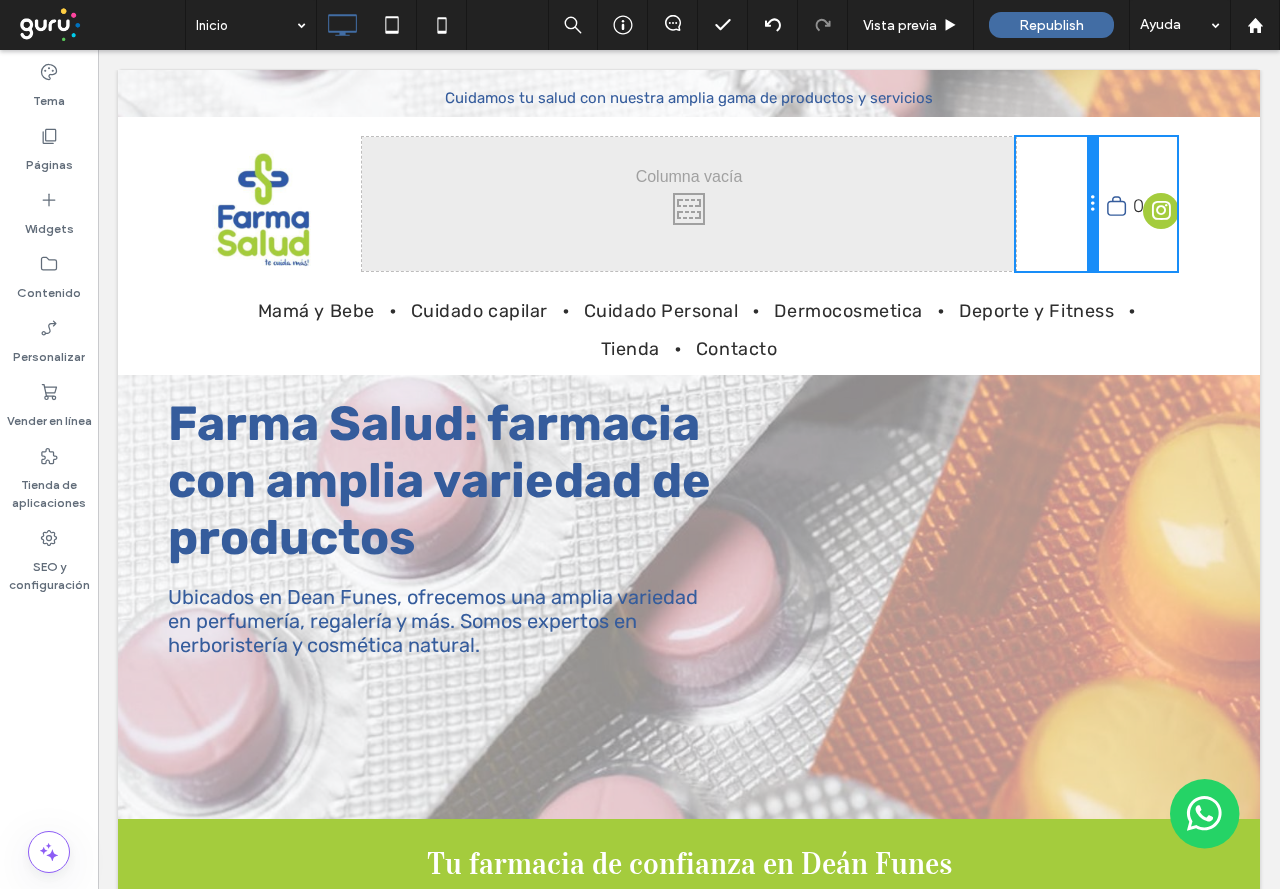 drag, startPoint x: 1081, startPoint y: 229, endPoint x: 961, endPoint y: 242, distance: 120.70211 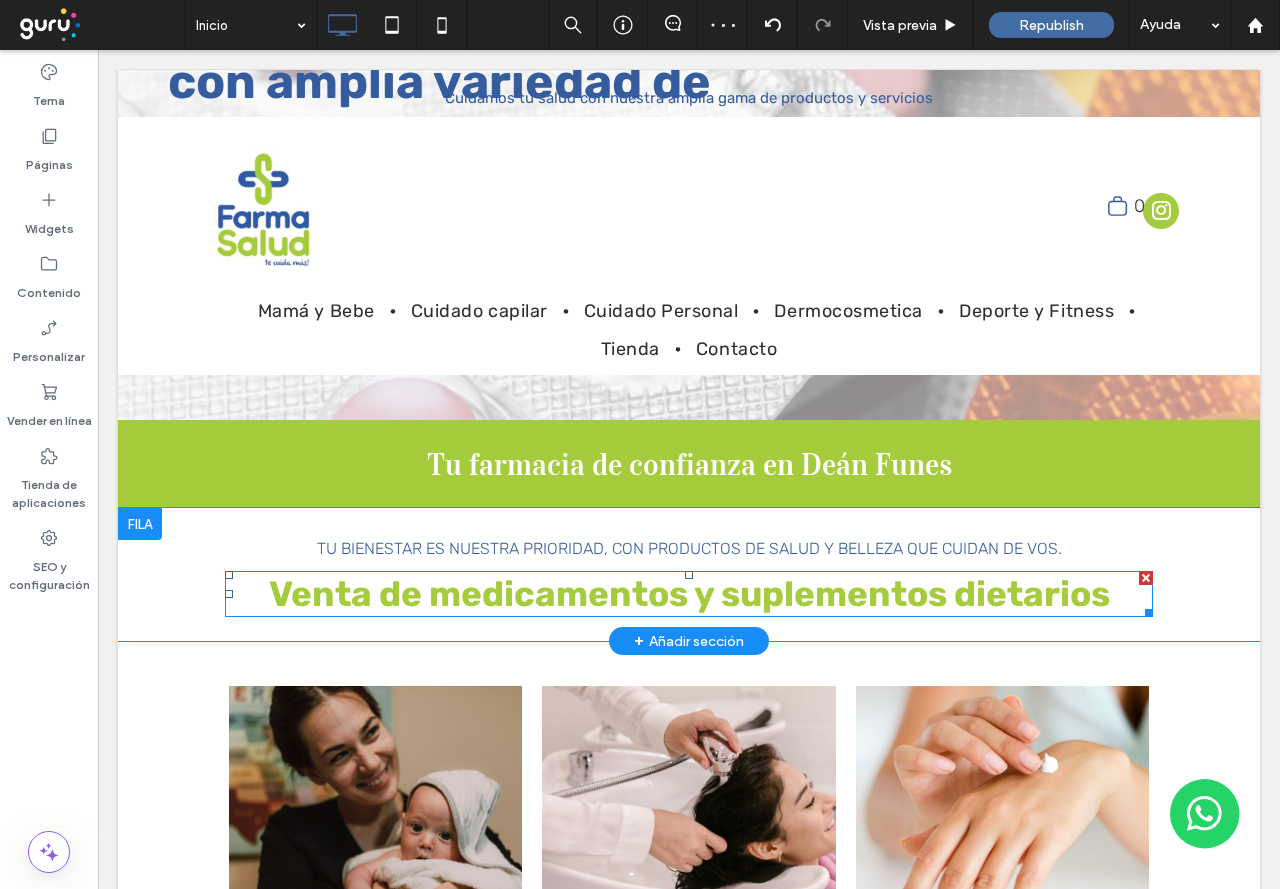 scroll, scrollTop: 0, scrollLeft: 0, axis: both 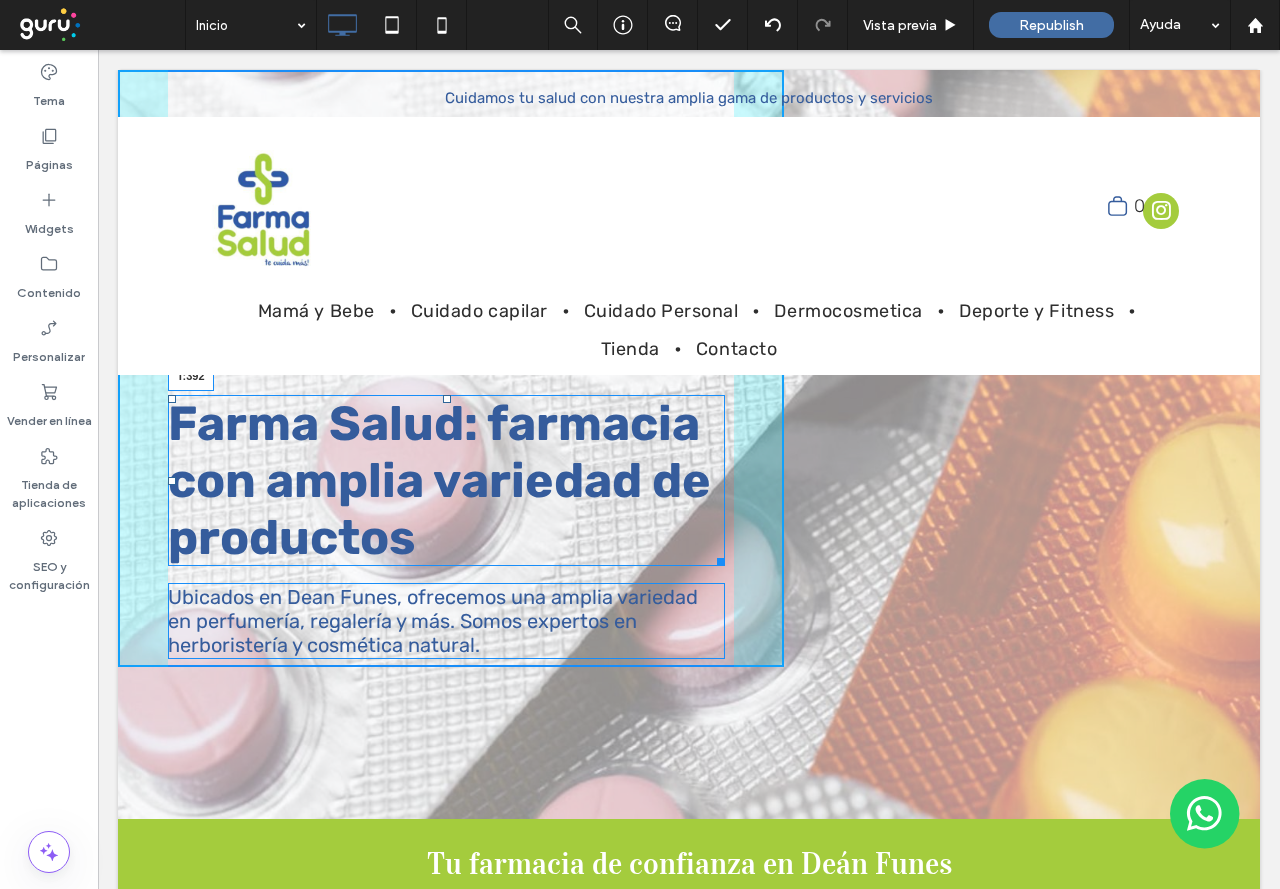 drag, startPoint x: 445, startPoint y: 400, endPoint x: 431, endPoint y: 480, distance: 81.21576 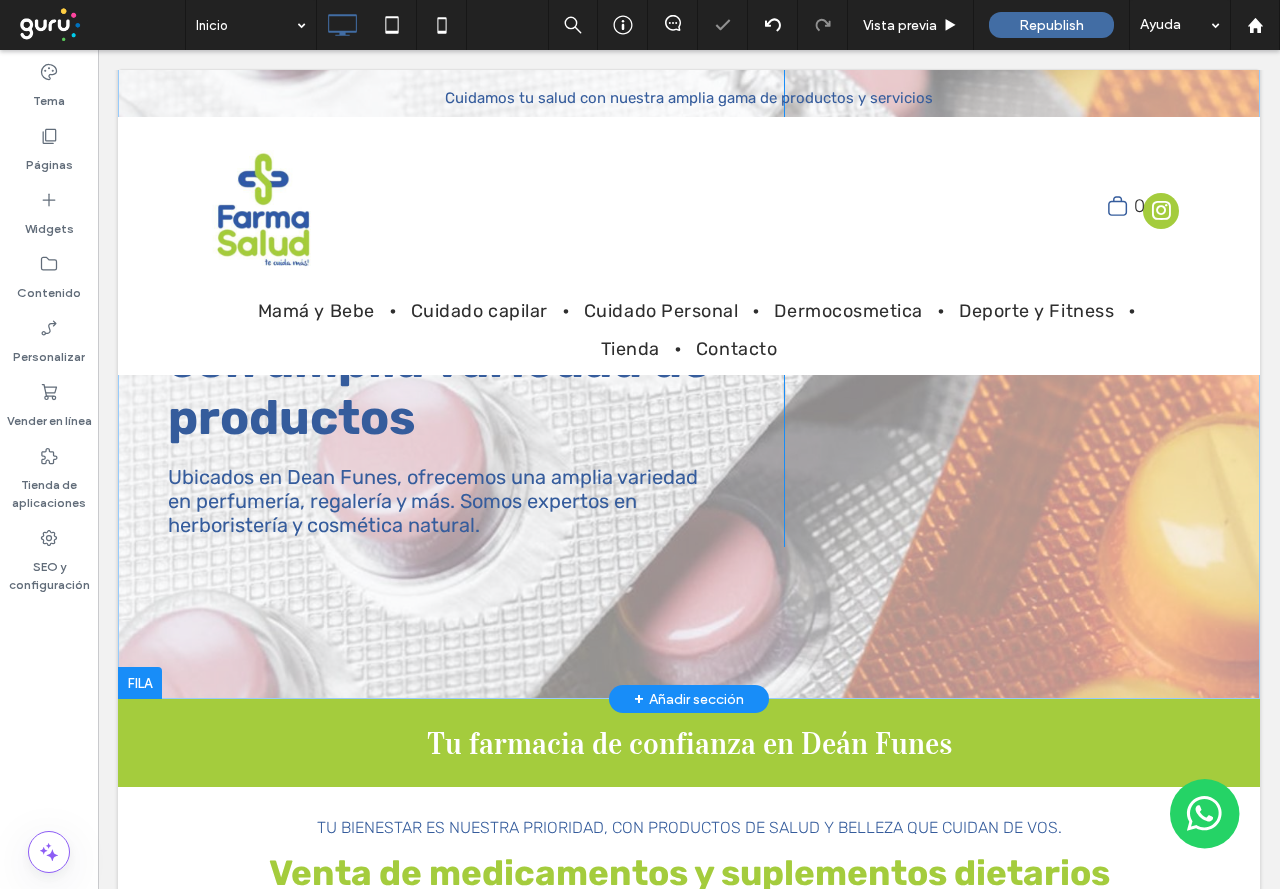 scroll, scrollTop: 0, scrollLeft: 0, axis: both 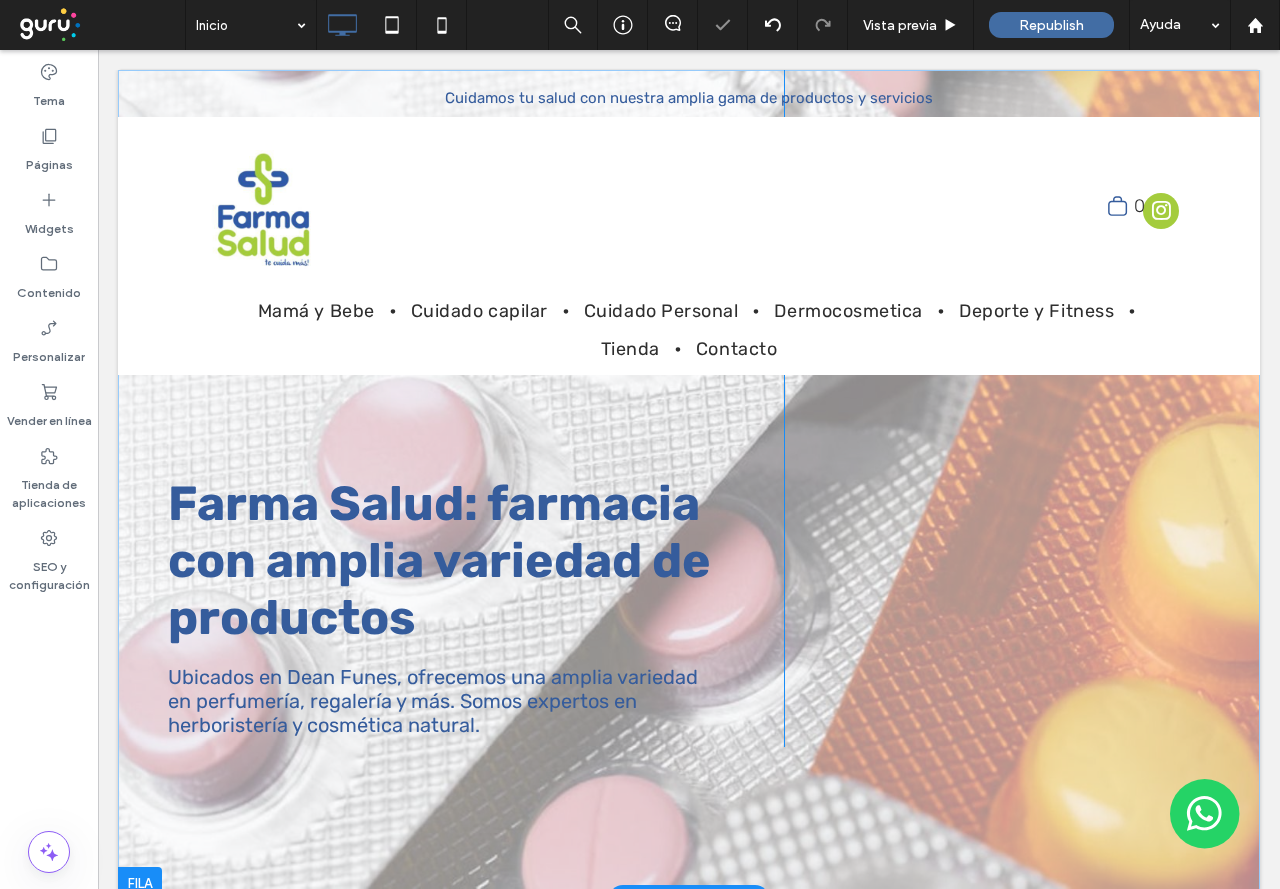 click on "Farma Salud: farmacia con amplia variedad de productos
Ubicados en Dean Funes, ofrecemos una amplia variedad en perfumería, regalería y más. Somos expertos en herboristería y cosmética natural.
Click To Paste" at bounding box center (451, 408) 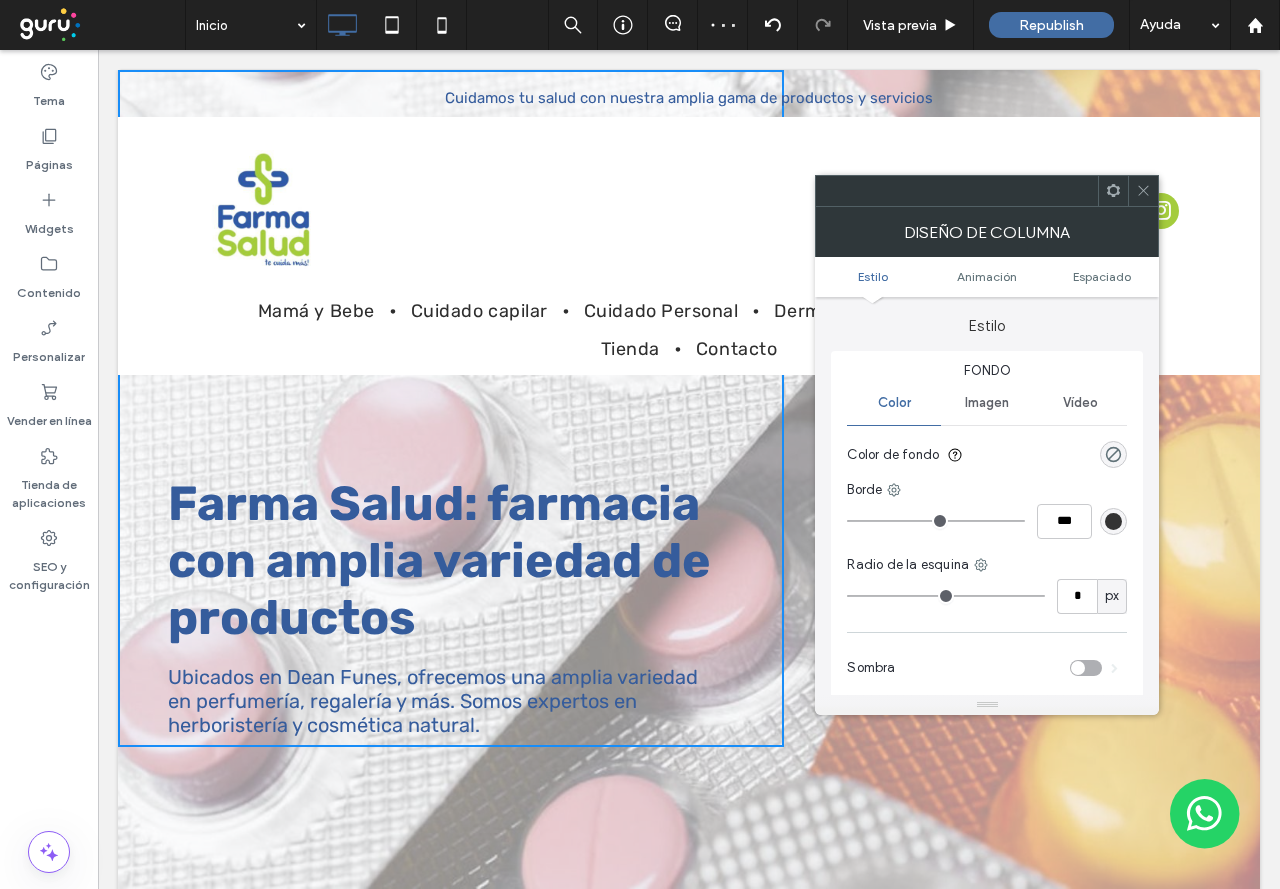 click 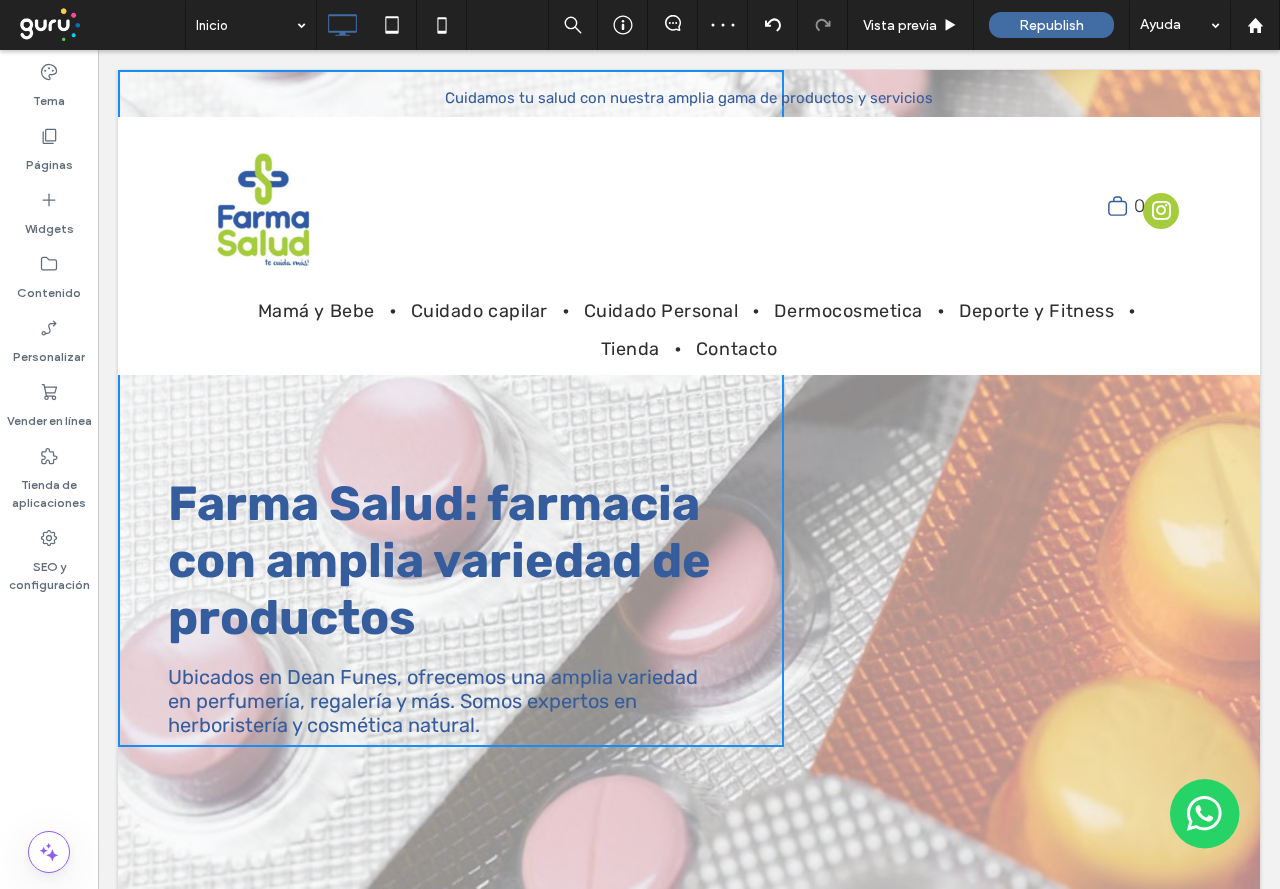 scroll, scrollTop: 0, scrollLeft: 0, axis: both 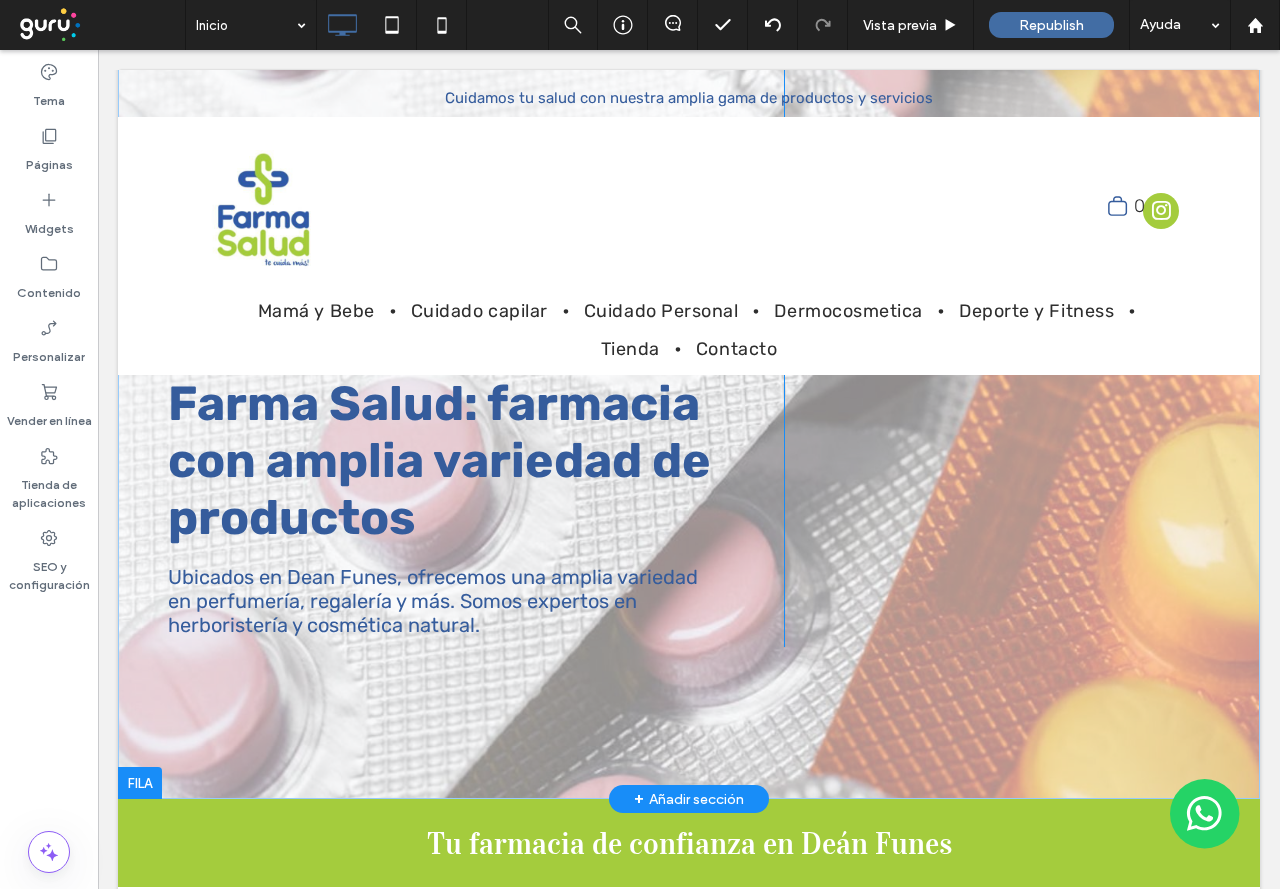 click on "Click To Paste" at bounding box center (1022, 384) 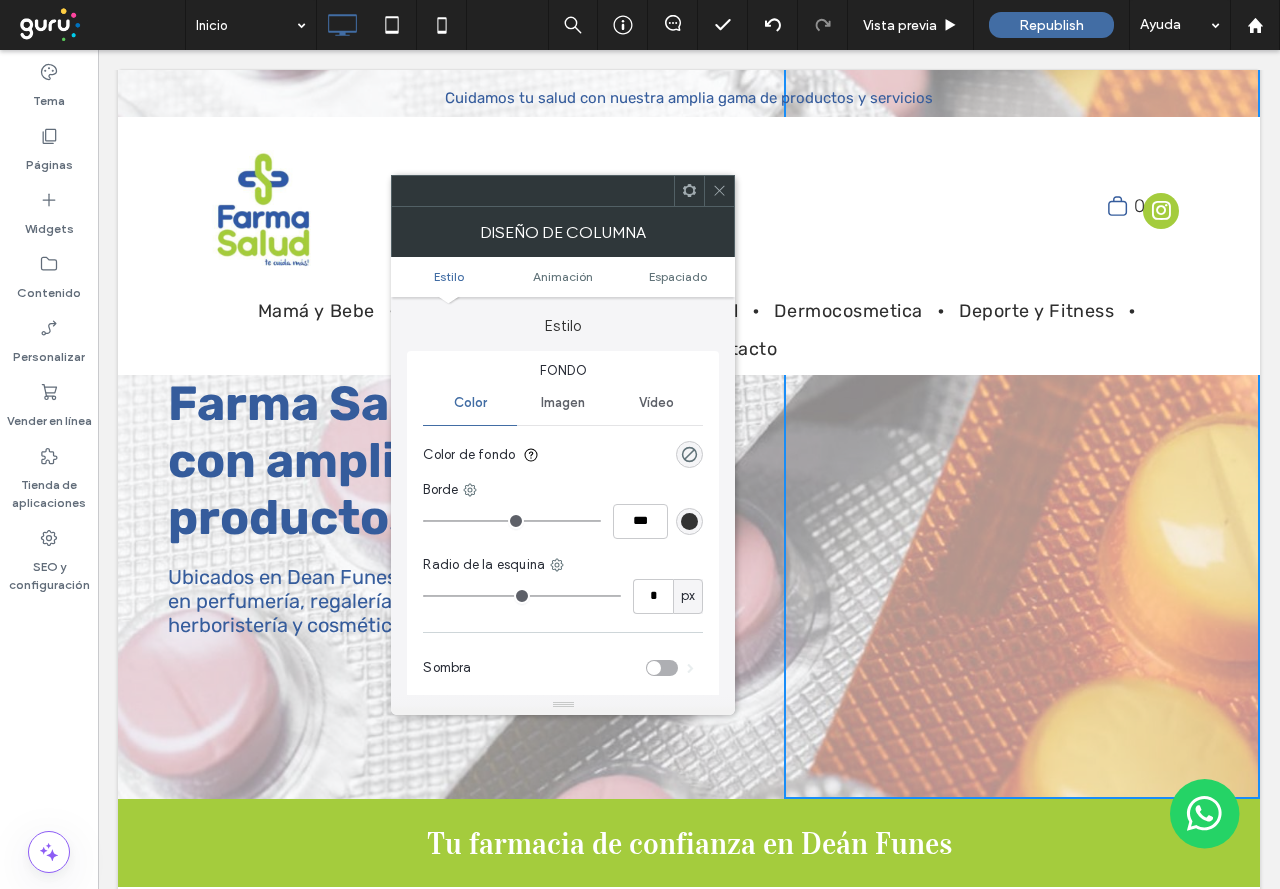 click on "Diseño de columna" at bounding box center [563, 232] 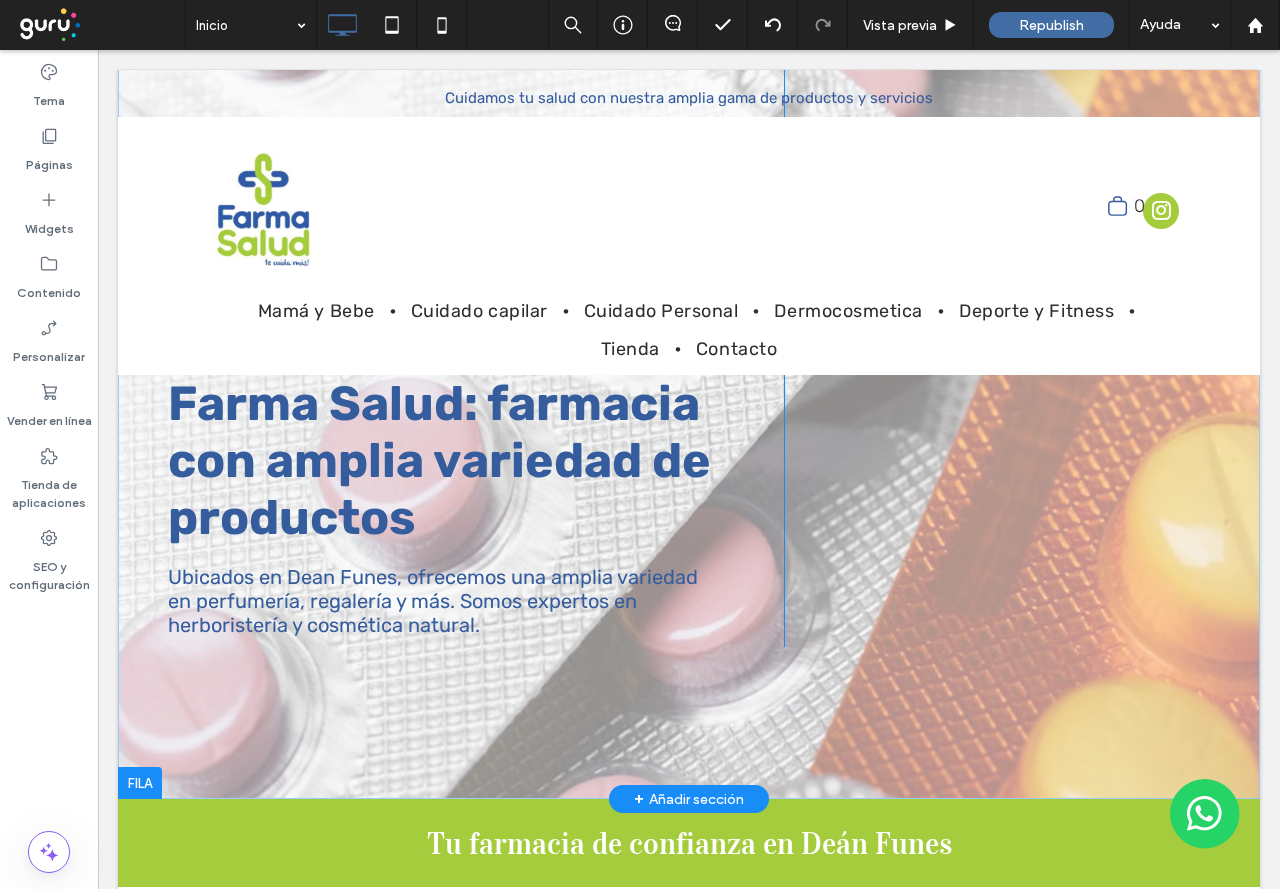click on "Farma Salud: farmacia con amplia variedad de productos
Ubicados en Dean Funes, ofrecemos una amplia variedad en perfumería, regalería y más. Somos expertos en herboristería y cosmética natural.
Click To Paste
Click To Paste" at bounding box center [689, 384] 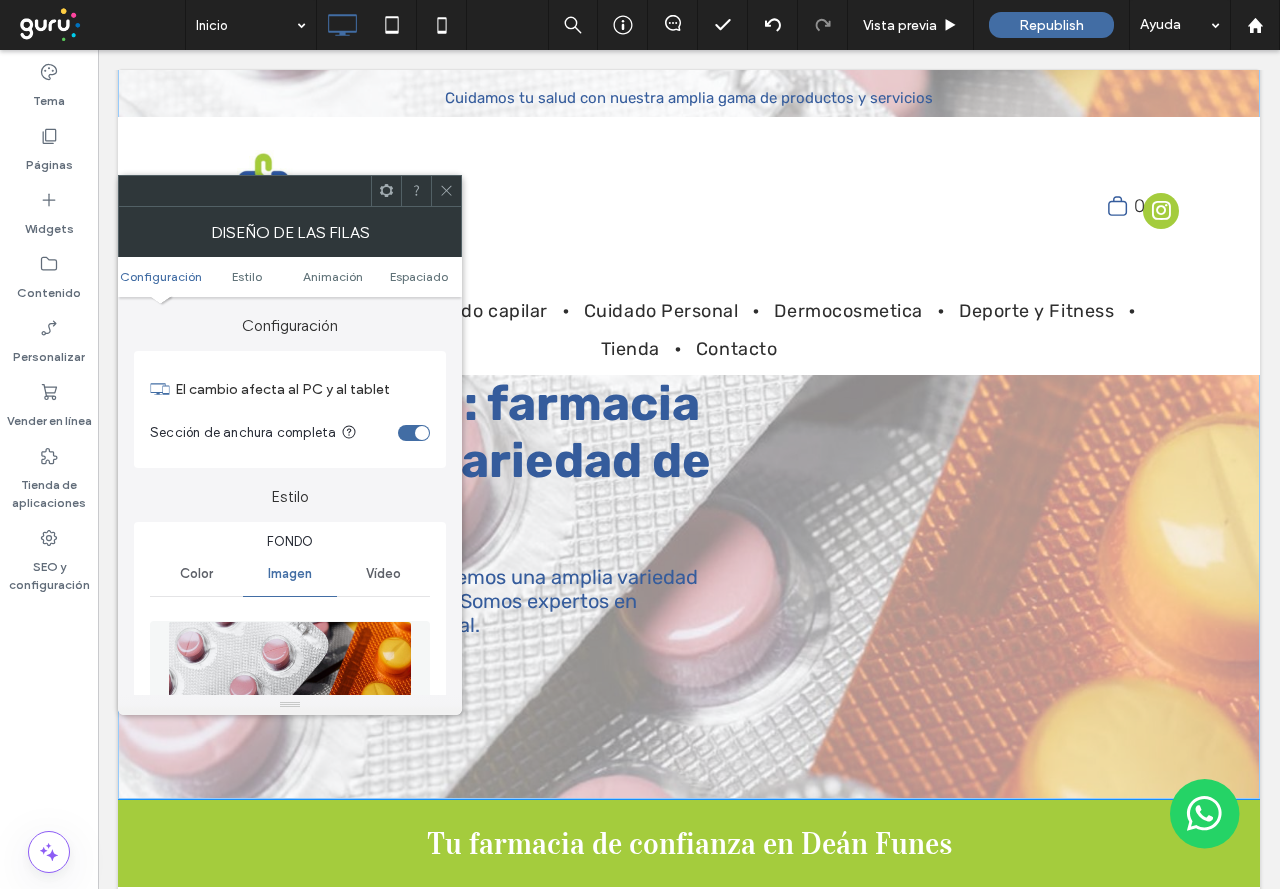 scroll, scrollTop: 0, scrollLeft: 0, axis: both 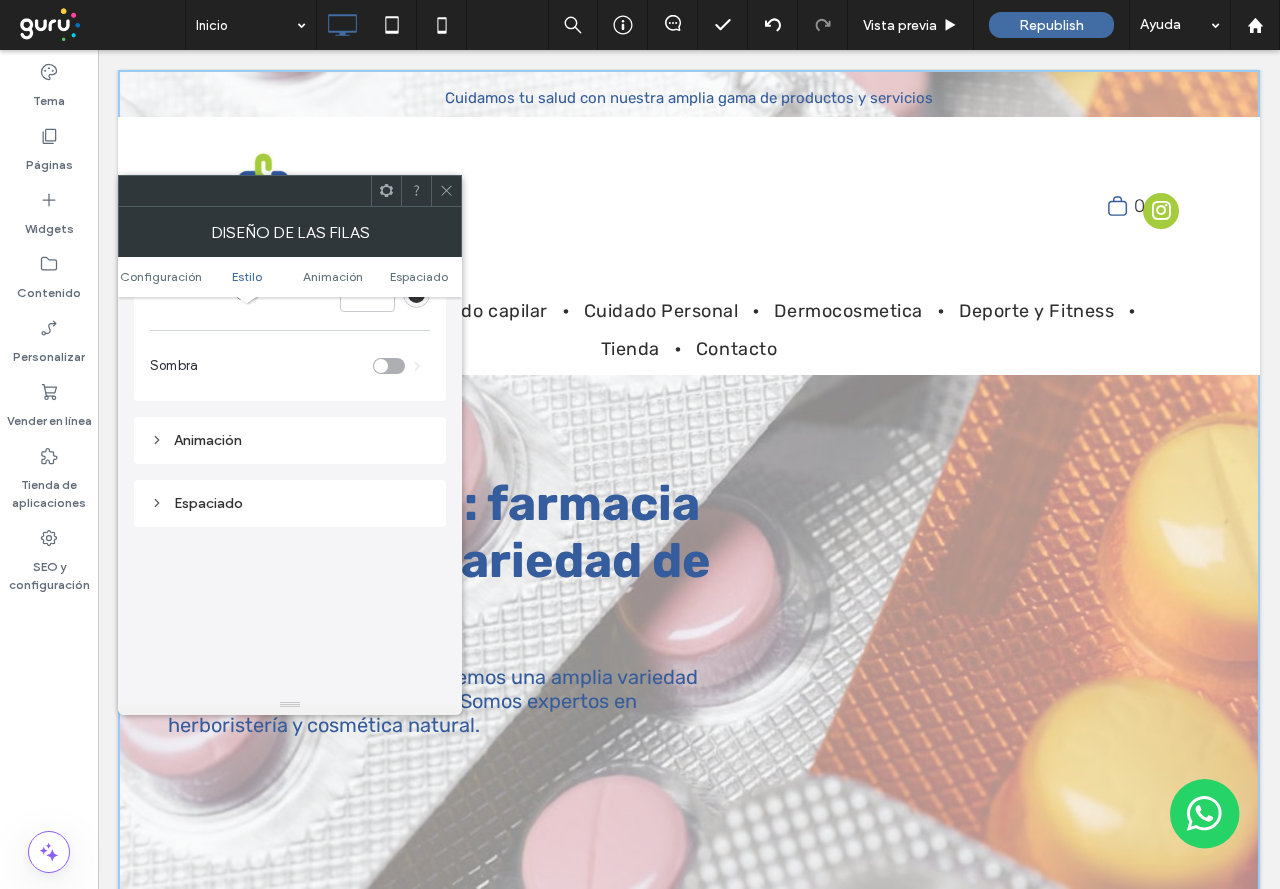 click on "Configuración El cambio afecta al PC y al tablet Sección de anchura completa Estilo Fondo Color Imagen Vídeo Nombre: cropped_image_7.jpg Tamaño: 1920x1080 Reemplazar Editar Suprimir Crear carrusel de fondo Desplazamiento con paralaje Cubierta Imagen completa Mosaico Sin repetición Posición Mantener estática la posición de la imagen No optimice esta imagen Superposición de fondo Color de superposición Opacidad de superposición *** Borde *** Sombra Animación Espaciado" at bounding box center [290, -21] 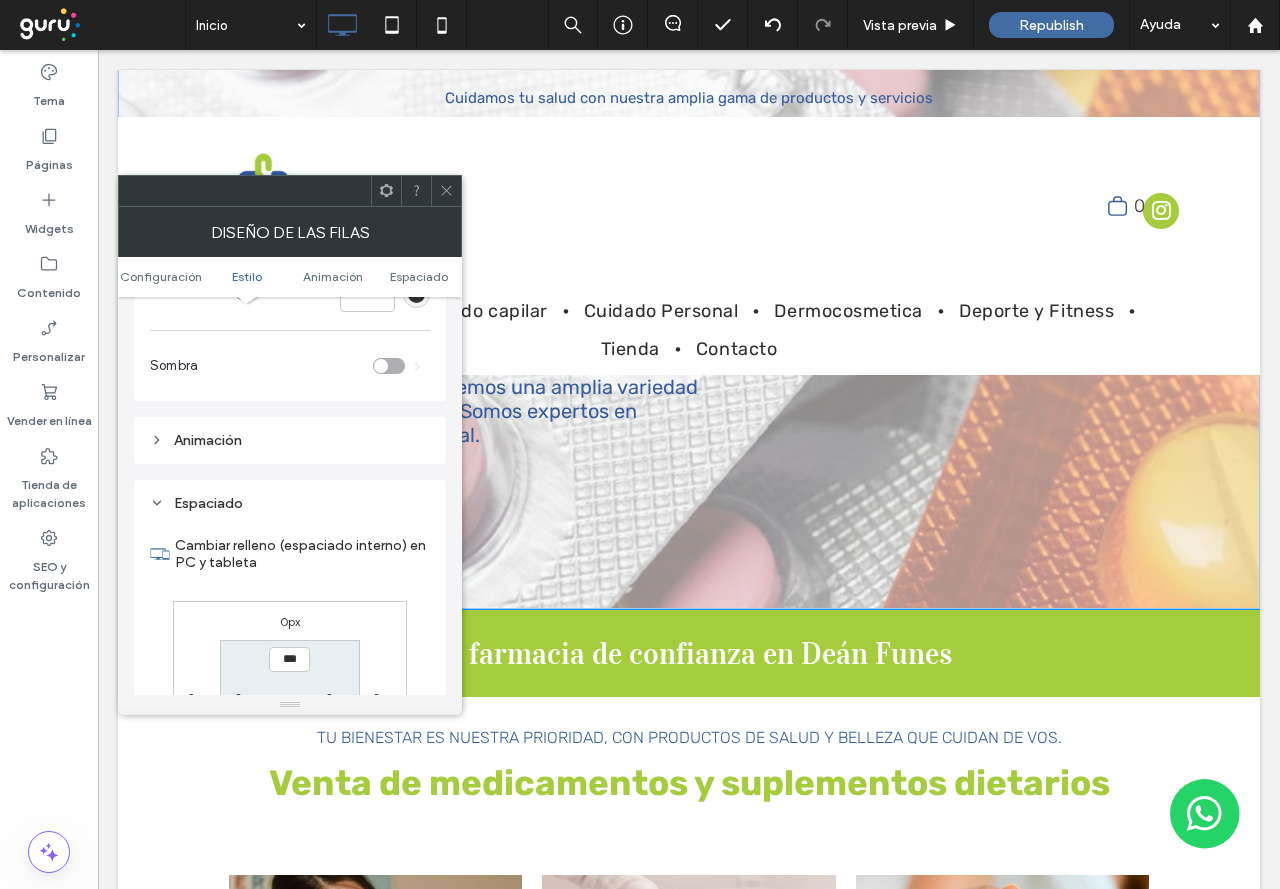 scroll, scrollTop: 300, scrollLeft: 0, axis: vertical 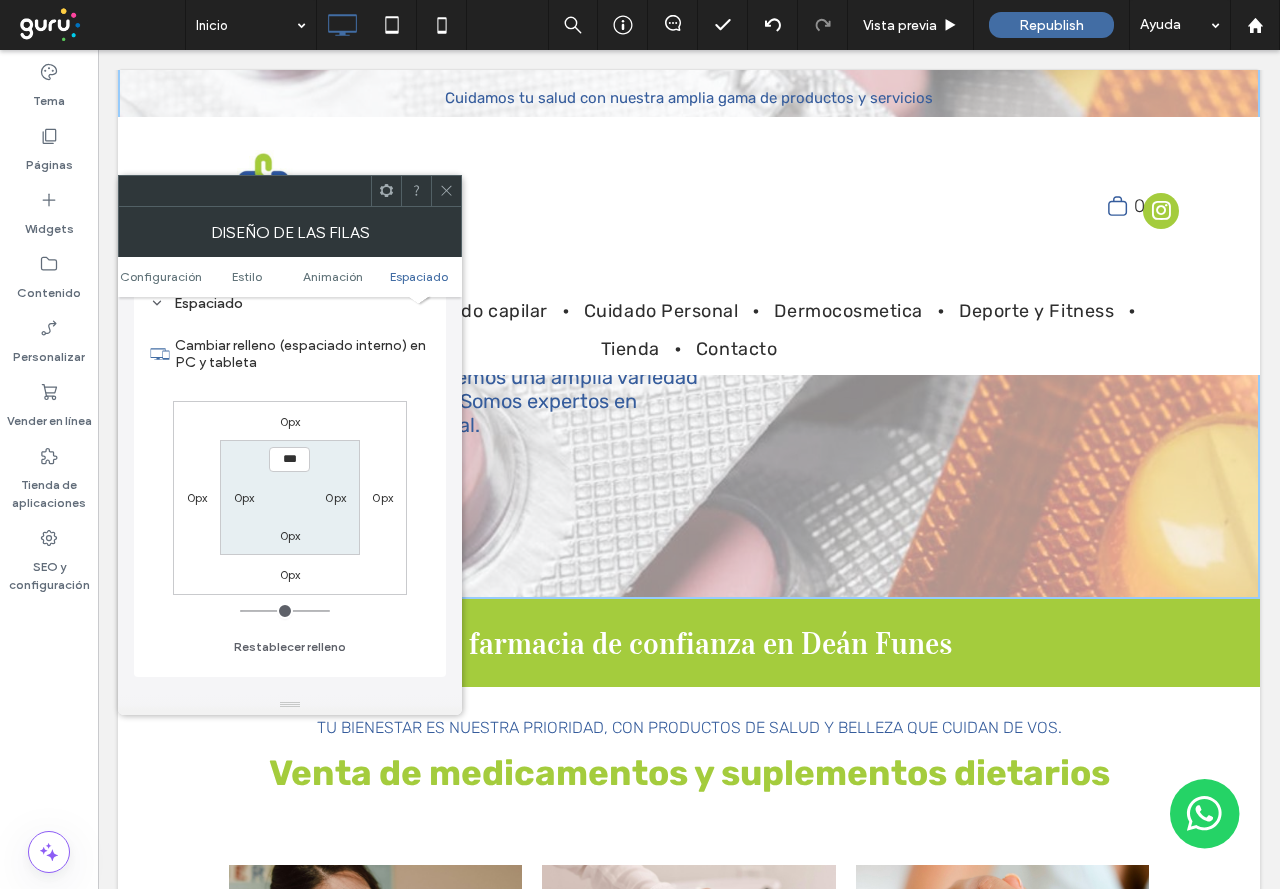click on "0px" at bounding box center [290, 574] 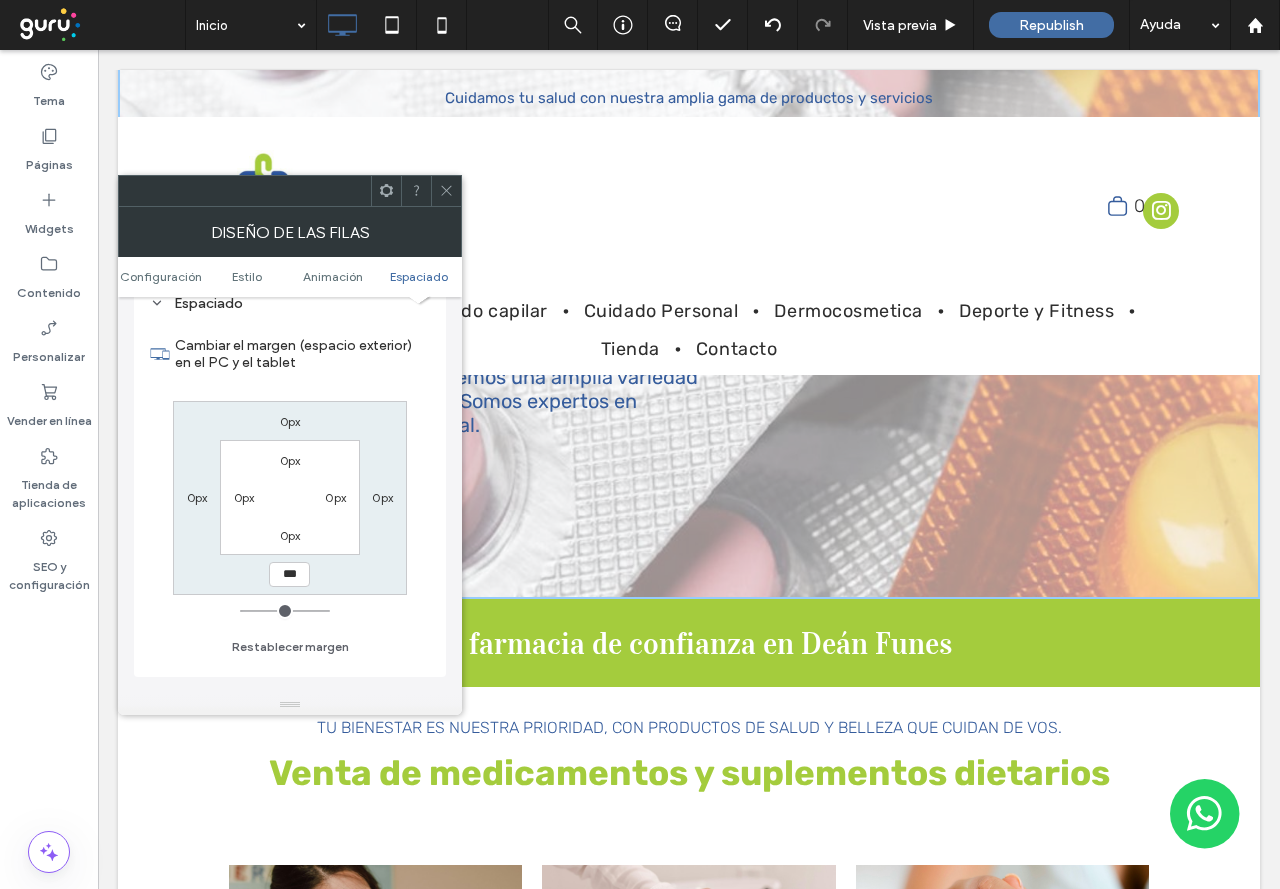 drag, startPoint x: 246, startPoint y: 608, endPoint x: 226, endPoint y: 609, distance: 20.024984 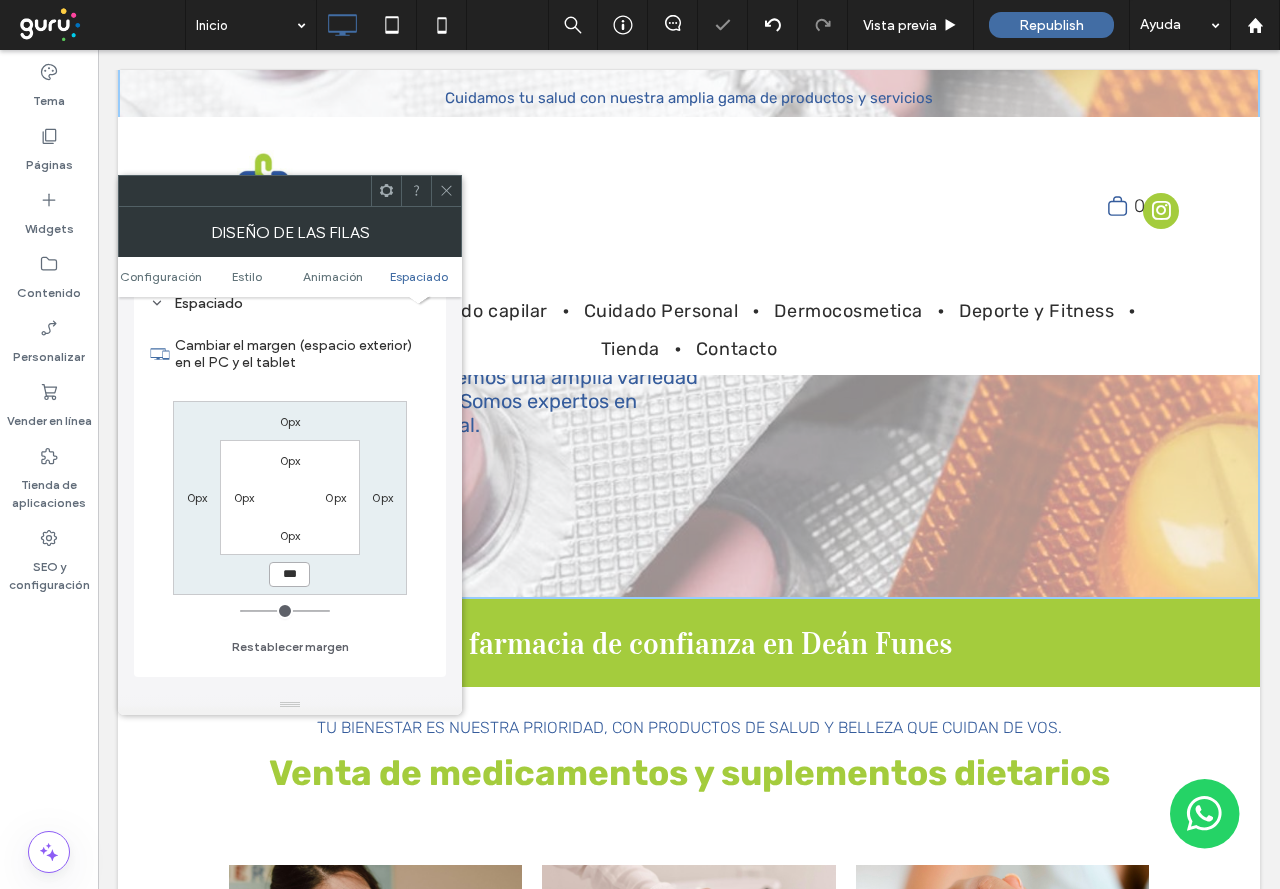 click on "***" at bounding box center (289, 574) 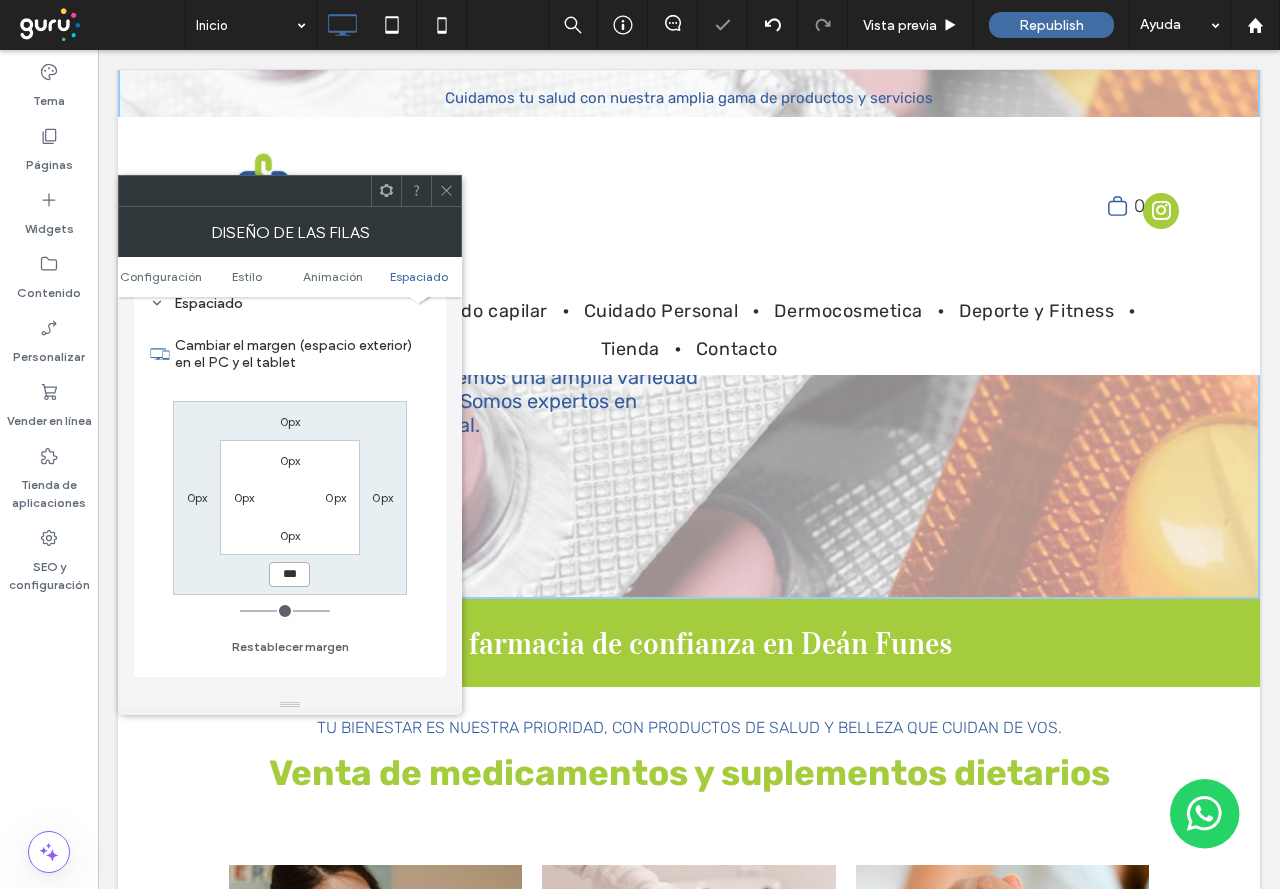 click on "***" at bounding box center [289, 574] 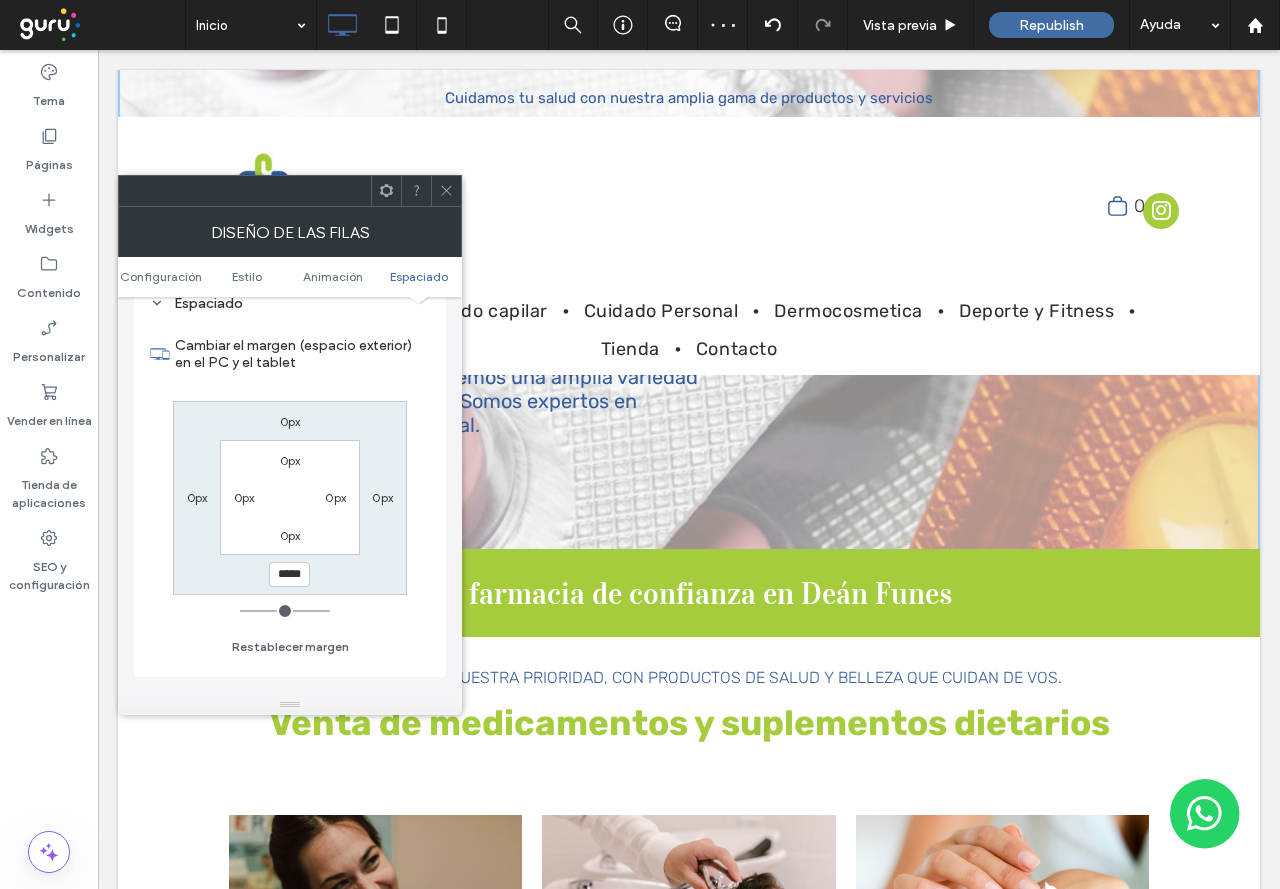 click 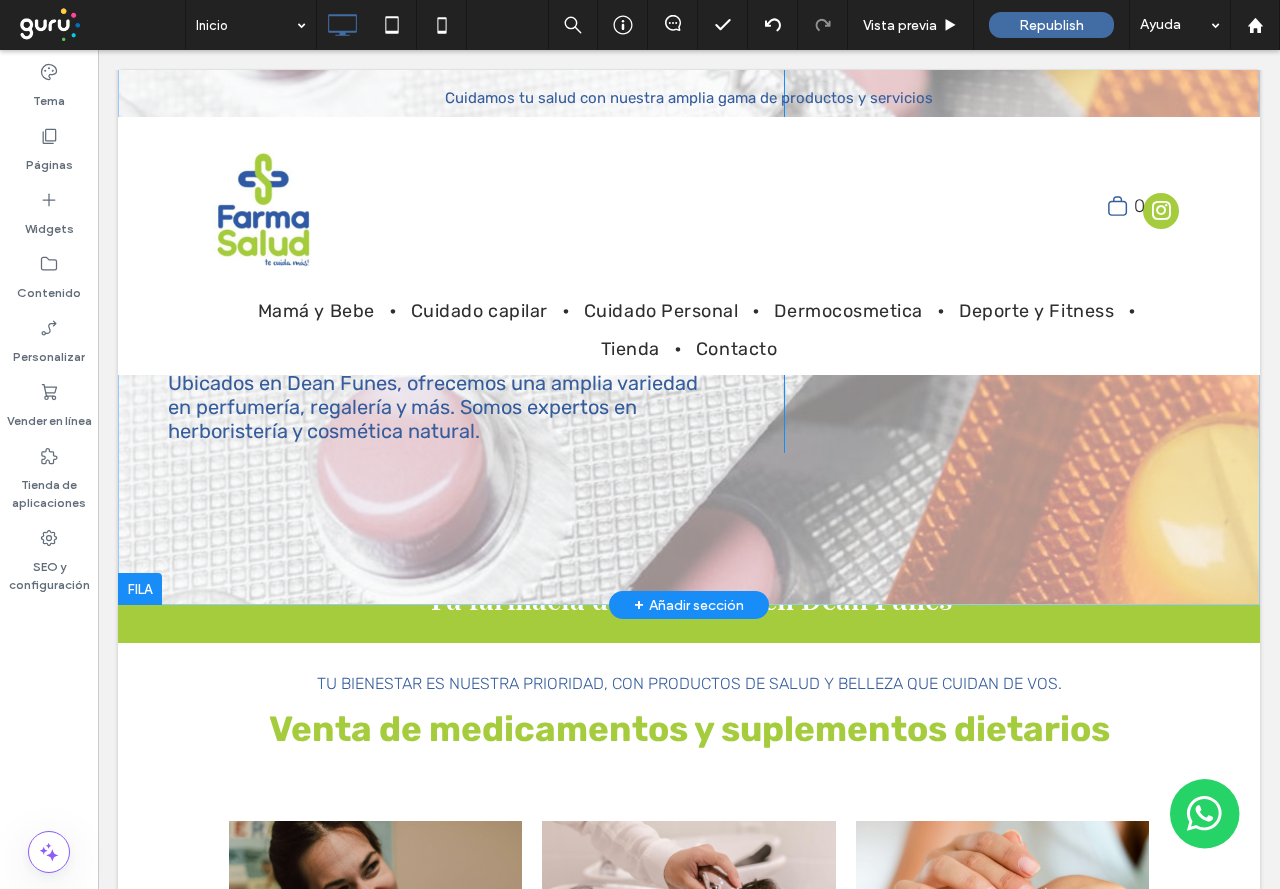 scroll, scrollTop: 0, scrollLeft: 0, axis: both 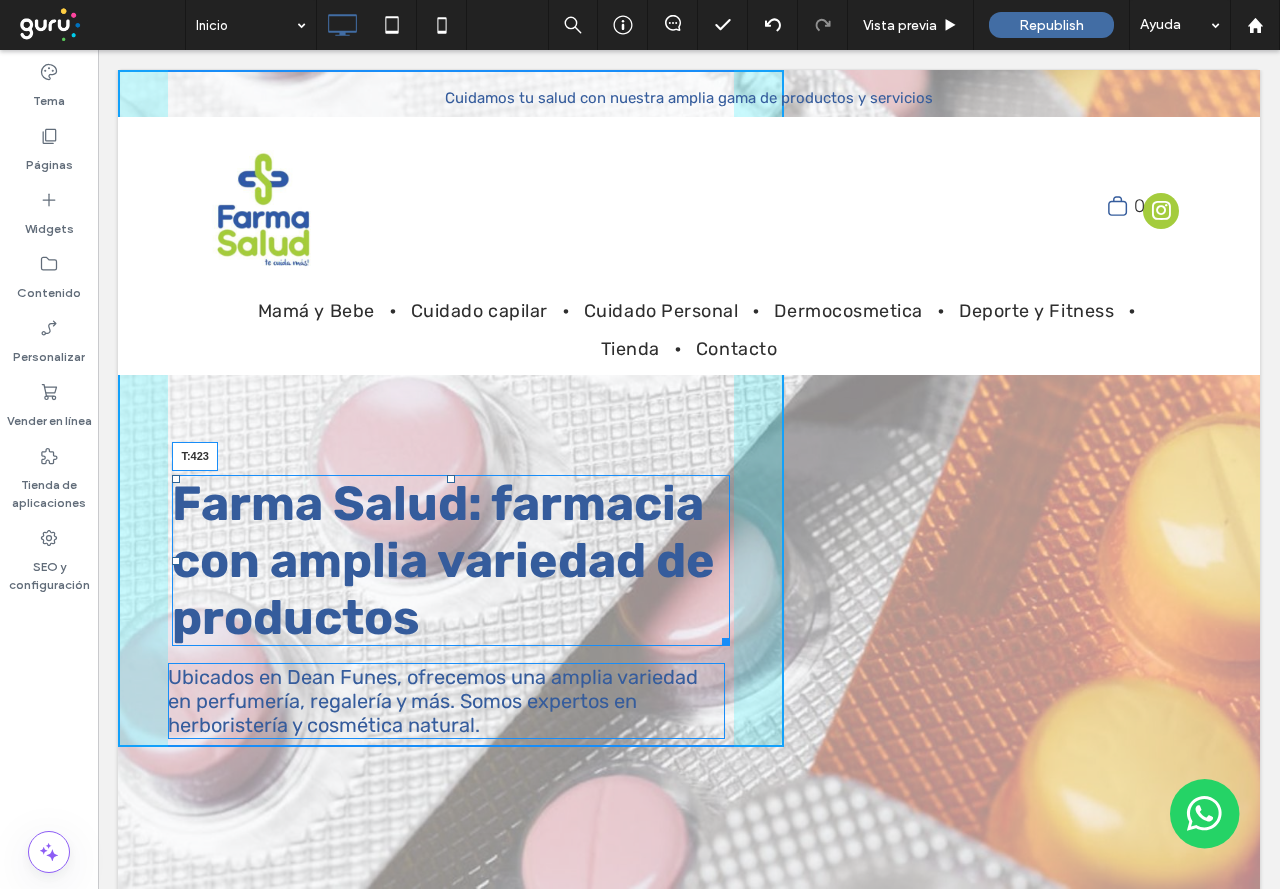 drag, startPoint x: 450, startPoint y: 477, endPoint x: 445, endPoint y: 495, distance: 18.681541 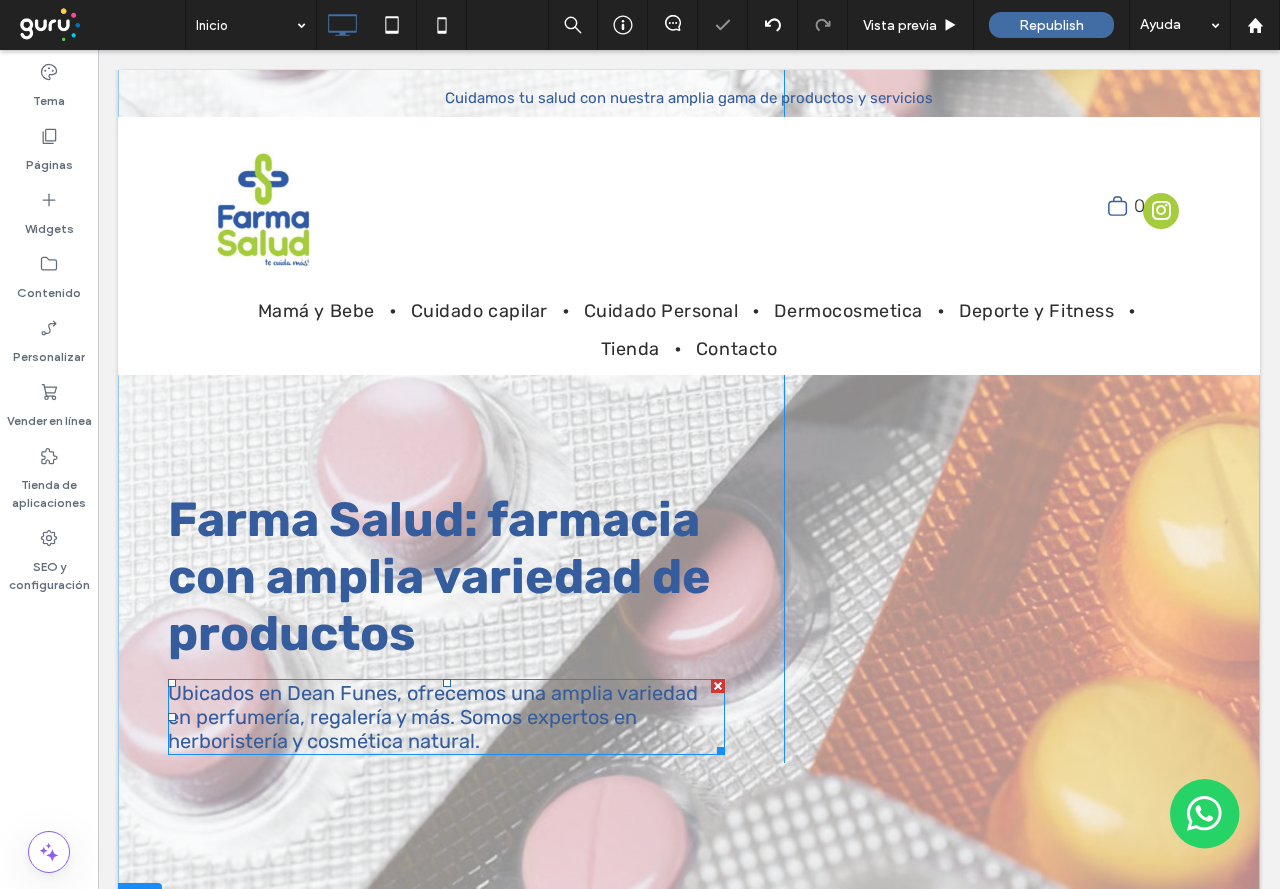 scroll, scrollTop: 0, scrollLeft: 0, axis: both 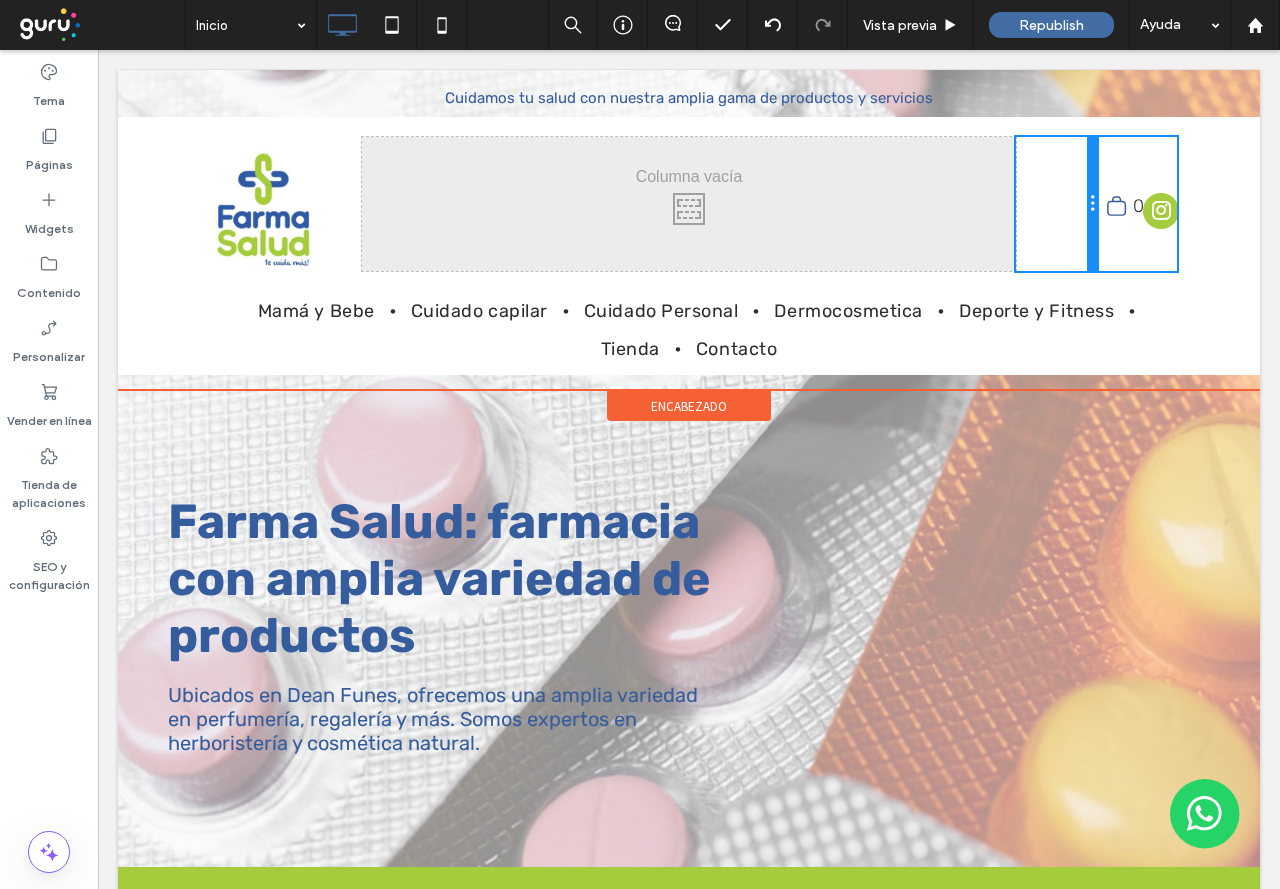 drag, startPoint x: 1079, startPoint y: 223, endPoint x: 938, endPoint y: 227, distance: 141.05673 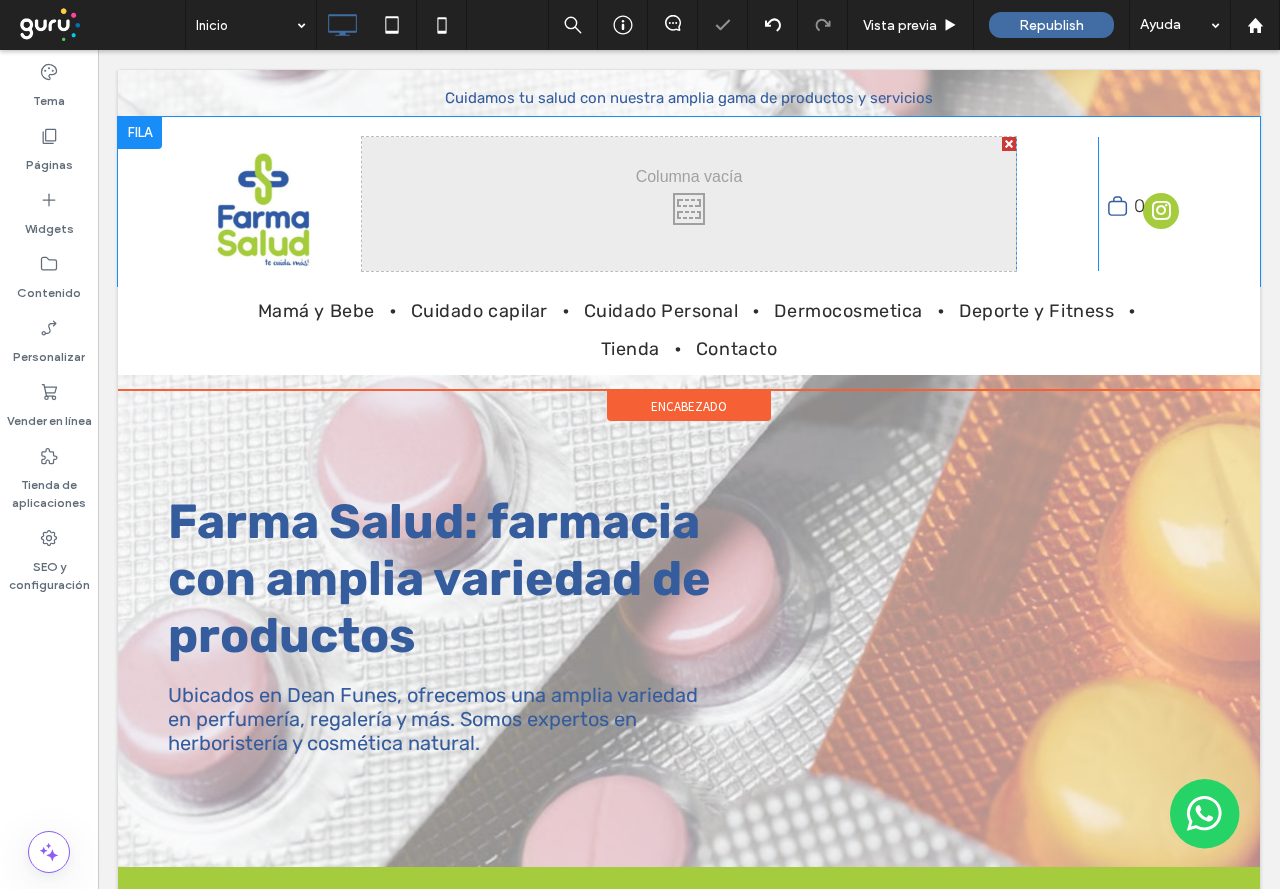 click on "0
Click To Paste" at bounding box center [1139, 204] 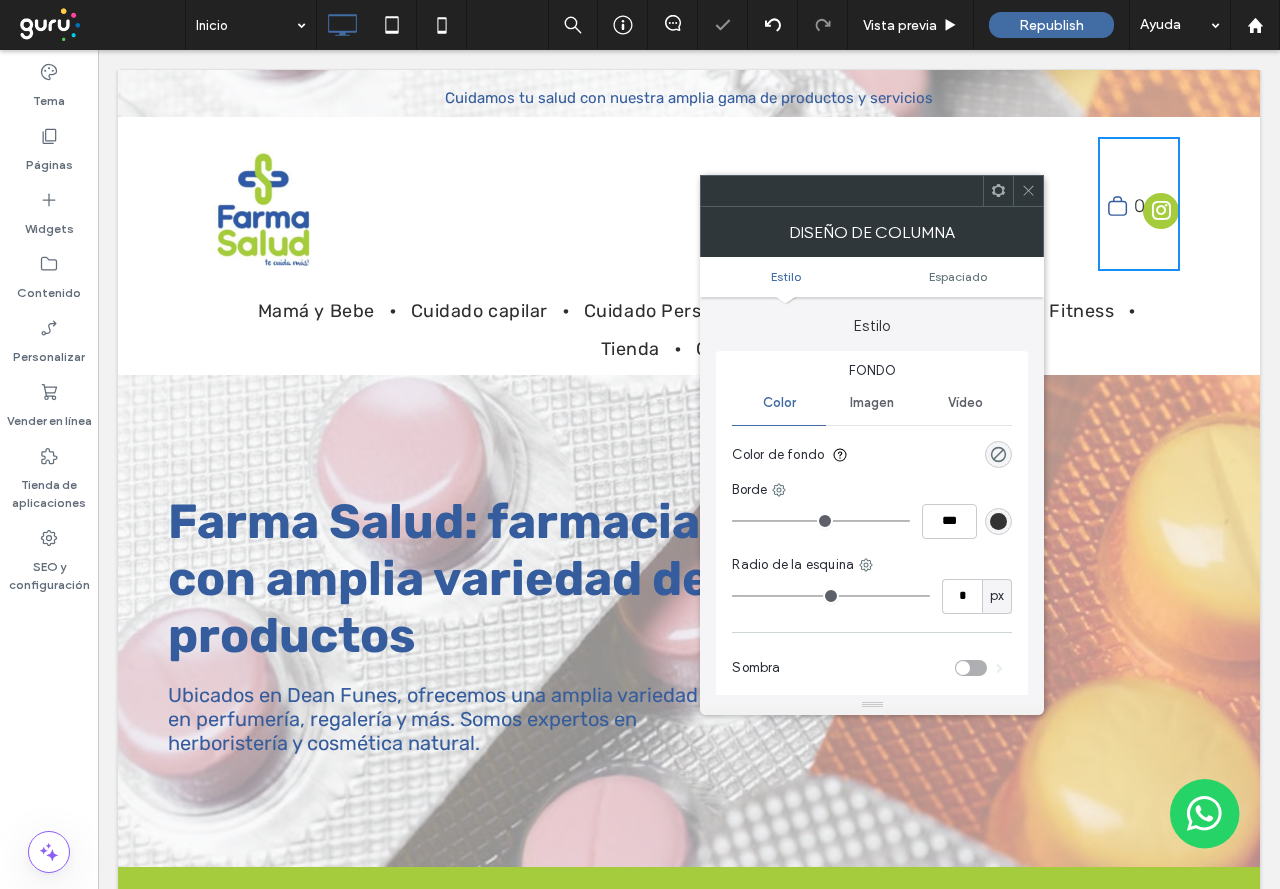 click 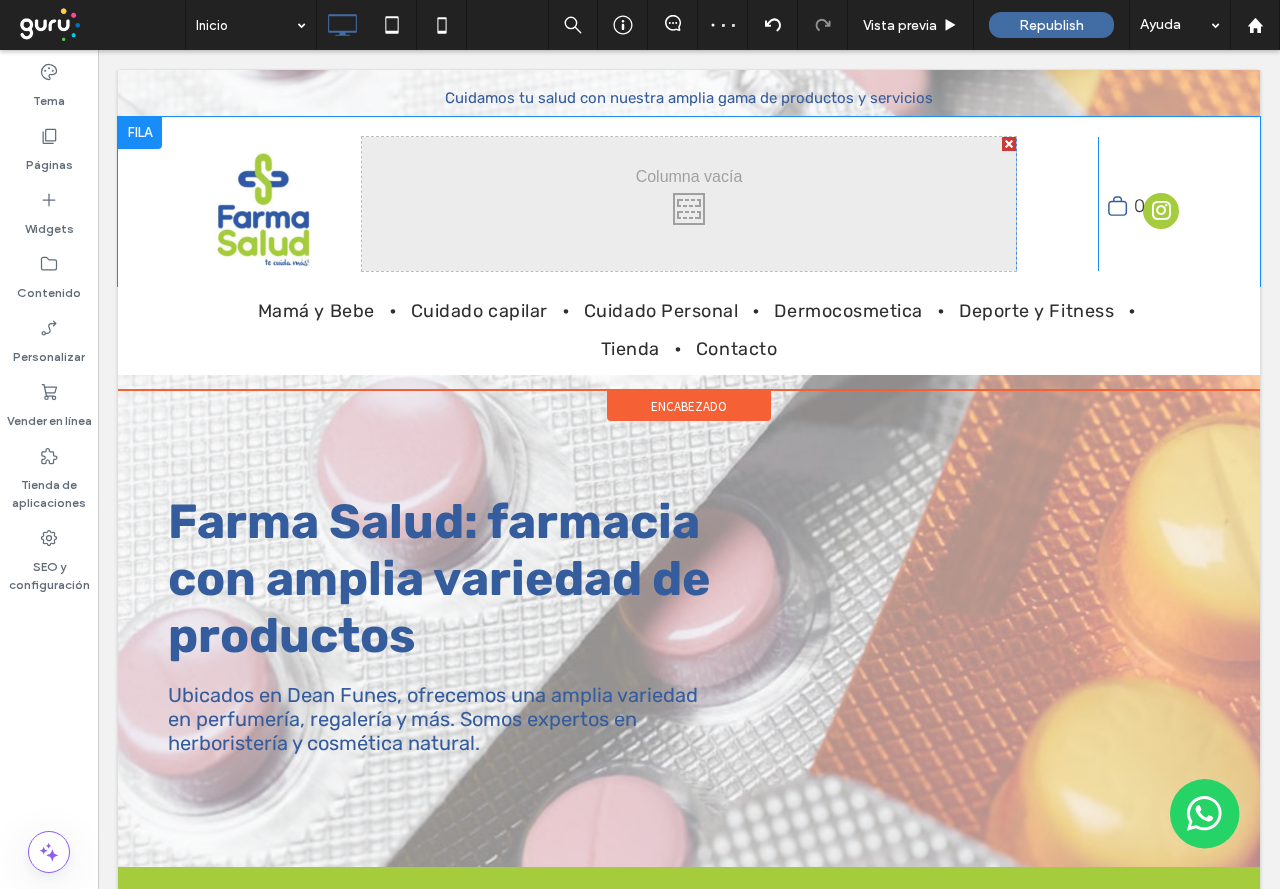 click on "0
Click To Paste" at bounding box center (1139, 204) 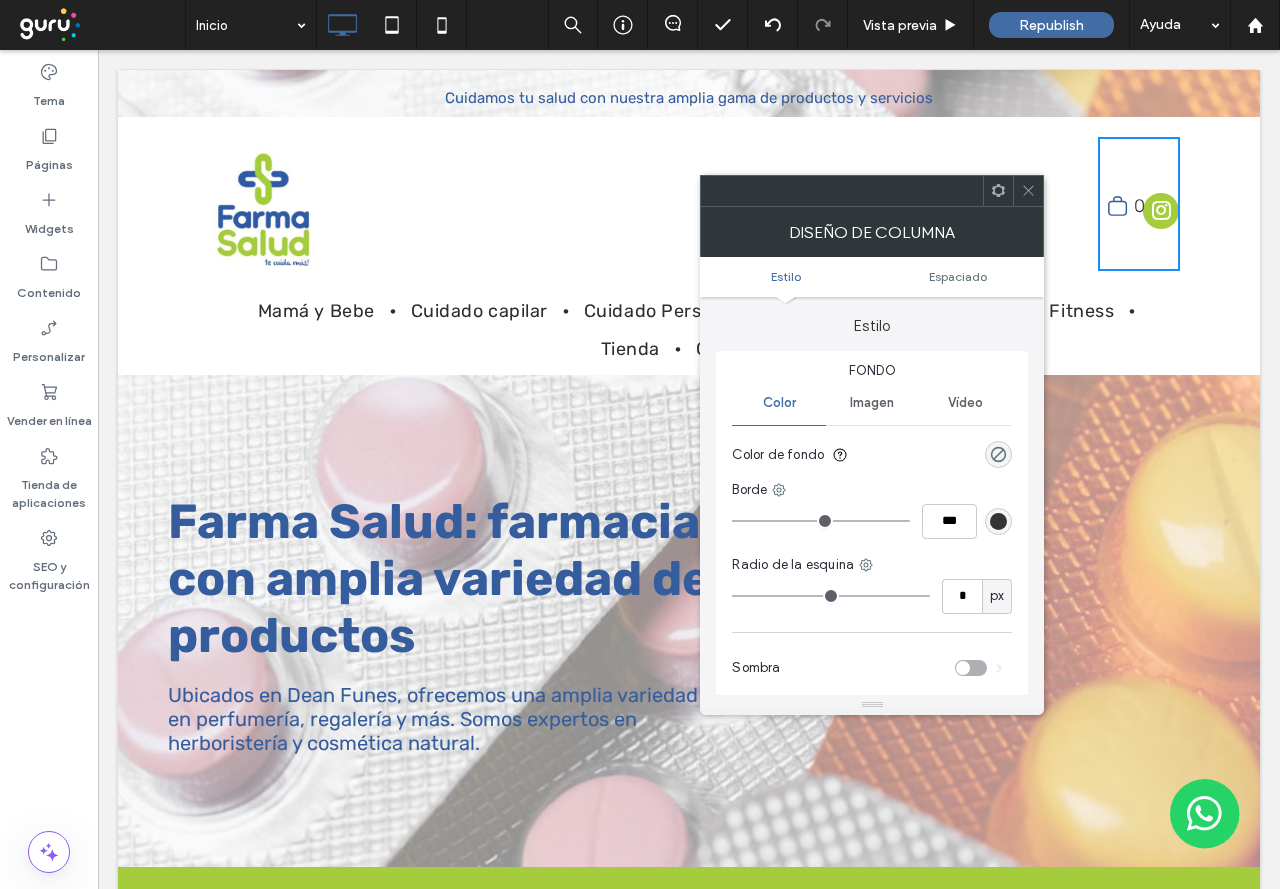 click 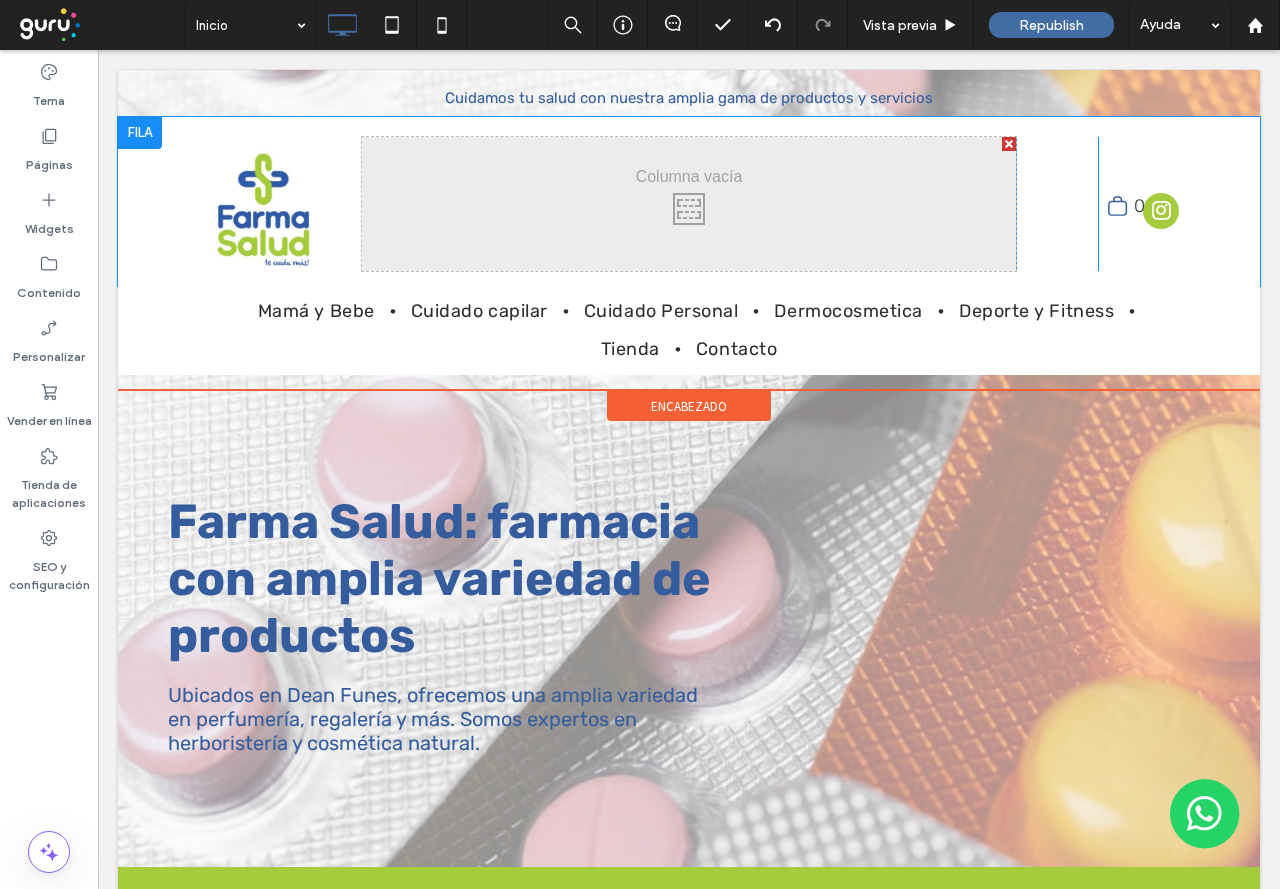 click on "Click To Paste
Click To Paste
Click To Paste
0
Click To Paste" at bounding box center [689, 202] 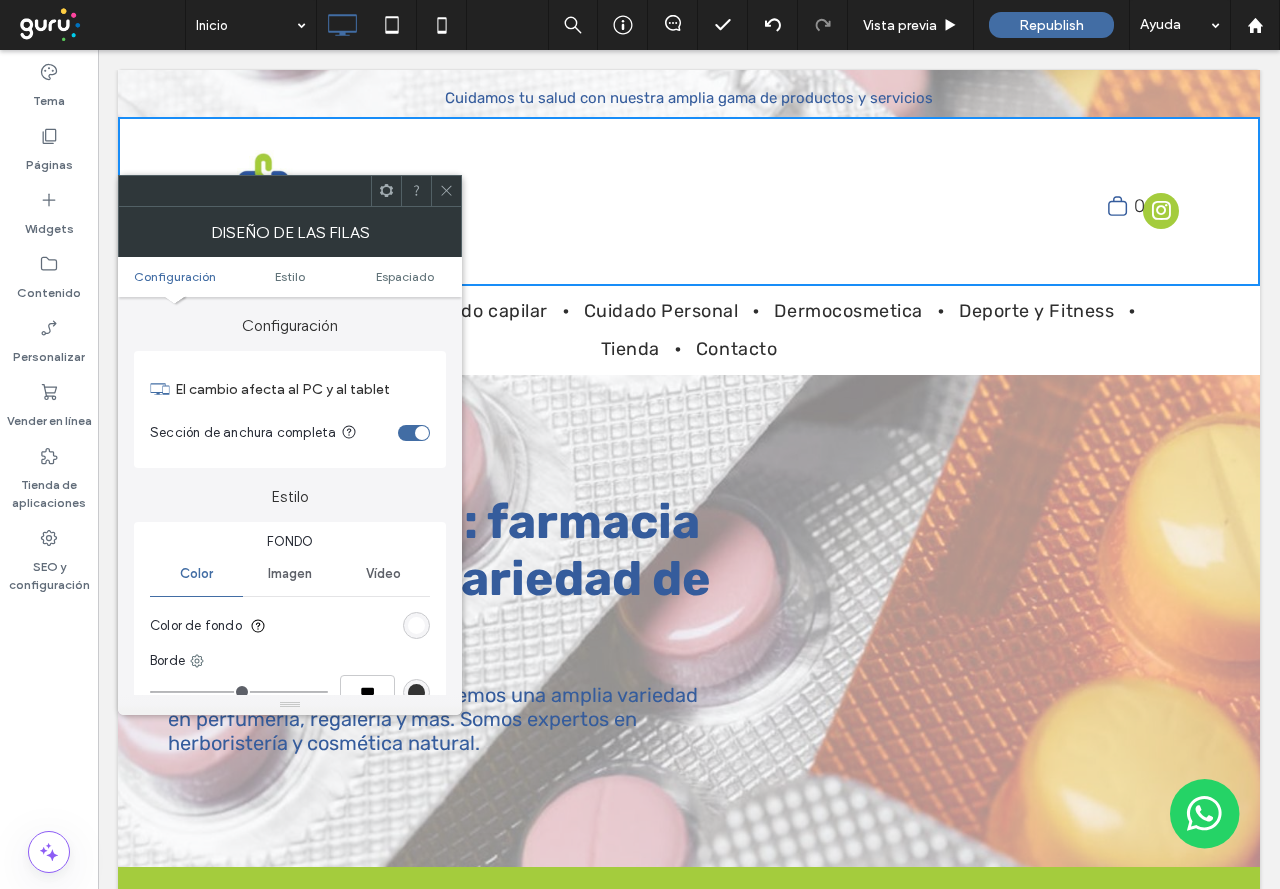 click 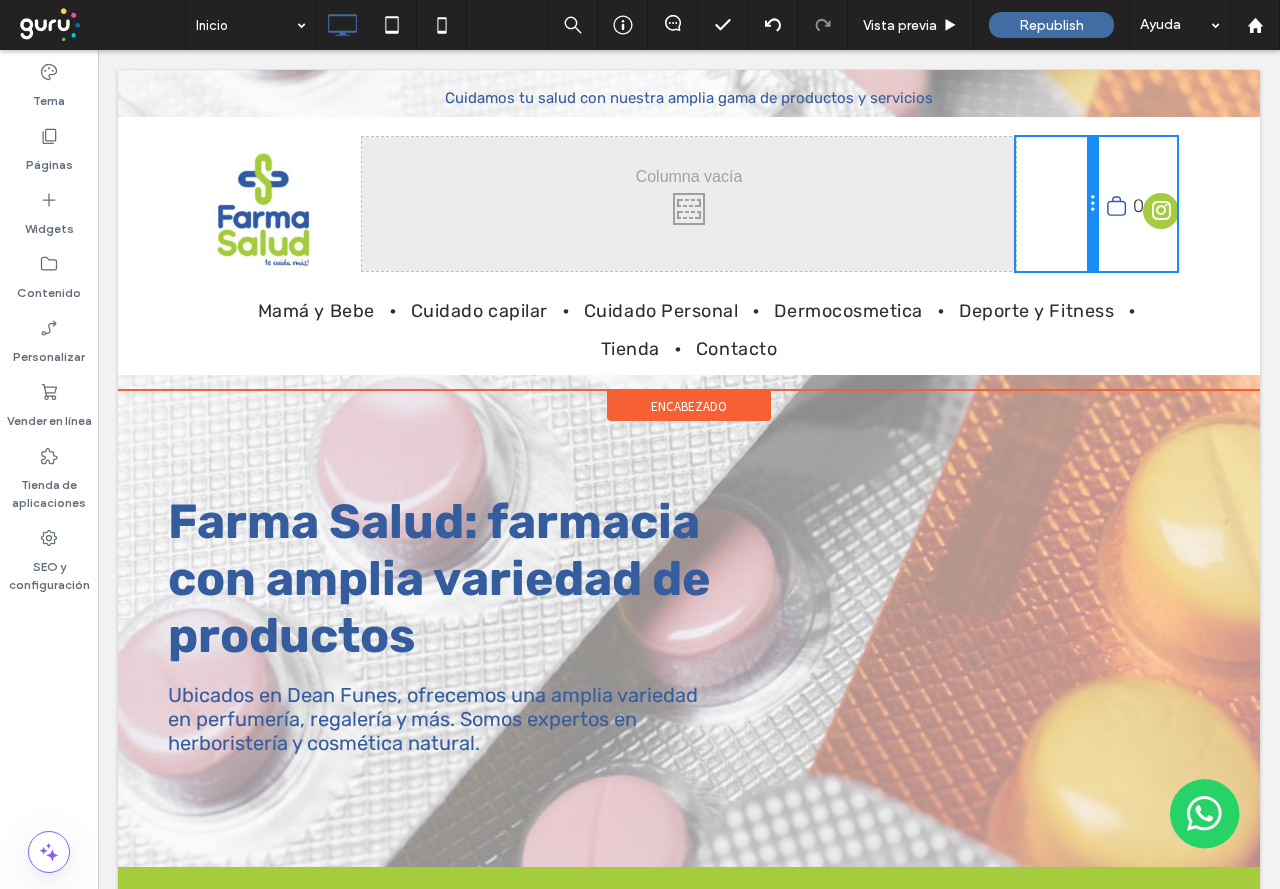 drag, startPoint x: 1083, startPoint y: 235, endPoint x: 950, endPoint y: 258, distance: 134.97408 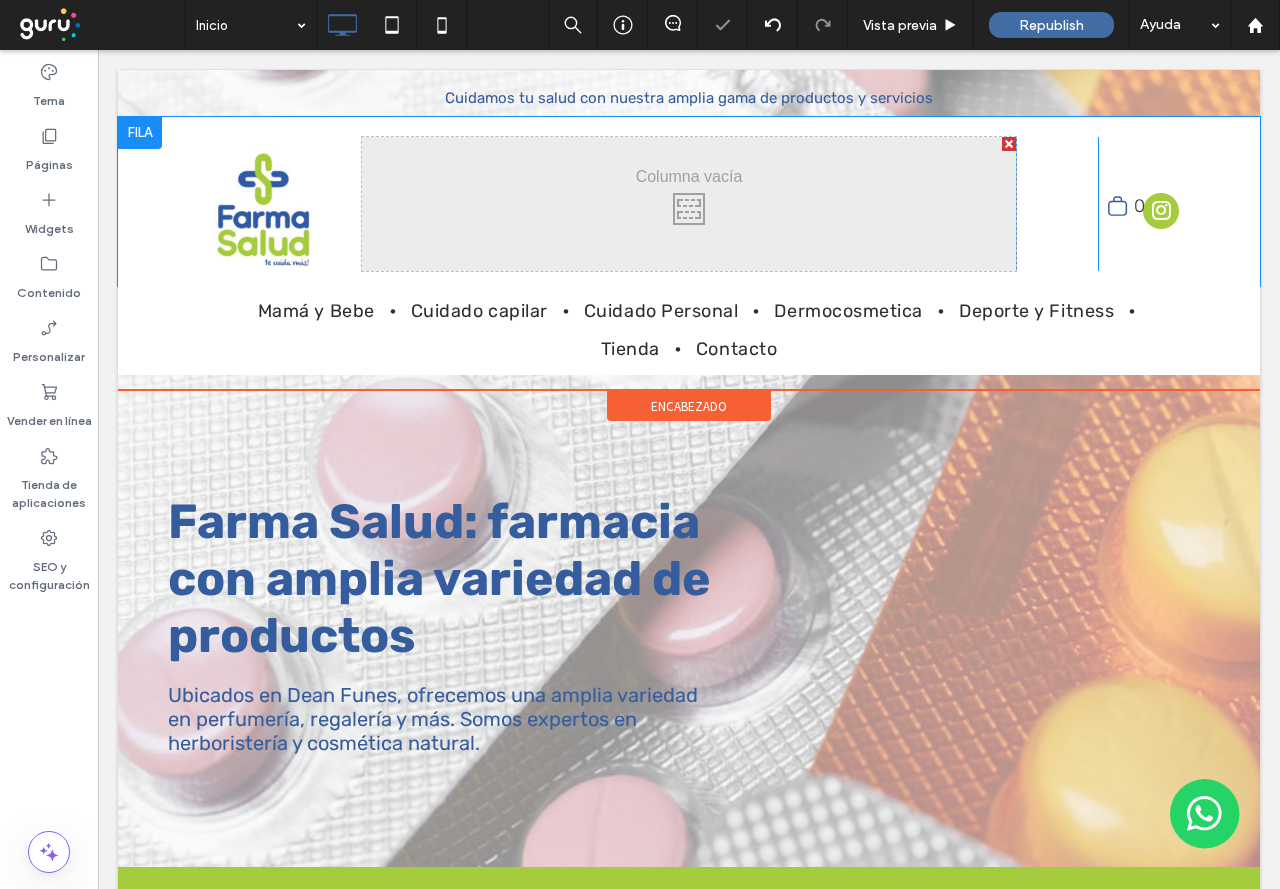 click on "Click To Paste" at bounding box center (689, 204) 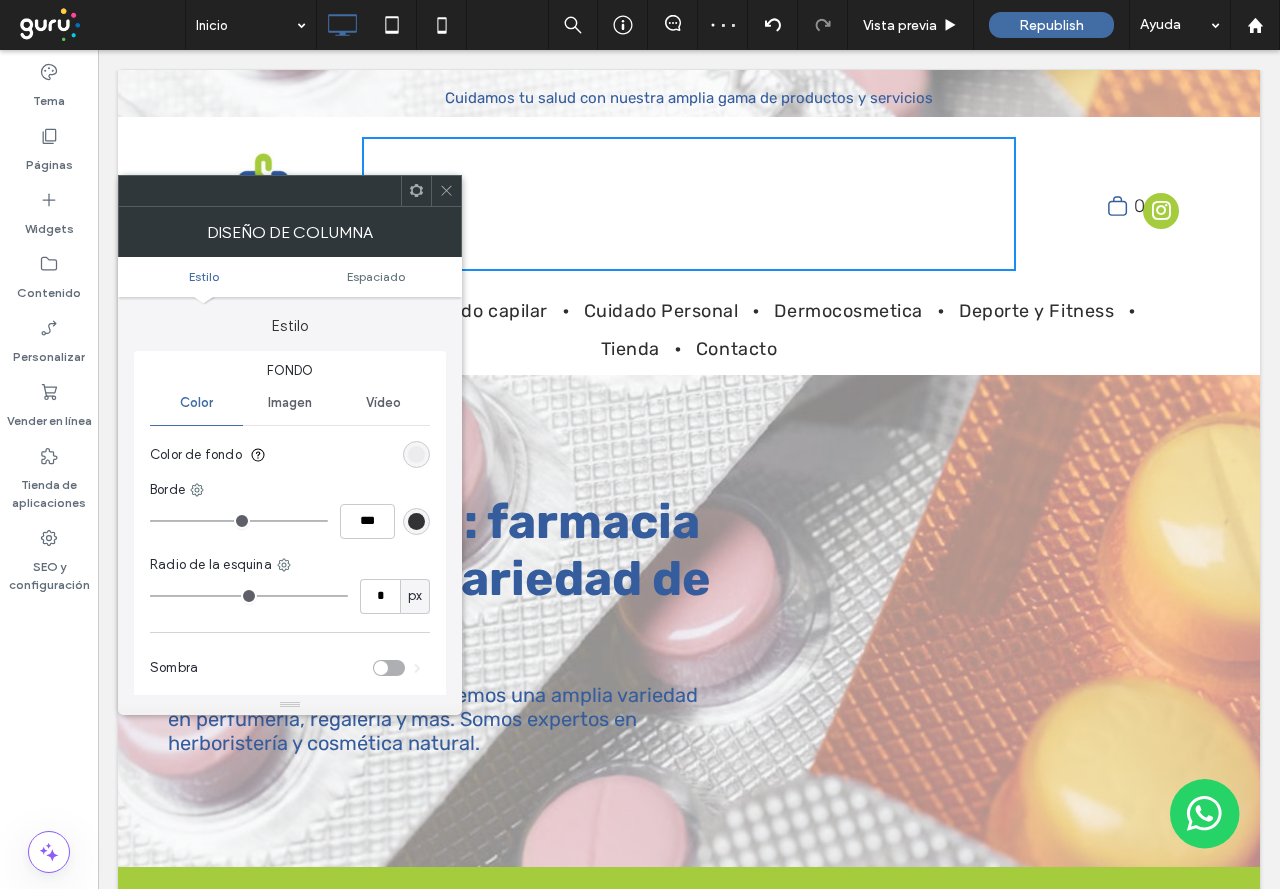 click 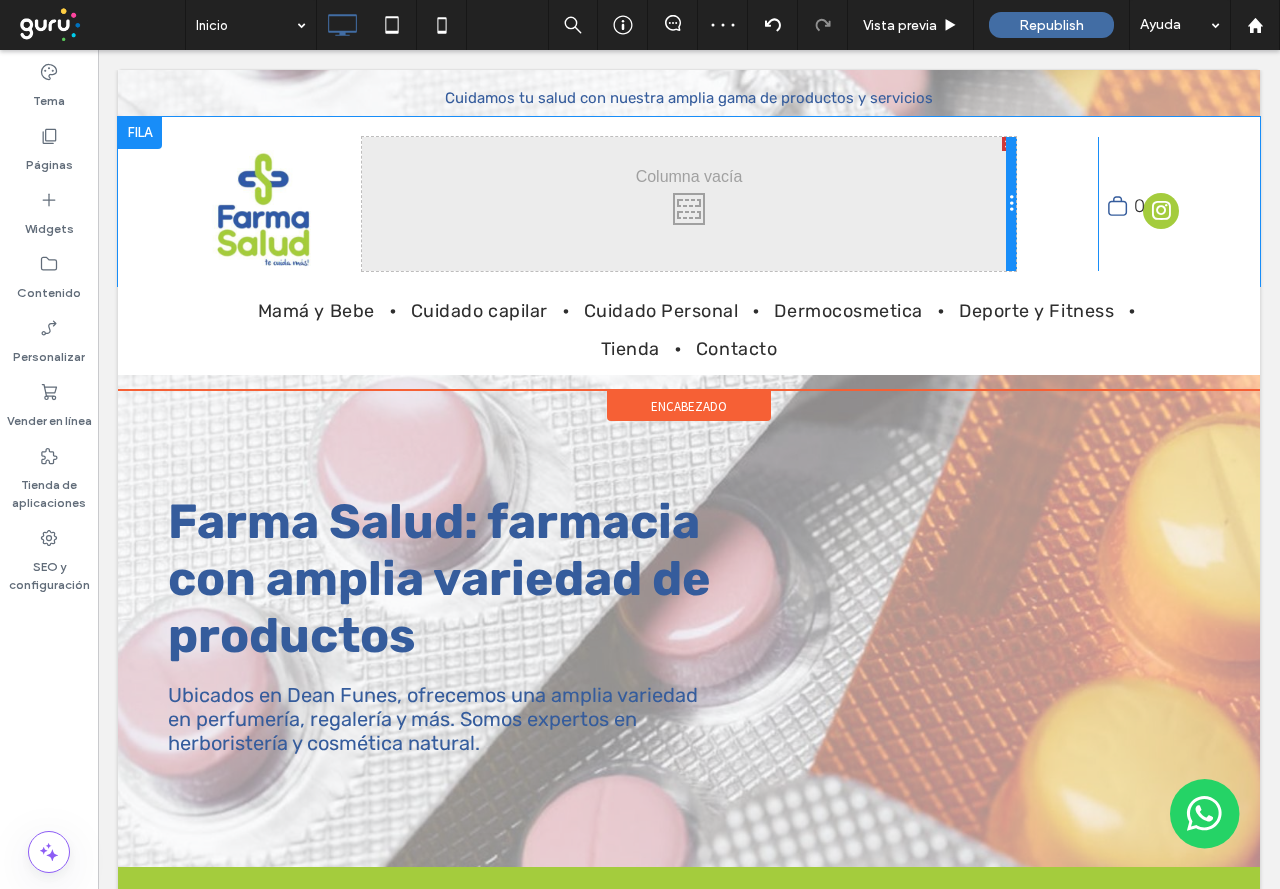 click at bounding box center [1011, 204] 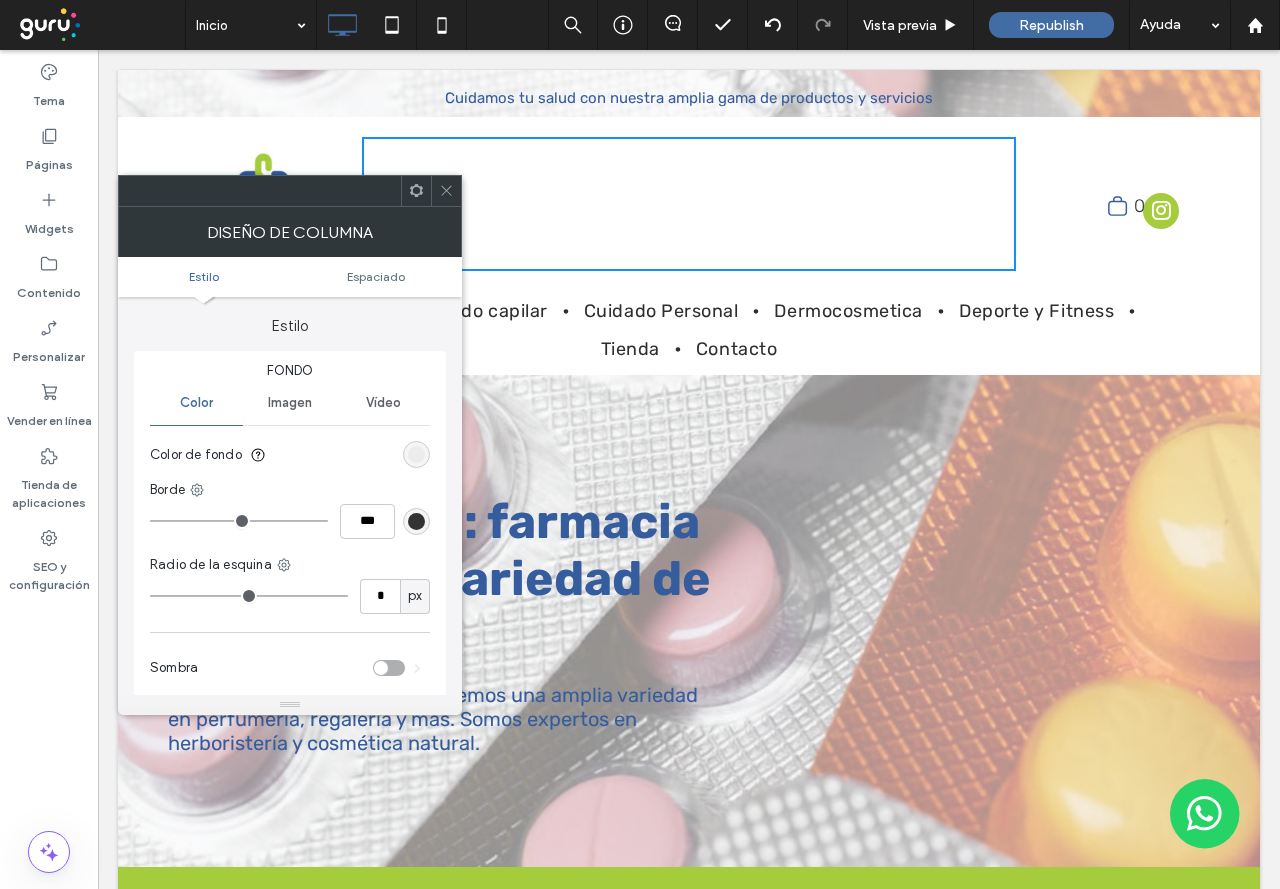 click 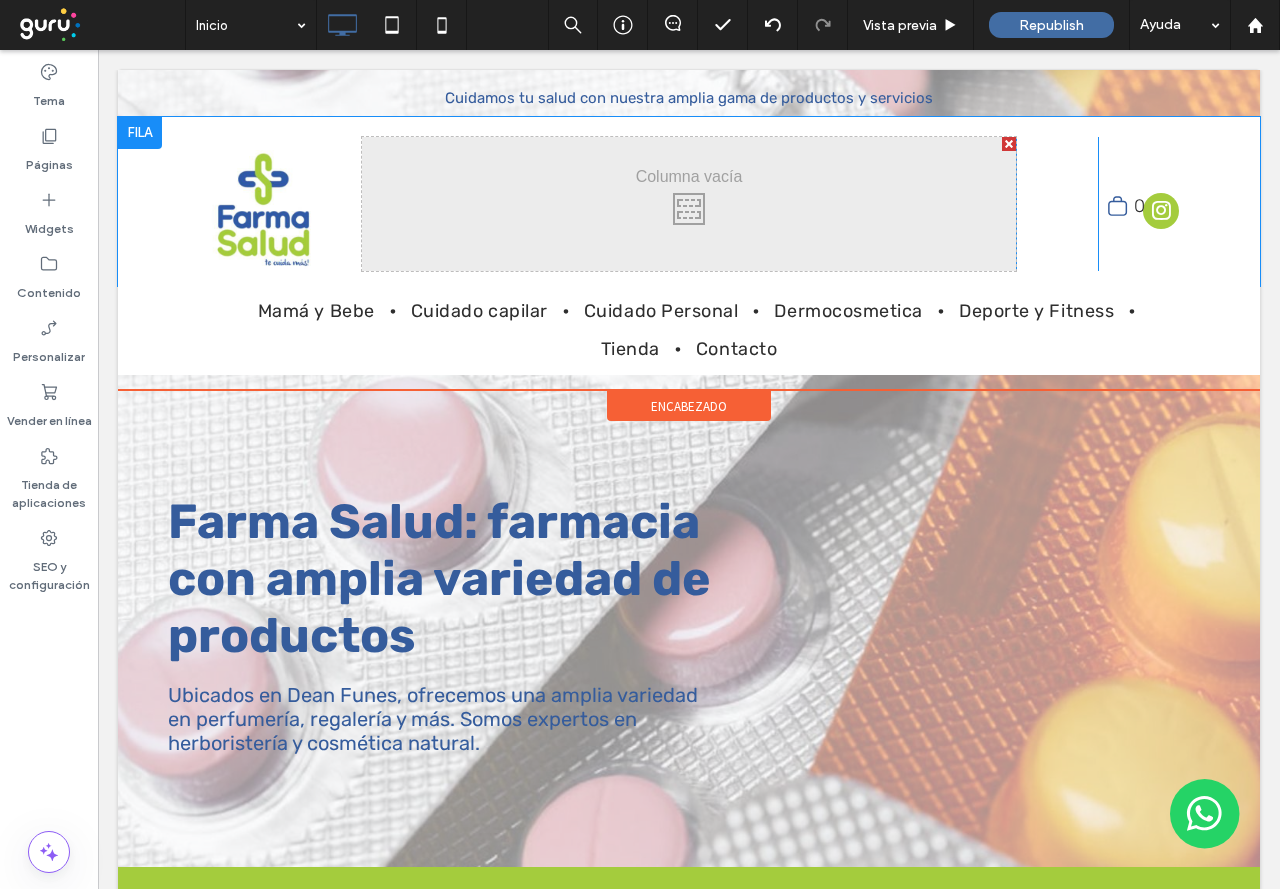 click at bounding box center (1009, 144) 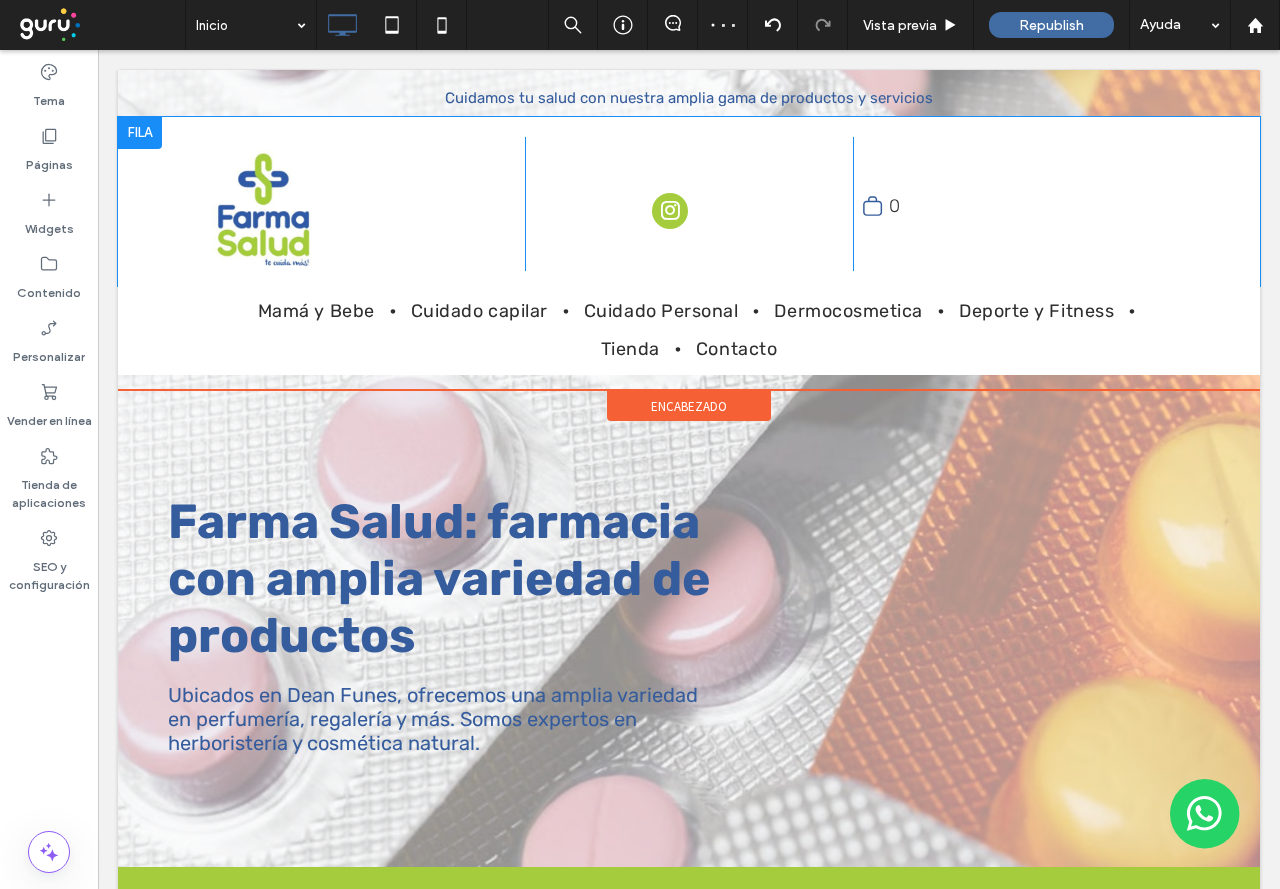 click on "0
Click To Paste" at bounding box center (1016, 204) 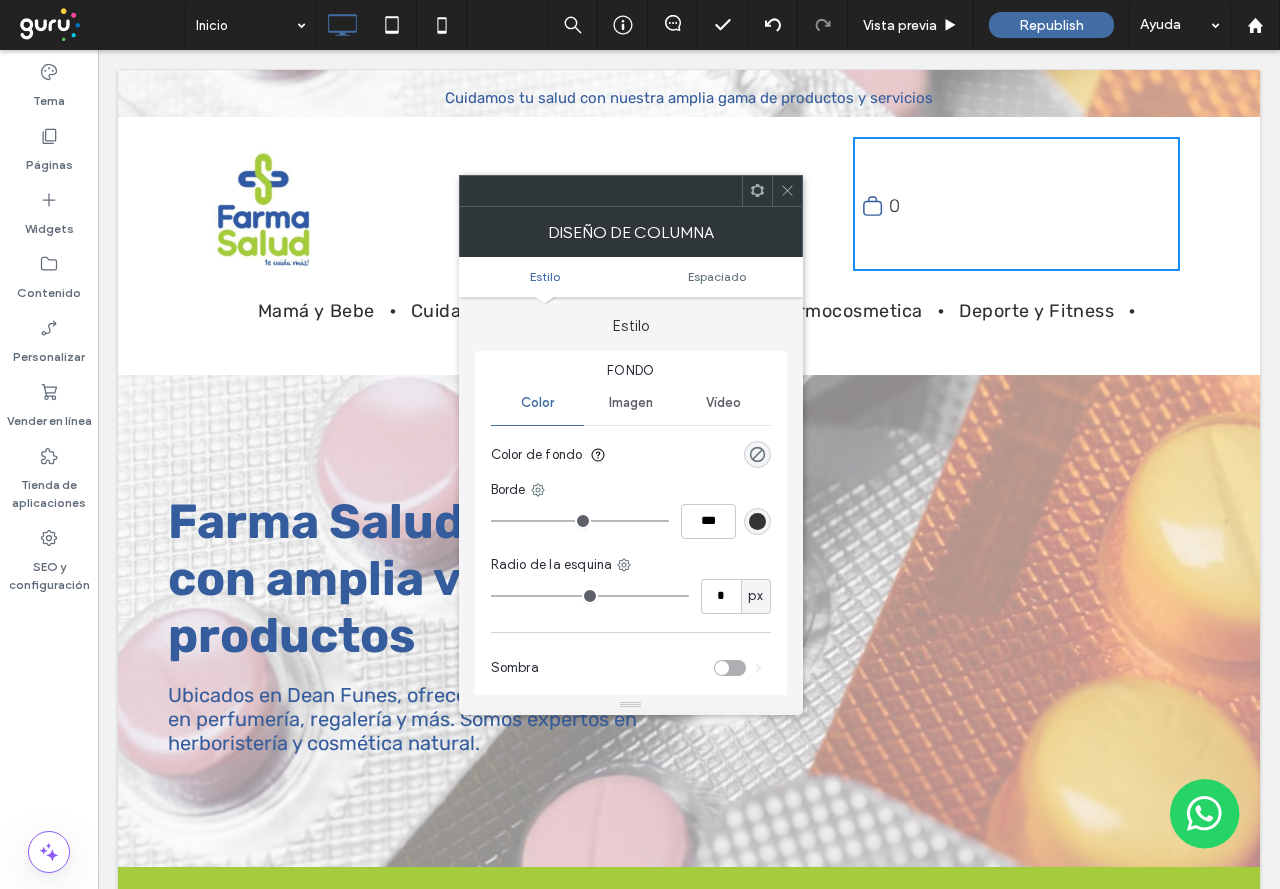 click 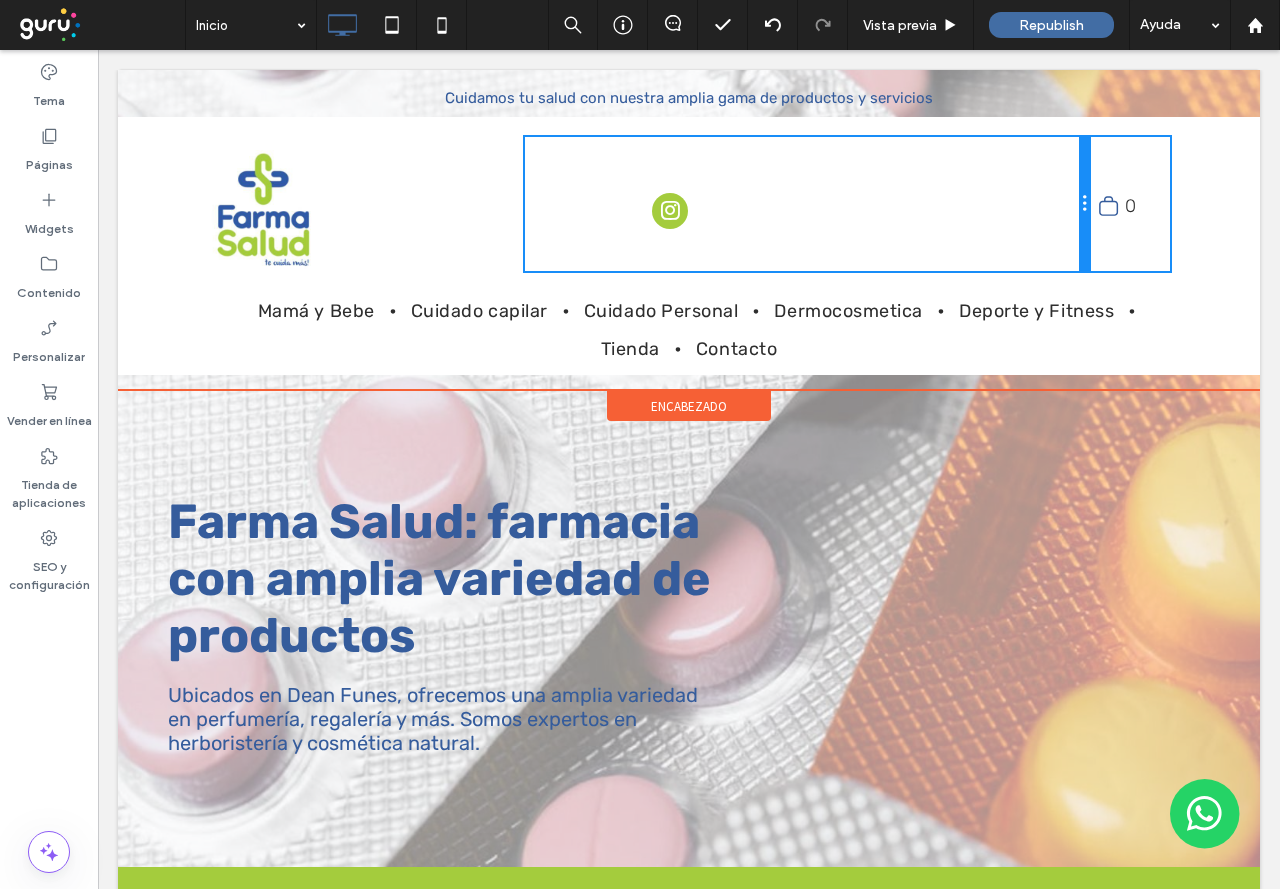 drag, startPoint x: 837, startPoint y: 249, endPoint x: 1256, endPoint y: 316, distance: 424.323 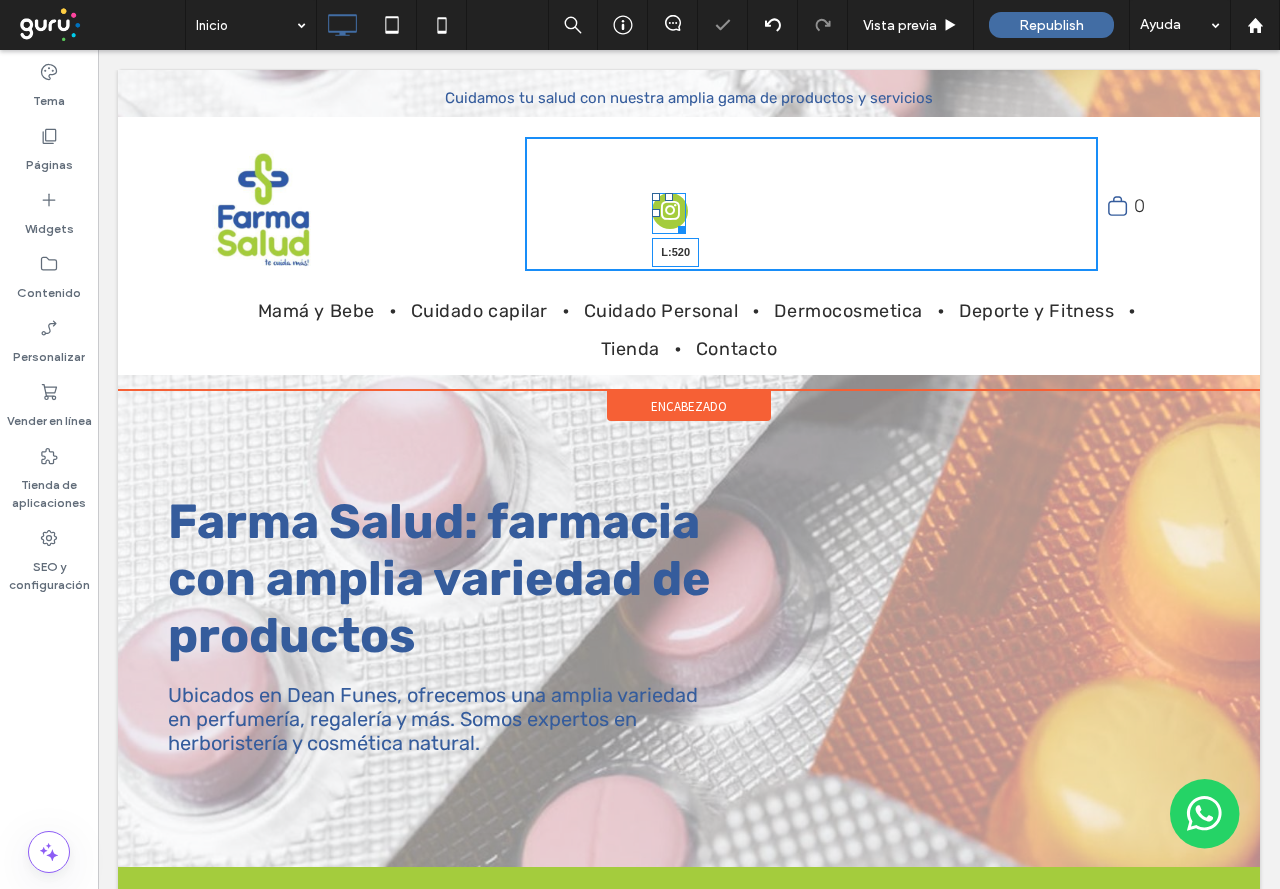 drag, startPoint x: 647, startPoint y: 213, endPoint x: 1027, endPoint y: 431, distance: 438.0913 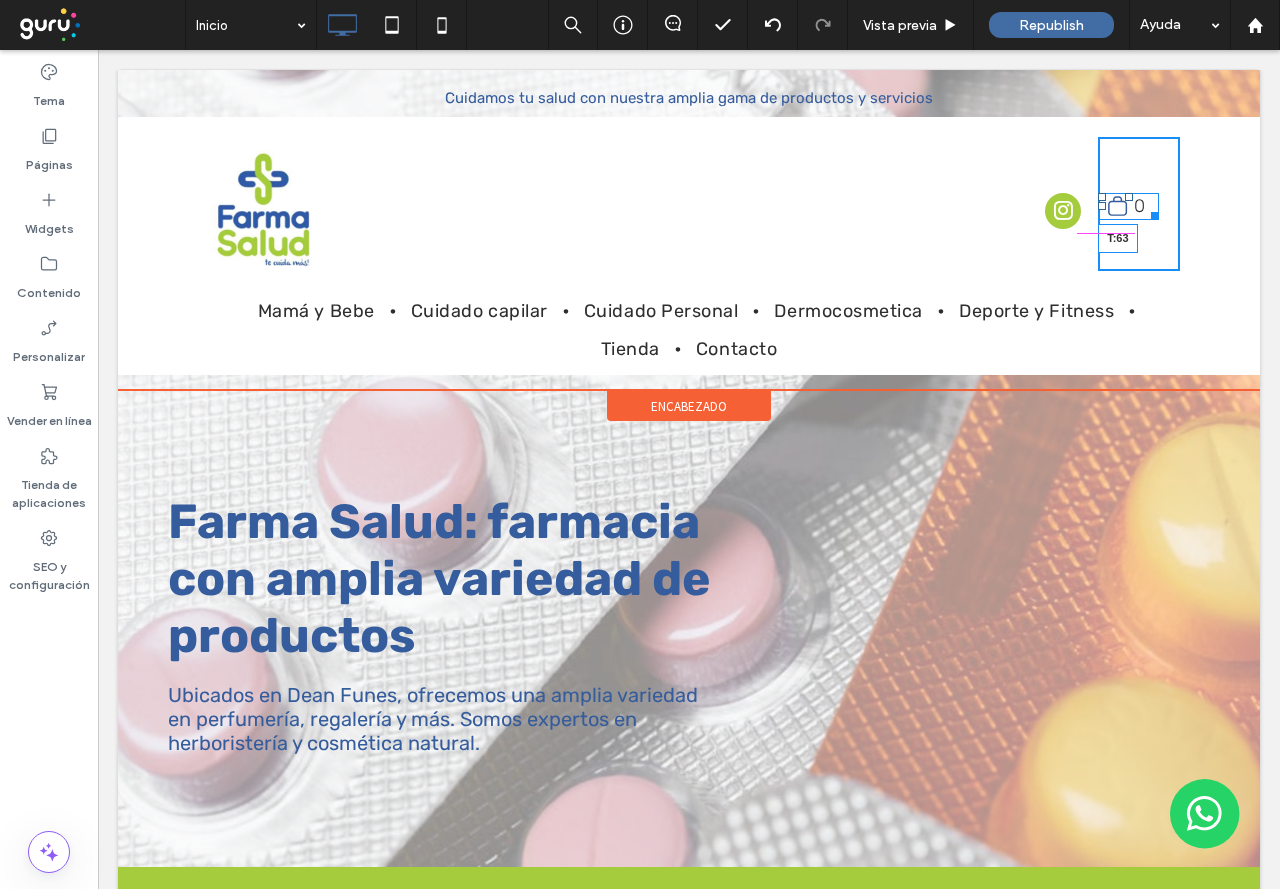 click at bounding box center [1129, 197] 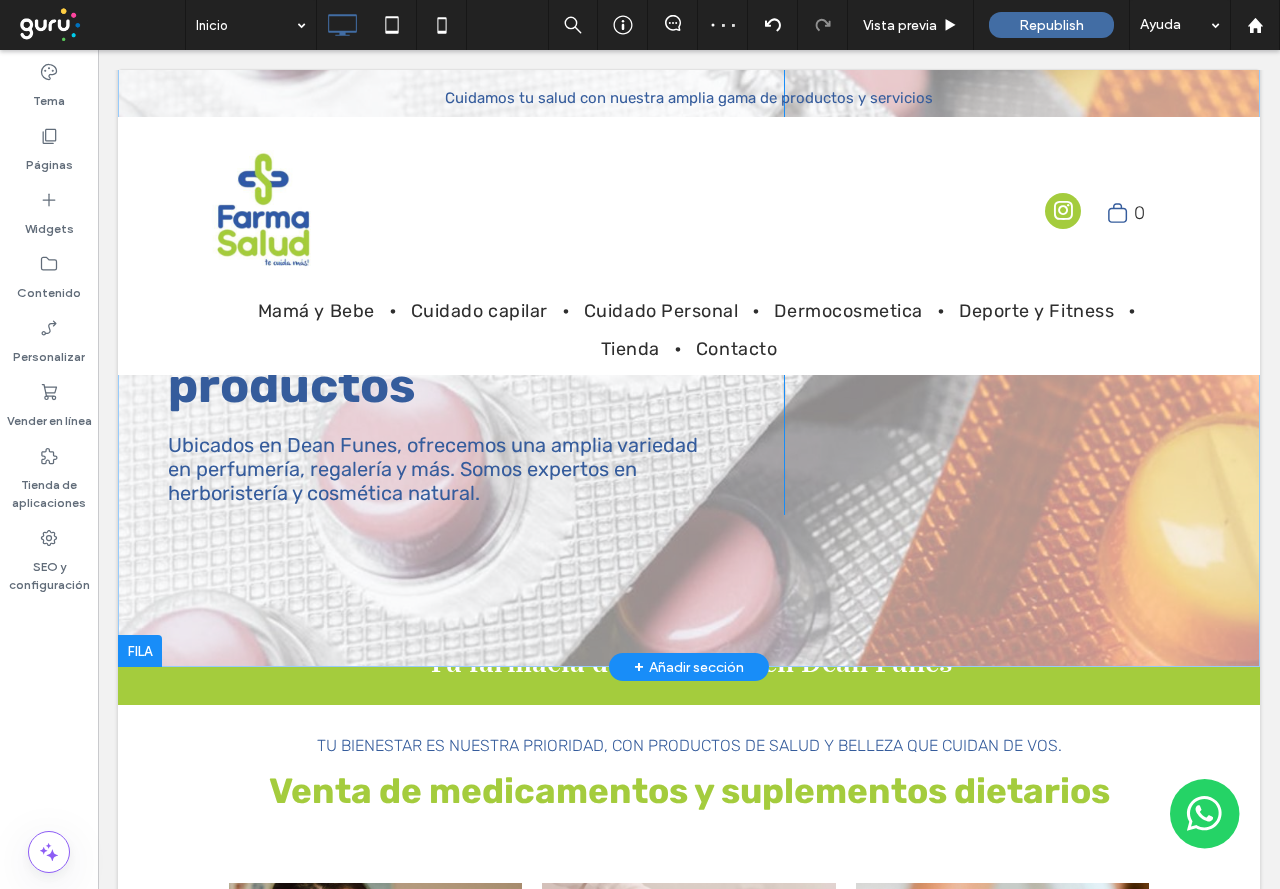 scroll, scrollTop: 0, scrollLeft: 0, axis: both 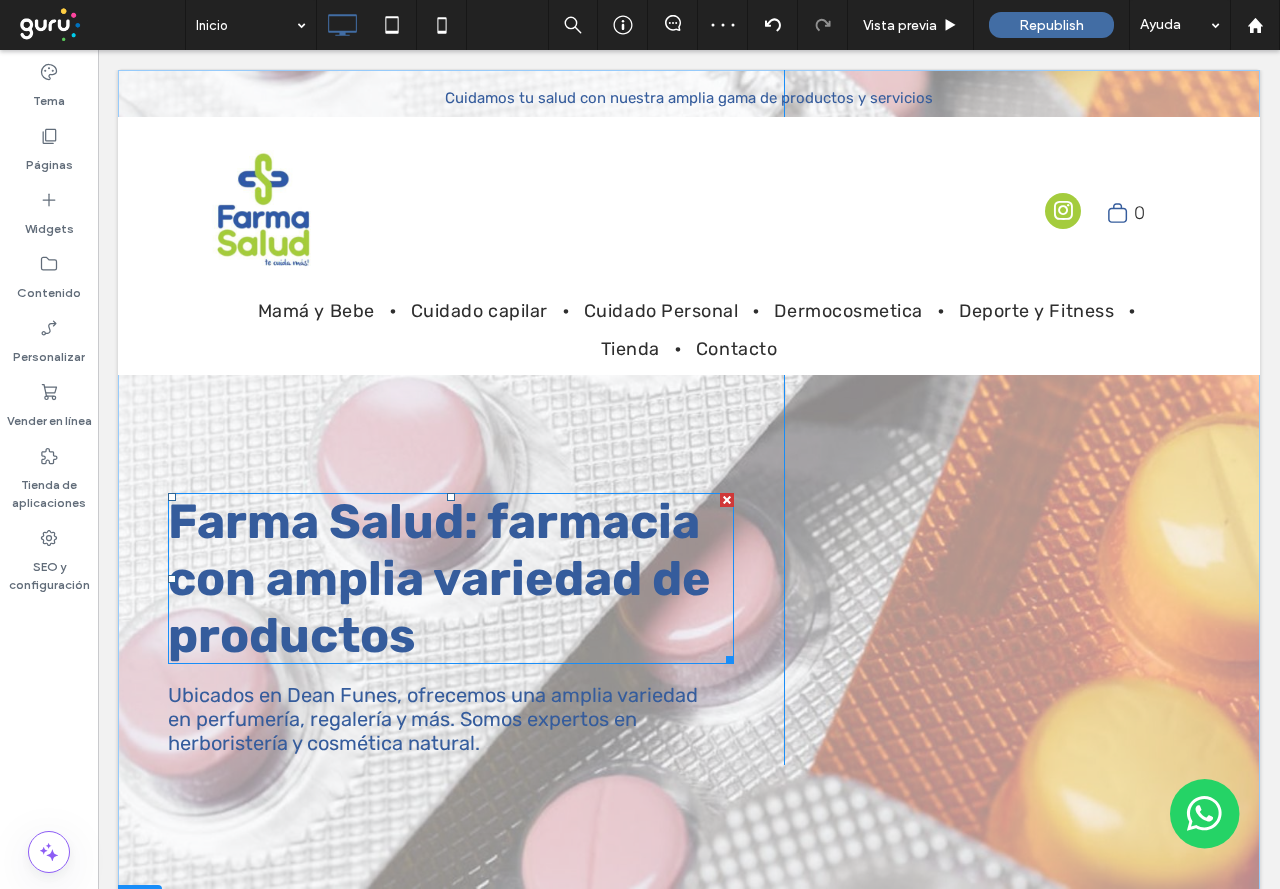 click on "Farma Salud: farmacia con amplia variedad de productos" at bounding box center (439, 578) 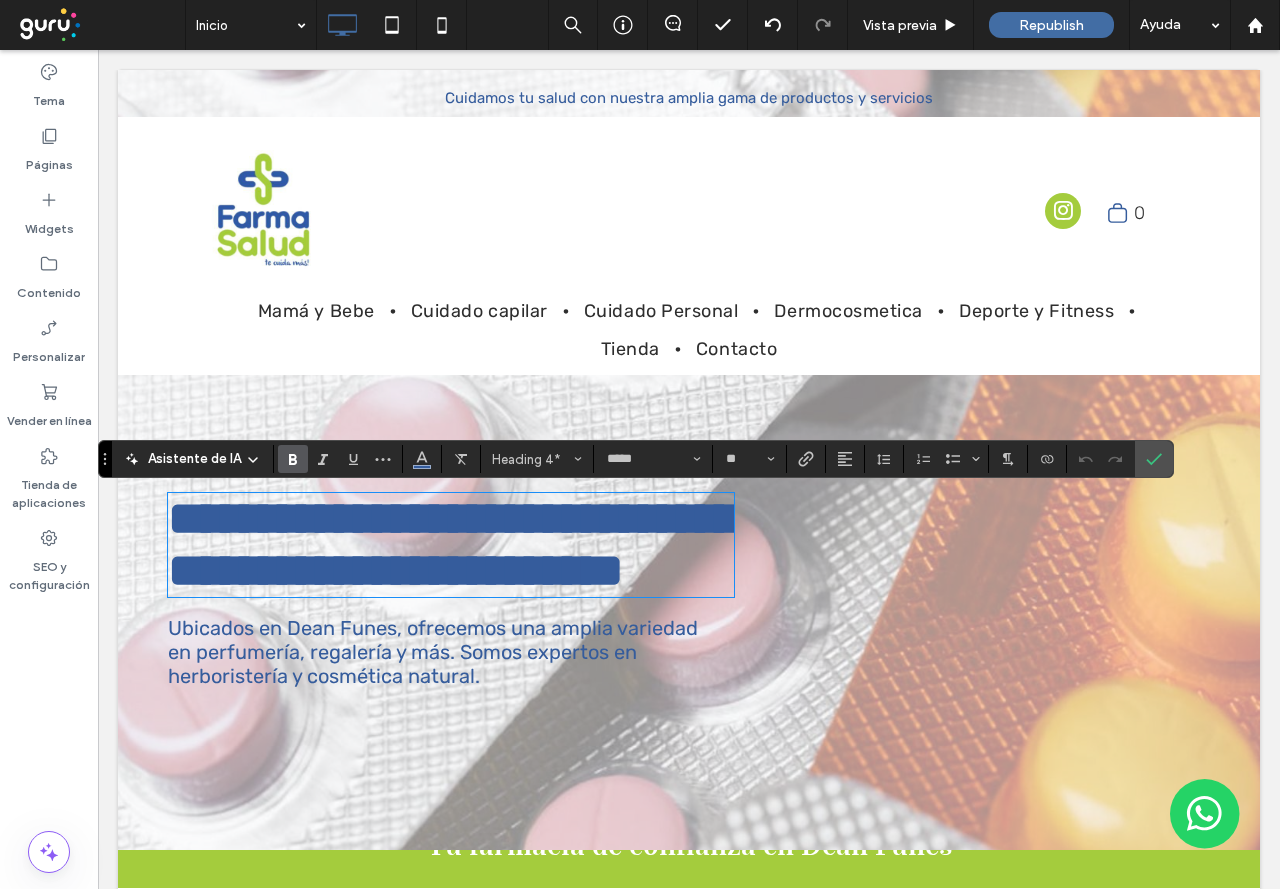 click at bounding box center [293, 459] 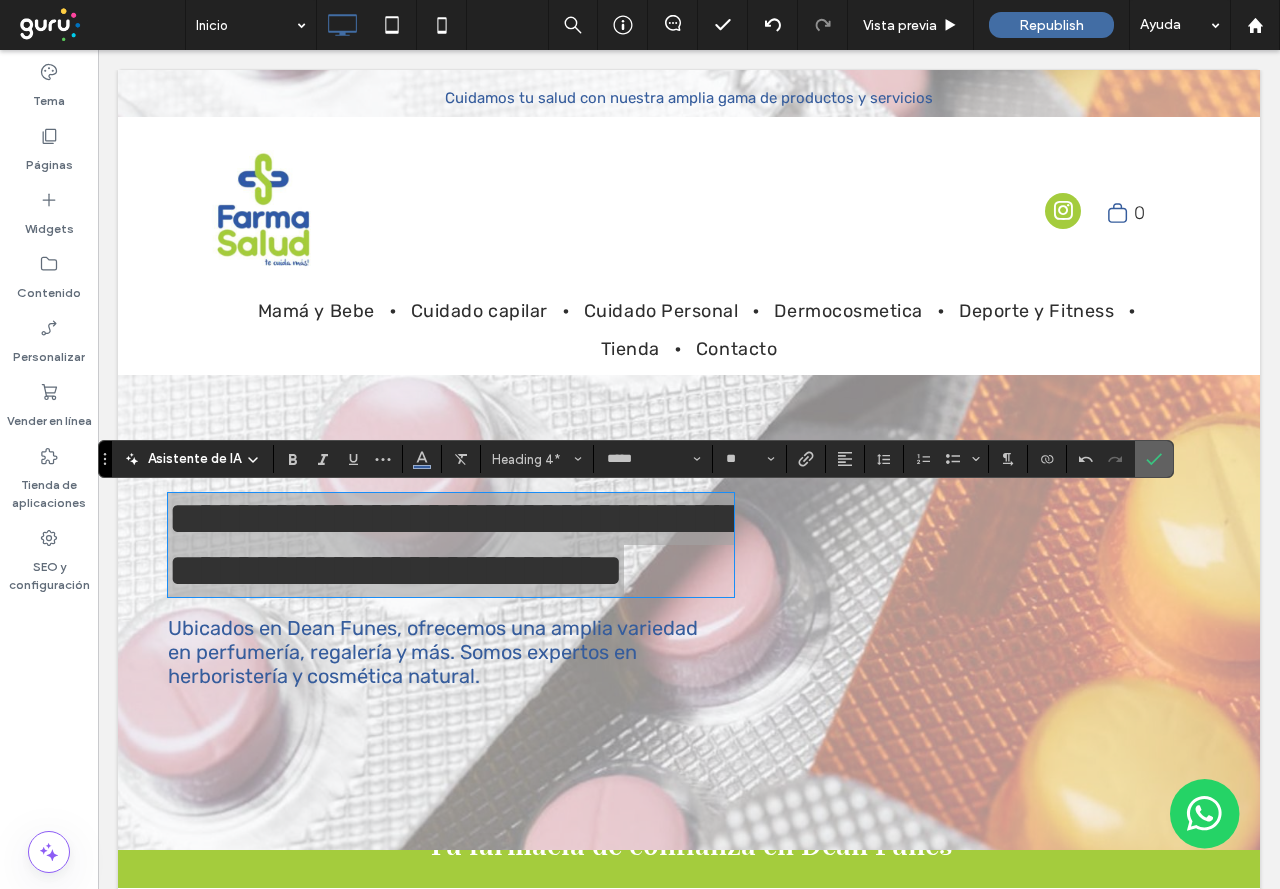 click 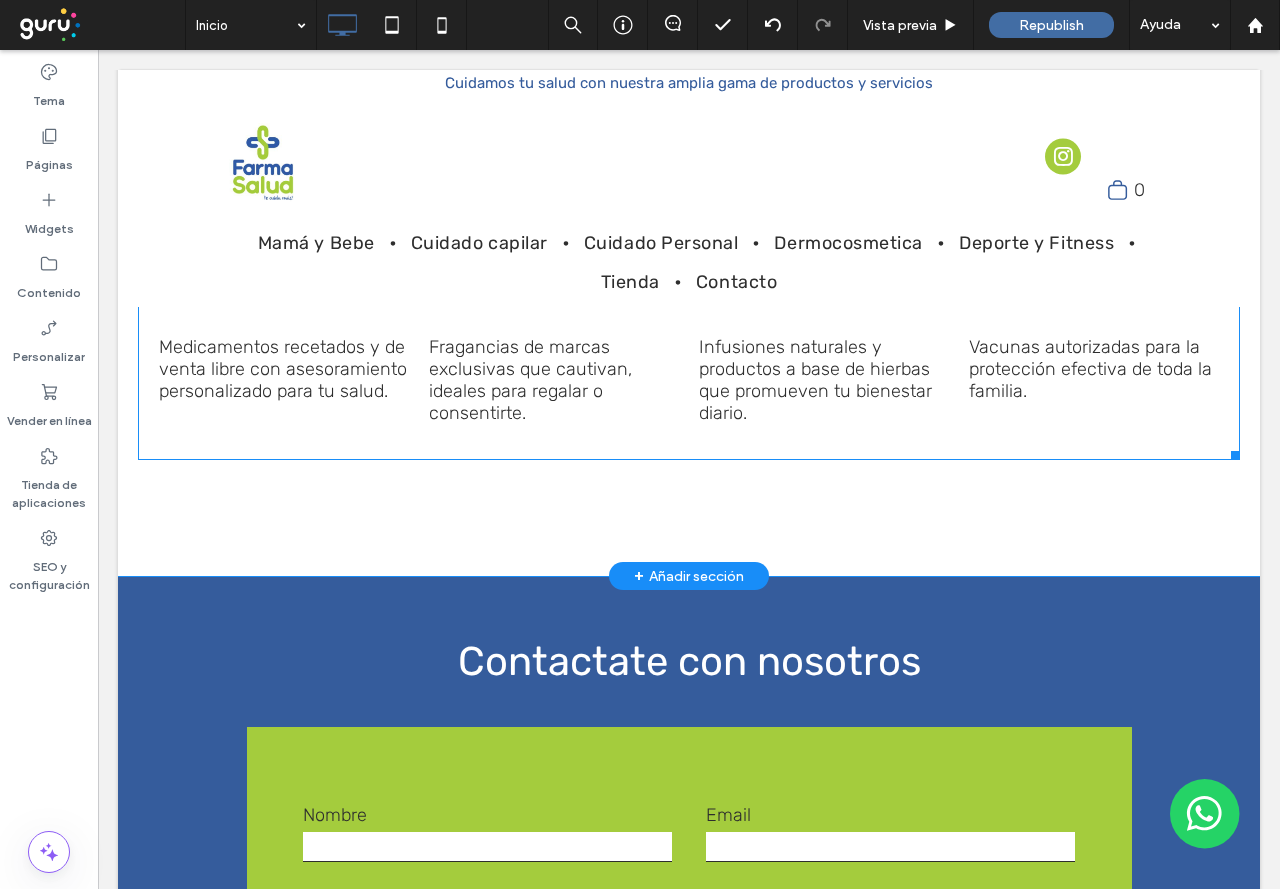 scroll, scrollTop: 2900, scrollLeft: 0, axis: vertical 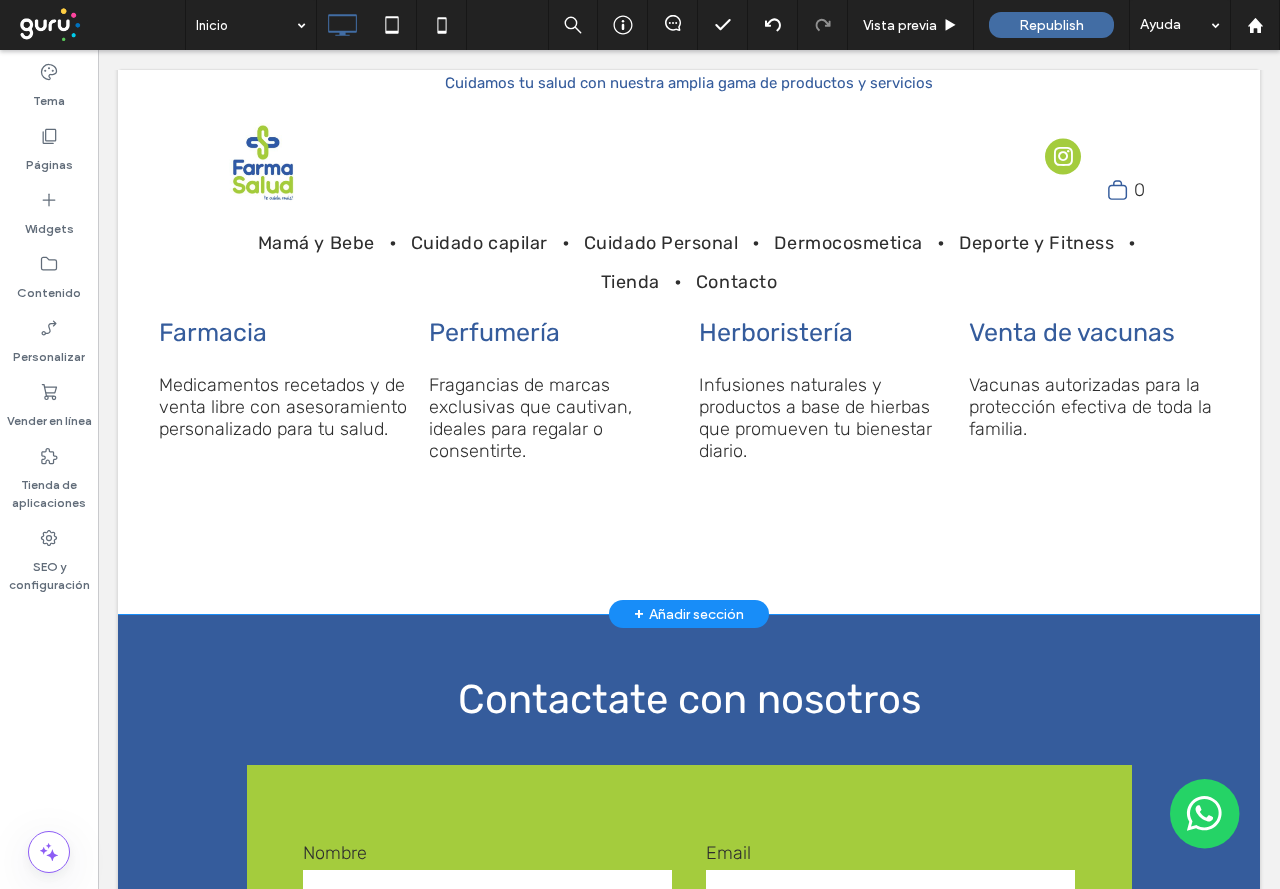 click on "+ Añadir sección" at bounding box center [689, 614] 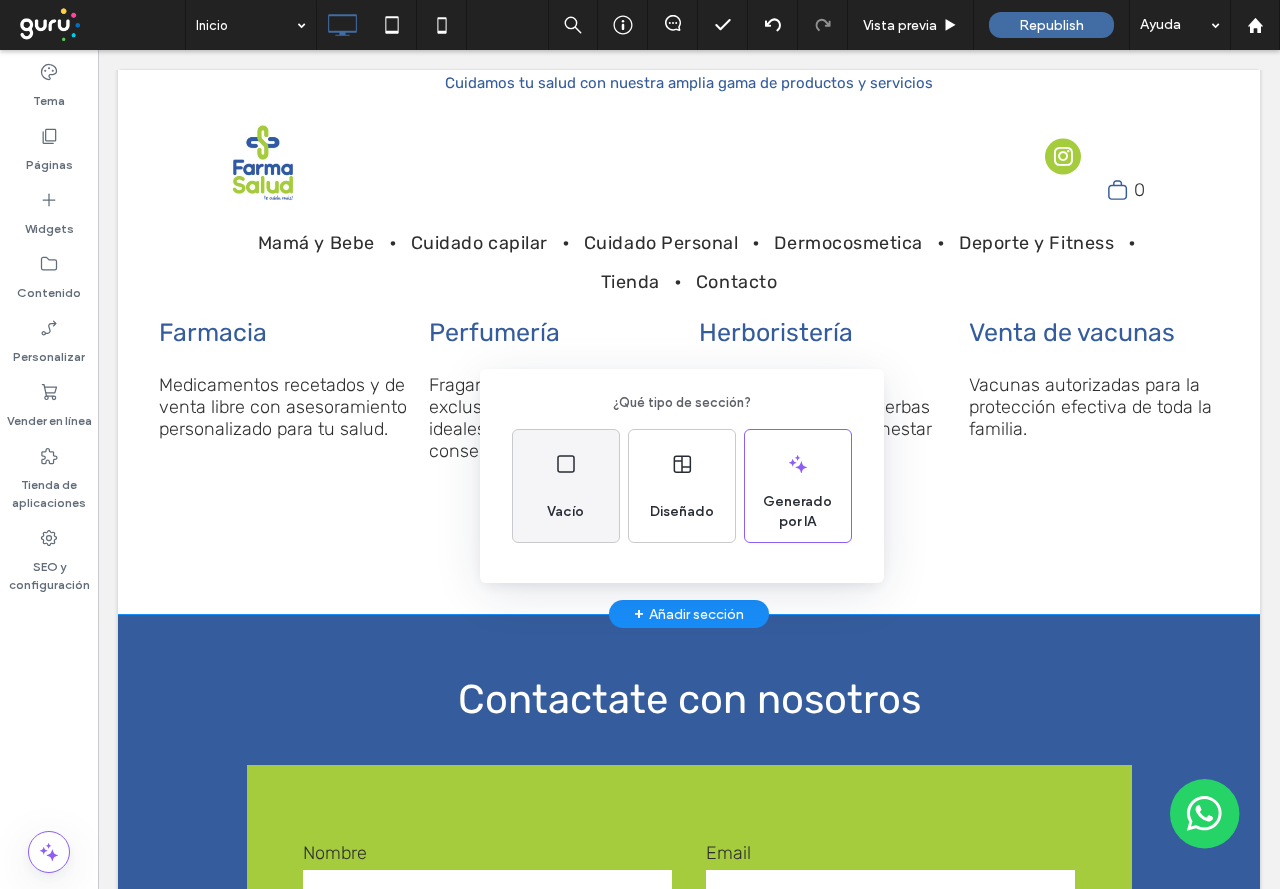 click on "Vacío" at bounding box center (565, 512) 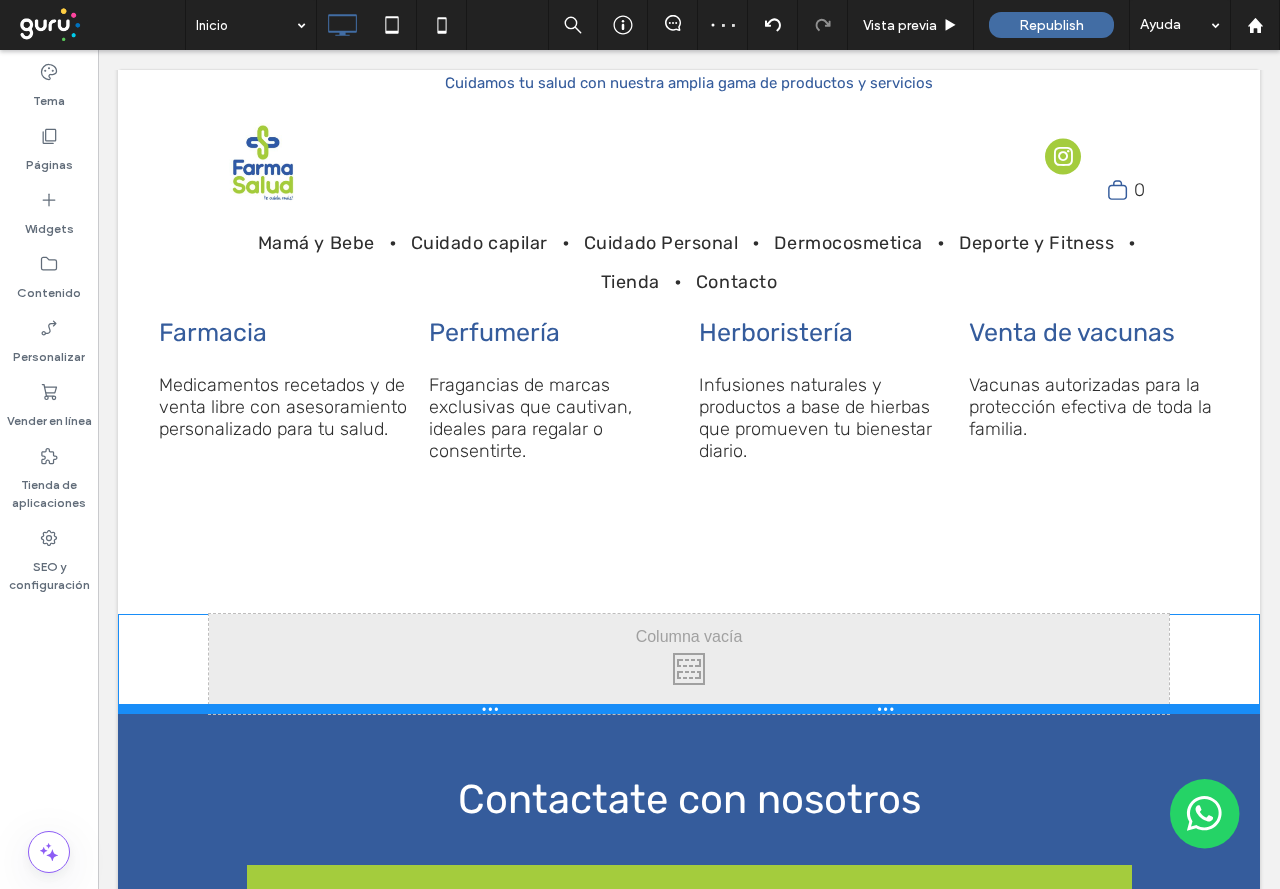 drag, startPoint x: 273, startPoint y: 740, endPoint x: 251, endPoint y: 641, distance: 101.414986 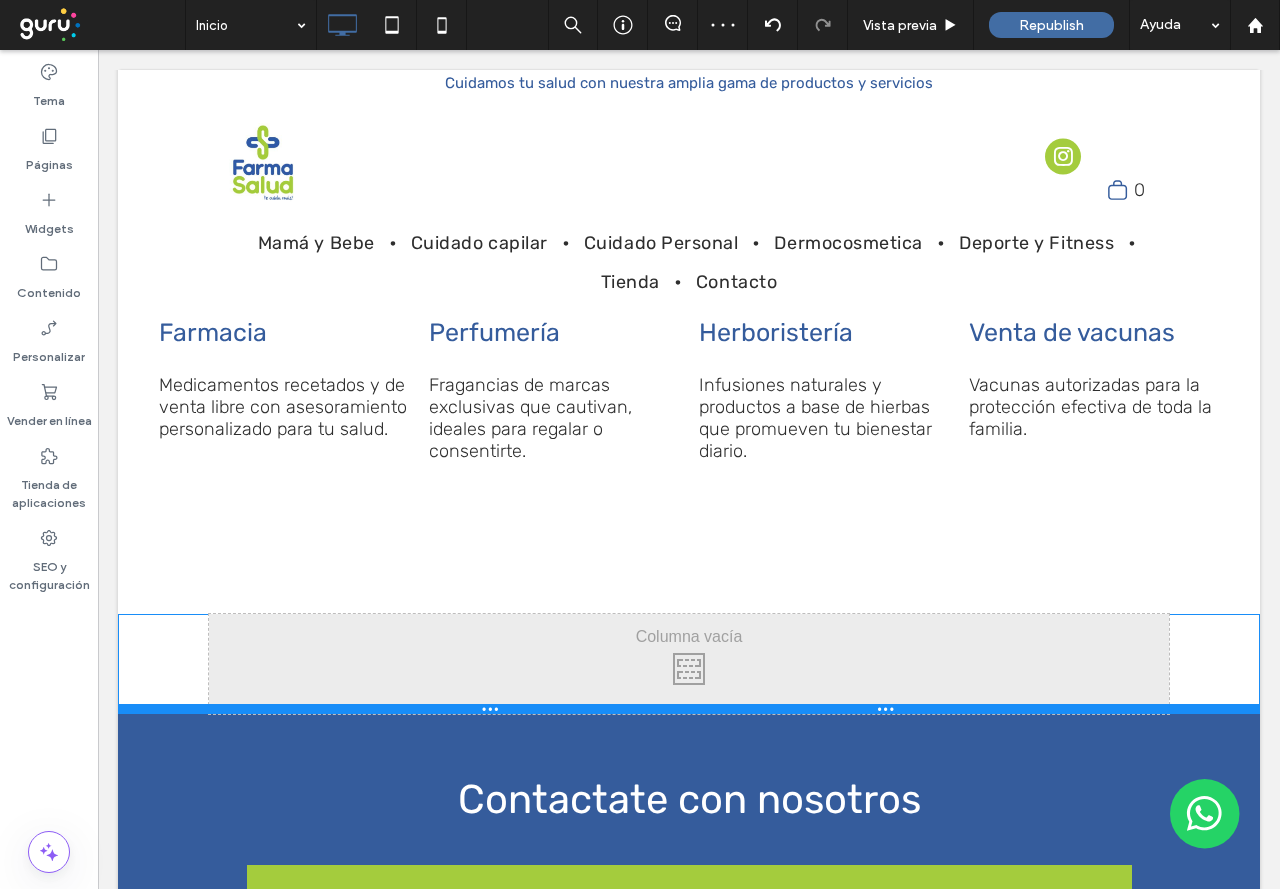 click on "Click To Paste     Click To Paste
Fila + Añadir sección" at bounding box center [689, 664] 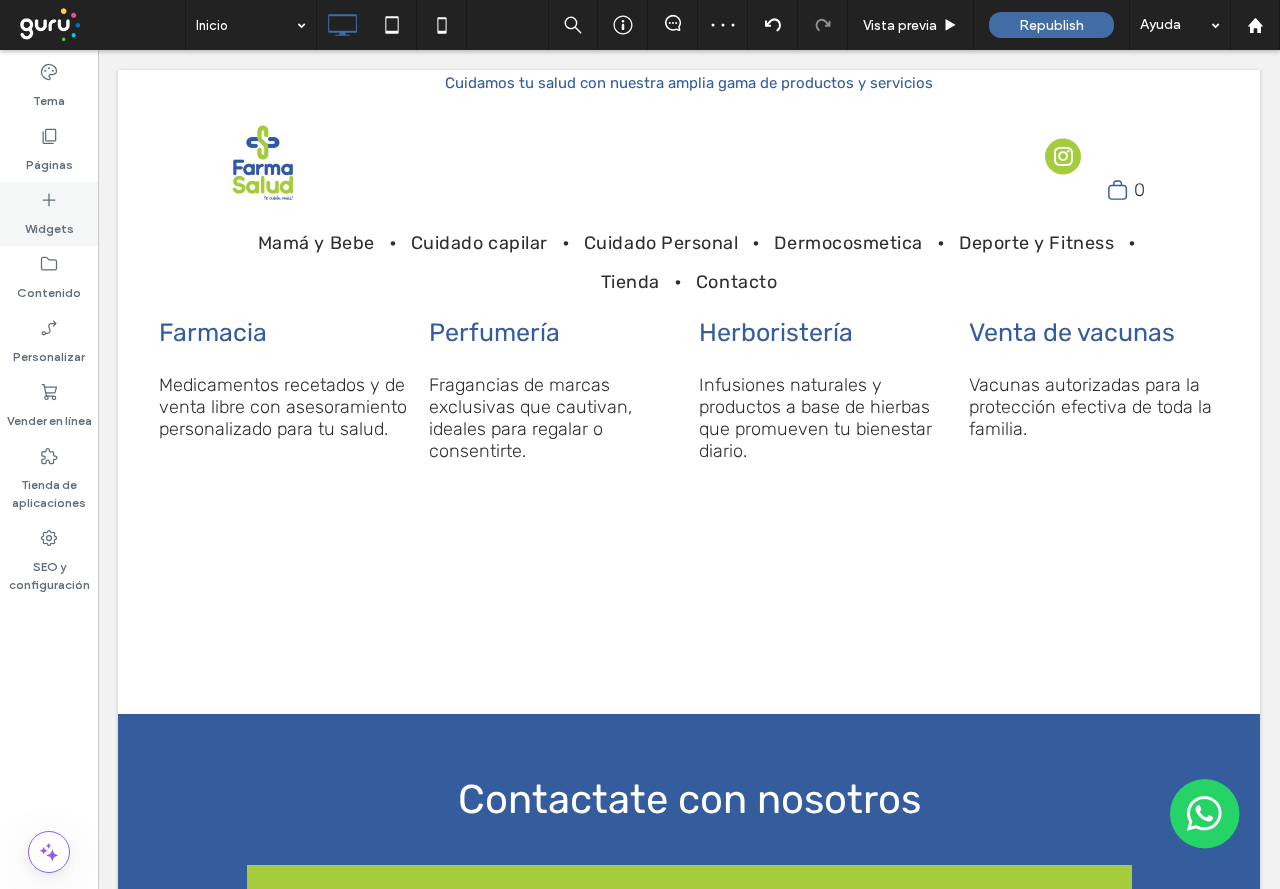 click on "Widgets" at bounding box center (49, 224) 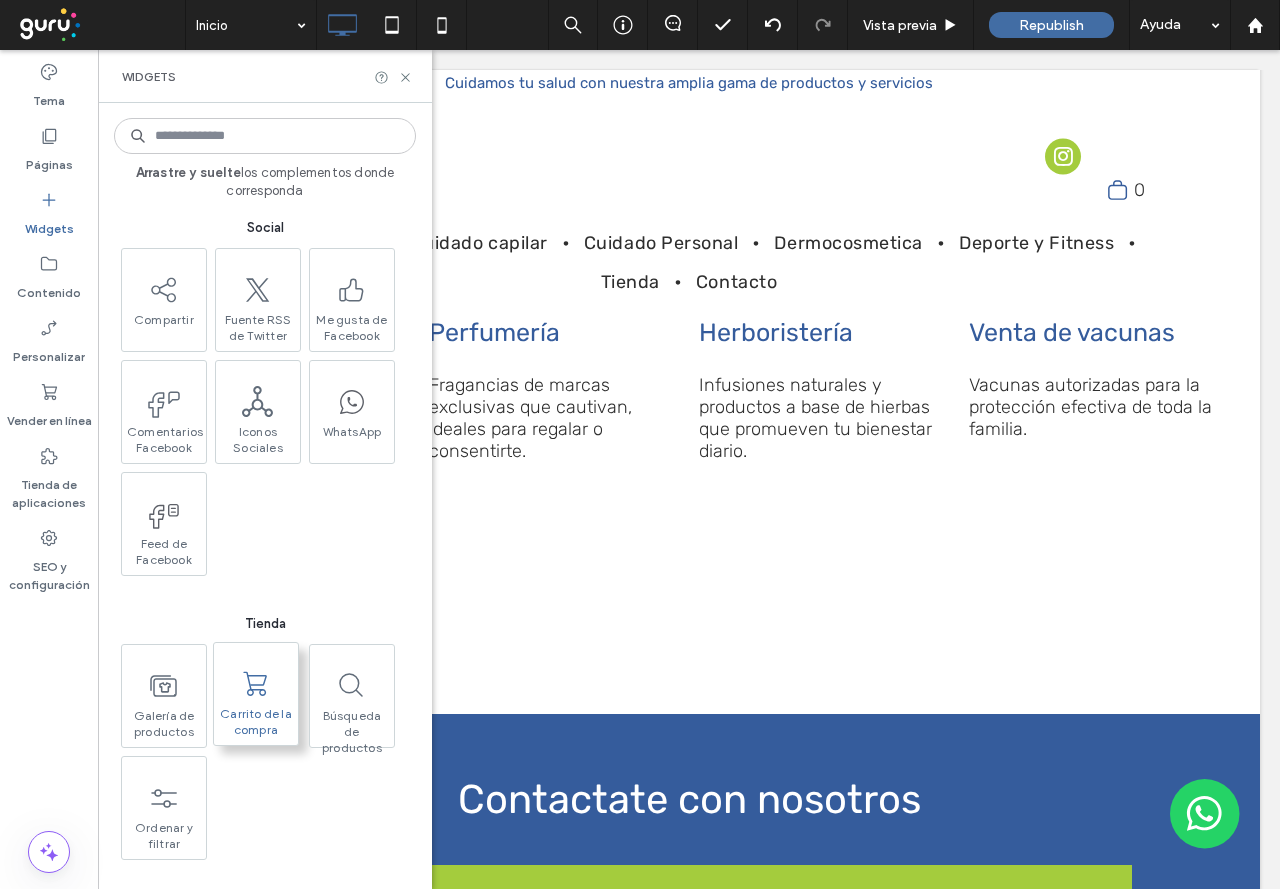 scroll, scrollTop: 3100, scrollLeft: 0, axis: vertical 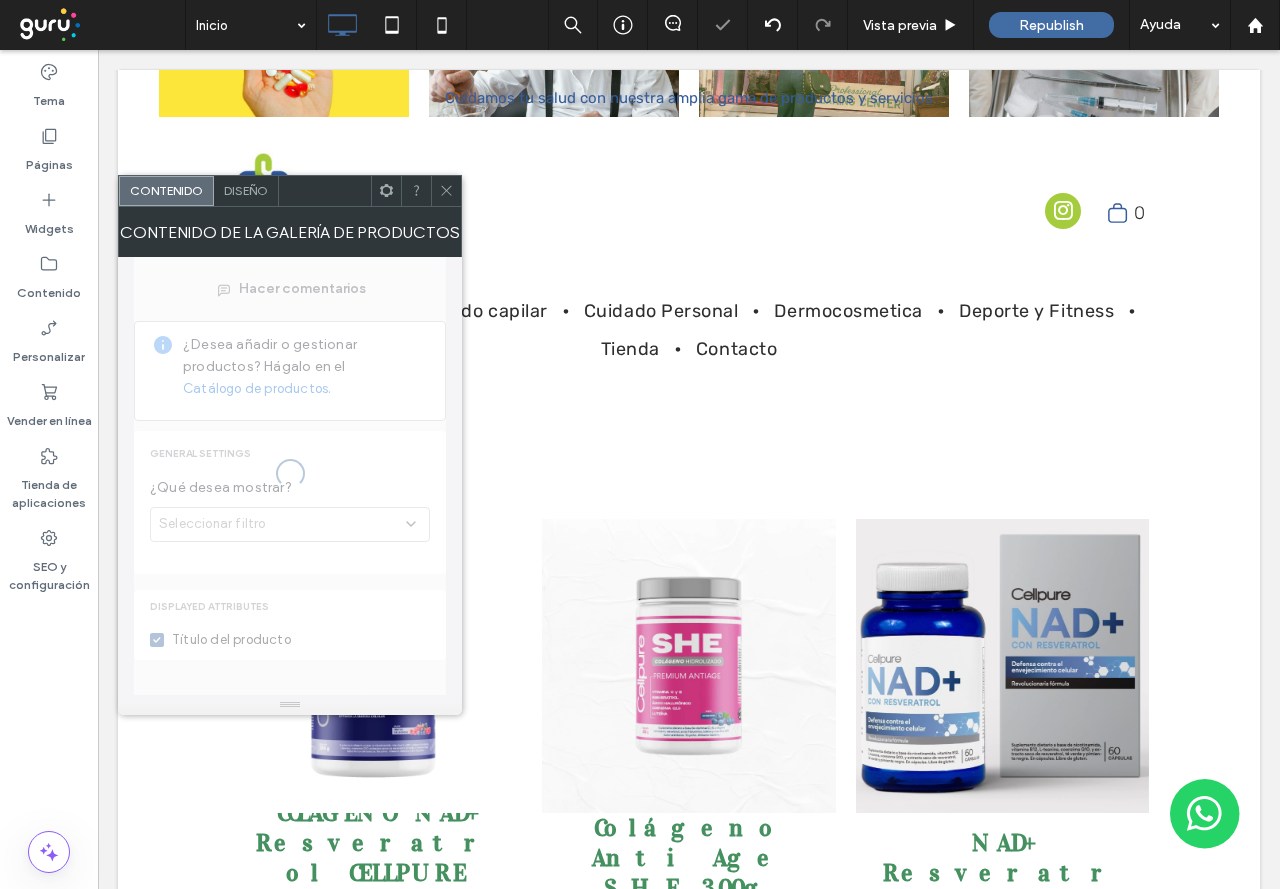click at bounding box center [290, 476] 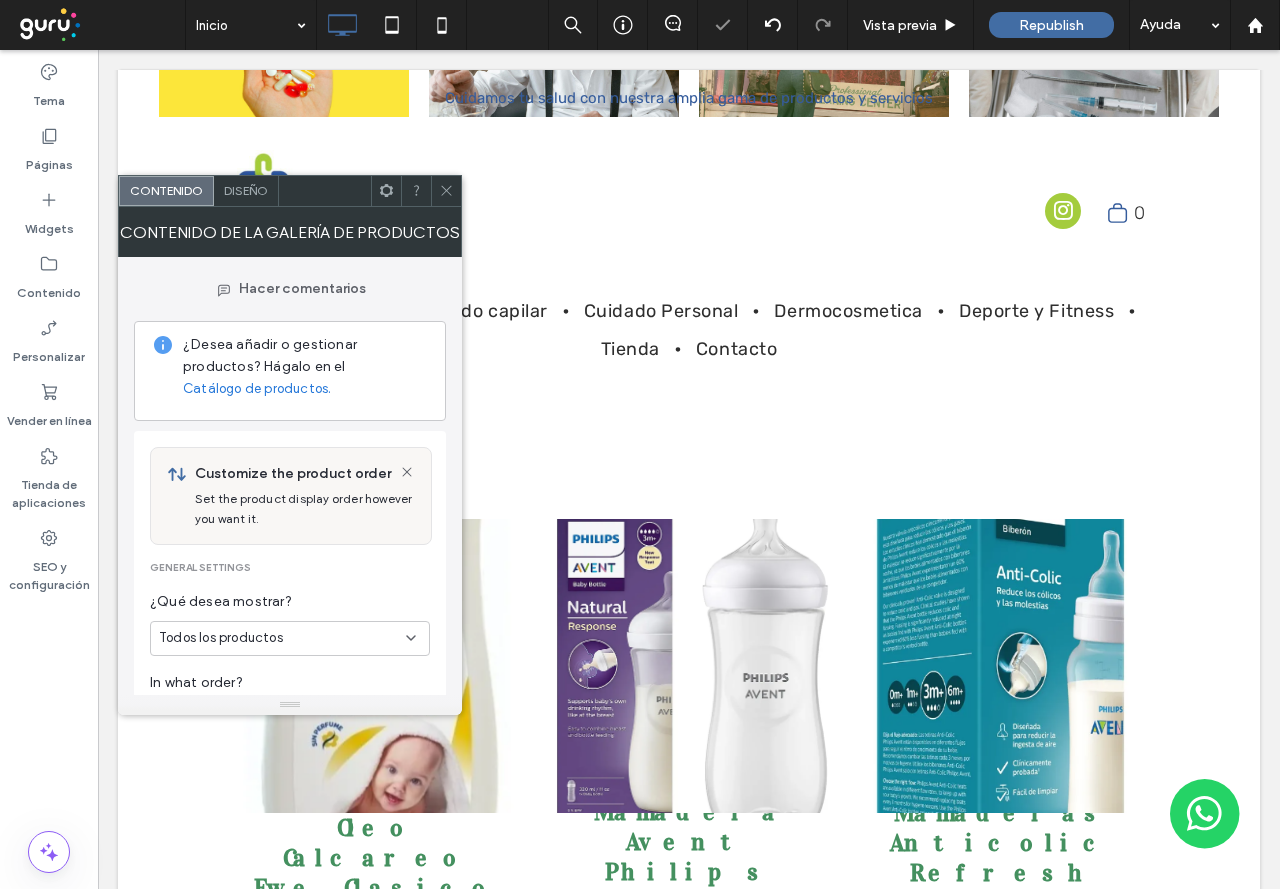 click on "Todos los productos" at bounding box center [290, 638] 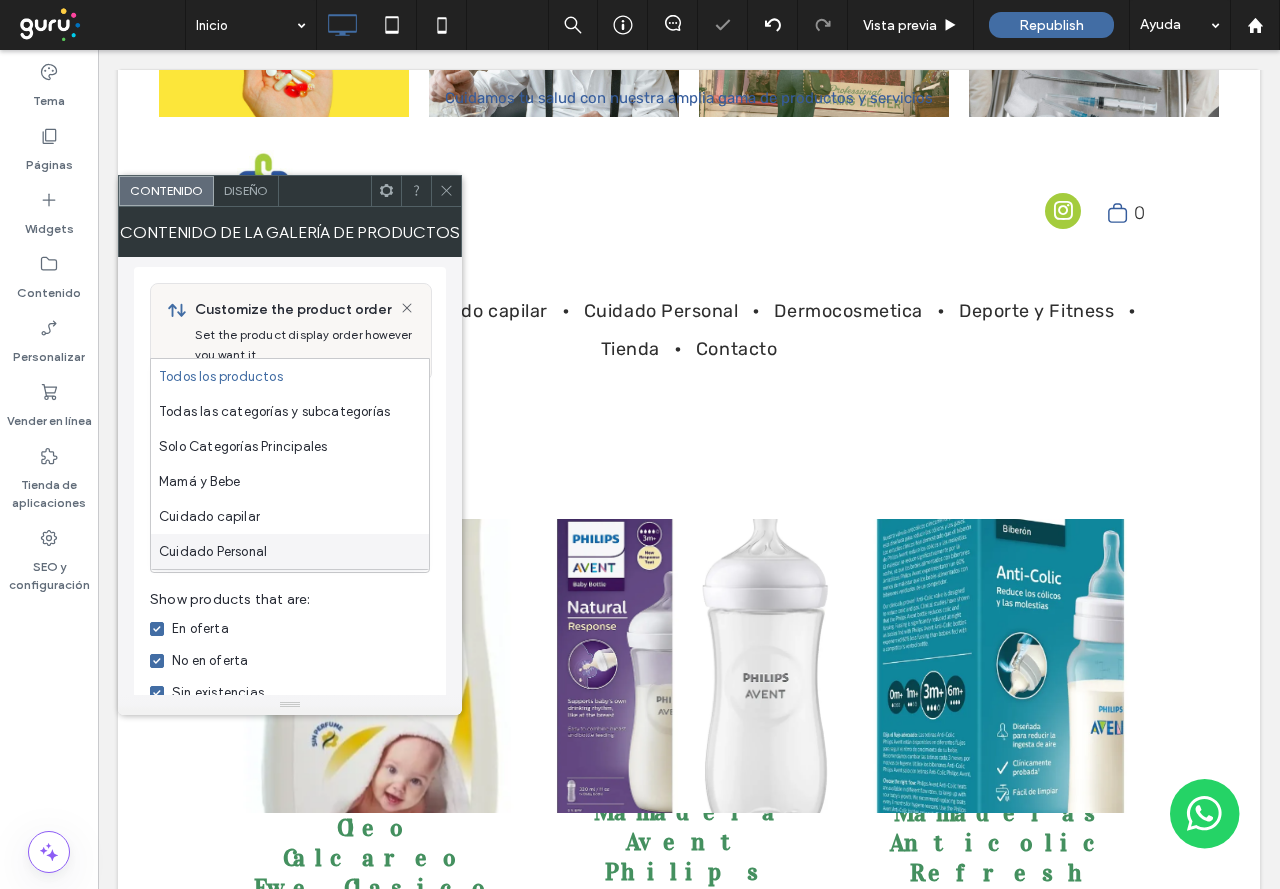 scroll, scrollTop: 300, scrollLeft: 0, axis: vertical 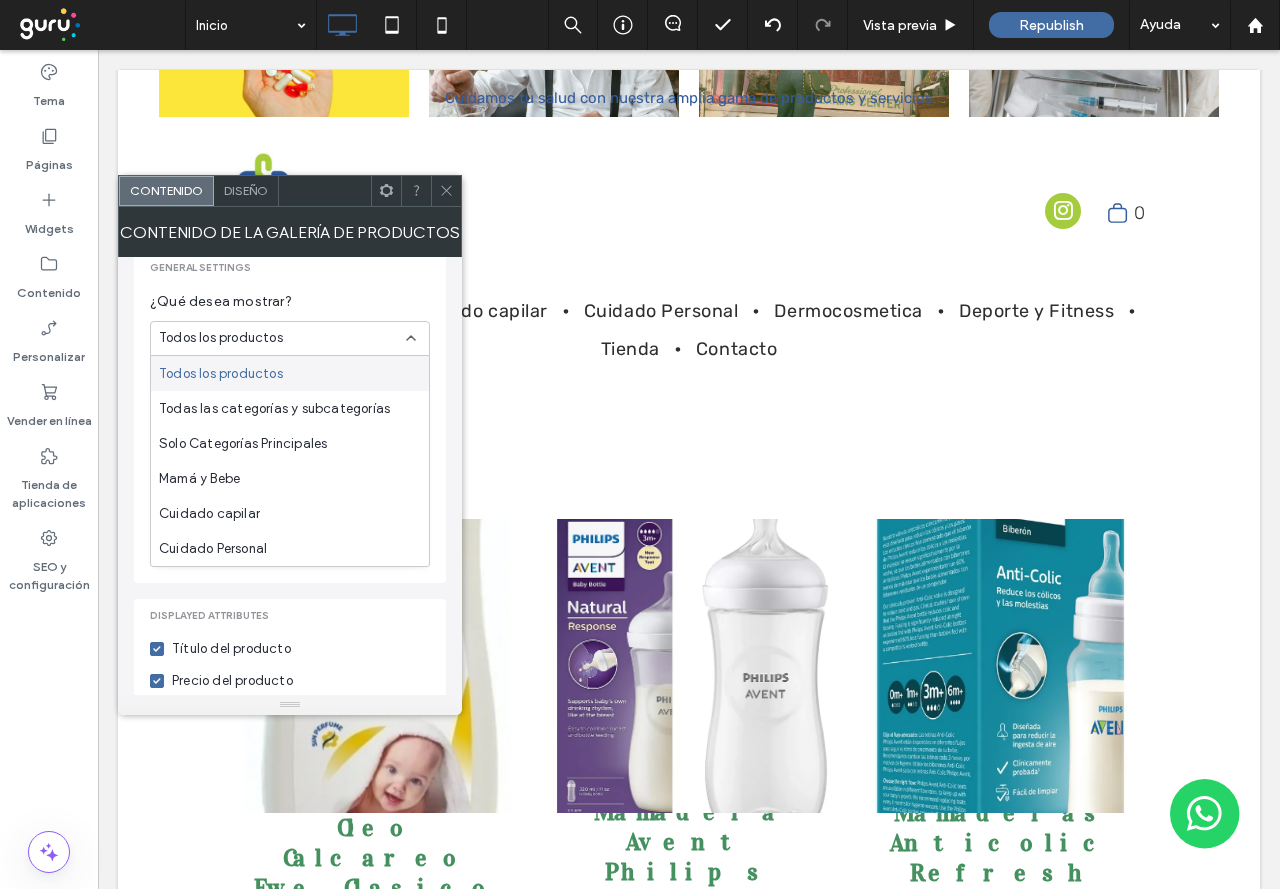 click on "¿Qué desea mostrar?" at bounding box center (290, 302) 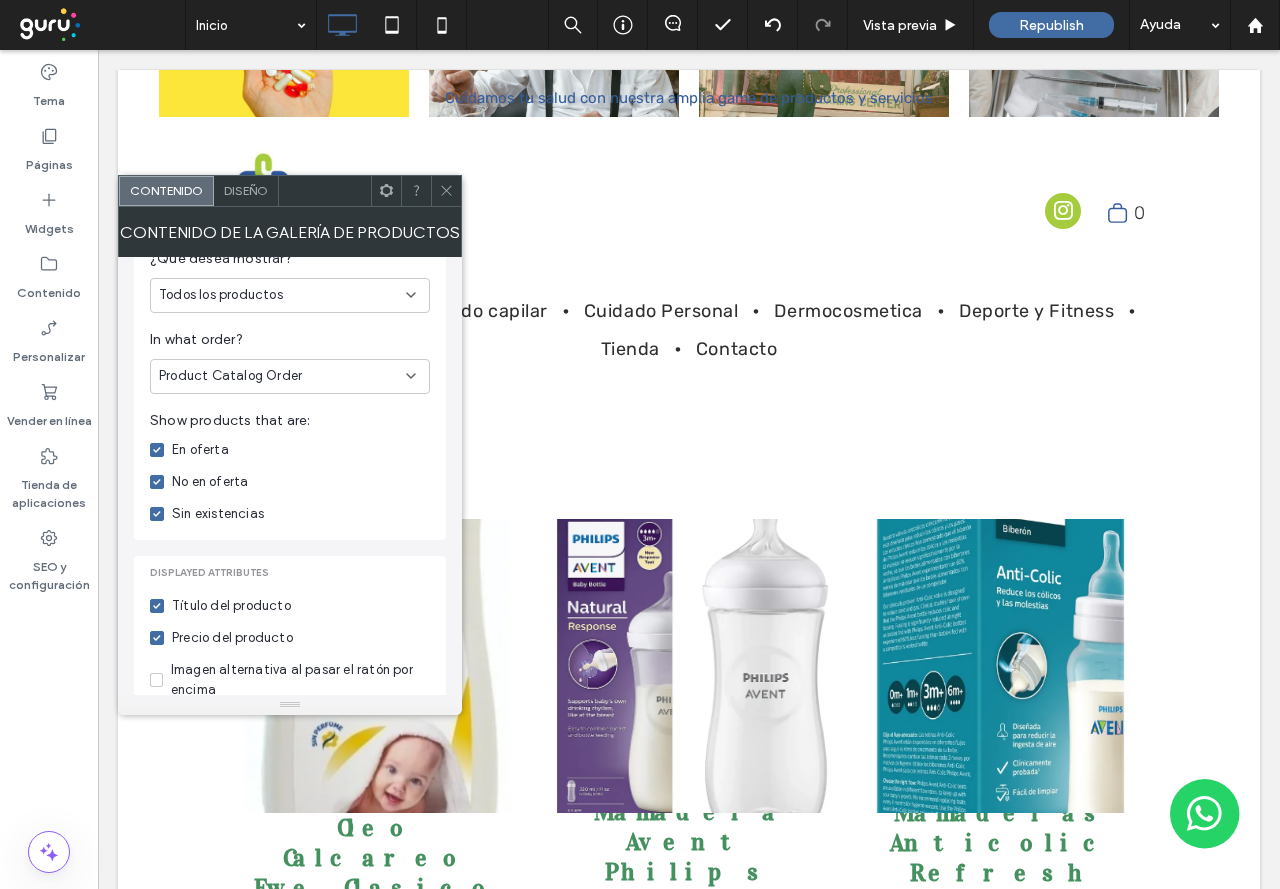 scroll, scrollTop: 342, scrollLeft: 0, axis: vertical 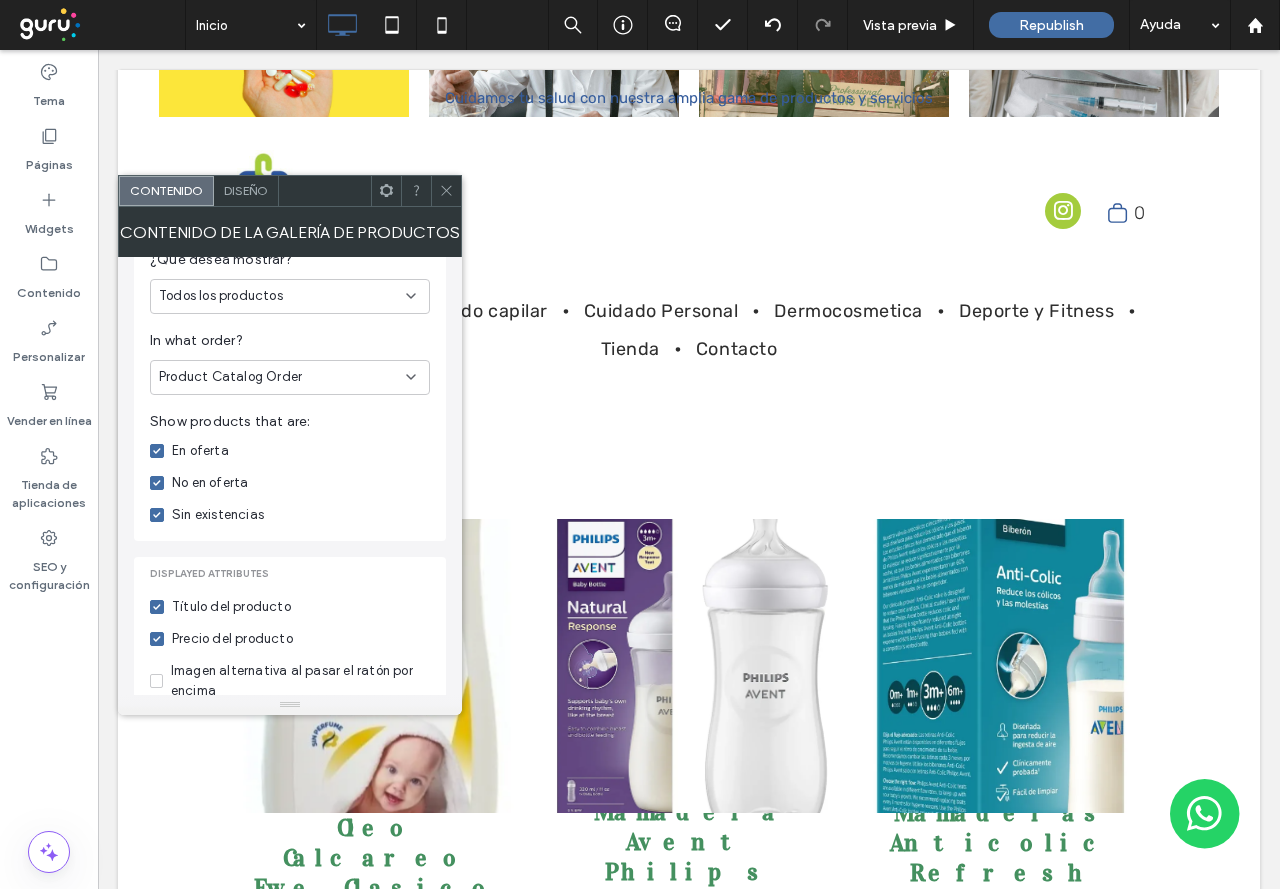 click on "Product Catalog Order" at bounding box center (230, 377) 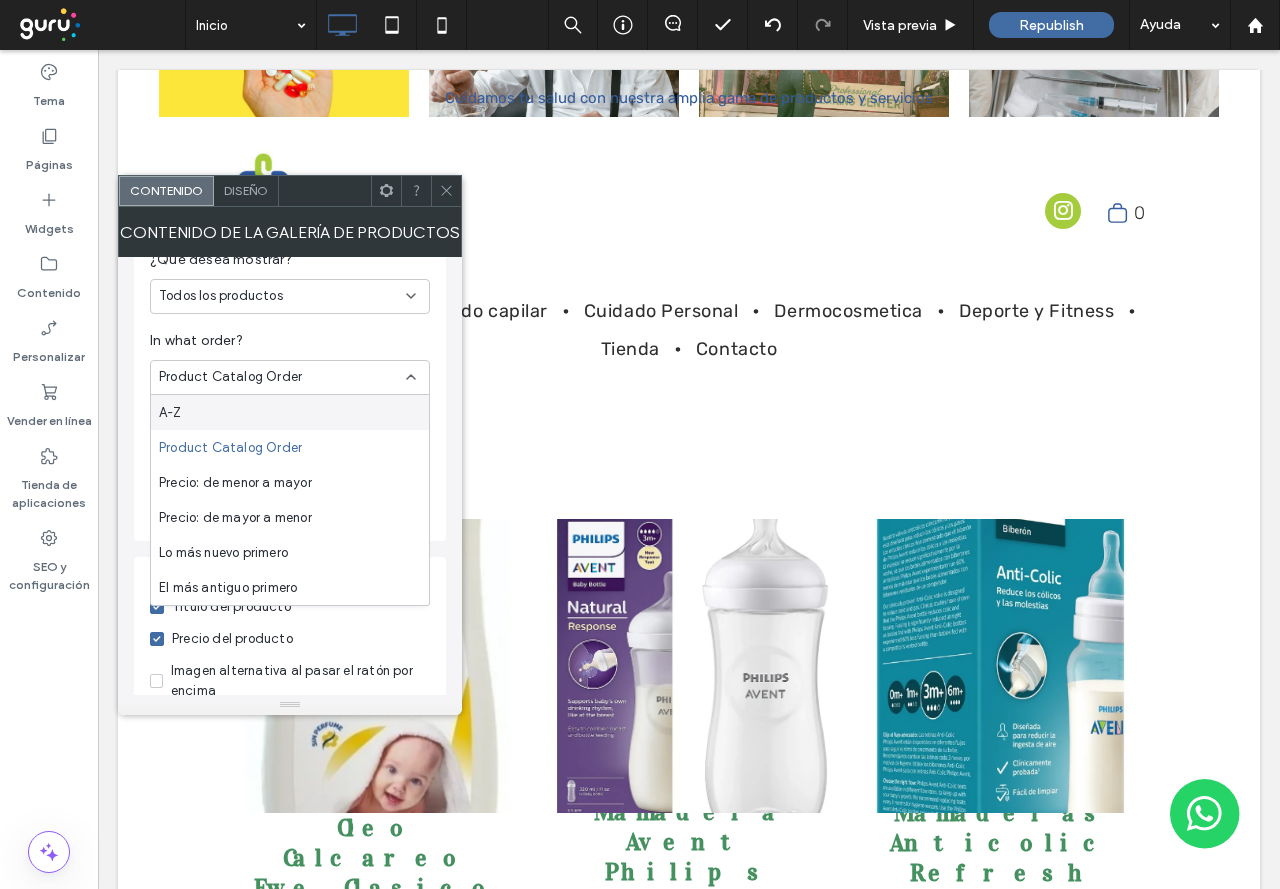 click on "In what order?" at bounding box center [290, 341] 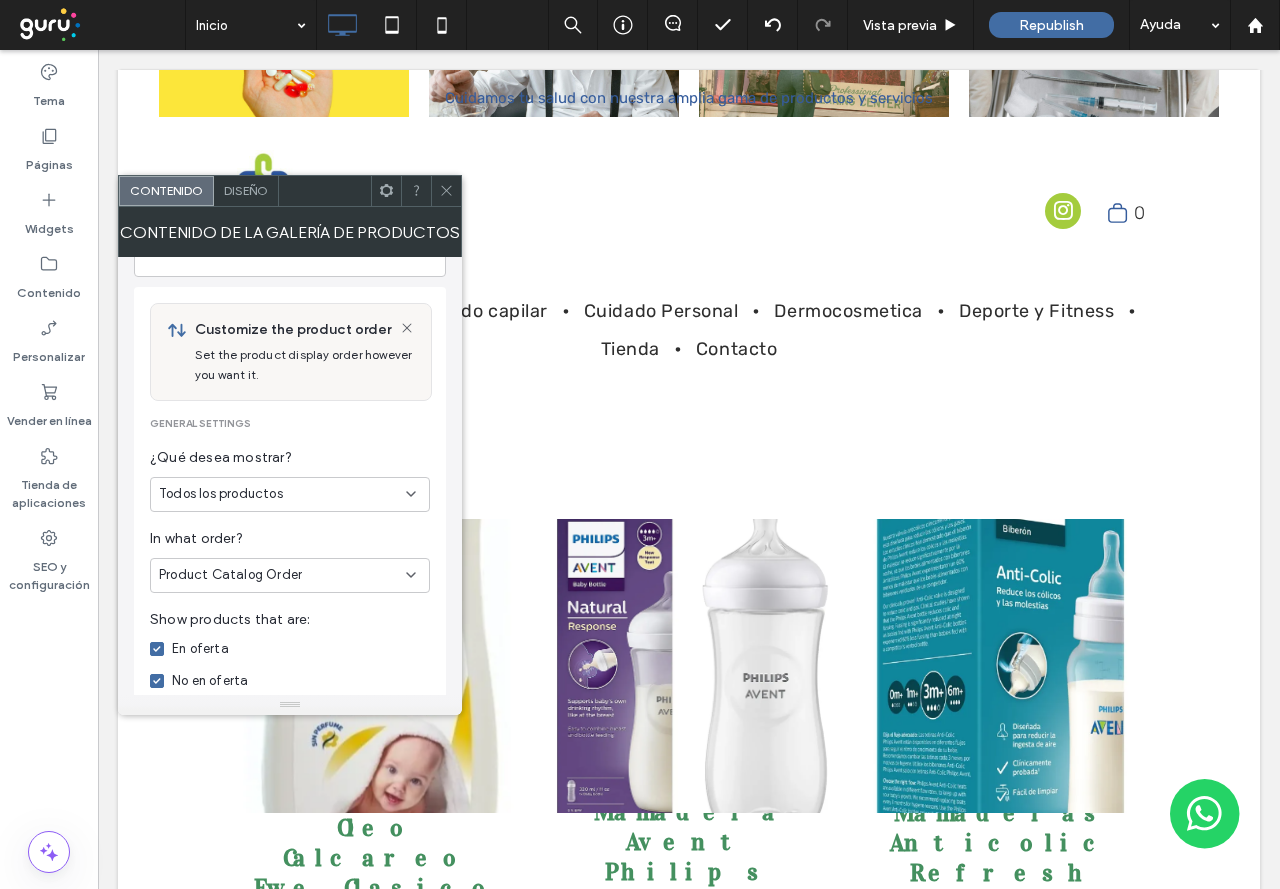 scroll, scrollTop: 142, scrollLeft: 0, axis: vertical 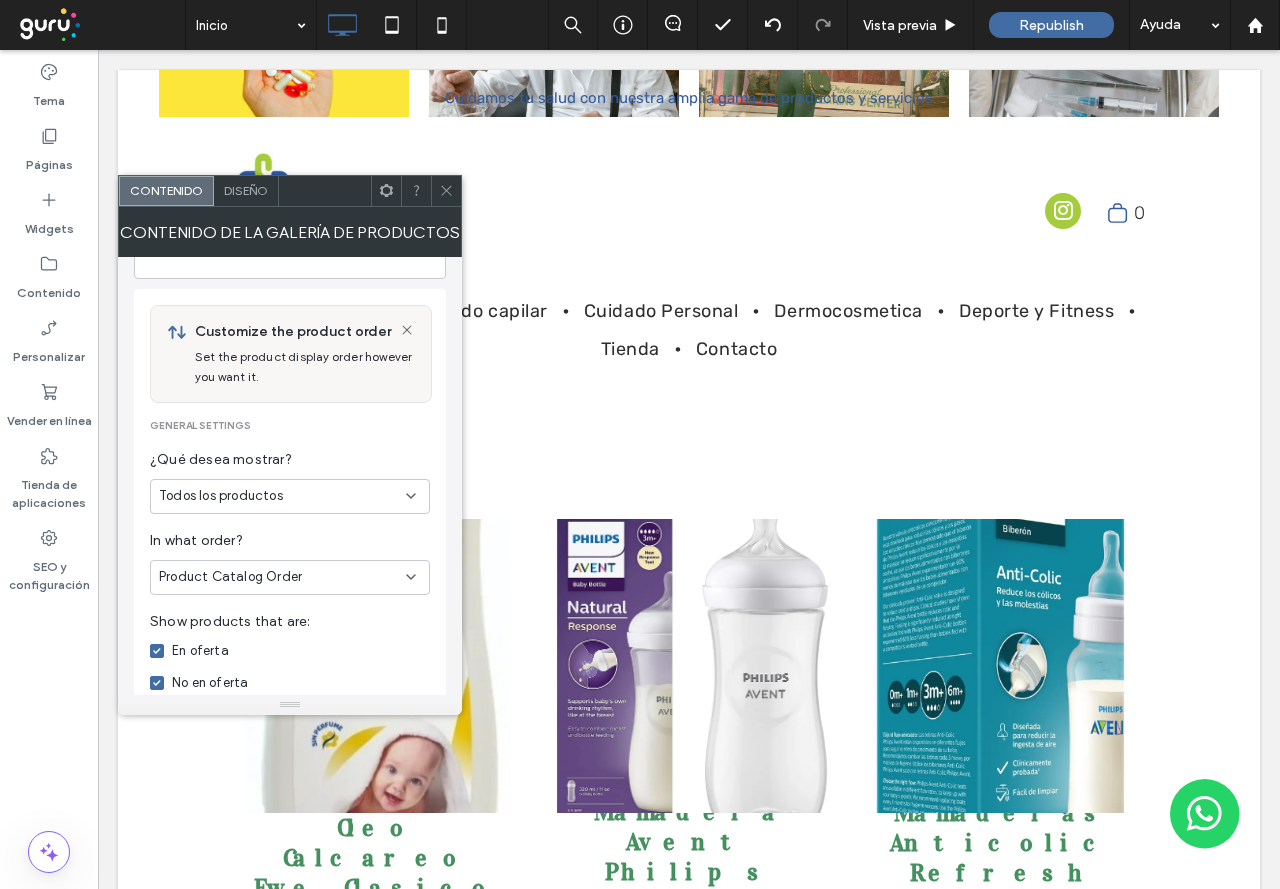 click on "Todos los productos" at bounding box center (221, 496) 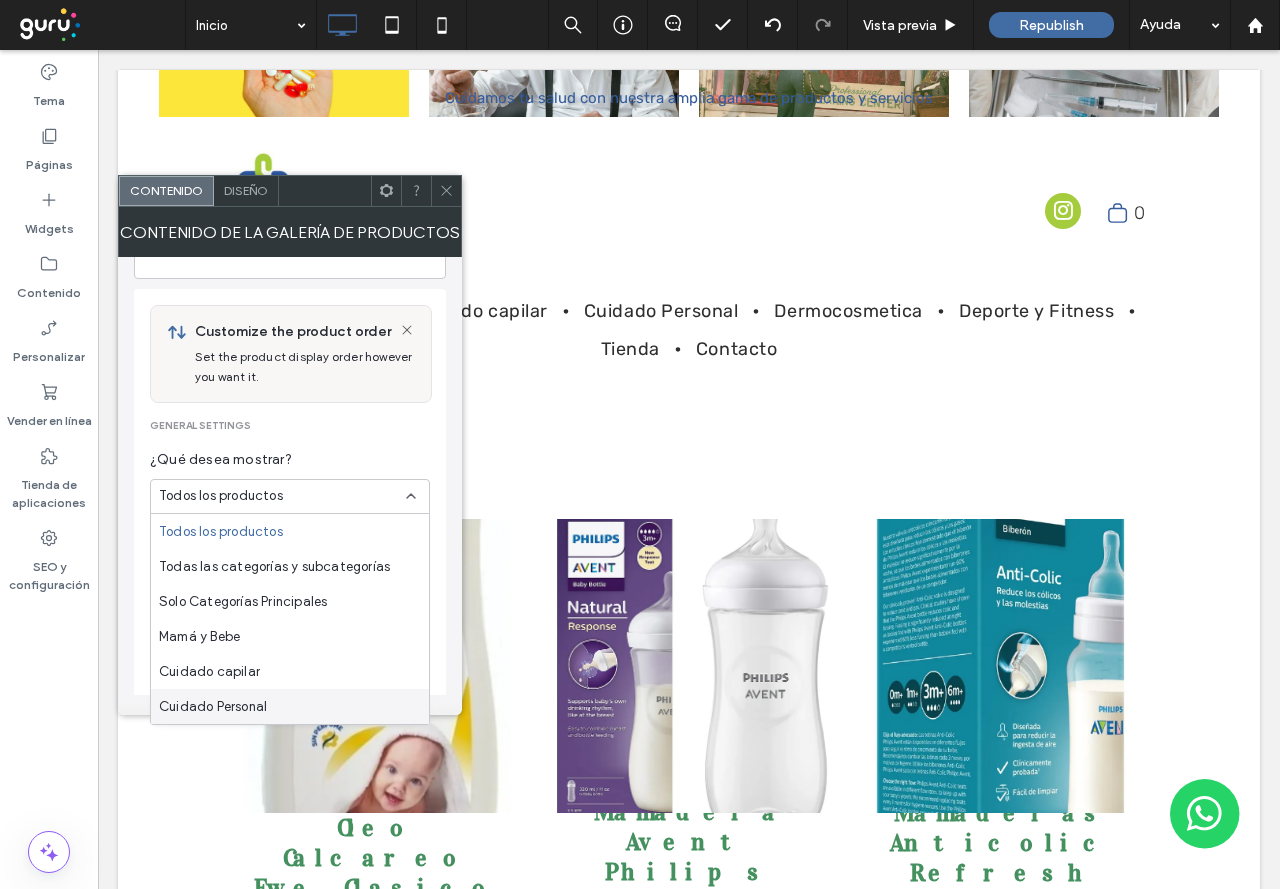click on "Cuidado Personal" at bounding box center (290, 706) 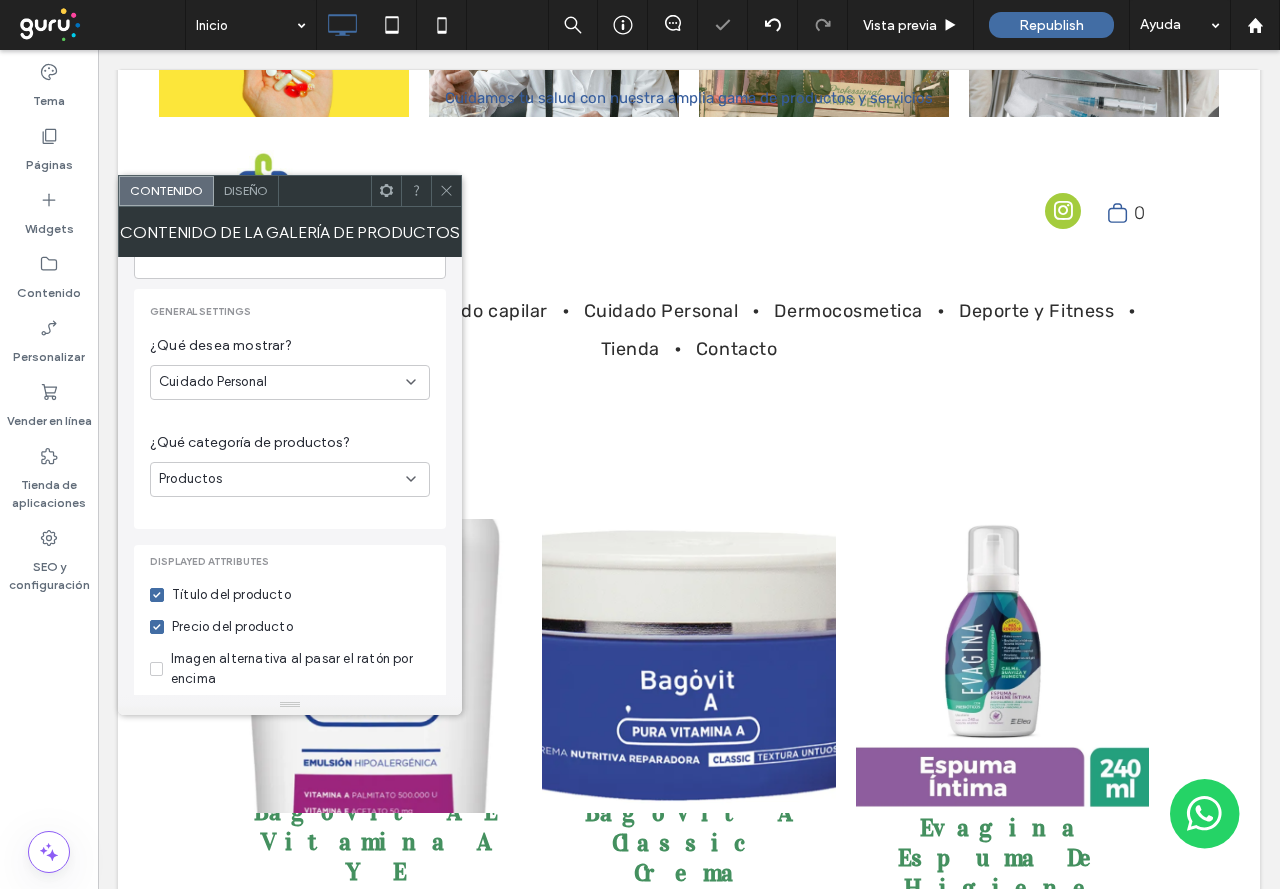 click on "Productos" at bounding box center [290, 479] 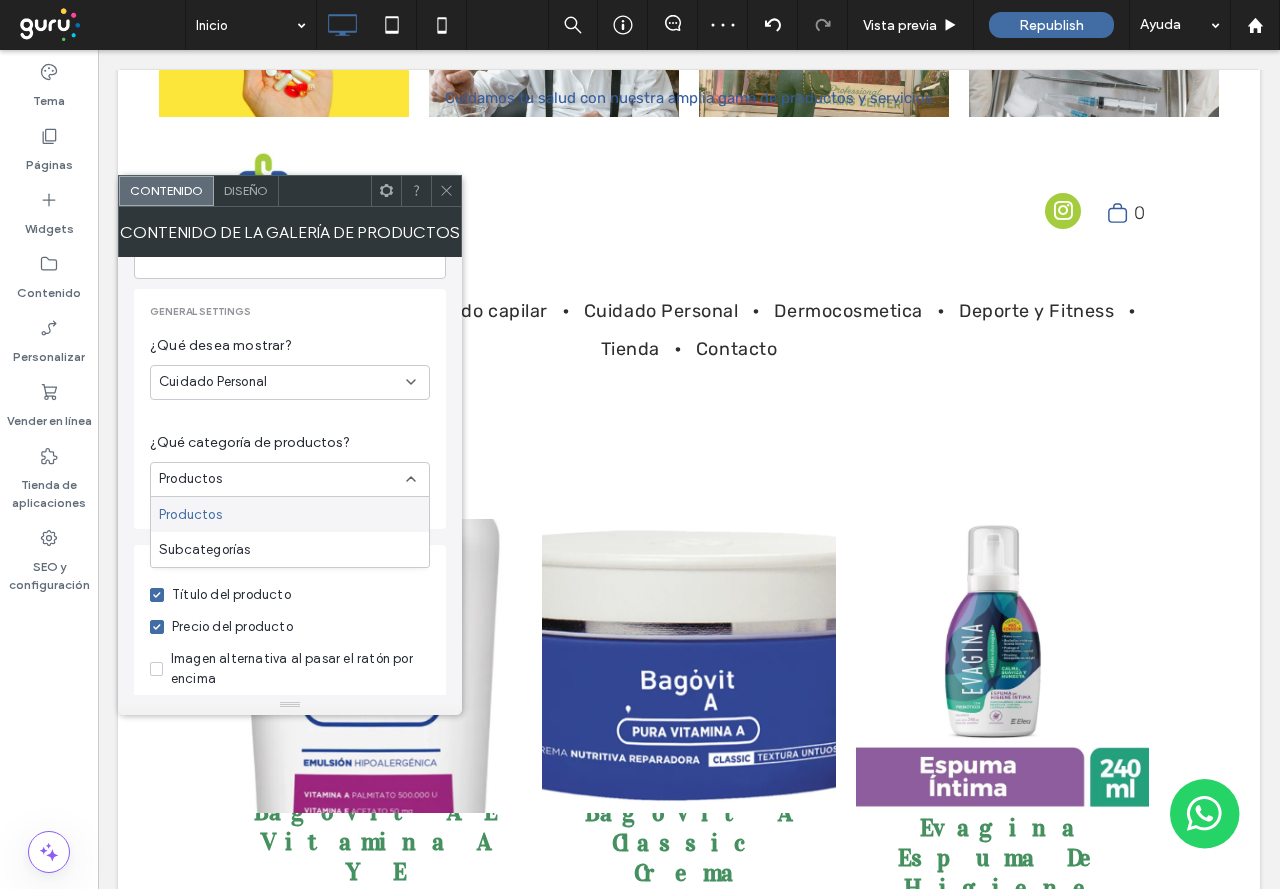 click on "Productos" at bounding box center [282, 479] 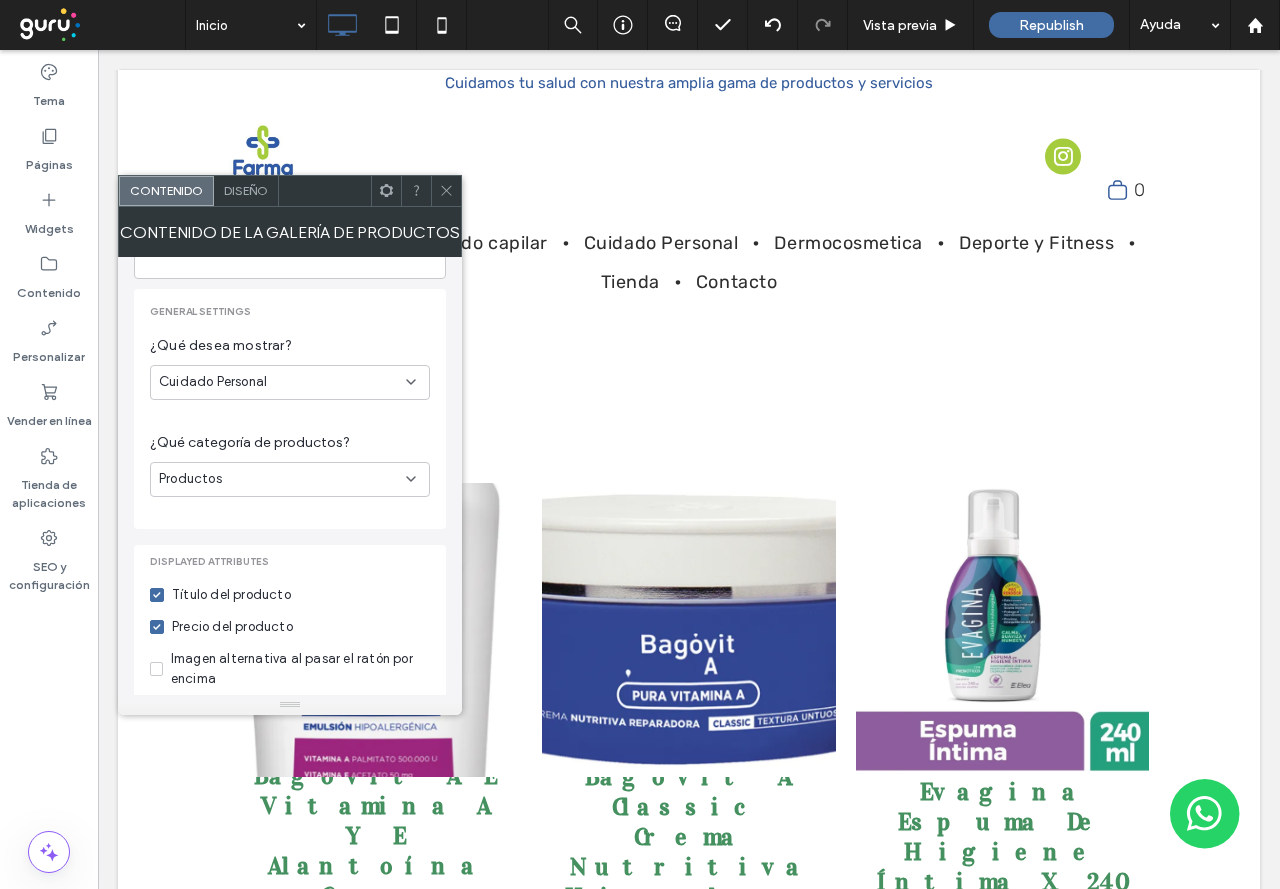 scroll, scrollTop: 3025, scrollLeft: 0, axis: vertical 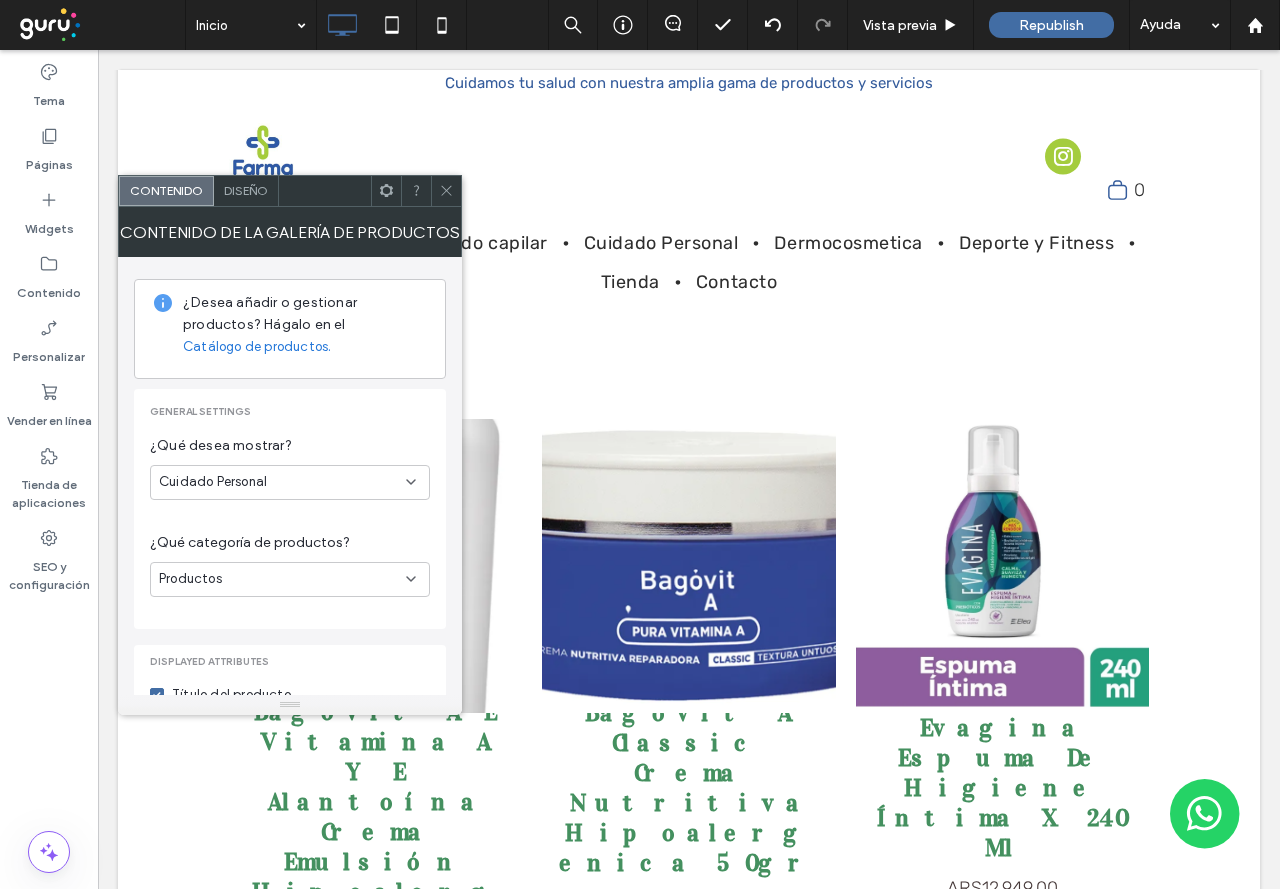 click on "Cuidado Personal" at bounding box center (282, 482) 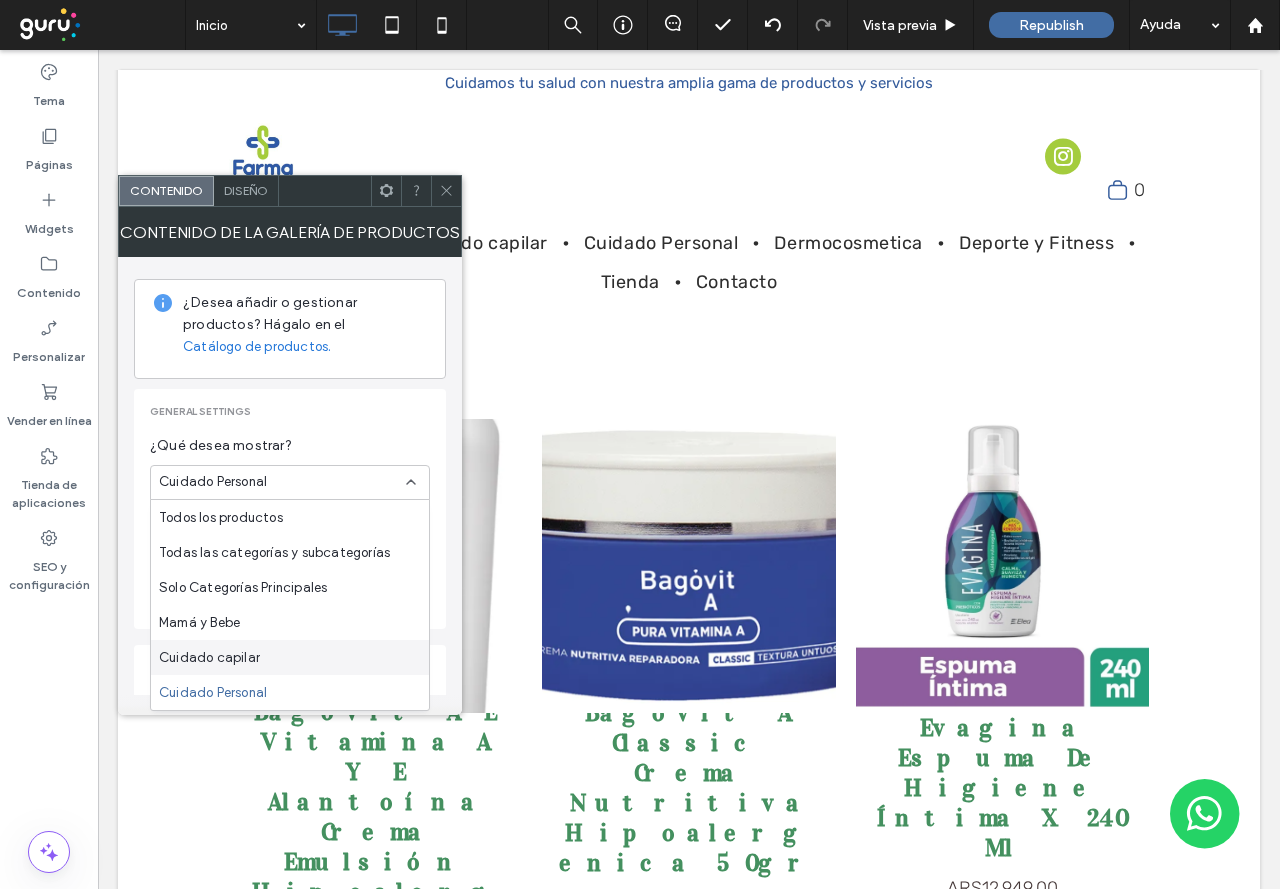 click on "Cuidado capilar" at bounding box center [290, 657] 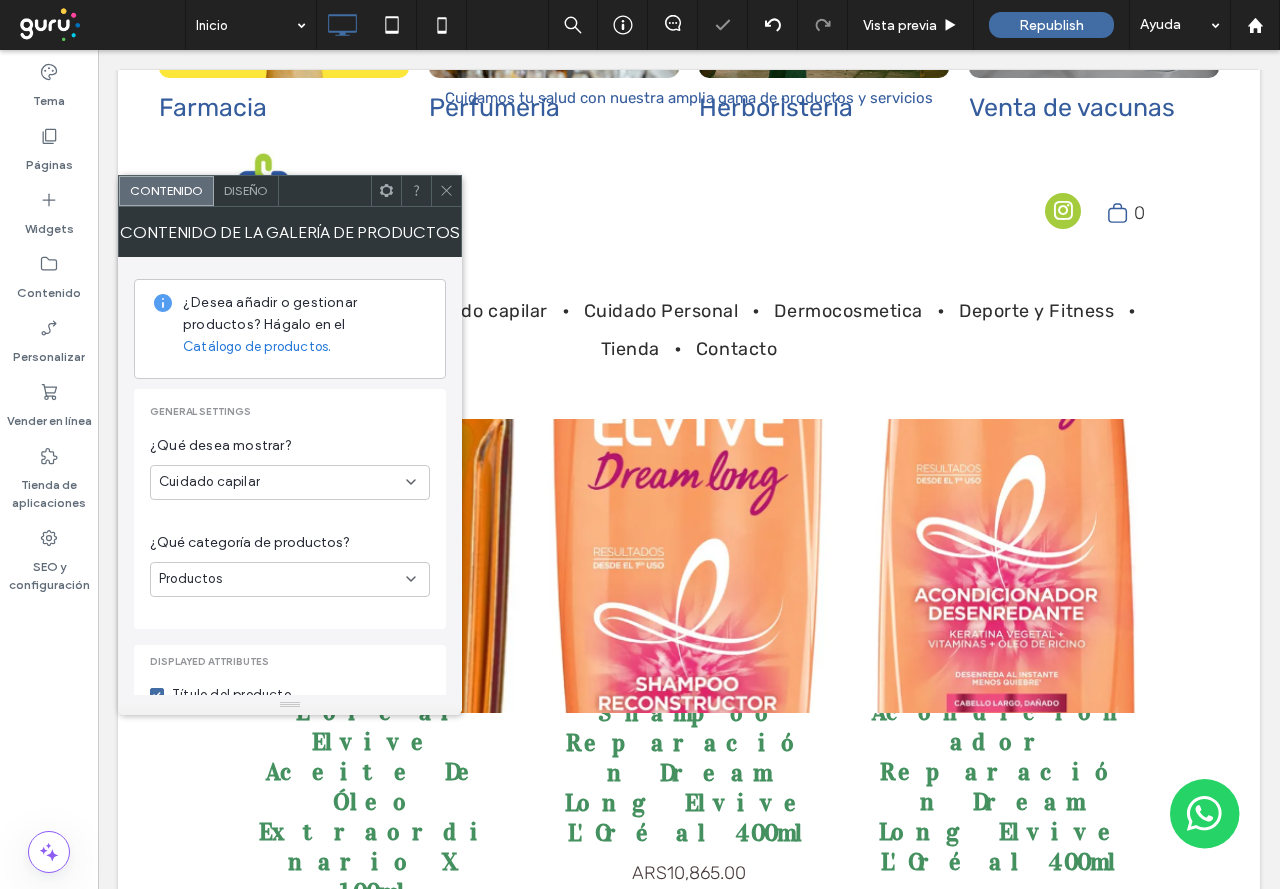 click on "Cuidado capilar" at bounding box center (282, 482) 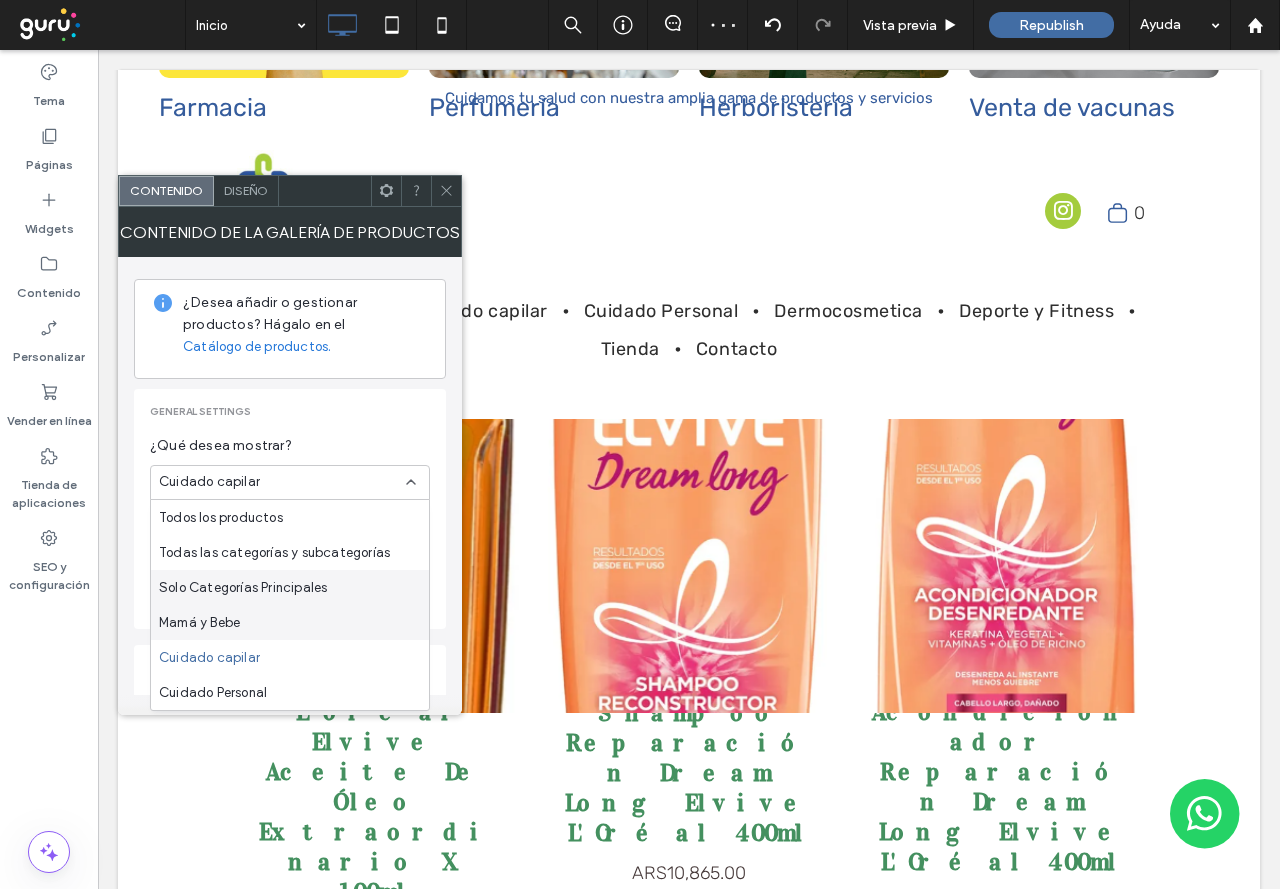 click on "Mamá y Bebe" at bounding box center (290, 622) 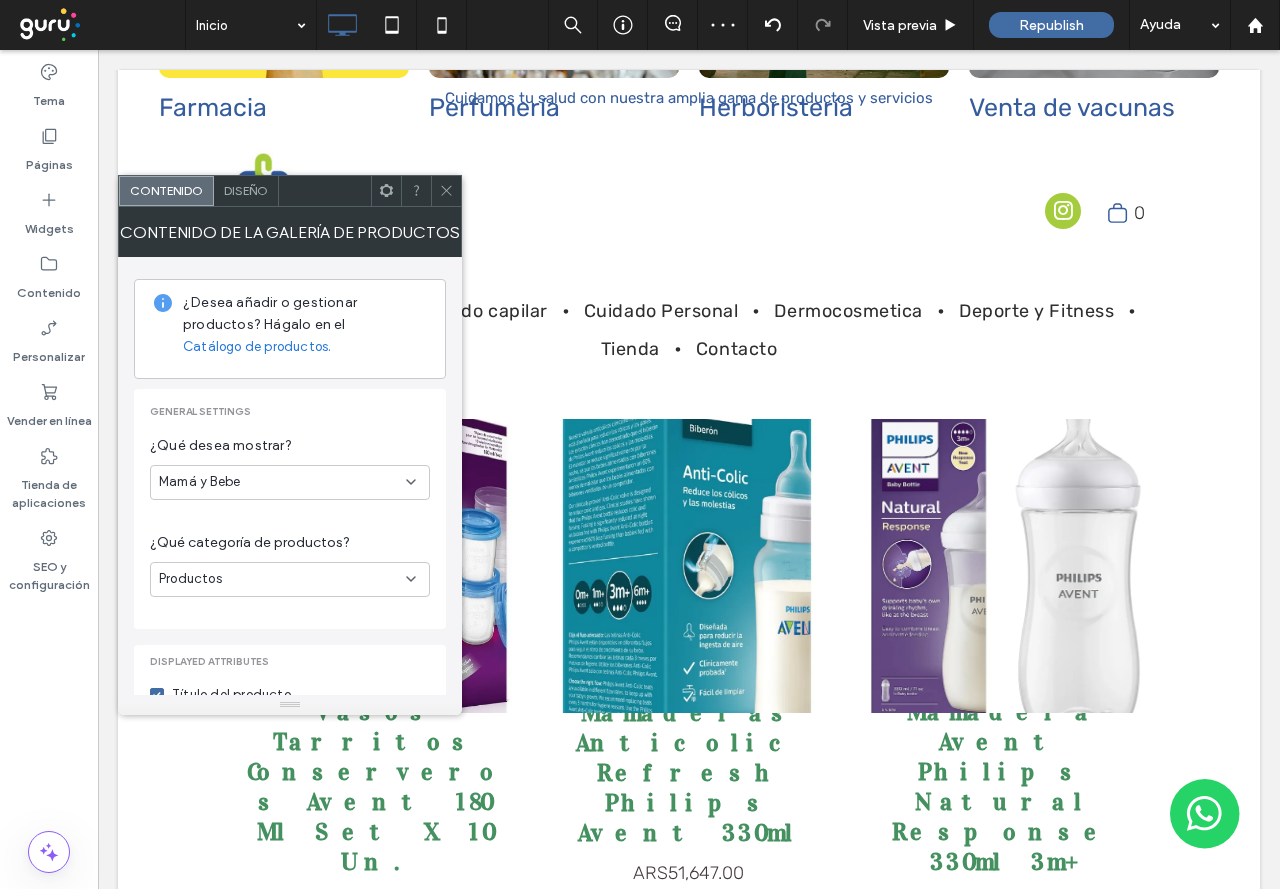 click on "General settings ¿Qué desea mostrar? Mamá y Bebe ¿Qué categoría de productos? Productos" at bounding box center (290, 509) 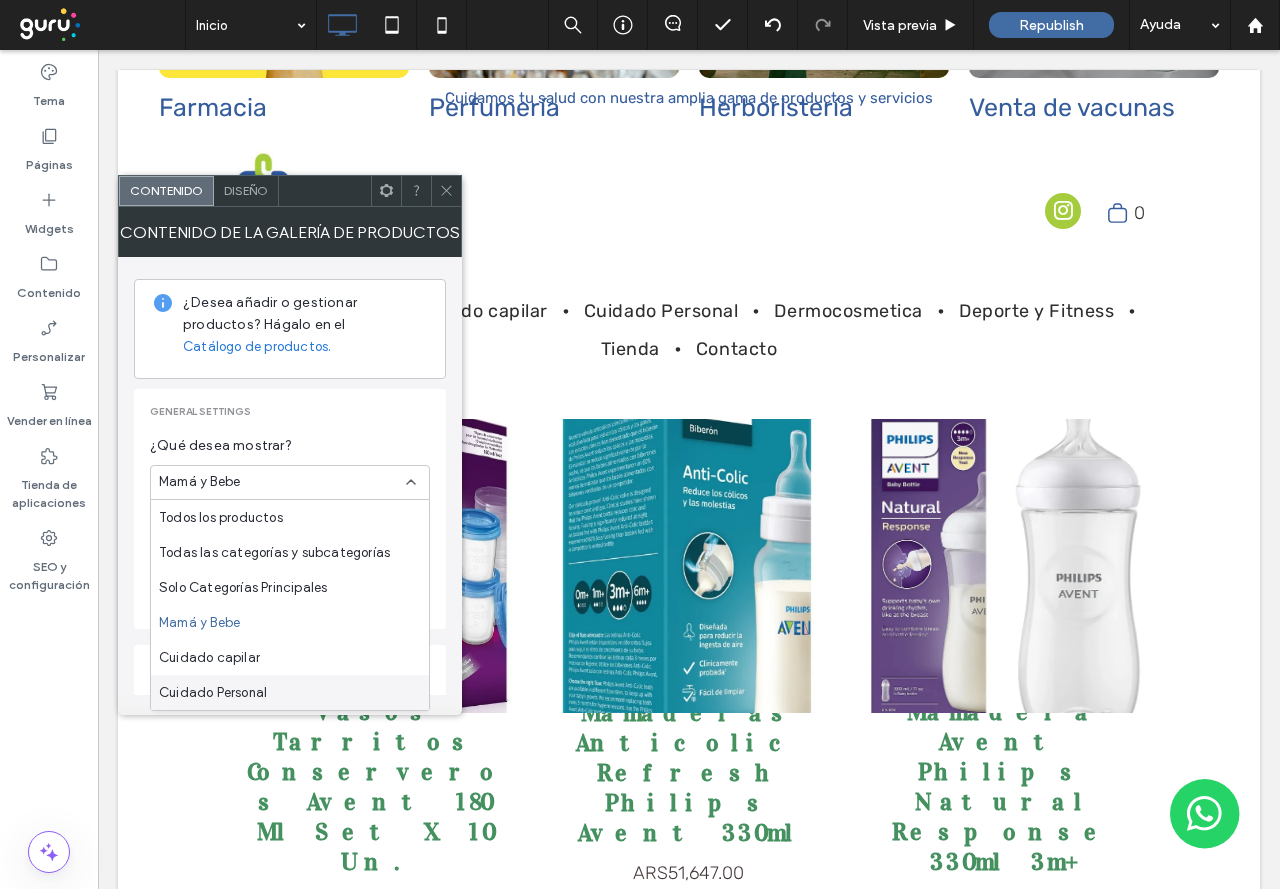 click on "Cuidado Personal" at bounding box center (290, 692) 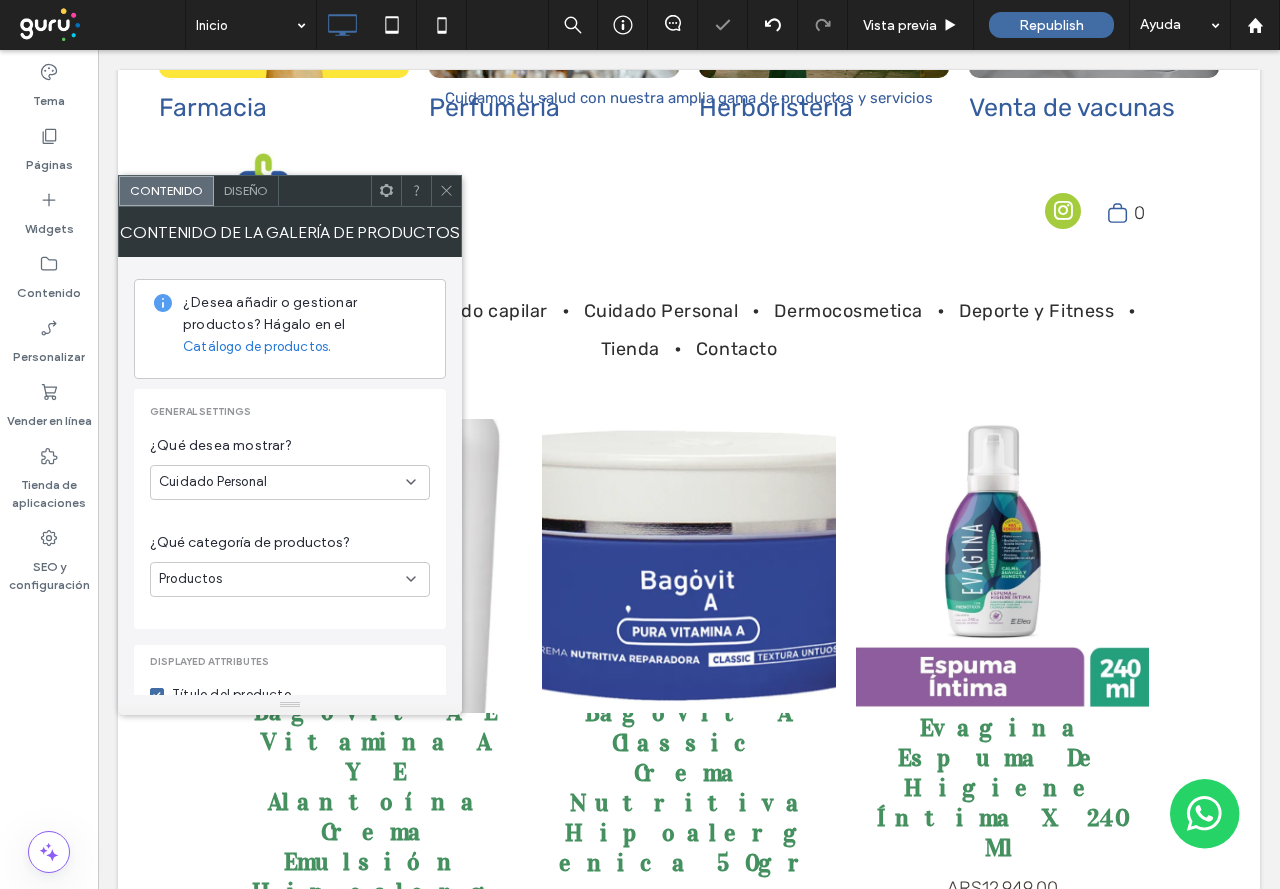 click on "¿Qué categoría de productos? Productos" at bounding box center [290, 556] 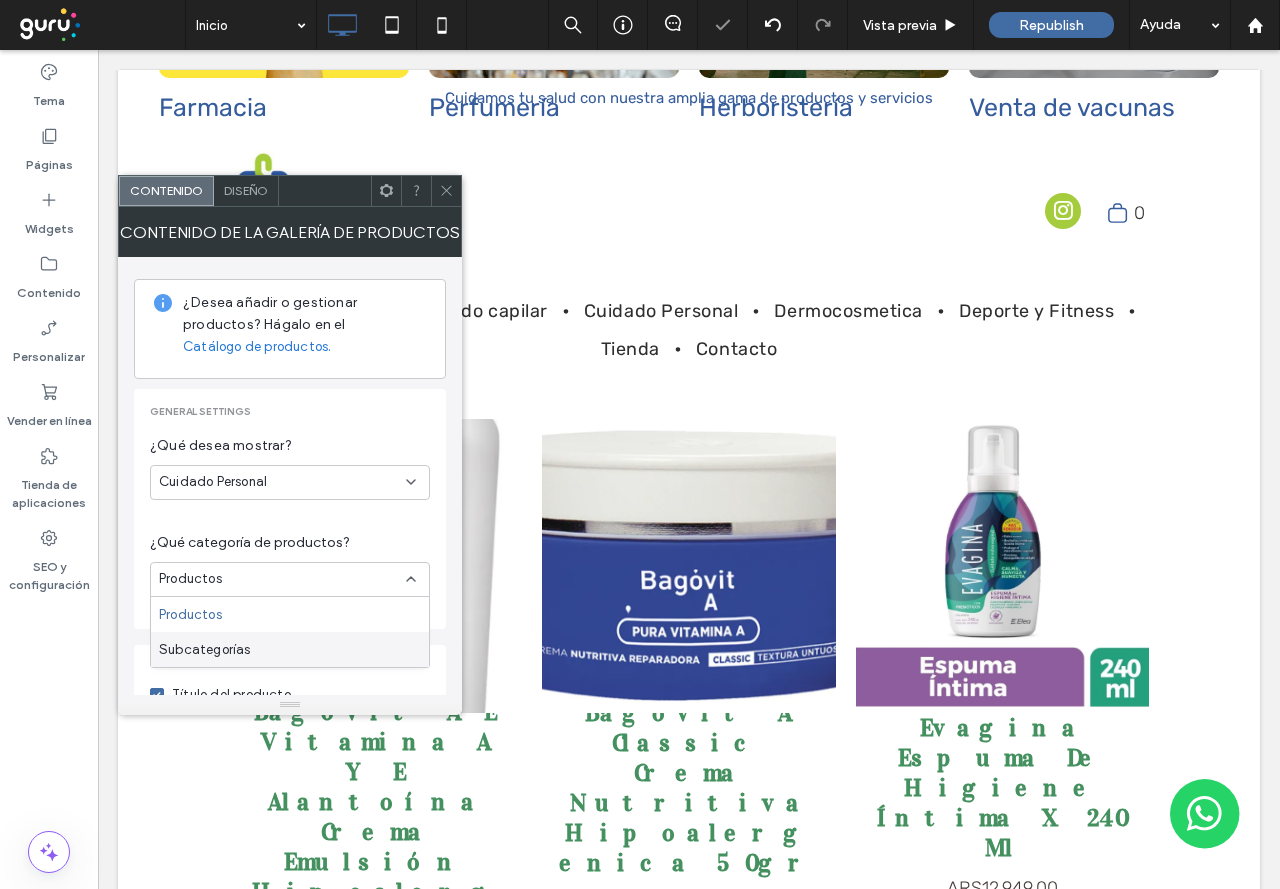 click on "Subcategorías" at bounding box center (290, 649) 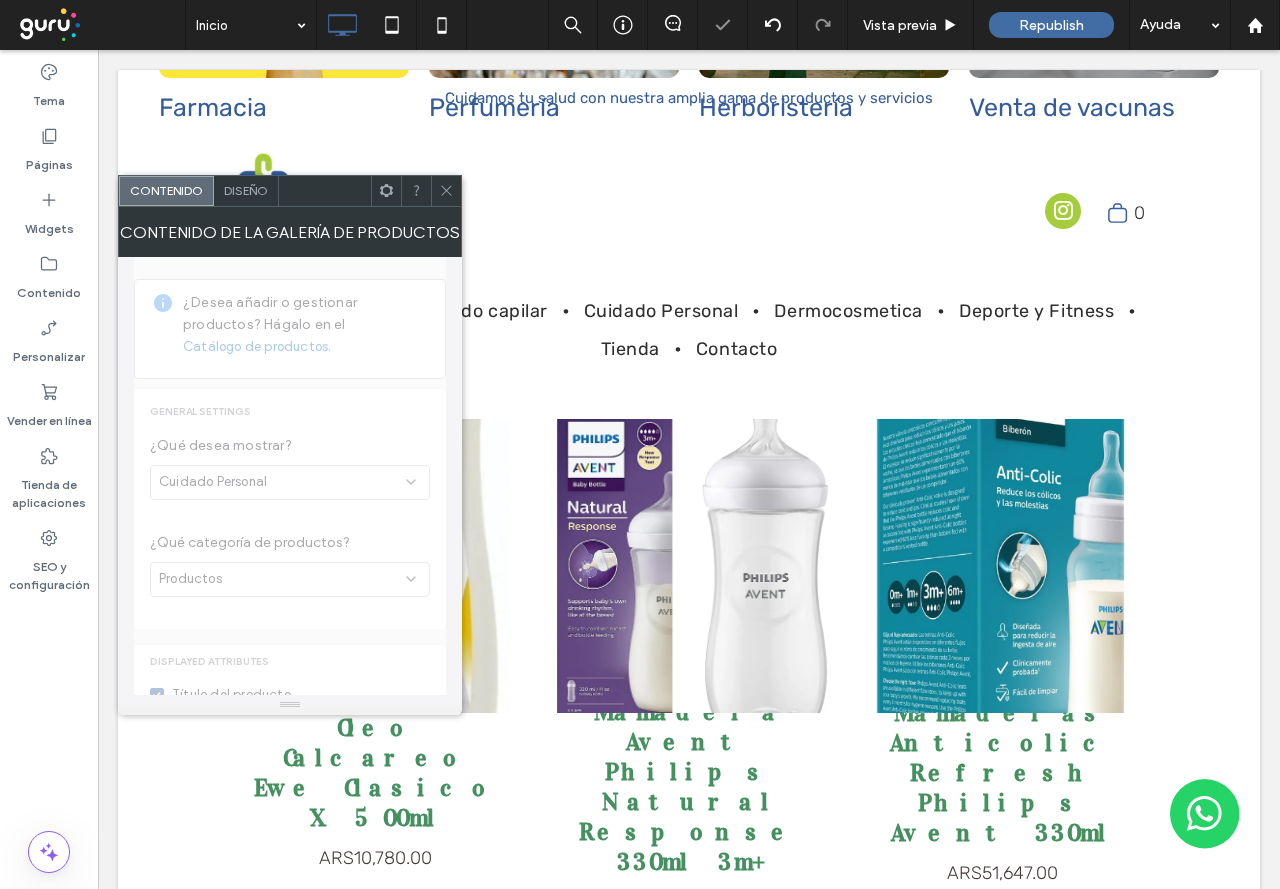 click at bounding box center [290, 749] 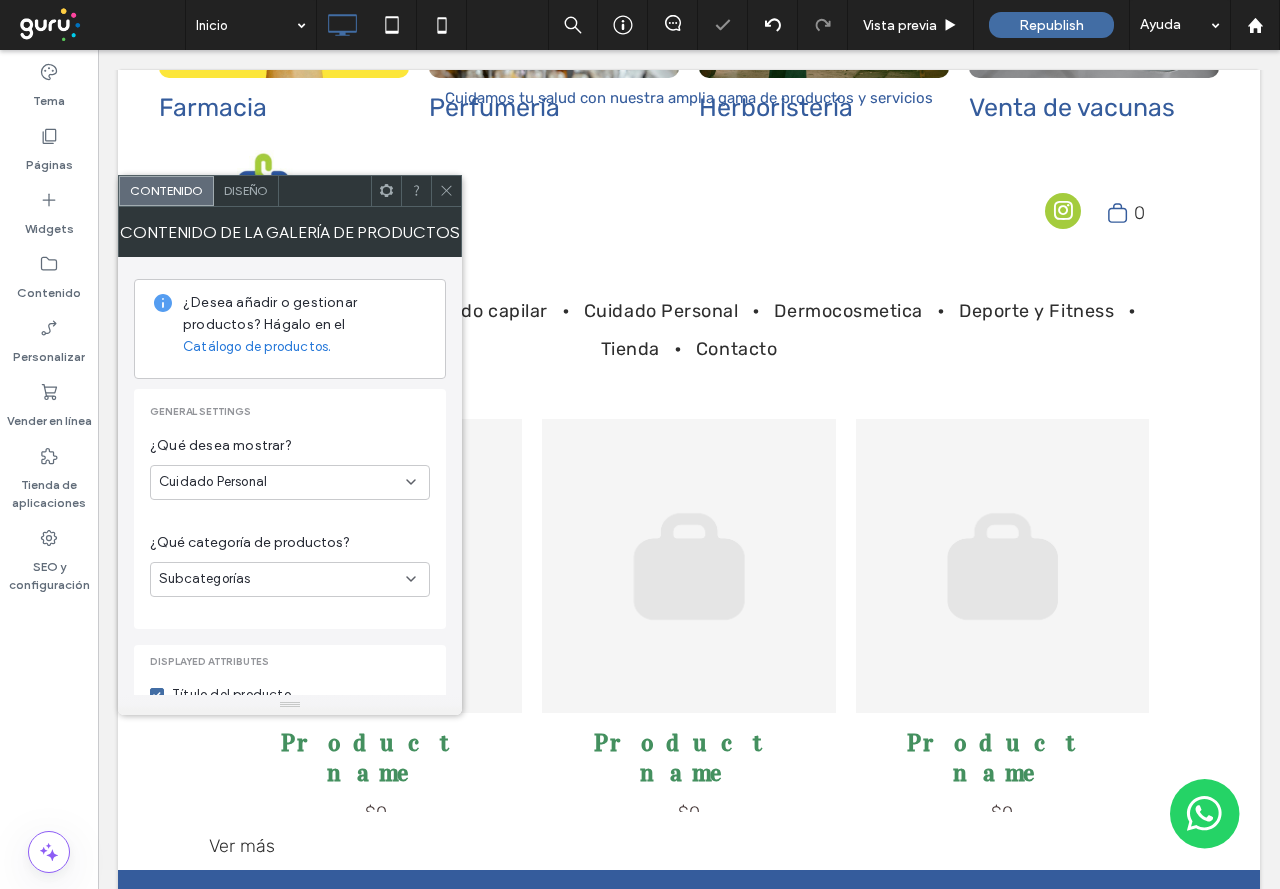 click on "Subcategorías" at bounding box center [282, 579] 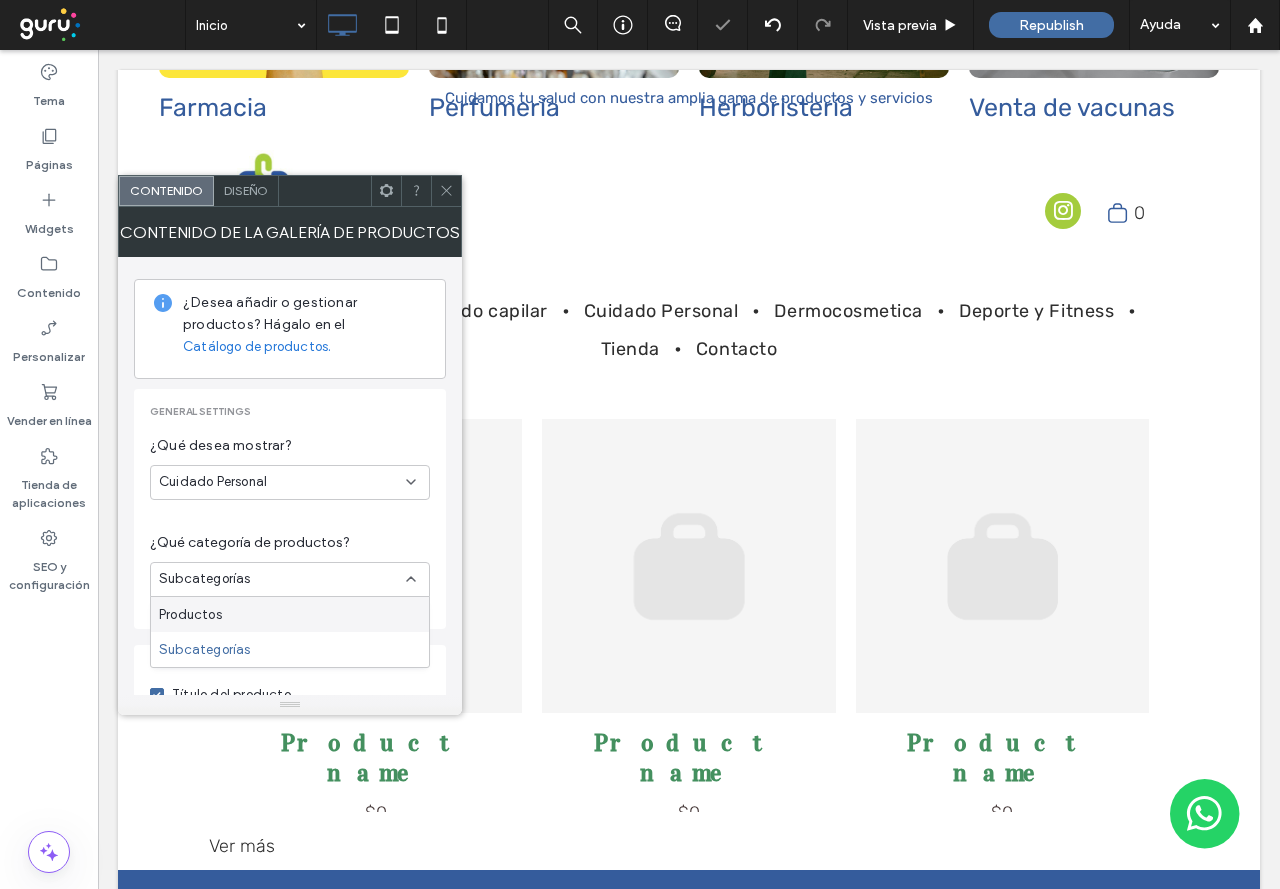 click on "Productos" at bounding box center (290, 614) 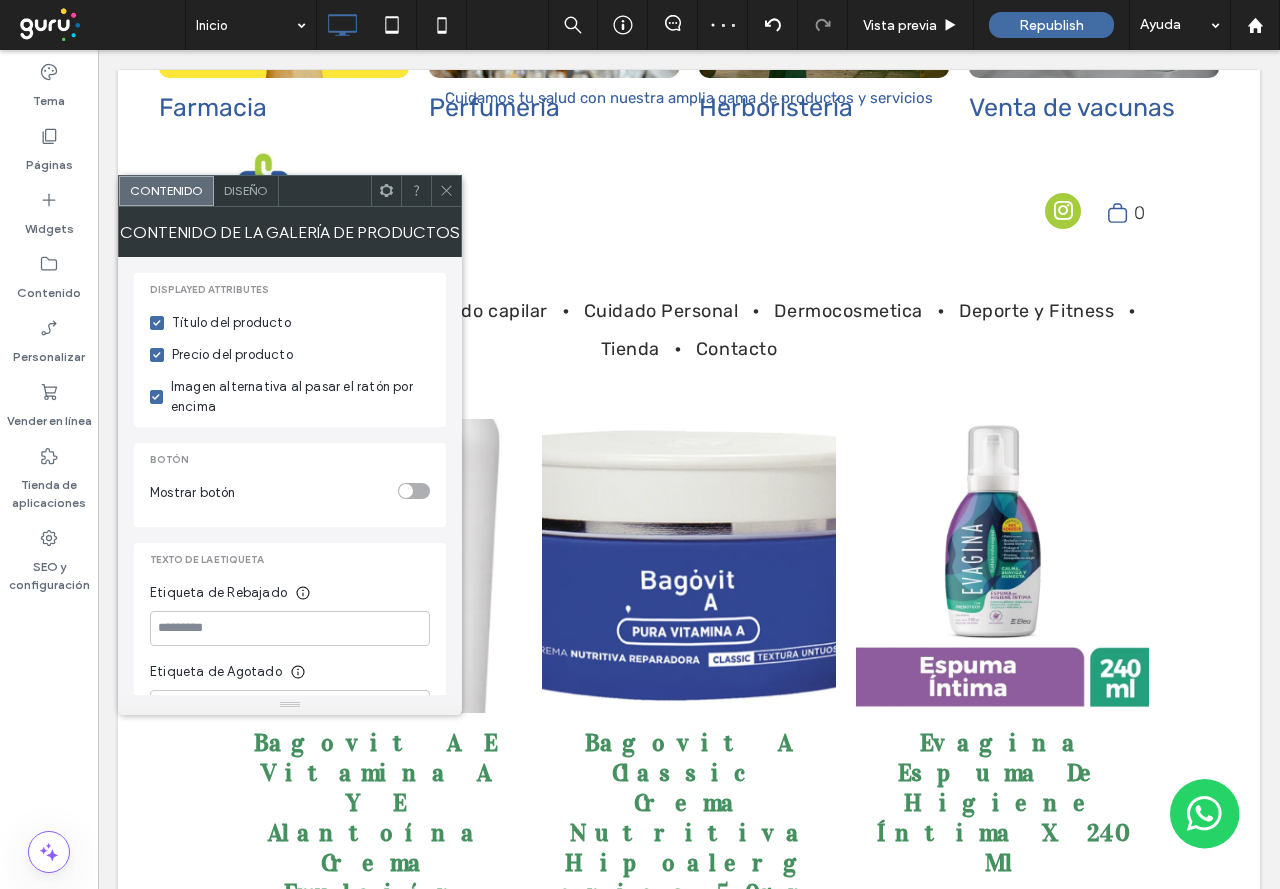 scroll, scrollTop: 462, scrollLeft: 0, axis: vertical 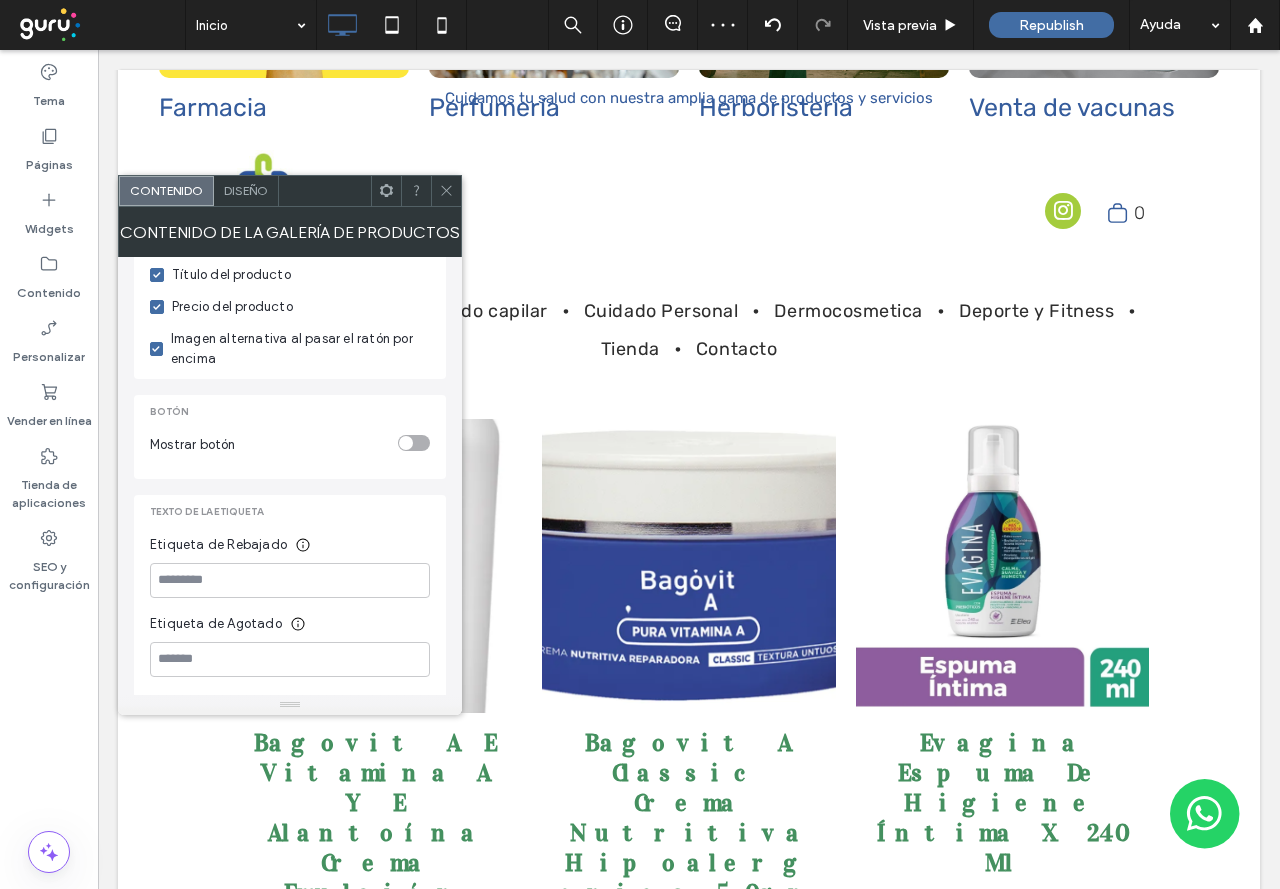 click on "Diseño" at bounding box center (246, 191) 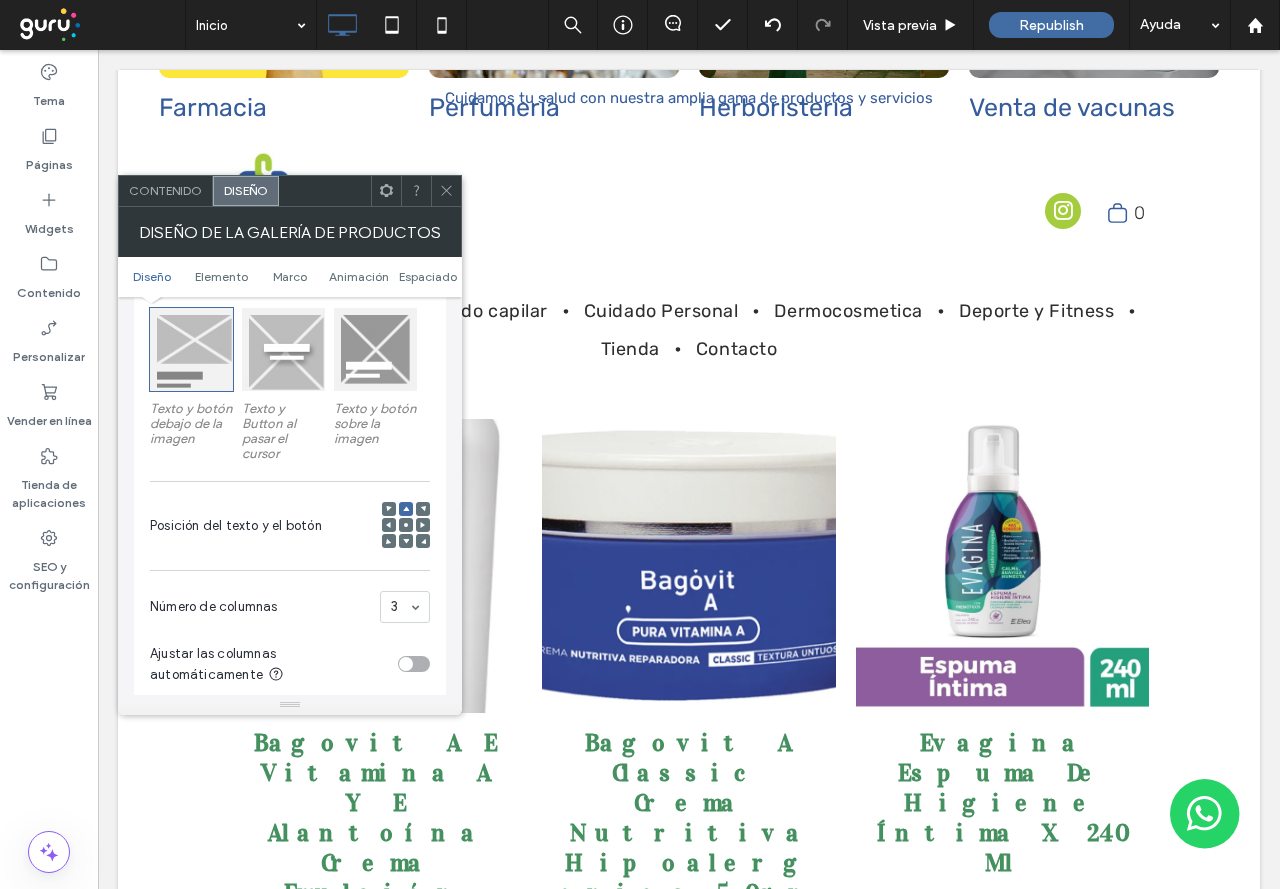 scroll, scrollTop: 400, scrollLeft: 0, axis: vertical 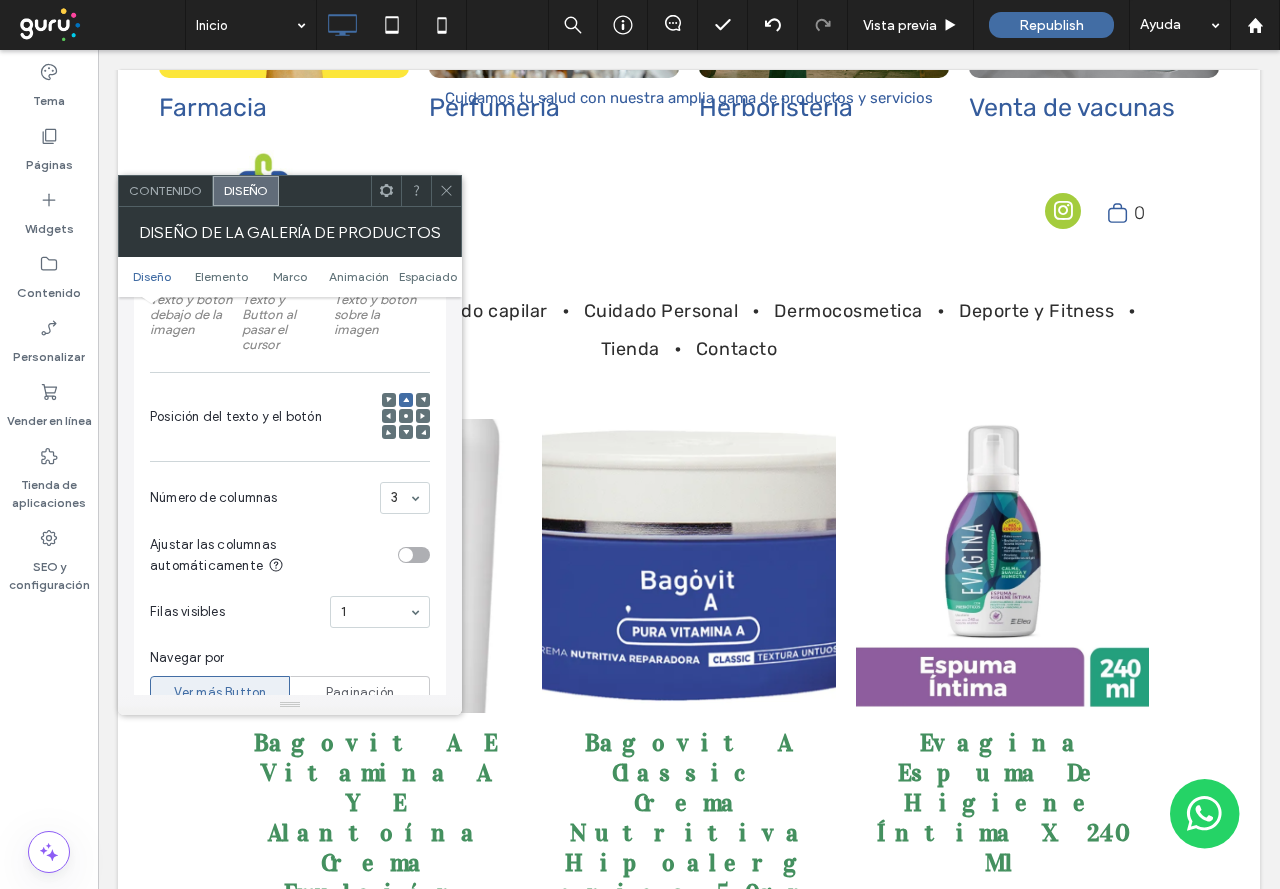 click at bounding box center [406, 416] 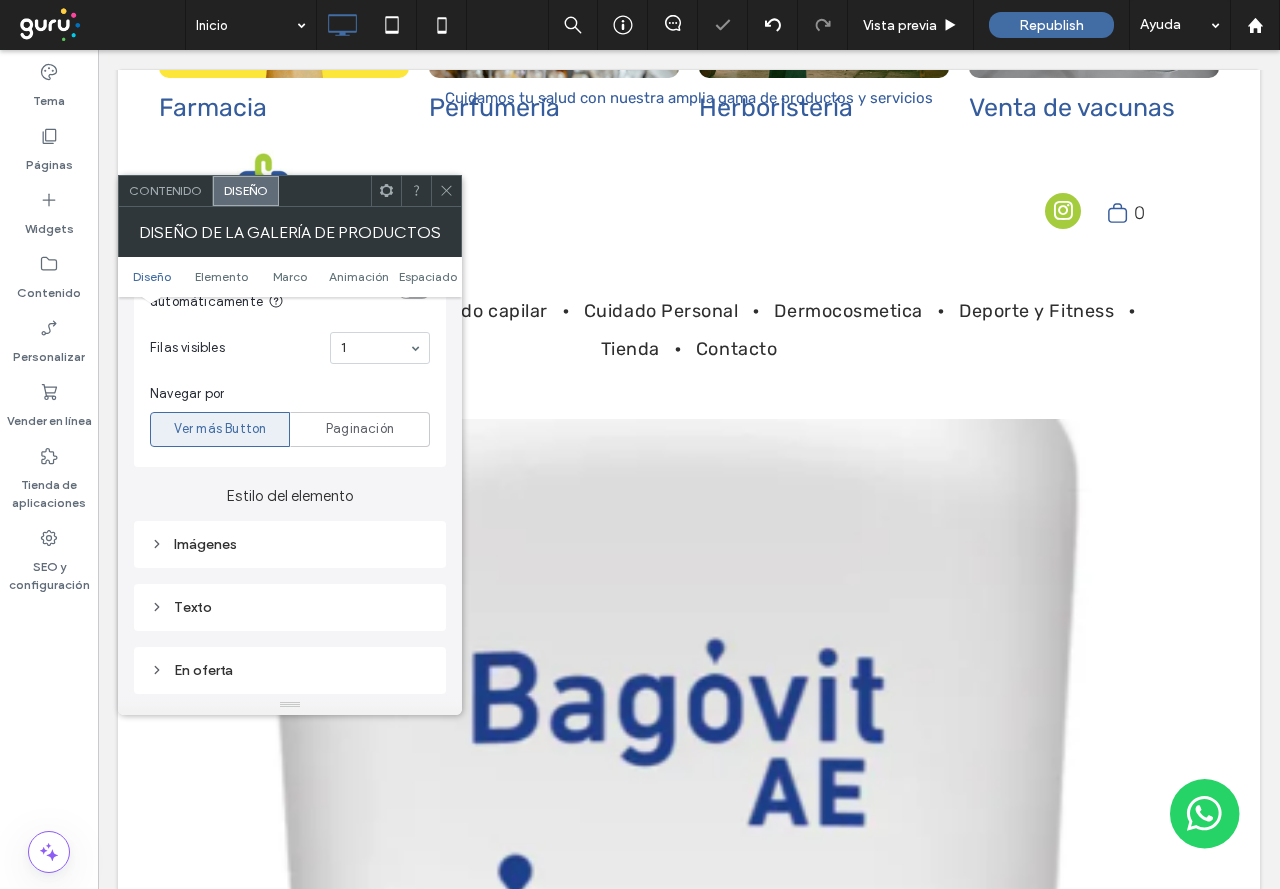 scroll, scrollTop: 700, scrollLeft: 0, axis: vertical 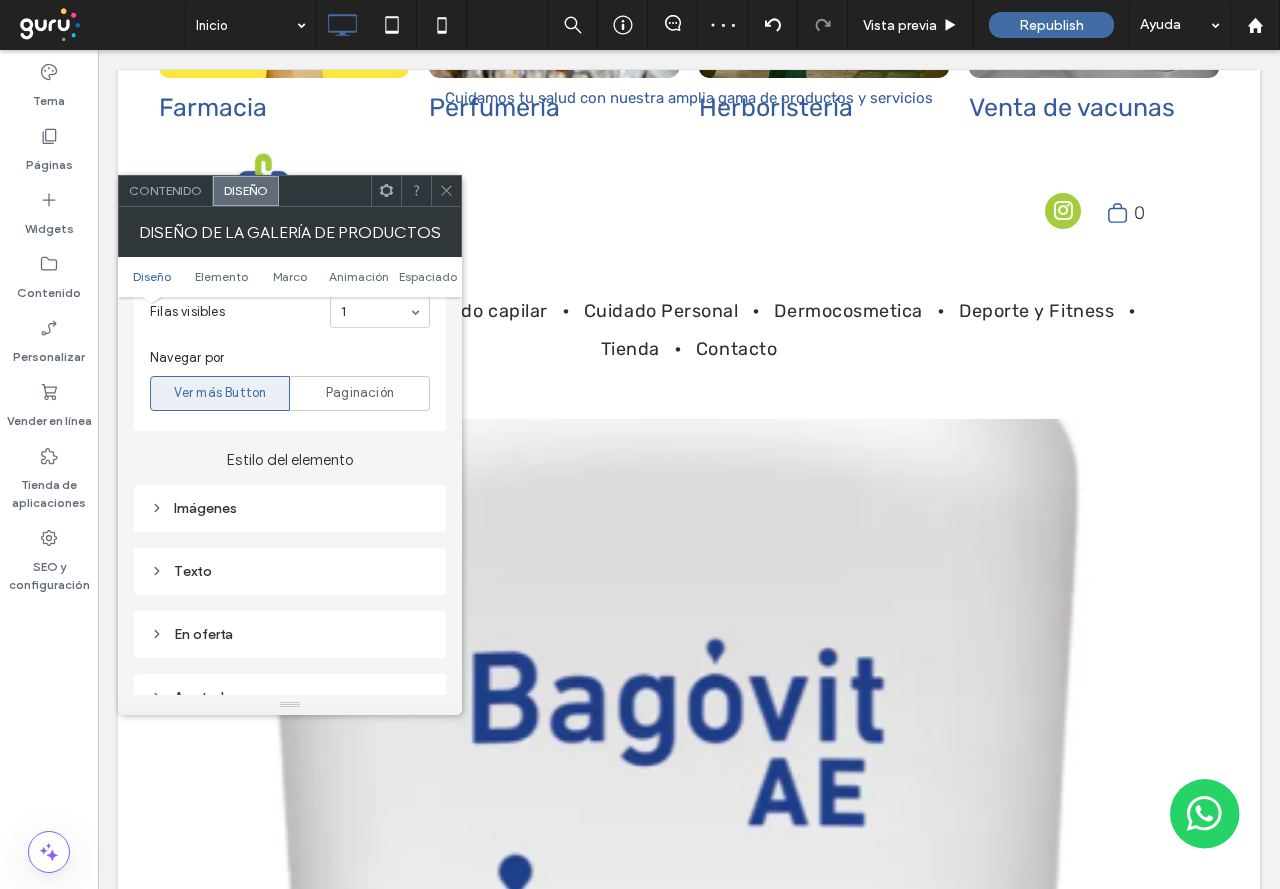 click on "Imágenes" at bounding box center [290, 508] 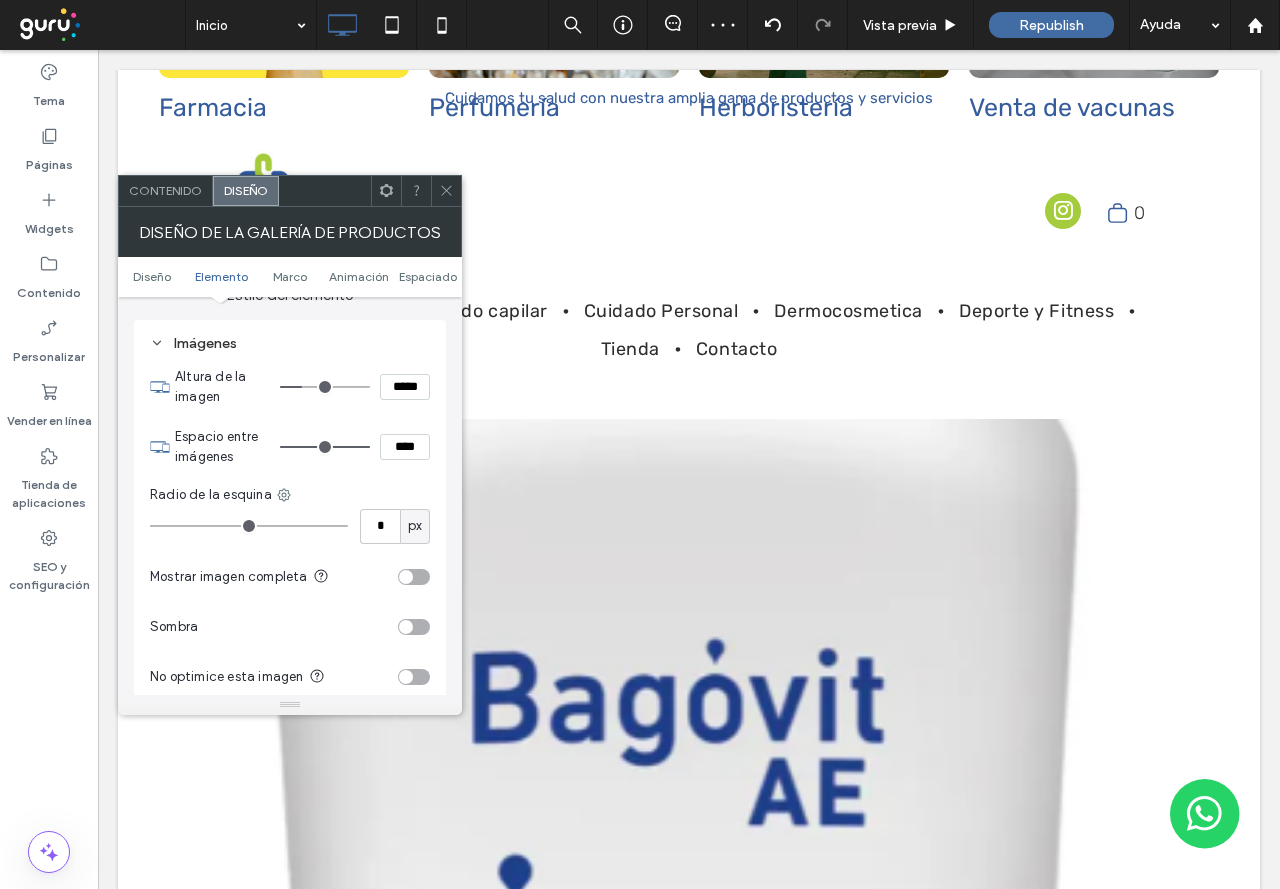 scroll, scrollTop: 900, scrollLeft: 0, axis: vertical 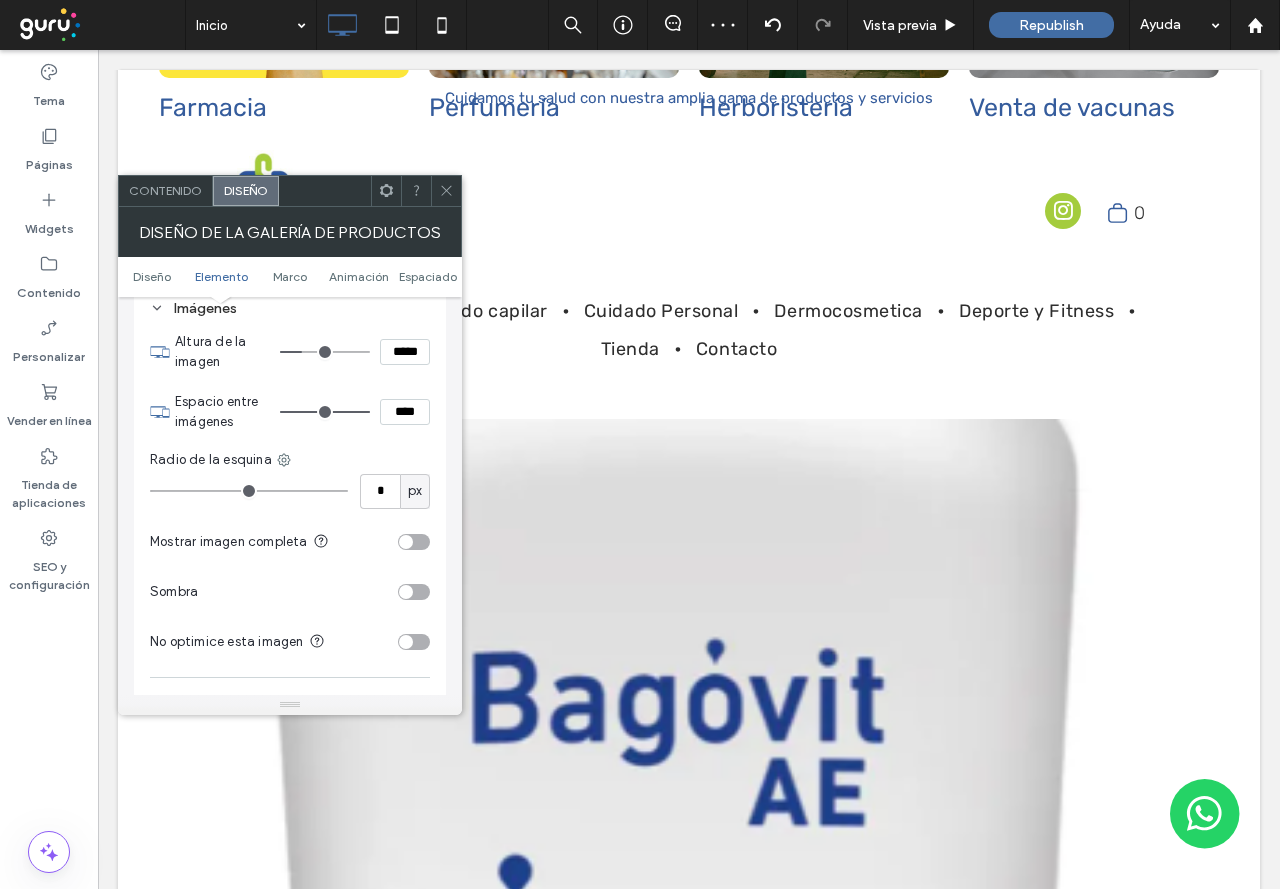 click at bounding box center [414, 542] 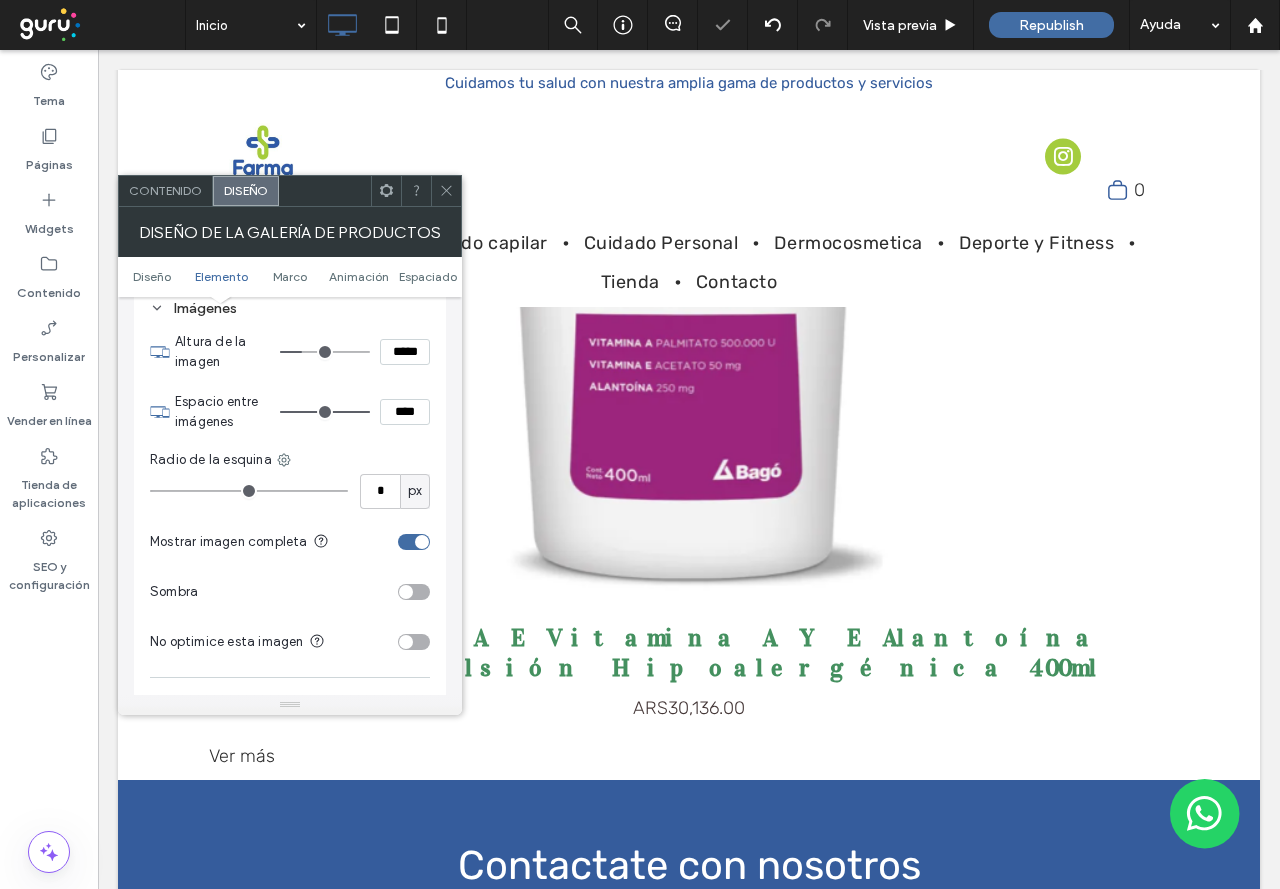 scroll, scrollTop: 4025, scrollLeft: 0, axis: vertical 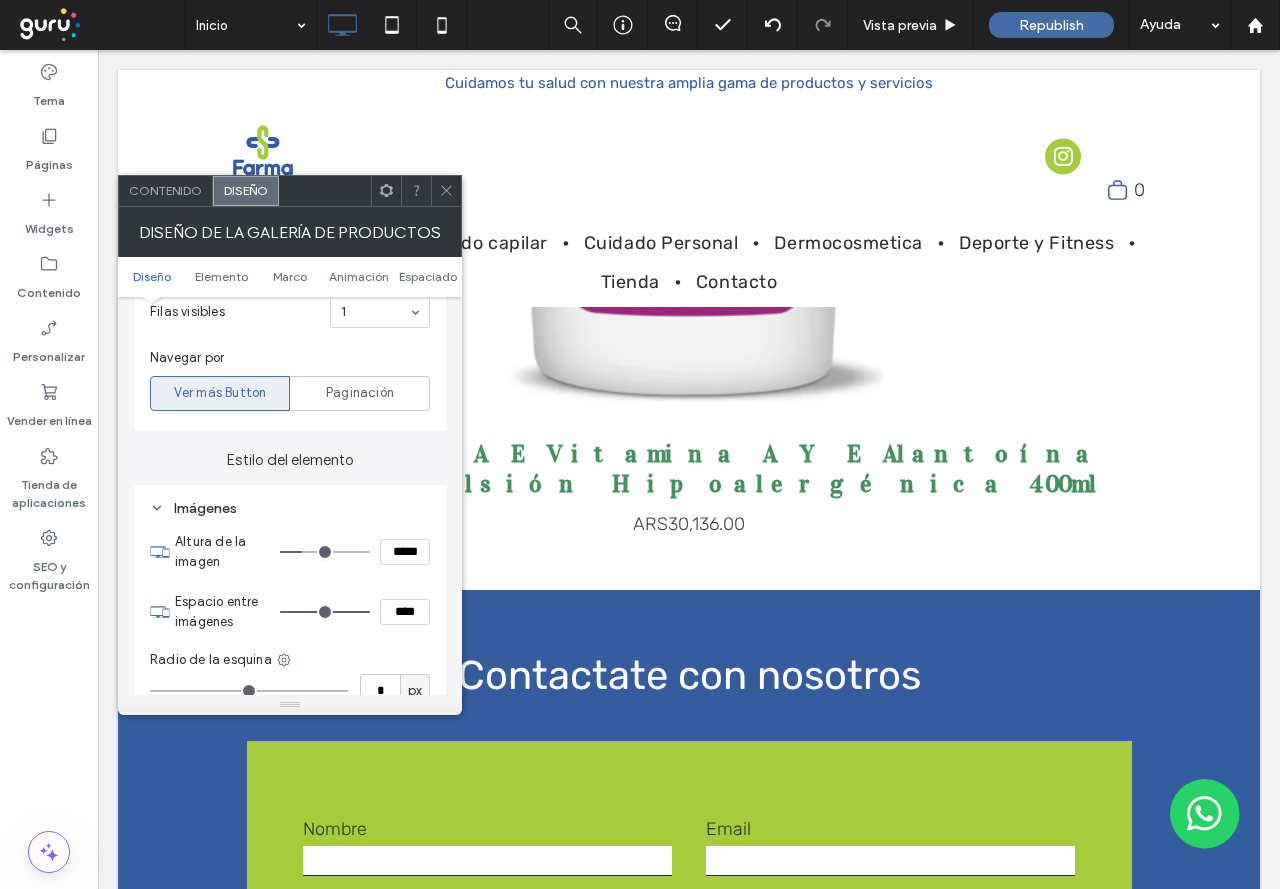 drag, startPoint x: 331, startPoint y: 616, endPoint x: 380, endPoint y: 611, distance: 49.25444 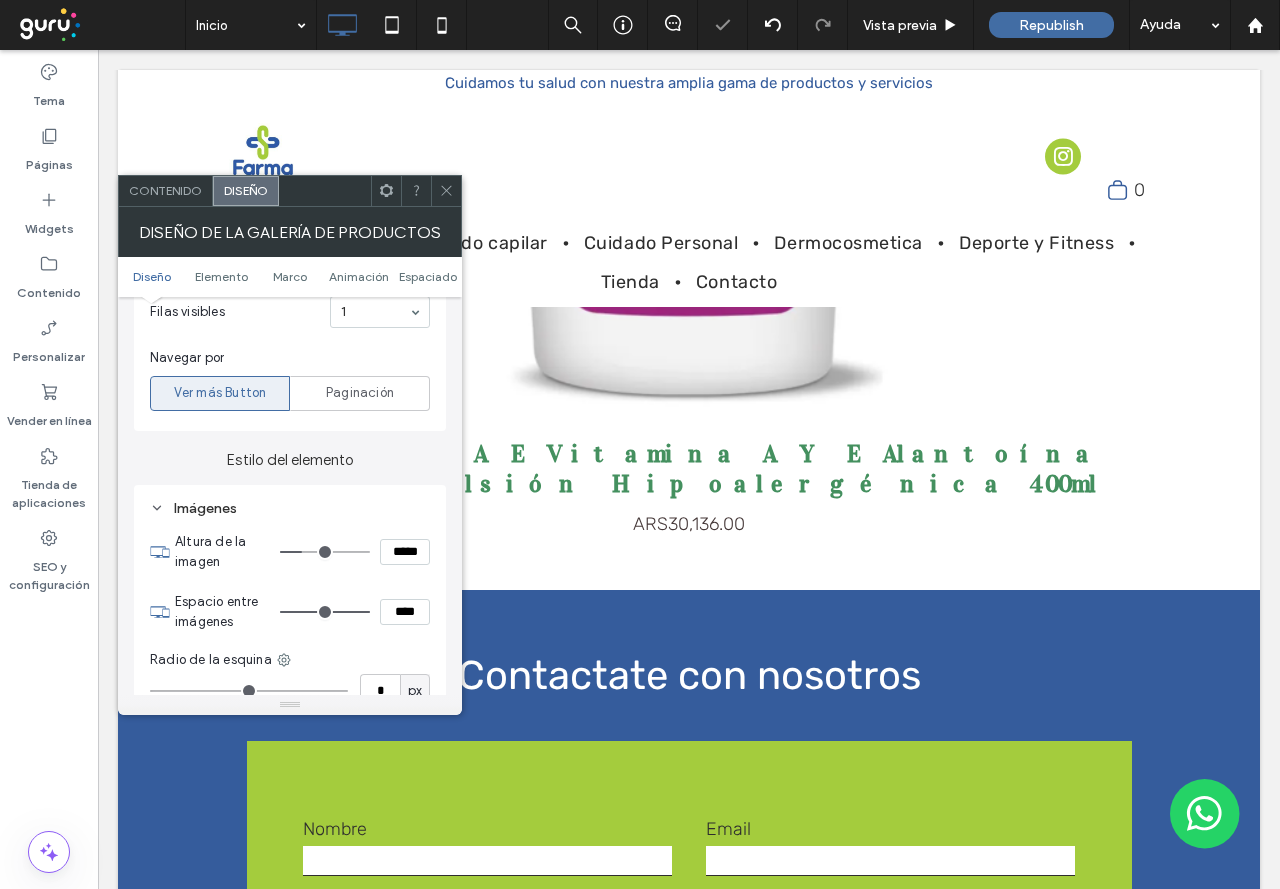 click at bounding box center [330, 552] 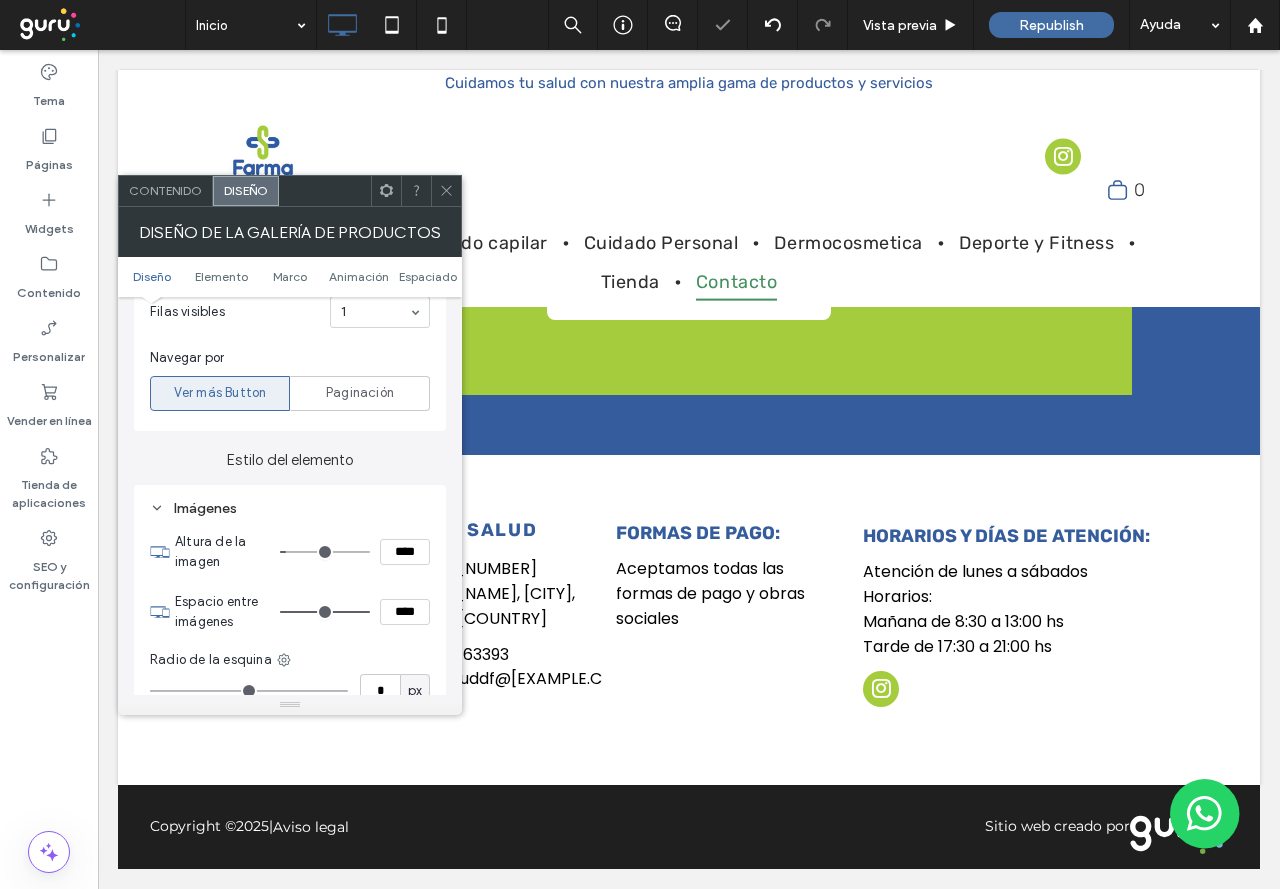 drag, startPoint x: 308, startPoint y: 557, endPoint x: 293, endPoint y: 557, distance: 15 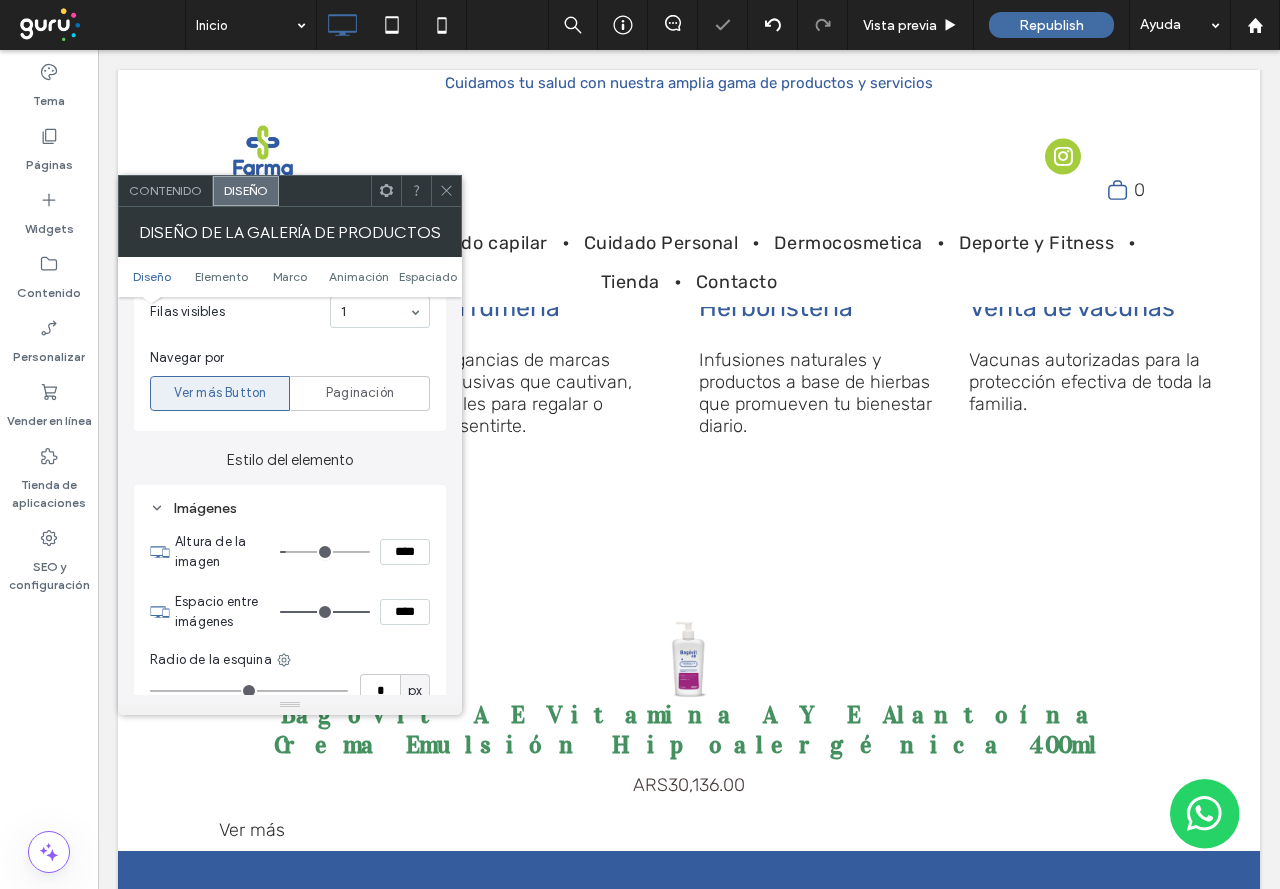 scroll, scrollTop: 2923, scrollLeft: 0, axis: vertical 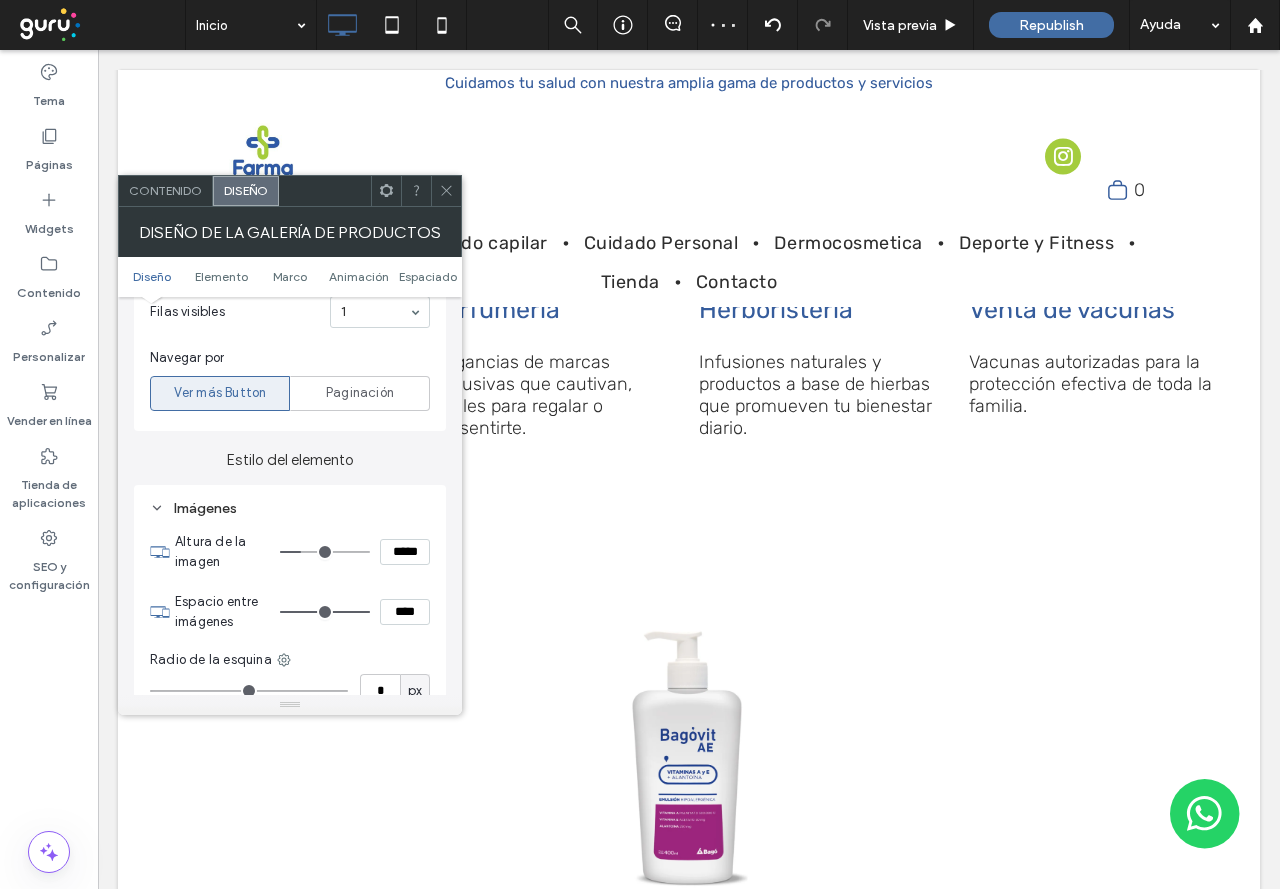 drag, startPoint x: 289, startPoint y: 548, endPoint x: 305, endPoint y: 555, distance: 17.464249 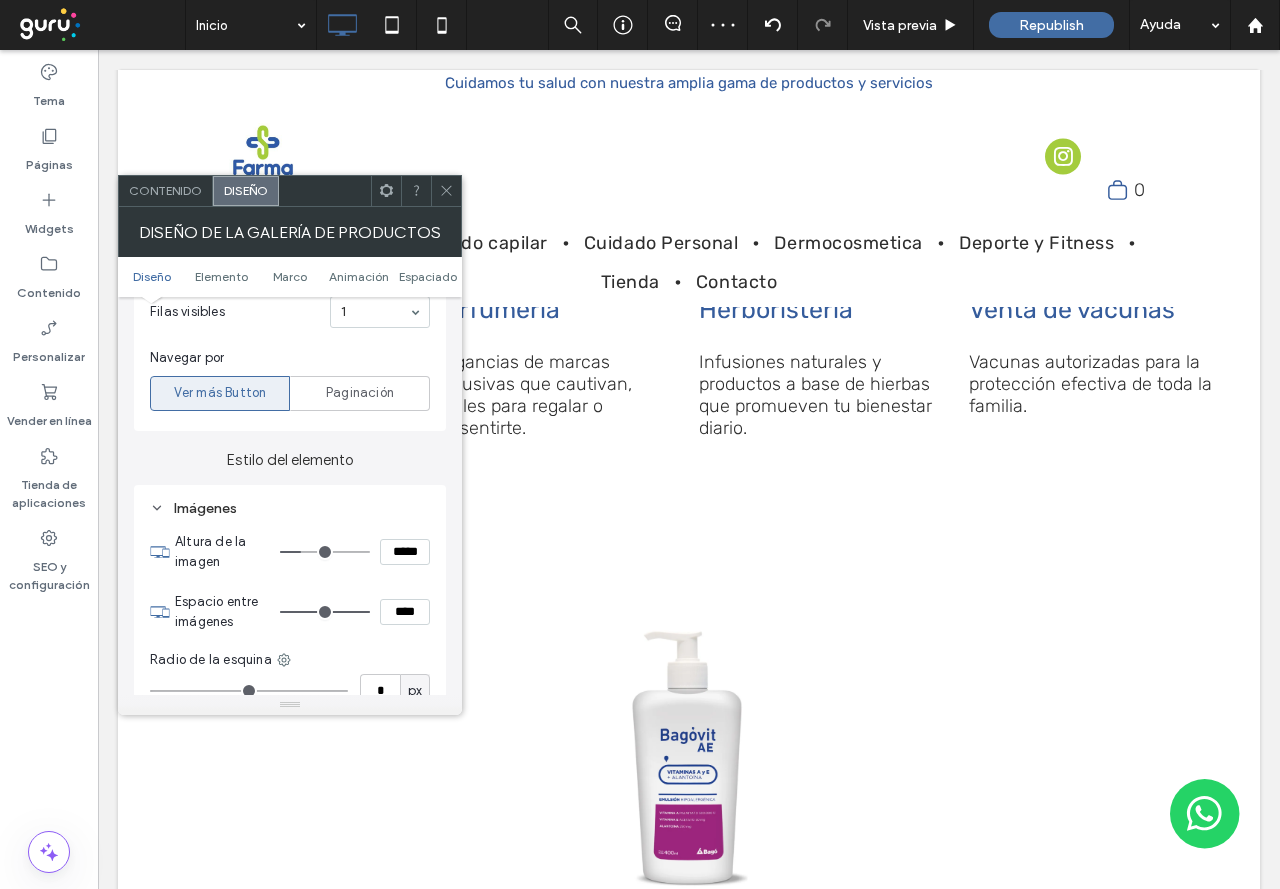 click at bounding box center (325, 552) 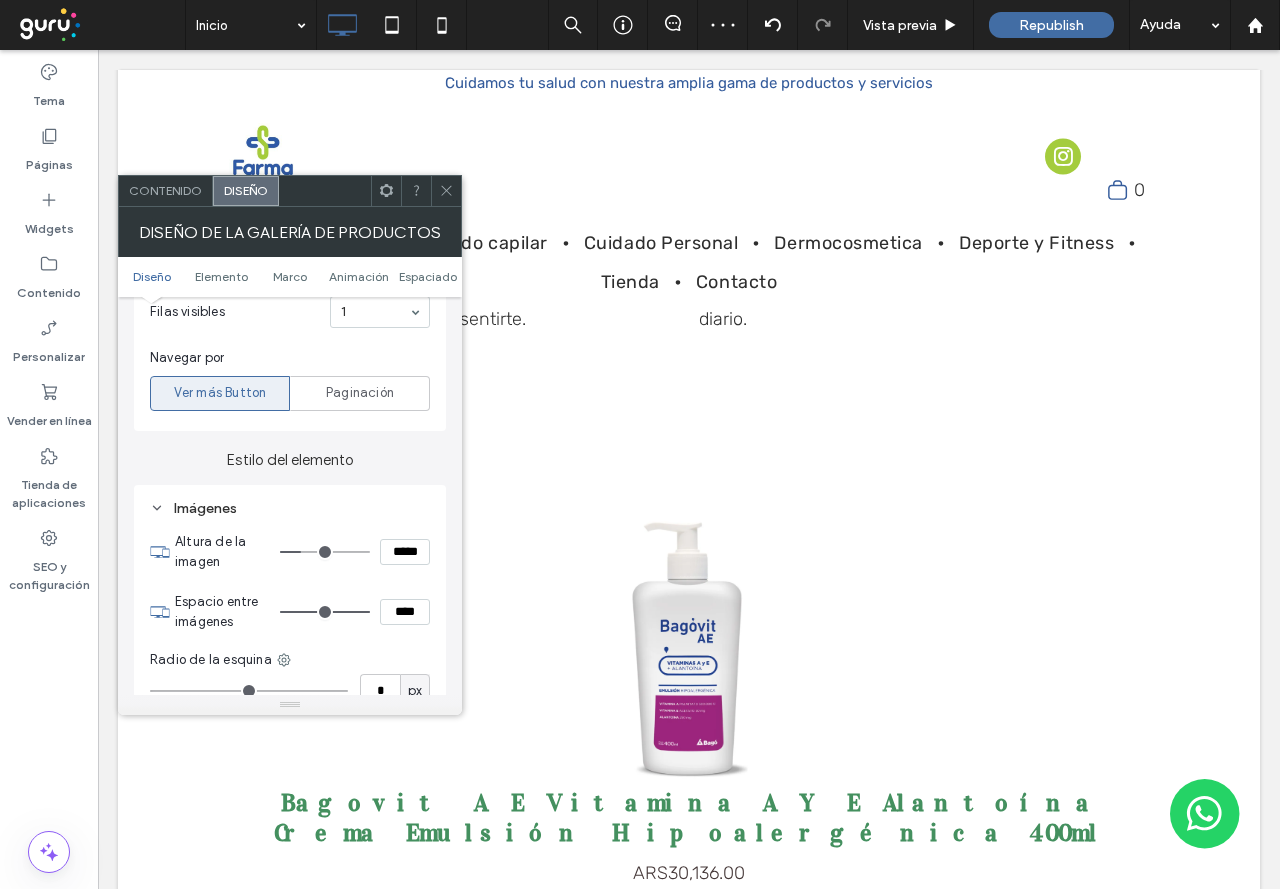 scroll, scrollTop: 3223, scrollLeft: 0, axis: vertical 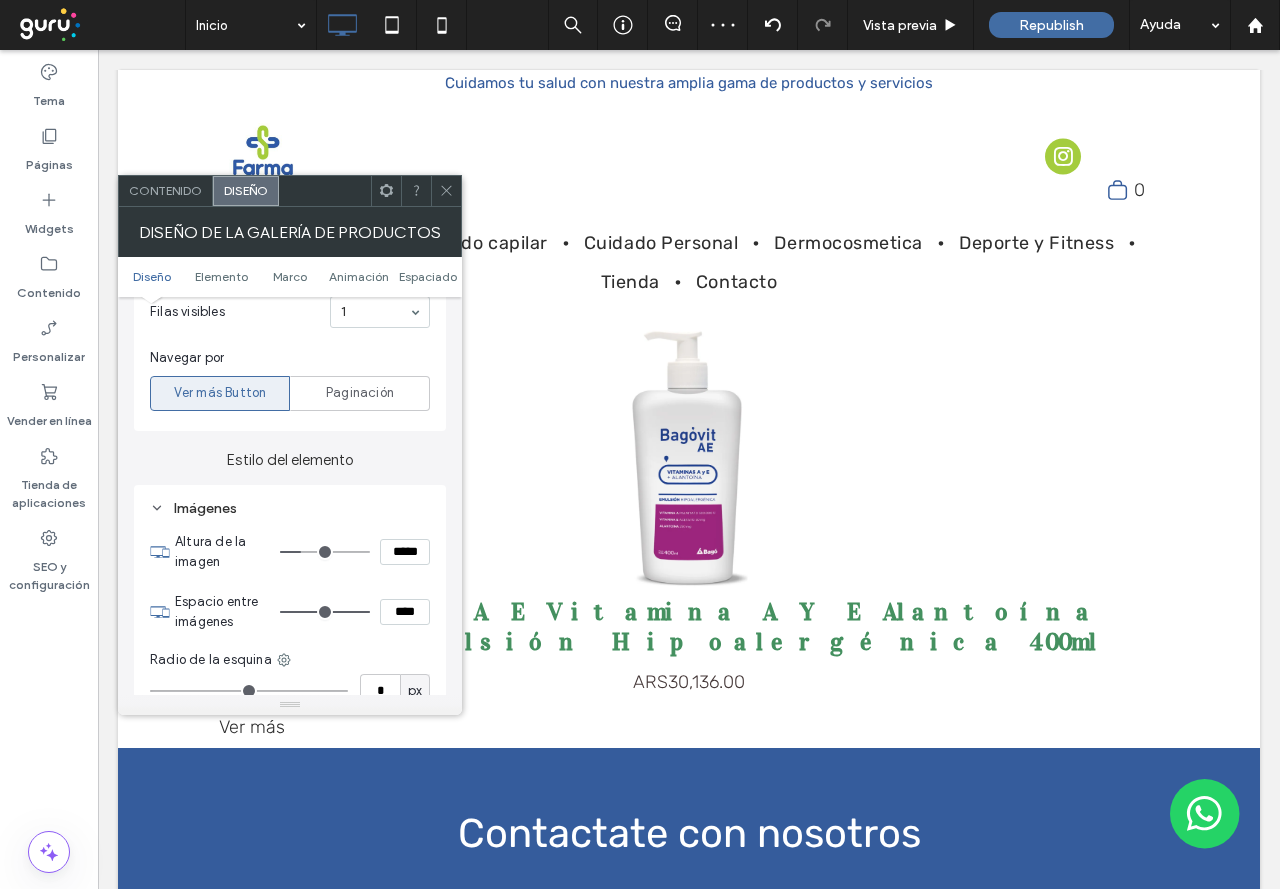 click on "Altura de la imagen *****" at bounding box center (302, 552) 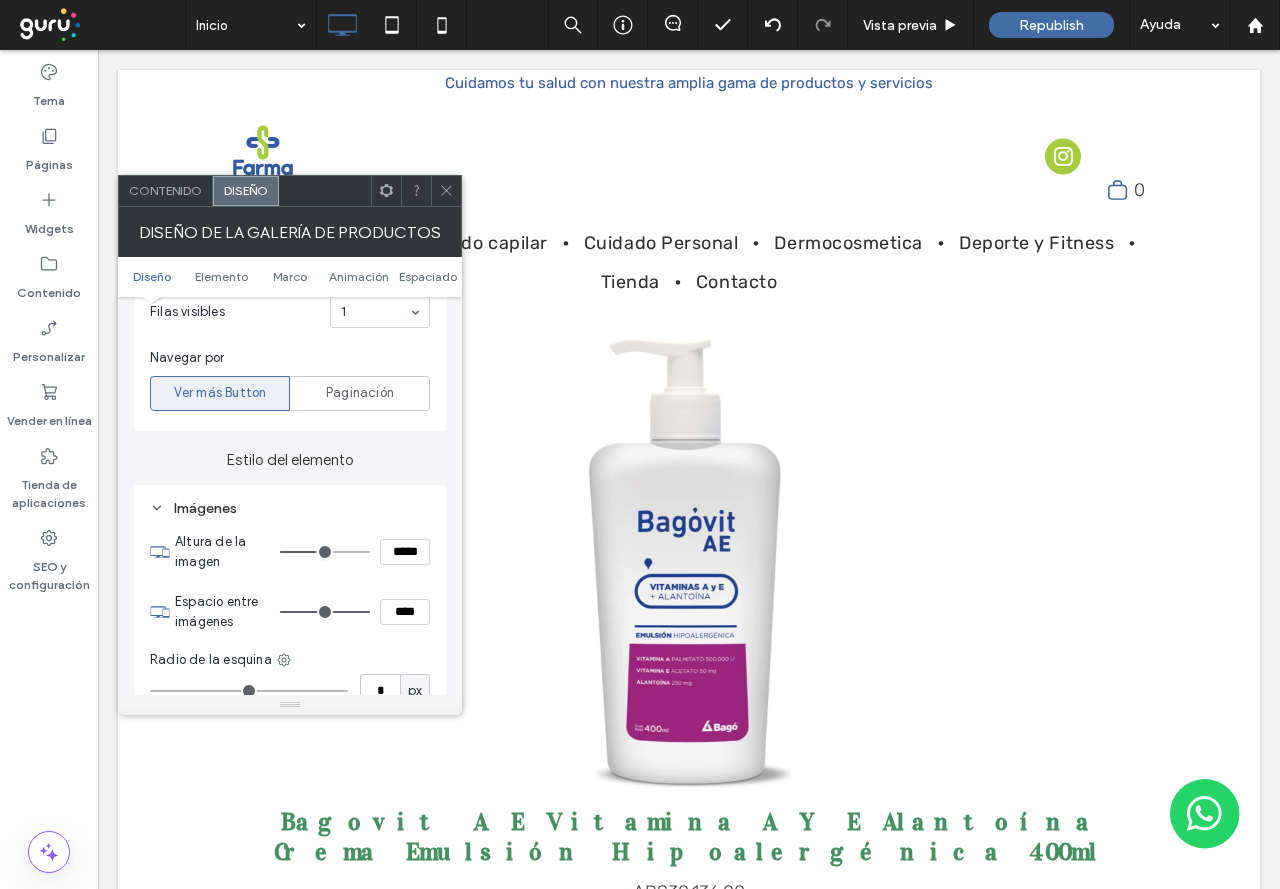 drag, startPoint x: 304, startPoint y: 547, endPoint x: 318, endPoint y: 553, distance: 15.231546 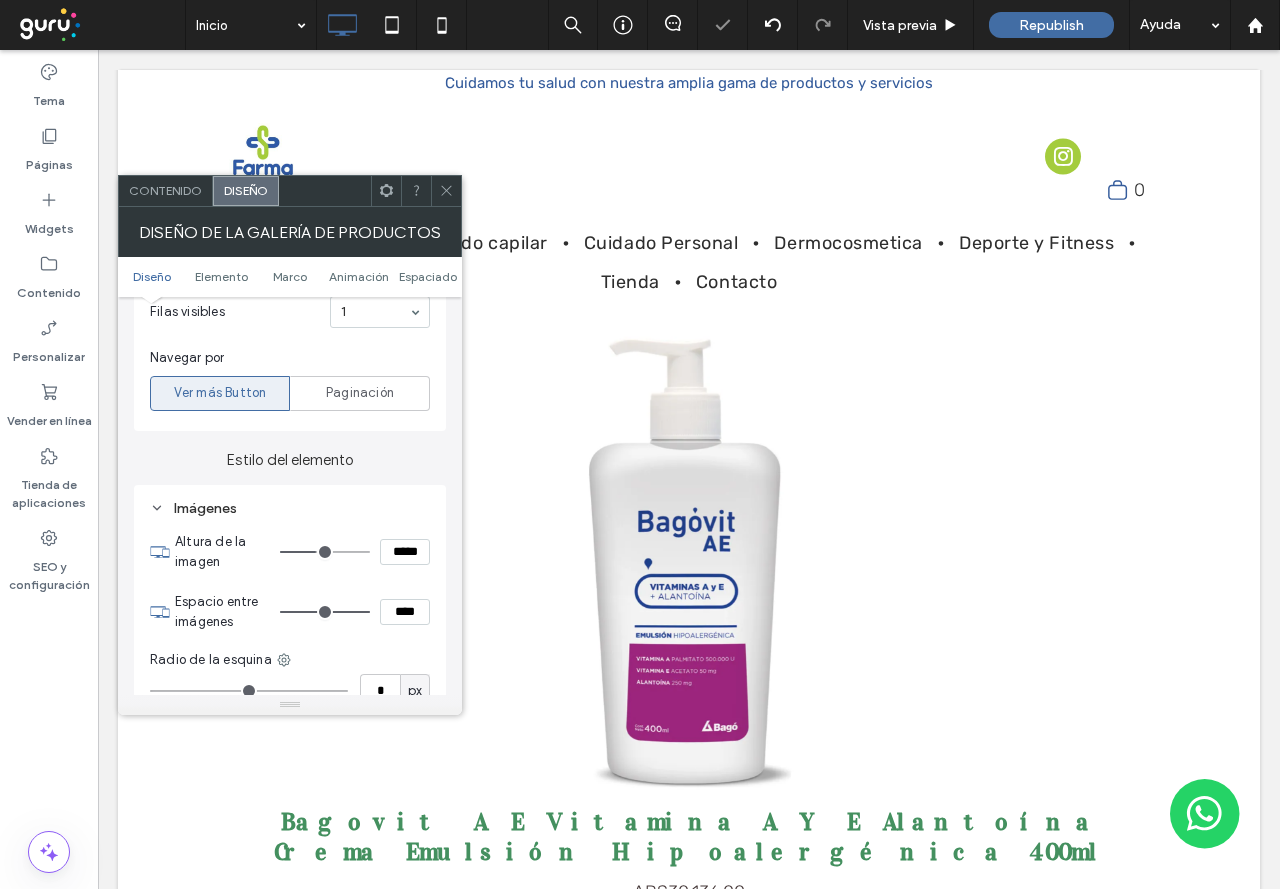 click on "Contenido" at bounding box center (165, 190) 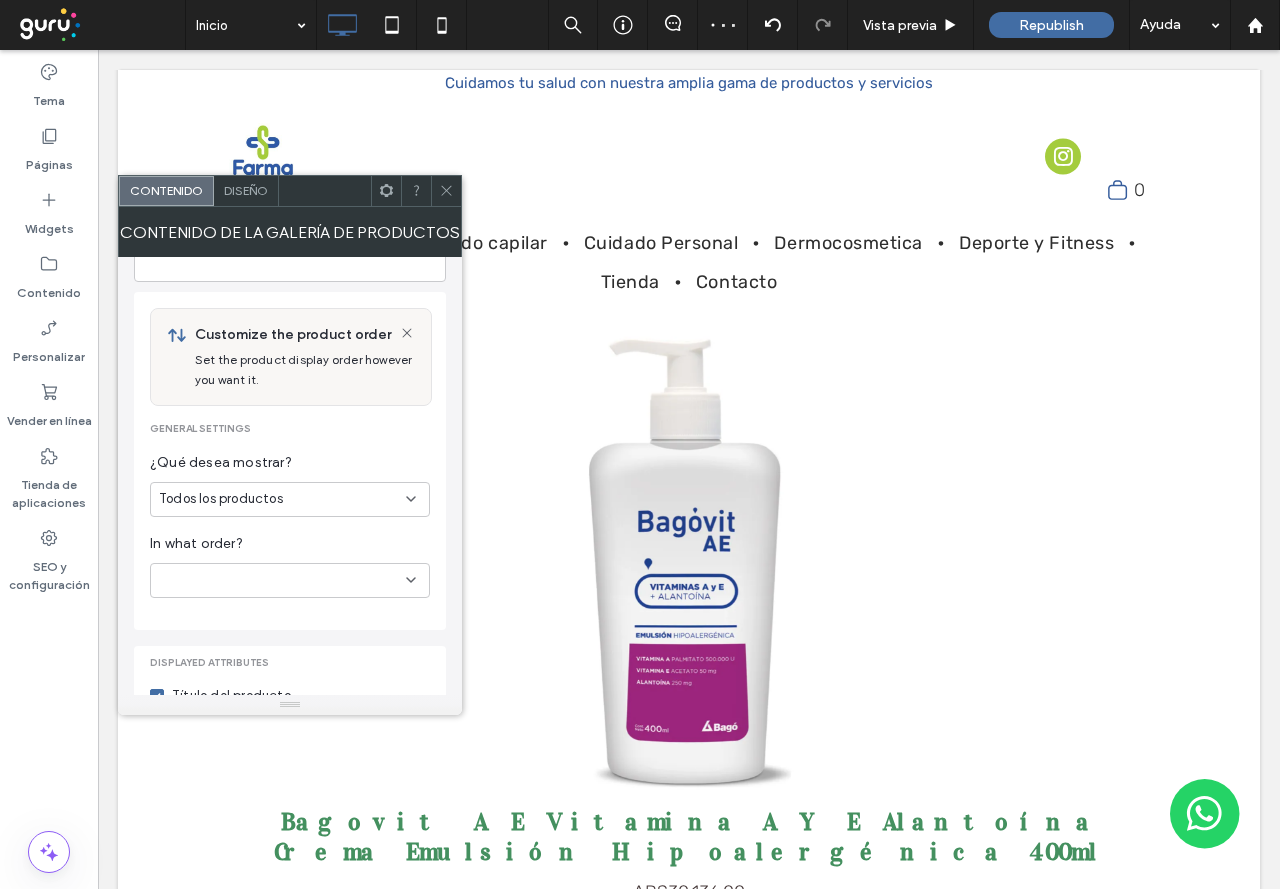 scroll, scrollTop: 300, scrollLeft: 0, axis: vertical 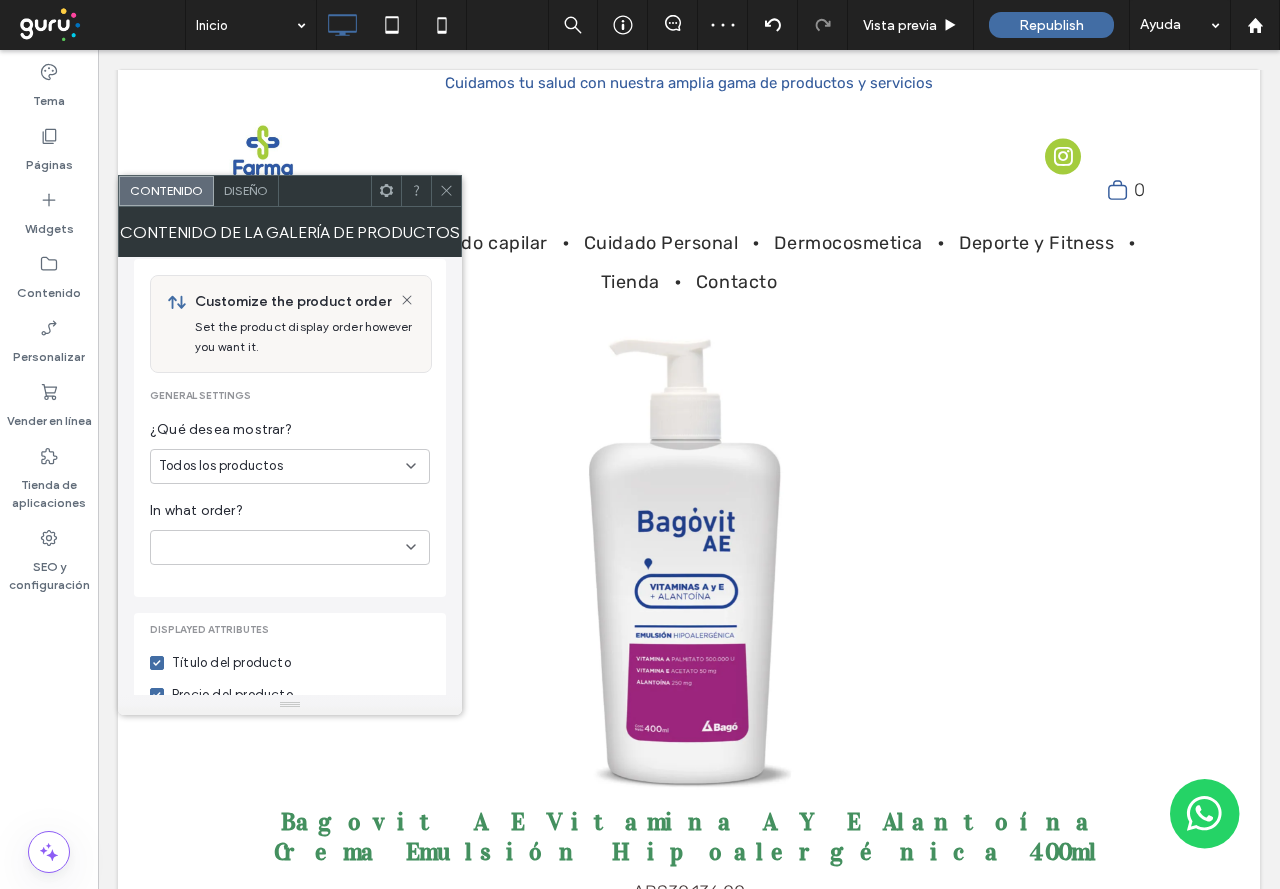 click on "Diseño" at bounding box center (246, 190) 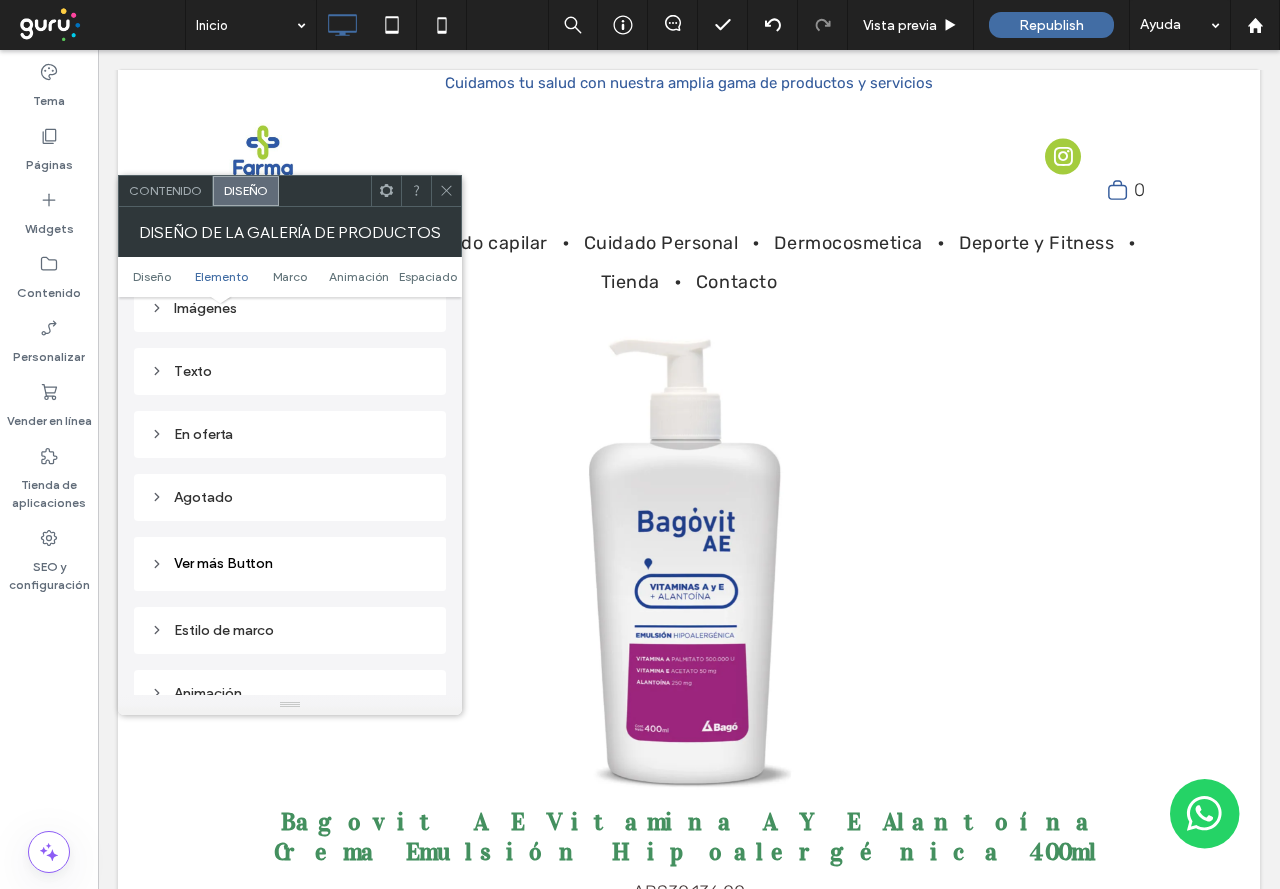 click on "Texto" at bounding box center (290, 371) 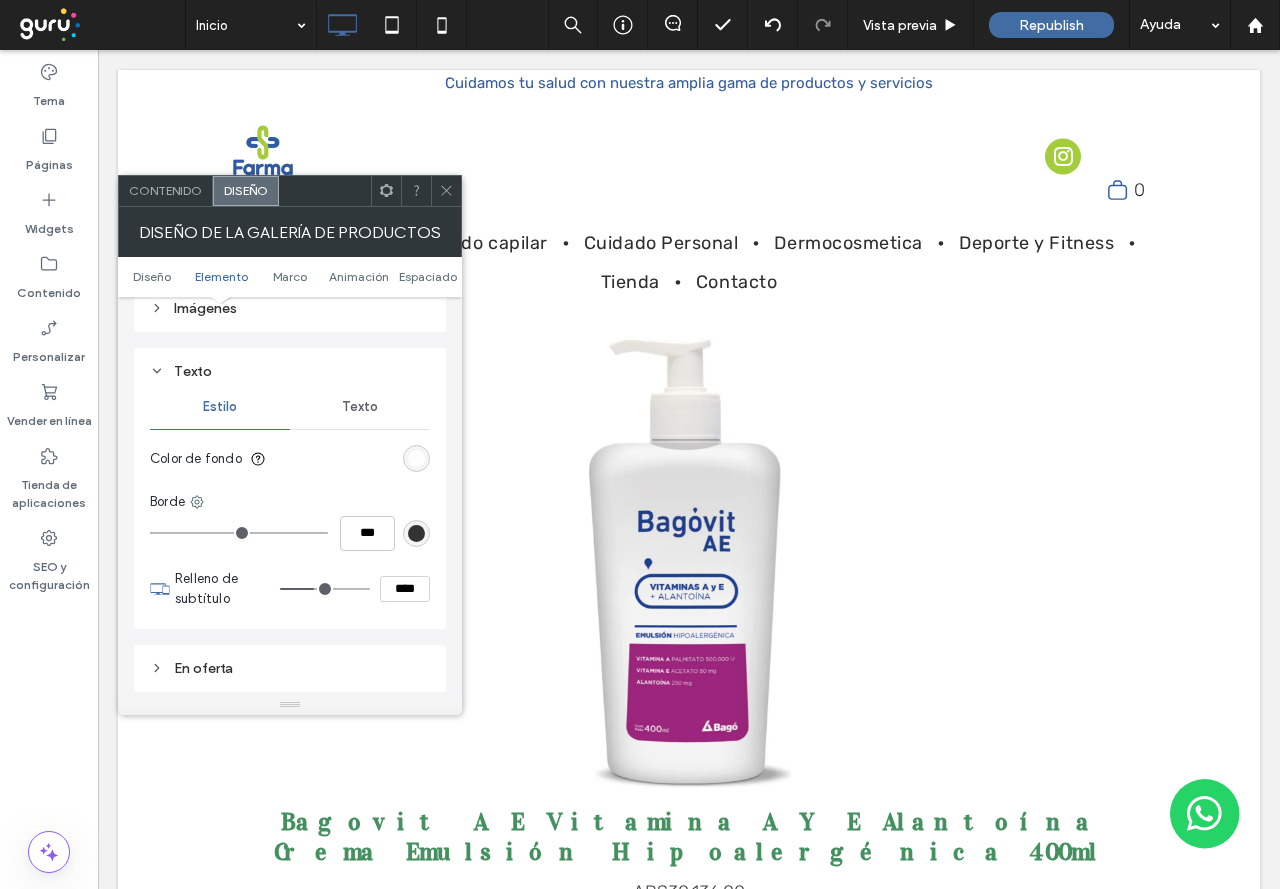 click on "Texto" at bounding box center [360, 407] 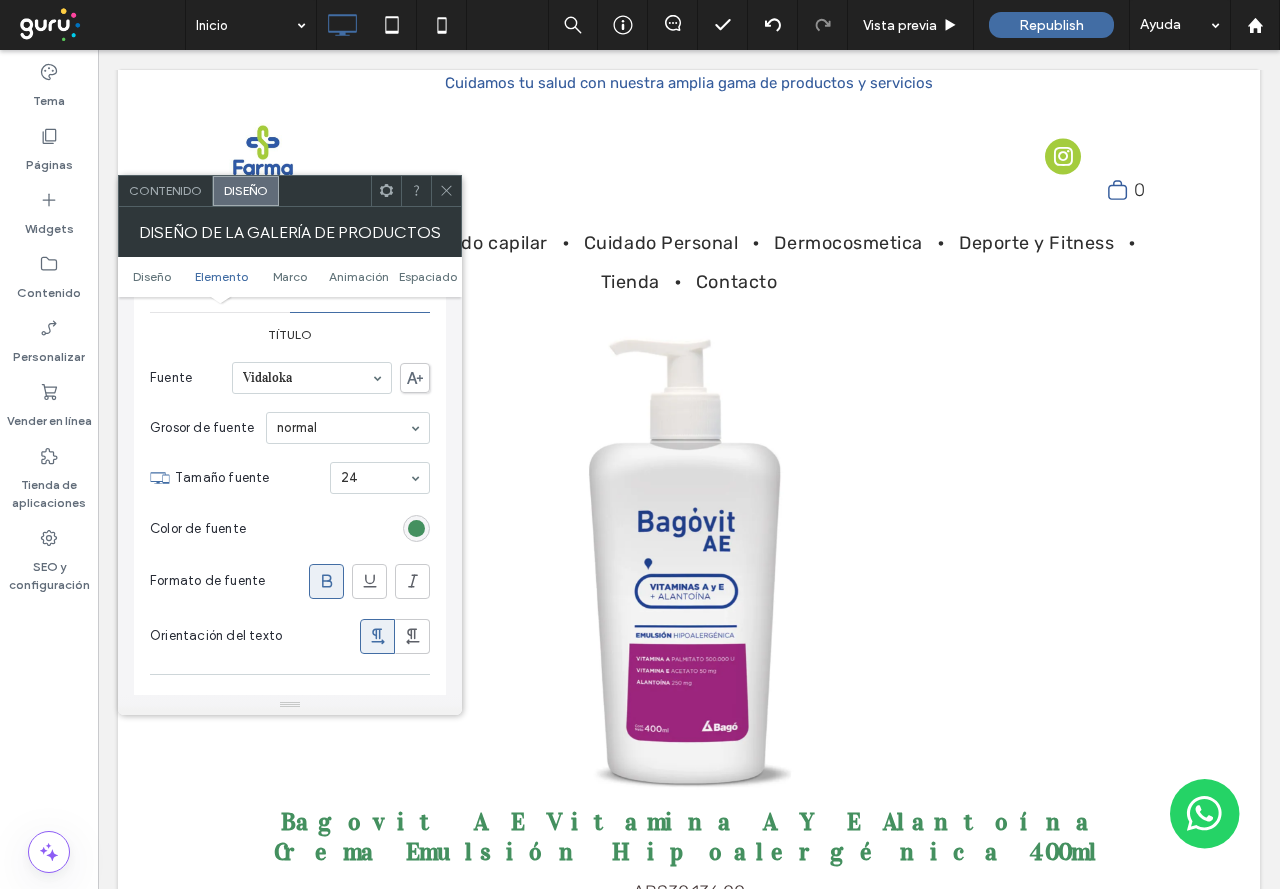 scroll, scrollTop: 1200, scrollLeft: 0, axis: vertical 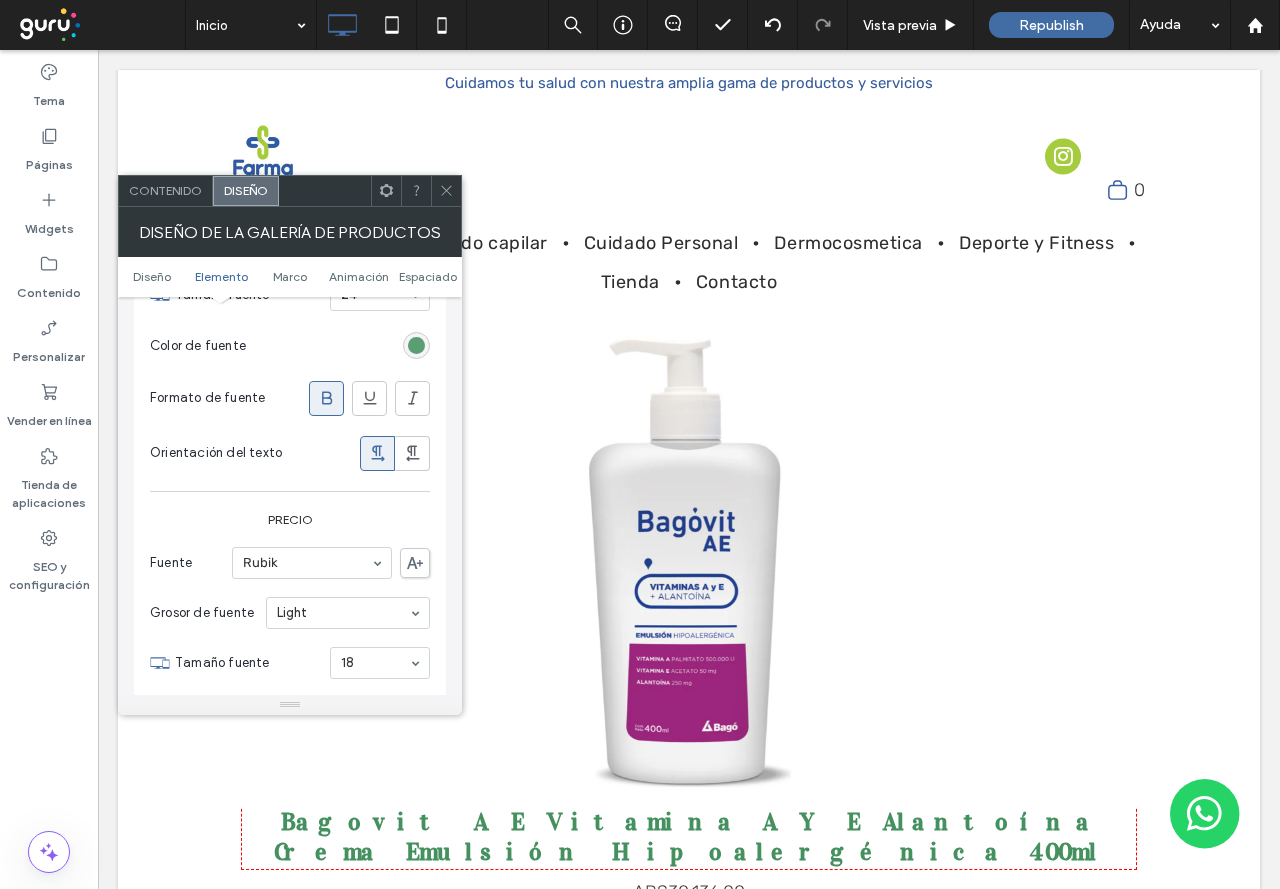 click at bounding box center [416, 345] 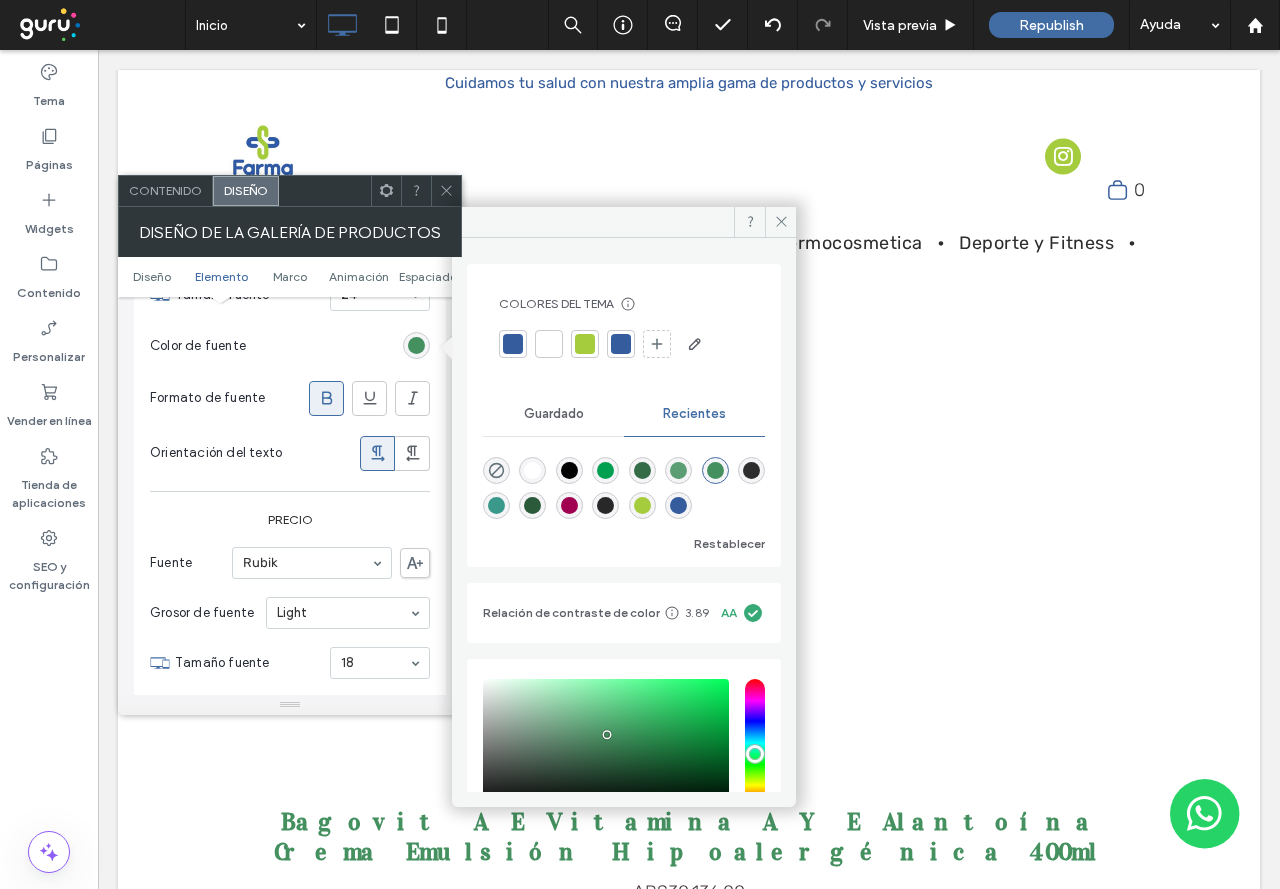 click at bounding box center (585, 344) 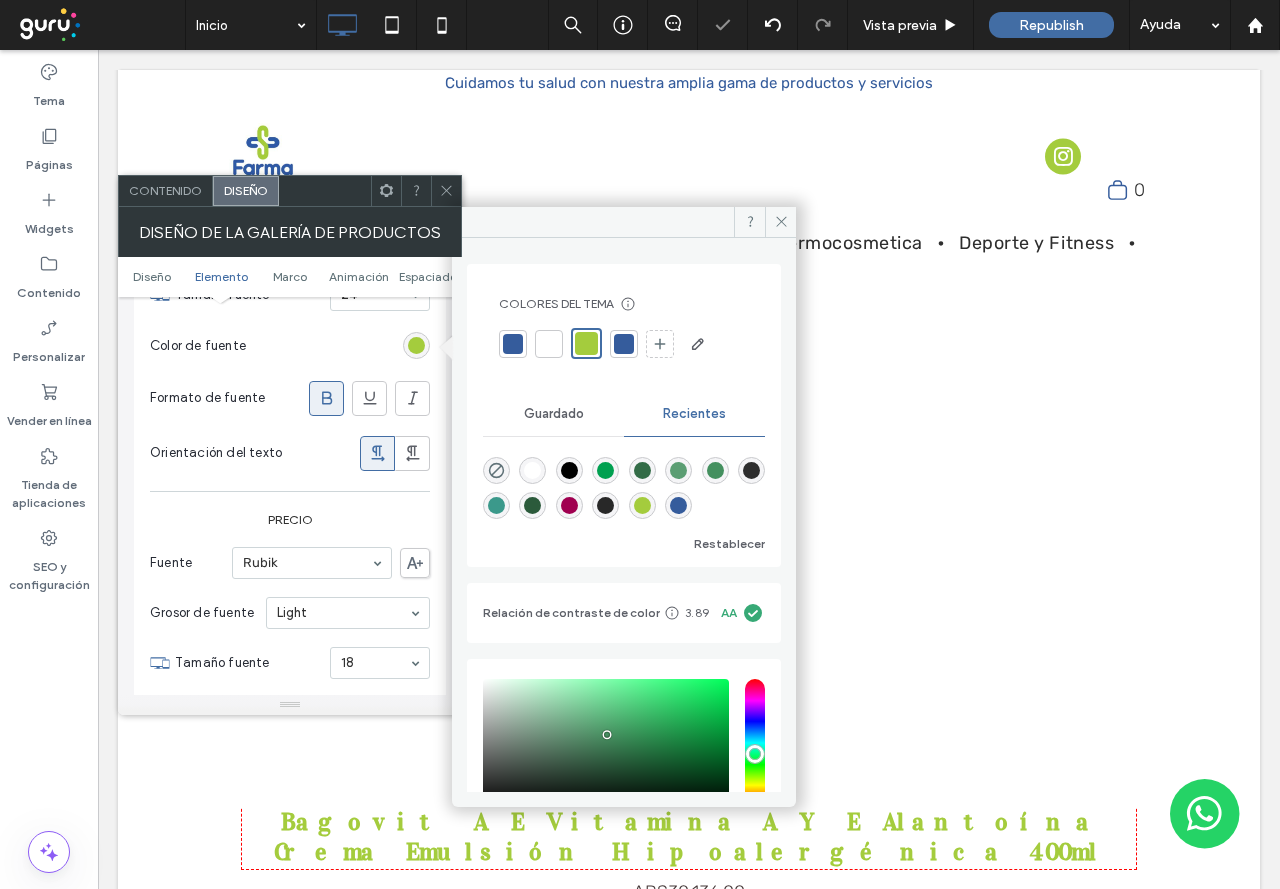 click on "Color de fuente" at bounding box center (290, 346) 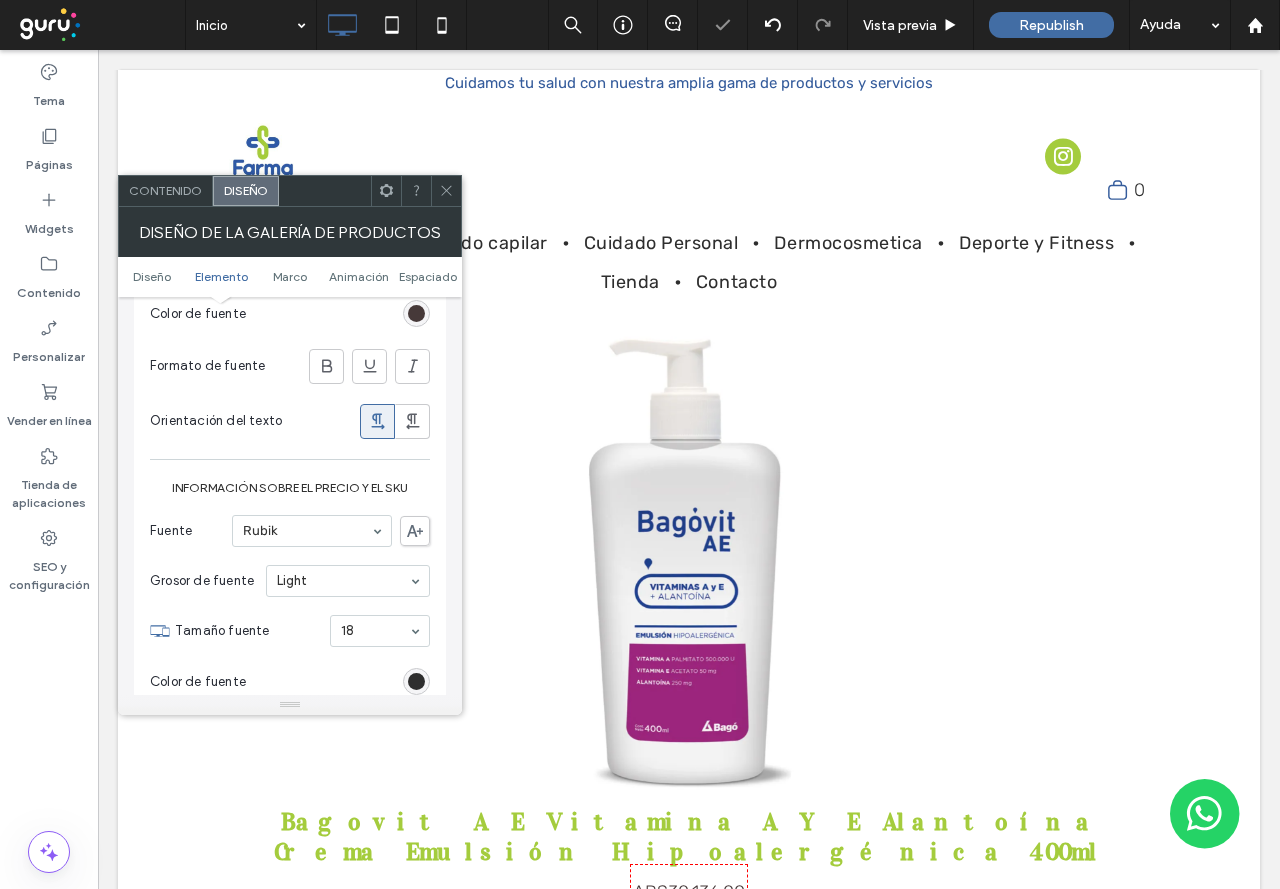 scroll, scrollTop: 1700, scrollLeft: 0, axis: vertical 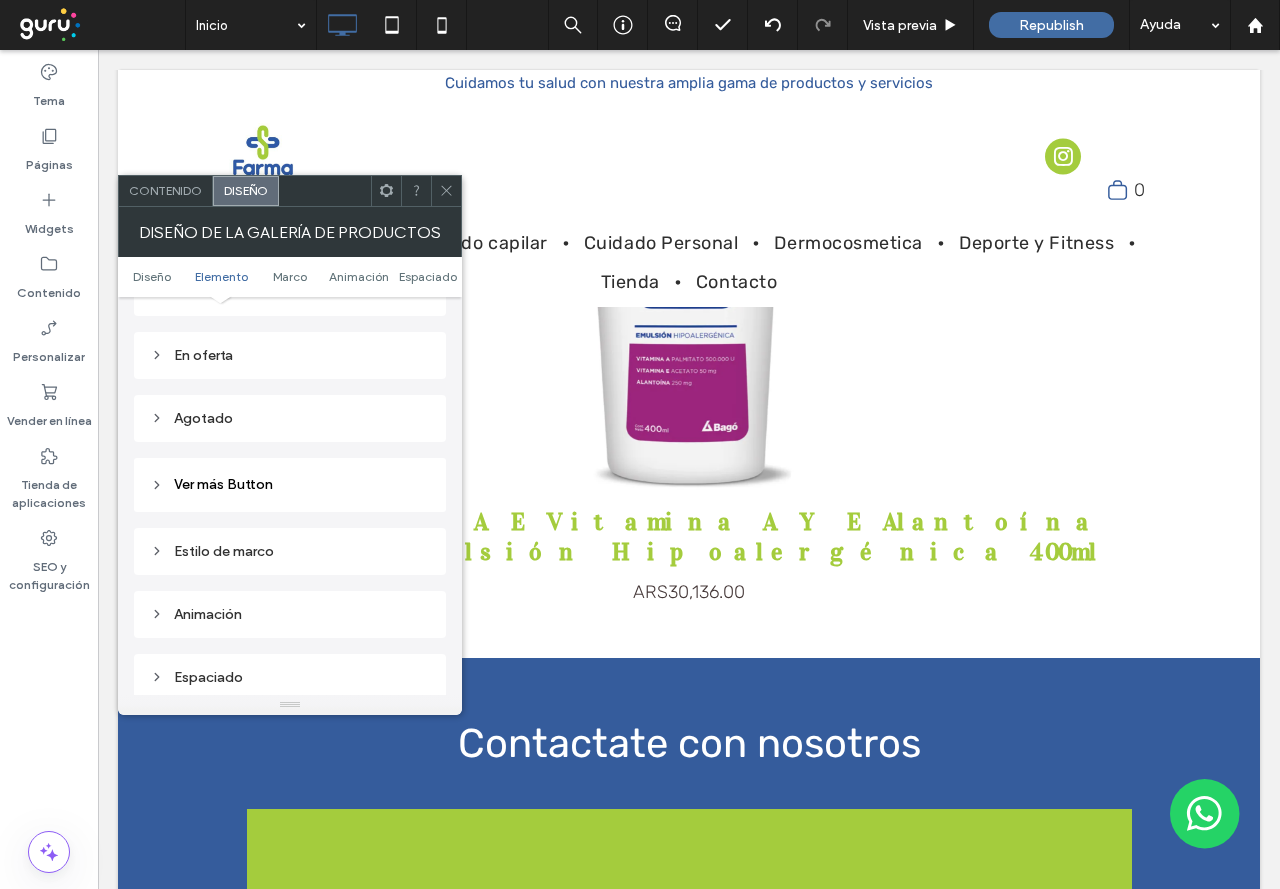 click on "Ver más Button" at bounding box center (290, 485) 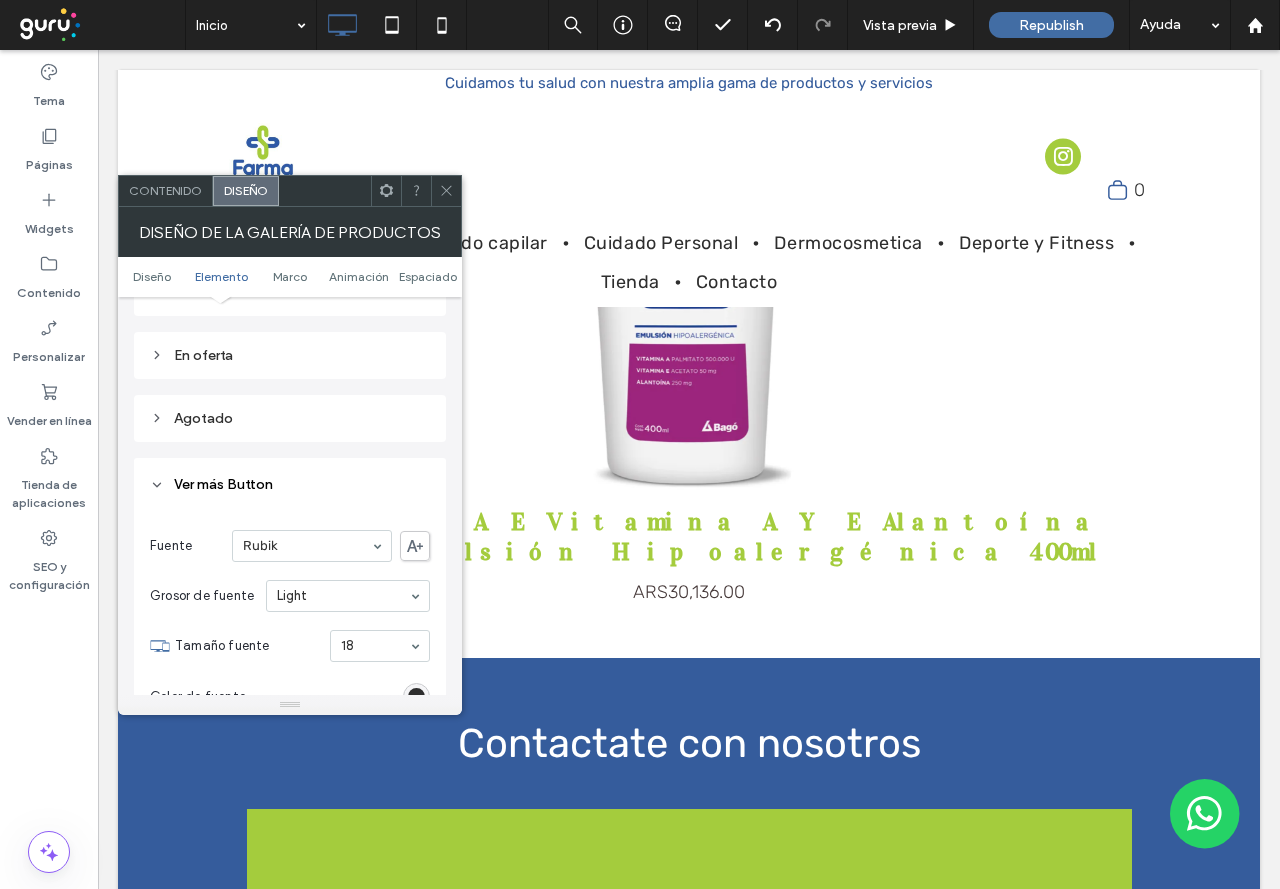 click on "Ver más Button" at bounding box center (290, 485) 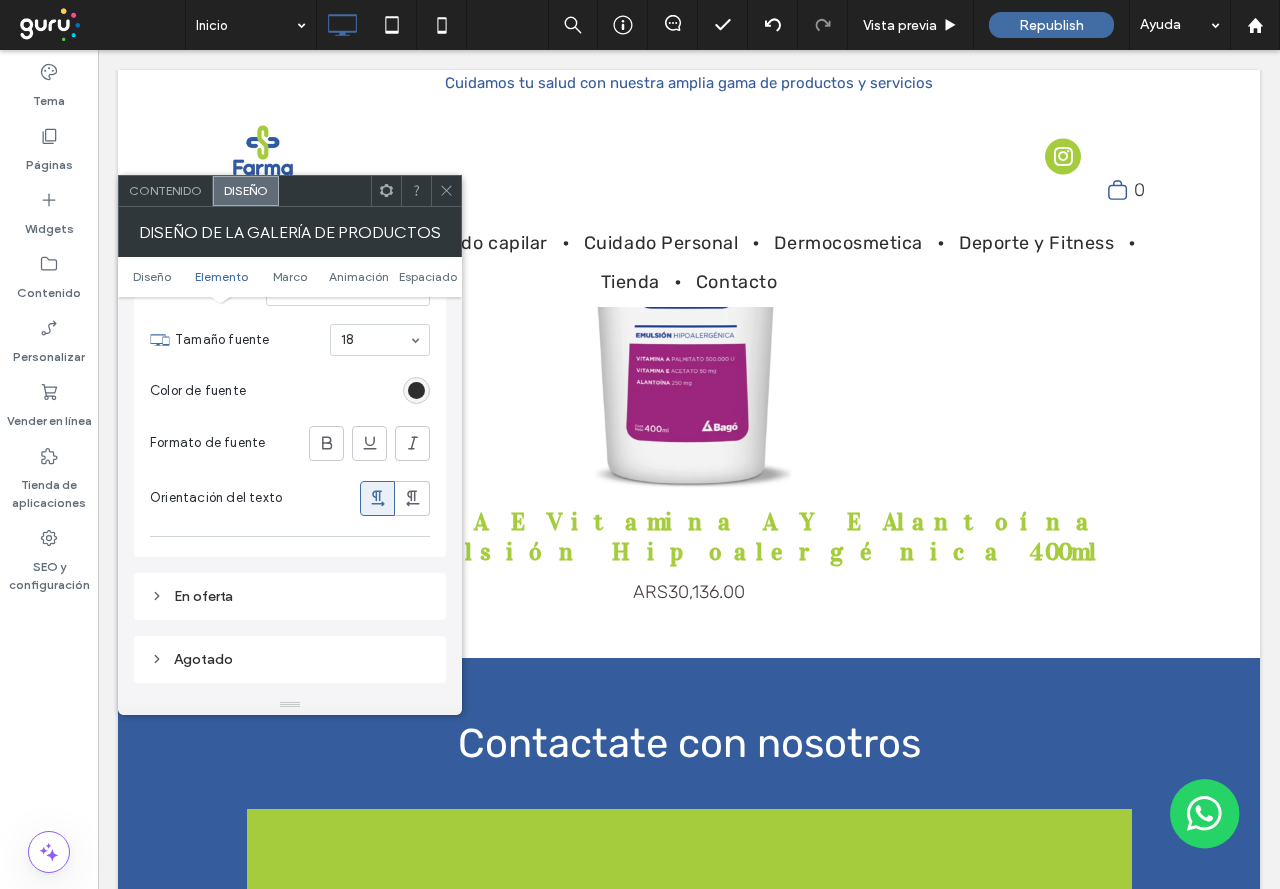 scroll, scrollTop: 2241, scrollLeft: 0, axis: vertical 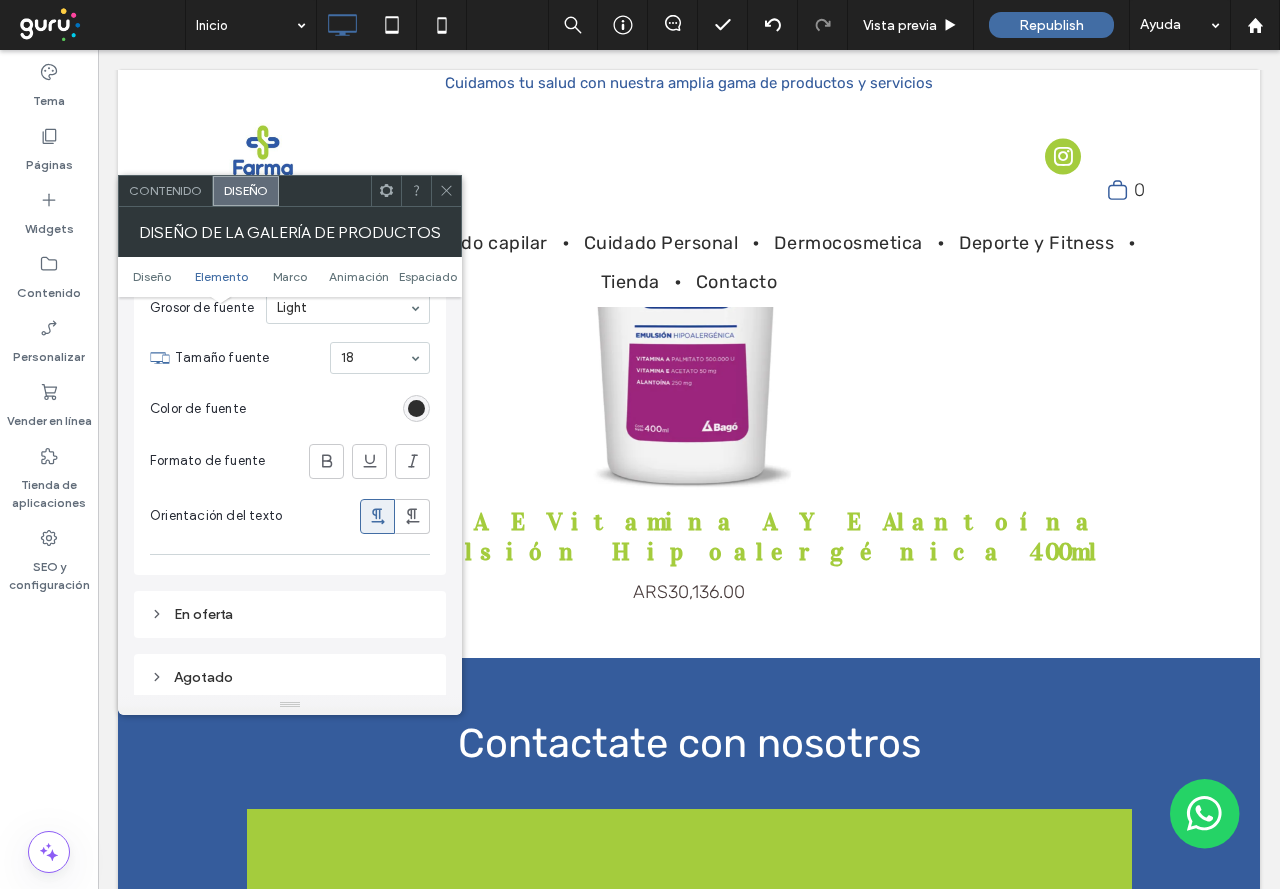 click on "Contenido" at bounding box center [166, 191] 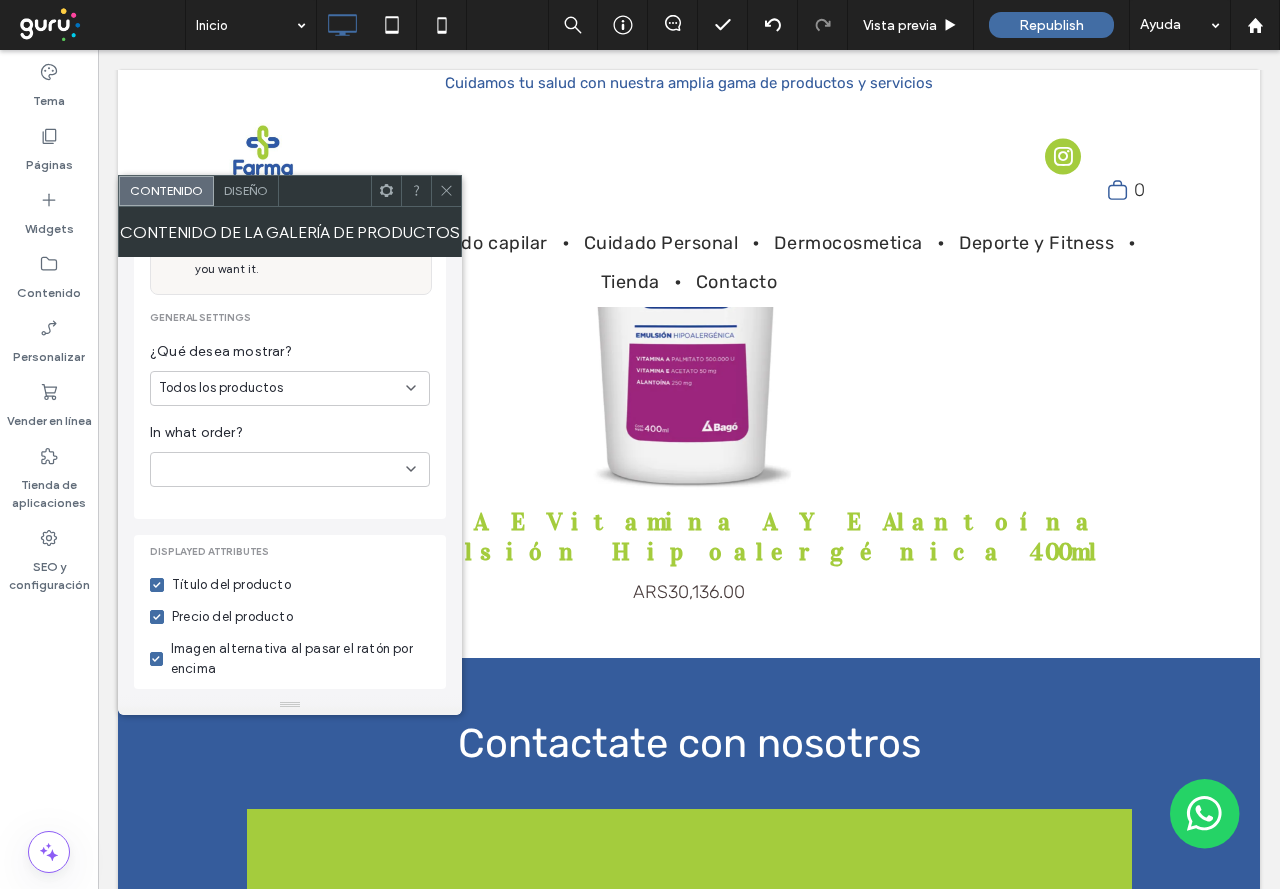 scroll, scrollTop: 400, scrollLeft: 0, axis: vertical 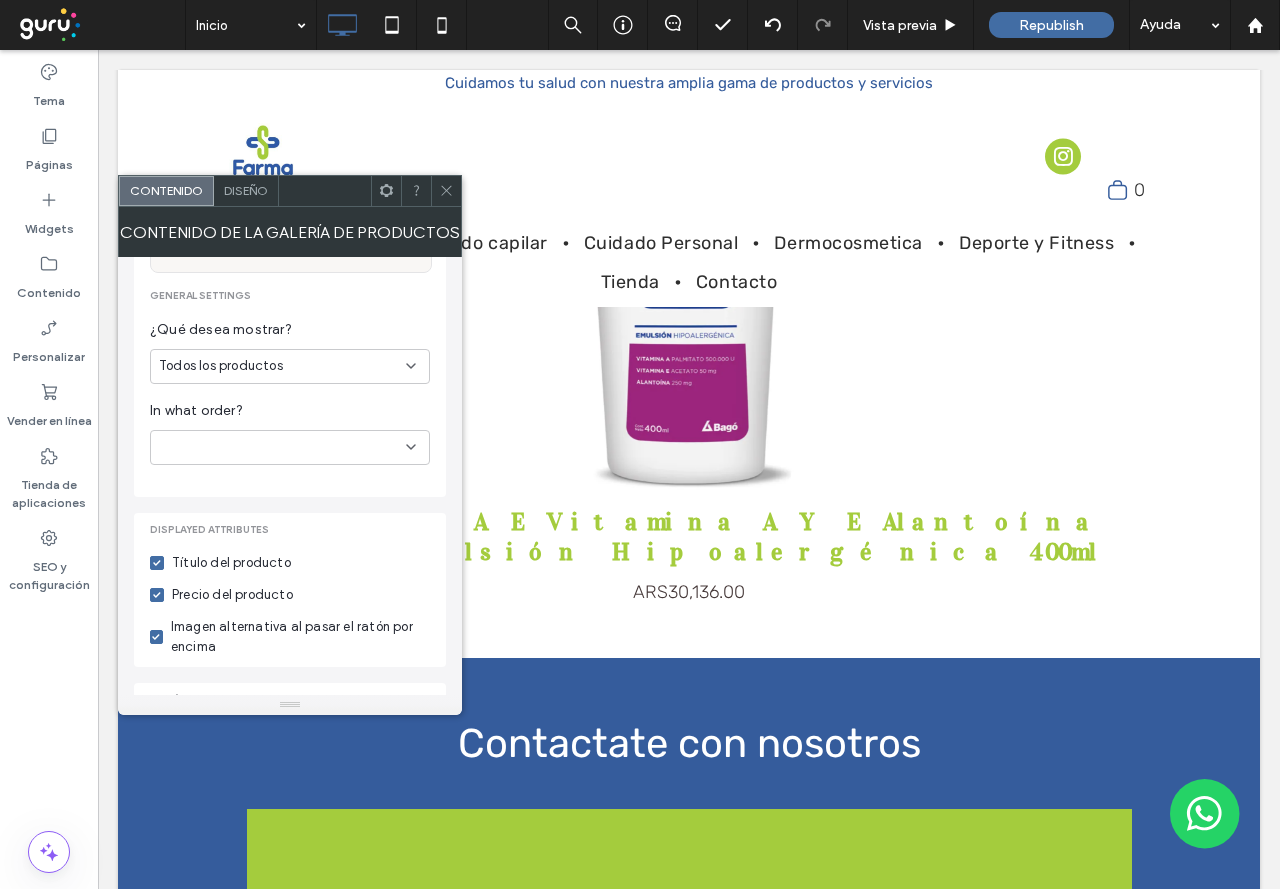 click at bounding box center [290, 447] 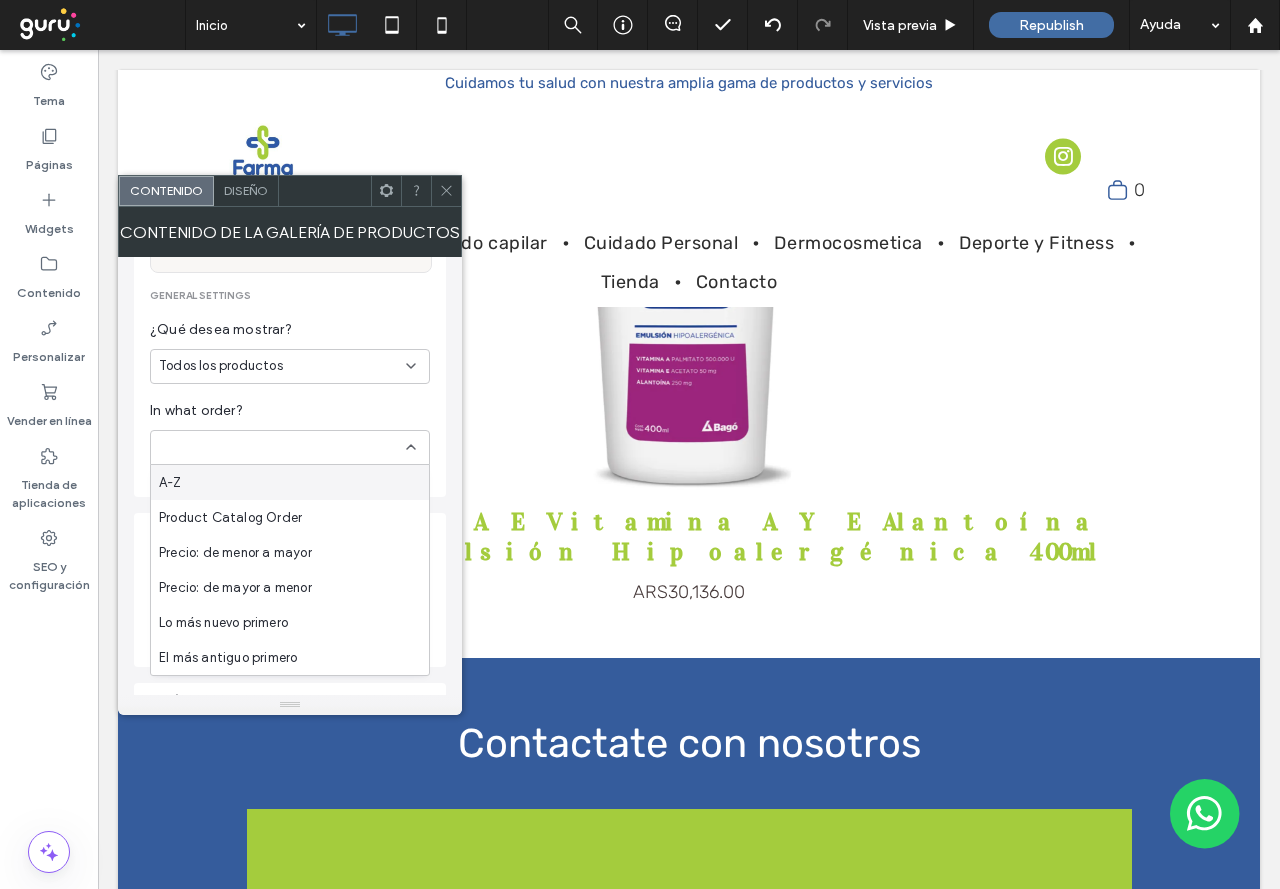 click at bounding box center (290, 447) 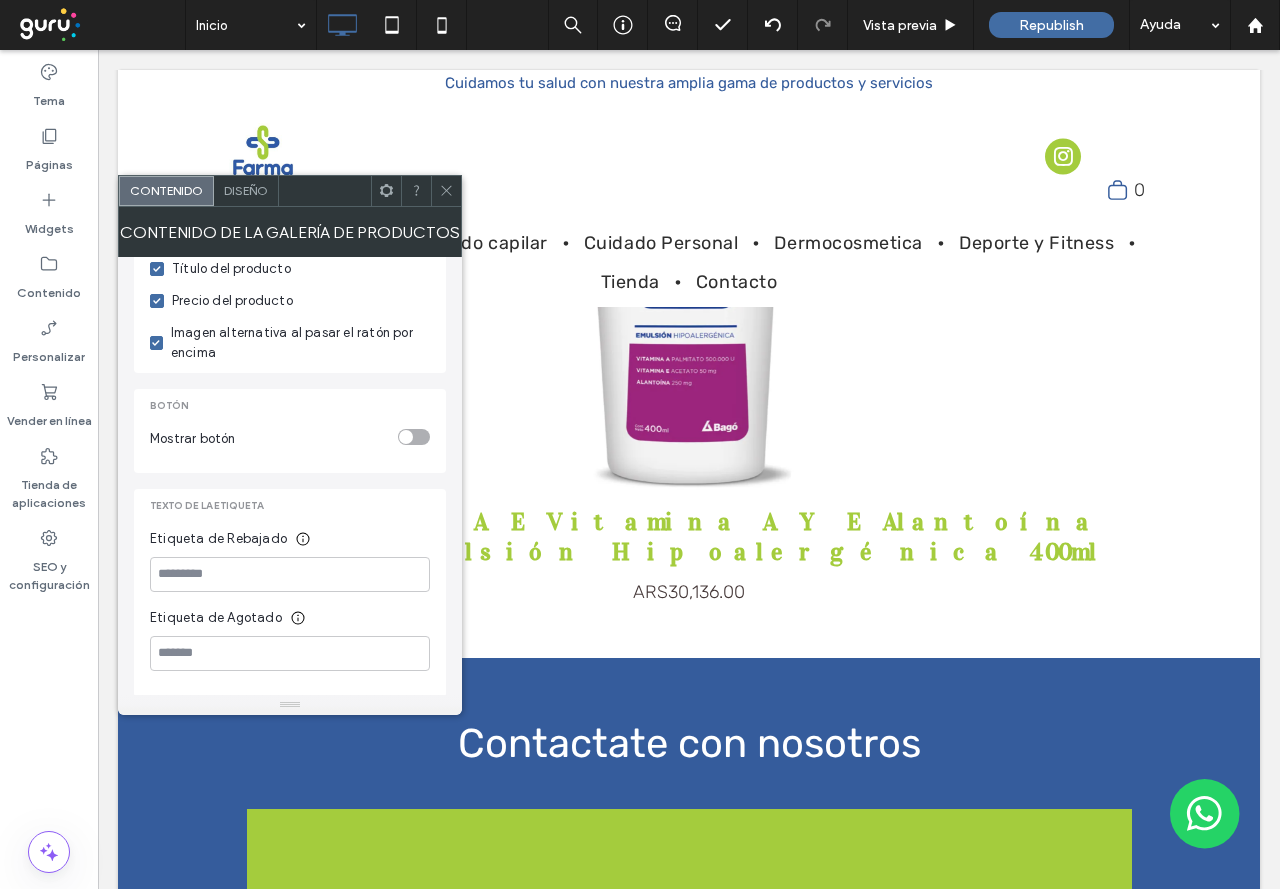 scroll, scrollTop: 696, scrollLeft: 0, axis: vertical 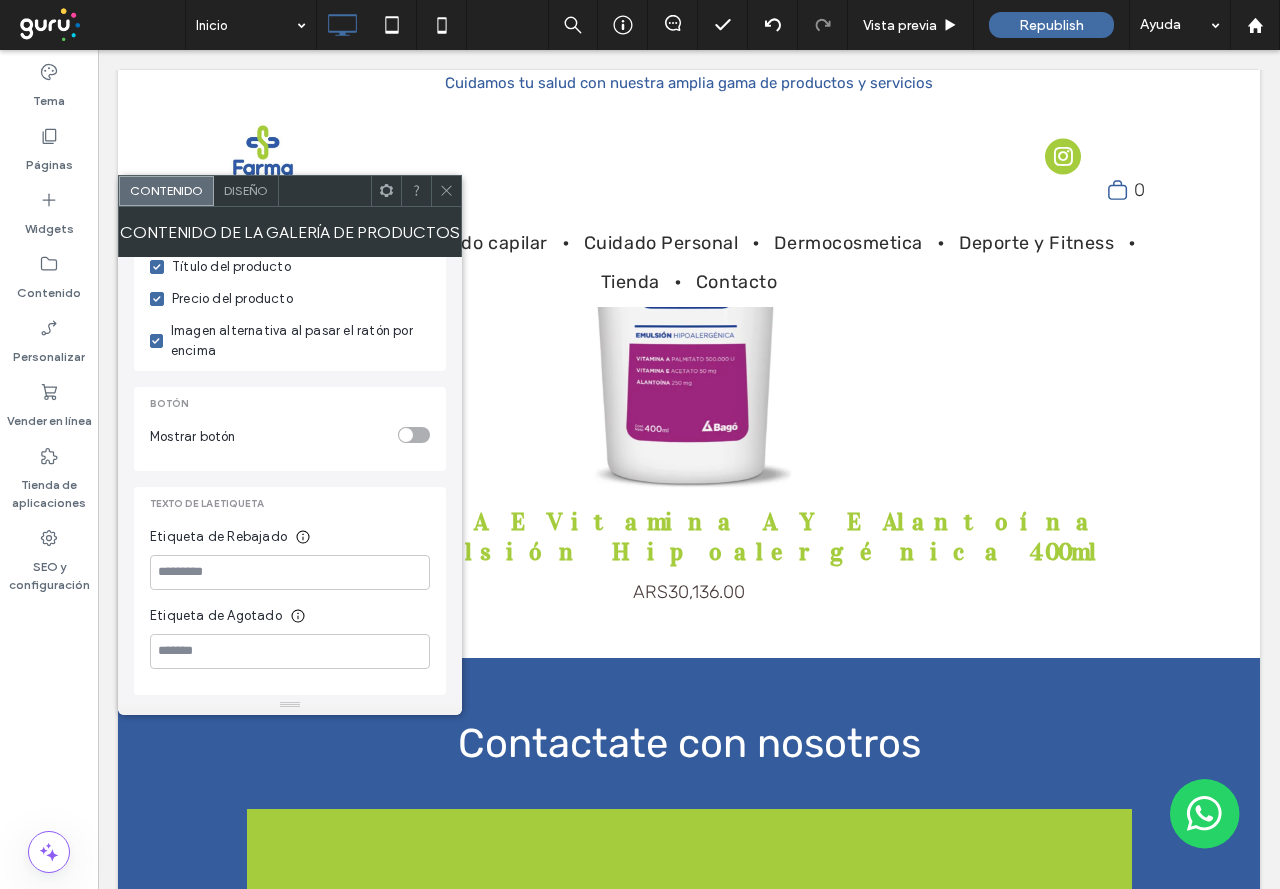 click at bounding box center (414, 435) 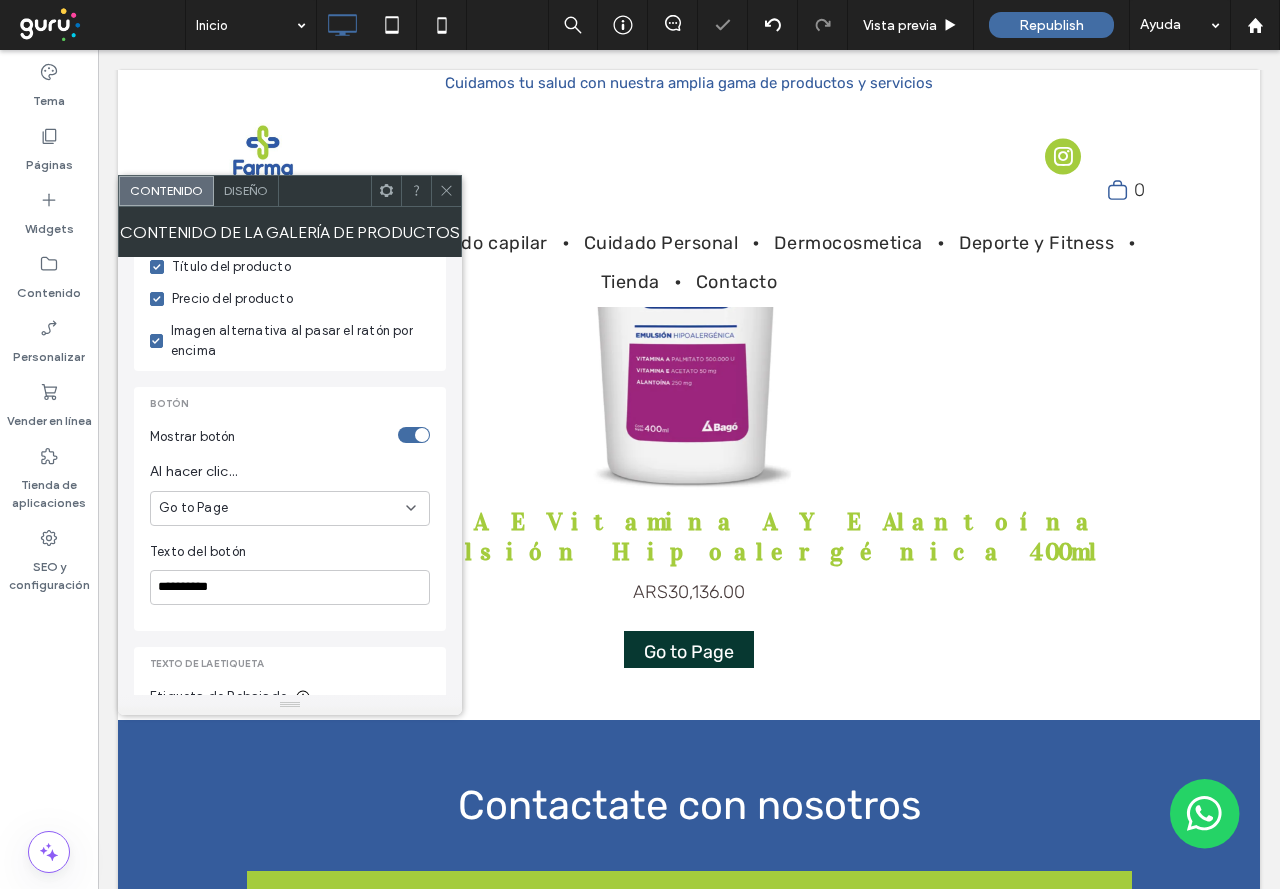 scroll, scrollTop: 3585, scrollLeft: 0, axis: vertical 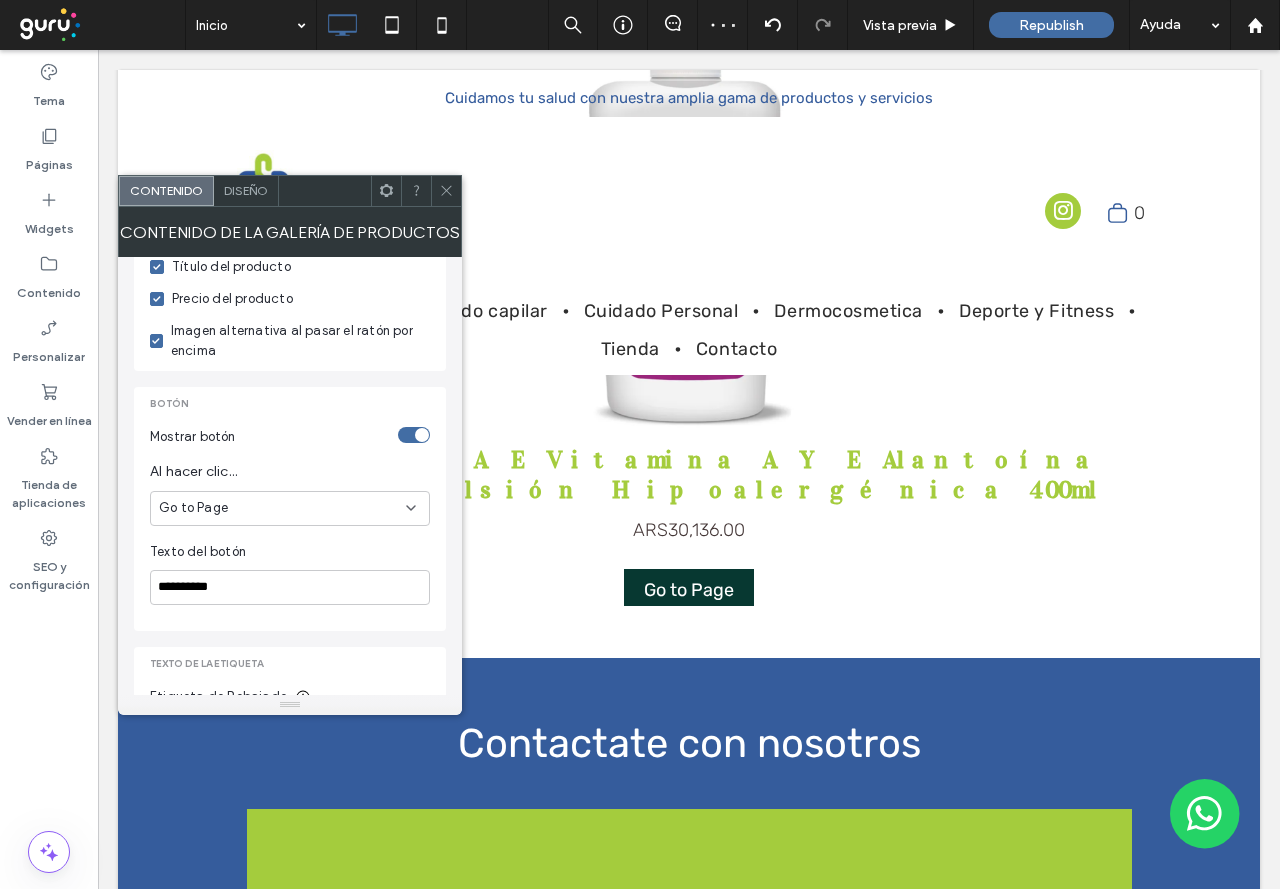 click on "Diseño" at bounding box center [246, 190] 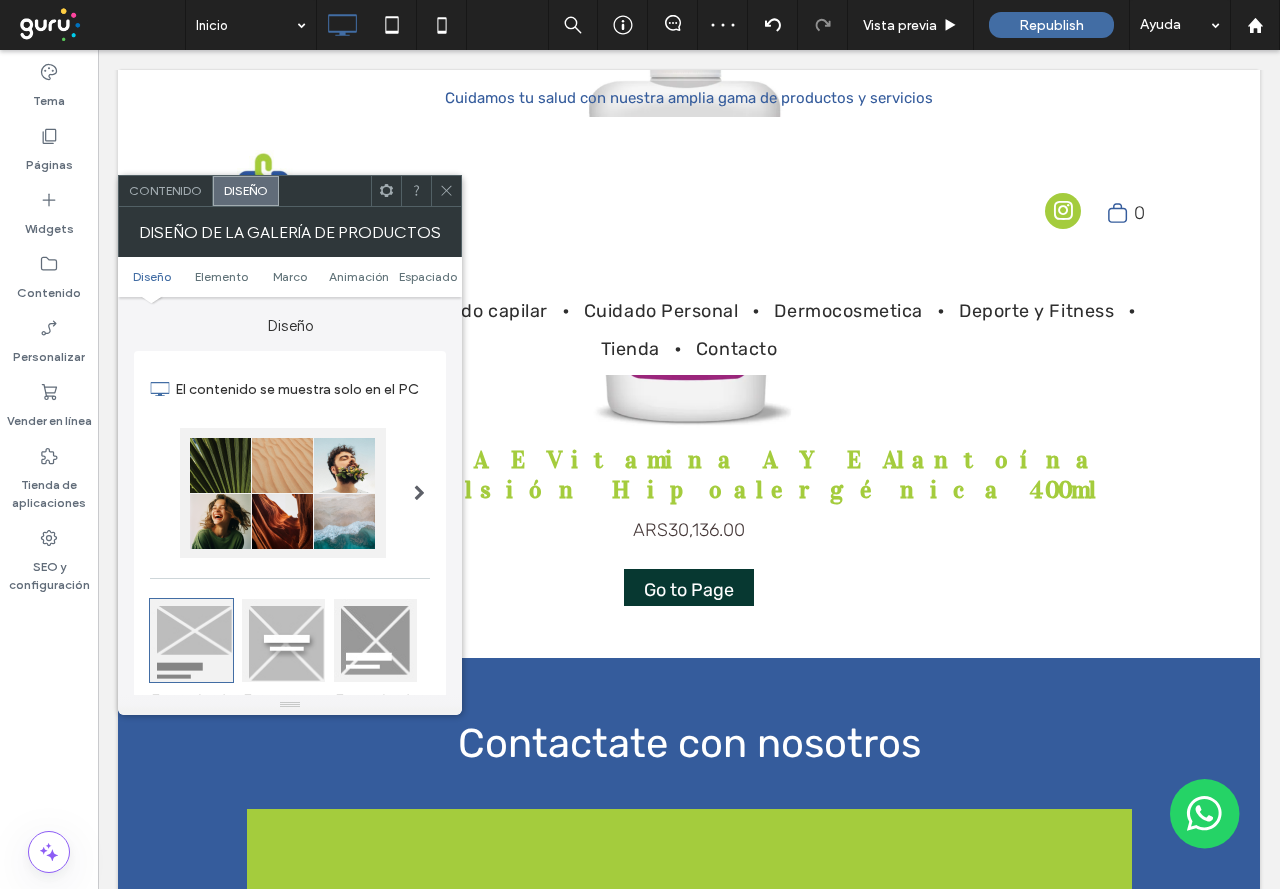 click on "Contenido" at bounding box center [166, 191] 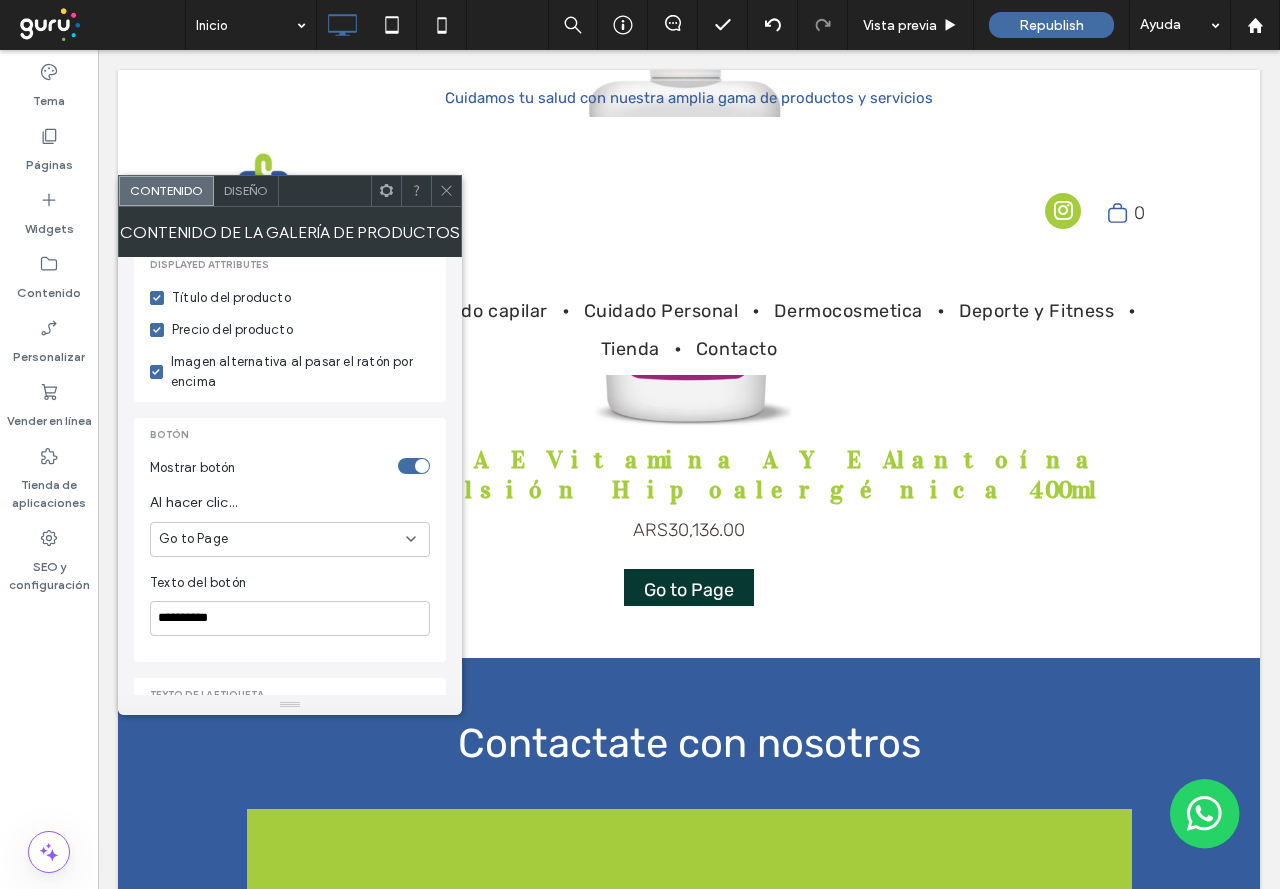 scroll, scrollTop: 656, scrollLeft: 0, axis: vertical 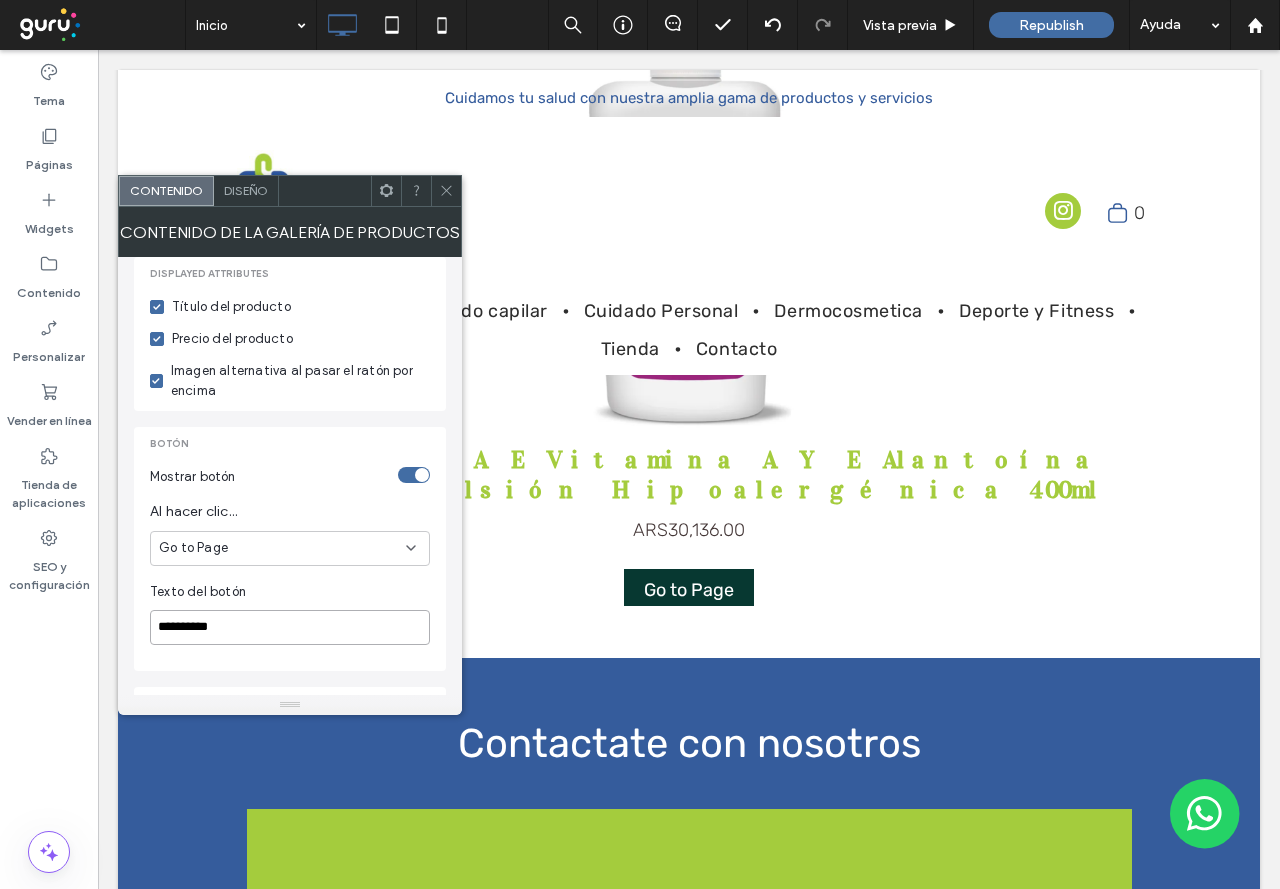 click on "**********" at bounding box center [290, 627] 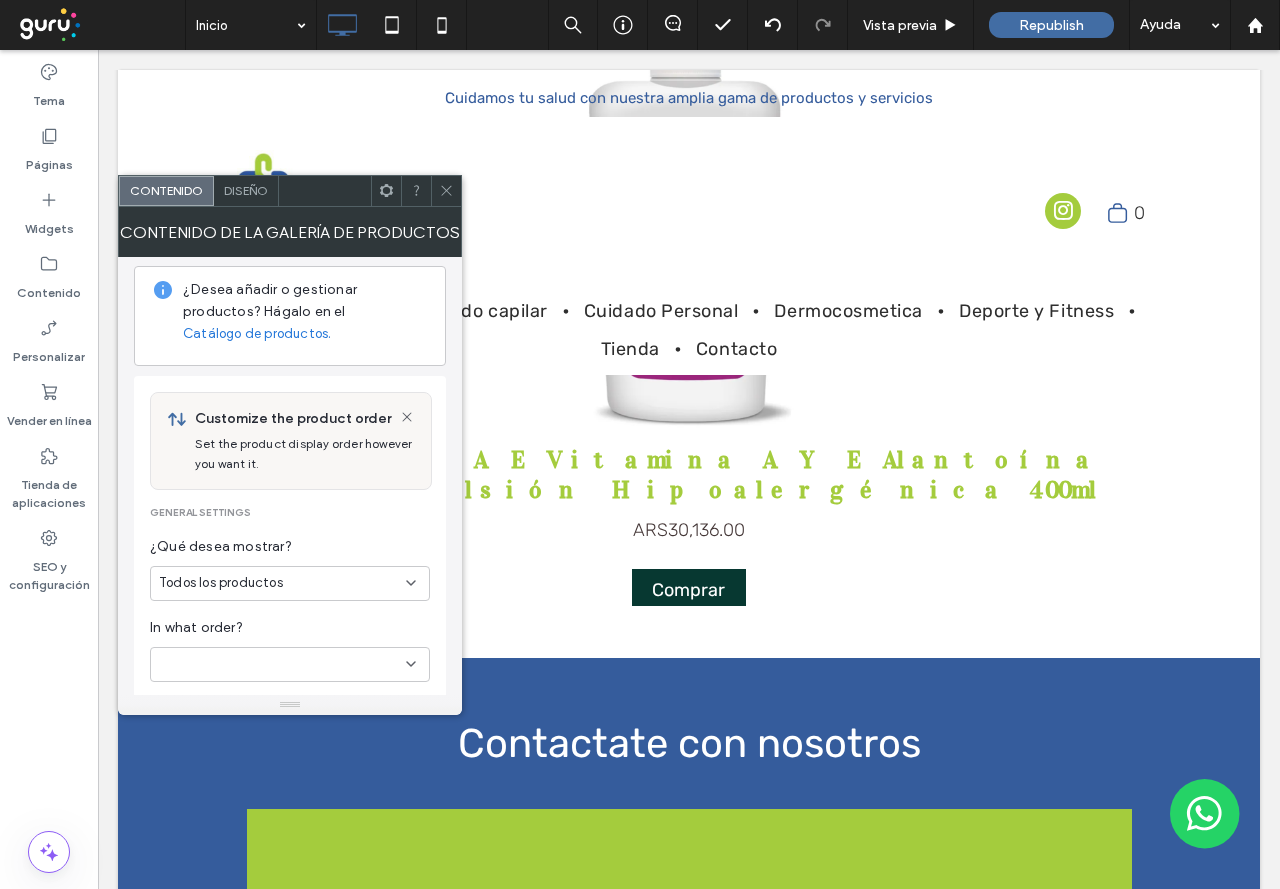 scroll, scrollTop: 0, scrollLeft: 0, axis: both 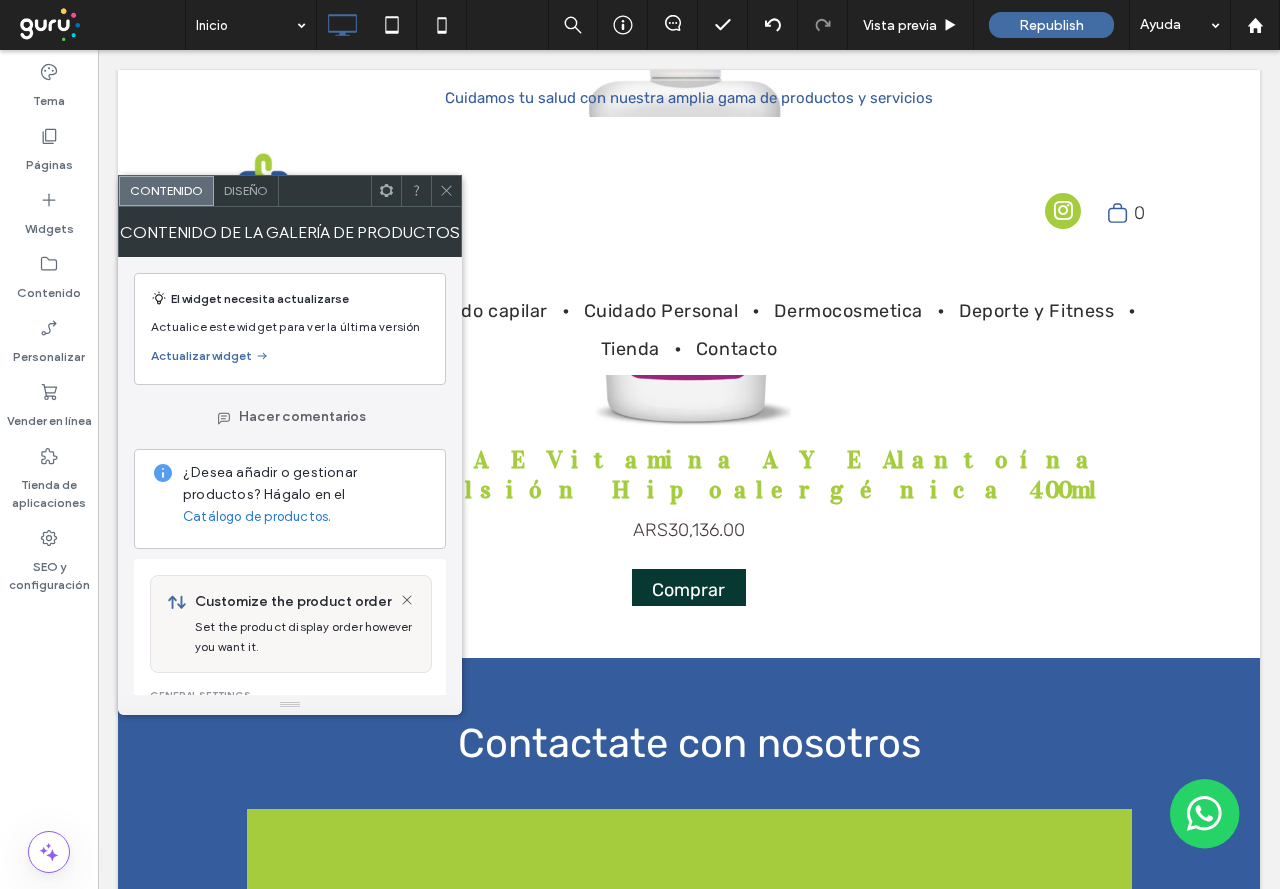 click on "Diseño" at bounding box center (246, 190) 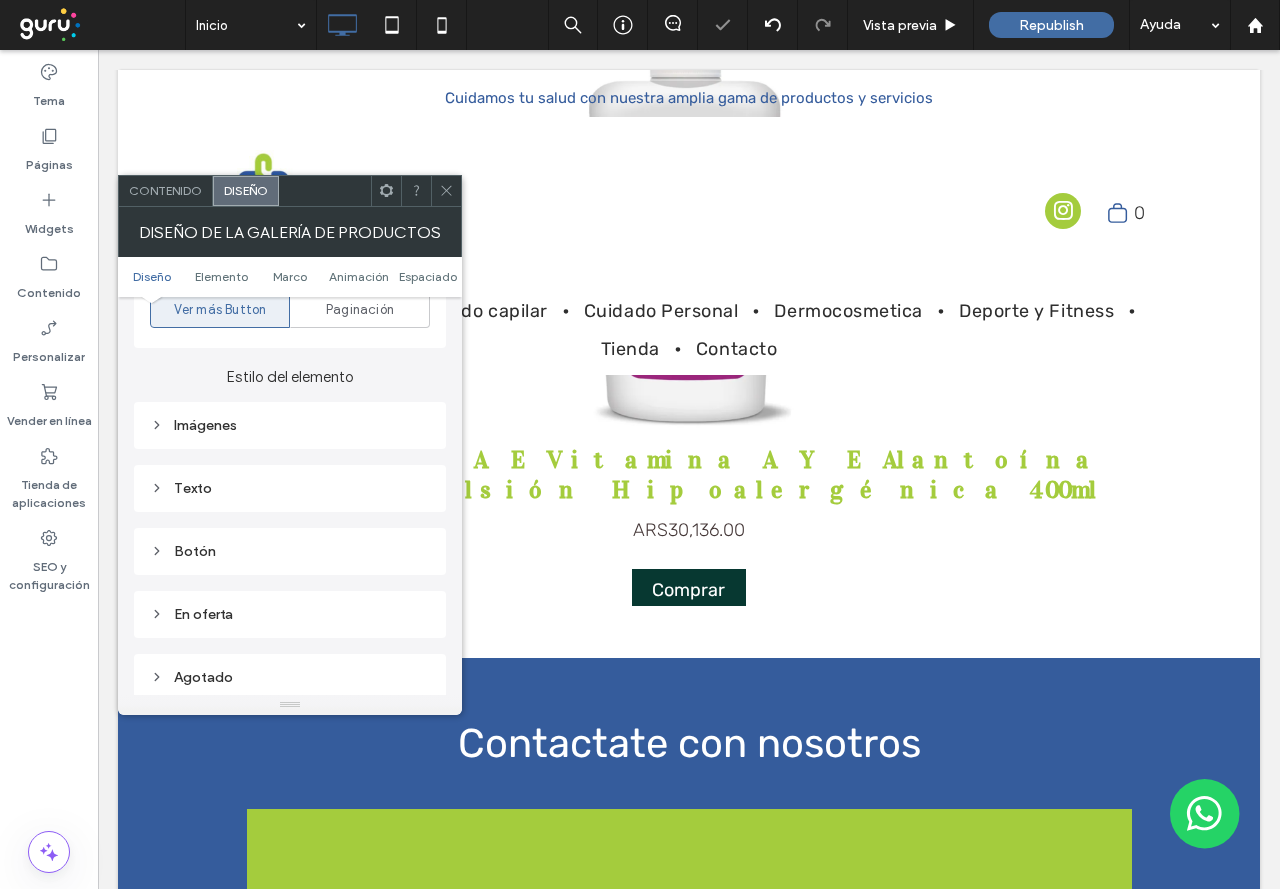 scroll, scrollTop: 800, scrollLeft: 0, axis: vertical 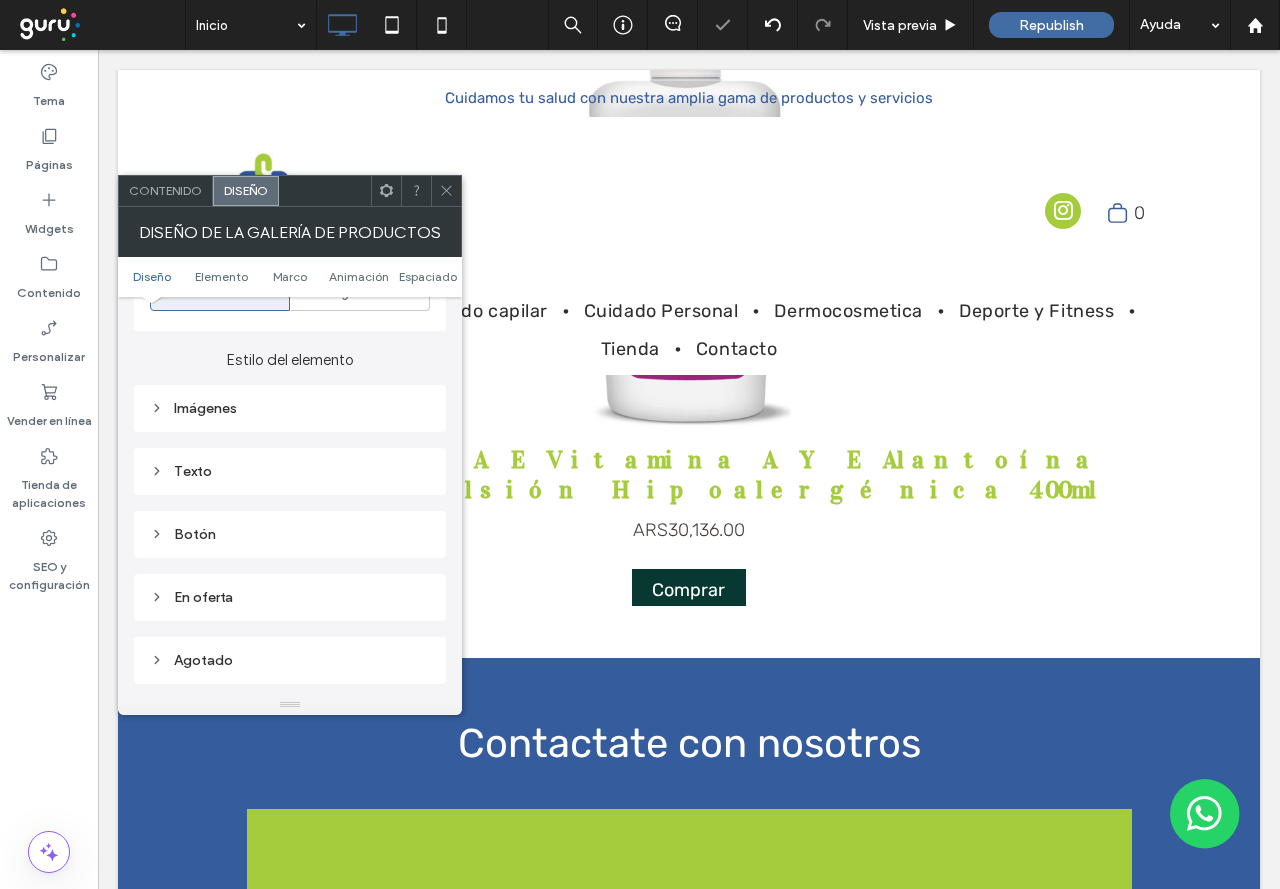 click on "Texto" at bounding box center (290, 471) 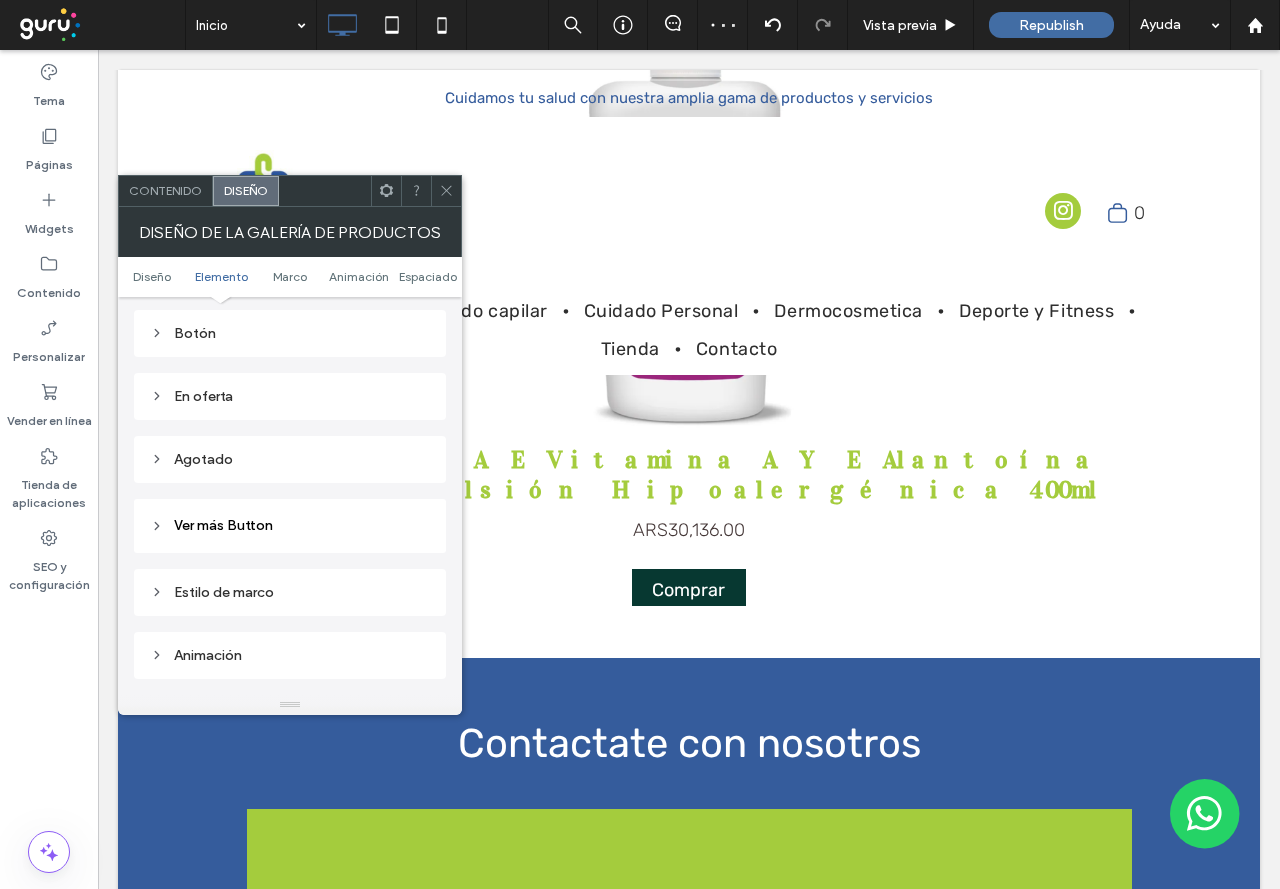 scroll, scrollTop: 1200, scrollLeft: 0, axis: vertical 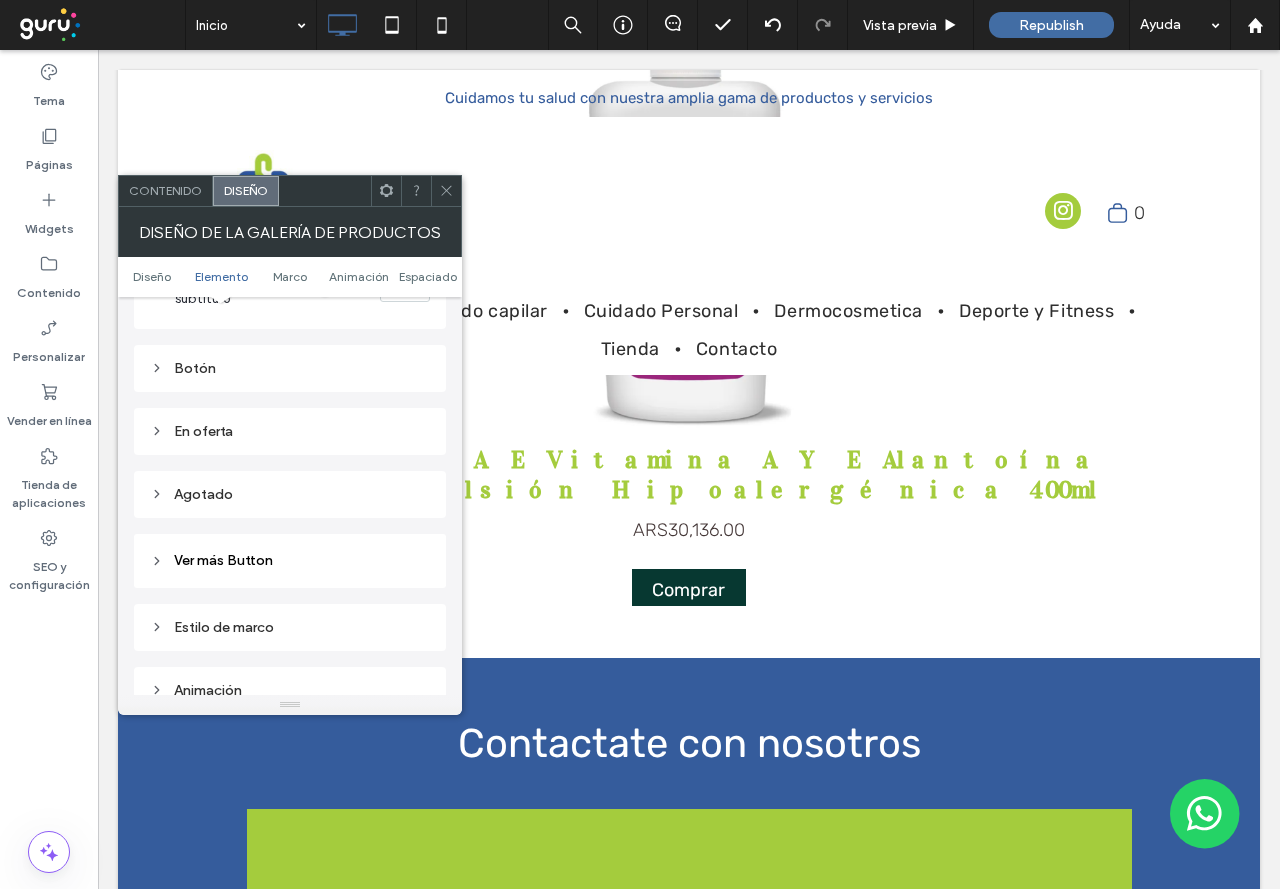 click on "Botón" at bounding box center (290, 368) 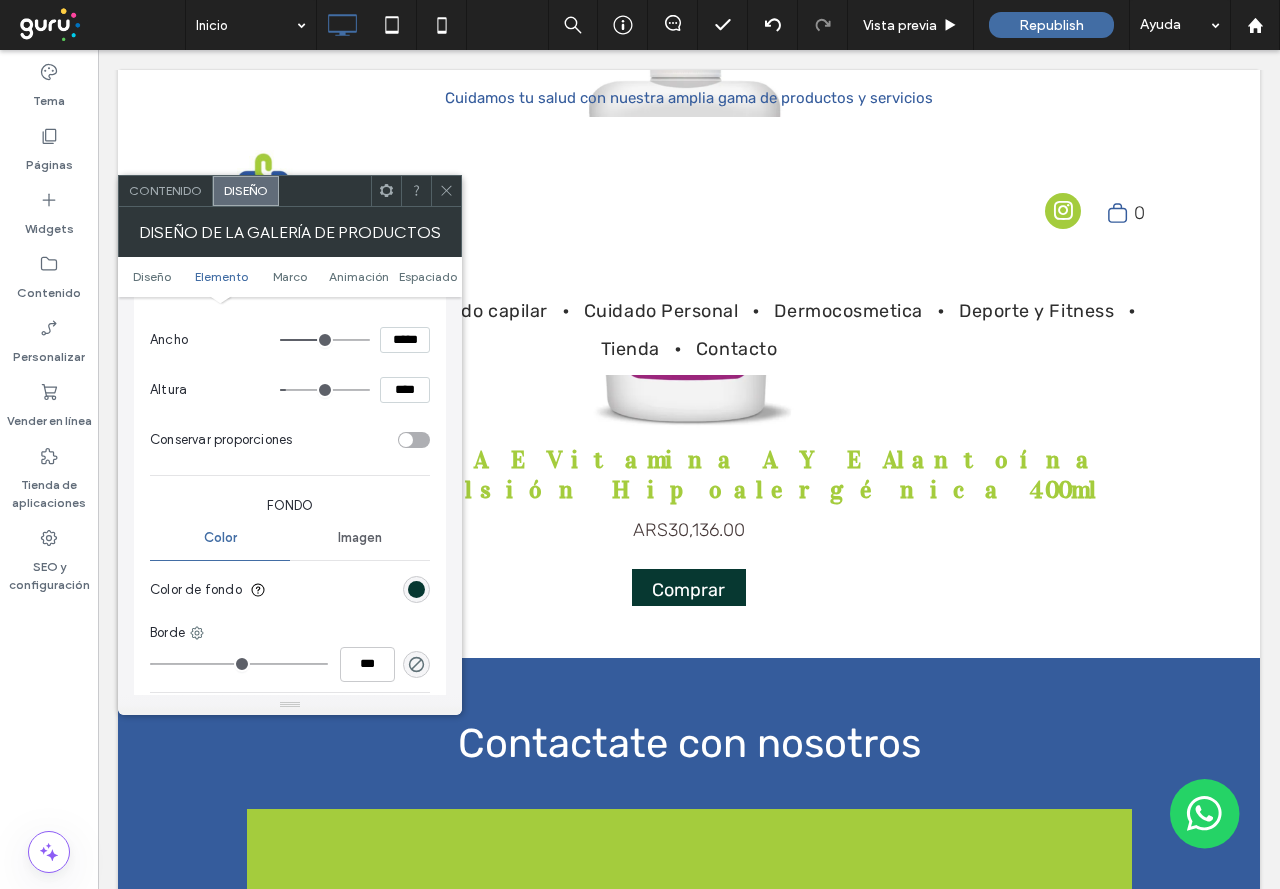 scroll, scrollTop: 1500, scrollLeft: 0, axis: vertical 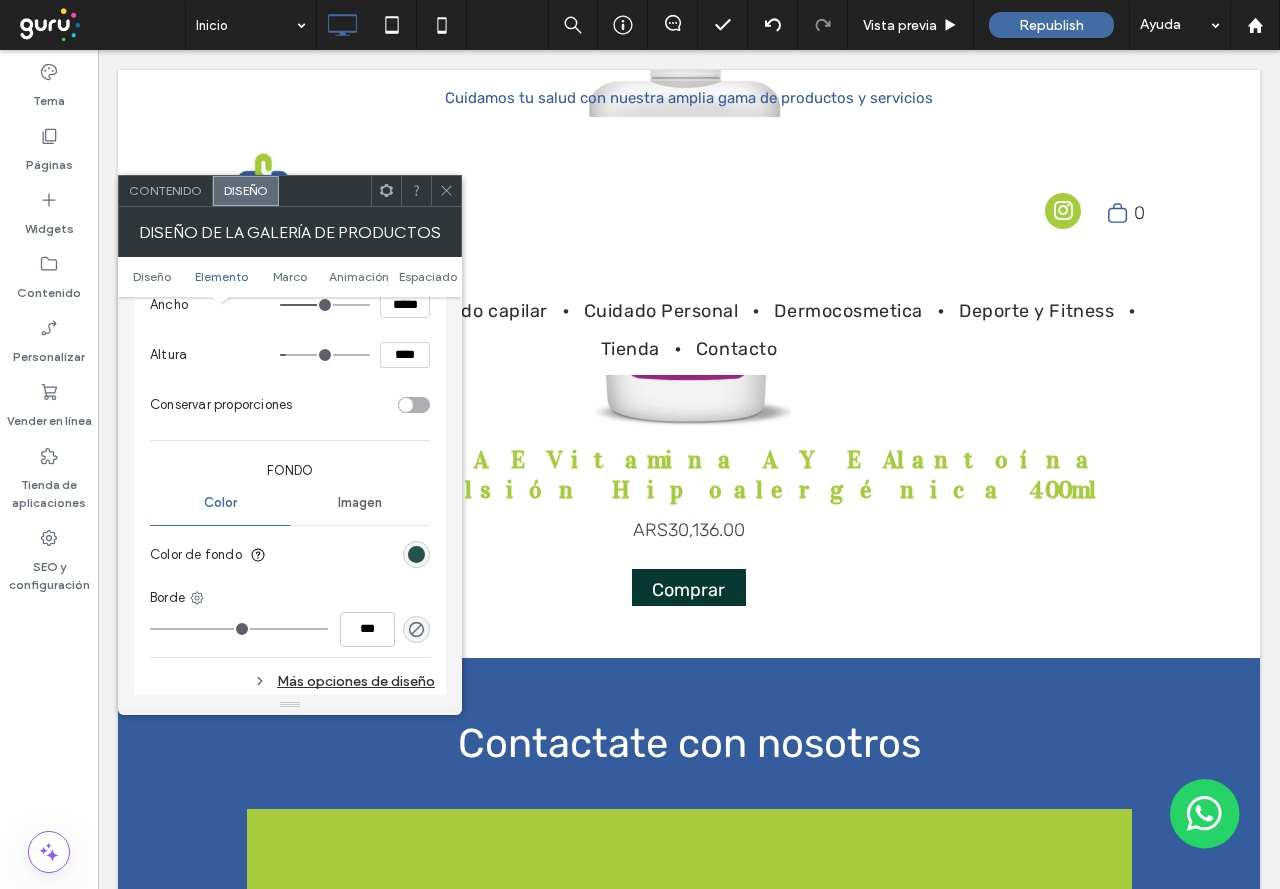 click at bounding box center [416, 554] 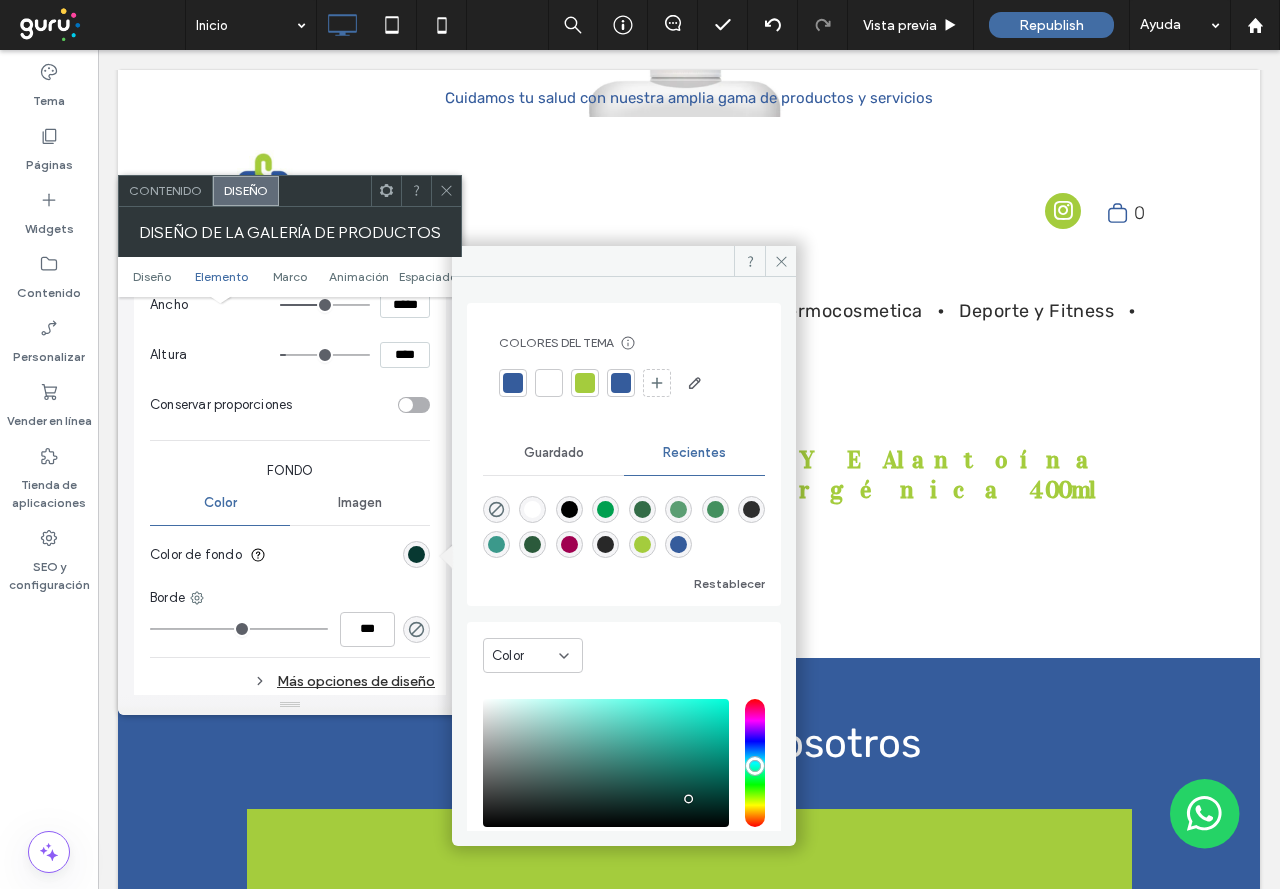 click at bounding box center [585, 383] 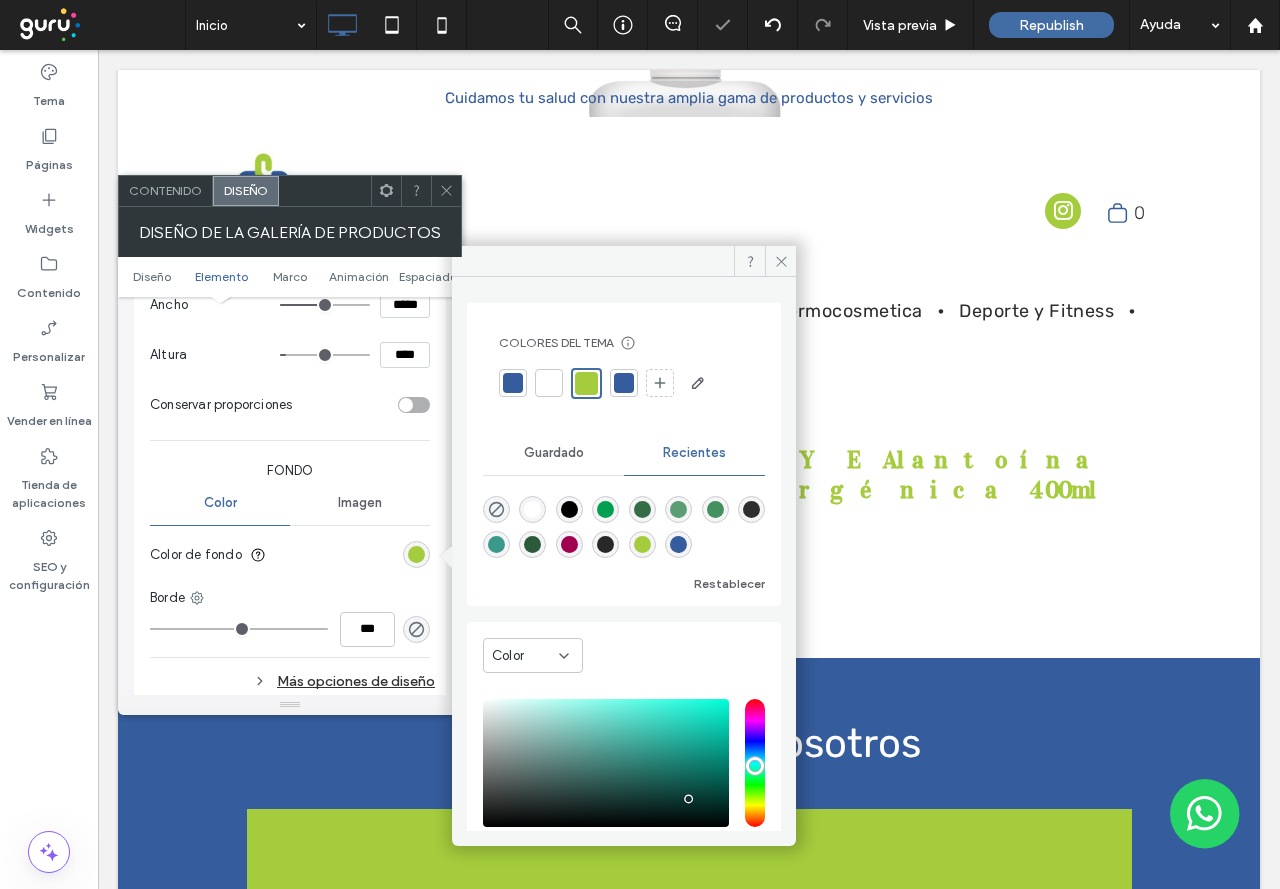 click at bounding box center [513, 383] 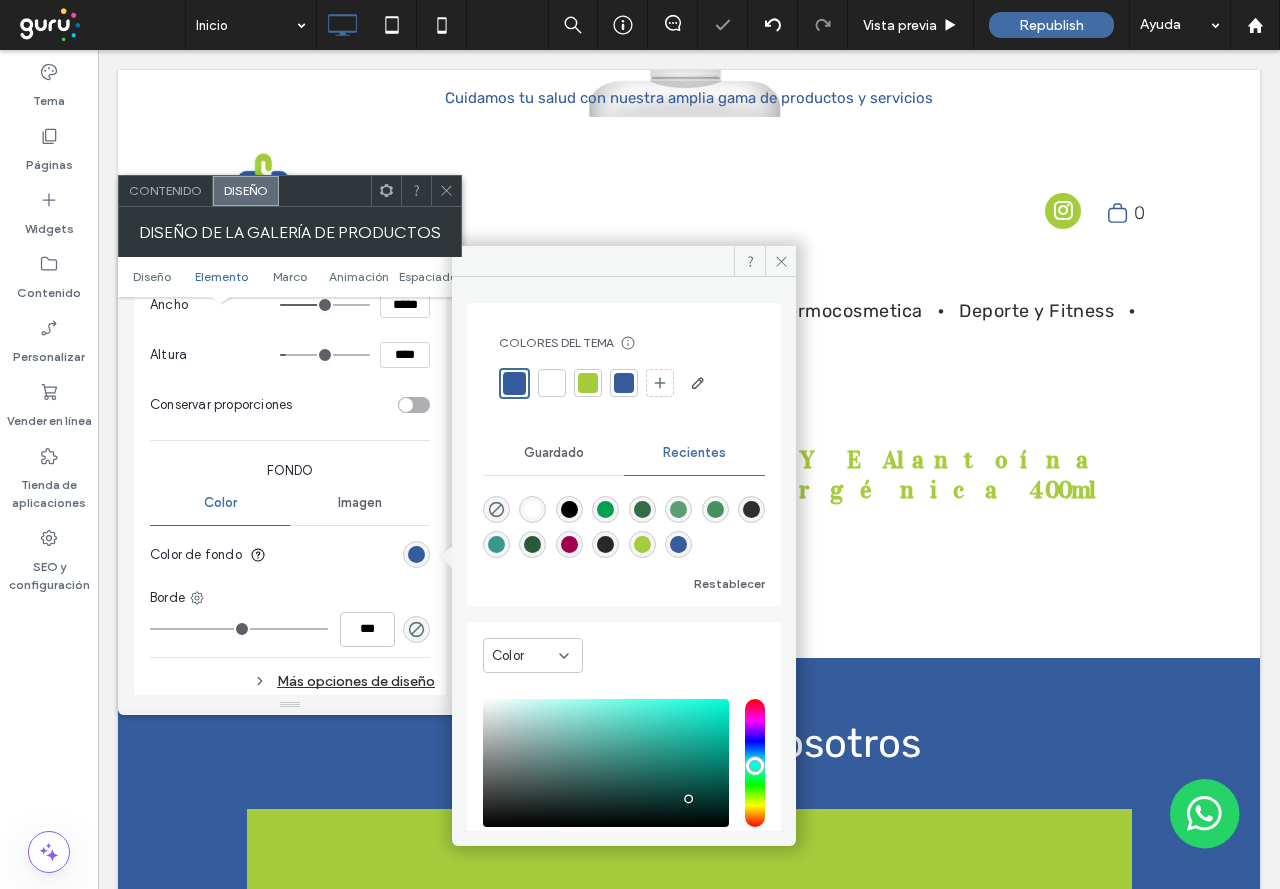 click at bounding box center (446, 191) 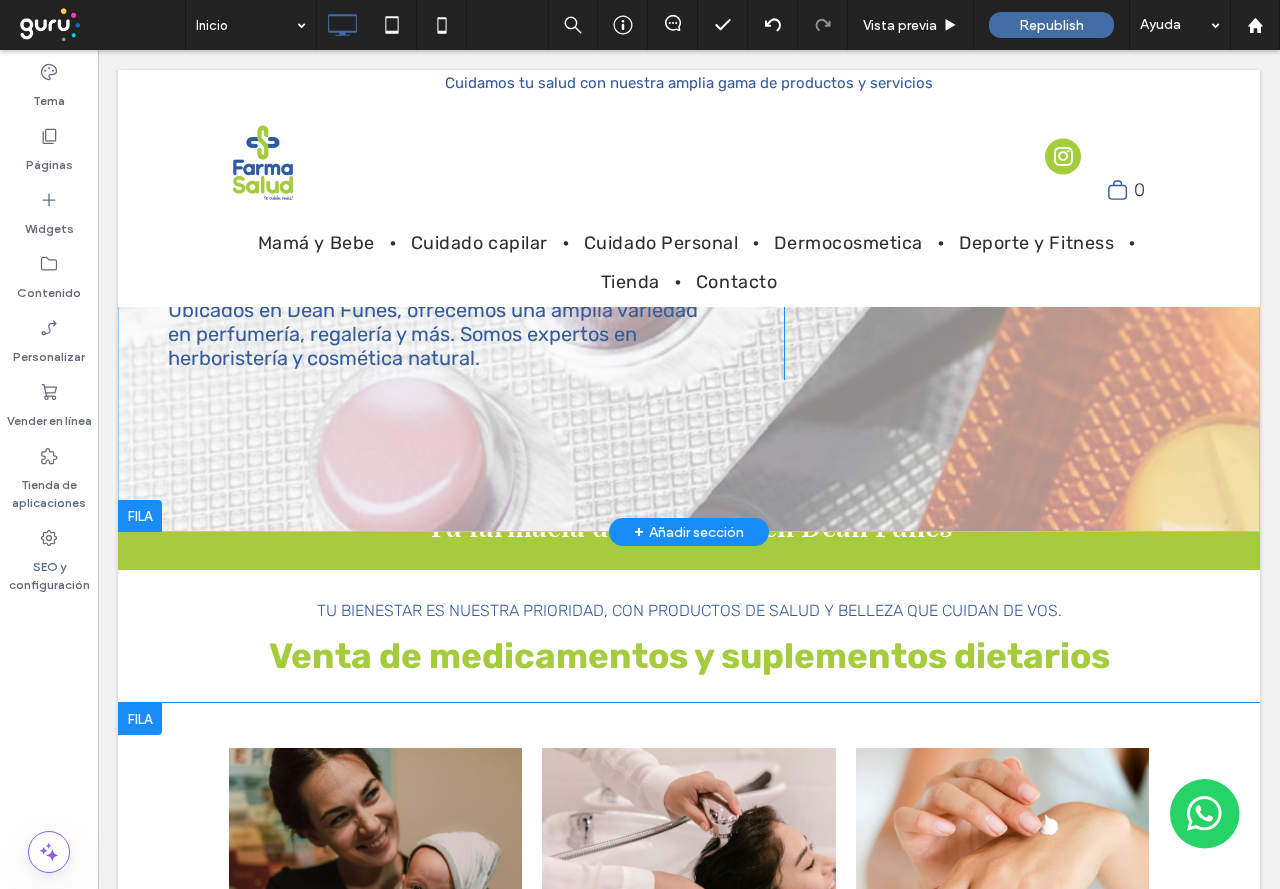 scroll, scrollTop: 0, scrollLeft: 0, axis: both 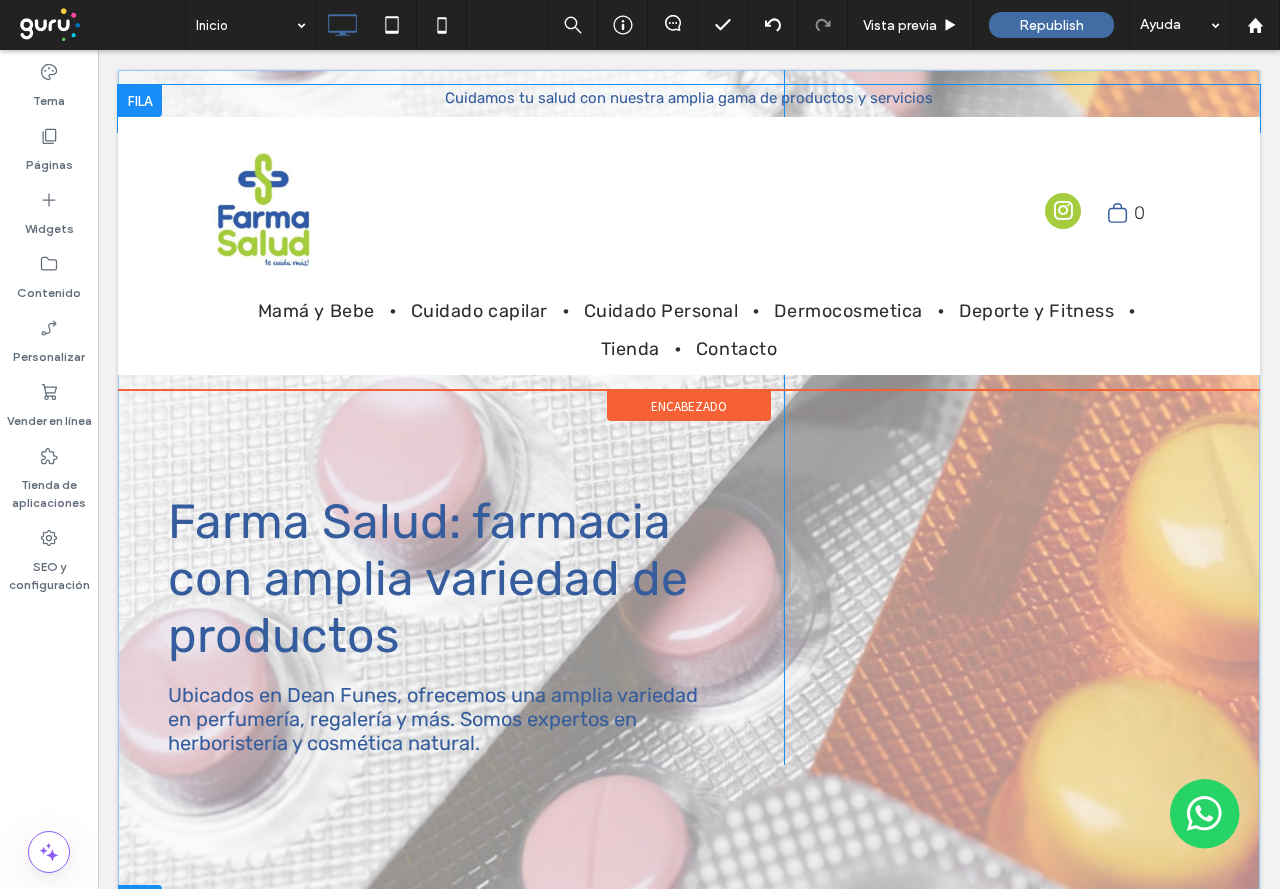 click at bounding box center (140, 101) 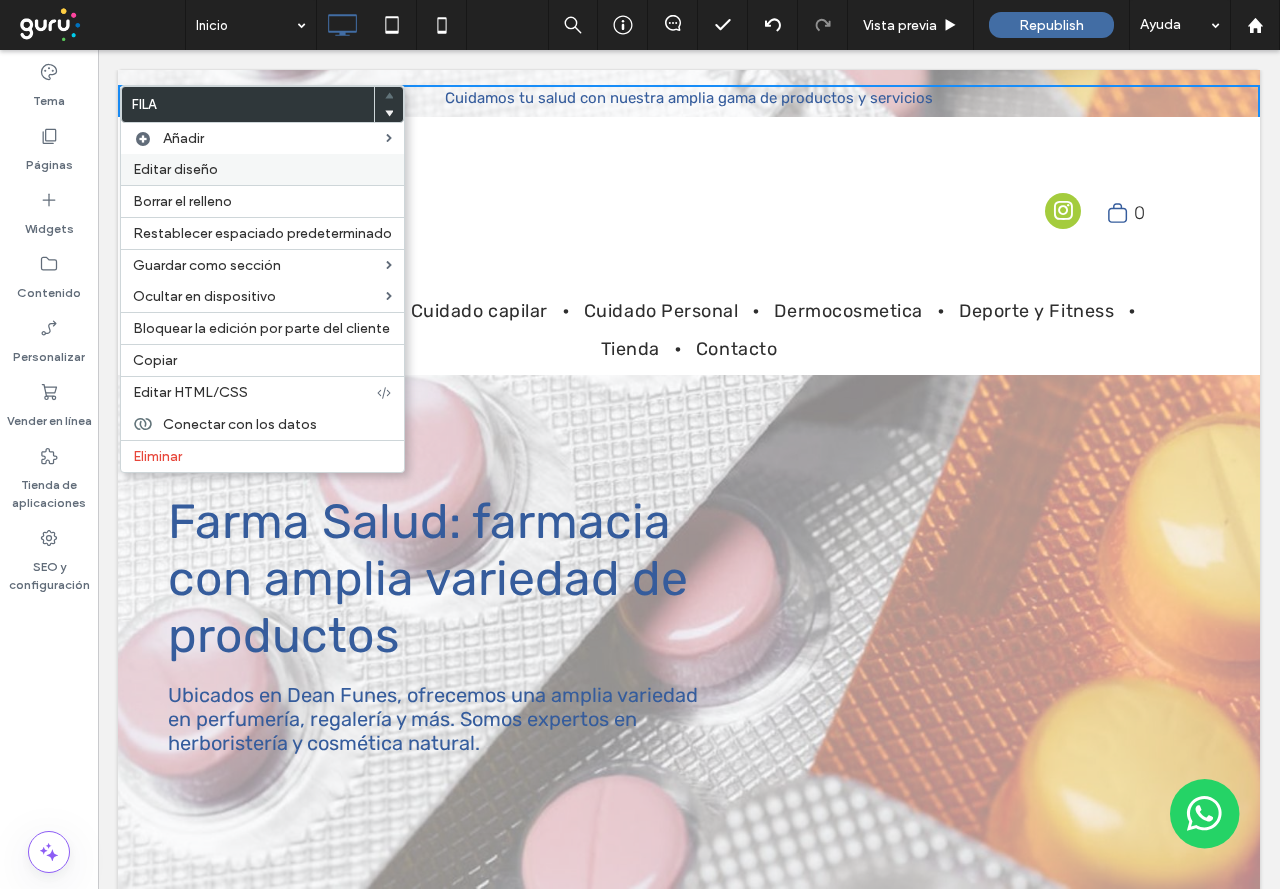 click on "Editar diseño" at bounding box center (175, 169) 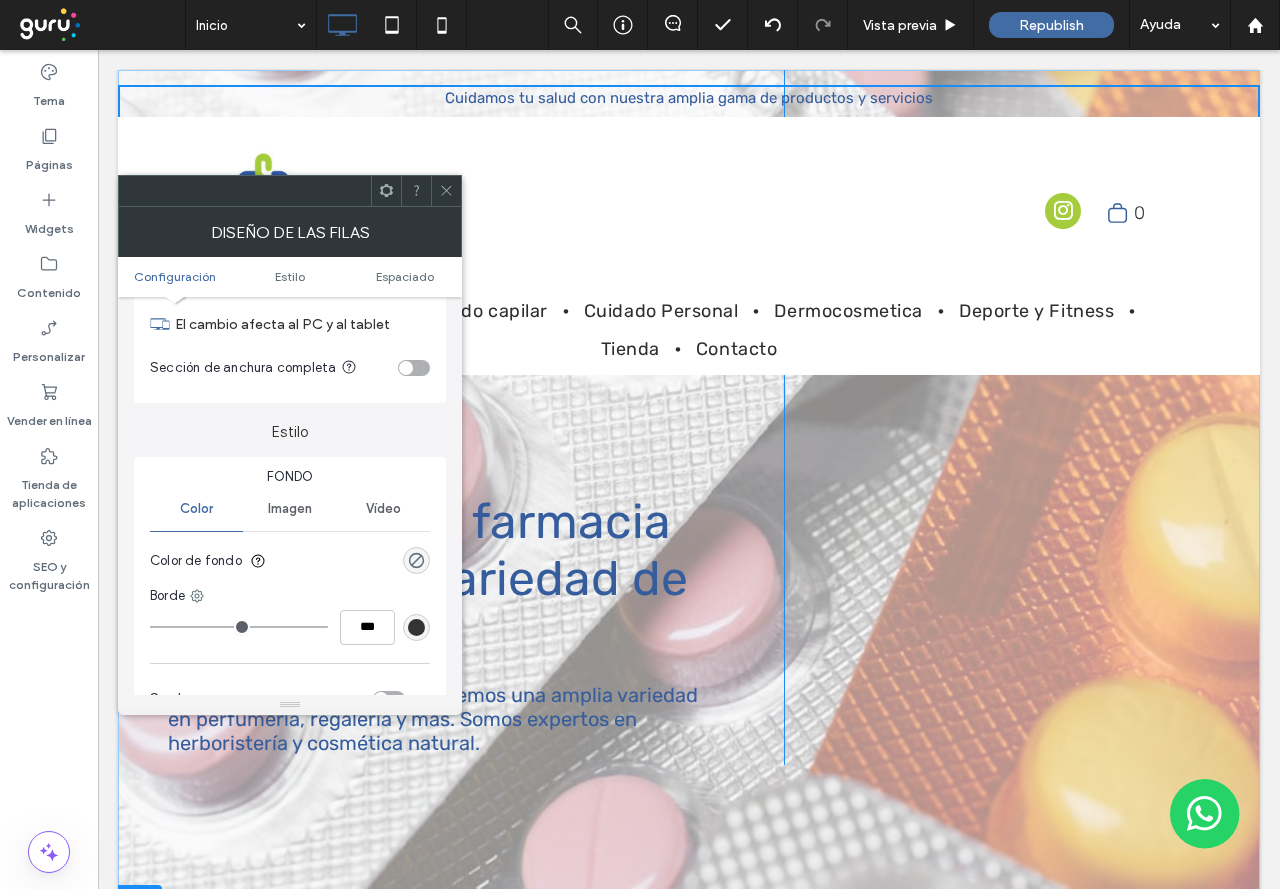 scroll, scrollTop: 100, scrollLeft: 0, axis: vertical 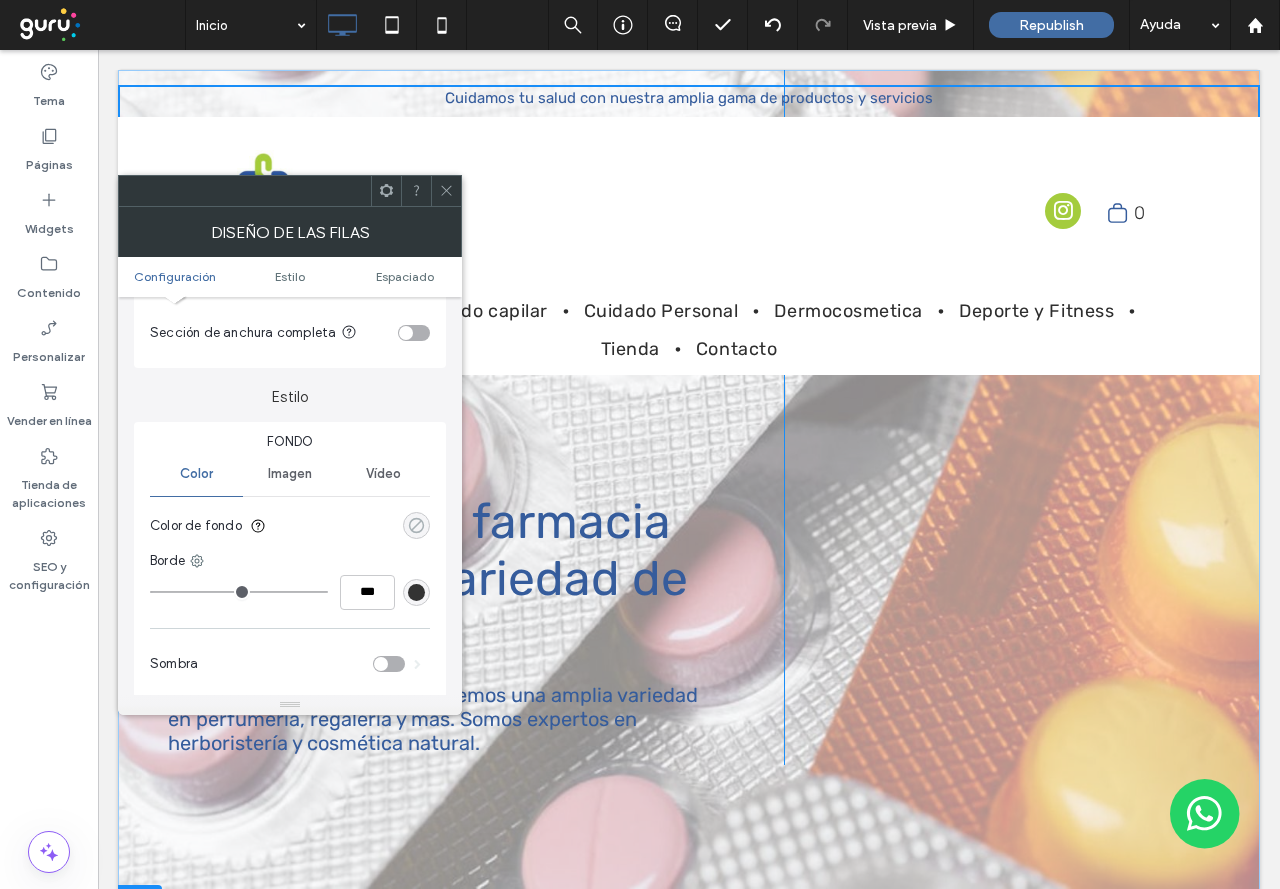 click 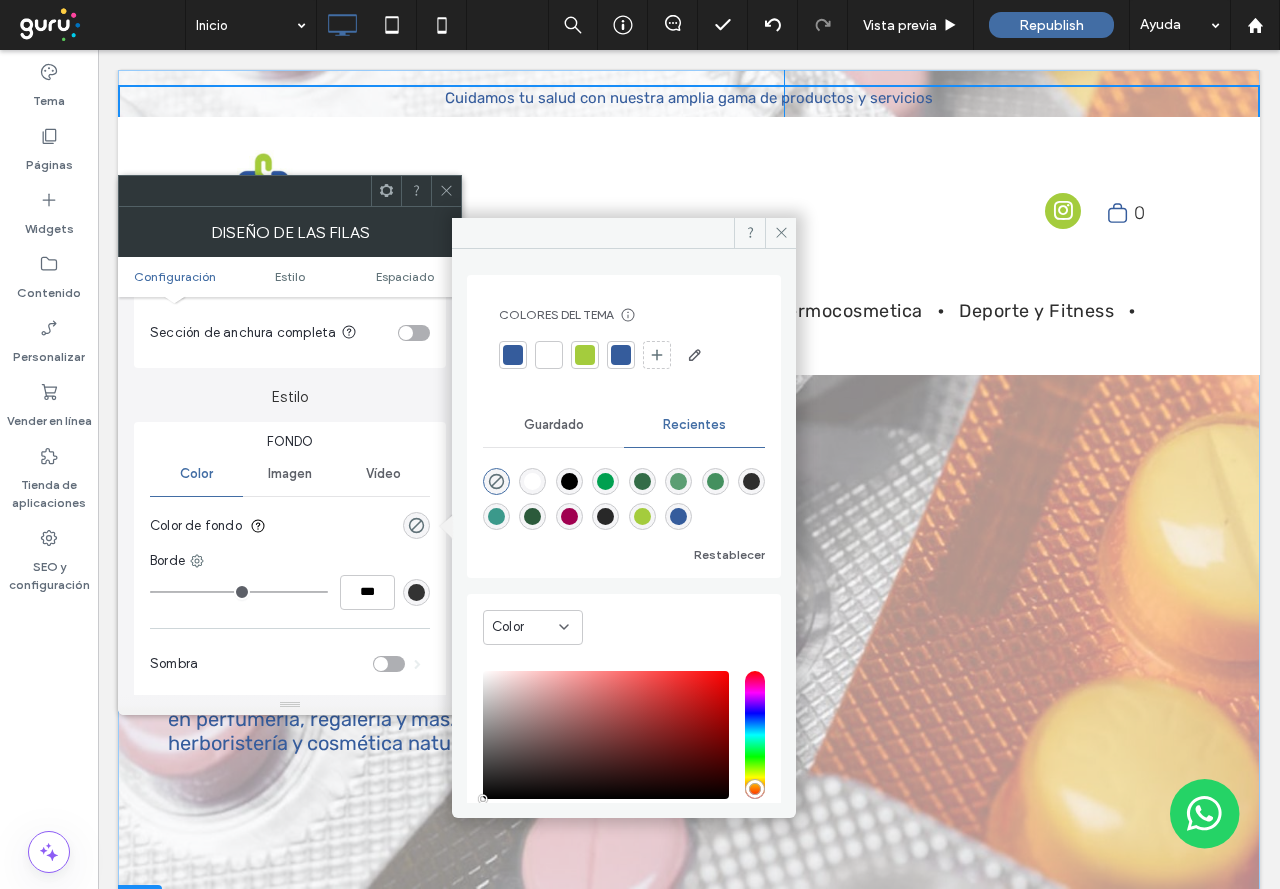click at bounding box center (513, 355) 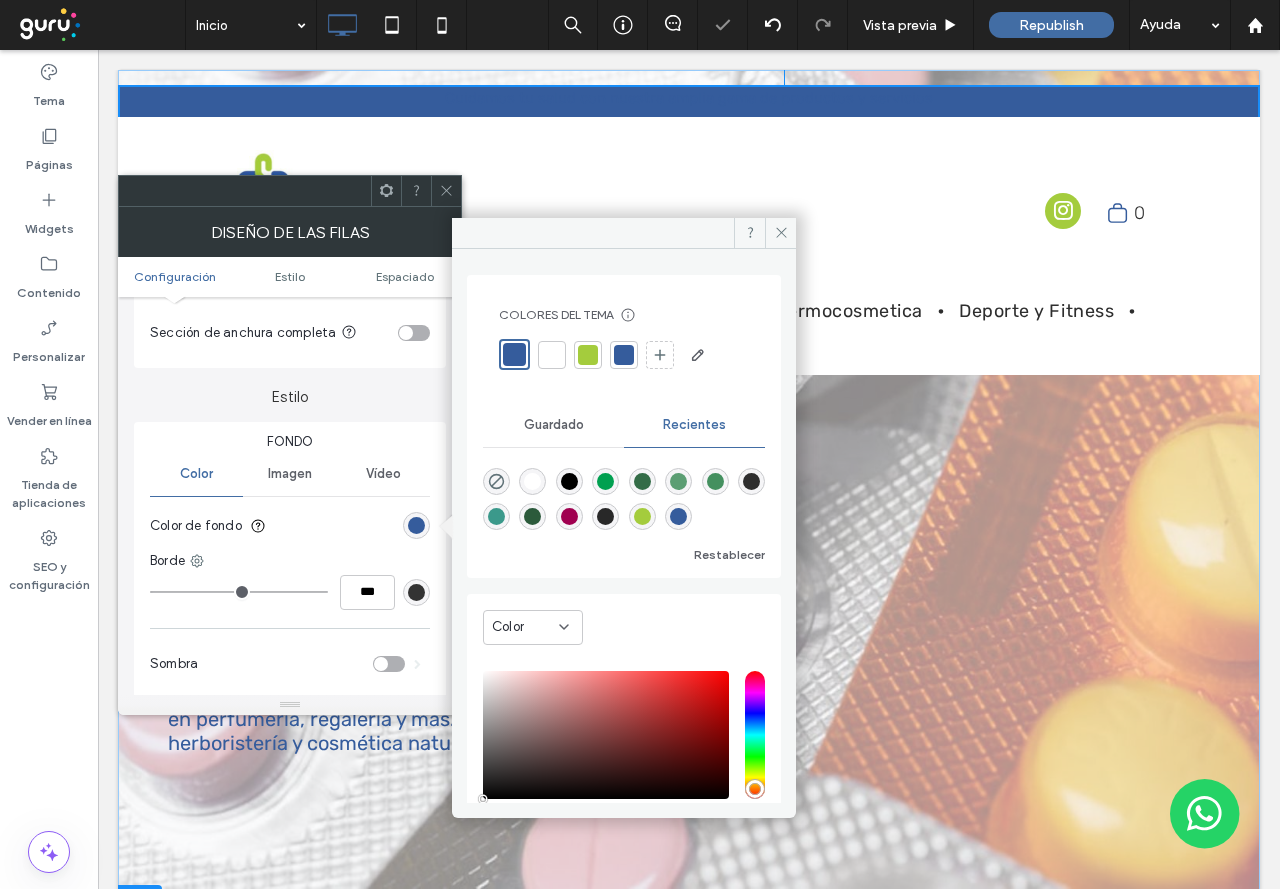 click at bounding box center (446, 191) 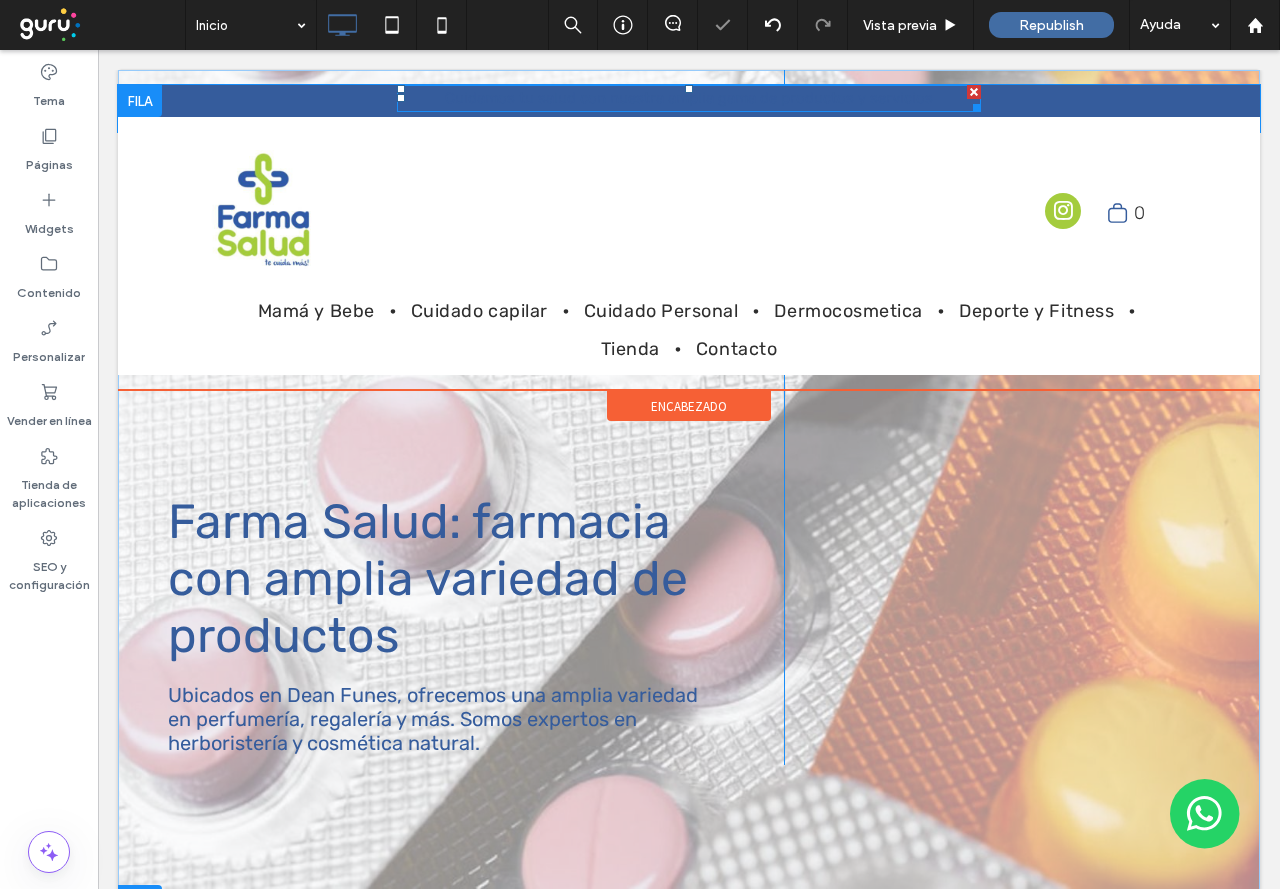 click on "Cuidamos tu salud con nuestra amplia gama de productos y servicios" at bounding box center [689, 98] 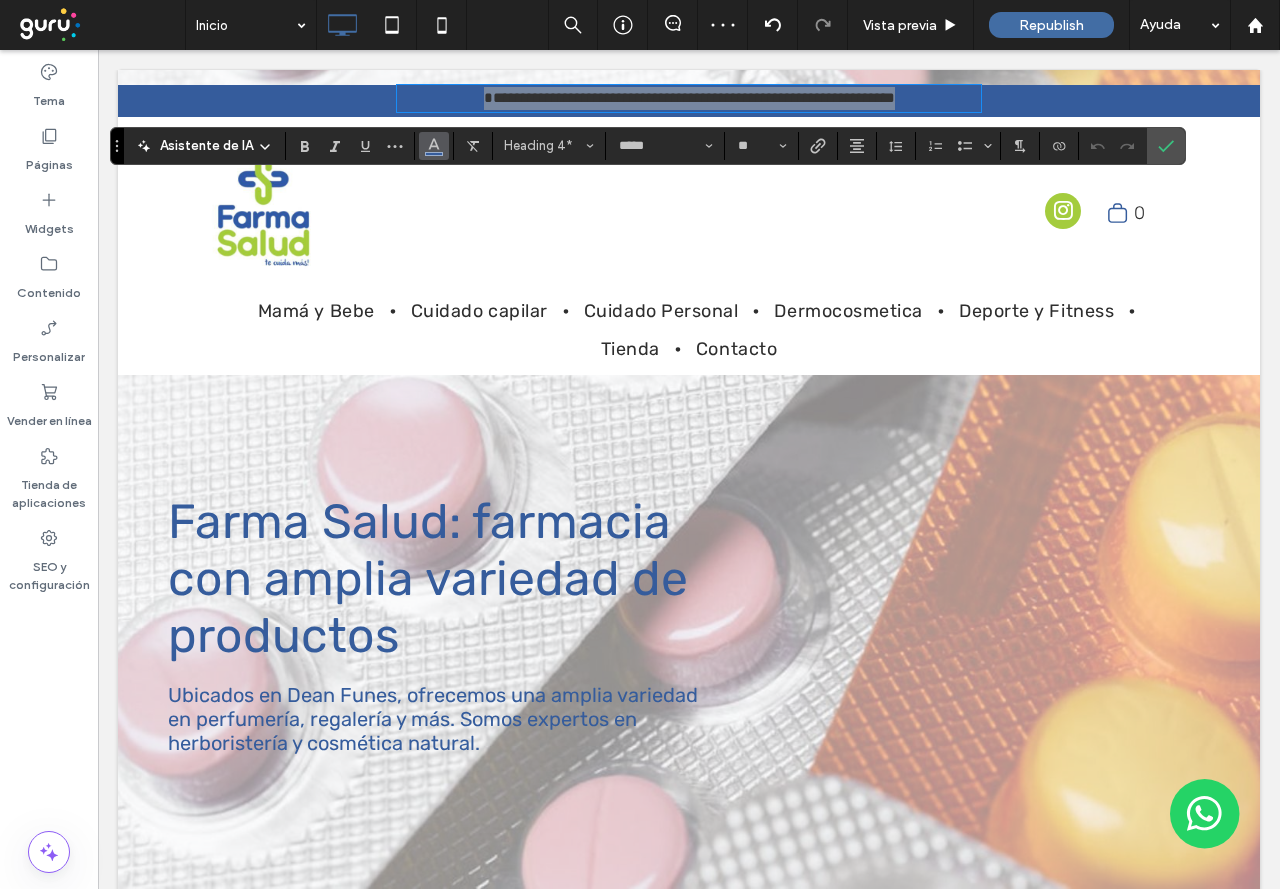 click at bounding box center (434, 146) 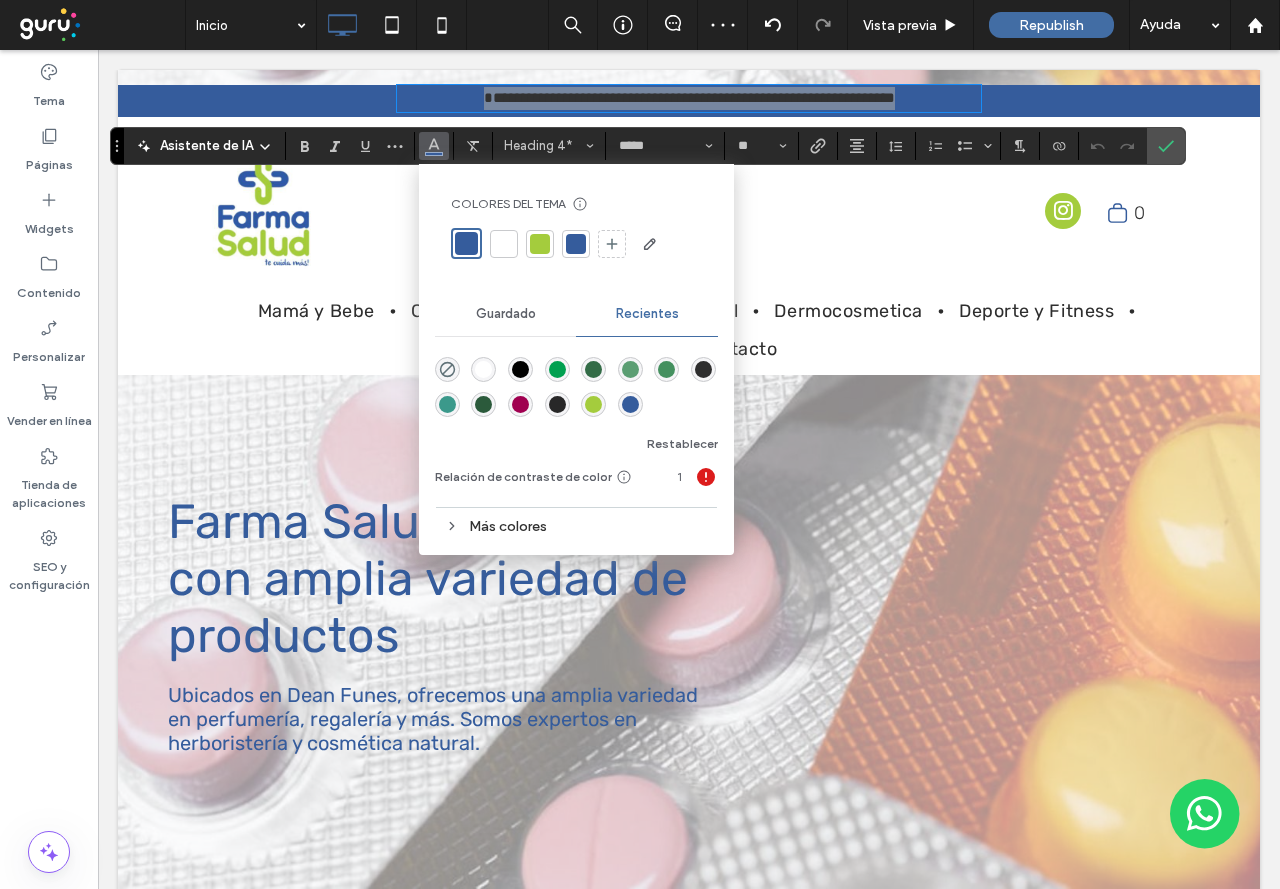 click at bounding box center [504, 244] 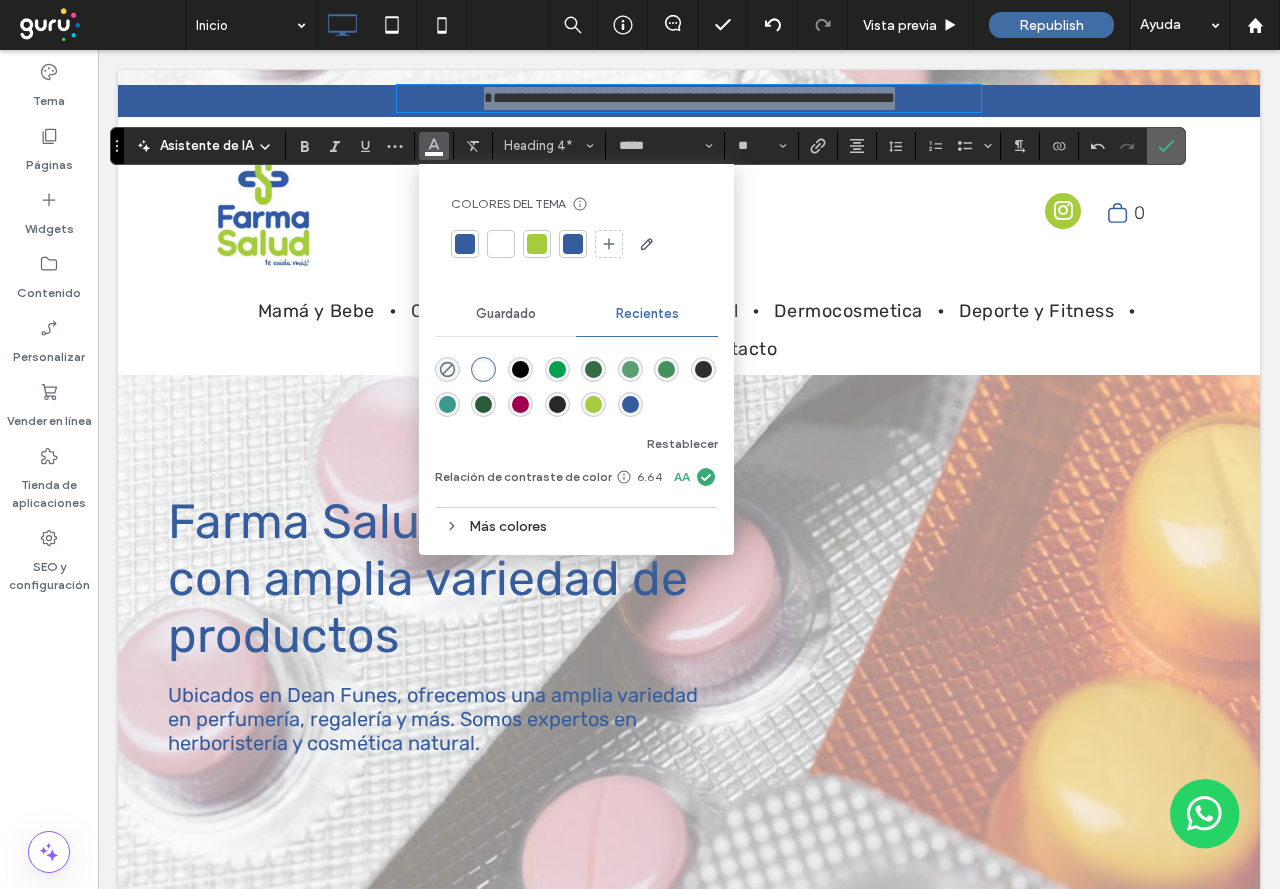 click 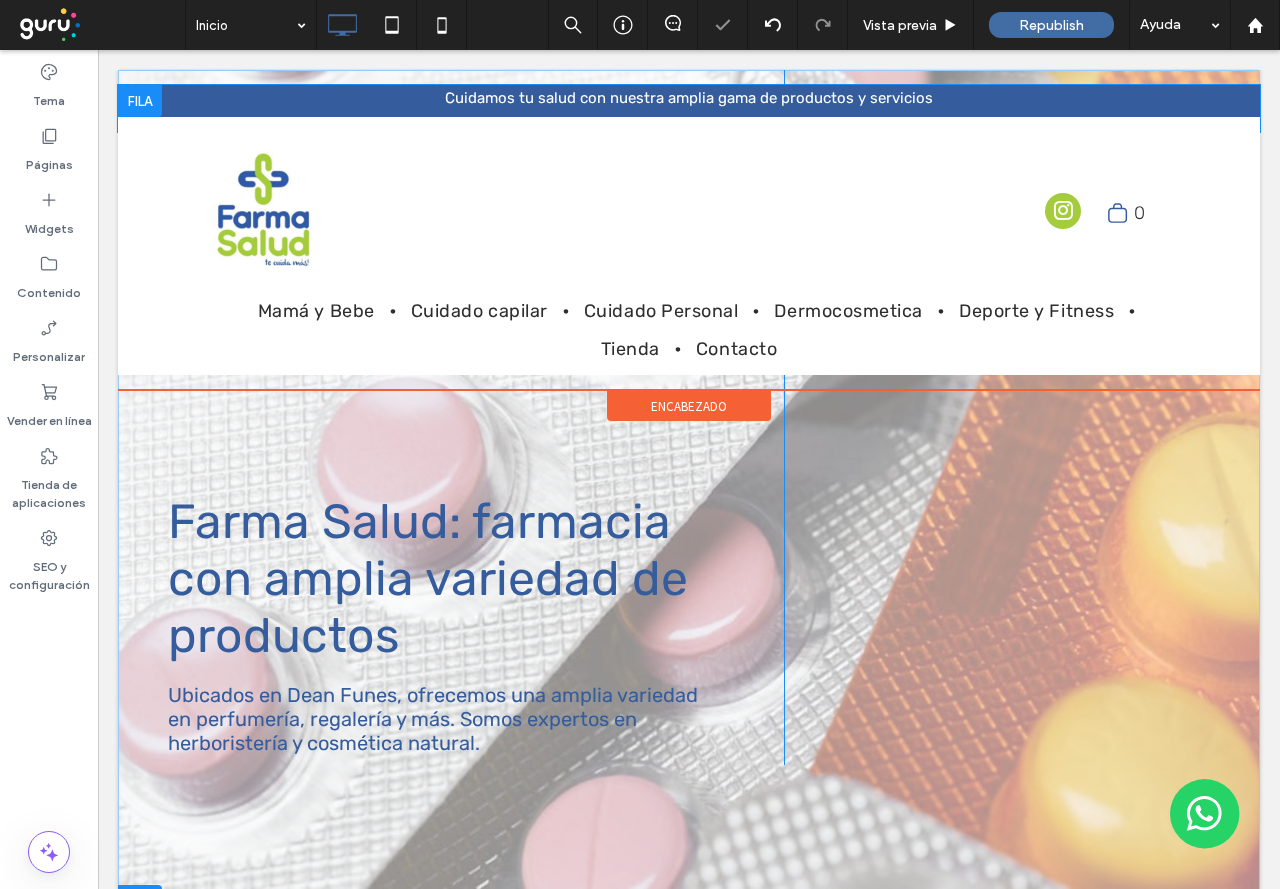 click on "encabezado" at bounding box center [689, 406] 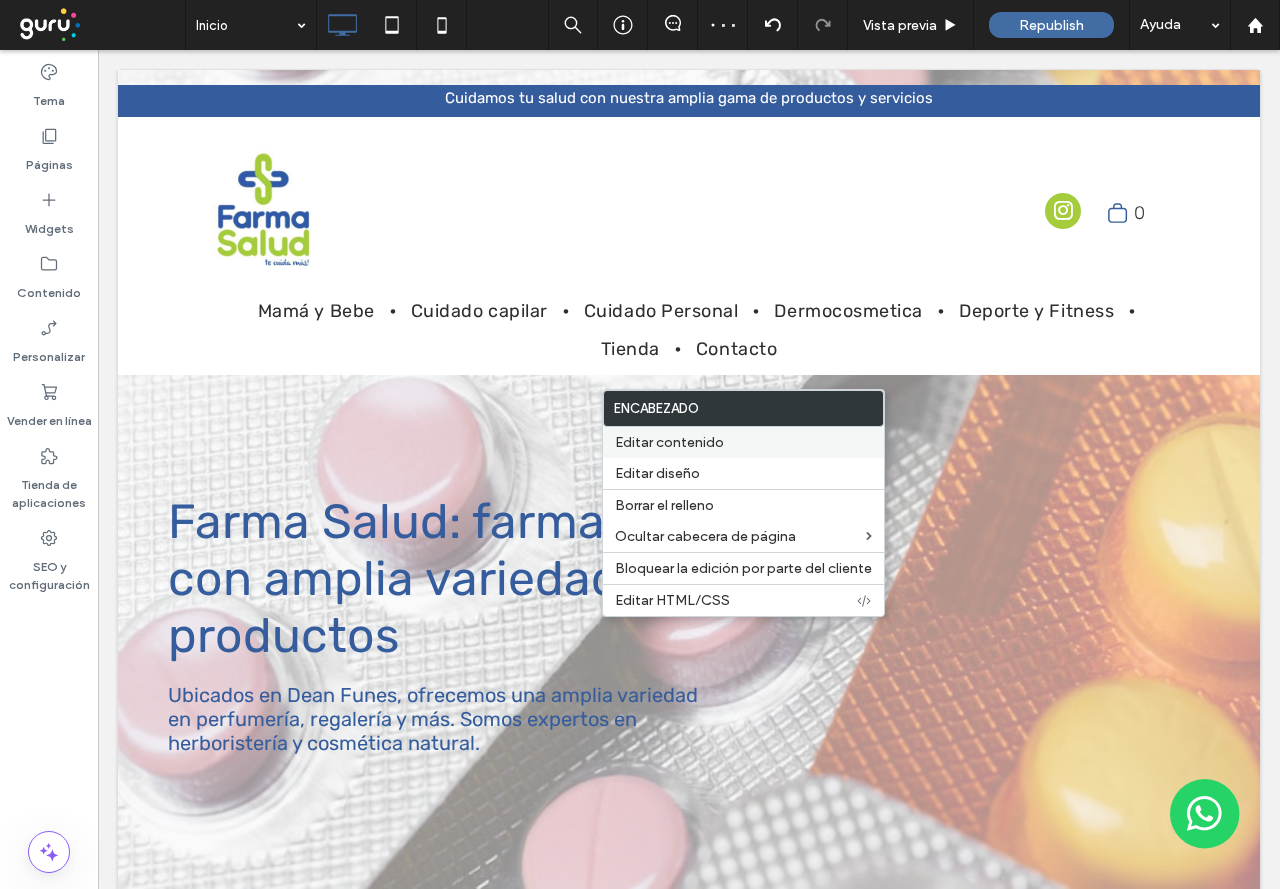 click on "Editar contenido" at bounding box center [743, 442] 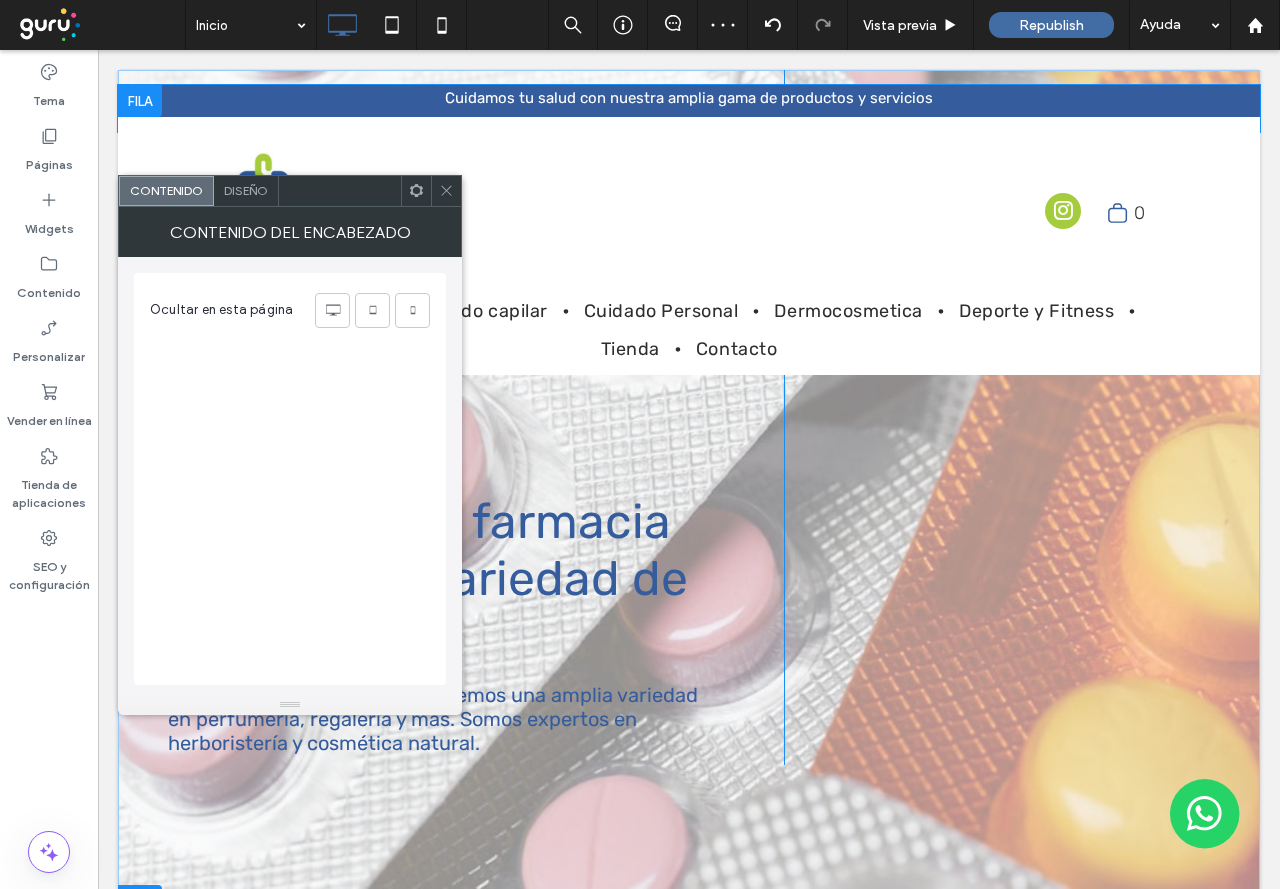 click on "Diseño" at bounding box center (246, 190) 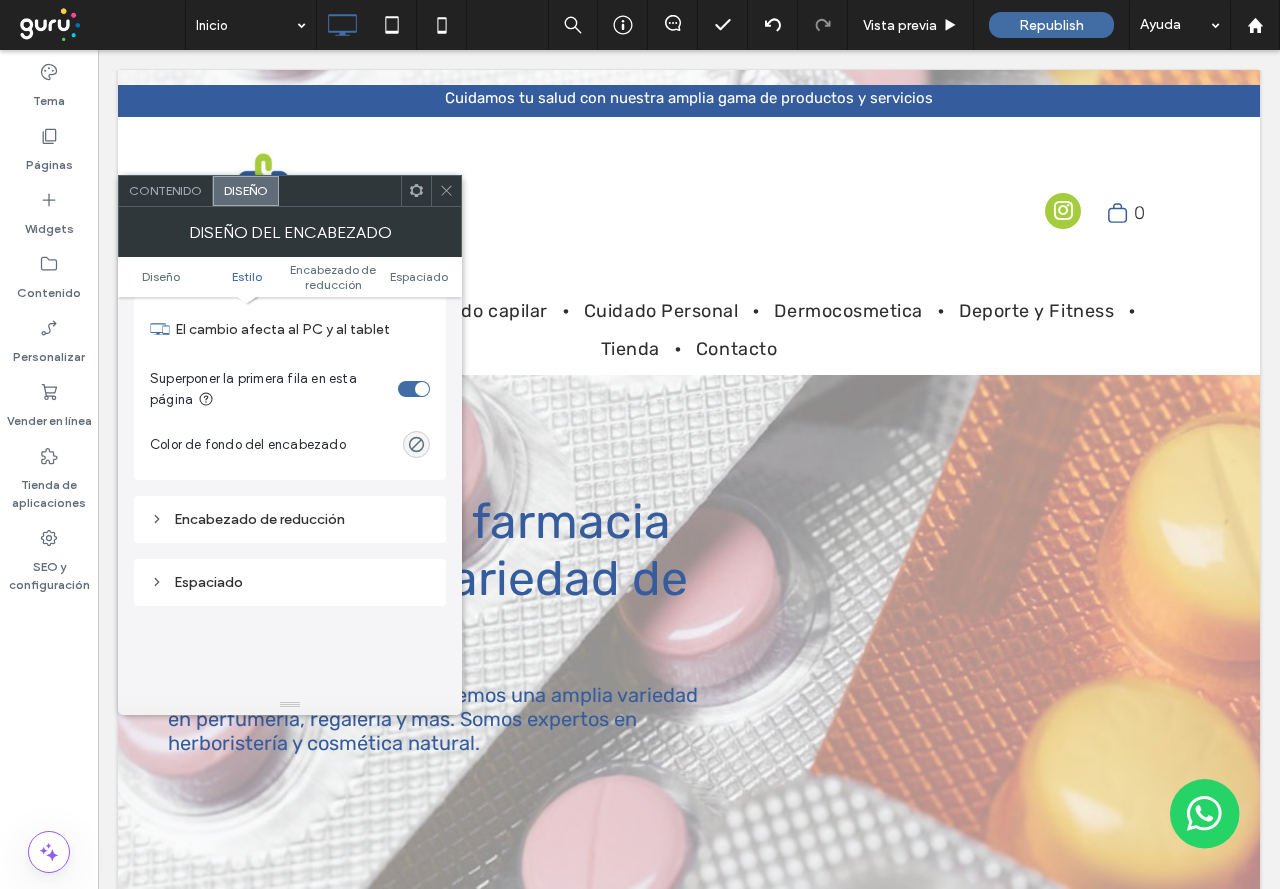 click on "Espaciado" at bounding box center [290, 582] 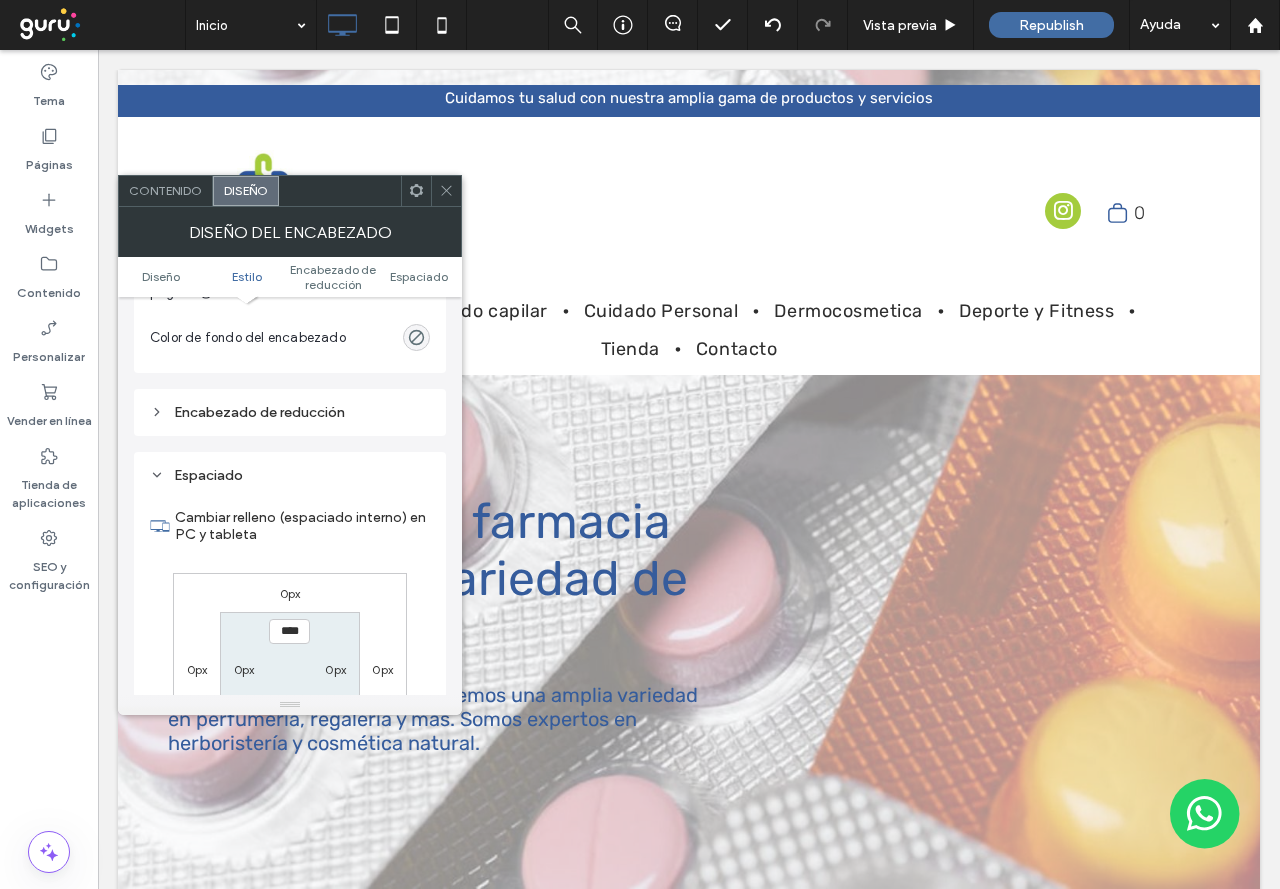 scroll, scrollTop: 800, scrollLeft: 0, axis: vertical 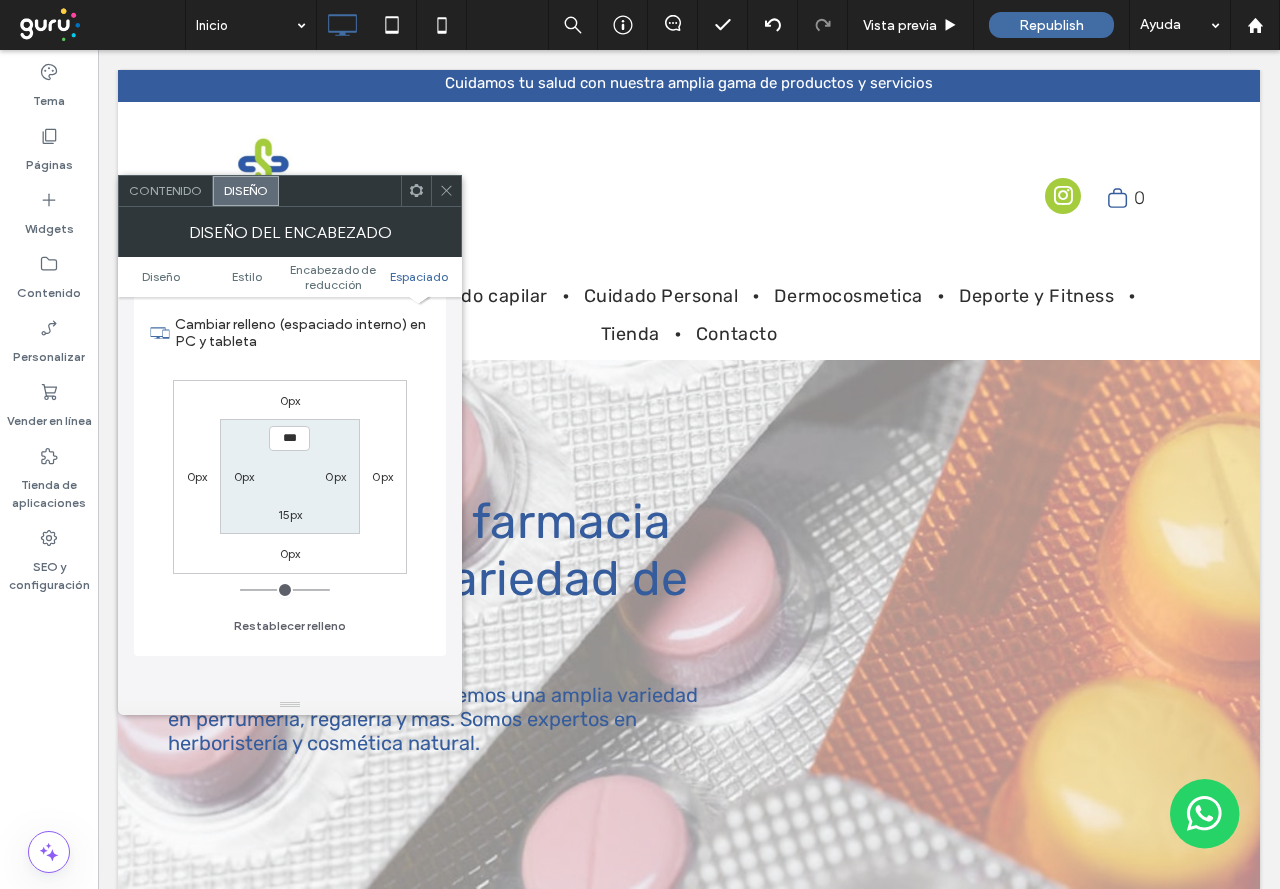 drag, startPoint x: 253, startPoint y: 592, endPoint x: 228, endPoint y: 588, distance: 25.317978 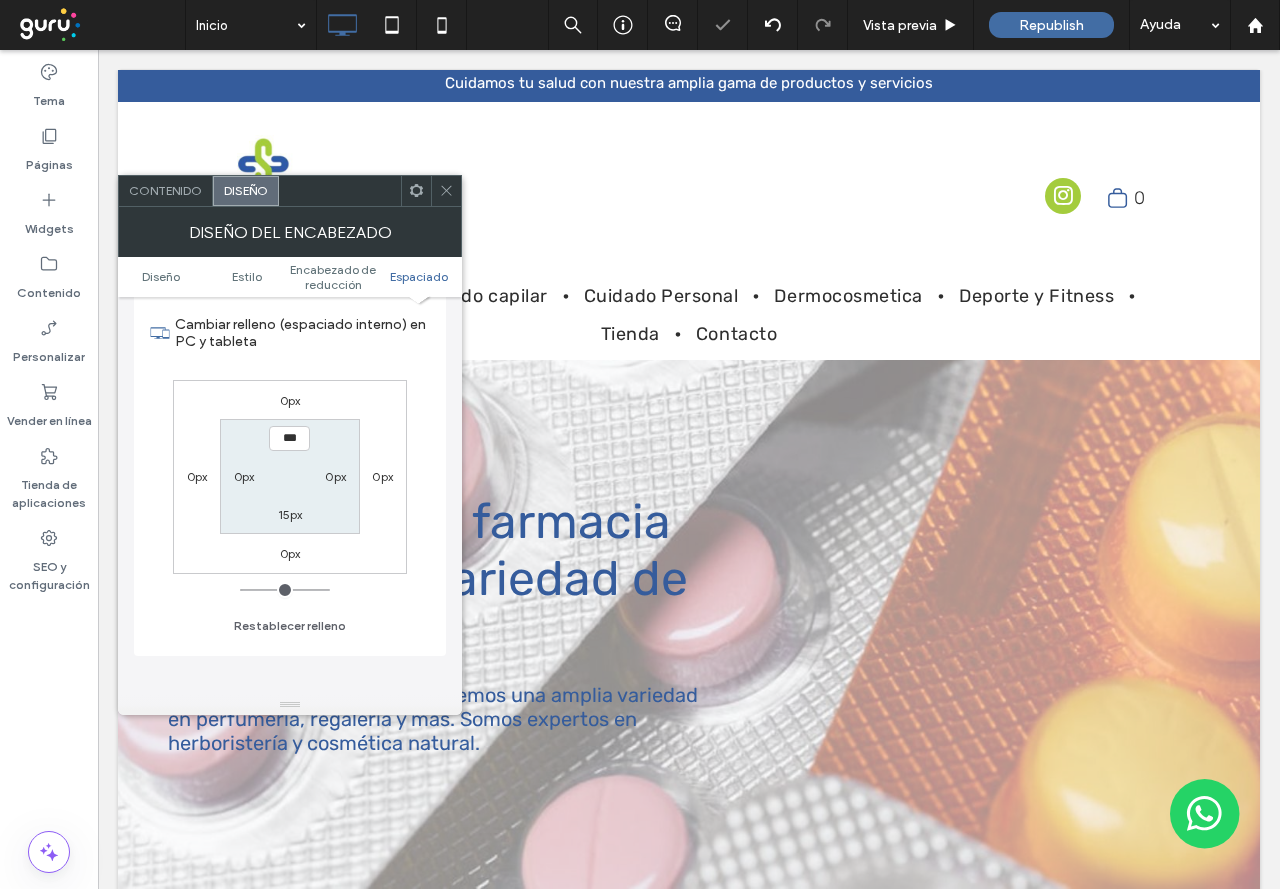 click 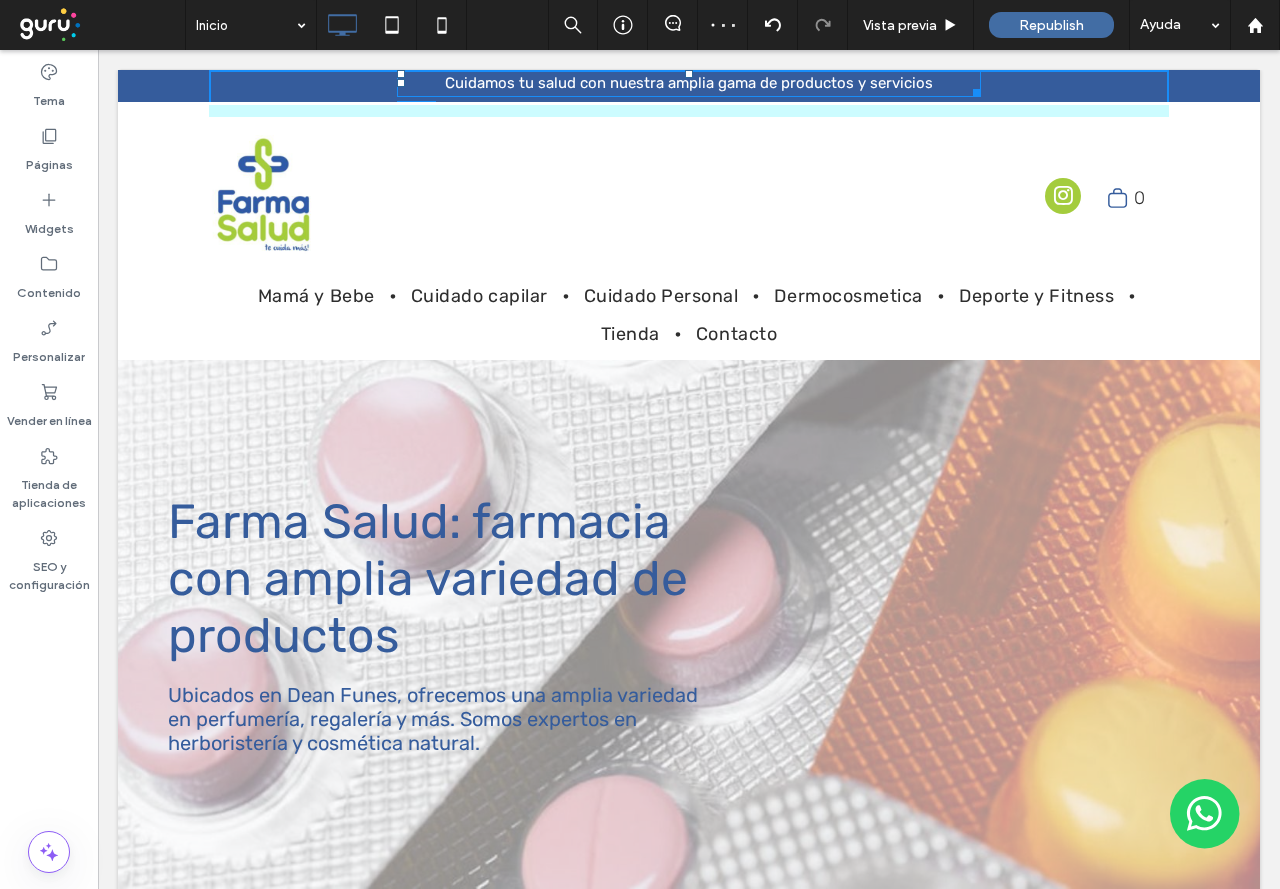 drag, startPoint x: 681, startPoint y: 76, endPoint x: 778, endPoint y: 137, distance: 114.58621 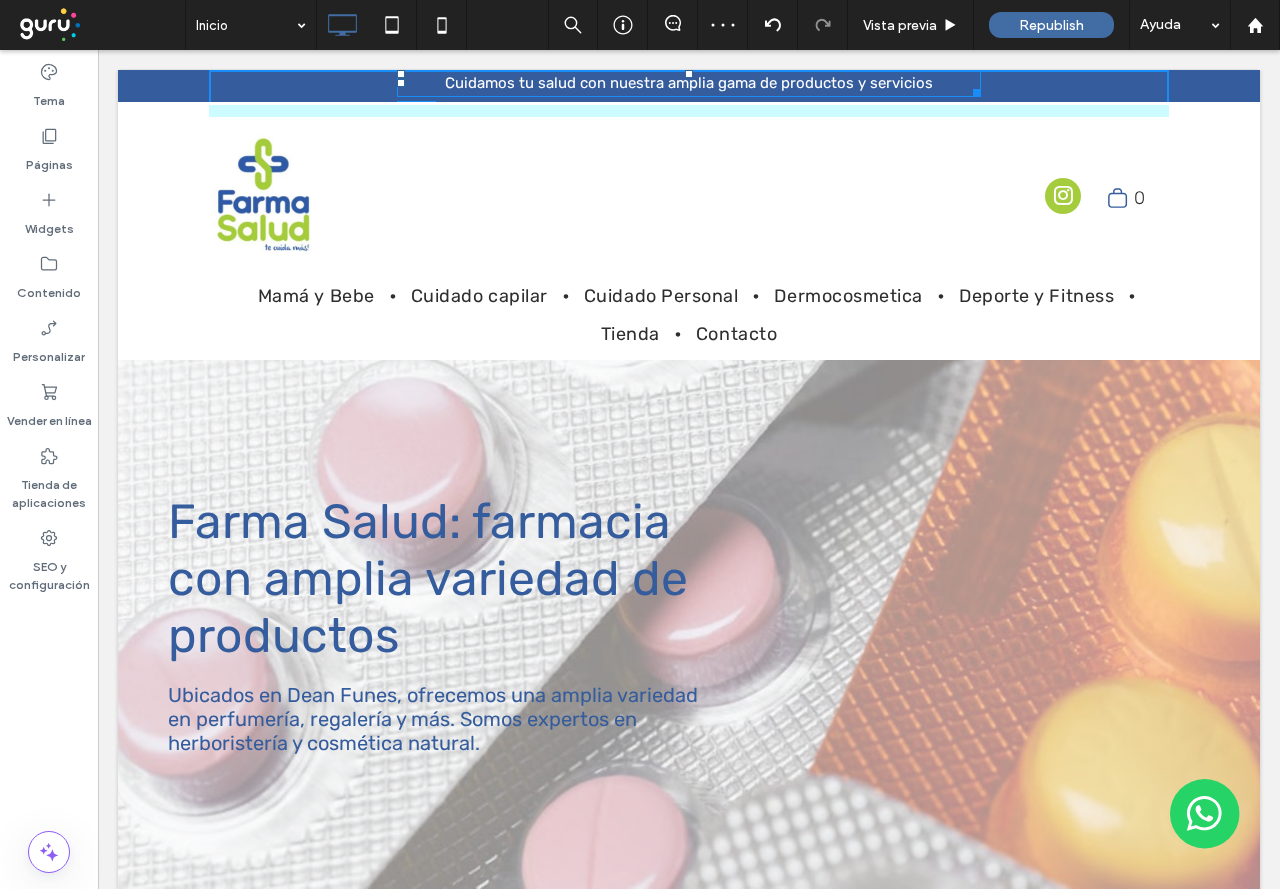 click at bounding box center (689, 74) 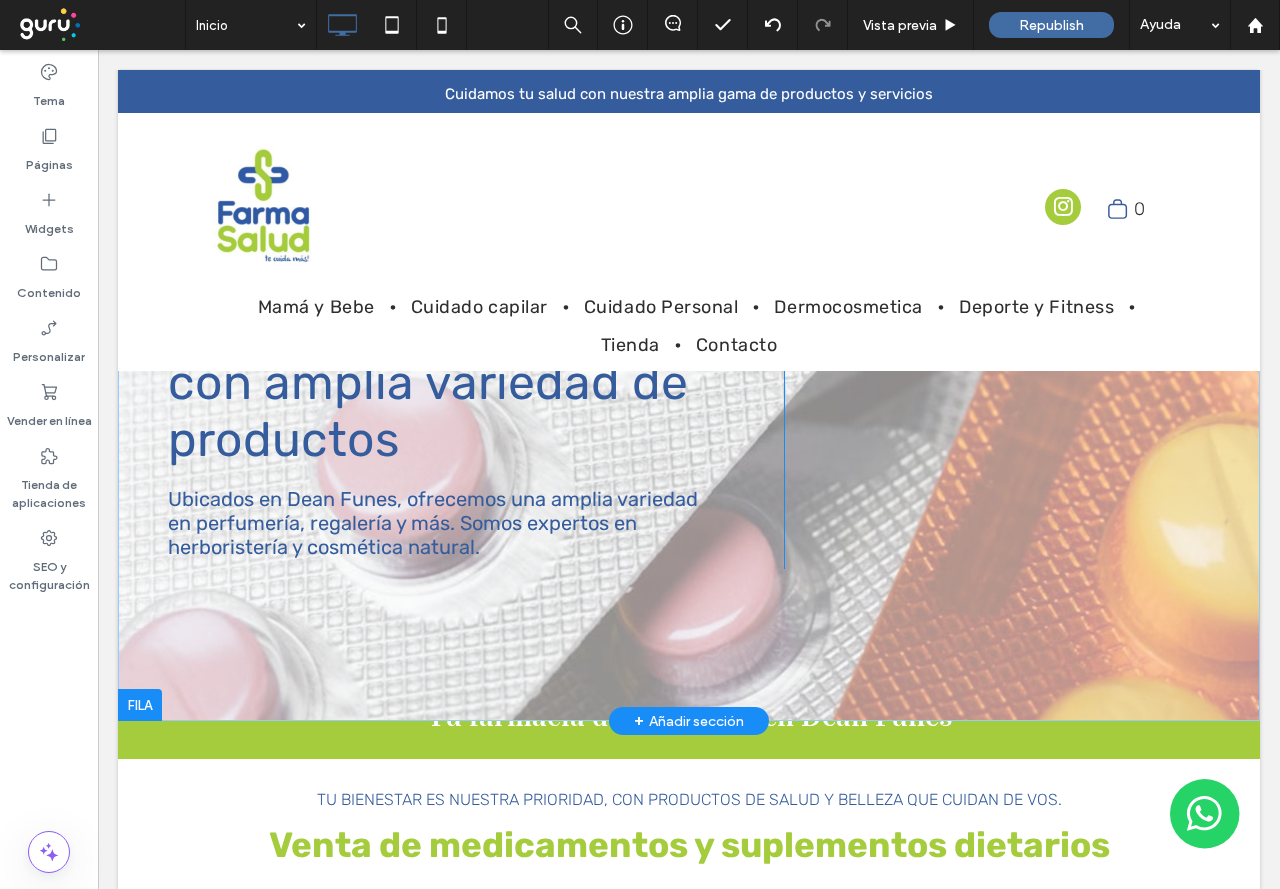 scroll, scrollTop: 200, scrollLeft: 0, axis: vertical 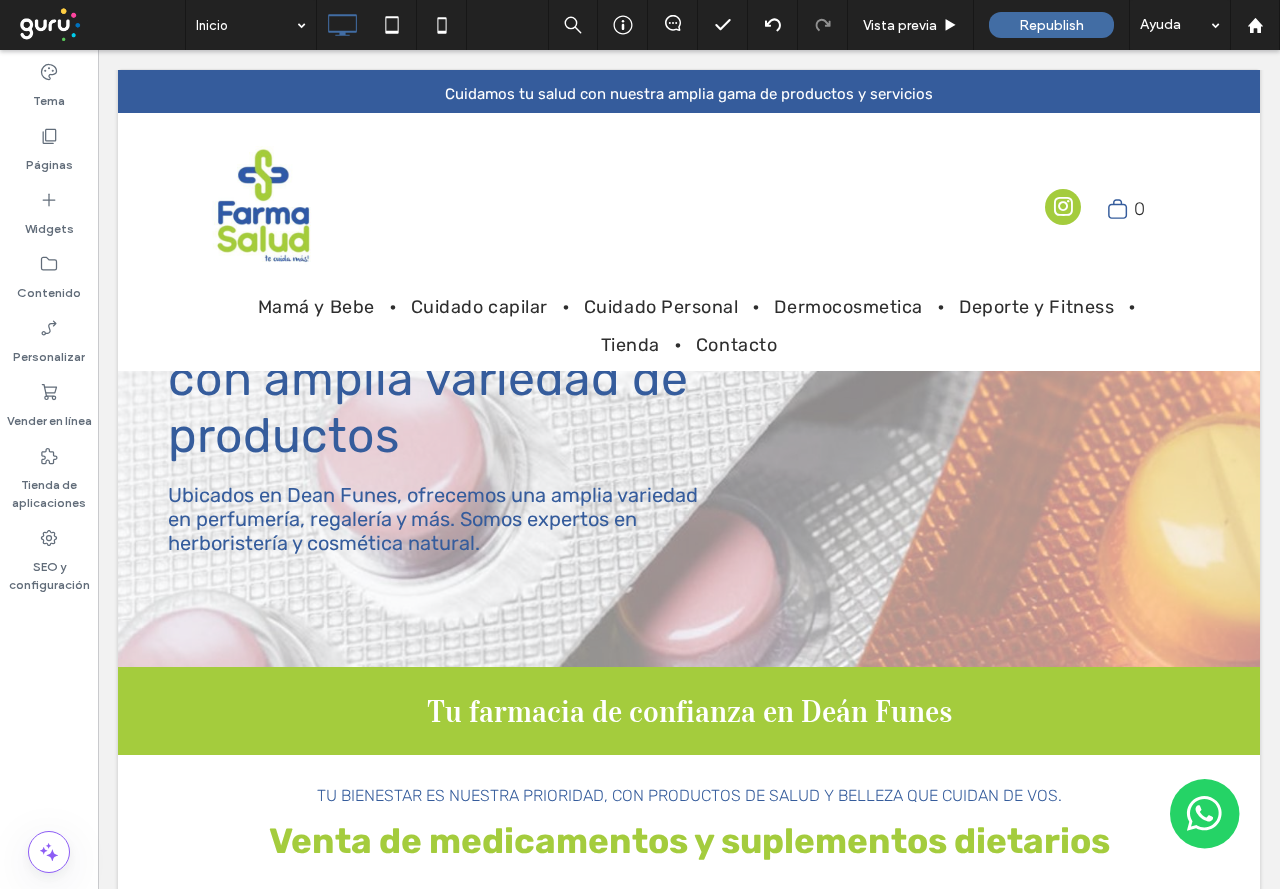 click on "Republish" at bounding box center (1051, 25) 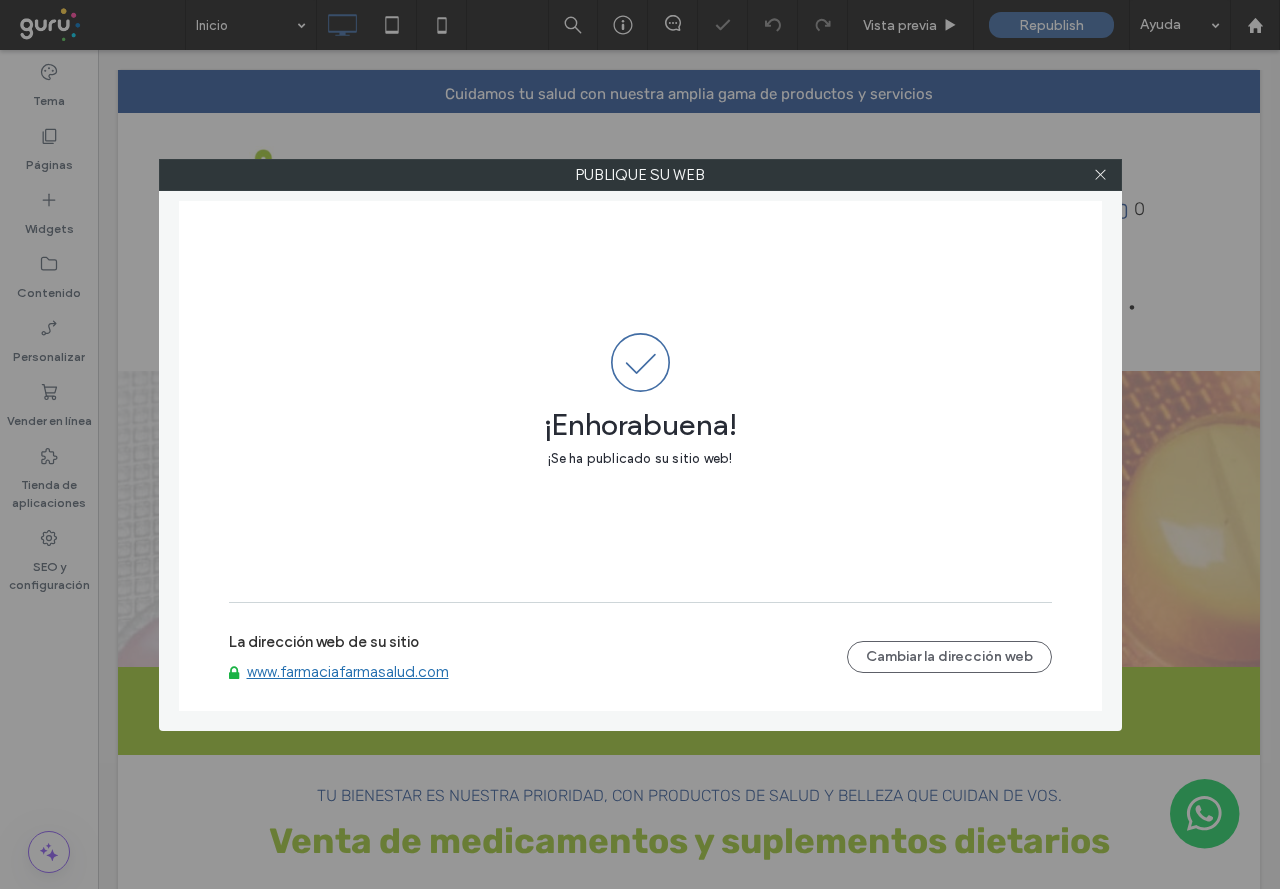 click on "www.farmaciafarmasalud.com" at bounding box center [348, 672] 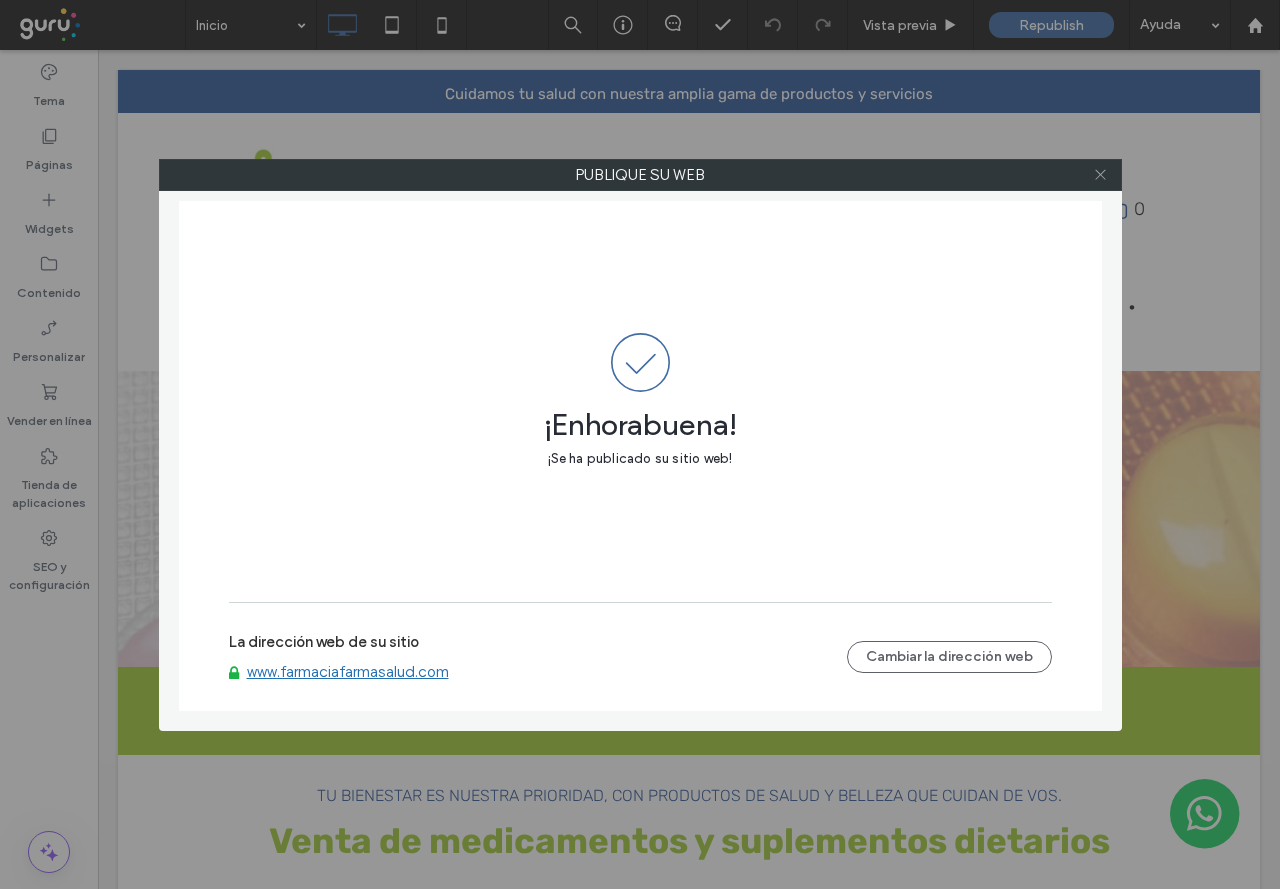 click 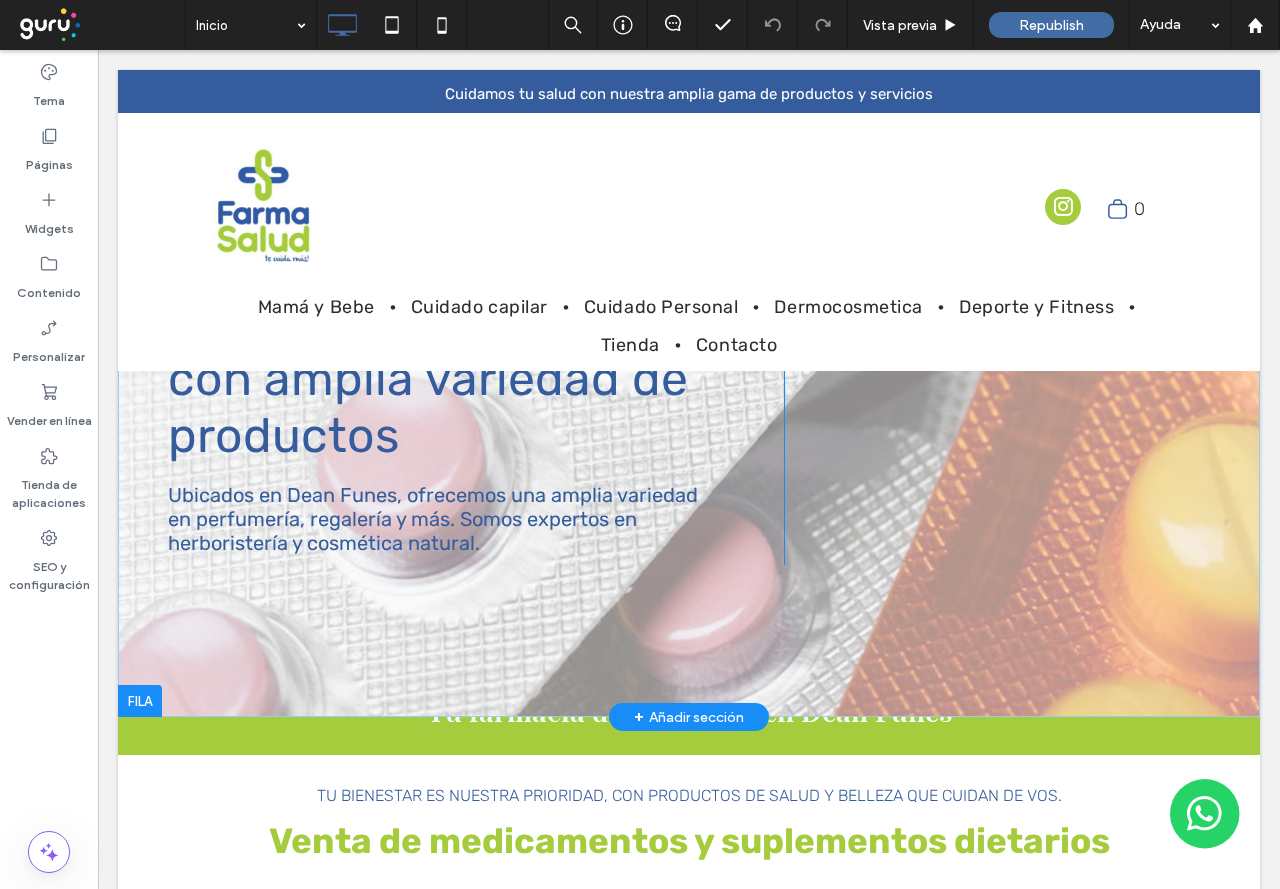 scroll, scrollTop: 0, scrollLeft: 0, axis: both 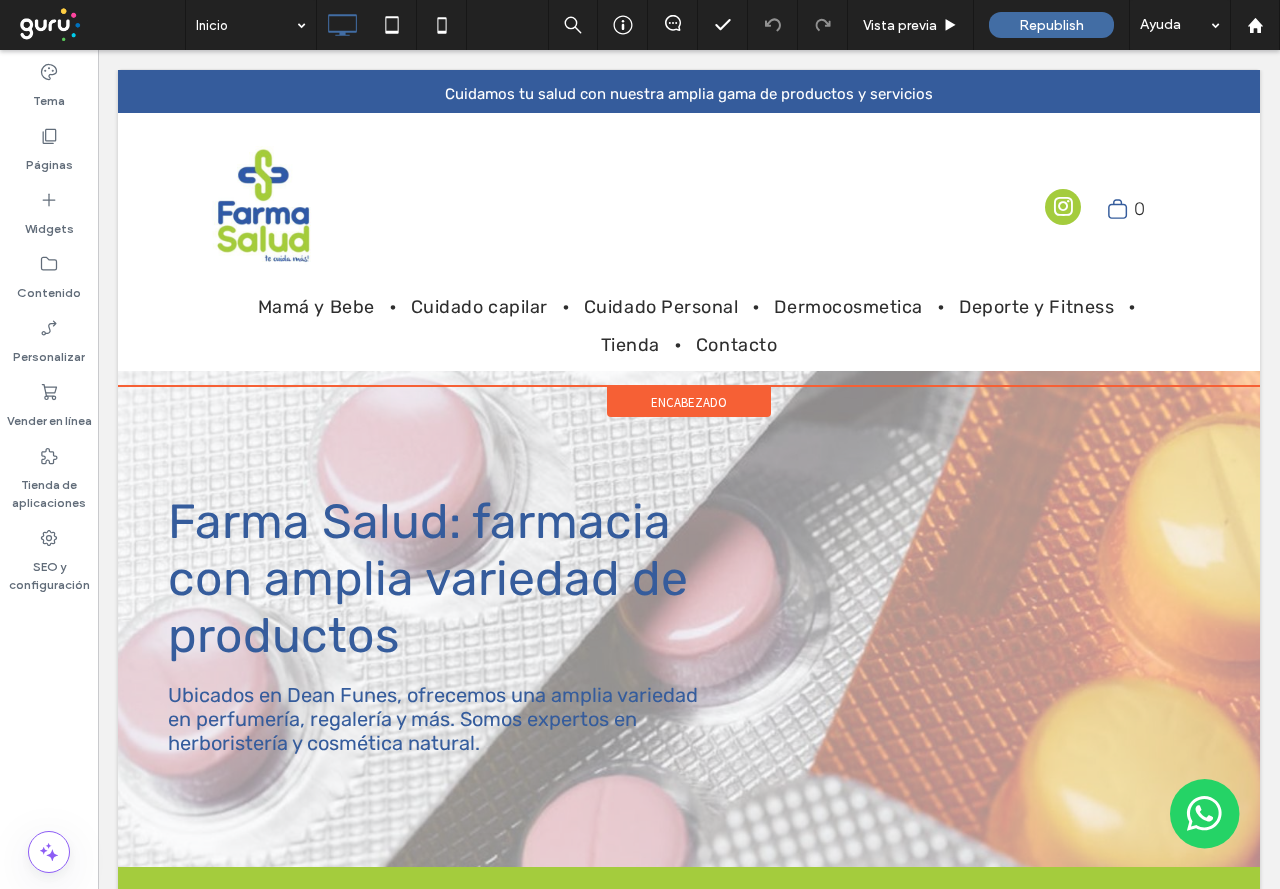 click on "encabezado" at bounding box center [689, 402] 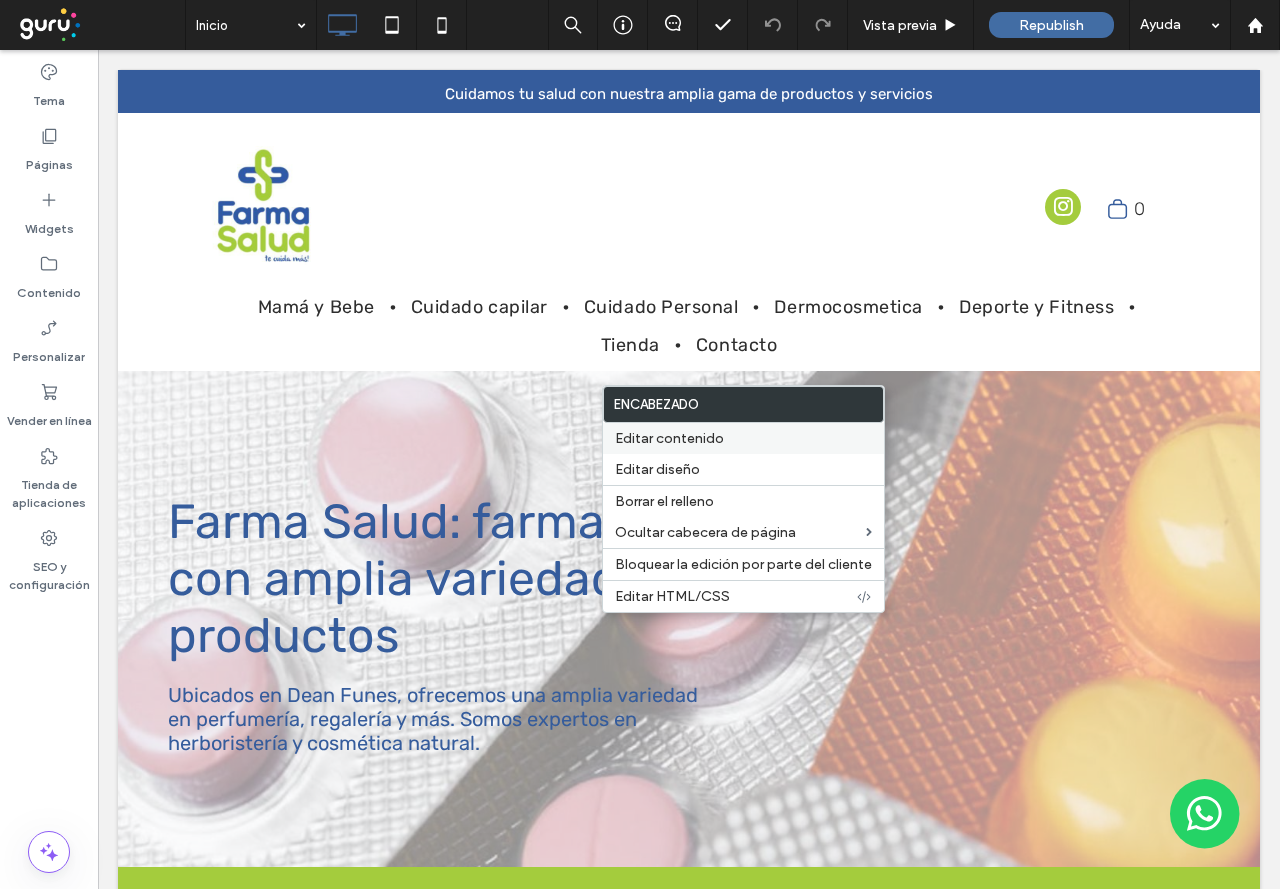 click on "Editar contenido" at bounding box center [669, 438] 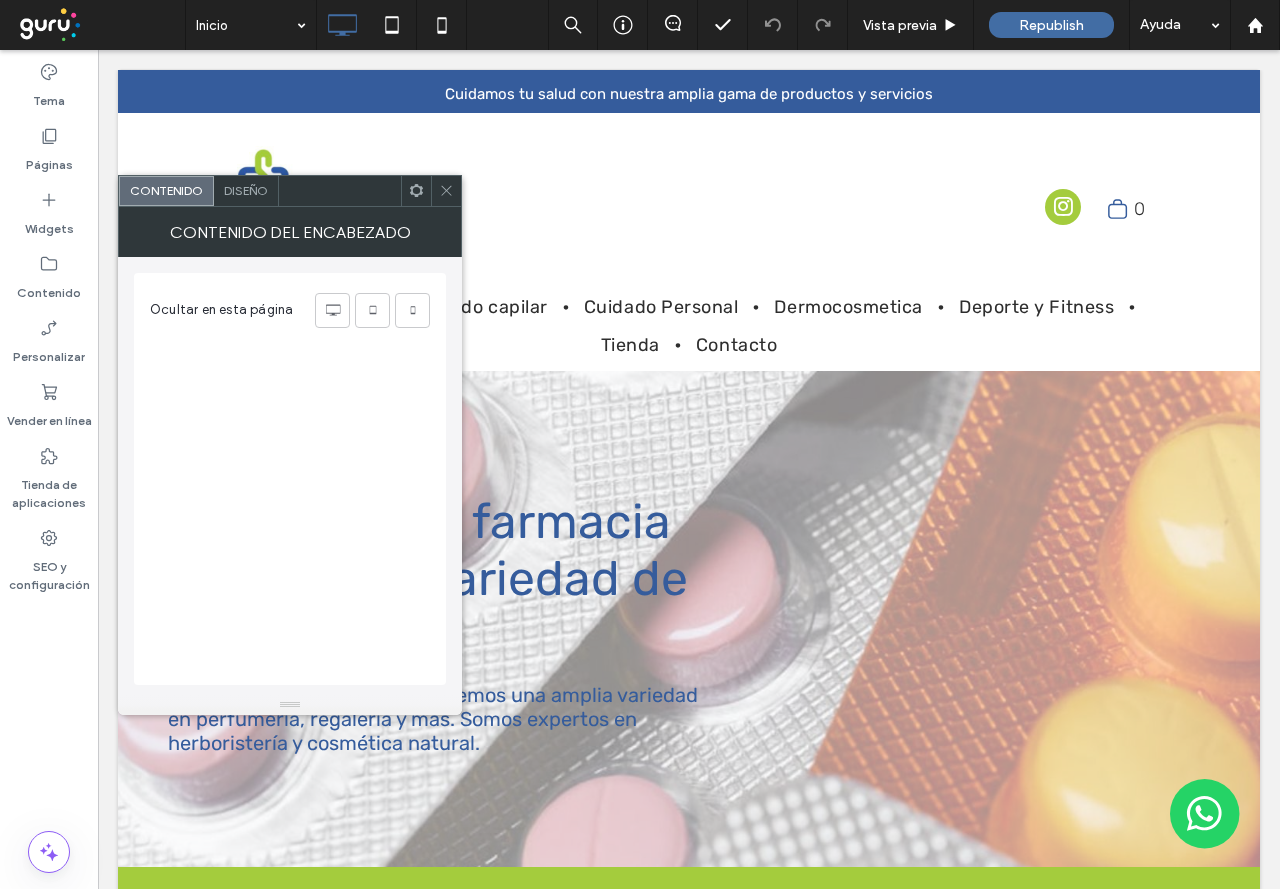 click 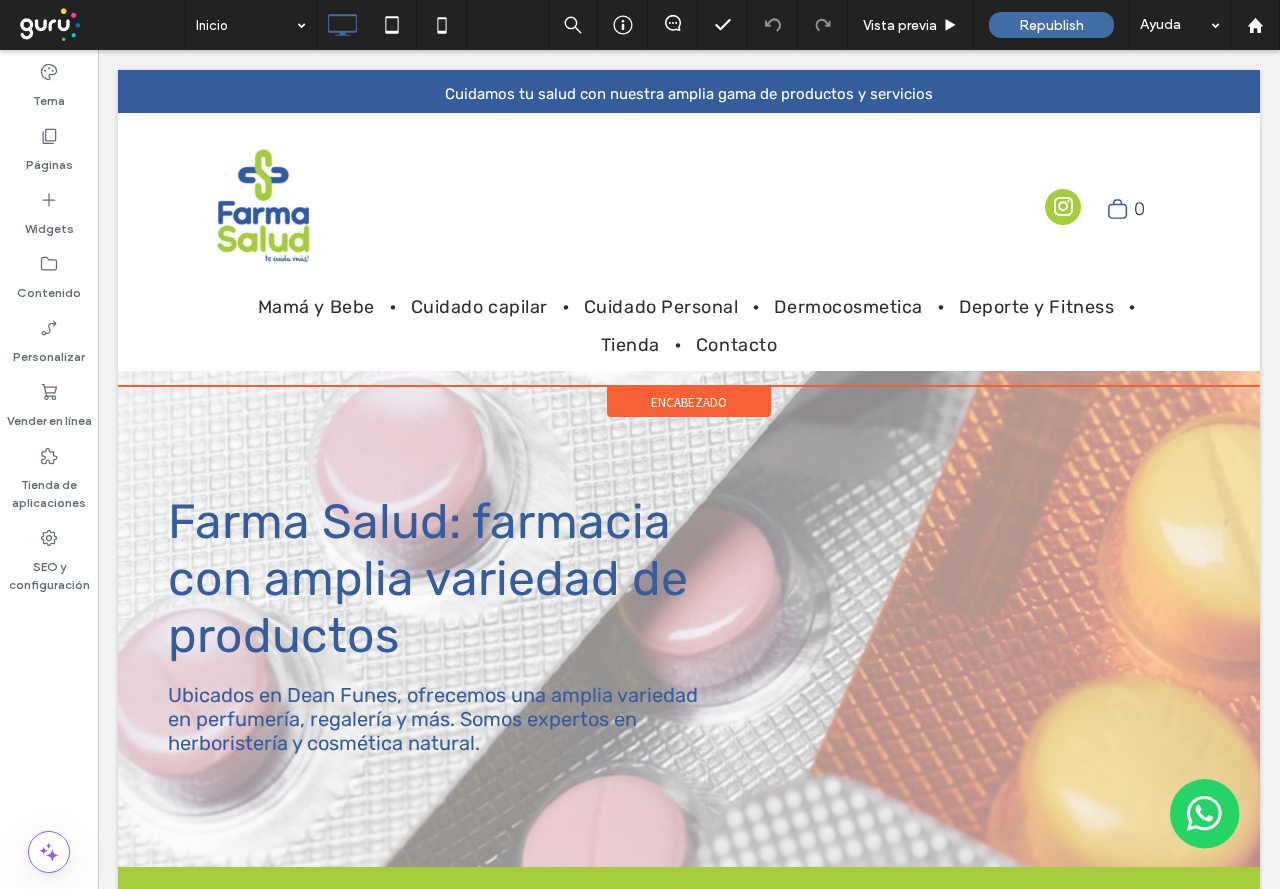 click on "encabezado" at bounding box center [689, 402] 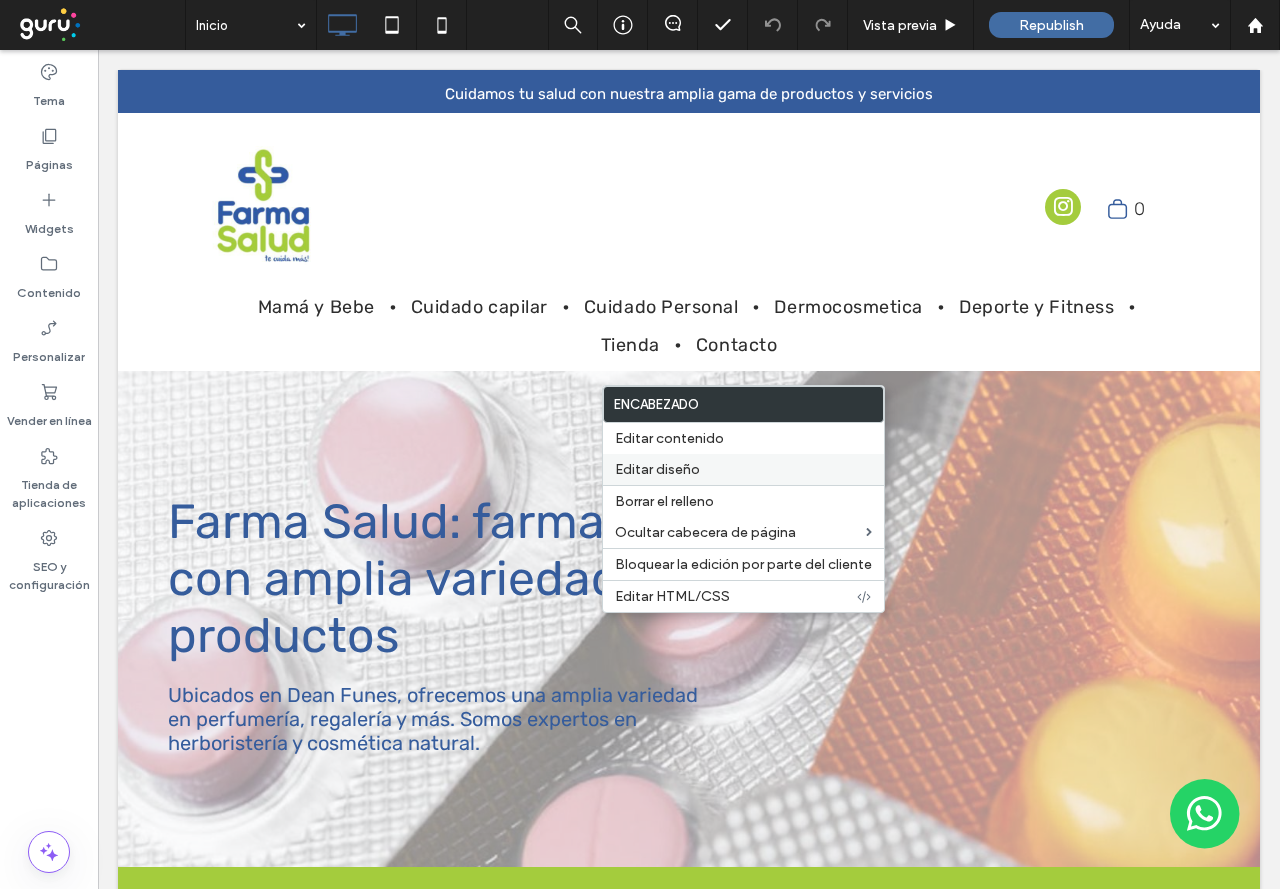 click on "Editar diseño" at bounding box center [743, 469] 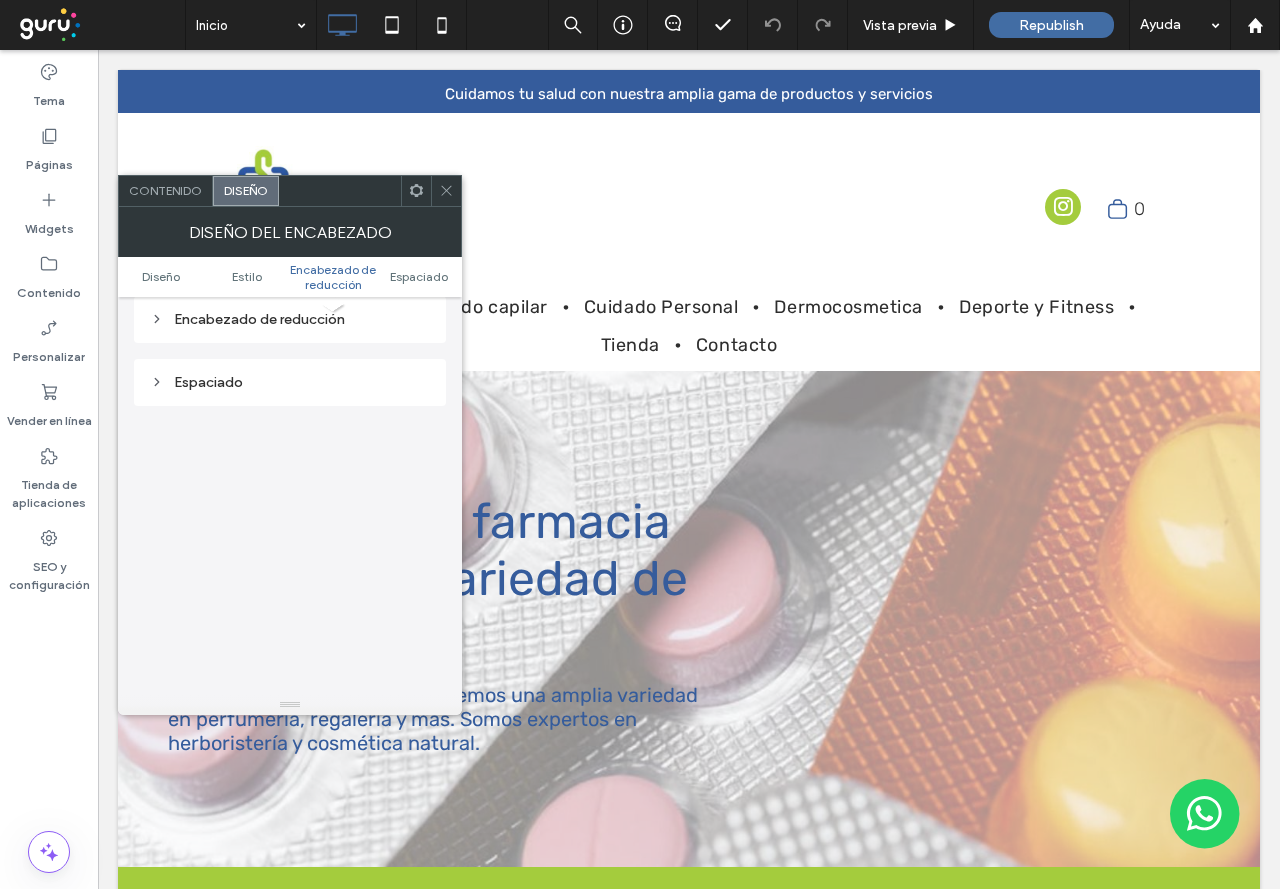 click on "Espaciado" at bounding box center (290, 382) 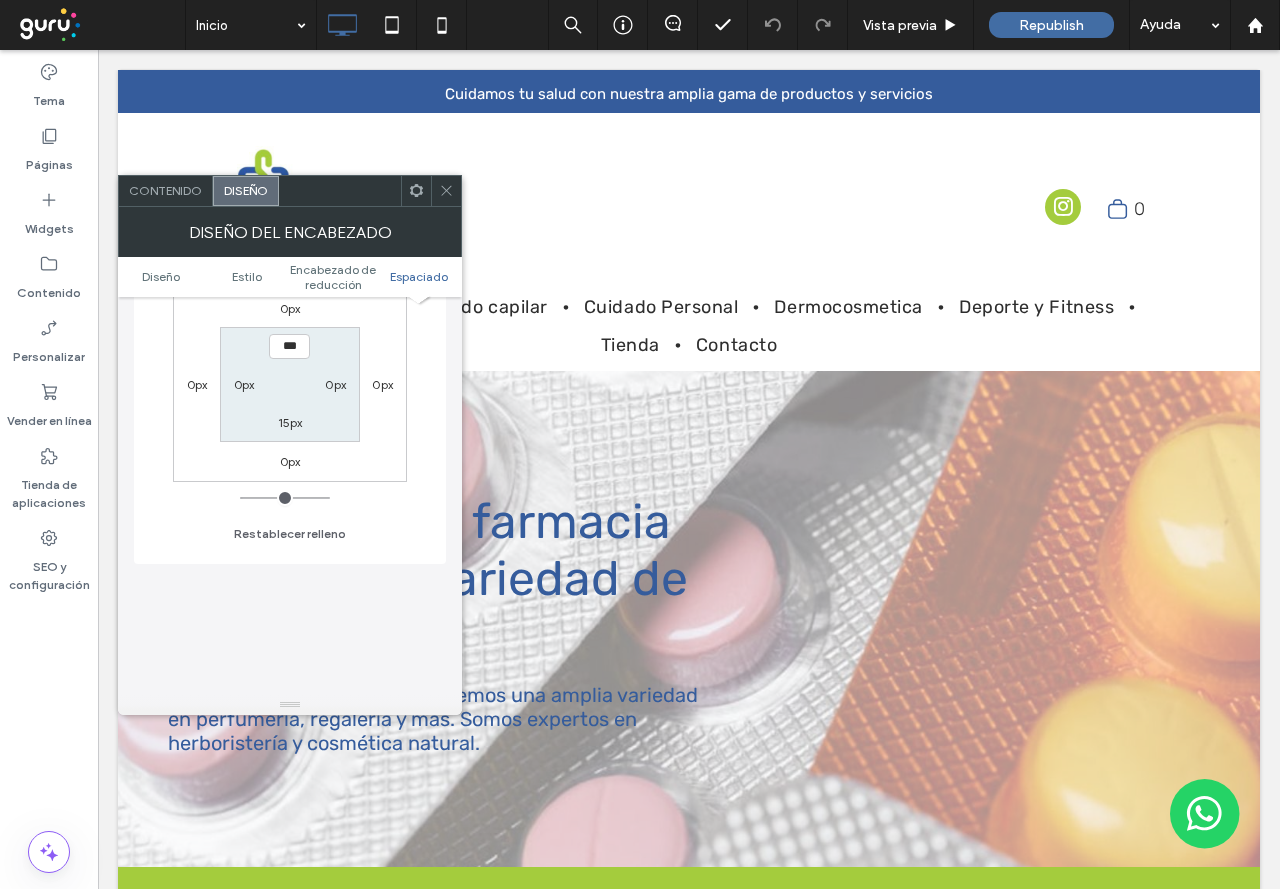 scroll, scrollTop: 900, scrollLeft: 0, axis: vertical 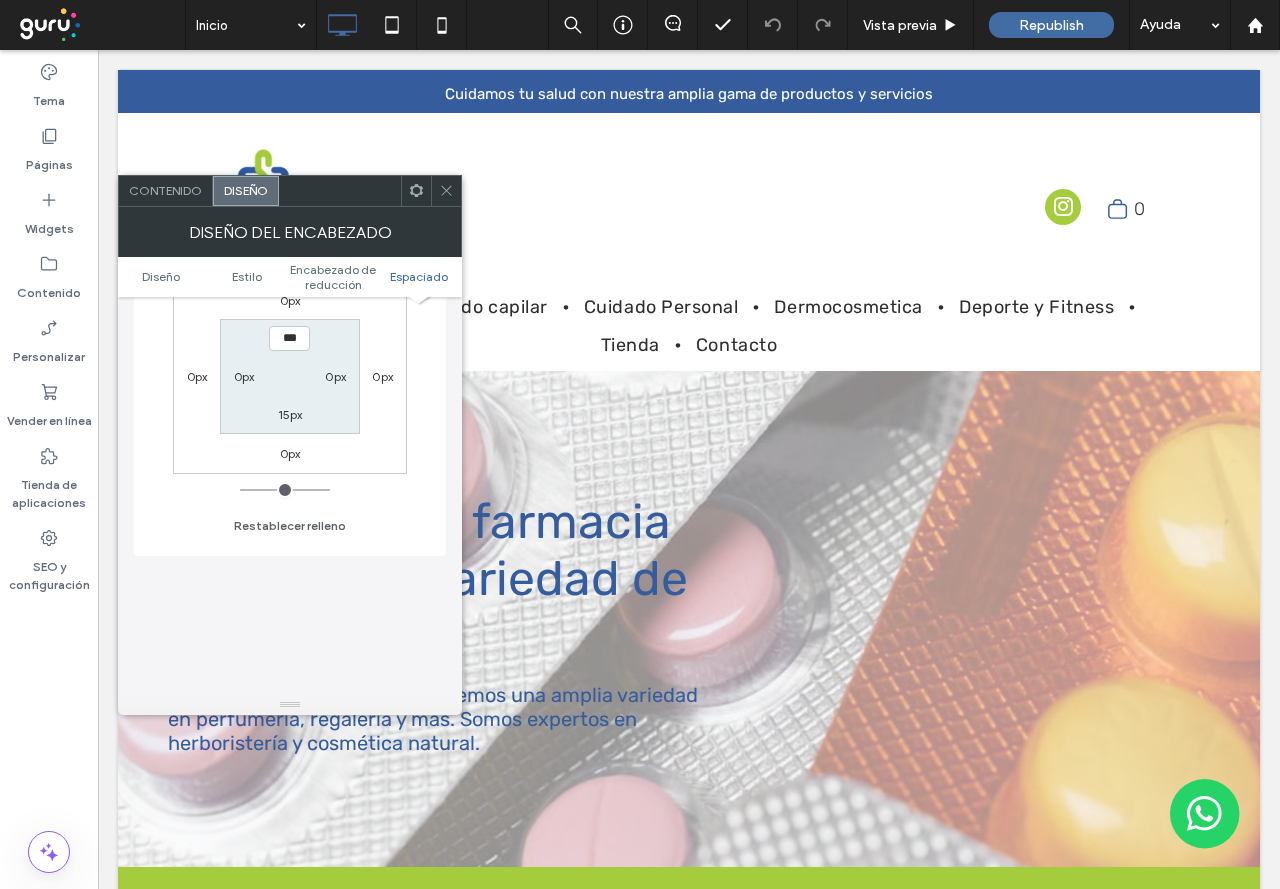 click on "15px" at bounding box center (290, 414) 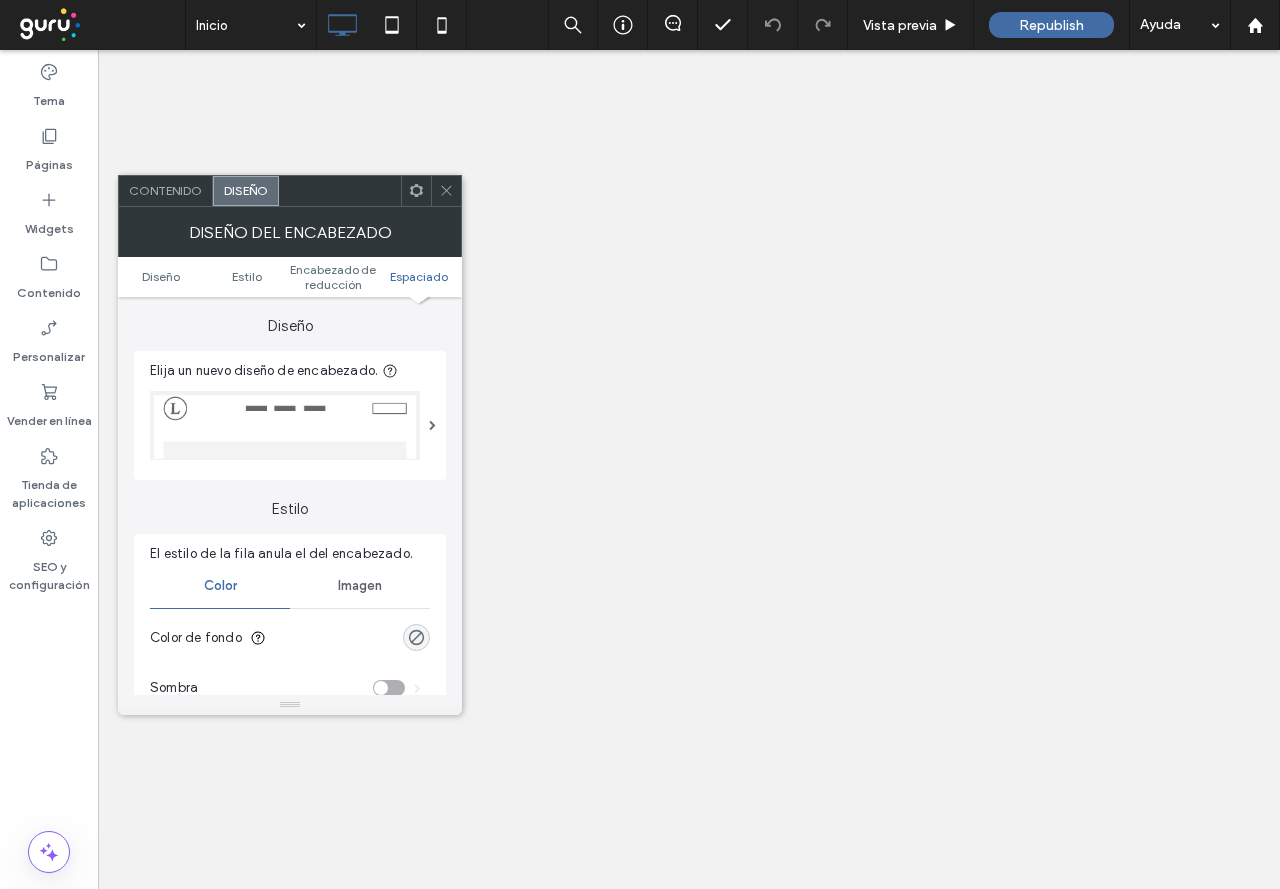 type on "*" 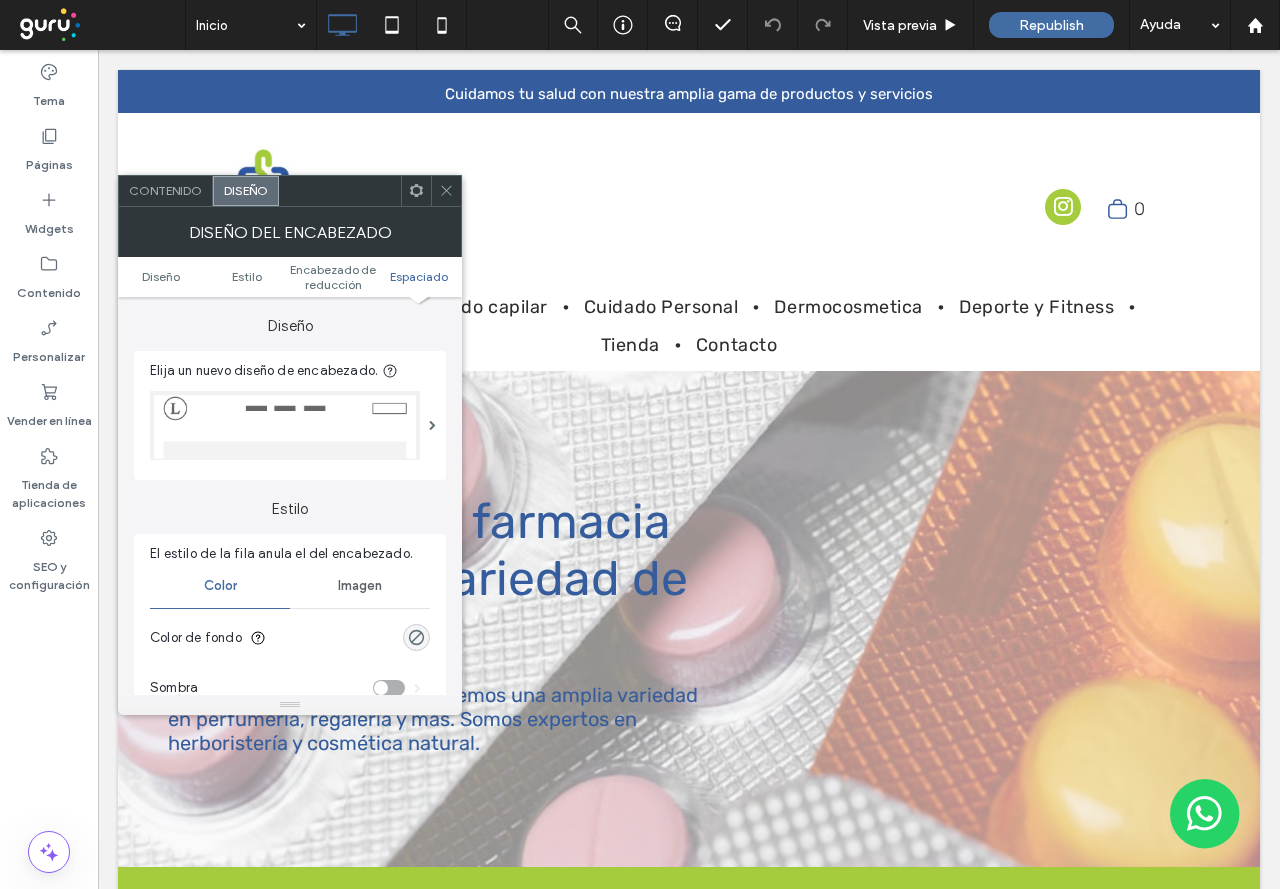 scroll, scrollTop: 0, scrollLeft: 0, axis: both 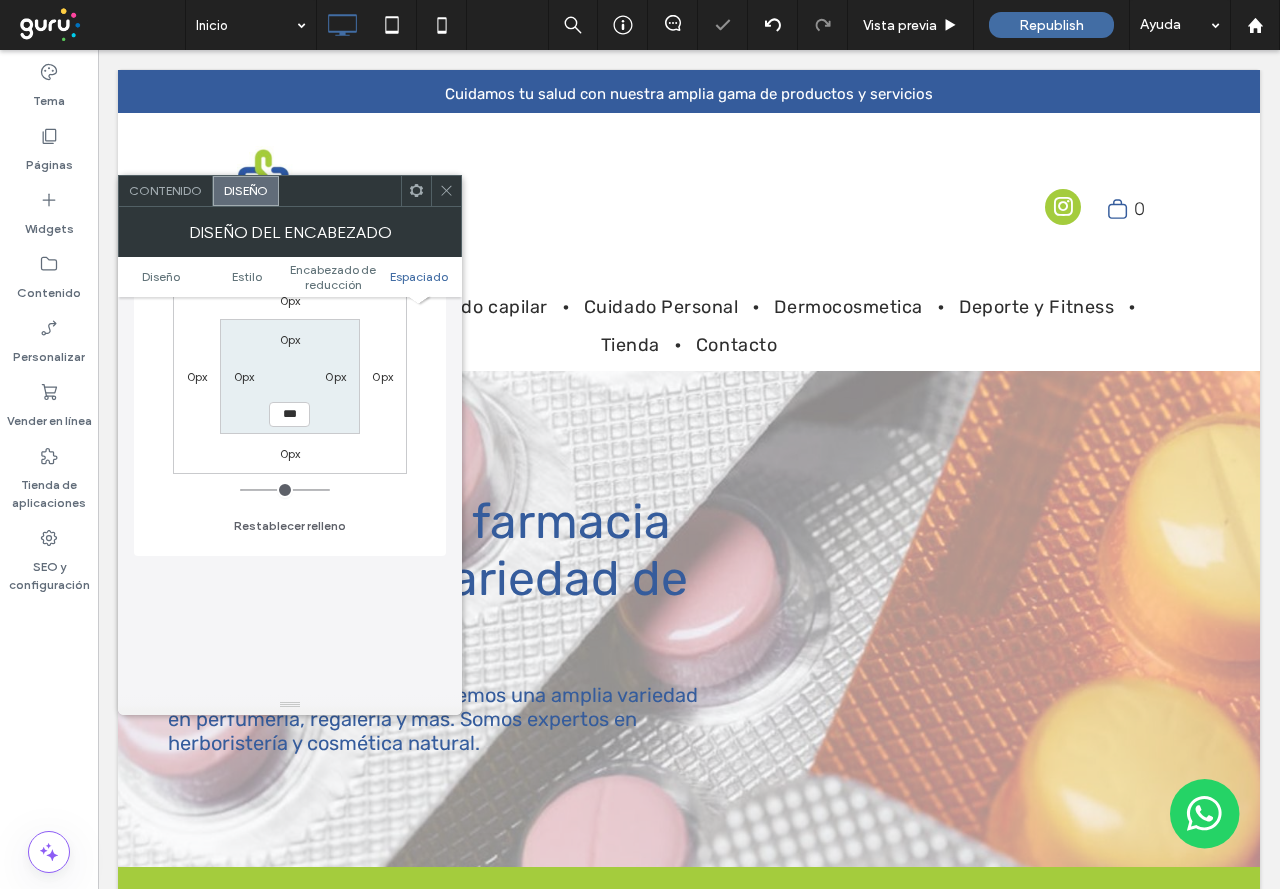 click 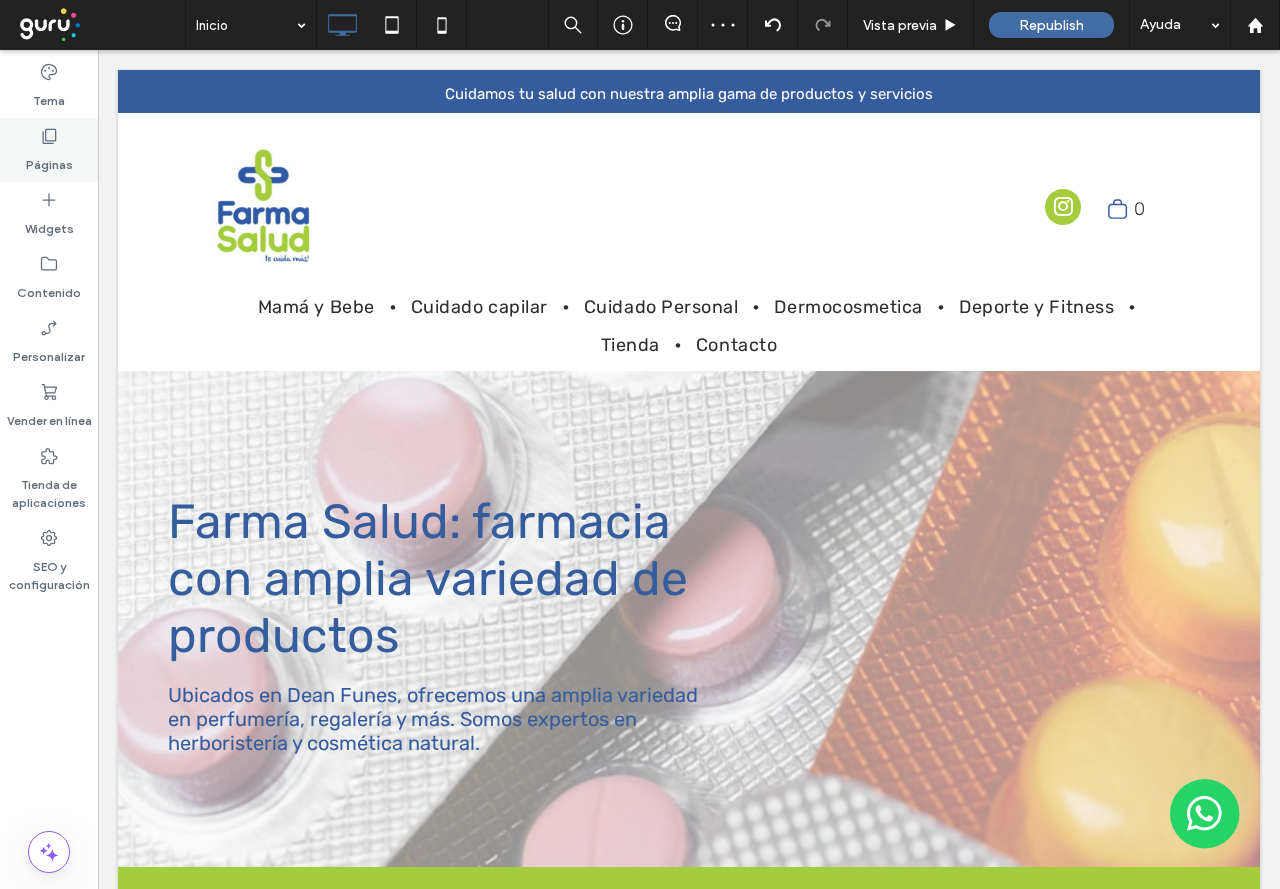 click on "Páginas" at bounding box center [49, 150] 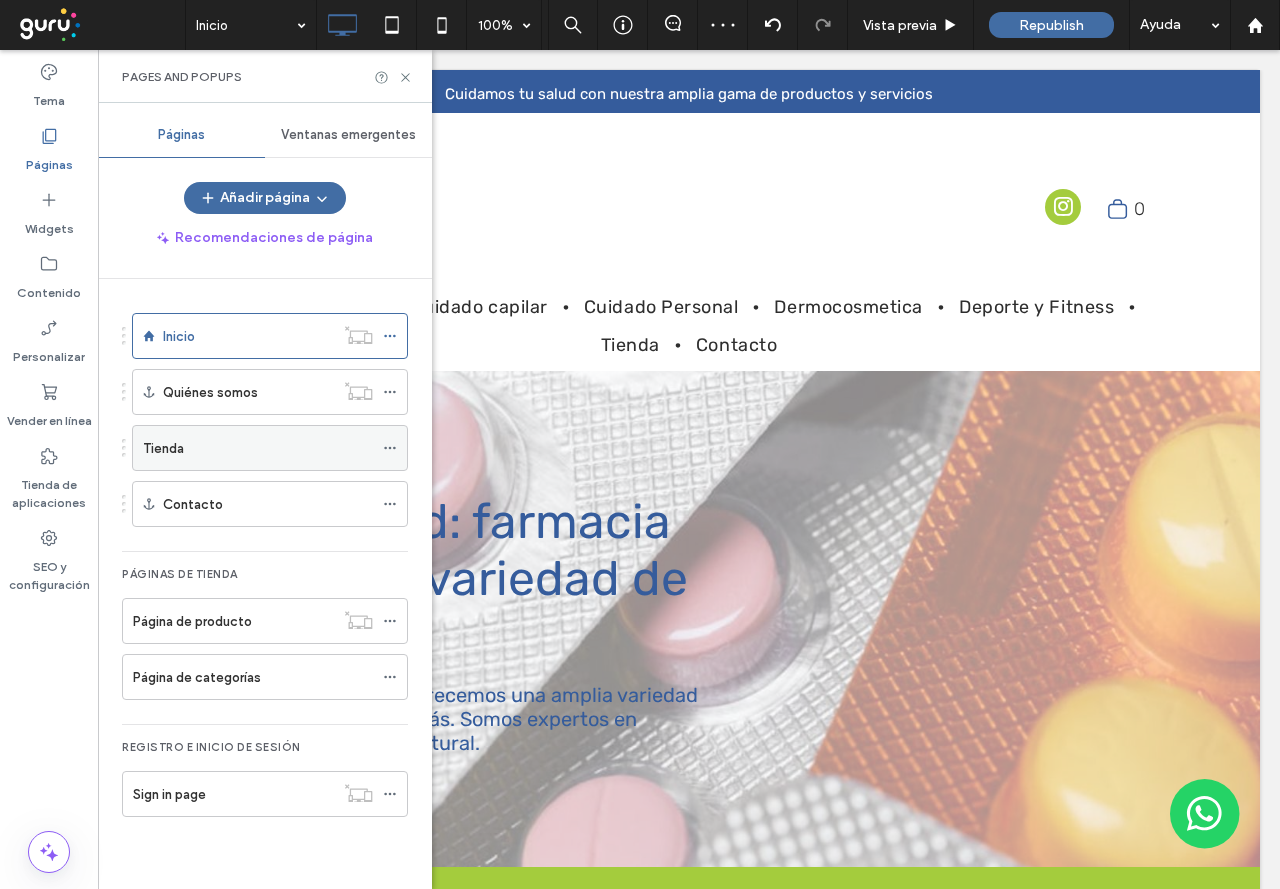 click on "Tienda" at bounding box center [258, 448] 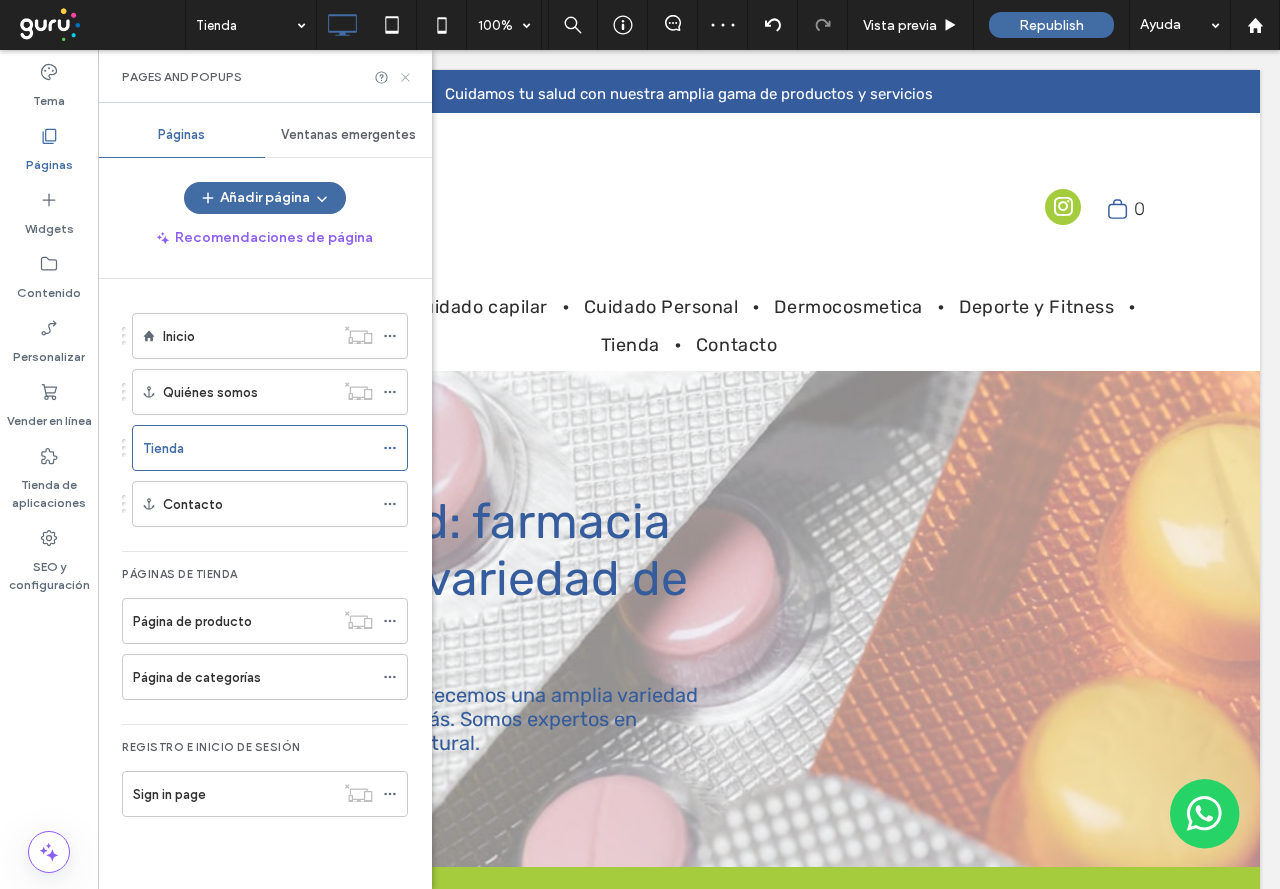 click 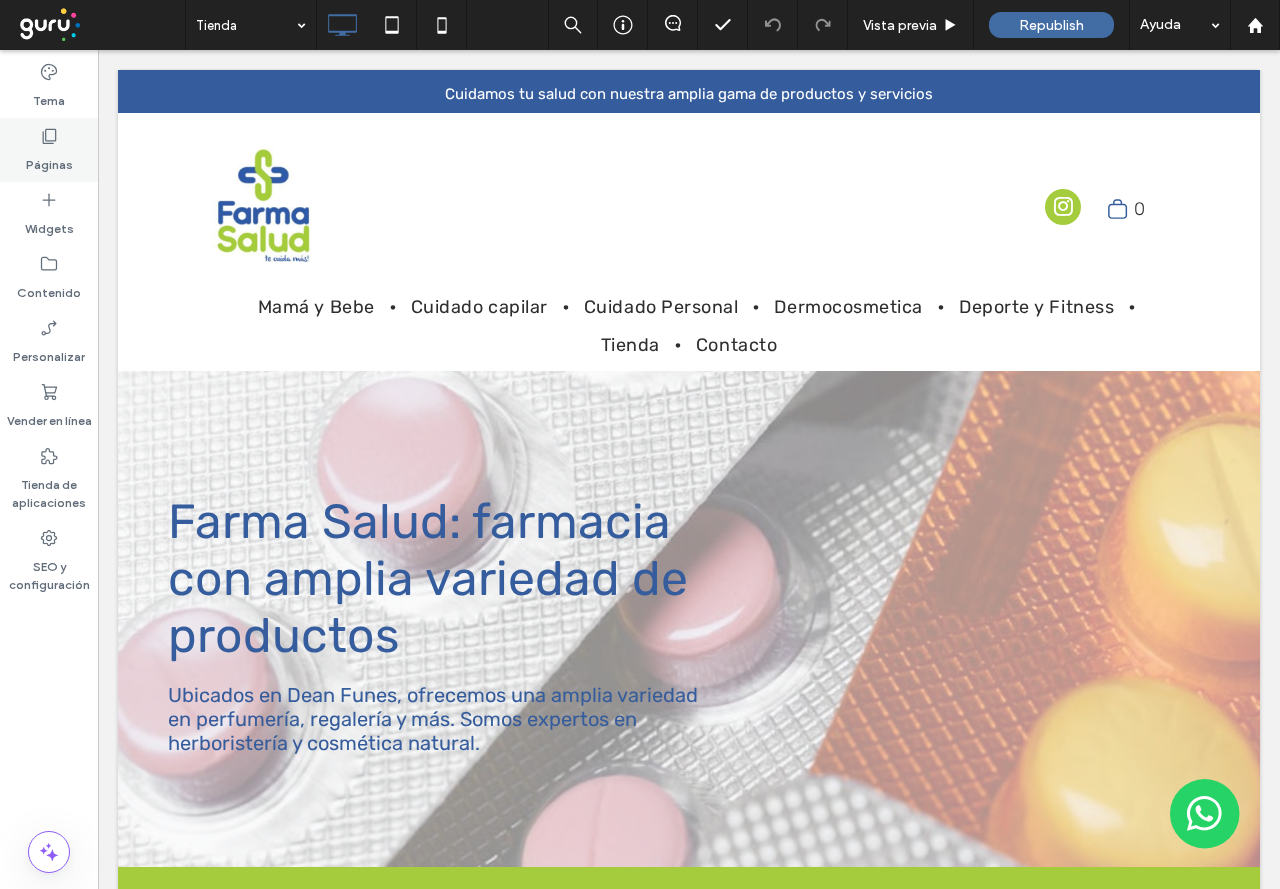 click on "Páginas" at bounding box center [49, 160] 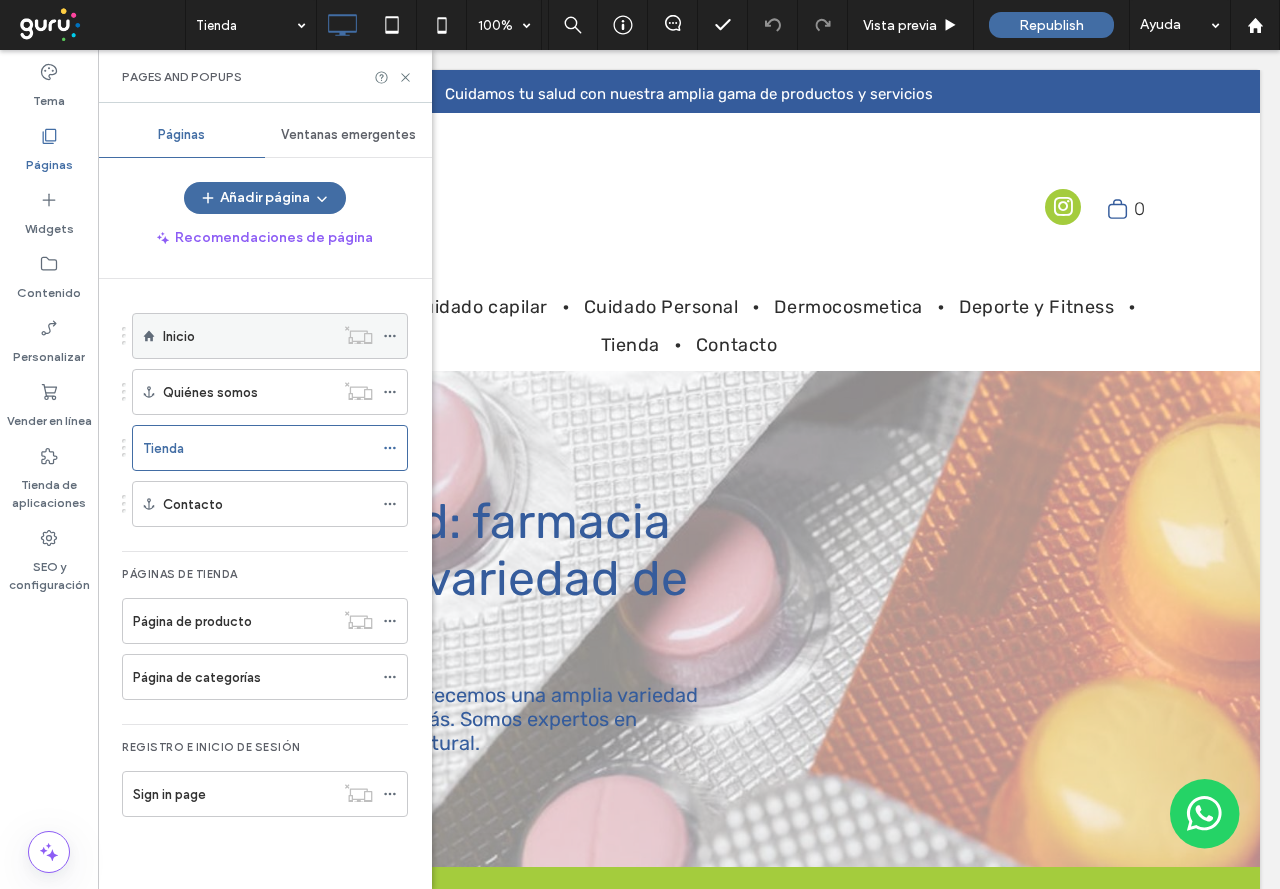 click on "Inicio" at bounding box center (248, 336) 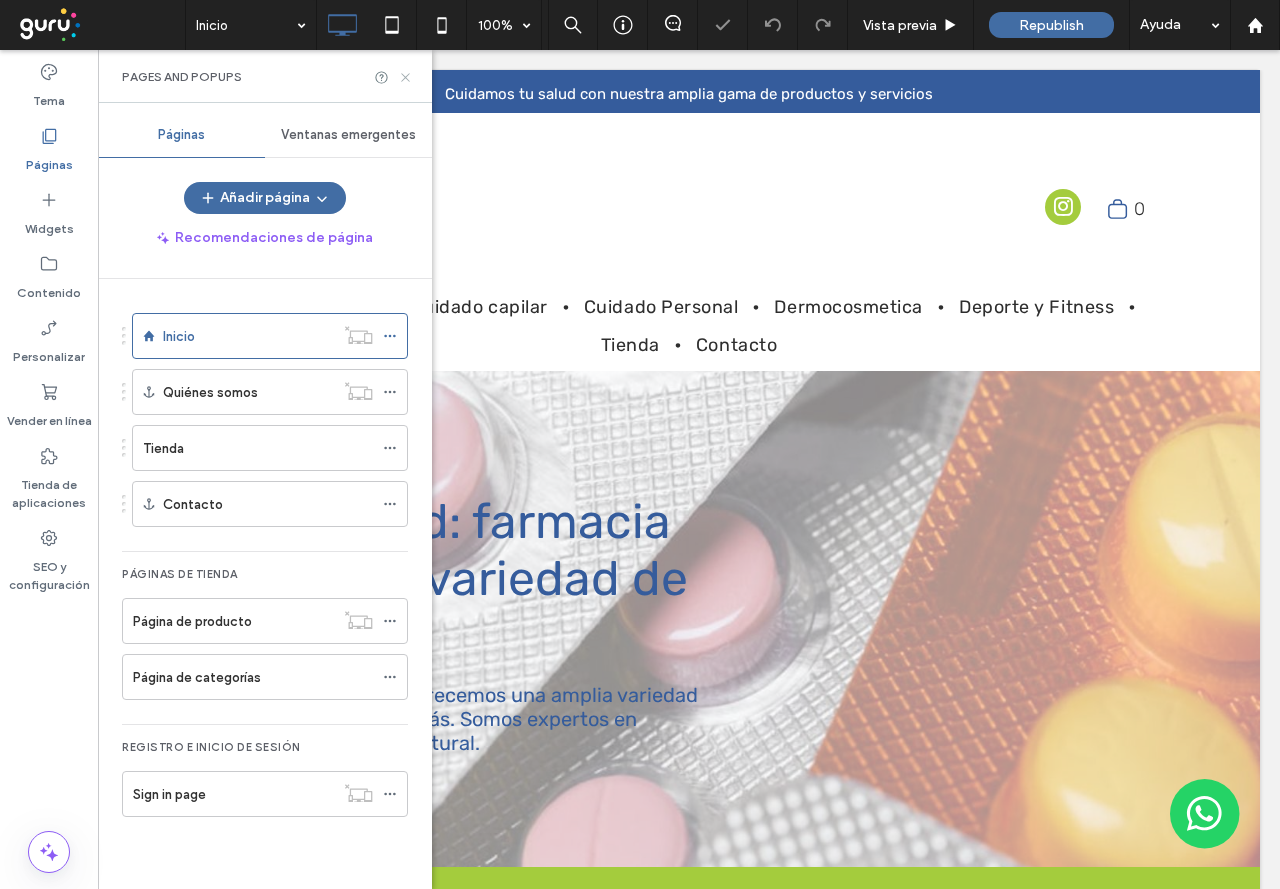 click 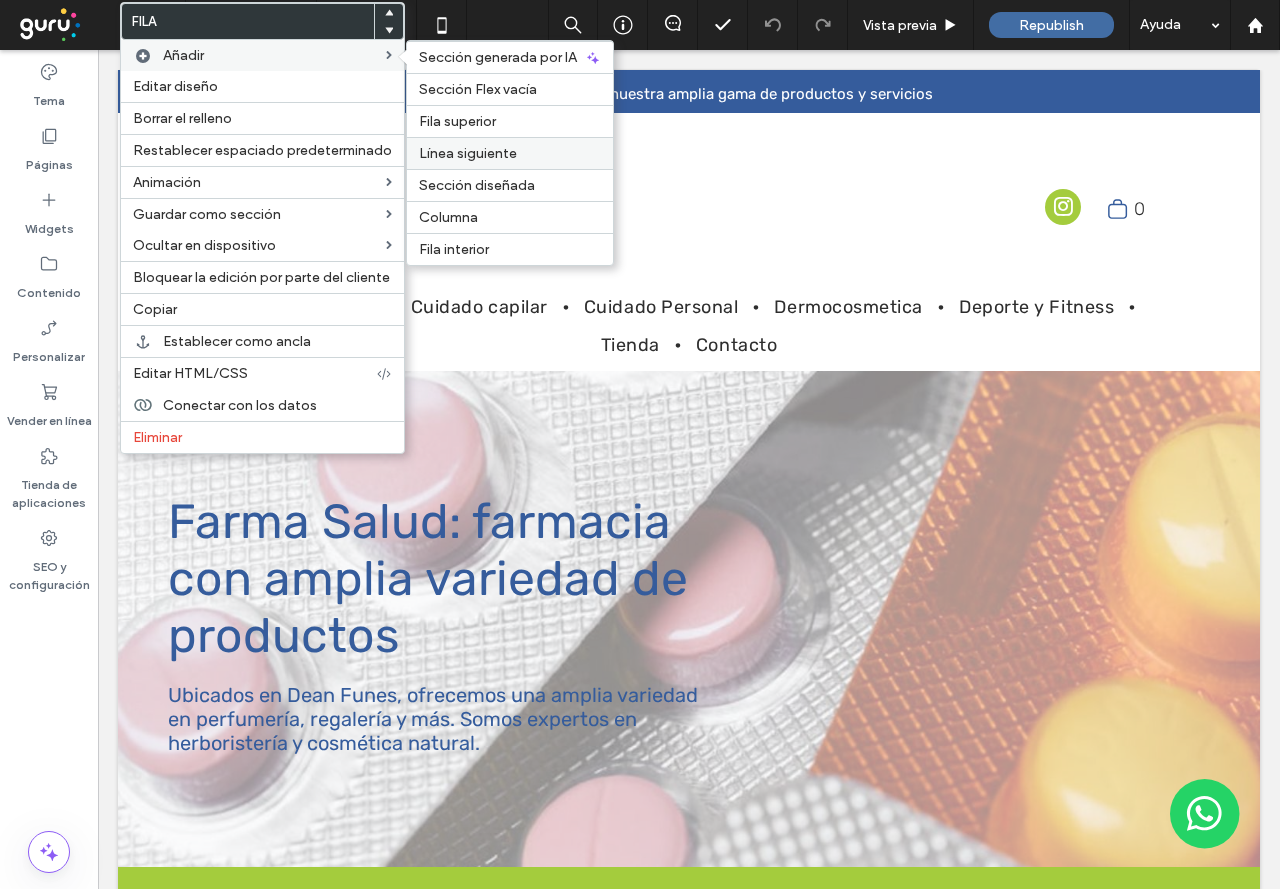 click on "Línea siguiente" at bounding box center [510, 153] 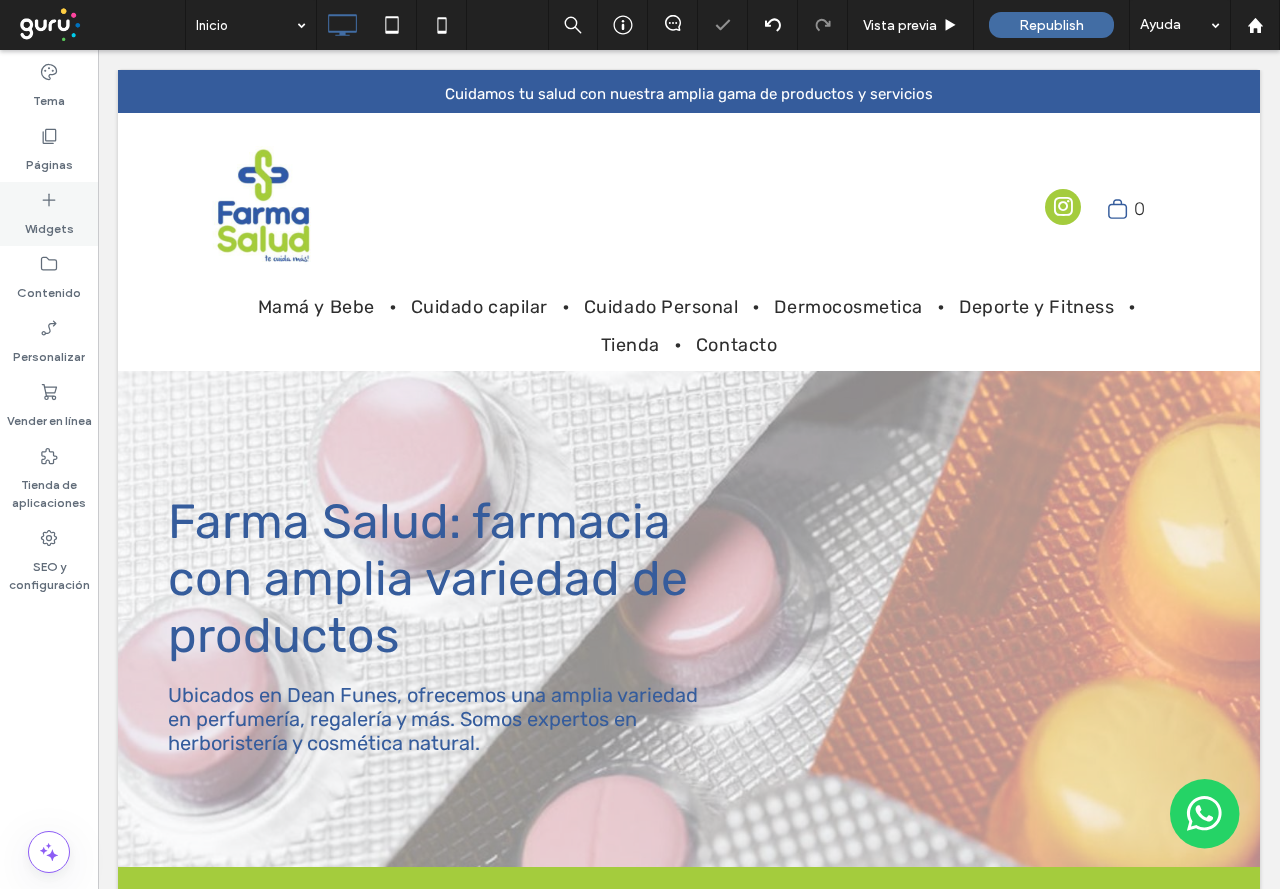 click 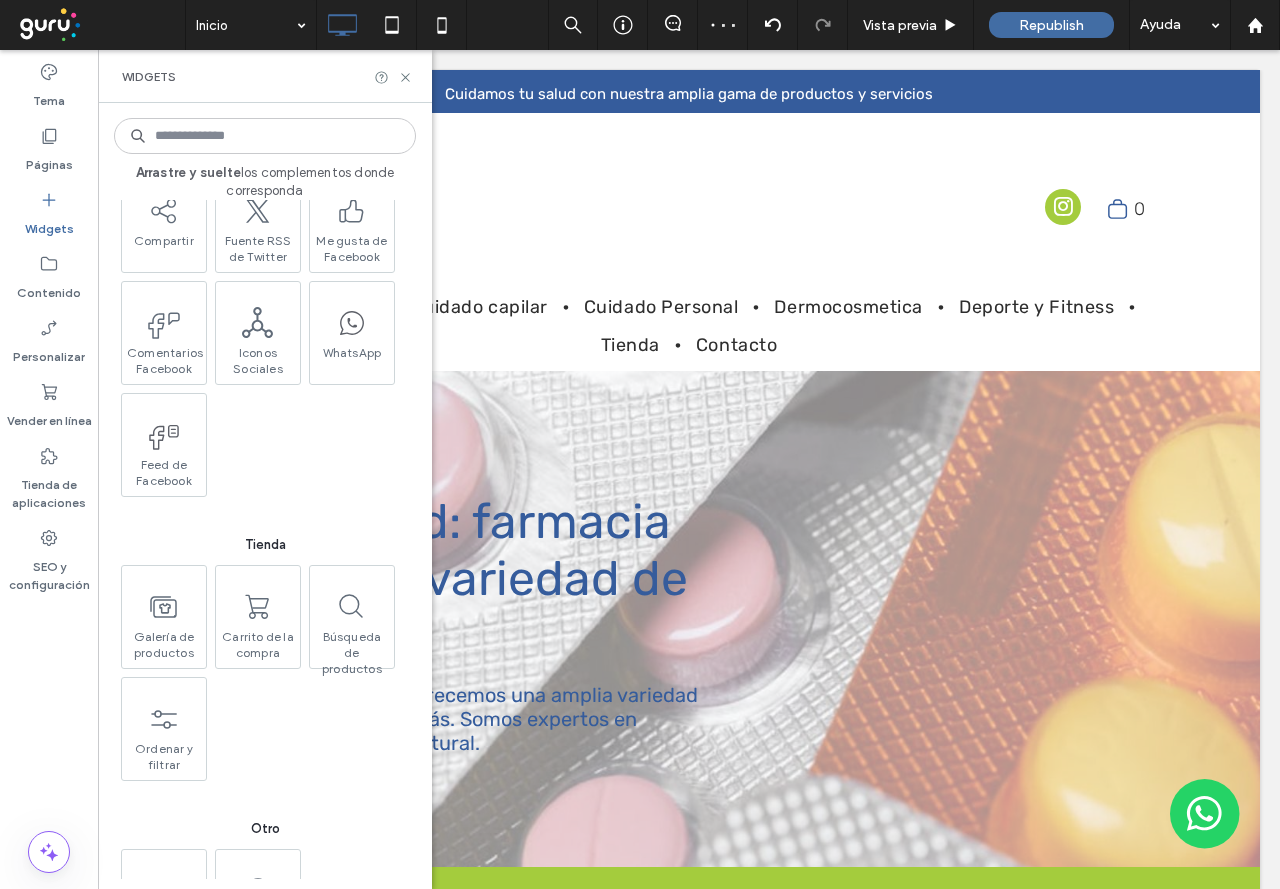 scroll, scrollTop: 3345, scrollLeft: 0, axis: vertical 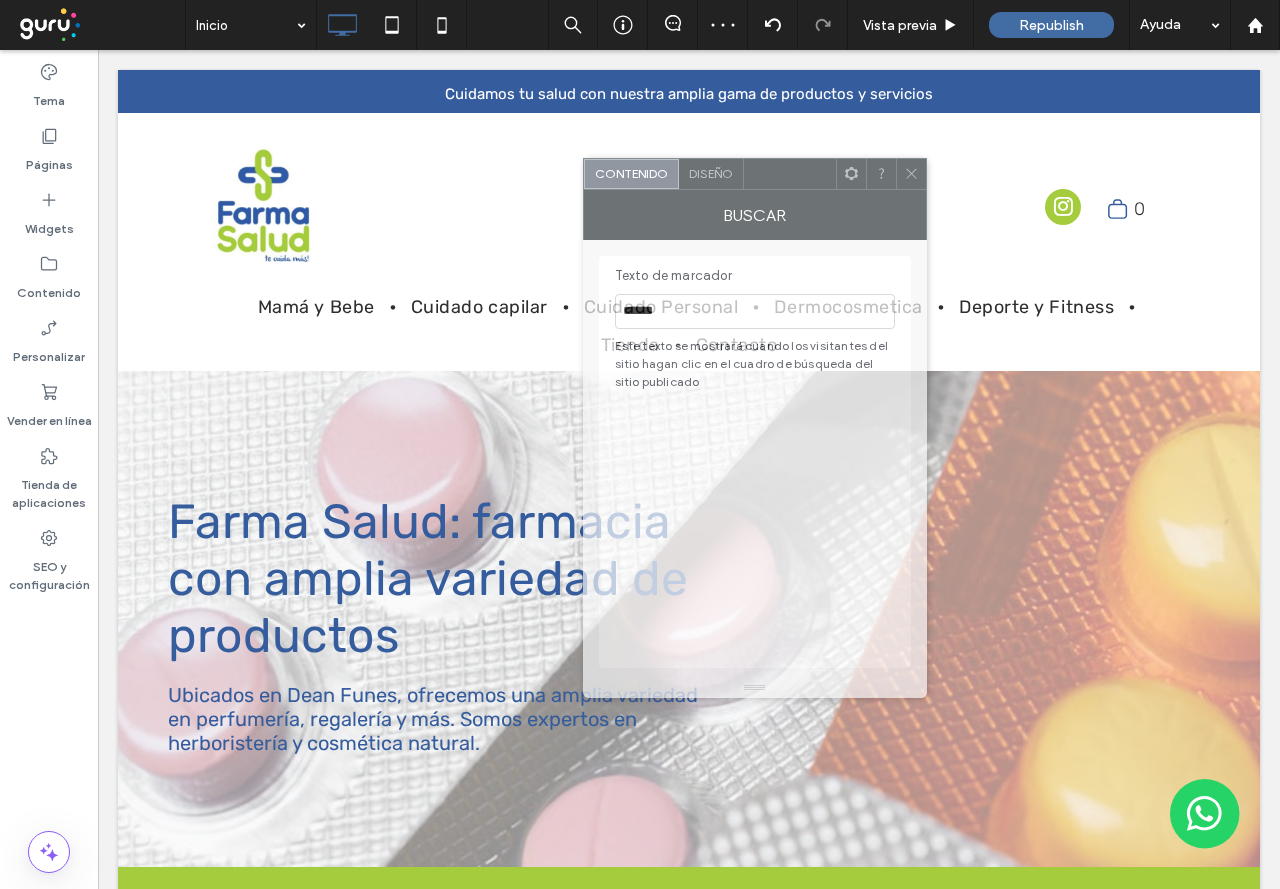 drag, startPoint x: 461, startPoint y: 212, endPoint x: 753, endPoint y: 221, distance: 292.13867 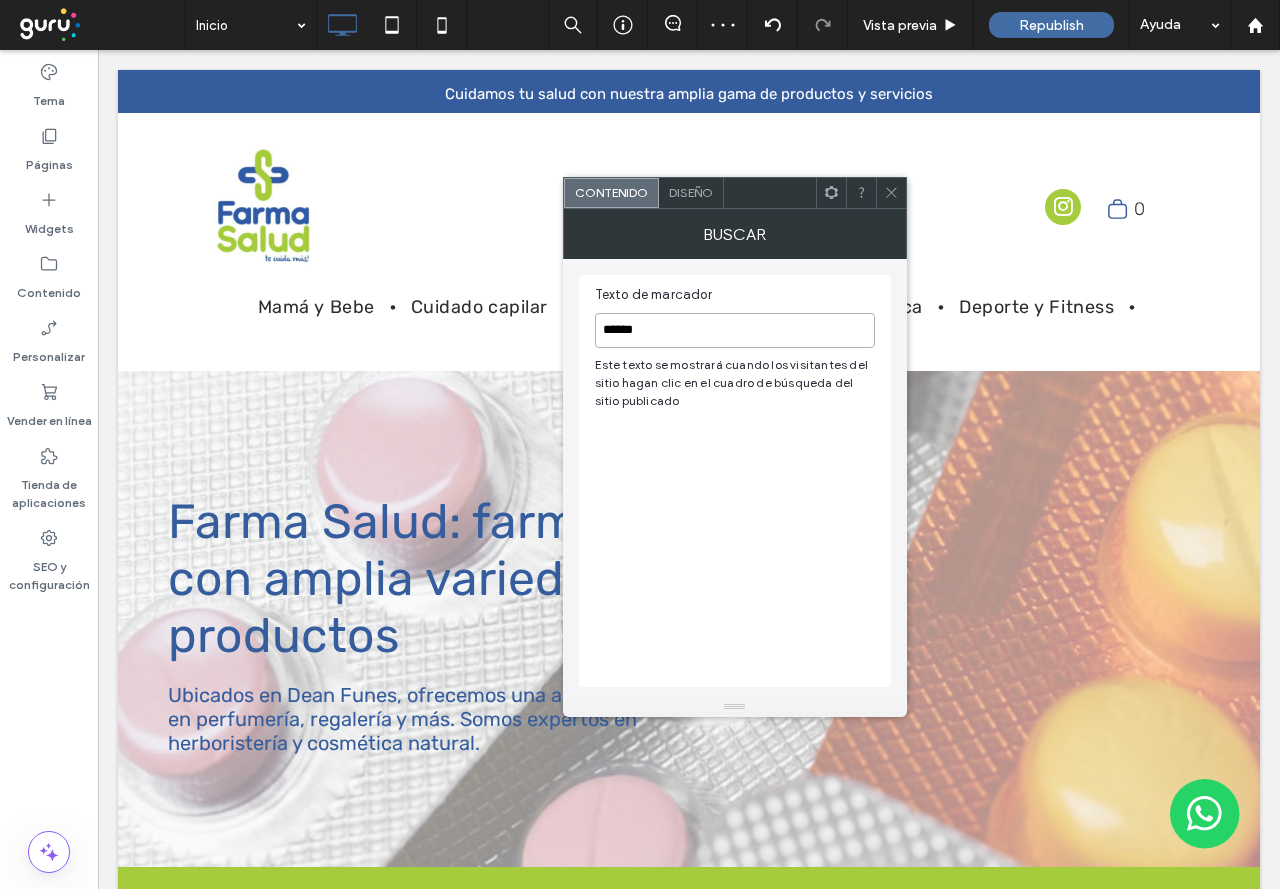 click on "******" at bounding box center (735, 330) 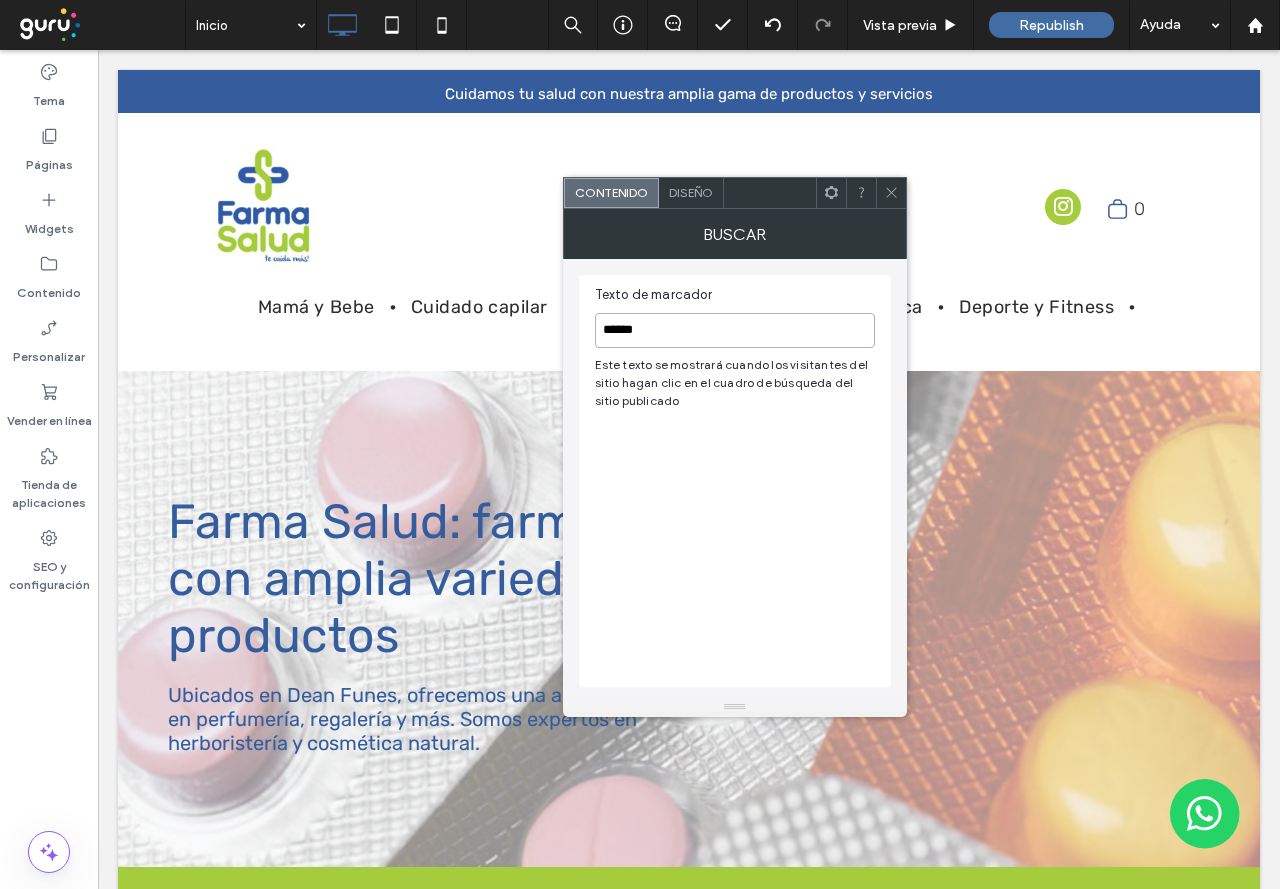 type on "******" 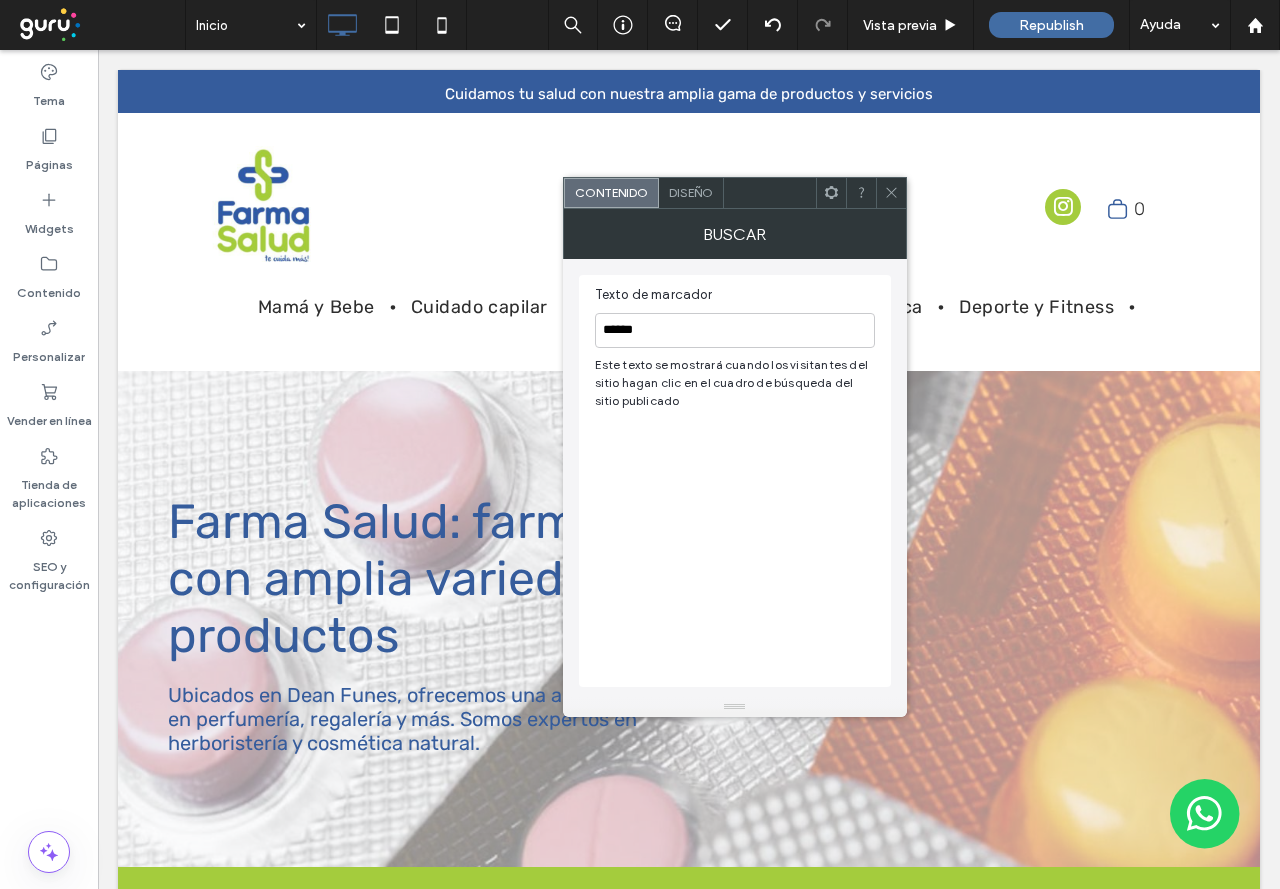 click on "Diseño" at bounding box center (691, 192) 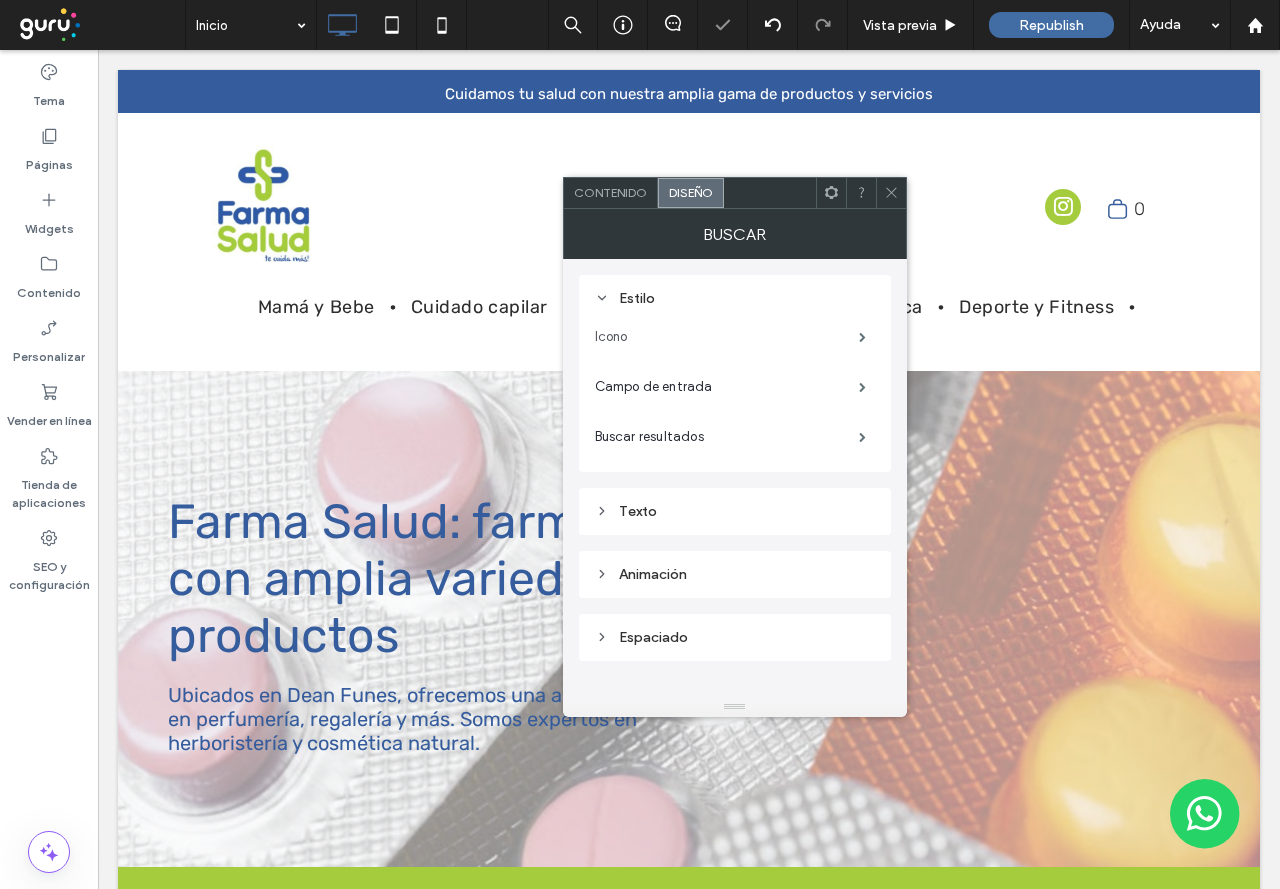 click on "Icono" at bounding box center (727, 337) 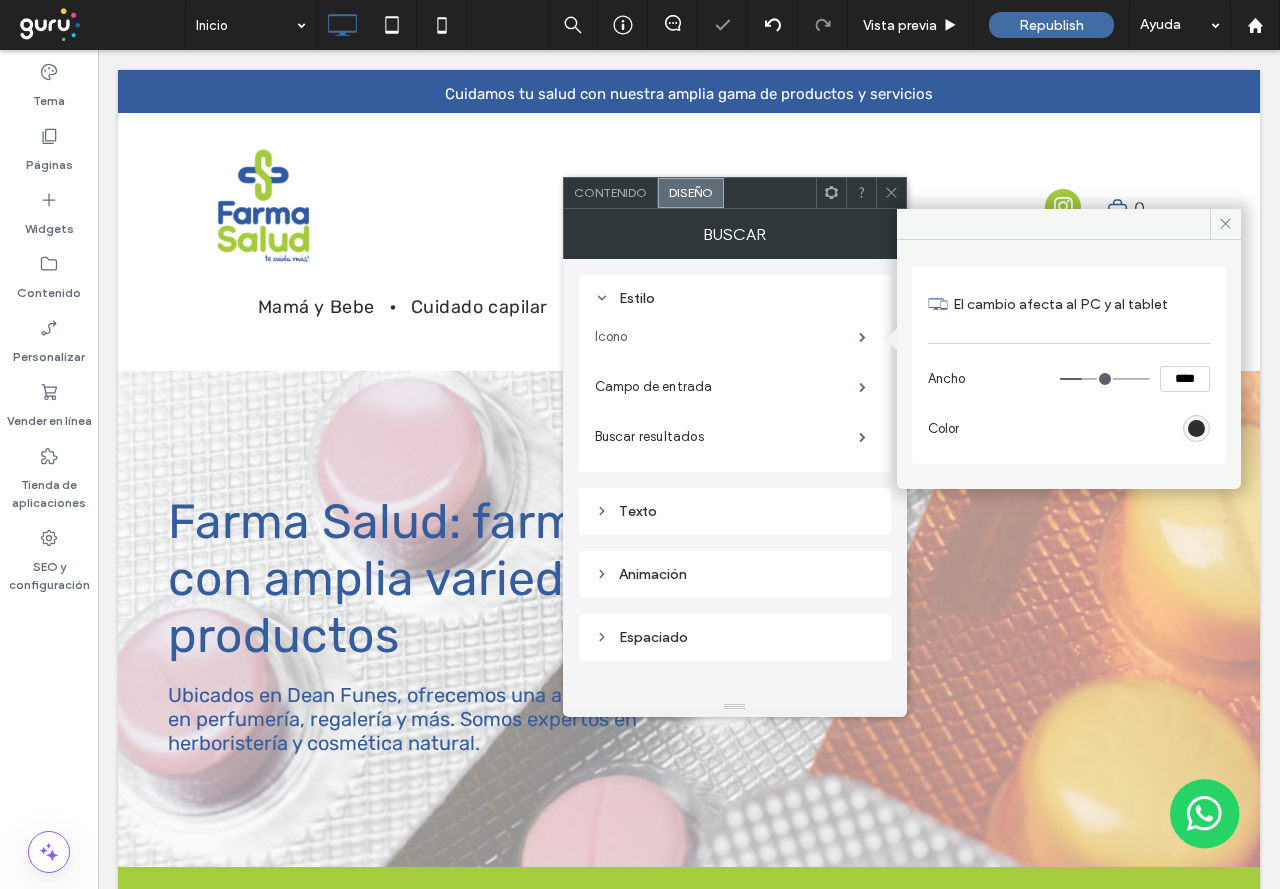 click on "Icono" at bounding box center [727, 337] 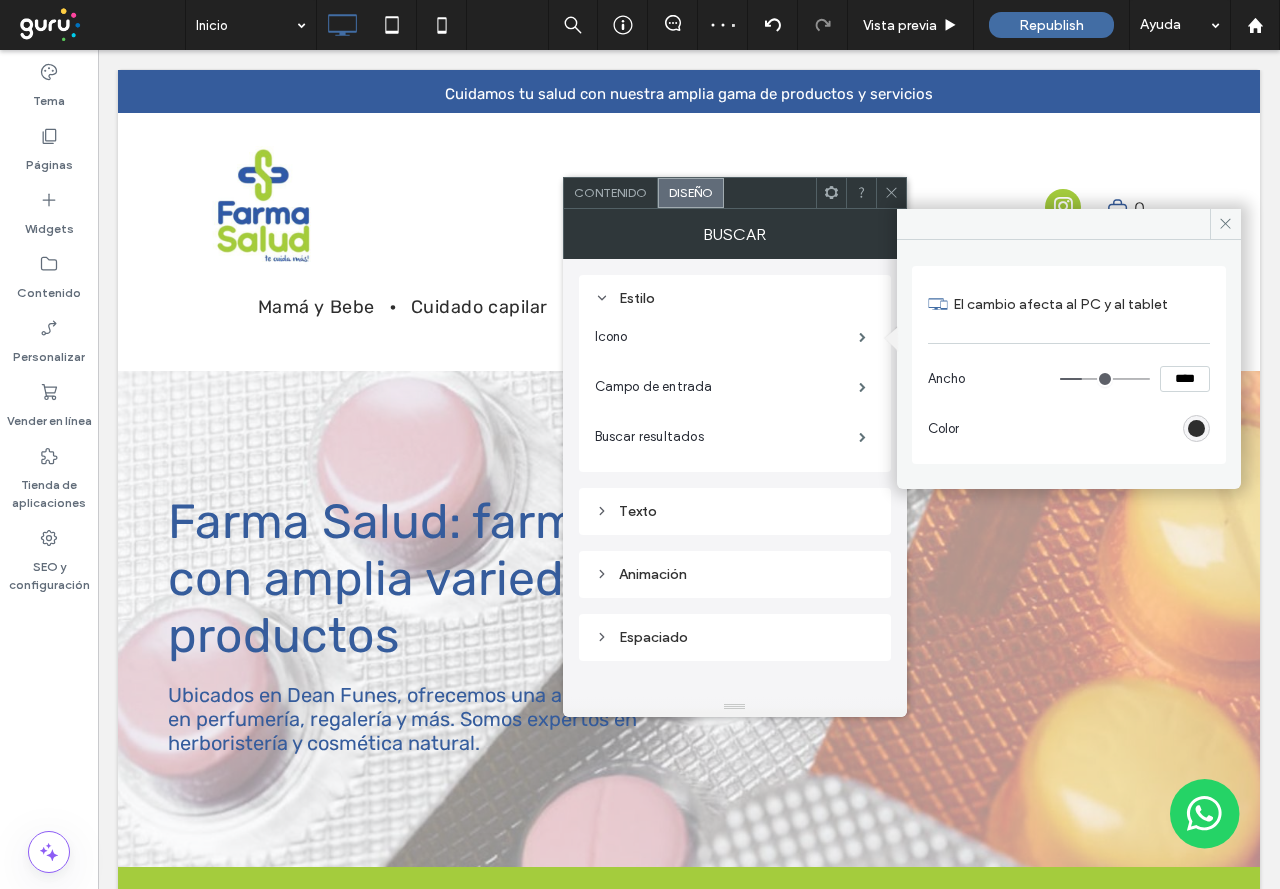 click at bounding box center [891, 193] 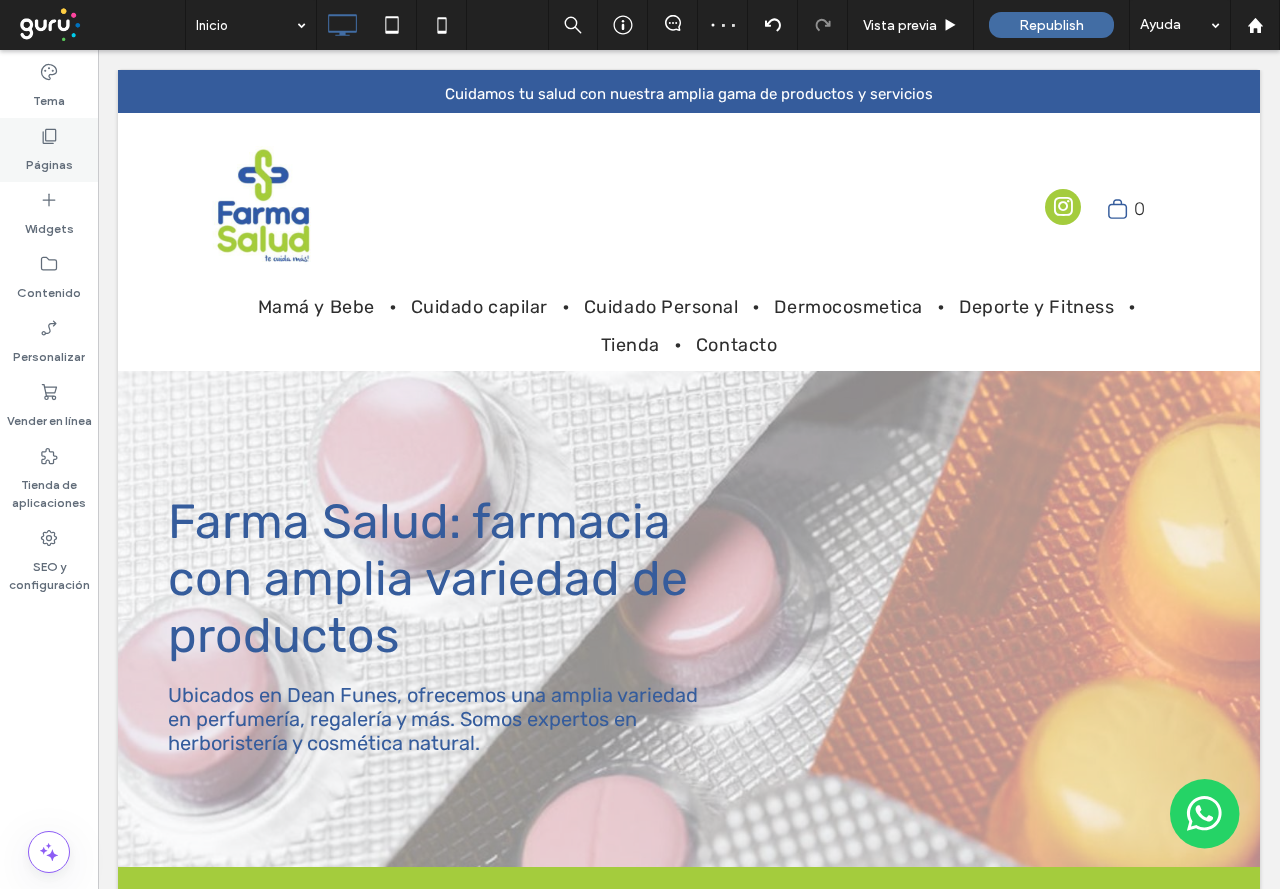 click on "Páginas" at bounding box center [49, 160] 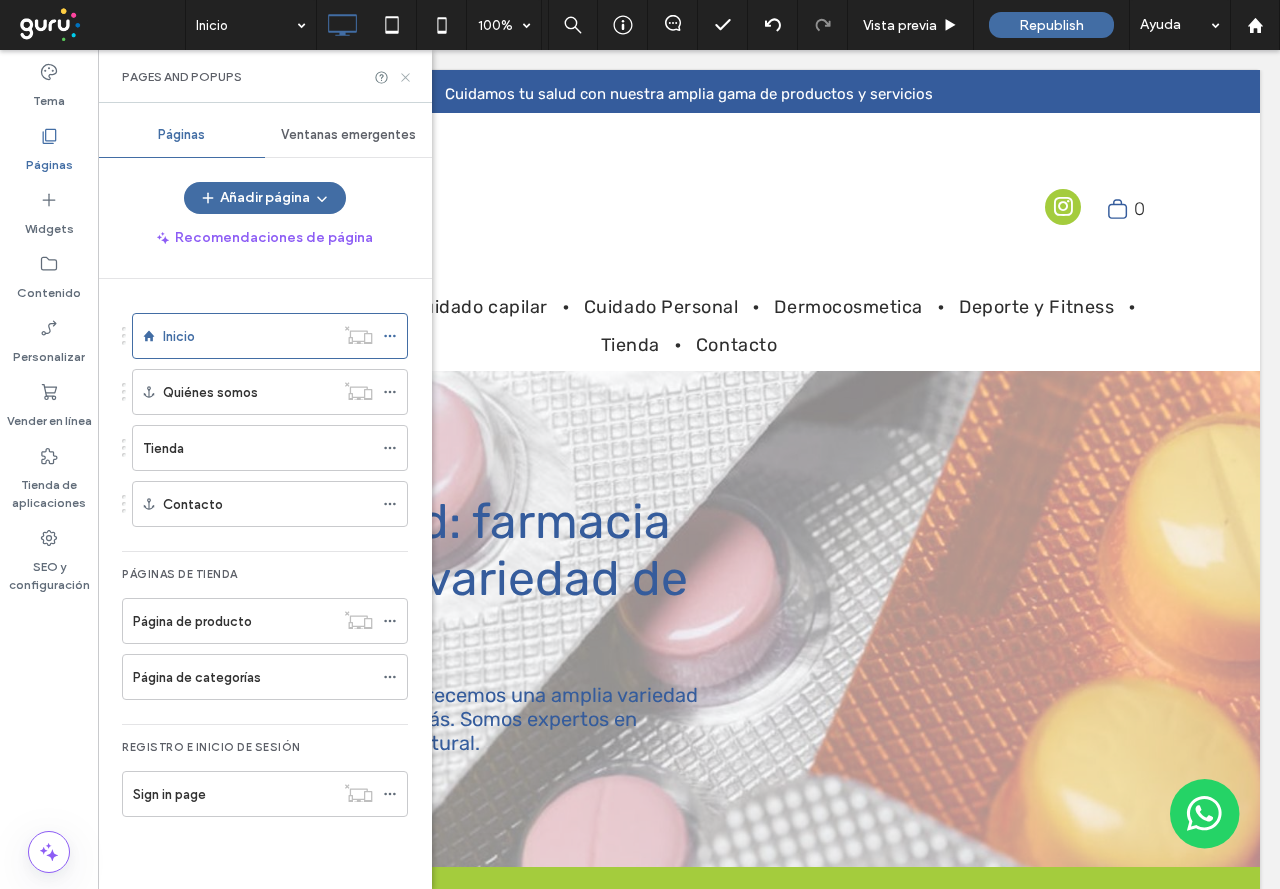 click on "Pages and Popups" at bounding box center (265, 76) 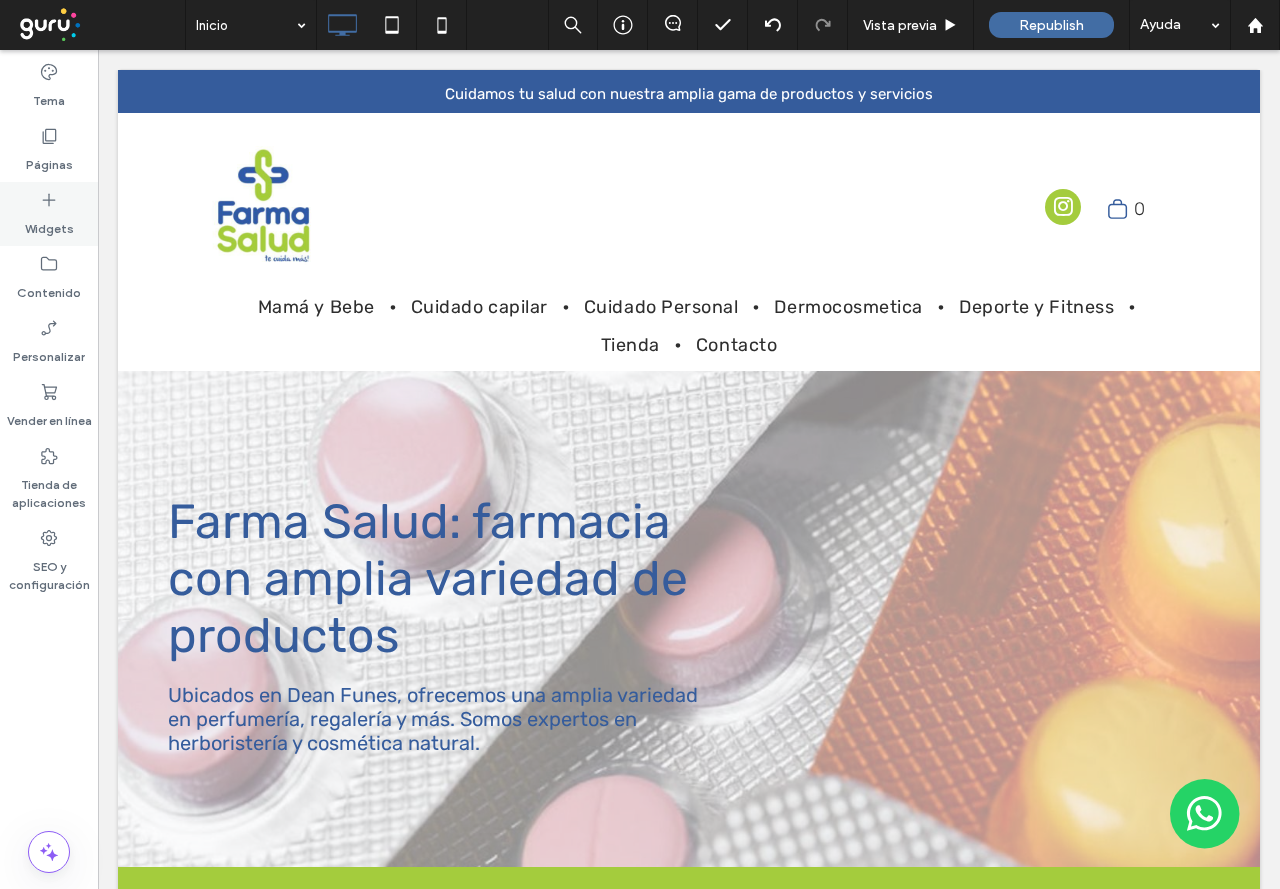 click on "Widgets" at bounding box center (49, 214) 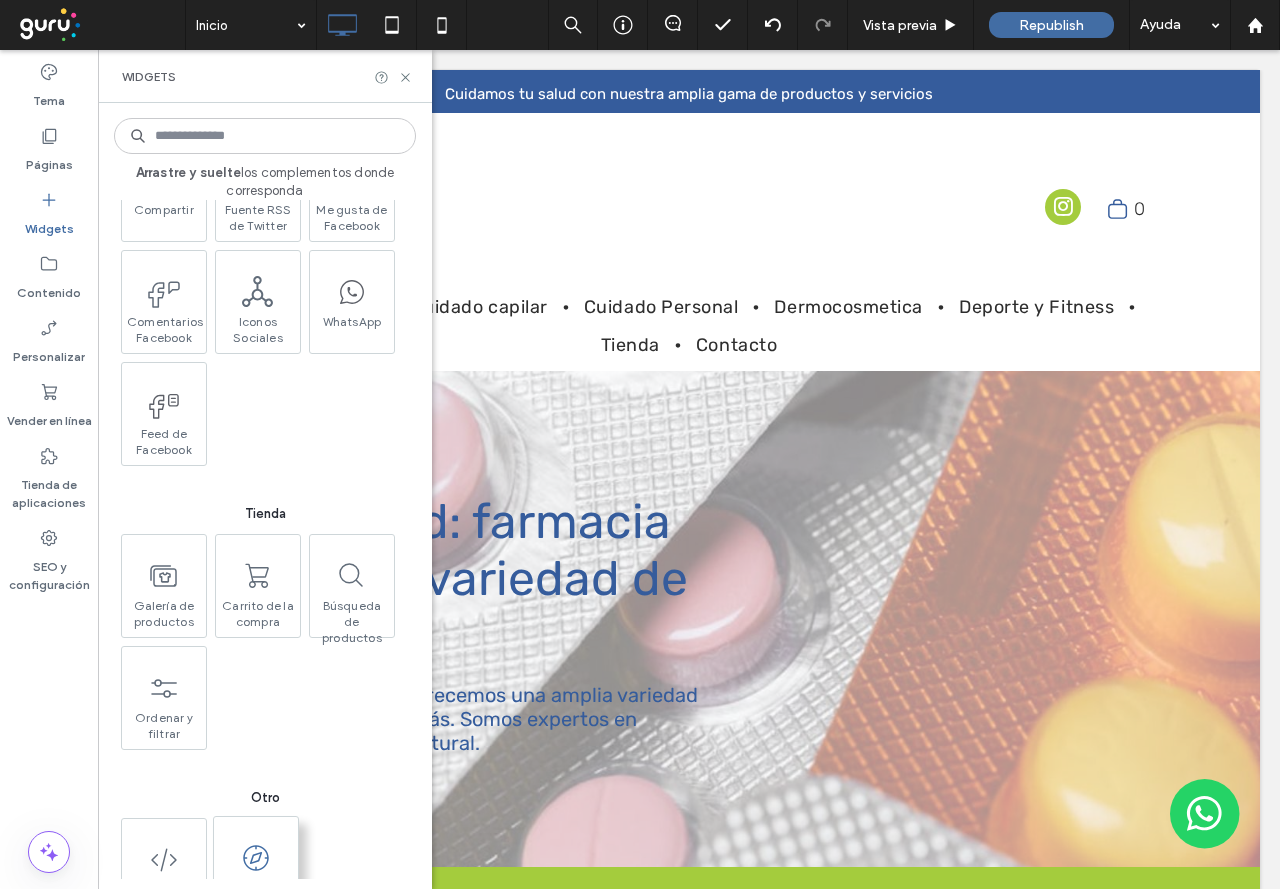 scroll, scrollTop: 3345, scrollLeft: 0, axis: vertical 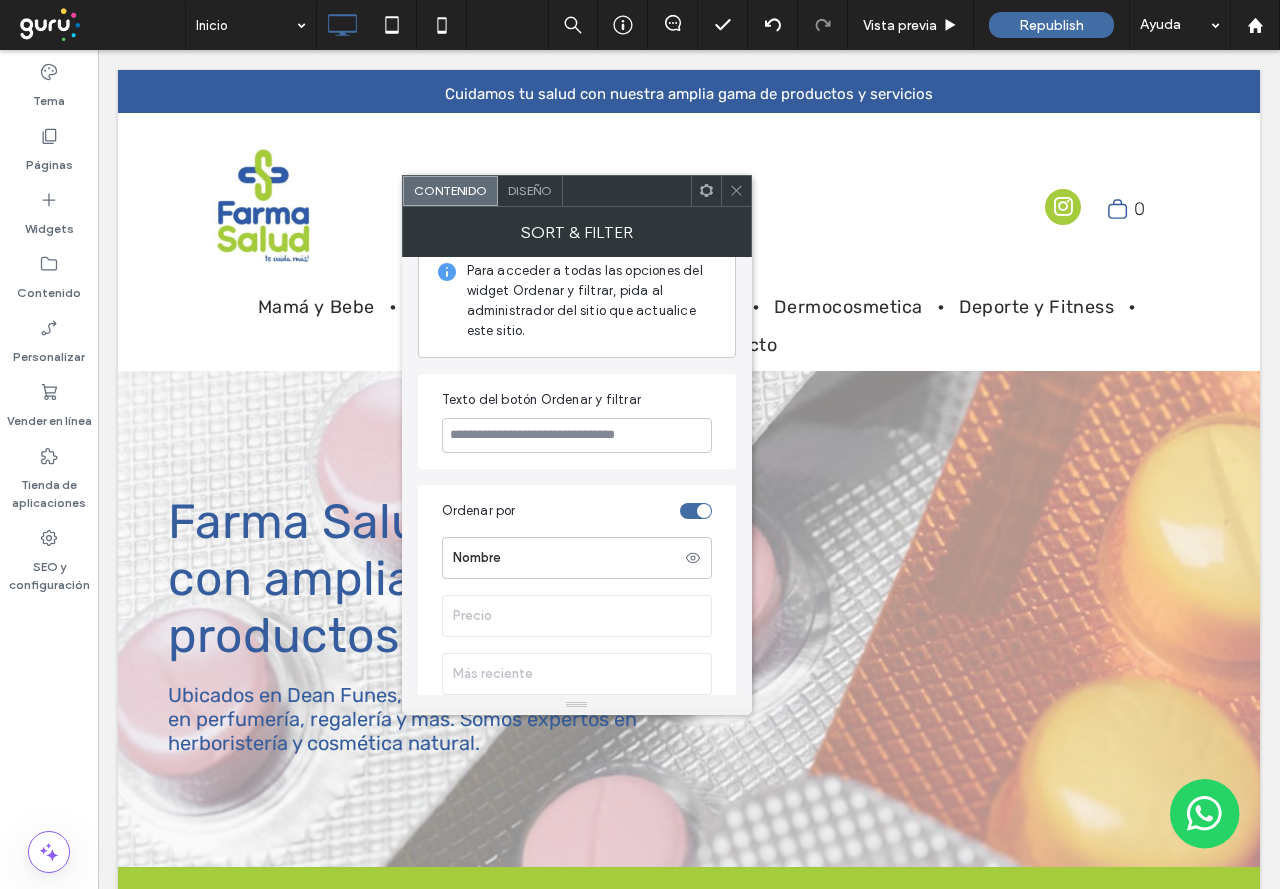 click on "Diseño" at bounding box center [530, 190] 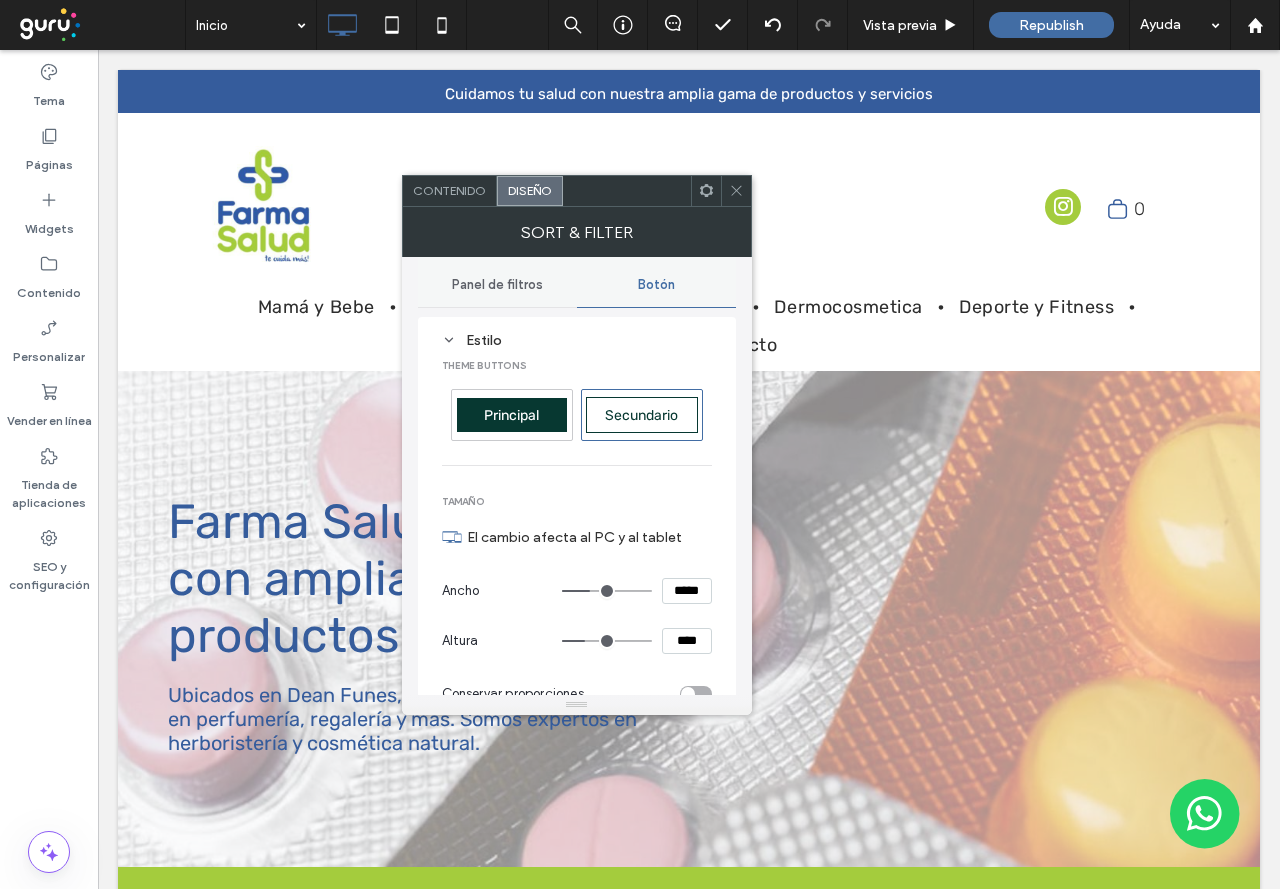 click on "Principal" at bounding box center (512, 415) 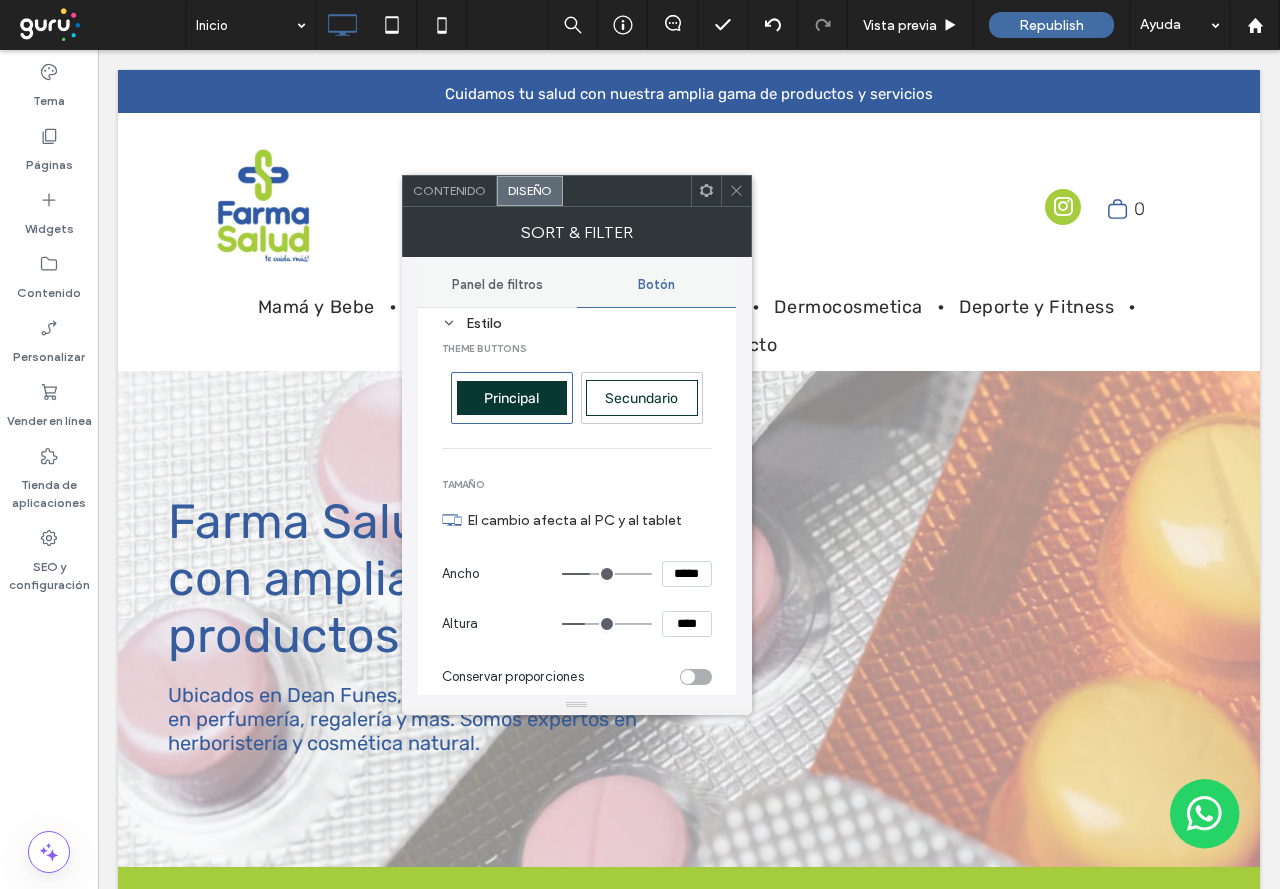 scroll, scrollTop: 0, scrollLeft: 0, axis: both 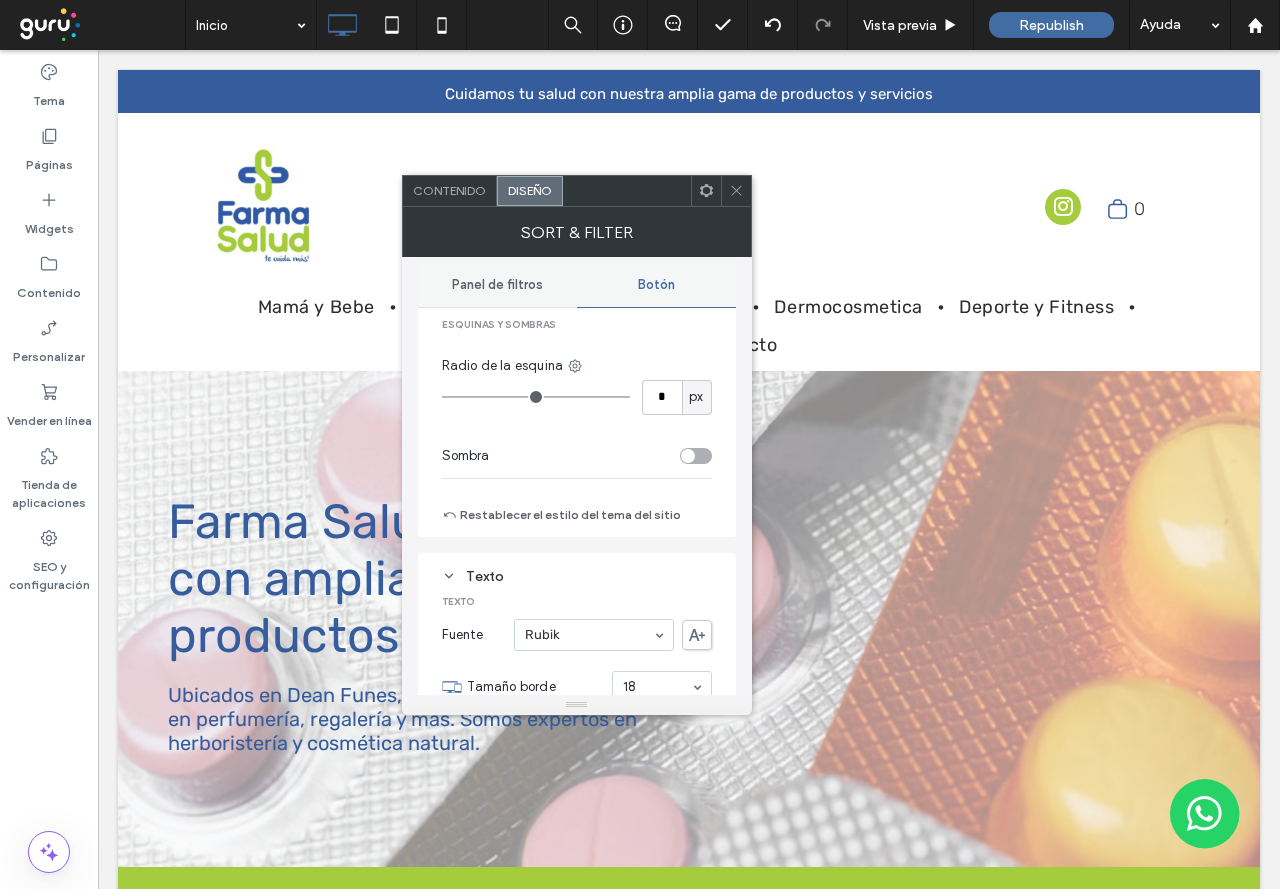 click on "Texto" at bounding box center [577, 576] 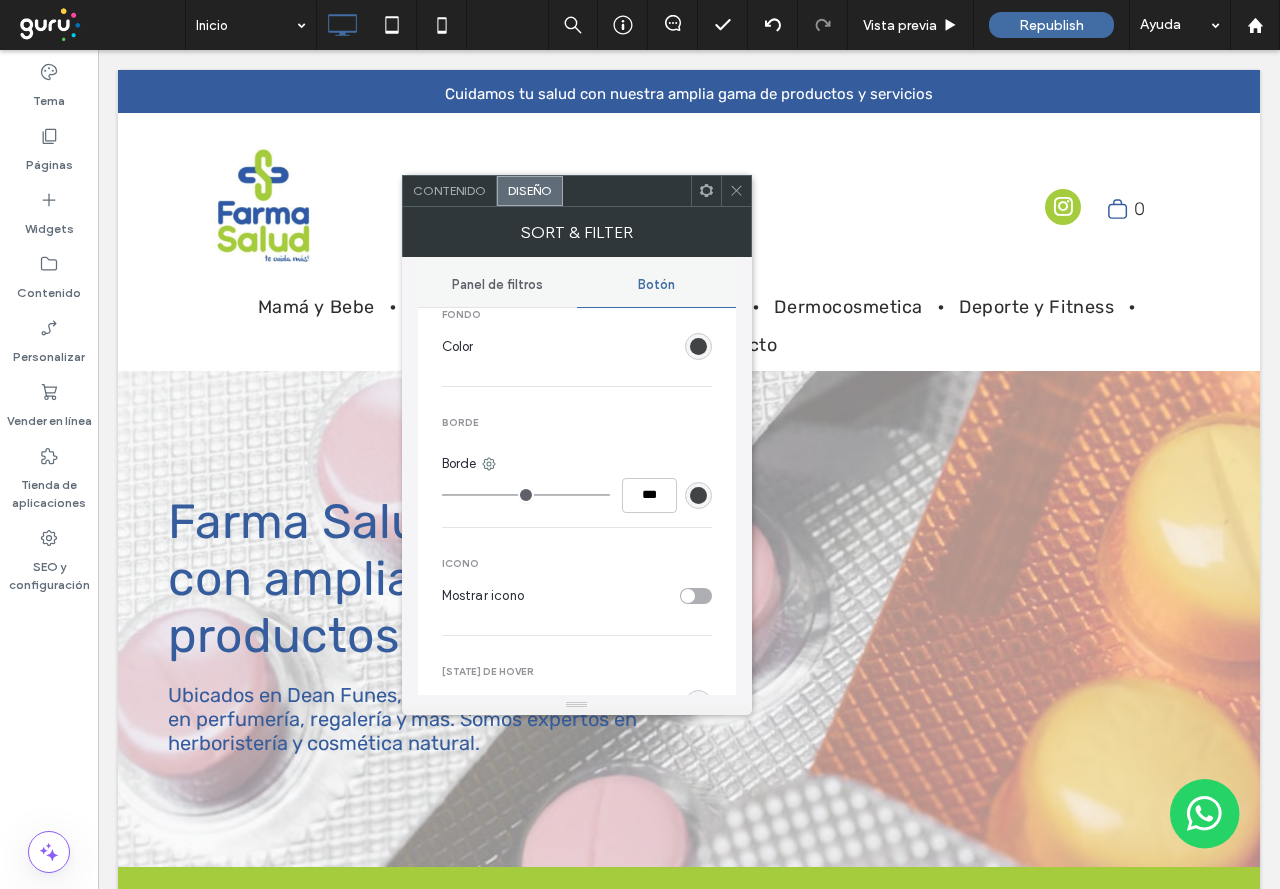 scroll, scrollTop: 562, scrollLeft: 0, axis: vertical 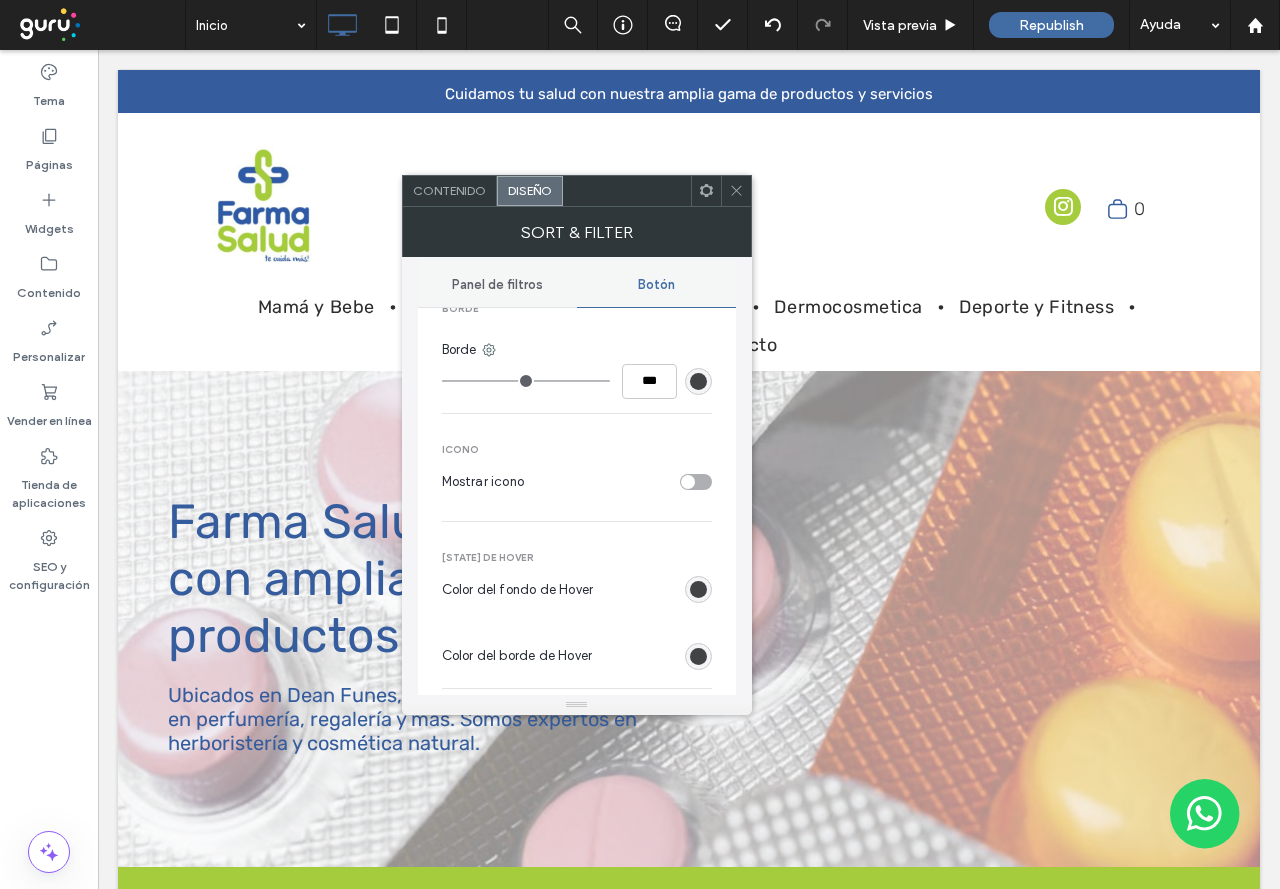 click at bounding box center [696, 482] 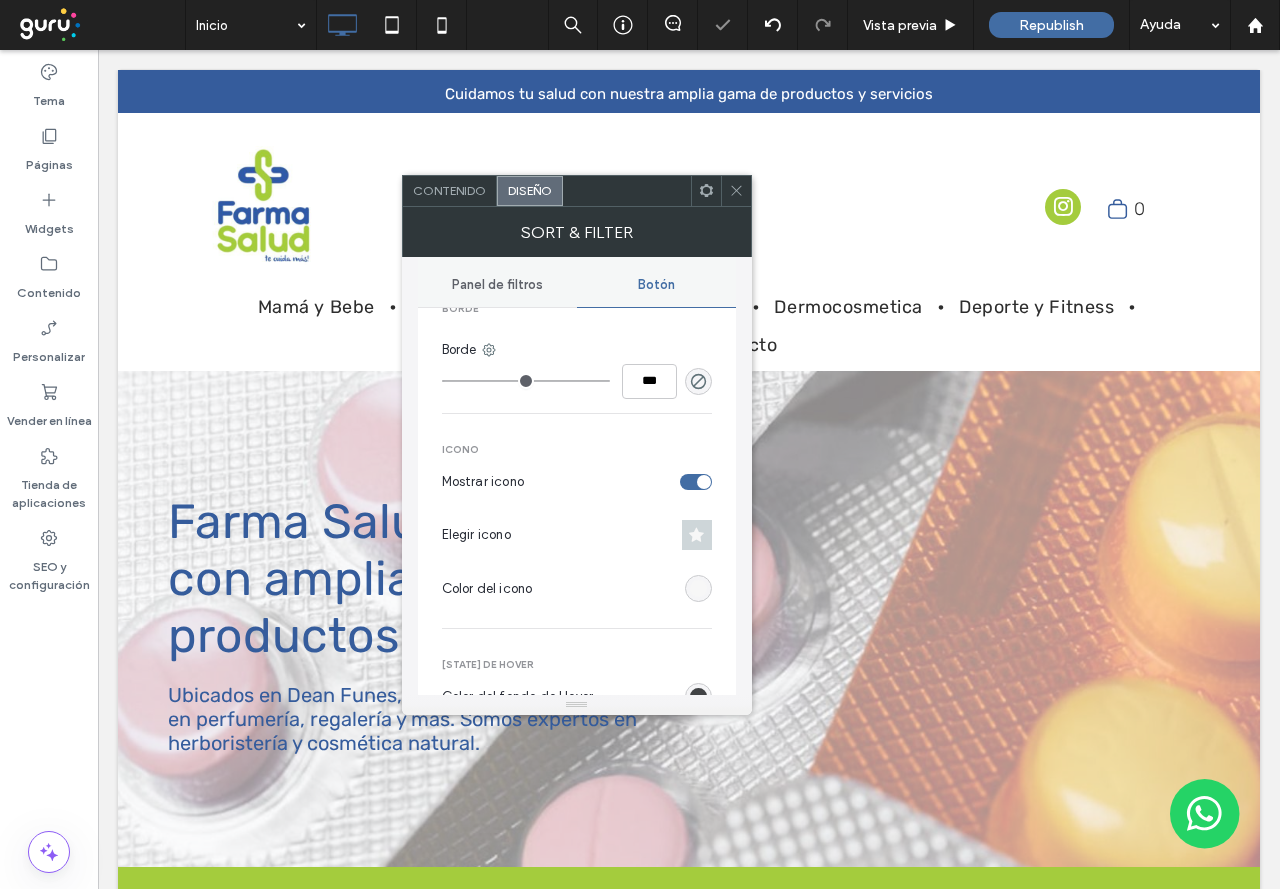 click at bounding box center [696, 482] 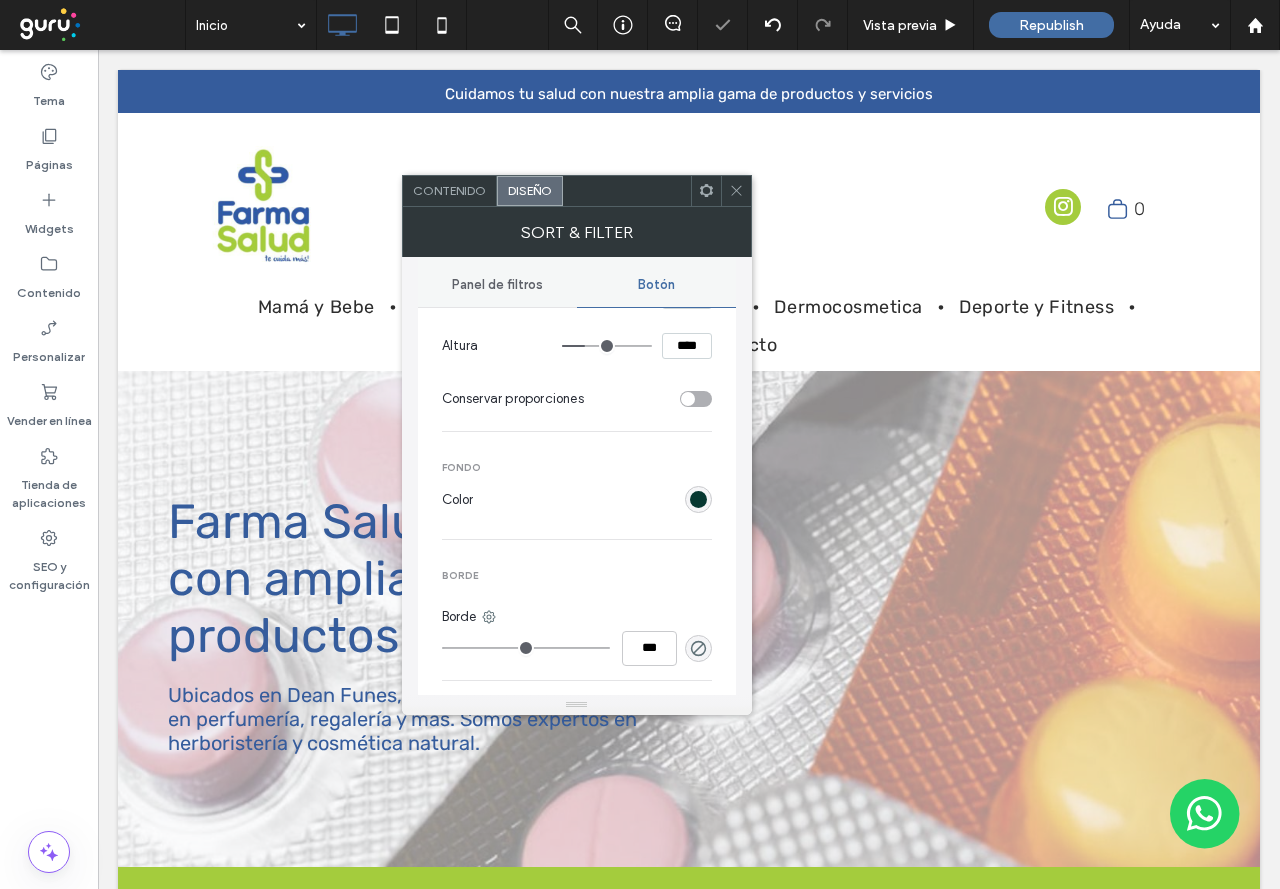 scroll, scrollTop: 262, scrollLeft: 0, axis: vertical 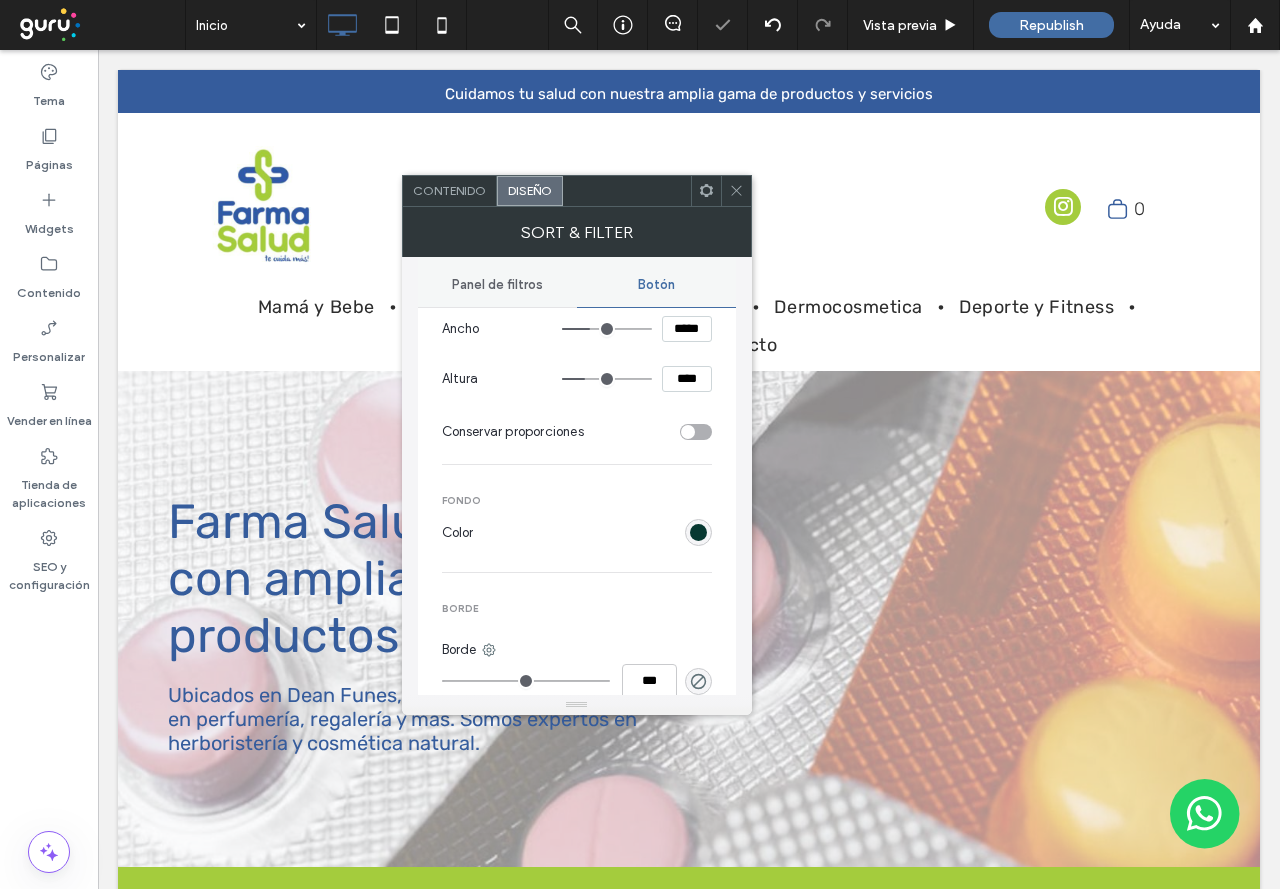 click on "Color" at bounding box center [577, 533] 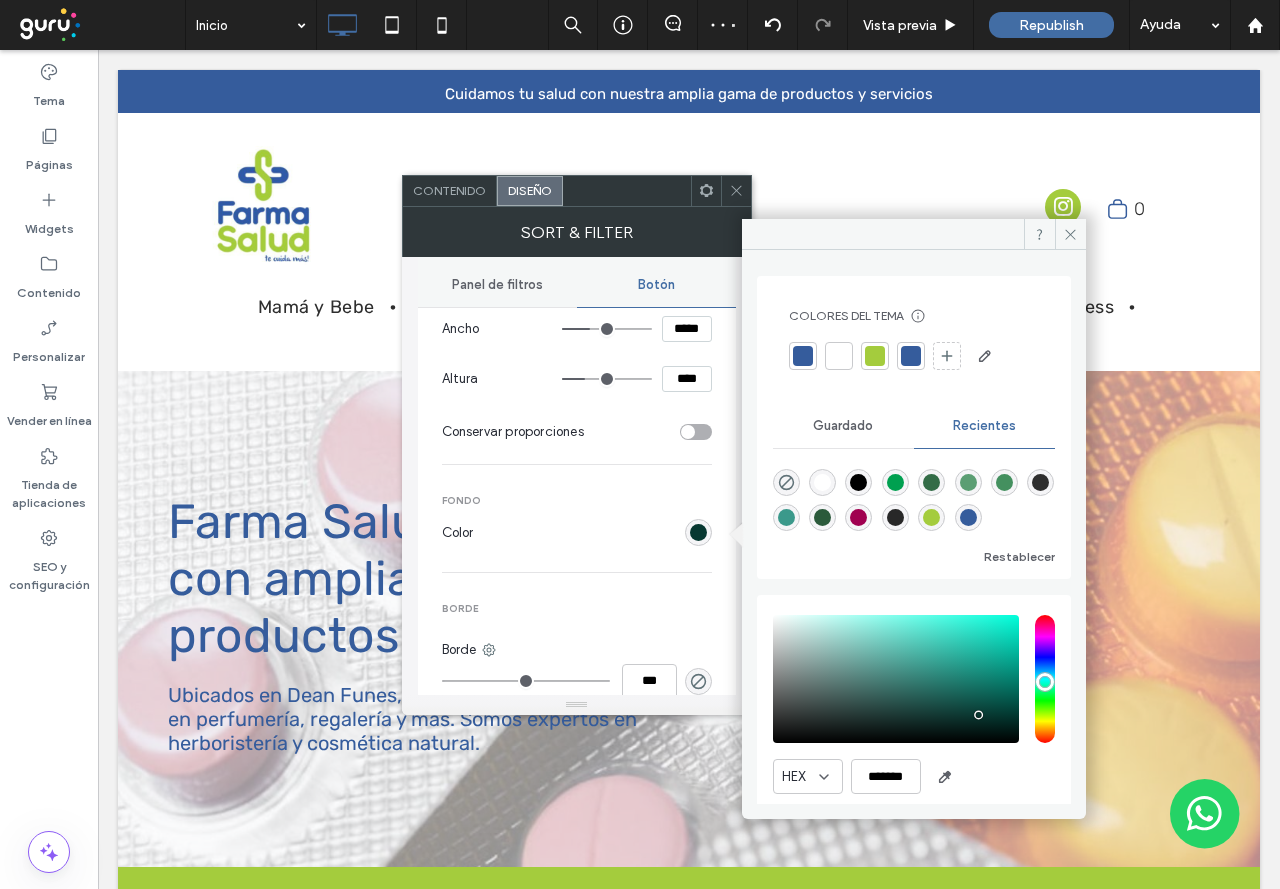 click at bounding box center [803, 356] 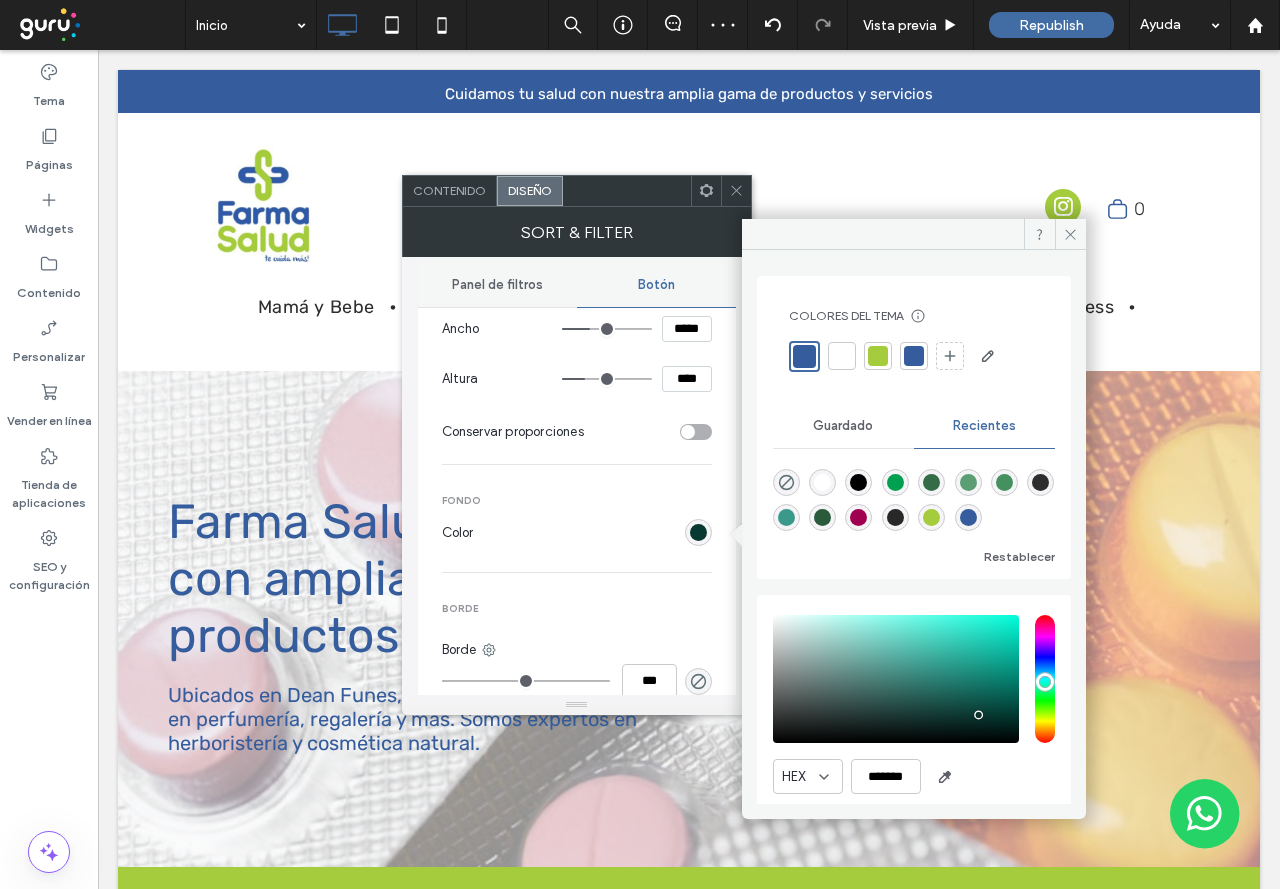 click 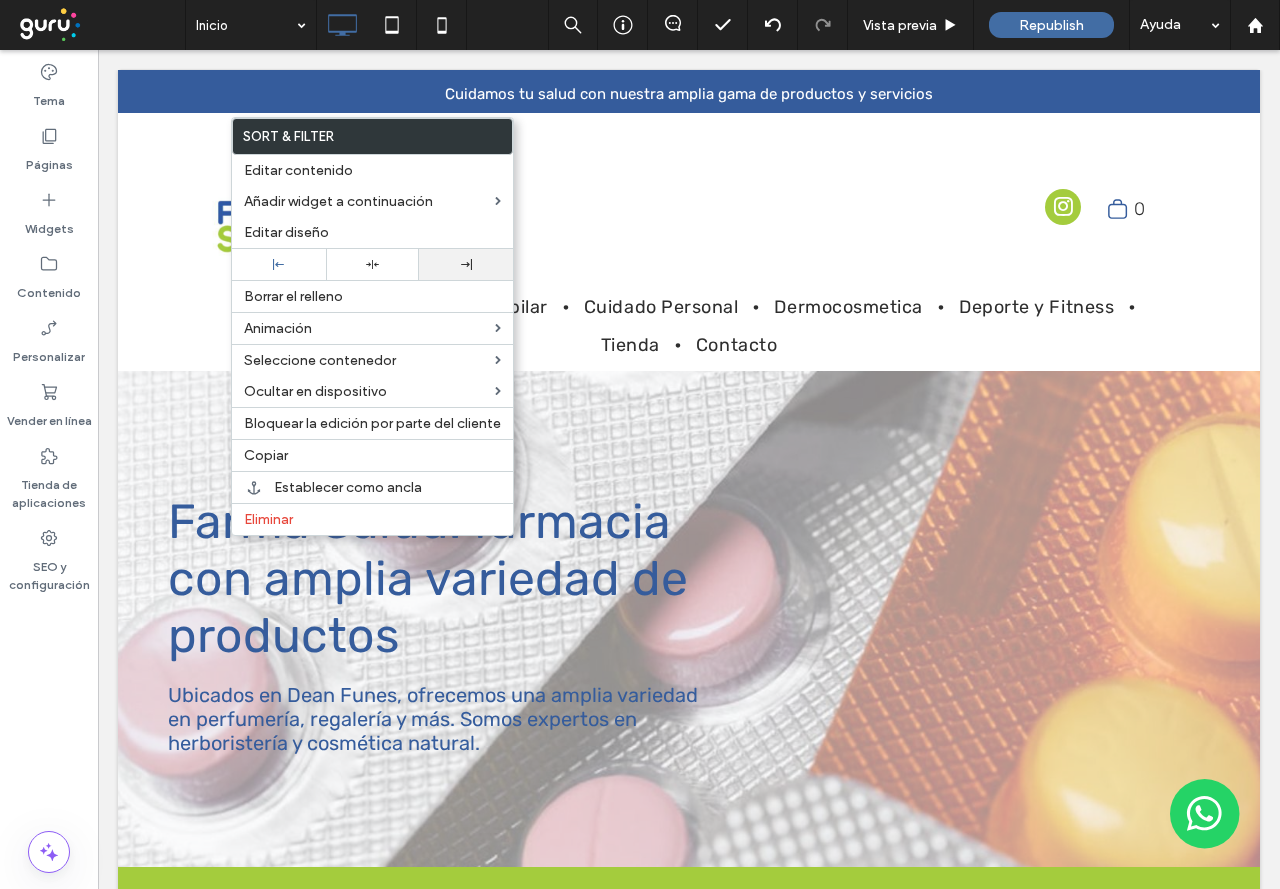 click 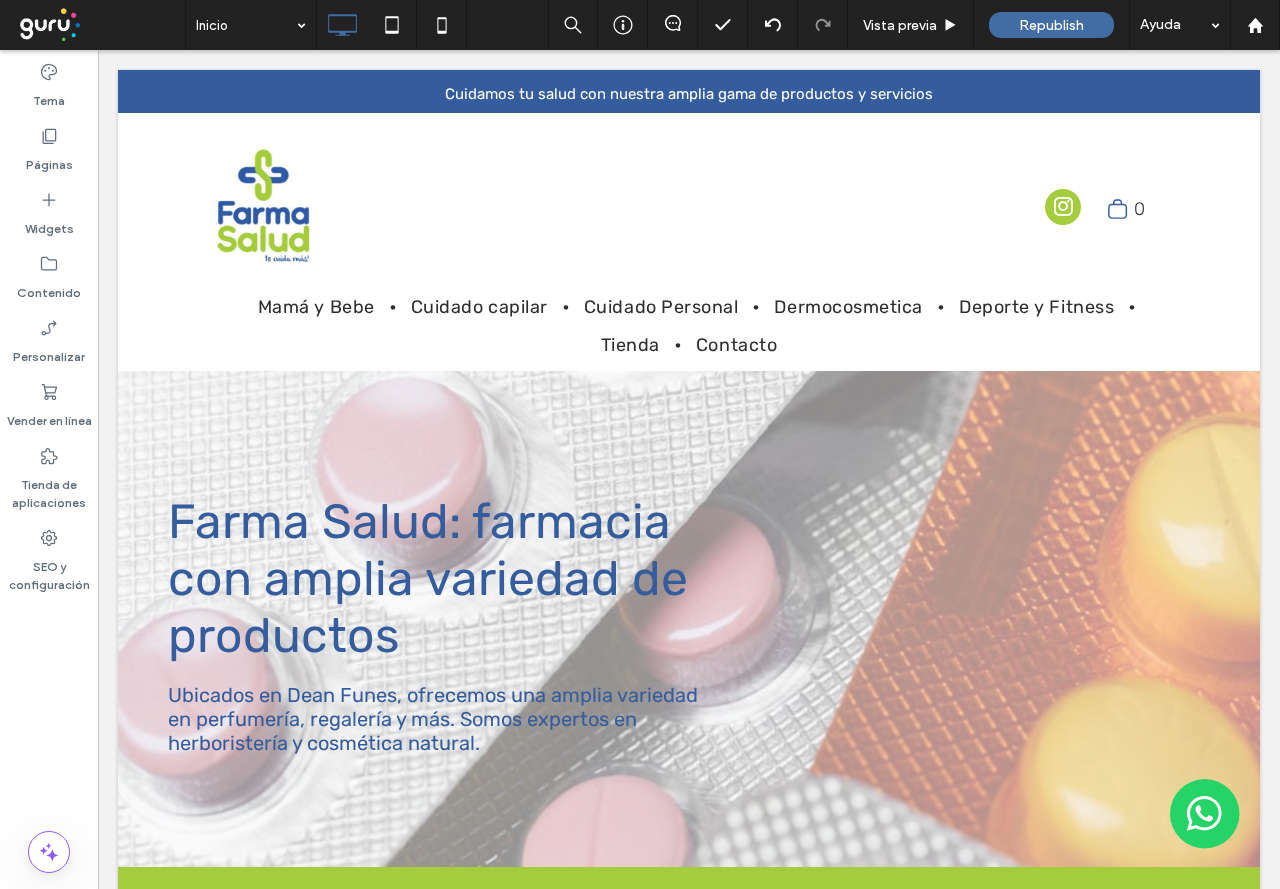 click on "Republish" at bounding box center (1051, 25) 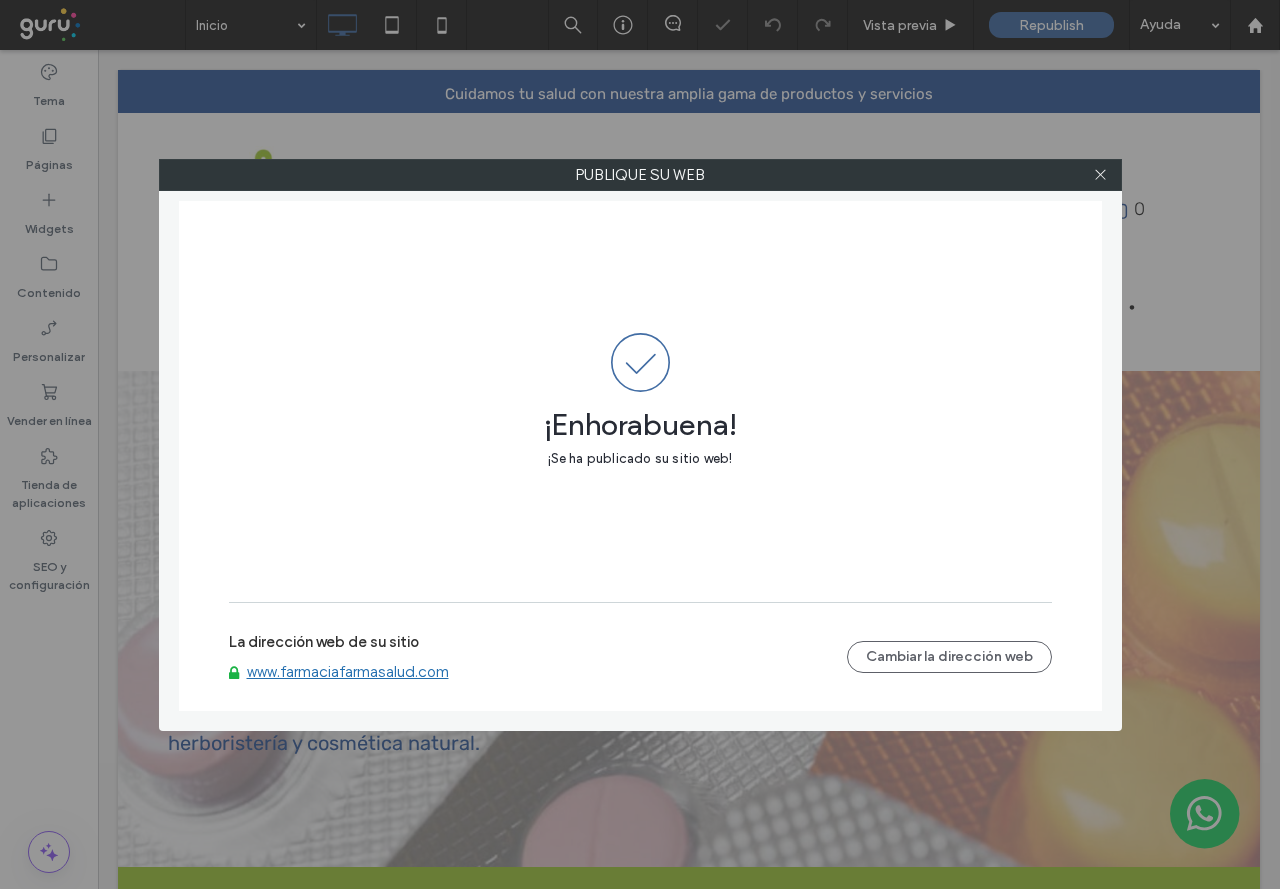 click on "www.farmaciafarmasalud.com" at bounding box center [348, 672] 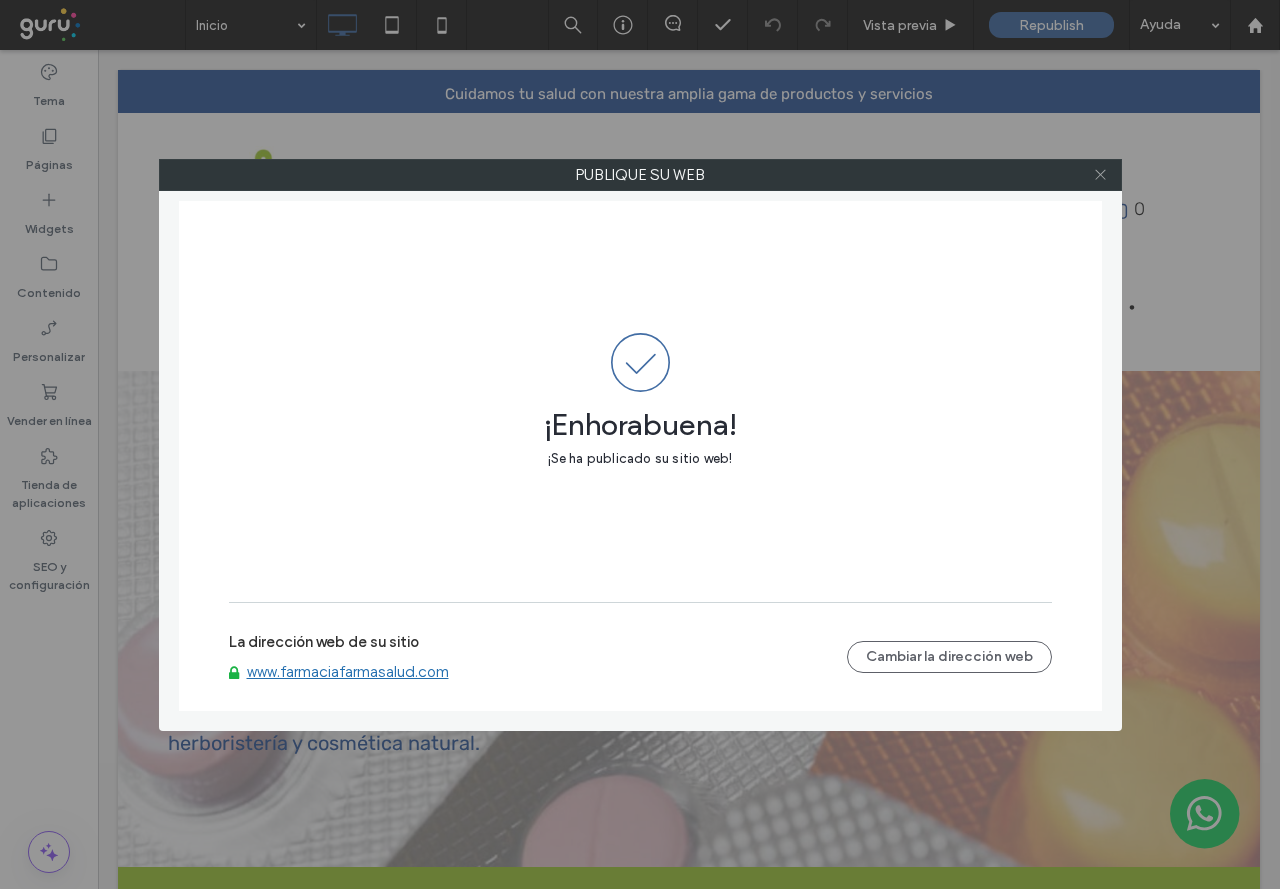 click 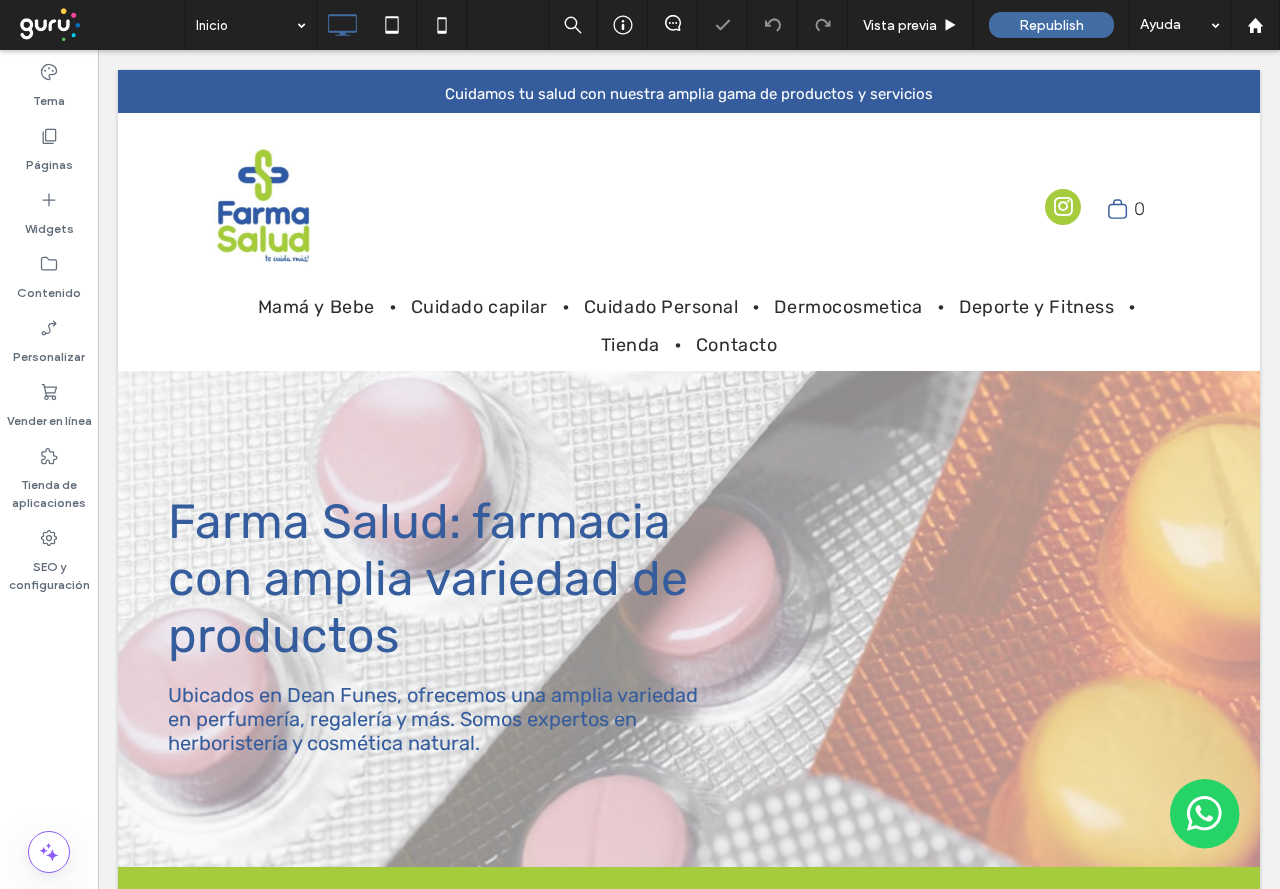 scroll, scrollTop: 0, scrollLeft: 0, axis: both 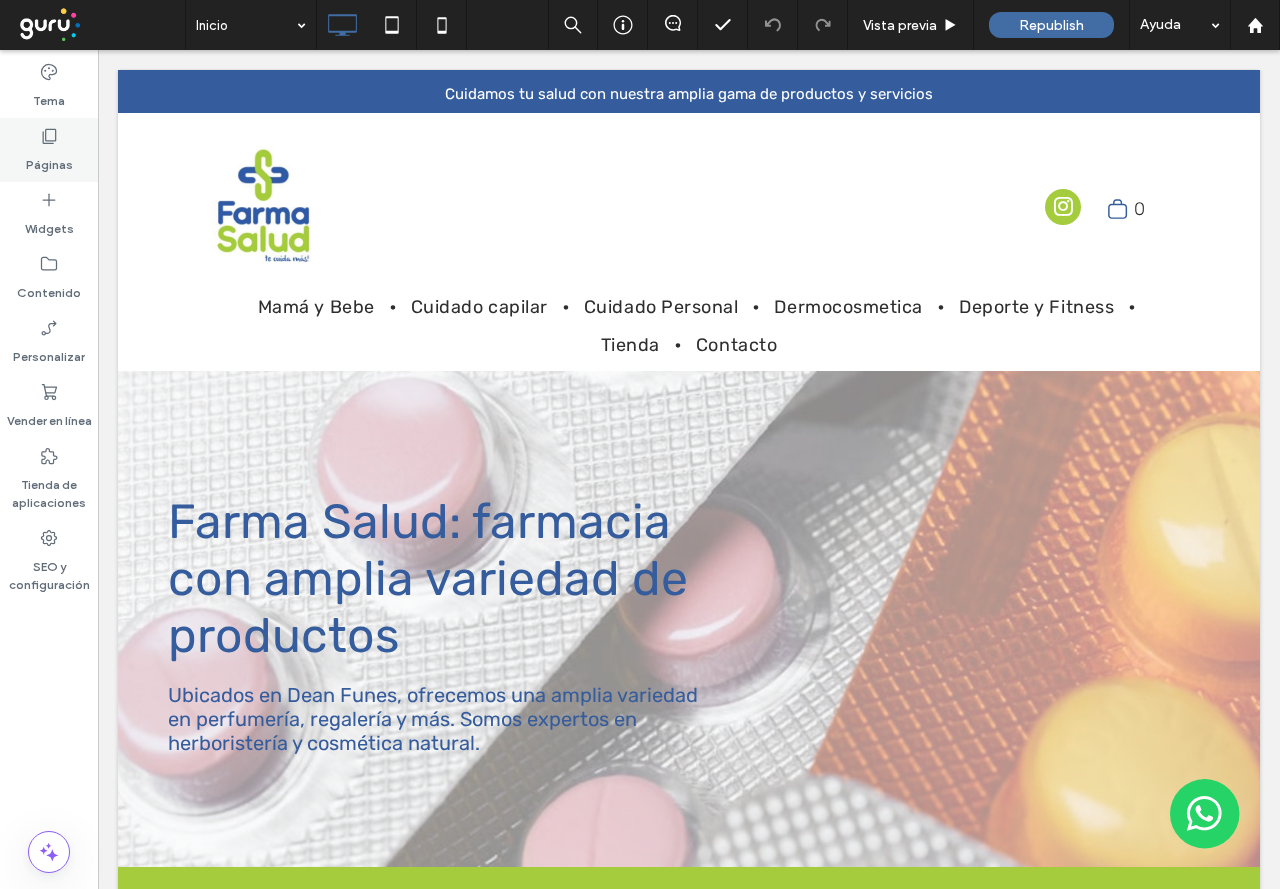 click on "Páginas" at bounding box center (49, 150) 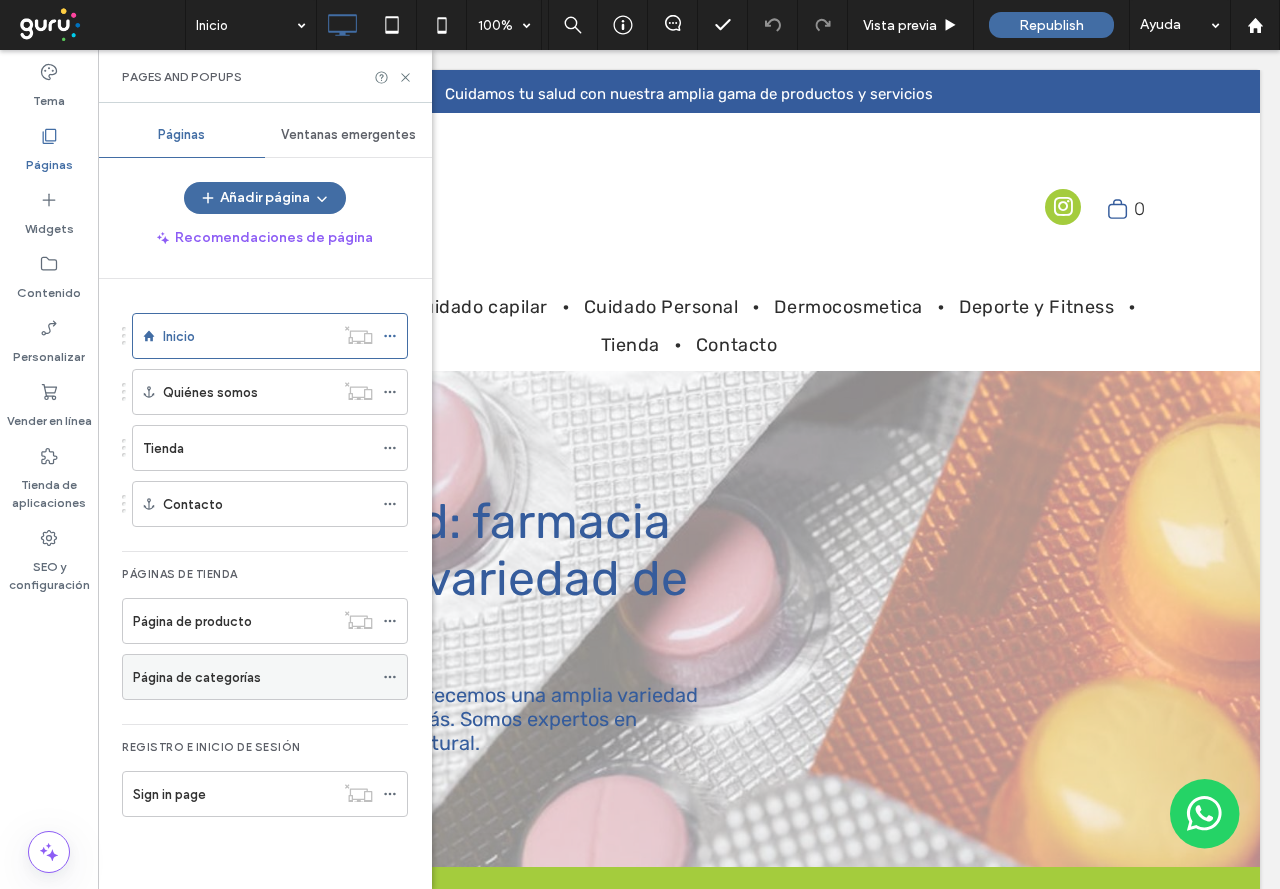 click at bounding box center (395, 677) 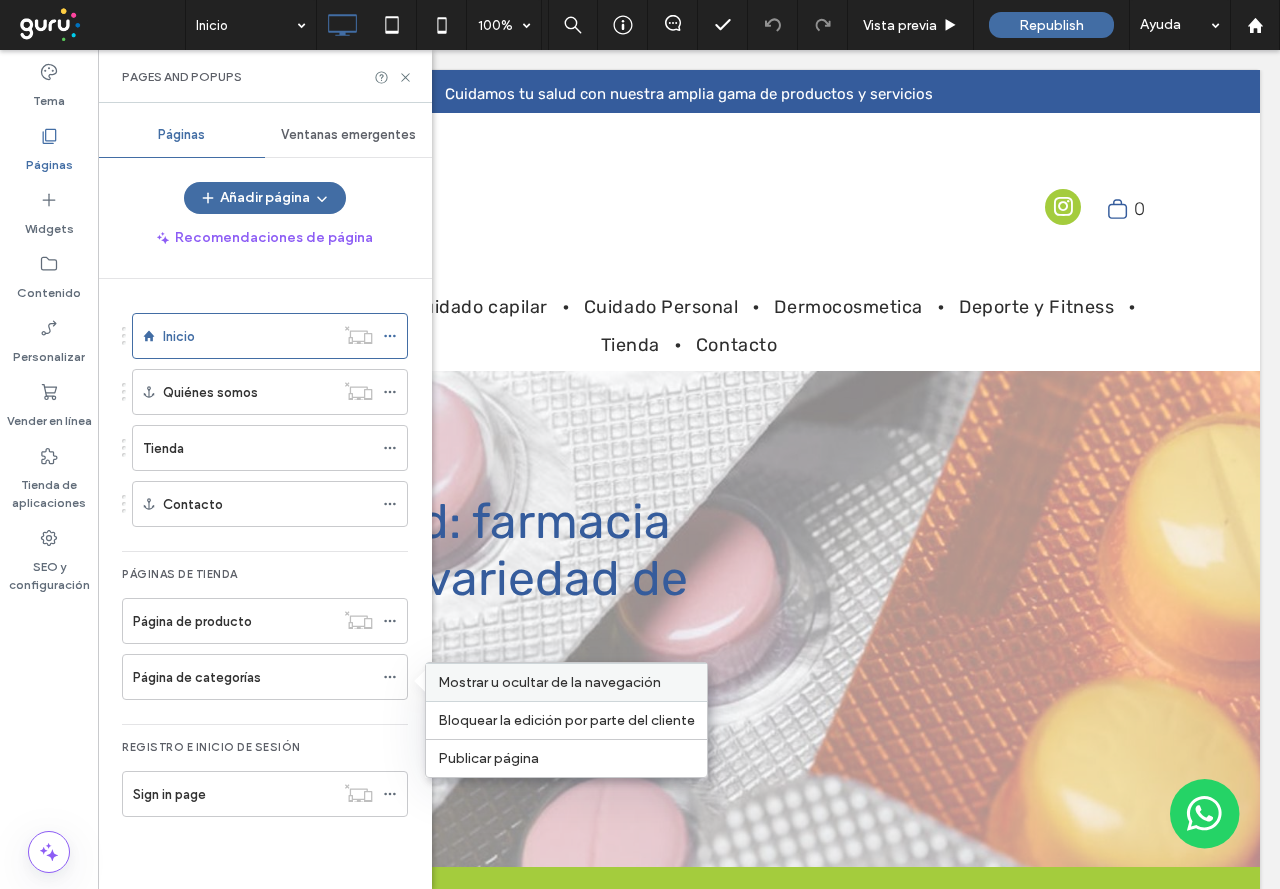 click on "Mostrar u ocultar de la navegación" at bounding box center [549, 682] 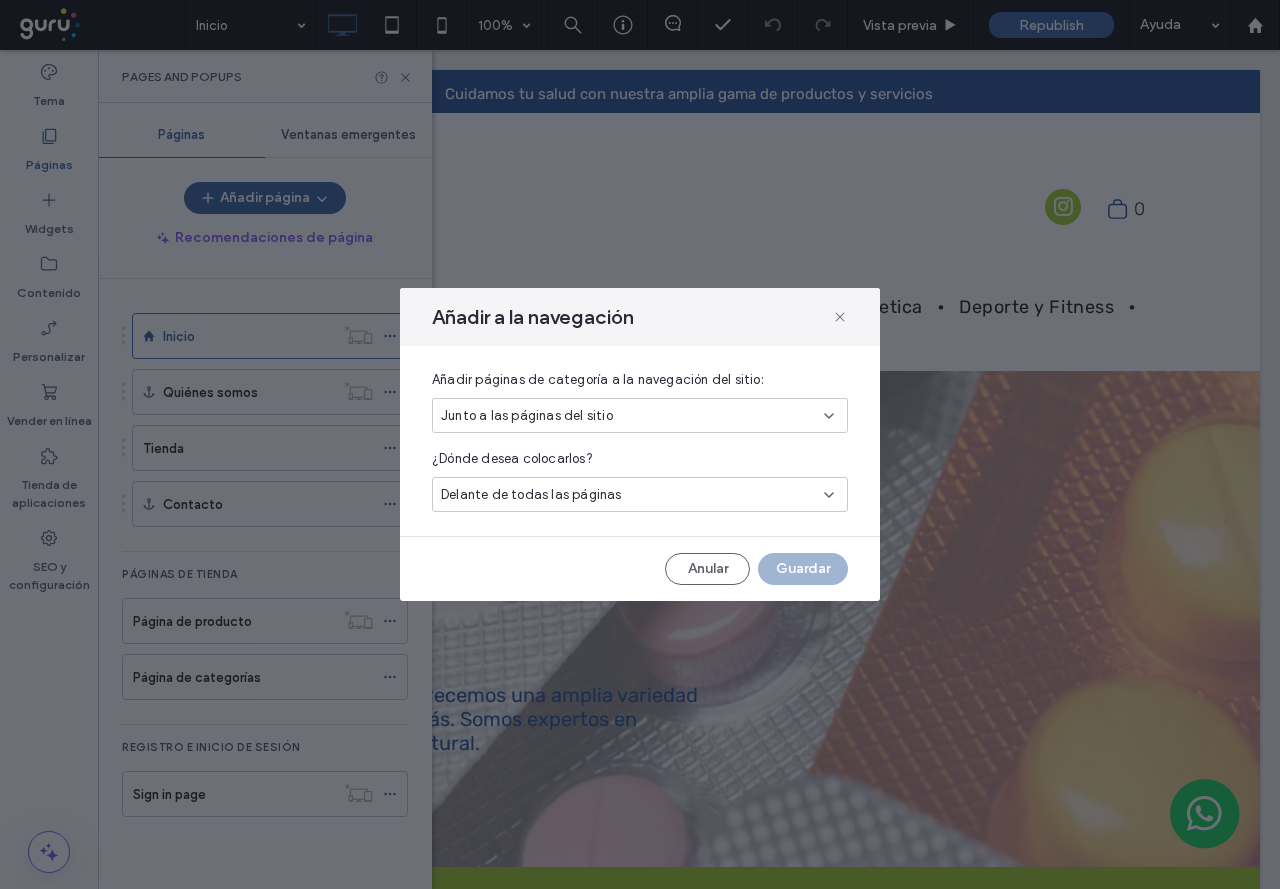 click on "Junto a las páginas del sitio" at bounding box center (640, 415) 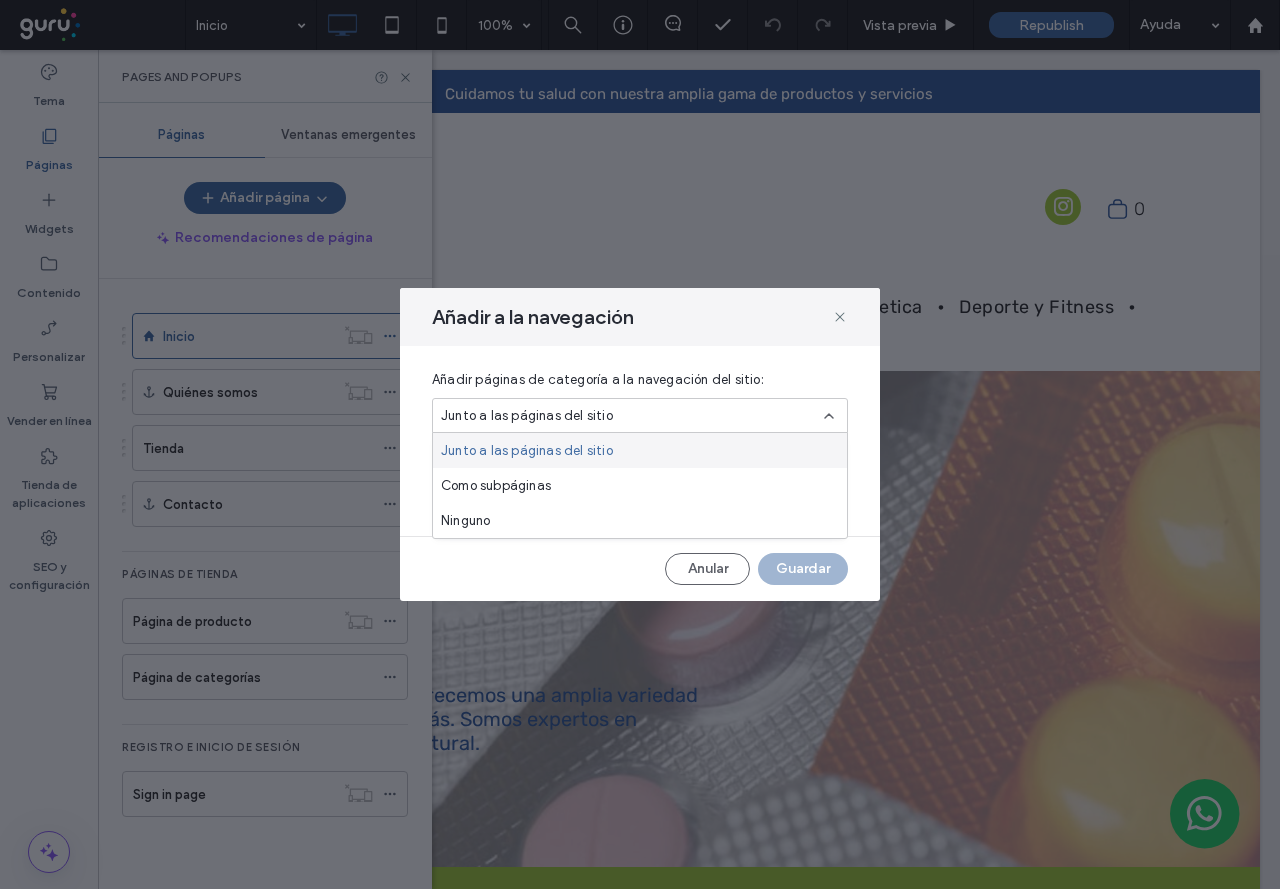 click on "Junto a las páginas del sitio" at bounding box center [640, 415] 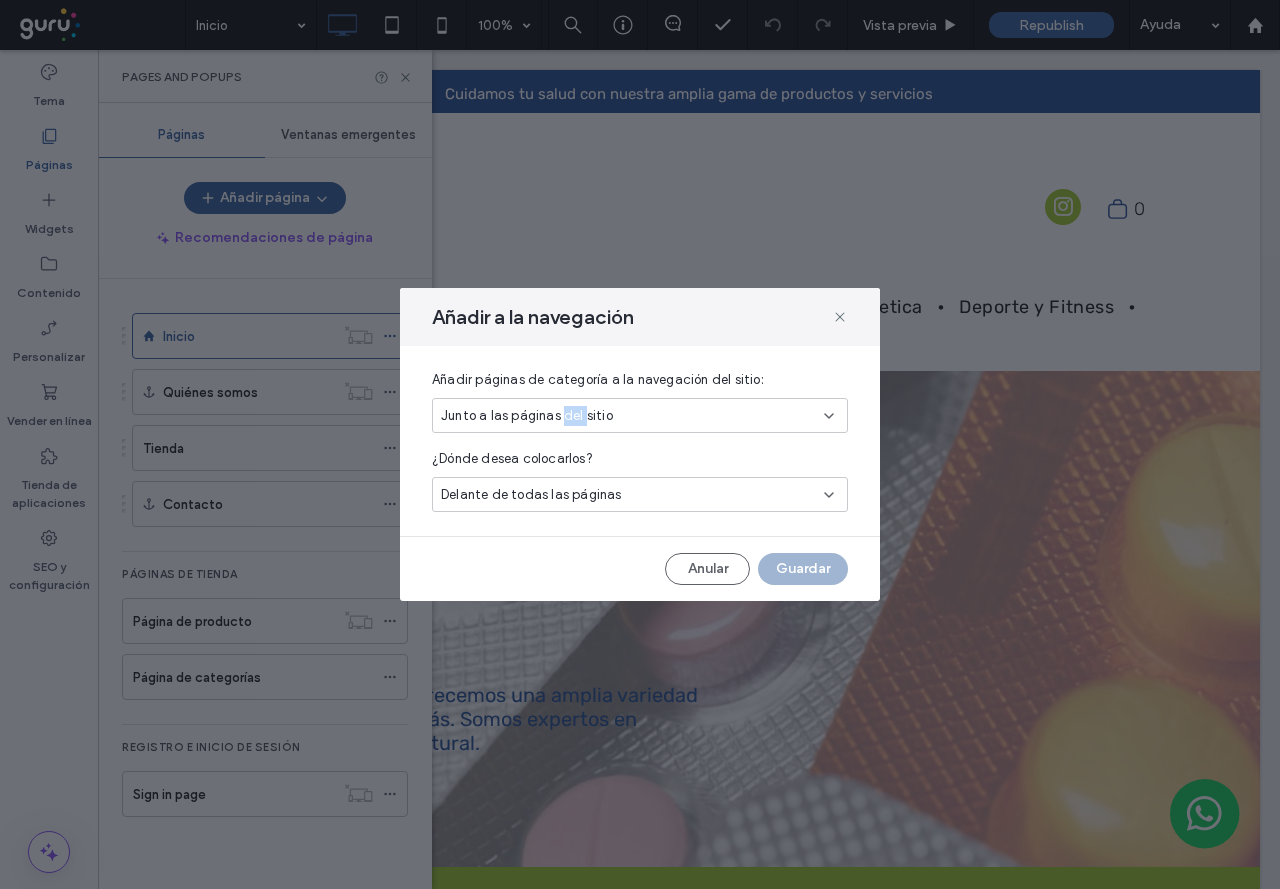 click on "Junto a las páginas del sitio" at bounding box center (640, 415) 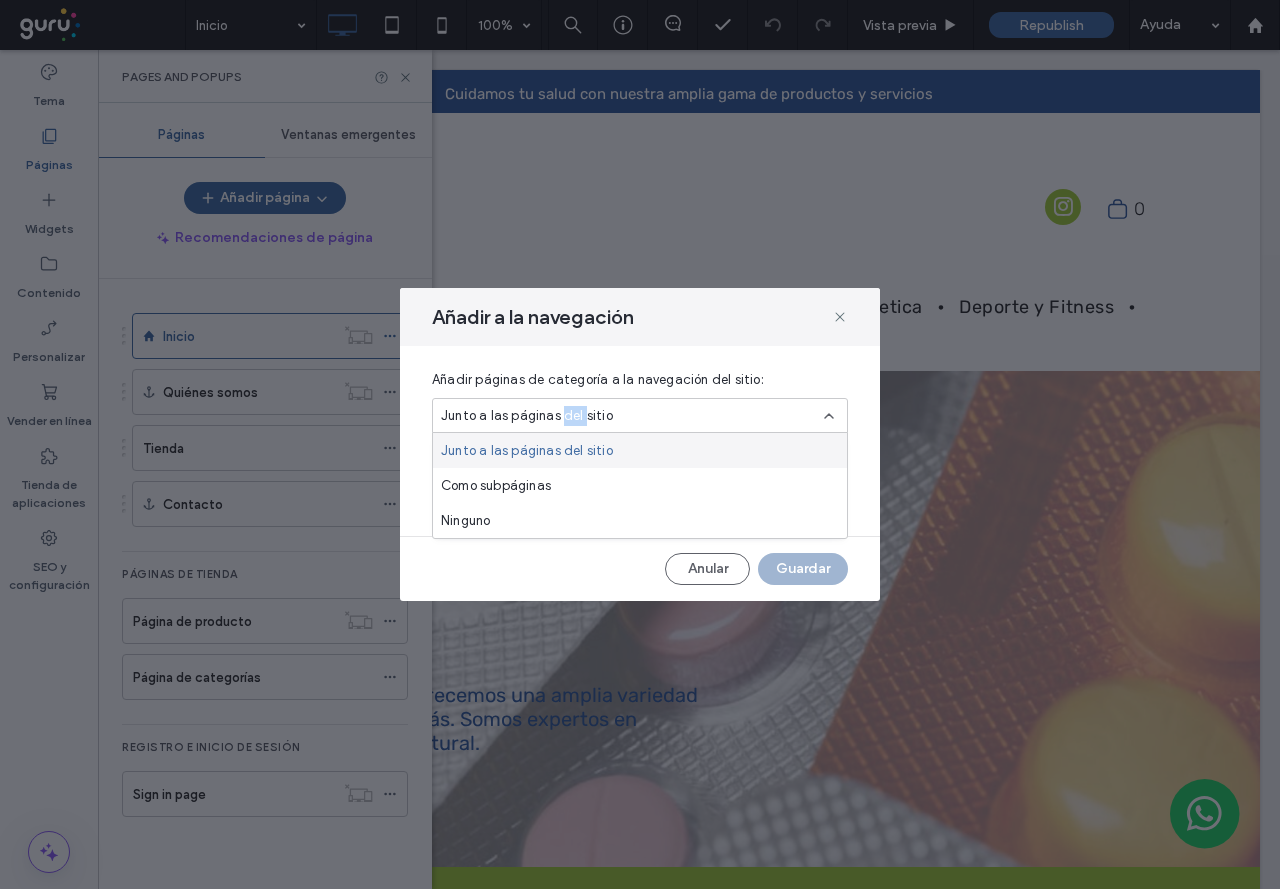 click on "Junto a las páginas del sitio" at bounding box center [640, 415] 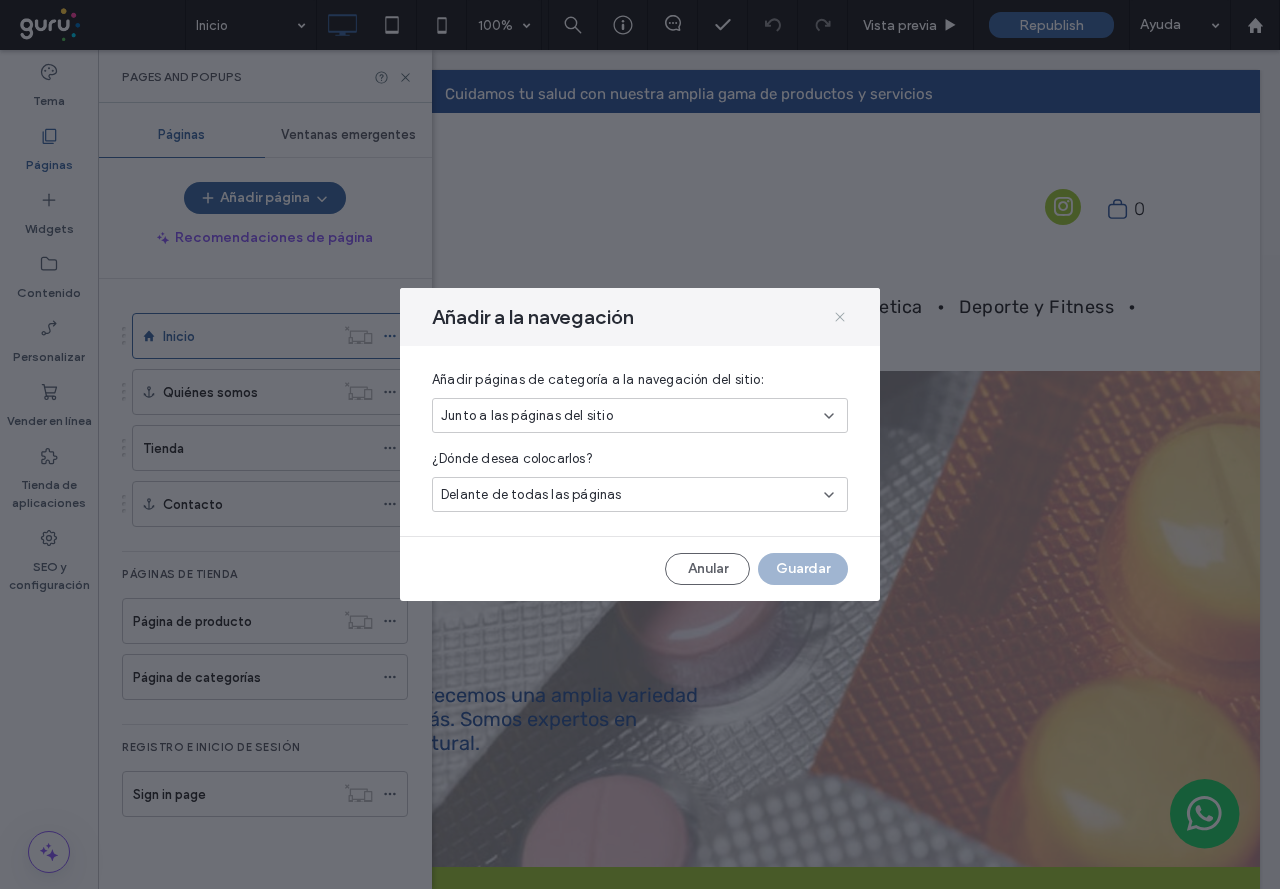 click 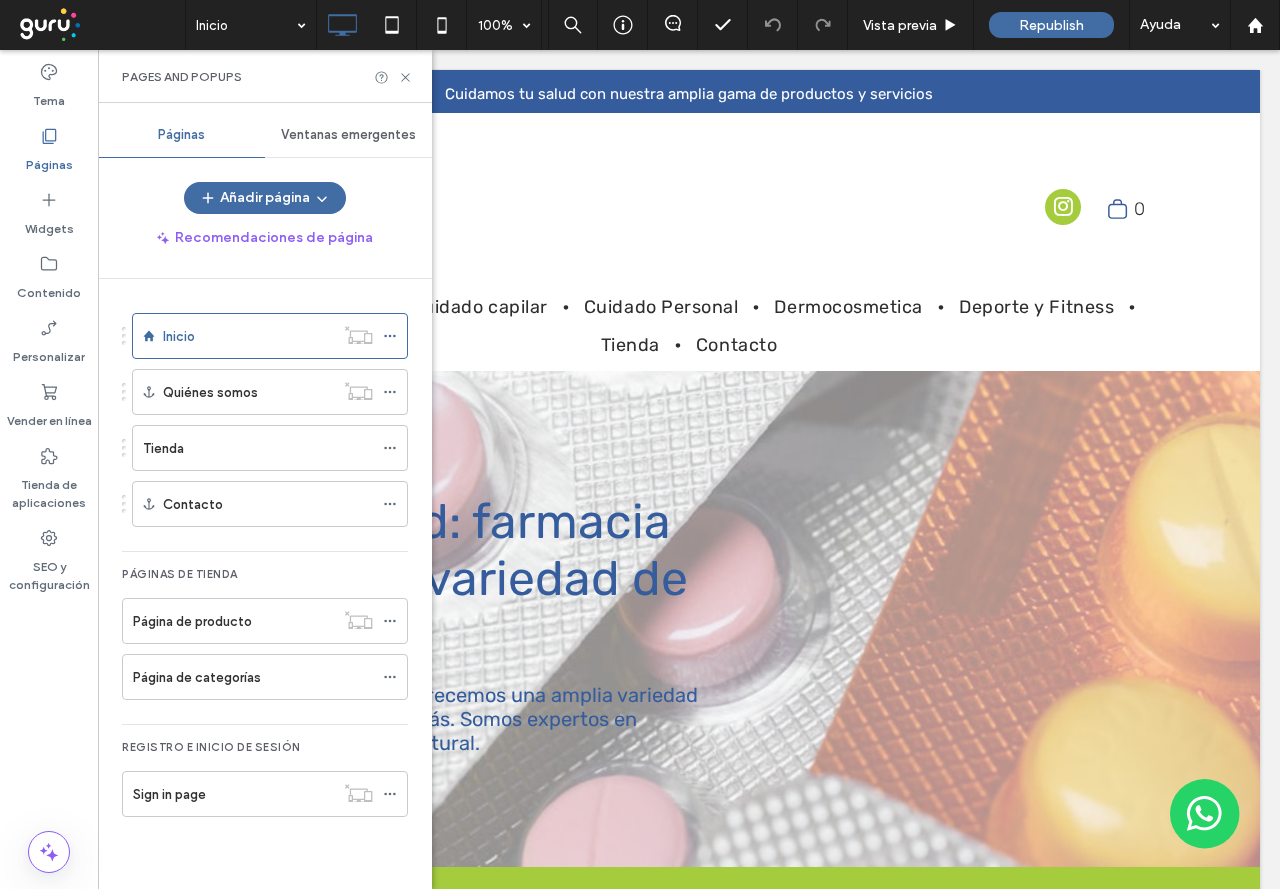 click on "Pages and Popups" at bounding box center (265, 76) 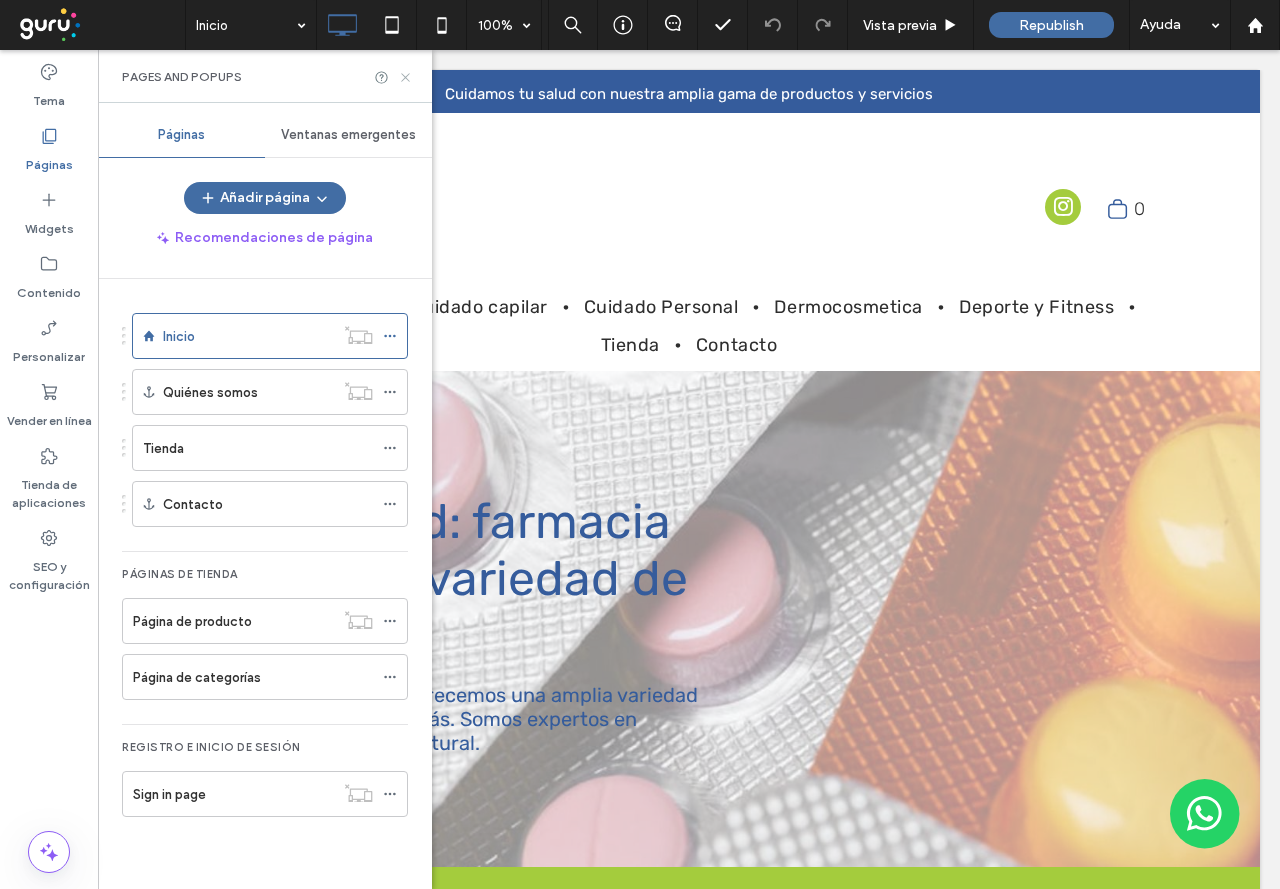 click 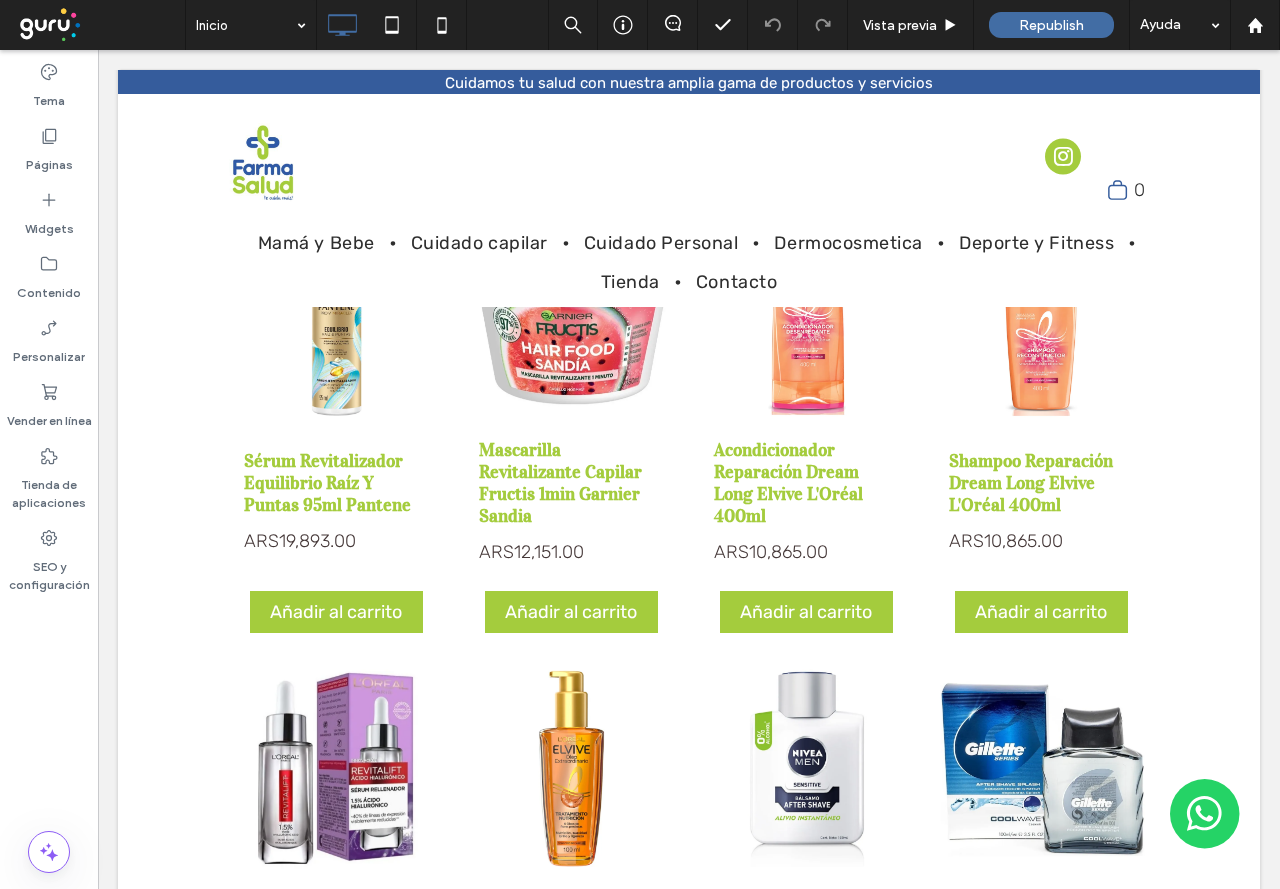scroll, scrollTop: 2100, scrollLeft: 0, axis: vertical 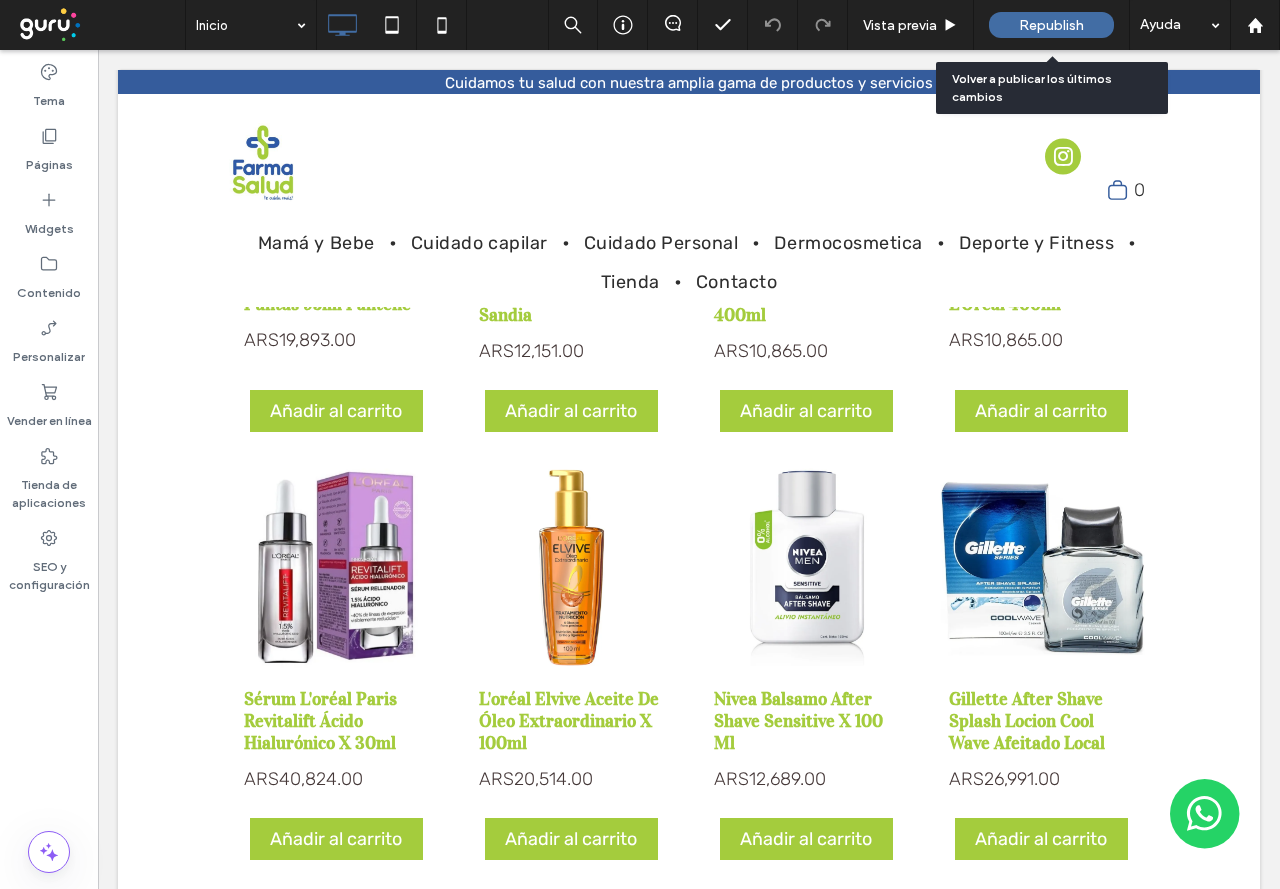click on "Republish" at bounding box center [1051, 25] 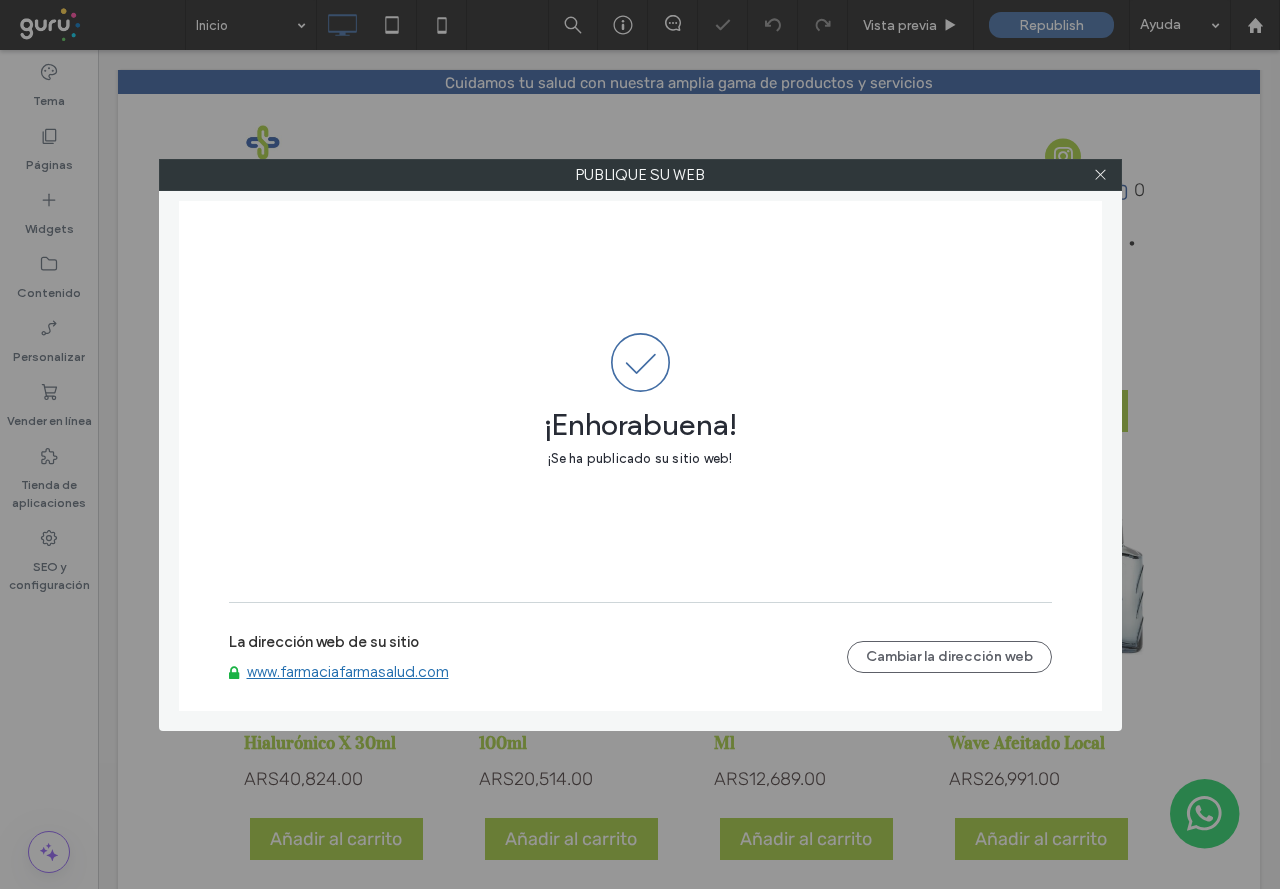 click on "www.farmaciafarmasalud.com" at bounding box center (348, 672) 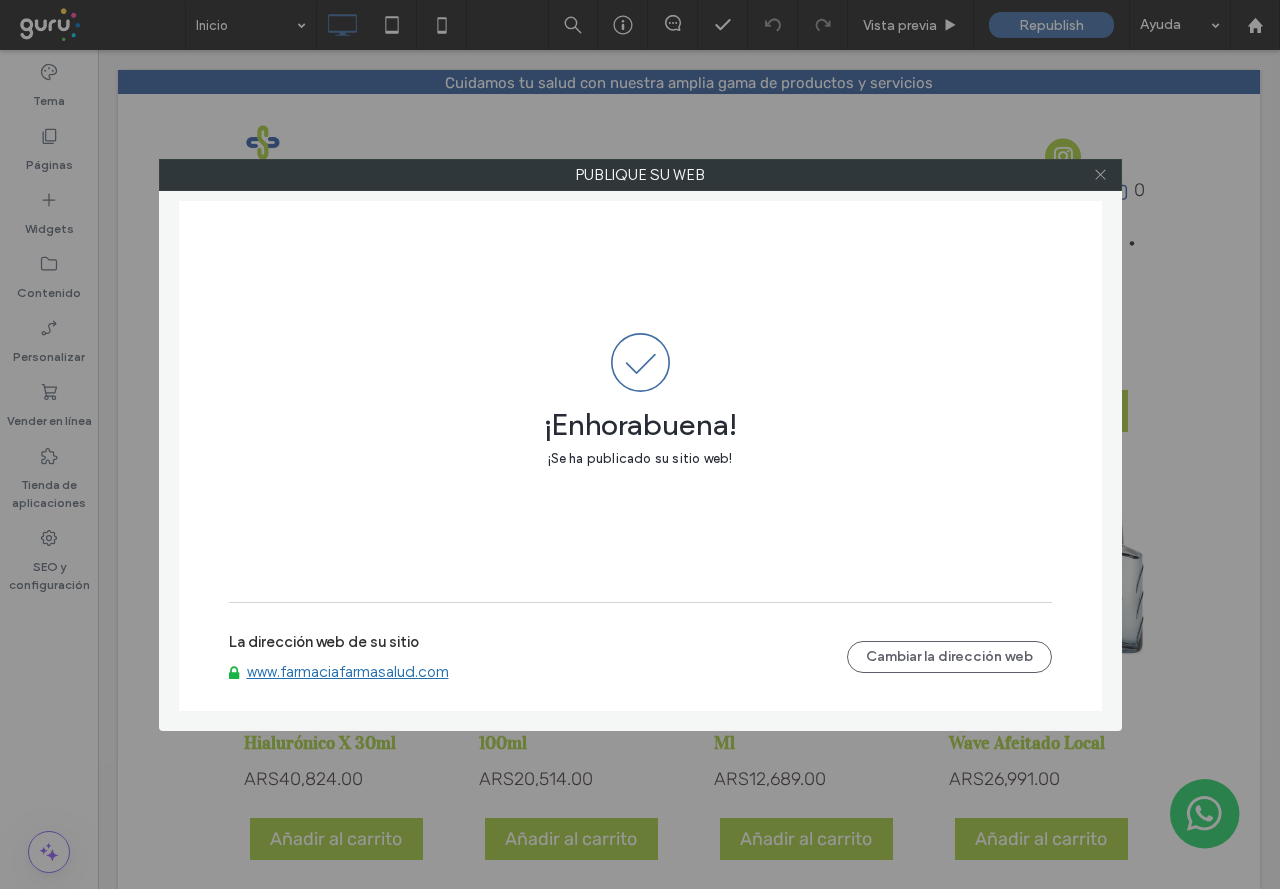 click 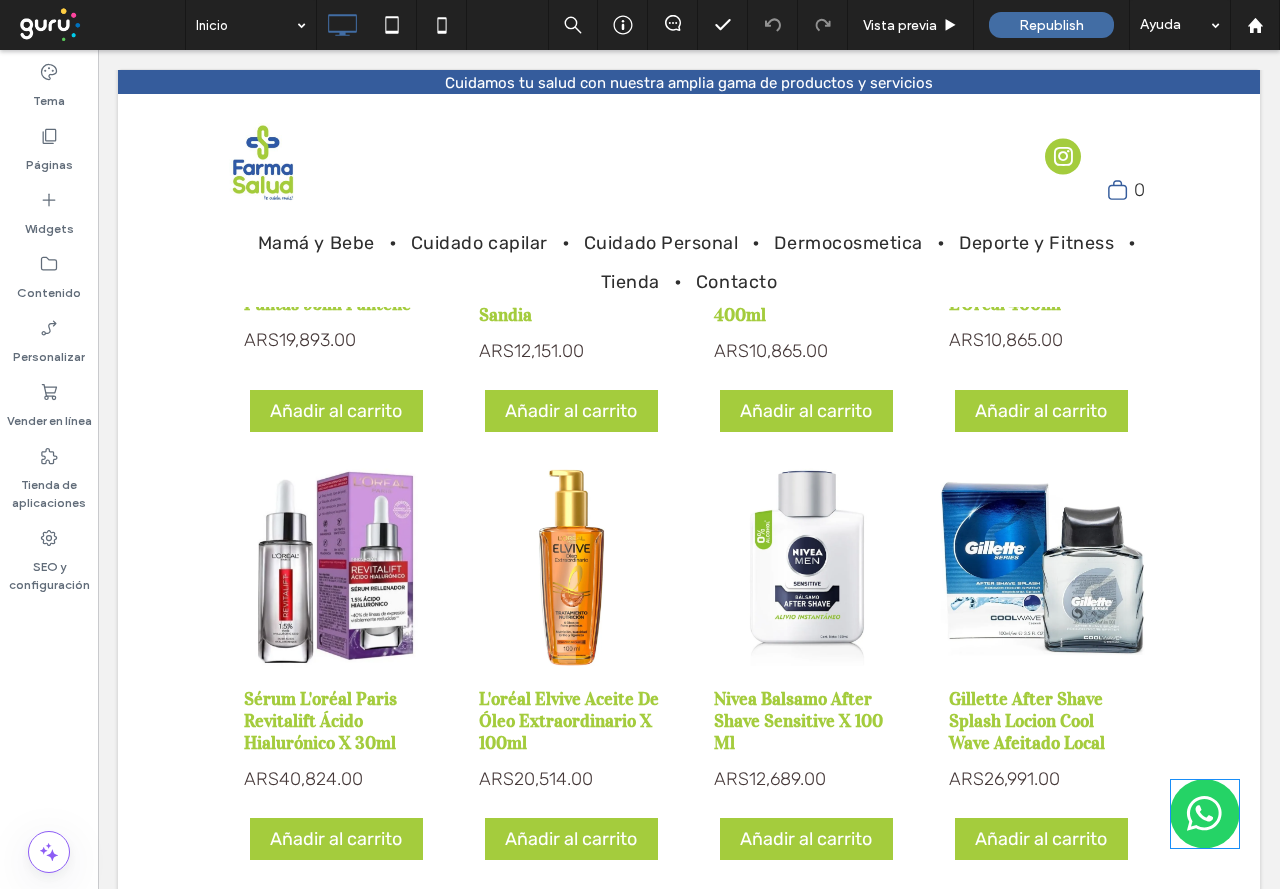 click at bounding box center [1205, 814] 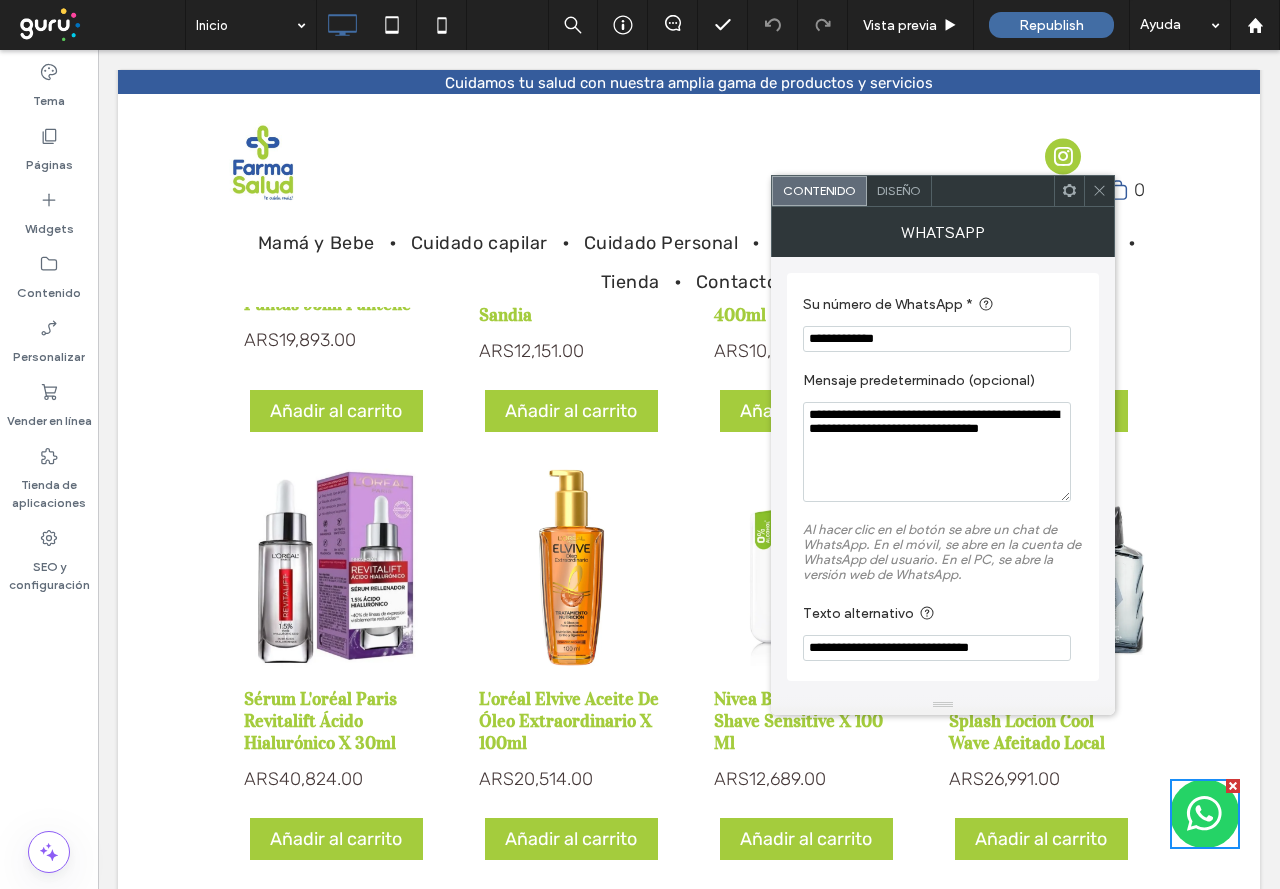 click on "Diseño" at bounding box center [899, 190] 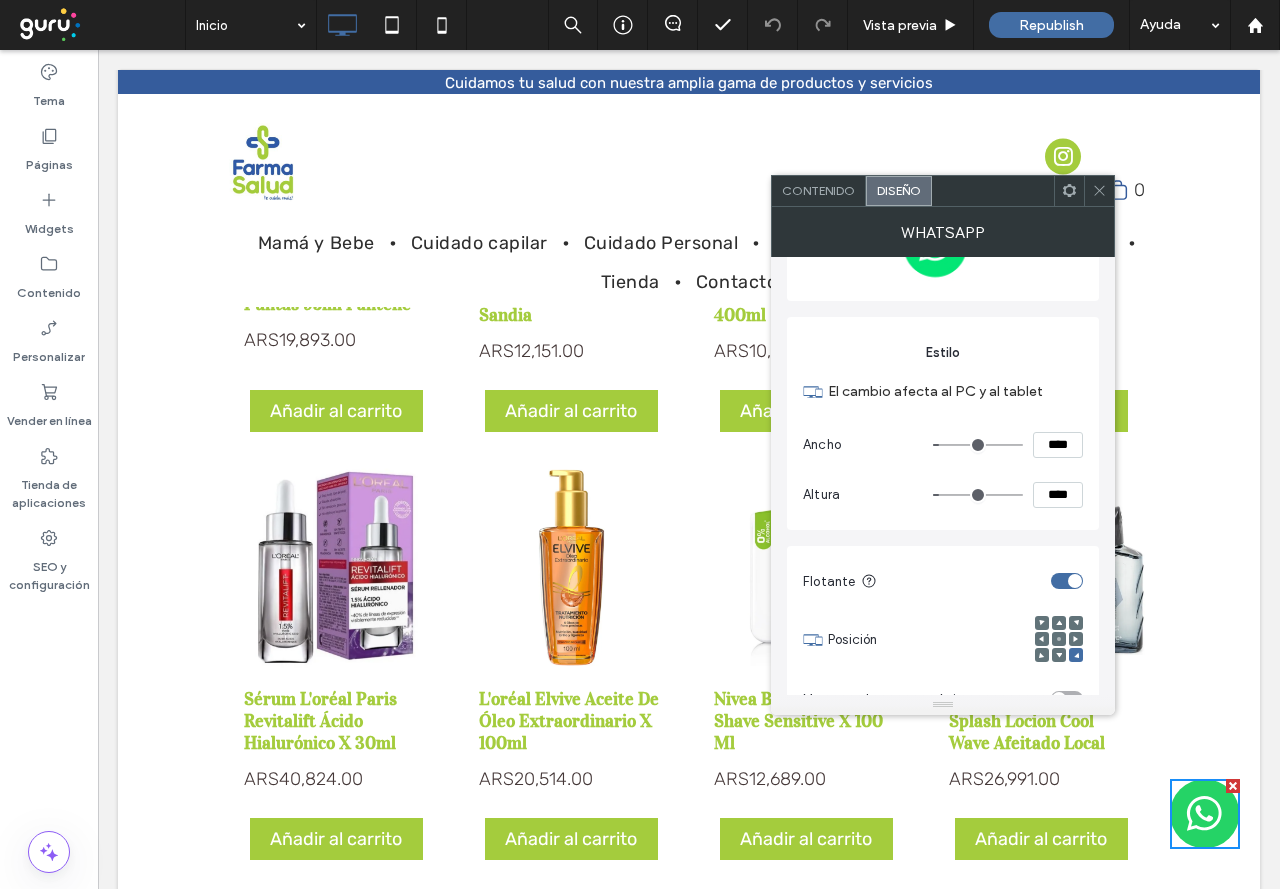 scroll, scrollTop: 285, scrollLeft: 0, axis: vertical 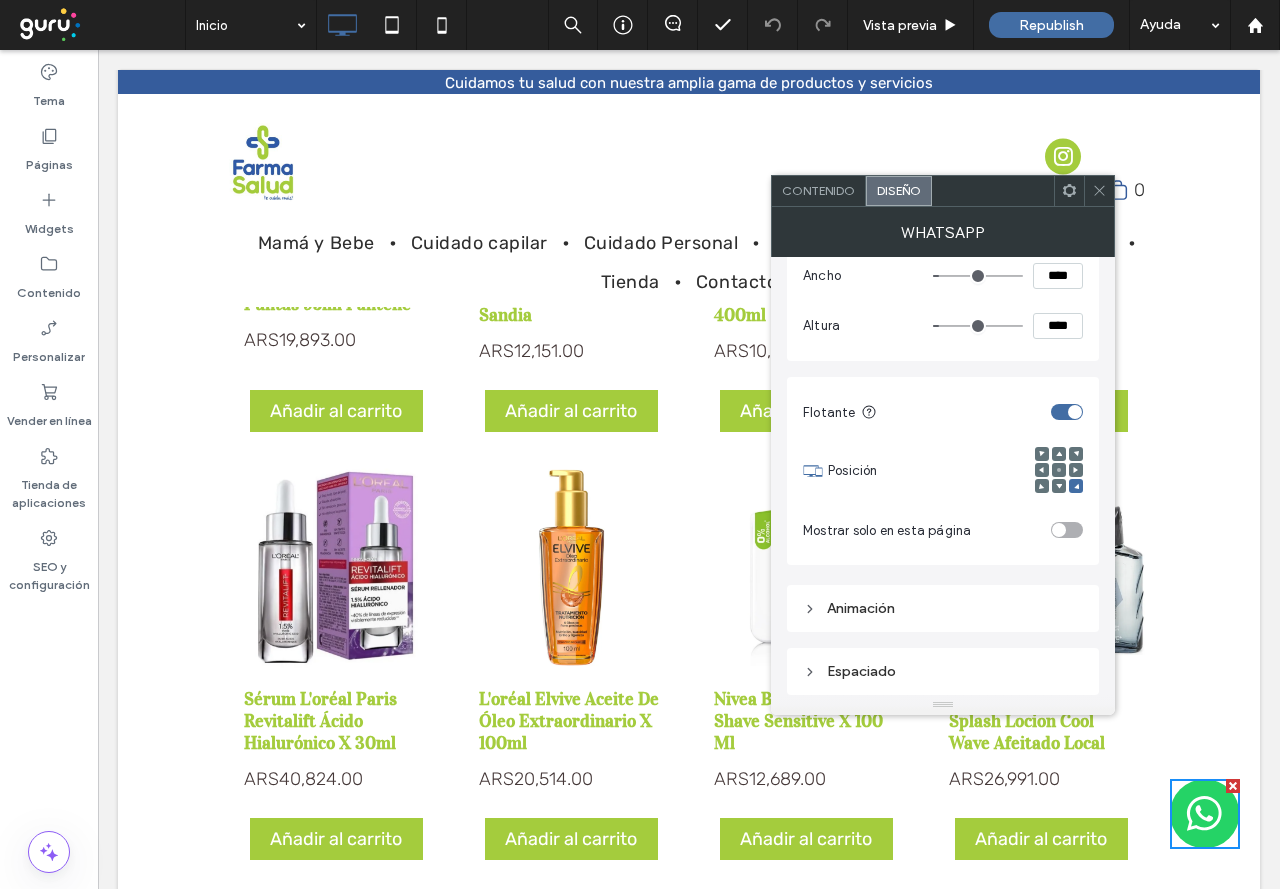 click on "Espaciado" at bounding box center (943, 671) 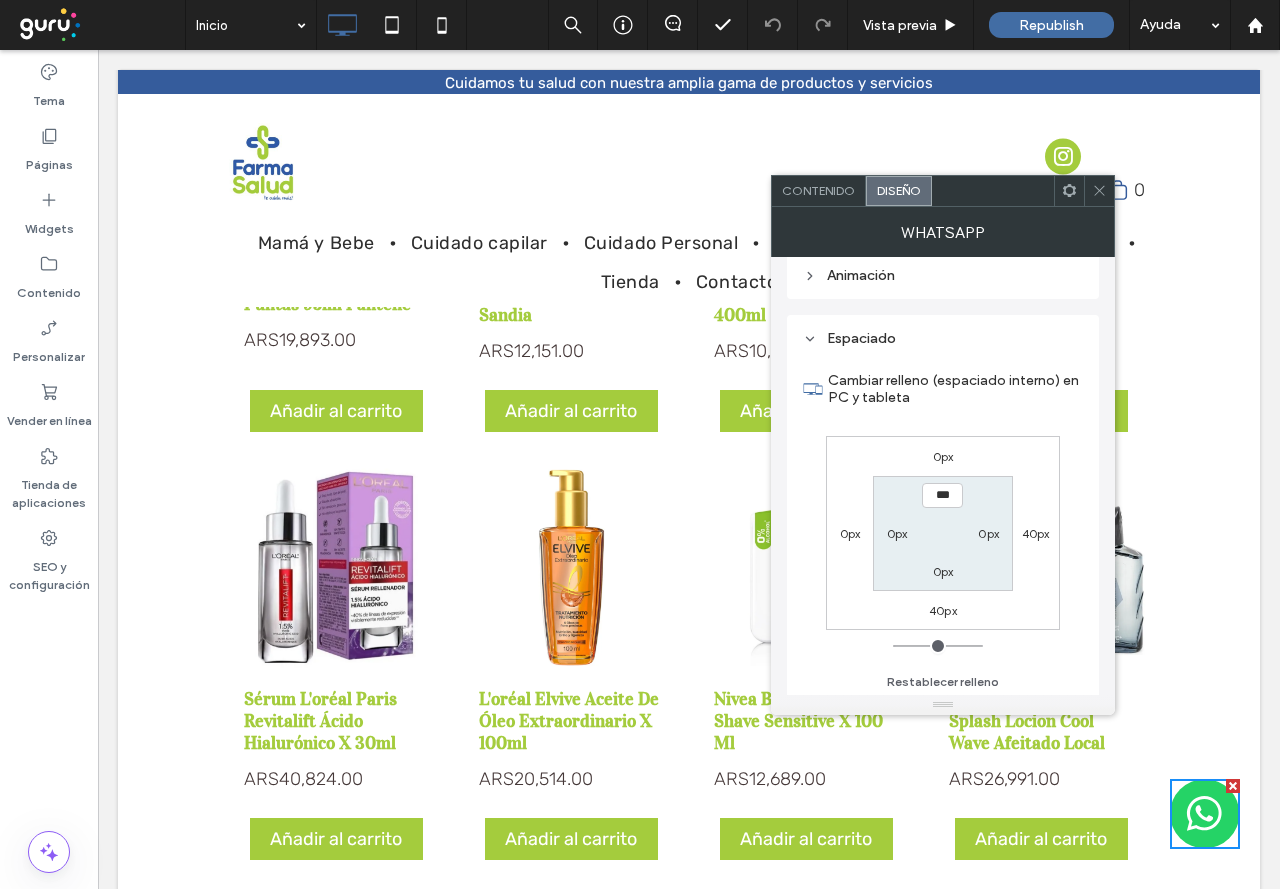 scroll, scrollTop: 635, scrollLeft: 0, axis: vertical 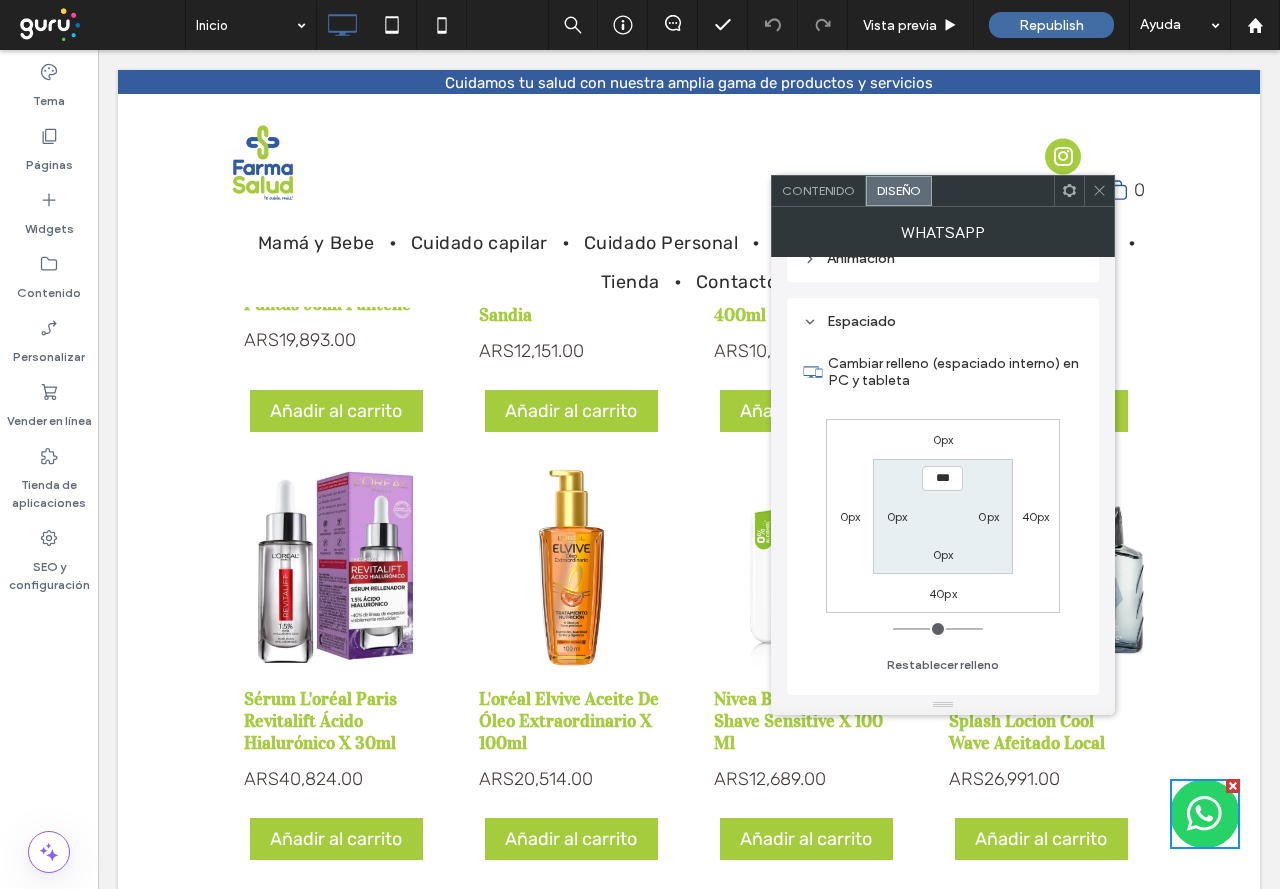 type on "*" 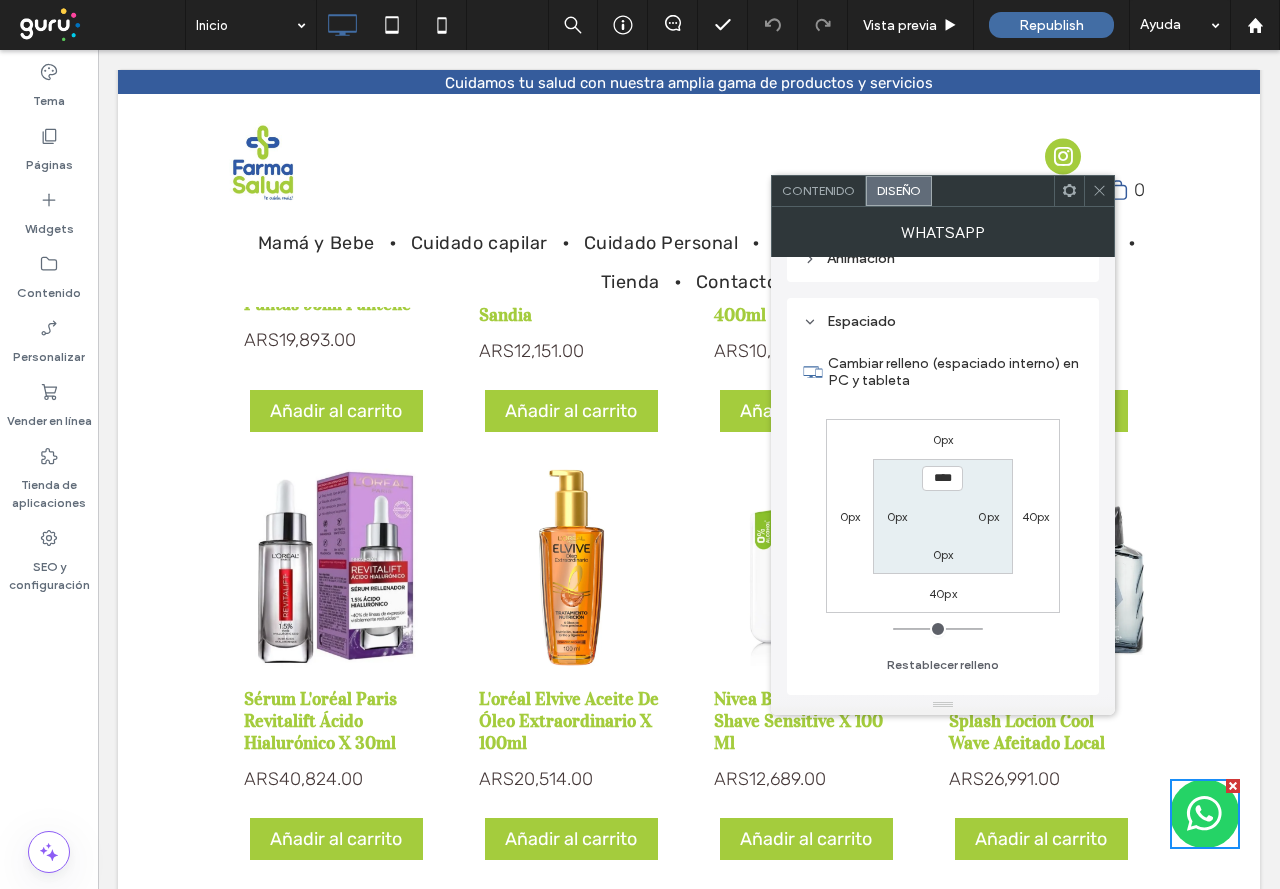 type on "**" 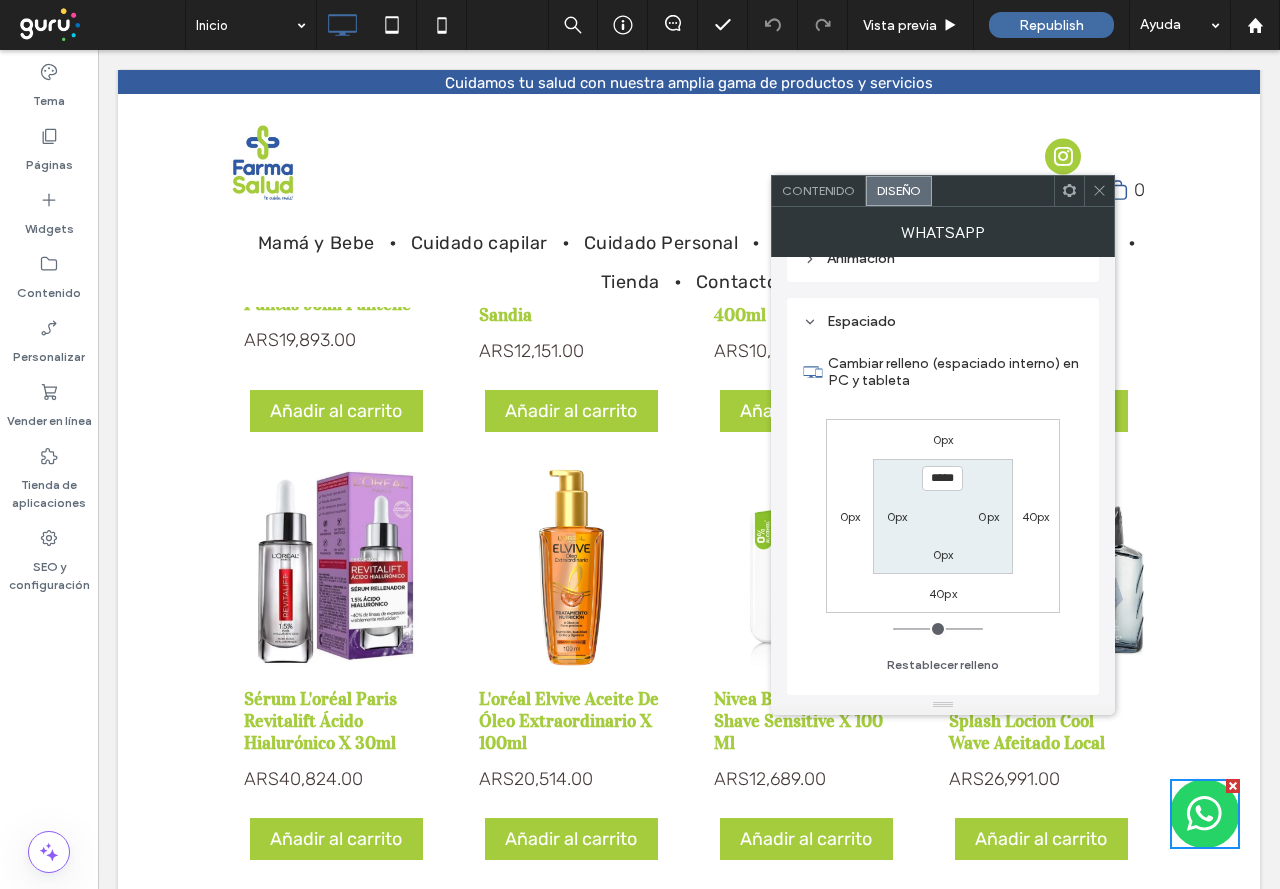 type on "***" 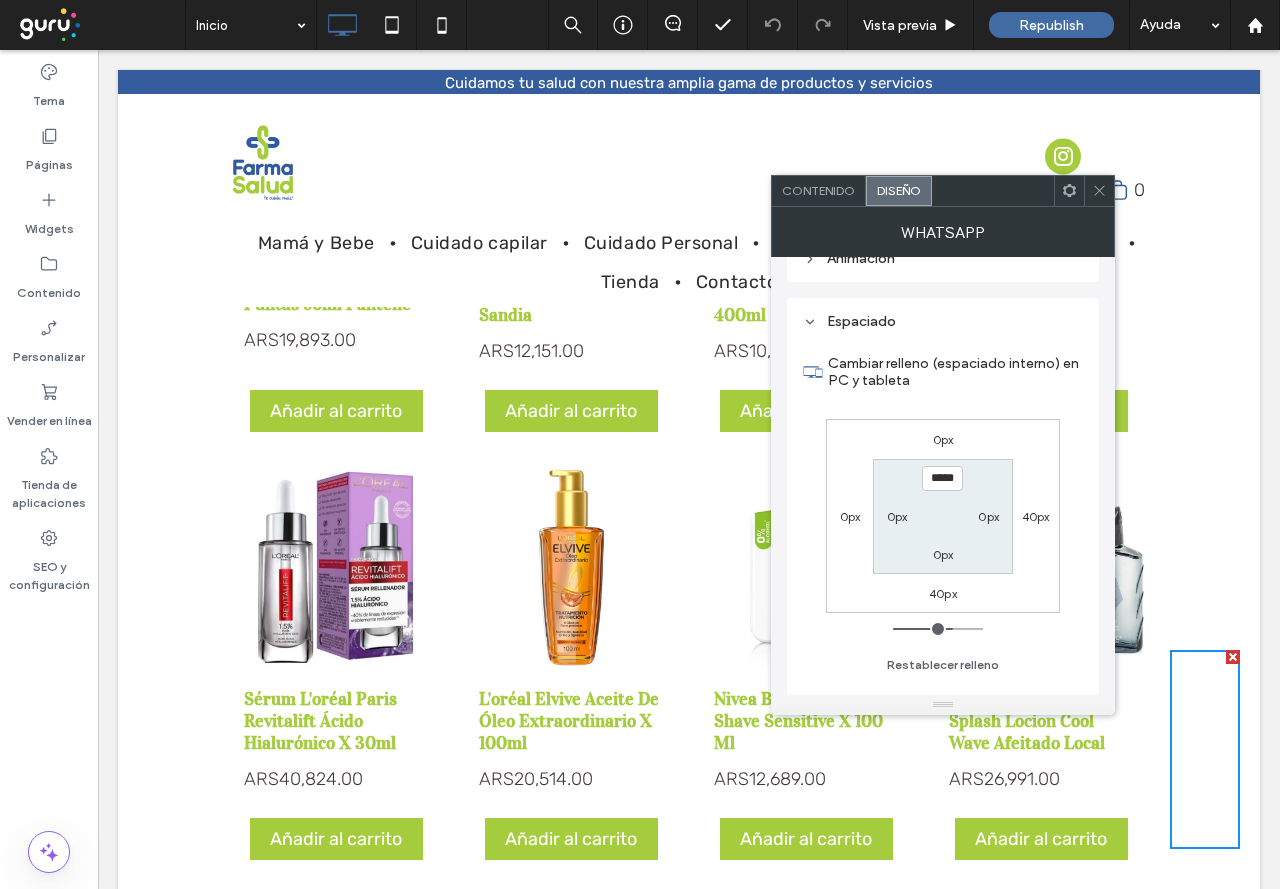 type on "***" 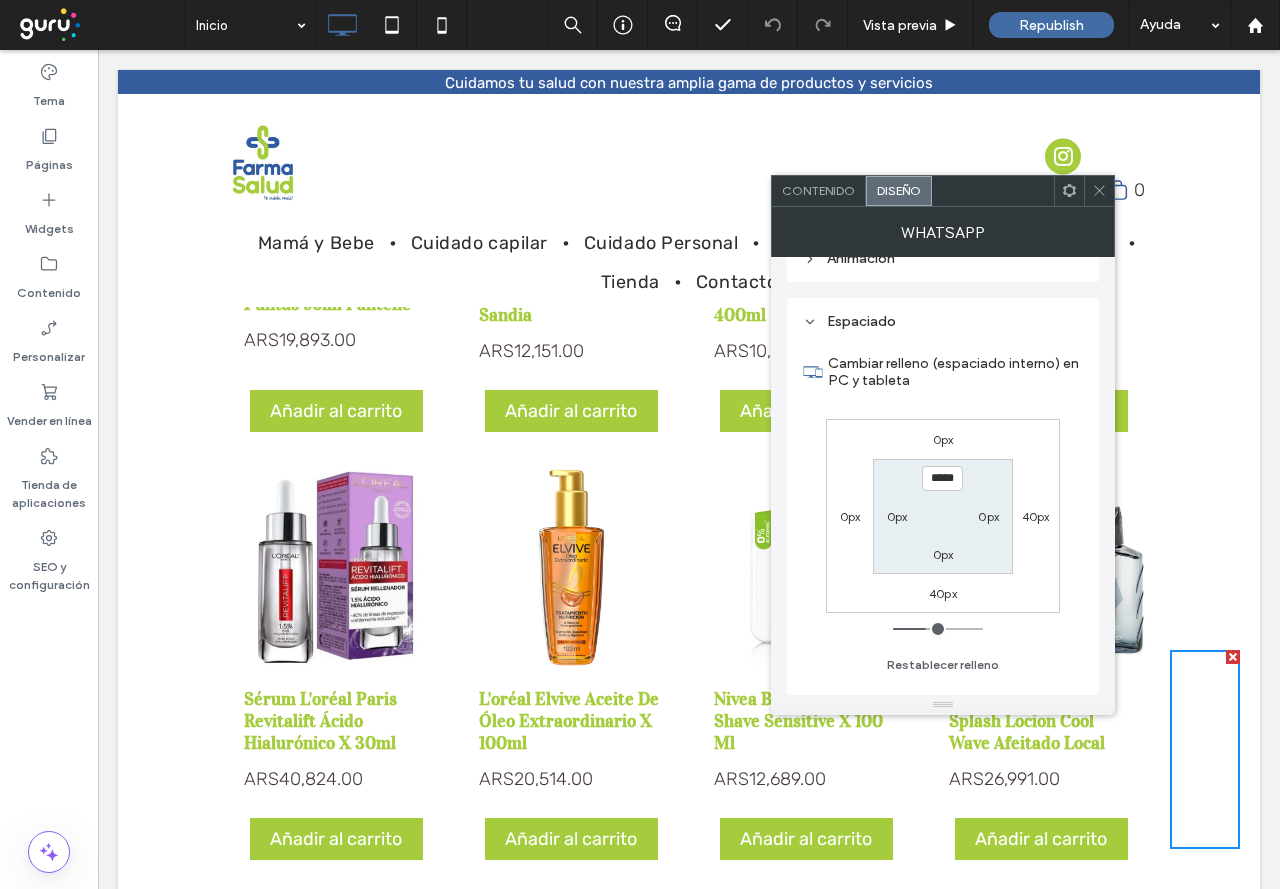 type on "***" 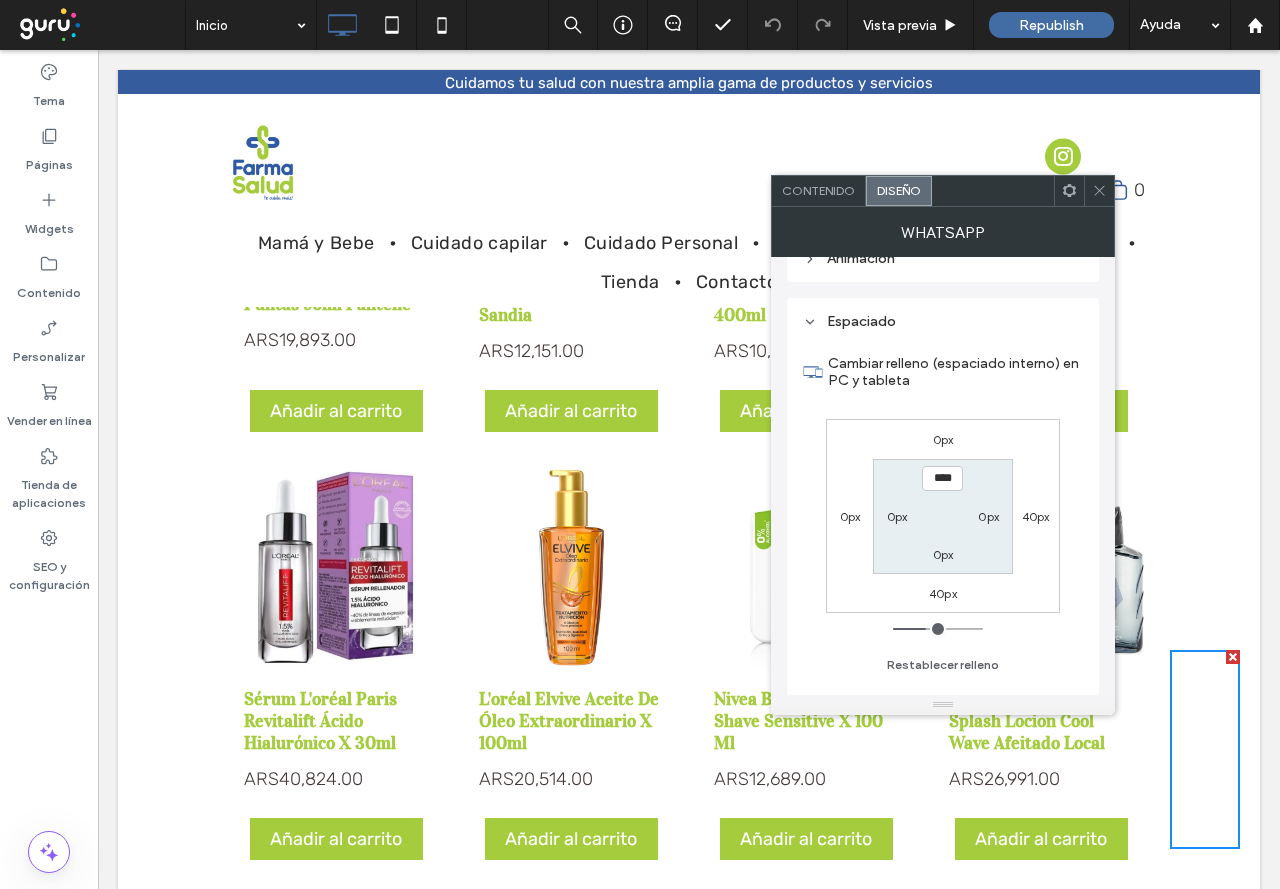 type on "**" 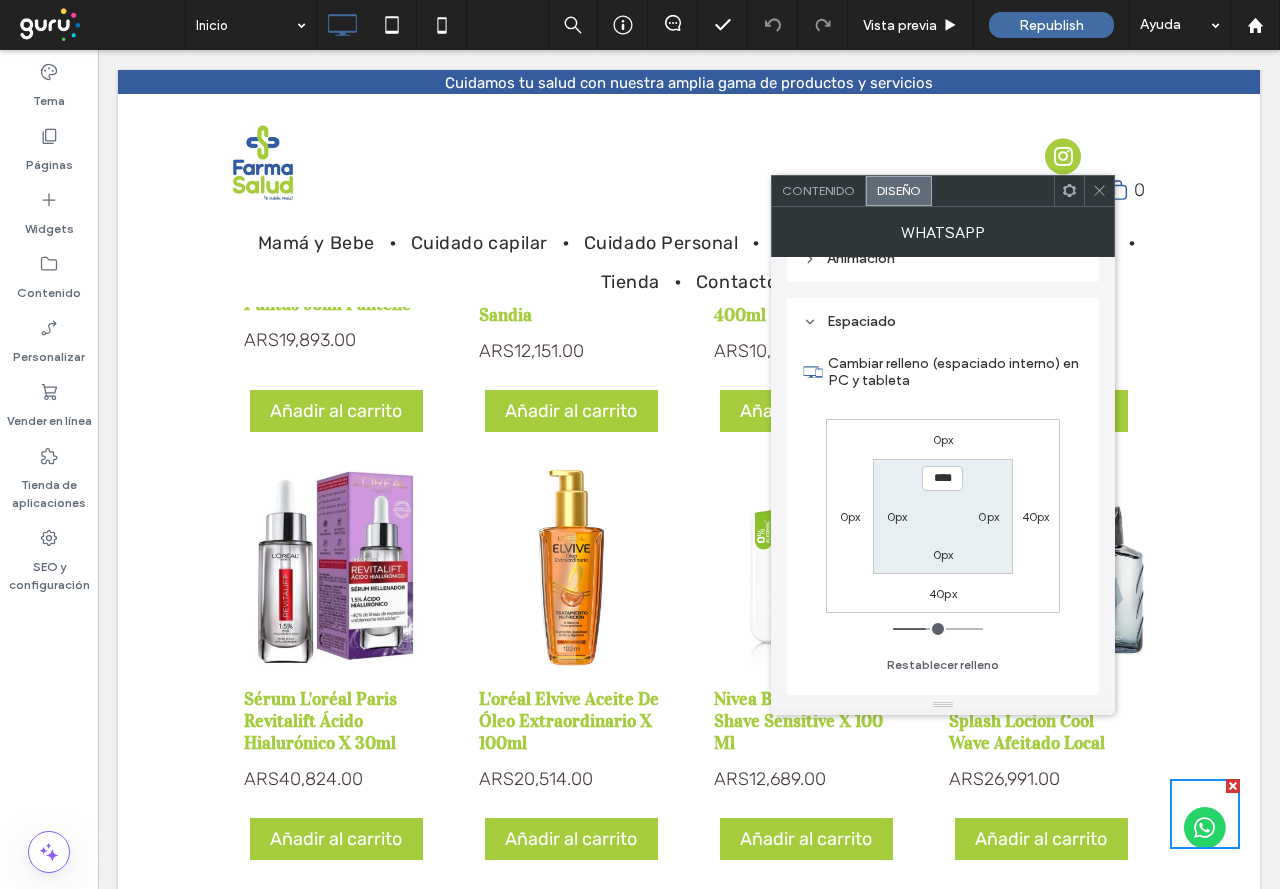 type on "****" 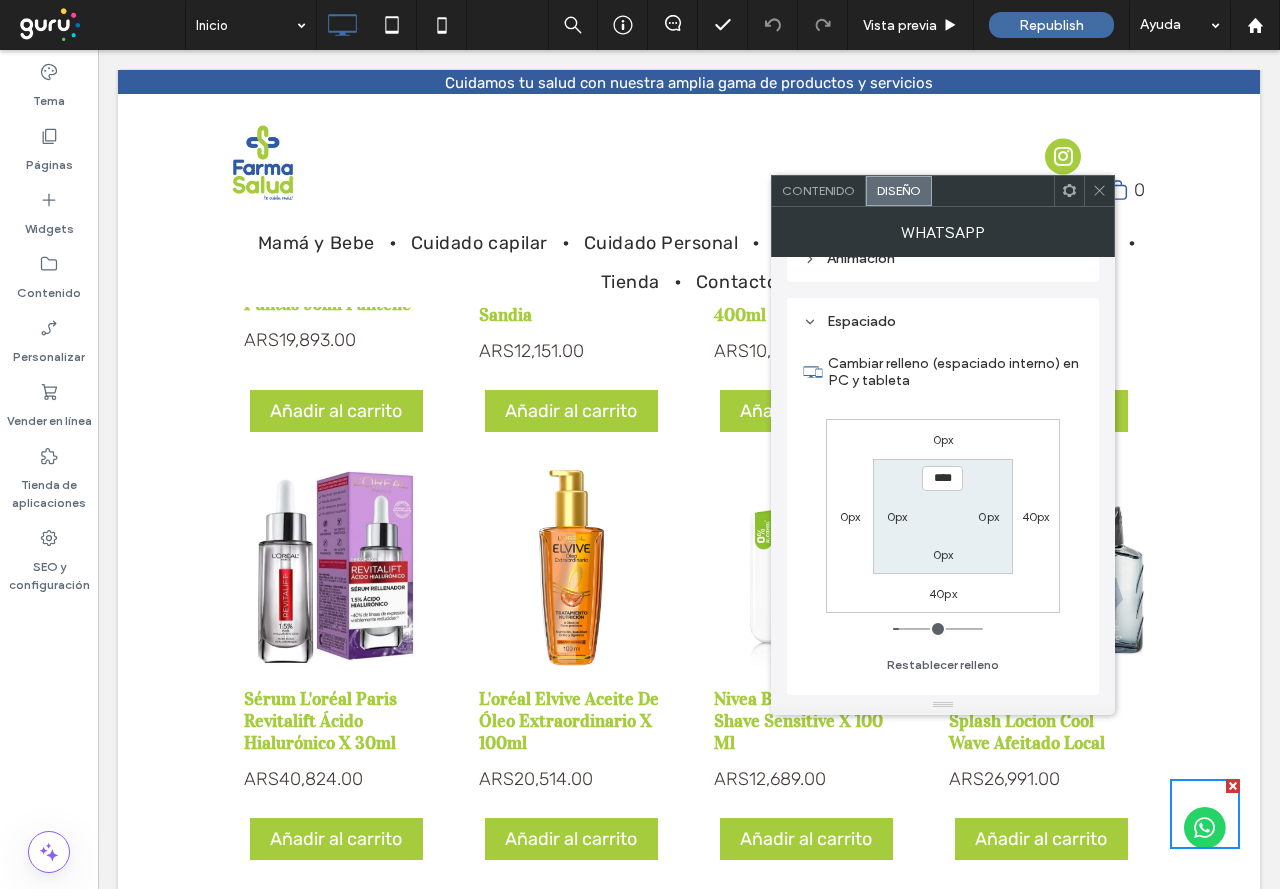 type on "*" 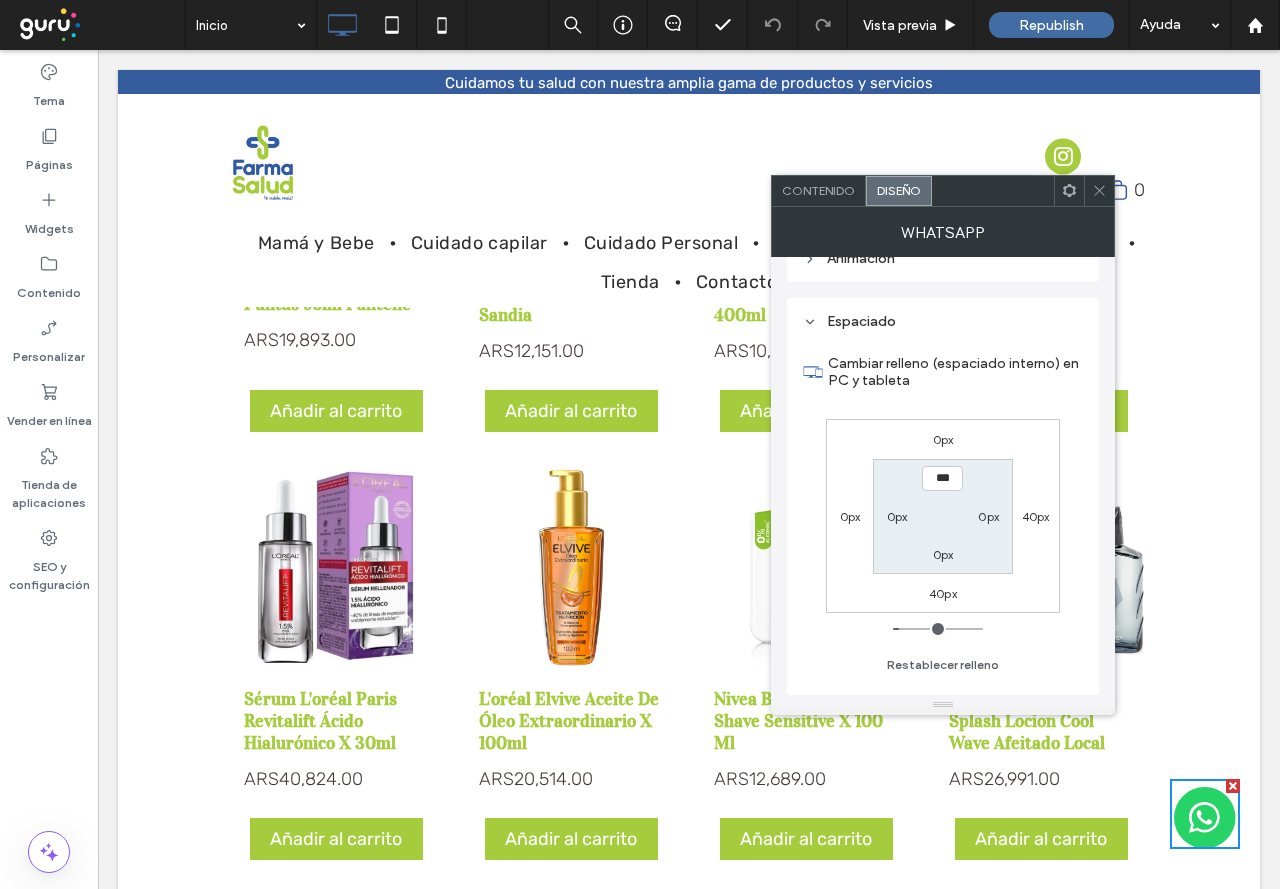 type on "*" 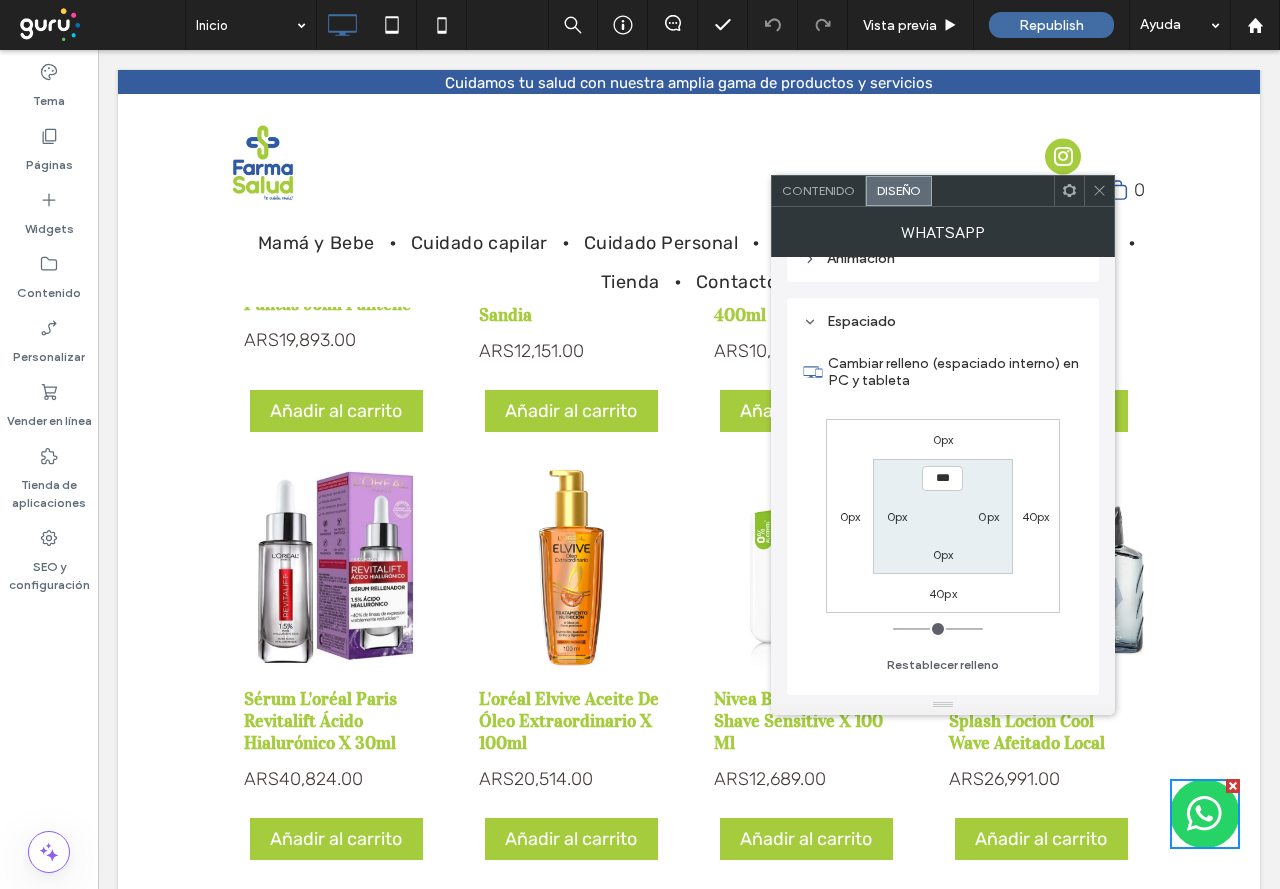 click at bounding box center (938, 629) 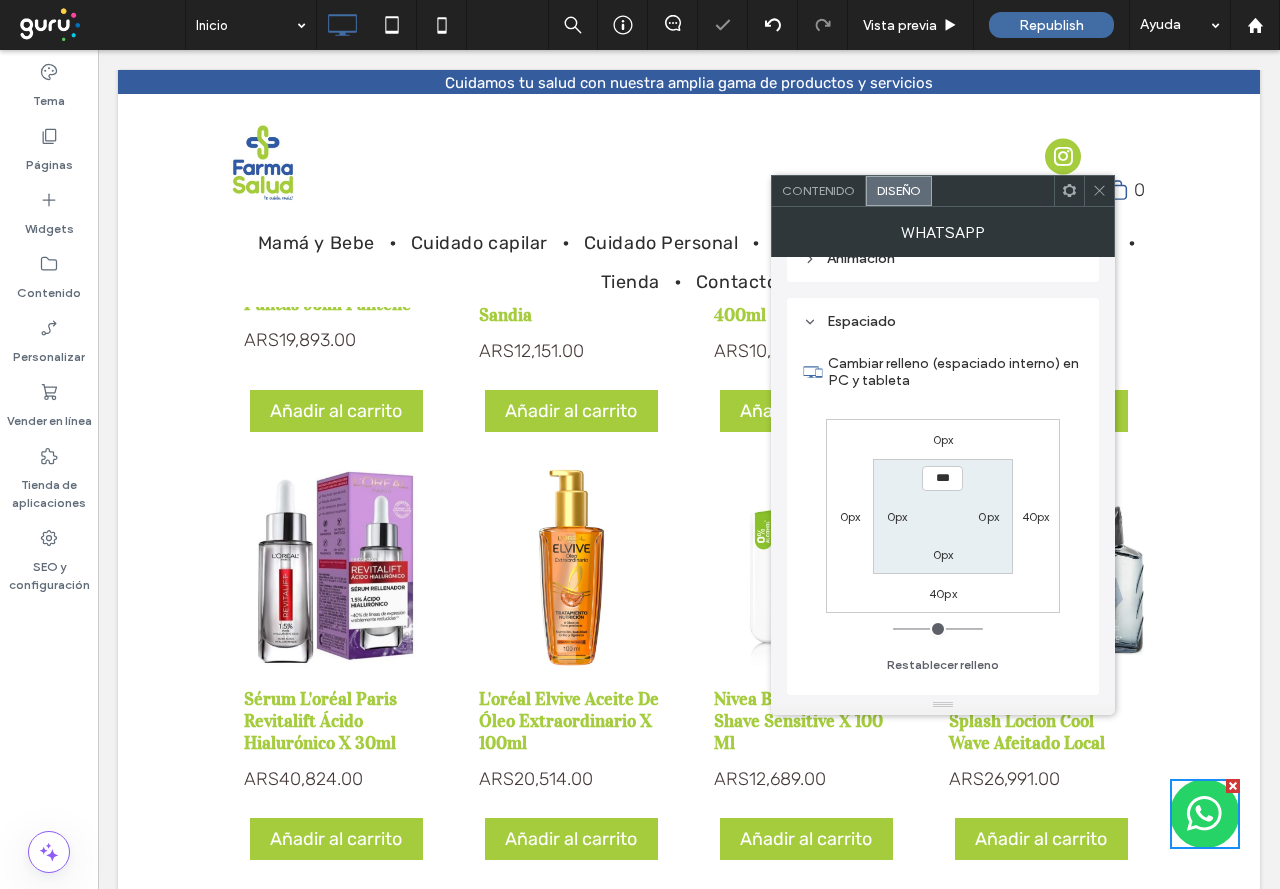click on "40px" at bounding box center (943, 593) 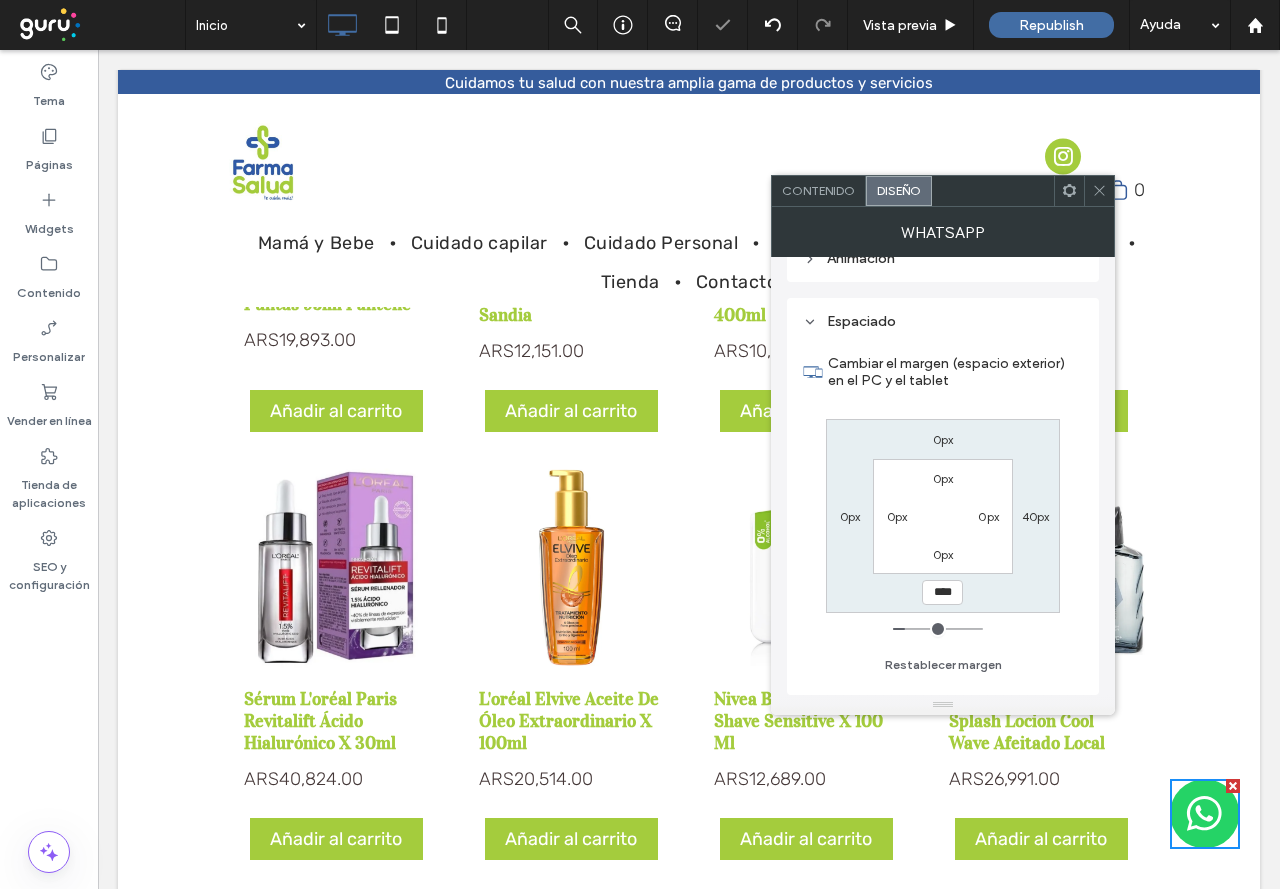 type on "**" 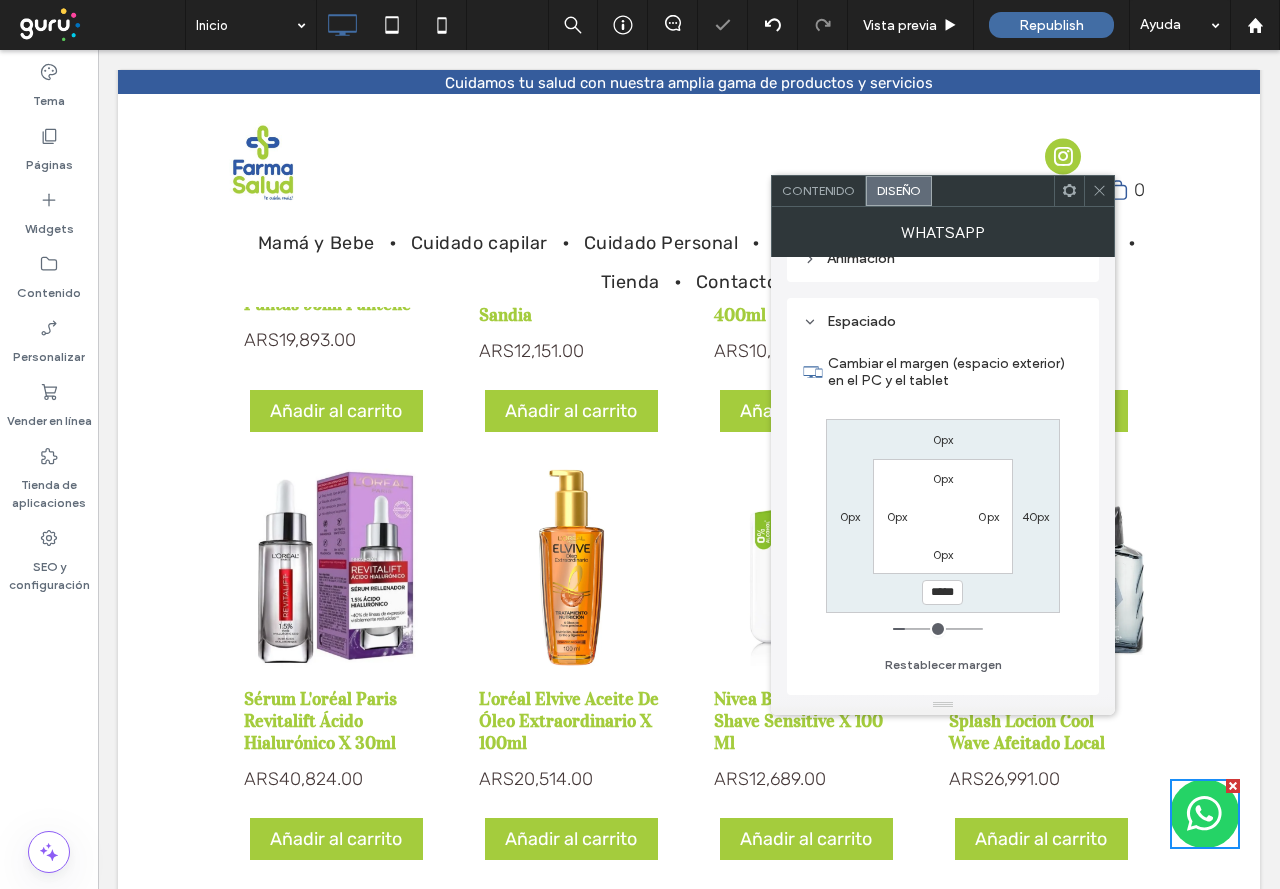 type on "***" 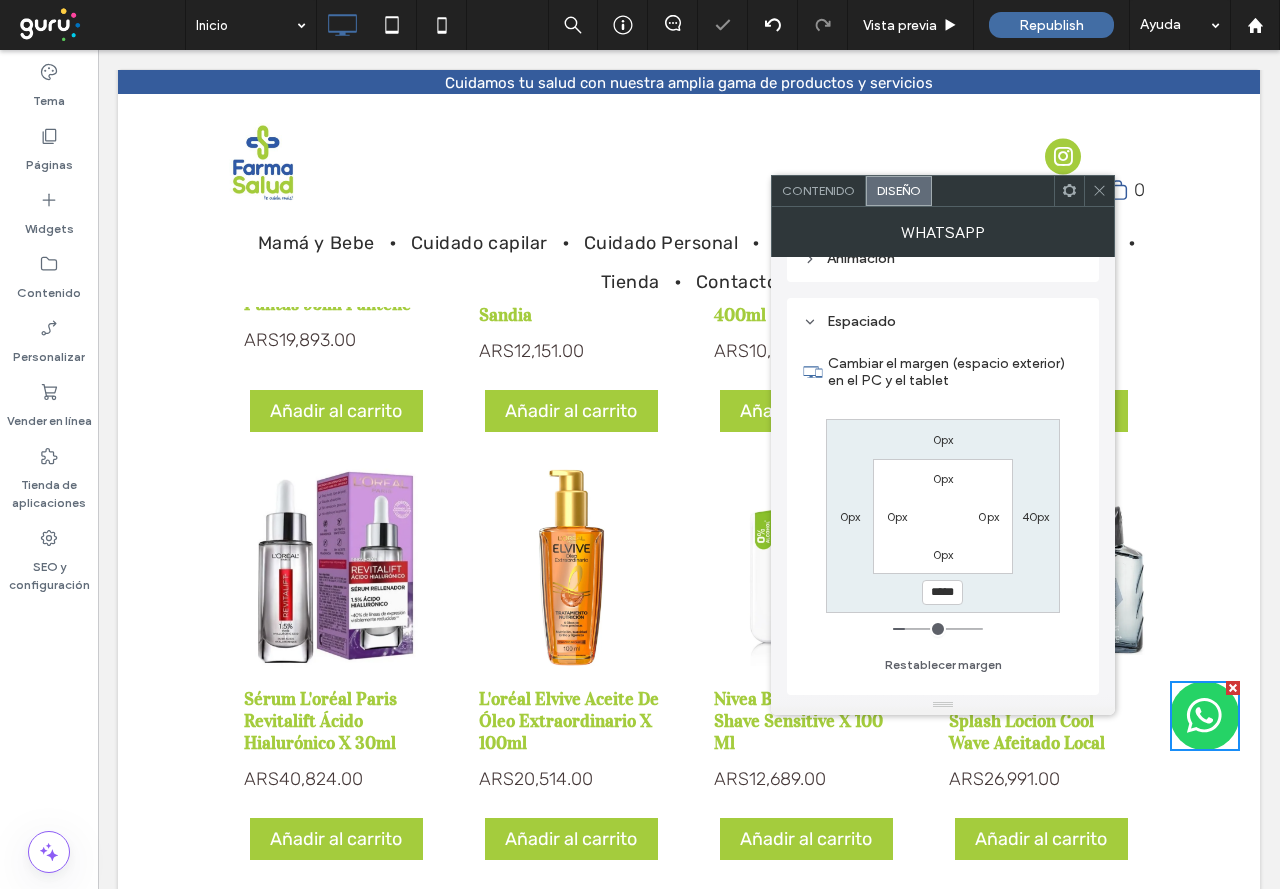 type on "*****" 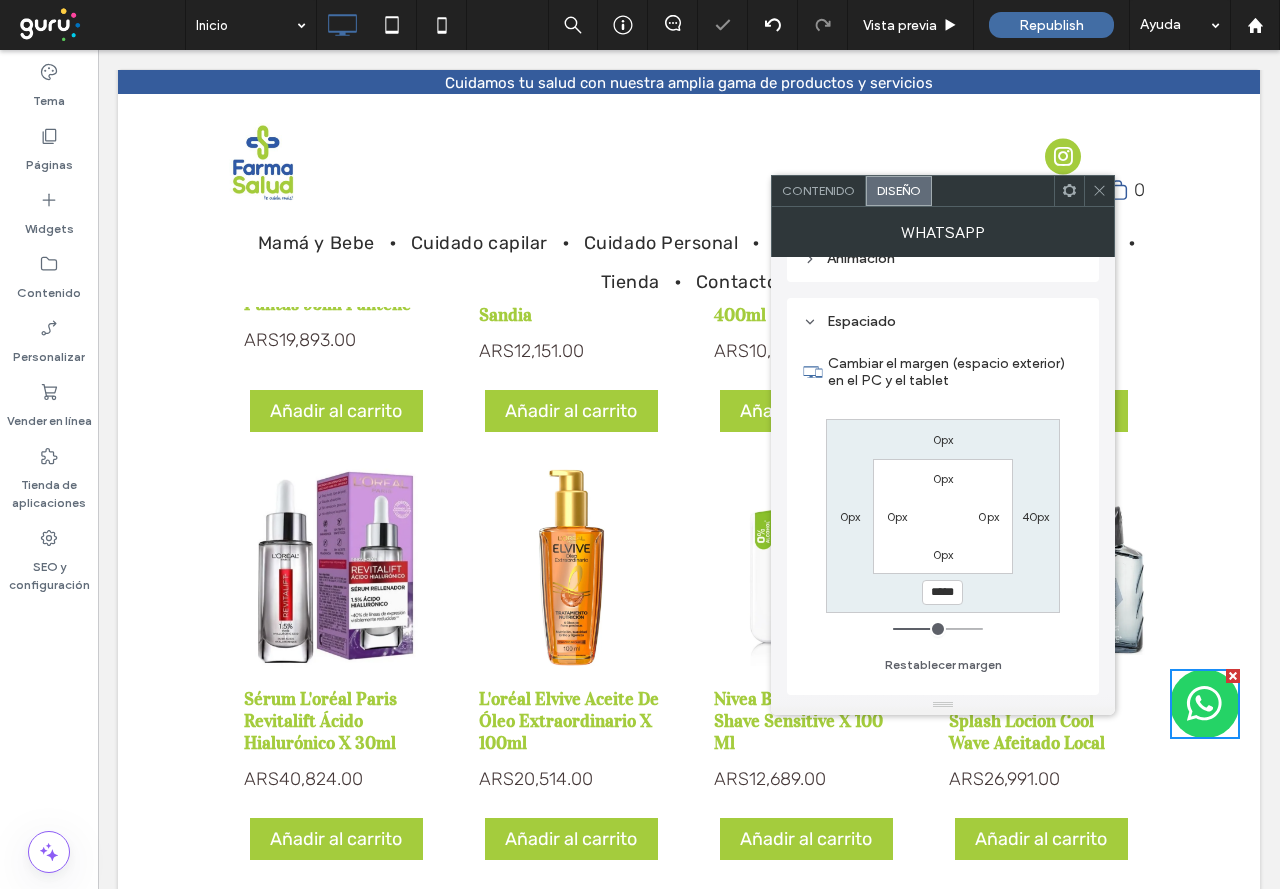 type on "***" 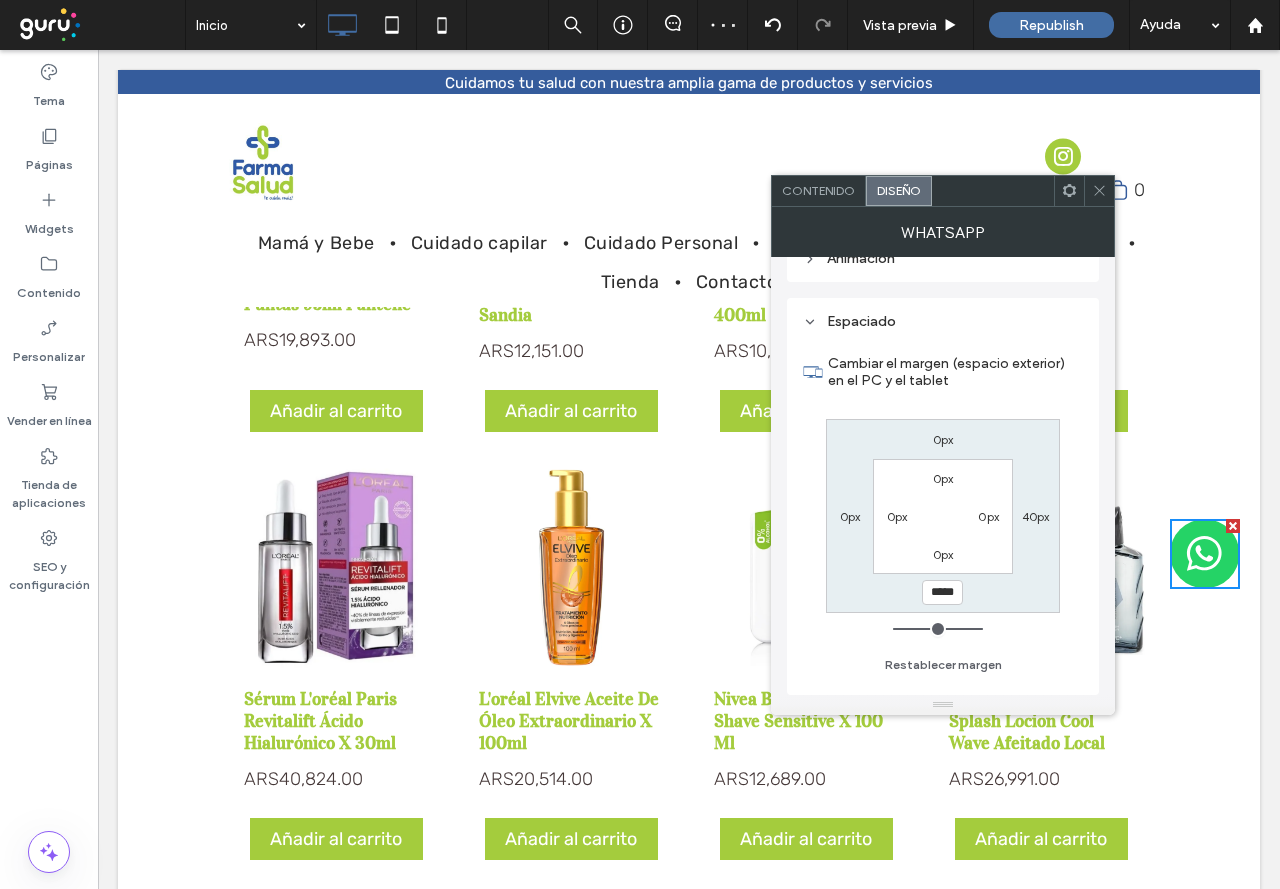 drag, startPoint x: 917, startPoint y: 630, endPoint x: 1005, endPoint y: 632, distance: 88.02273 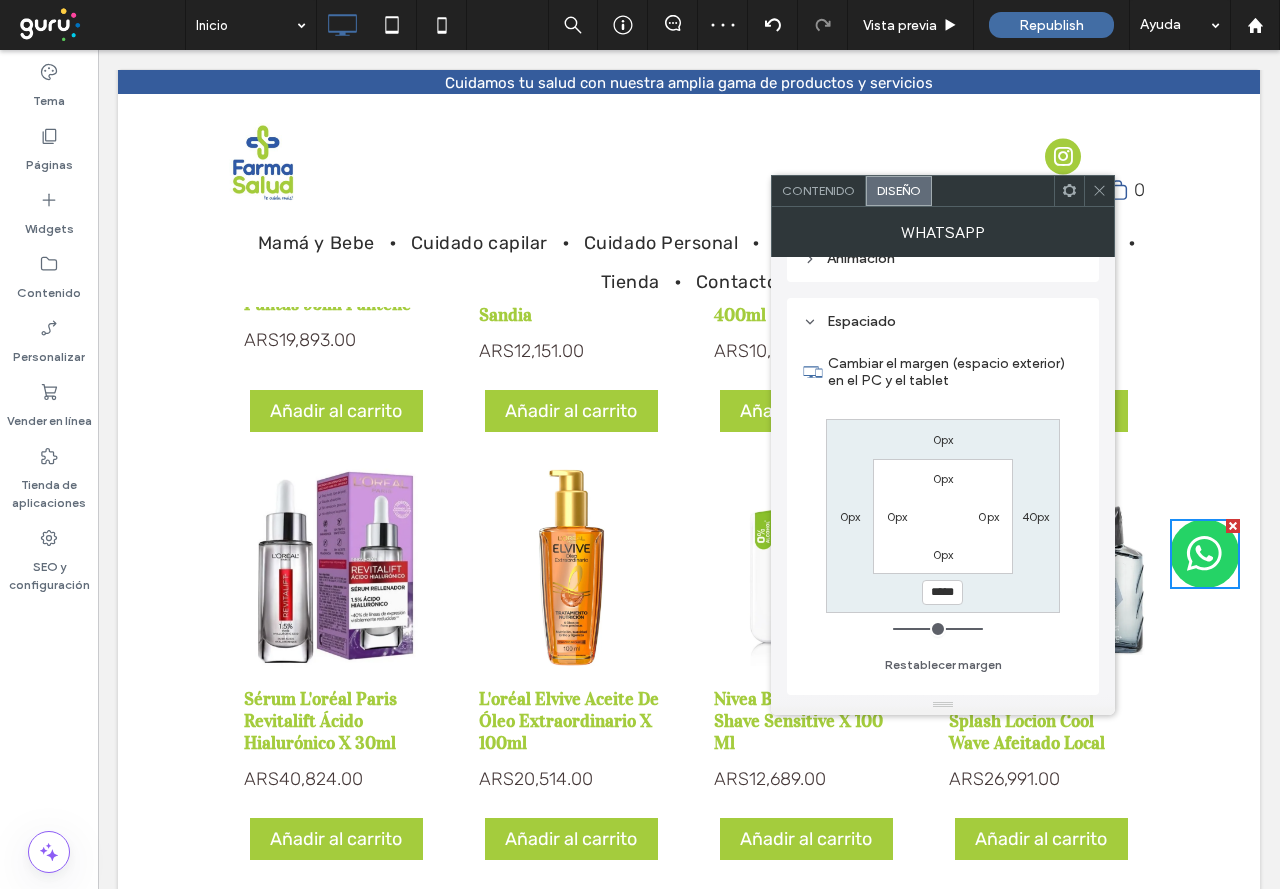type on "***" 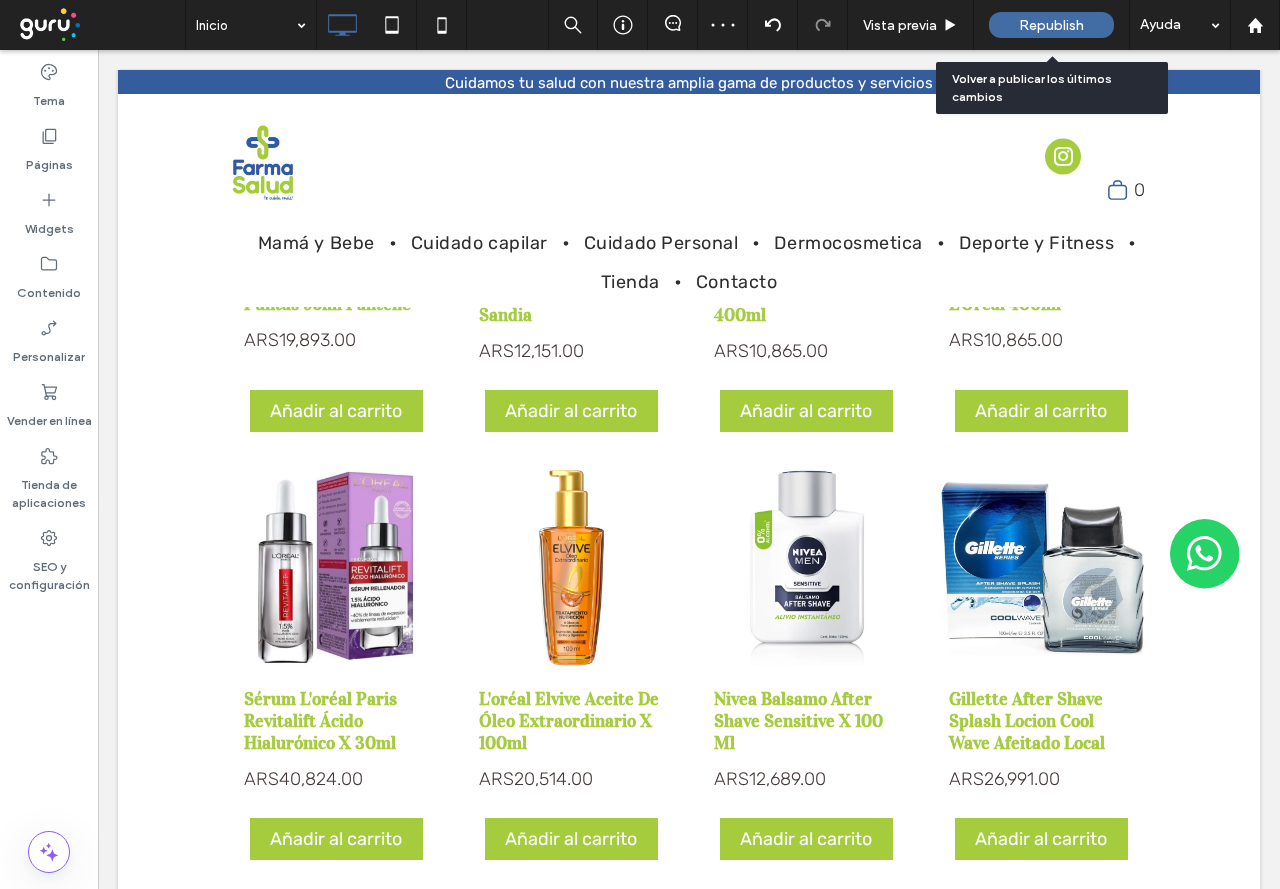 click on "Republish" at bounding box center [1051, 25] 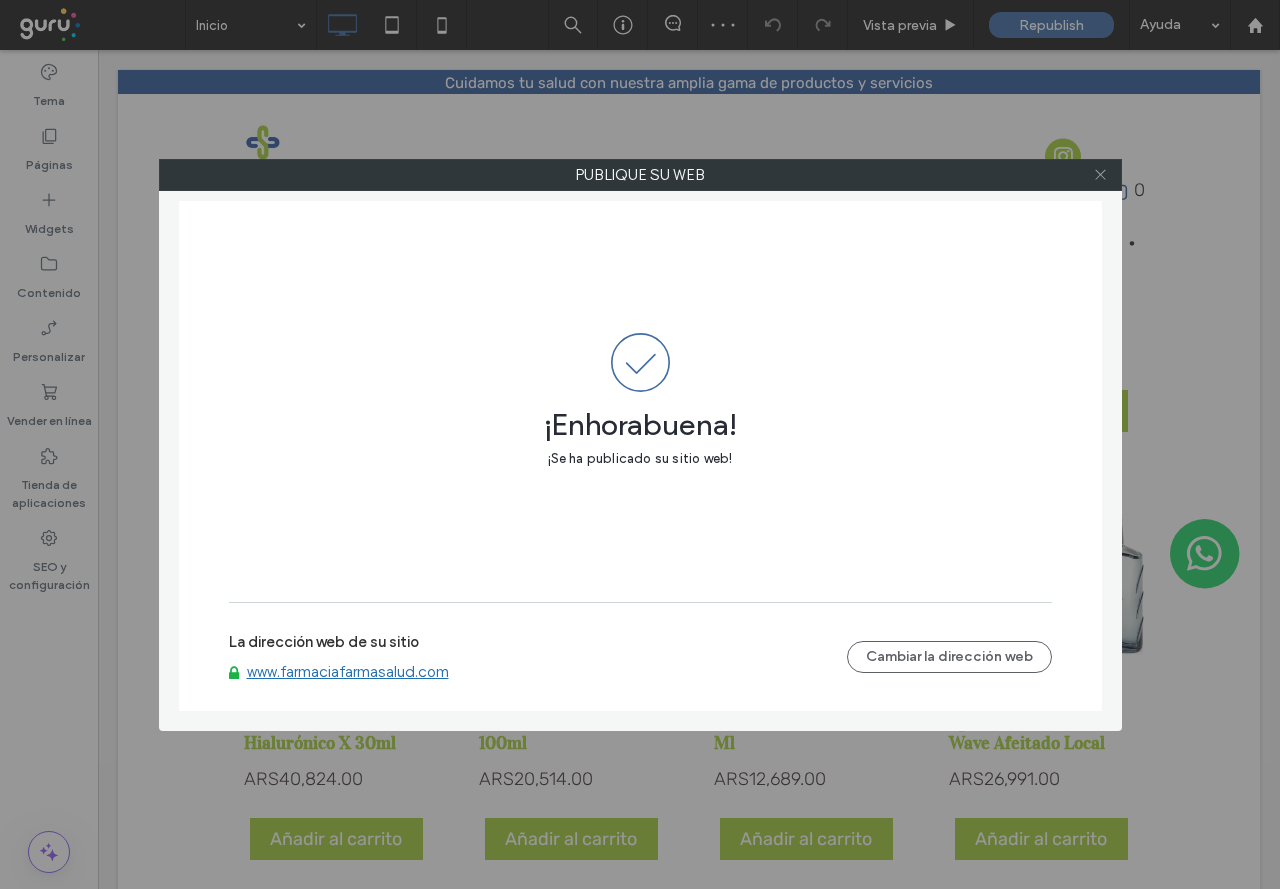 click 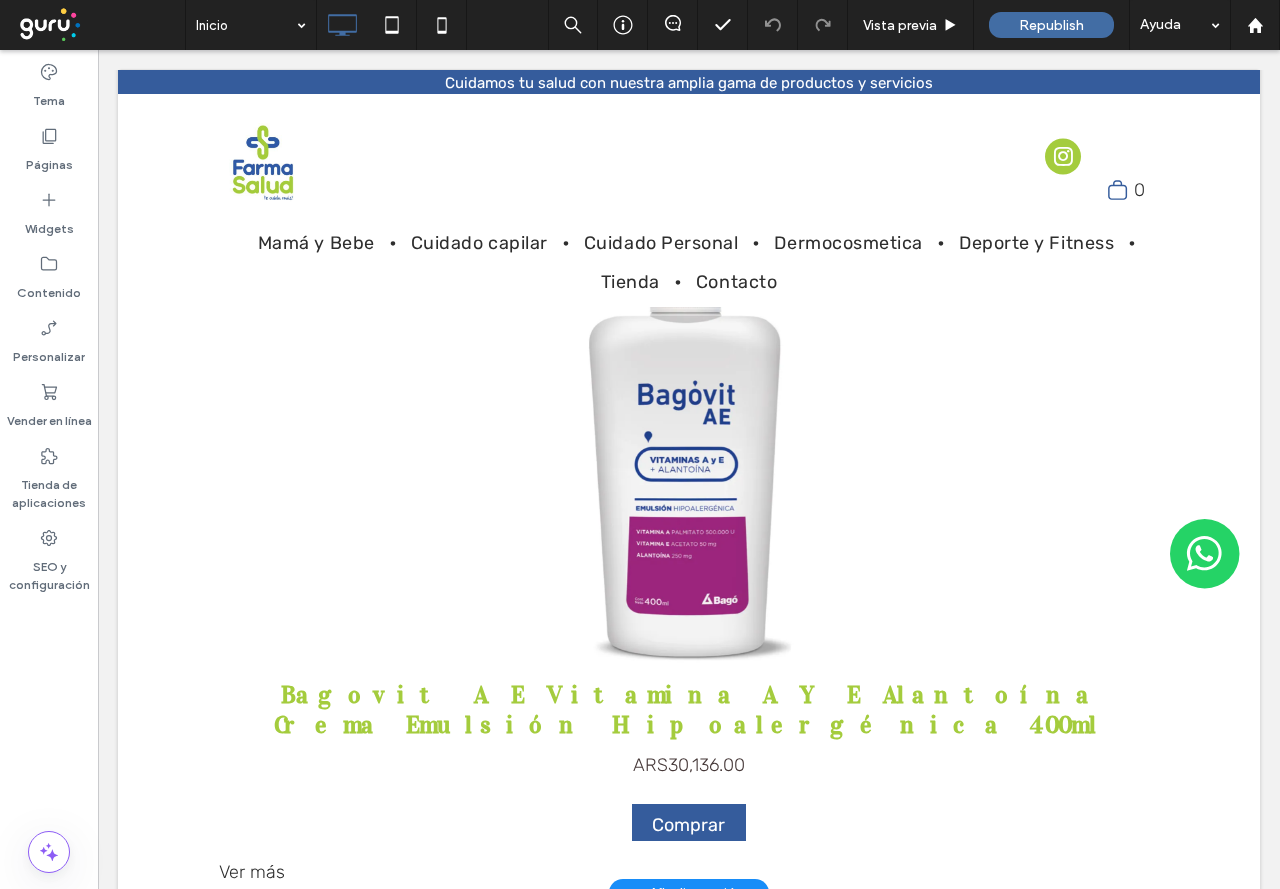 scroll, scrollTop: 3800, scrollLeft: 0, axis: vertical 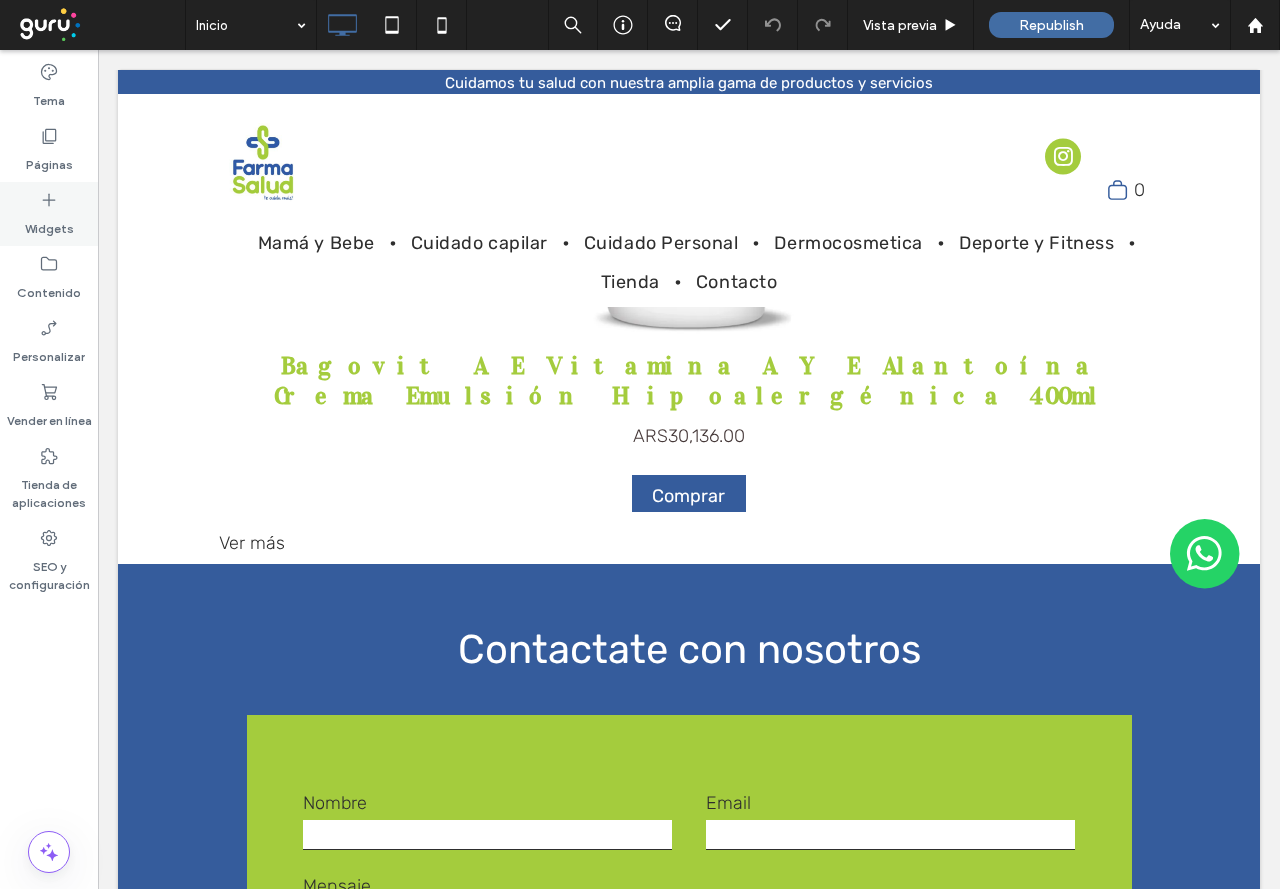 click on "Widgets" at bounding box center [49, 214] 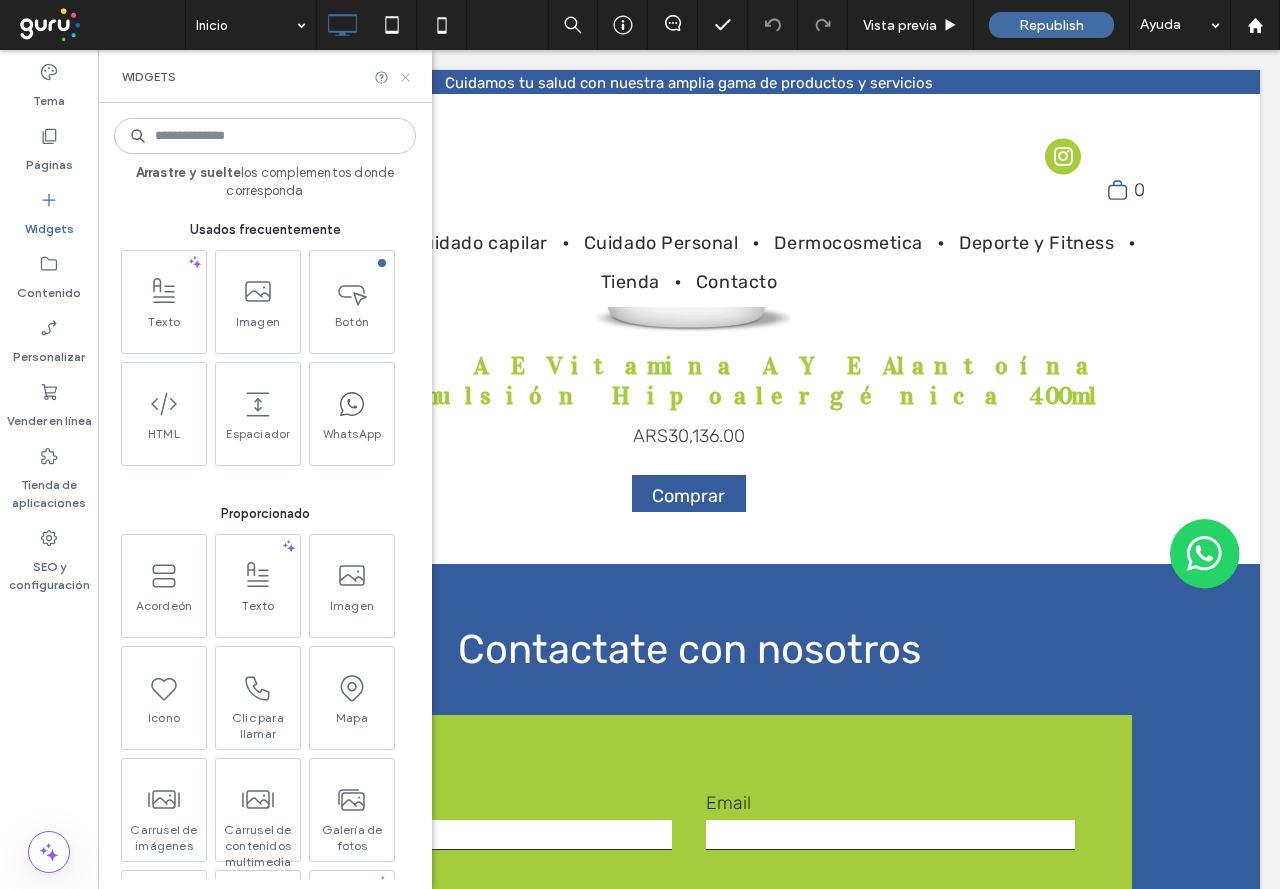 click 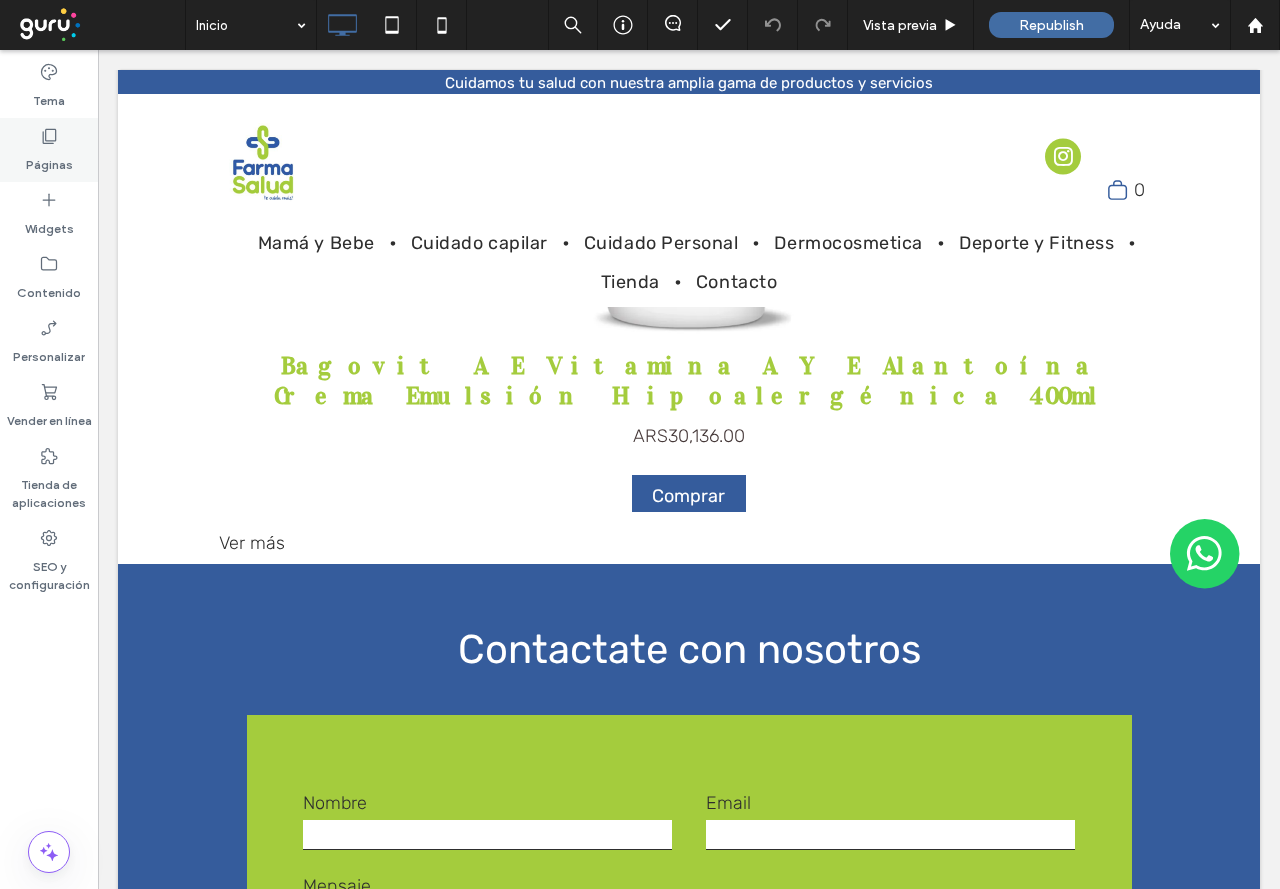 click on "Páginas" at bounding box center (49, 150) 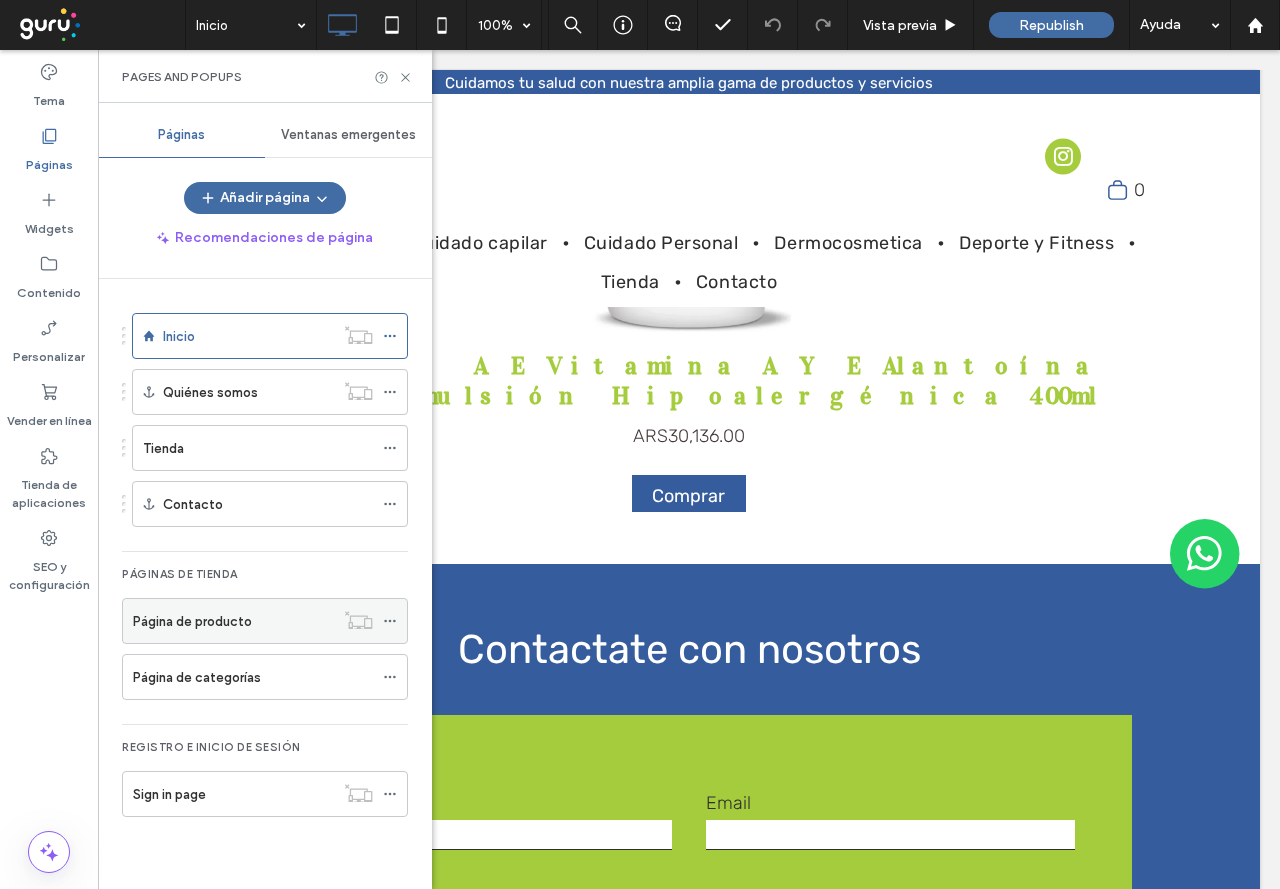click at bounding box center (395, 621) 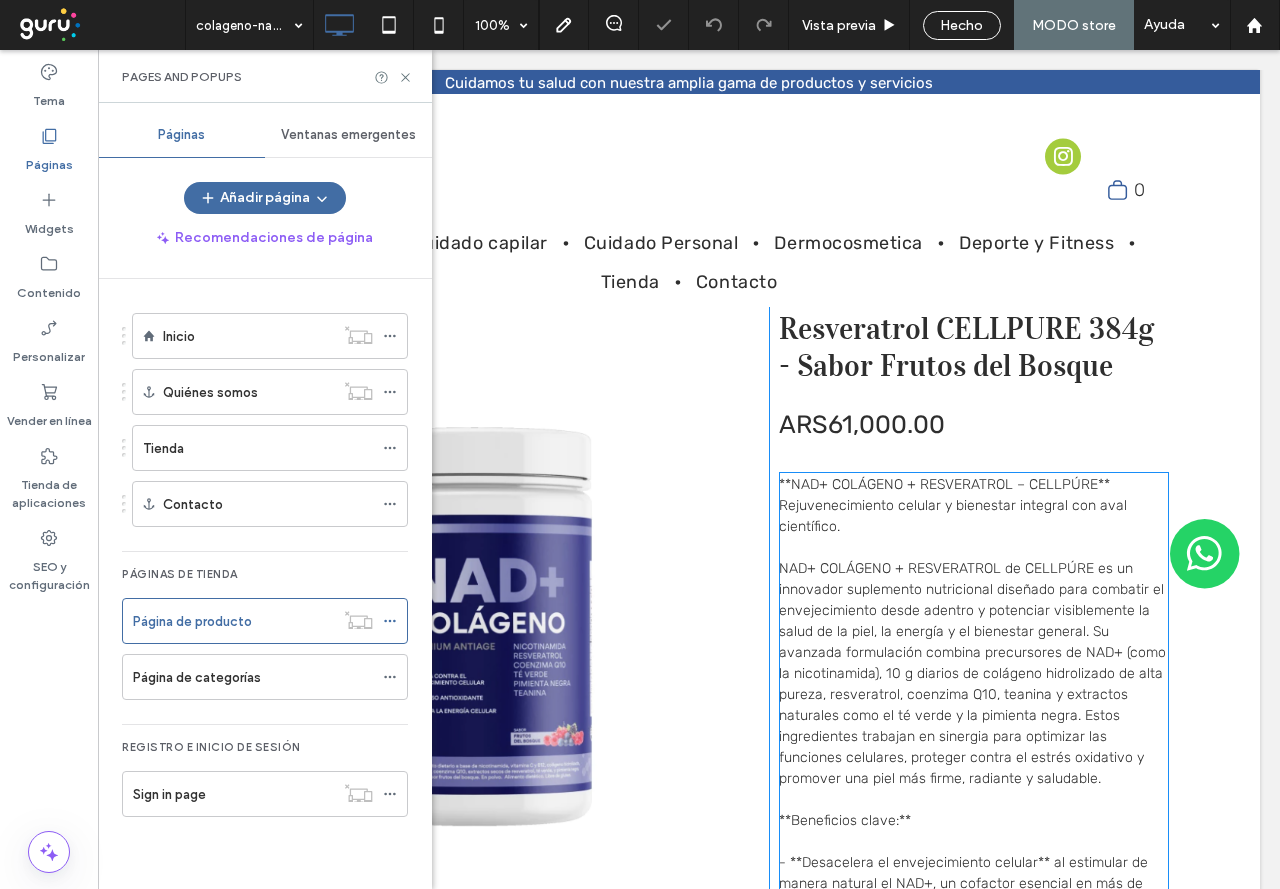 scroll, scrollTop: 400, scrollLeft: 0, axis: vertical 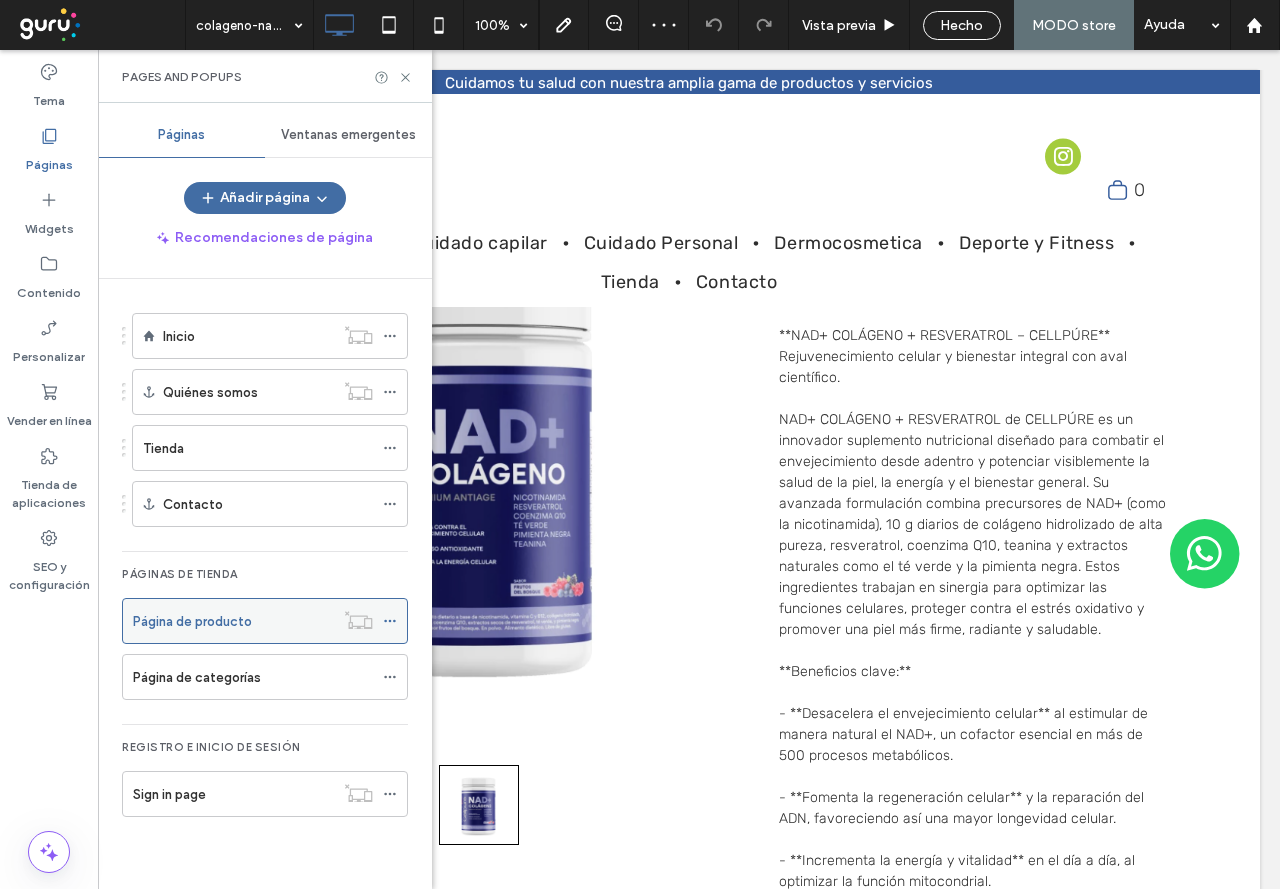 click 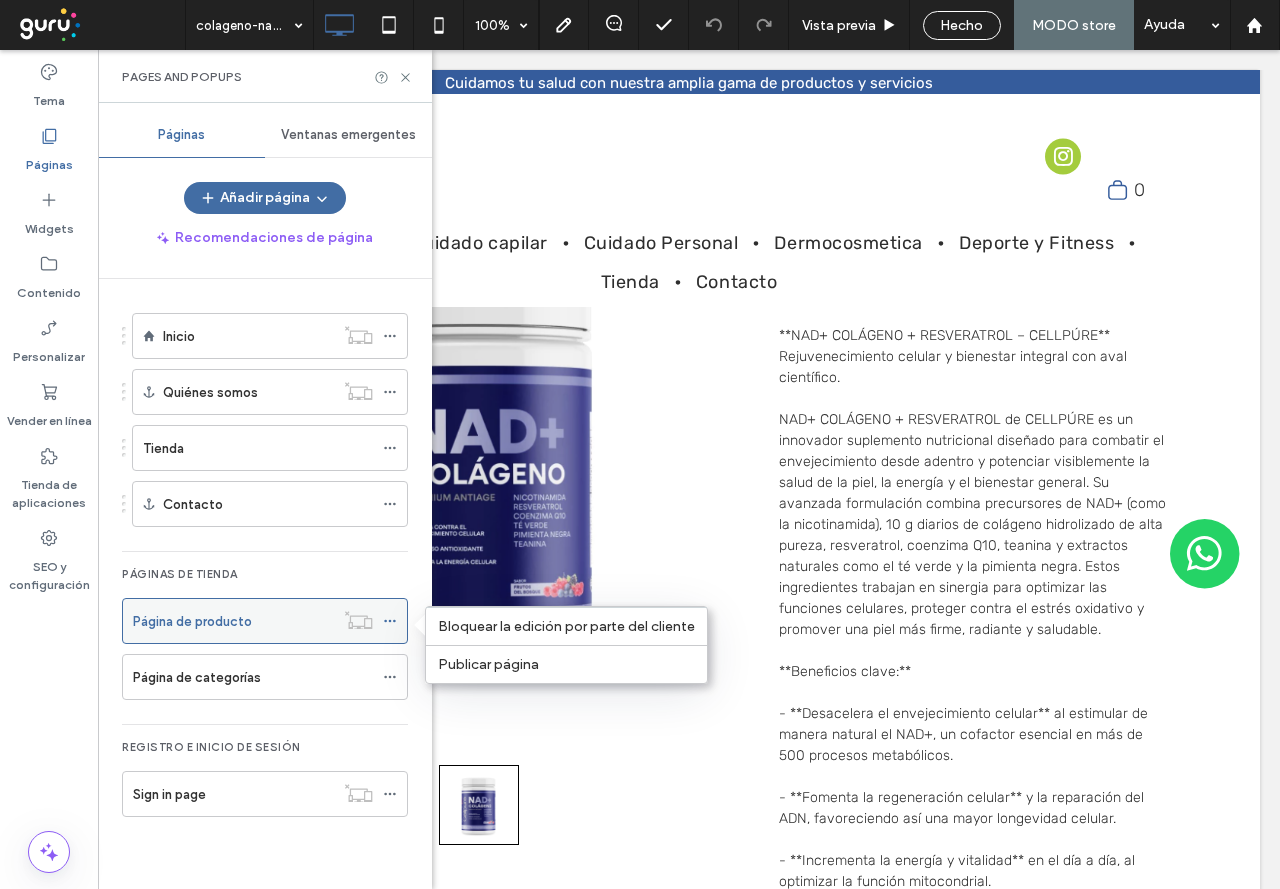 click on "Página de producto" at bounding box center [233, 621] 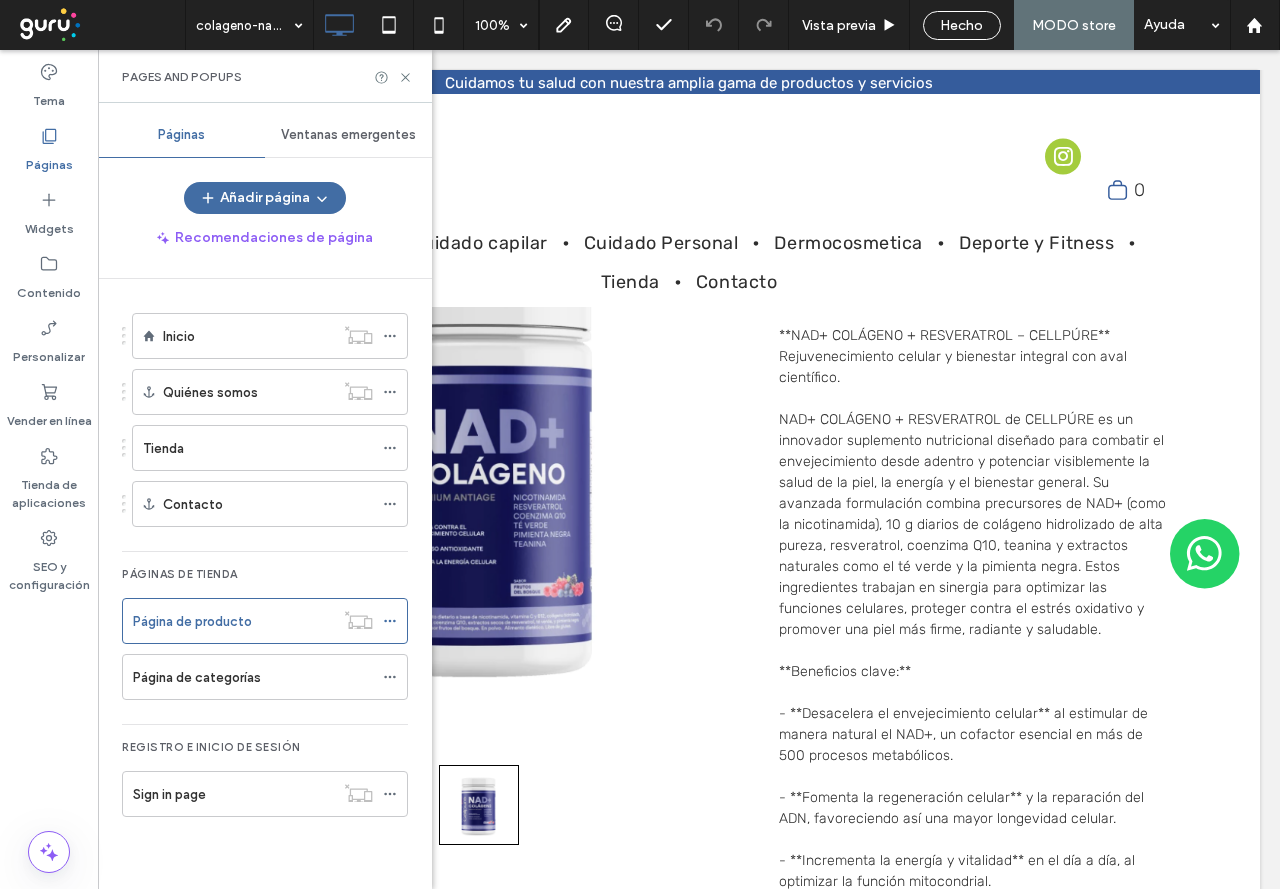 click at bounding box center [640, 444] 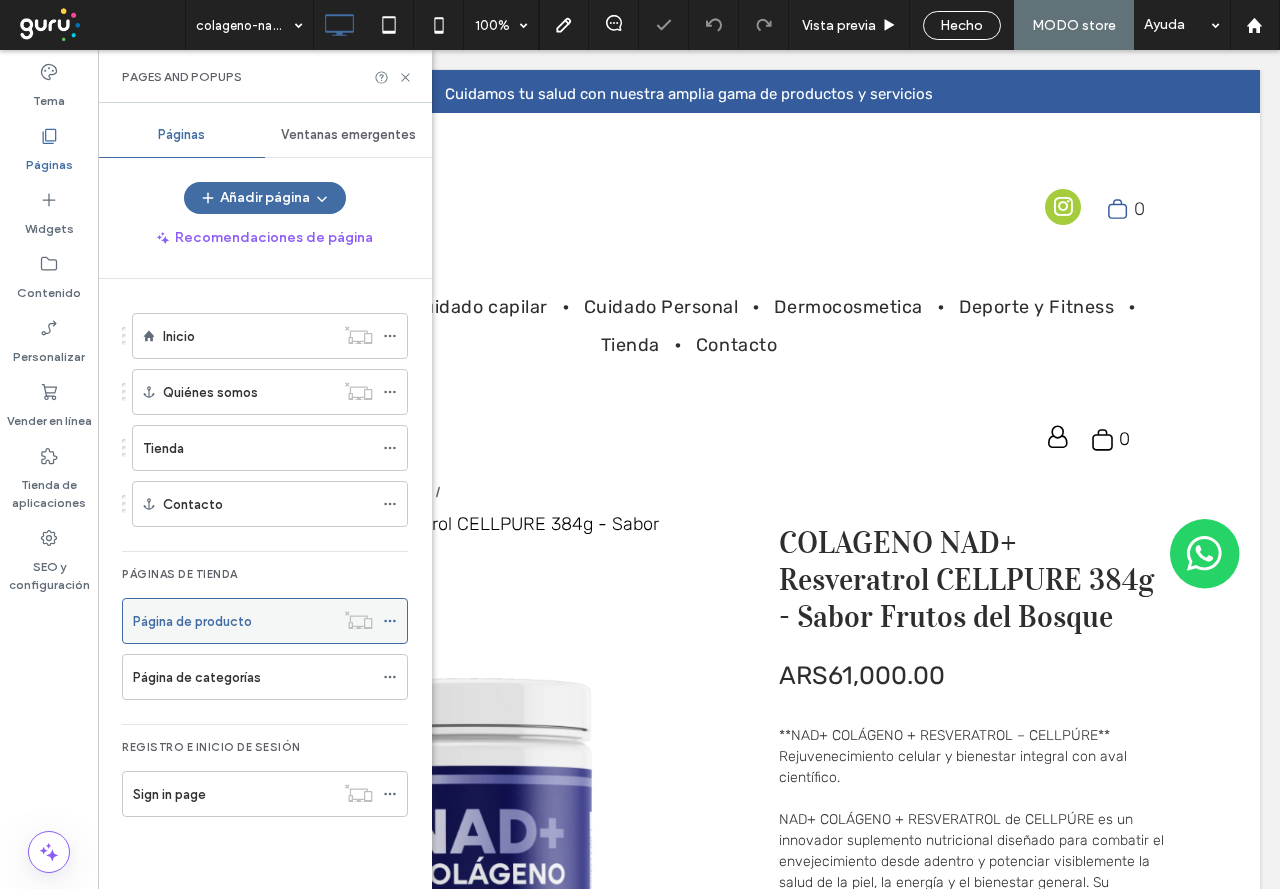 scroll, scrollTop: 0, scrollLeft: 0, axis: both 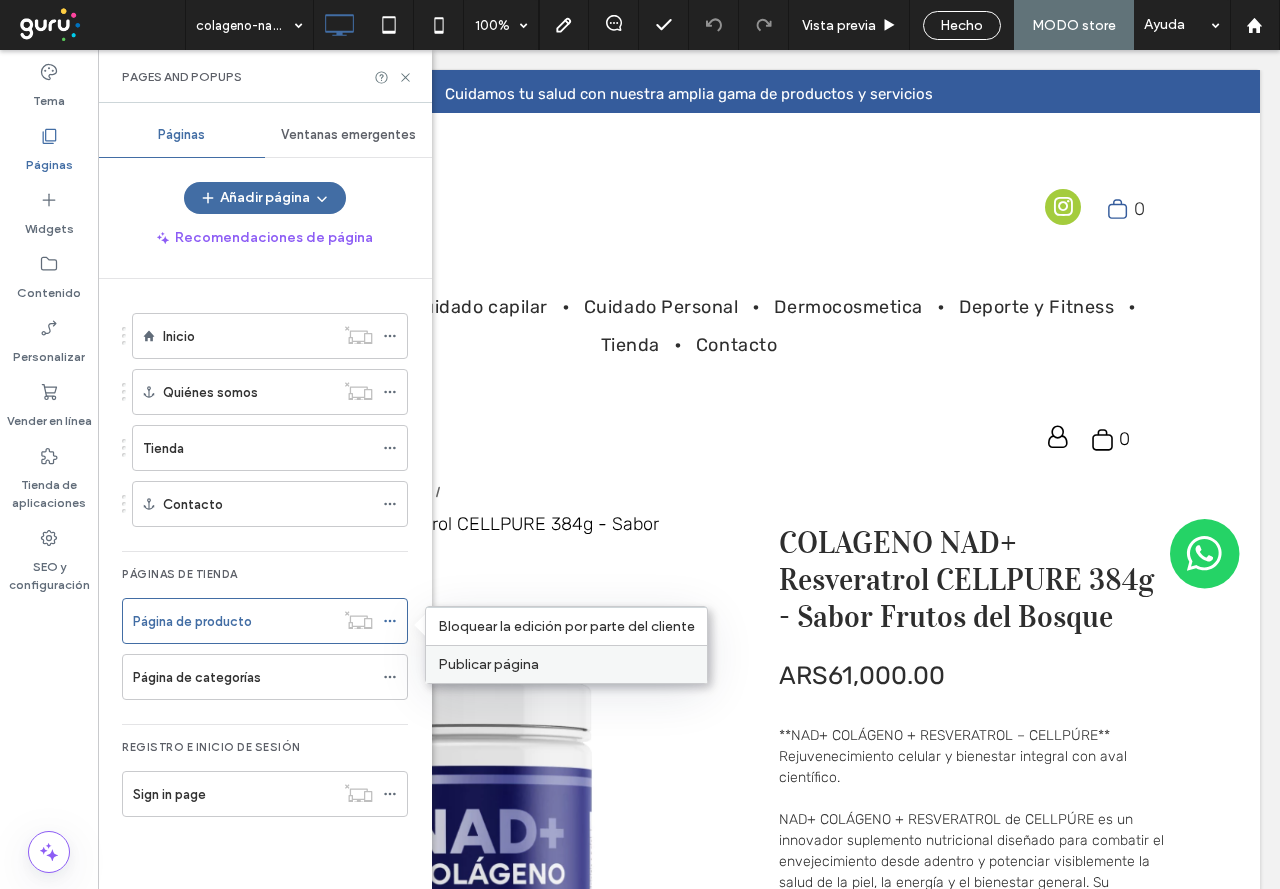 click on "Publicar página" at bounding box center [488, 664] 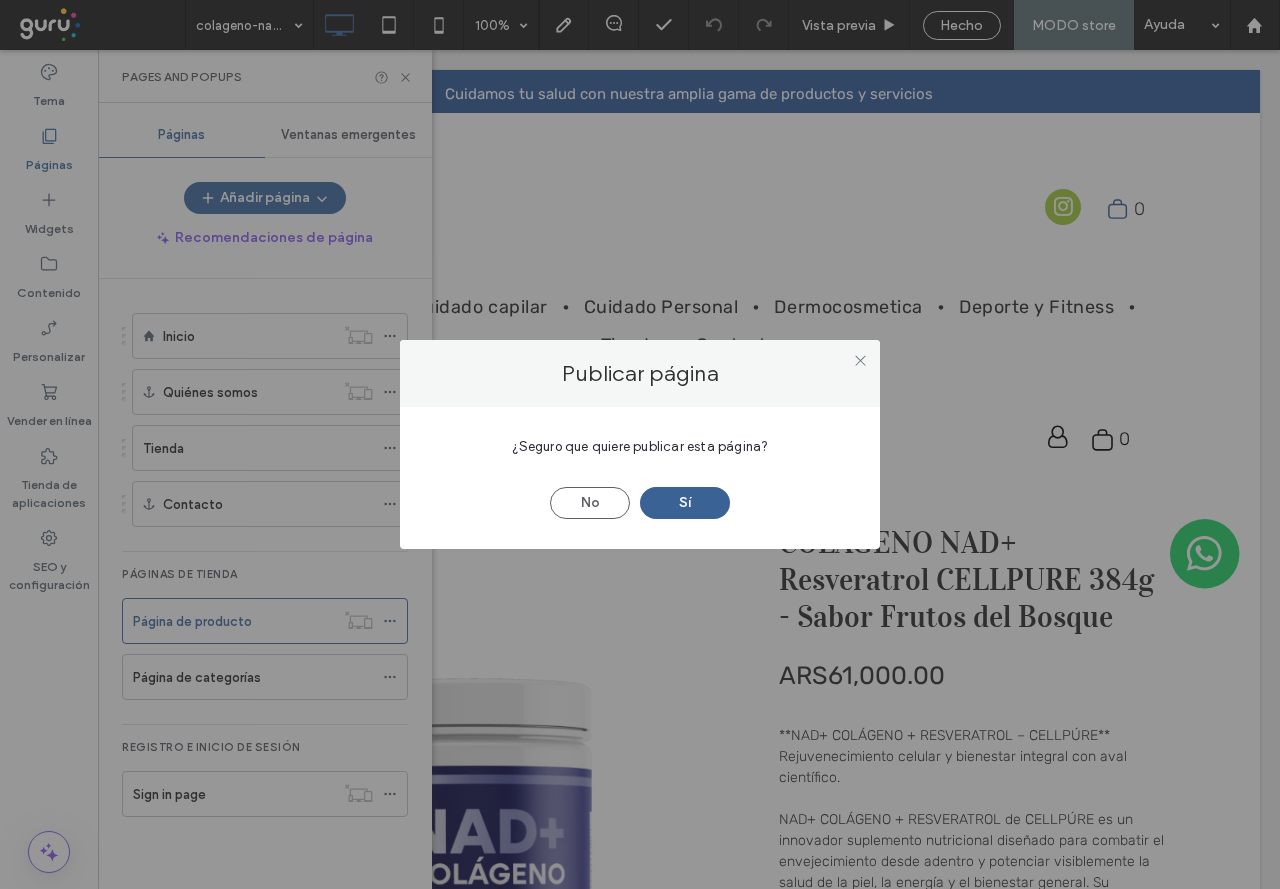 click on "Sí" at bounding box center [685, 503] 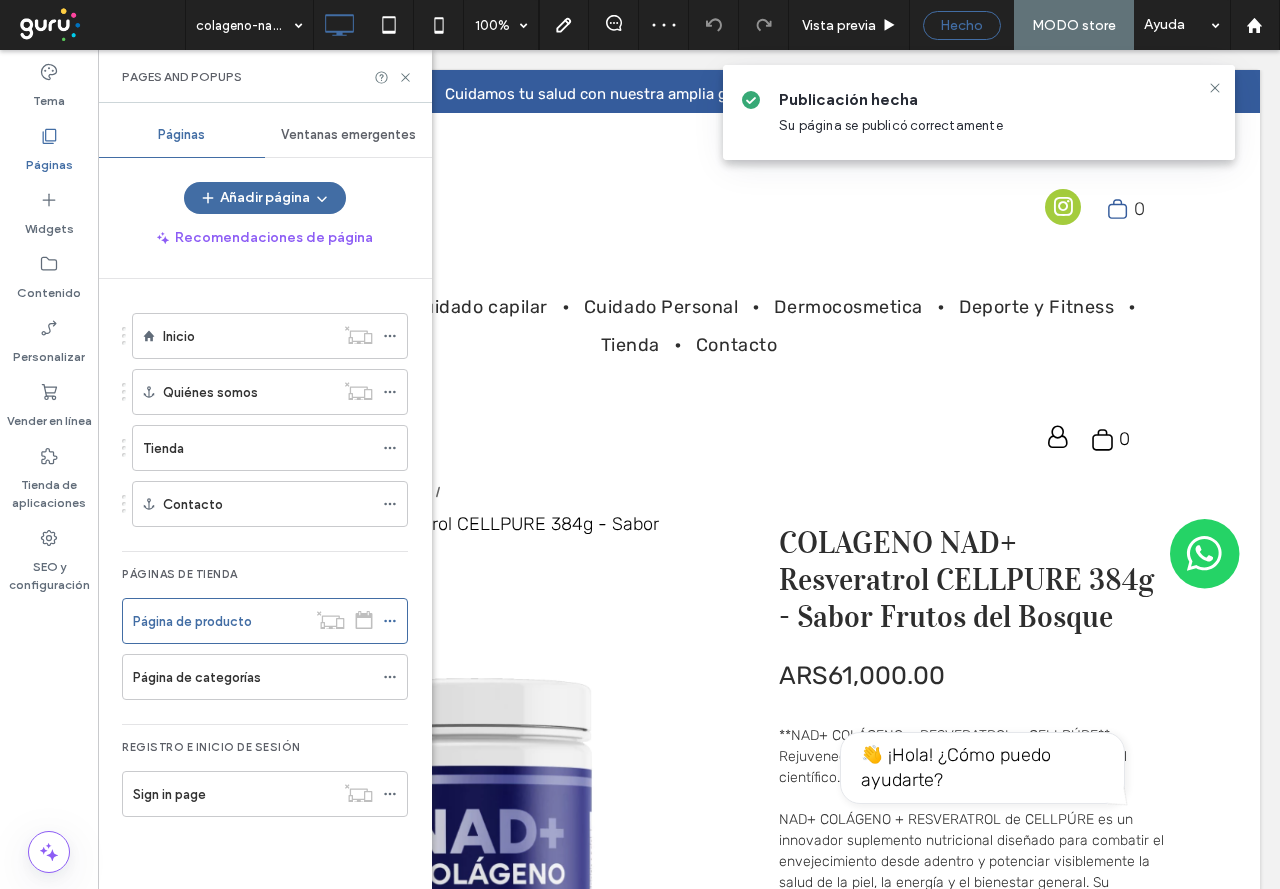 click on "Hecho" at bounding box center [961, 25] 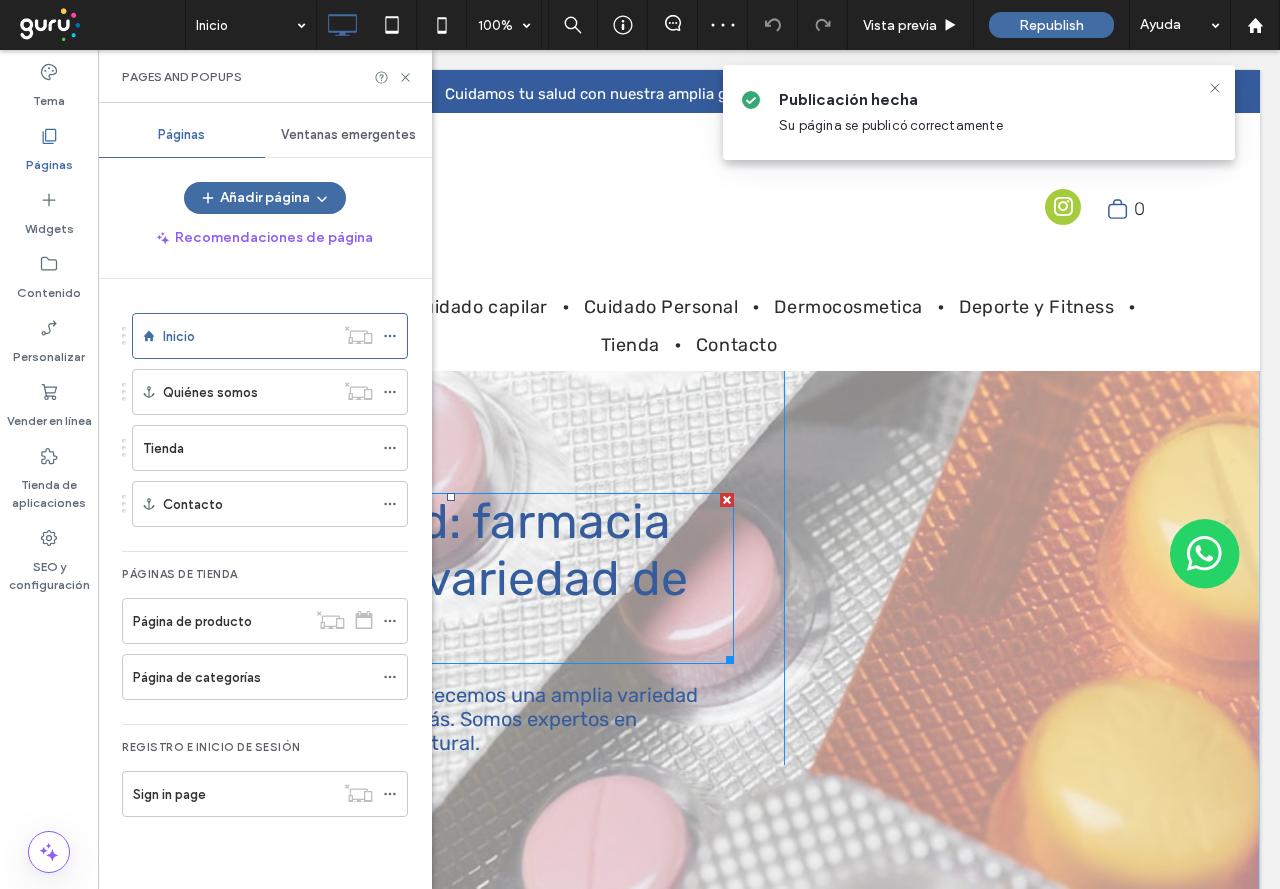 scroll, scrollTop: 0, scrollLeft: 0, axis: both 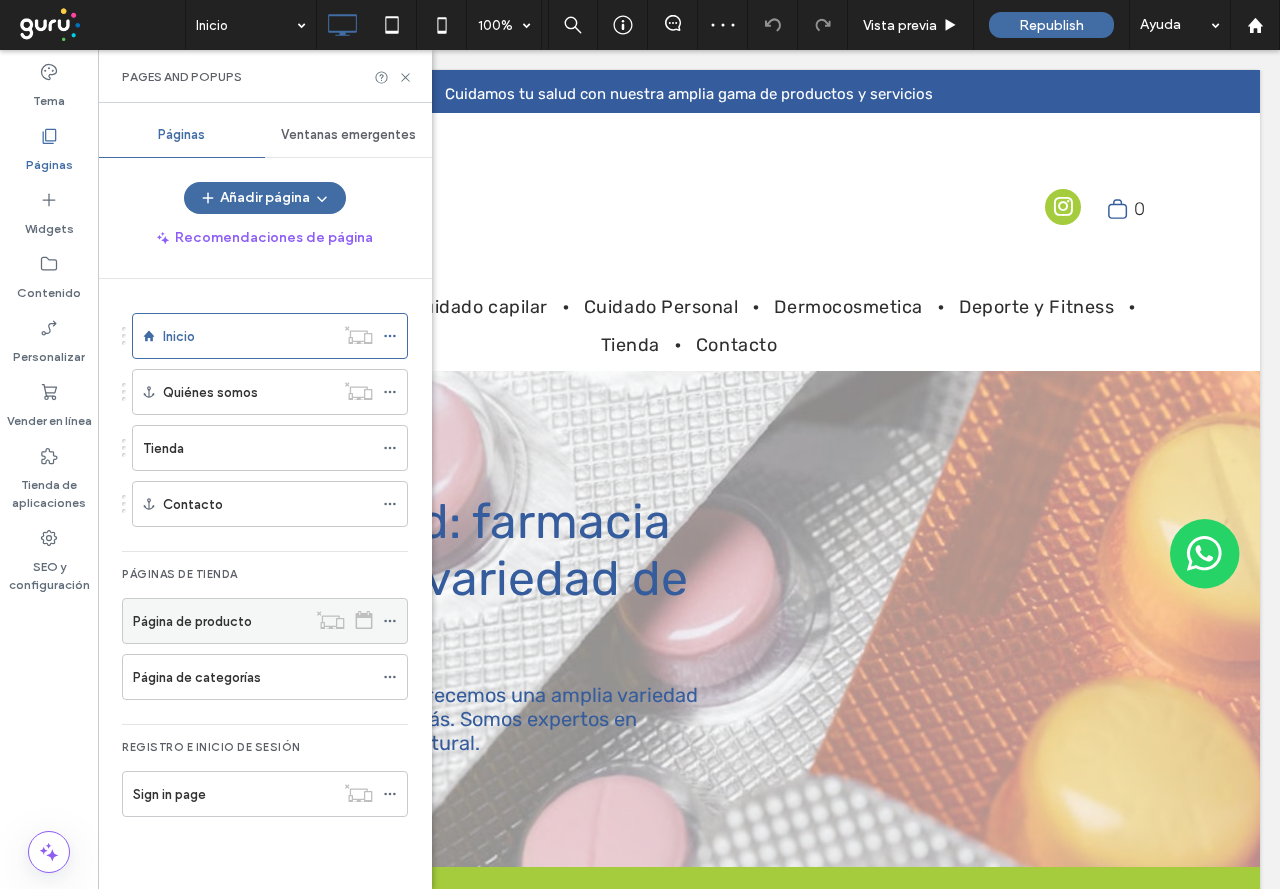 click 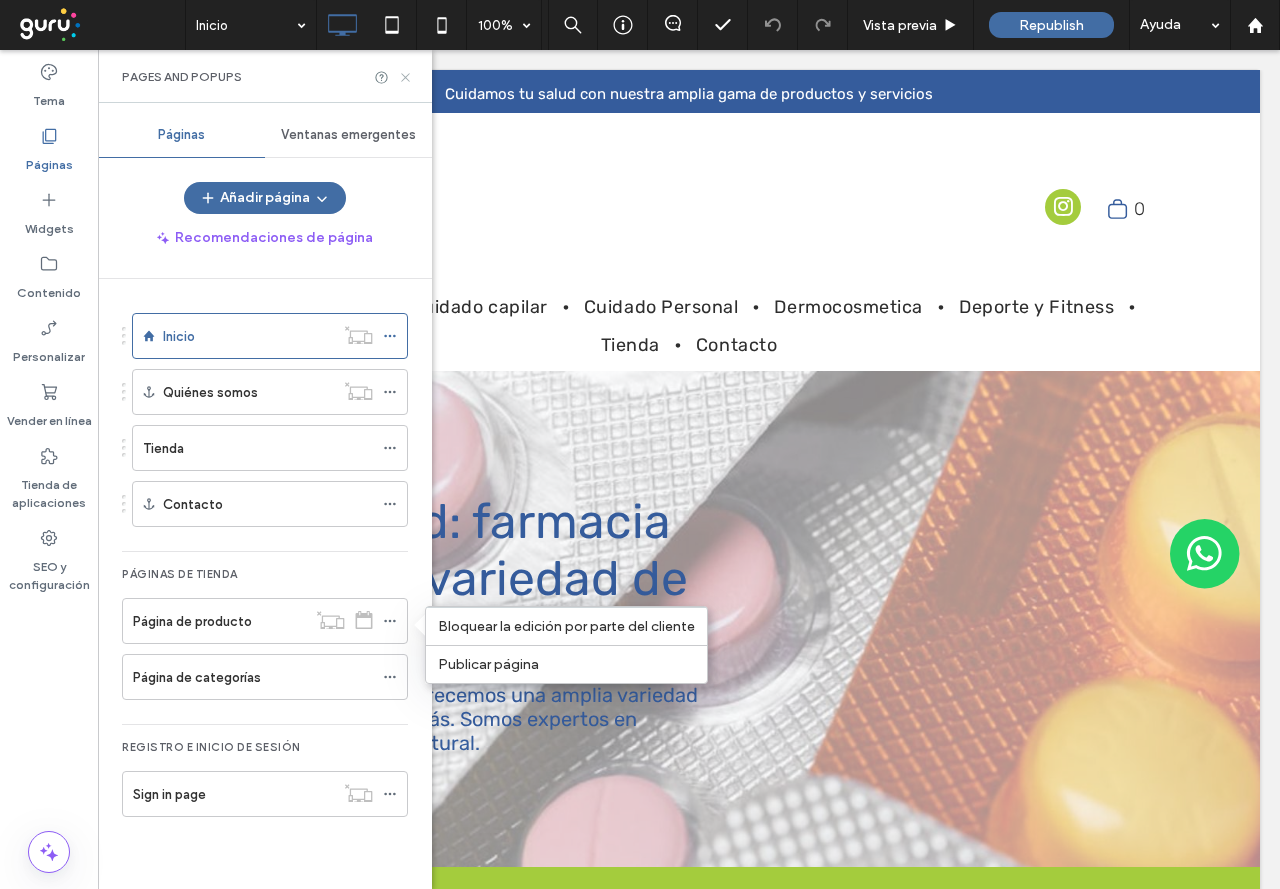 click 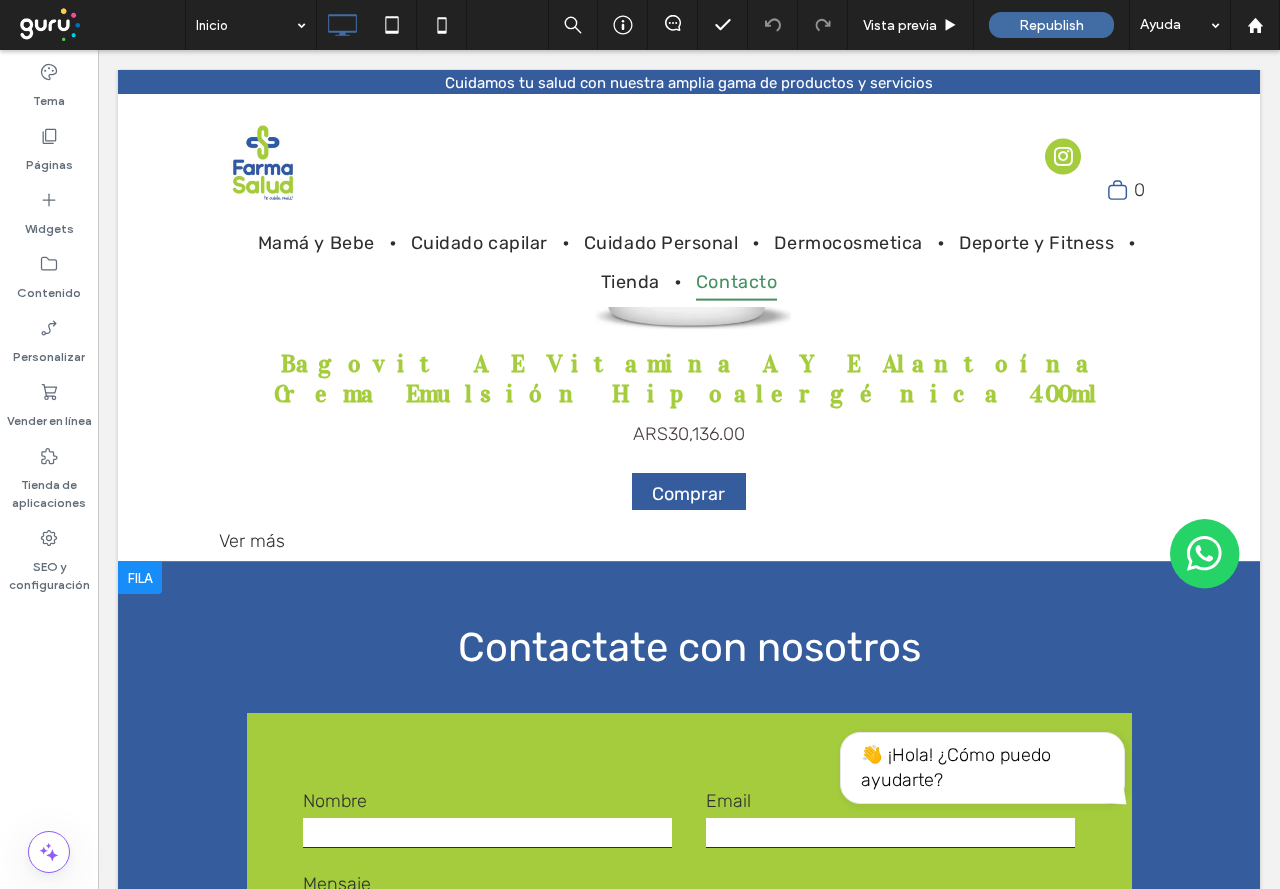 scroll, scrollTop: 3800, scrollLeft: 0, axis: vertical 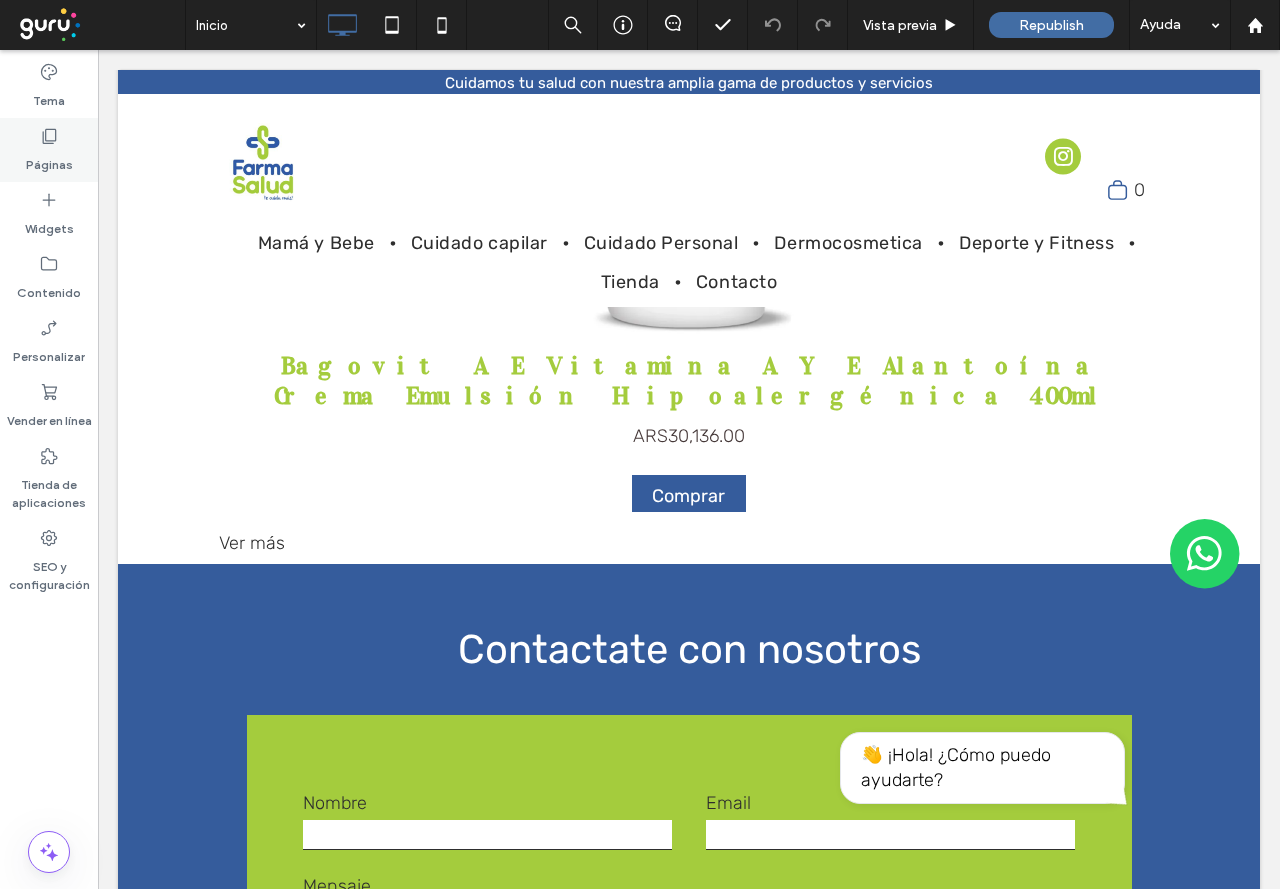 click on "Páginas" at bounding box center (49, 150) 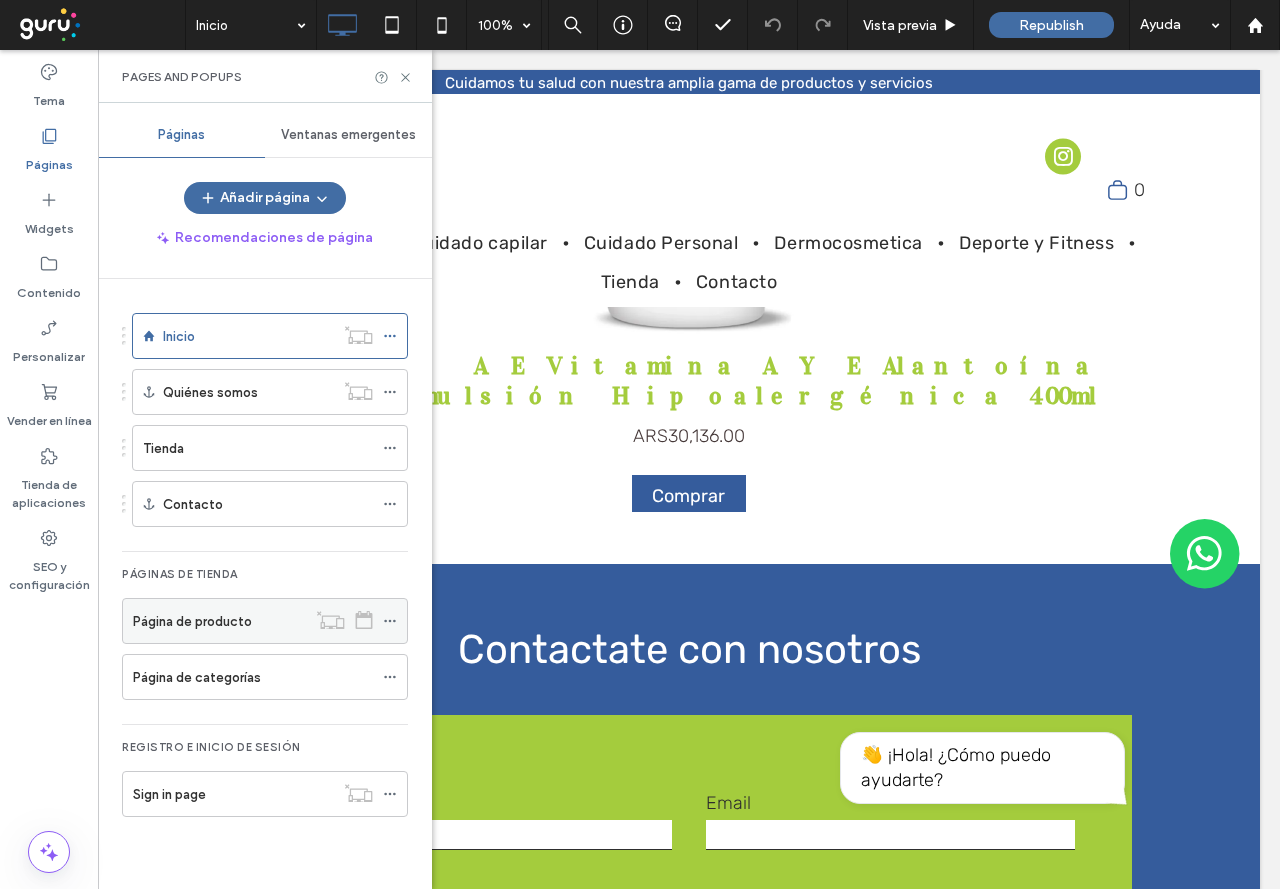 click at bounding box center (395, 621) 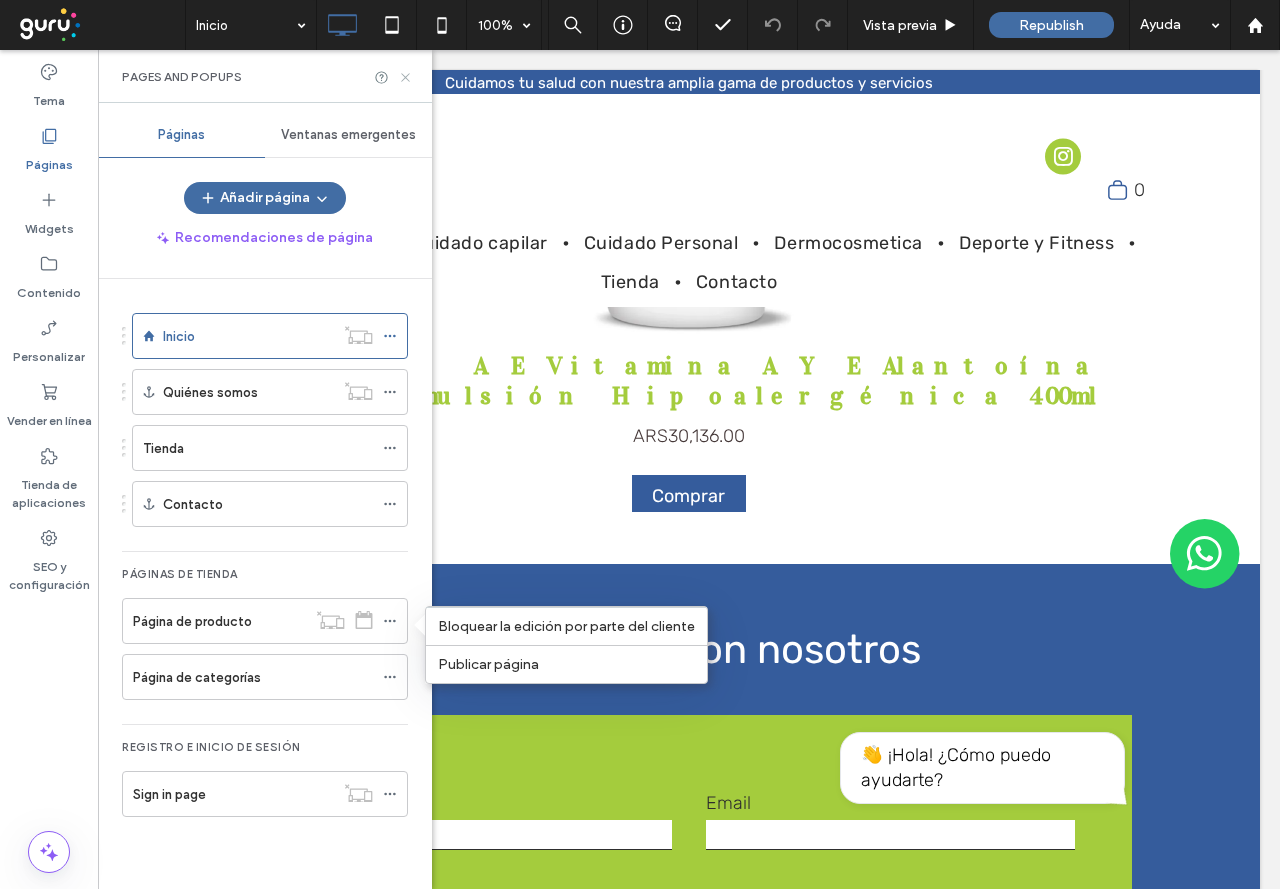 click 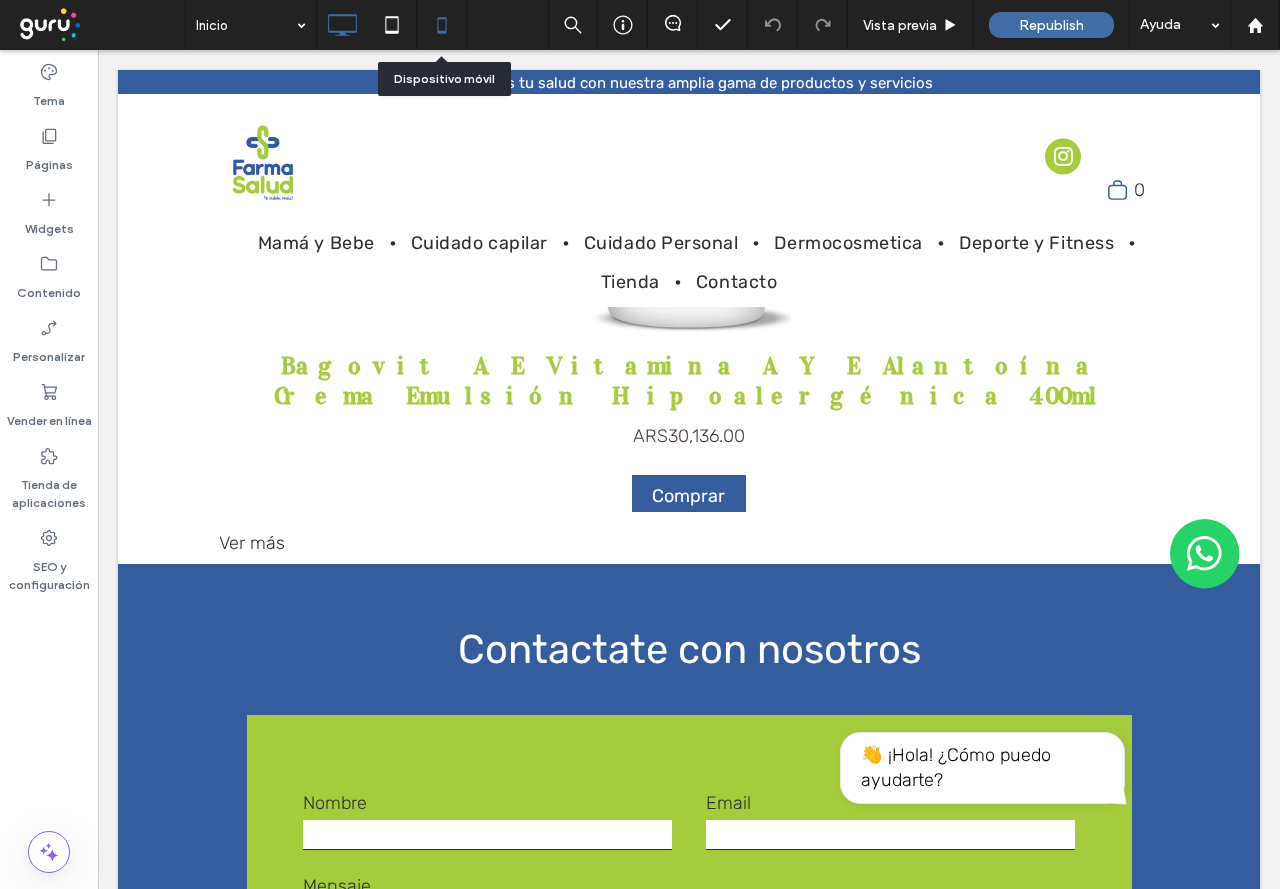 click 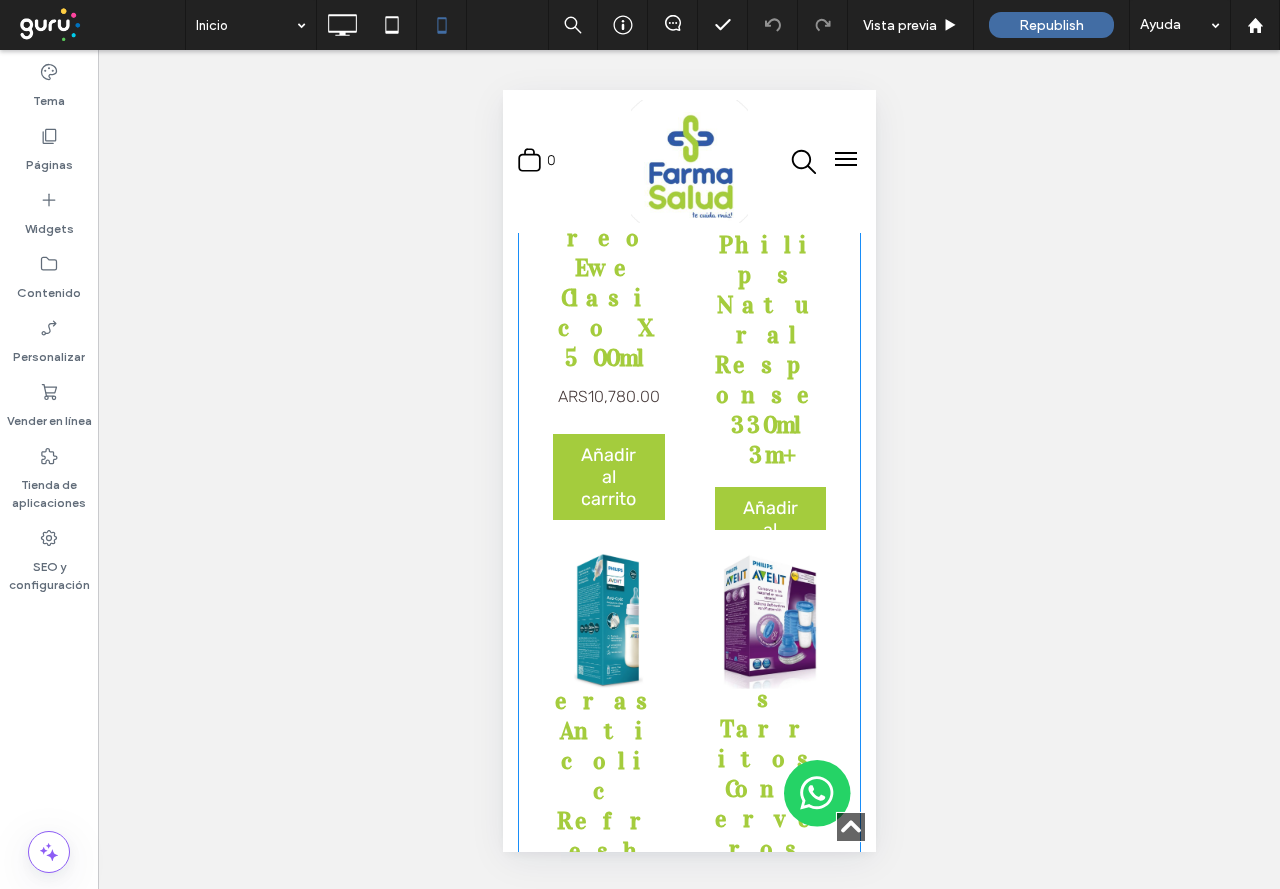 scroll, scrollTop: 1300, scrollLeft: 0, axis: vertical 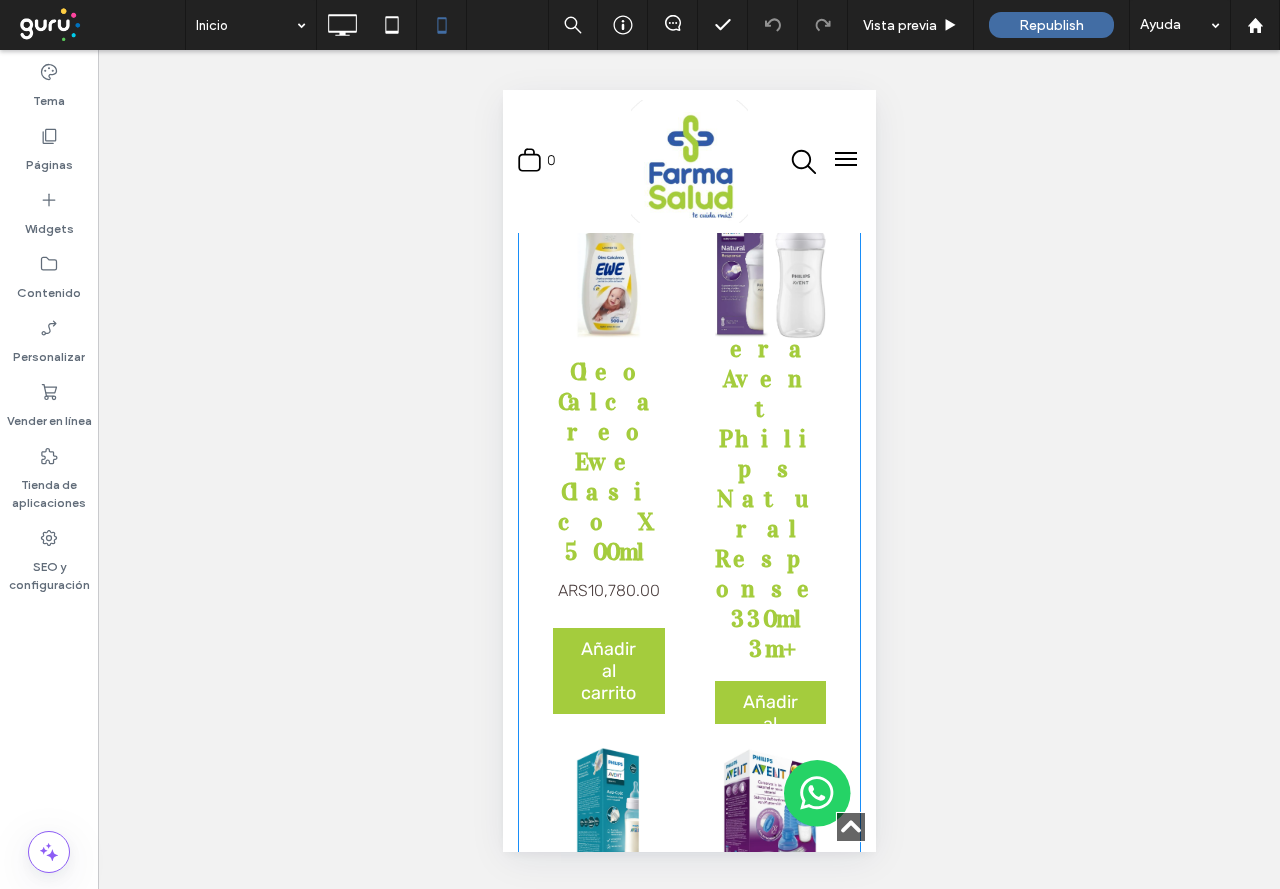 click on "Mamadera Avent Philips Natural Response 330ml 3m+
ARS44,535.00
Añadir al carrito" at bounding box center (770, 533) 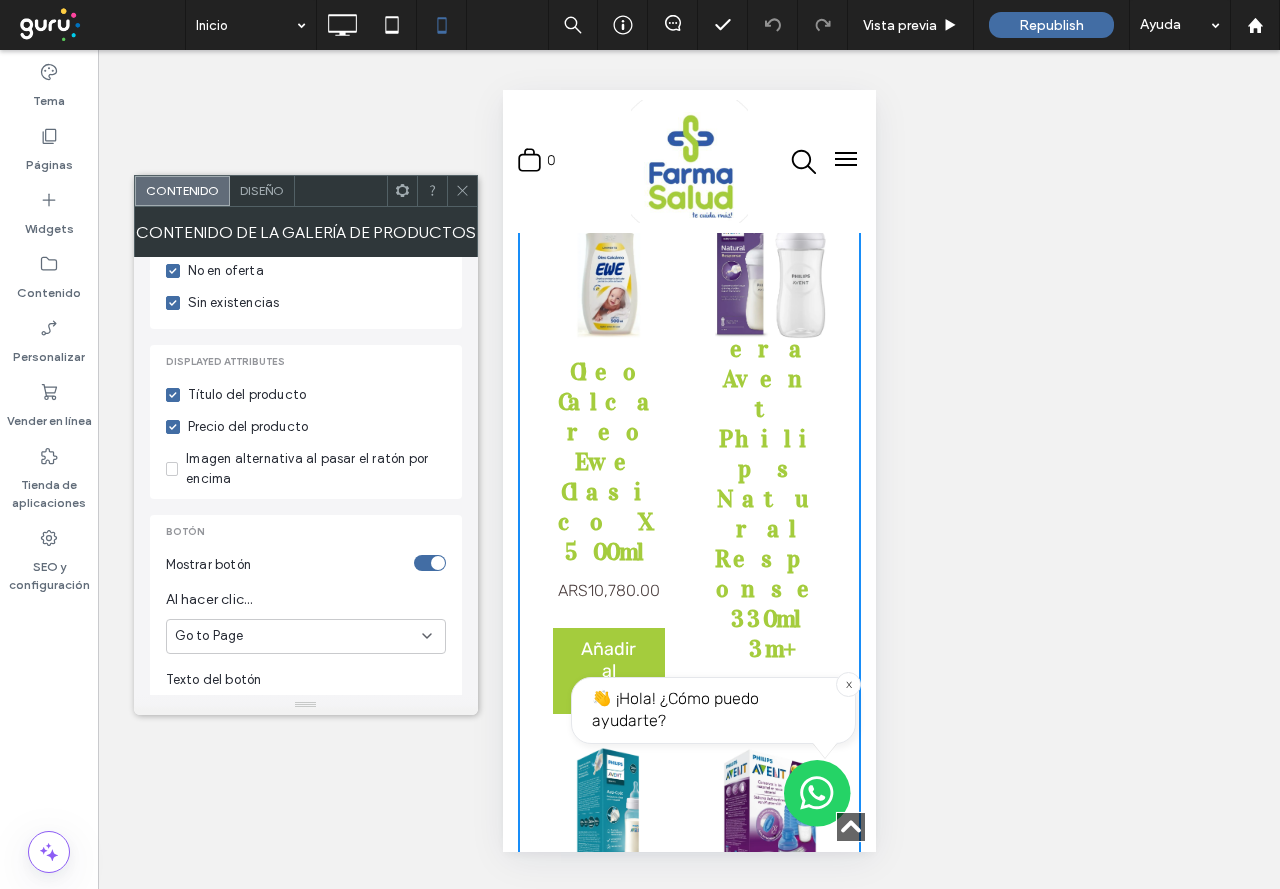 scroll, scrollTop: 700, scrollLeft: 0, axis: vertical 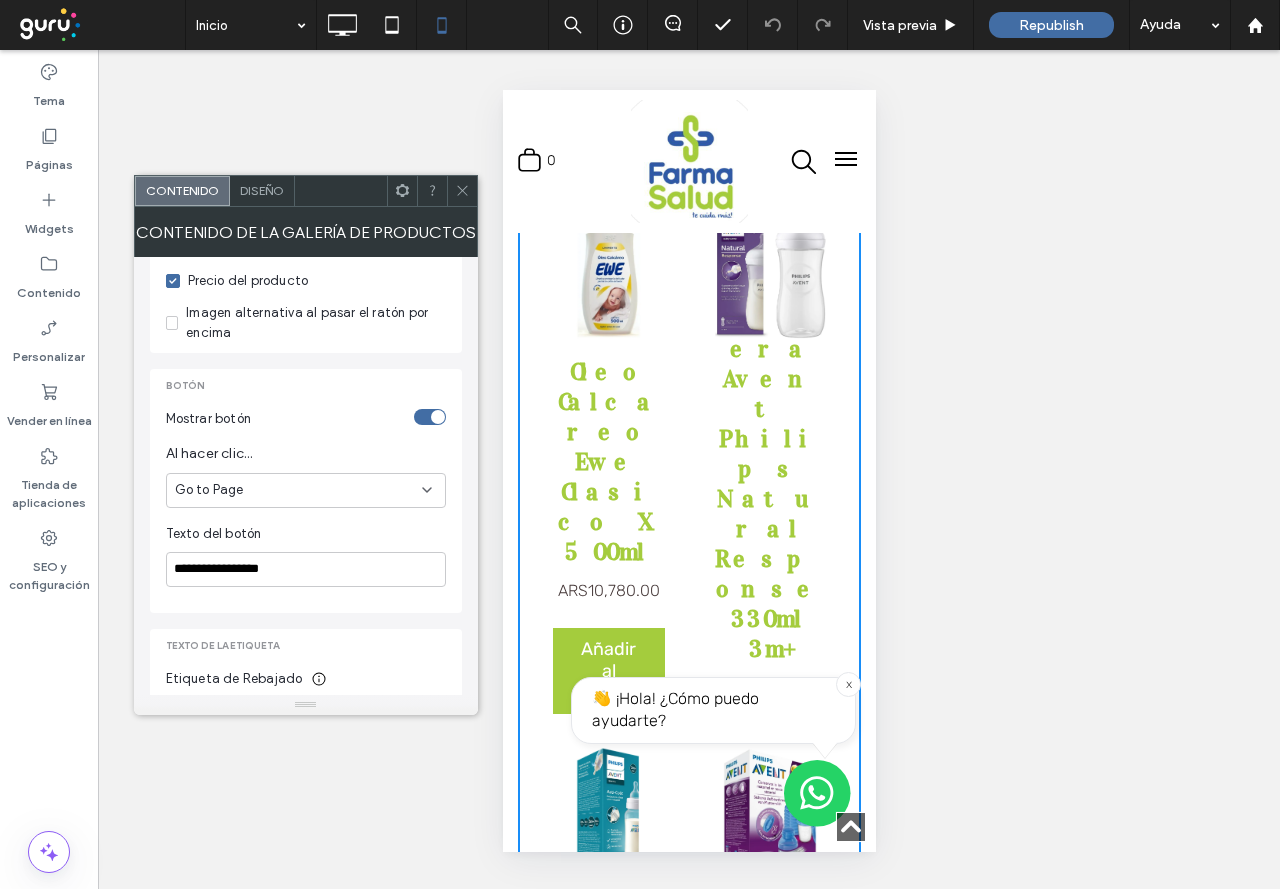 click on "Diseño" at bounding box center [262, 190] 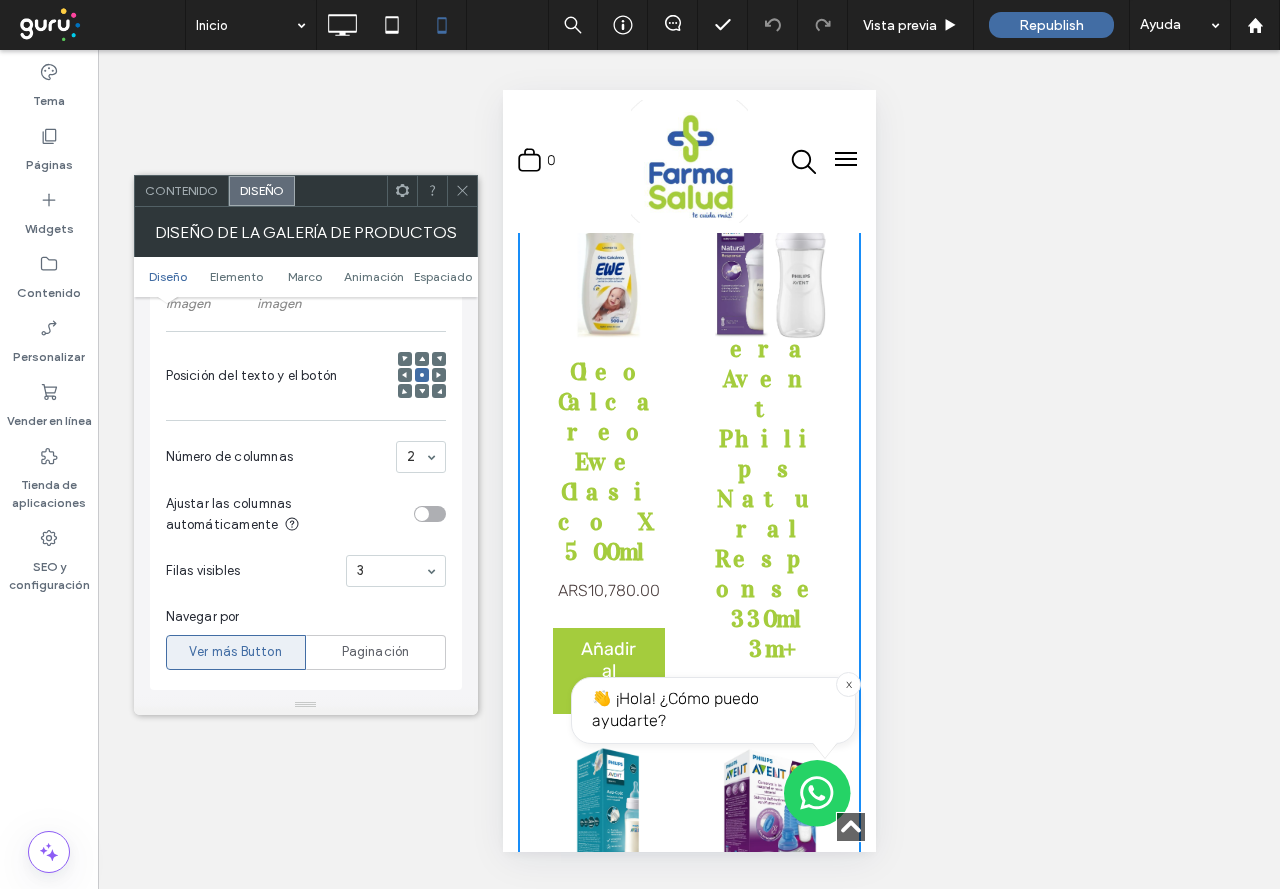 scroll, scrollTop: 400, scrollLeft: 0, axis: vertical 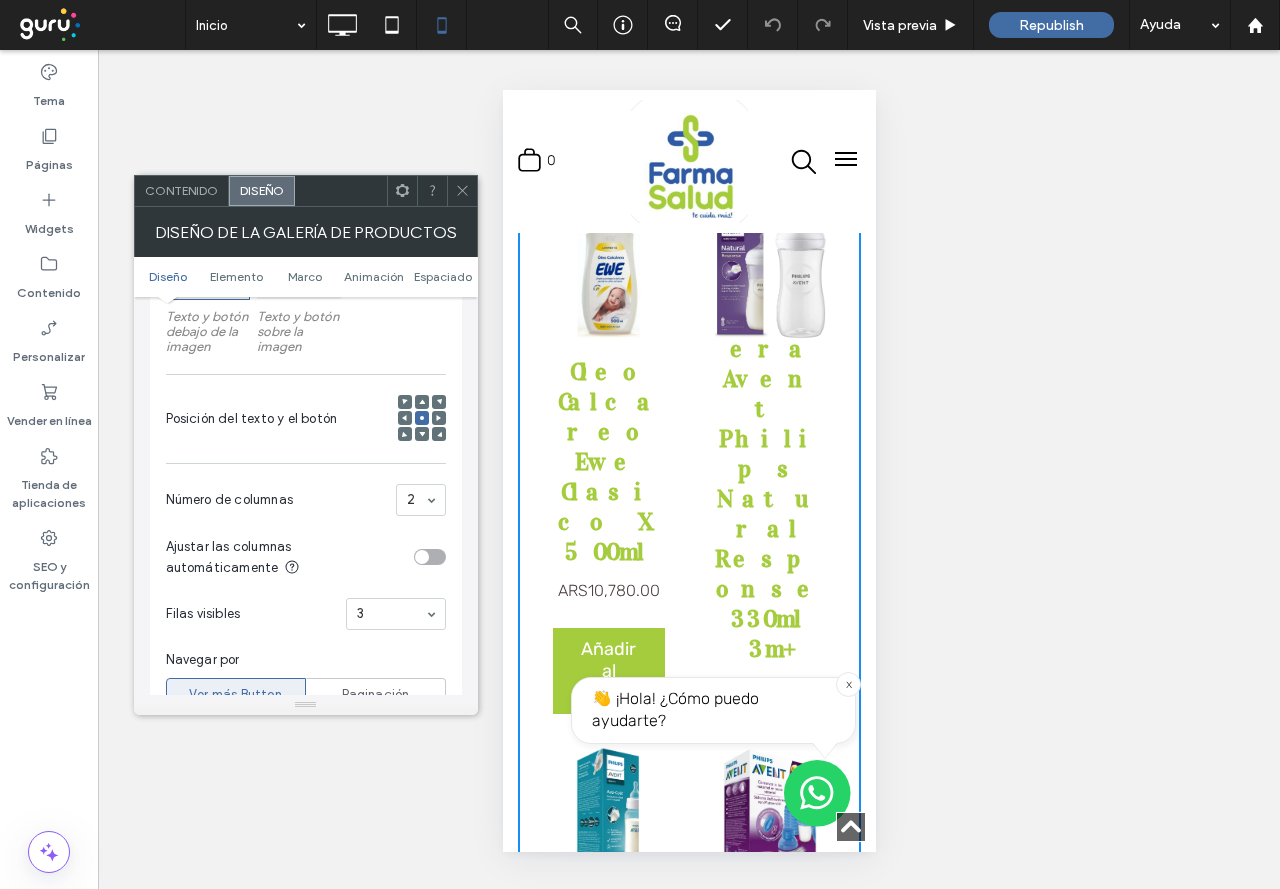 click on "Número de columnas 2" at bounding box center (306, 500) 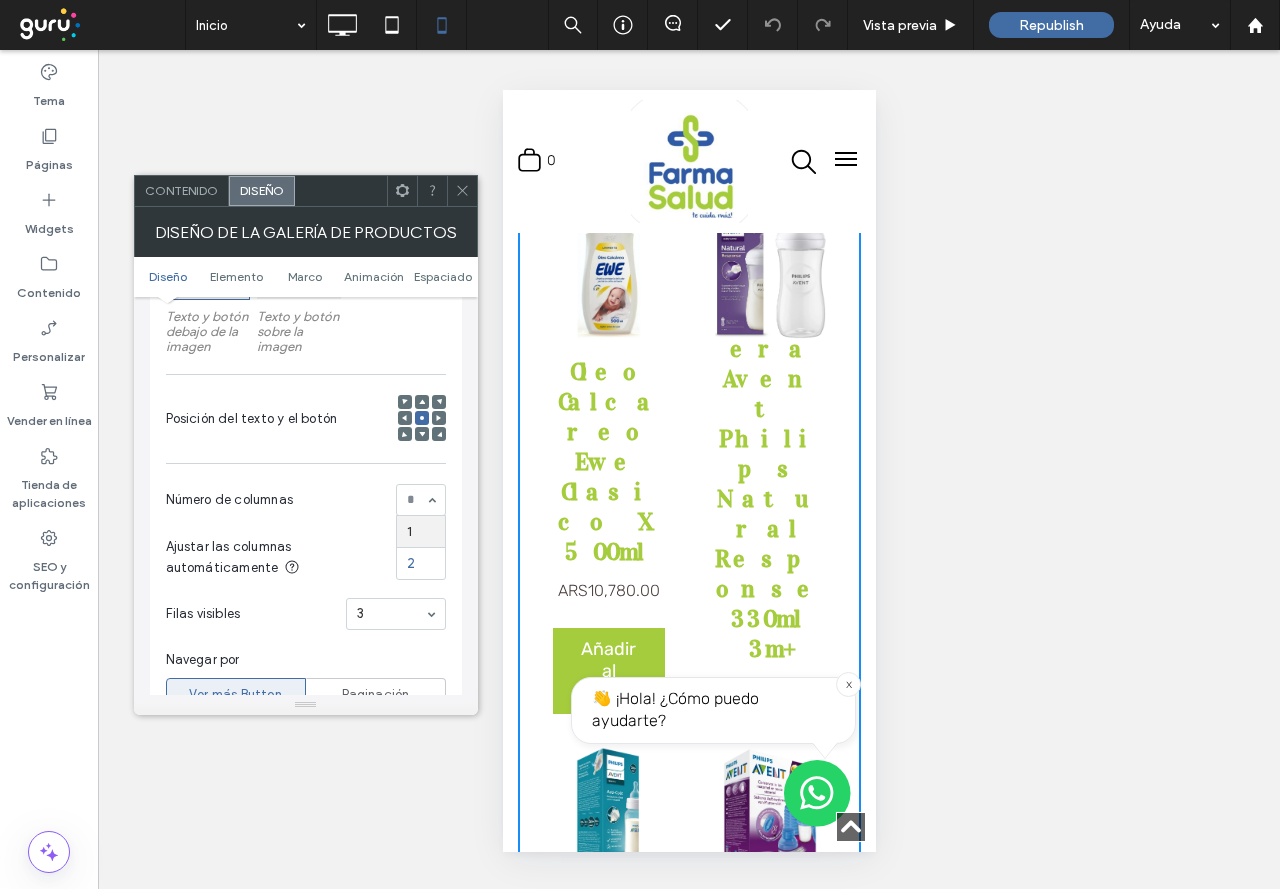 click on "Ajustar las columnas automáticamente" at bounding box center [306, 557] 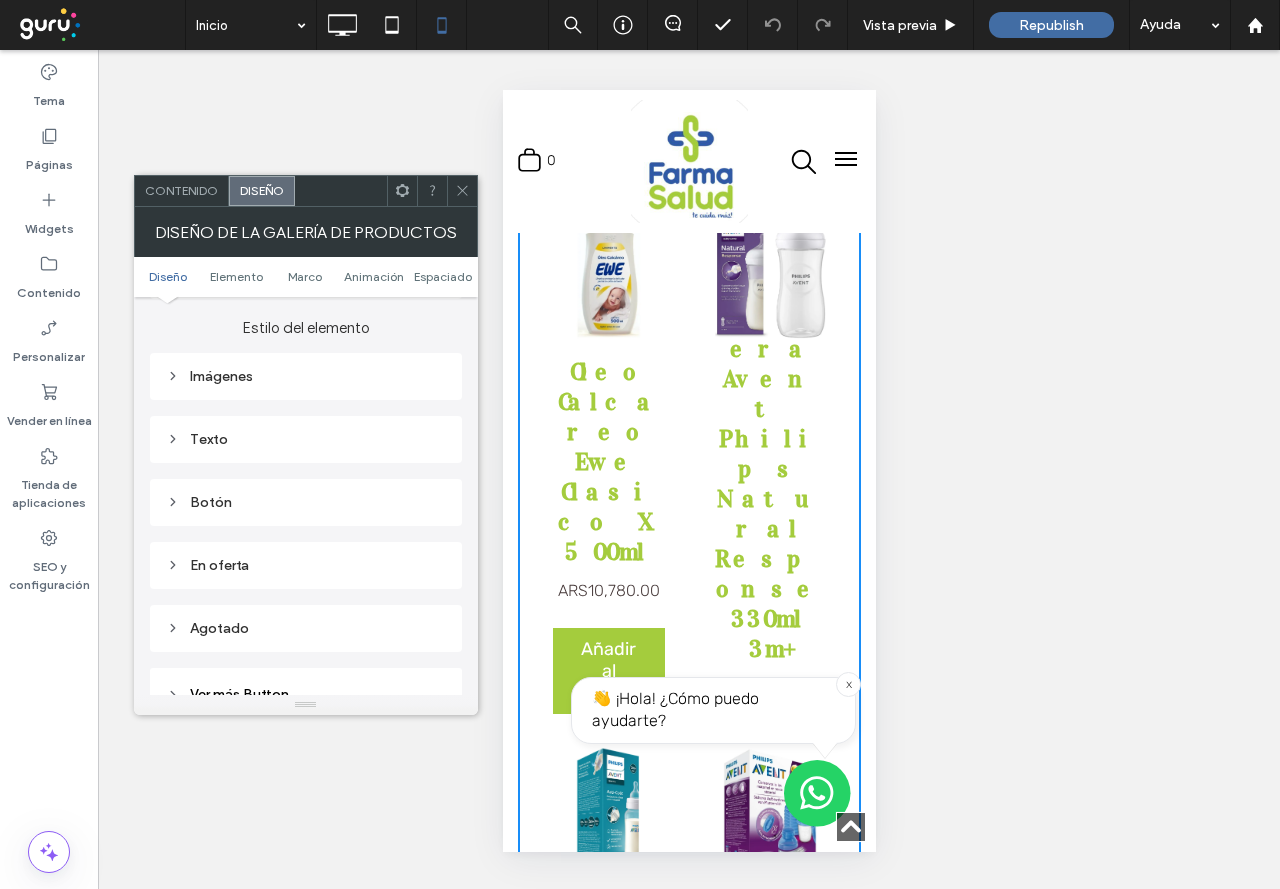 scroll, scrollTop: 800, scrollLeft: 0, axis: vertical 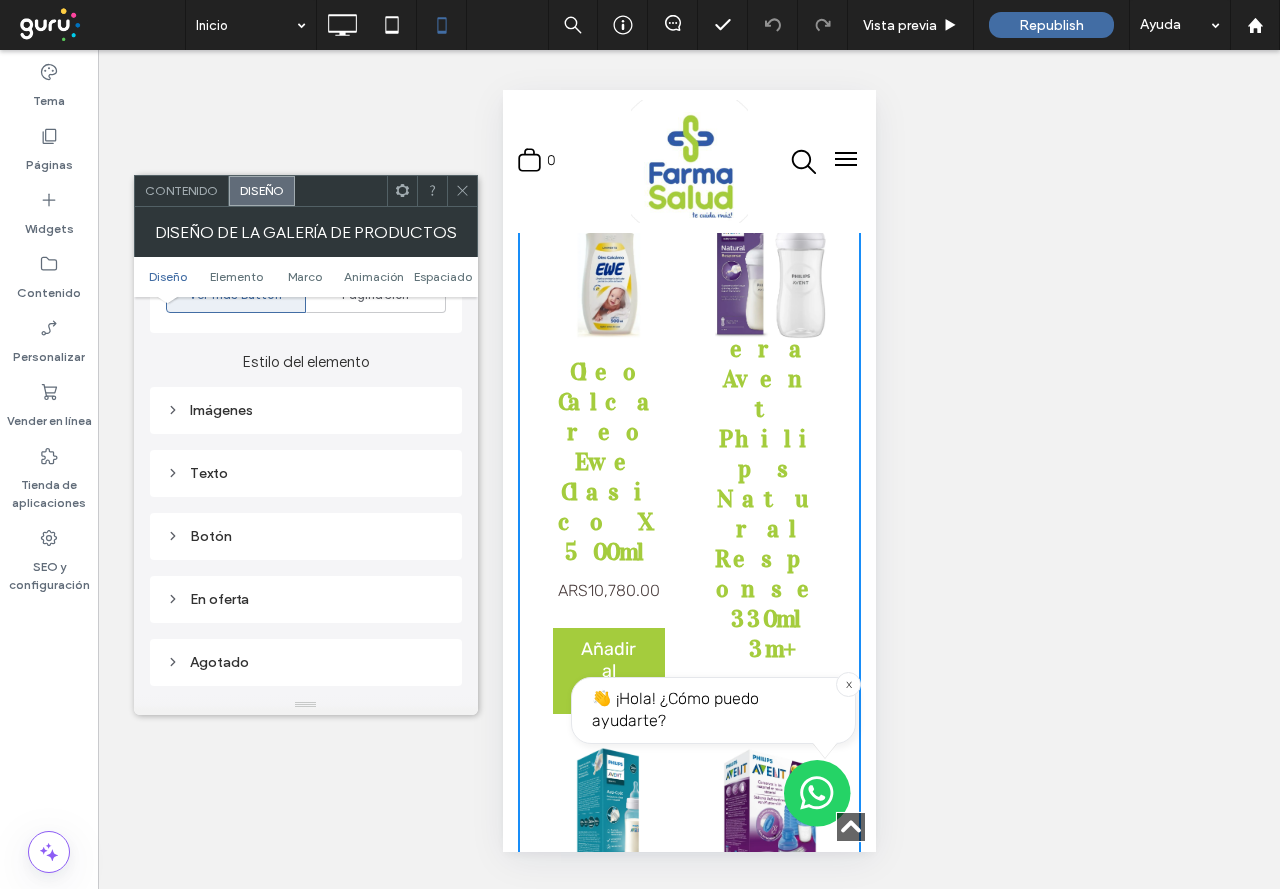 click on "Texto" at bounding box center (306, 473) 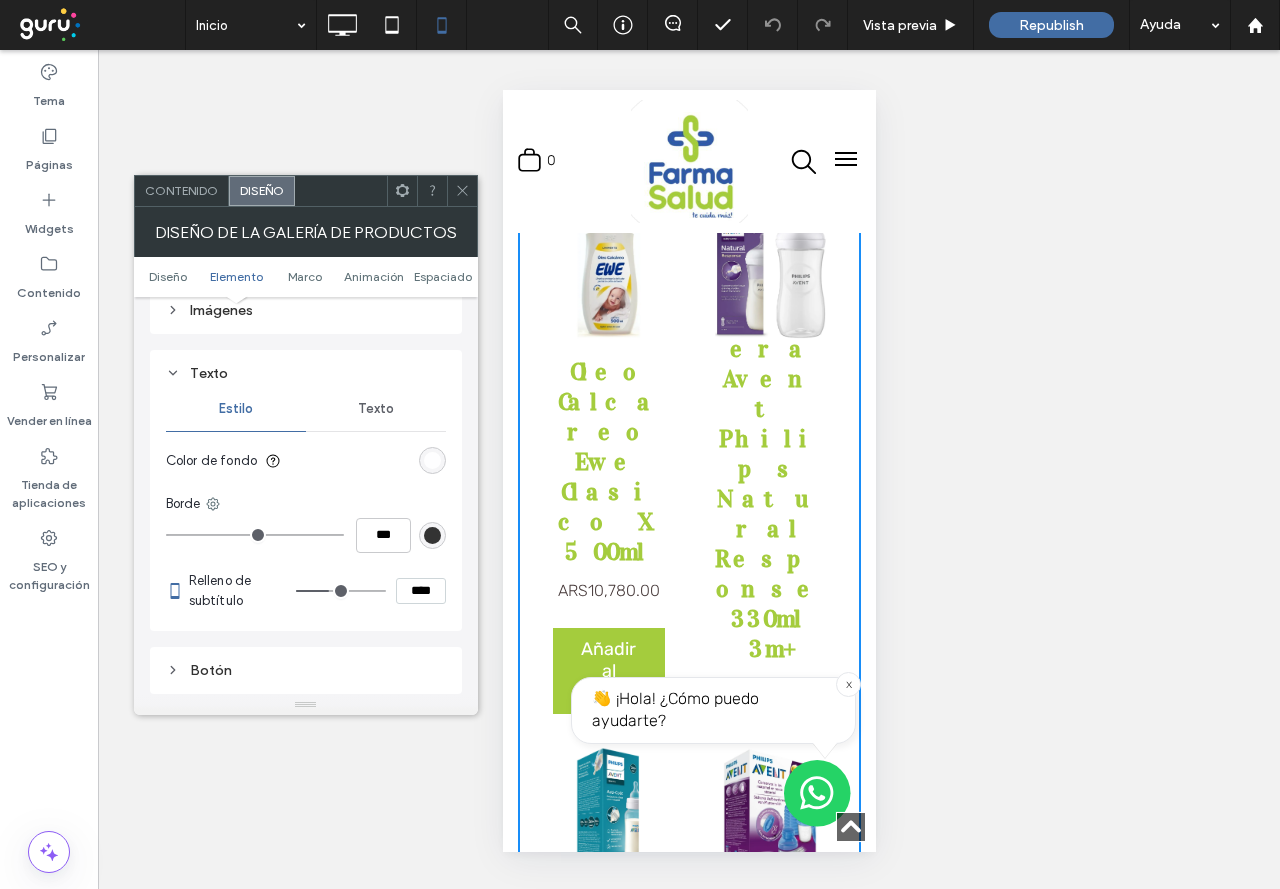 click on "¿Hacer visible?
Sí" at bounding box center (689, 469) 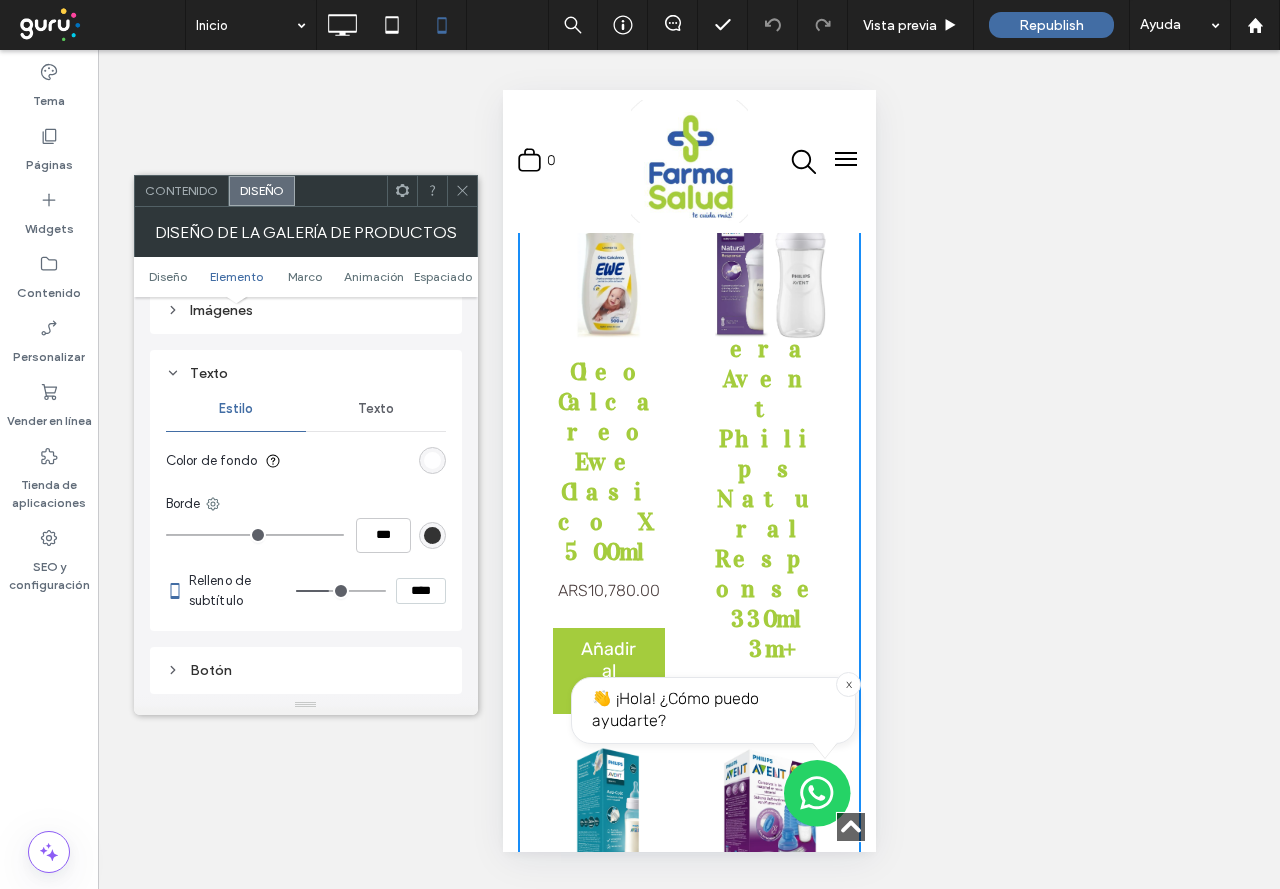 click on "Texto" at bounding box center [376, 409] 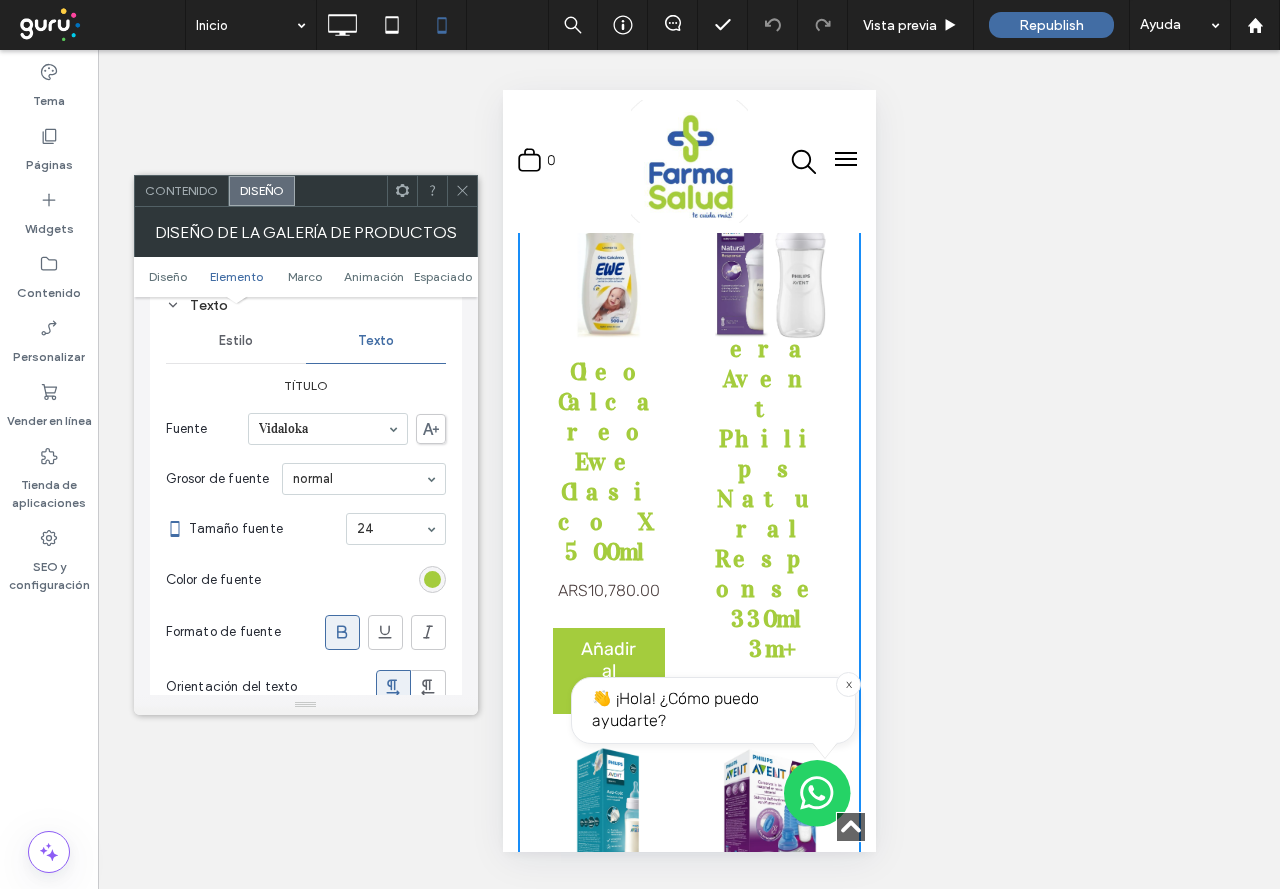 scroll, scrollTop: 1000, scrollLeft: 0, axis: vertical 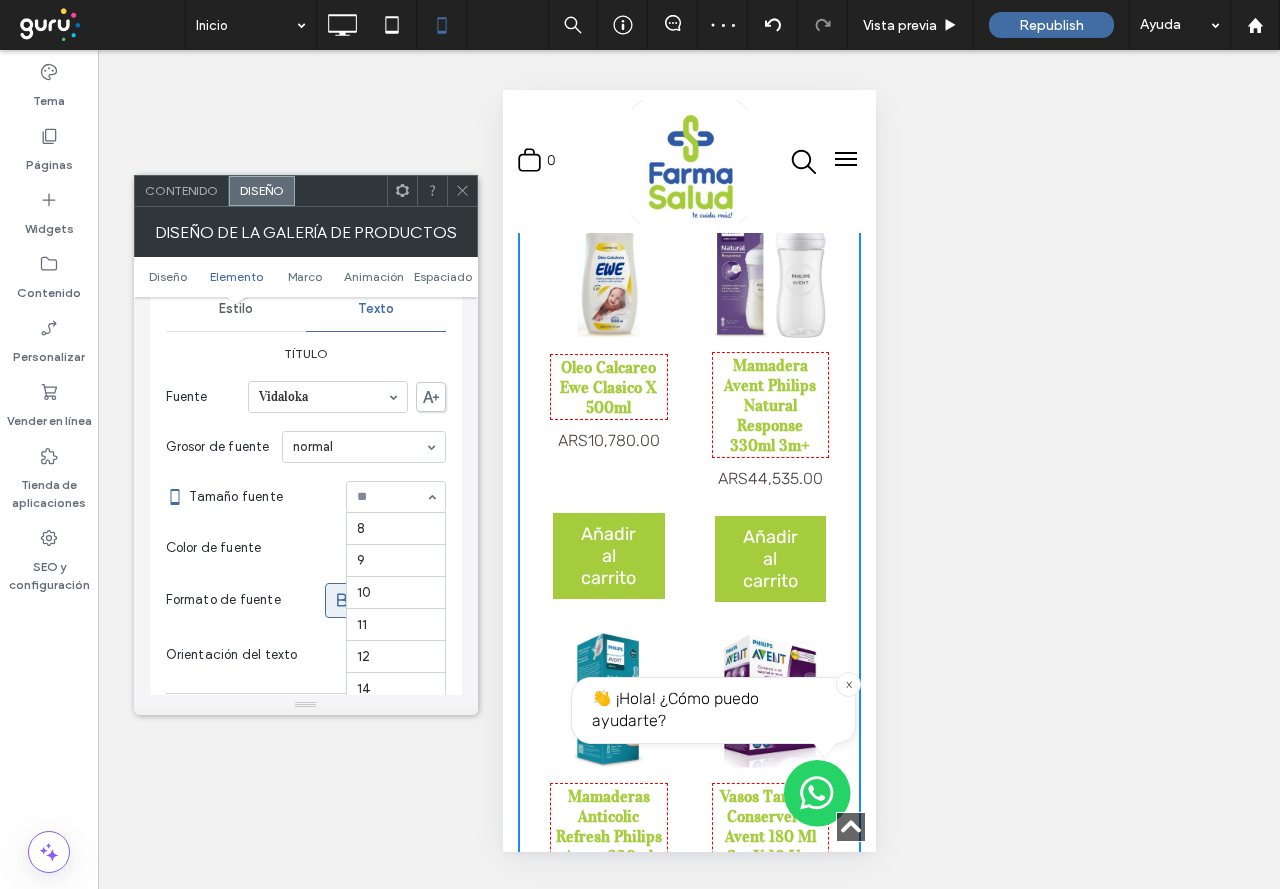 click at bounding box center [396, 497] 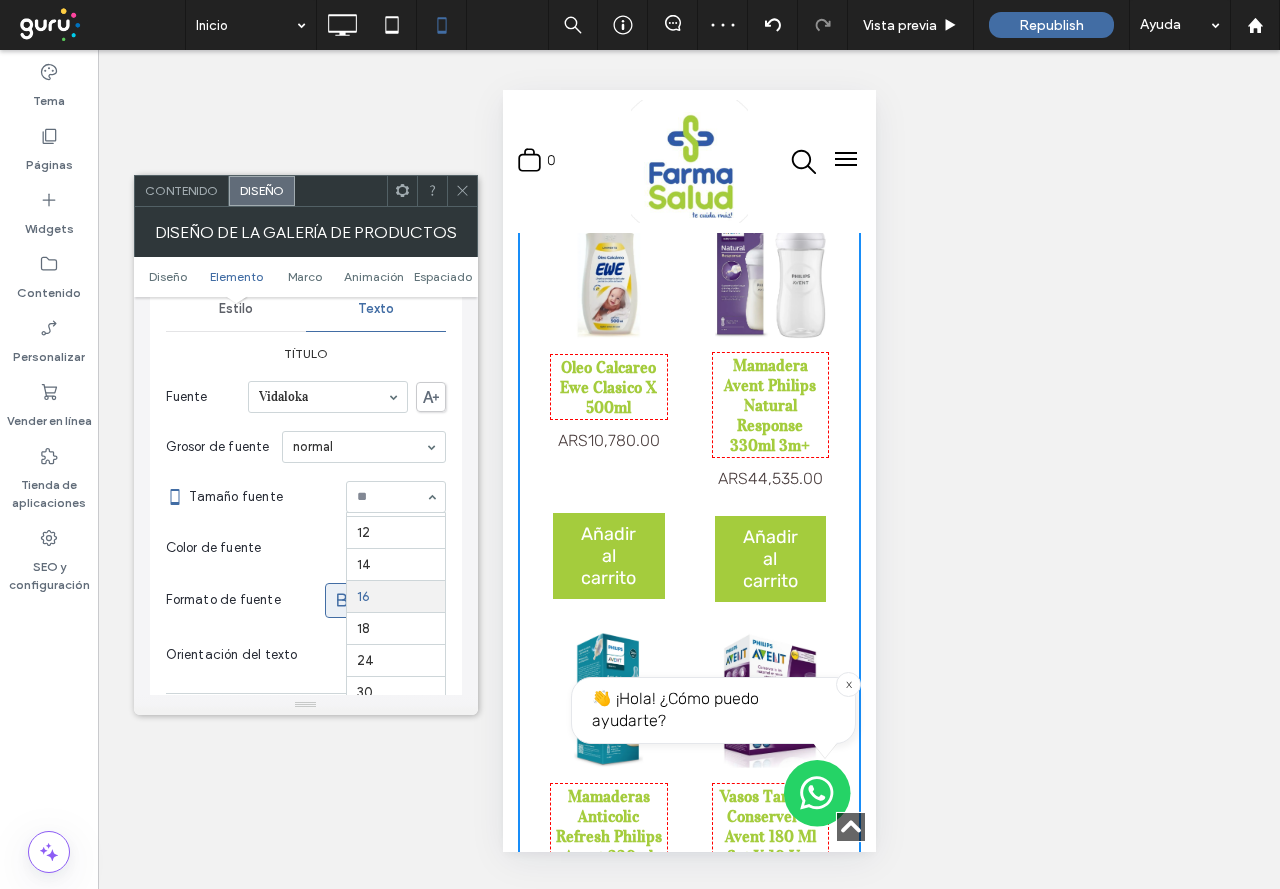scroll, scrollTop: 92, scrollLeft: 0, axis: vertical 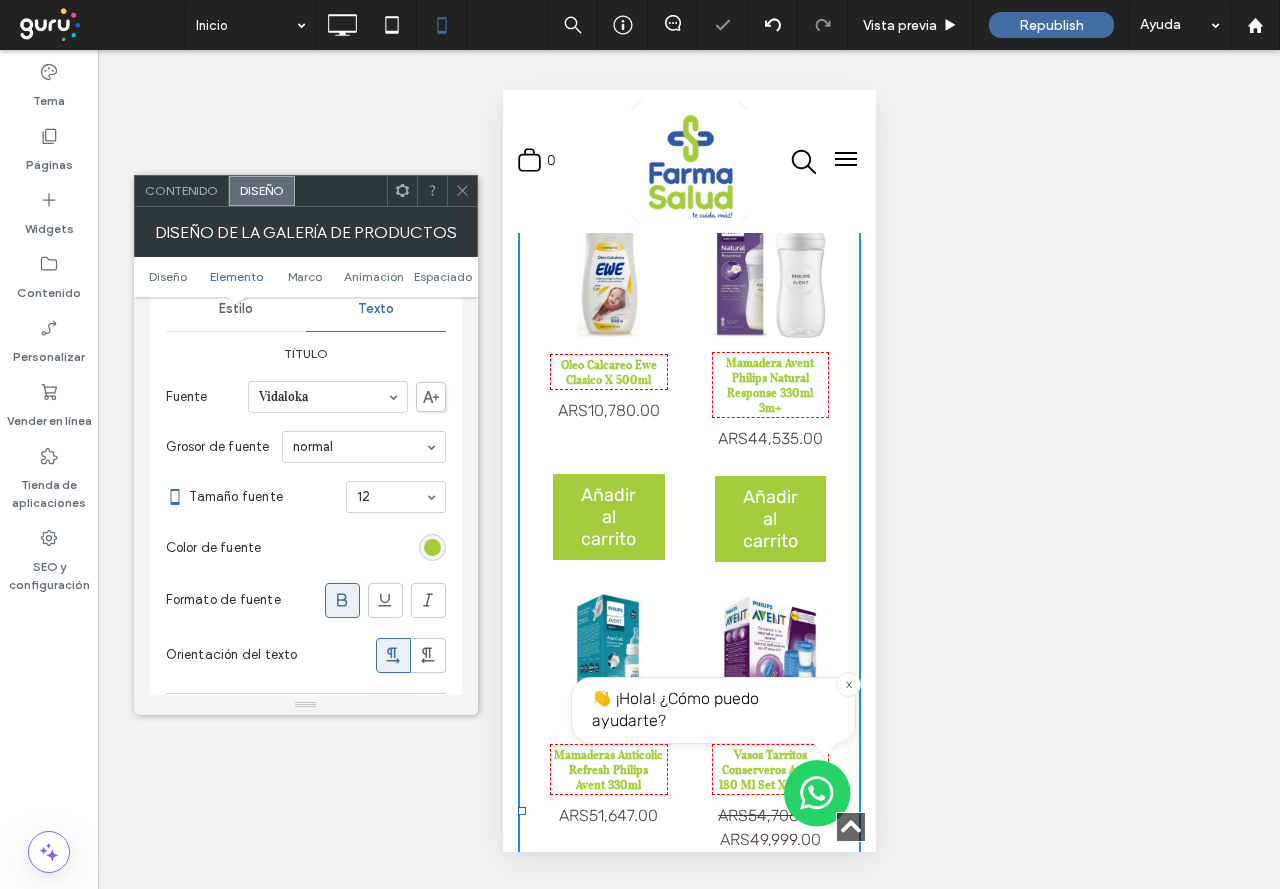 click at bounding box center [391, 497] 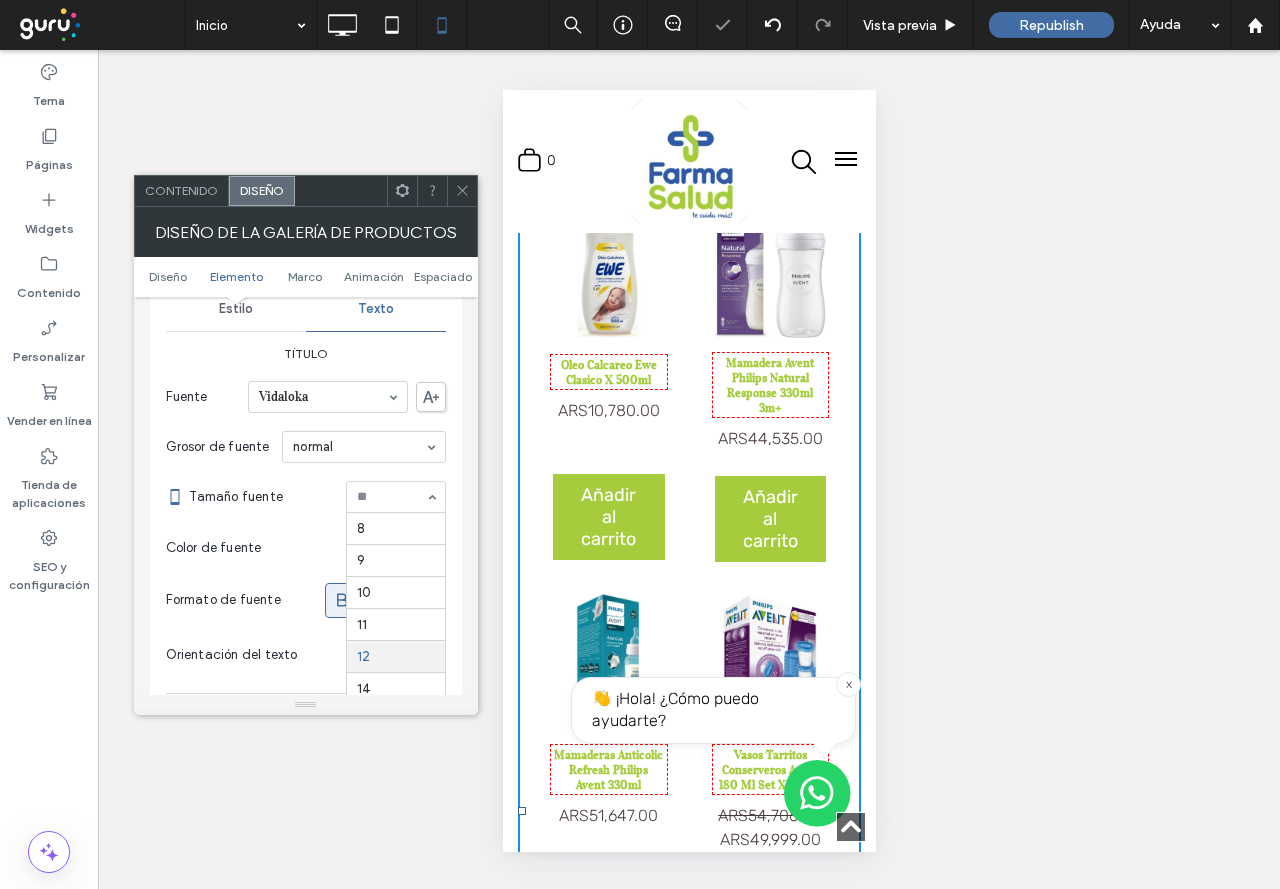 scroll, scrollTop: 128, scrollLeft: 0, axis: vertical 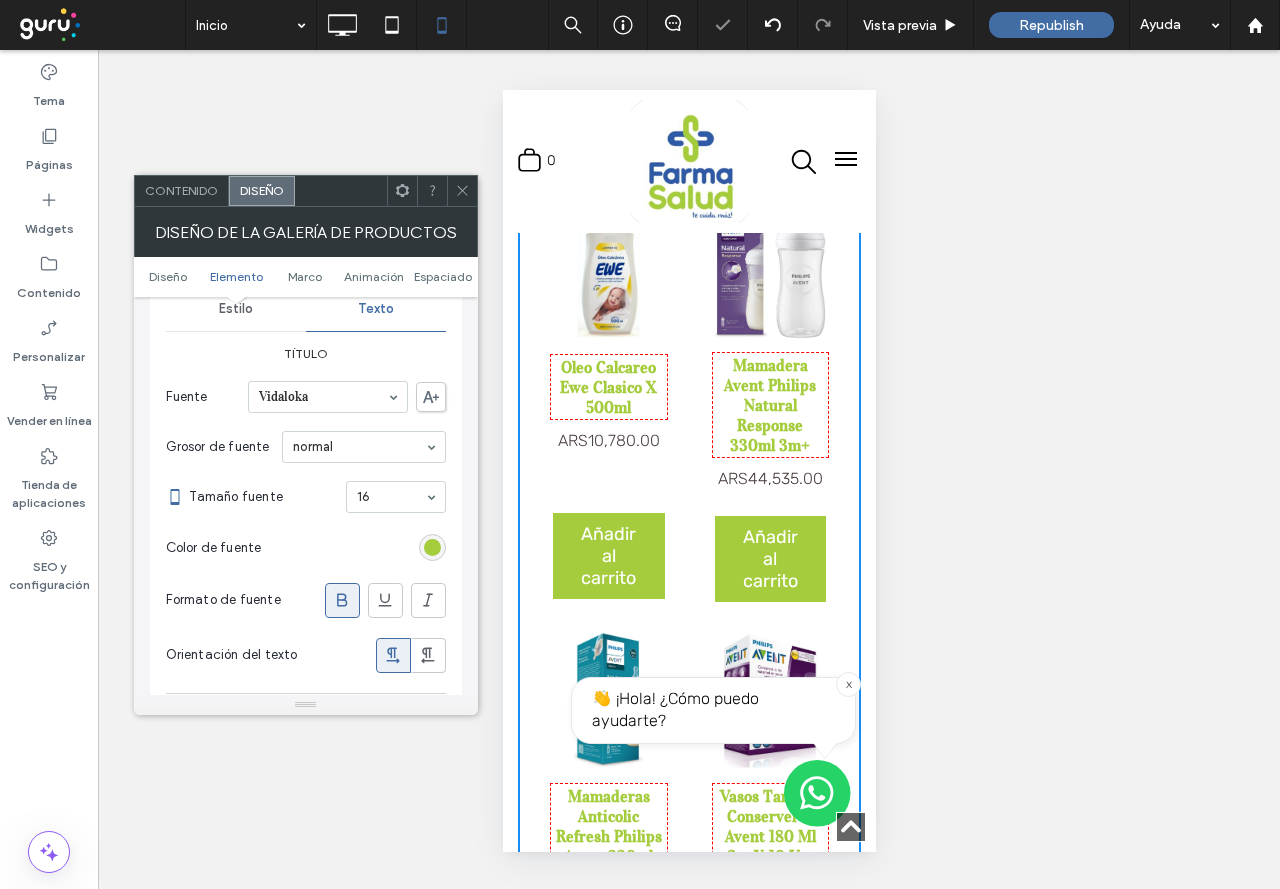 click at bounding box center (396, 497) 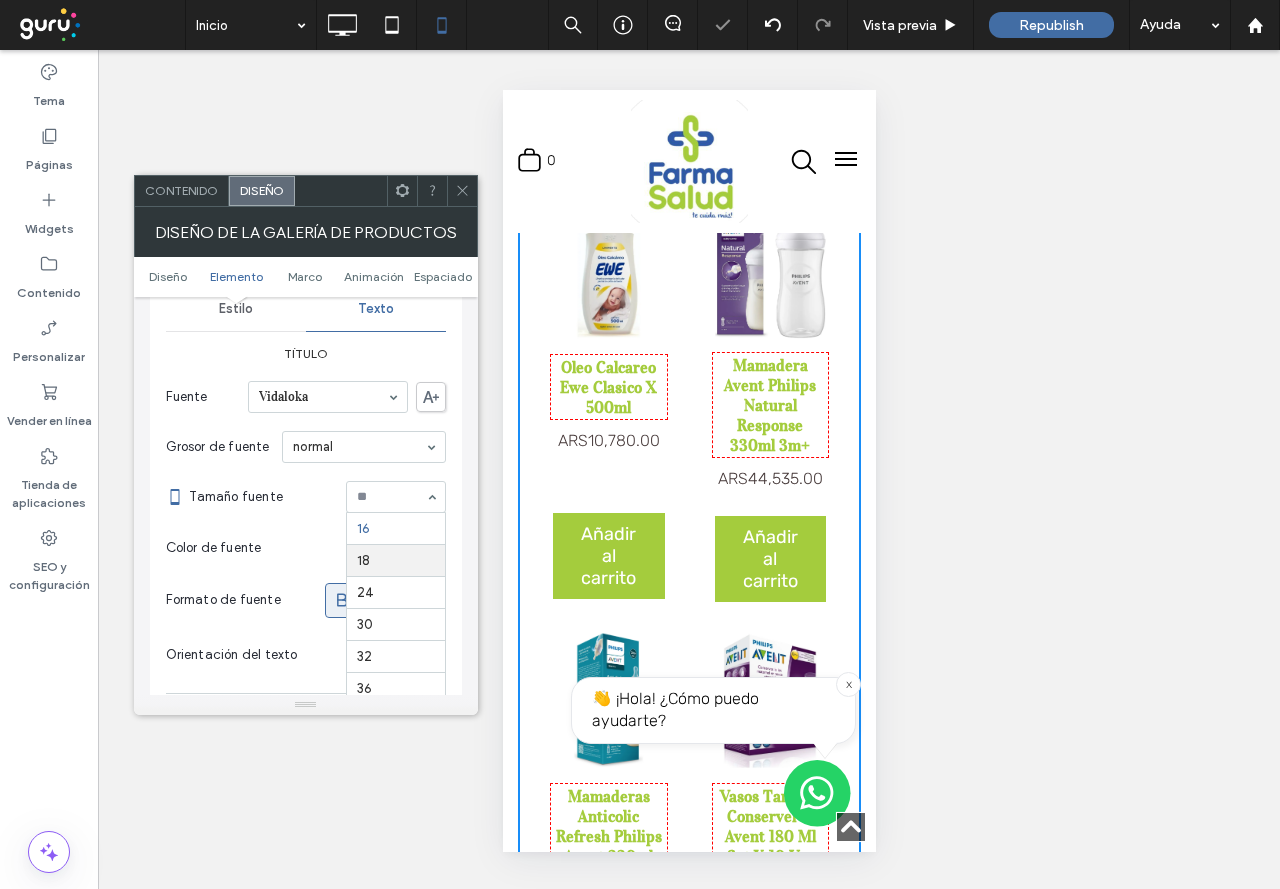 scroll, scrollTop: 92, scrollLeft: 0, axis: vertical 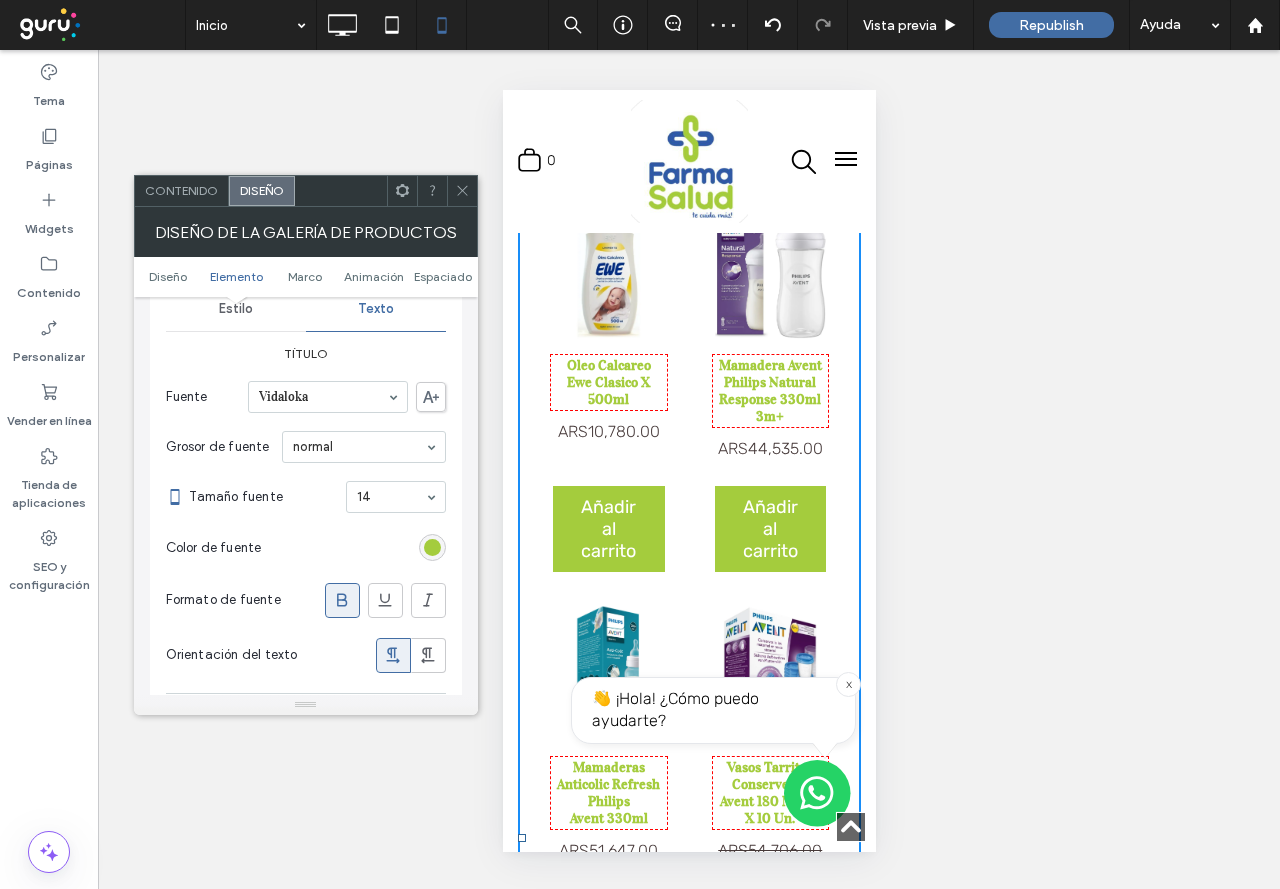 click 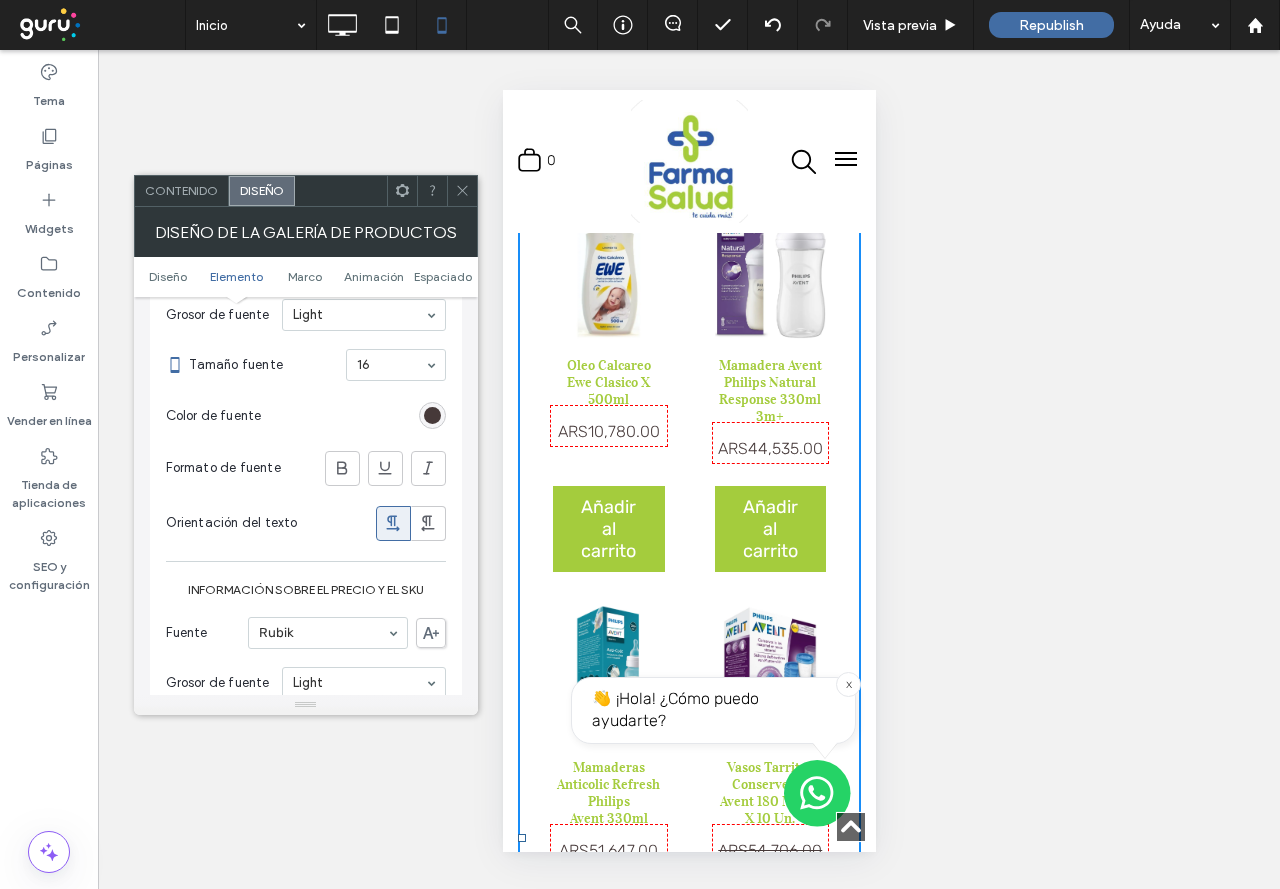 scroll, scrollTop: 1700, scrollLeft: 0, axis: vertical 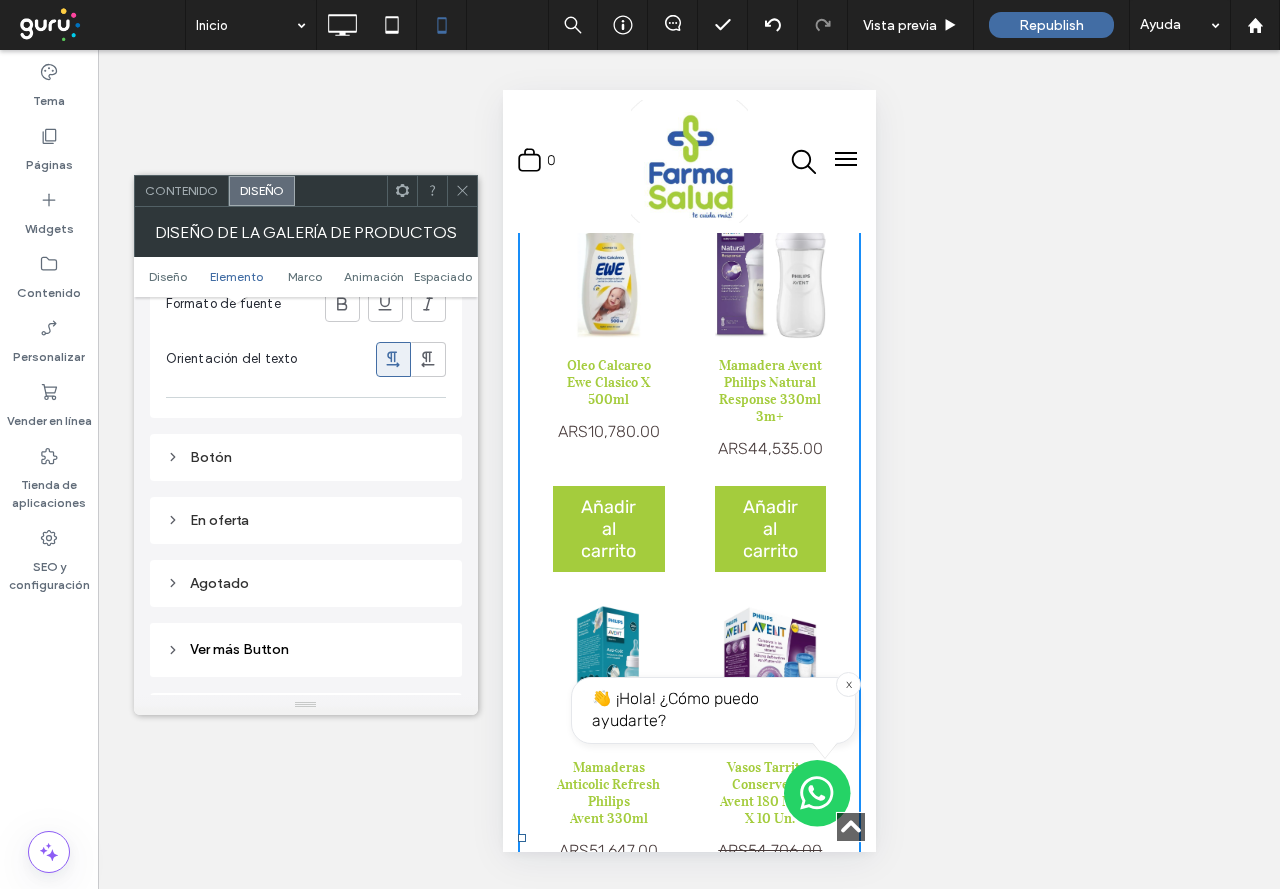 click on "Botón" at bounding box center (306, 457) 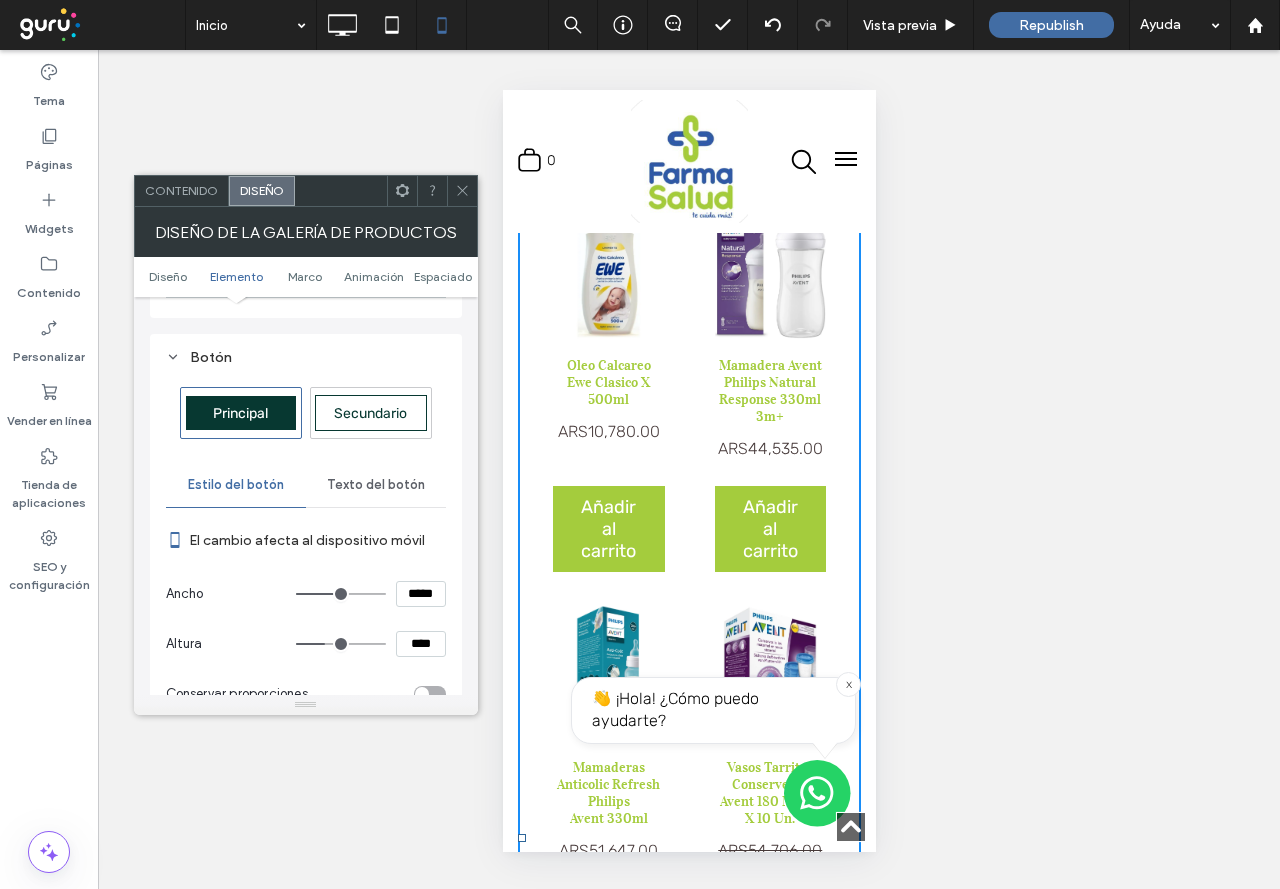 scroll, scrollTop: 2600, scrollLeft: 0, axis: vertical 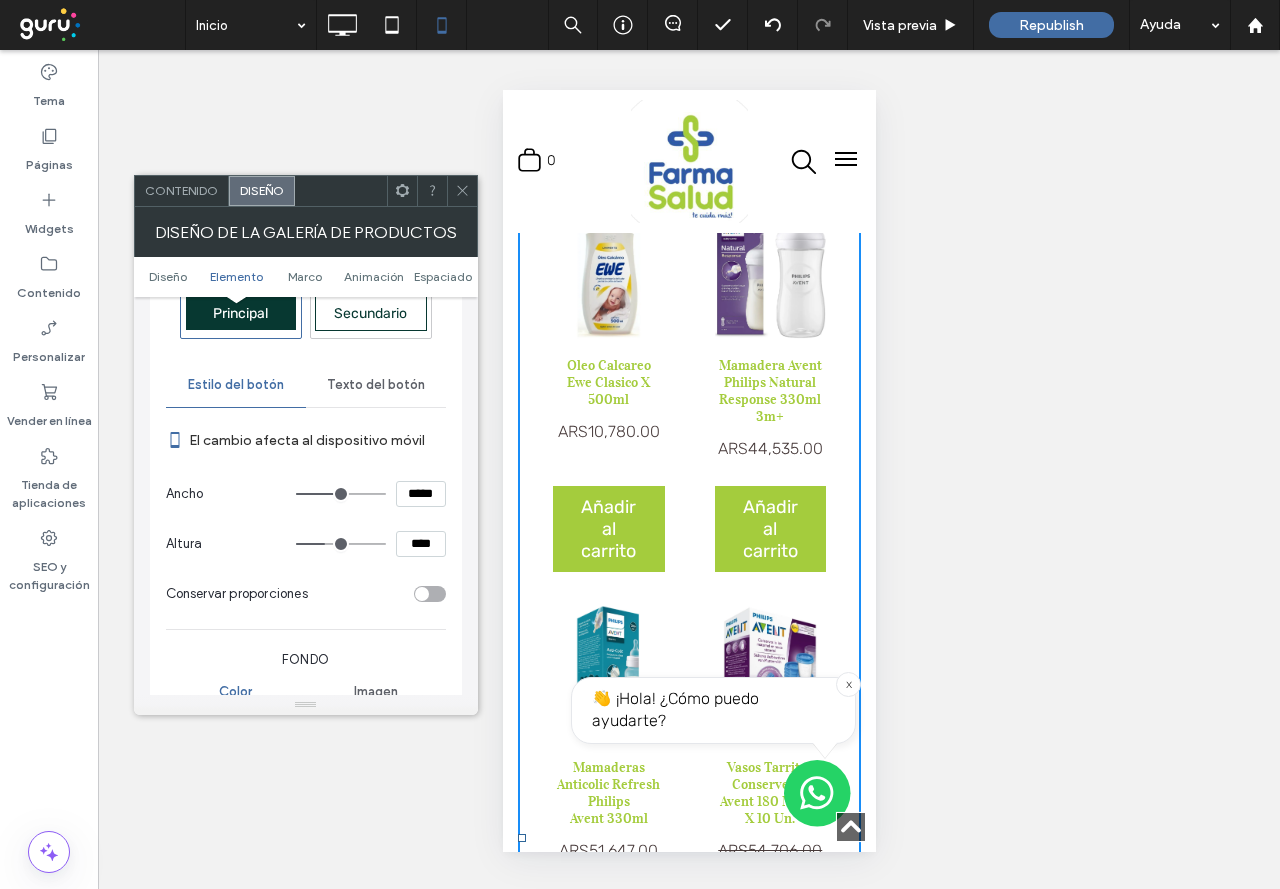 type on "**" 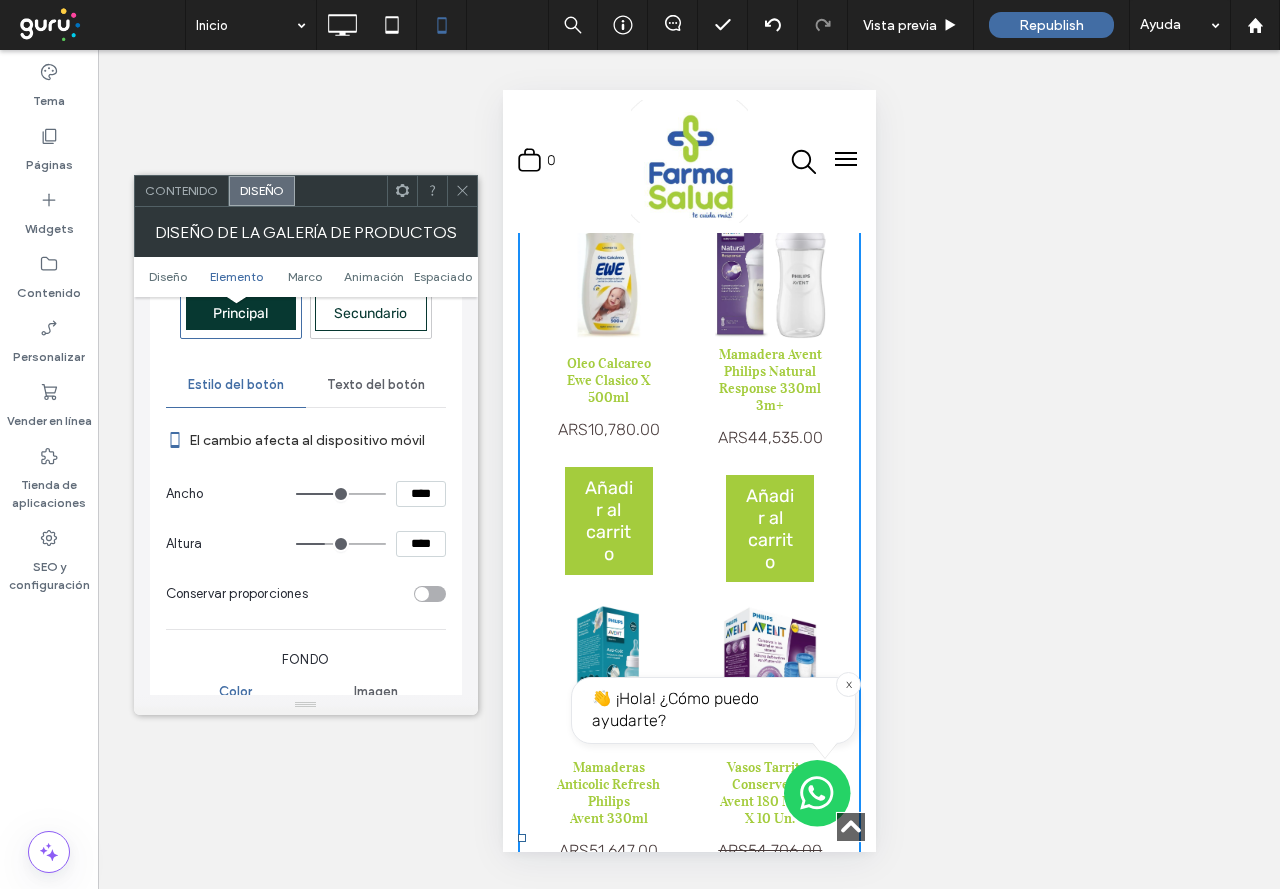 type on "**" 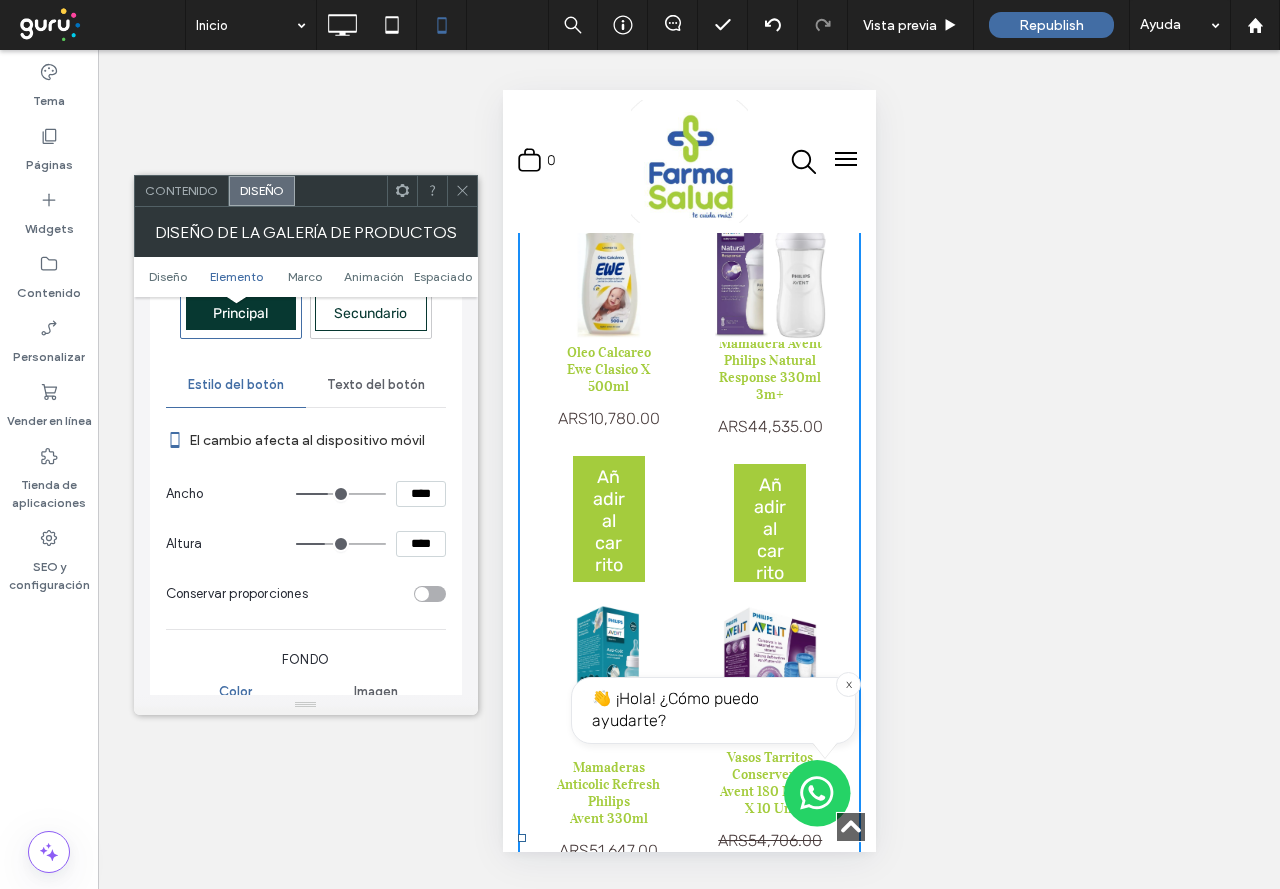 type on "**" 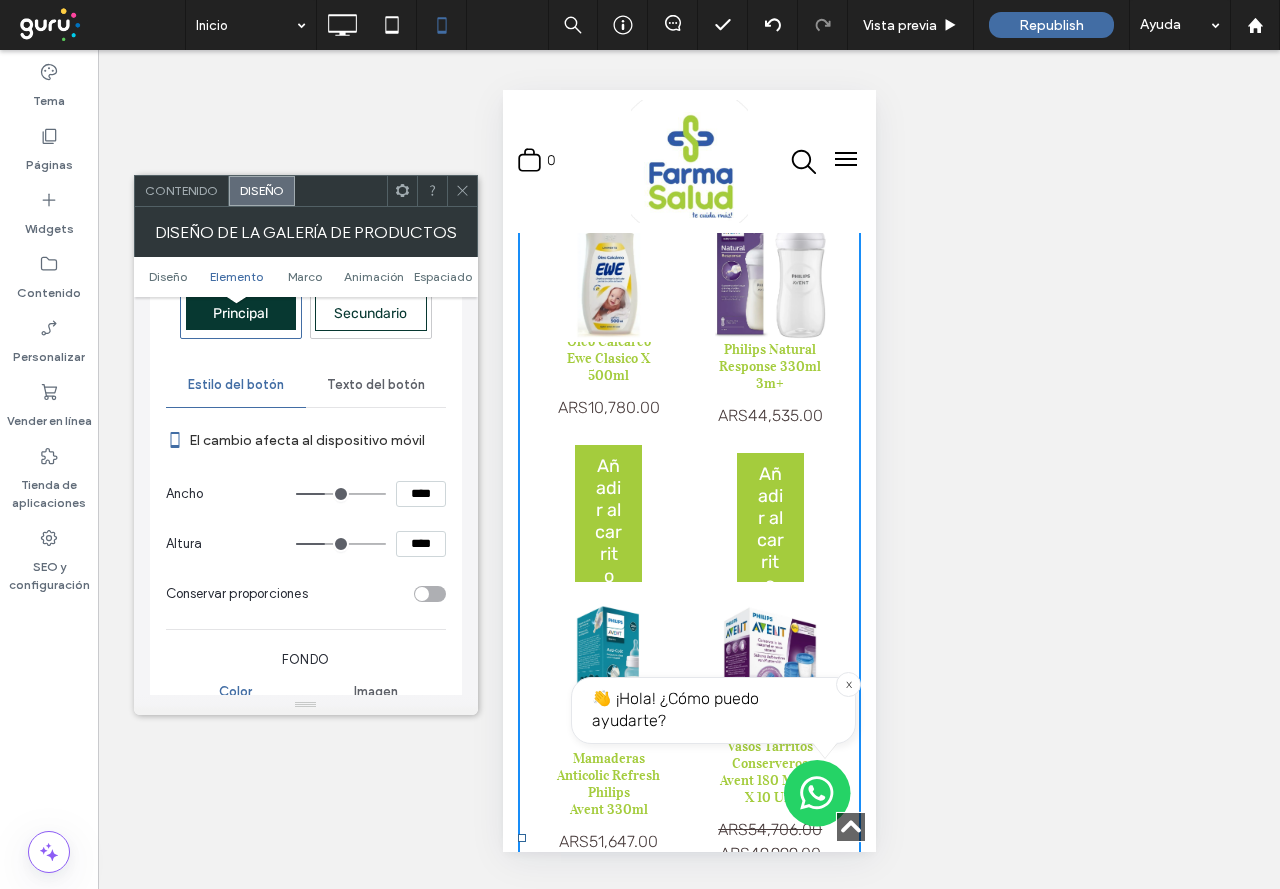 type on "**" 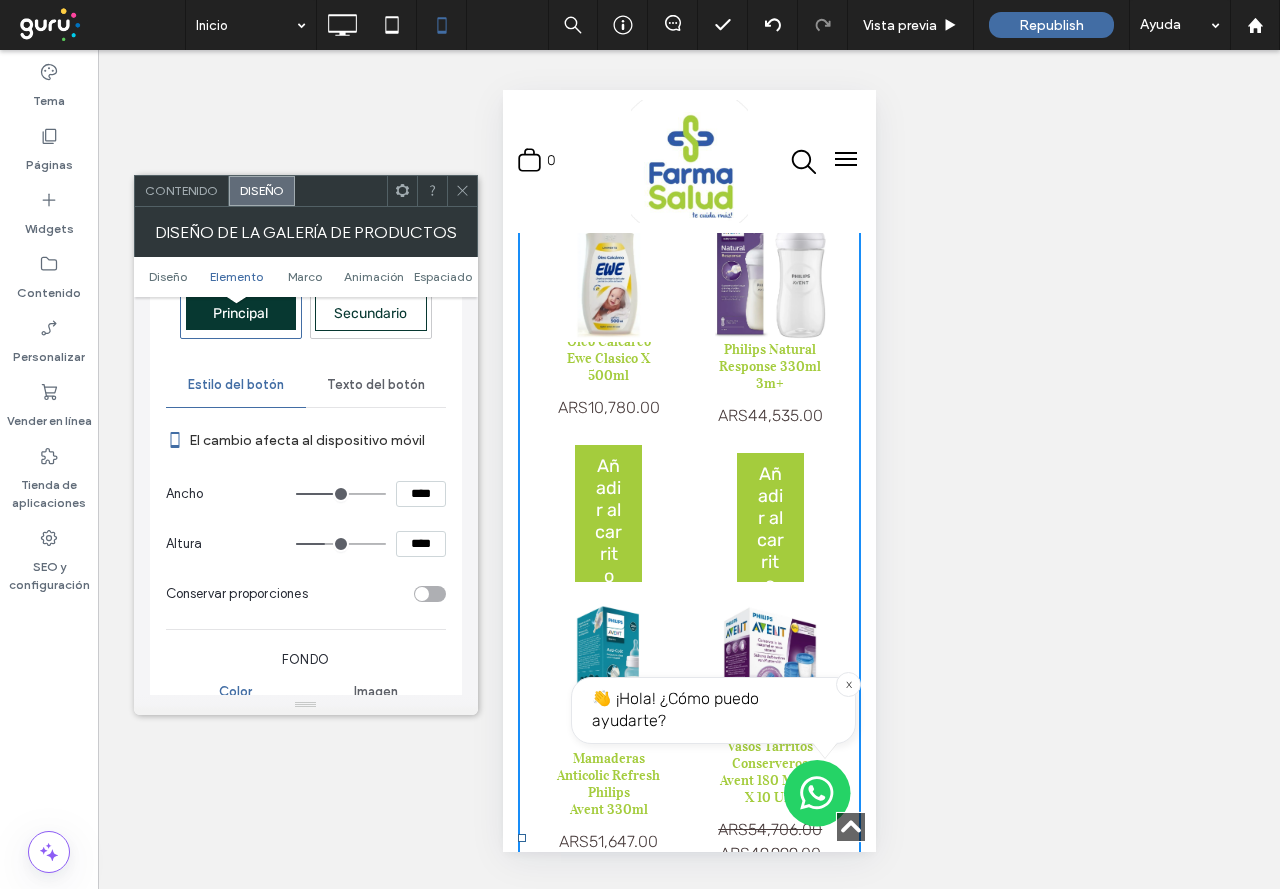type on "**" 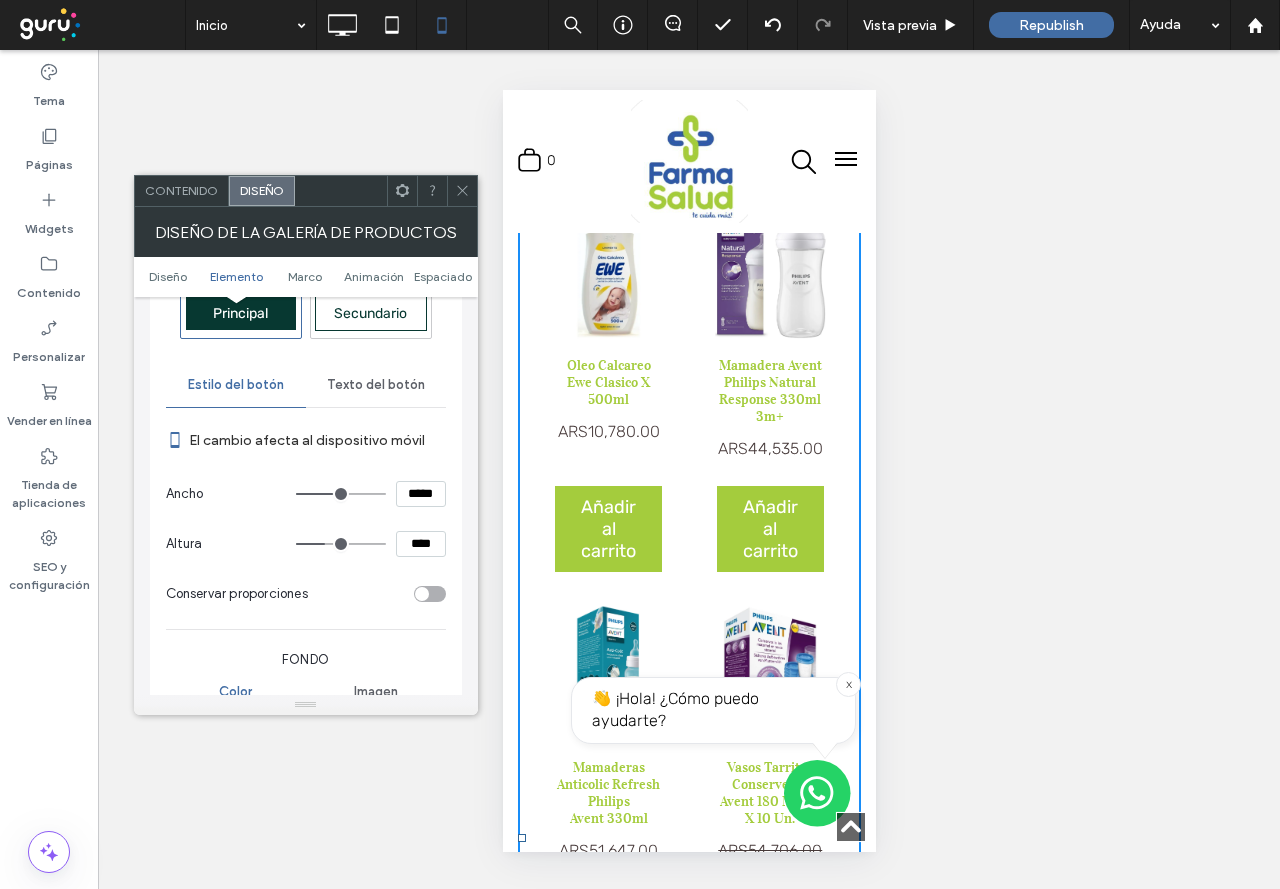 type on "***" 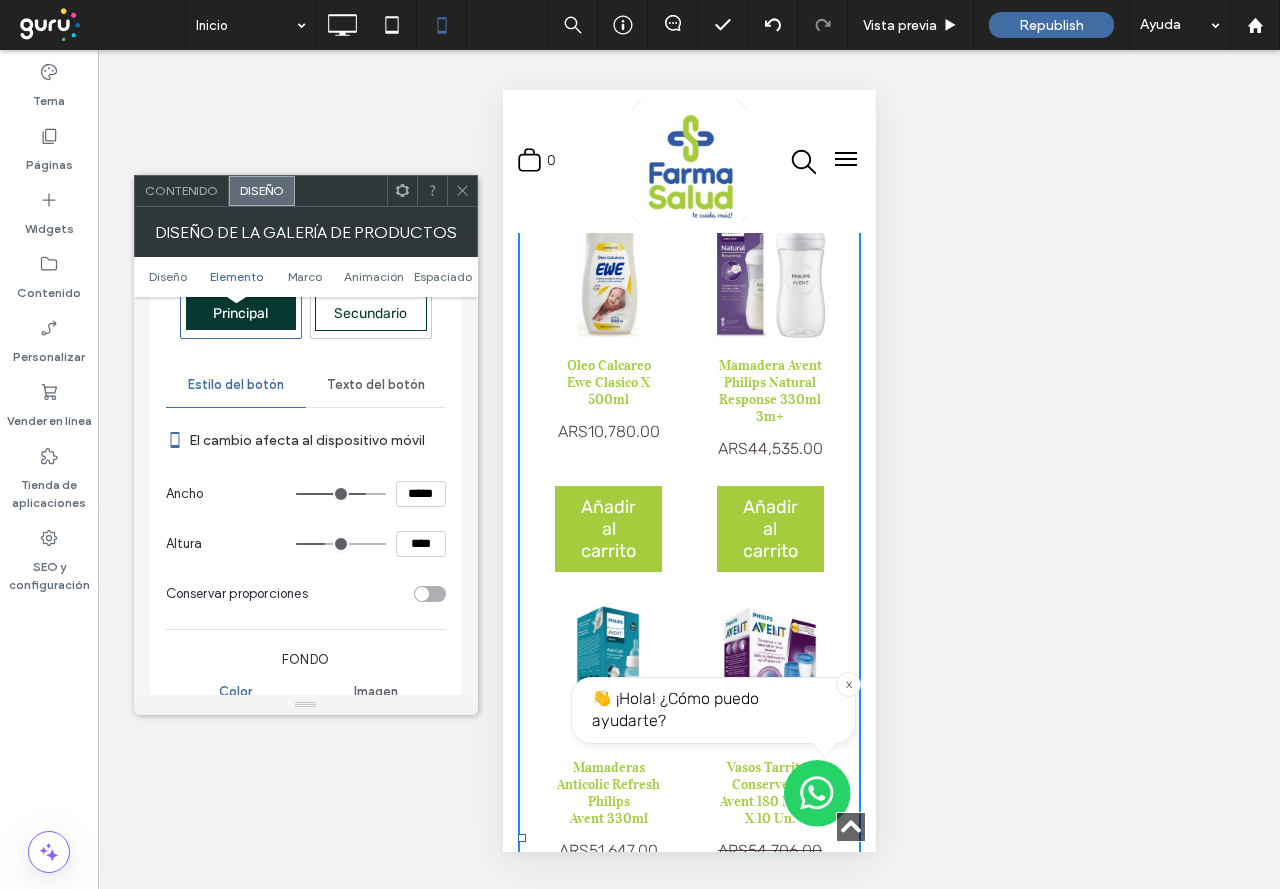 type on "***" 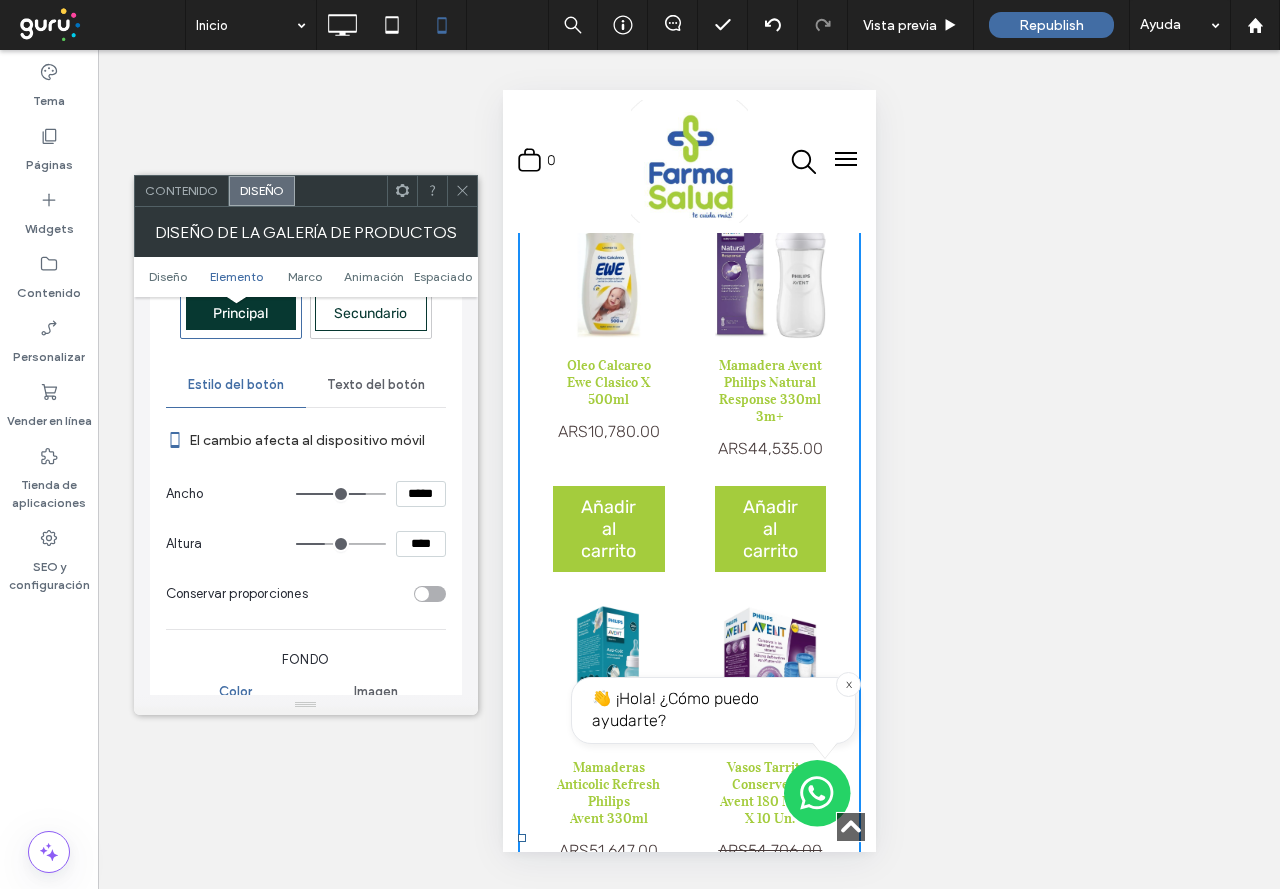 type on "***" 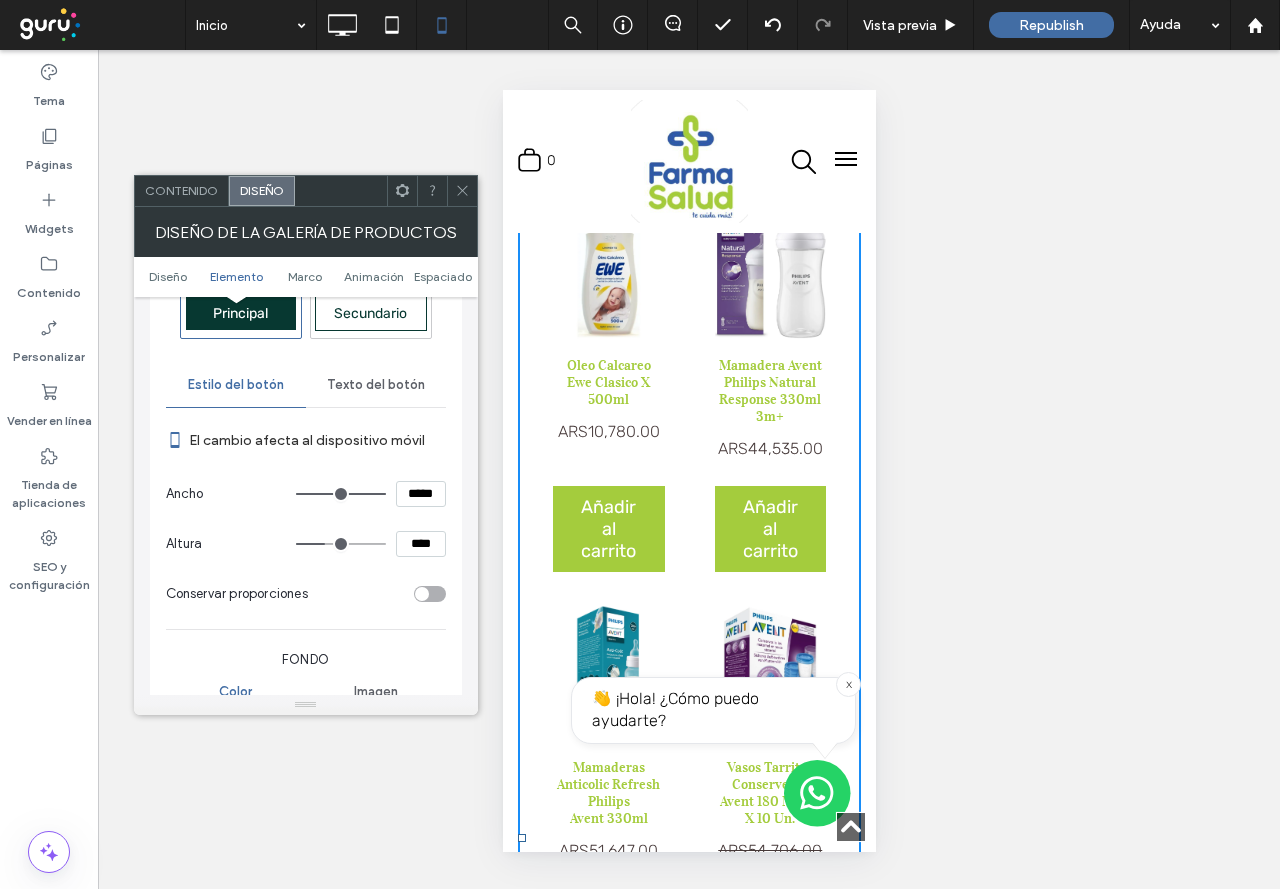 drag, startPoint x: 336, startPoint y: 492, endPoint x: 389, endPoint y: 496, distance: 53.15073 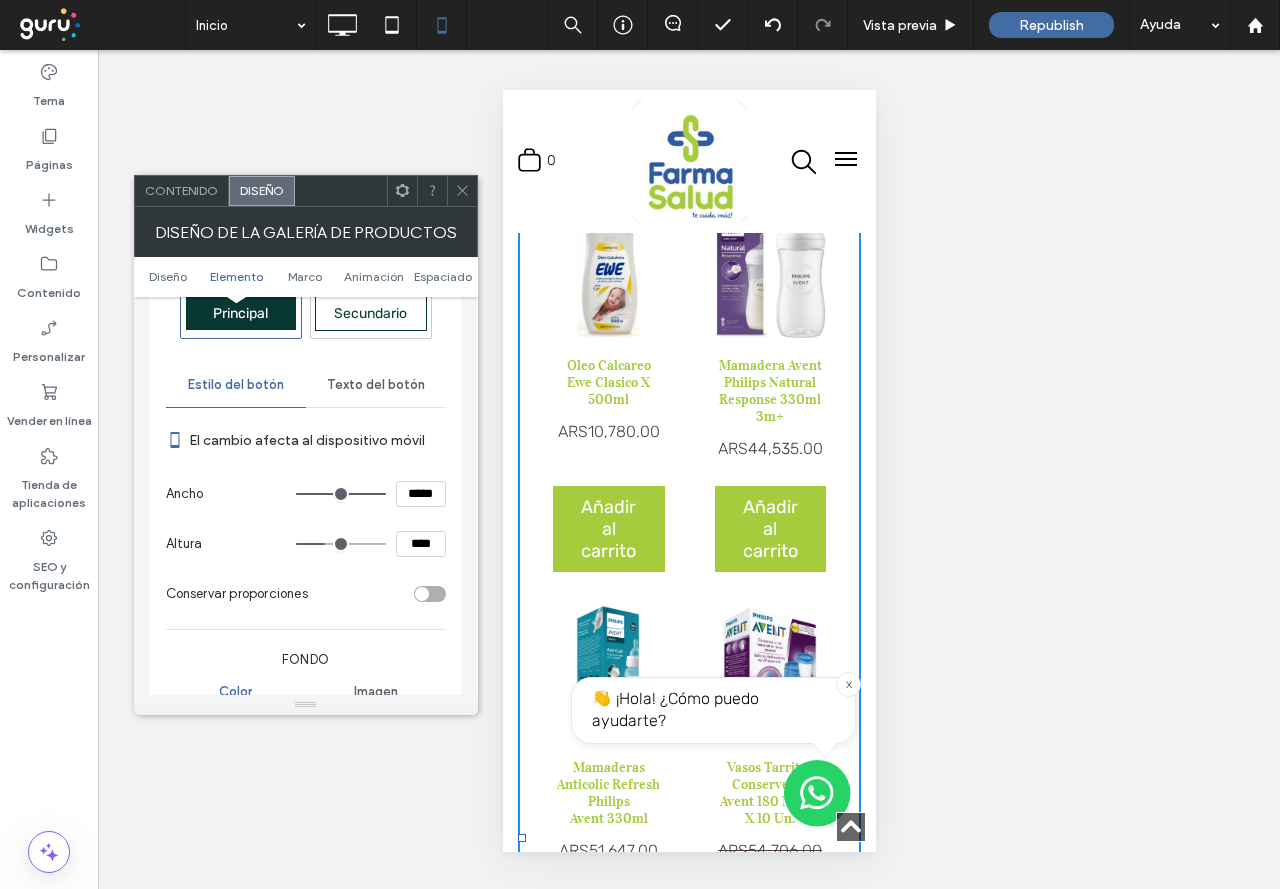 click at bounding box center [341, 494] 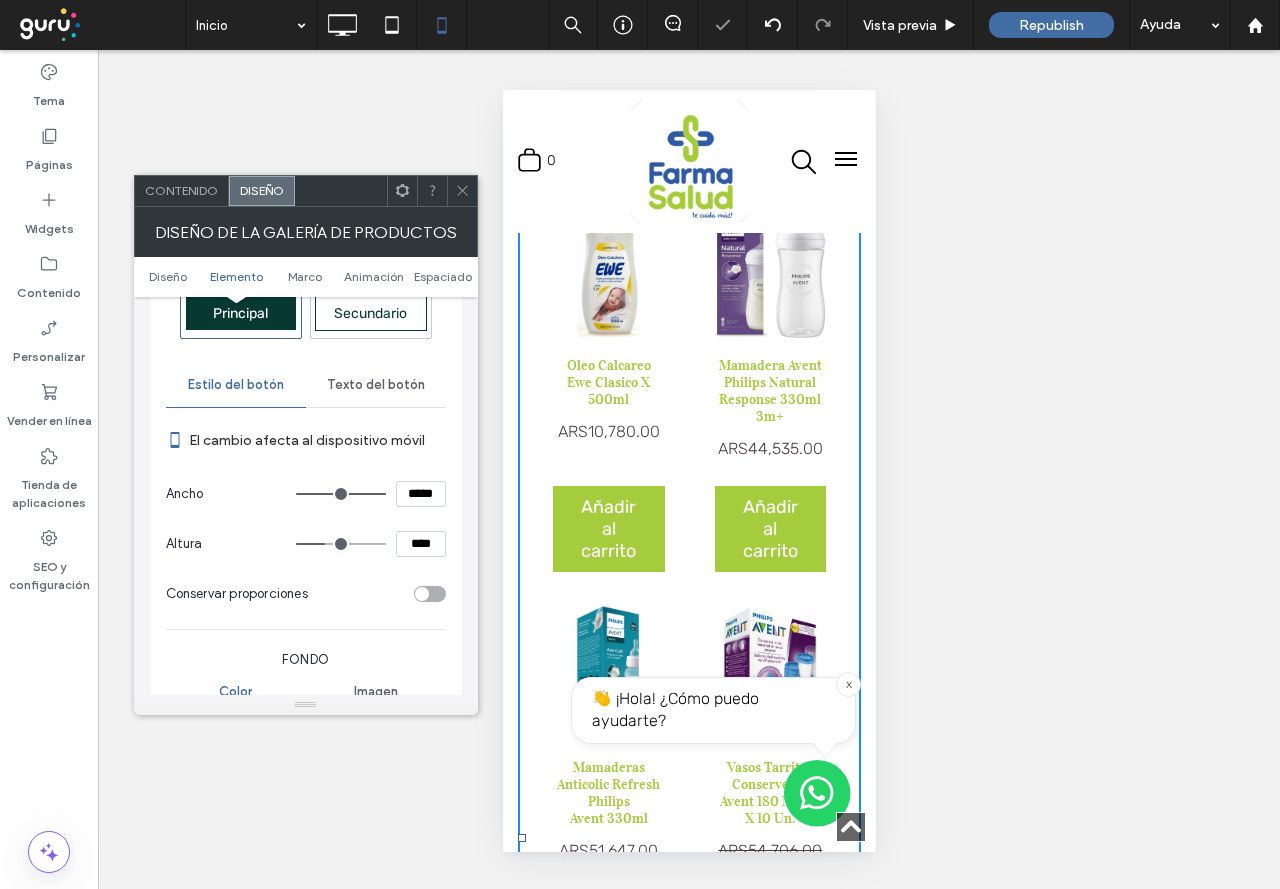 type on "**" 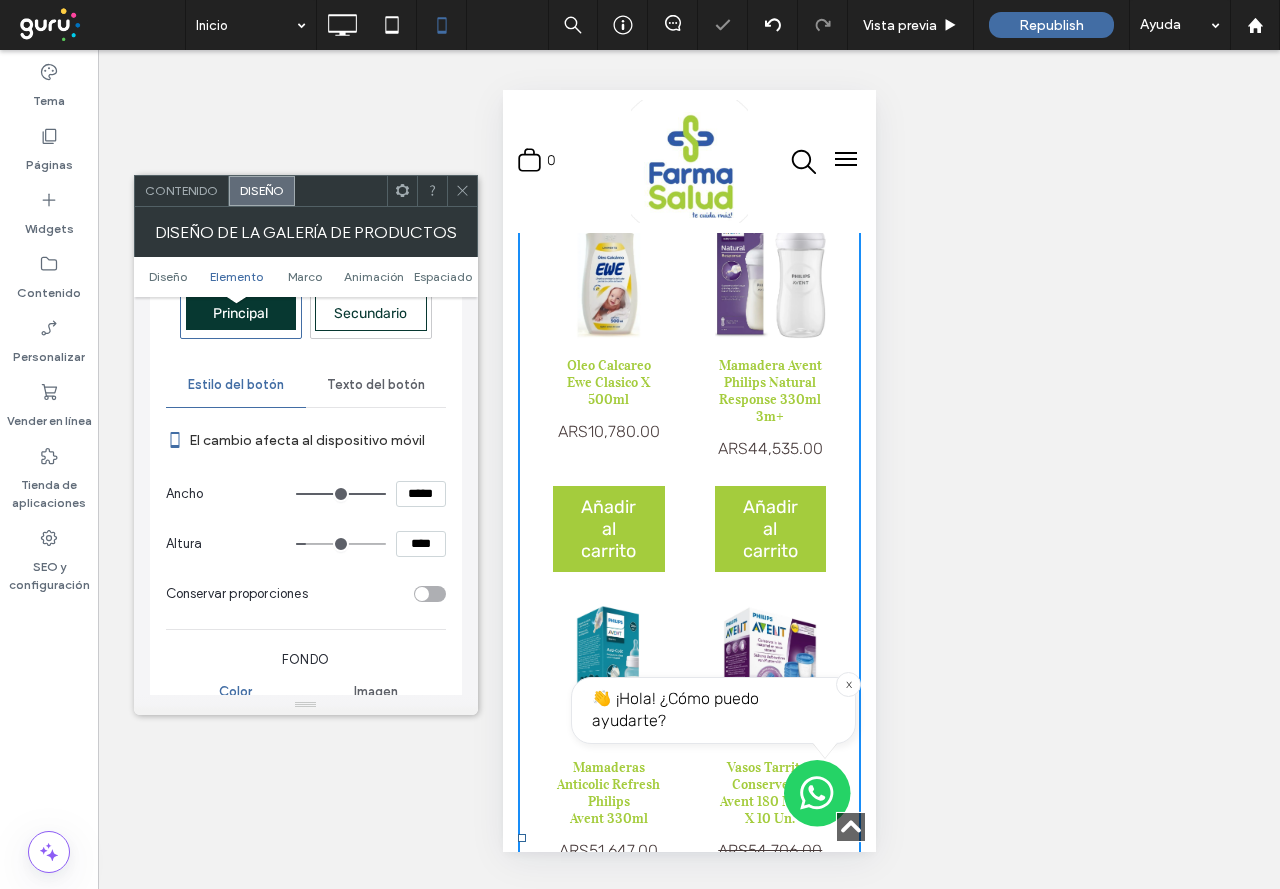 type on "**" 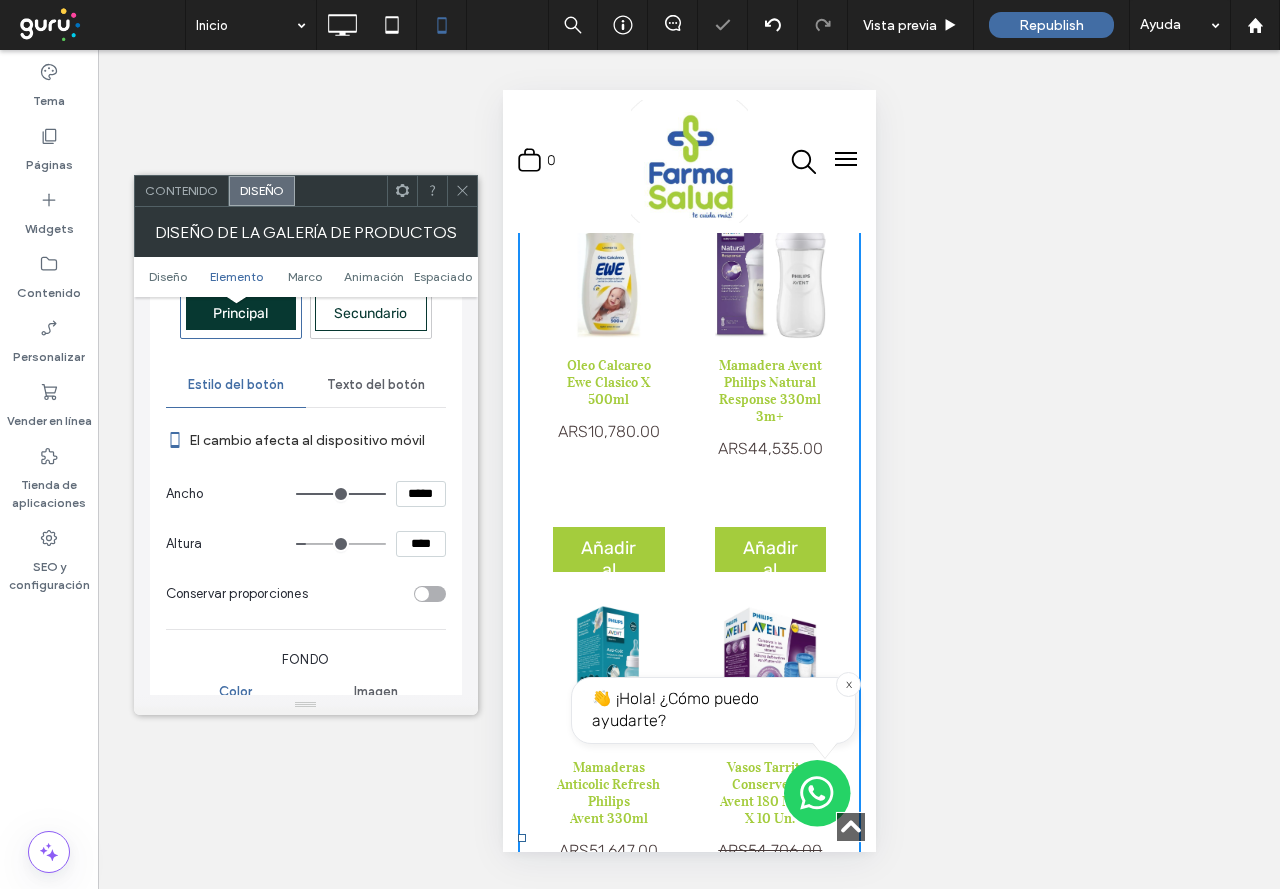type on "**" 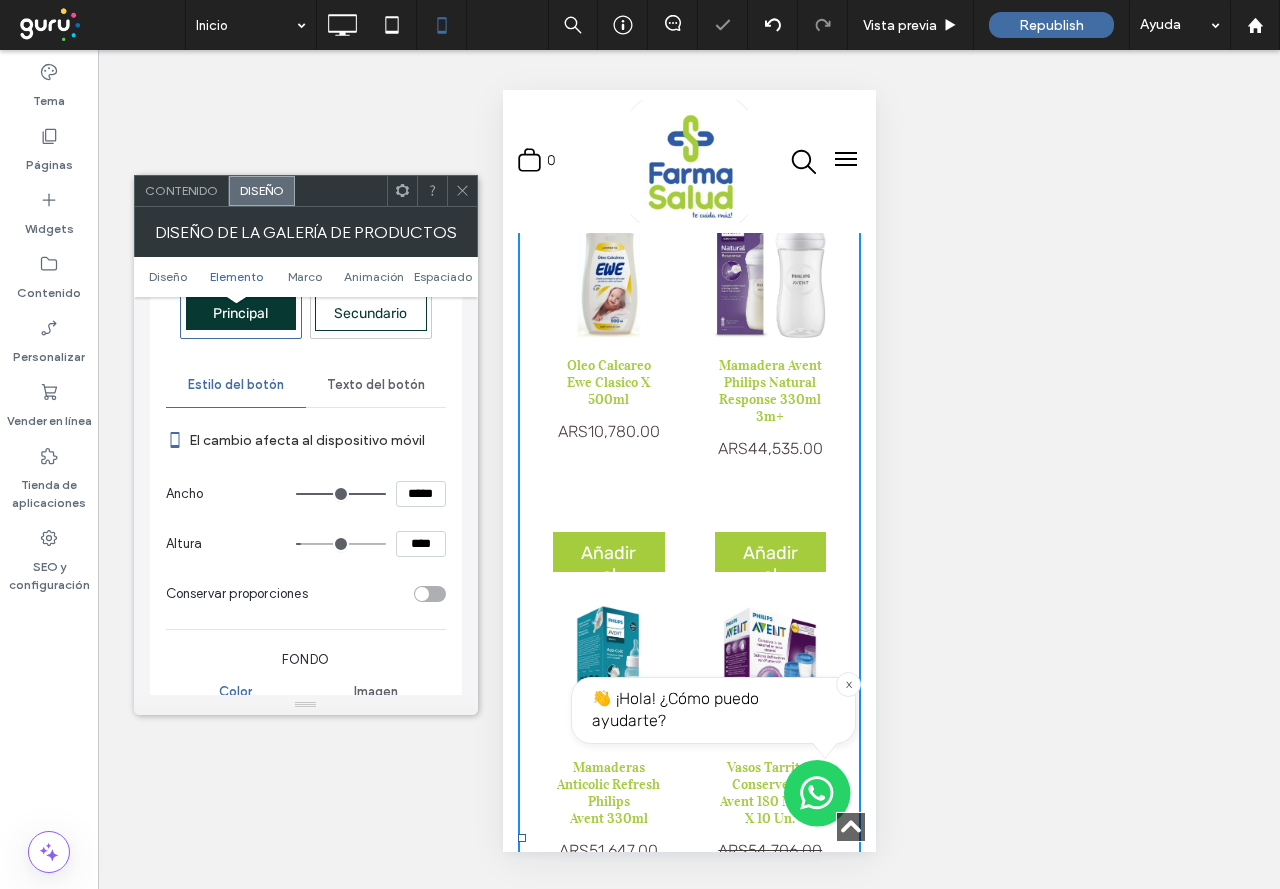 type on "**" 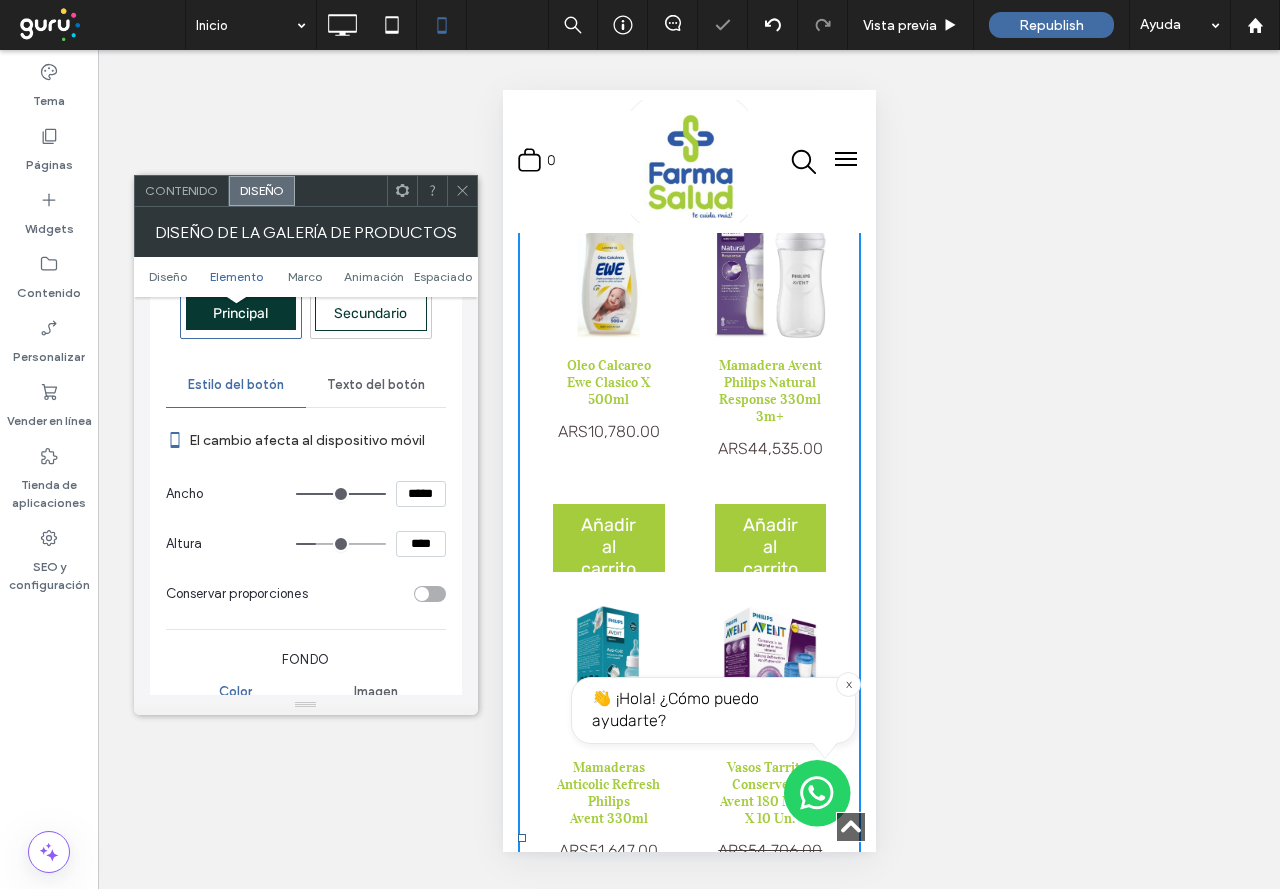 type on "**" 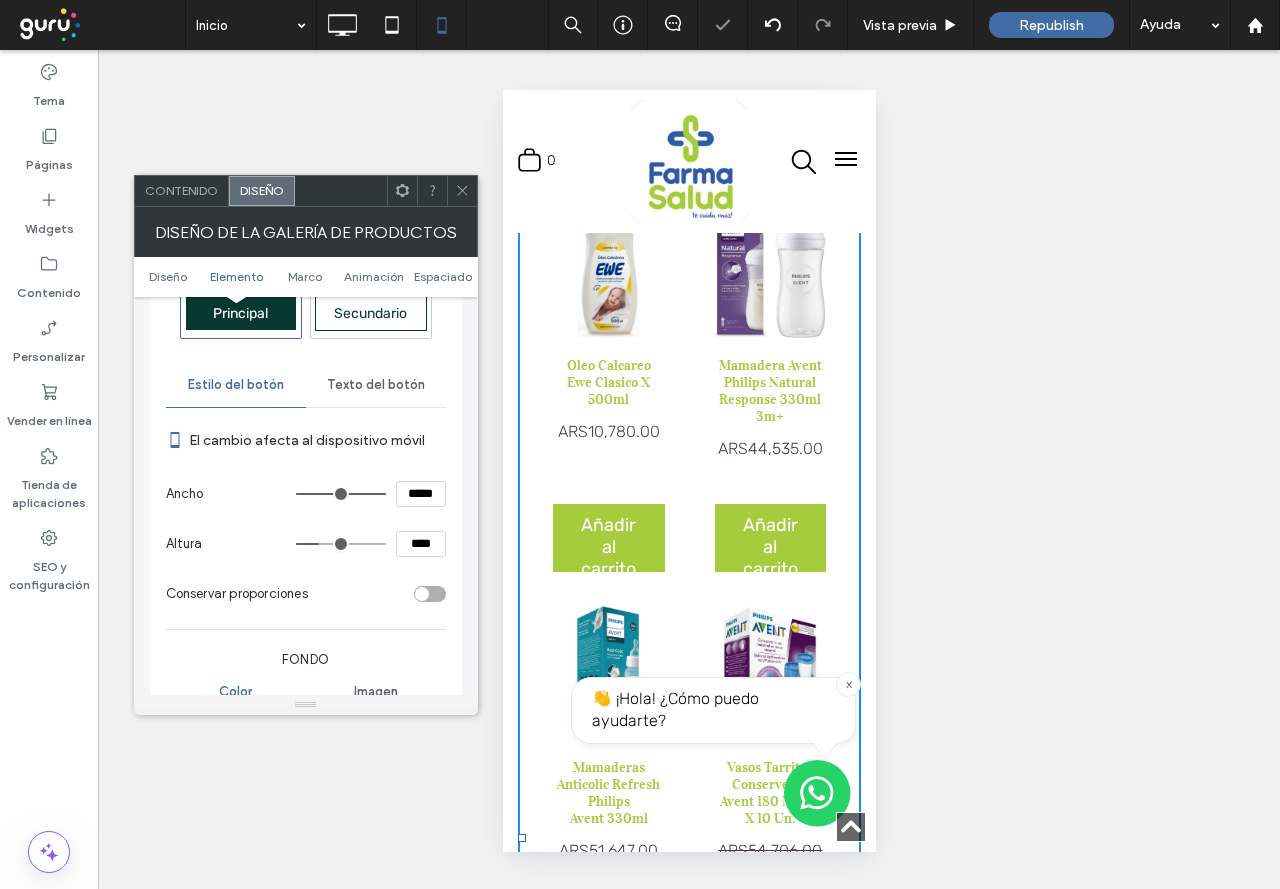 type on "**" 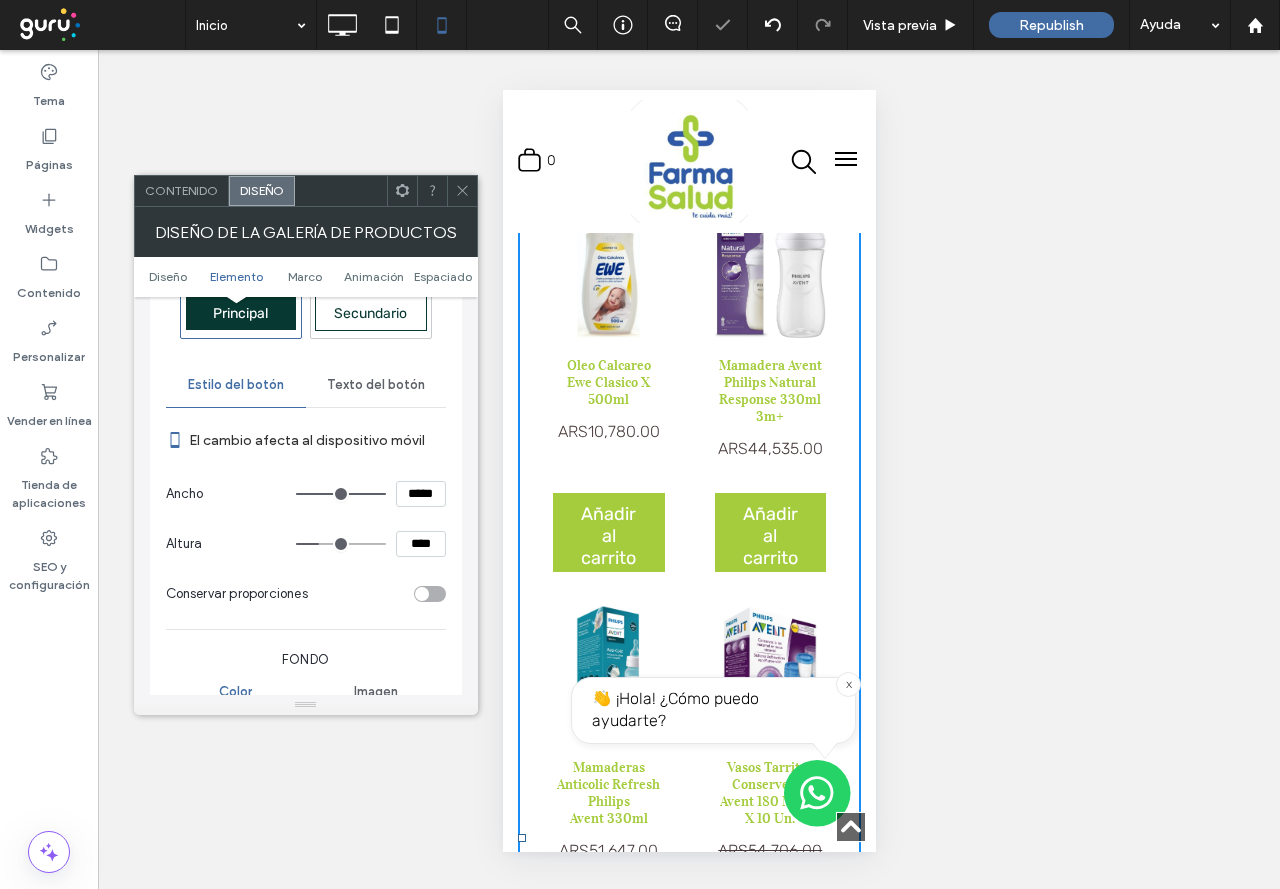type on "**" 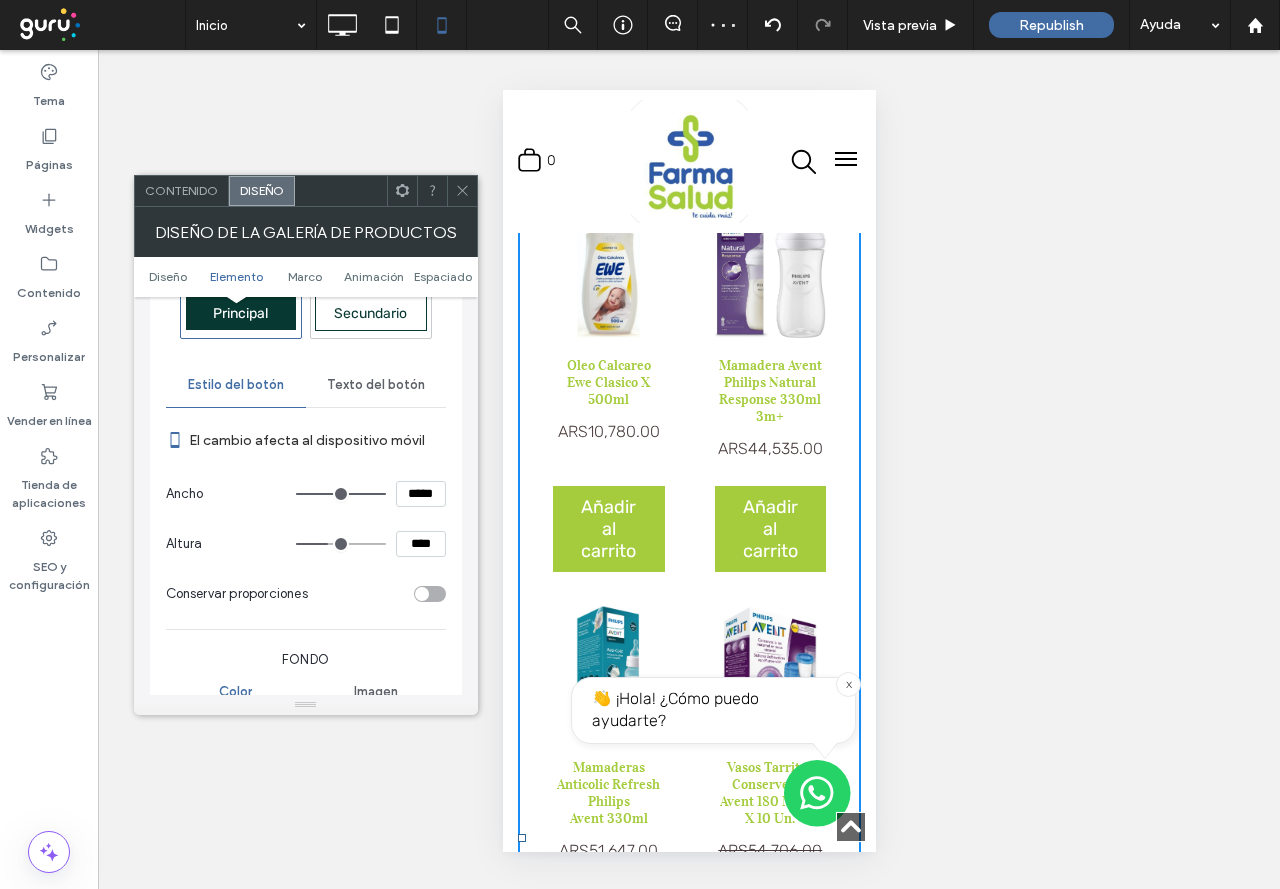 type on "**" 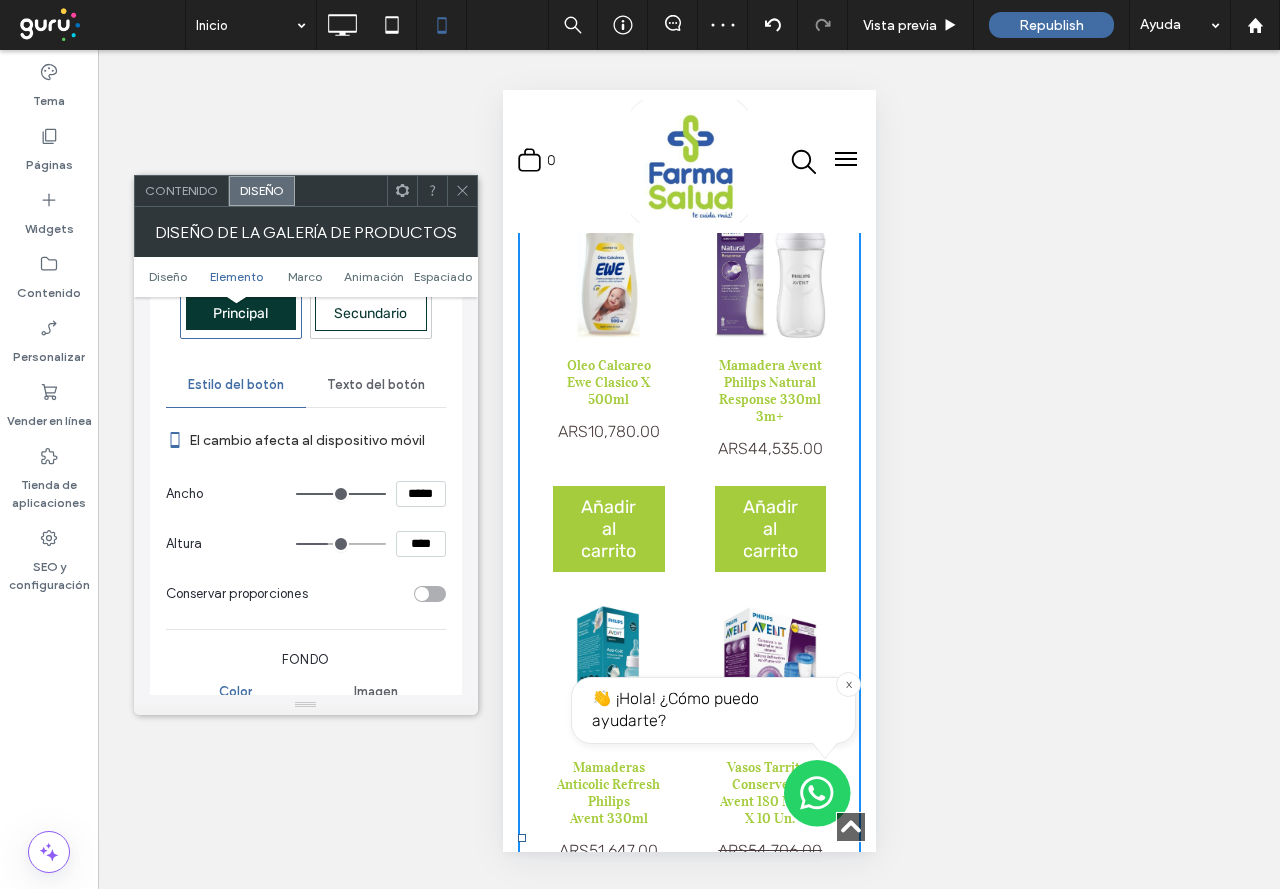 type on "****" 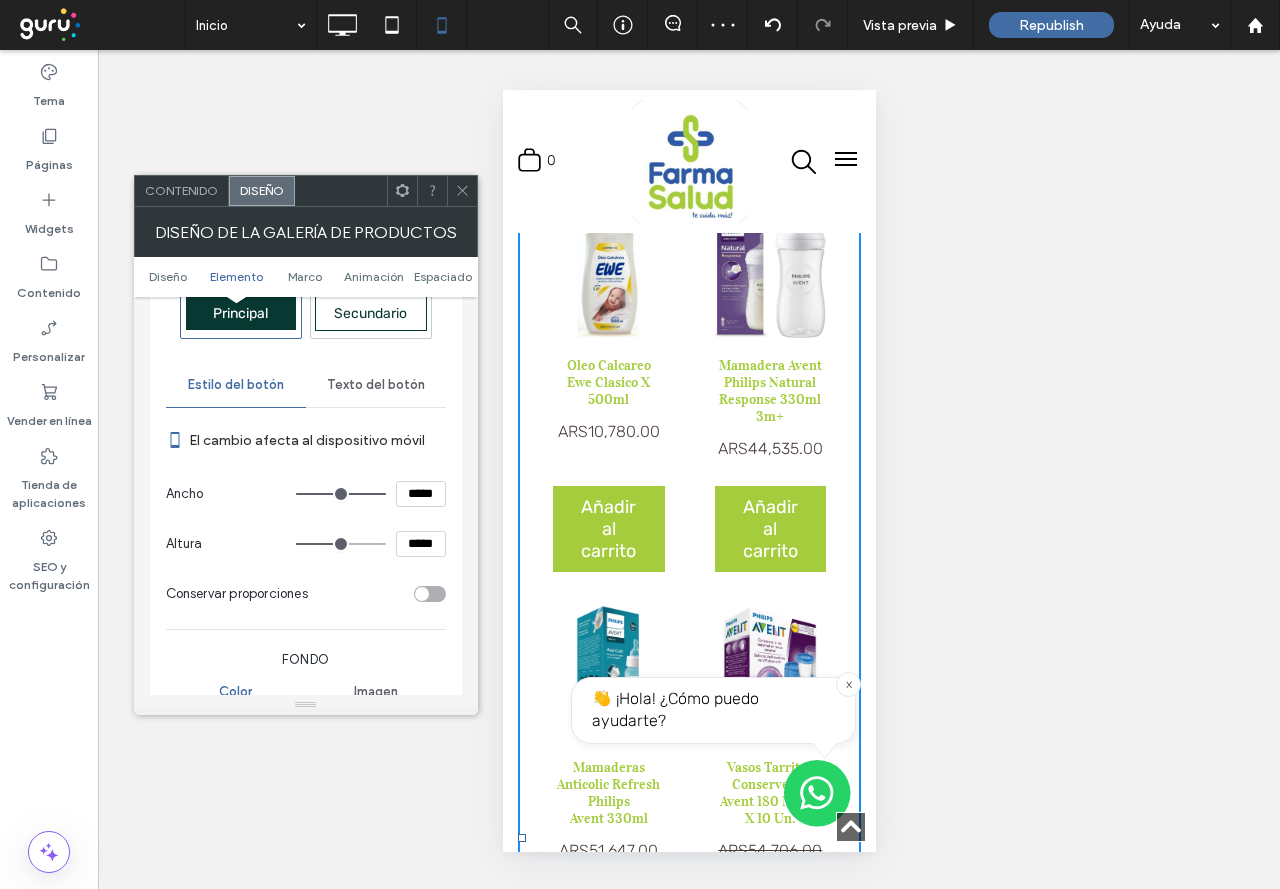 drag, startPoint x: 320, startPoint y: 545, endPoint x: 334, endPoint y: 546, distance: 14.035668 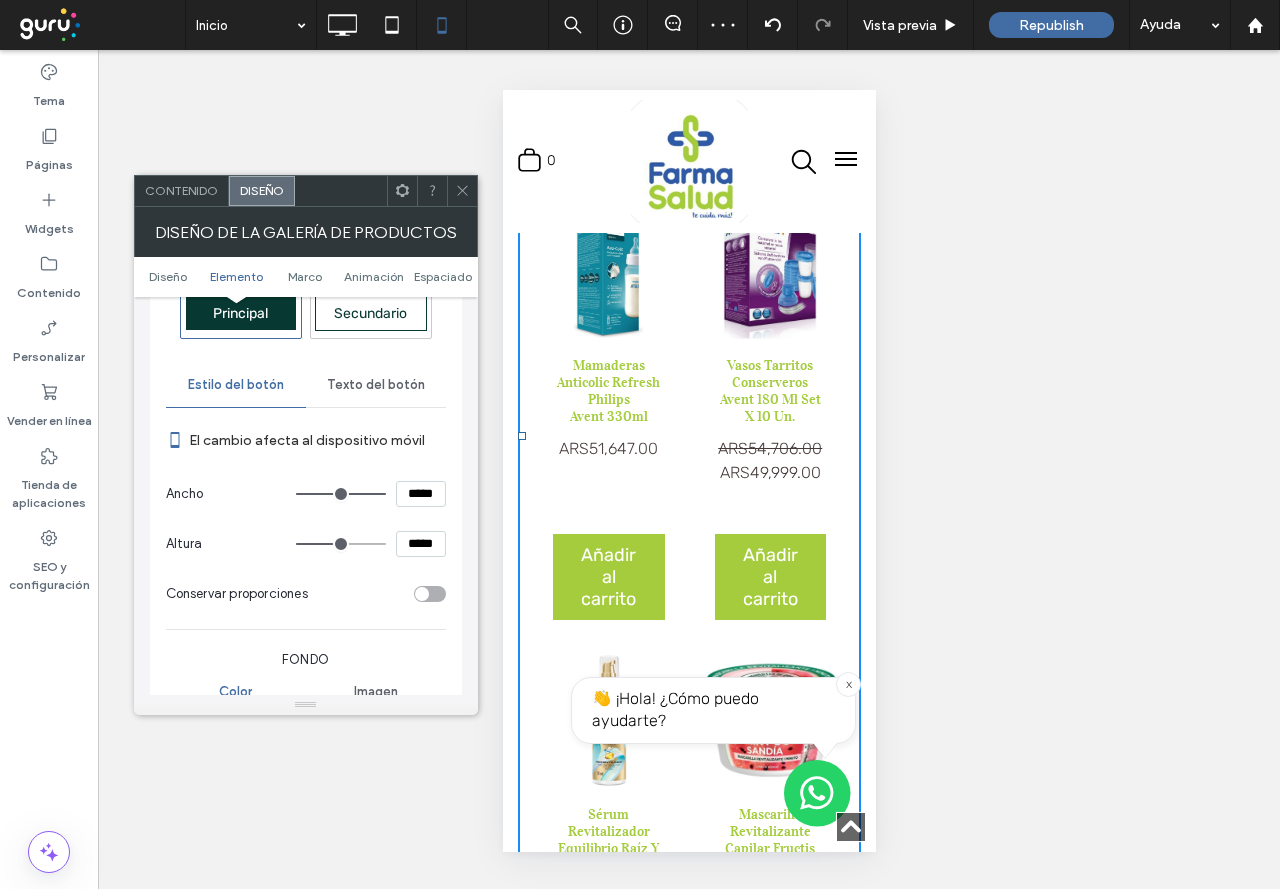 scroll, scrollTop: 1800, scrollLeft: 0, axis: vertical 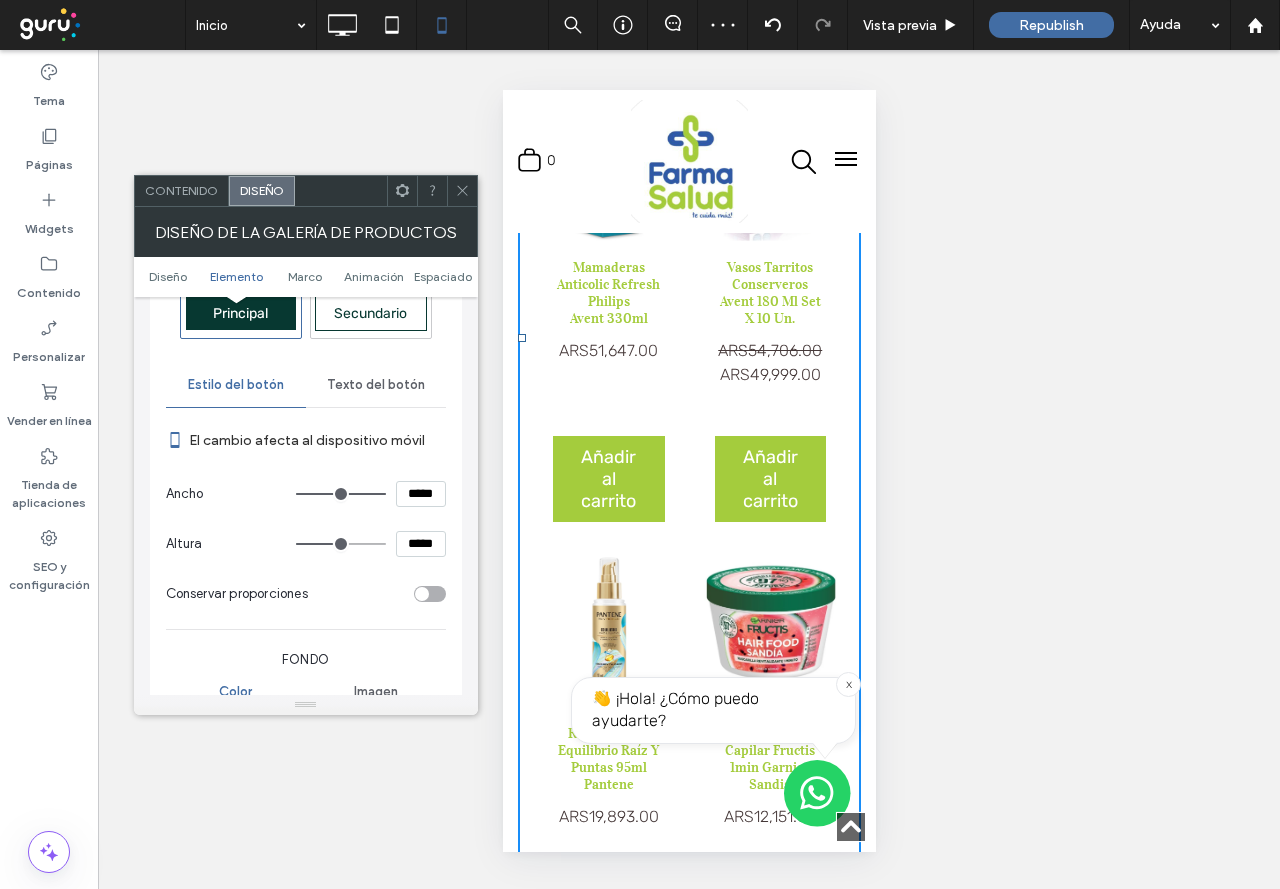 type on "***" 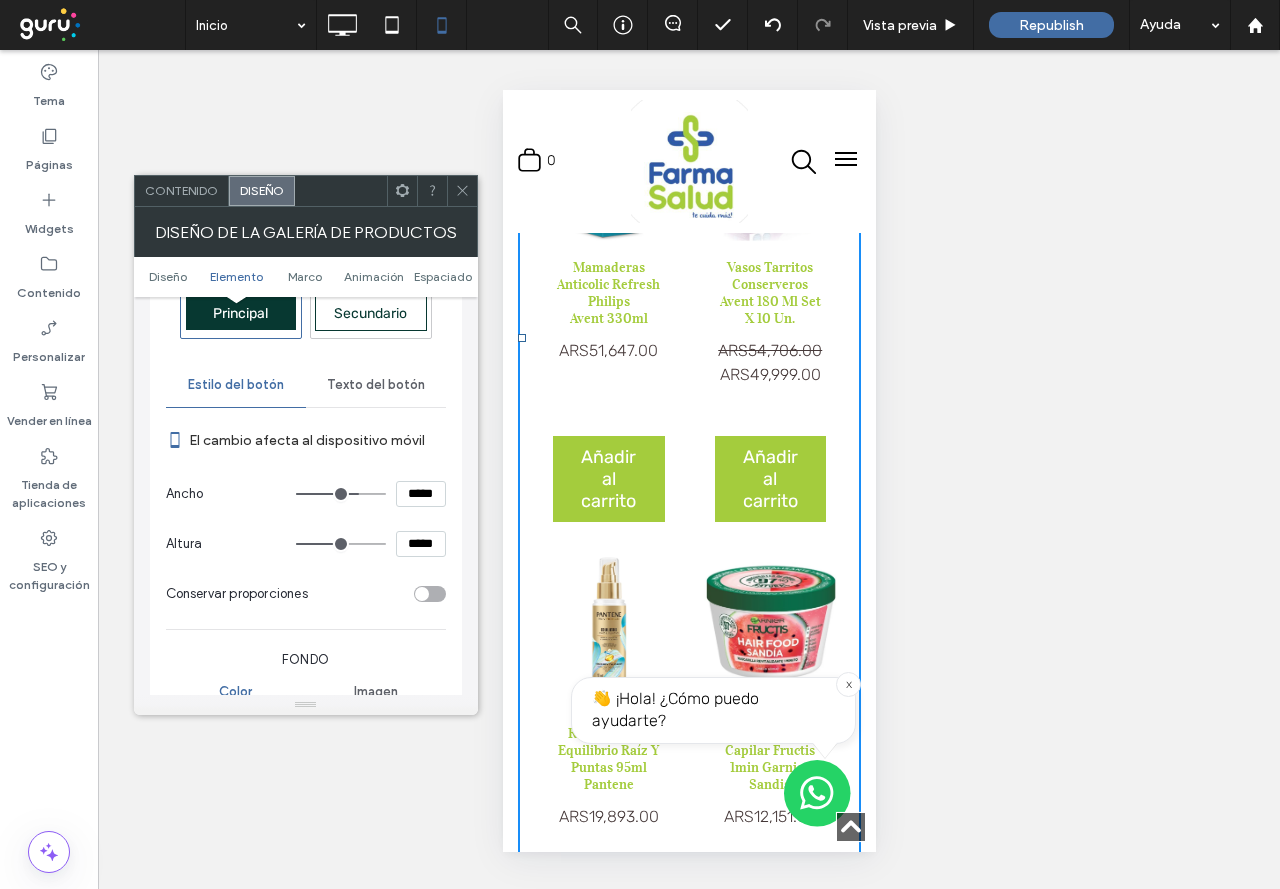 type on "***" 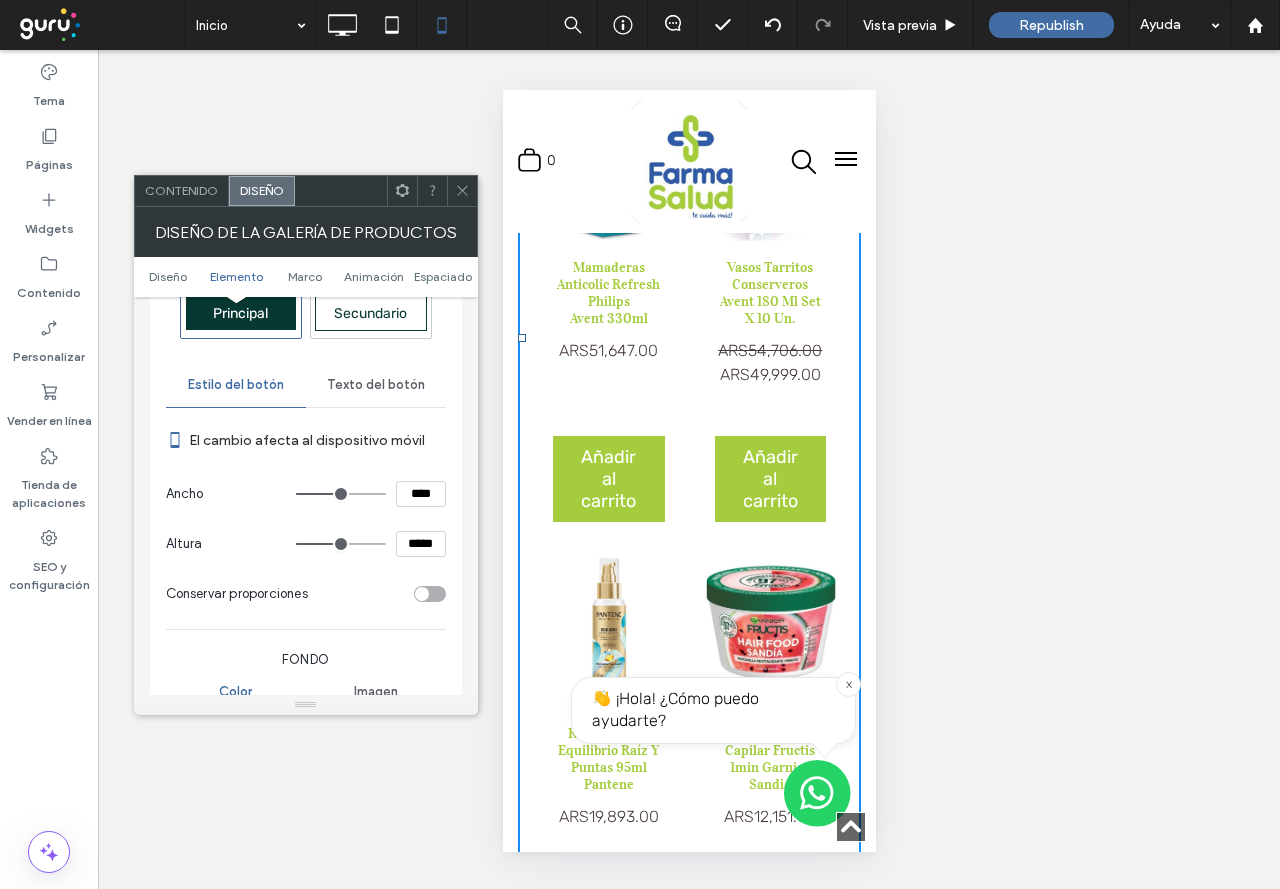 drag, startPoint x: 356, startPoint y: 497, endPoint x: 330, endPoint y: 497, distance: 26 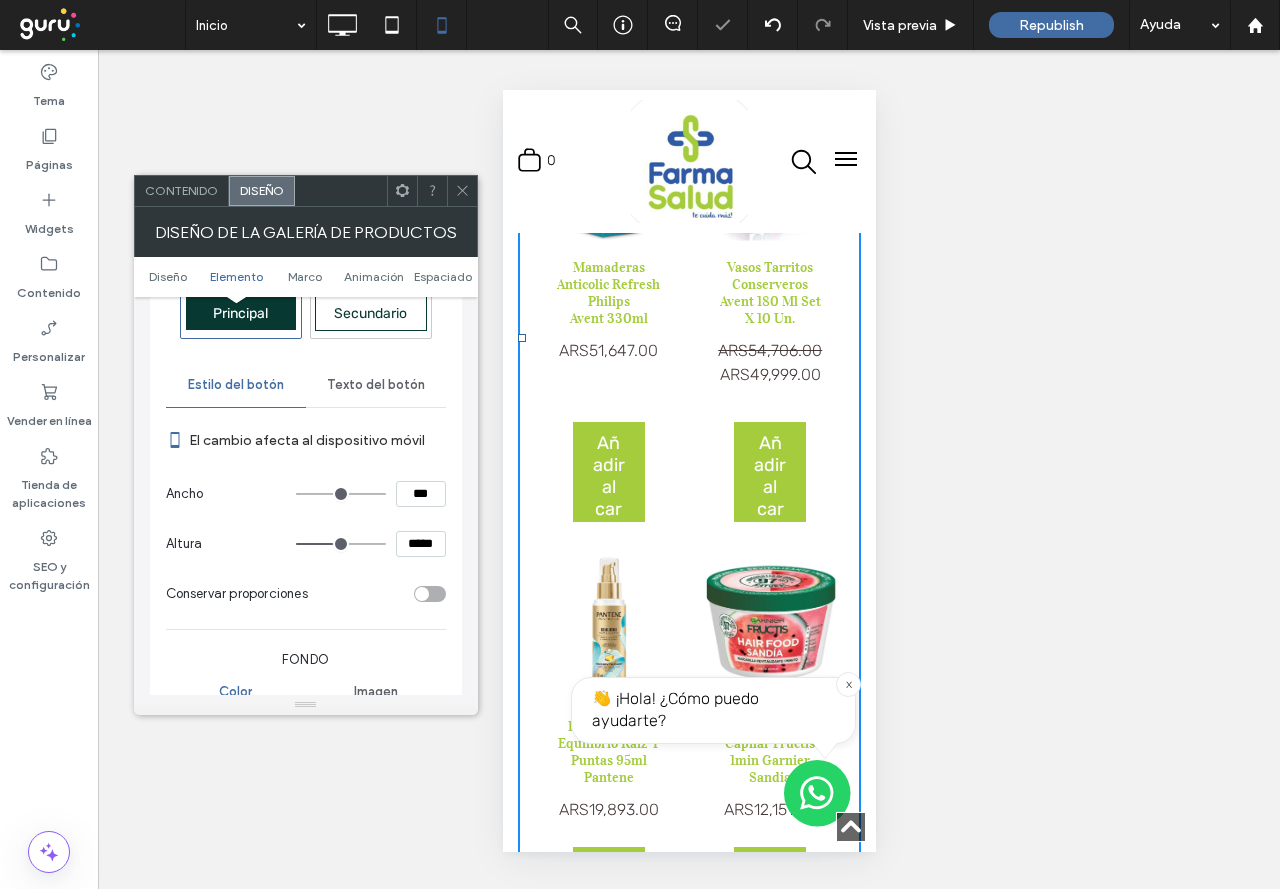 drag, startPoint x: 330, startPoint y: 497, endPoint x: 296, endPoint y: 501, distance: 34.234486 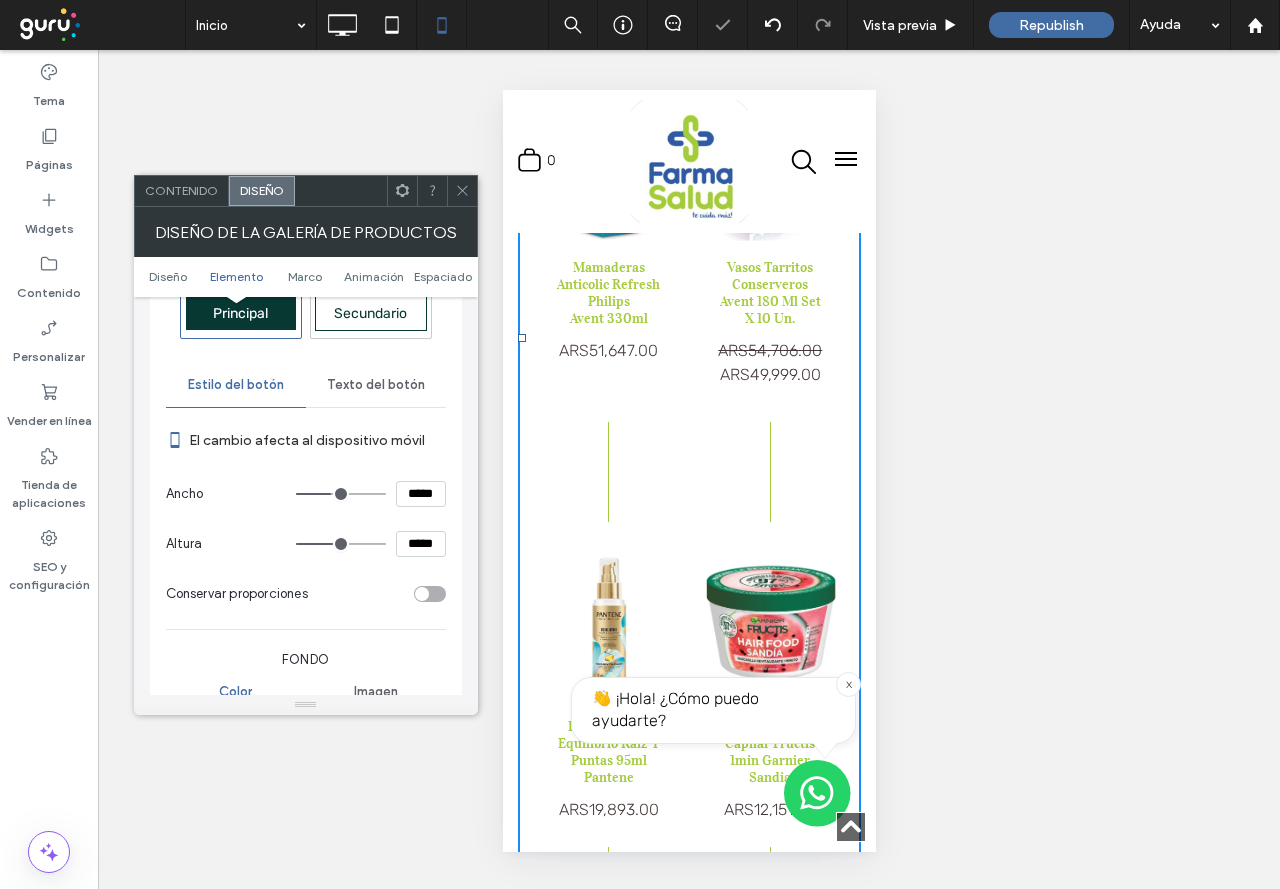 drag, startPoint x: 298, startPoint y: 501, endPoint x: 374, endPoint y: 497, distance: 76.105194 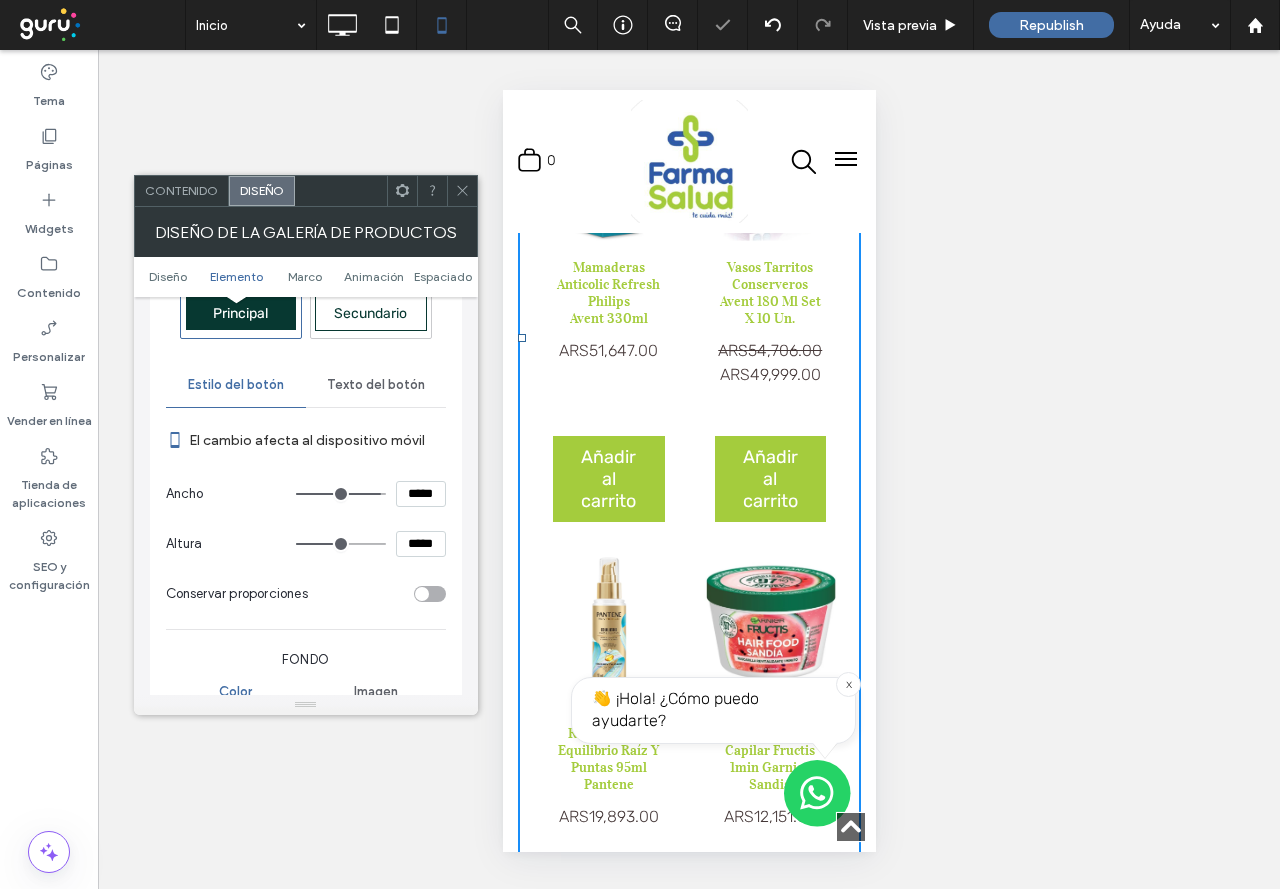 drag, startPoint x: 374, startPoint y: 497, endPoint x: 424, endPoint y: 489, distance: 50.635956 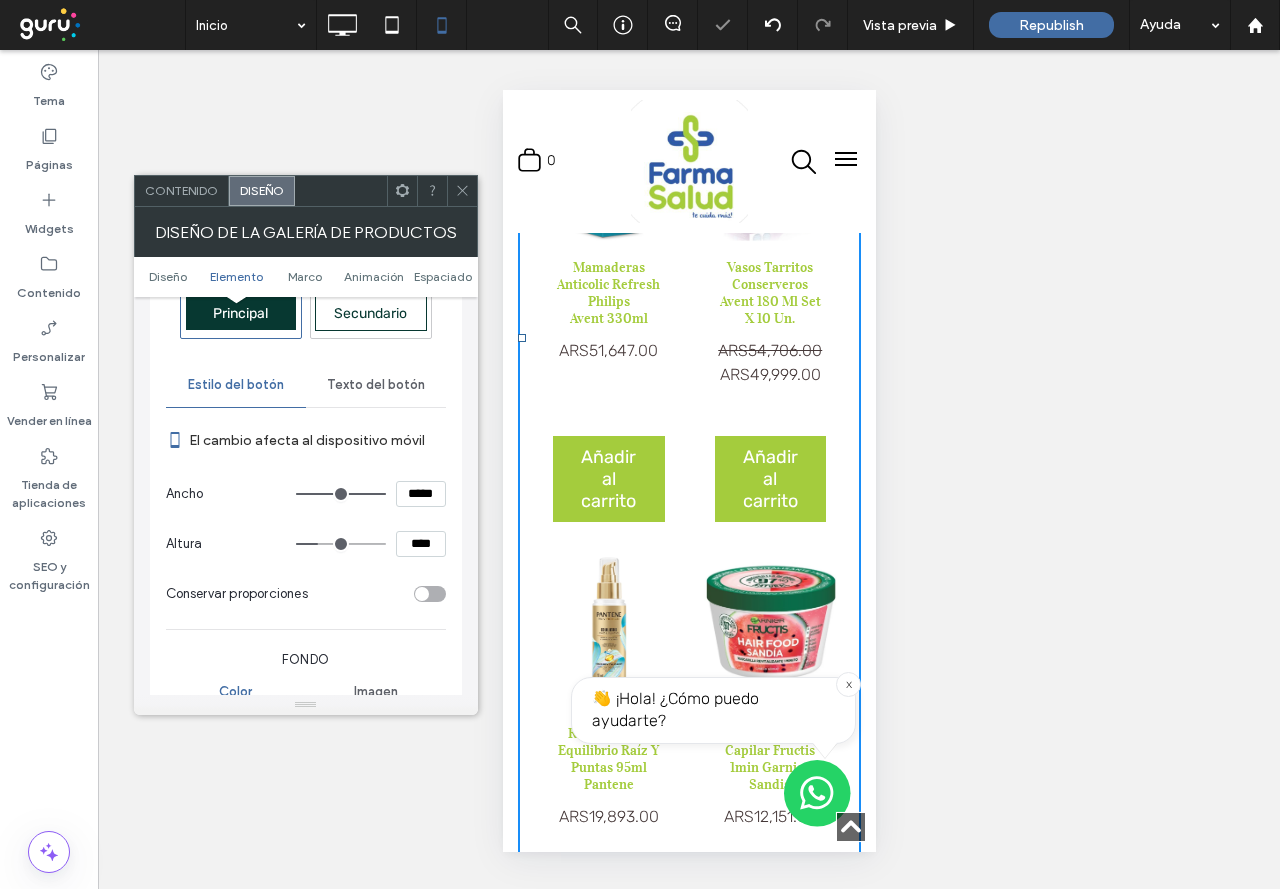 drag, startPoint x: 340, startPoint y: 545, endPoint x: 319, endPoint y: 547, distance: 21.095022 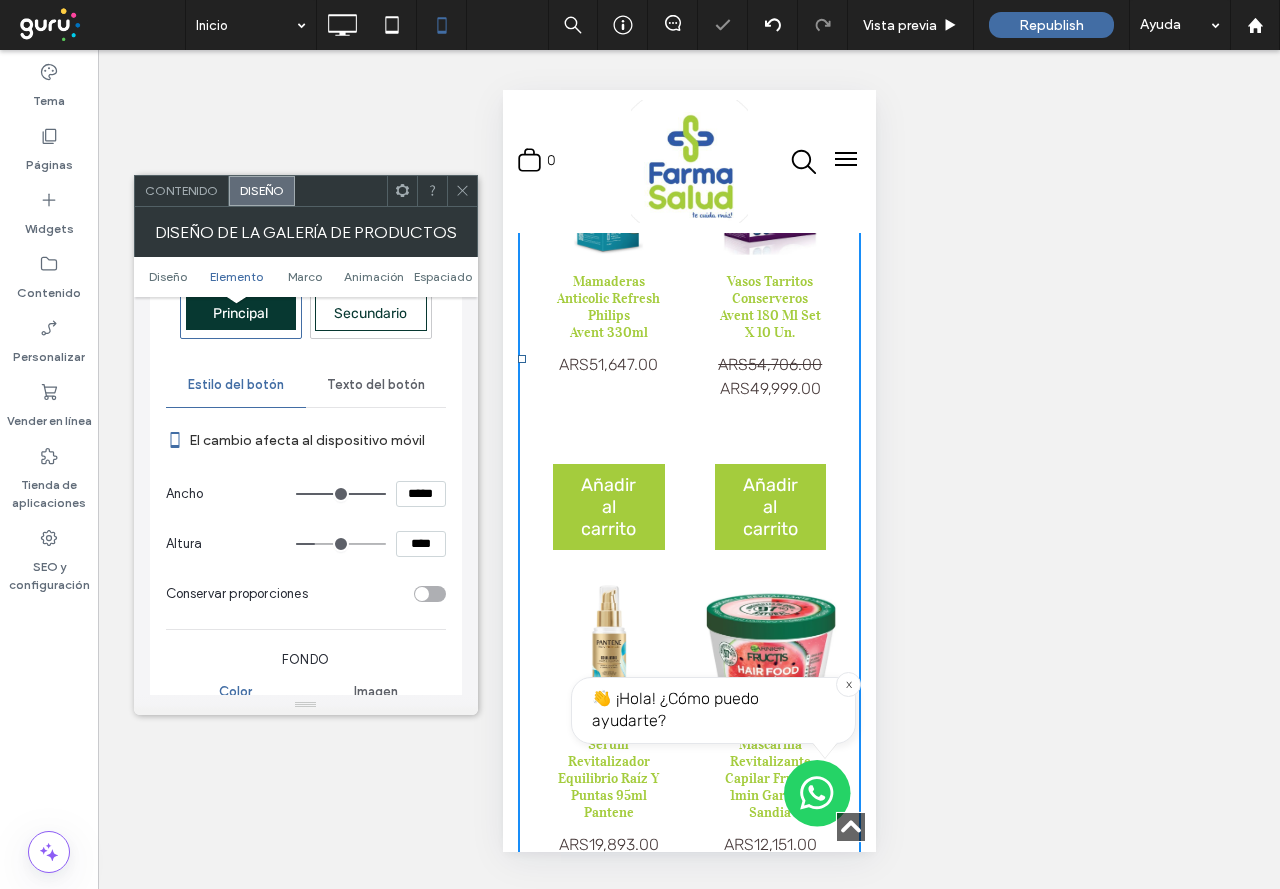scroll, scrollTop: 1842, scrollLeft: 0, axis: vertical 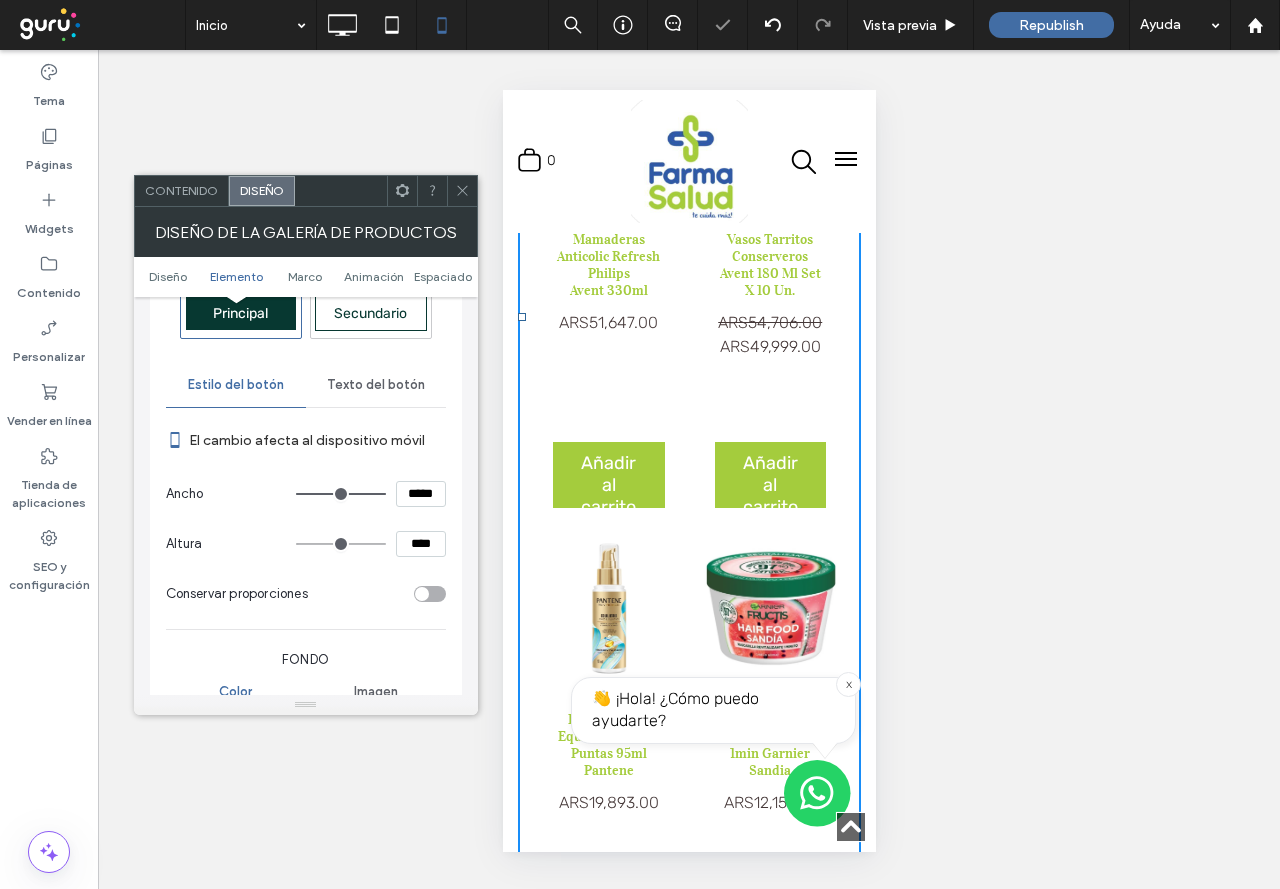 drag, startPoint x: 319, startPoint y: 547, endPoint x: 302, endPoint y: 547, distance: 17 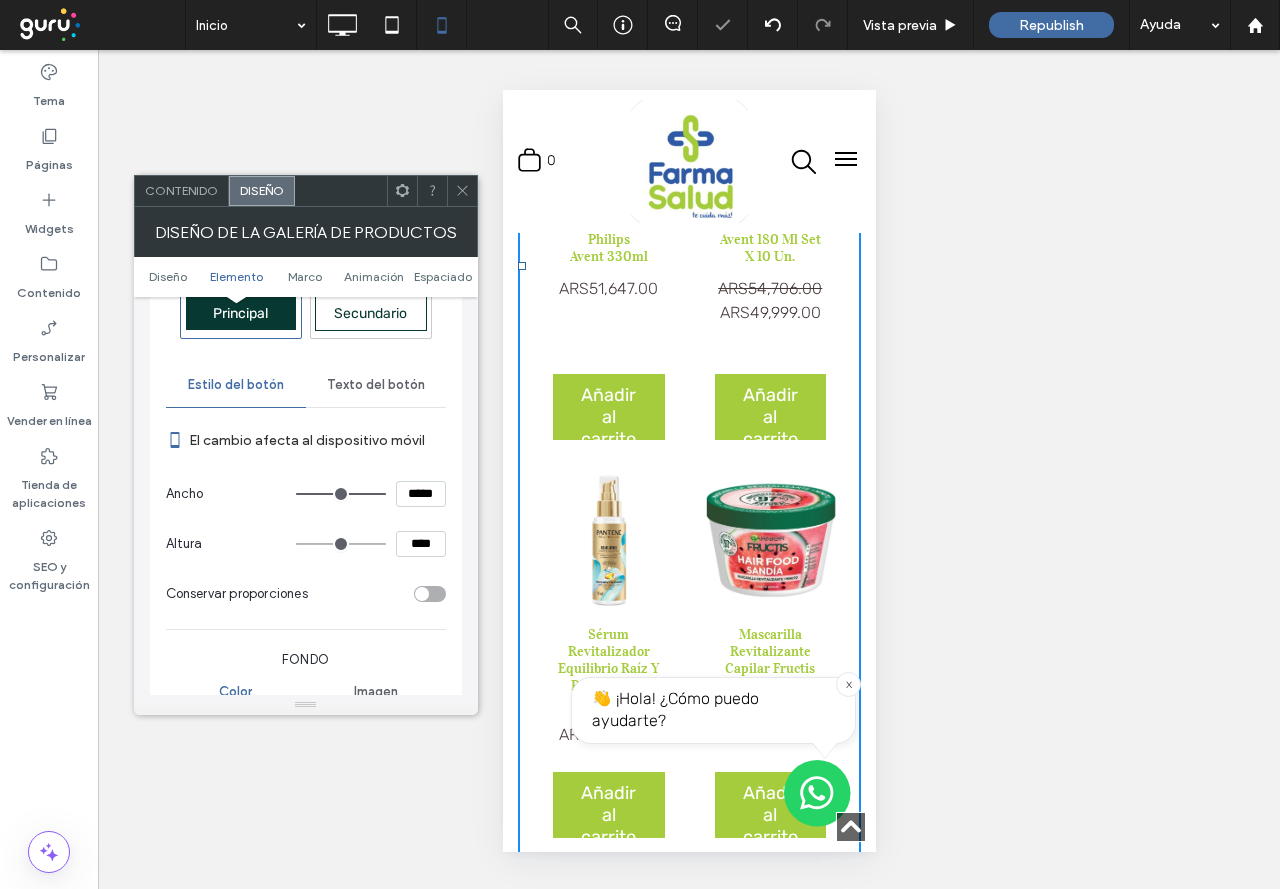 scroll, scrollTop: 1740, scrollLeft: 0, axis: vertical 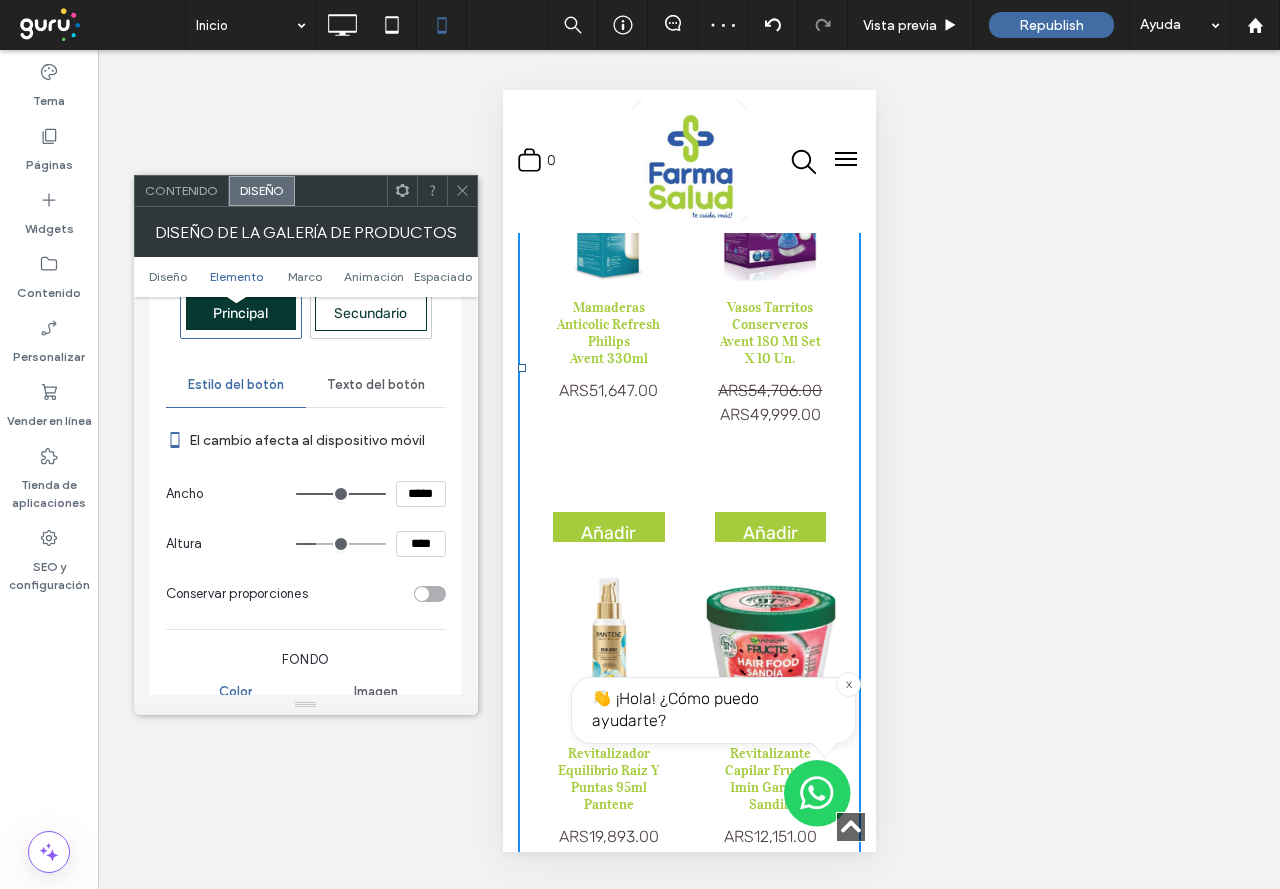 drag, startPoint x: 302, startPoint y: 547, endPoint x: 320, endPoint y: 544, distance: 18.248287 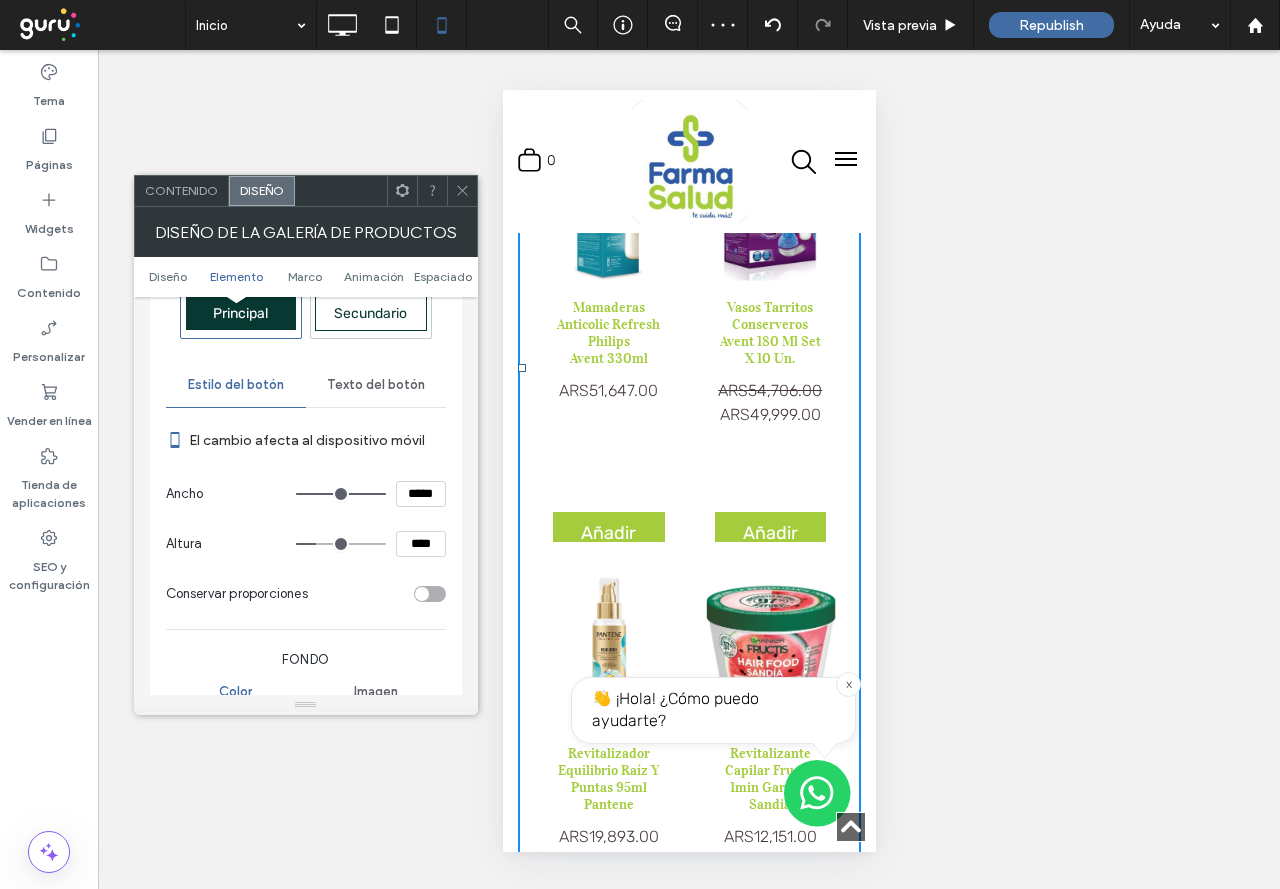 click at bounding box center [341, 544] 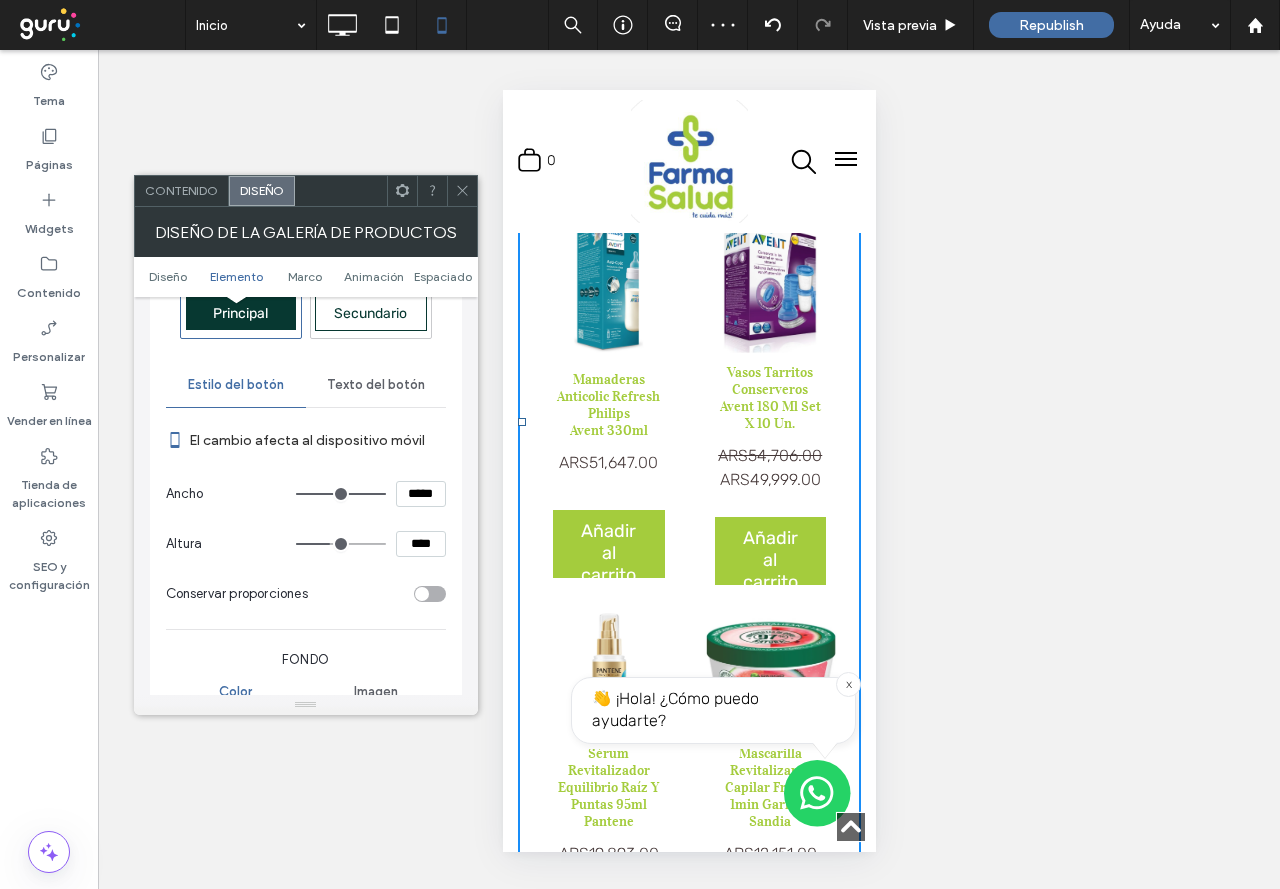 drag, startPoint x: 320, startPoint y: 544, endPoint x: 332, endPoint y: 541, distance: 12.369317 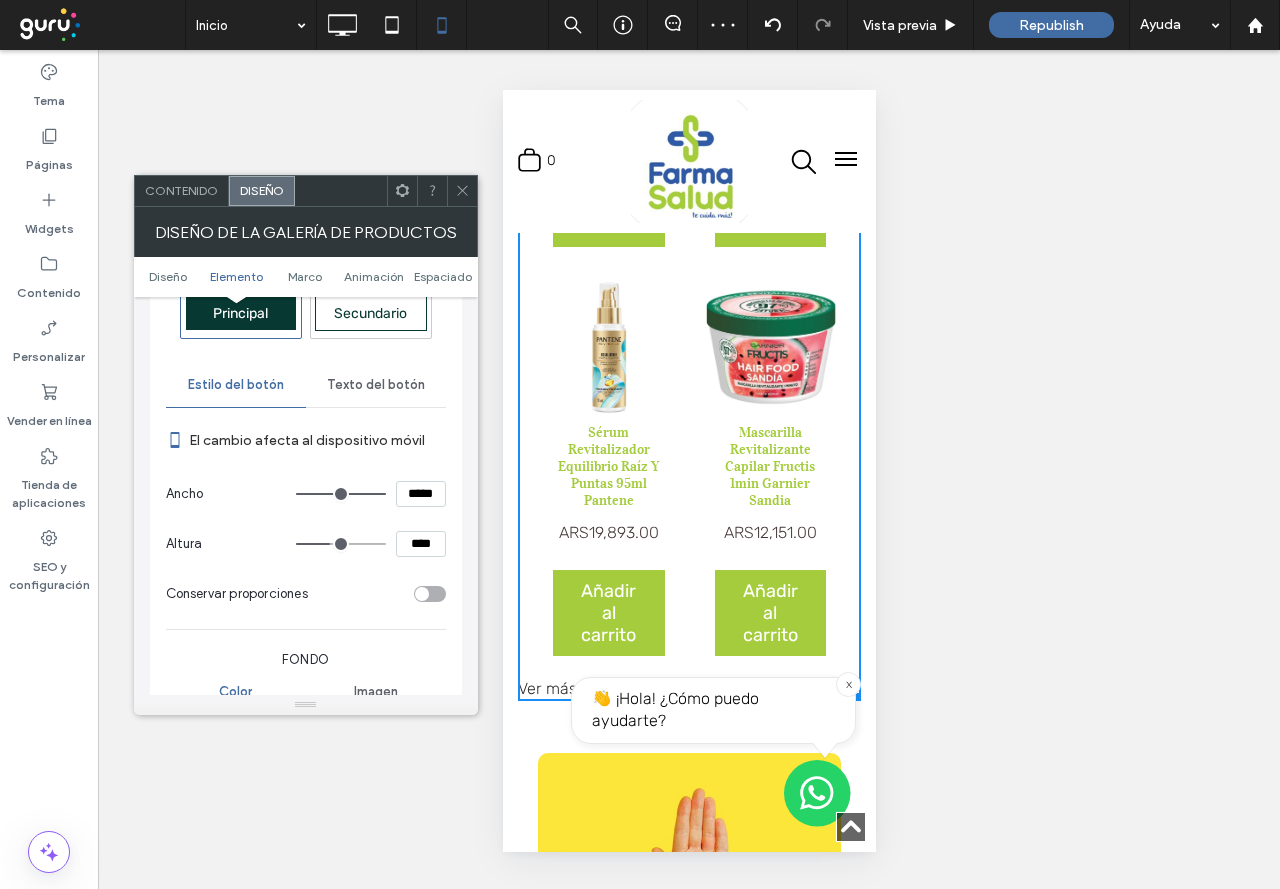scroll, scrollTop: 2046, scrollLeft: 0, axis: vertical 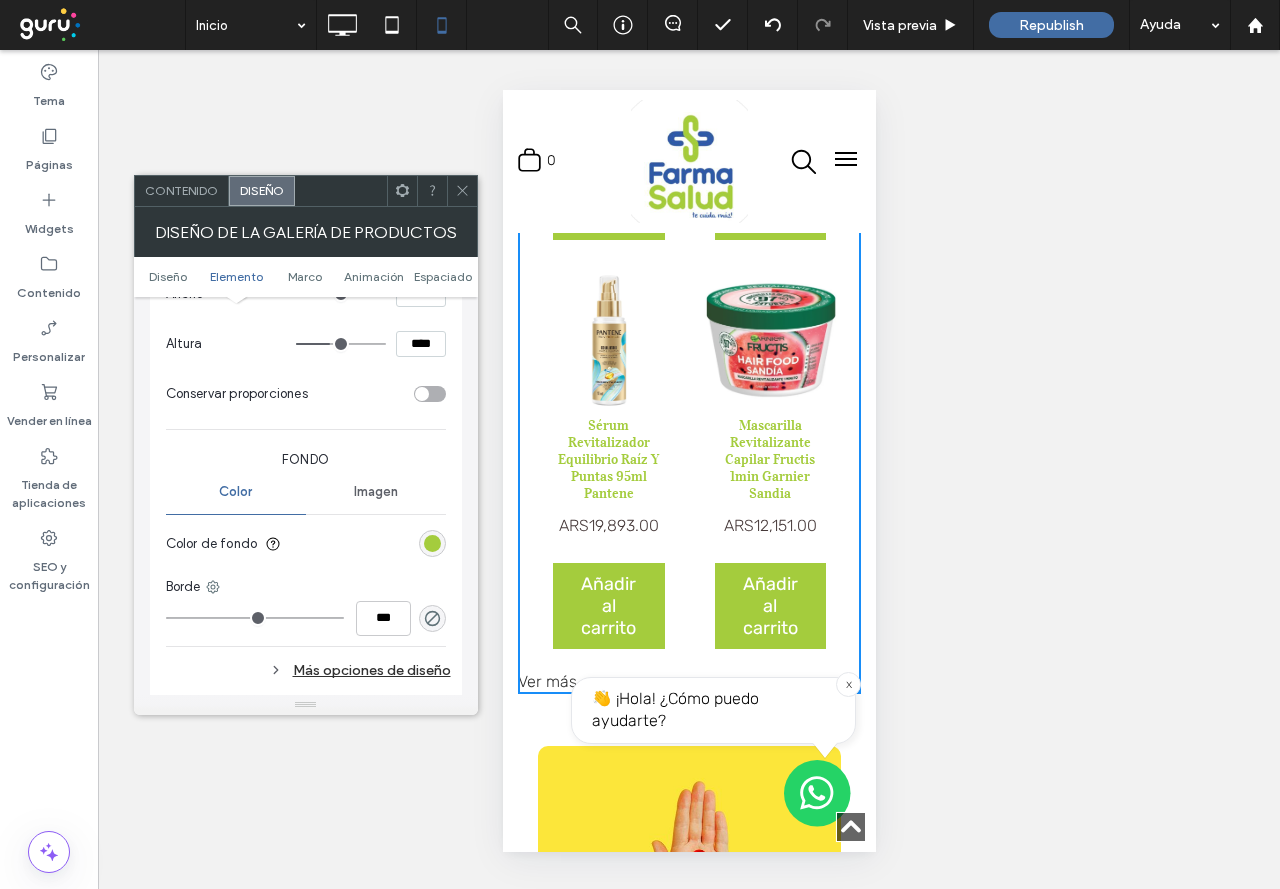 click at bounding box center [430, 394] 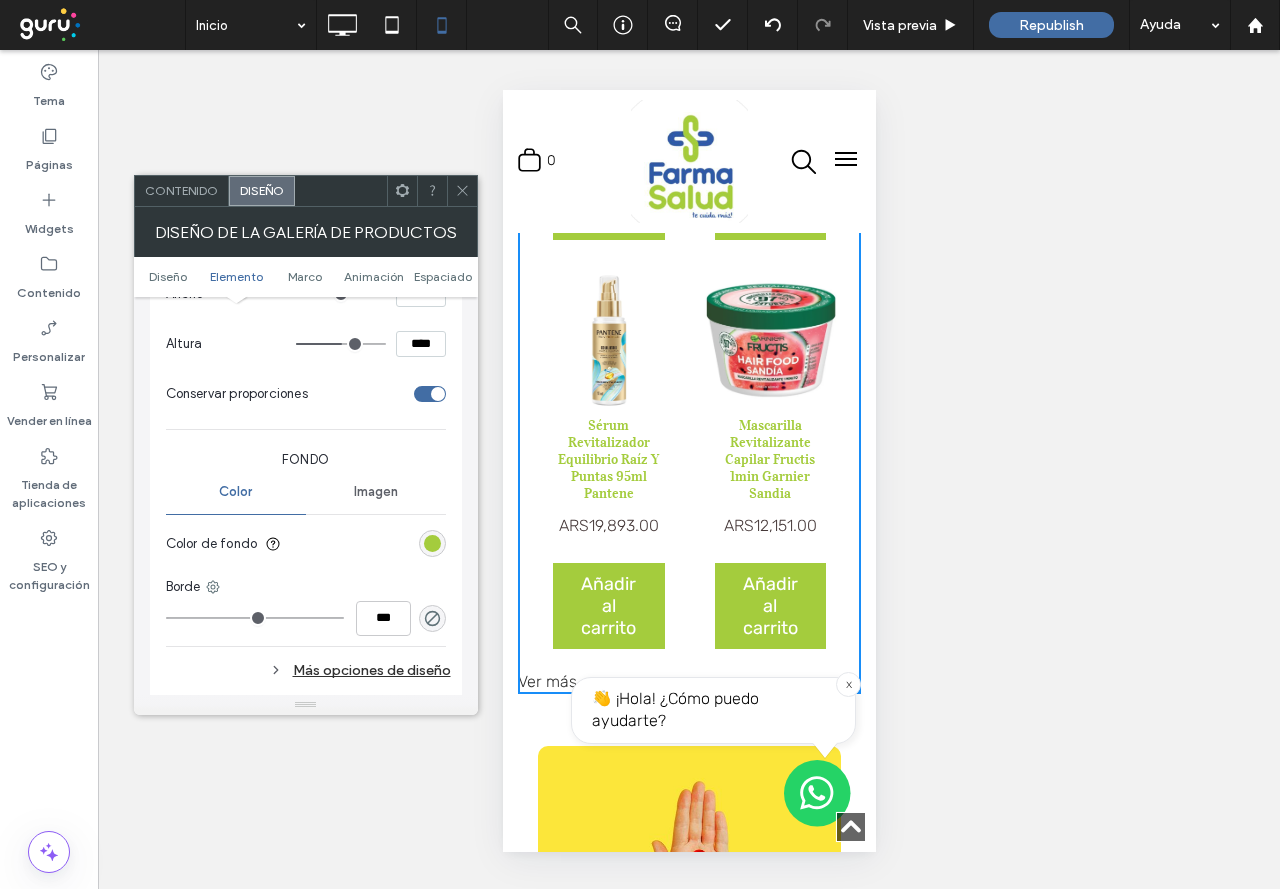 click at bounding box center [430, 394] 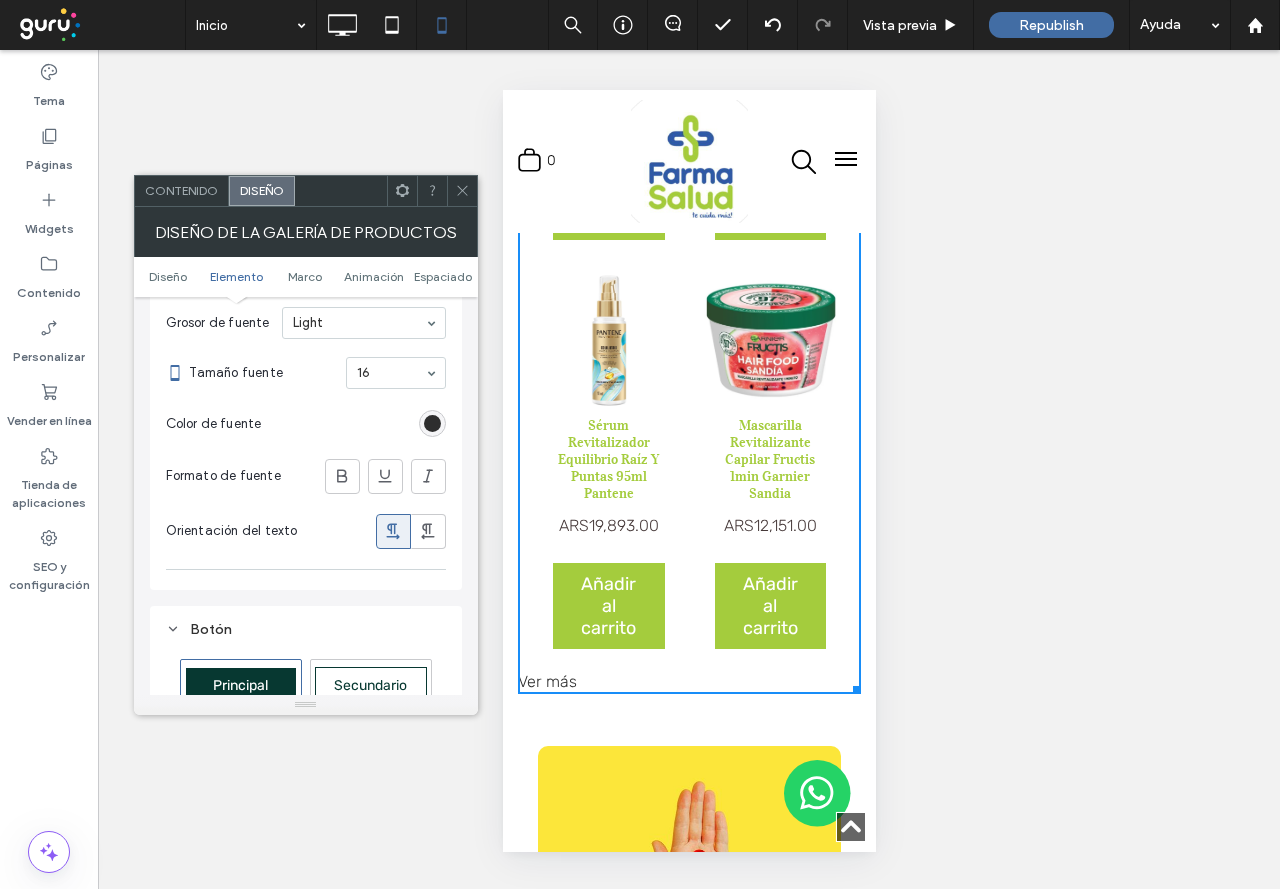 scroll, scrollTop: 2400, scrollLeft: 0, axis: vertical 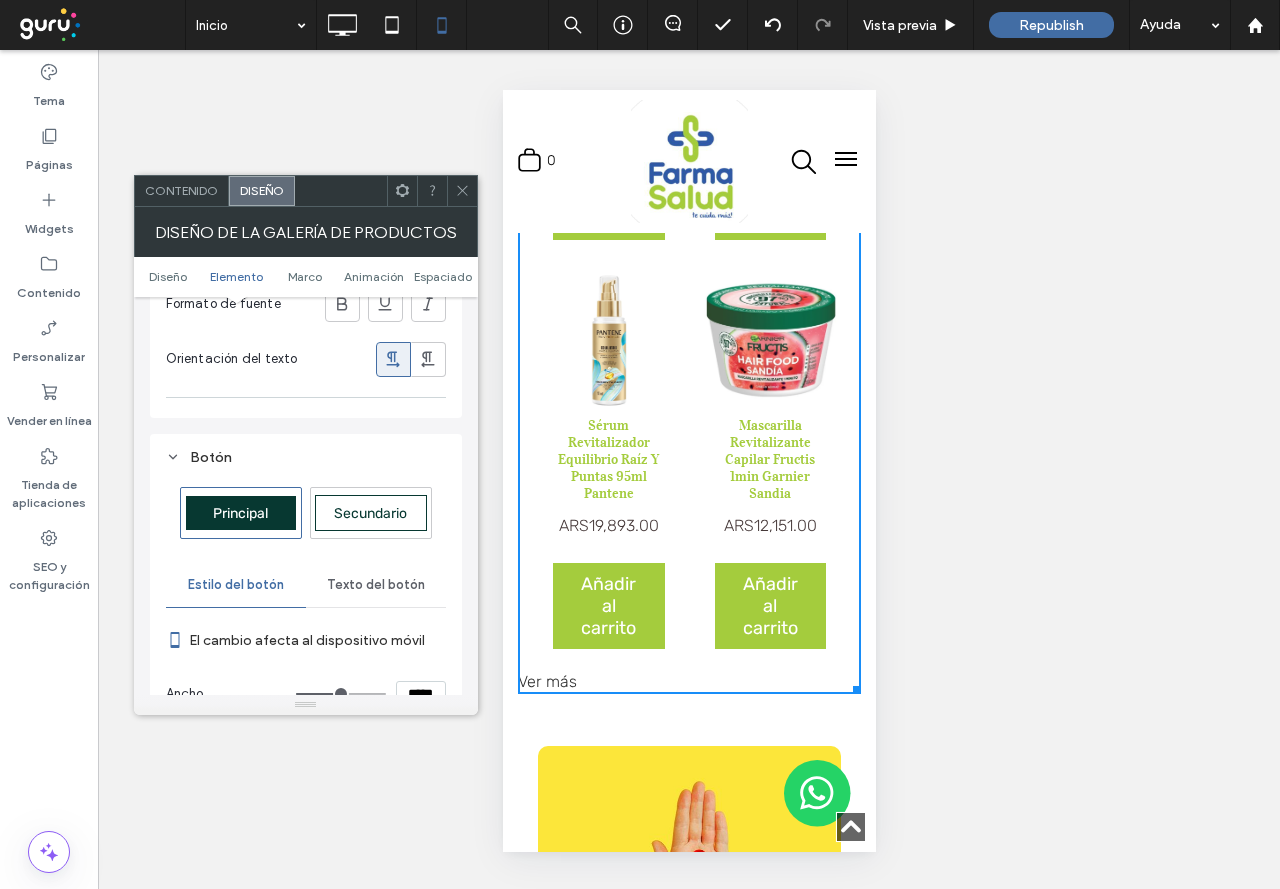 click on "Texto del botón" at bounding box center (376, 585) 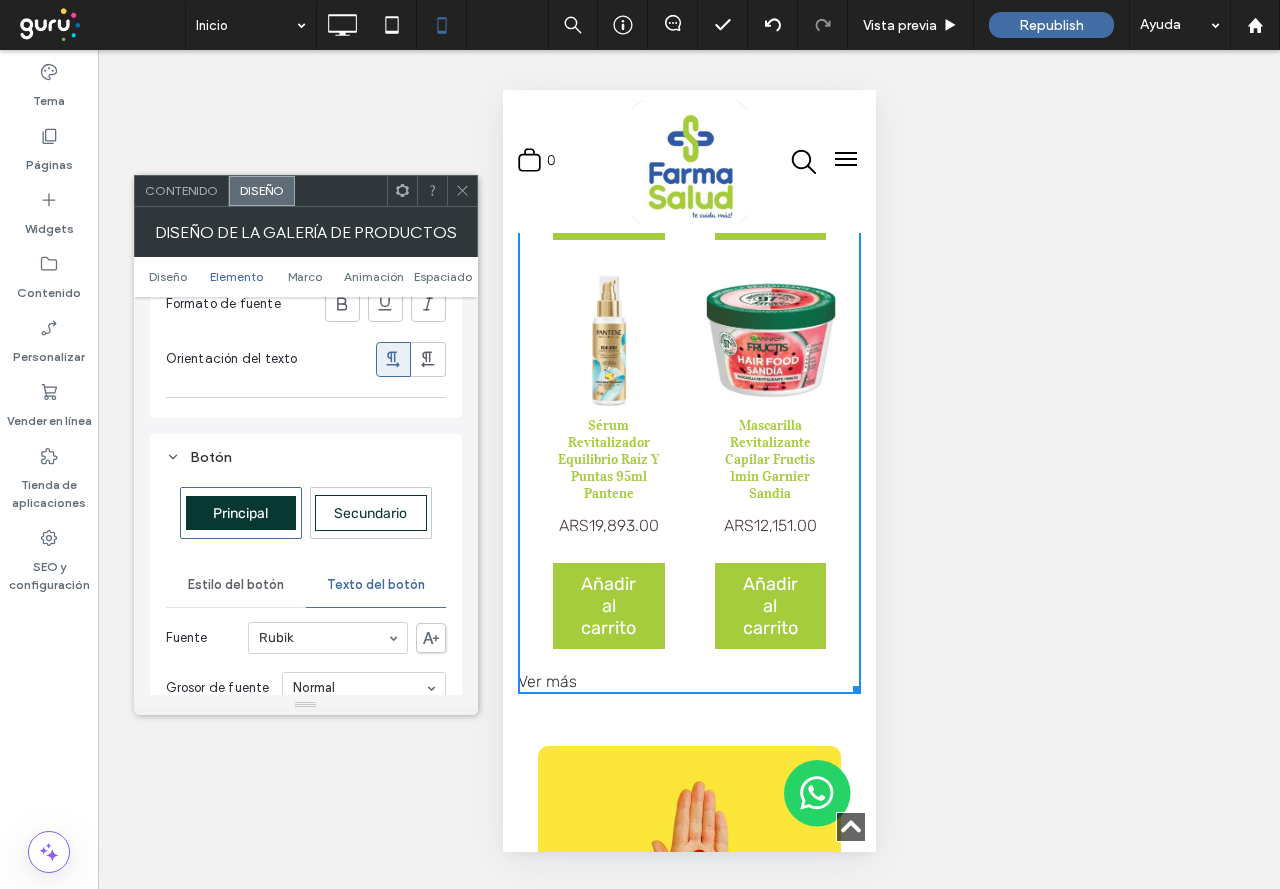 scroll, scrollTop: 2600, scrollLeft: 0, axis: vertical 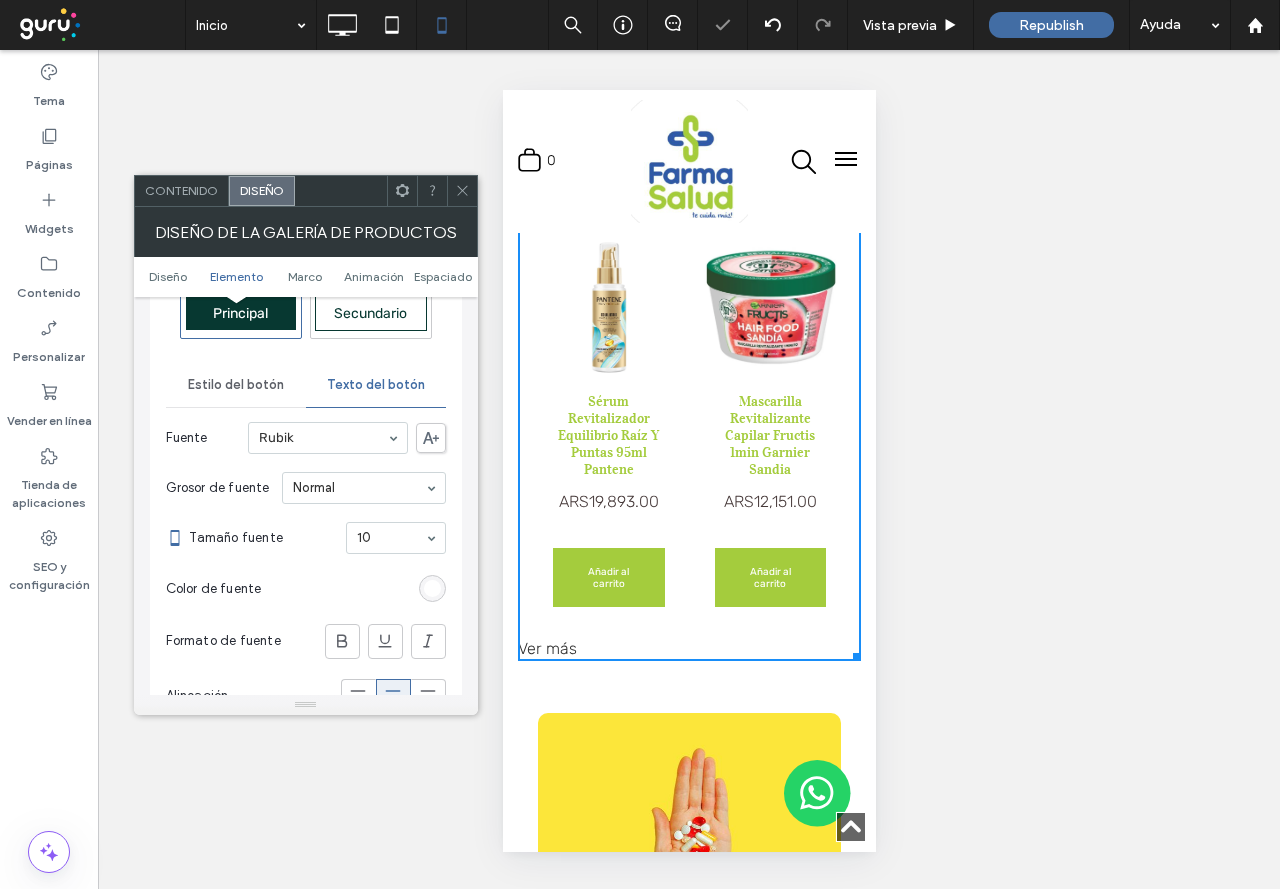 click at bounding box center (391, 538) 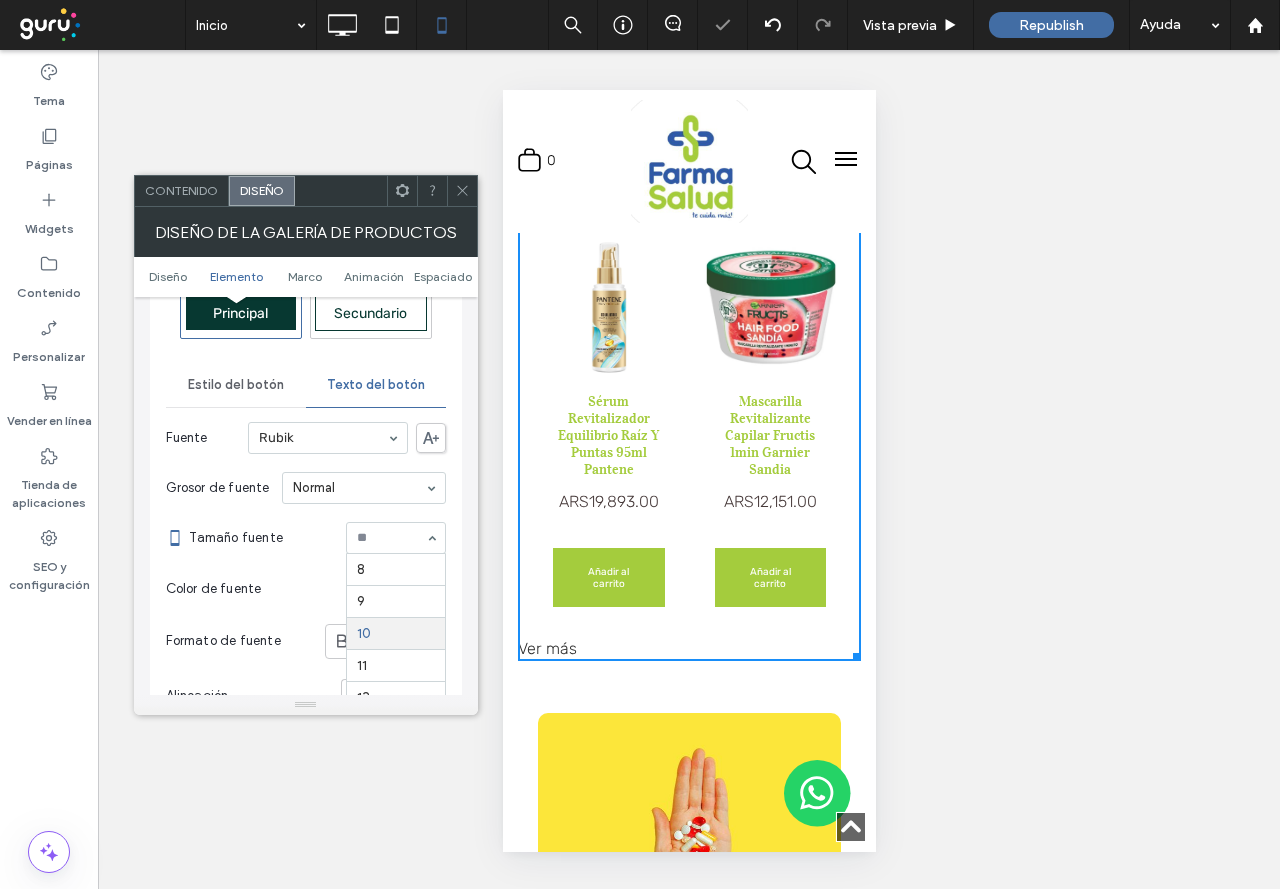 scroll, scrollTop: 64, scrollLeft: 0, axis: vertical 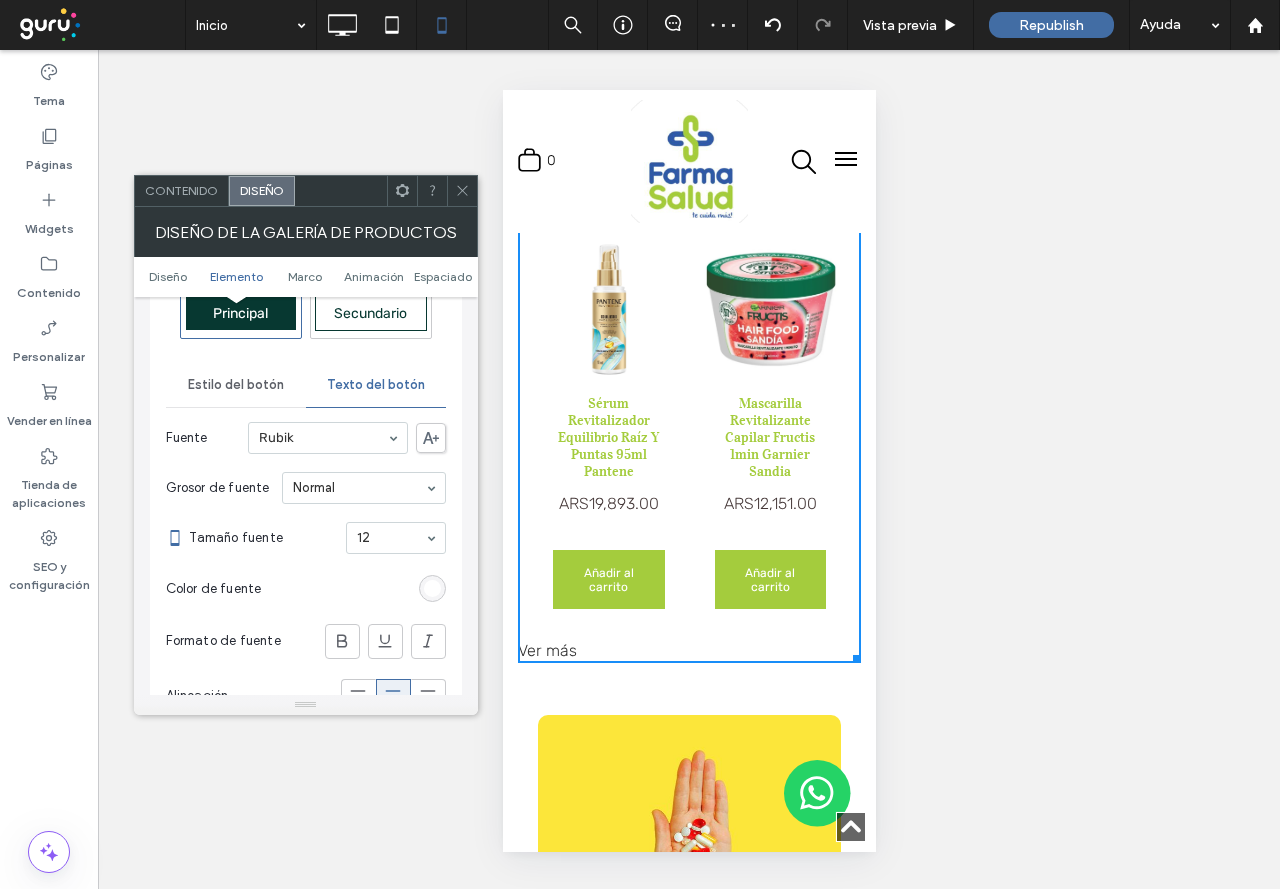 click on "Contenido" at bounding box center [181, 190] 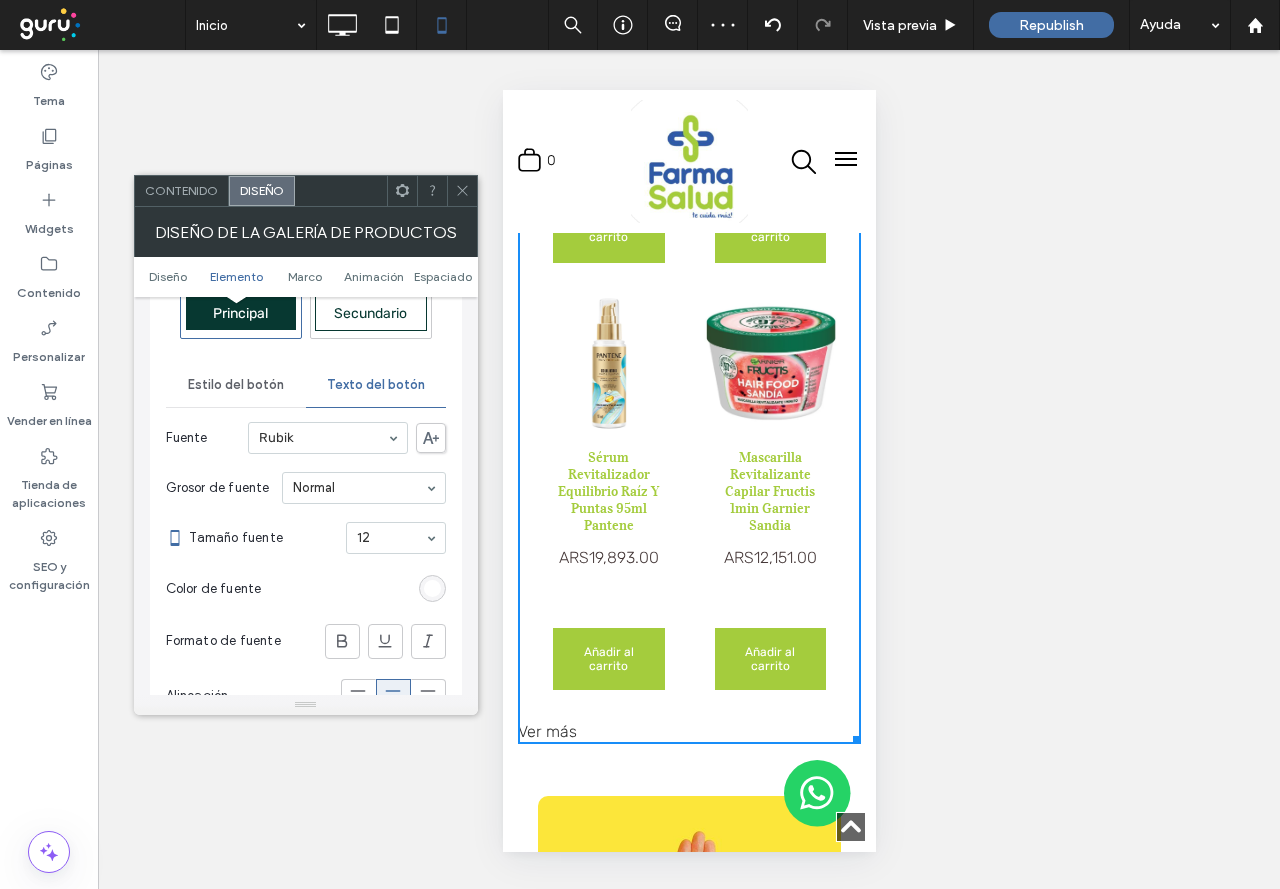scroll, scrollTop: 2158, scrollLeft: 0, axis: vertical 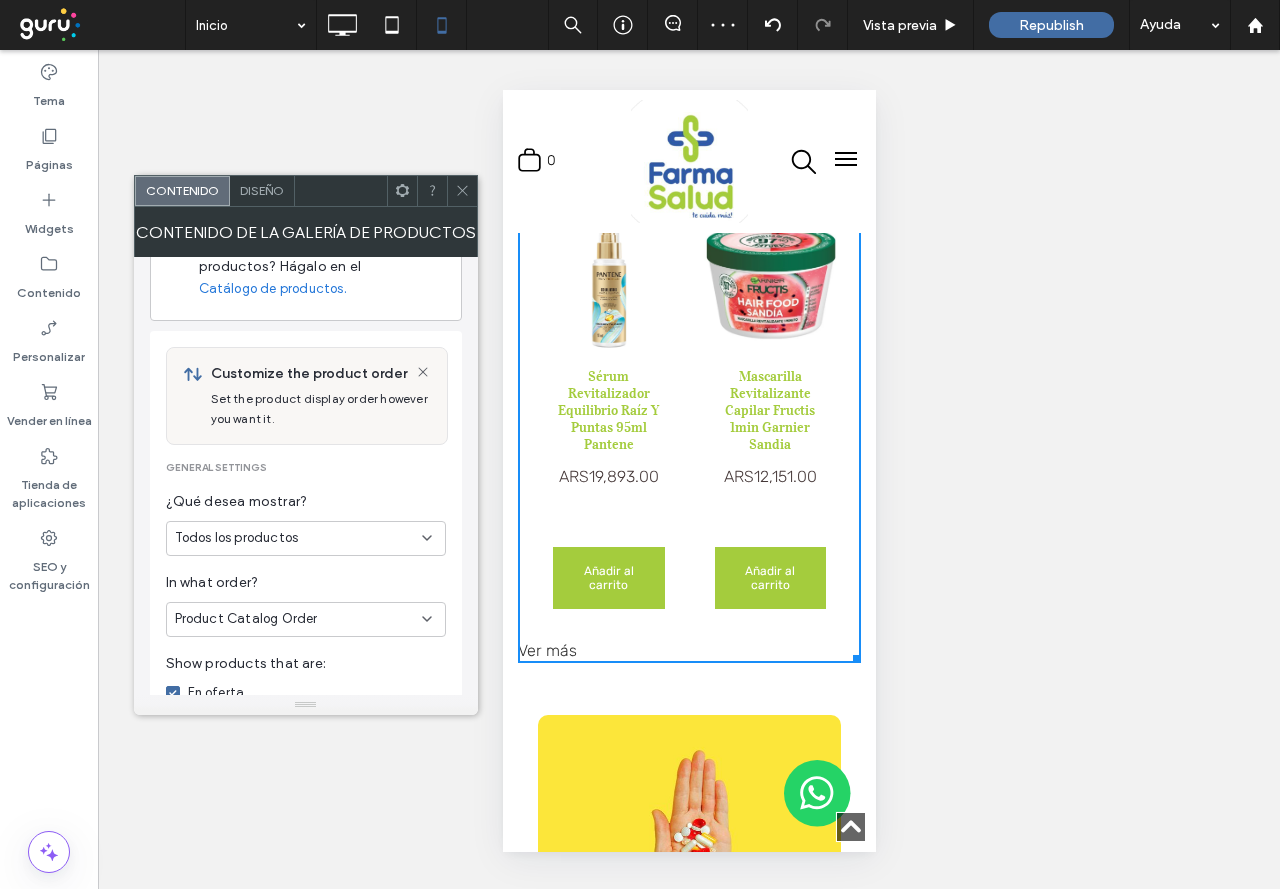 click on "Contenido Diseño" at bounding box center (306, 191) 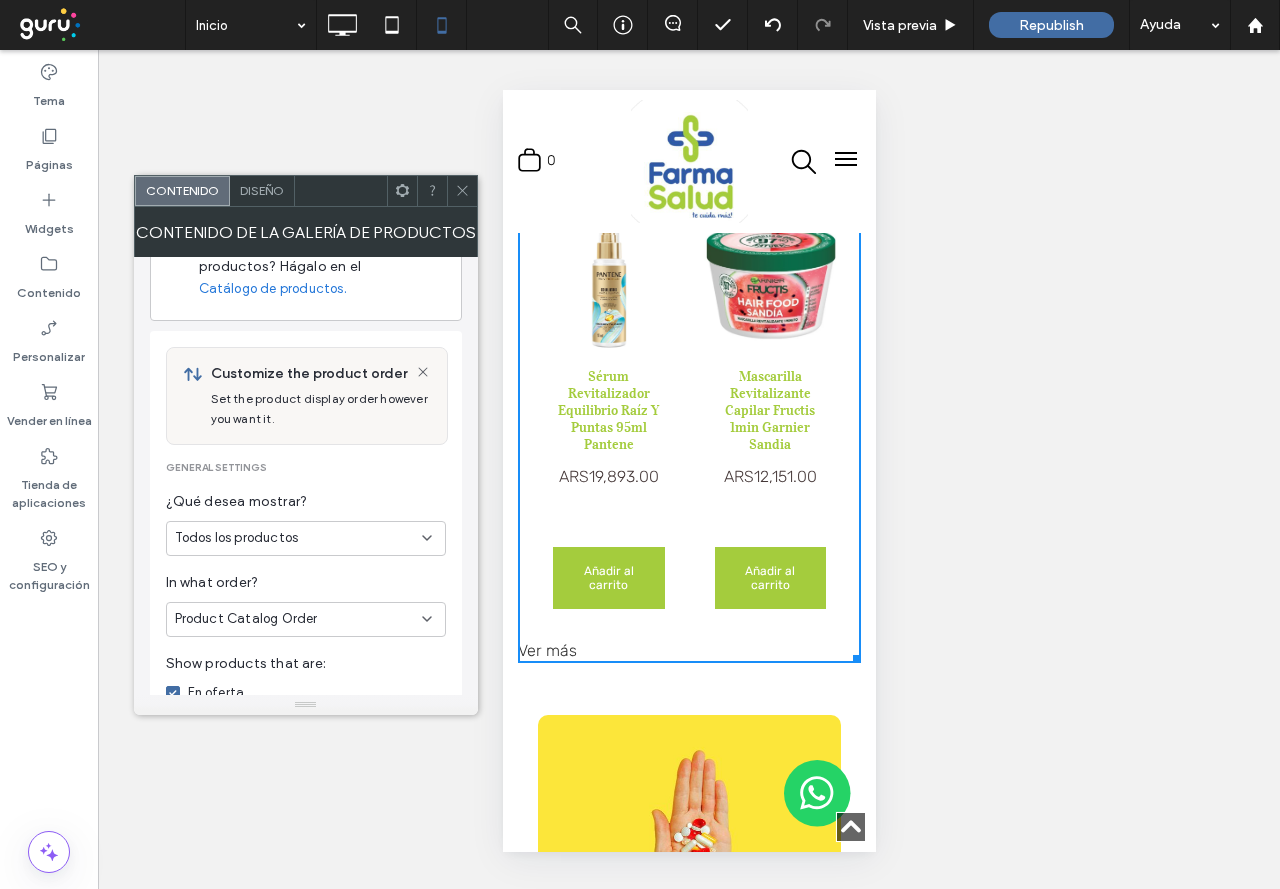 click on "Diseño" at bounding box center (262, 190) 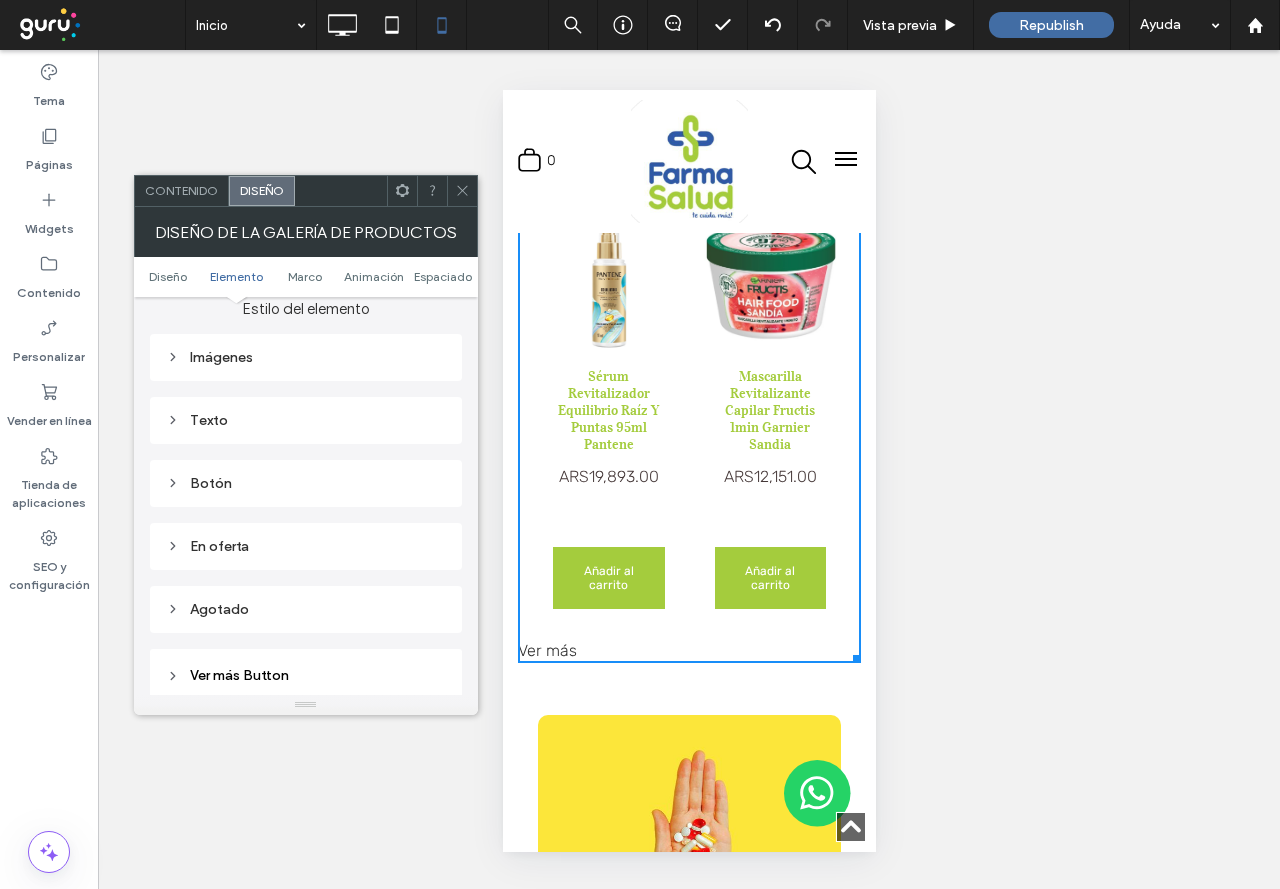scroll, scrollTop: 900, scrollLeft: 0, axis: vertical 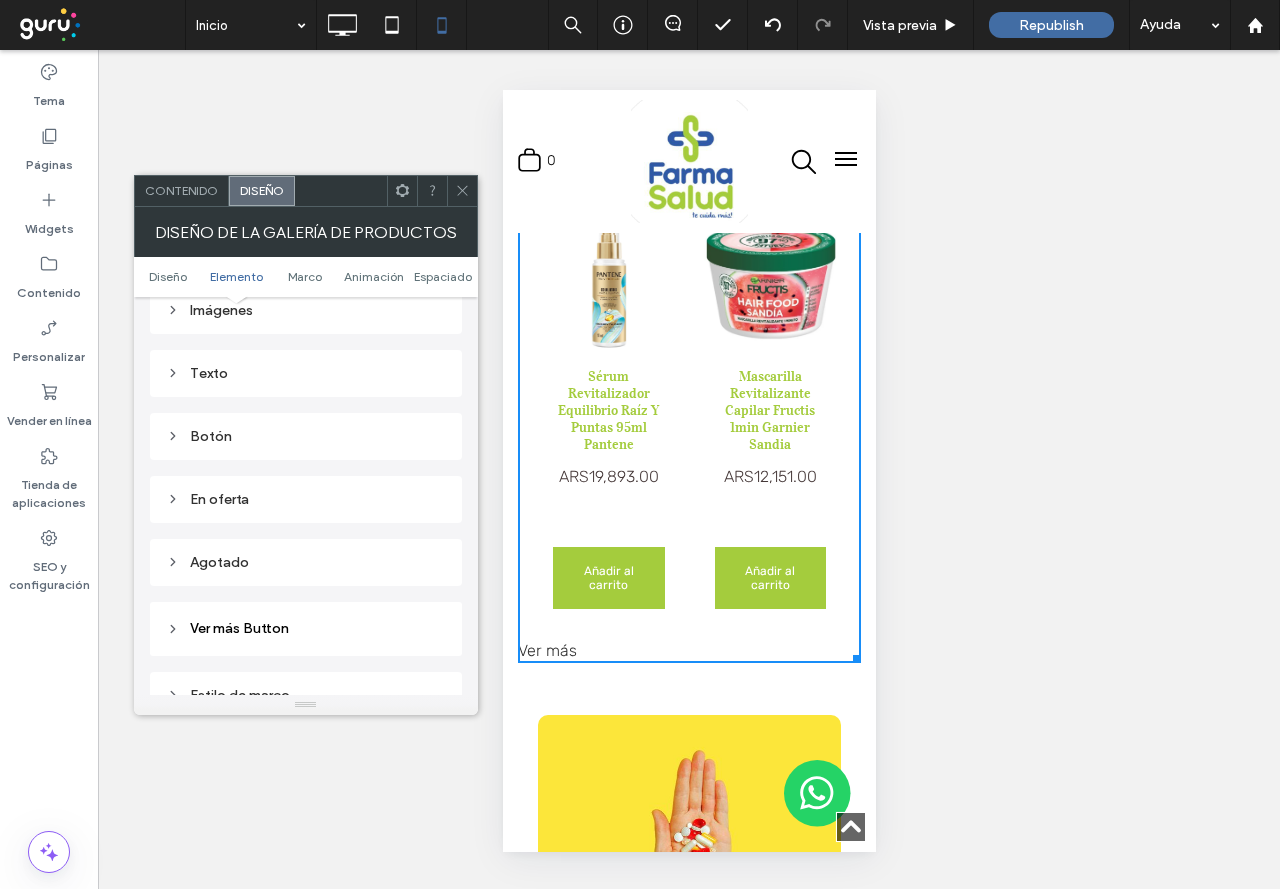 click on "Estilo del elemento Imágenes Texto Botón" at bounding box center (306, 346) 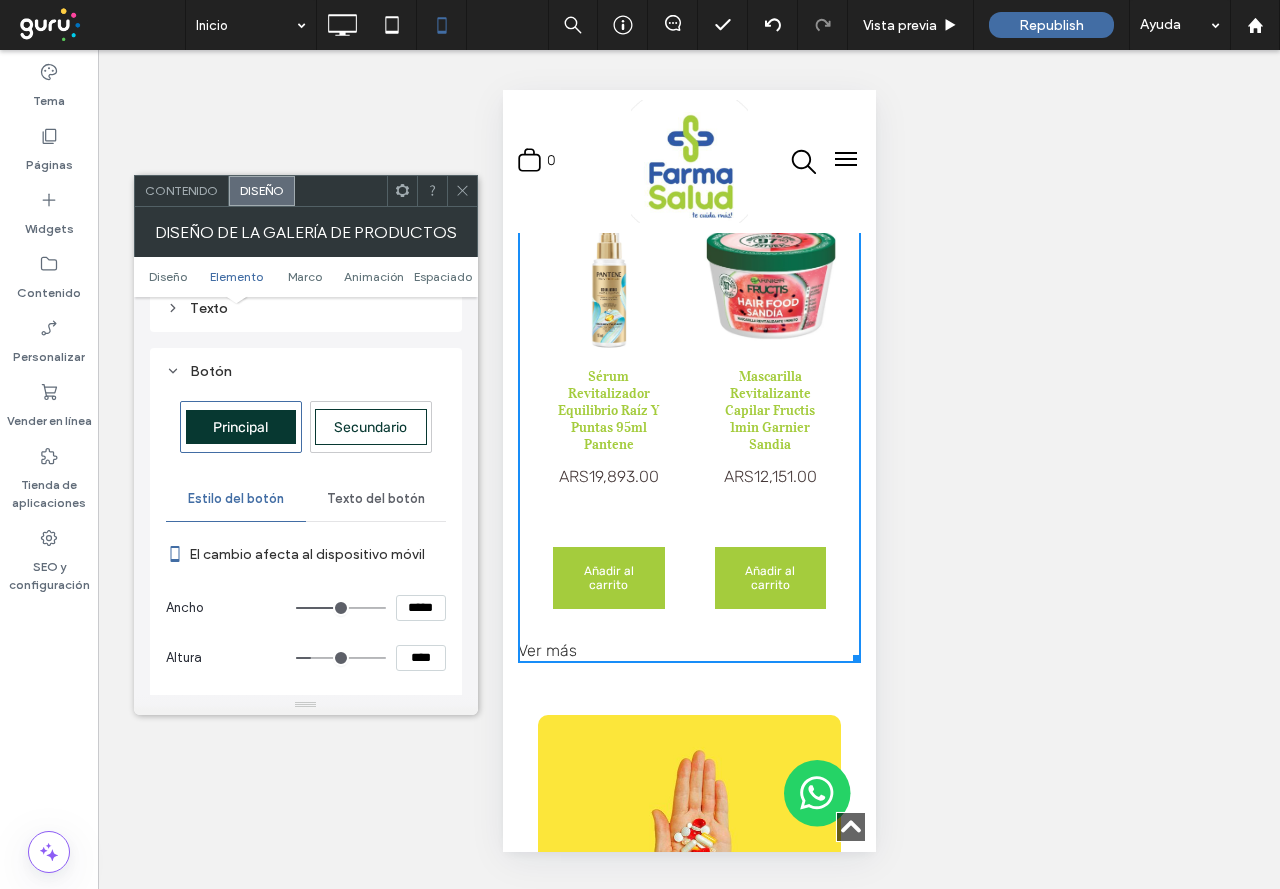 scroll, scrollTop: 1000, scrollLeft: 0, axis: vertical 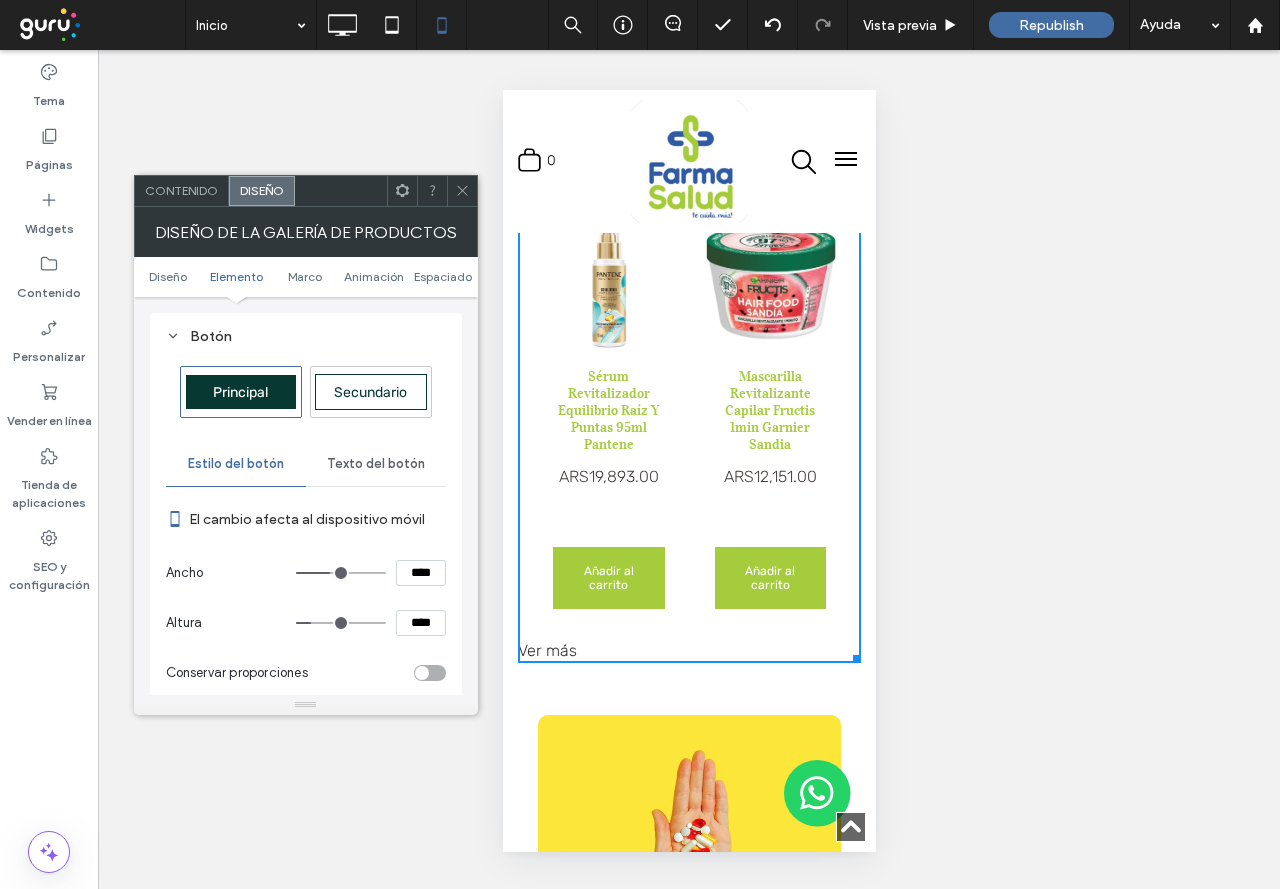 drag, startPoint x: 339, startPoint y: 569, endPoint x: 328, endPoint y: 574, distance: 12.083046 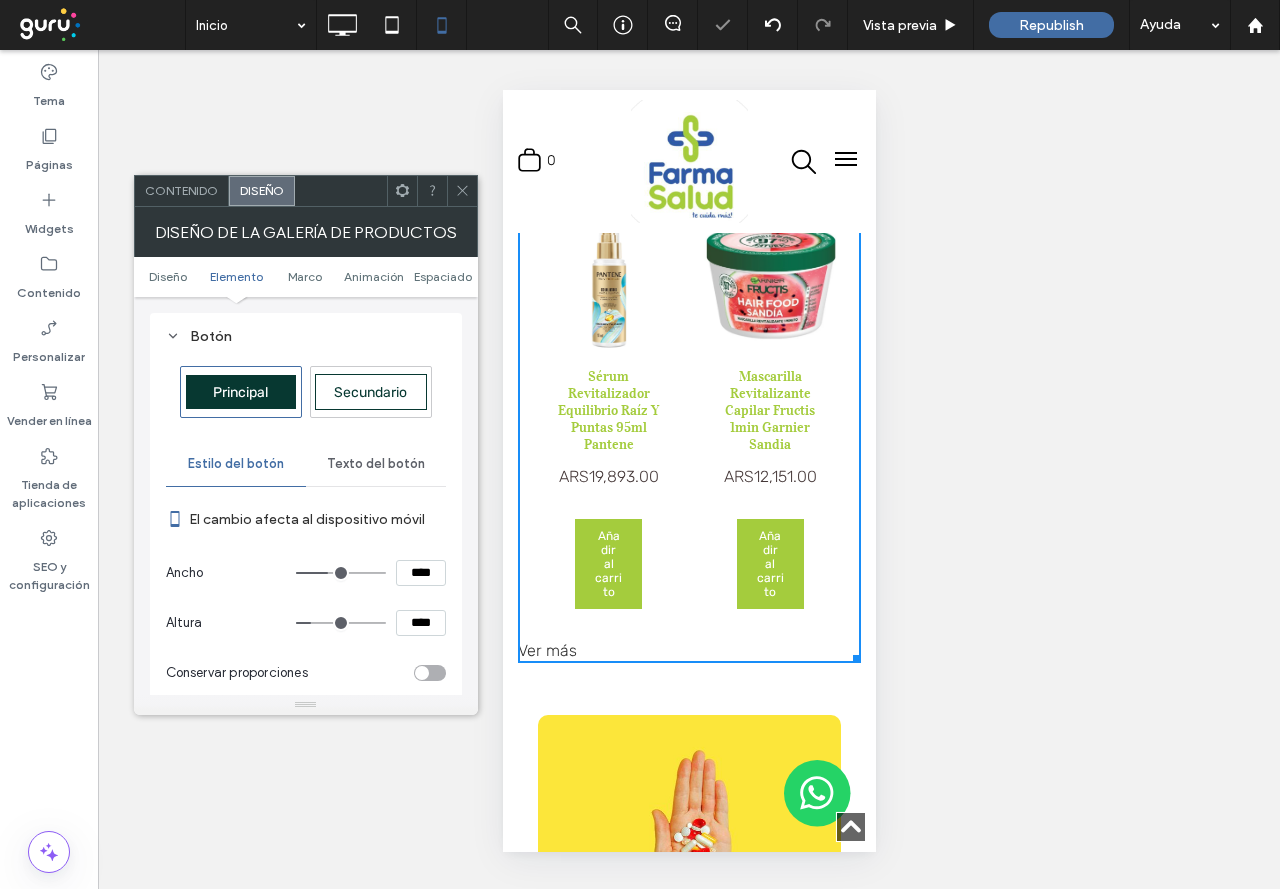 click at bounding box center [341, 573] 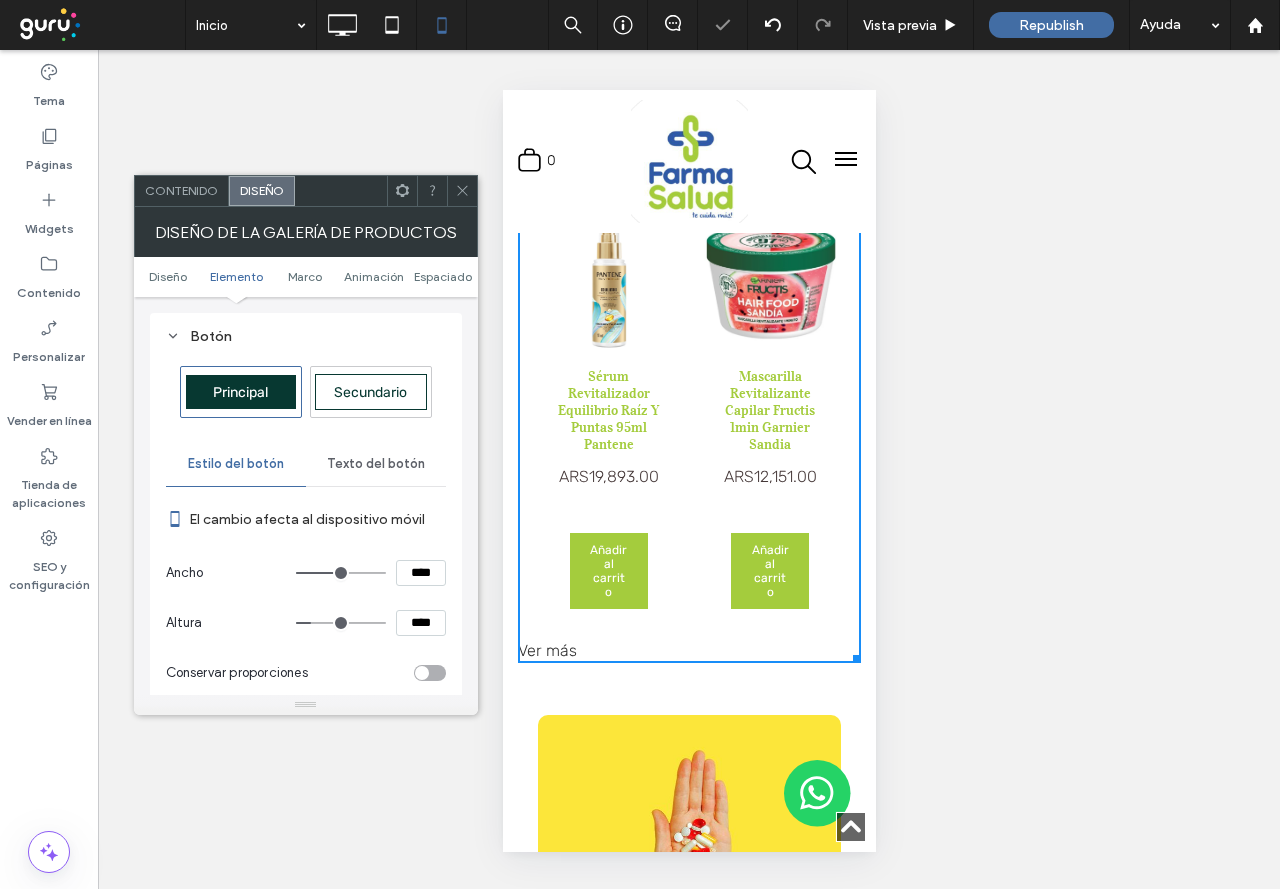click at bounding box center [341, 573] 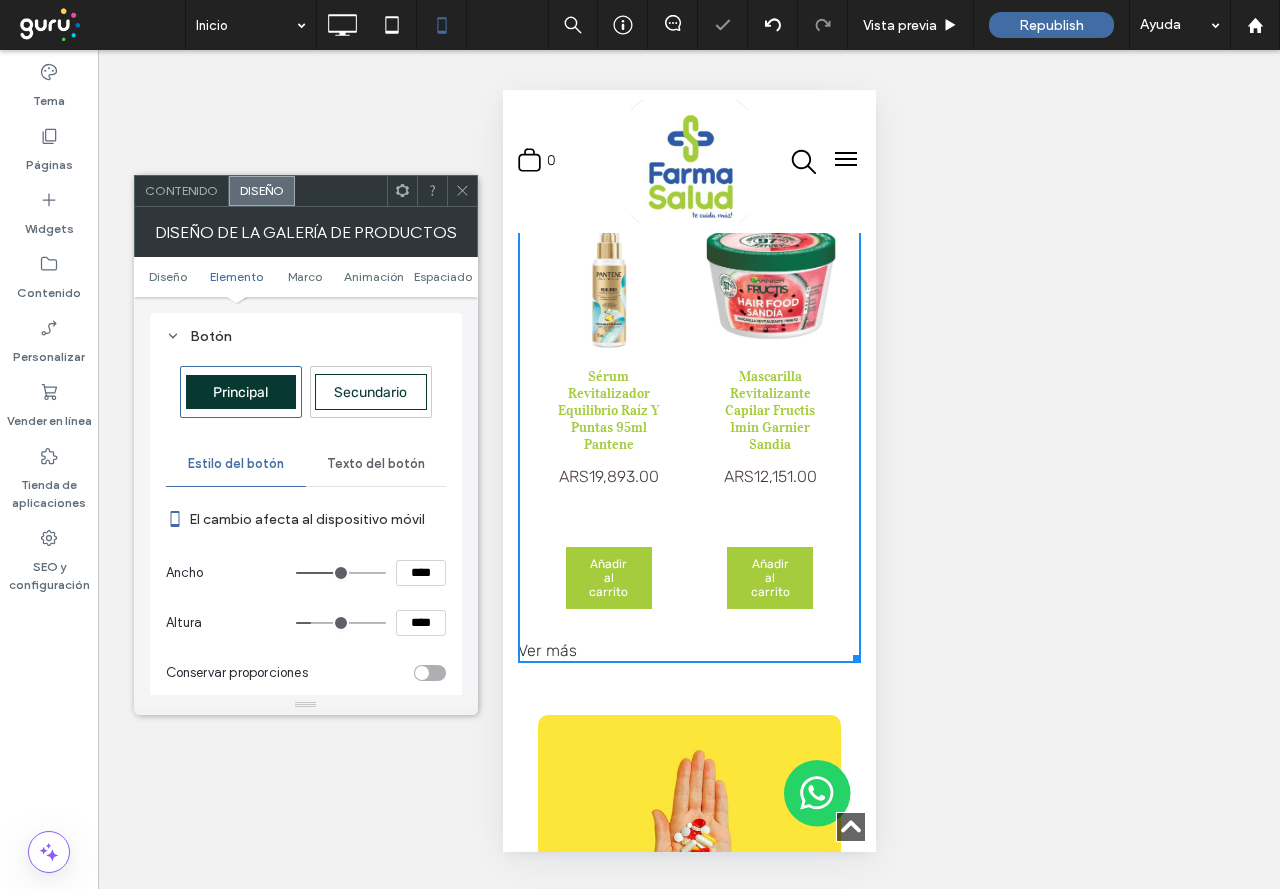 click at bounding box center [341, 623] 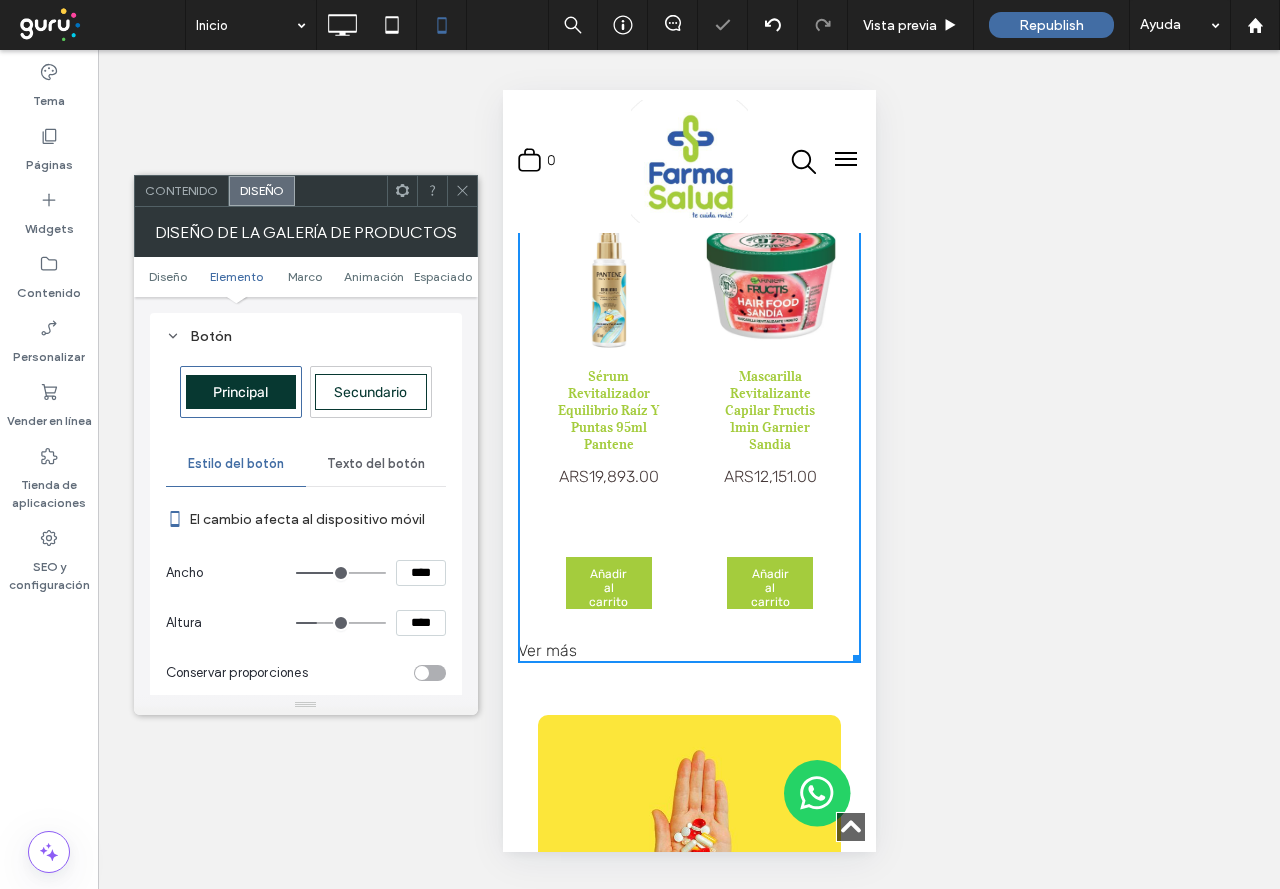 click at bounding box center (341, 623) 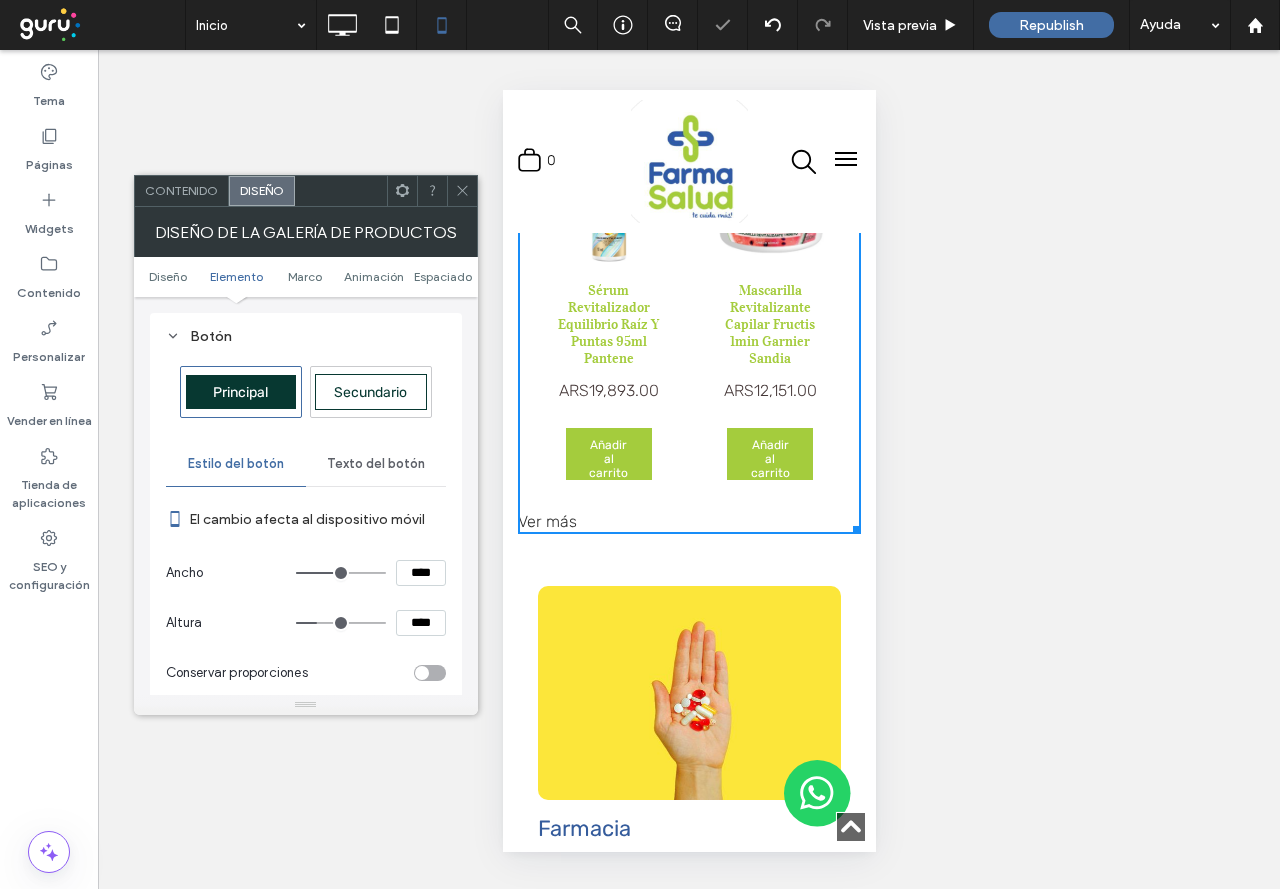 scroll, scrollTop: 2029, scrollLeft: 0, axis: vertical 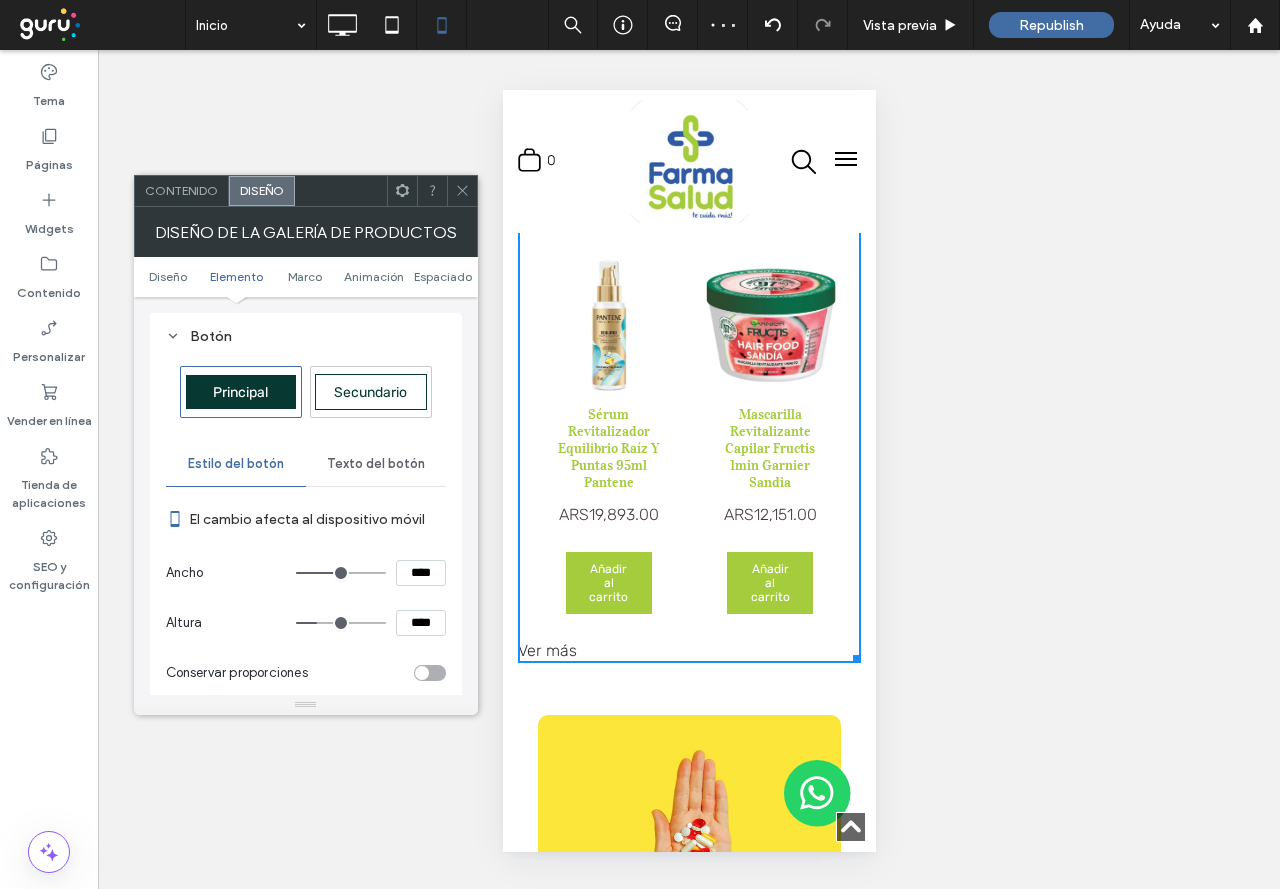 click on "Texto del botón" at bounding box center [376, 464] 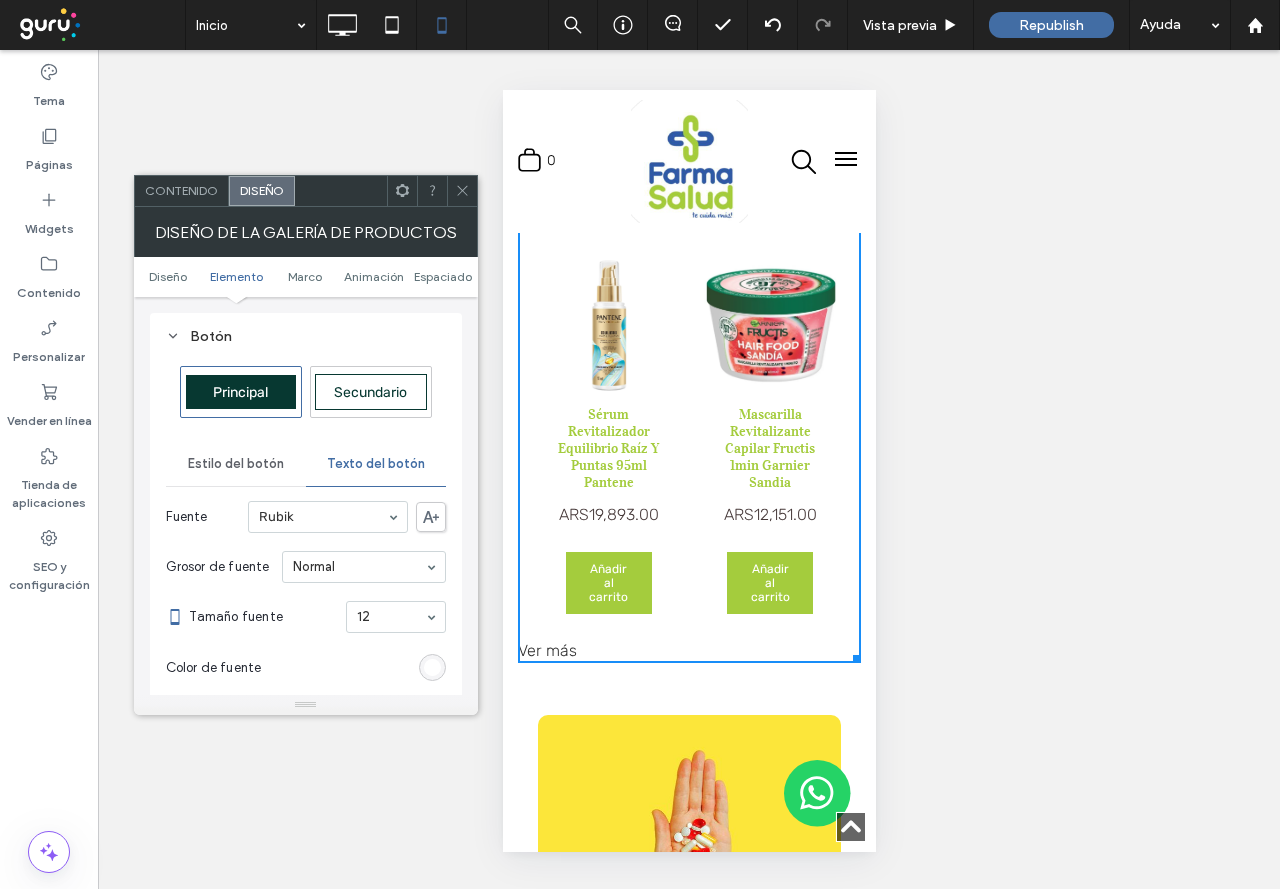 click at bounding box center (462, 191) 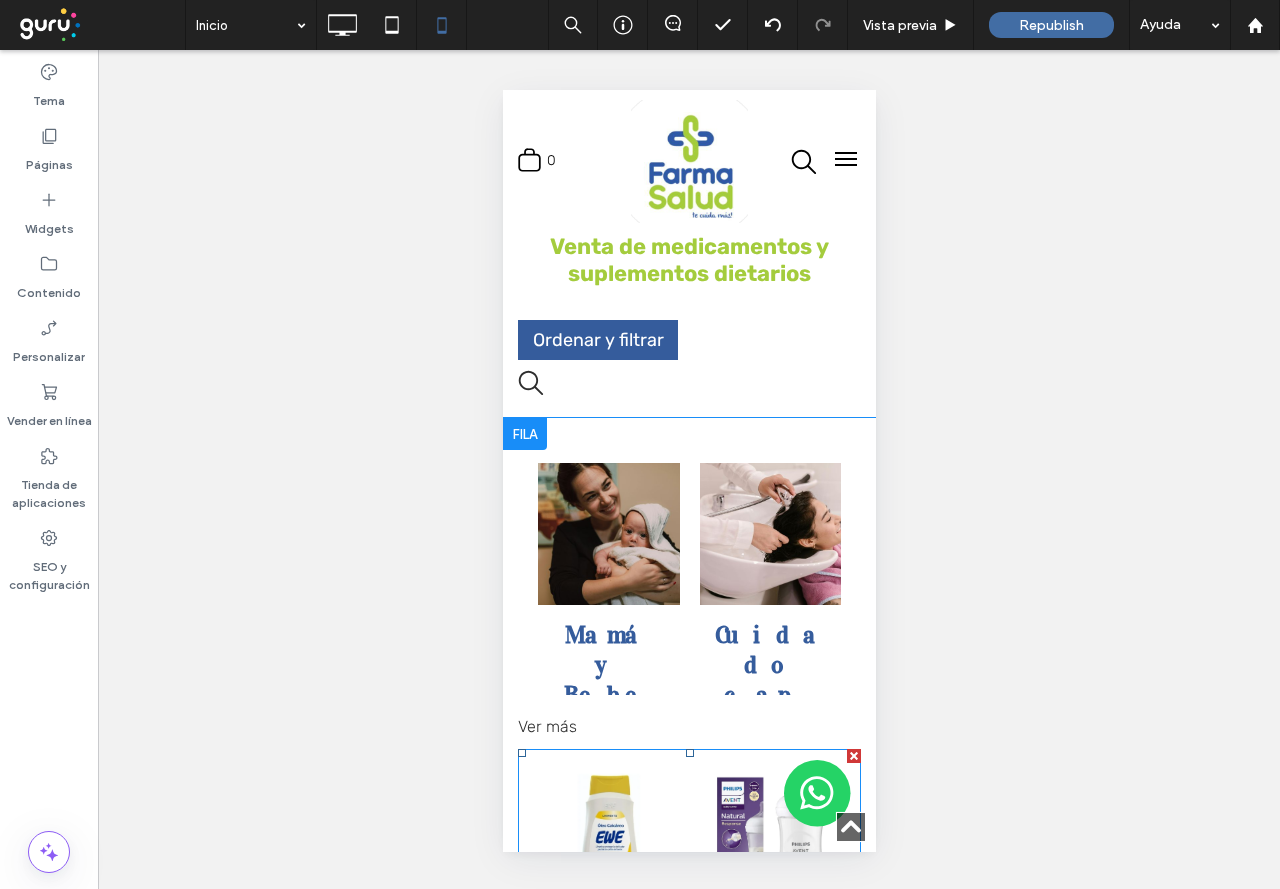 scroll, scrollTop: 683, scrollLeft: 0, axis: vertical 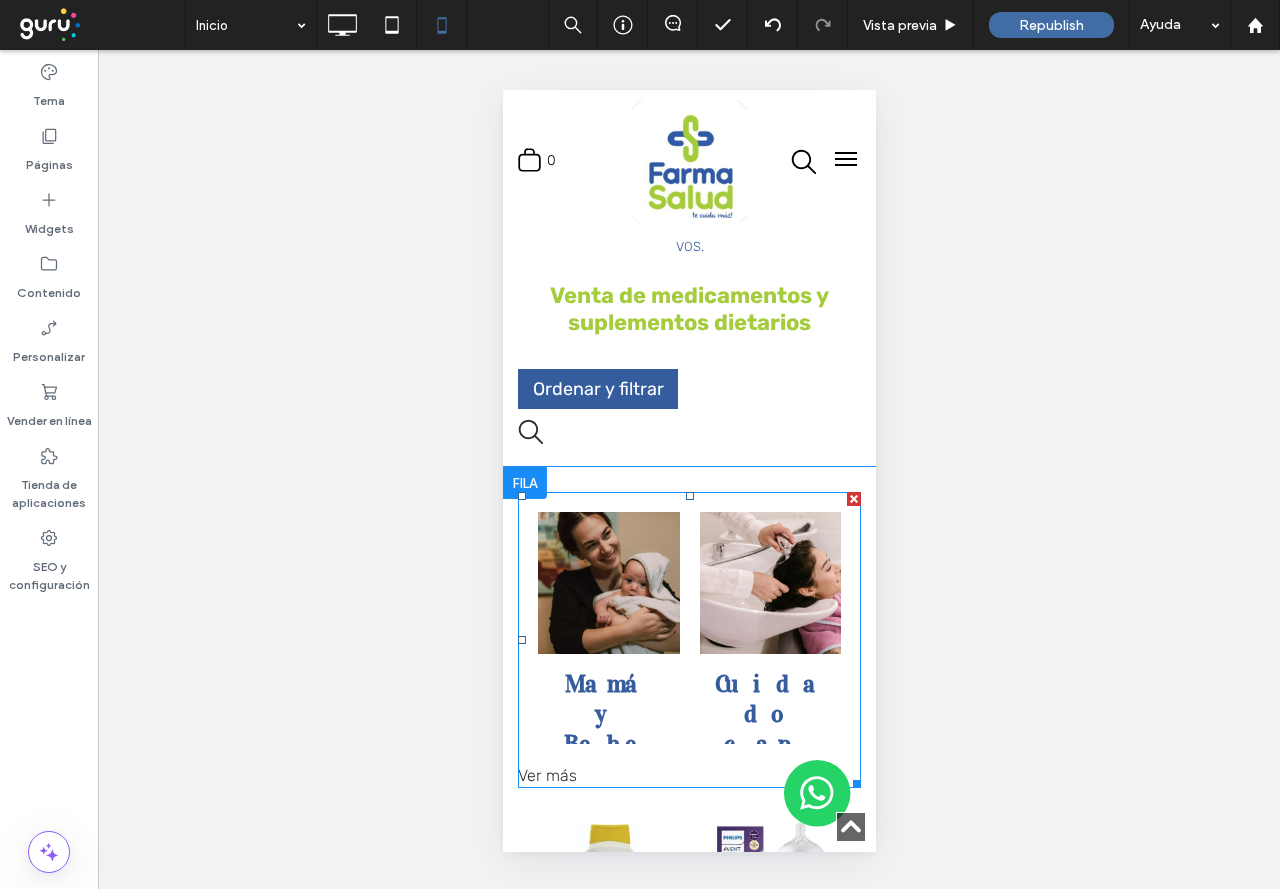 click on "Mamá y Bebe" at bounding box center [608, 714] 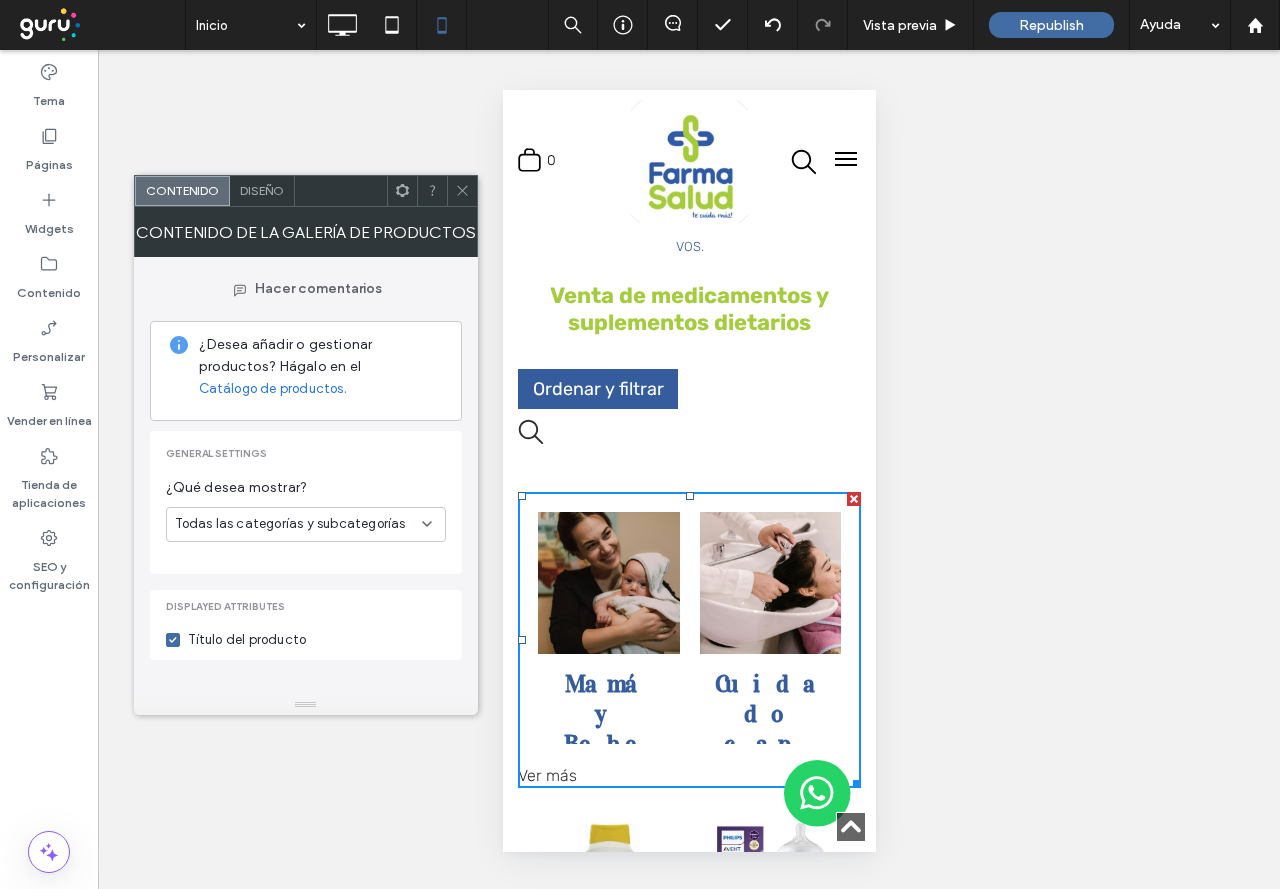 click on "Diseño" at bounding box center (262, 190) 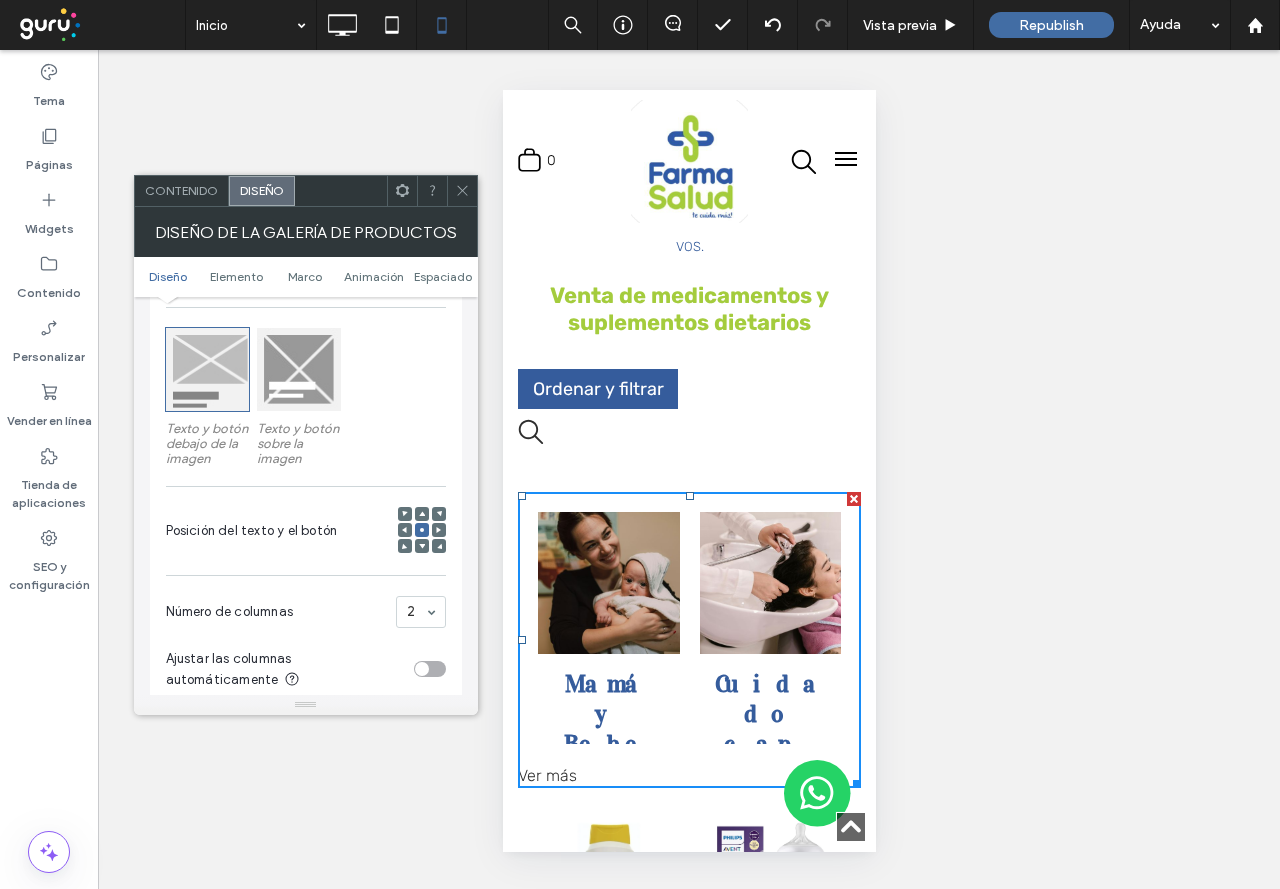 scroll, scrollTop: 400, scrollLeft: 0, axis: vertical 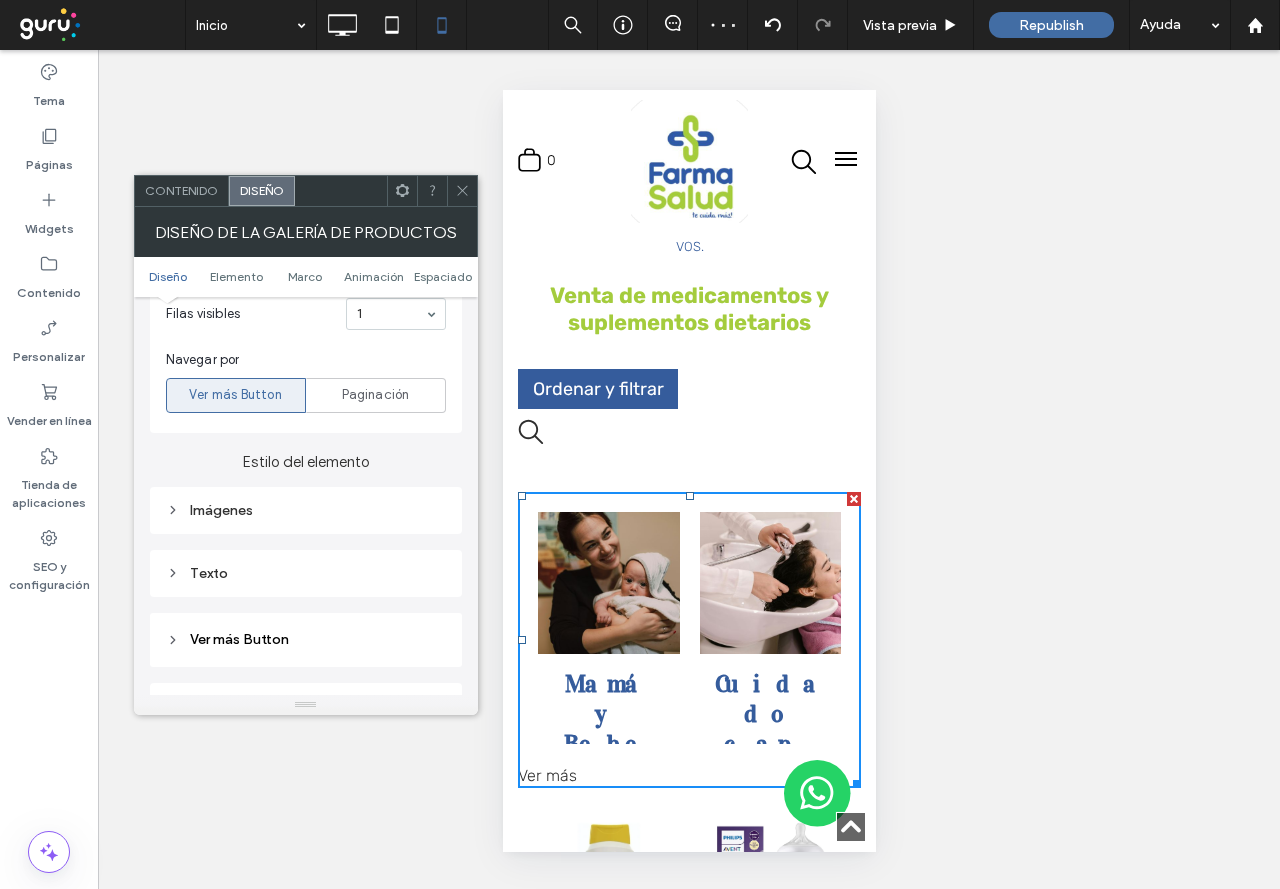 click on "Texto" at bounding box center (306, 573) 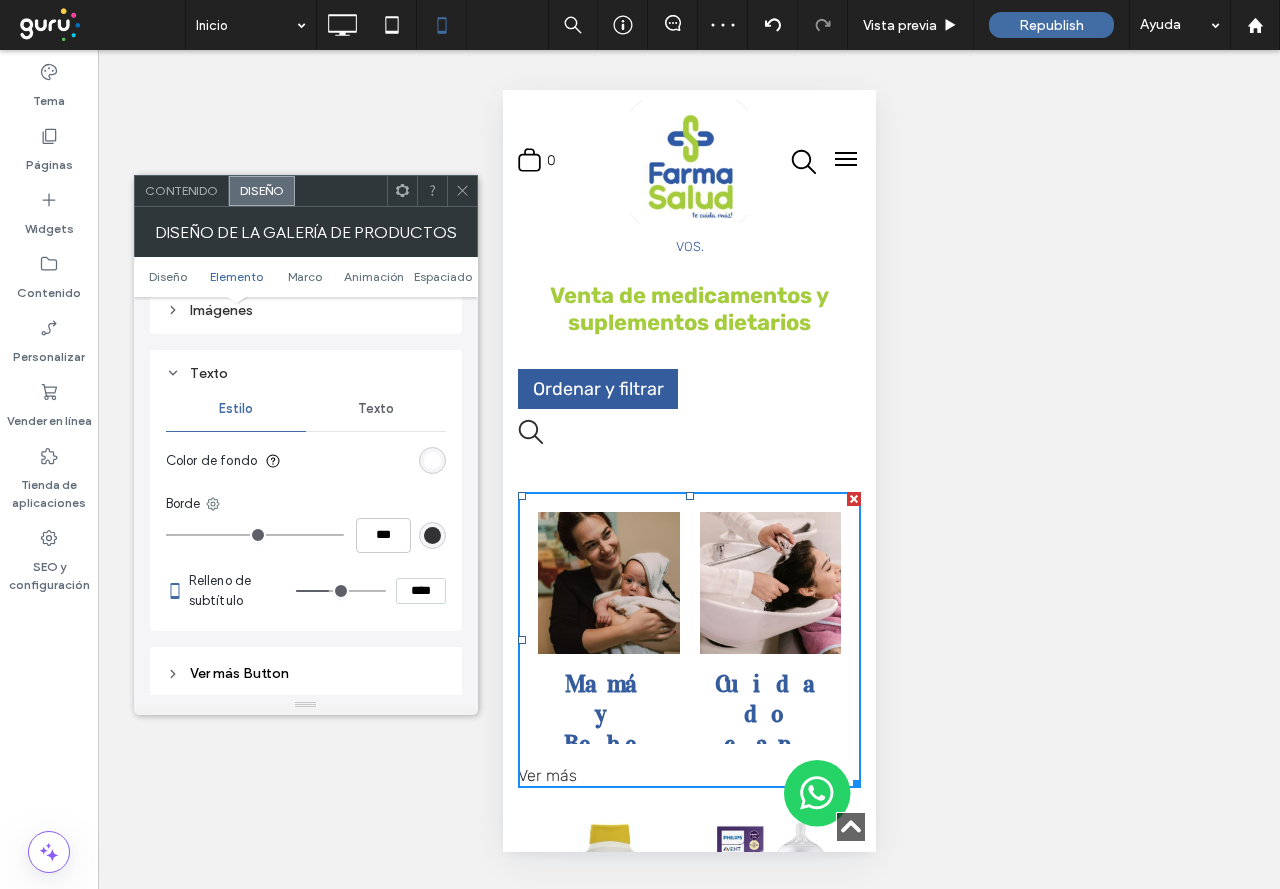 click on "Texto" at bounding box center [376, 409] 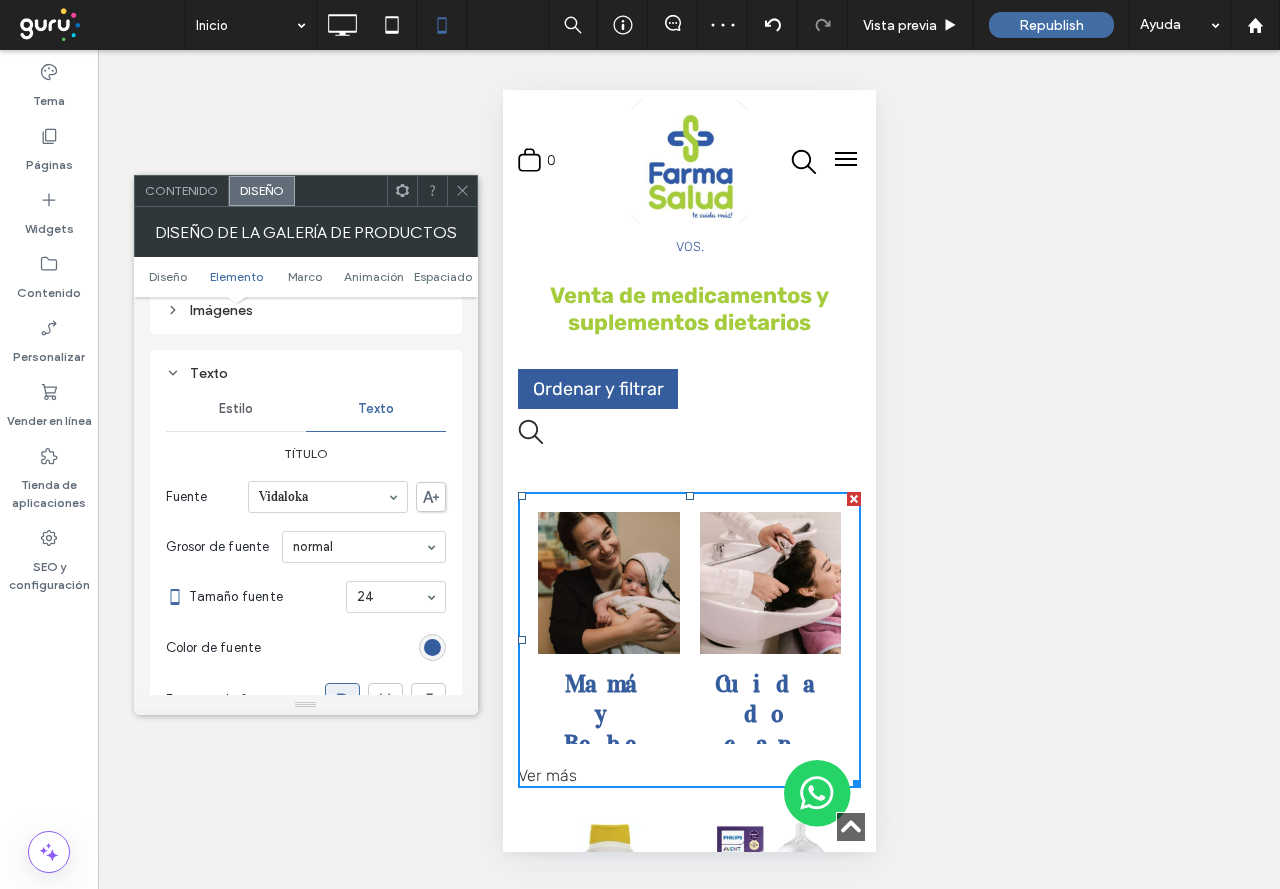 scroll, scrollTop: 1000, scrollLeft: 0, axis: vertical 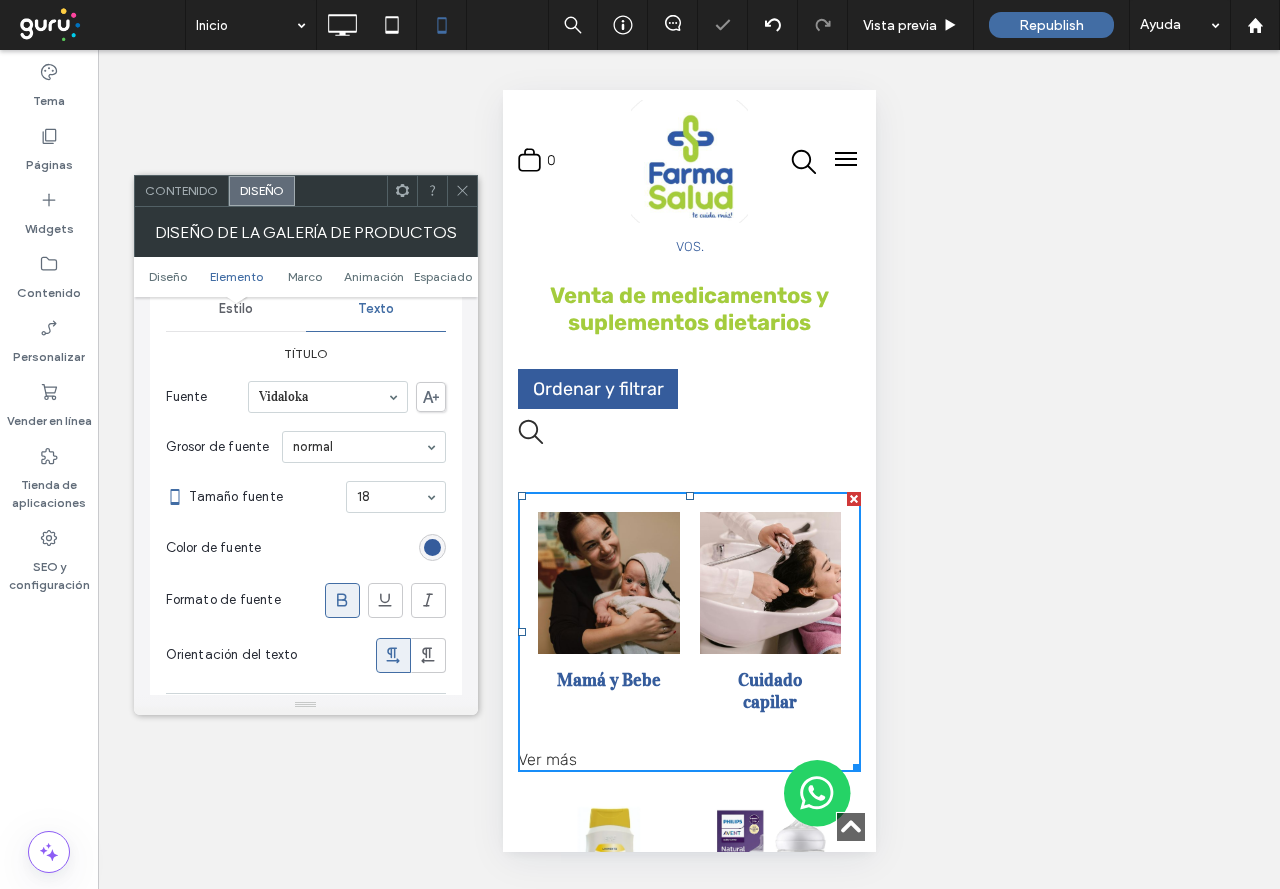 click 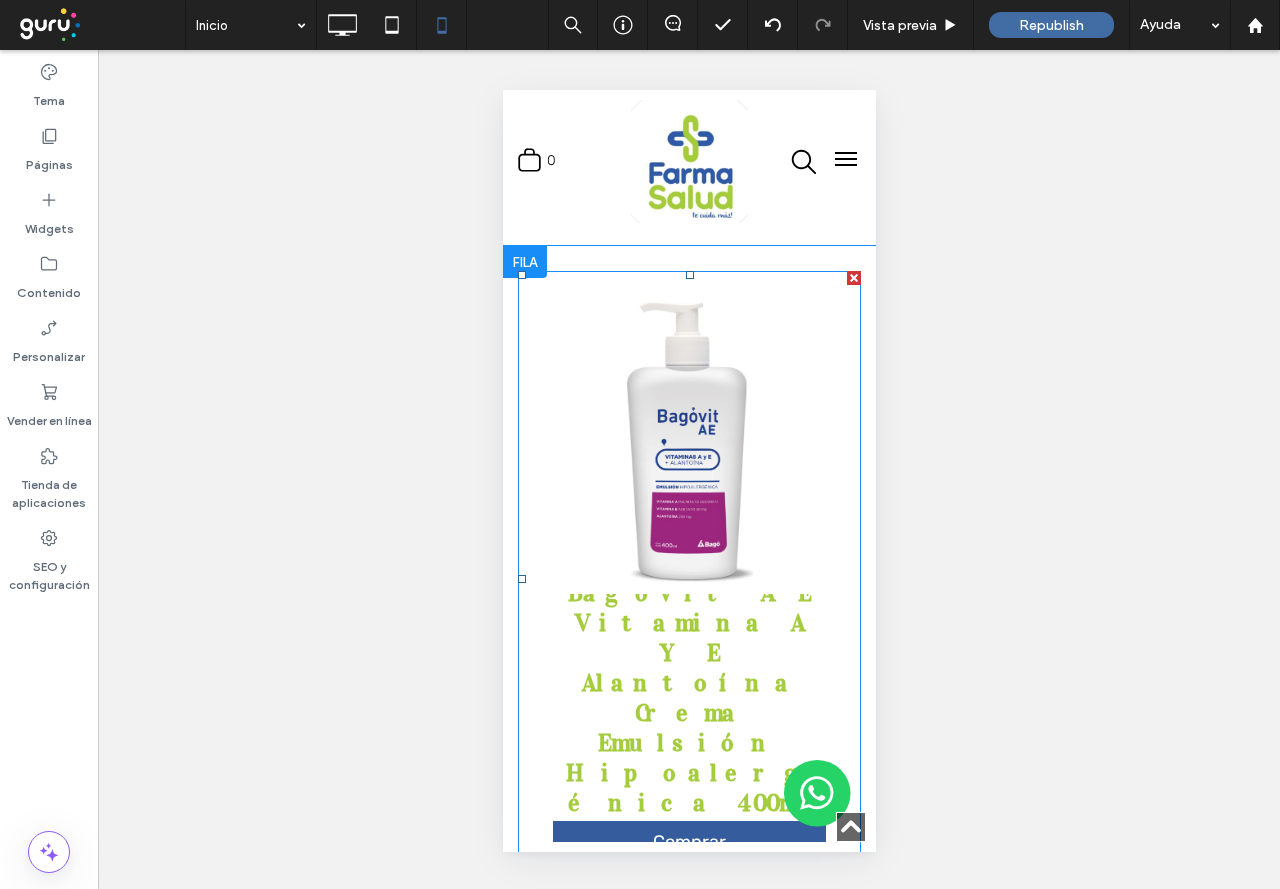 scroll, scrollTop: 4000, scrollLeft: 0, axis: vertical 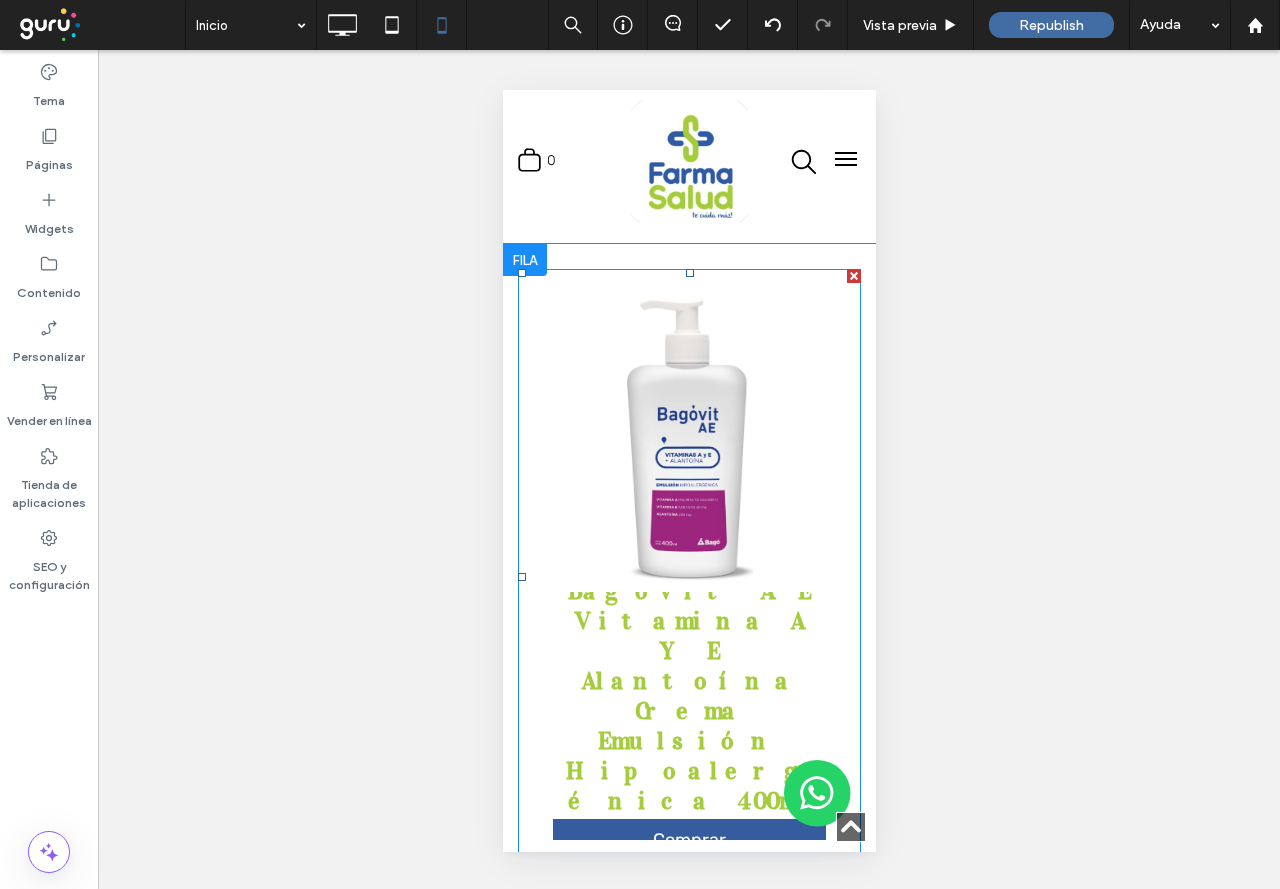 click on "Bagovit A E Vitamina A Y E Alantoína Crema Emulsión Hipoalergénica 400ml
ARS30,136.00" at bounding box center (688, 685) 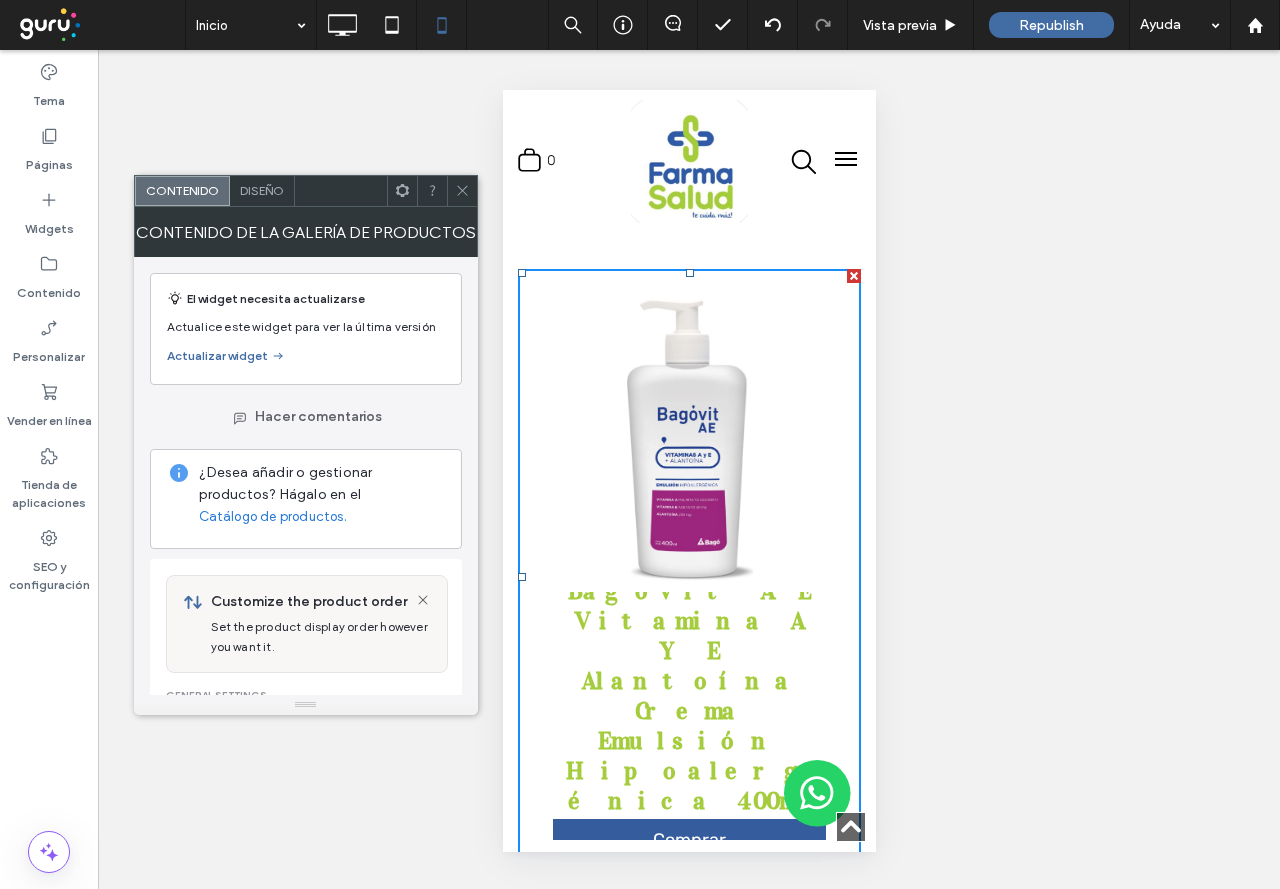 click on "Diseño" at bounding box center [262, 191] 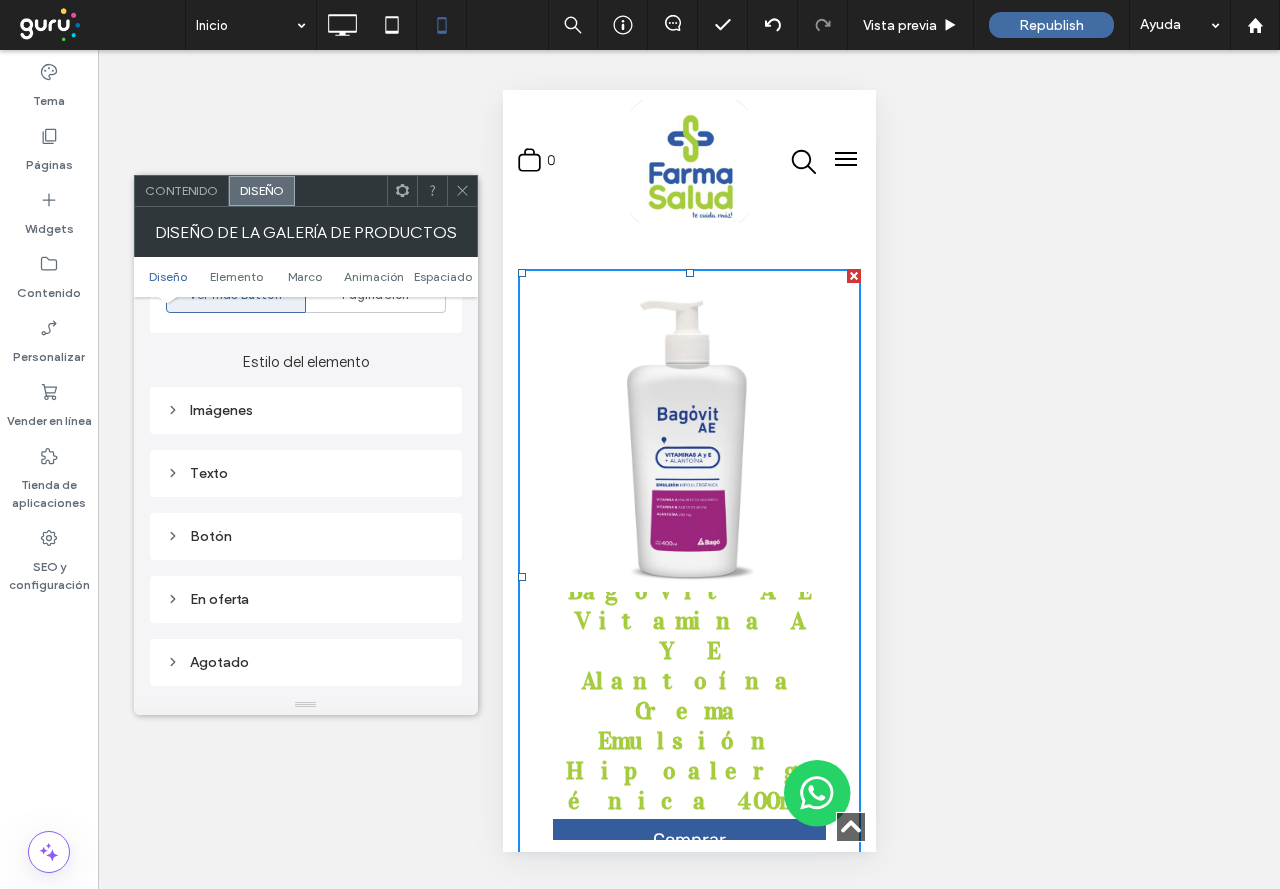 click on "Botón" at bounding box center (306, 536) 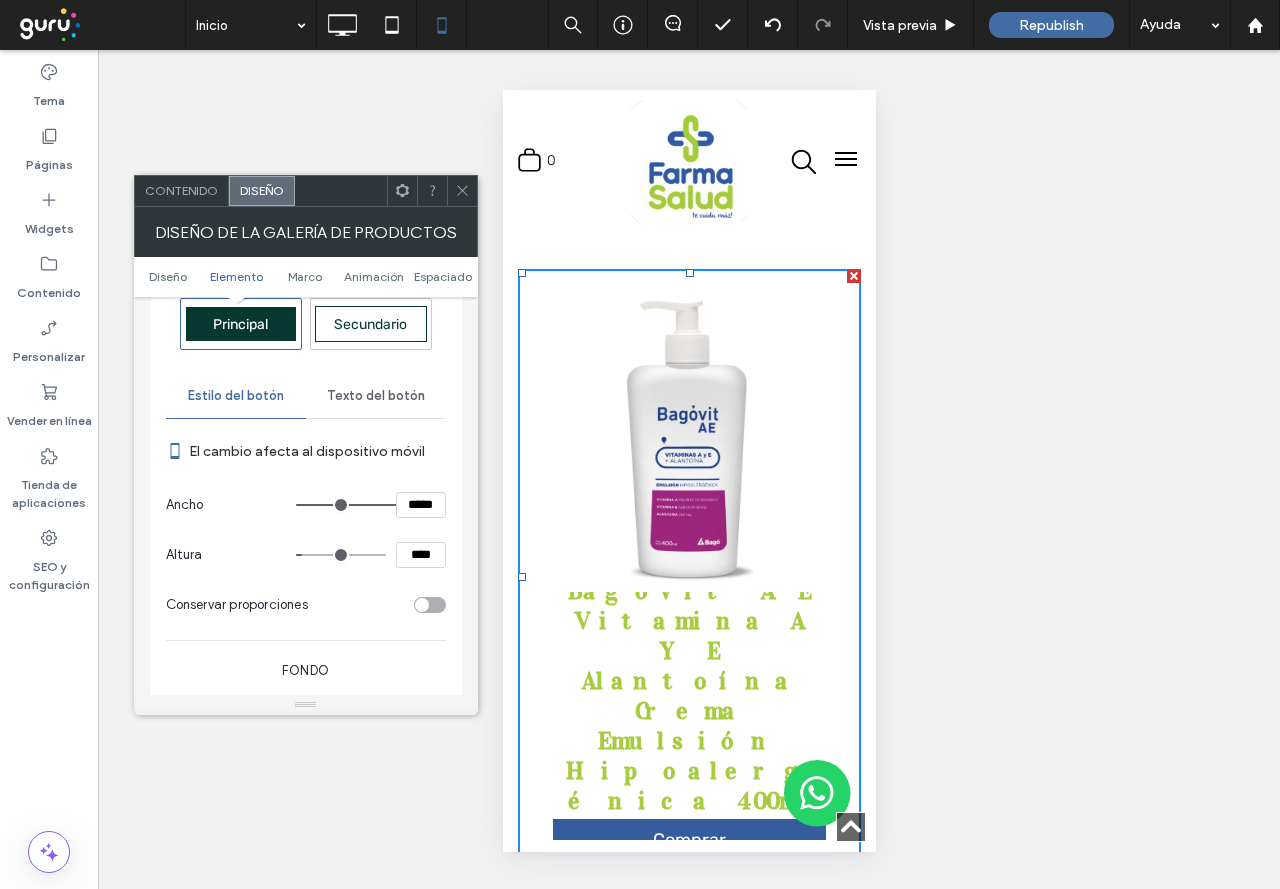 scroll, scrollTop: 1100, scrollLeft: 0, axis: vertical 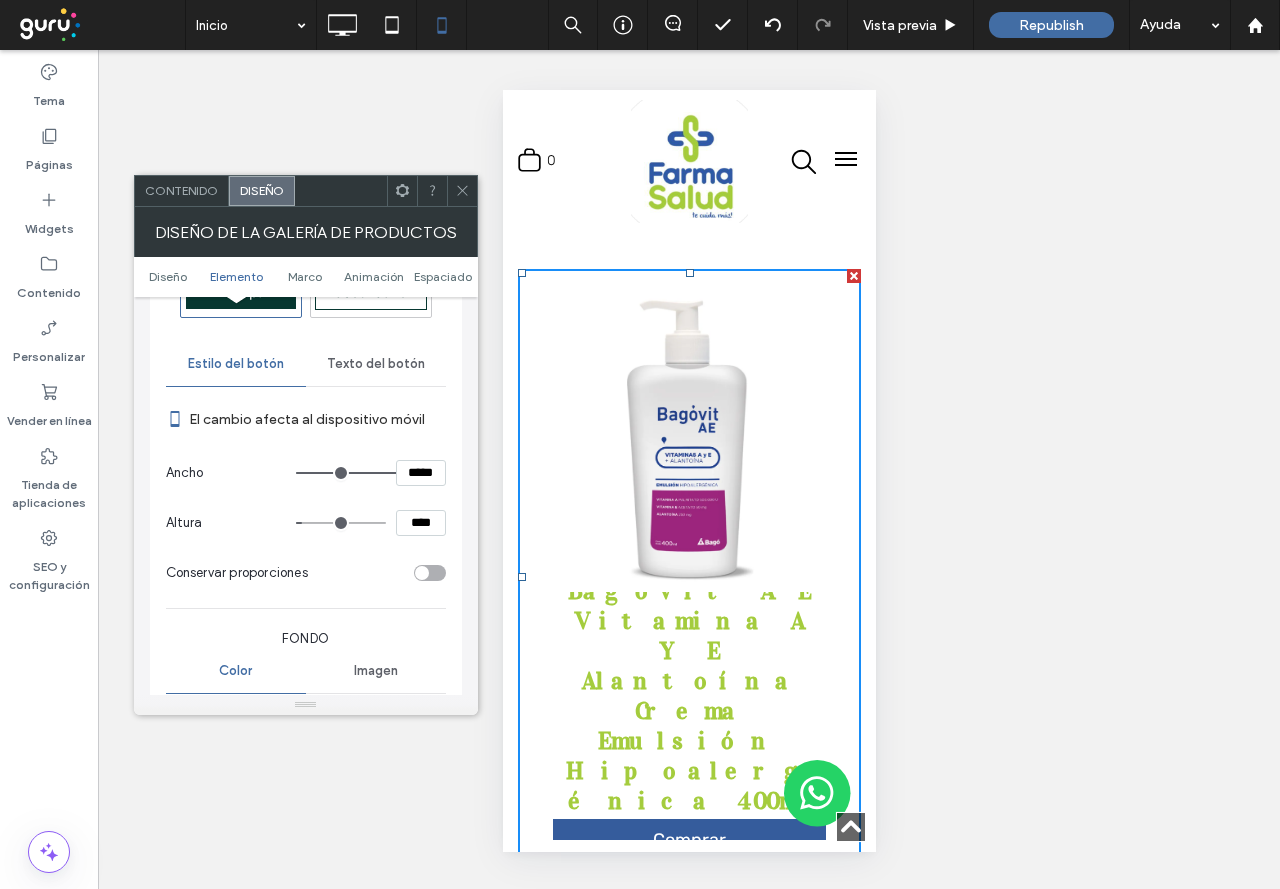 click on "Texto del botón" at bounding box center (376, 364) 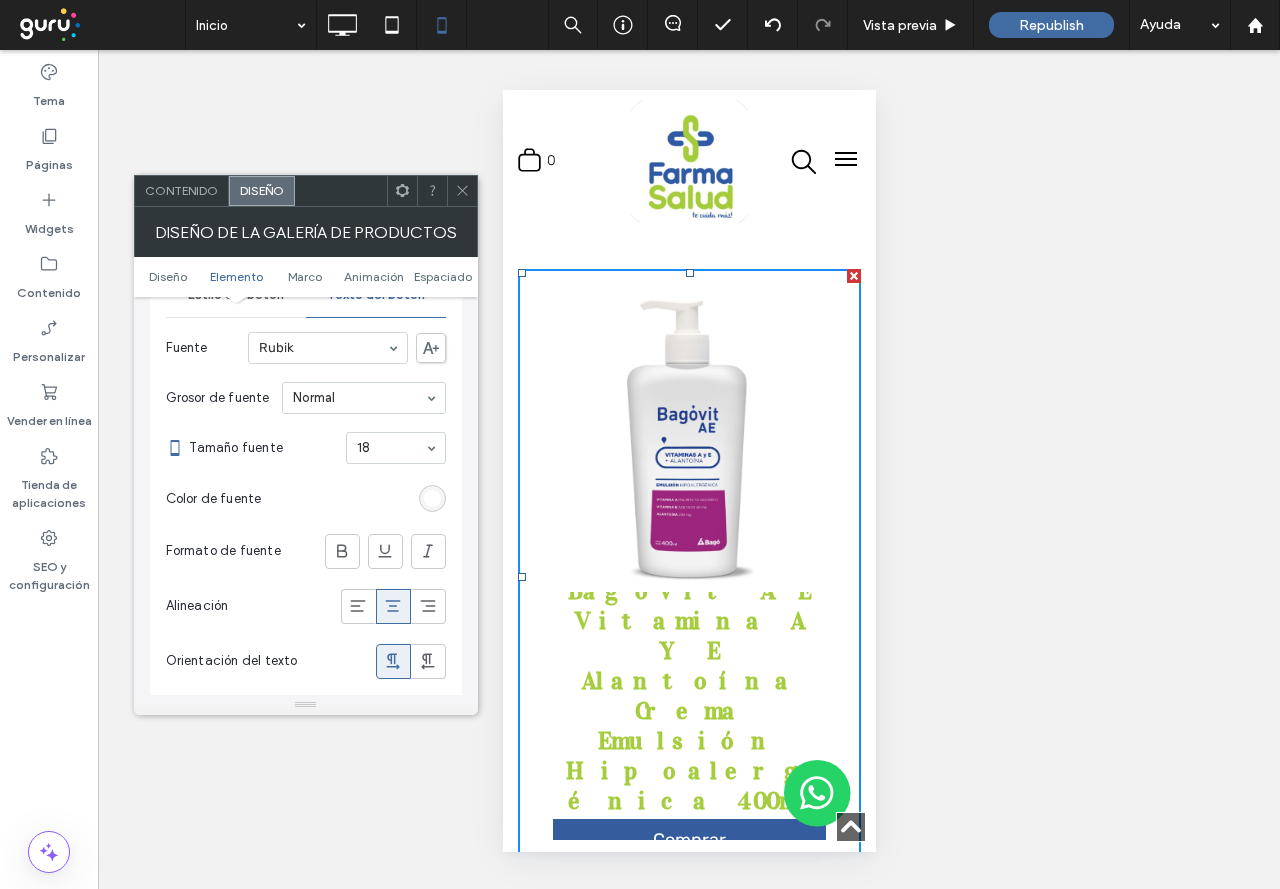 scroll, scrollTop: 1200, scrollLeft: 0, axis: vertical 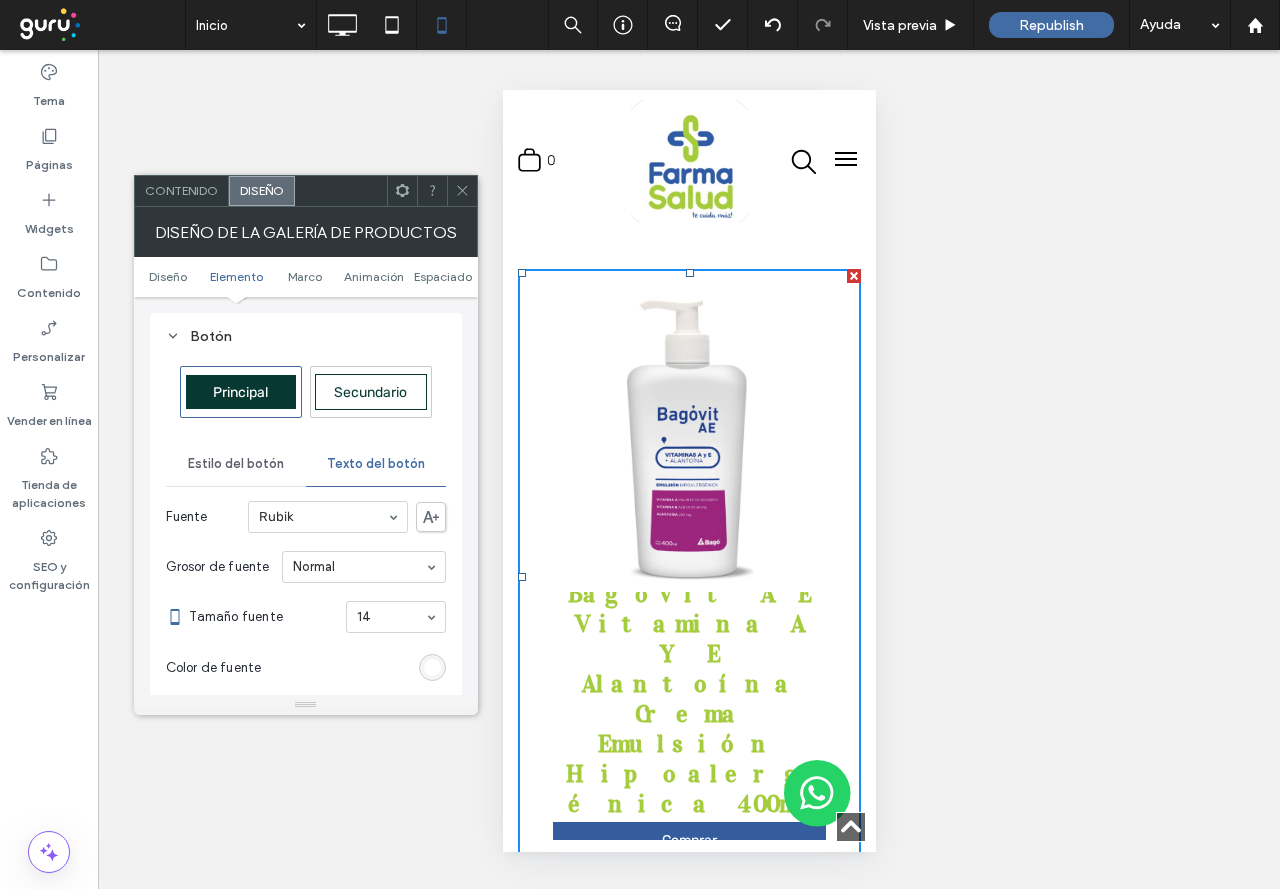 click on "Estilo del botón" at bounding box center (236, 464) 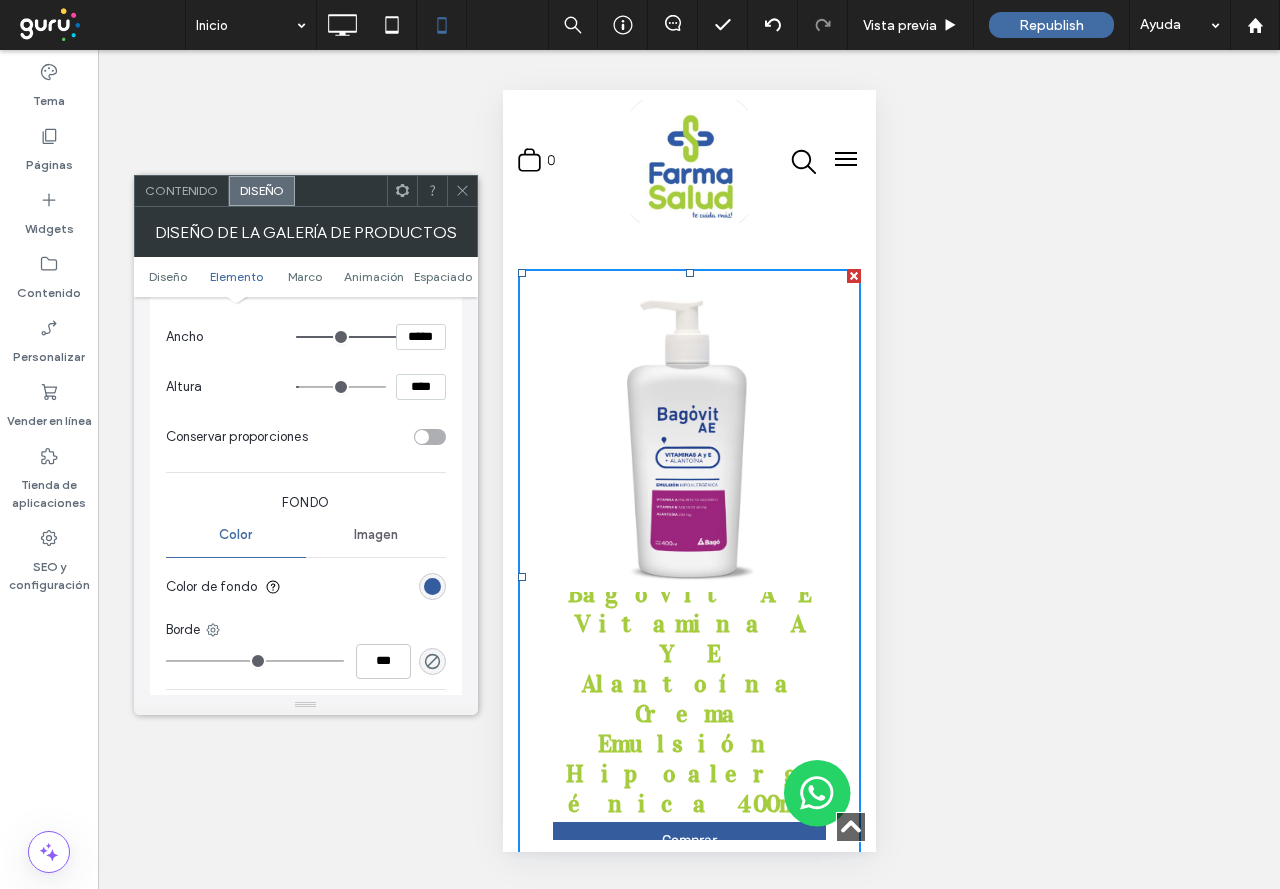 scroll, scrollTop: 1200, scrollLeft: 0, axis: vertical 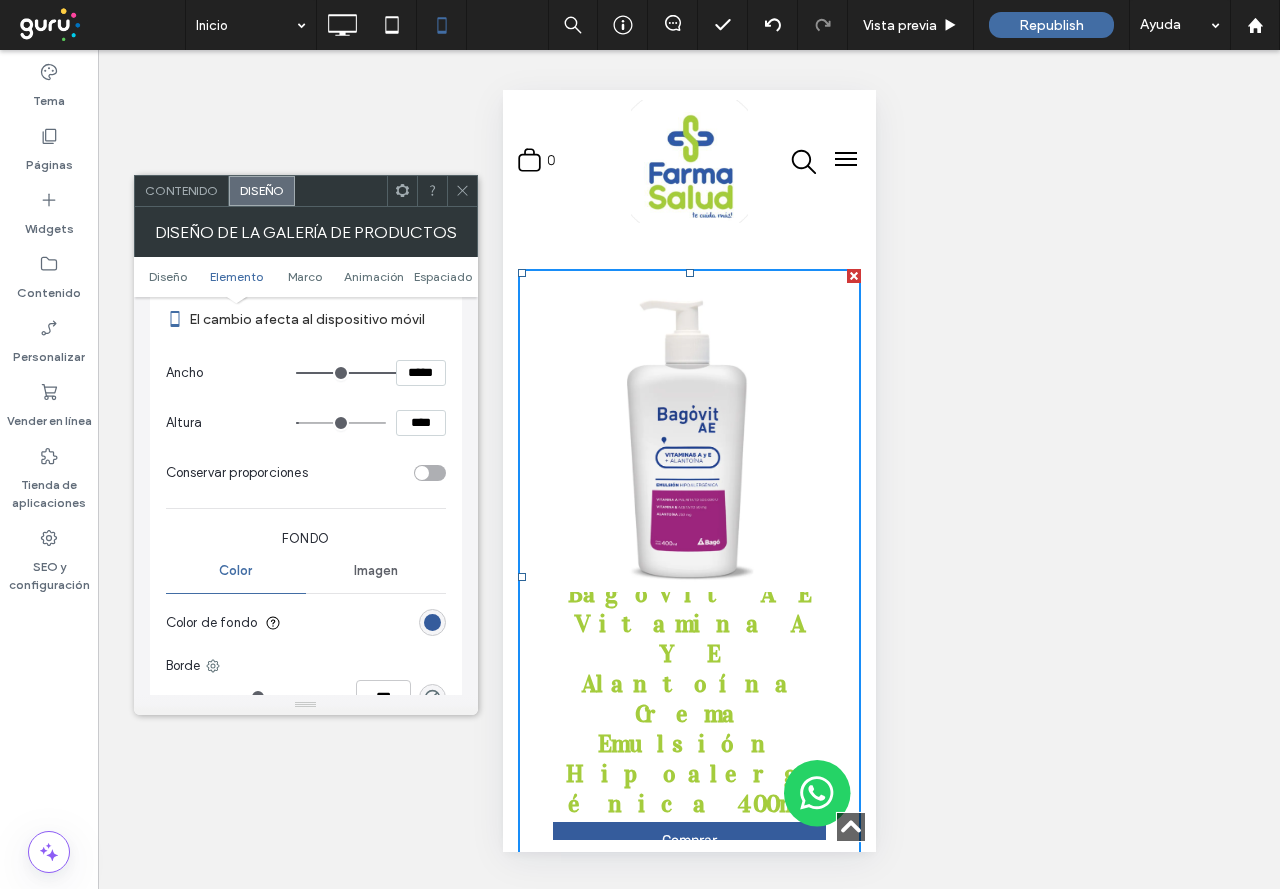 click at bounding box center (346, 373) 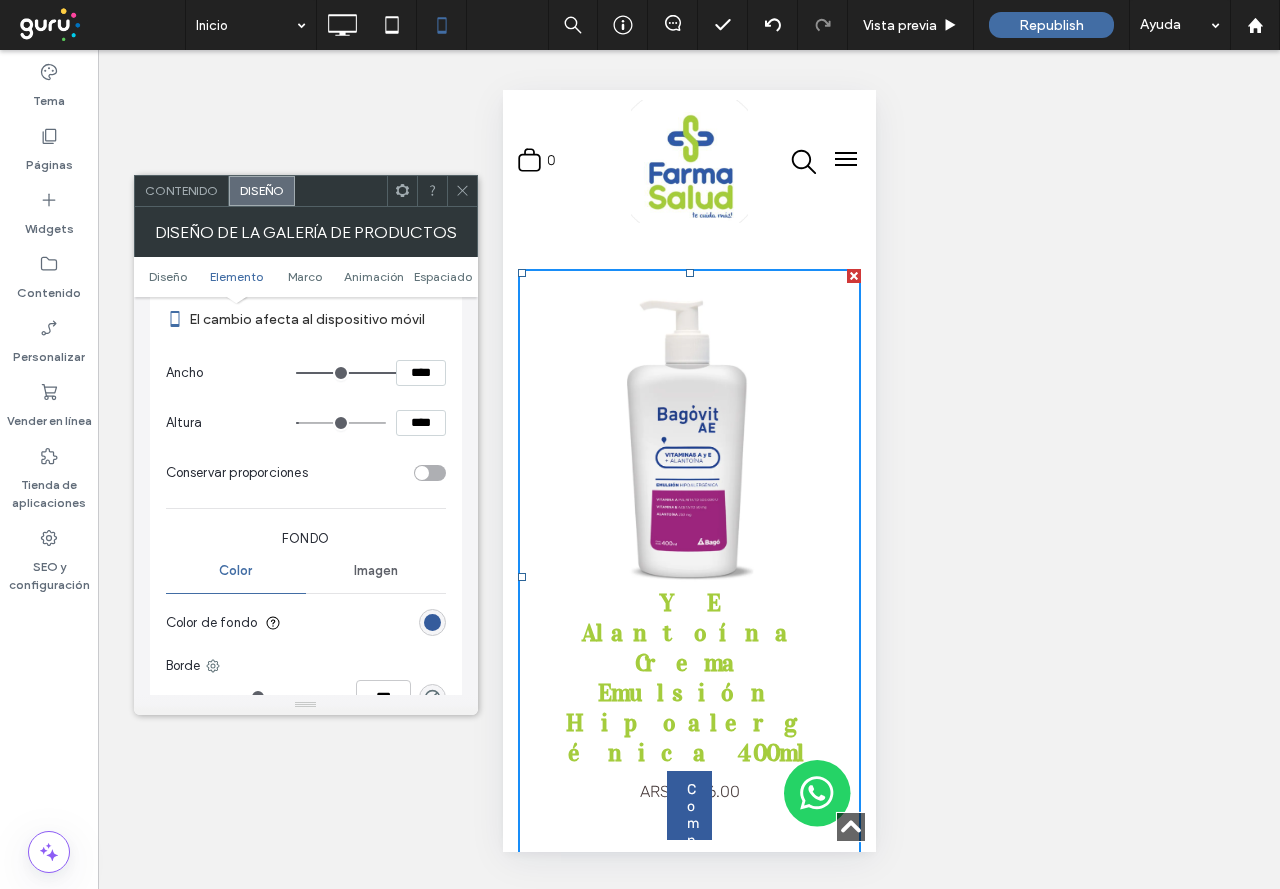 click at bounding box center [341, 373] 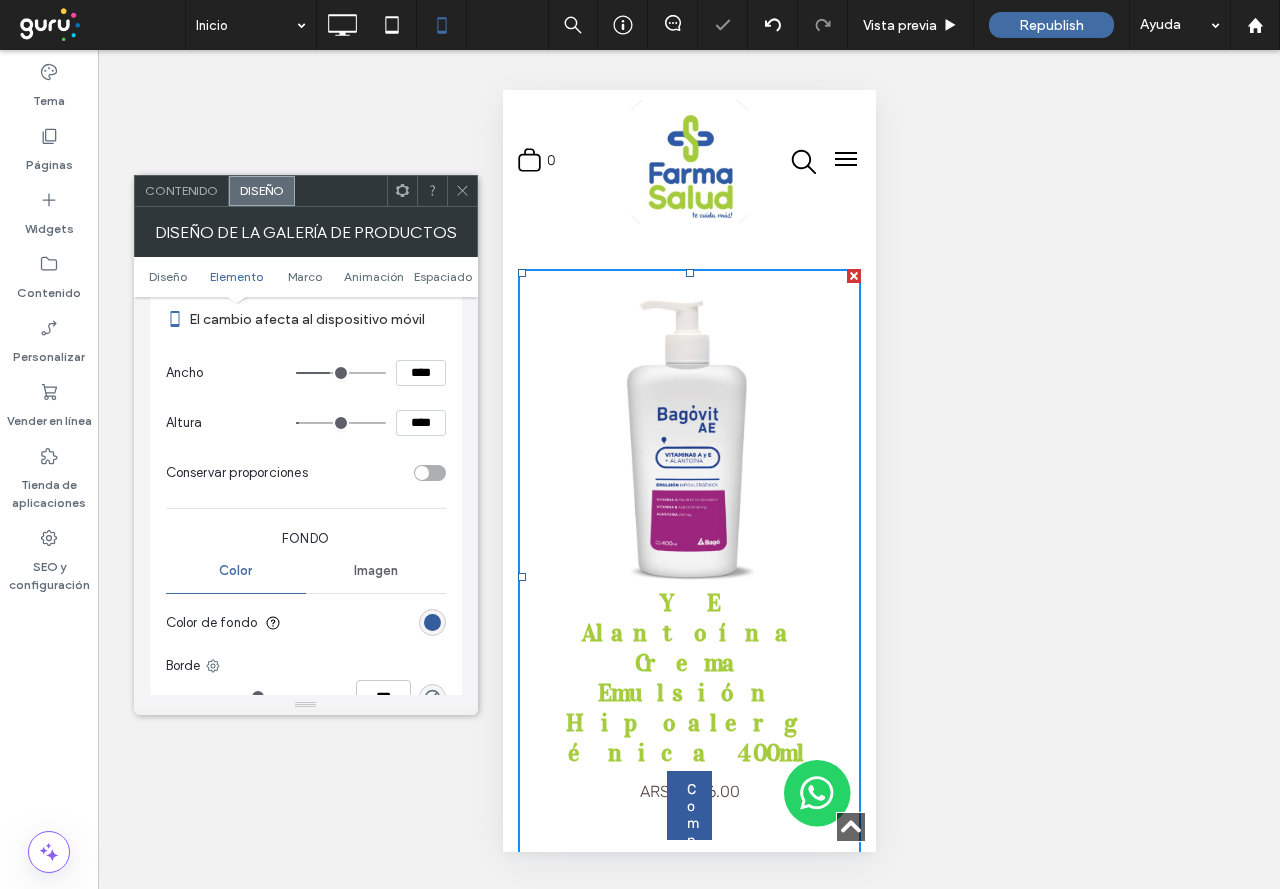 drag, startPoint x: 320, startPoint y: 373, endPoint x: 332, endPoint y: 368, distance: 13 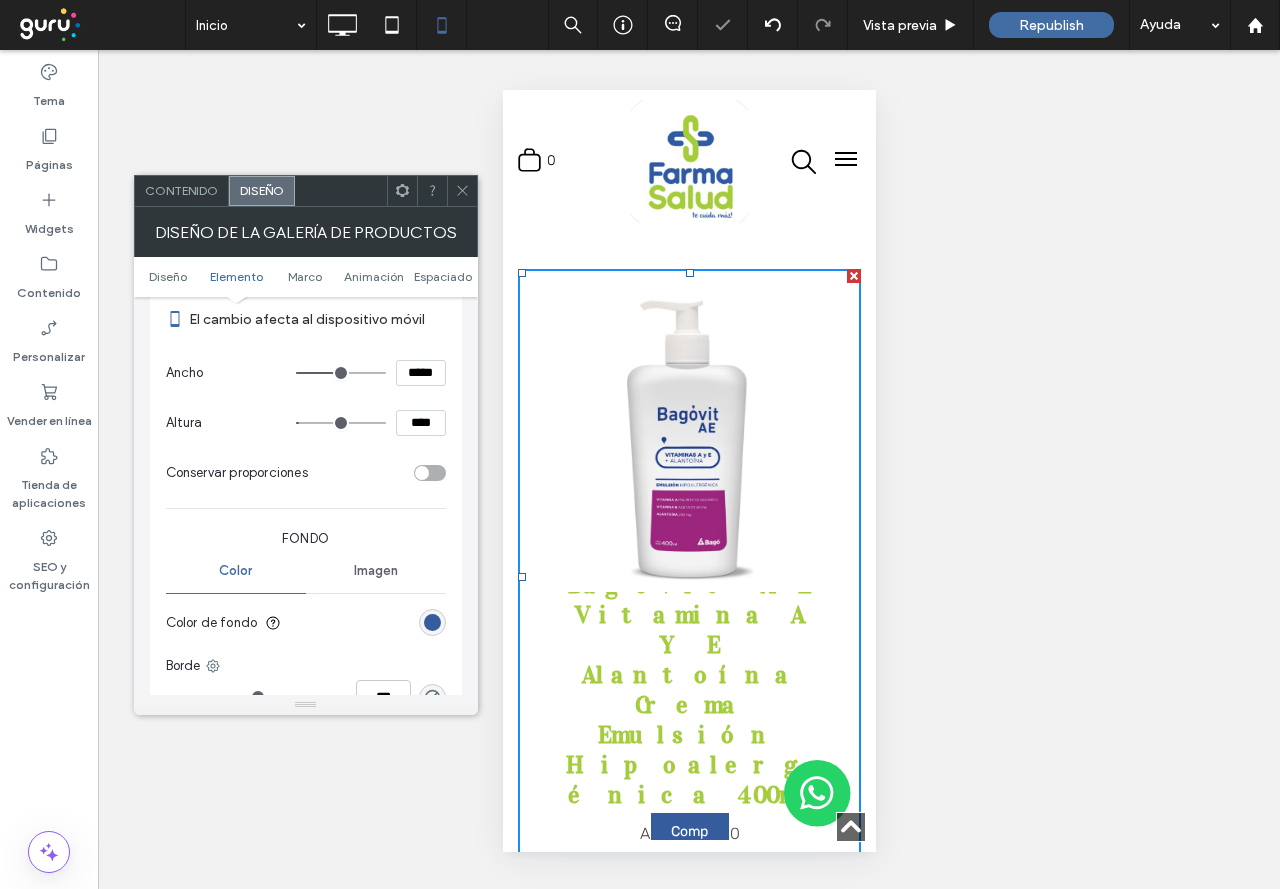 drag, startPoint x: 334, startPoint y: 368, endPoint x: 349, endPoint y: 368, distance: 15 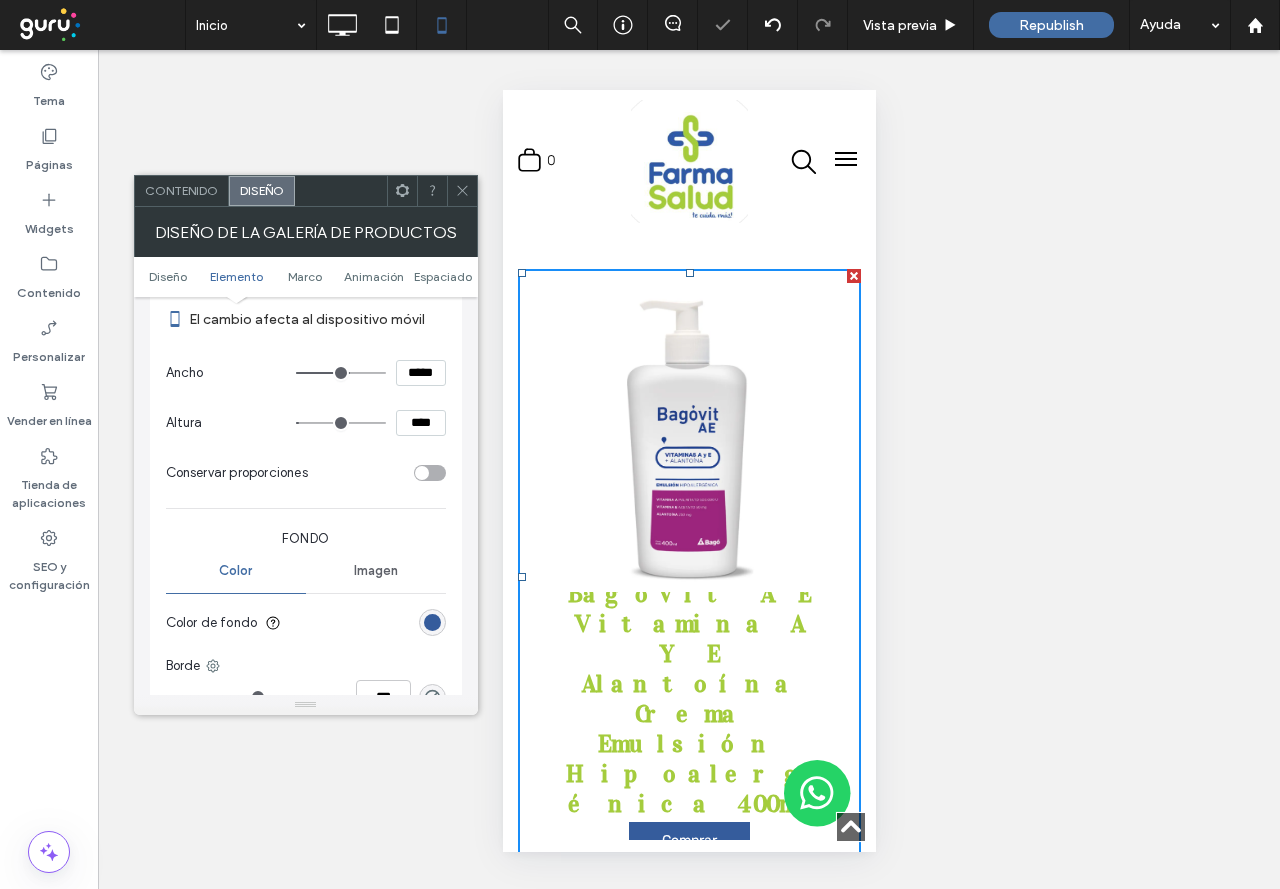 click 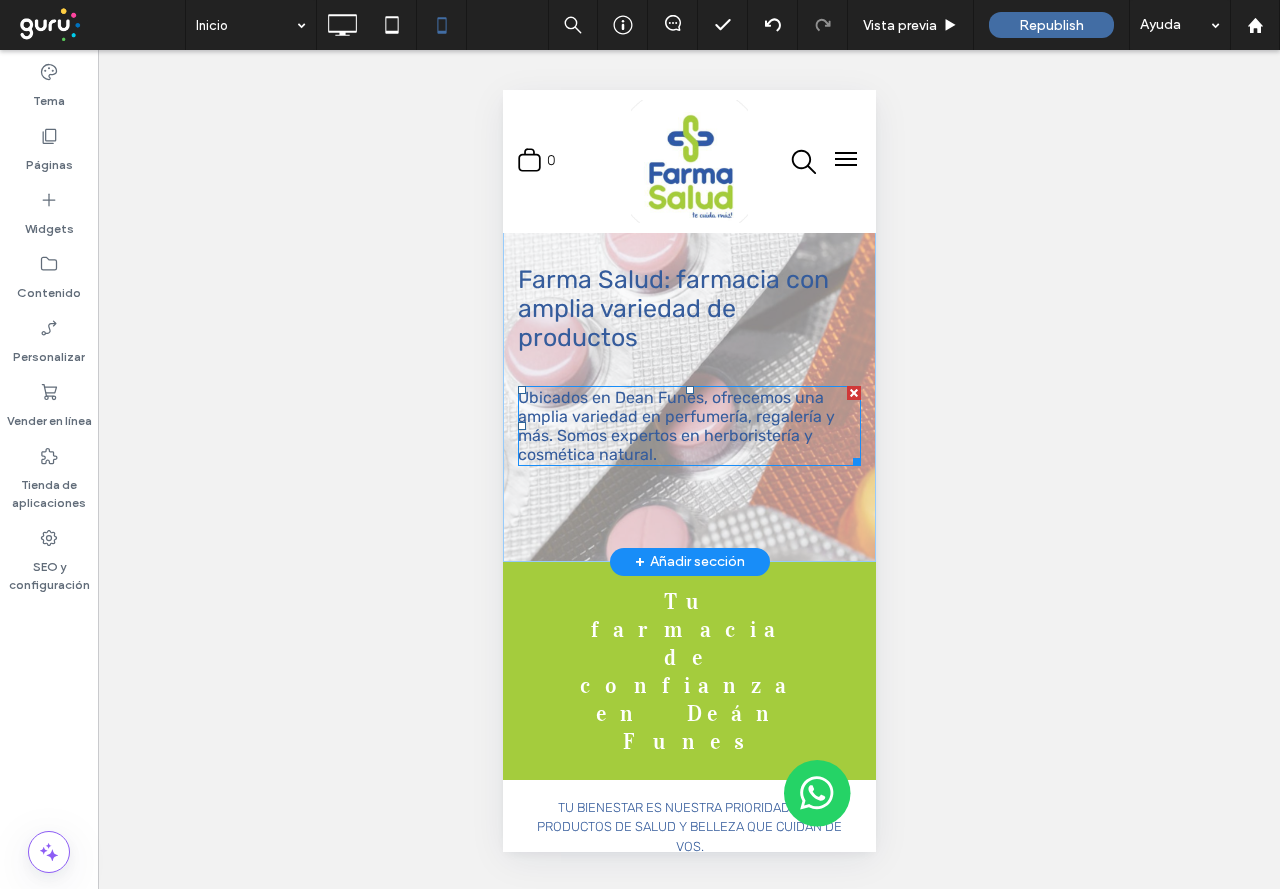 scroll, scrollTop: 0, scrollLeft: 0, axis: both 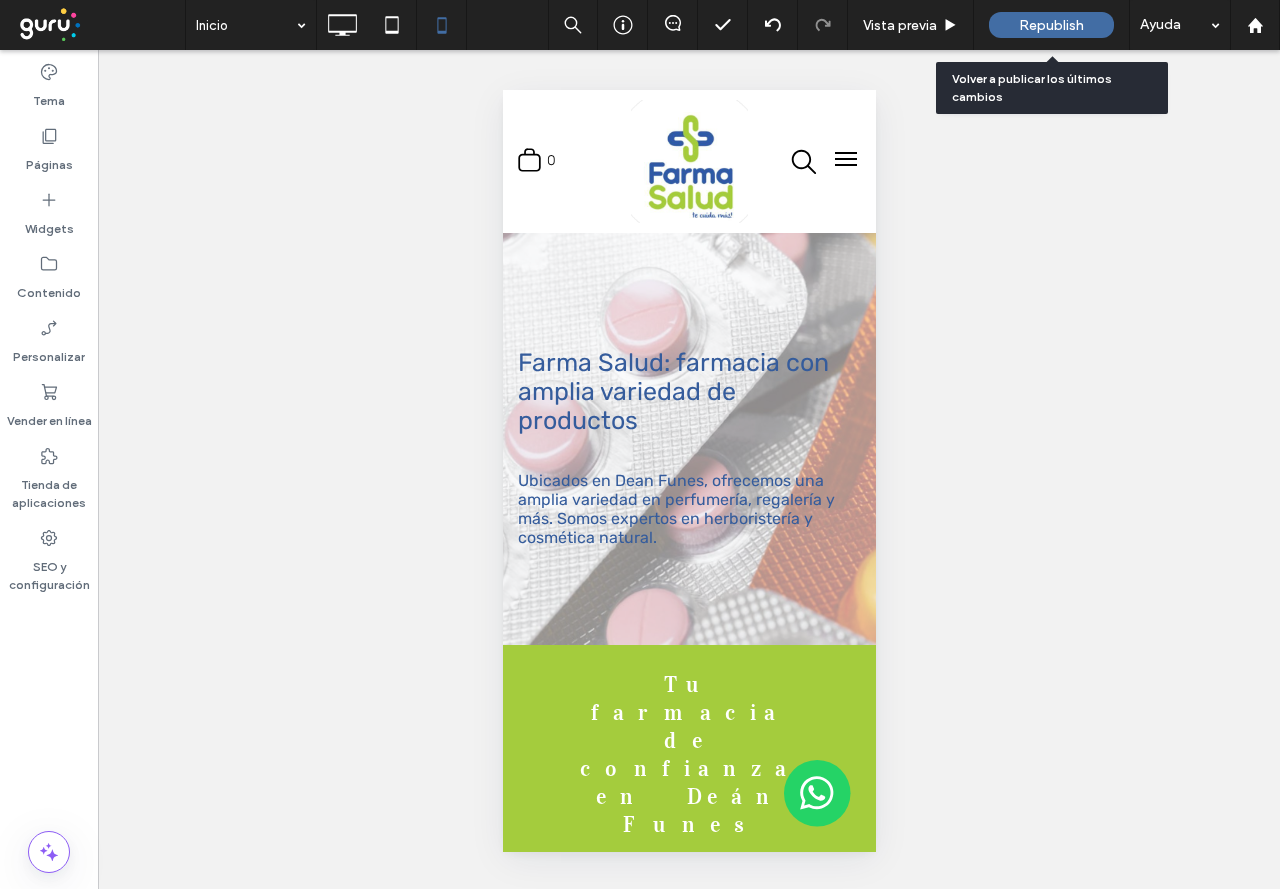 click on "Republish" at bounding box center [1051, 25] 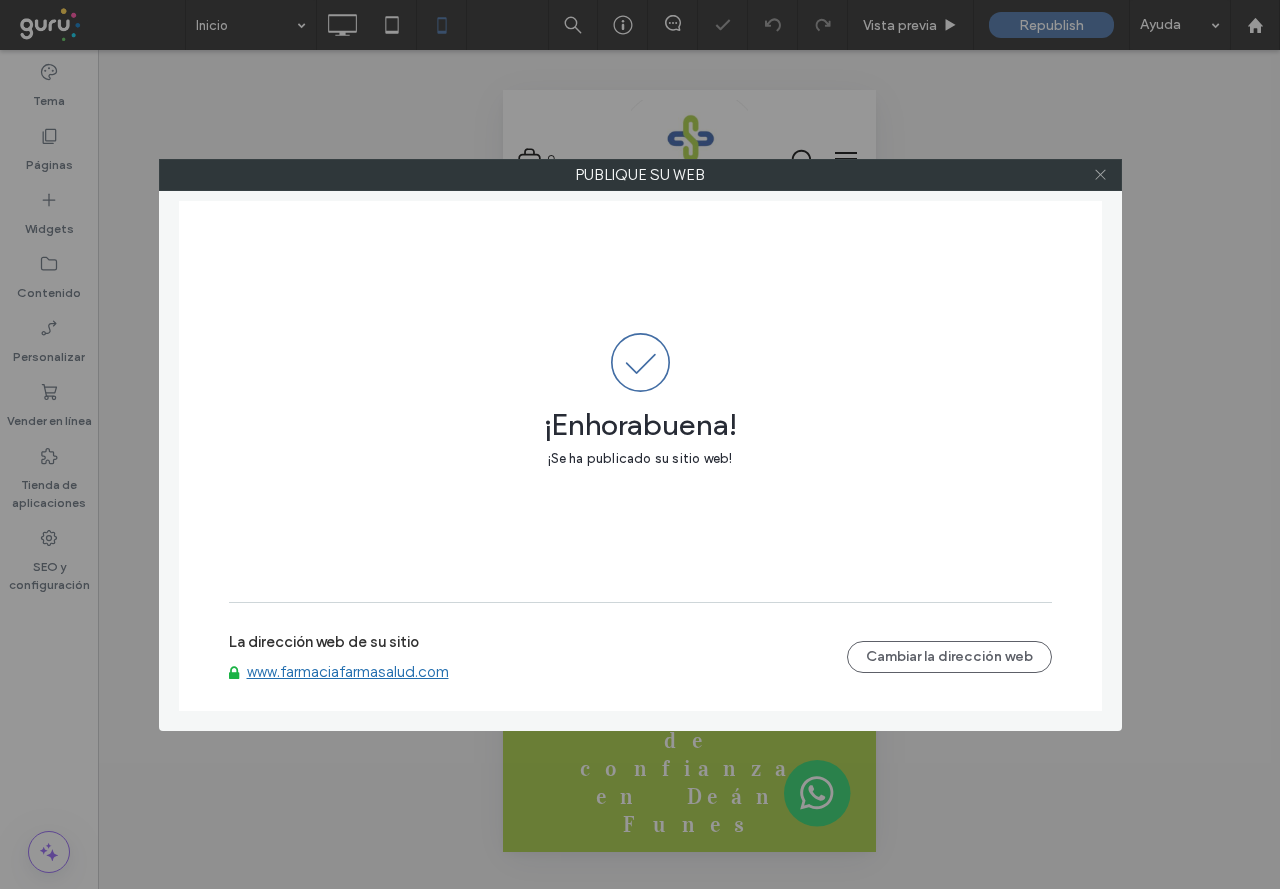 click 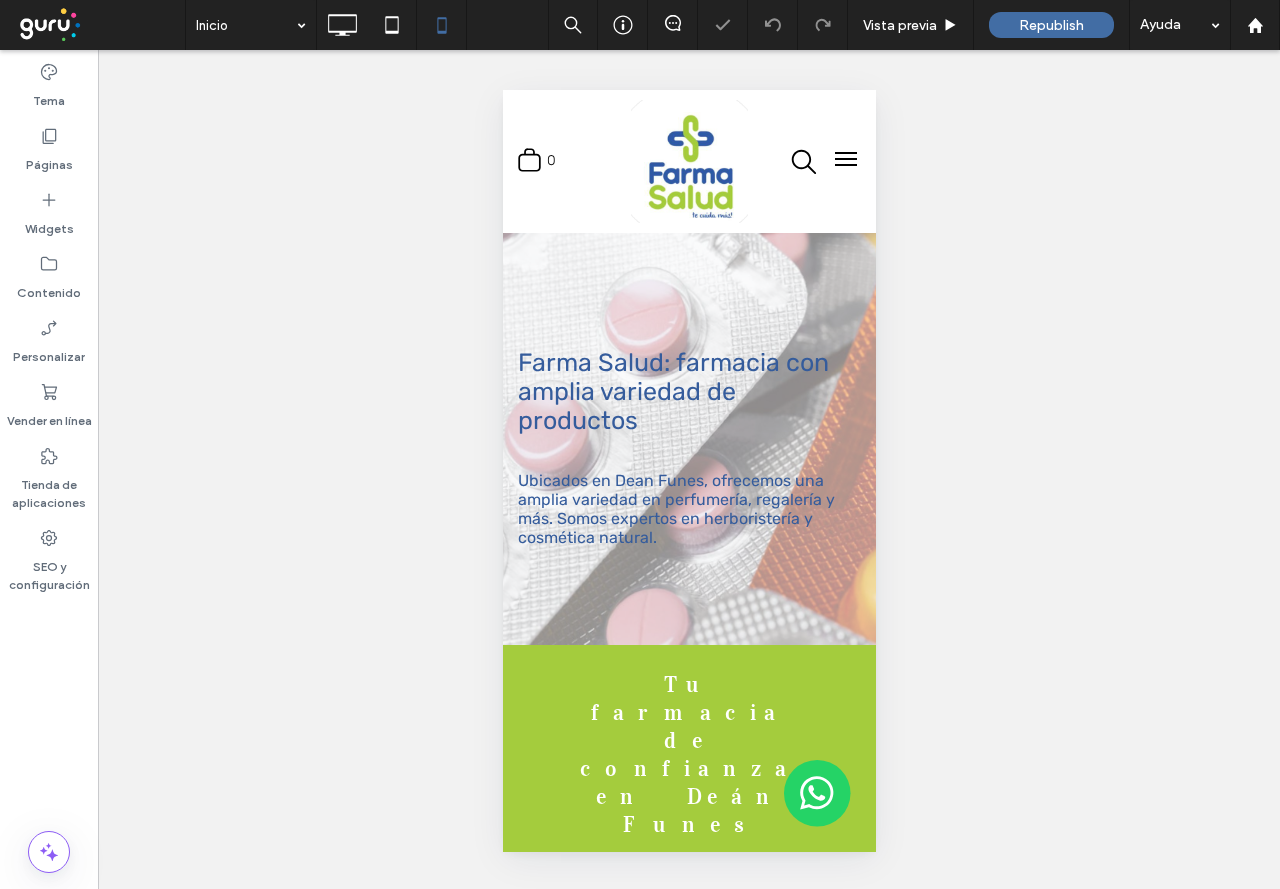 click at bounding box center (845, 159) 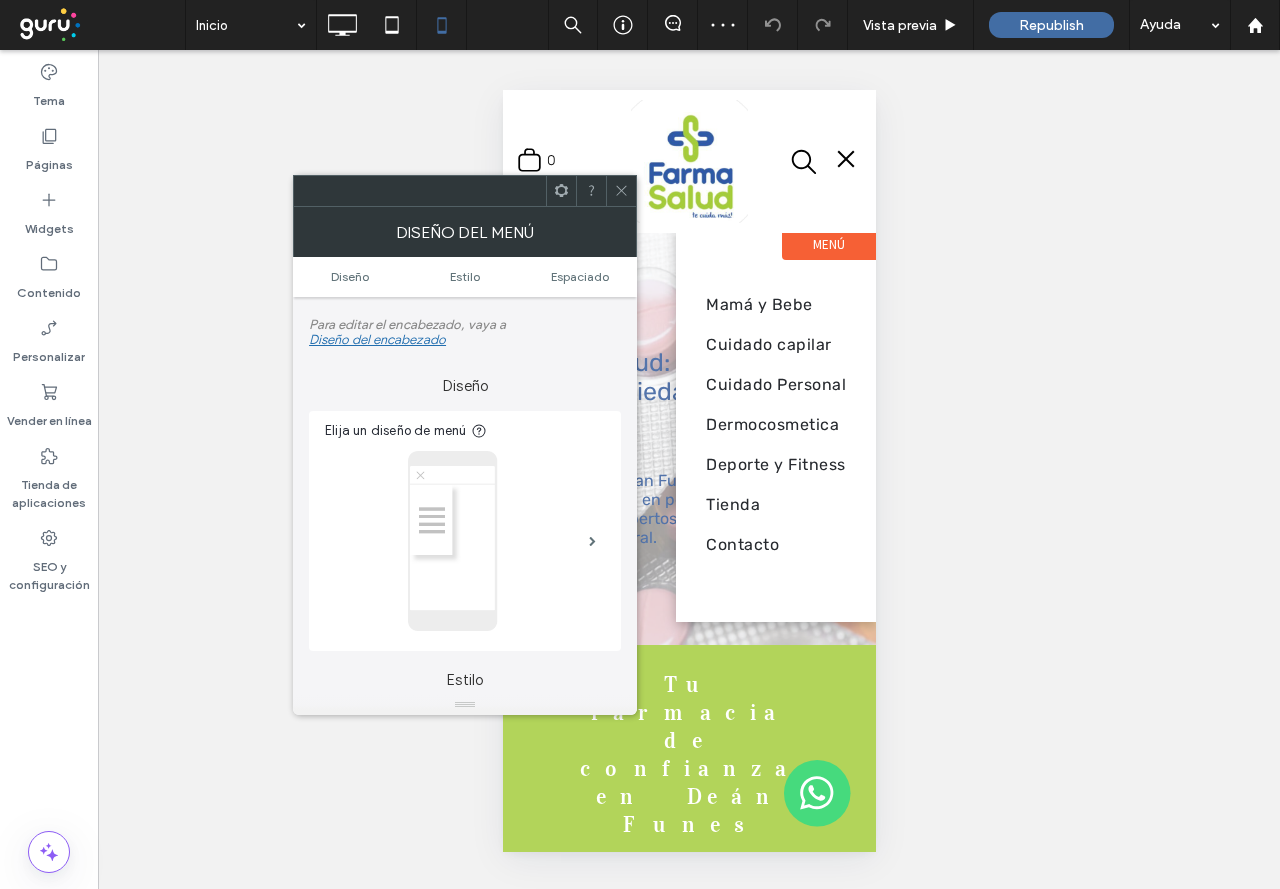 click at bounding box center (621, 191) 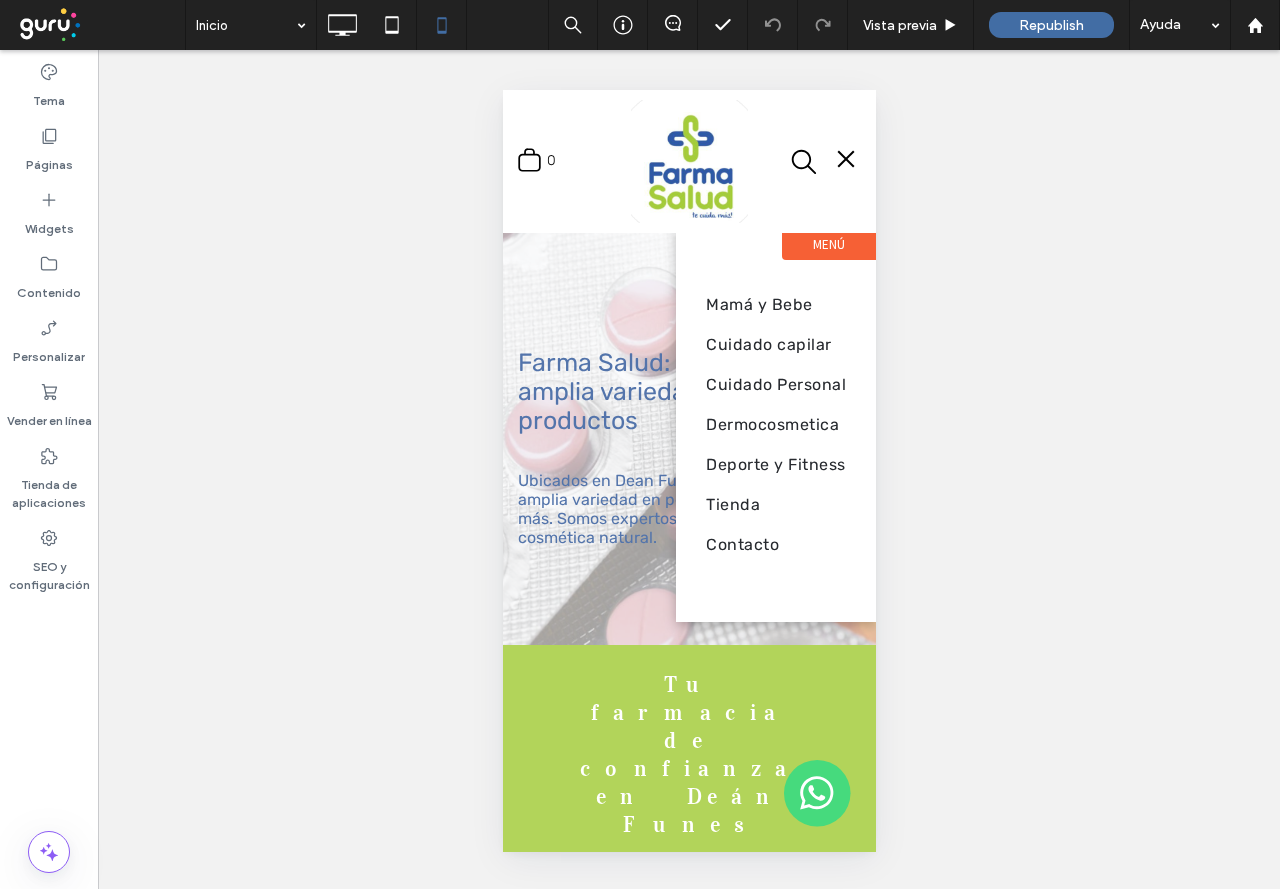 click at bounding box center (845, 159) 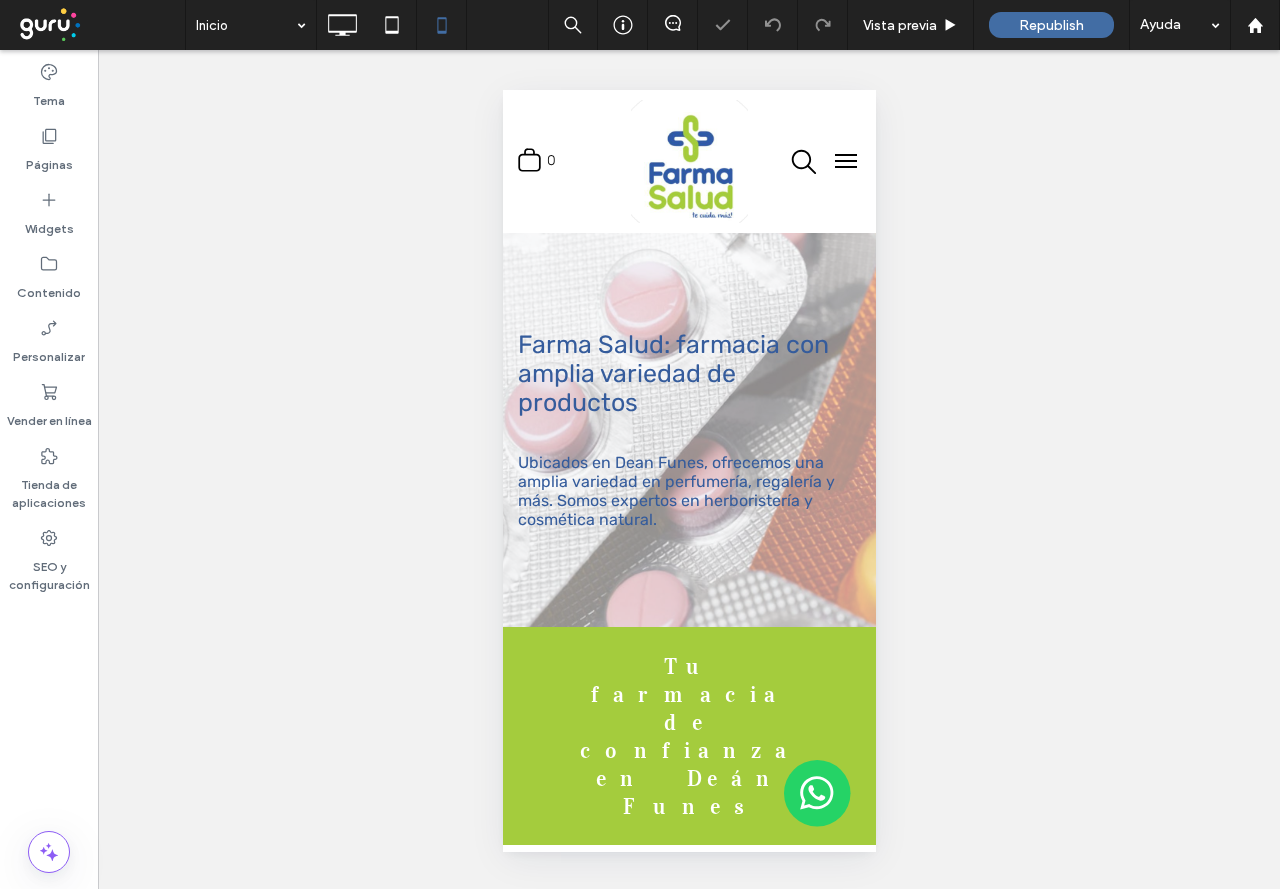 scroll, scrollTop: 0, scrollLeft: 0, axis: both 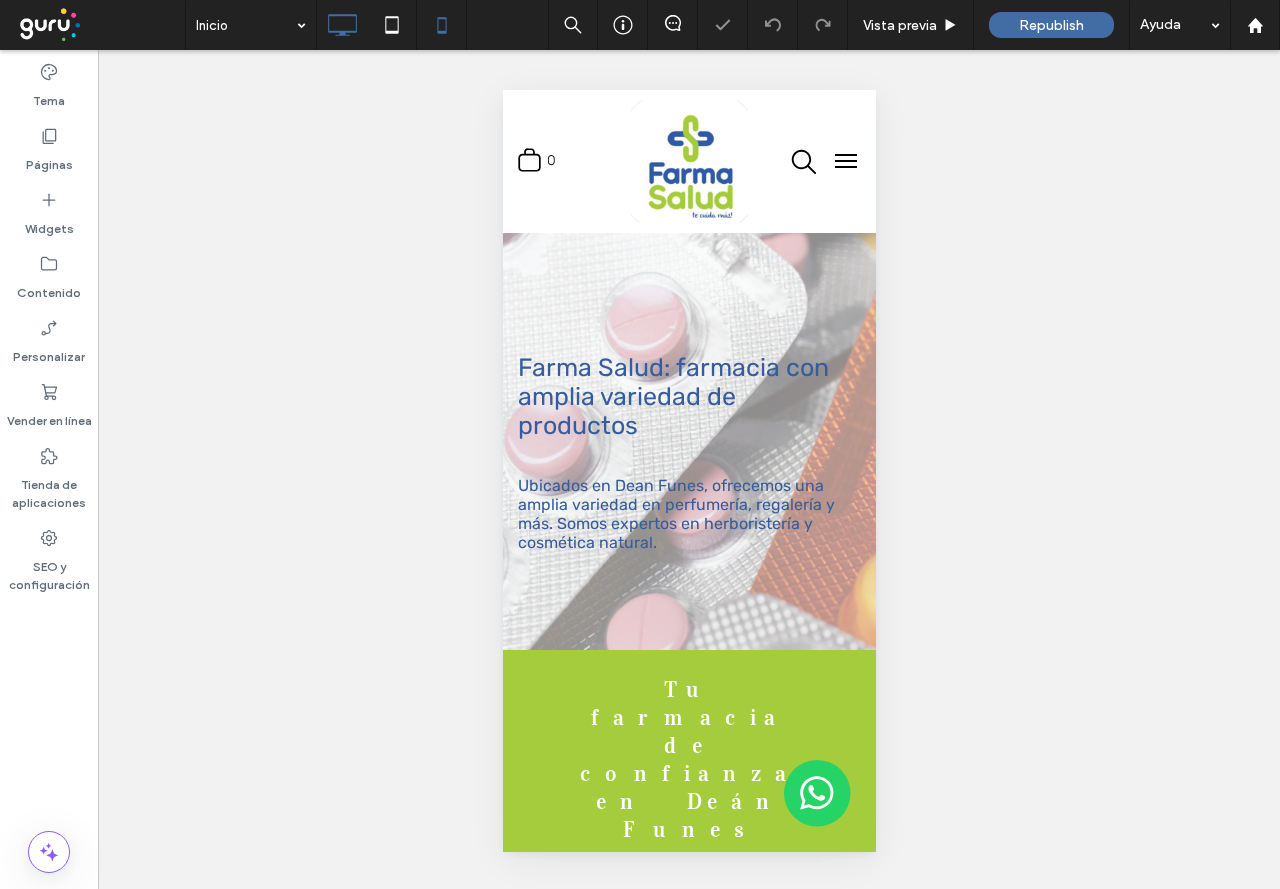 click 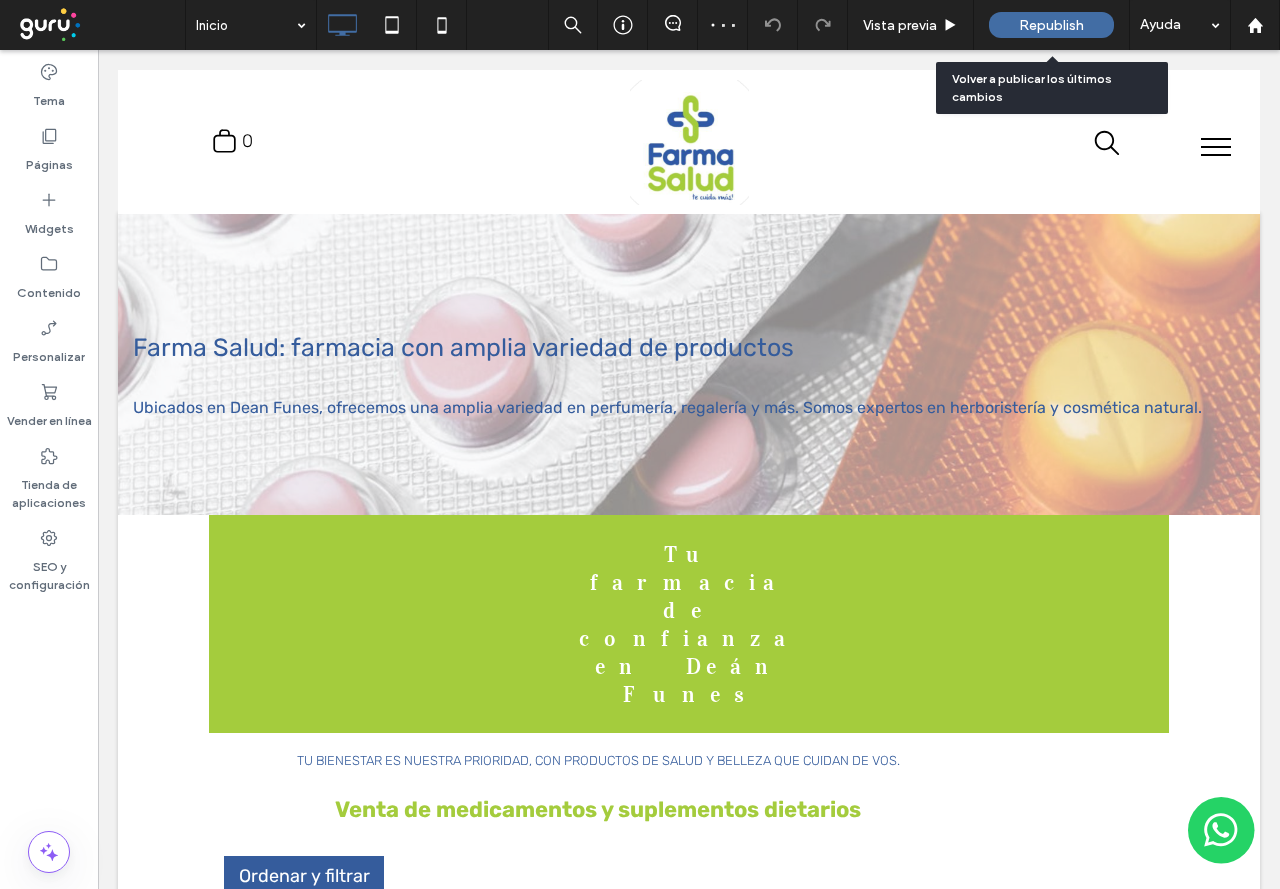 click on "Republish" at bounding box center (1051, 25) 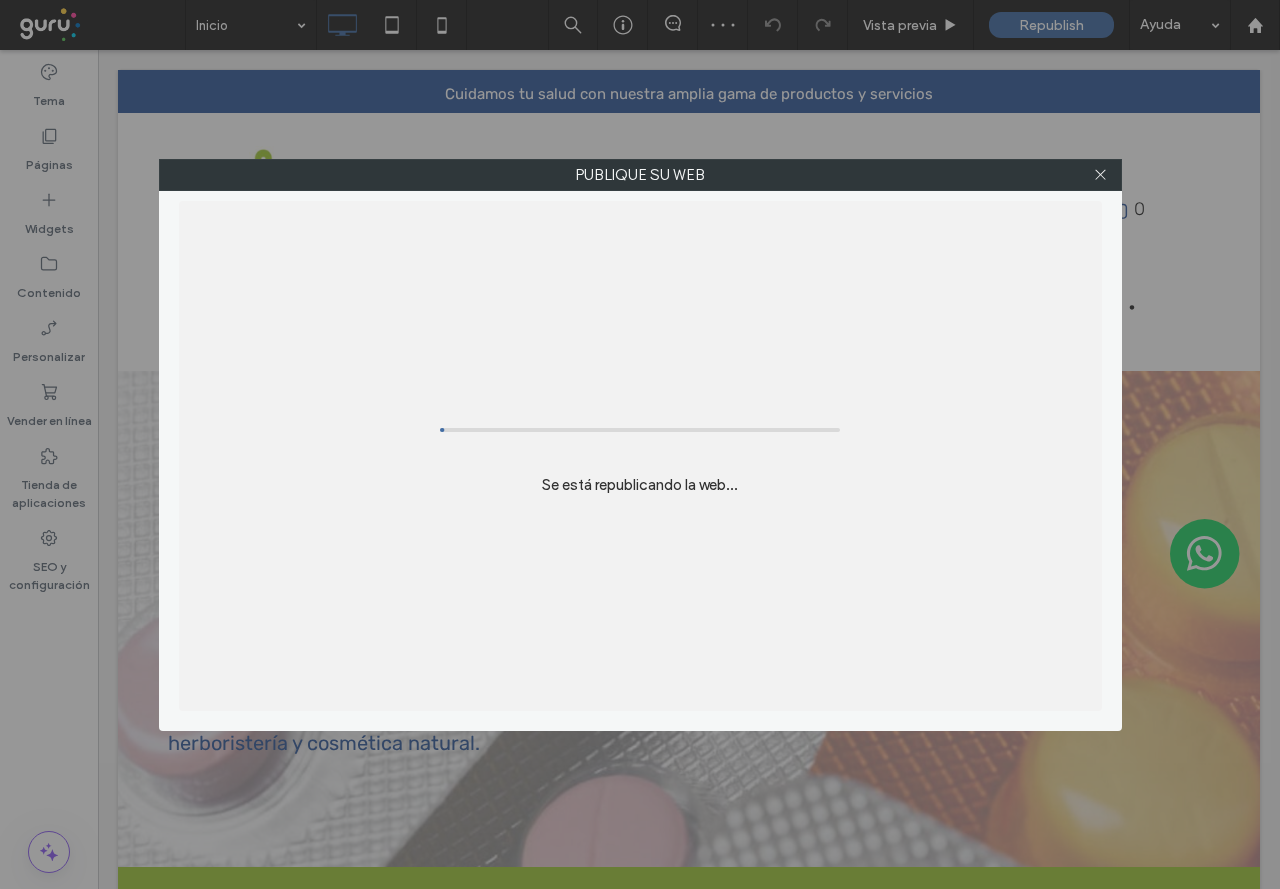 scroll, scrollTop: 0, scrollLeft: 0, axis: both 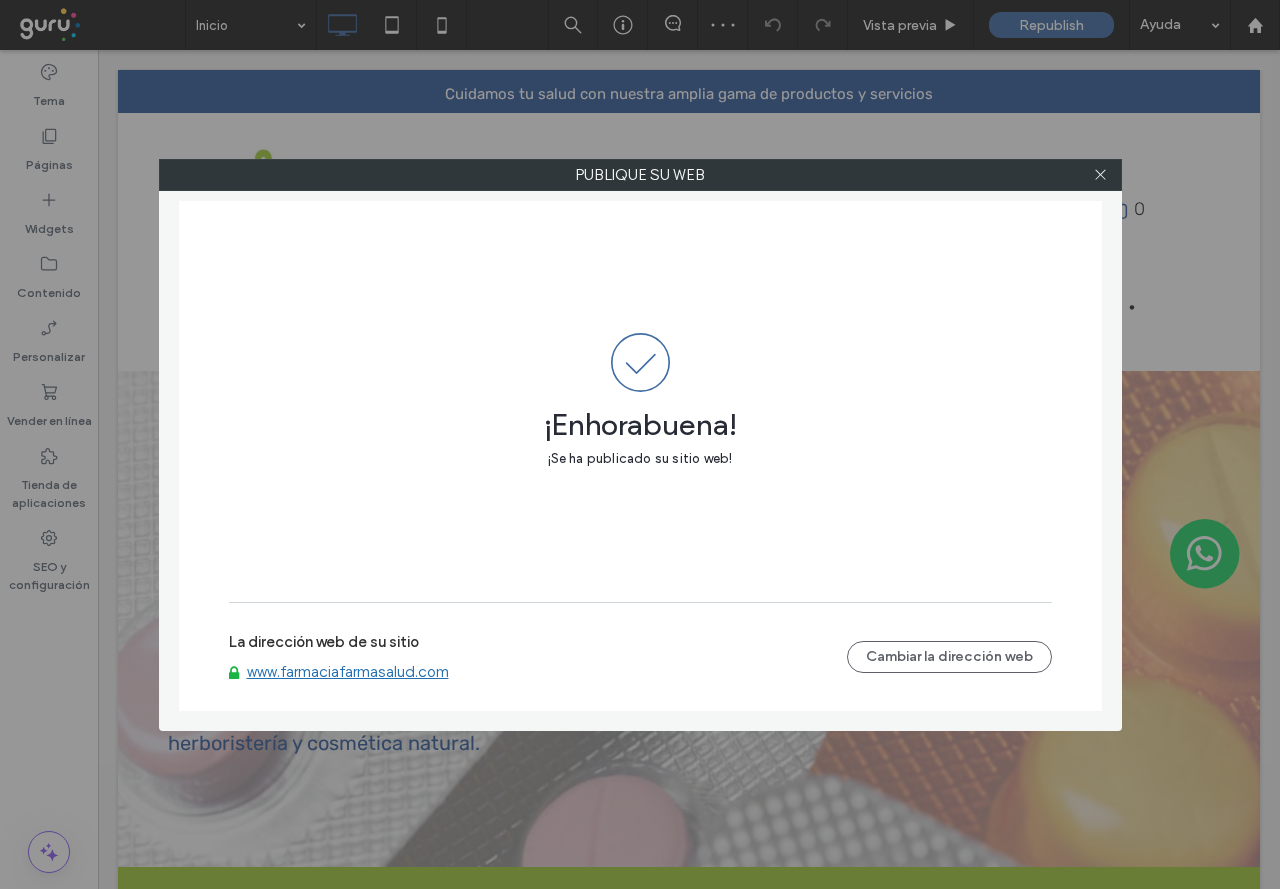 click on "La dirección web de su sitio" at bounding box center [324, 648] 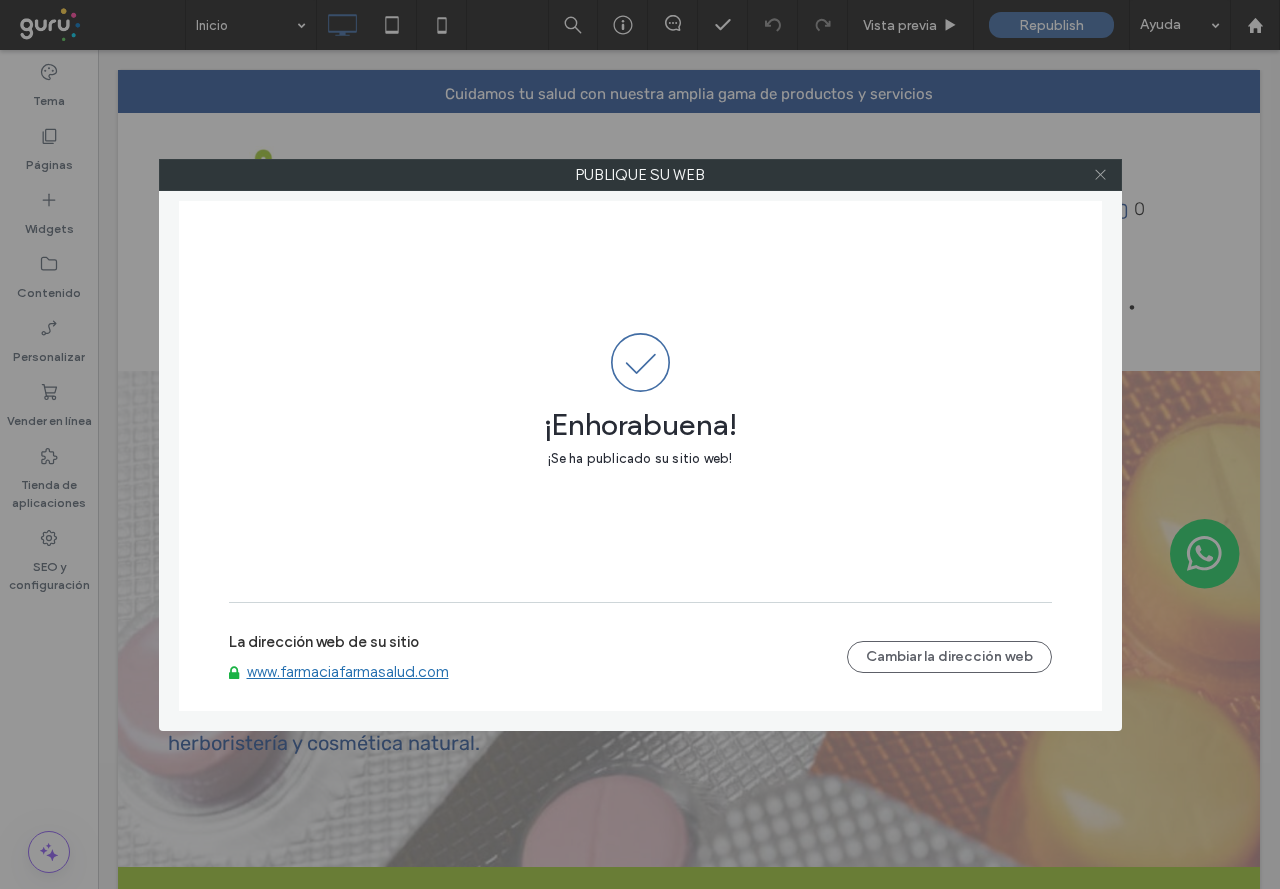 click 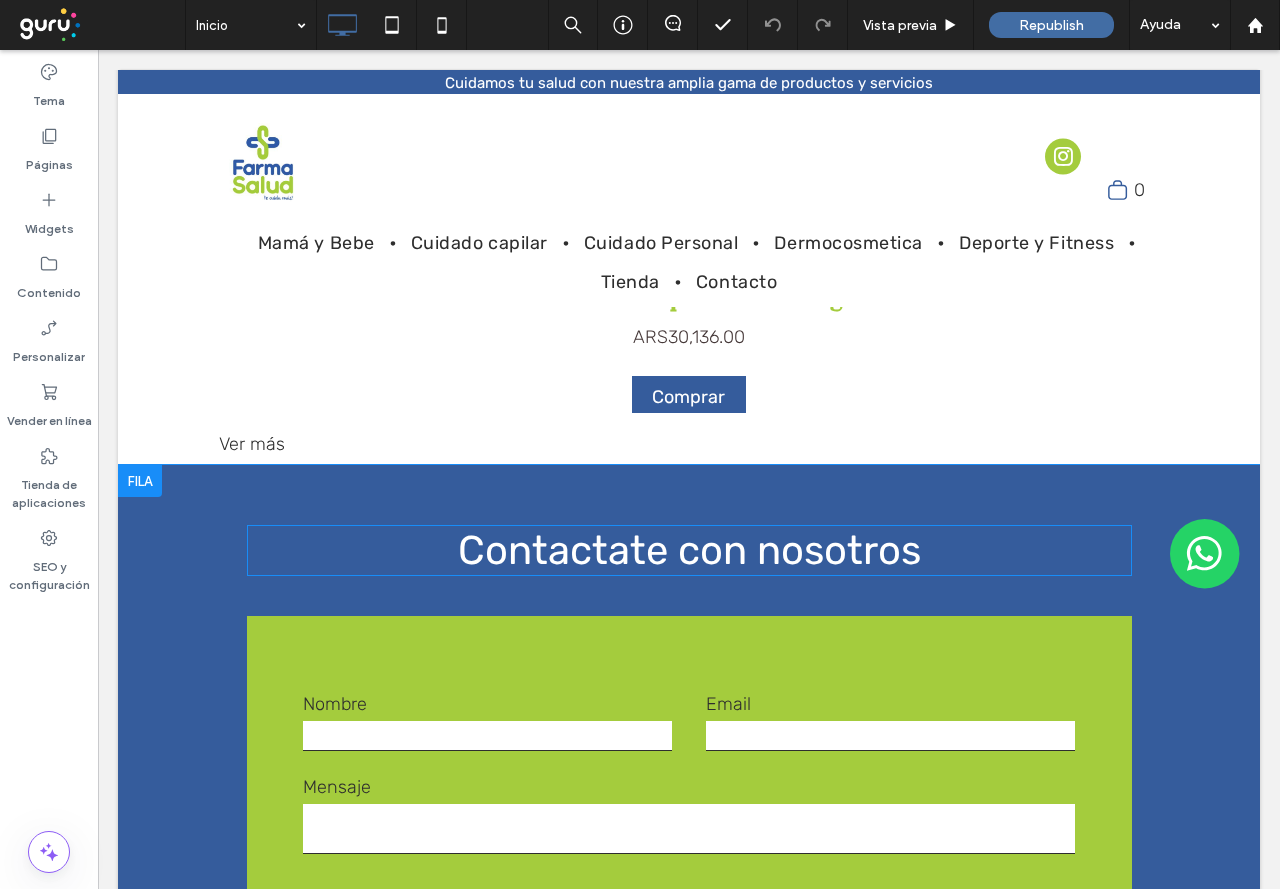 scroll, scrollTop: 3900, scrollLeft: 0, axis: vertical 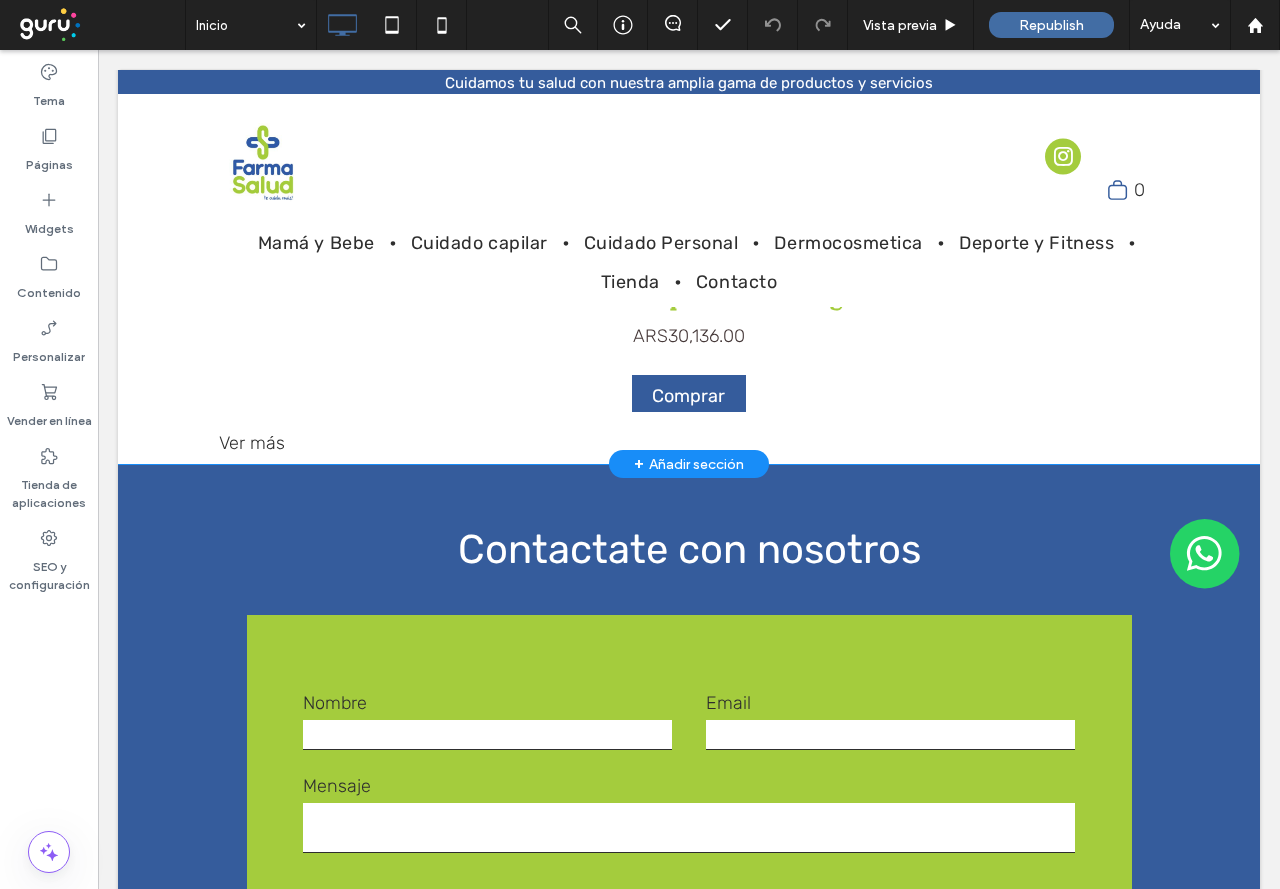 click on "+ Añadir sección" at bounding box center [689, 464] 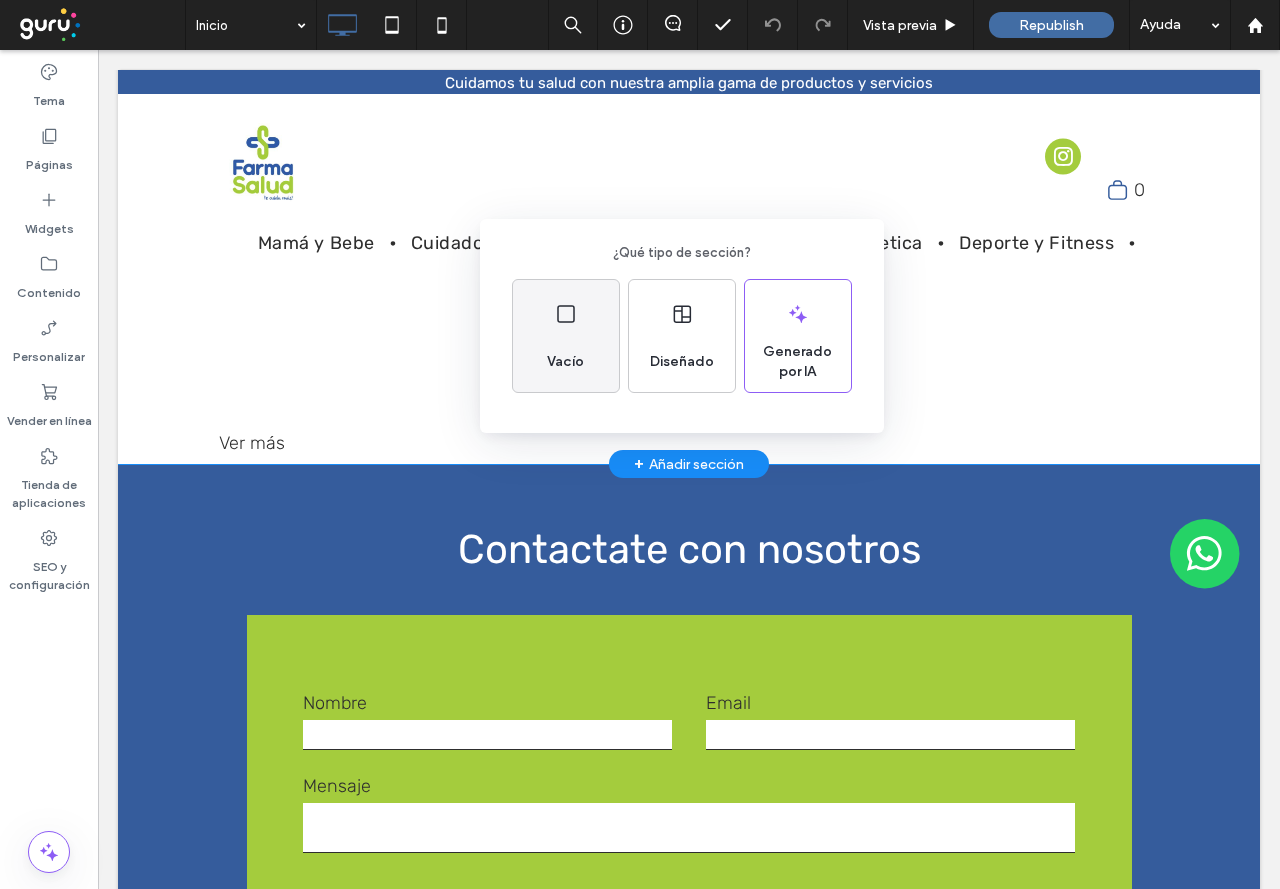 click on "Vacío" at bounding box center (566, 336) 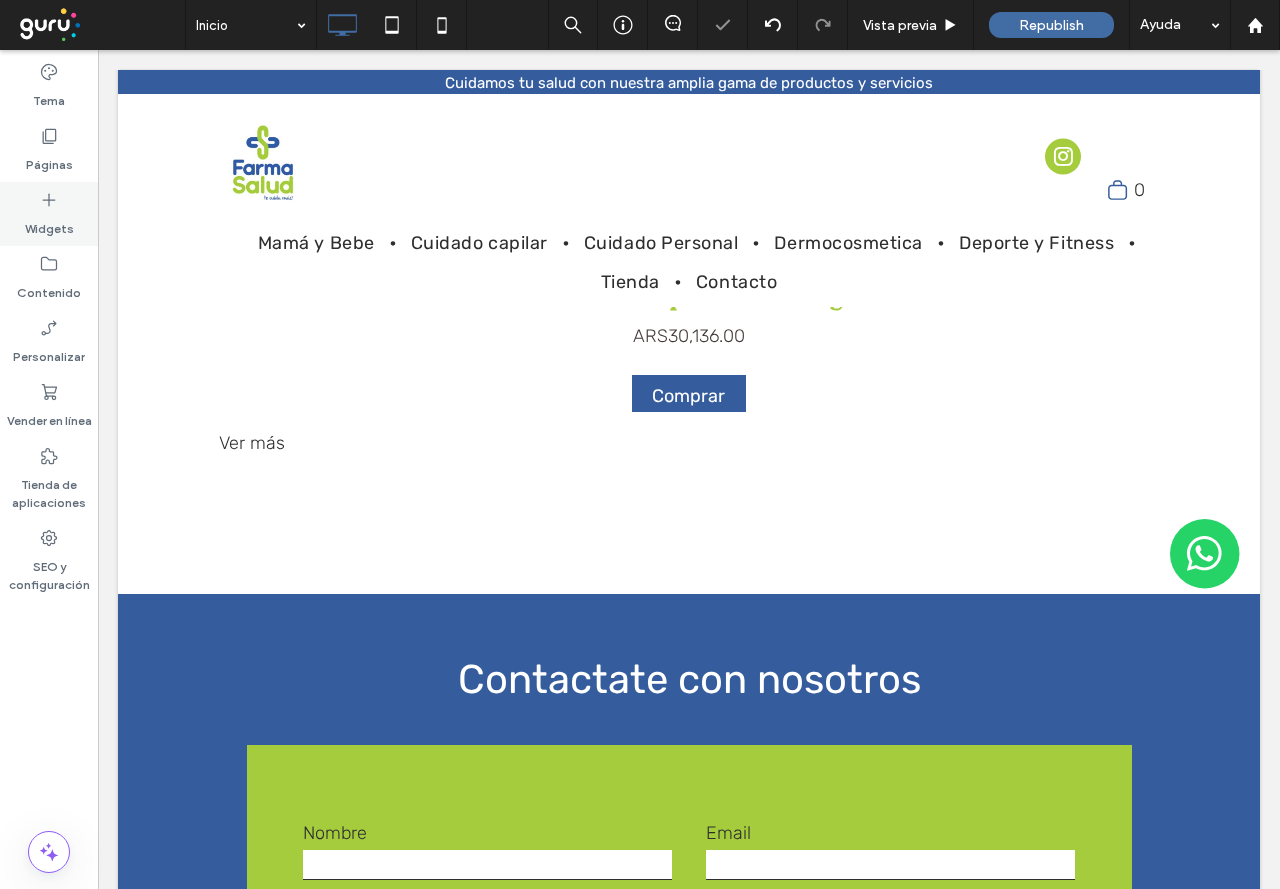 click on "Widgets" at bounding box center (49, 224) 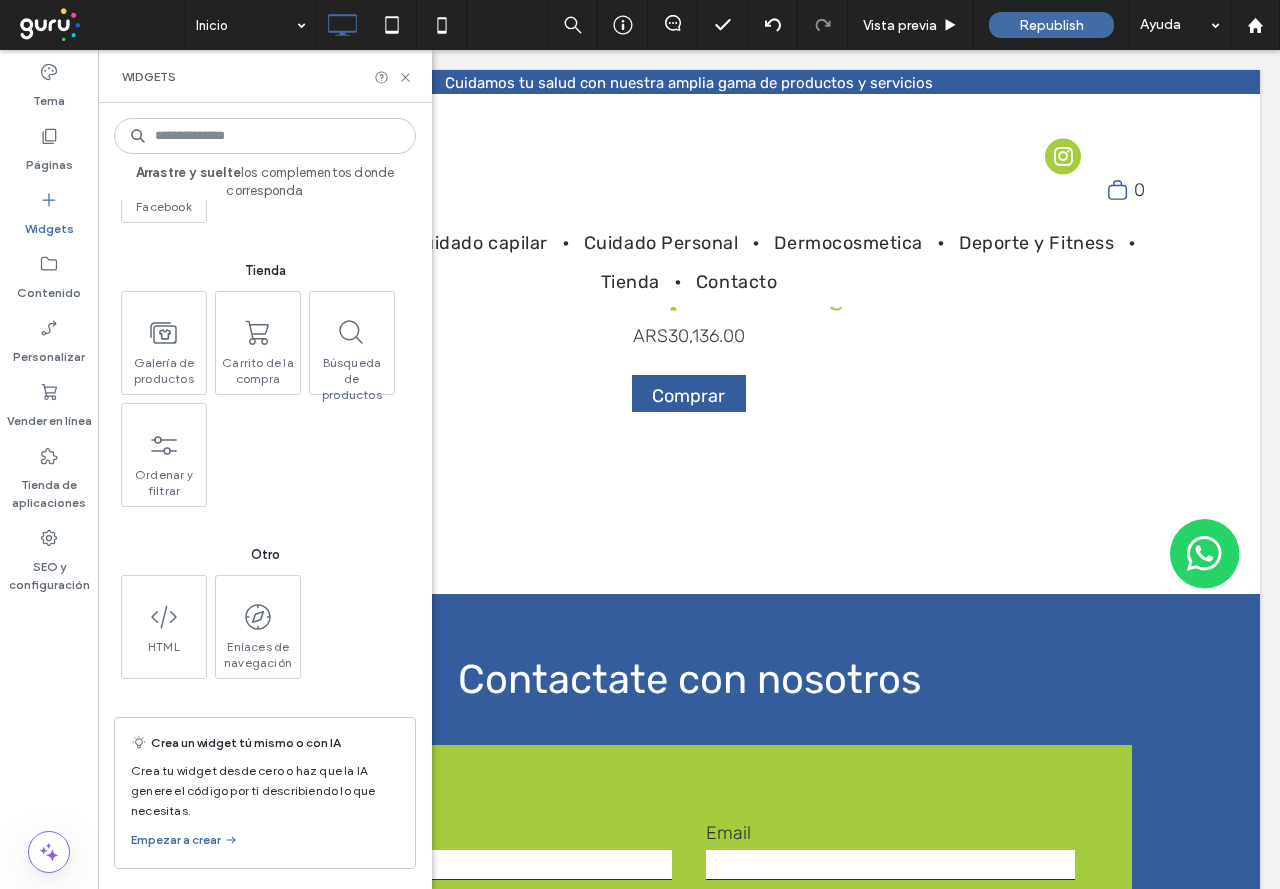 scroll, scrollTop: 3345, scrollLeft: 0, axis: vertical 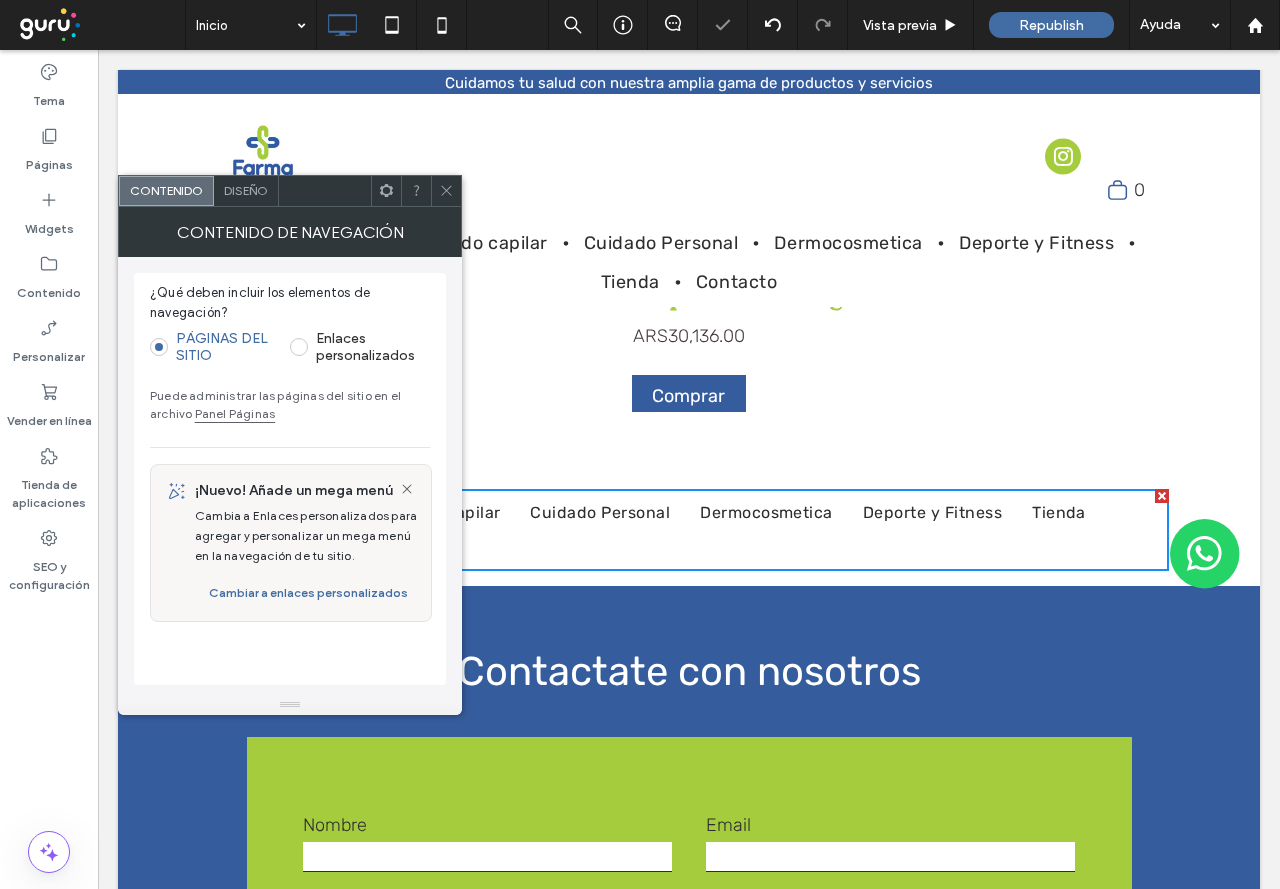click at bounding box center [299, 347] 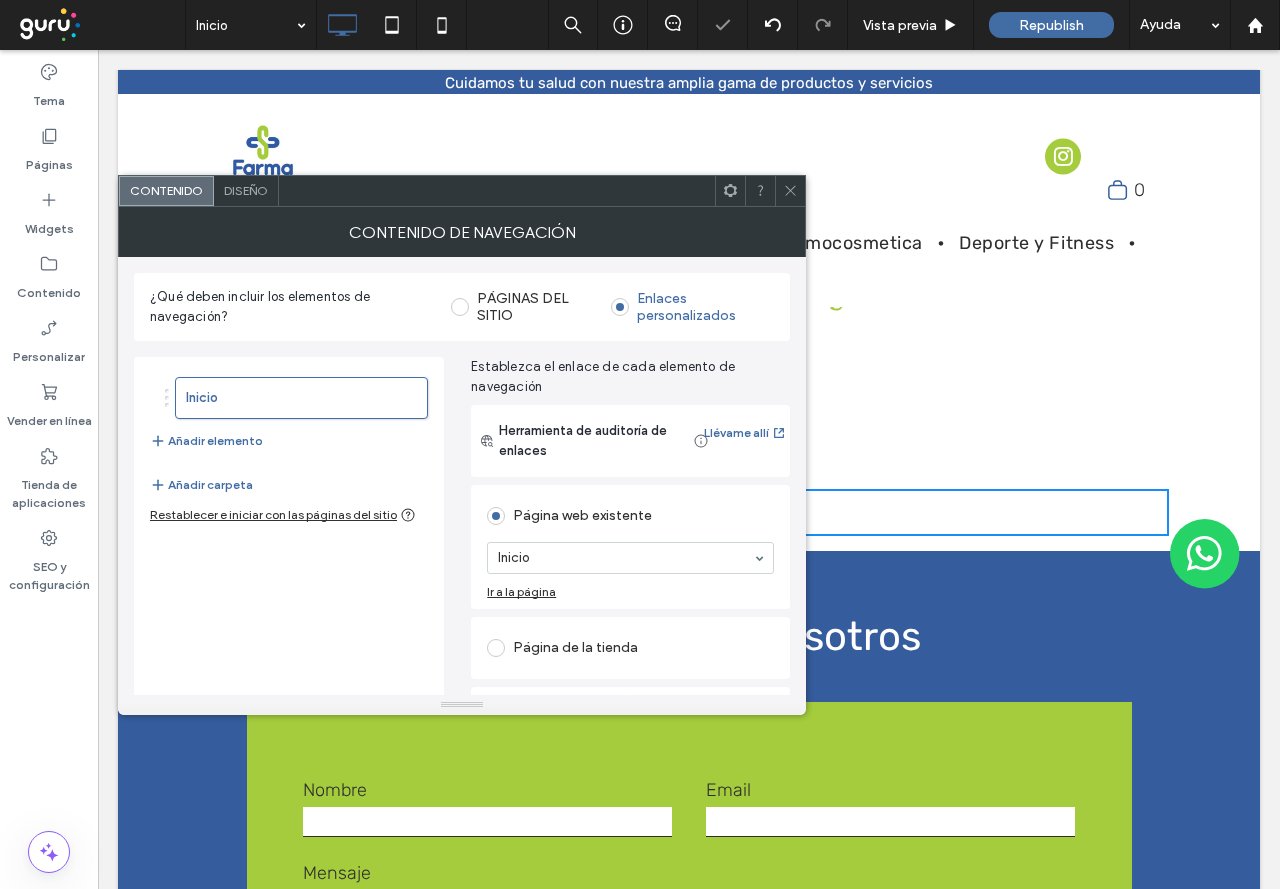 click on "Diseño" at bounding box center (246, 190) 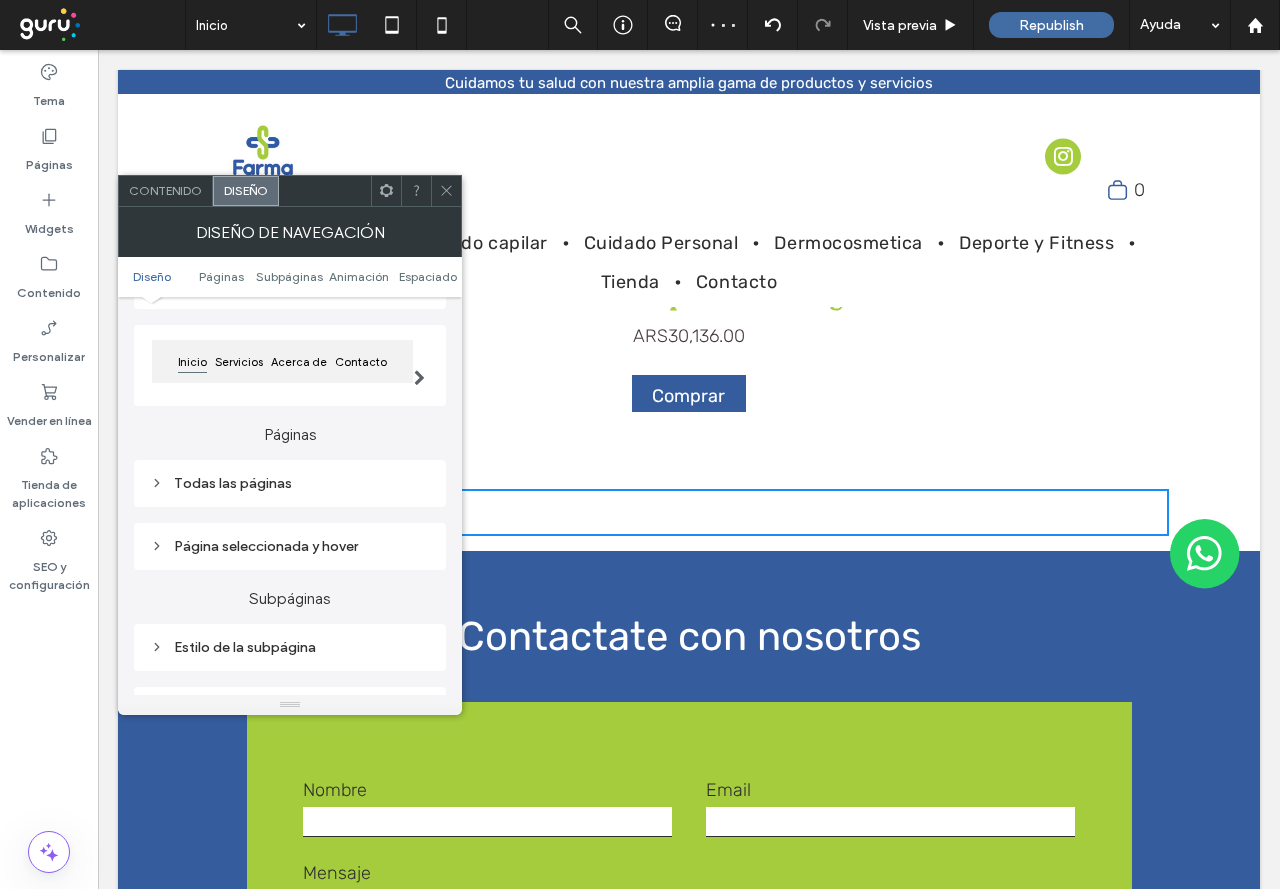 scroll, scrollTop: 200, scrollLeft: 0, axis: vertical 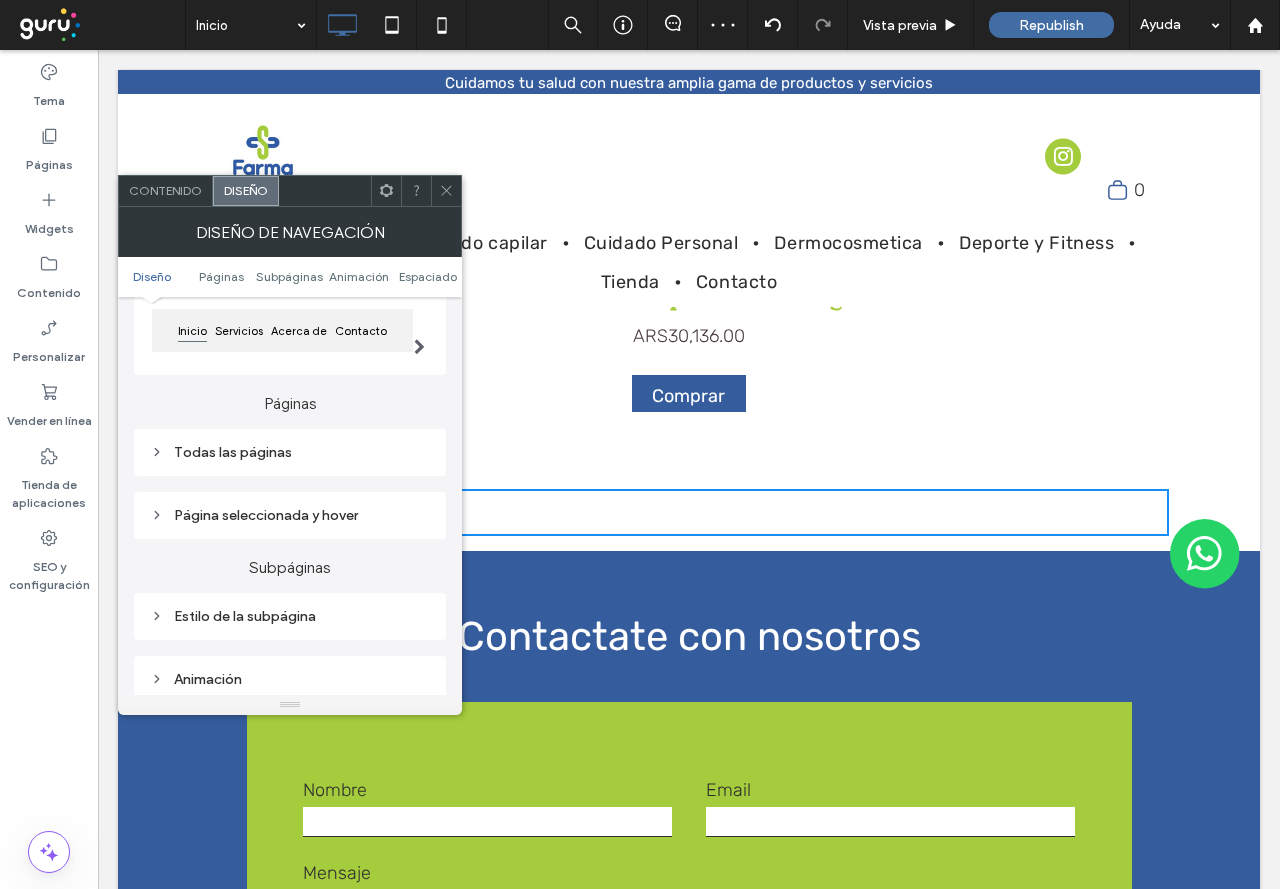 click on "Página seleccionada y hover" at bounding box center (290, 515) 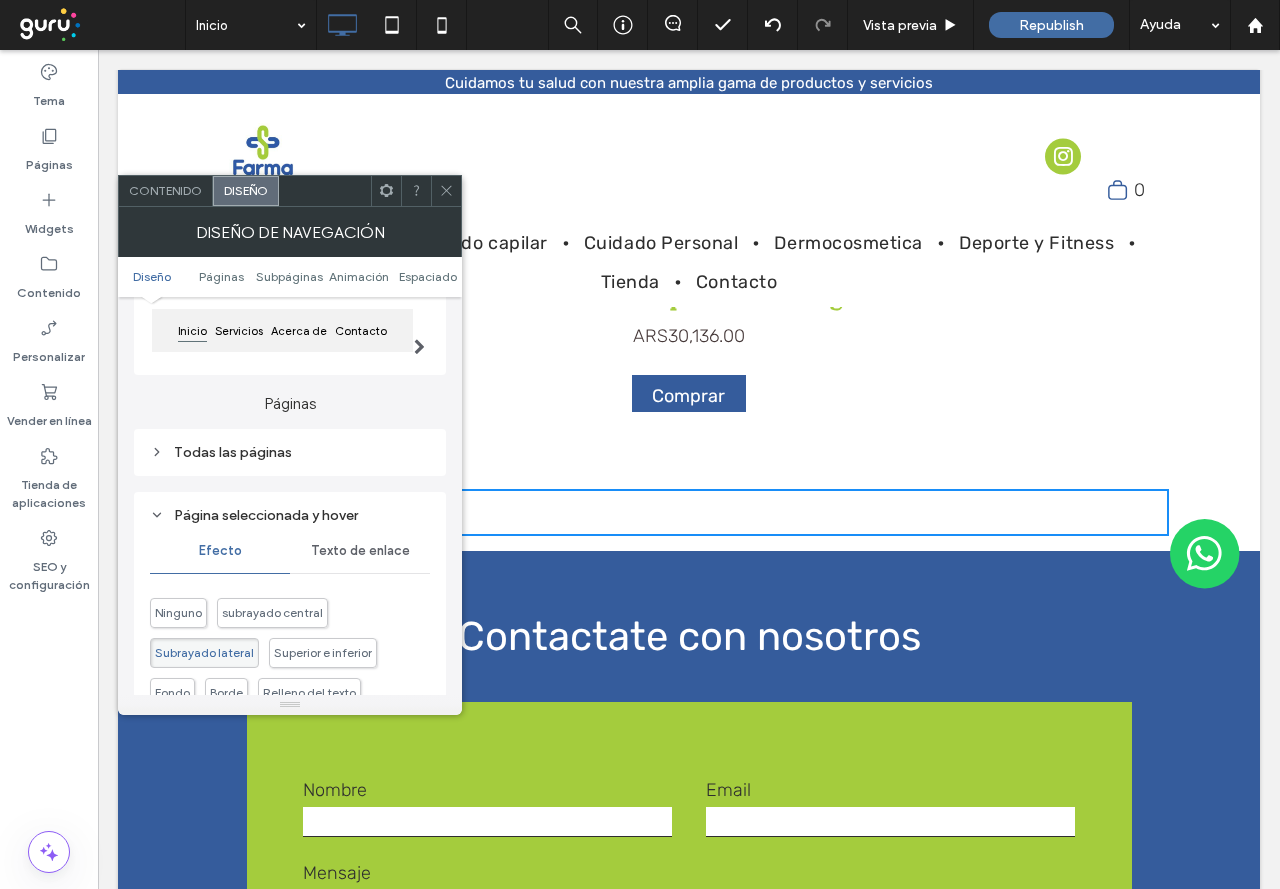 click on "Página seleccionada y hover" at bounding box center (290, 515) 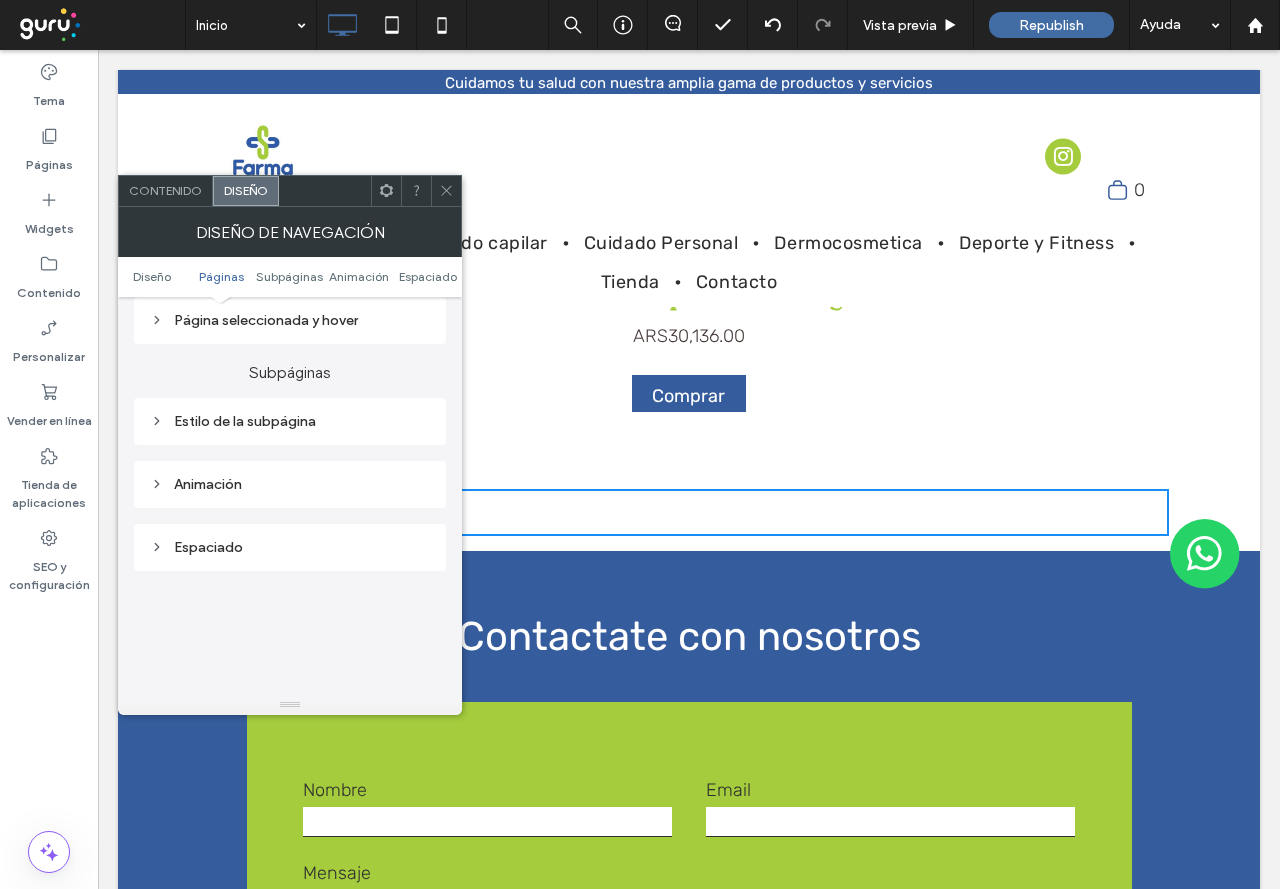 scroll, scrollTop: 400, scrollLeft: 0, axis: vertical 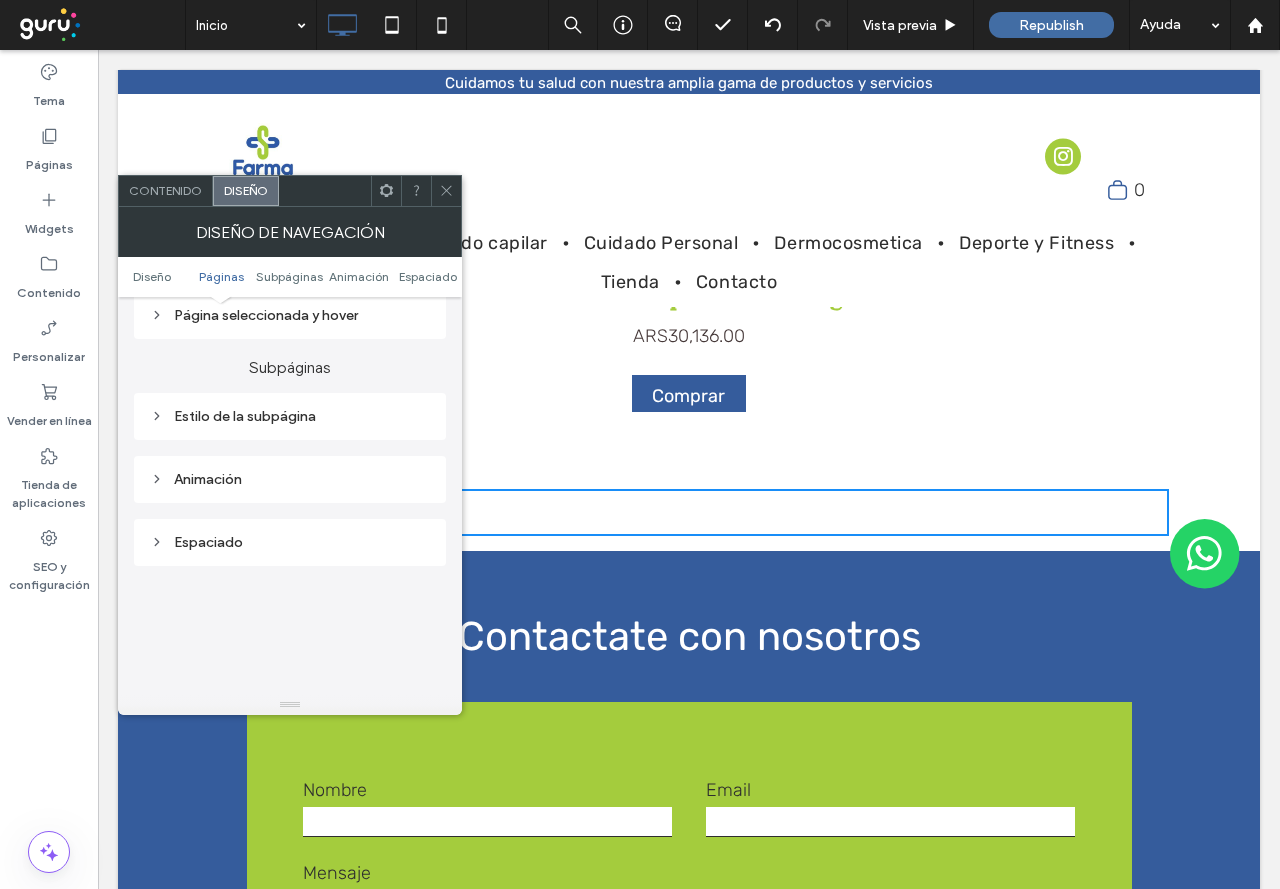 click on "Contenido" at bounding box center (165, 190) 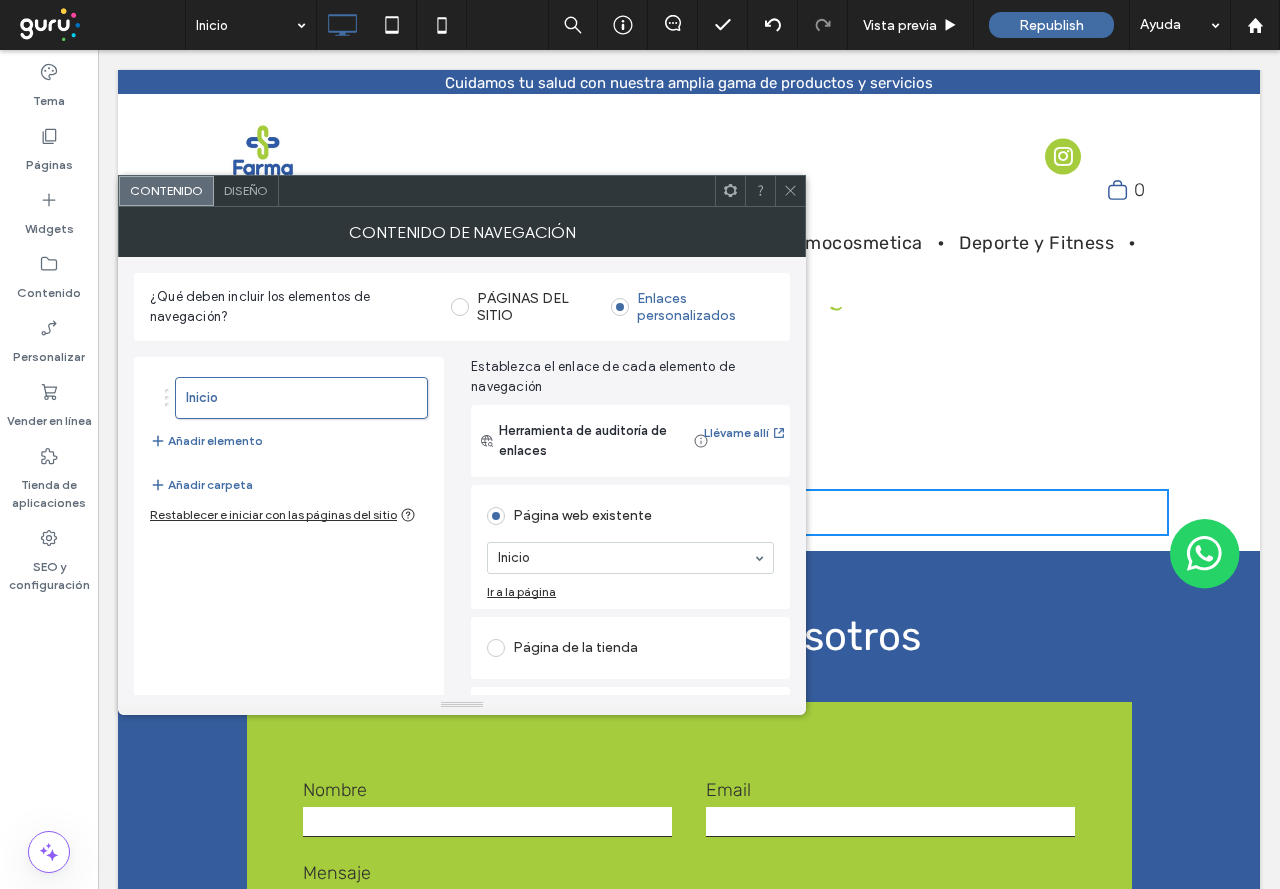 click on "Ir a la página" at bounding box center (630, 591) 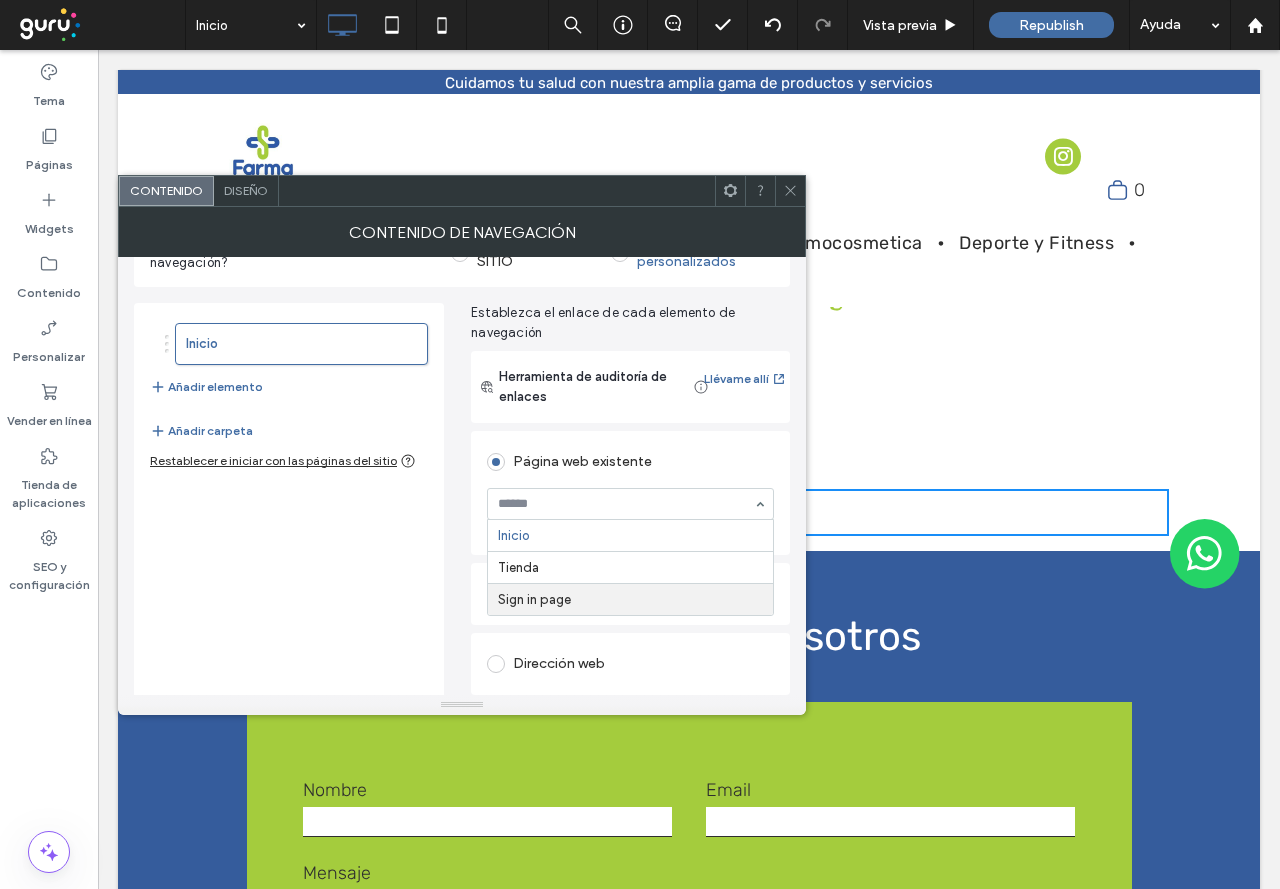 scroll, scrollTop: 100, scrollLeft: 0, axis: vertical 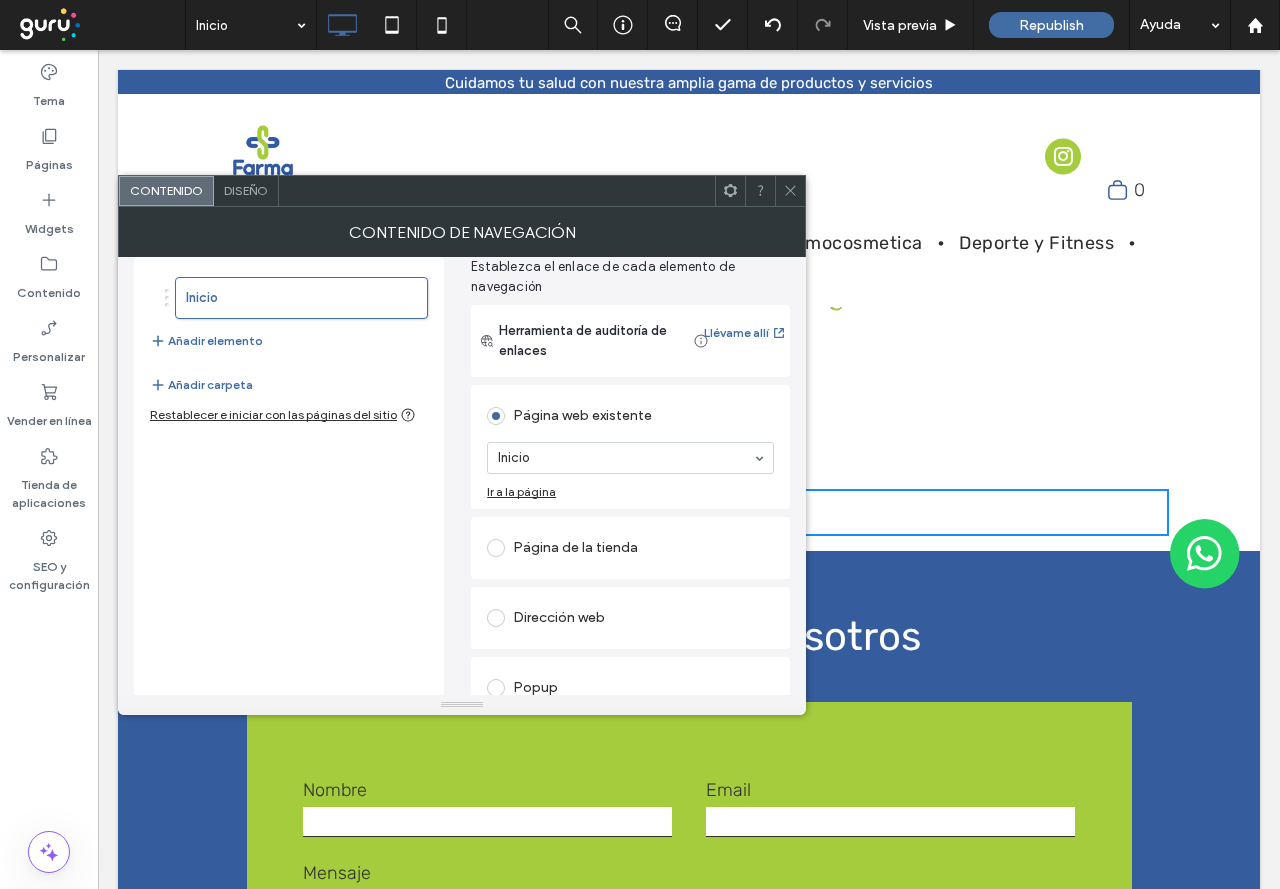 click on "Inicio
Añadir elemento Añadir carpeta Restablecer e iniciar con las páginas del sitio" at bounding box center [289, 523] 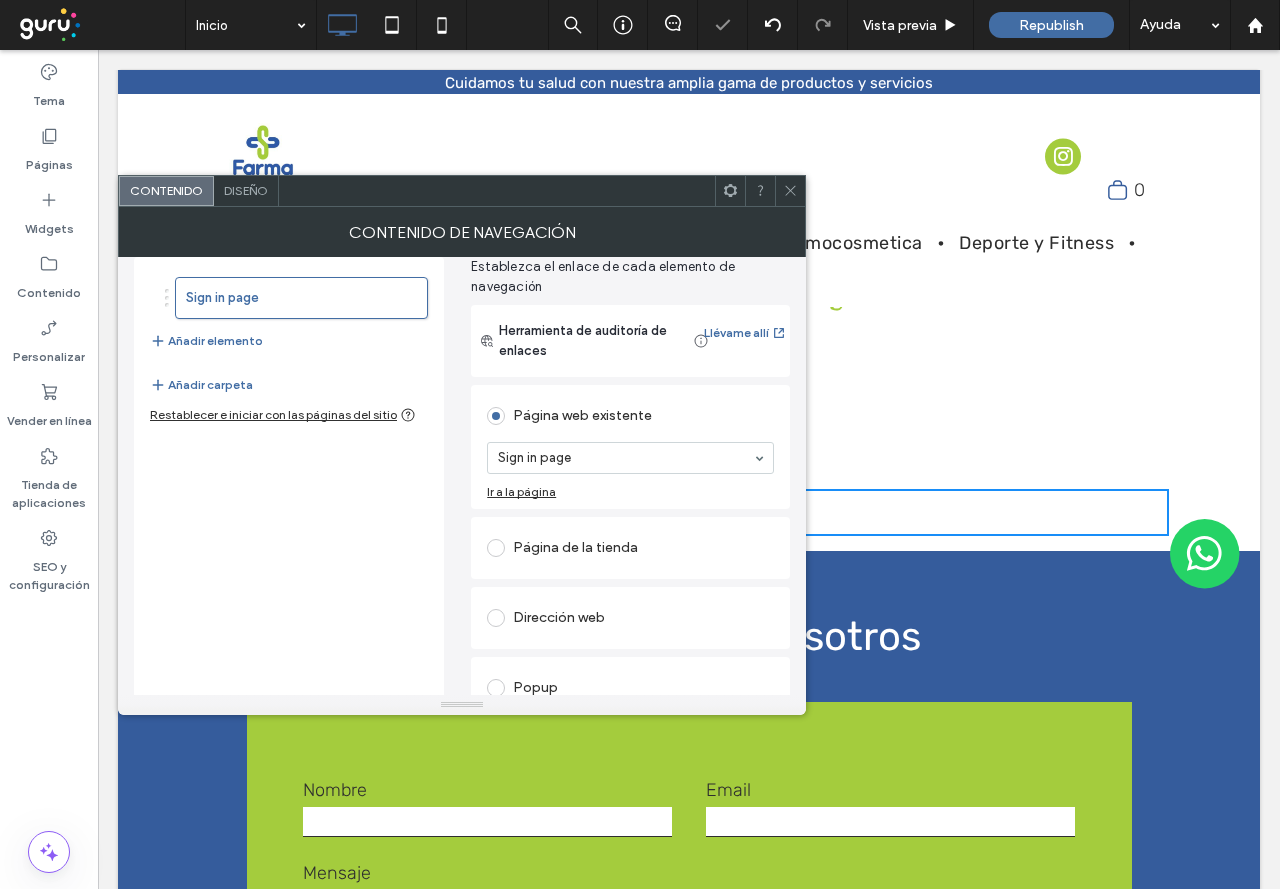 click 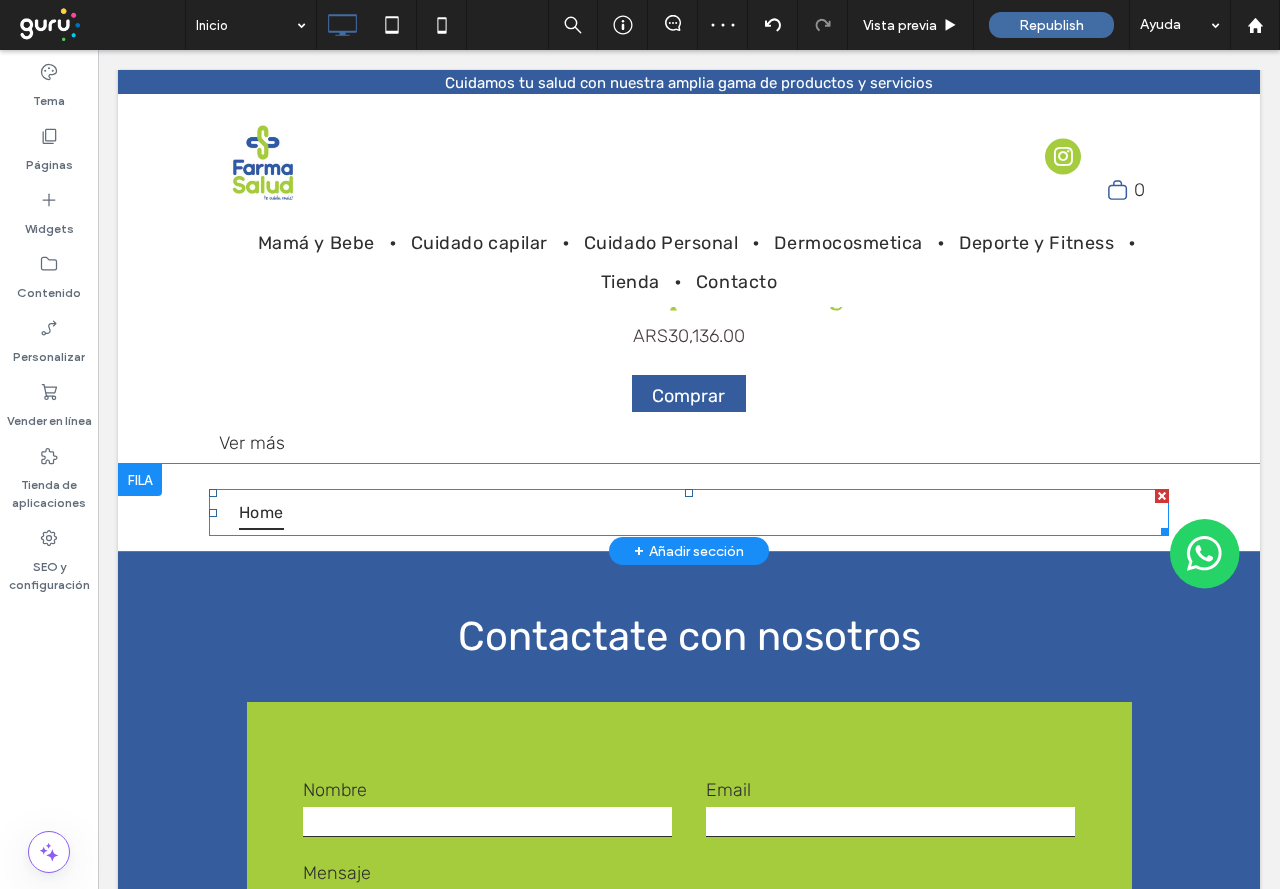 click on "Home" at bounding box center [261, 513] 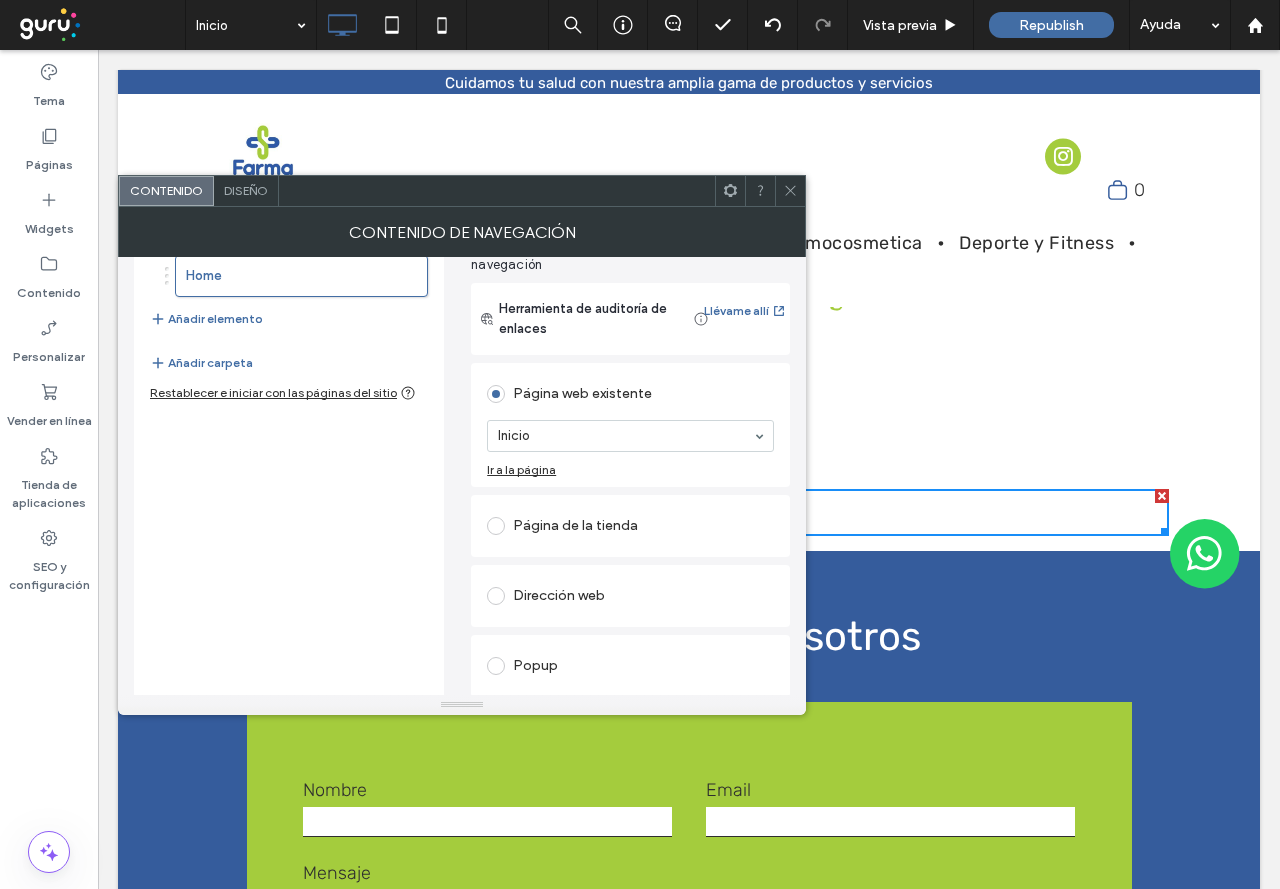scroll, scrollTop: 0, scrollLeft: 0, axis: both 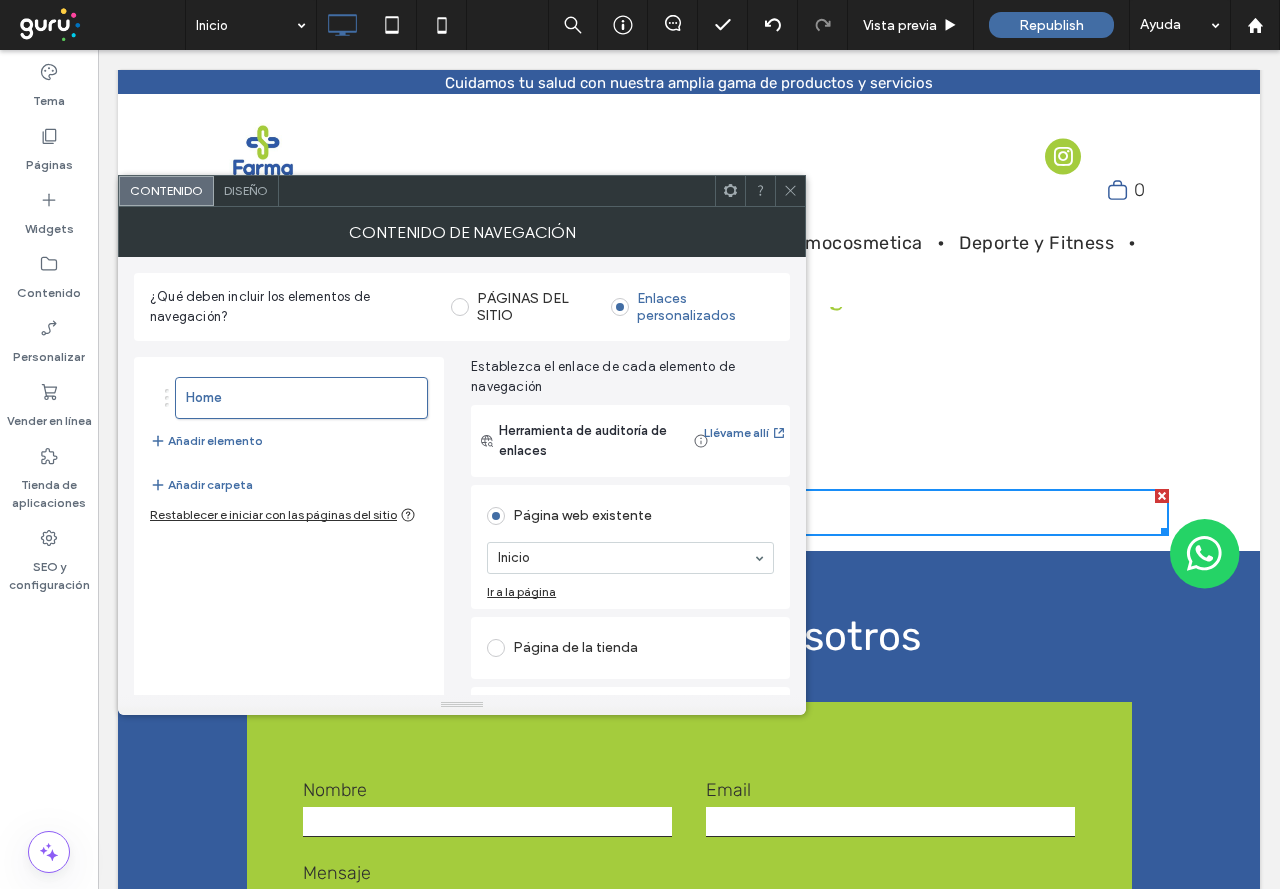 click on "Diseño" at bounding box center [246, 191] 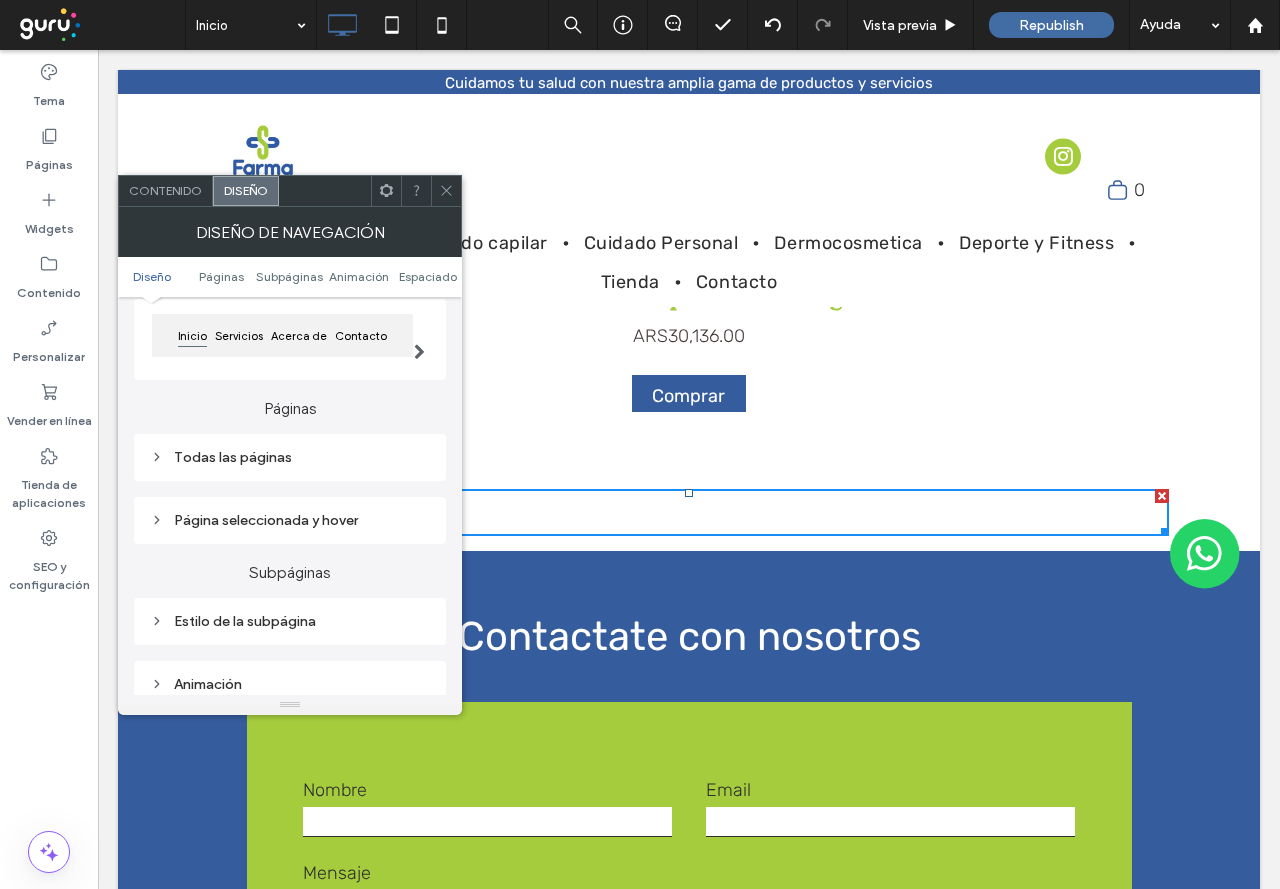 scroll, scrollTop: 200, scrollLeft: 0, axis: vertical 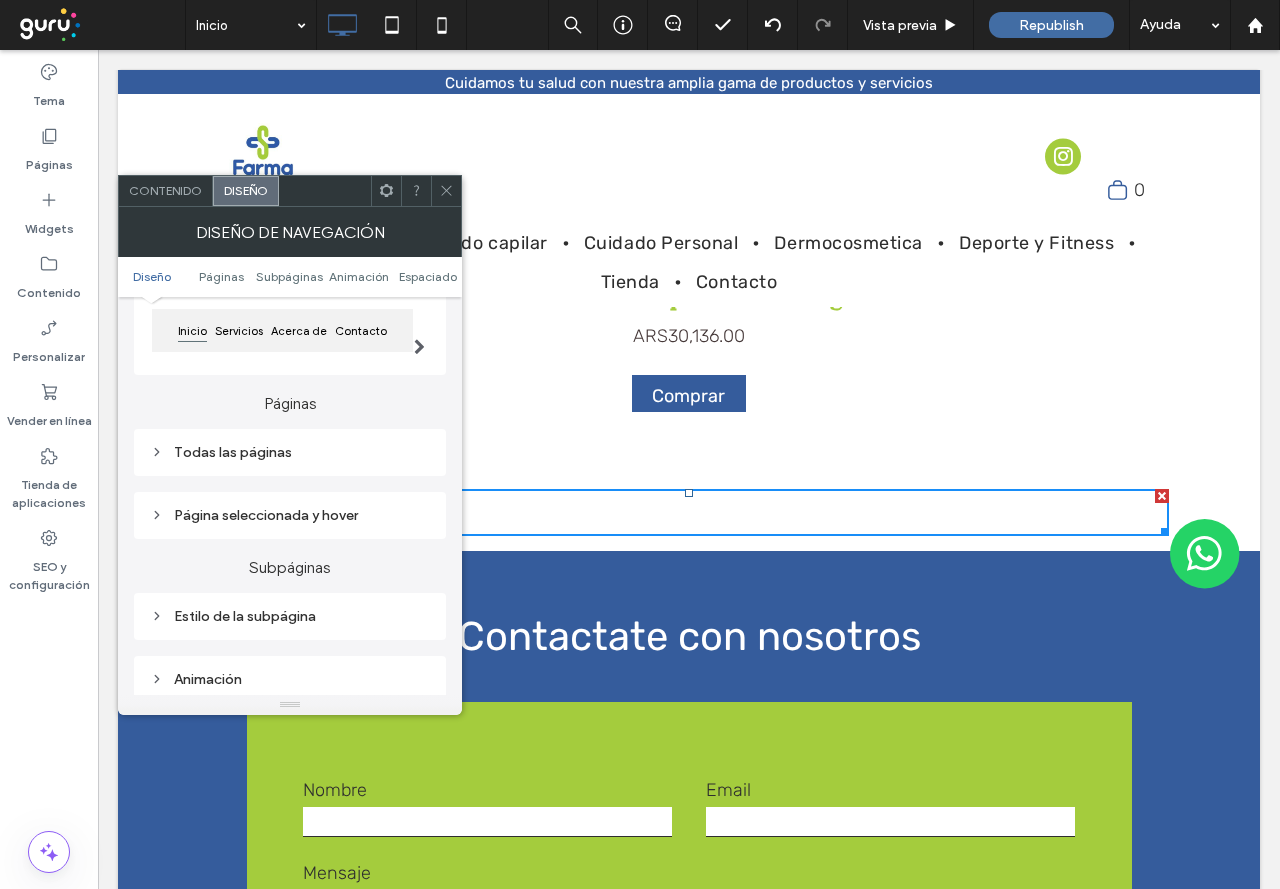 click at bounding box center (446, 191) 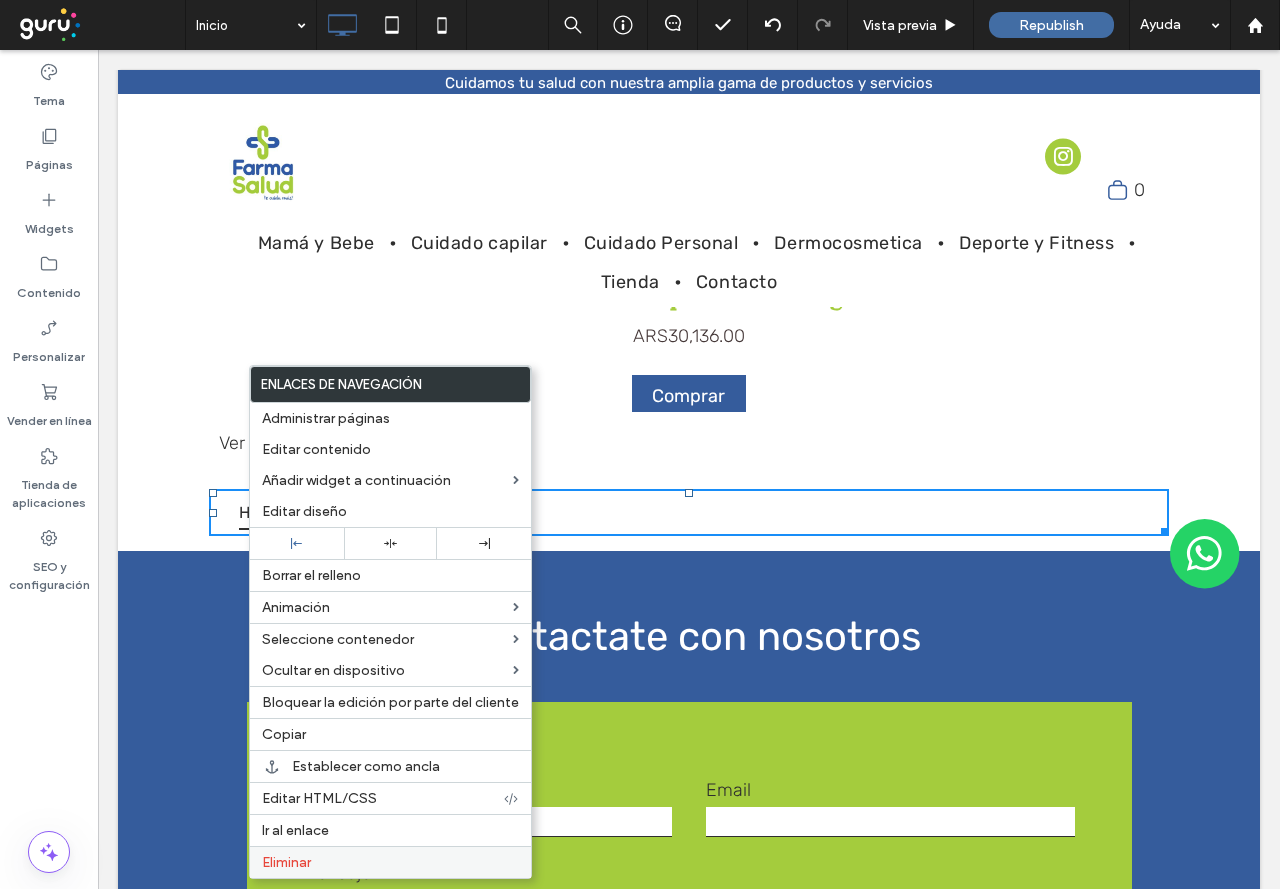 click on "Eliminar" at bounding box center (390, 862) 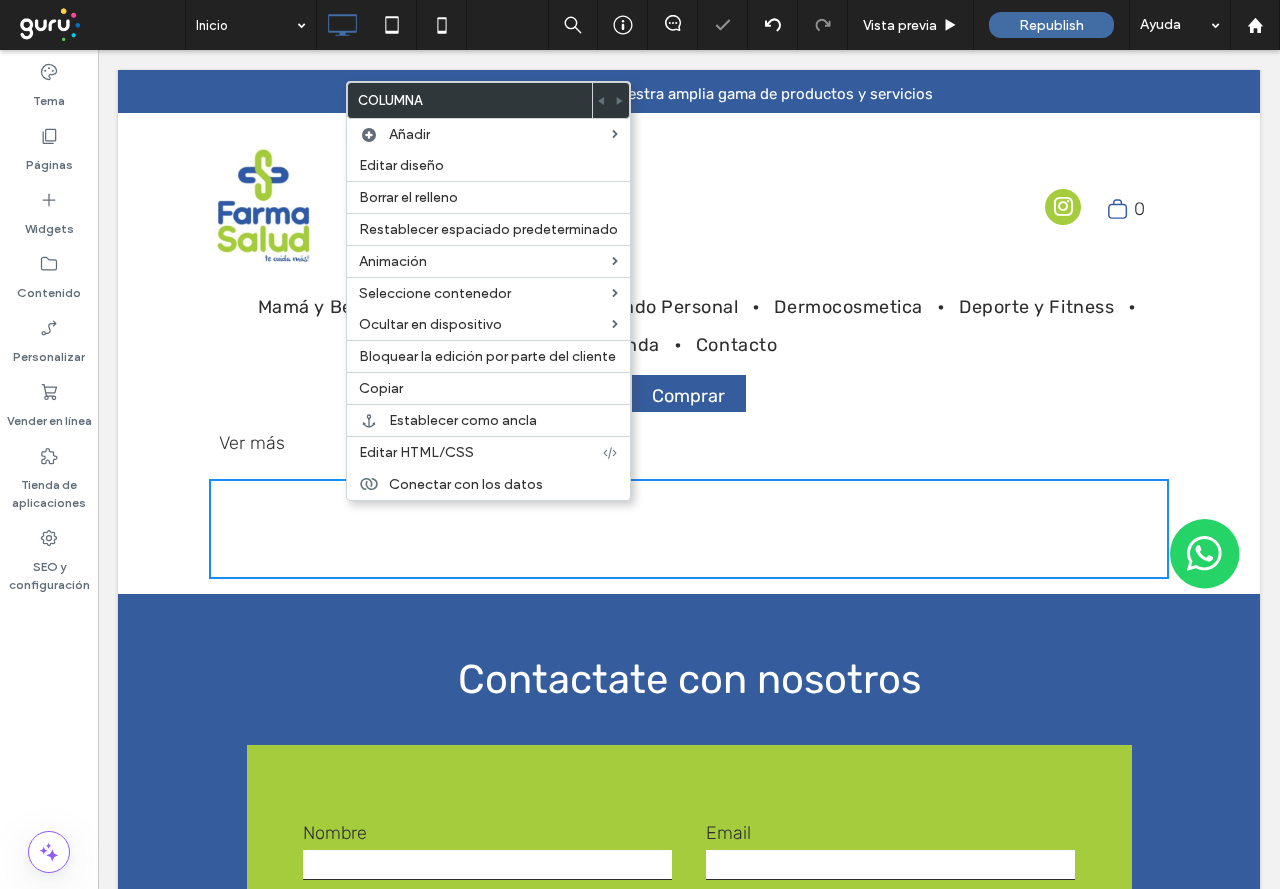 click on "Click To Paste     Click To Paste" at bounding box center [689, 529] 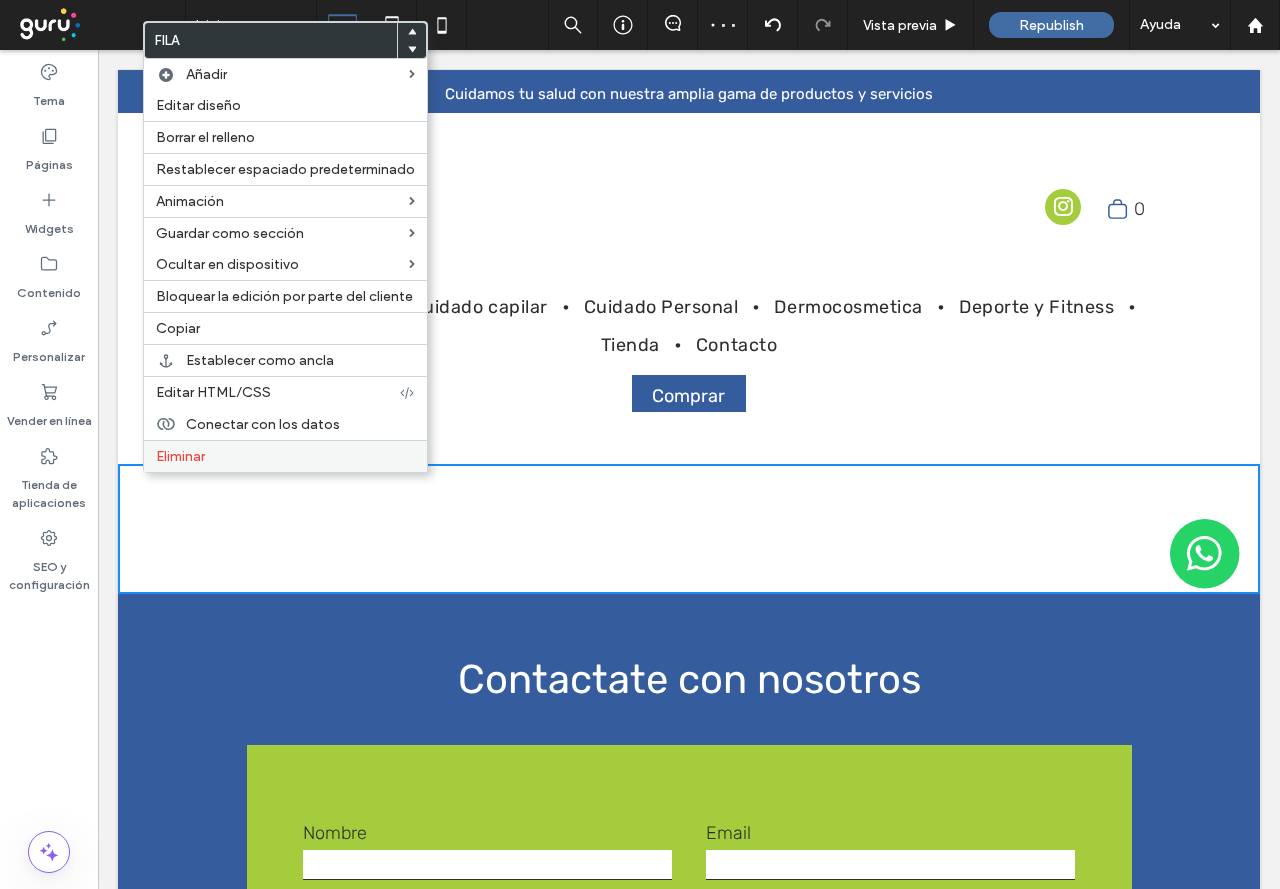 click on "Eliminar" at bounding box center (285, 456) 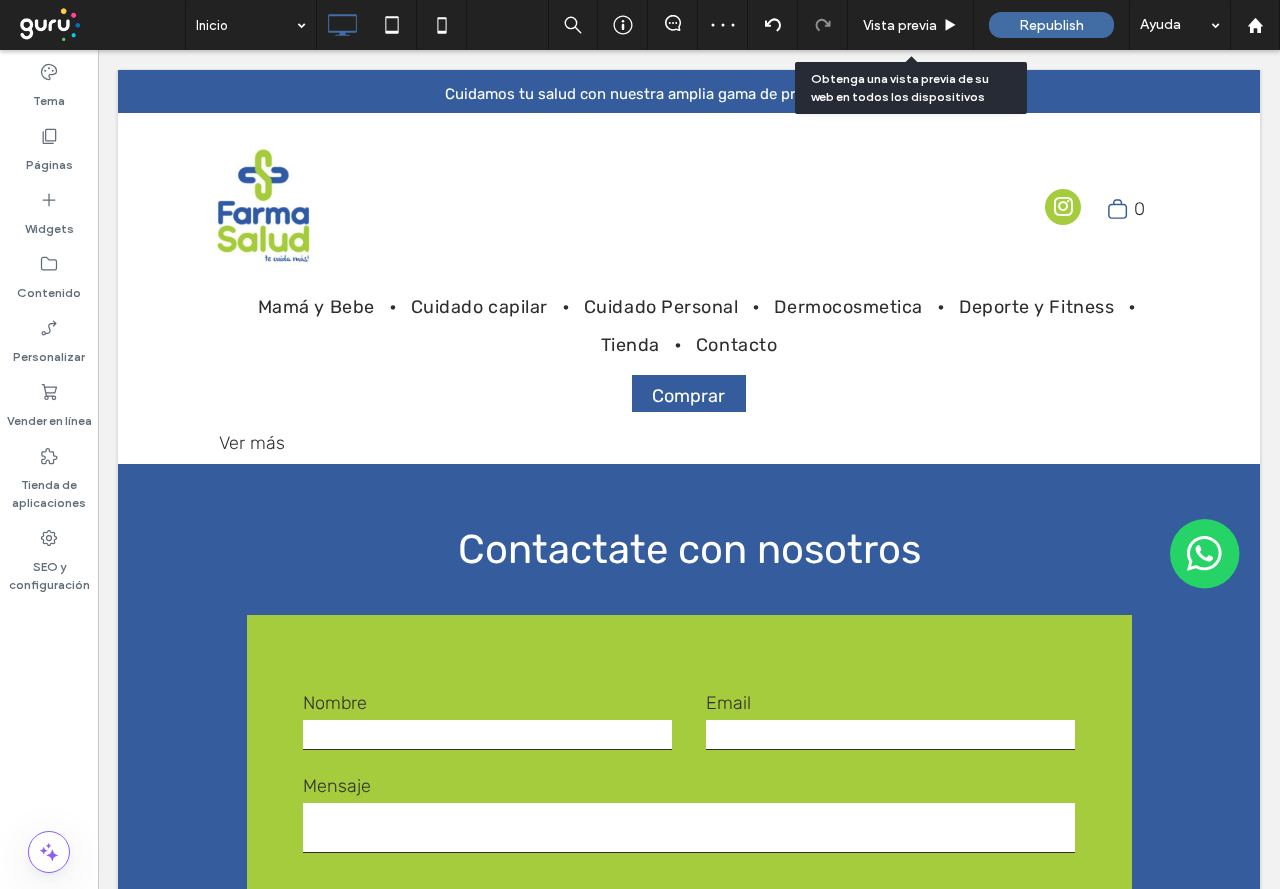click on "Republish" at bounding box center (1052, 25) 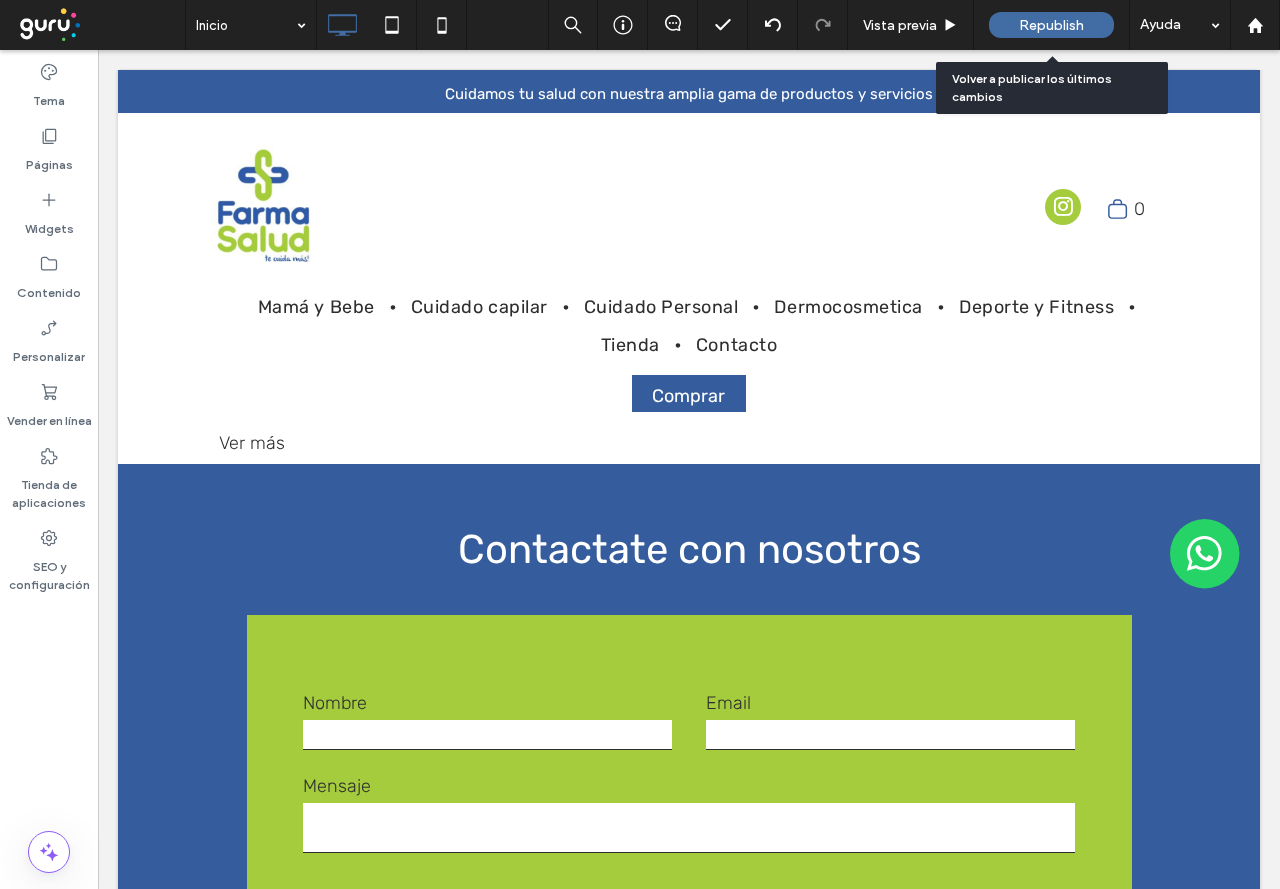 click on "Republish" at bounding box center (1051, 25) 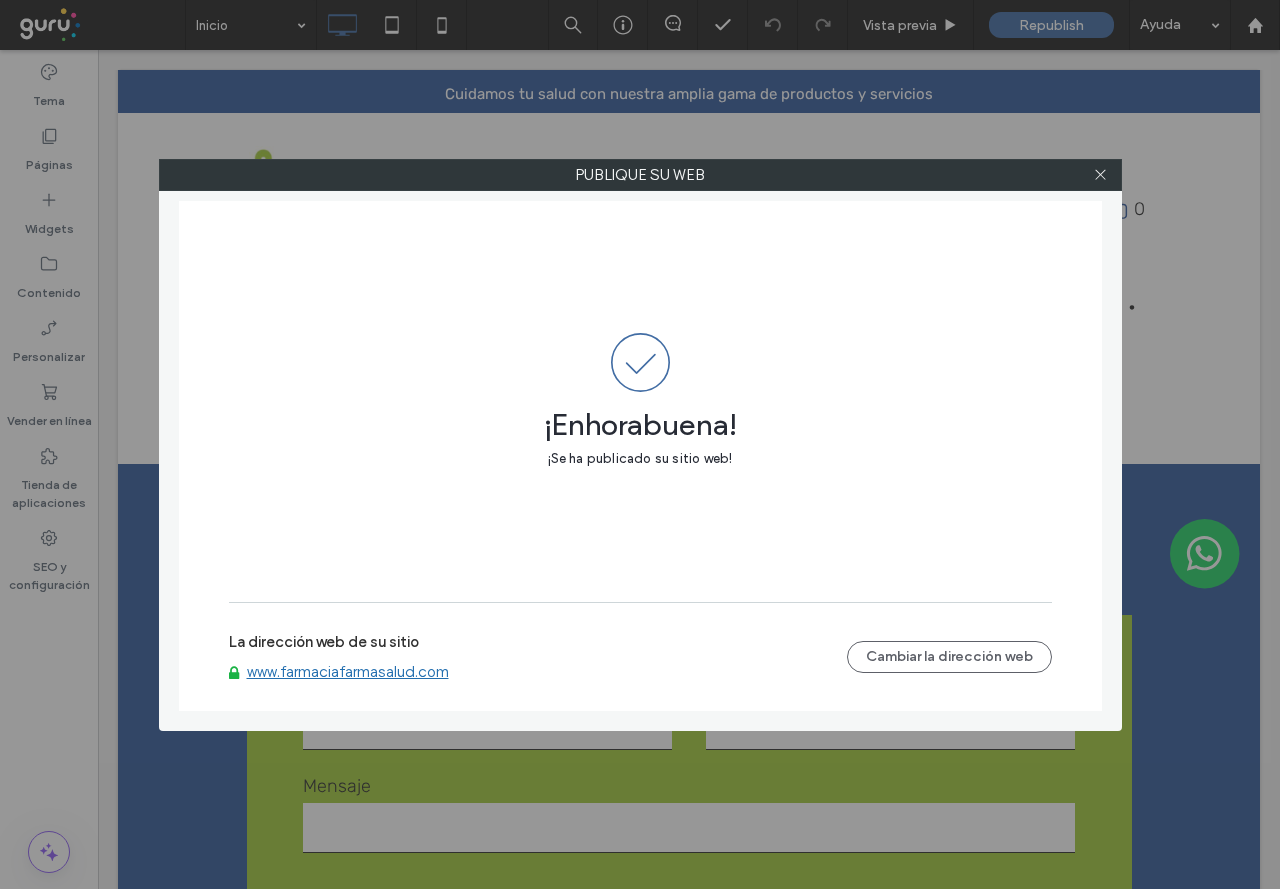 click on "www.farmaciafarmasalud.com" at bounding box center [348, 672] 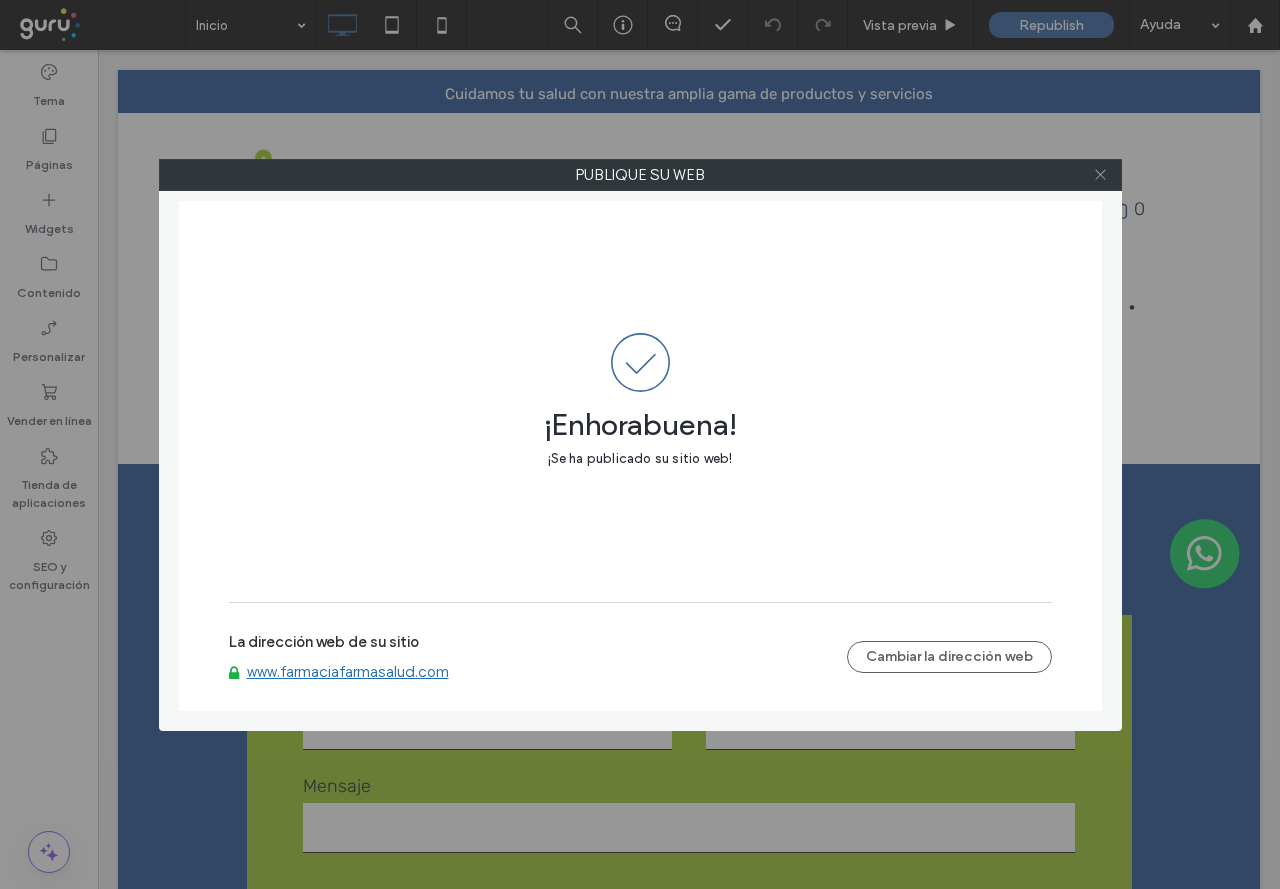 click at bounding box center (1100, 175) 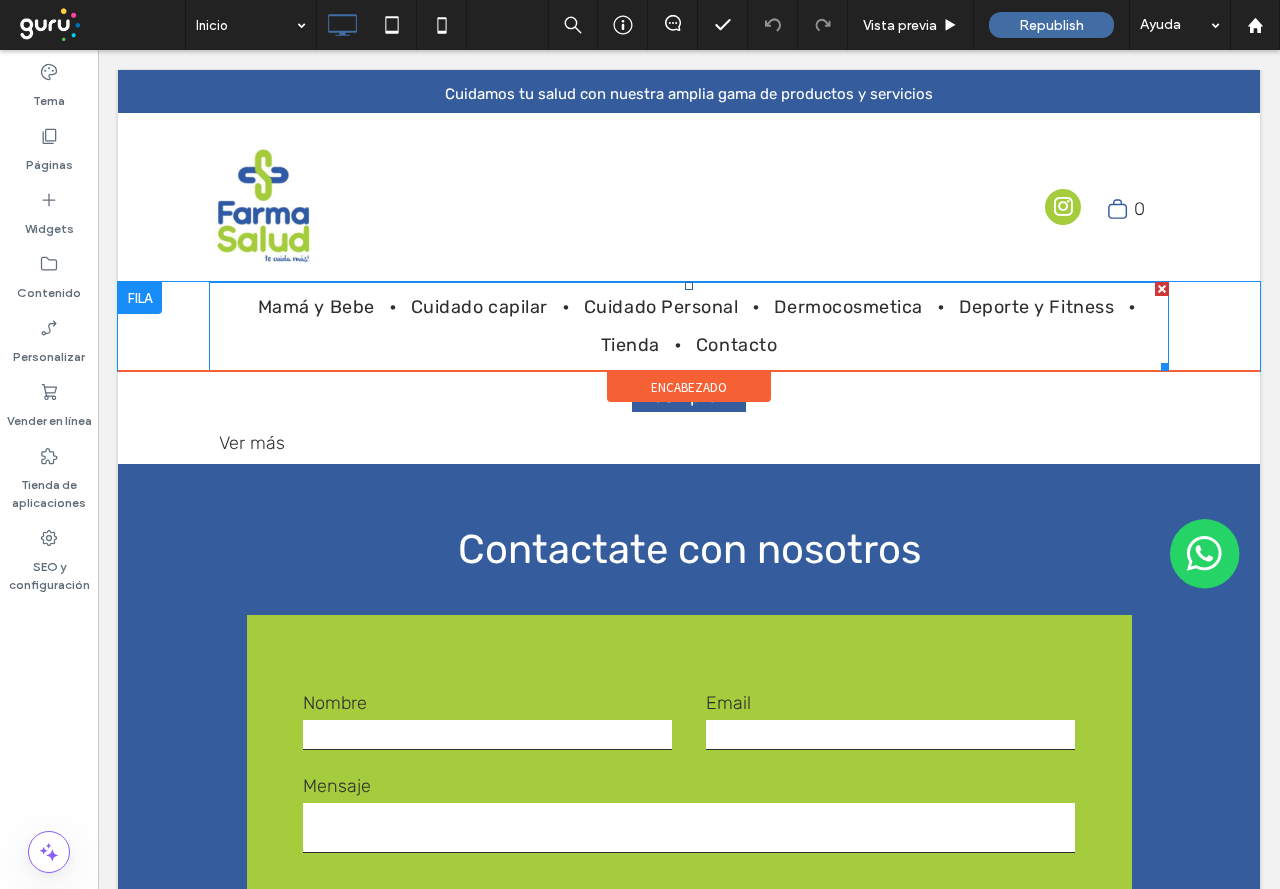 click on "Mamá y Bebe
Cuidado capilar
Cuidado Personal
Dermocosmetica
Deporte y Fitness
Tienda
Contacto" at bounding box center [689, 326] 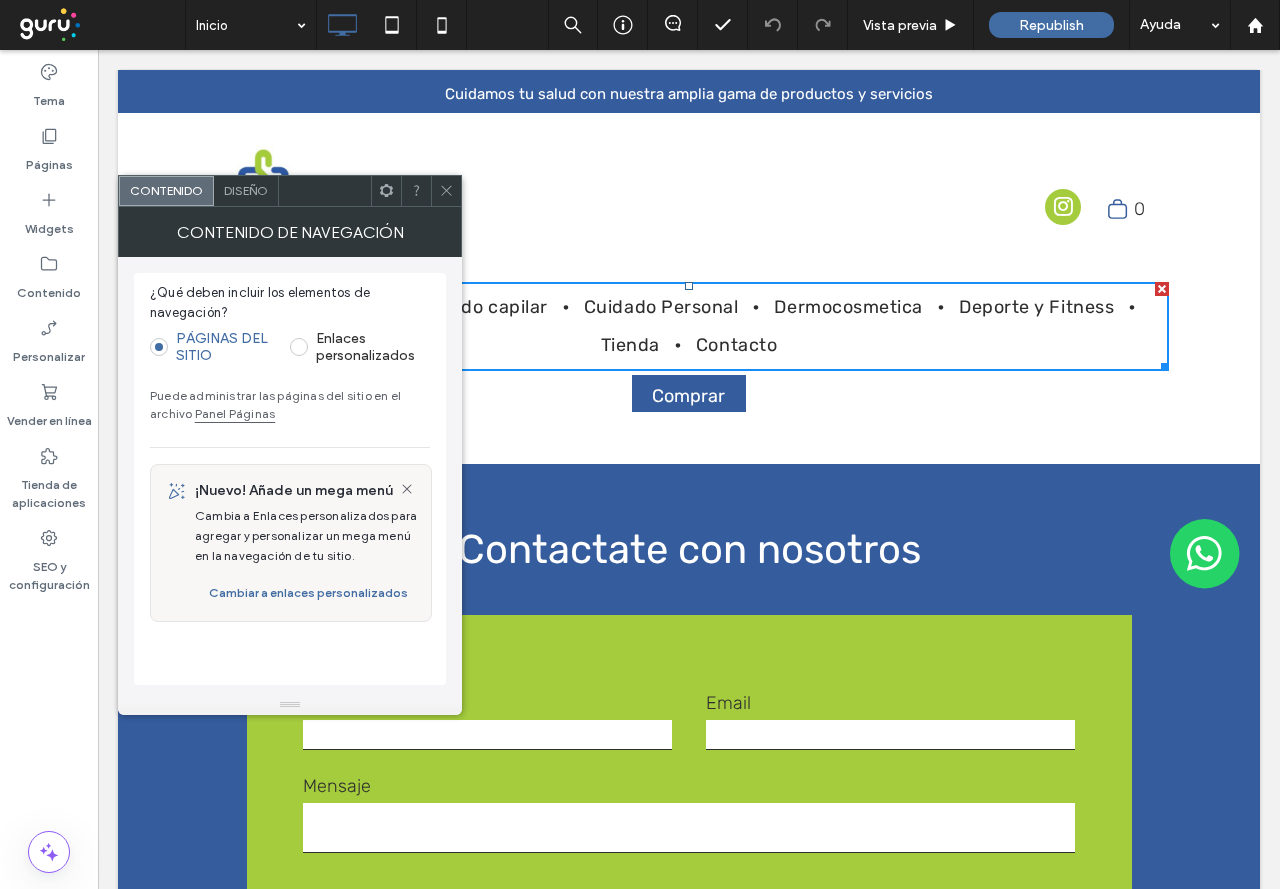 click on "Diseño" at bounding box center (246, 191) 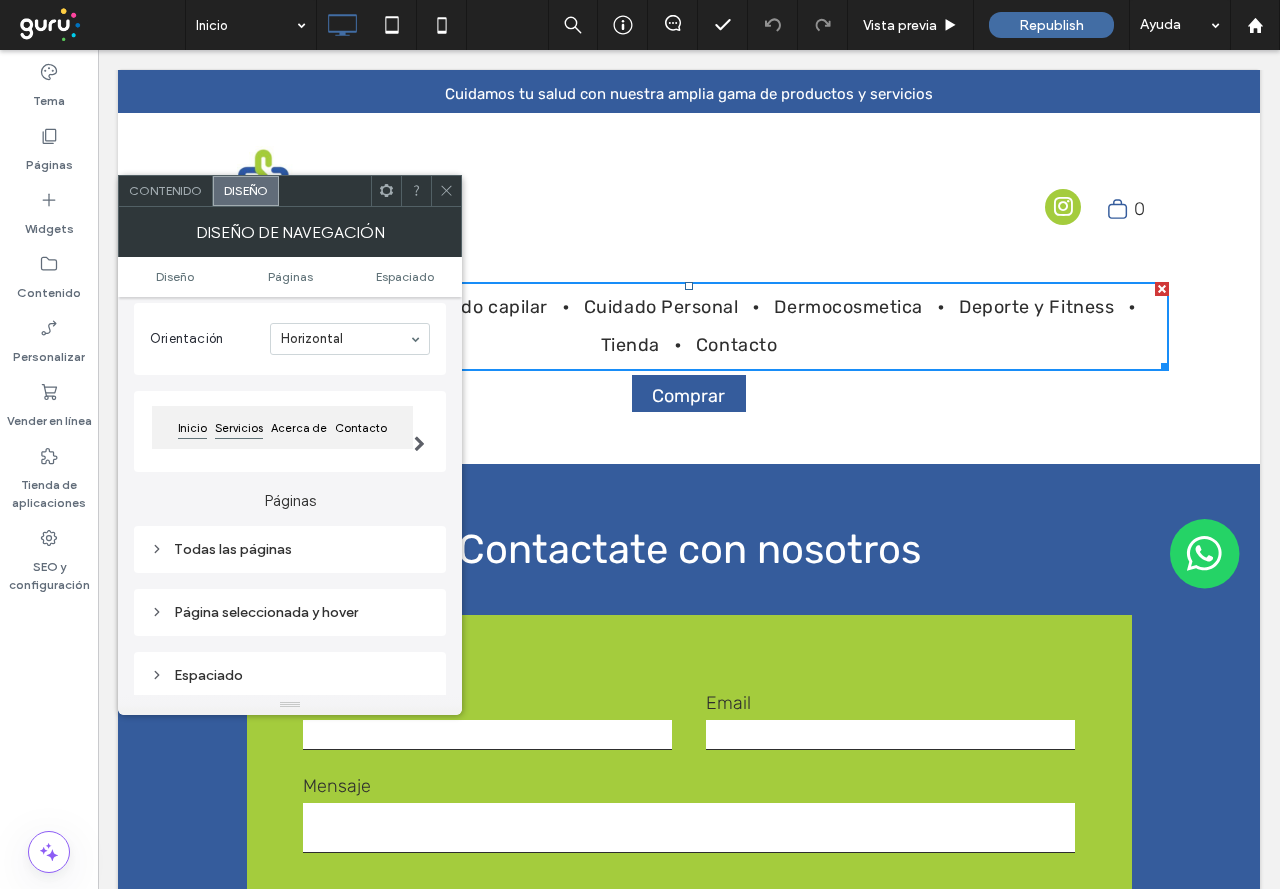 scroll, scrollTop: 200, scrollLeft: 0, axis: vertical 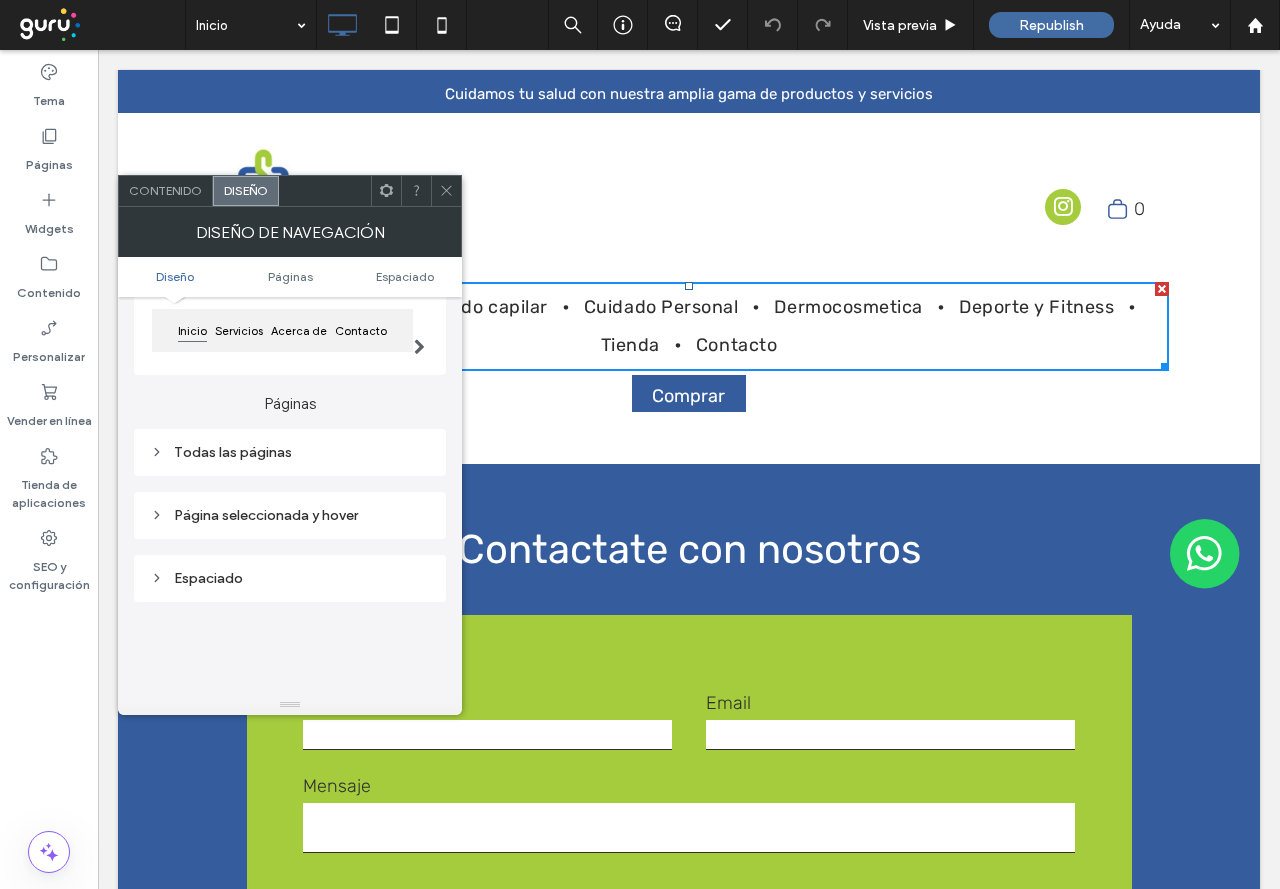 click on "Todas las páginas" at bounding box center (290, 452) 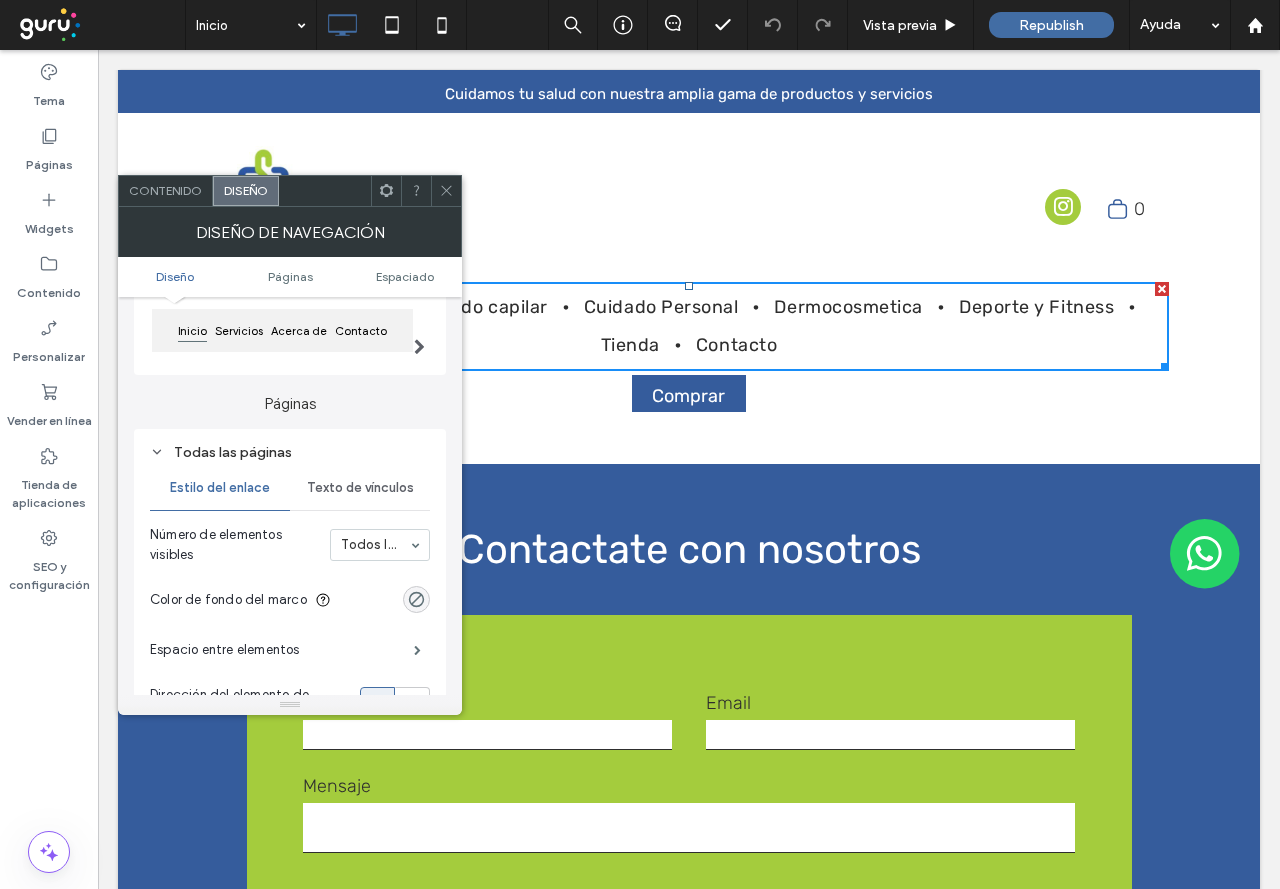click on "Texto de vínculos" at bounding box center [360, 488] 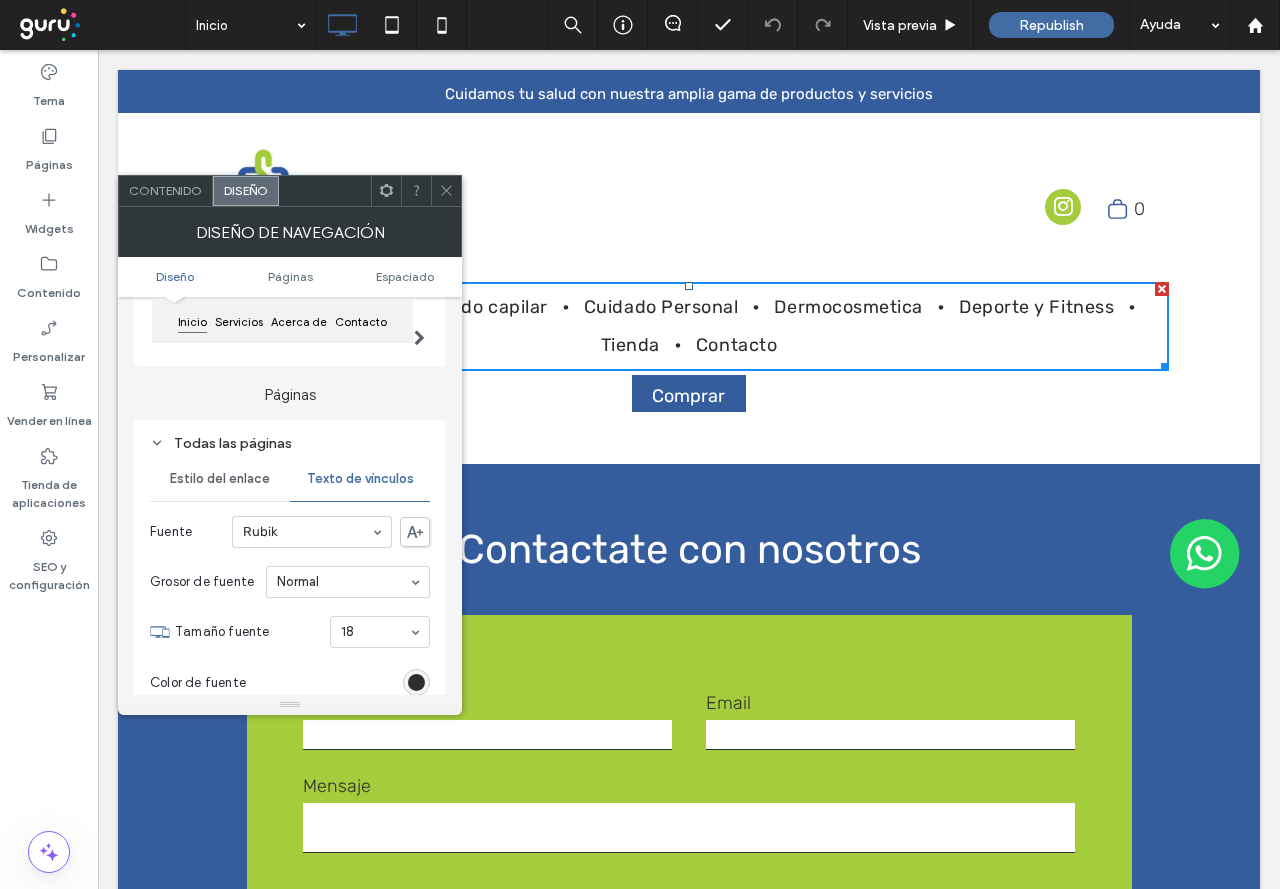 scroll, scrollTop: 200, scrollLeft: 0, axis: vertical 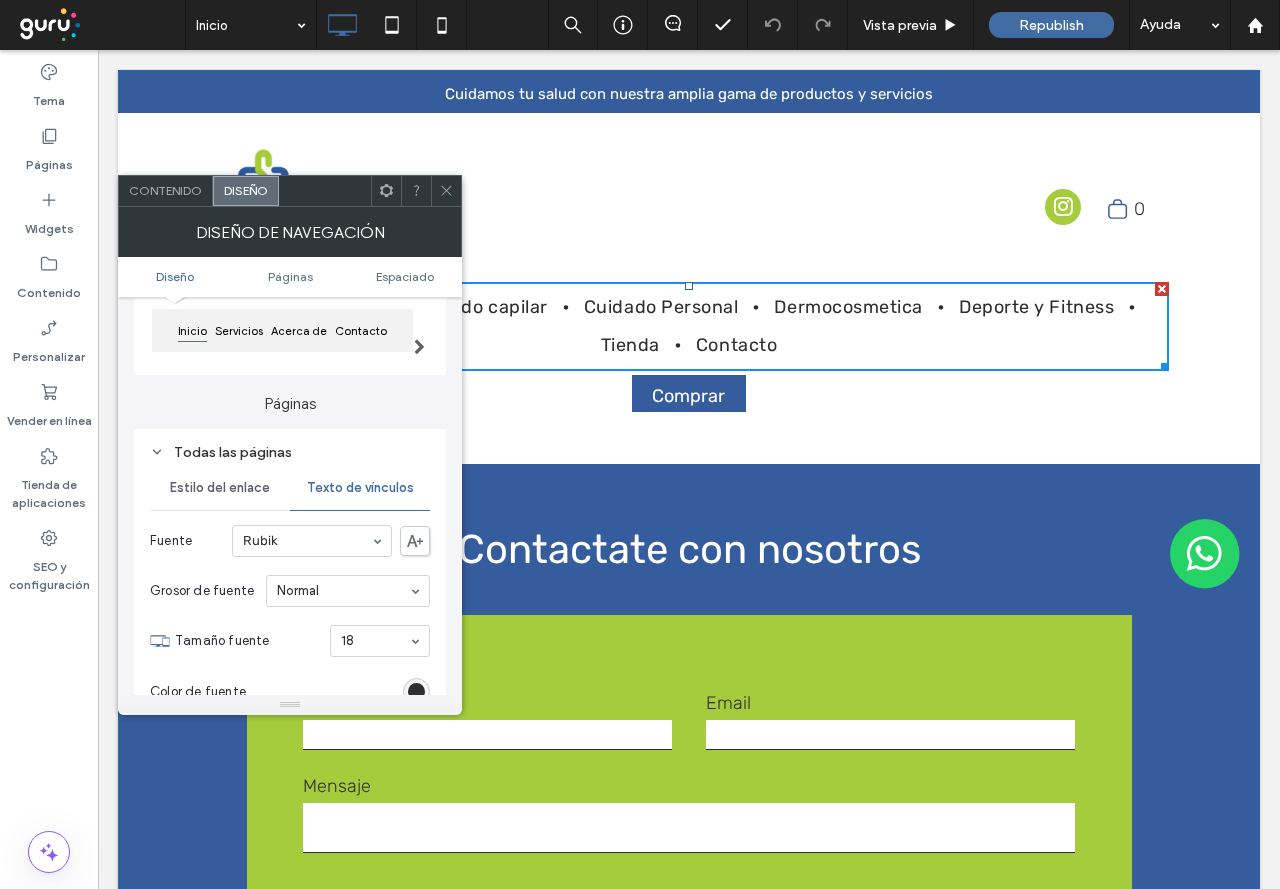 click on "Todas las páginas" at bounding box center (290, 452) 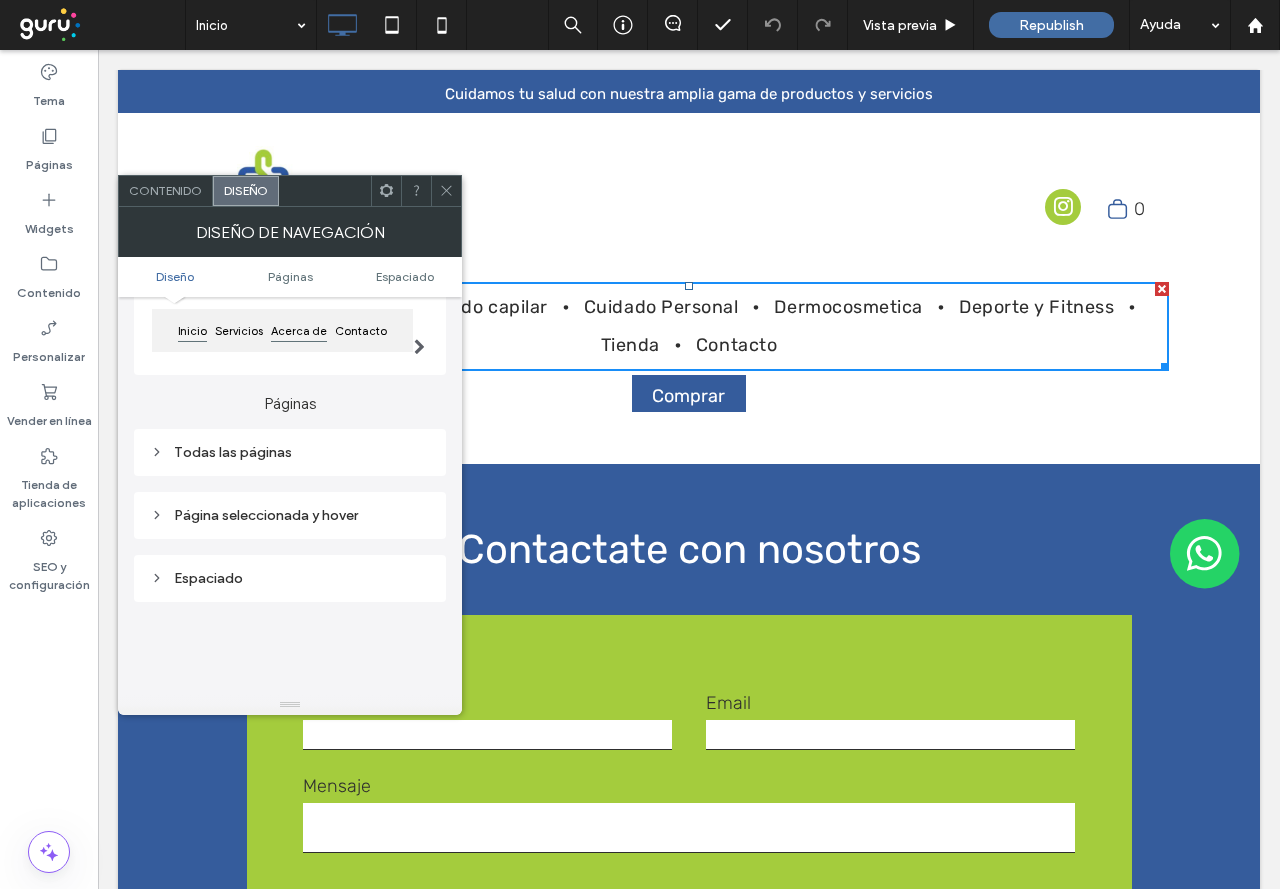 click on "Acerca de" at bounding box center [299, 331] 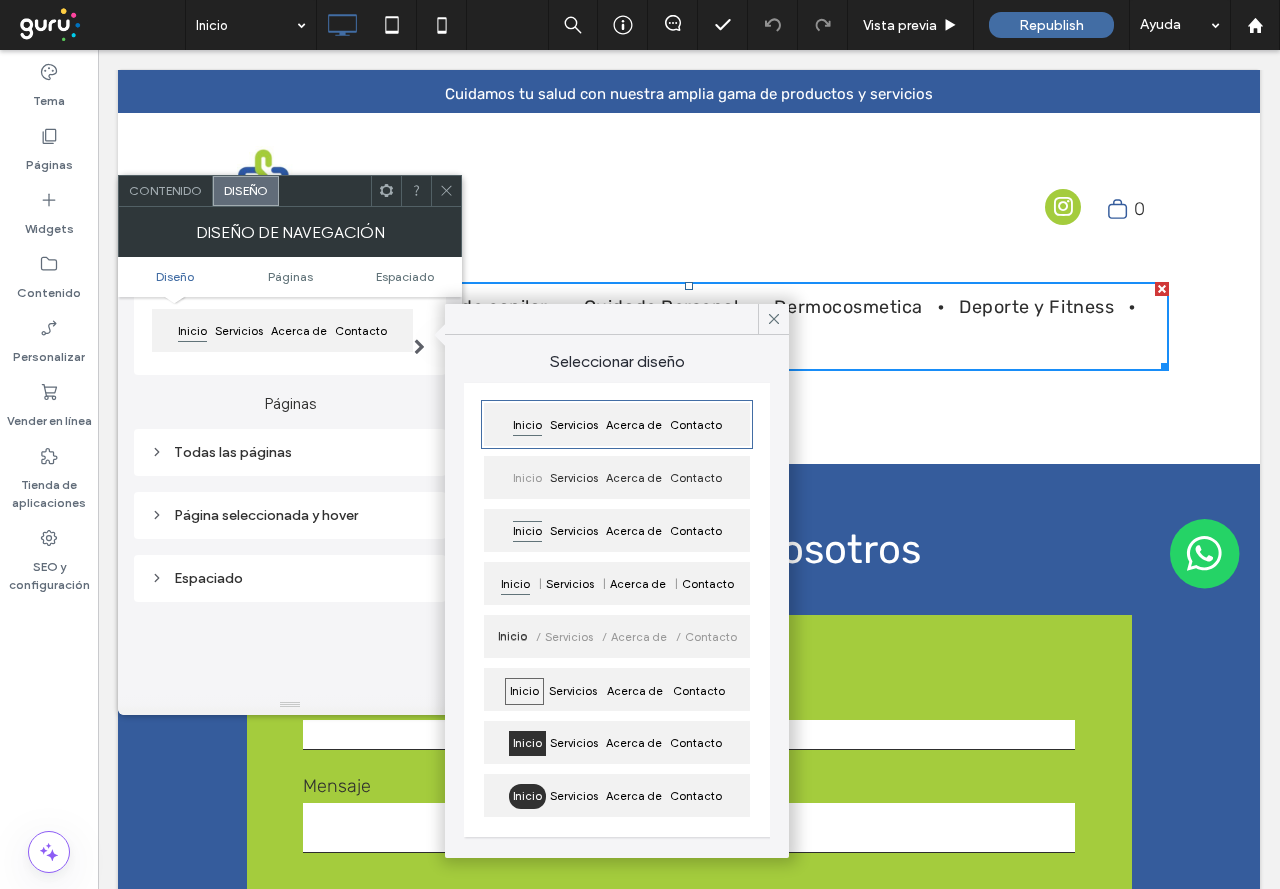 click on "Páginas" at bounding box center [290, 394] 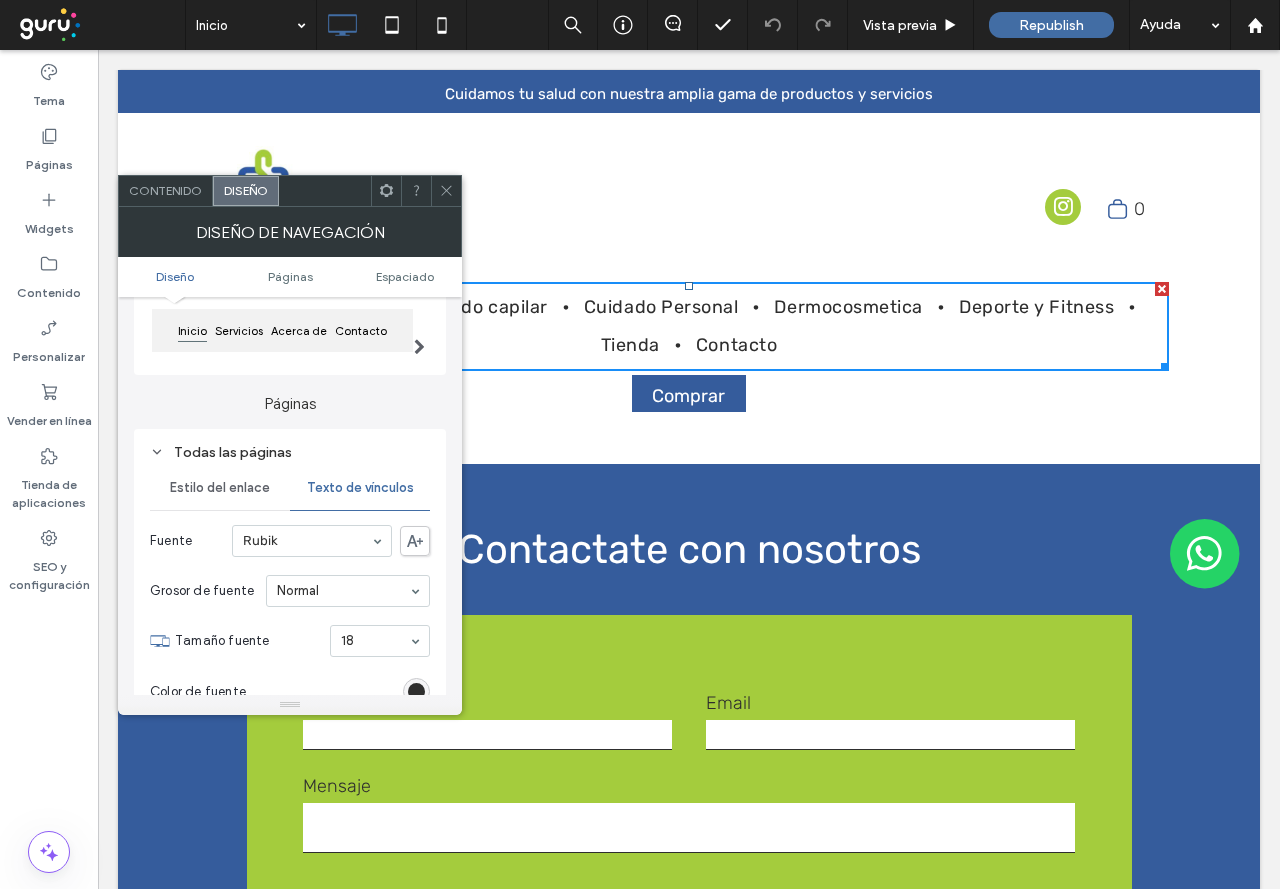 click on "Todas las páginas" at bounding box center (290, 452) 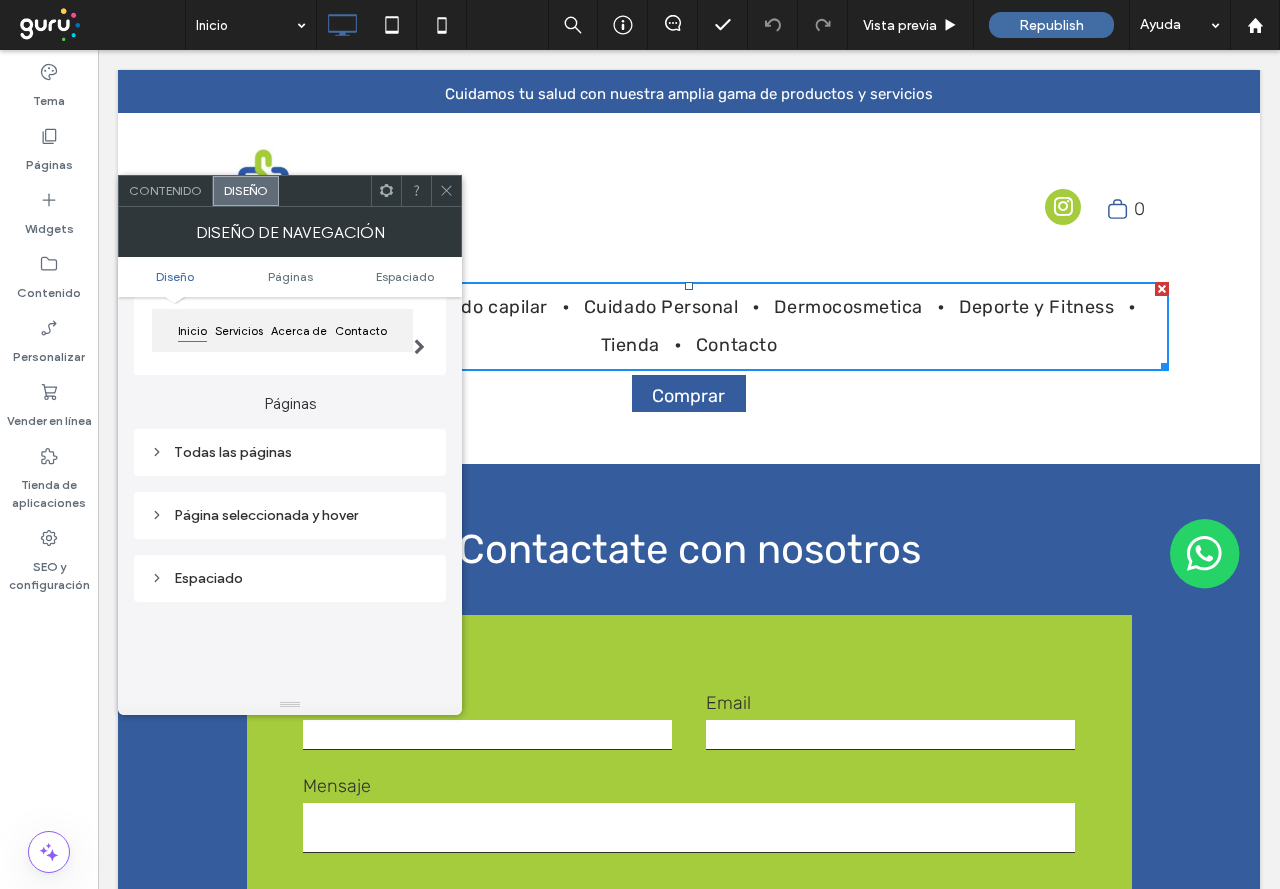 click on "Página seleccionada y hover" at bounding box center (290, 515) 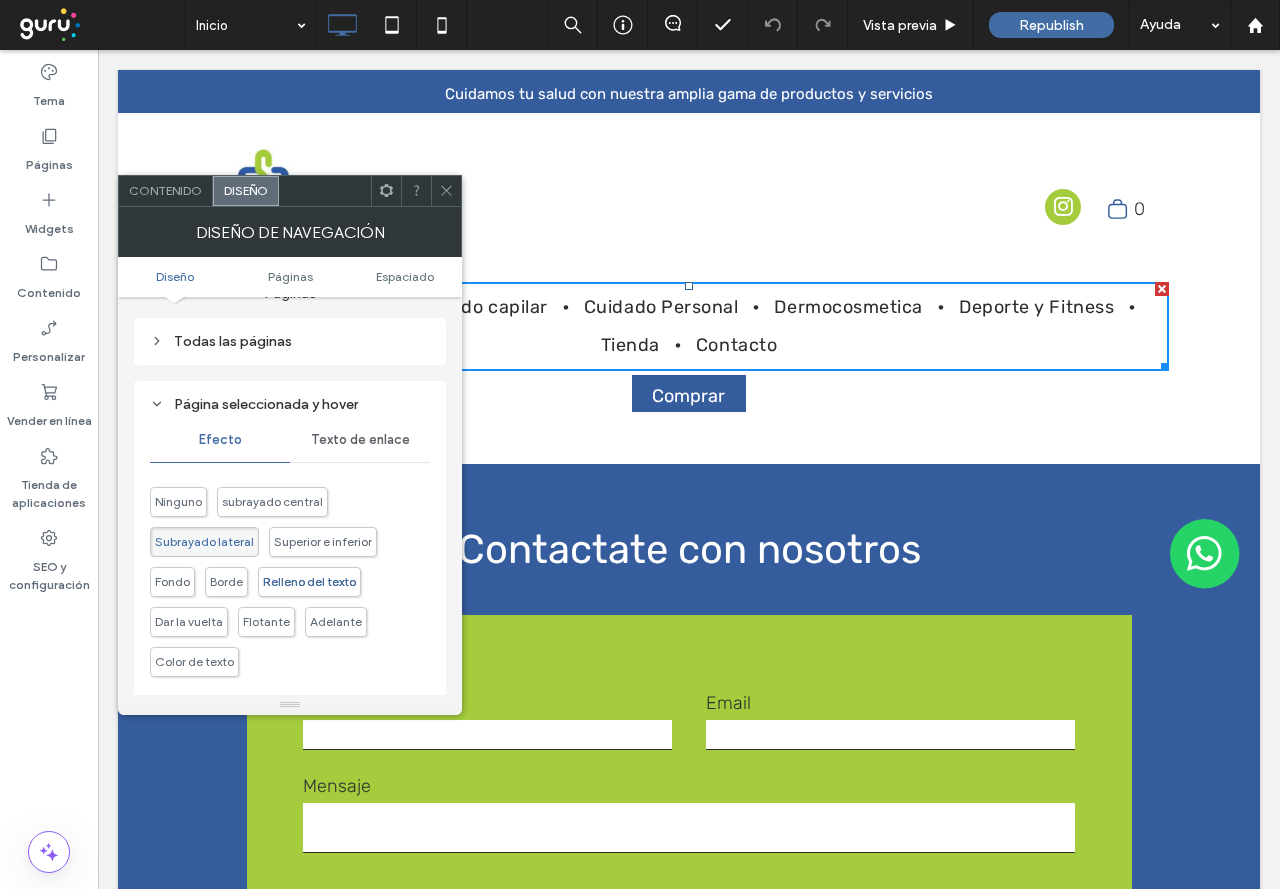 scroll, scrollTop: 400, scrollLeft: 0, axis: vertical 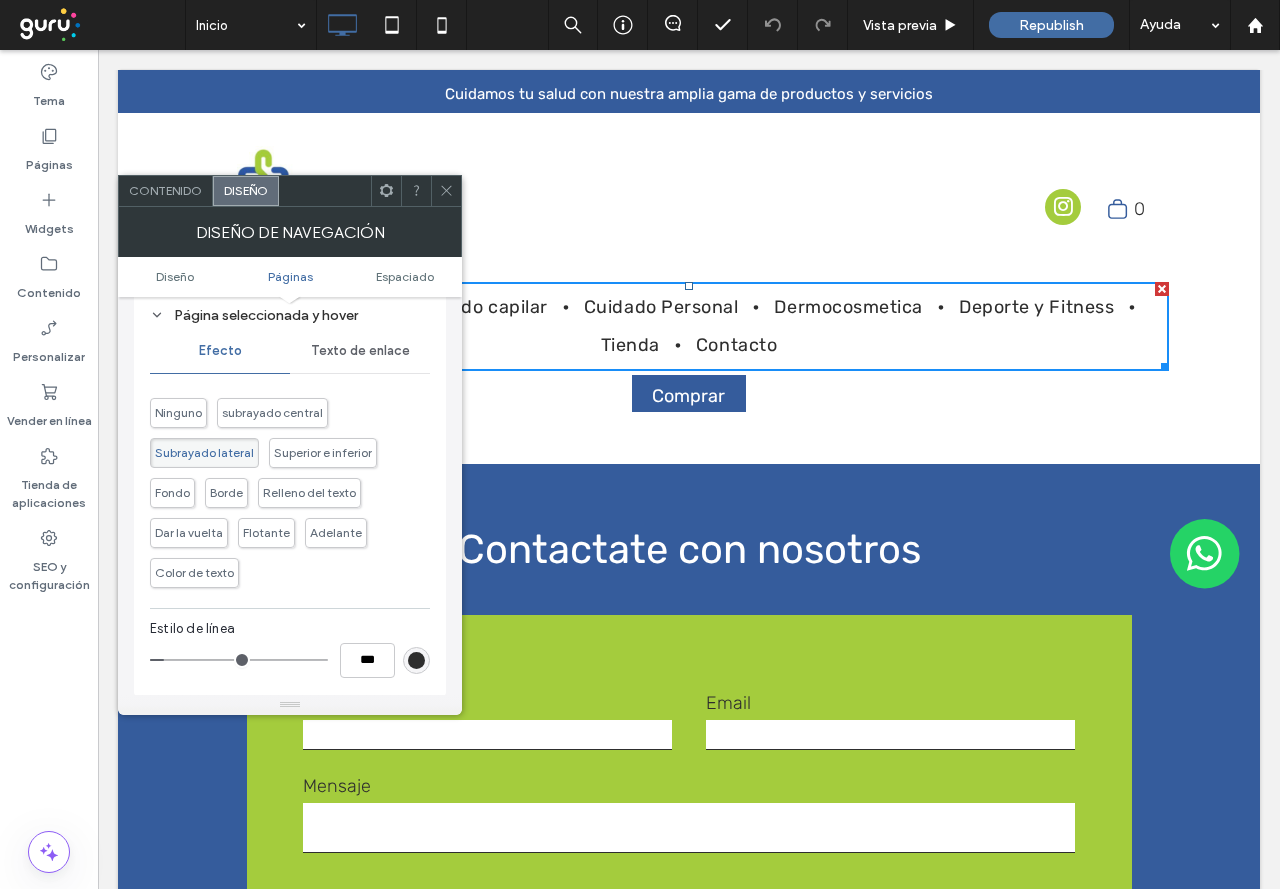 click on "Texto de enlace" at bounding box center (360, 351) 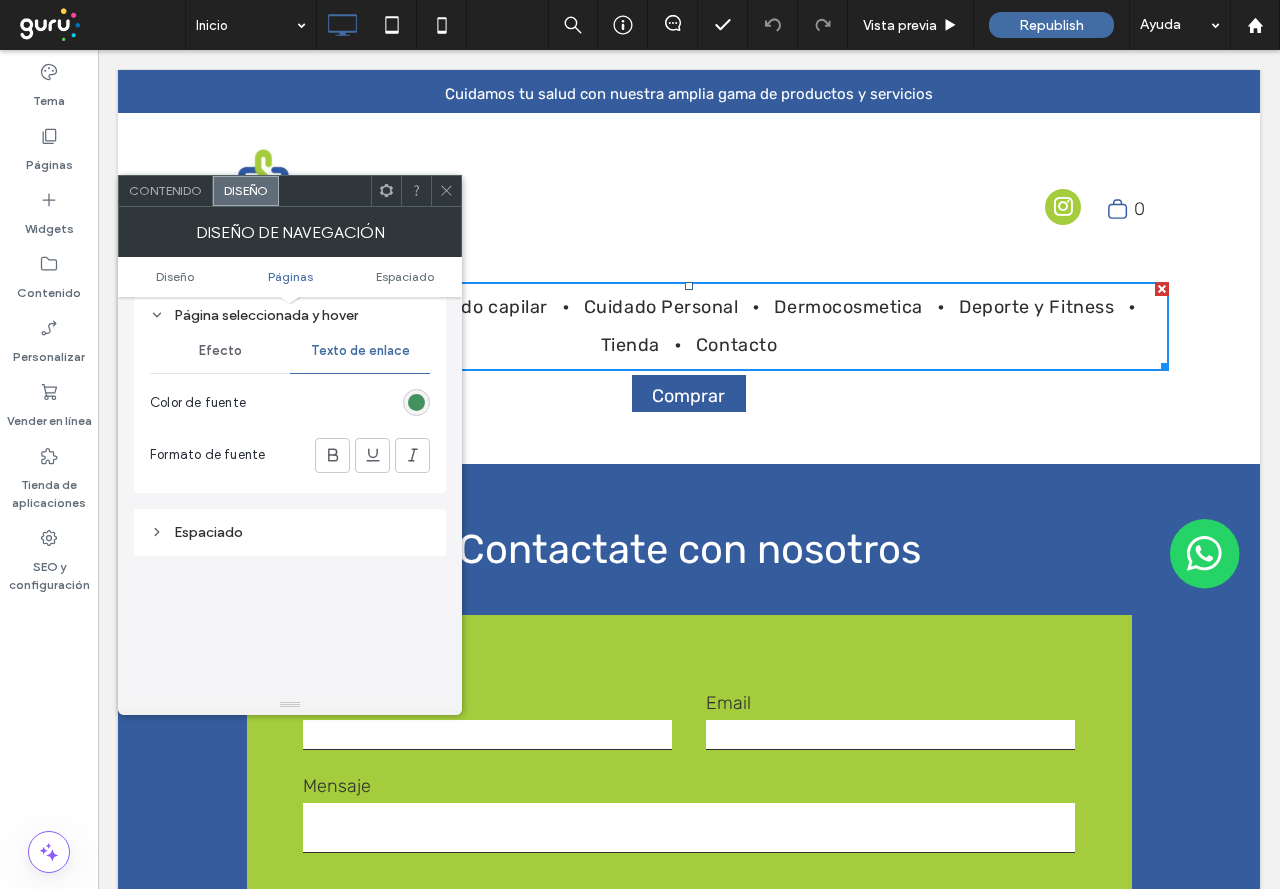 click at bounding box center (416, 402) 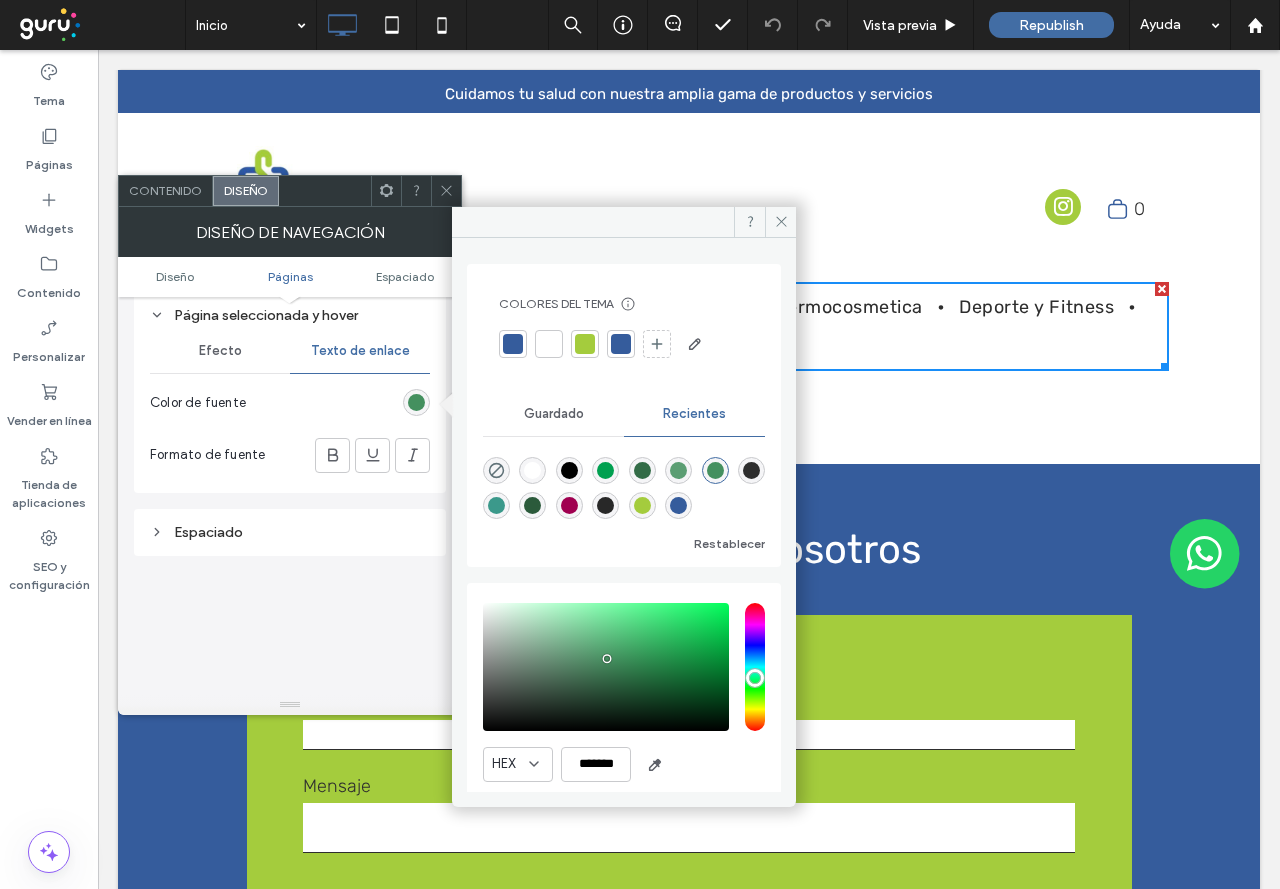 click at bounding box center (621, 344) 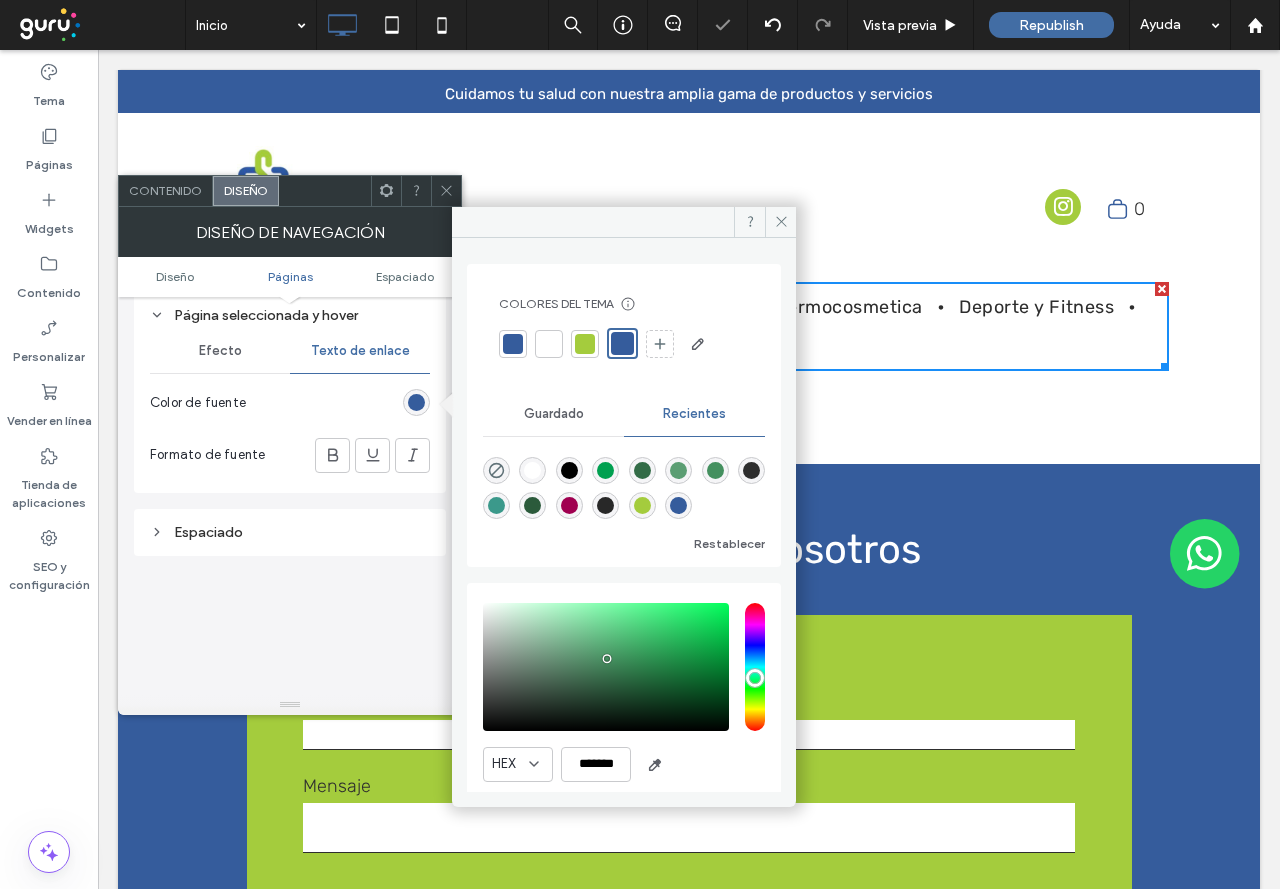 click at bounding box center (446, 191) 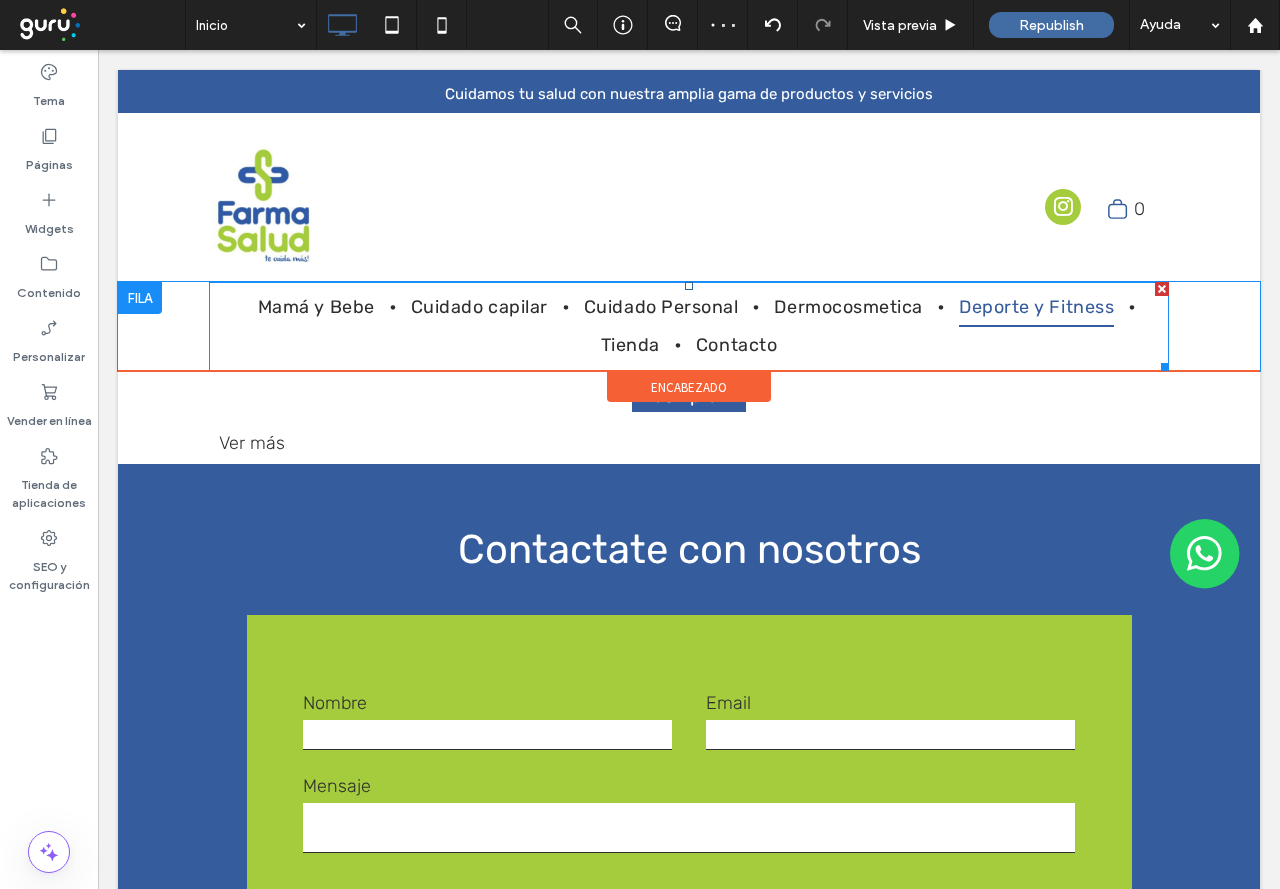 click on "Deporte y Fitness" at bounding box center [1036, 307] 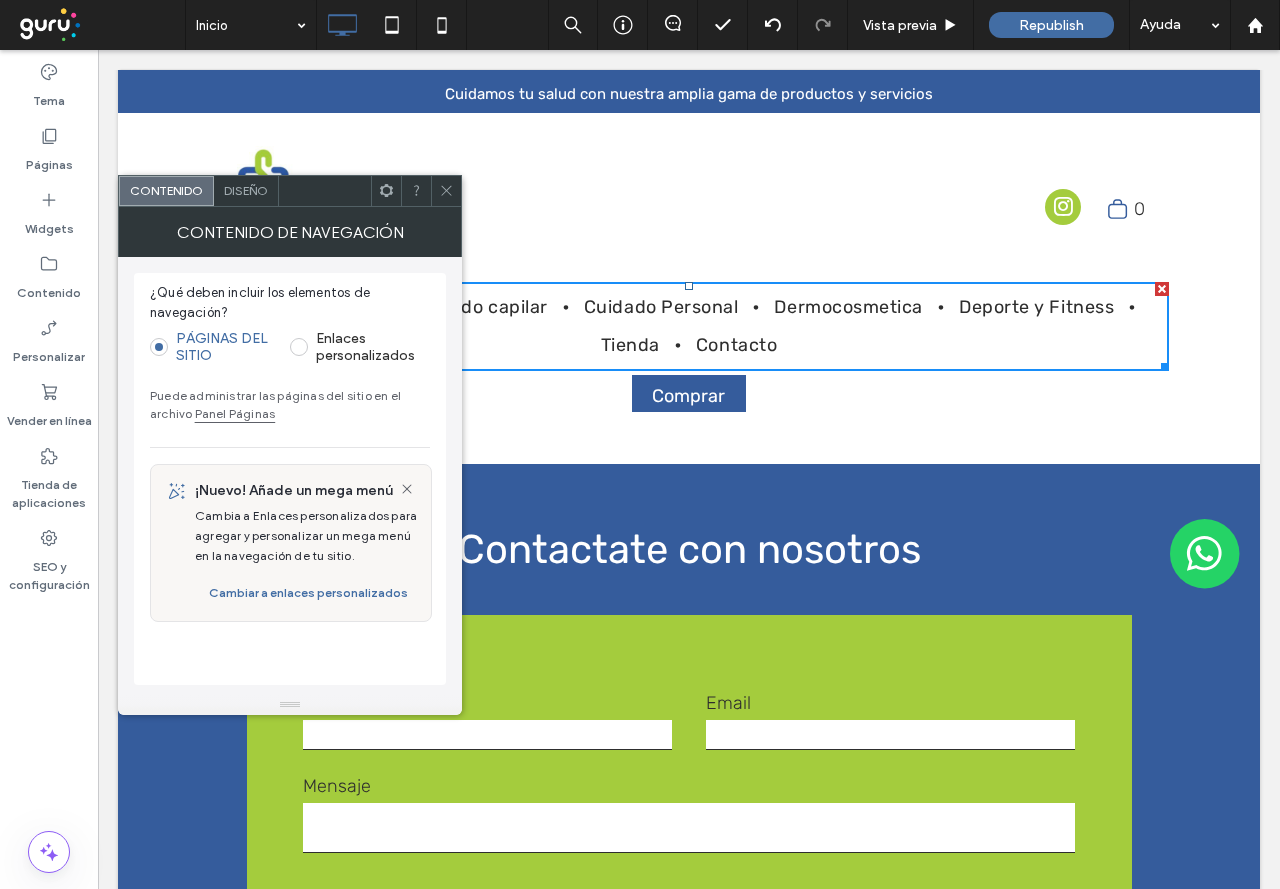 click on "Diseño" at bounding box center (246, 191) 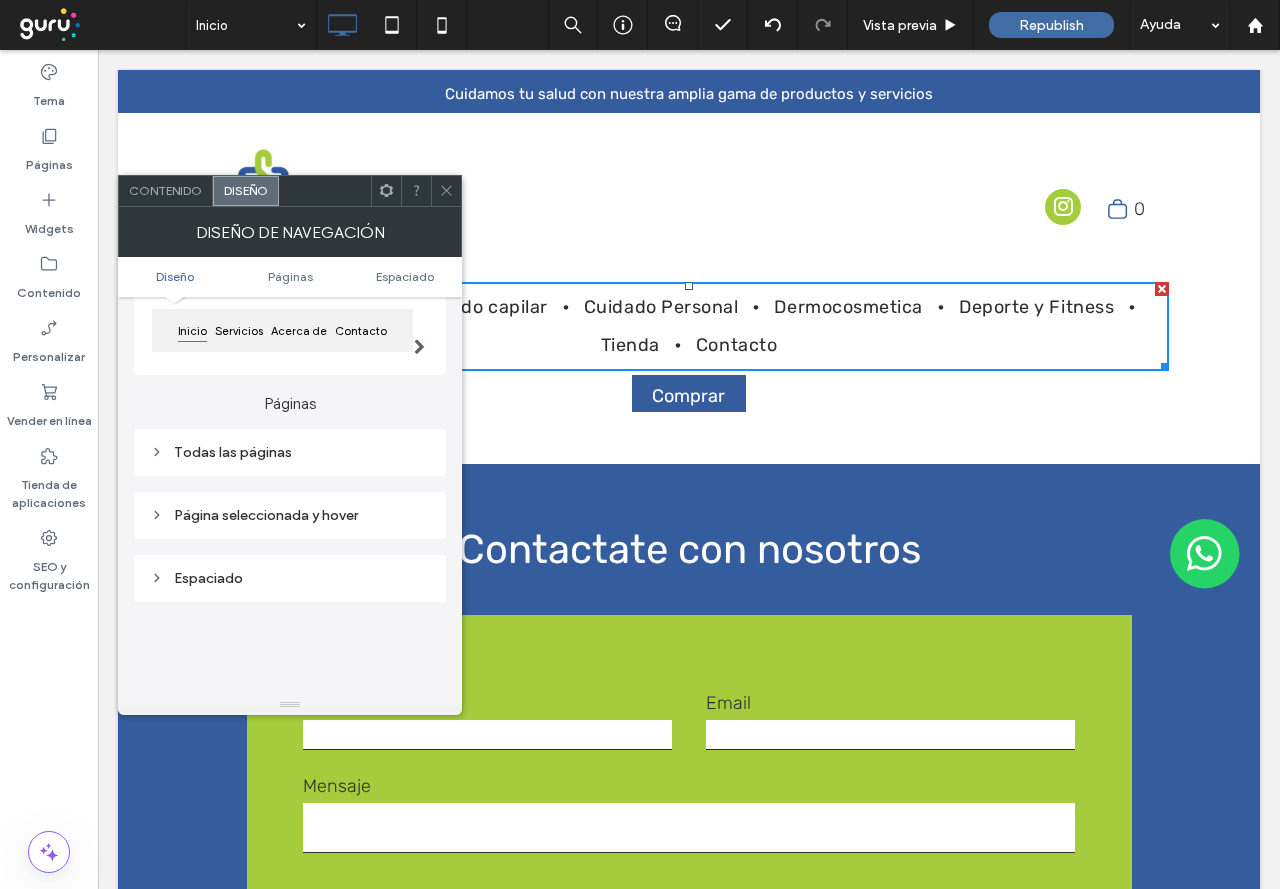 click on "Página seleccionada y hover" at bounding box center [290, 515] 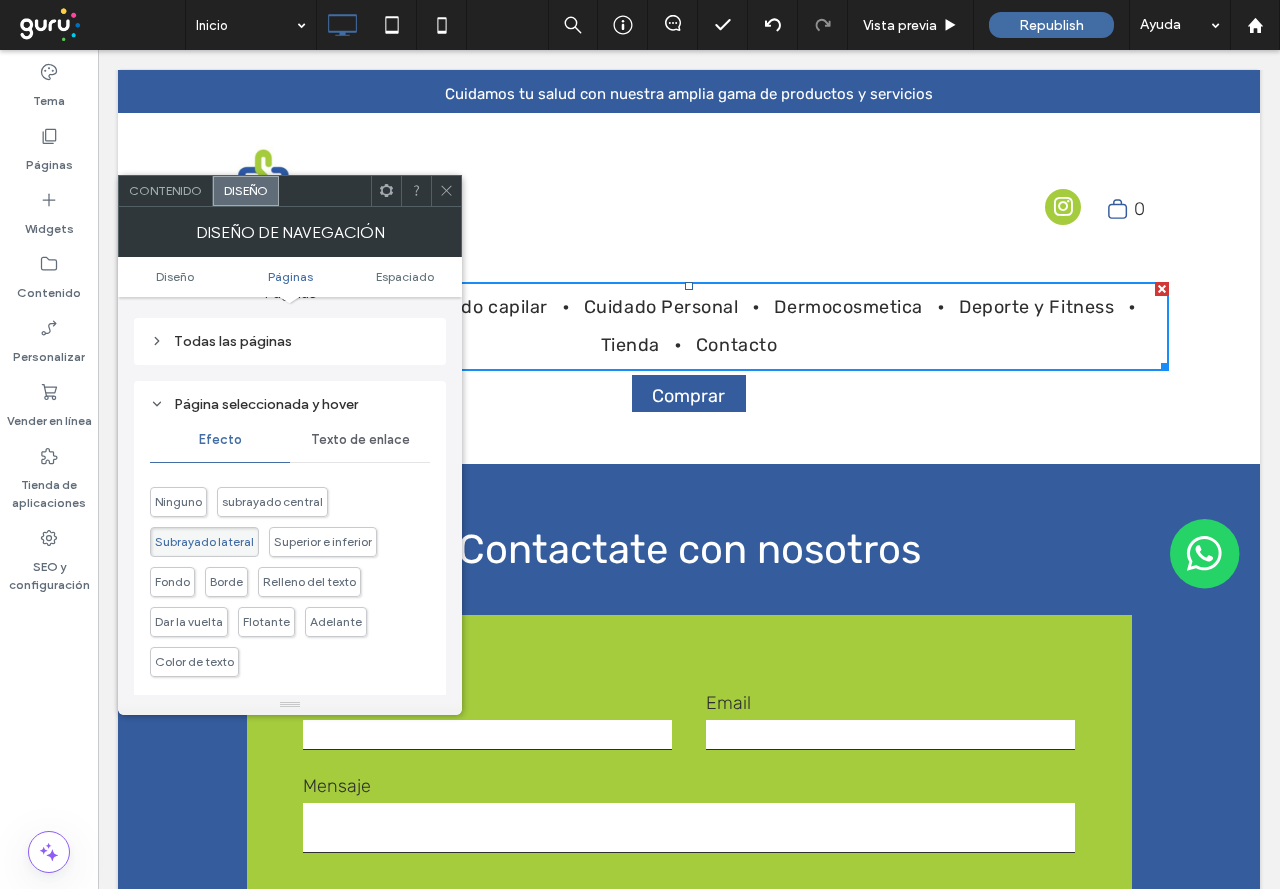 scroll, scrollTop: 400, scrollLeft: 0, axis: vertical 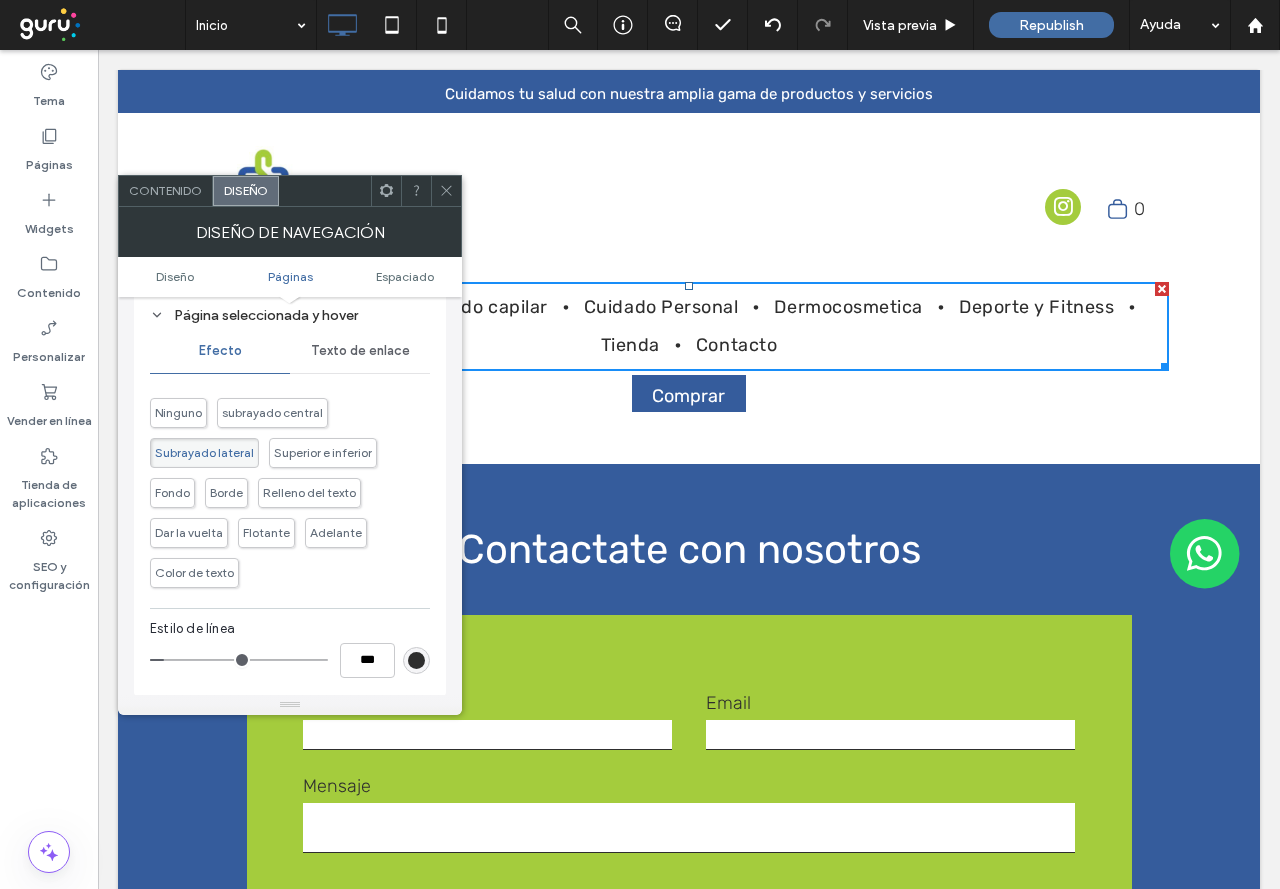 click on "Texto de enlace" at bounding box center (360, 351) 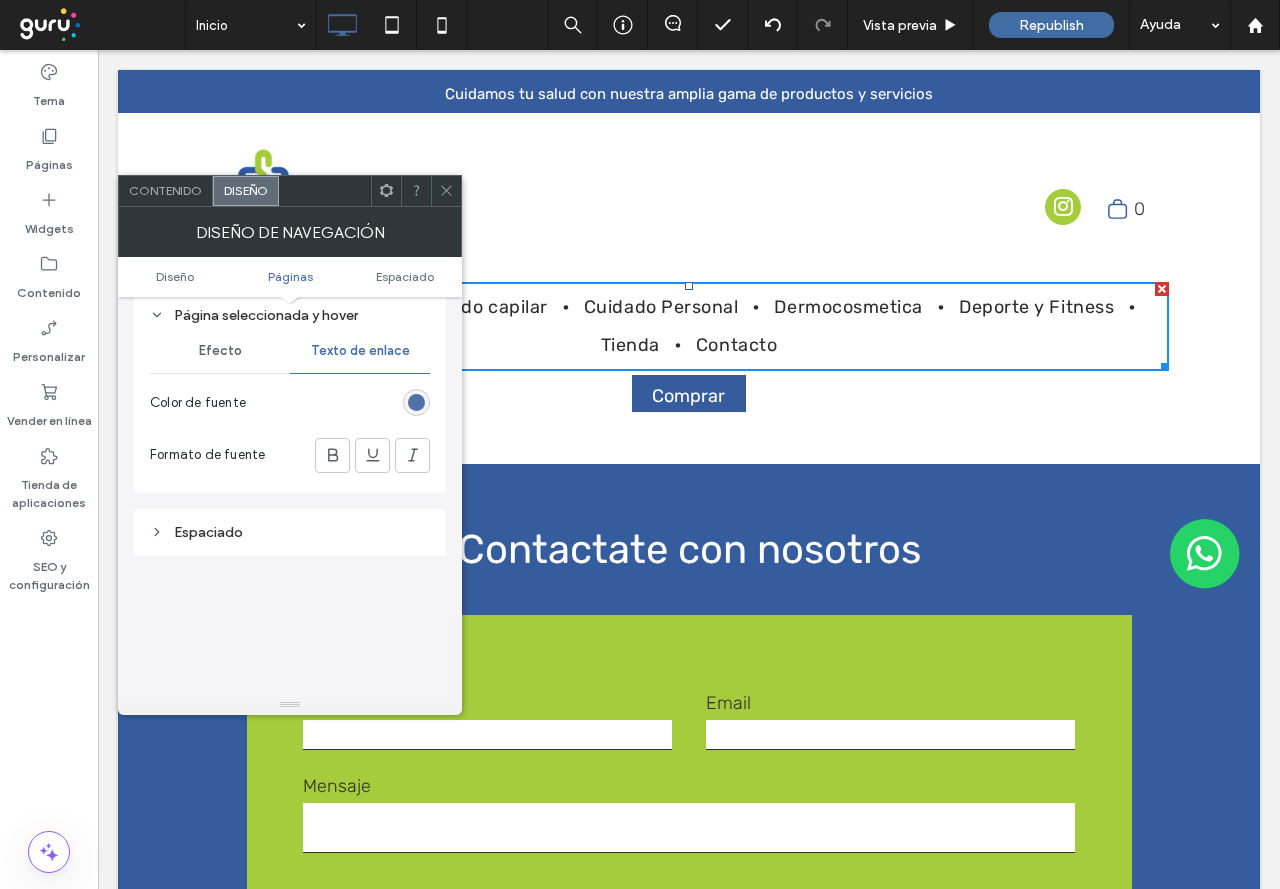 click at bounding box center [416, 402] 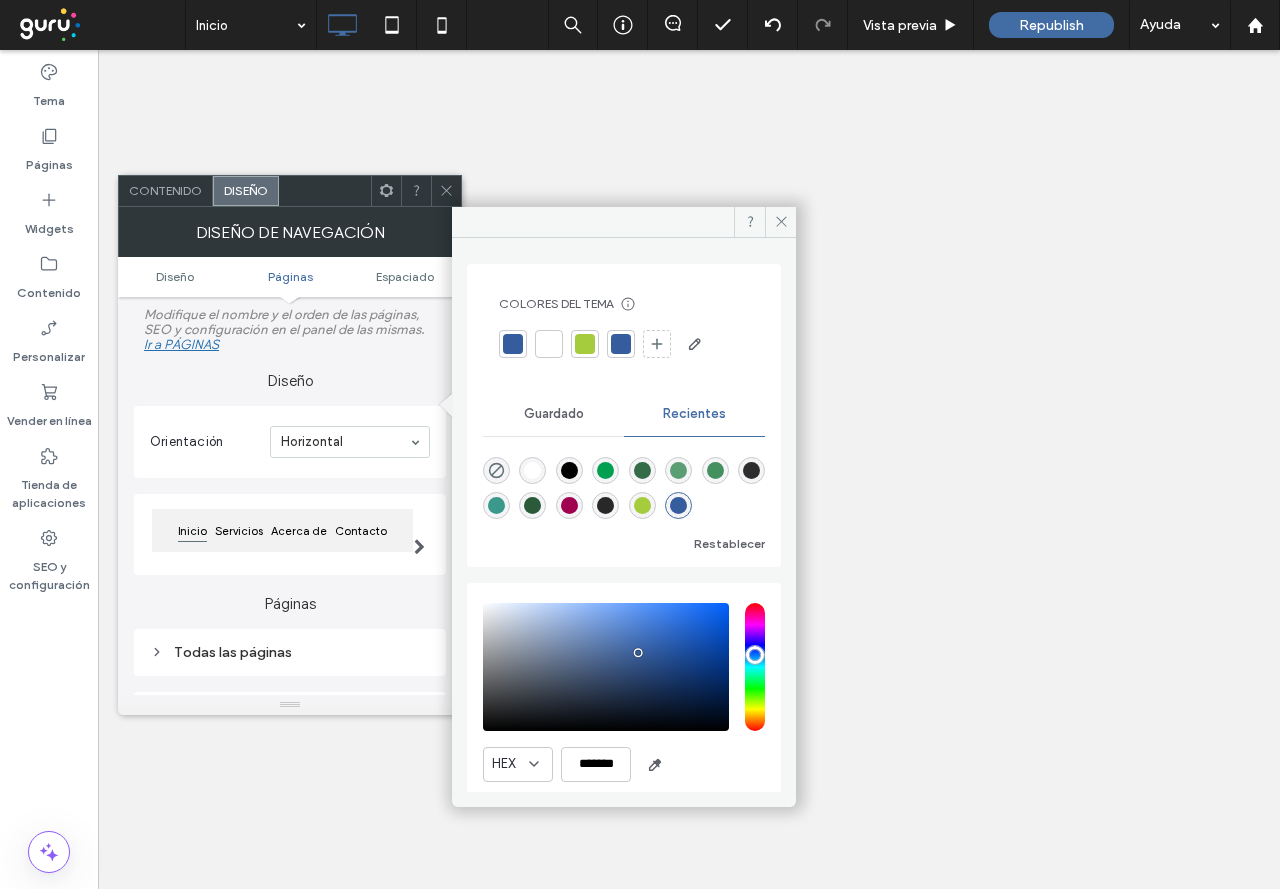 click at bounding box center (585, 344) 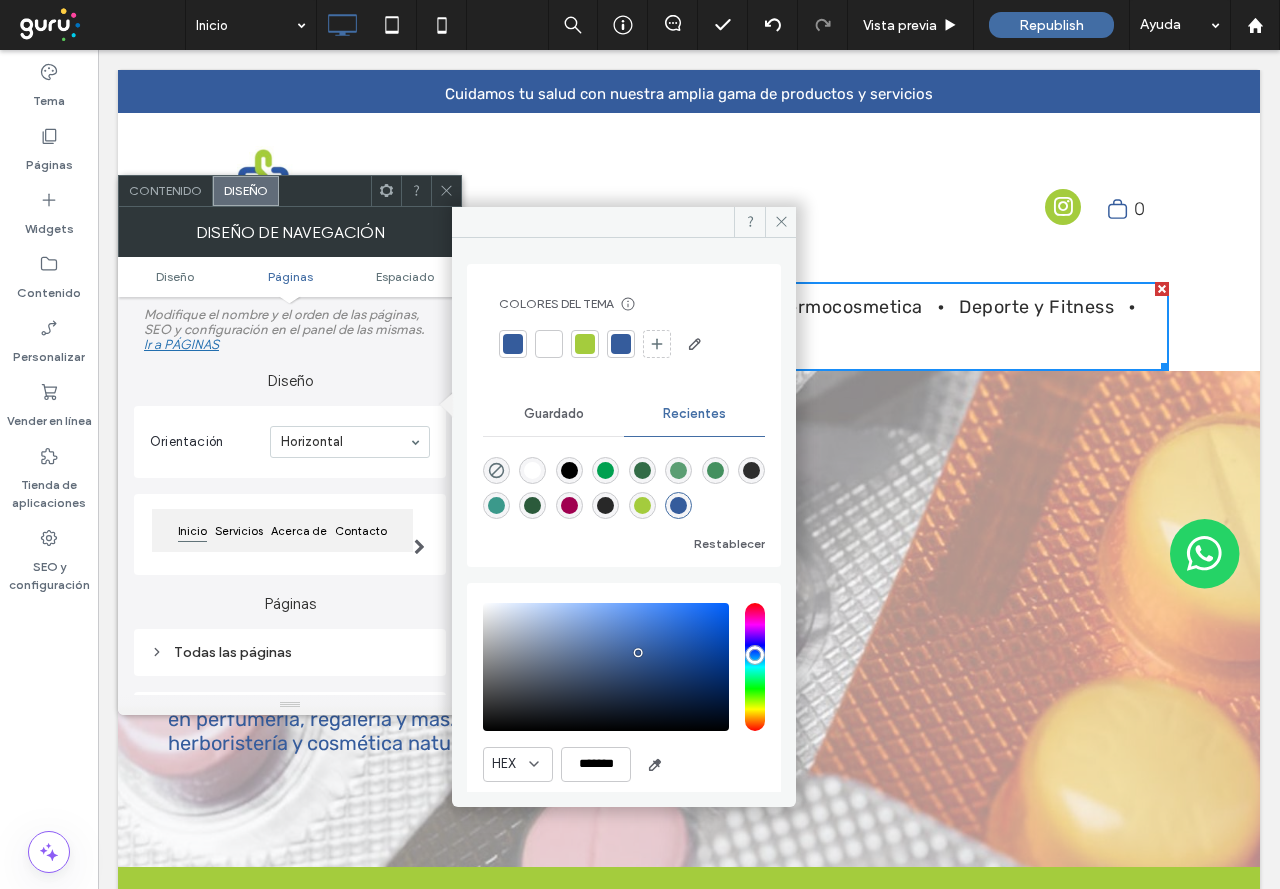 scroll, scrollTop: 3900, scrollLeft: 0, axis: vertical 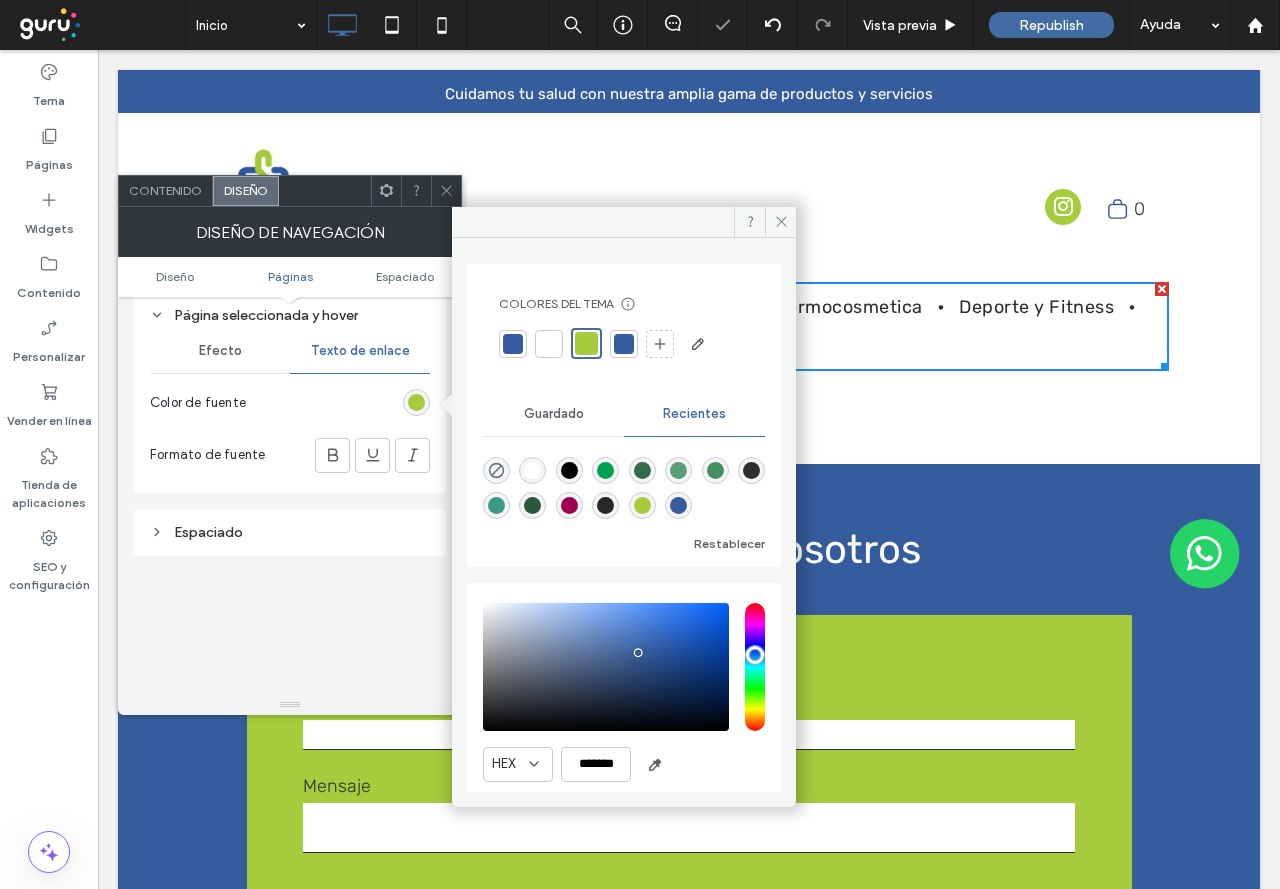 click 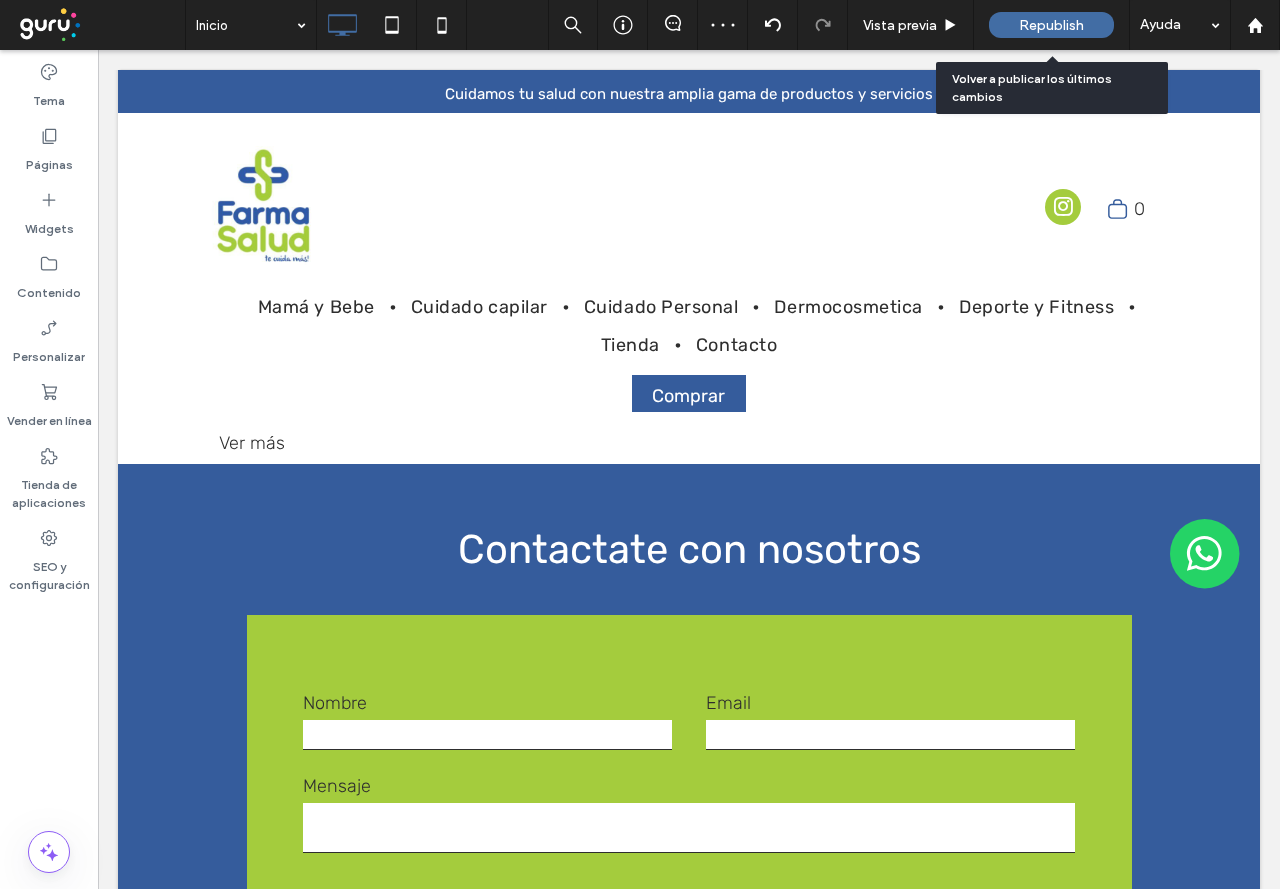 click on "Republish" at bounding box center (1051, 25) 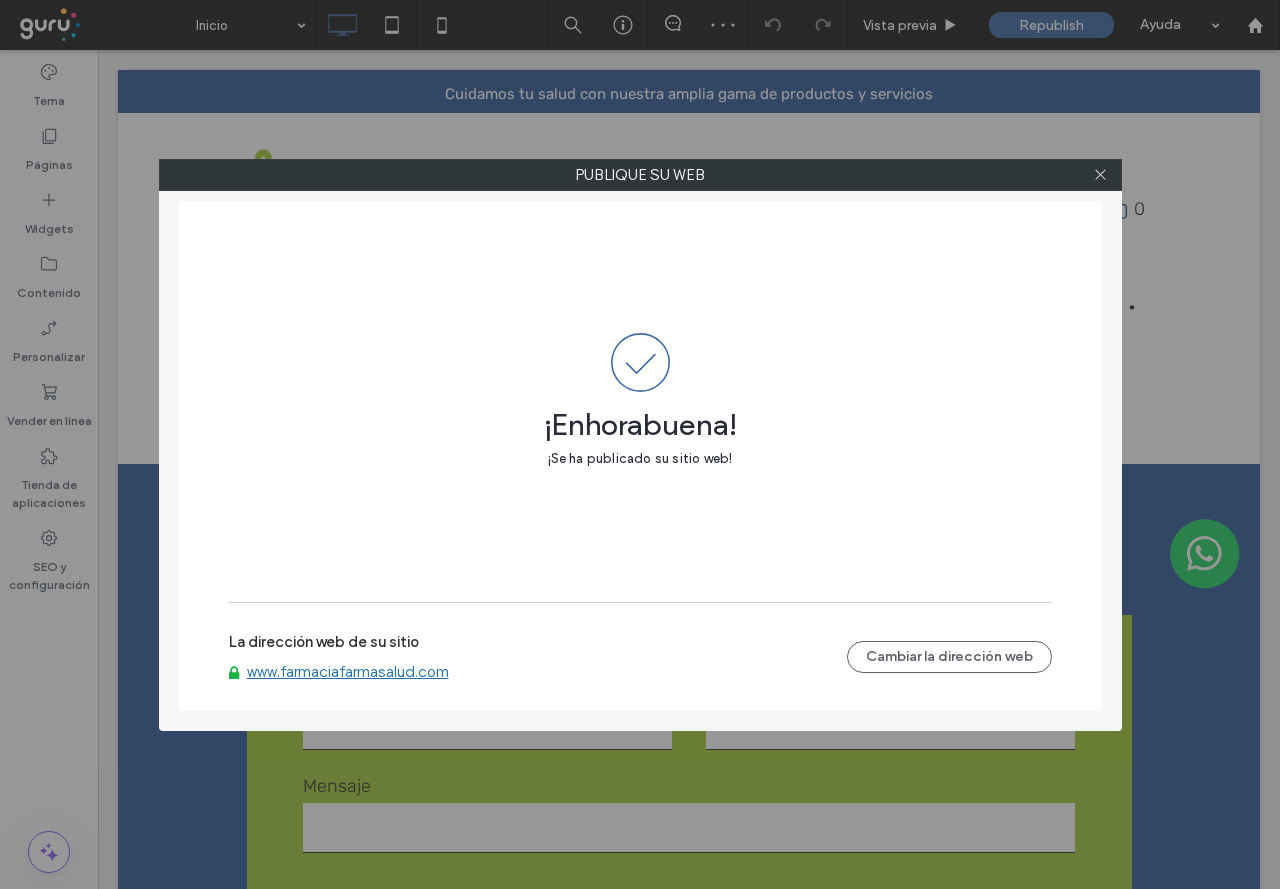 click on "www.farmaciafarmasalud.com" at bounding box center (348, 672) 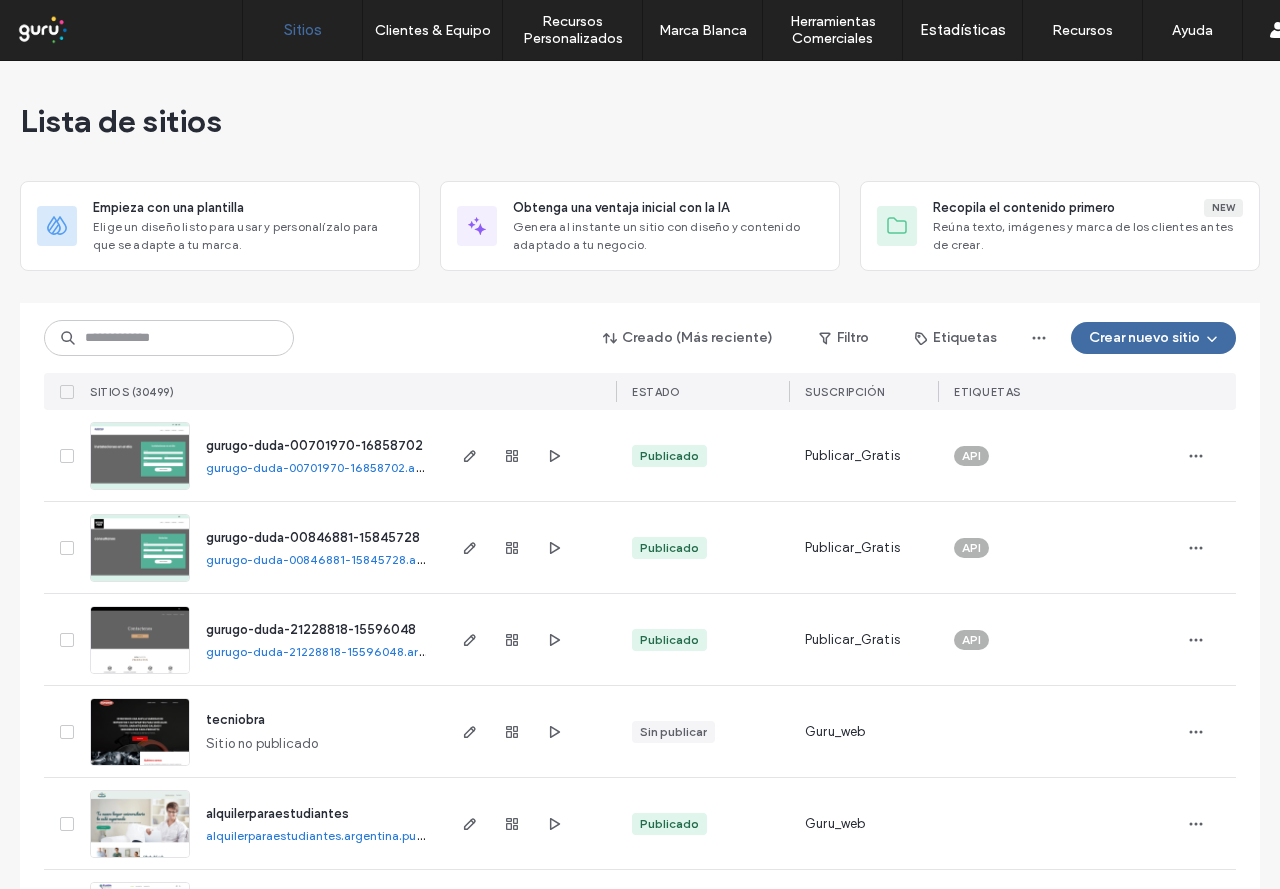 scroll, scrollTop: 0, scrollLeft: 0, axis: both 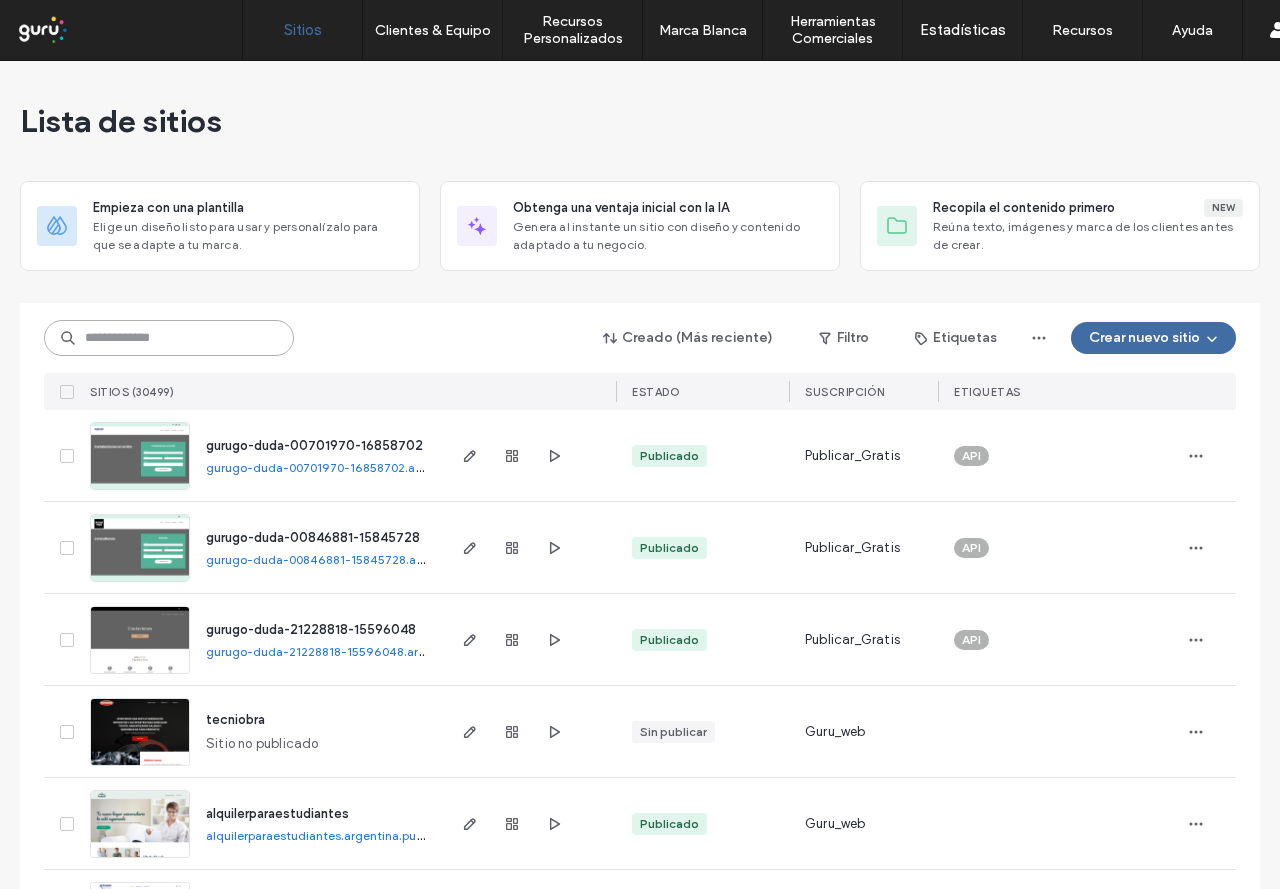 click at bounding box center [169, 338] 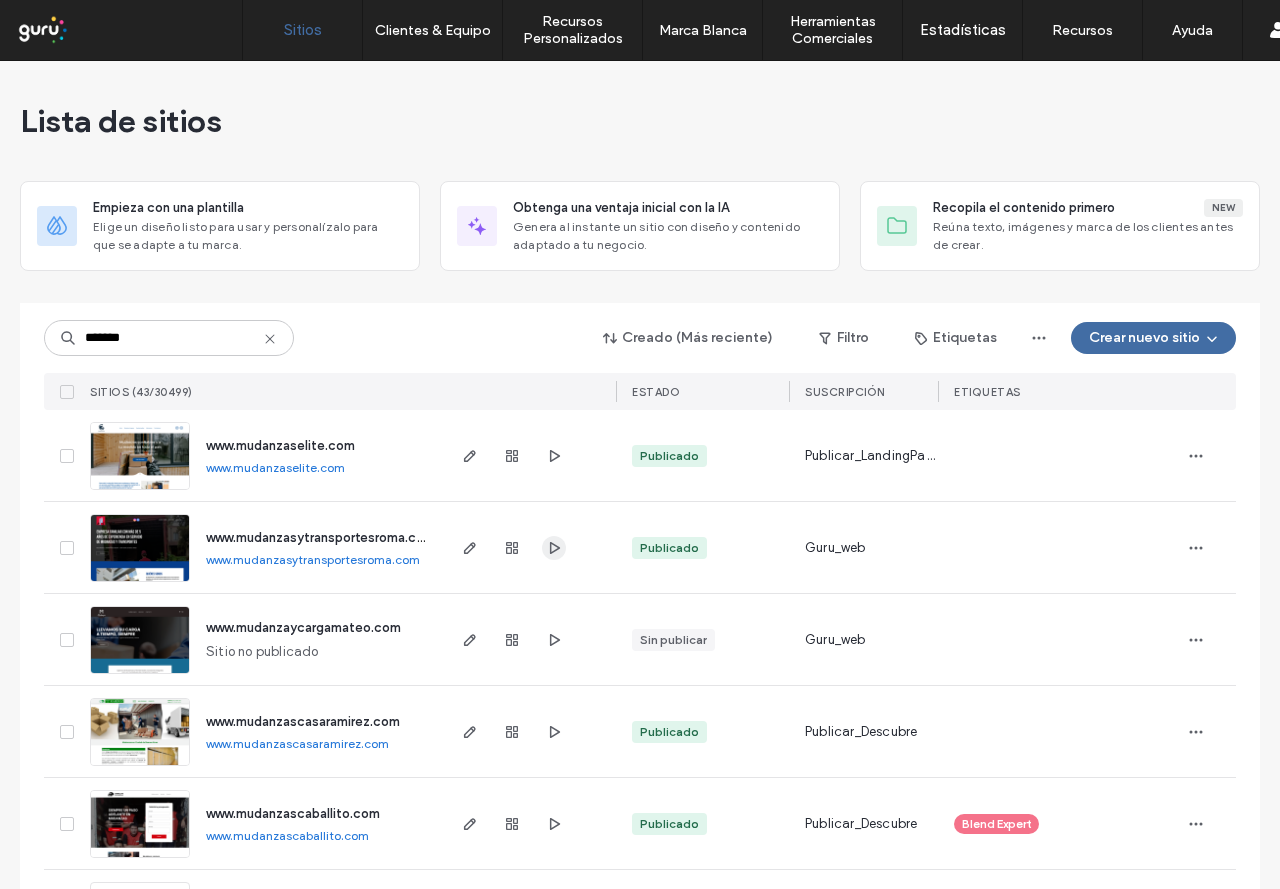 click at bounding box center [554, 548] 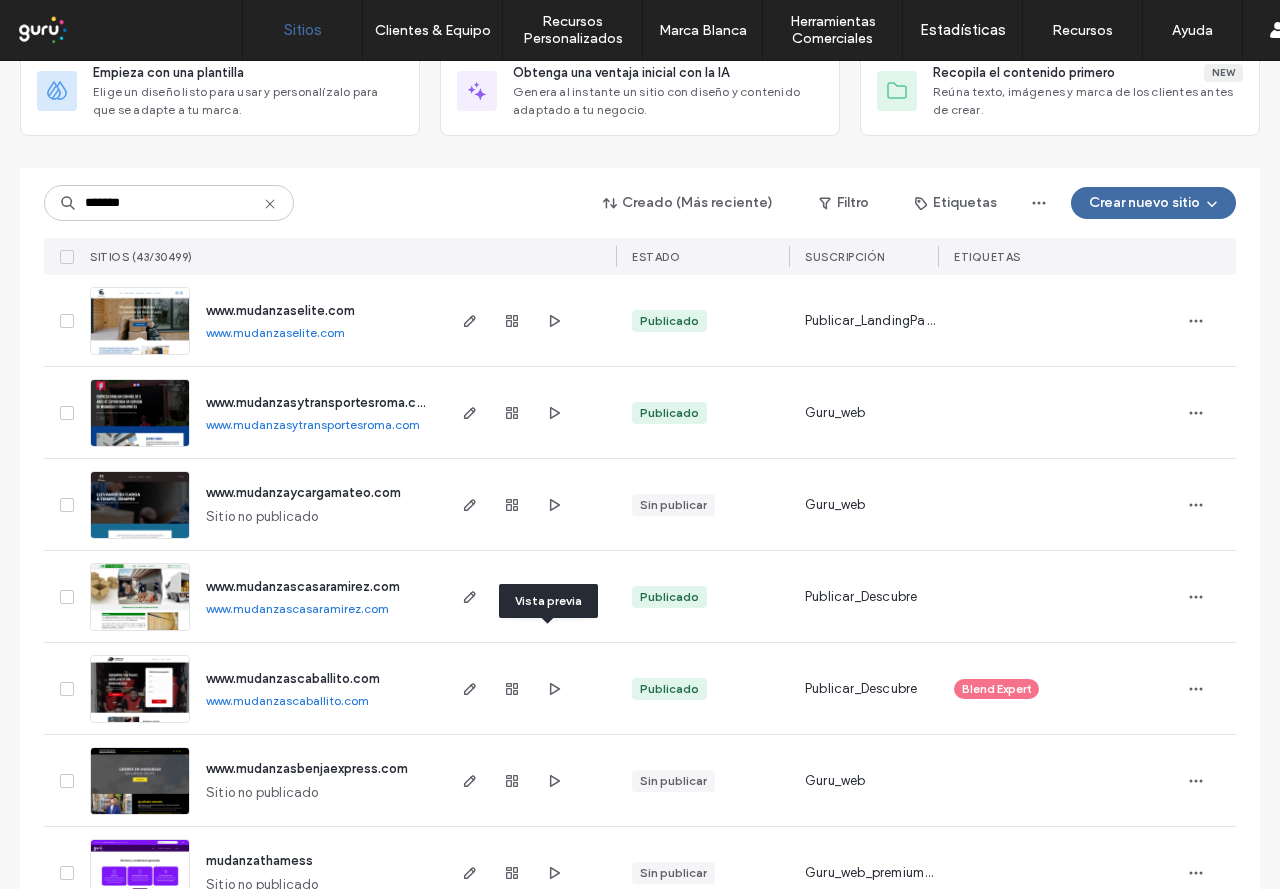 scroll, scrollTop: 0, scrollLeft: 0, axis: both 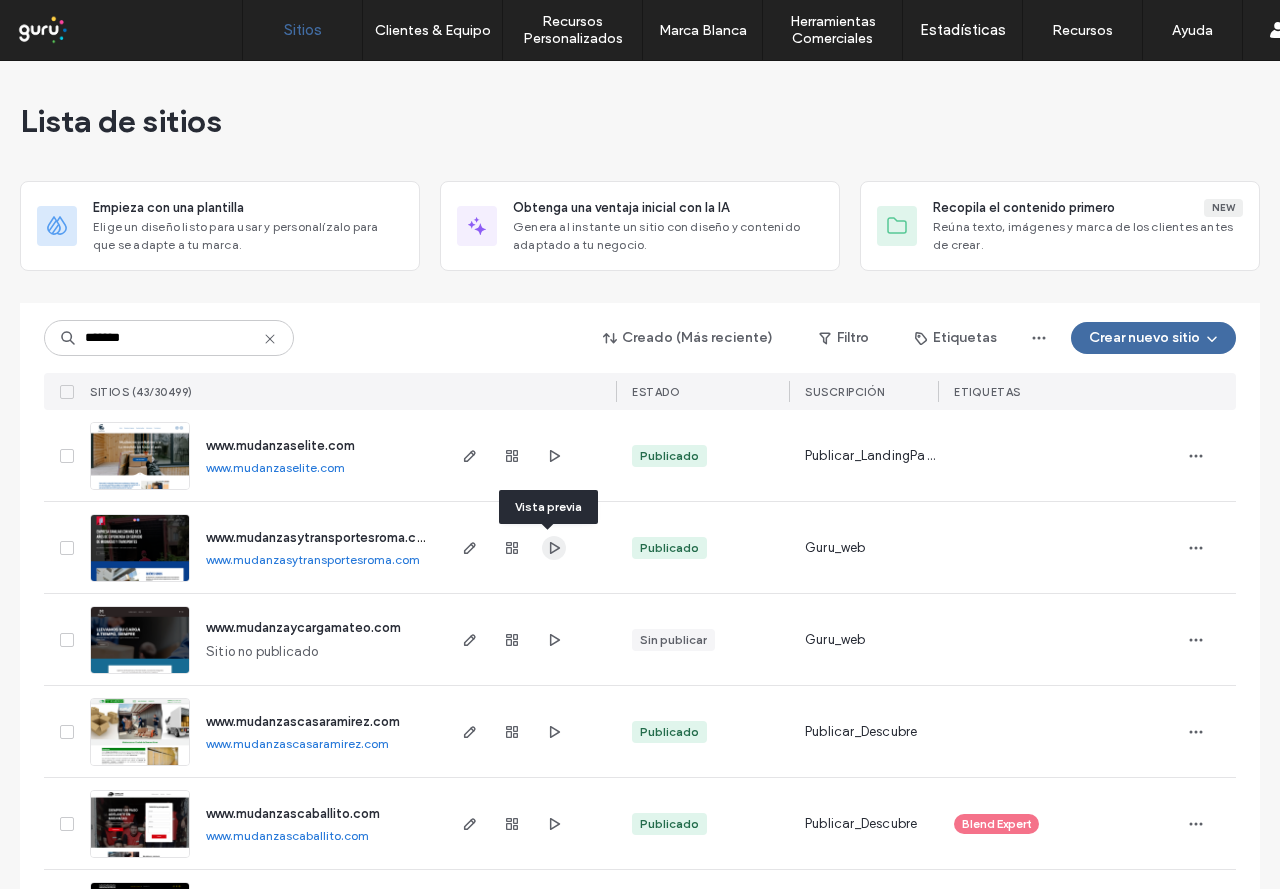 click at bounding box center (554, 548) 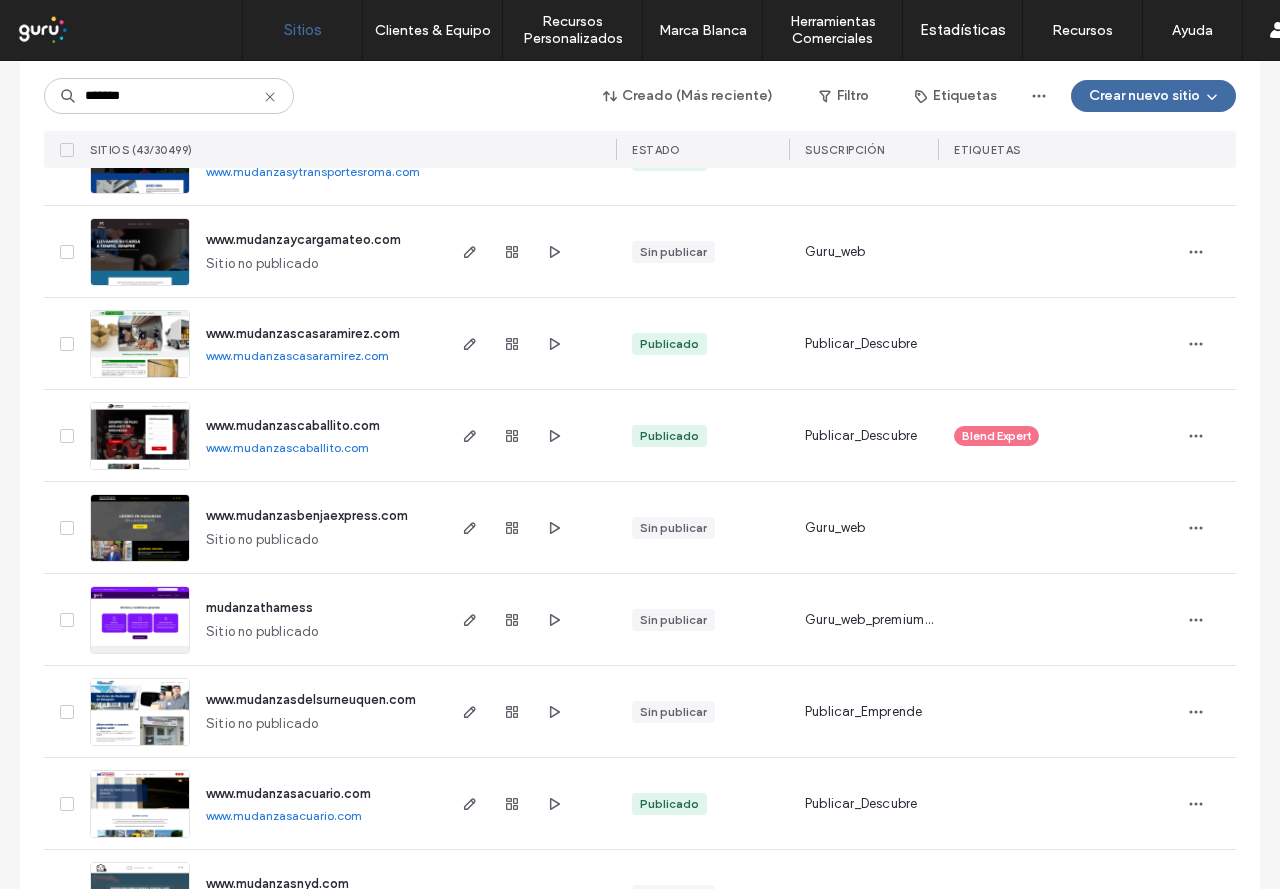 scroll, scrollTop: 400, scrollLeft: 0, axis: vertical 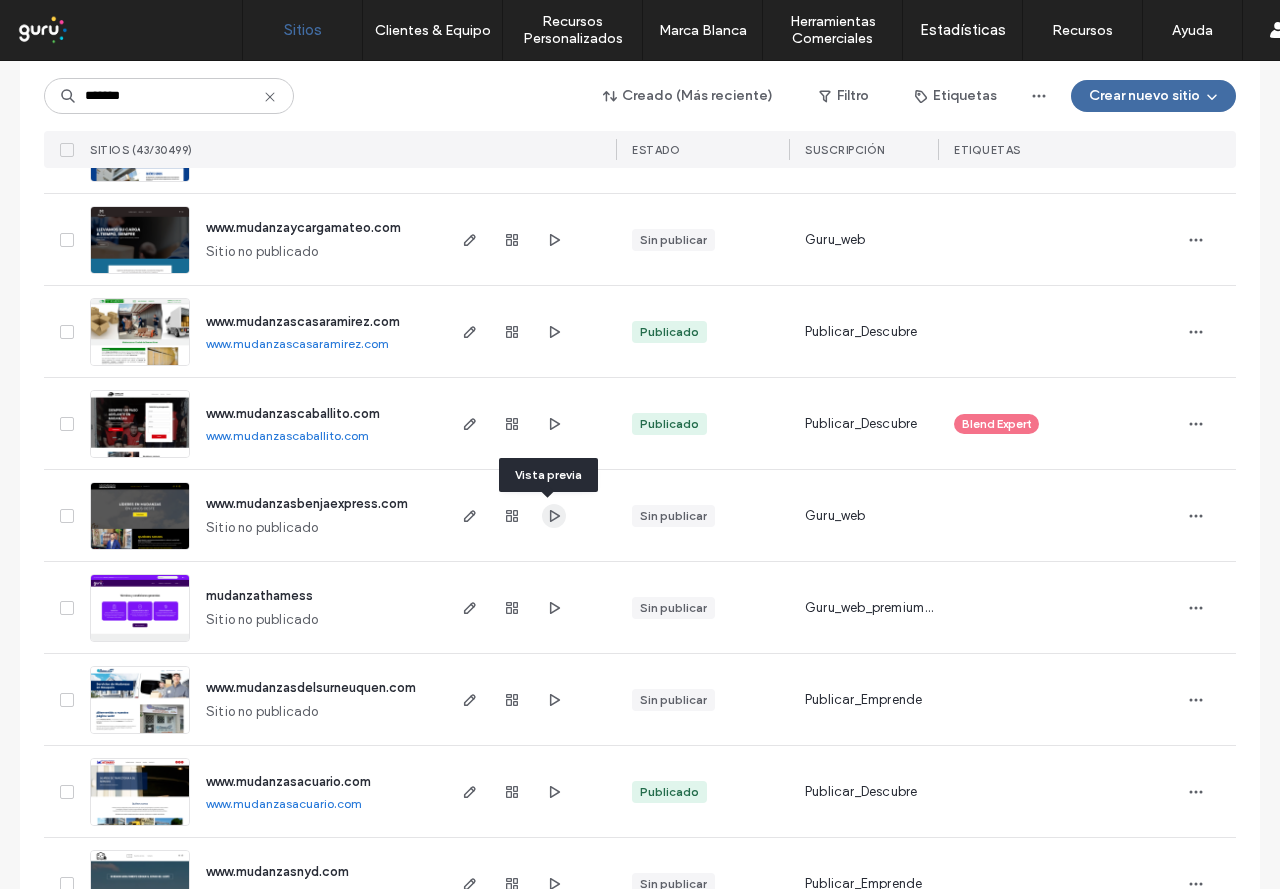 click 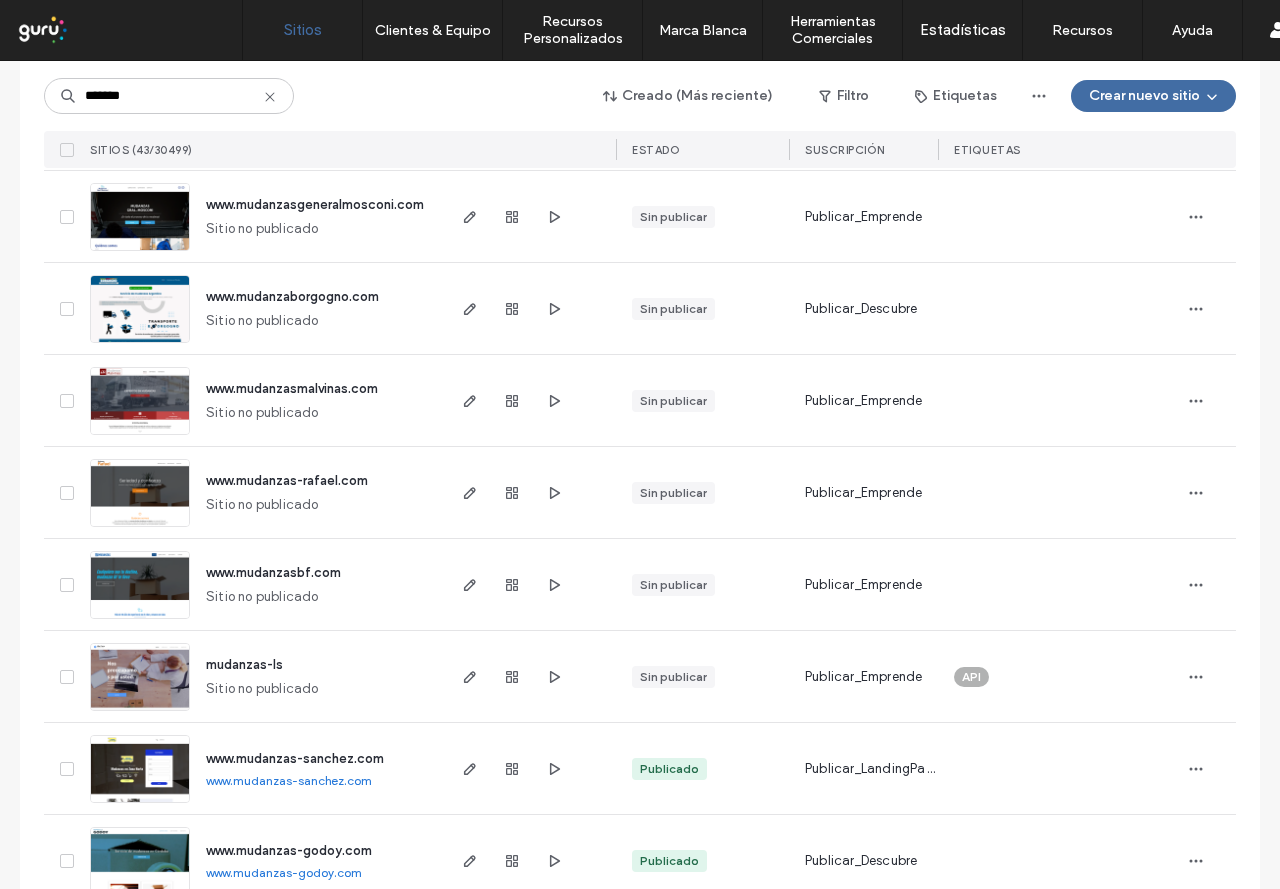 scroll, scrollTop: 1301, scrollLeft: 0, axis: vertical 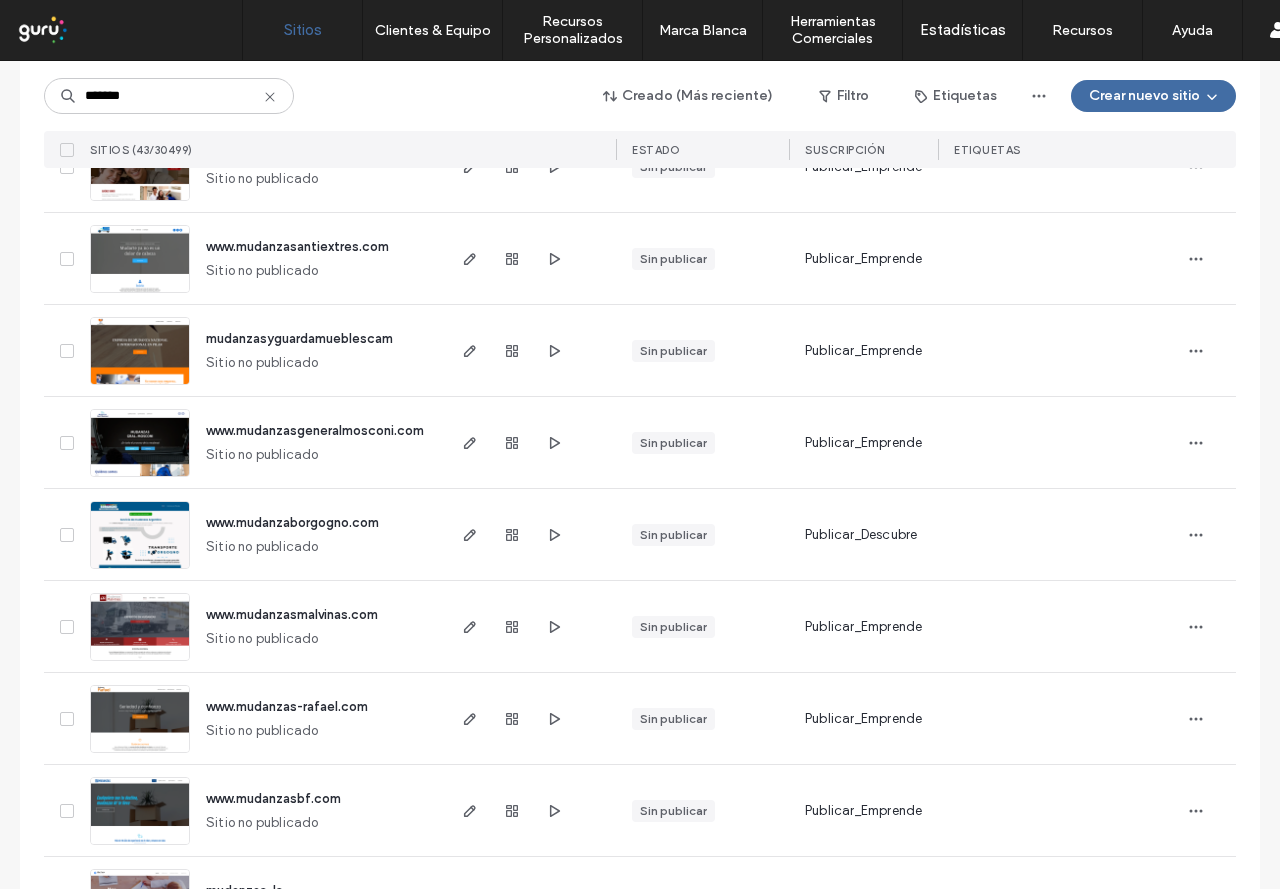 click on "******* Creado (Más reciente) Filtro Etiquetas Crear nuevo sitio SITIOS (43/30499) ESTADO Suscripción ETIQUETAS" at bounding box center [640, 114] 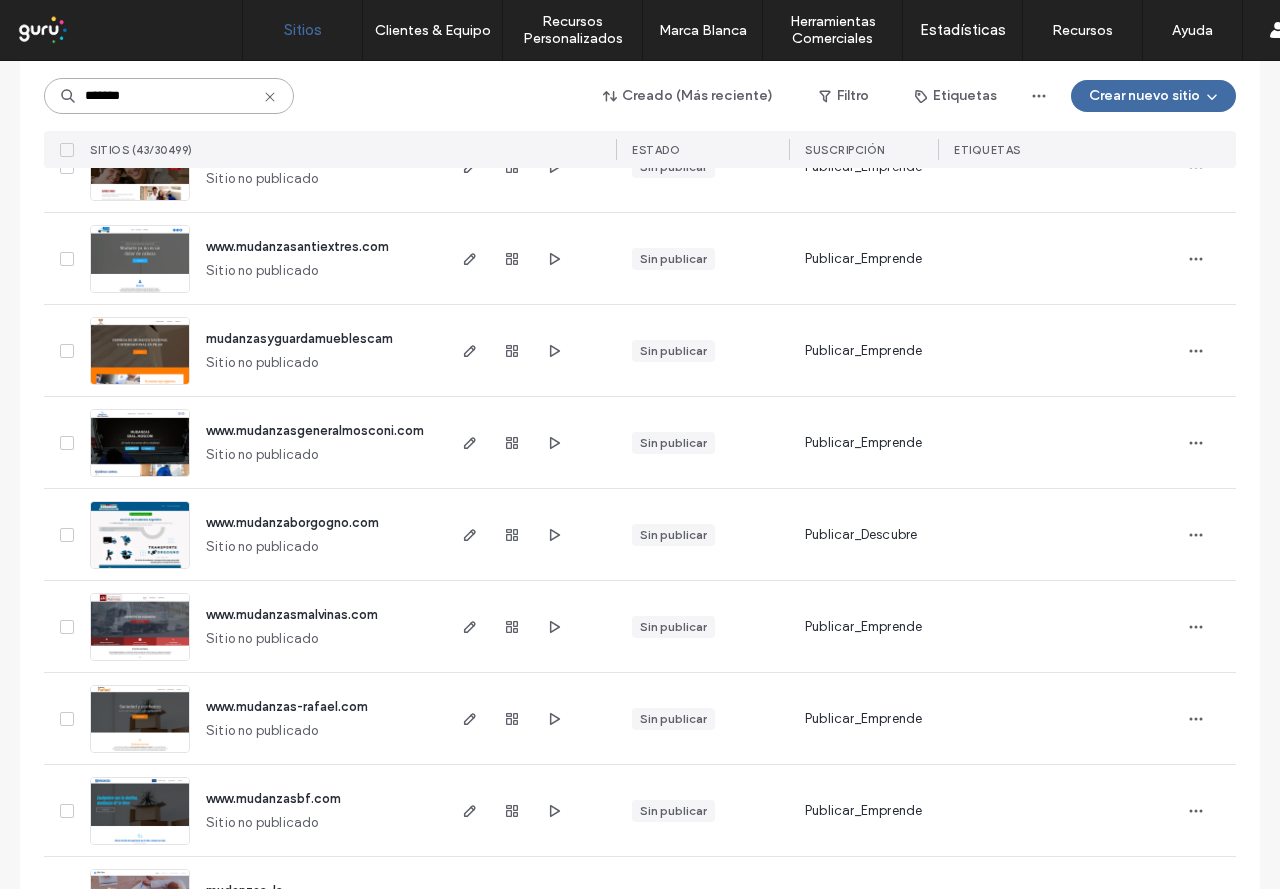 click on "*******" at bounding box center (169, 96) 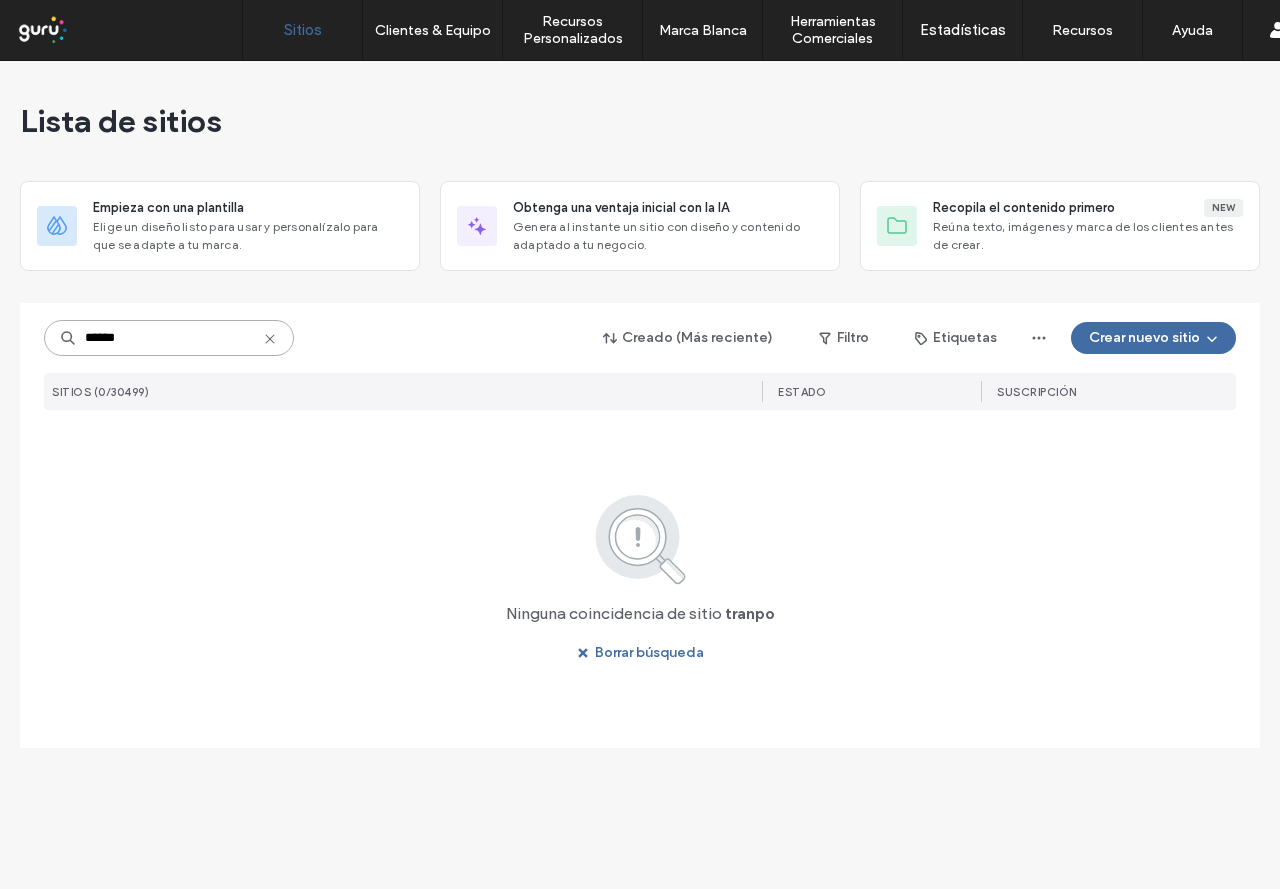 scroll, scrollTop: 0, scrollLeft: 0, axis: both 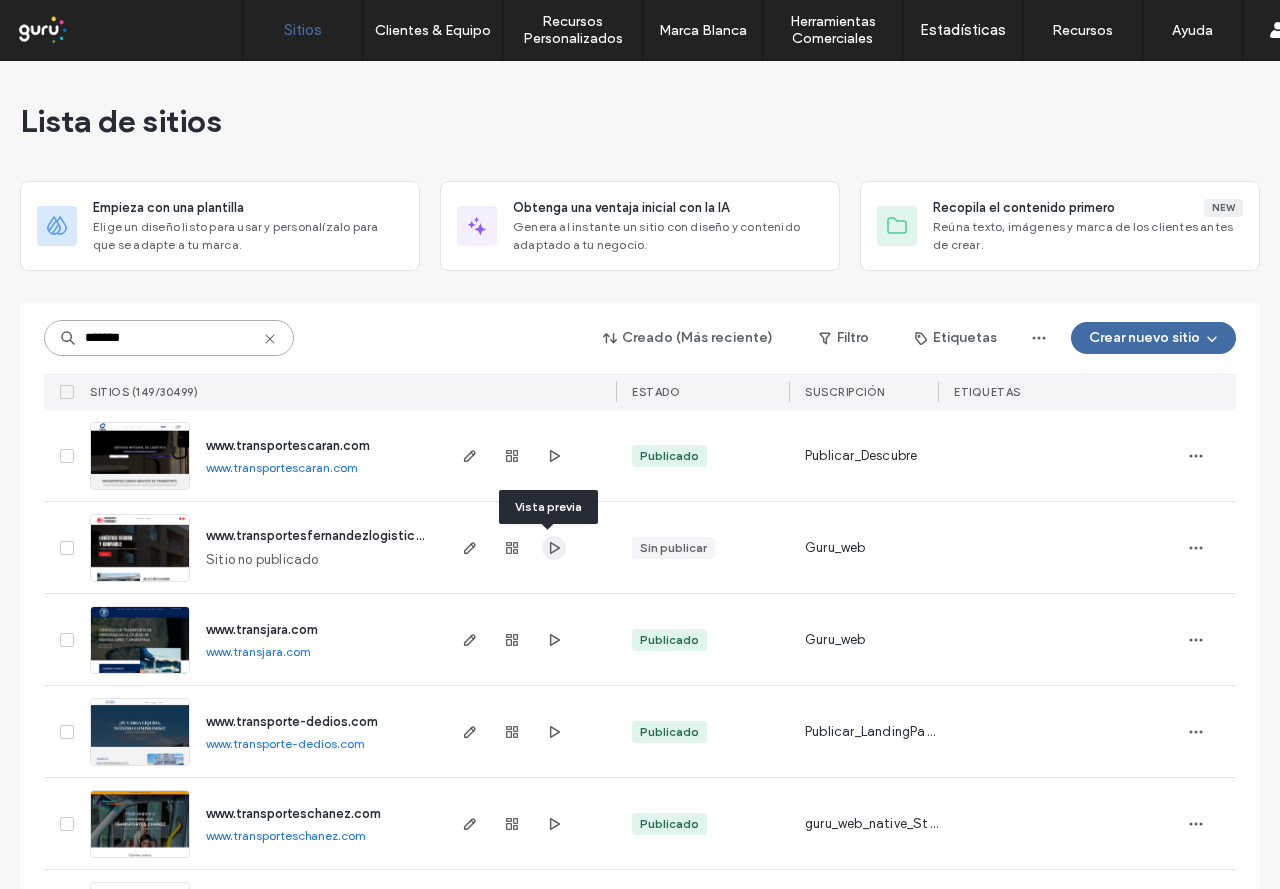 type on "*******" 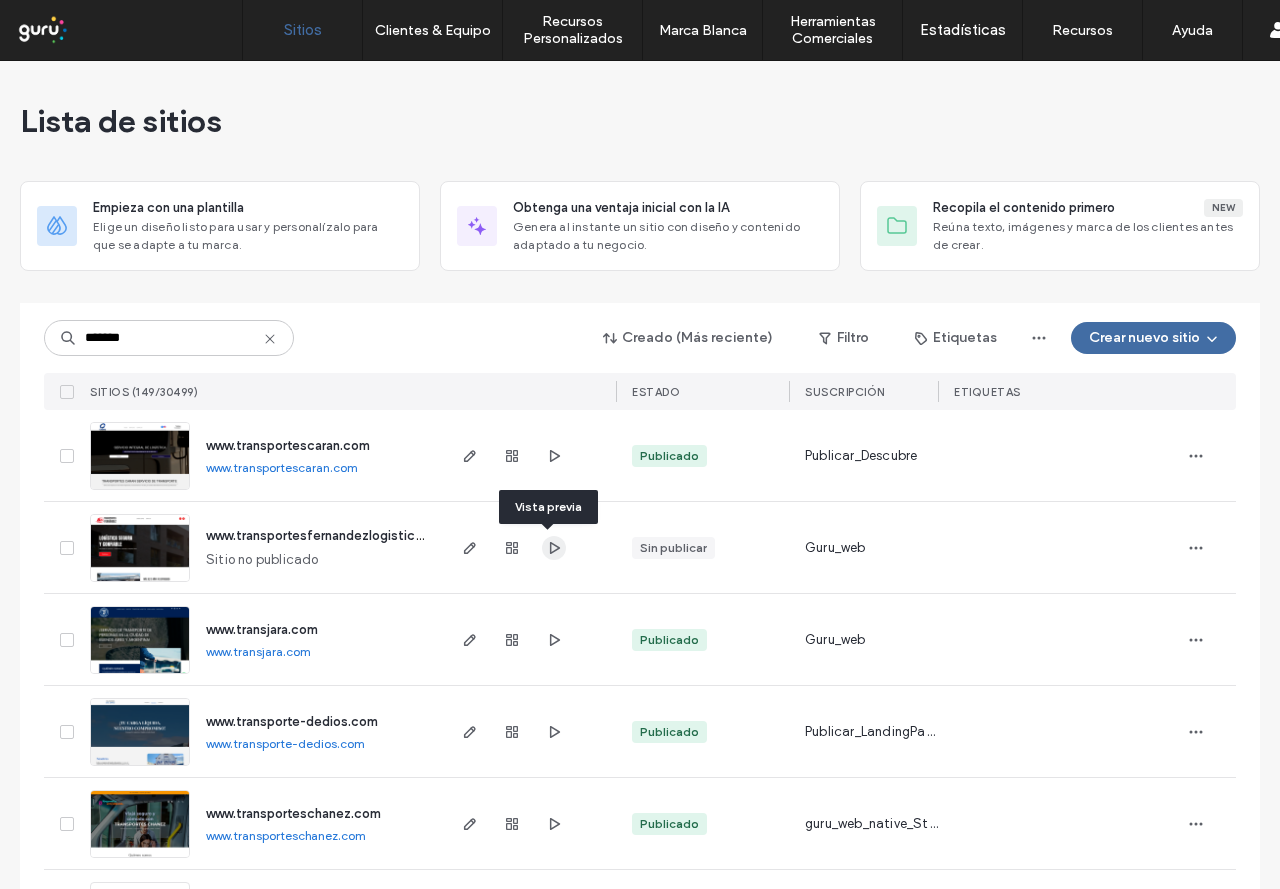click 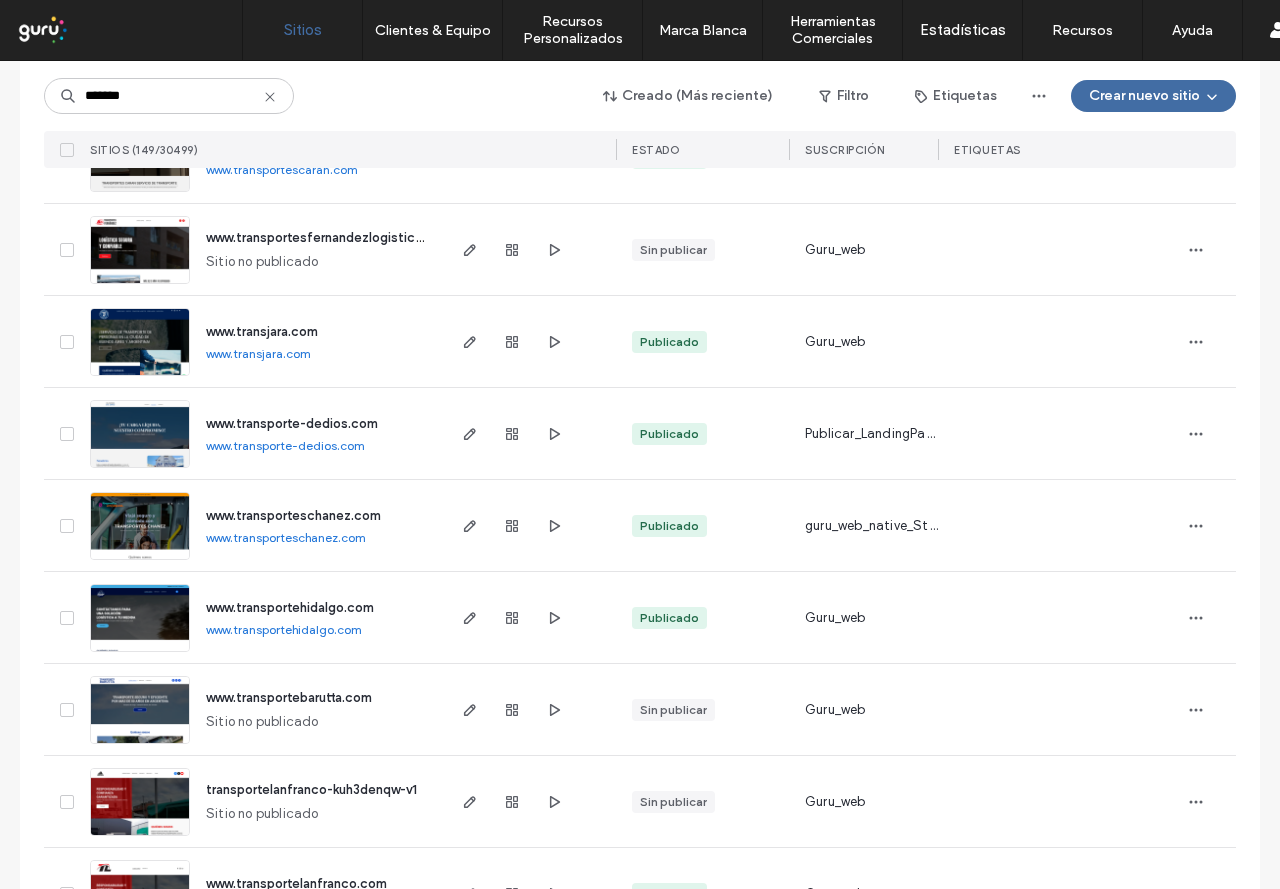 scroll, scrollTop: 300, scrollLeft: 0, axis: vertical 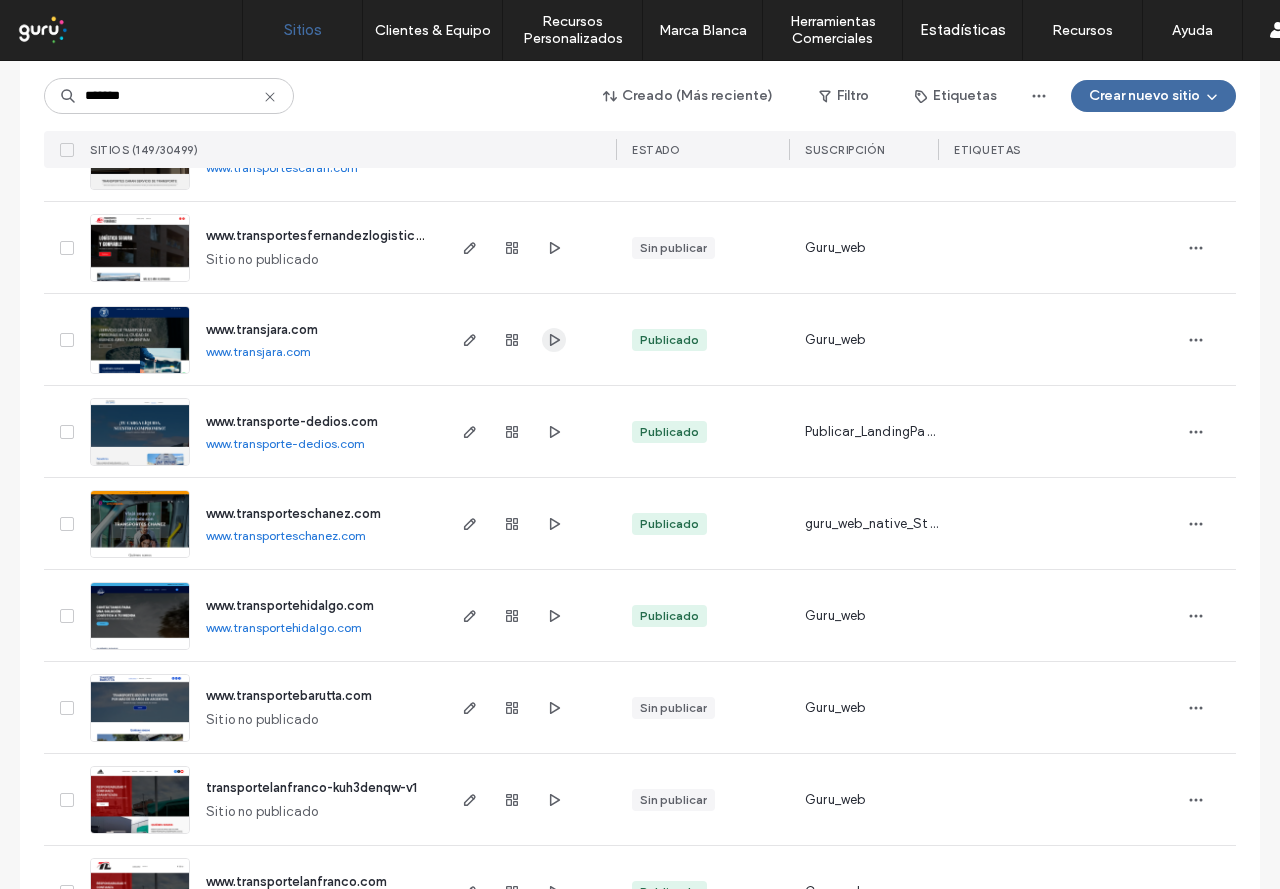 click 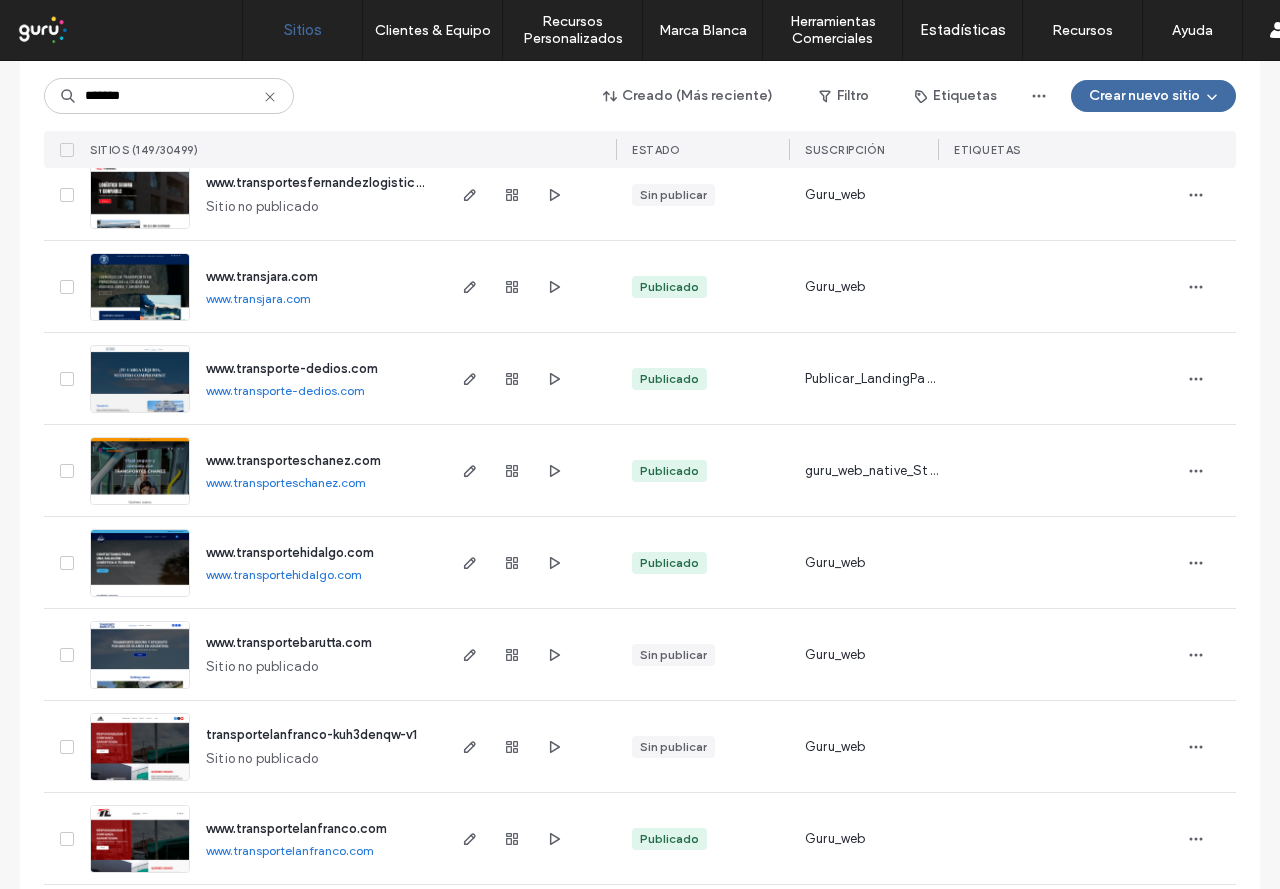 scroll, scrollTop: 400, scrollLeft: 0, axis: vertical 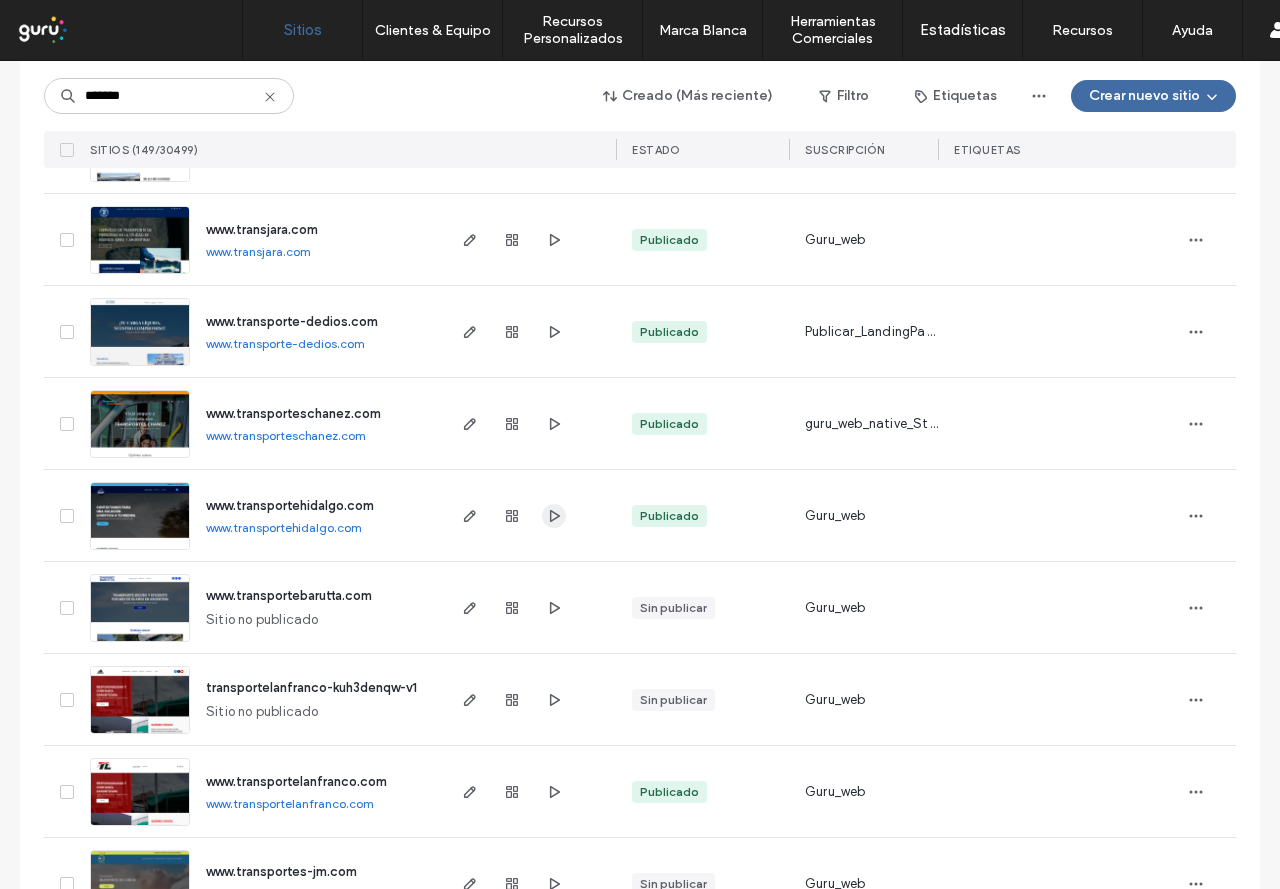 click 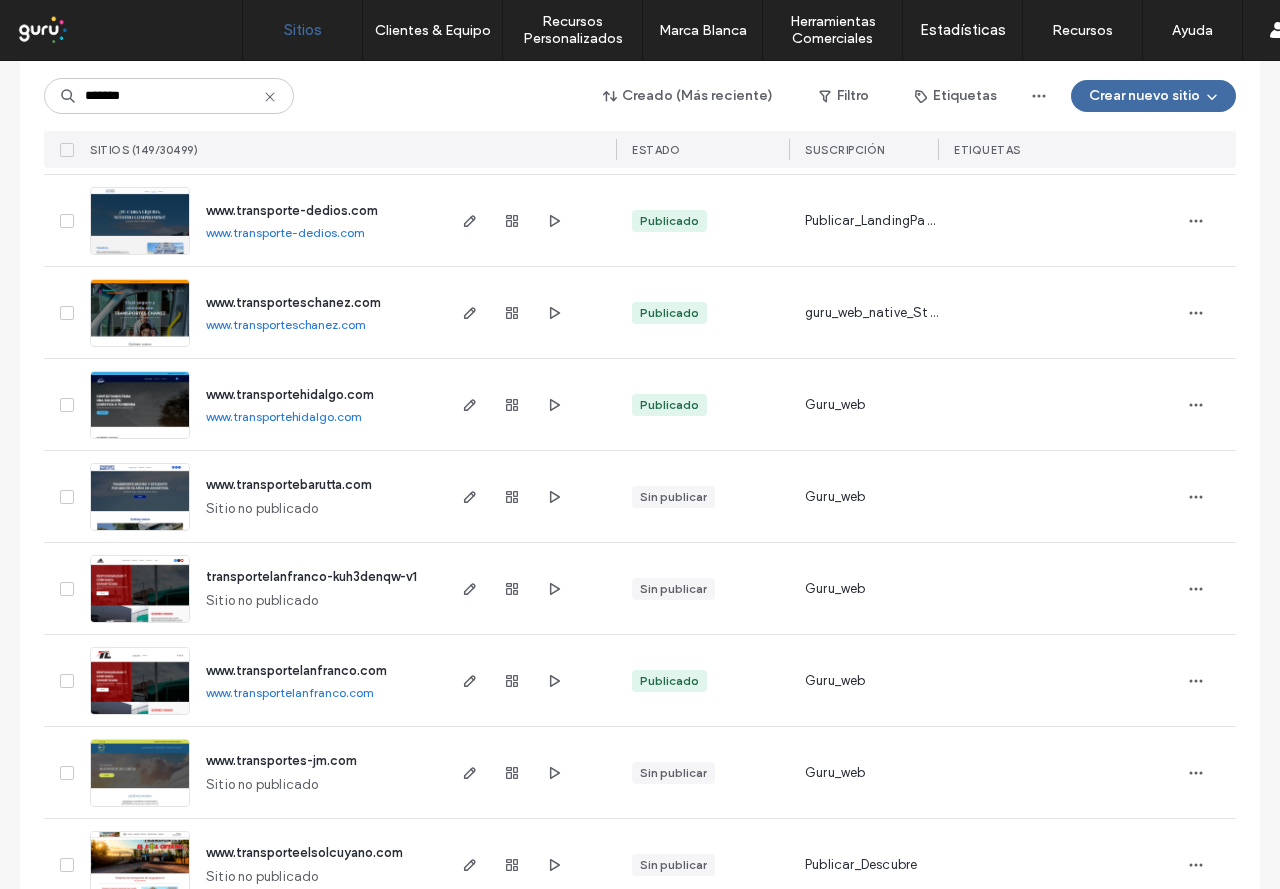 scroll, scrollTop: 600, scrollLeft: 0, axis: vertical 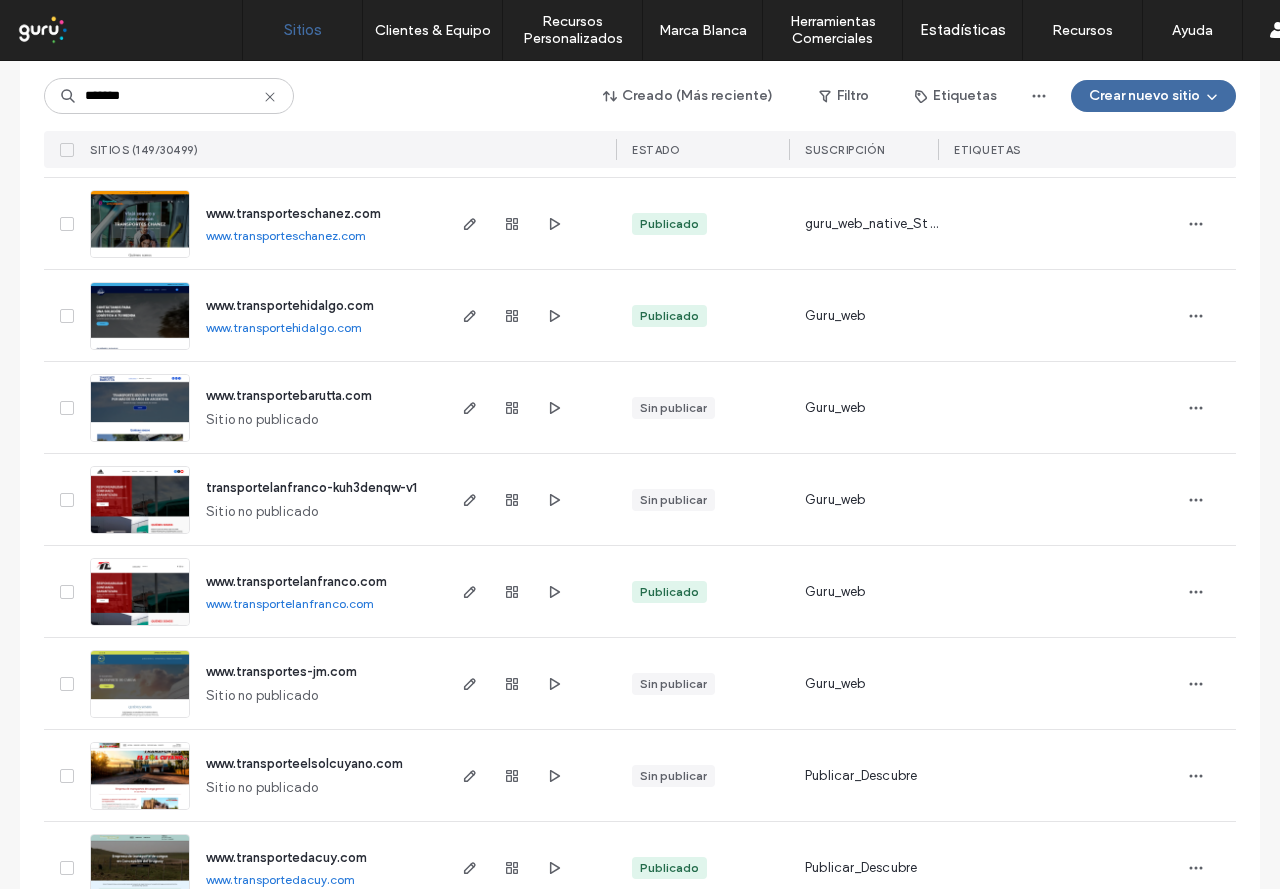 click at bounding box center [529, 407] 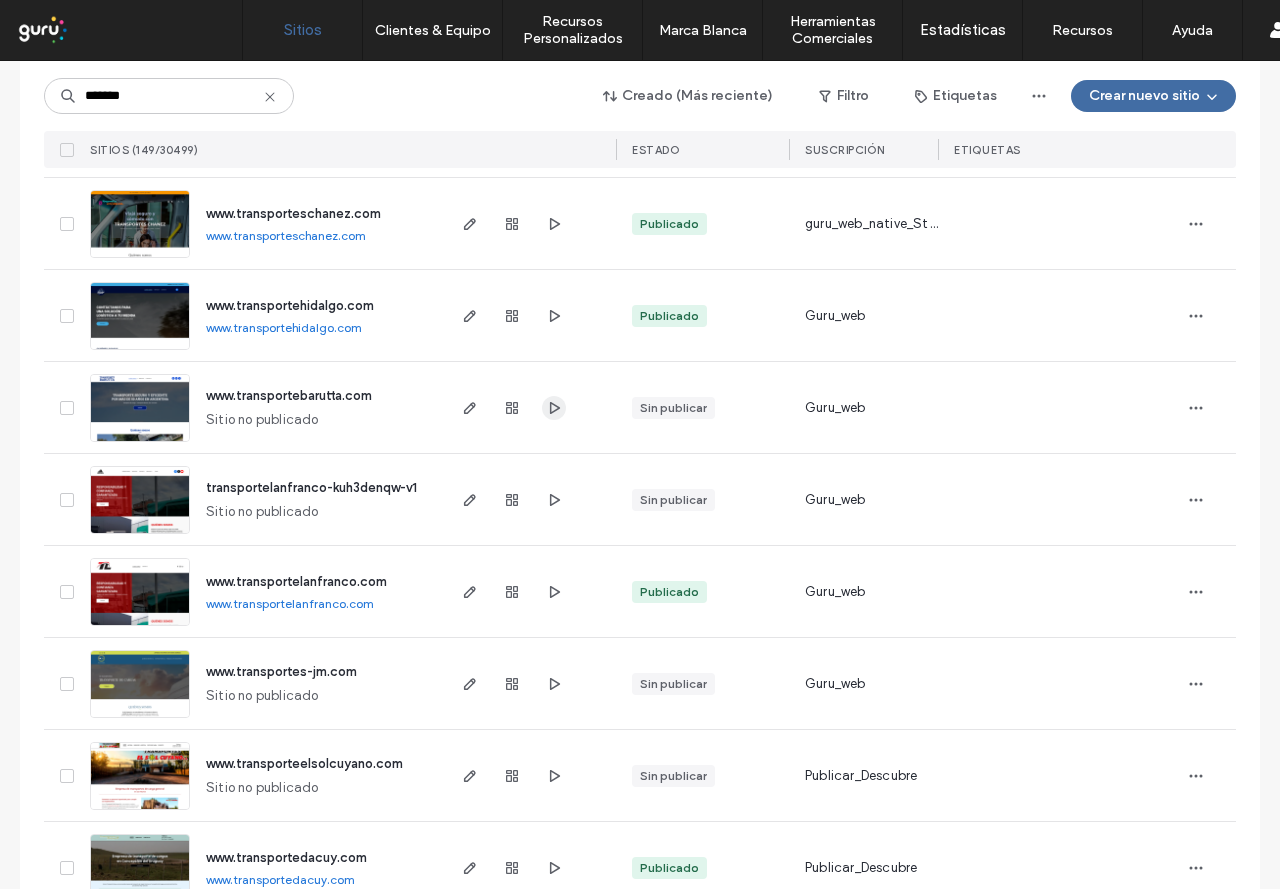 click 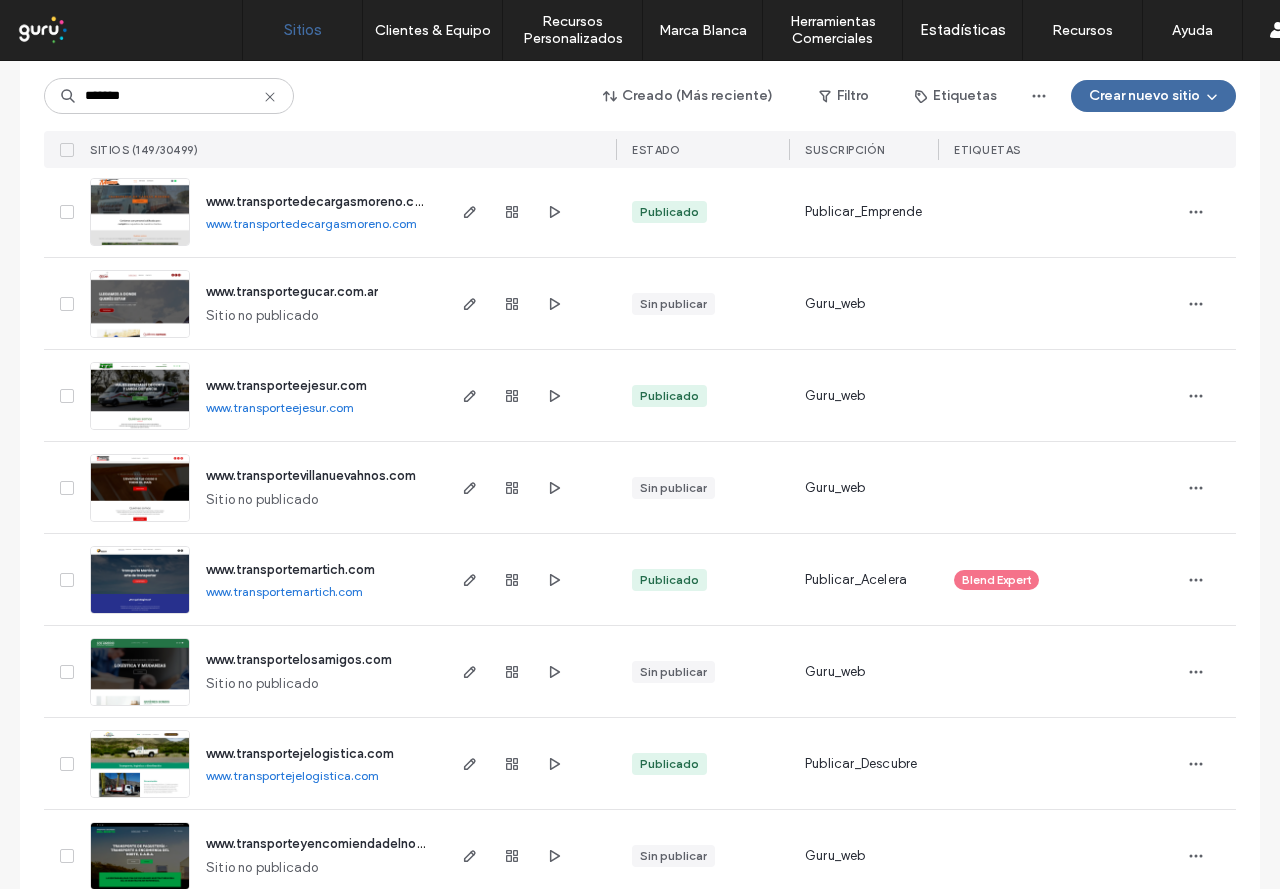 scroll, scrollTop: 2600, scrollLeft: 0, axis: vertical 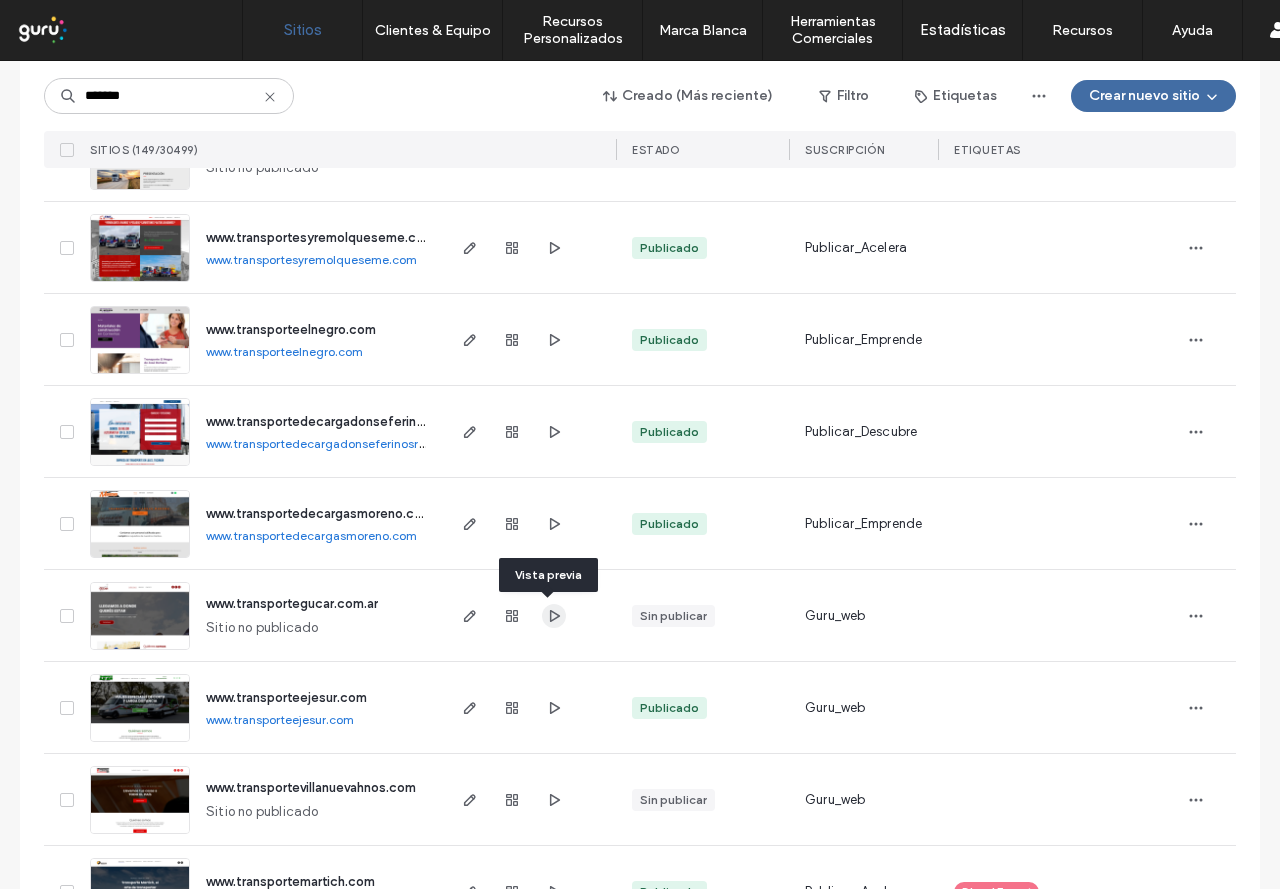 click at bounding box center [554, 616] 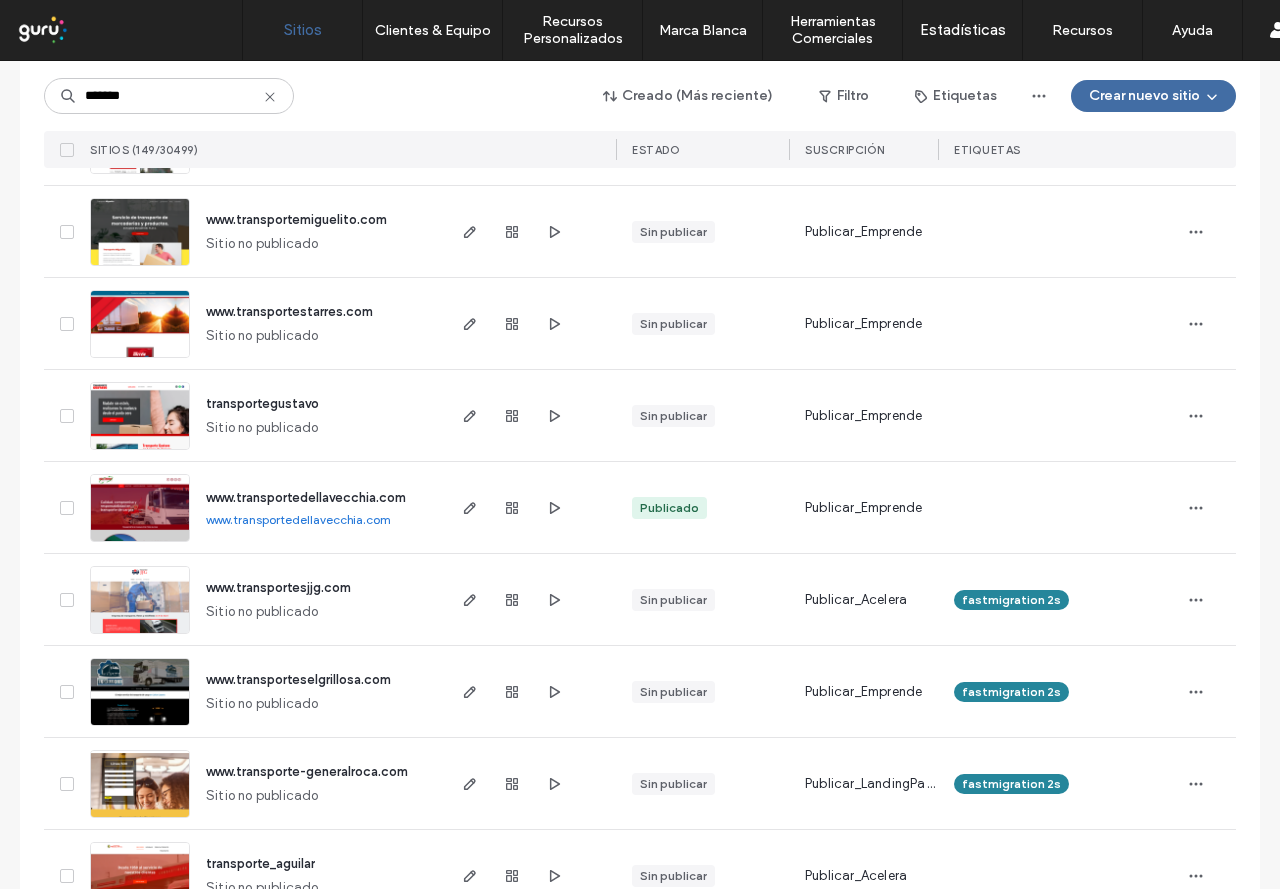 scroll, scrollTop: 6493, scrollLeft: 0, axis: vertical 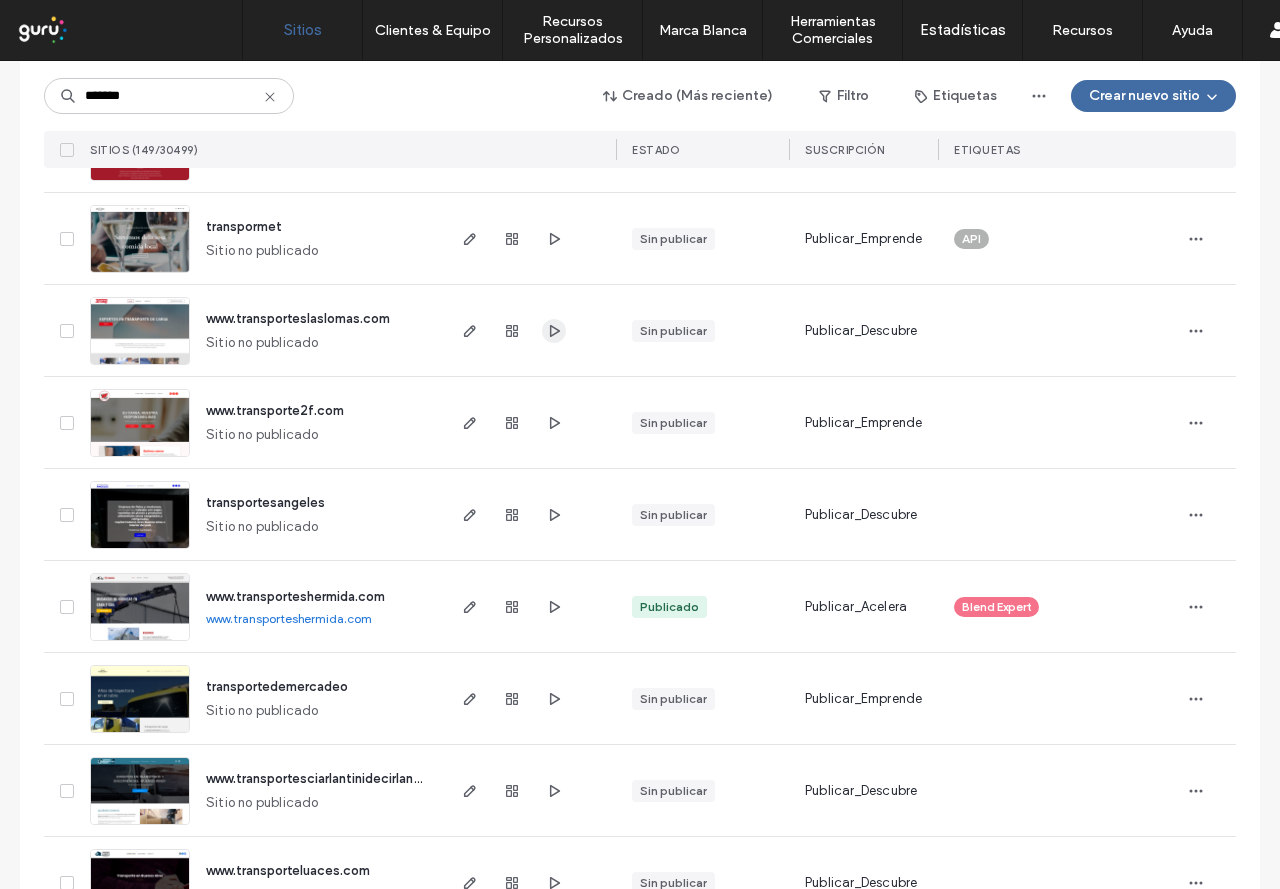 click 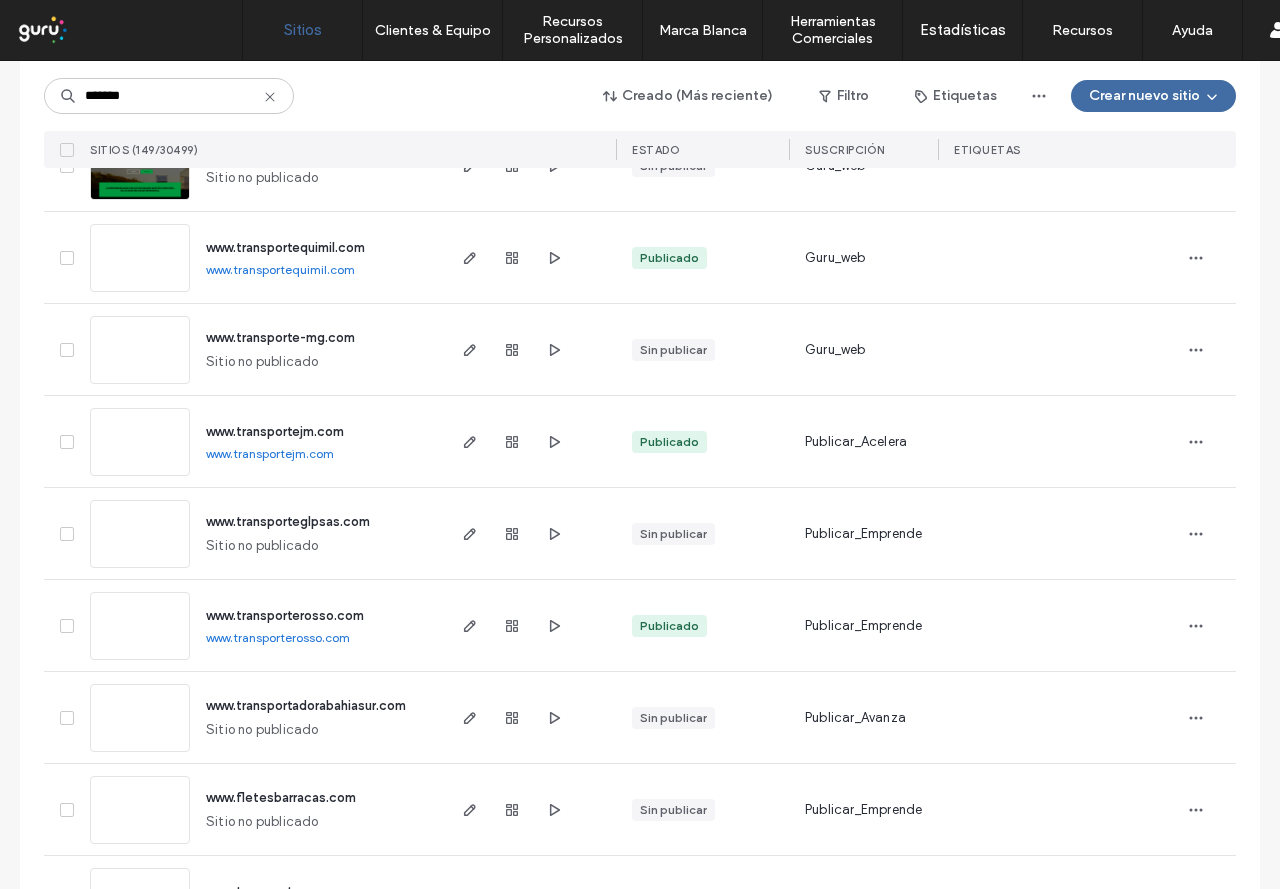 scroll, scrollTop: 3493, scrollLeft: 0, axis: vertical 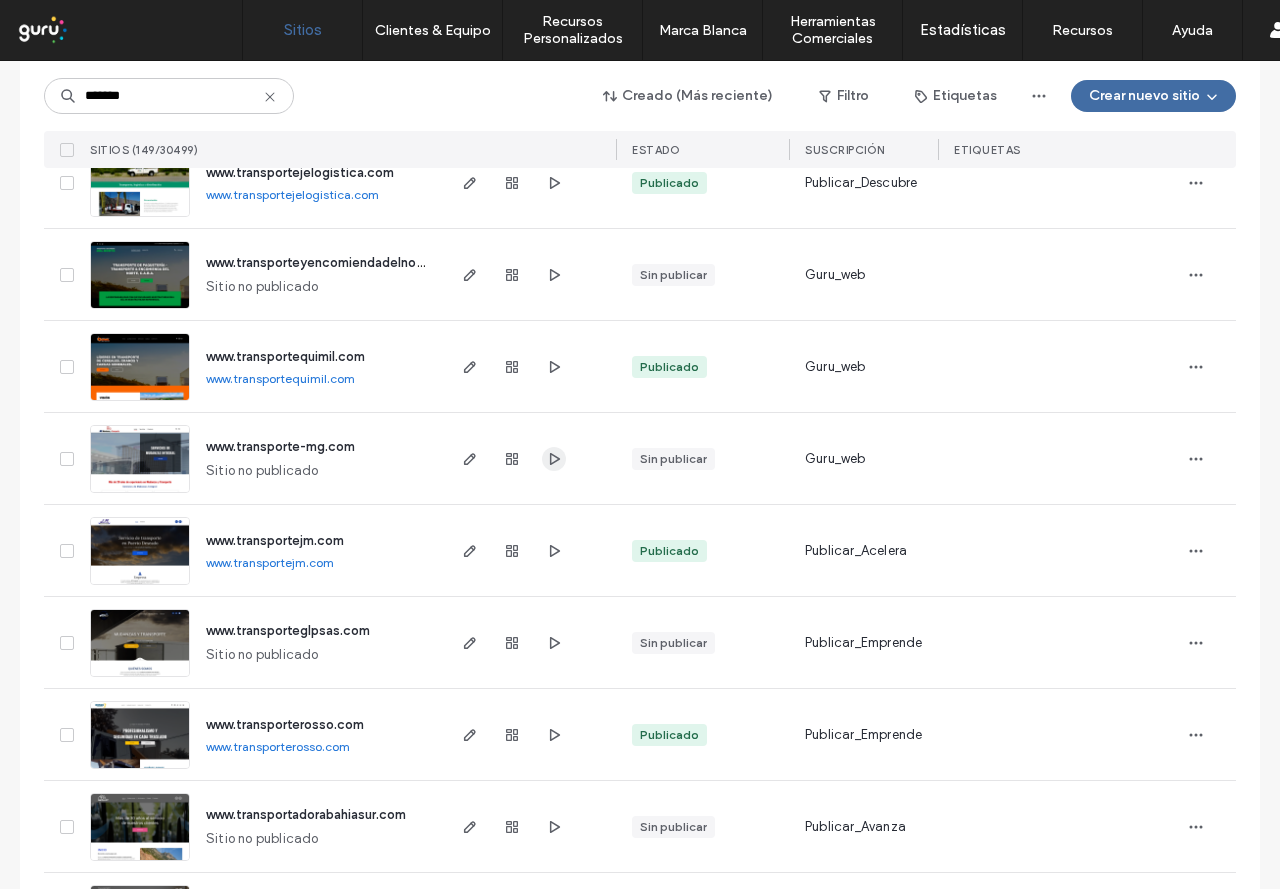 click at bounding box center [554, 459] 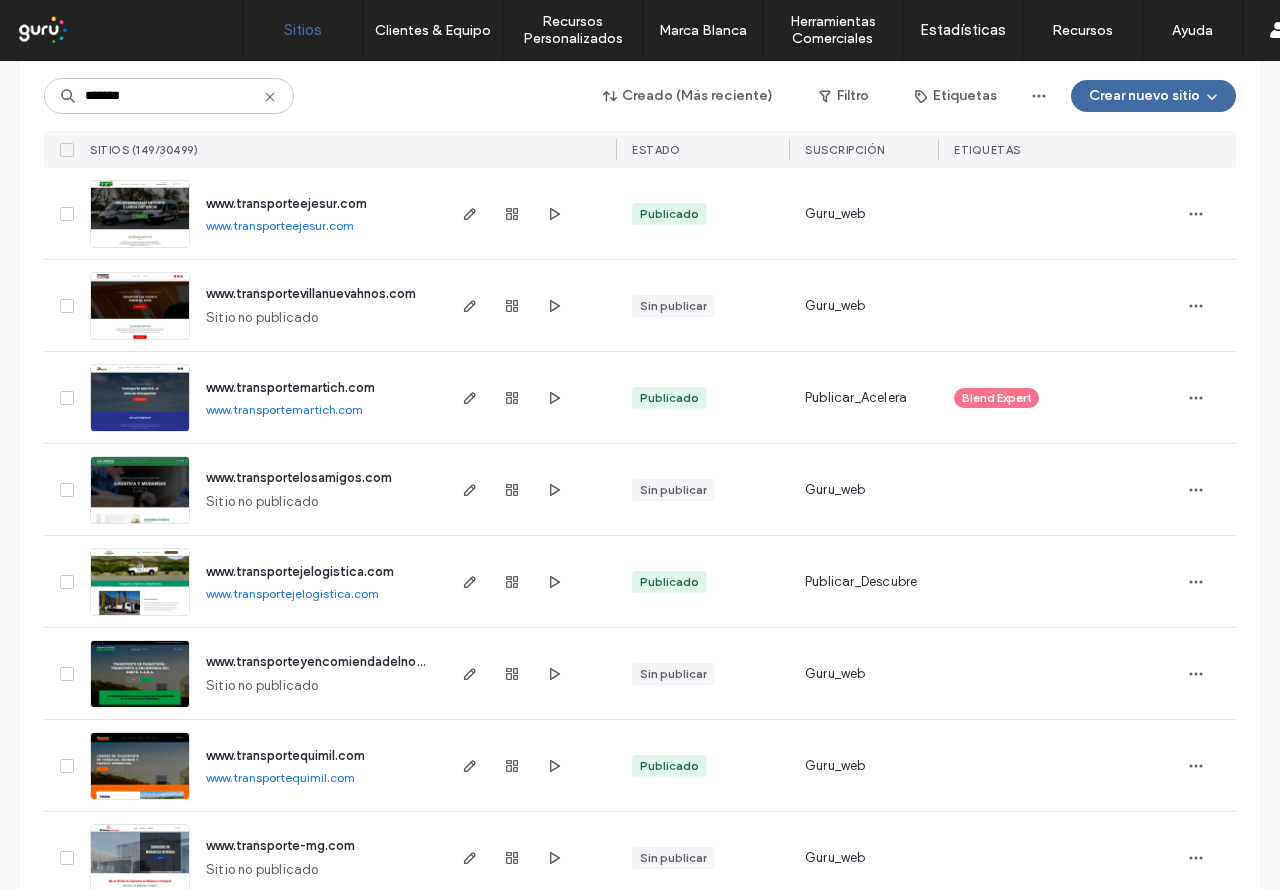scroll, scrollTop: 3093, scrollLeft: 0, axis: vertical 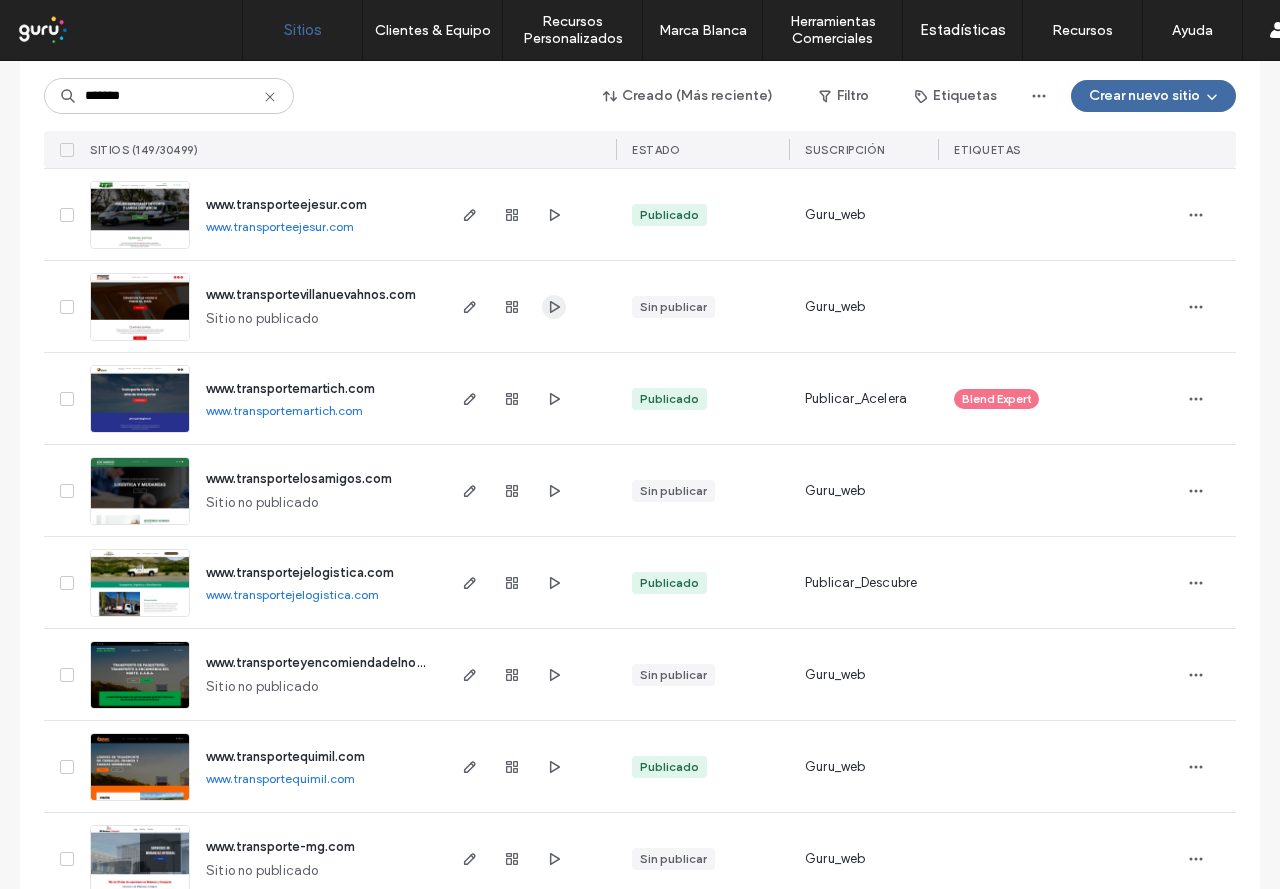 click at bounding box center (554, 307) 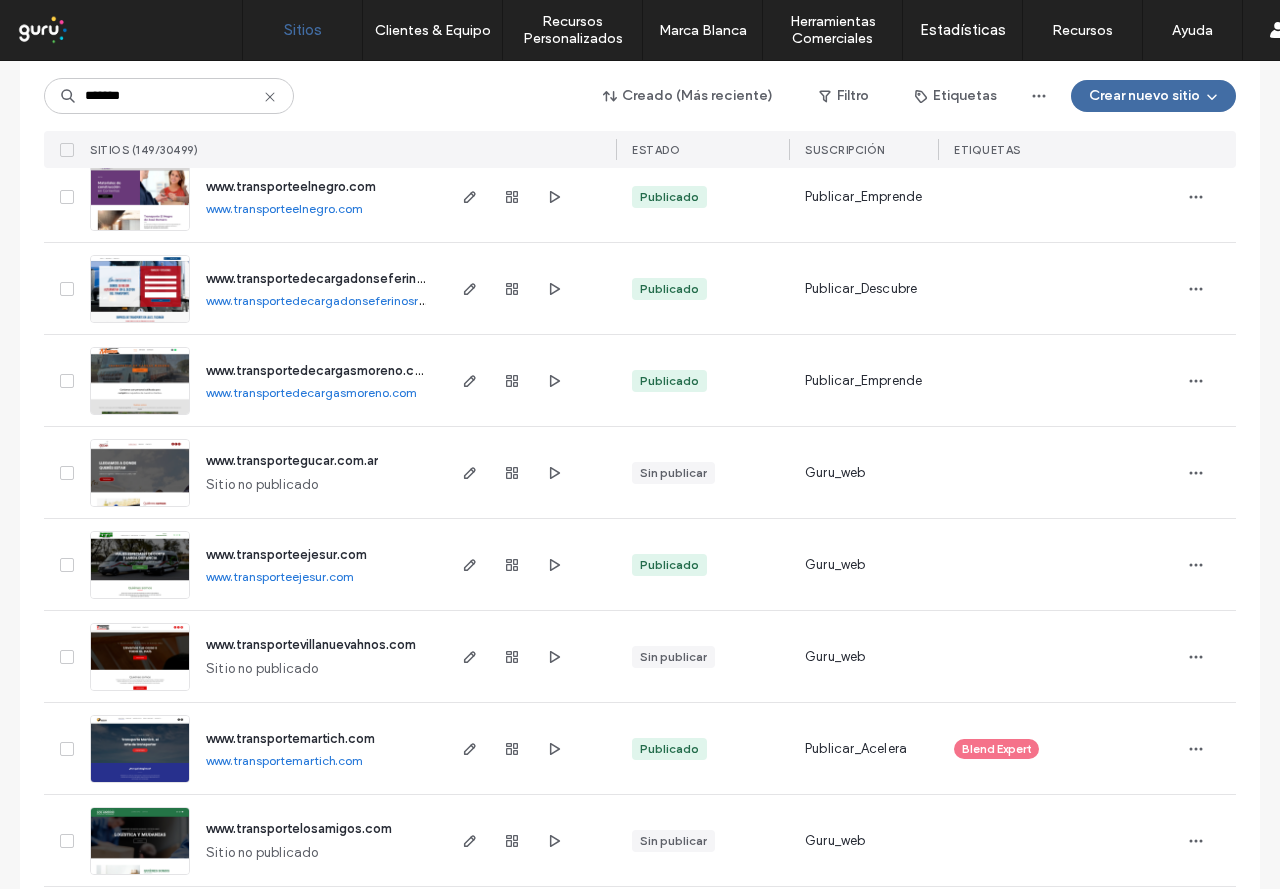 scroll, scrollTop: 2693, scrollLeft: 0, axis: vertical 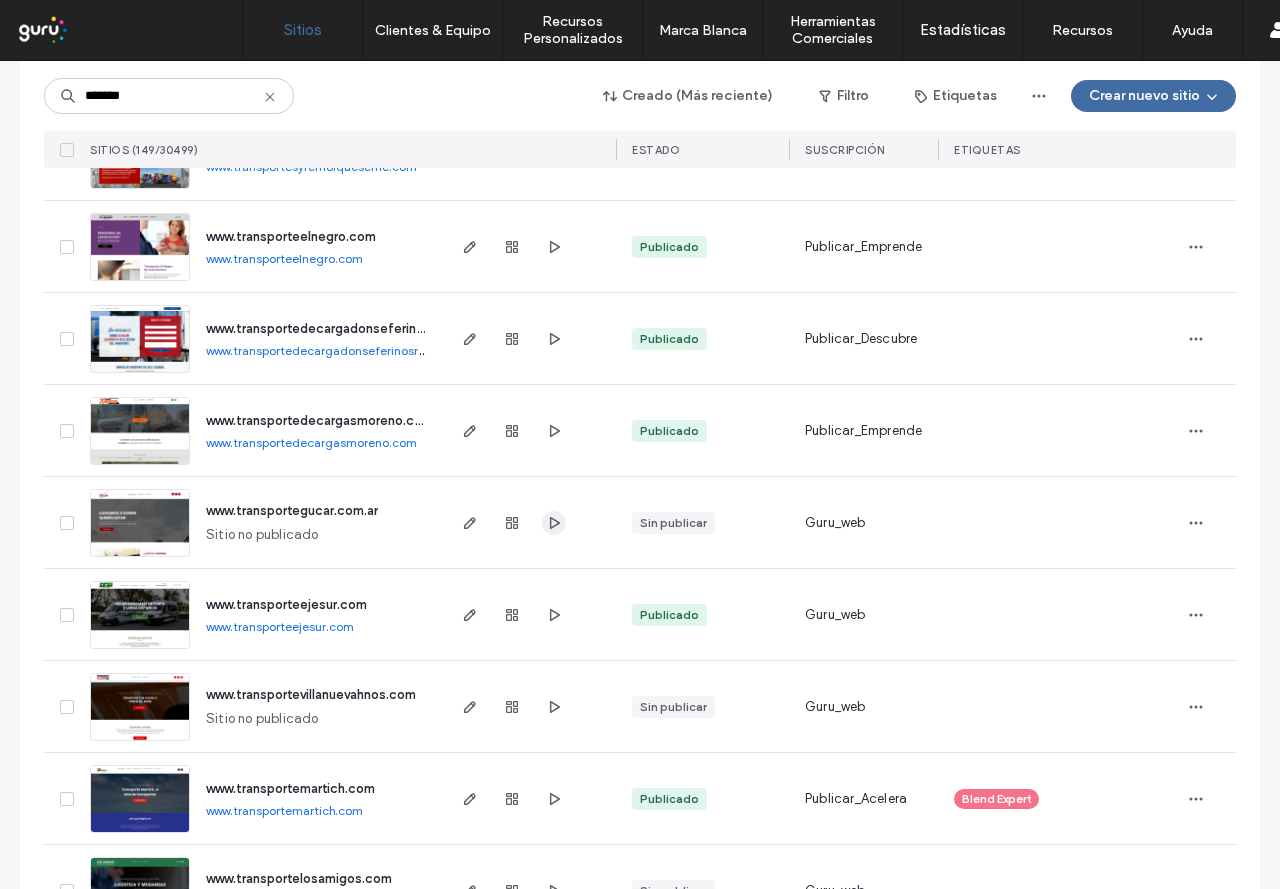 click 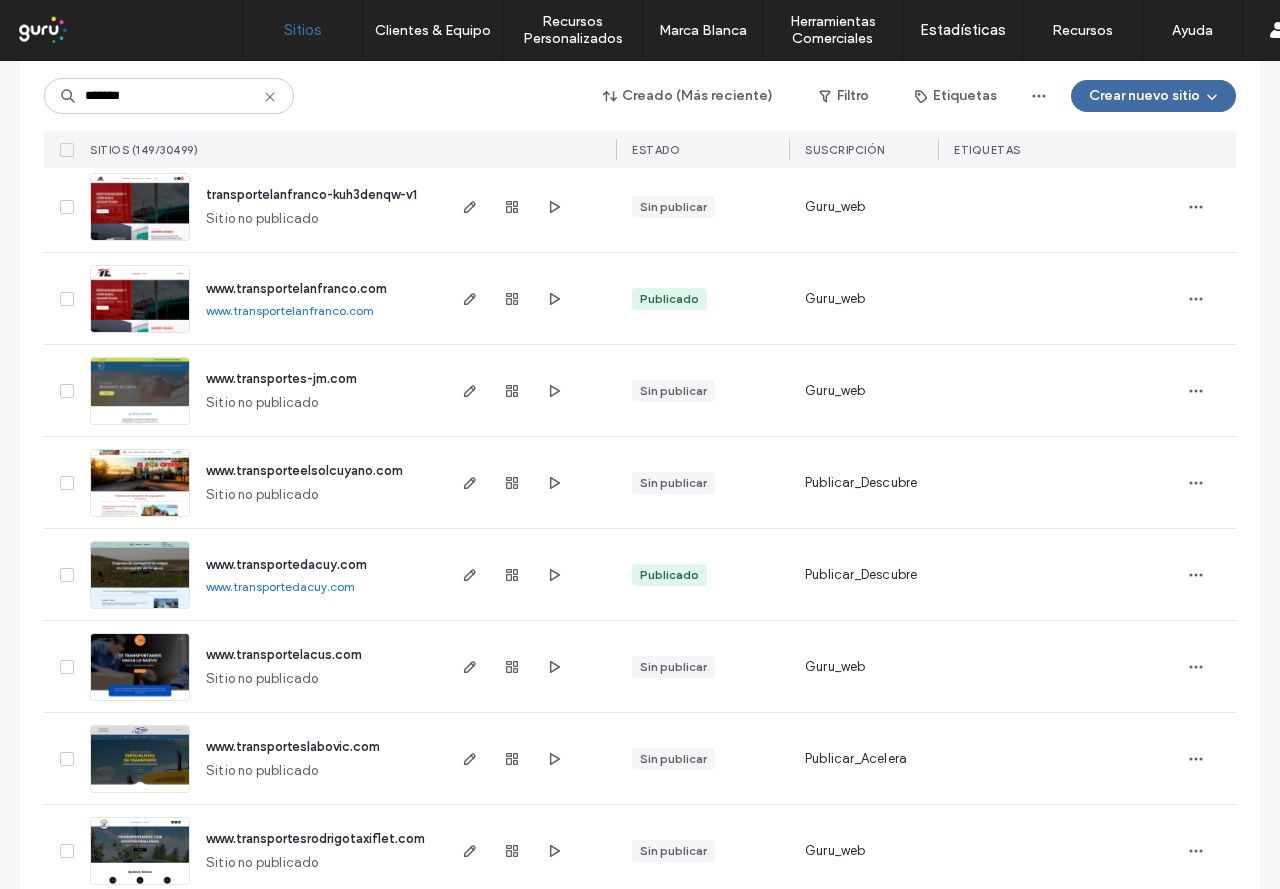 scroll, scrollTop: 793, scrollLeft: 0, axis: vertical 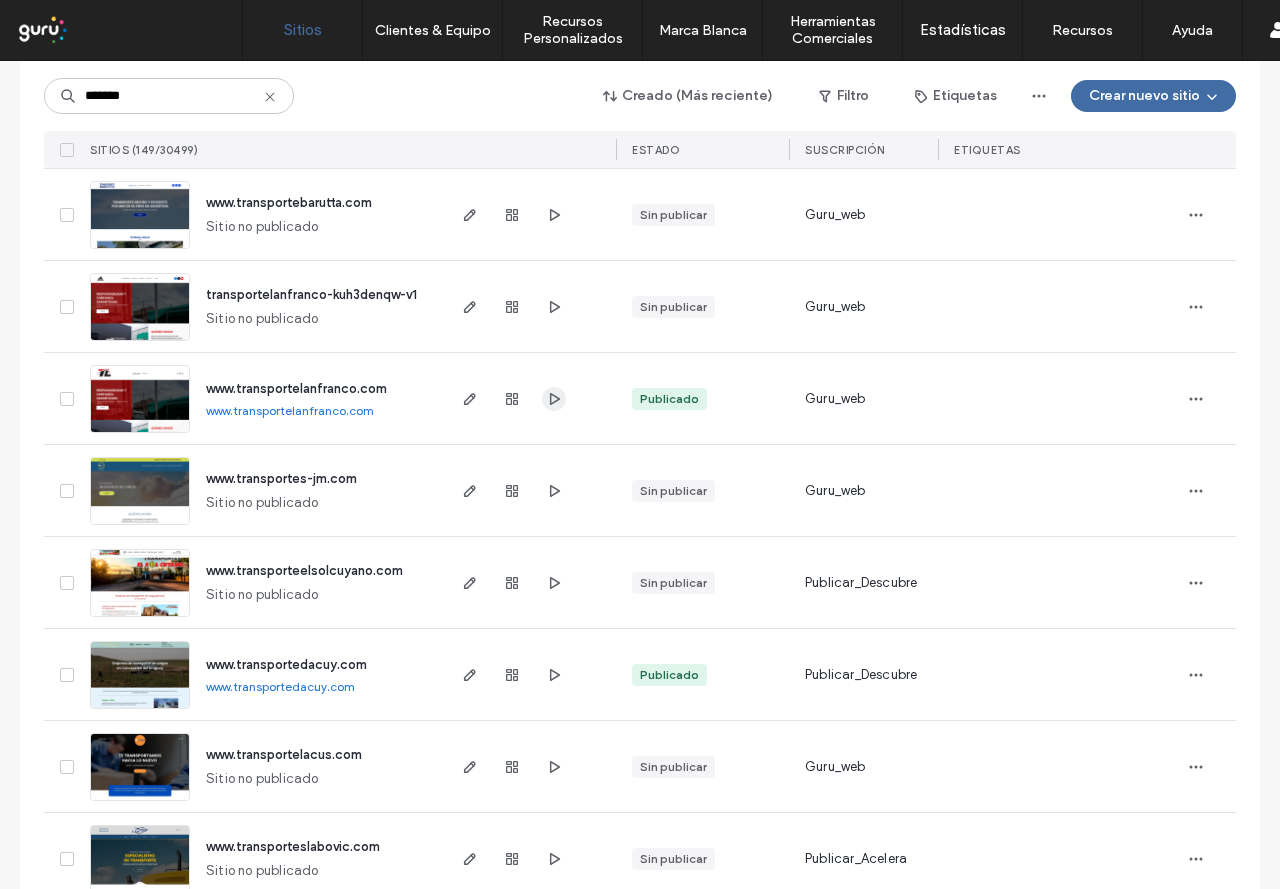 click at bounding box center (554, 399) 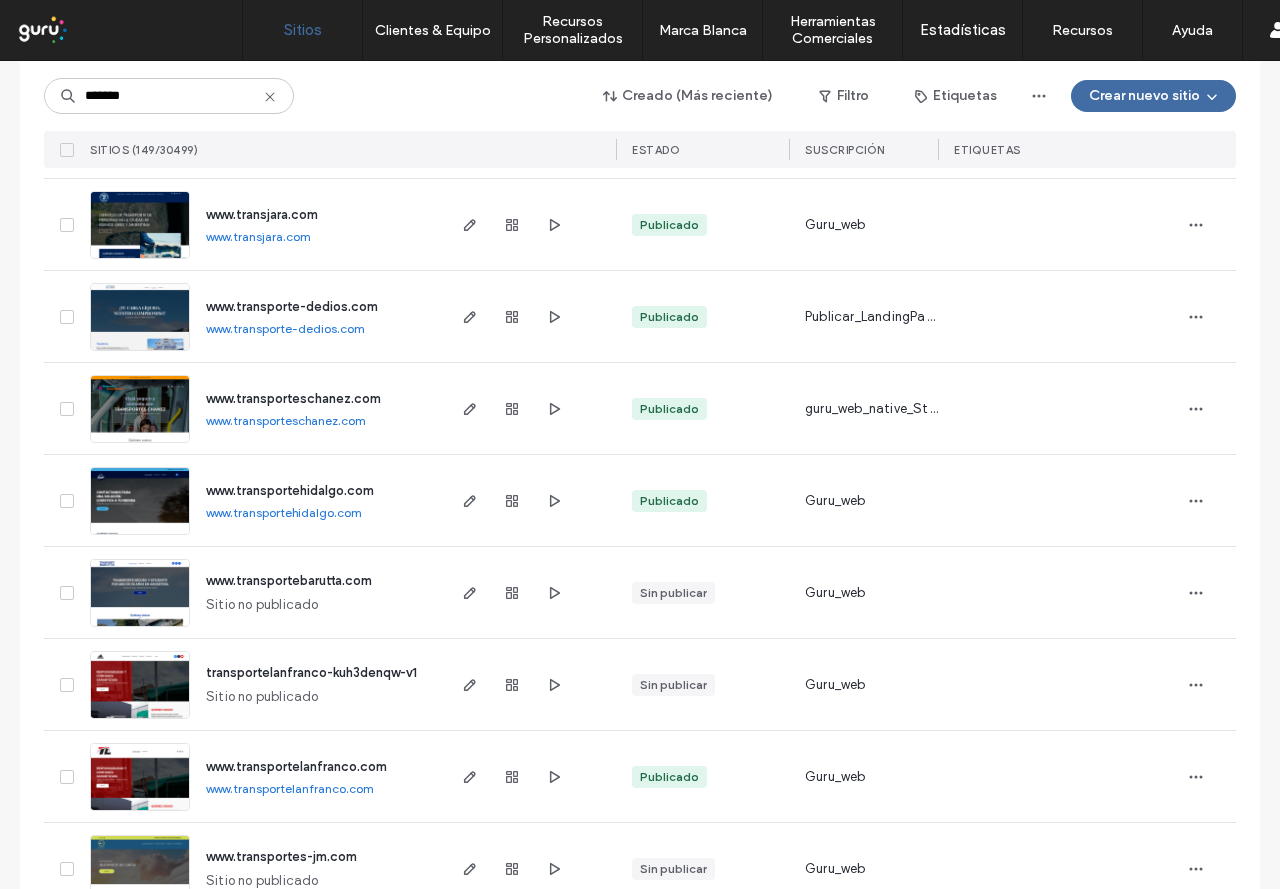 scroll, scrollTop: 293, scrollLeft: 0, axis: vertical 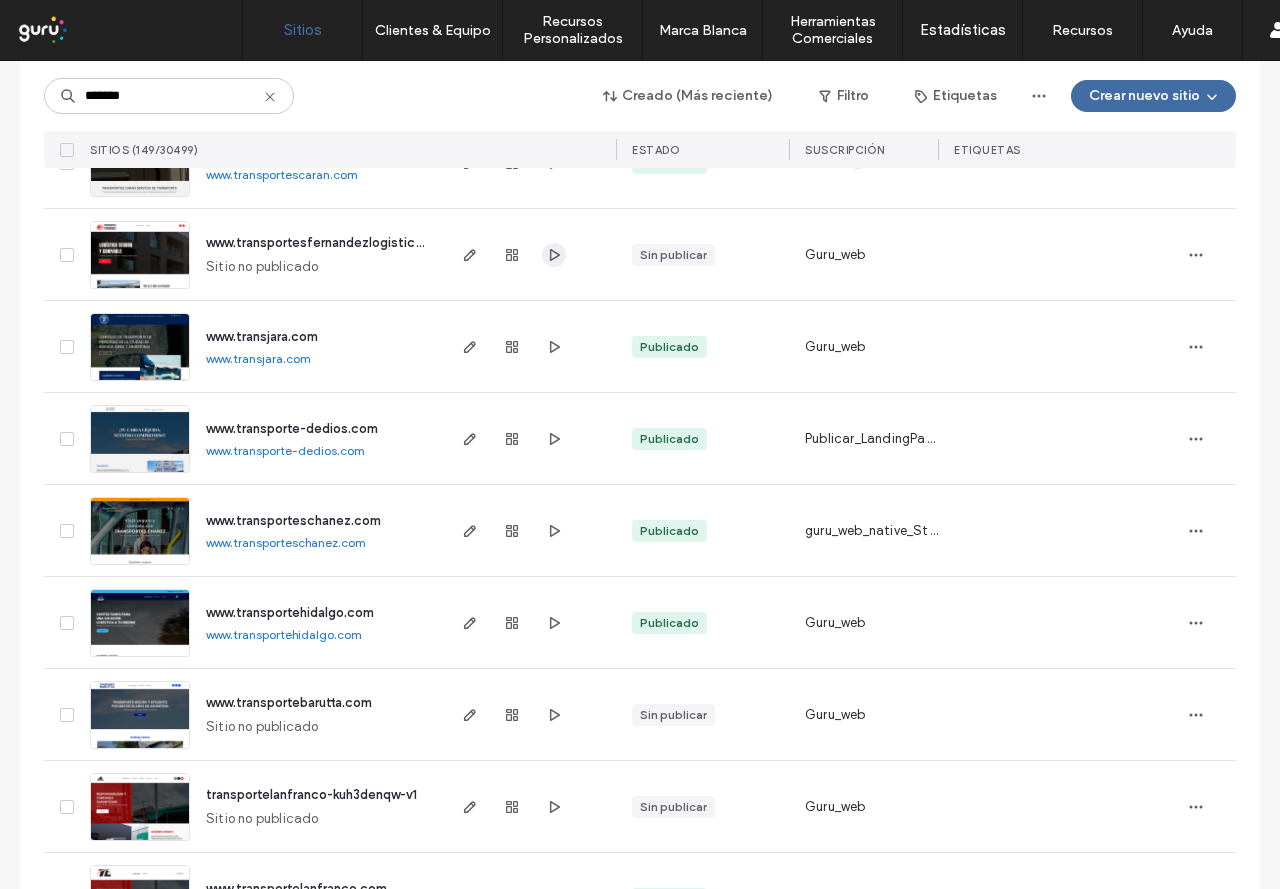 click at bounding box center [554, 255] 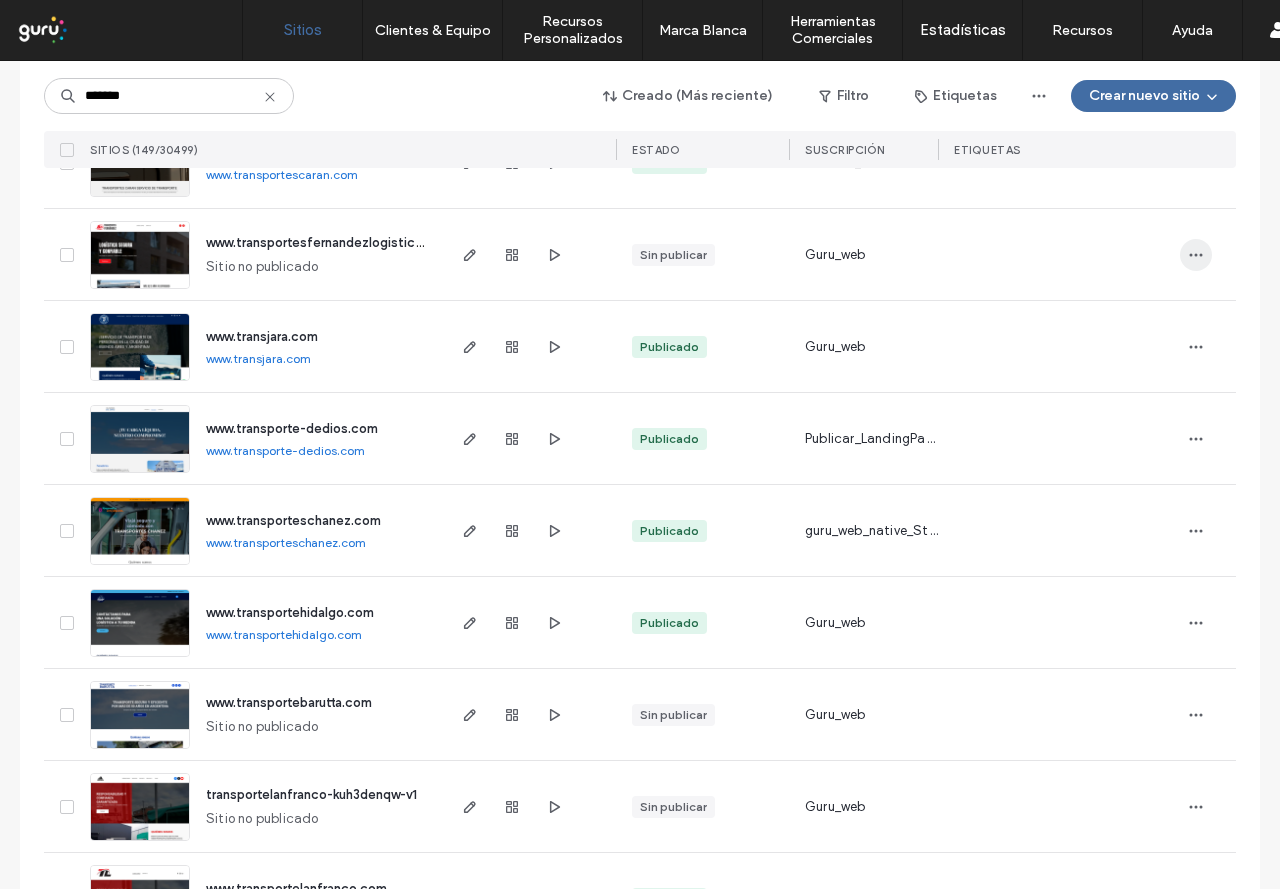 click 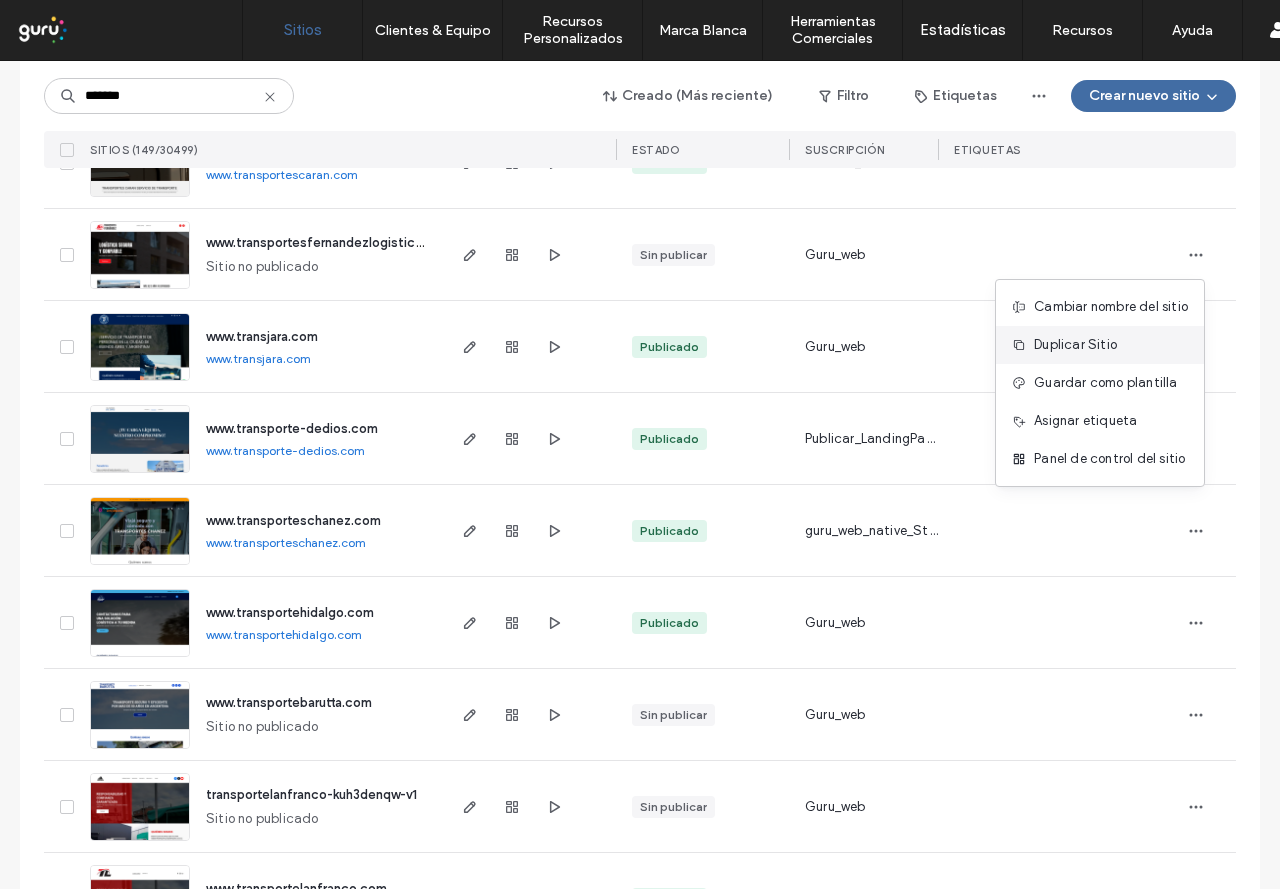 click on "Duplicar Sitio" at bounding box center (1075, 345) 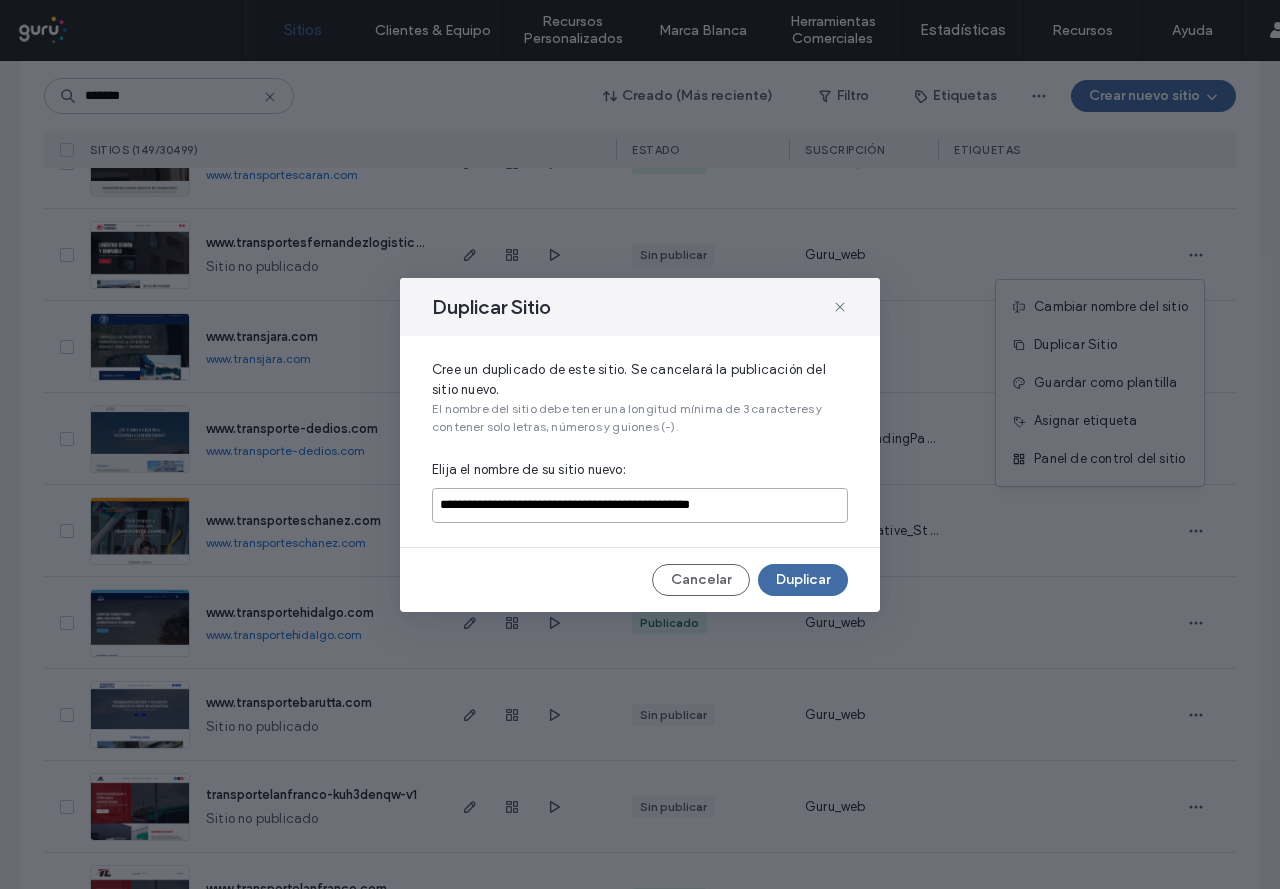 click on "**********" at bounding box center (640, 505) 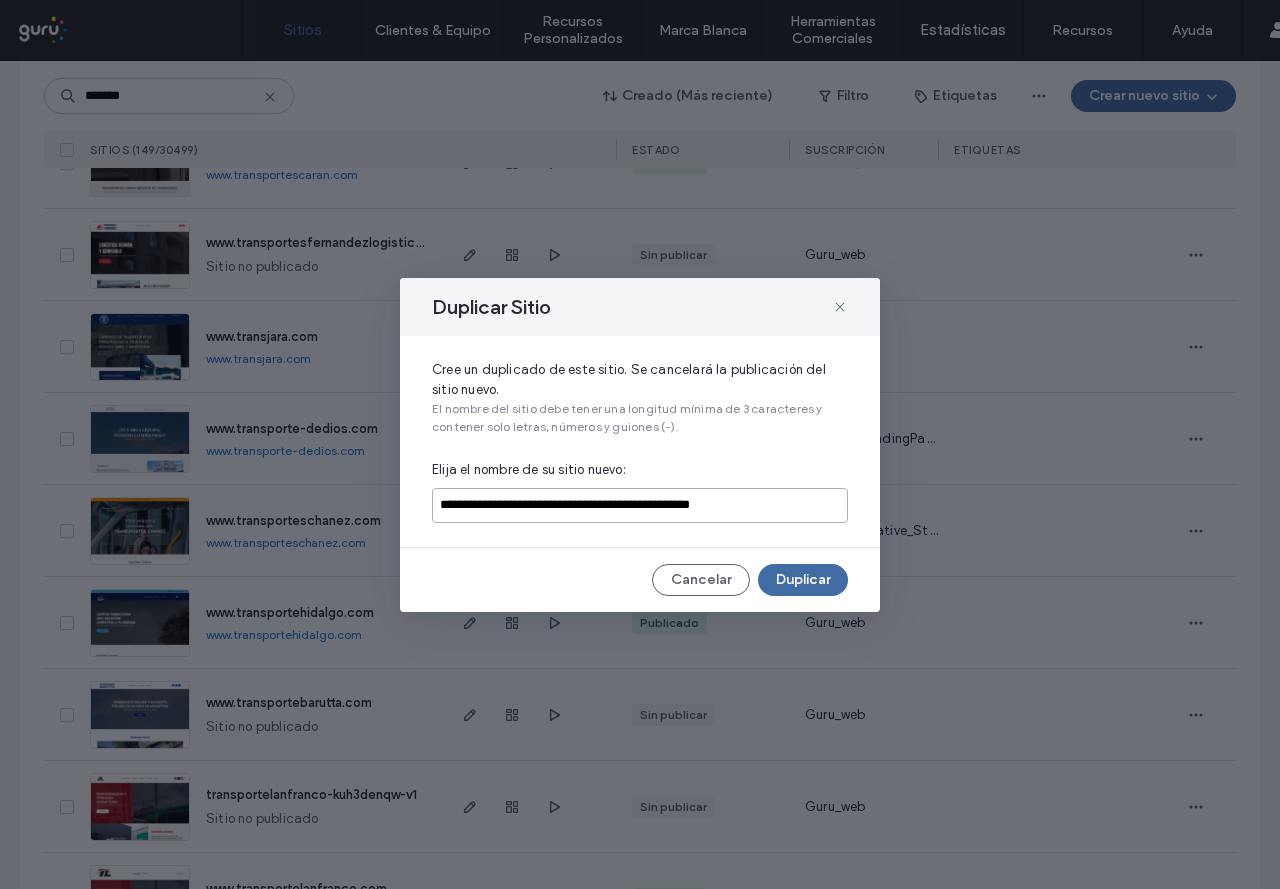 click on "**********" at bounding box center [640, 505] 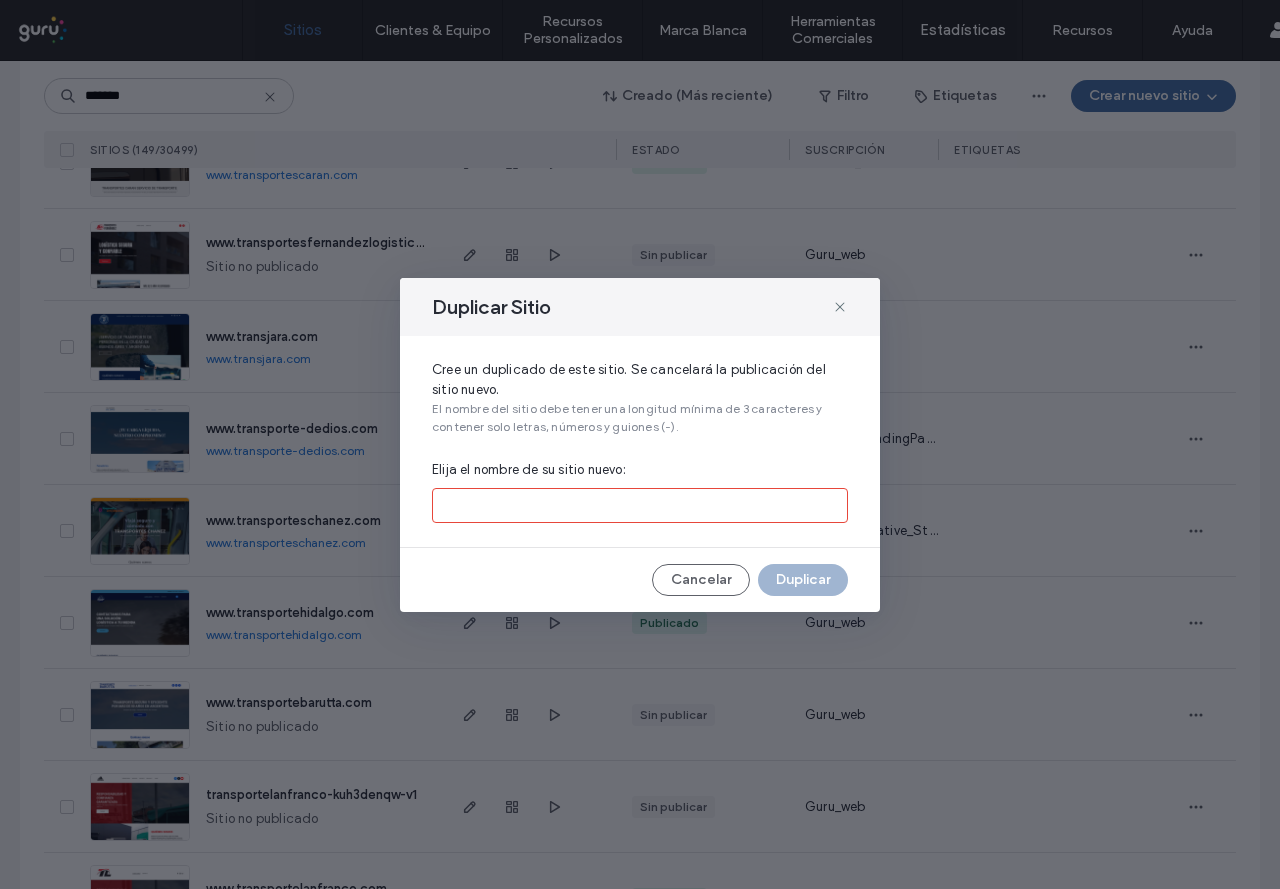 paste on "**********" 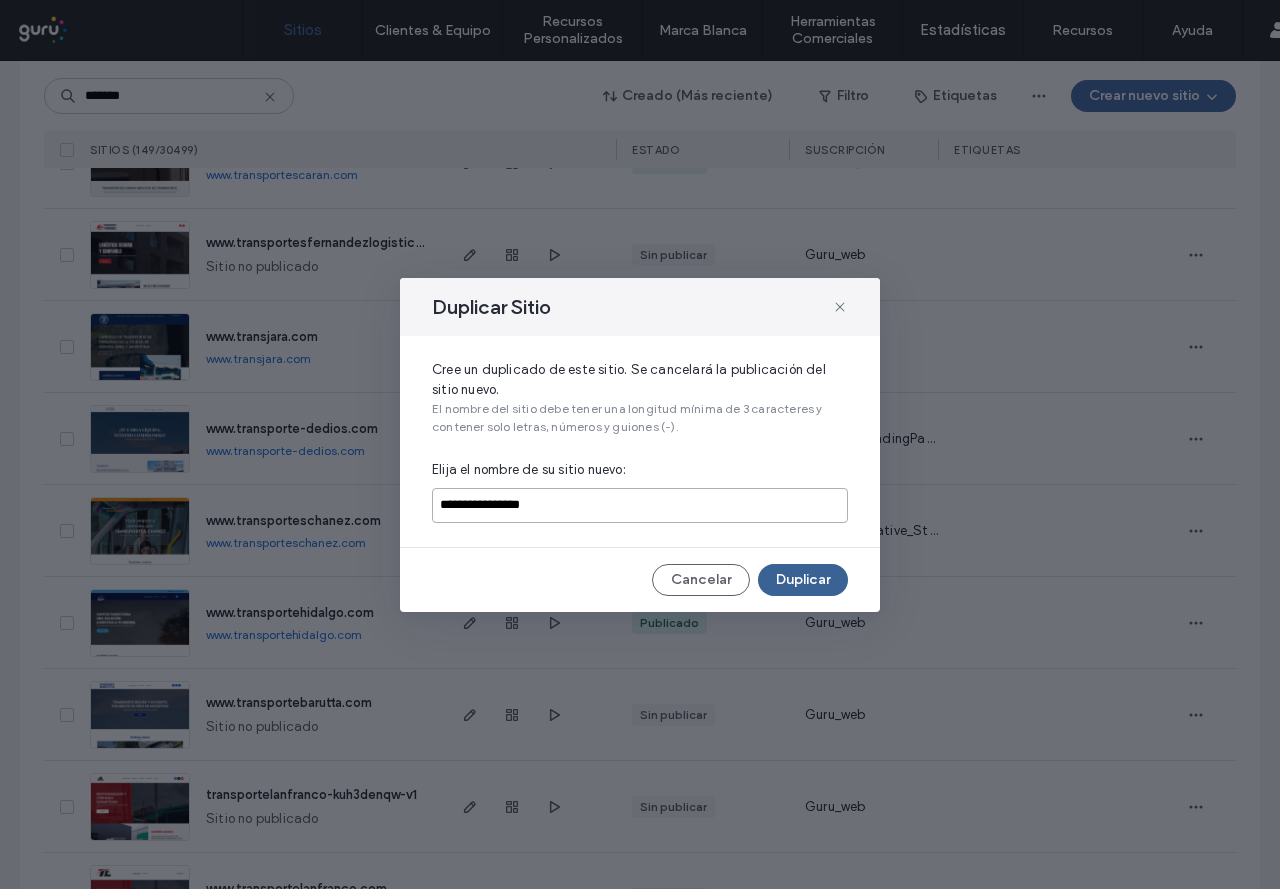 type on "**********" 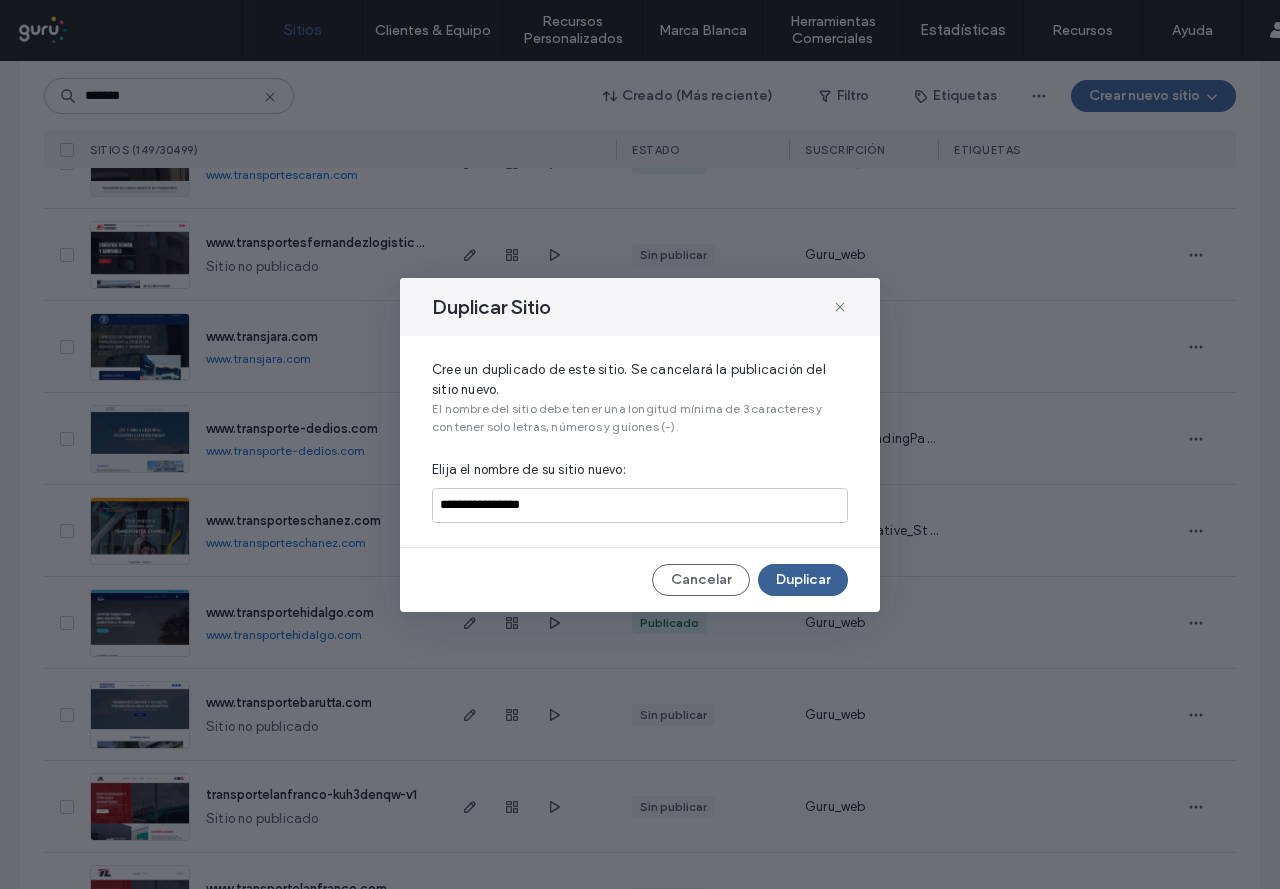 click on "Duplicar" at bounding box center [803, 580] 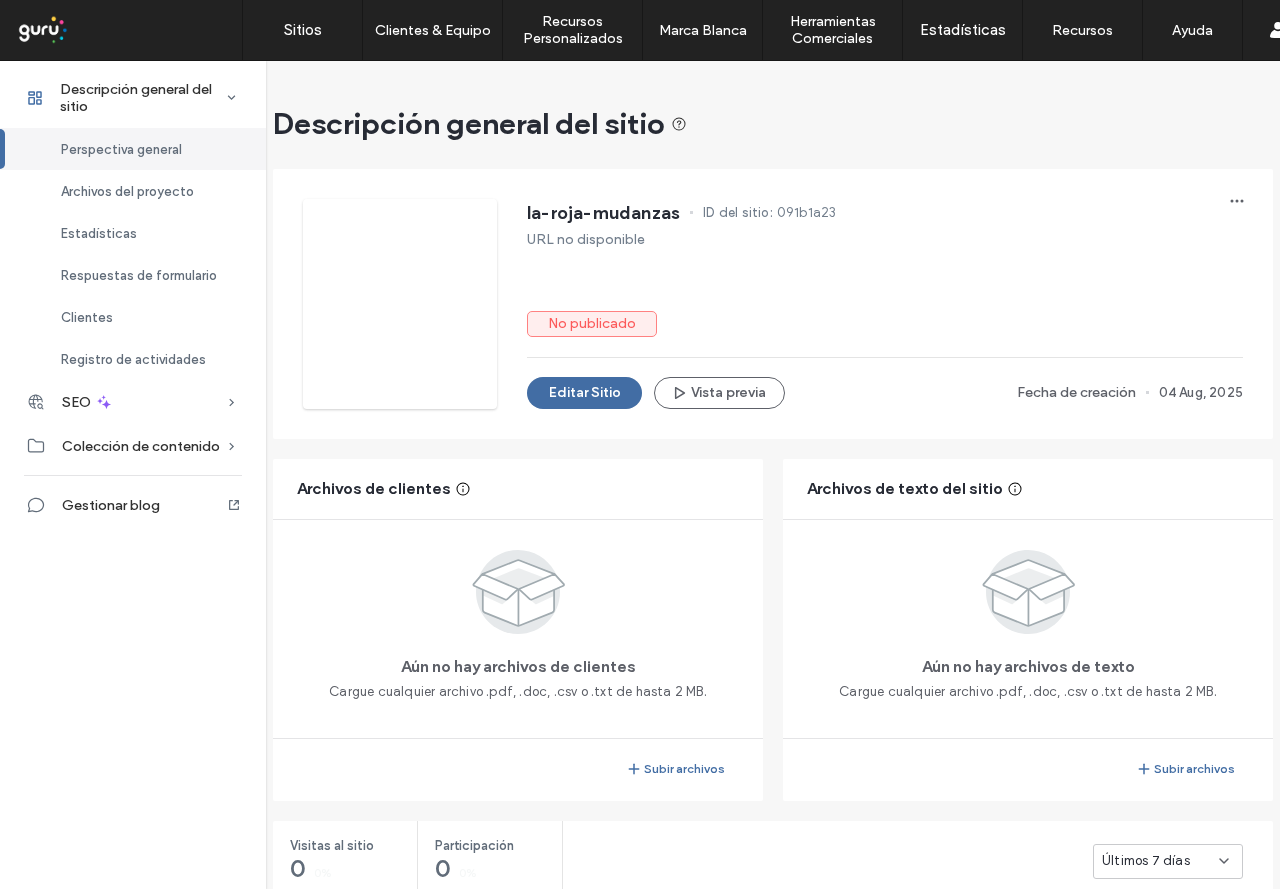 click on "091b1a23" at bounding box center (807, 213) 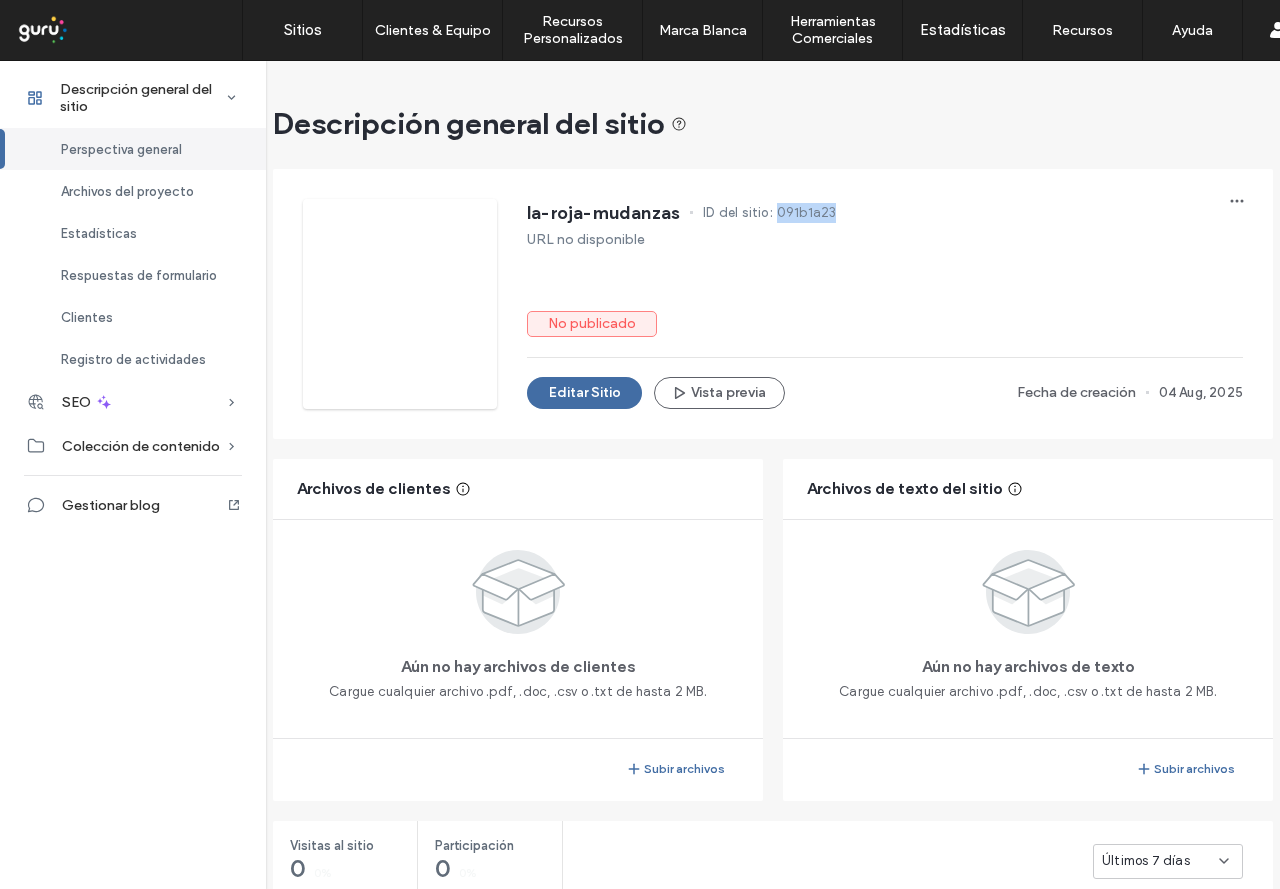 drag, startPoint x: 770, startPoint y: 213, endPoint x: 851, endPoint y: 213, distance: 81 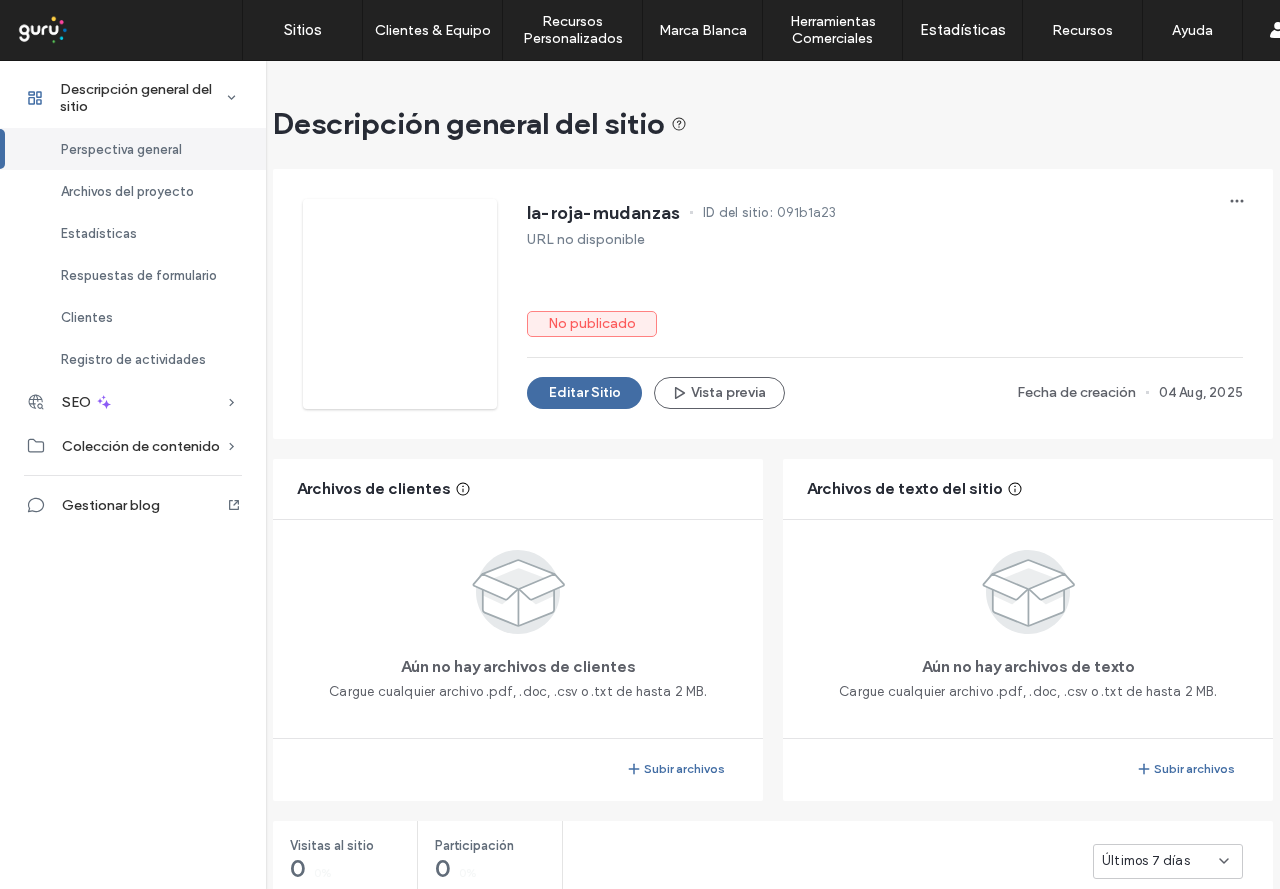 click on "la-roja-mudanzas ID del sitio: 091b1a23" at bounding box center [885, 215] 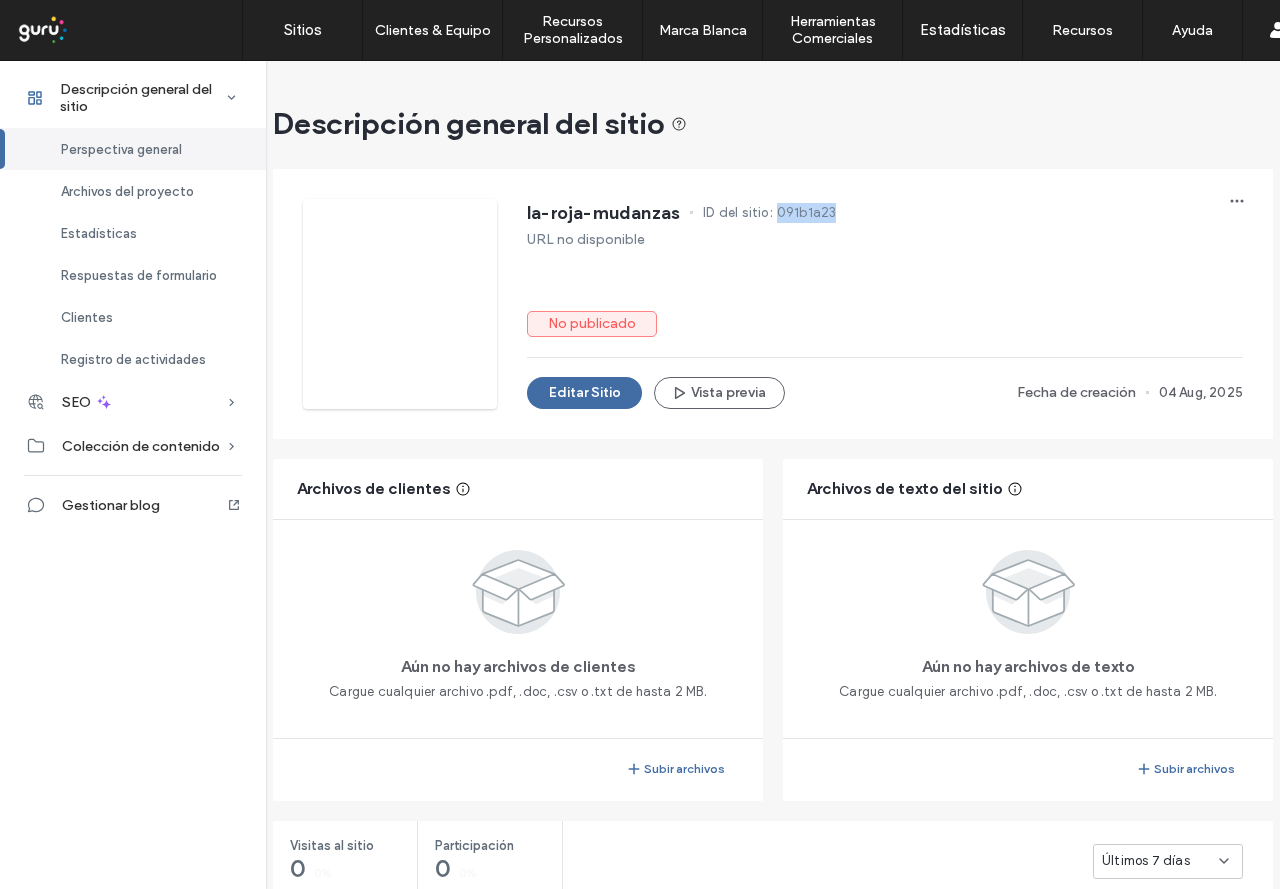 drag, startPoint x: 767, startPoint y: 217, endPoint x: 850, endPoint y: 219, distance: 83.02409 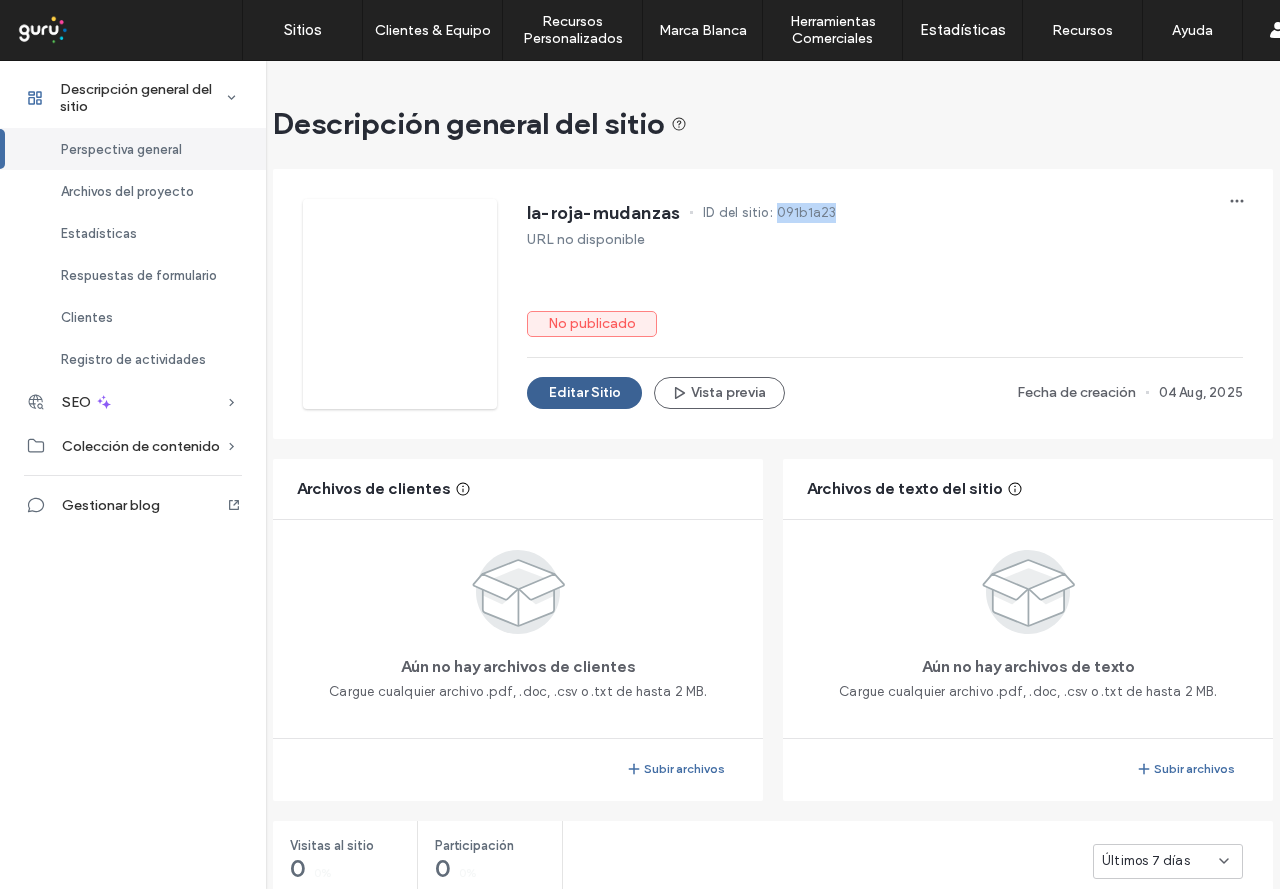 click on "Editar Sitio" at bounding box center (584, 393) 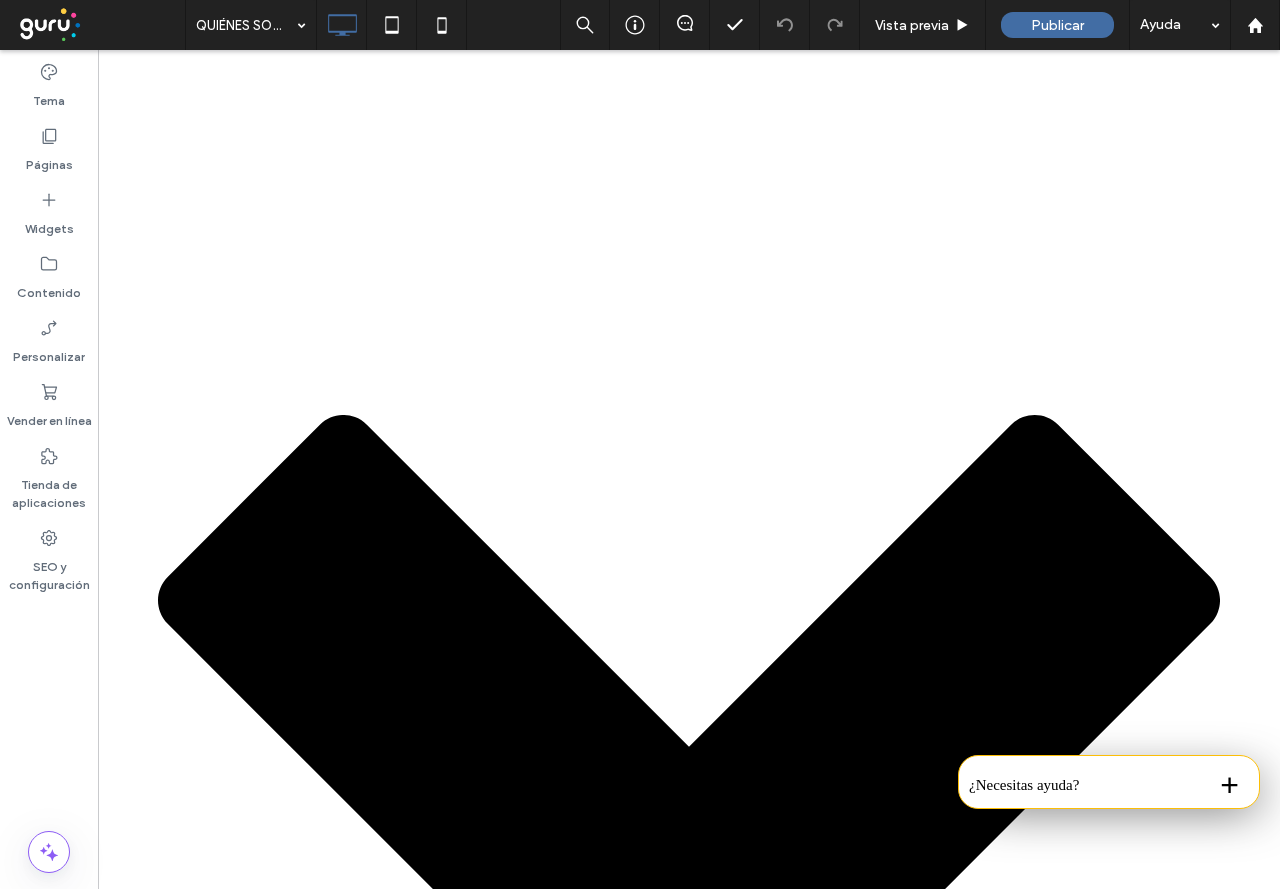 scroll, scrollTop: 0, scrollLeft: 0, axis: both 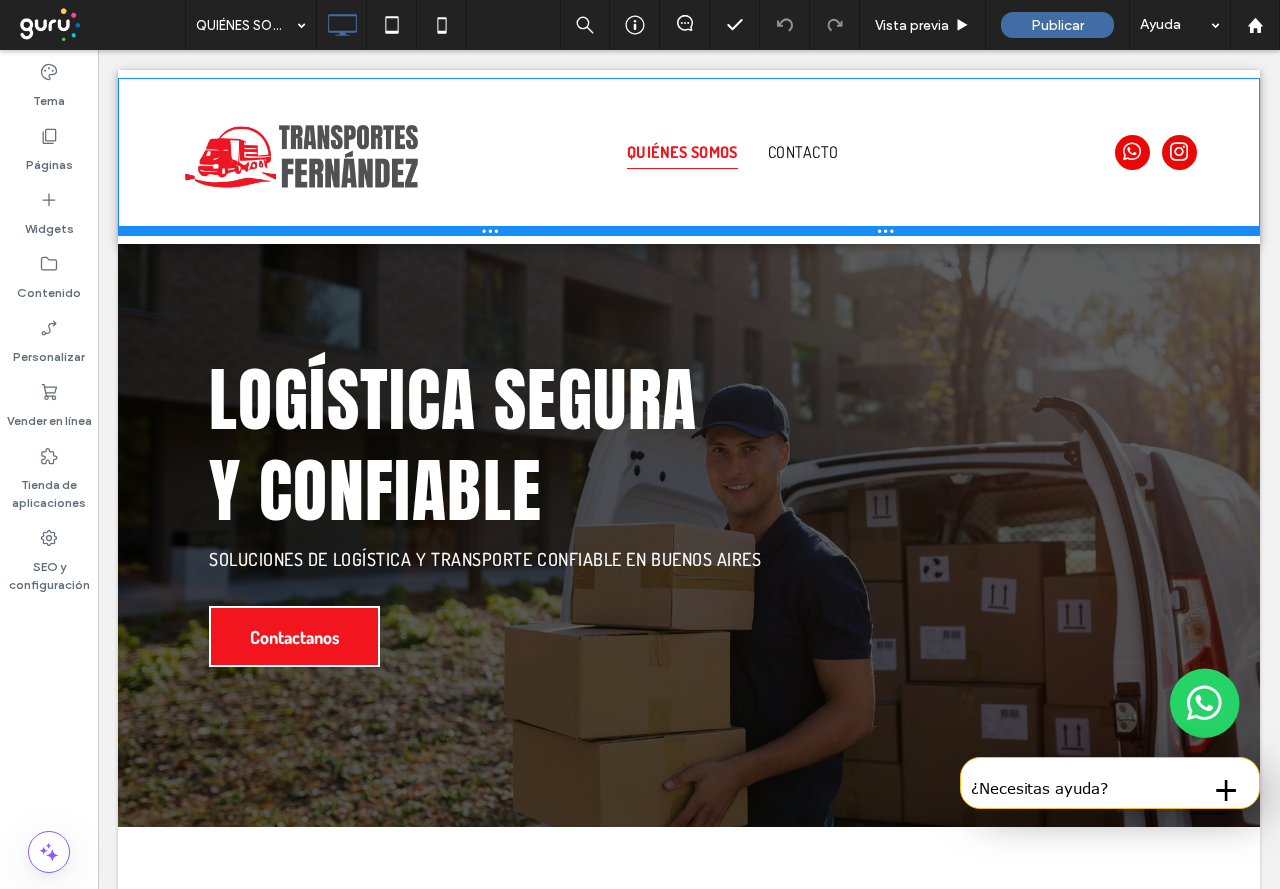 drag, startPoint x: 599, startPoint y: 175, endPoint x: 695, endPoint y: 285, distance: 146 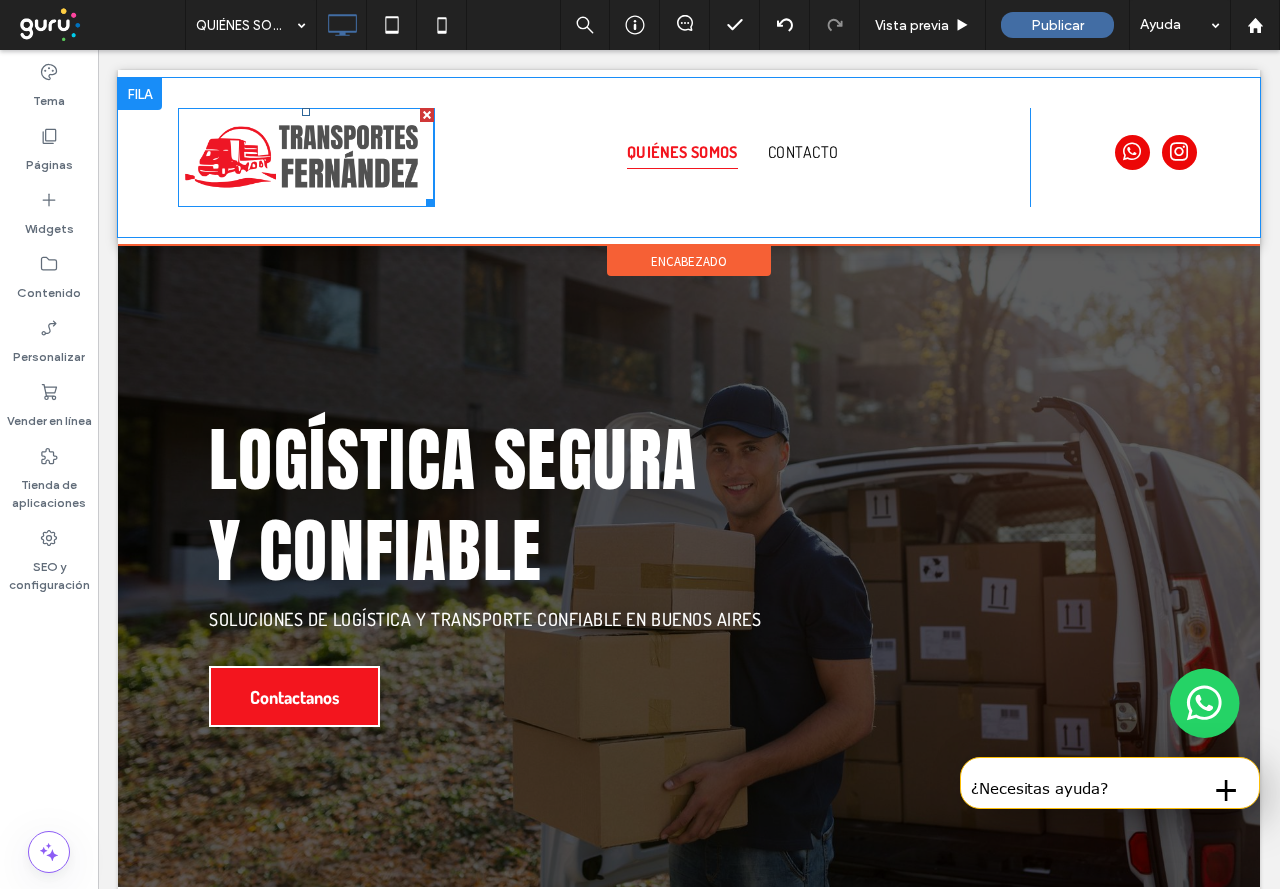 click at bounding box center [306, 157] 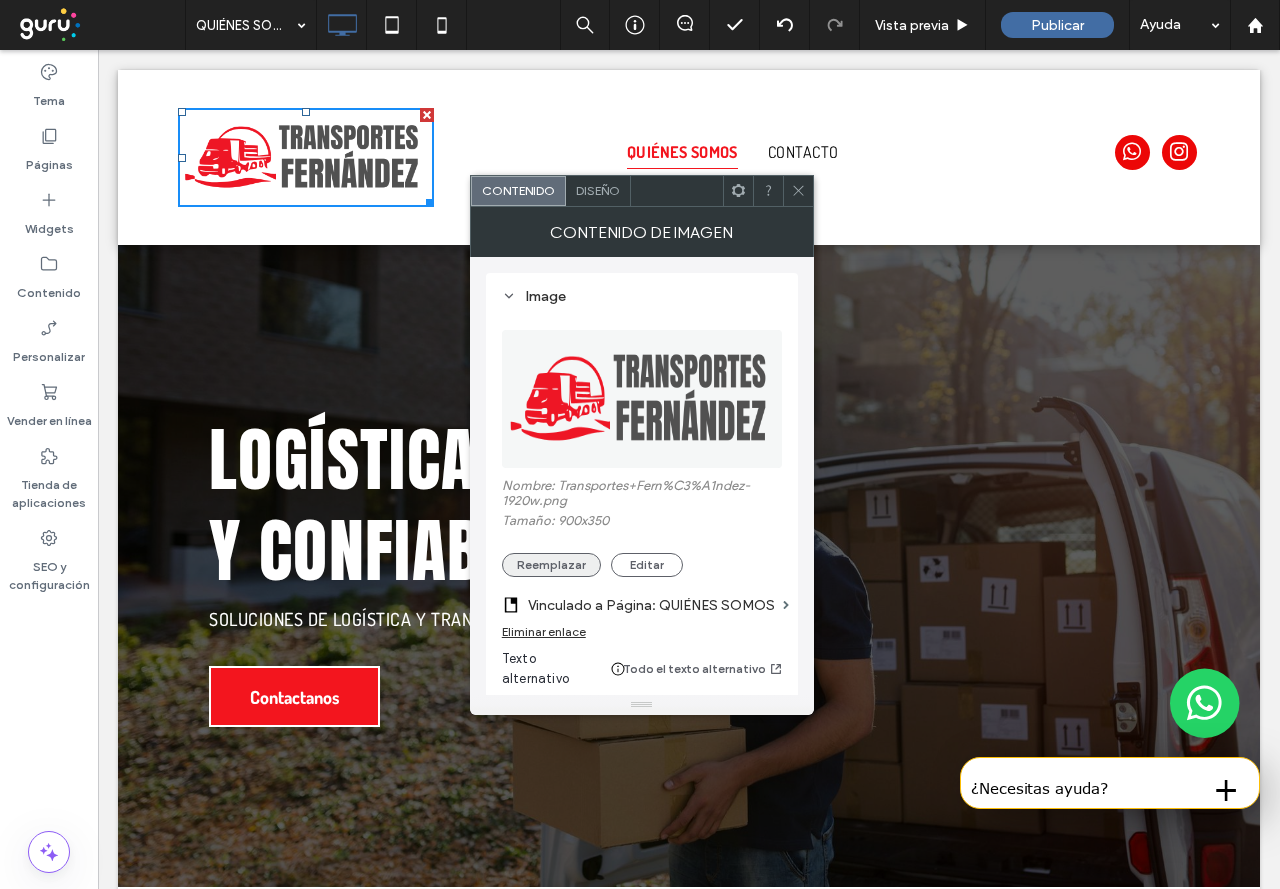 click on "Reemplazar" at bounding box center [551, 565] 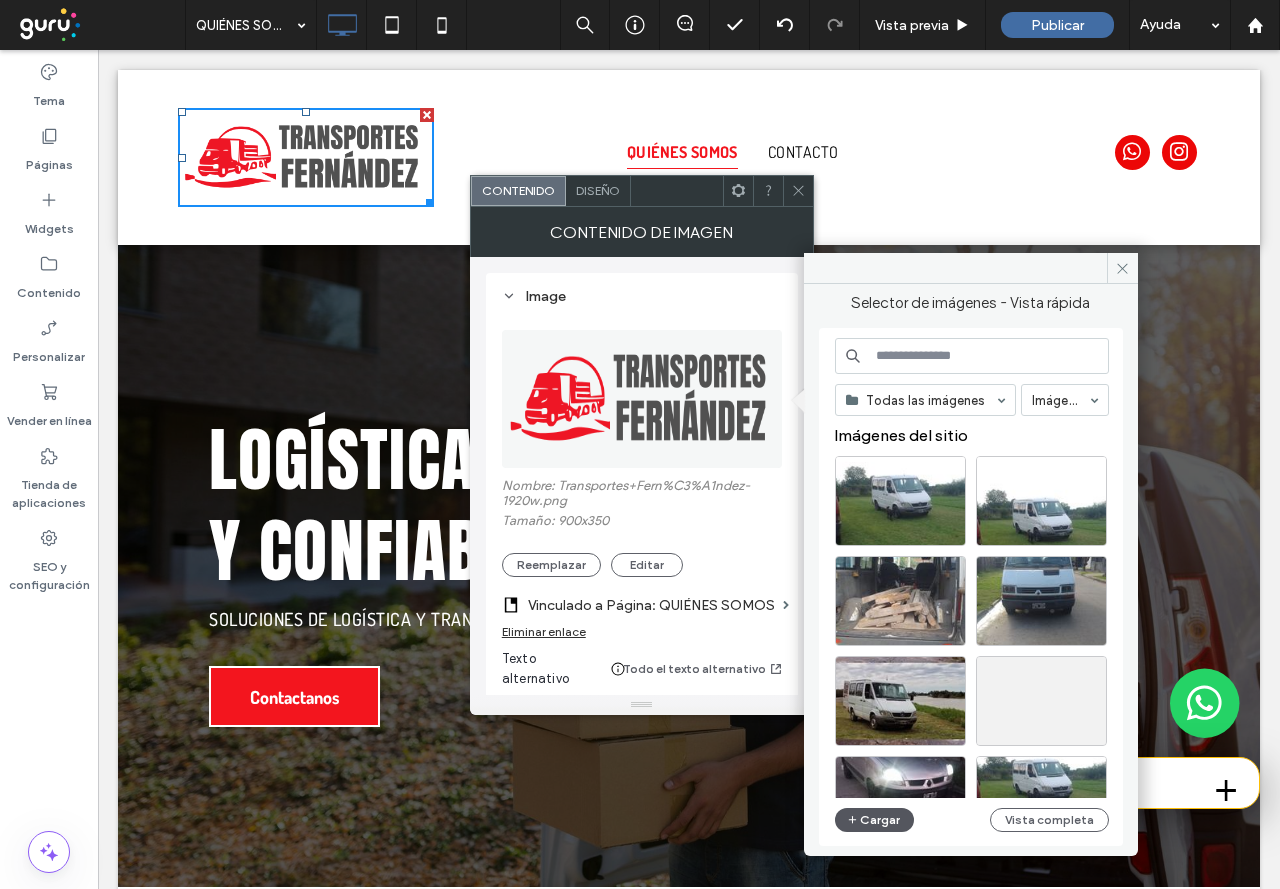 click on "Cargar" at bounding box center [875, 820] 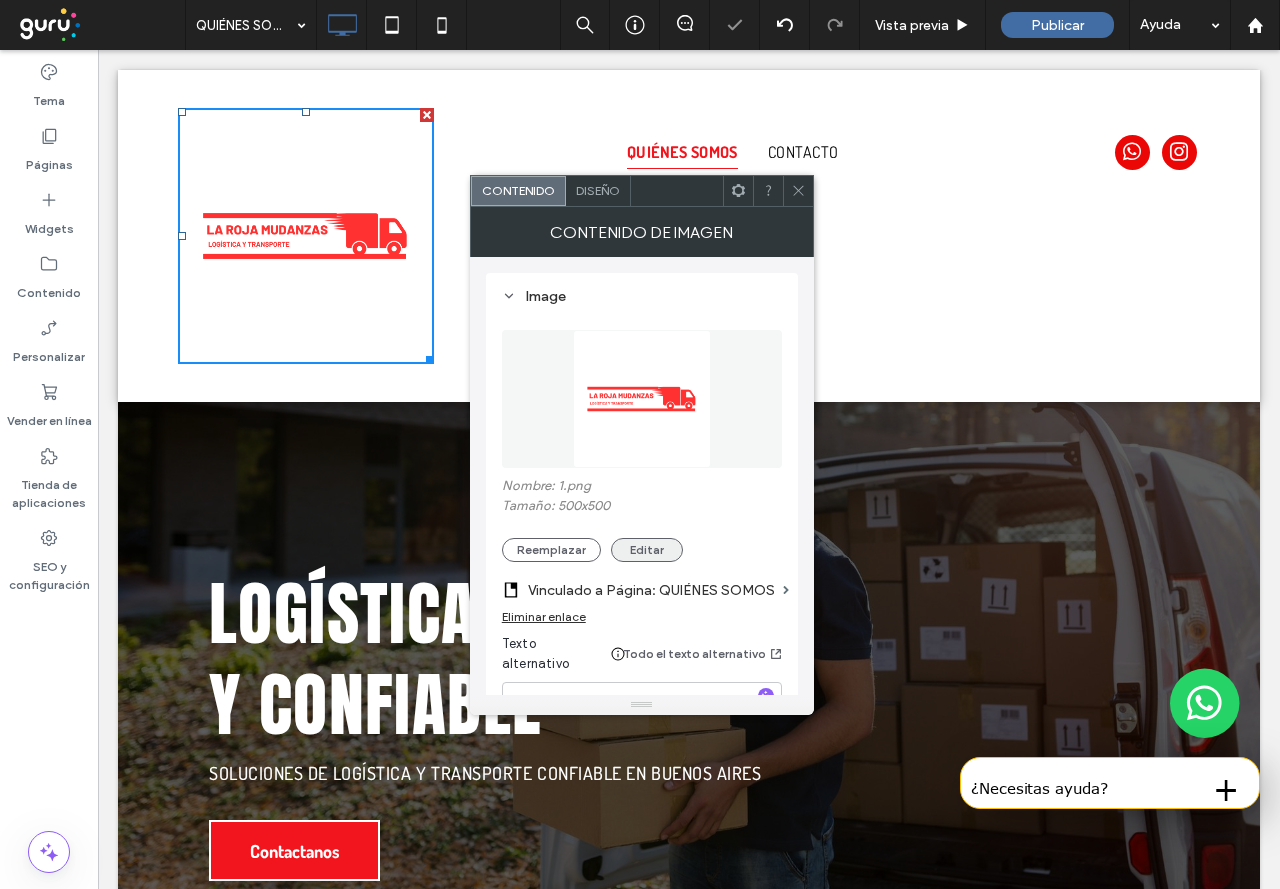 click on "Editar" at bounding box center (647, 550) 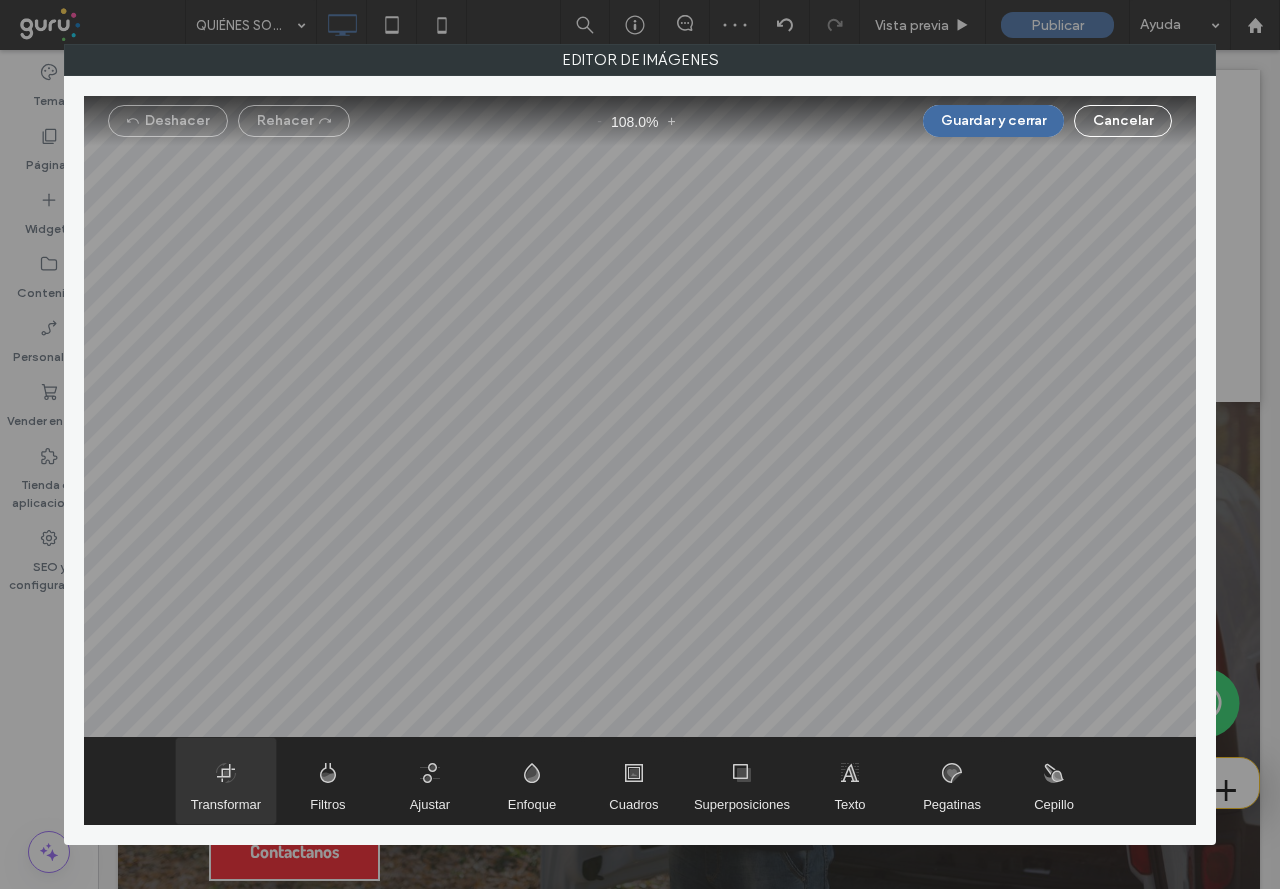 click at bounding box center [226, 781] 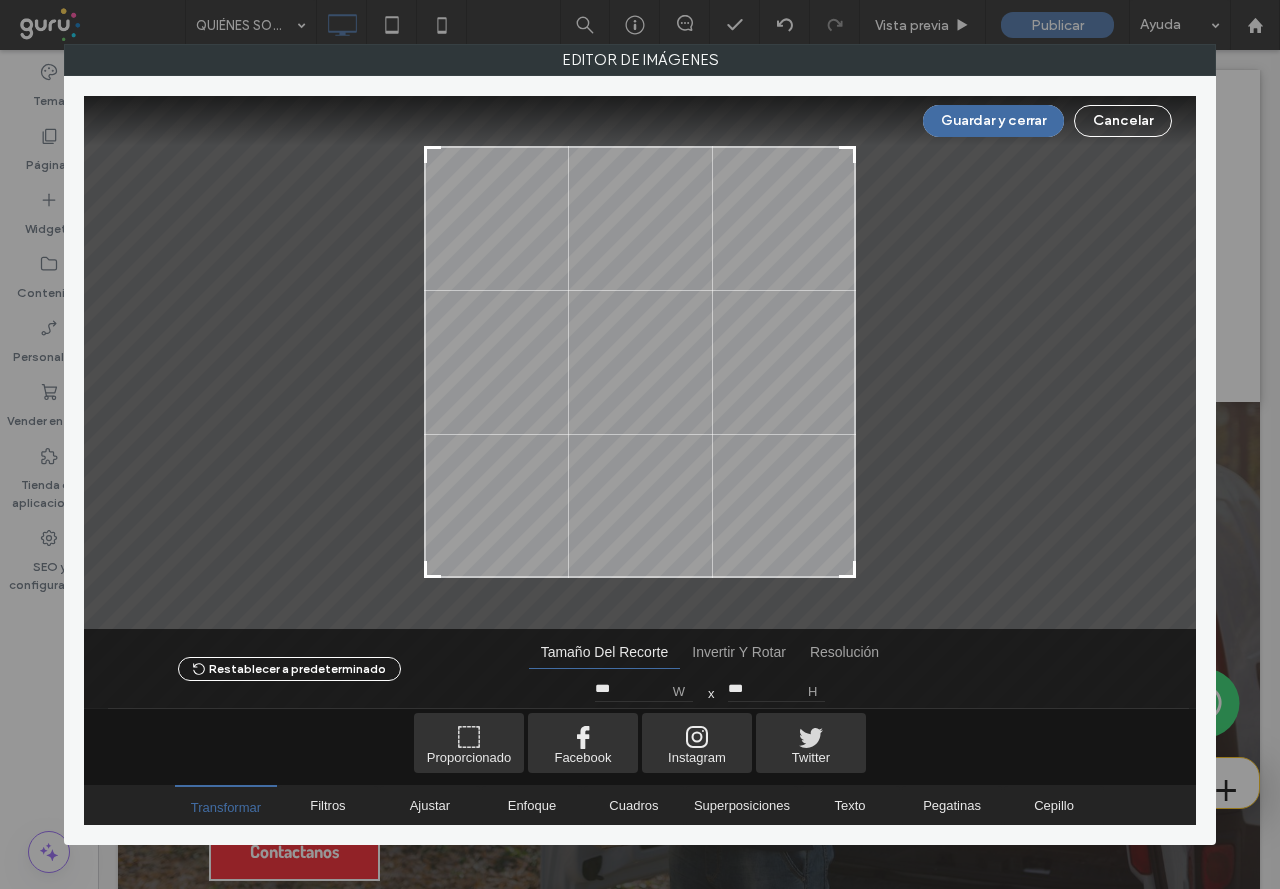 click at bounding box center (254, 362) 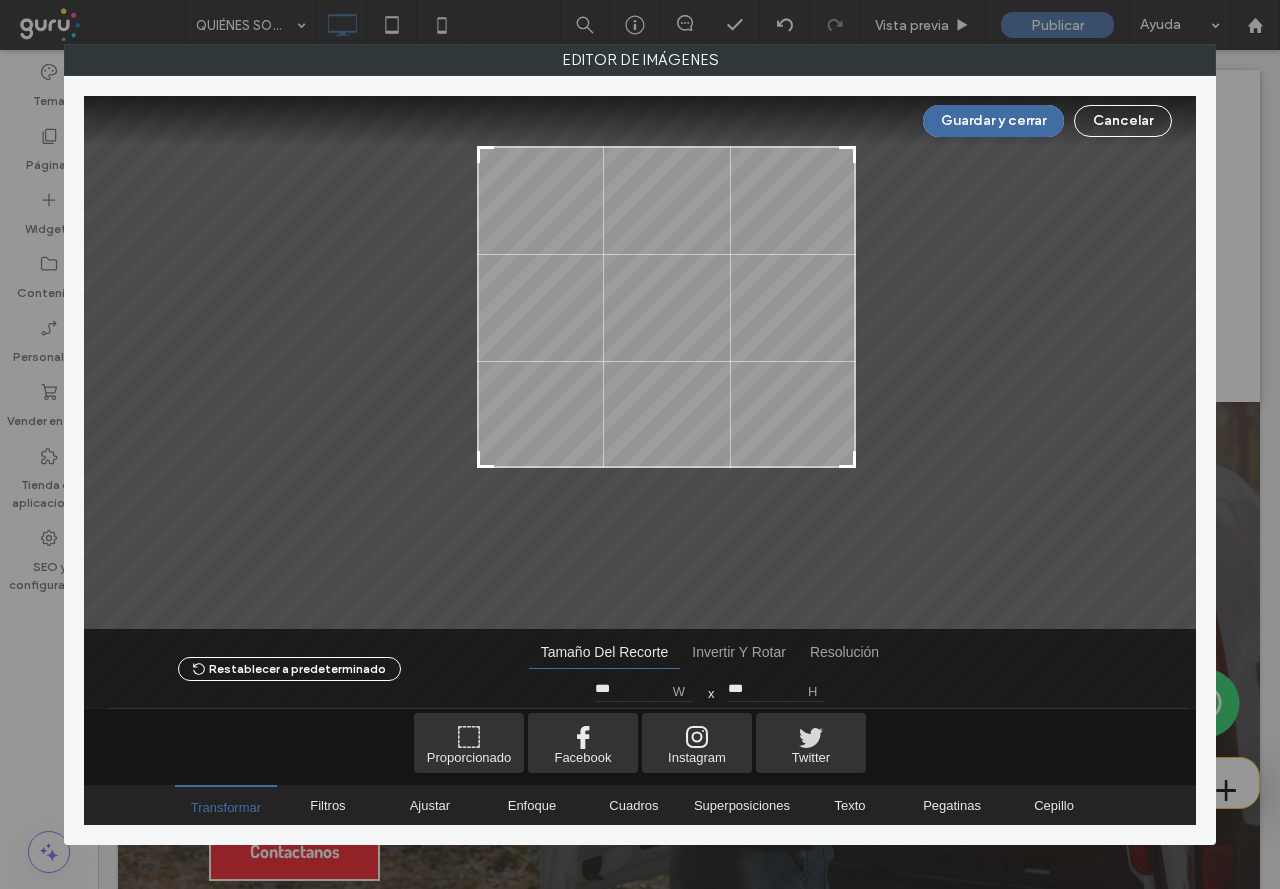type on "***" 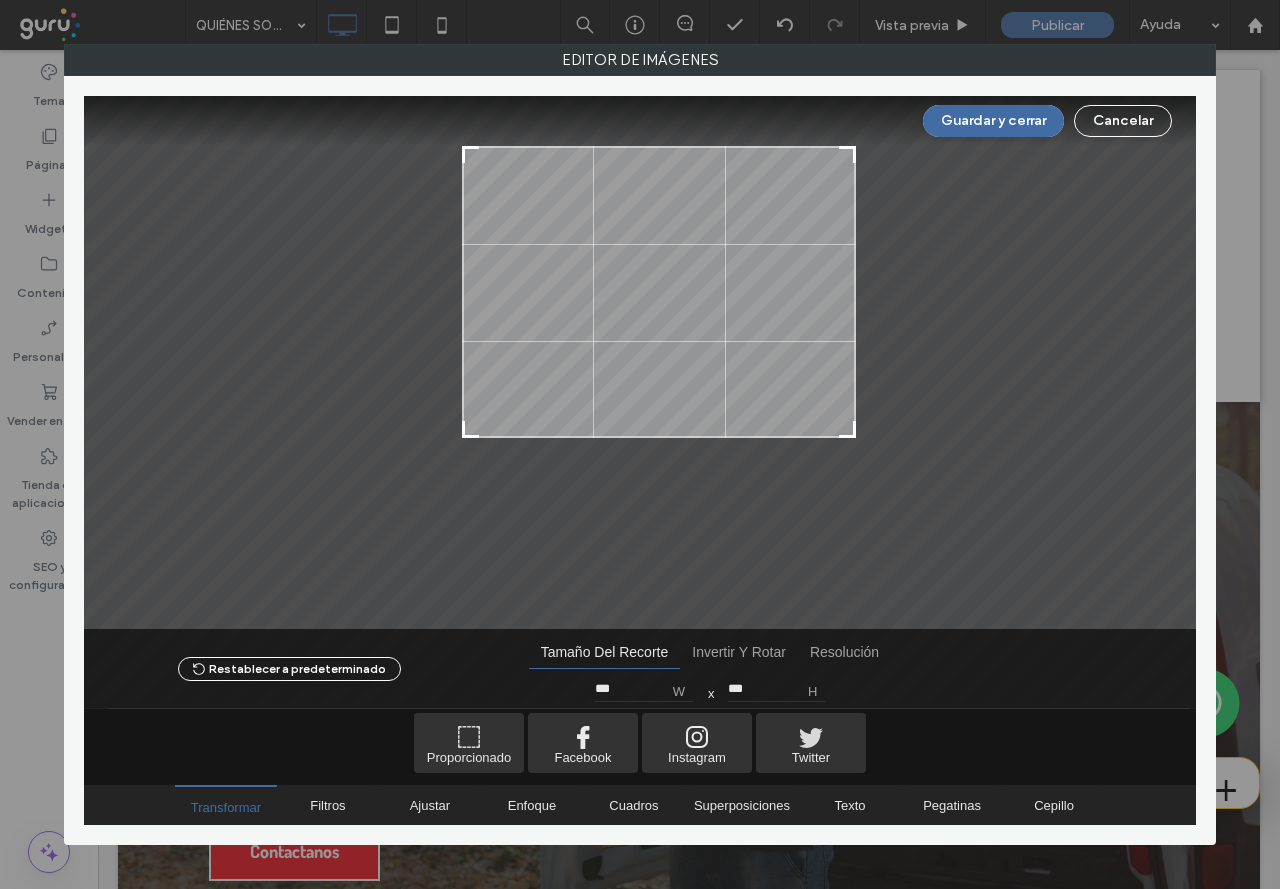 type on "***" 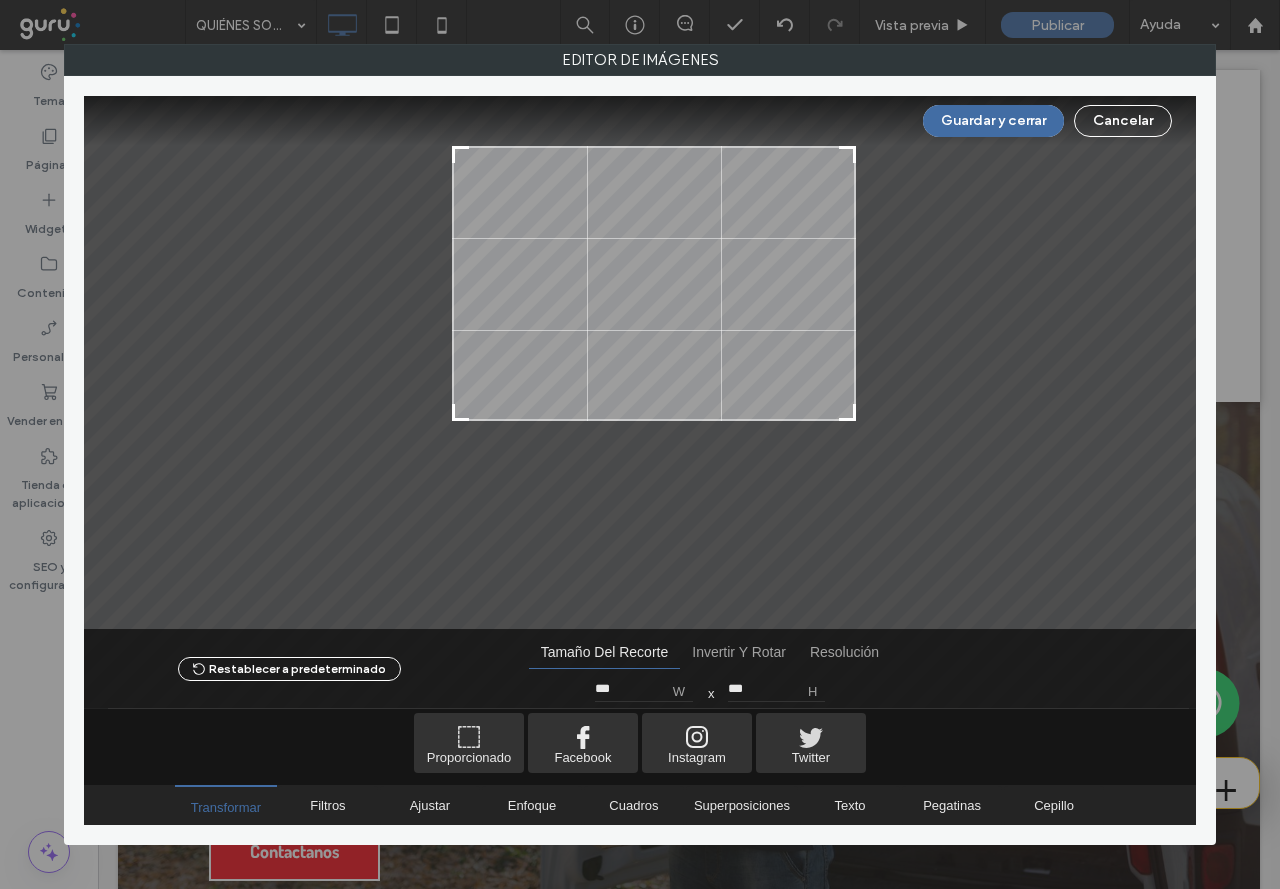 type on "***" 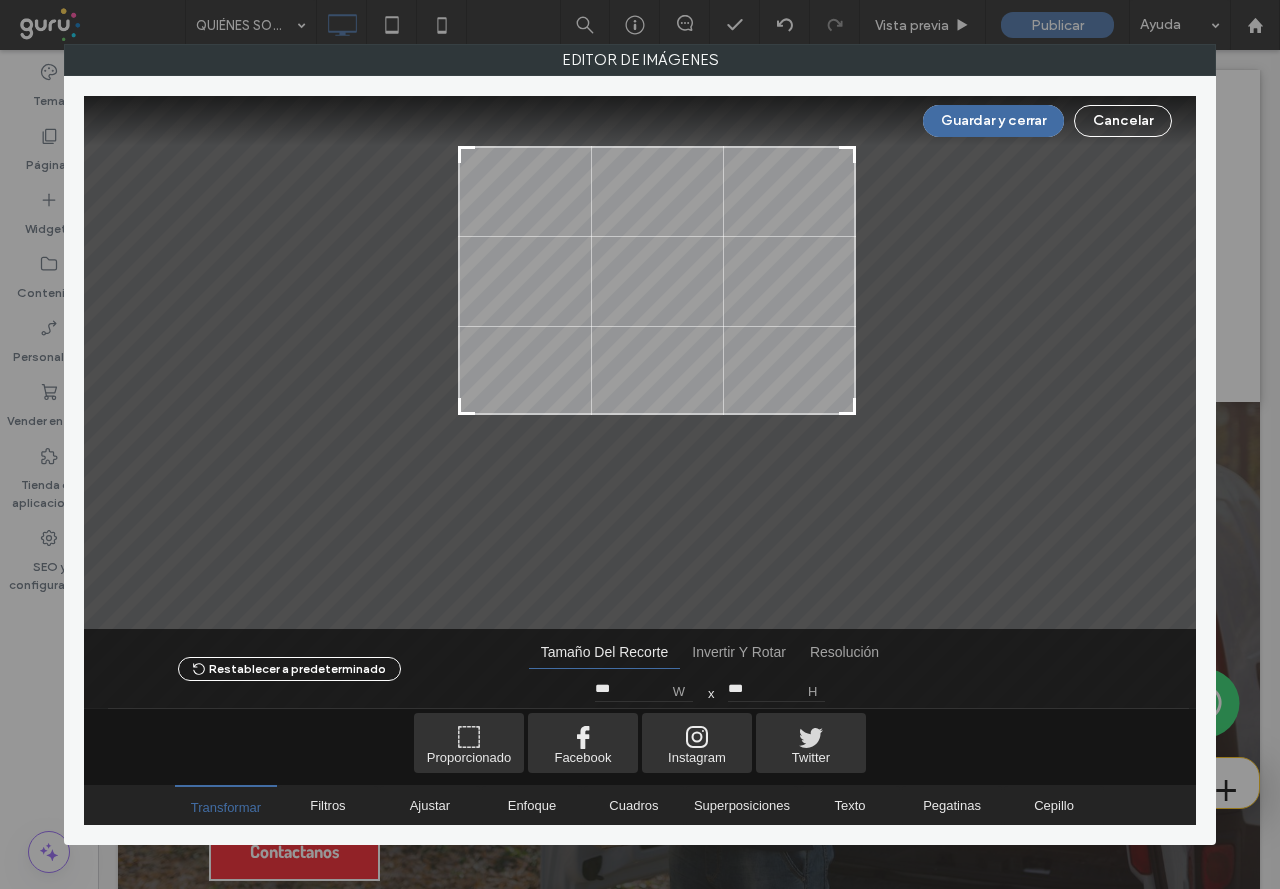 drag, startPoint x: 424, startPoint y: 573, endPoint x: 458, endPoint y: 410, distance: 166.50826 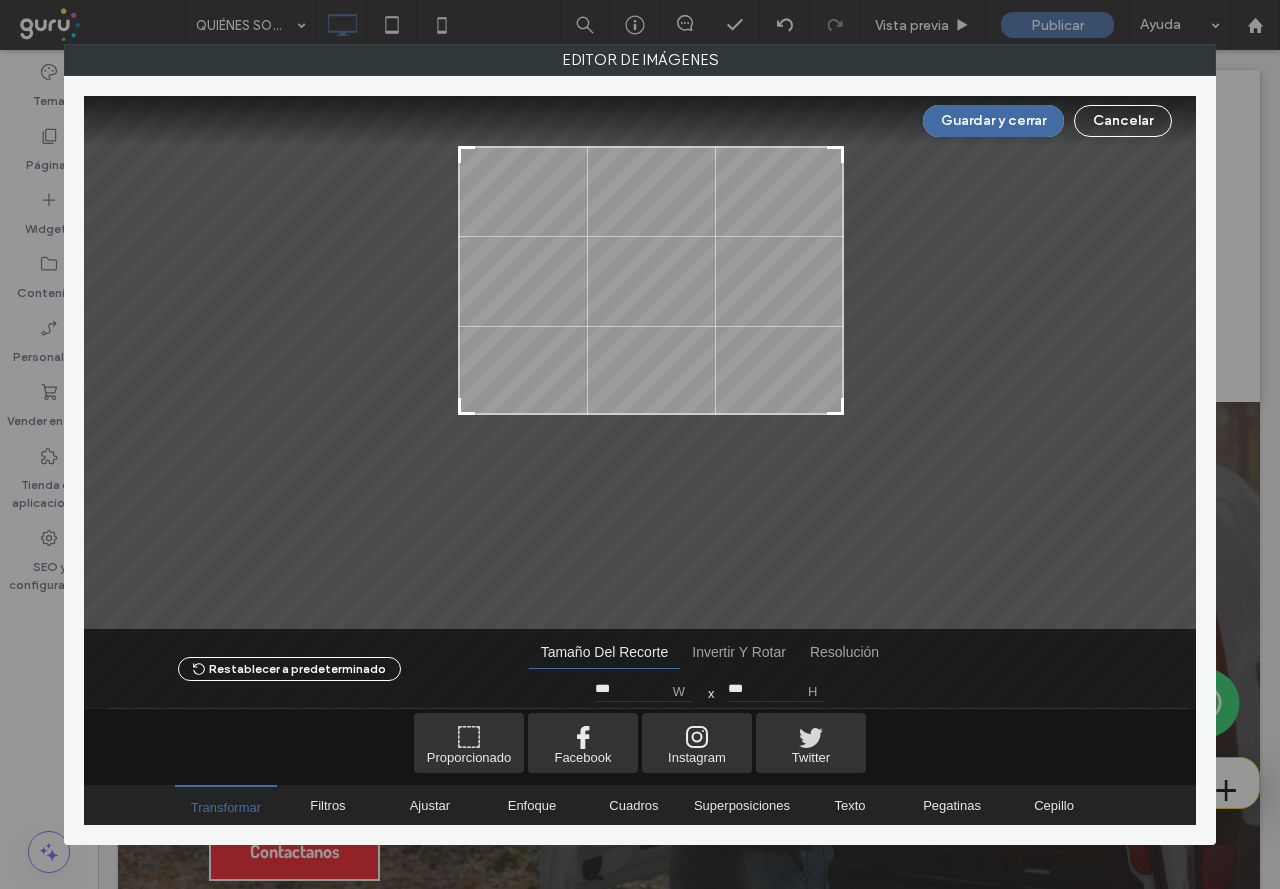 type on "***" 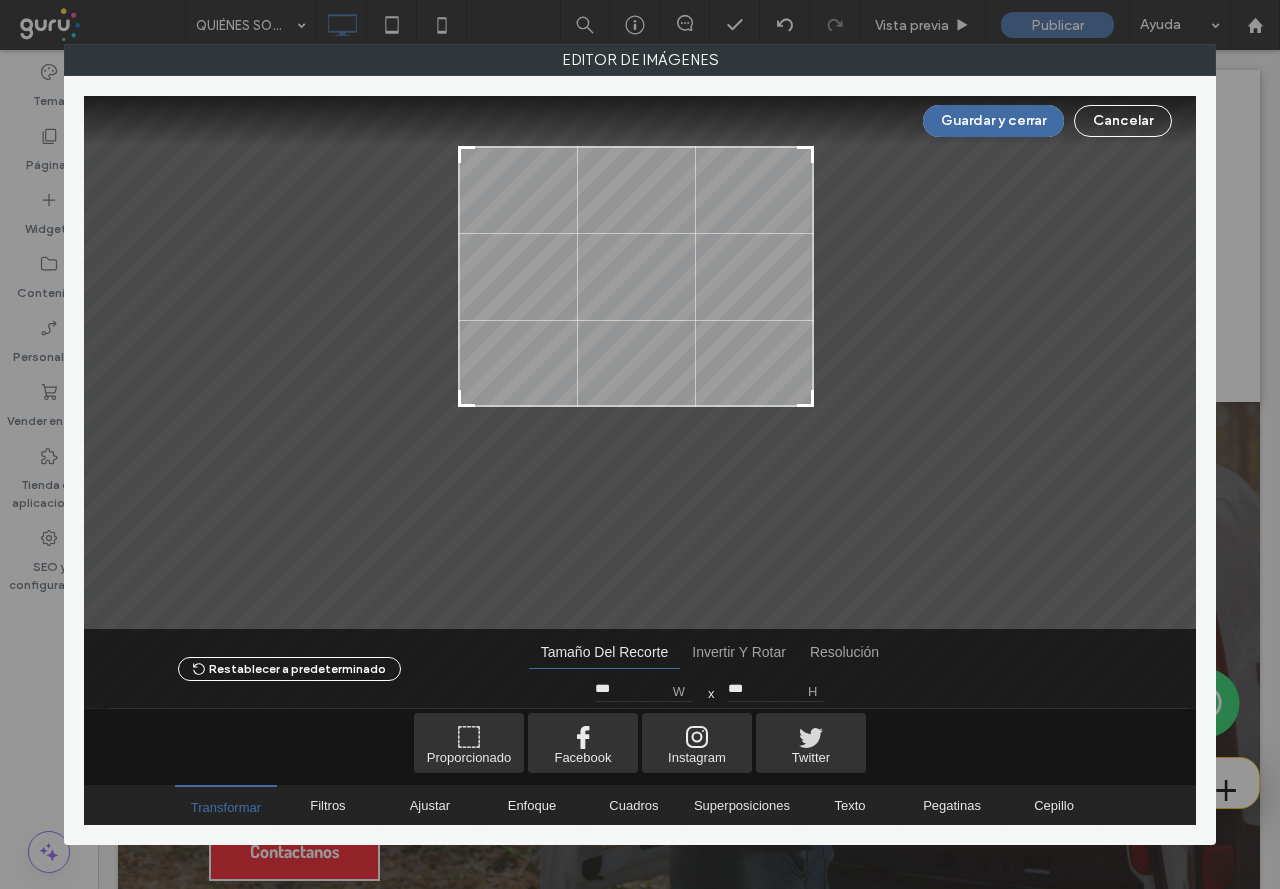 drag, startPoint x: 854, startPoint y: 410, endPoint x: 813, endPoint y: 402, distance: 41.773197 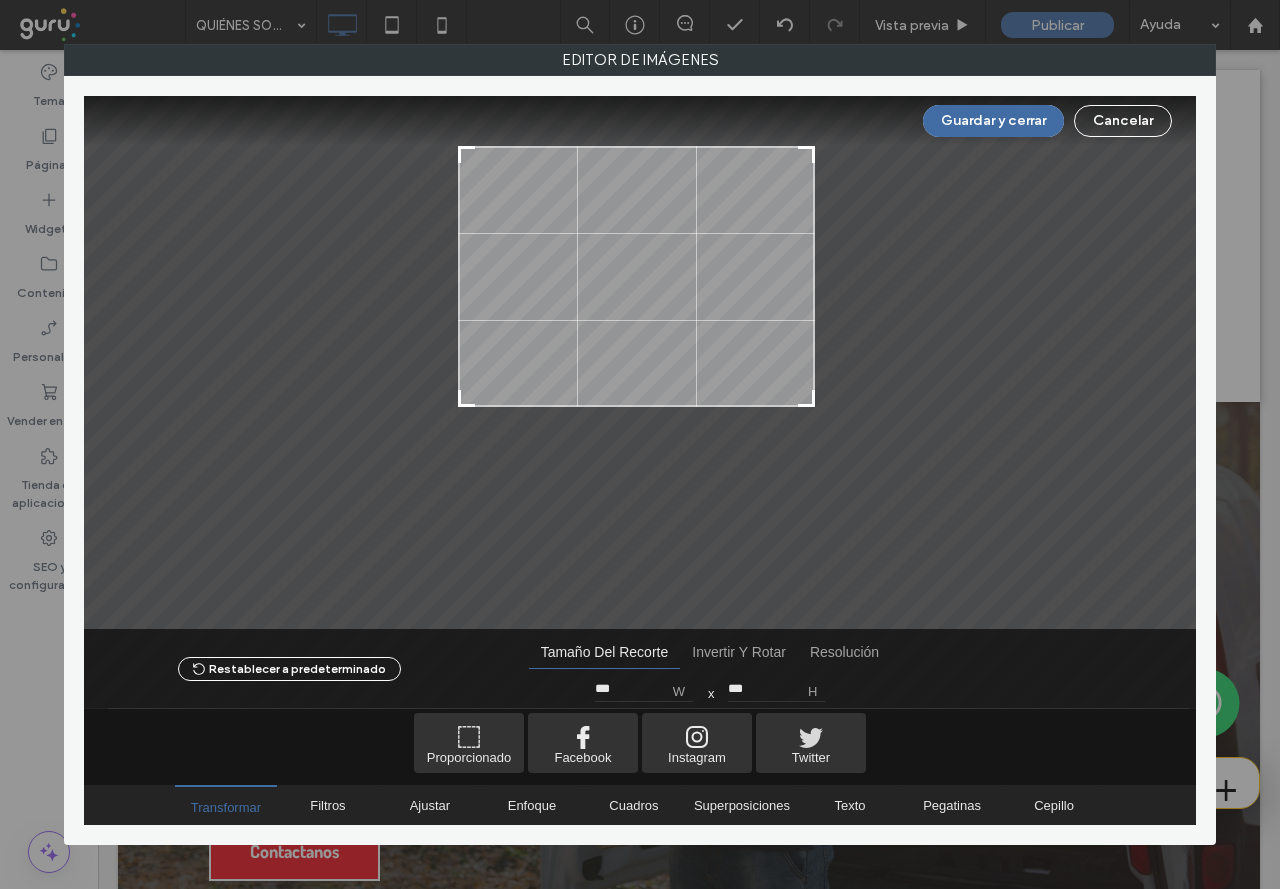 type on "***" 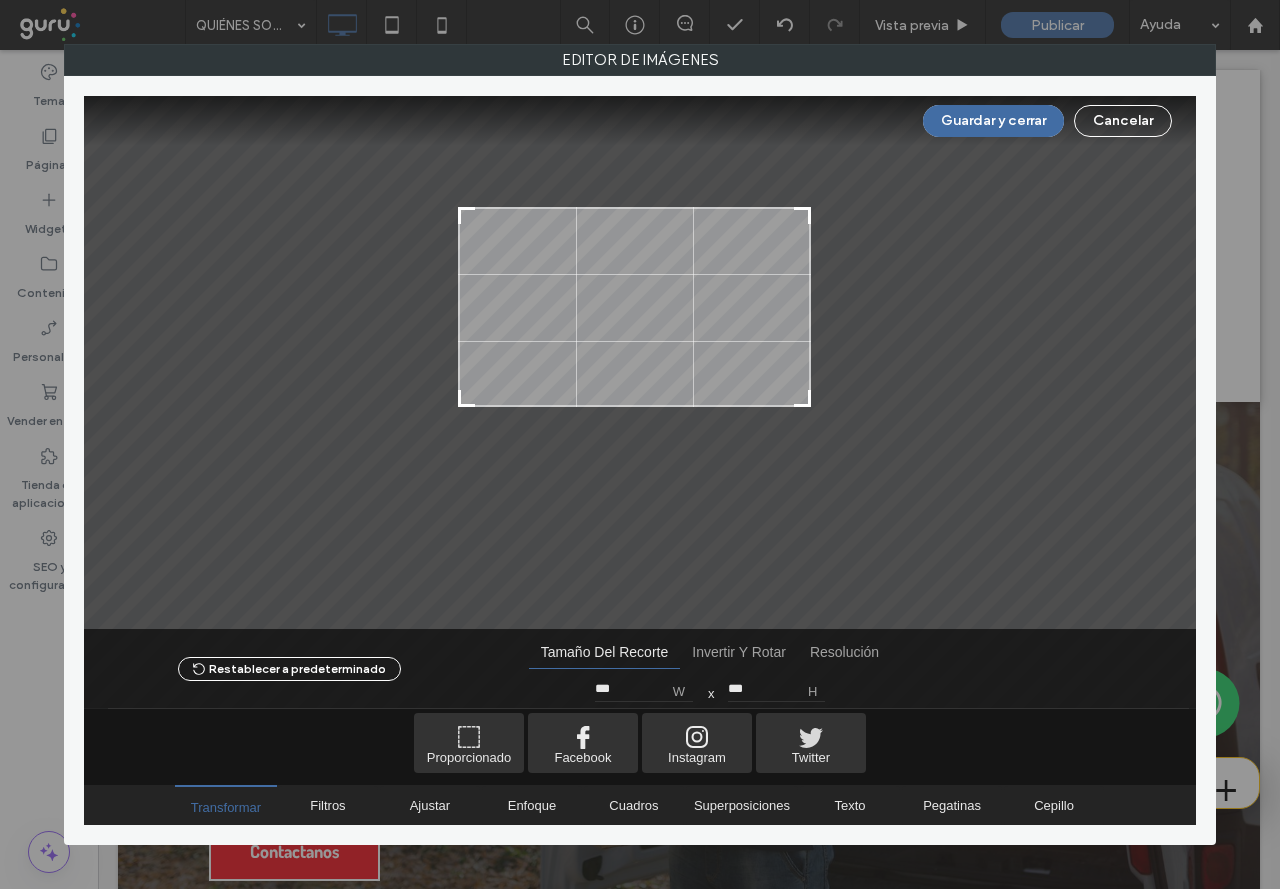type on "***" 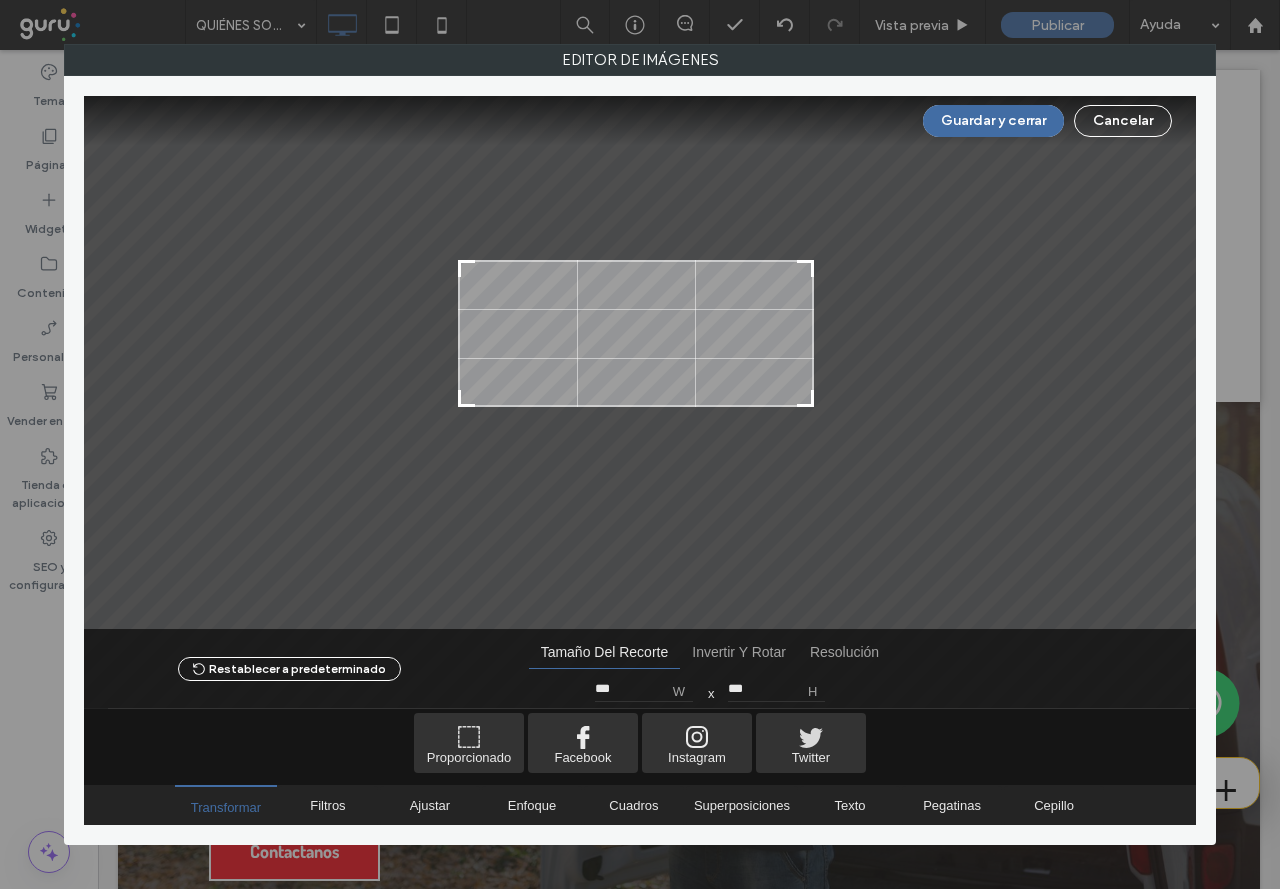 type on "***" 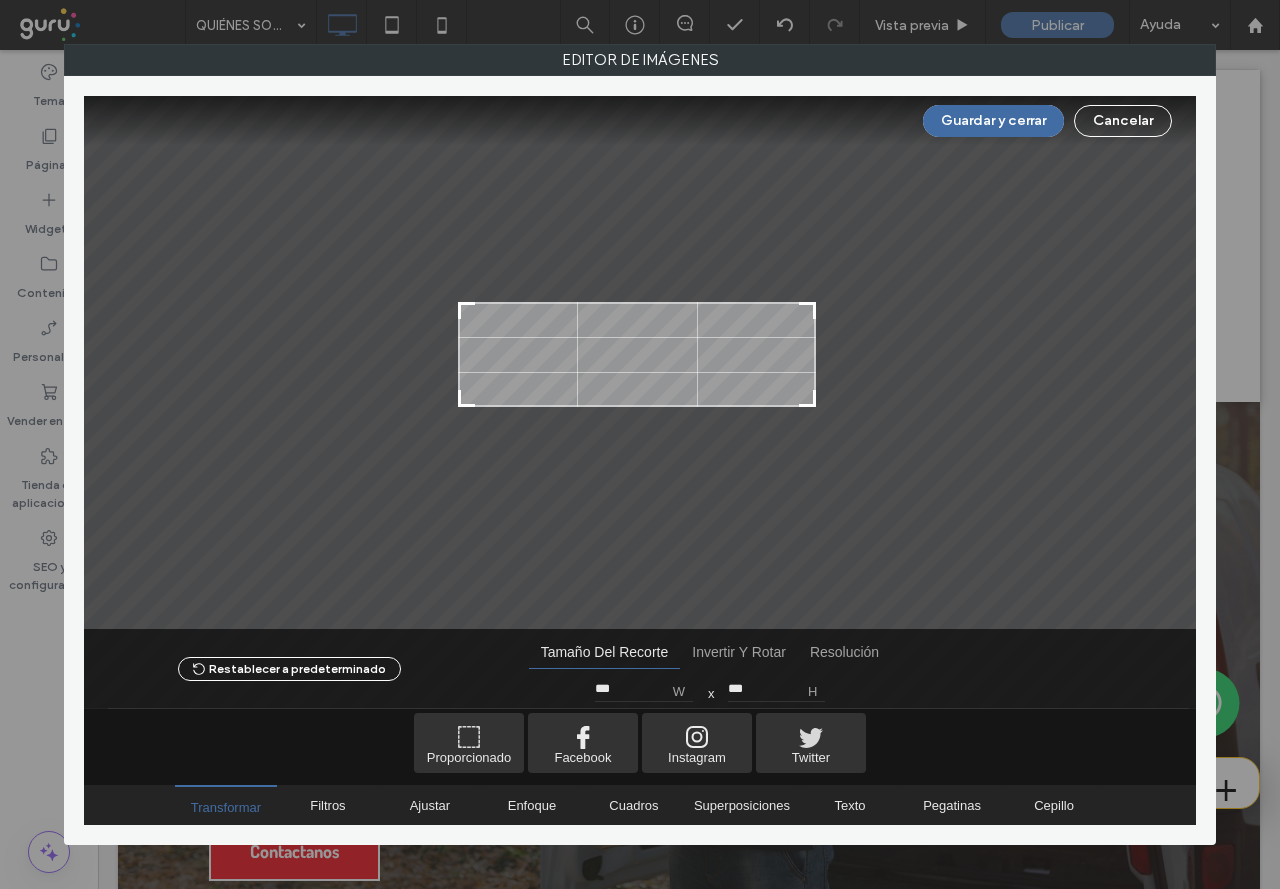 type on "***" 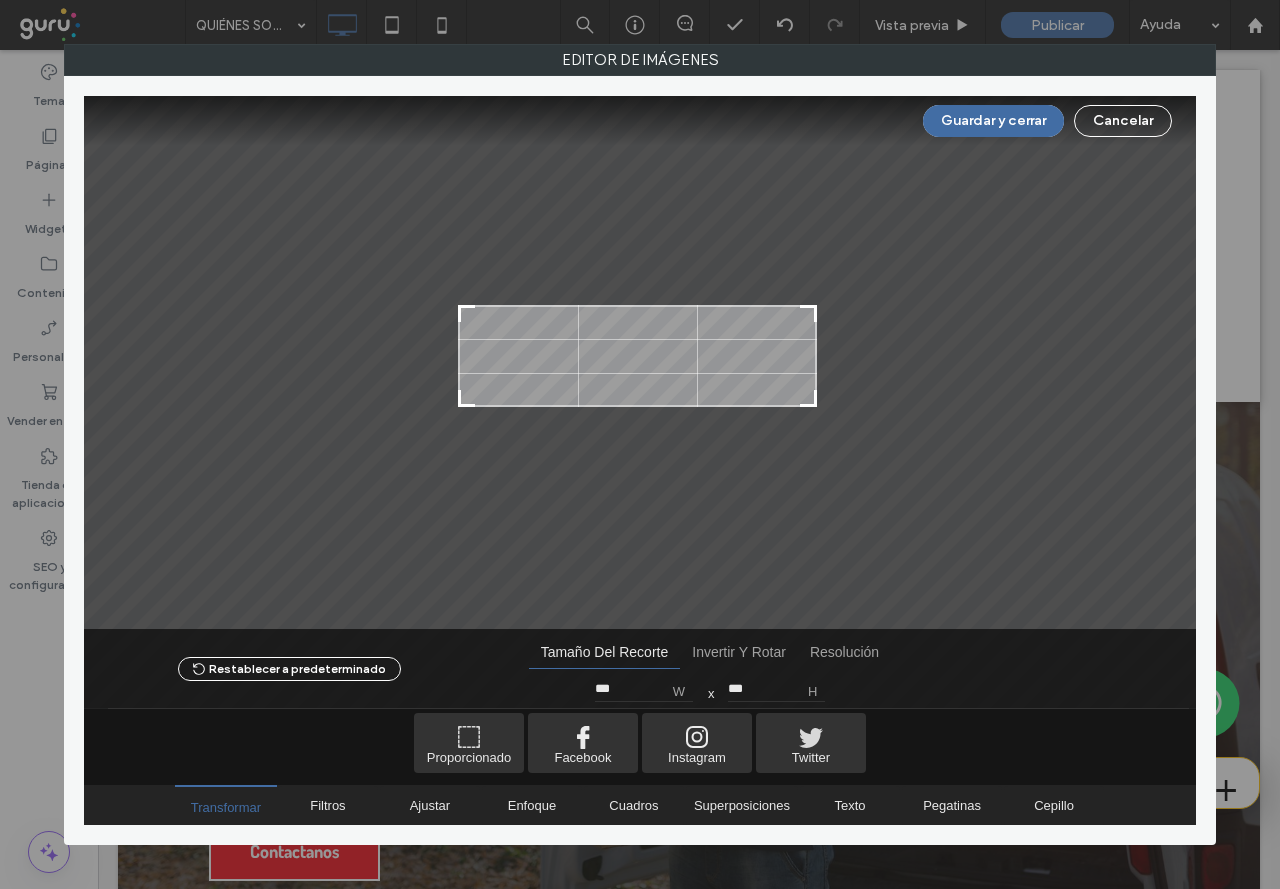 drag, startPoint x: 809, startPoint y: 152, endPoint x: 811, endPoint y: 312, distance: 160.0125 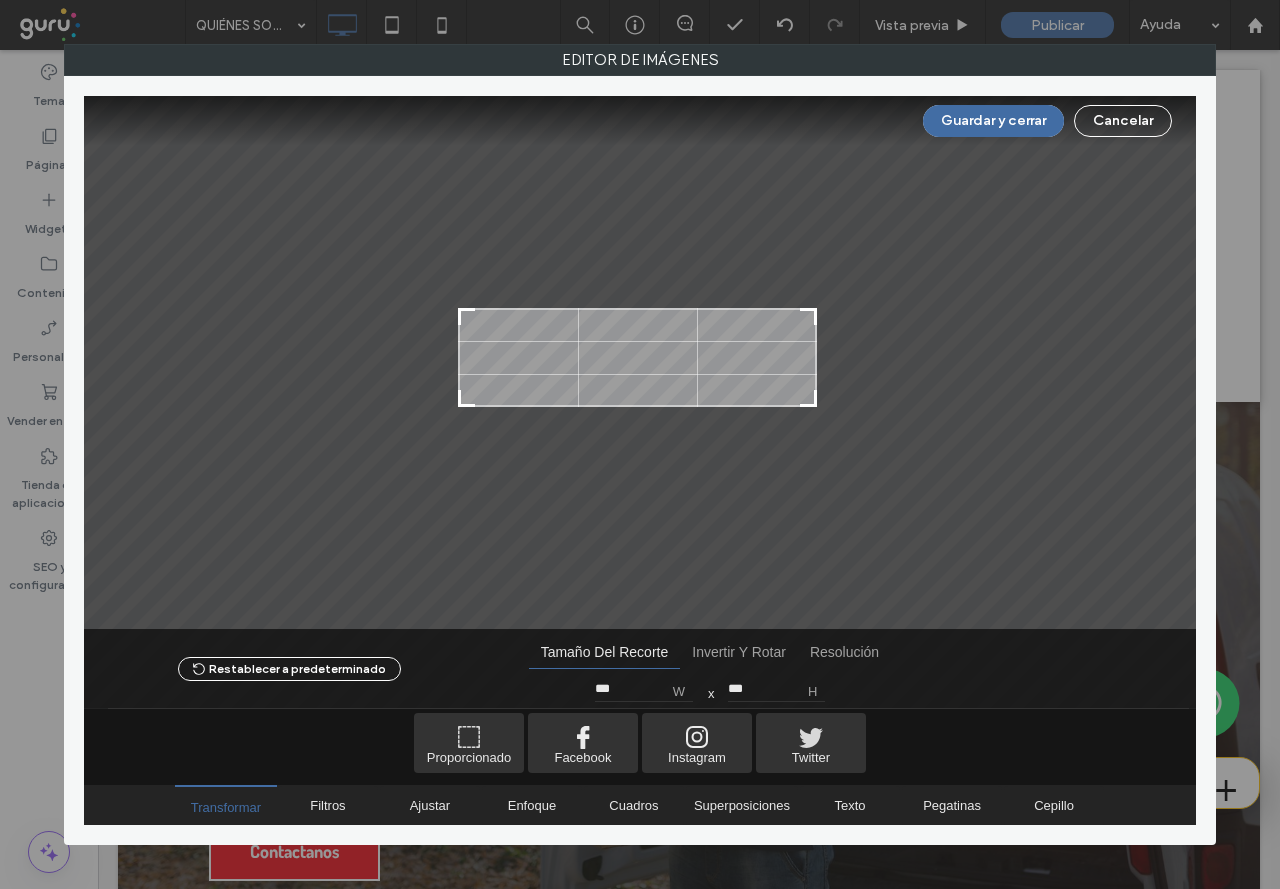 type on "***" 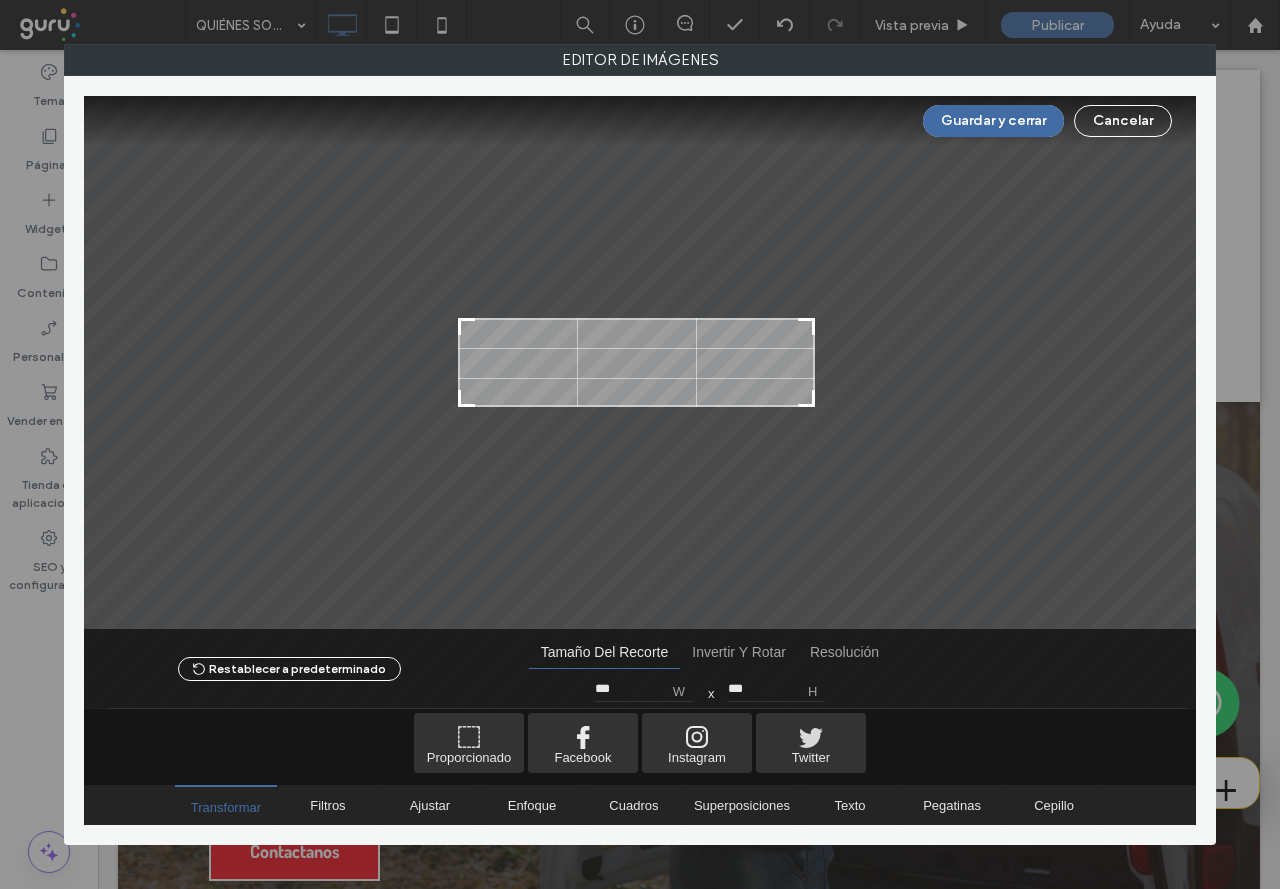 drag, startPoint x: 811, startPoint y: 315, endPoint x: 809, endPoint y: 326, distance: 11.18034 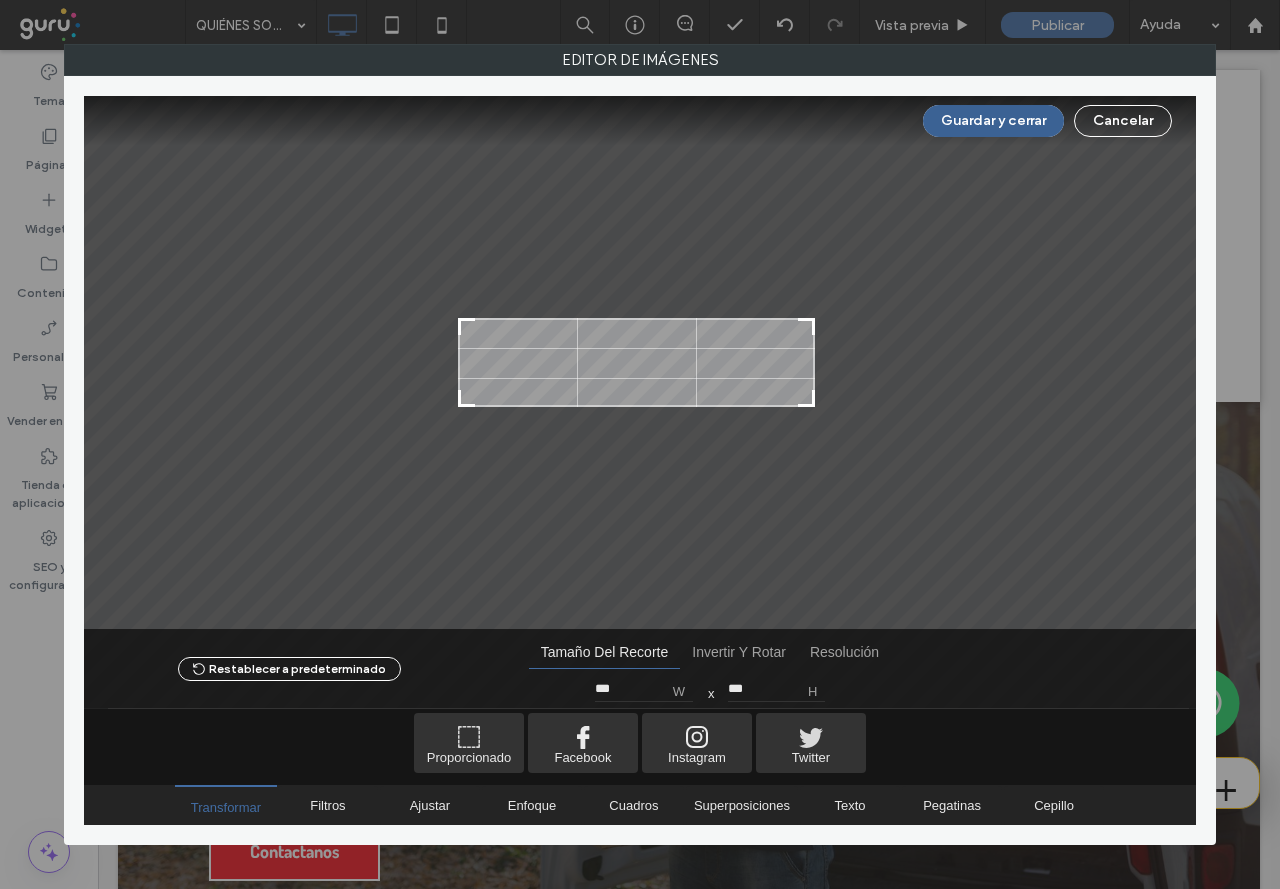 click on "Guardar y cerrar" at bounding box center (993, 121) 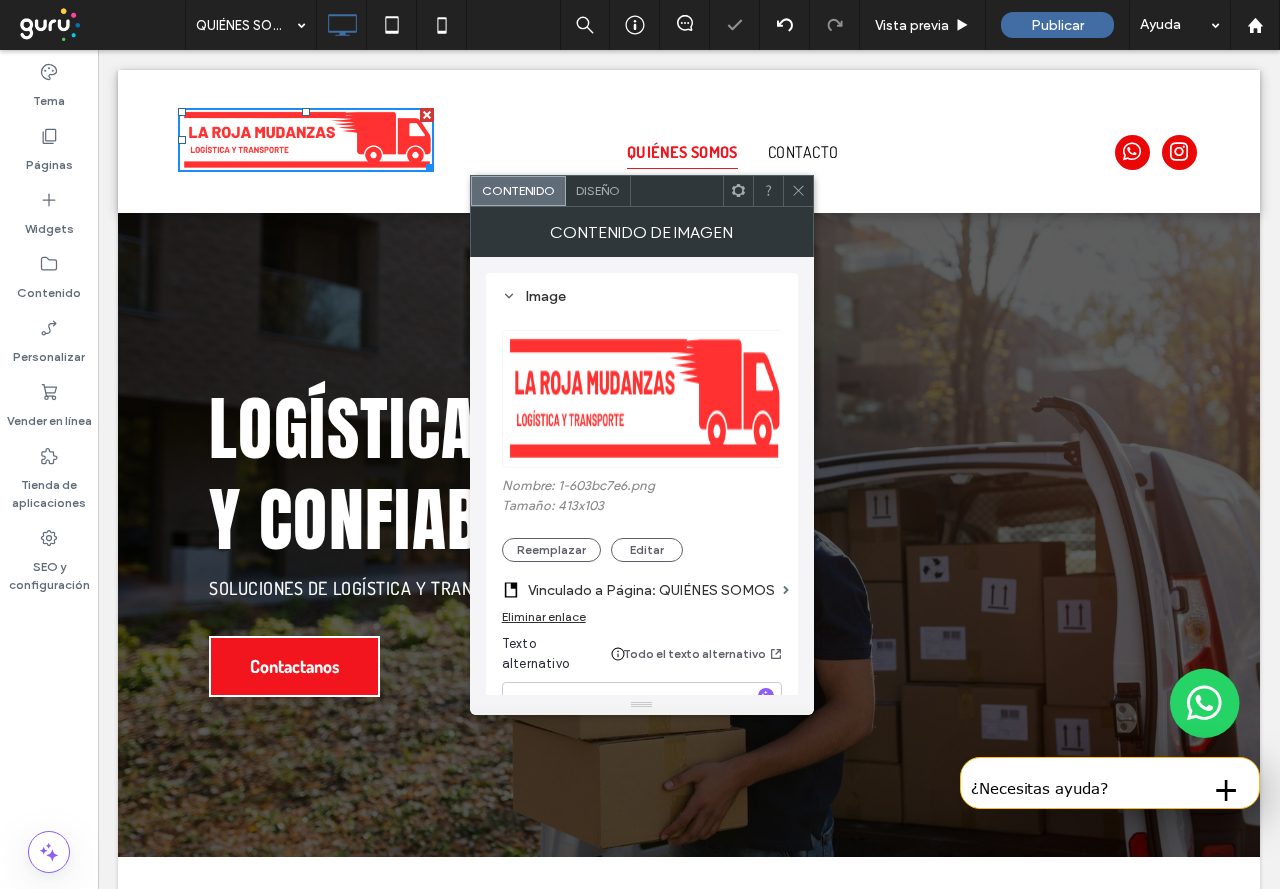 click 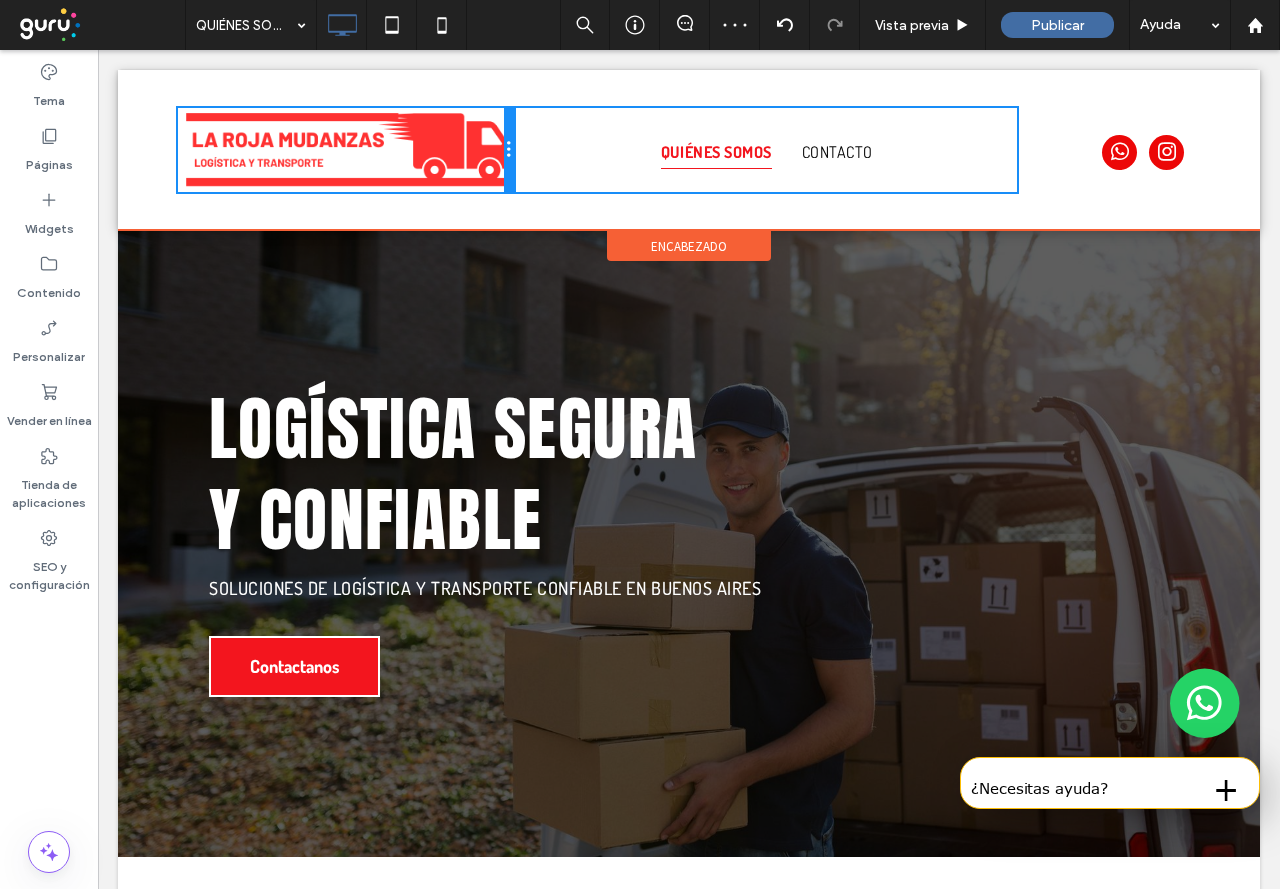 drag, startPoint x: 428, startPoint y: 167, endPoint x: 473, endPoint y: 170, distance: 45.099888 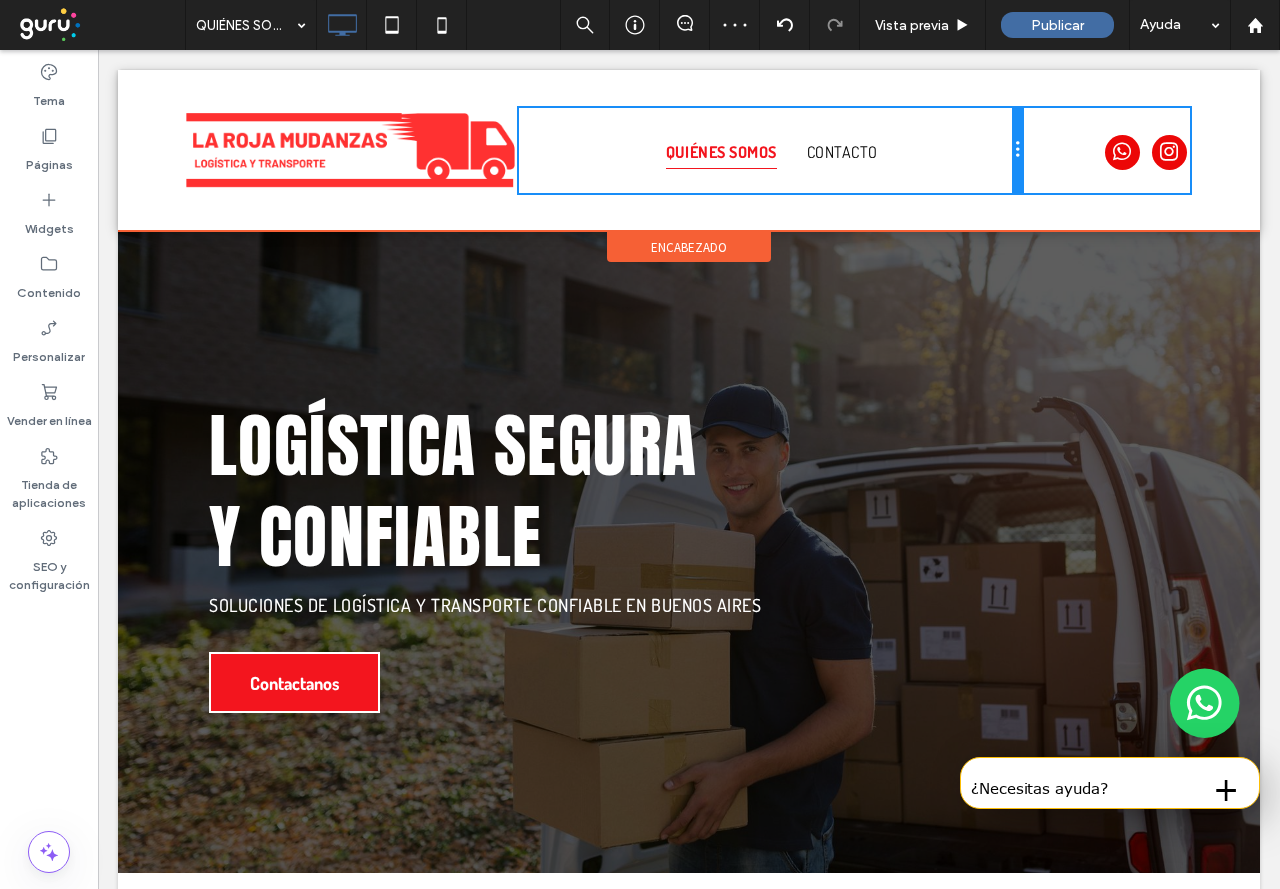drag, startPoint x: 1017, startPoint y: 187, endPoint x: 1104, endPoint y: 237, distance: 100.344406 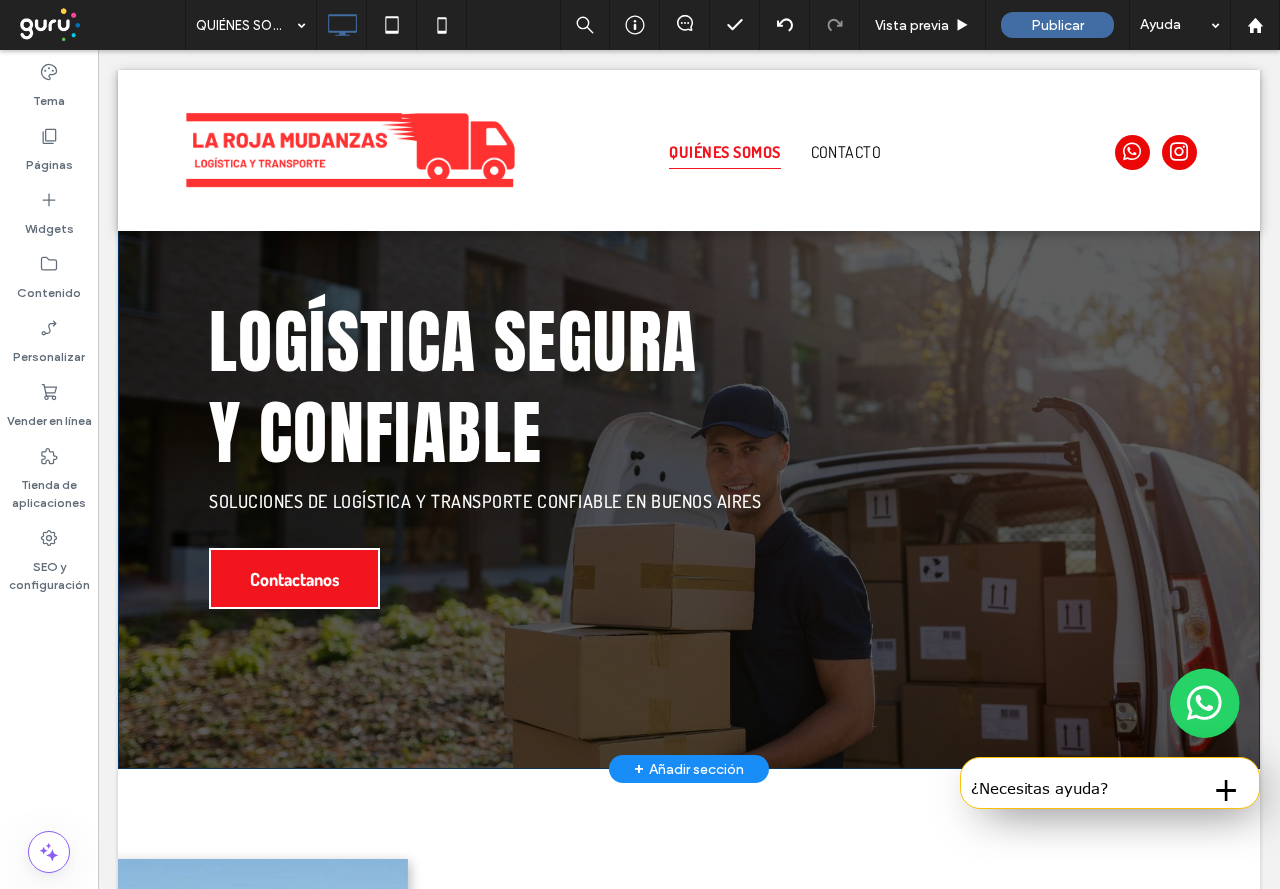 scroll, scrollTop: 0, scrollLeft: 0, axis: both 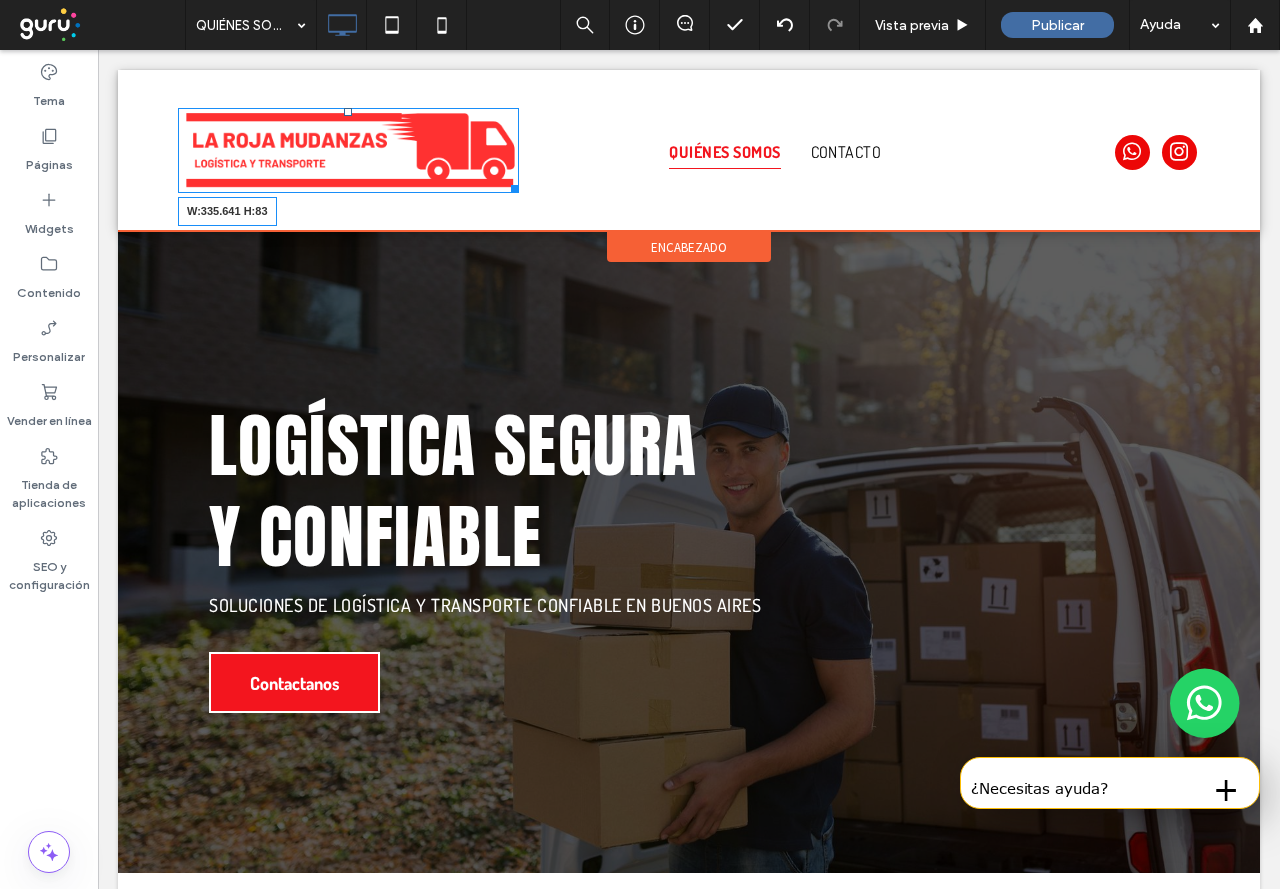 drag, startPoint x: 505, startPoint y: 189, endPoint x: 594, endPoint y: 240, distance: 102.5768 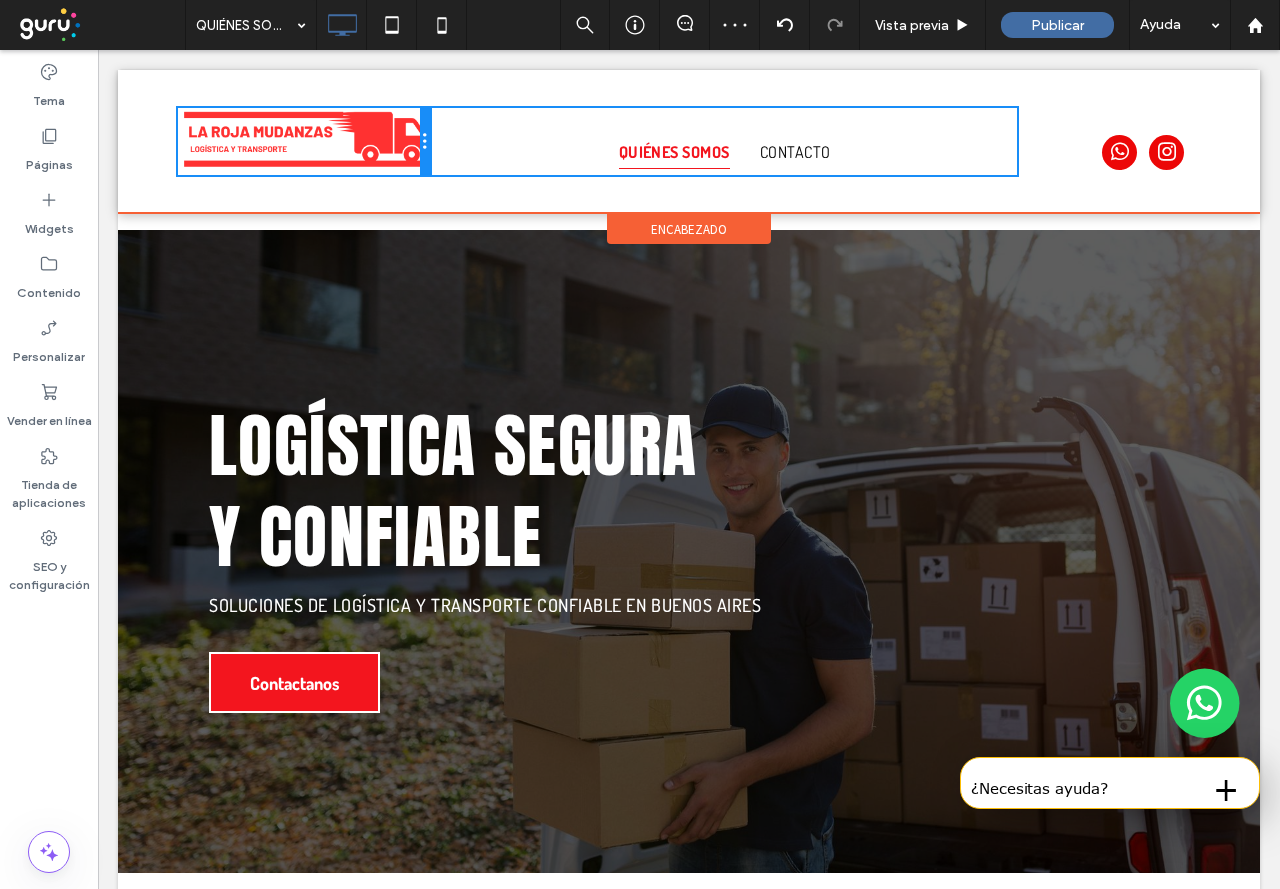 drag, startPoint x: 511, startPoint y: 162, endPoint x: 561, endPoint y: 219, distance: 75.82216 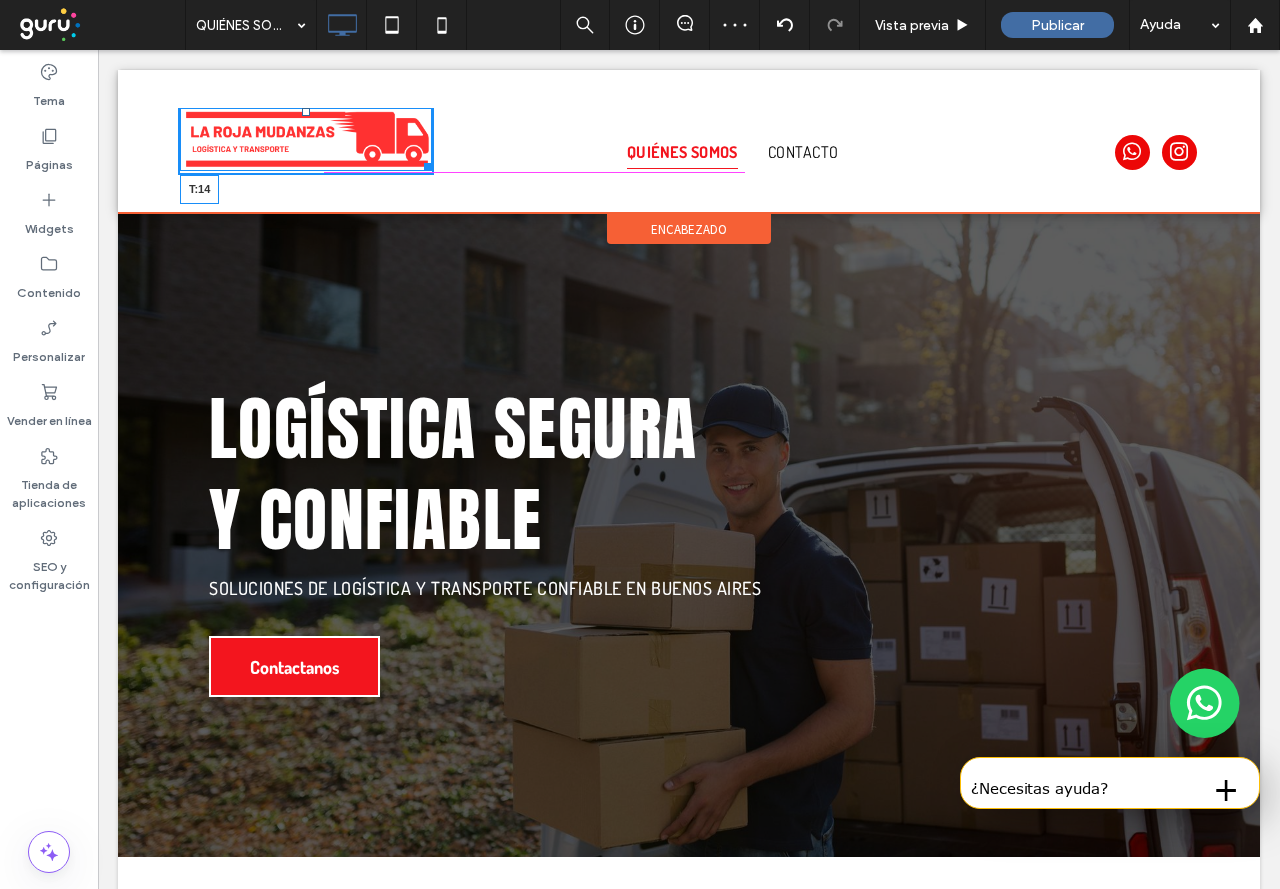 drag, startPoint x: 303, startPoint y: 113, endPoint x: 297, endPoint y: 127, distance: 15.231546 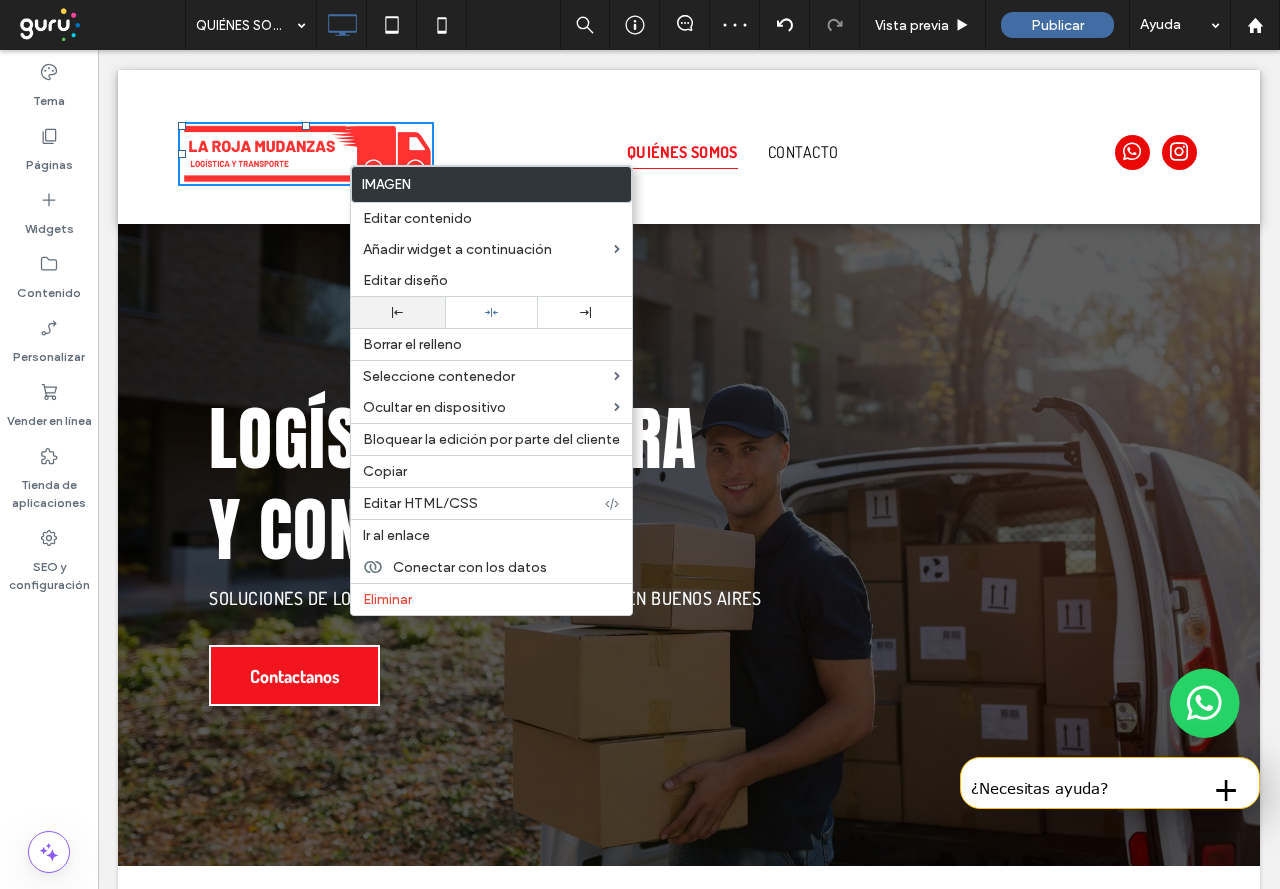 click at bounding box center (398, 312) 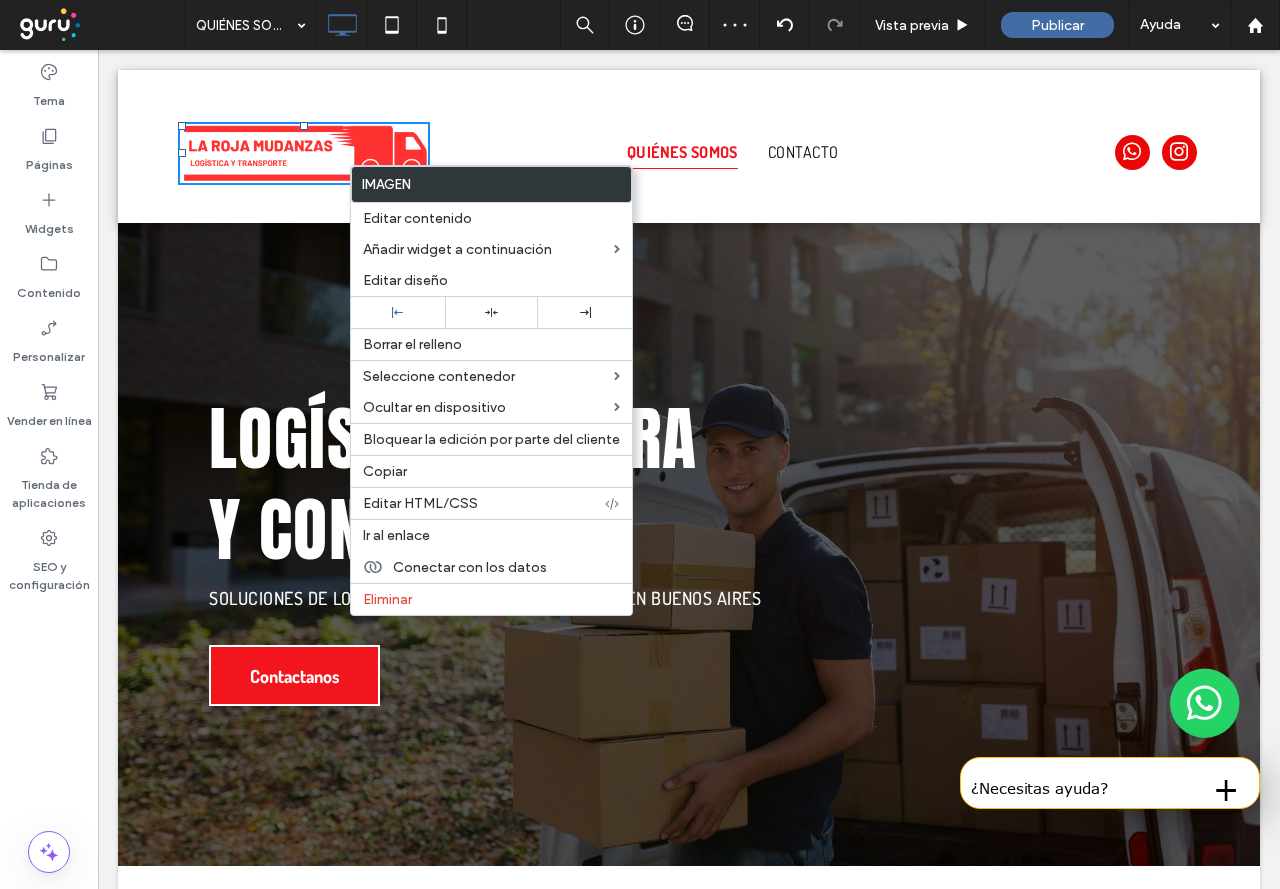 click on "Logística segura y confiable
Soluciones de logística y transporte confiable en Buenos Aires
Contactanos
Click To Paste
Fila + Añadir sección" at bounding box center [689, 545] 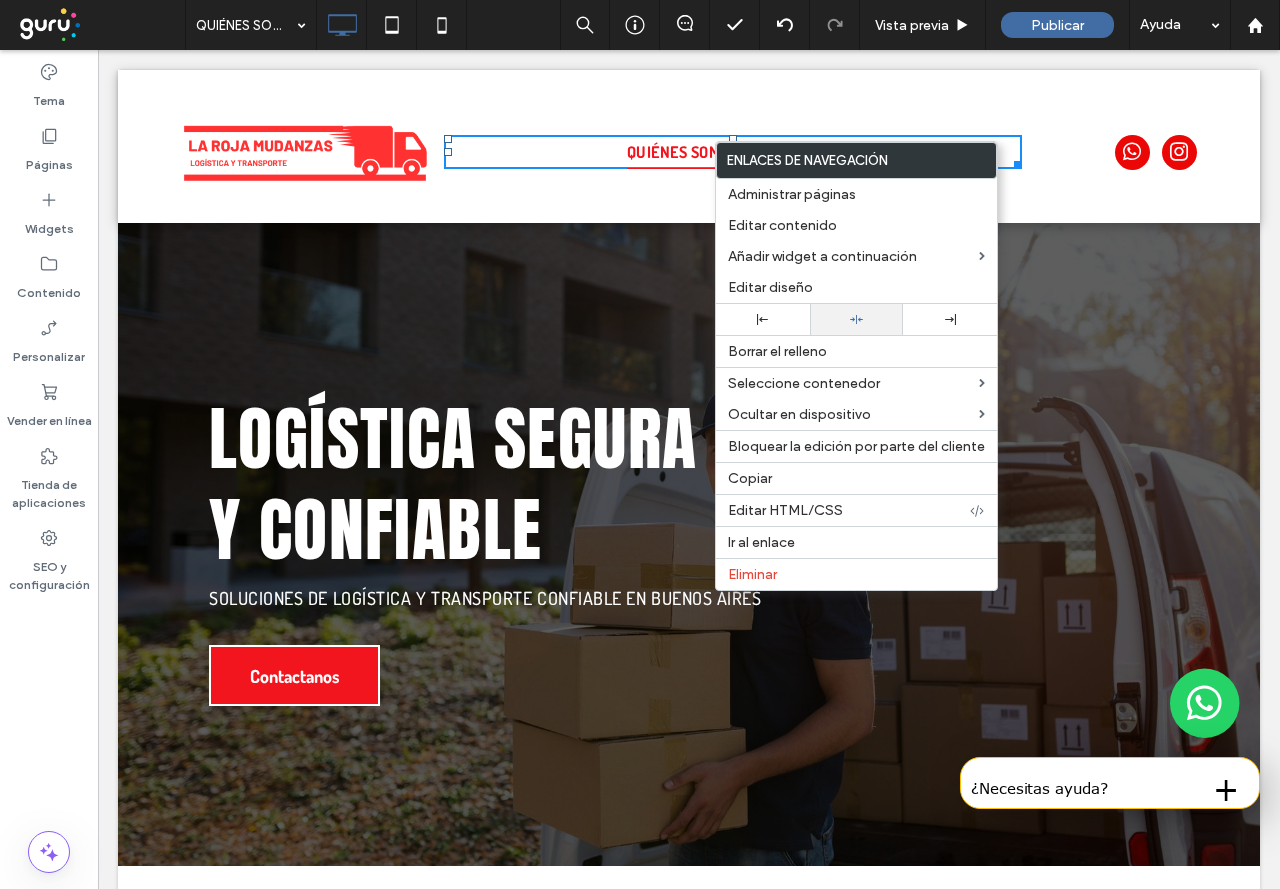 click at bounding box center [857, 319] 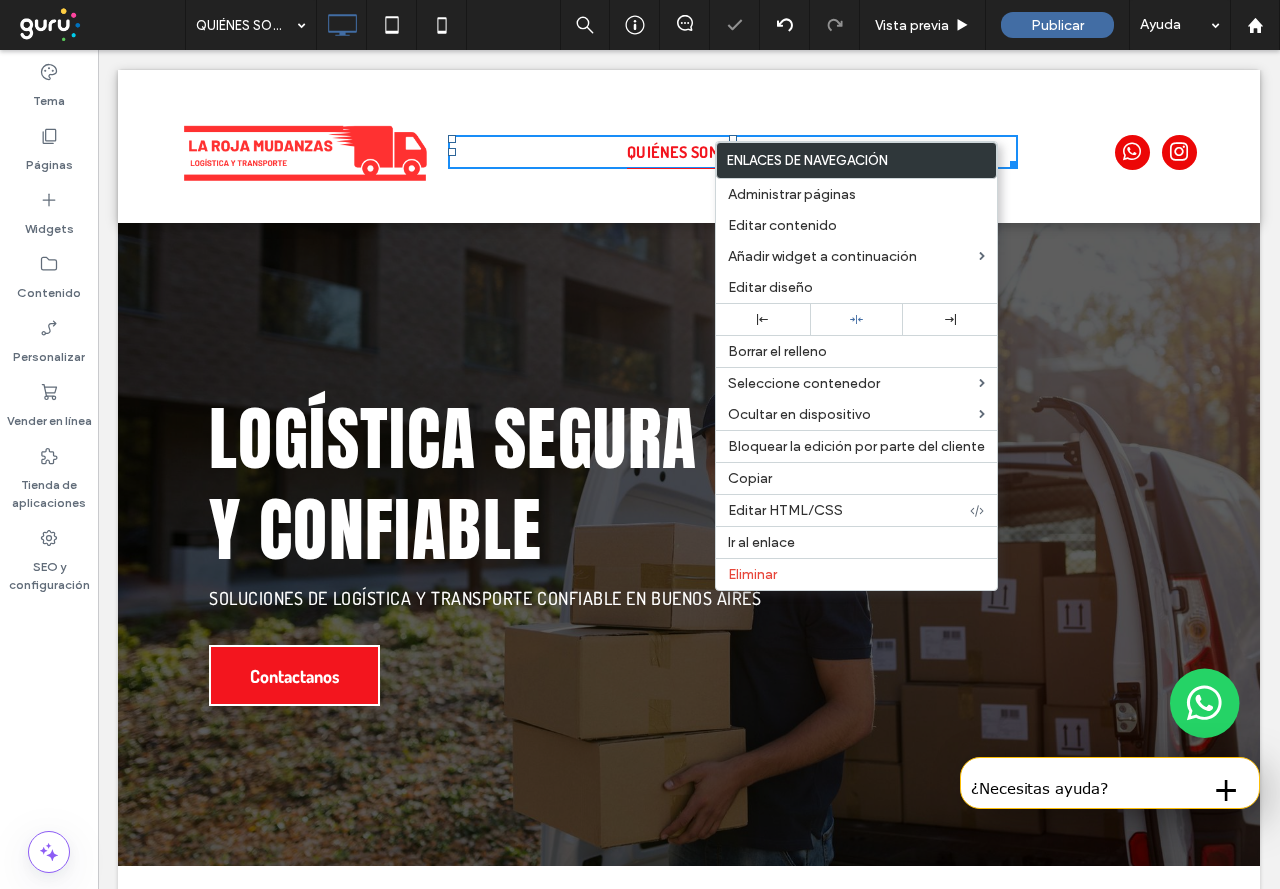 click on "Logística segura y confiable
Soluciones de logística y transporte confiable en Buenos Aires
Contactanos
Click To Paste
Fila + Añadir sección" at bounding box center [689, 545] 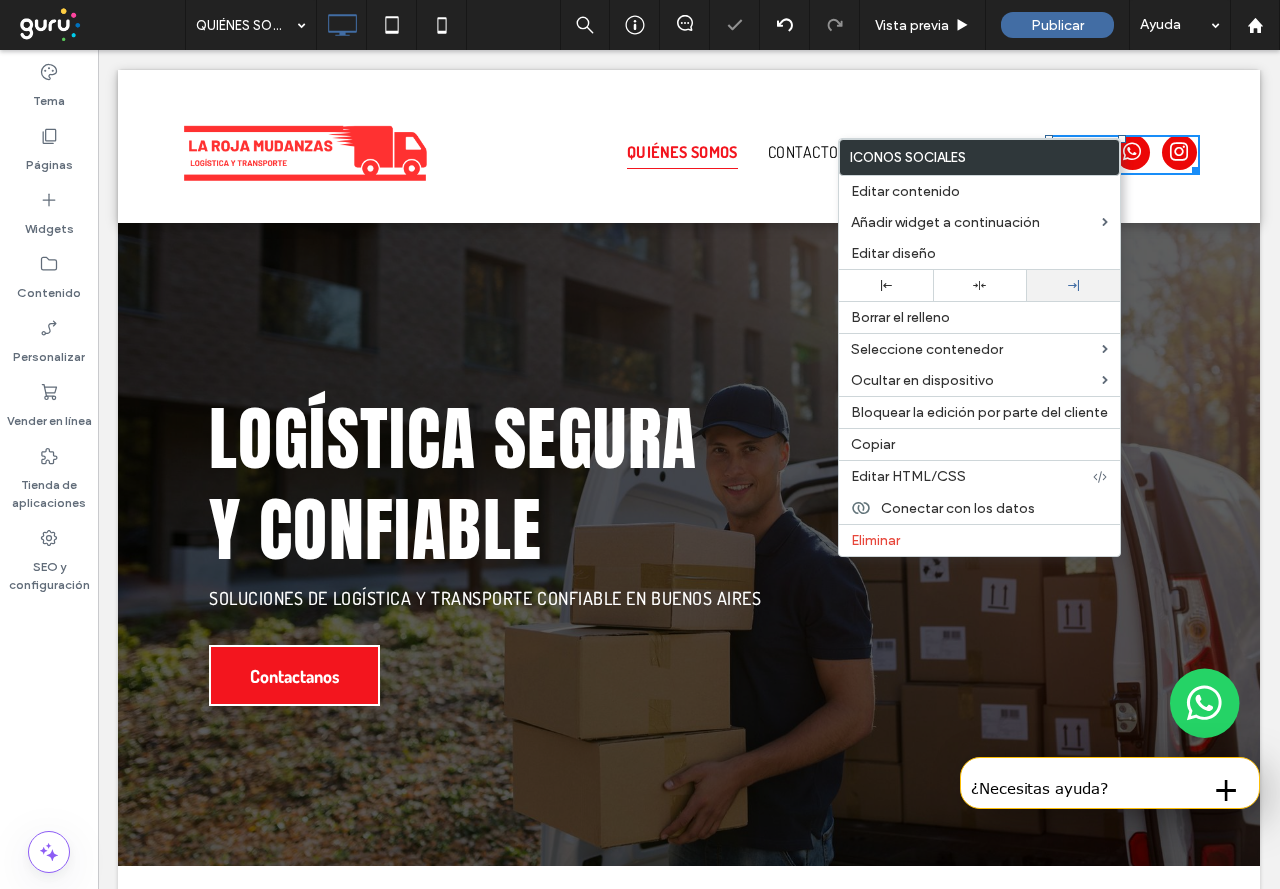 click at bounding box center [1074, 285] 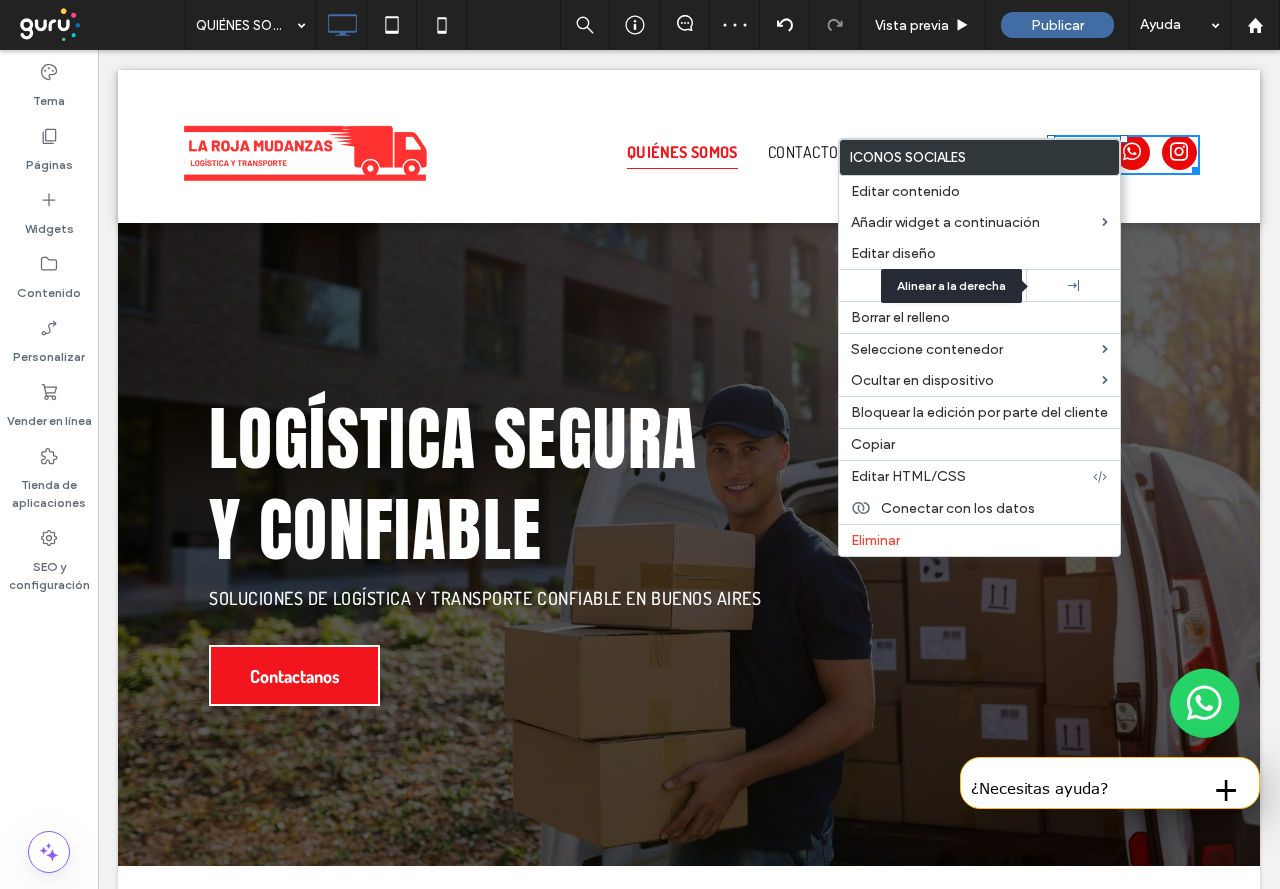 click on "Logística segura y confiable
Soluciones de logística y transporte confiable en Buenos Aires
Contactanos
Click To Paste
Fila + Añadir sección" at bounding box center [689, 545] 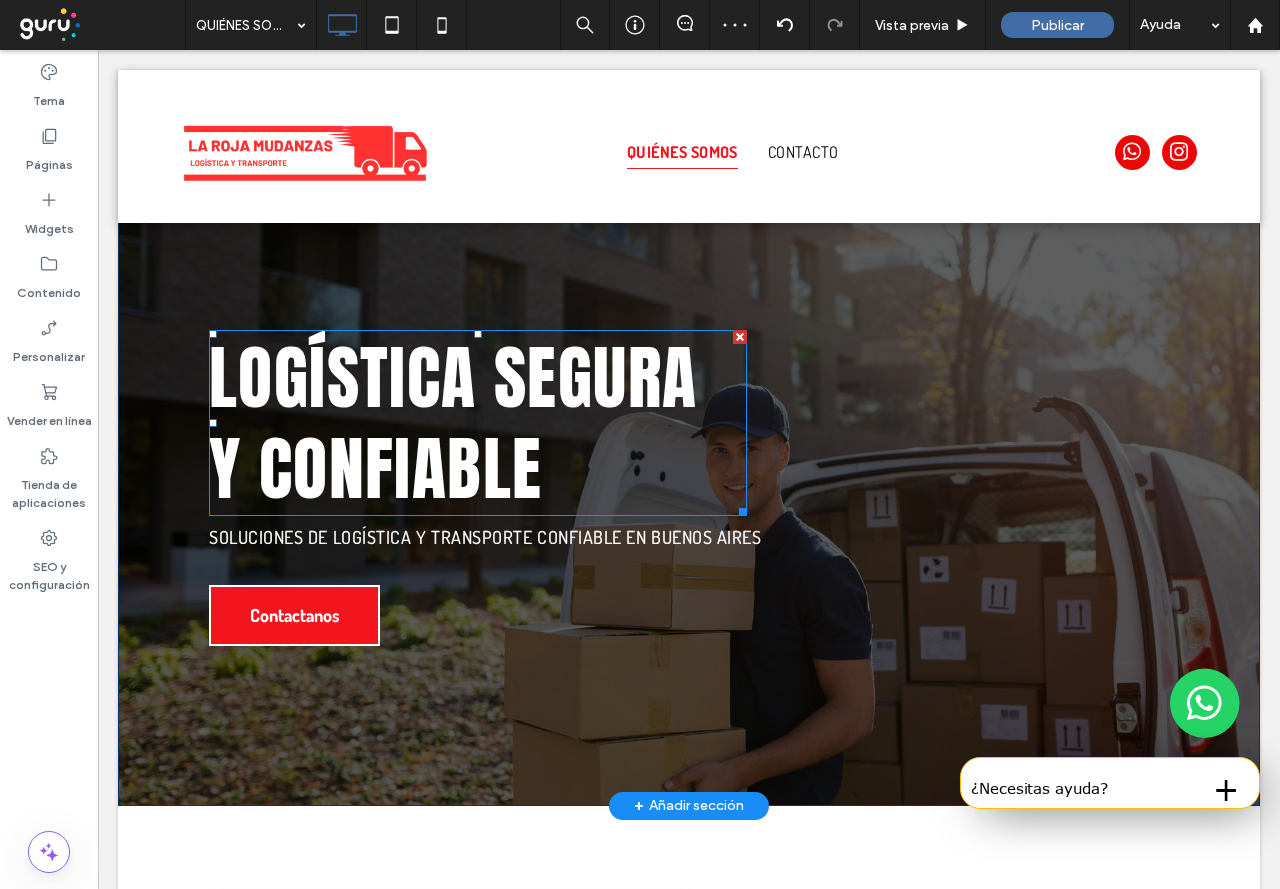 scroll, scrollTop: 0, scrollLeft: 0, axis: both 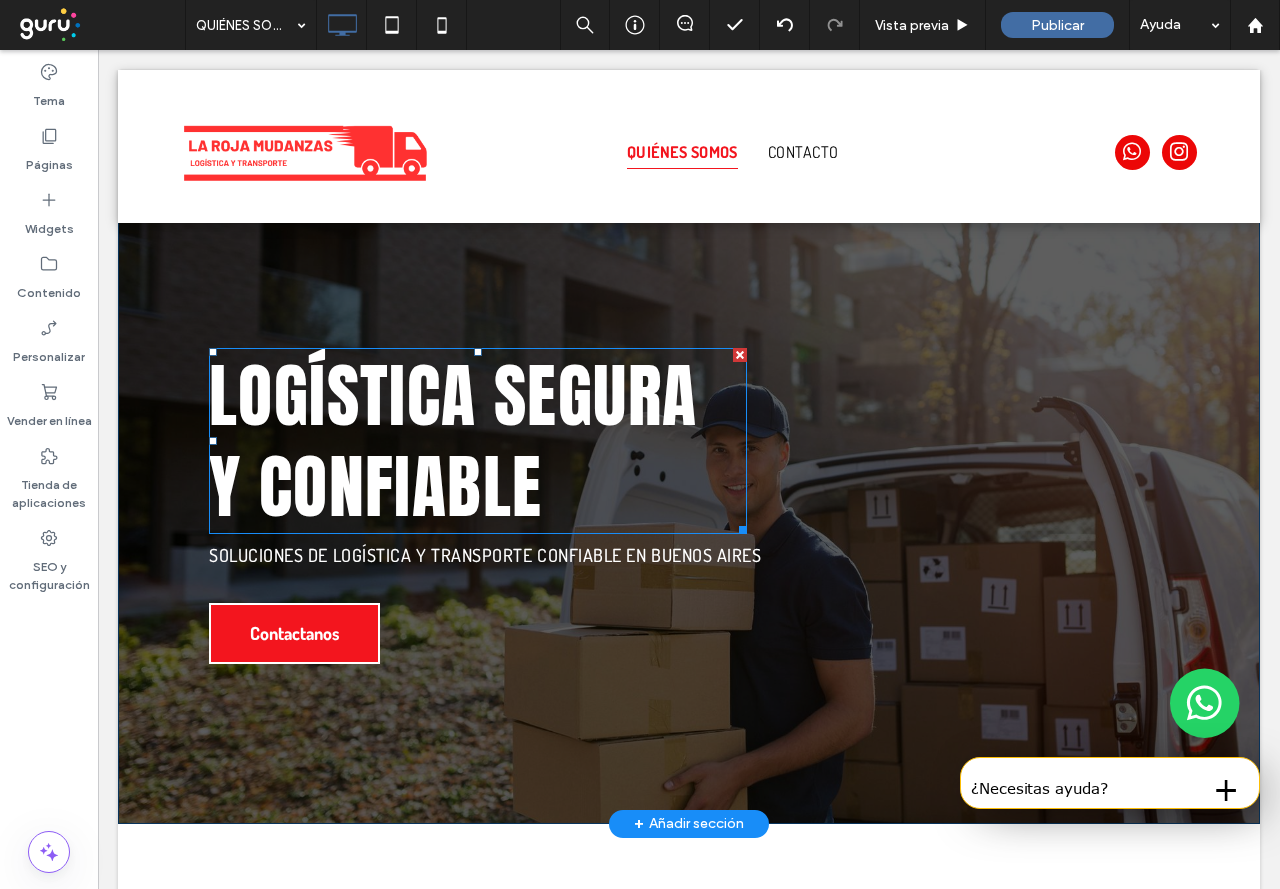 click on "Logística segura y confiable" at bounding box center [453, 441] 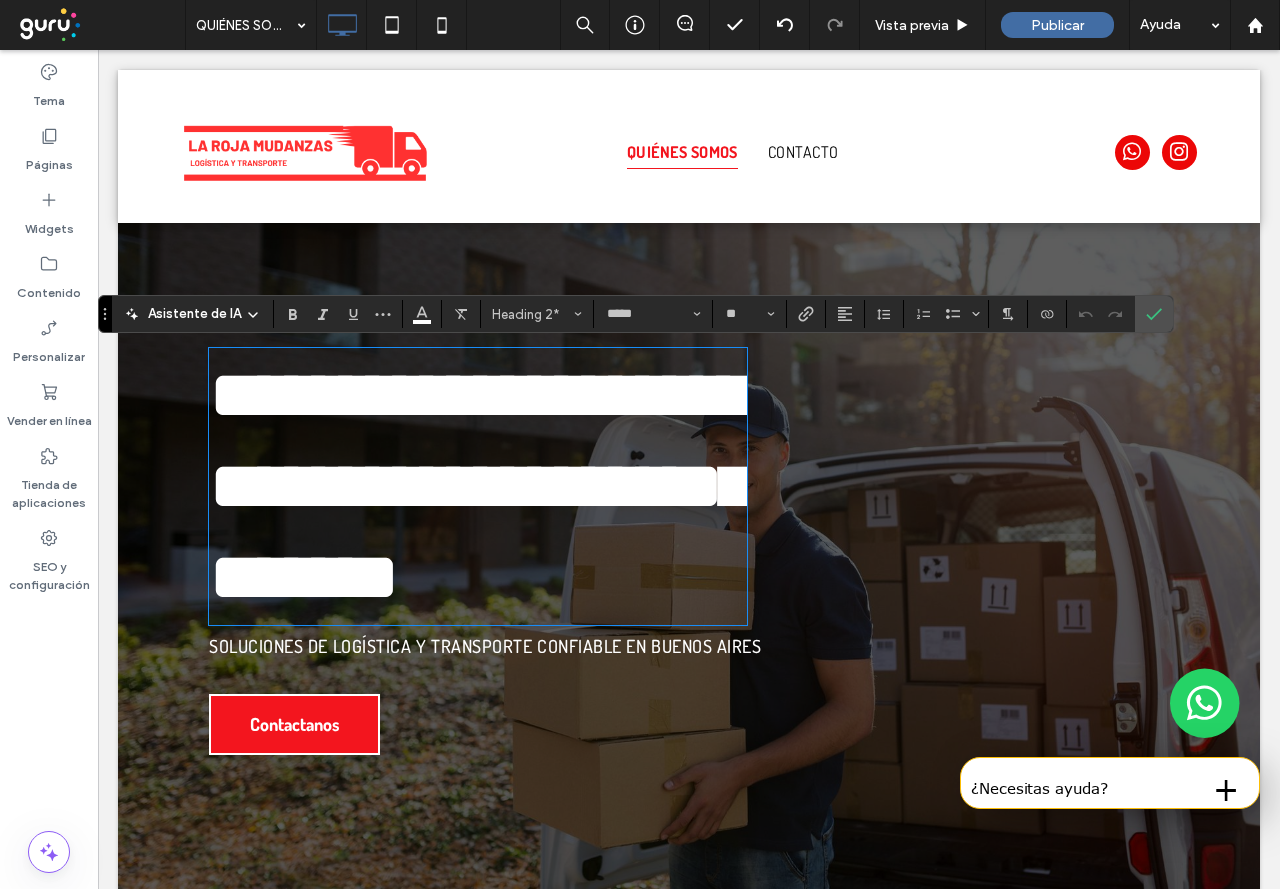 type on "******" 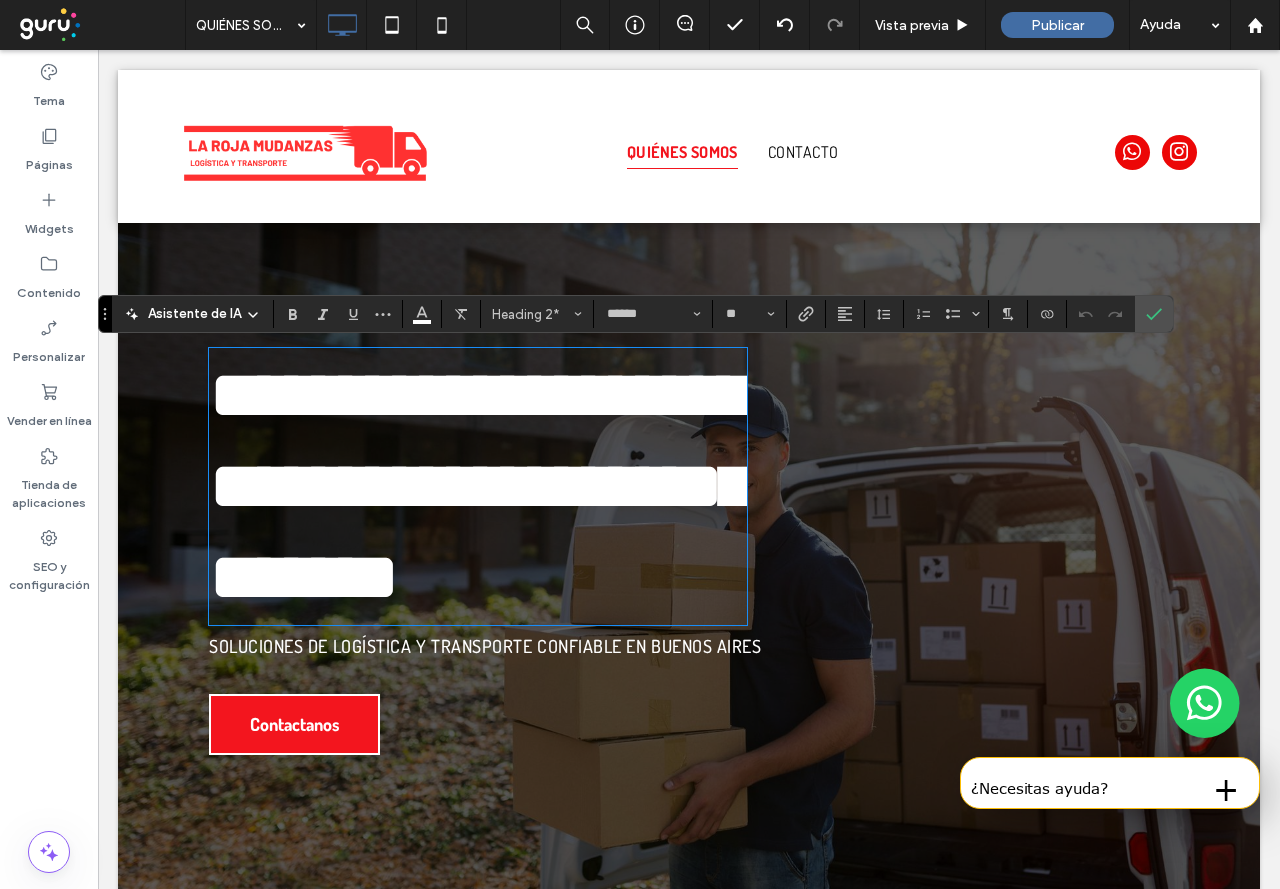 scroll, scrollTop: 0, scrollLeft: 0, axis: both 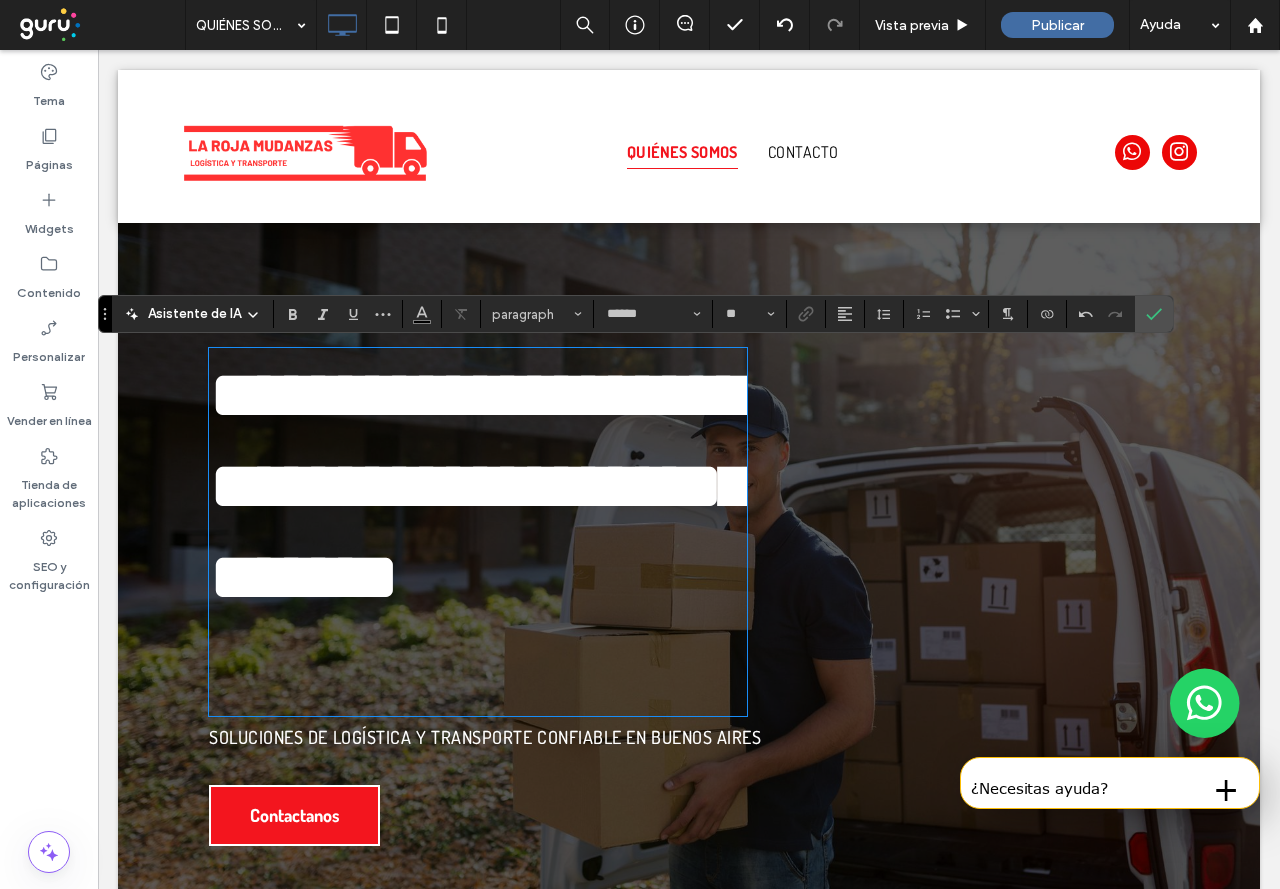 type on "*****" 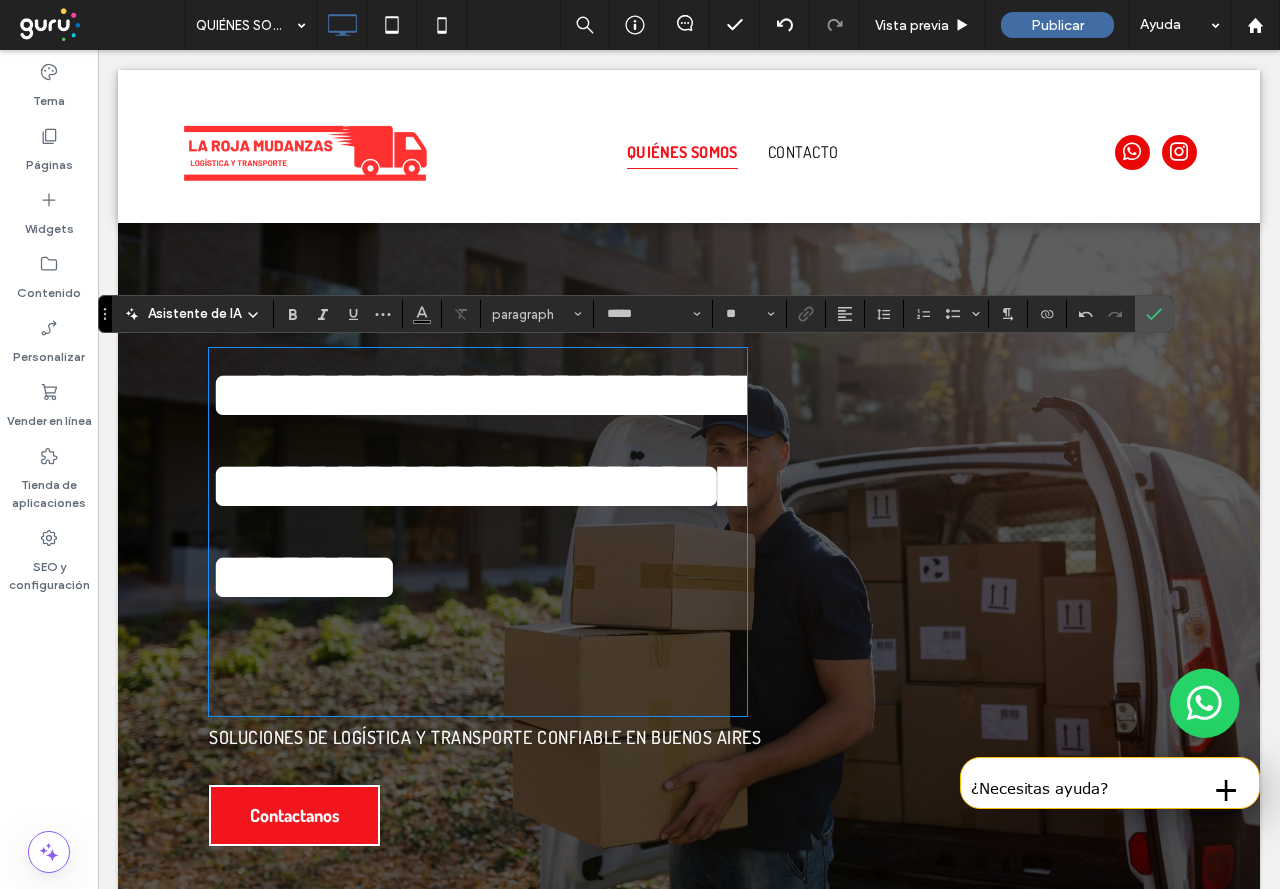 click on "**********" at bounding box center [480, 486] 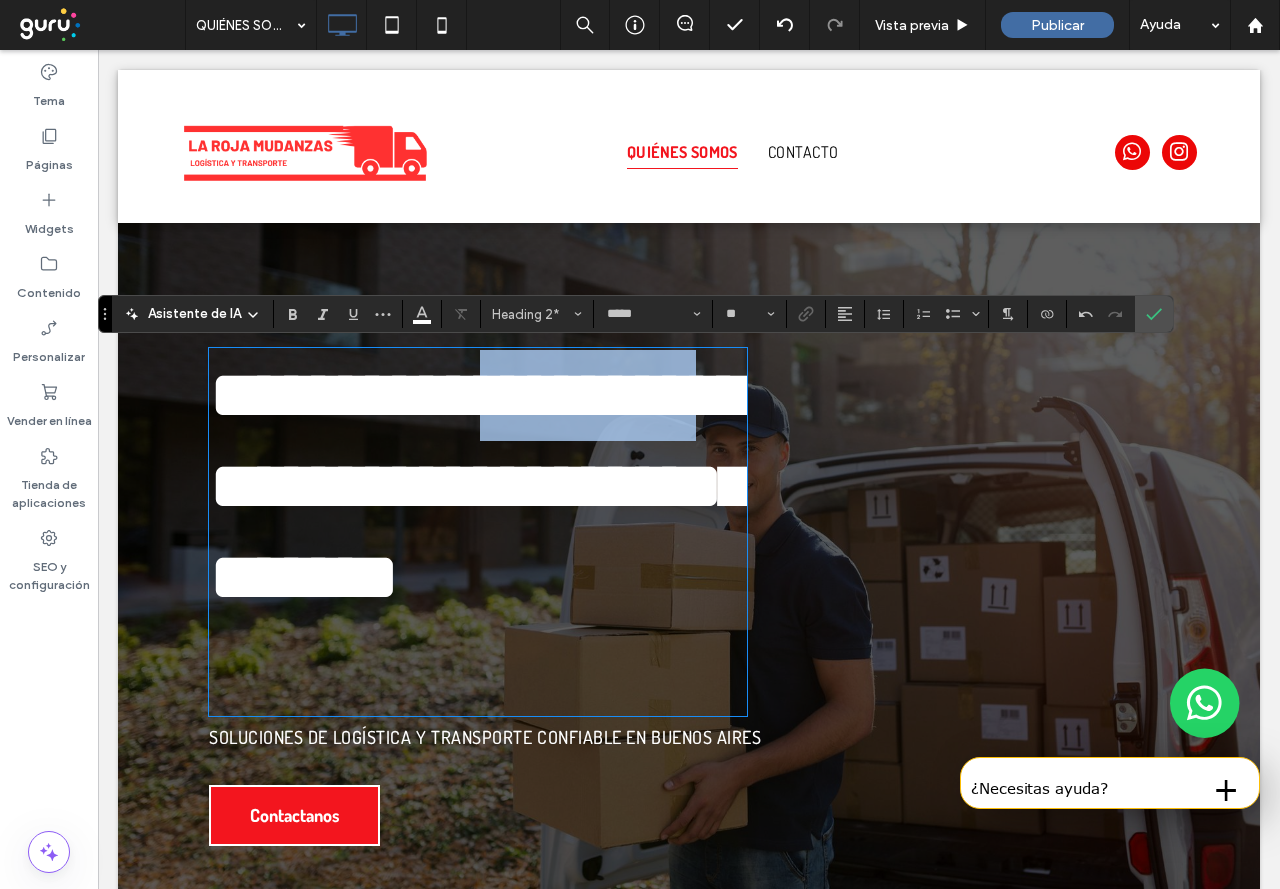 click on "**********" at bounding box center [480, 486] 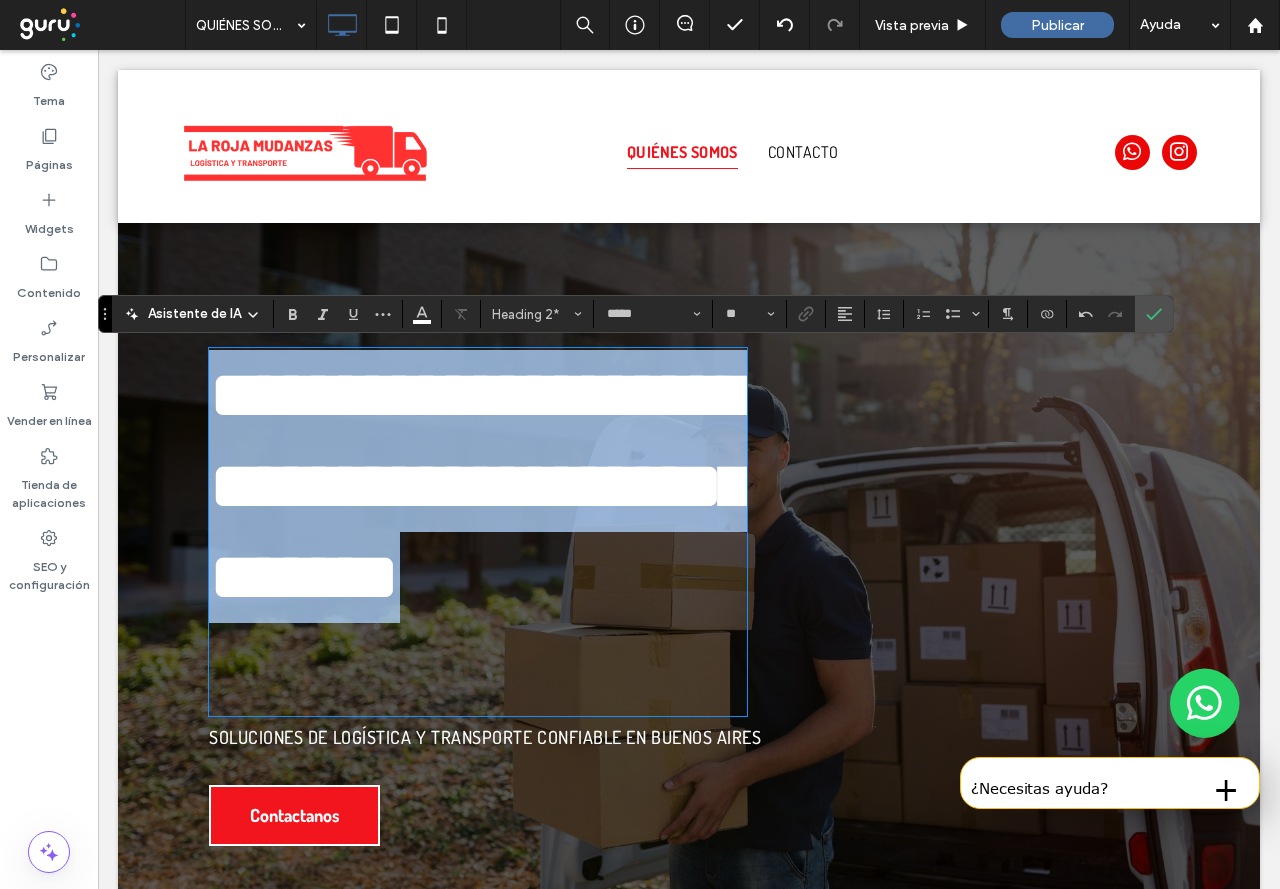 click on "**********" at bounding box center [480, 486] 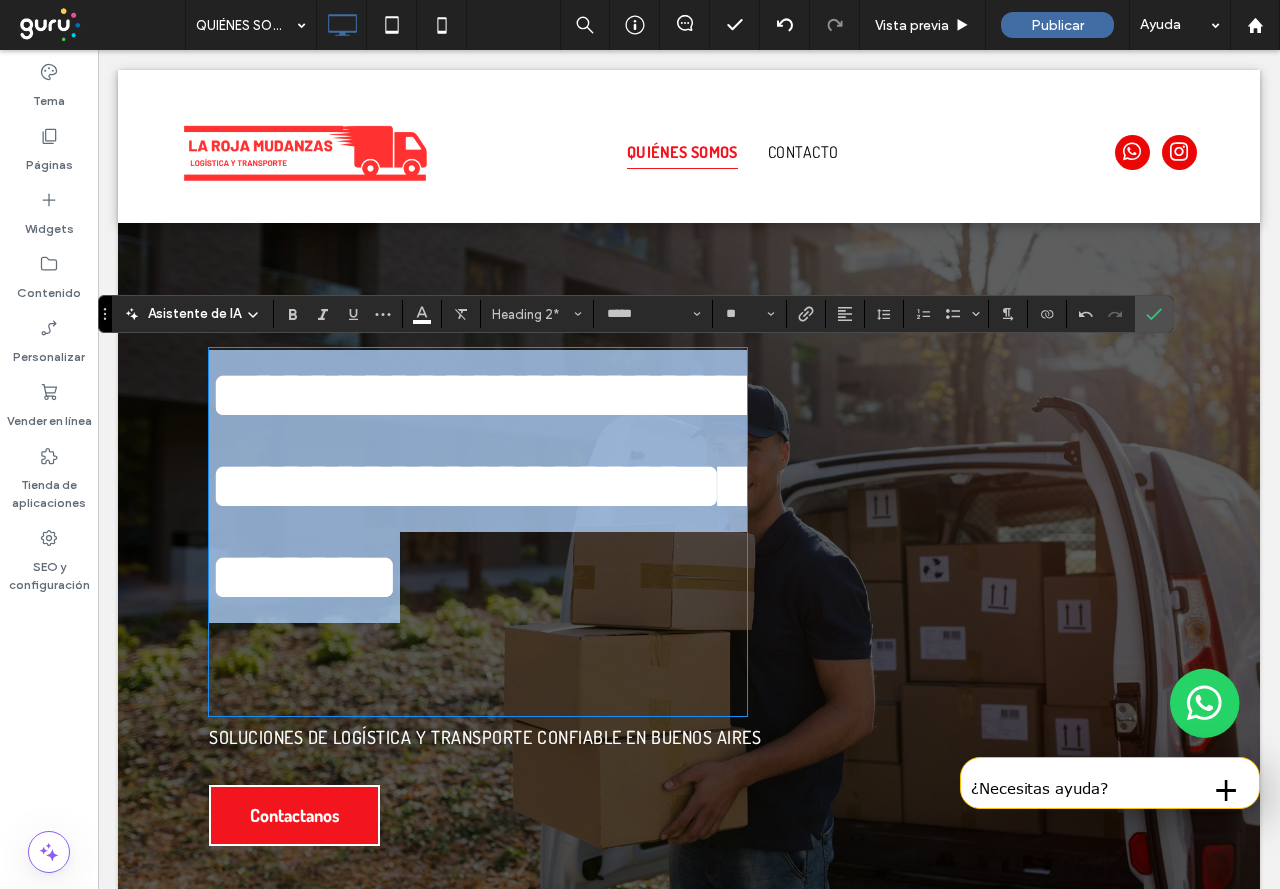 drag, startPoint x: 503, startPoint y: 412, endPoint x: 539, endPoint y: 401, distance: 37.64306 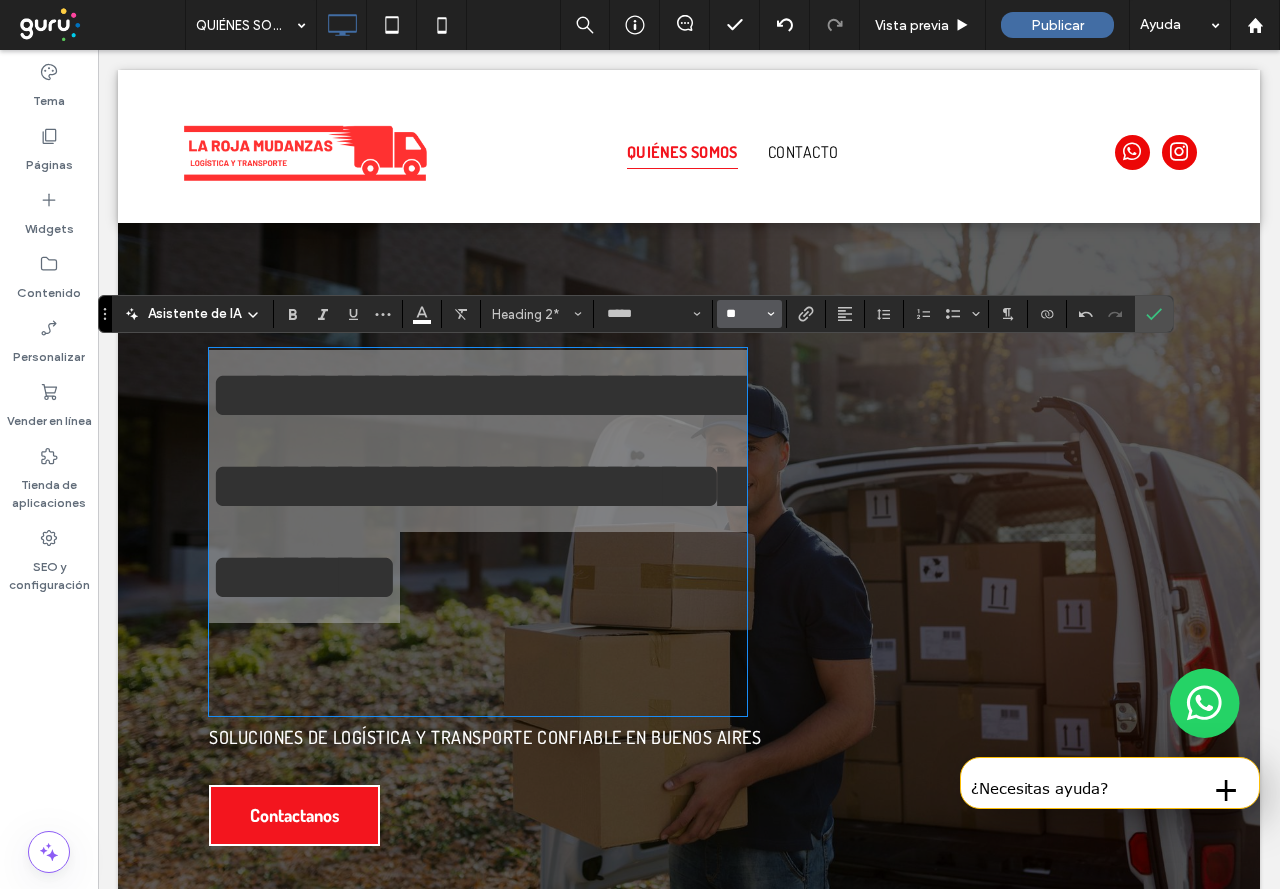 click on "**" at bounding box center (743, 314) 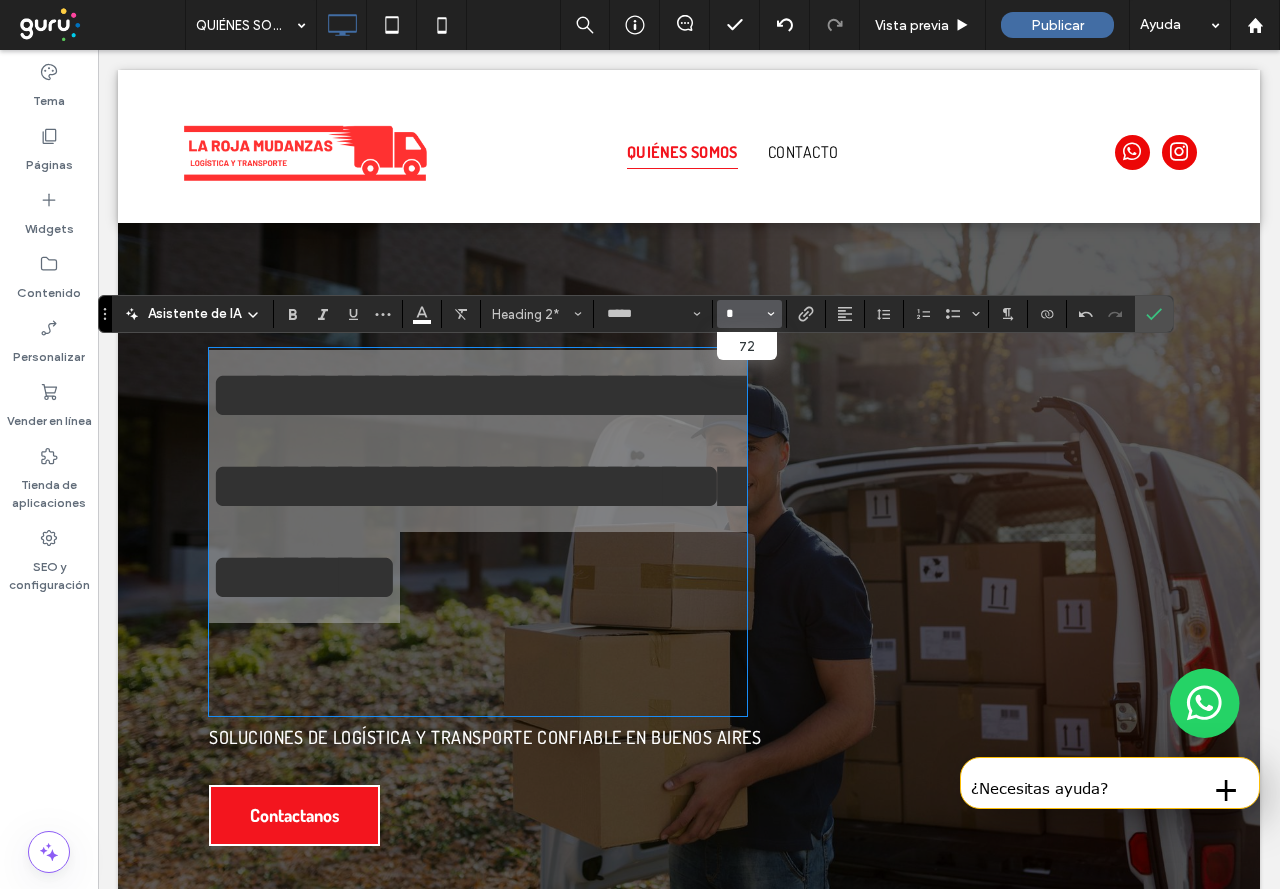 click on "*" at bounding box center (743, 314) 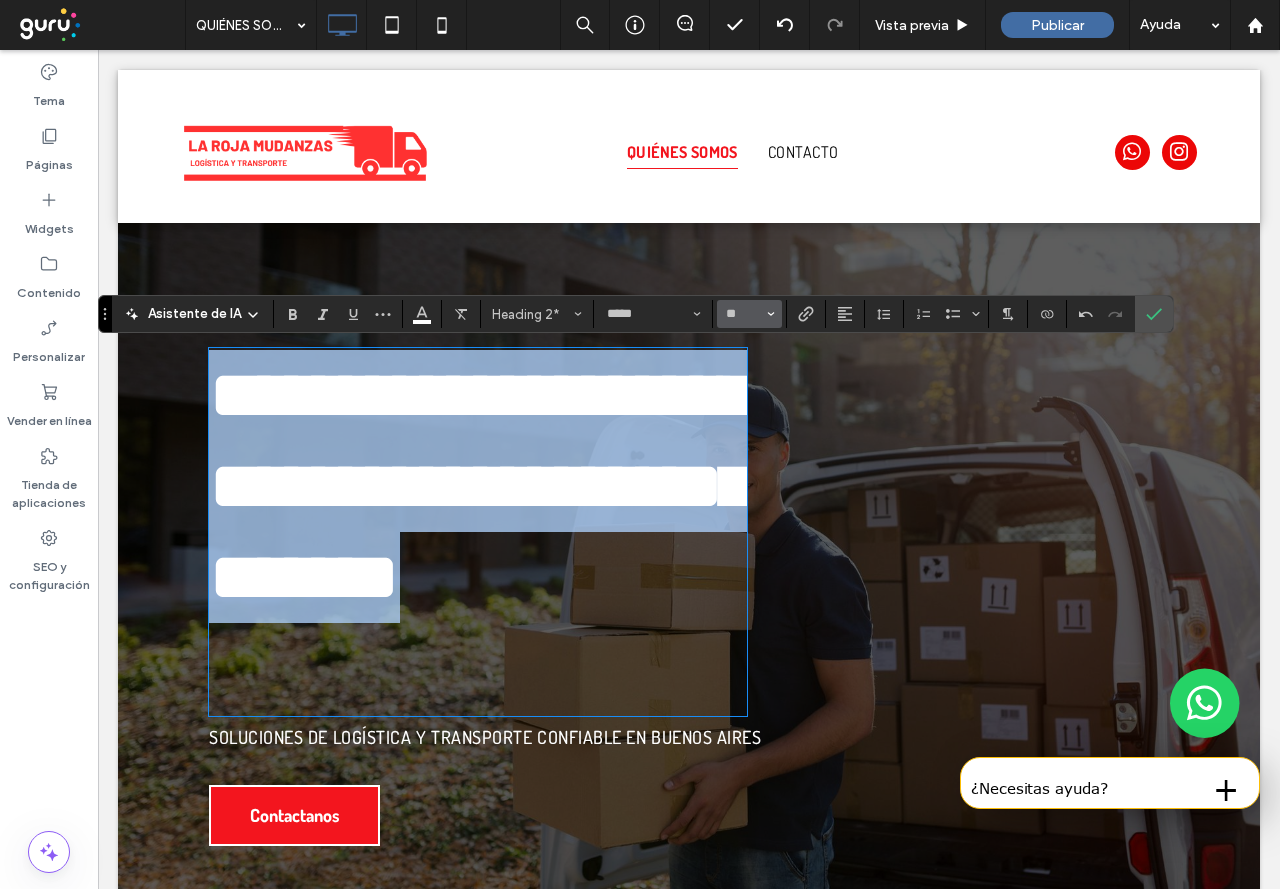 type on "**" 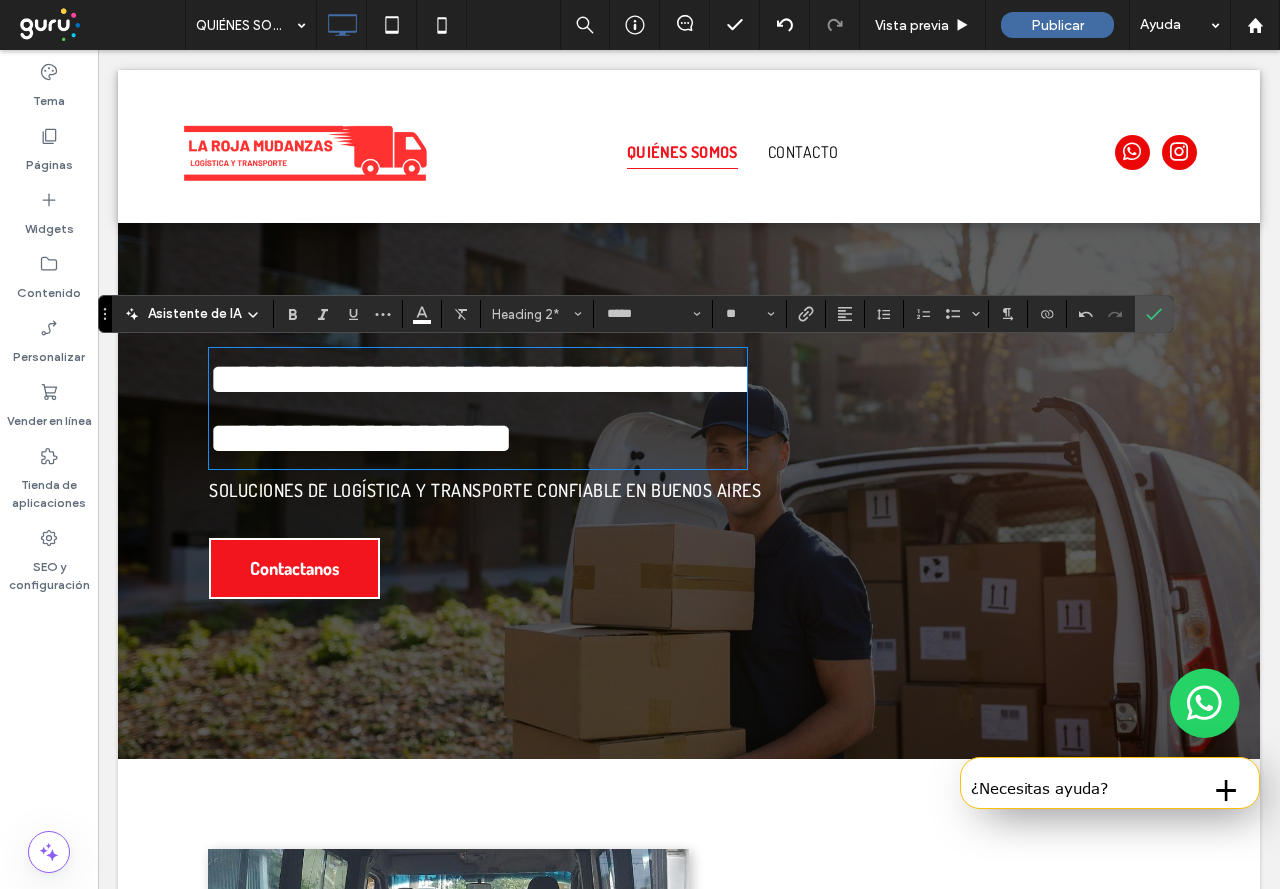 click on "**********" at bounding box center (689, 469) 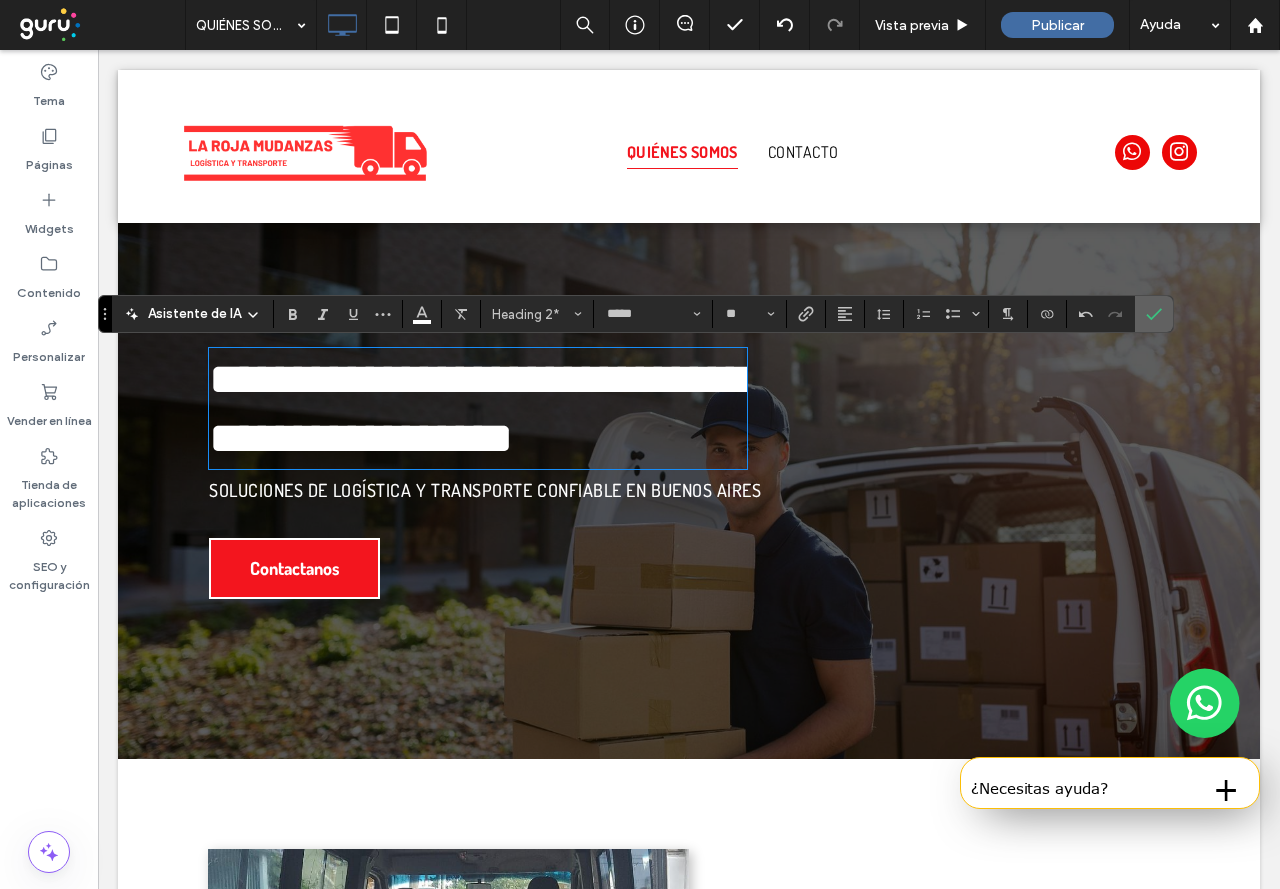drag, startPoint x: 1138, startPoint y: 323, endPoint x: 859, endPoint y: 387, distance: 286.2464 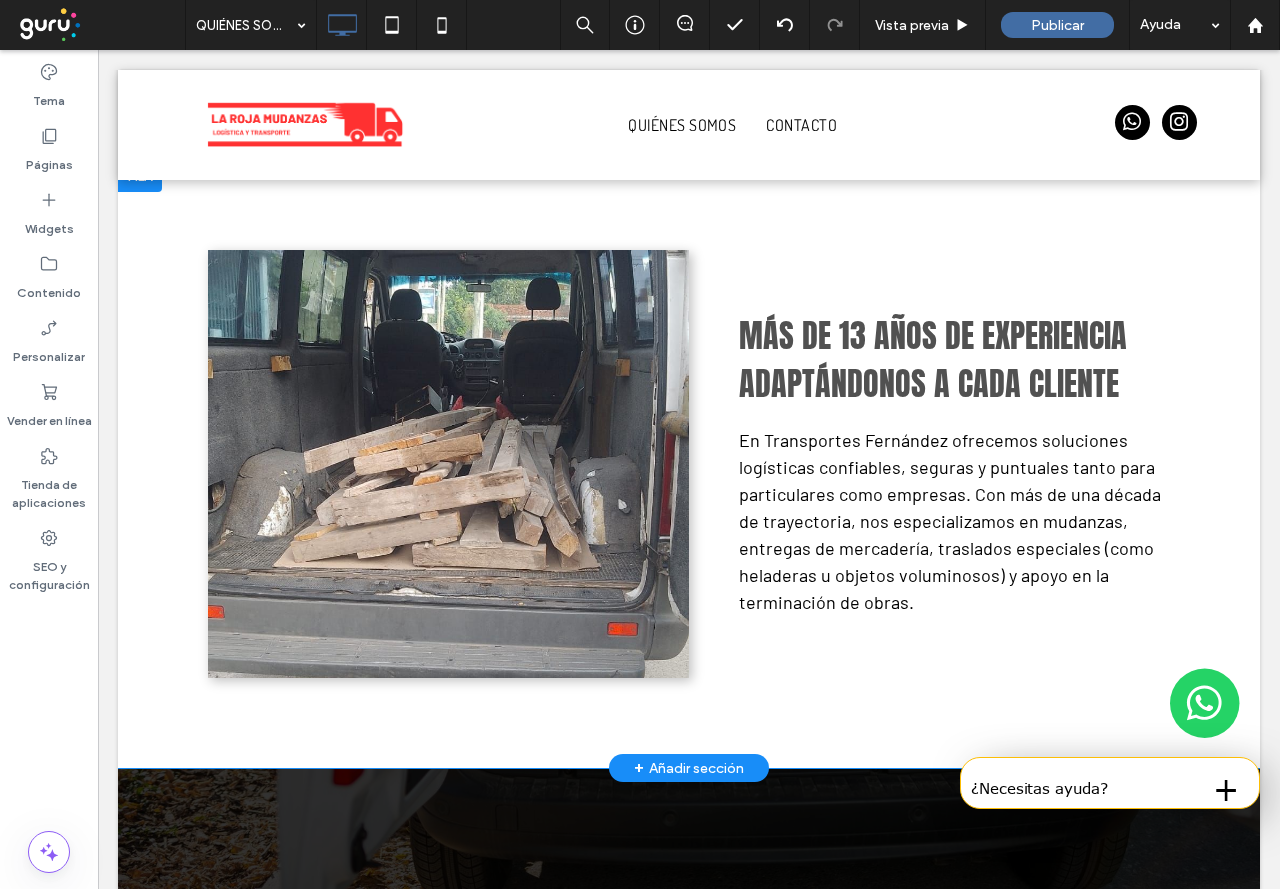 scroll, scrollTop: 500, scrollLeft: 0, axis: vertical 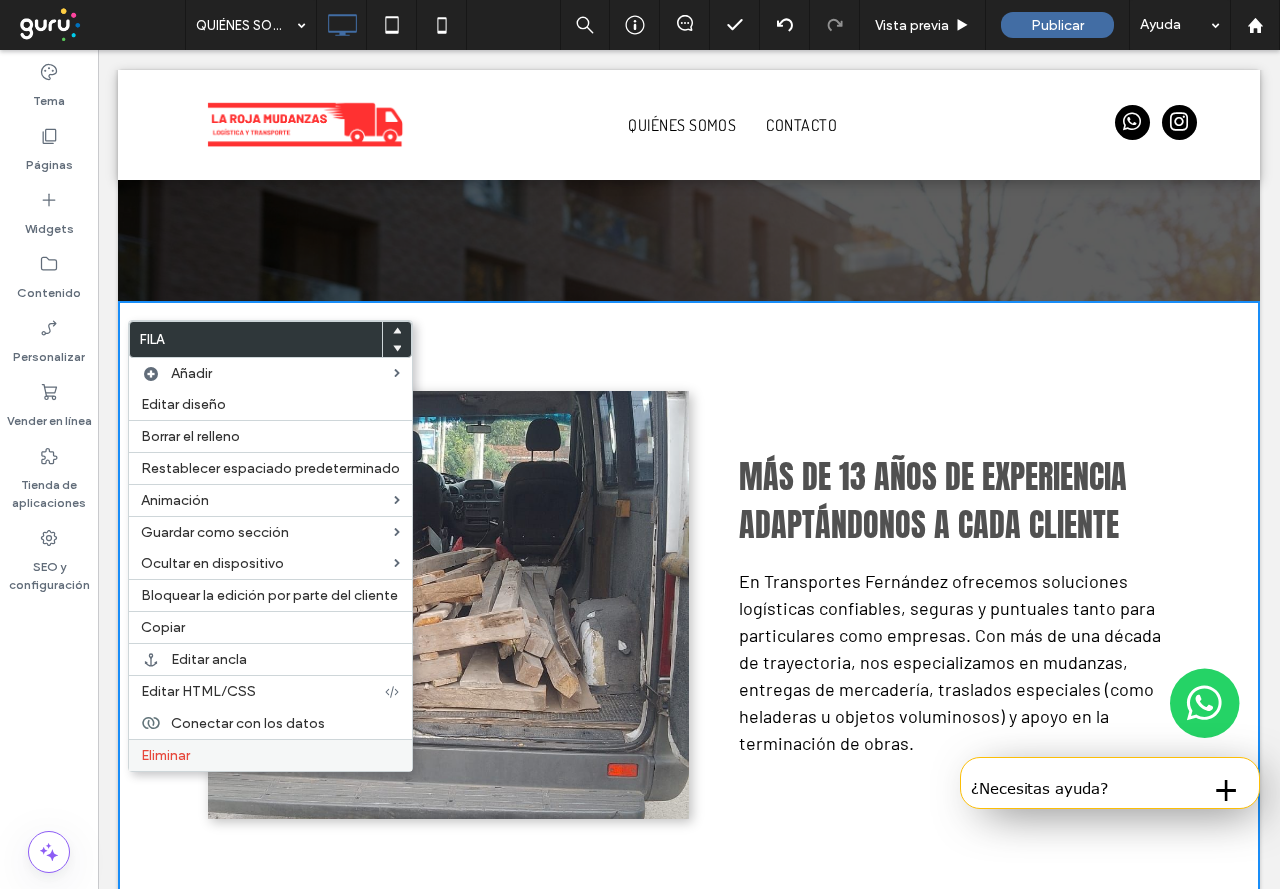 click on "Eliminar" at bounding box center (270, 755) 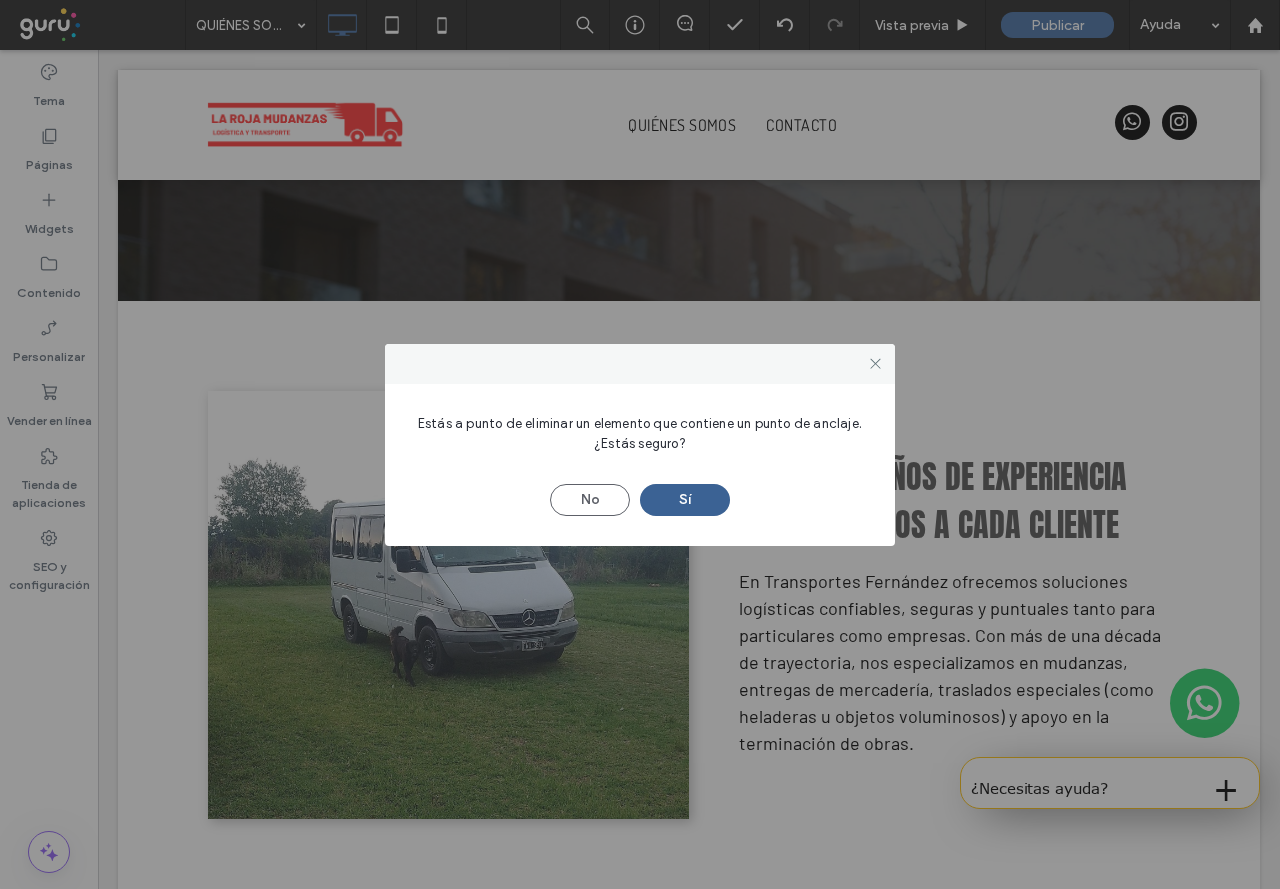 click on "Sí" at bounding box center [685, 500] 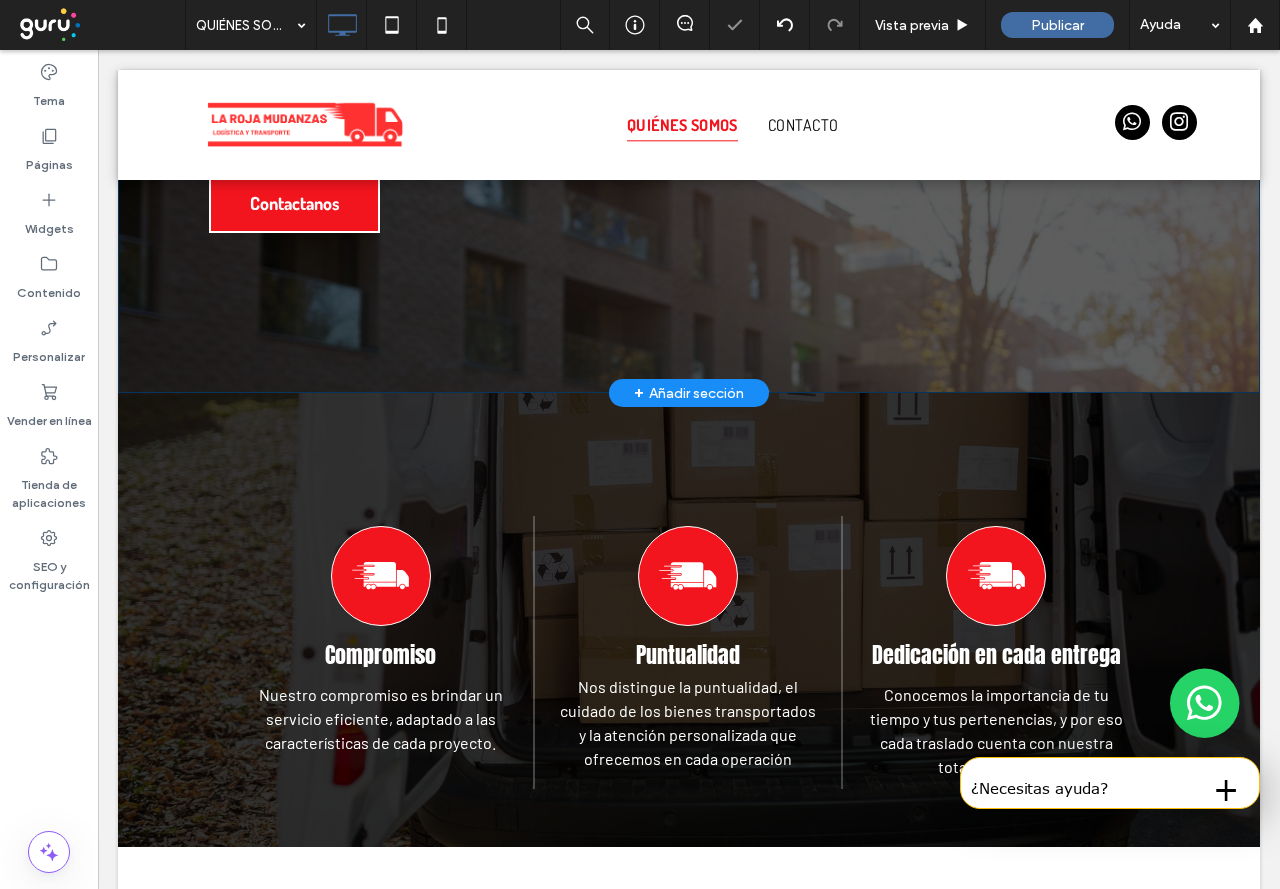 scroll, scrollTop: 300, scrollLeft: 0, axis: vertical 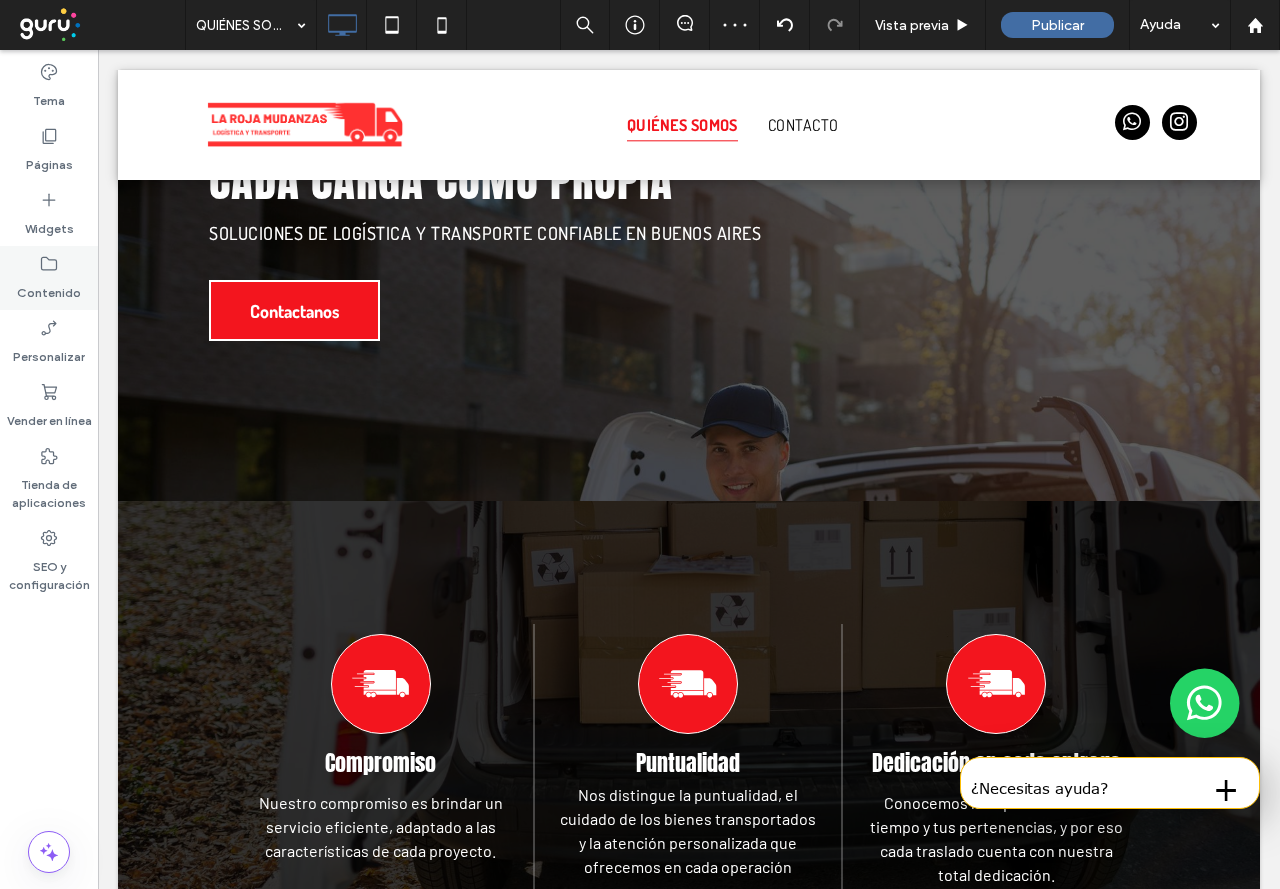 click on "Contenido" at bounding box center [49, 288] 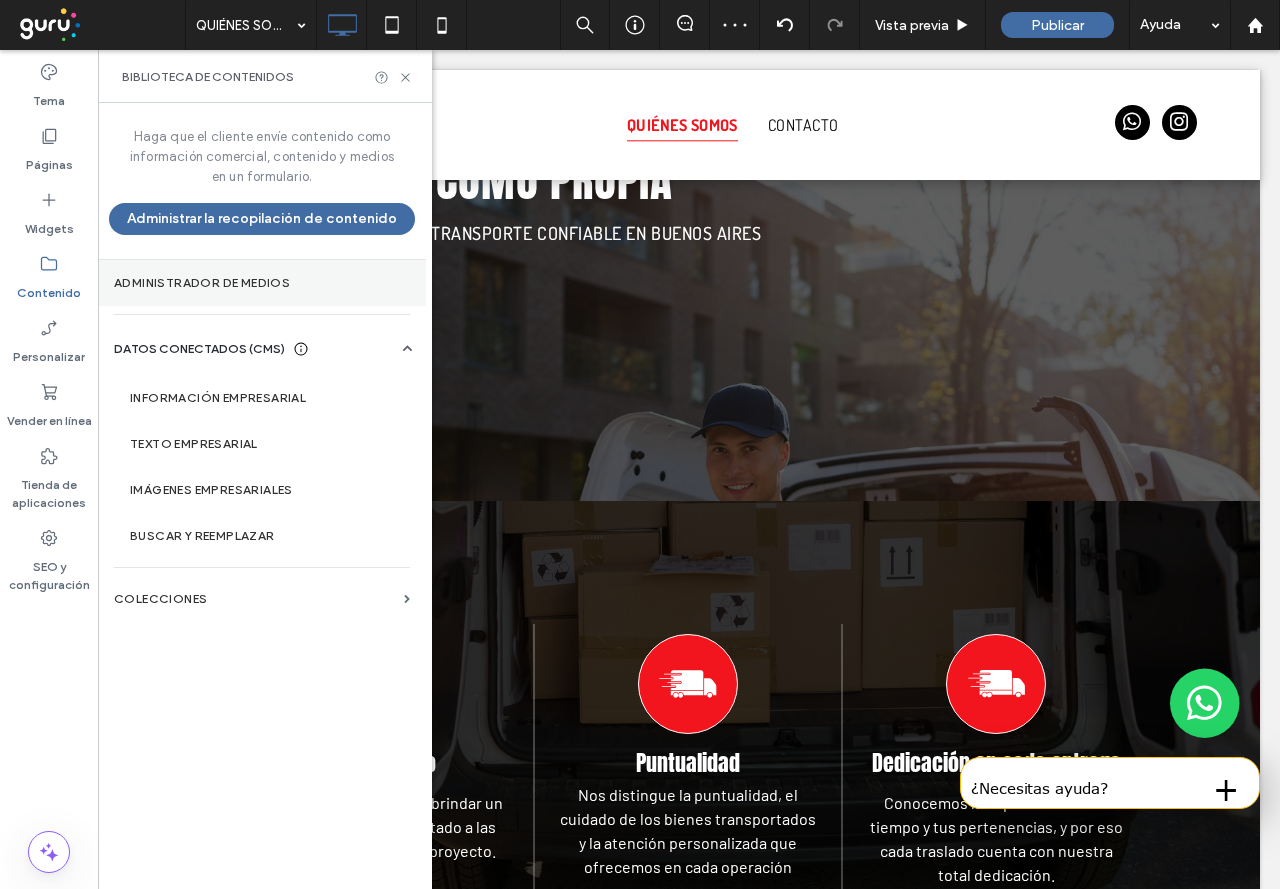 click on "Administrador de medios" at bounding box center (262, 283) 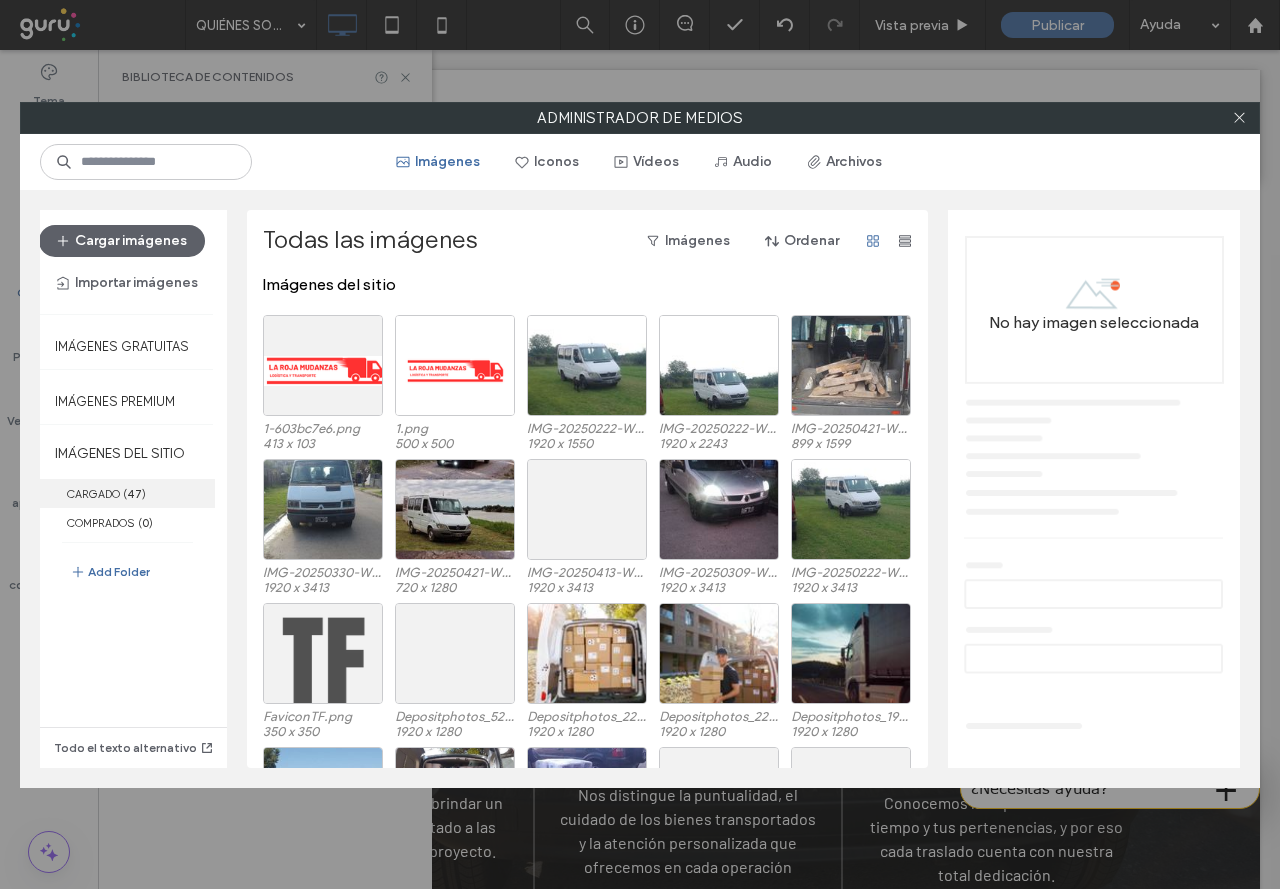 click on "( 47 )" at bounding box center [134, 494] 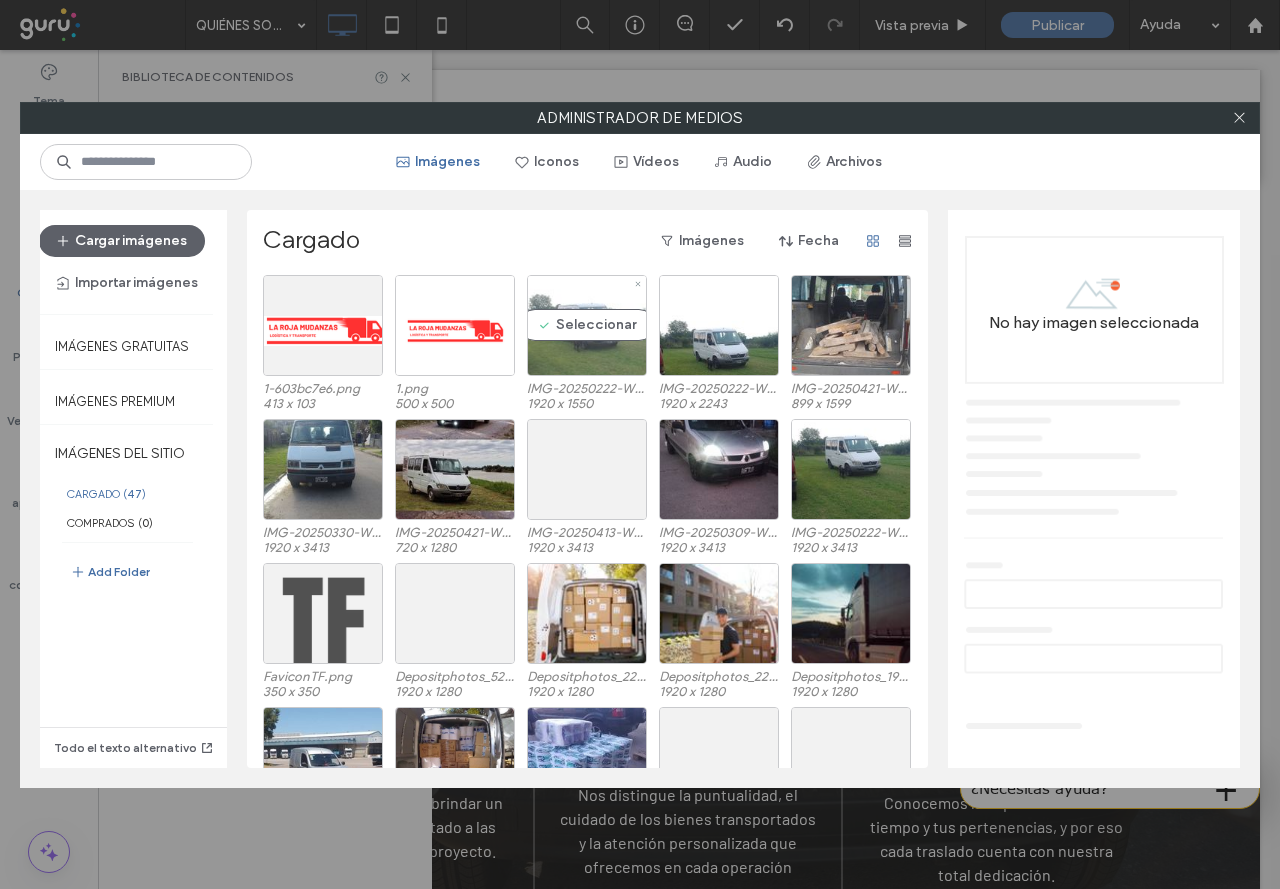 click on "Seleccionar" at bounding box center [587, 325] 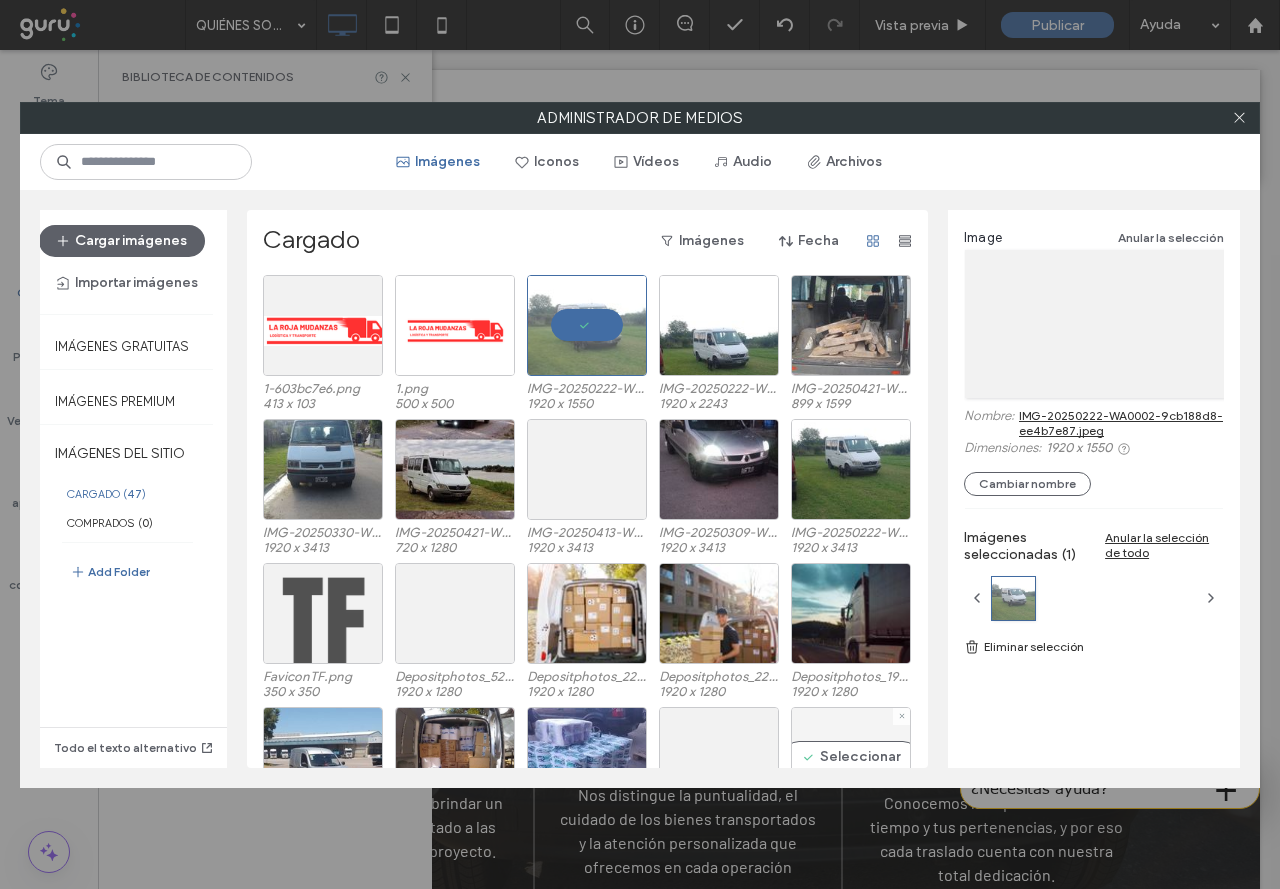 click on "Seleccionar" at bounding box center (851, 757) 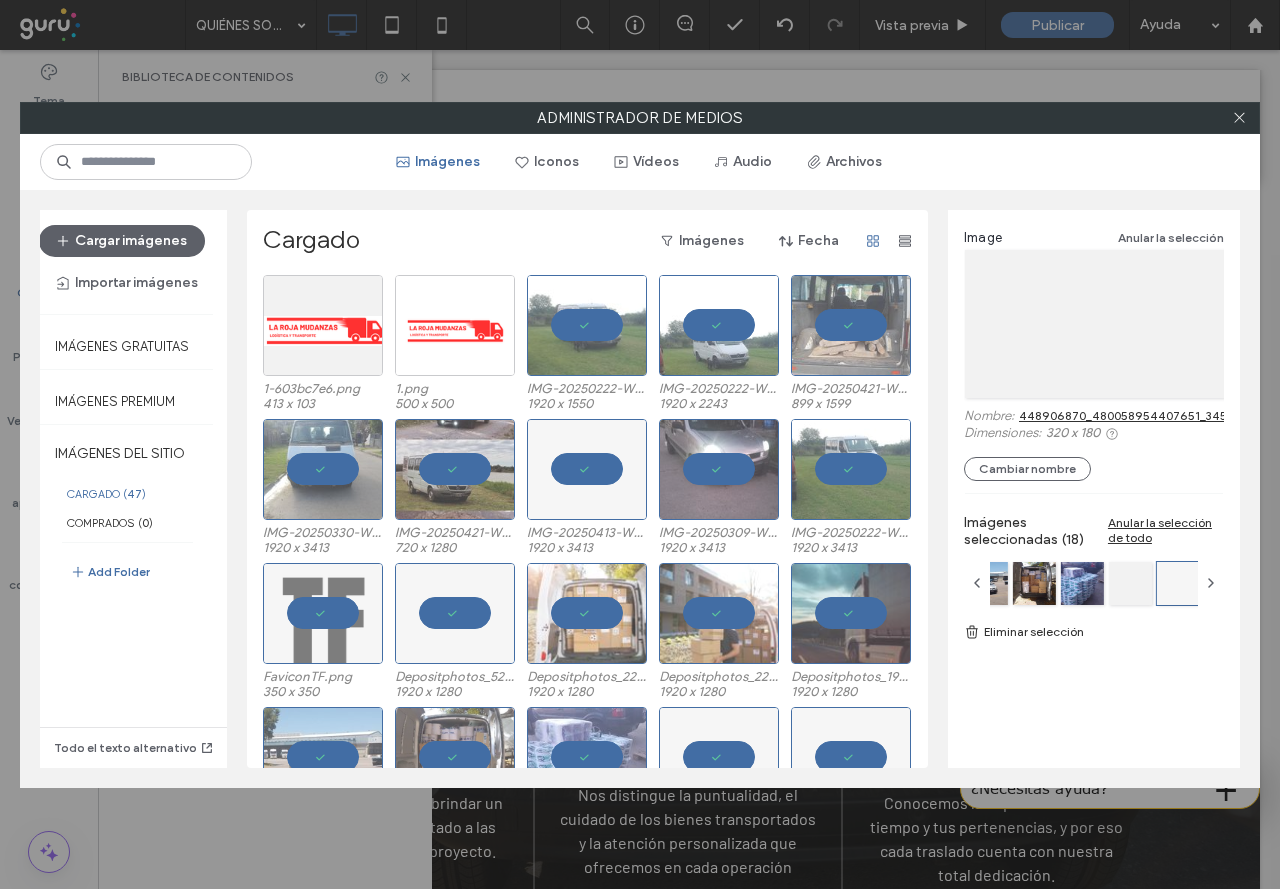click on "Eliminar selección" at bounding box center [1094, 632] 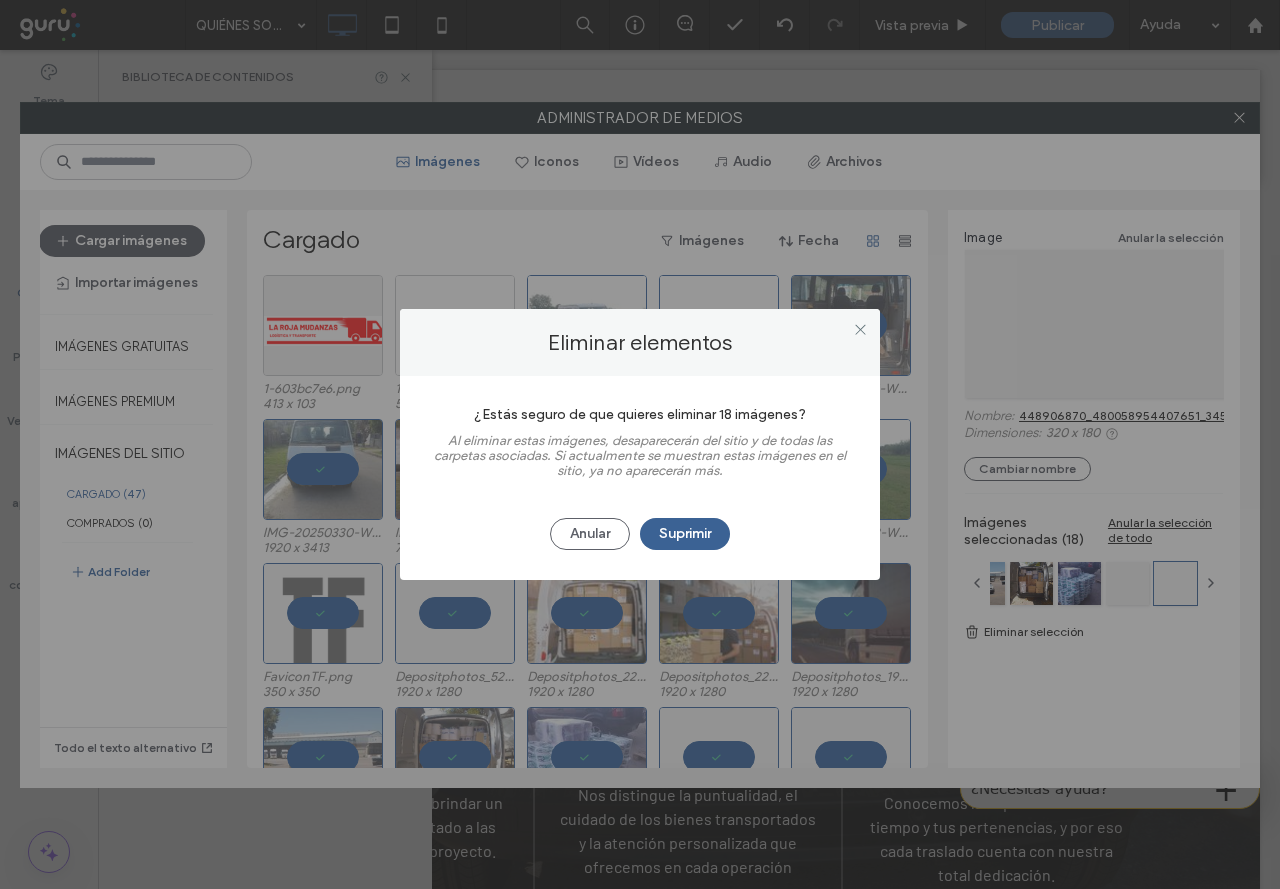 click on "Suprimir" at bounding box center (685, 534) 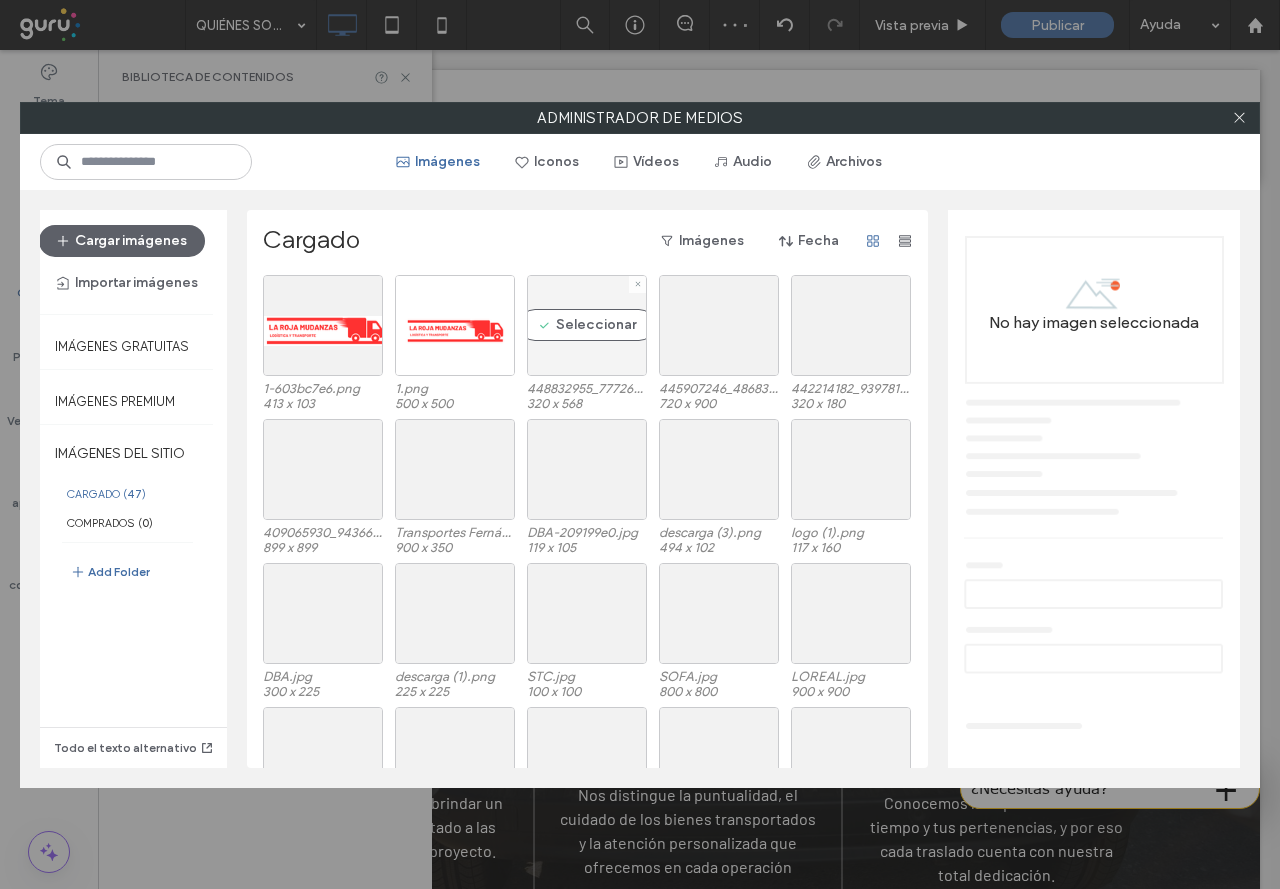 click on "Seleccionar" at bounding box center [587, 325] 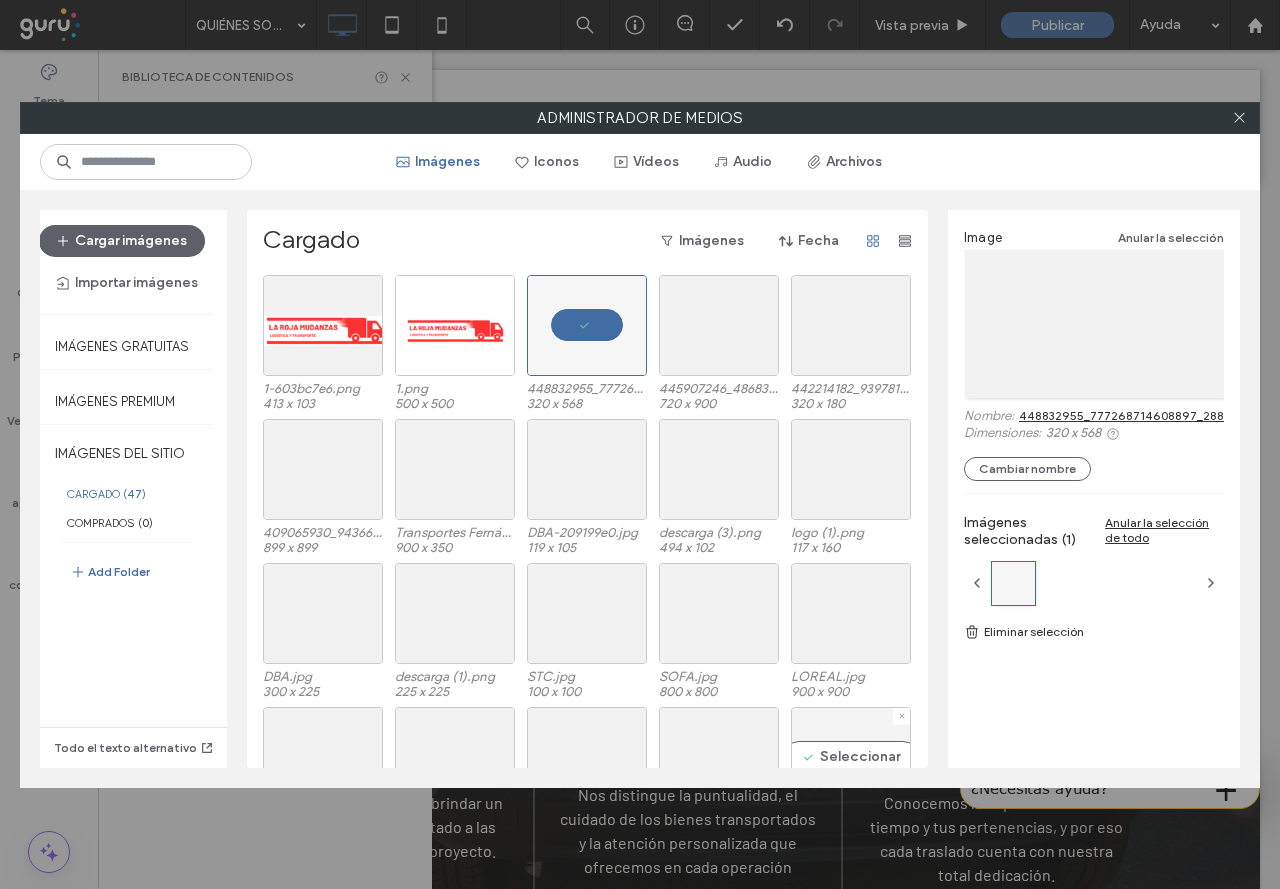 click on "Seleccionar" at bounding box center [851, 757] 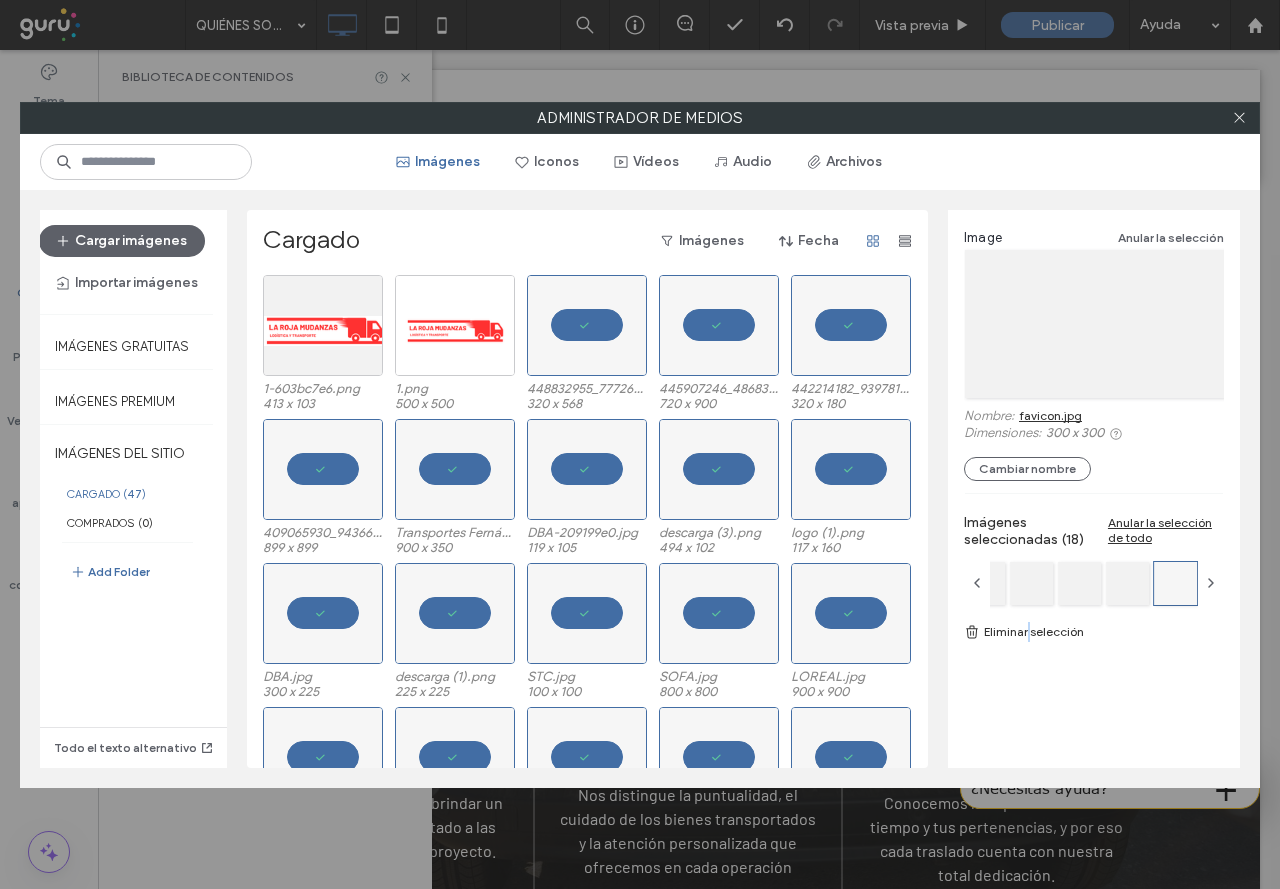 click on "Eliminar selección" at bounding box center (1094, 632) 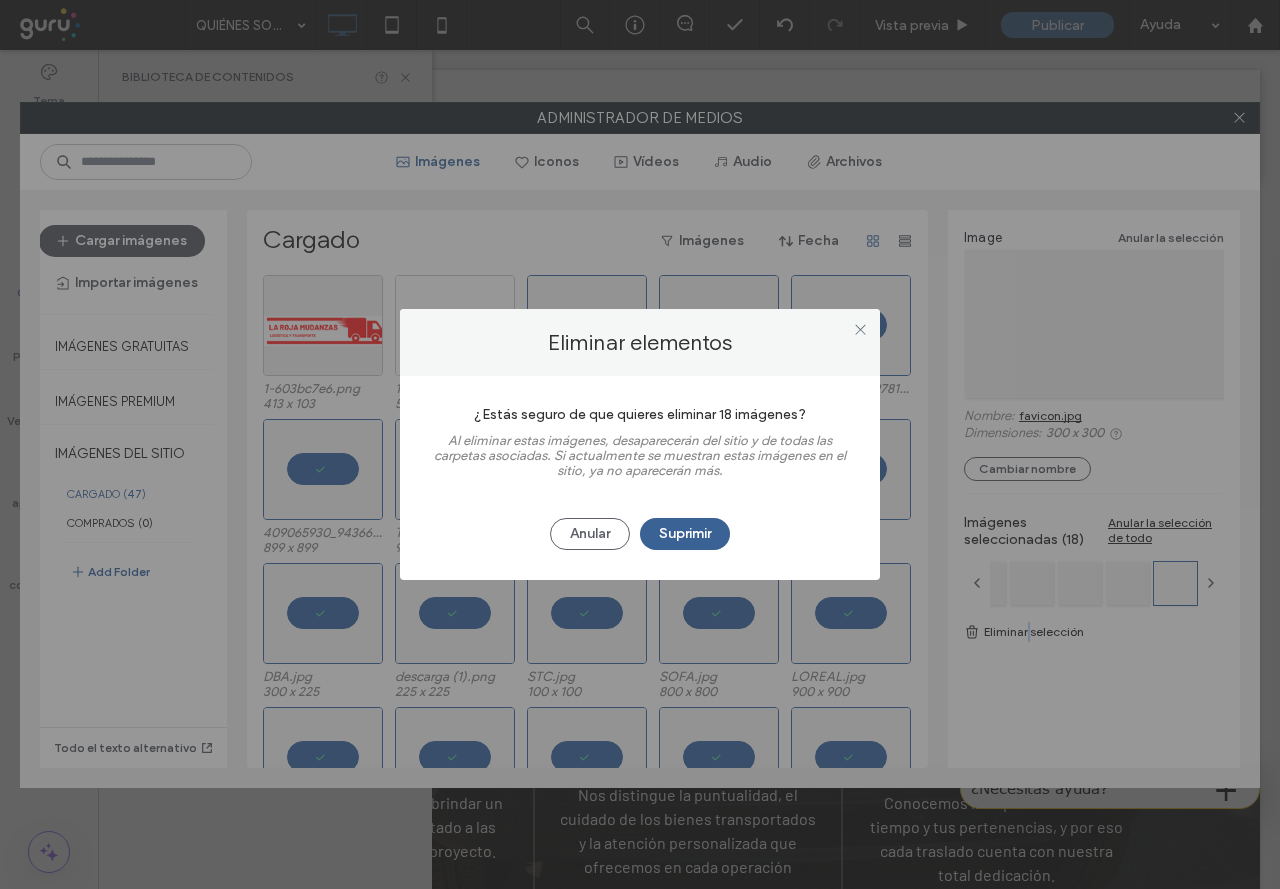 click on "Suprimir" at bounding box center [685, 534] 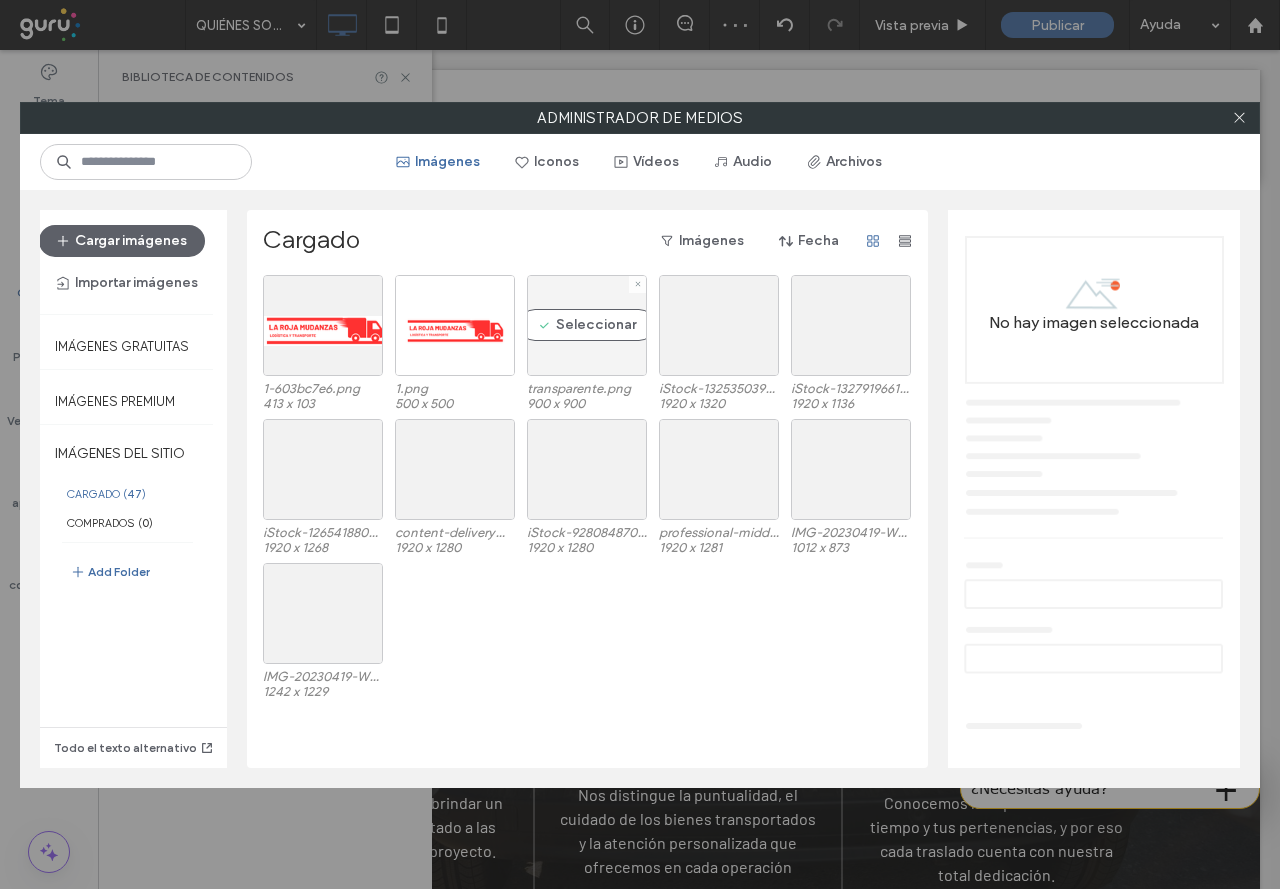 click on "Seleccionar" at bounding box center (587, 325) 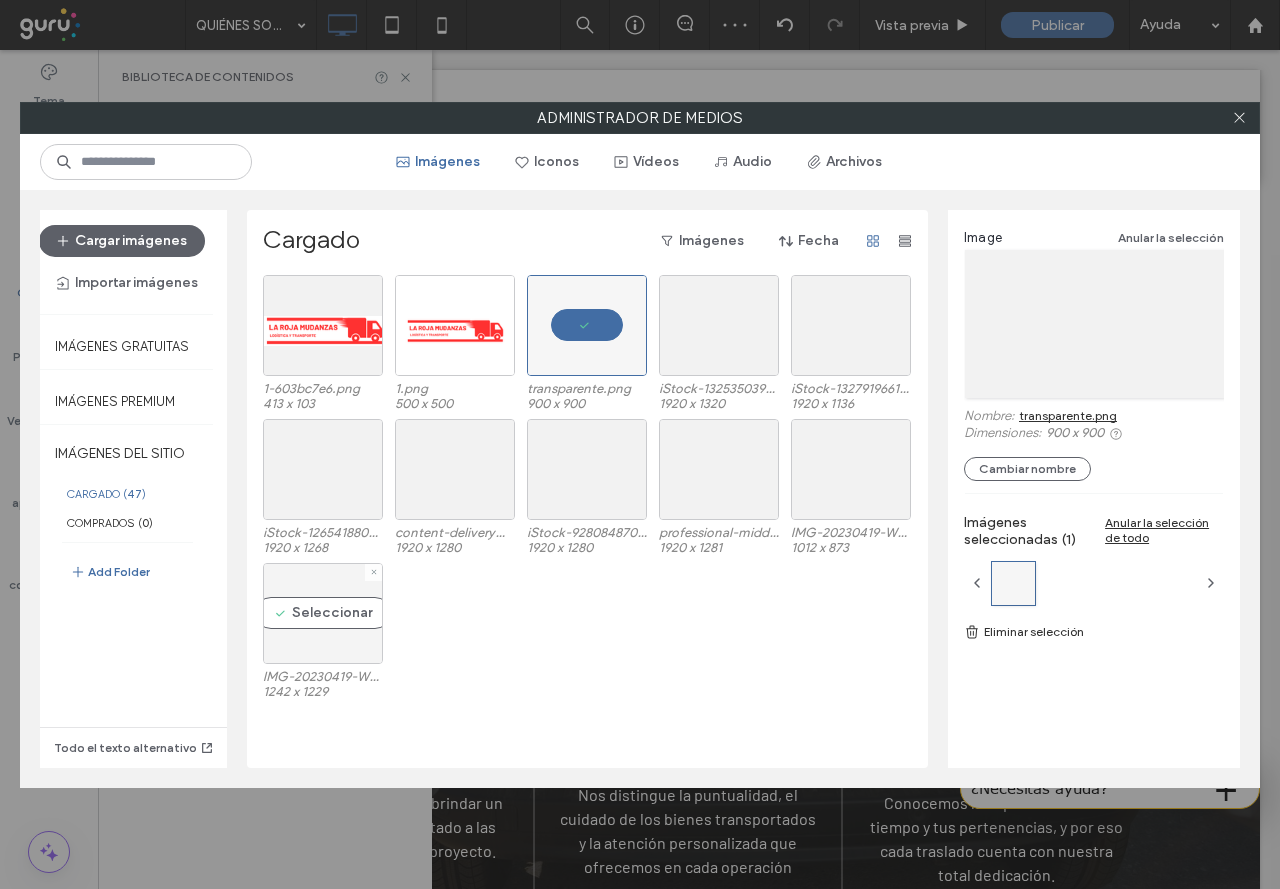 click on "Seleccionar" at bounding box center (323, 613) 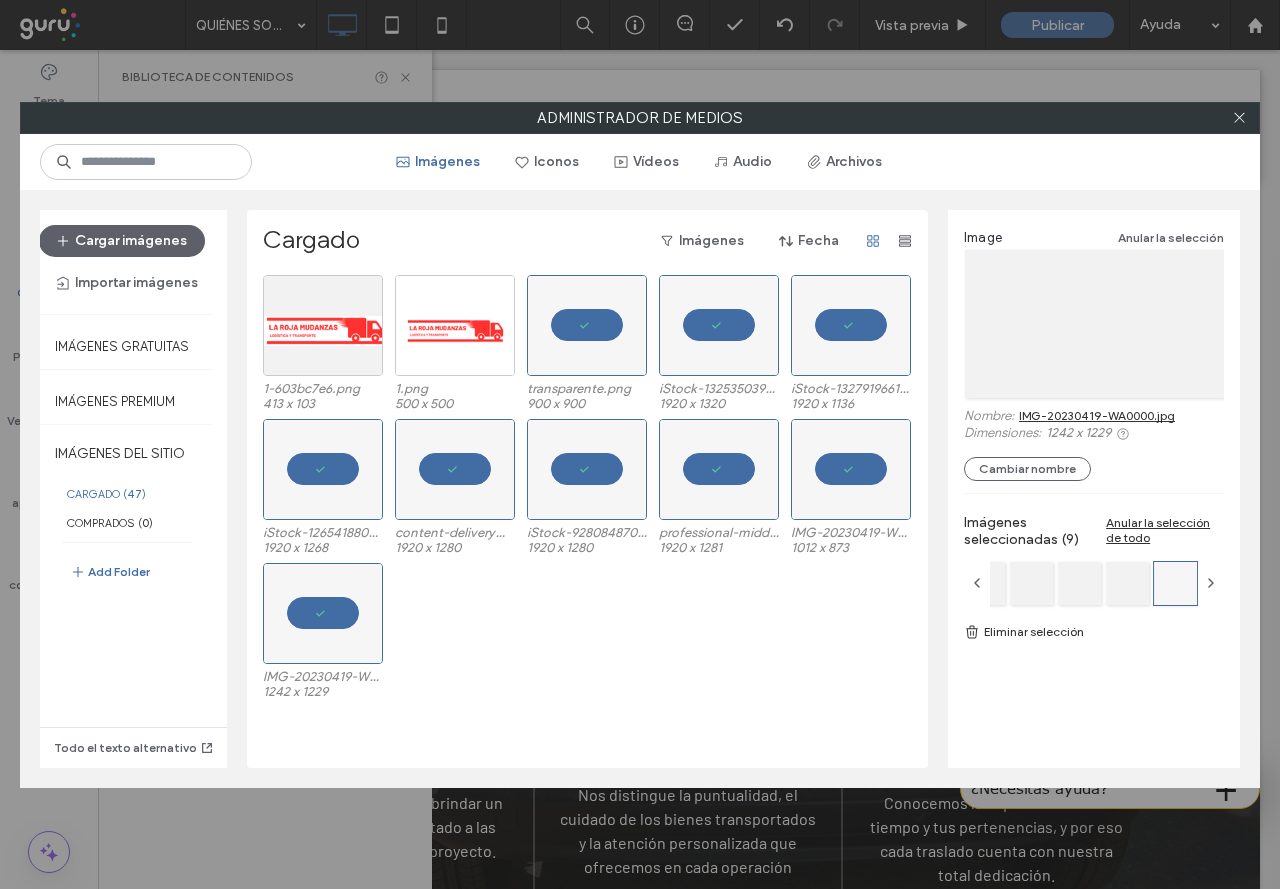click on "Image Anular la selección Nombre: IMG-20230419-WA0000.jpg Dimensiones: 1242 x 1229 Cambiar nombre Imágenes seleccionadas (9) Anular la selección de todo Eliminar selección" at bounding box center [1094, 481] 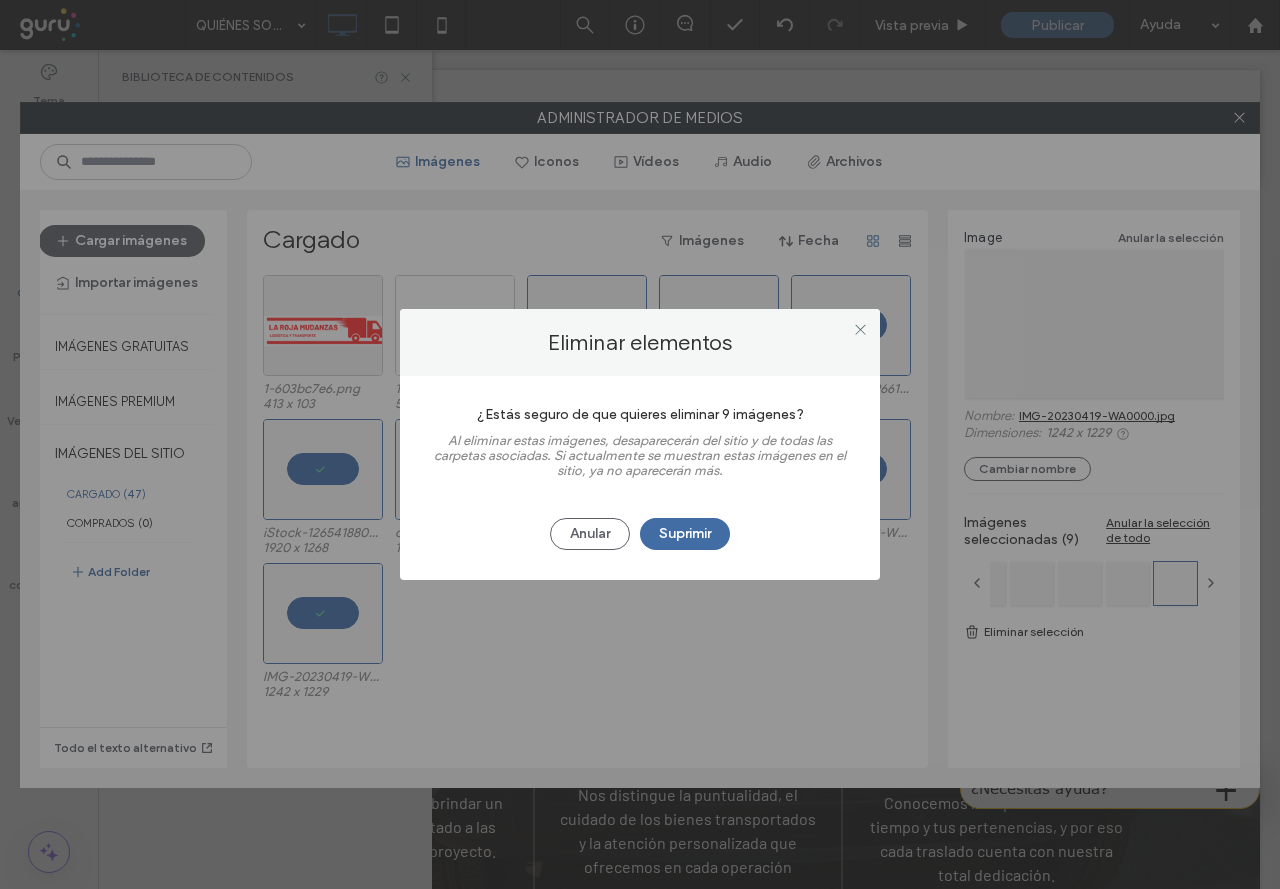 click on "Eliminar elementos ¿Estás seguro de que quieres eliminar 9 imágenes? Al eliminar estas imágenes, desaparecerán del sitio y de todas las carpetas asociadas. Si actualmente se muestran estas imágenes en el sitio, ya no aparecerán más. Anular Suprimir" at bounding box center [640, 444] 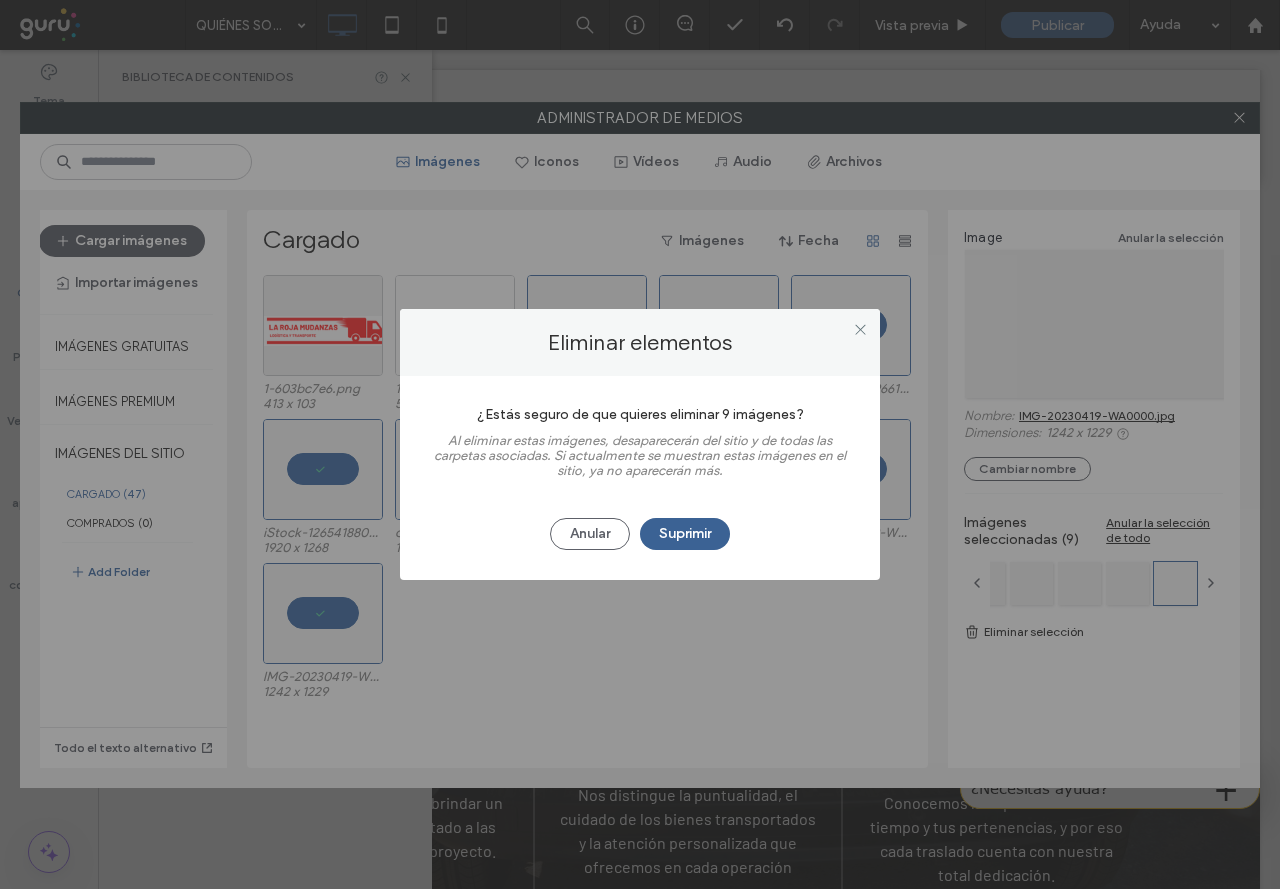 drag, startPoint x: 705, startPoint y: 512, endPoint x: 701, endPoint y: 530, distance: 18.439089 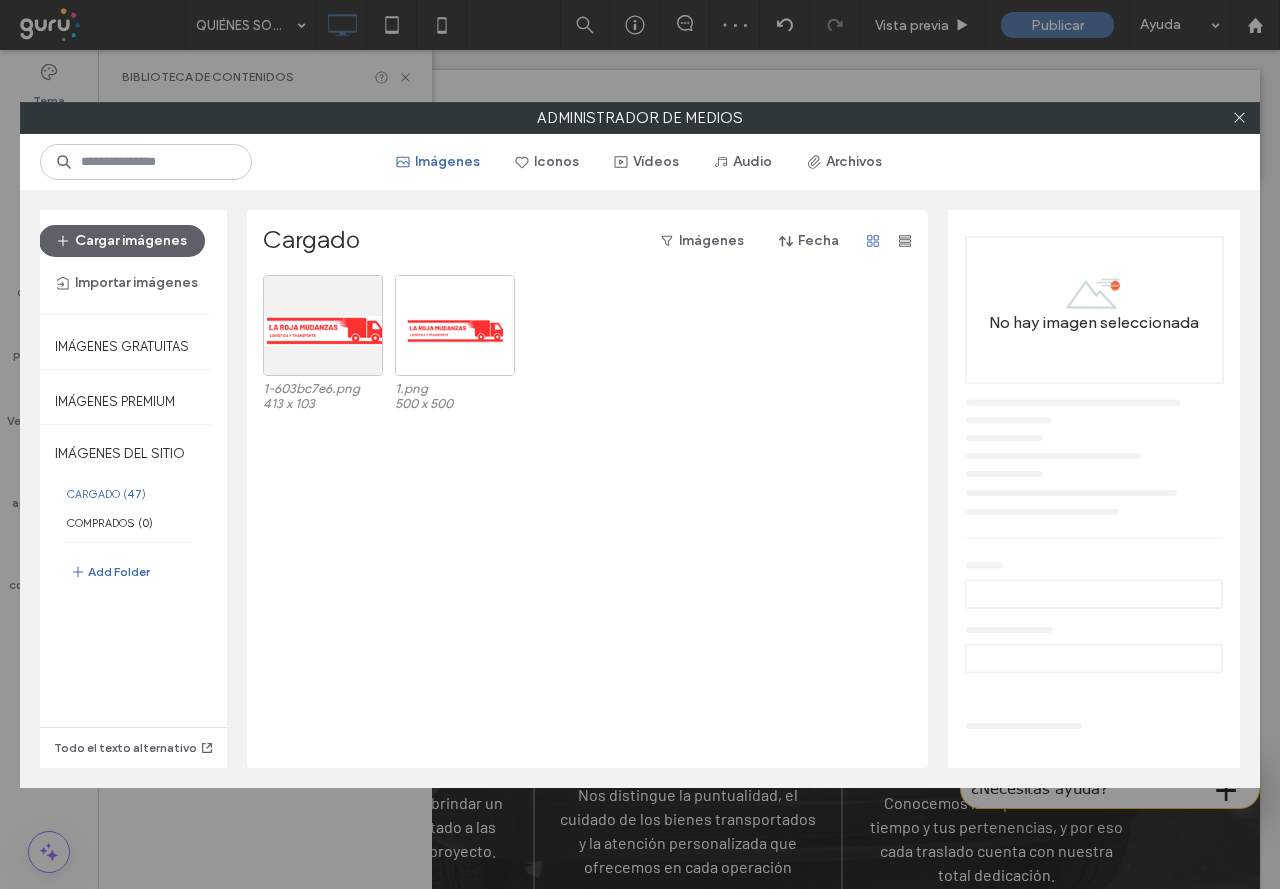 click at bounding box center [1239, 118] 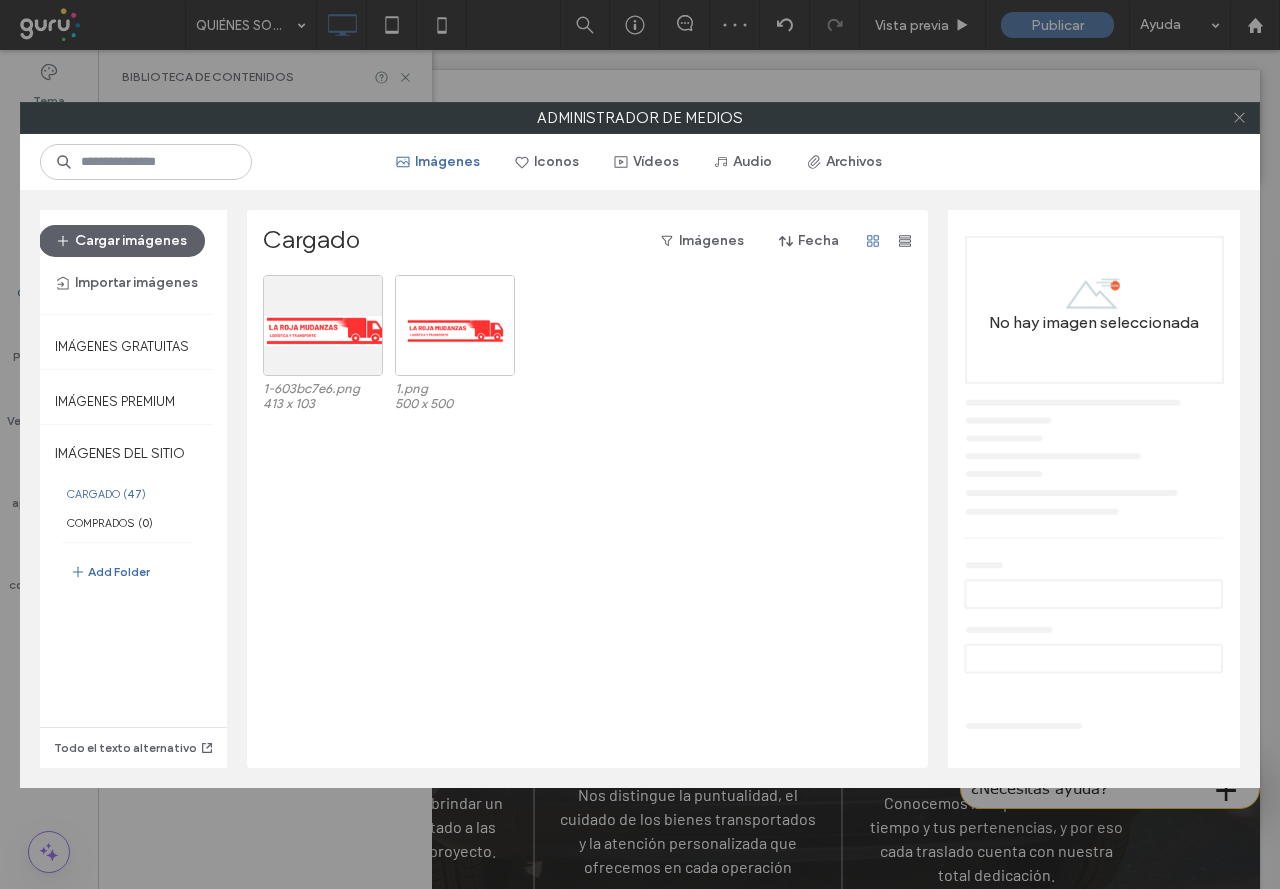 click 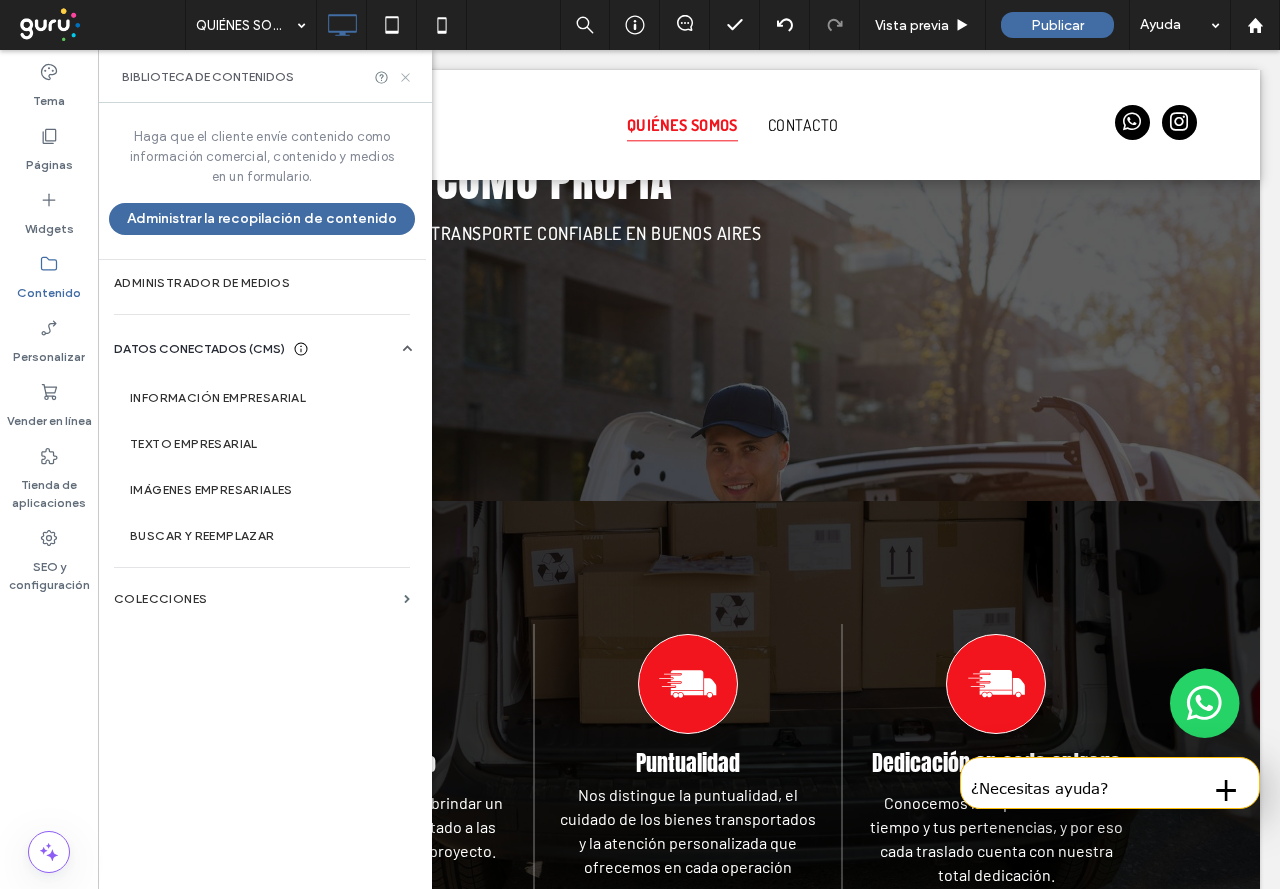 click 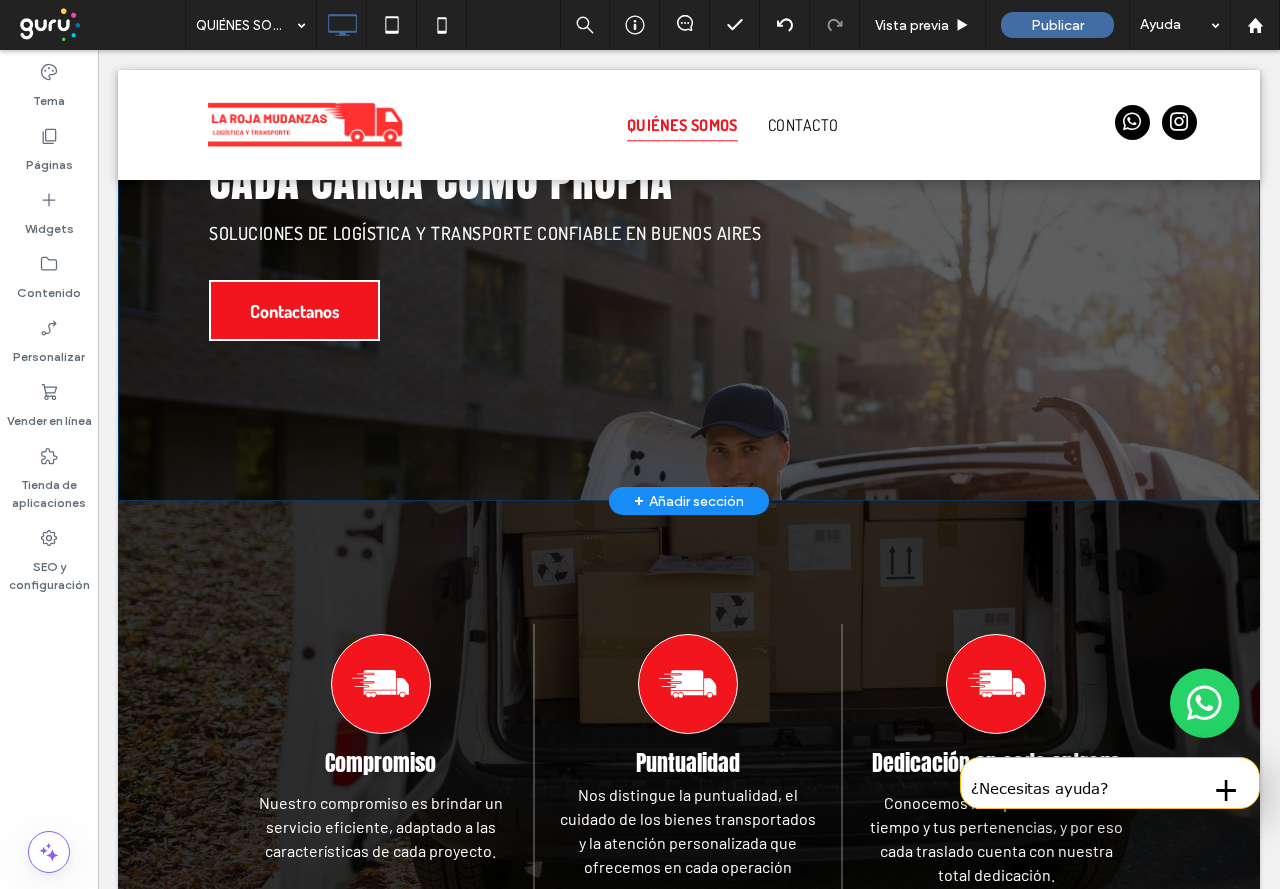 click on "+ Añadir sección" at bounding box center [689, 501] 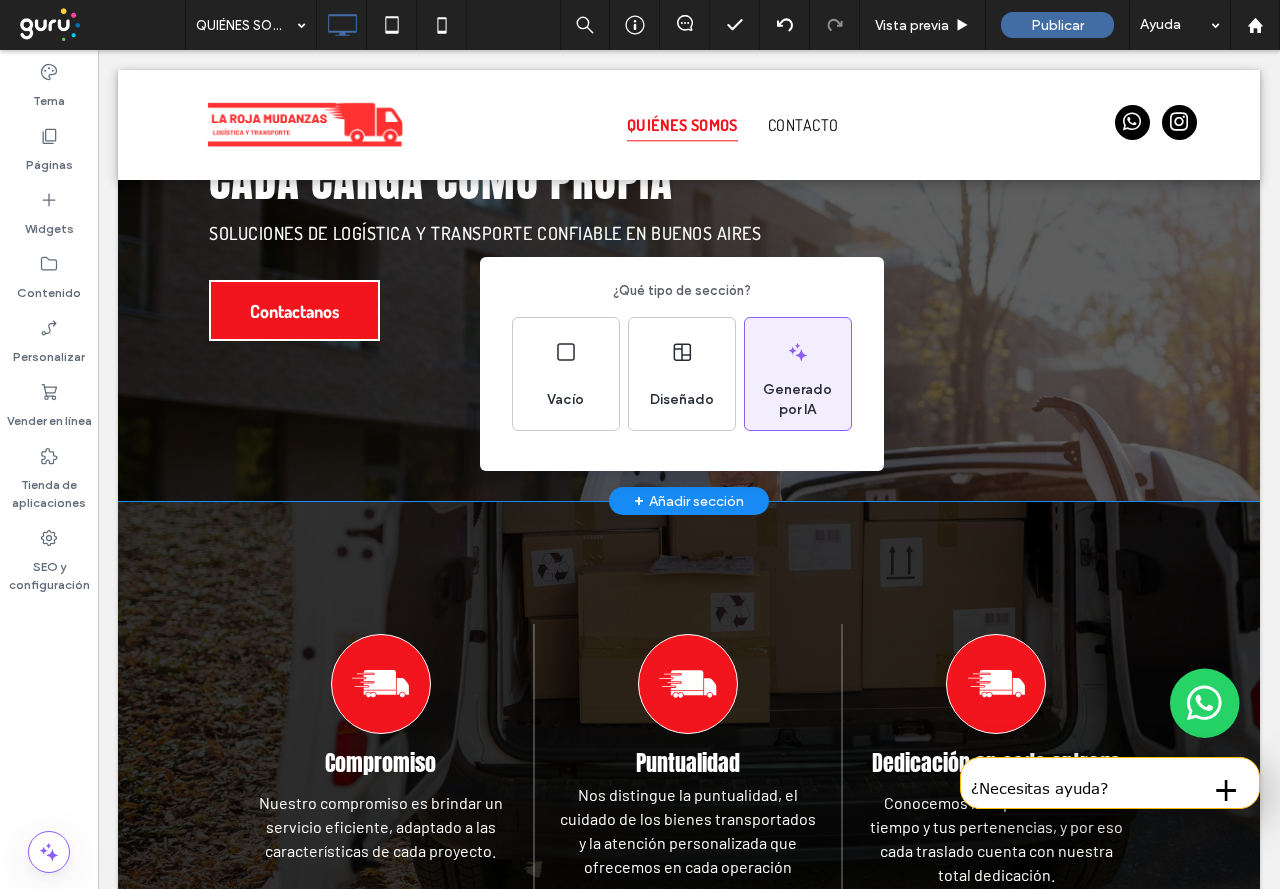 click on "Generado por IA" at bounding box center (798, 400) 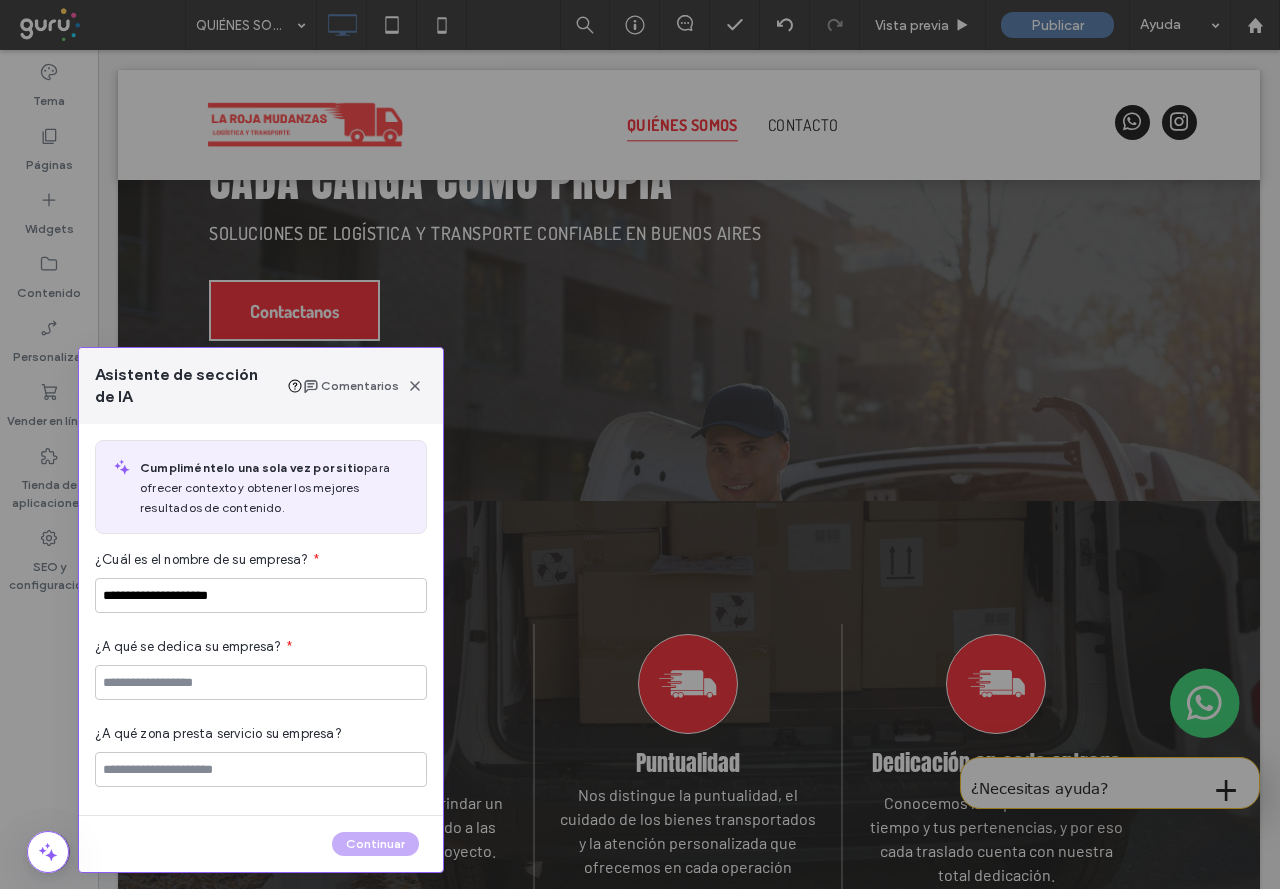 click on "¿Cuál es el nombre de su empresa?" at bounding box center (202, 560) 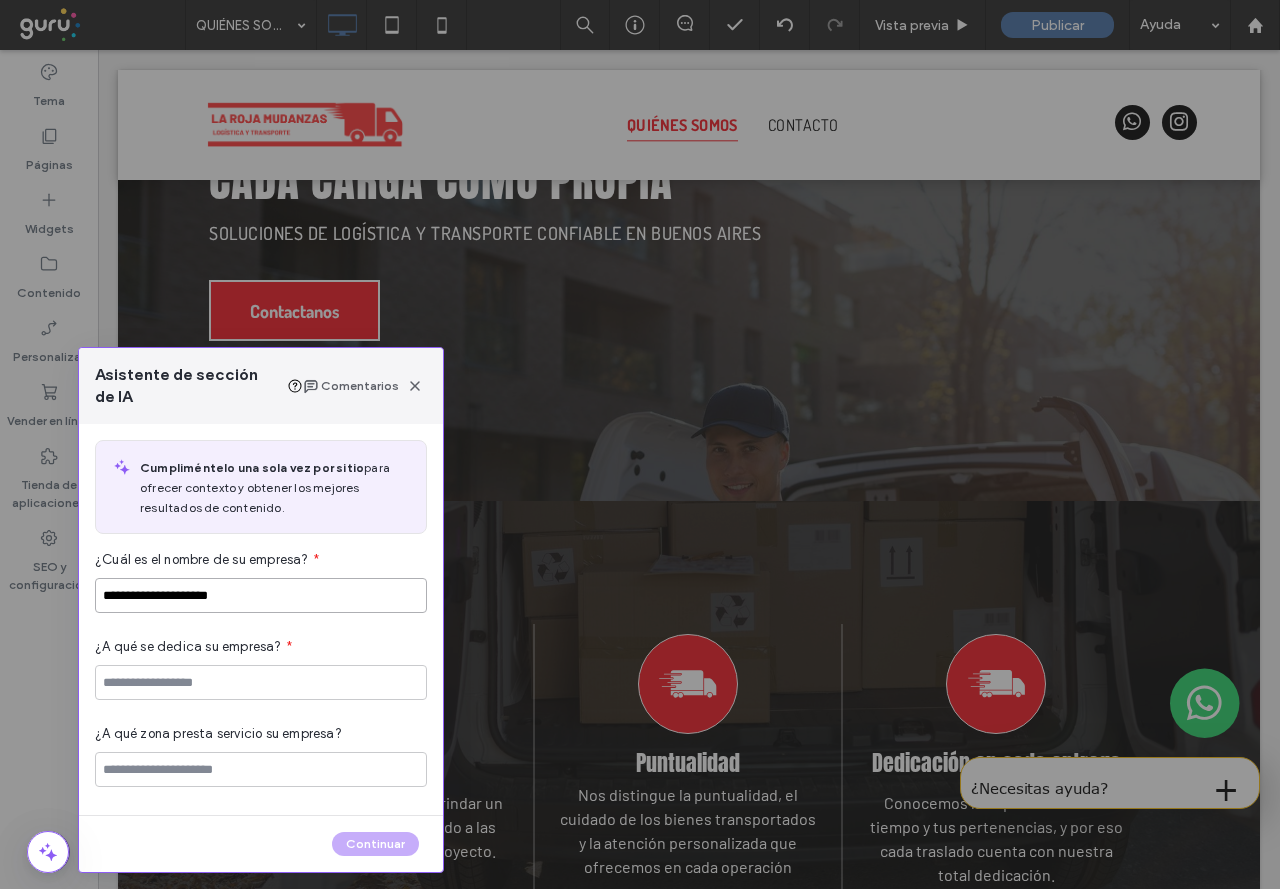 click on "**********" at bounding box center (261, 595) 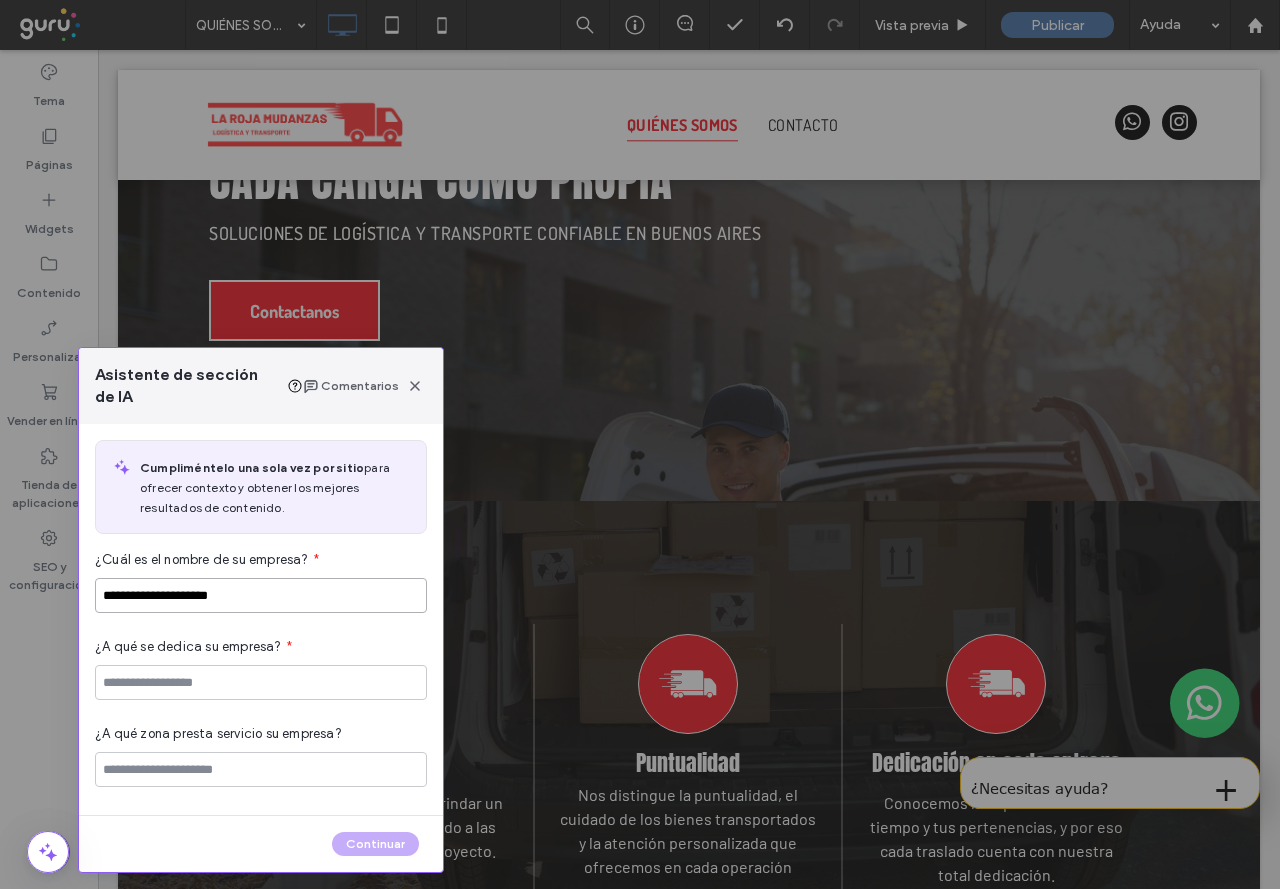 click on "**********" at bounding box center (261, 595) 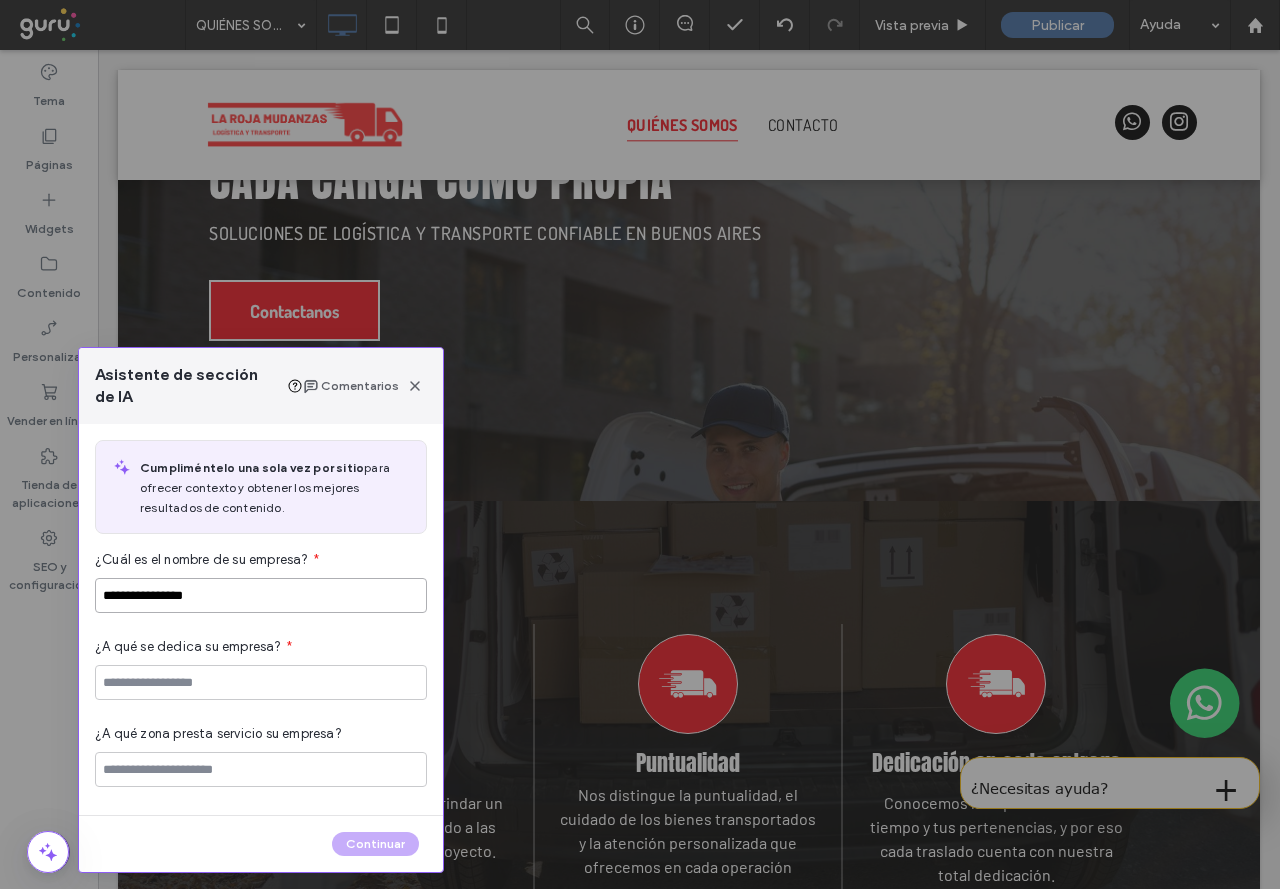 type on "**********" 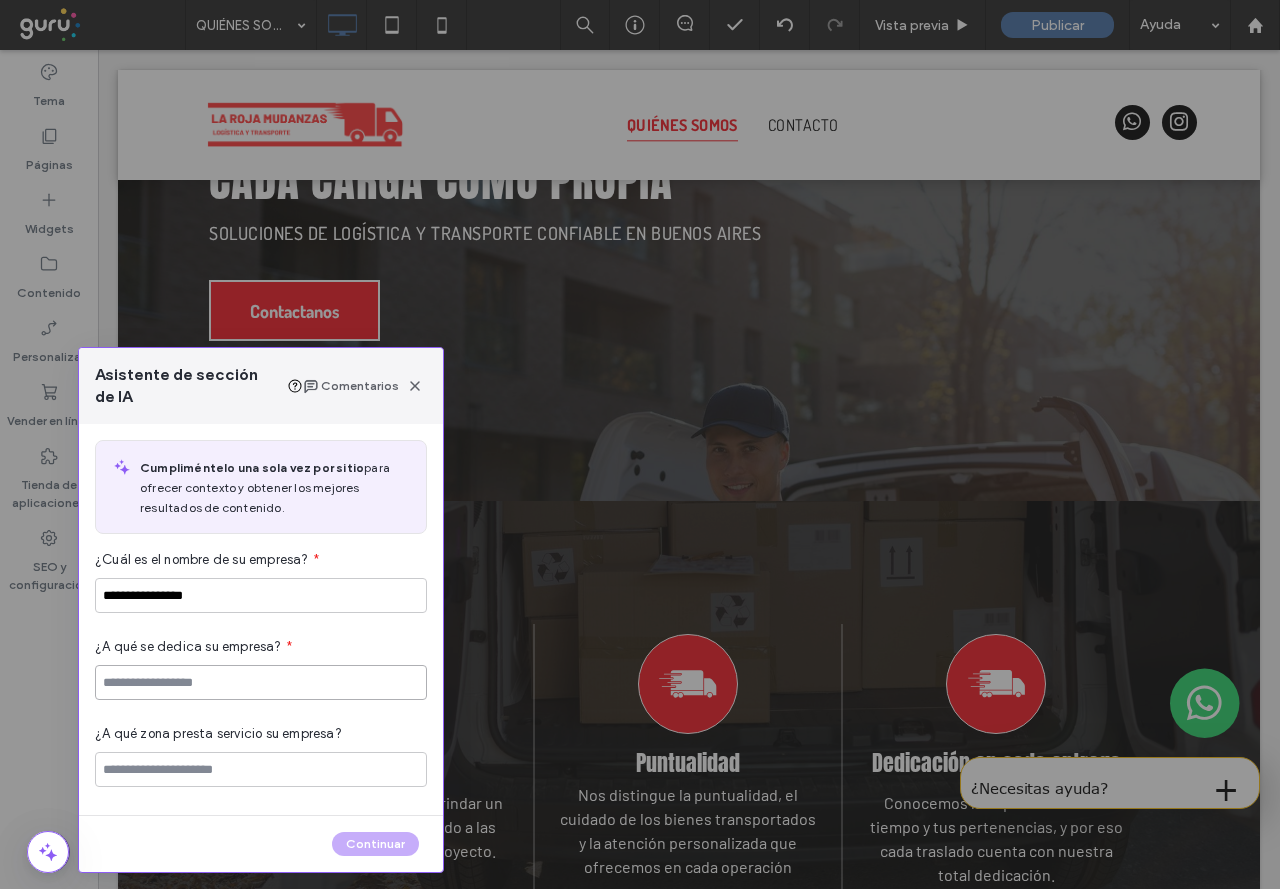 click at bounding box center (261, 682) 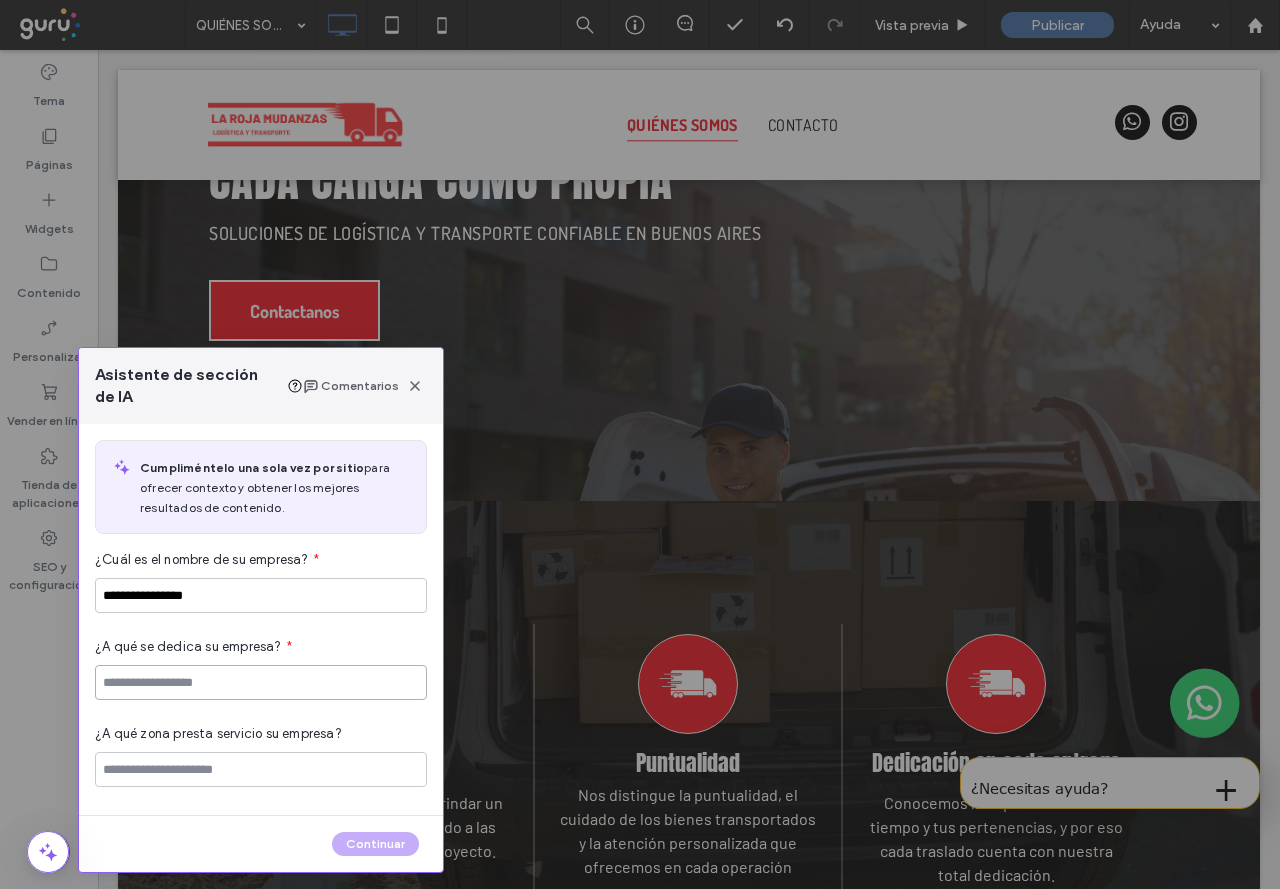 paste on "**********" 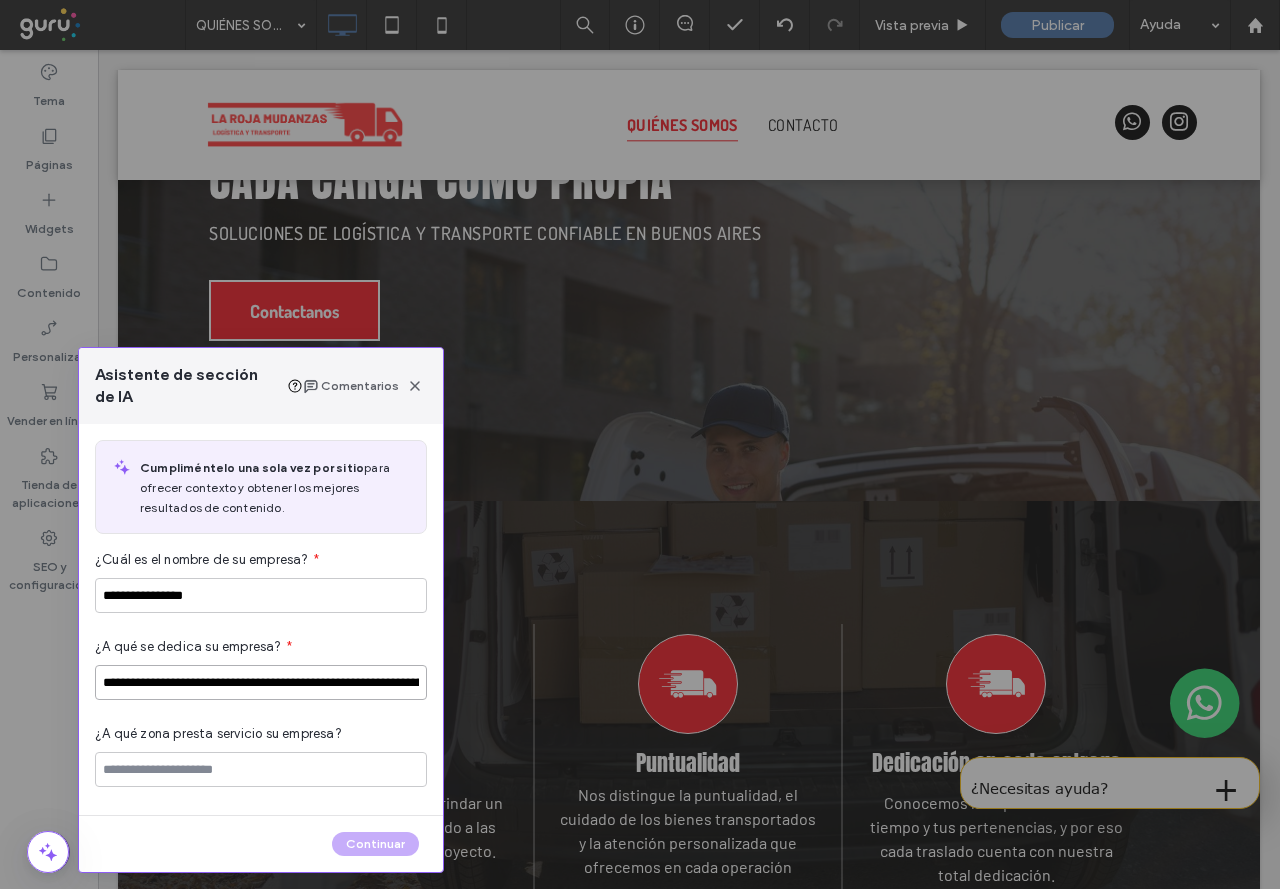 scroll, scrollTop: 0, scrollLeft: 122, axis: horizontal 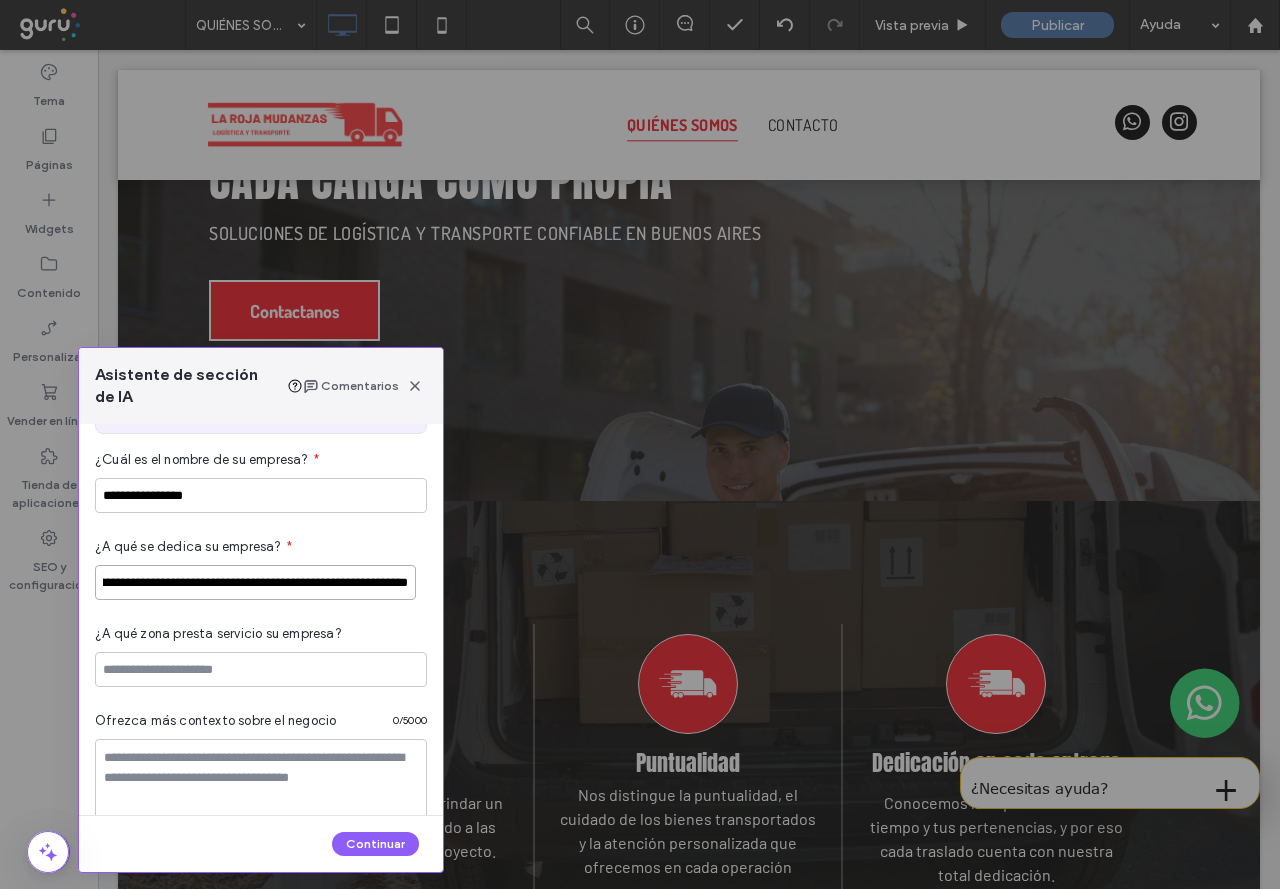 type on "**********" 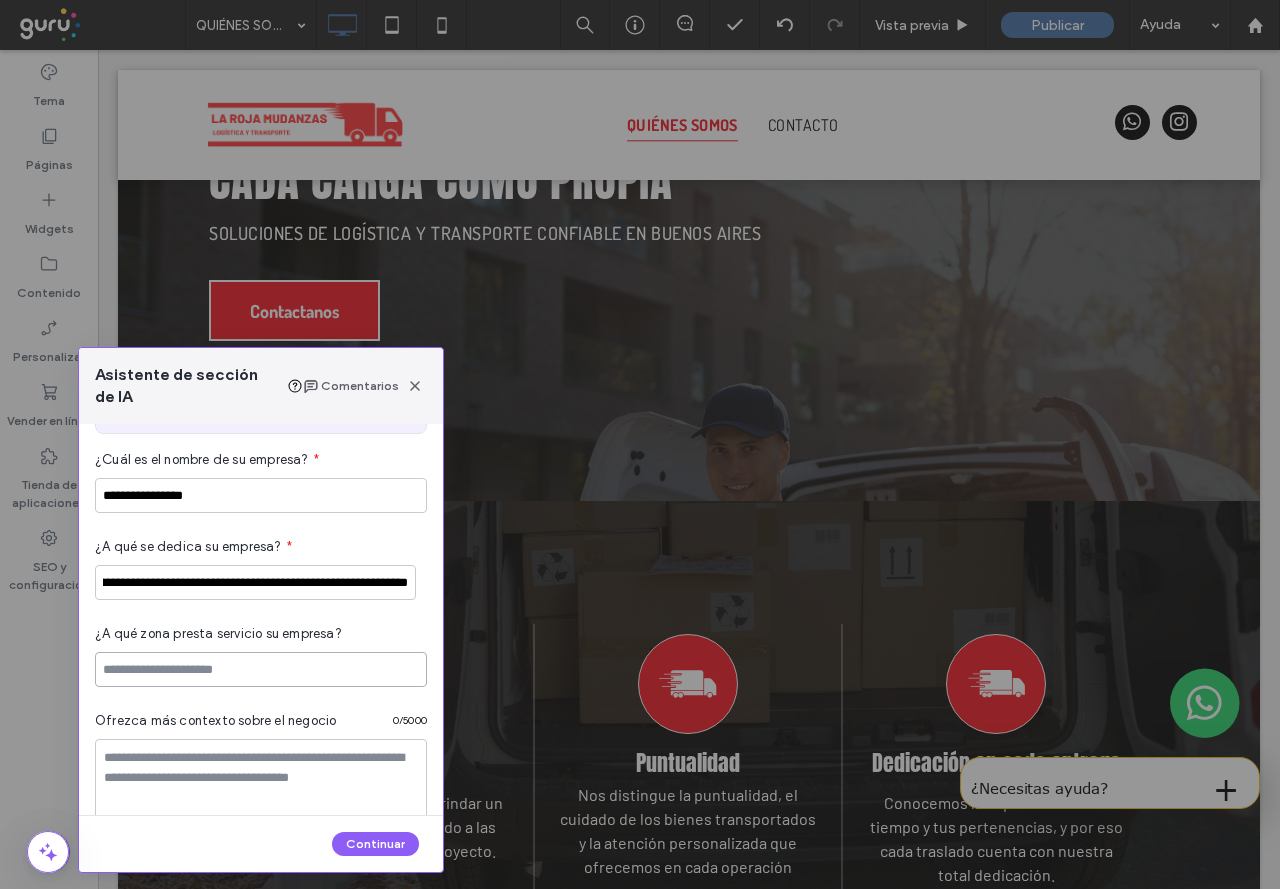 click at bounding box center [261, 669] 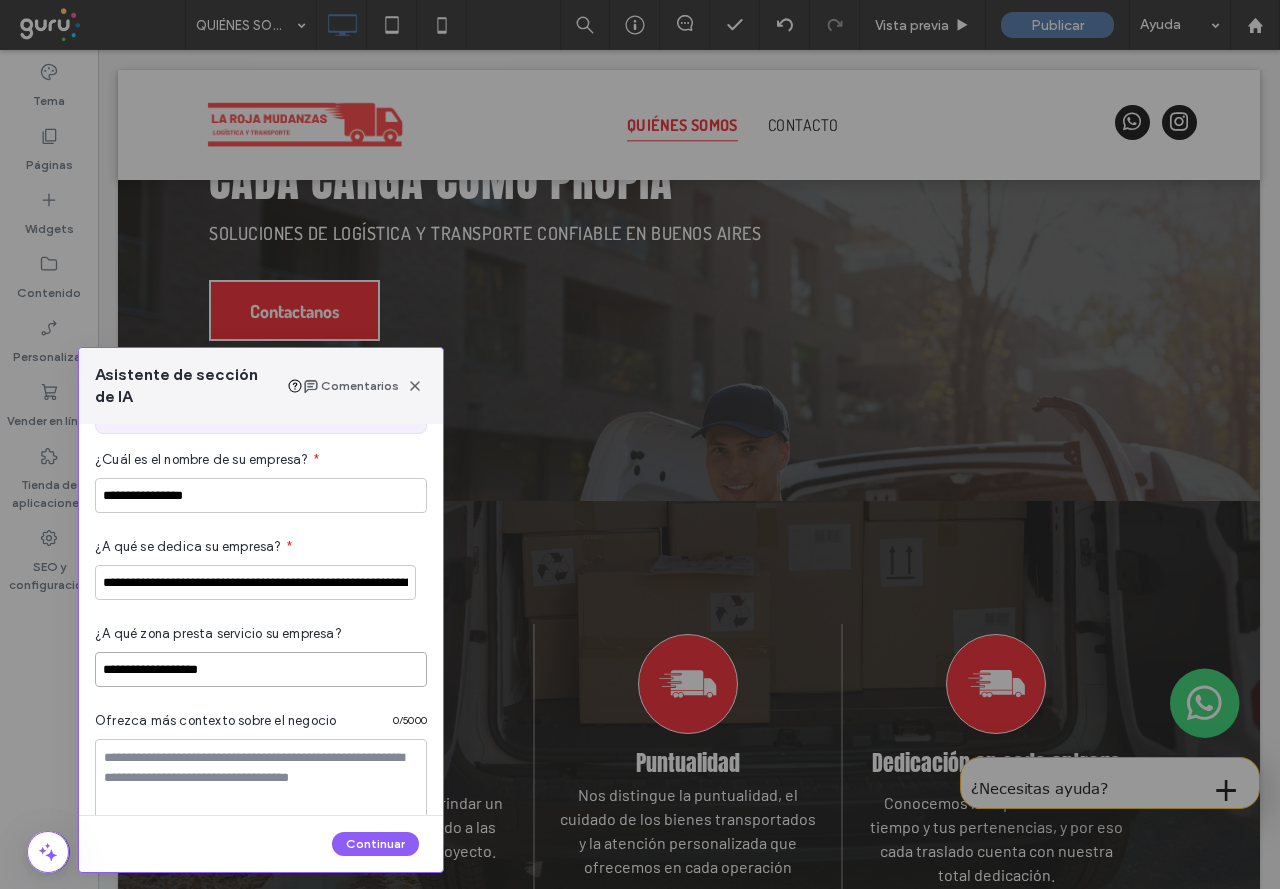 type on "**********" 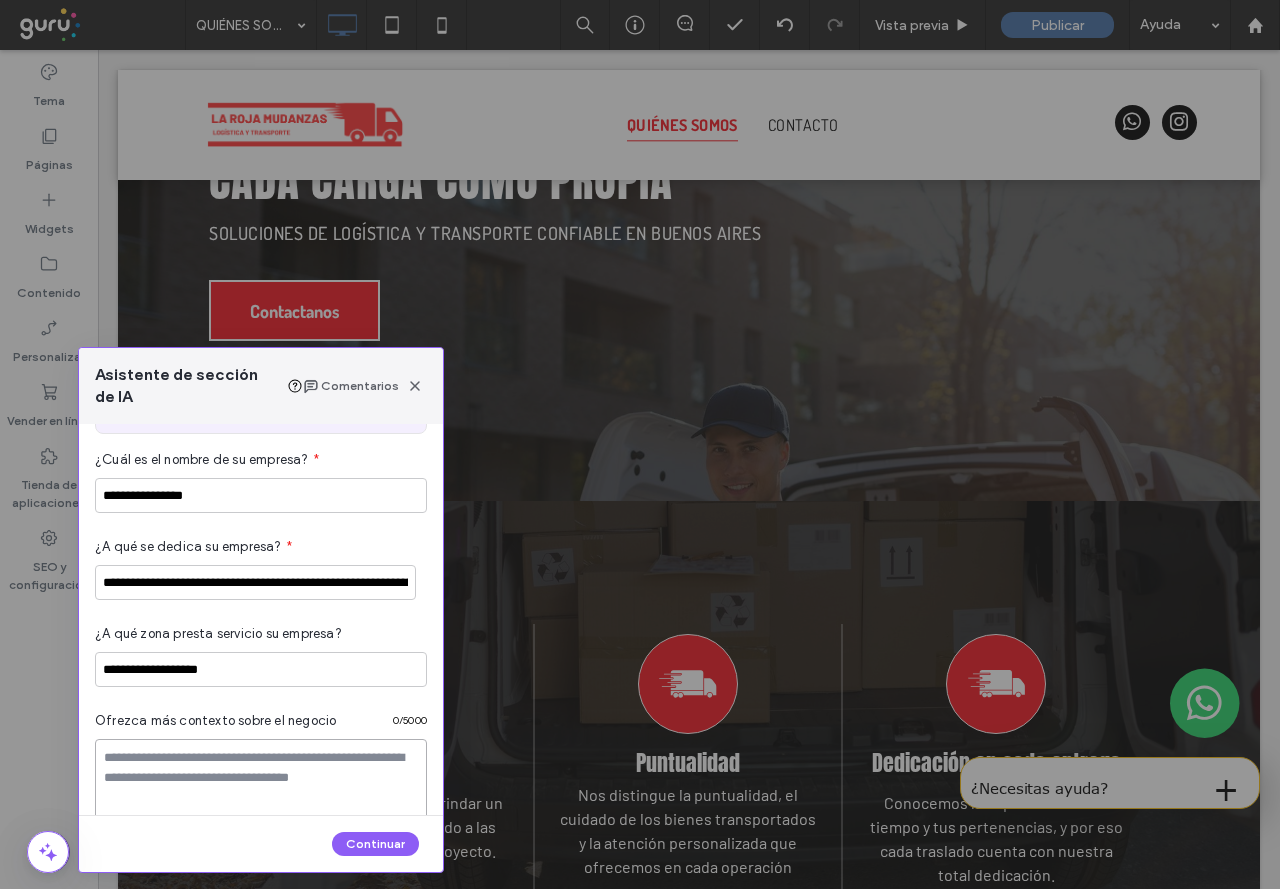 click at bounding box center (261, 789) 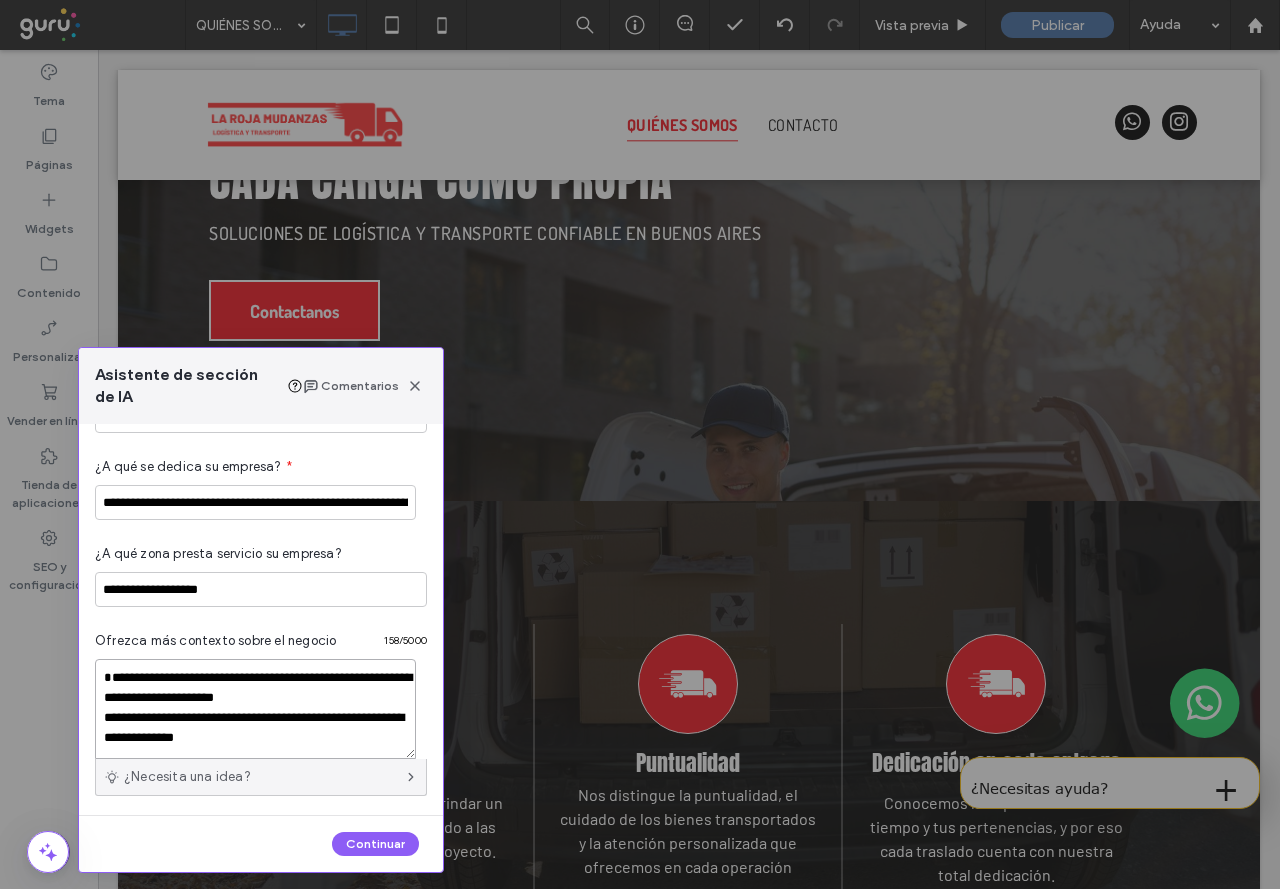 scroll, scrollTop: 272, scrollLeft: 0, axis: vertical 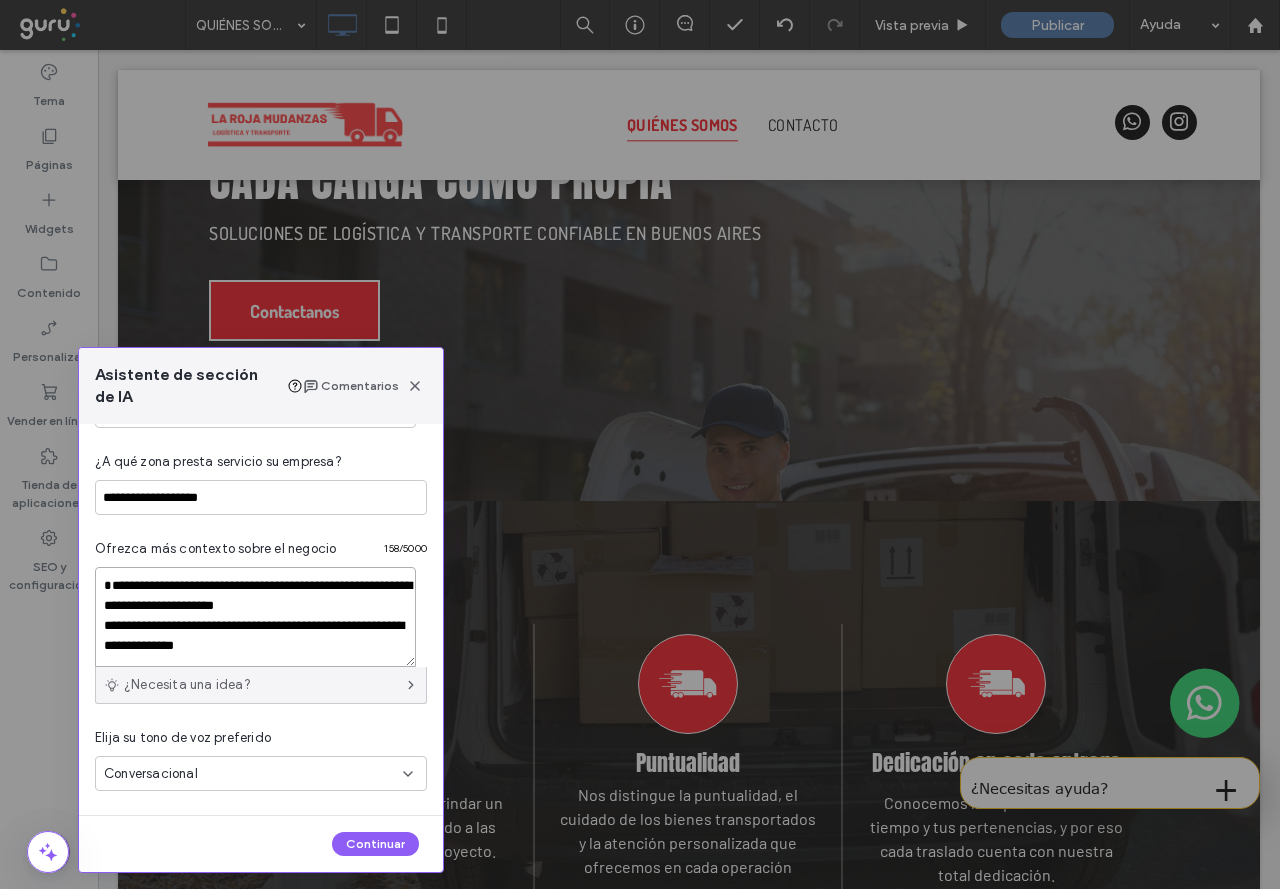 type on "**********" 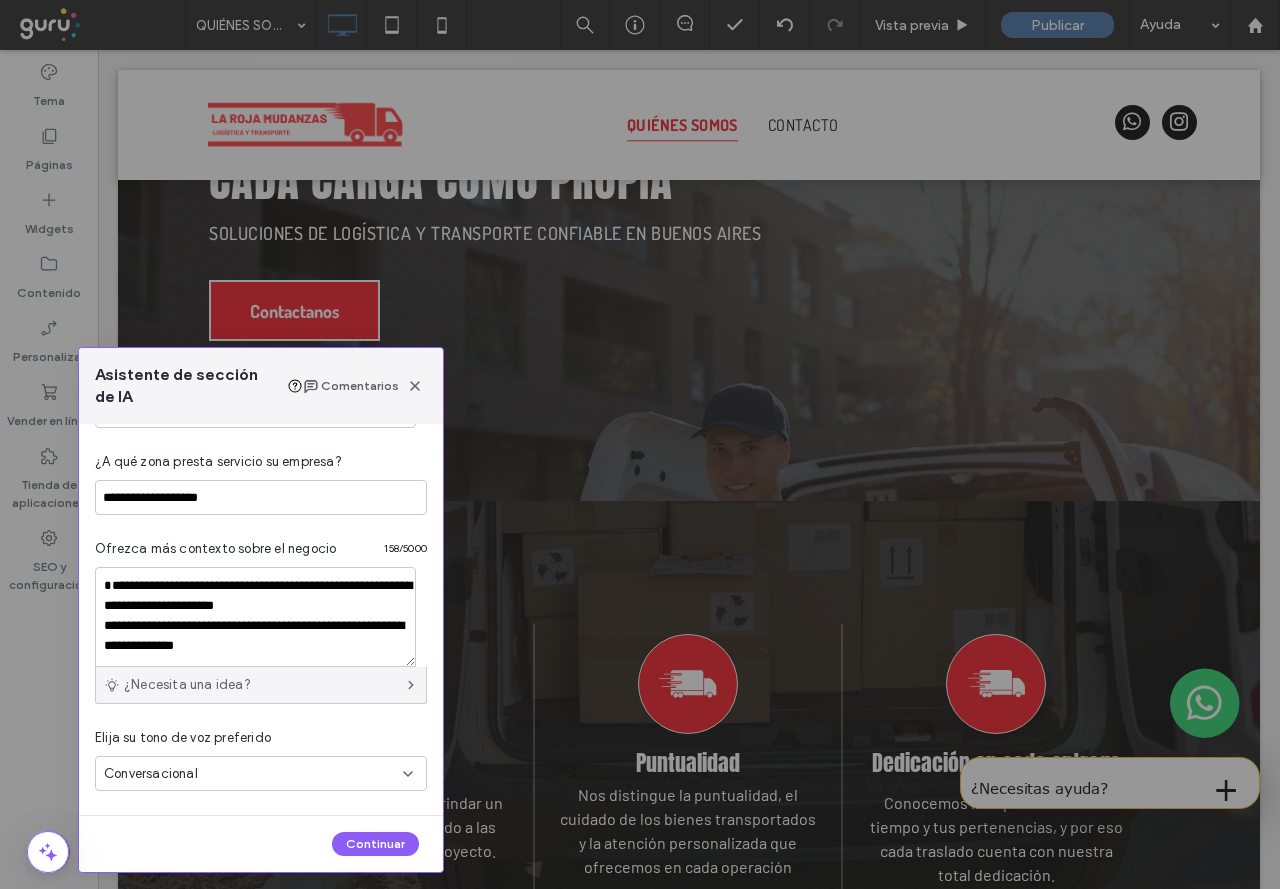 click on "¿Necesita una idea?" at bounding box center [261, 685] 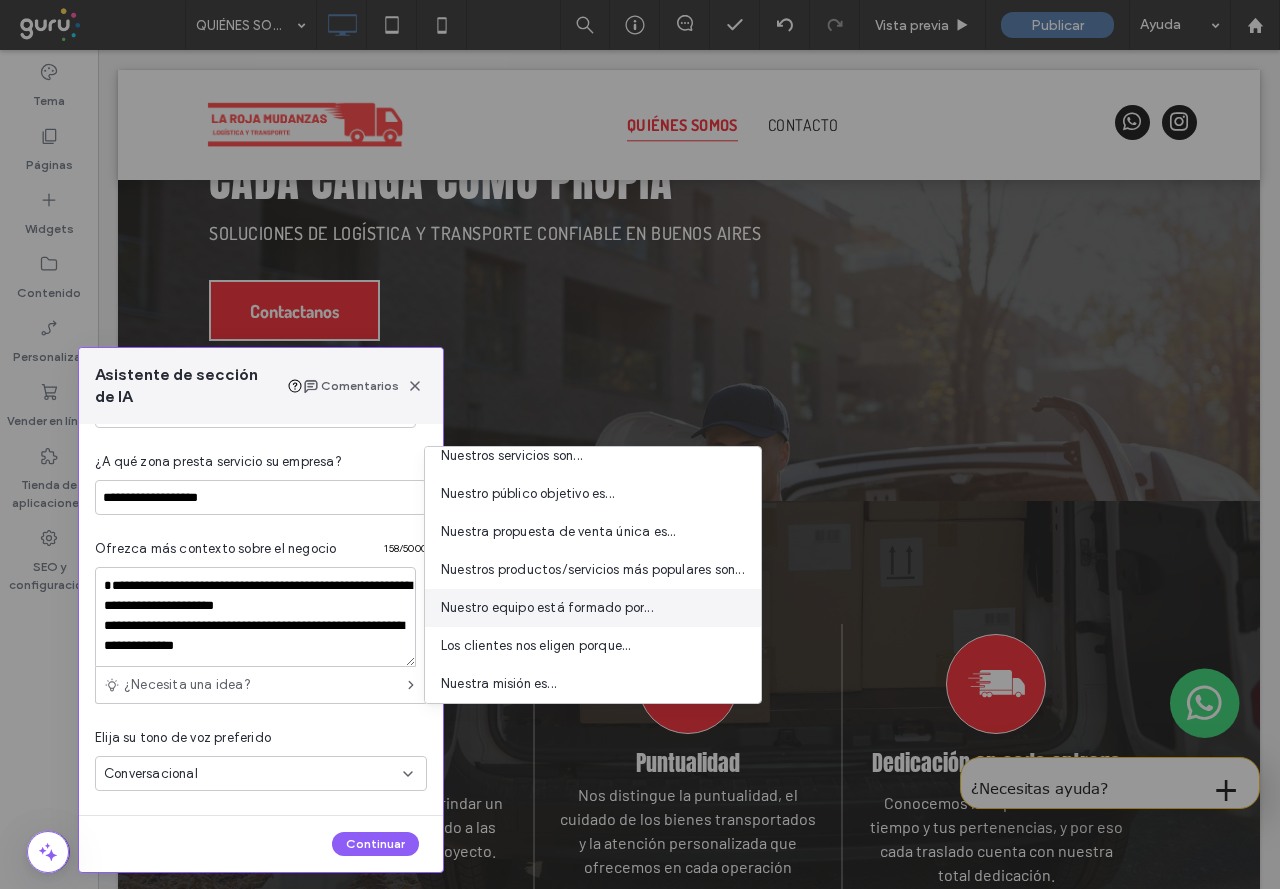 scroll, scrollTop: 100, scrollLeft: 0, axis: vertical 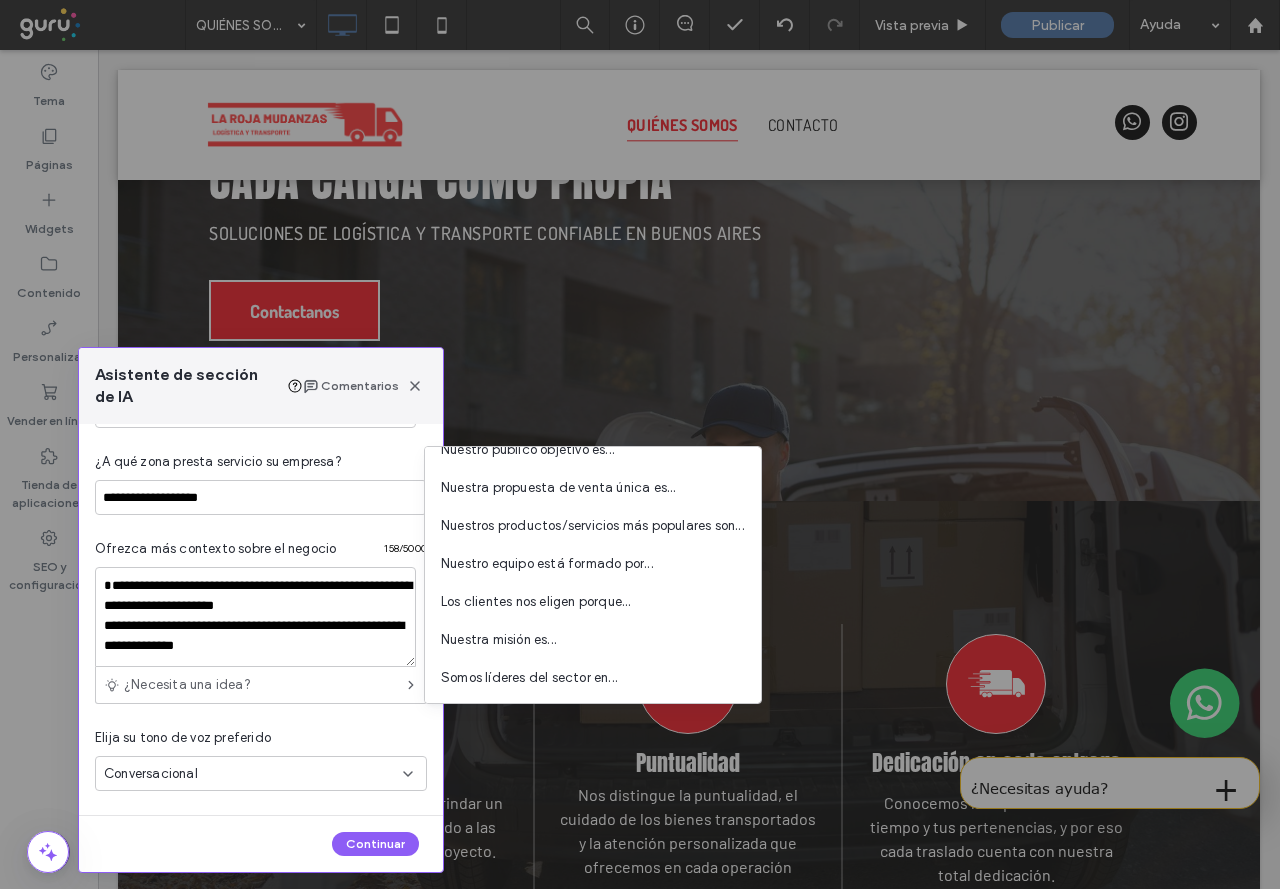 click on "**********" at bounding box center (261, 619) 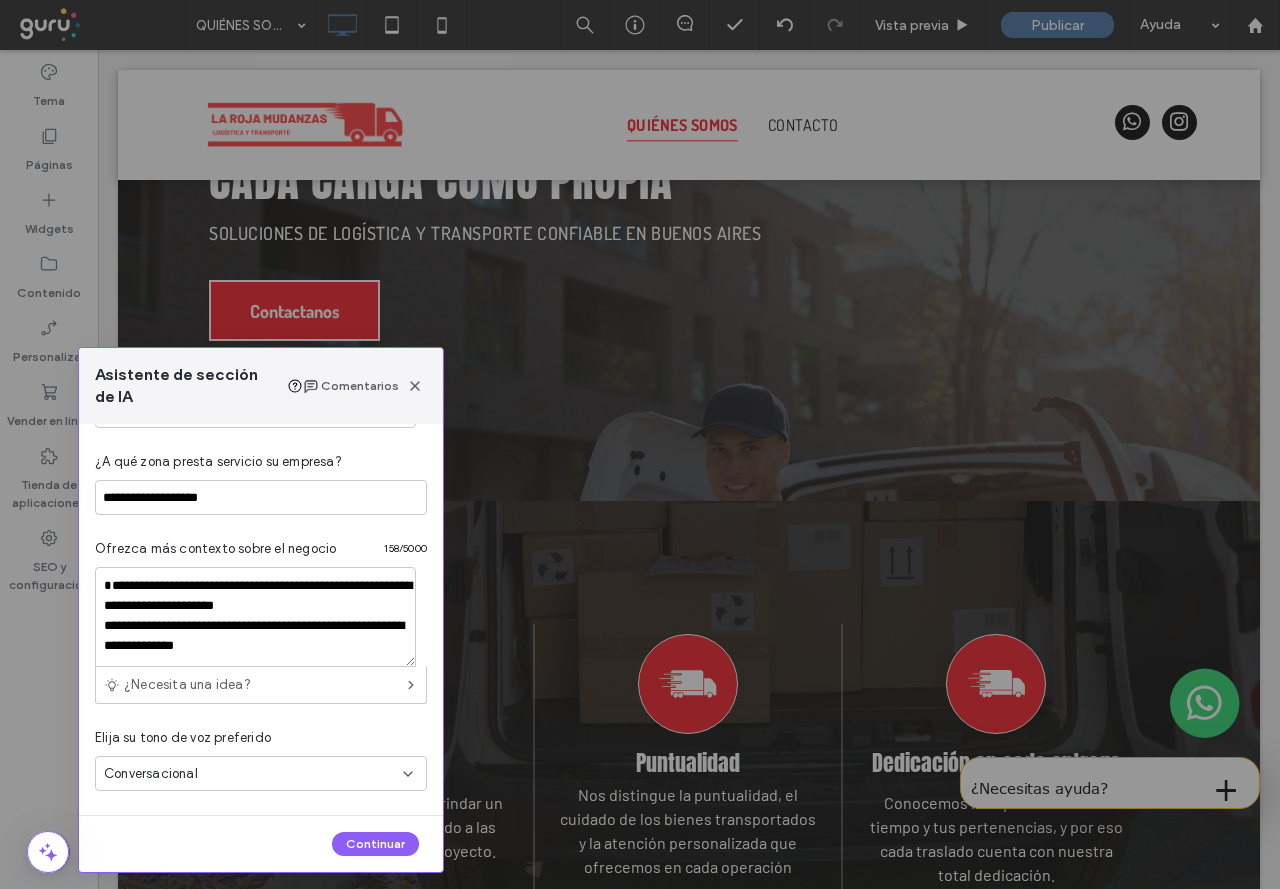 click on "Conversacional" at bounding box center [253, 774] 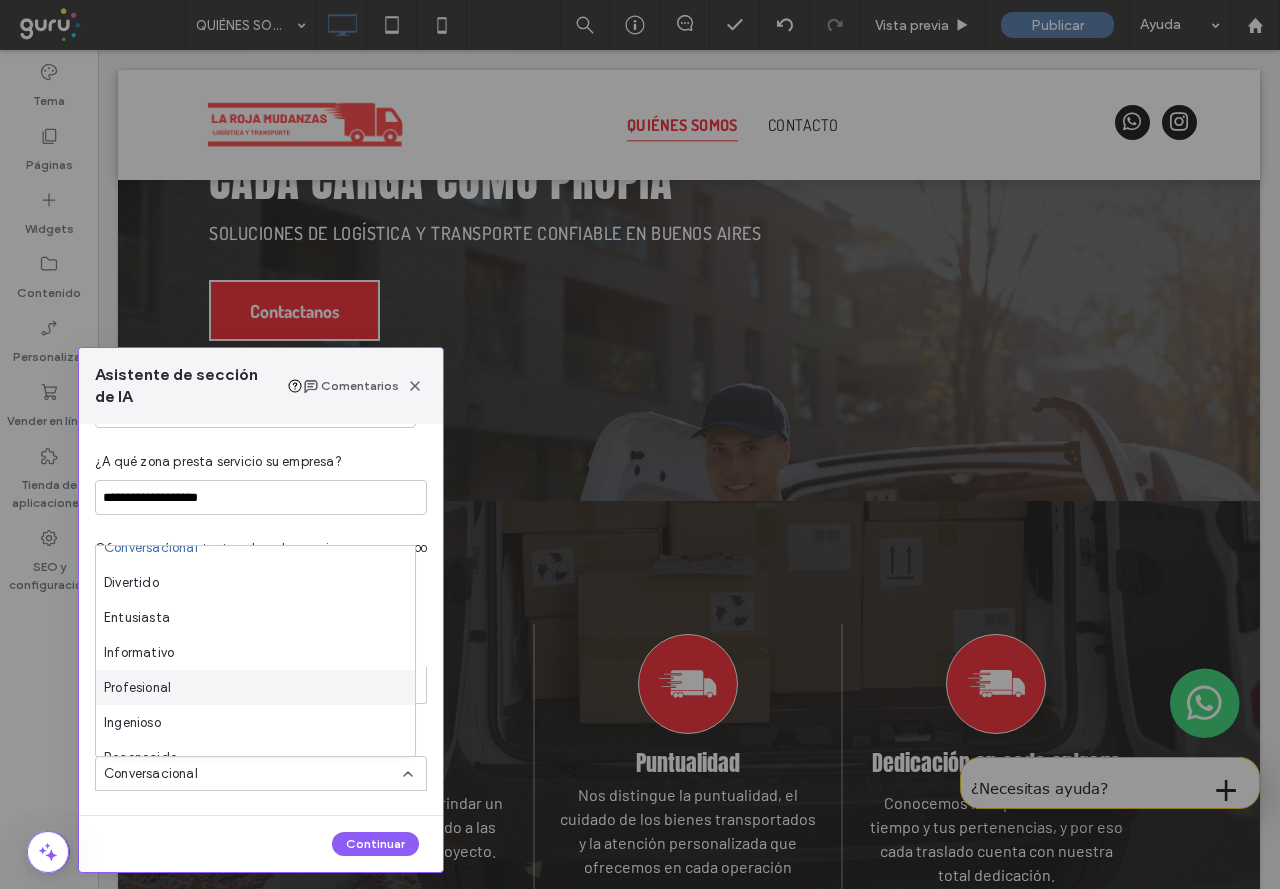 scroll, scrollTop: 0, scrollLeft: 0, axis: both 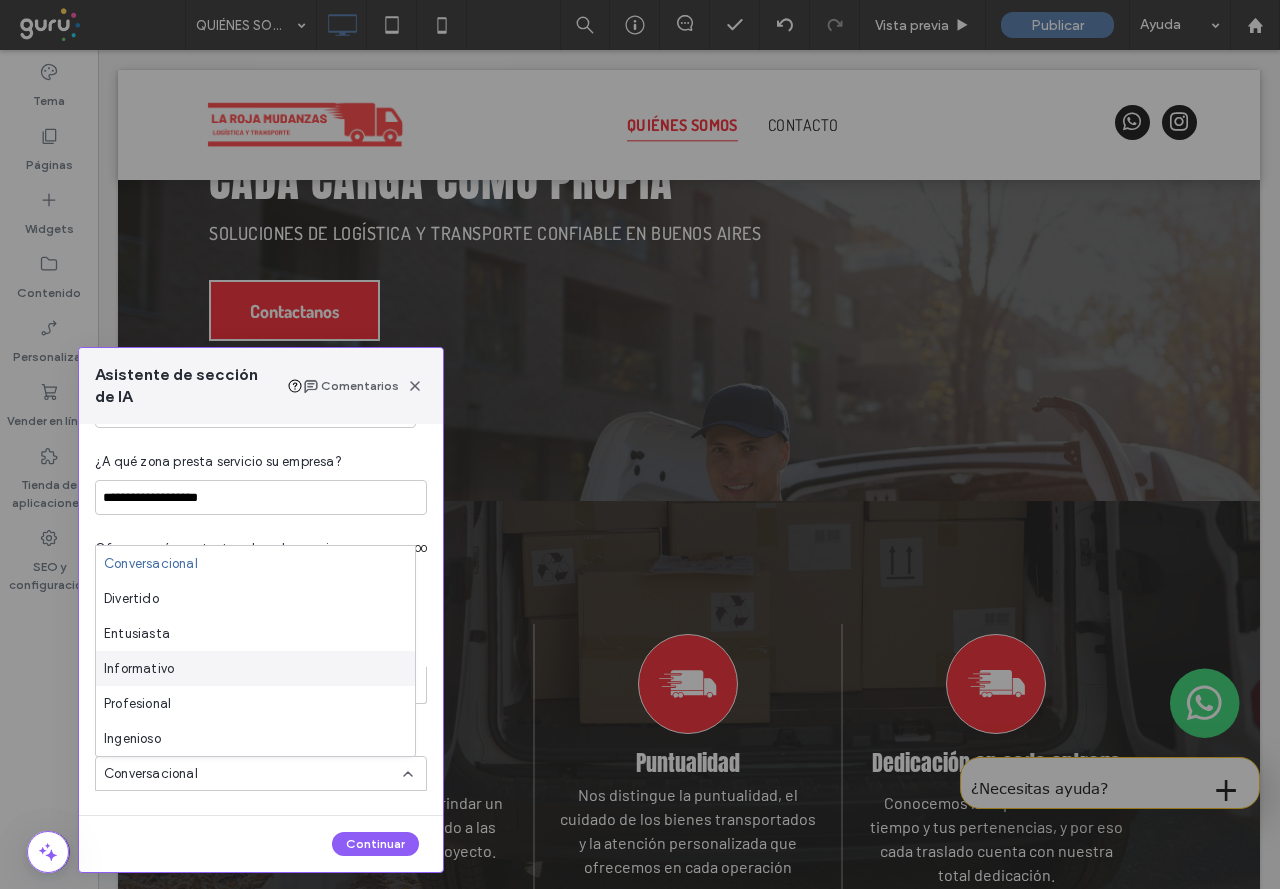 click on "Informativo" at bounding box center [255, 668] 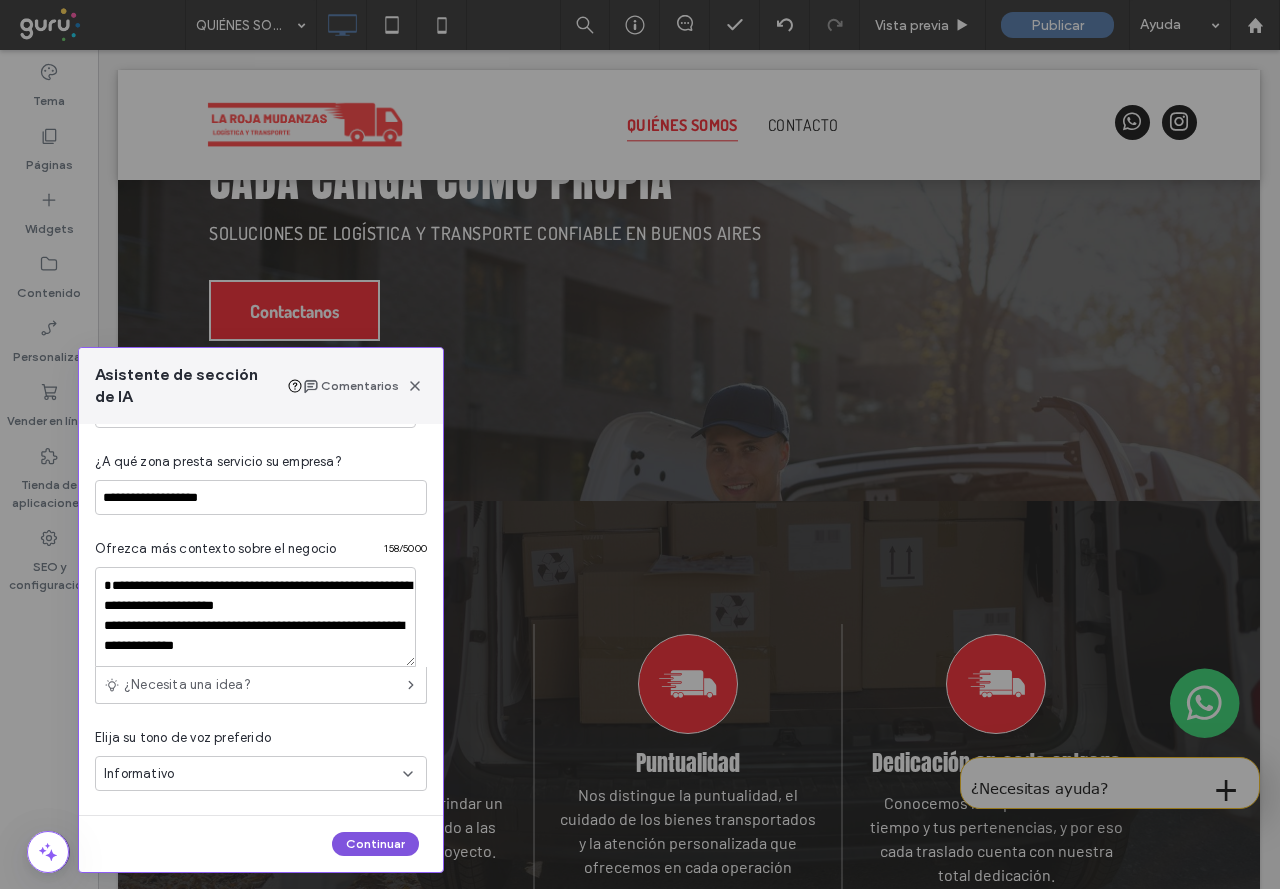 click on "Continuar" at bounding box center [375, 844] 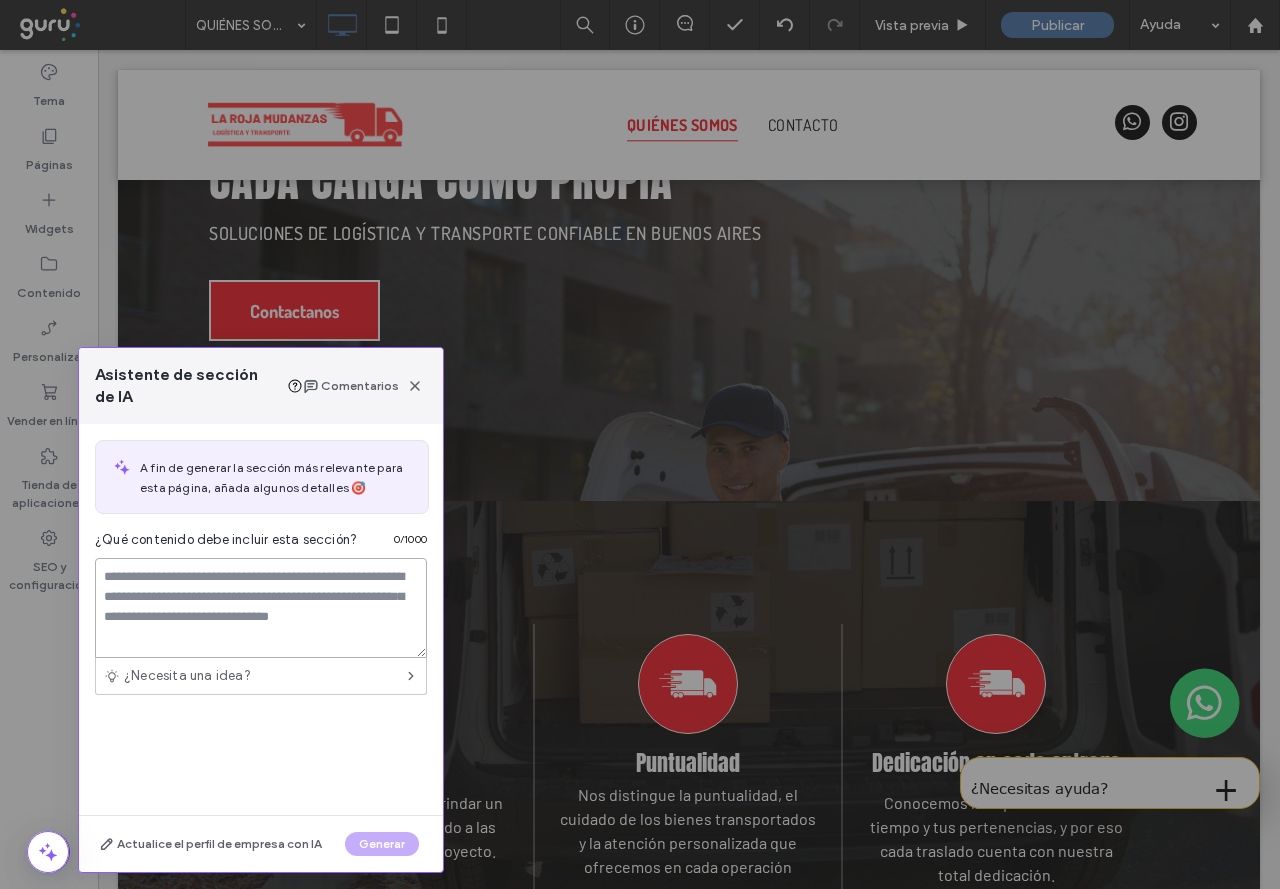 click at bounding box center (261, 608) 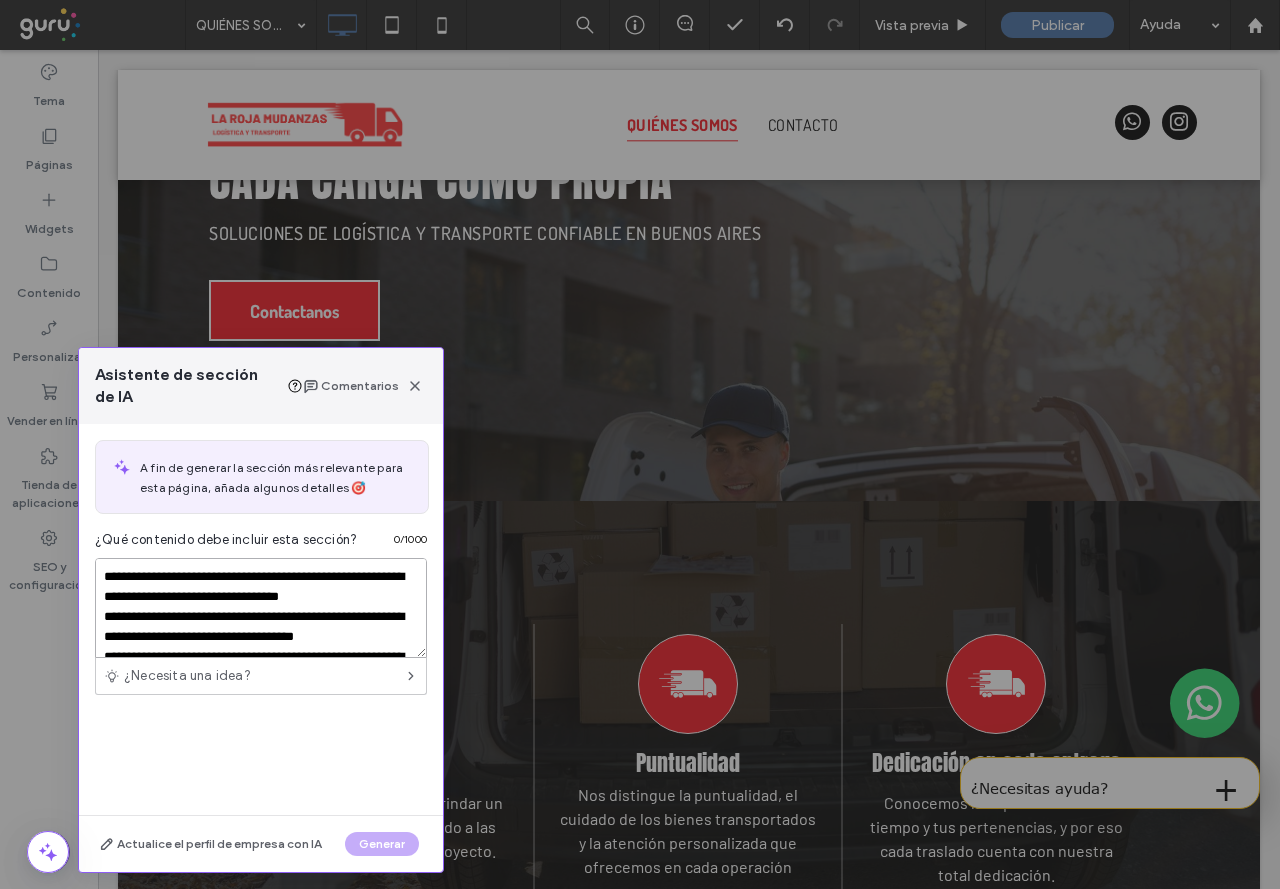 scroll, scrollTop: 267, scrollLeft: 0, axis: vertical 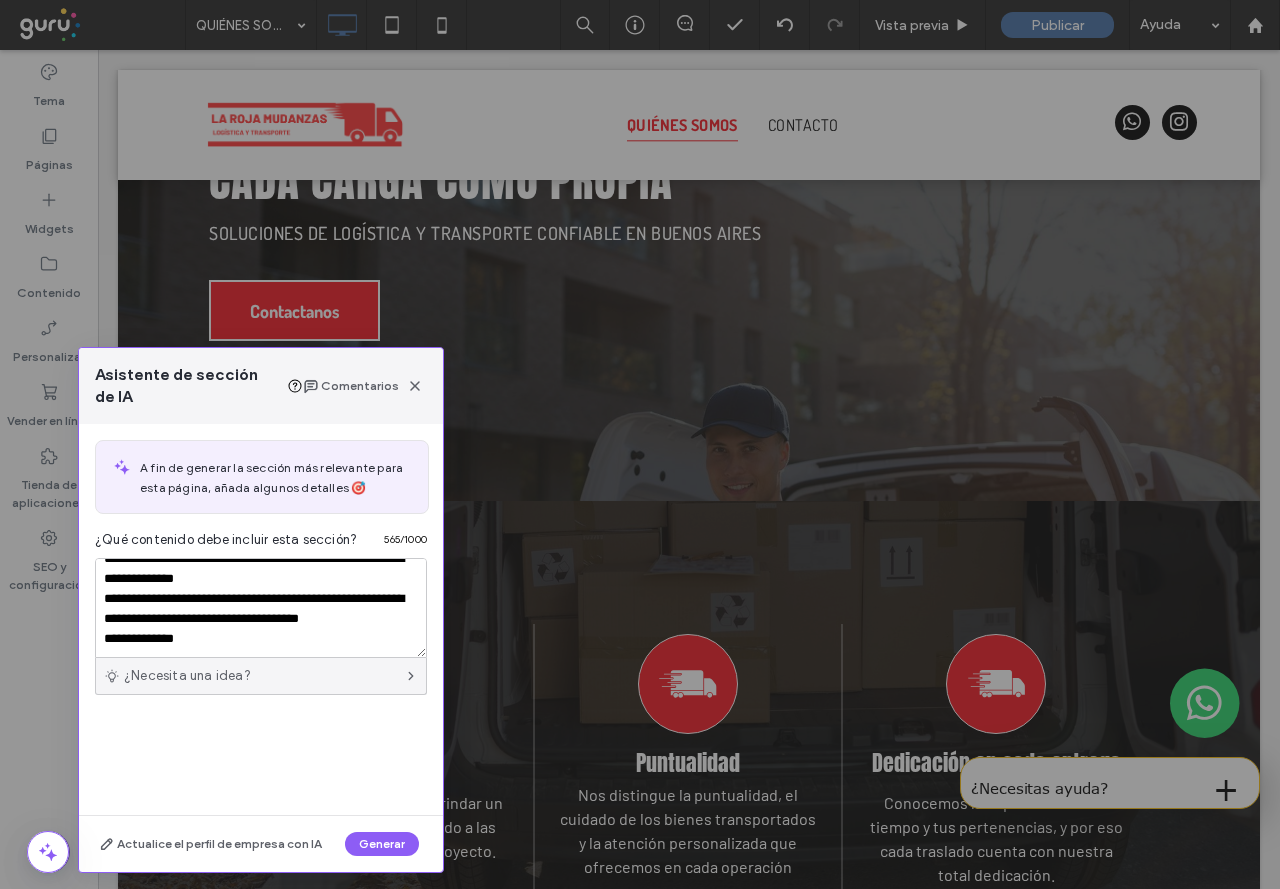 click on "¿Necesita una idea?" at bounding box center [261, 676] 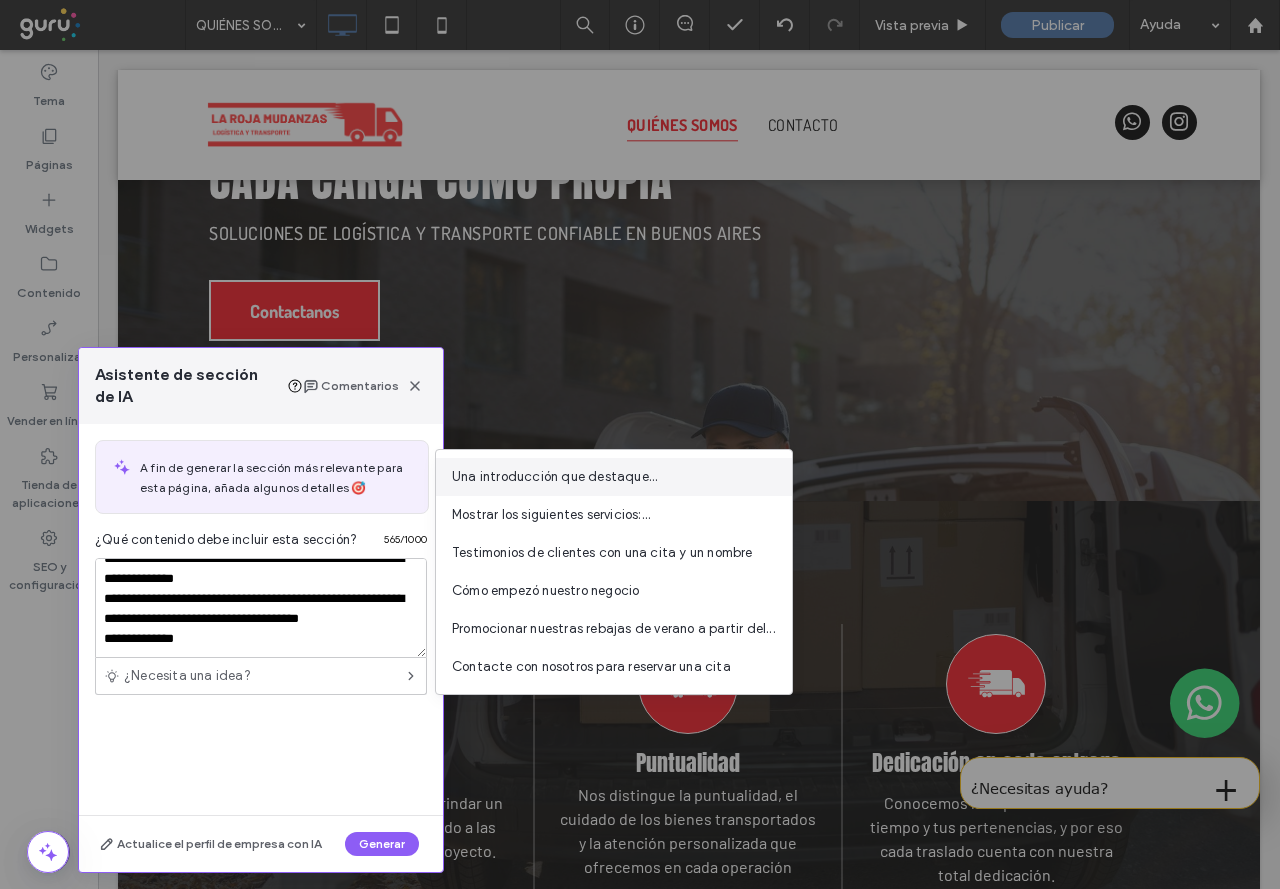click on "Una introducción que destaque..." at bounding box center (555, 477) 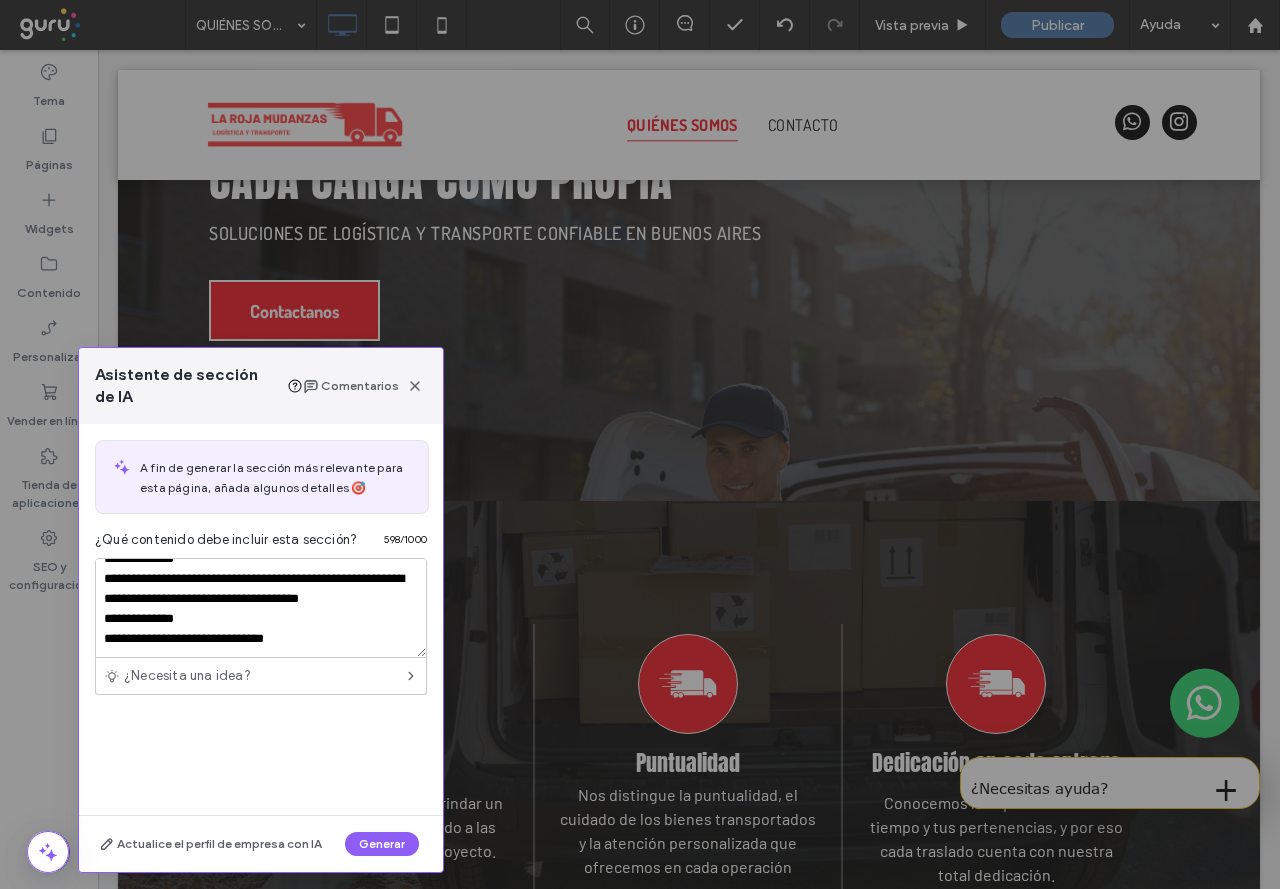 scroll, scrollTop: 298, scrollLeft: 0, axis: vertical 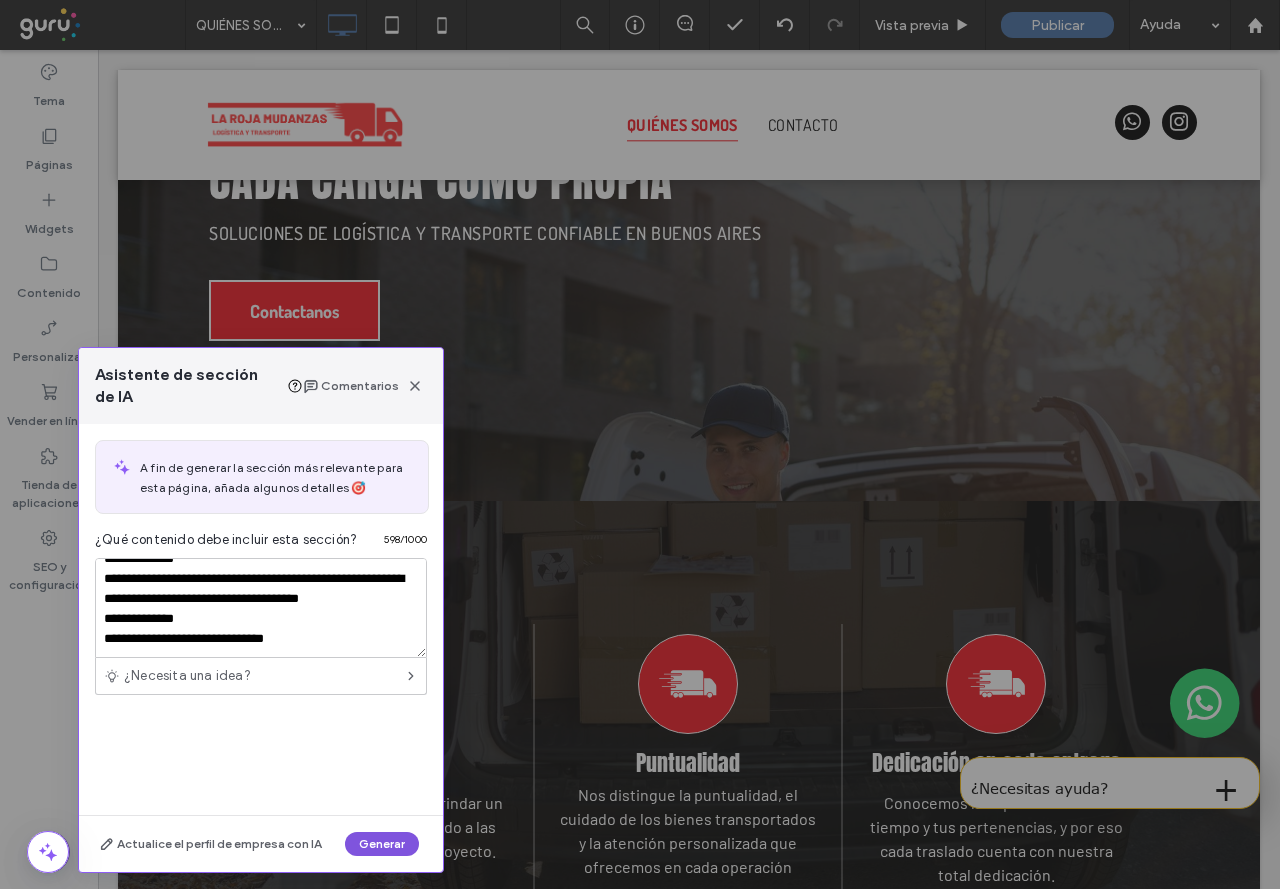 click on "Generar" at bounding box center [382, 844] 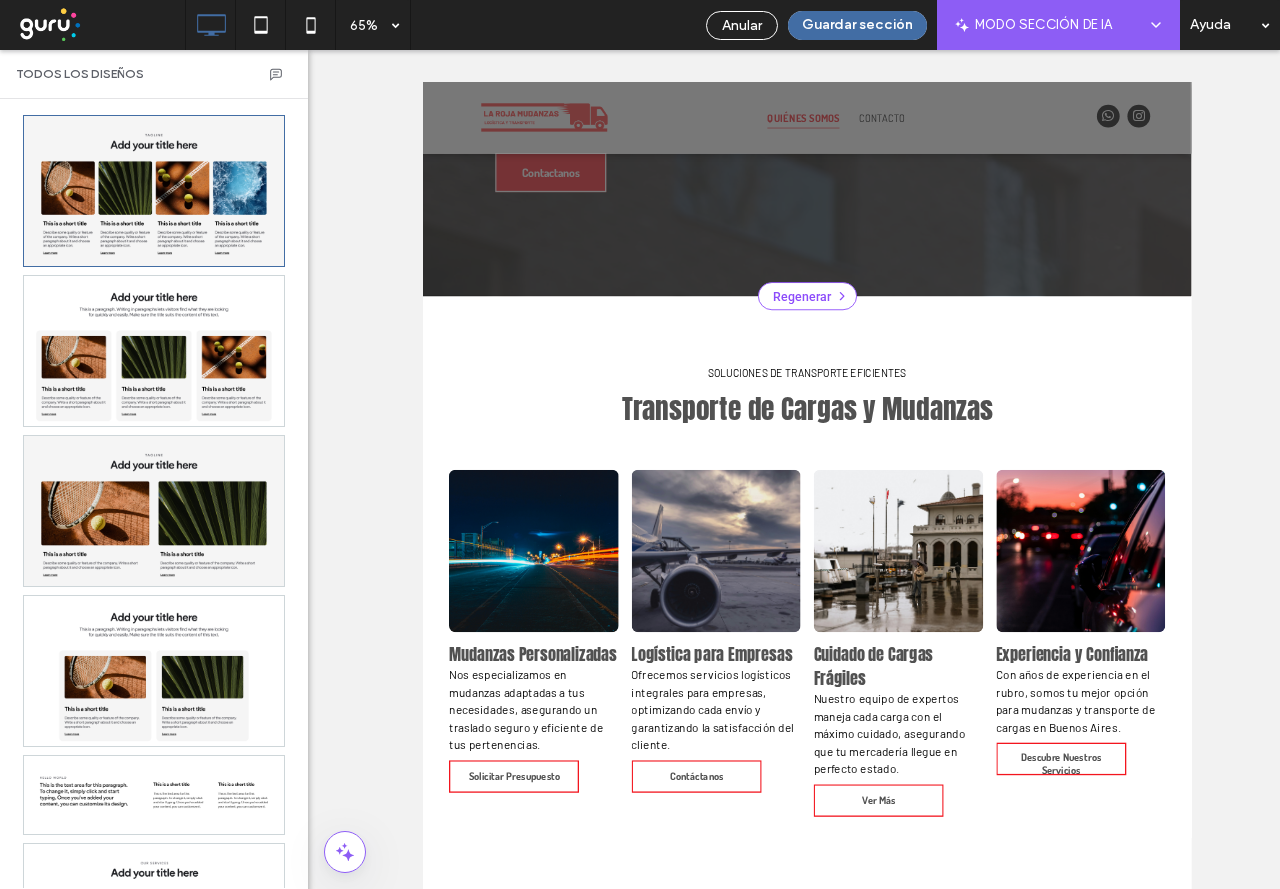 scroll, scrollTop: 571, scrollLeft: 0, axis: vertical 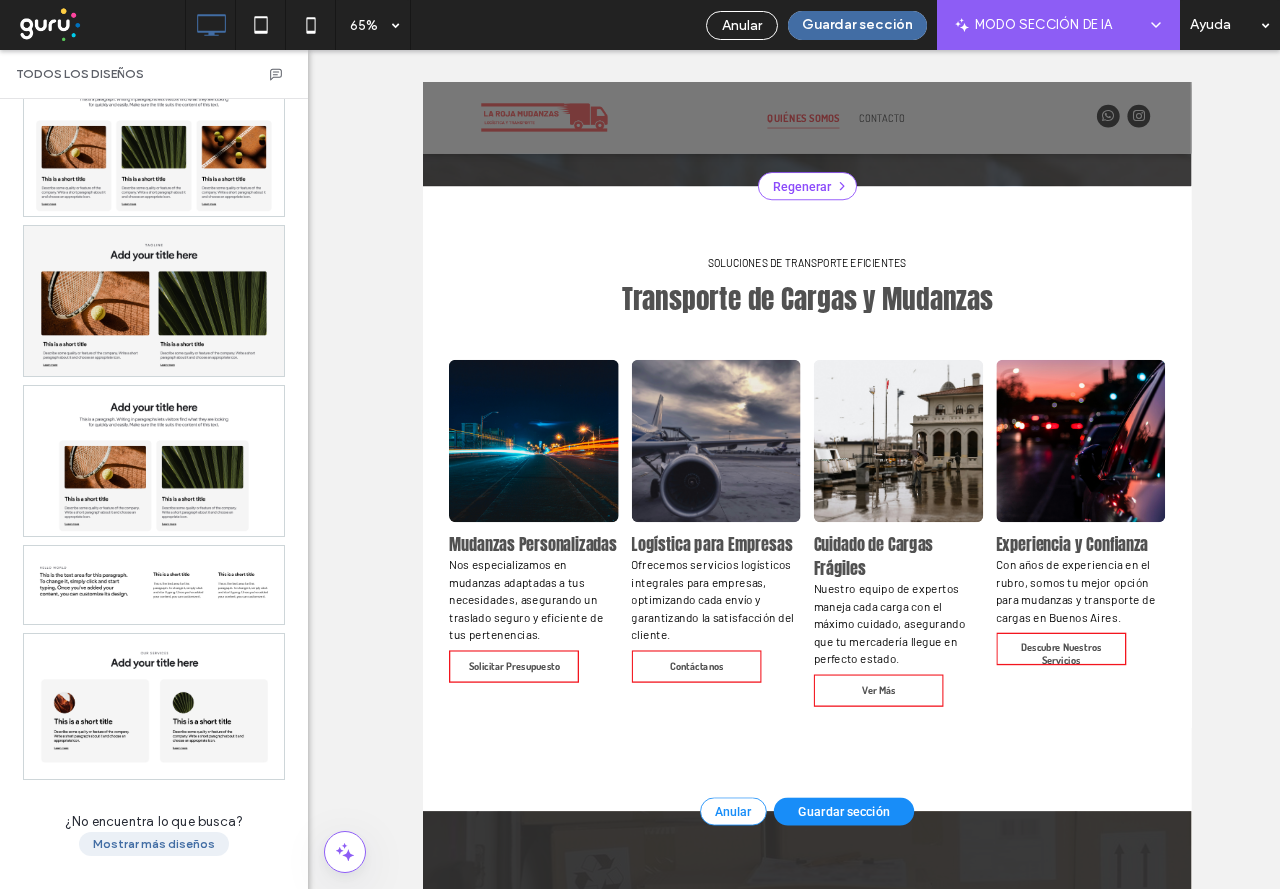 click on "Mostrar más diseños" at bounding box center [154, 844] 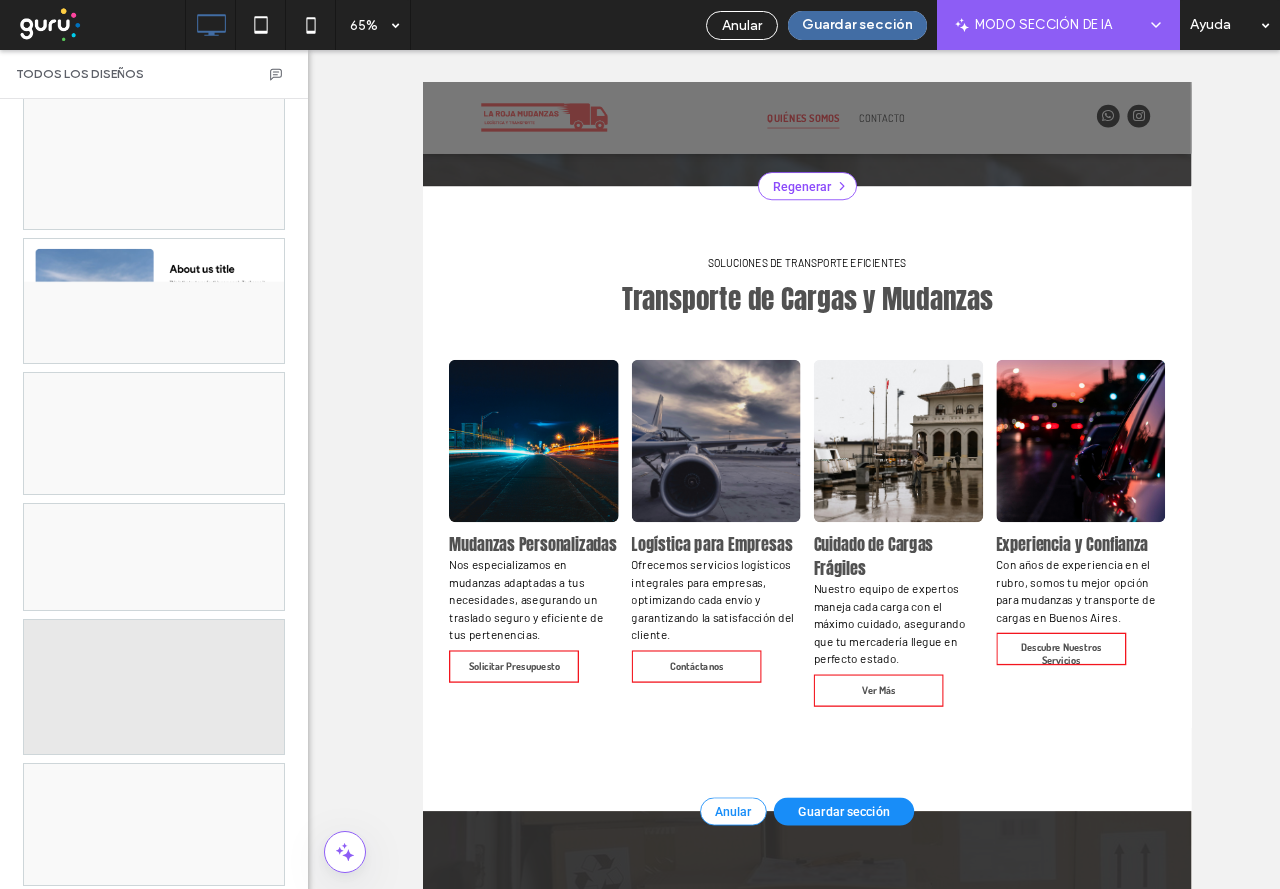 scroll, scrollTop: 3410, scrollLeft: 0, axis: vertical 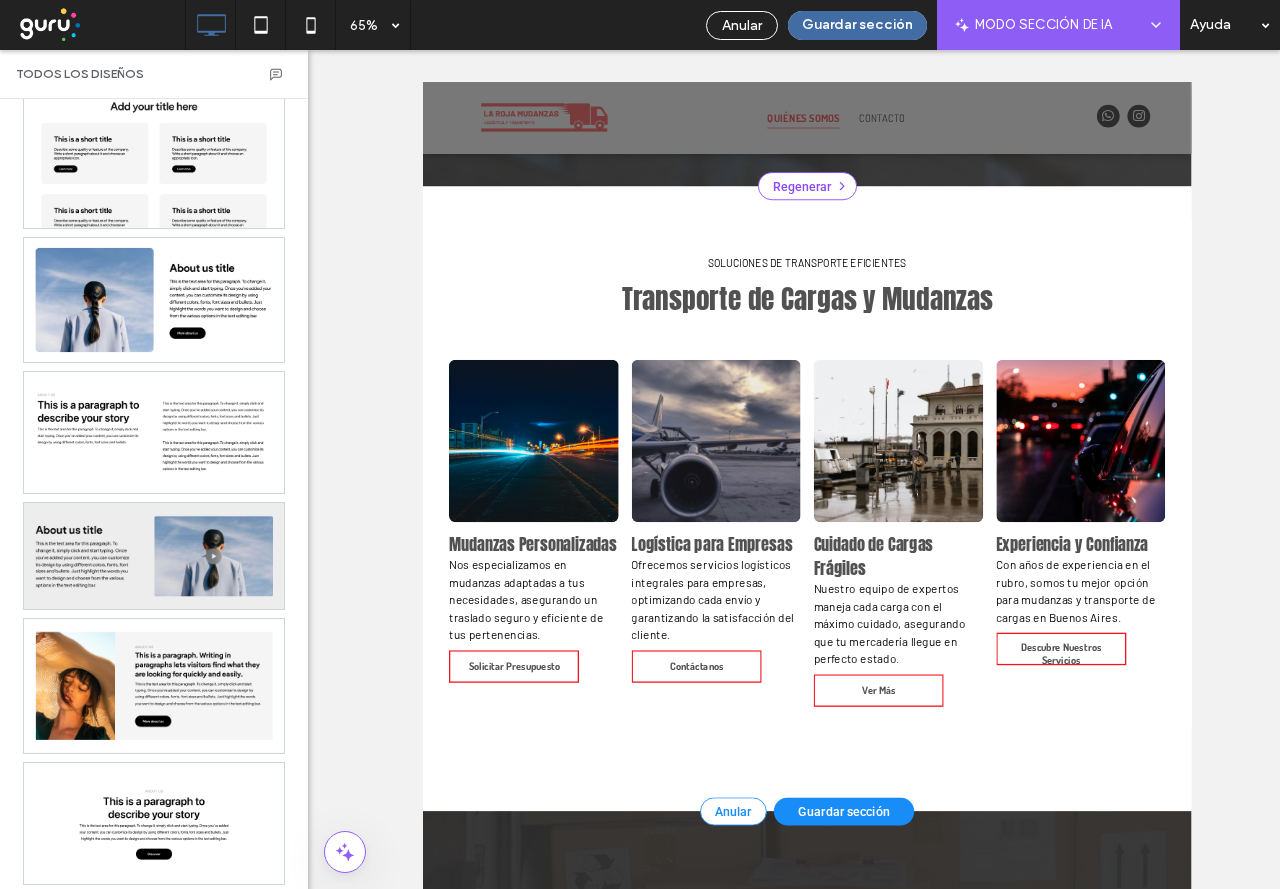 click at bounding box center (154, 556) 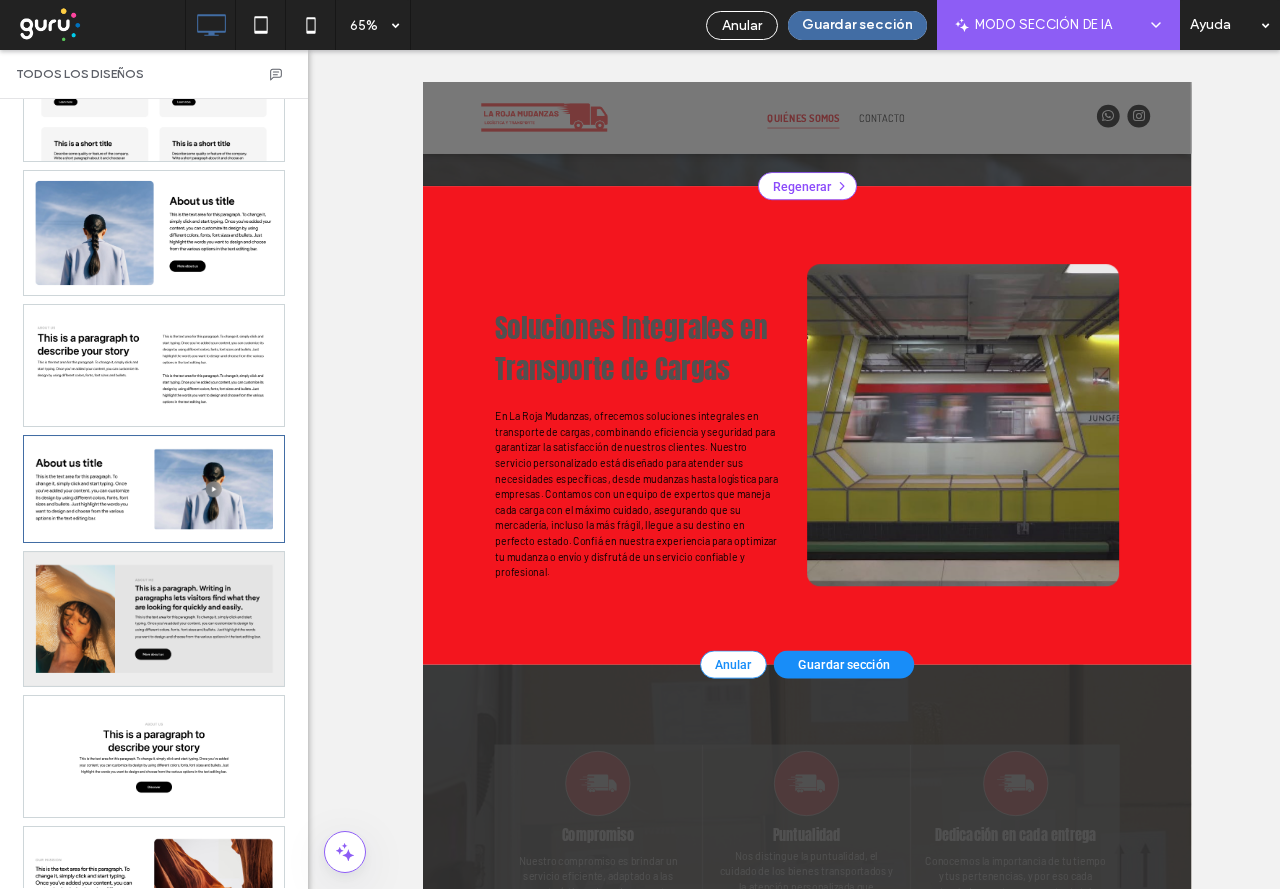 scroll, scrollTop: 3510, scrollLeft: 0, axis: vertical 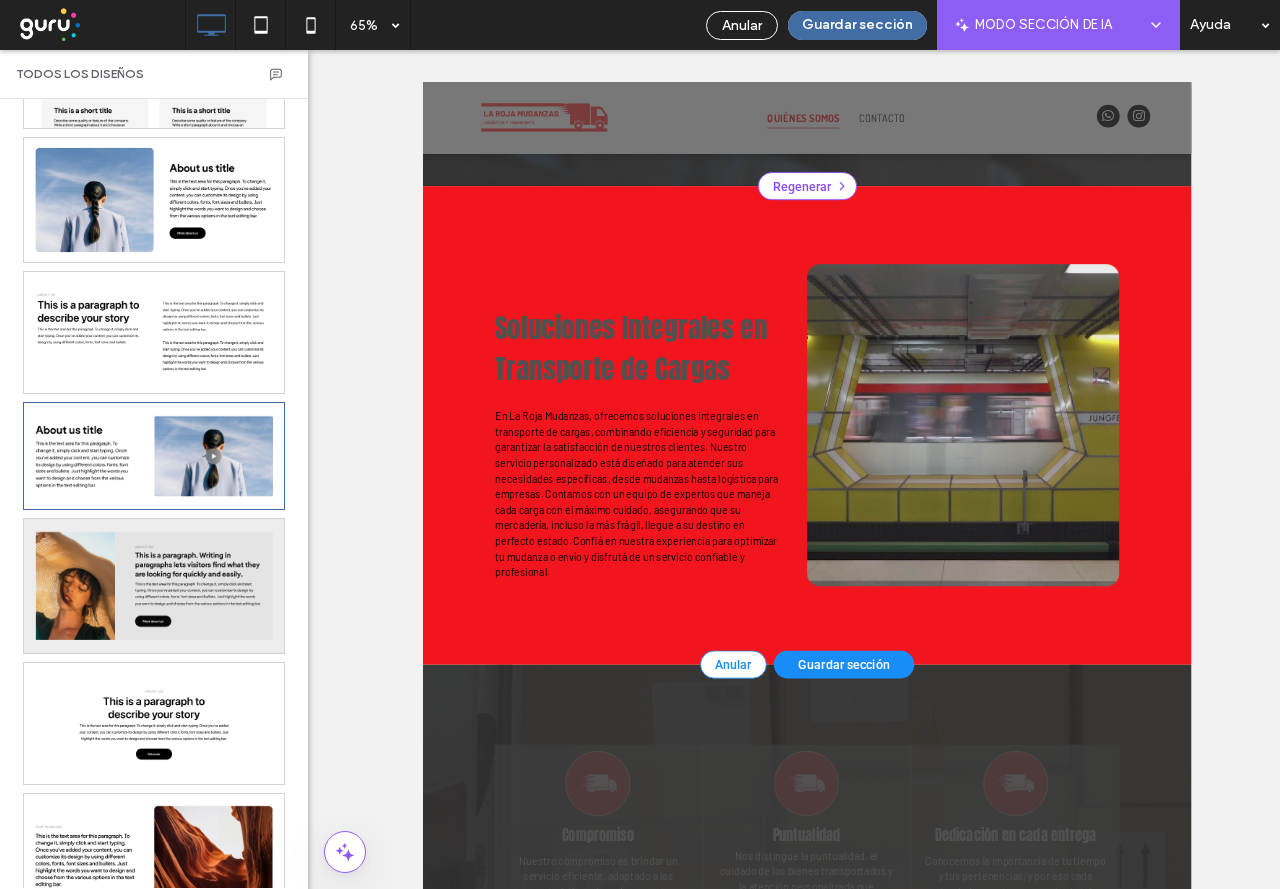 click at bounding box center [154, 586] 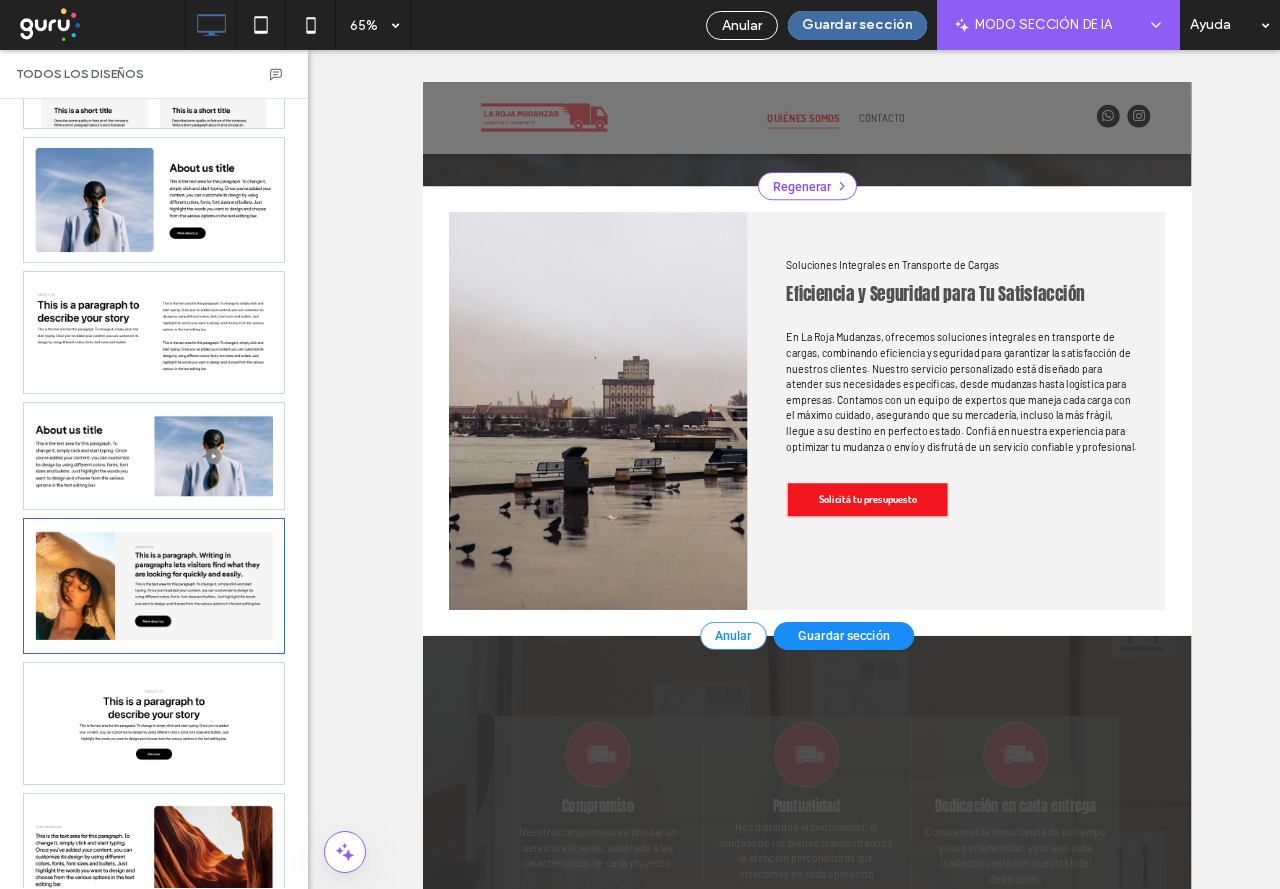 scroll, scrollTop: 471, scrollLeft: 0, axis: vertical 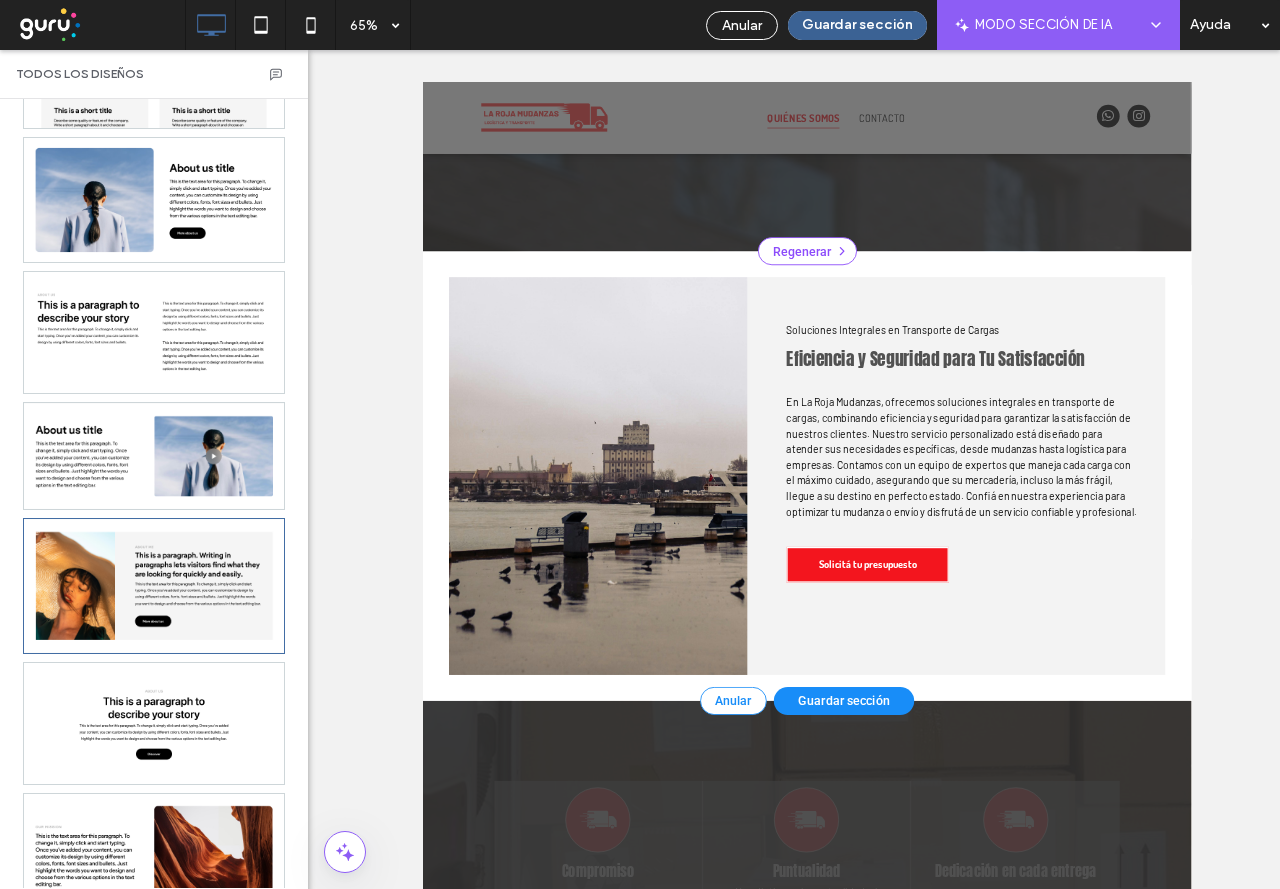 click on "Guardar sección" at bounding box center [857, 25] 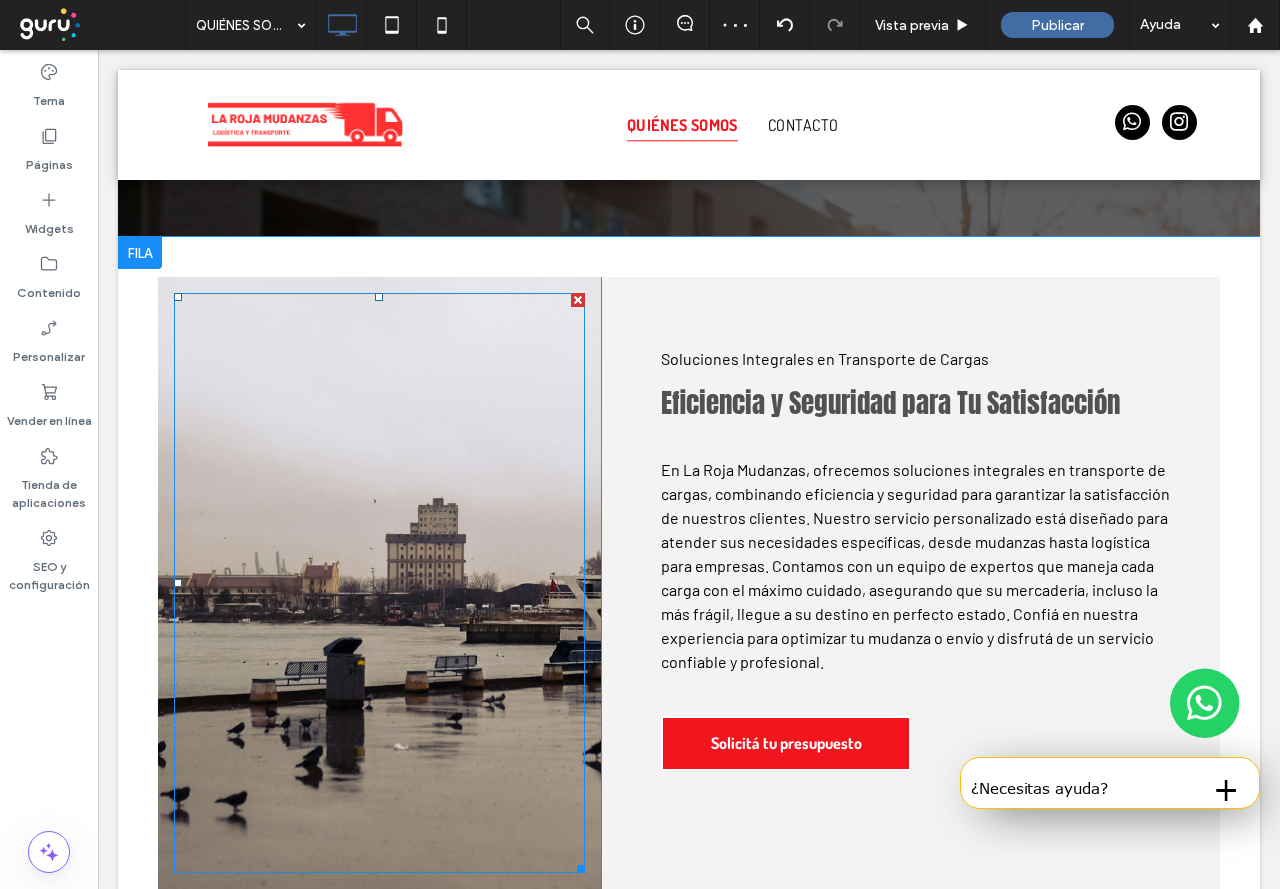 scroll, scrollTop: 671, scrollLeft: 0, axis: vertical 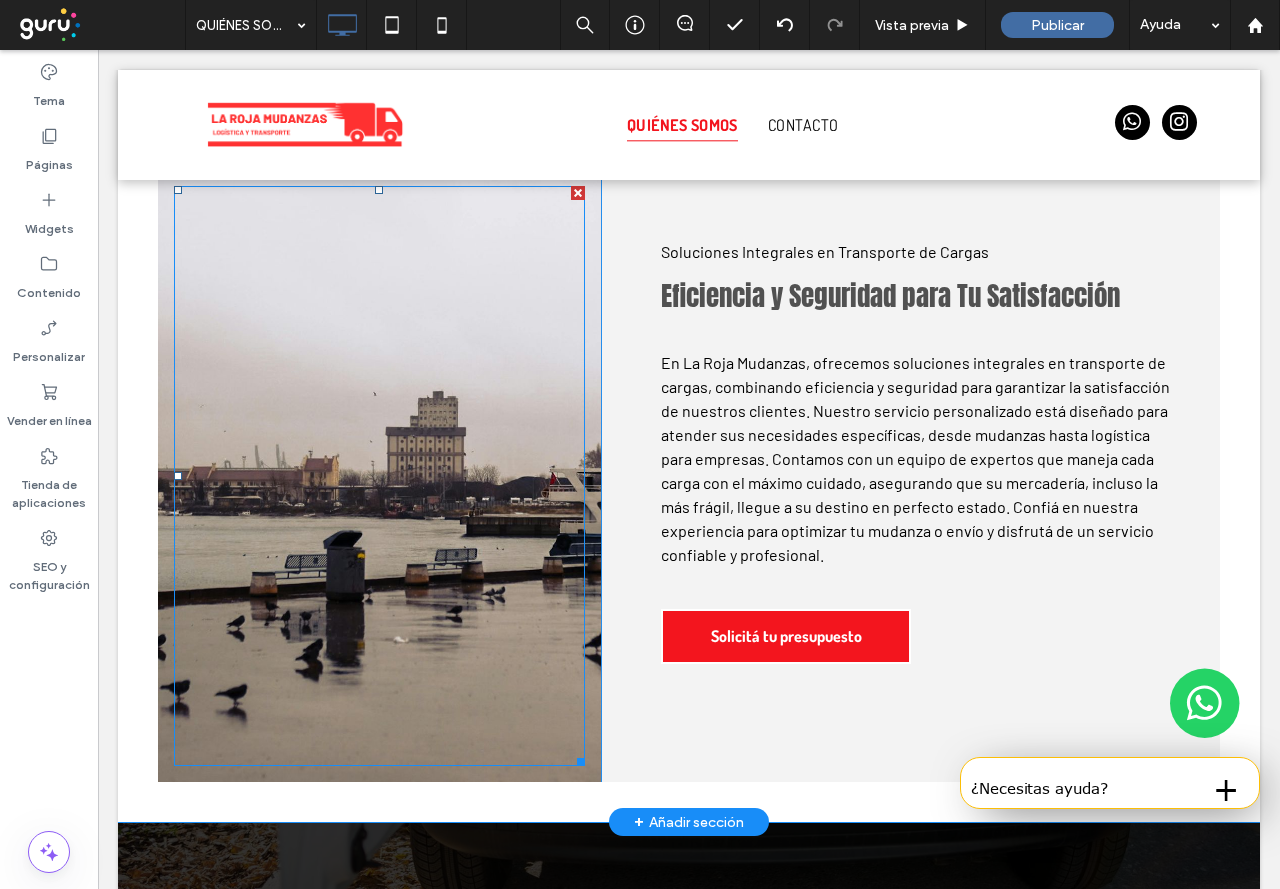 click at bounding box center [379, 476] 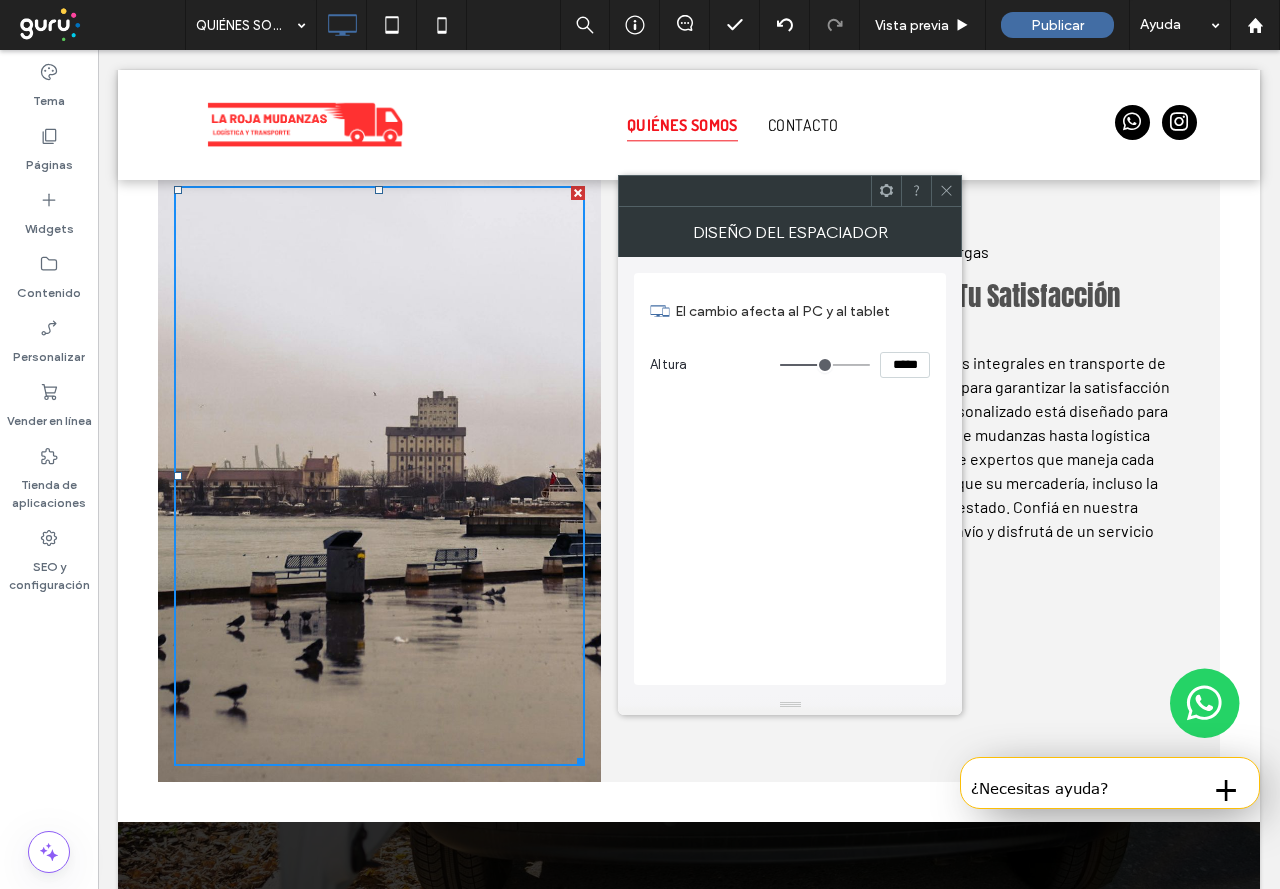 click 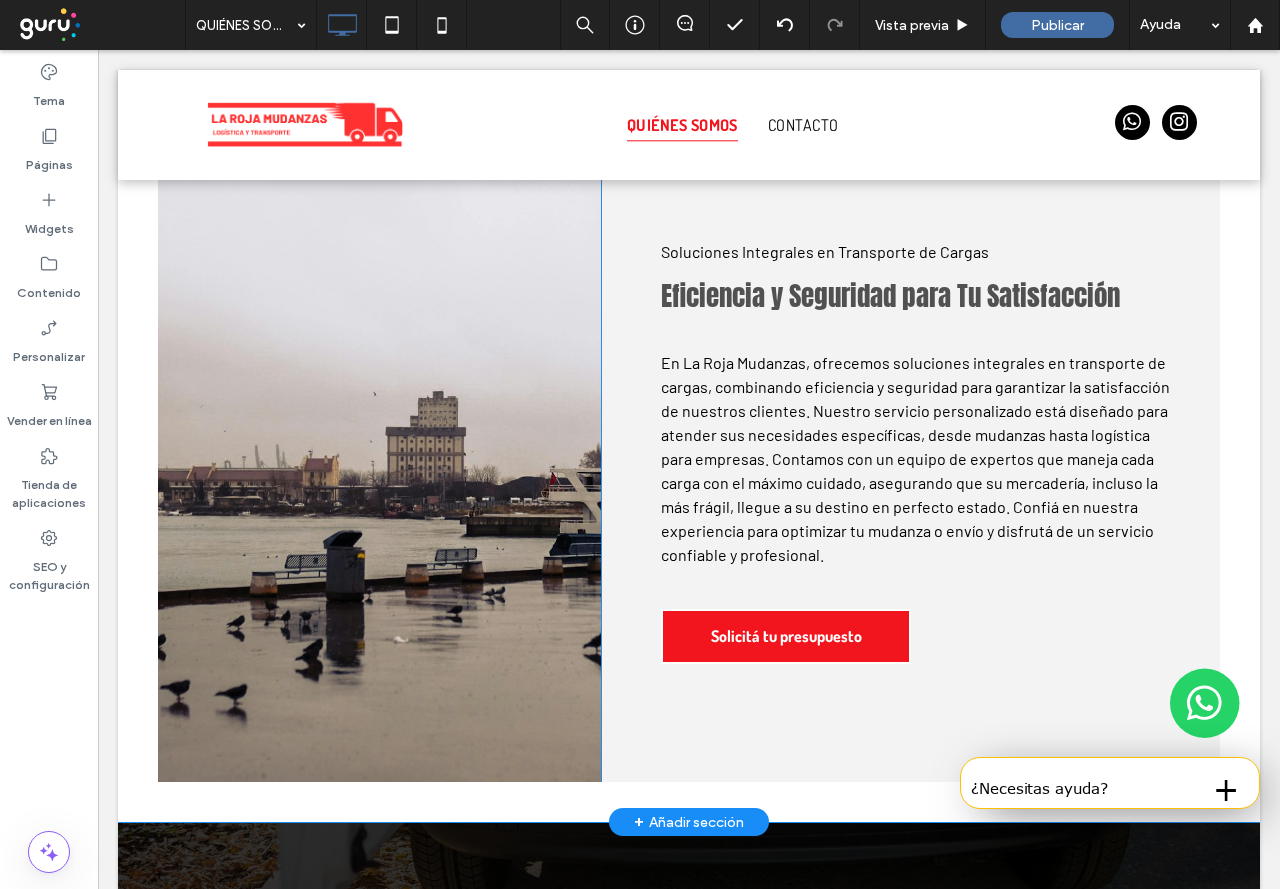 click on "Click To Paste" at bounding box center [379, 476] 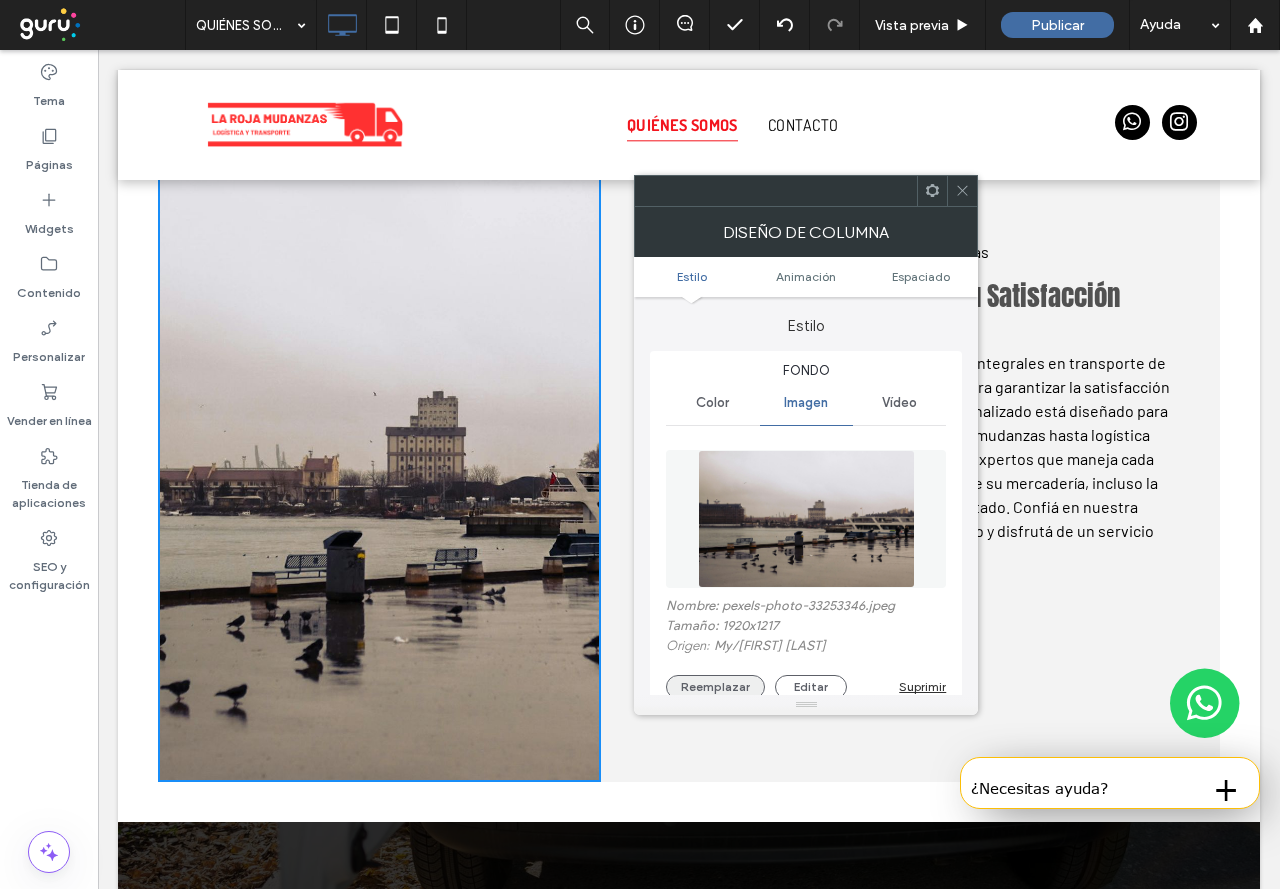 click on "Reemplazar" at bounding box center (715, 687) 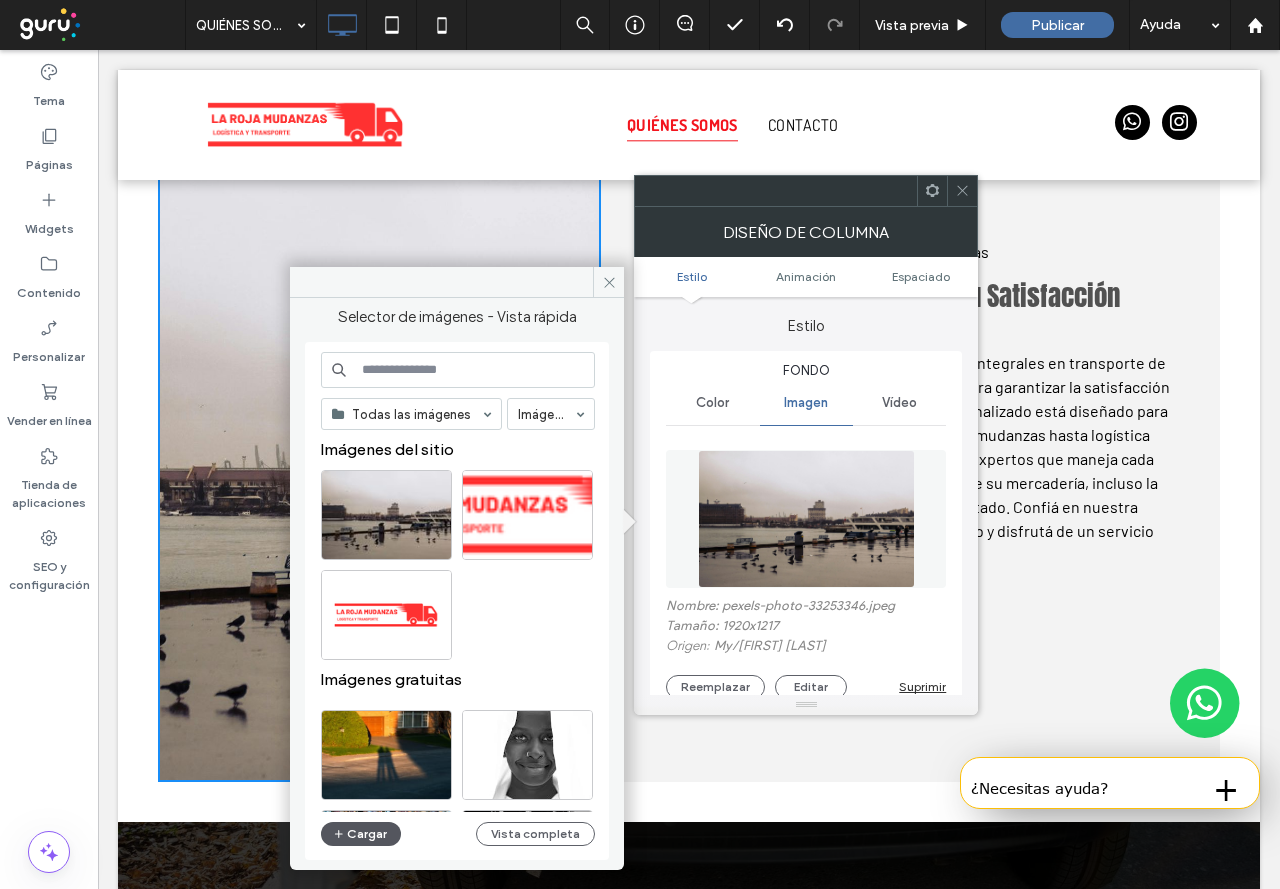 click on "Cargar" at bounding box center [361, 834] 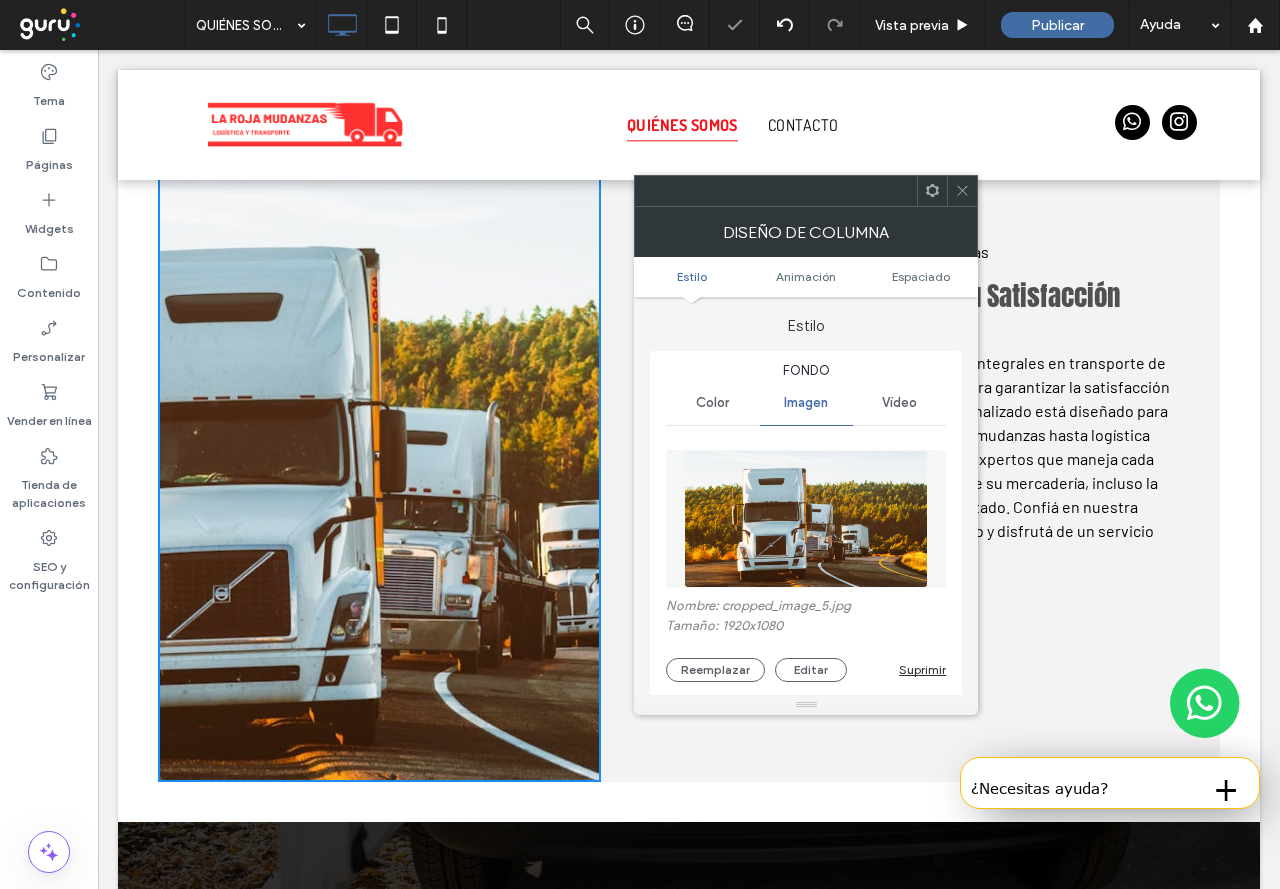 click 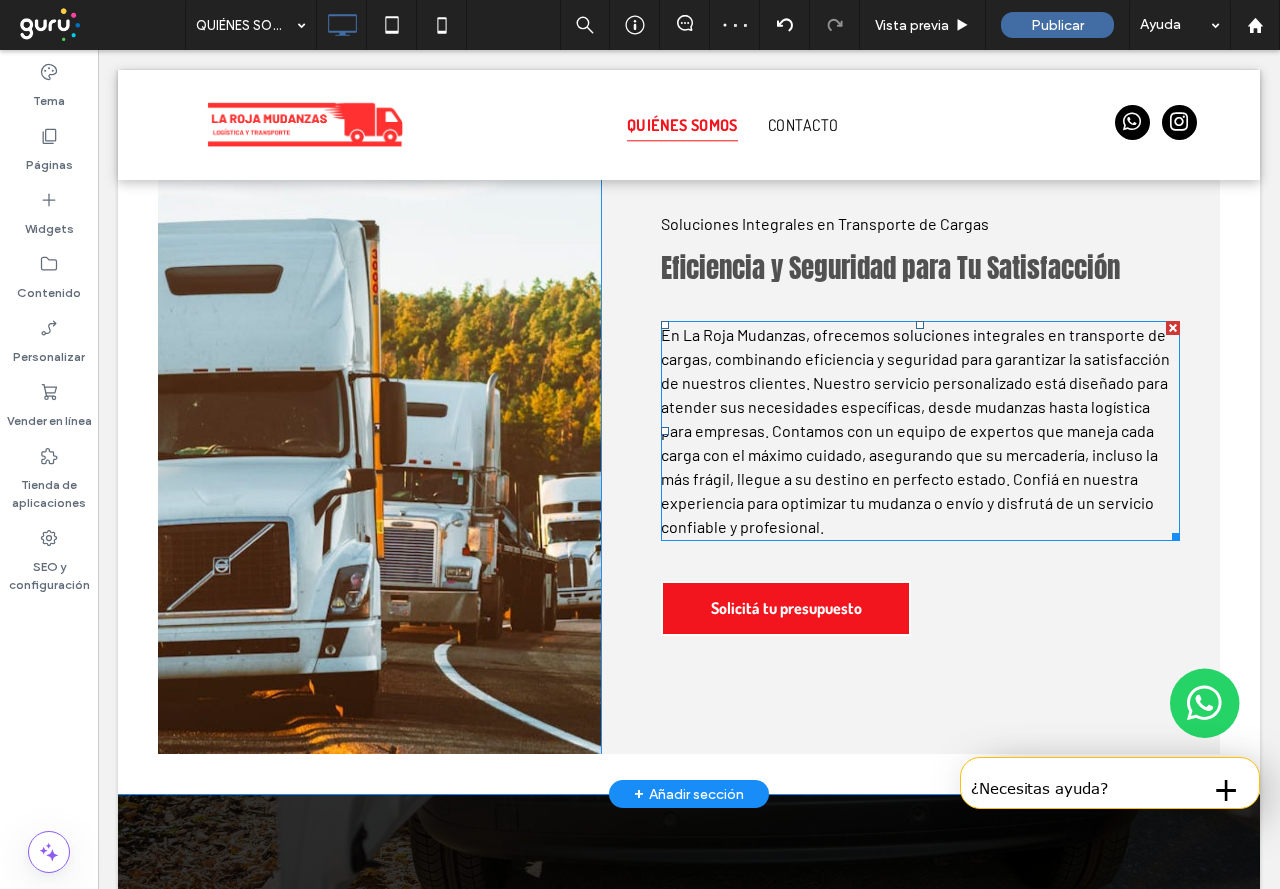 scroll, scrollTop: 771, scrollLeft: 0, axis: vertical 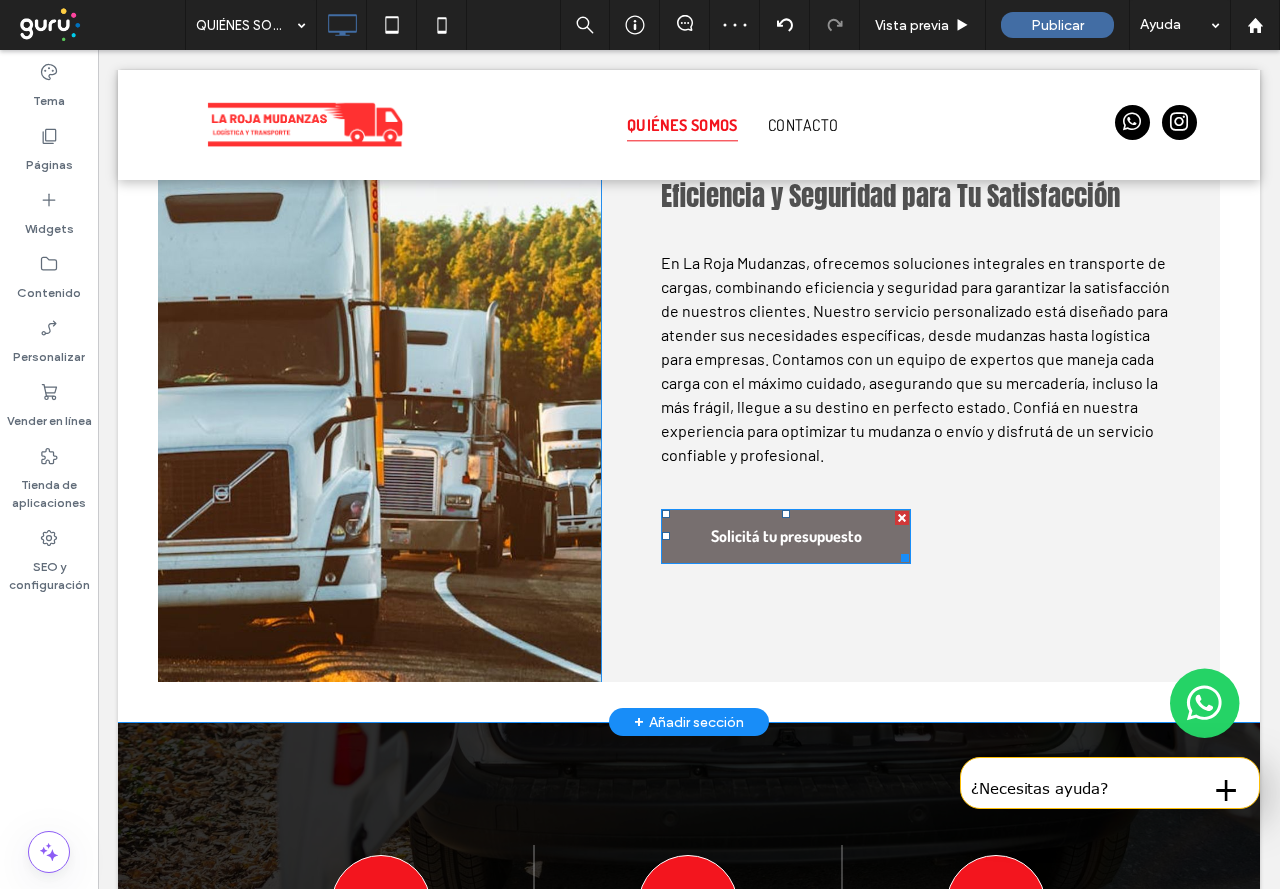 click on "Solicitá tu presupuesto" at bounding box center (786, 536) 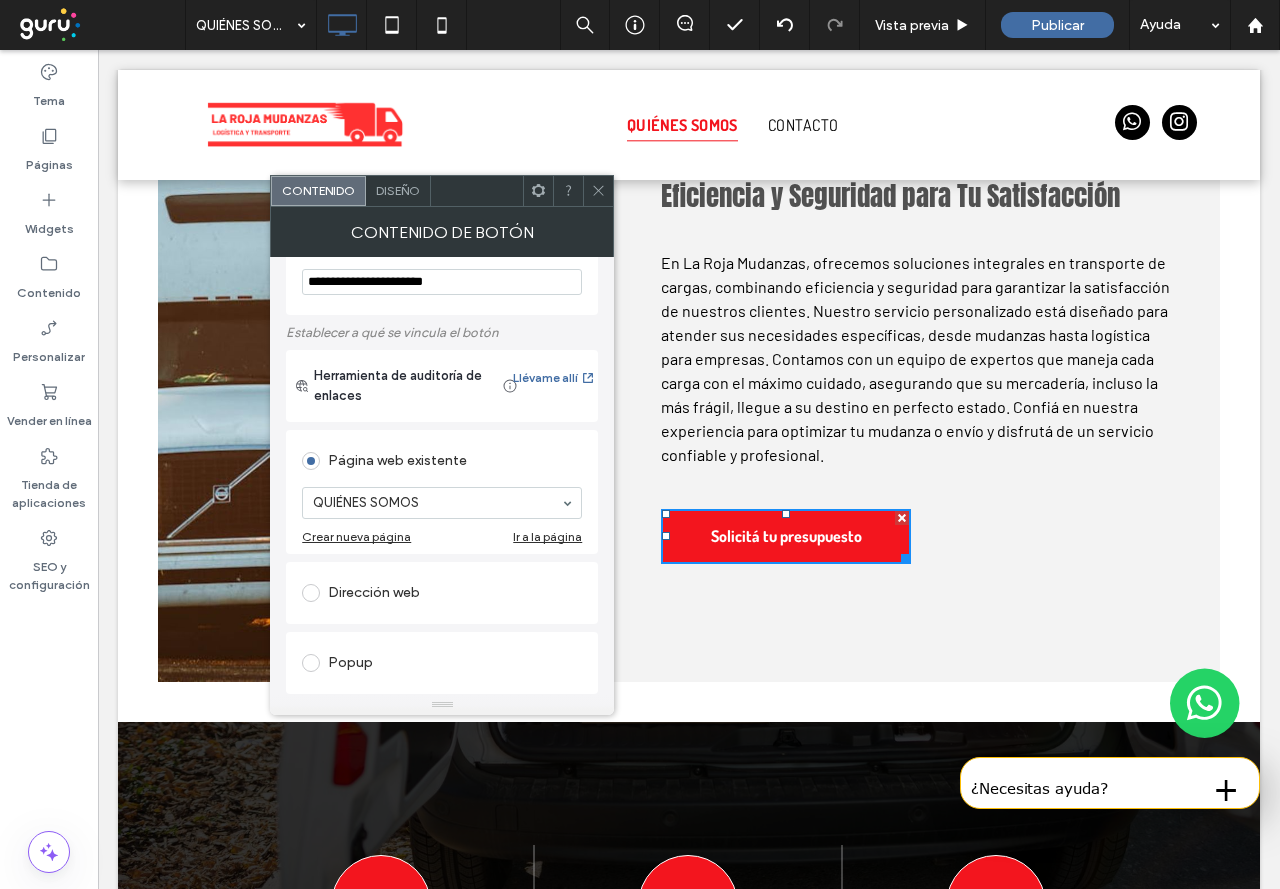 scroll, scrollTop: 100, scrollLeft: 0, axis: vertical 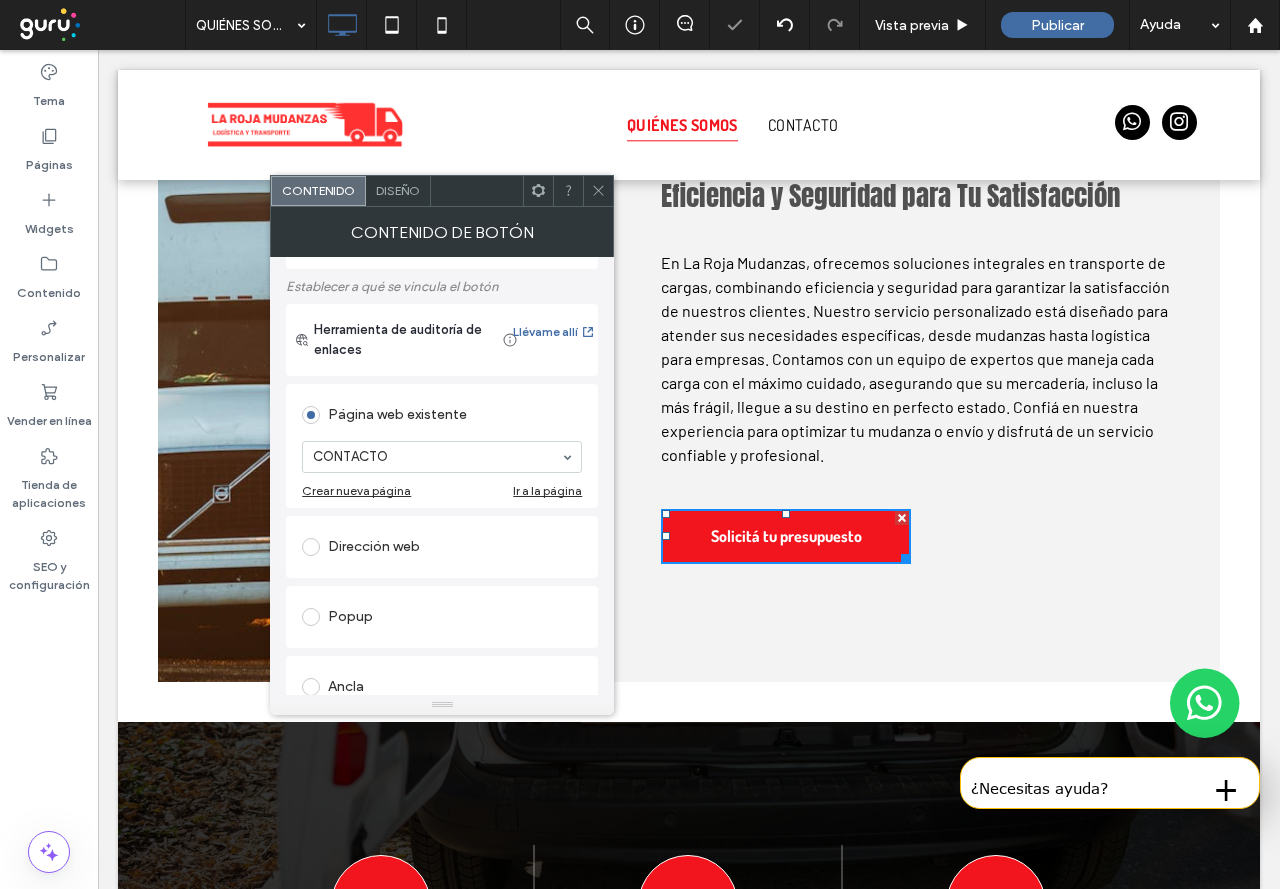click 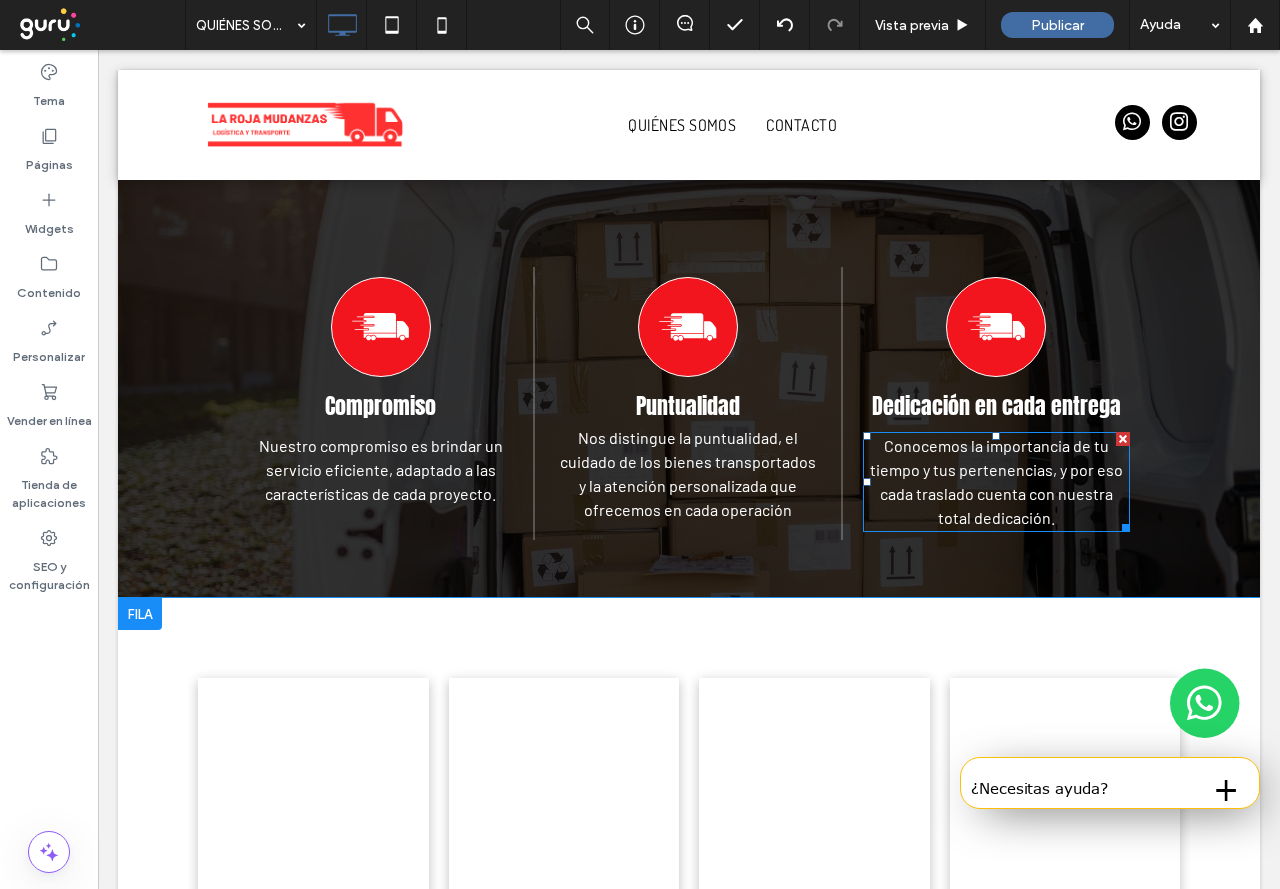 scroll, scrollTop: 1500, scrollLeft: 0, axis: vertical 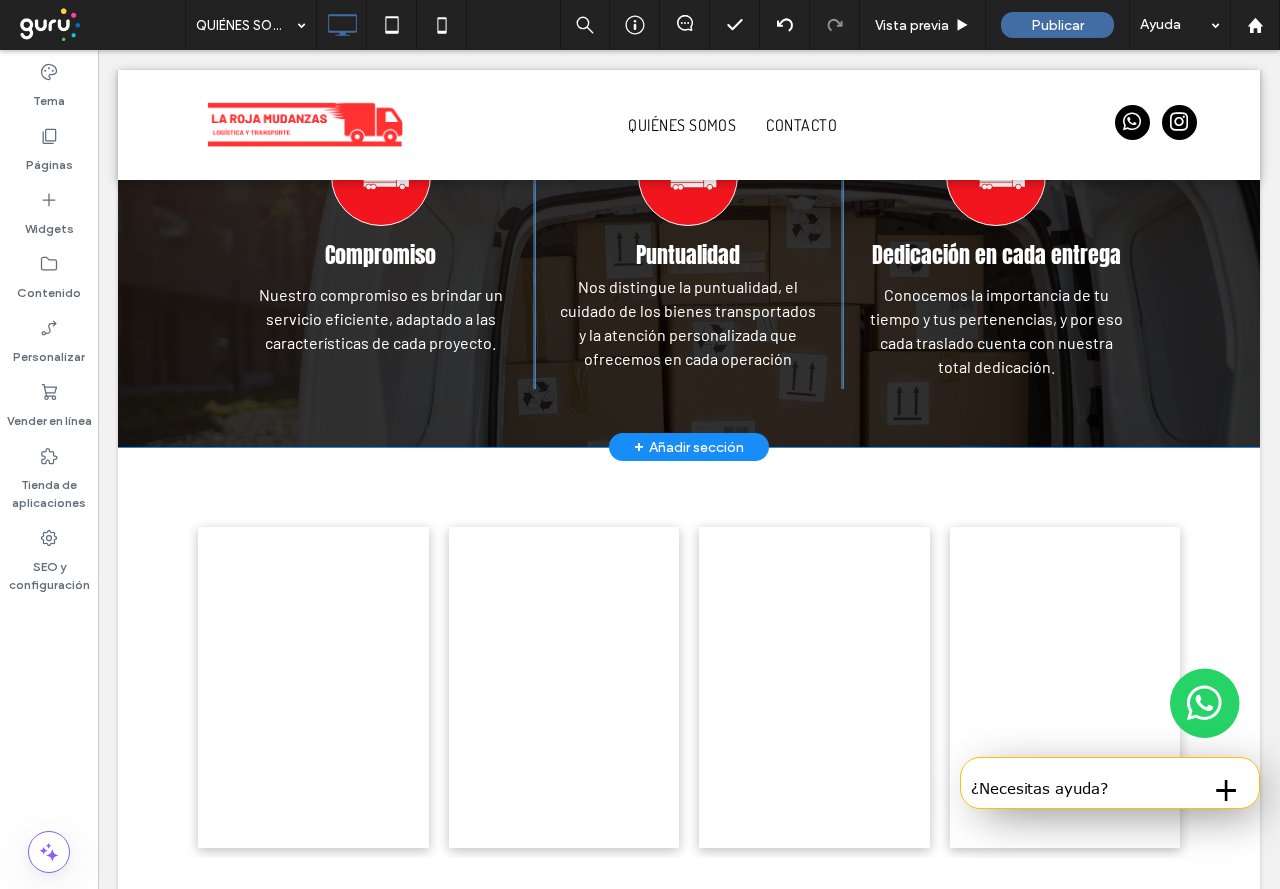 click on "+ Añadir sección" at bounding box center [689, 447] 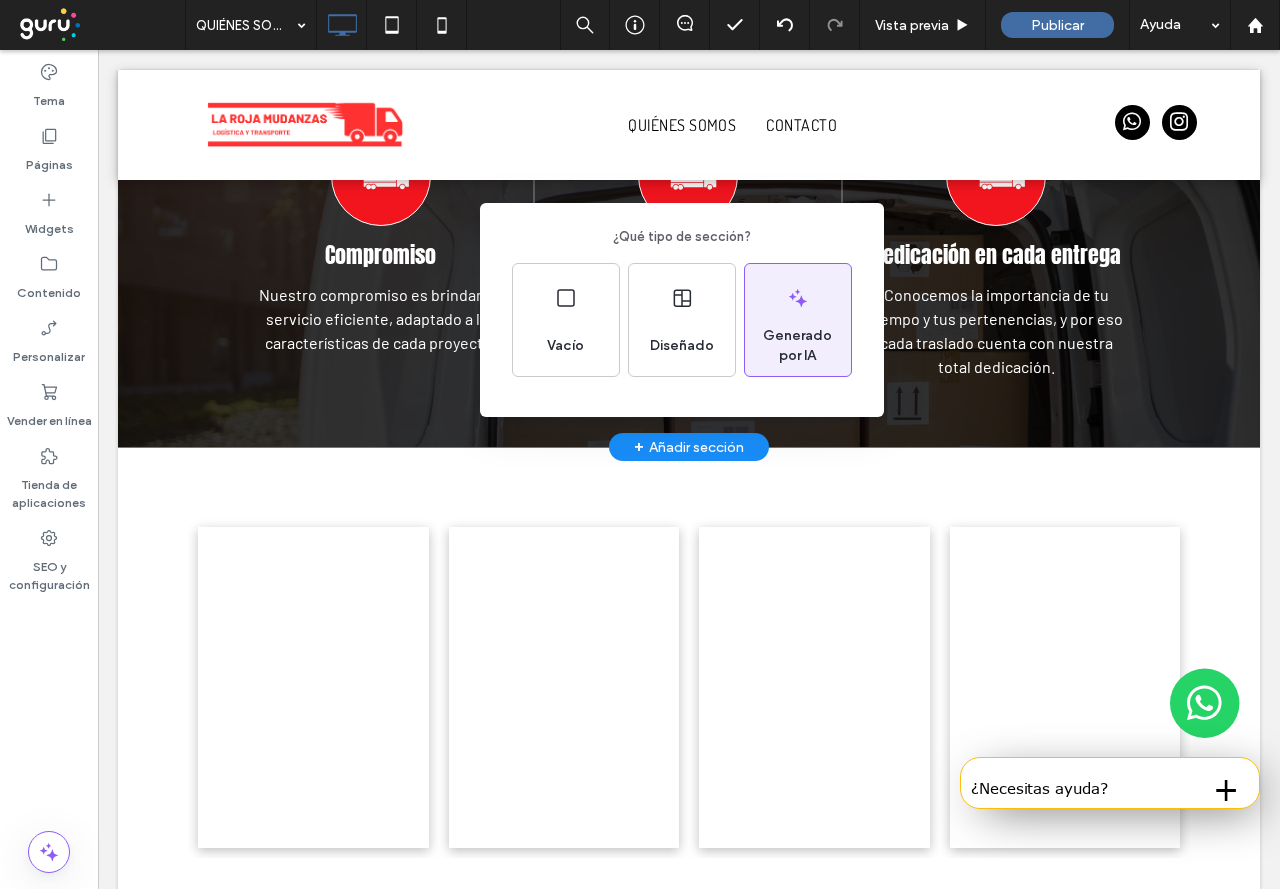 click on "Generado por IA" at bounding box center [798, 346] 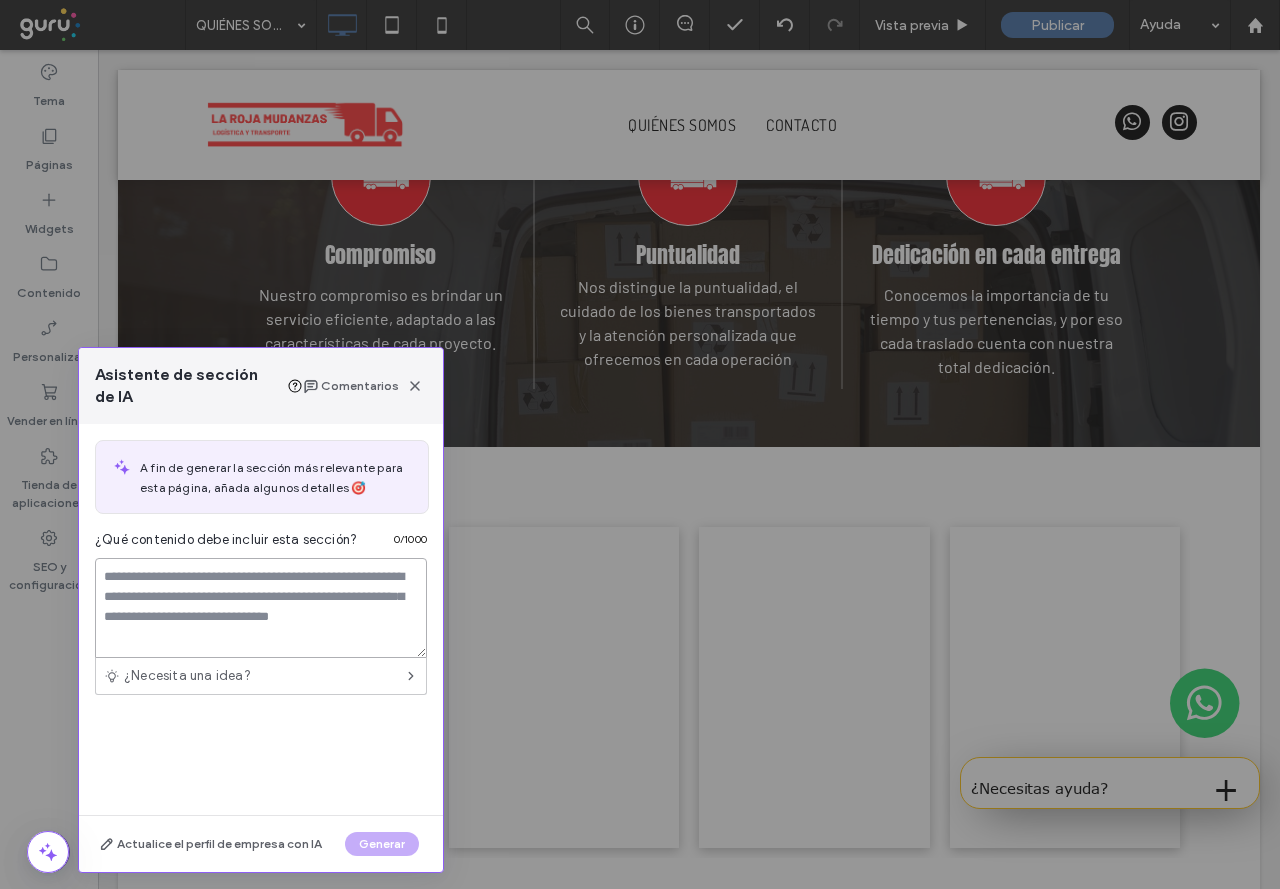 paste on "**********" 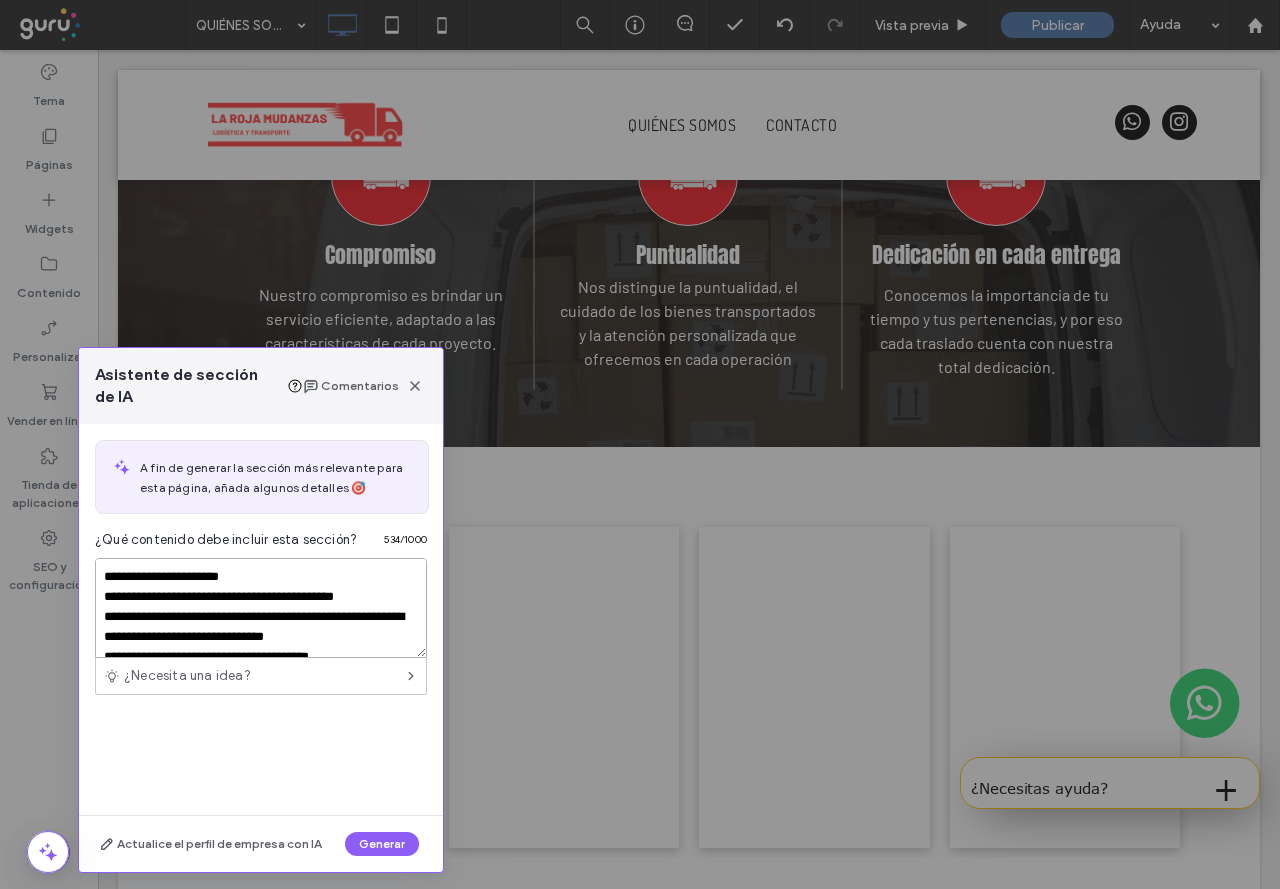 scroll, scrollTop: 207, scrollLeft: 0, axis: vertical 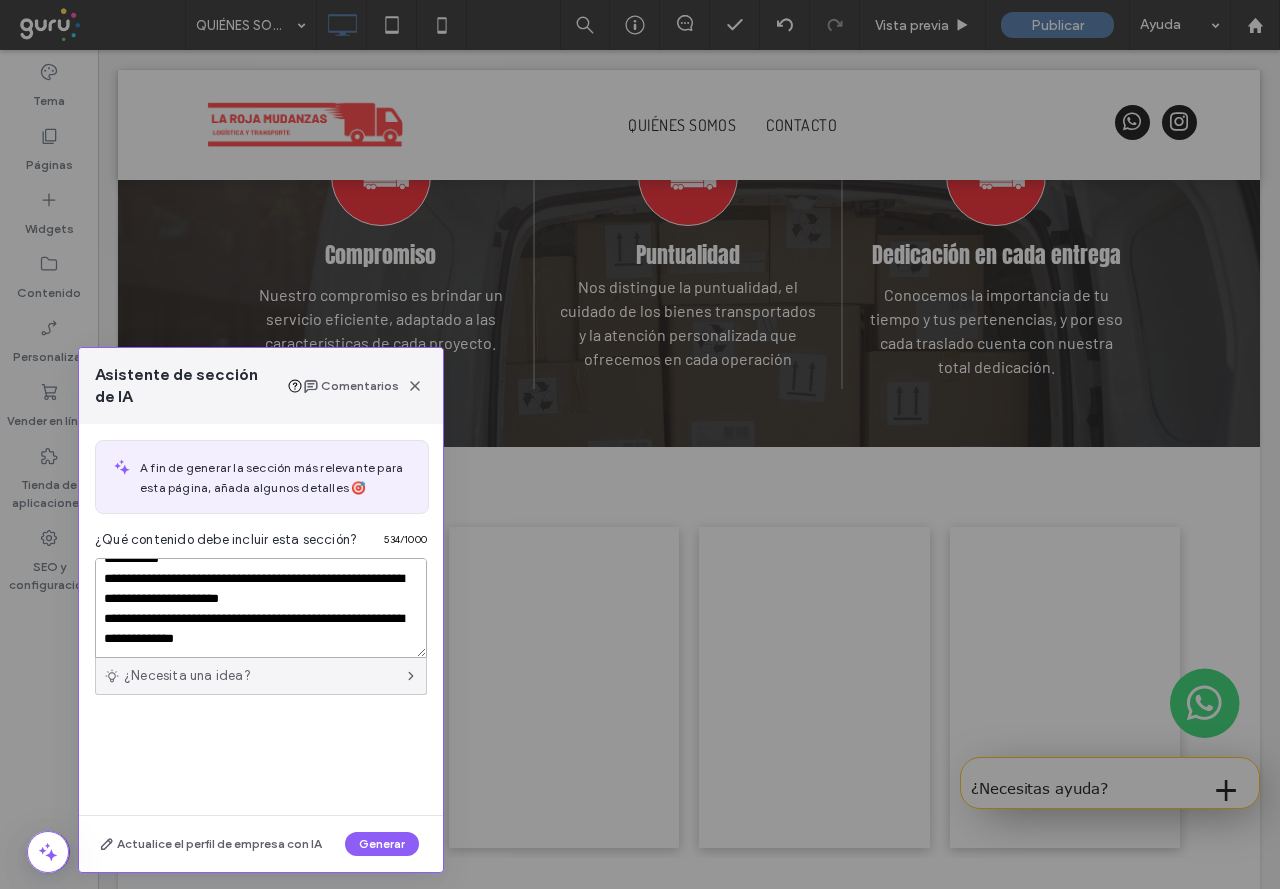click on "**********" at bounding box center [261, 608] 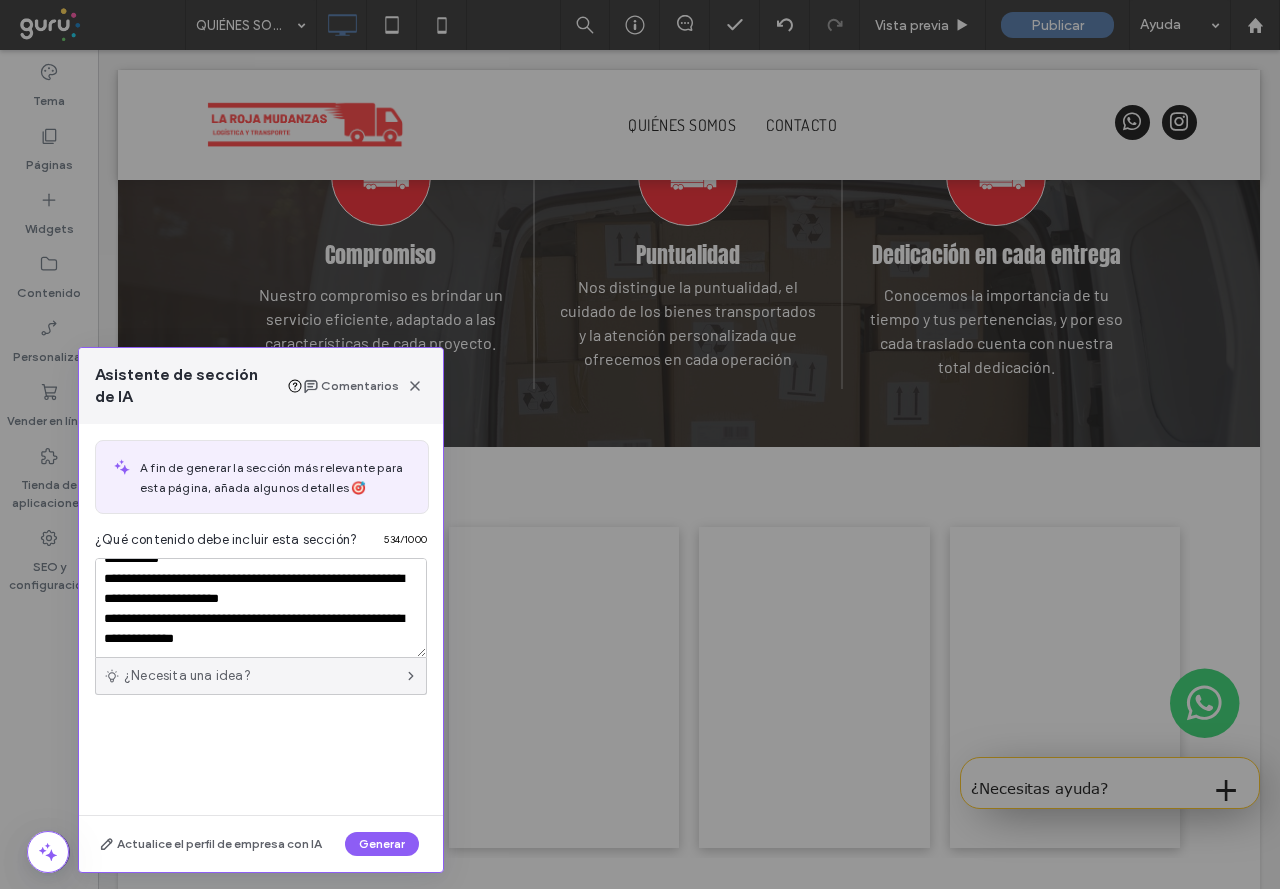 click on "¿Necesita una idea?" at bounding box center [261, 676] 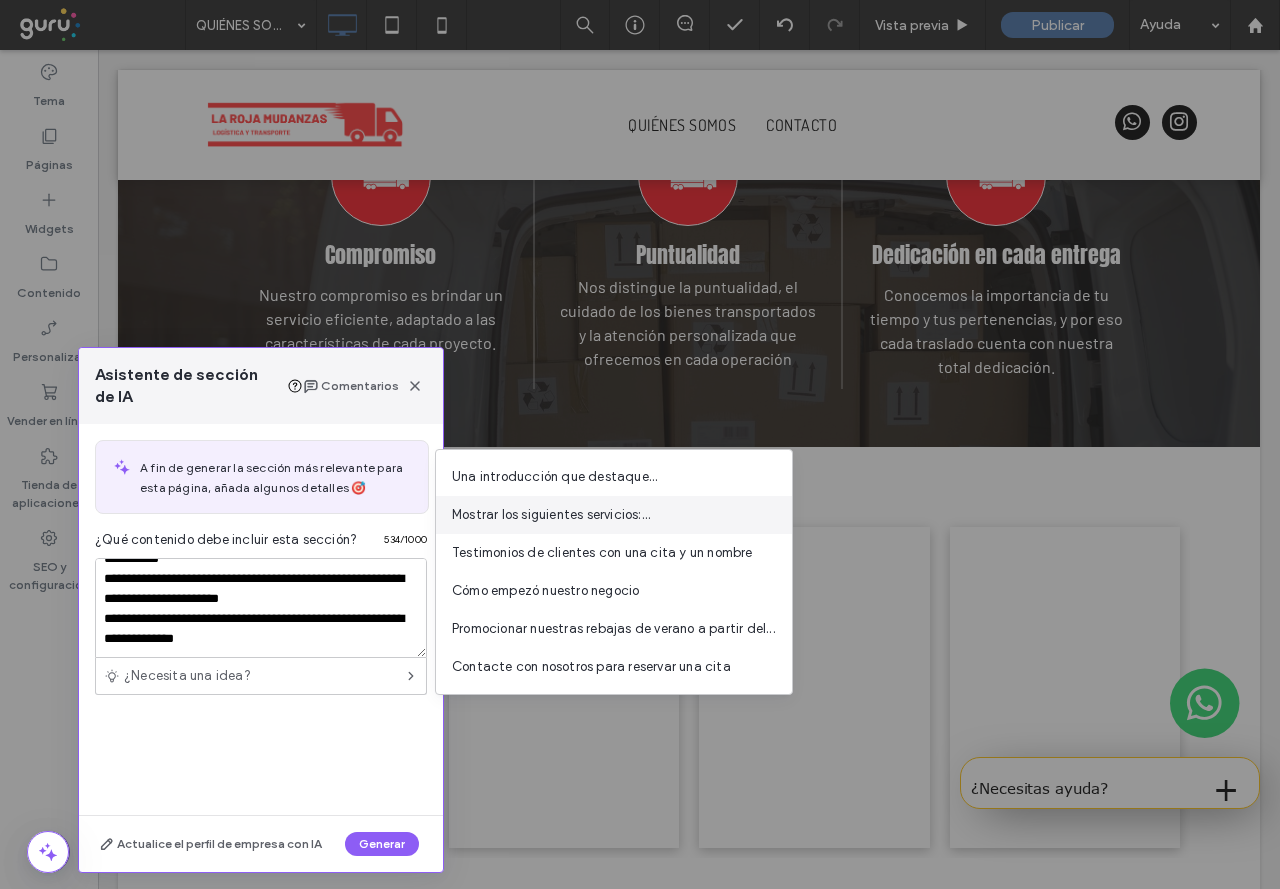 click on "Mostrar los siguientes servicios:..." at bounding box center [551, 515] 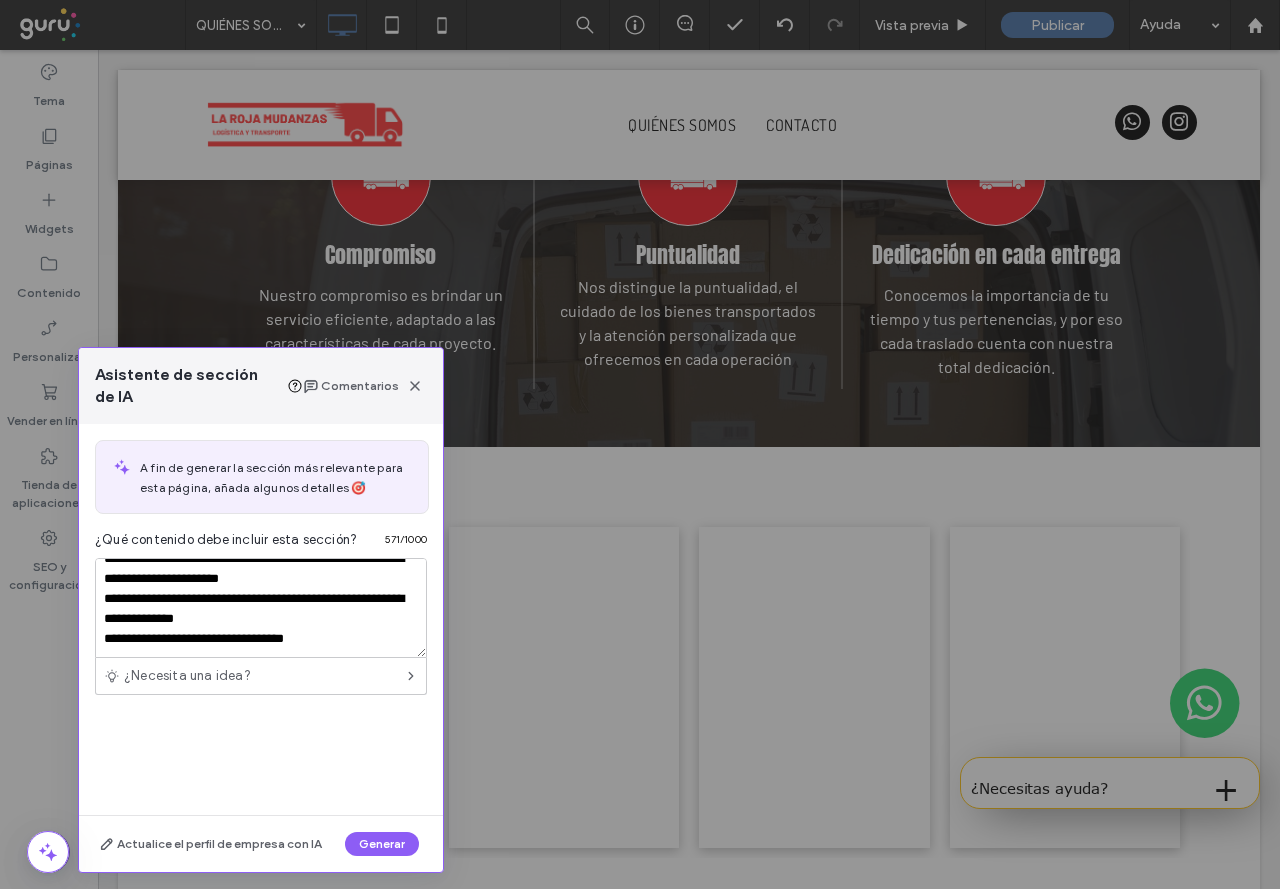 scroll, scrollTop: 238, scrollLeft: 0, axis: vertical 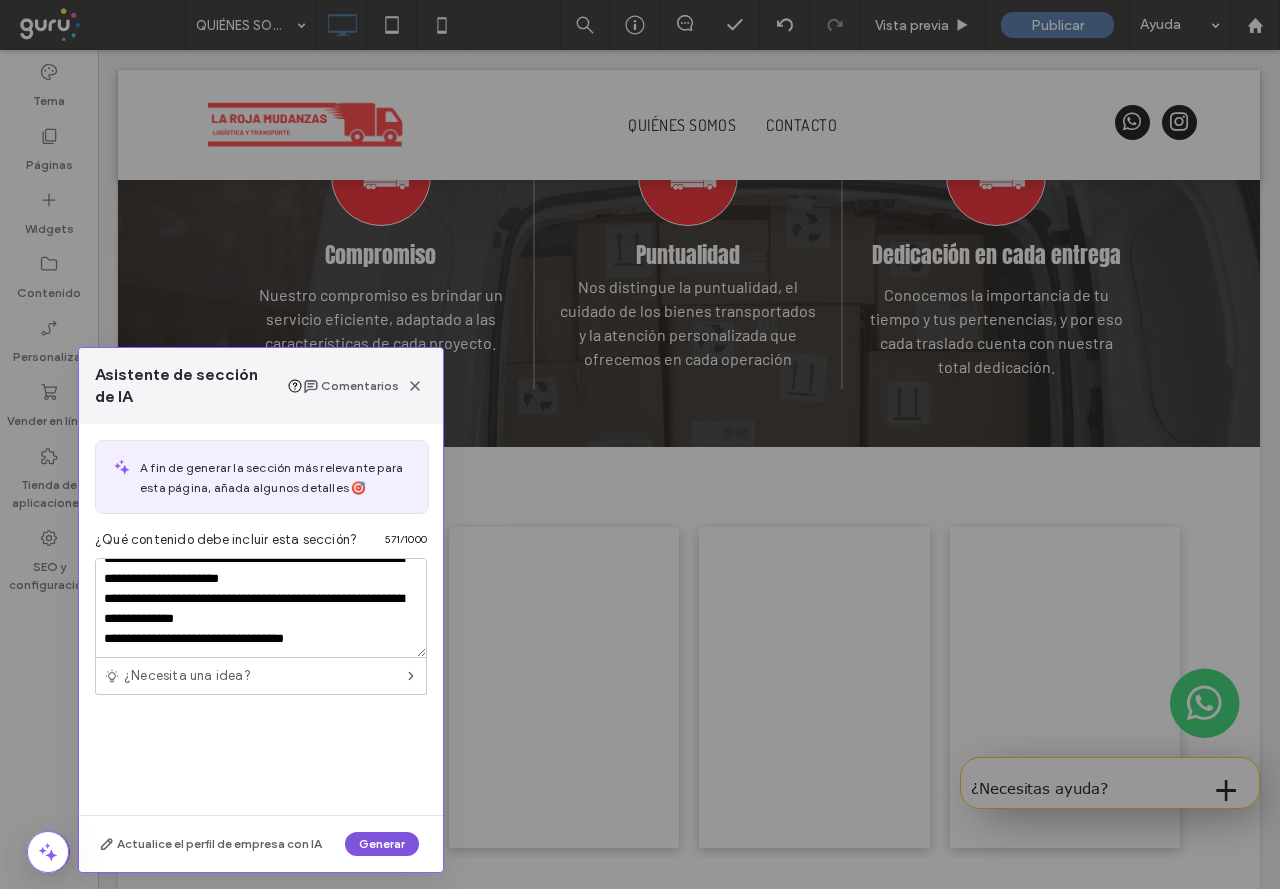 click on "Generar" at bounding box center (382, 844) 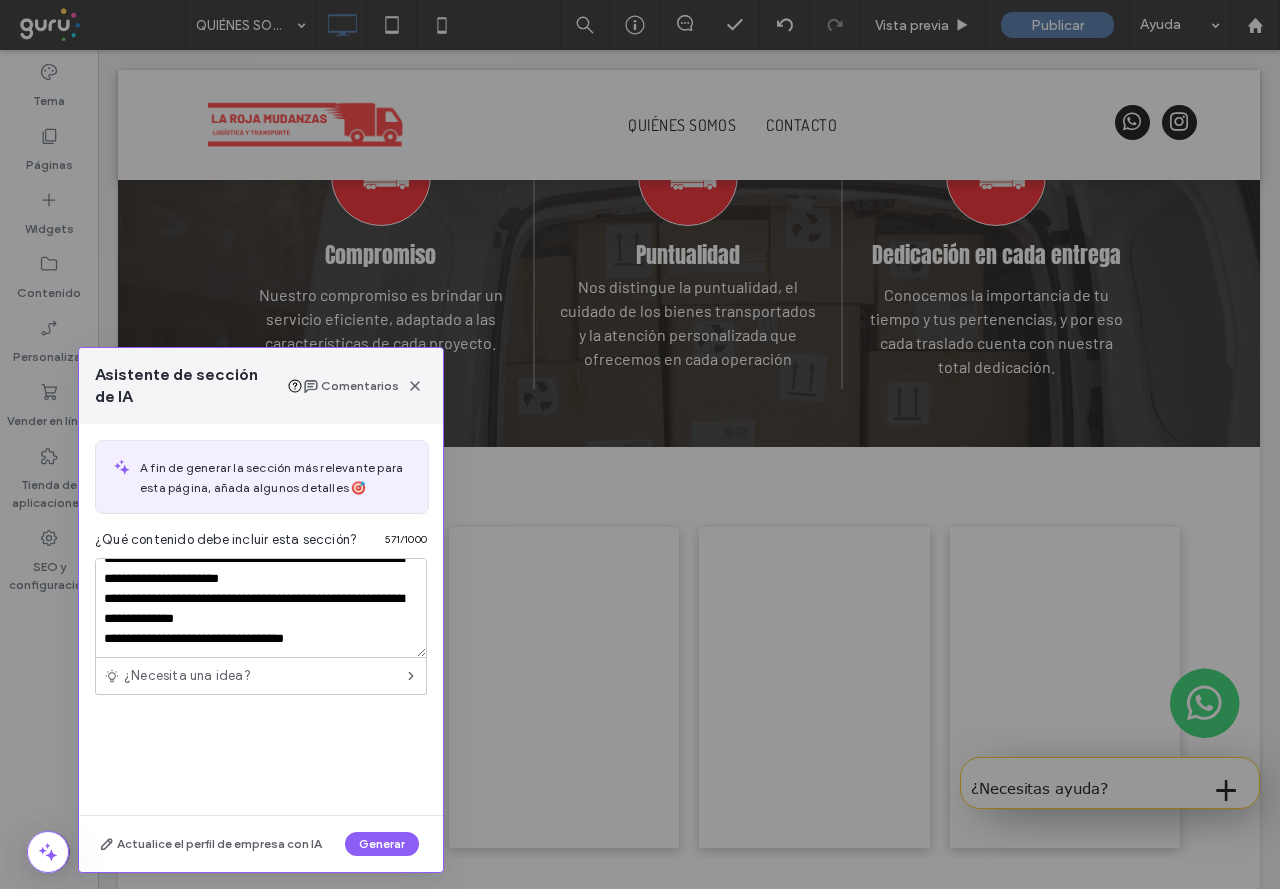 scroll, scrollTop: 905, scrollLeft: 0, axis: vertical 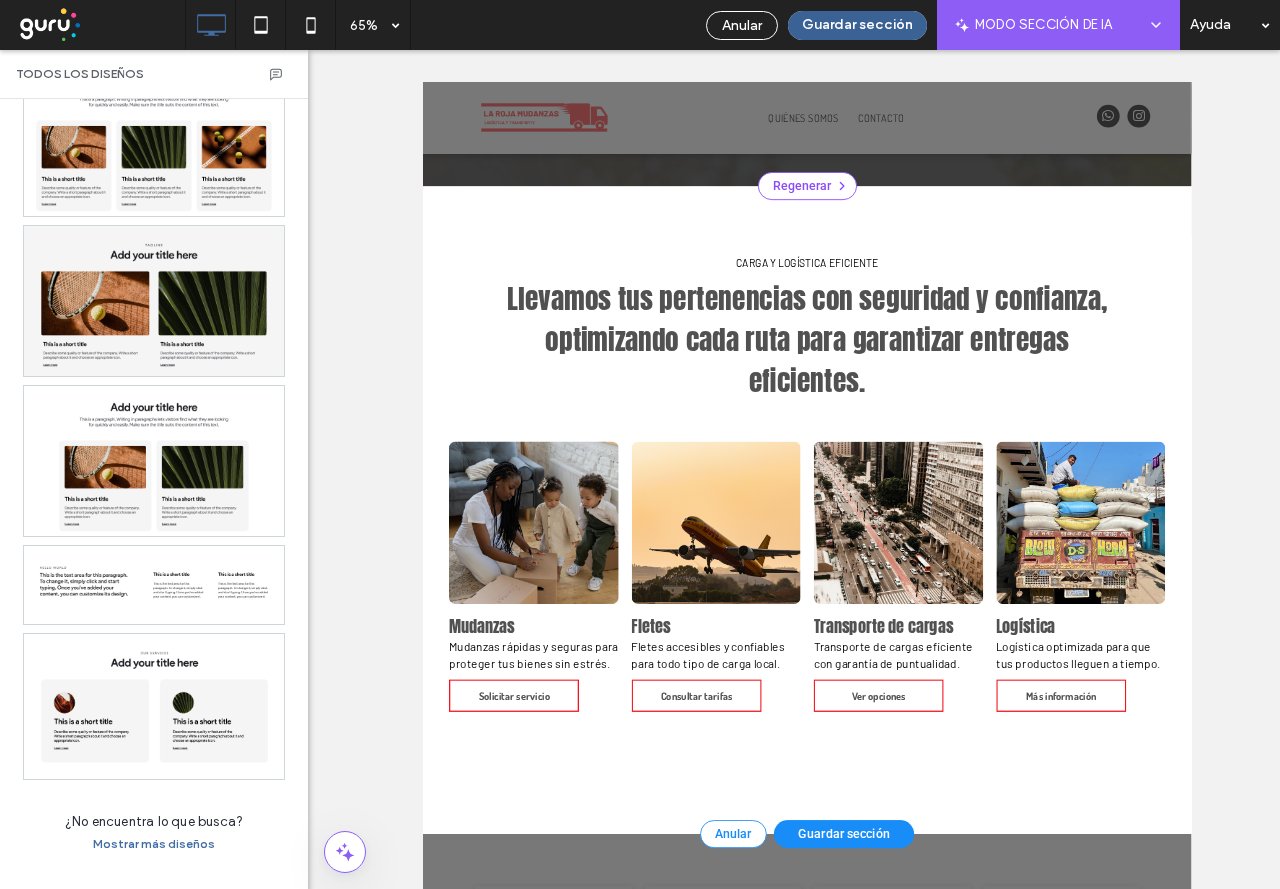 click on "Guardar sección" at bounding box center [857, 25] 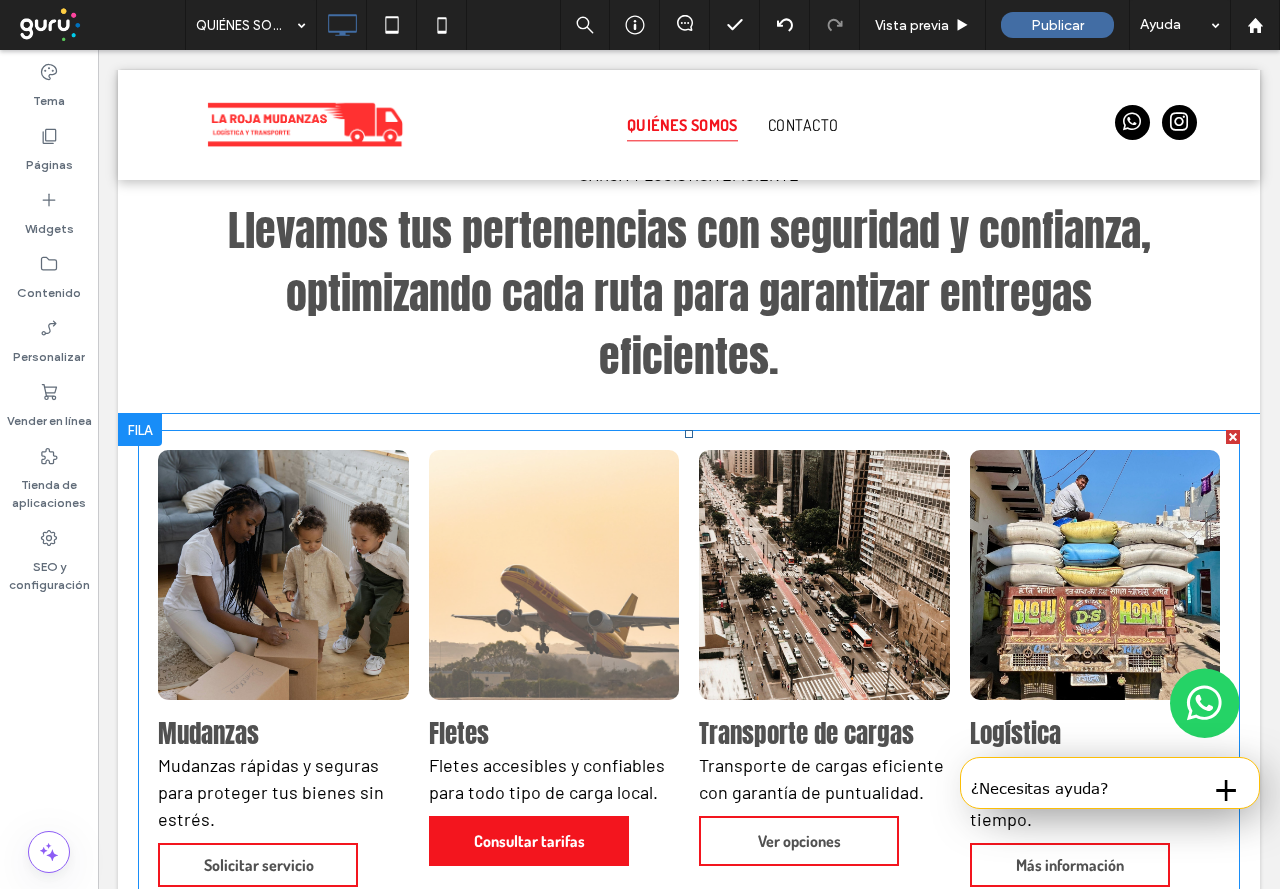scroll, scrollTop: 2117, scrollLeft: 0, axis: vertical 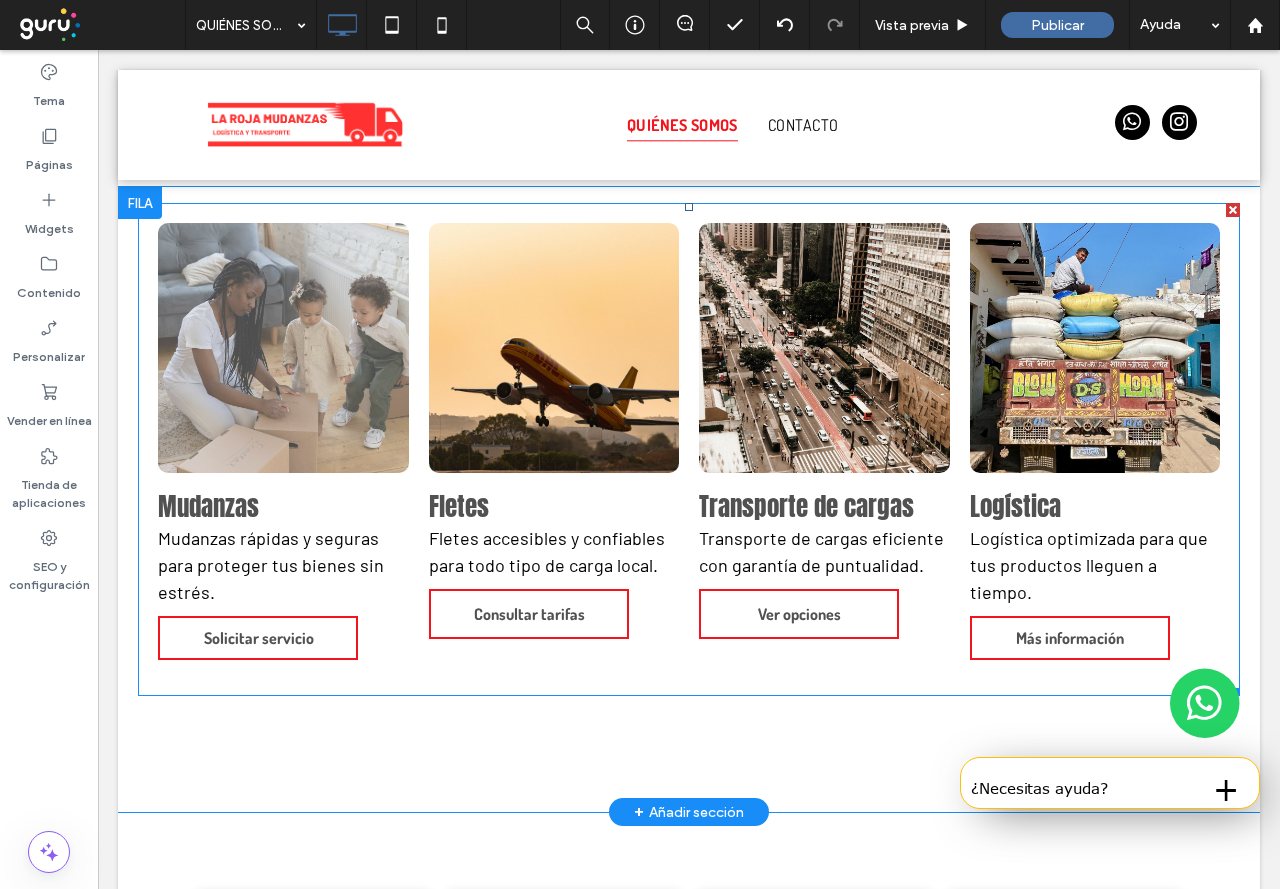 click on "Mudanzas
Mudanzas rápidas y seguras para proteger tus bienes sin estrés.
Solicitar servicio" at bounding box center (283, 574) 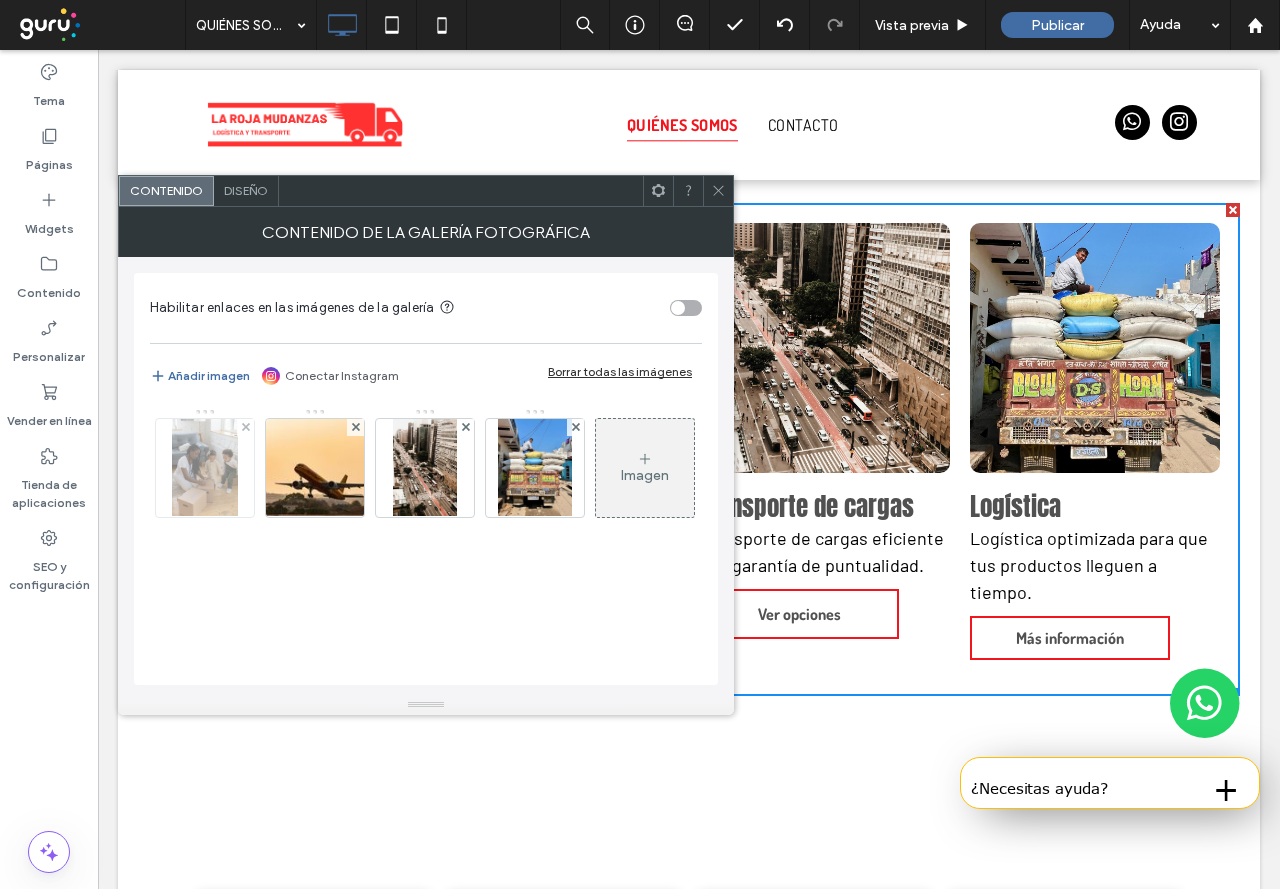 click at bounding box center (205, 468) 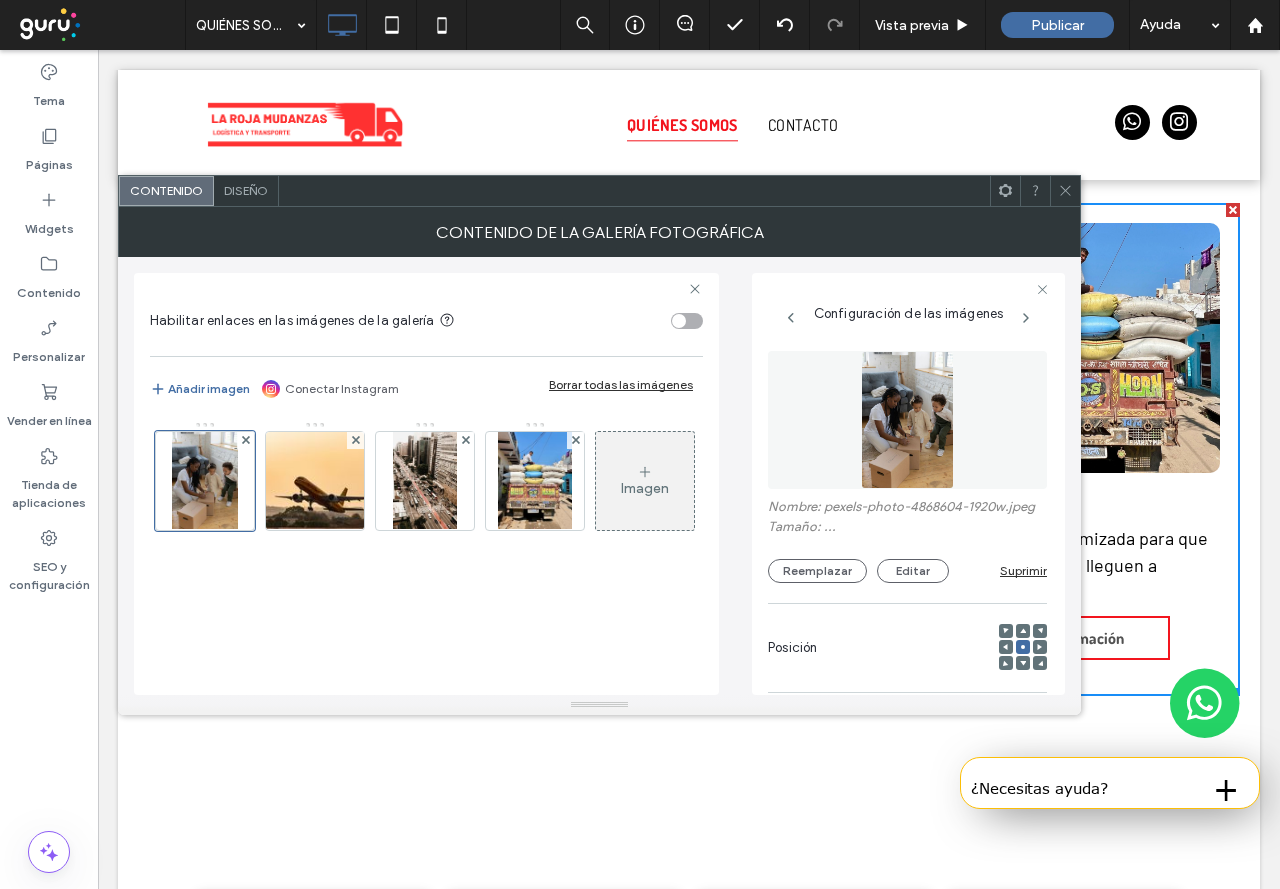 scroll, scrollTop: 0, scrollLeft: 17, axis: horizontal 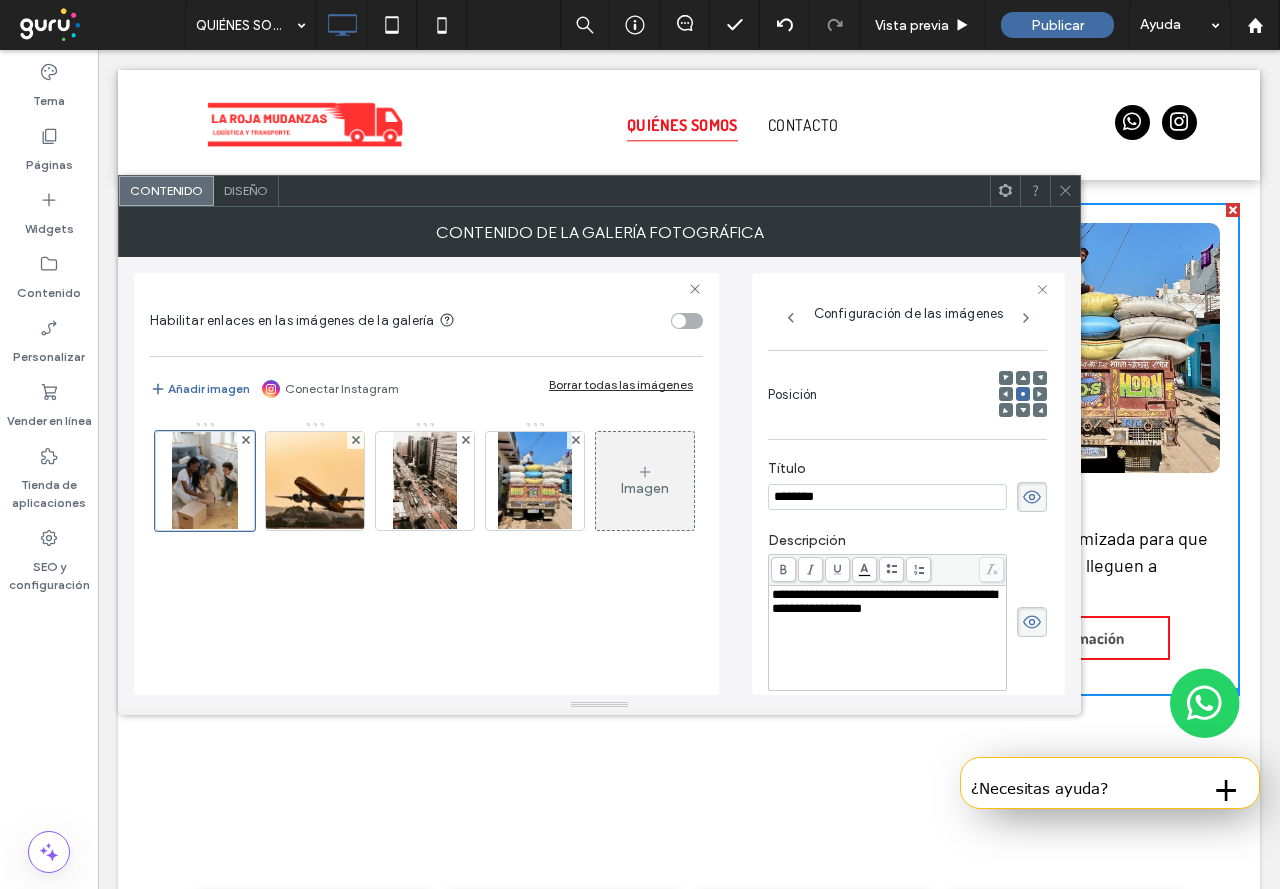 click on "**********" at bounding box center (884, 601) 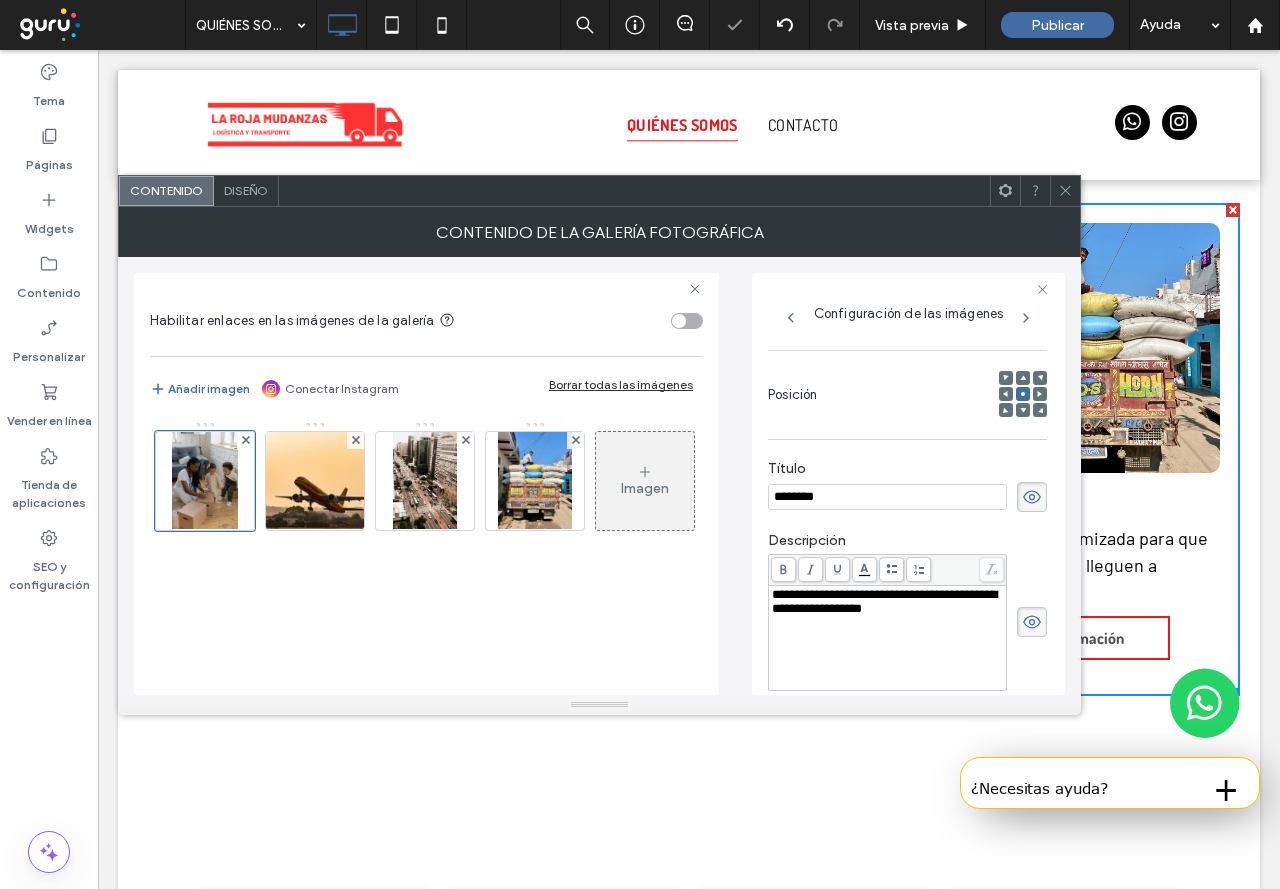 click on "**********" at bounding box center [884, 601] 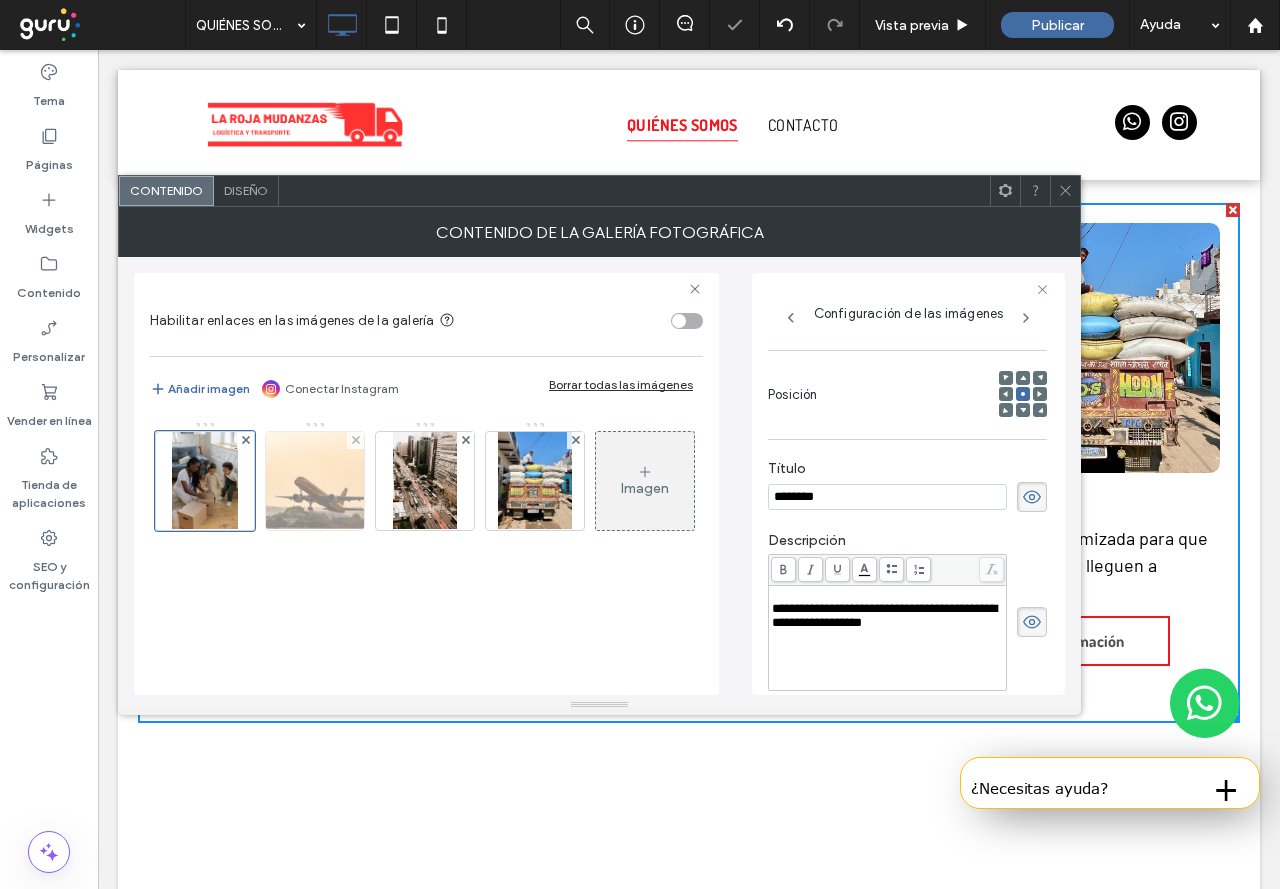 click at bounding box center [315, 481] 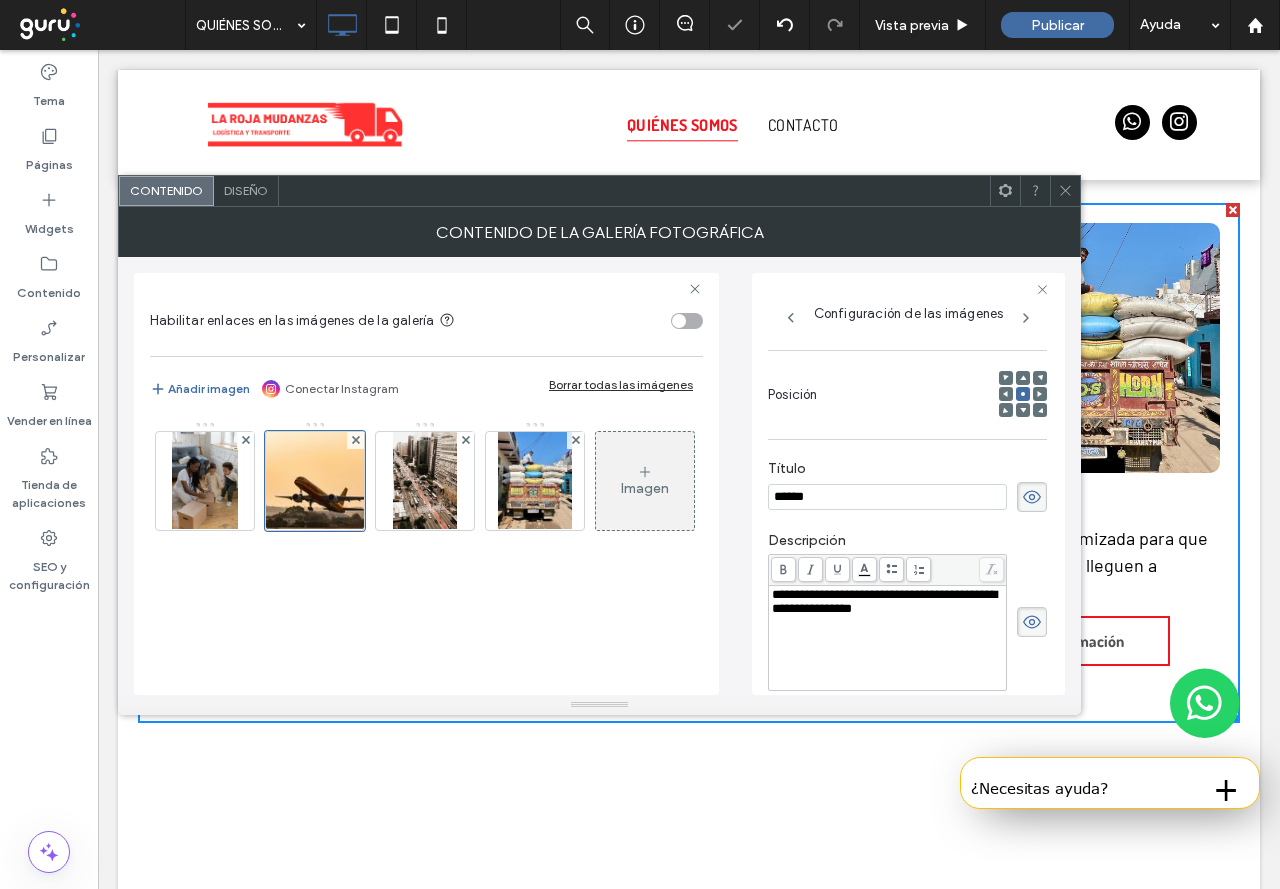 click on "**********" at bounding box center (884, 601) 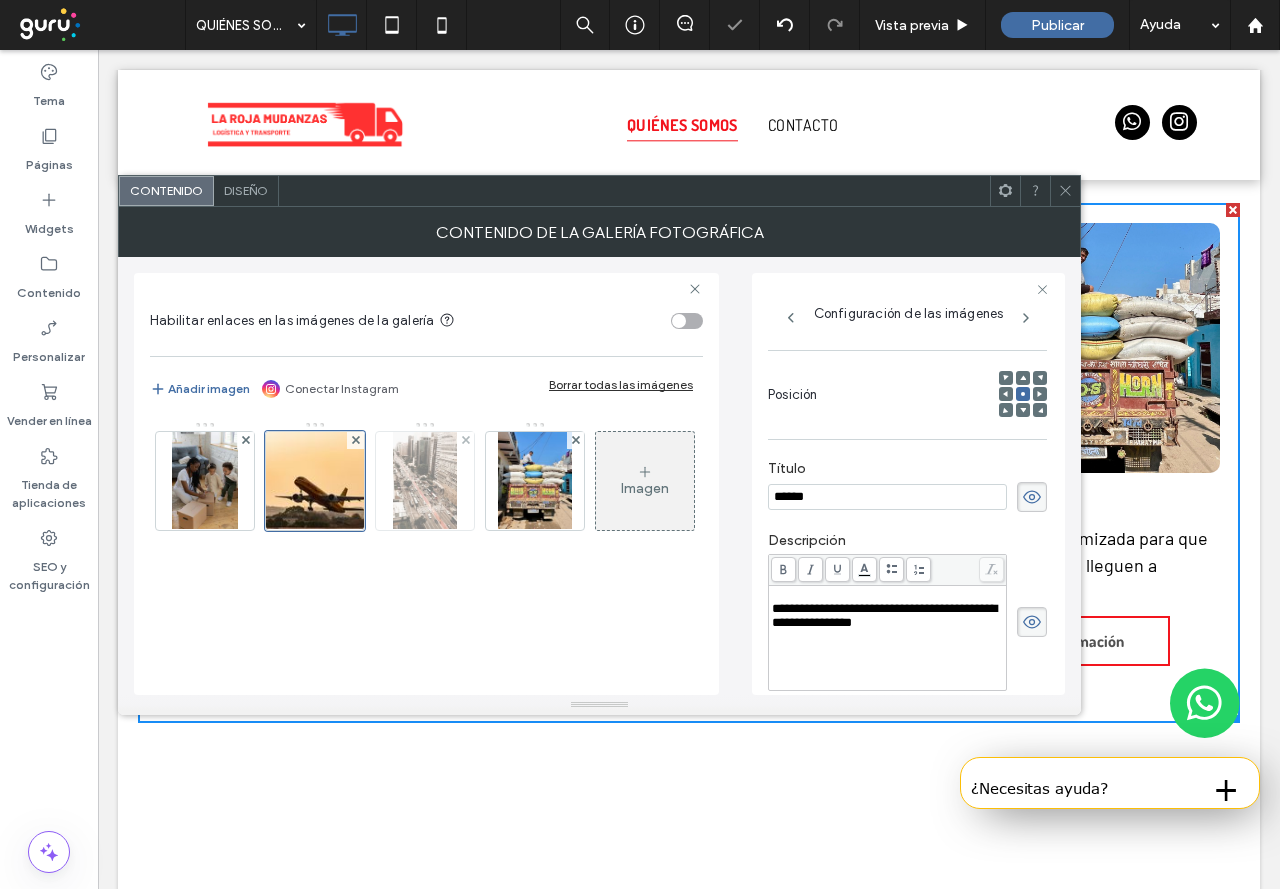 click at bounding box center [425, 481] 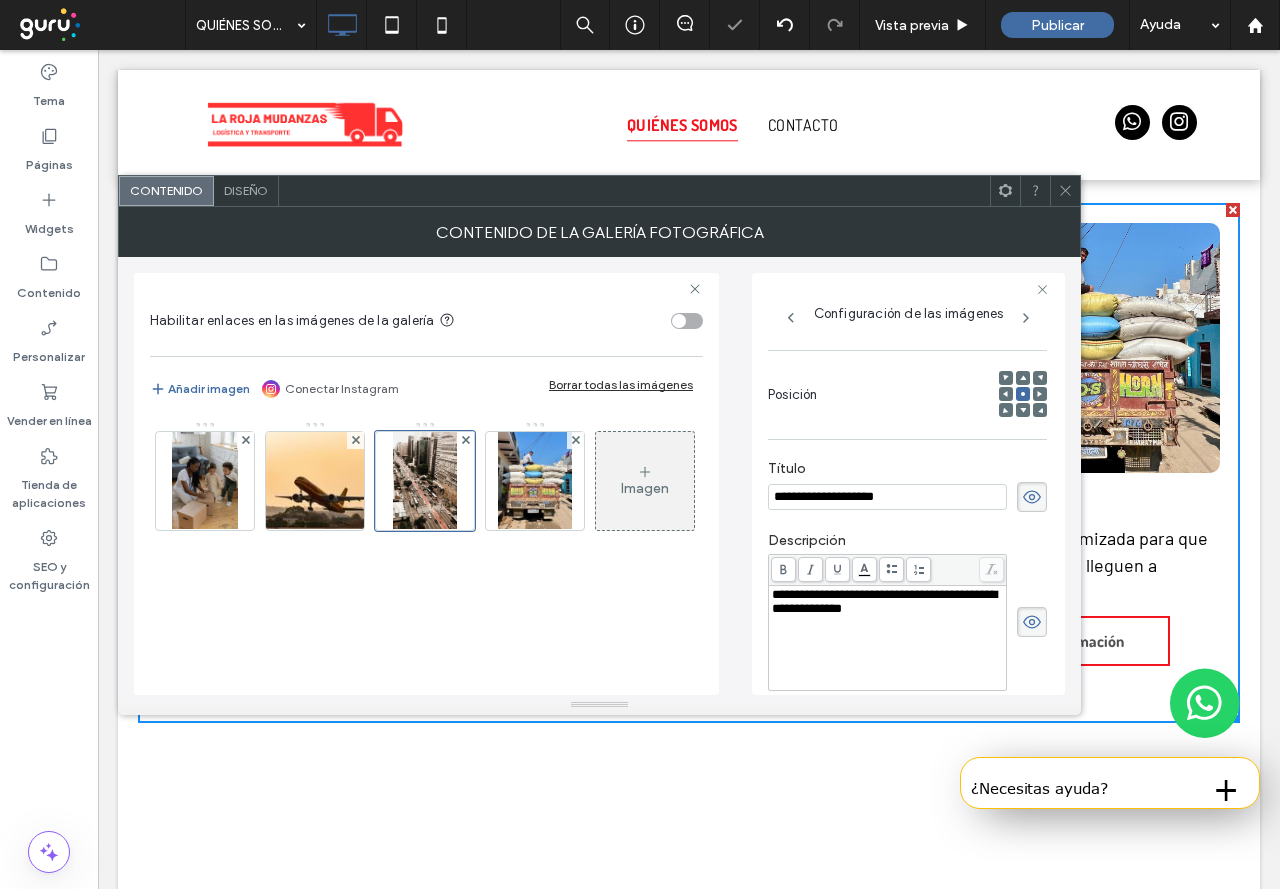 scroll, scrollTop: 238, scrollLeft: 0, axis: vertical 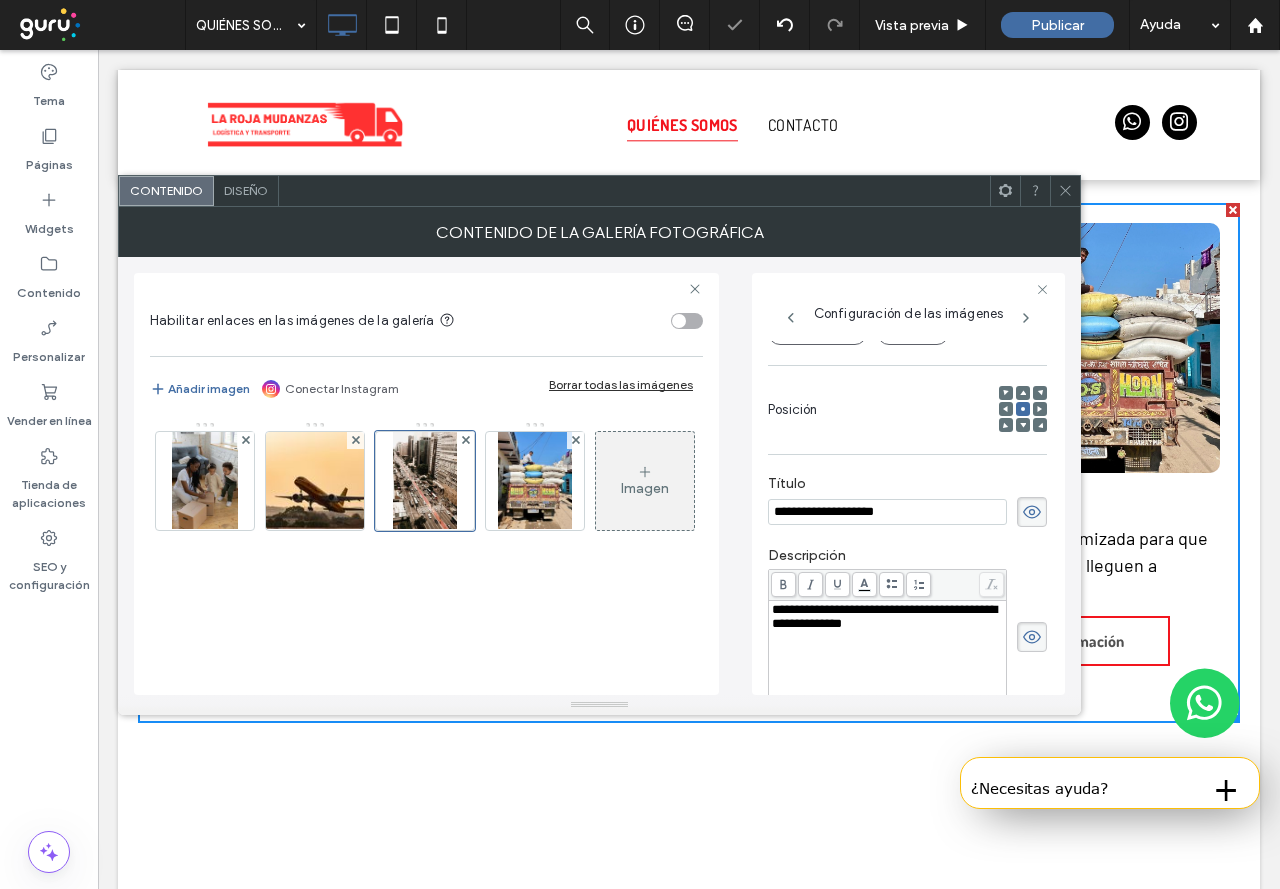 click on "**********" at bounding box center (884, 616) 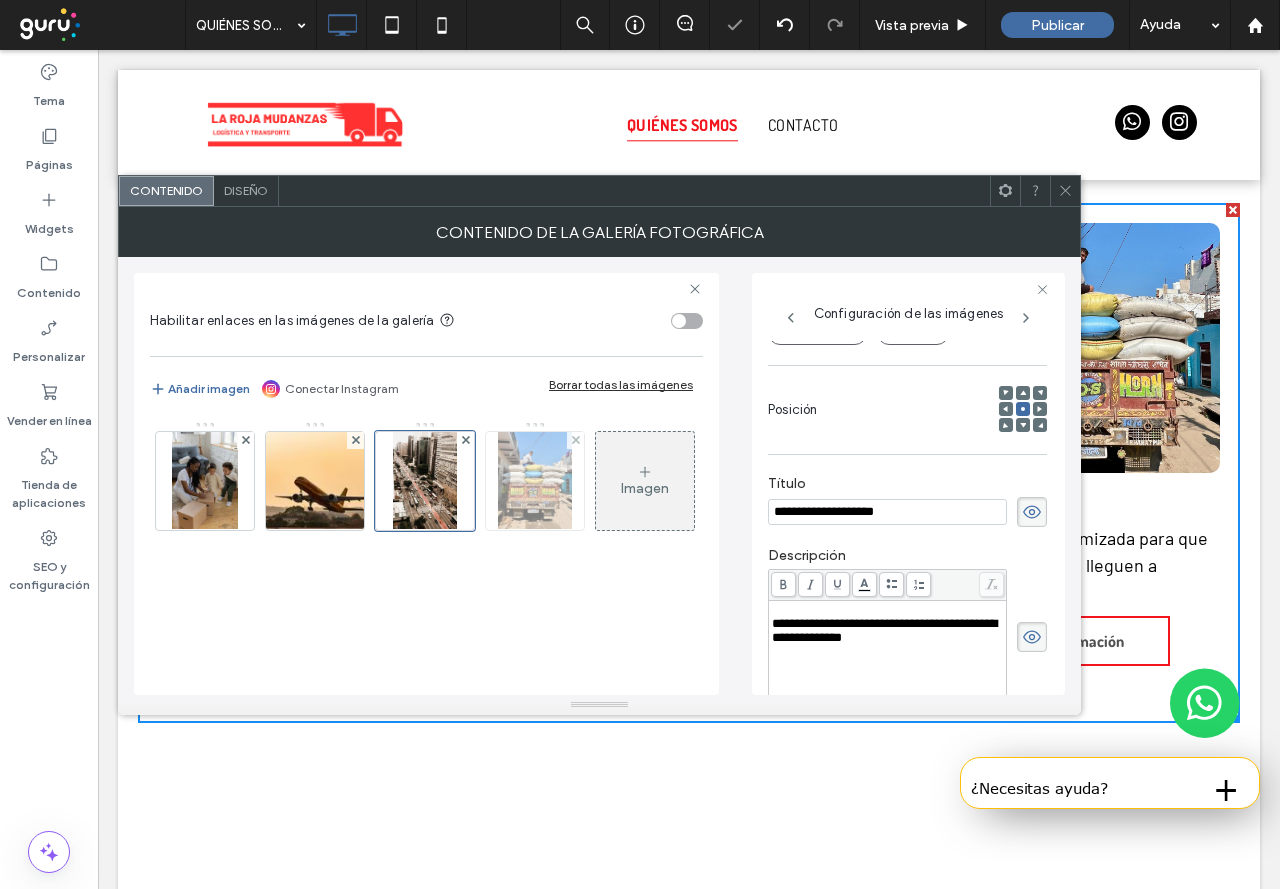 click at bounding box center [535, 481] 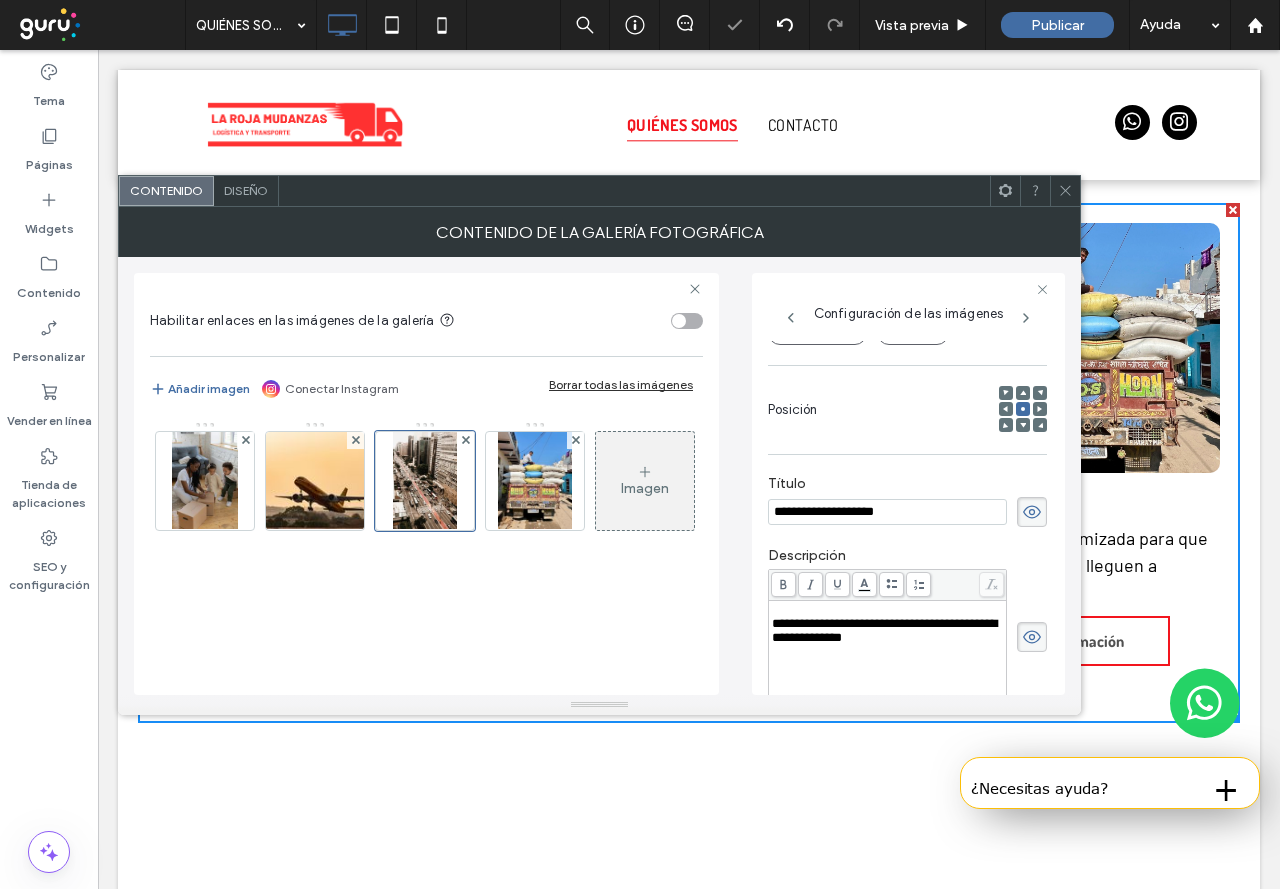 scroll, scrollTop: 253, scrollLeft: 0, axis: vertical 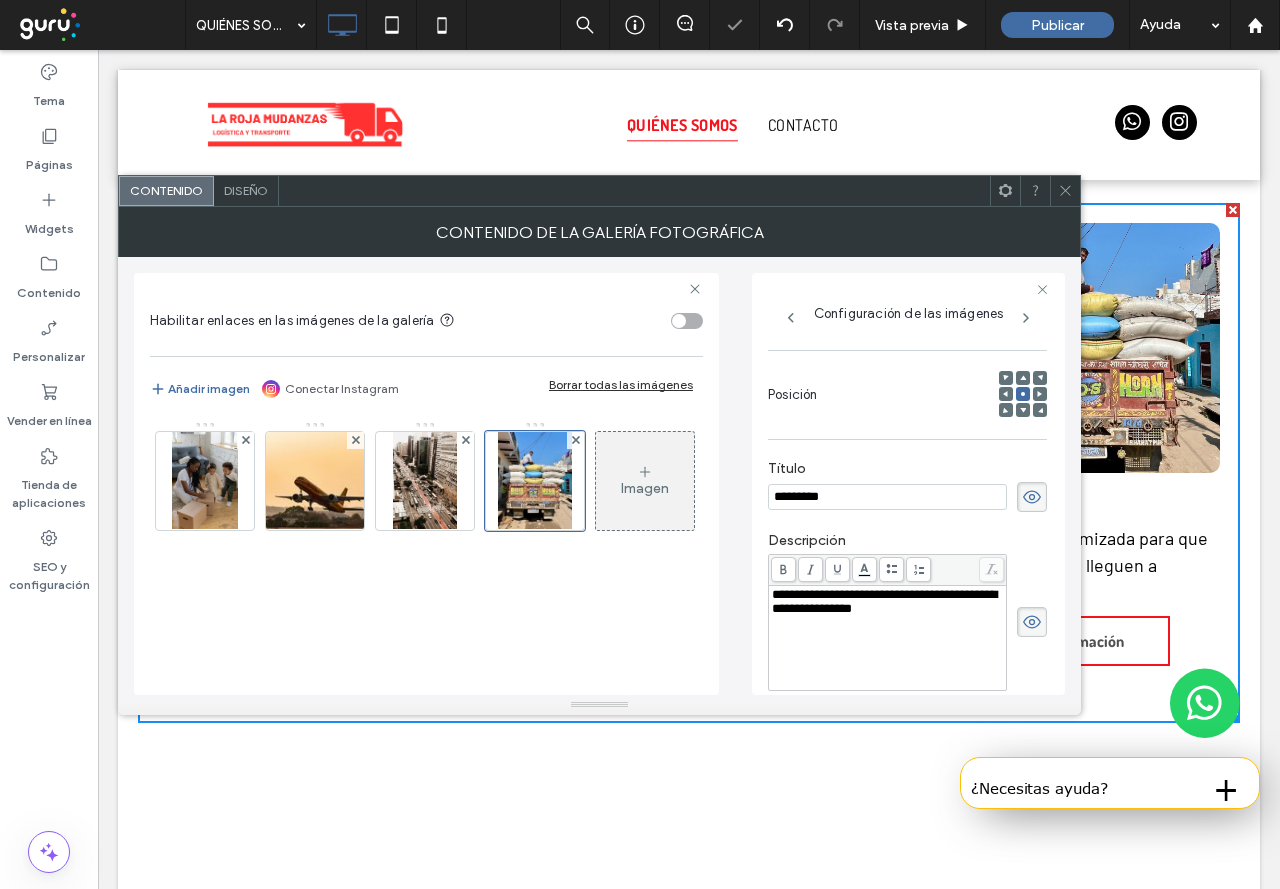 click on "**********" at bounding box center (908, 484) 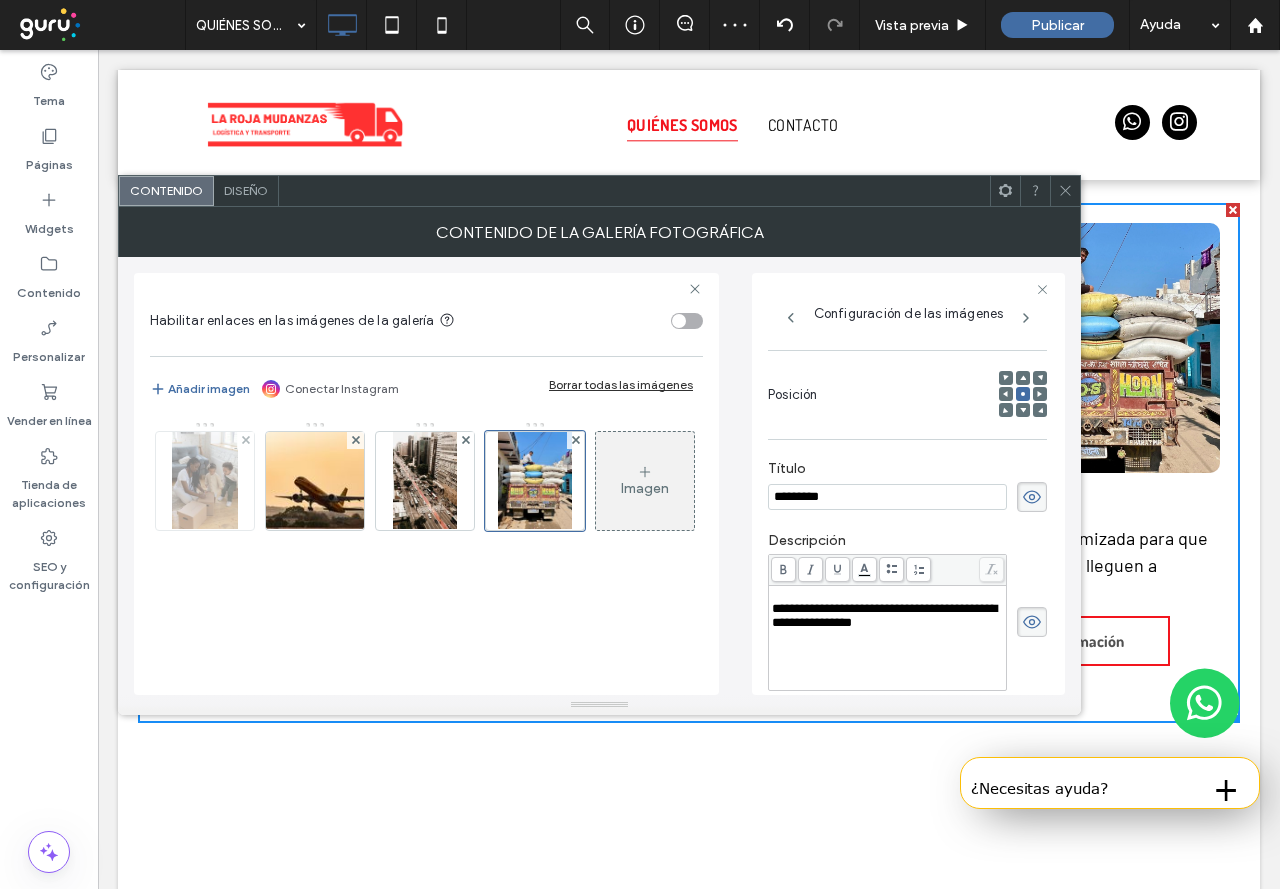 click at bounding box center [204, 481] 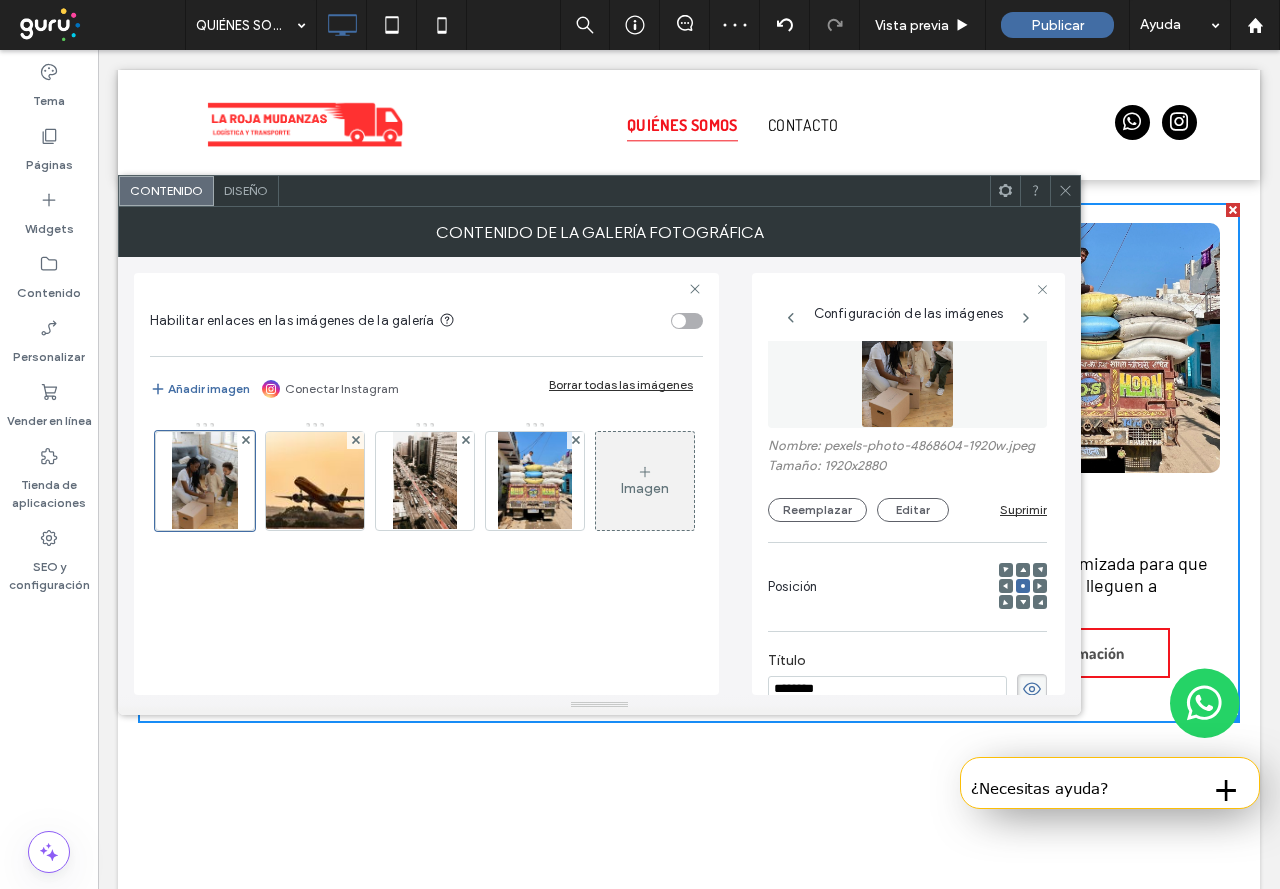 scroll, scrollTop: 53, scrollLeft: 0, axis: vertical 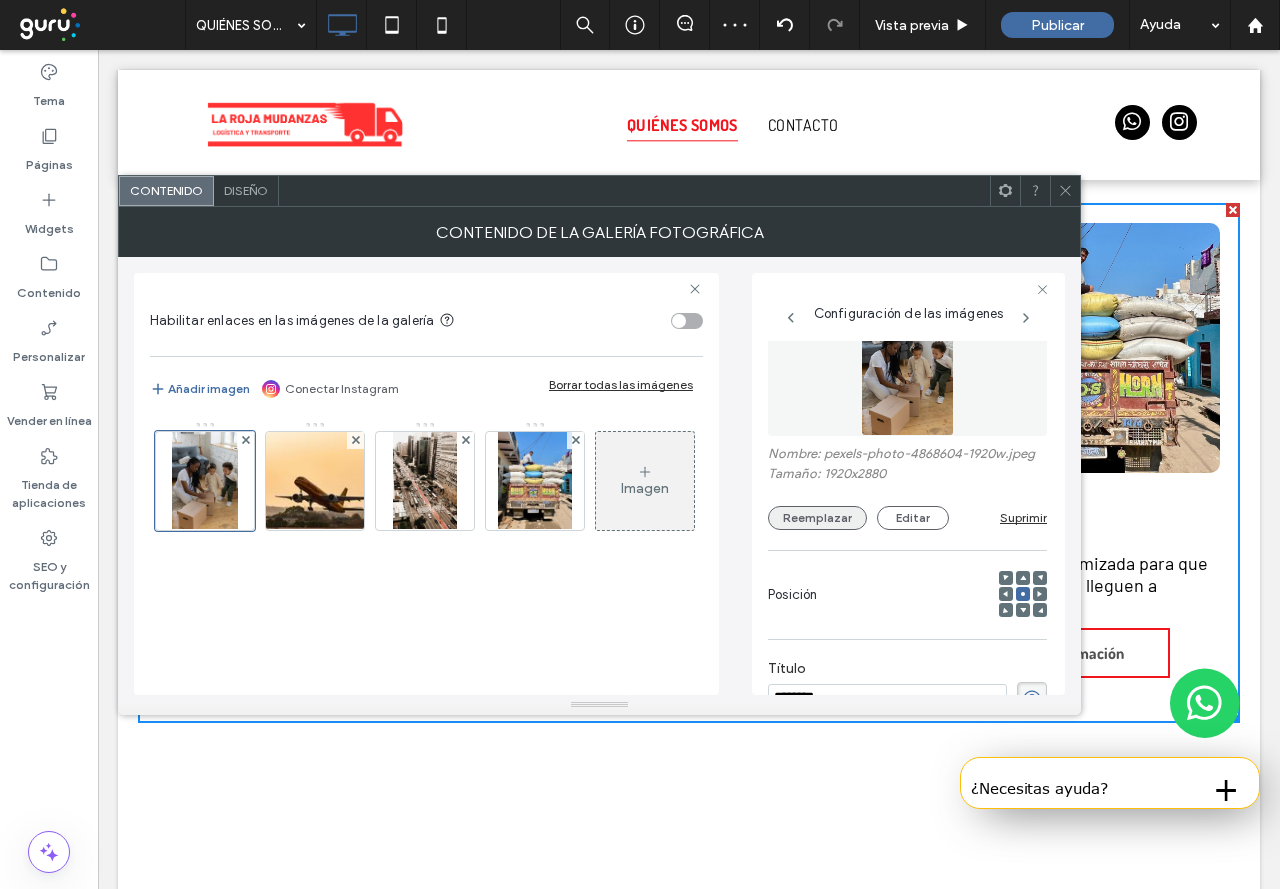 click on "Reemplazar" at bounding box center (817, 518) 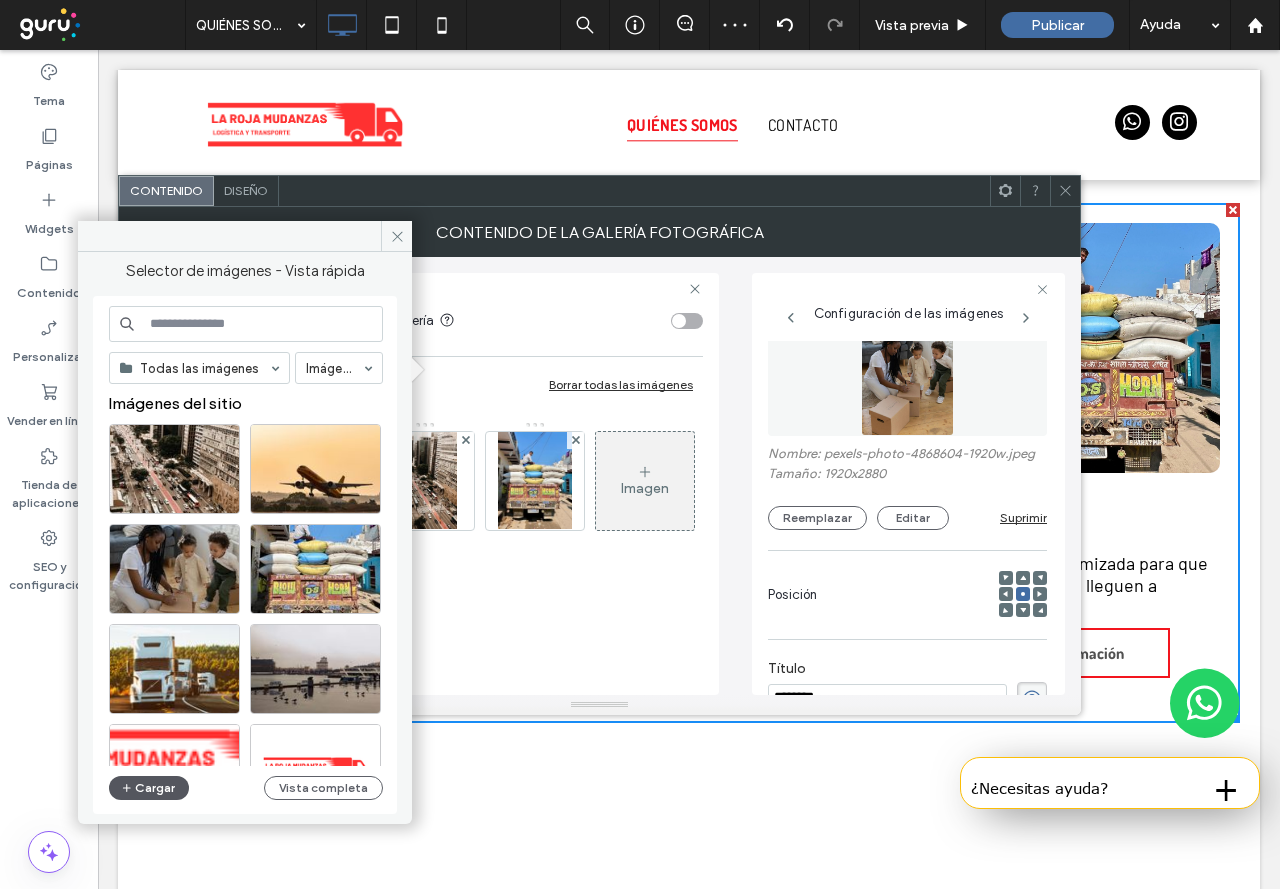 click on "Cargar" at bounding box center (149, 788) 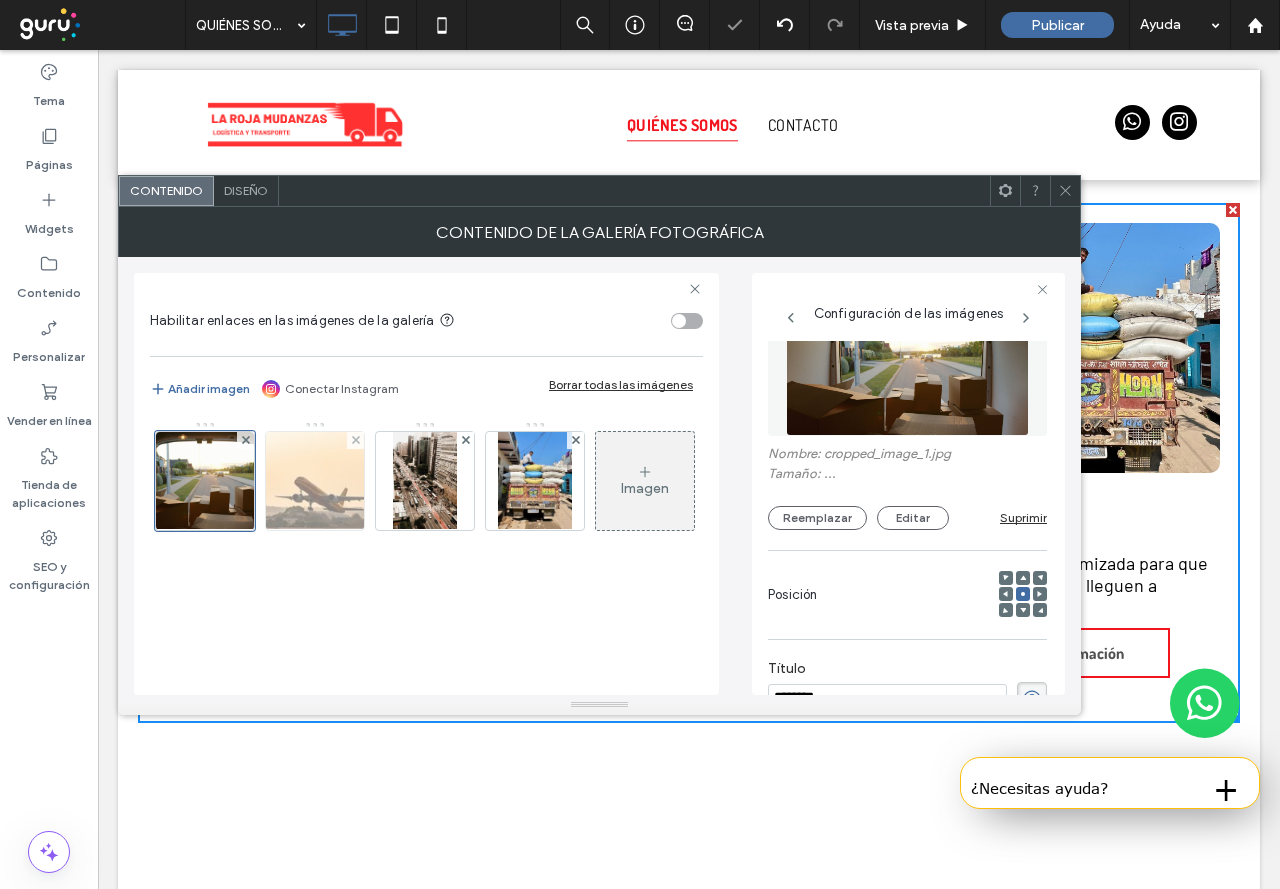 click at bounding box center (315, 481) 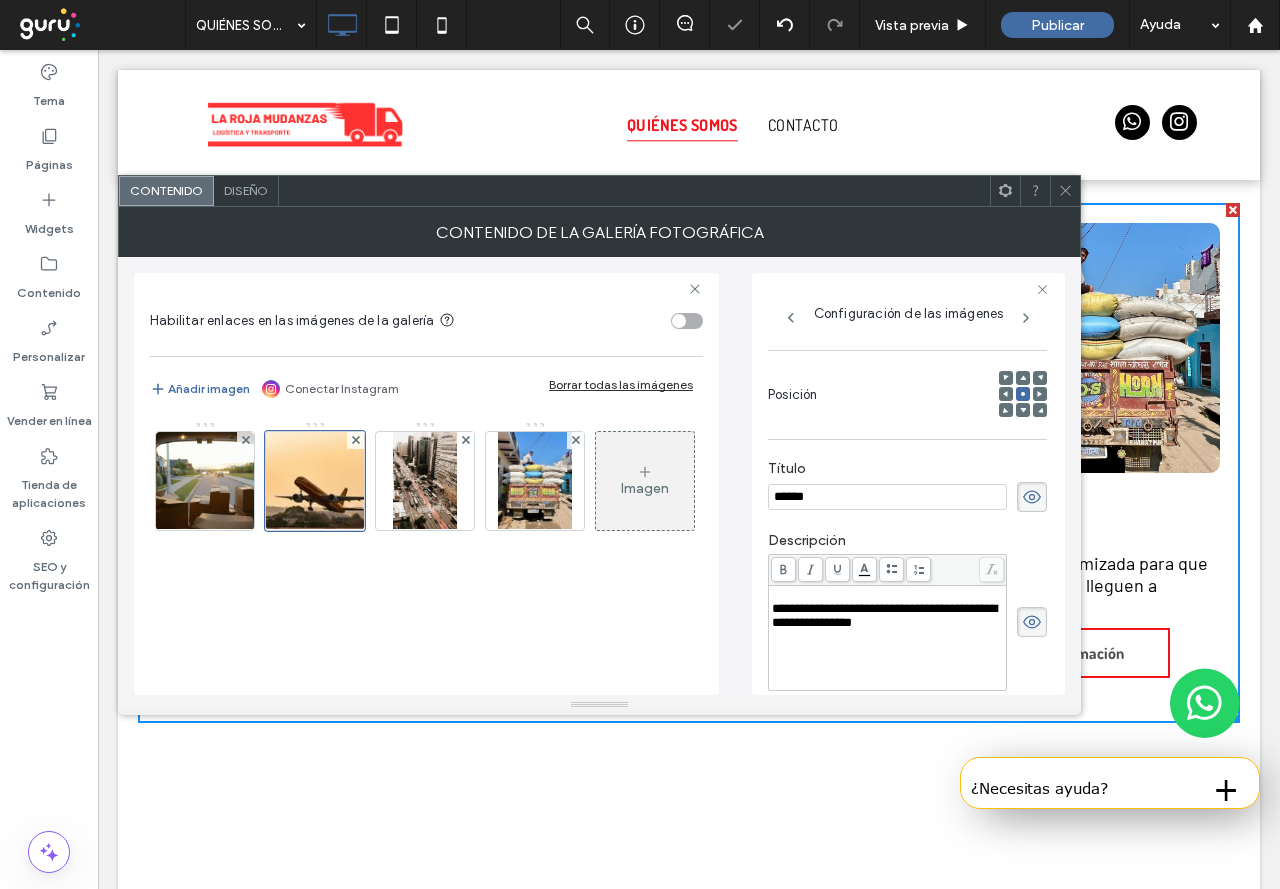 scroll, scrollTop: 153, scrollLeft: 0, axis: vertical 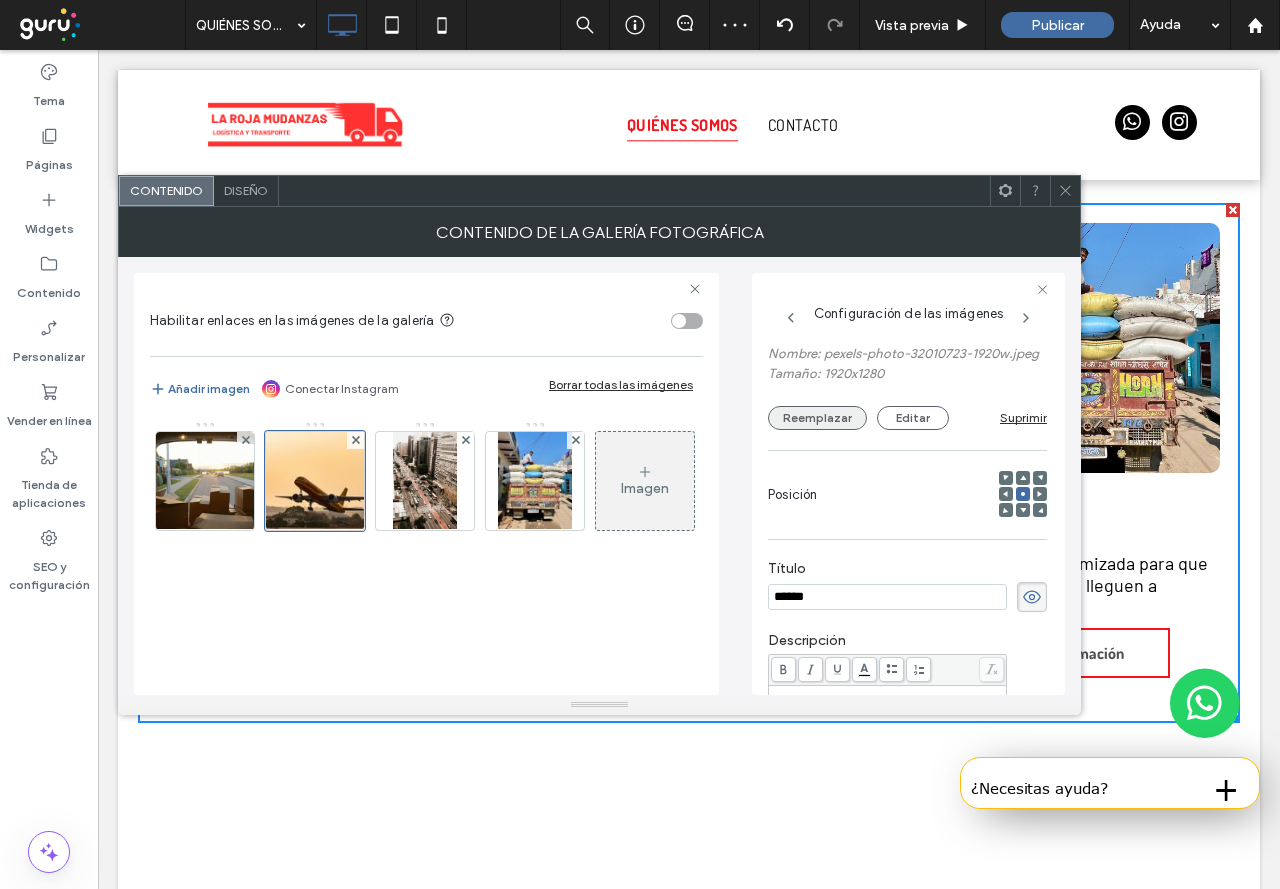 click on "Reemplazar" at bounding box center (817, 418) 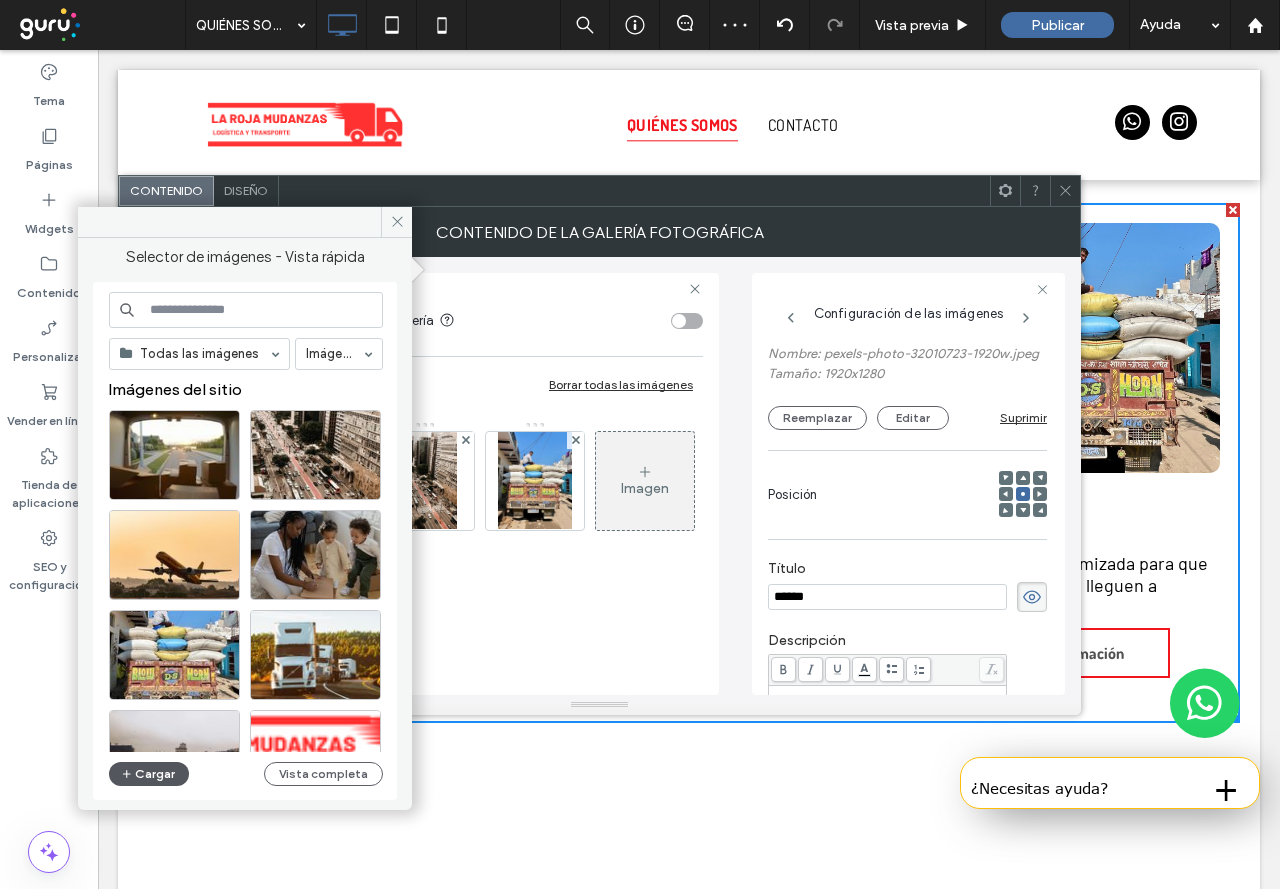 click on "Cargar" at bounding box center [149, 774] 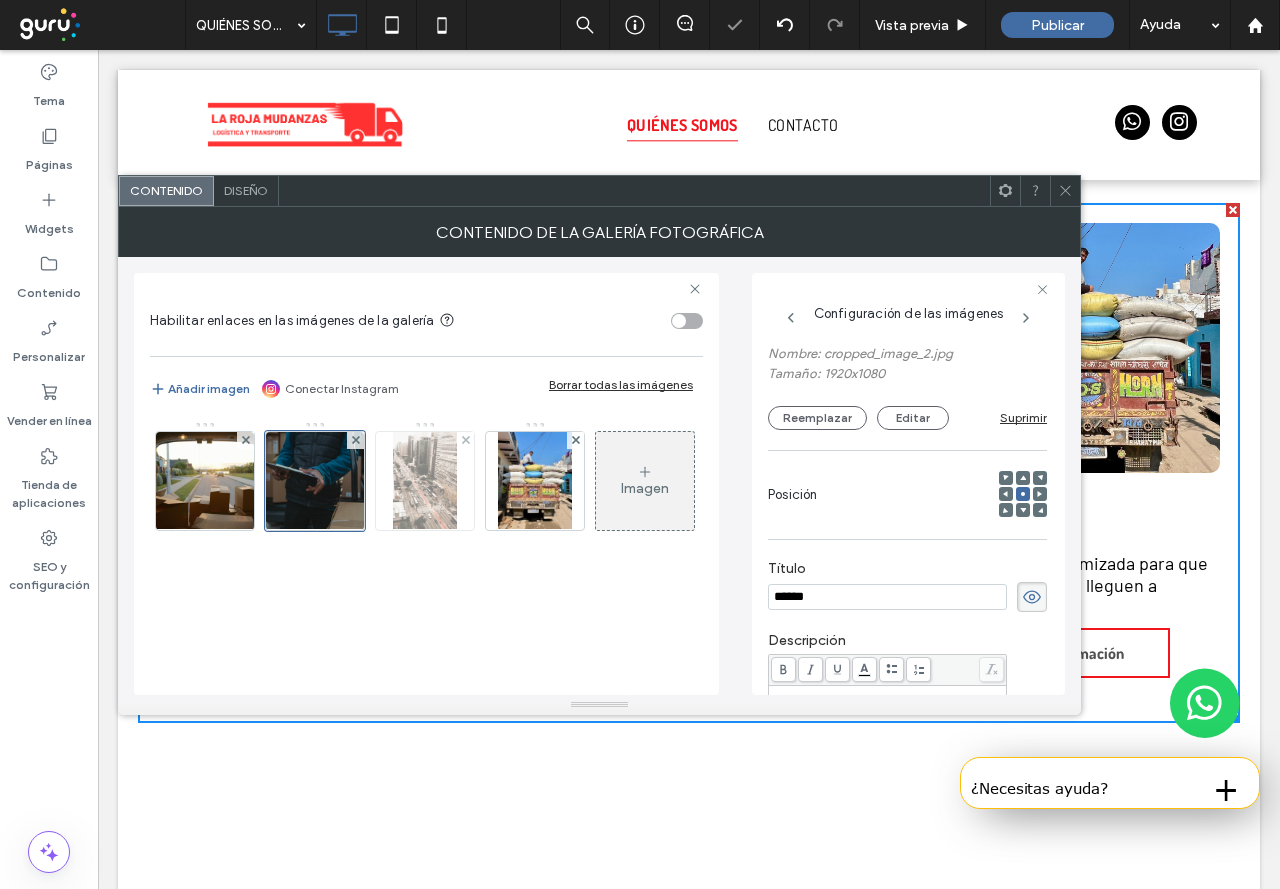click at bounding box center (425, 481) 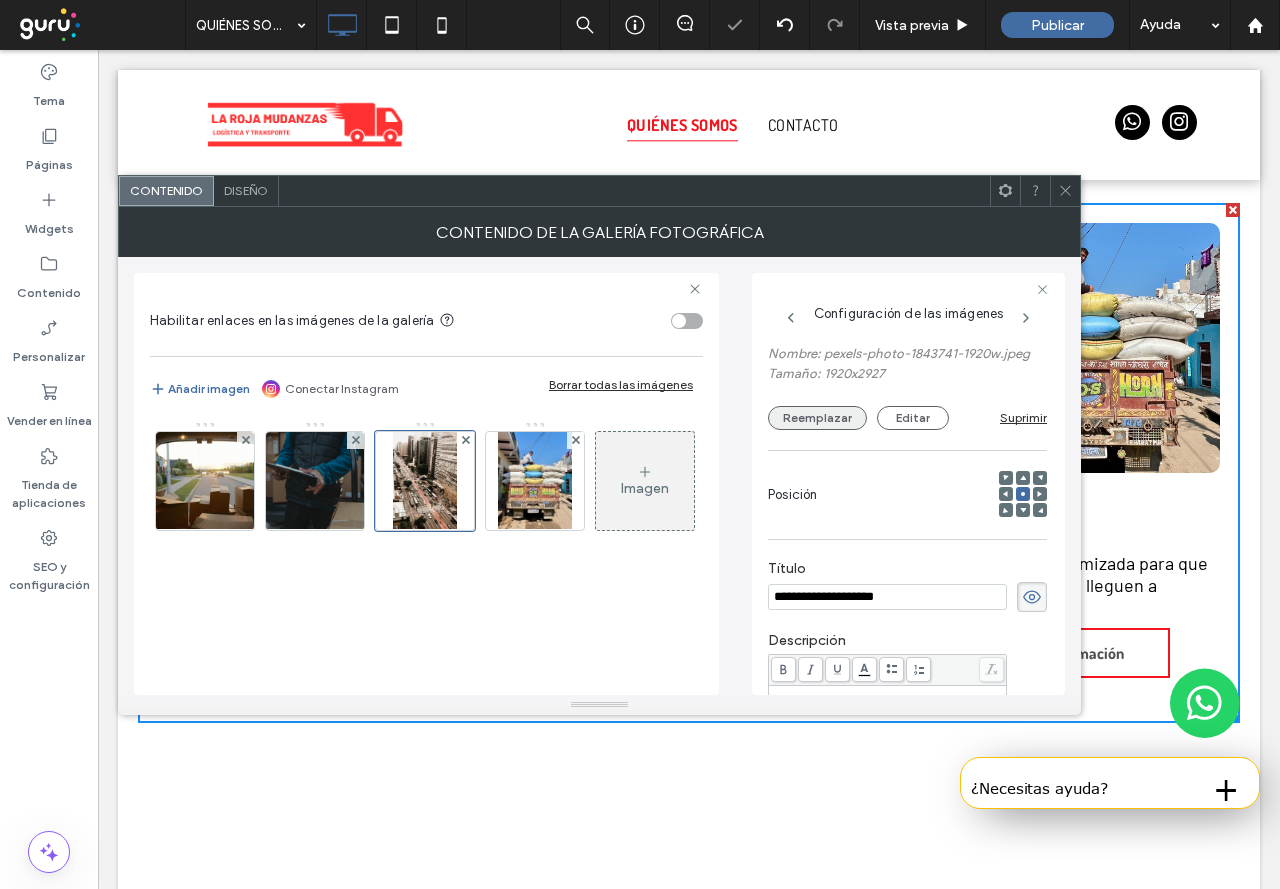 click on "Reemplazar" at bounding box center (817, 418) 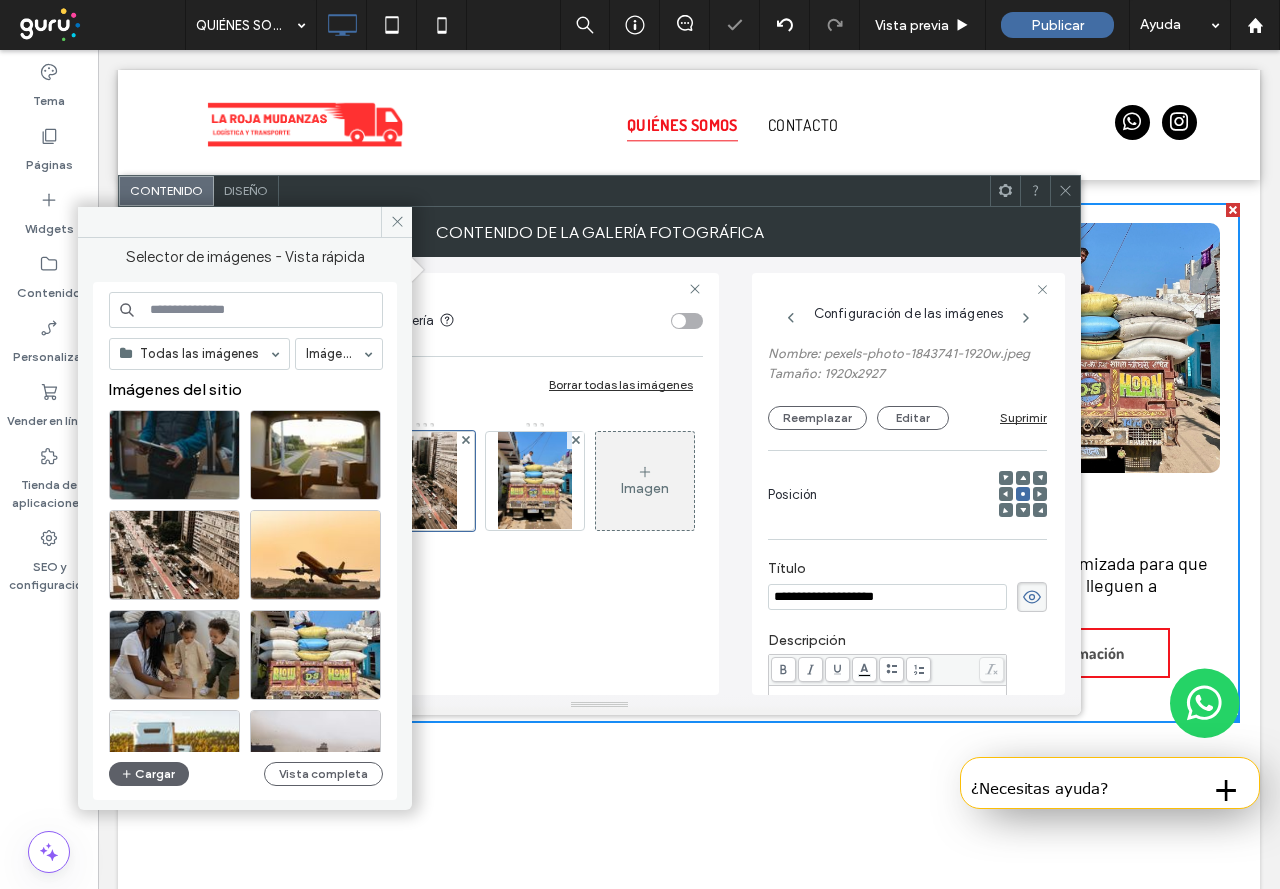 click on "Todas las imágenes Imágenes Imágenes del sitio Imágenes gratuitas Cargar Vista completa" at bounding box center [245, 541] 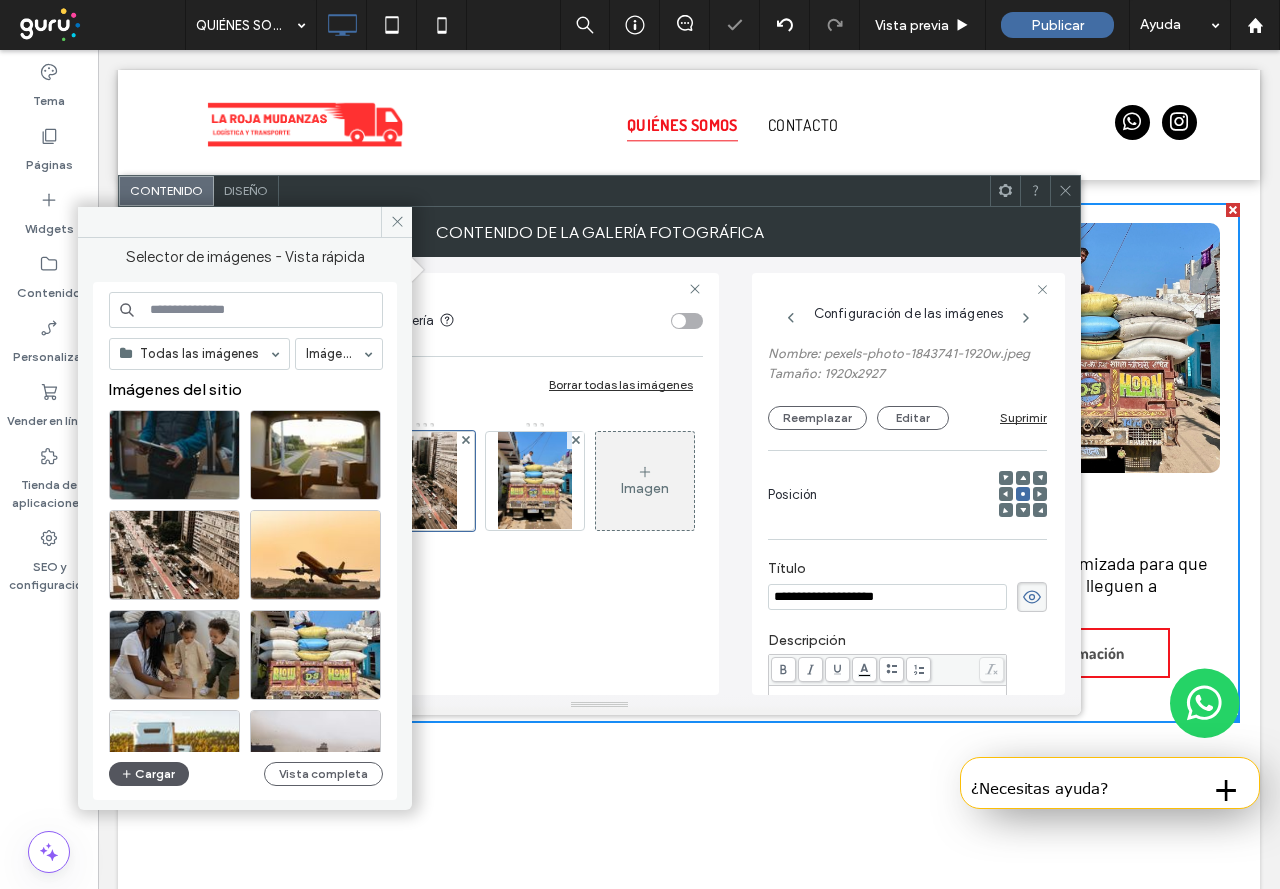 click on "Cargar" at bounding box center (149, 774) 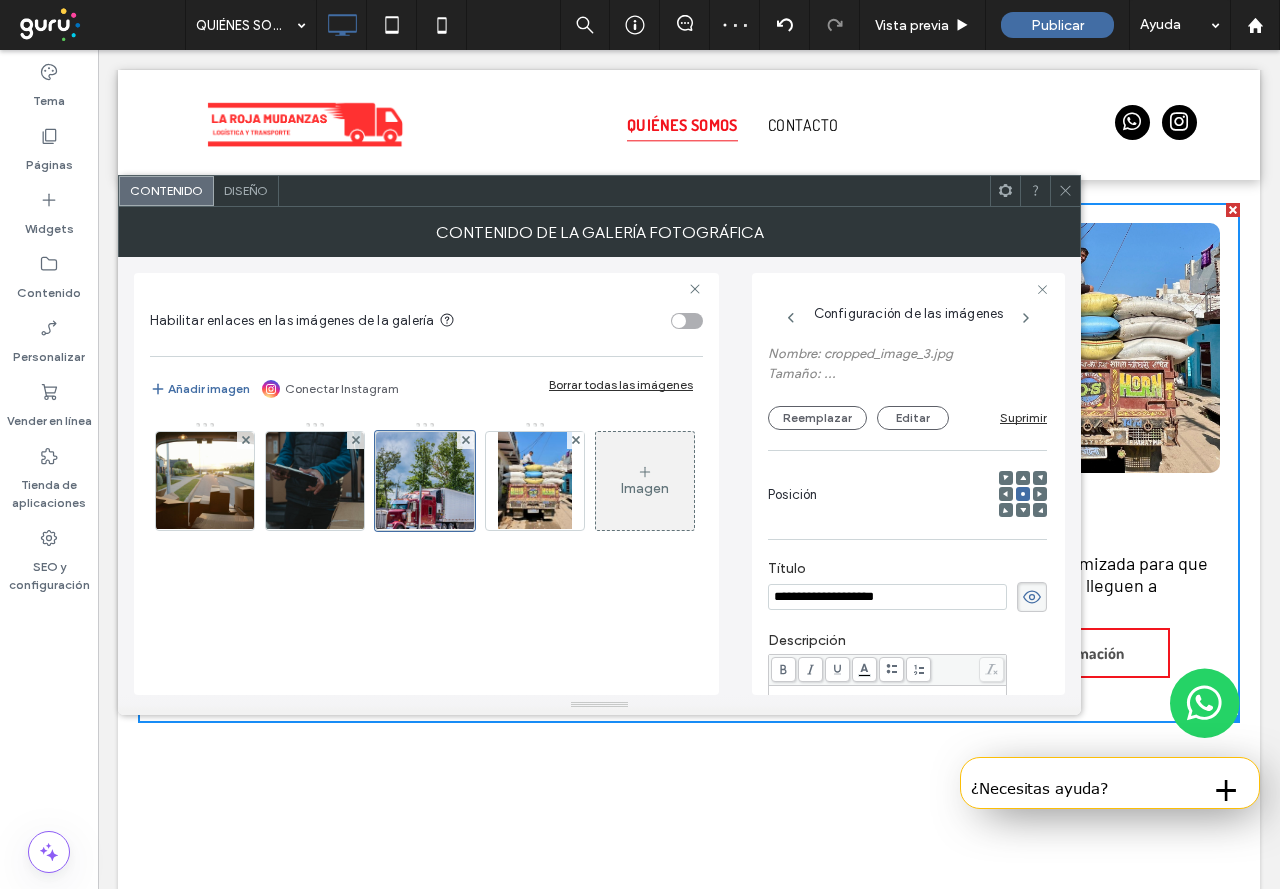 click on "Imagen" at bounding box center [425, 486] 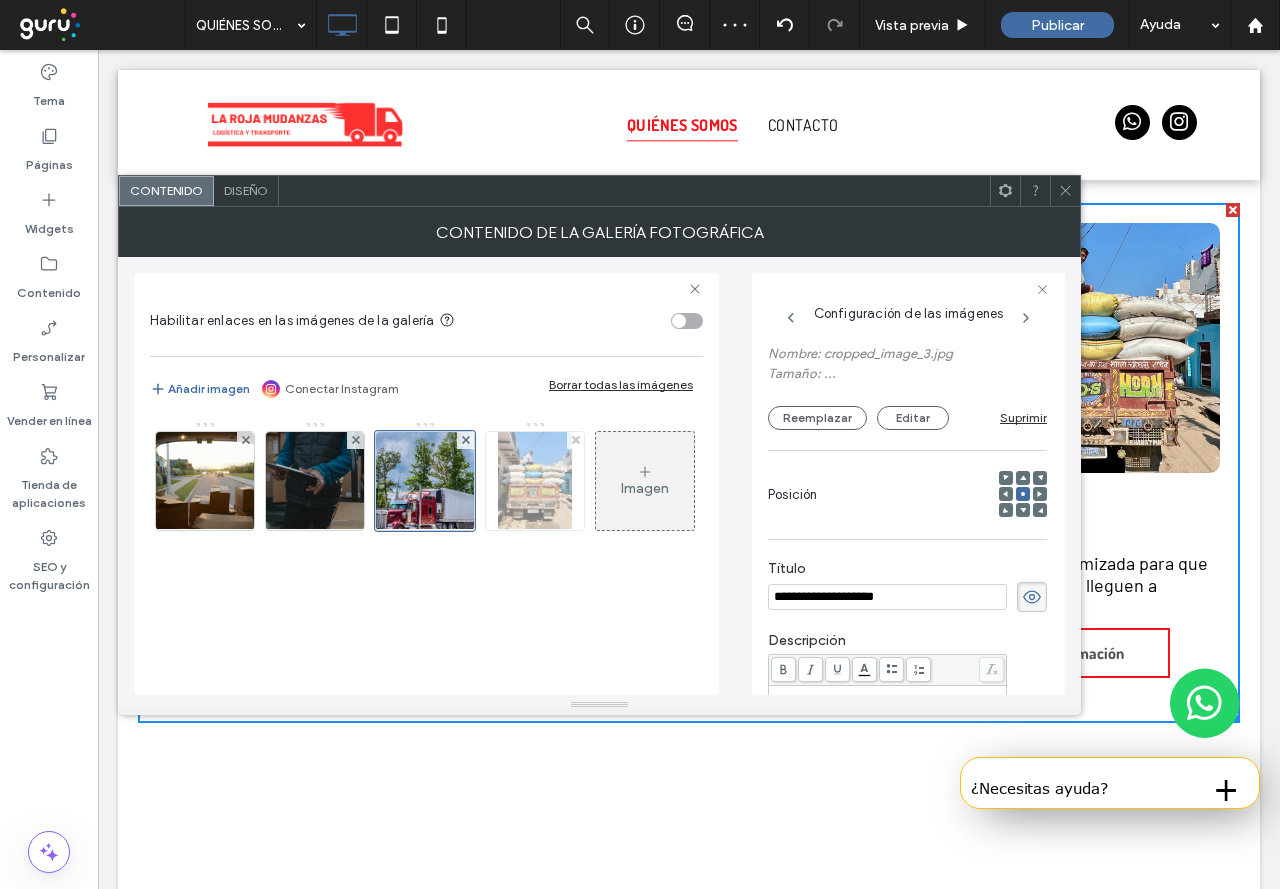click at bounding box center [535, 481] 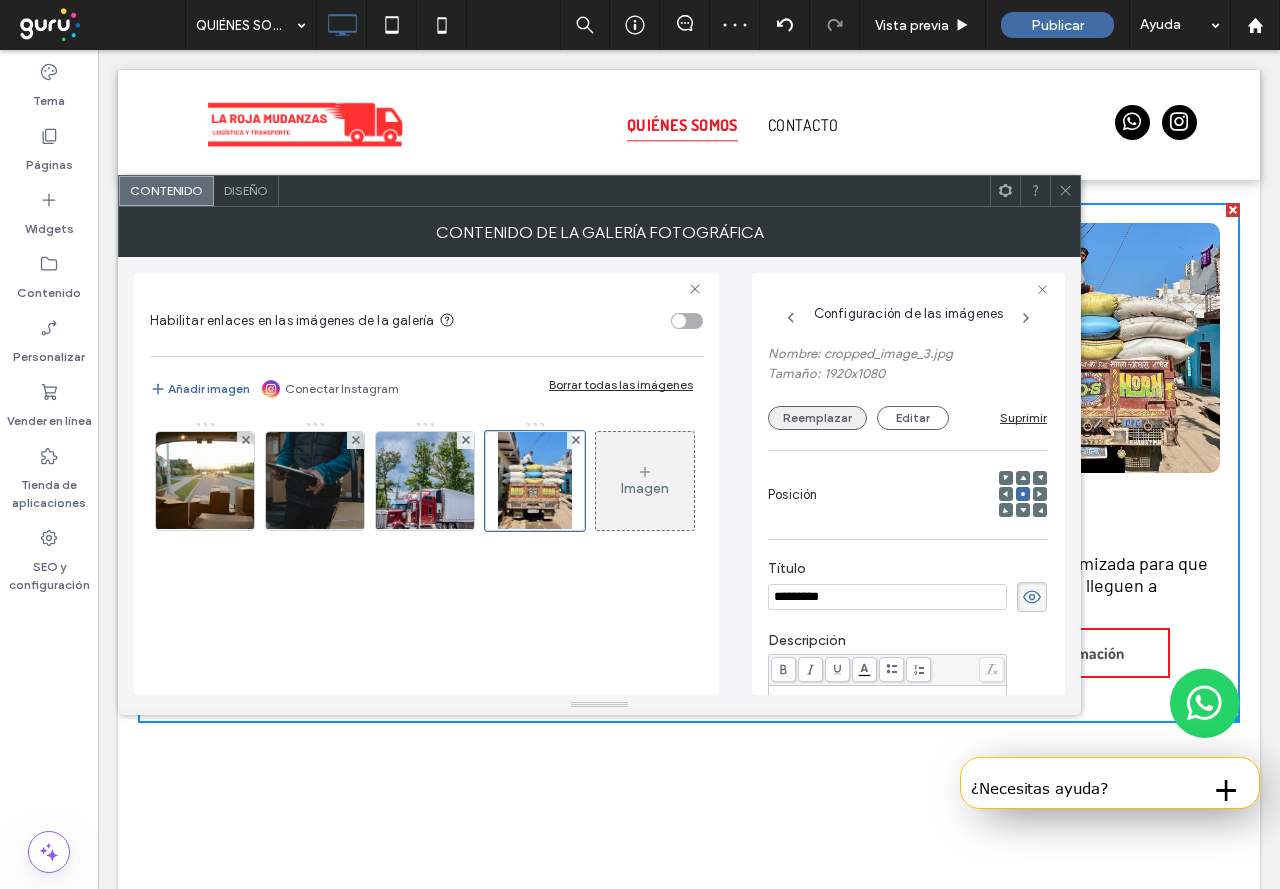 click on "Reemplazar" at bounding box center [817, 418] 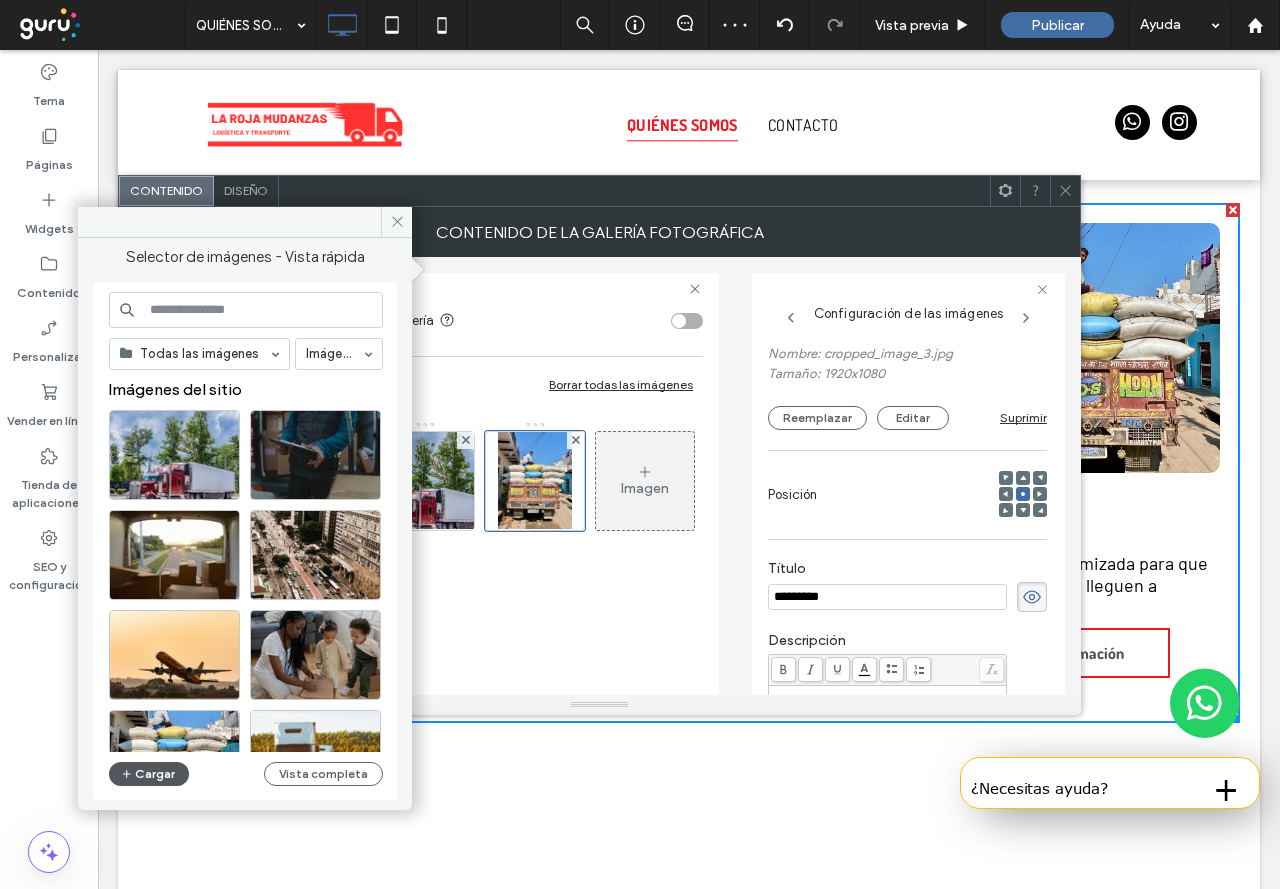click on "Cargar" at bounding box center (149, 774) 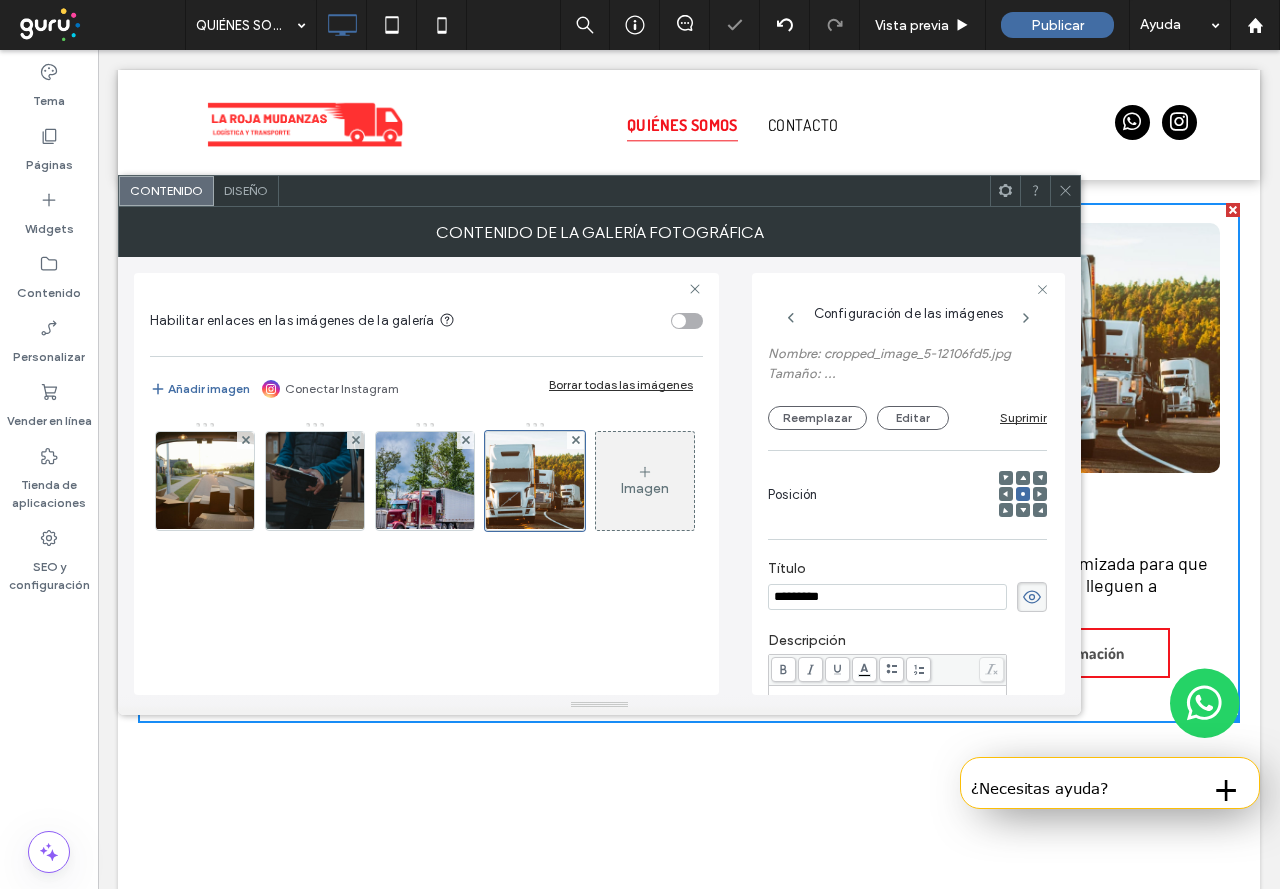 click 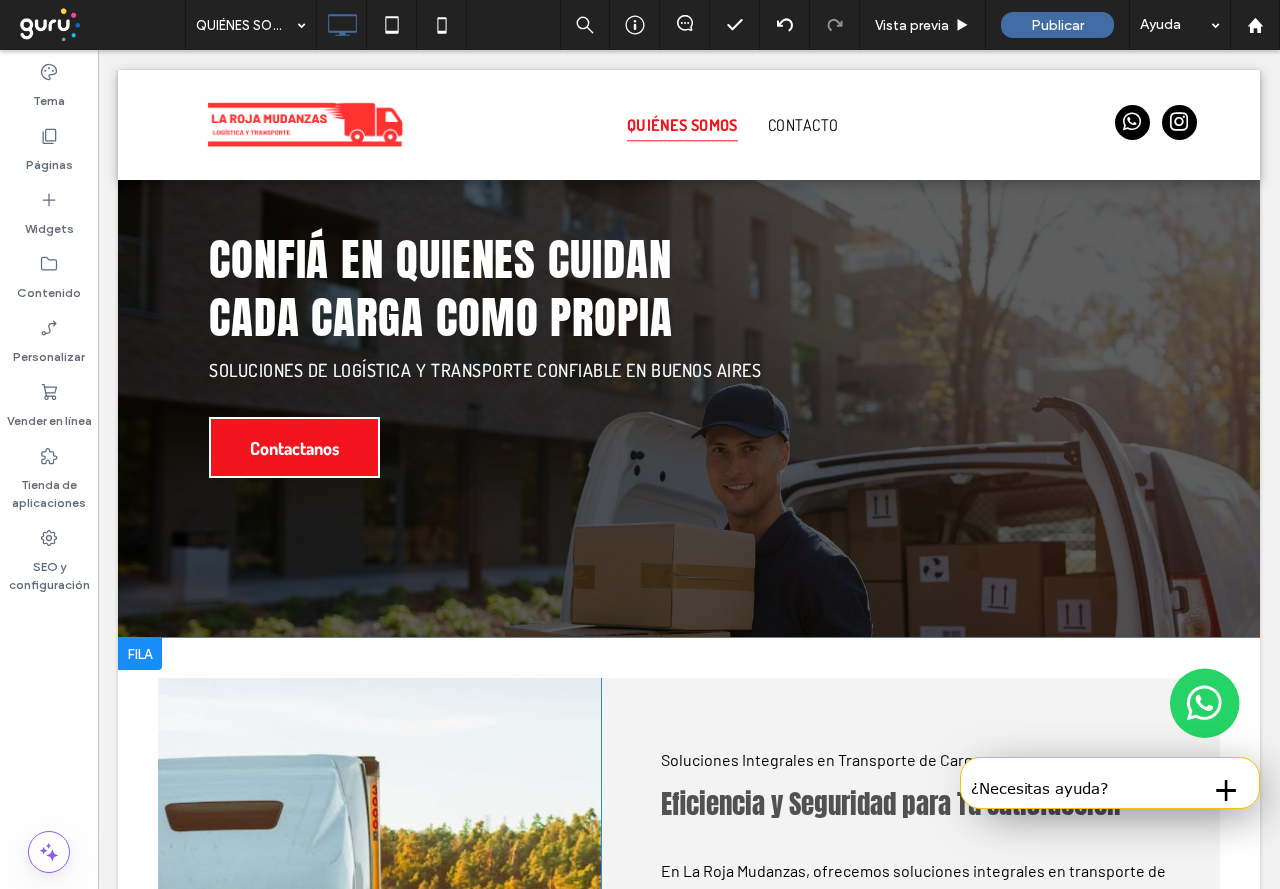 scroll, scrollTop: 317, scrollLeft: 0, axis: vertical 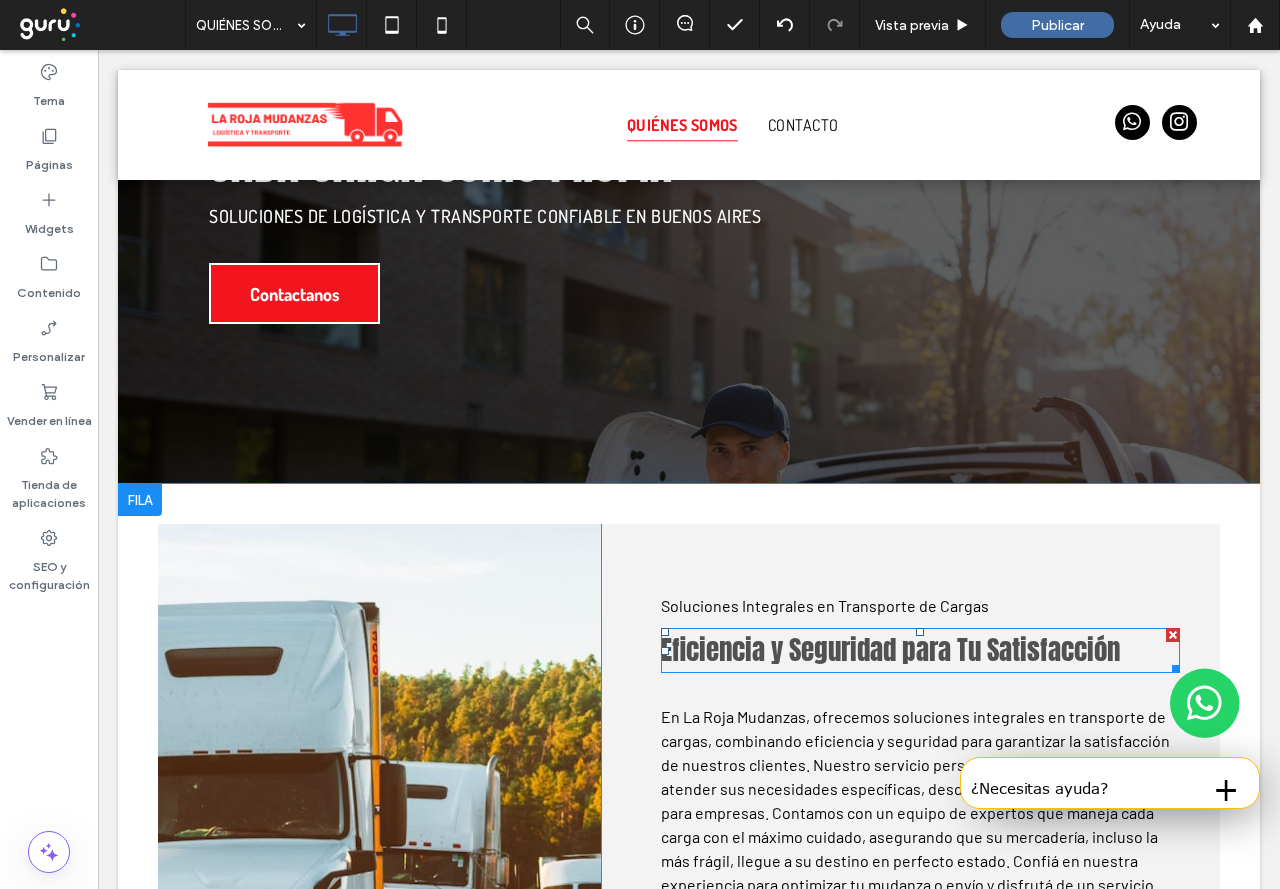 click on "Eficiencia y Seguridad para Tu Satisfacción" at bounding box center [890, 649] 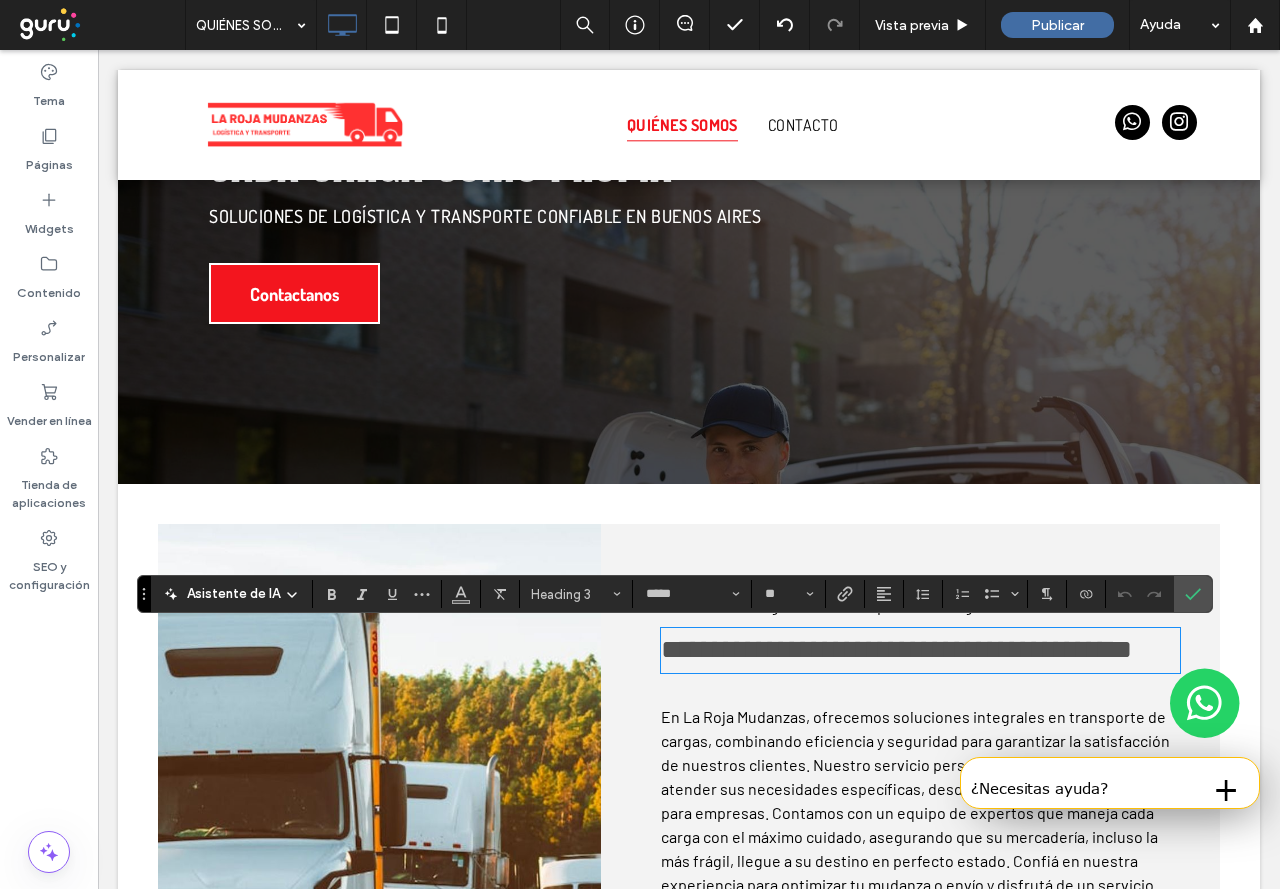 click at bounding box center (1205, 703) 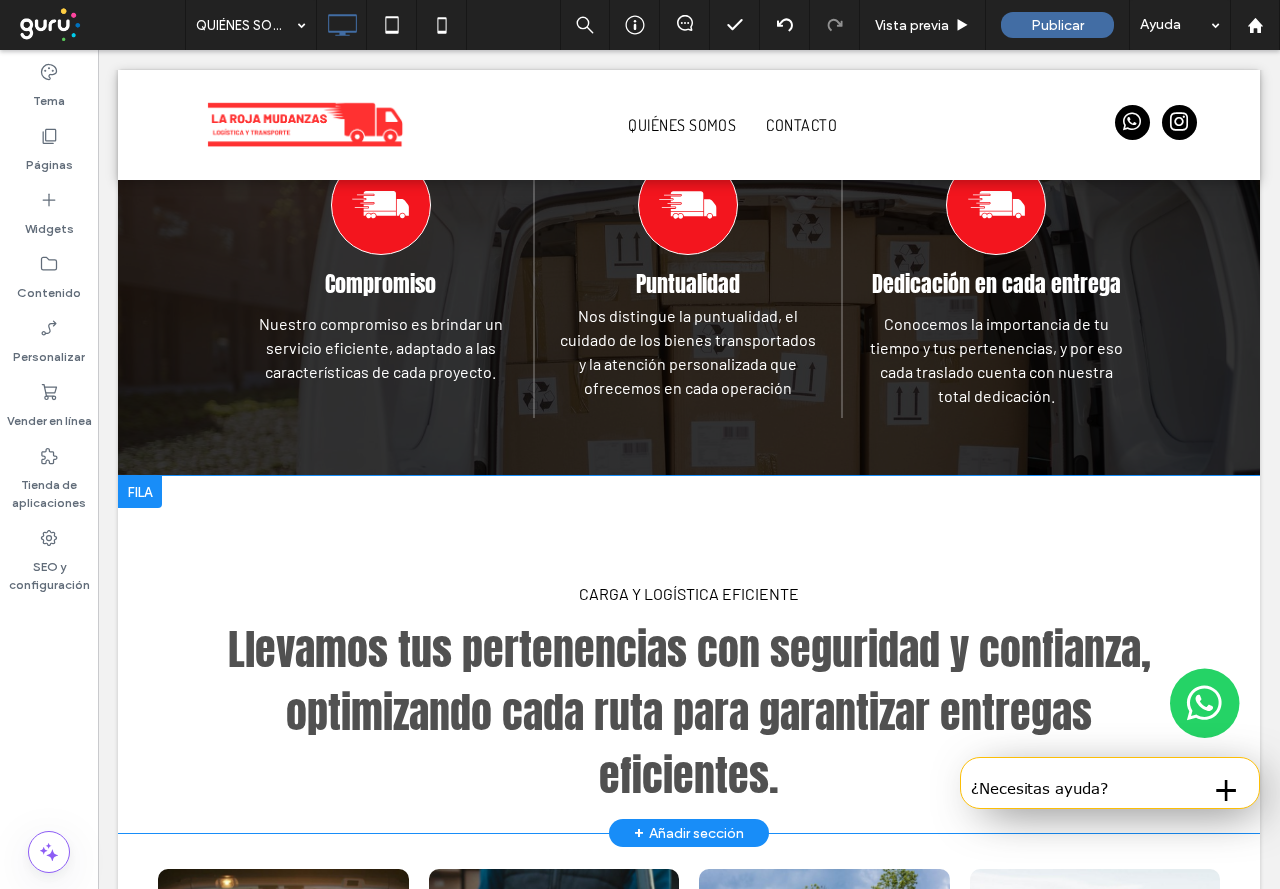 scroll, scrollTop: 1517, scrollLeft: 0, axis: vertical 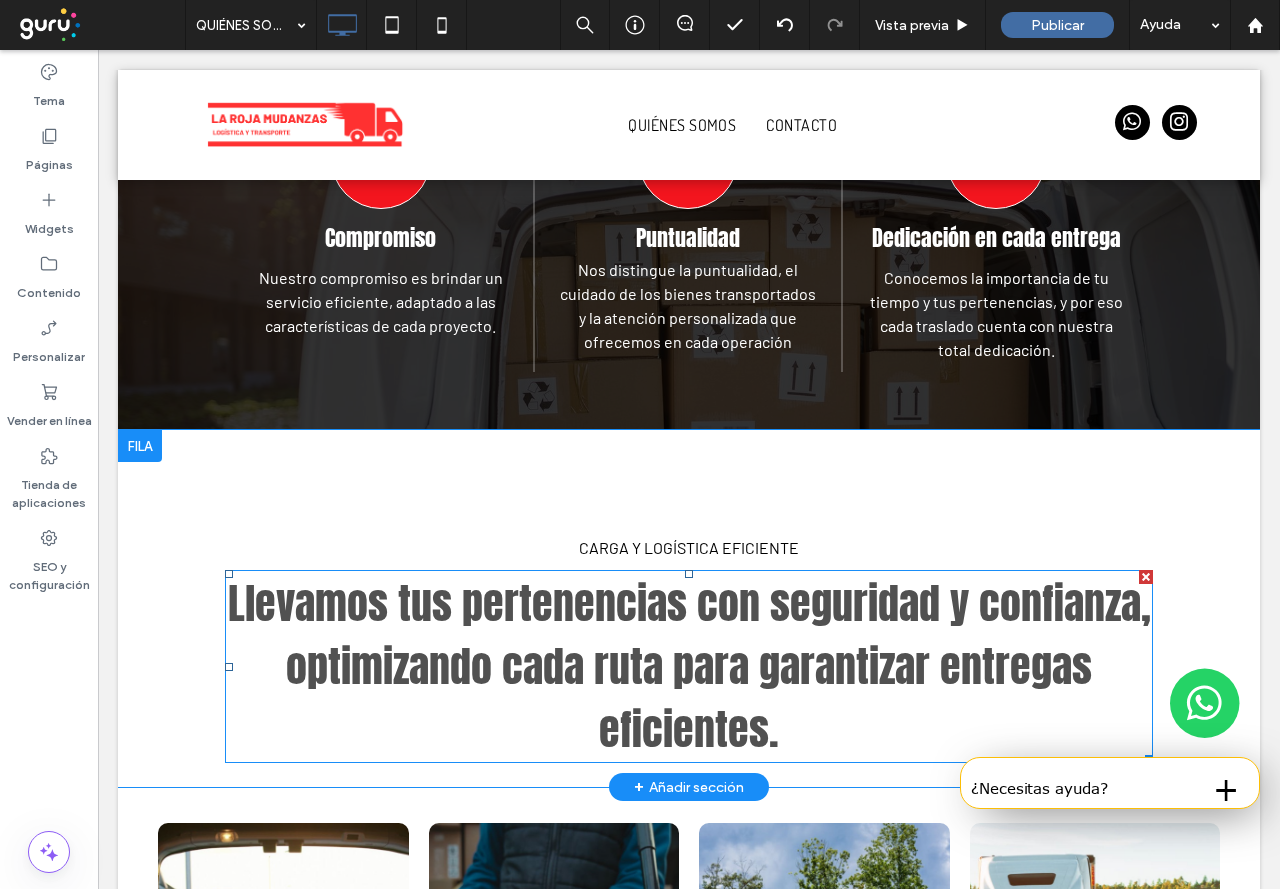 click on "Llevamos tus pertenencias con seguridad y confianza, optimizando cada ruta para garantizar entregas eficientes." at bounding box center [689, 666] 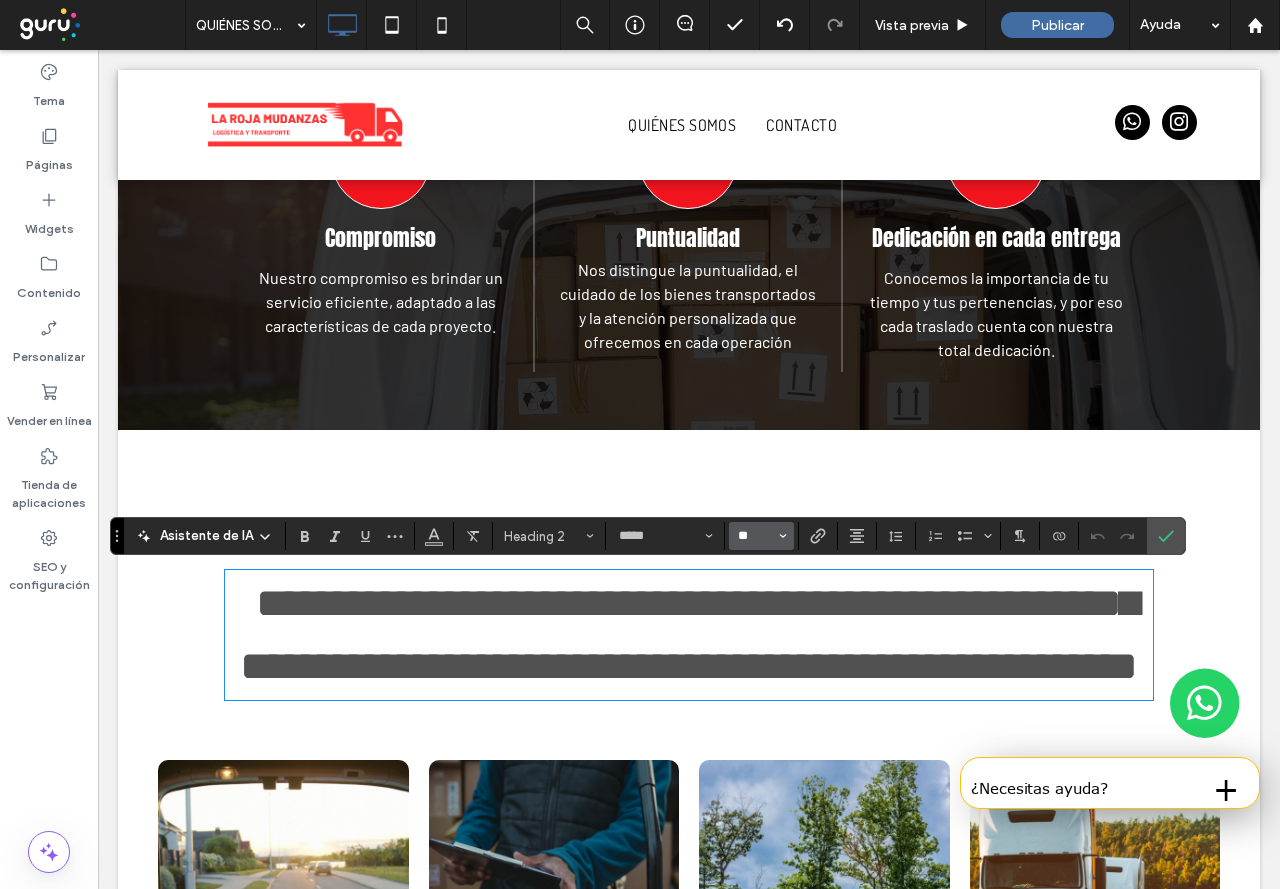 click on "**" at bounding box center [755, 536] 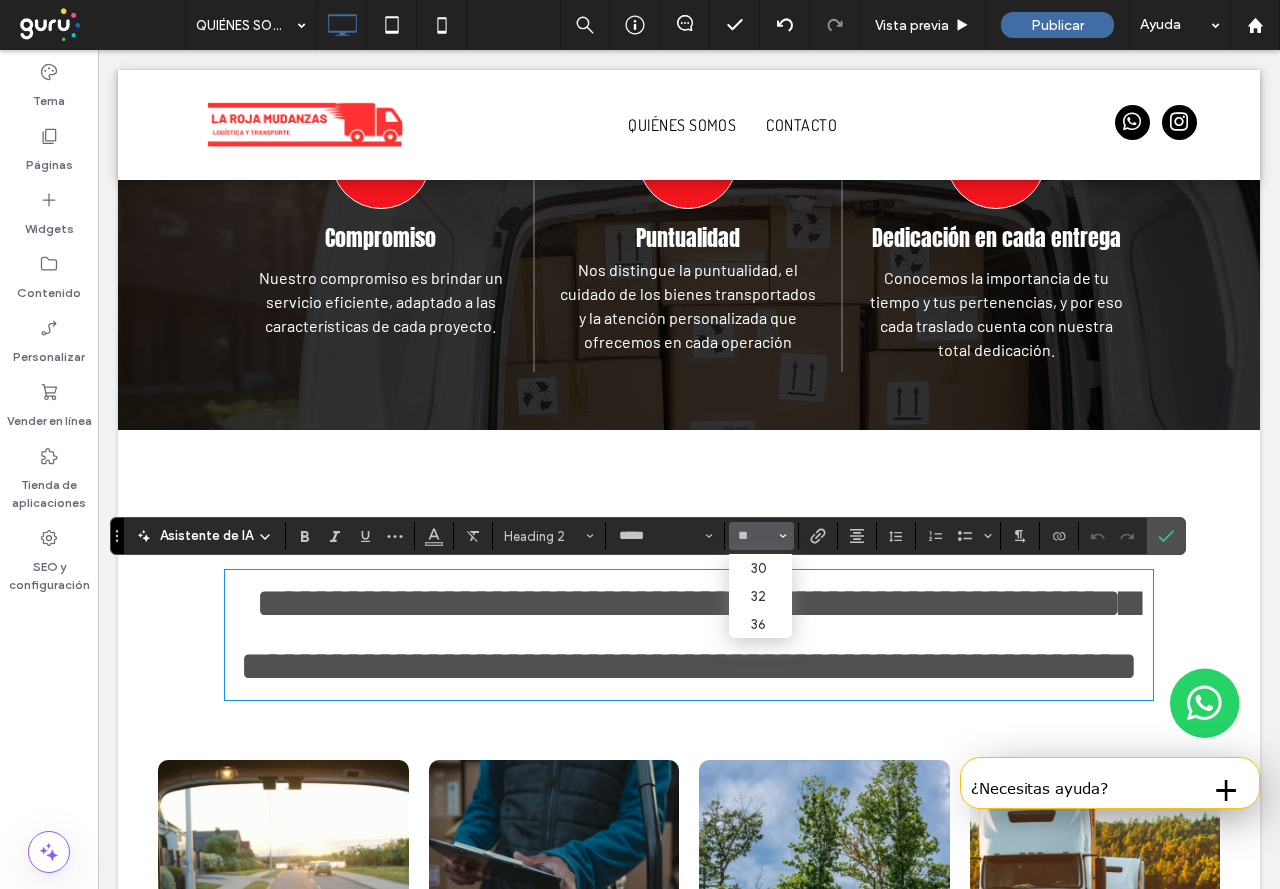 type on "**" 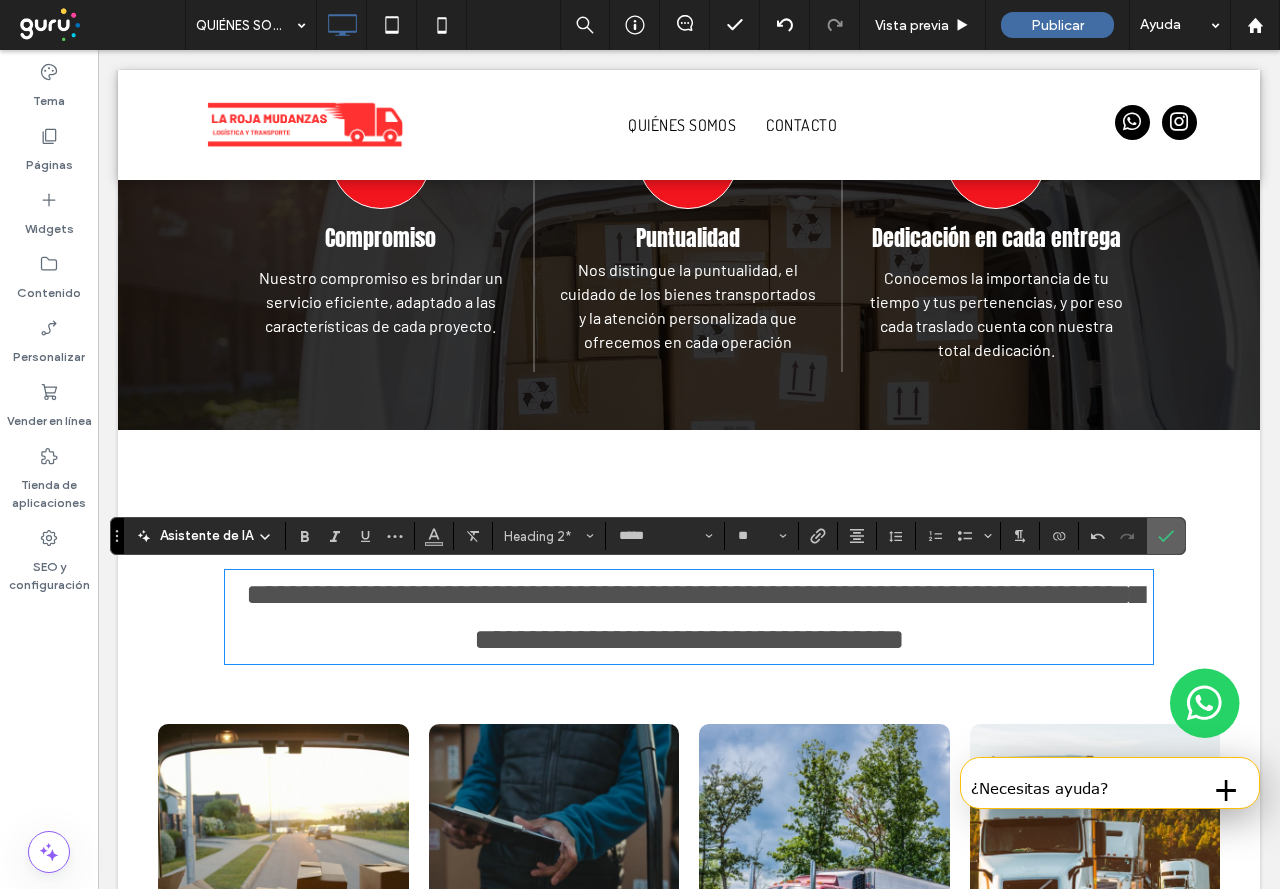 click 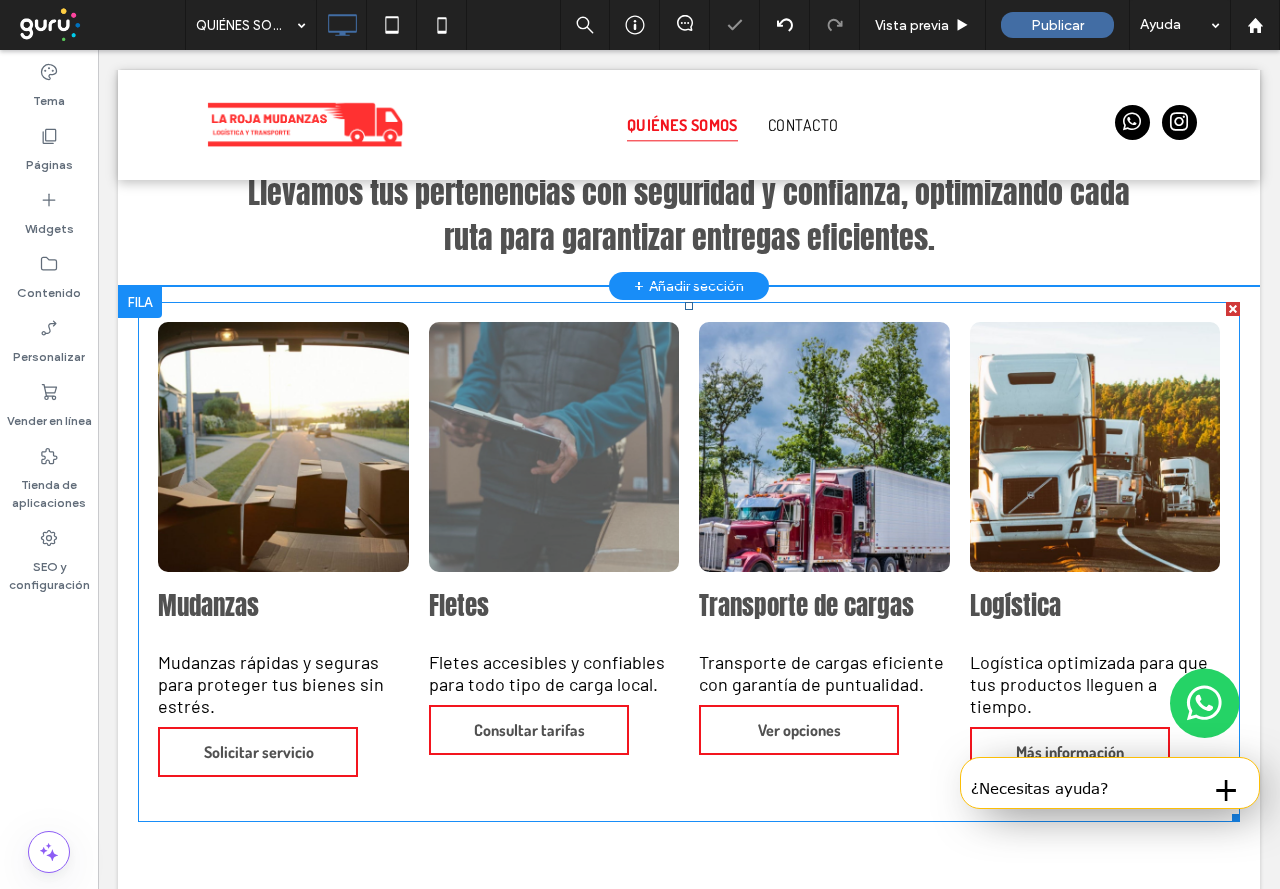 scroll, scrollTop: 2017, scrollLeft: 0, axis: vertical 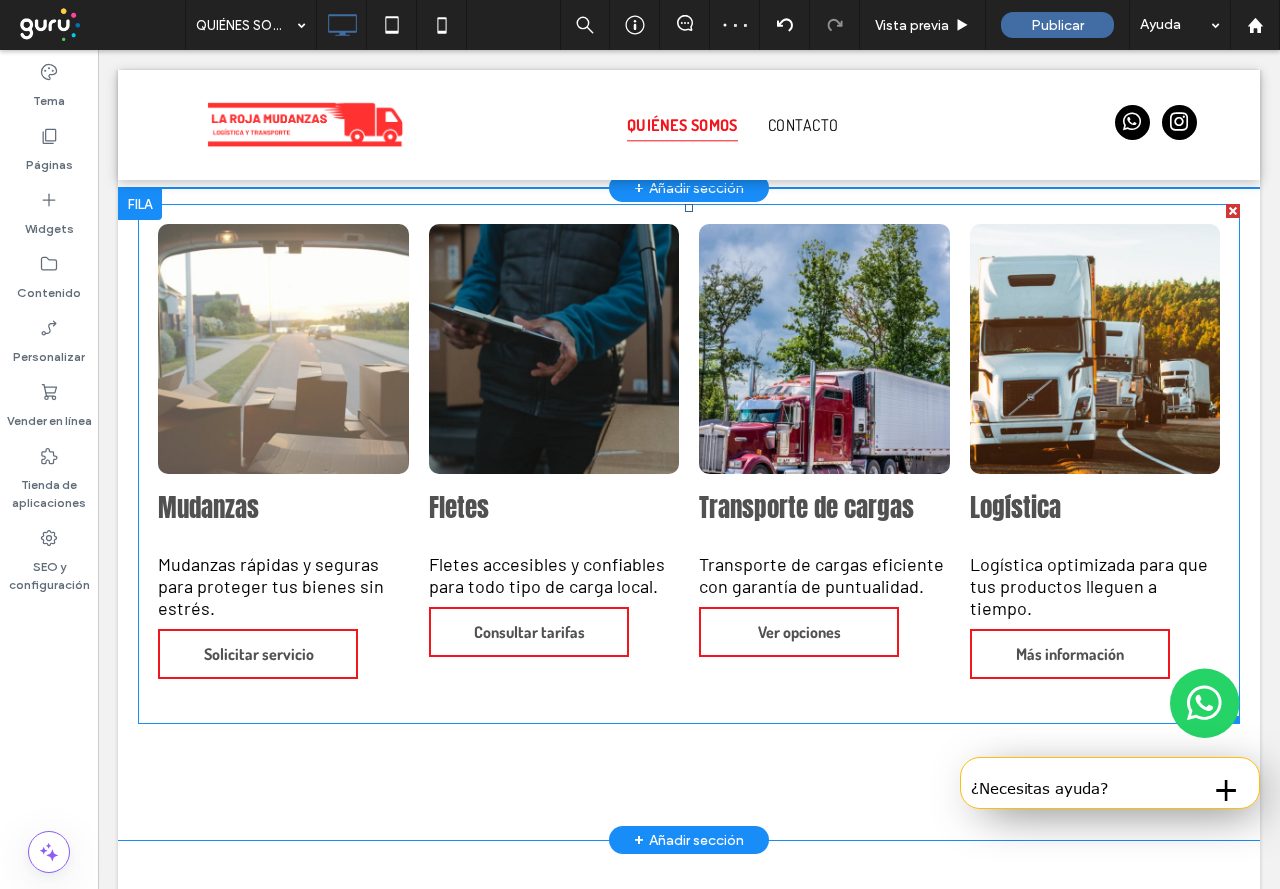 click on "Mudanzas
Mudanzas rápidas y seguras para proteger tus bienes sin estrés.
Solicitar servicio" at bounding box center [283, 589] 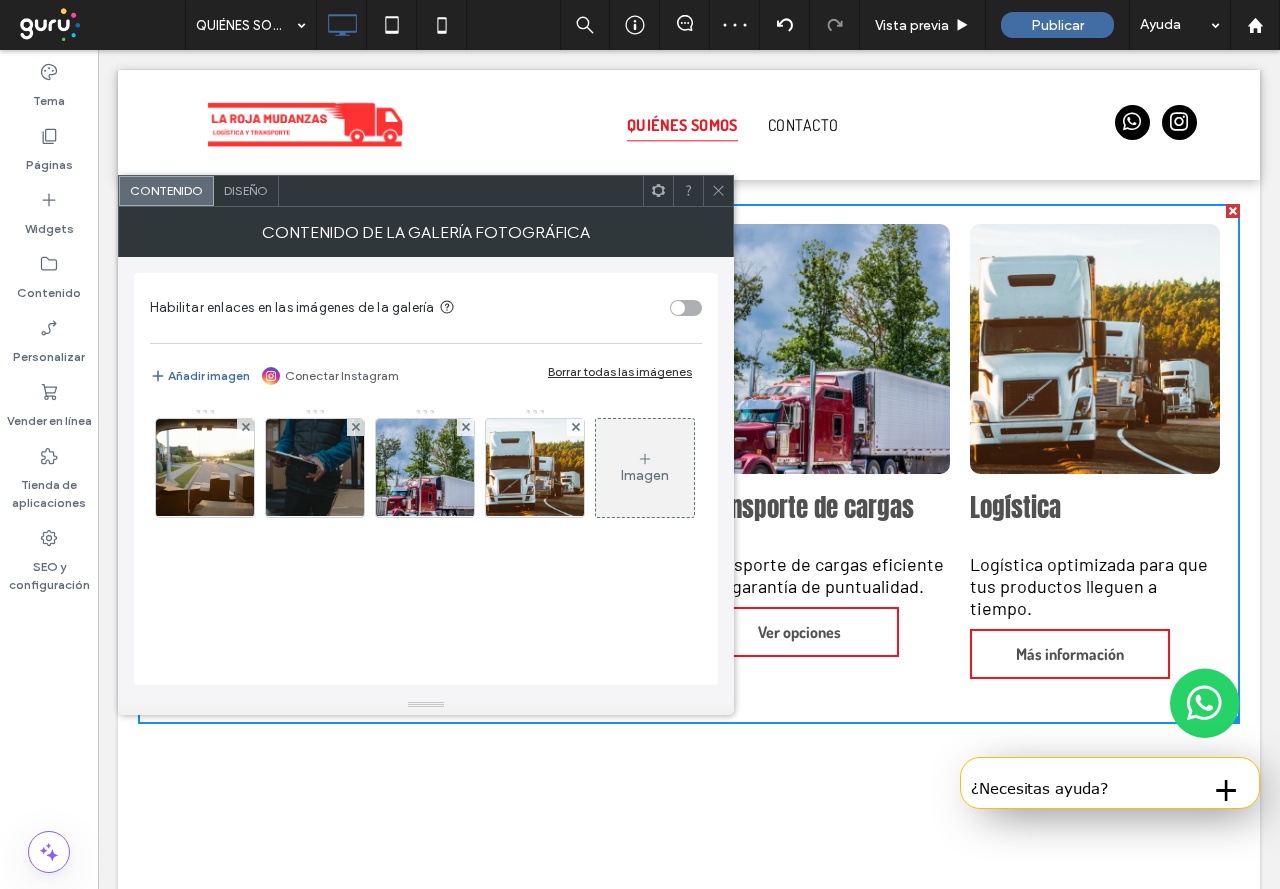 click on "Diseño" at bounding box center [246, 190] 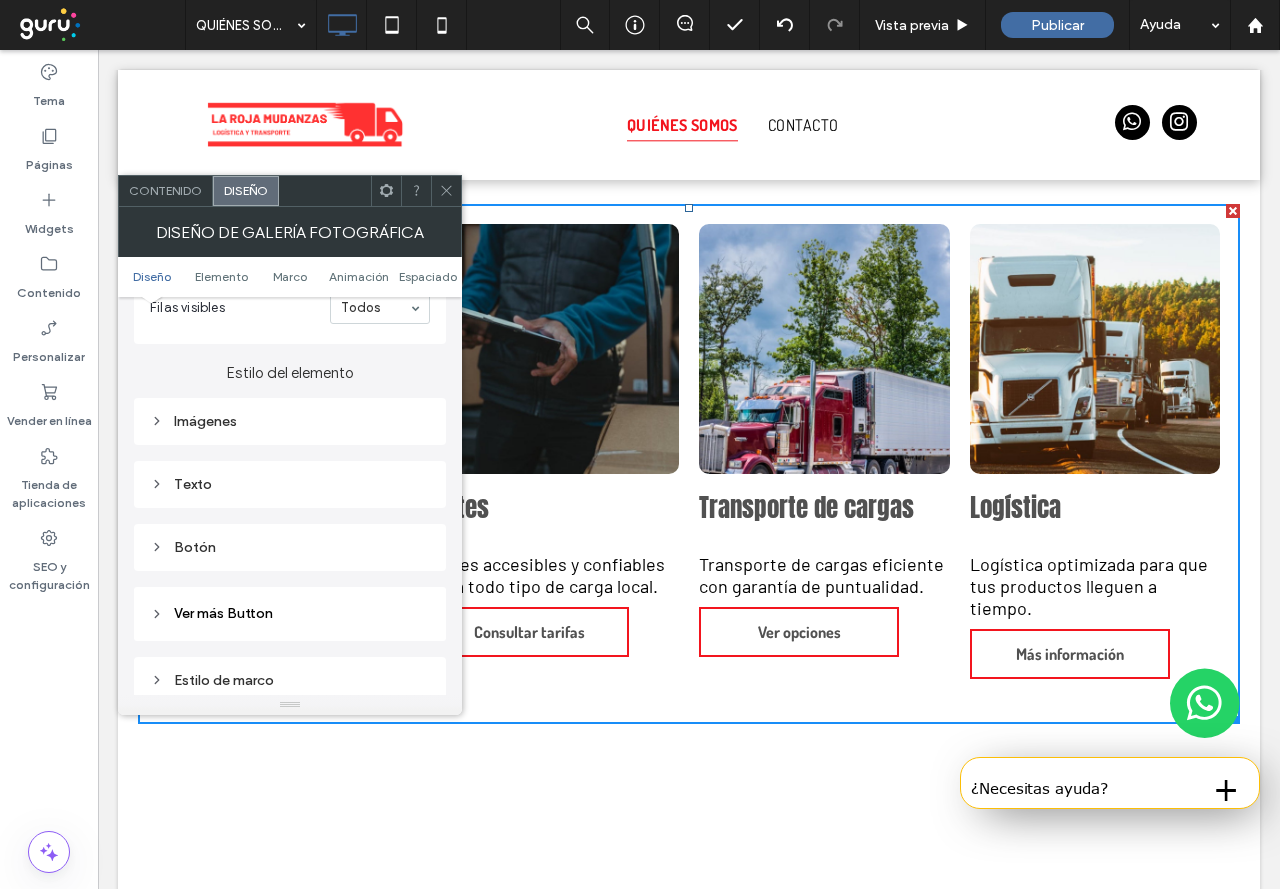 scroll, scrollTop: 800, scrollLeft: 0, axis: vertical 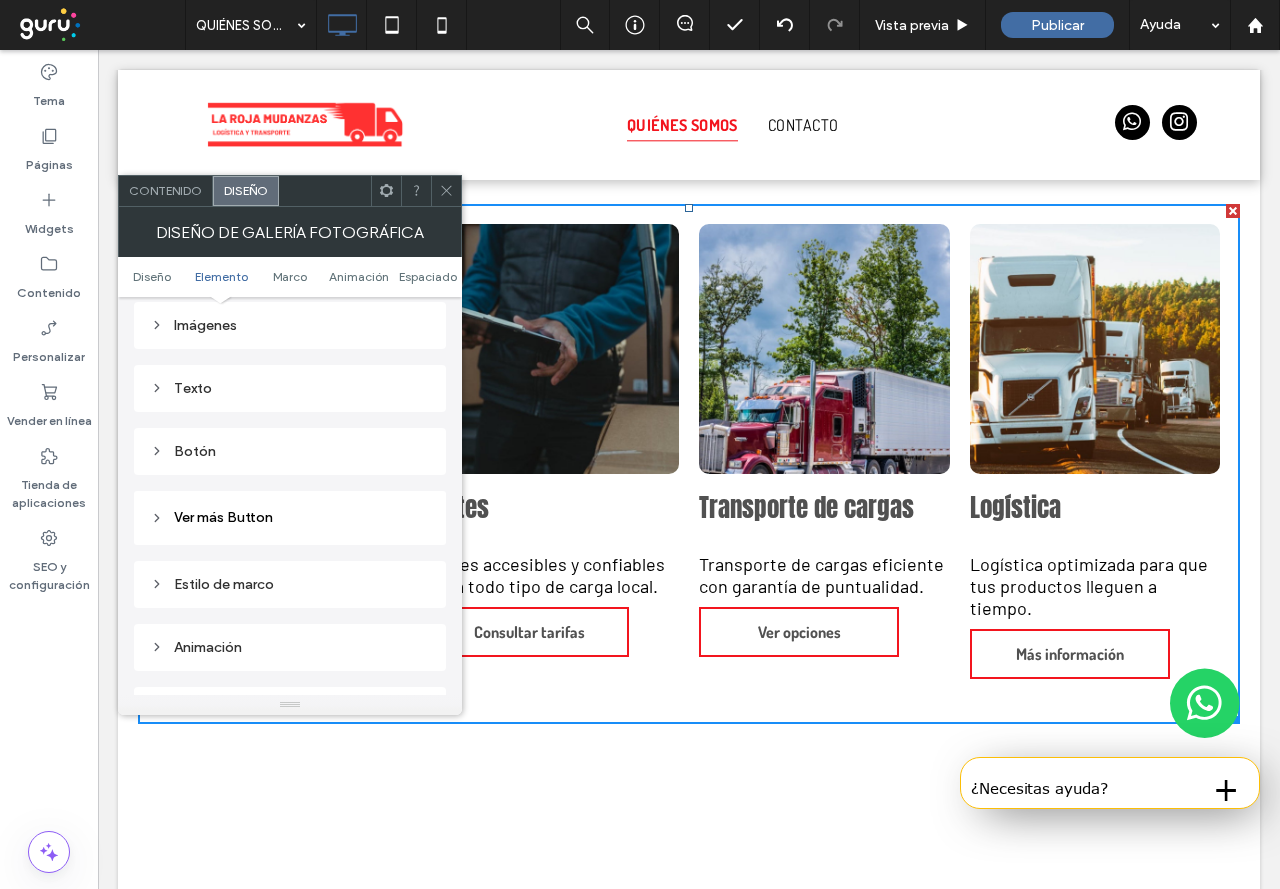 click on "Texto" at bounding box center [290, 388] 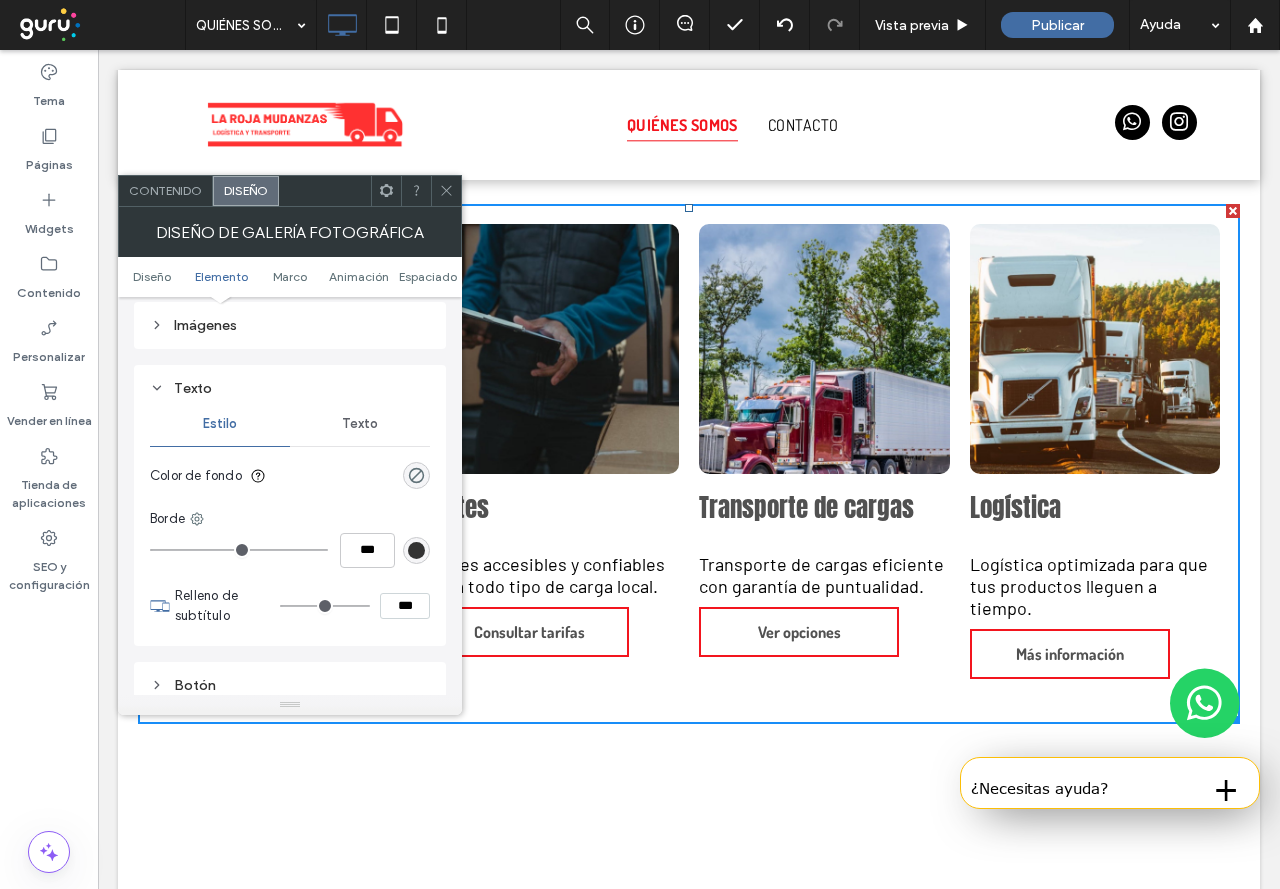 click on "Texto" at bounding box center [360, 424] 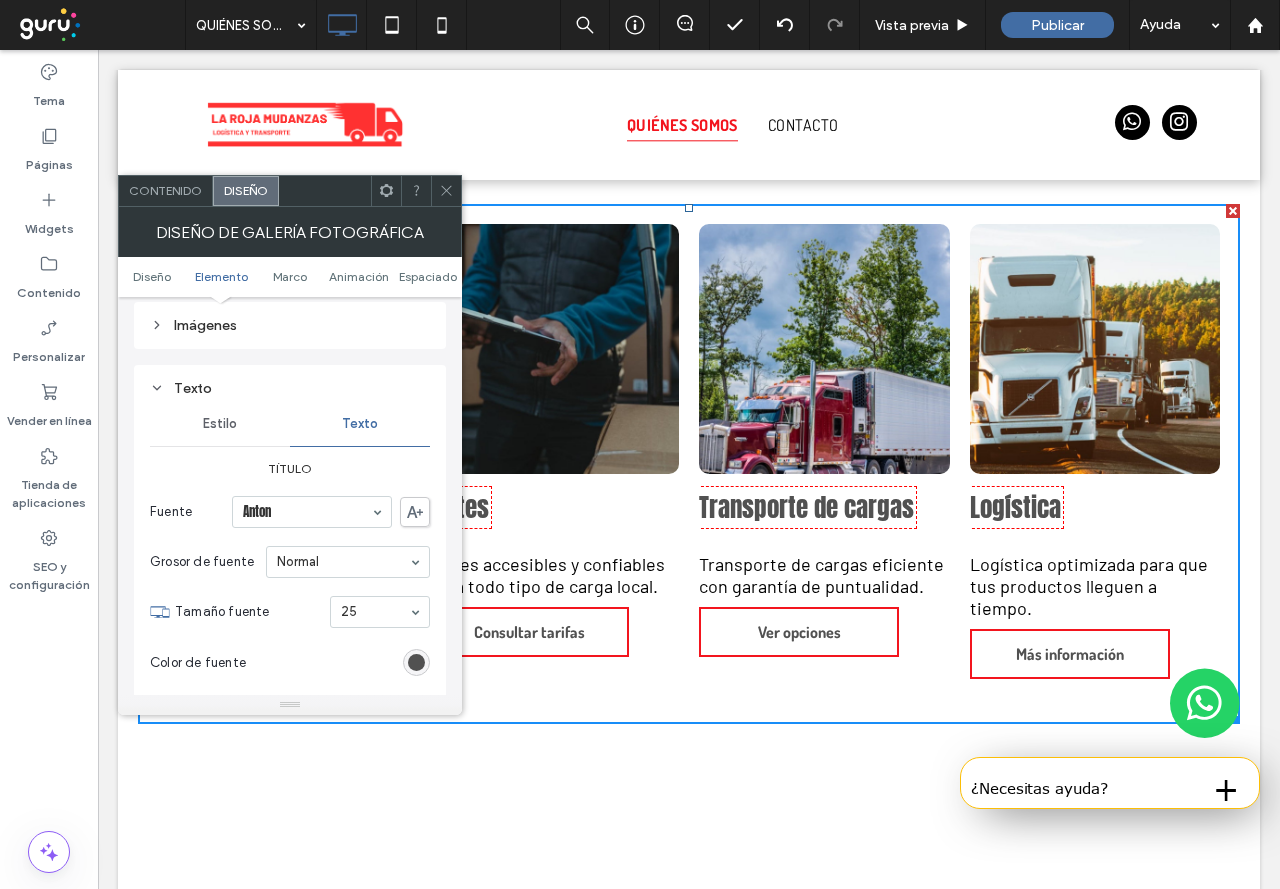 scroll, scrollTop: 900, scrollLeft: 0, axis: vertical 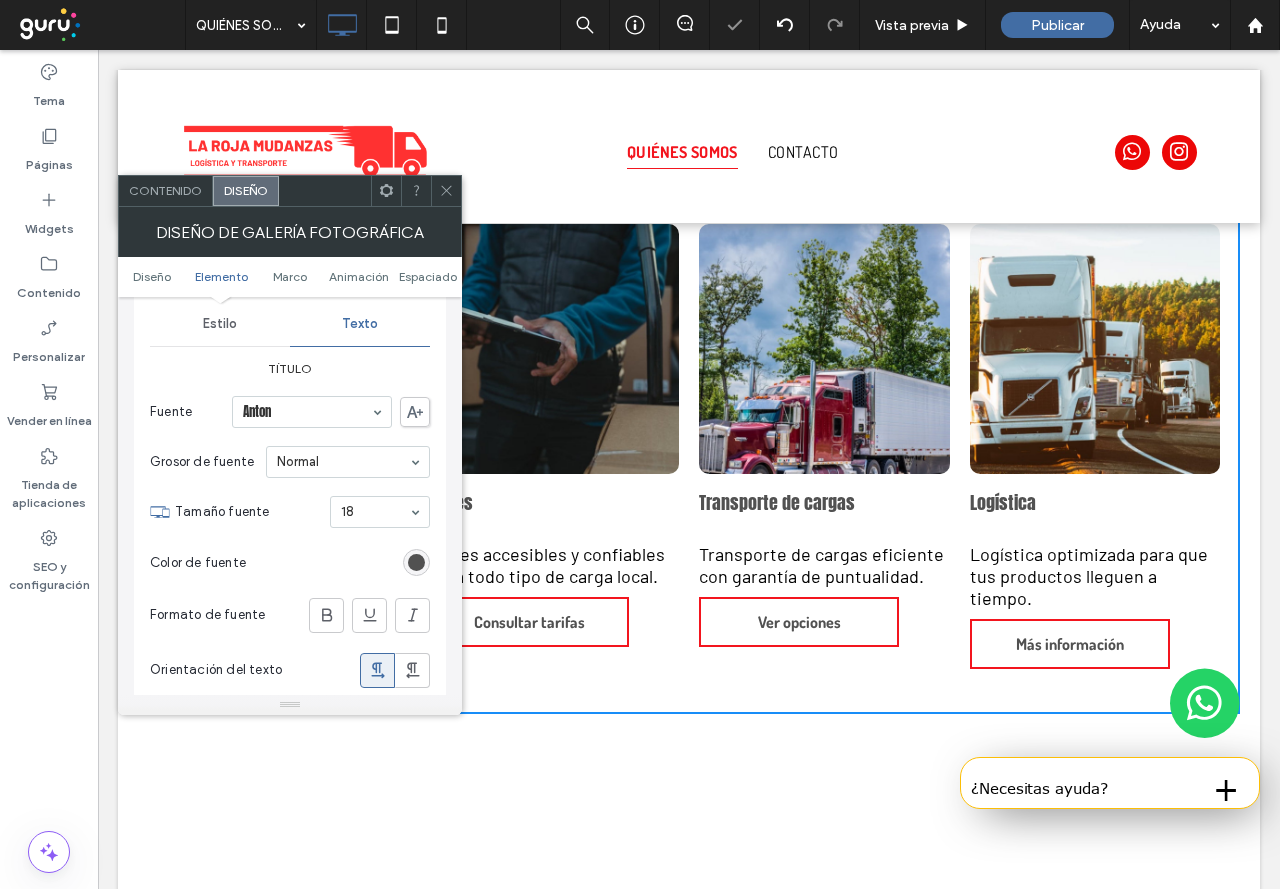 click at bounding box center (446, 191) 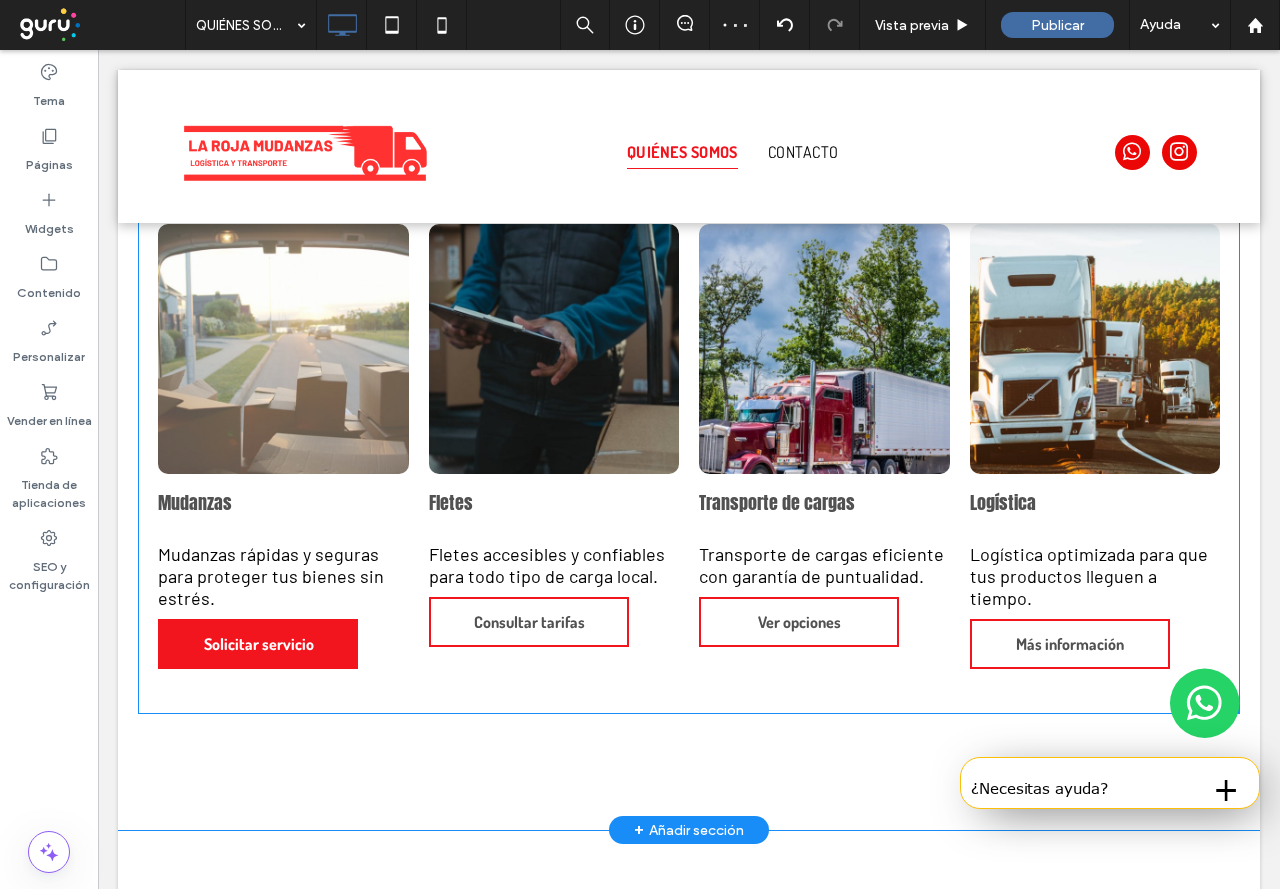 click on "Solicitar servicio" at bounding box center [258, 644] 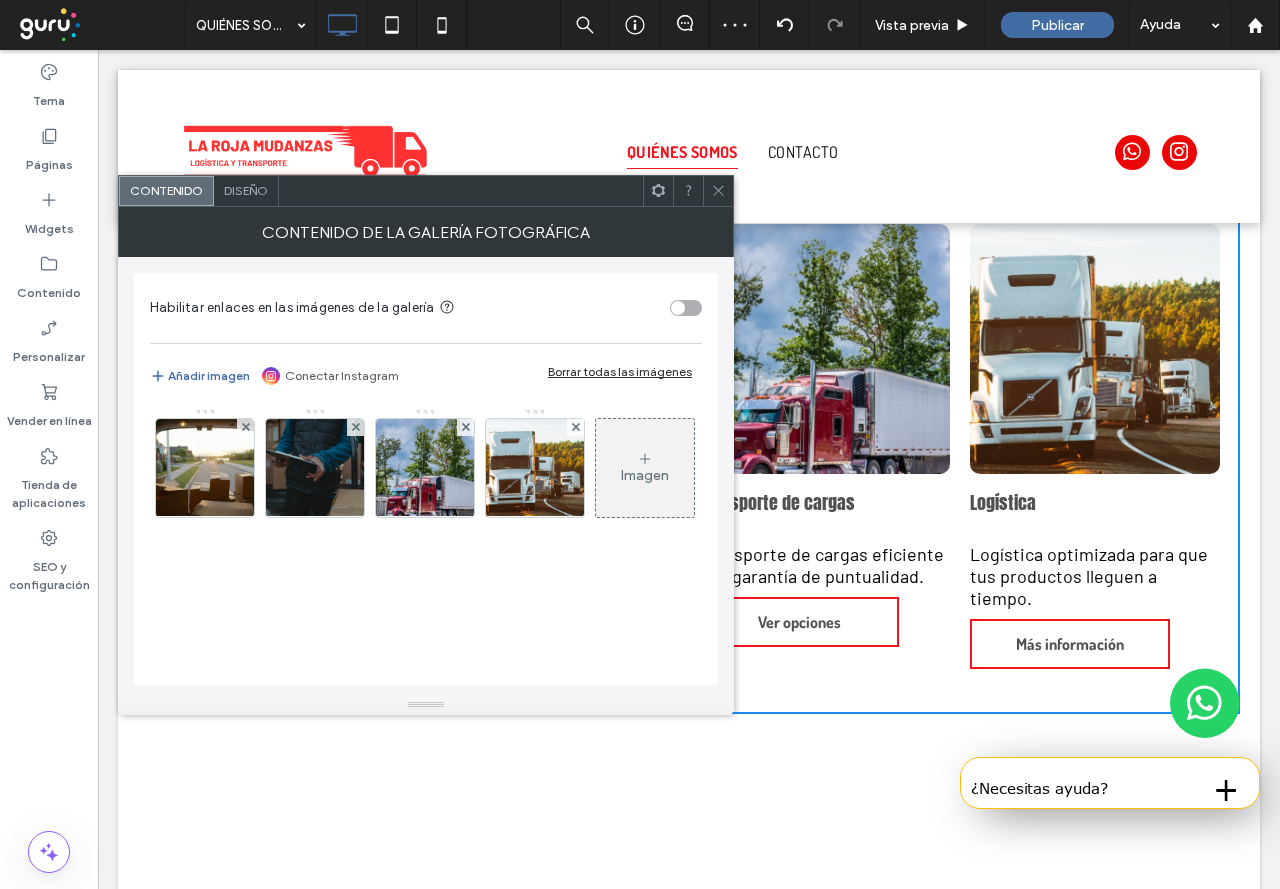 click on "Diseño" at bounding box center [246, 190] 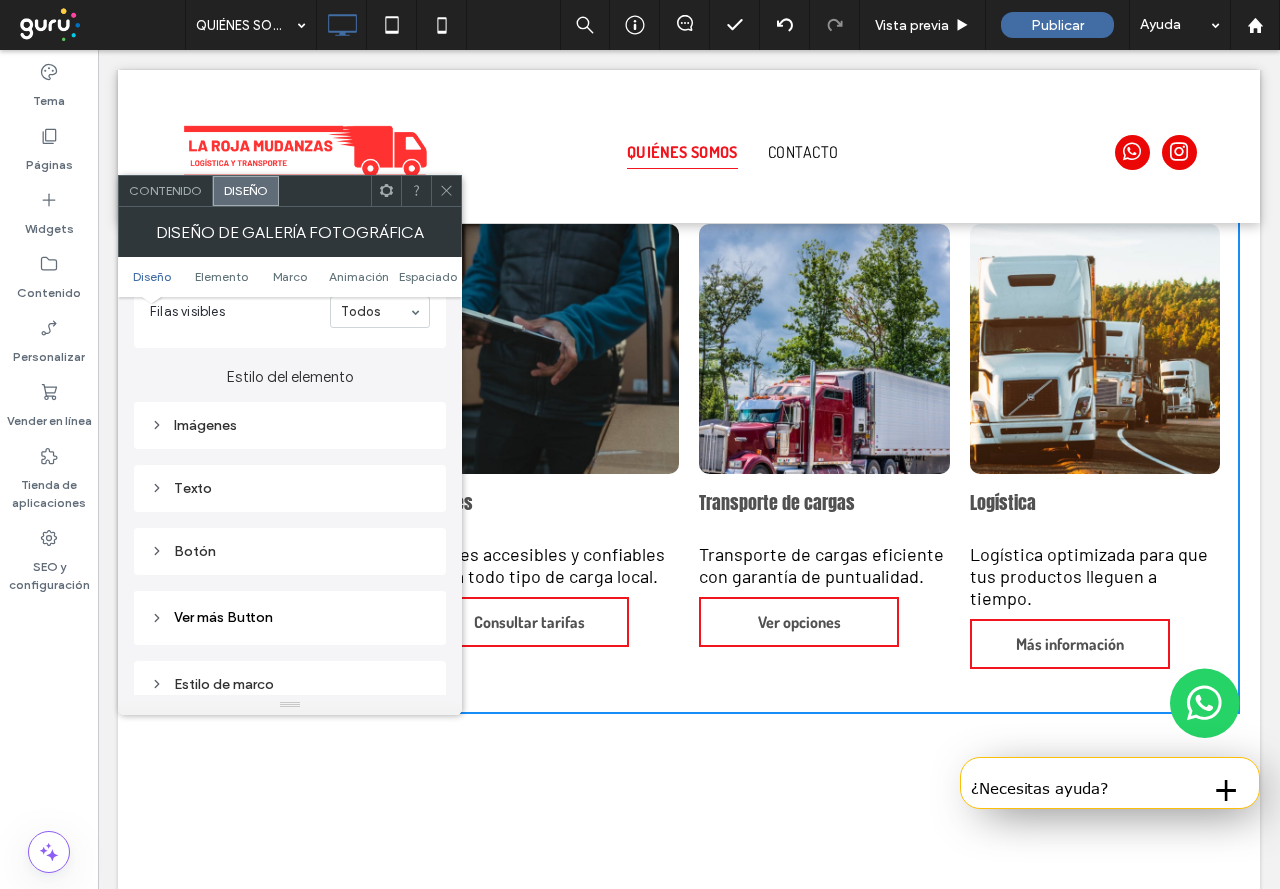 click on "Botón" at bounding box center (290, 551) 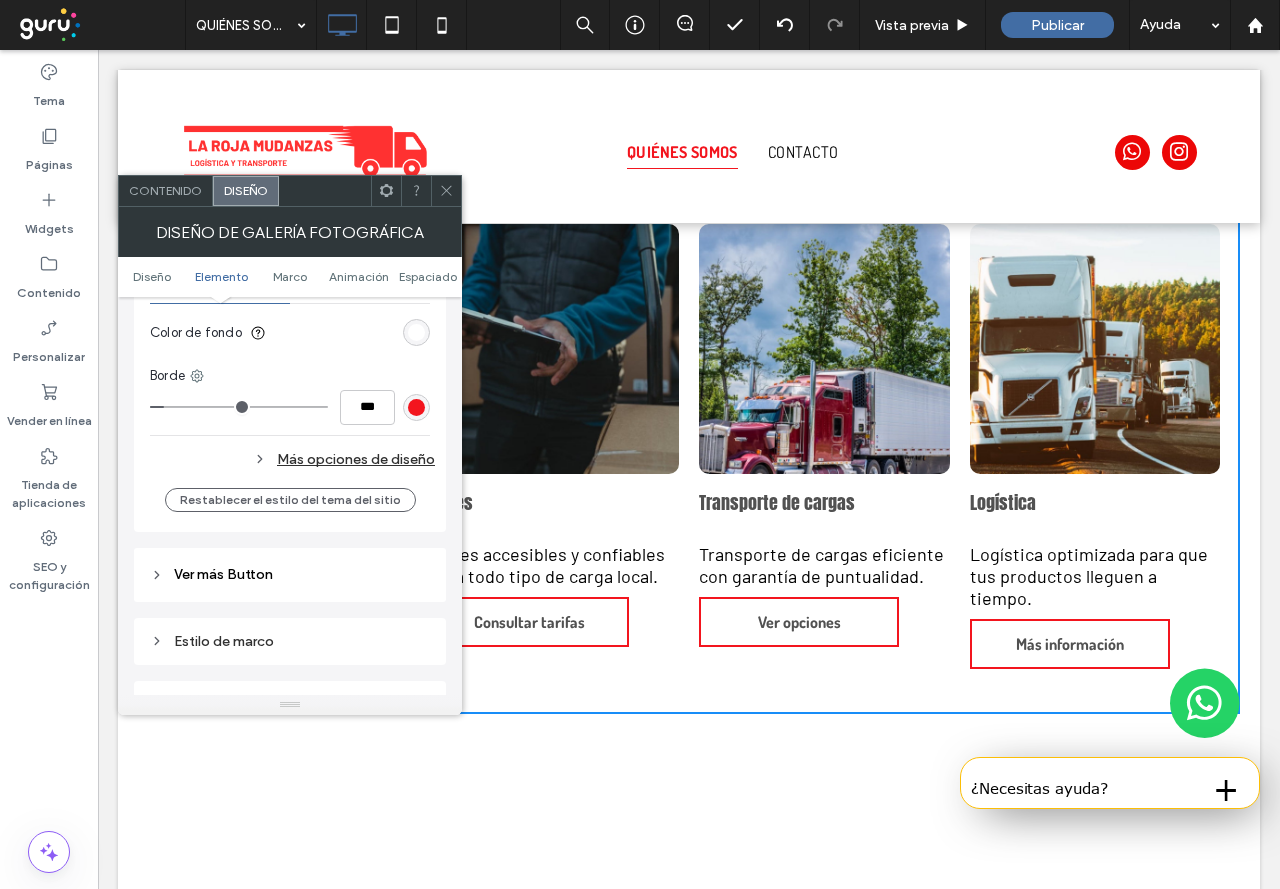 scroll, scrollTop: 1400, scrollLeft: 0, axis: vertical 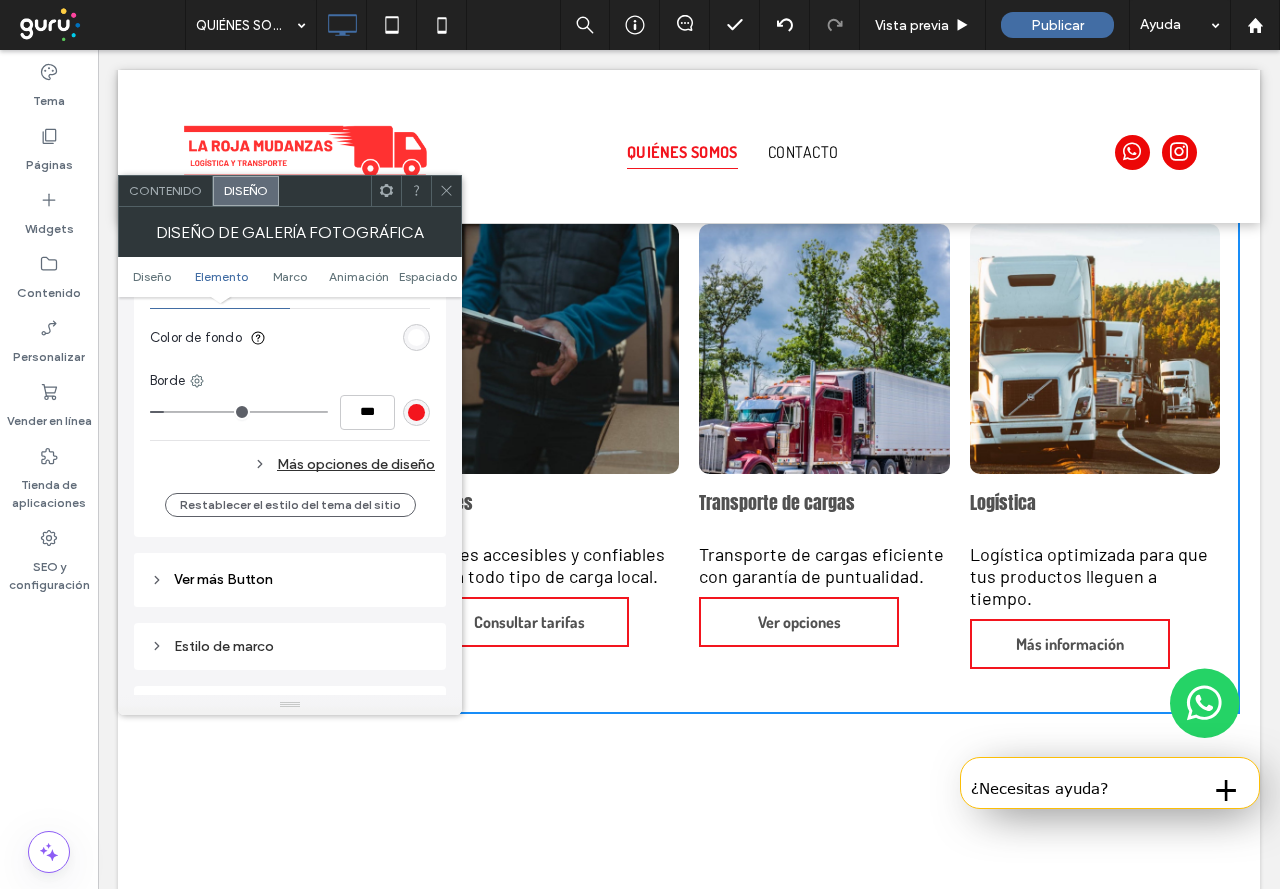 click on "Más opciones de diseño" at bounding box center (292, 464) 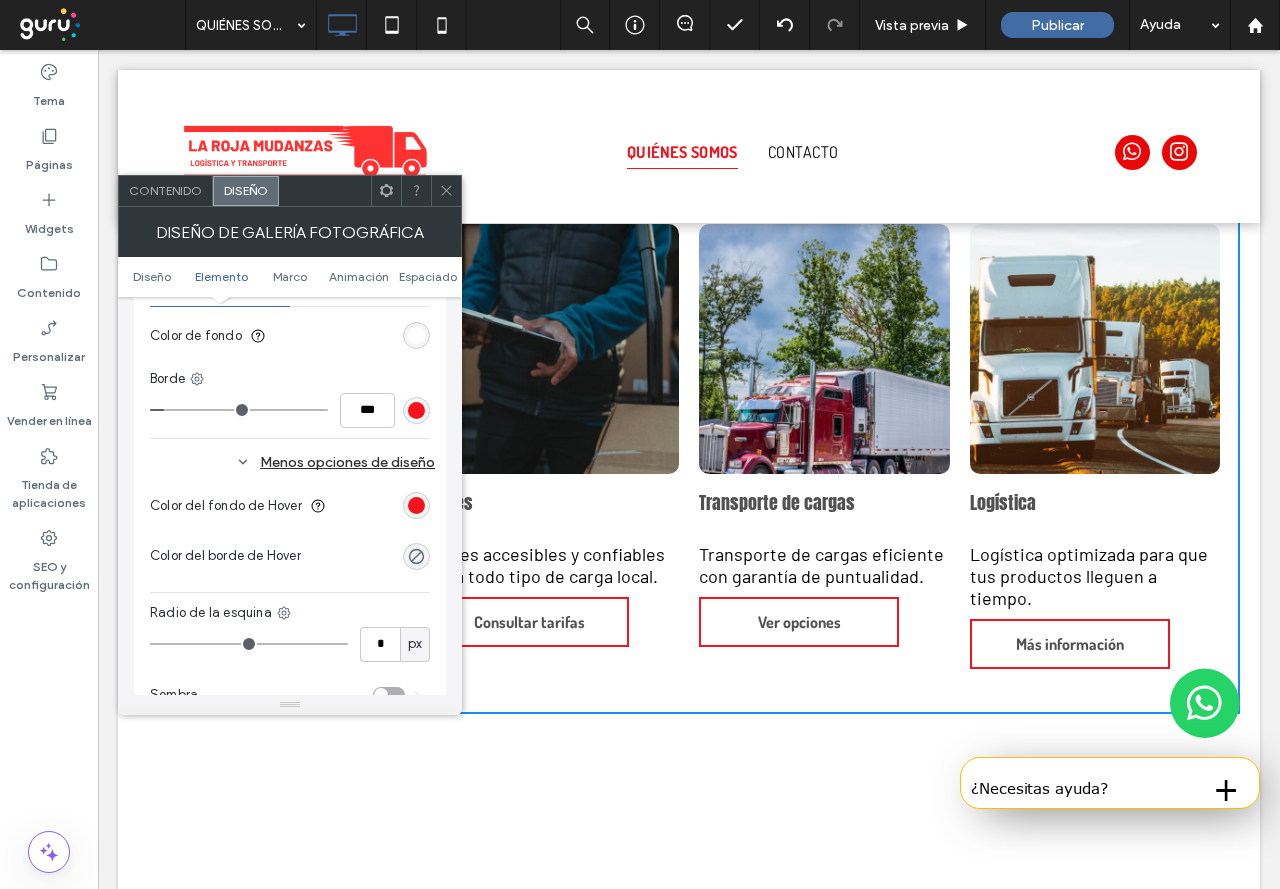 scroll, scrollTop: 1400, scrollLeft: 0, axis: vertical 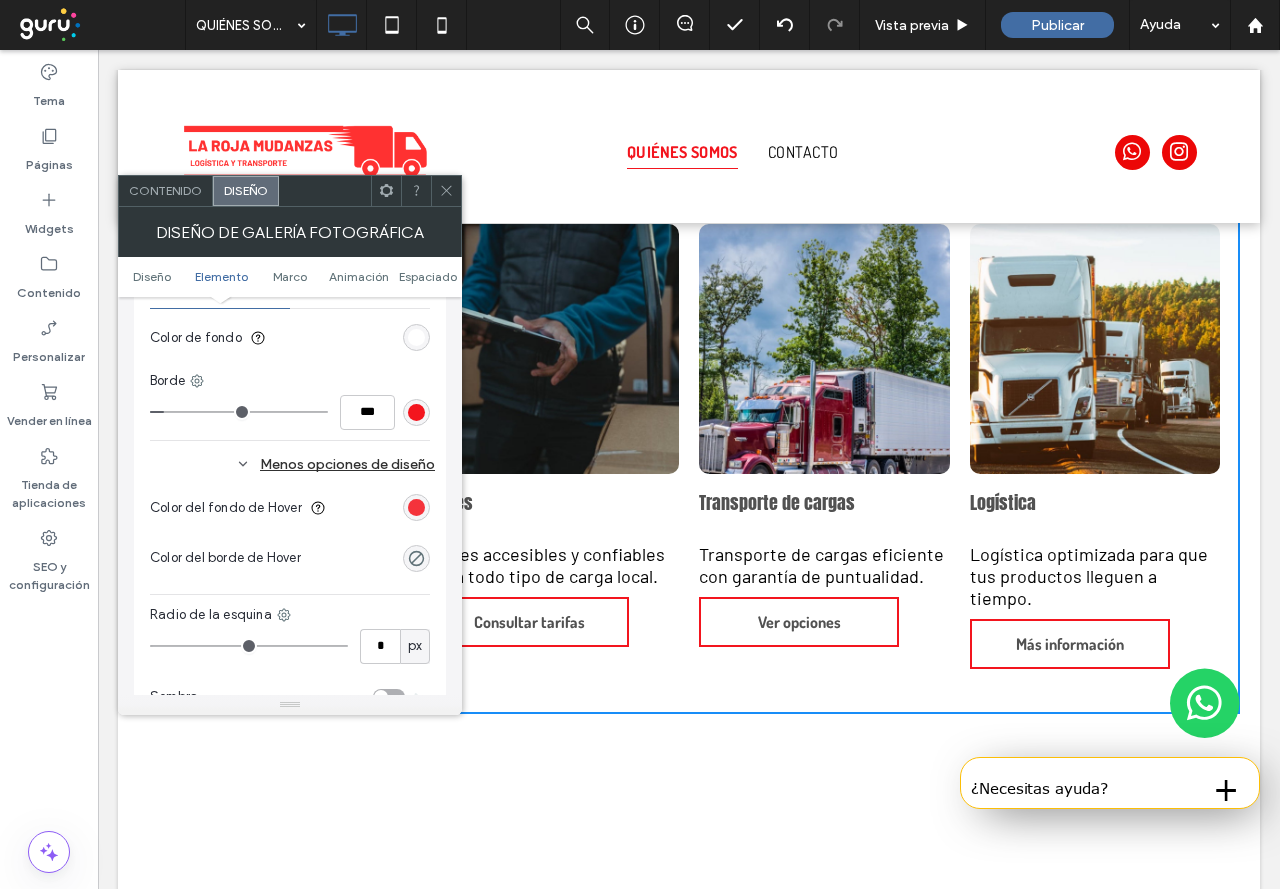 click at bounding box center [416, 507] 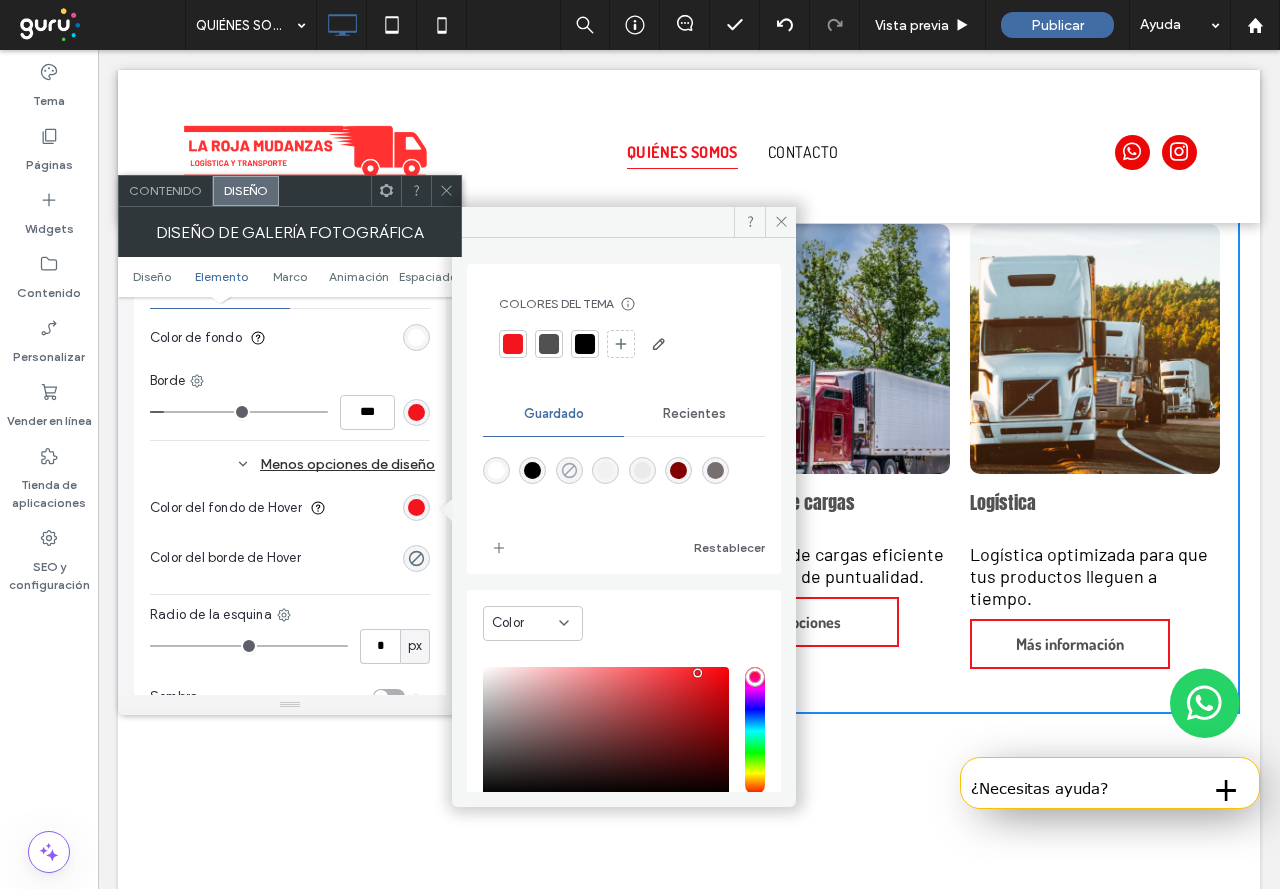 click 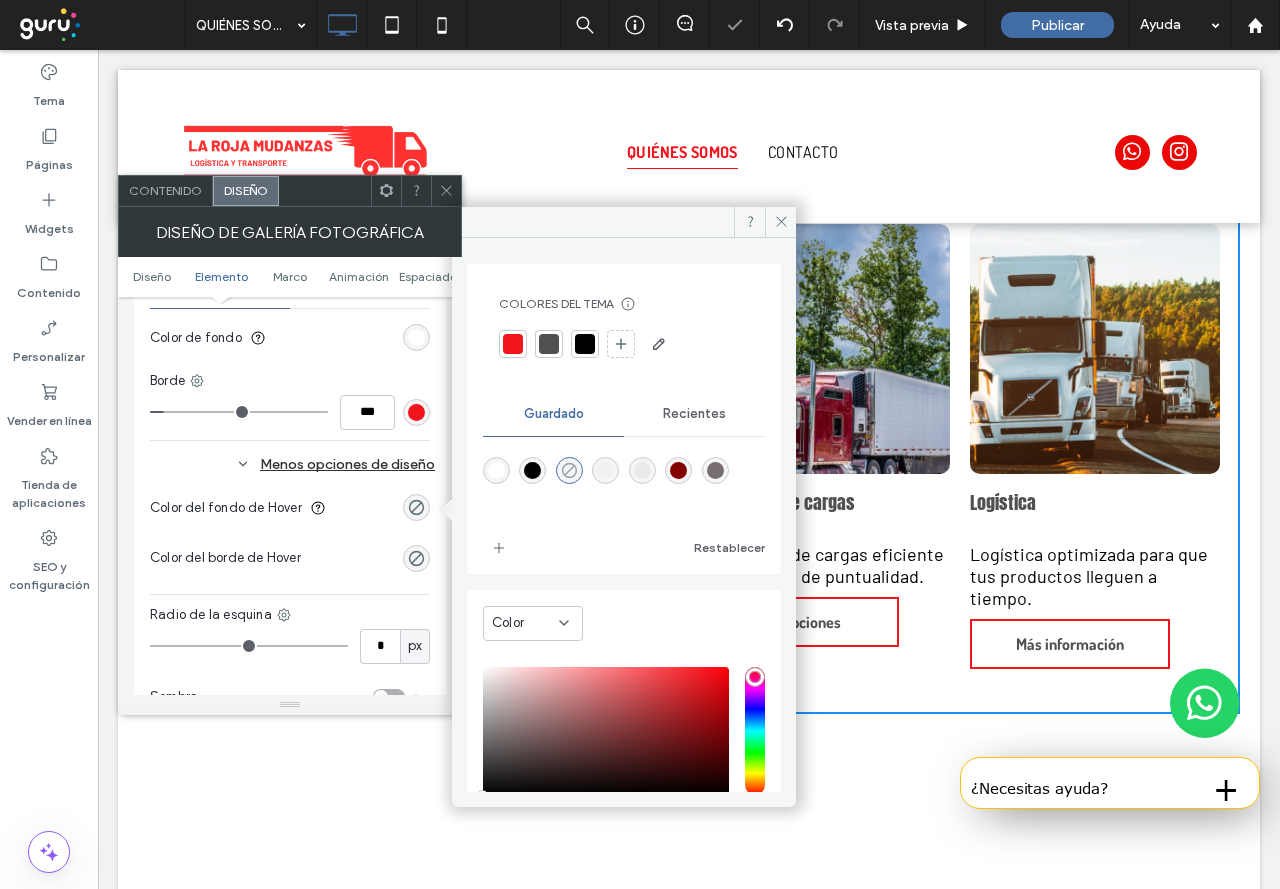 click 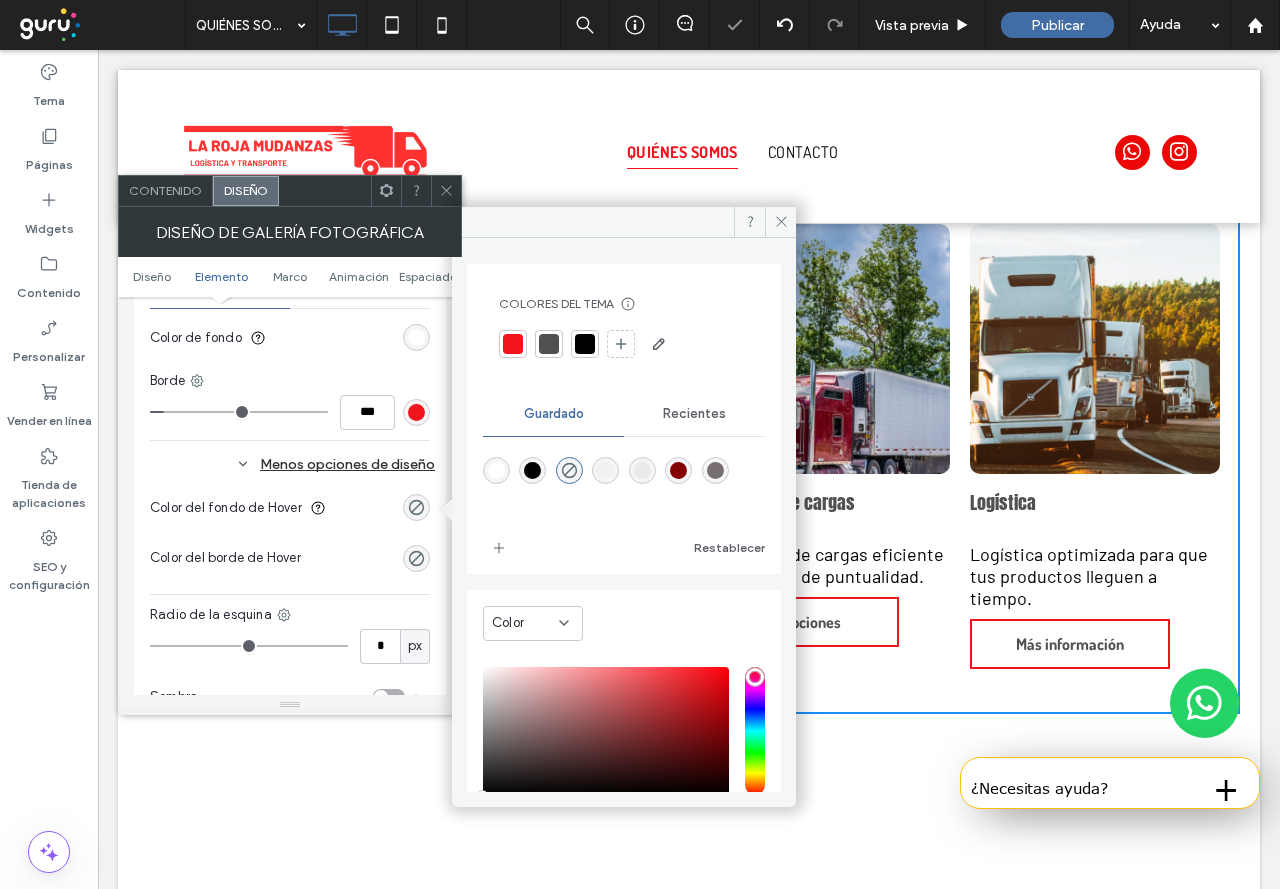 click on "Menos opciones de diseño" at bounding box center [292, 464] 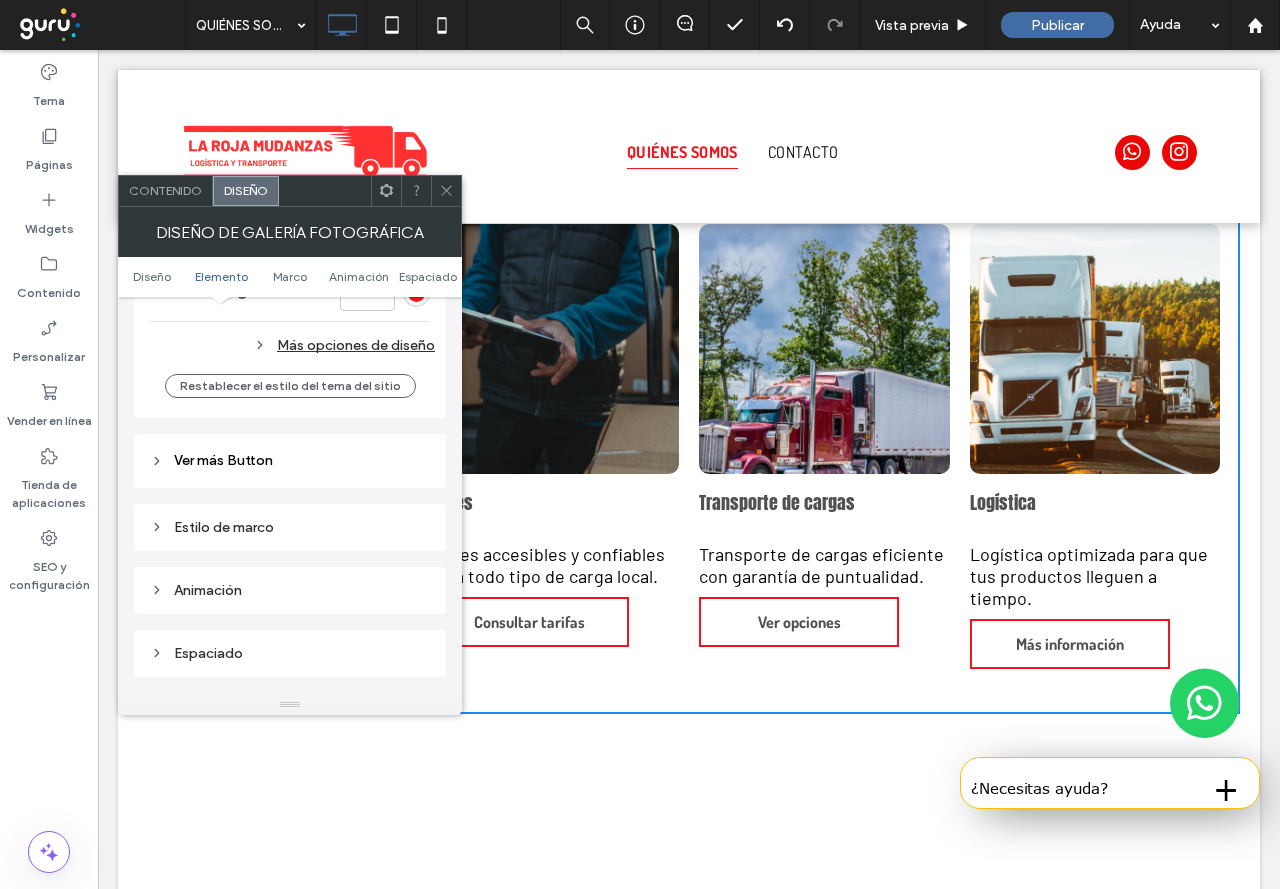 scroll, scrollTop: 1500, scrollLeft: 0, axis: vertical 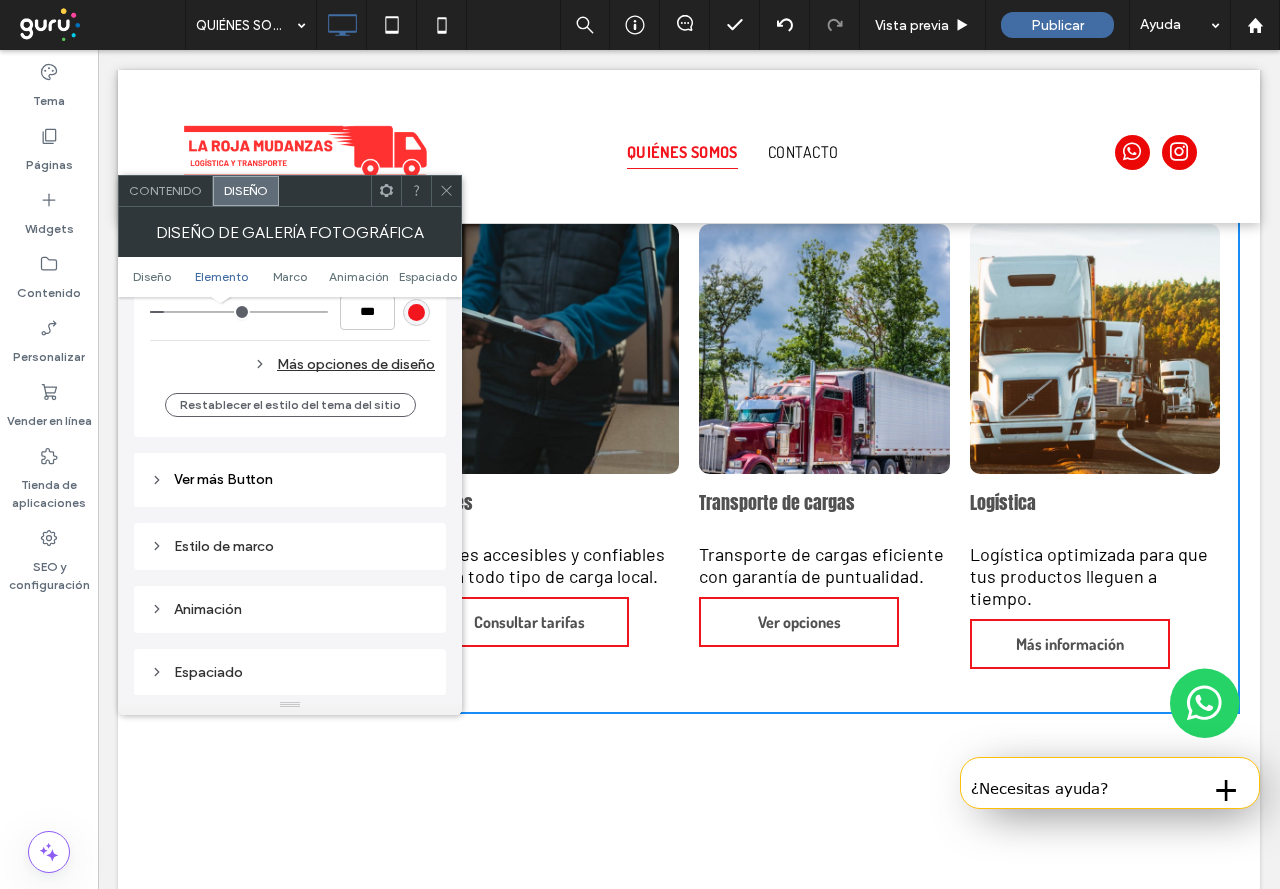 click on "Ver más Button" at bounding box center (290, 480) 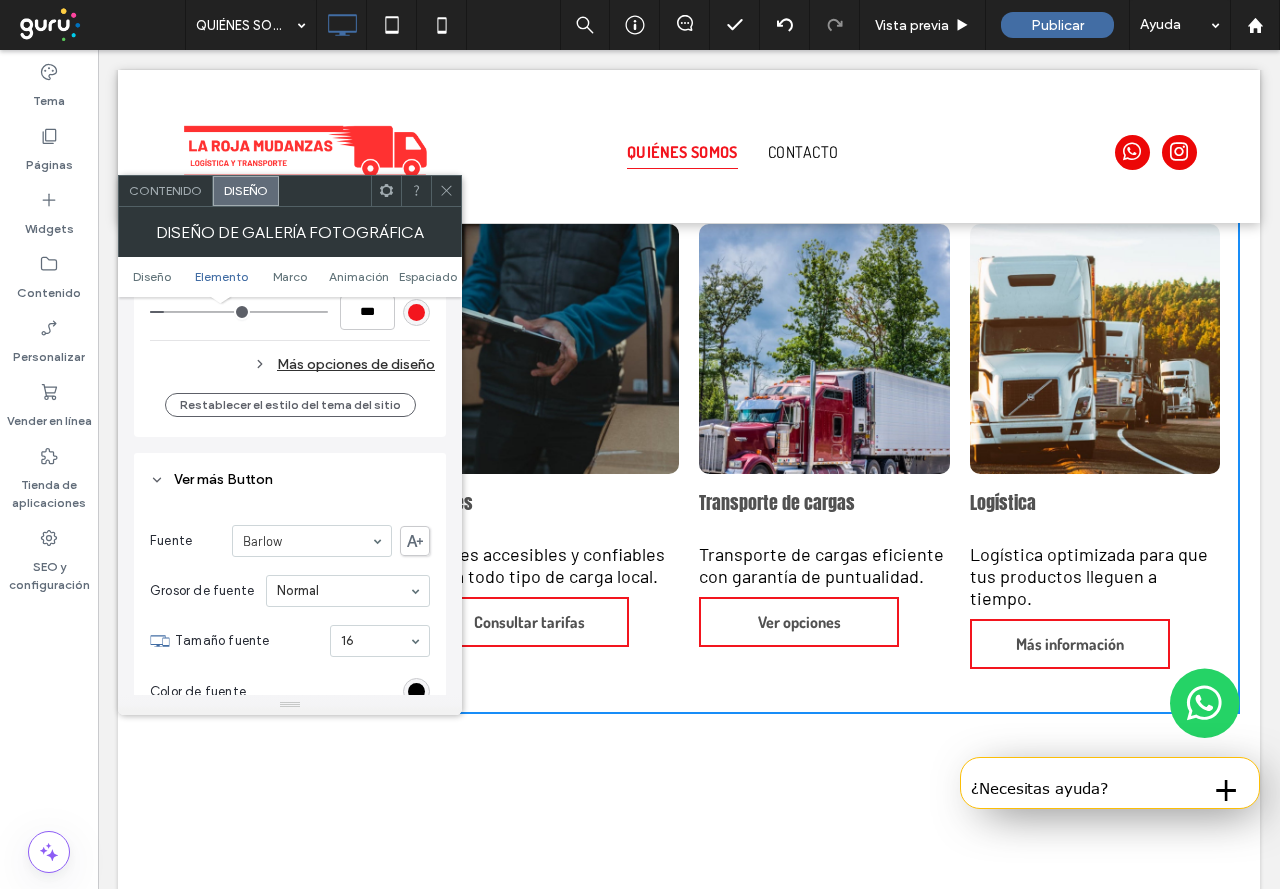 click on "Ver más Button" at bounding box center [290, 480] 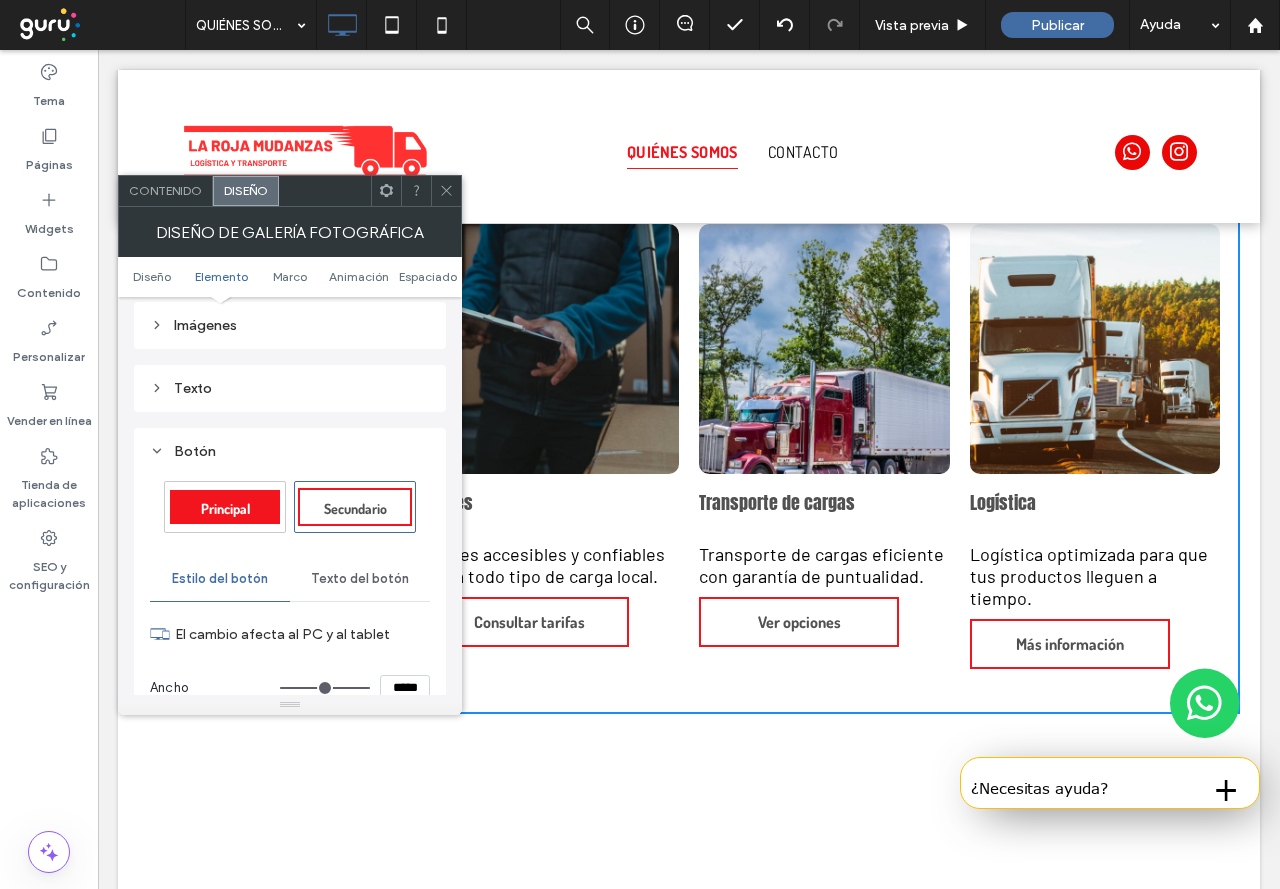 click on "Texto del botón" at bounding box center [360, 579] 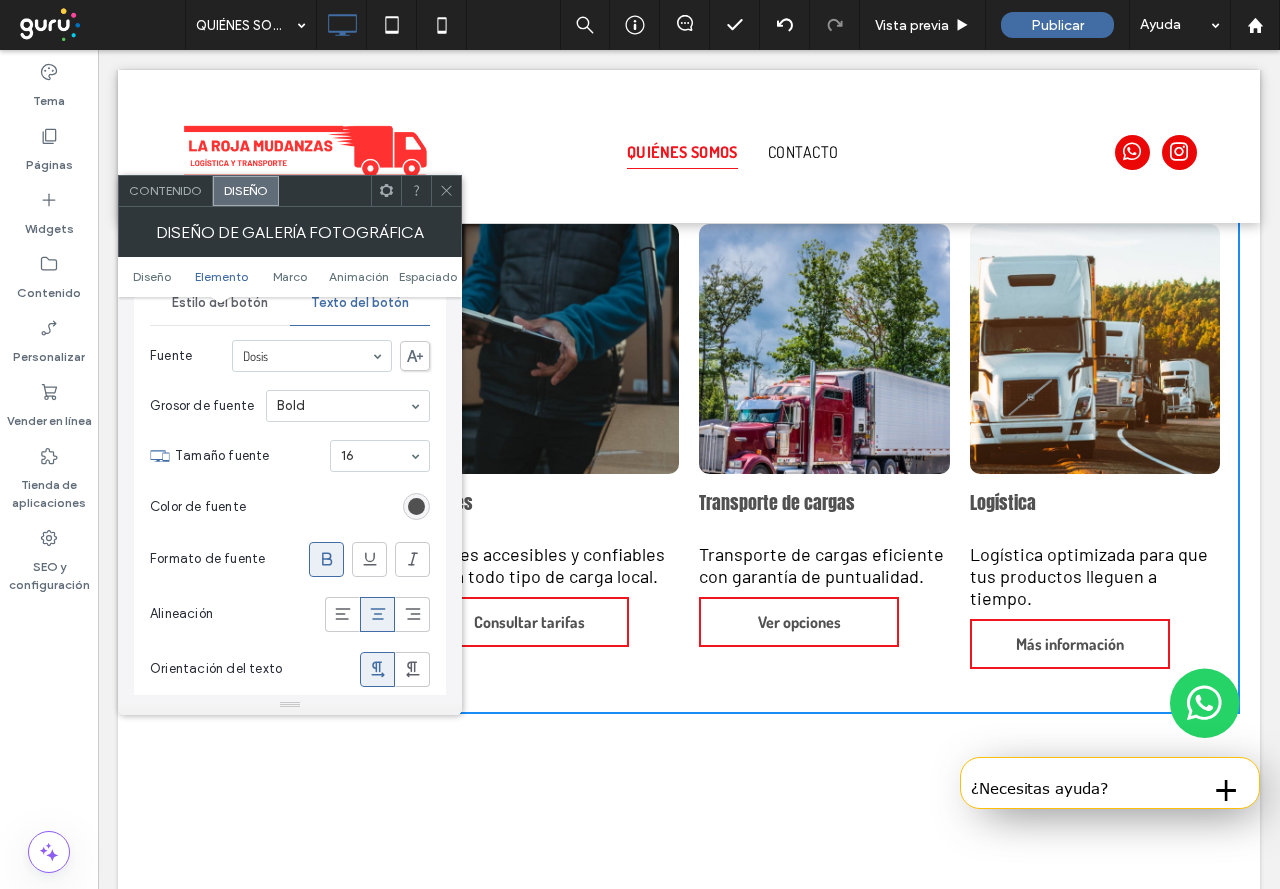 scroll, scrollTop: 1100, scrollLeft: 0, axis: vertical 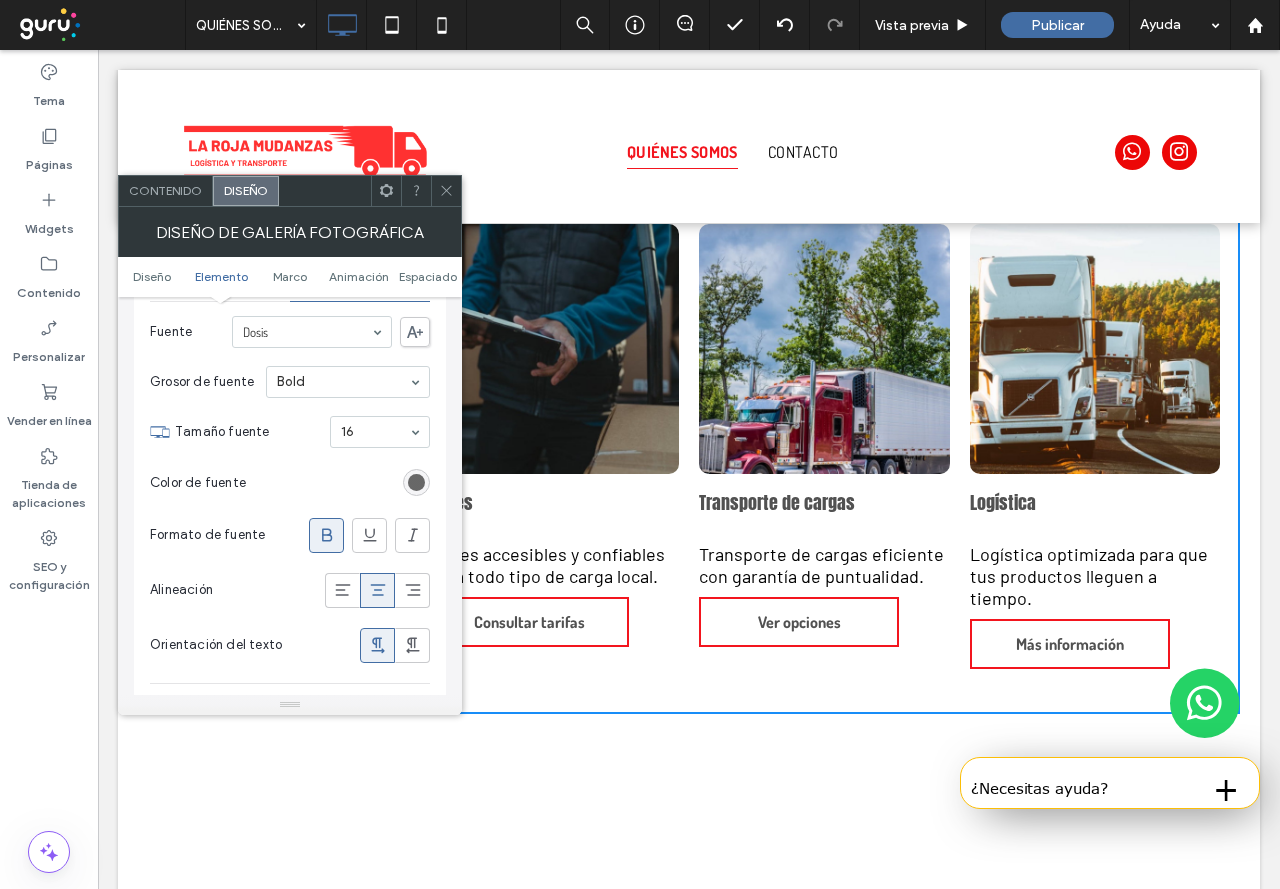 click at bounding box center [416, 482] 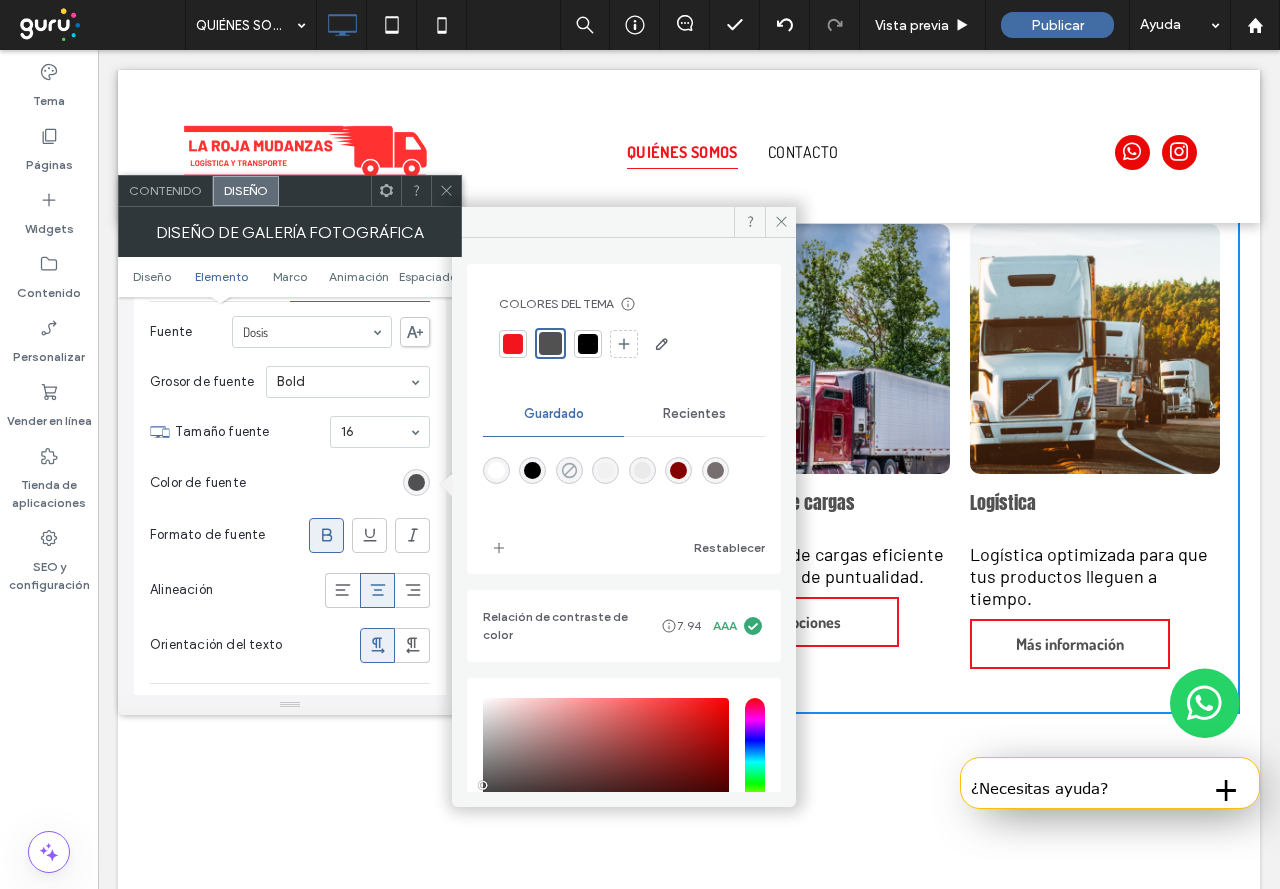 click 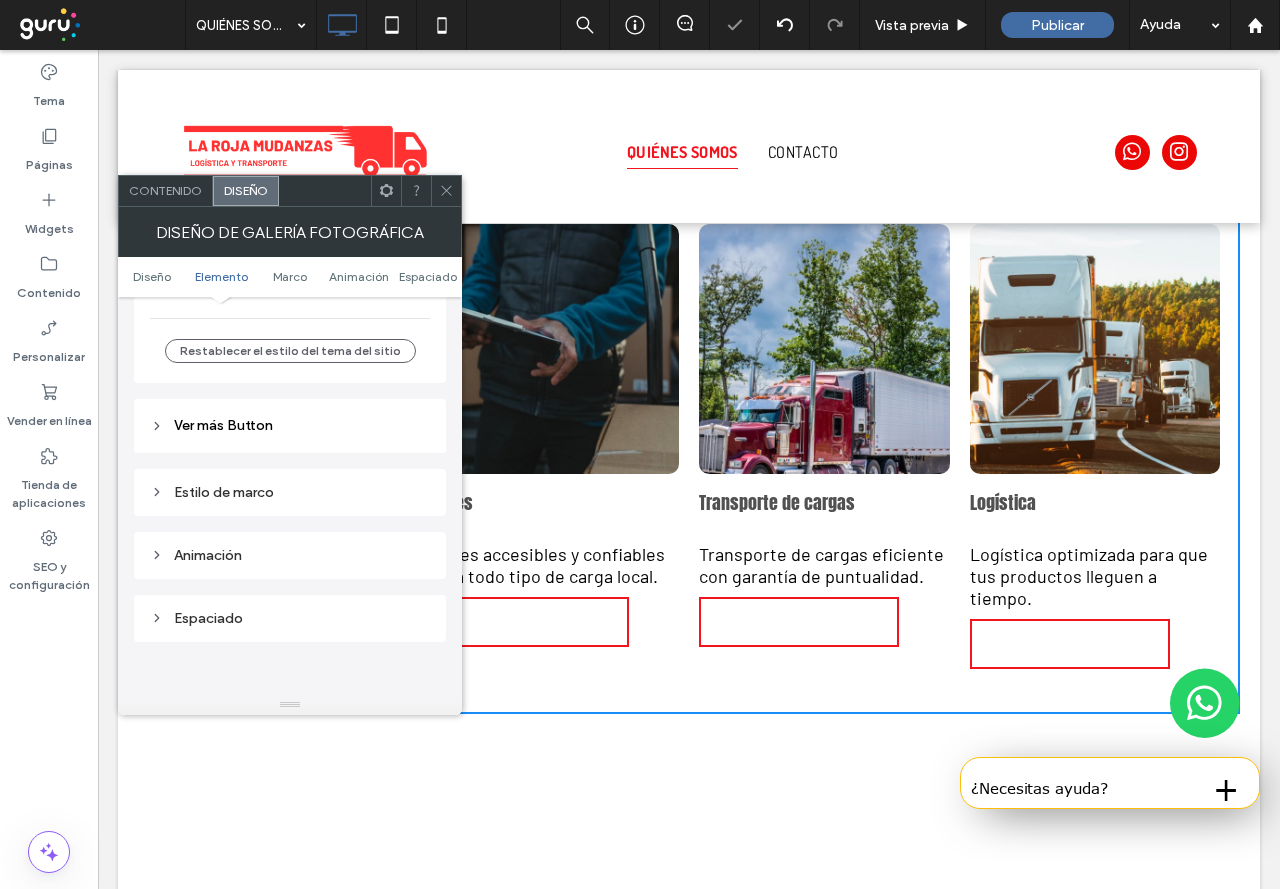 scroll, scrollTop: 1600, scrollLeft: 0, axis: vertical 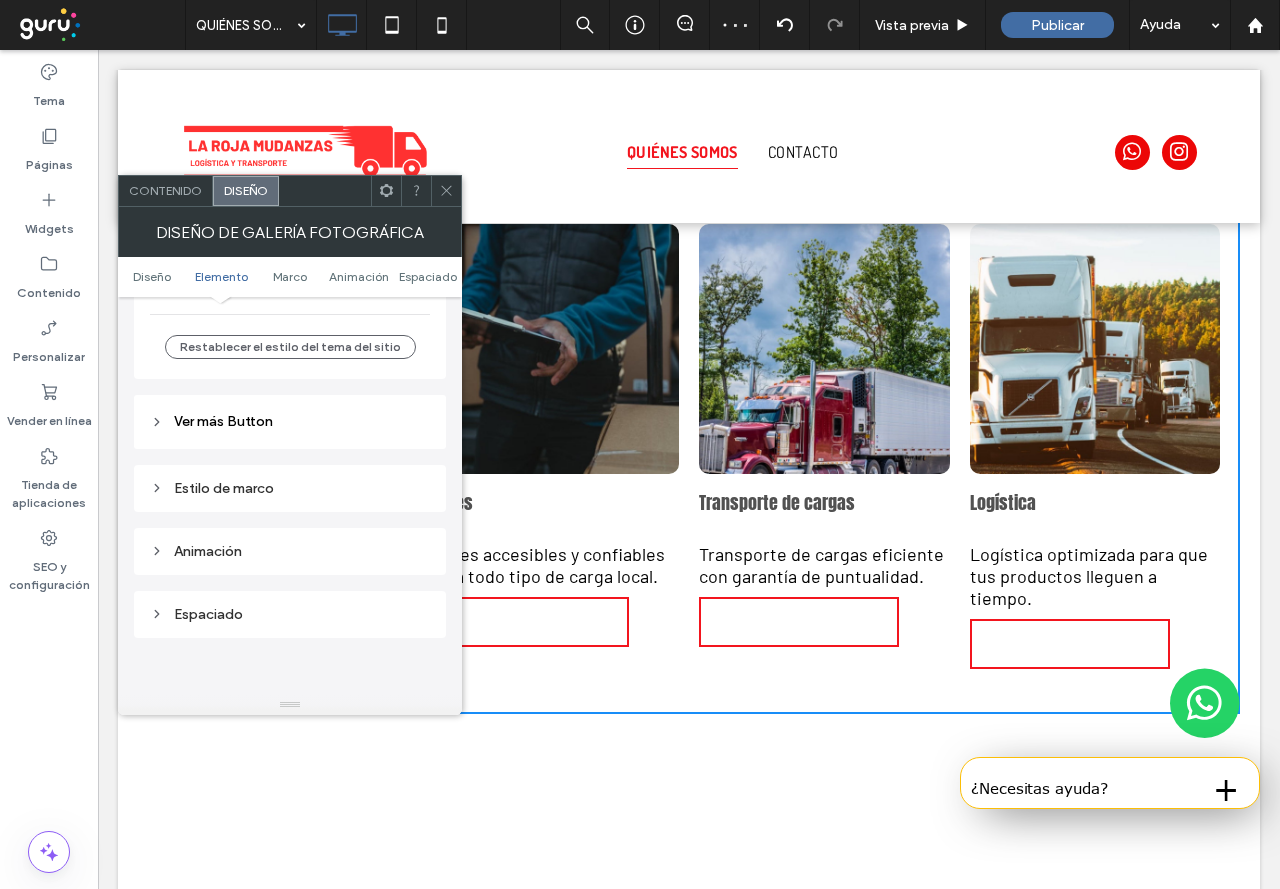 click on "Estilo de marco" at bounding box center [290, 488] 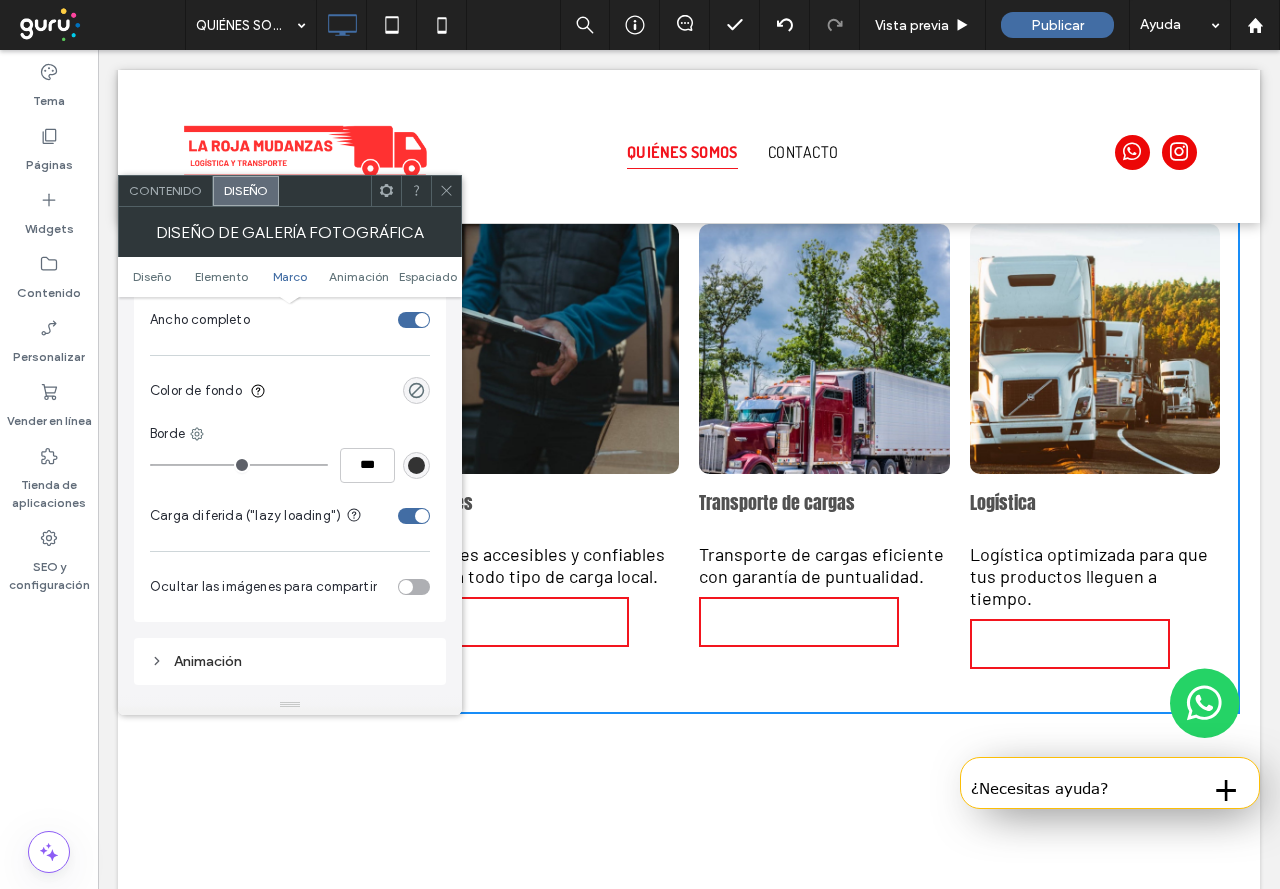 scroll, scrollTop: 1900, scrollLeft: 0, axis: vertical 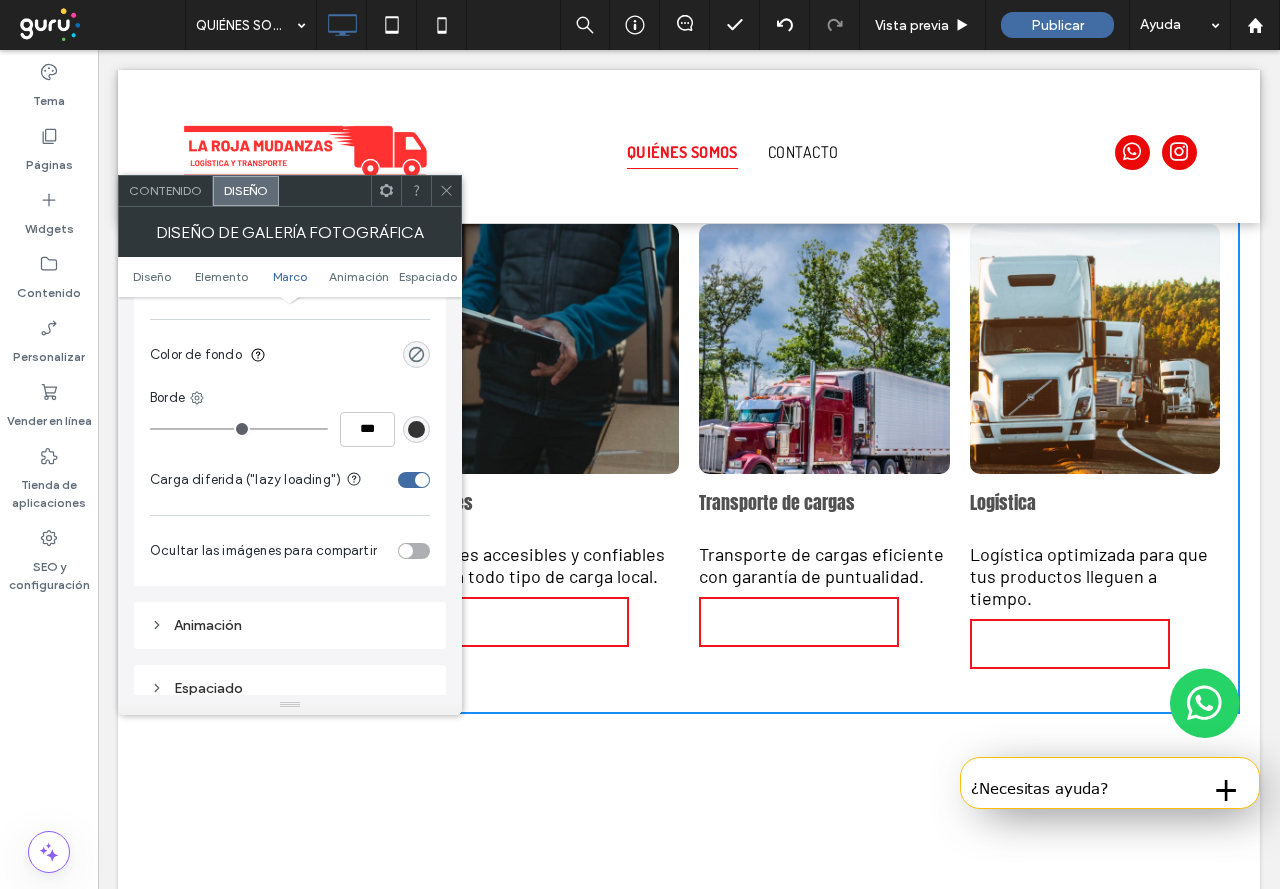 click at bounding box center [414, 480] 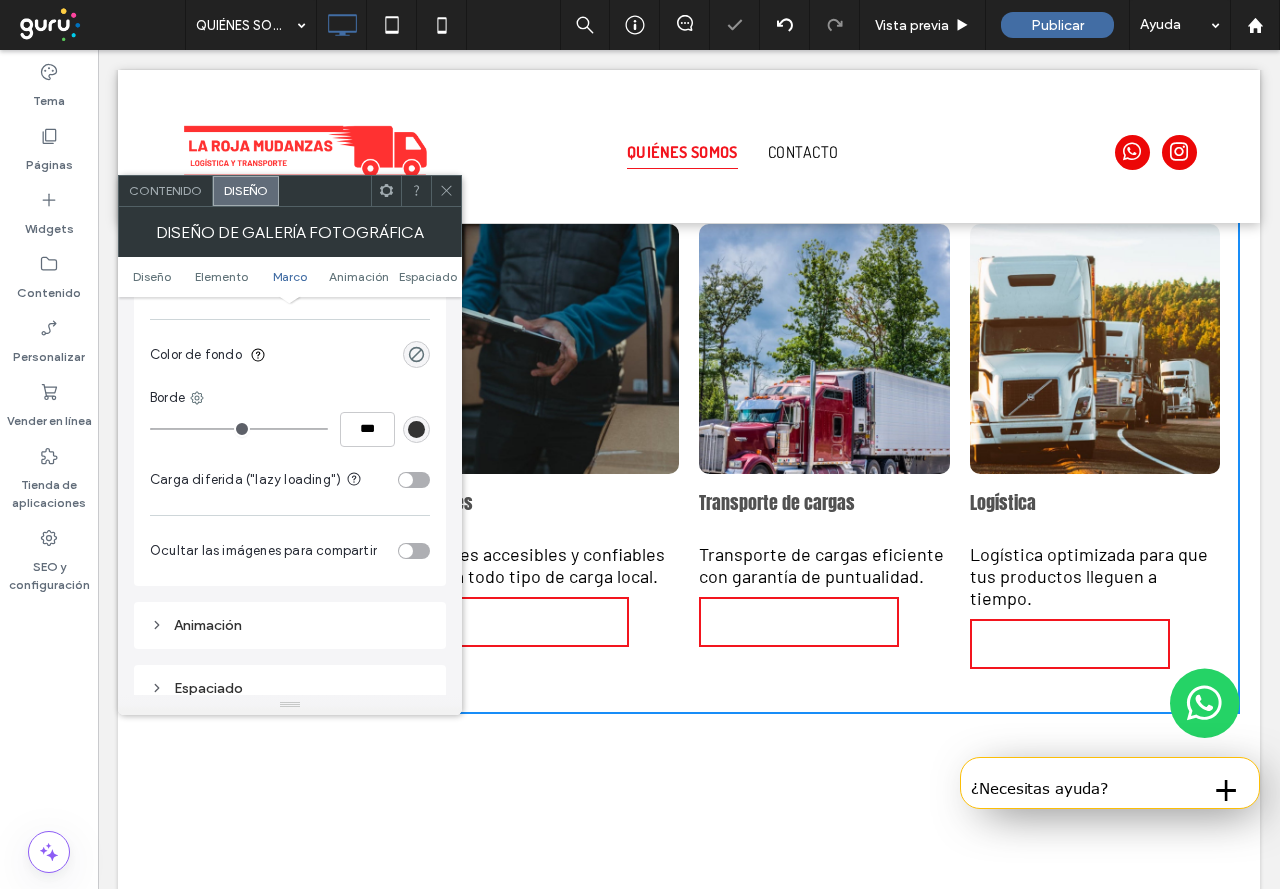 click at bounding box center [414, 480] 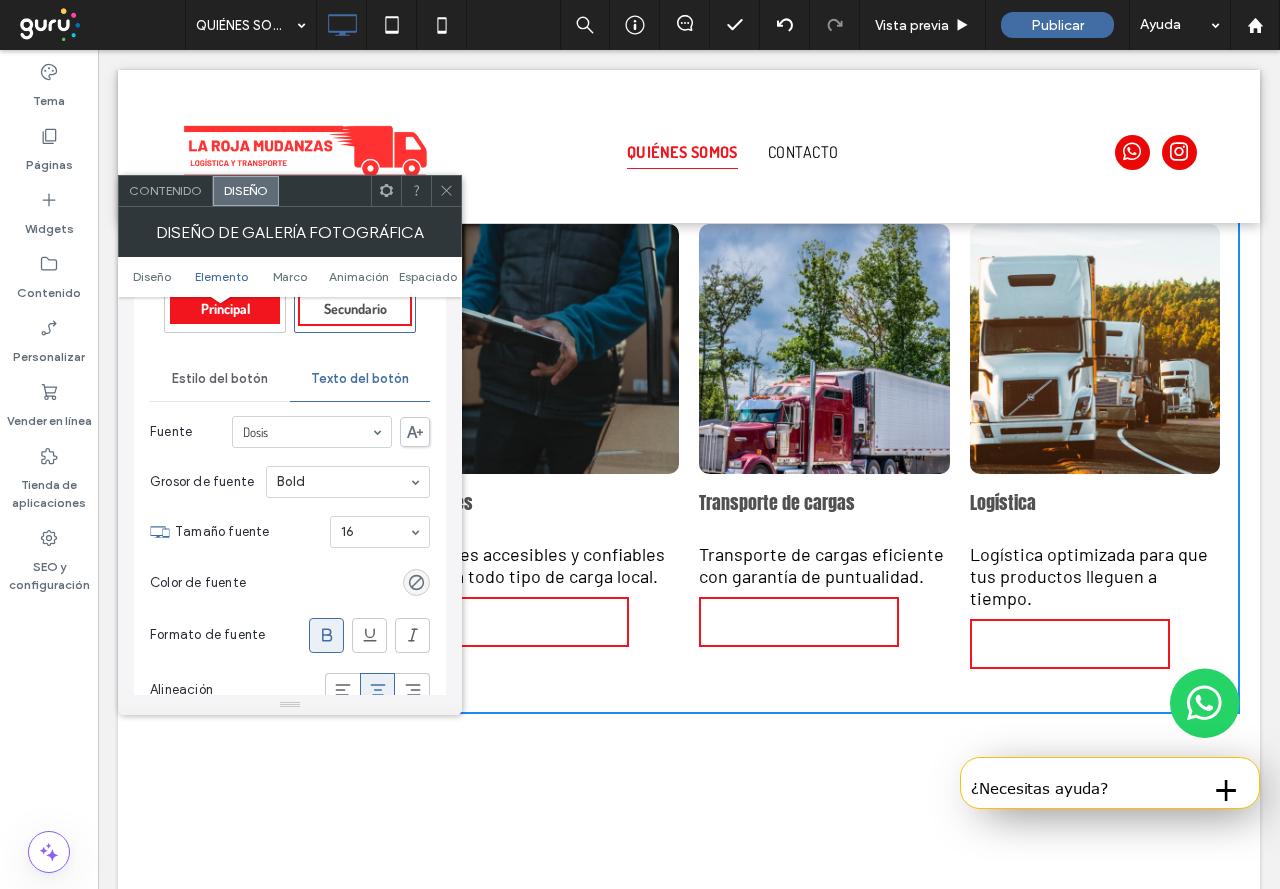 scroll, scrollTop: 900, scrollLeft: 0, axis: vertical 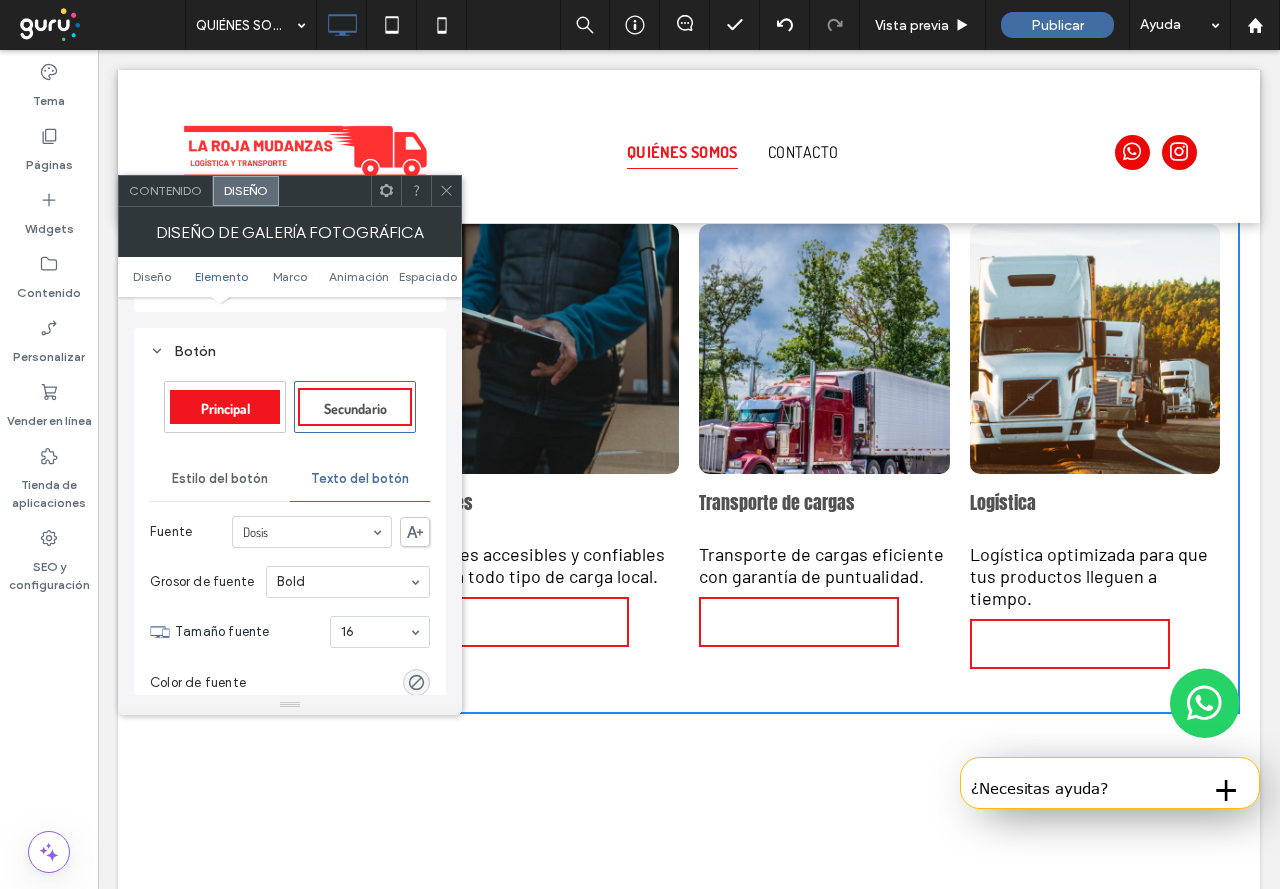 click on "Estilo del botón" at bounding box center (220, 479) 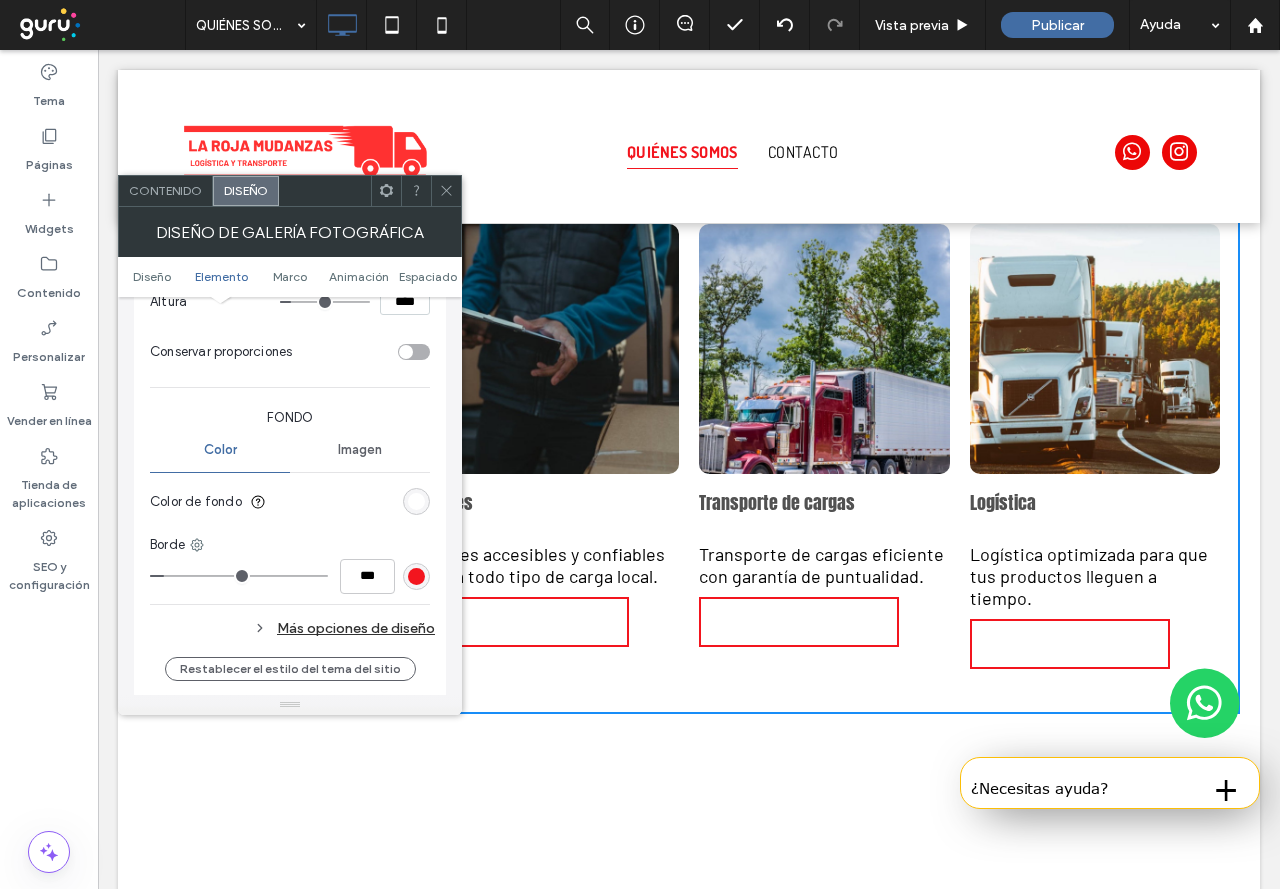 scroll, scrollTop: 1300, scrollLeft: 0, axis: vertical 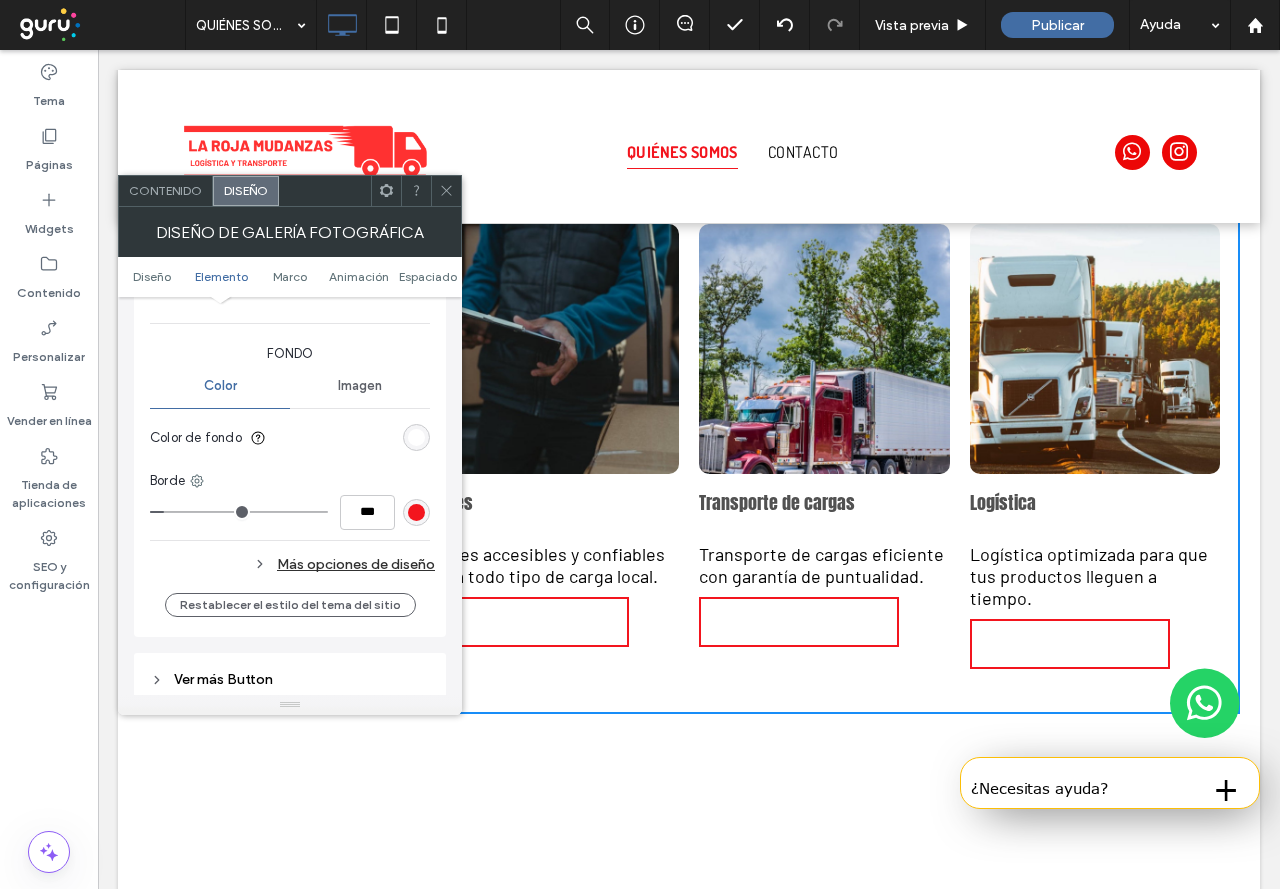 click at bounding box center [416, 512] 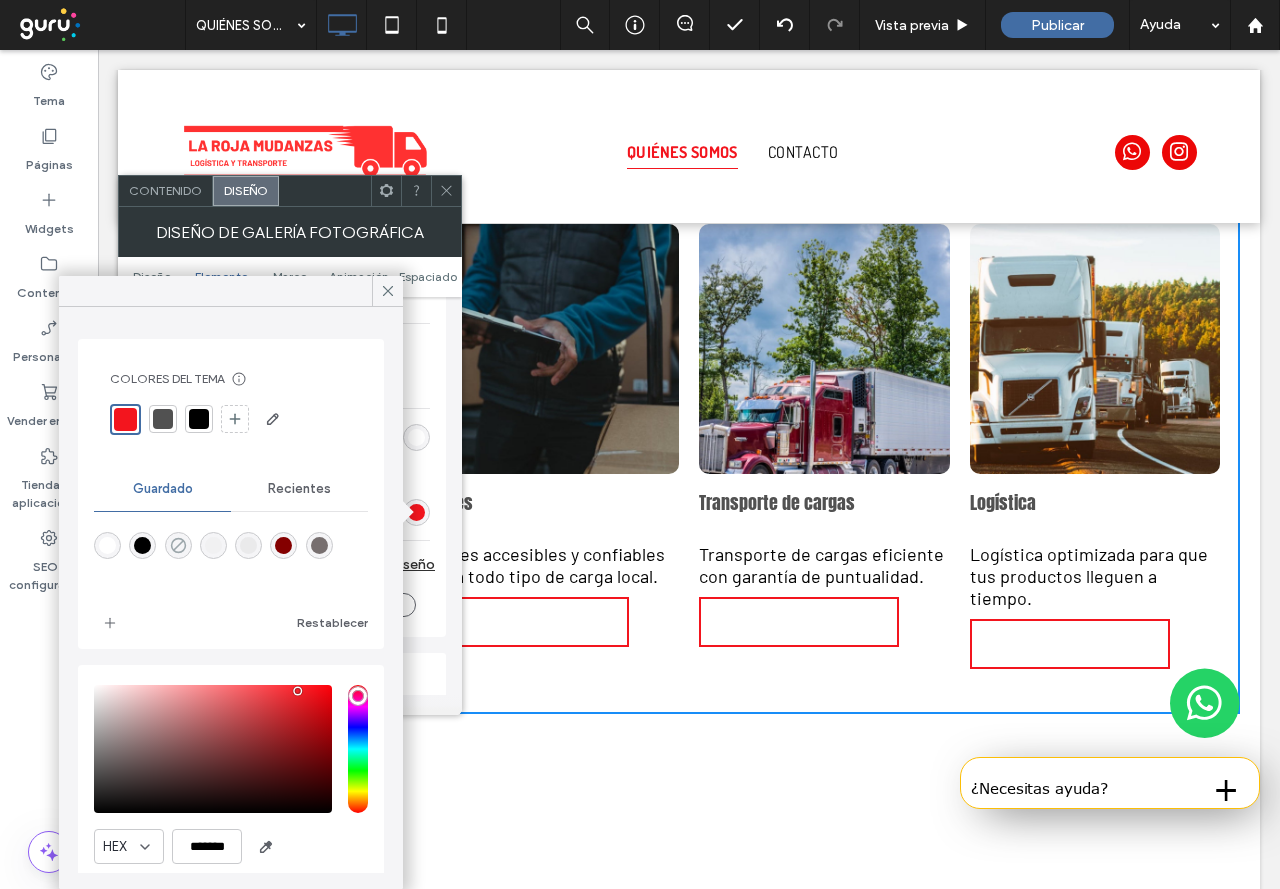 click 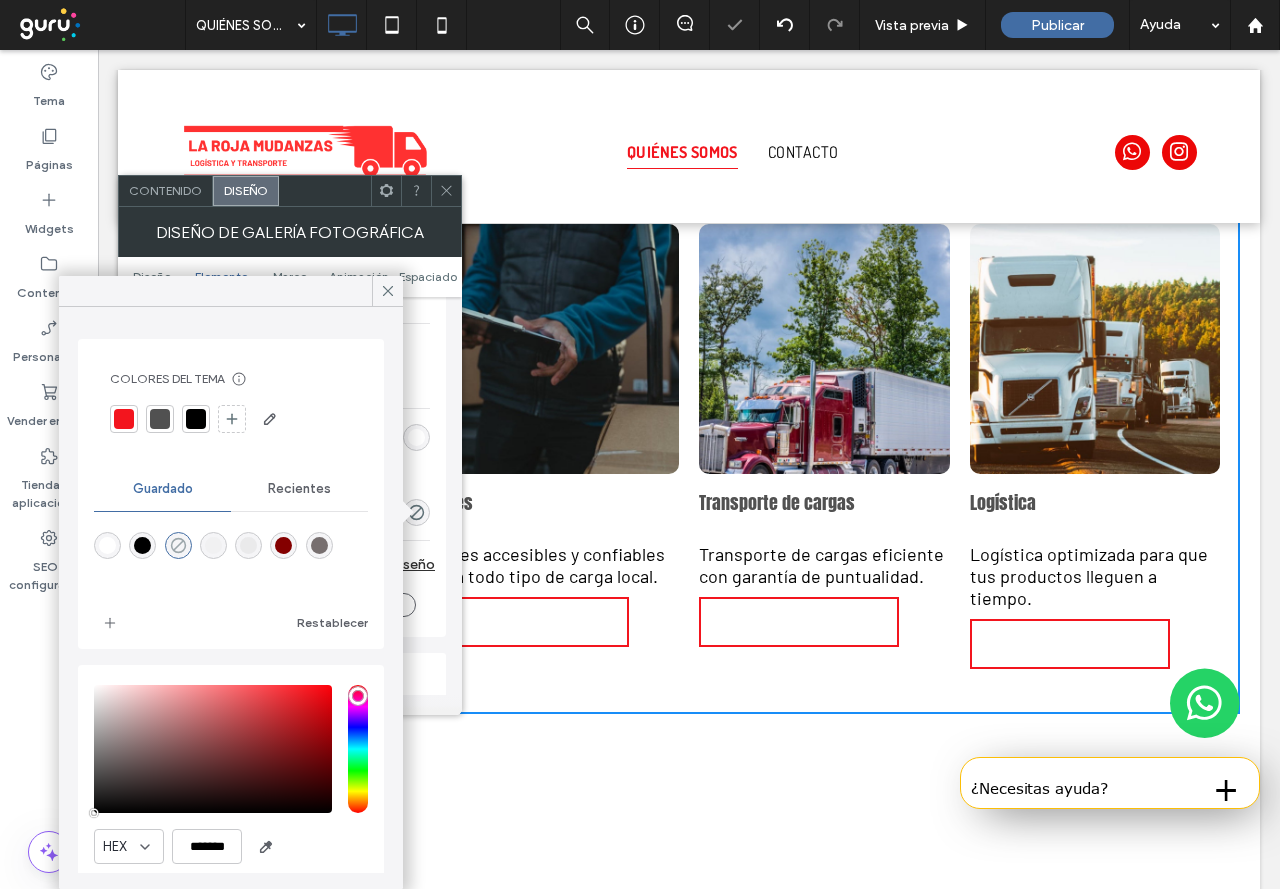 type on "*******" 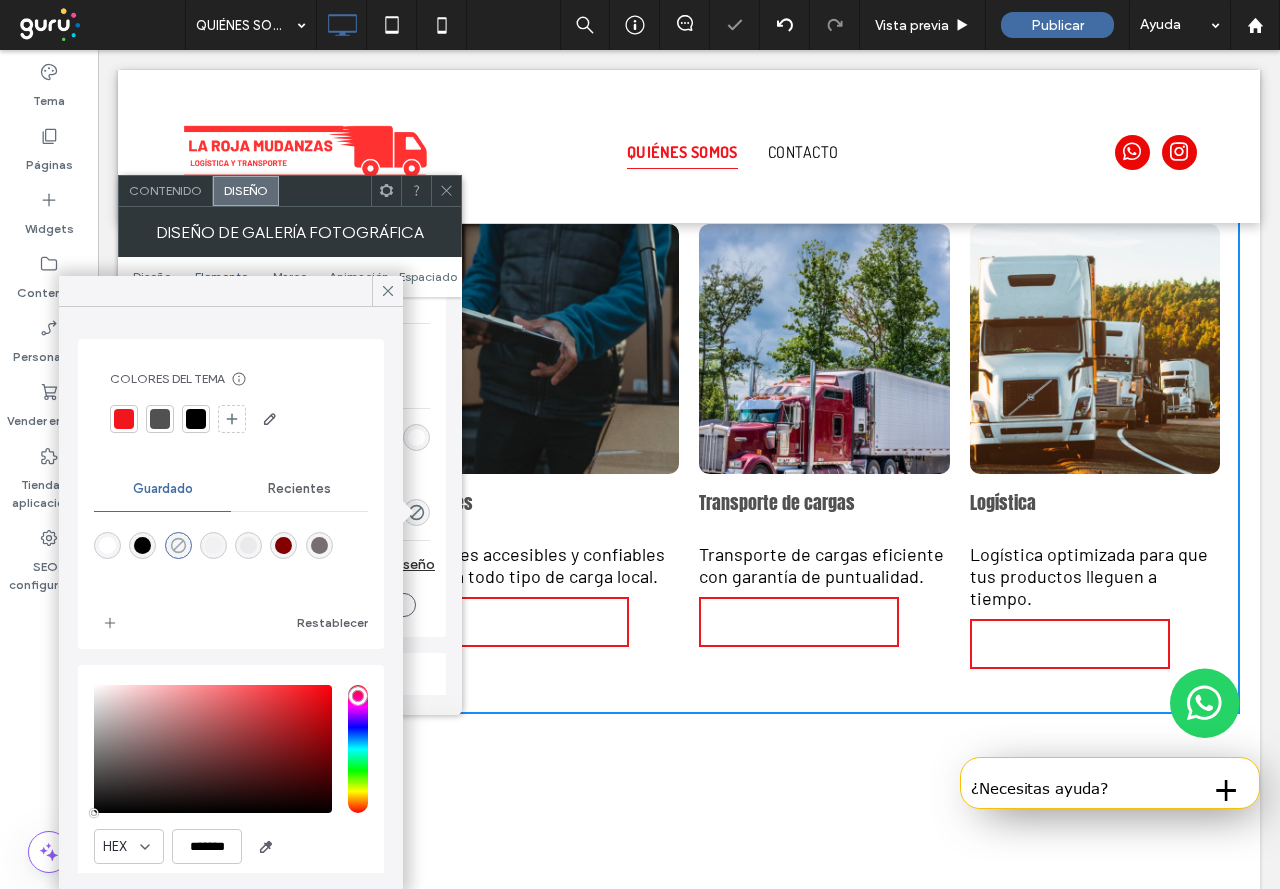 type on "*" 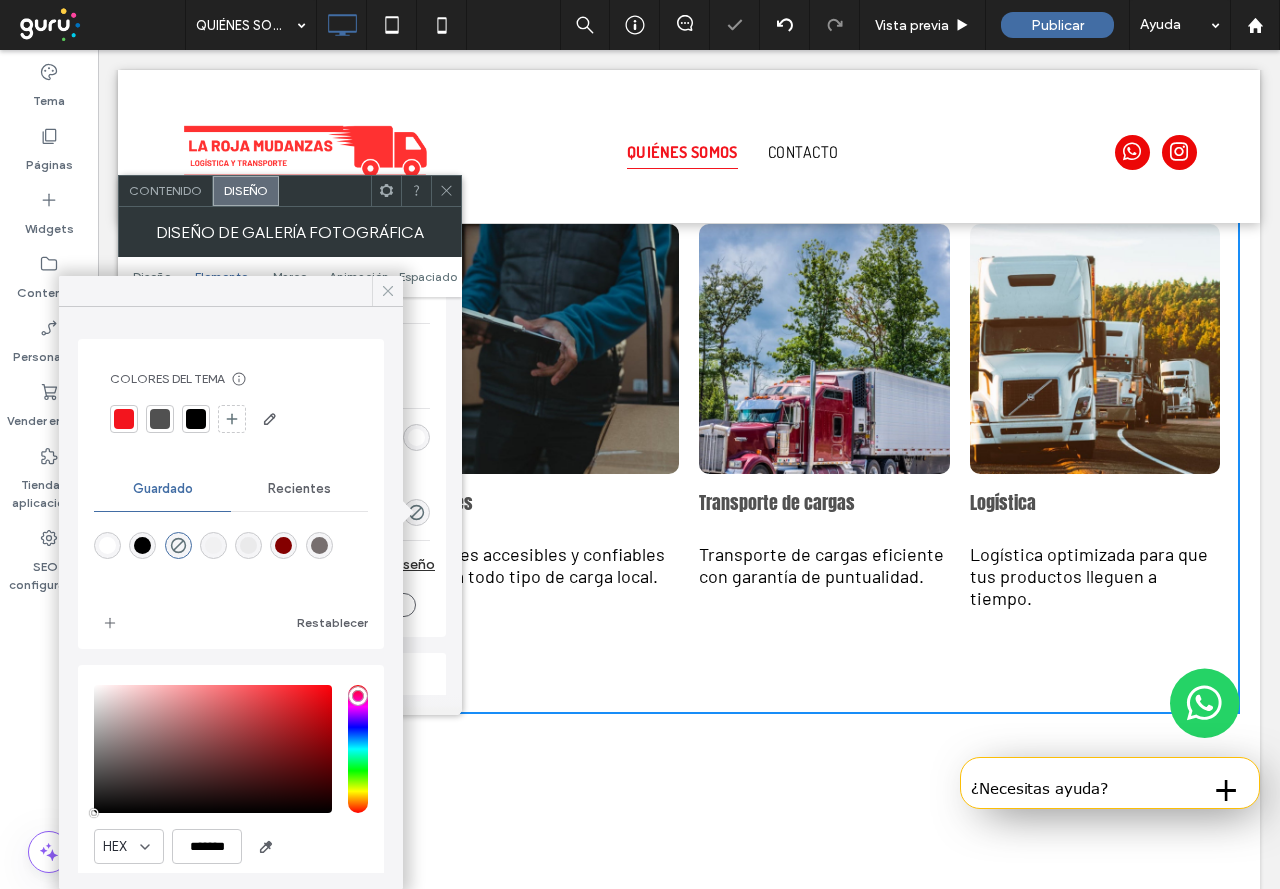 click at bounding box center (387, 291) 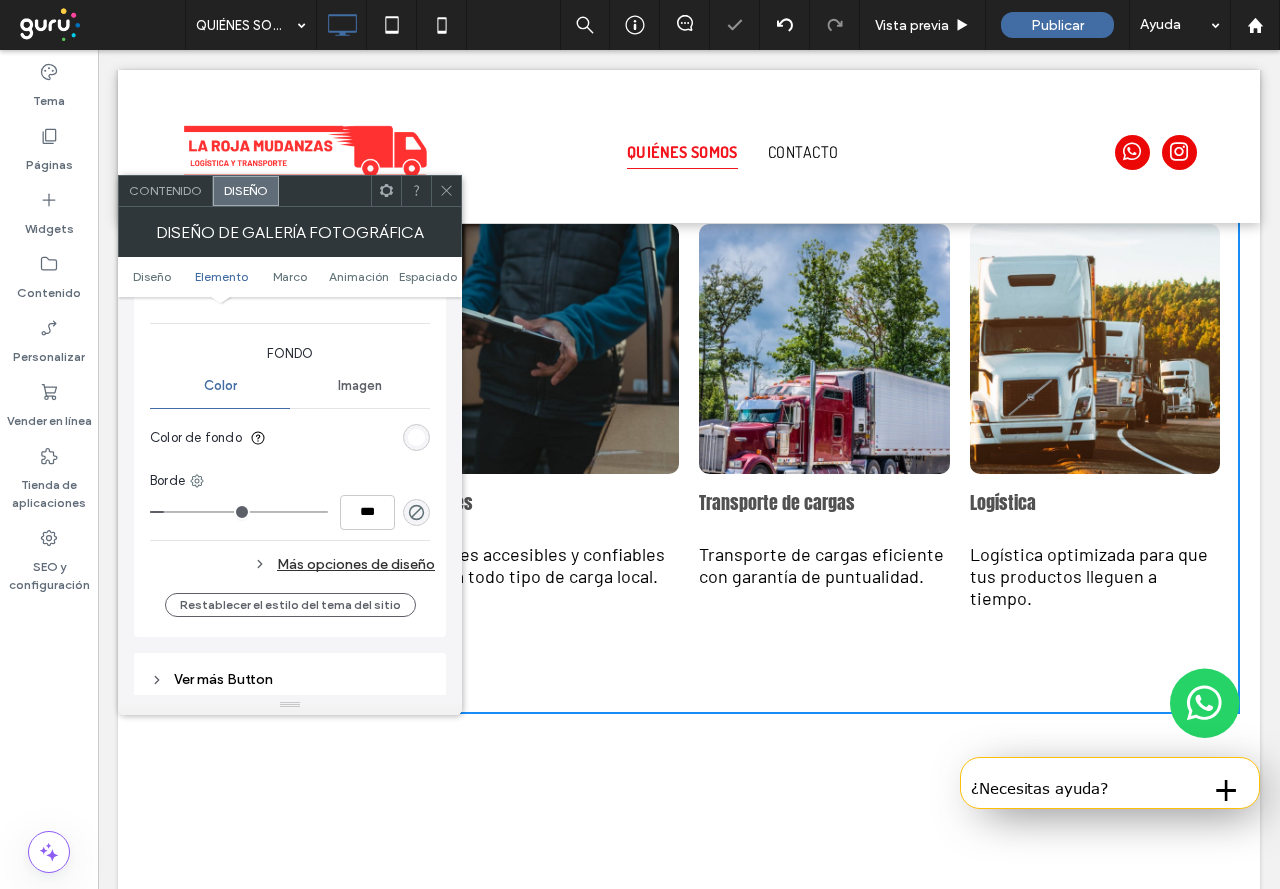 click on "QUIÉNES SOMOS
CONTACTO
Click To Paste     Click To Paste     Click To Paste" at bounding box center (732, 146) 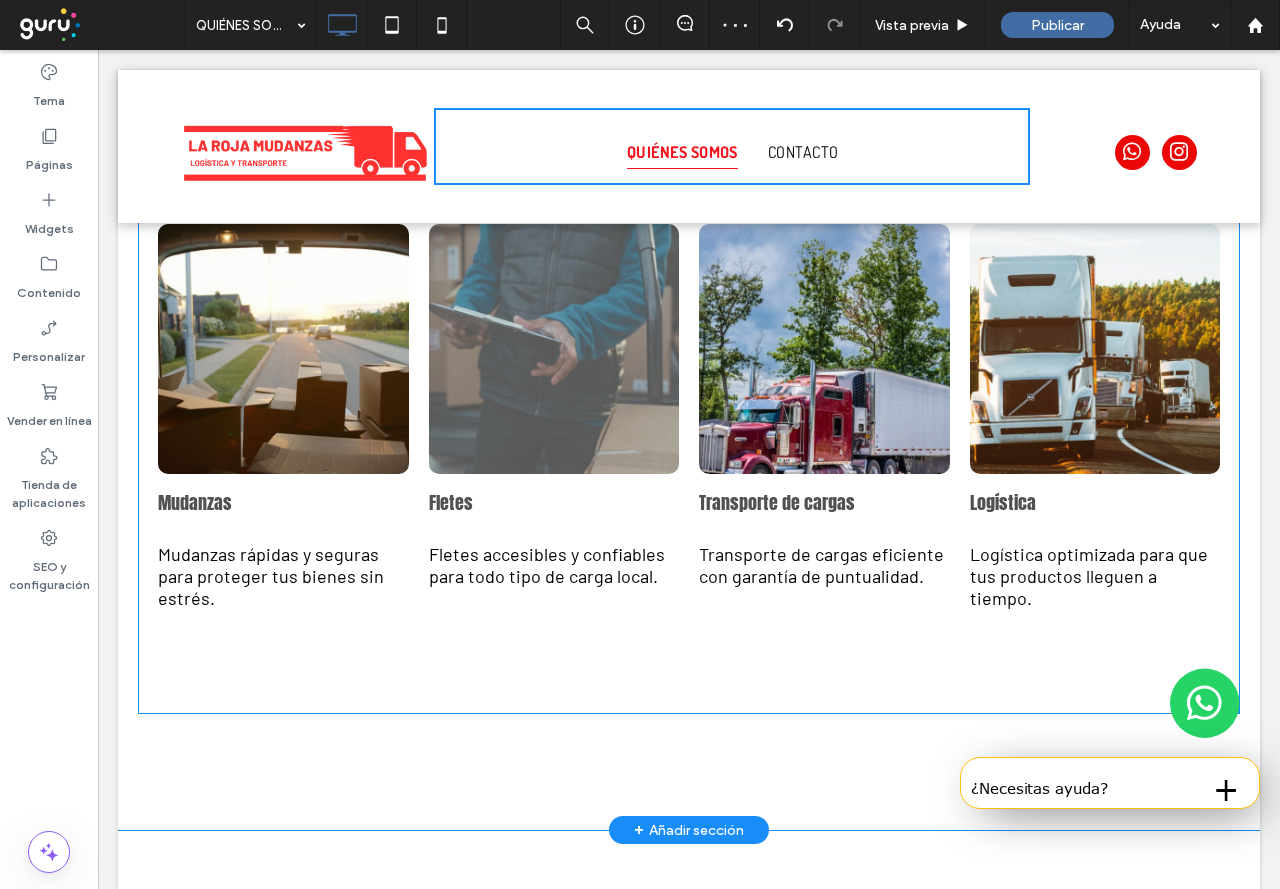 click on "Fletes
Fletes accesibles y confiables para todo tipo de carga local.
Consultar tarifas" at bounding box center [554, 584] 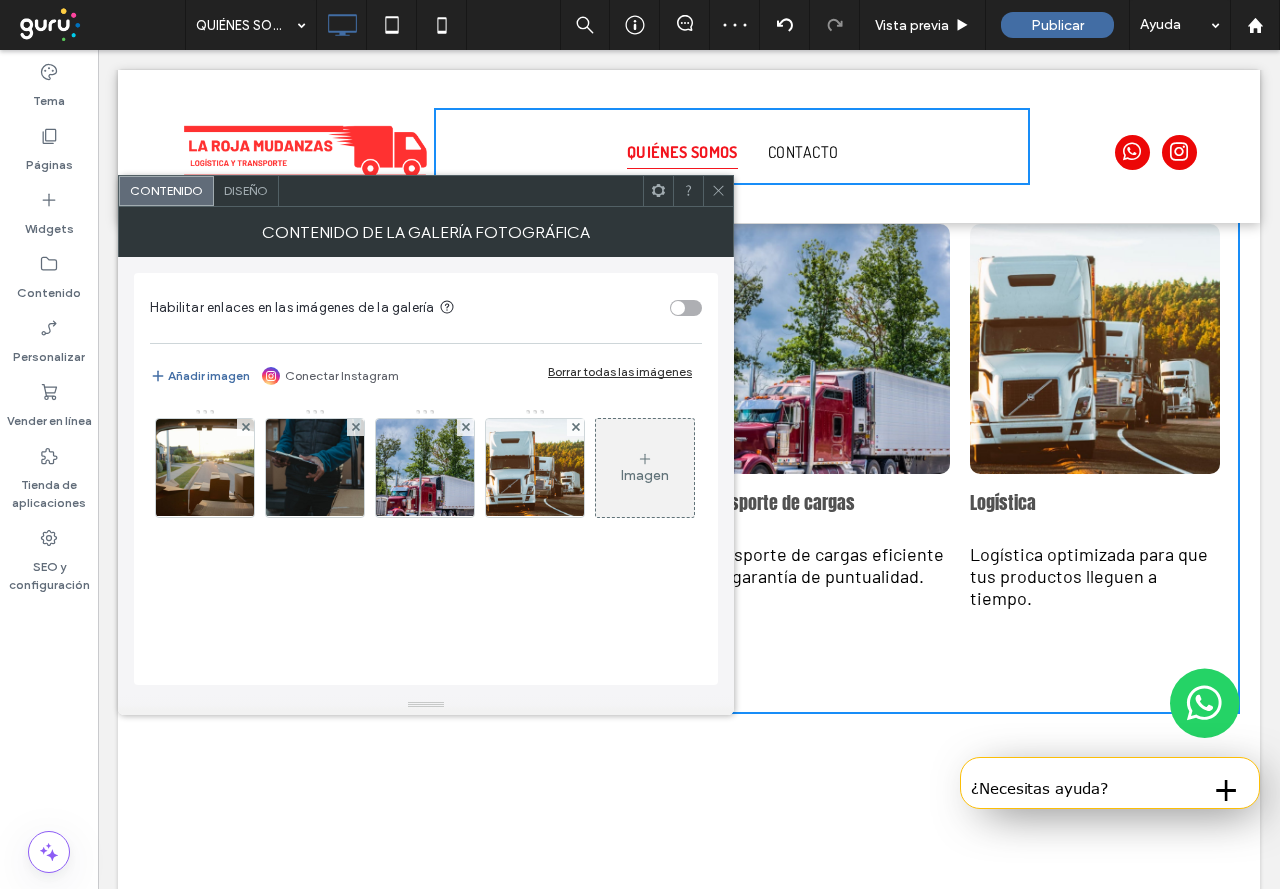 click on "Contenido de la galería fotográfica" at bounding box center [426, 232] 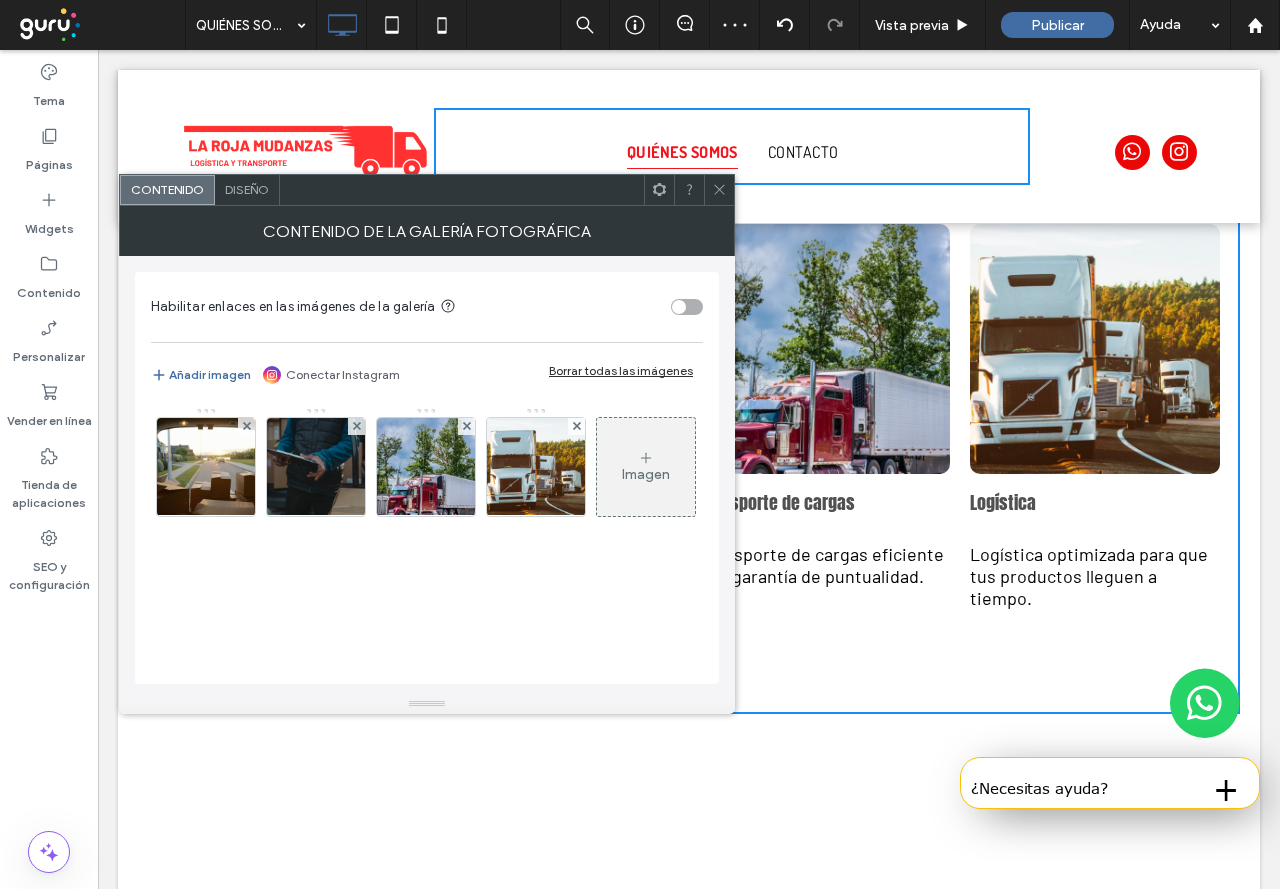click on "Diseño" at bounding box center [247, 190] 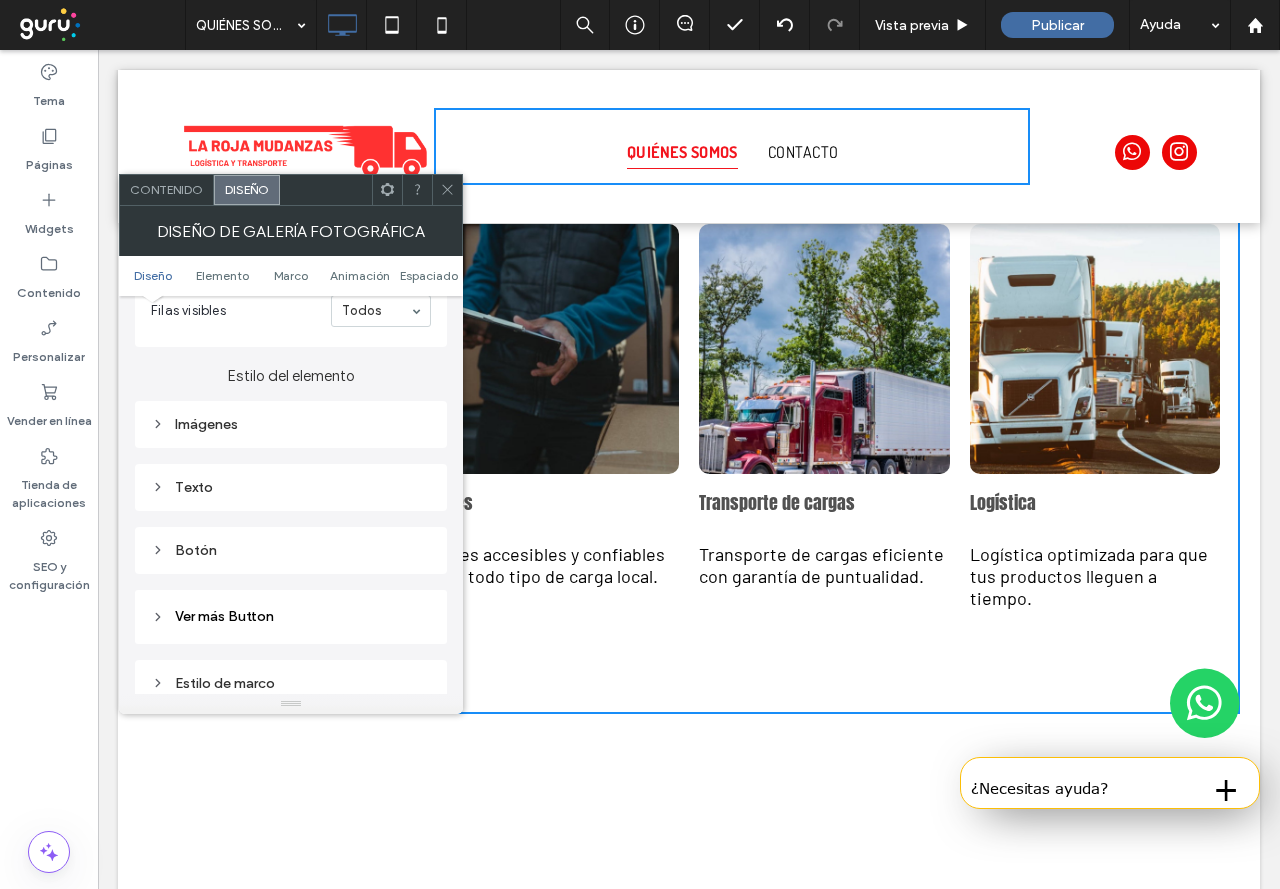 click on "Texto" at bounding box center (291, 487) 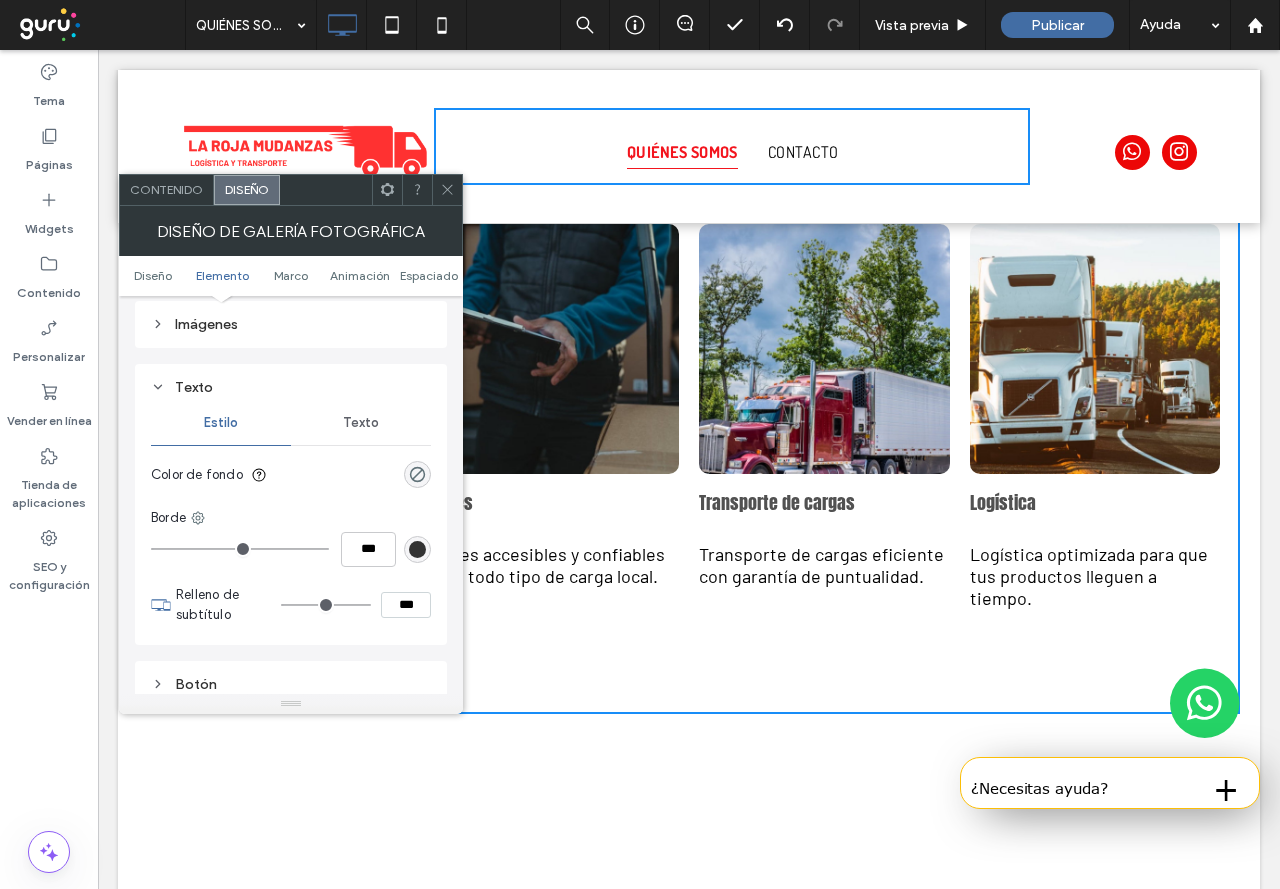 click on "Texto" at bounding box center (361, 423) 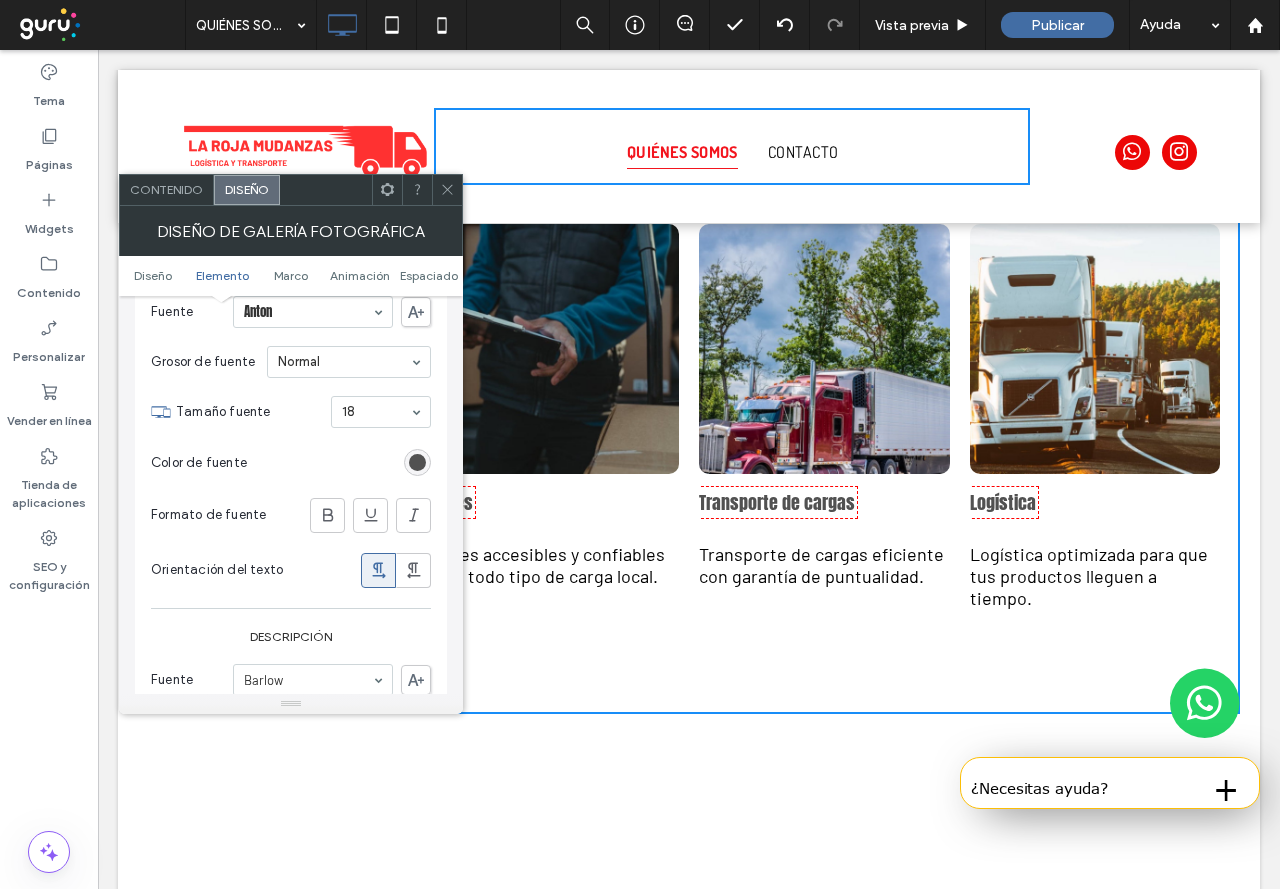 scroll, scrollTop: 1000, scrollLeft: 0, axis: vertical 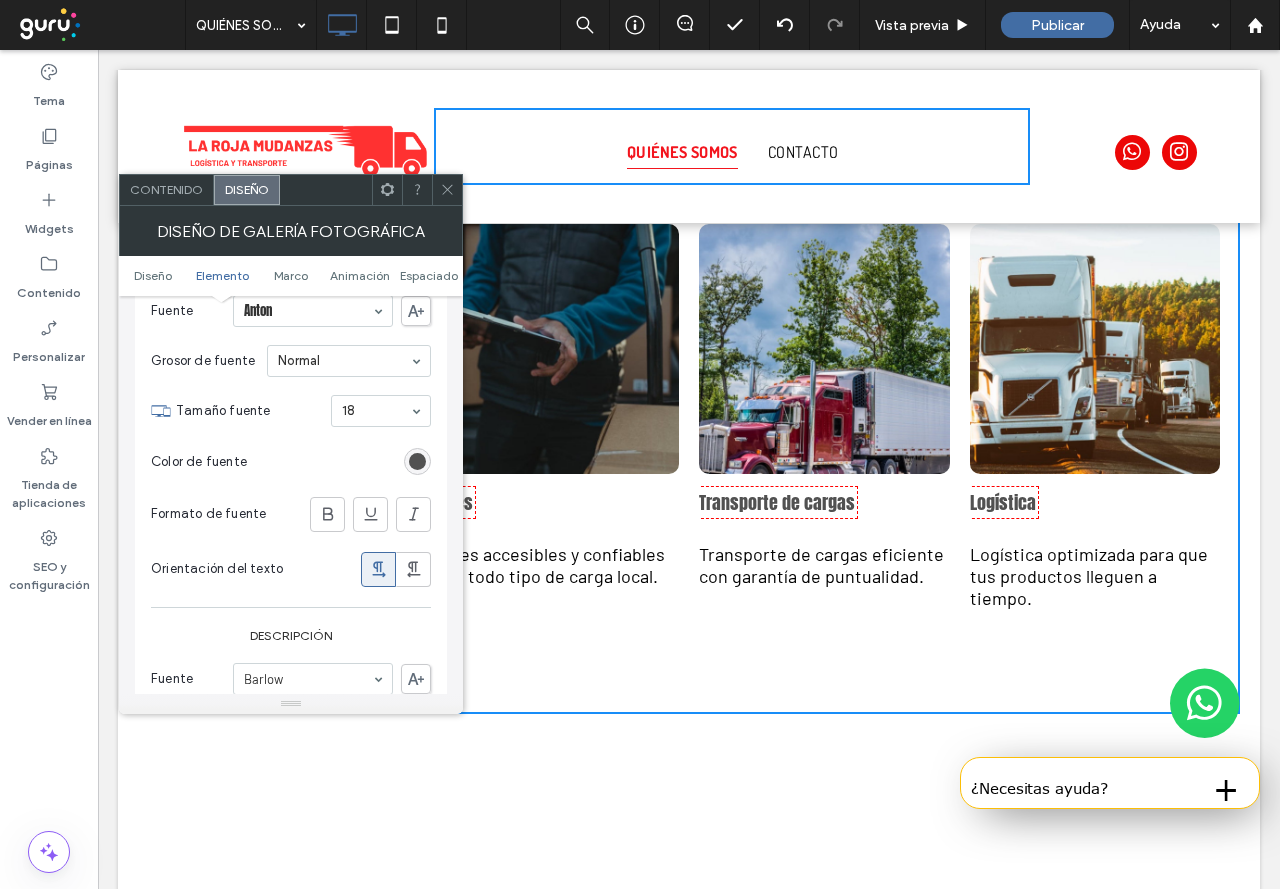 click on "Tamaño fuente 18" at bounding box center (303, 411) 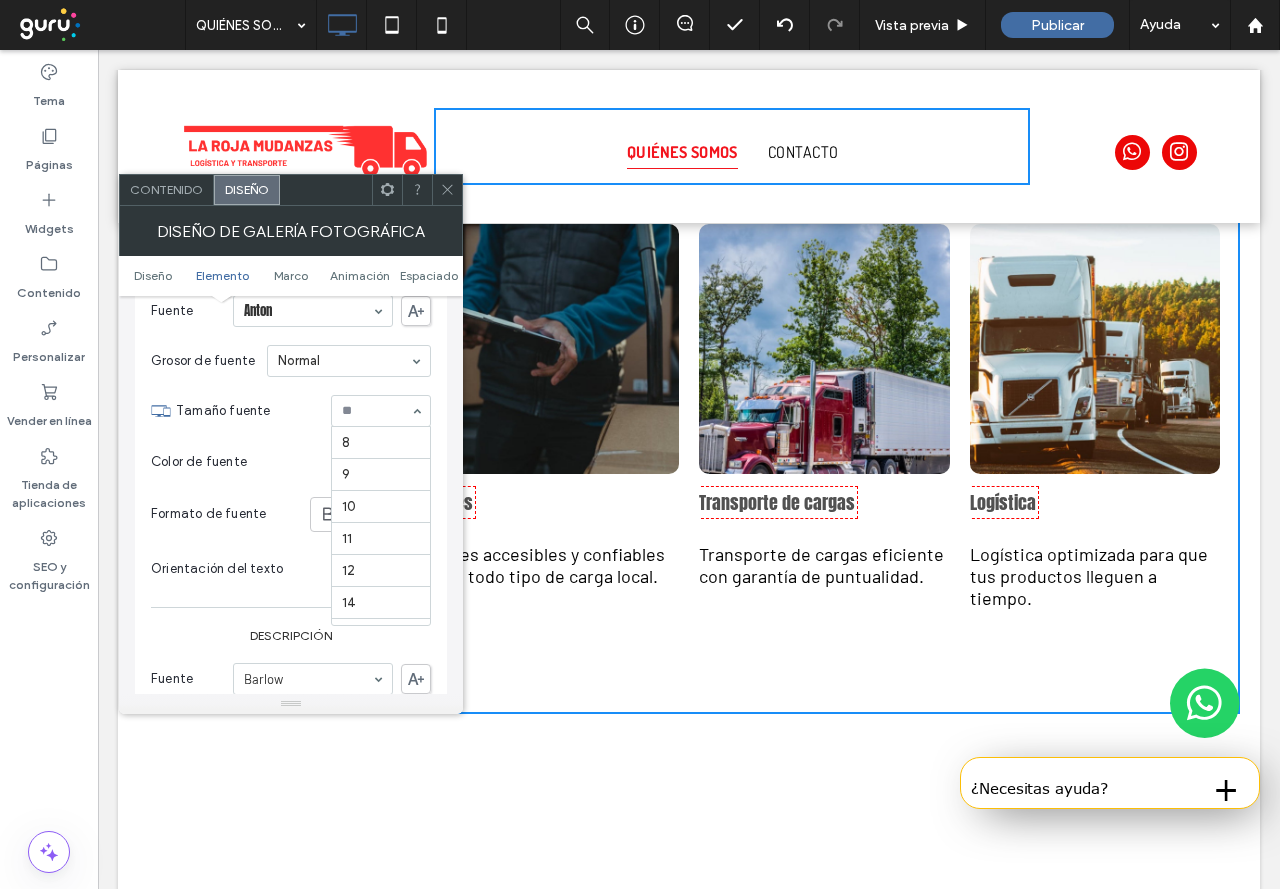 scroll, scrollTop: 224, scrollLeft: 0, axis: vertical 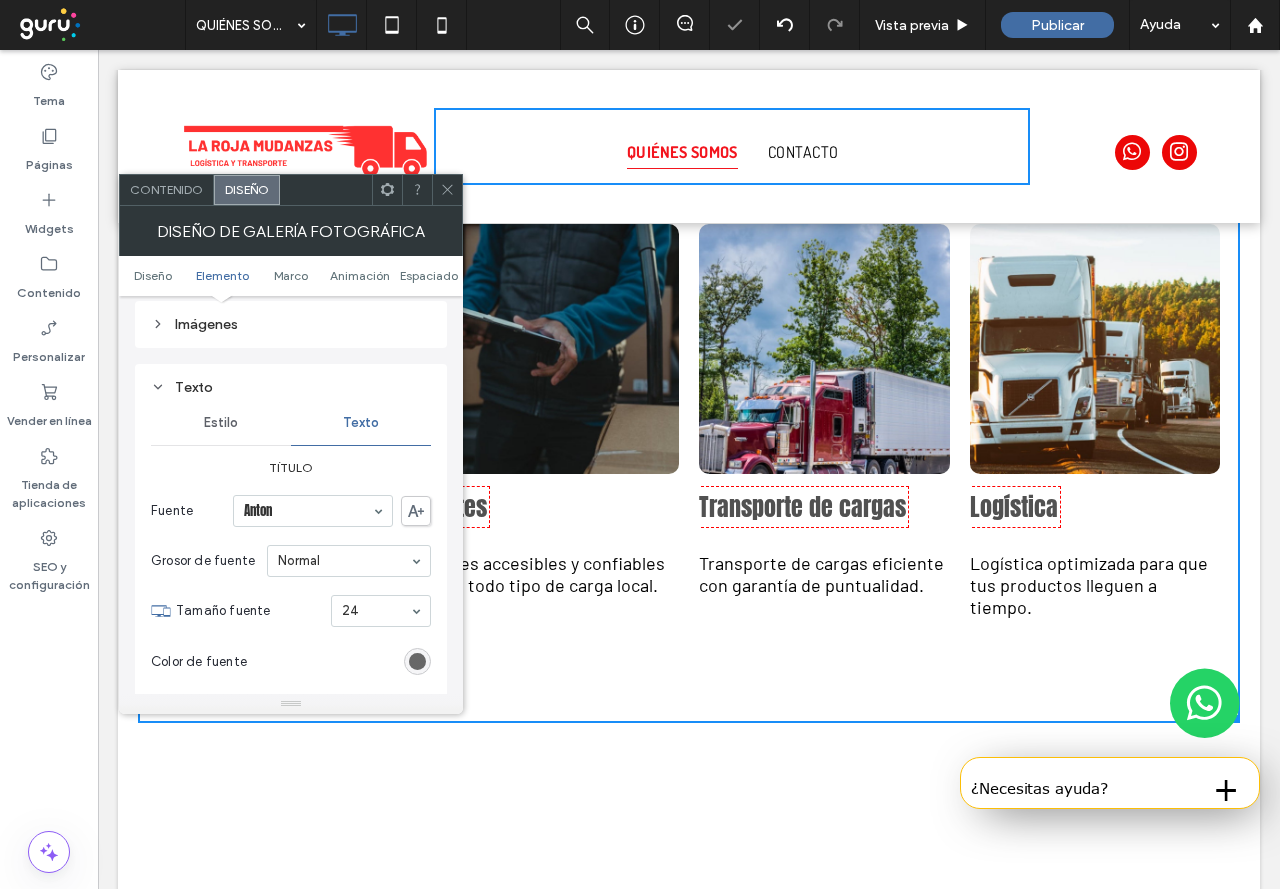 click at bounding box center [417, 661] 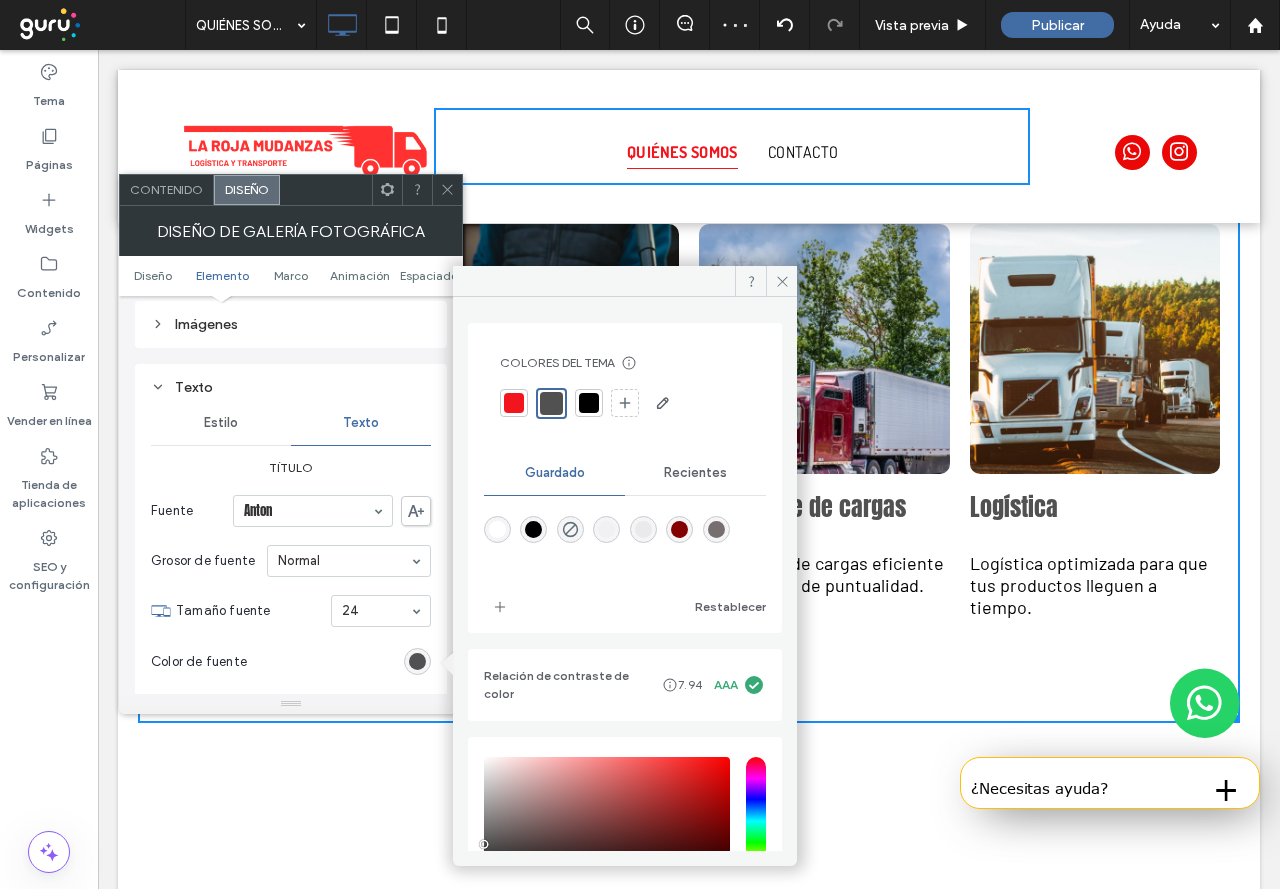 click at bounding box center [514, 403] 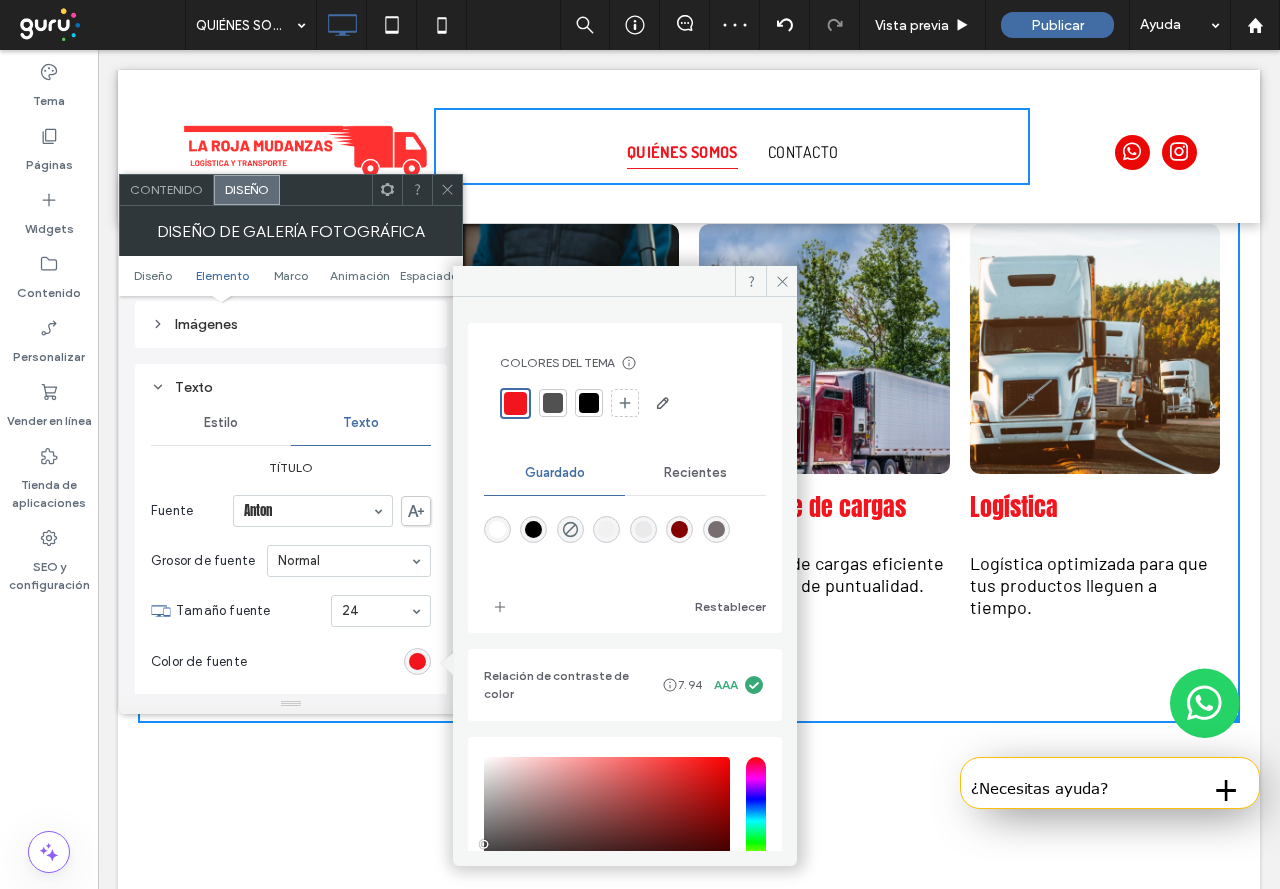 click 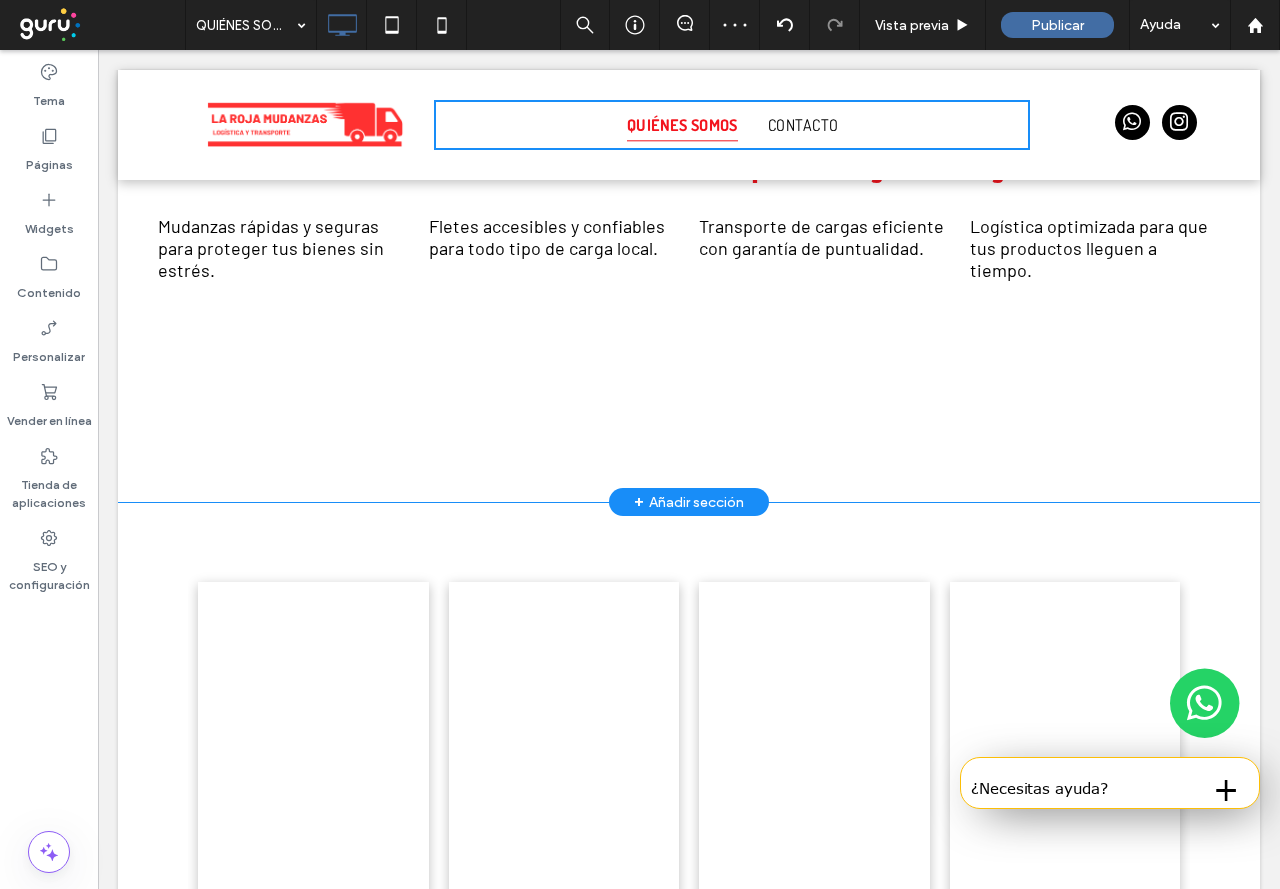 scroll, scrollTop: 2280, scrollLeft: 0, axis: vertical 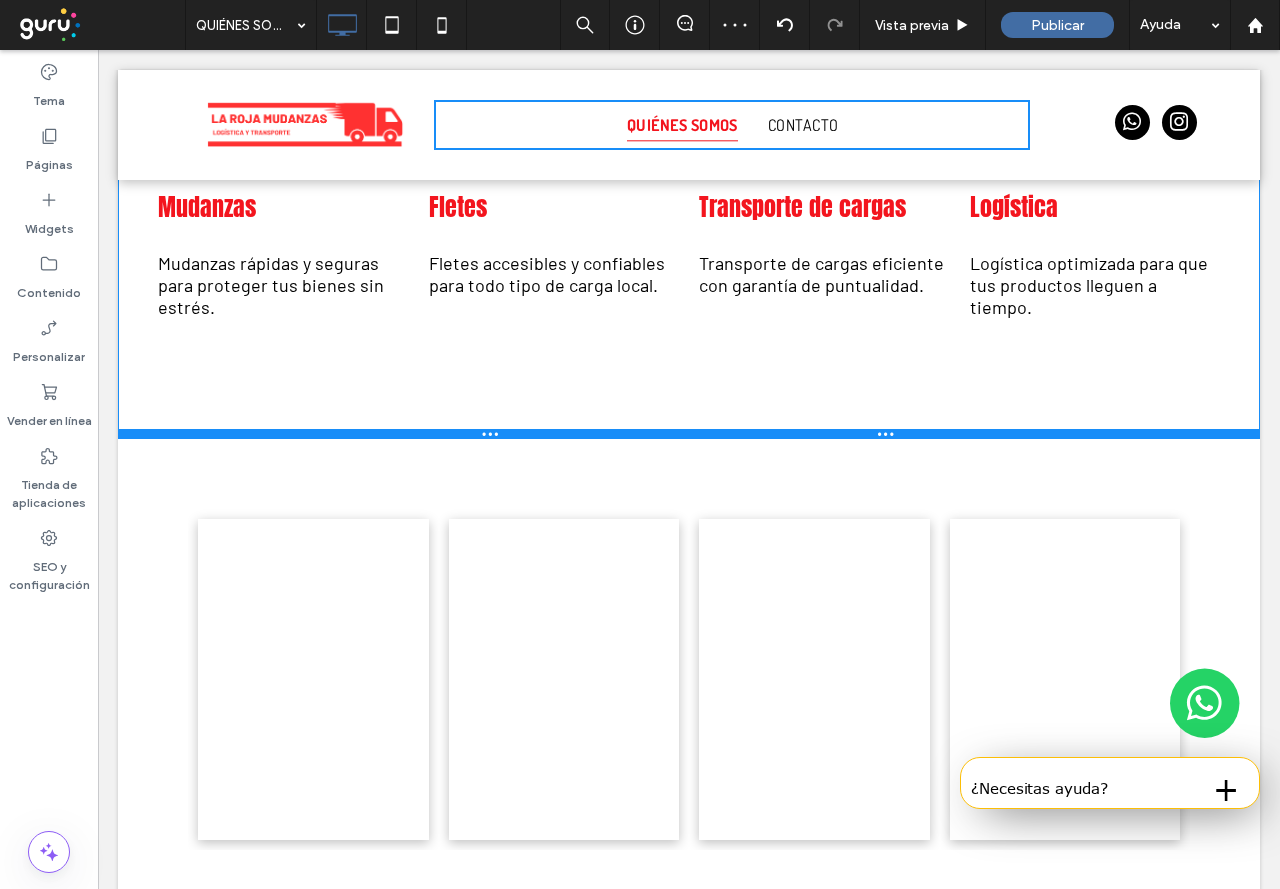 drag, startPoint x: 348, startPoint y: 535, endPoint x: 341, endPoint y: 369, distance: 166.14752 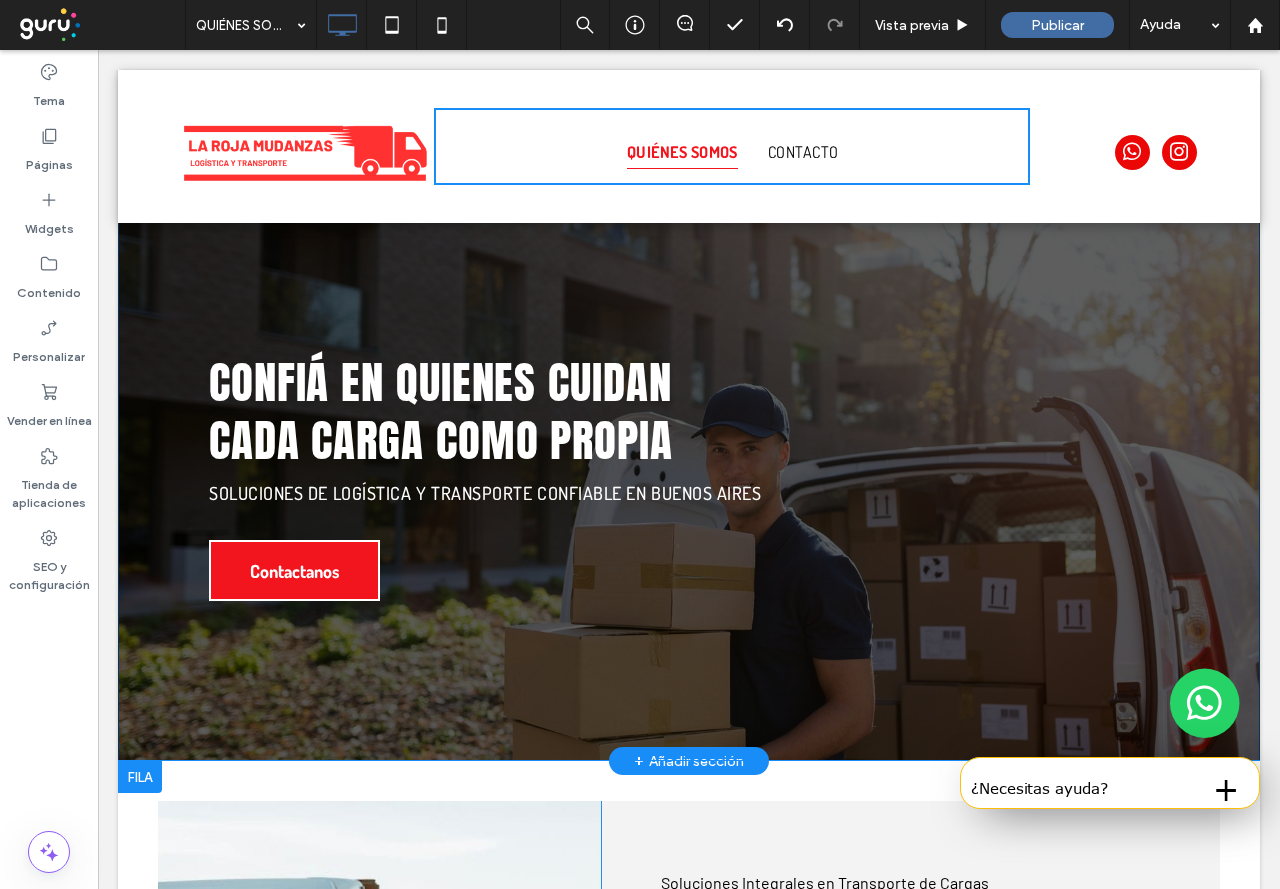 scroll, scrollTop: 0, scrollLeft: 0, axis: both 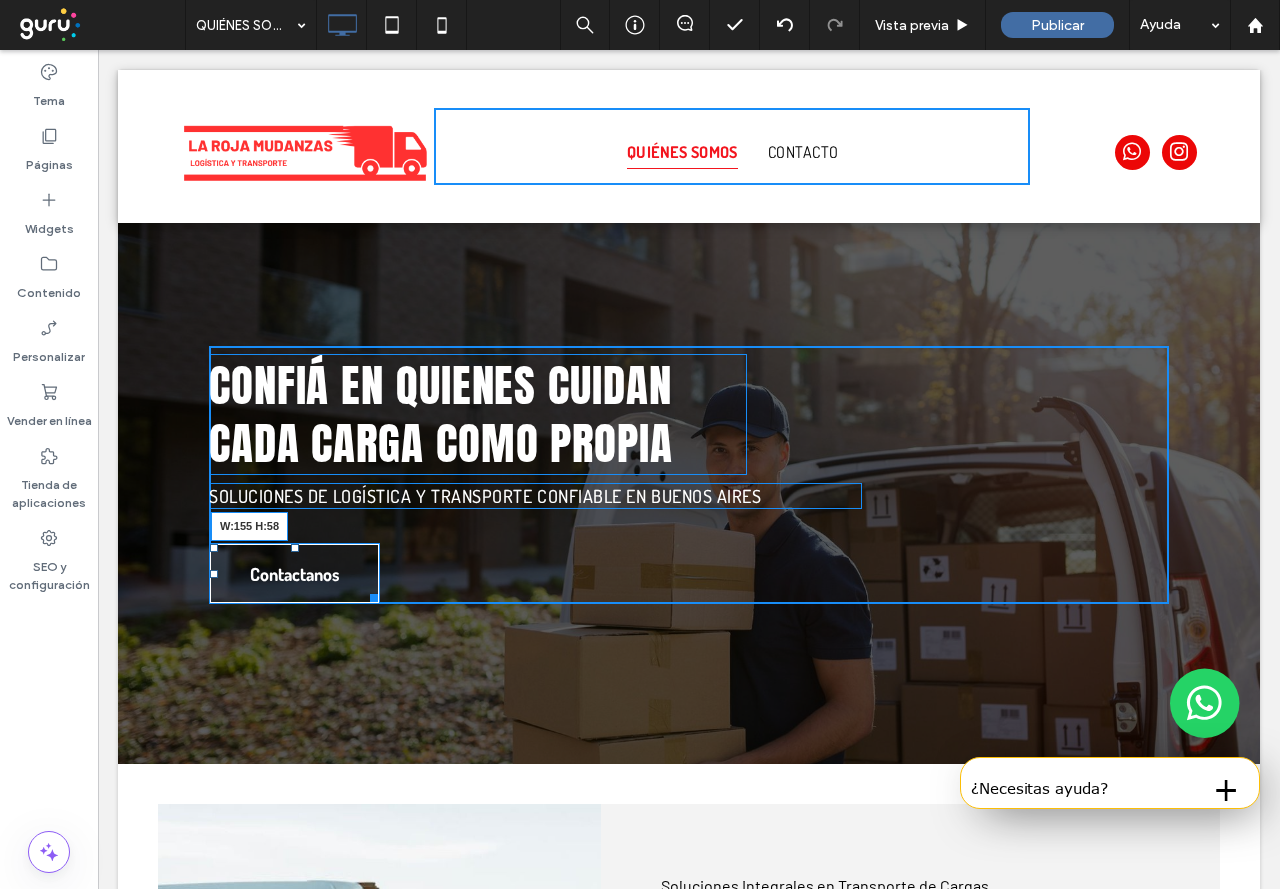 drag, startPoint x: 368, startPoint y: 594, endPoint x: 460, endPoint y: 641, distance: 103.31021 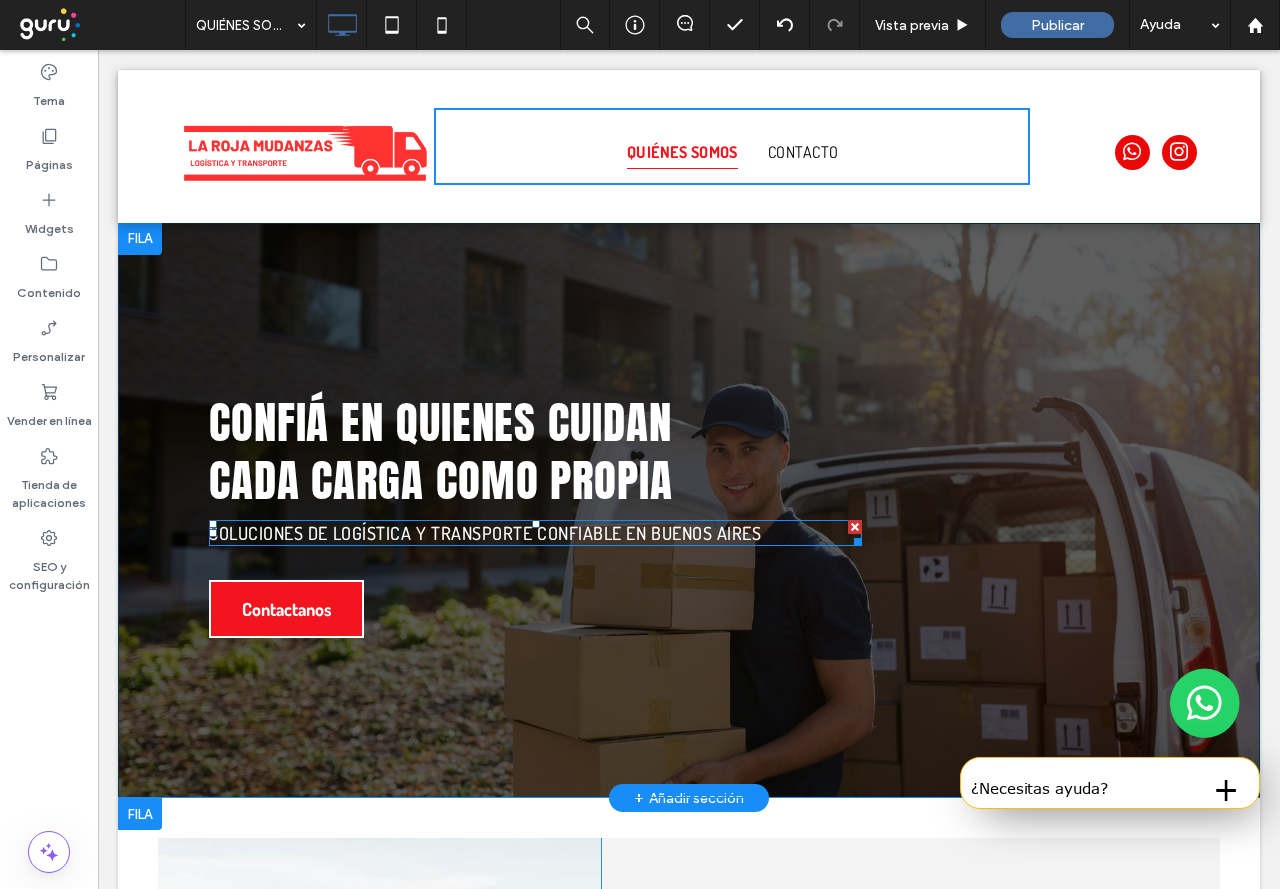 click on "Soluciones de logística y transporte confiable en Buenos Aires" at bounding box center (485, 533) 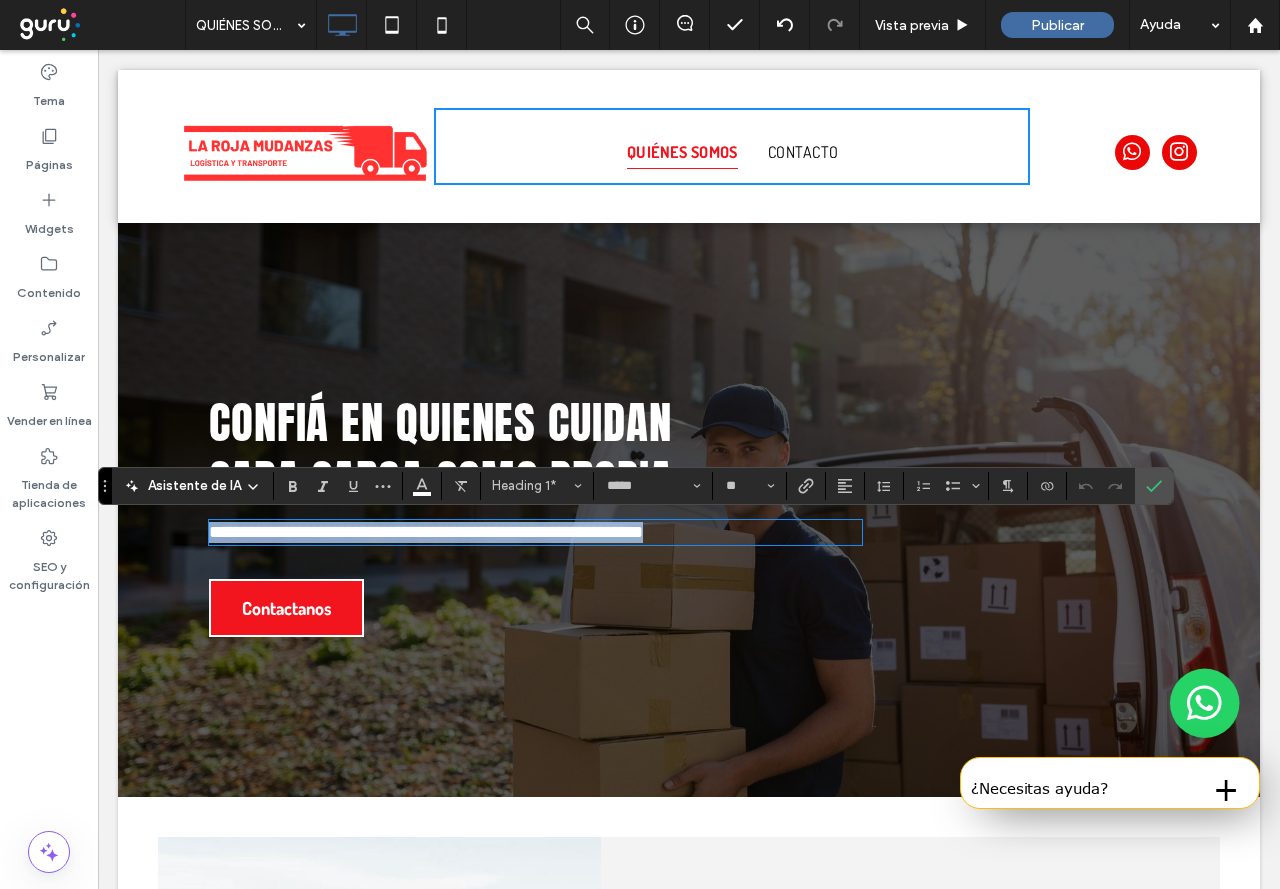 copy on "**********" 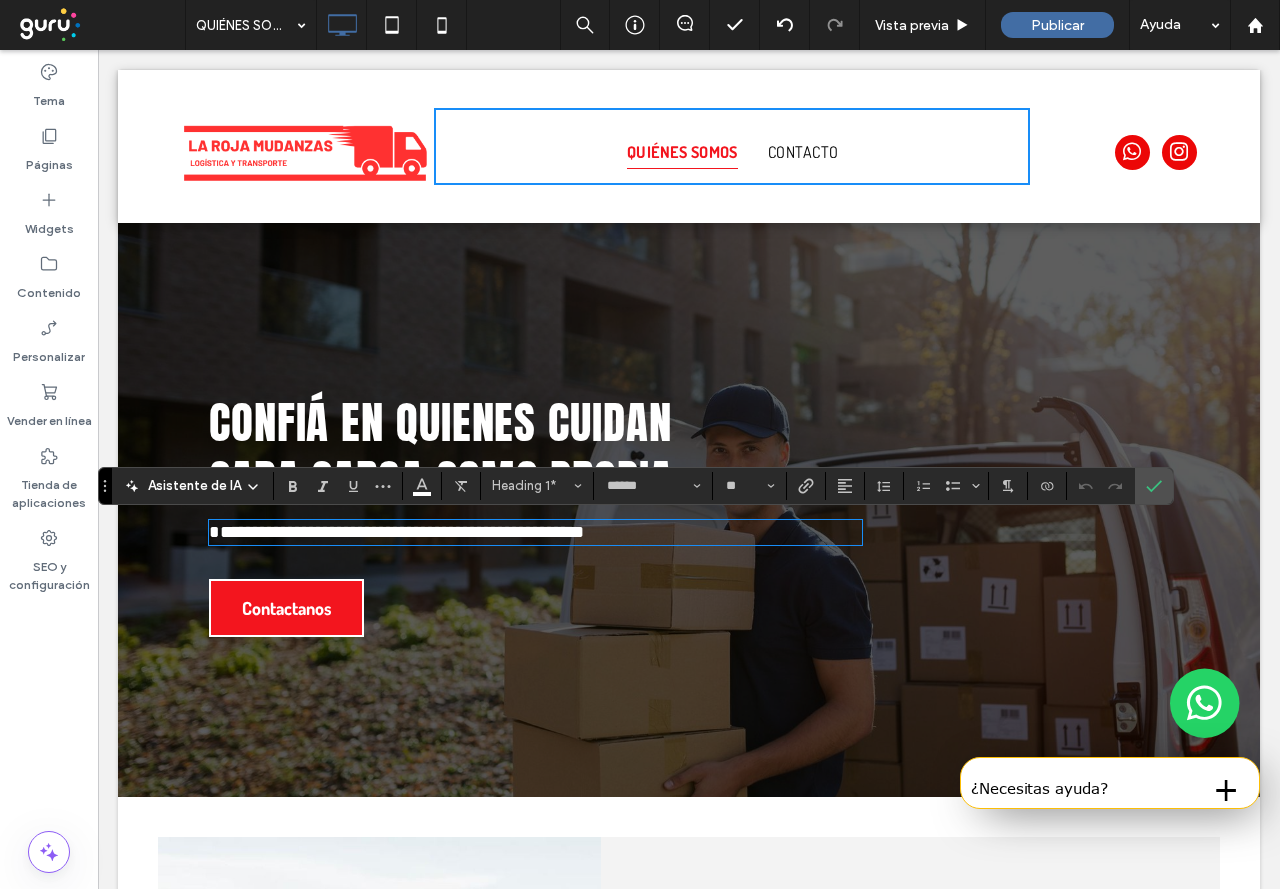 scroll, scrollTop: 0, scrollLeft: 0, axis: both 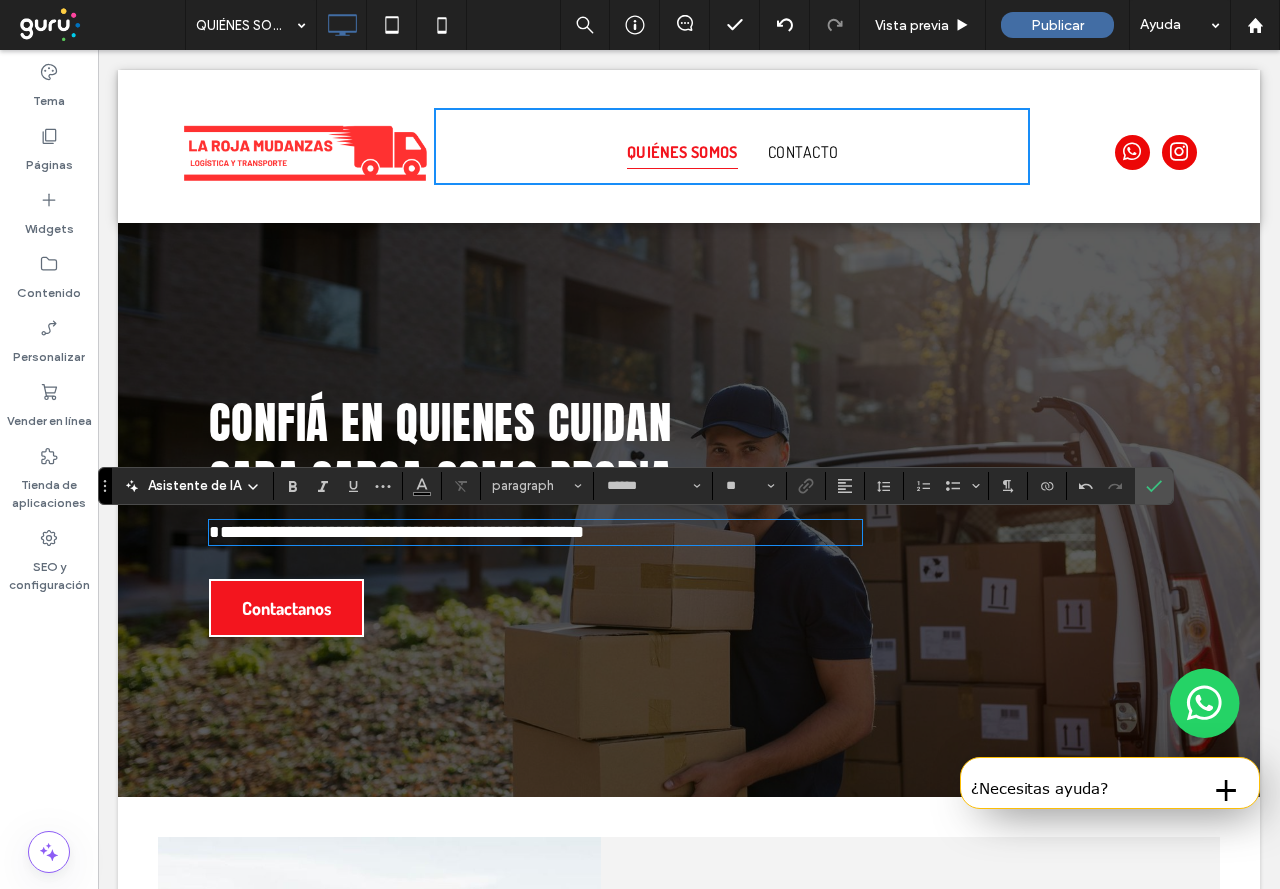 type on "*****" 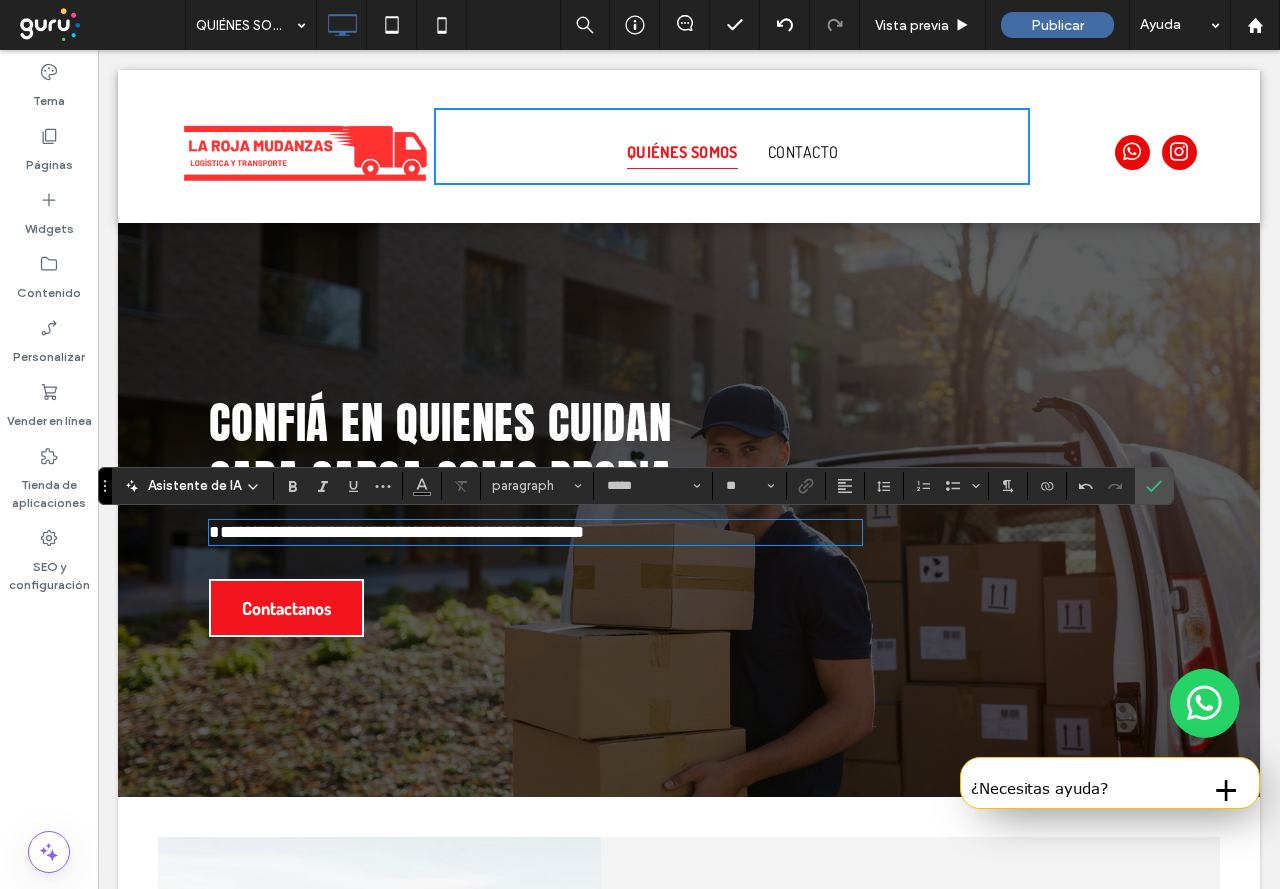 click on "**********" at bounding box center [396, 532] 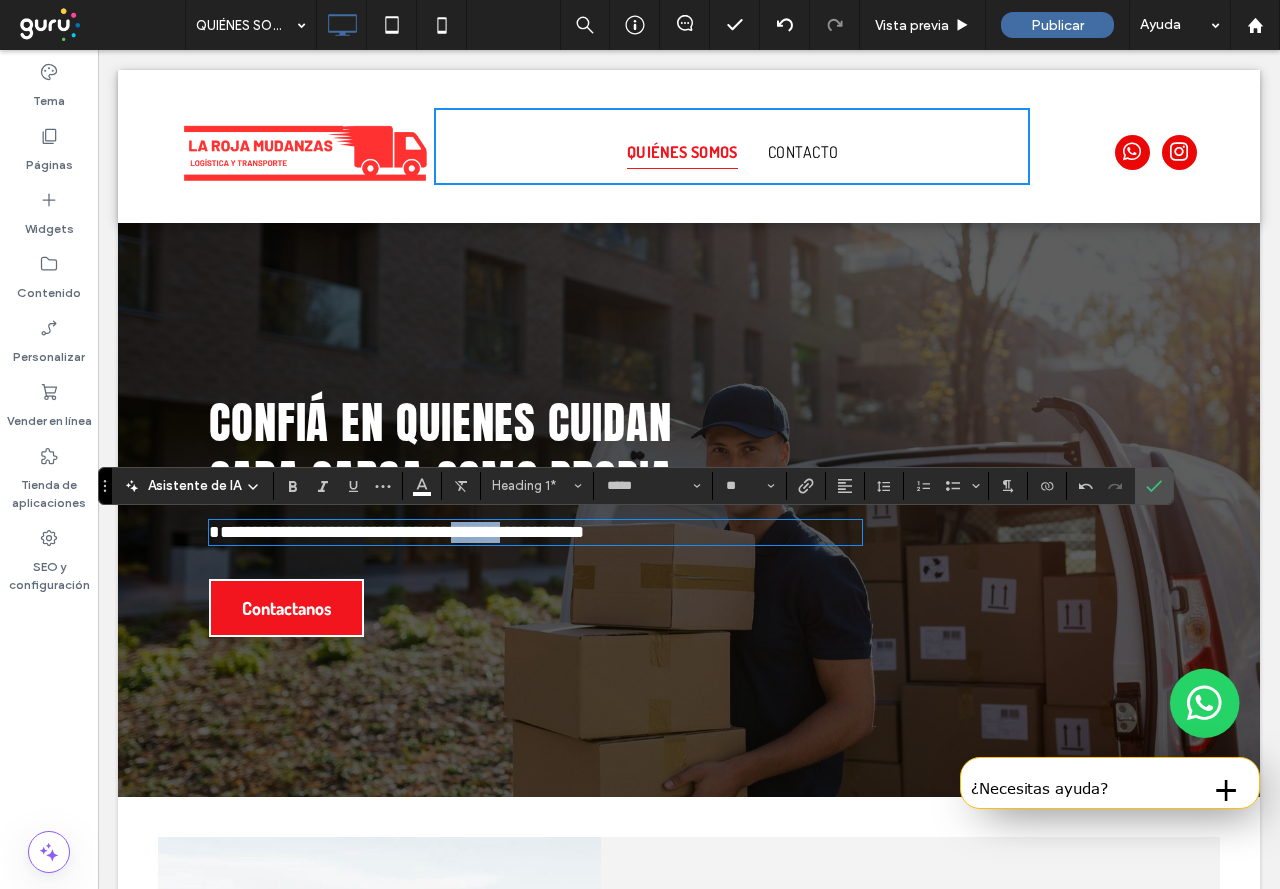 click on "**********" at bounding box center [396, 532] 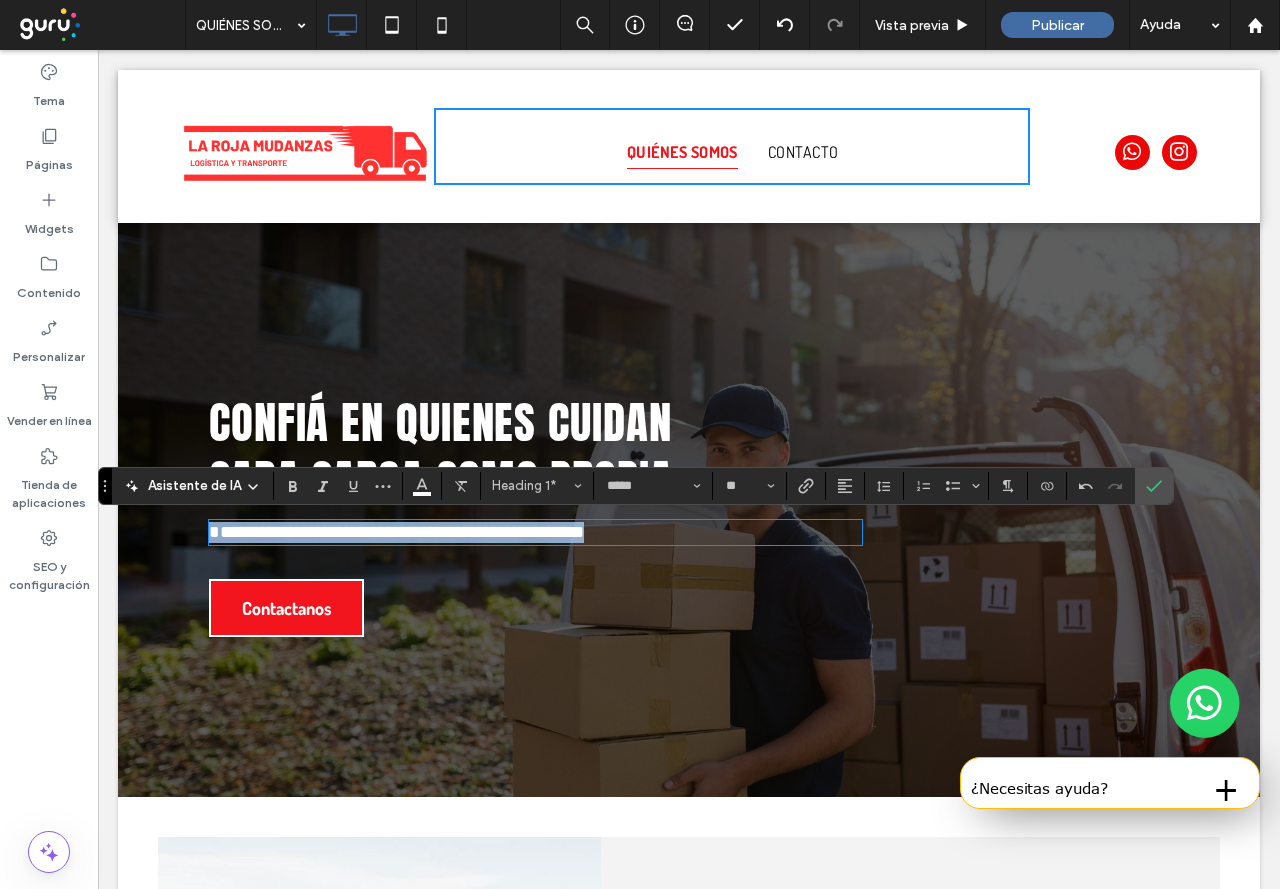 click on "**********" at bounding box center [396, 532] 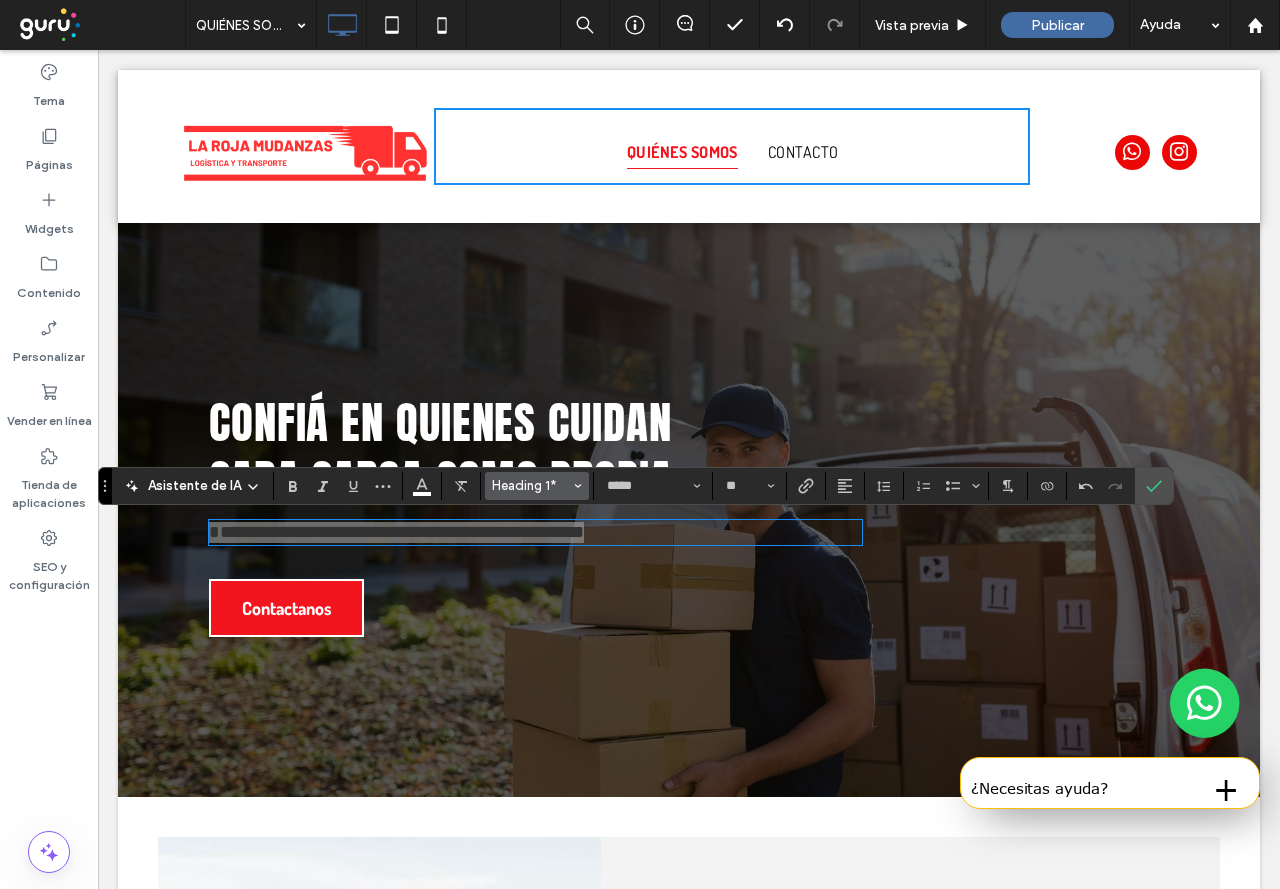 click on "Heading 1*" at bounding box center (531, 485) 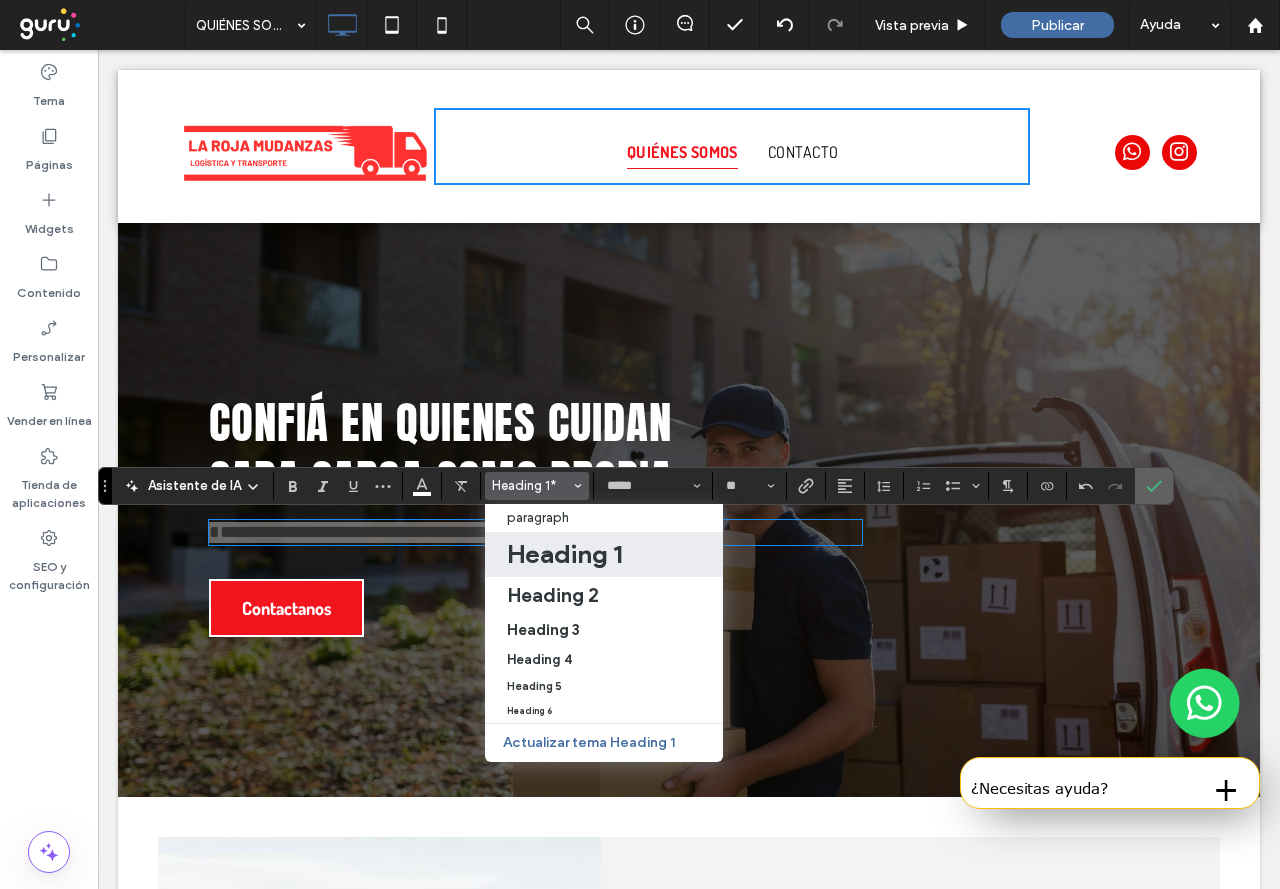 click 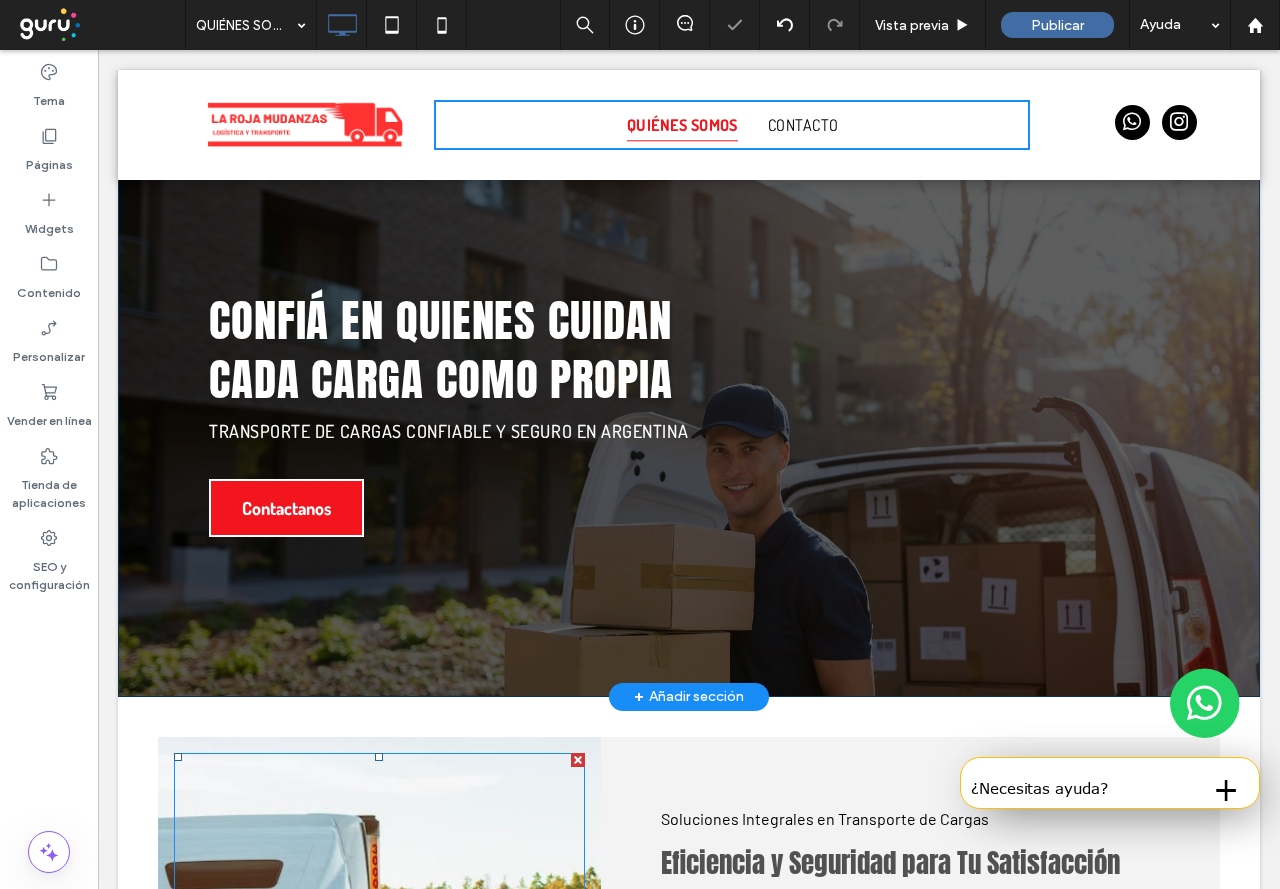 scroll, scrollTop: 57, scrollLeft: 0, axis: vertical 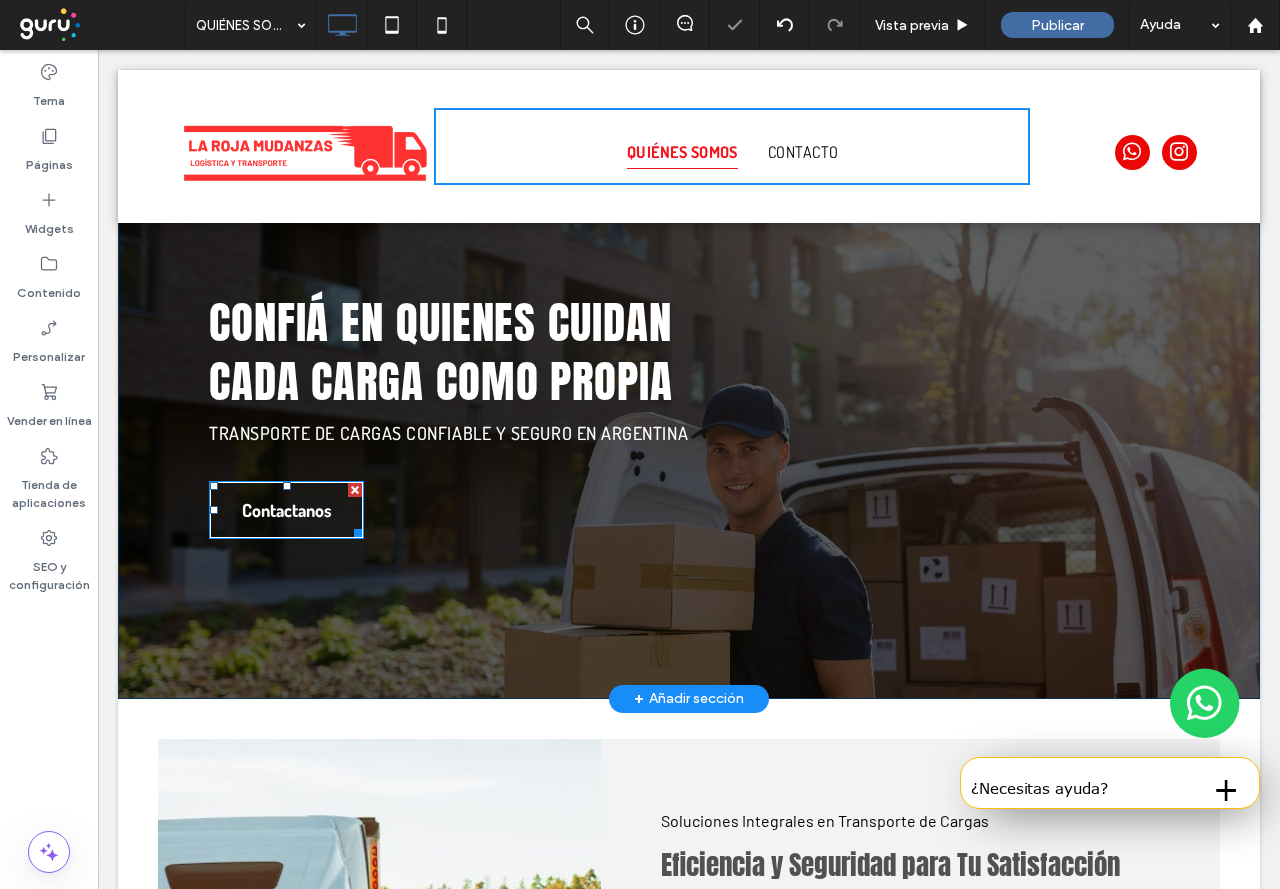 click on "Contactanos" at bounding box center (287, 510) 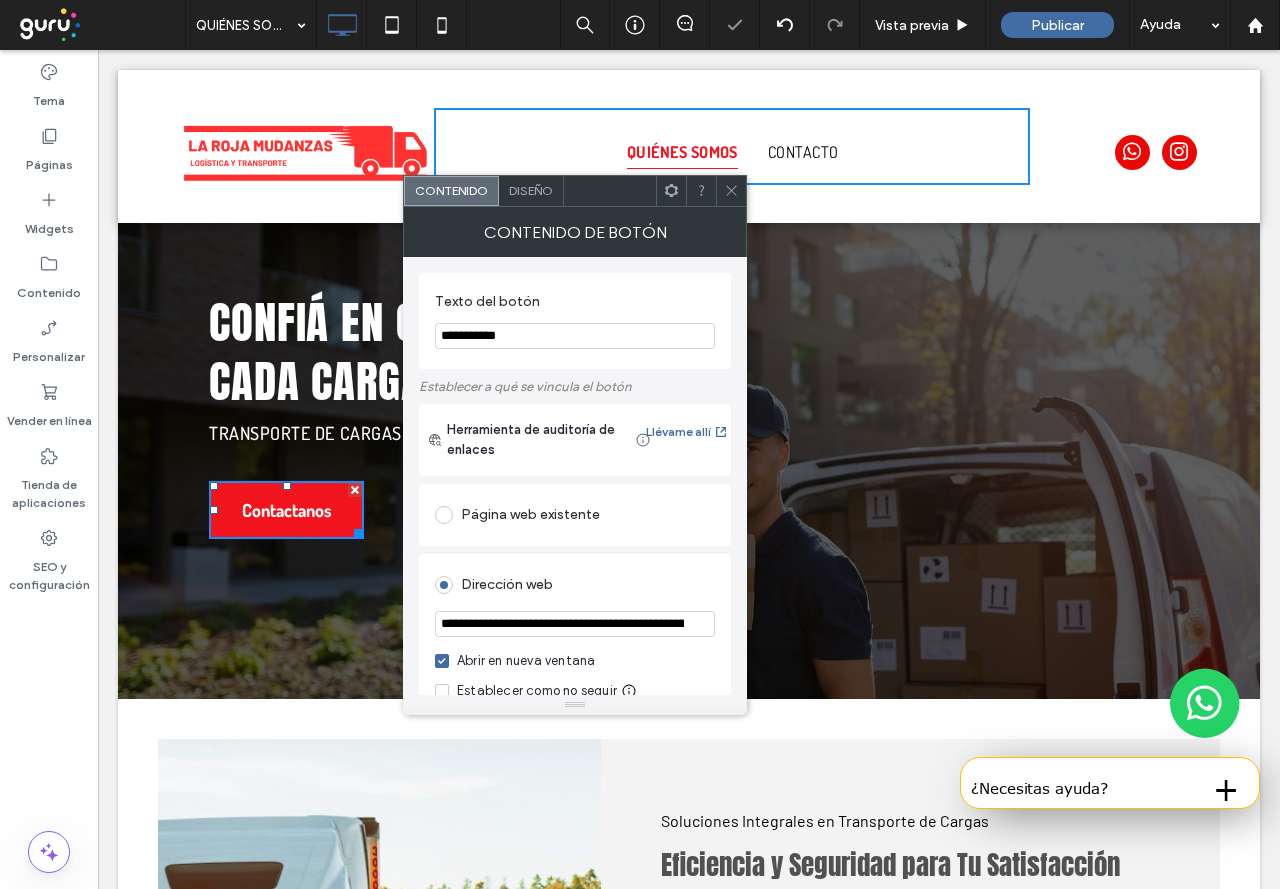 scroll, scrollTop: 200, scrollLeft: 0, axis: vertical 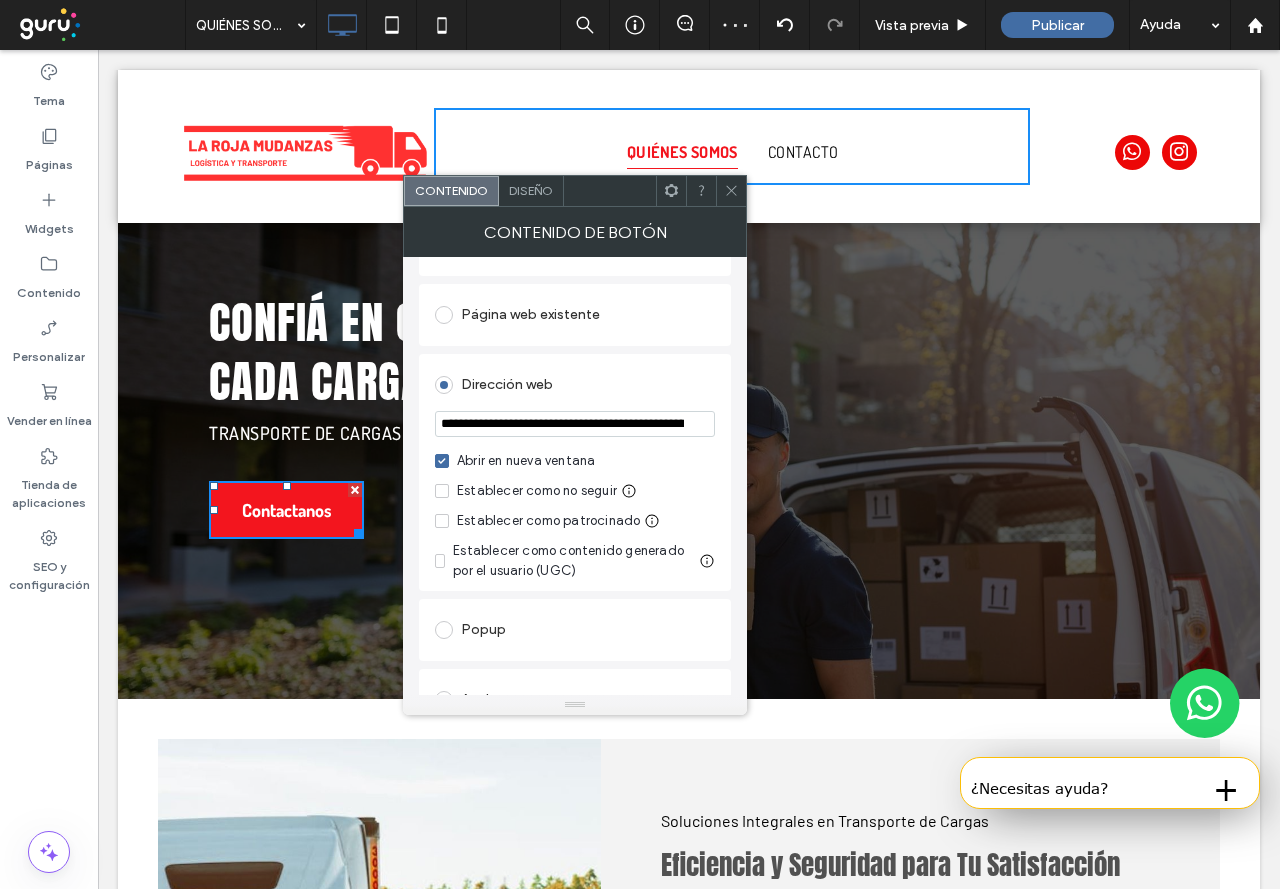 click on "**********" at bounding box center [575, 424] 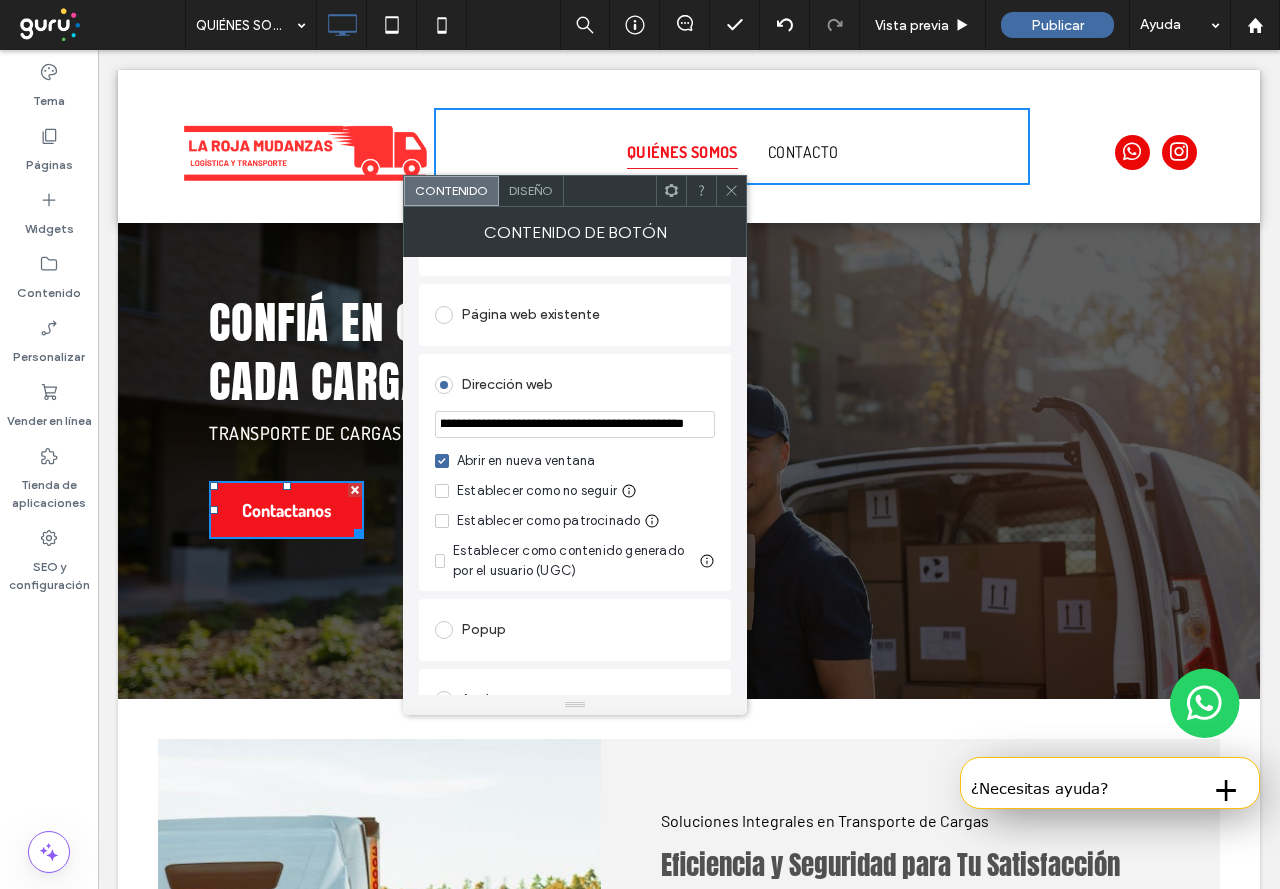 scroll, scrollTop: 0, scrollLeft: 509, axis: horizontal 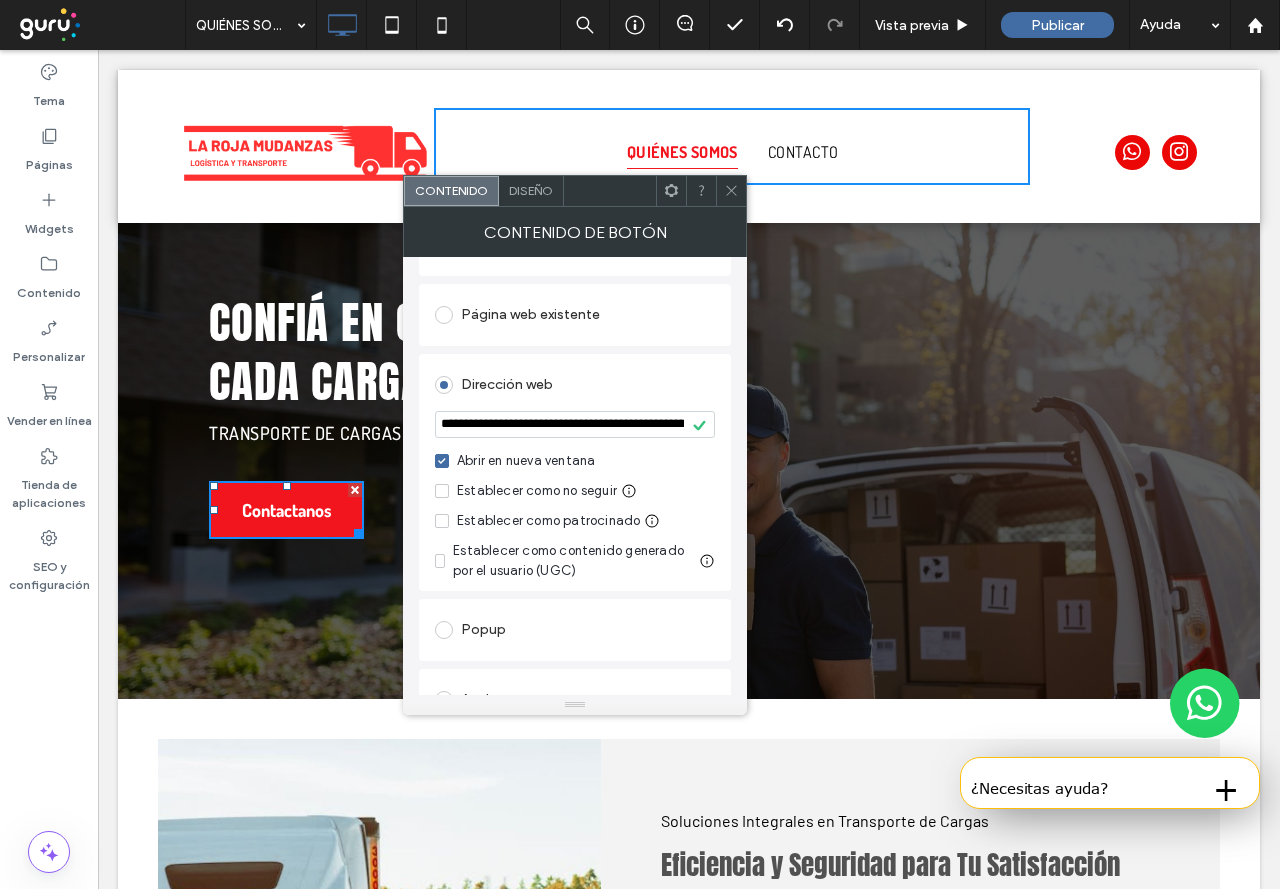 click on "**********" at bounding box center [575, 424] 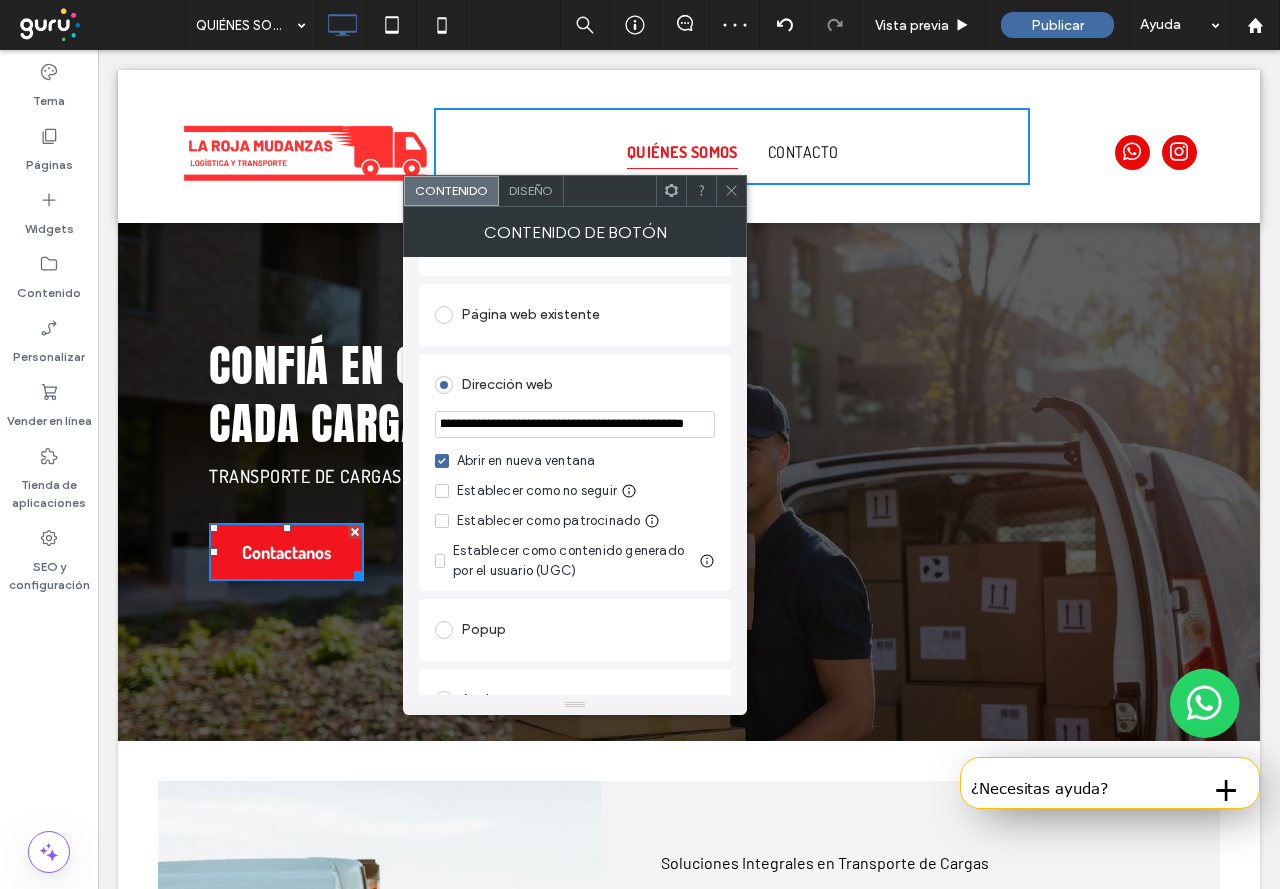 scroll, scrollTop: 0, scrollLeft: 510, axis: horizontal 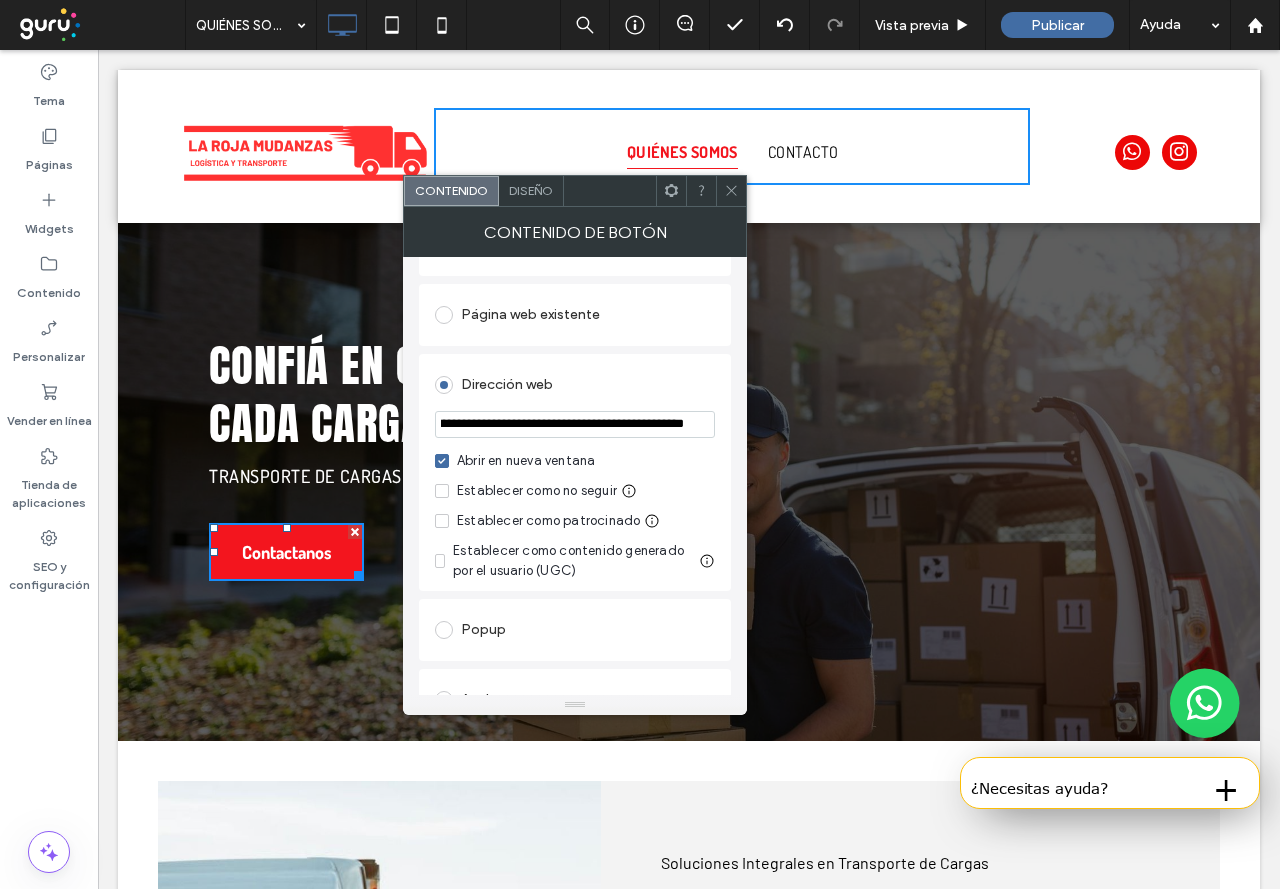 paste 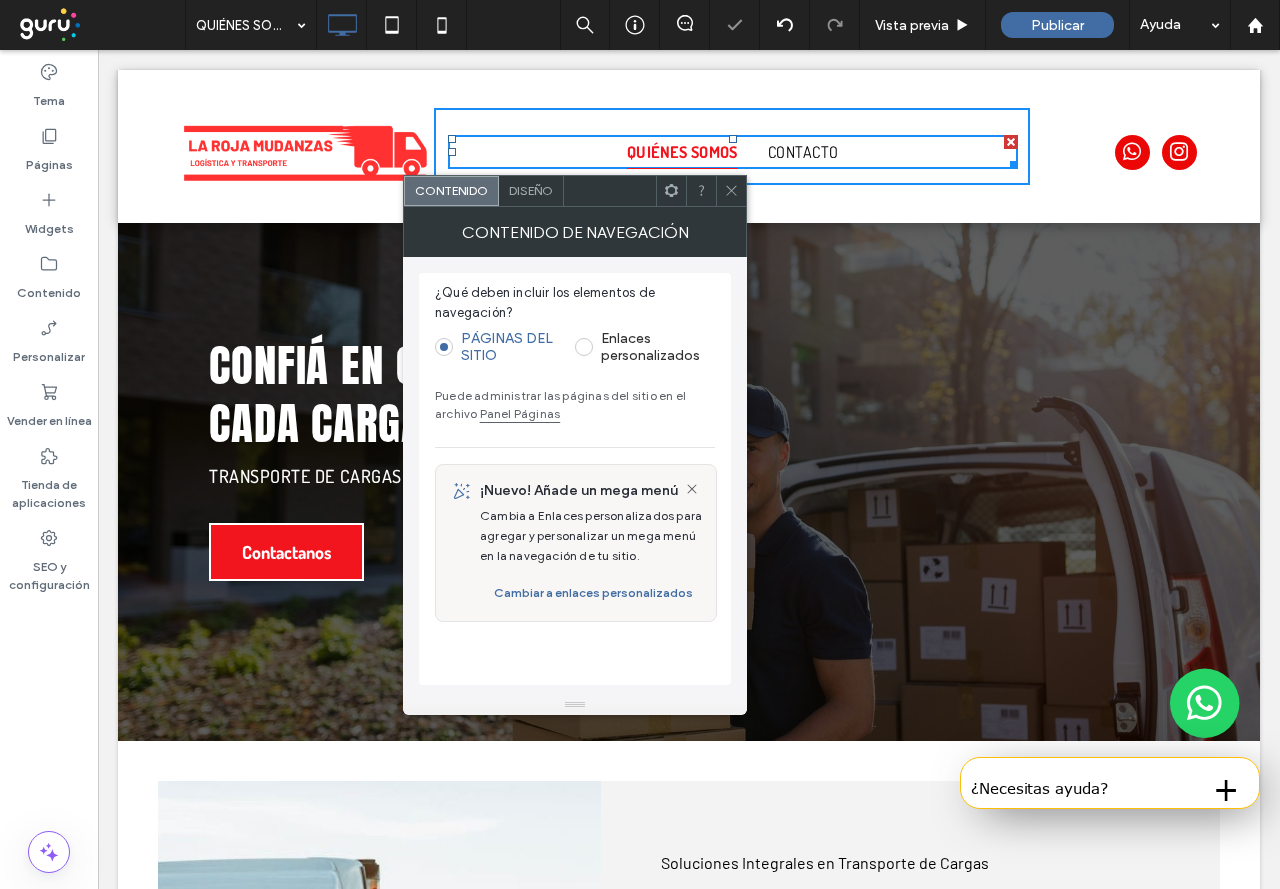 click 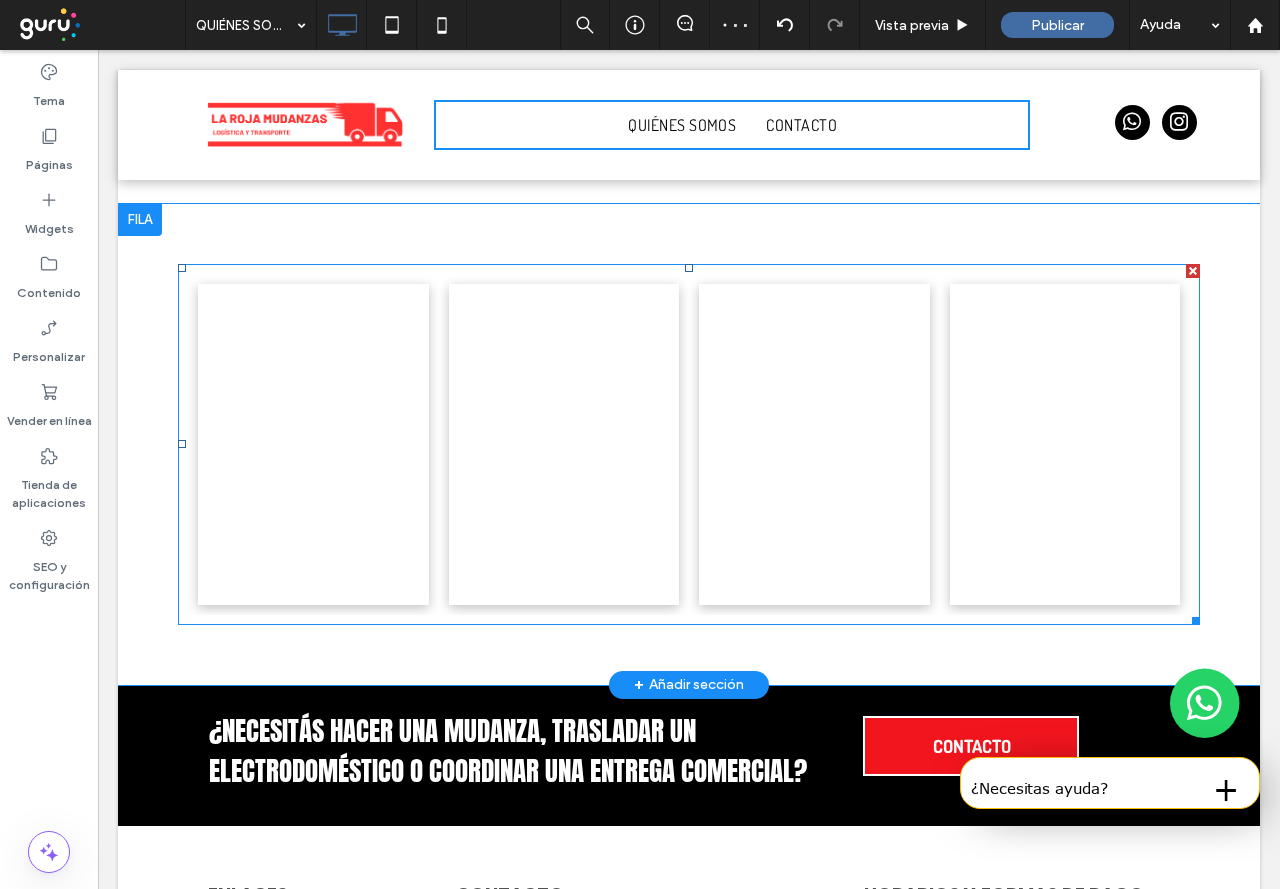 scroll, scrollTop: 2315, scrollLeft: 0, axis: vertical 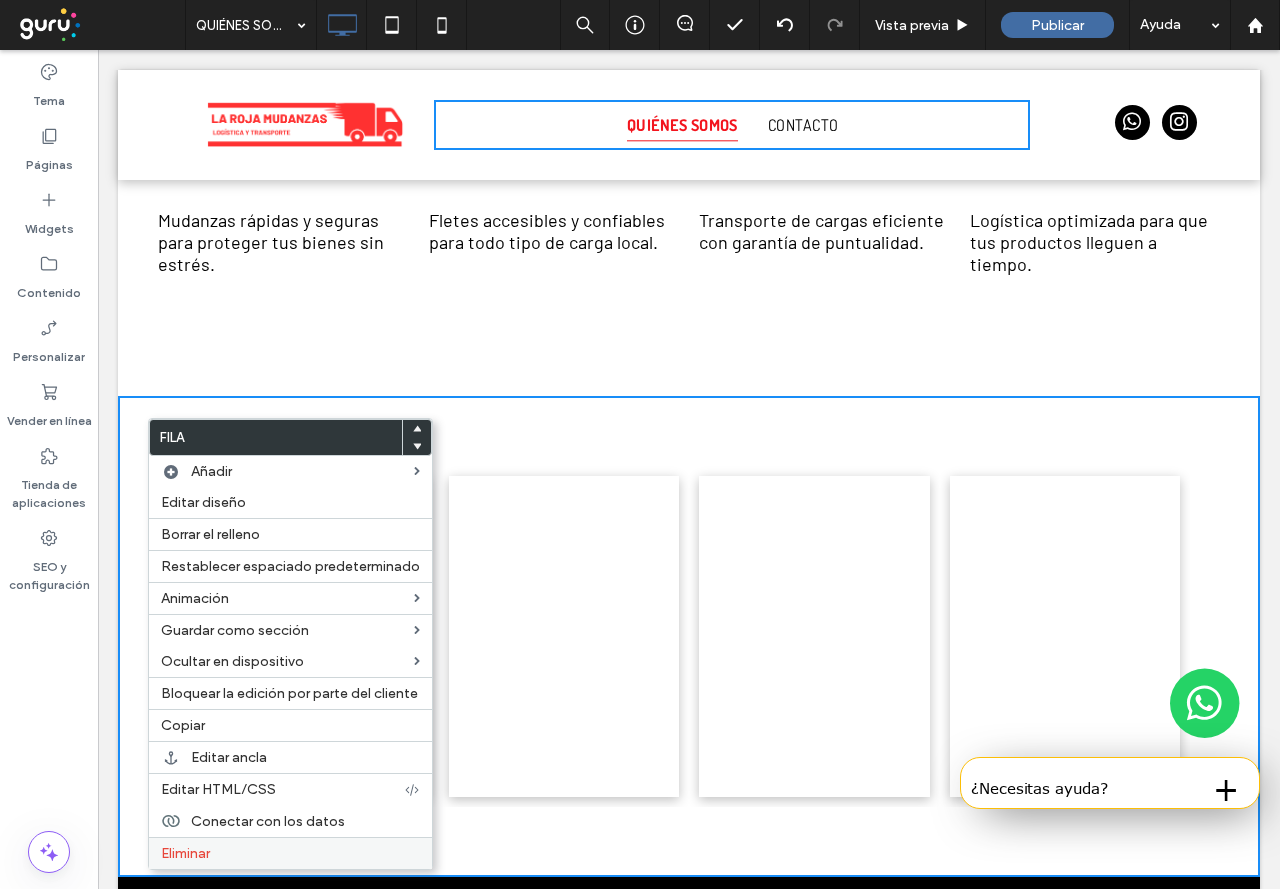 click on "Eliminar" at bounding box center (185, 853) 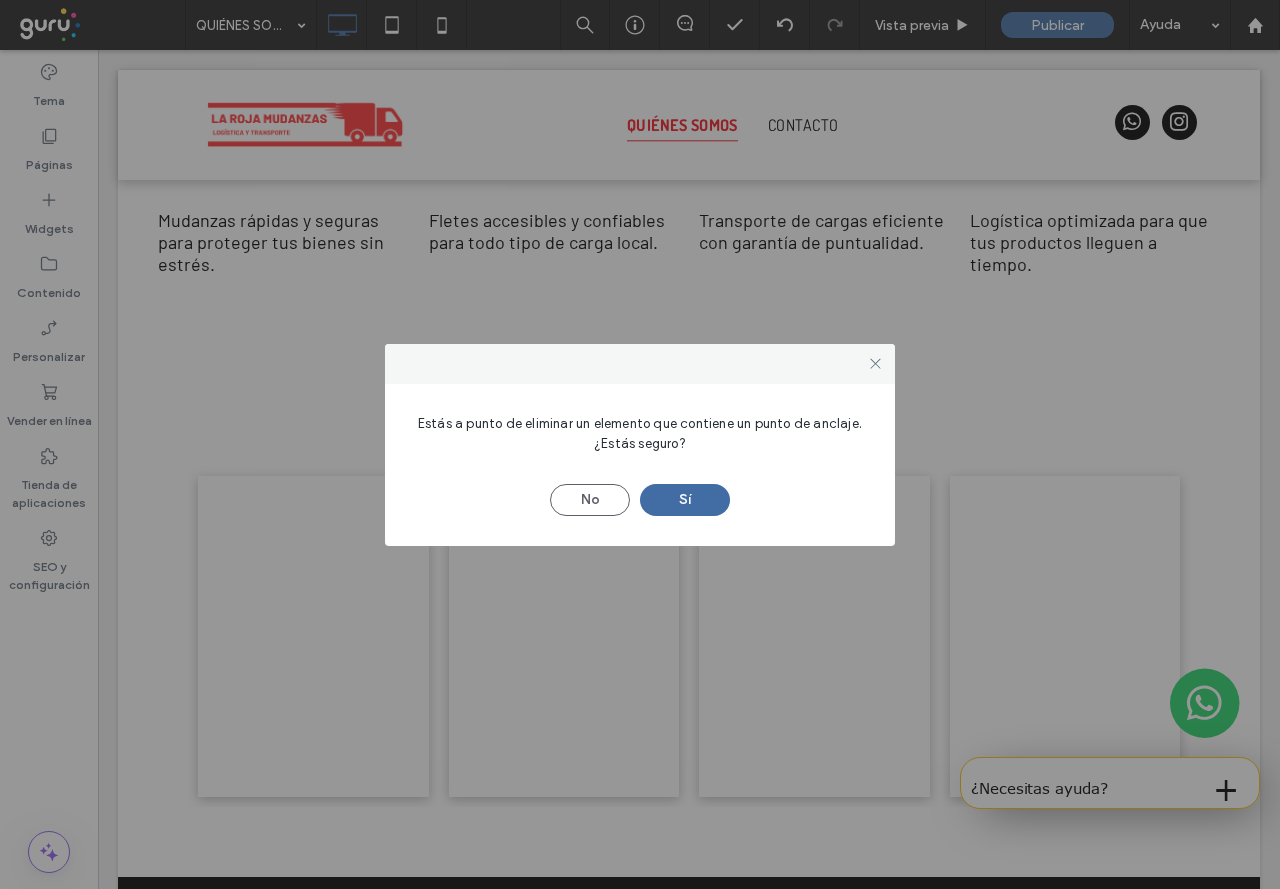 click on "No Sí" at bounding box center (640, 490) 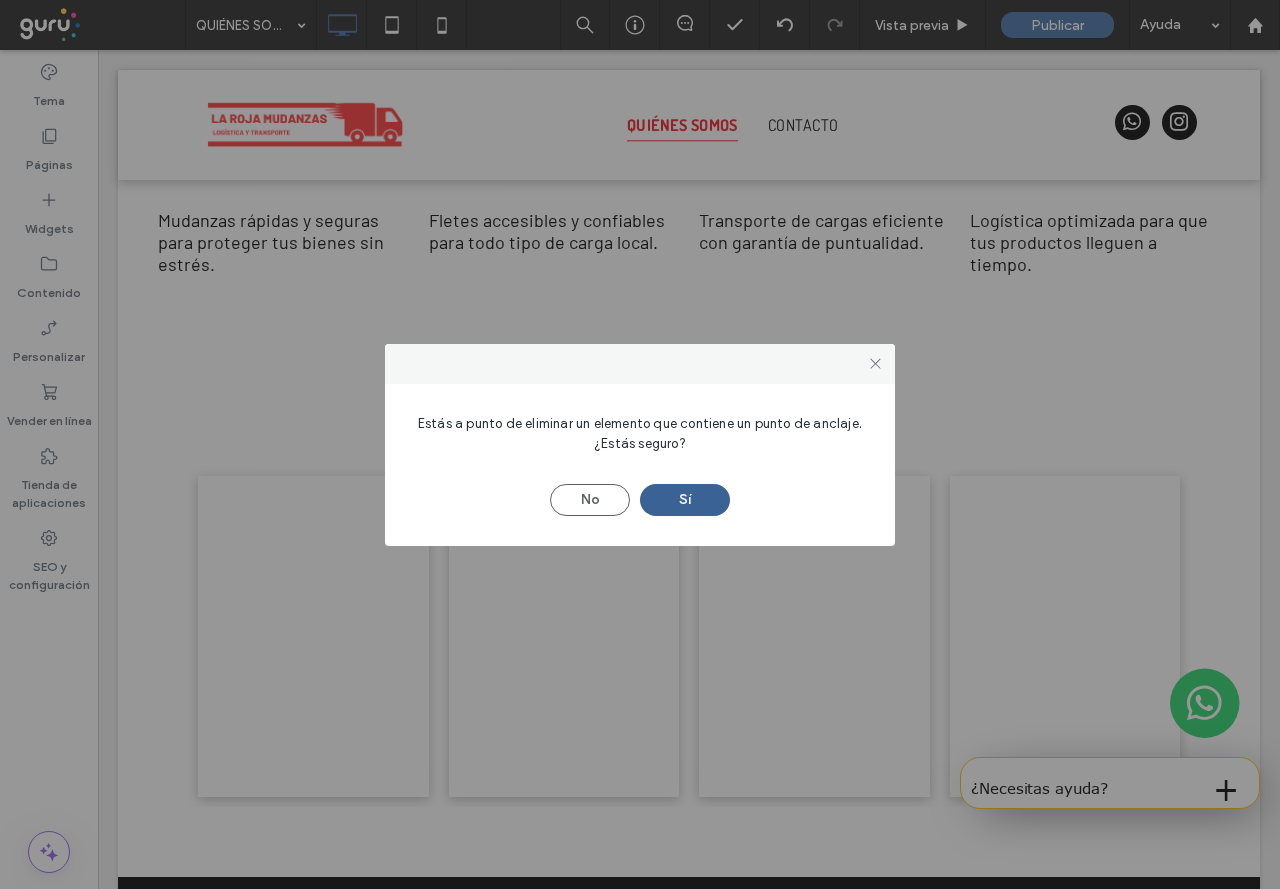click on "Sí" at bounding box center (685, 500) 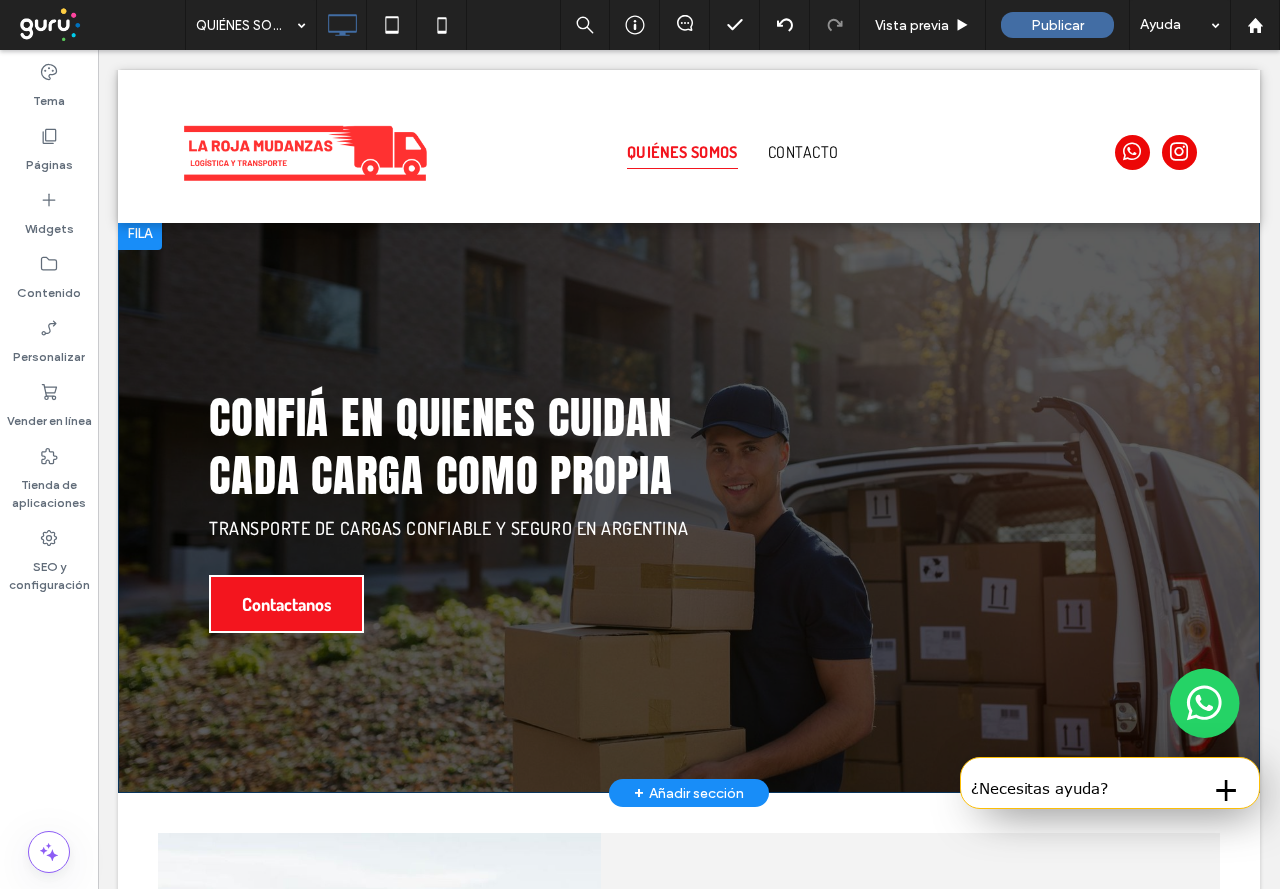 scroll, scrollTop: 0, scrollLeft: 0, axis: both 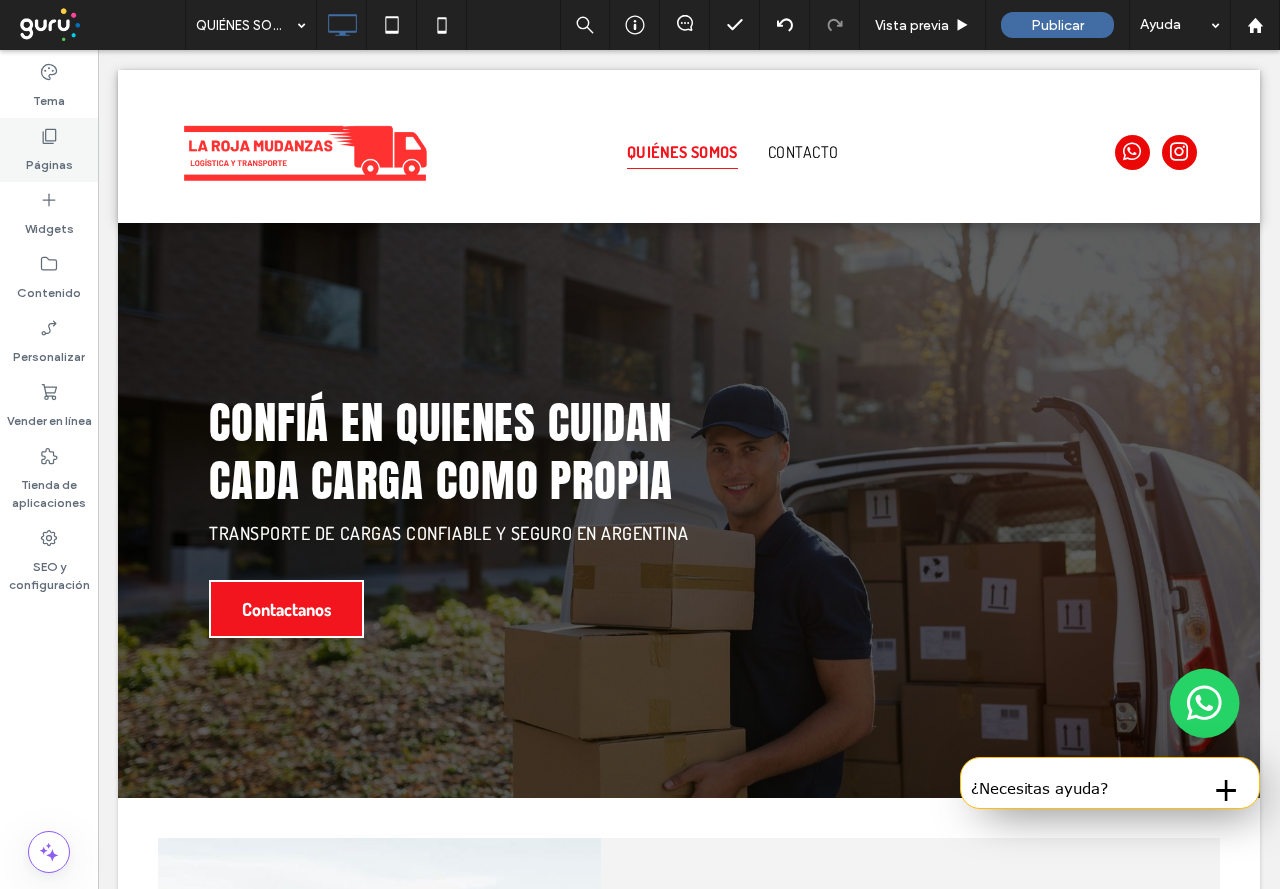 click on "Páginas" at bounding box center [49, 160] 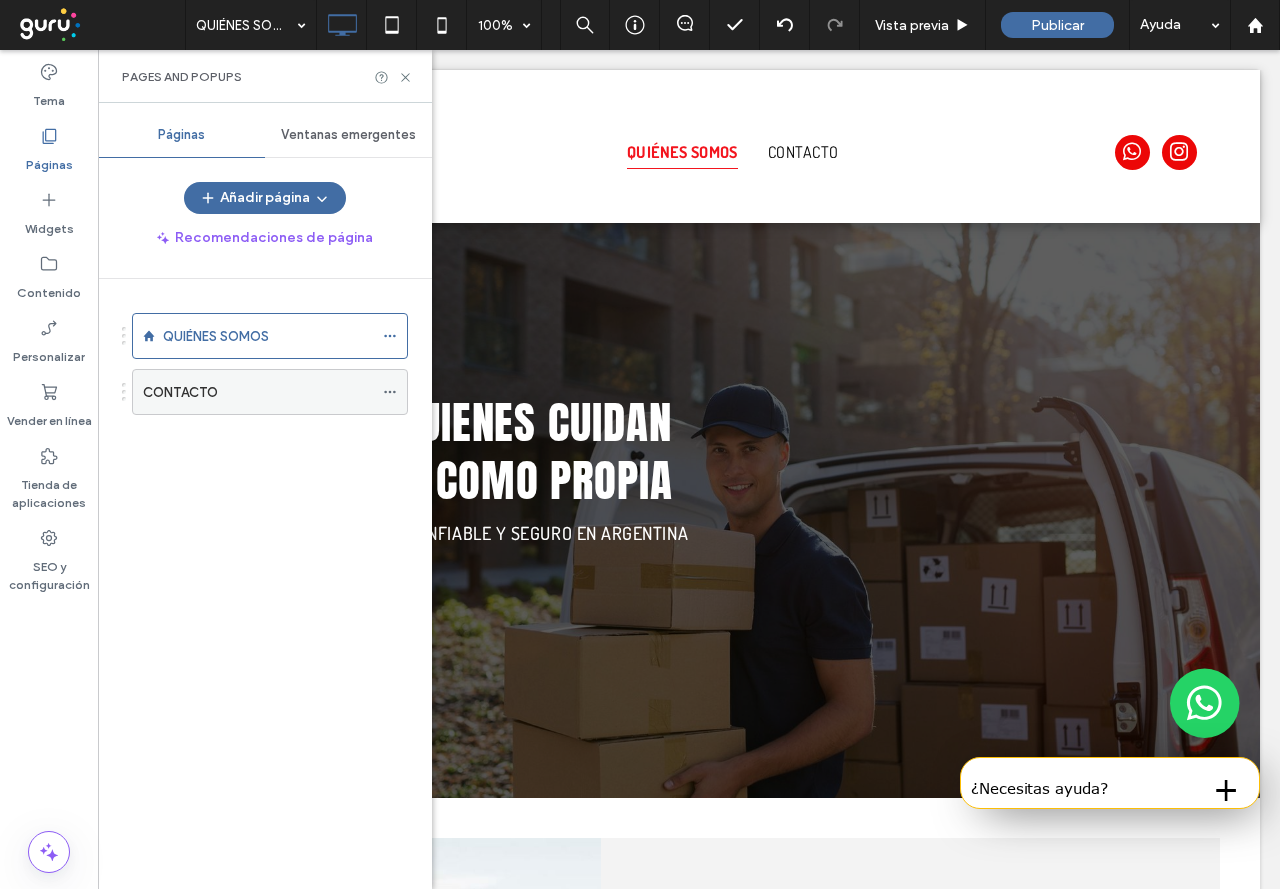 click on "CONTACTO" at bounding box center [258, 392] 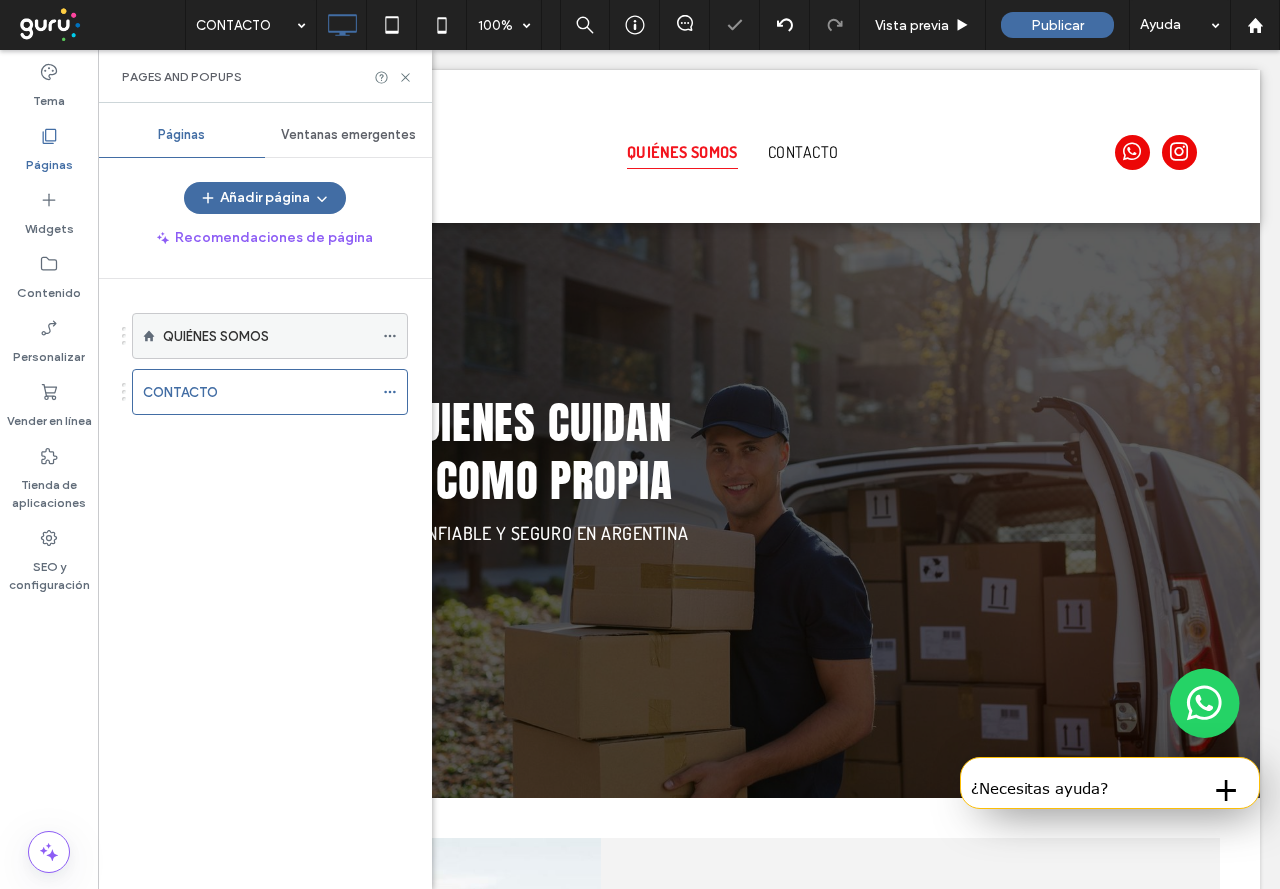 click on "QUIÉNES SOMOS" at bounding box center [268, 336] 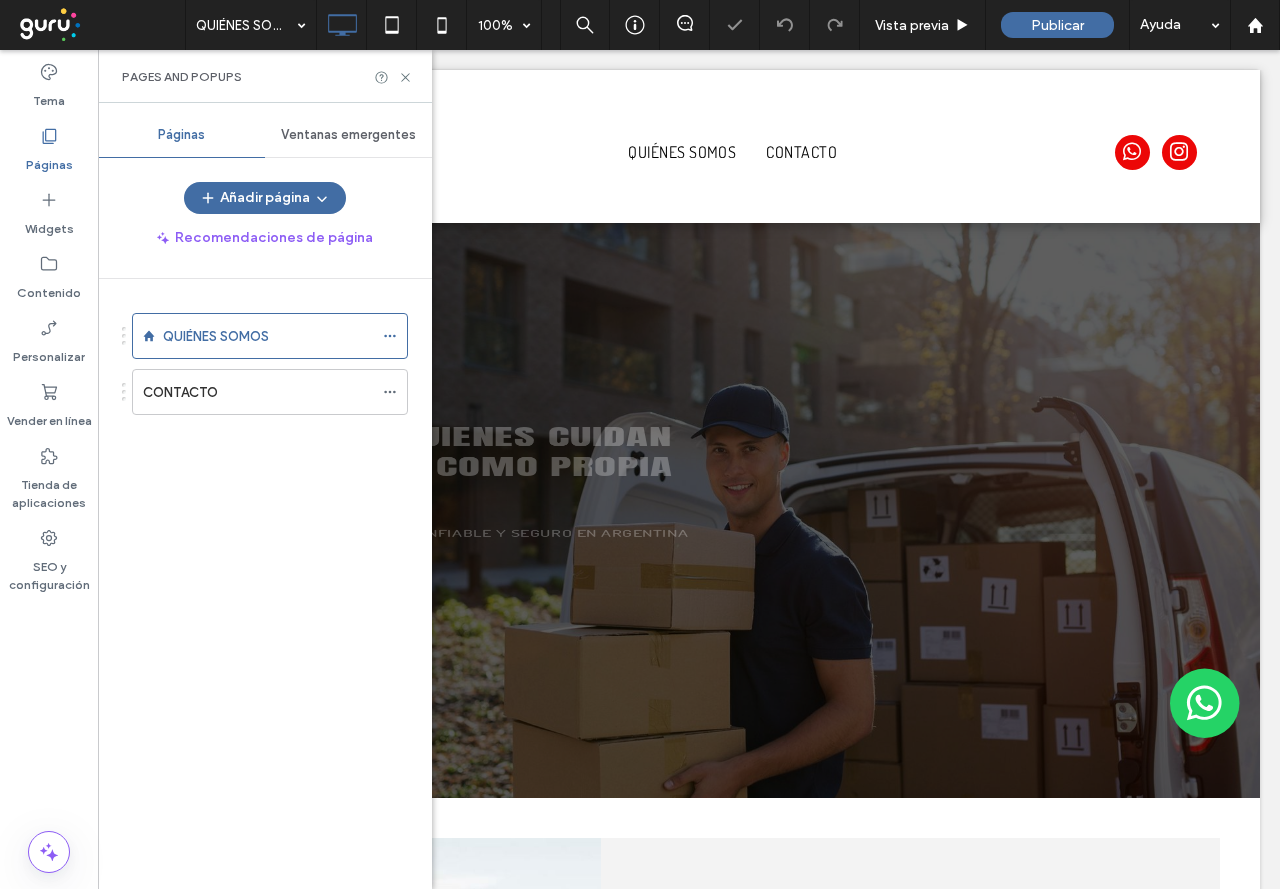 click 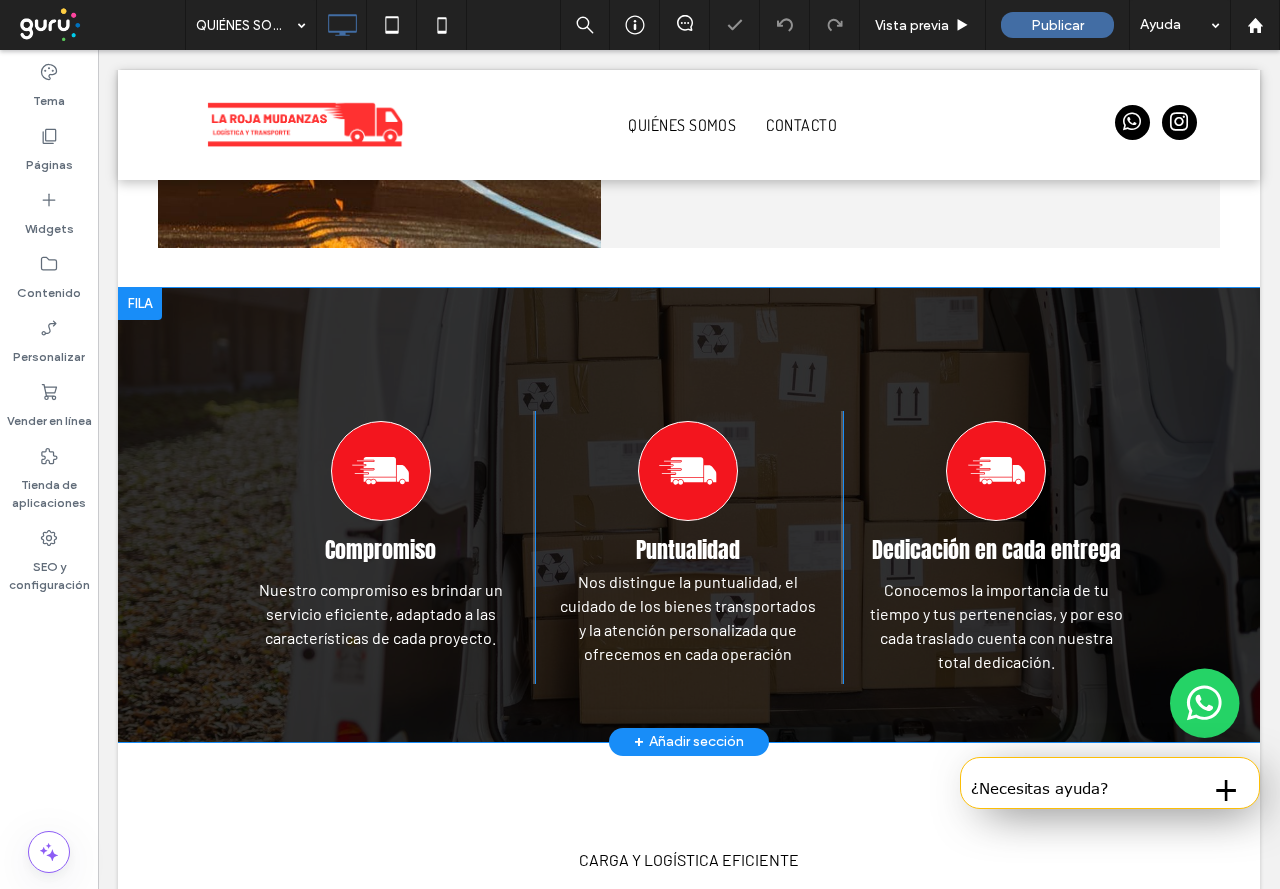 scroll, scrollTop: 1158, scrollLeft: 0, axis: vertical 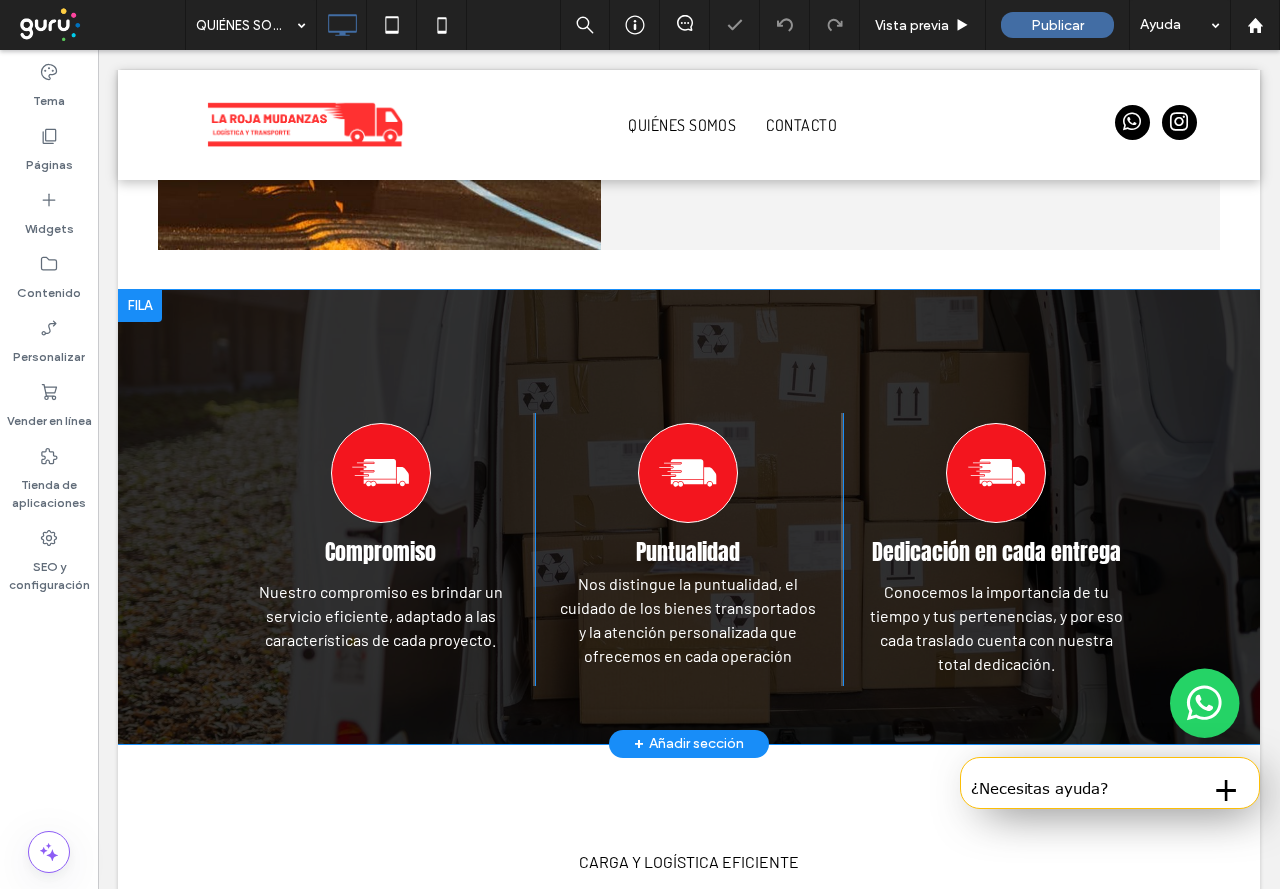 click at bounding box center [140, 306] 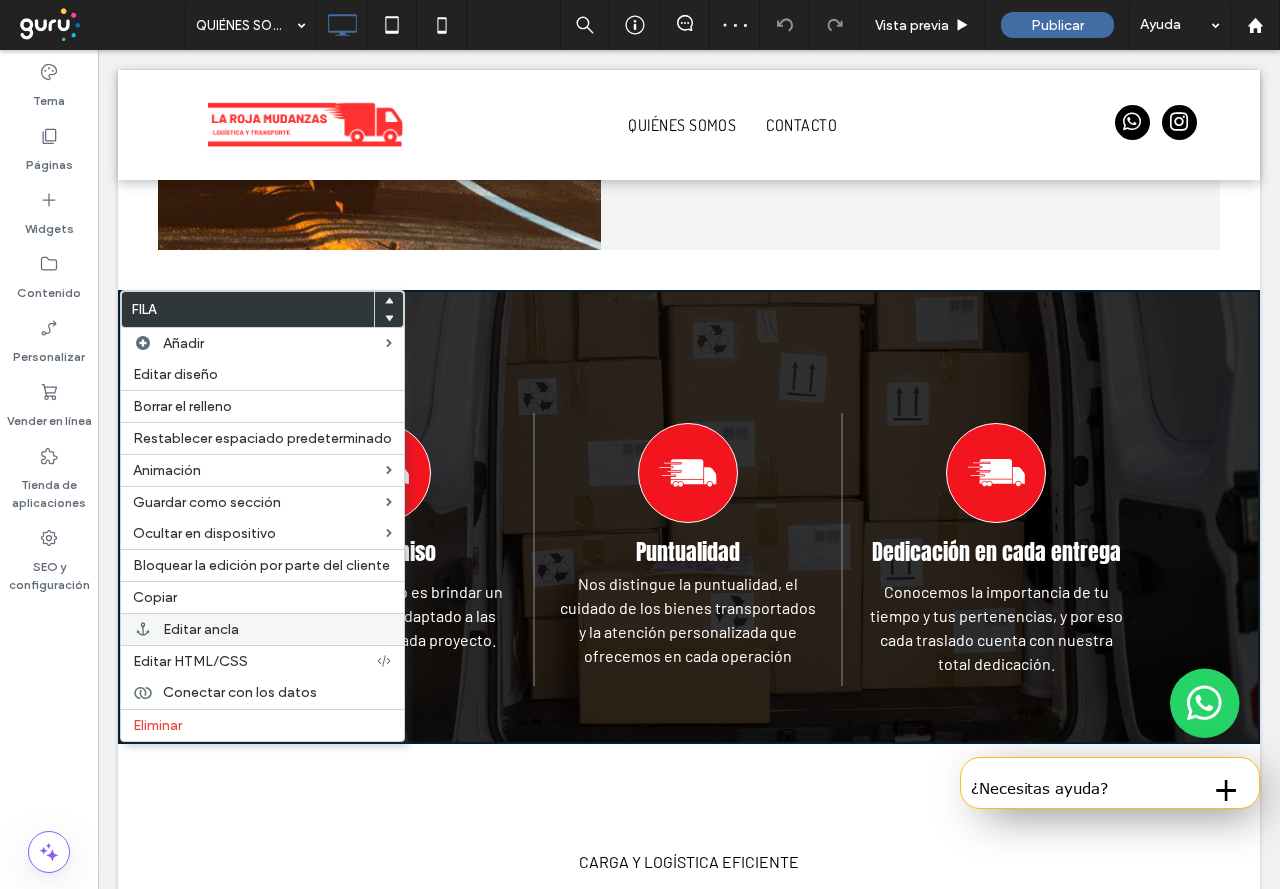click on "Editar ancla" at bounding box center (277, 629) 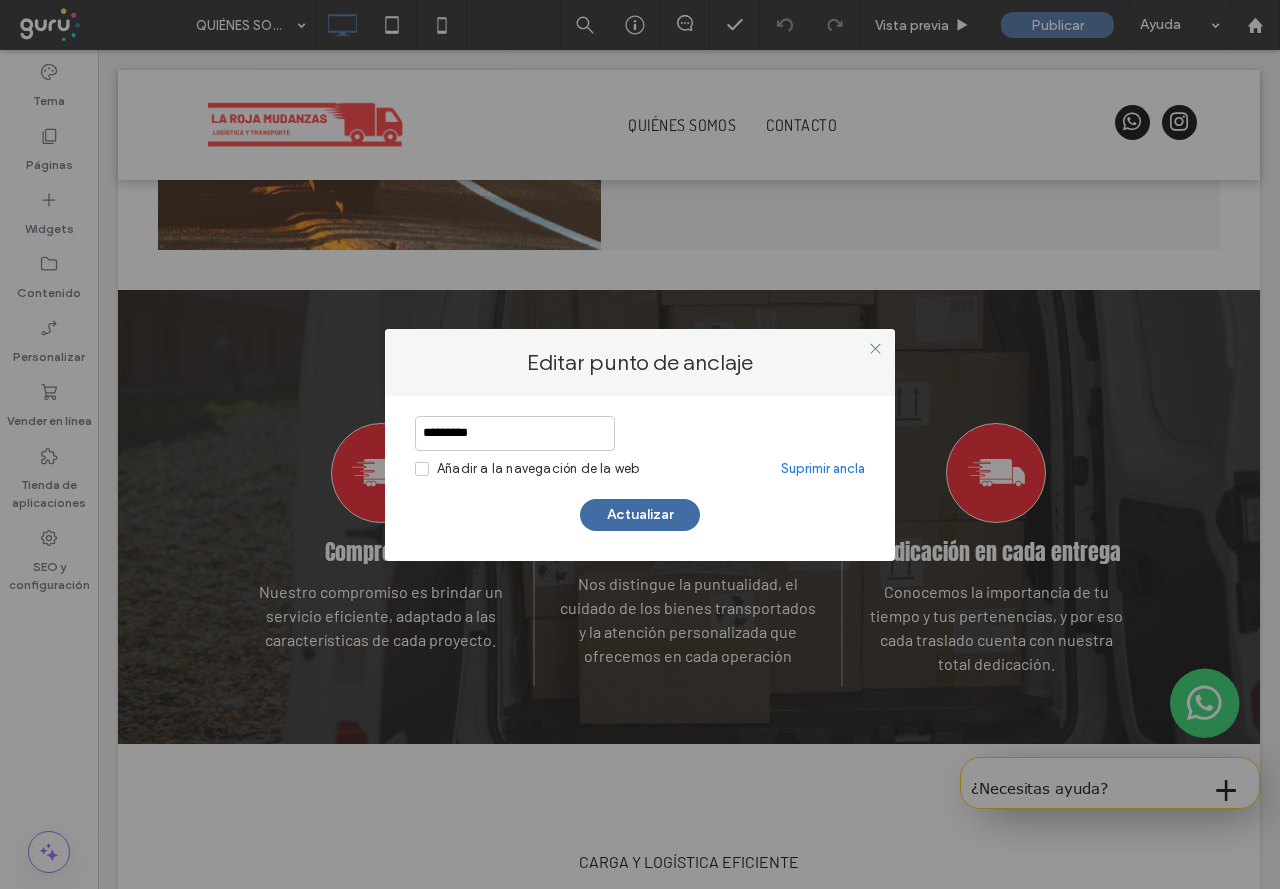 click on "Añadir a la navegación de la web" at bounding box center (538, 469) 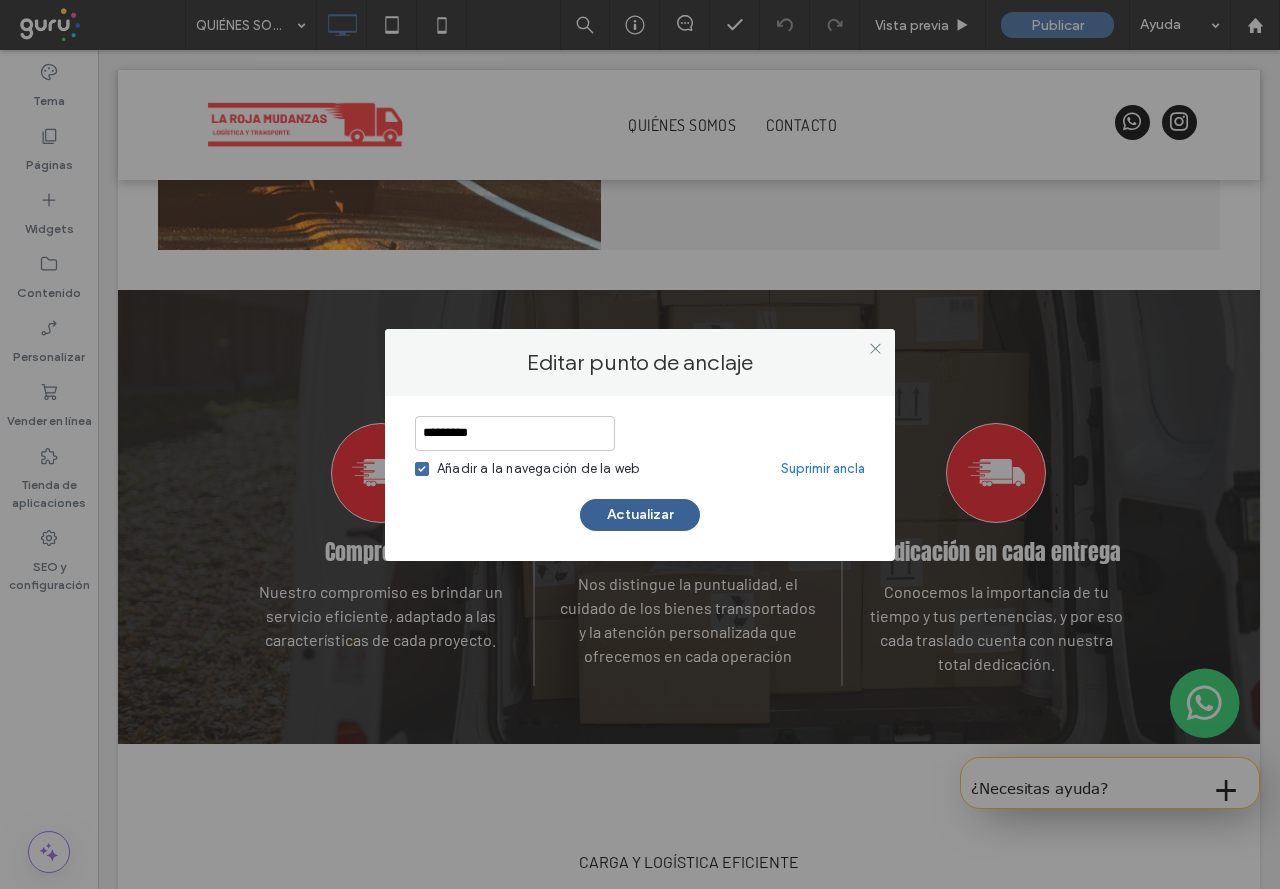 click on "Actualizar" at bounding box center [640, 515] 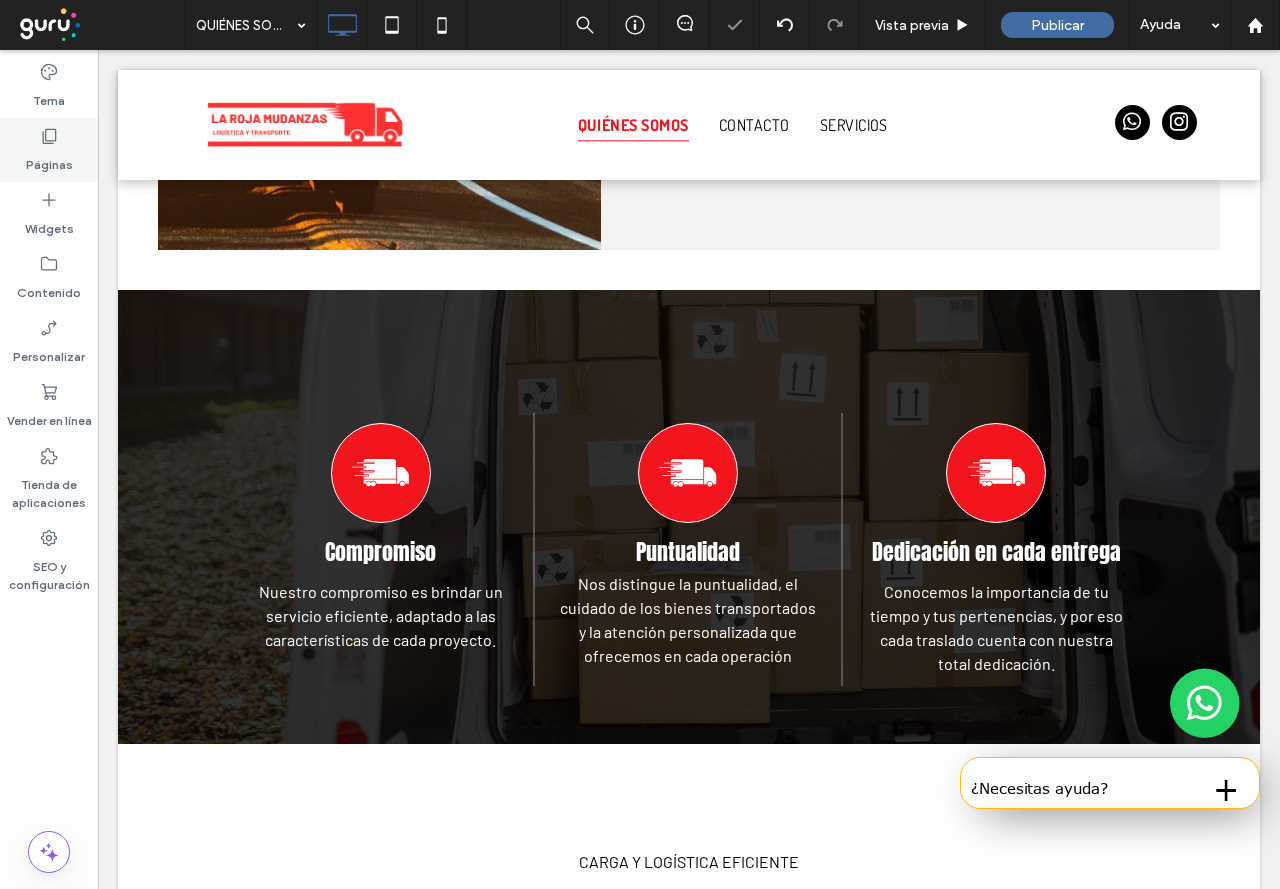 click on "Páginas" at bounding box center [49, 160] 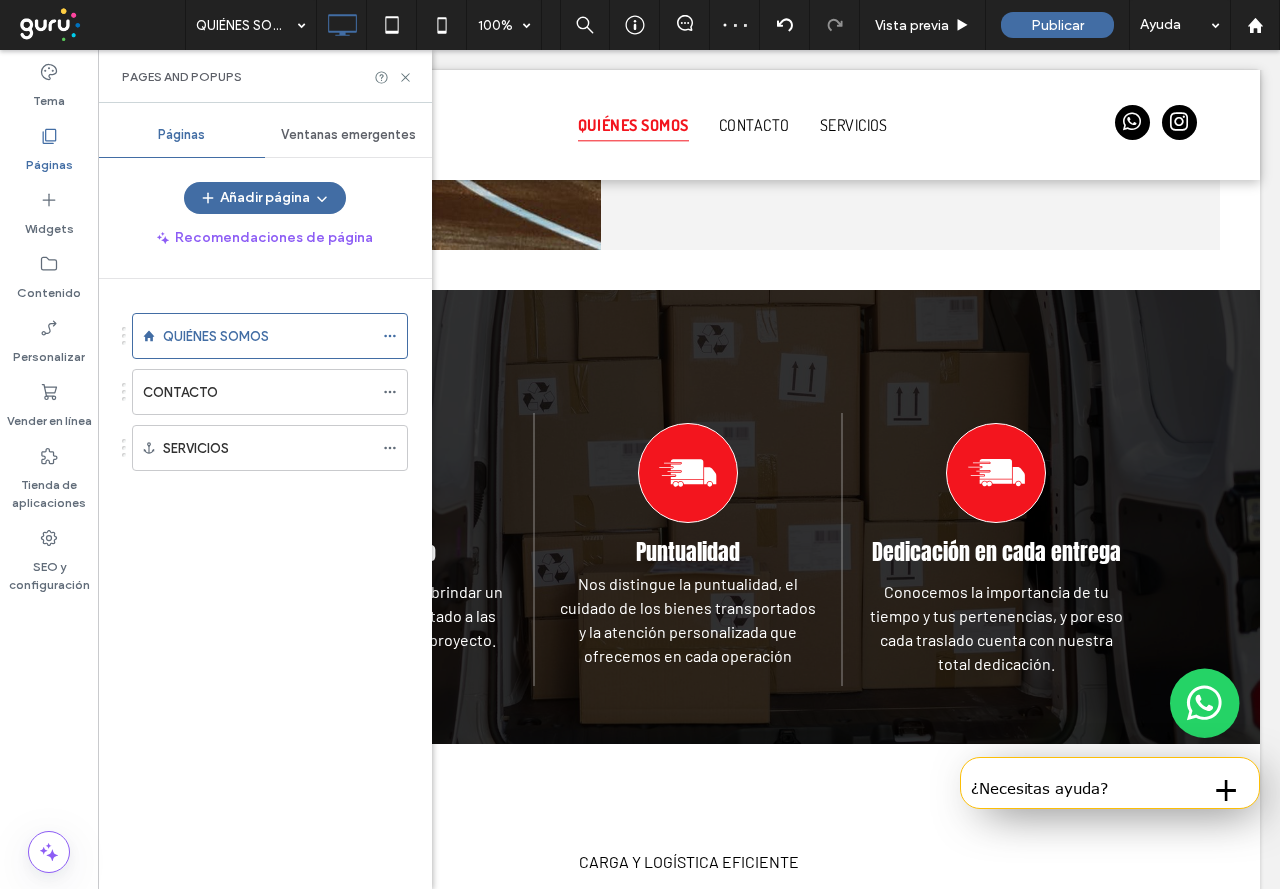 click on "QUIÉNES SOMOS CONTACTO SERVICIOS" at bounding box center (265, 579) 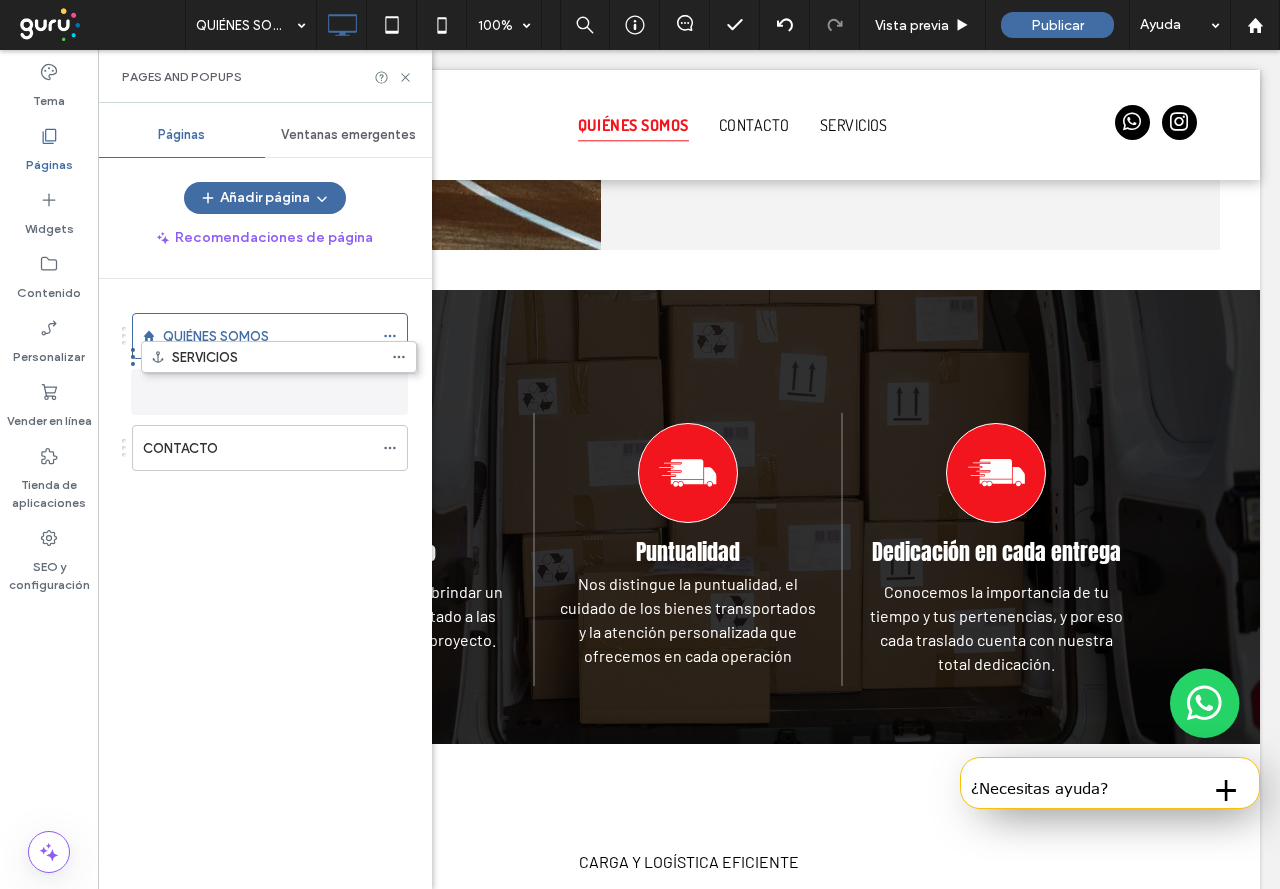 drag, startPoint x: 123, startPoint y: 456, endPoint x: 132, endPoint y: 372, distance: 84.48077 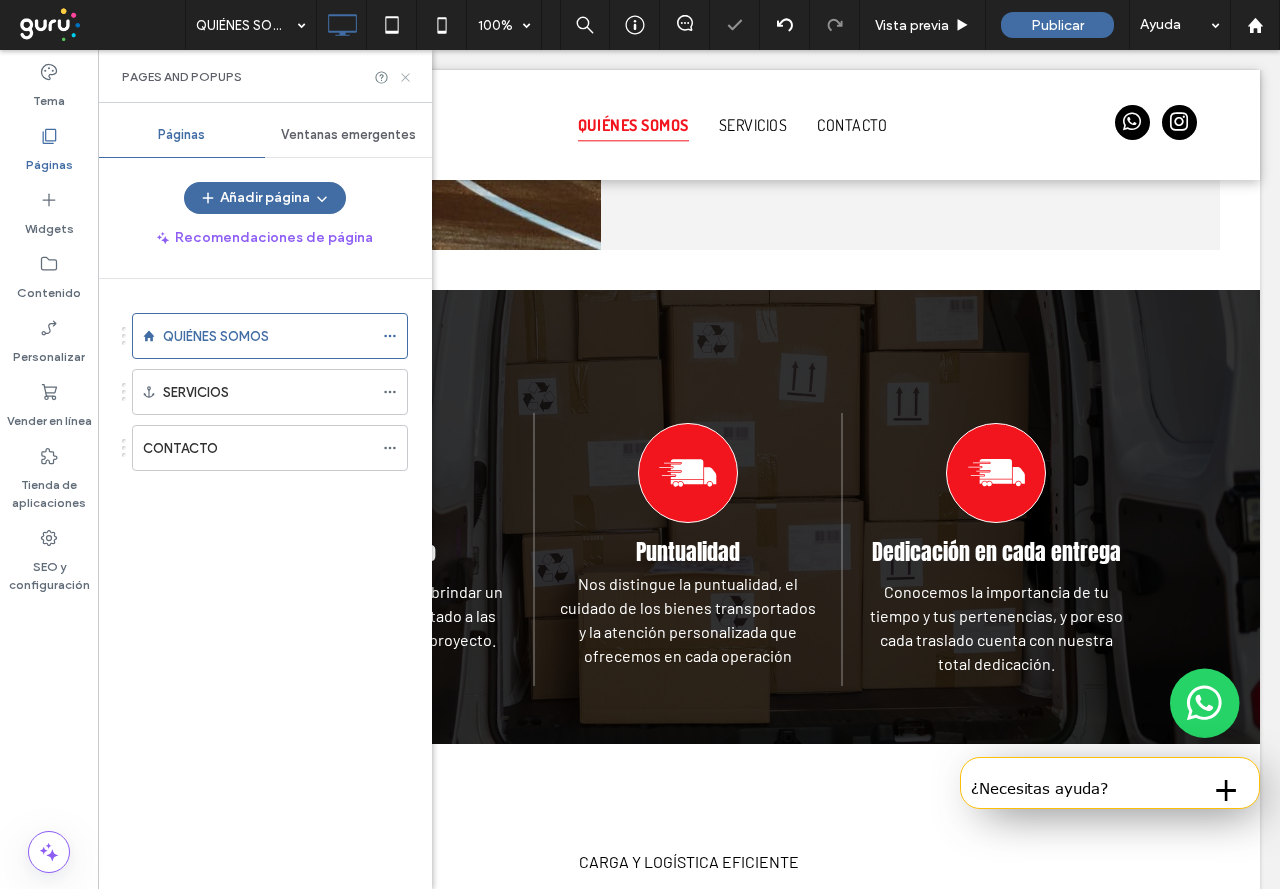 click 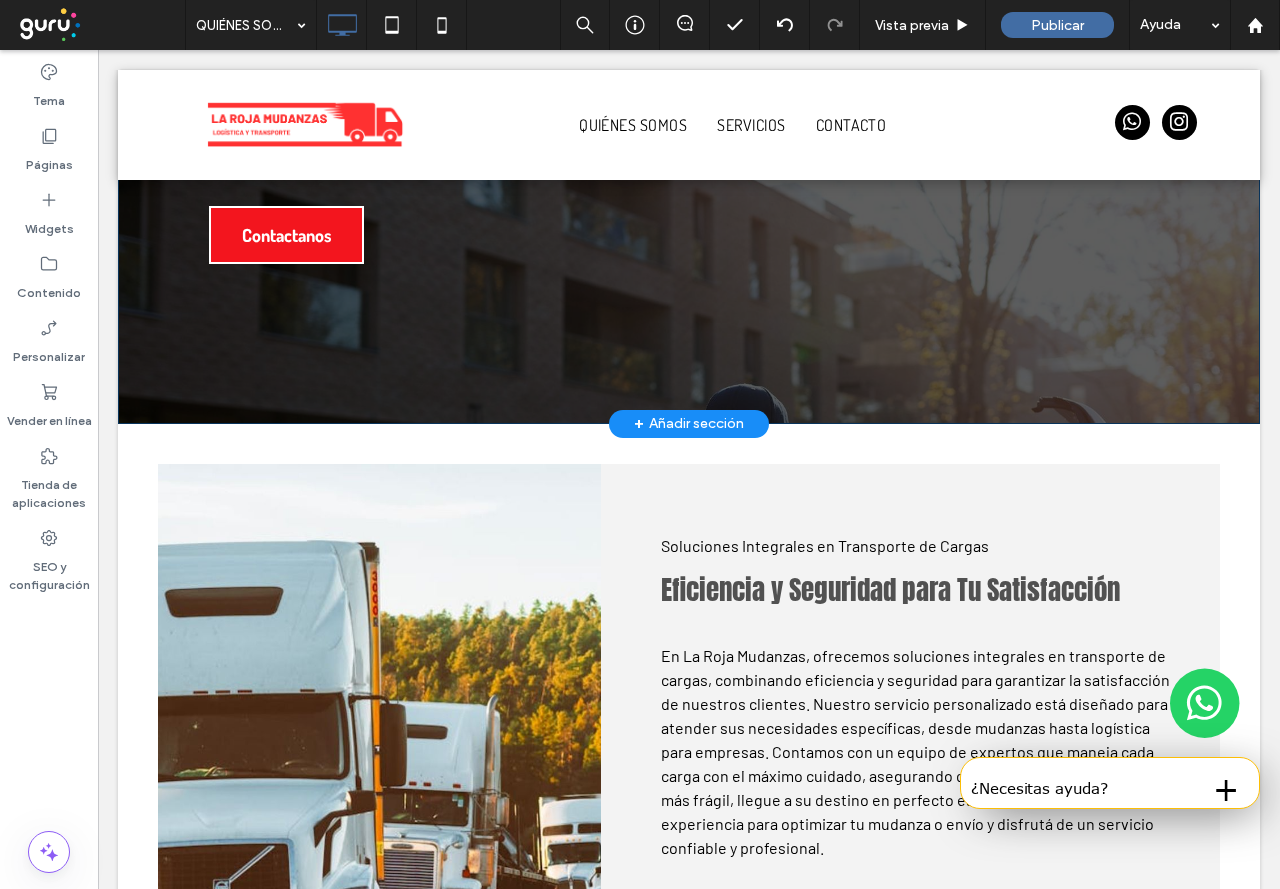 scroll, scrollTop: 0, scrollLeft: 0, axis: both 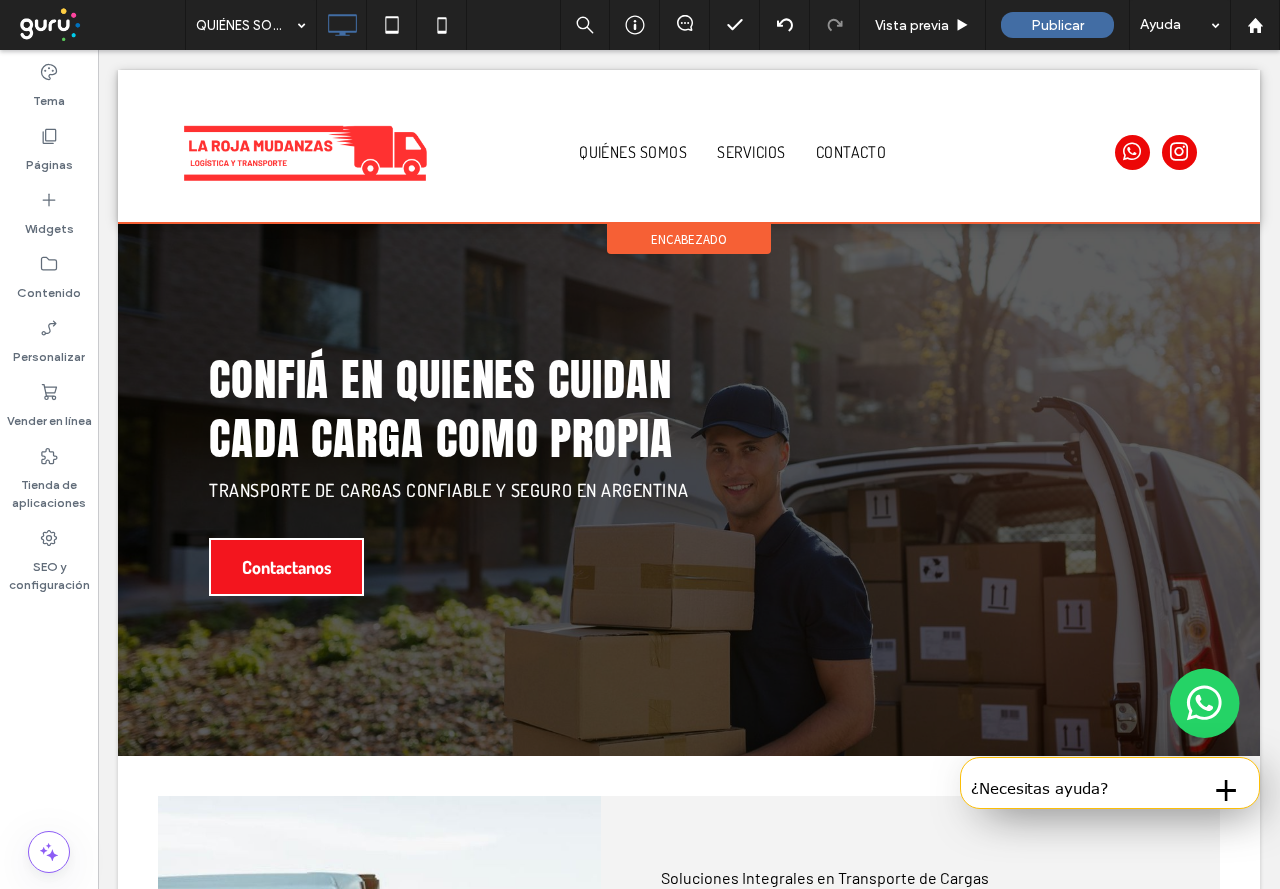 click on "Click To Paste
QUIÉNES SOMOS
SERVICIOS
CONTACTO
Click To Paste
Click To Paste
encabezado" at bounding box center [689, 146] 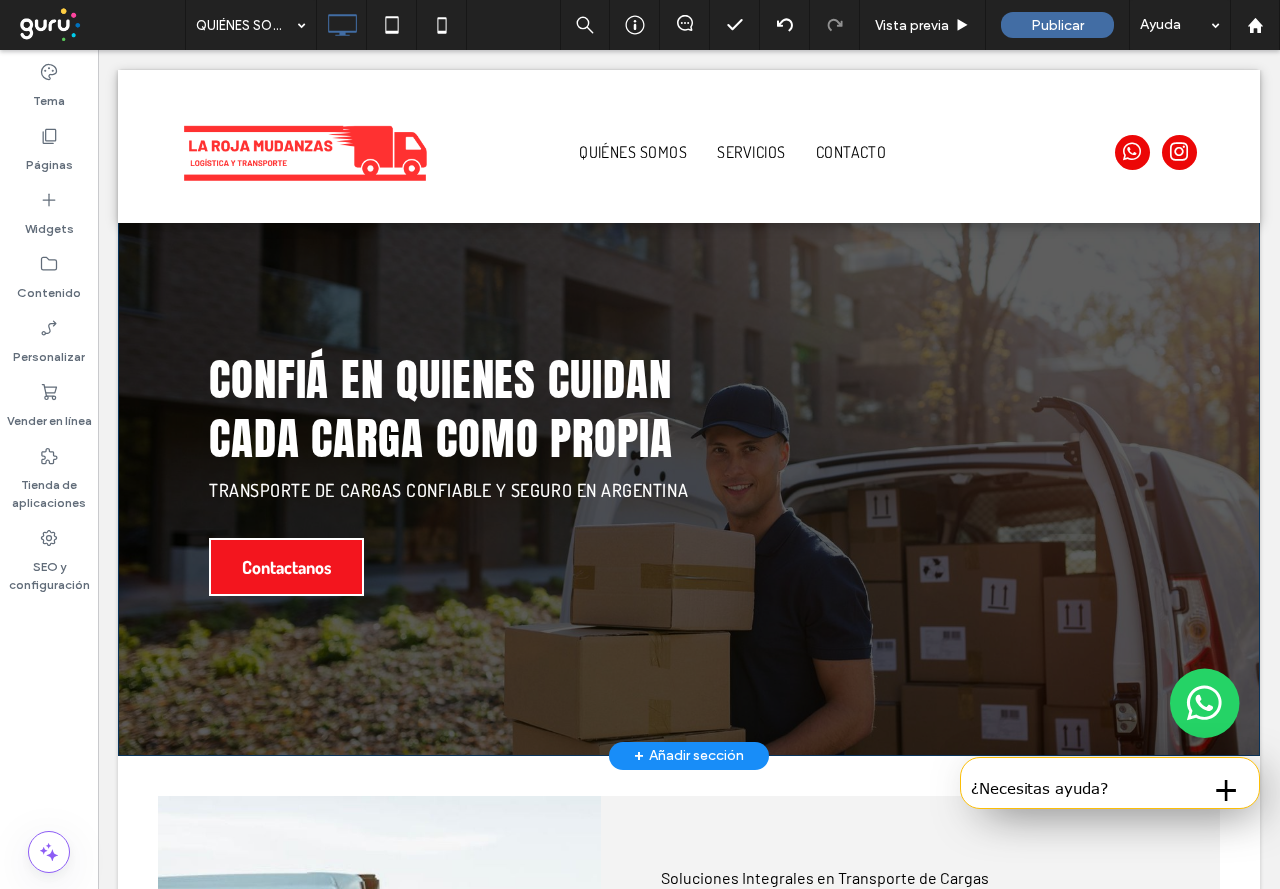 click on "Confiá en quienes cuidan cada carga como propia
Transporte de cargas confiable y seguro en Argentina
Contactanos
Click To Paste
Fila + Añadir sección" at bounding box center (689, 468) 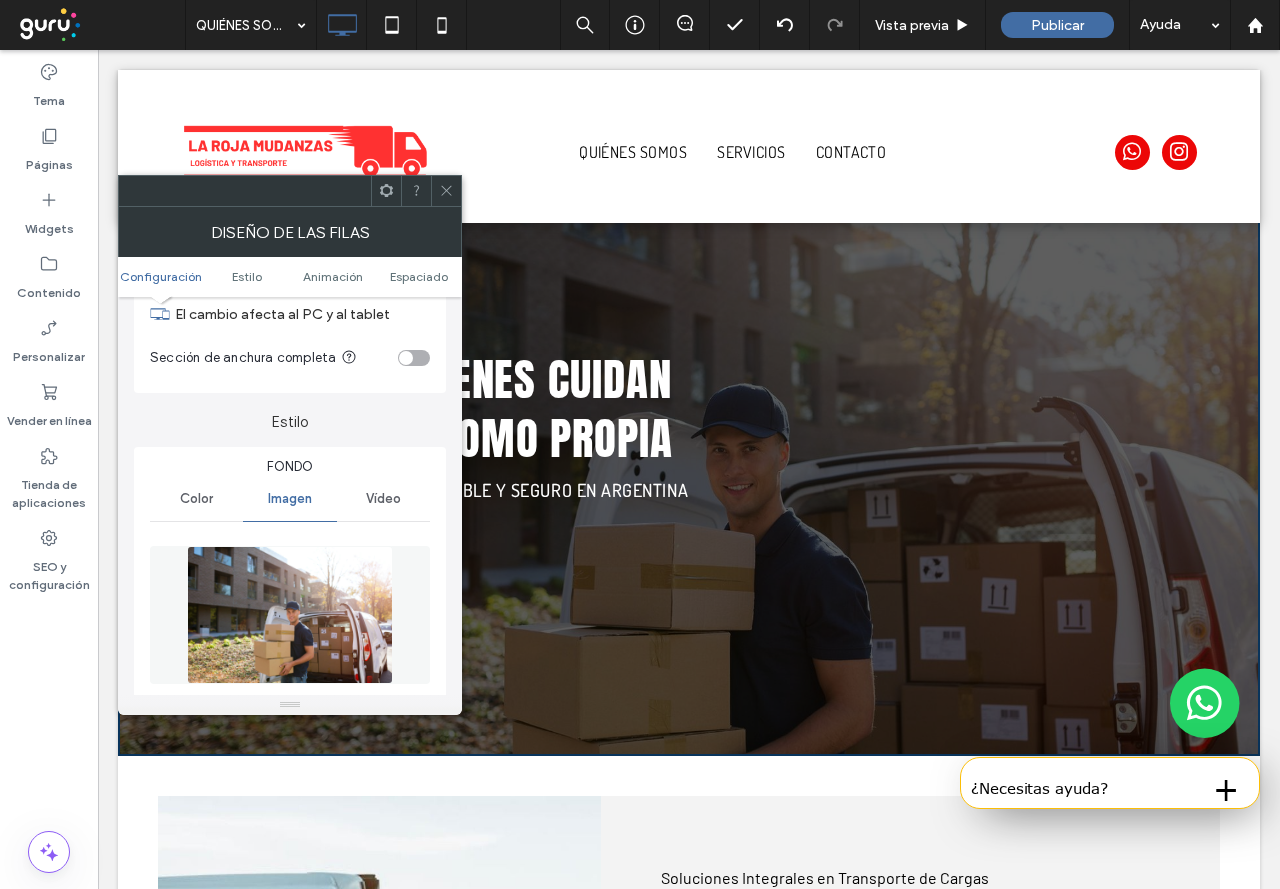 scroll, scrollTop: 200, scrollLeft: 0, axis: vertical 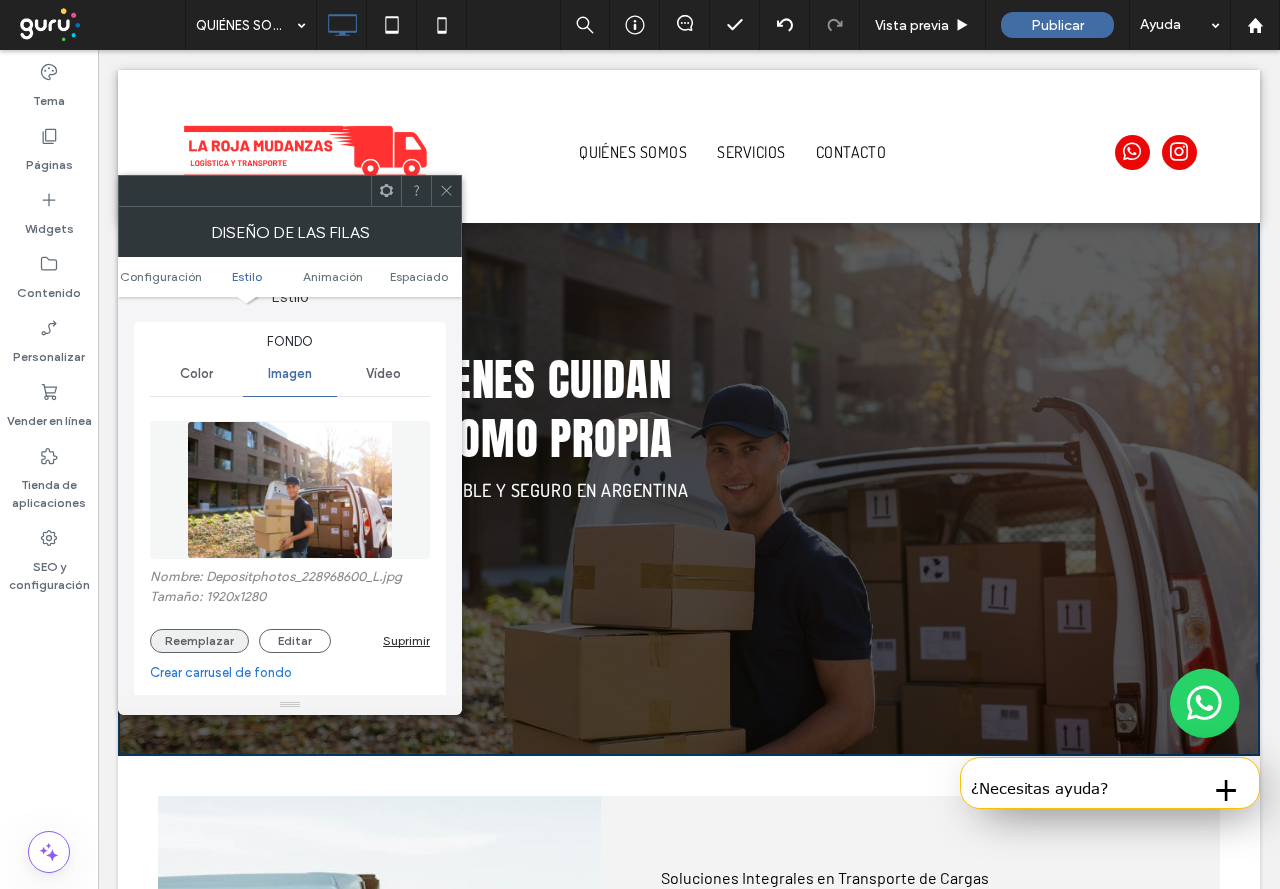 click on "Reemplazar" at bounding box center [199, 641] 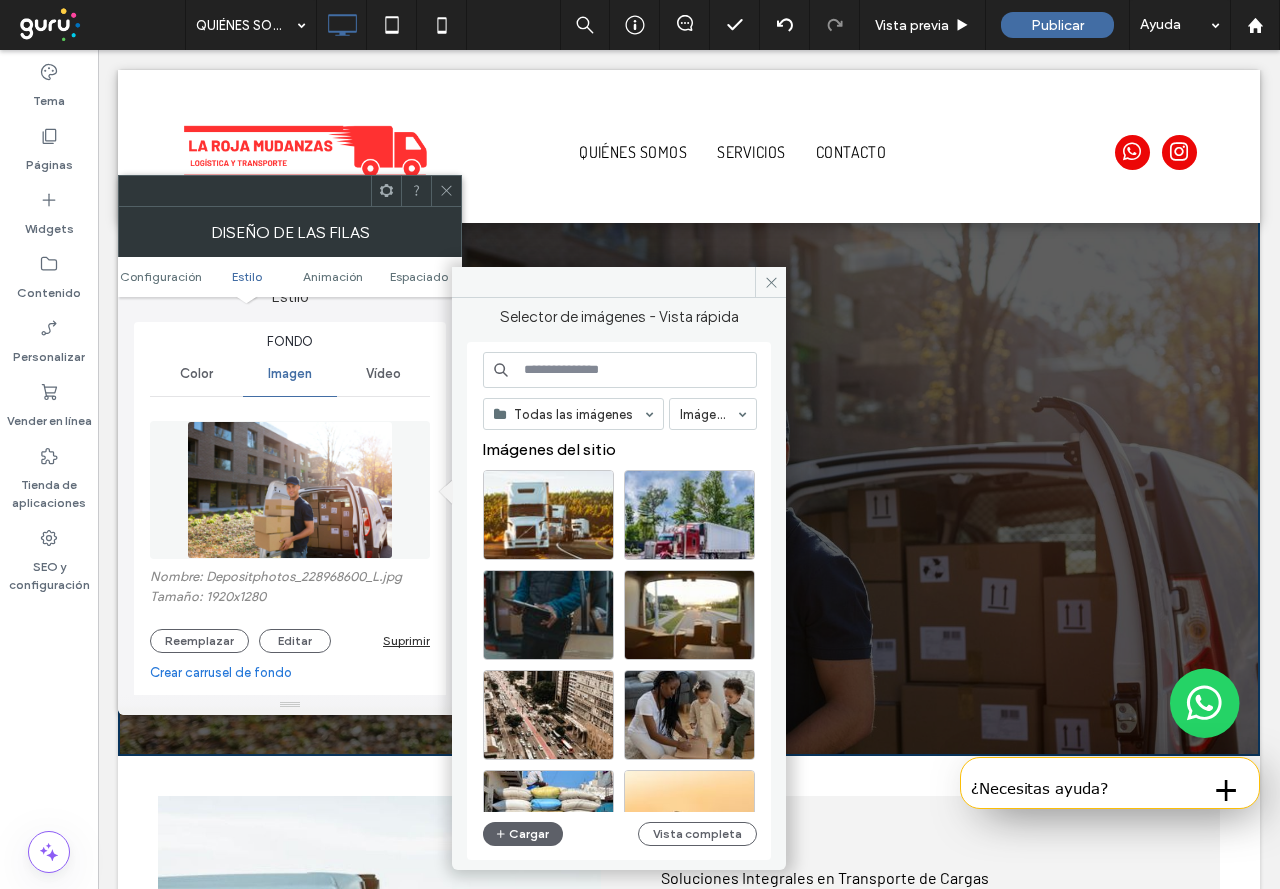 click at bounding box center [620, 370] 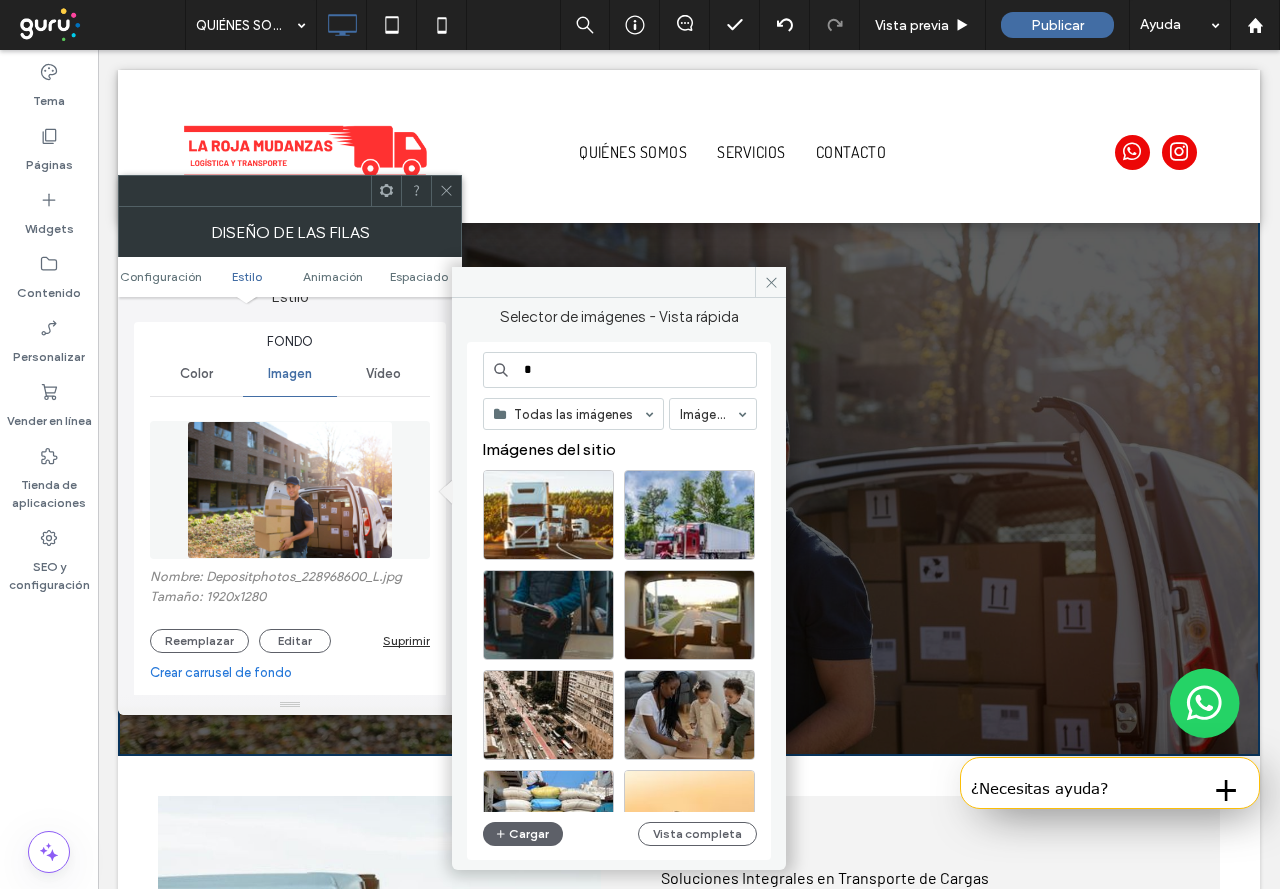 type on "*" 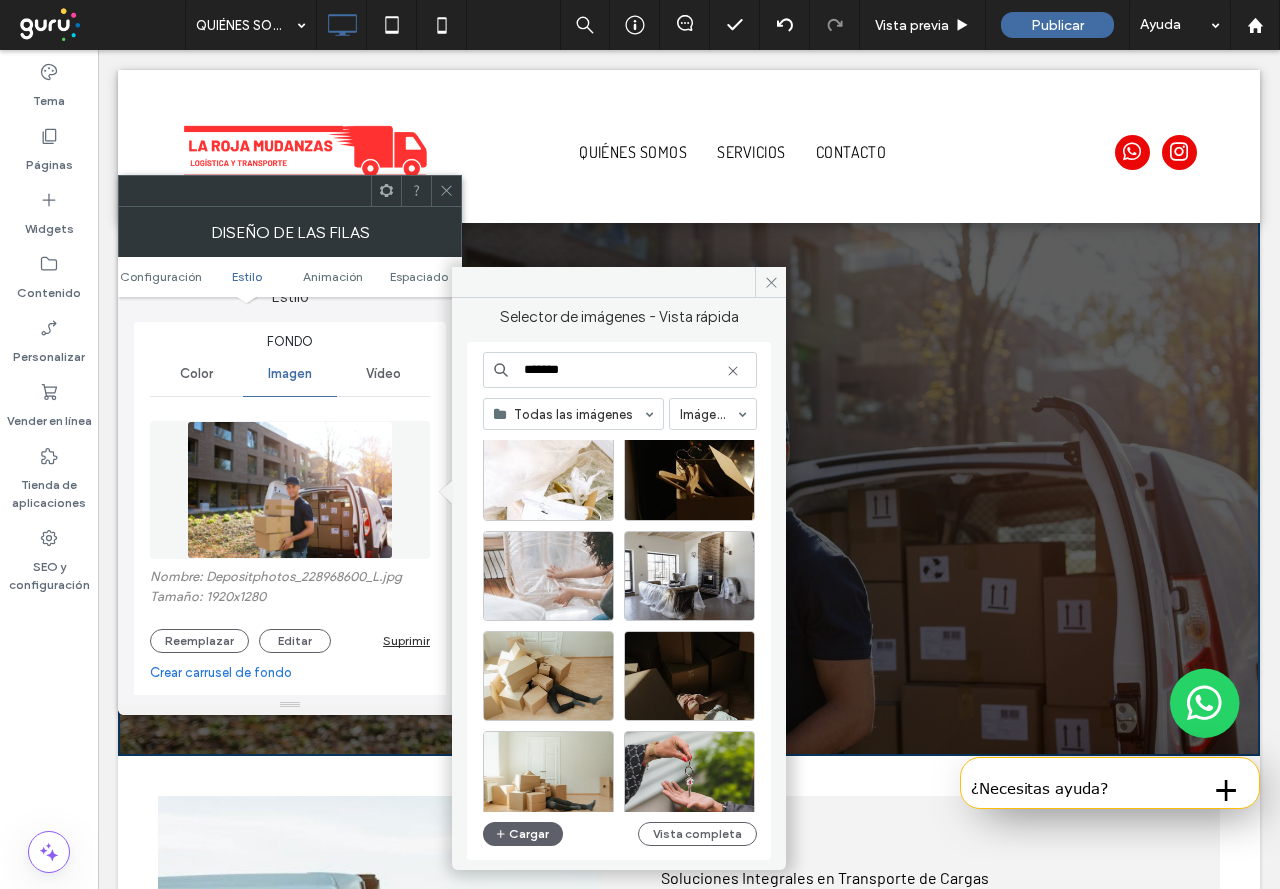 scroll, scrollTop: 858, scrollLeft: 0, axis: vertical 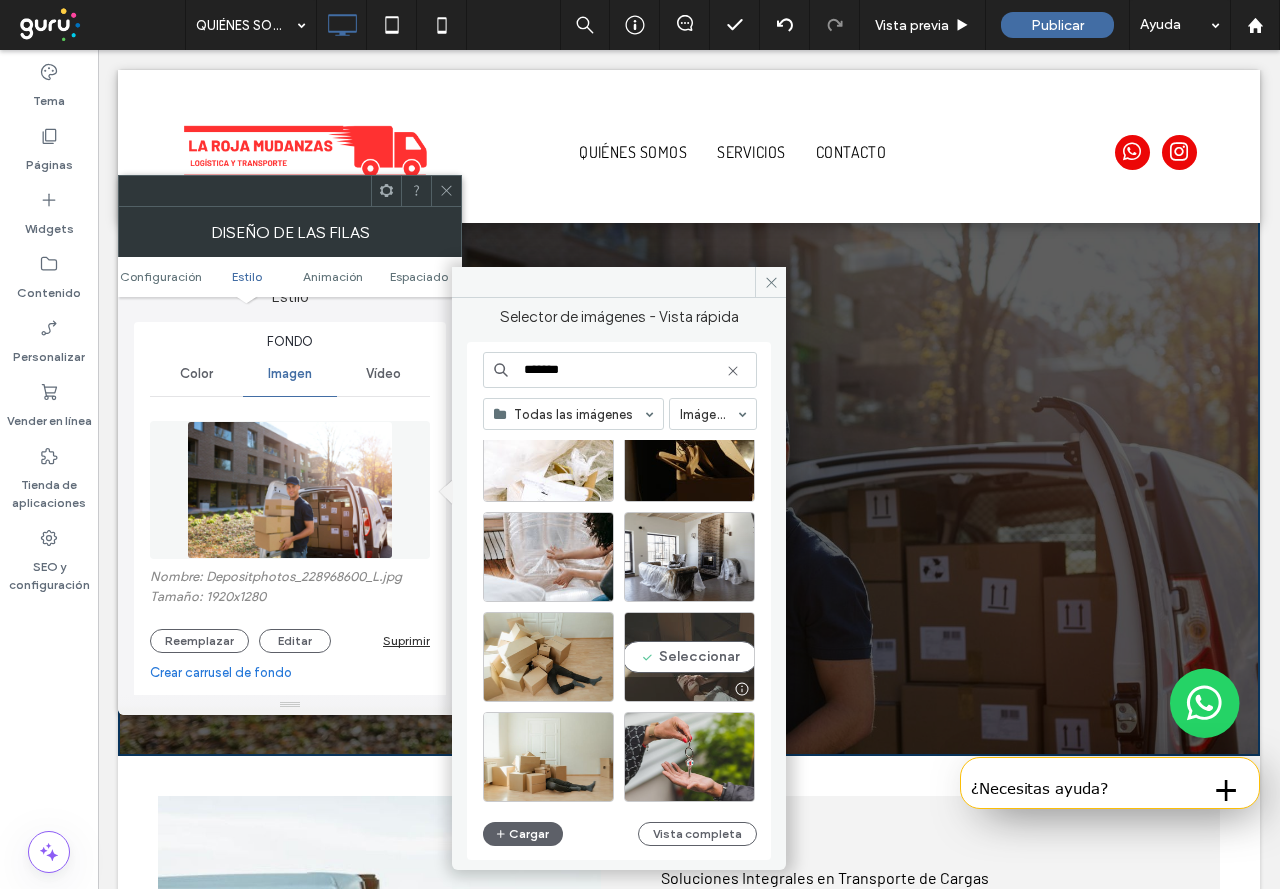 type on "*******" 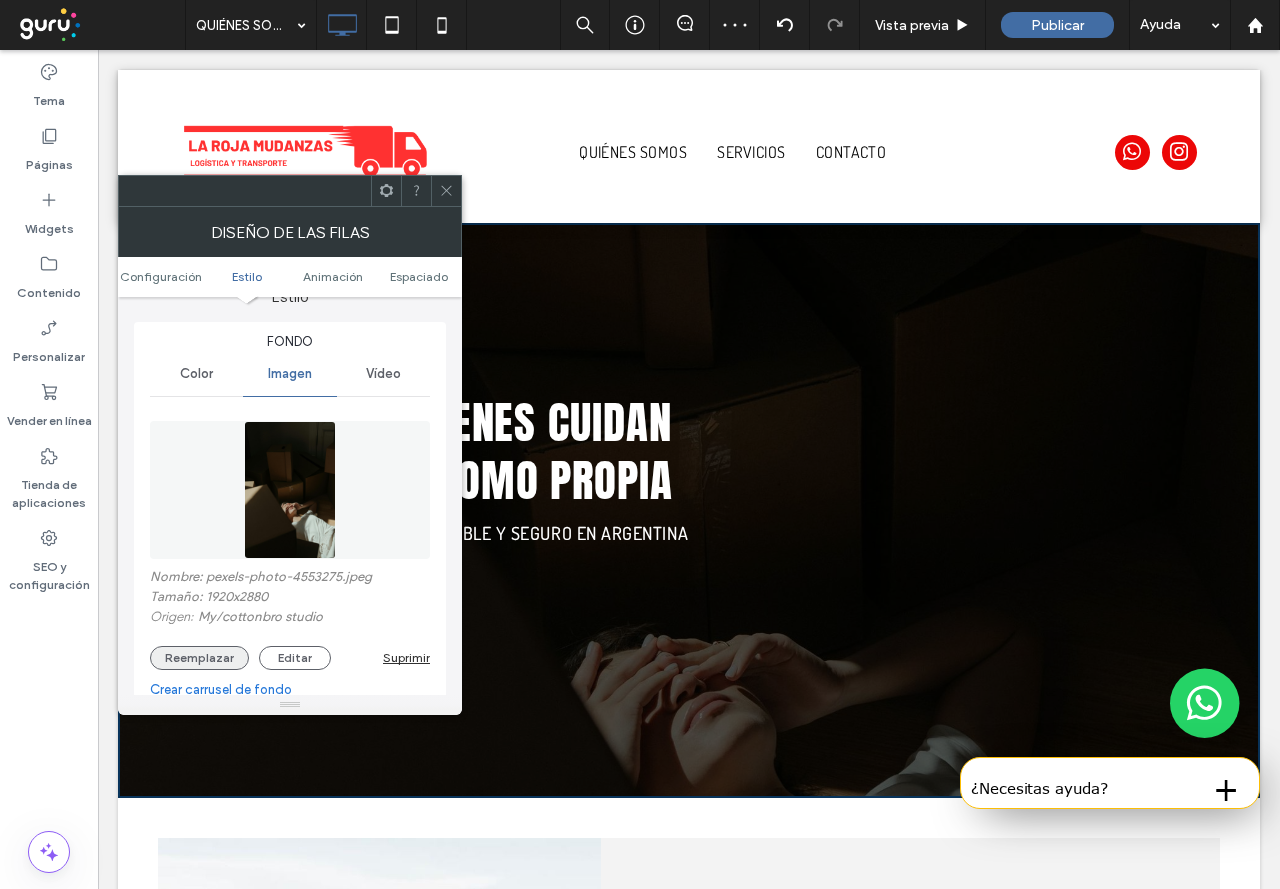 click on "Reemplazar" at bounding box center (199, 658) 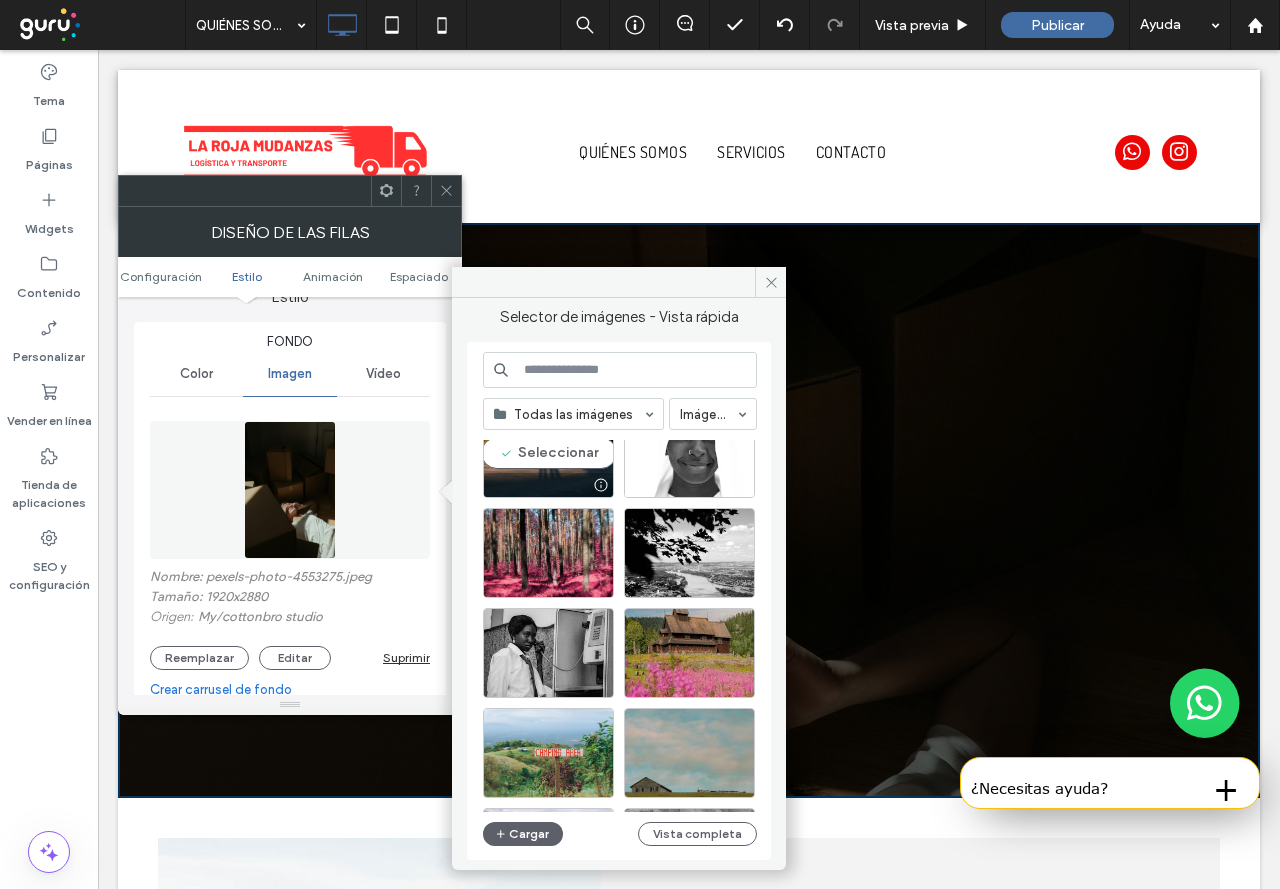 scroll, scrollTop: 898, scrollLeft: 0, axis: vertical 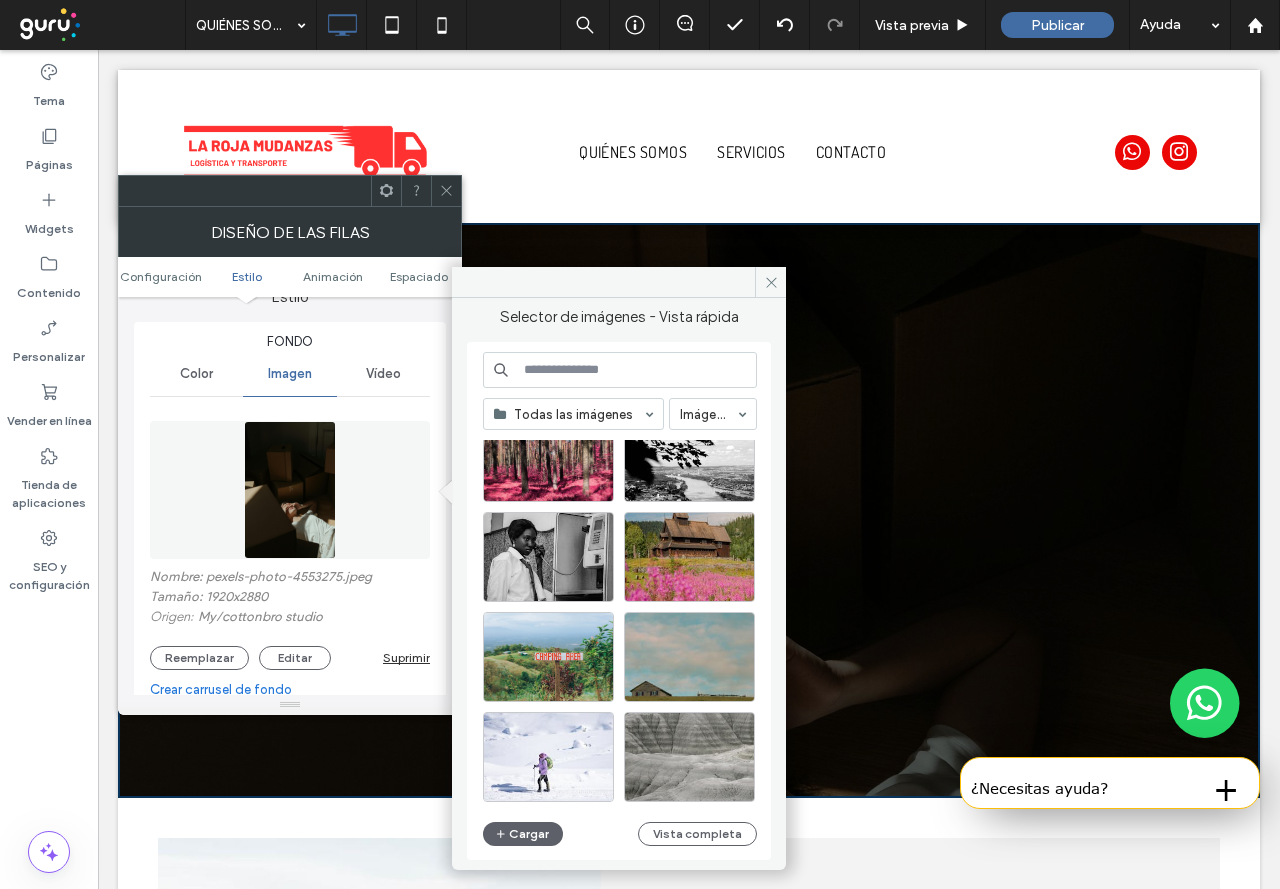 click at bounding box center (620, 370) 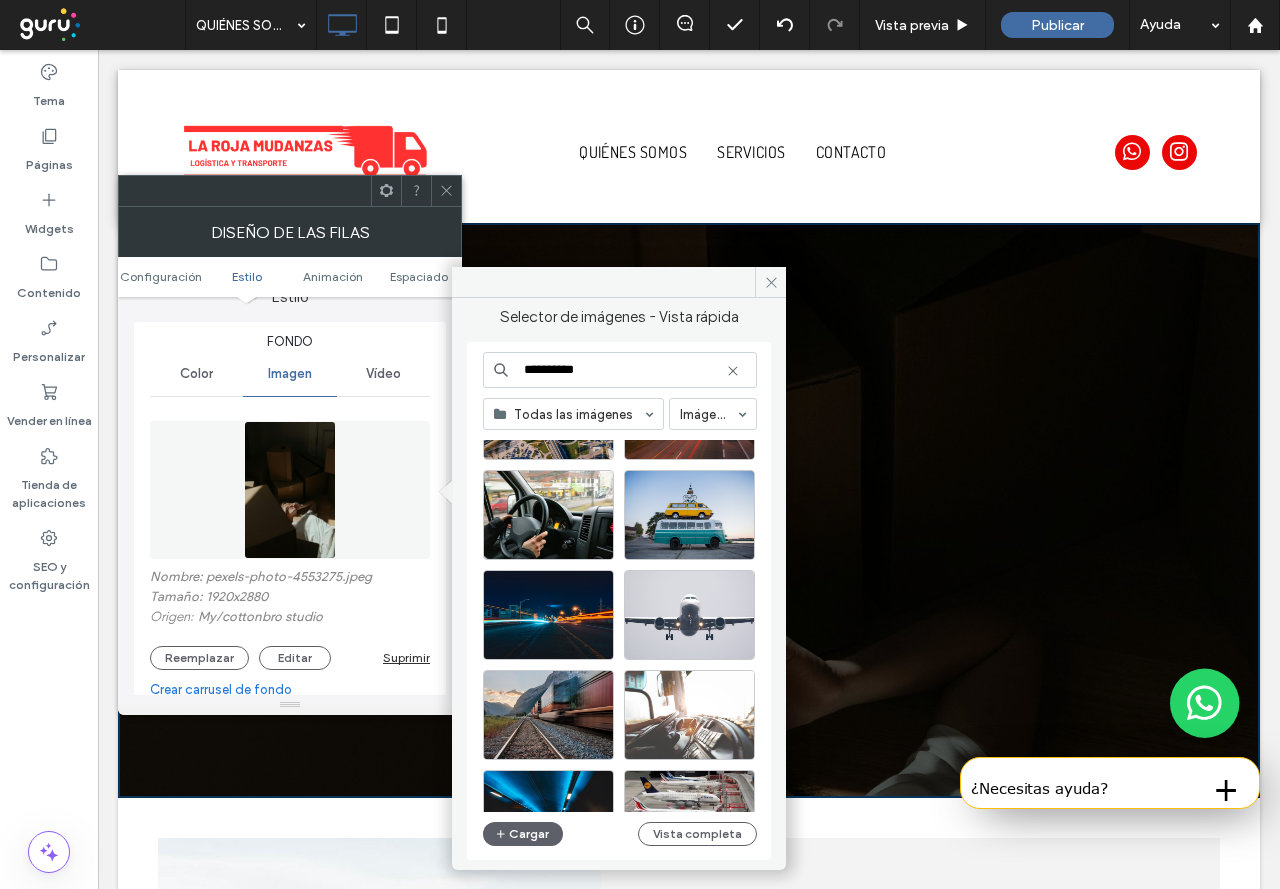 scroll, scrollTop: 500, scrollLeft: 0, axis: vertical 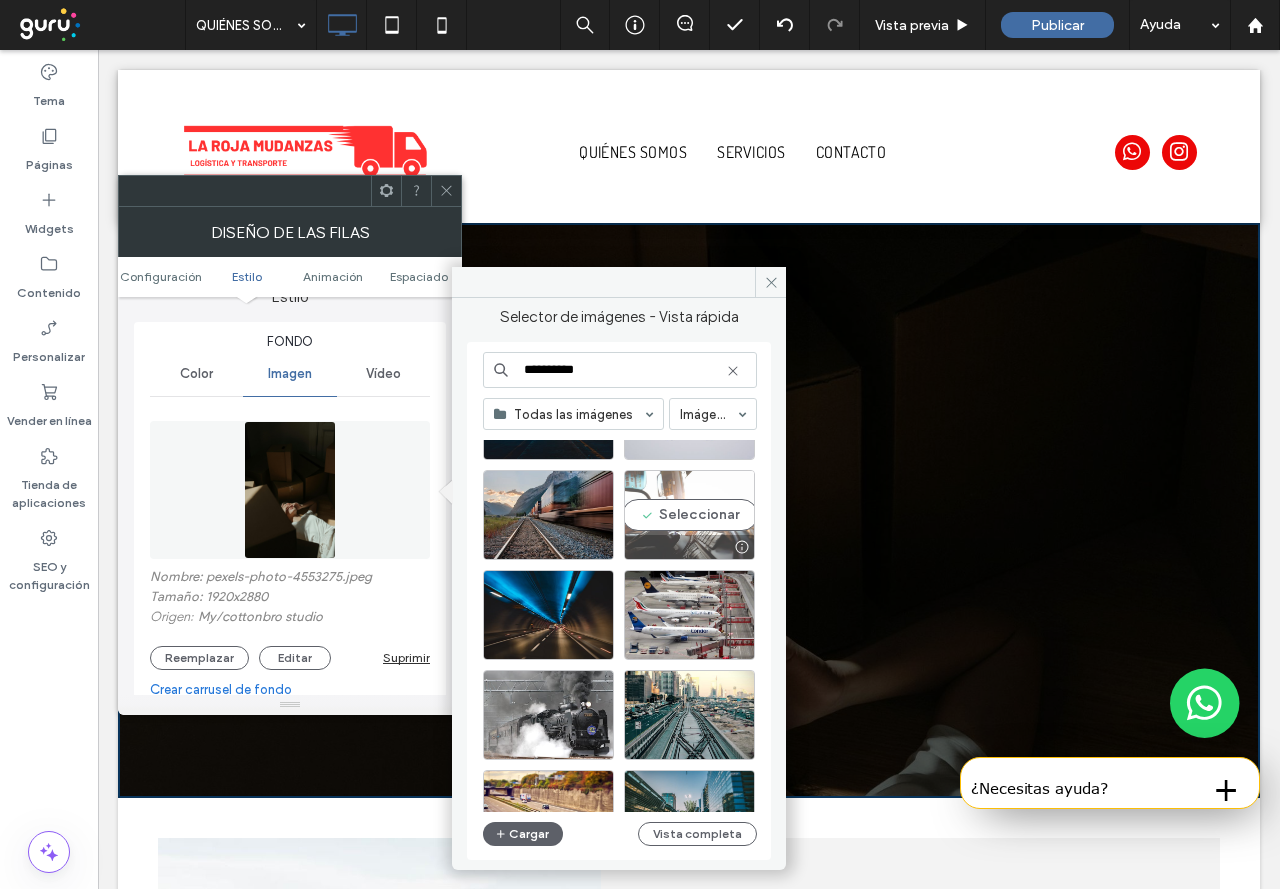 type on "**********" 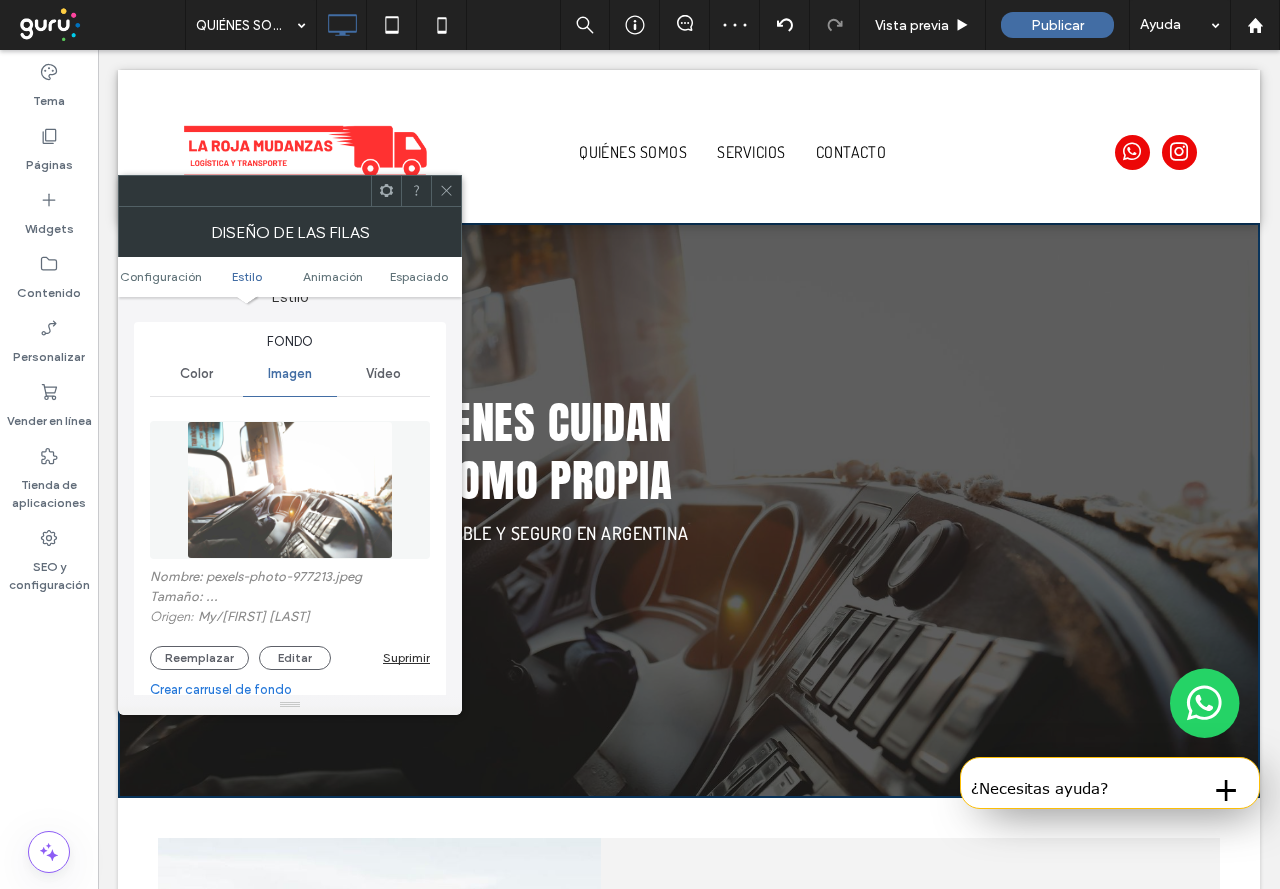 click at bounding box center [446, 191] 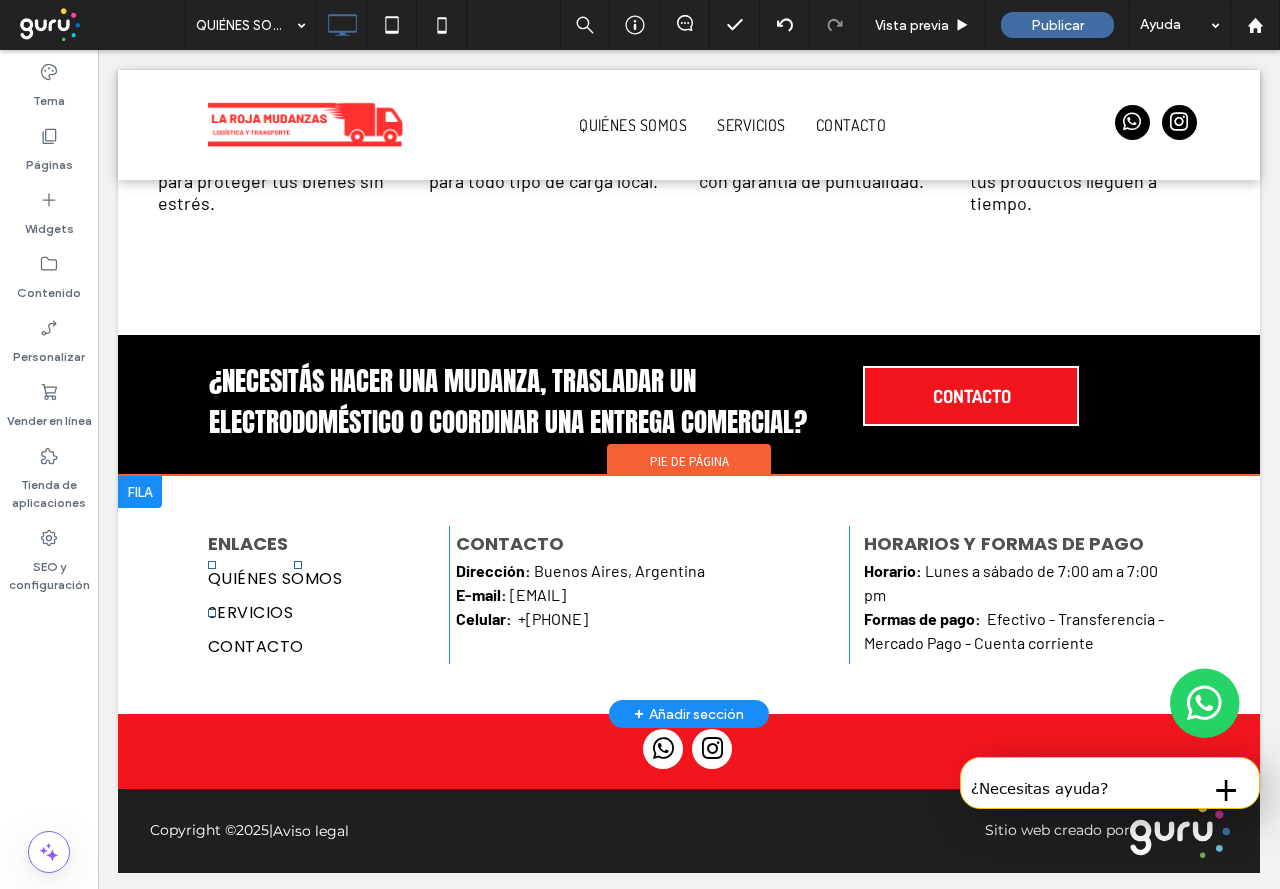 scroll, scrollTop: 2422, scrollLeft: 0, axis: vertical 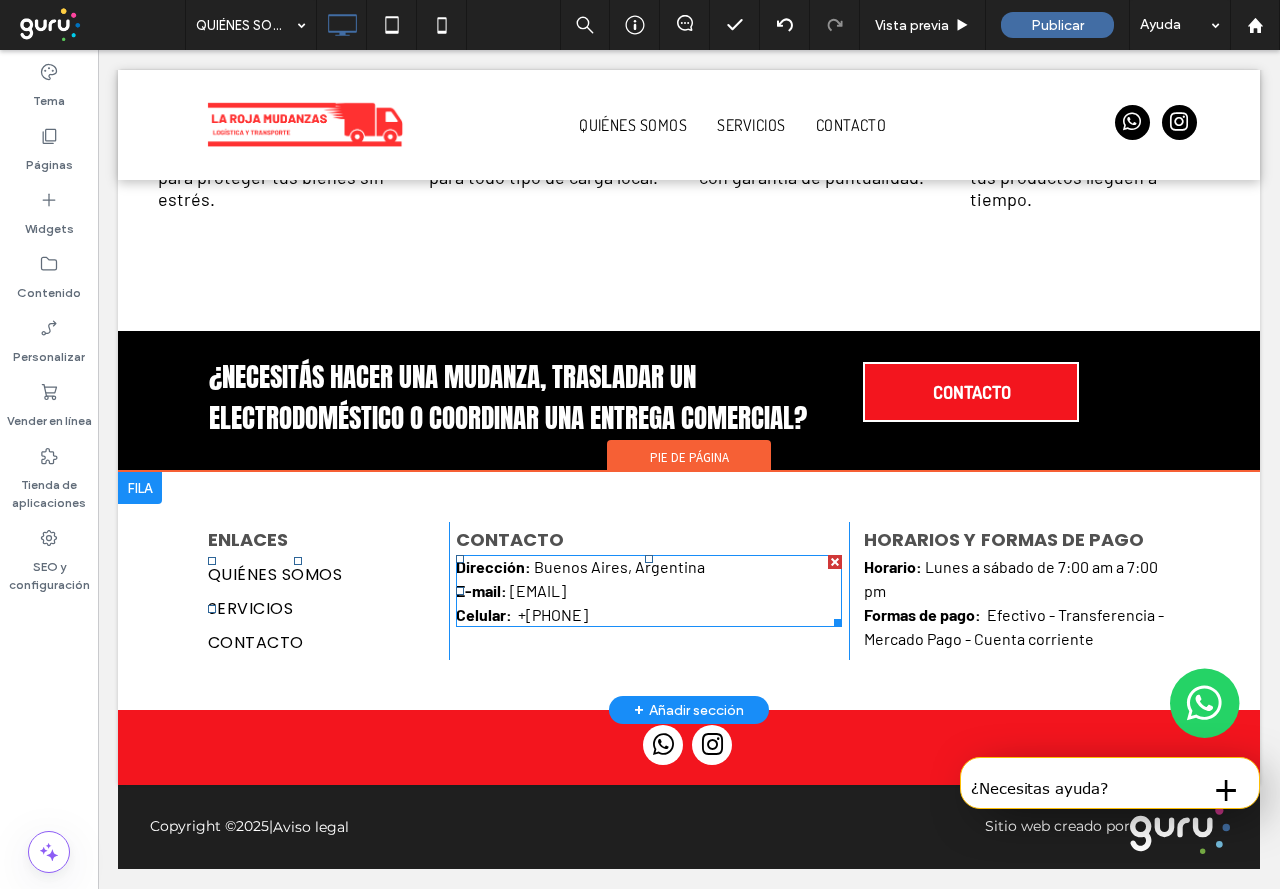click on "info@transportesfernandezlogistica.com" at bounding box center [538, 590] 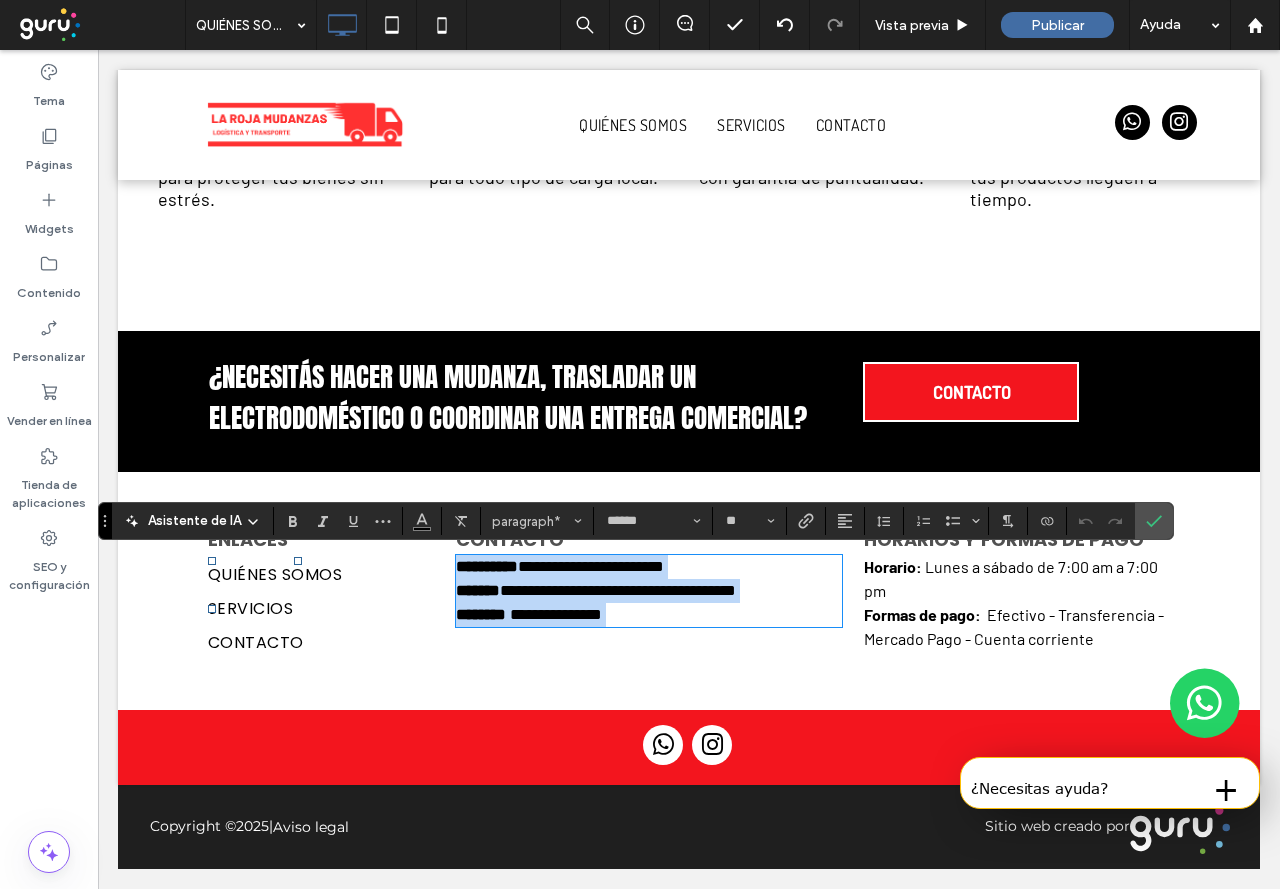 click on "**********" at bounding box center (487, 566) 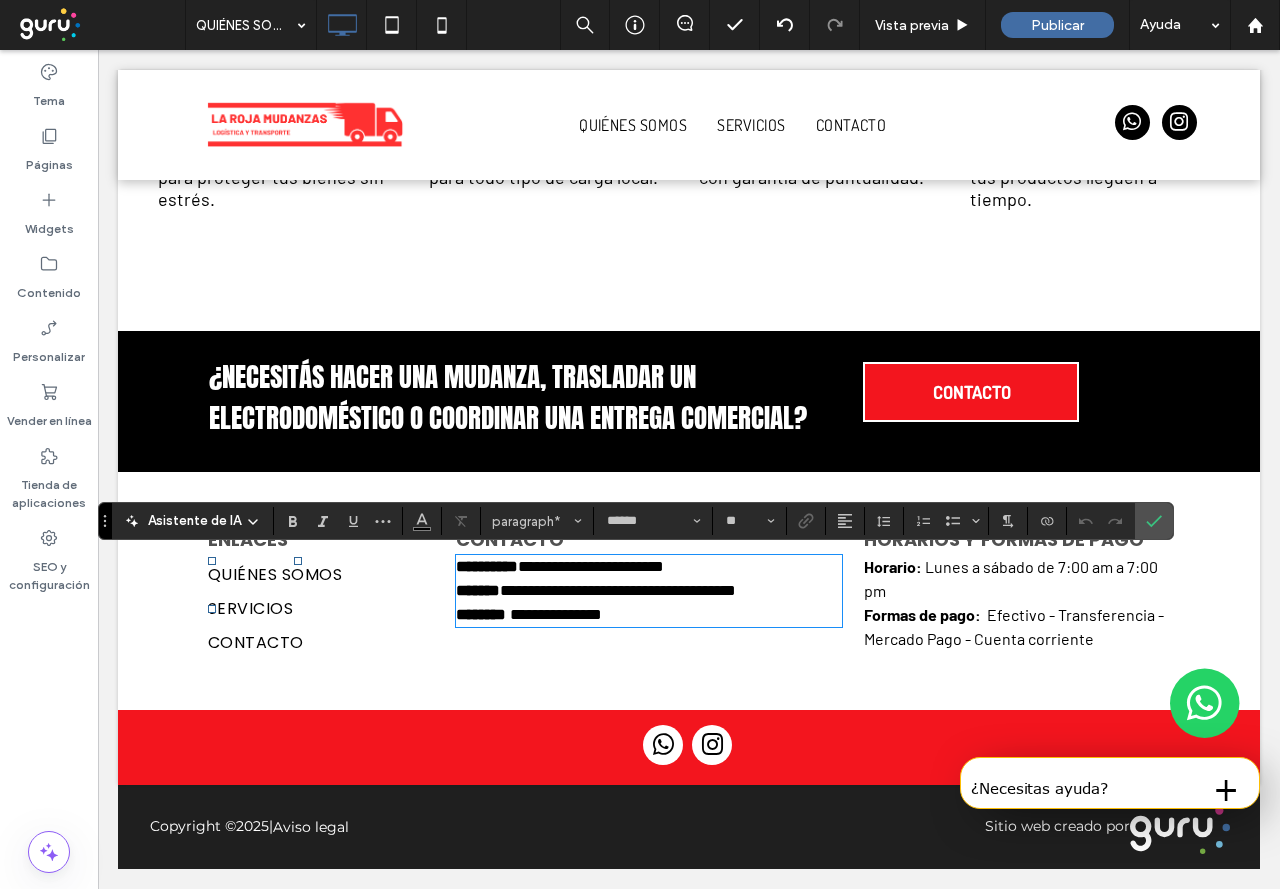 type 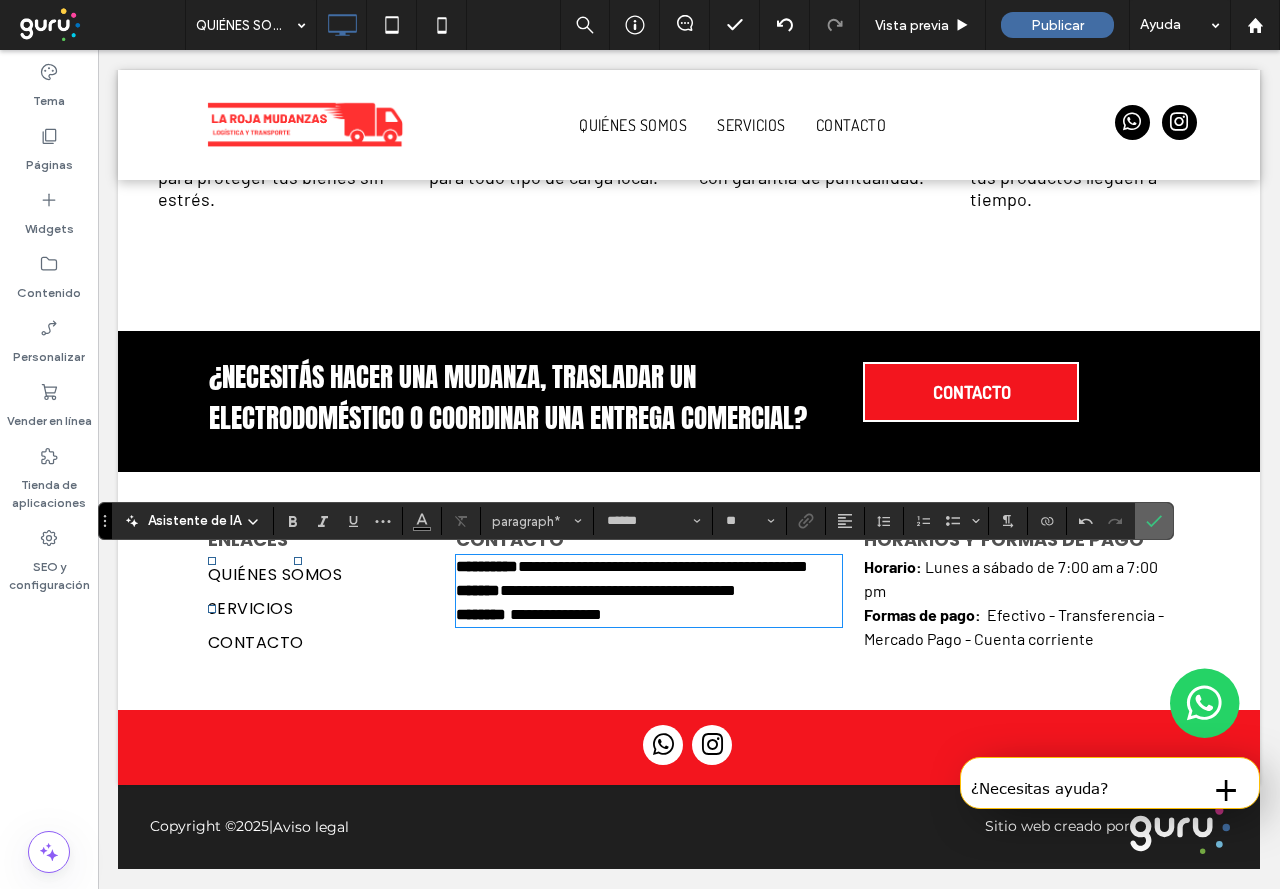 click 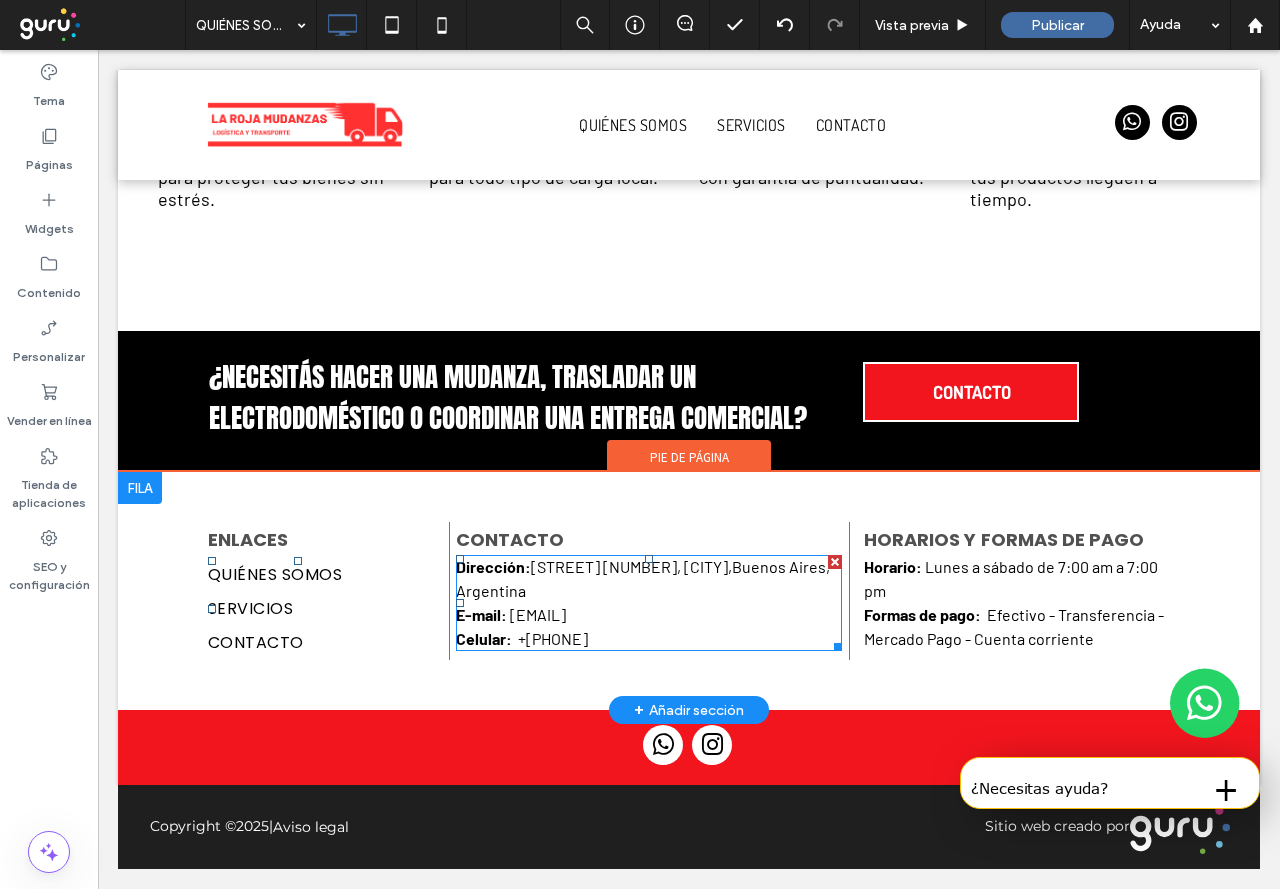 click on "info@transportesfernandezlogistica.com" at bounding box center [538, 614] 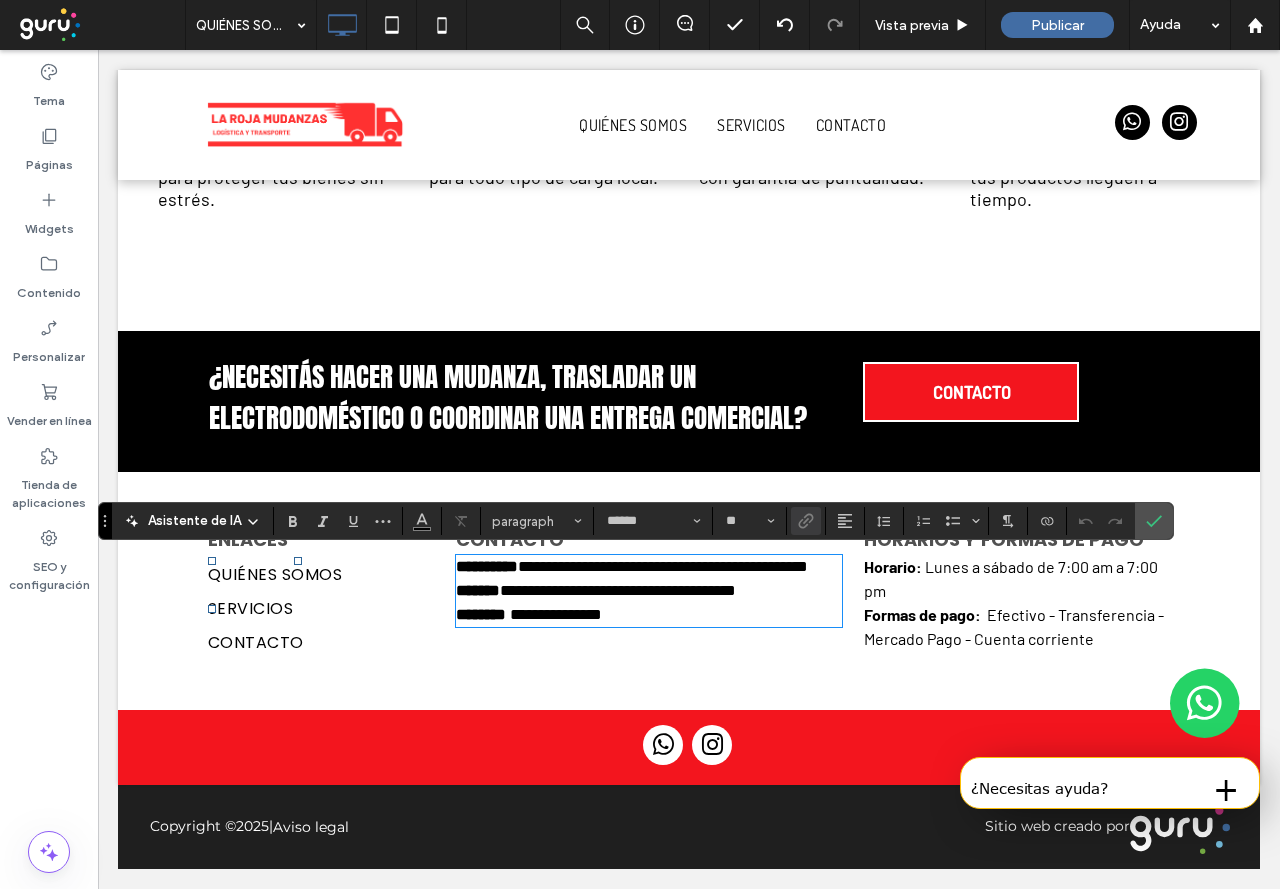 click on "**********" at bounding box center [624, 590] 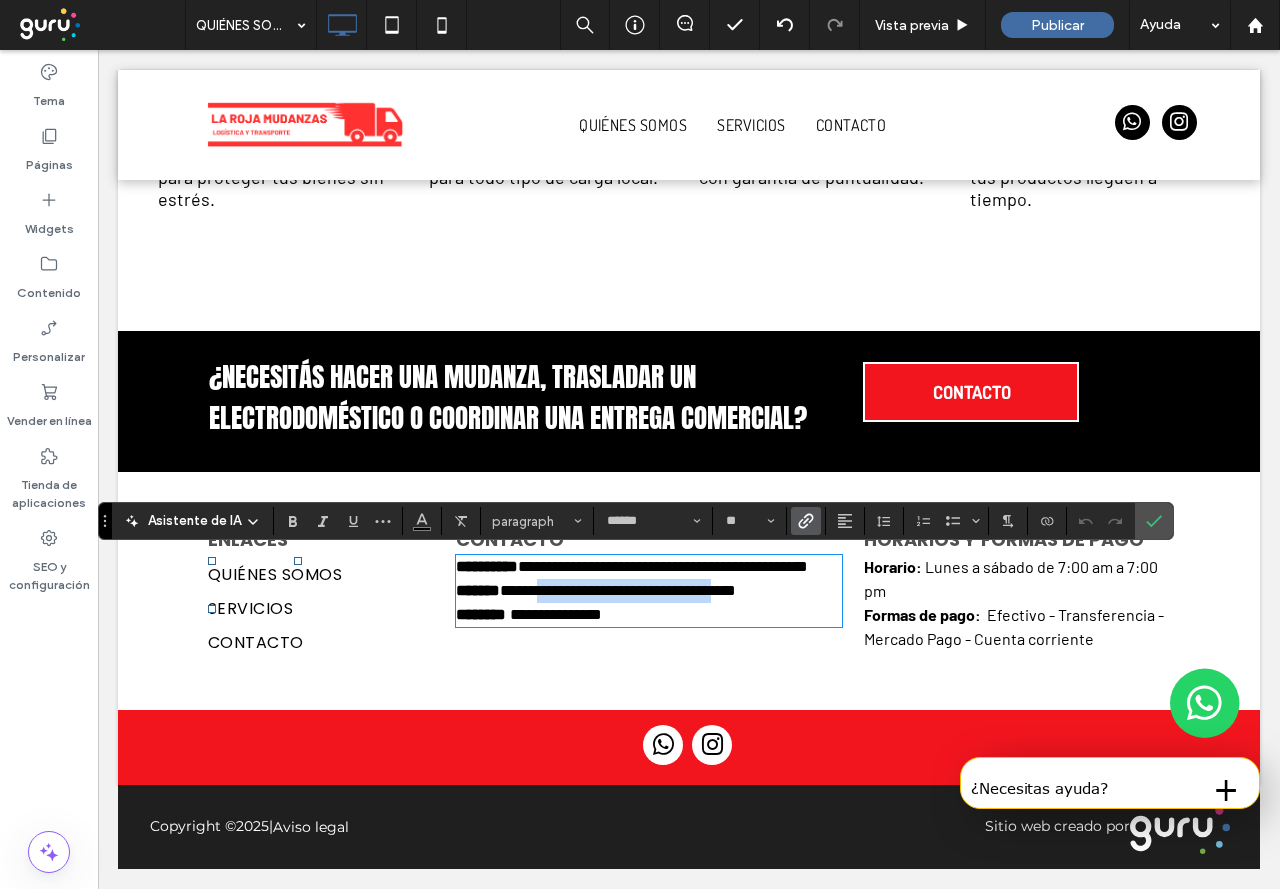 click on "**********" at bounding box center [624, 590] 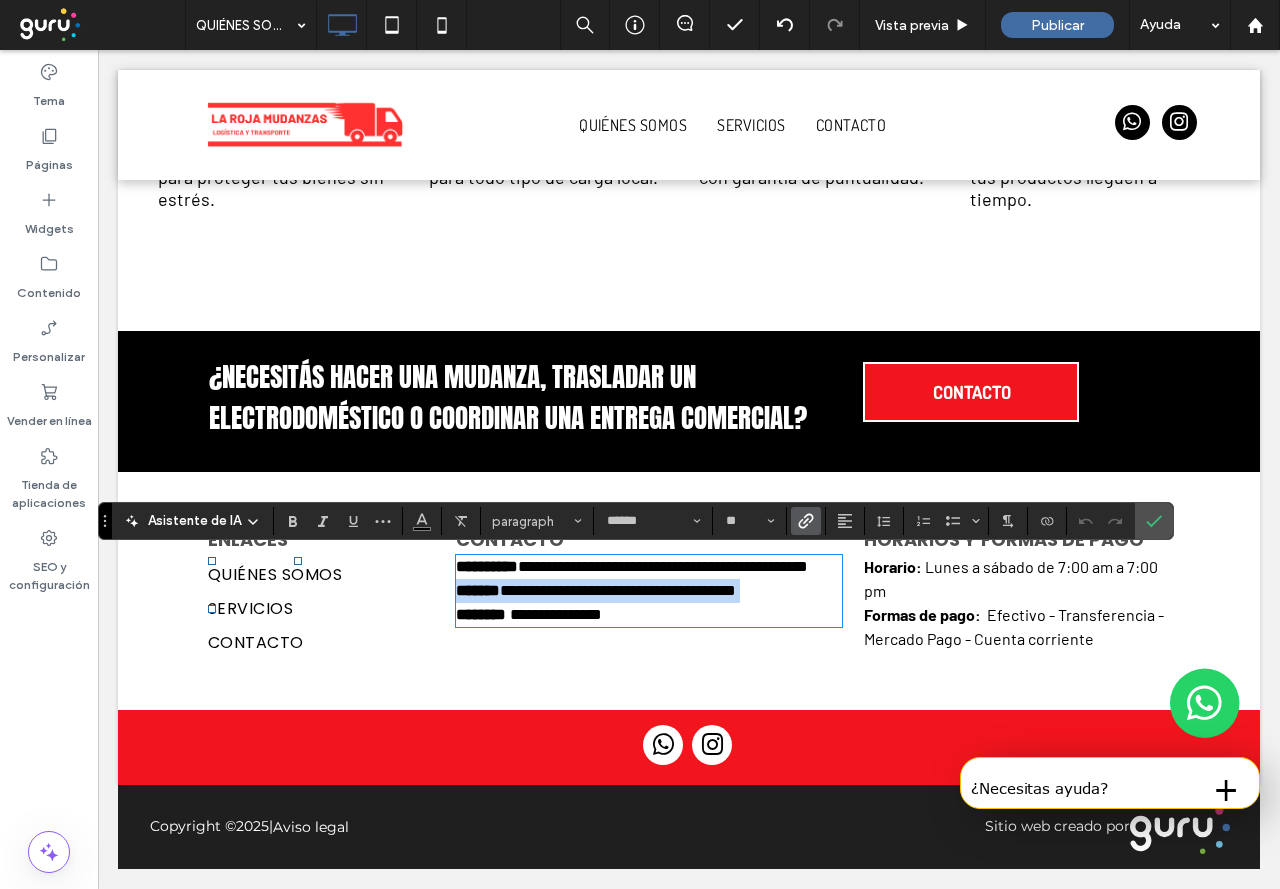 click on "**********" at bounding box center (624, 590) 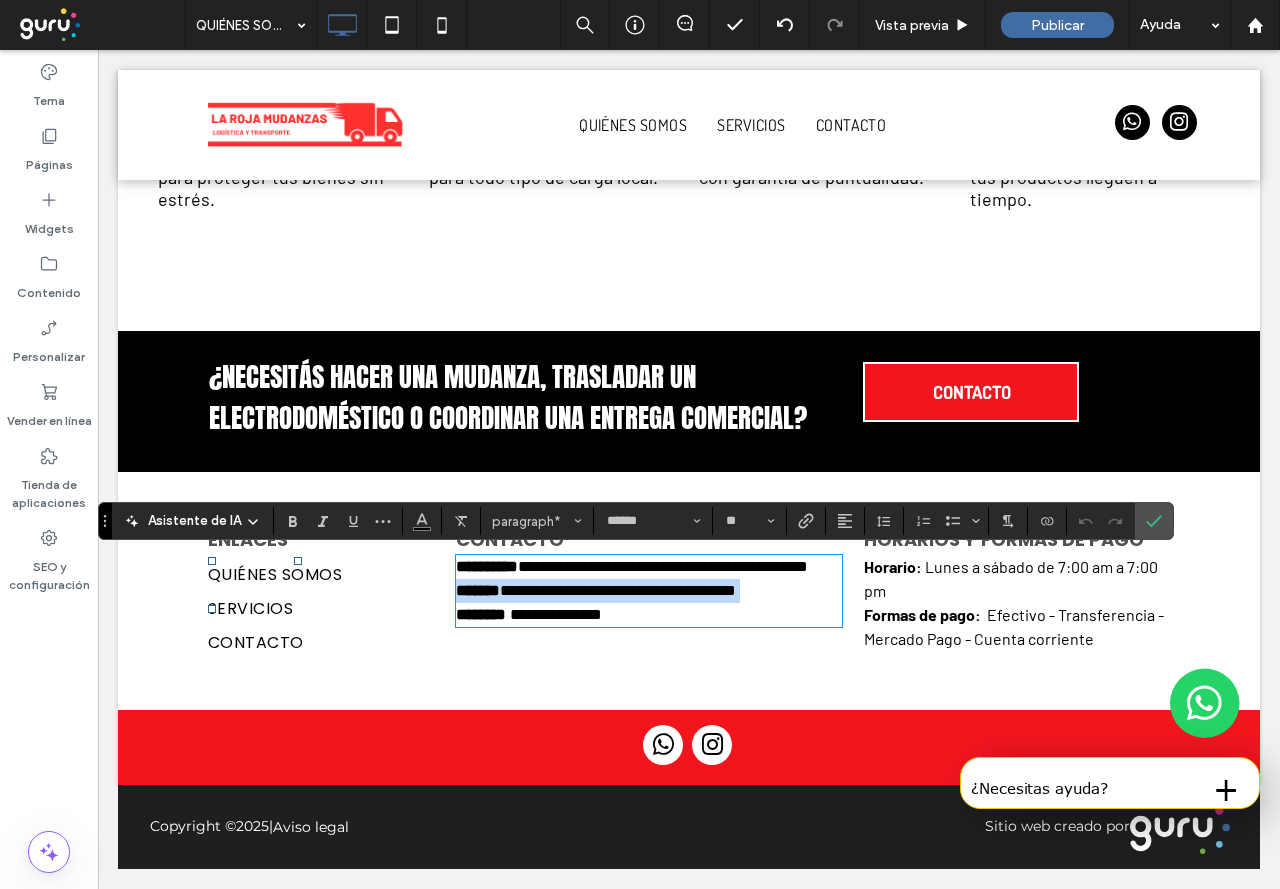 click on "**********" at bounding box center [624, 590] 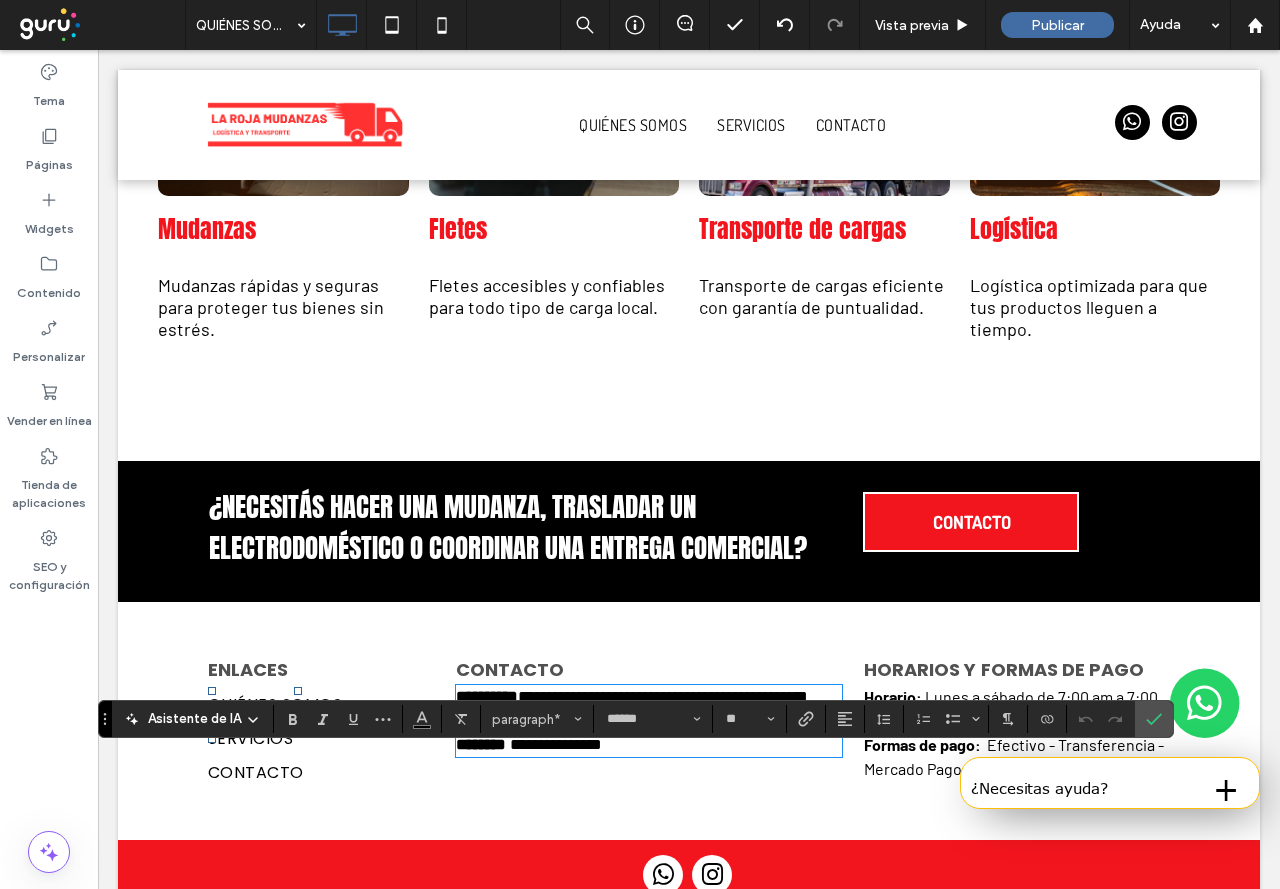 scroll, scrollTop: 2322, scrollLeft: 0, axis: vertical 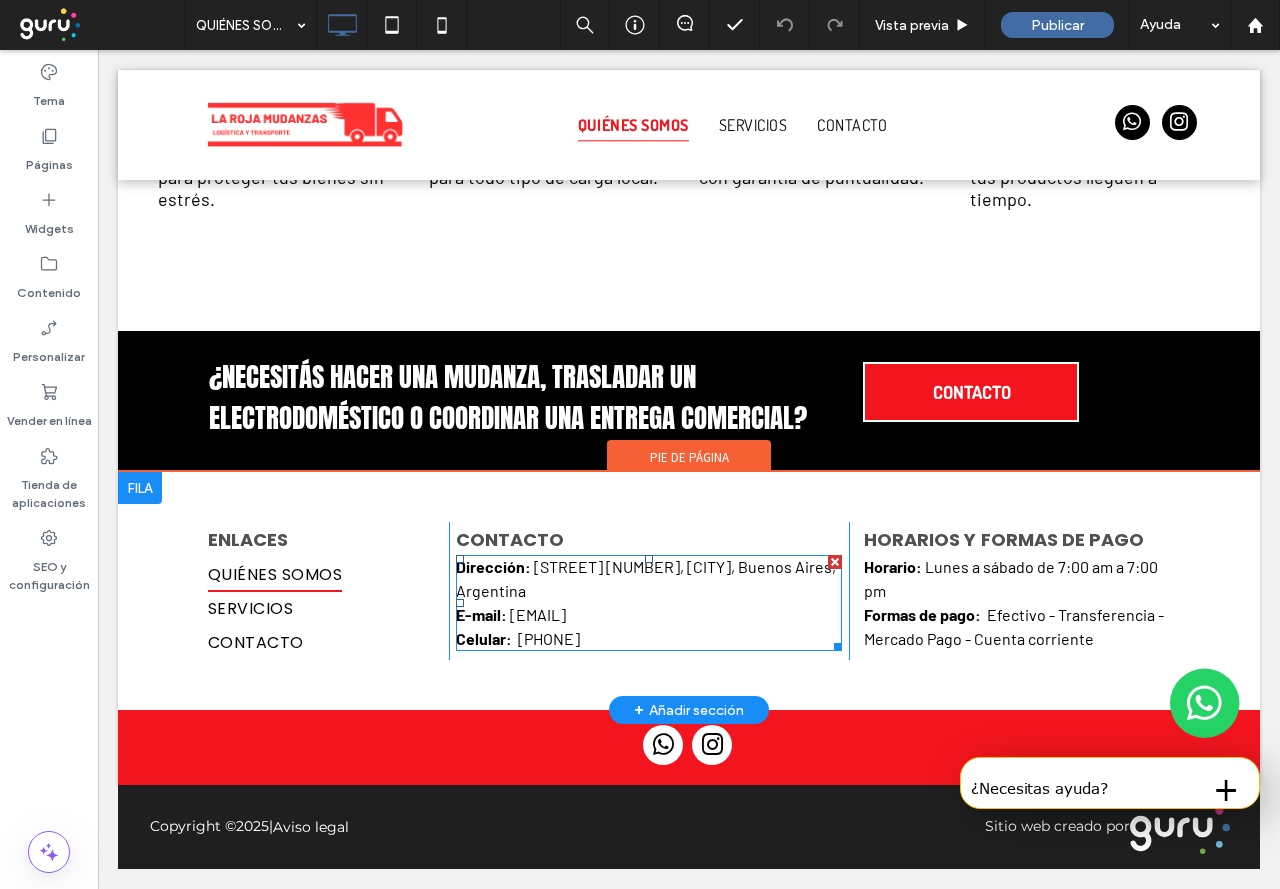 click on "[EMAIL]" at bounding box center (538, 614) 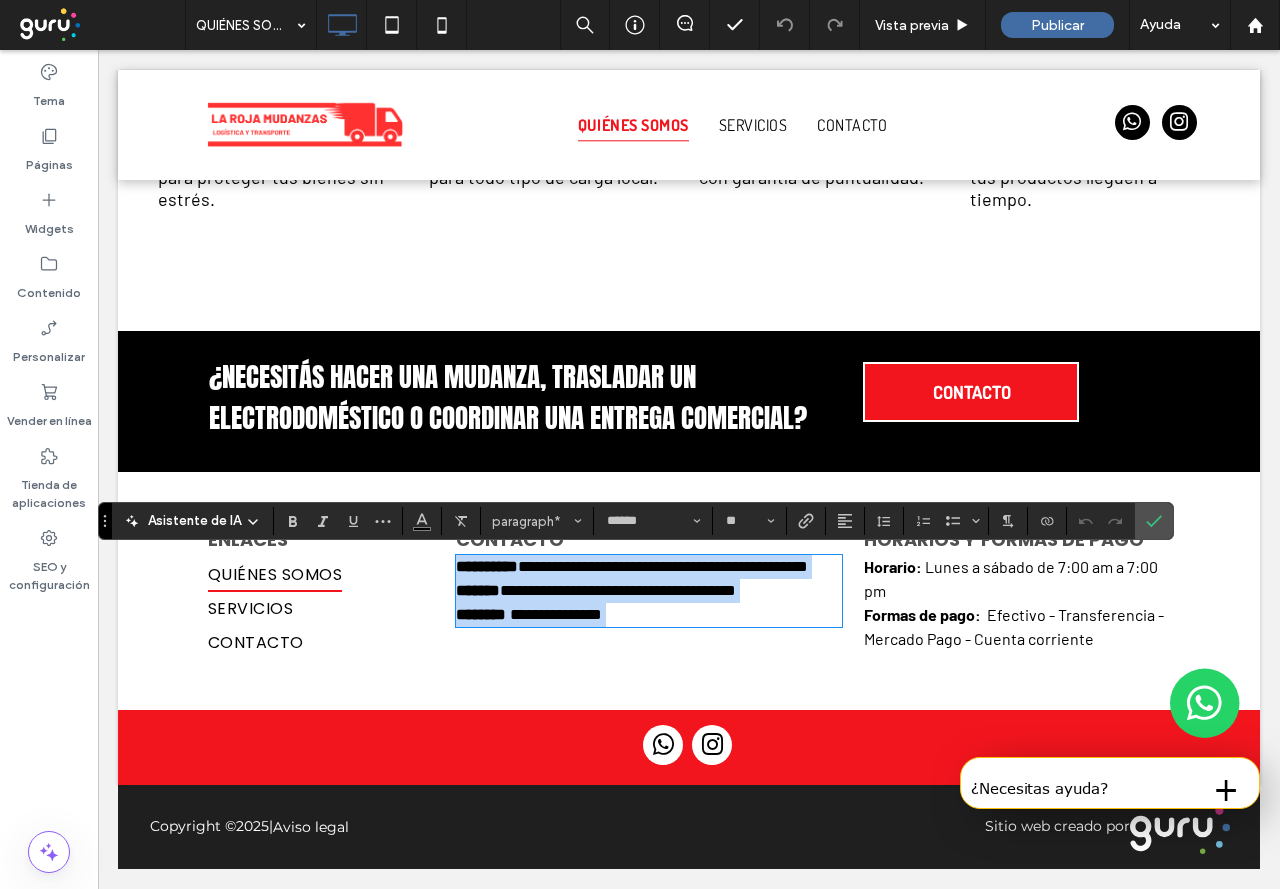 click on "**********" at bounding box center (624, 590) 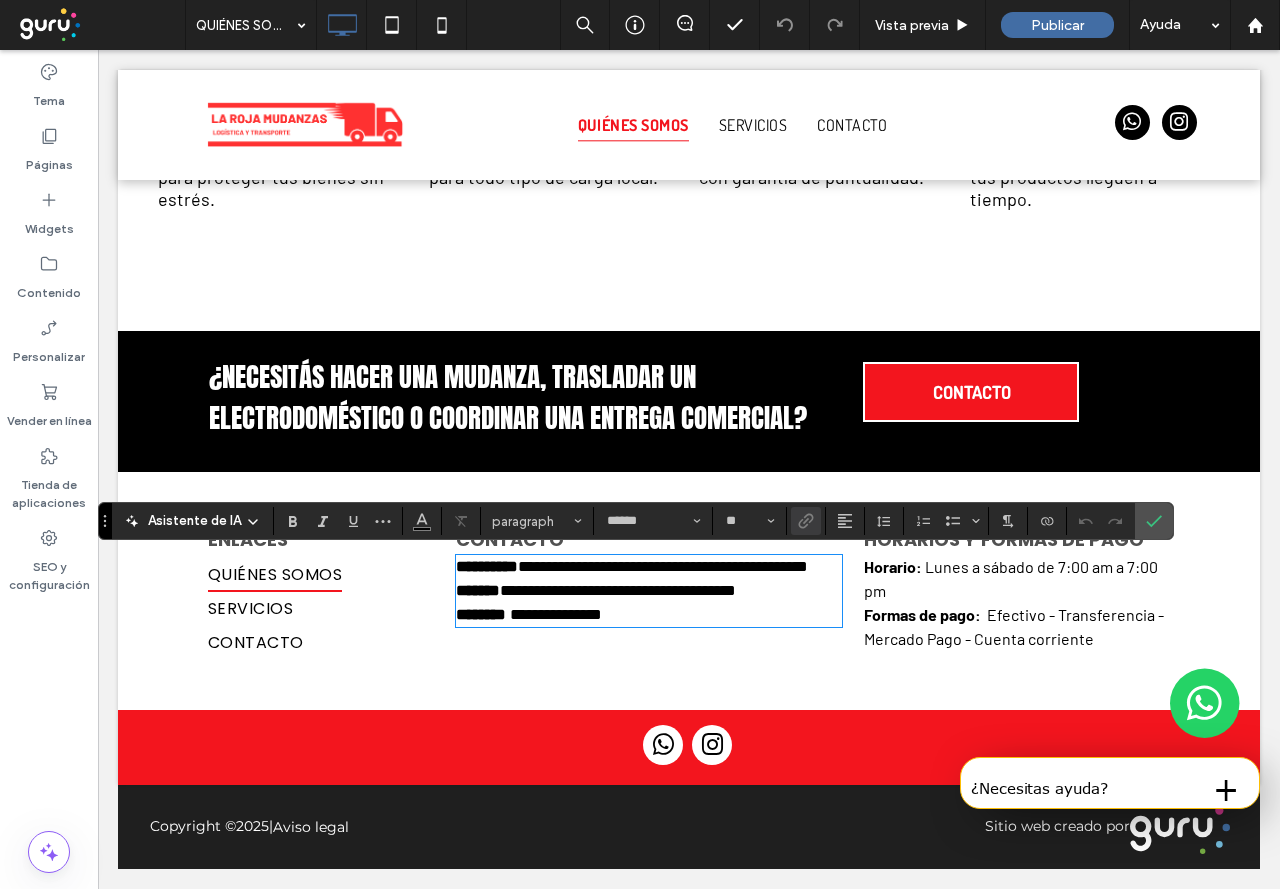 click on "**********" at bounding box center (624, 590) 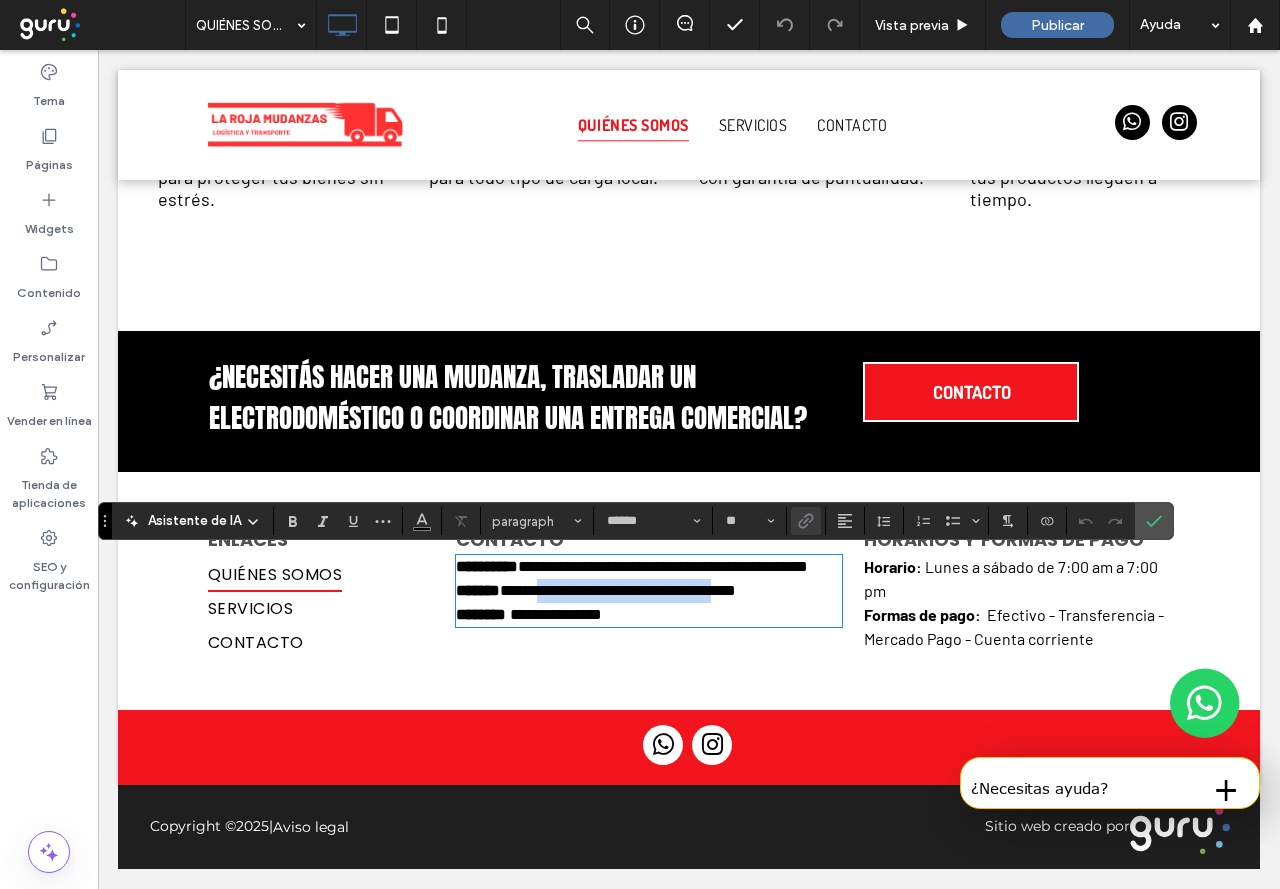 click on "**********" at bounding box center (624, 590) 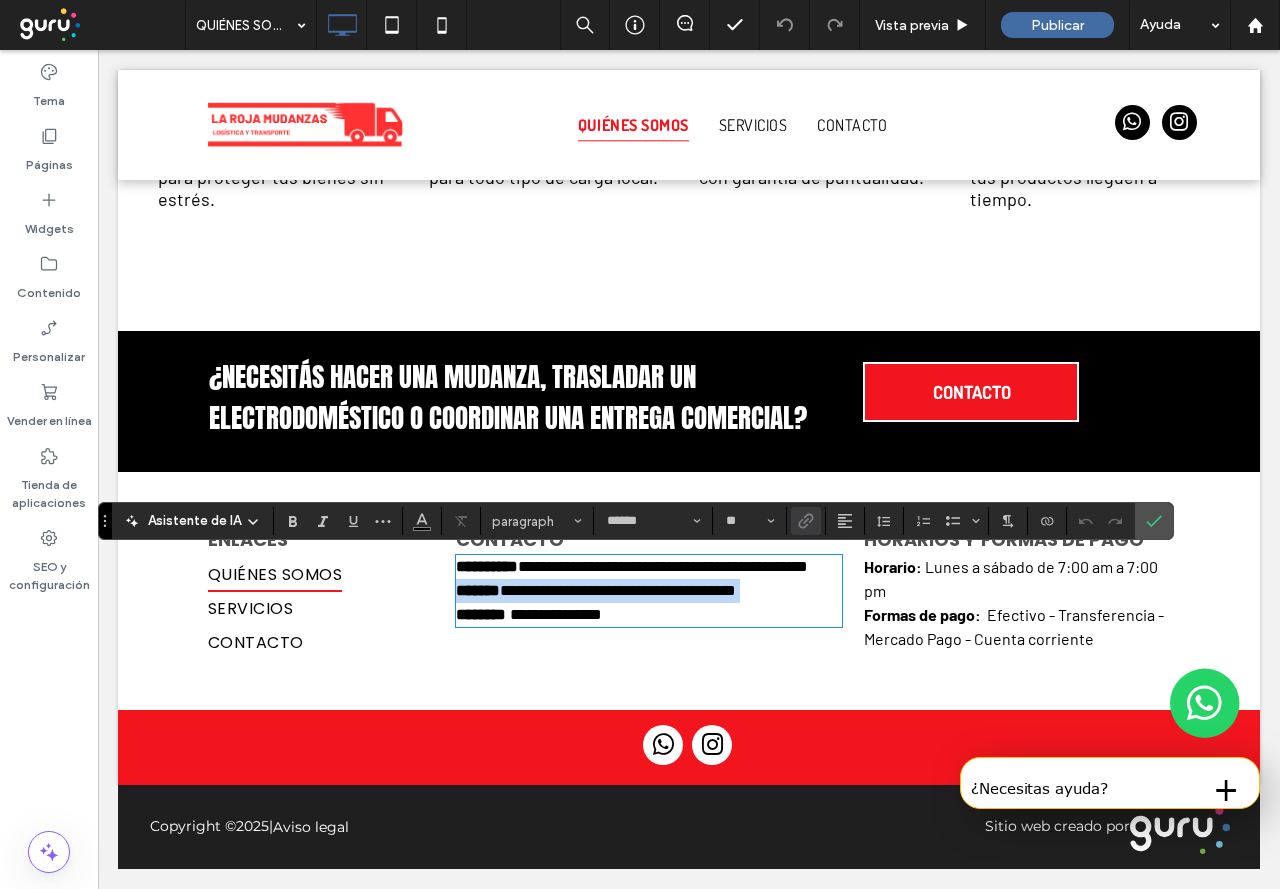 click on "**********" at bounding box center [624, 590] 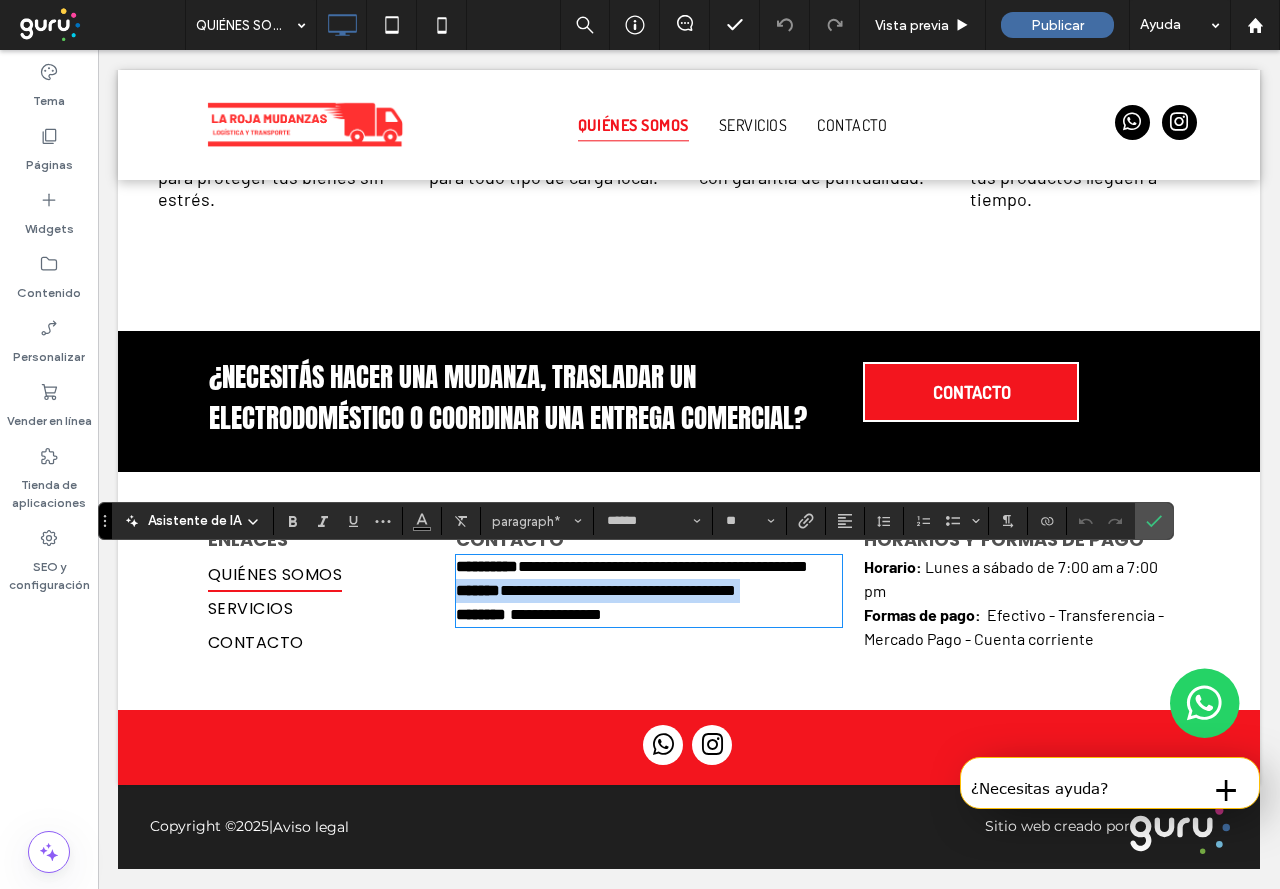click on "**********" at bounding box center [624, 590] 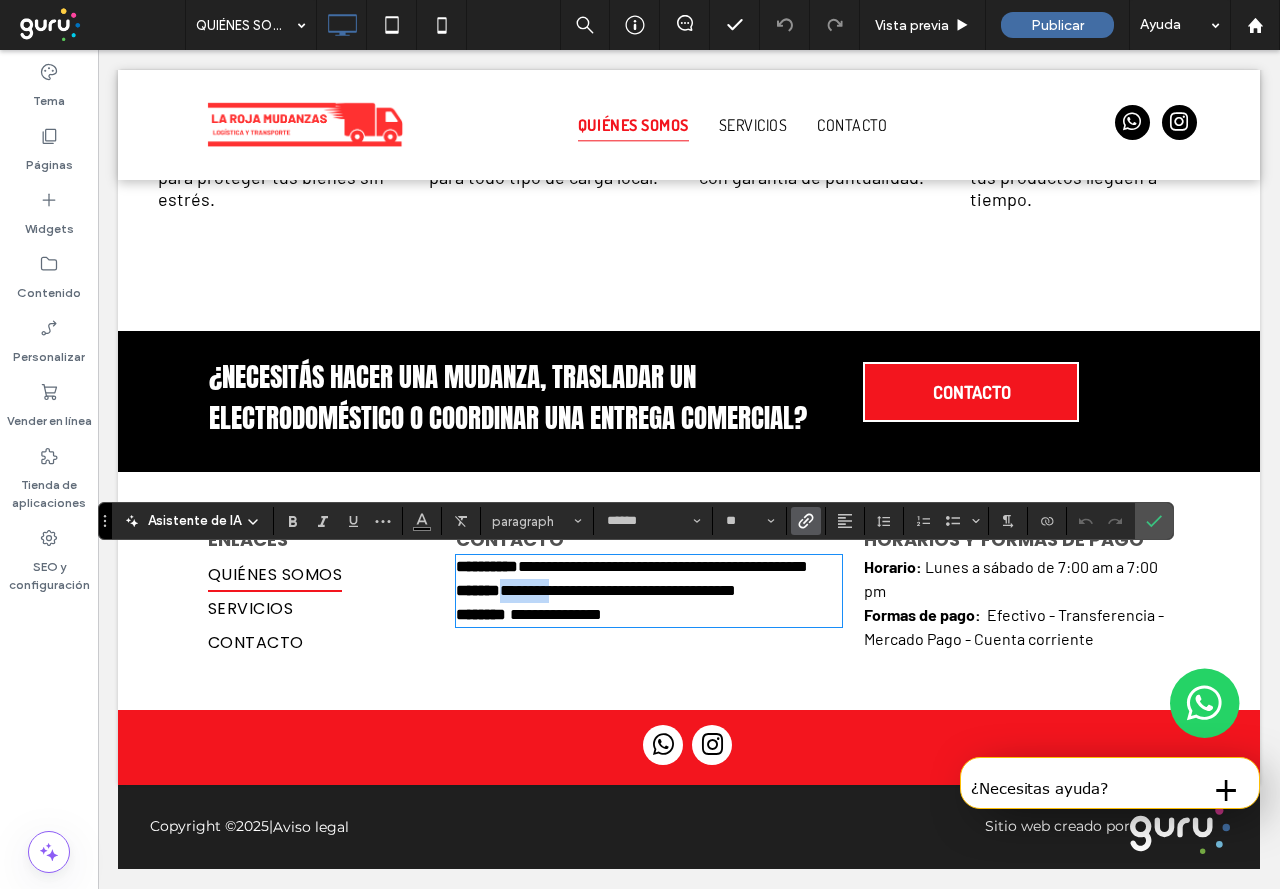 drag, startPoint x: 504, startPoint y: 618, endPoint x: 555, endPoint y: 618, distance: 51 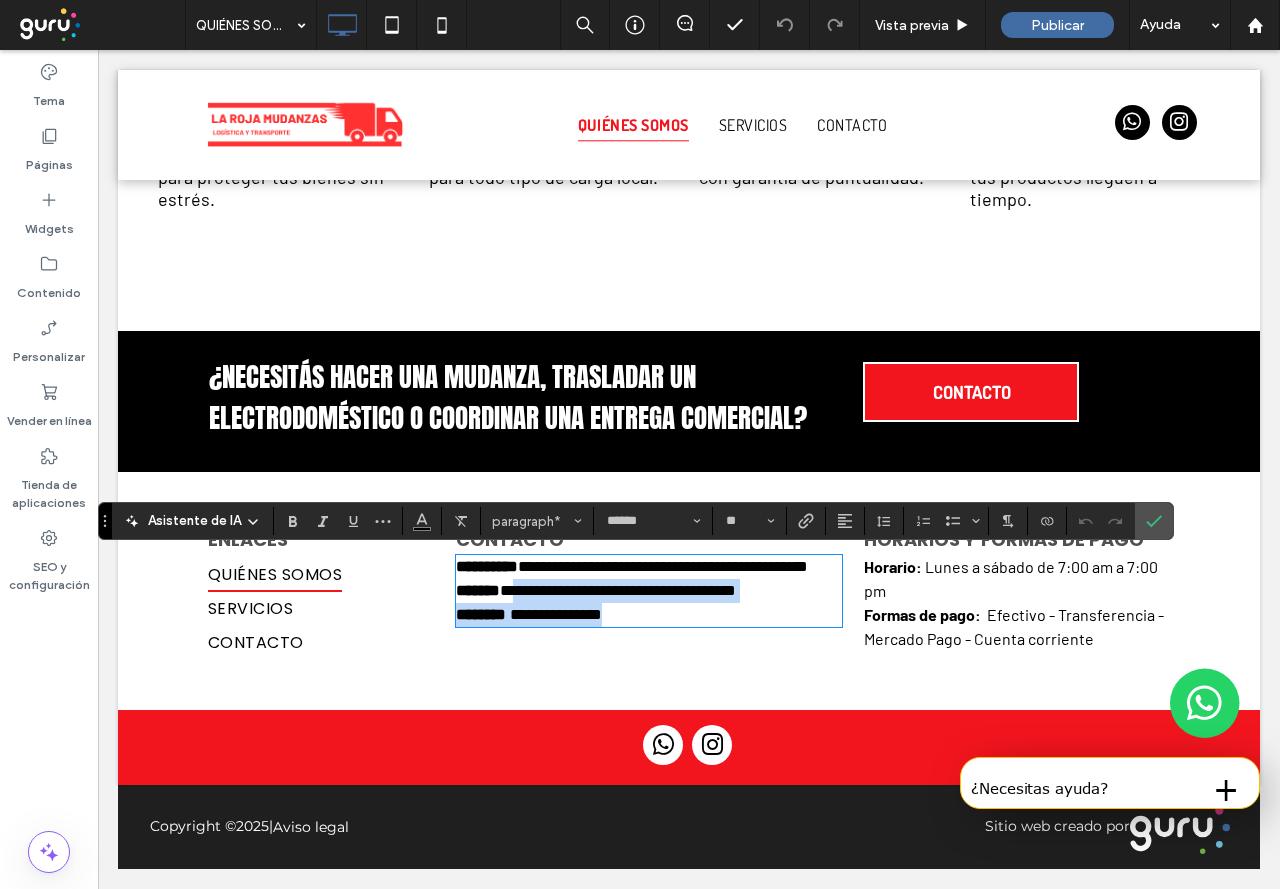 drag, startPoint x: 505, startPoint y: 617, endPoint x: 852, endPoint y: 630, distance: 347.24344 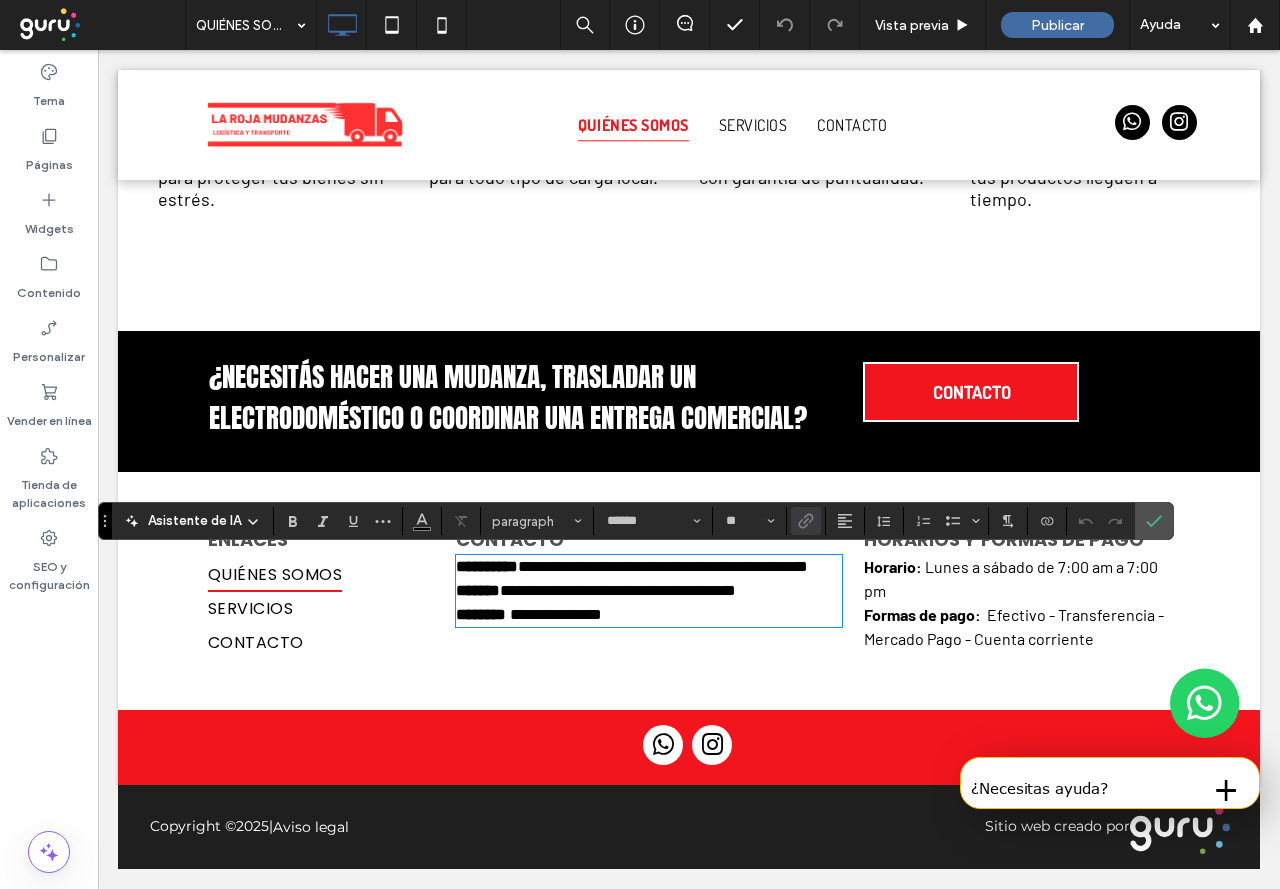 click on "**********" at bounding box center (624, 590) 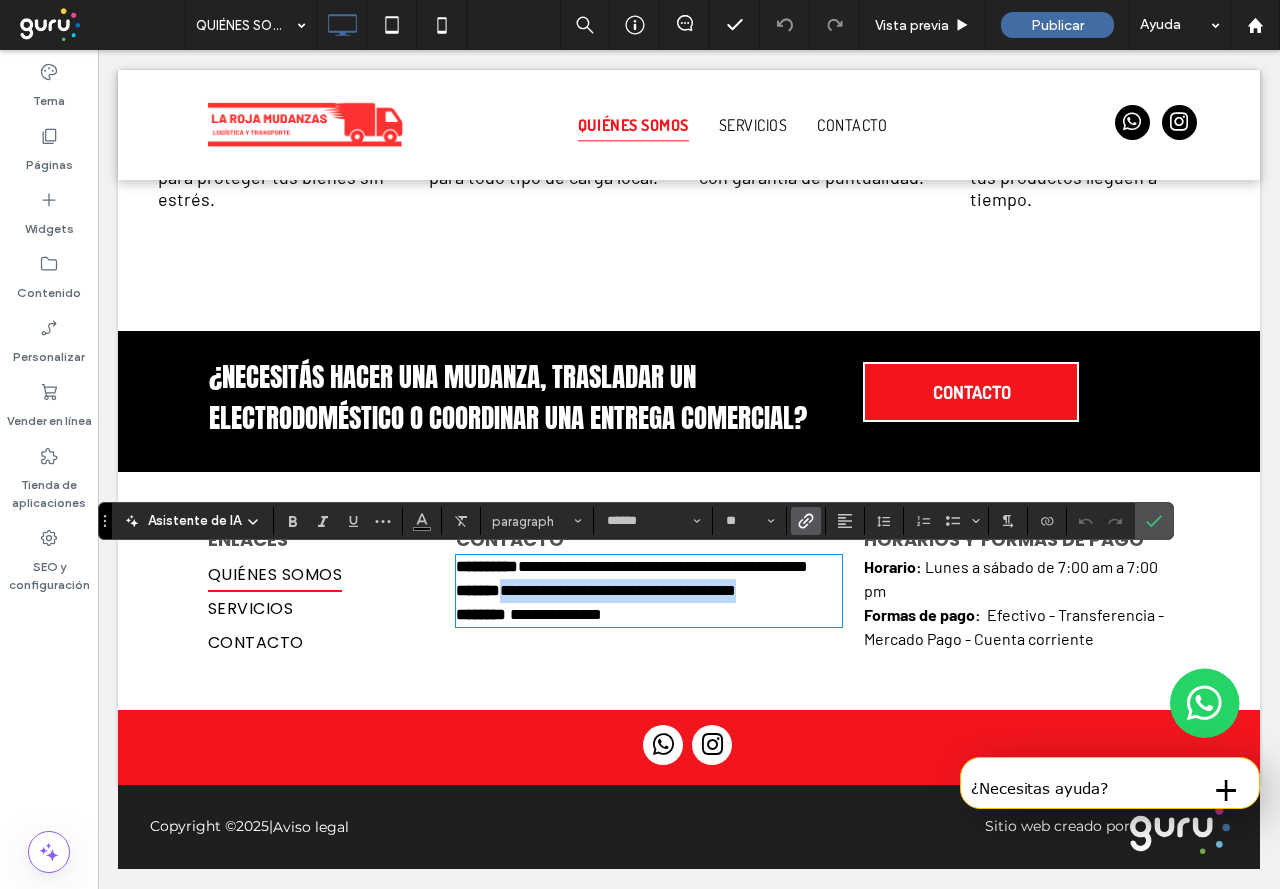 drag, startPoint x: 504, startPoint y: 613, endPoint x: 805, endPoint y: 603, distance: 301.16608 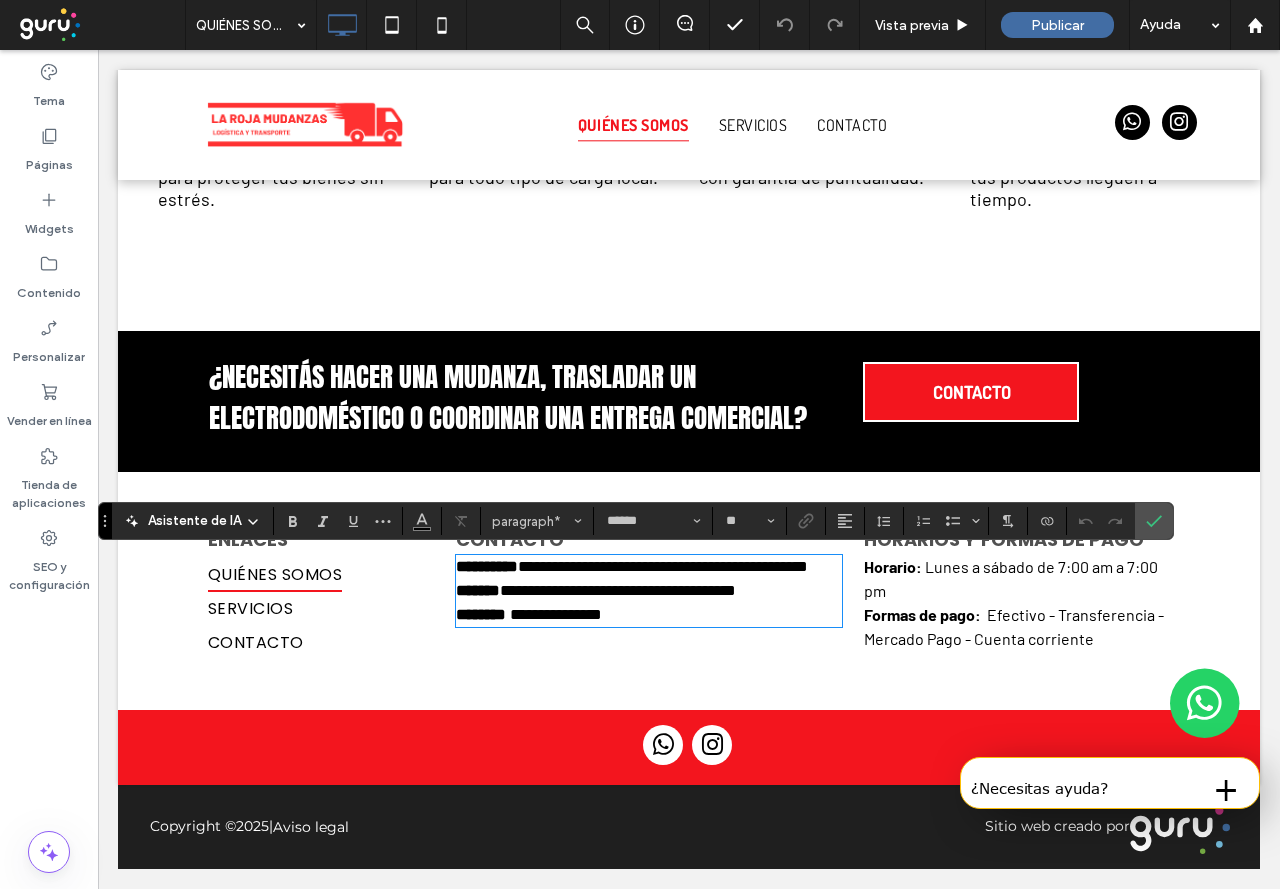 drag, startPoint x: 768, startPoint y: 593, endPoint x: 646, endPoint y: 636, distance: 129.3561 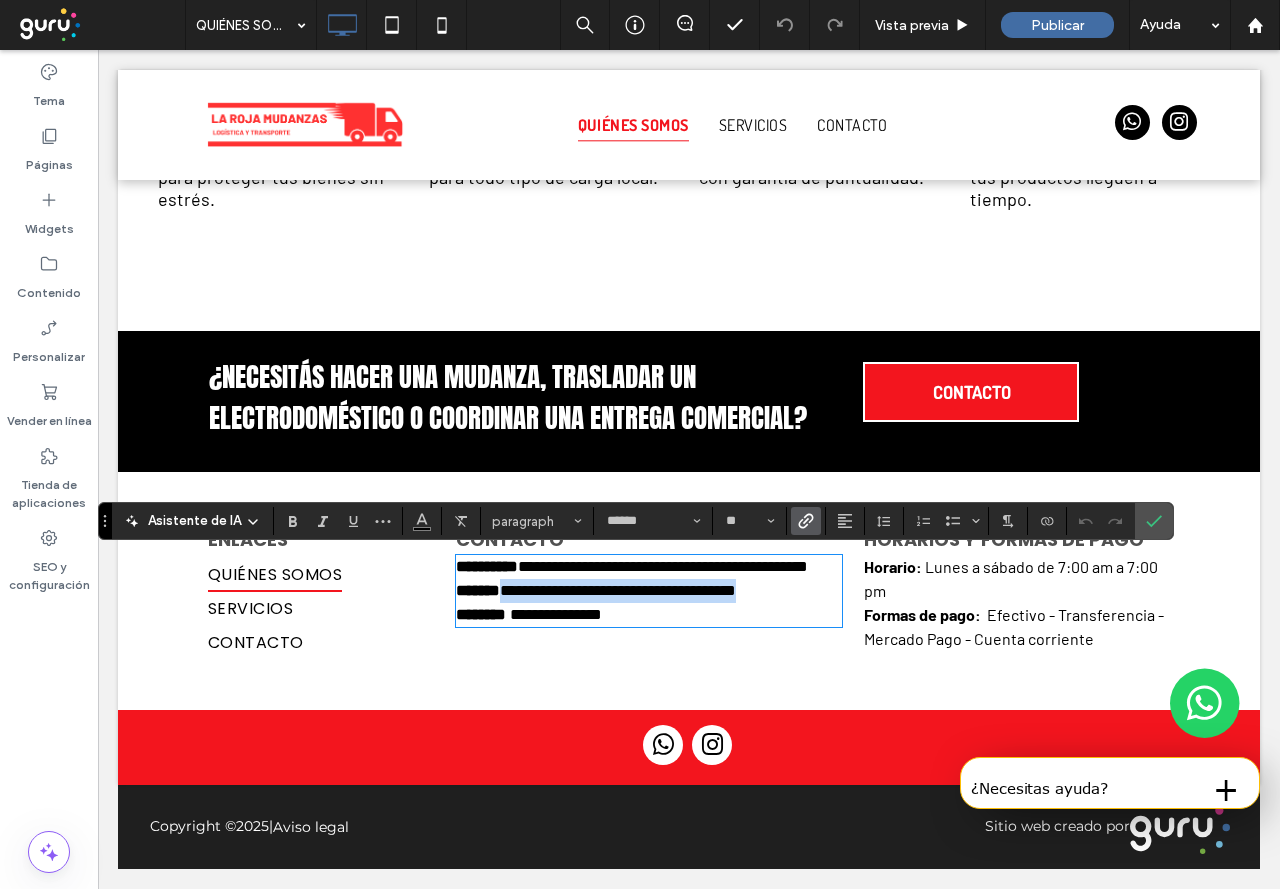 drag, startPoint x: 504, startPoint y: 618, endPoint x: 798, endPoint y: 615, distance: 294.01532 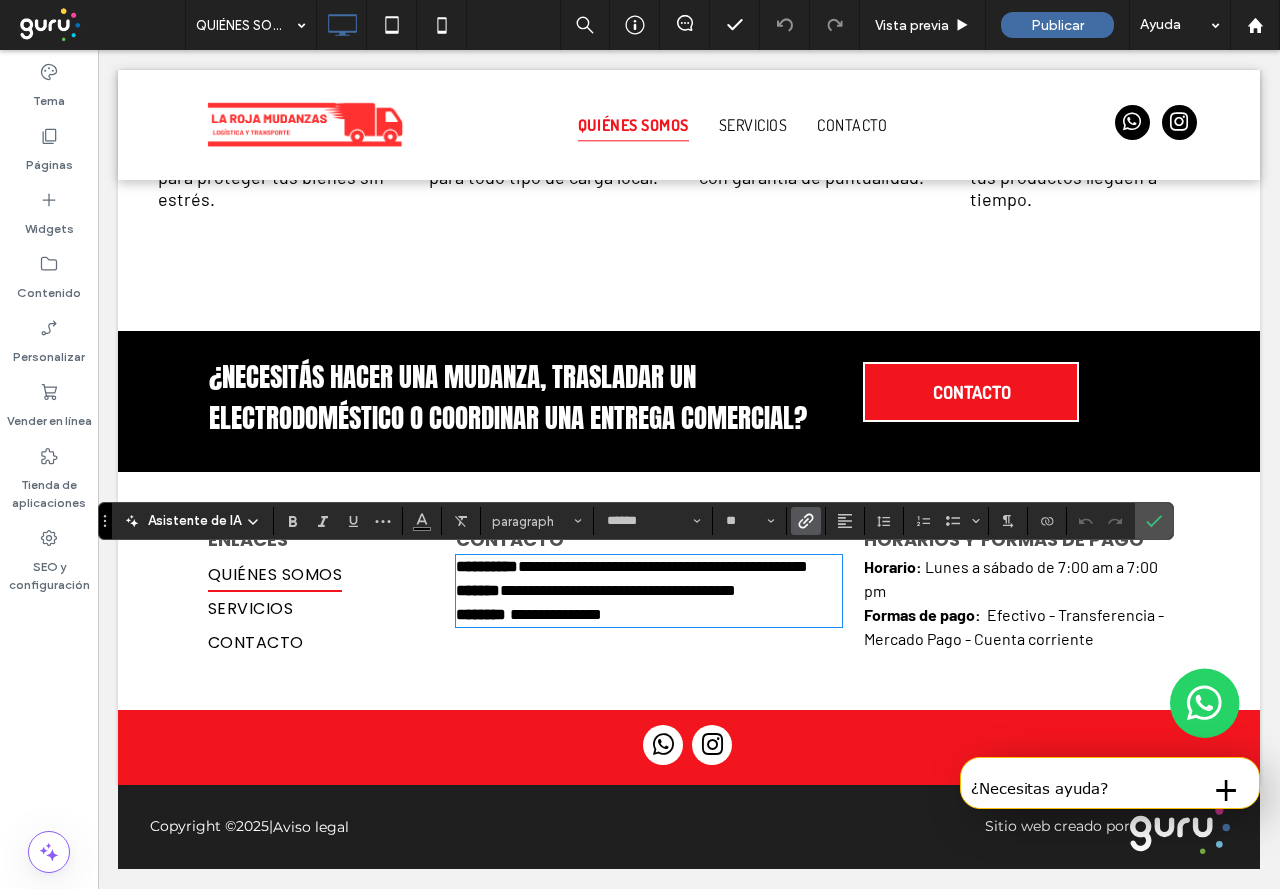 scroll, scrollTop: 0, scrollLeft: 0, axis: both 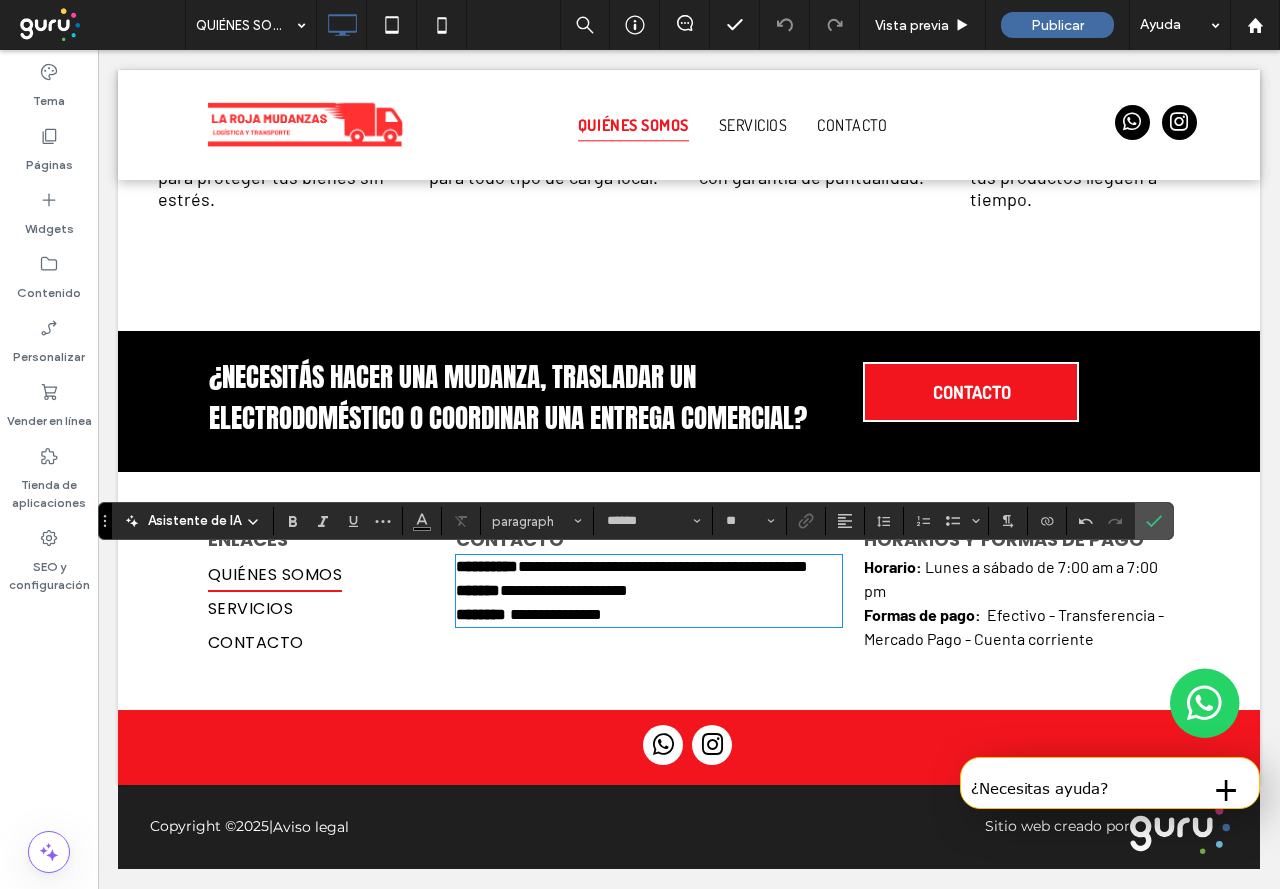 click on "*******" at bounding box center (478, 590) 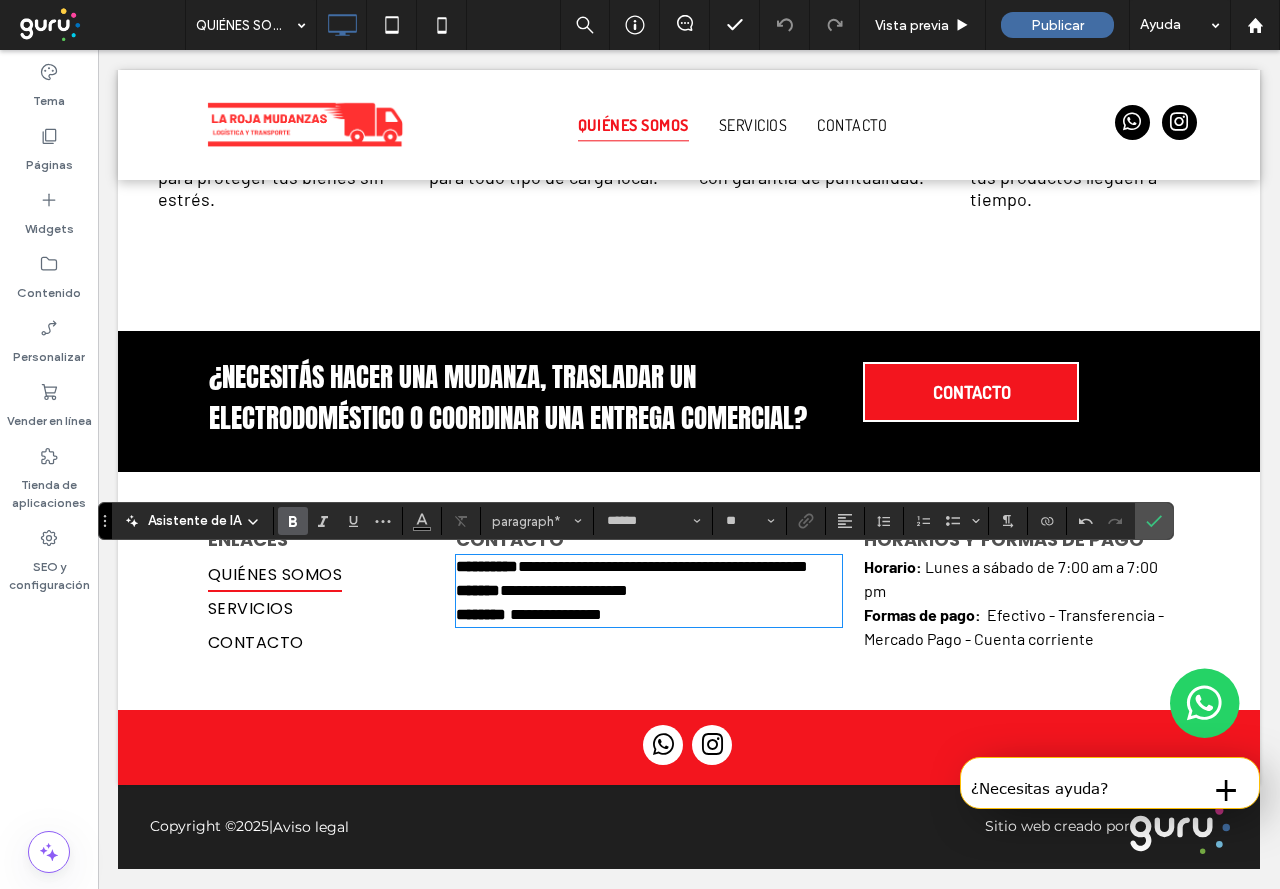 click on "**********" at bounding box center [564, 590] 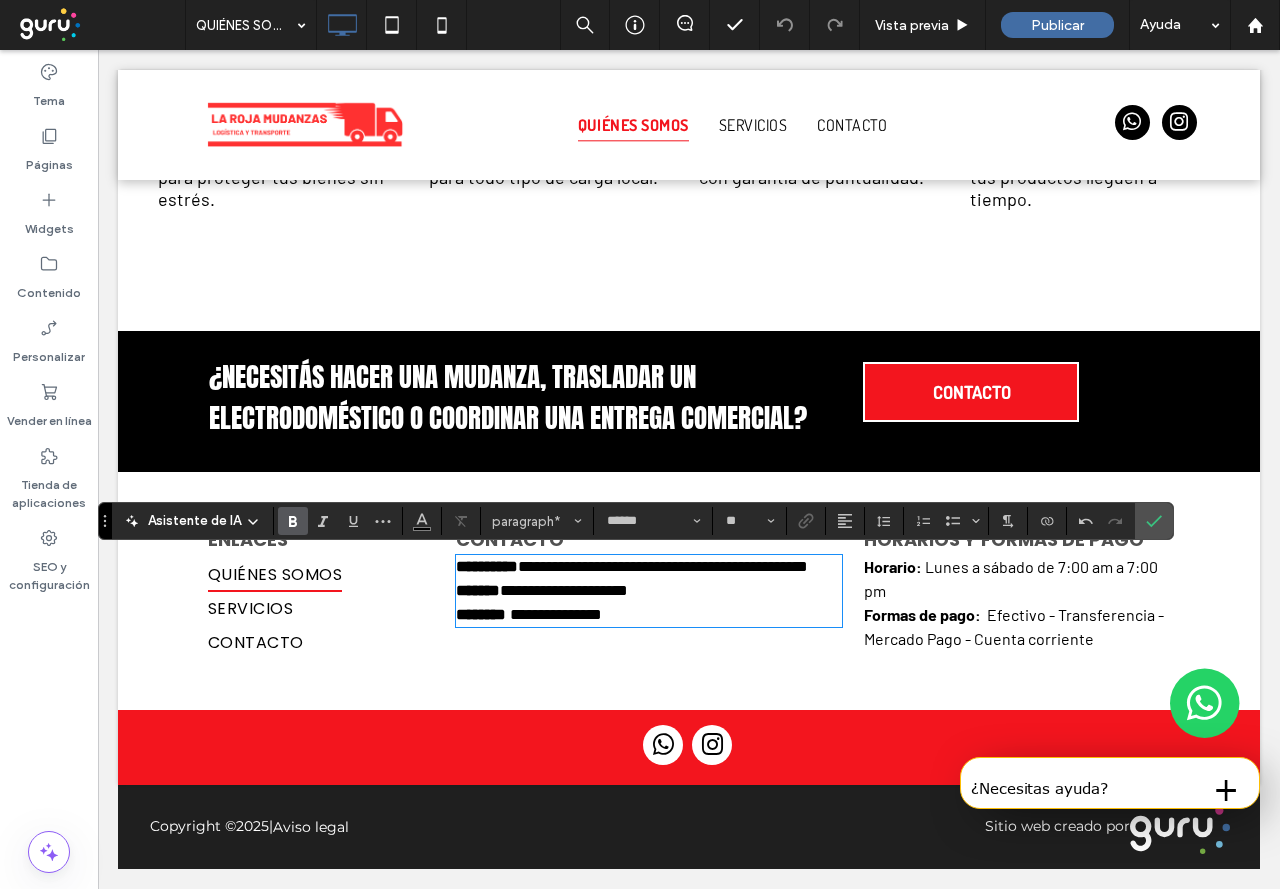 type 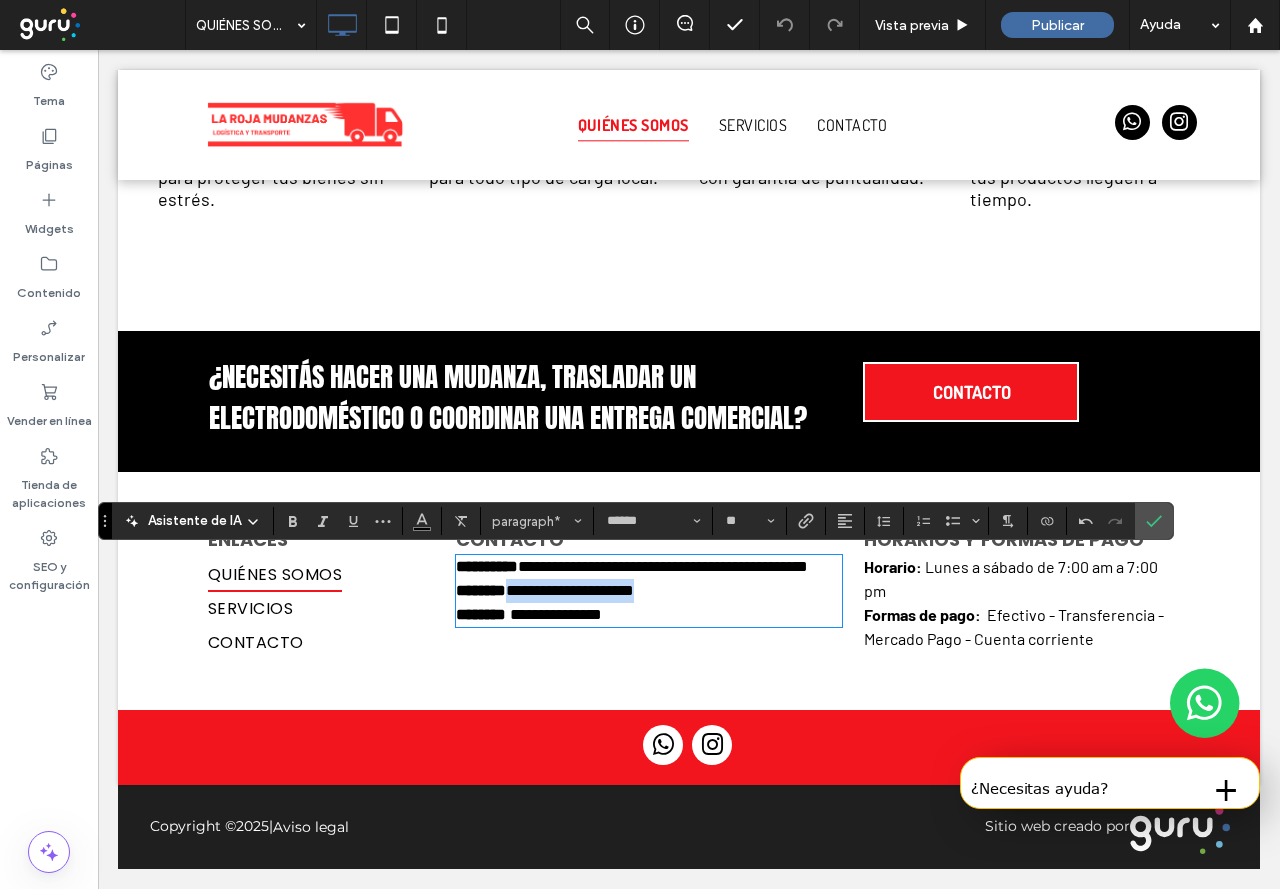 drag, startPoint x: 506, startPoint y: 626, endPoint x: 686, endPoint y: 618, distance: 180.17769 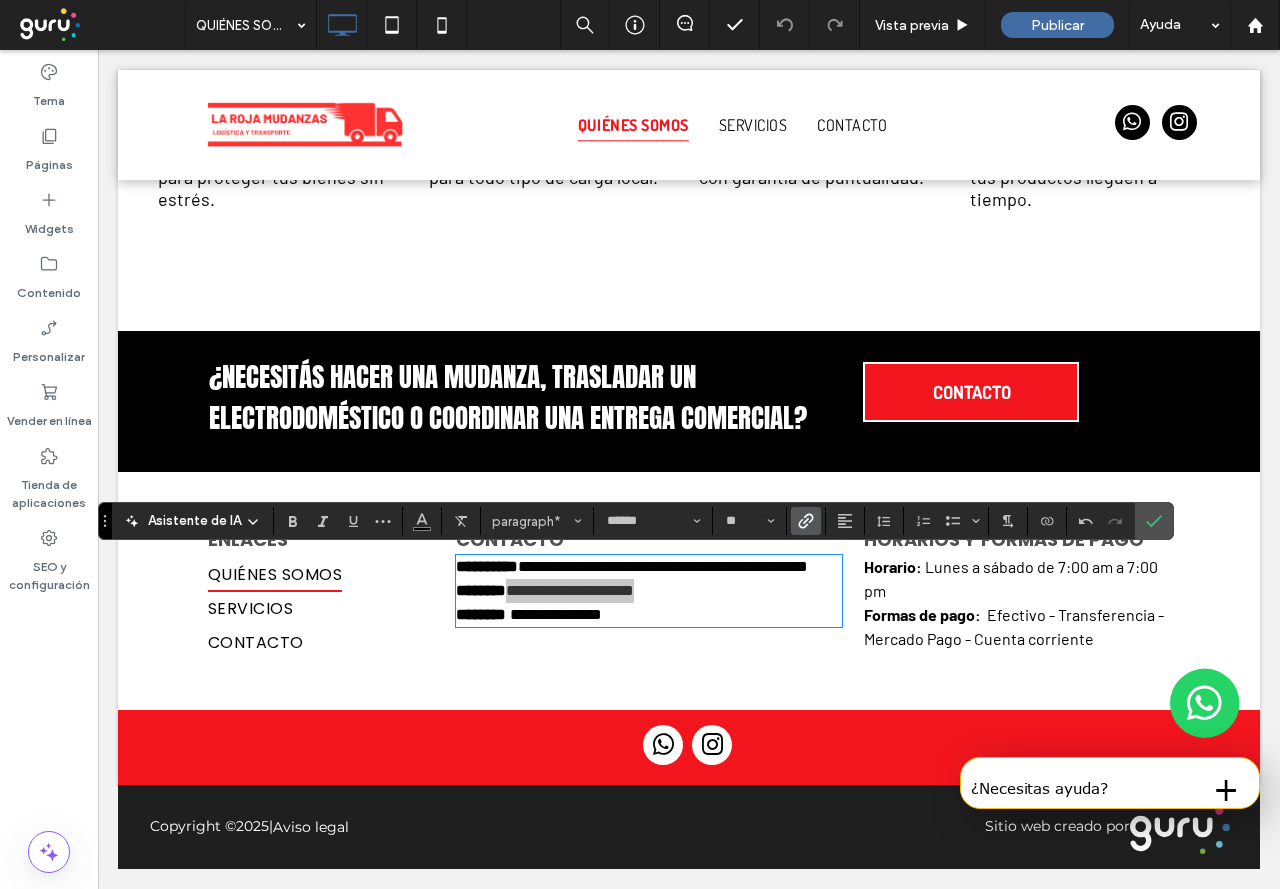 click at bounding box center (806, 521) 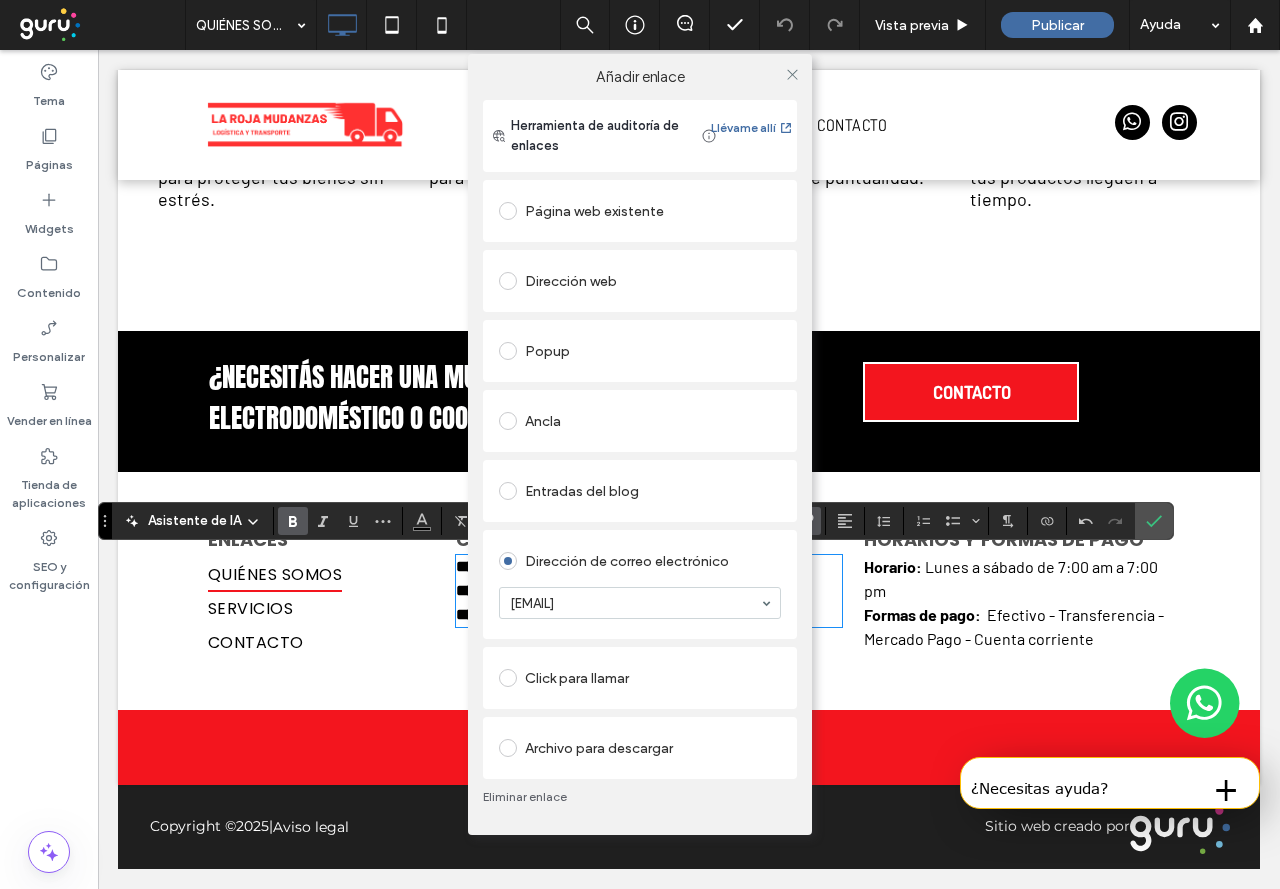 click on "[EMAIL]" at bounding box center (640, 603) 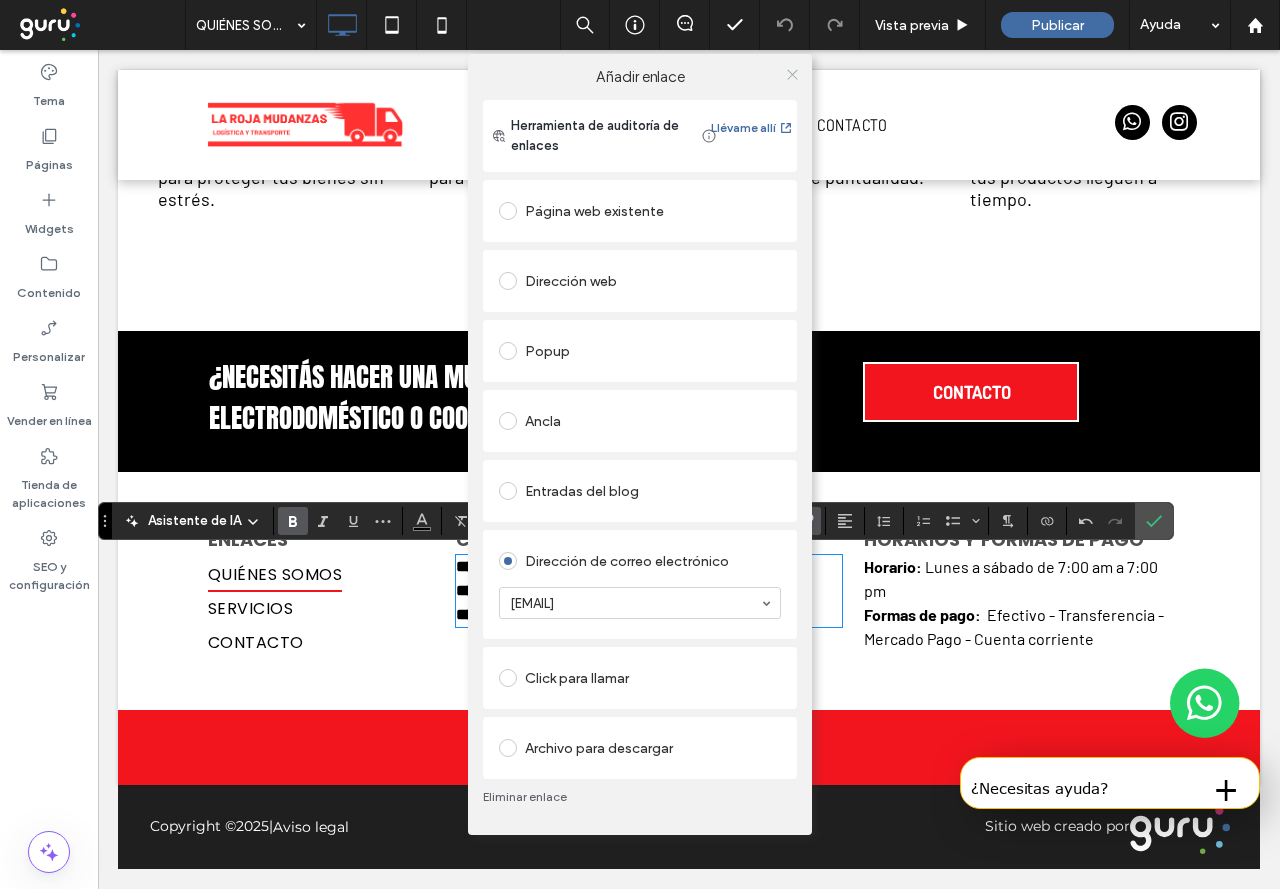 click 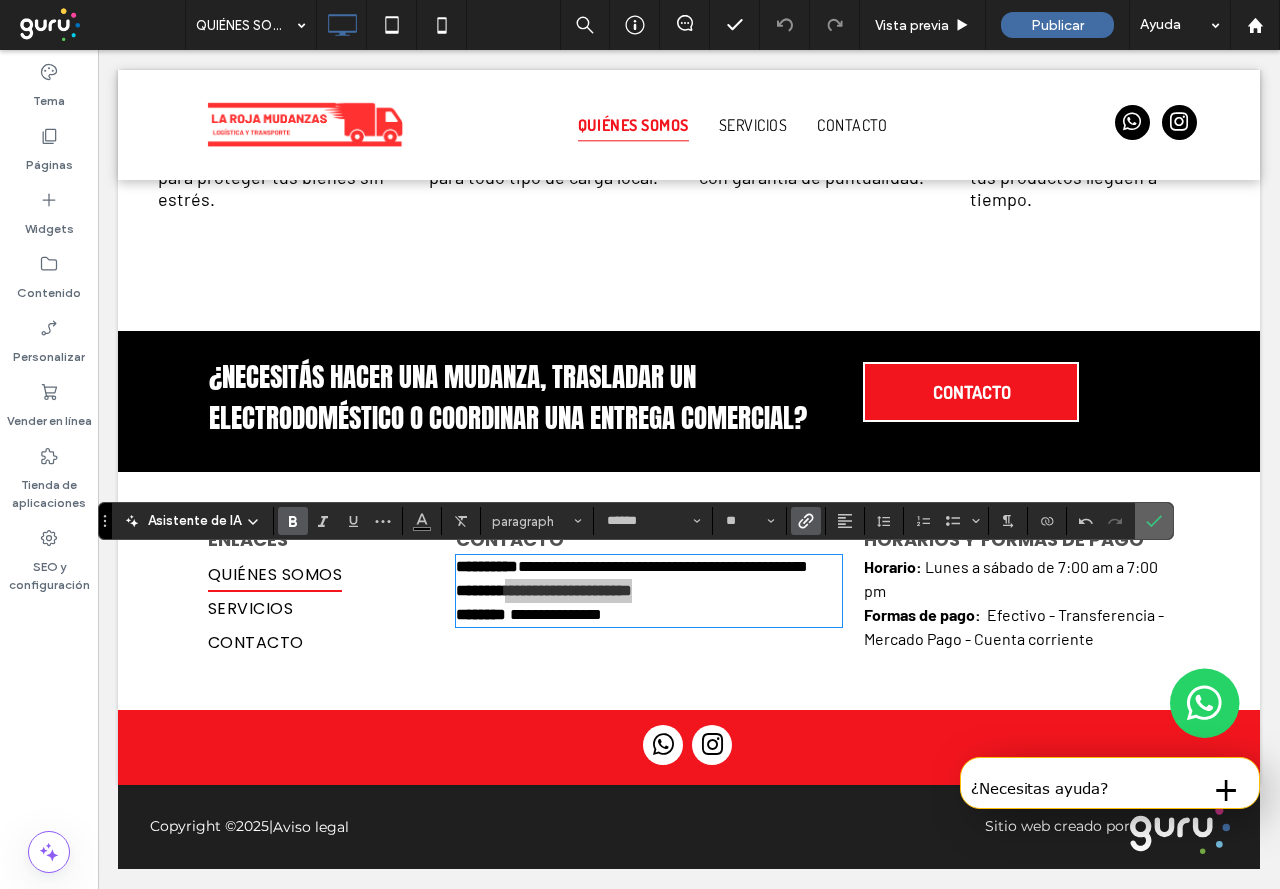 click at bounding box center [1150, 521] 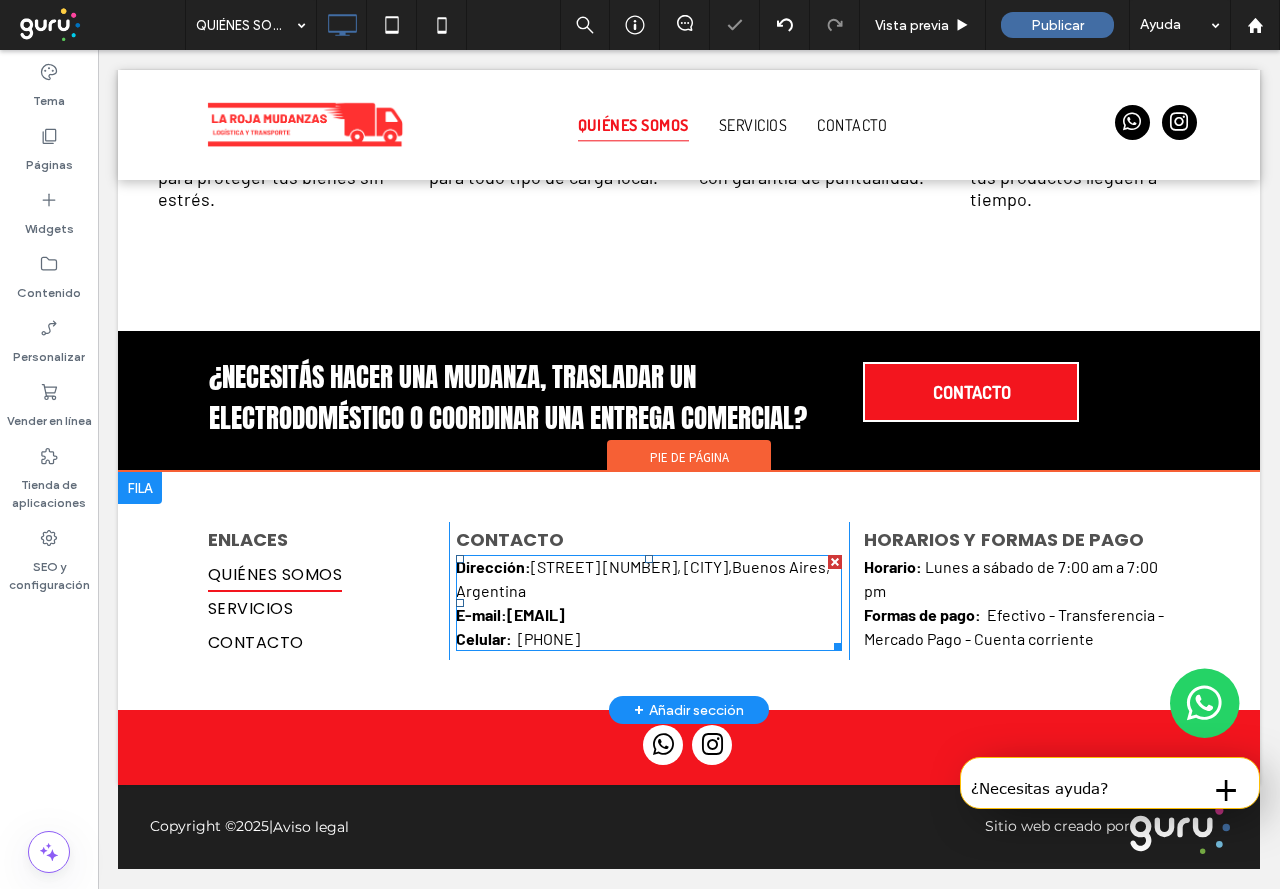click on "[EMAIL]" at bounding box center [536, 614] 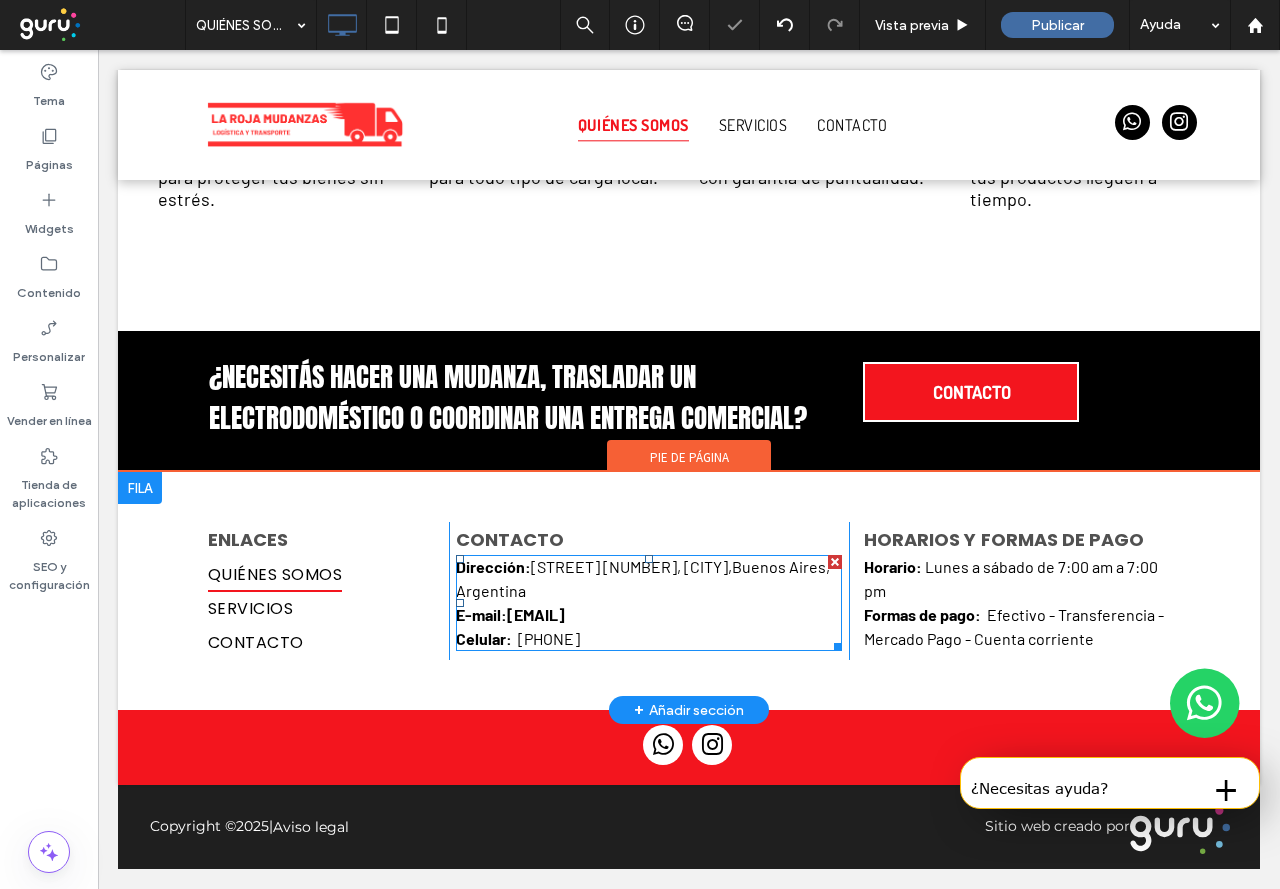 type on "******" 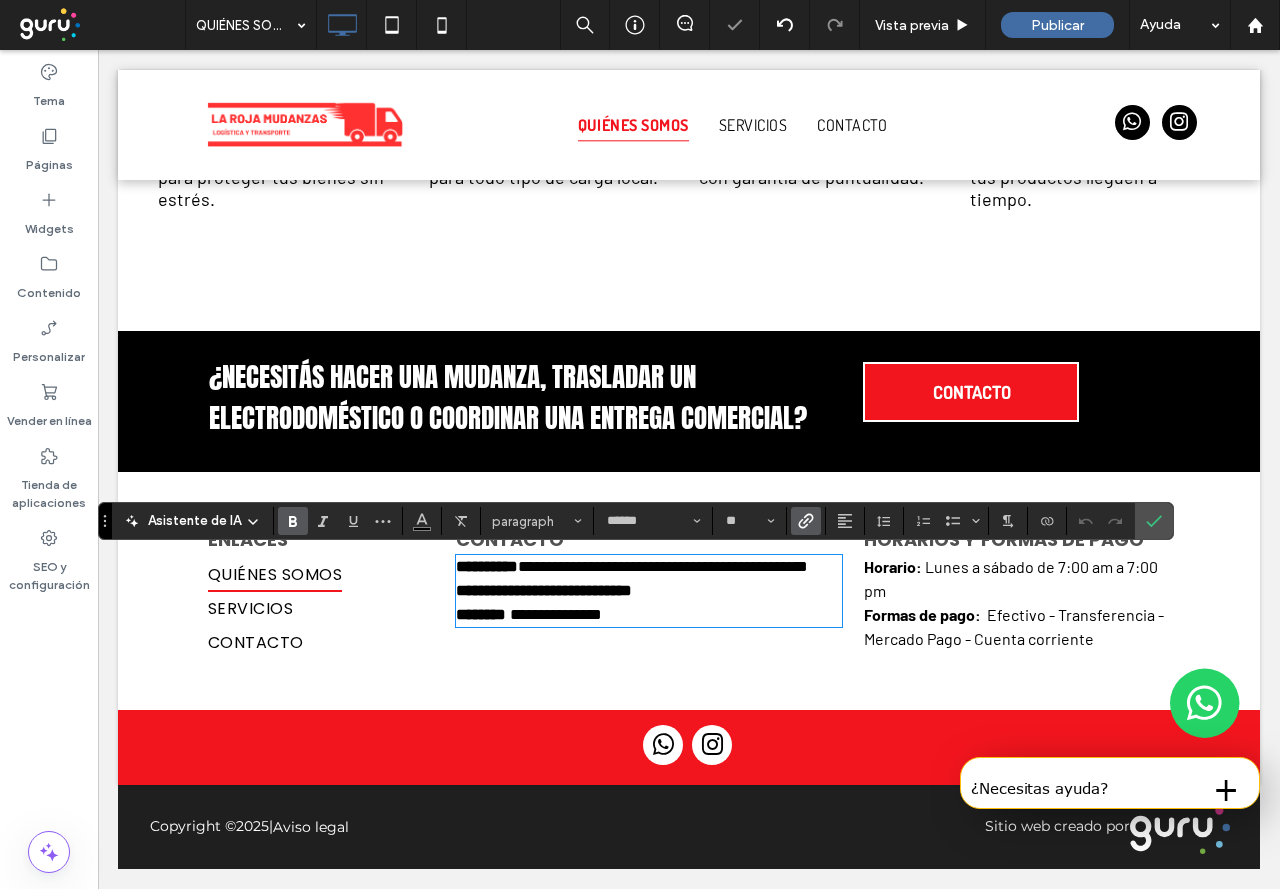 click 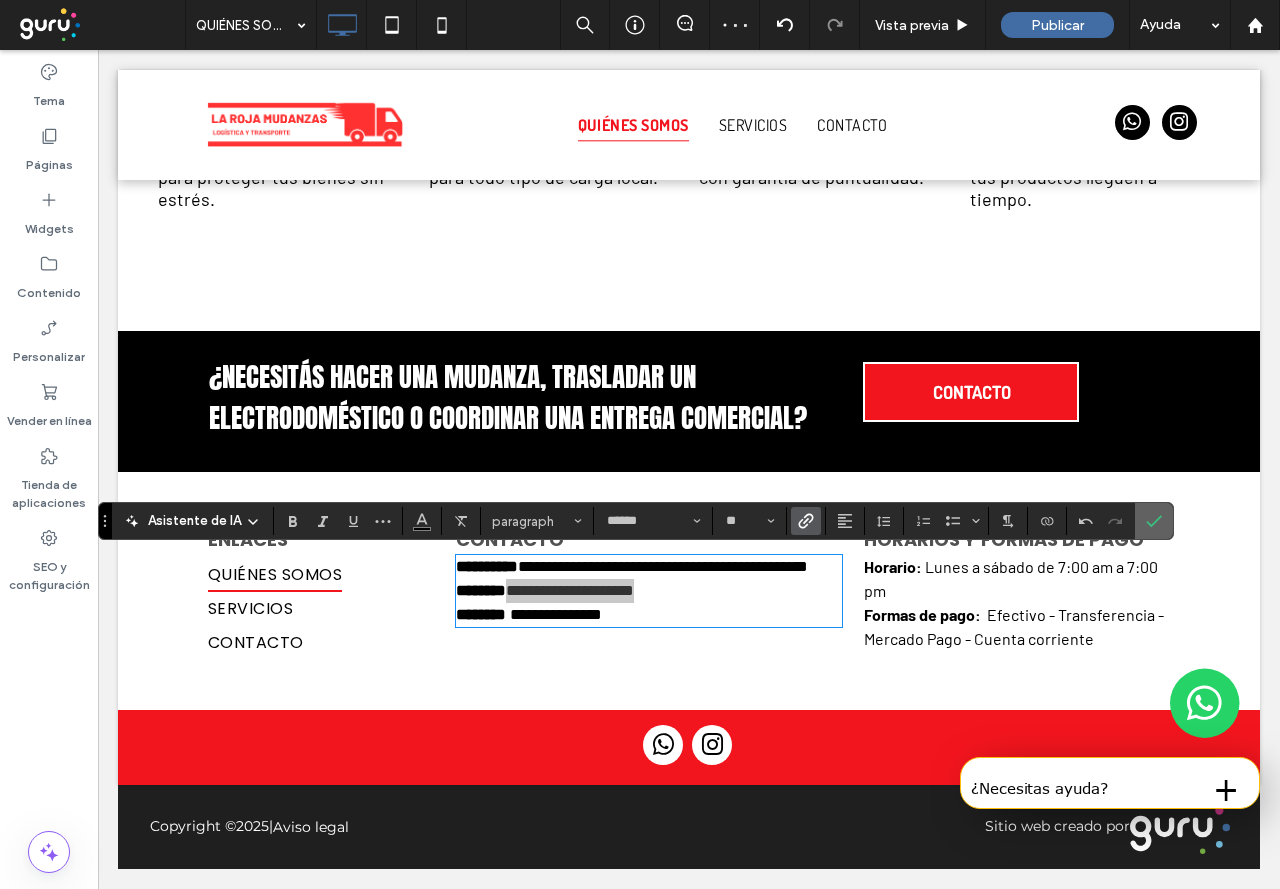 click at bounding box center (1154, 521) 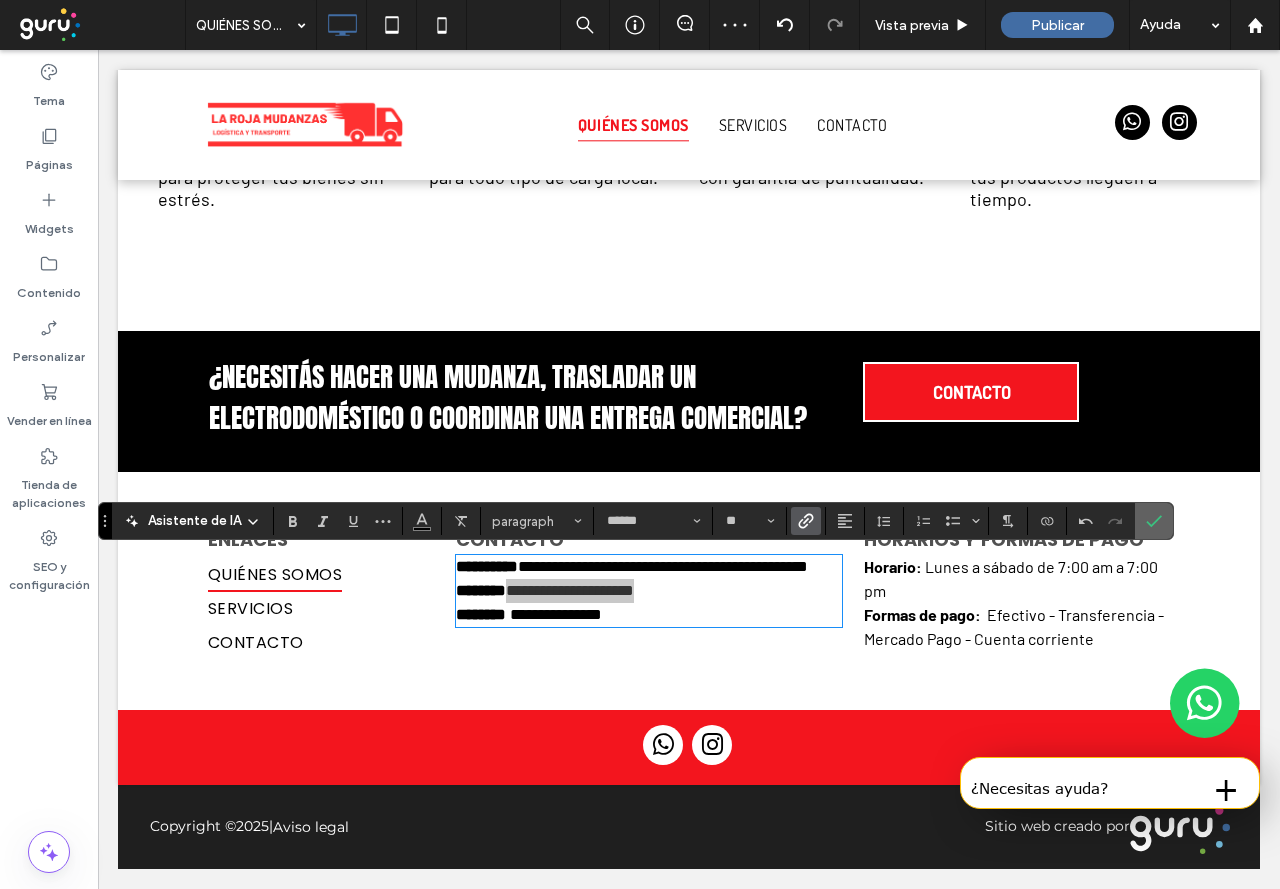 click at bounding box center [1154, 521] 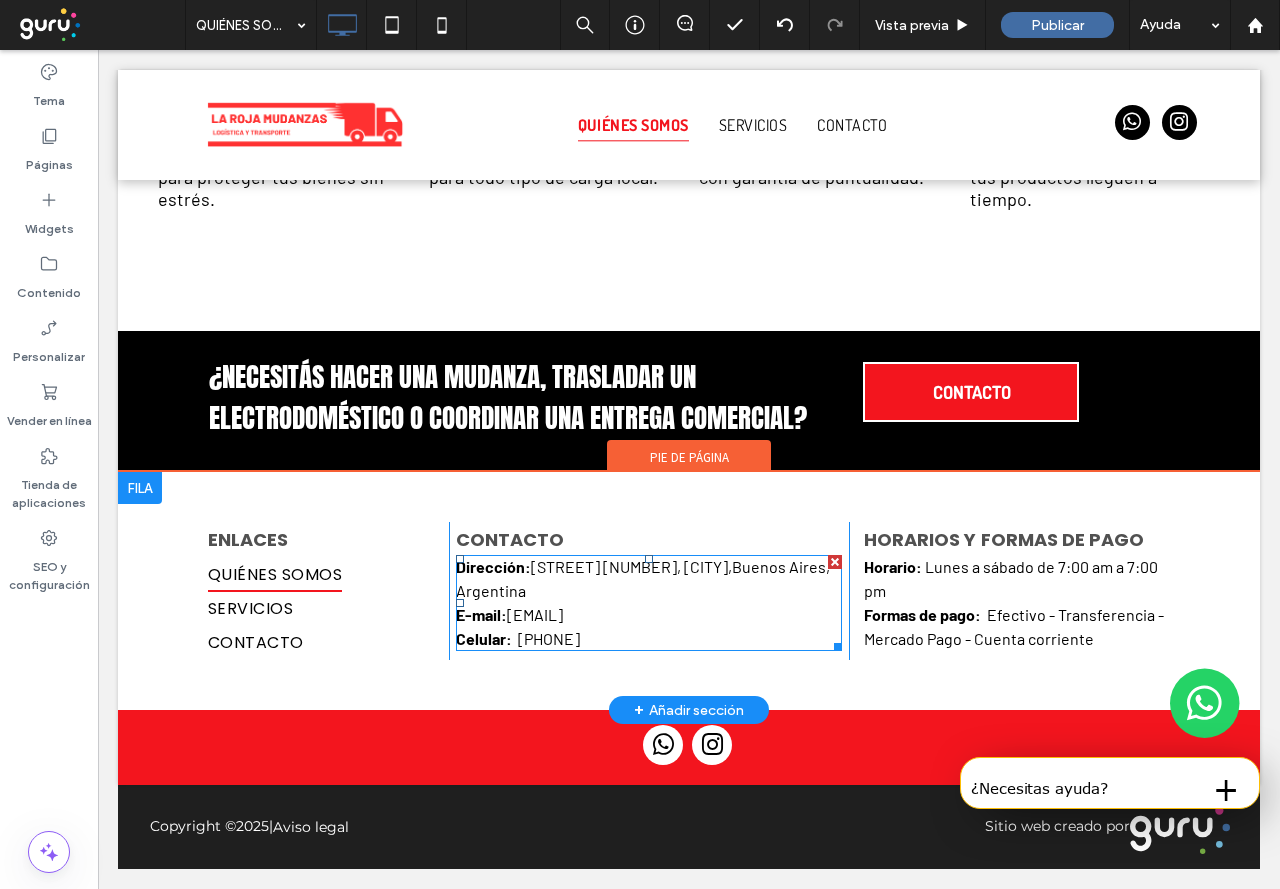 click on "[PHONE]" at bounding box center (549, 638) 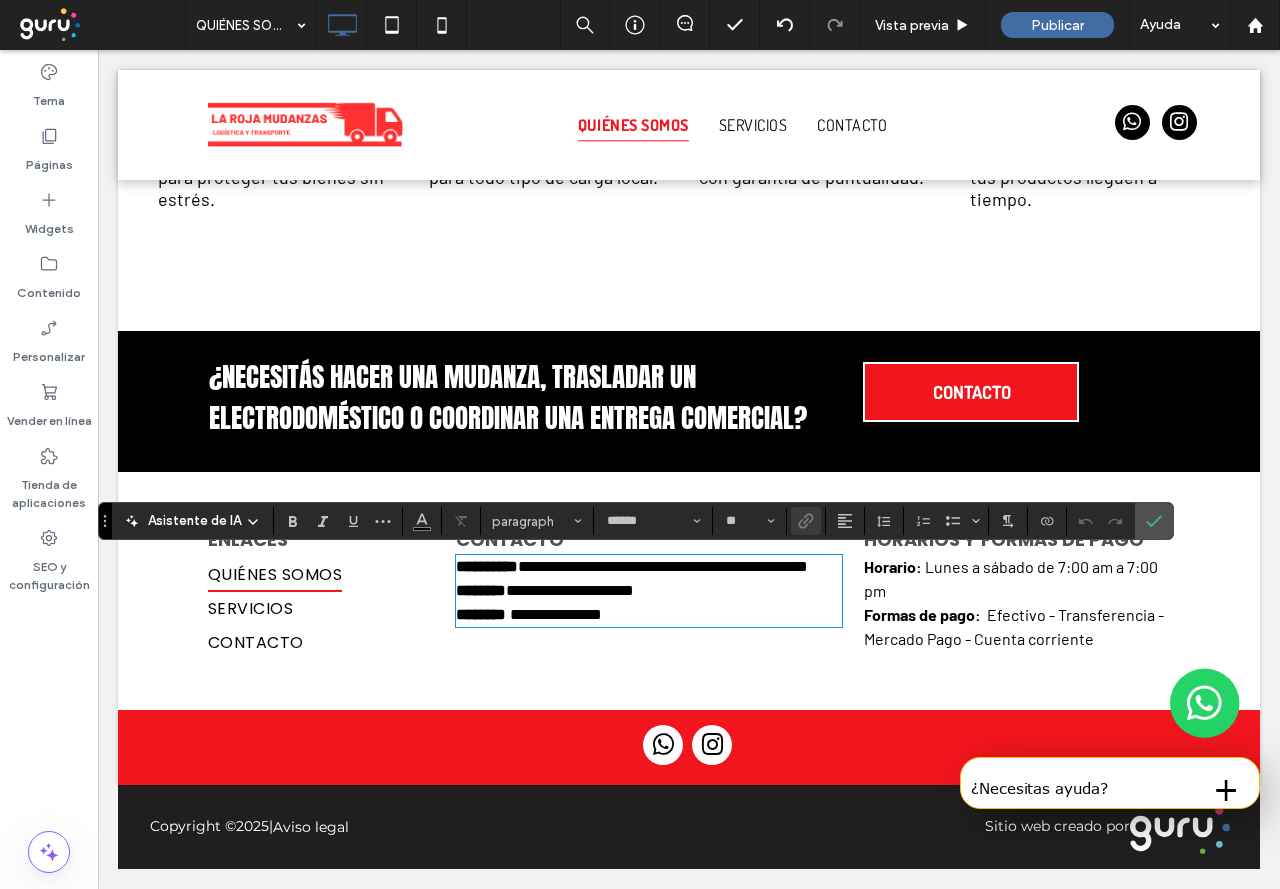 click on "**********" at bounding box center (562, 614) 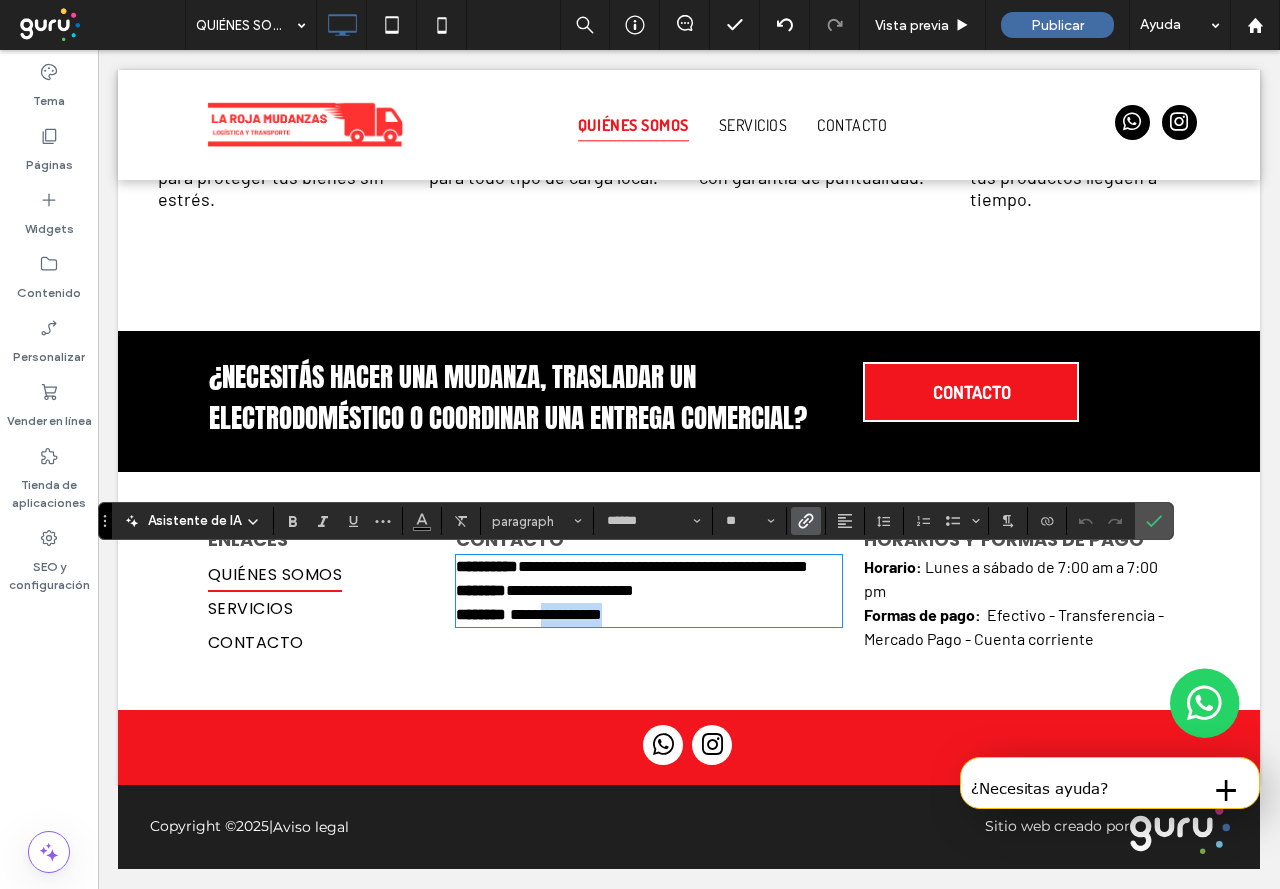 drag, startPoint x: 545, startPoint y: 633, endPoint x: 628, endPoint y: 629, distance: 83.09633 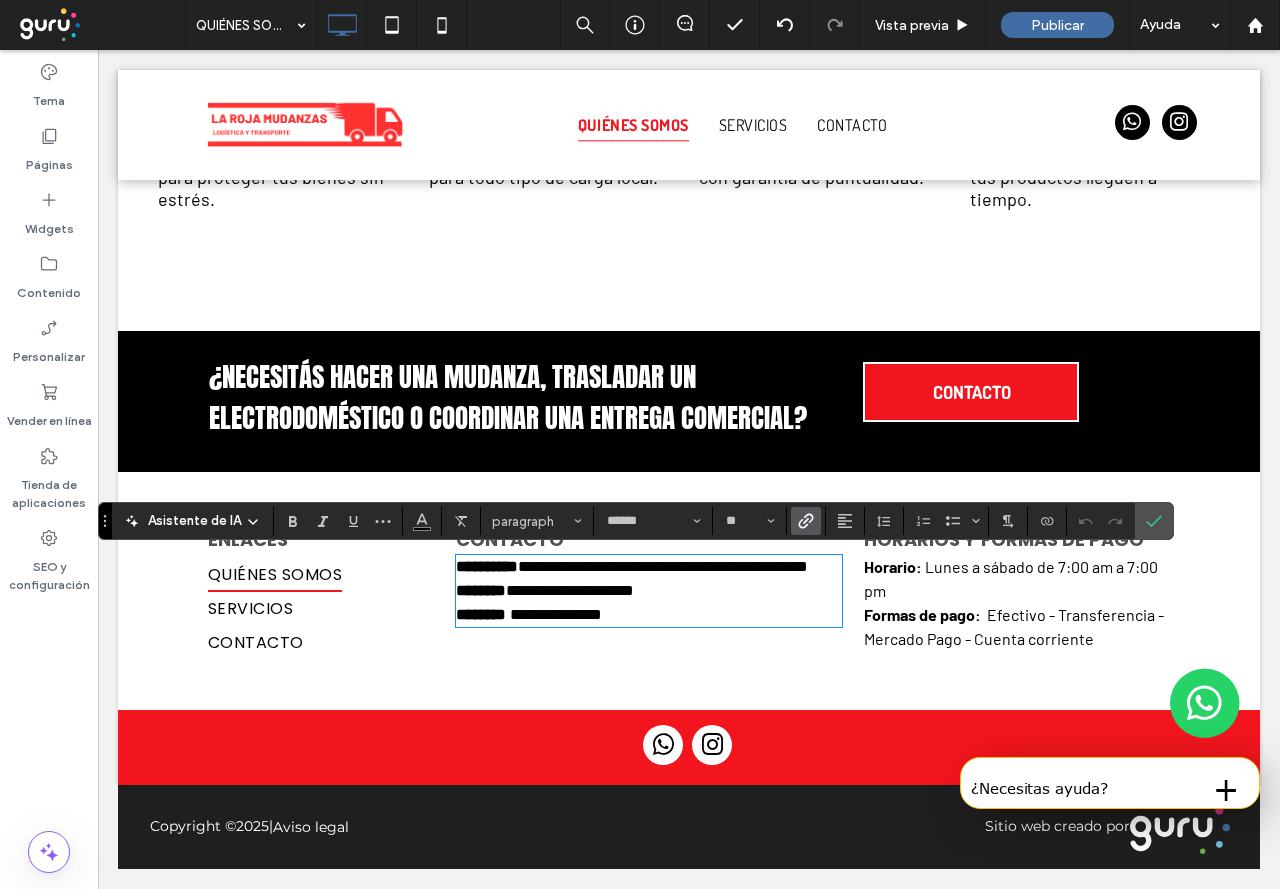scroll, scrollTop: 0, scrollLeft: 0, axis: both 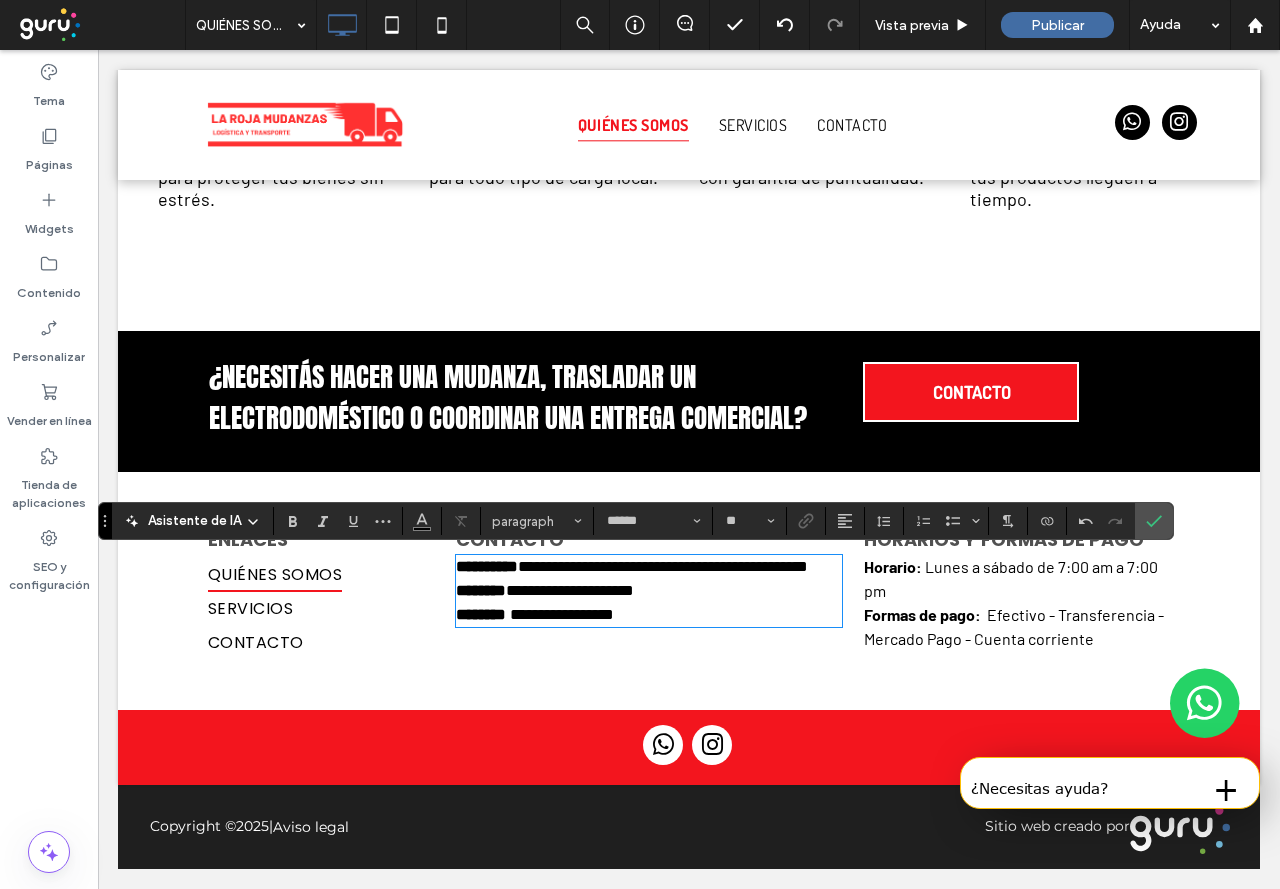 click on "**********" at bounding box center (568, 614) 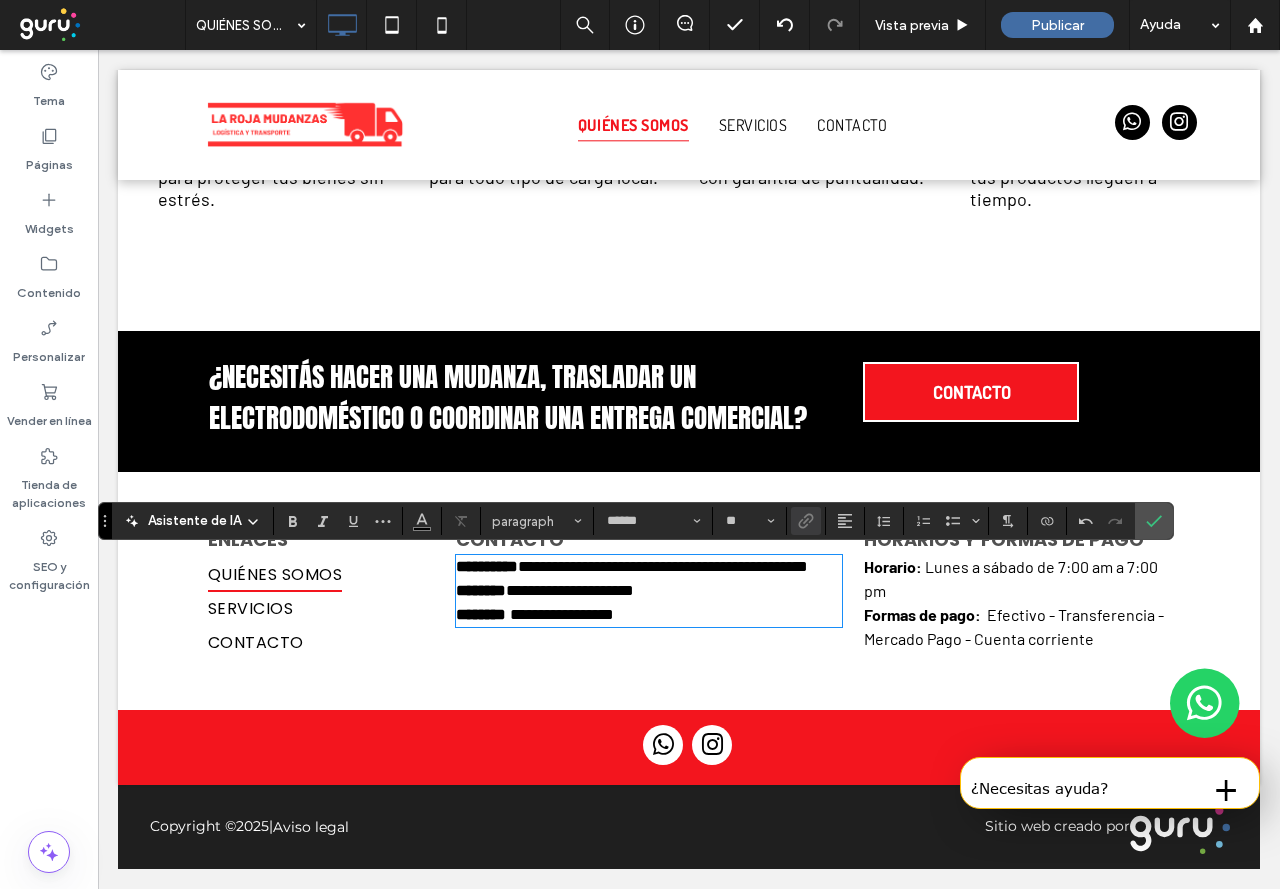 type 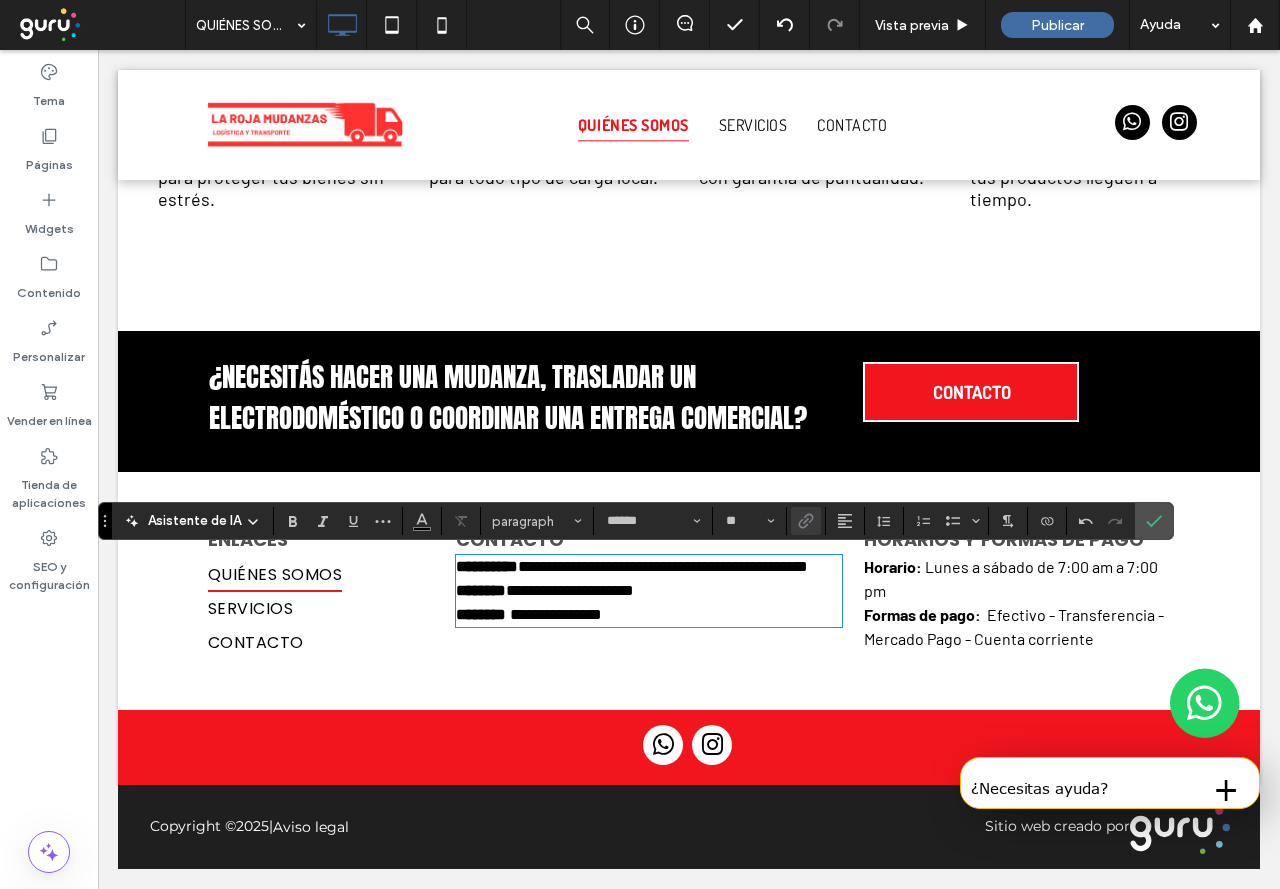 click on "**********" at bounding box center (649, 615) 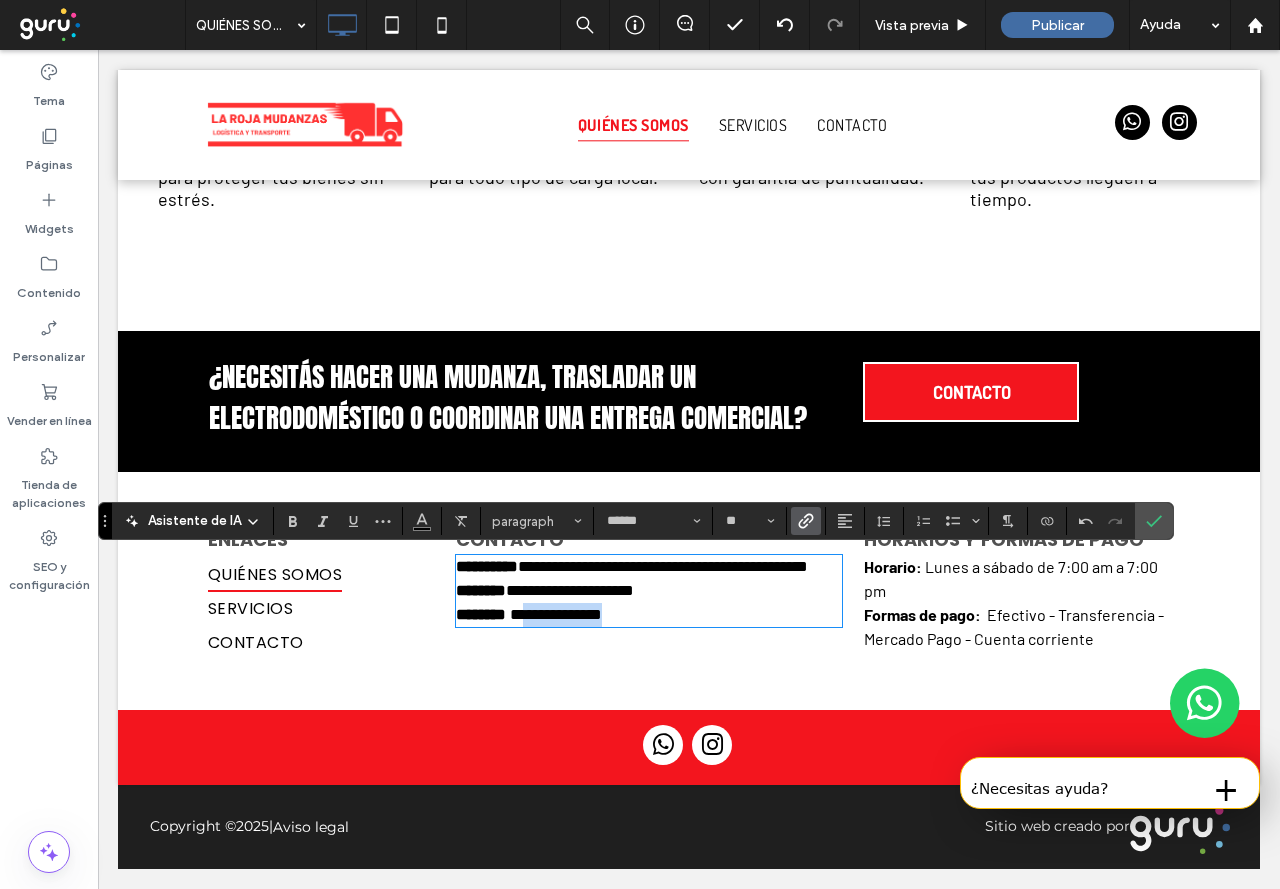 drag, startPoint x: 624, startPoint y: 642, endPoint x: 516, endPoint y: 644, distance: 108.01852 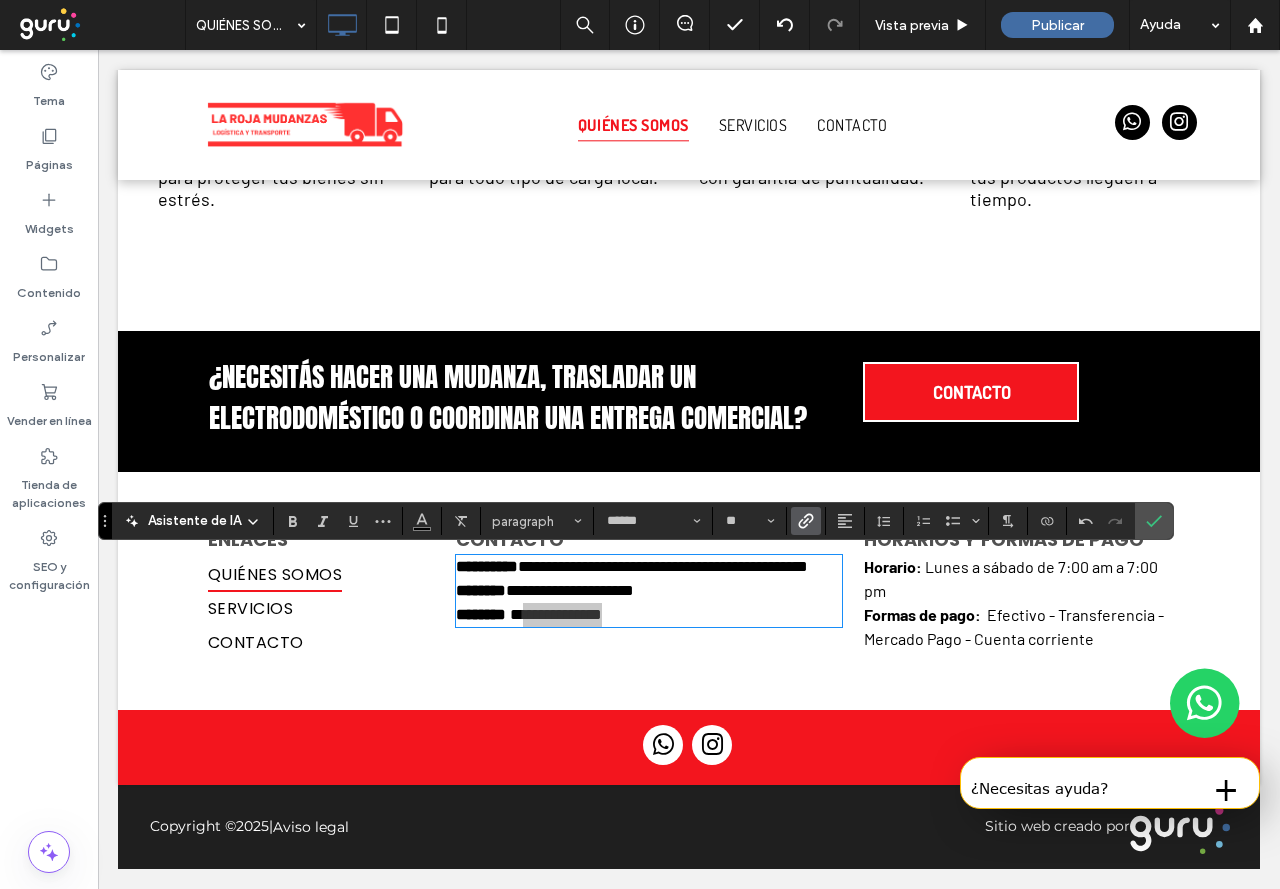 click at bounding box center (806, 521) 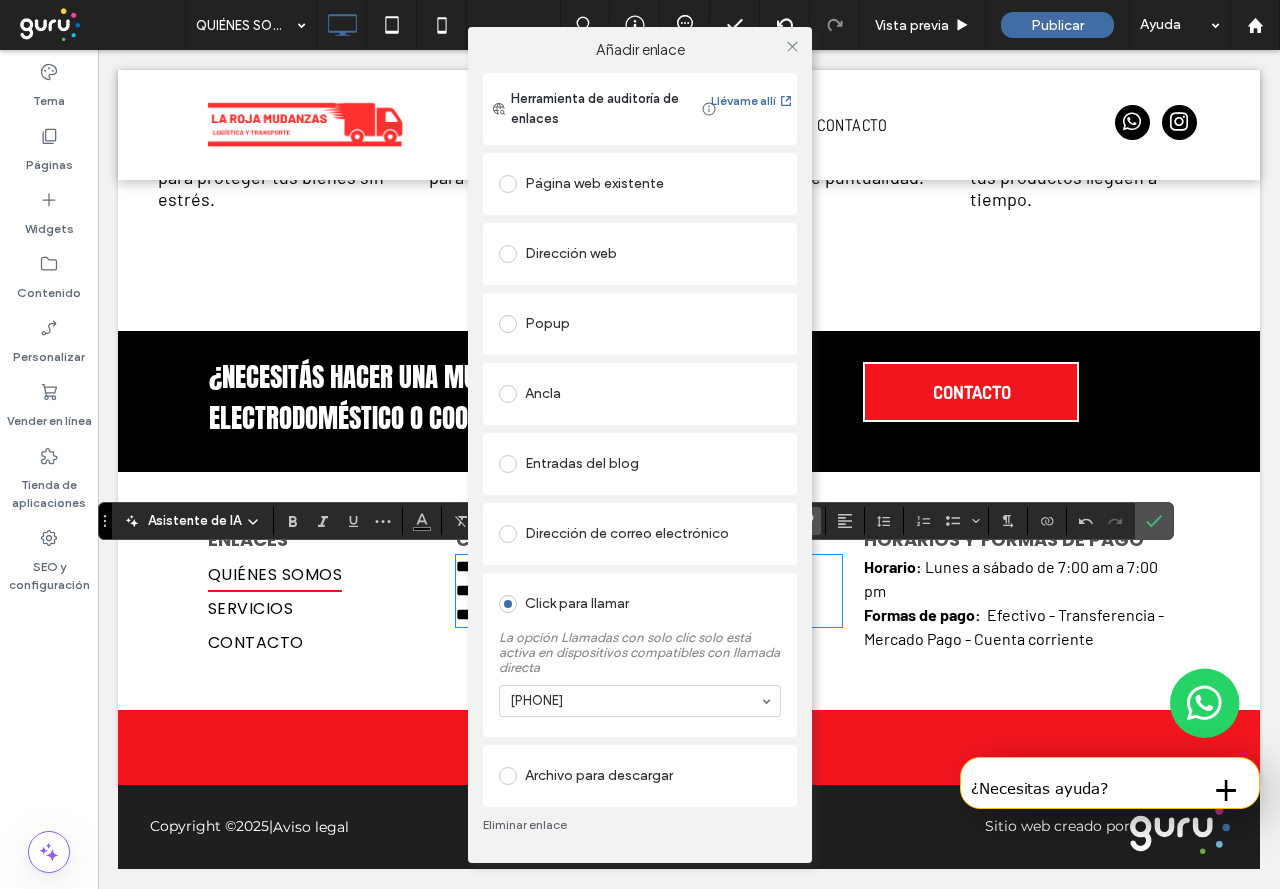 click on "[PHONE]" at bounding box center [640, 701] 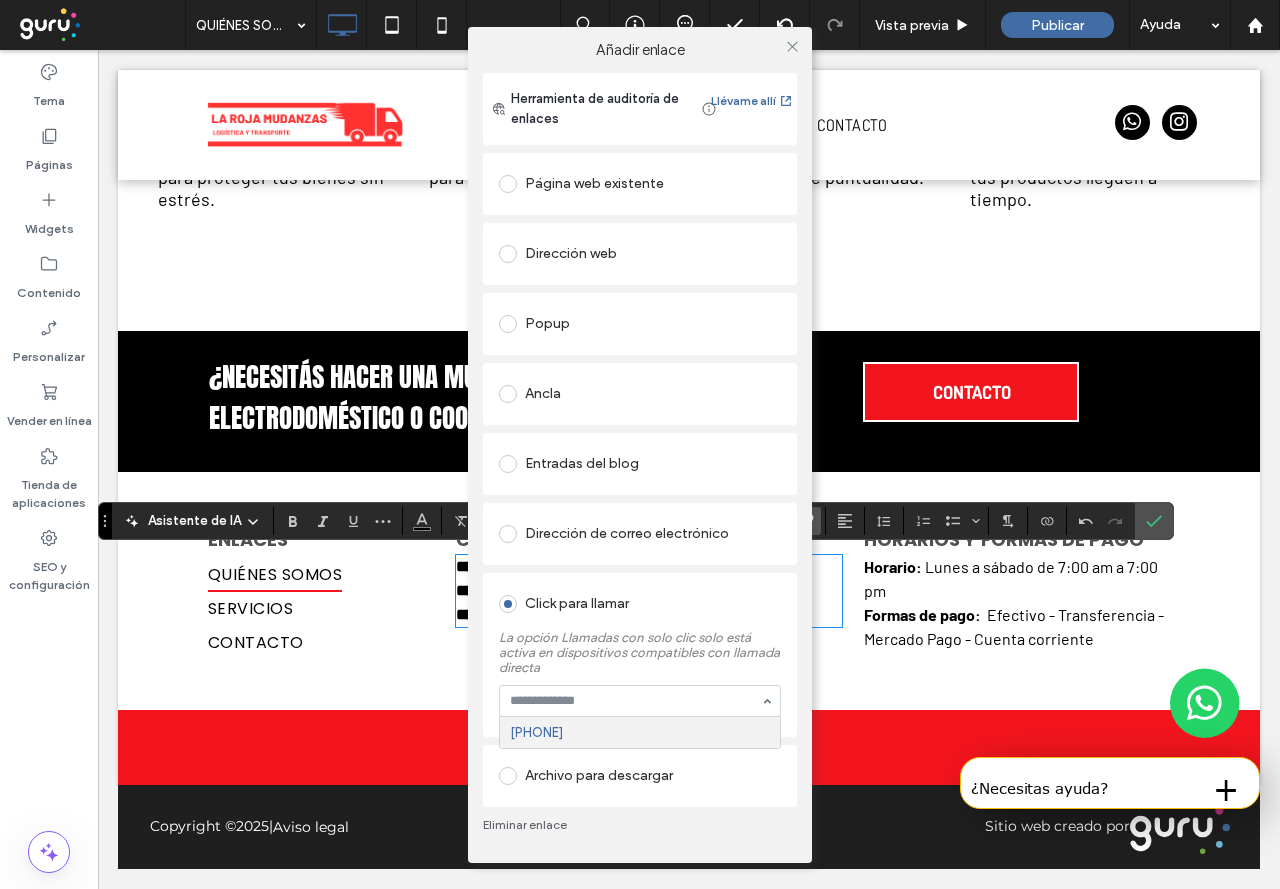 paste on "**********" 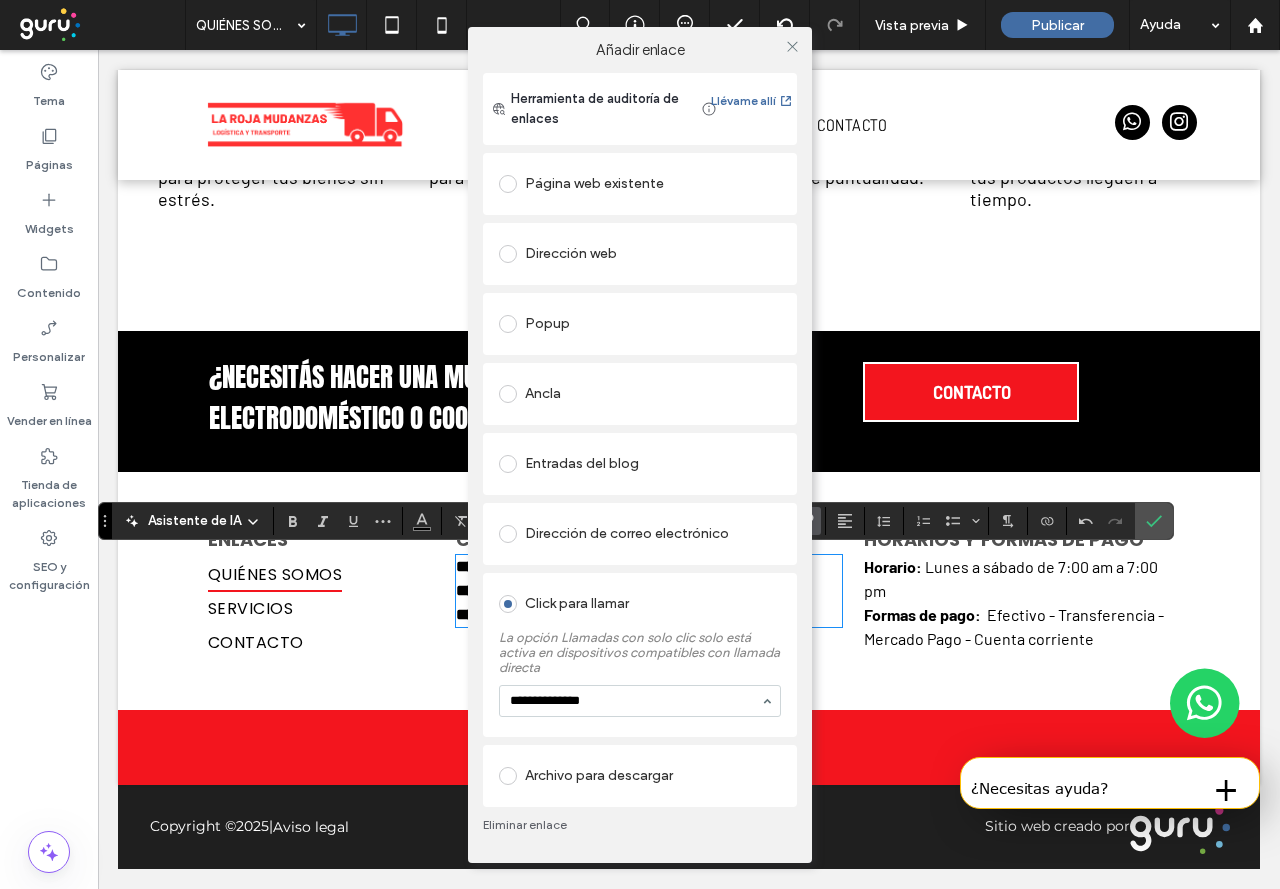click on "**********" at bounding box center [635, 701] 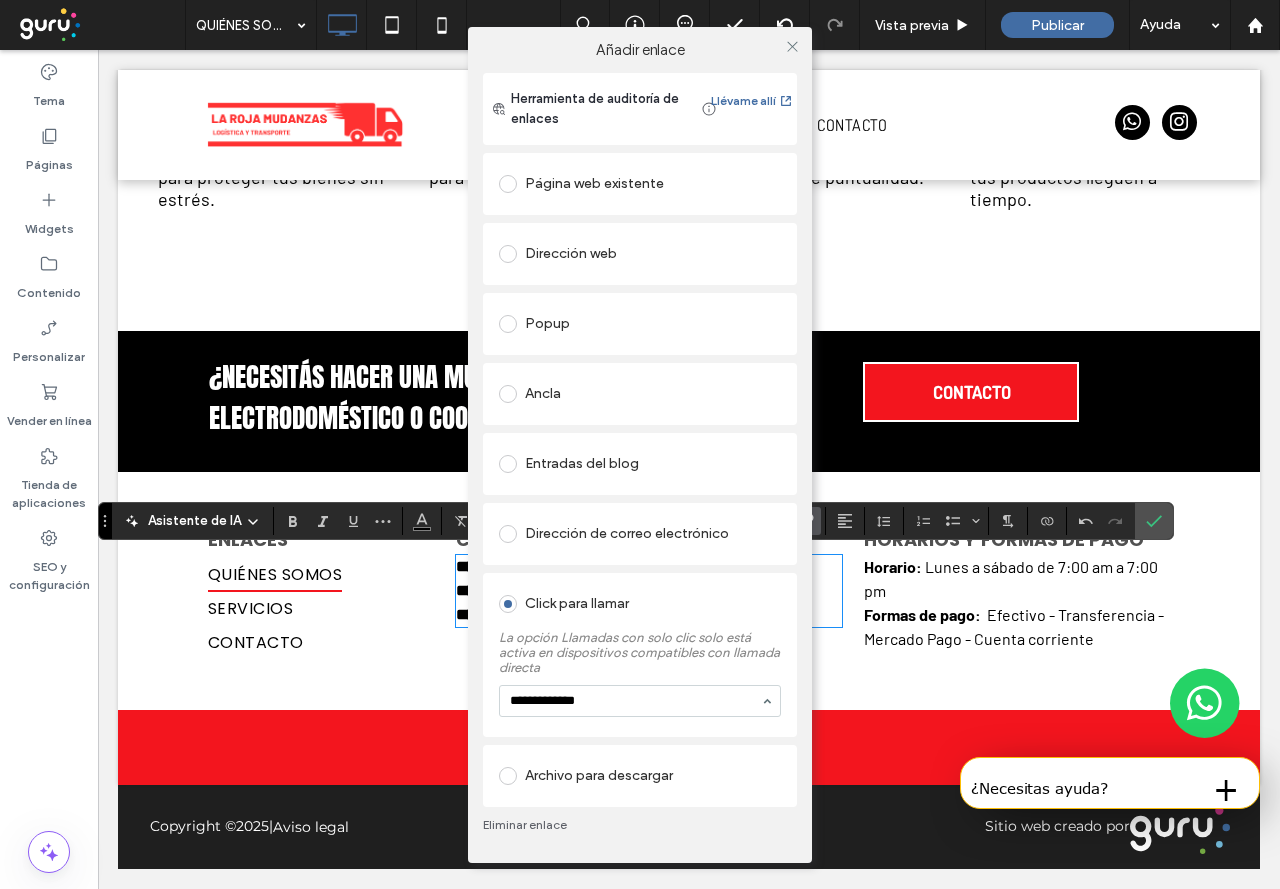 type on "**********" 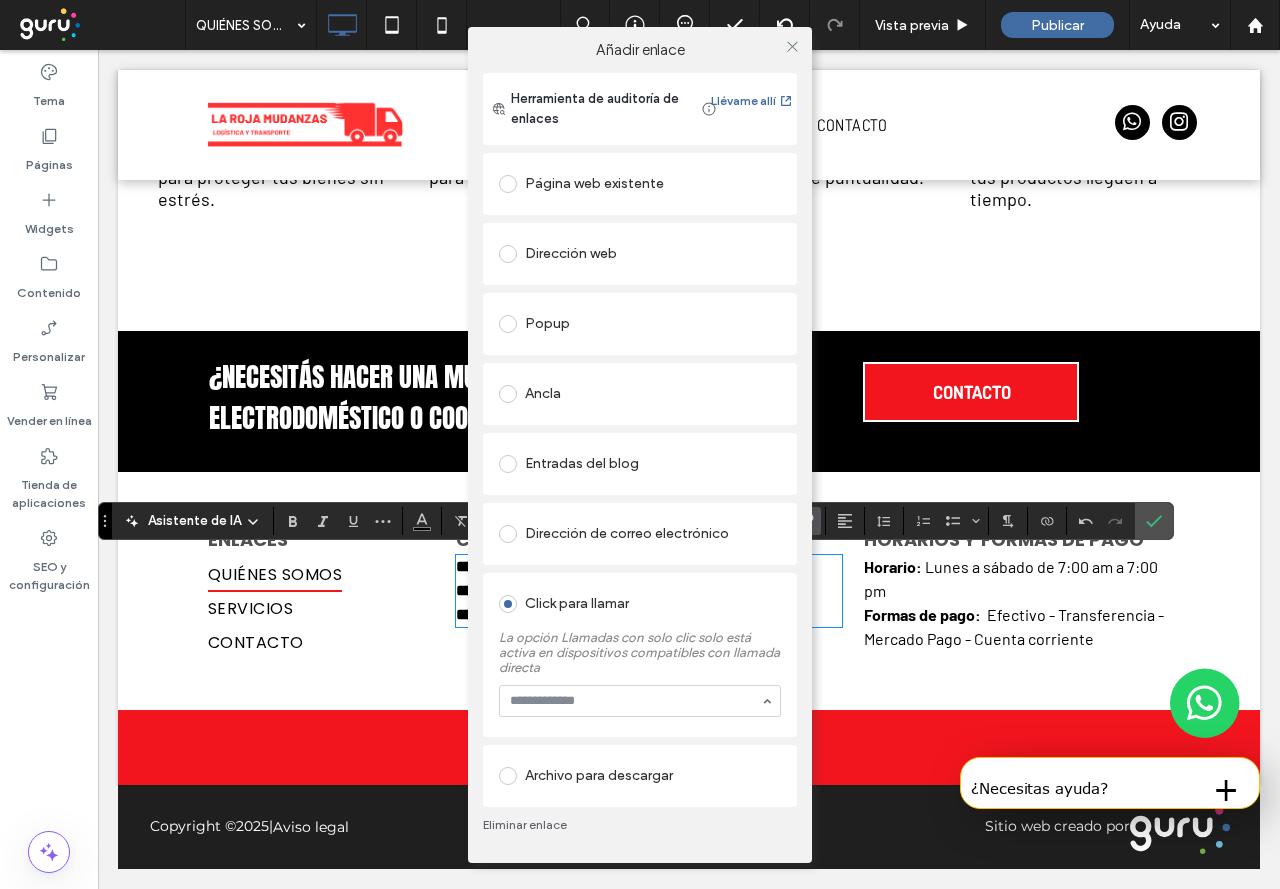 click on "Click para llamar" at bounding box center (640, 604) 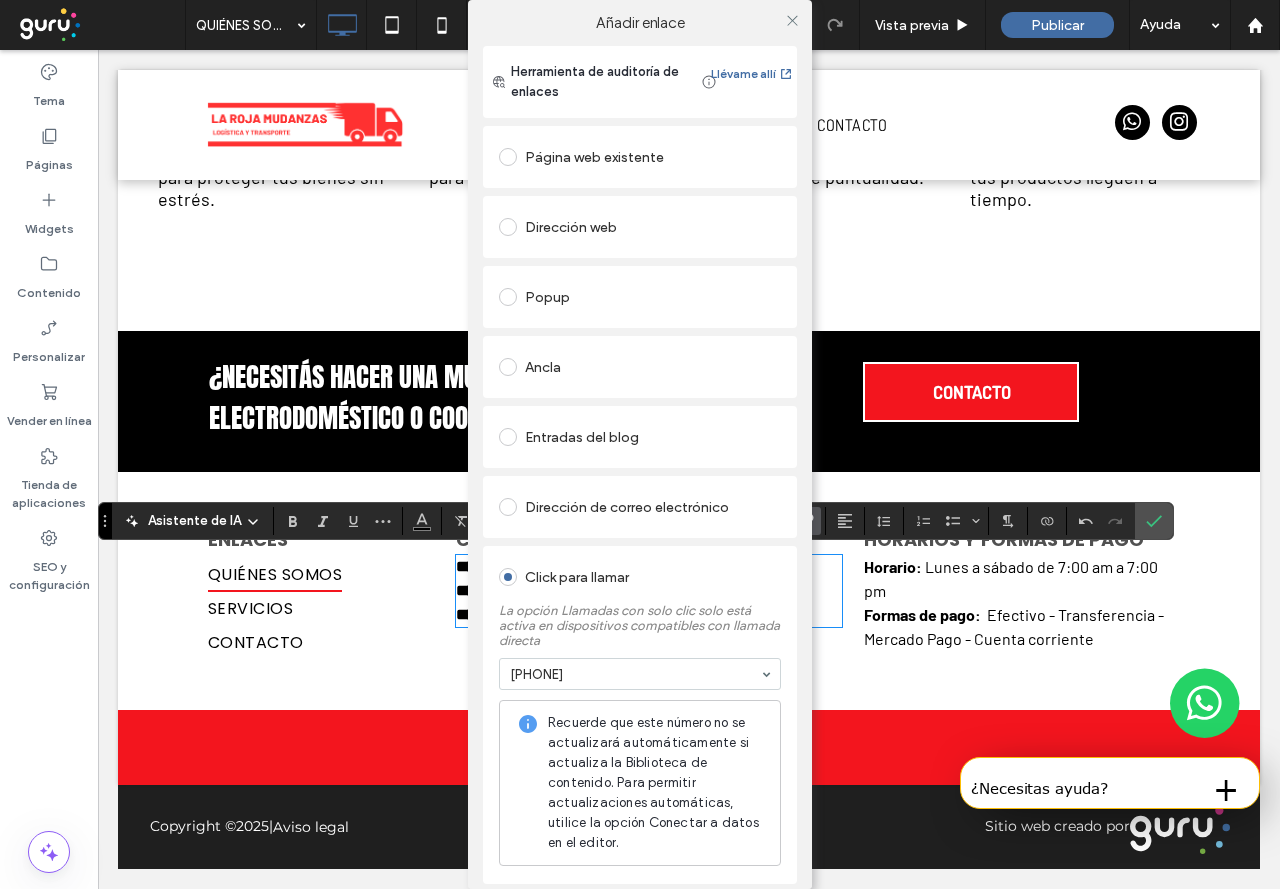 click at bounding box center (792, 20) 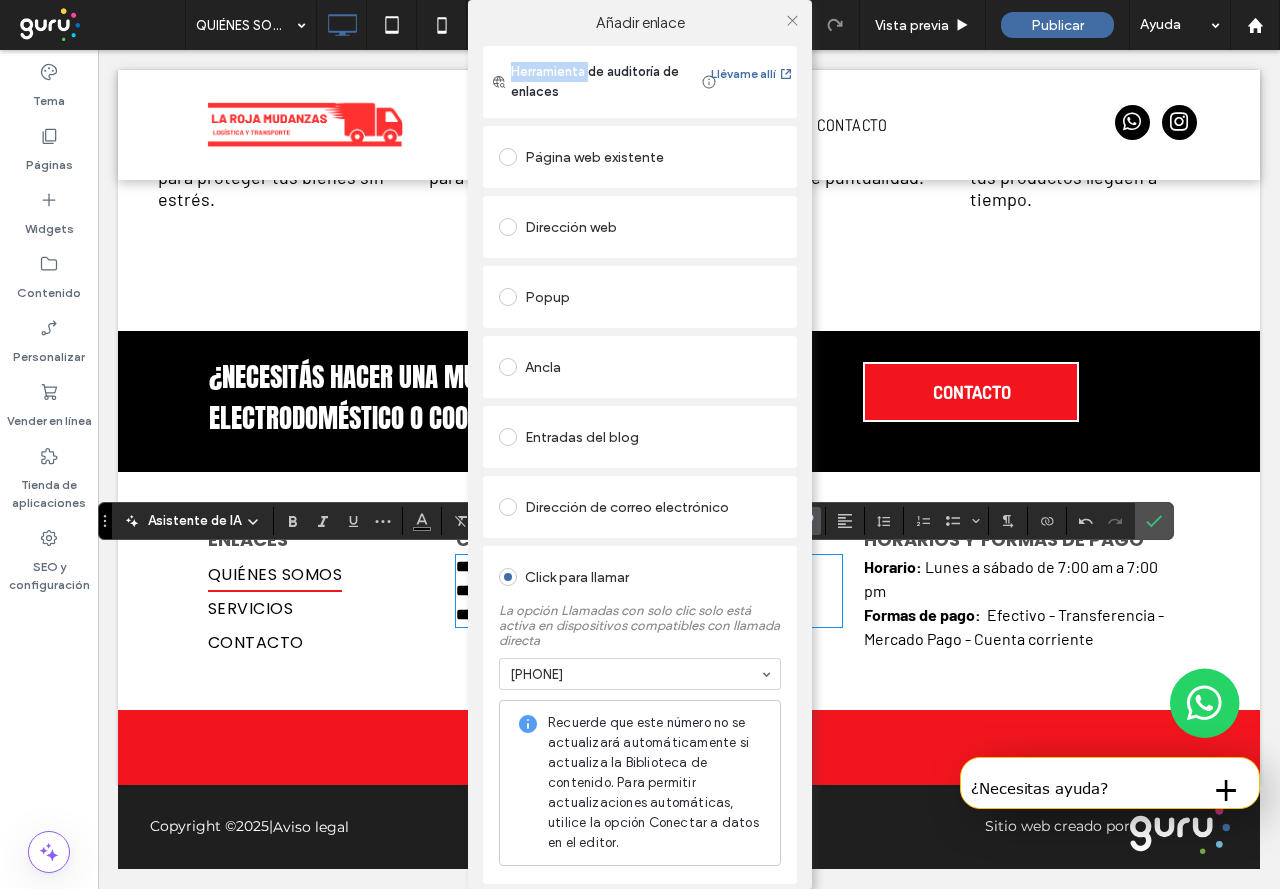 click at bounding box center [792, 20] 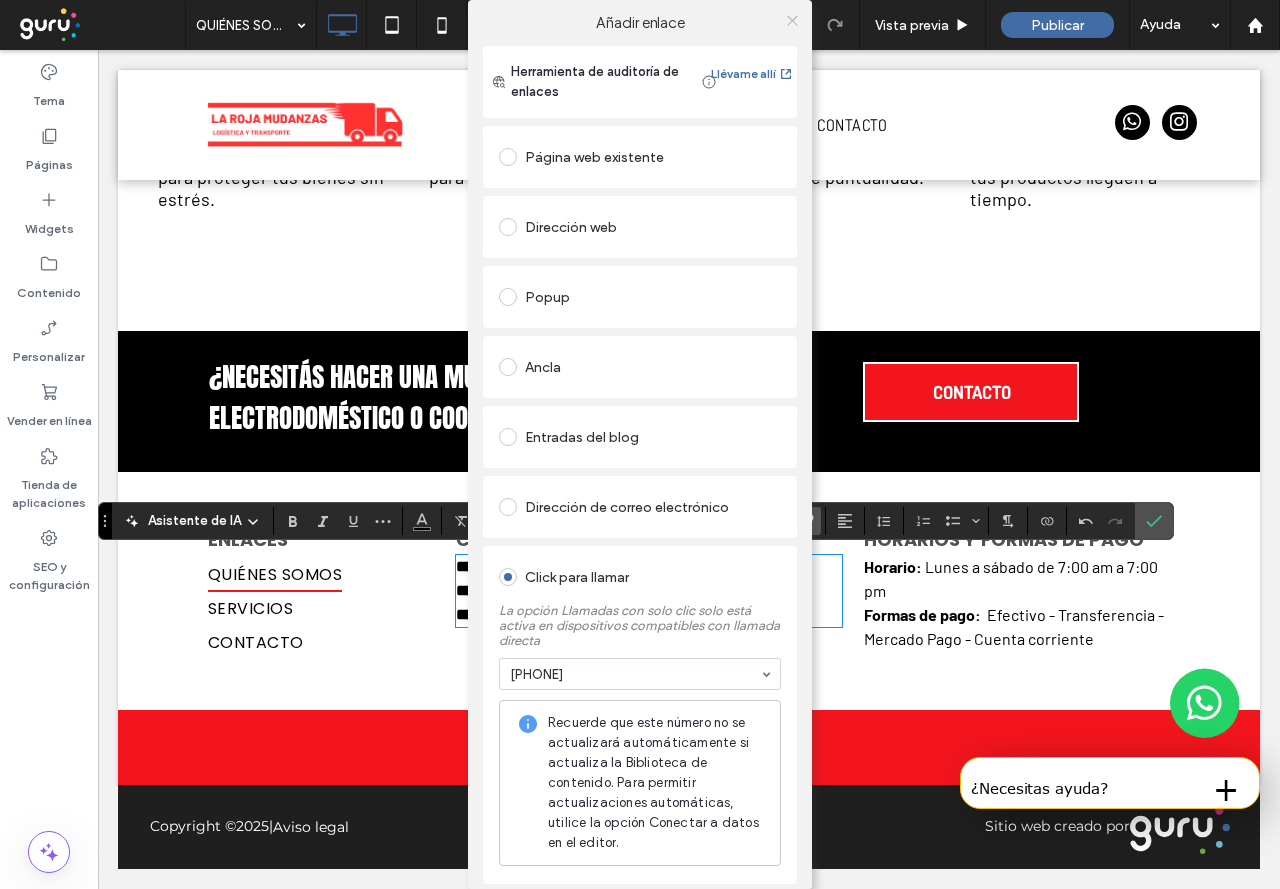 click at bounding box center [792, 20] 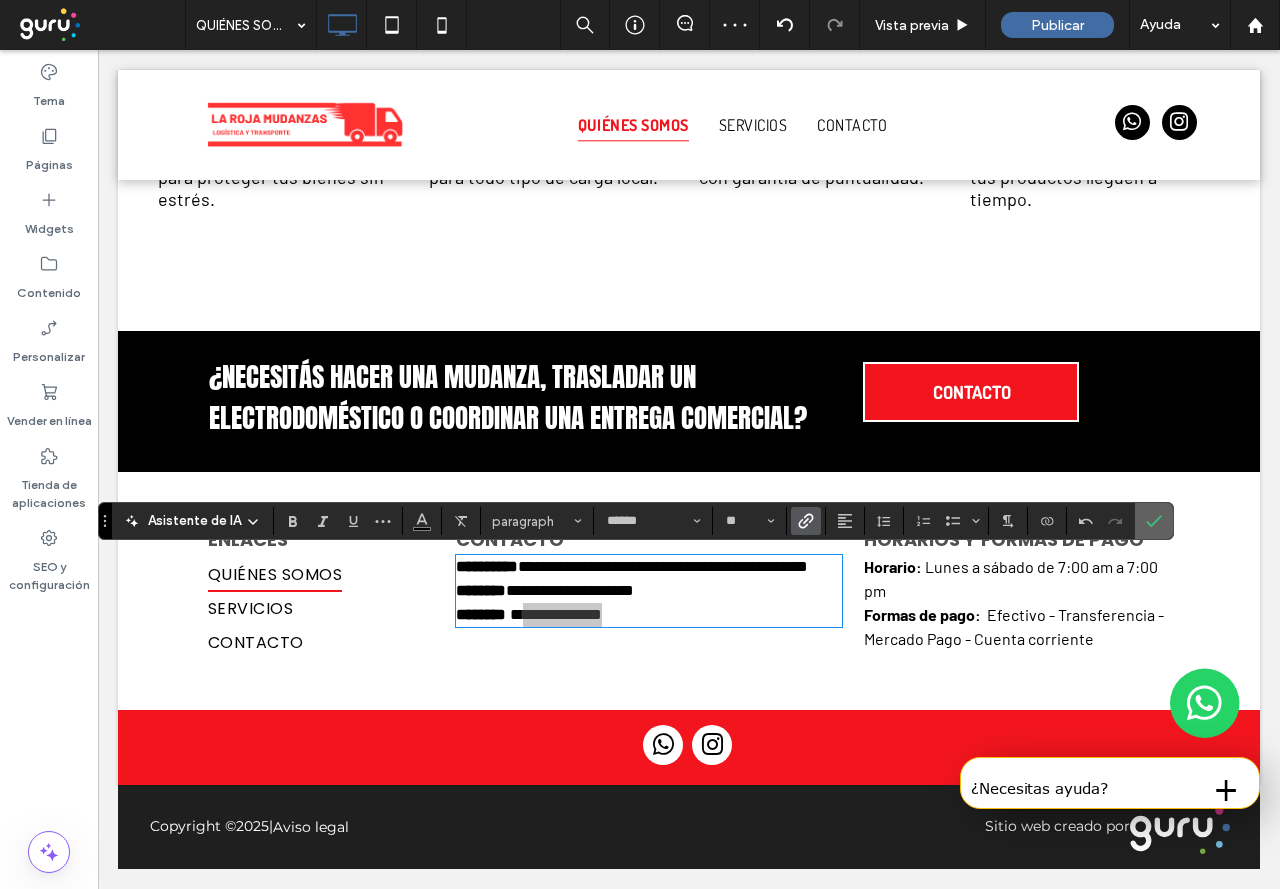 click at bounding box center [1150, 521] 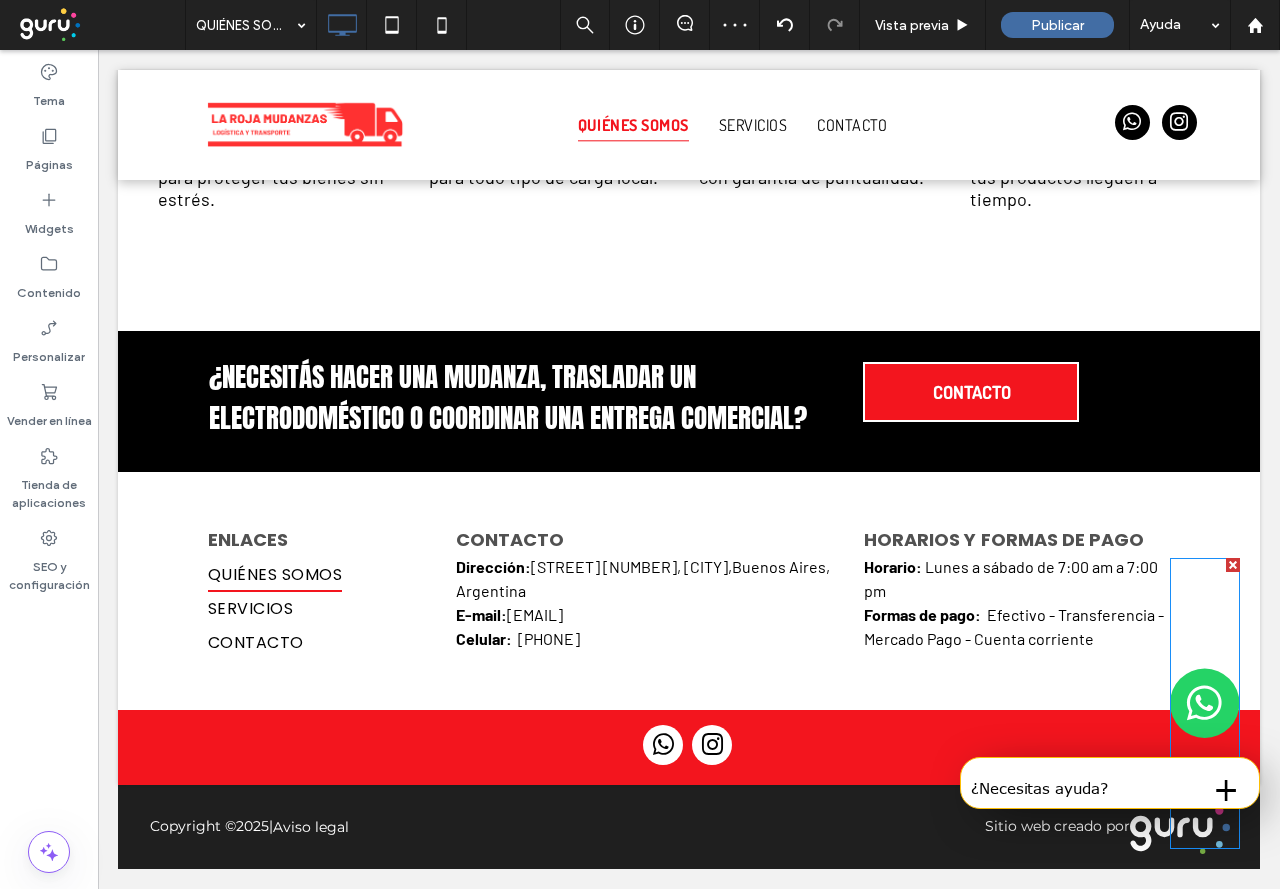 click at bounding box center (1205, 703) 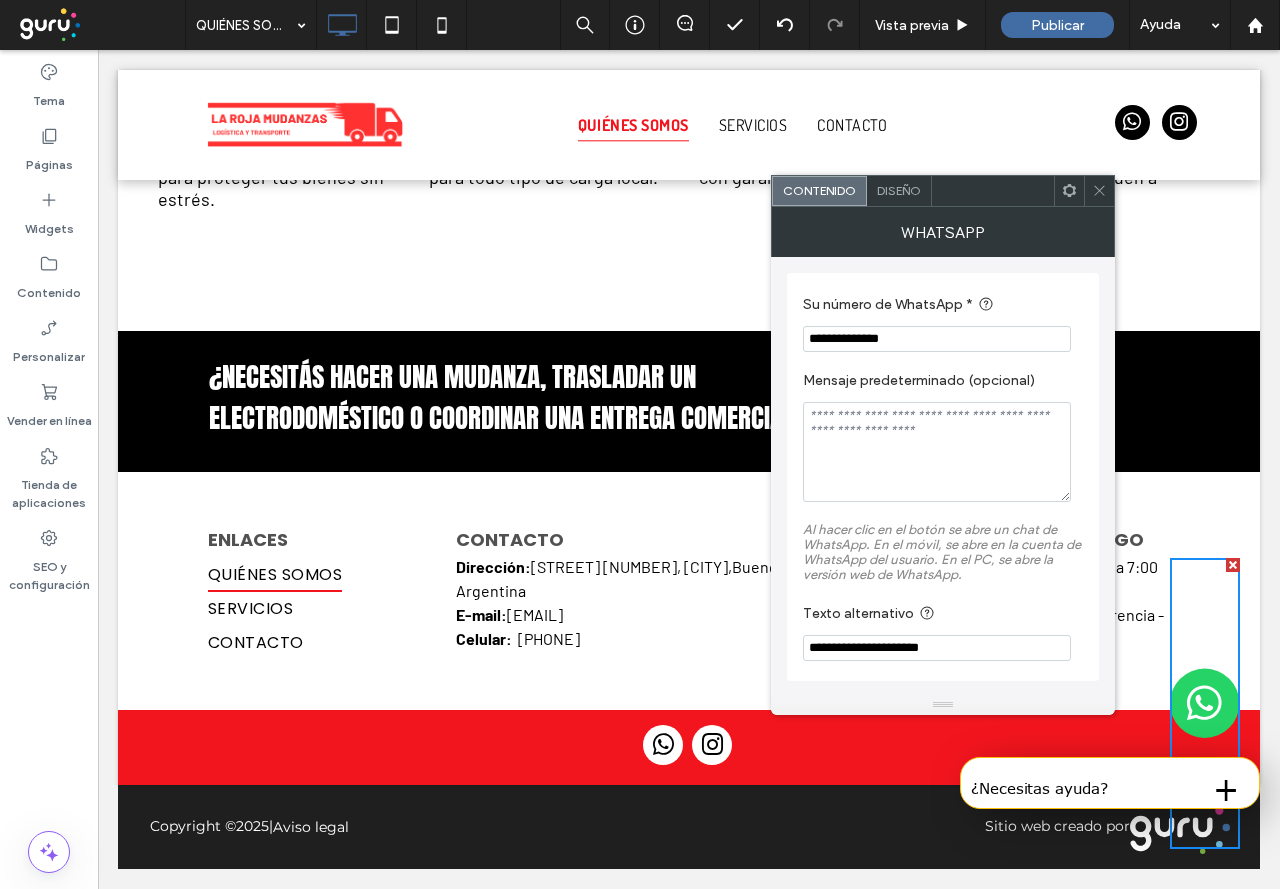 drag, startPoint x: 841, startPoint y: 340, endPoint x: 921, endPoint y: 330, distance: 80.622574 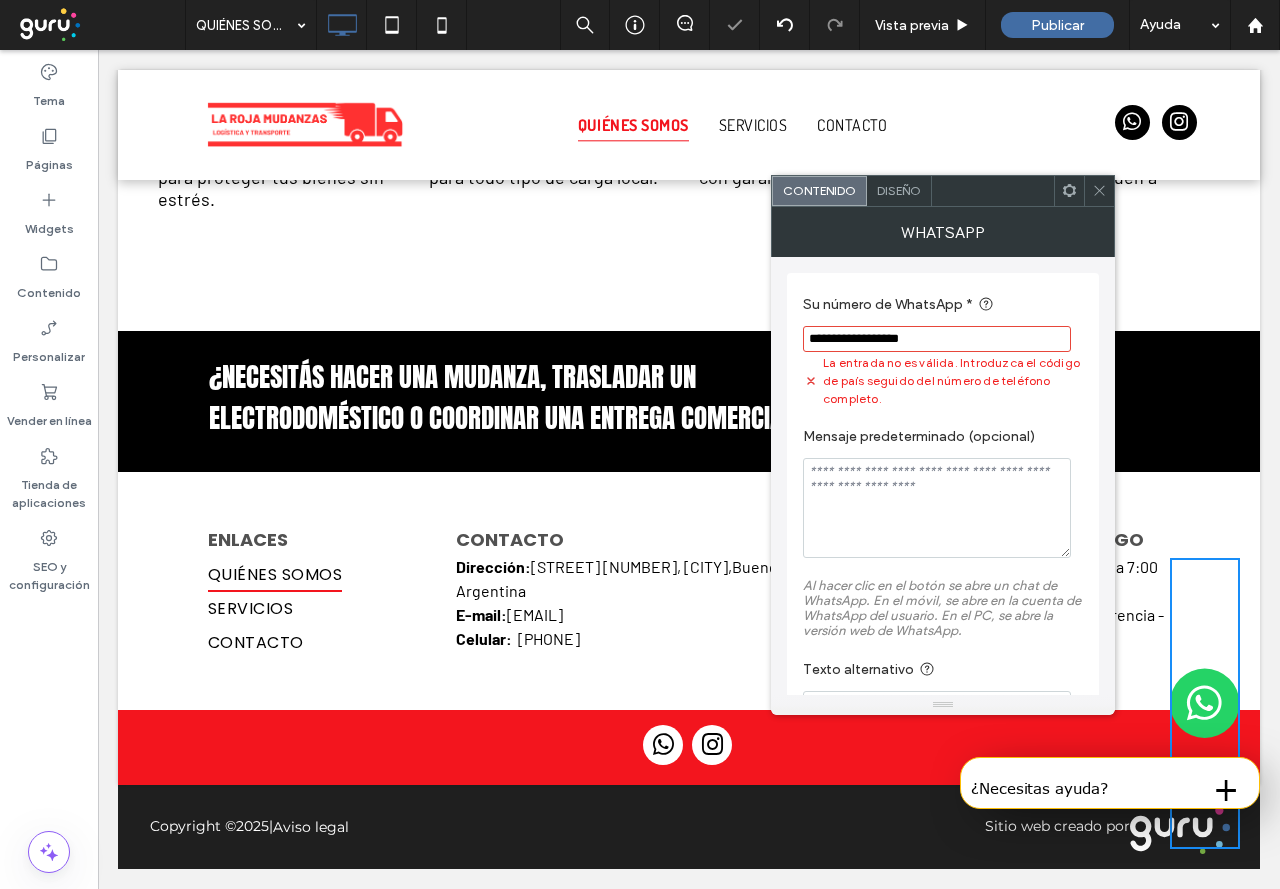 click on "**********" at bounding box center [937, 339] 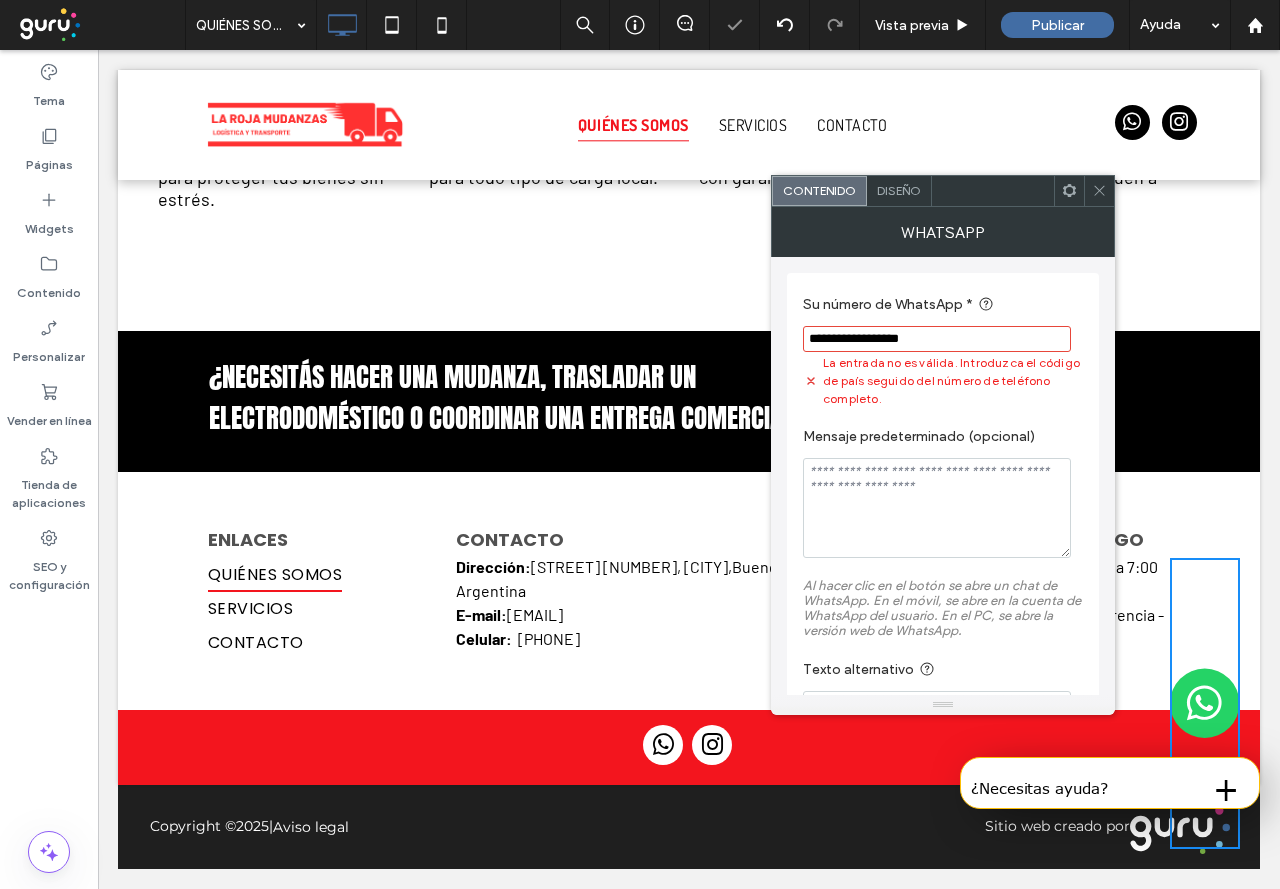 click on "**********" at bounding box center (937, 339) 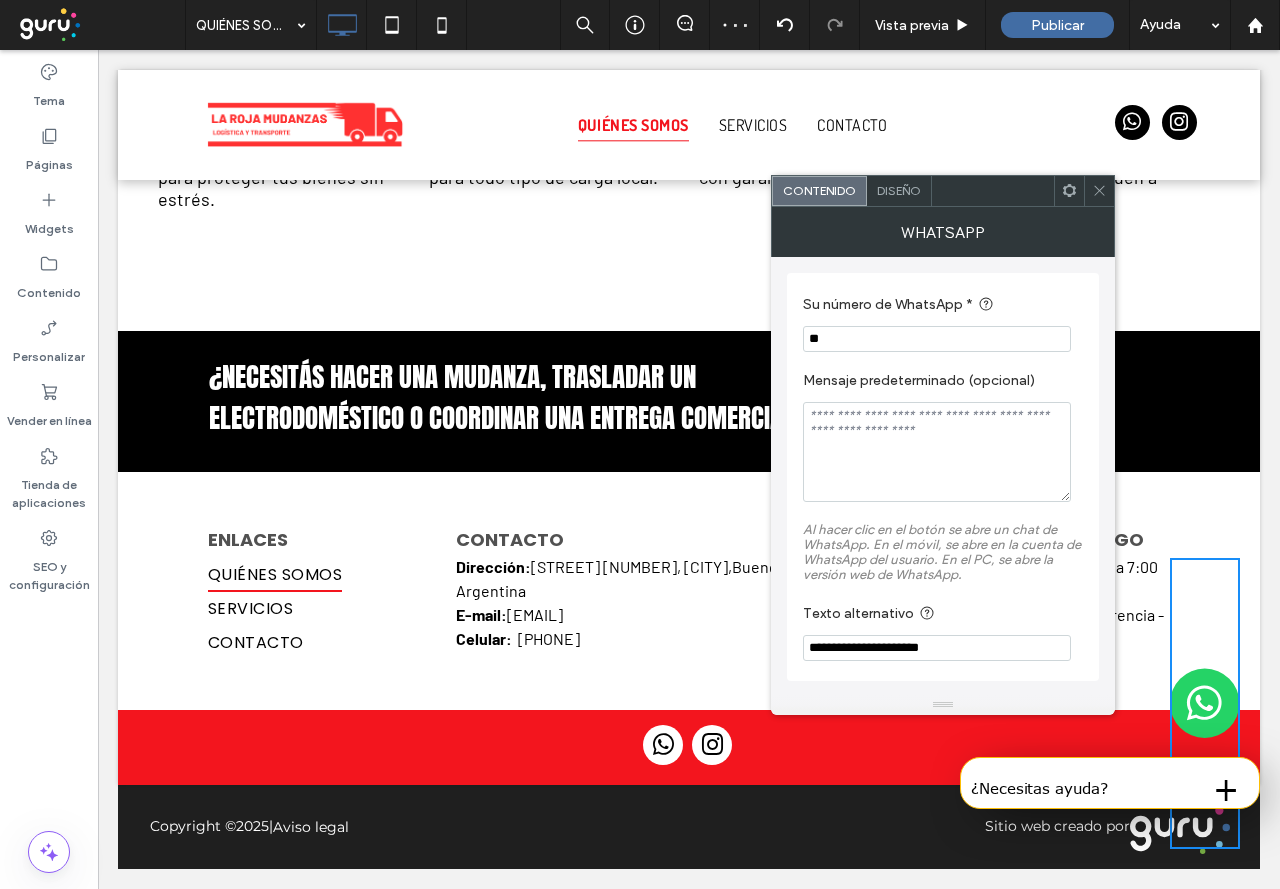 type on "*" 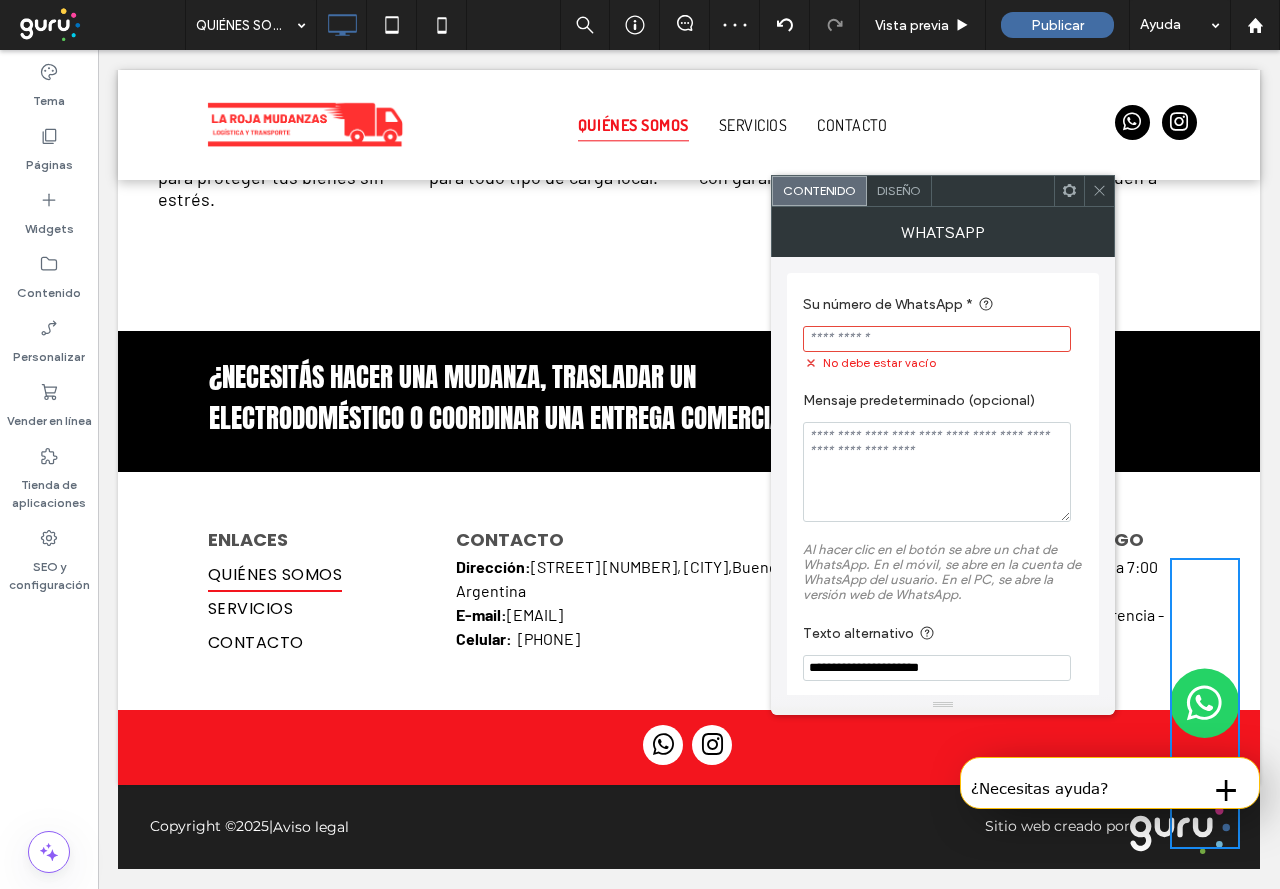 paste on "**********" 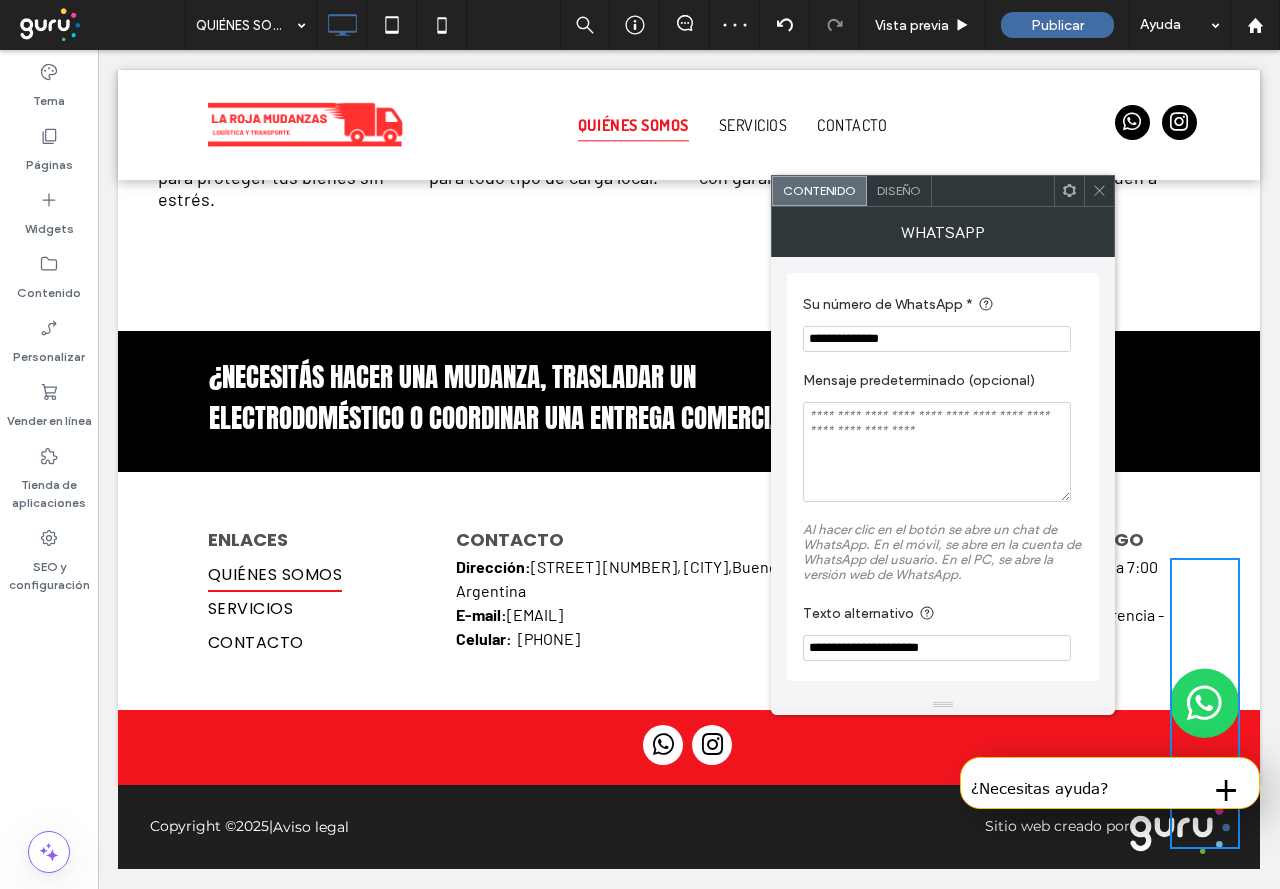 type on "**********" 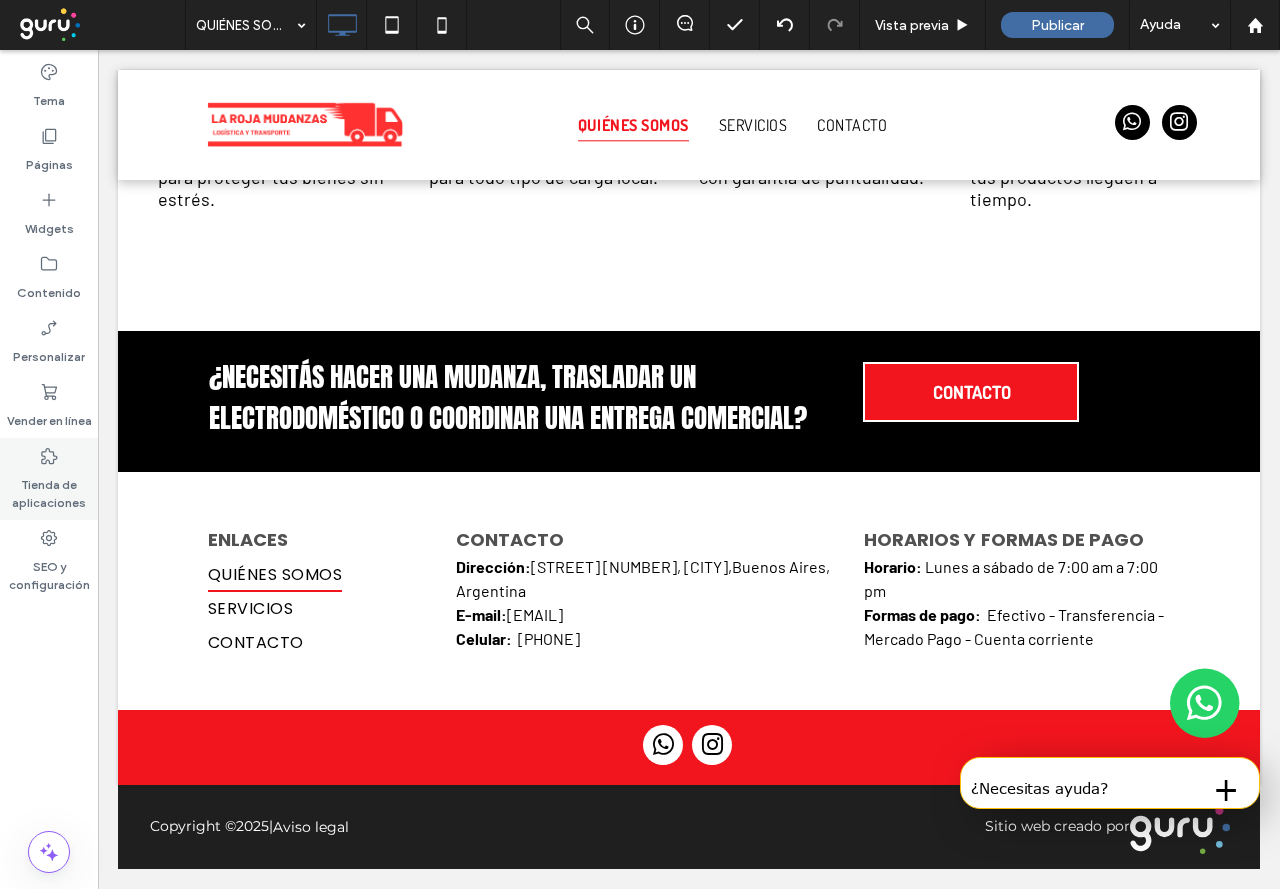 click on "Tienda de aplicaciones" at bounding box center [49, 489] 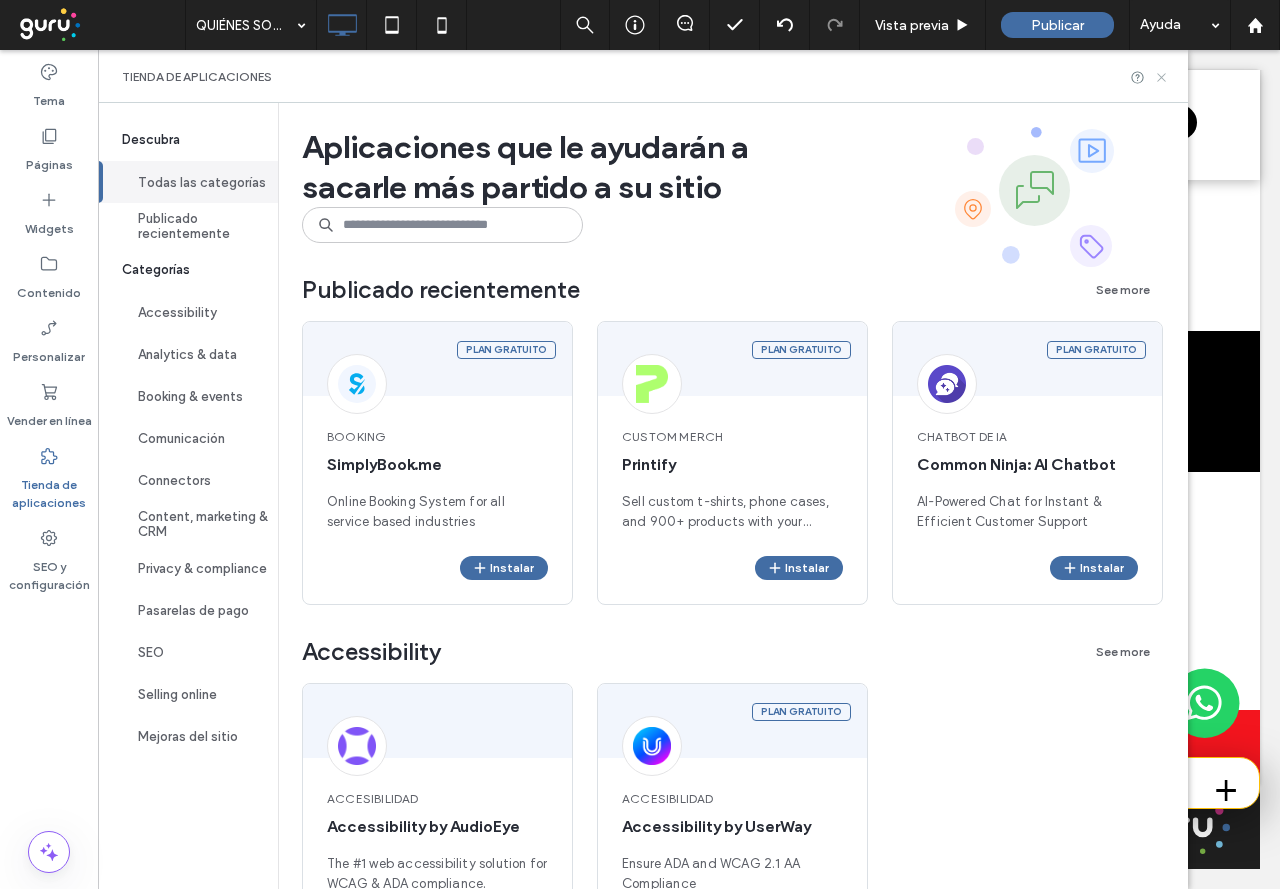 click 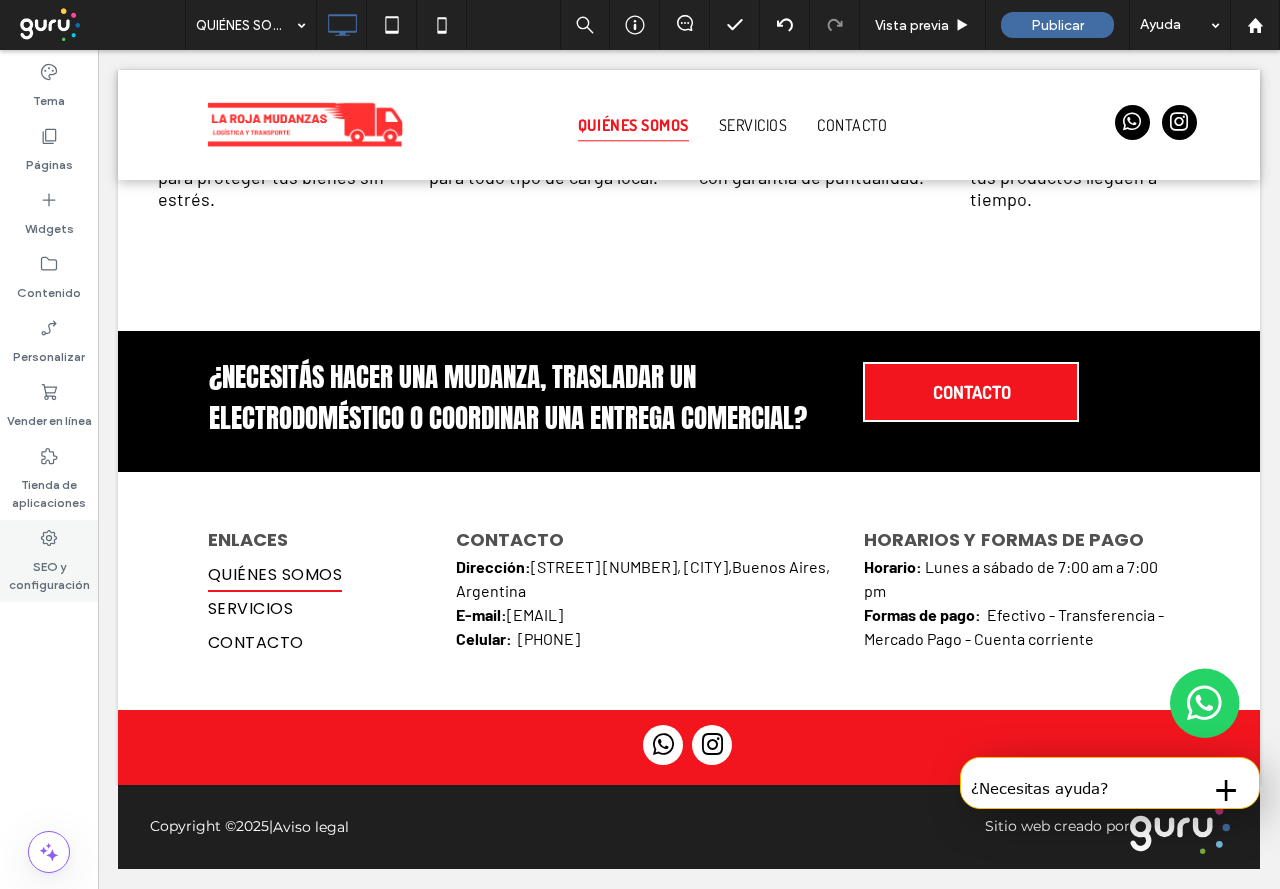 click on "SEO y configuración" at bounding box center (49, 571) 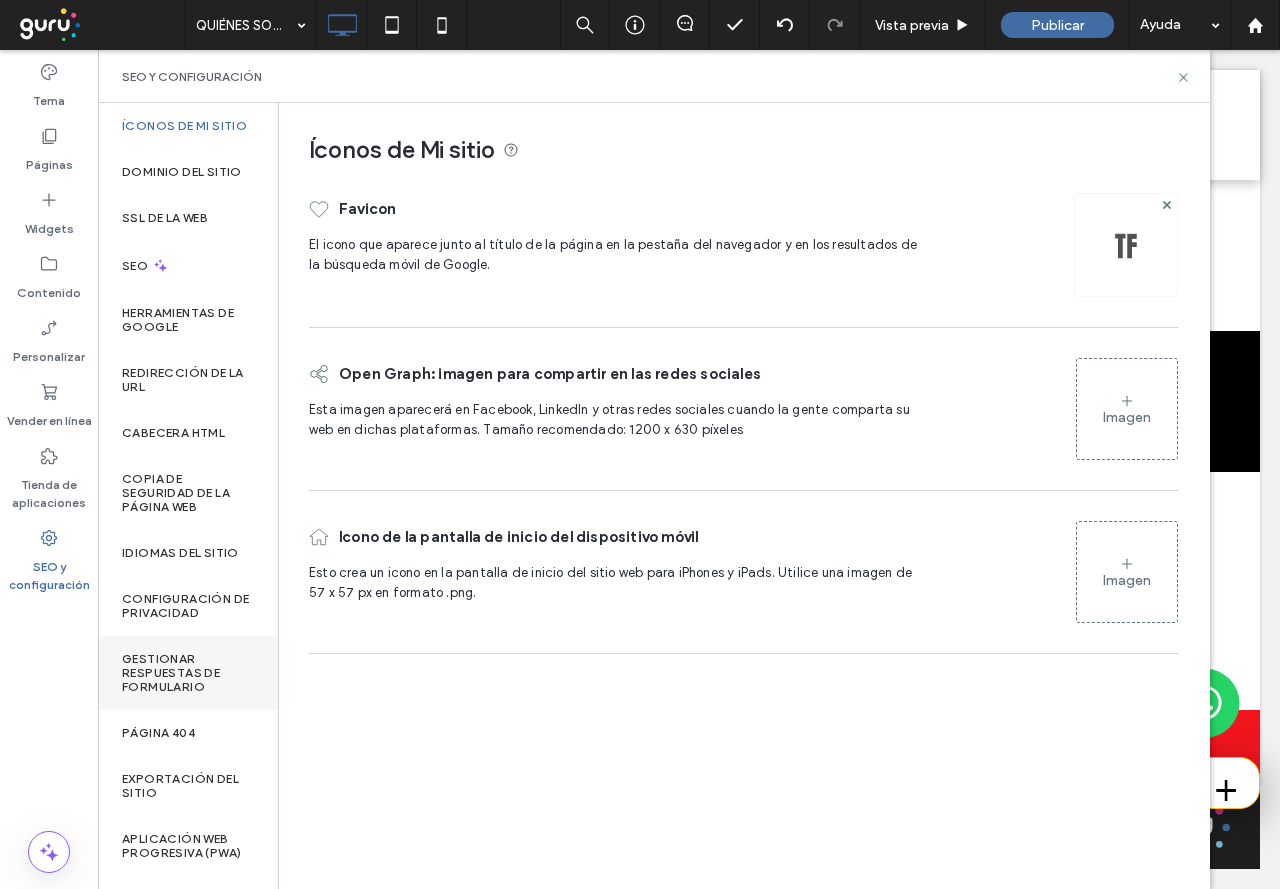 scroll, scrollTop: 15, scrollLeft: 0, axis: vertical 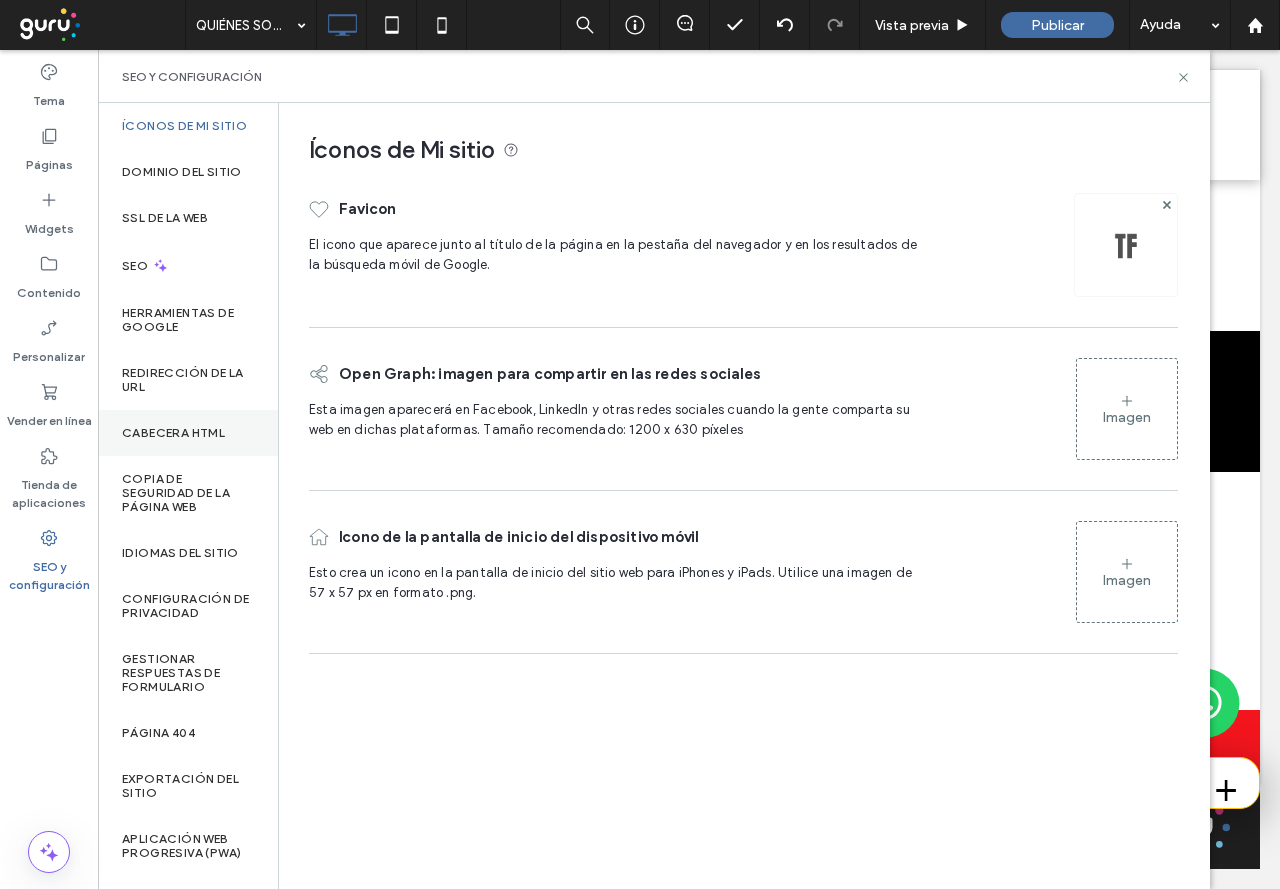 click on "CABECERA HTML" at bounding box center (188, 433) 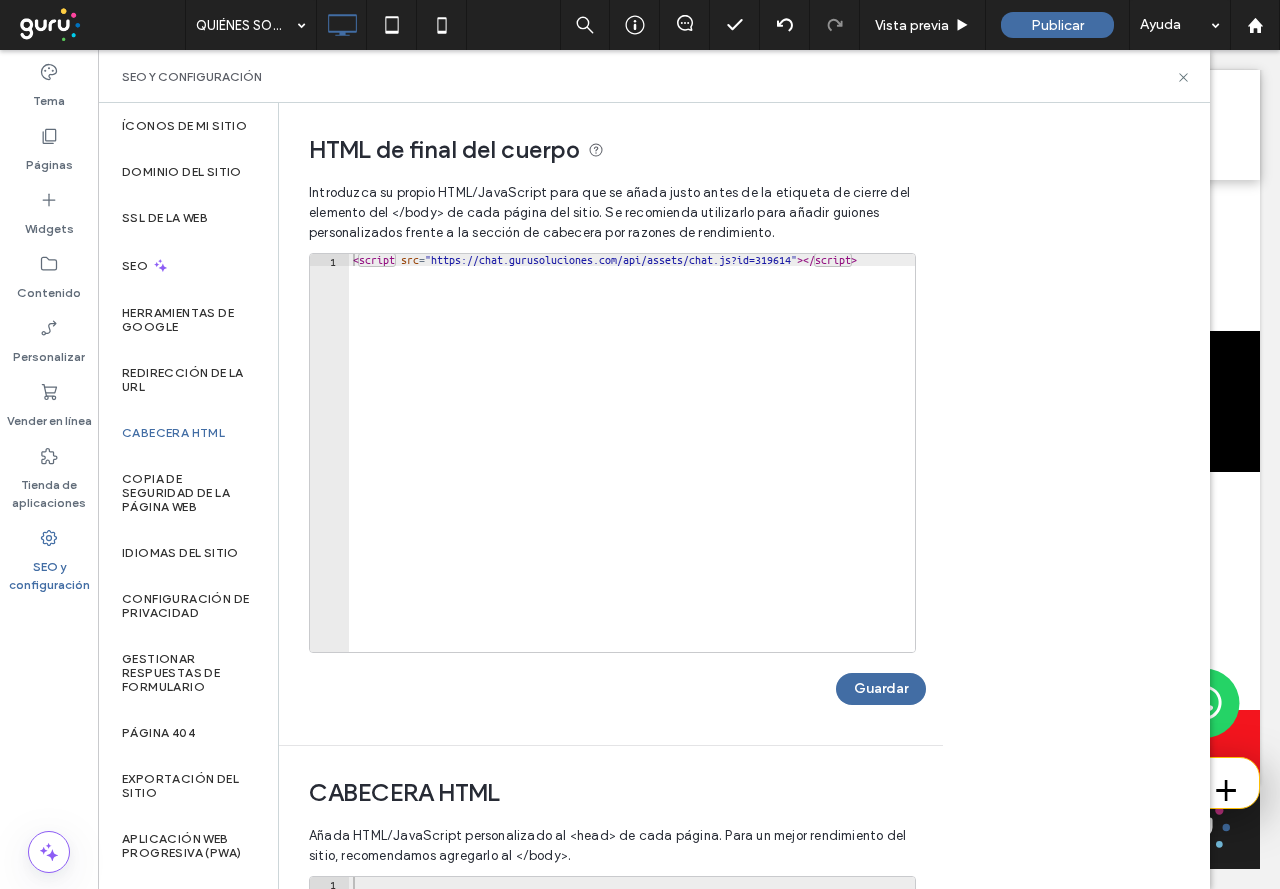 type on "**********" 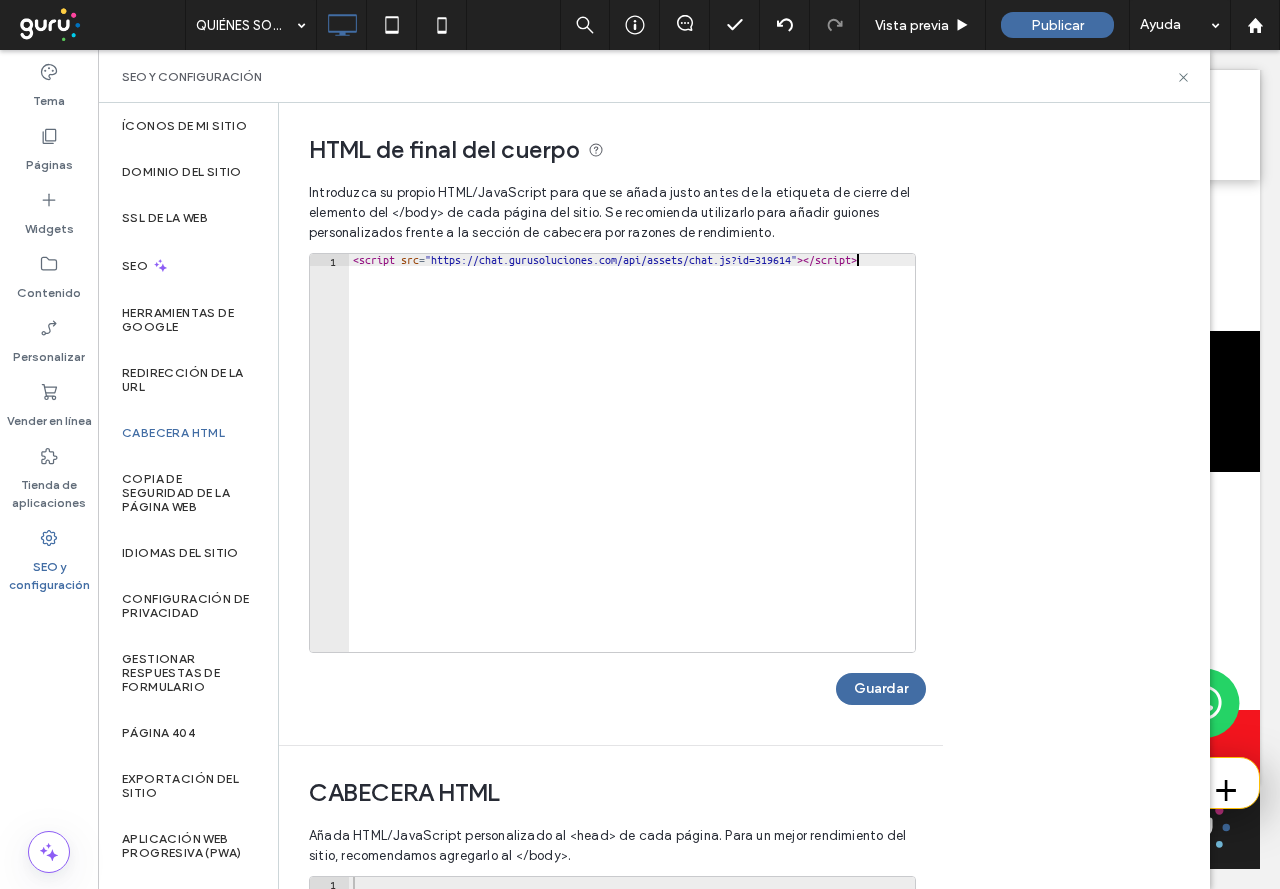 click on "< script   src = "https://chat.gurusoluciones.com/api/assets/chat.js?id=319614" > </ script >" at bounding box center [632, 465] 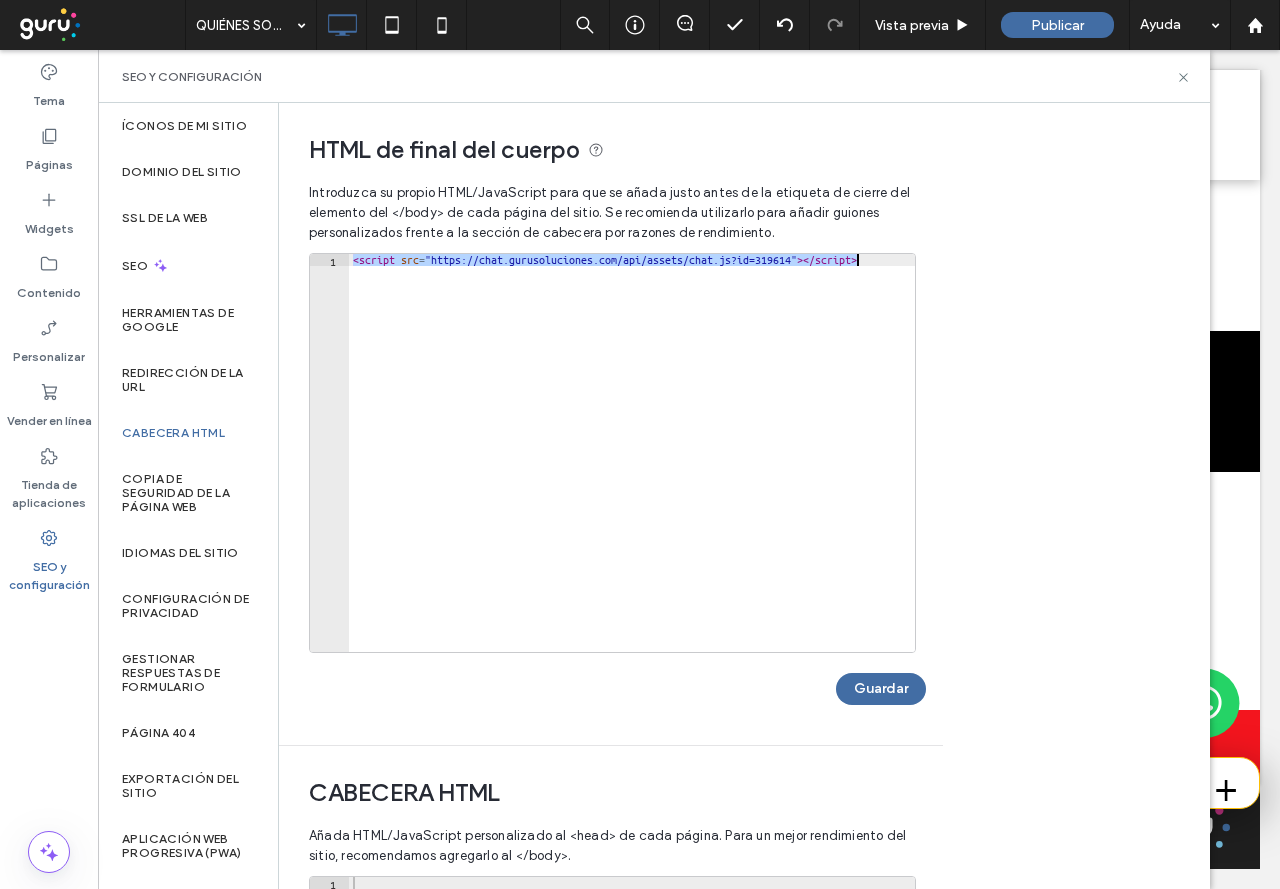 click on "< script   src = "https://chat.gurusoluciones.com/api/assets/chat.js?id=319614" > </ script >" at bounding box center (632, 465) 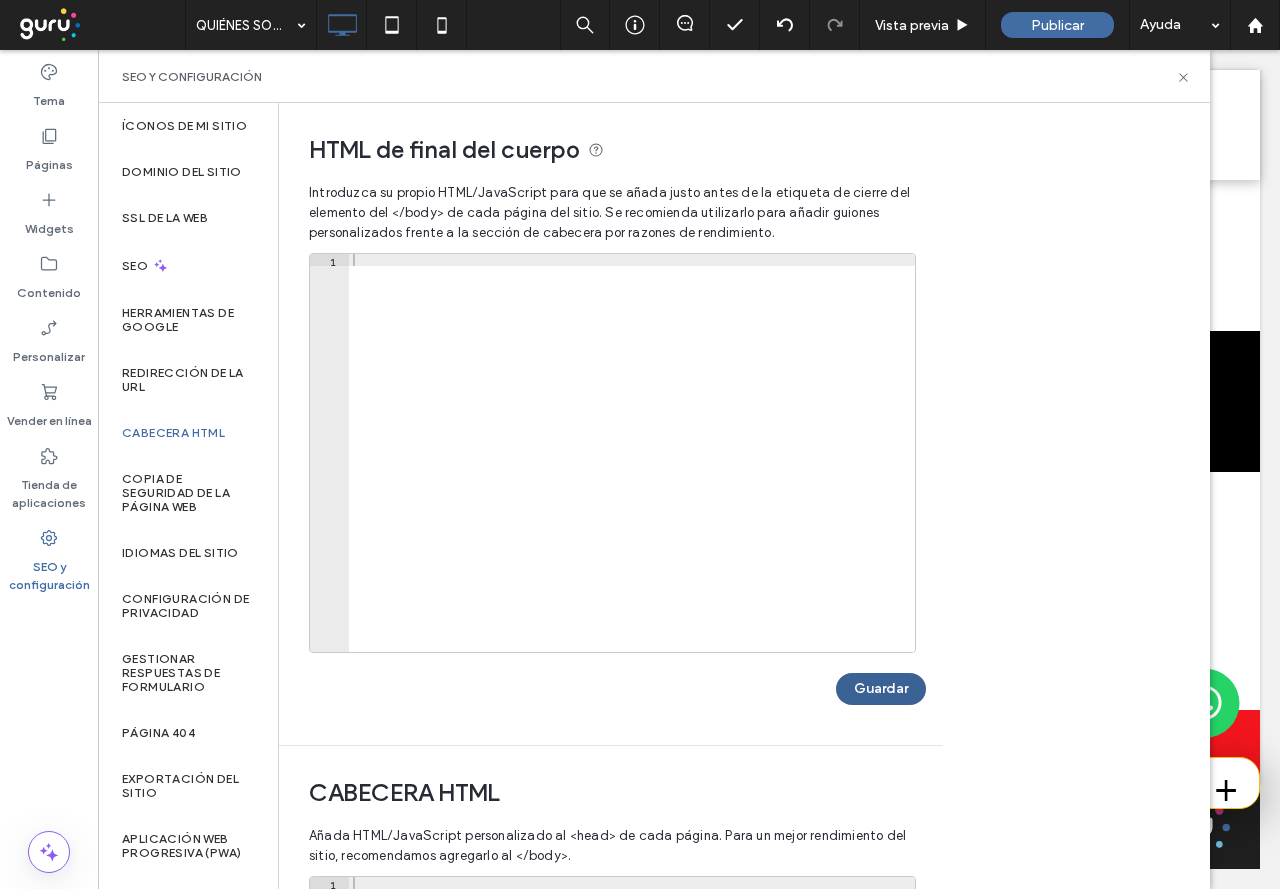 click on "Guardar" at bounding box center [881, 689] 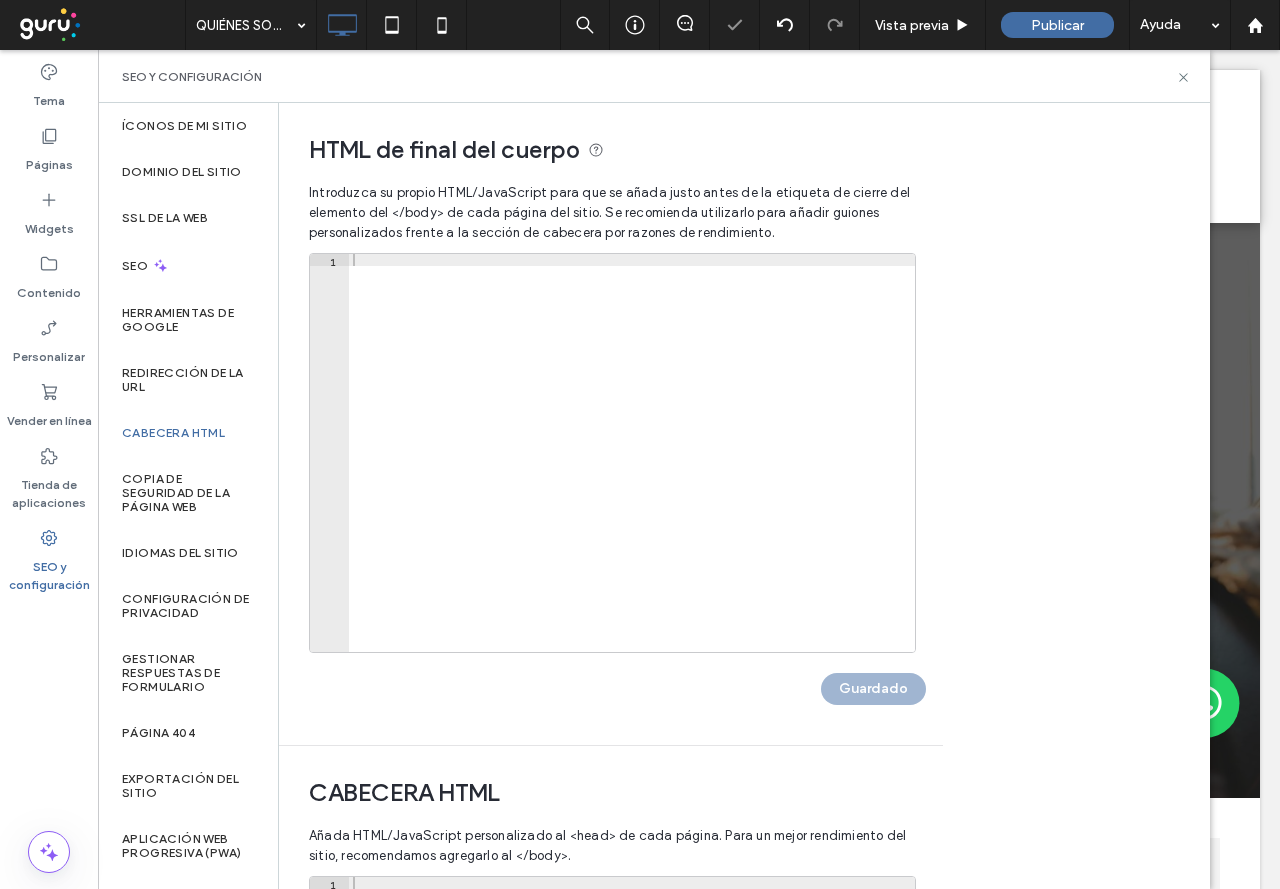 scroll, scrollTop: 0, scrollLeft: 0, axis: both 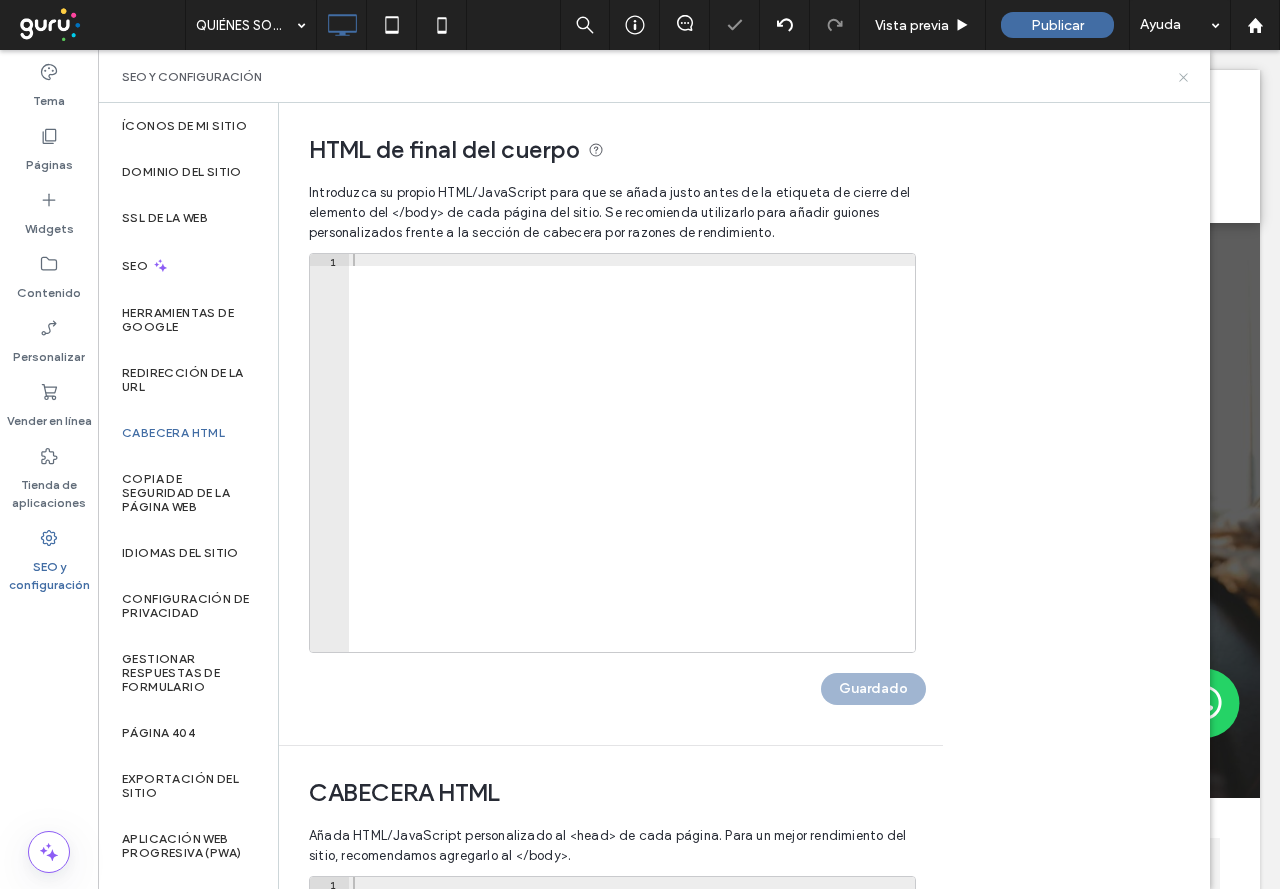 click 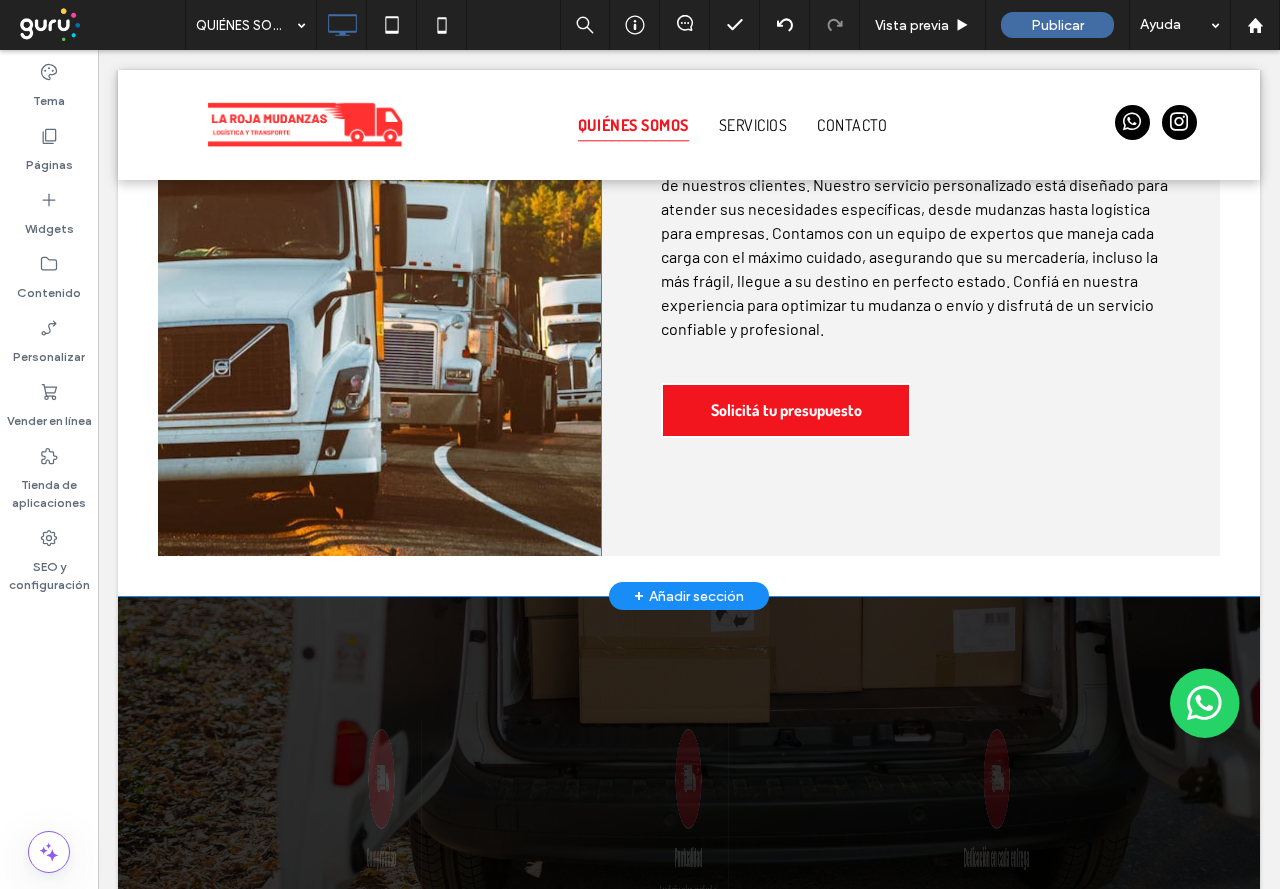 scroll, scrollTop: 900, scrollLeft: 0, axis: vertical 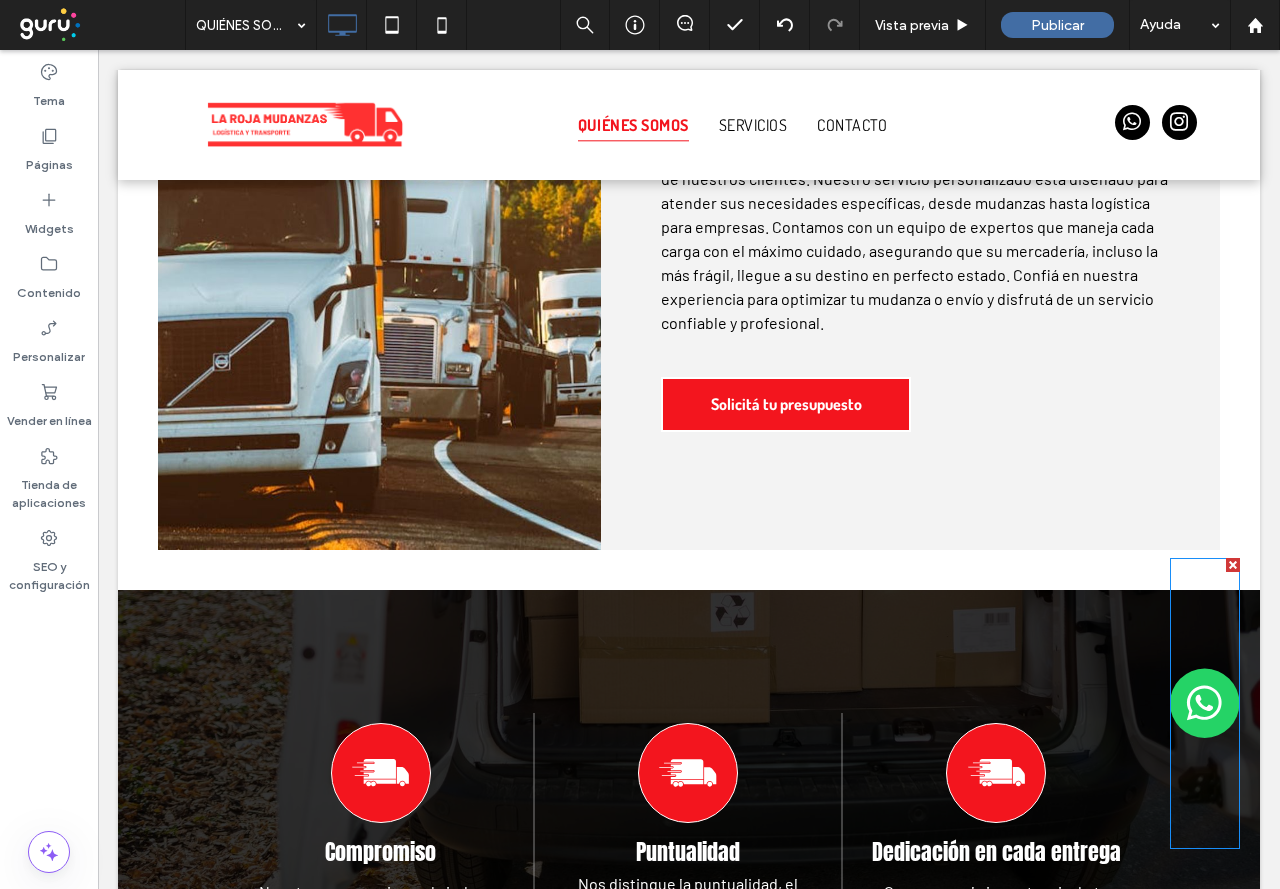 click at bounding box center [1205, 703] 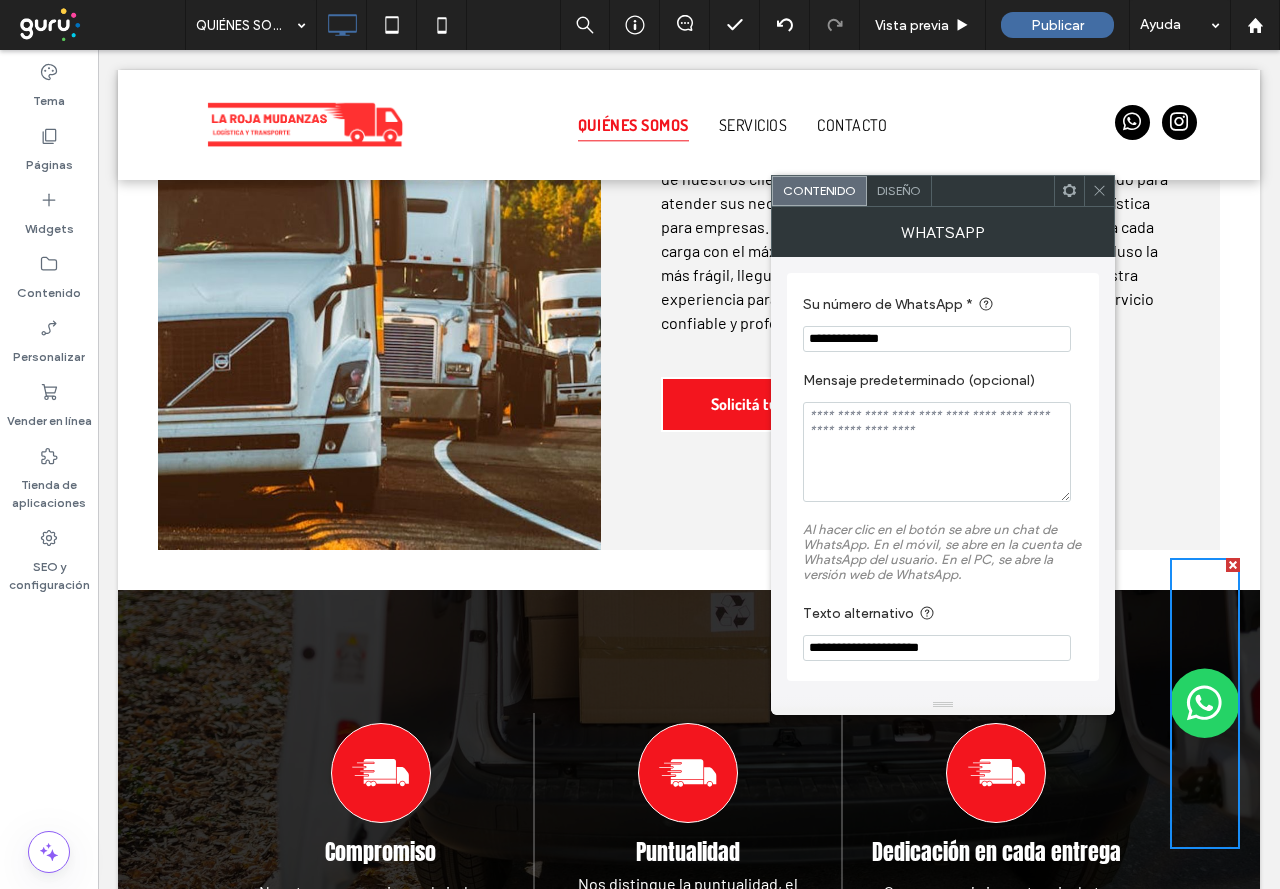 click on "Diseño" at bounding box center [899, 190] 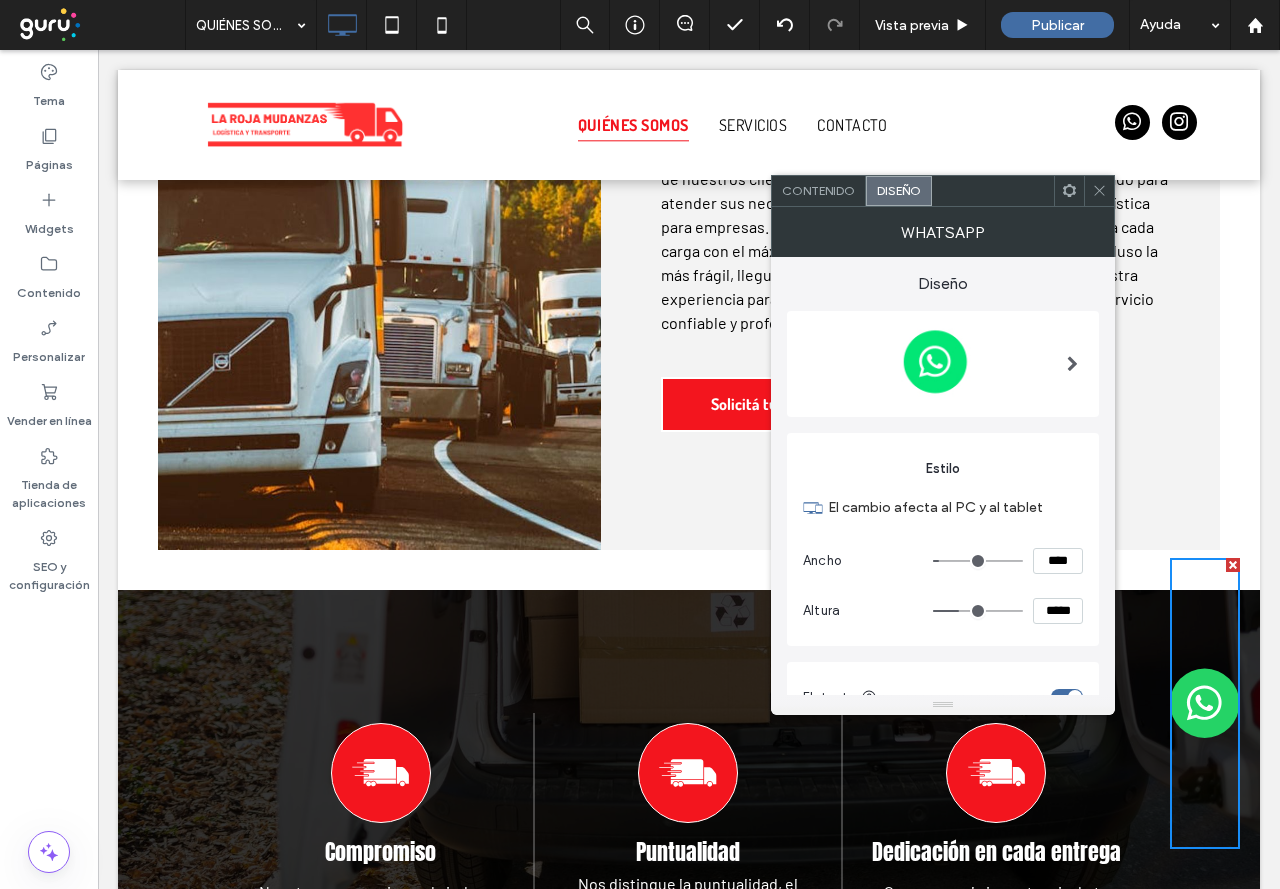 click 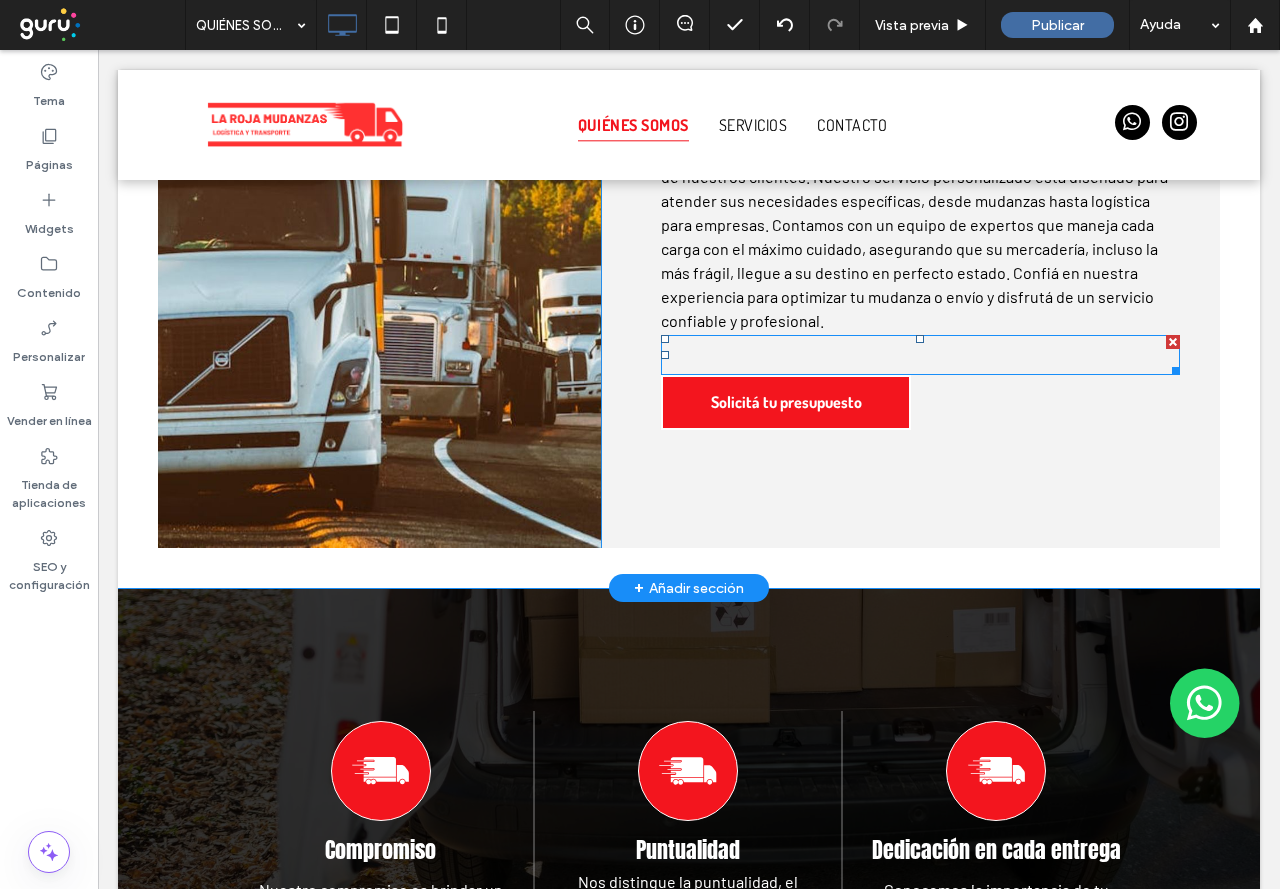 scroll, scrollTop: 900, scrollLeft: 0, axis: vertical 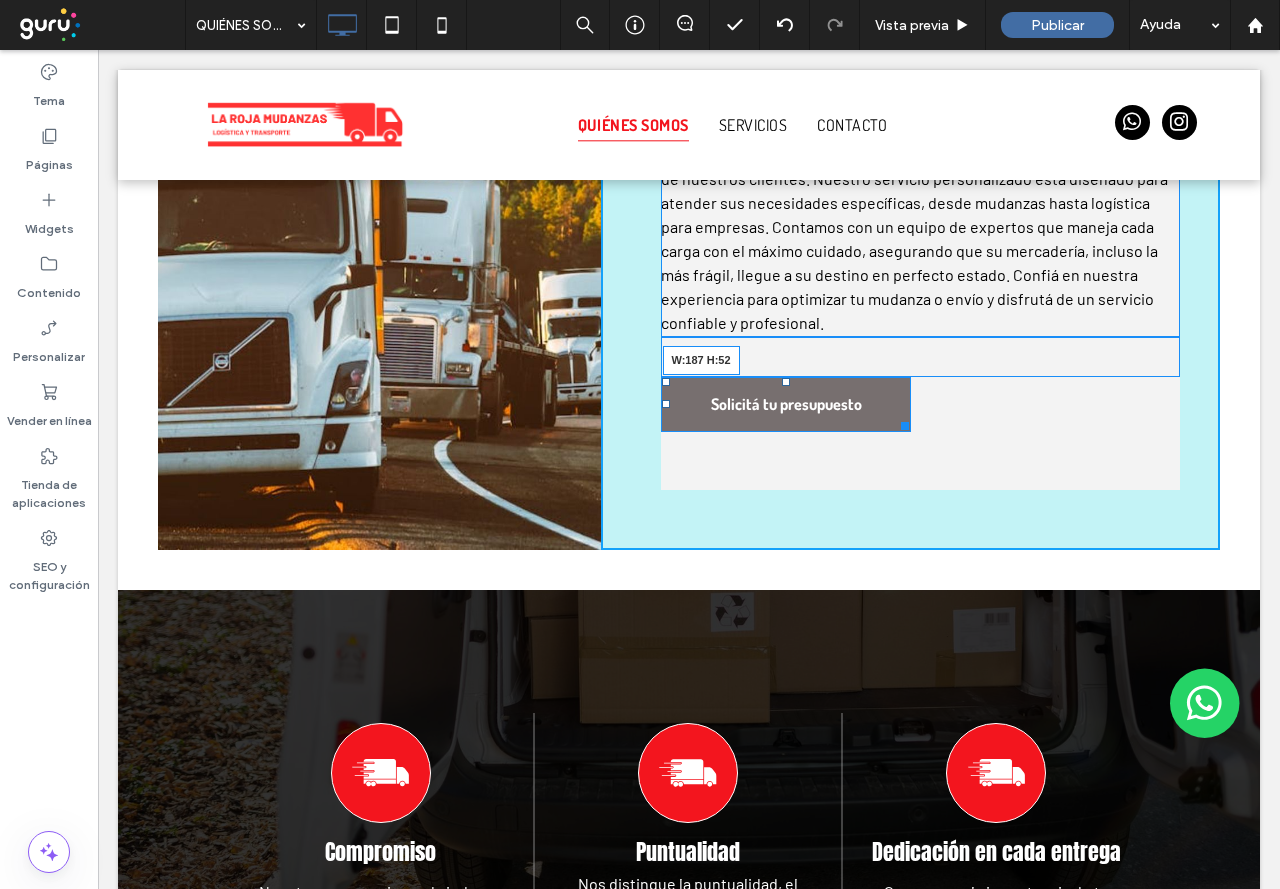 drag, startPoint x: 894, startPoint y: 418, endPoint x: 831, endPoint y: 415, distance: 63.07139 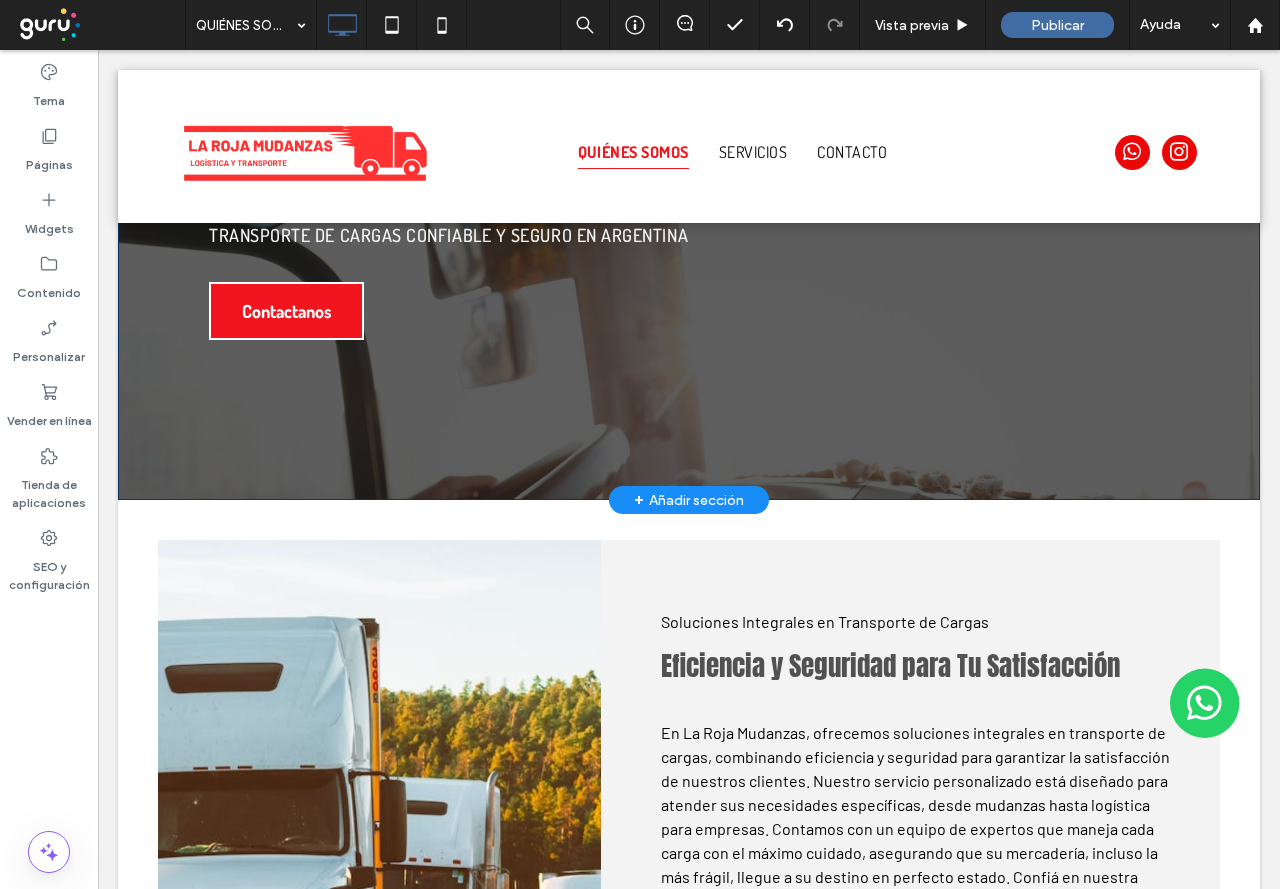 scroll, scrollTop: 600, scrollLeft: 0, axis: vertical 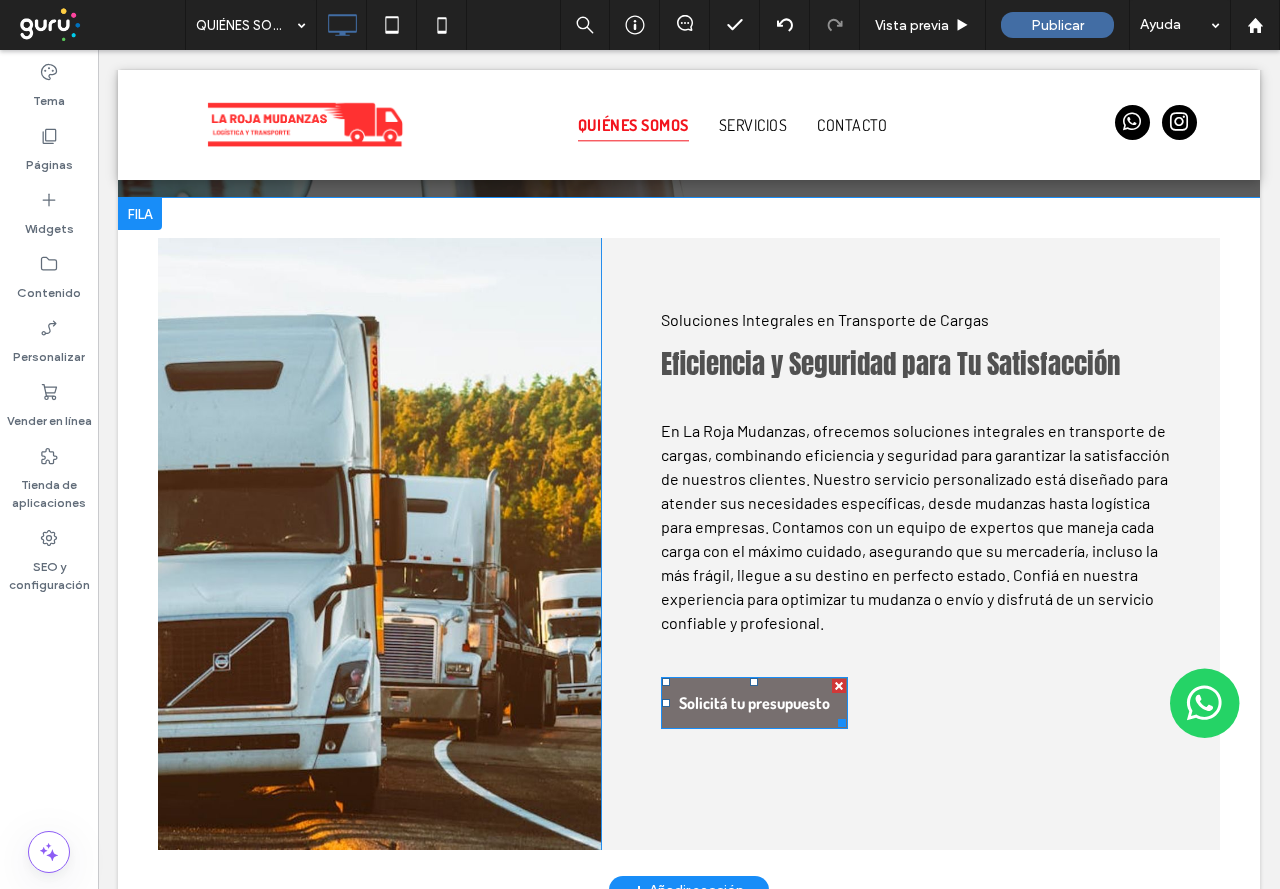 click on "Solicitá tu presupuesto" at bounding box center (754, 703) 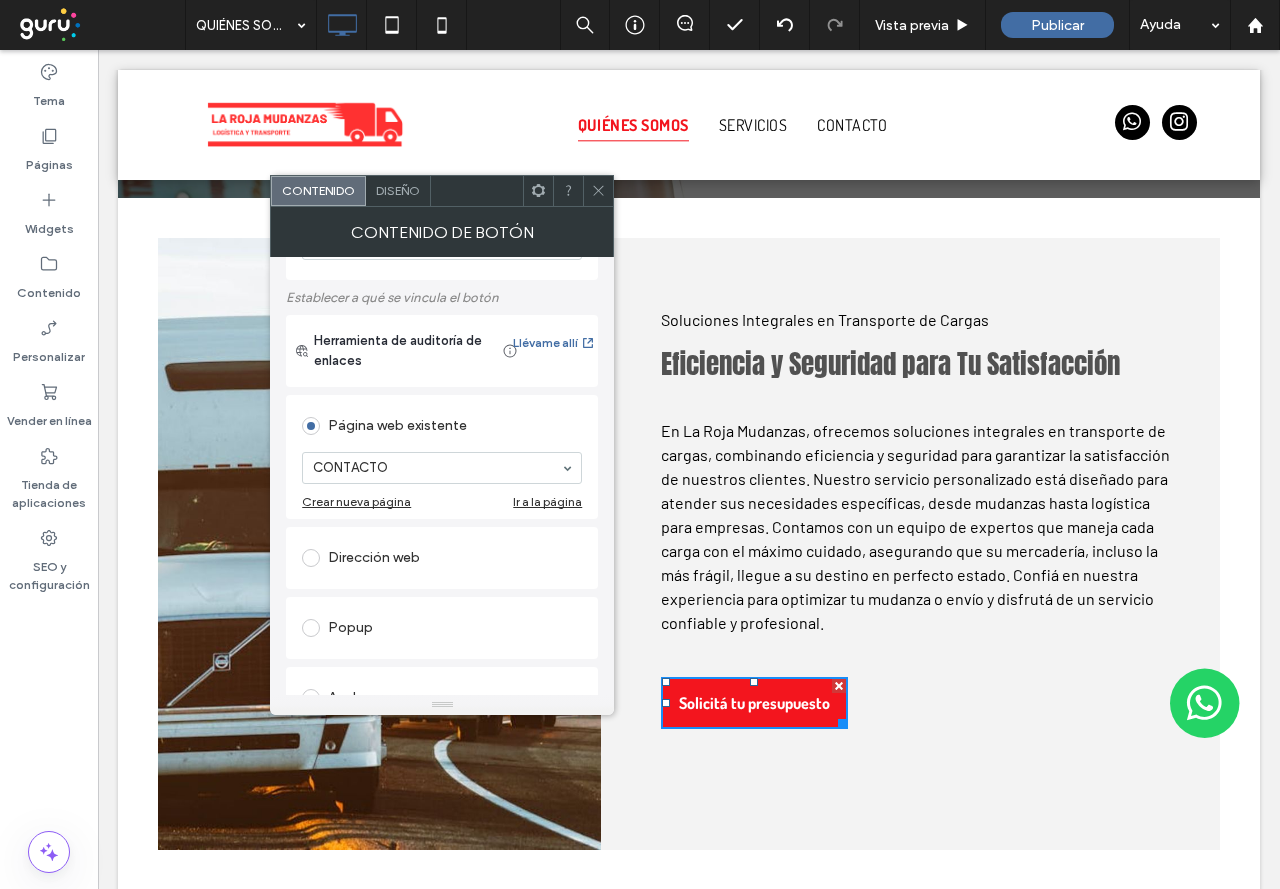 scroll, scrollTop: 200, scrollLeft: 0, axis: vertical 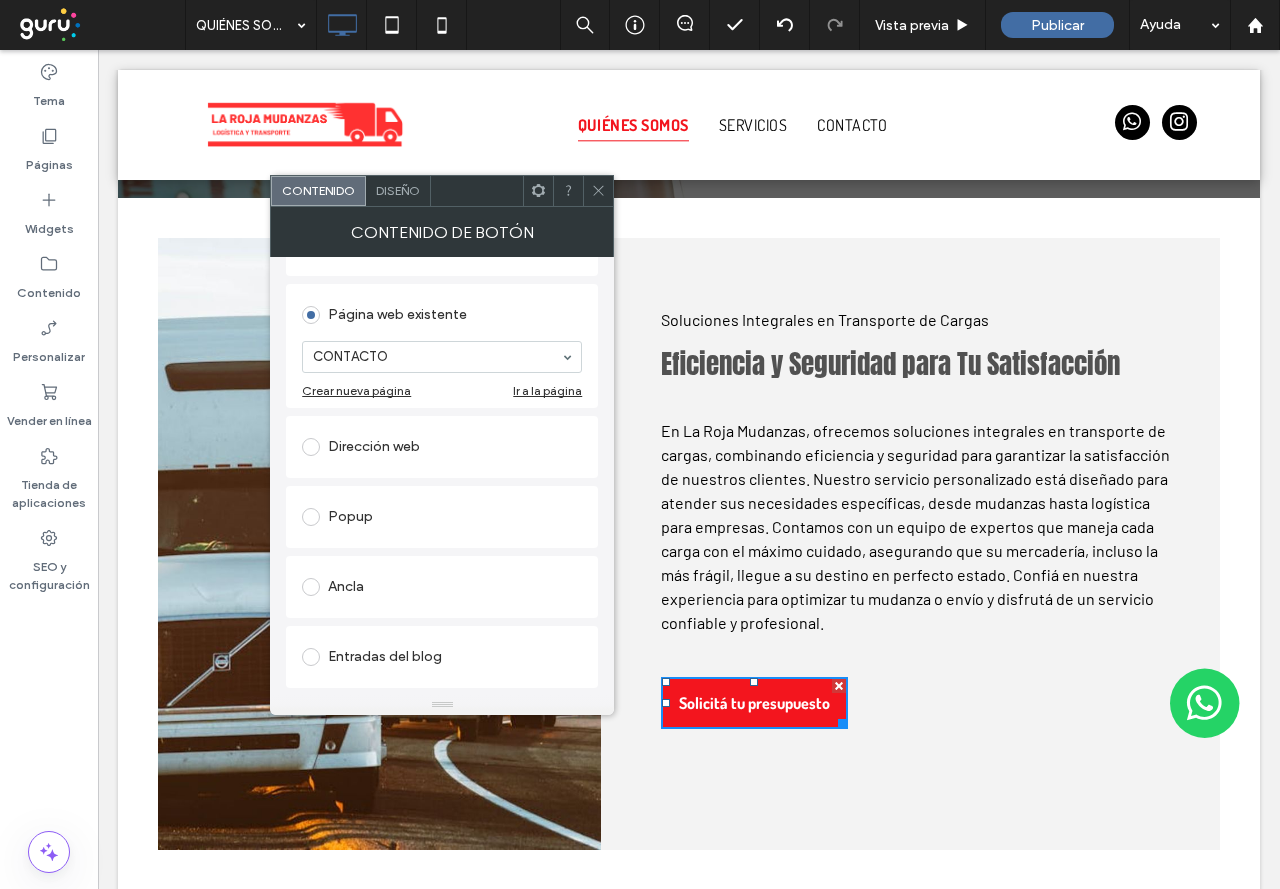 click 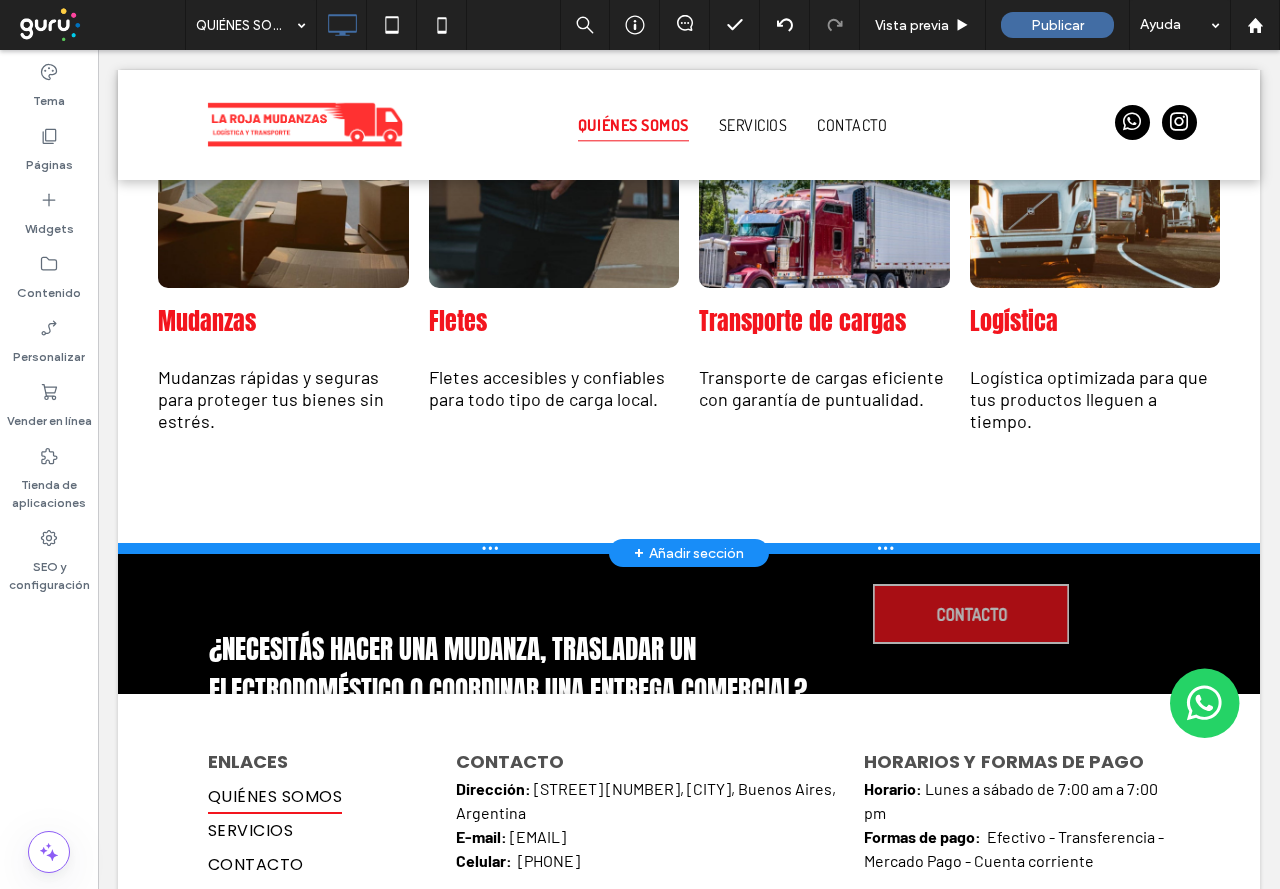 scroll, scrollTop: 2422, scrollLeft: 0, axis: vertical 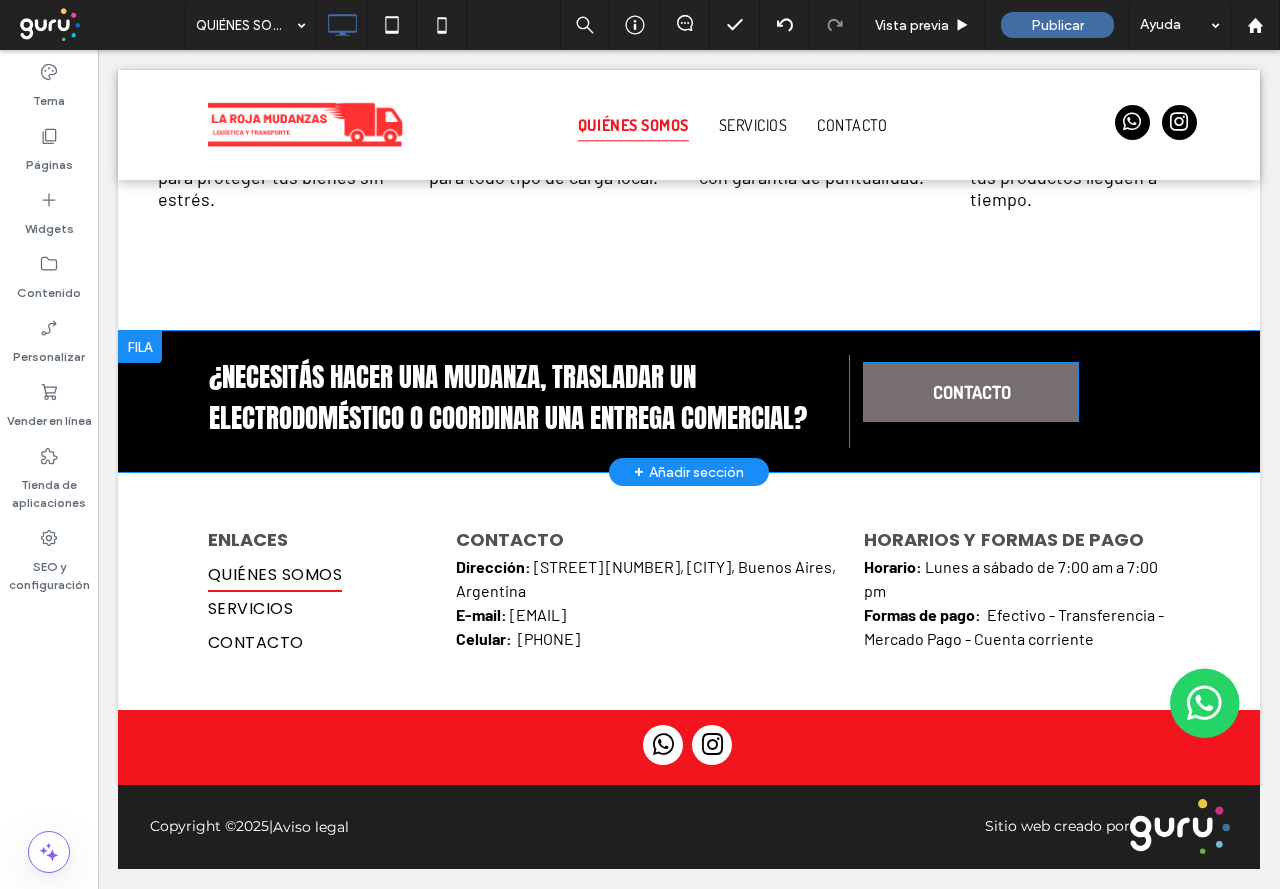 click on "CONTACTO" at bounding box center (972, 392) 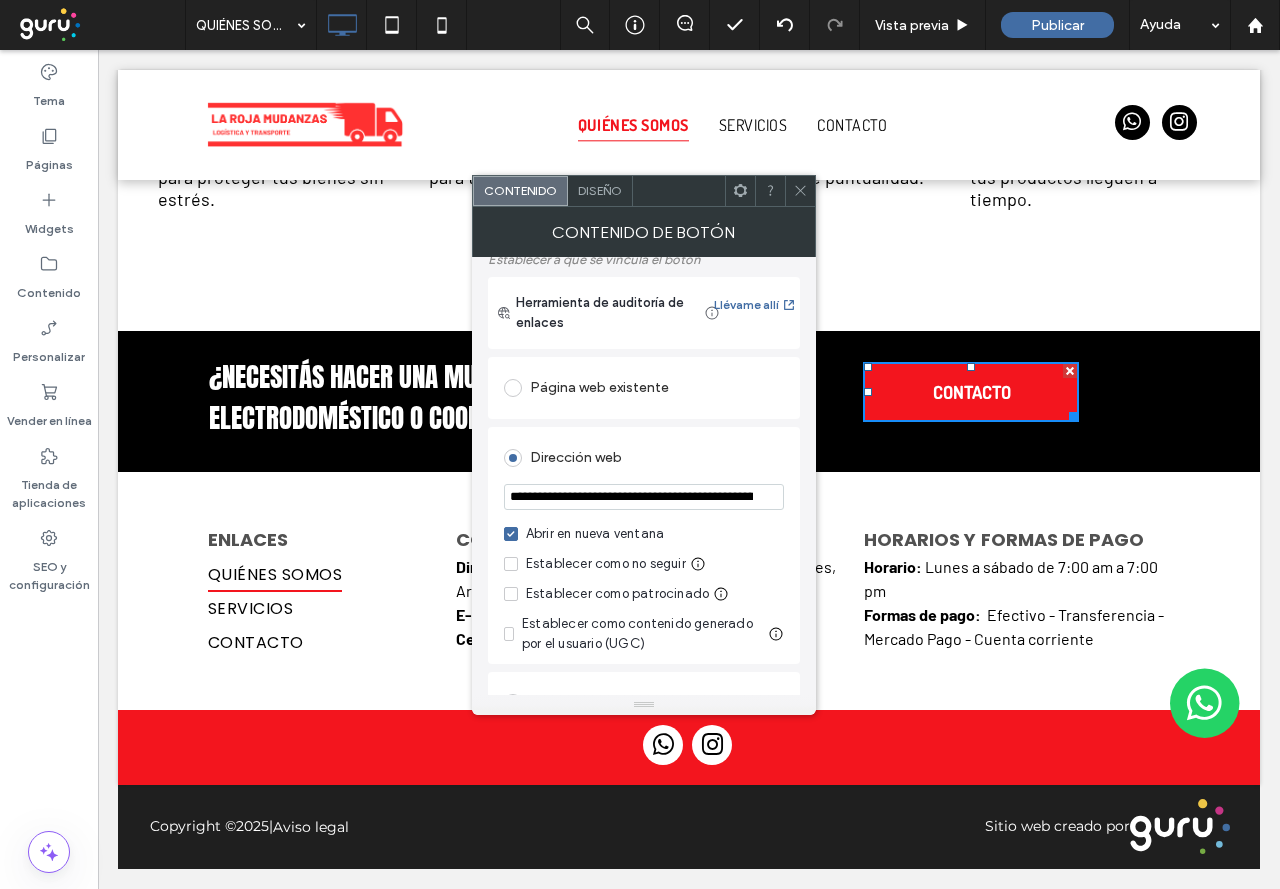 scroll, scrollTop: 300, scrollLeft: 0, axis: vertical 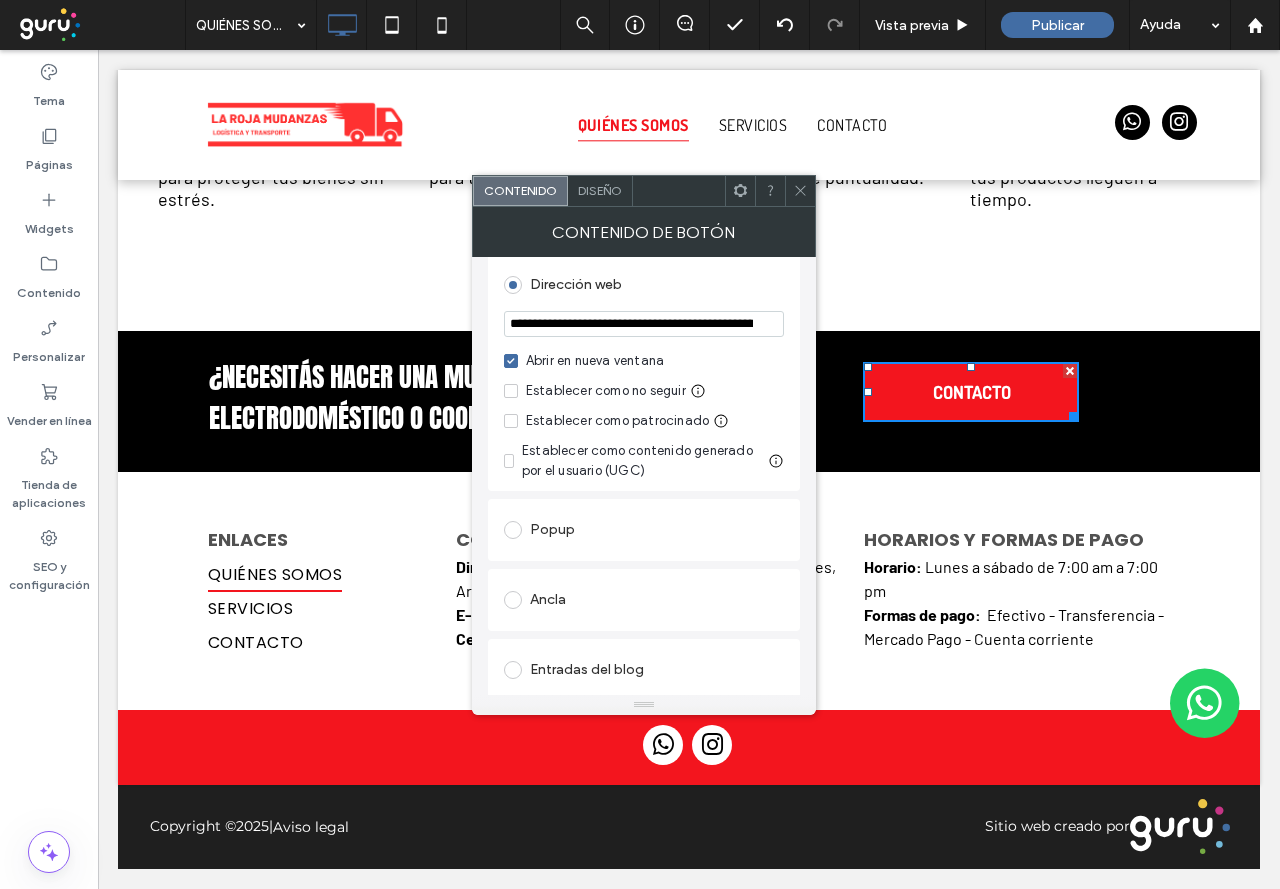 click on "**********" at bounding box center [644, 324] 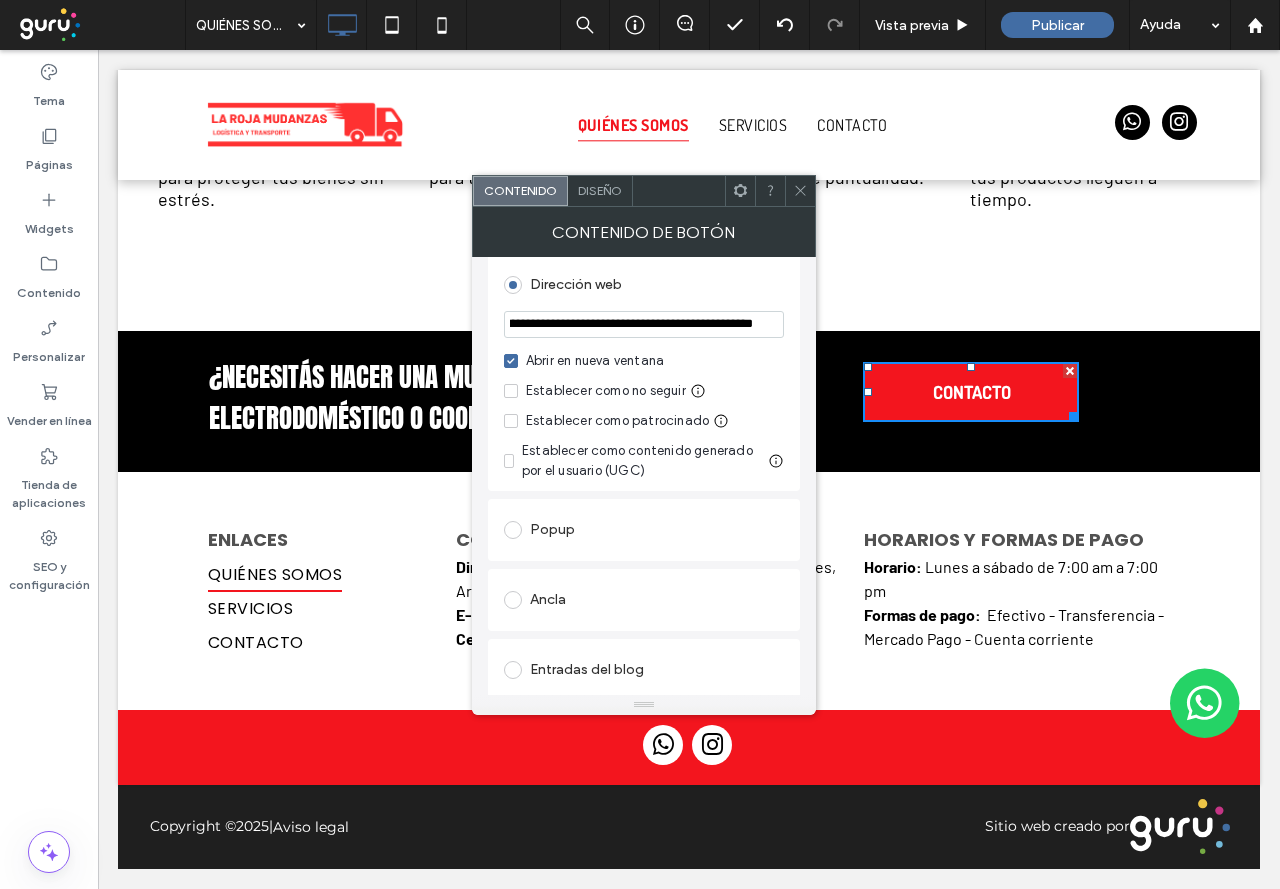 scroll, scrollTop: 0, scrollLeft: 513, axis: horizontal 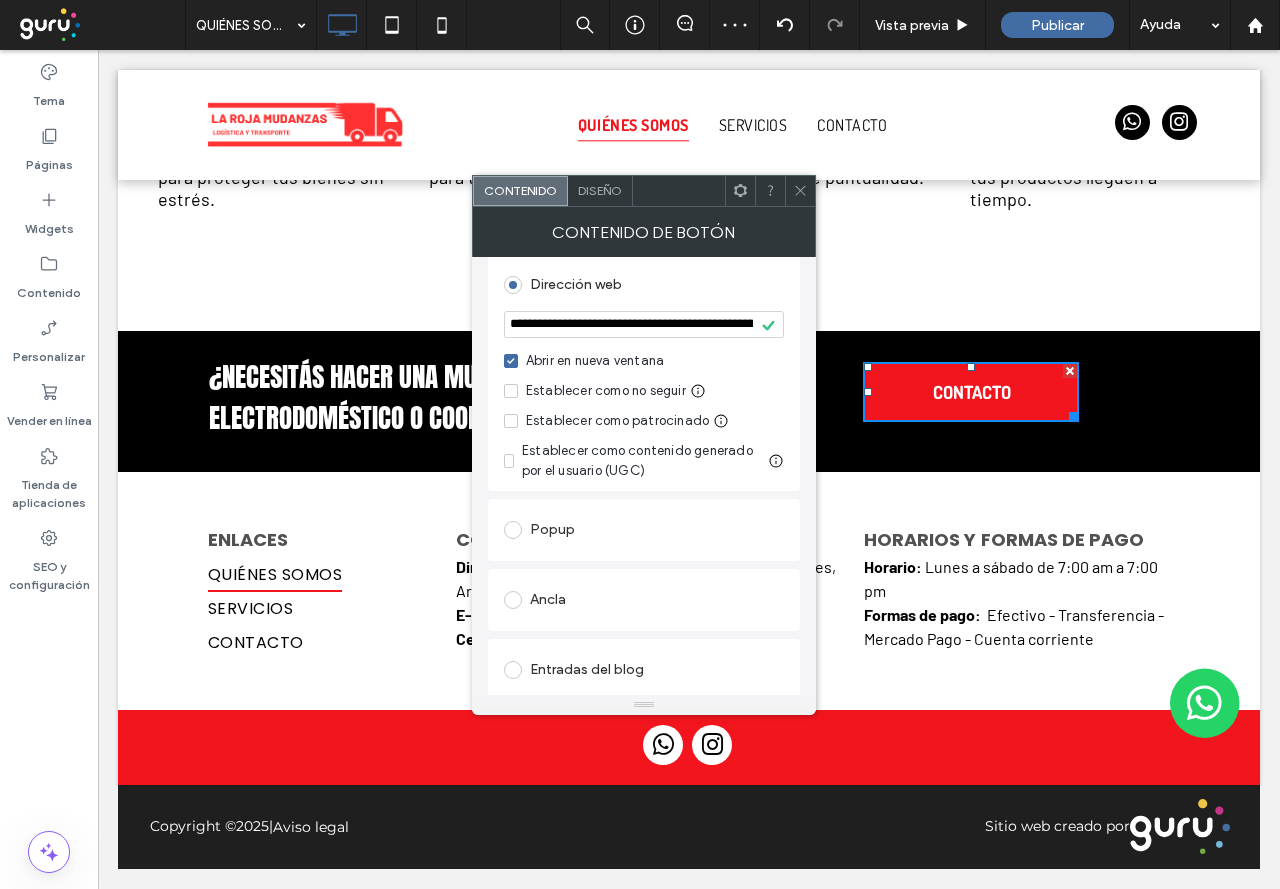 click on "**********" at bounding box center (644, 324) 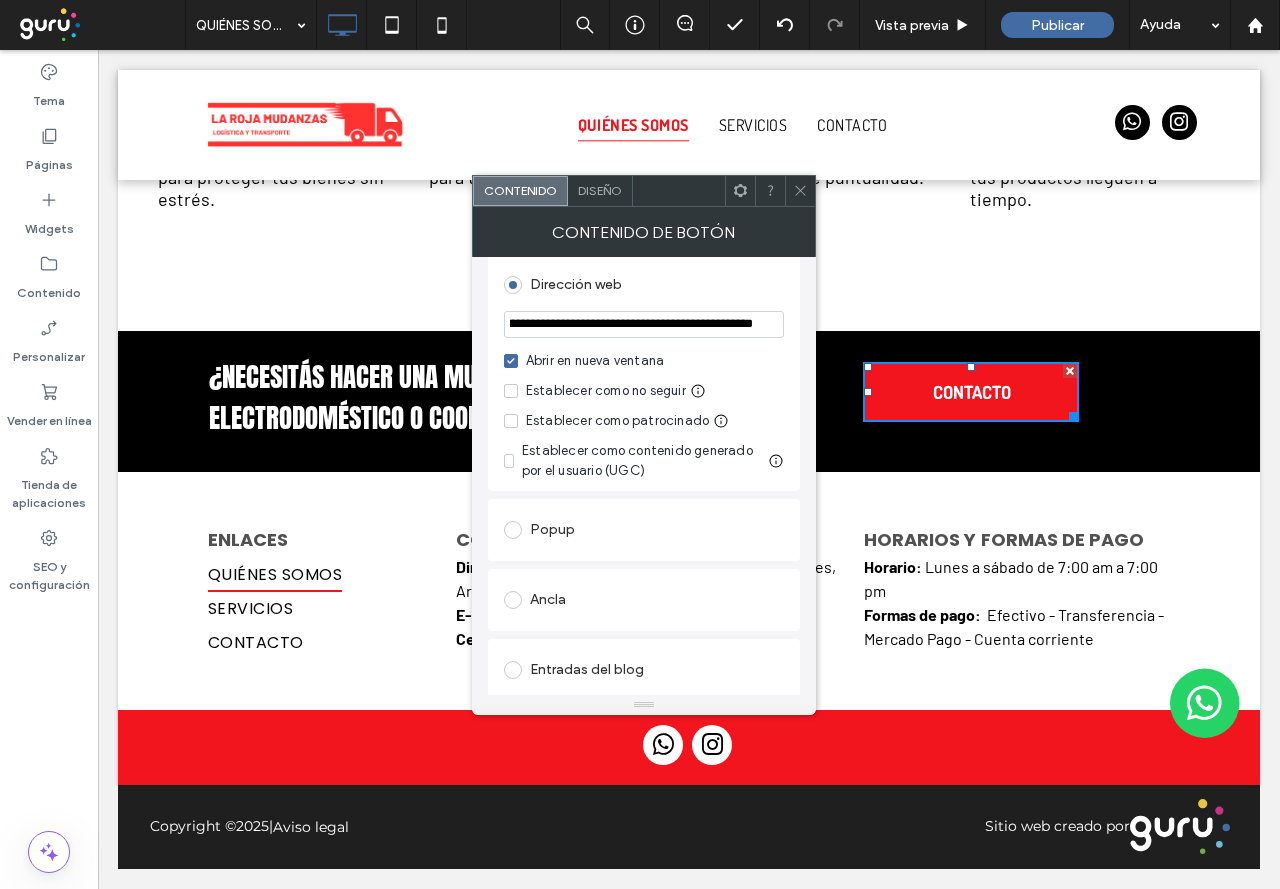 scroll, scrollTop: 0, scrollLeft: 513, axis: horizontal 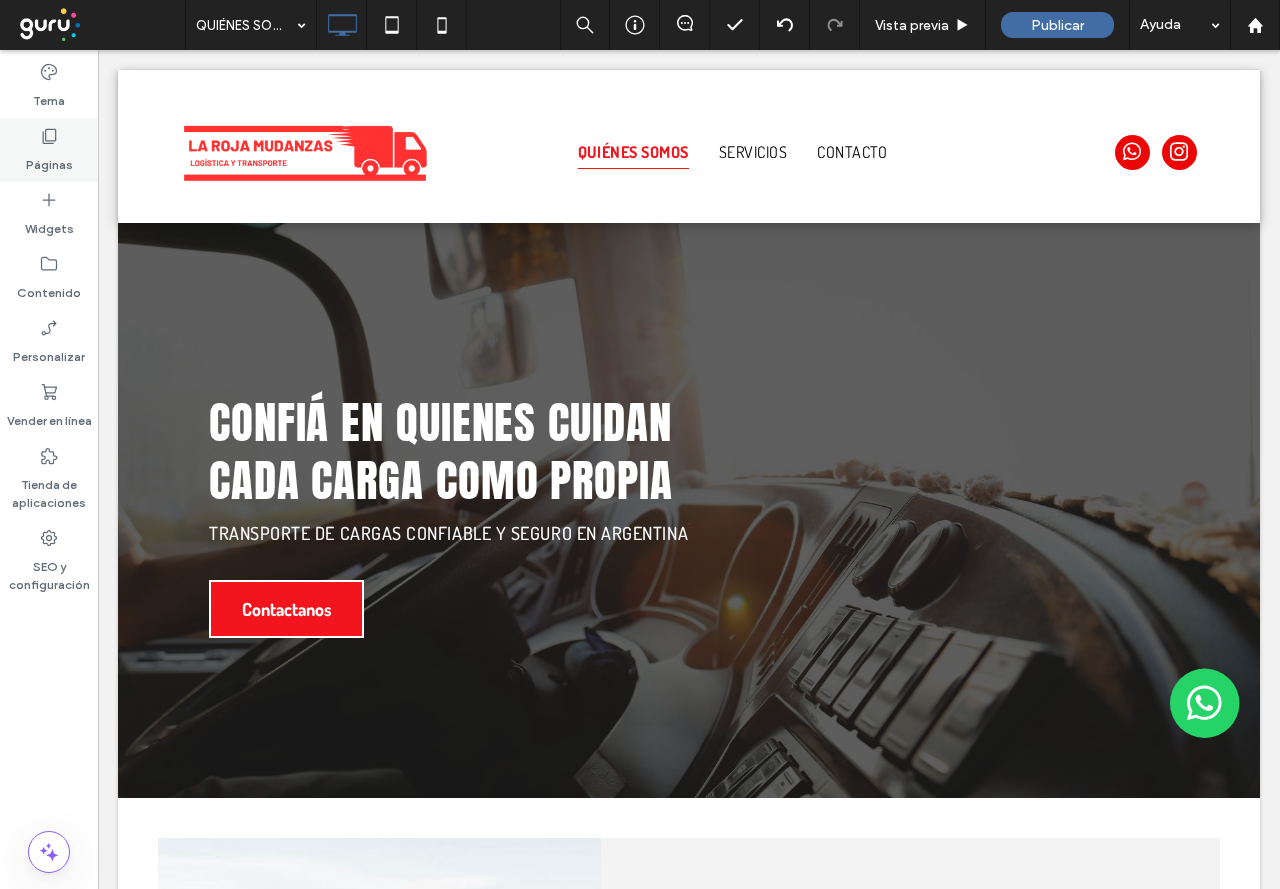 click on "Páginas" at bounding box center (49, 160) 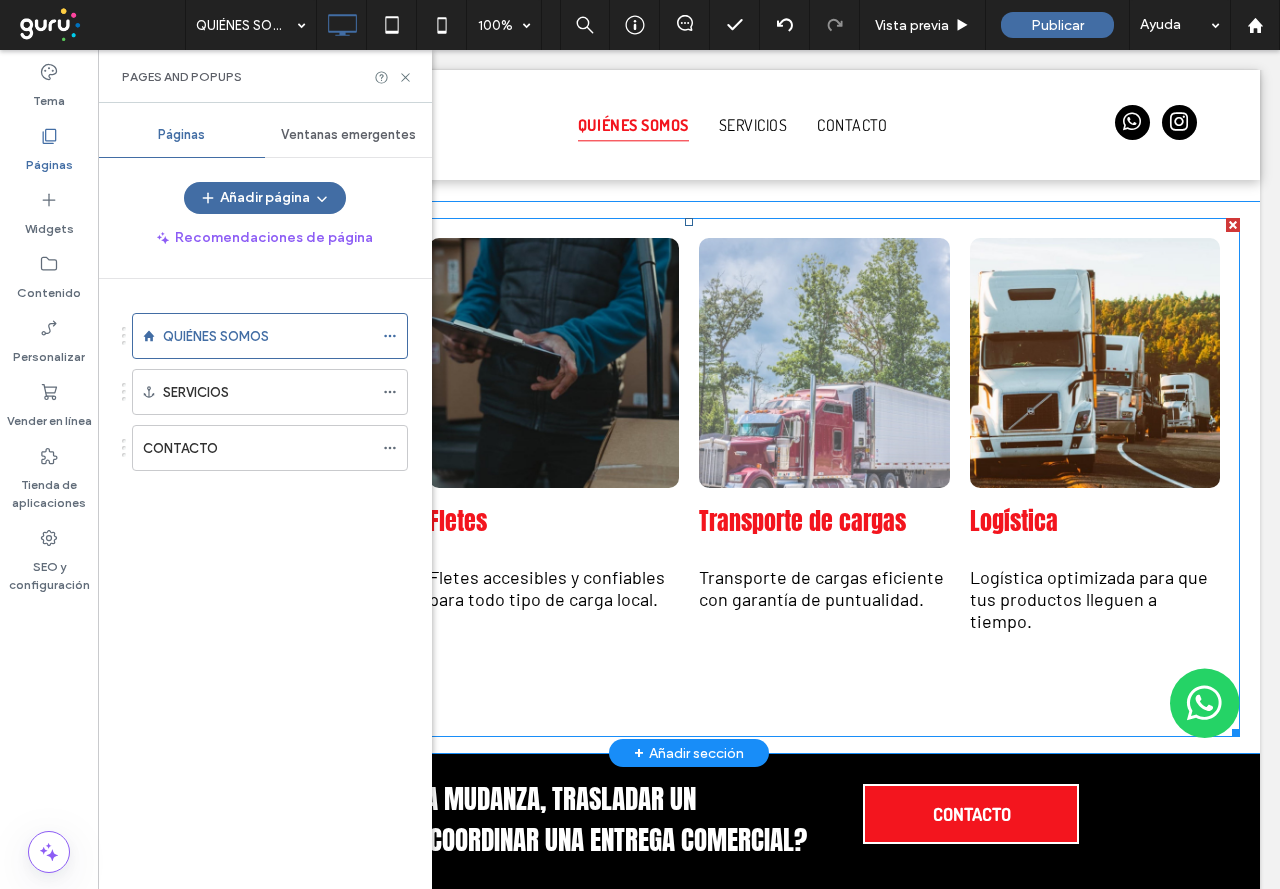 scroll, scrollTop: 2422, scrollLeft: 0, axis: vertical 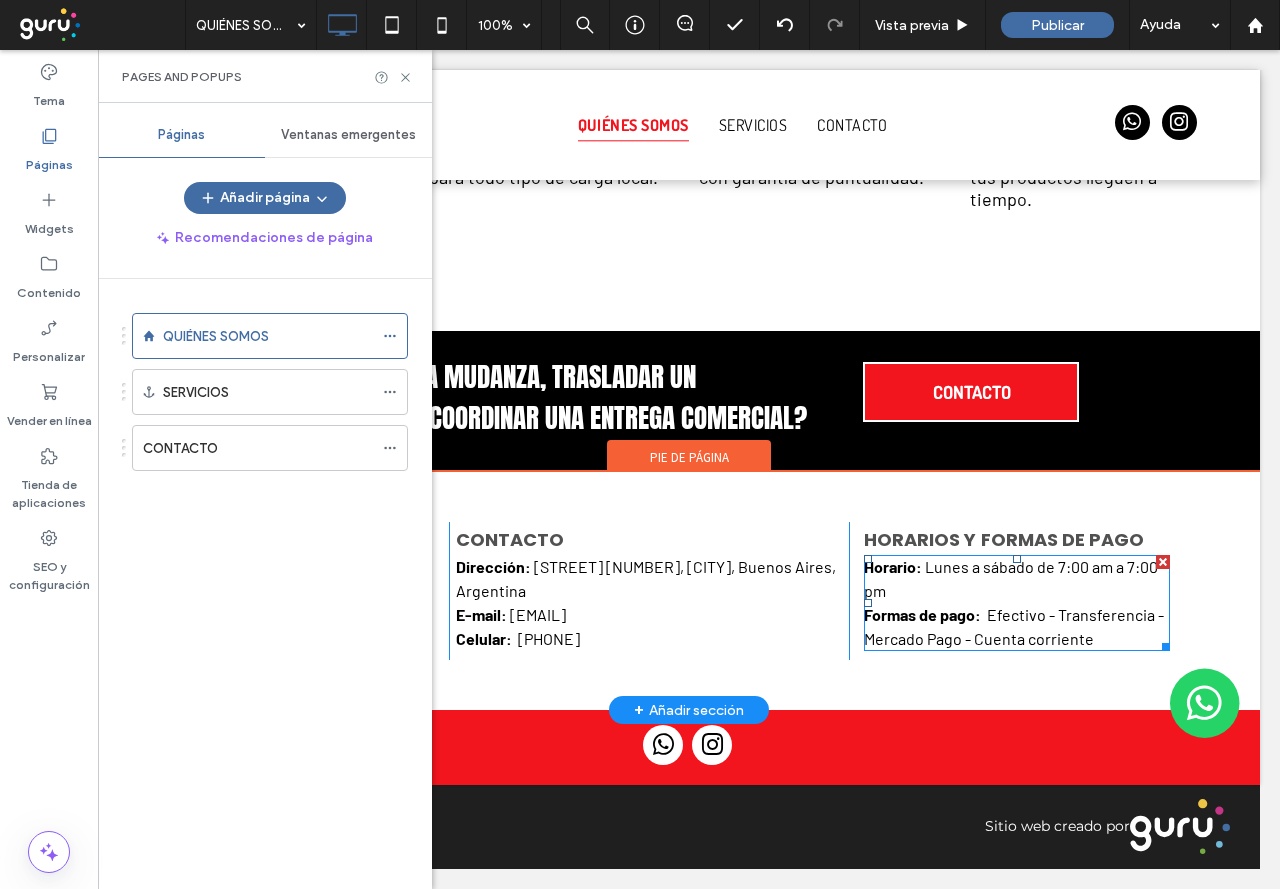 click on "Horario:   Lunes a sábado de 7:00 am a 7:00 pm Formas de pago:
Efectivo - Transferencia - Mercado Pago - Cuenta corriente" at bounding box center (1017, 603) 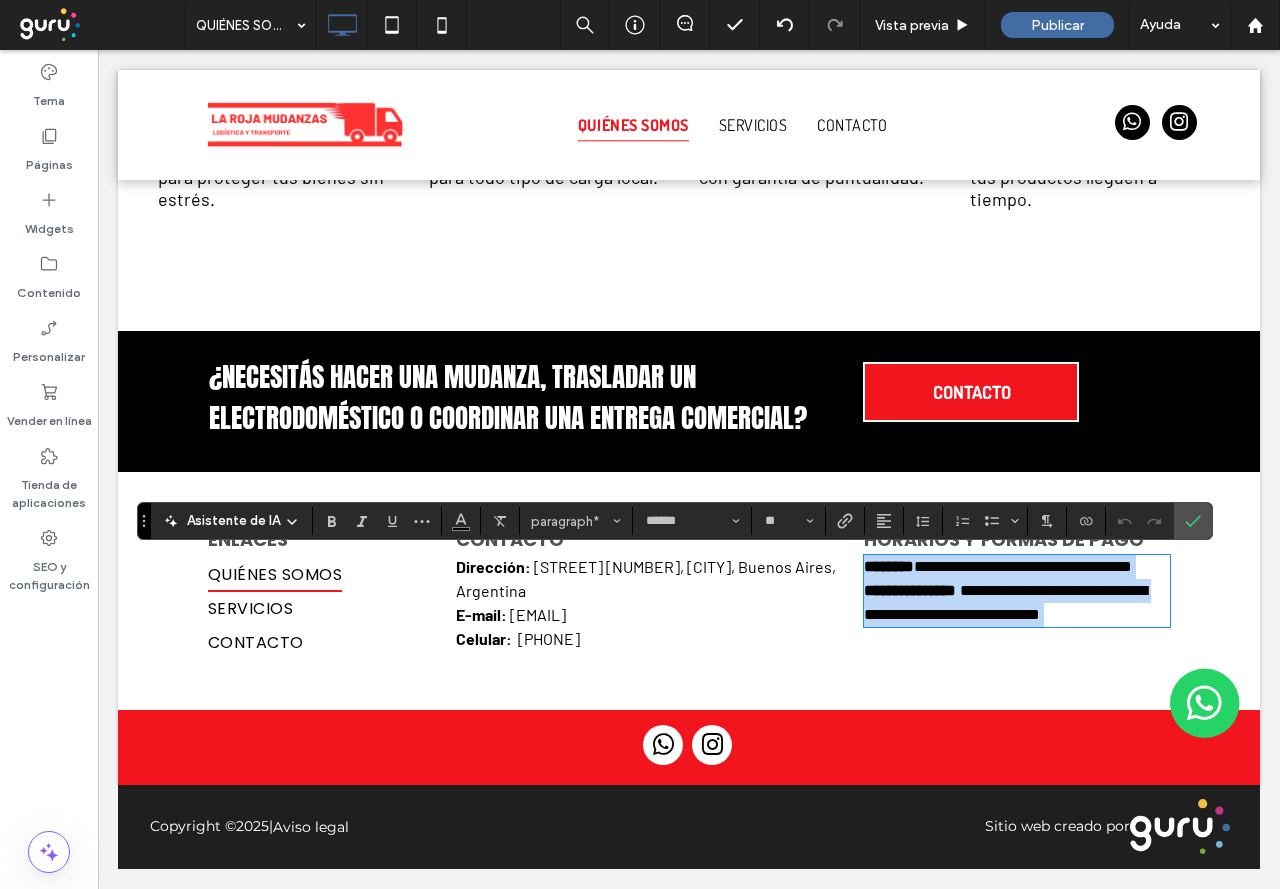 click on "**********" at bounding box center [1029, 566] 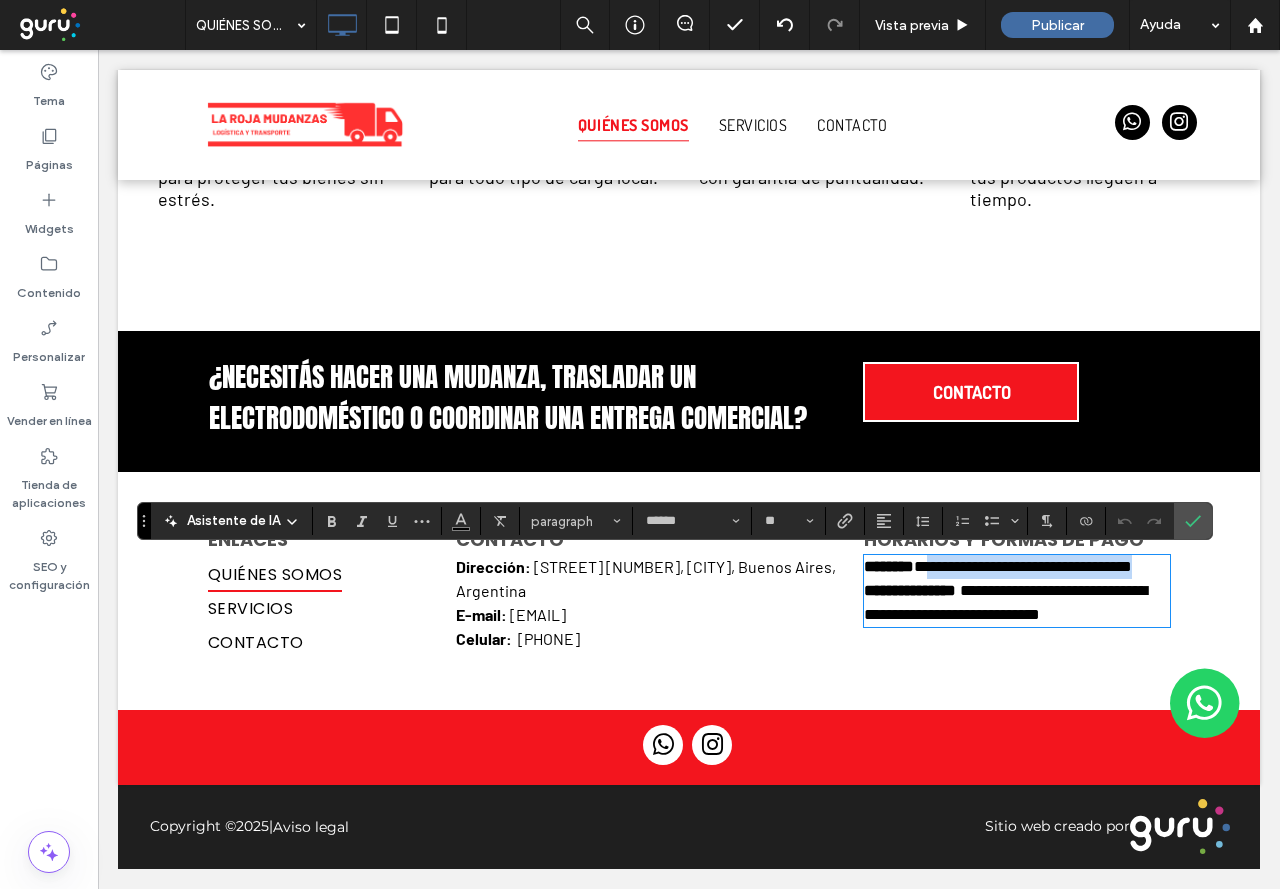 drag, startPoint x: 916, startPoint y: 574, endPoint x: 949, endPoint y: 593, distance: 38.078865 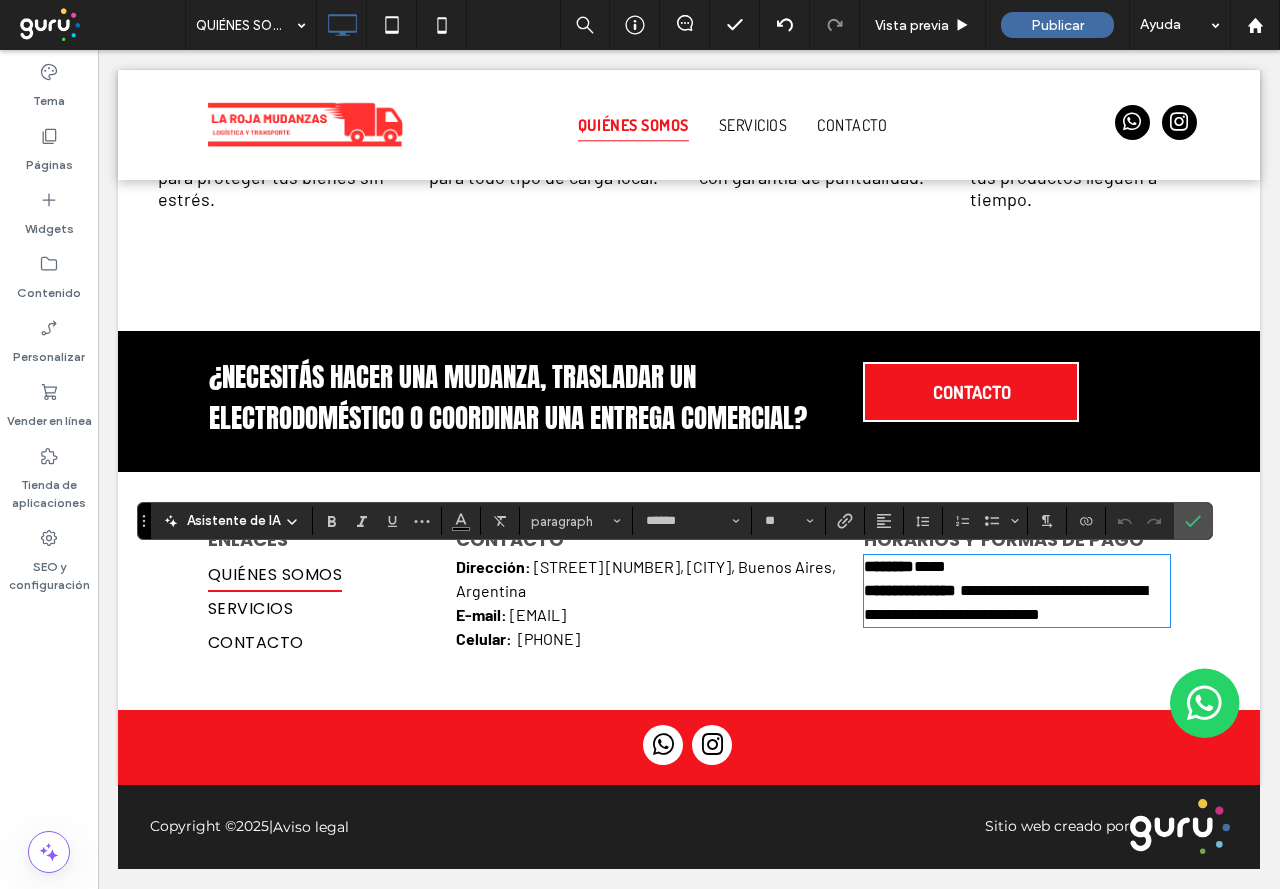 scroll, scrollTop: 0, scrollLeft: 0, axis: both 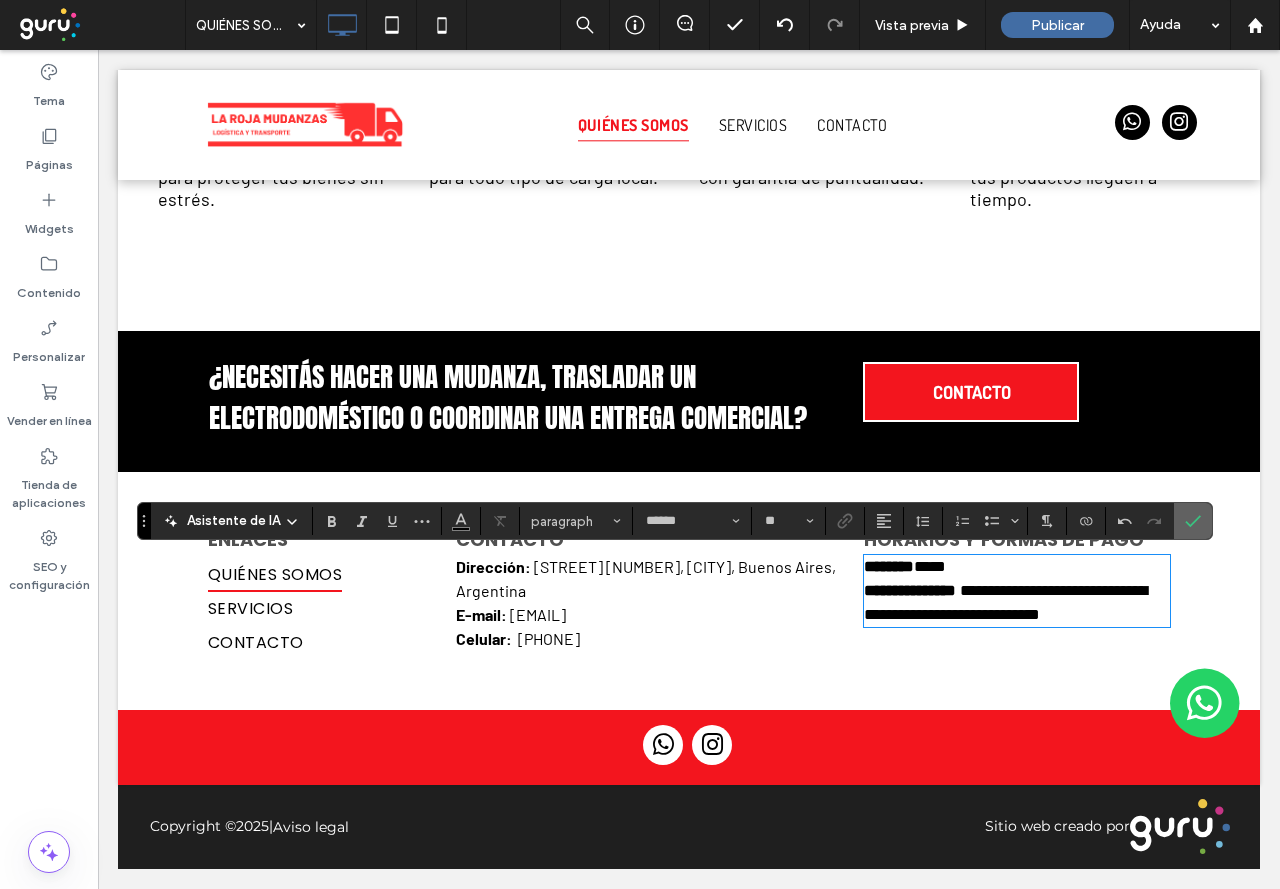click 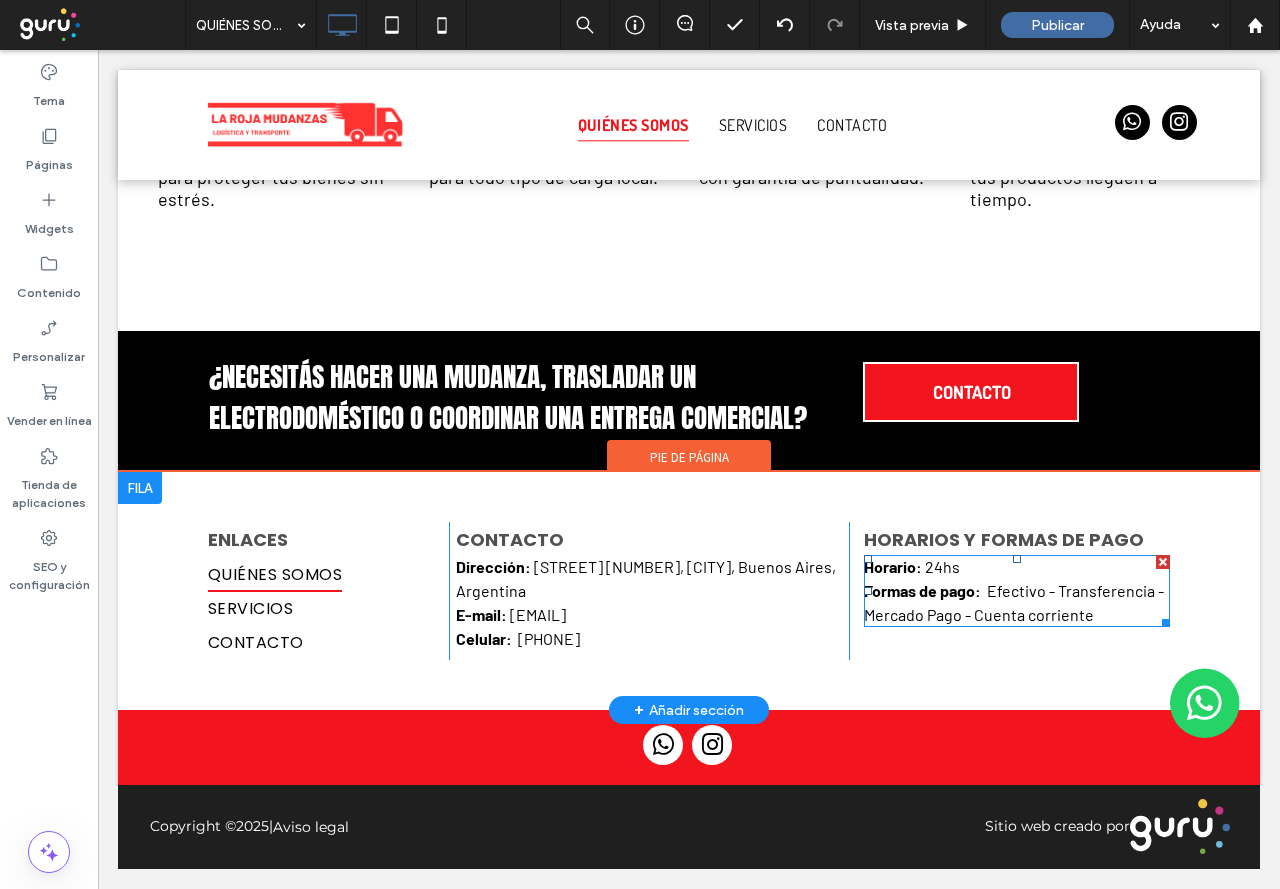 click on "Efectivo - Transferencia - Mercado Pago - Cuenta corriente" at bounding box center [1014, 602] 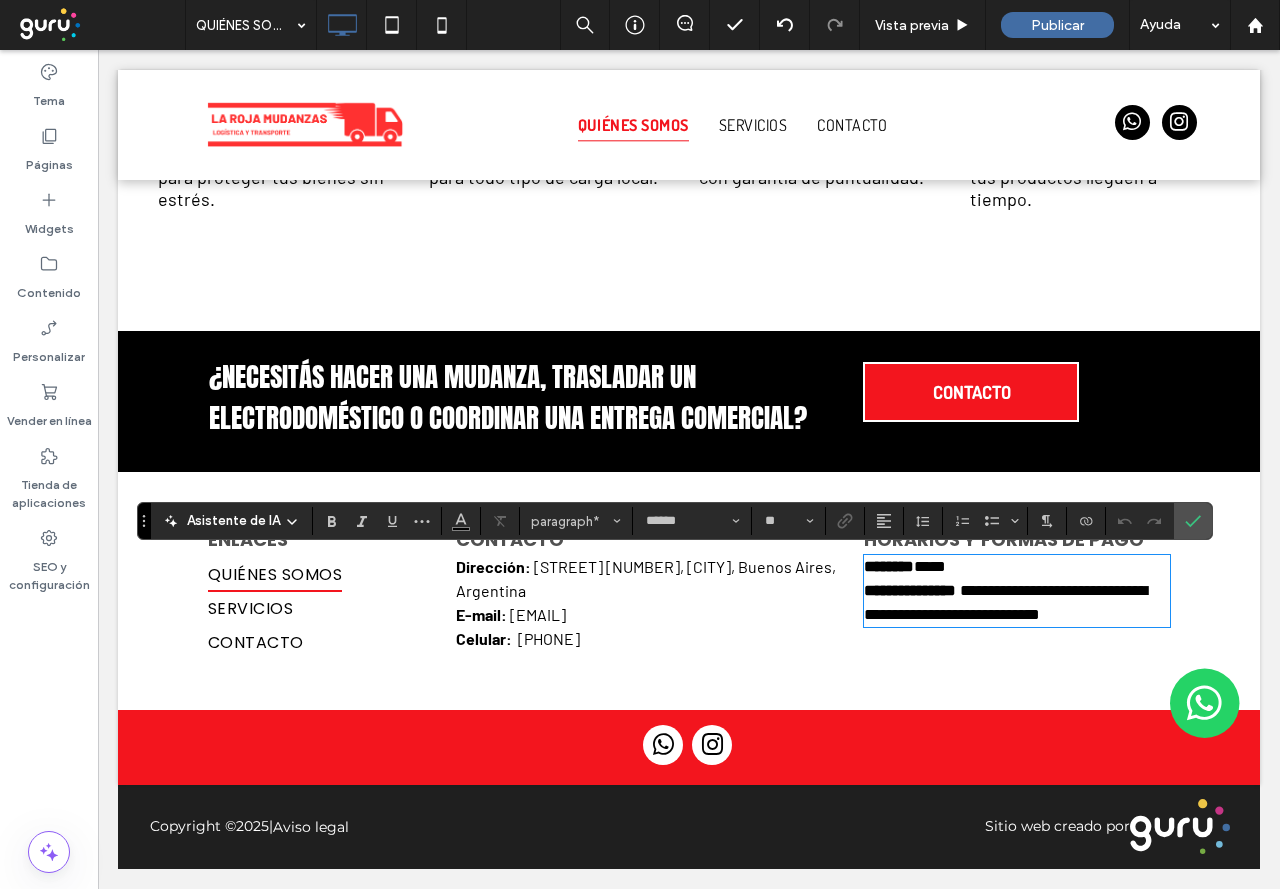click on "**********" at bounding box center (1005, 602) 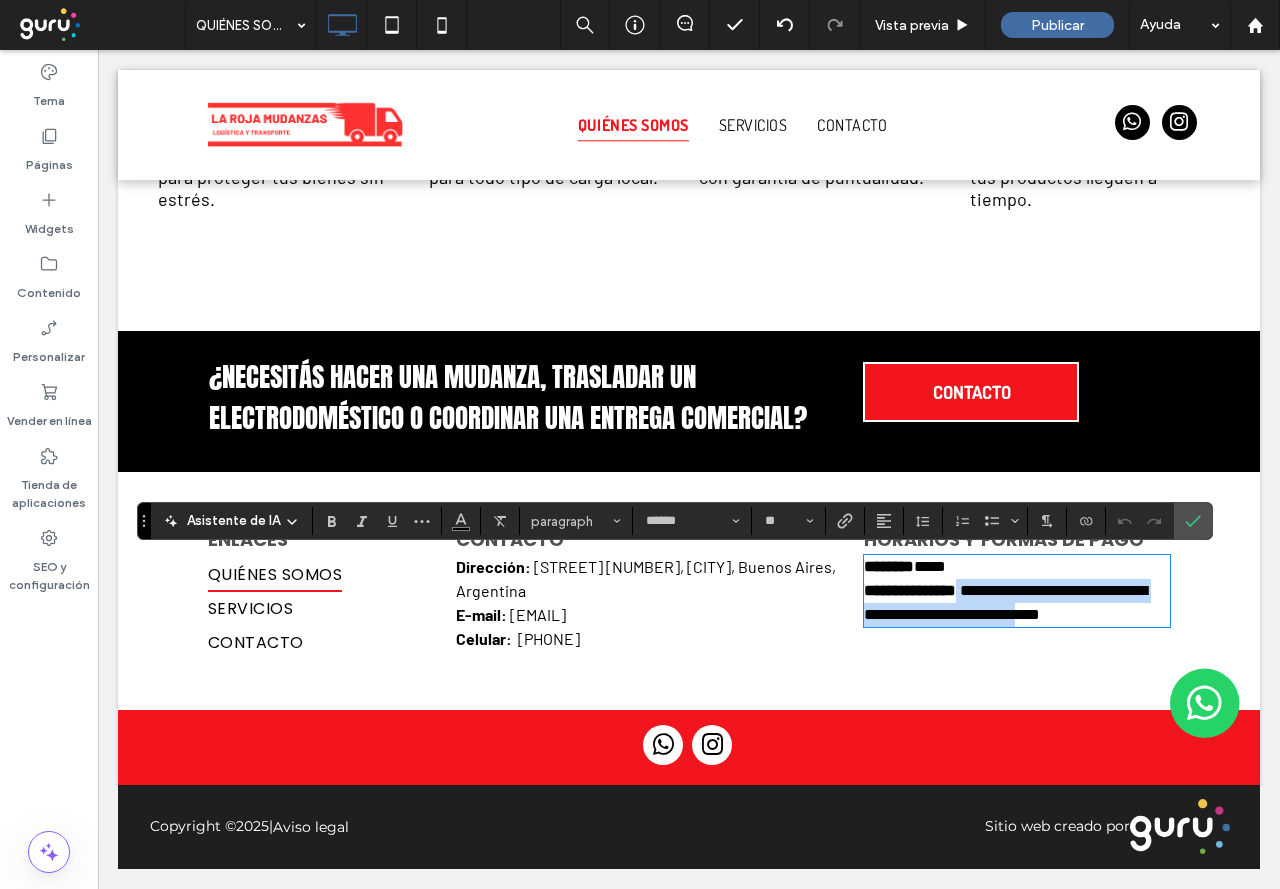 drag, startPoint x: 972, startPoint y: 597, endPoint x: 1061, endPoint y: 608, distance: 89.6772 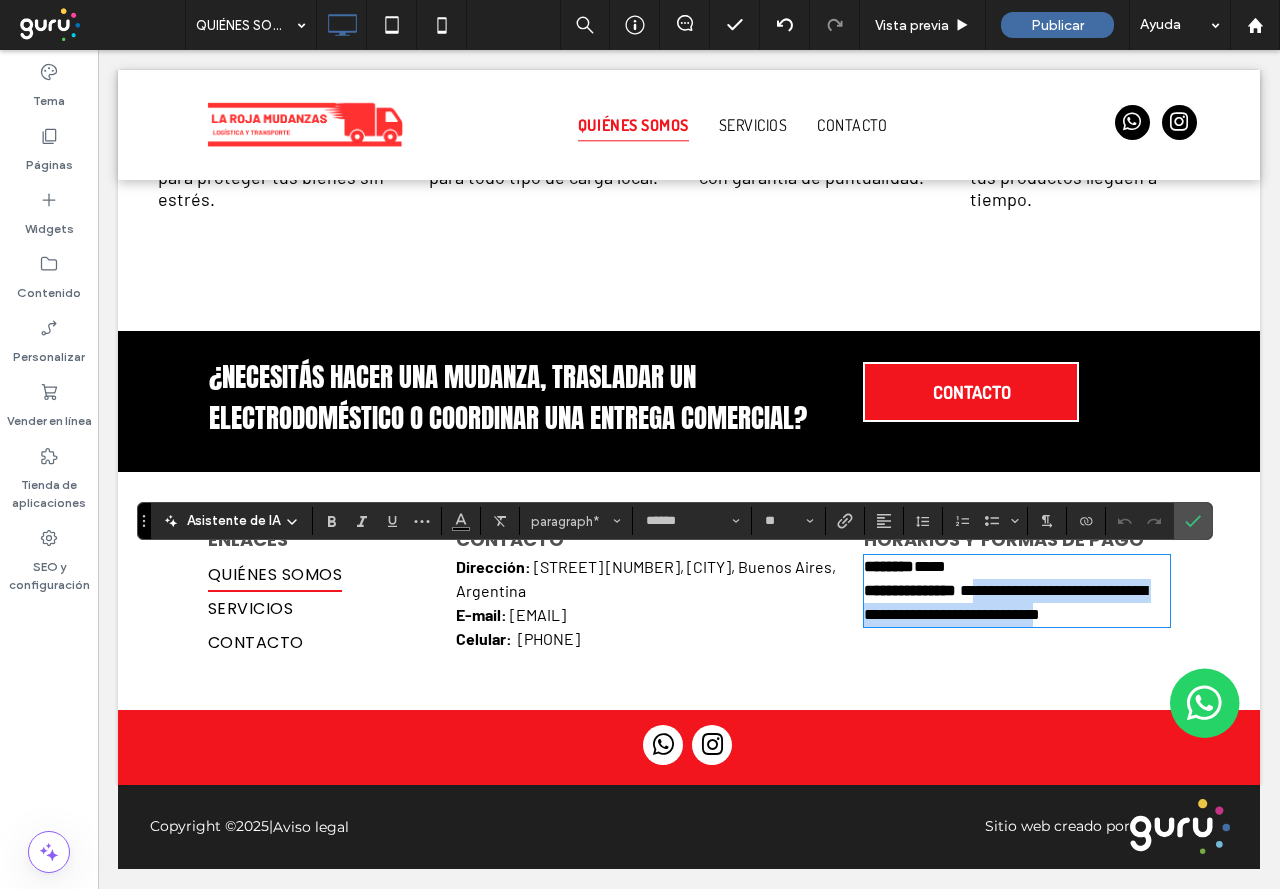 drag, startPoint x: 980, startPoint y: 587, endPoint x: 1081, endPoint y: 617, distance: 105.36128 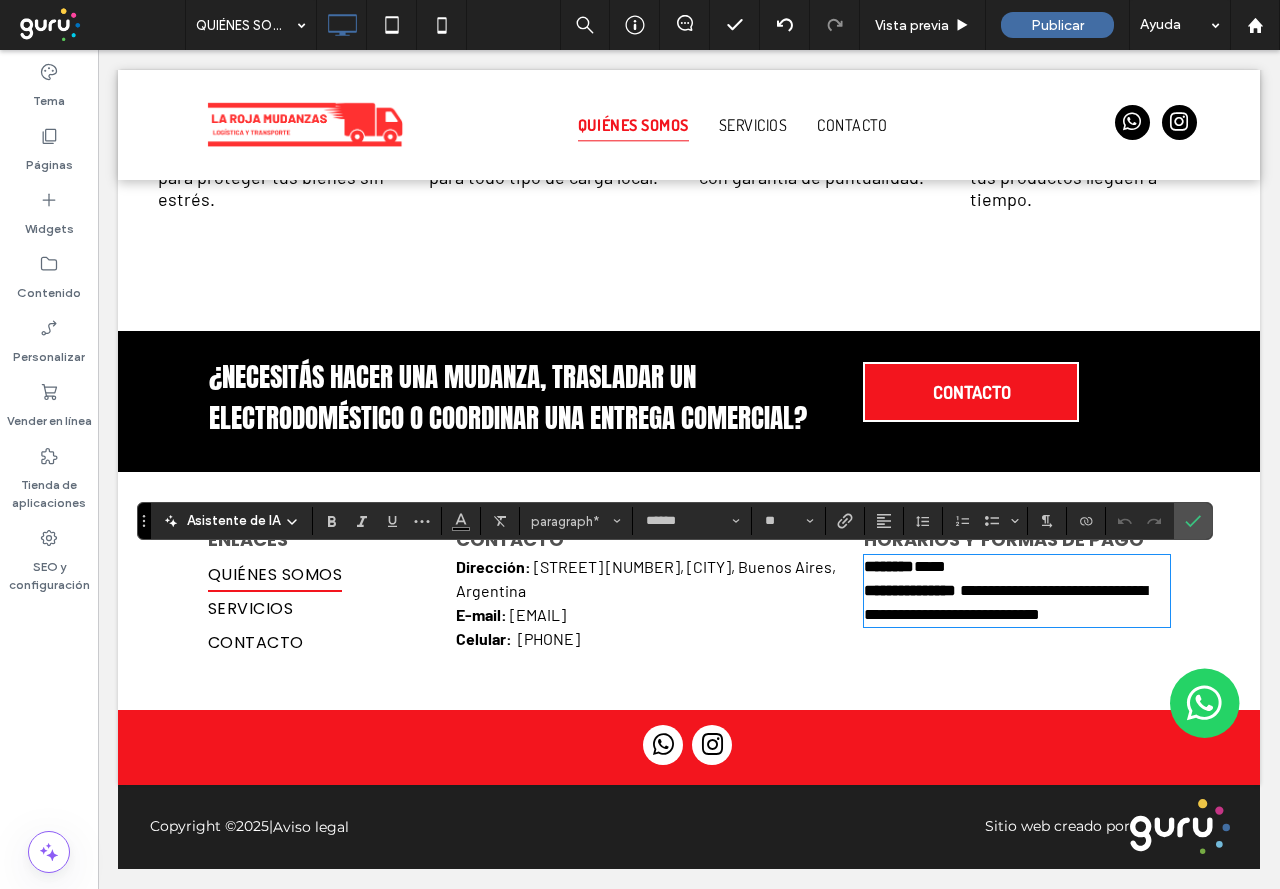 scroll, scrollTop: 0, scrollLeft: 0, axis: both 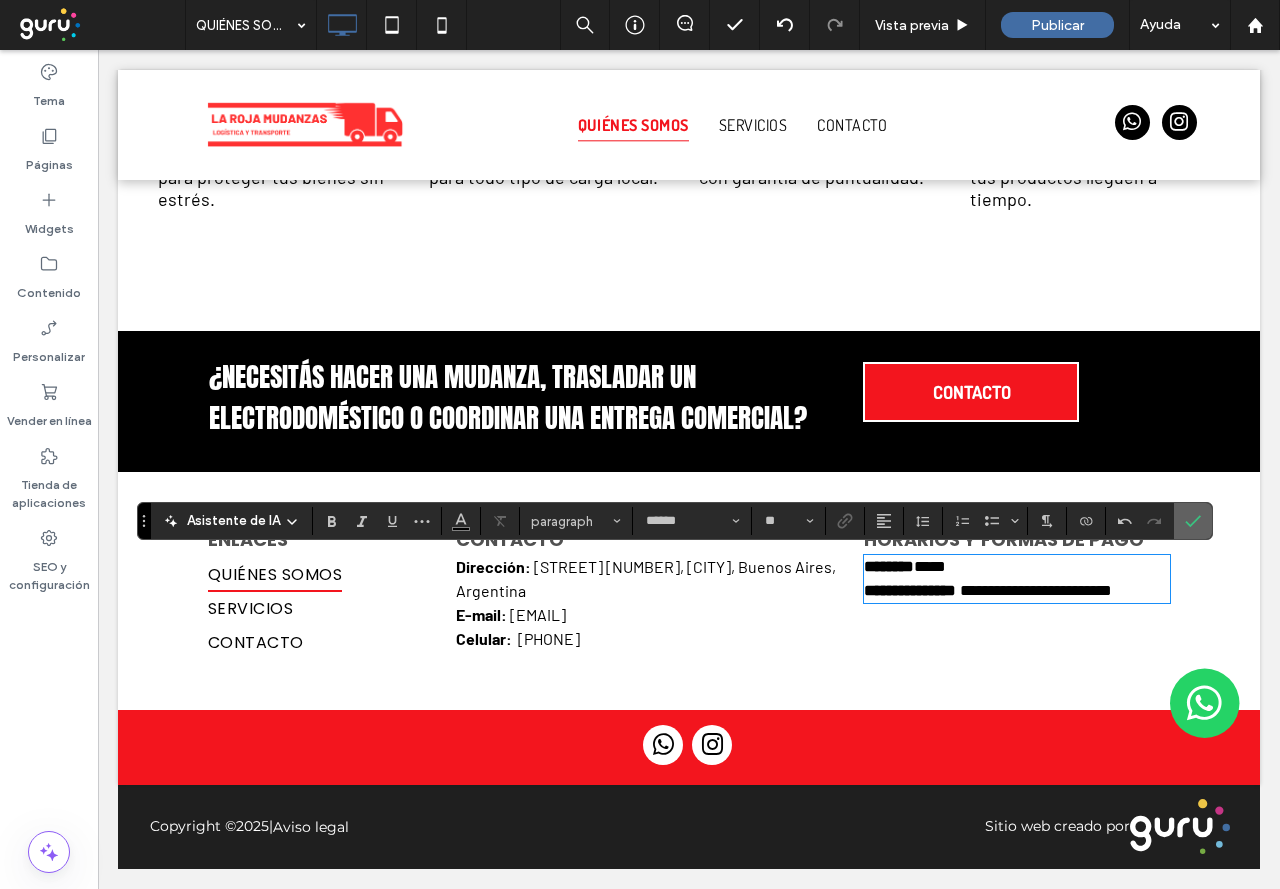 click 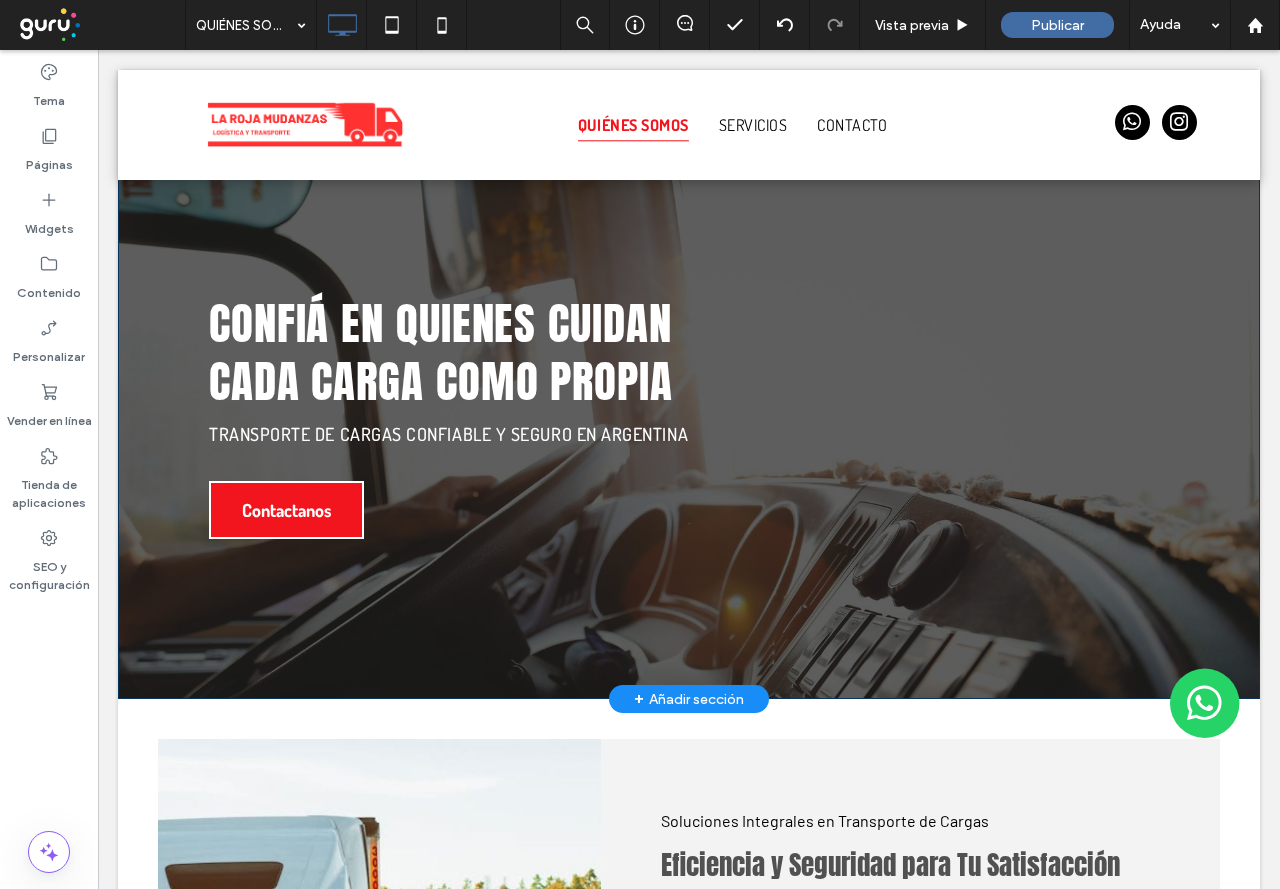 scroll, scrollTop: 0, scrollLeft: 0, axis: both 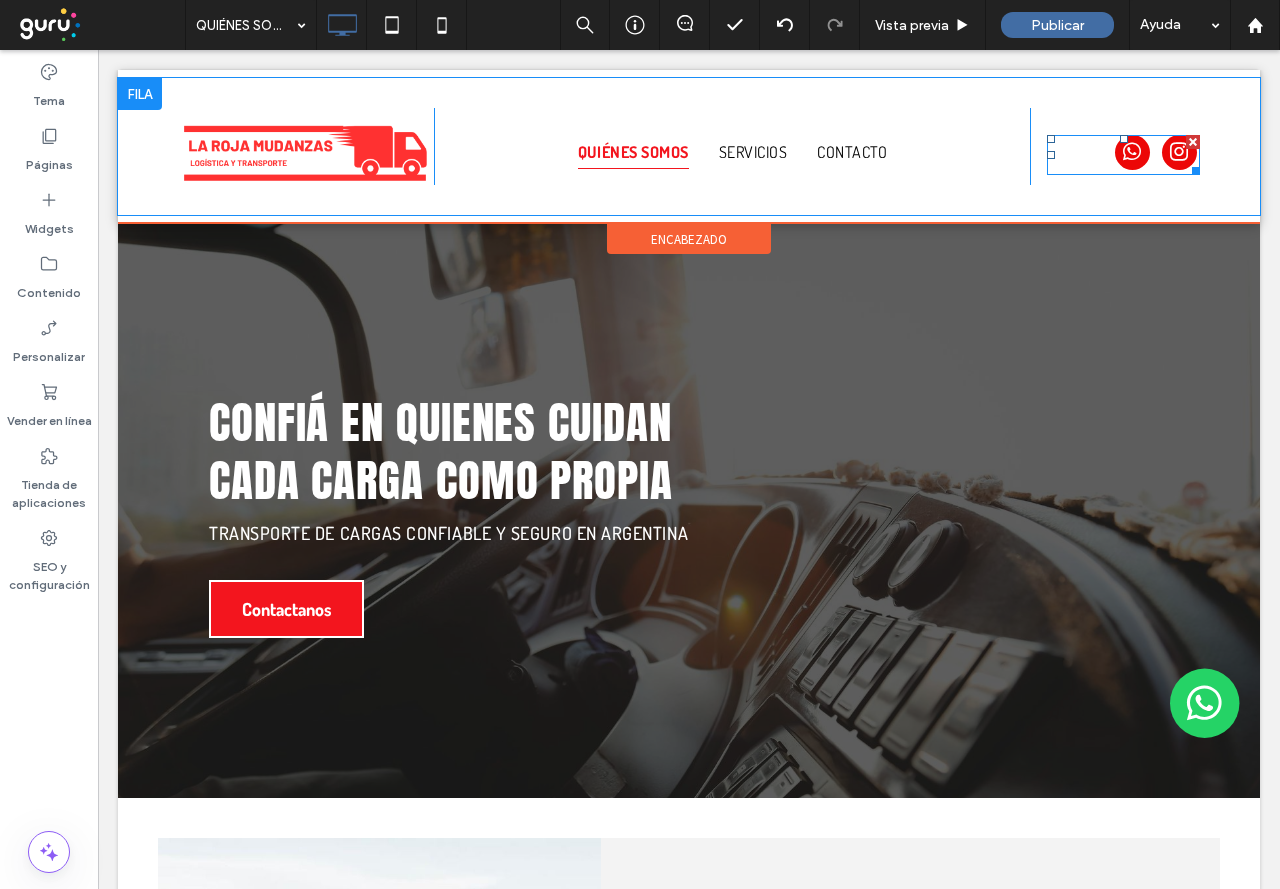 click at bounding box center (1157, 155) 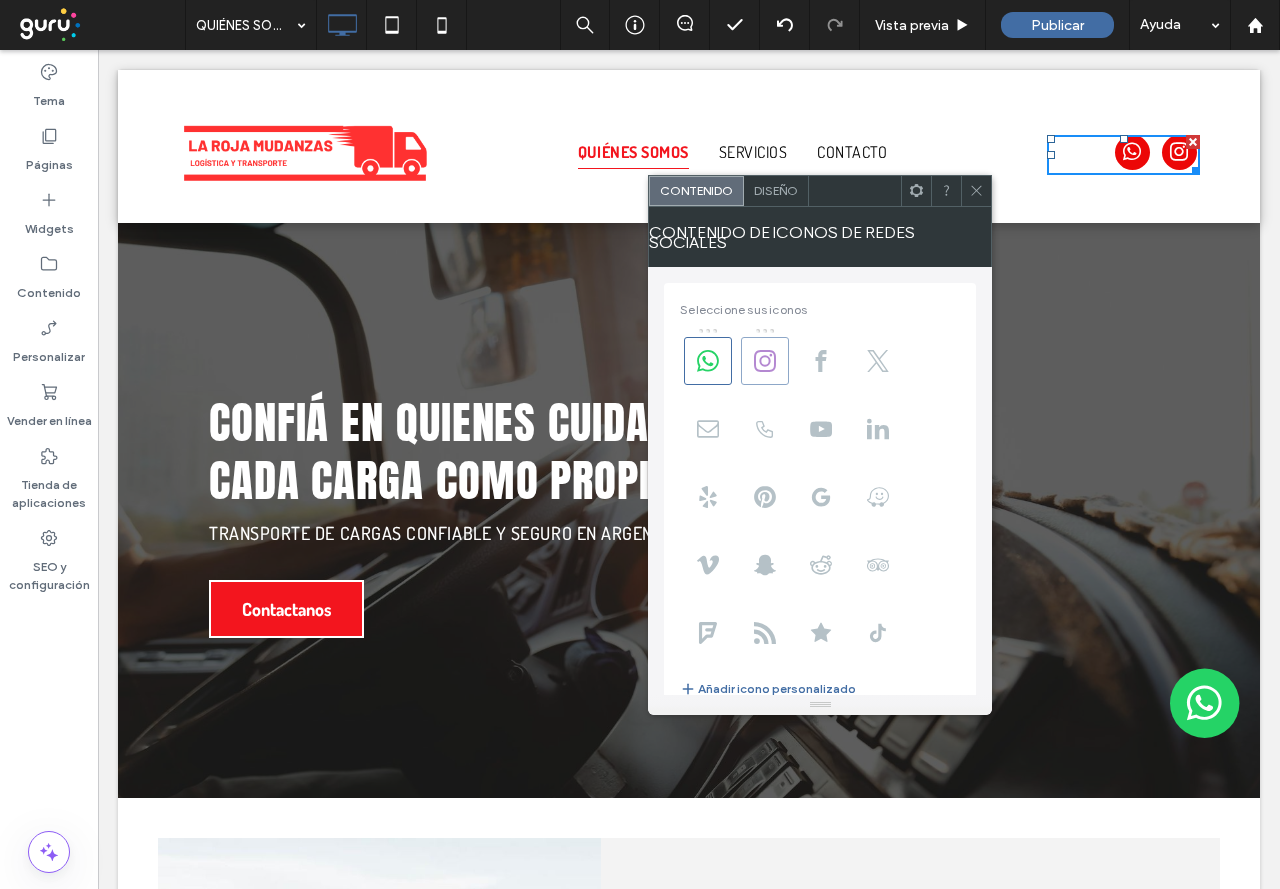 click at bounding box center (765, 361) 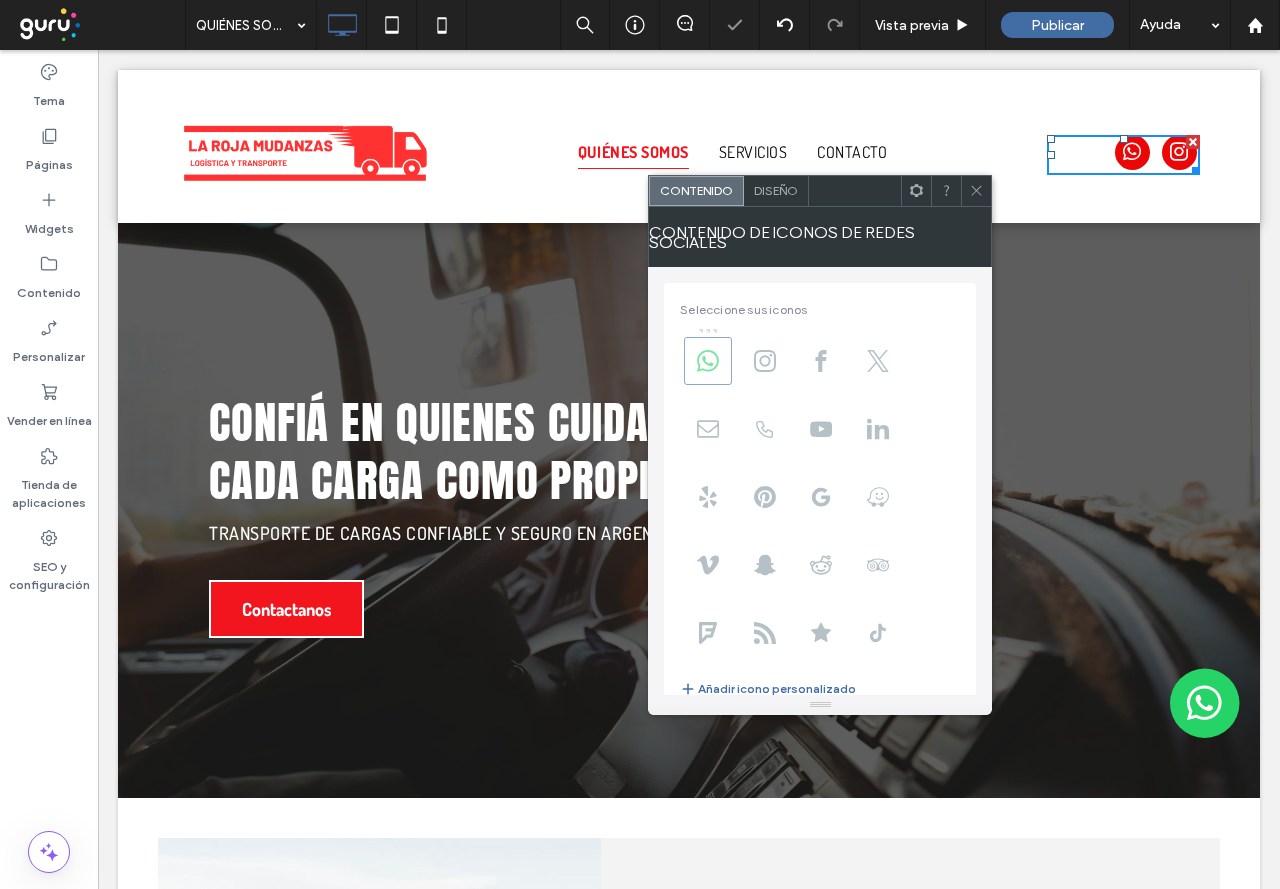 click on ".wqwq-1{fill:#231f20;}
.cls-1q, .cls-2q { fill-rule: evenodd; }
.cls-2q { fill: #6e8188; }
True_local
Agendize
HealthEngine
x_close_popup
from_your_site
multi_language
zoom-out
zoom-in
z_vimeo
z_yelp
z_picassa
w_vCita
youtube
yelp
x2
x
x_x
x_alignright
x_handwritten
wrench
wordpress
windowsvv
win8
whats_app
wallet
warning-sign
w_youtube
w_youtube_channel
w_yelp
w_video
w_twitter
w_title
w_tabs
w_social_icons
w_spacer
w_share
w_rss_feed
w_recent-posts
w_push
w_paypal
w_photo_gallery" at bounding box center [640, 444] 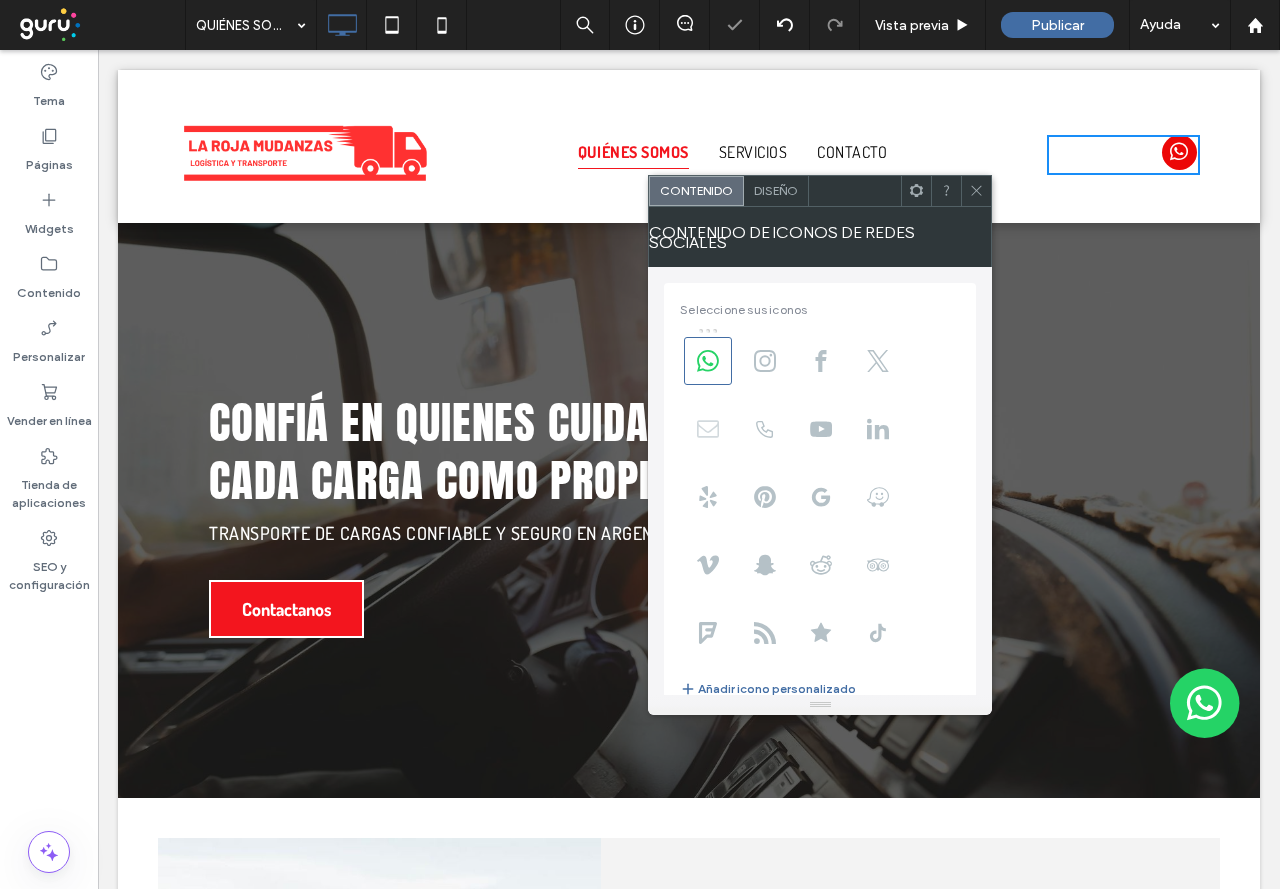 click at bounding box center (708, 429) 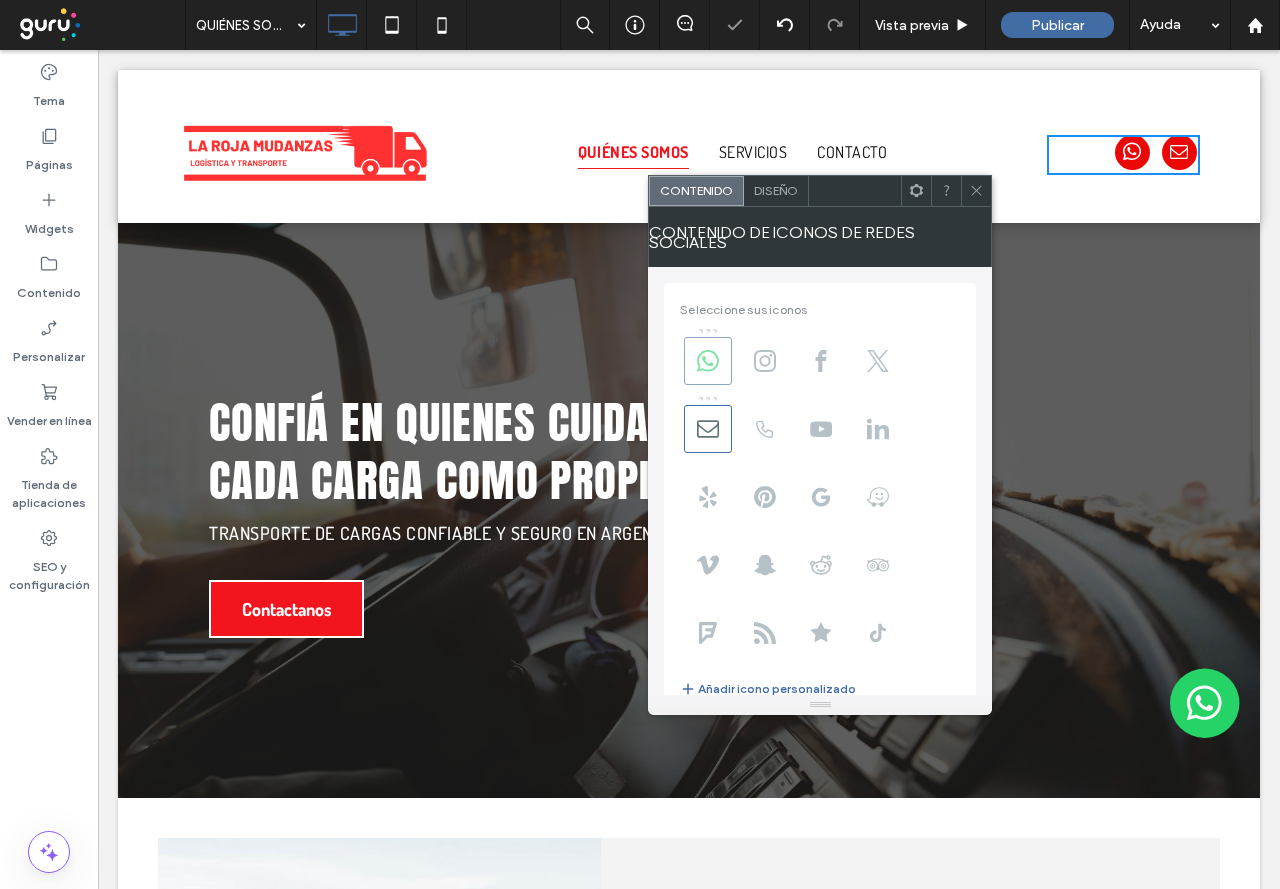 click 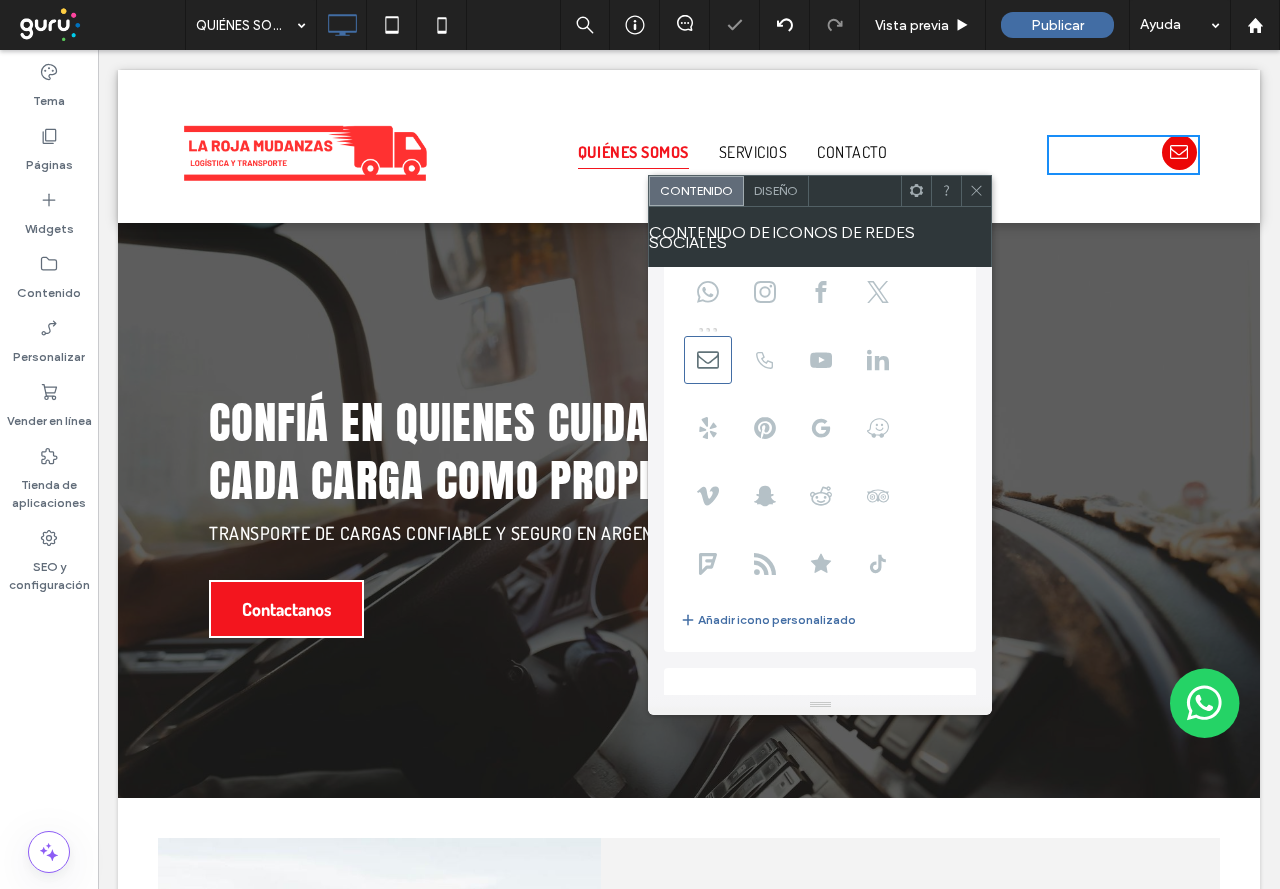 scroll, scrollTop: 142, scrollLeft: 0, axis: vertical 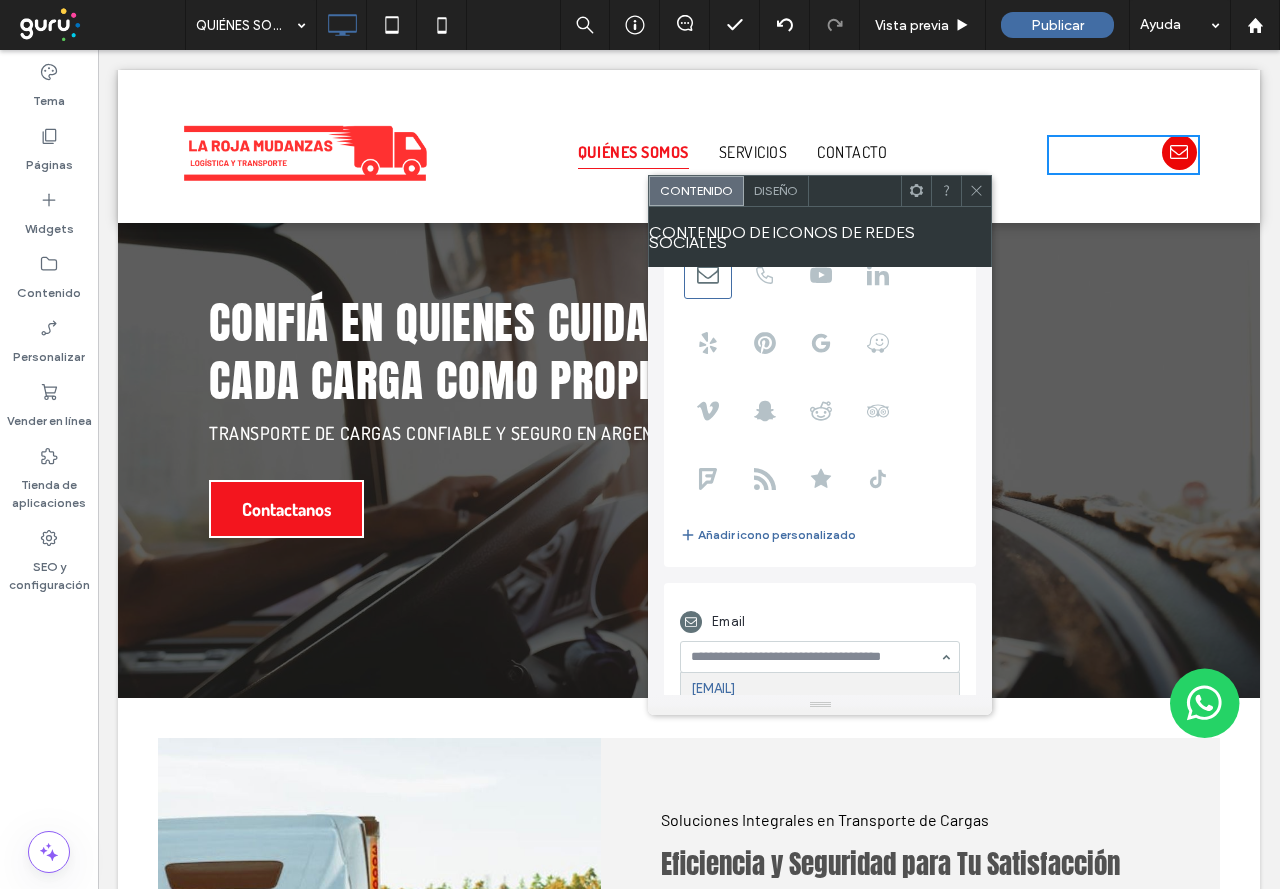 paste on "**********" 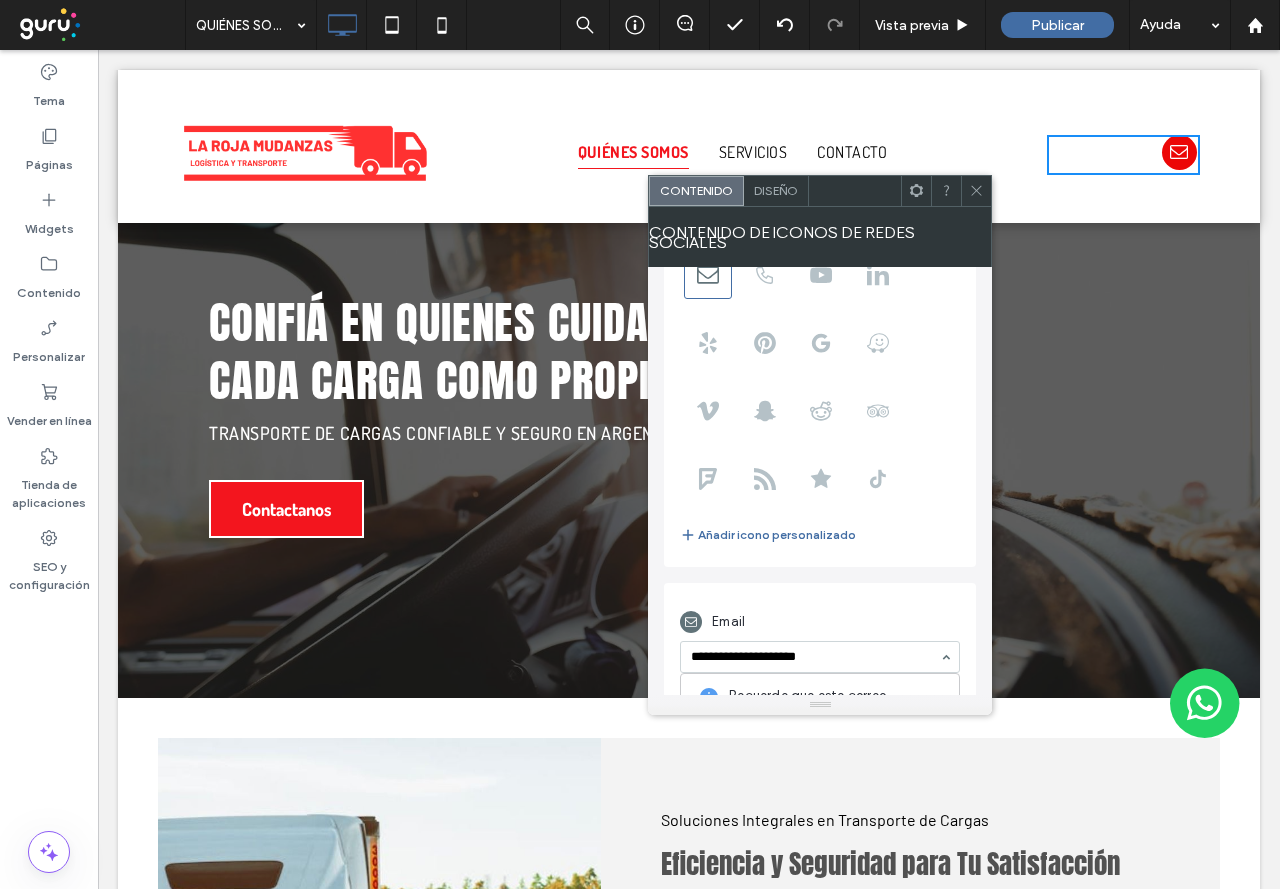 type on "**********" 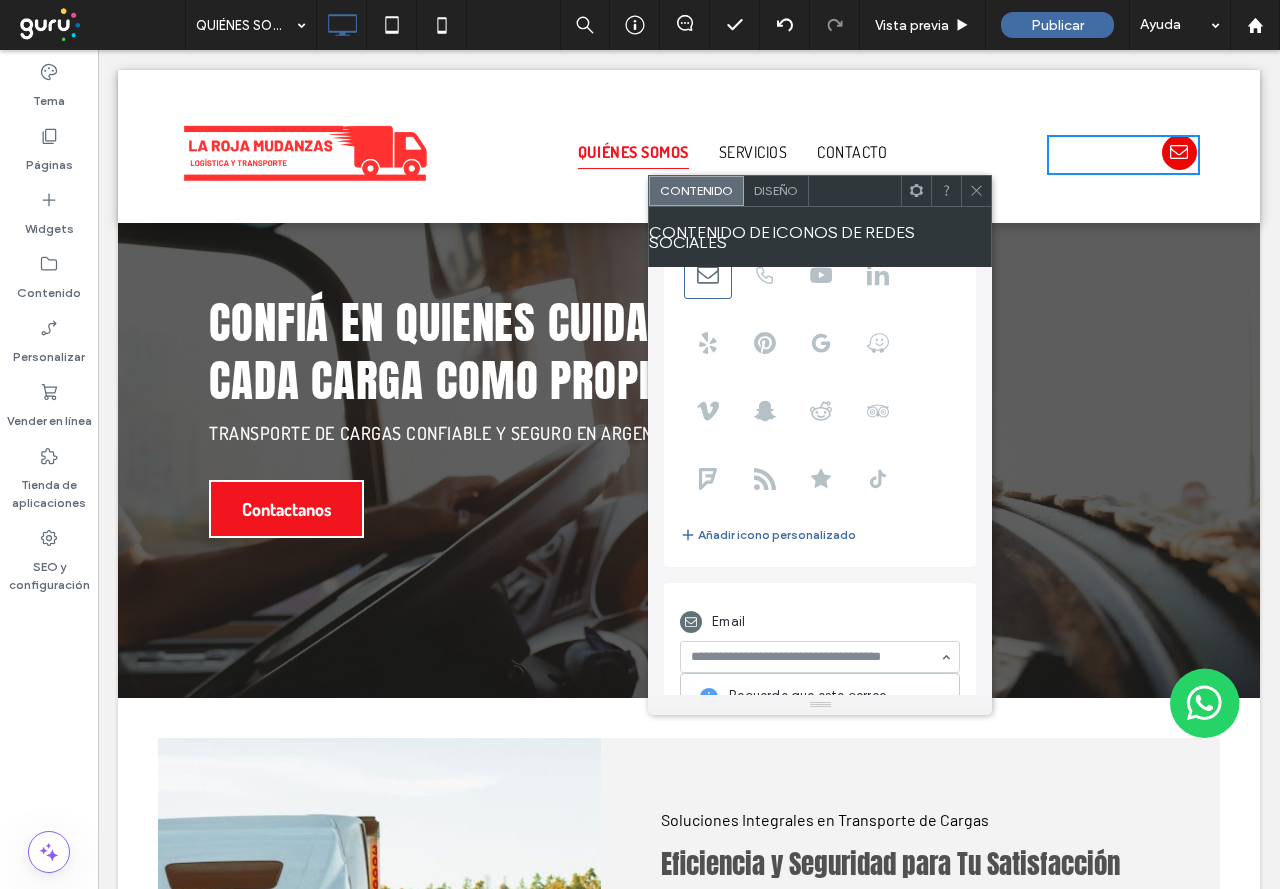 click on "Email   Recuerde que este correo electrónico no se actualizará automáticamente si actualiza la Biblioteca de contenido. Para permitir actualizaciones automáticas, utilice la opción Conectar a datos en el editor." at bounding box center (820, 725) 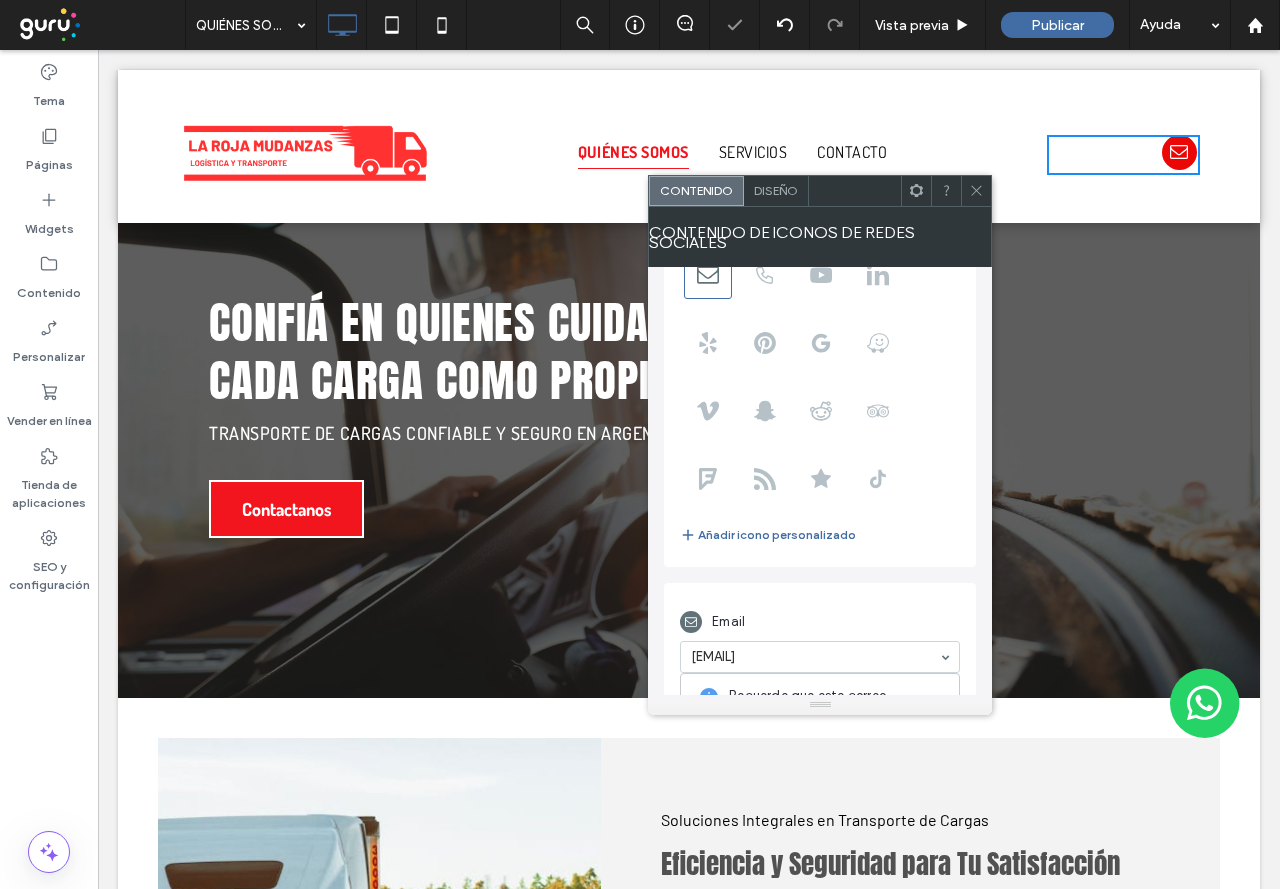 click on "Contenido de iconos de redes sociales" at bounding box center (820, 237) 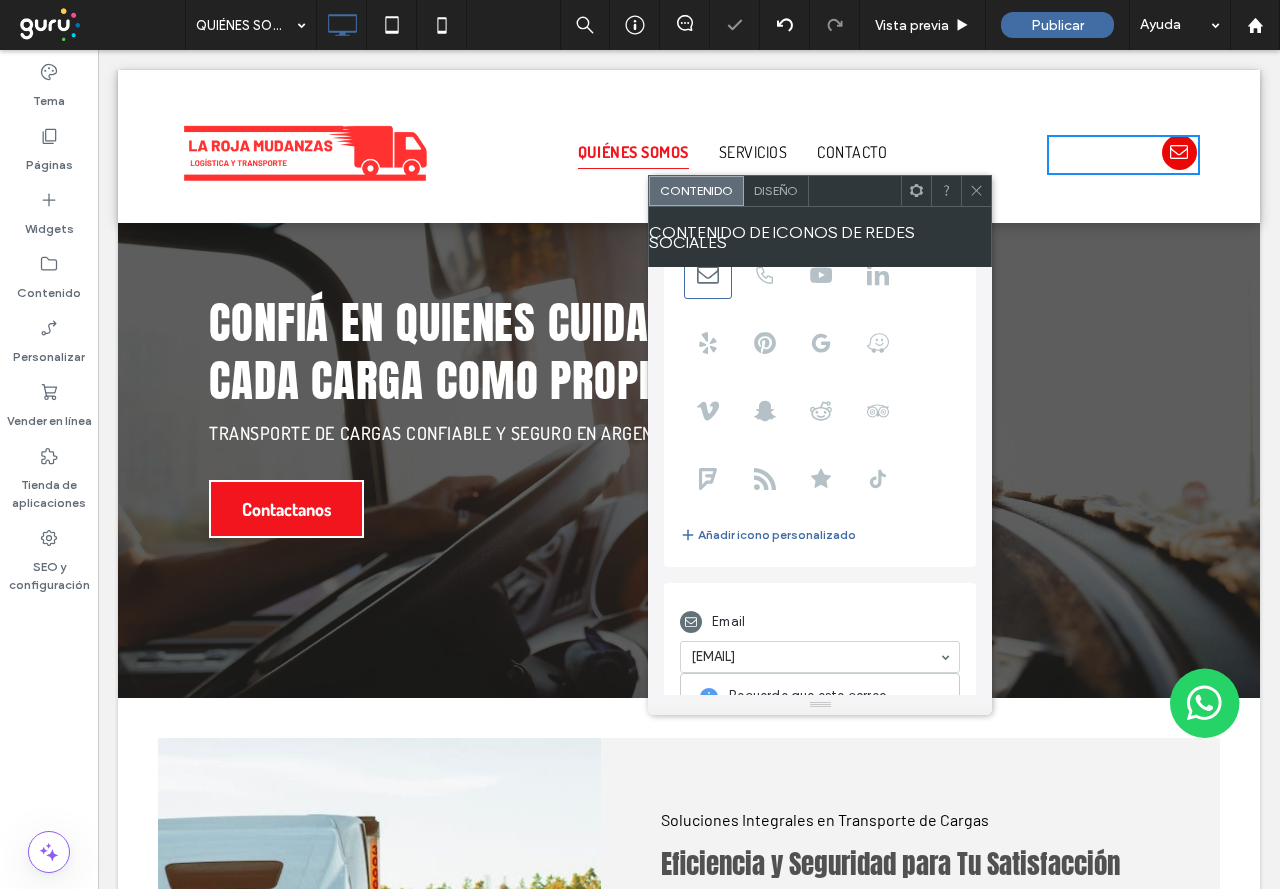 click at bounding box center (976, 191) 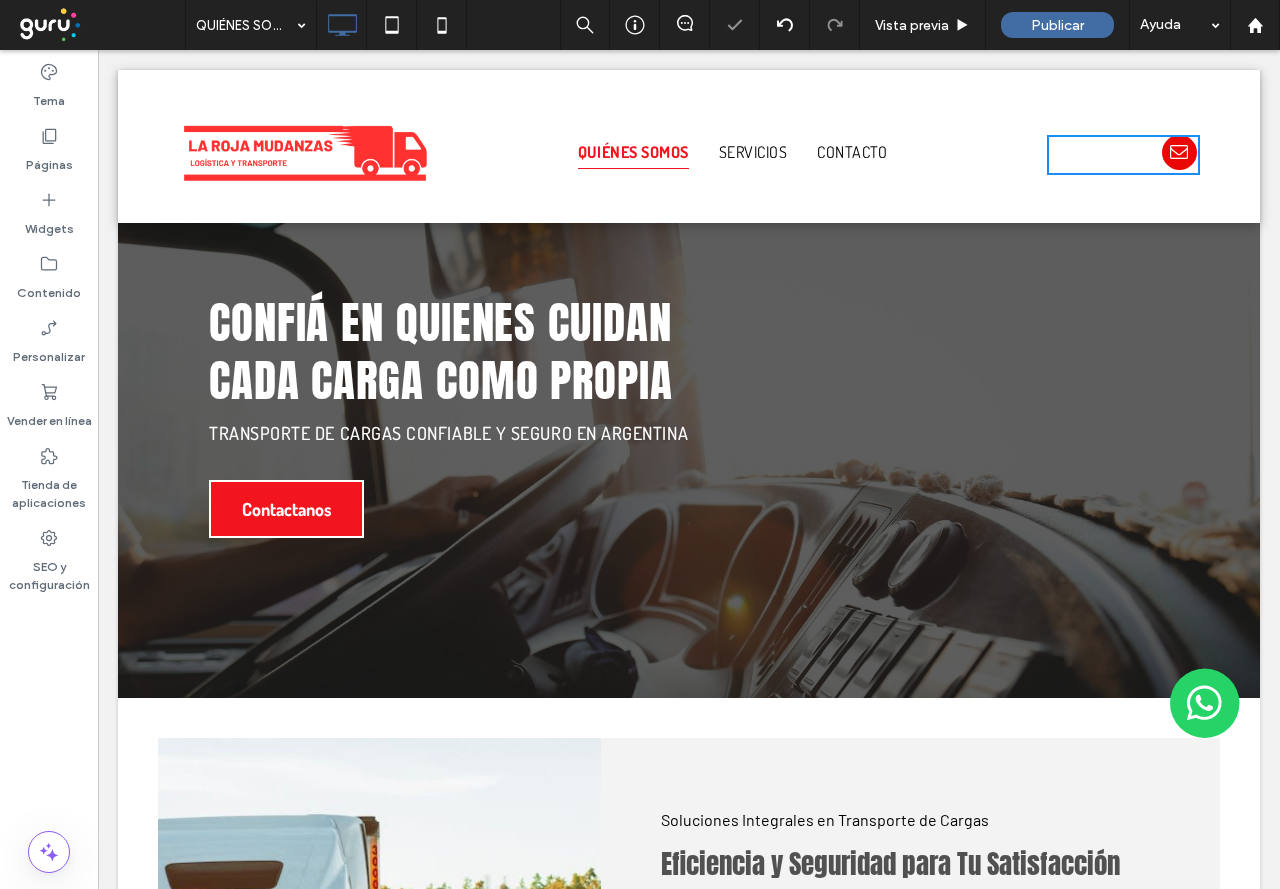 scroll, scrollTop: 0, scrollLeft: 0, axis: both 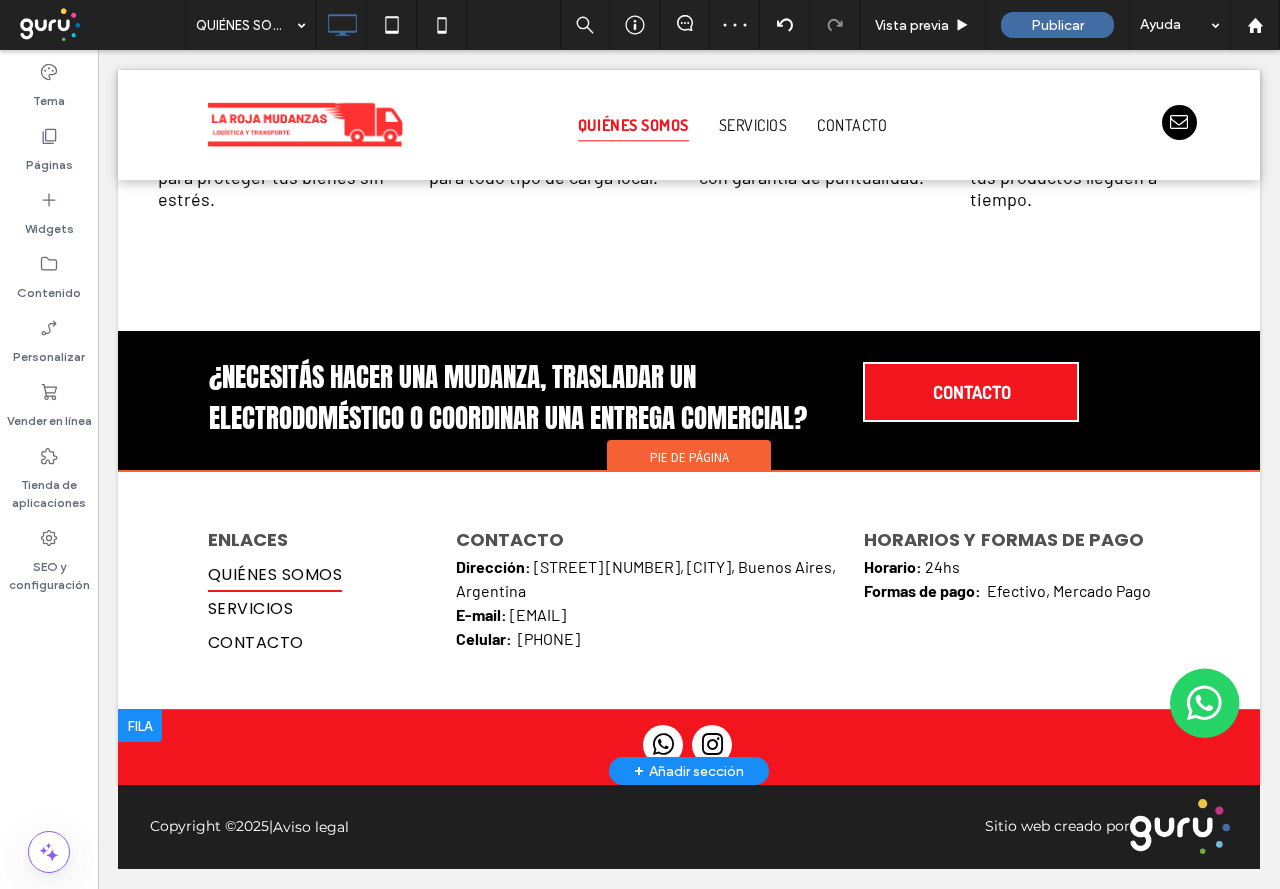 click on "+ Añadir sección" at bounding box center (689, 771) 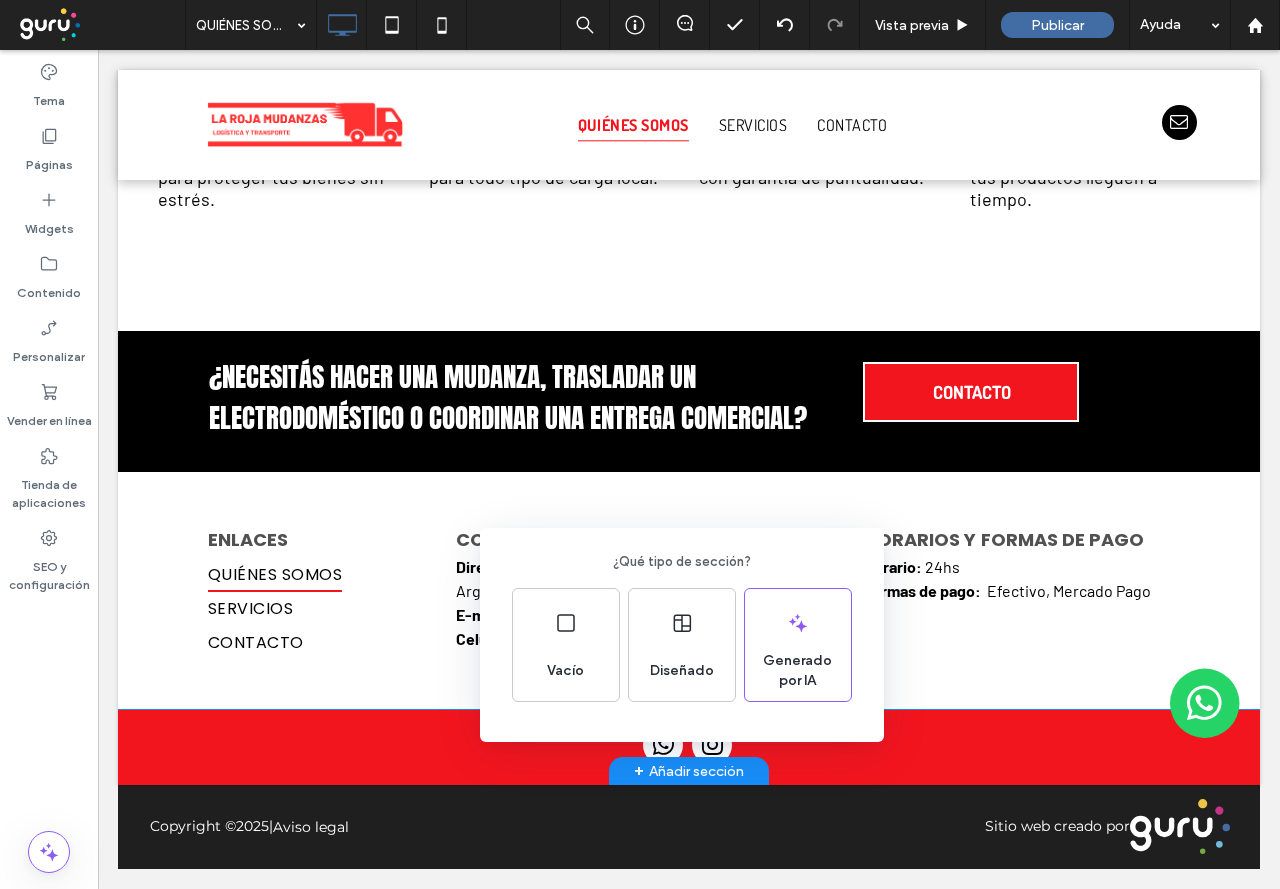 click on "¿Qué tipo de sección? Vacío Diseñado Generado por IA" at bounding box center [640, 493] 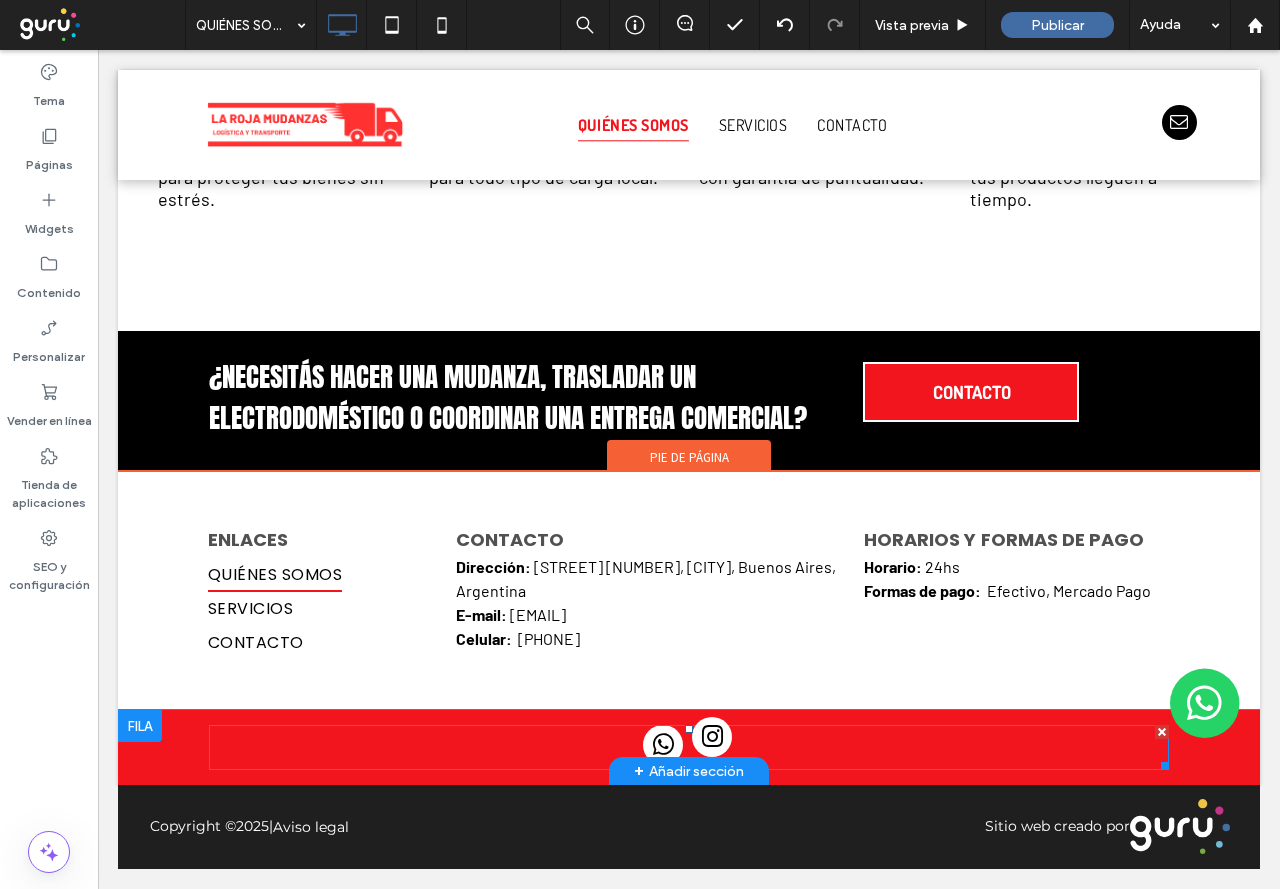 click at bounding box center [712, 737] 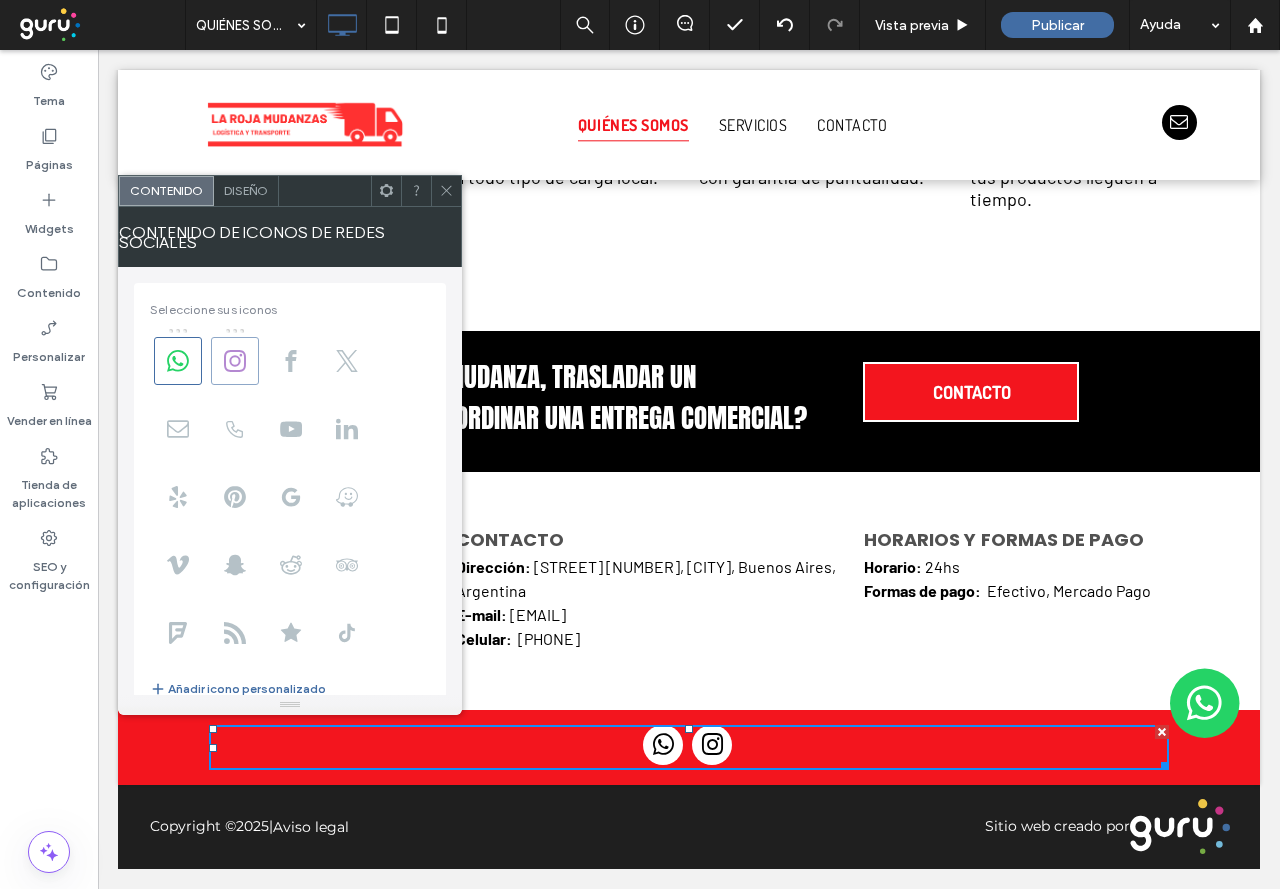 click 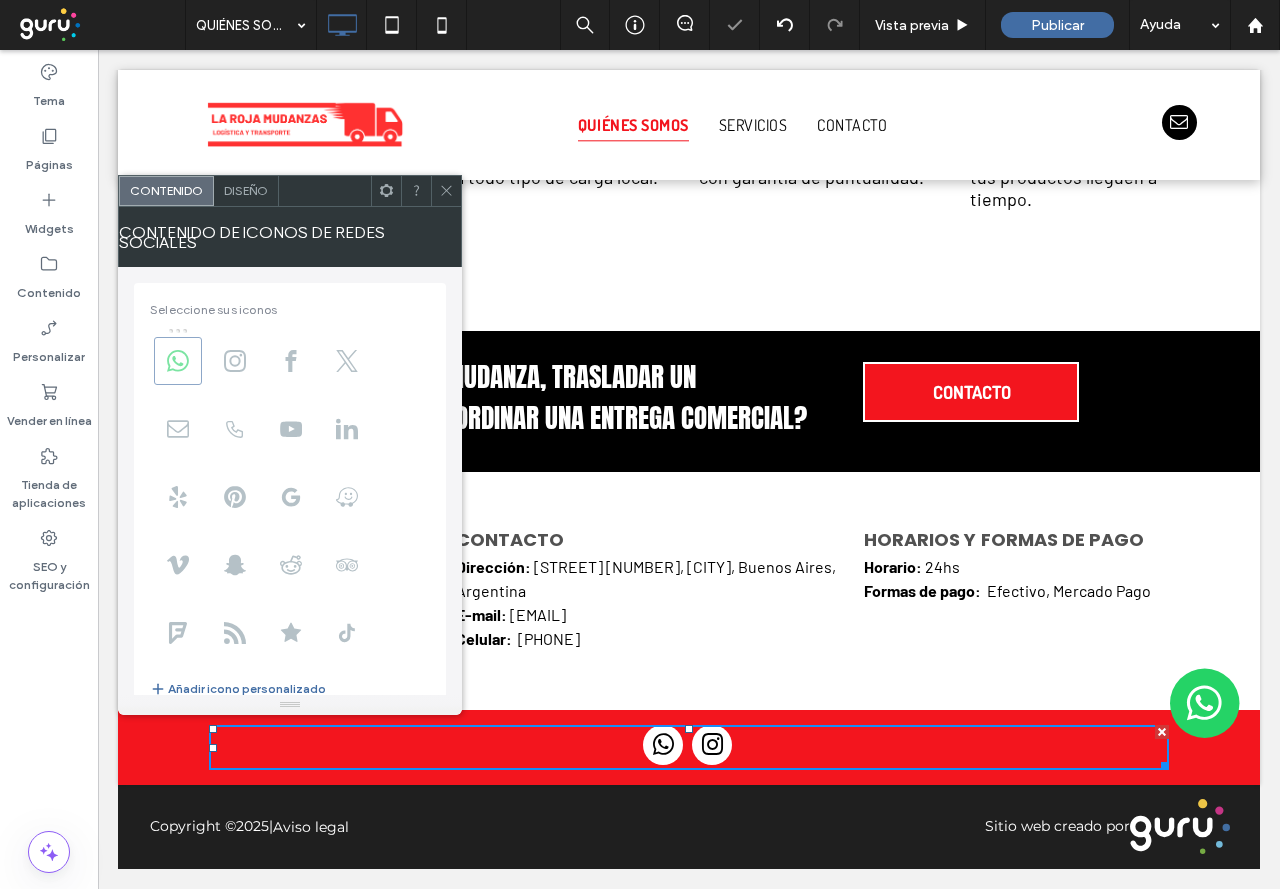click at bounding box center (178, 361) 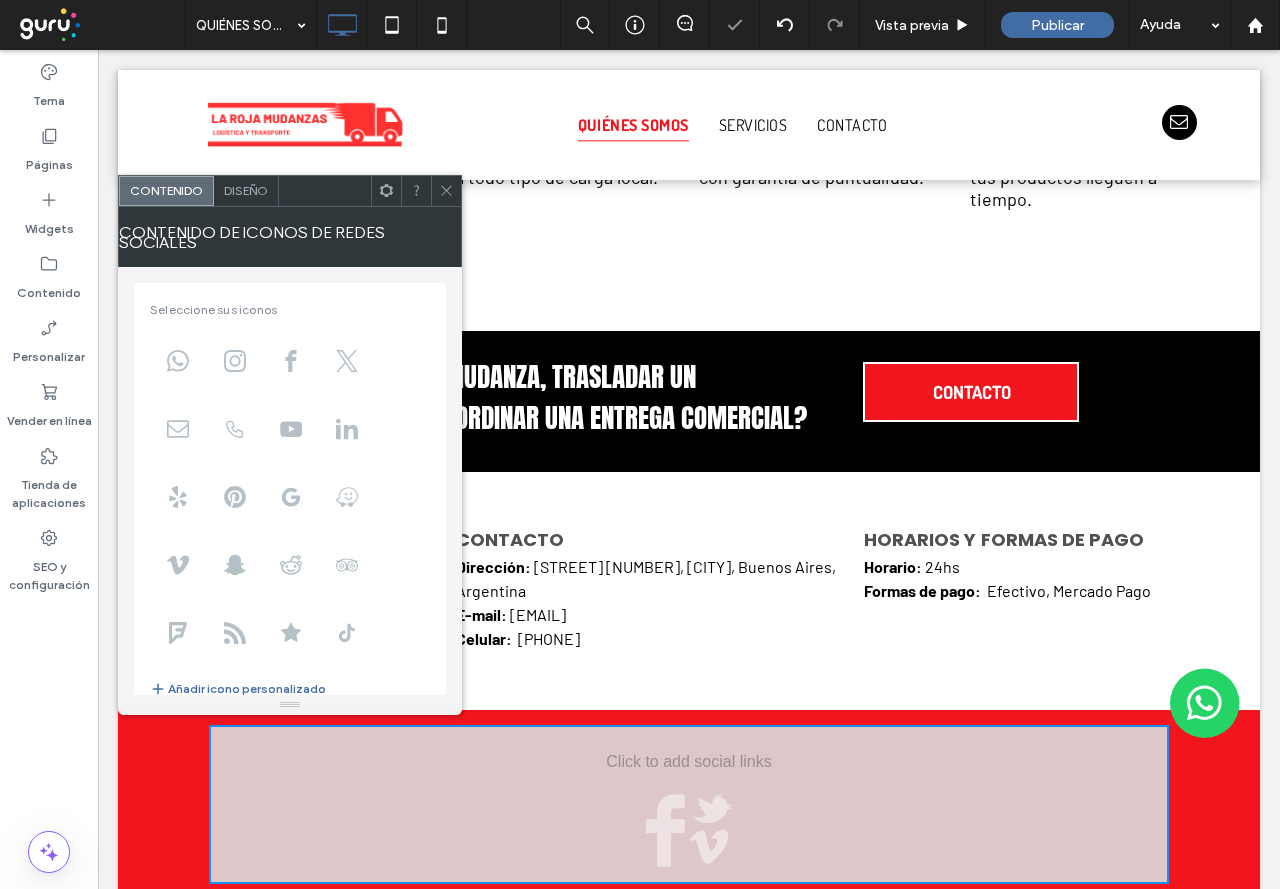 click on ".wqwq-1{fill:#231f20;}
.cls-1q, .cls-2q { fill-rule: evenodd; }
.cls-2q { fill: #6e8188; }
True_local
Agendize
HealthEngine
x_close_popup
from_your_site
multi_language
zoom-out
zoom-in
z_vimeo
z_yelp
z_picassa
w_vCita
youtube
yelp
x2
x
x_x
x_alignright
x_handwritten
wrench
wordpress
windowsvv
win8
whats_app
wallet
warning-sign
w_youtube
w_youtube_channel
w_yelp
w_video
w_twitter
w_title
w_tabs
w_social_icons
w_spacer
w_share
w_rss_feed
w_recent-posts
w_push
w_paypal
w_photo_gallery" at bounding box center (640, 444) 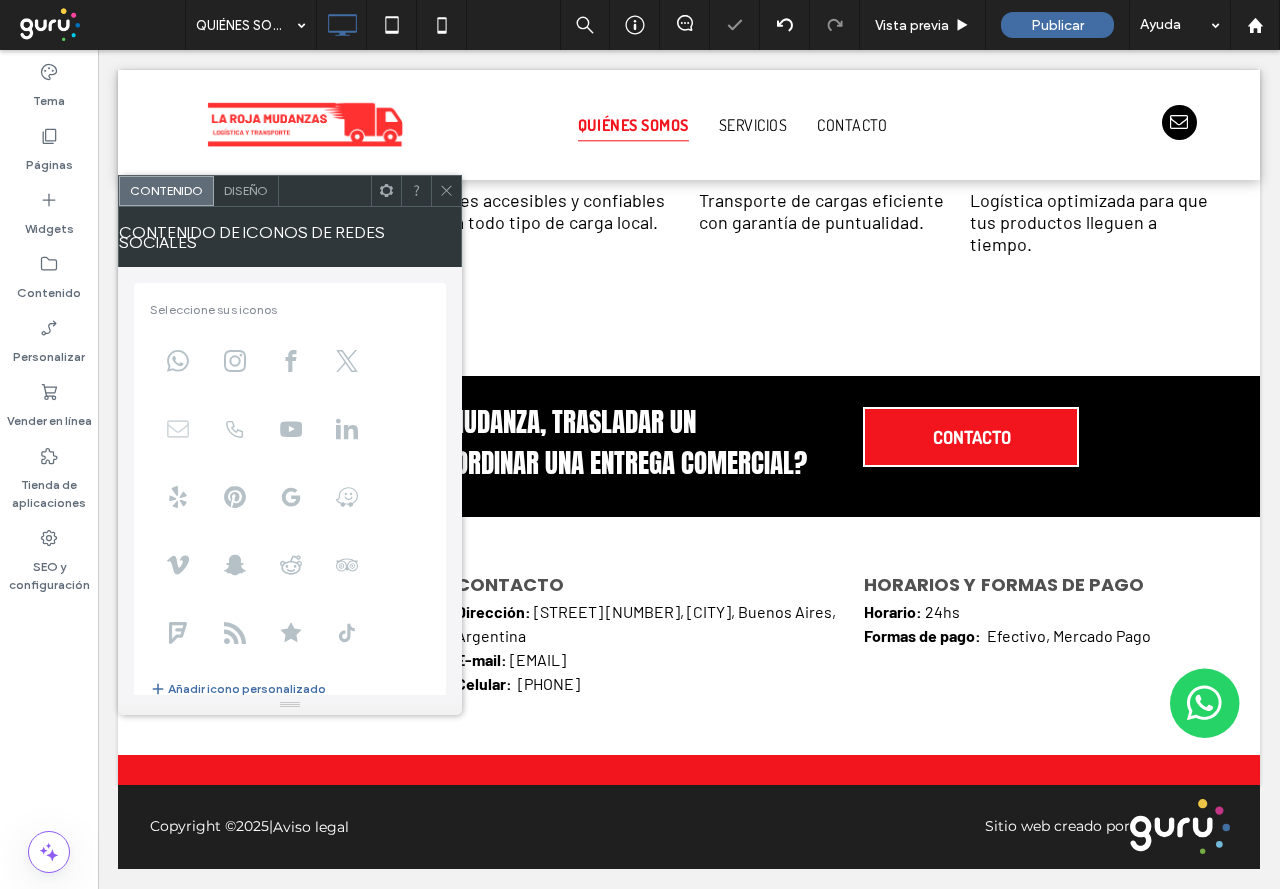 click 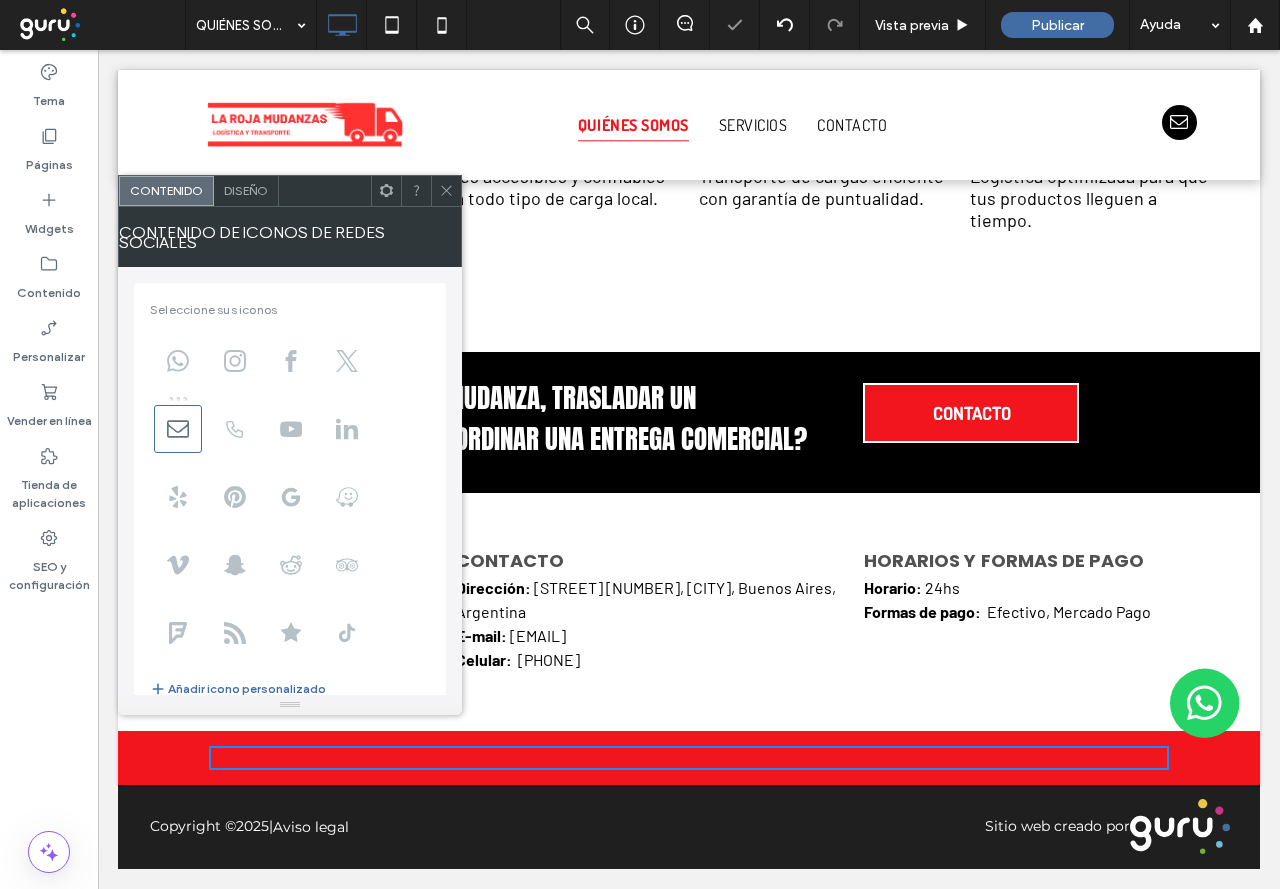 scroll, scrollTop: 2422, scrollLeft: 0, axis: vertical 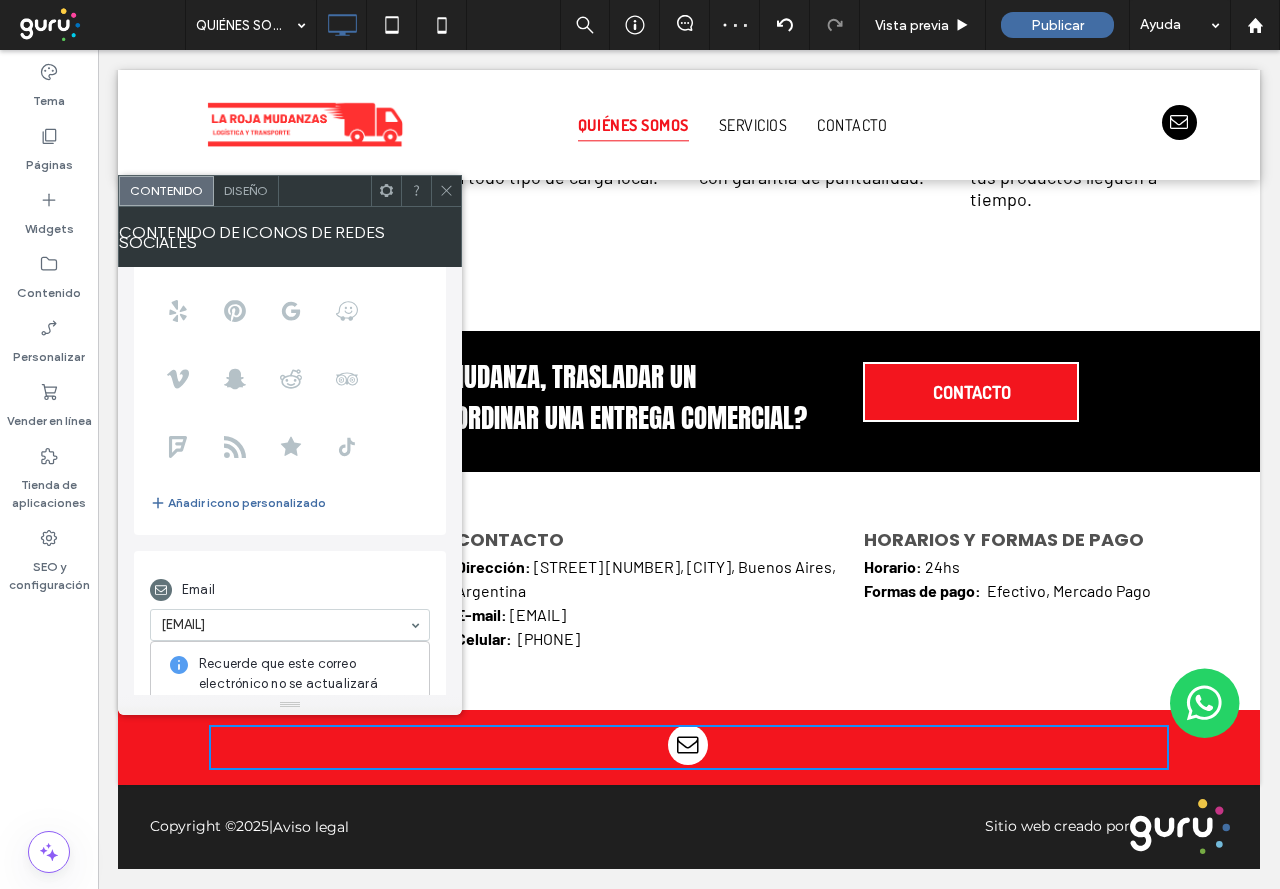 click 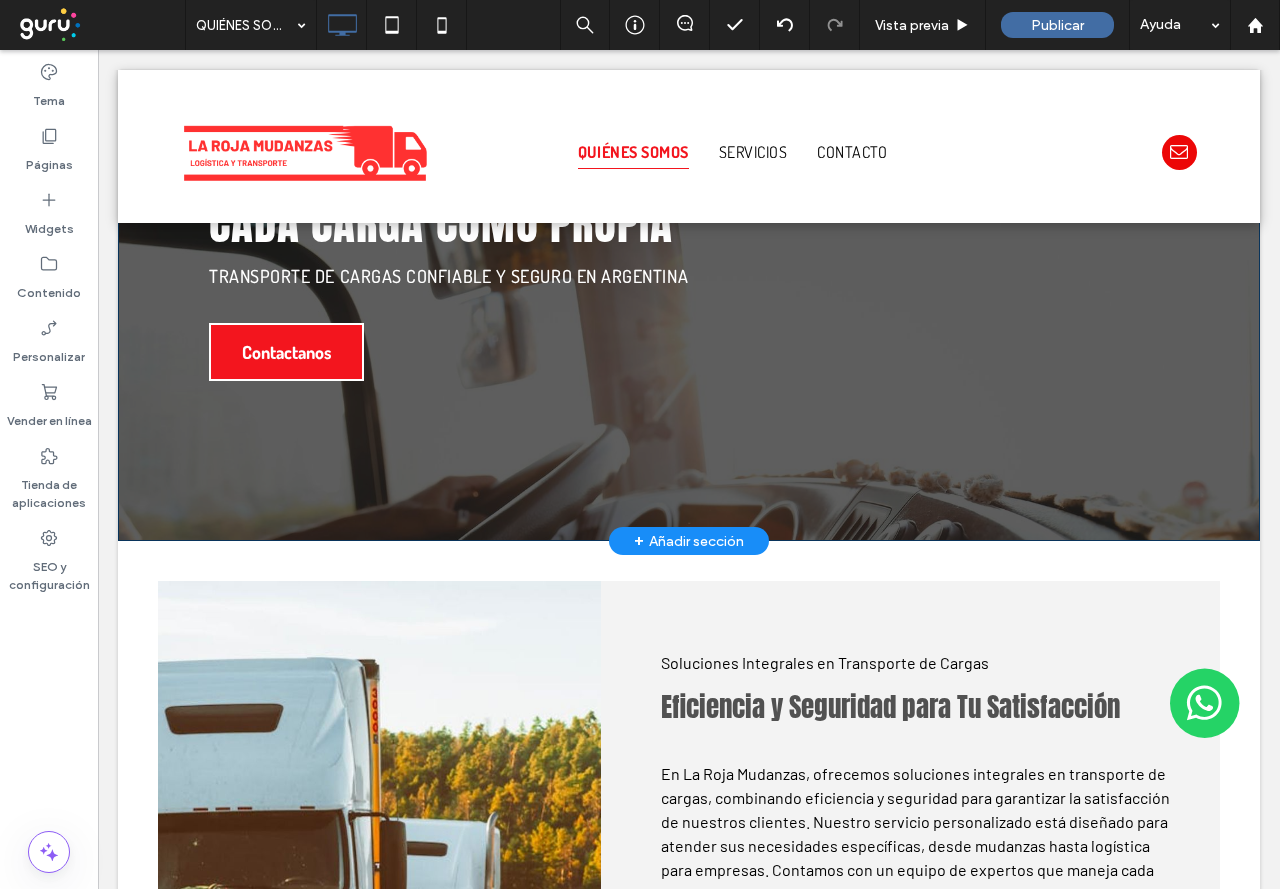 scroll, scrollTop: 0, scrollLeft: 0, axis: both 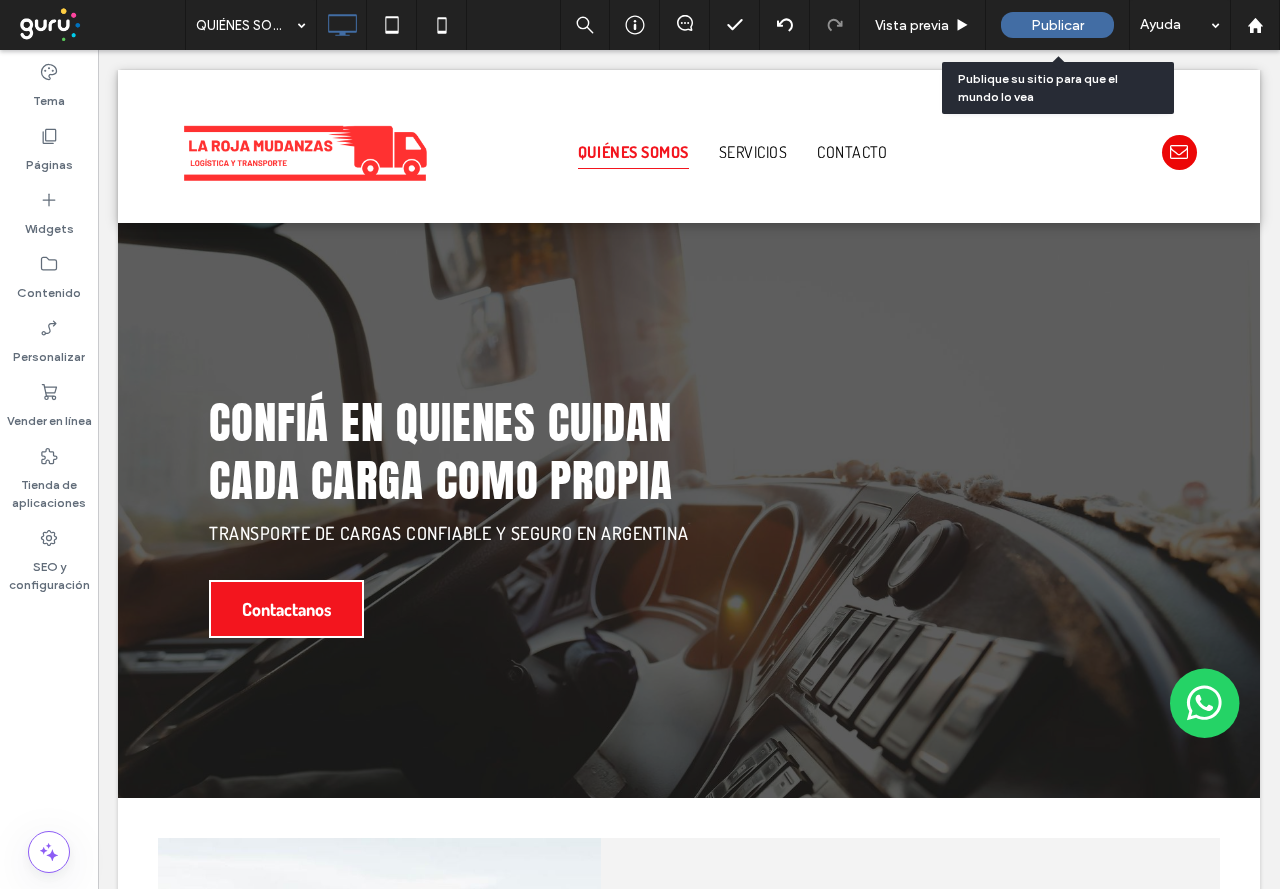 click on "Publicar" at bounding box center (1057, 25) 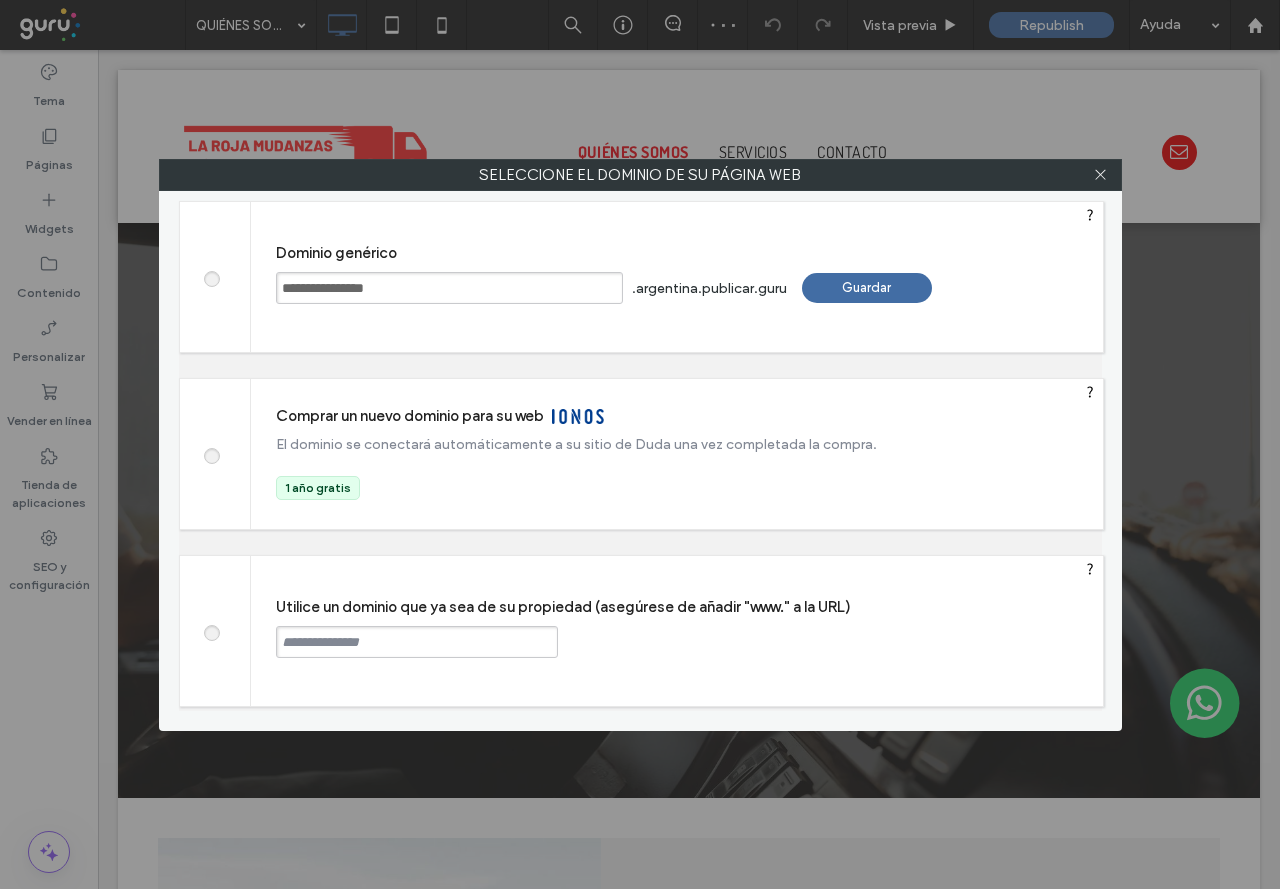 click on "Guardar" at bounding box center (867, 288) 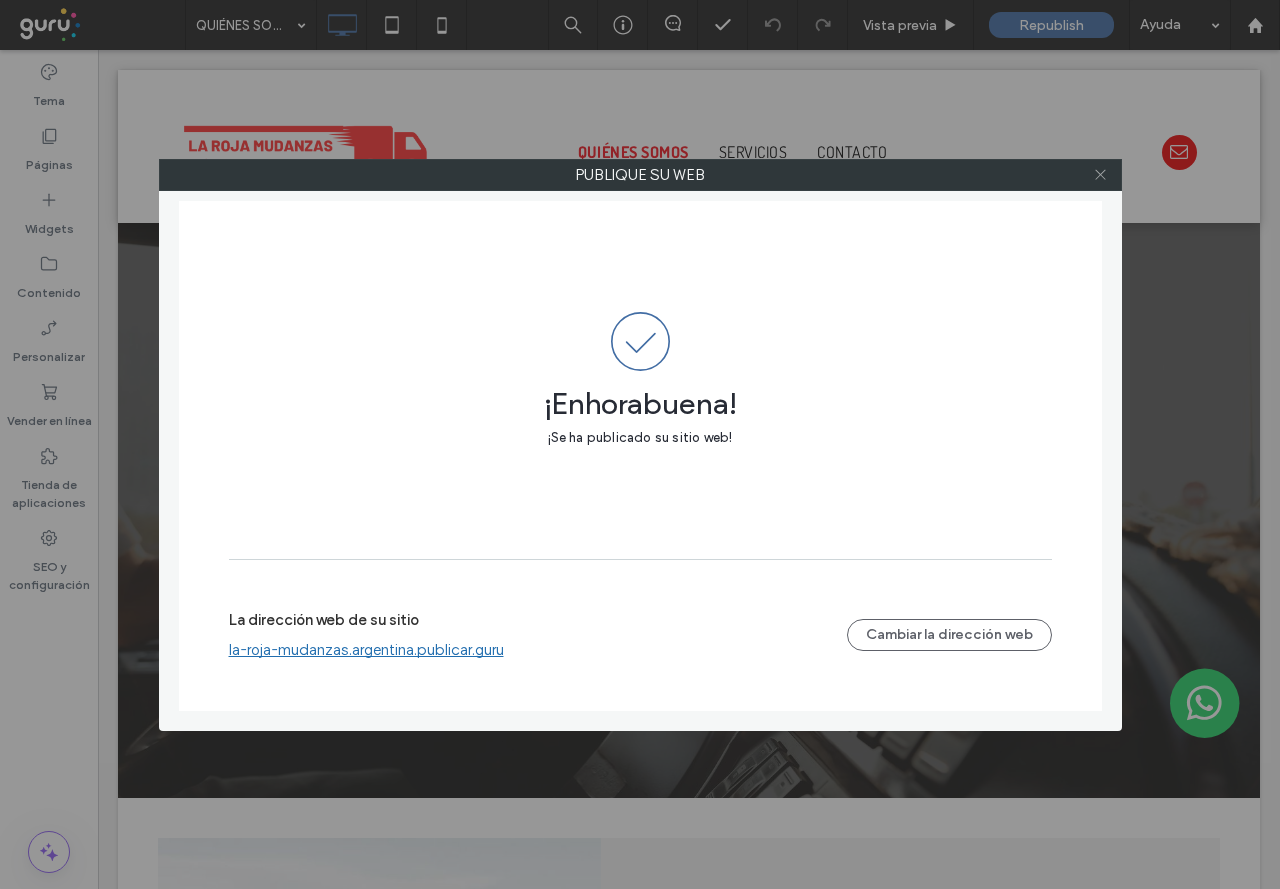 click at bounding box center [1100, 175] 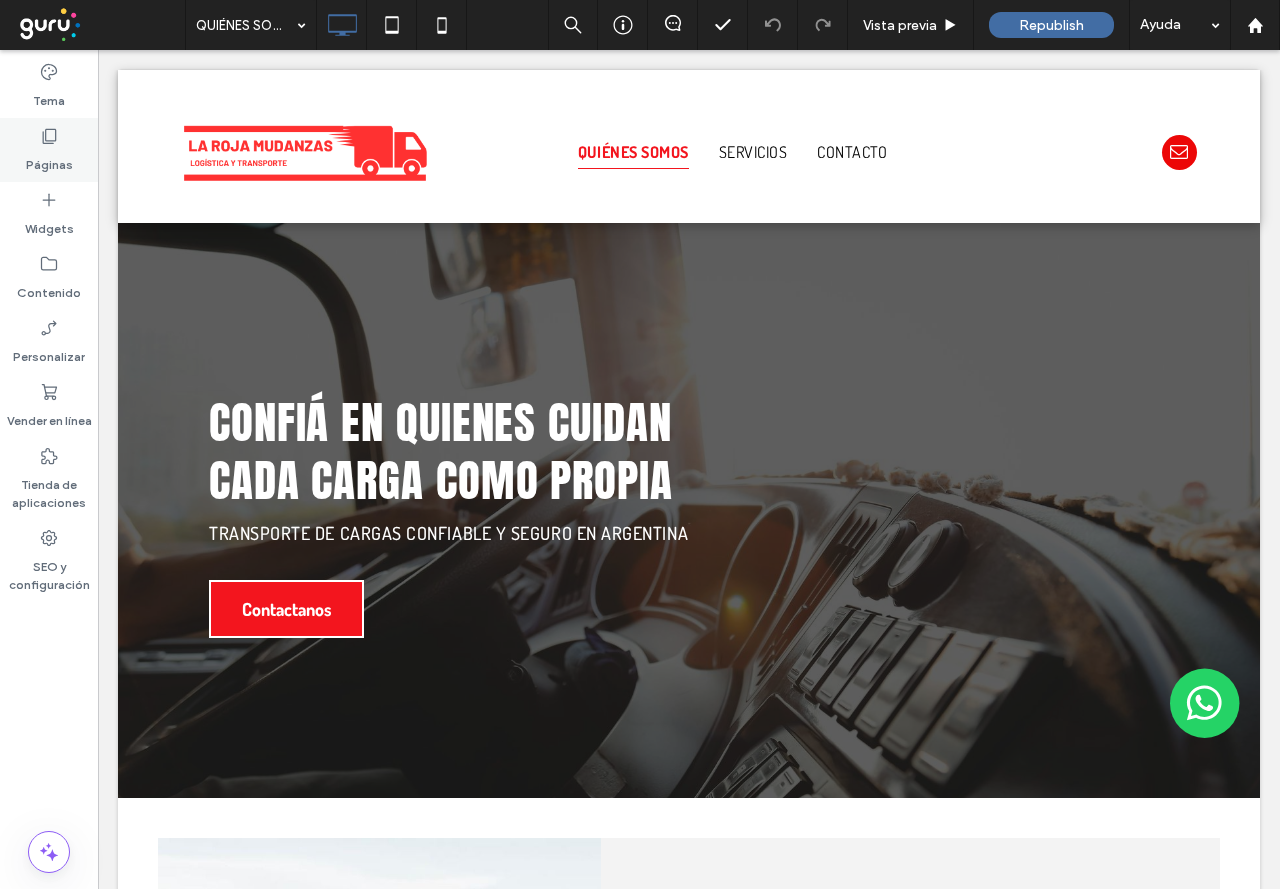 click on "Páginas" at bounding box center [49, 150] 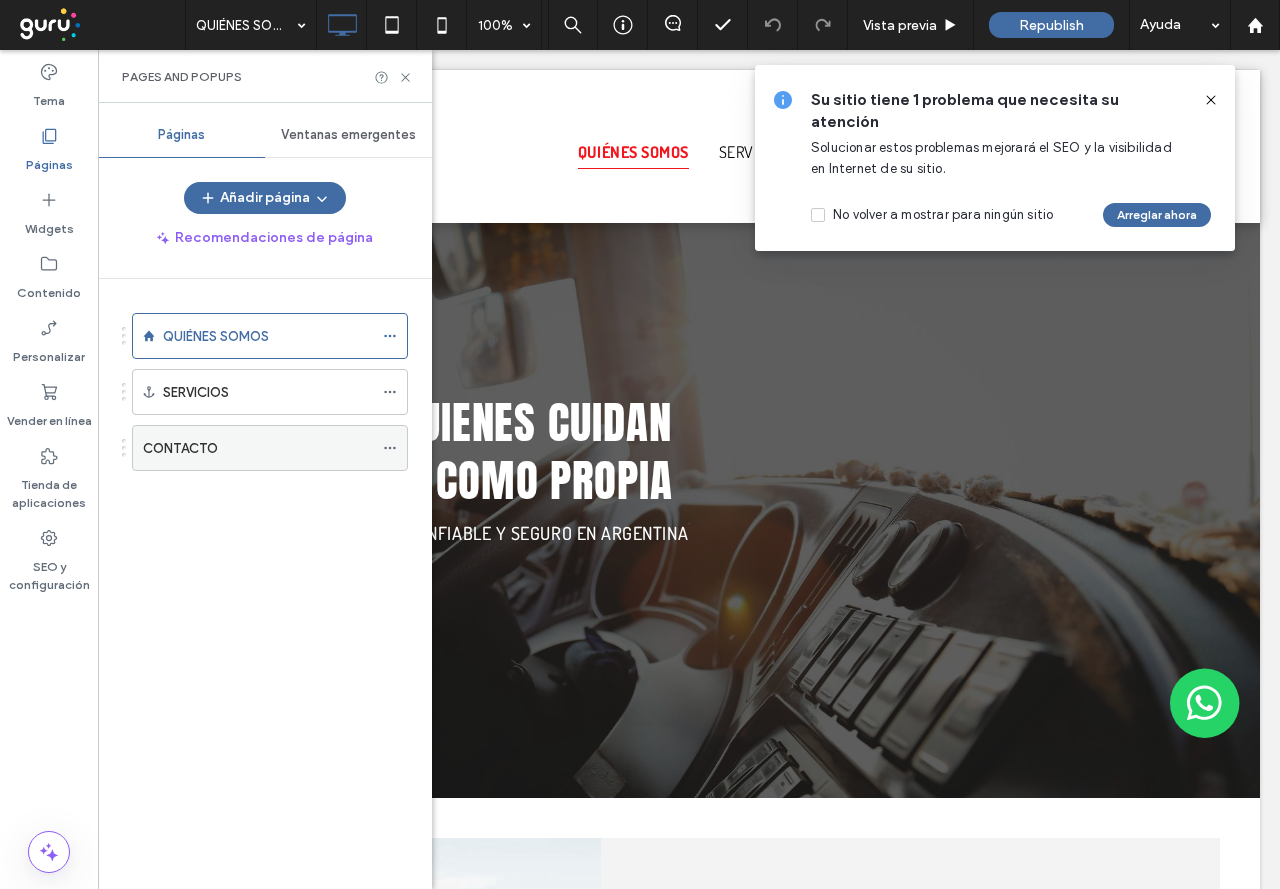 click on "CONTACTO" at bounding box center (258, 448) 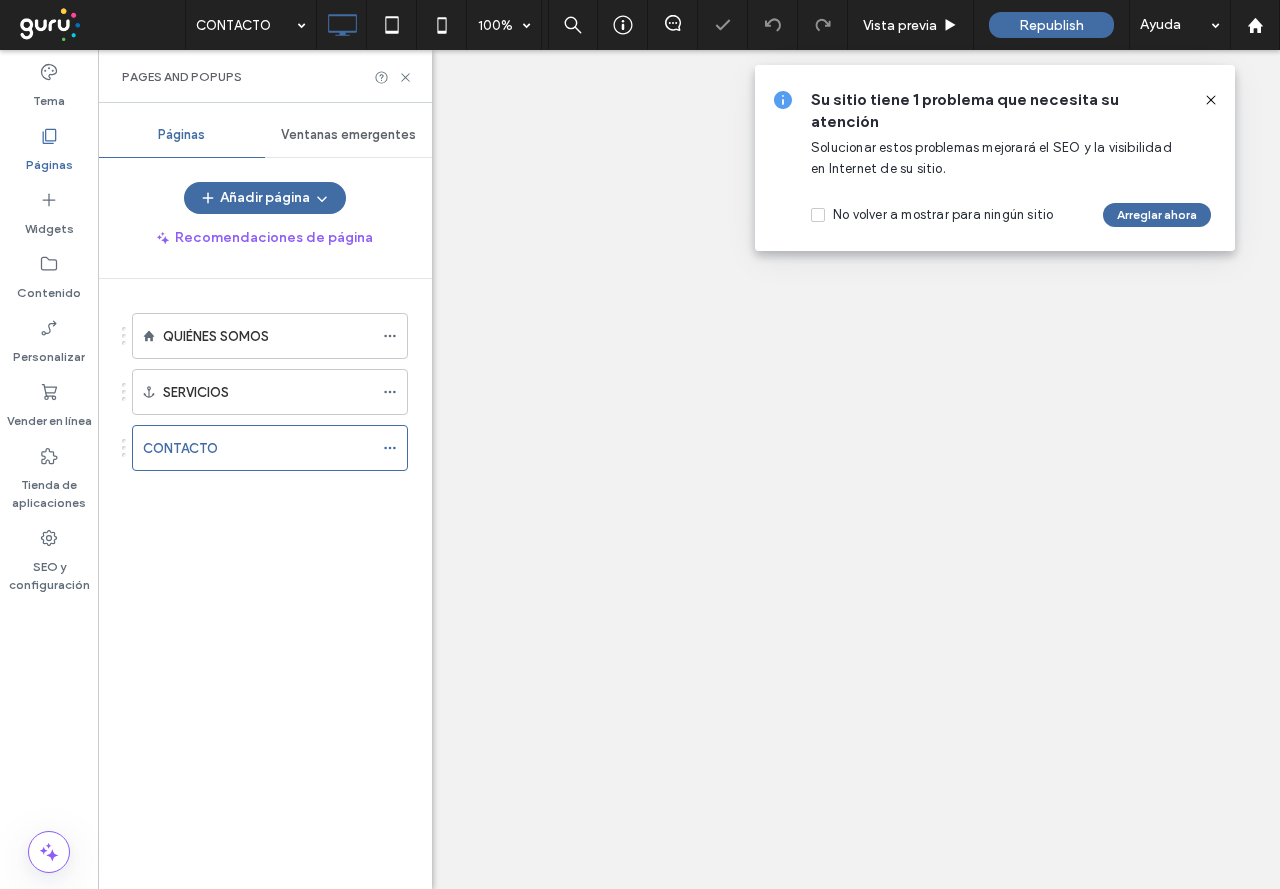 click at bounding box center [1211, 100] 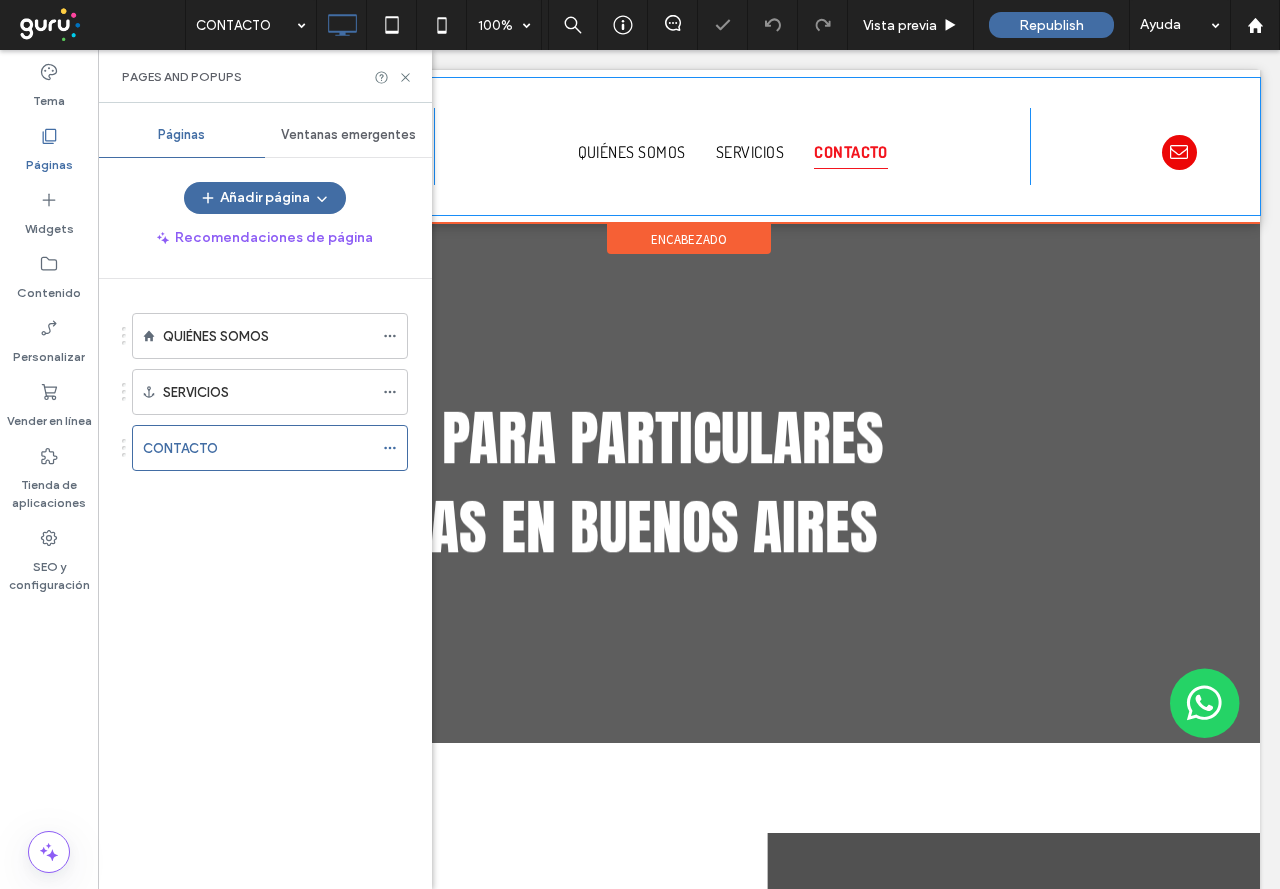 scroll, scrollTop: 0, scrollLeft: 0, axis: both 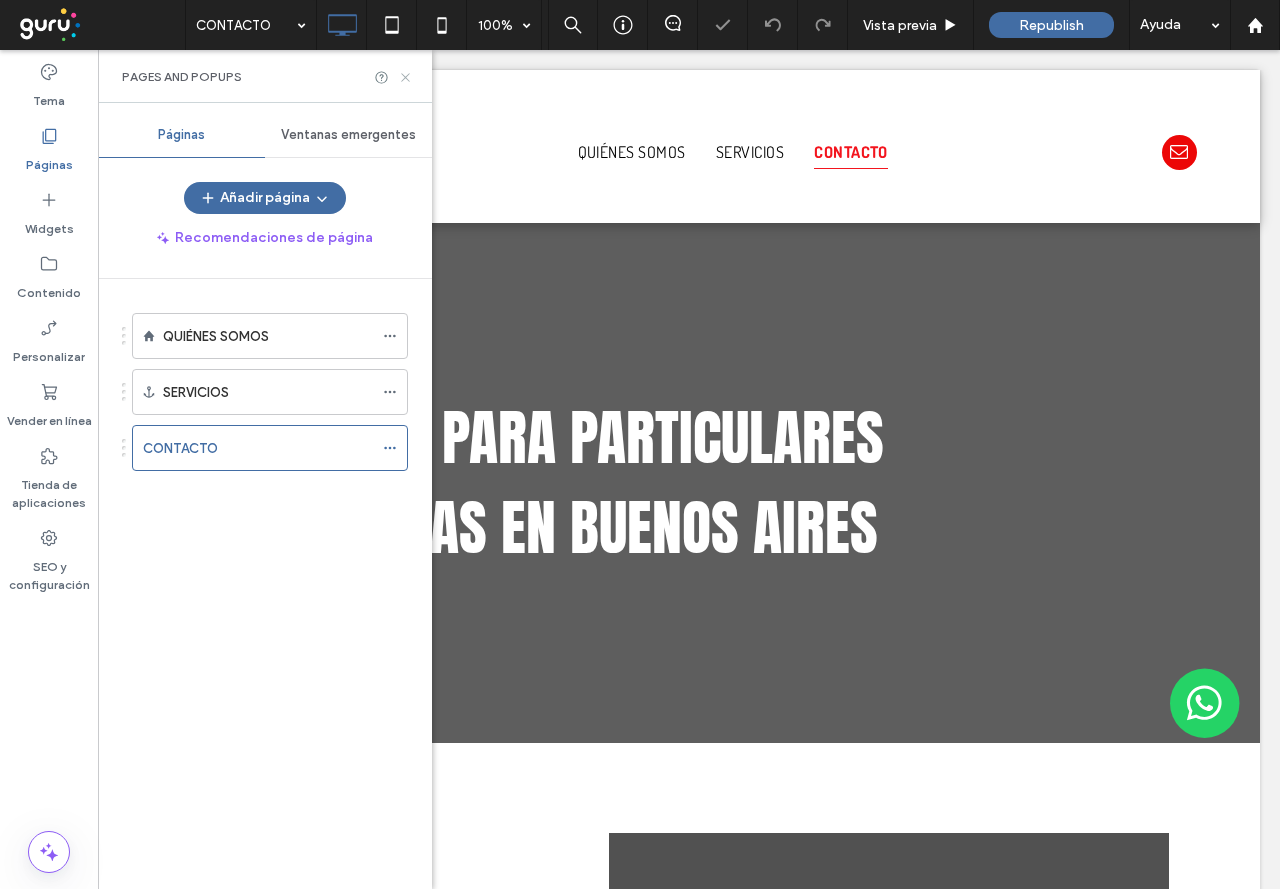 click 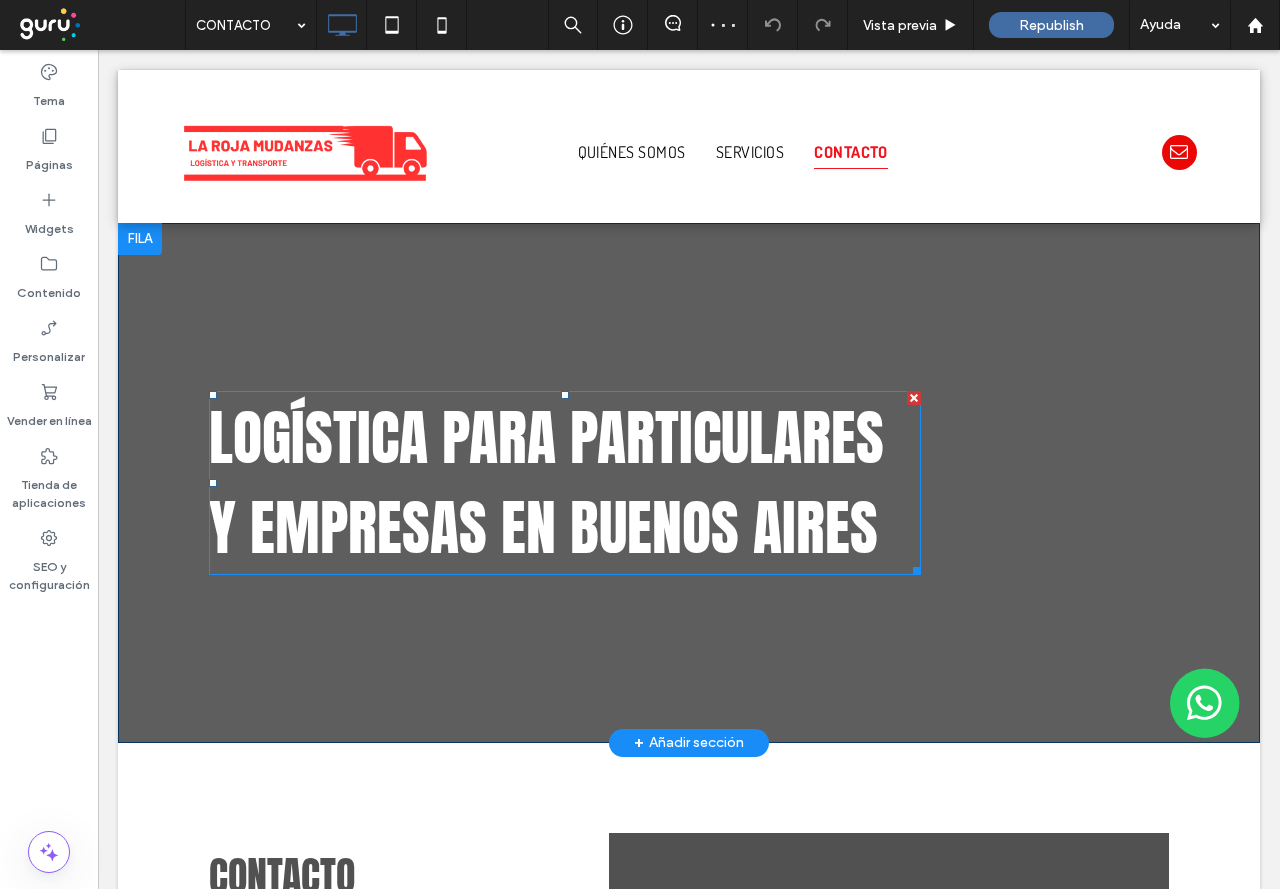 click on "Logística para particulares y empresas en Buenos Aires" at bounding box center (546, 482) 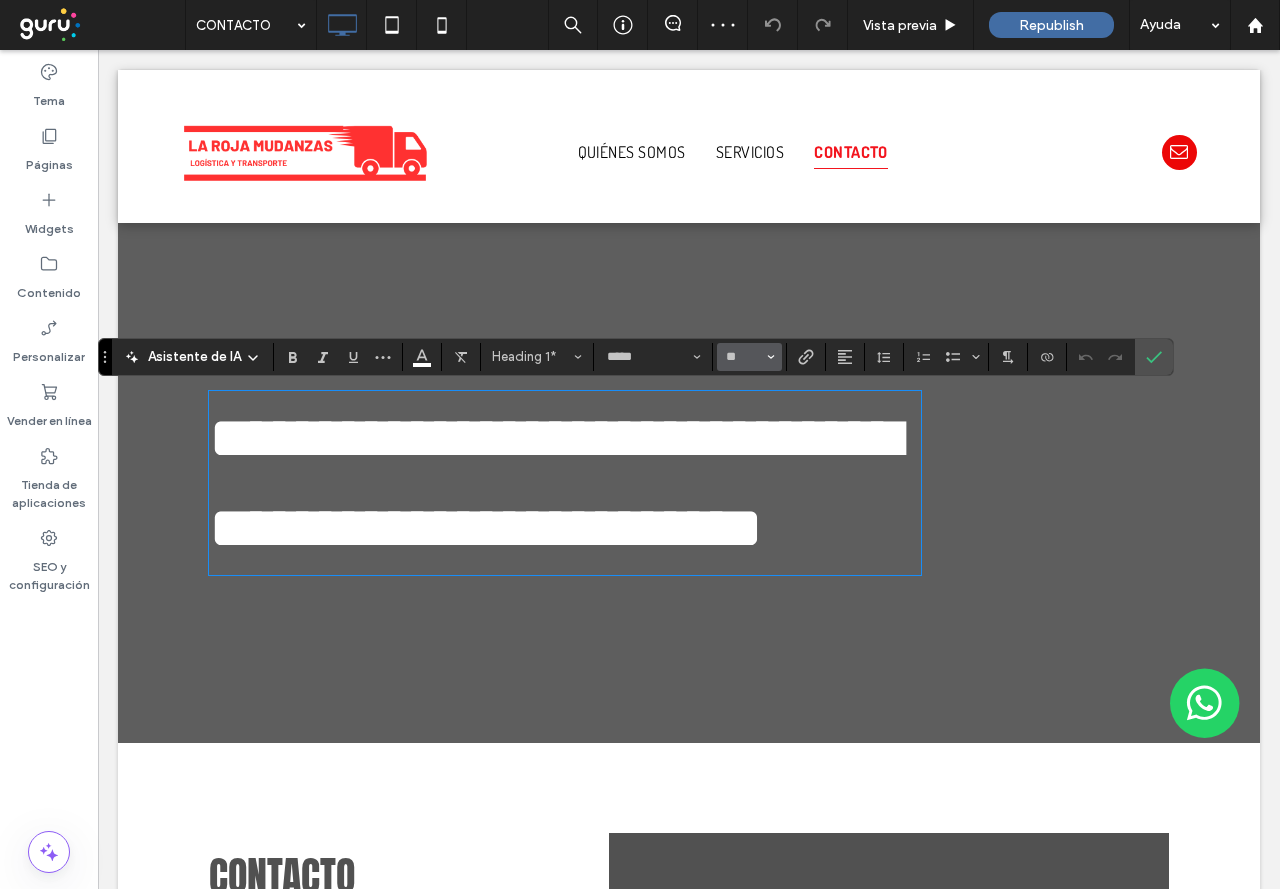 click on "**" at bounding box center (743, 357) 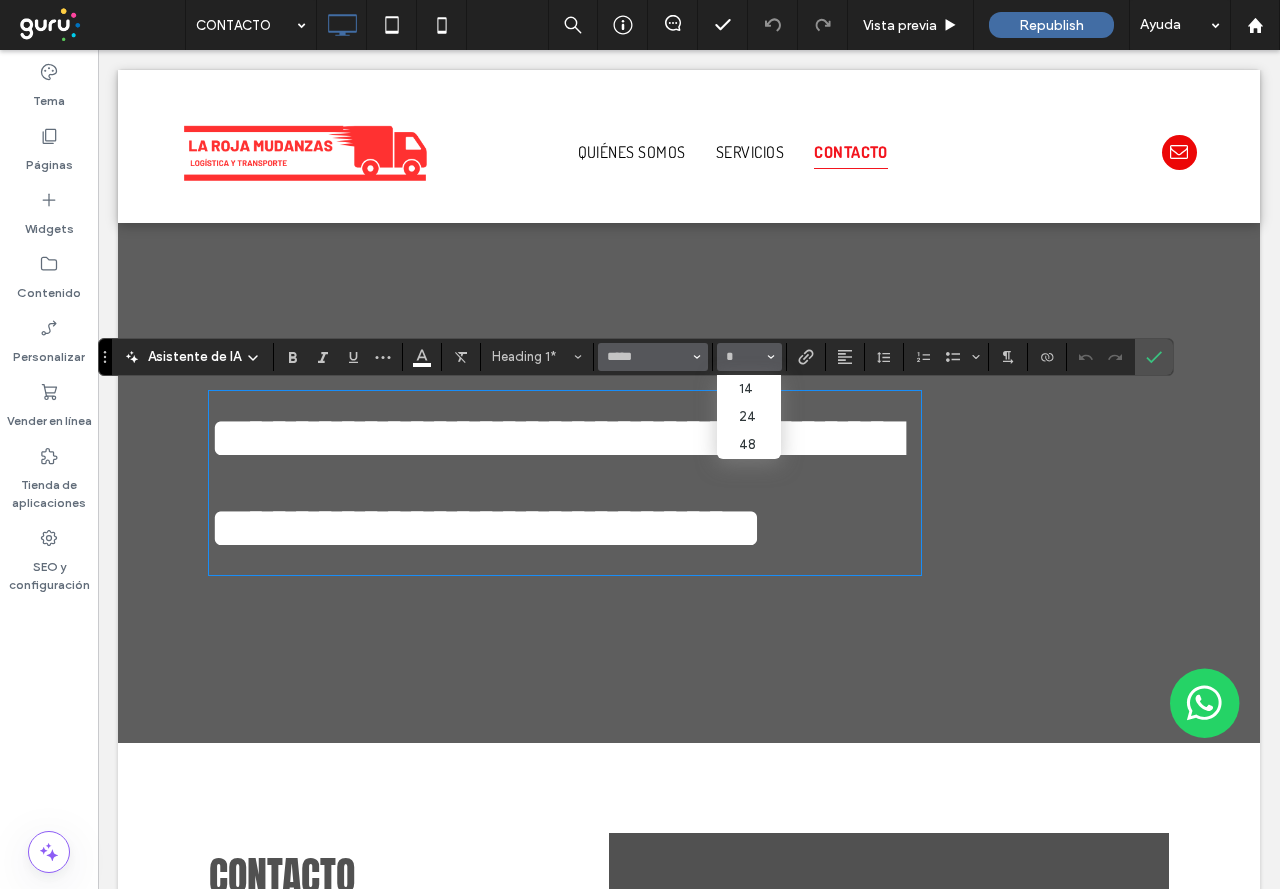 type on "*" 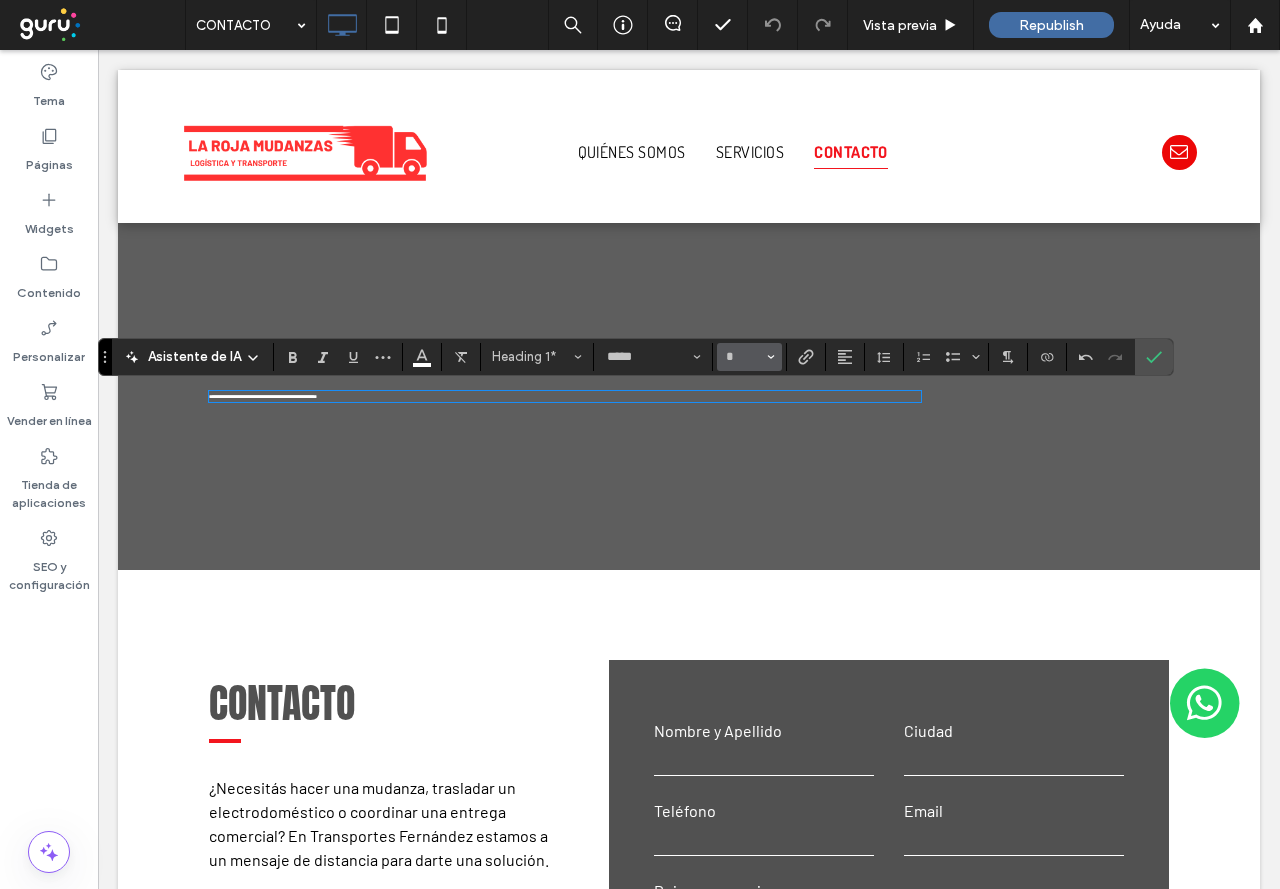 click on "*" at bounding box center (743, 357) 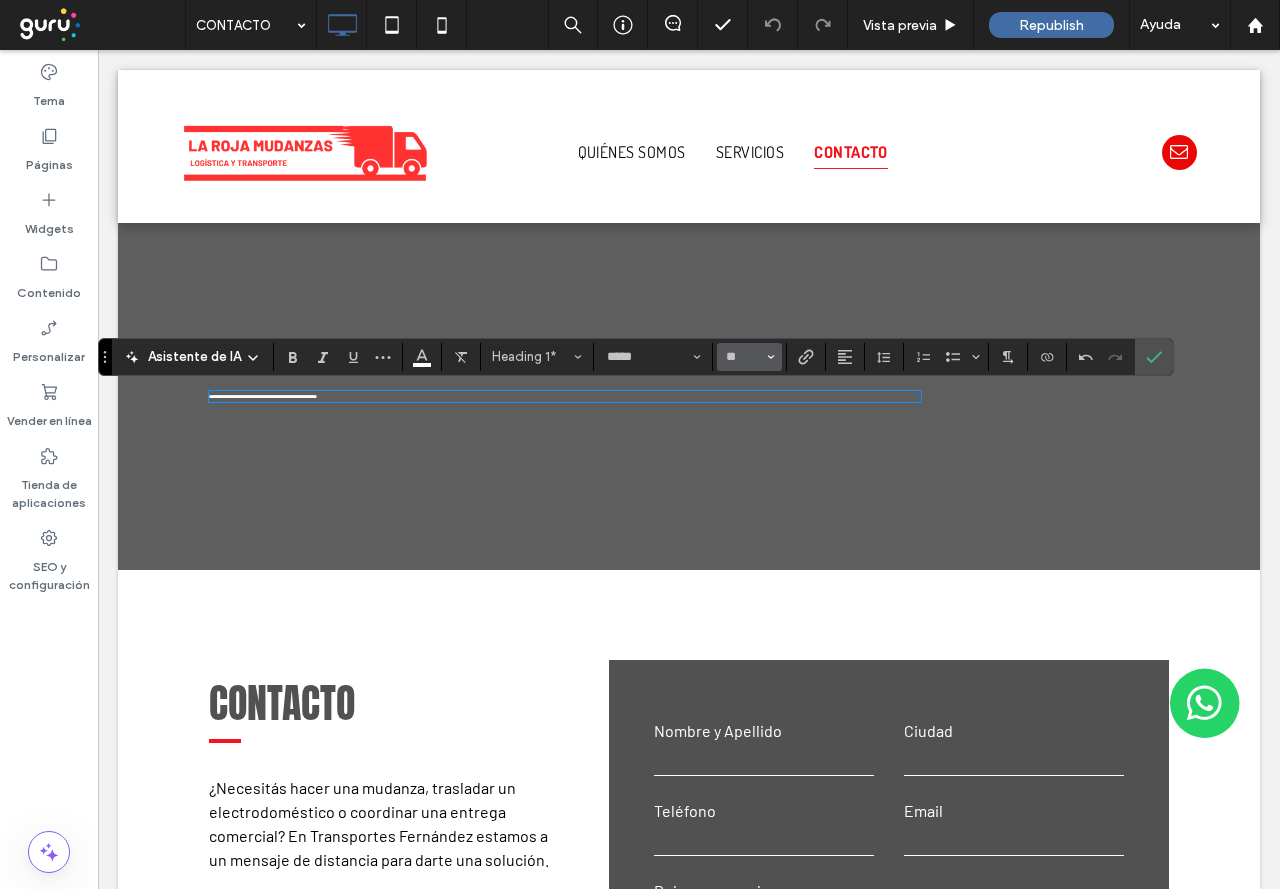 type on "**" 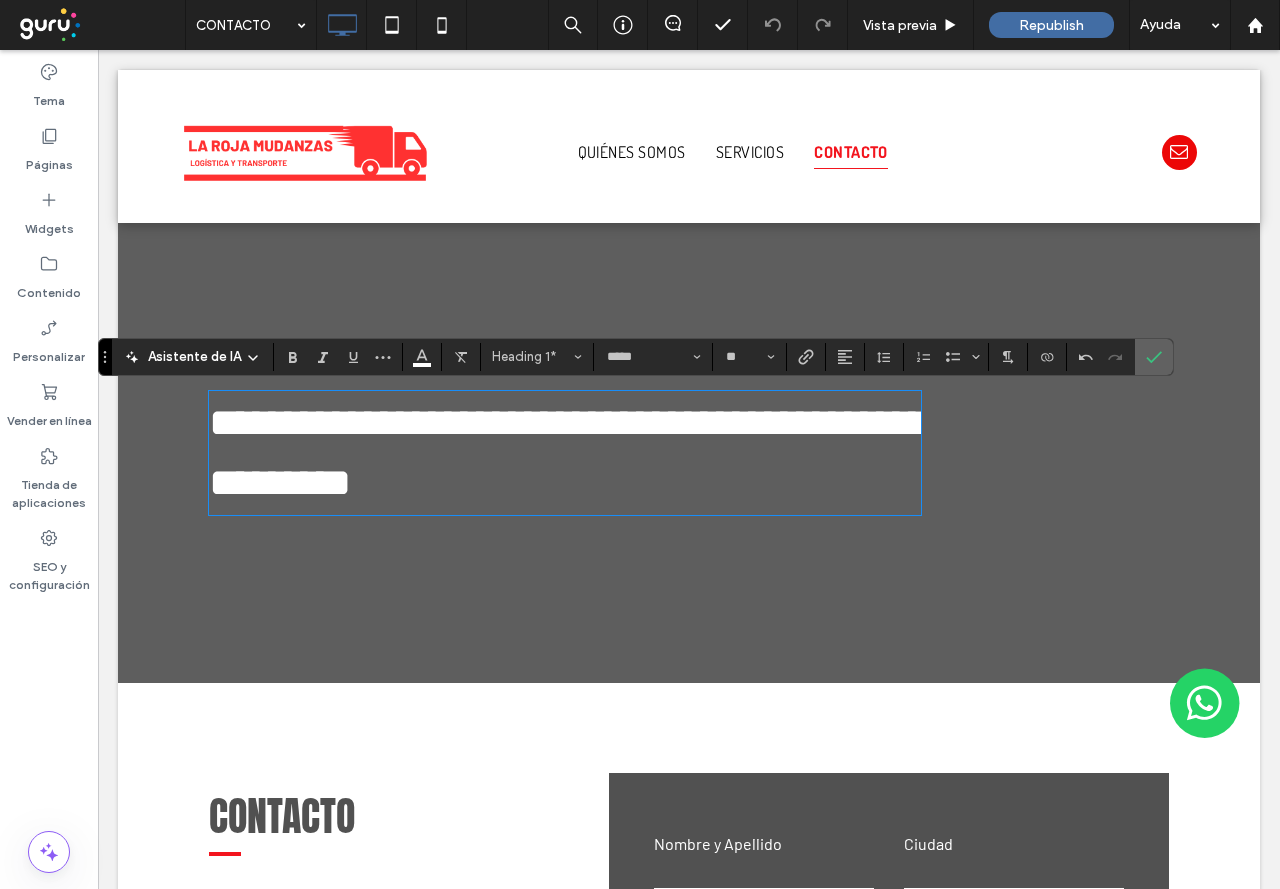 click 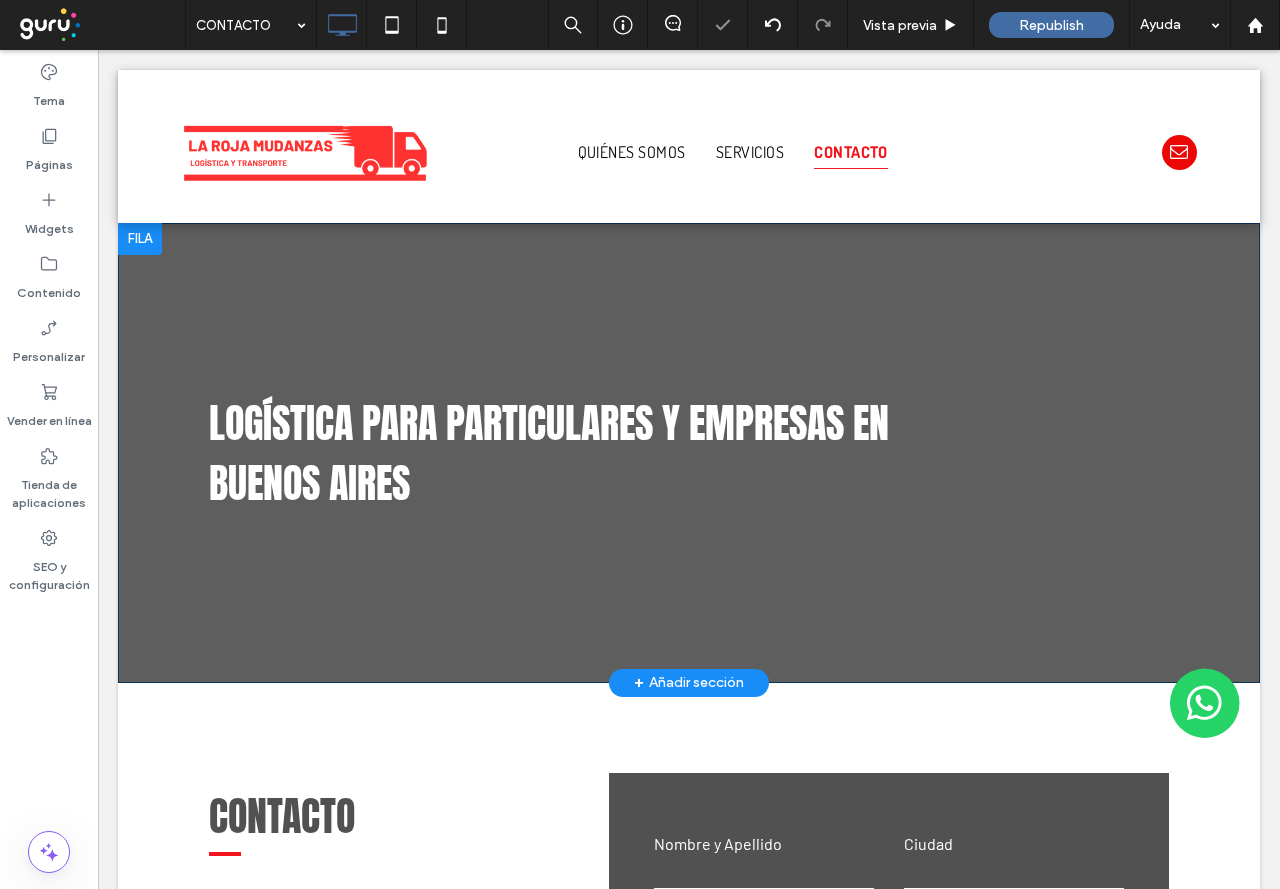 click on "Logística para particulares y empresas en Buenos Aires Click To Paste
Fila + Añadir sección" at bounding box center [689, 453] 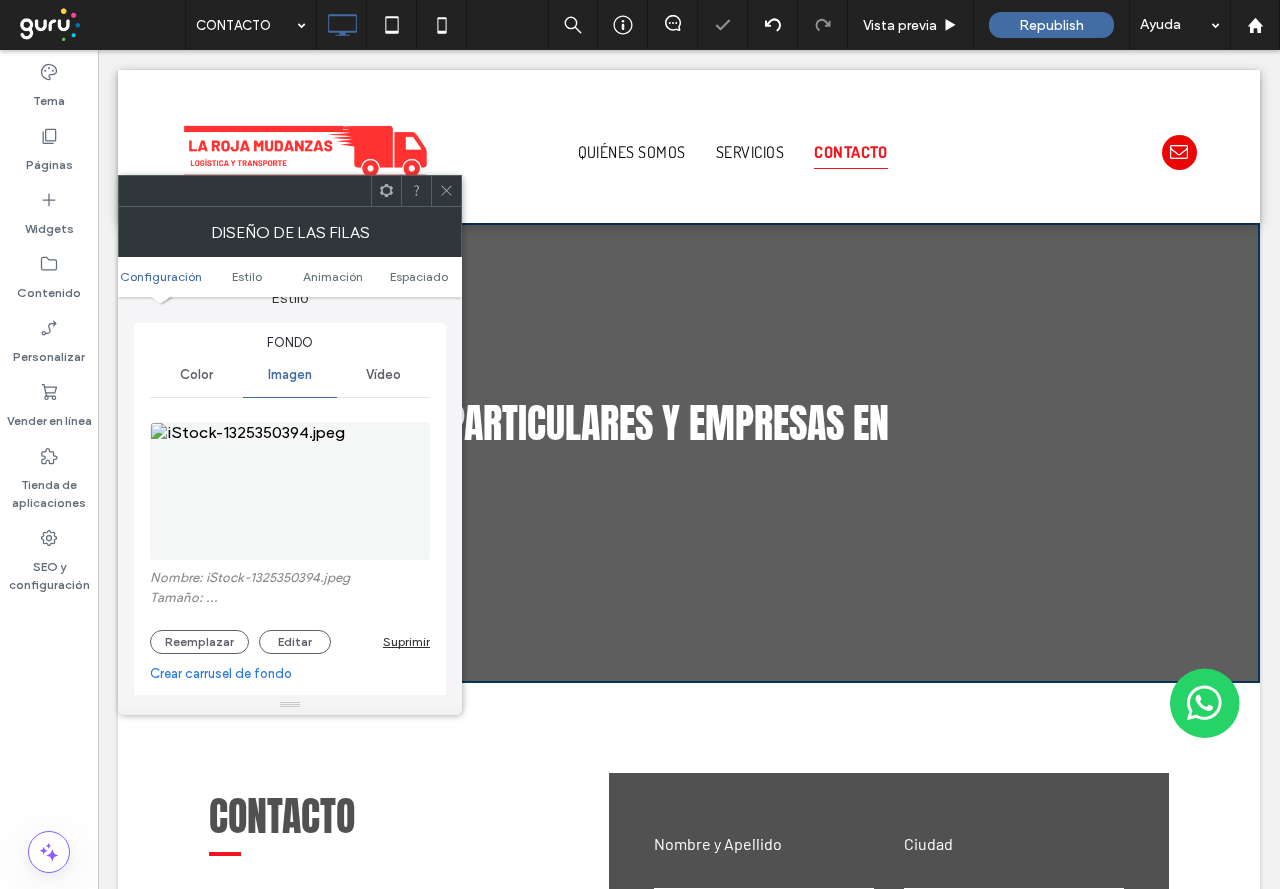 scroll, scrollTop: 200, scrollLeft: 0, axis: vertical 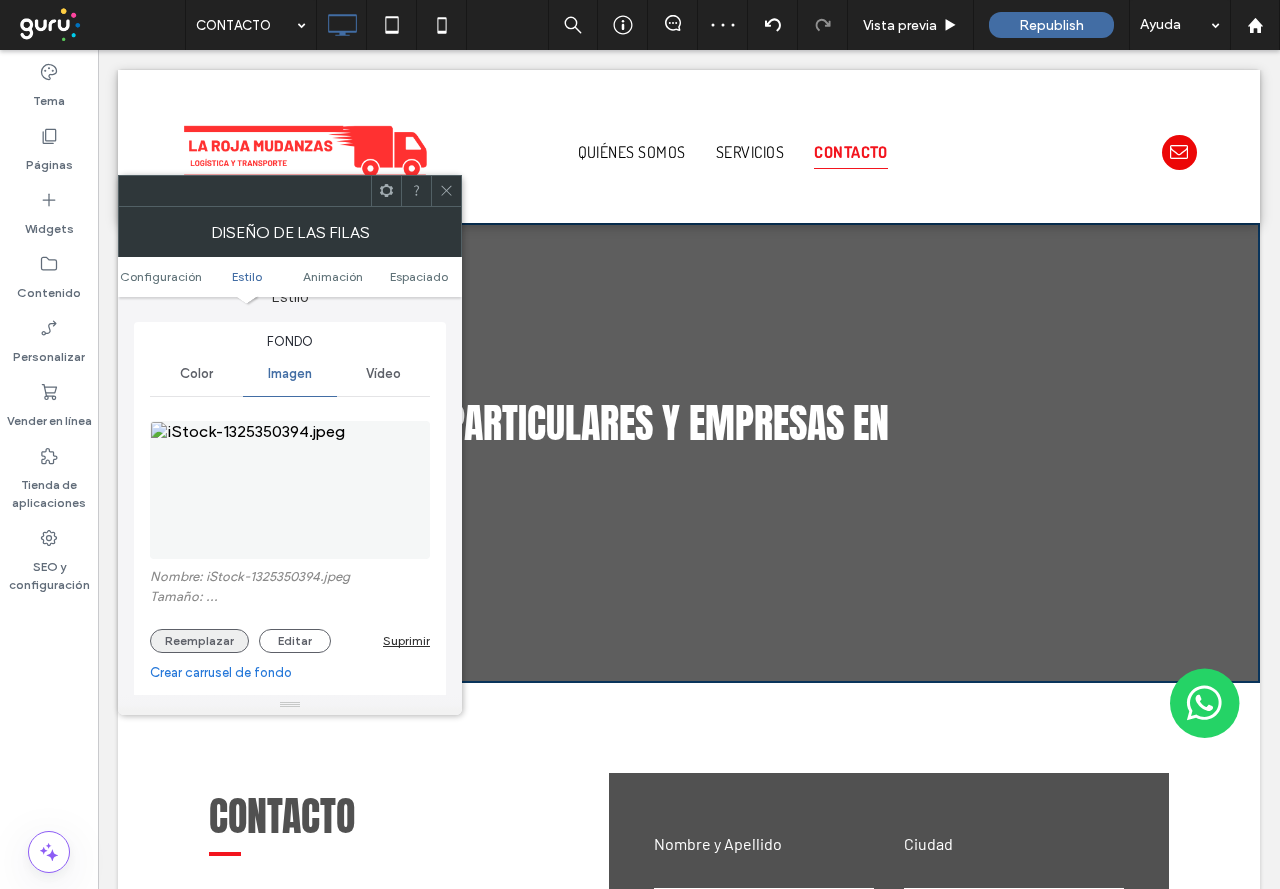 click on "Reemplazar" at bounding box center (199, 641) 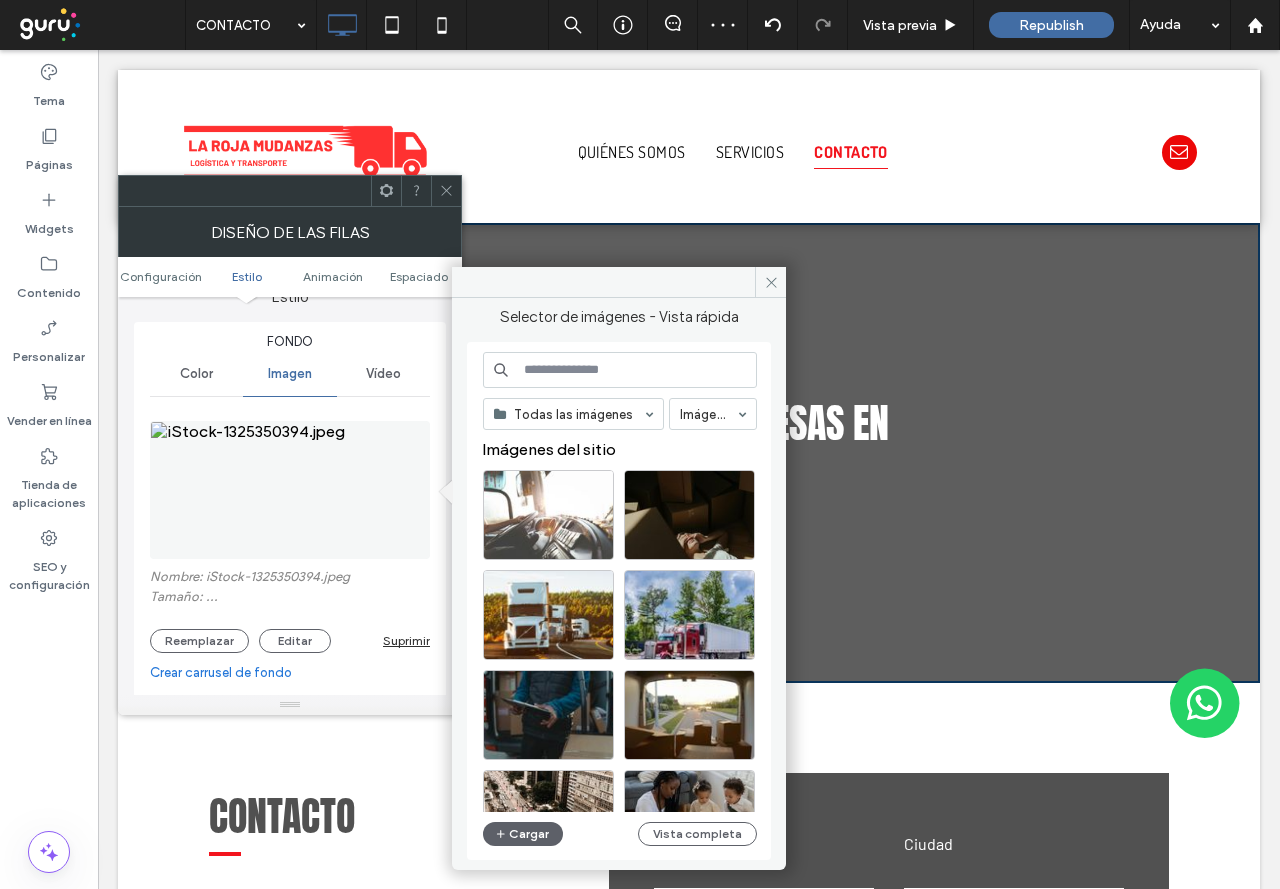 click at bounding box center (620, 370) 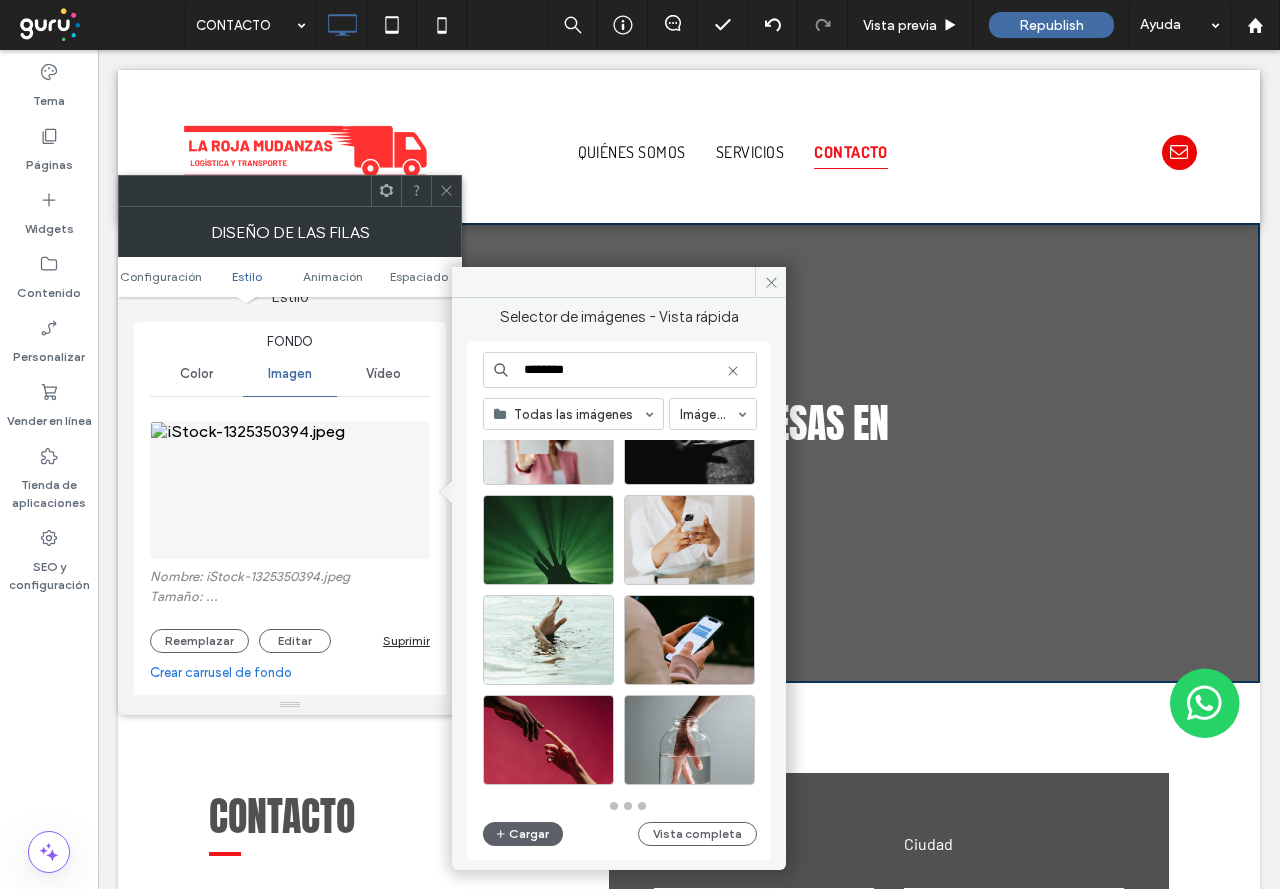 scroll, scrollTop: 3277, scrollLeft: 0, axis: vertical 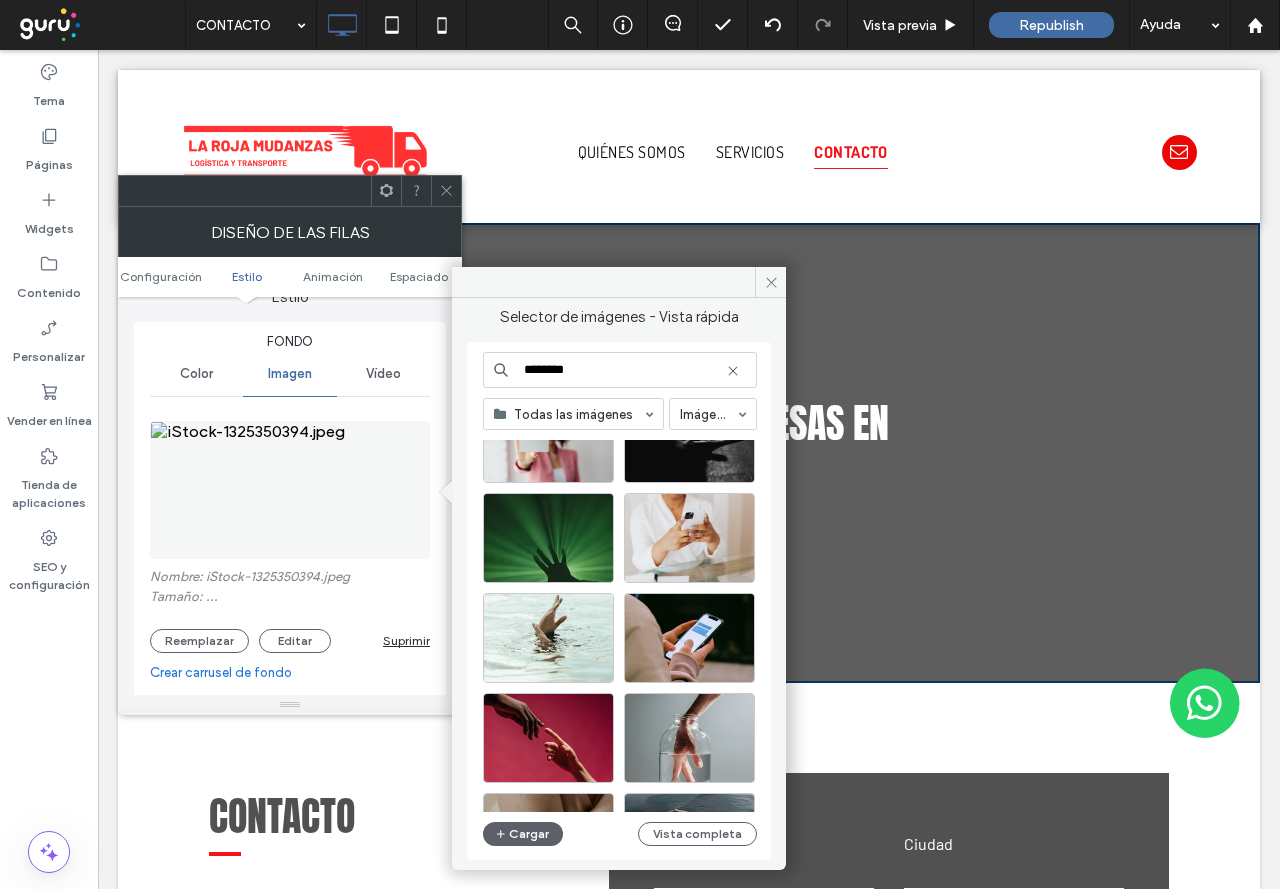 click on "********" at bounding box center [620, 370] 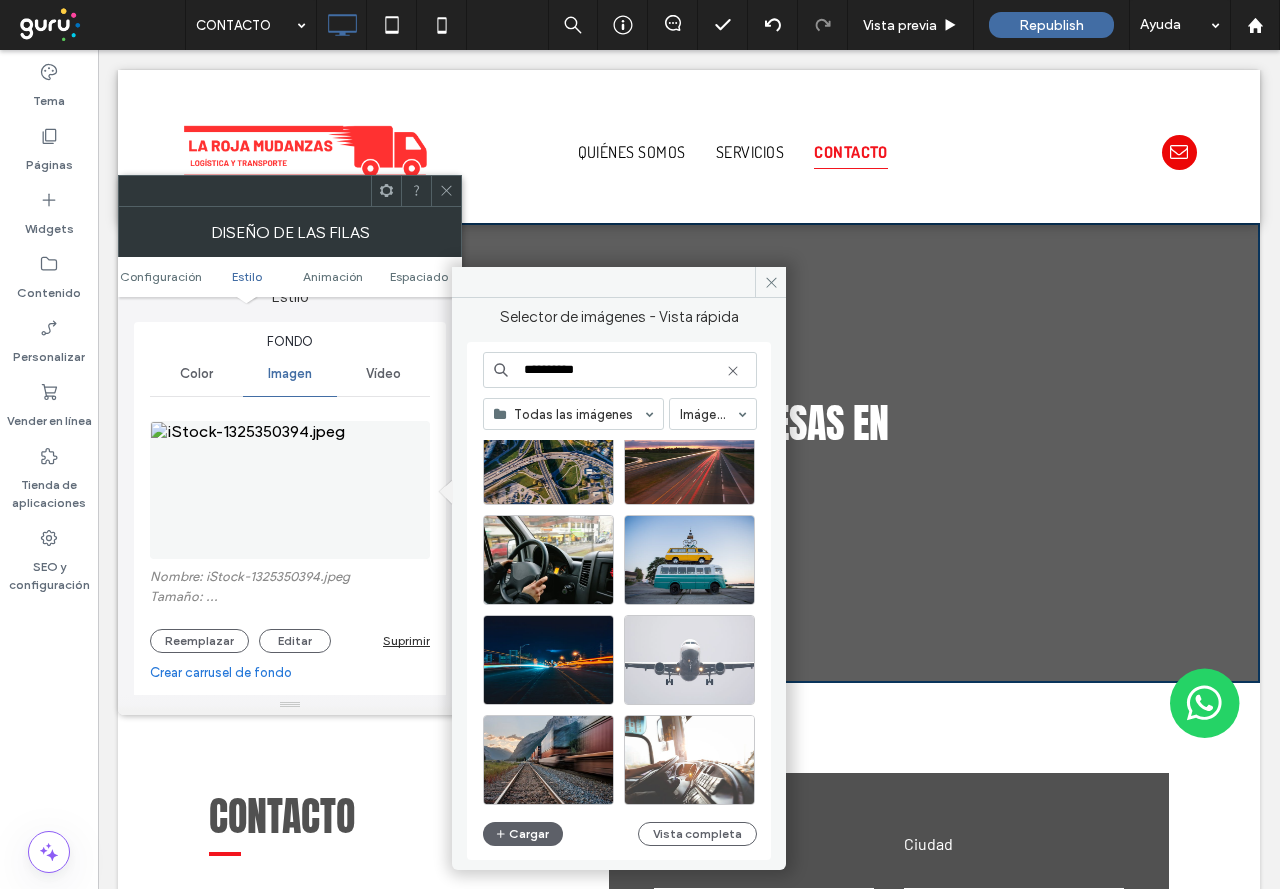 scroll, scrollTop: 400, scrollLeft: 0, axis: vertical 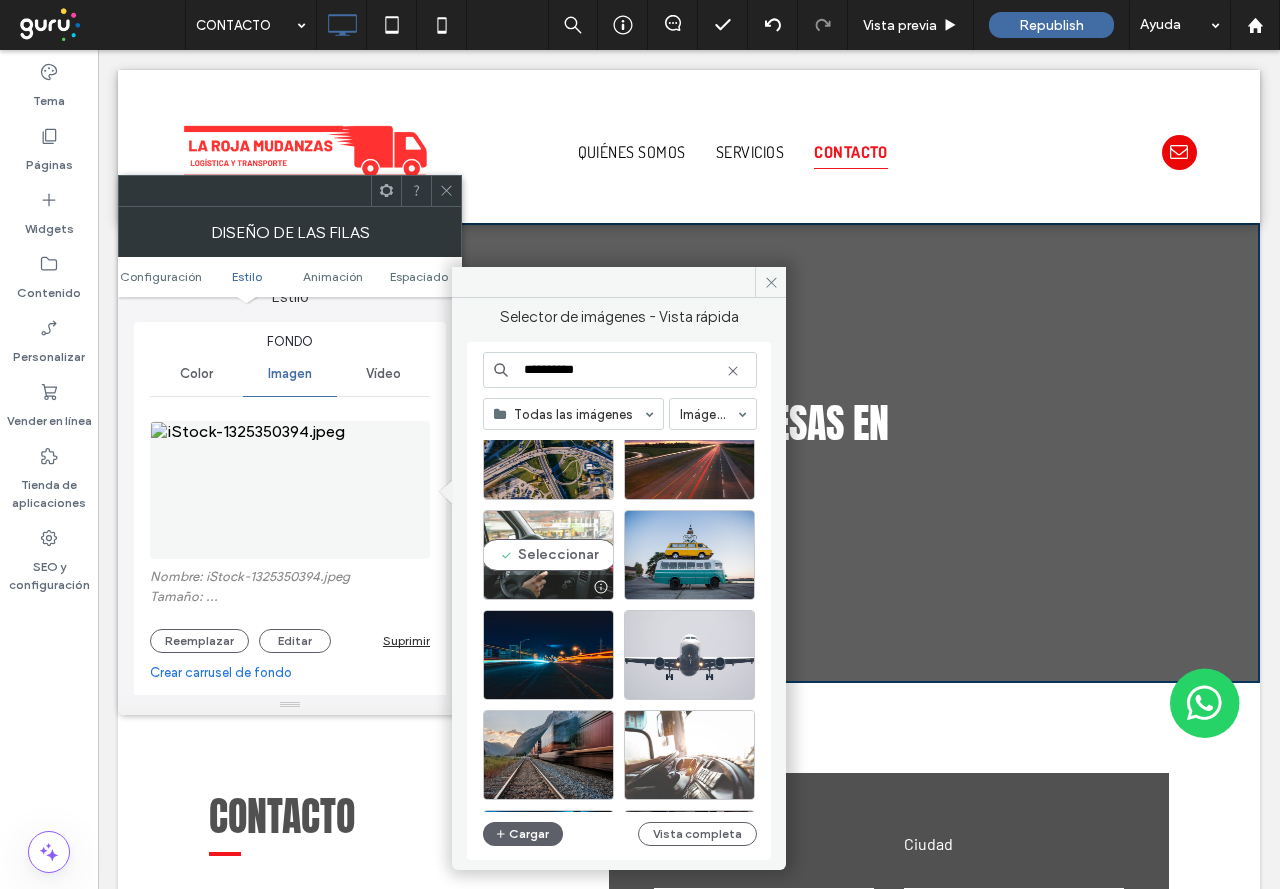 type on "**********" 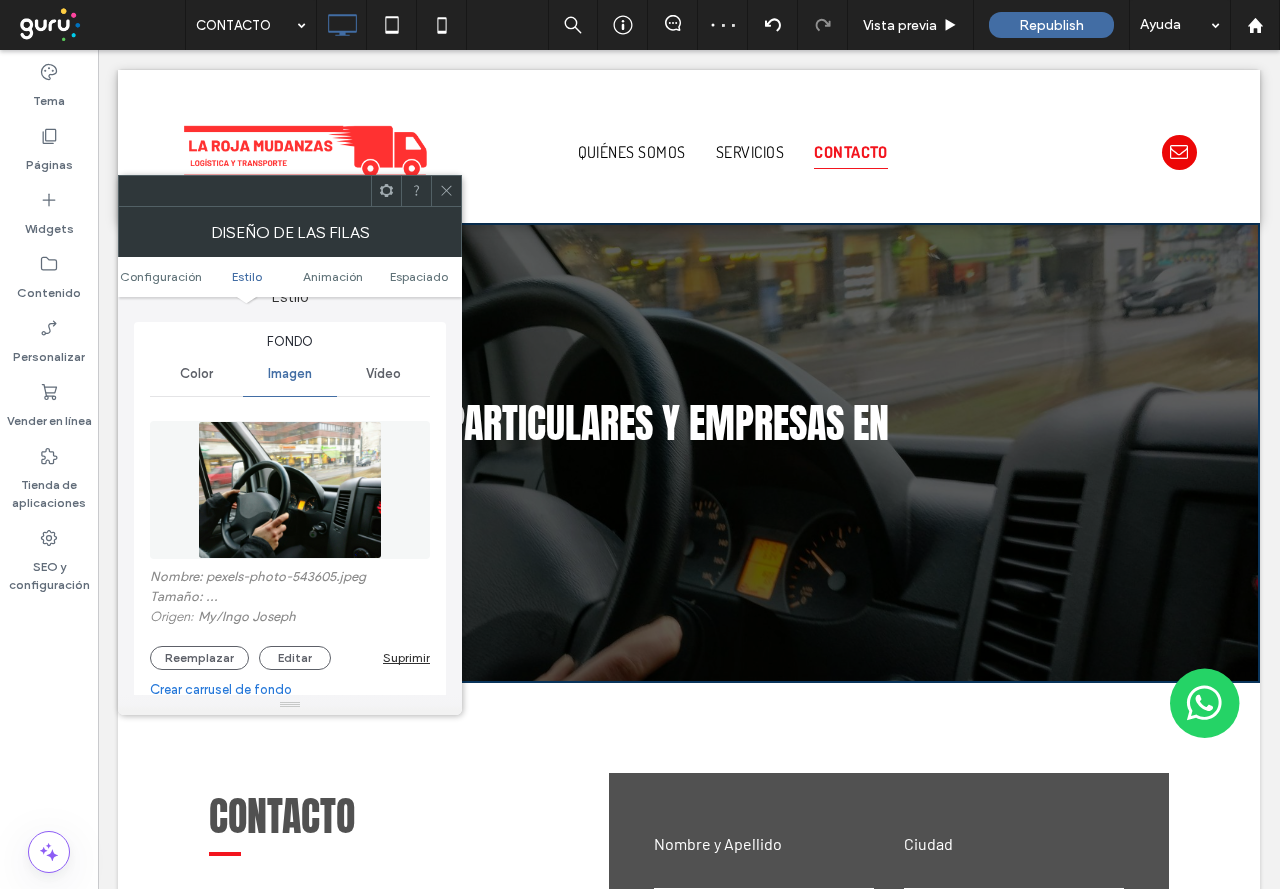 click 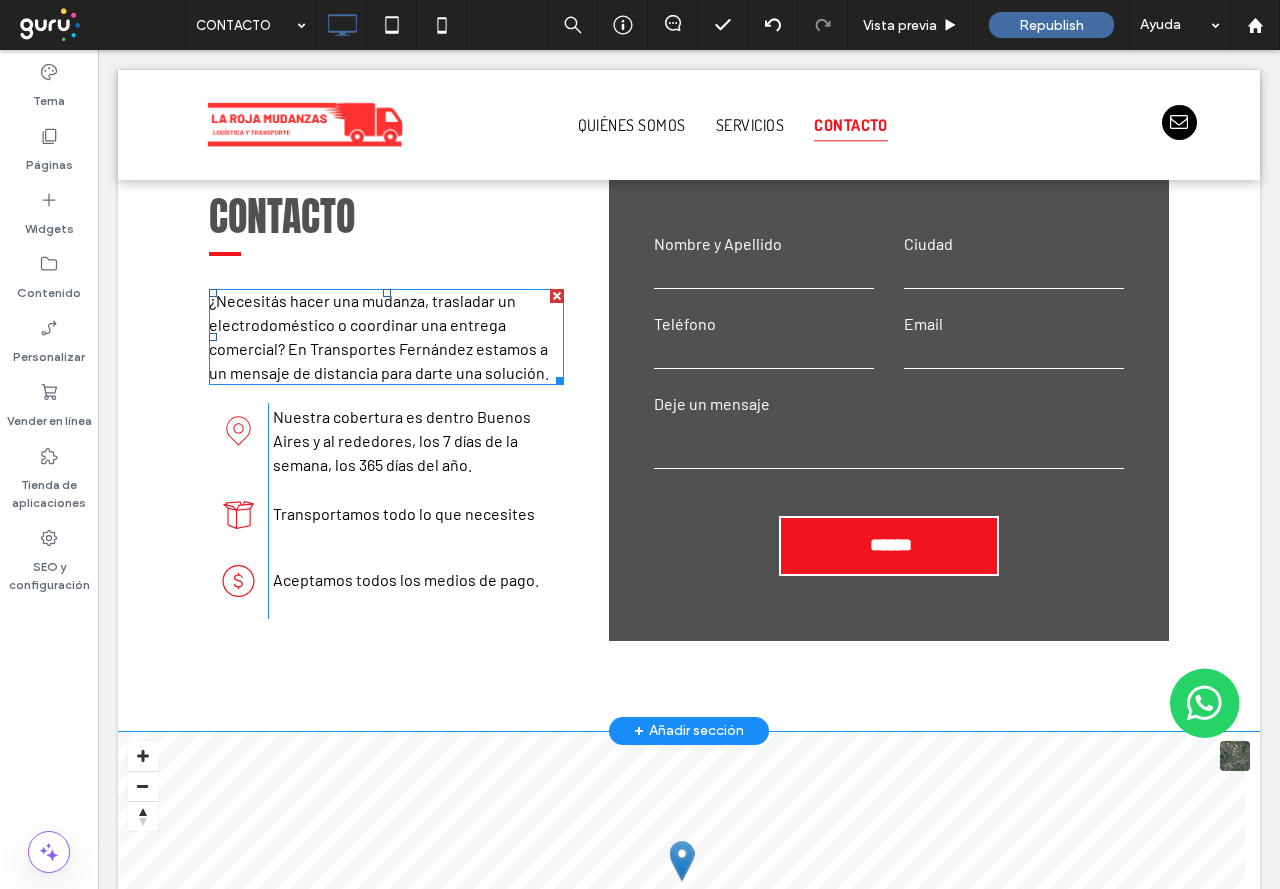 scroll, scrollTop: 500, scrollLeft: 0, axis: vertical 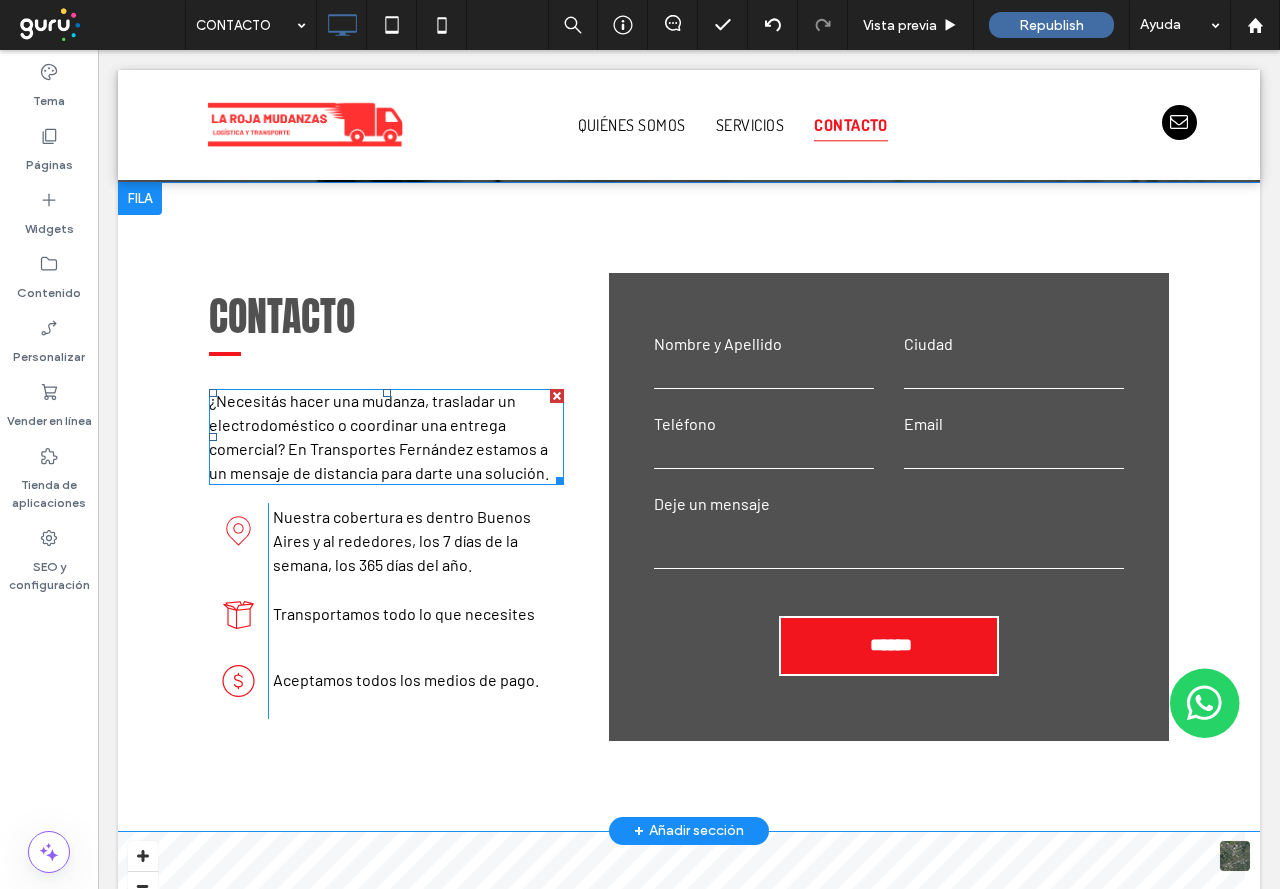 click on "¿Necesitás hacer una mudanza, trasladar un electrodoméstico o coordinar una entrega comercial? En Transportes Fernández estamos a un mensaje de distancia para darte una solución." at bounding box center (379, 436) 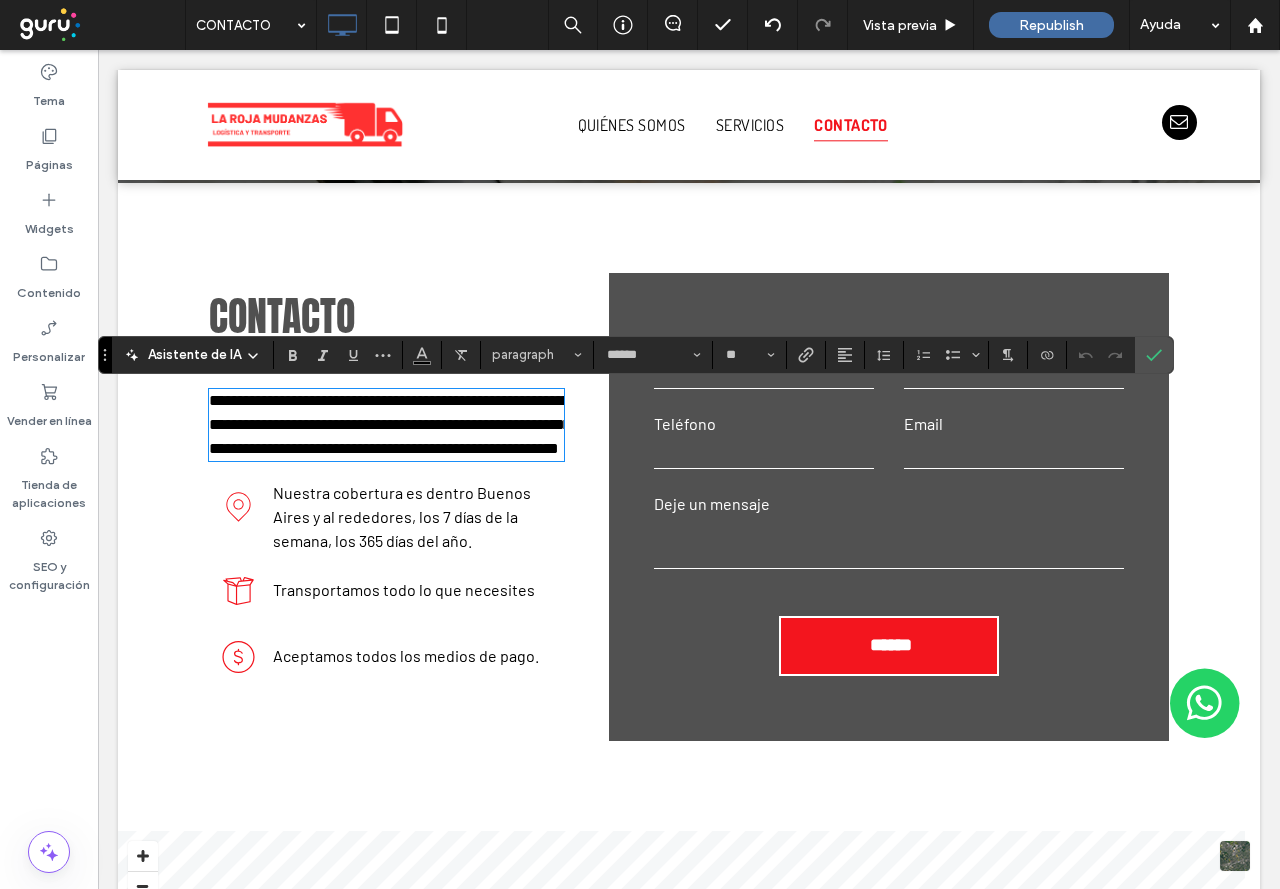 click on "**********" at bounding box center [386, 425] 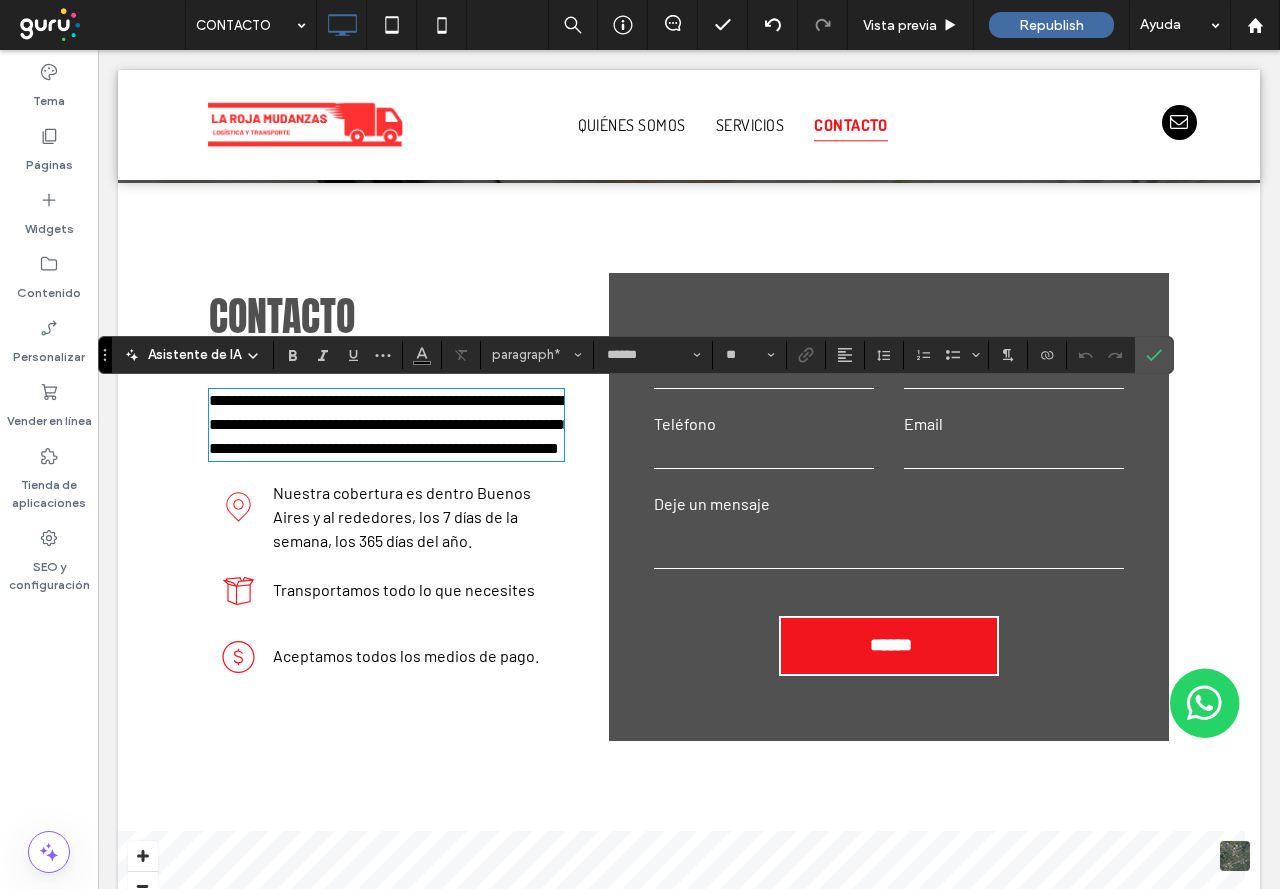 click on "**********" at bounding box center [390, 424] 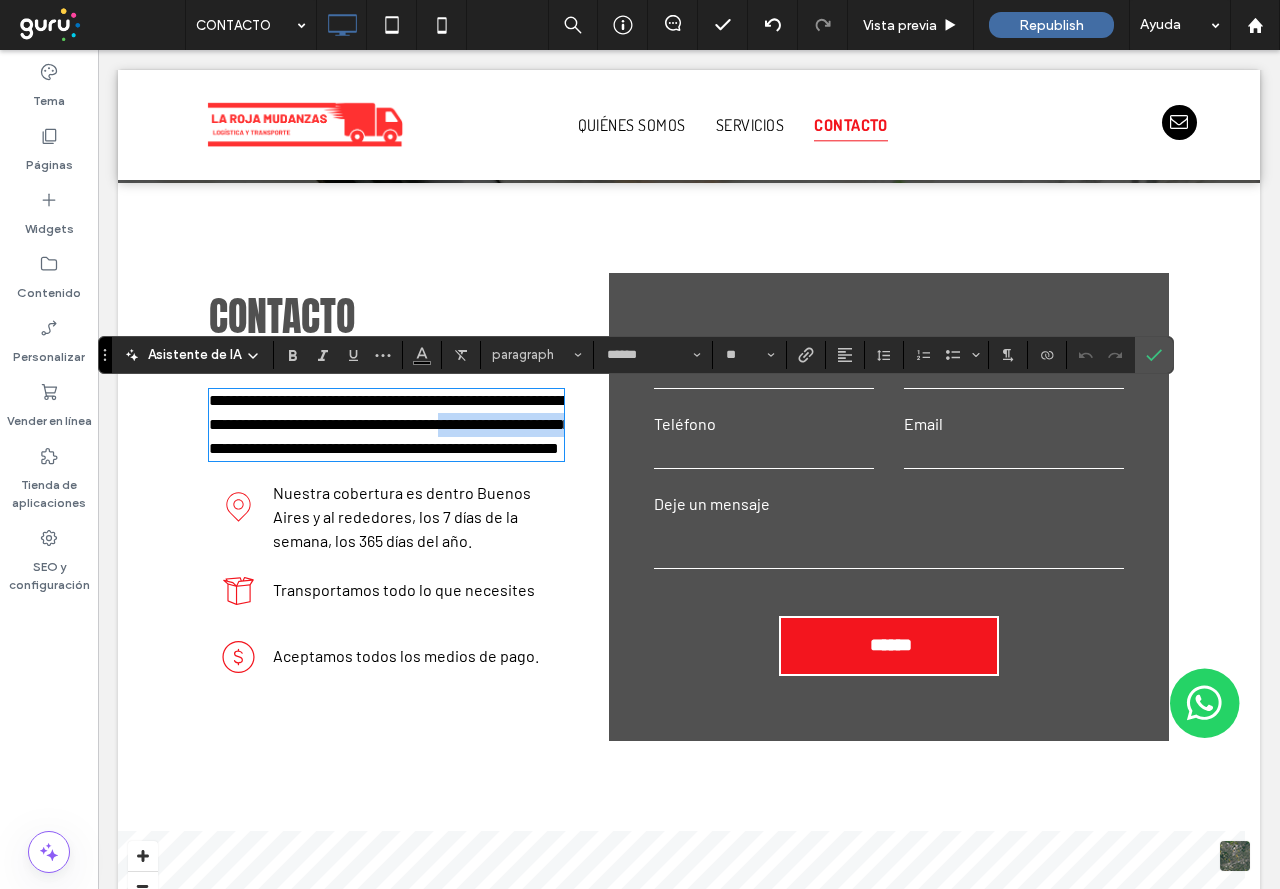 drag, startPoint x: 310, startPoint y: 450, endPoint x: 470, endPoint y: 445, distance: 160.07811 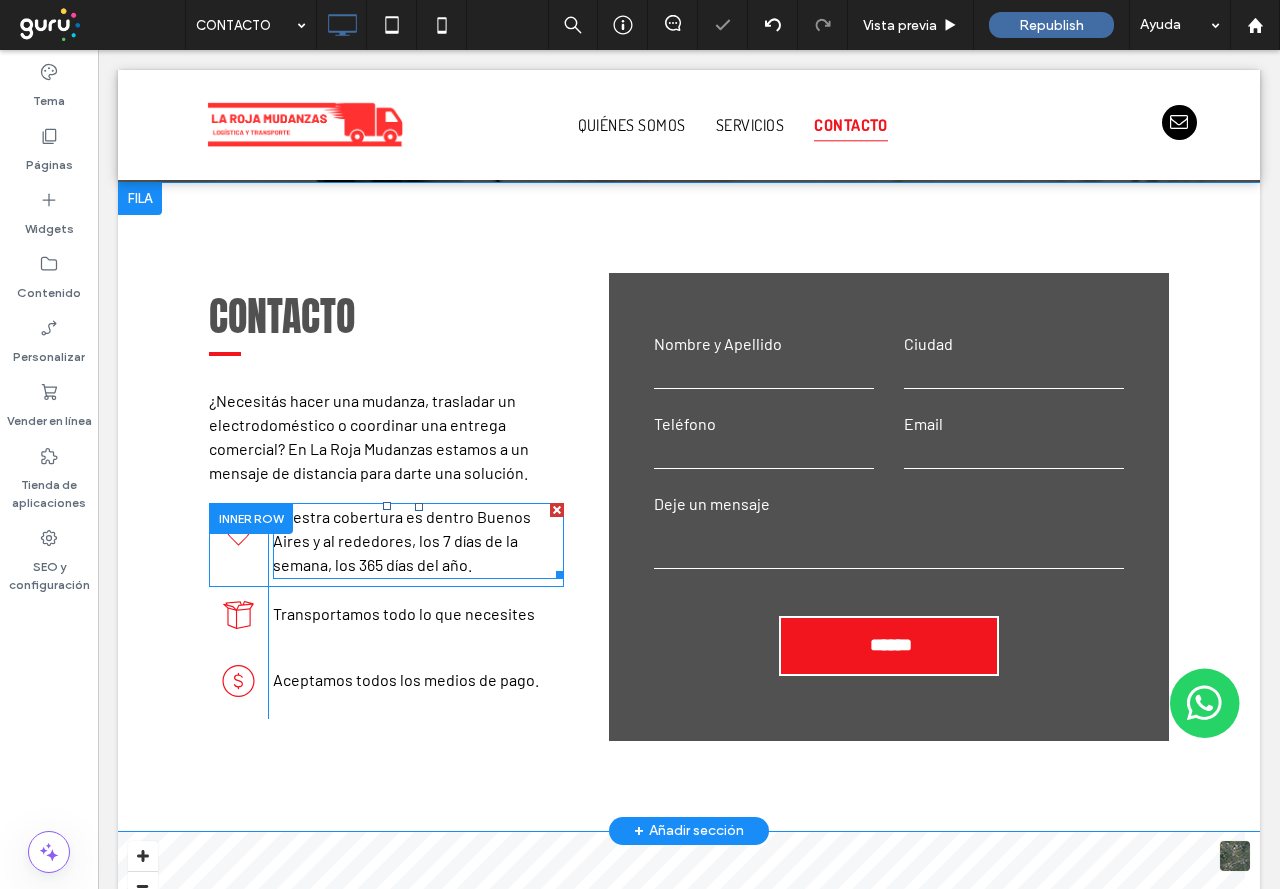 click on "Nuestra cobertura es dentro Buenos Aires y al rededores, los 7 días de la semana, los 365 días del año." at bounding box center (402, 540) 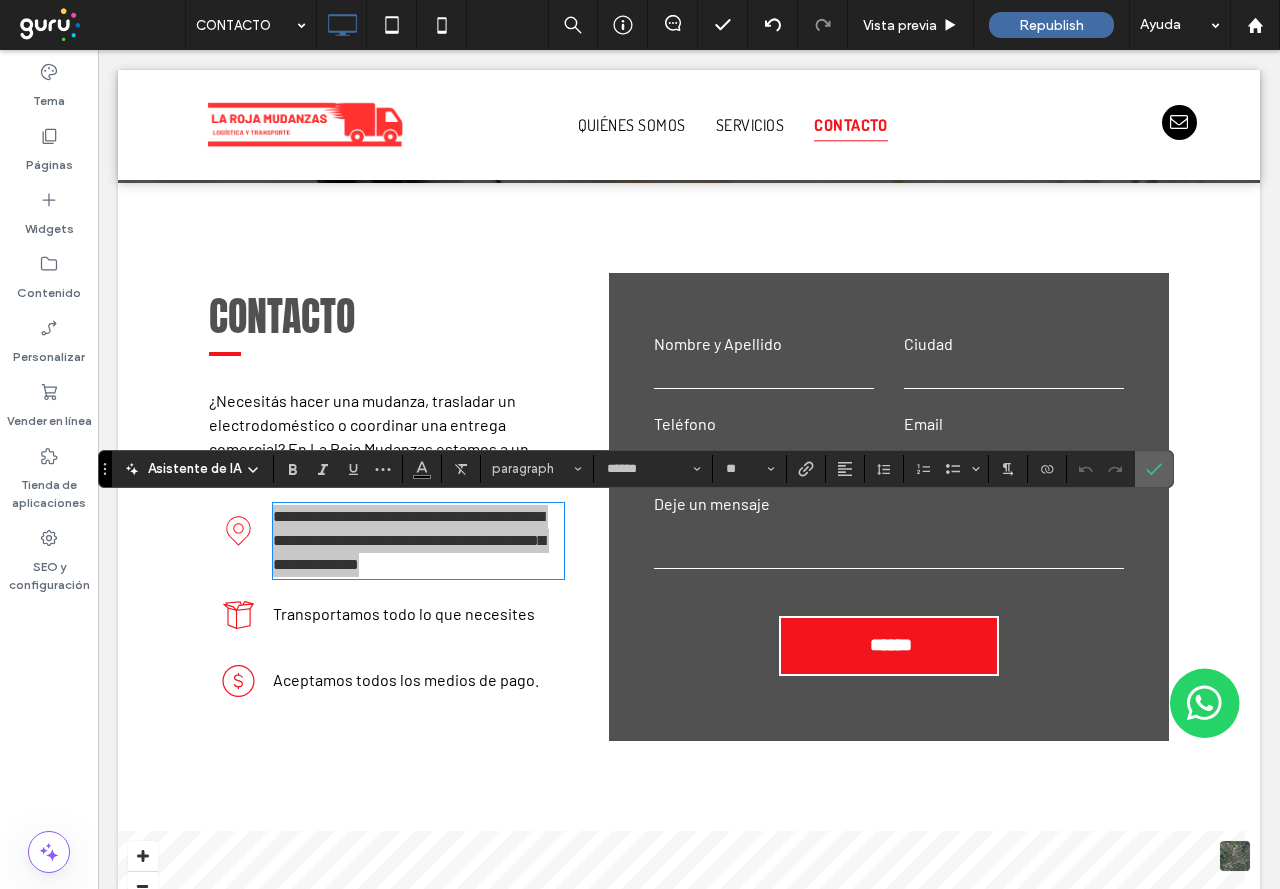 click 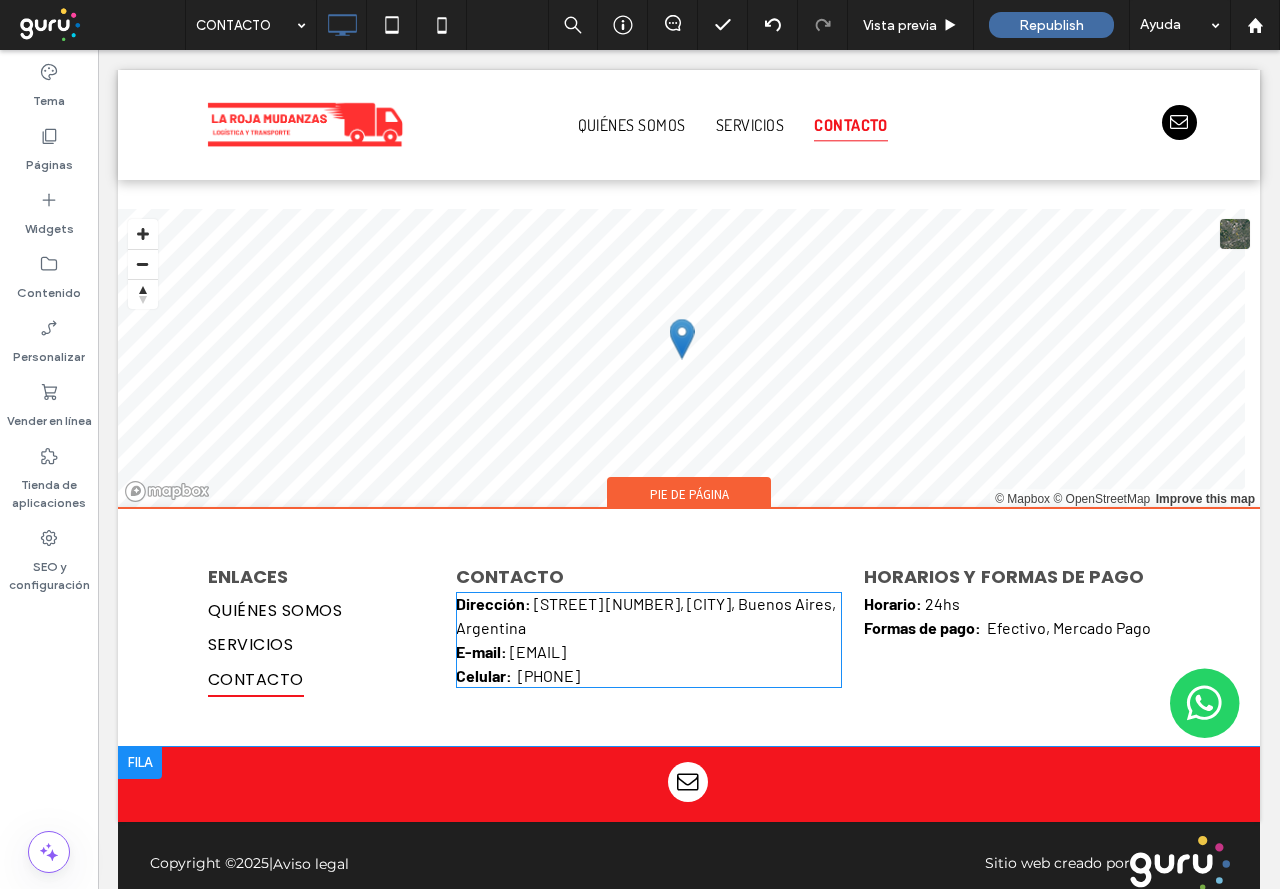 scroll, scrollTop: 1158, scrollLeft: 0, axis: vertical 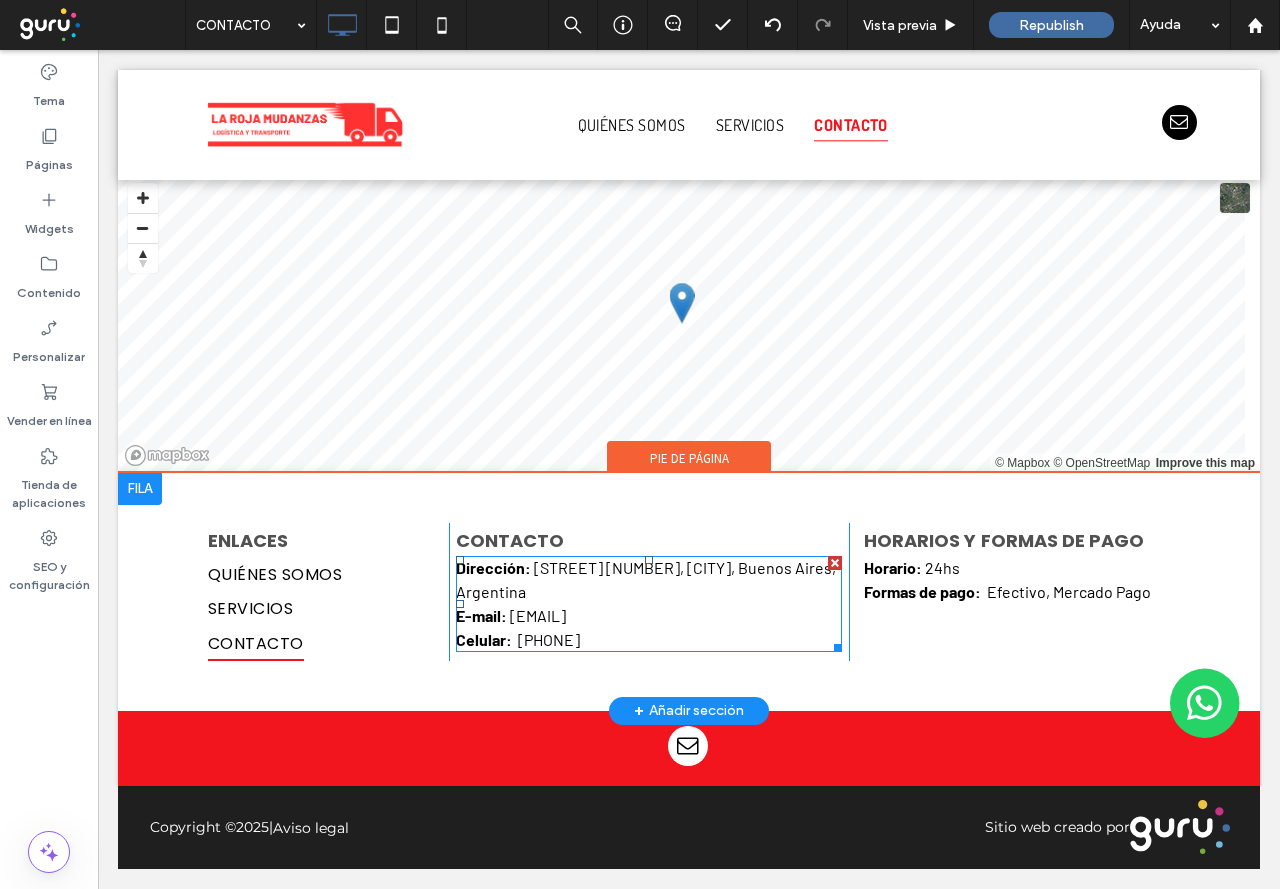 click on "[EMAIL]" at bounding box center (538, 615) 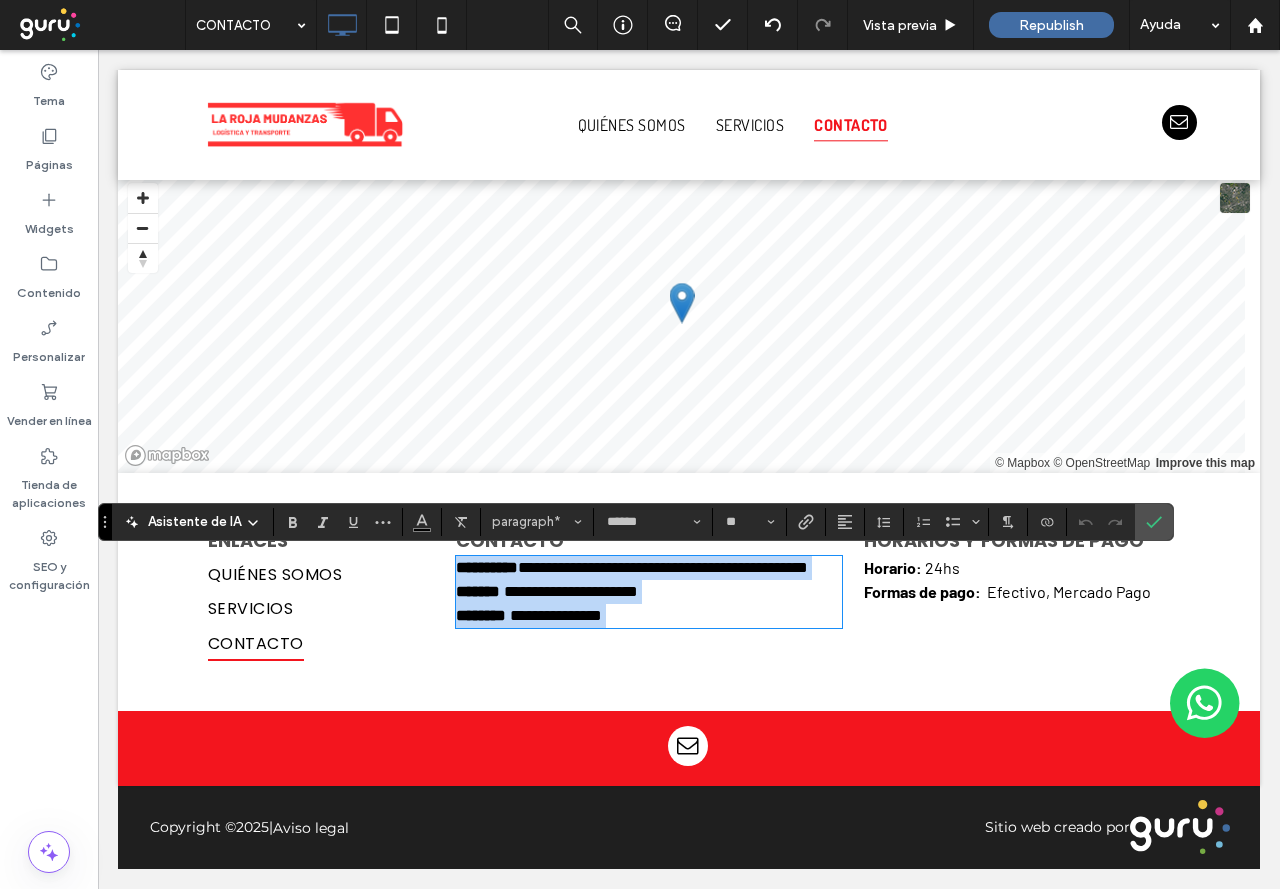 click on "**********" at bounding box center [649, 568] 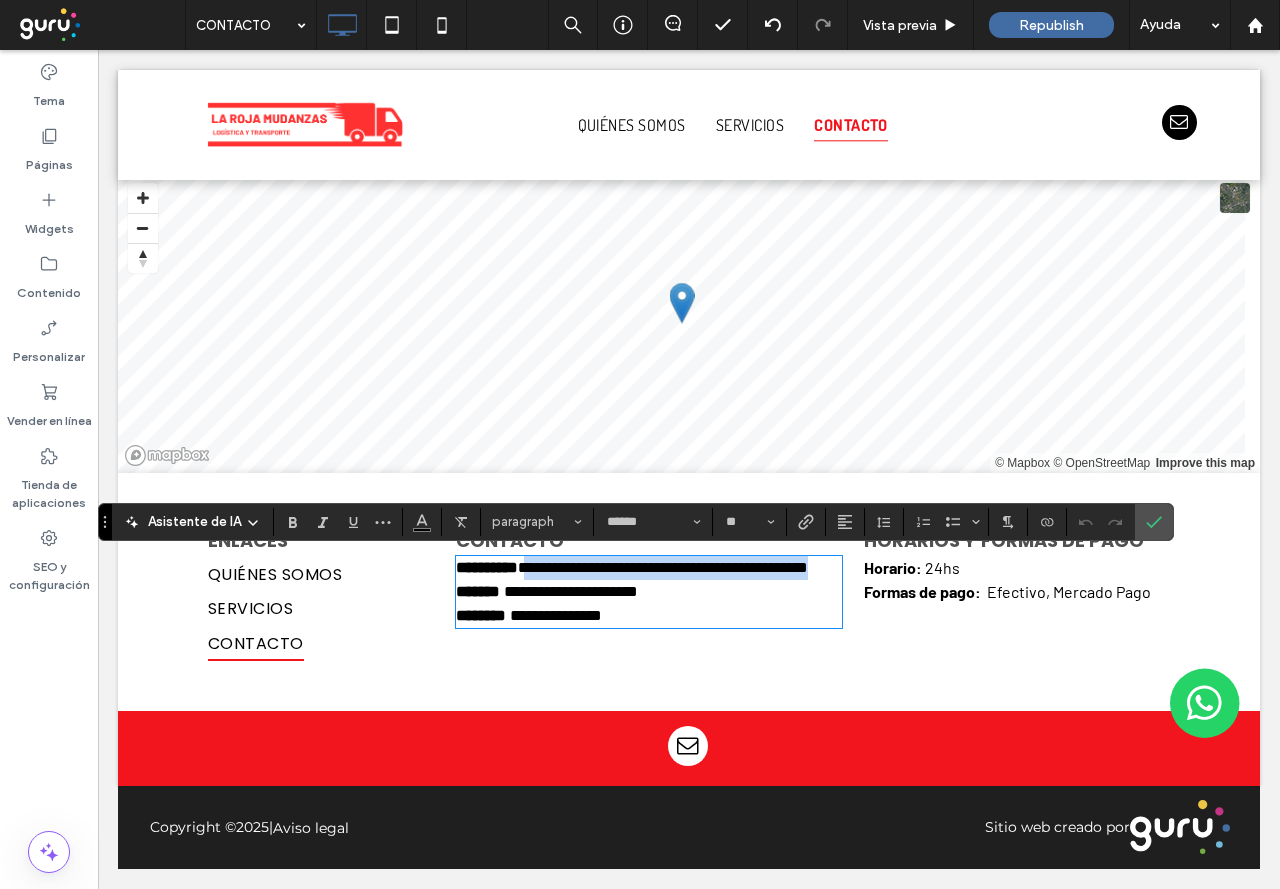 drag, startPoint x: 532, startPoint y: 567, endPoint x: 564, endPoint y: 583, distance: 35.77709 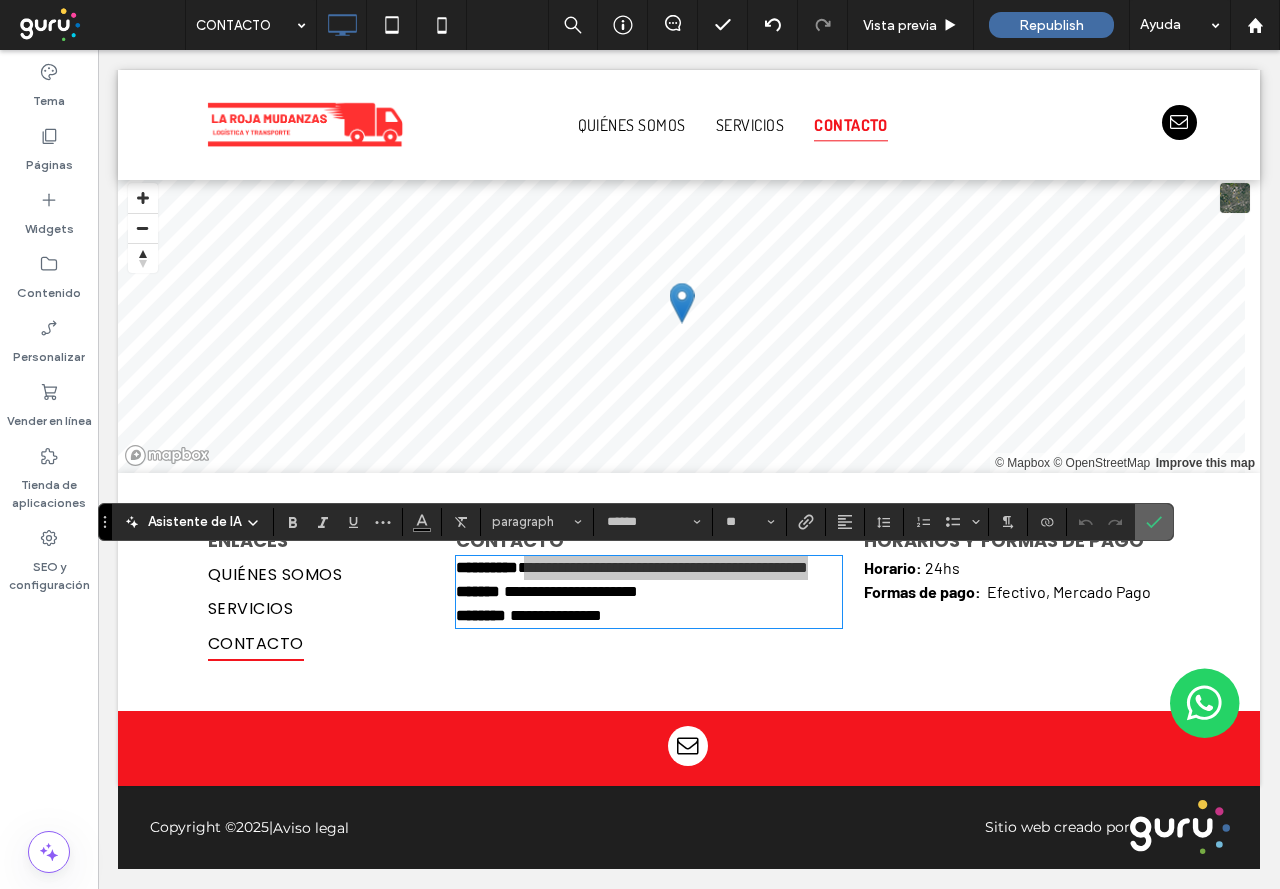 click 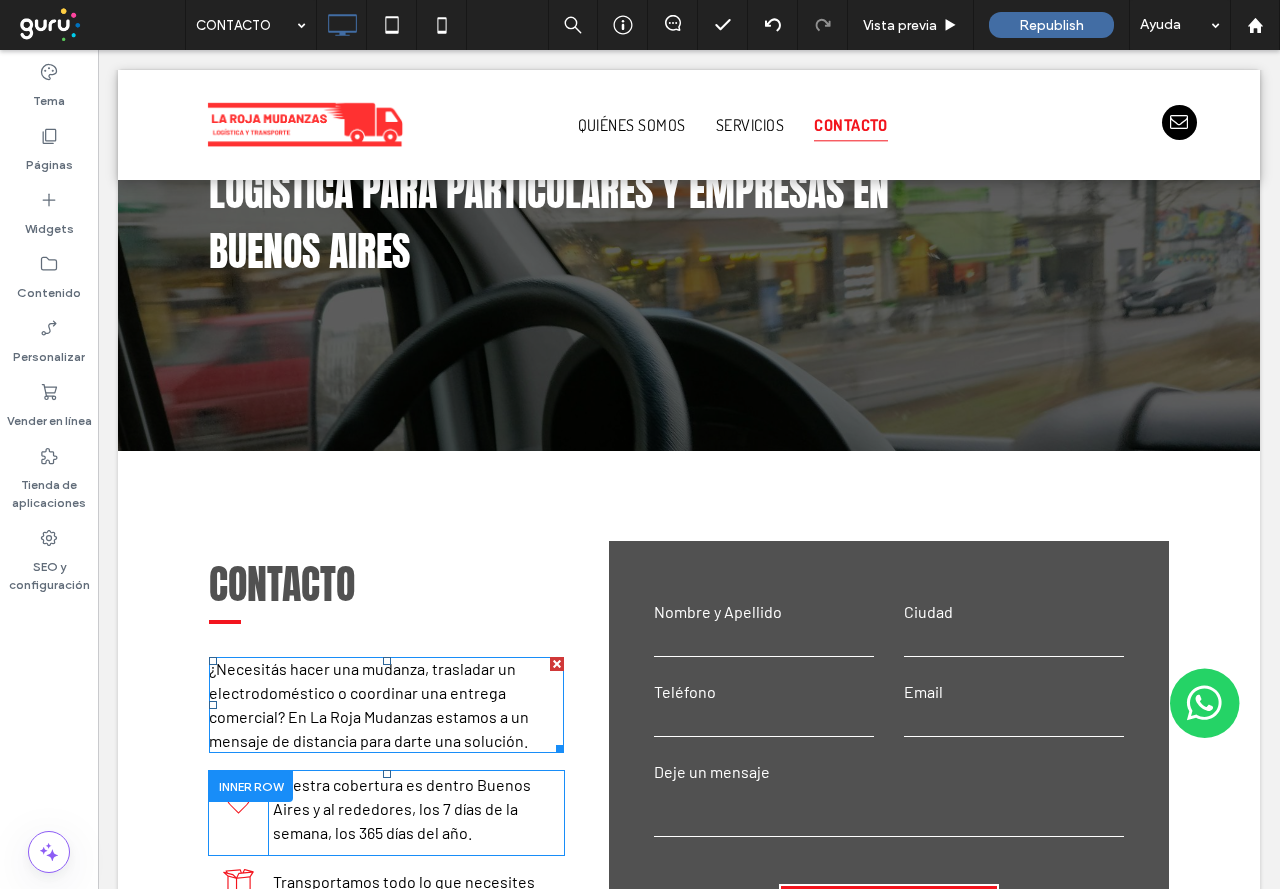 scroll, scrollTop: 358, scrollLeft: 0, axis: vertical 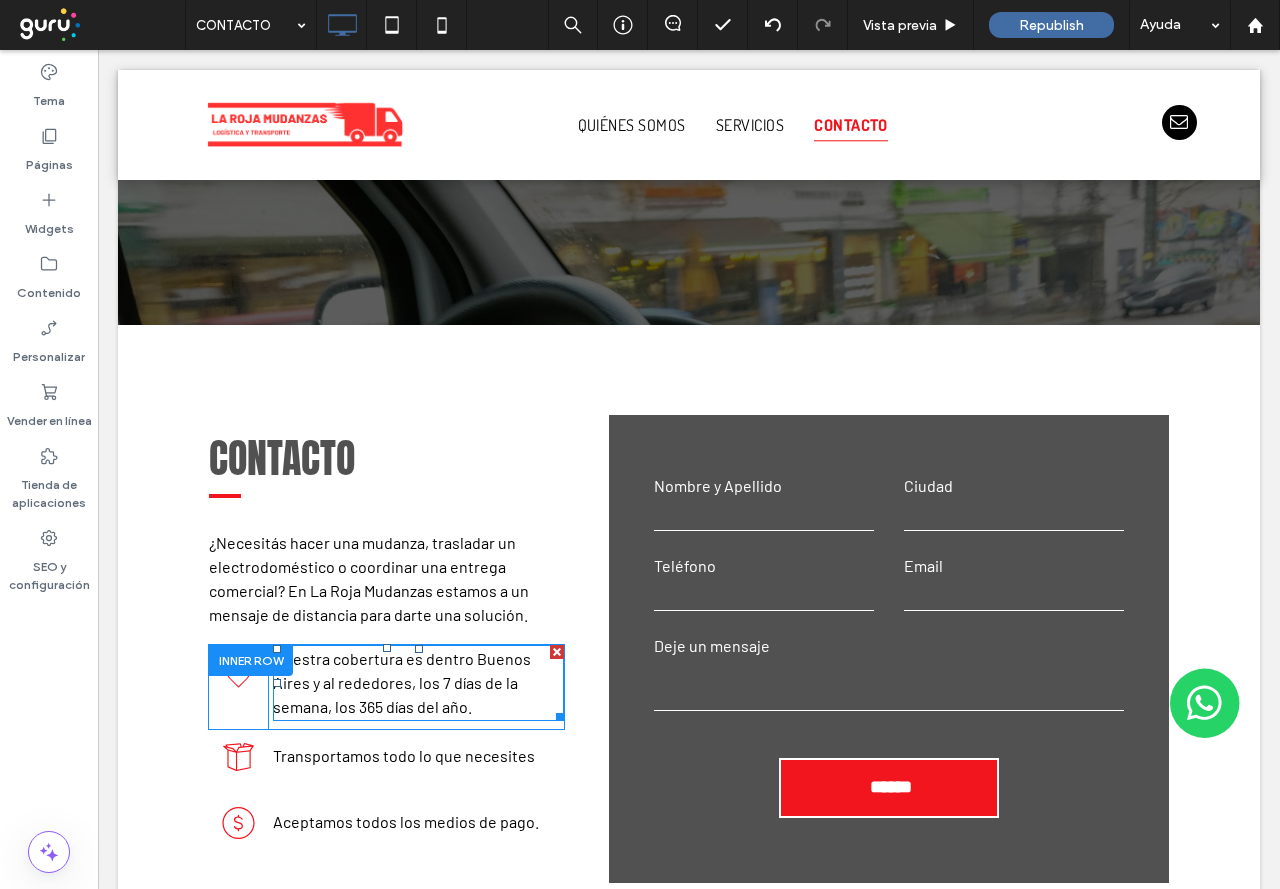 click on "Nuestra cobertura es dentro Buenos Aires y al rededores, los 7 días de la semana, los 365 días del año." at bounding box center (402, 682) 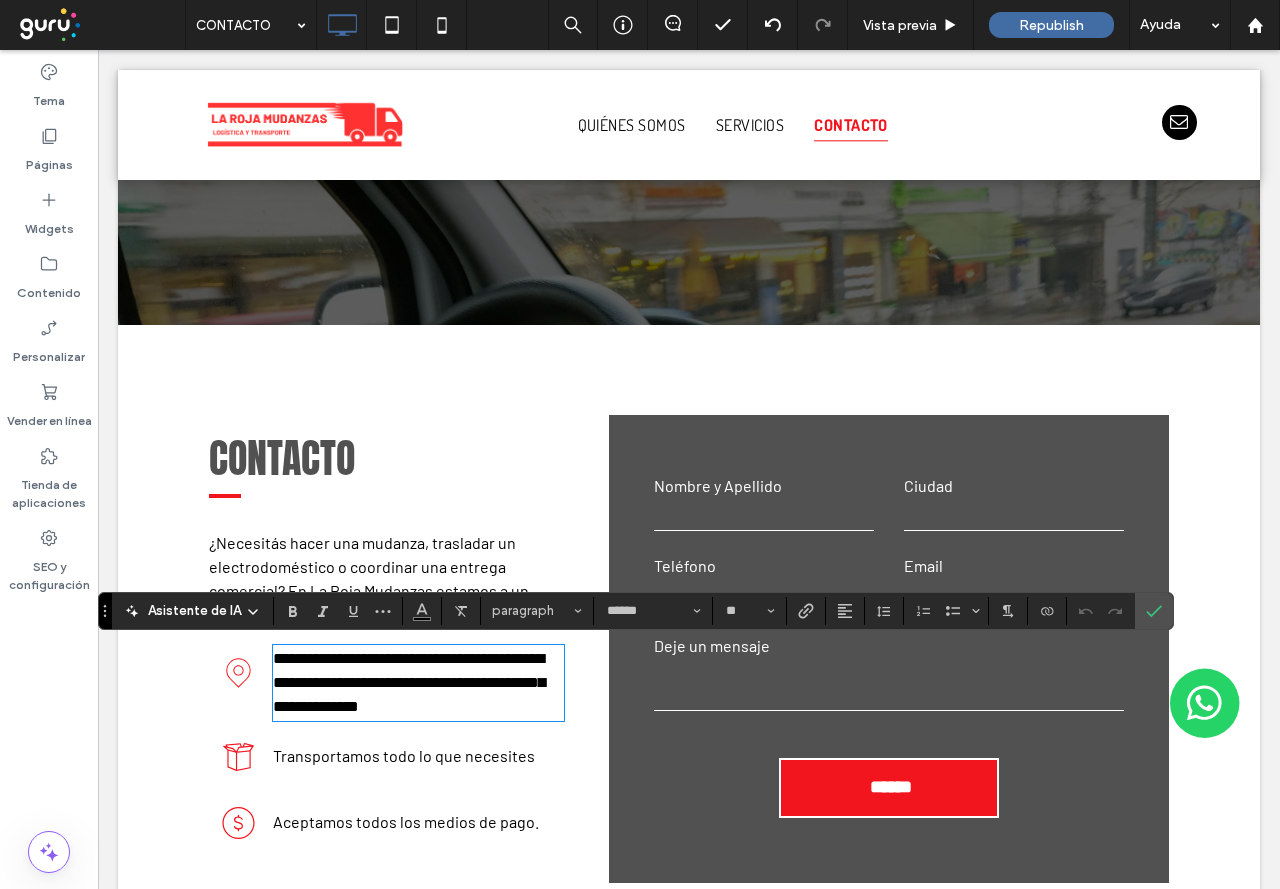 scroll, scrollTop: 0, scrollLeft: 0, axis: both 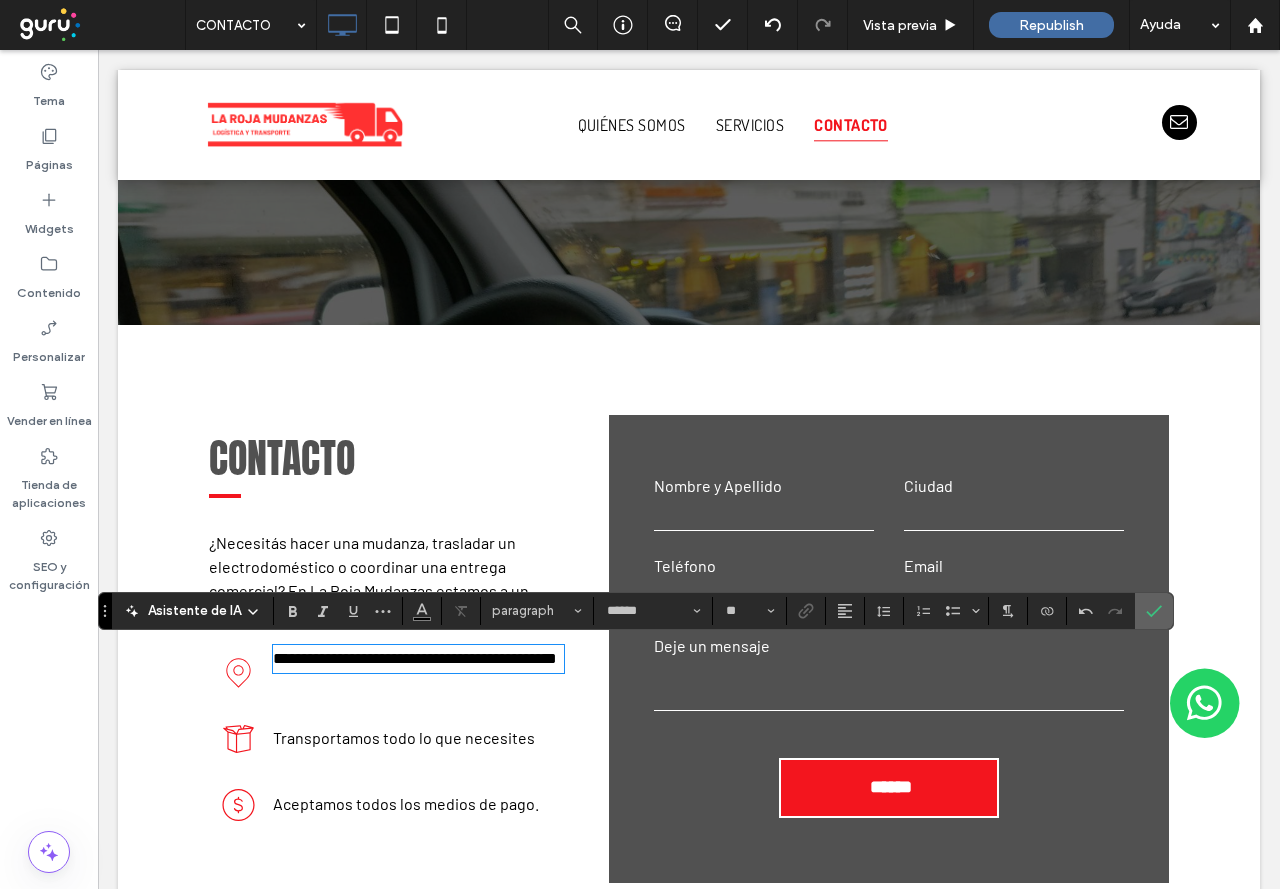 click at bounding box center [1154, 611] 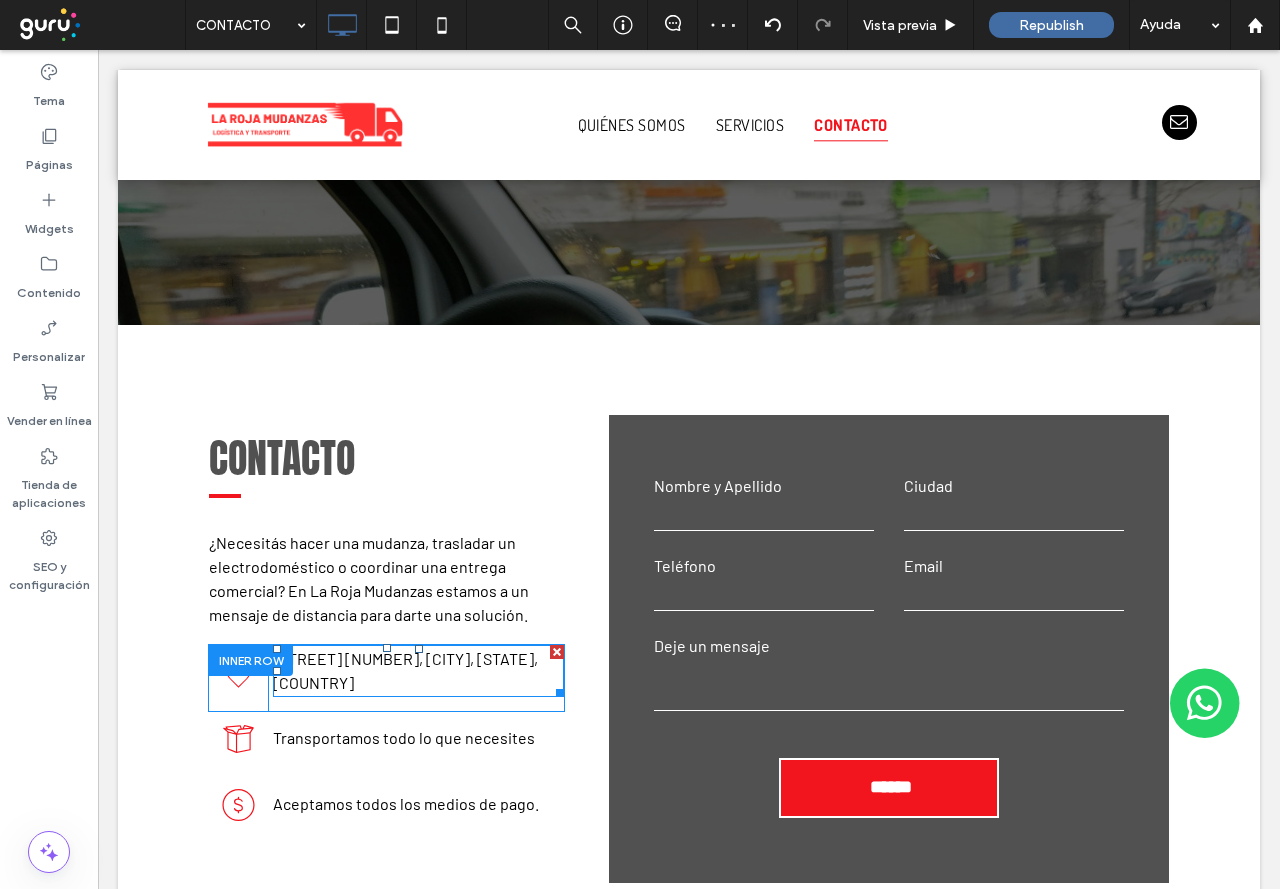 drag, startPoint x: 383, startPoint y: 646, endPoint x: 378, endPoint y: 664, distance: 18.681541 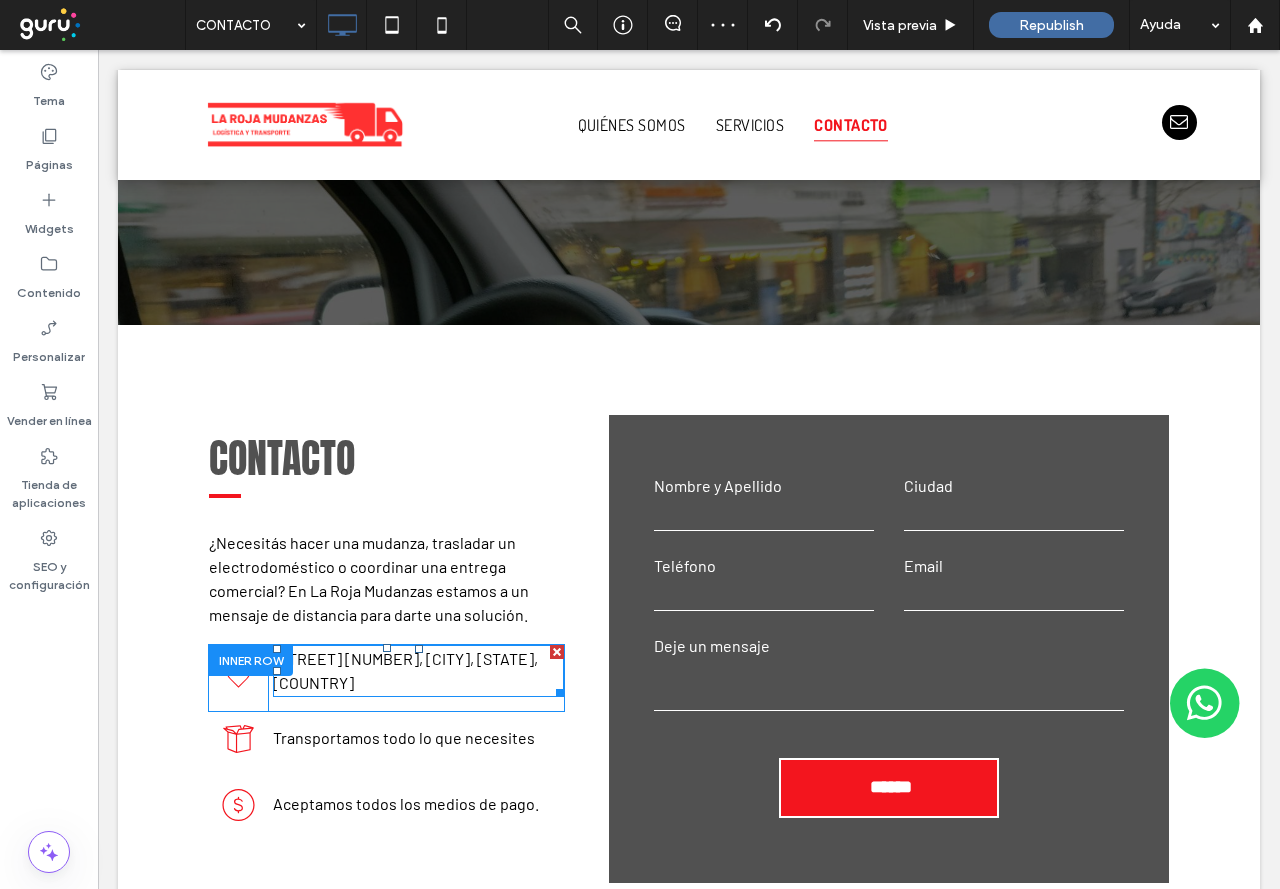 click on "Un dibujo en blanco y negro de un alfiler de mapa sobre un fondo blanco.
Click To Paste
[STREET] [NUMBER], [CITY], [STATE], [COUNTRY]
Click To Paste" at bounding box center [386, 678] 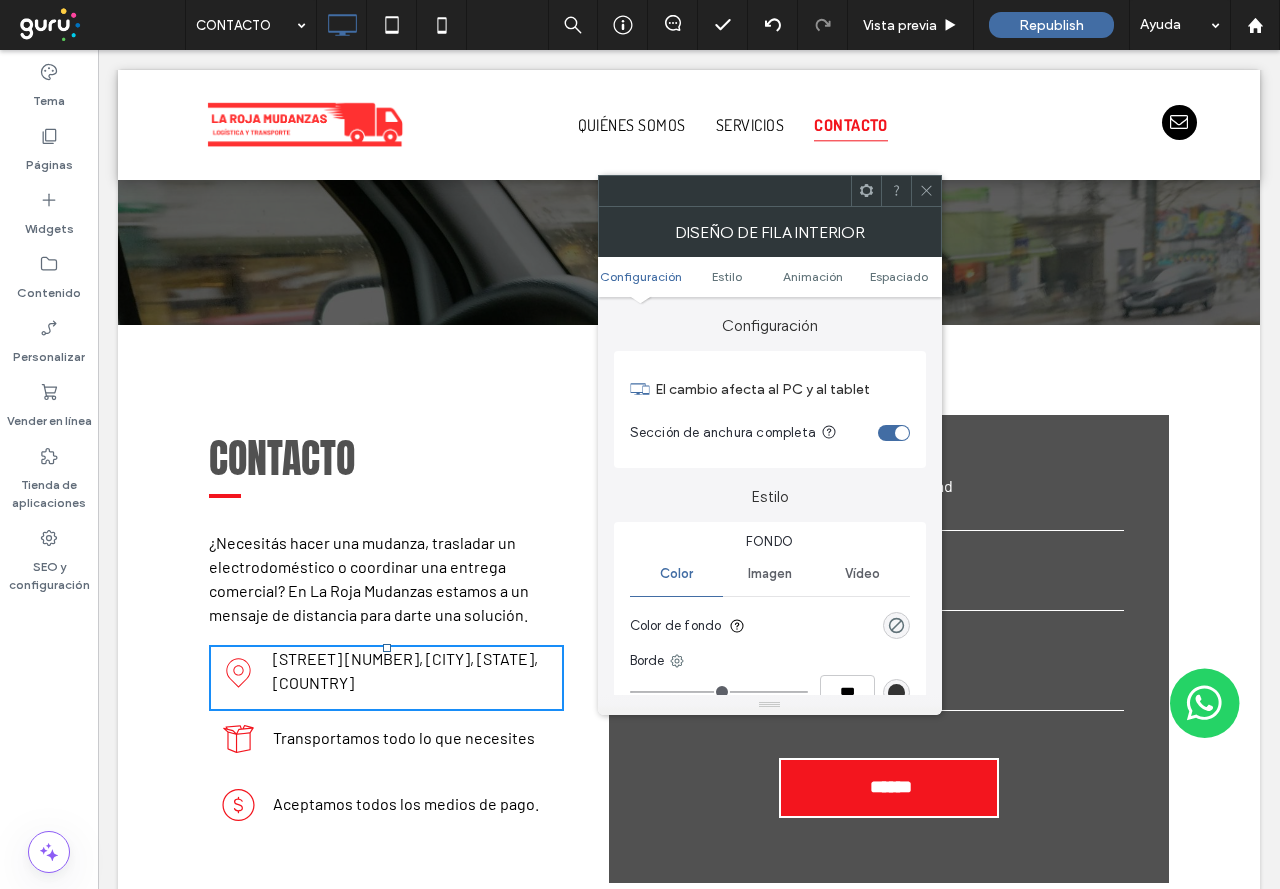 click at bounding box center [926, 191] 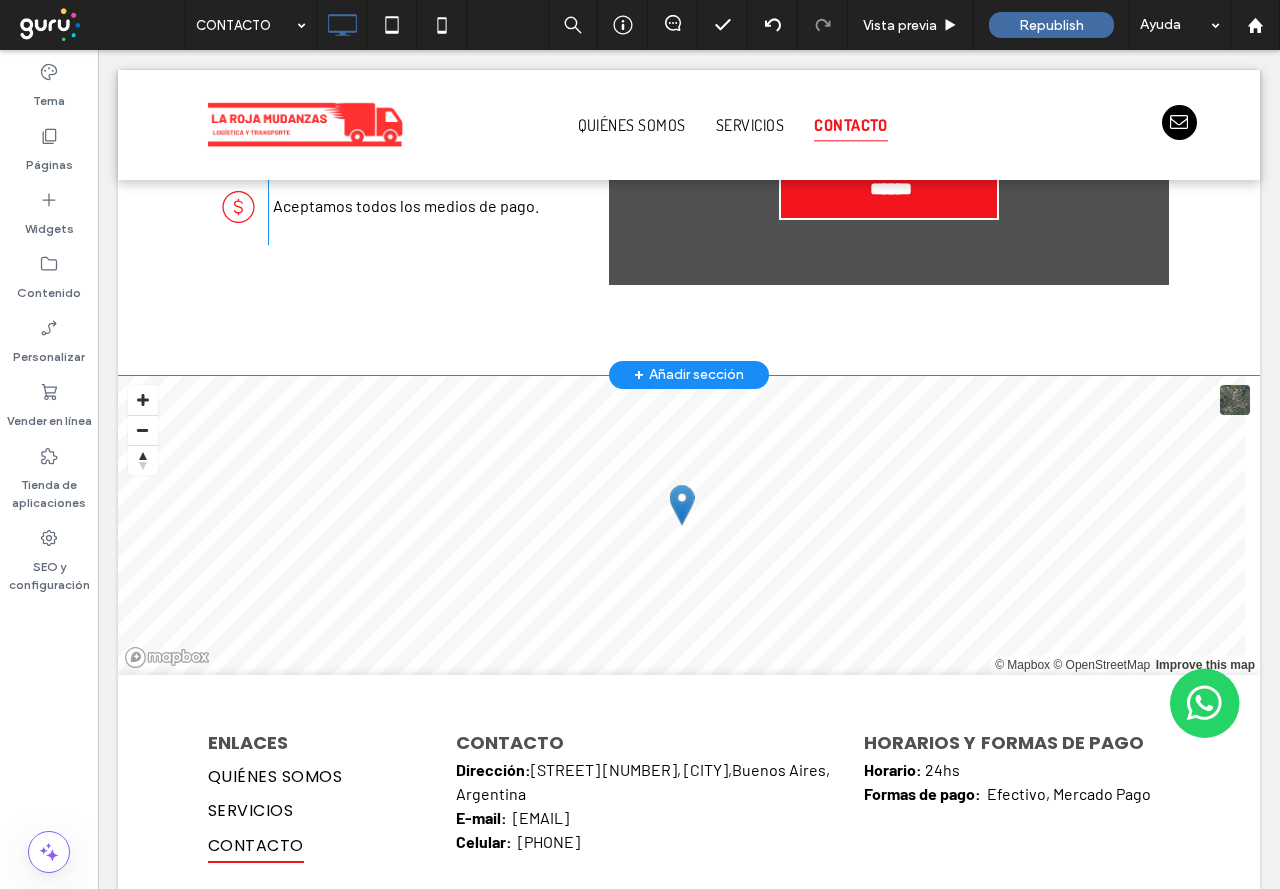 scroll, scrollTop: 658, scrollLeft: 0, axis: vertical 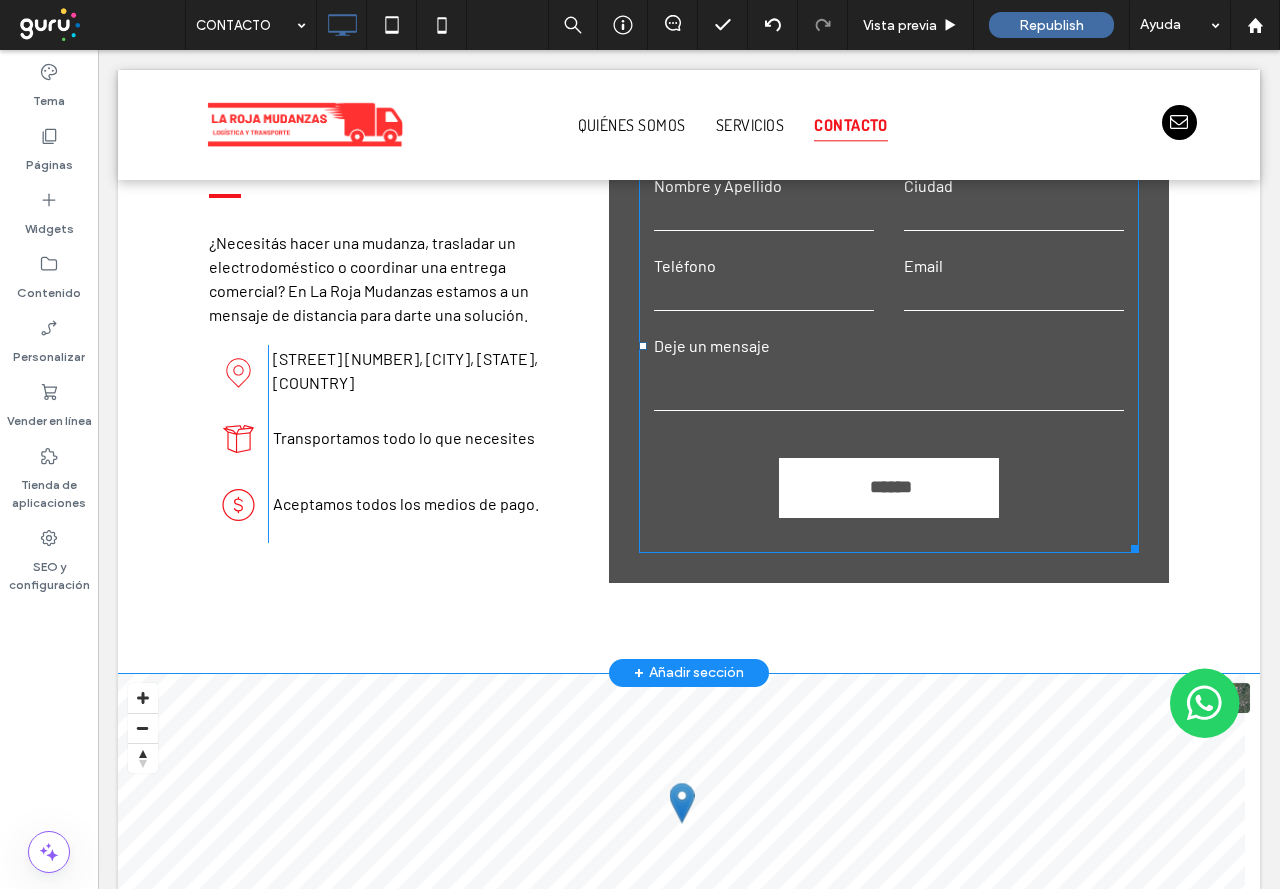 click on "******" at bounding box center [889, 488] 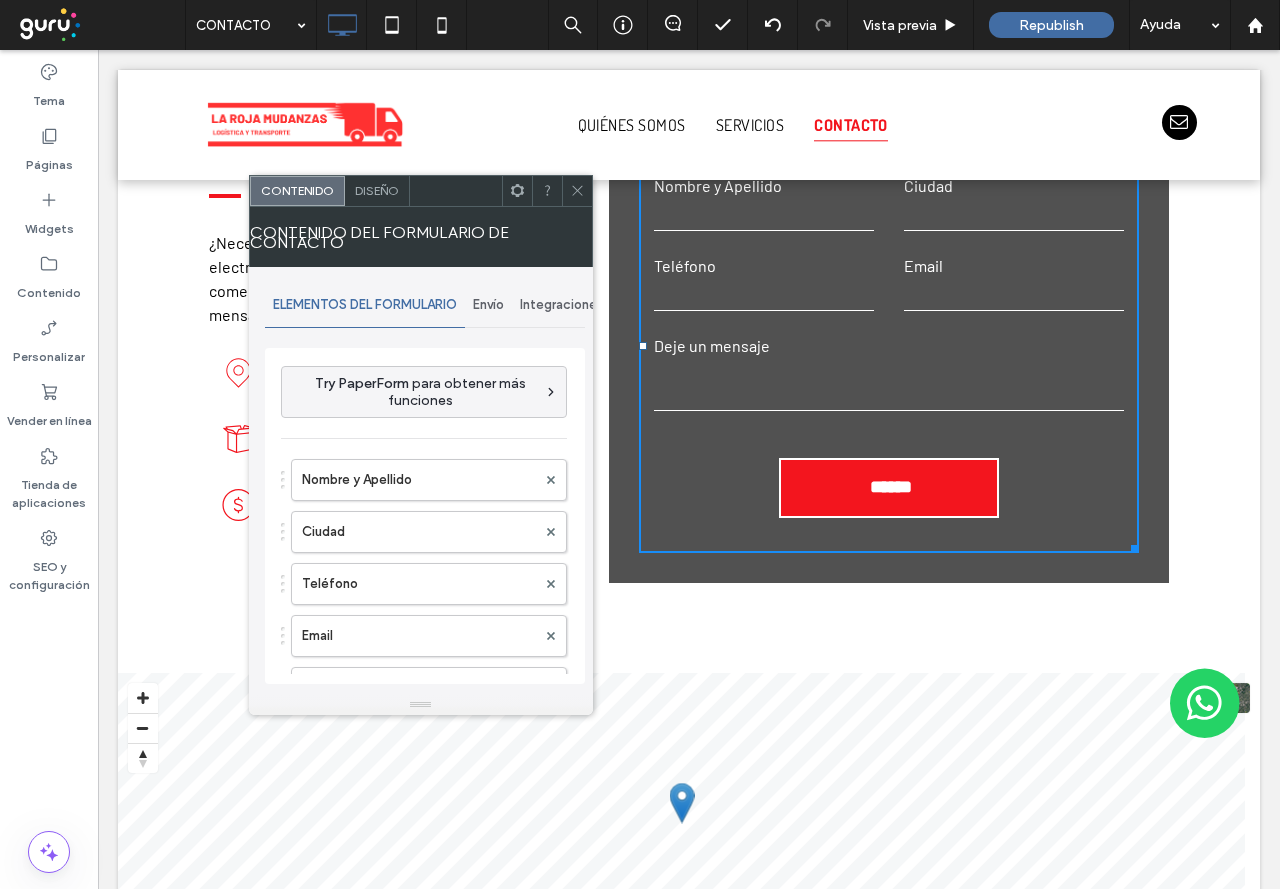 click on "Envío" at bounding box center [488, 305] 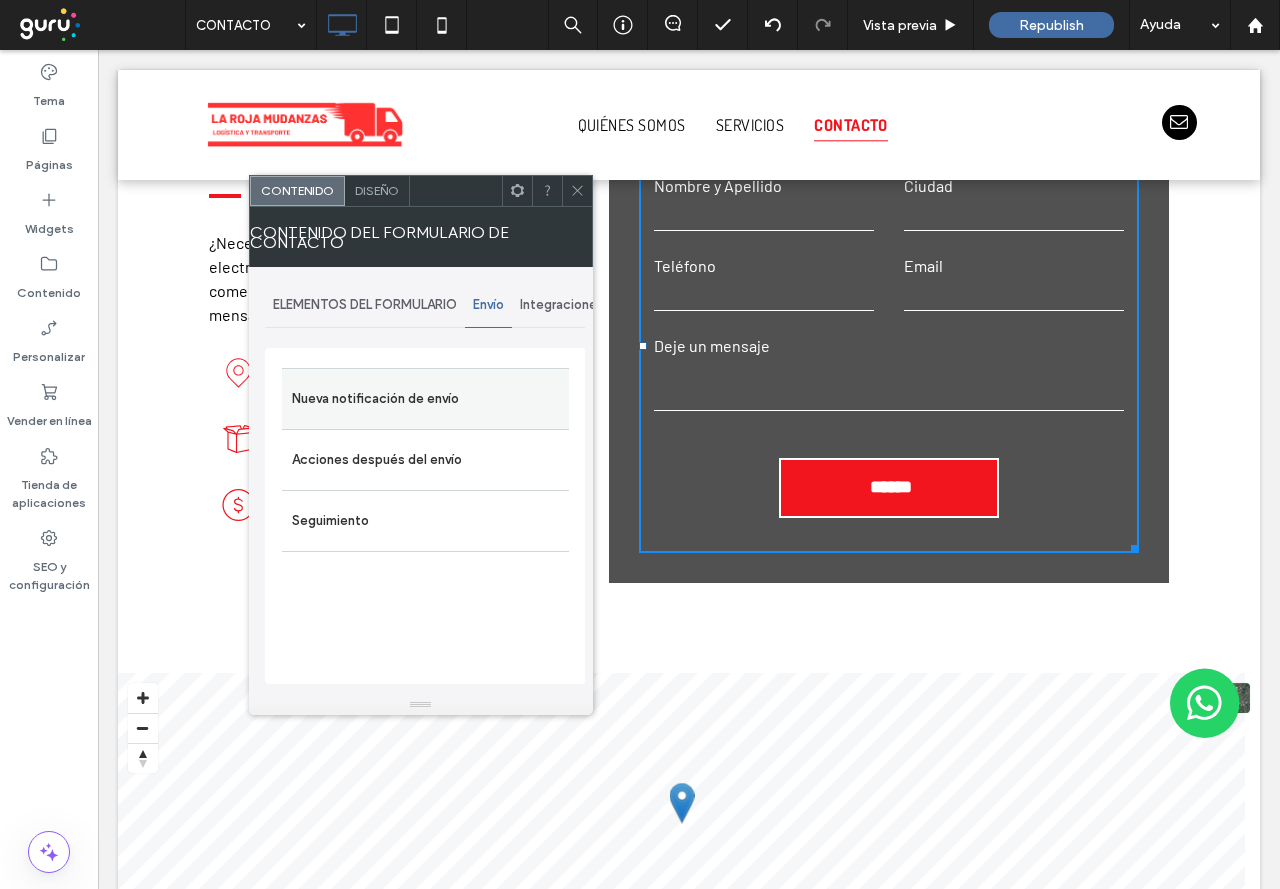 click on "Nueva notificación de envío" at bounding box center [425, 399] 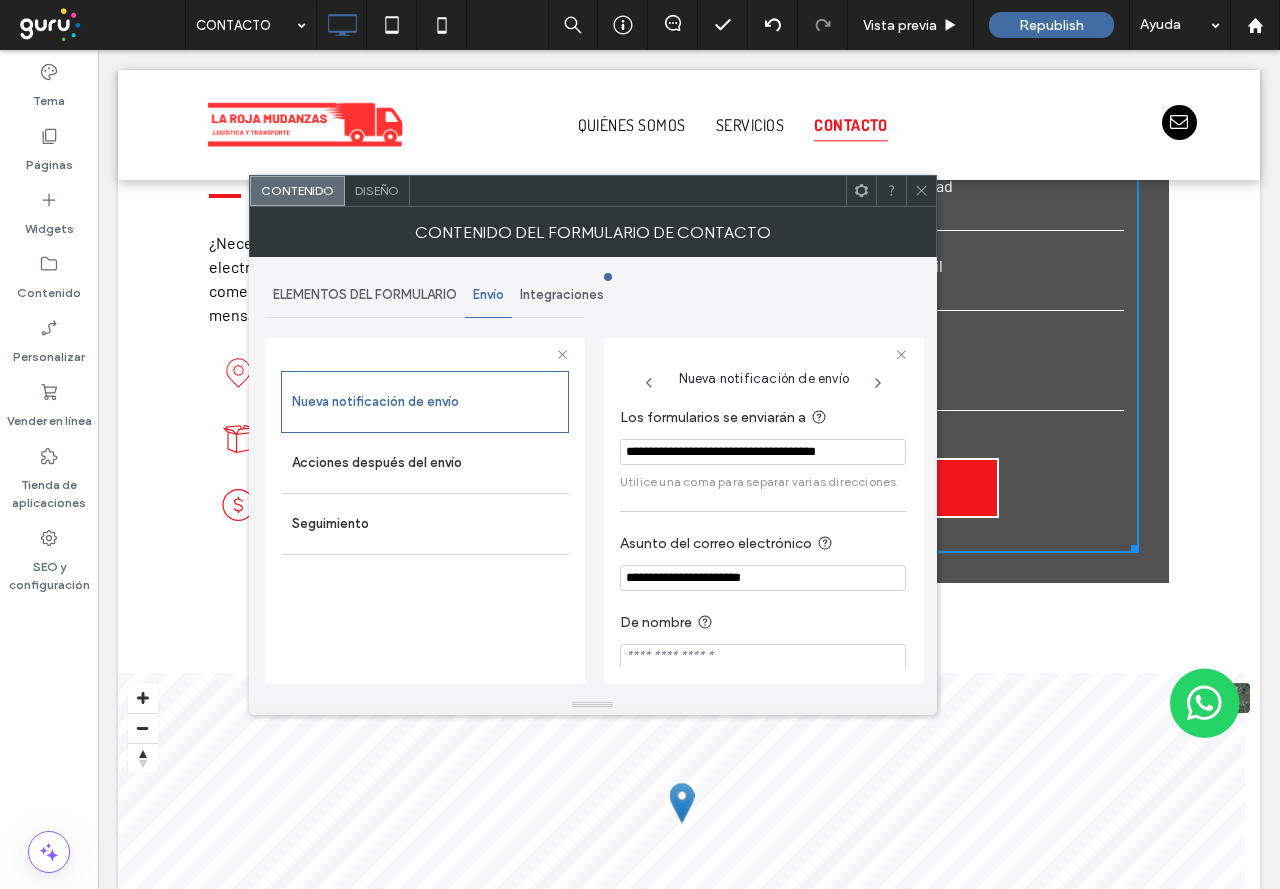 click on "**********" at bounding box center [763, 452] 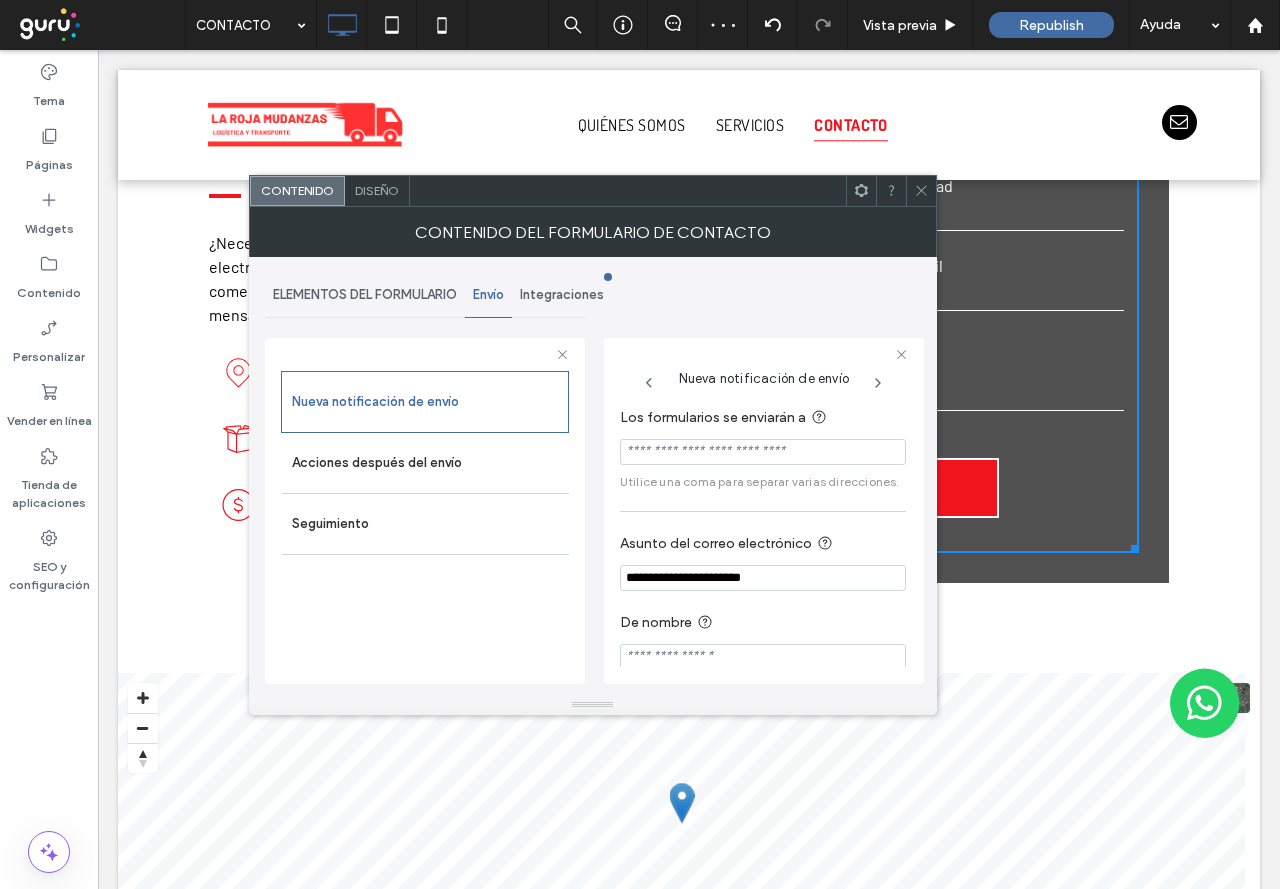 drag, startPoint x: 756, startPoint y: 436, endPoint x: 752, endPoint y: 450, distance: 14.56022 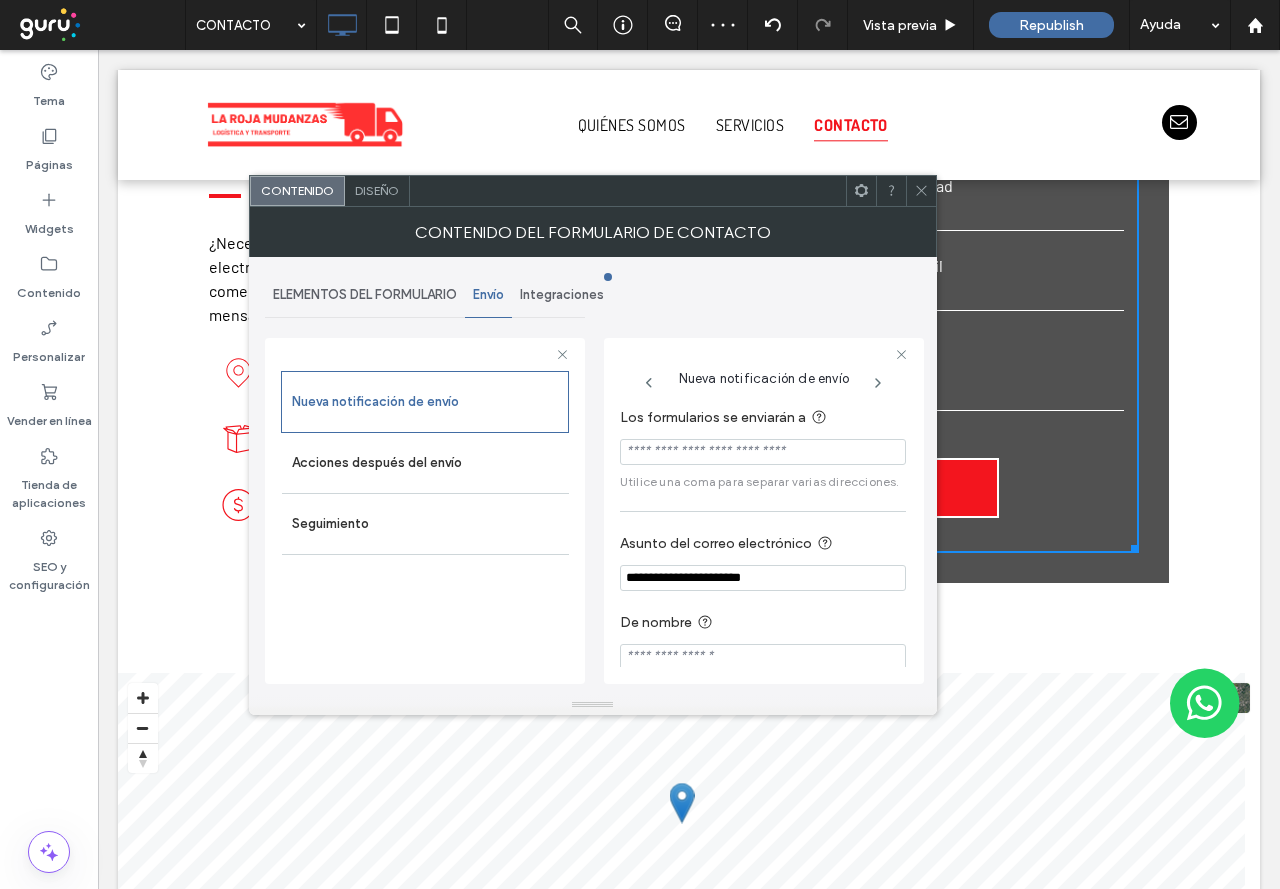 drag, startPoint x: 752, startPoint y: 450, endPoint x: 737, endPoint y: 455, distance: 15.811388 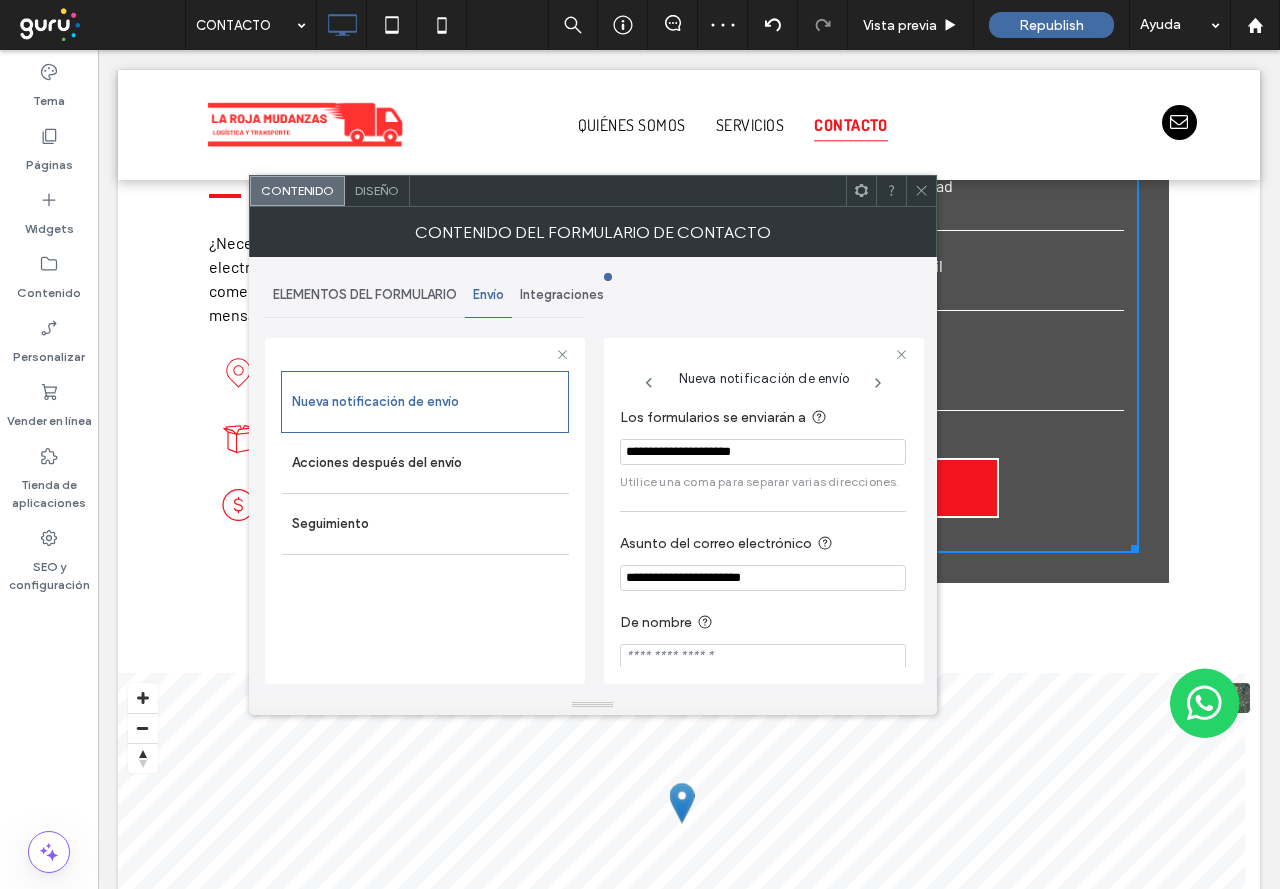 type on "**********" 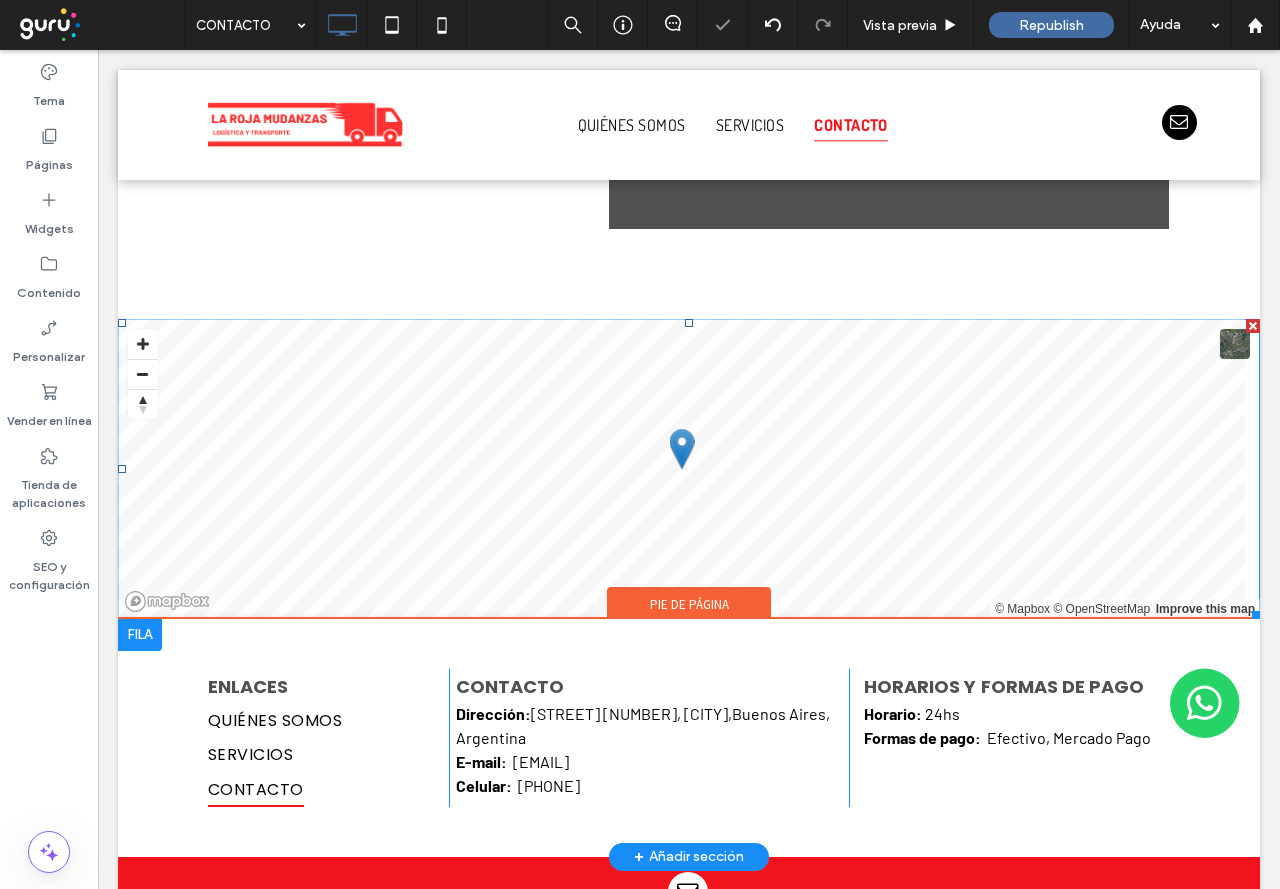 scroll, scrollTop: 1158, scrollLeft: 0, axis: vertical 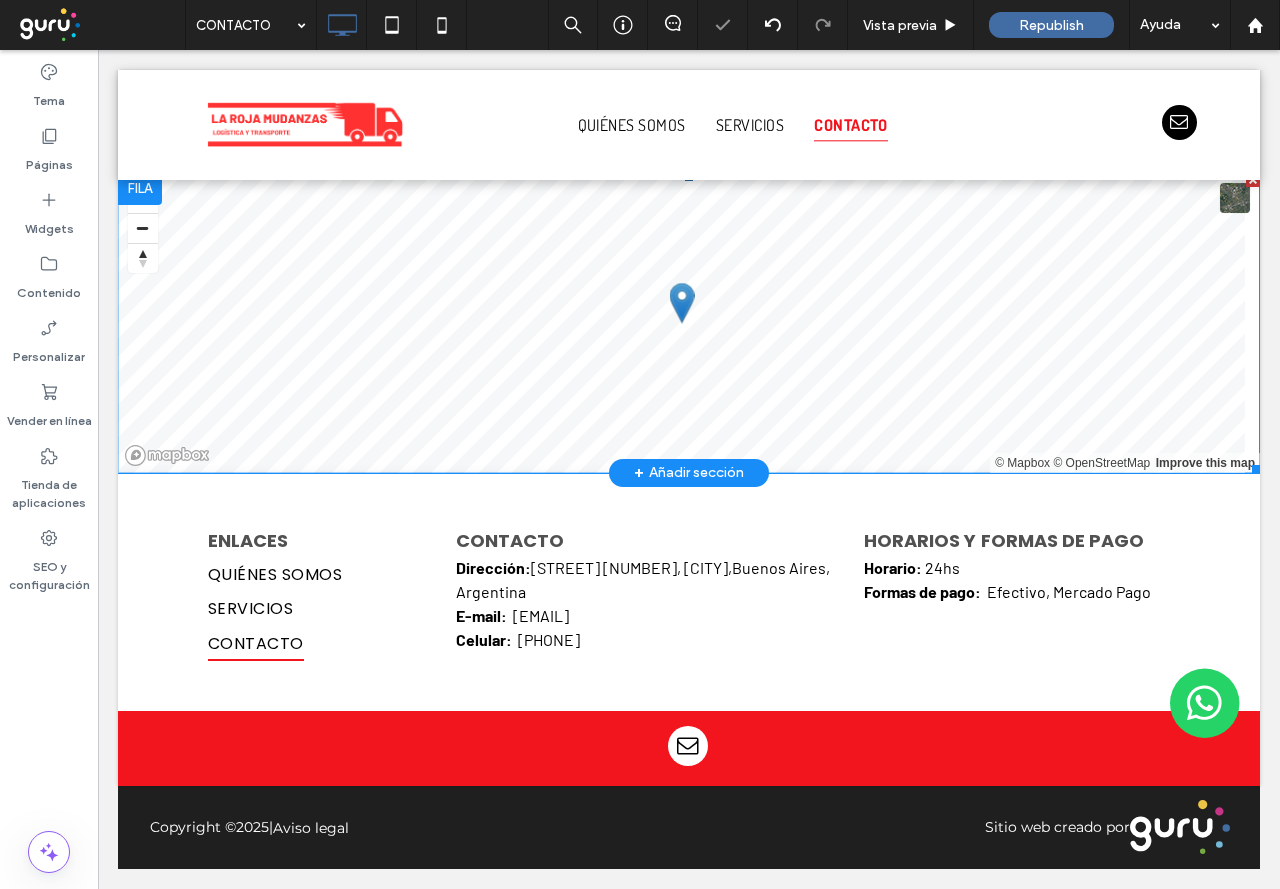 click at bounding box center [689, 323] 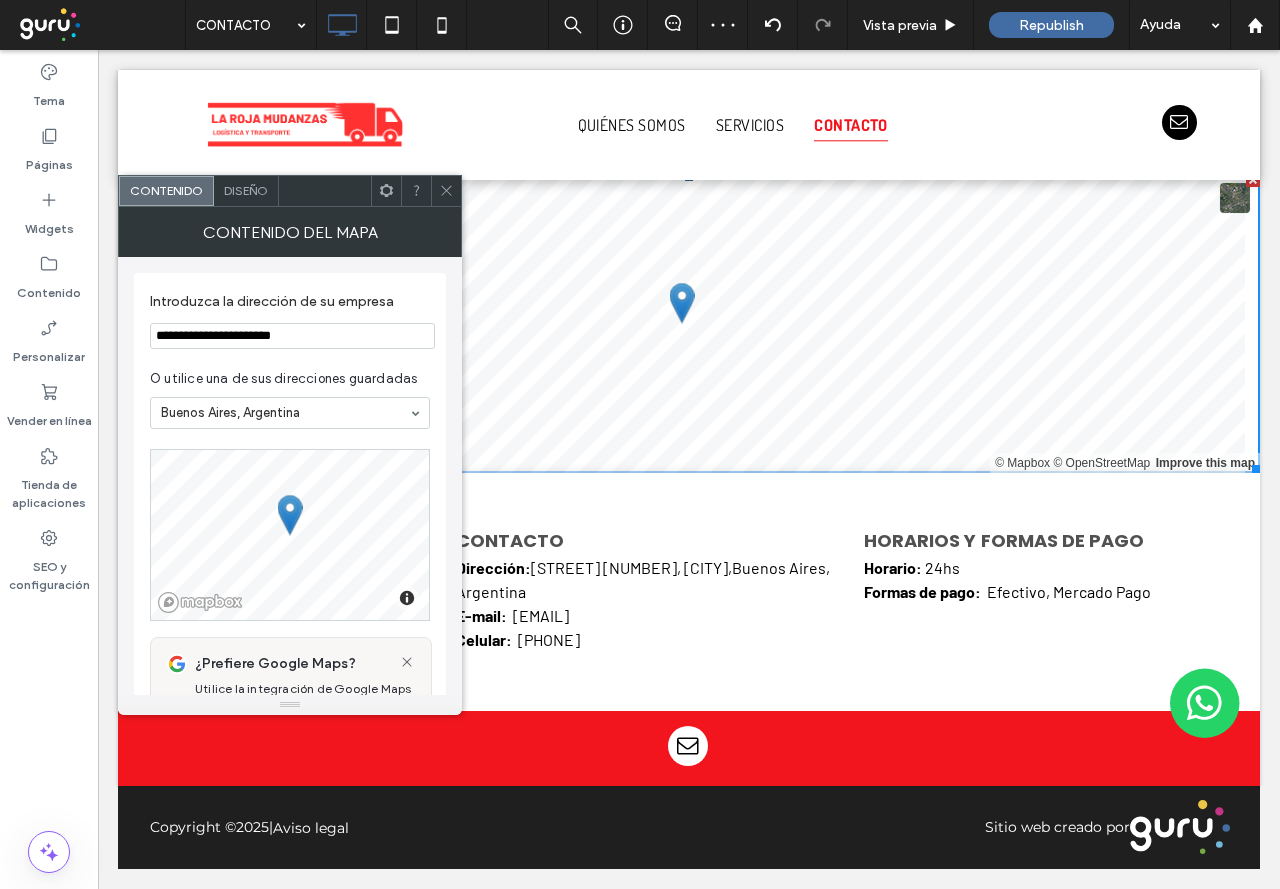 click on "**********" at bounding box center [292, 336] 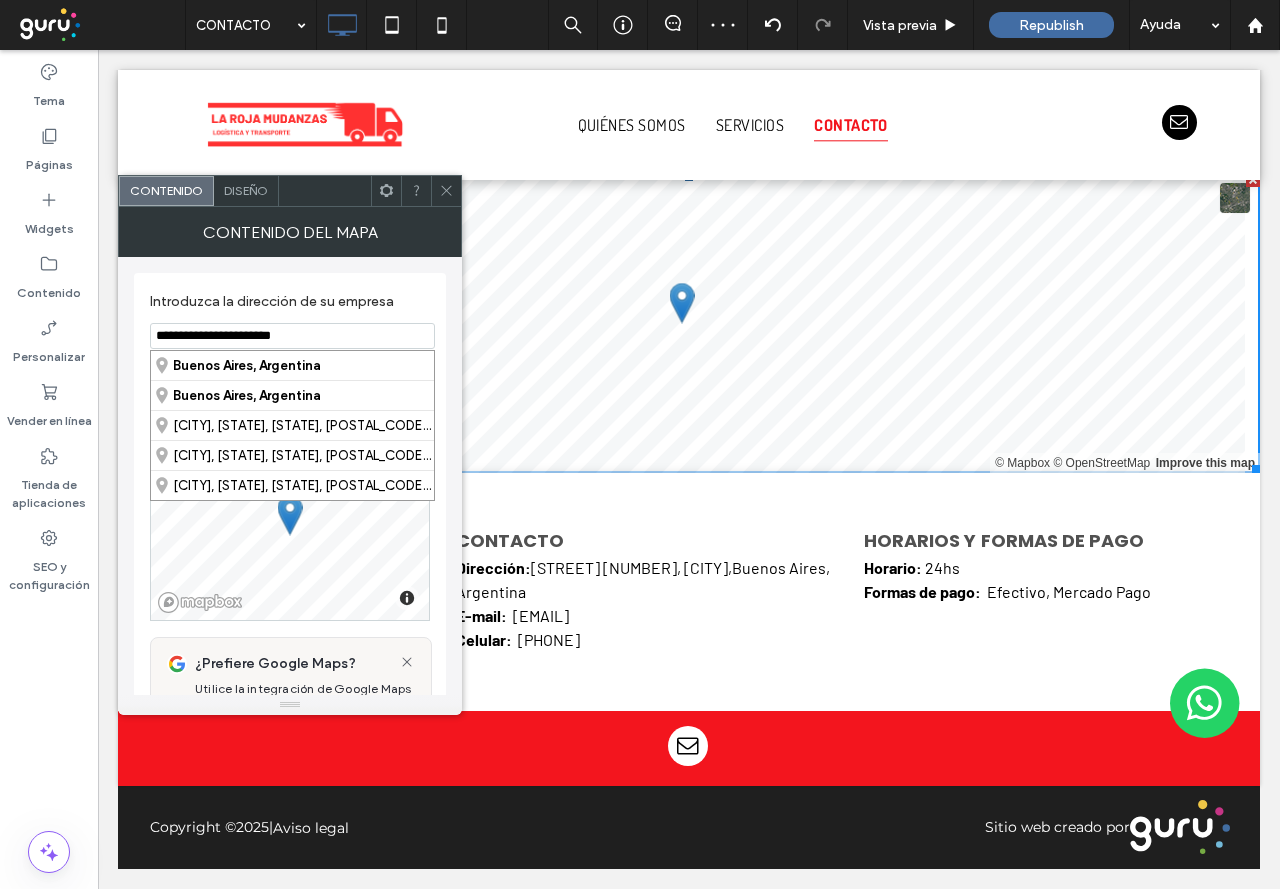 click on "**********" at bounding box center [292, 336] 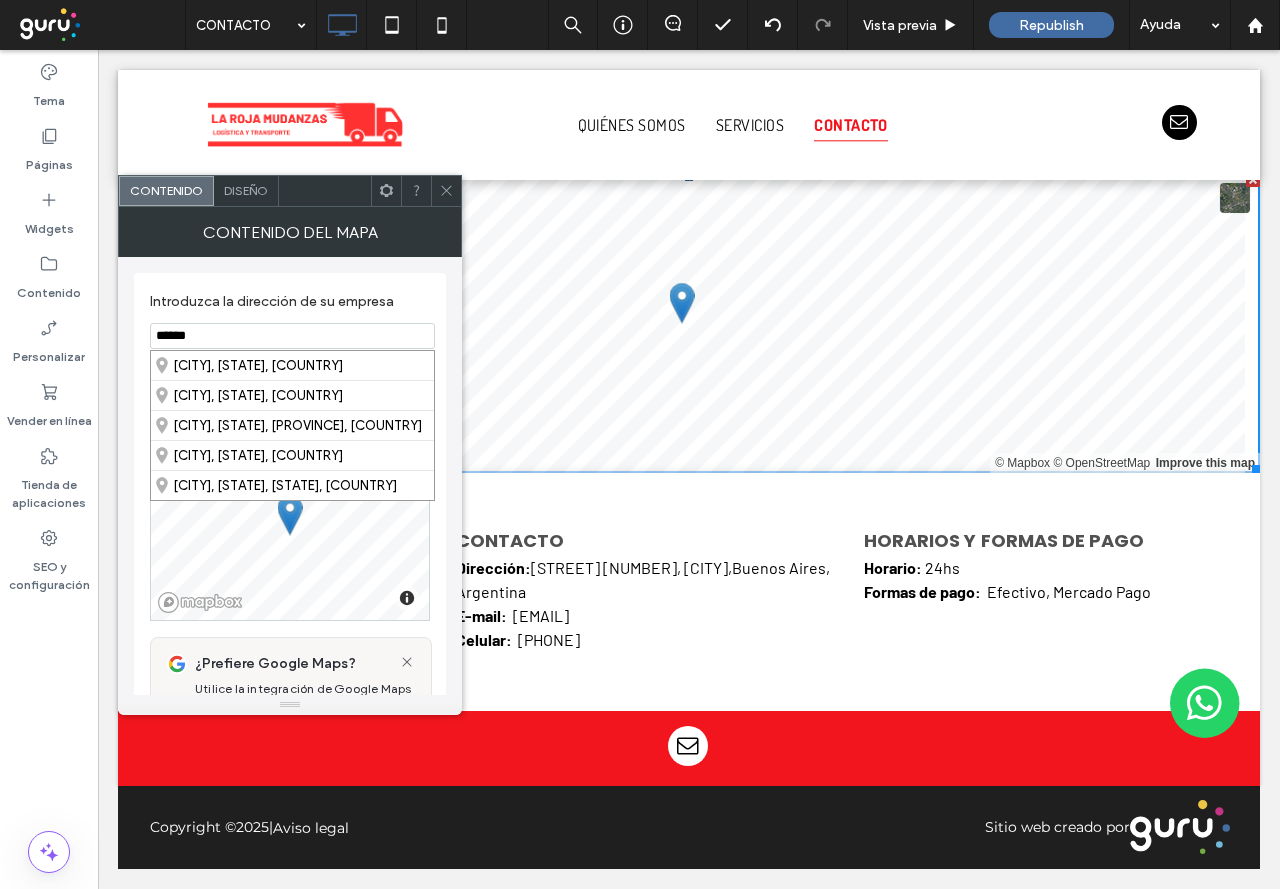 click on "*****" at bounding box center (292, 336) 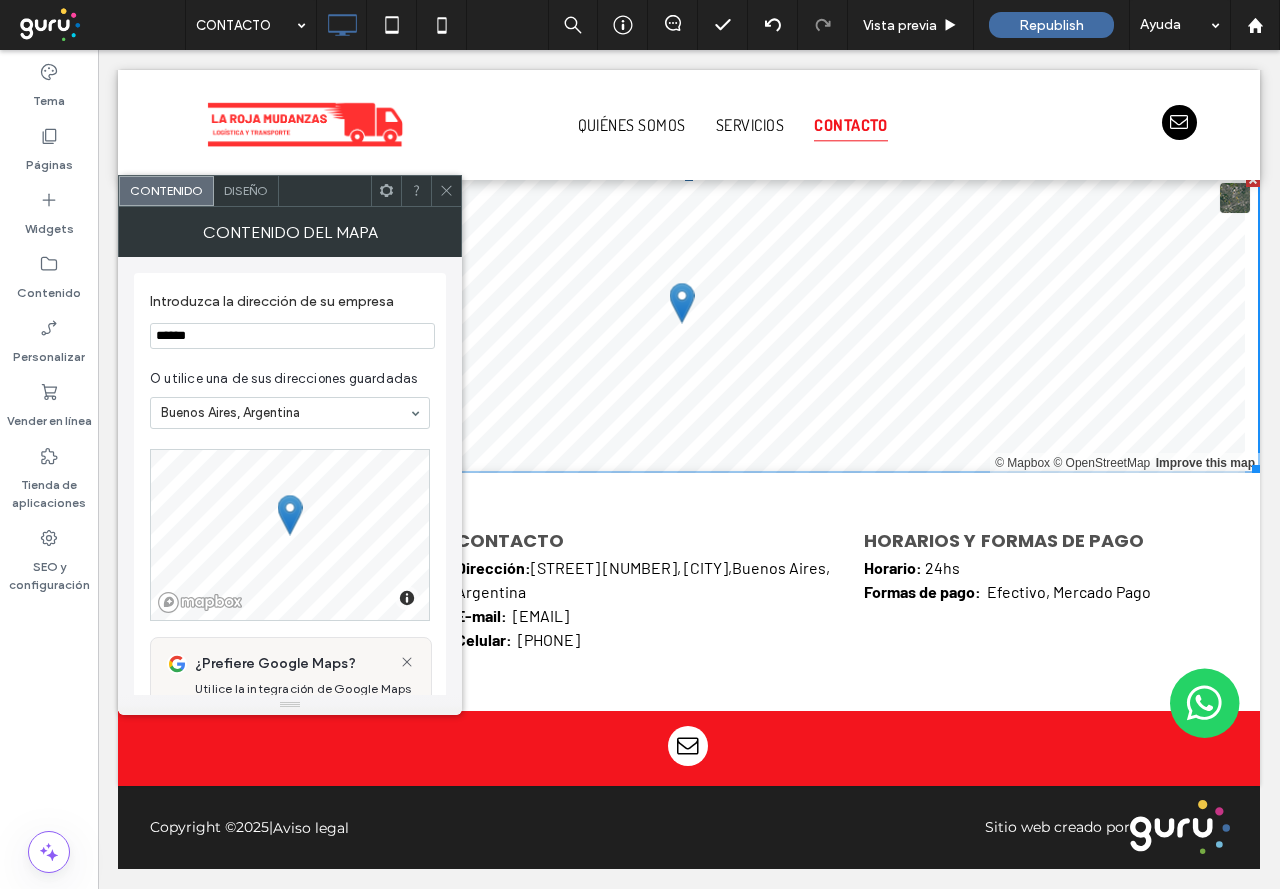 drag, startPoint x: 287, startPoint y: 390, endPoint x: 104, endPoint y: 340, distance: 189.70767 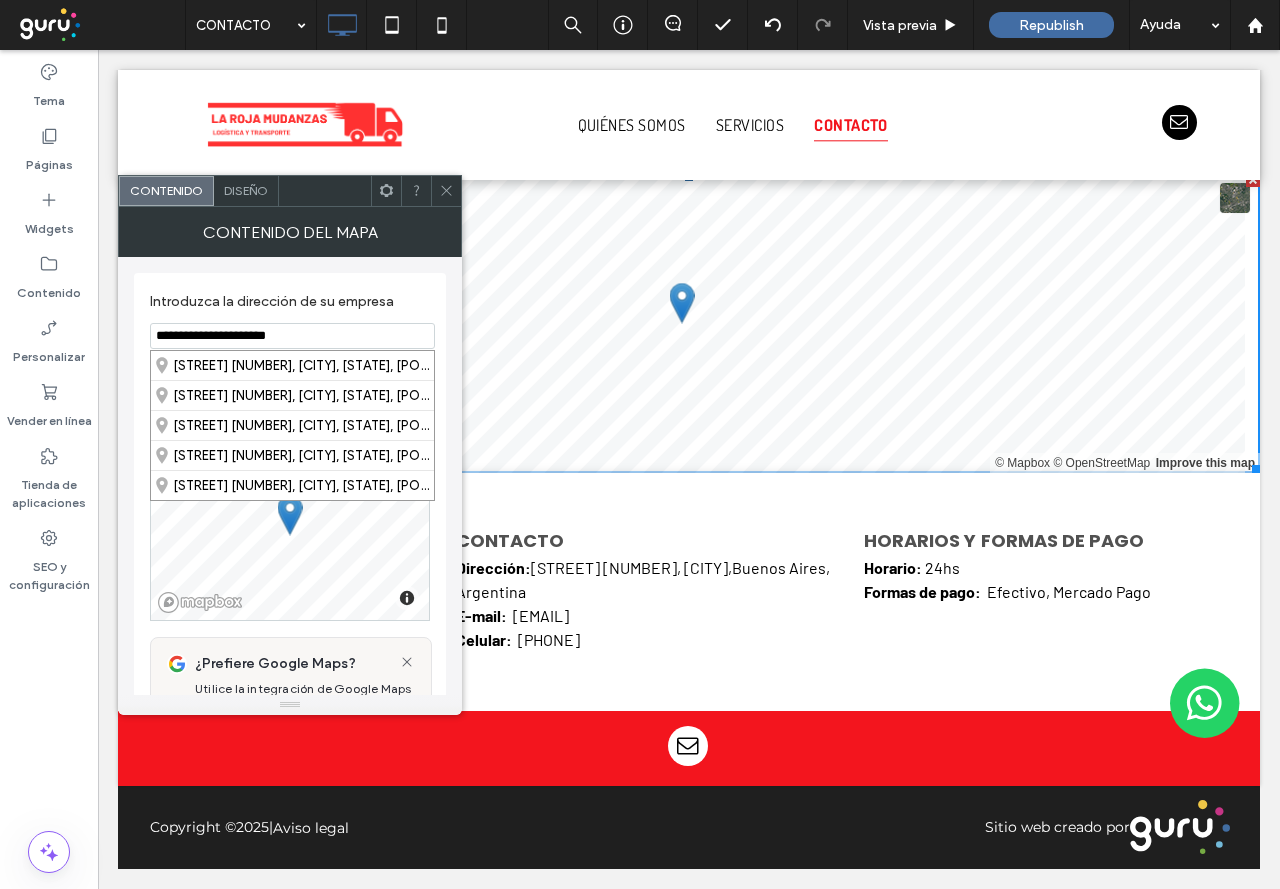 click on "**********" at bounding box center (292, 336) 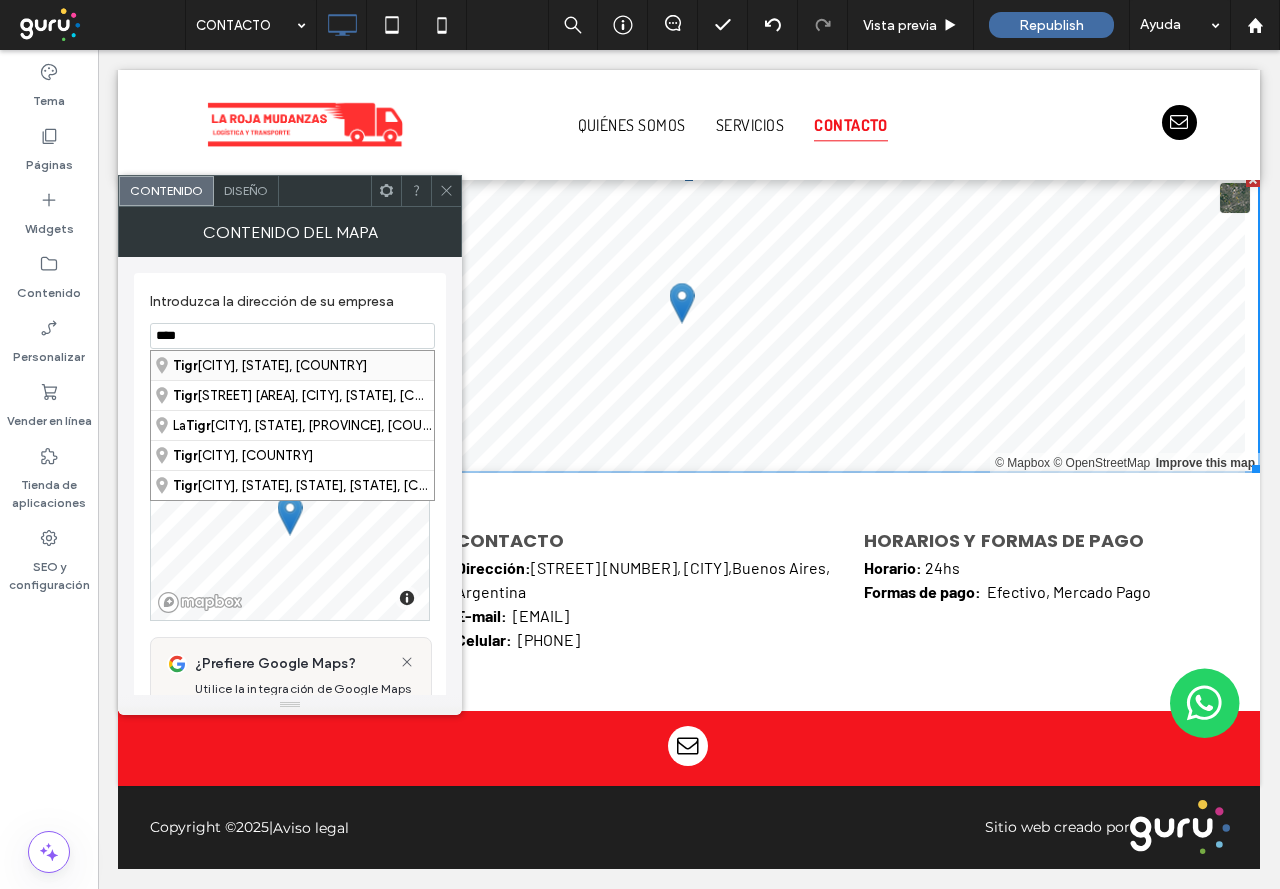click on "[CITY], [STATE], [COUNTRY]" at bounding box center (292, 365) 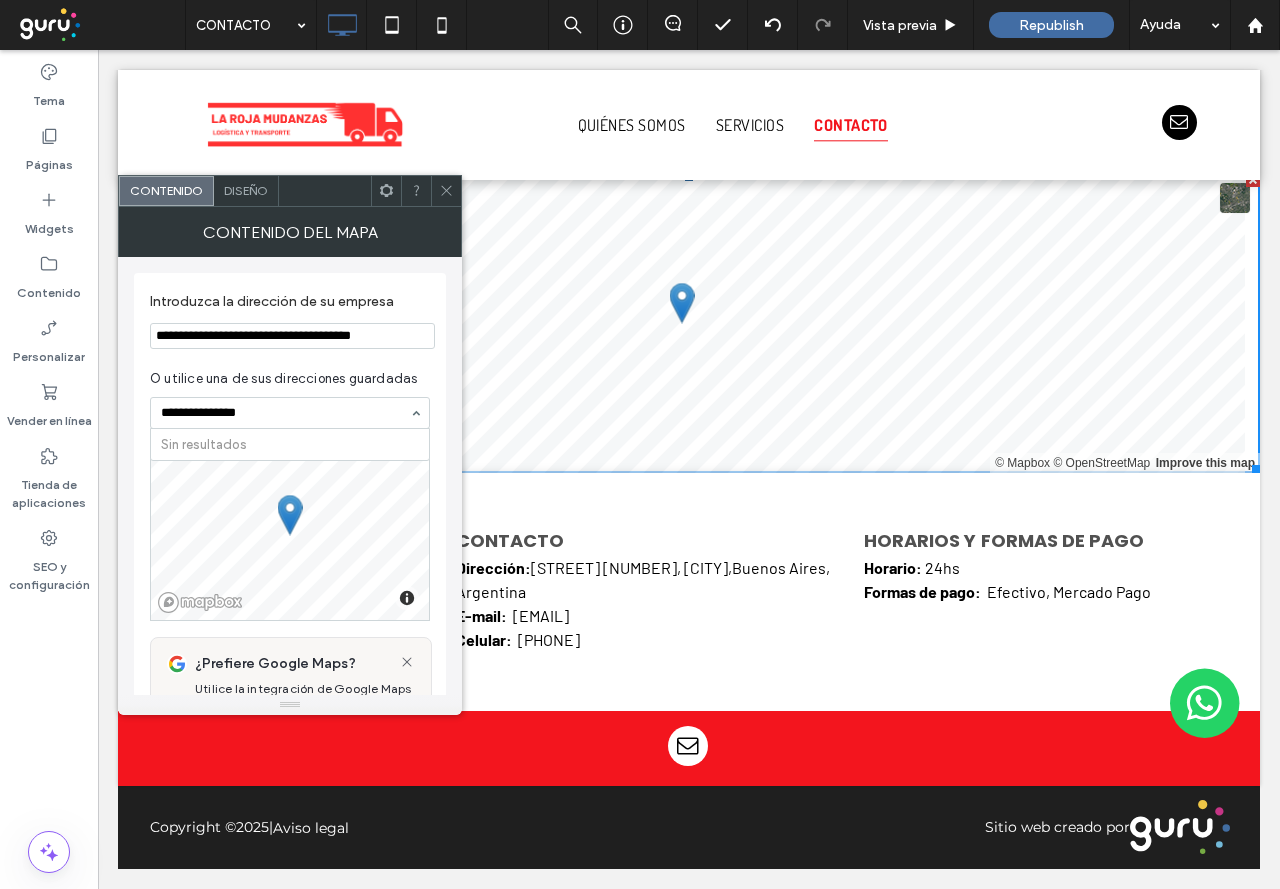 type on "**********" 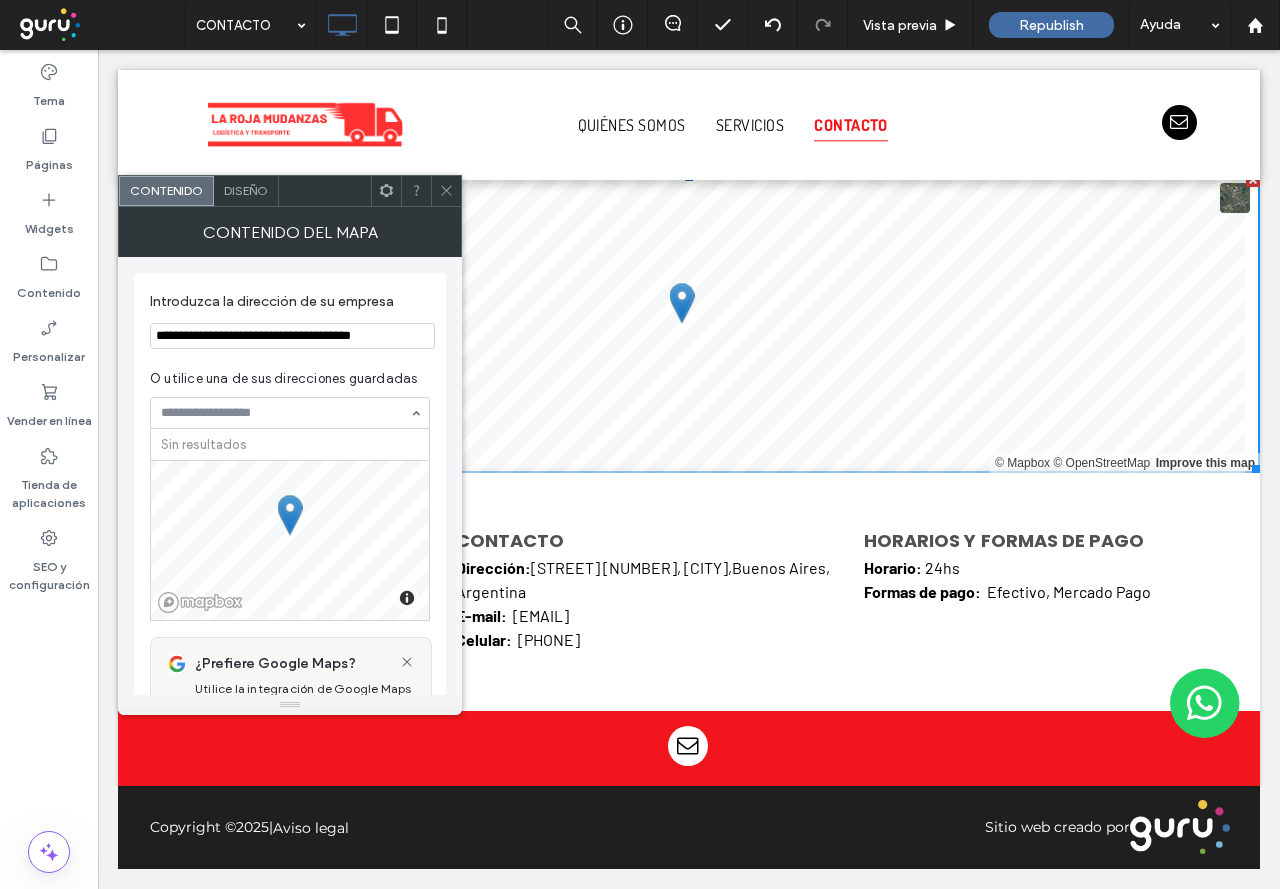 click at bounding box center [446, 191] 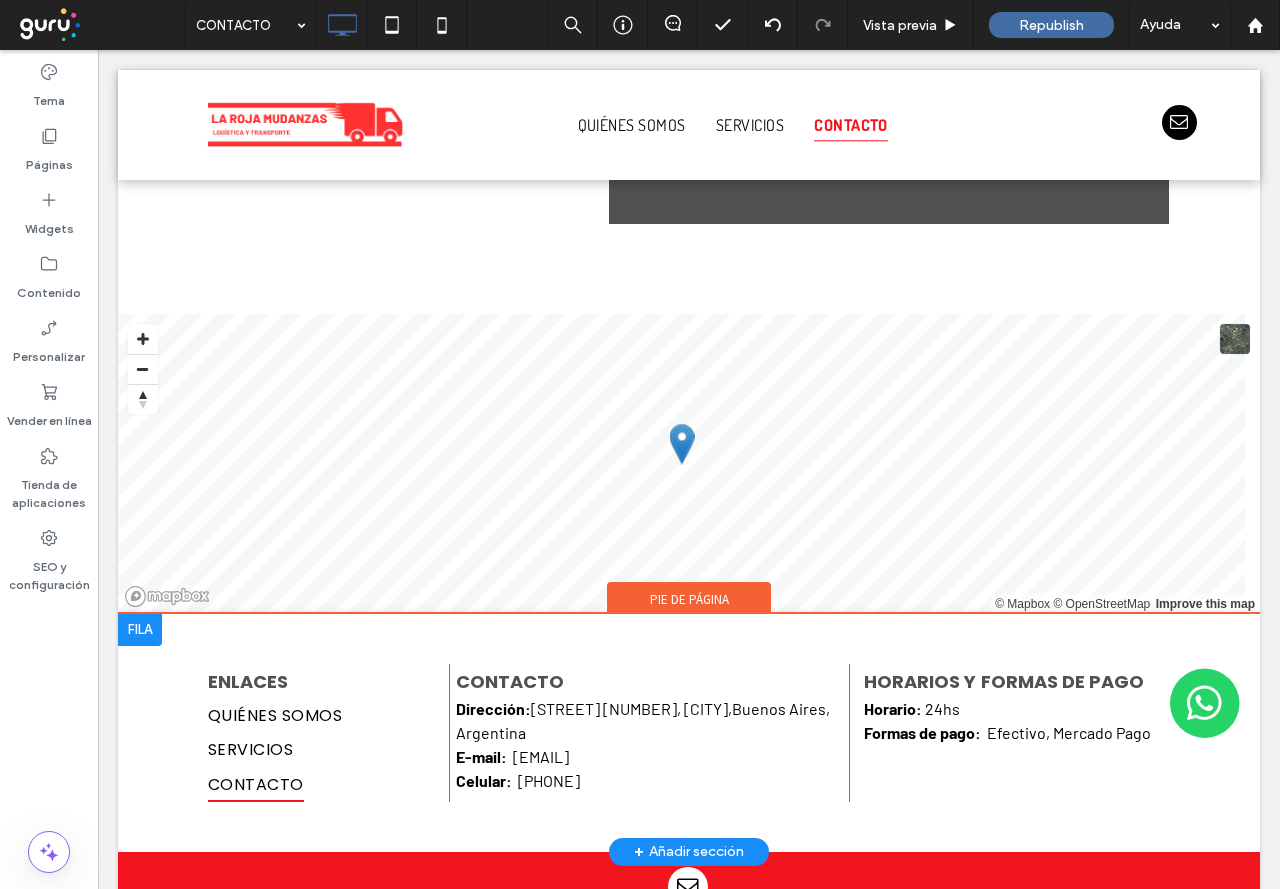 scroll, scrollTop: 1158, scrollLeft: 0, axis: vertical 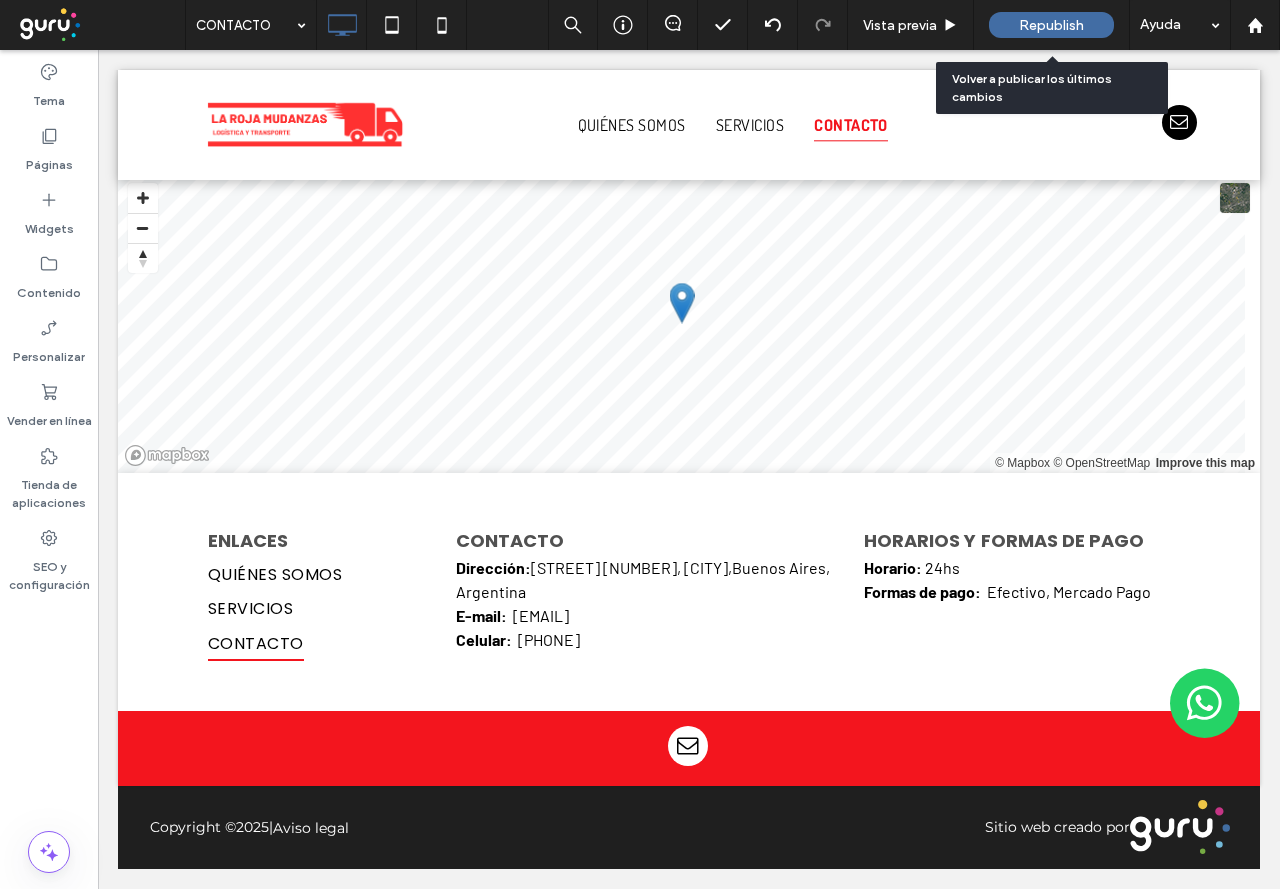 click on "Republish" at bounding box center (1051, 25) 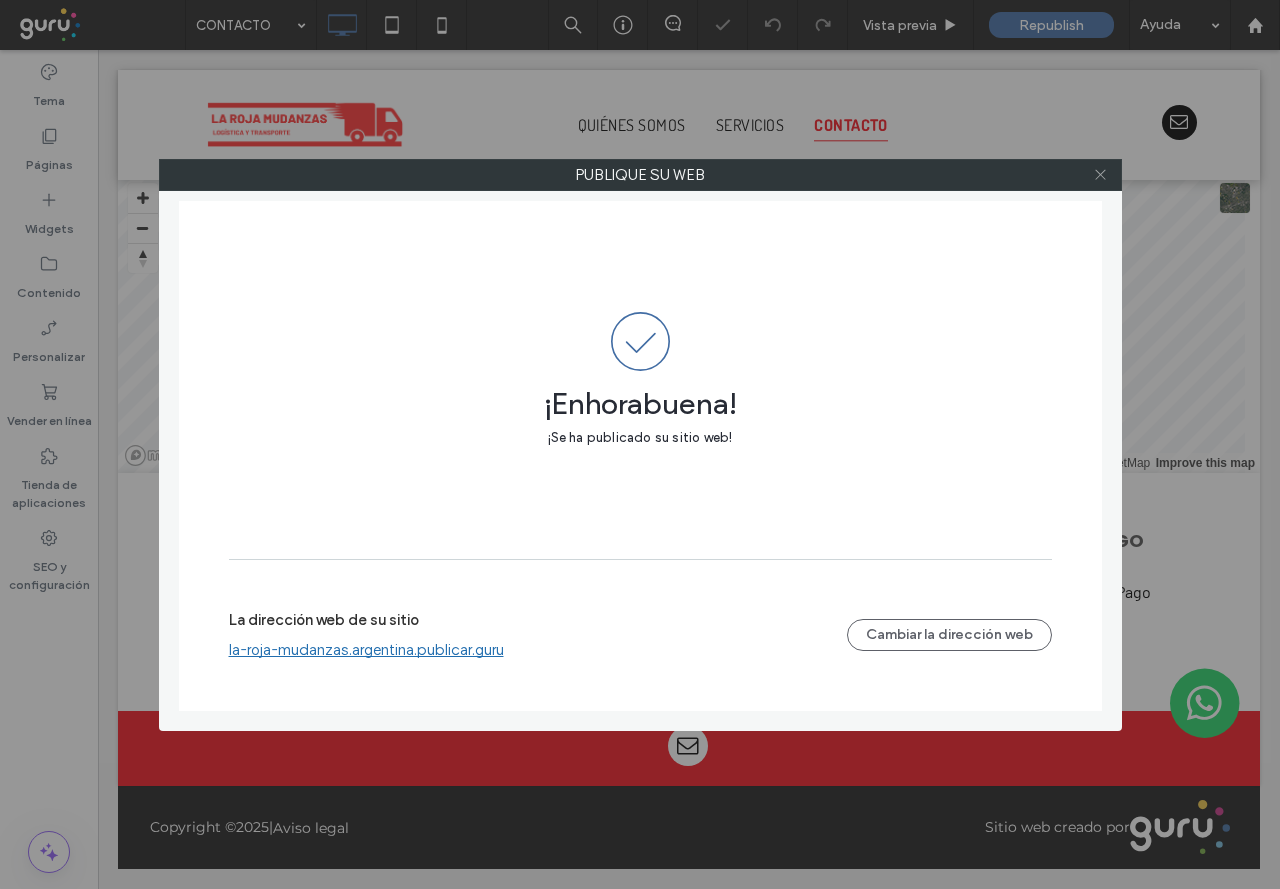 click 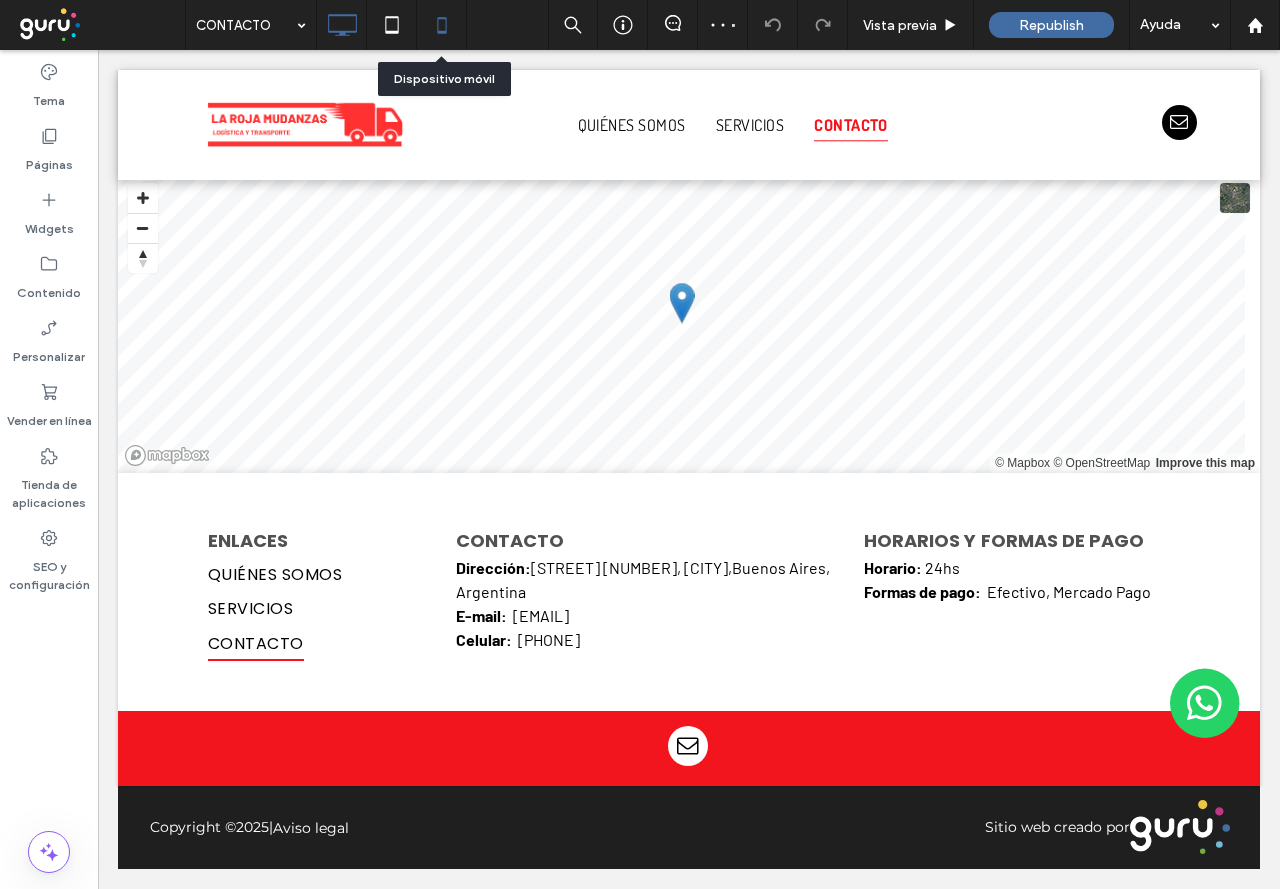 click 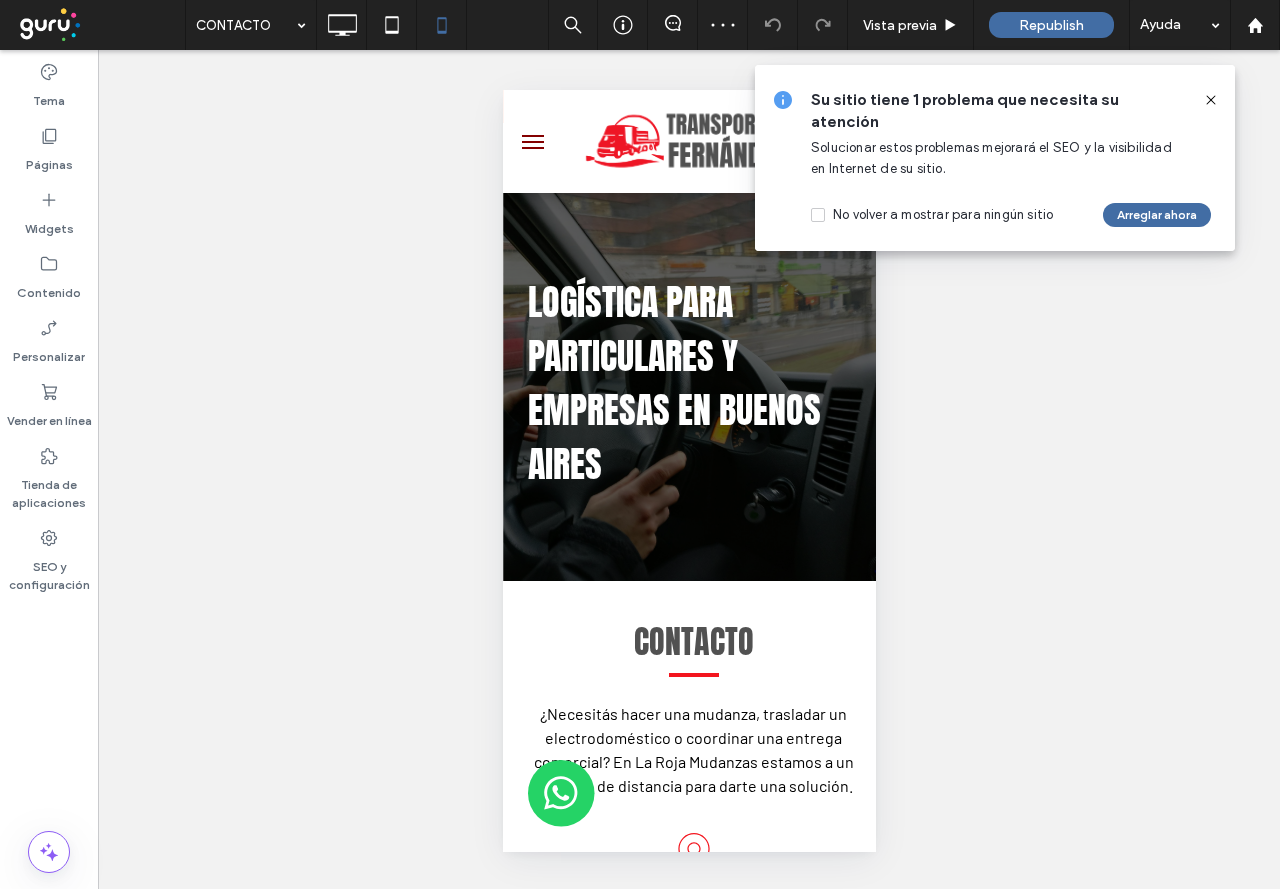 scroll, scrollTop: 0, scrollLeft: 0, axis: both 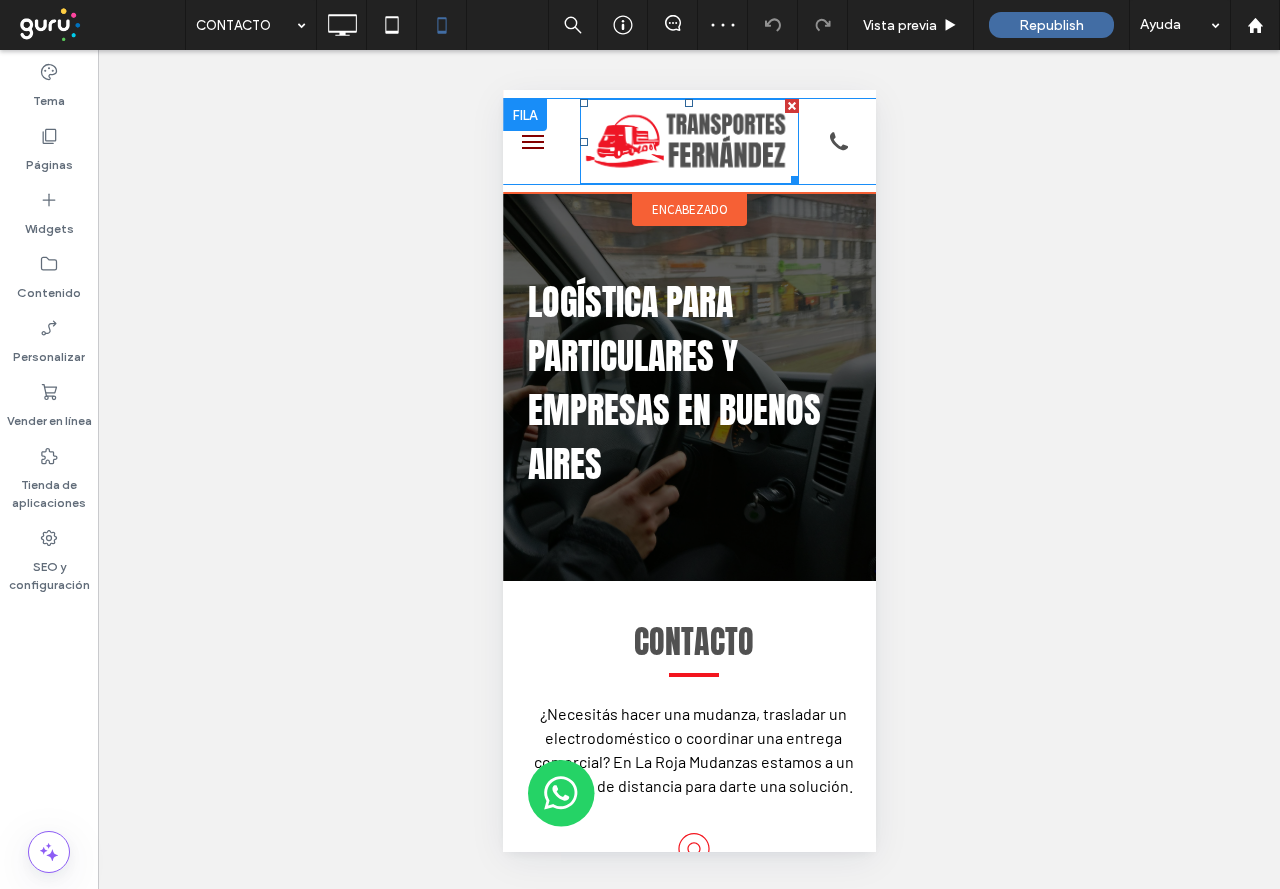 click at bounding box center (688, 141) 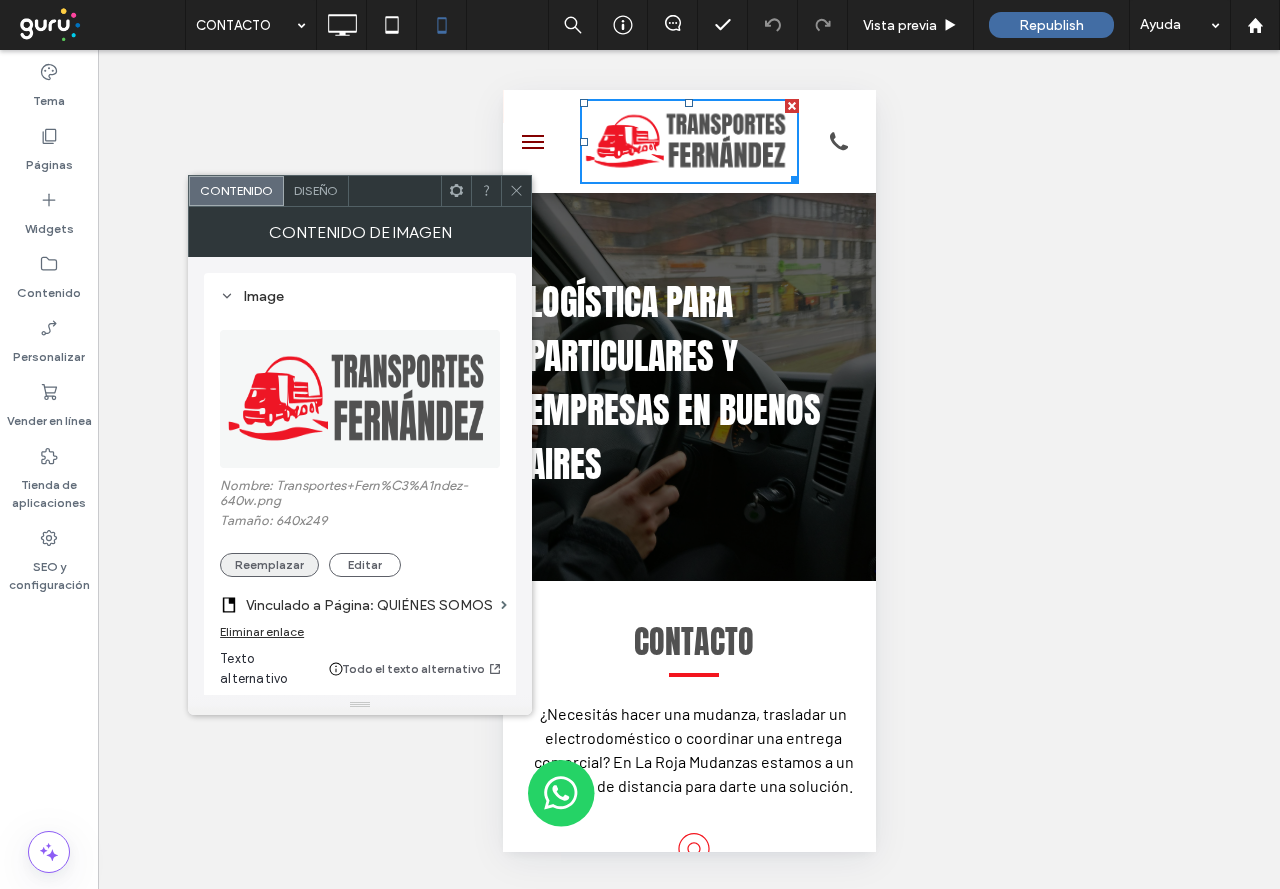 click on "Reemplazar" at bounding box center [269, 565] 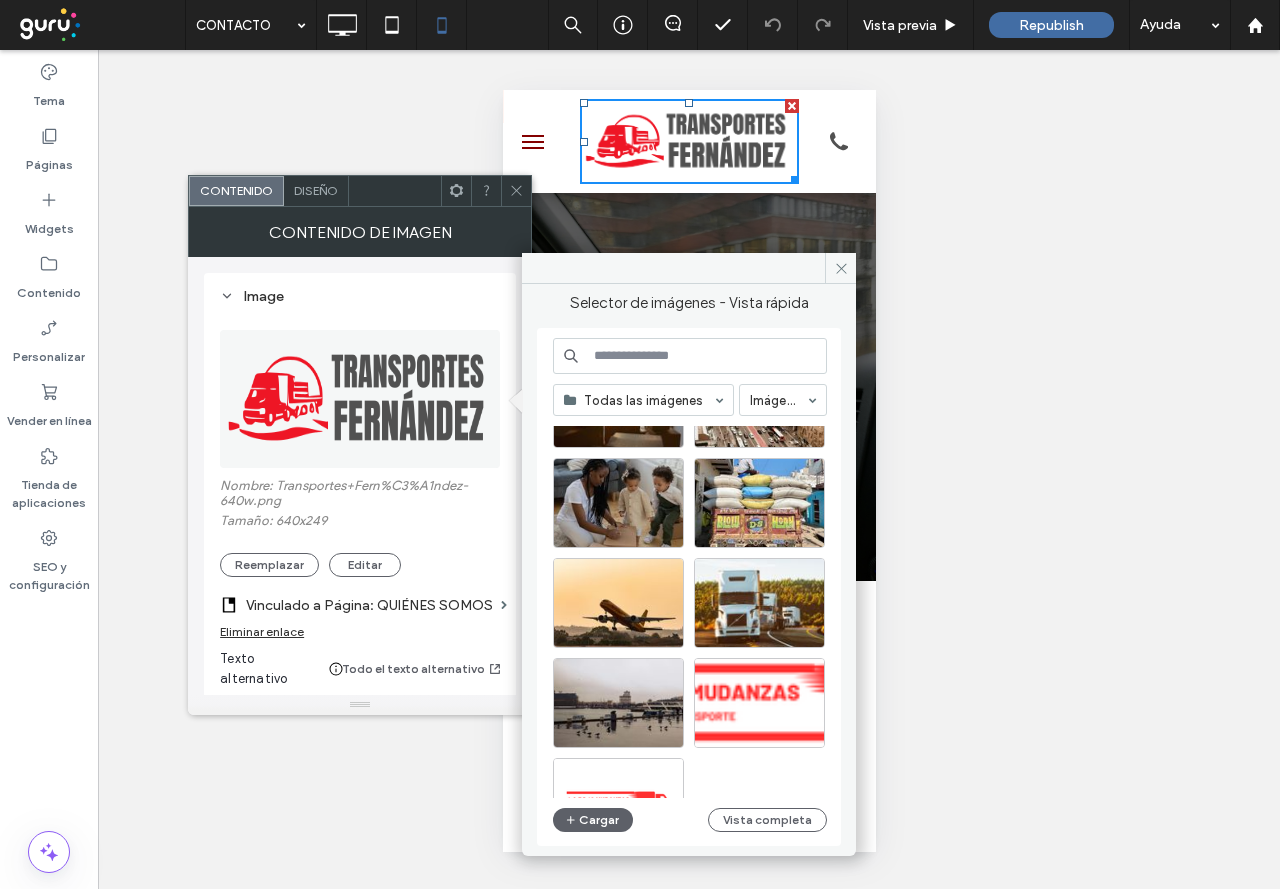 scroll, scrollTop: 400, scrollLeft: 0, axis: vertical 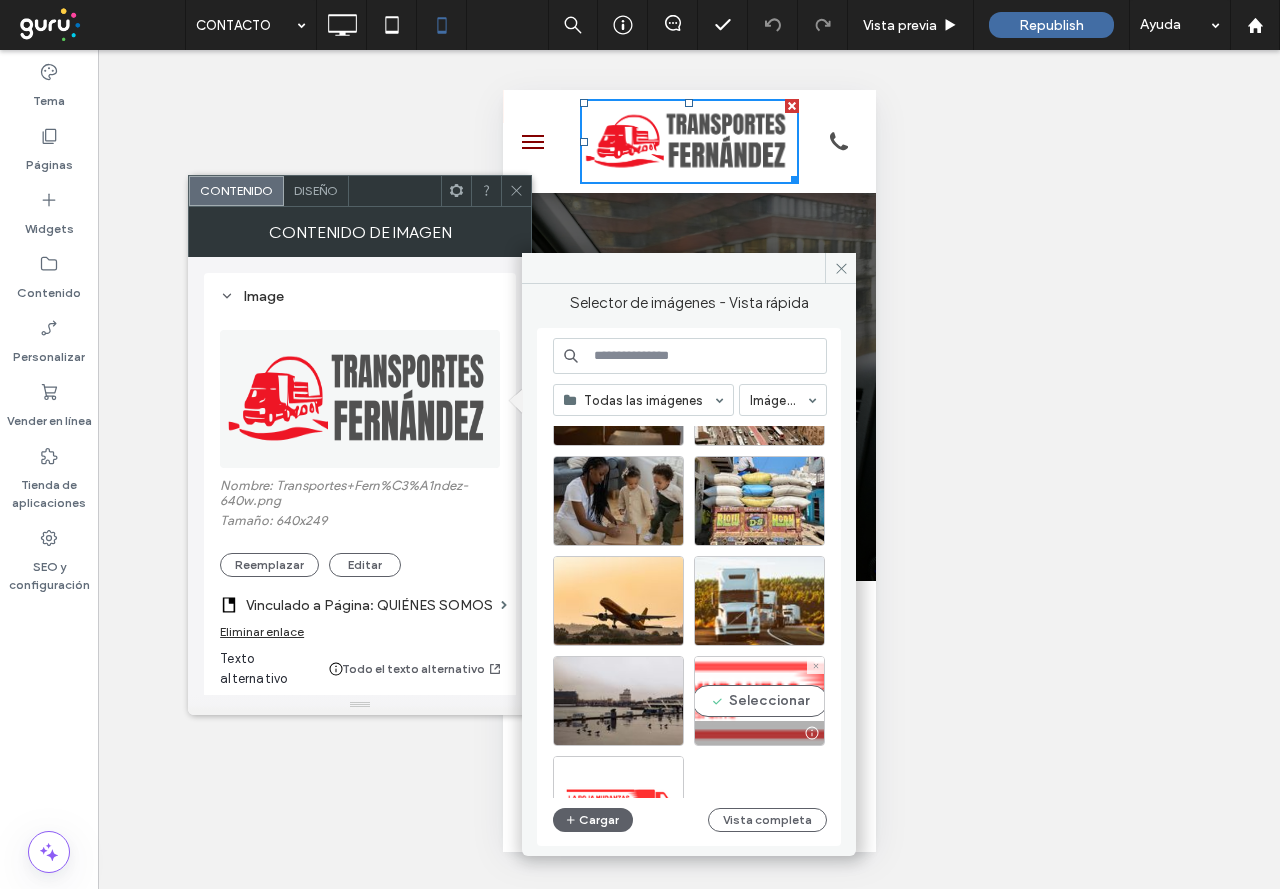 click on "Seleccionar" at bounding box center (759, 701) 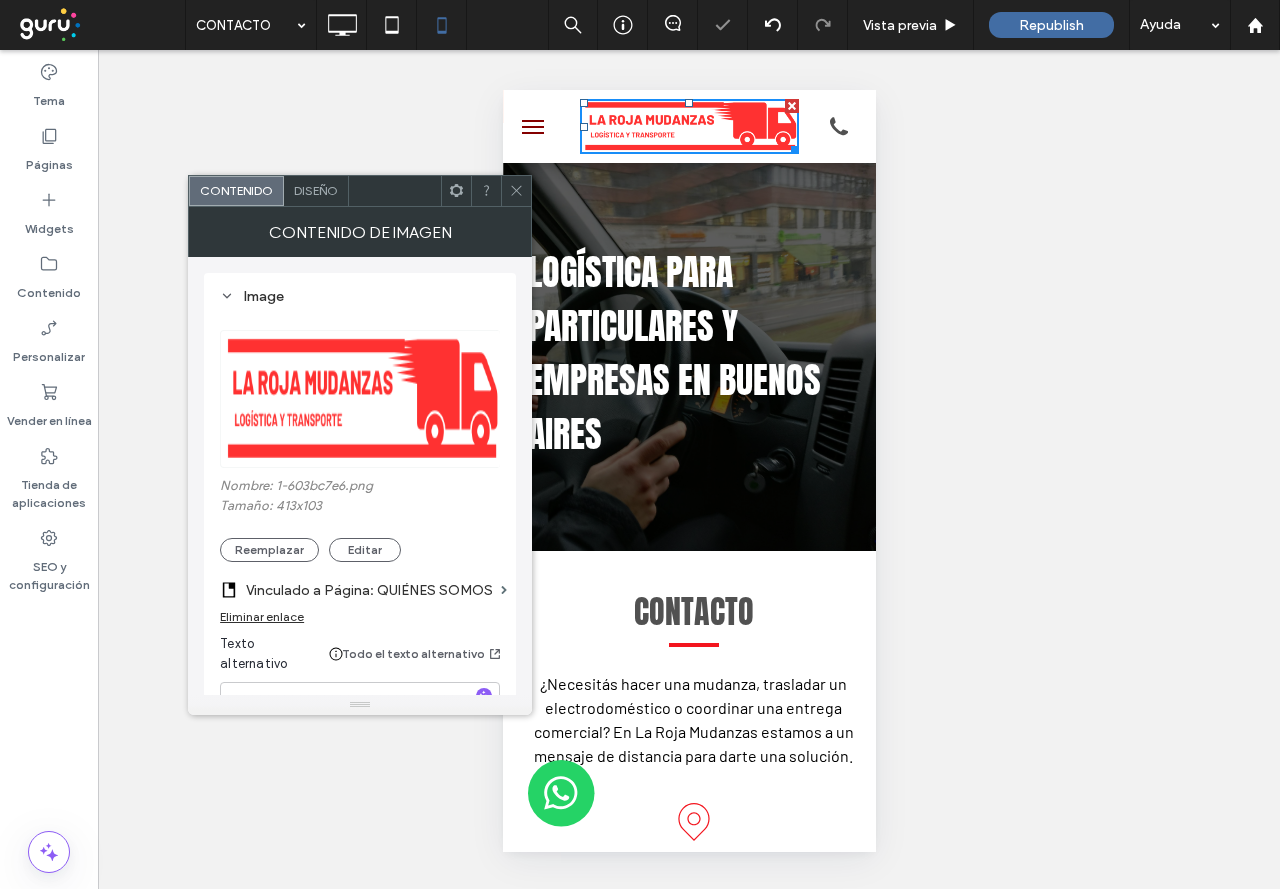 click 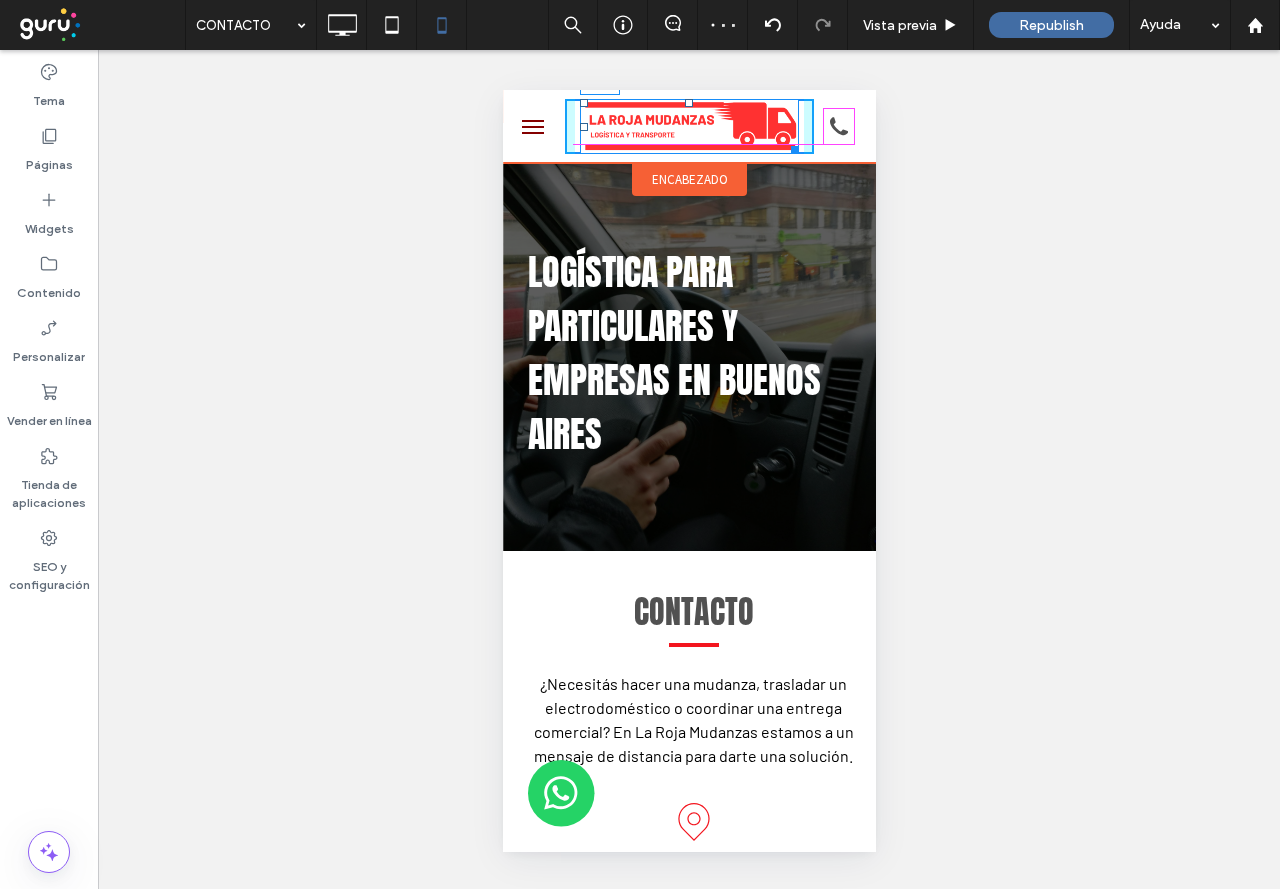drag, startPoint x: 681, startPoint y: 100, endPoint x: 680, endPoint y: 146, distance: 46.010868 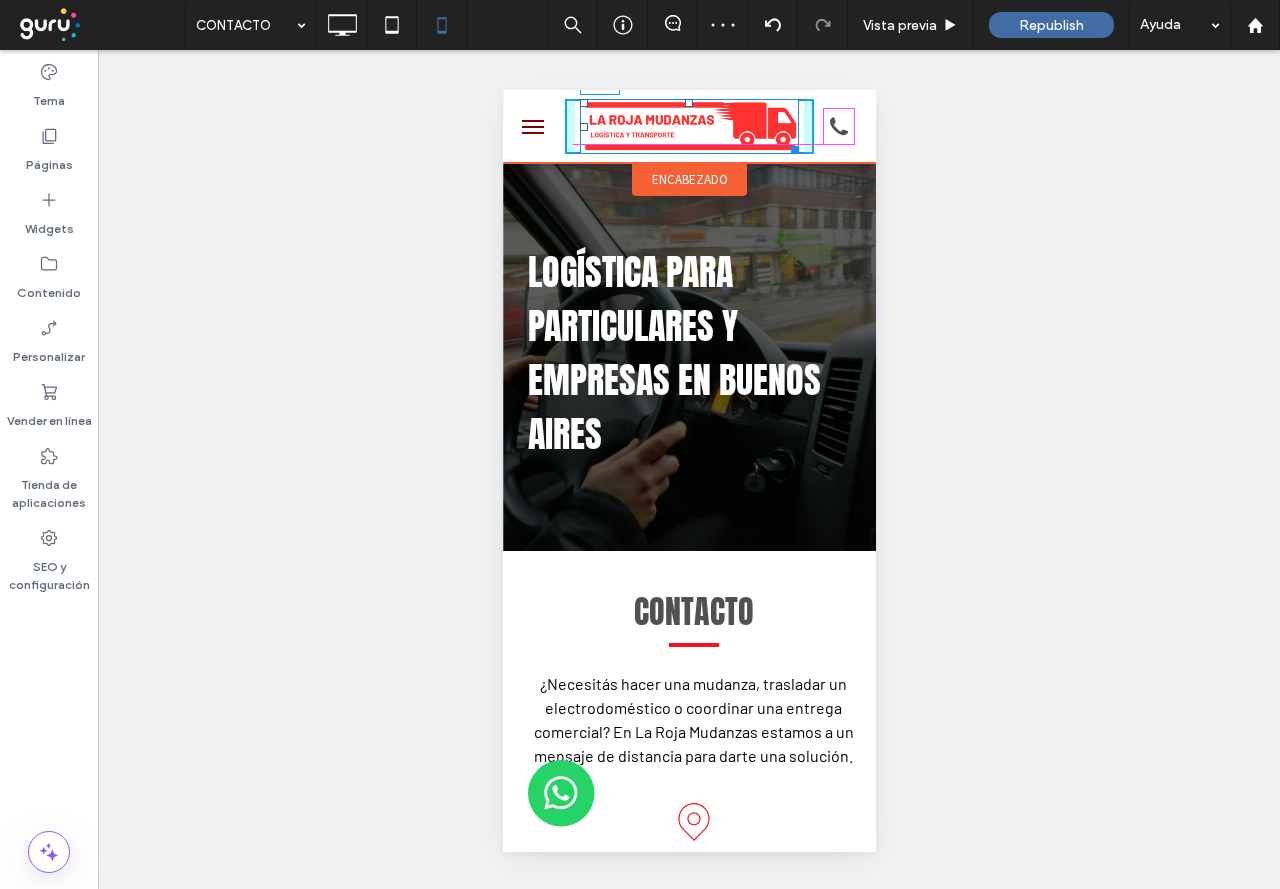 click at bounding box center [688, 103] 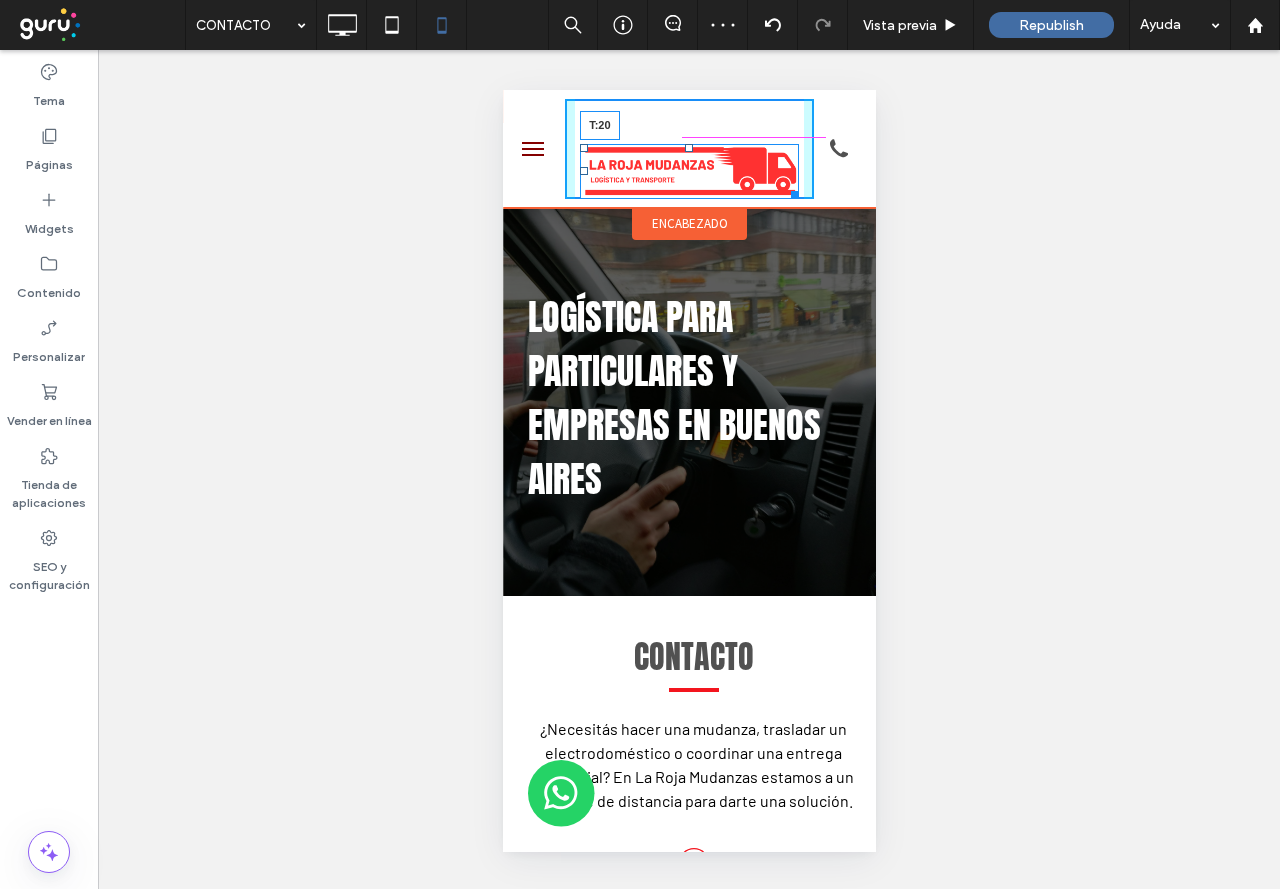 drag, startPoint x: 681, startPoint y: 149, endPoint x: 676, endPoint y: 124, distance: 25.495098 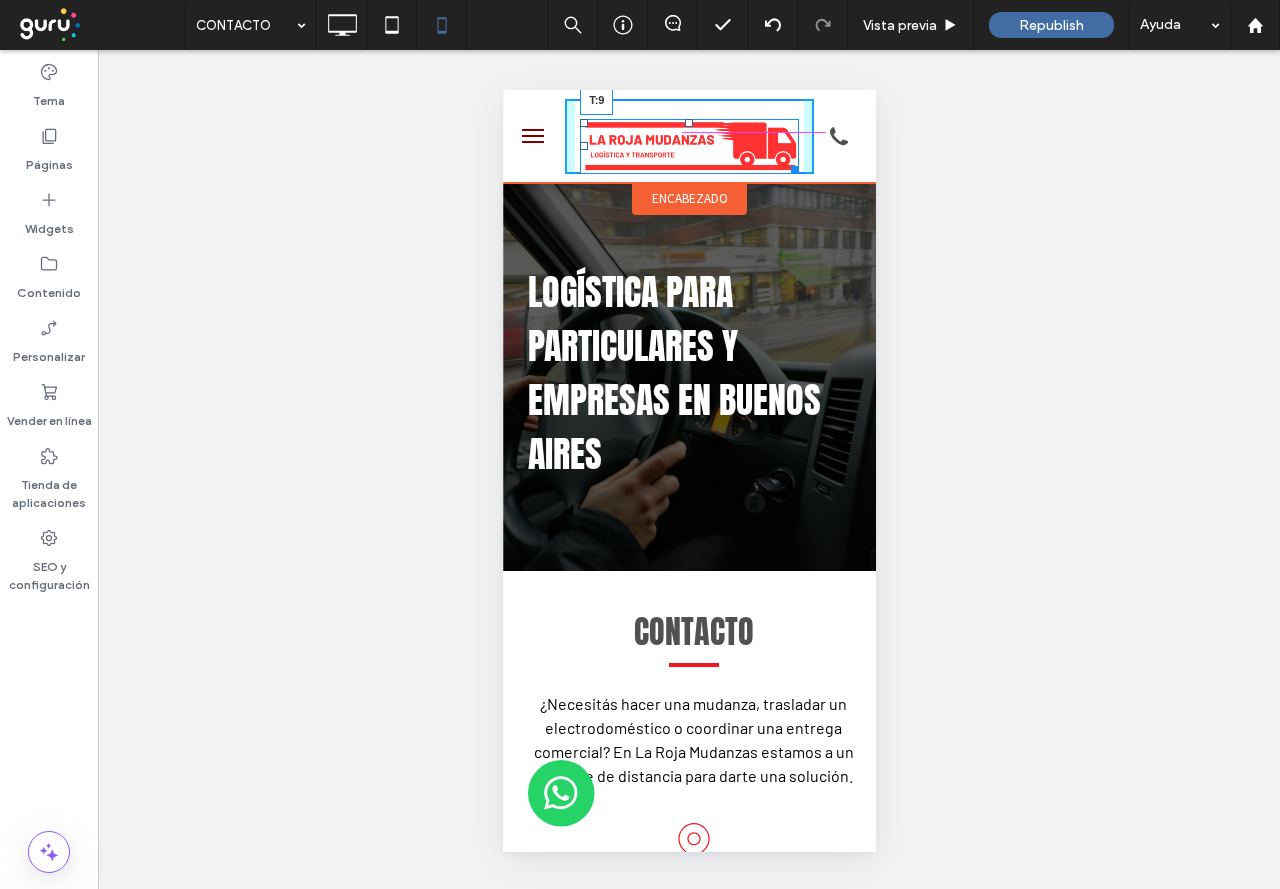 drag, startPoint x: 680, startPoint y: 121, endPoint x: 678, endPoint y: 110, distance: 11.18034 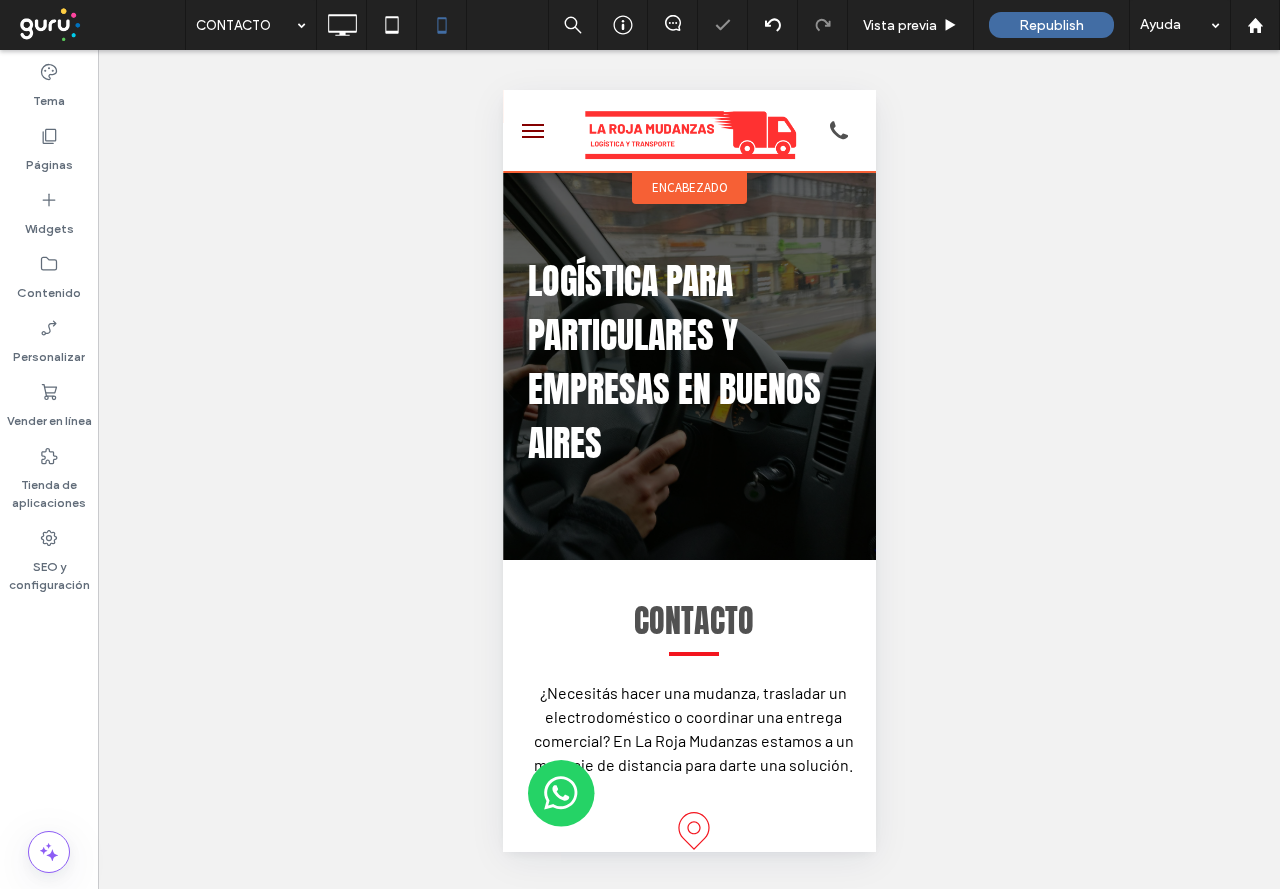 click on "encabezado" at bounding box center (689, 187) 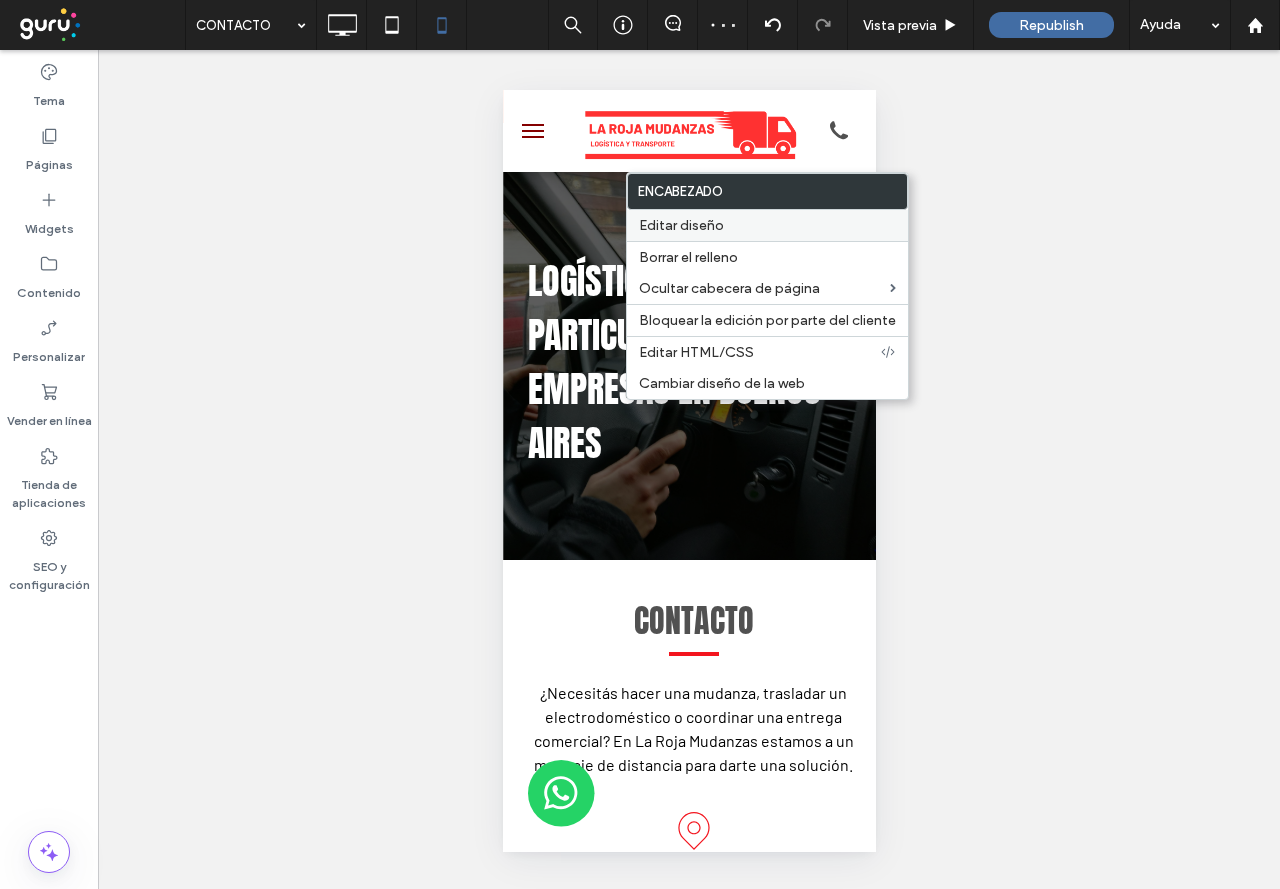 click on "Editar diseño" at bounding box center [681, 225] 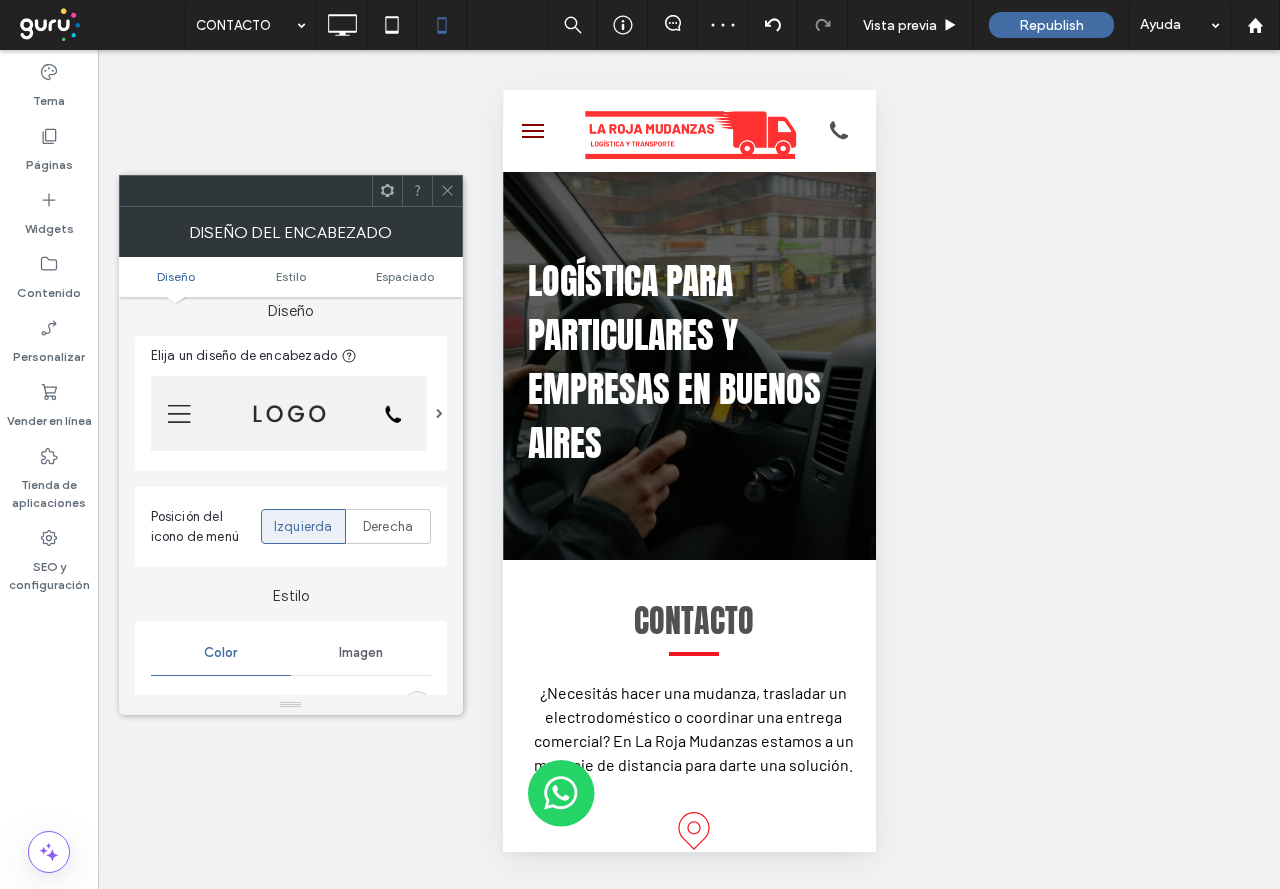 scroll, scrollTop: 100, scrollLeft: 0, axis: vertical 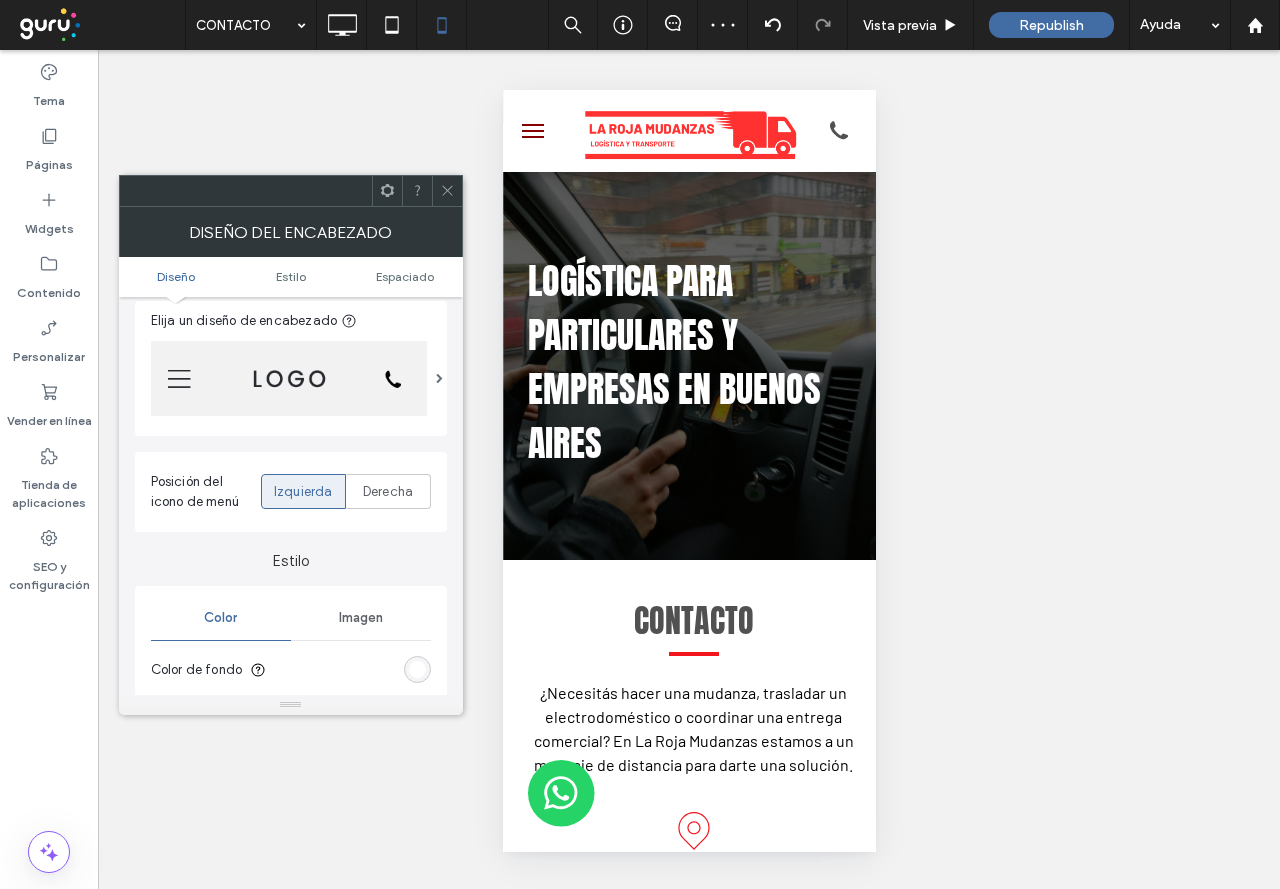 click at bounding box center (289, 378) 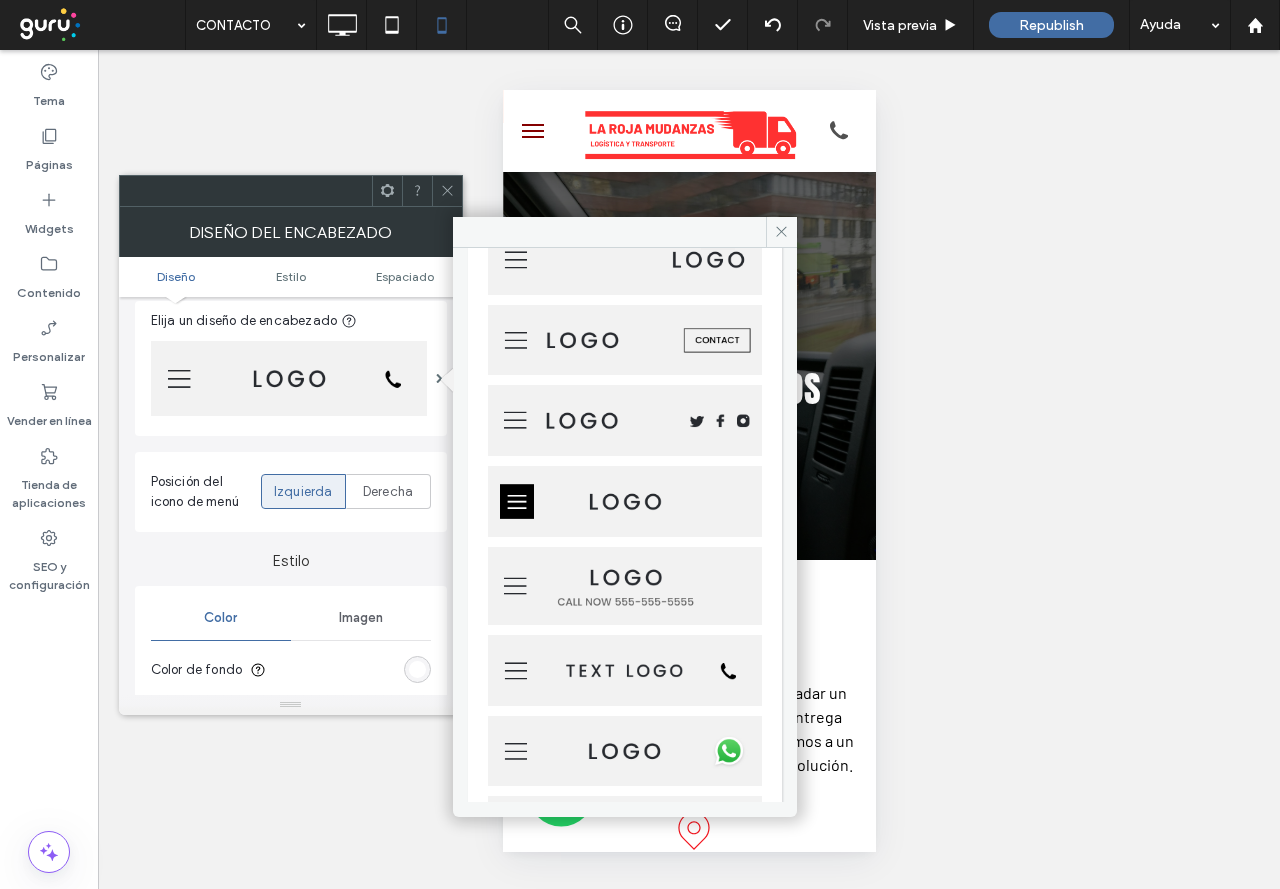 scroll, scrollTop: 400, scrollLeft: 0, axis: vertical 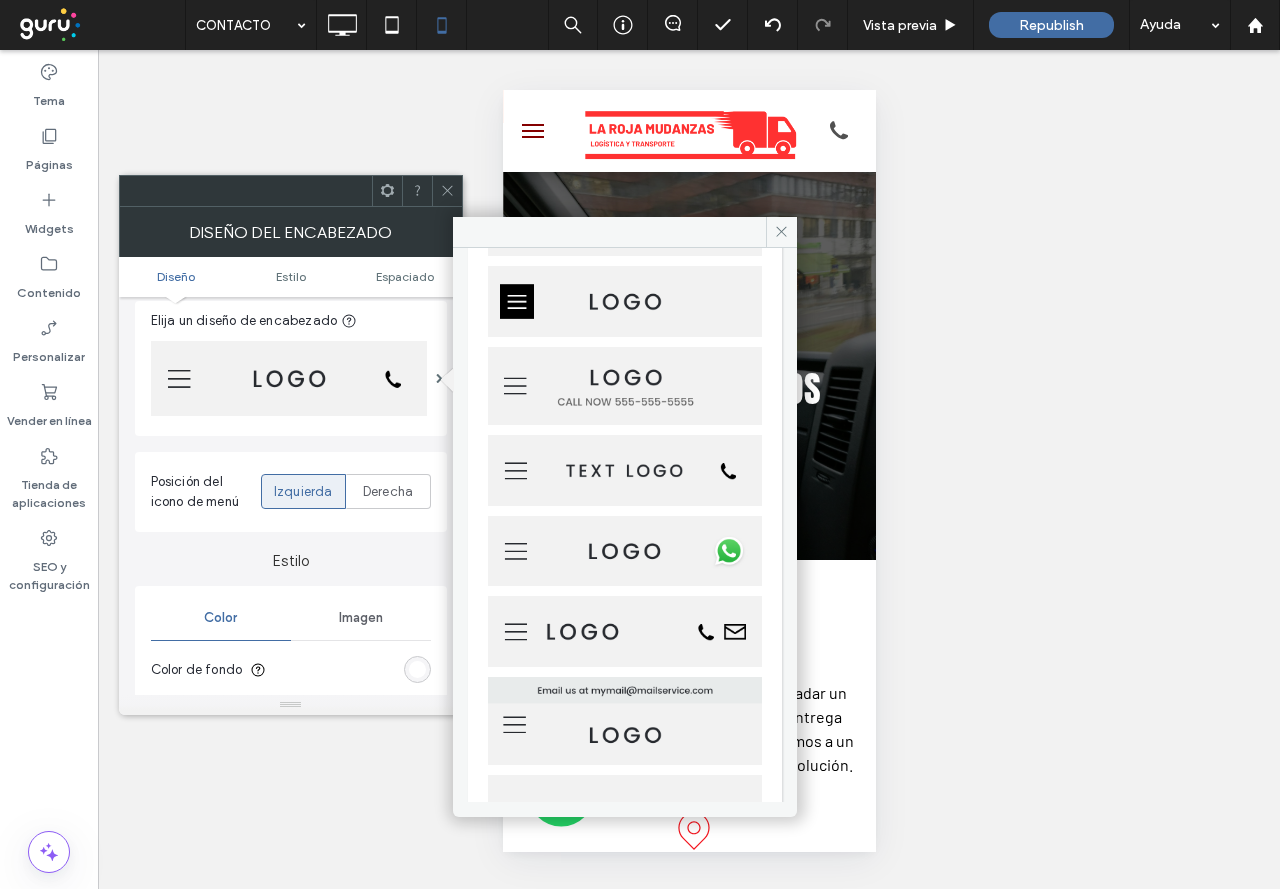click at bounding box center (625, 470) 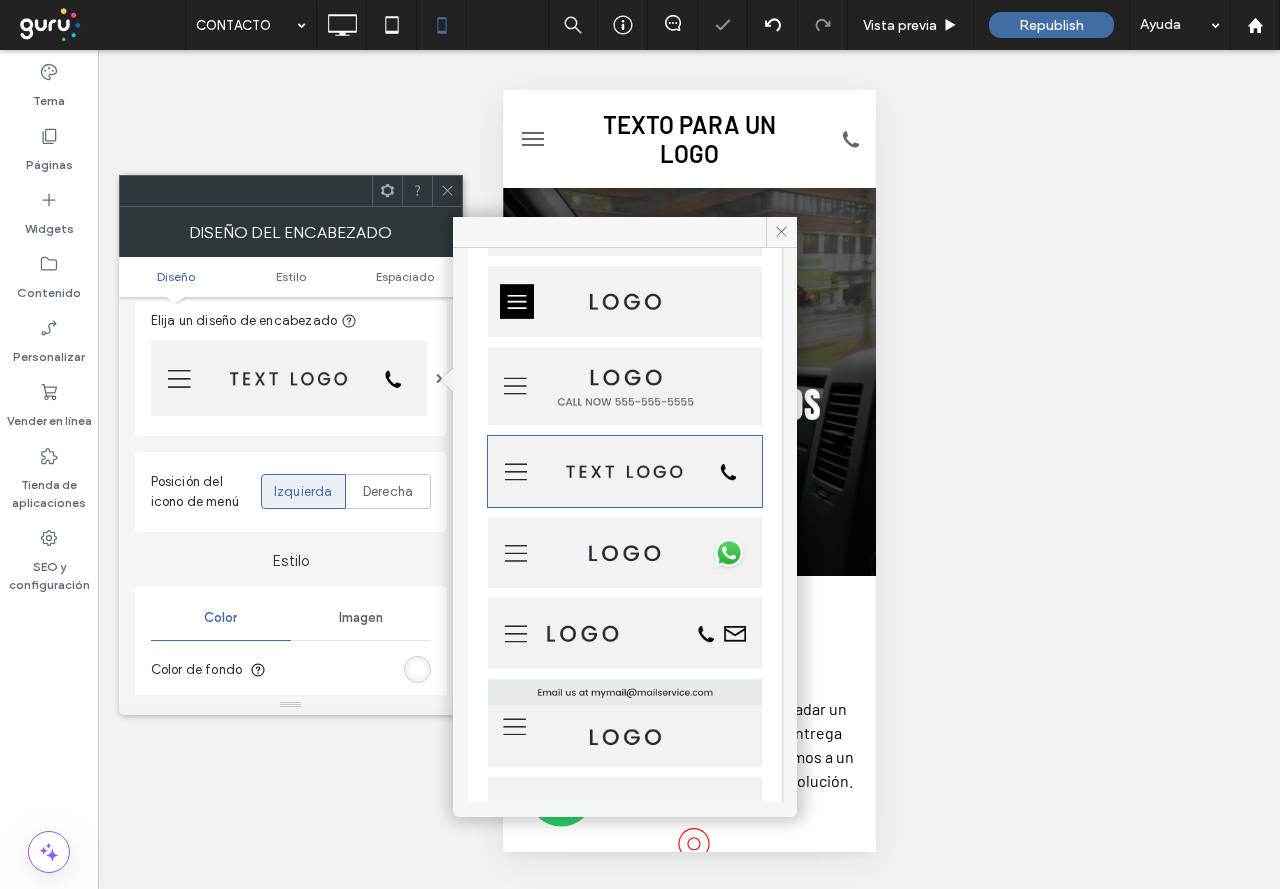 scroll, scrollTop: 441, scrollLeft: 0, axis: vertical 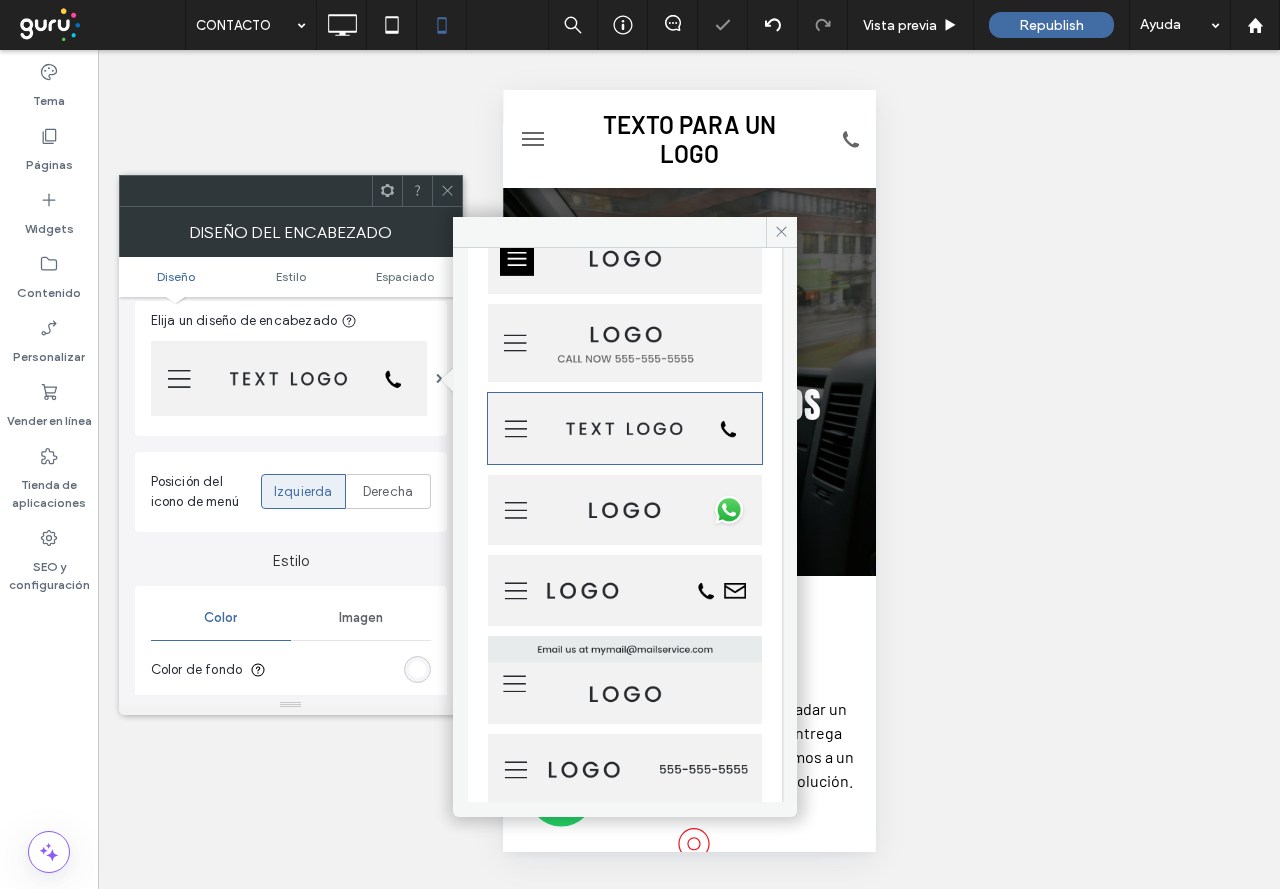 click at bounding box center [625, 510] 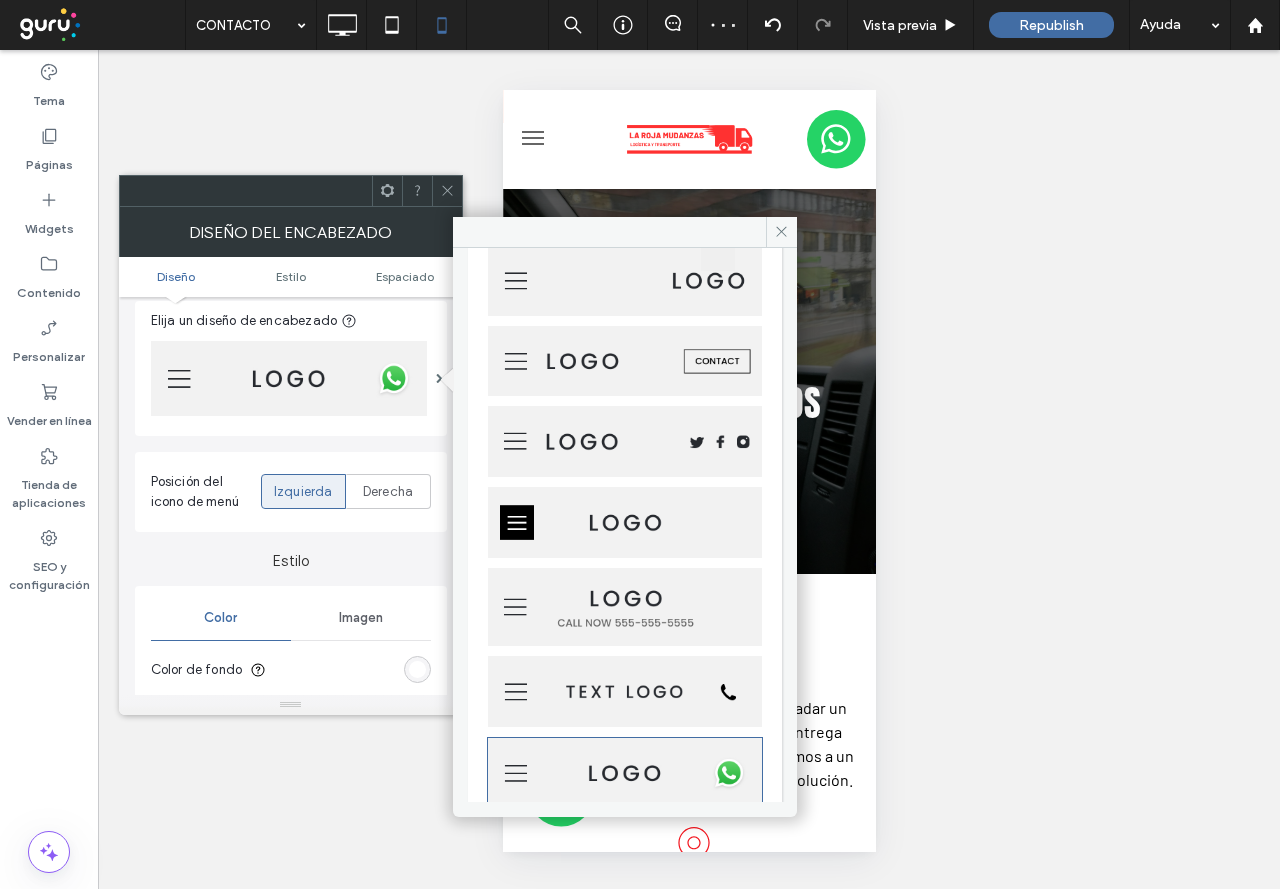 scroll, scrollTop: 0, scrollLeft: 0, axis: both 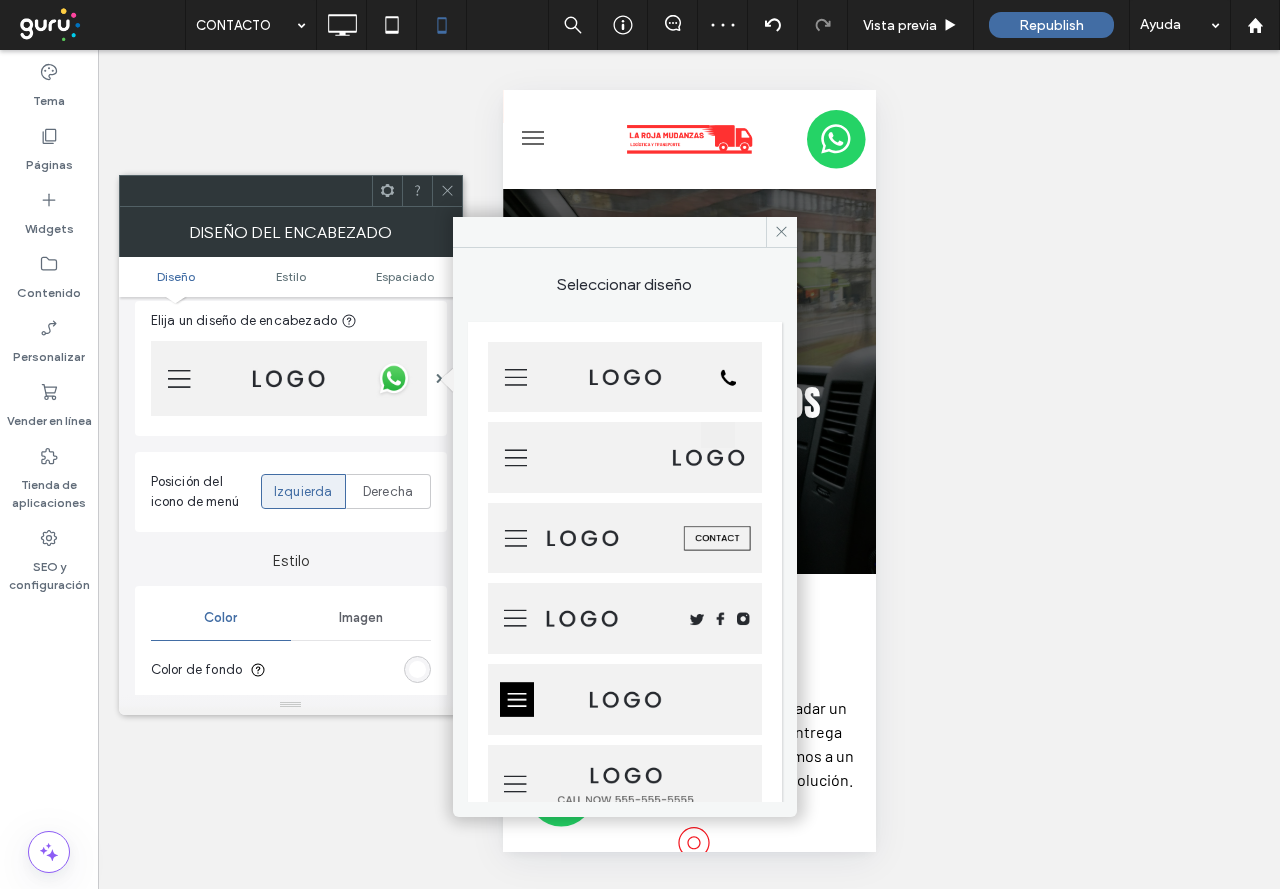 click at bounding box center [625, 377] 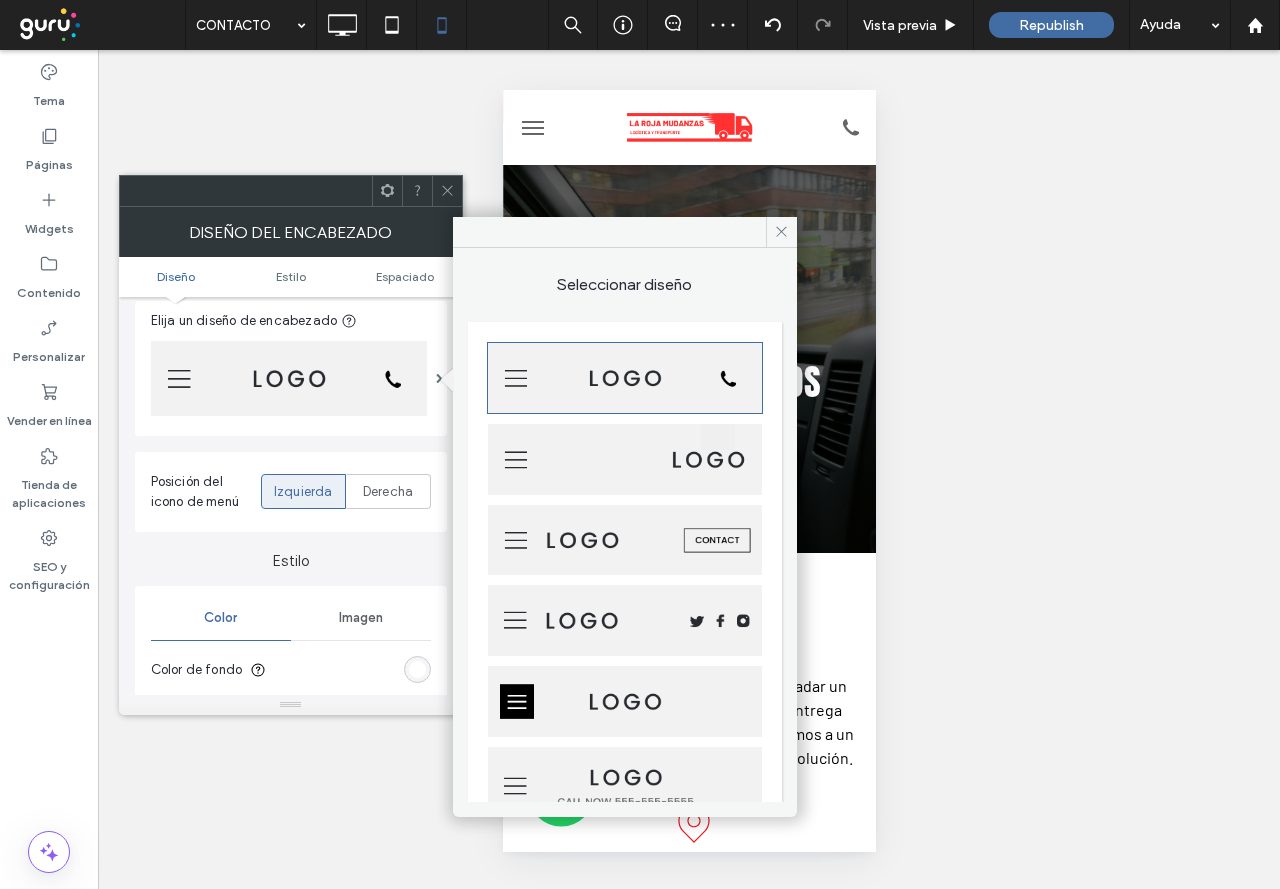 click 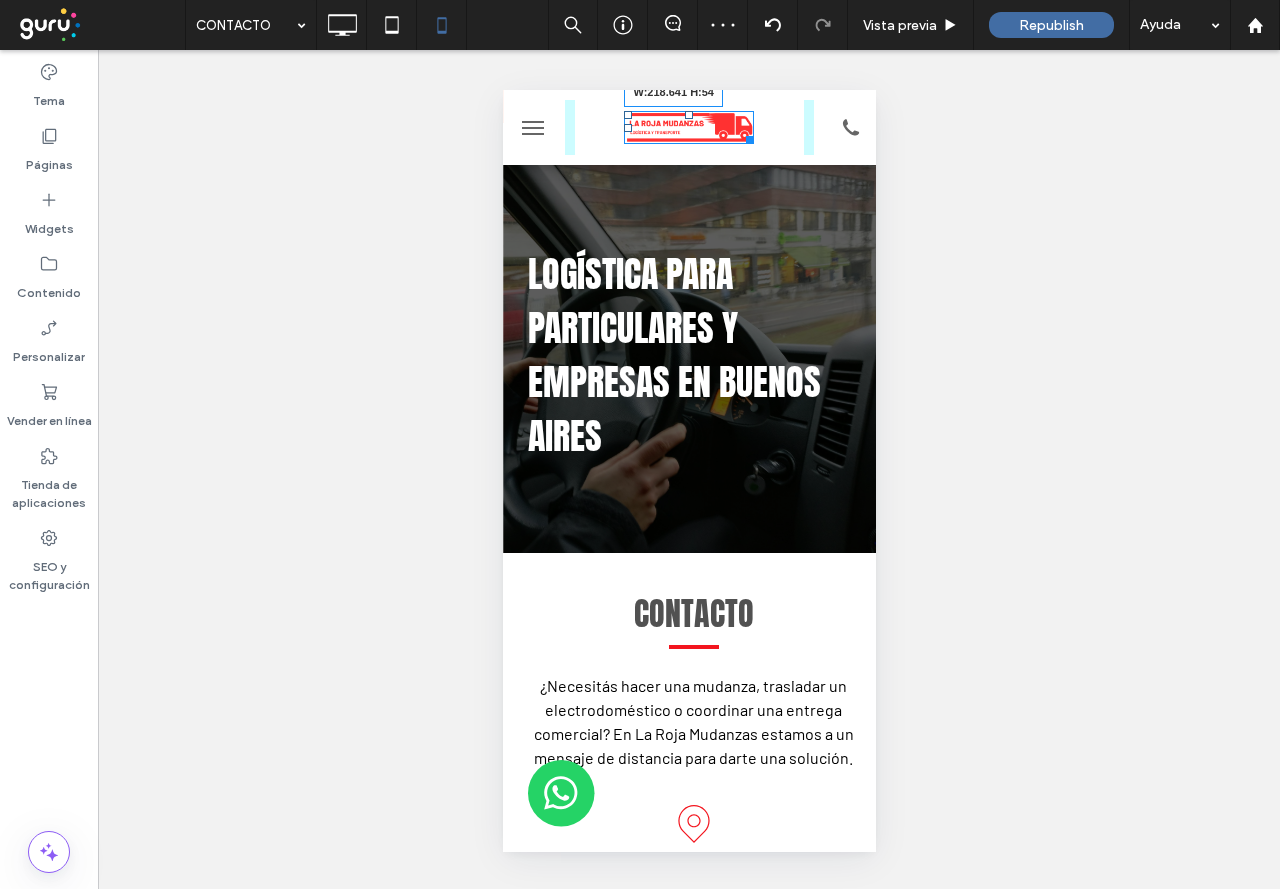 drag, startPoint x: 736, startPoint y: 141, endPoint x: 792, endPoint y: 186, distance: 71.8401 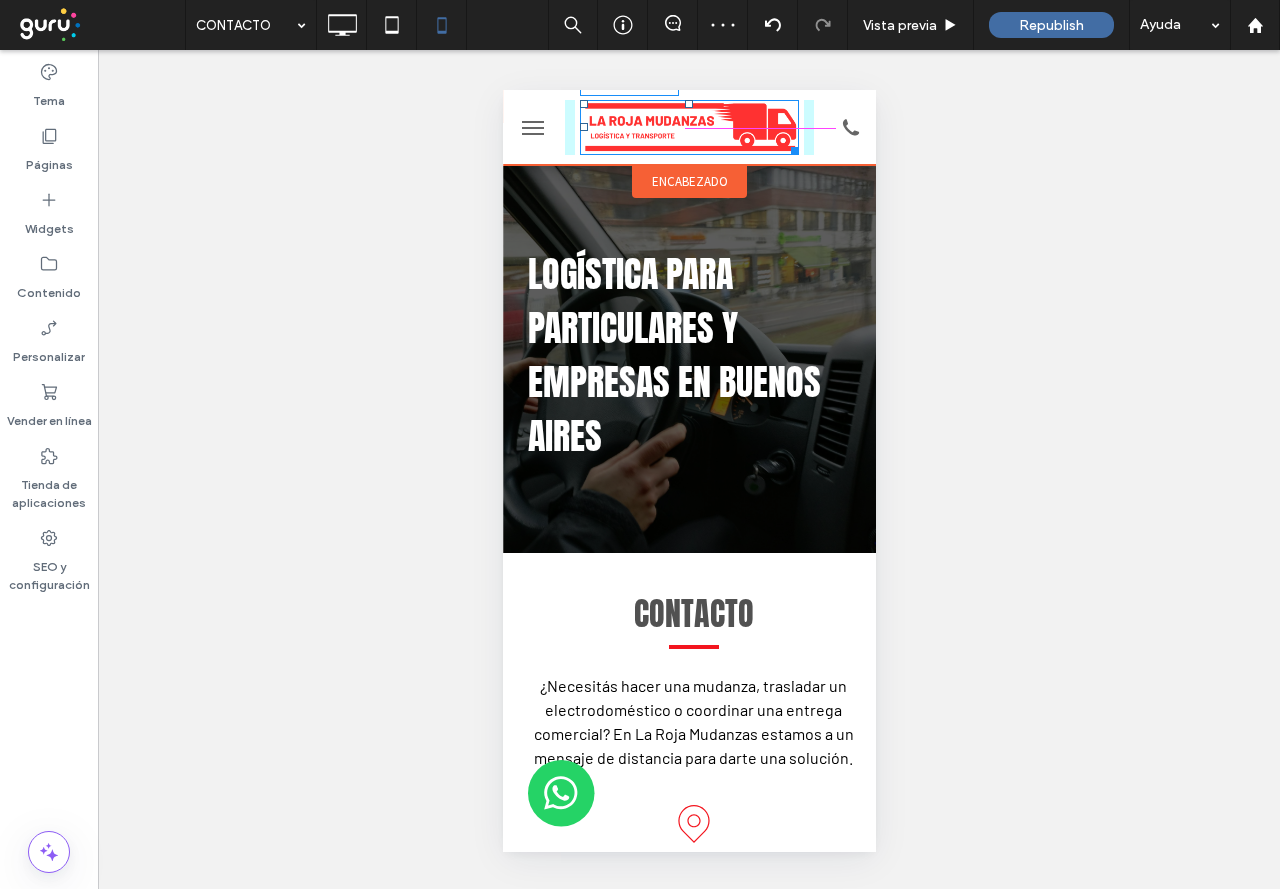 drag, startPoint x: 784, startPoint y: 144, endPoint x: 762, endPoint y: 138, distance: 22.803509 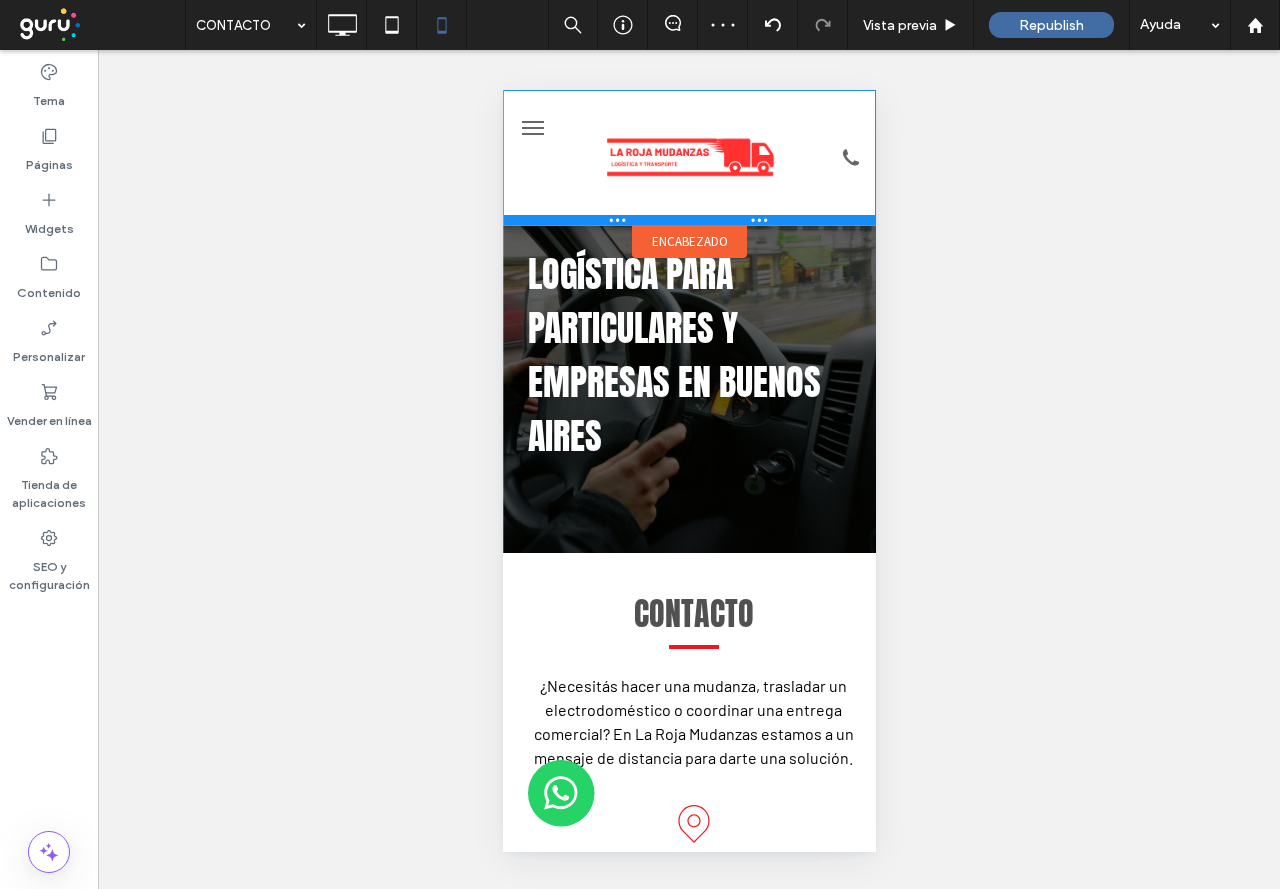 drag, startPoint x: 578, startPoint y: 161, endPoint x: 1070, endPoint y: 311, distance: 514.35785 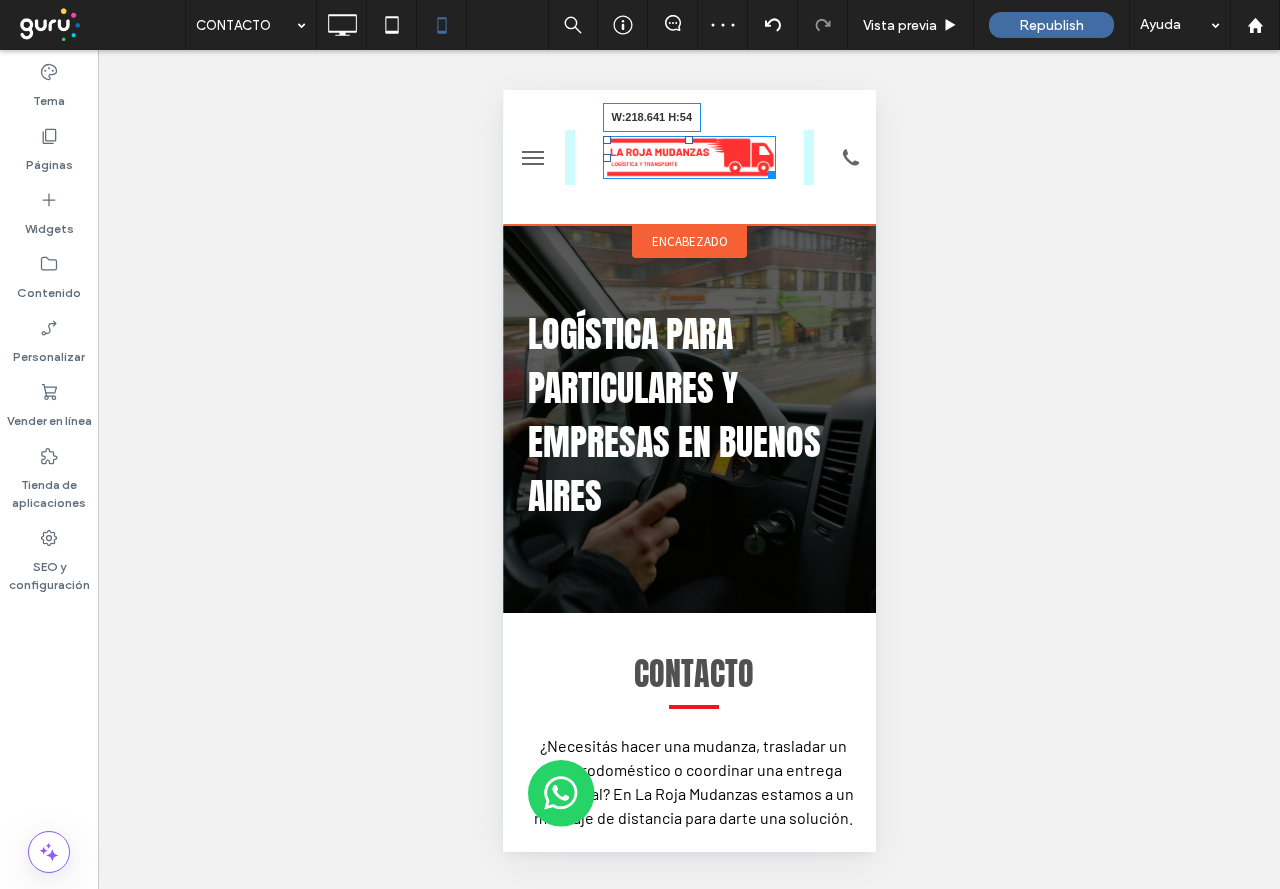 drag, startPoint x: 763, startPoint y: 169, endPoint x: 782, endPoint y: 195, distance: 32.202484 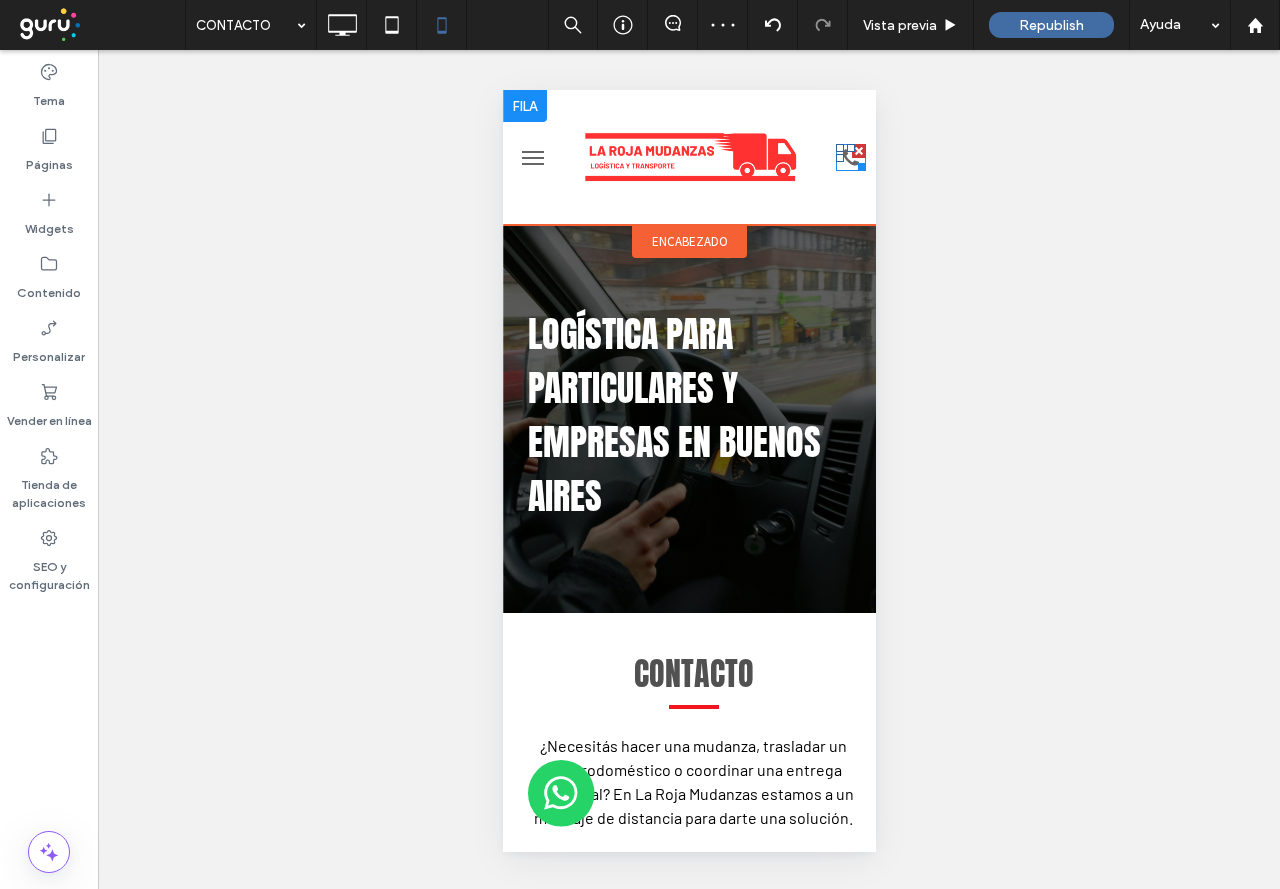 click at bounding box center [839, 158] 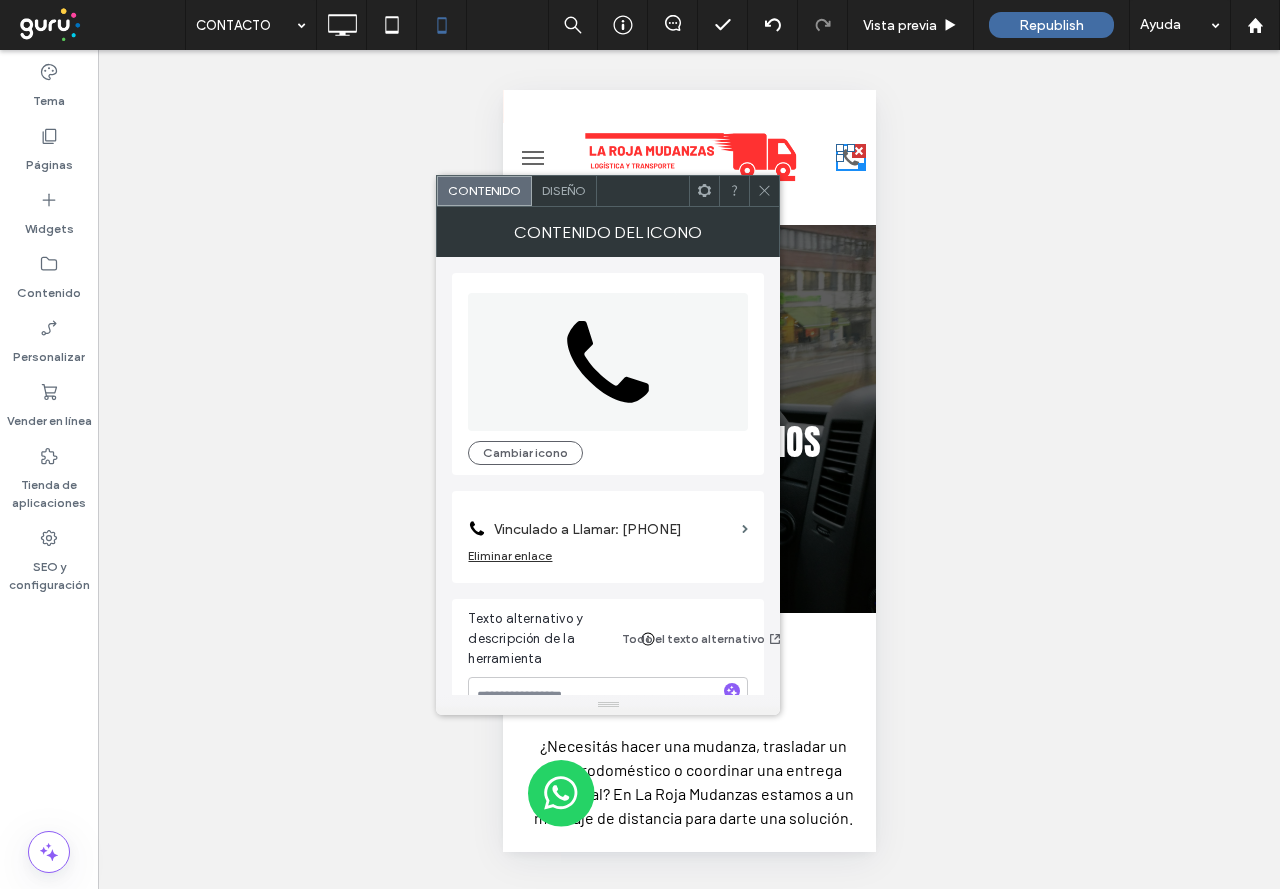 click on "Vinculado a Llamar: [PHONE]" at bounding box center [614, 529] 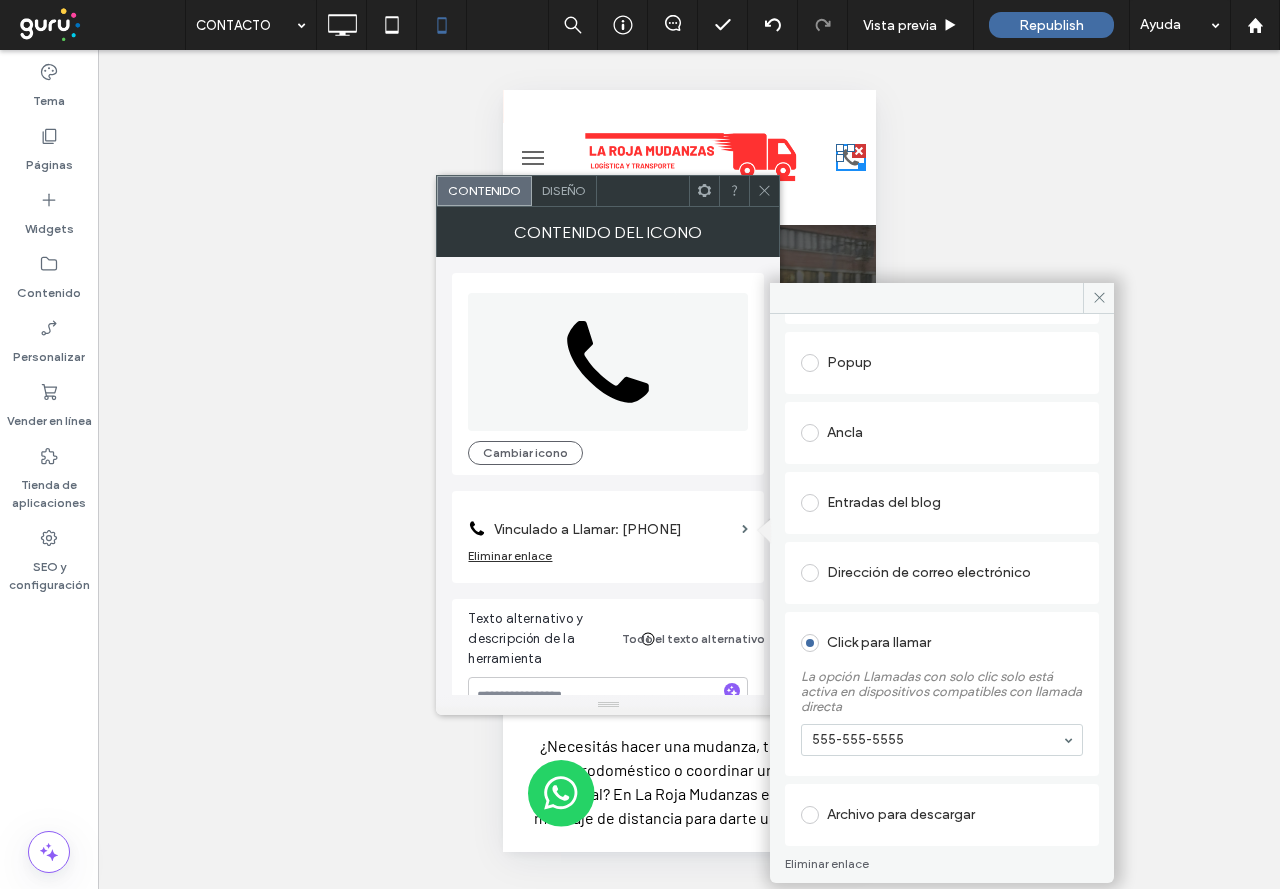 scroll, scrollTop: 256, scrollLeft: 0, axis: vertical 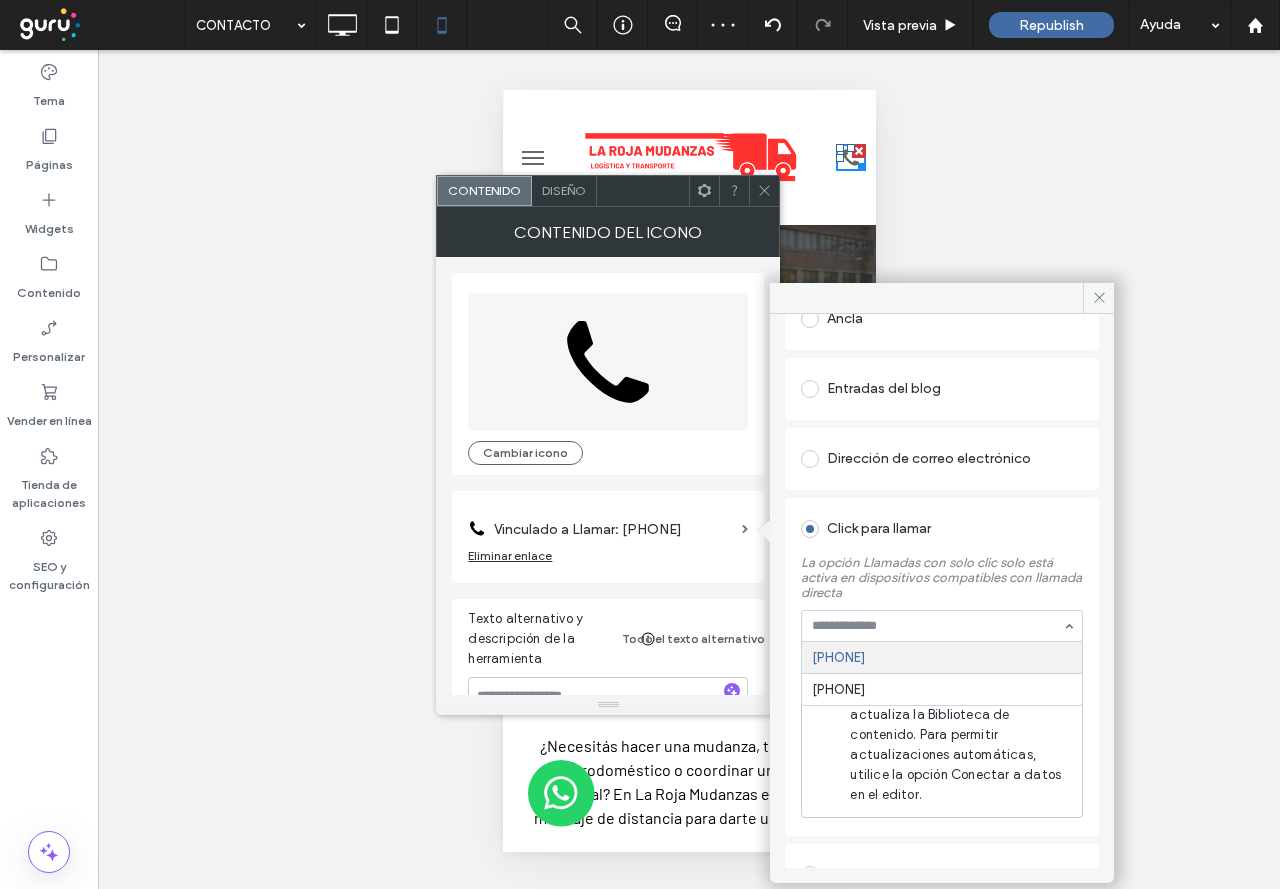 click at bounding box center (942, 626) 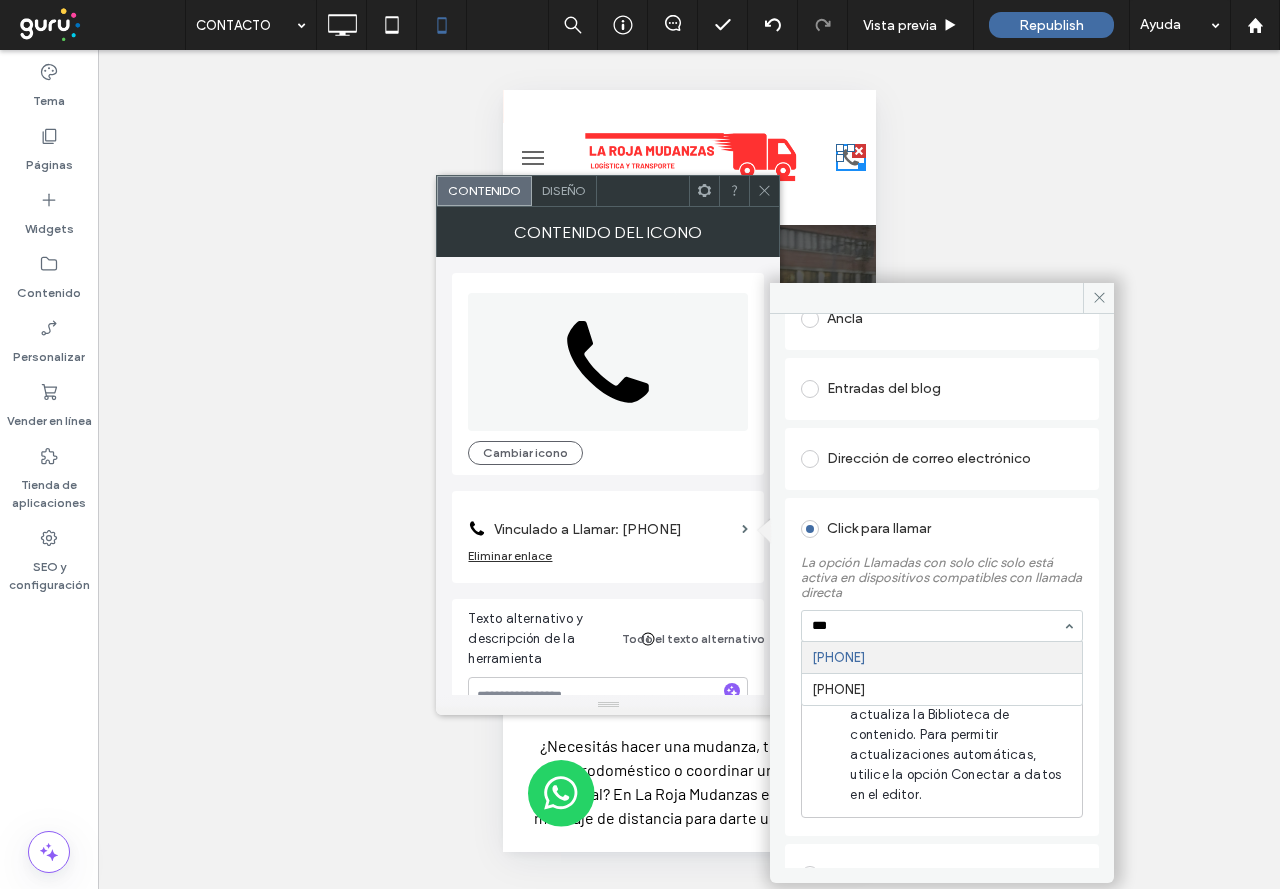 paste on "**********" 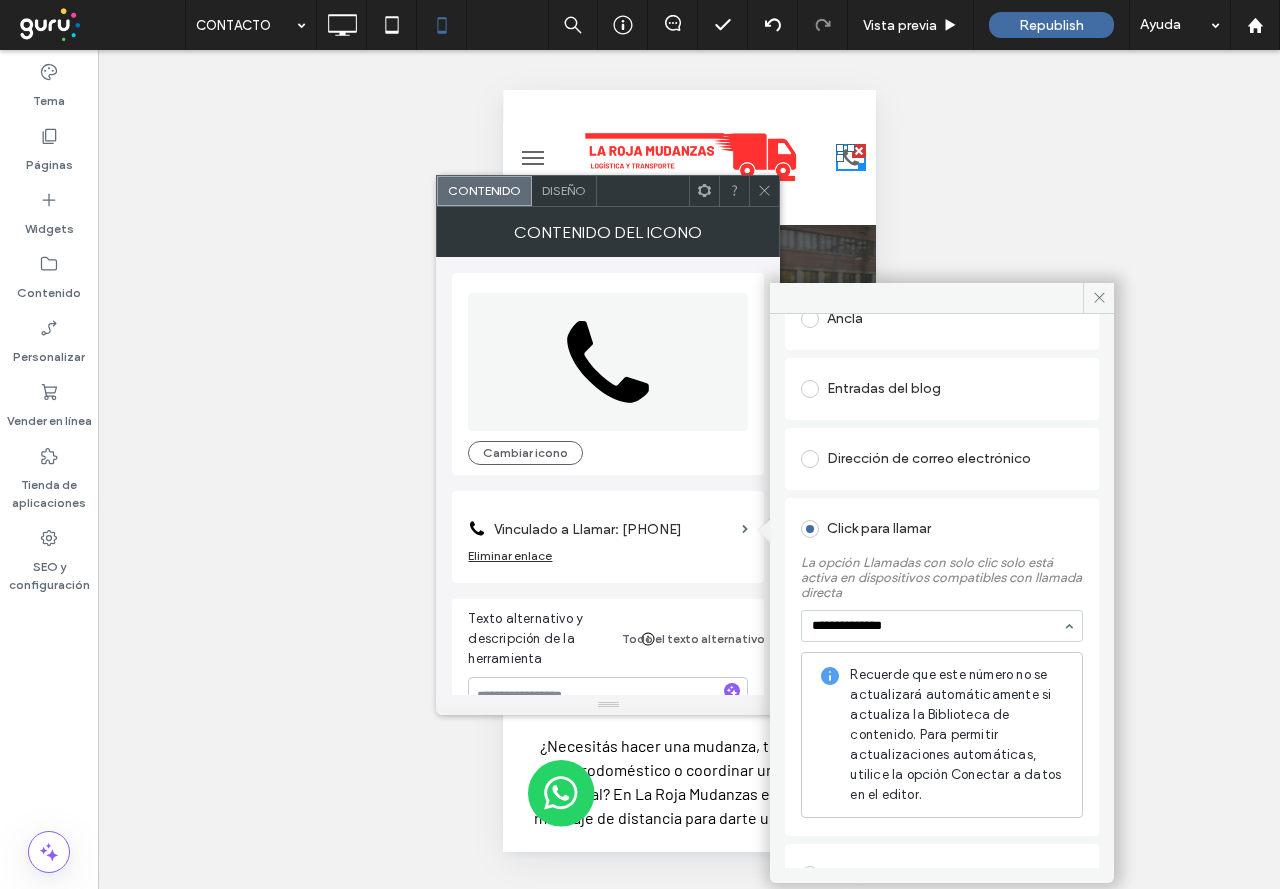 click on "**********" at bounding box center (937, 626) 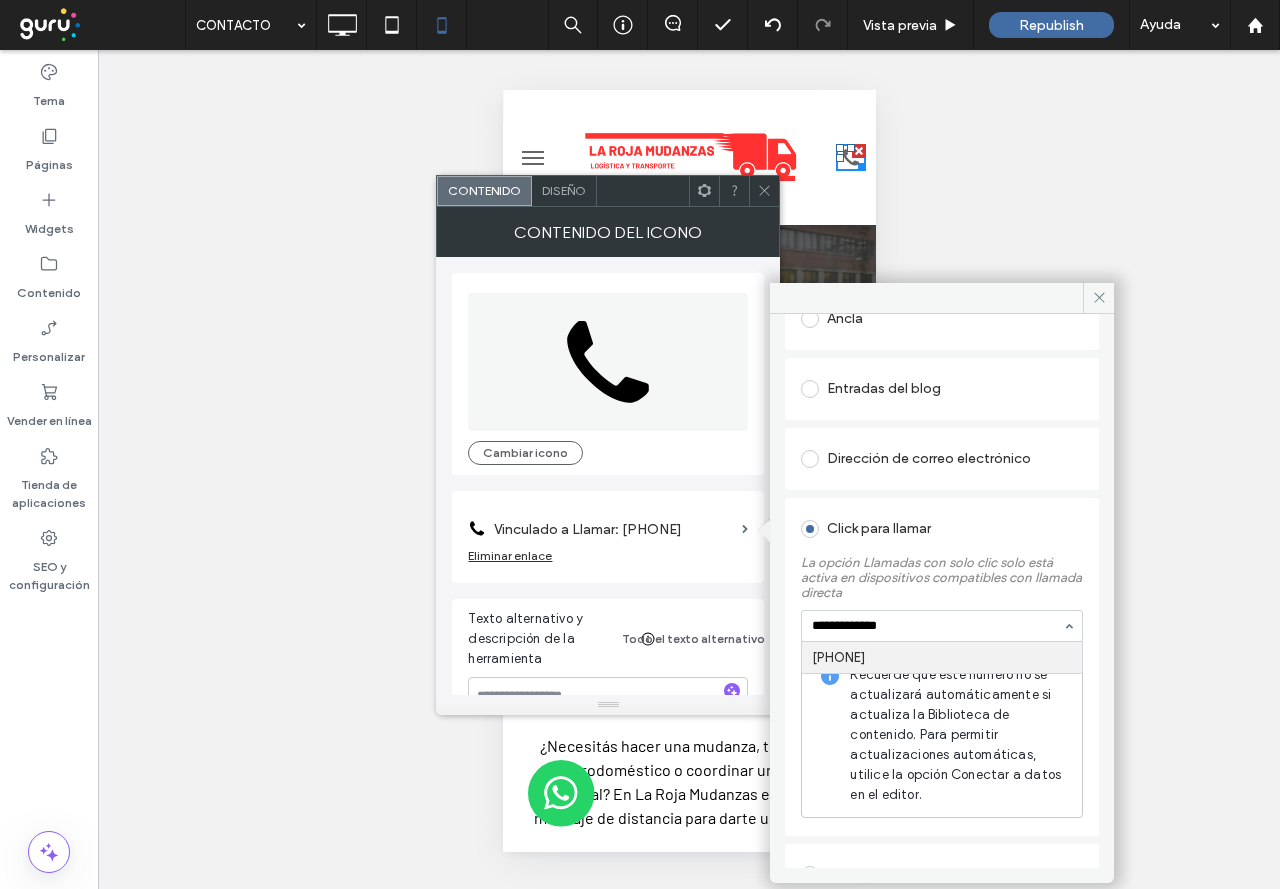 type 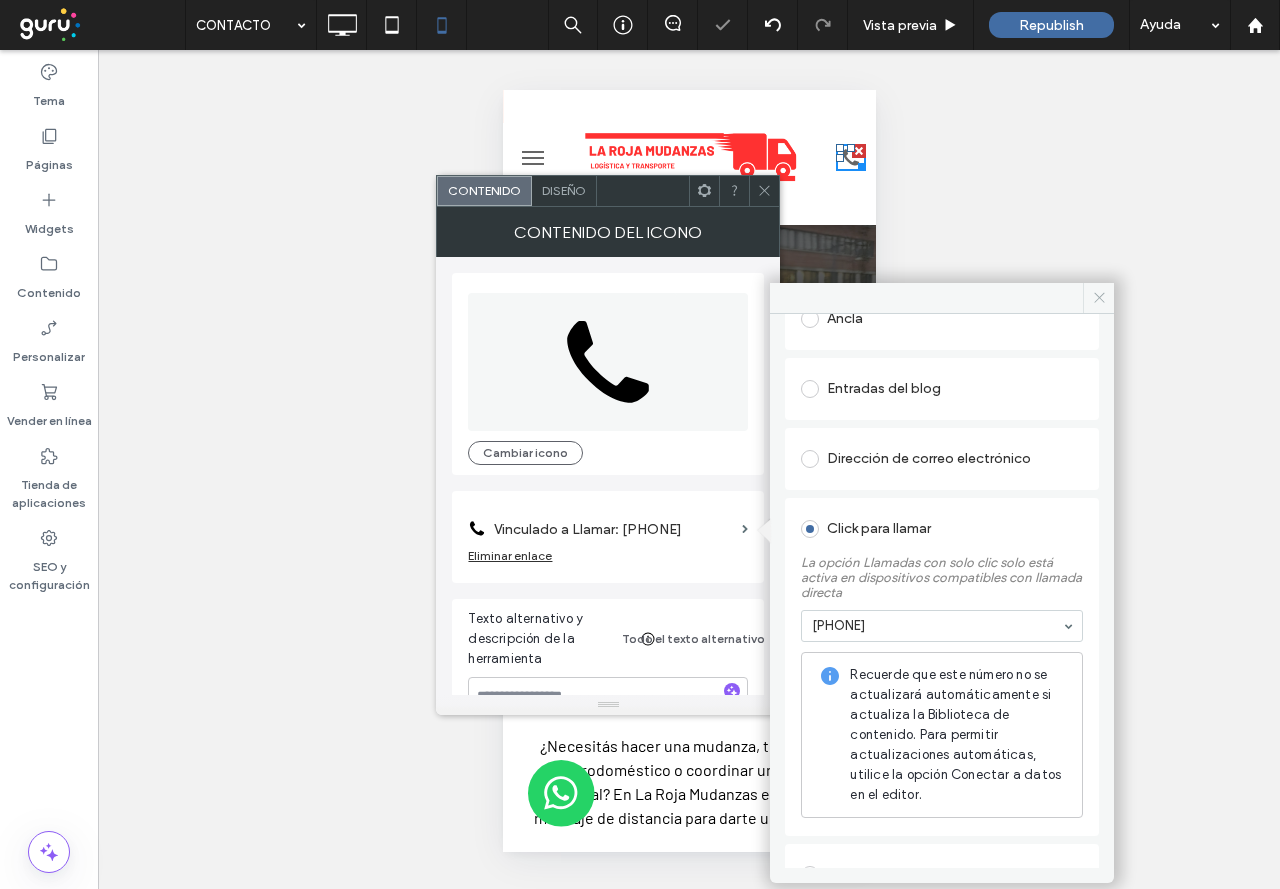click 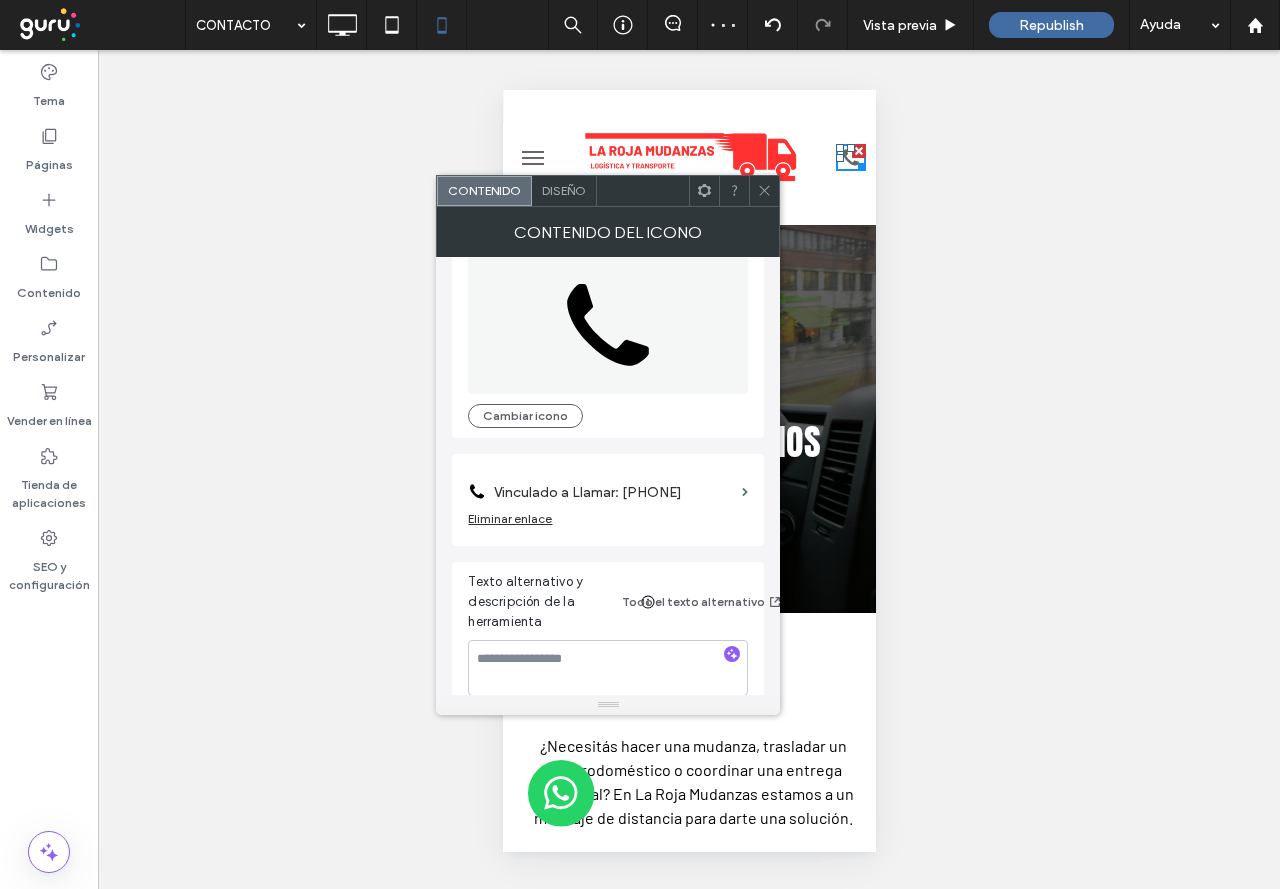 scroll, scrollTop: 56, scrollLeft: 0, axis: vertical 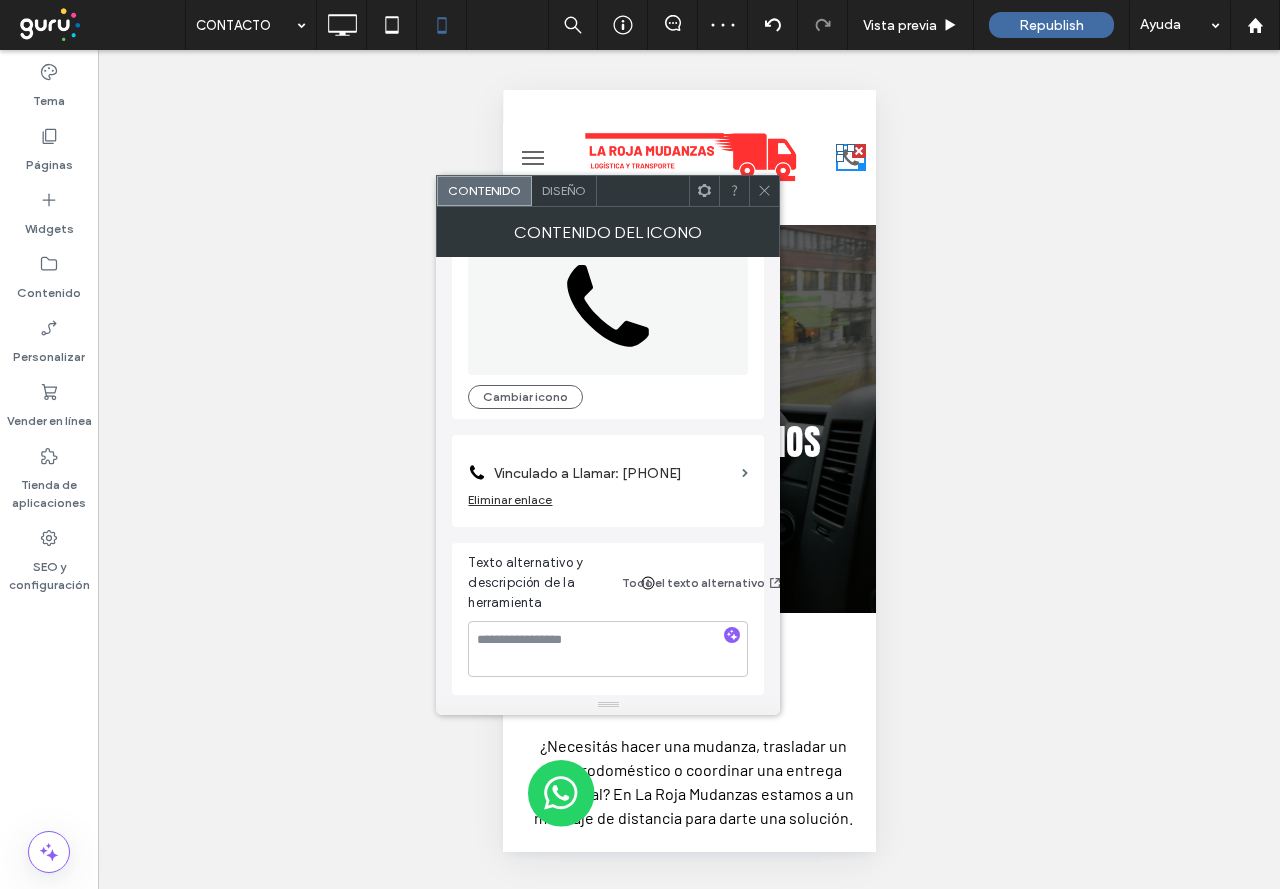click at bounding box center (764, 191) 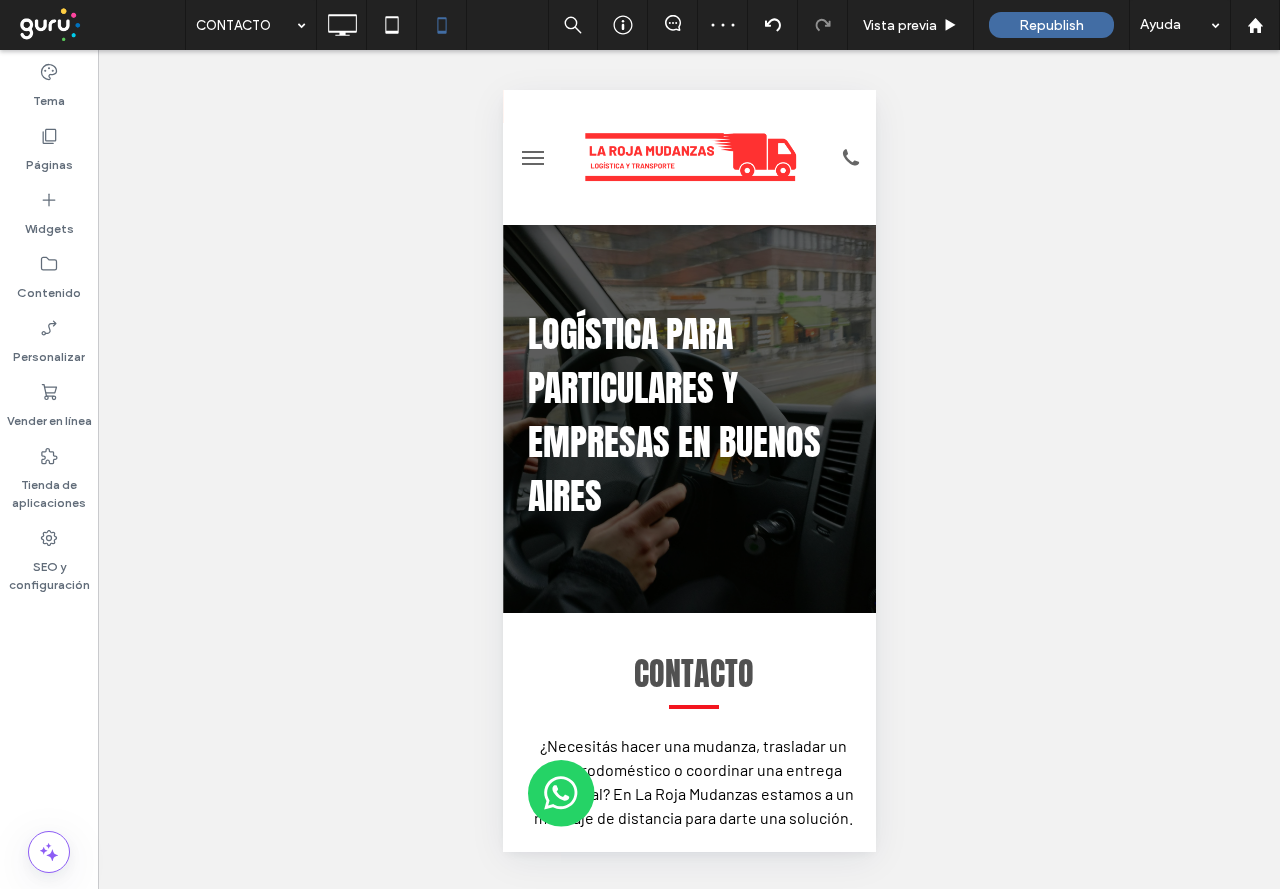 click at bounding box center [532, 158] 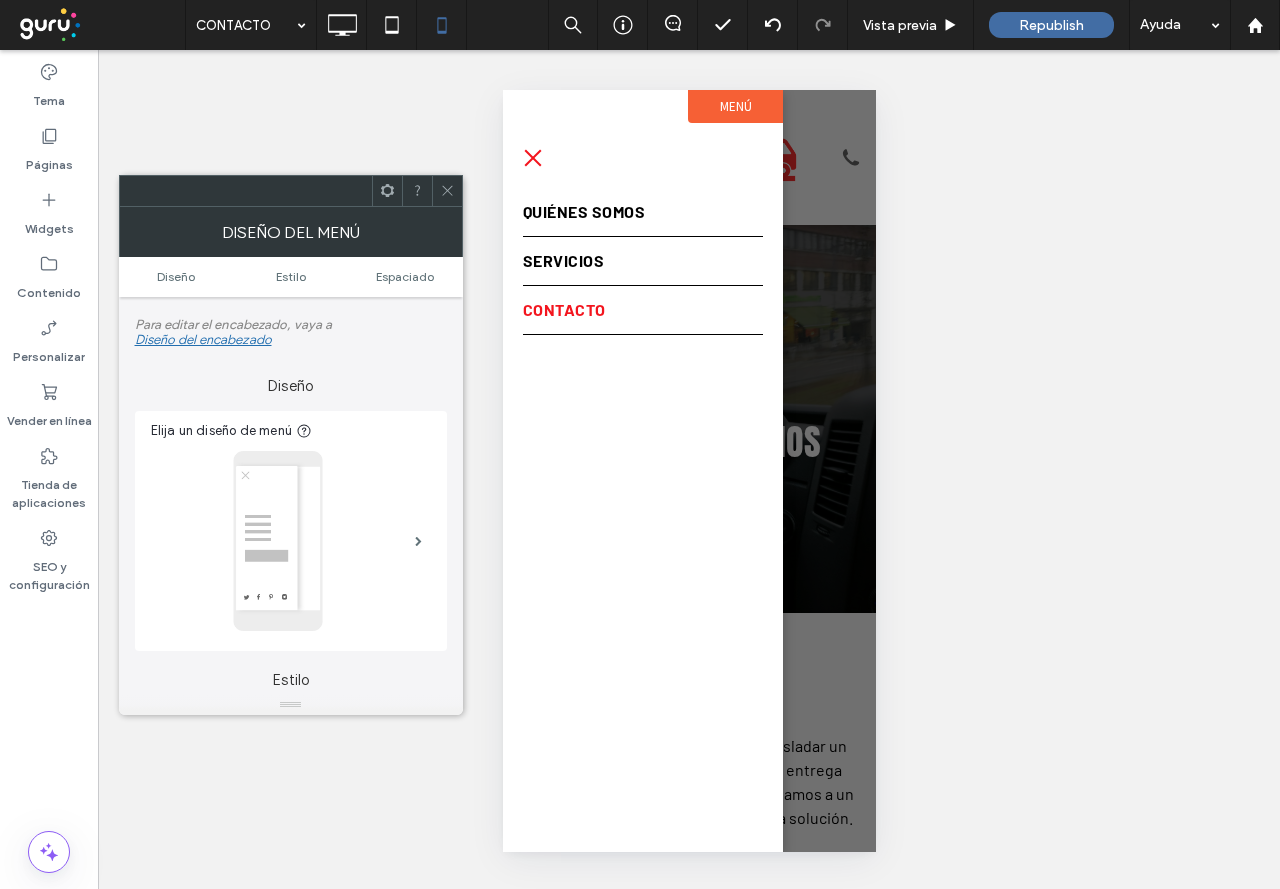click at bounding box center (447, 191) 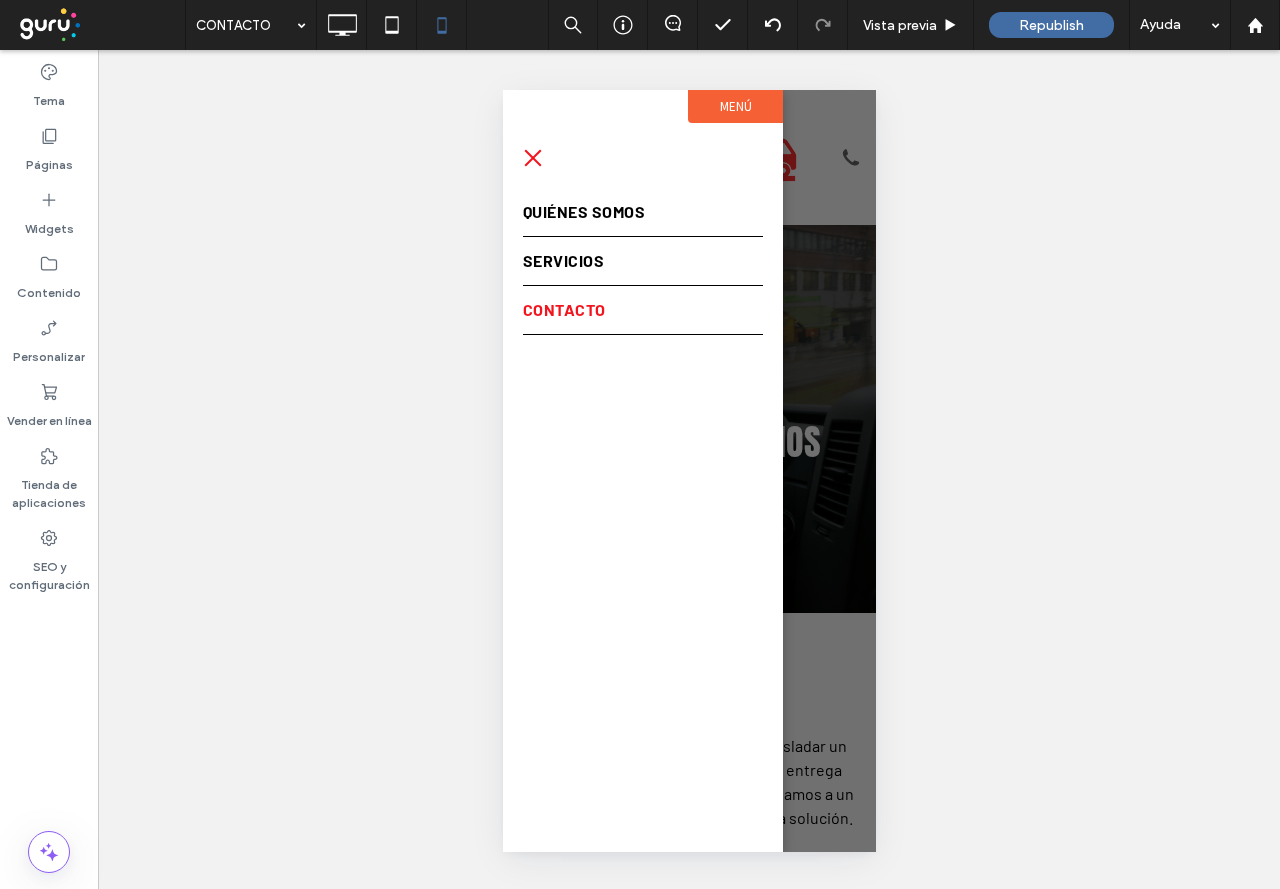 click at bounding box center [532, 158] 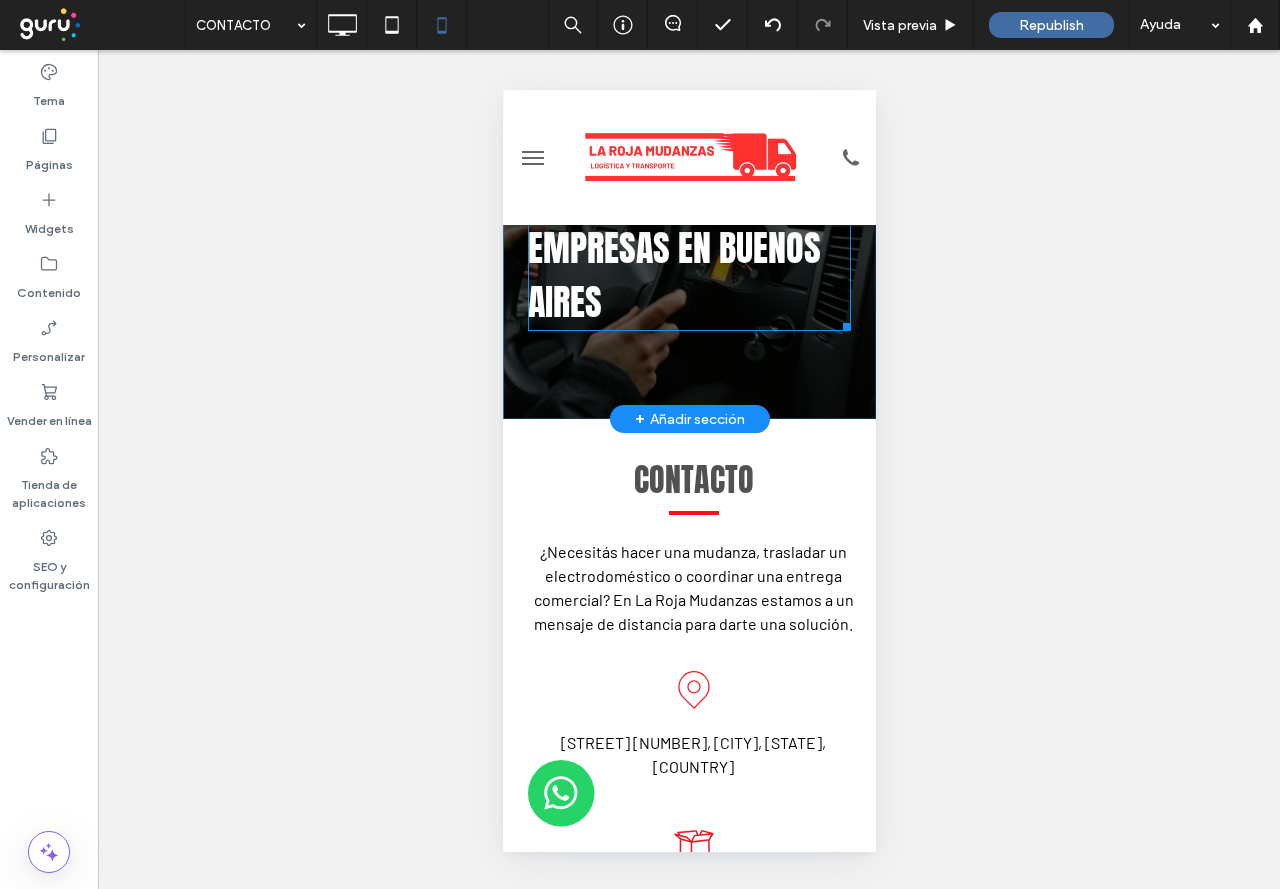scroll, scrollTop: 0, scrollLeft: 0, axis: both 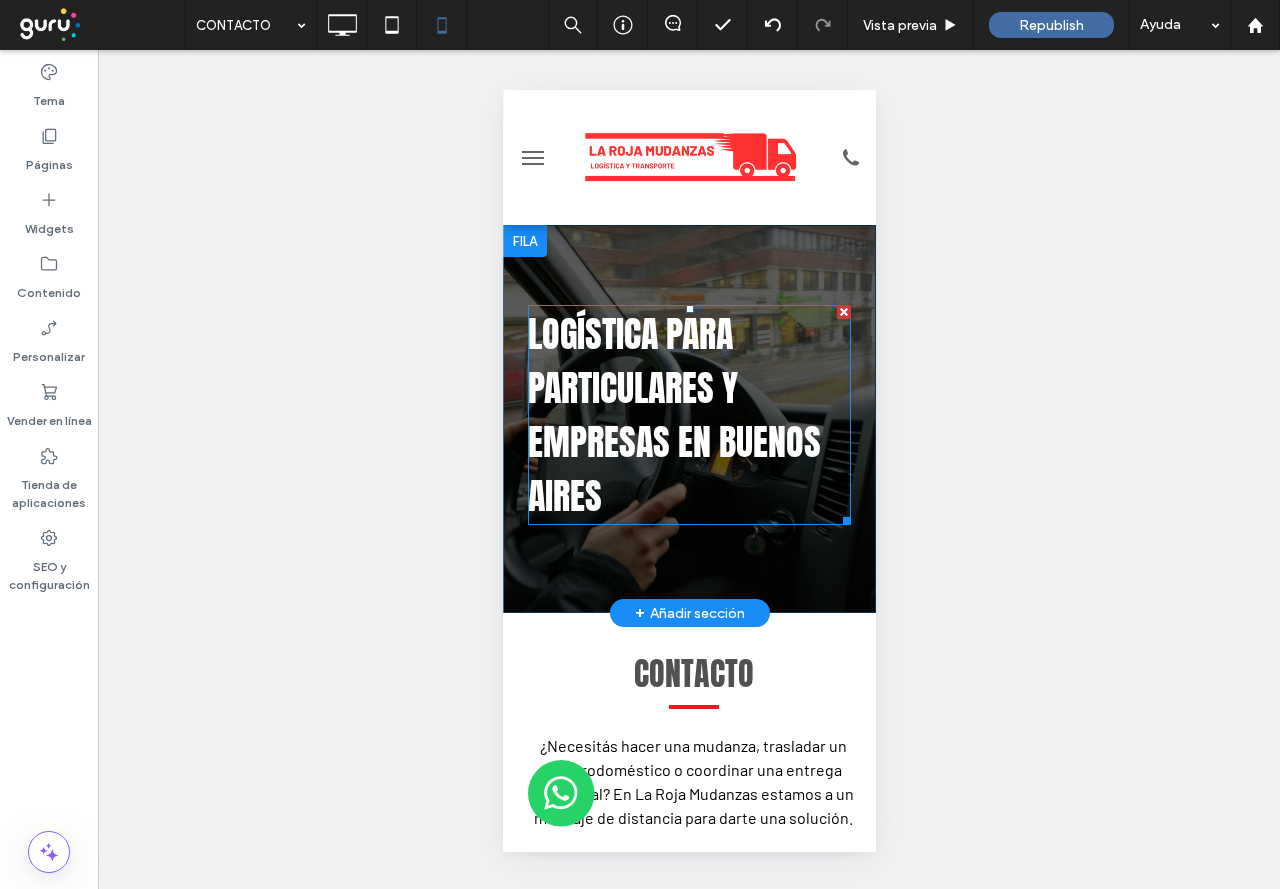 click on "Logística para particulares y empresas en Buenos Aires" at bounding box center [673, 415] 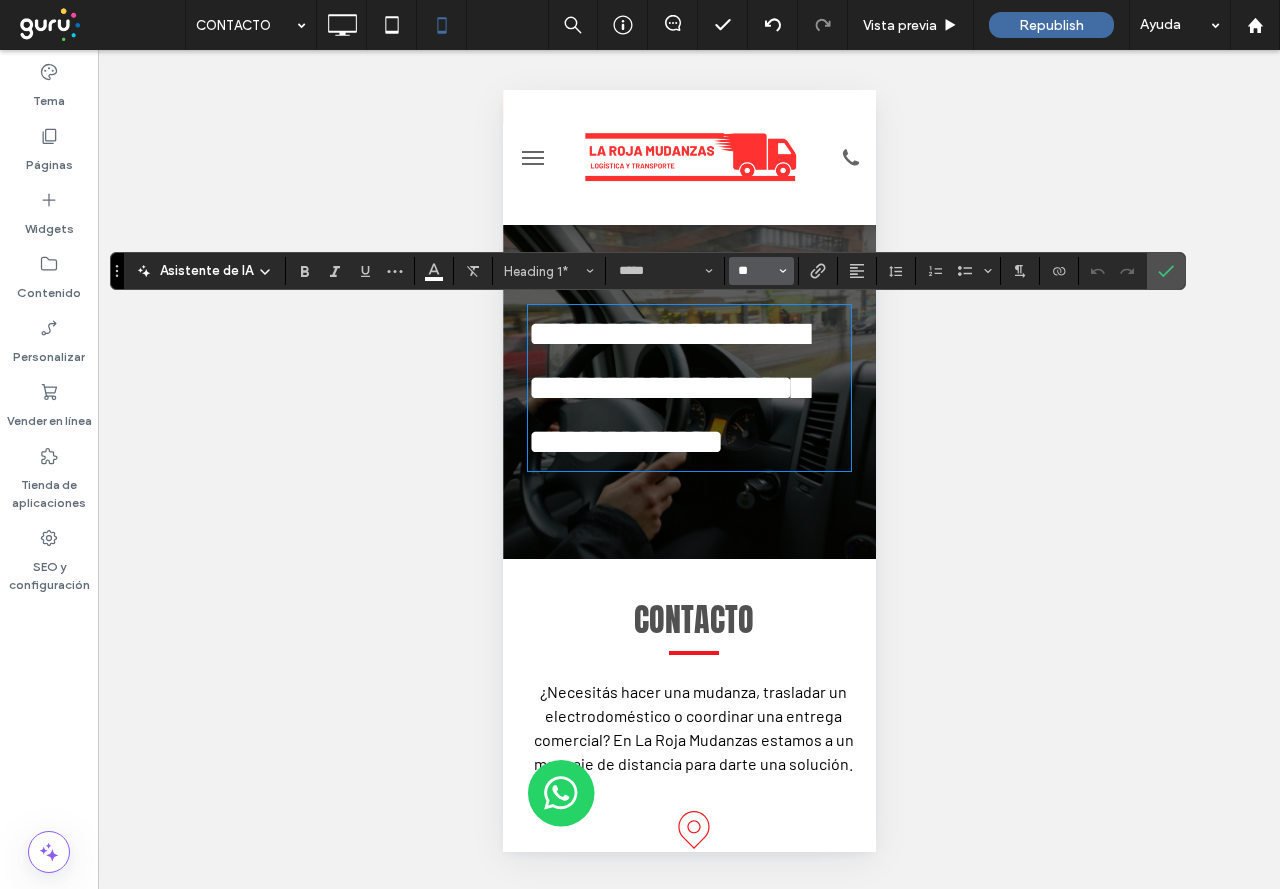 click on "**" at bounding box center (755, 271) 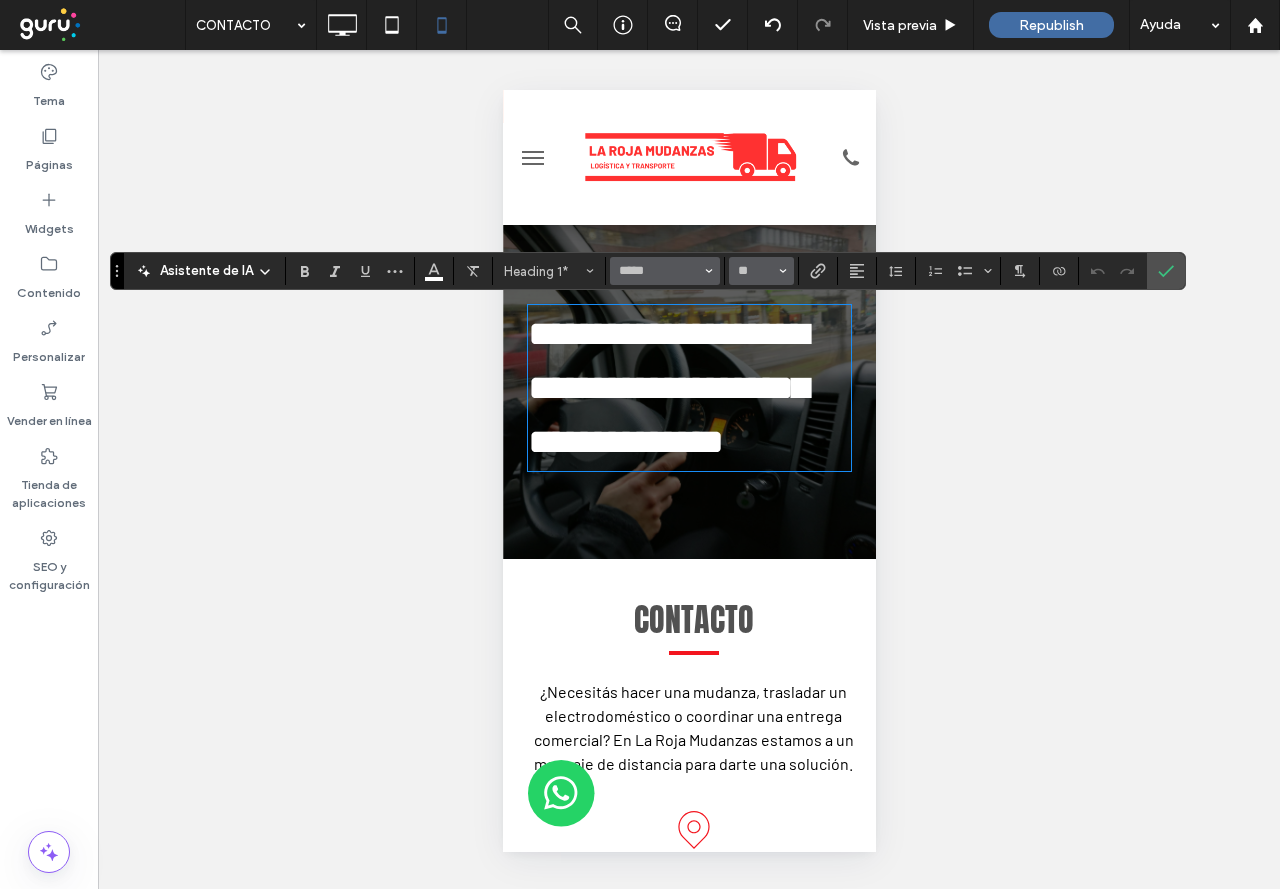 type on "**" 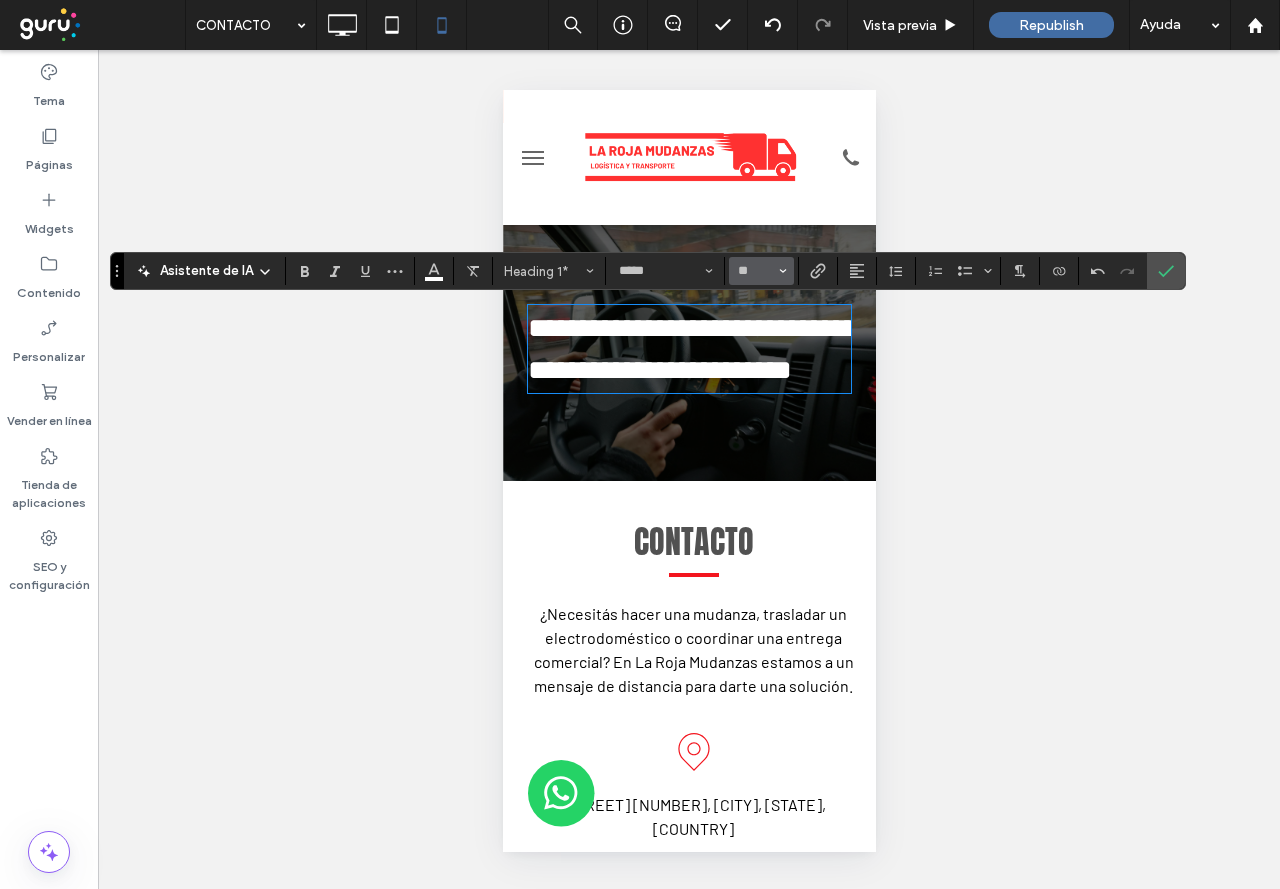 click on "**" at bounding box center (761, 271) 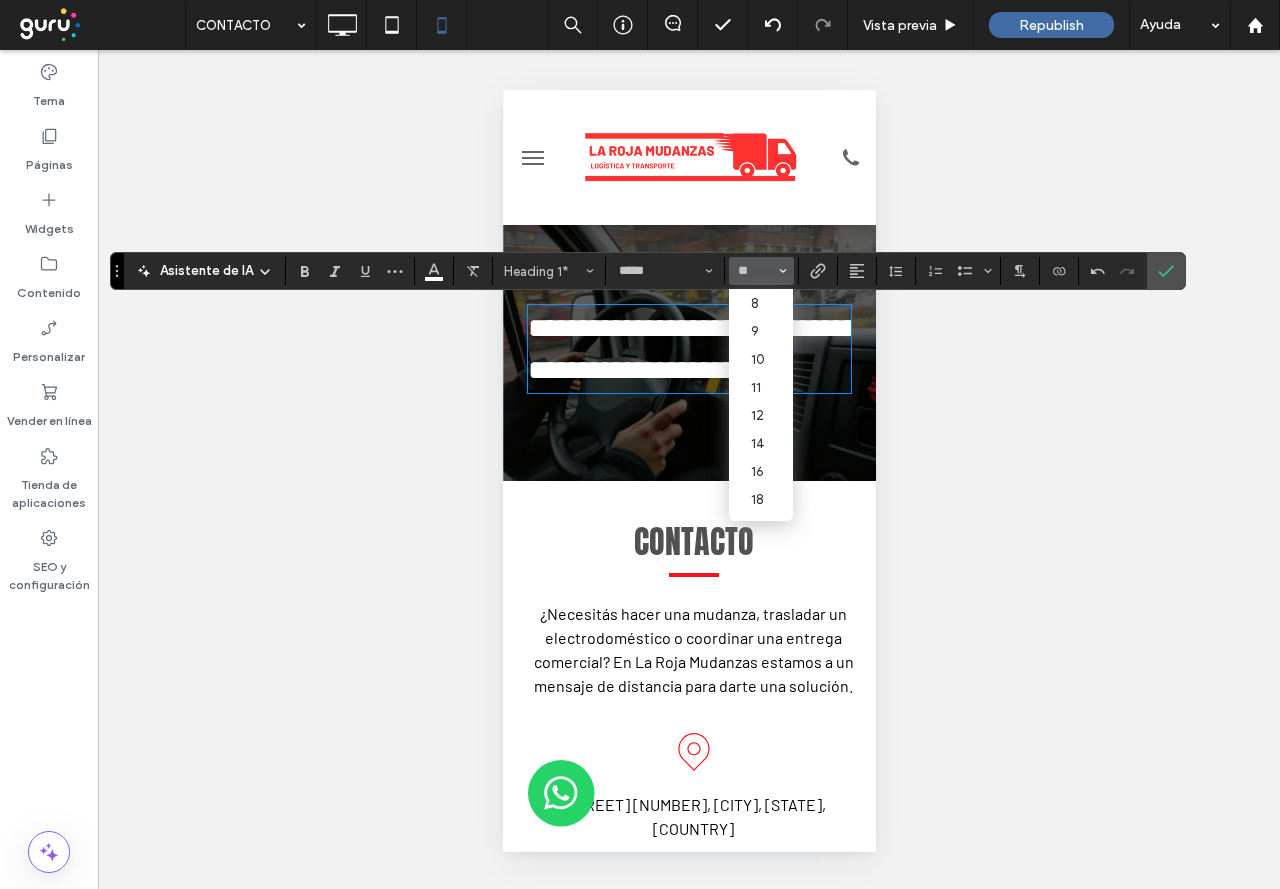 click on "**" at bounding box center (761, 271) 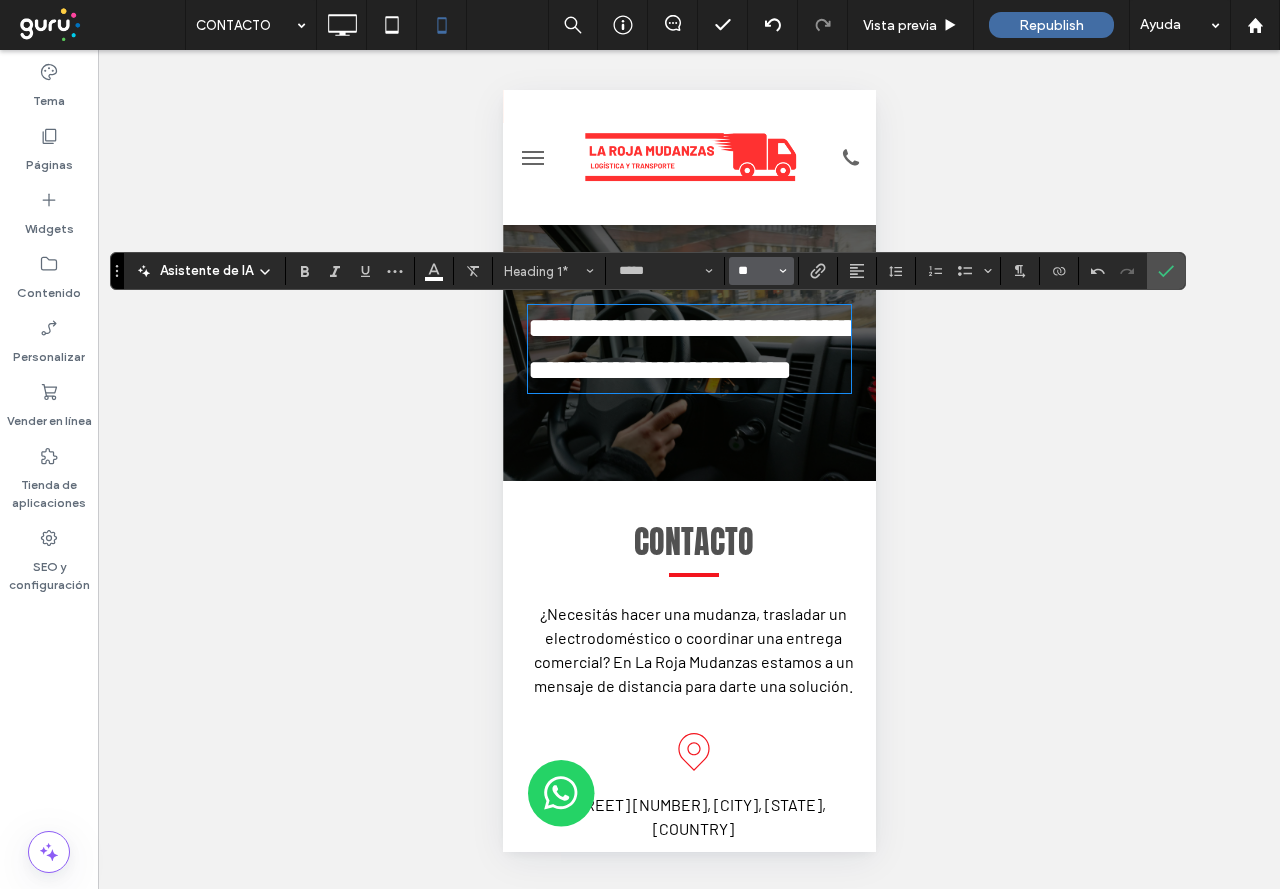 click on "**" at bounding box center (755, 271) 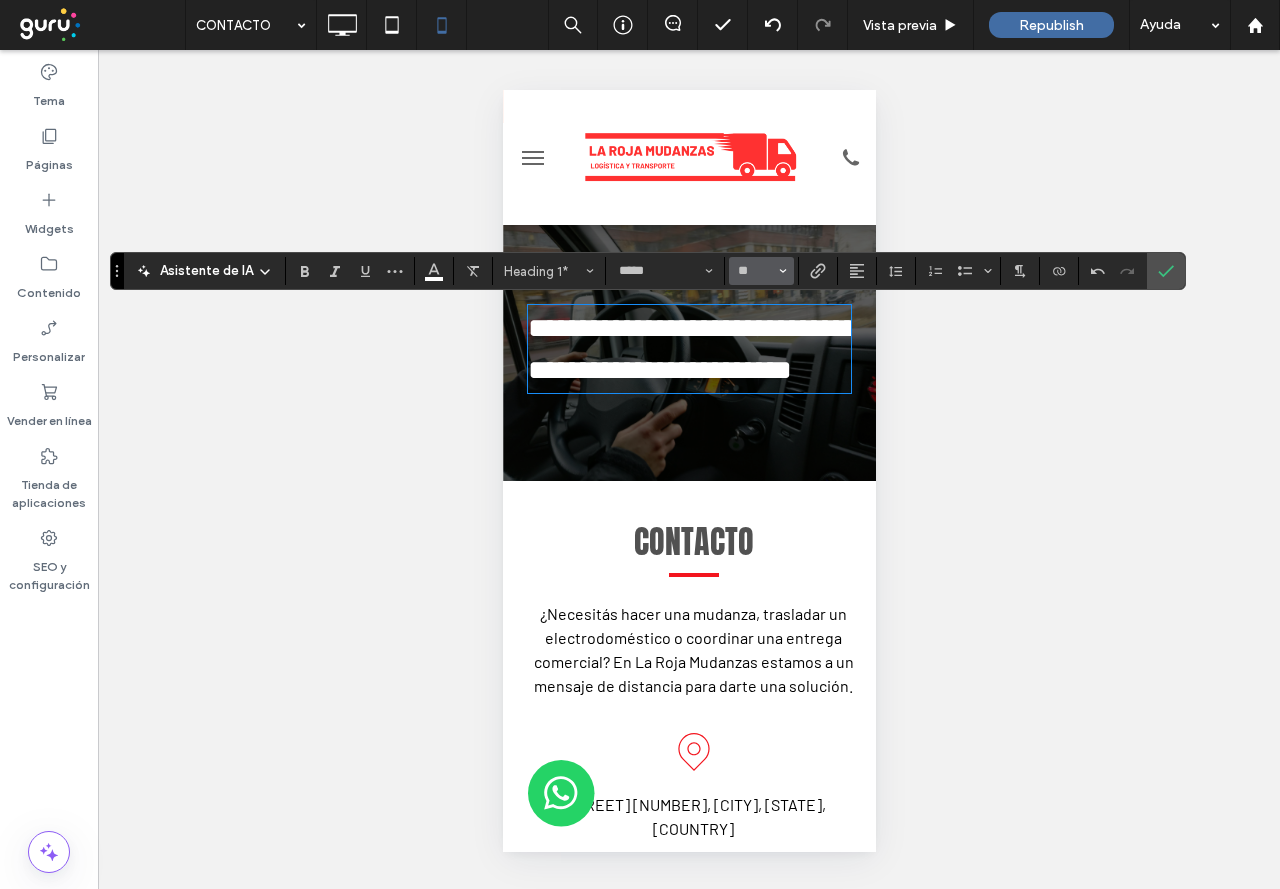 type on "**" 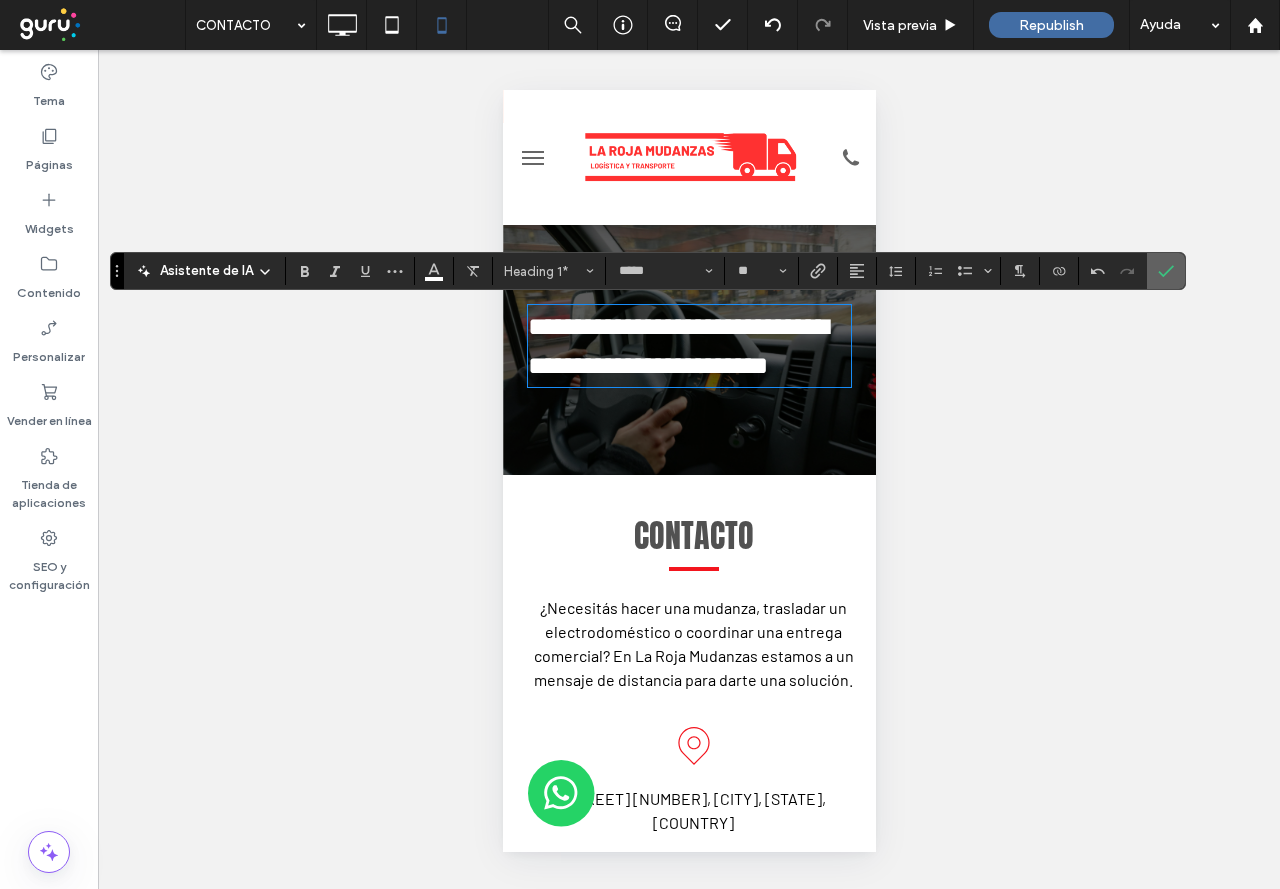 click 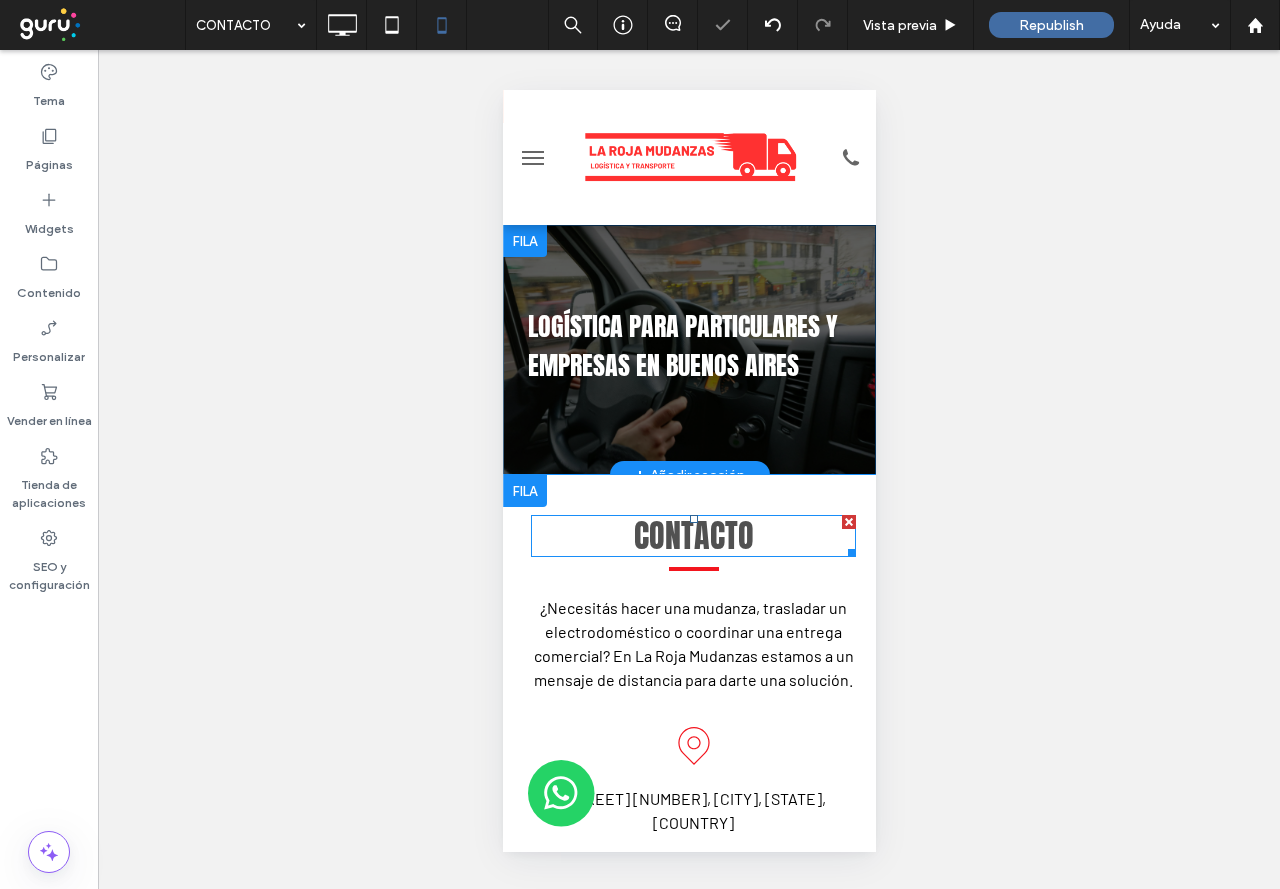 click on "Contacto" at bounding box center [693, 535] 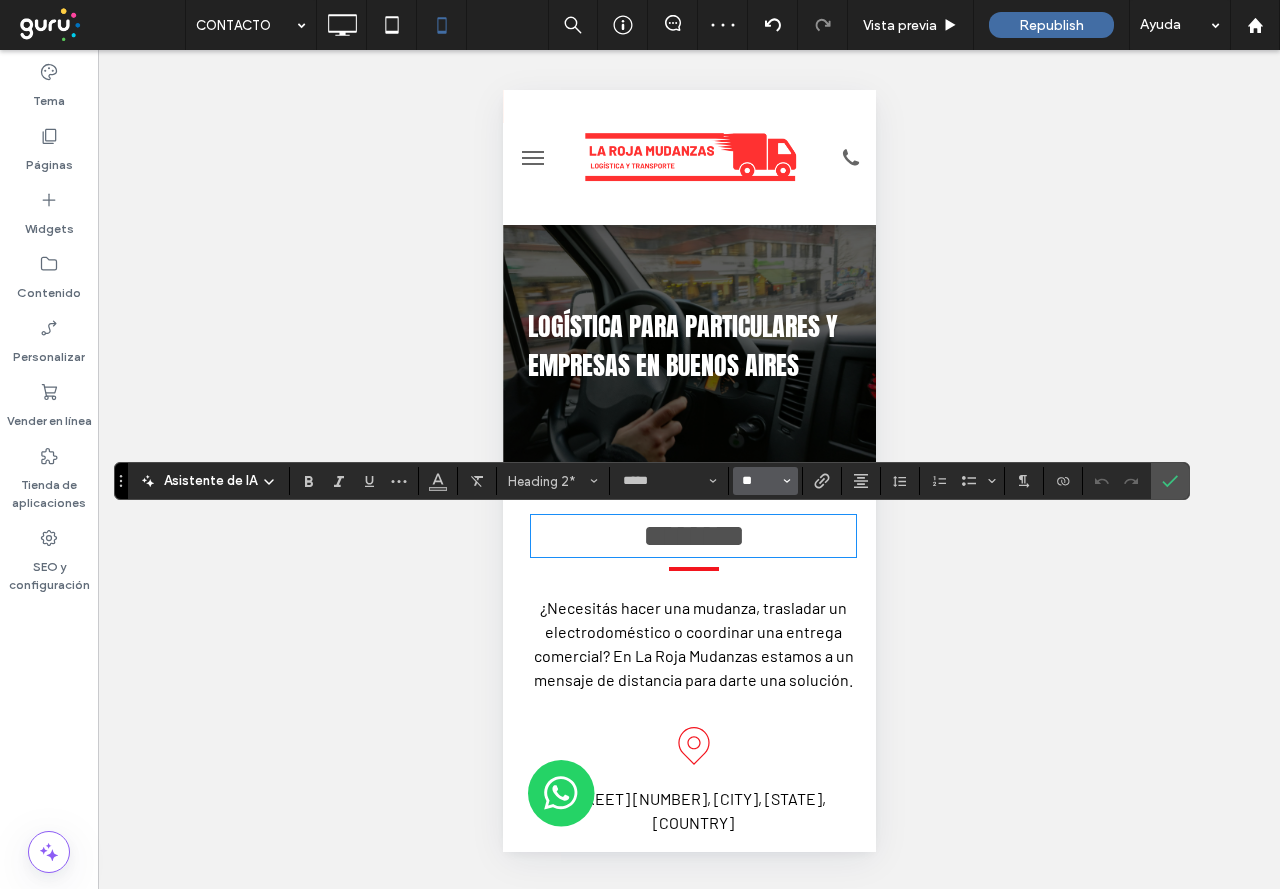 click on "**" at bounding box center (759, 481) 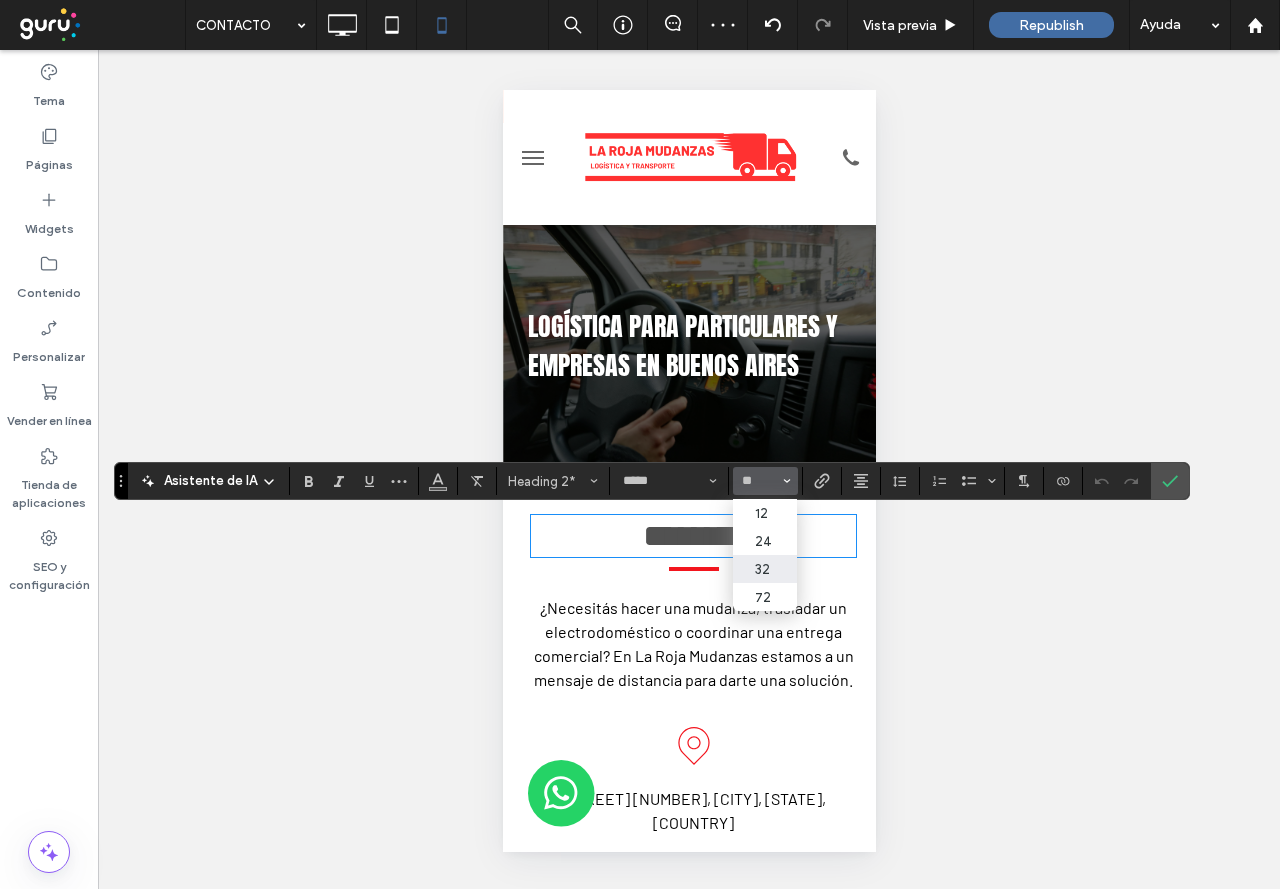 type on "**" 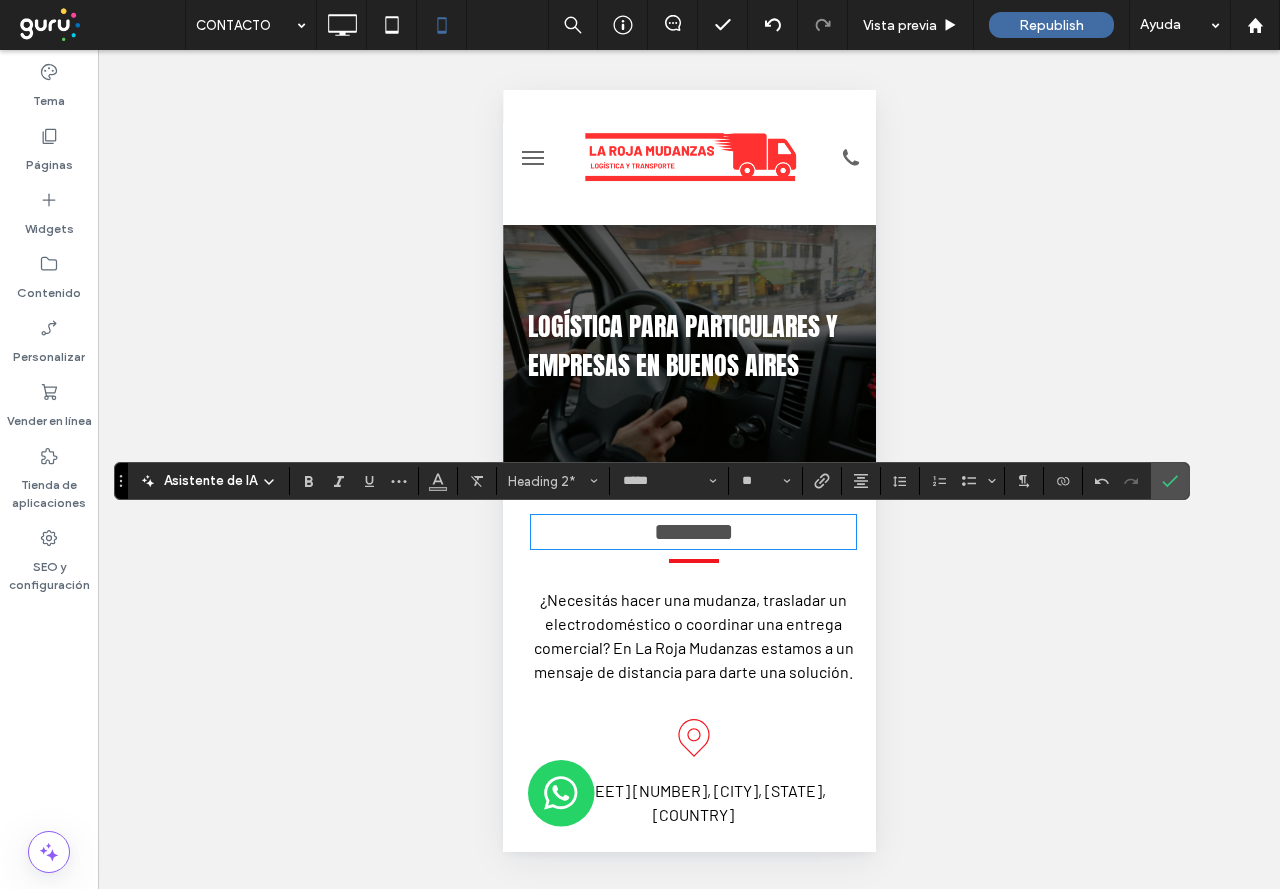 click on "¿Hacer visible?
Sí" at bounding box center [689, 469] 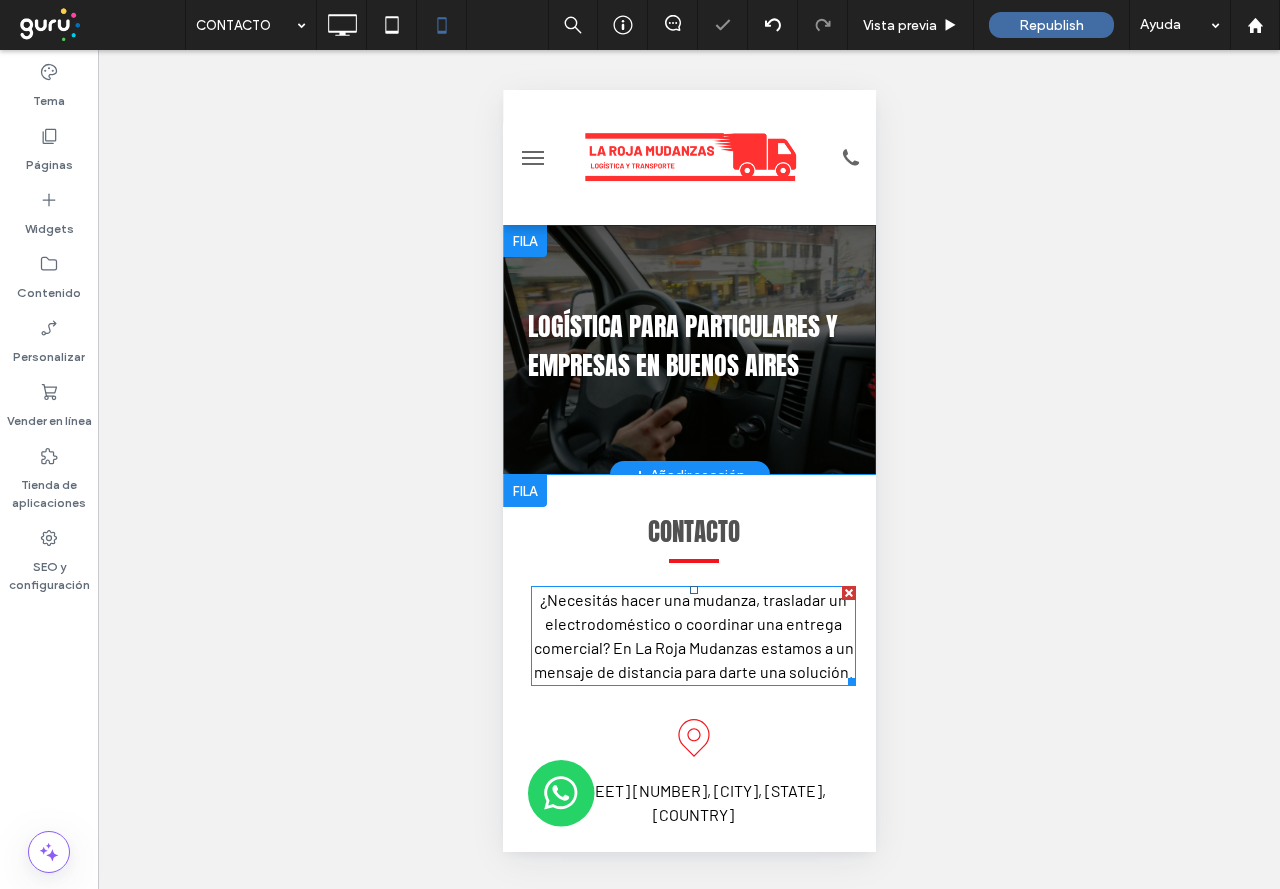 click on "¿Necesitás hacer una mudanza, trasladar un electrodoméstico o coordinar una entrega comercial? En La Roja Mudanzas estamos a un mensaje de distancia para darte una solución." at bounding box center [693, 635] 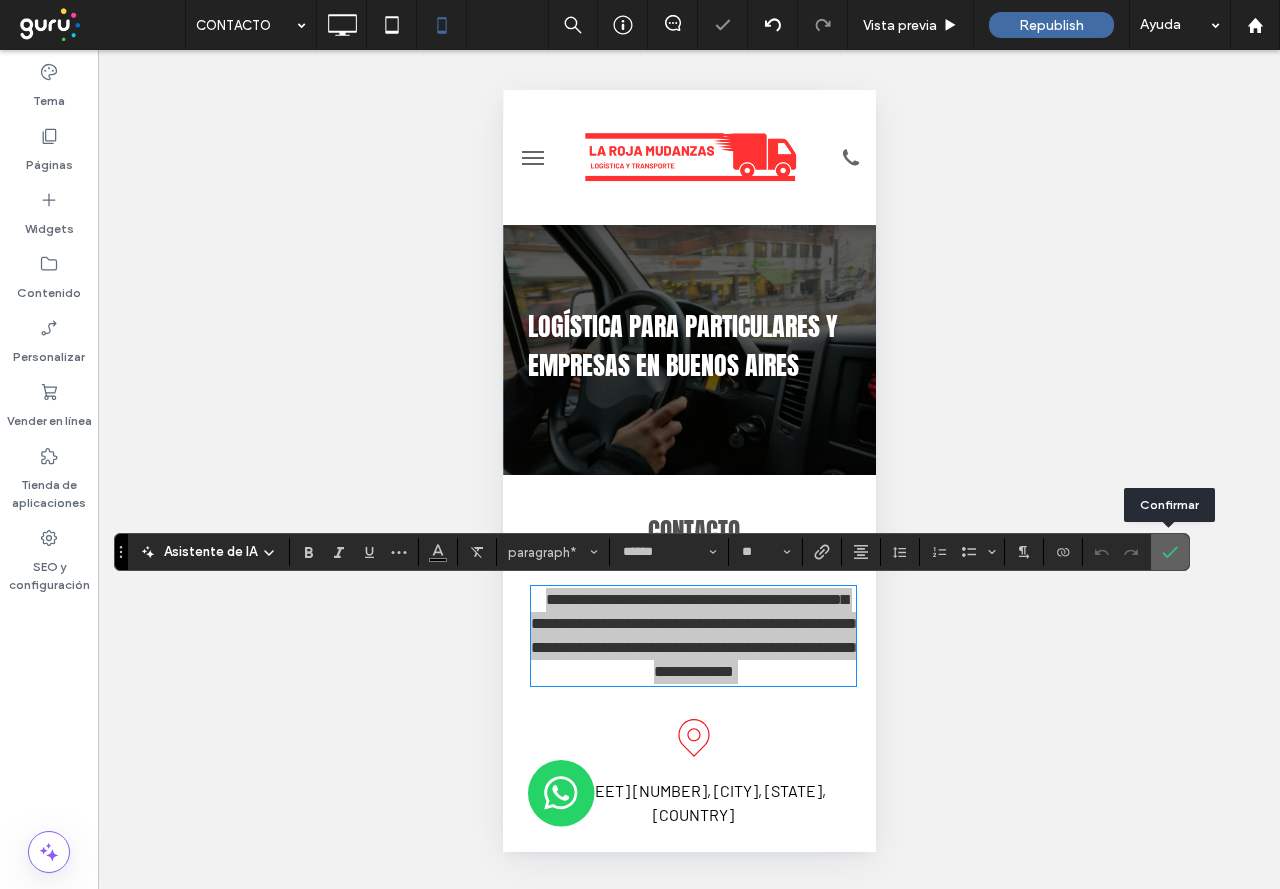 click 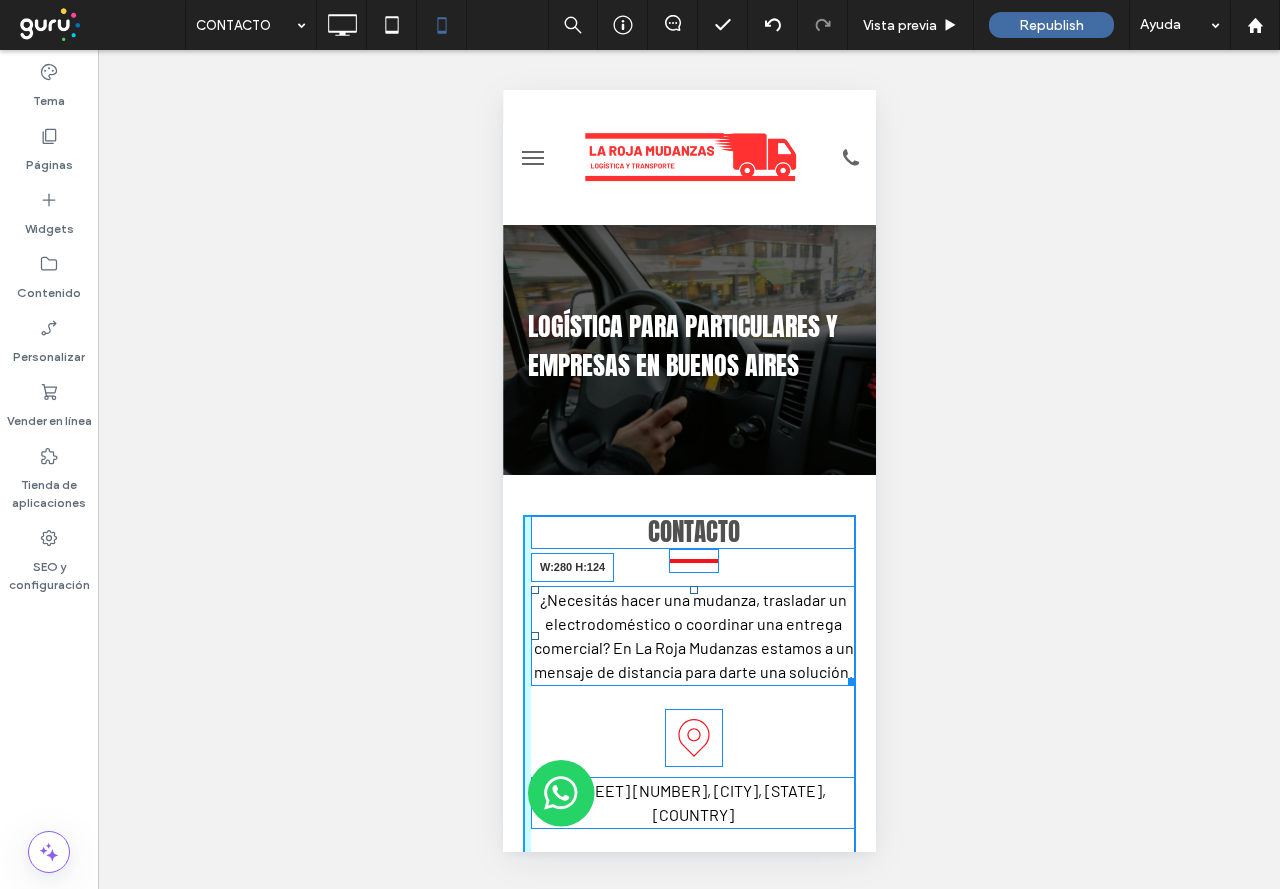 drag, startPoint x: 832, startPoint y: 699, endPoint x: 1320, endPoint y: 786, distance: 495.69446 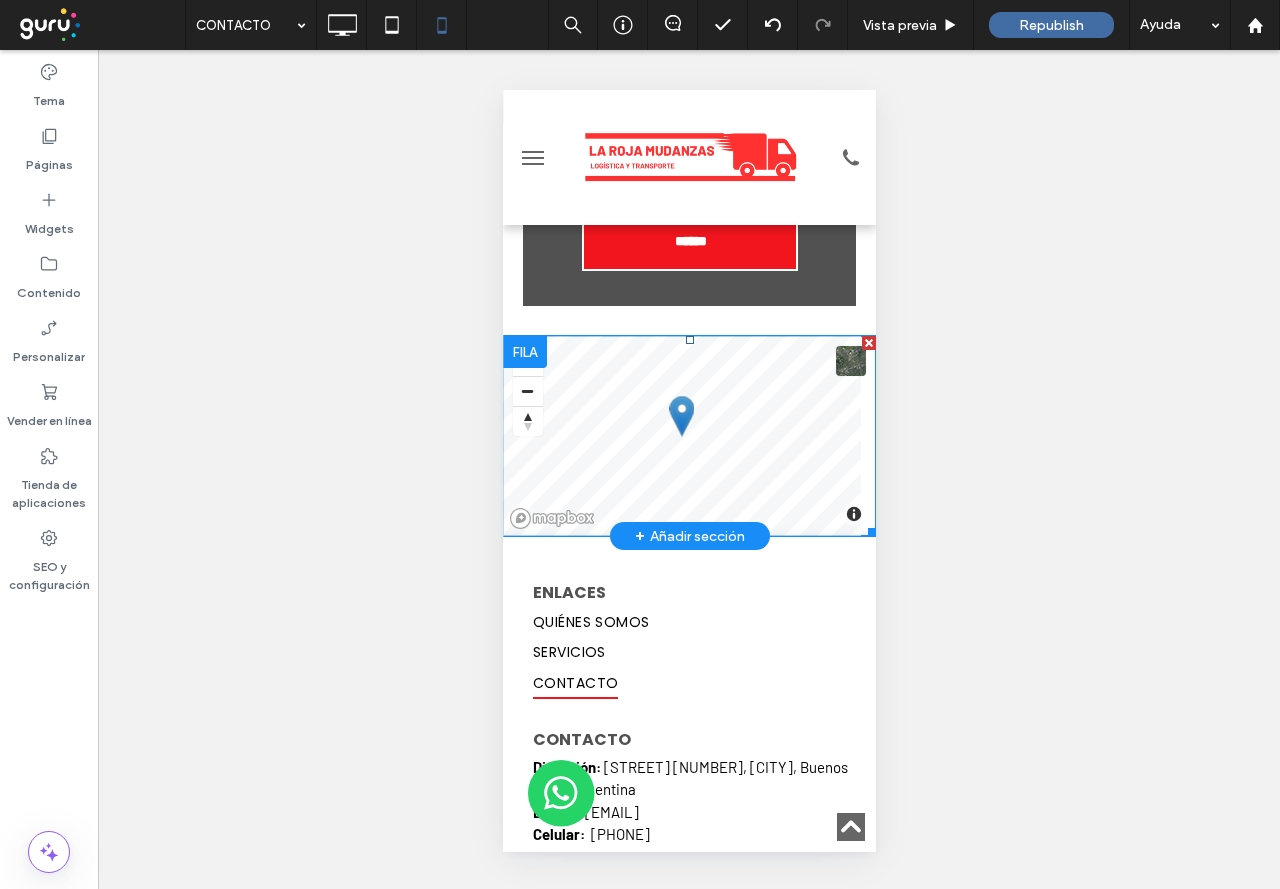 scroll, scrollTop: 1356, scrollLeft: 0, axis: vertical 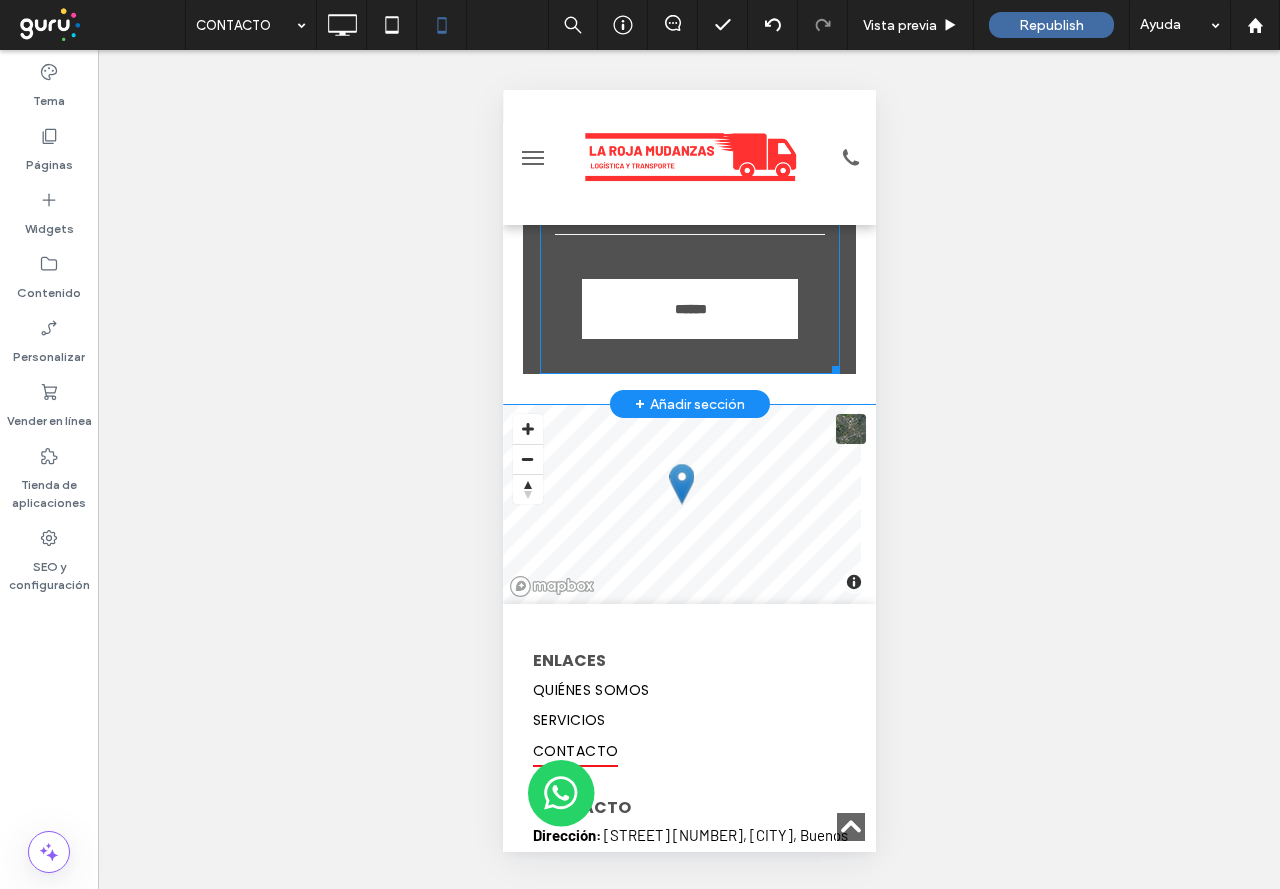 click on "******" at bounding box center (689, 309) 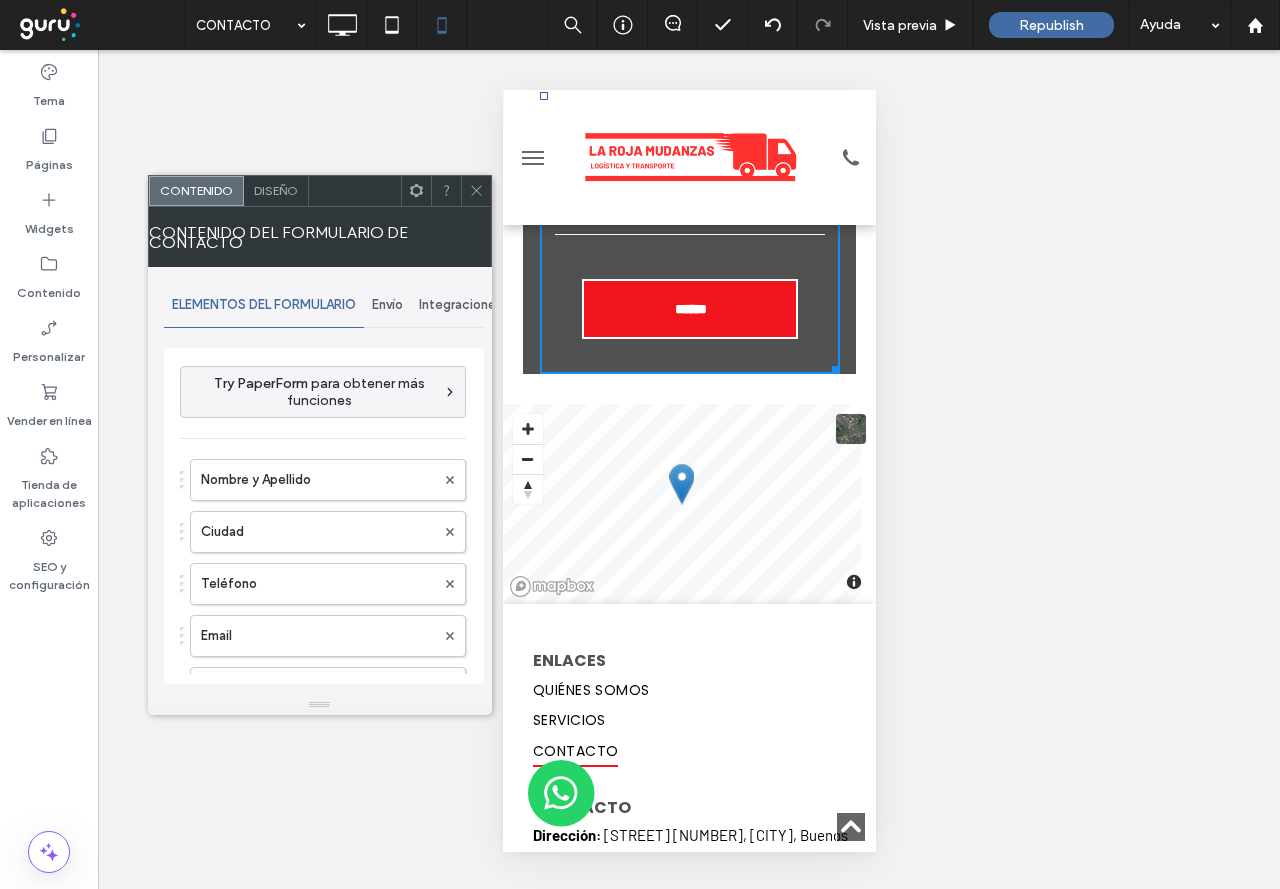 click on "Diseño" at bounding box center (276, 190) 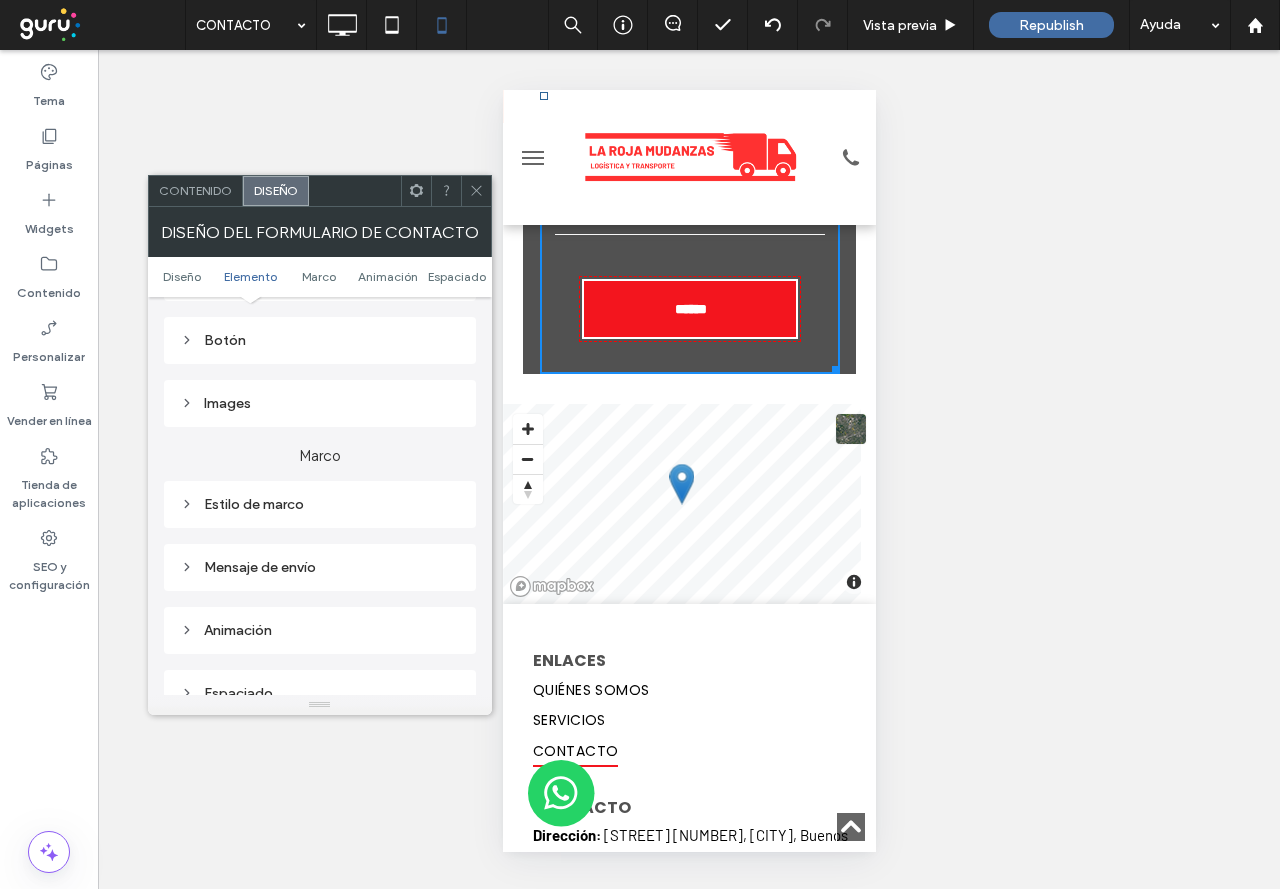 click on "Botón" at bounding box center (320, 340) 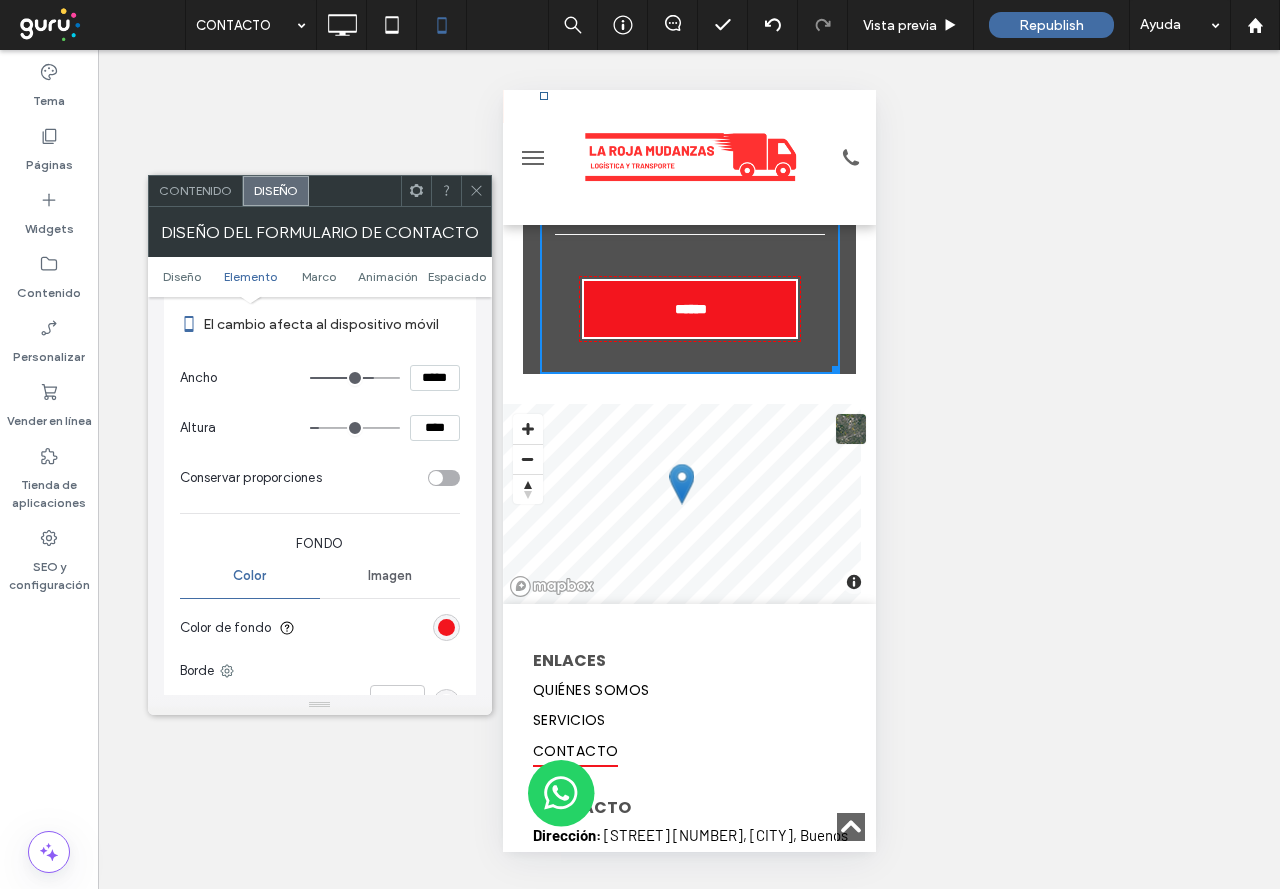 scroll, scrollTop: 600, scrollLeft: 0, axis: vertical 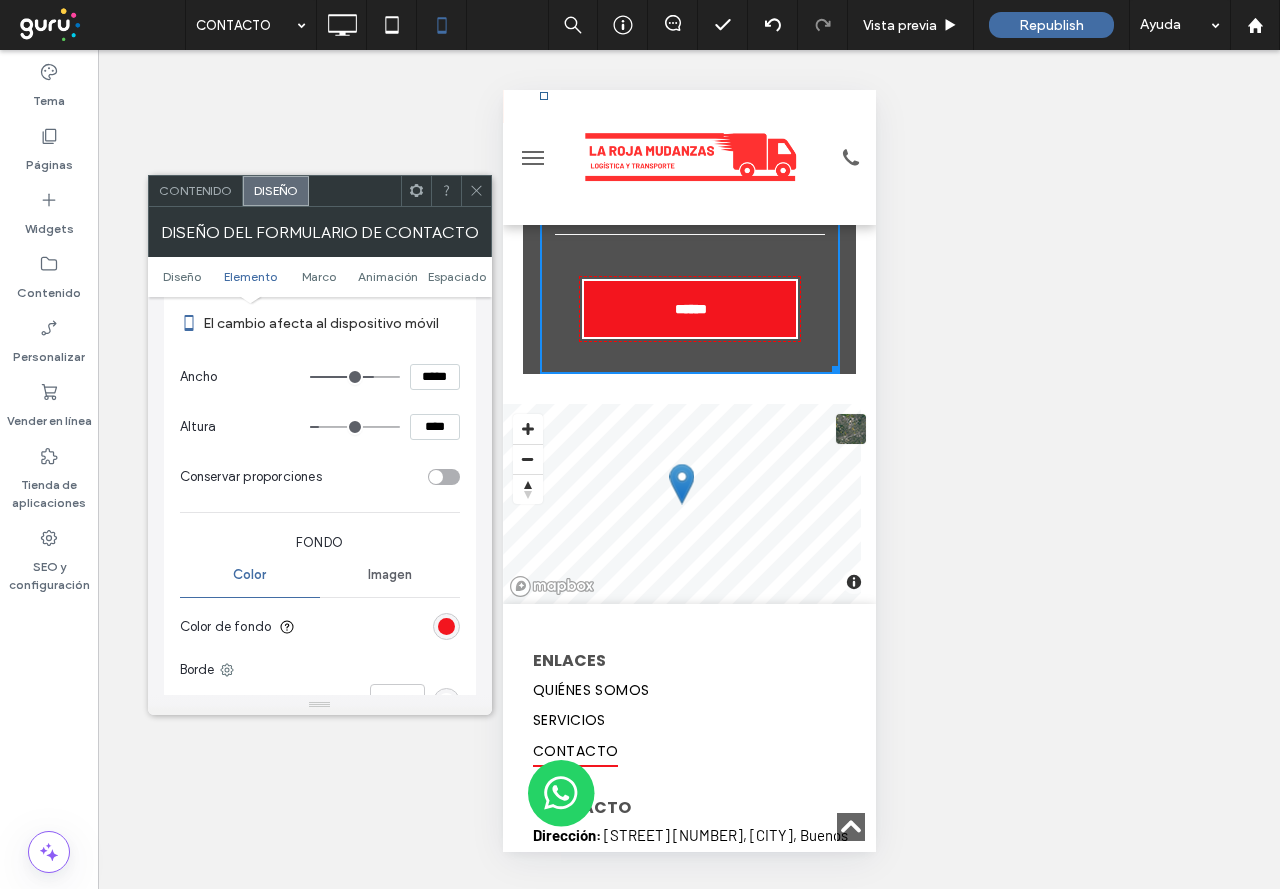 type on "***" 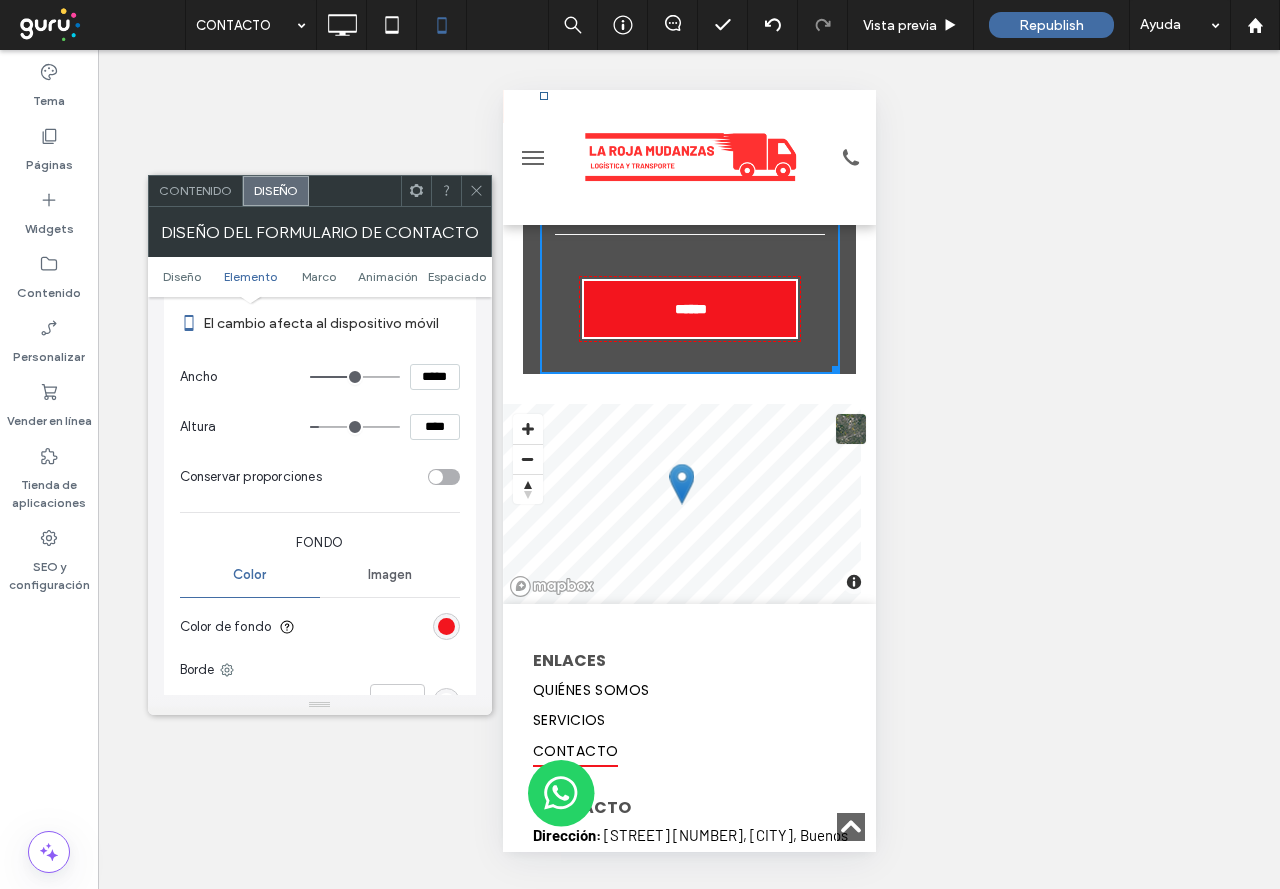 type on "***" 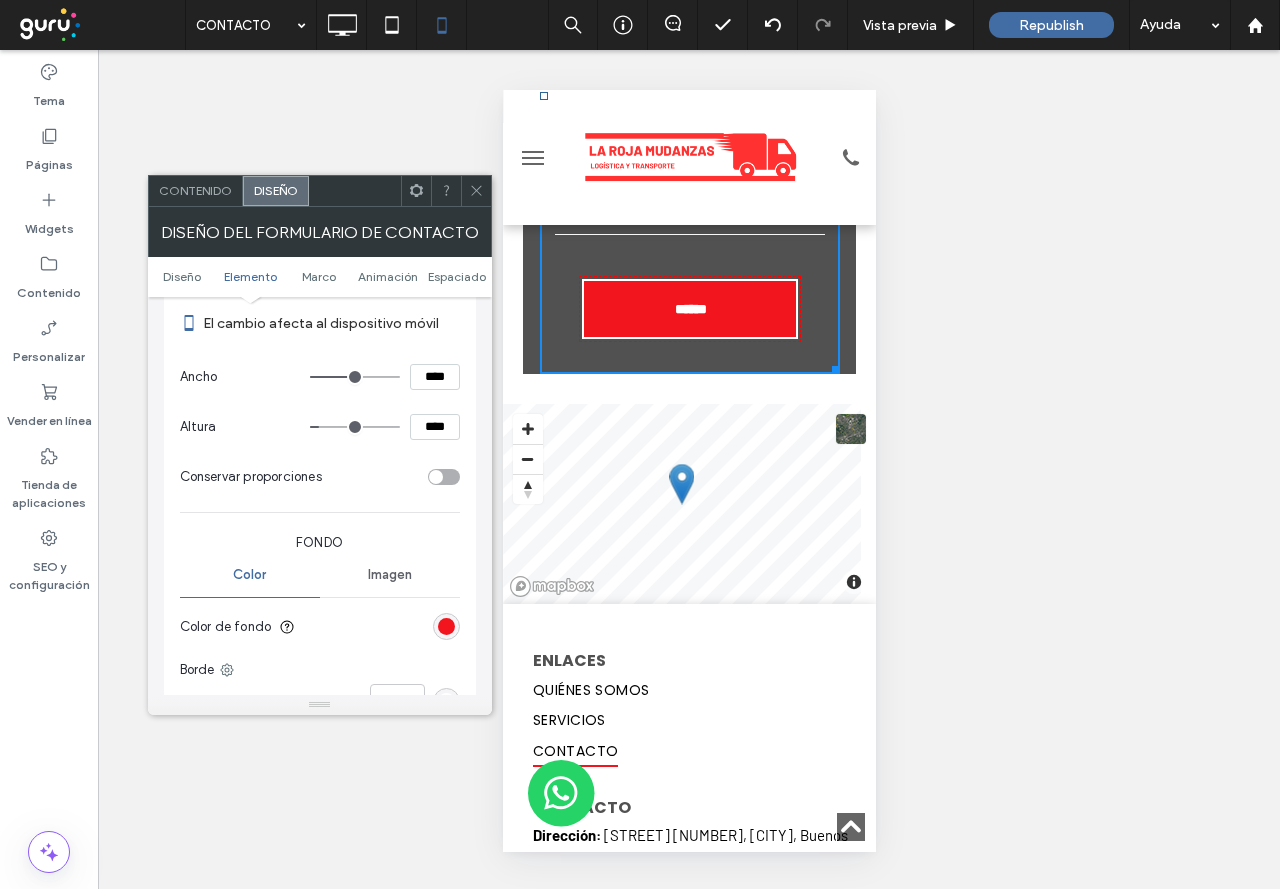 type on "**" 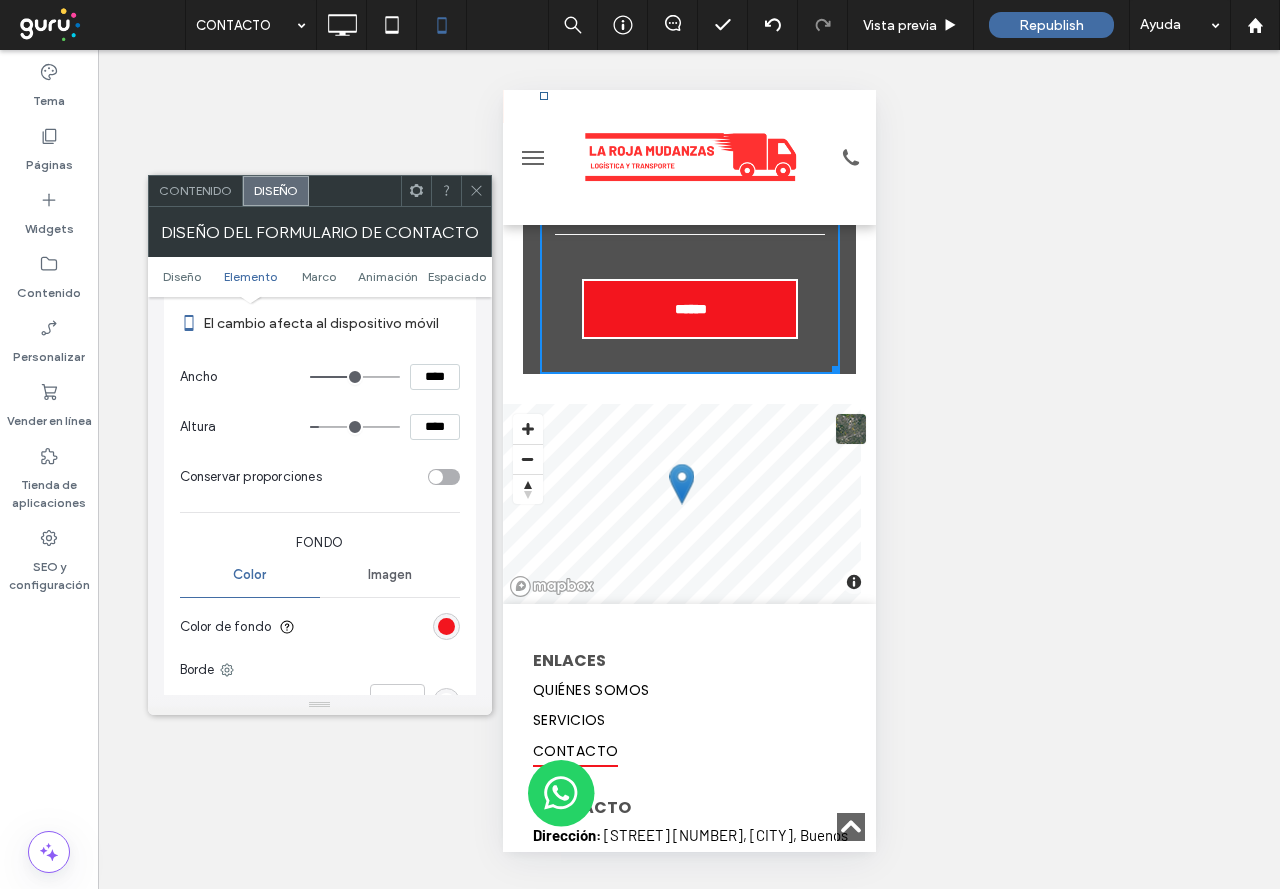 type on "**" 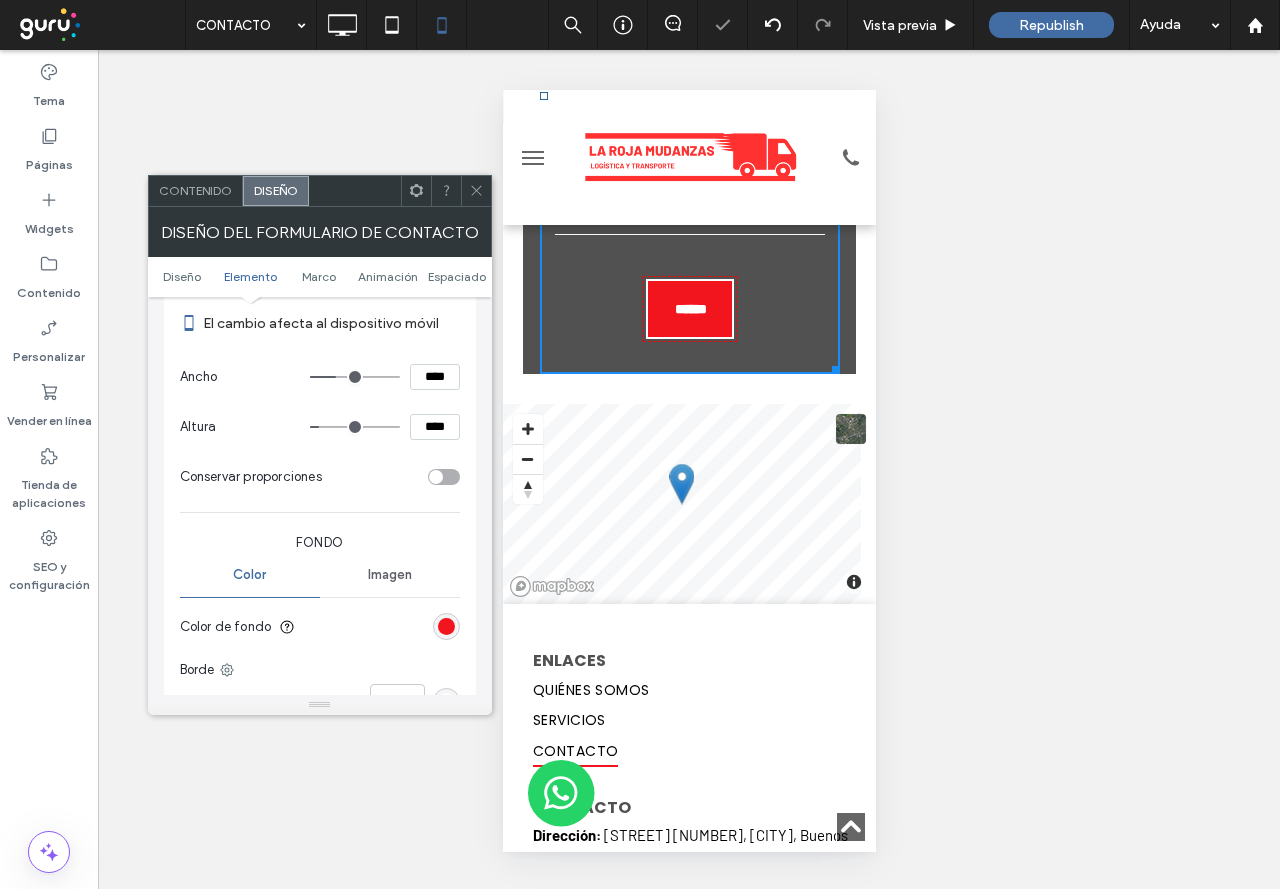 type on "**" 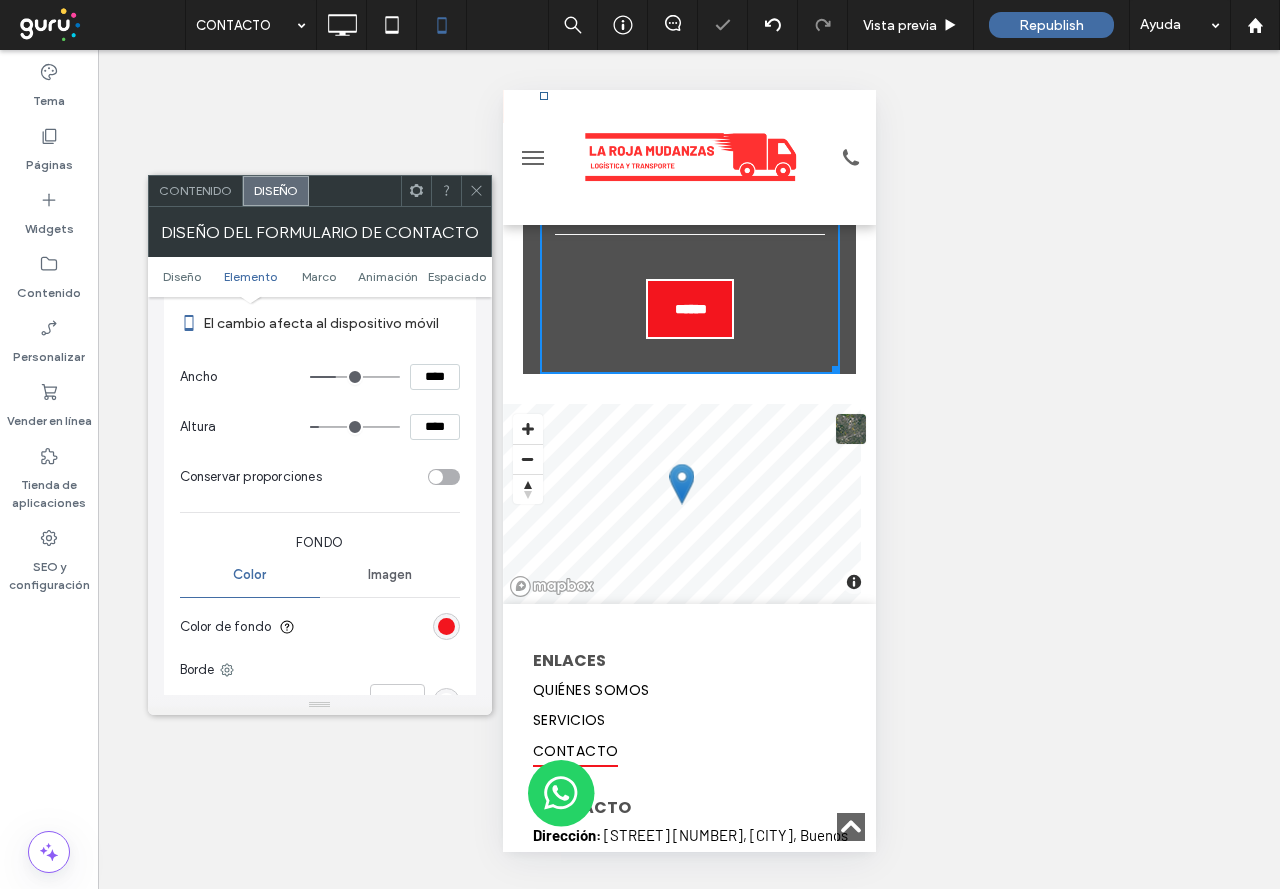 type on "**" 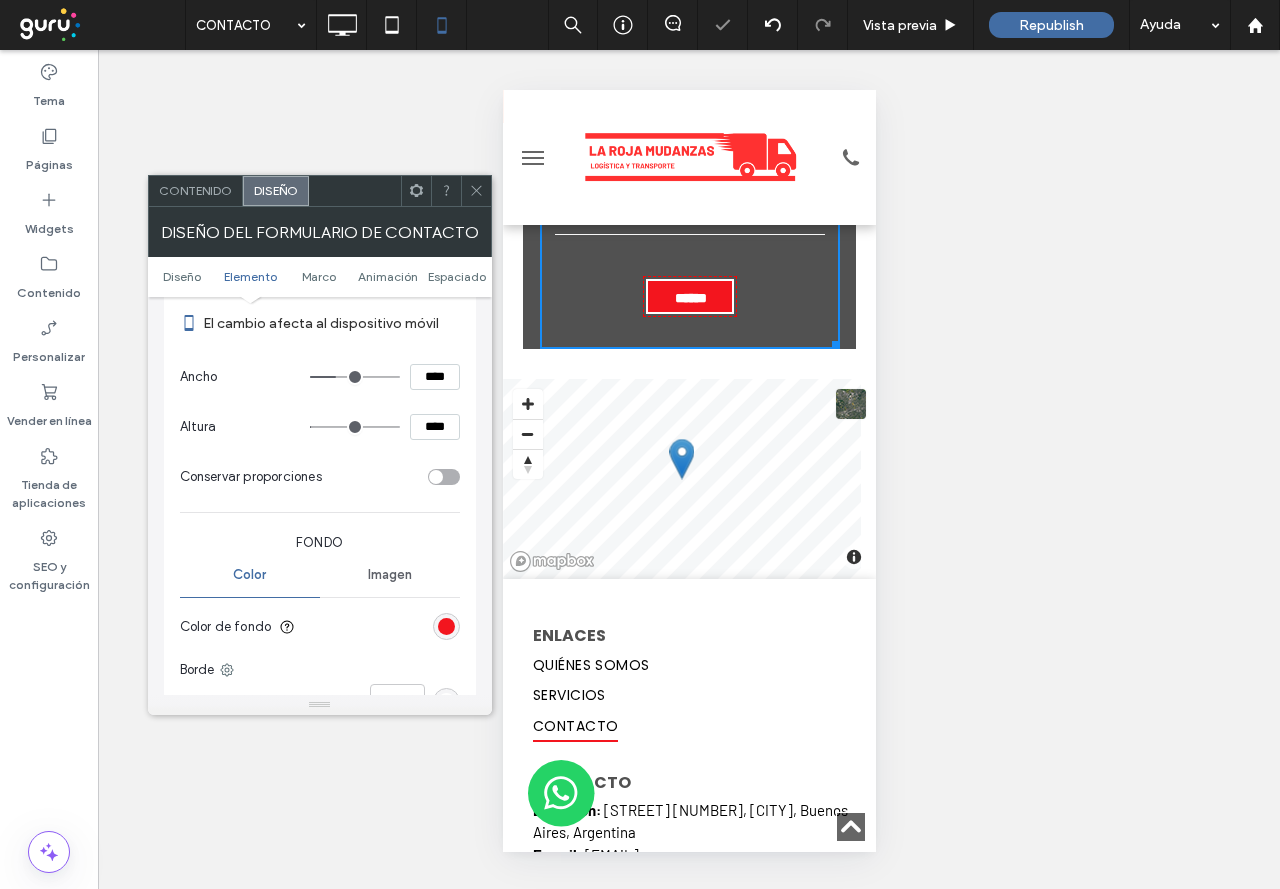 type on "**" 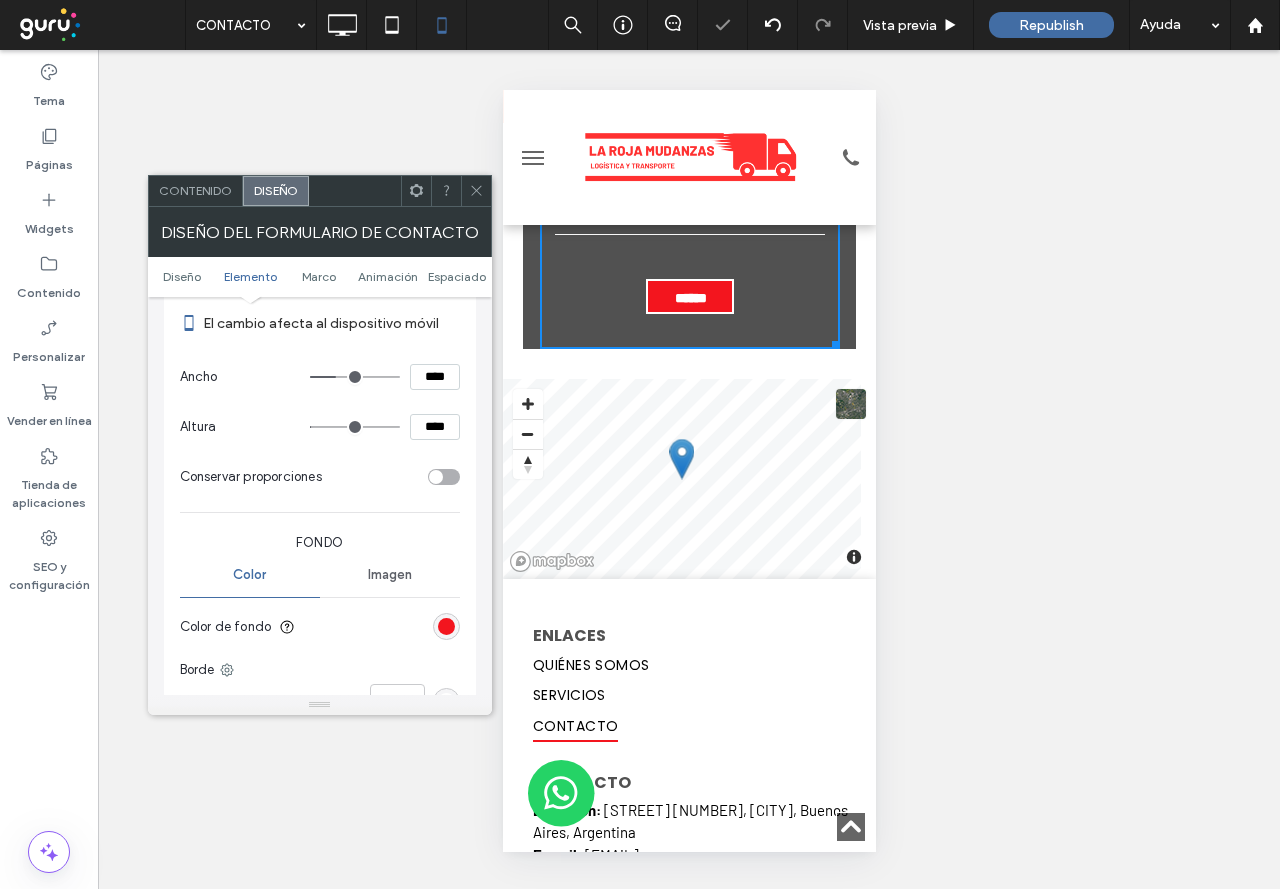 type on "**" 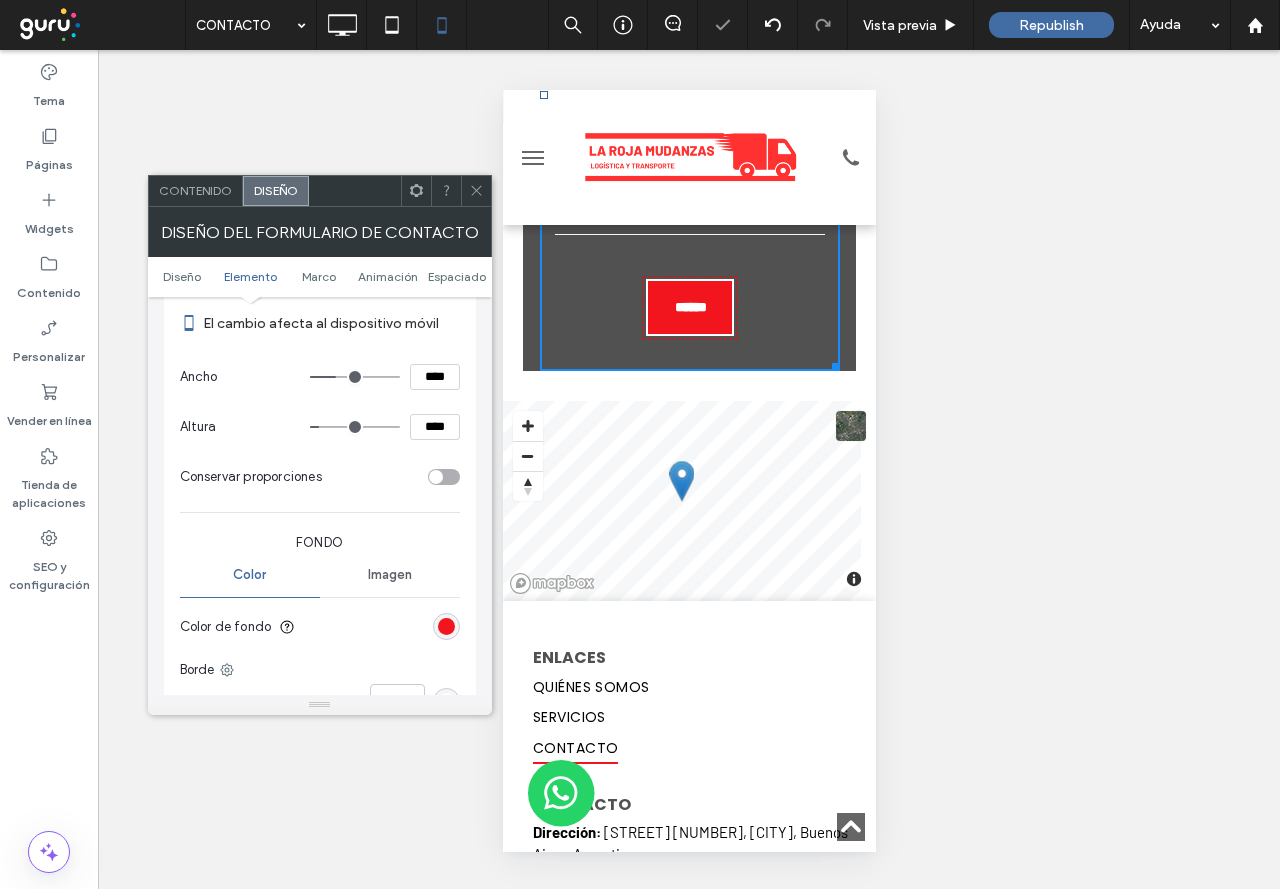 type on "***" 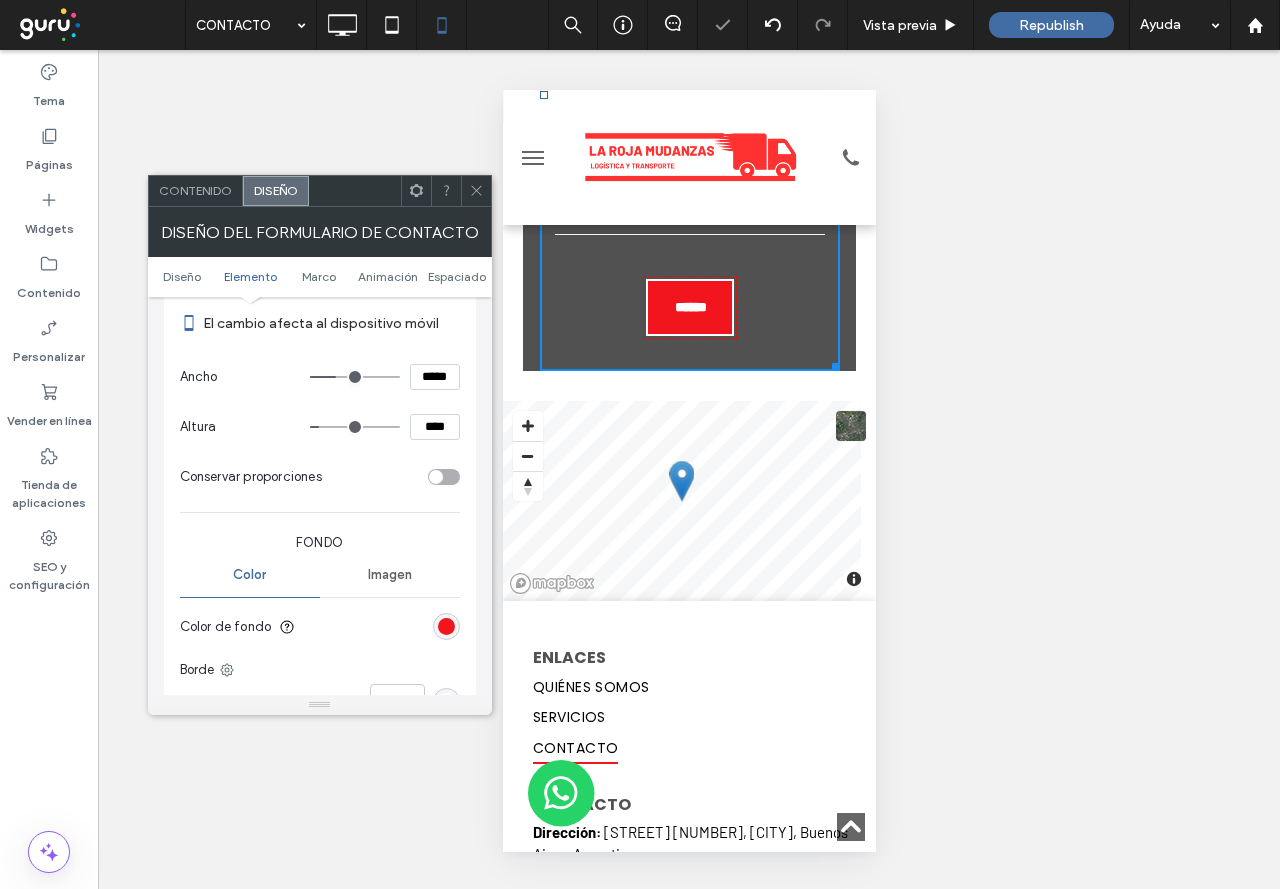 type on "***" 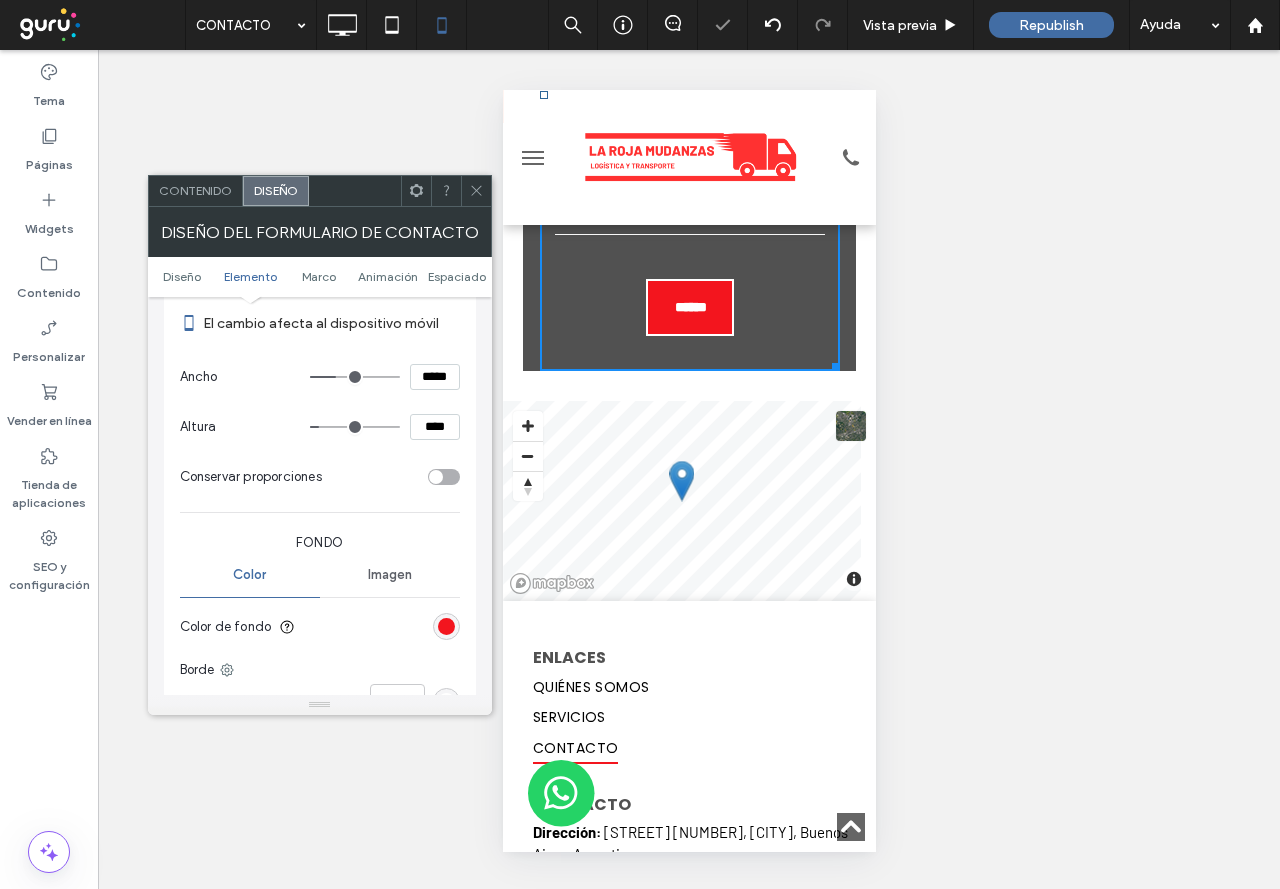 click at bounding box center [355, 377] 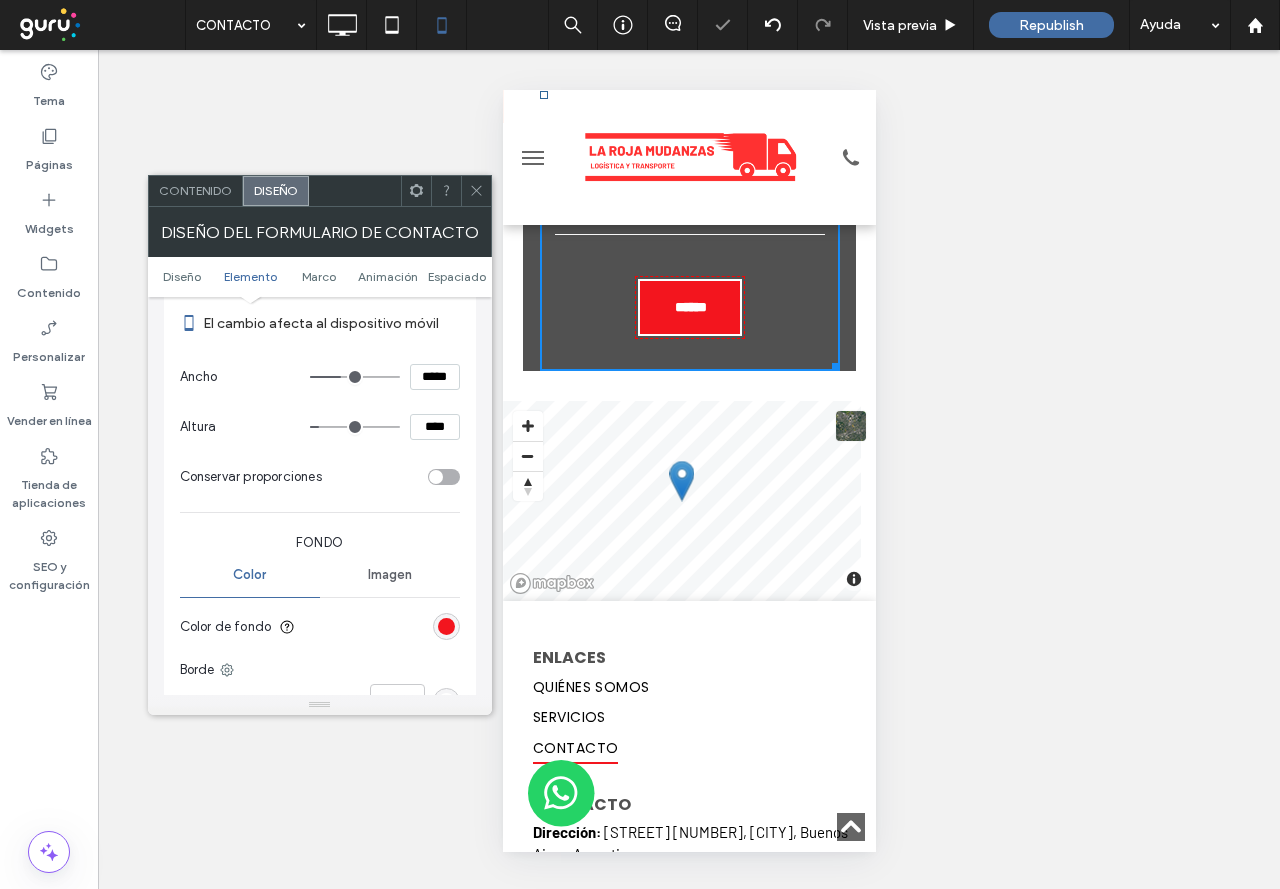 type on "***" 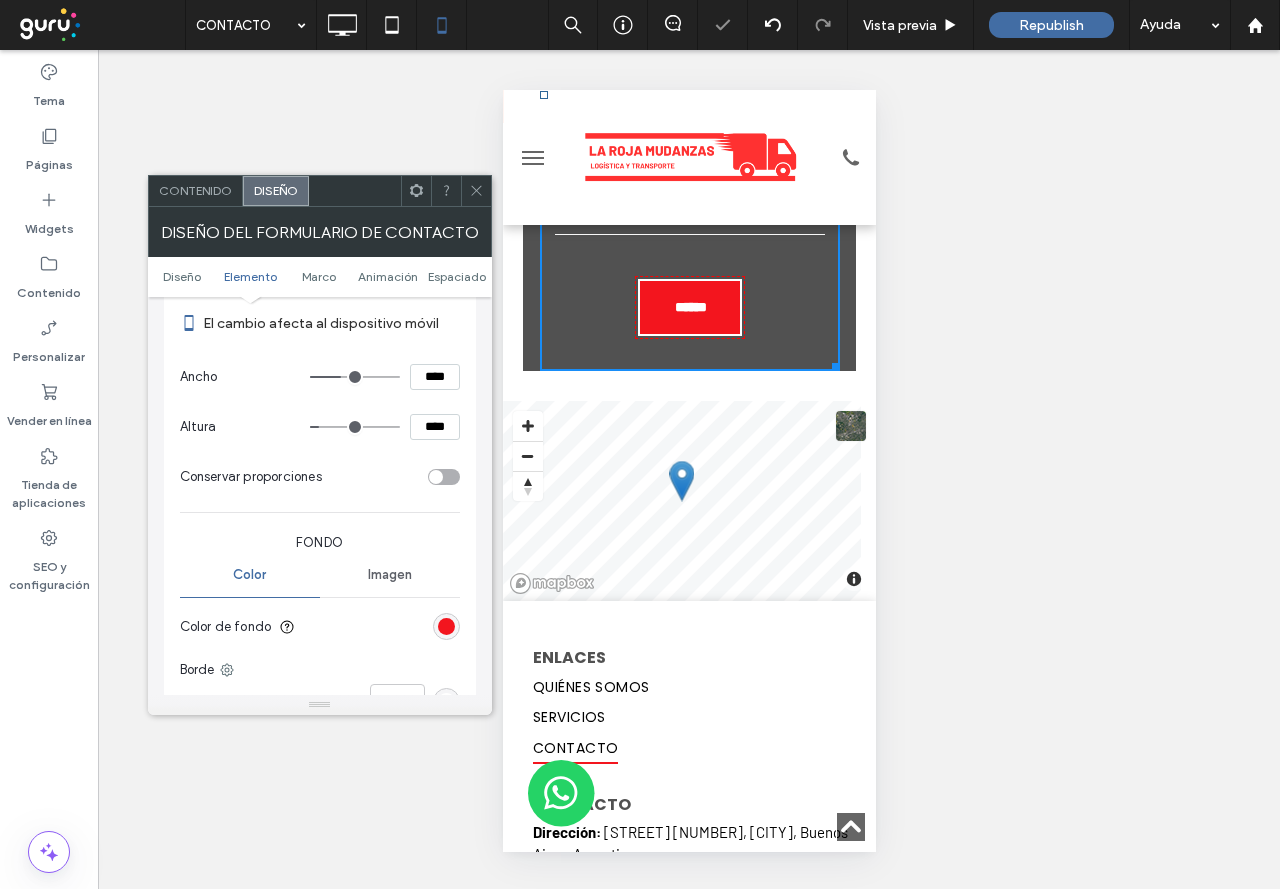 type on "**" 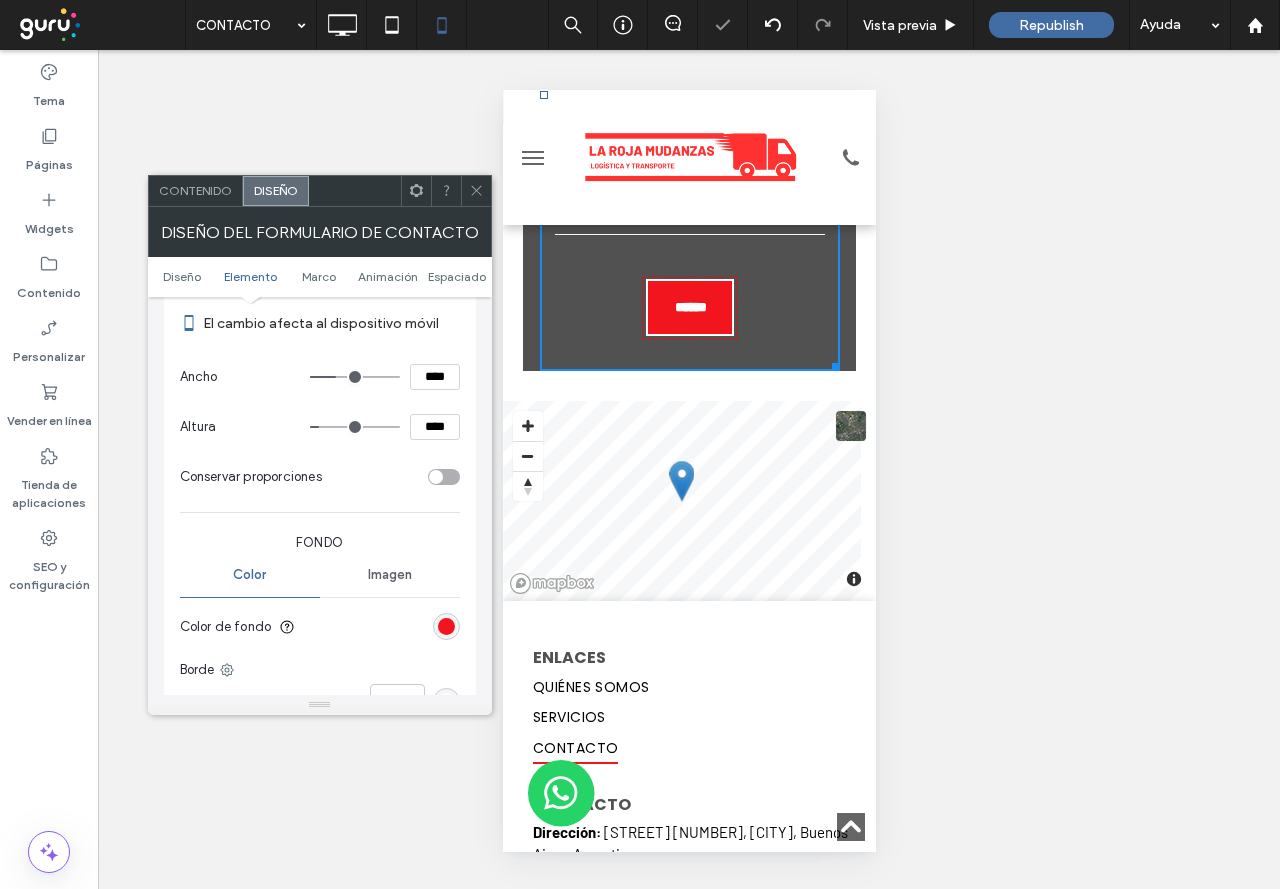 type on "**" 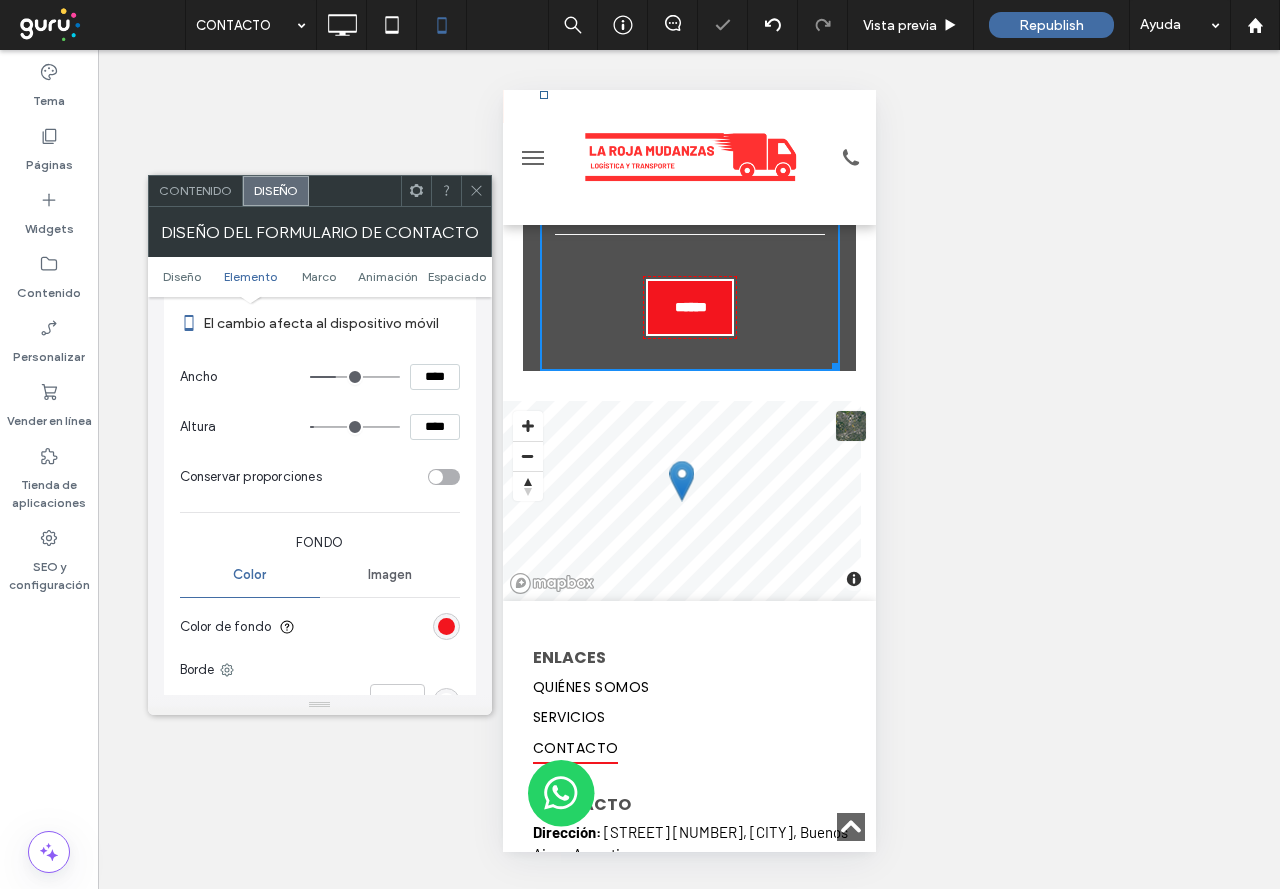 type on "**" 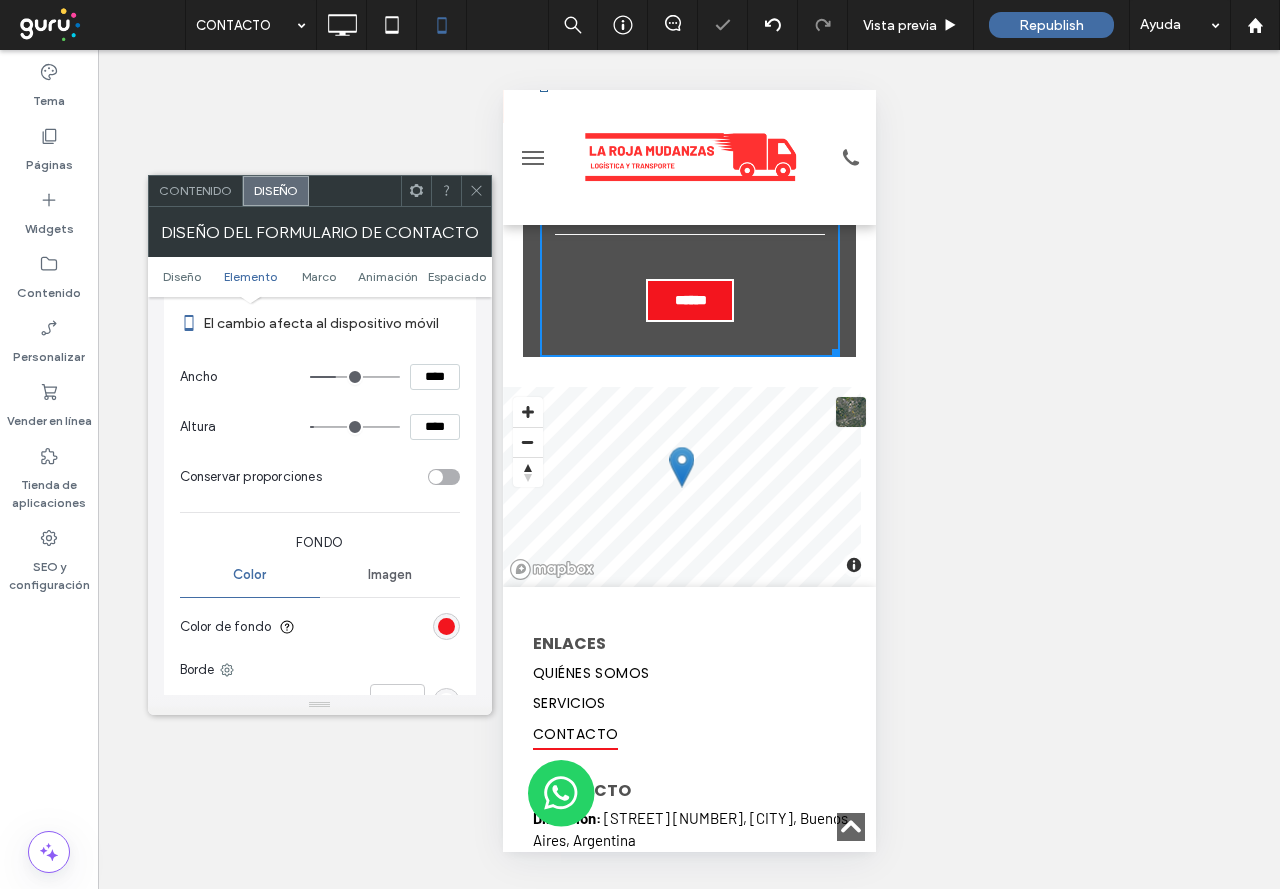 click at bounding box center [476, 191] 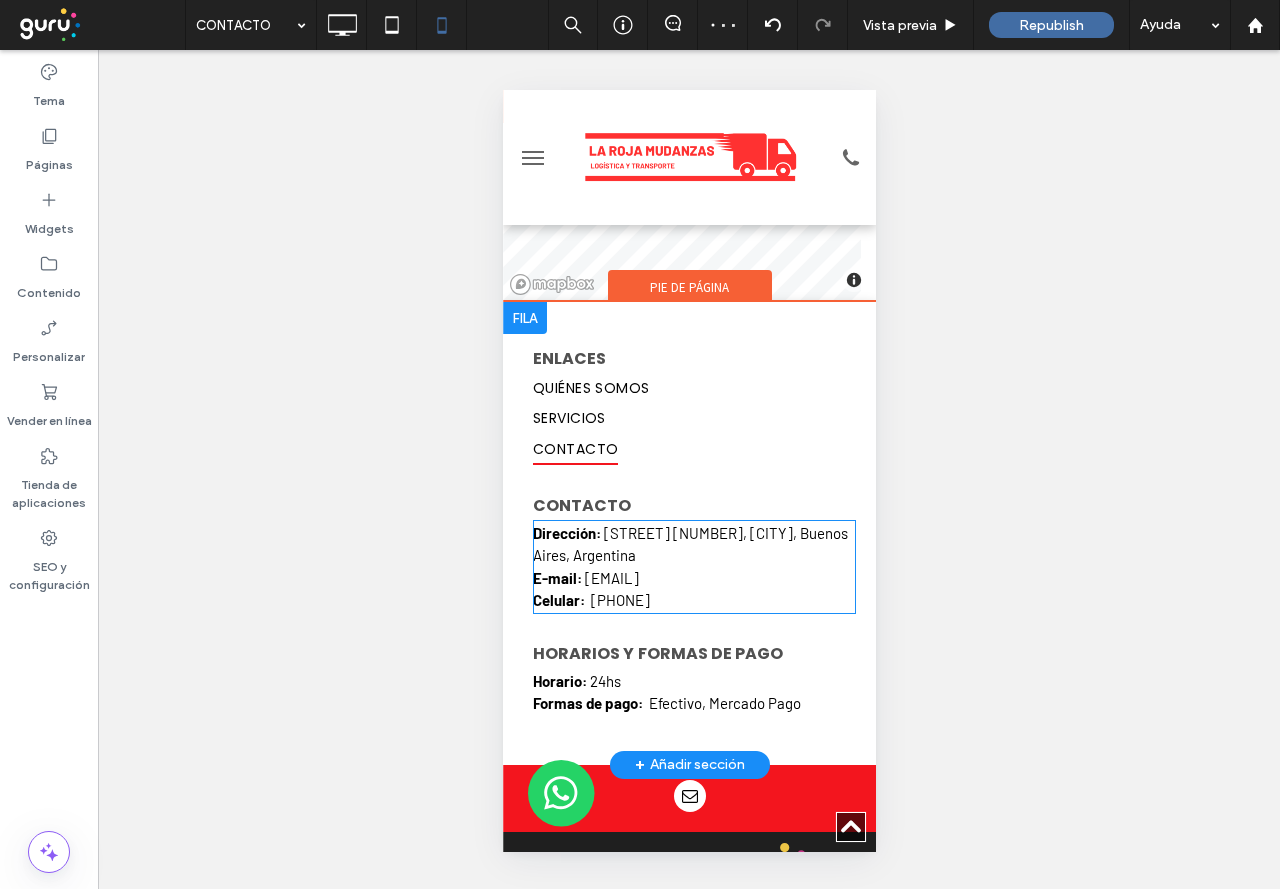 scroll, scrollTop: 1739, scrollLeft: 0, axis: vertical 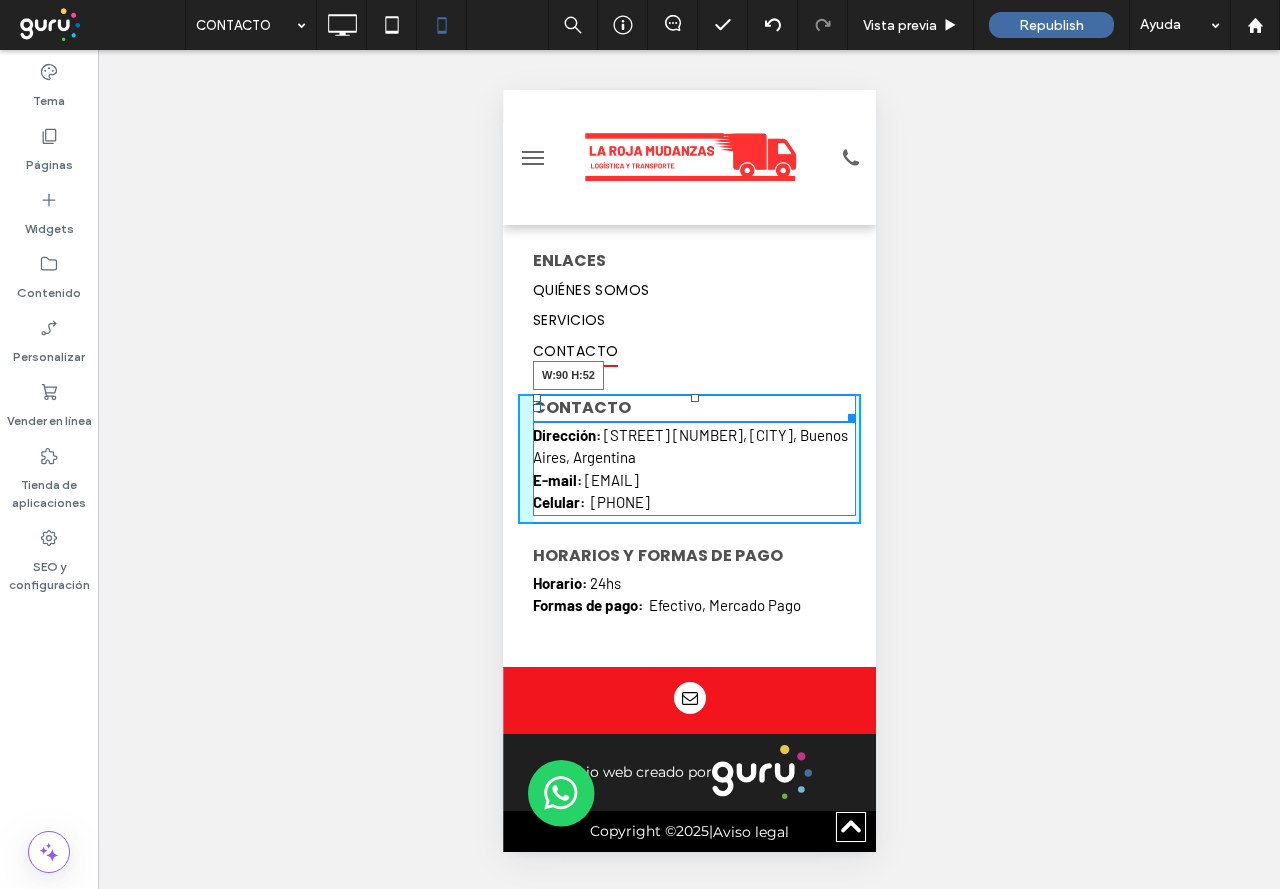 drag, startPoint x: 832, startPoint y: 415, endPoint x: 614, endPoint y: 389, distance: 219.54498 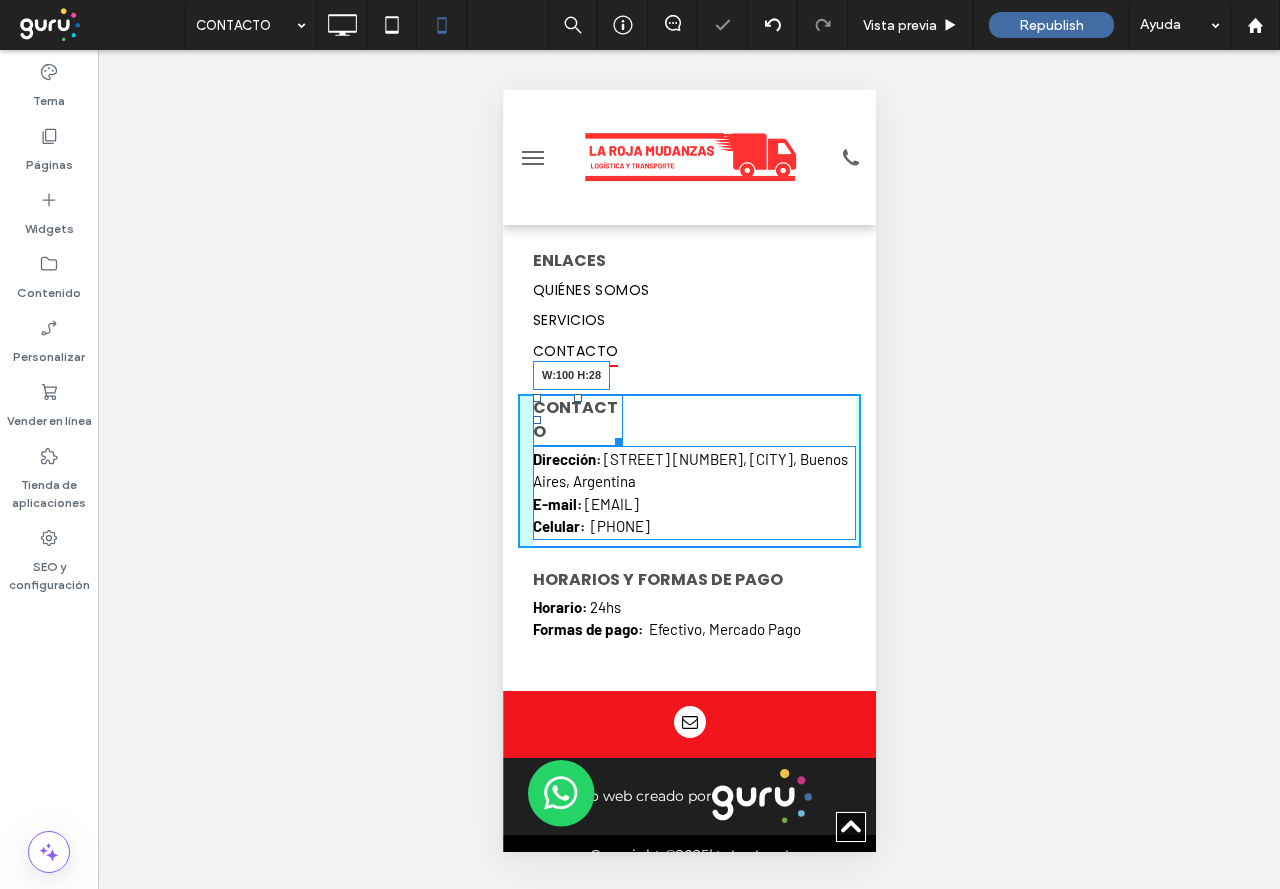 drag, startPoint x: 619, startPoint y: 442, endPoint x: 629, endPoint y: 439, distance: 10.440307 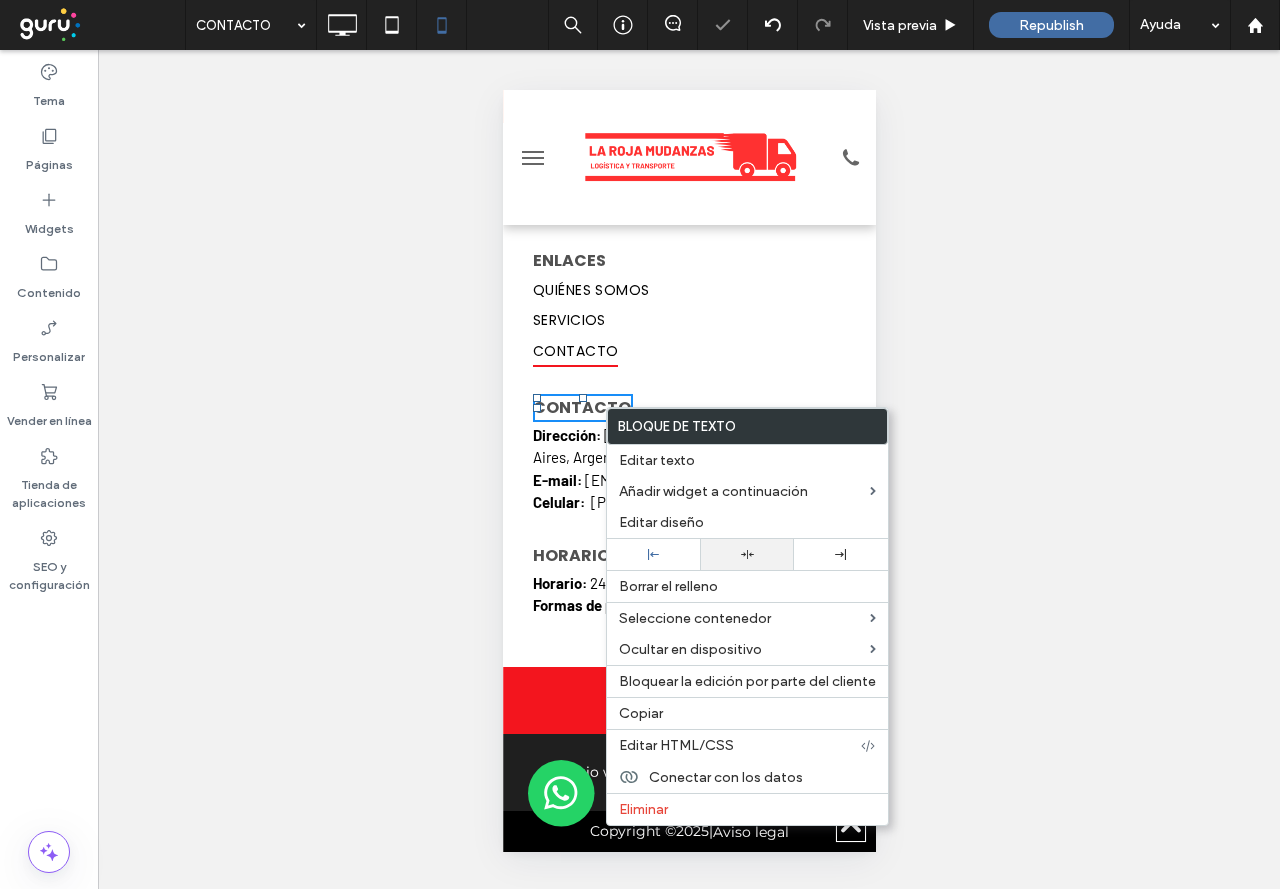 click at bounding box center [747, 554] 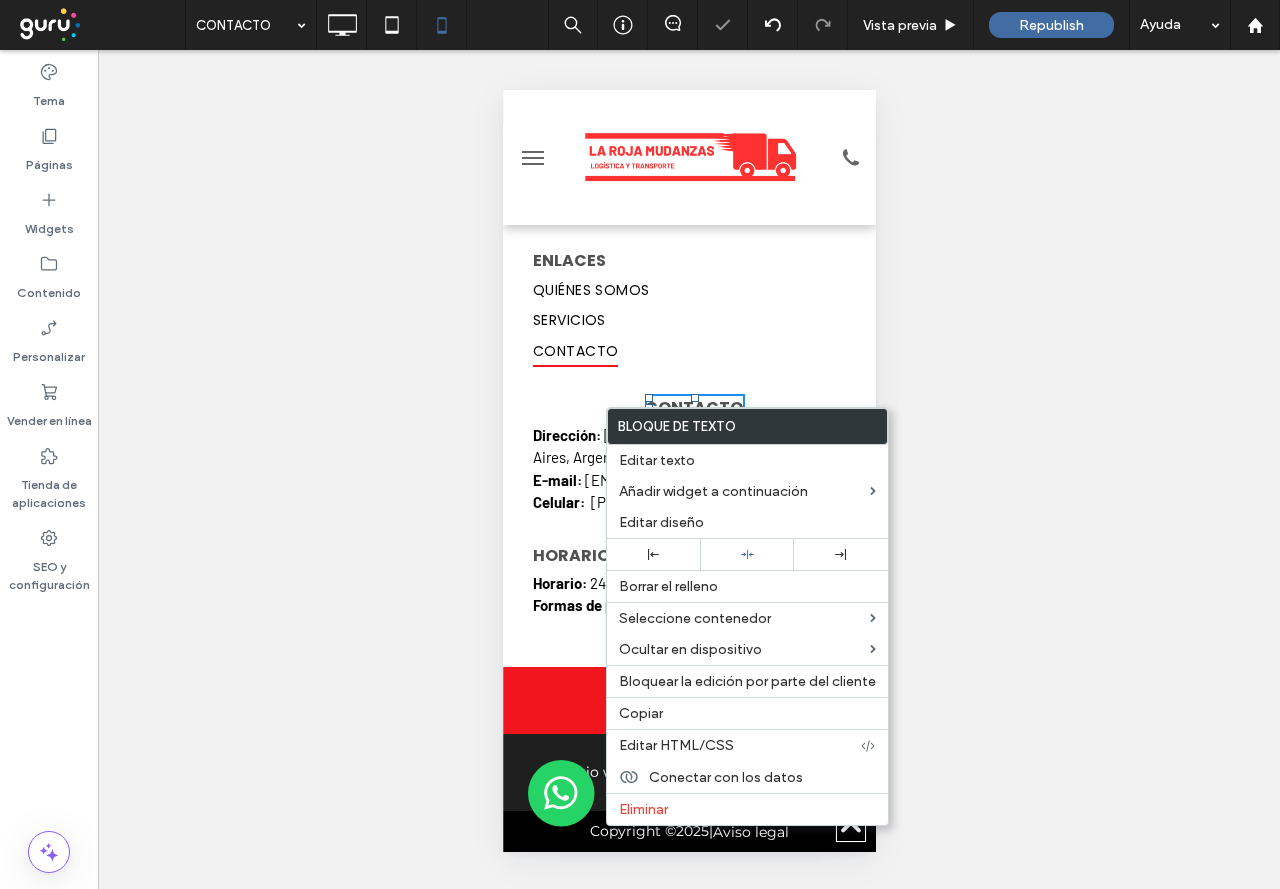 click on "QUIÉNES SOMOS
SERVICIOS
CONTACTO" at bounding box center (681, 327) 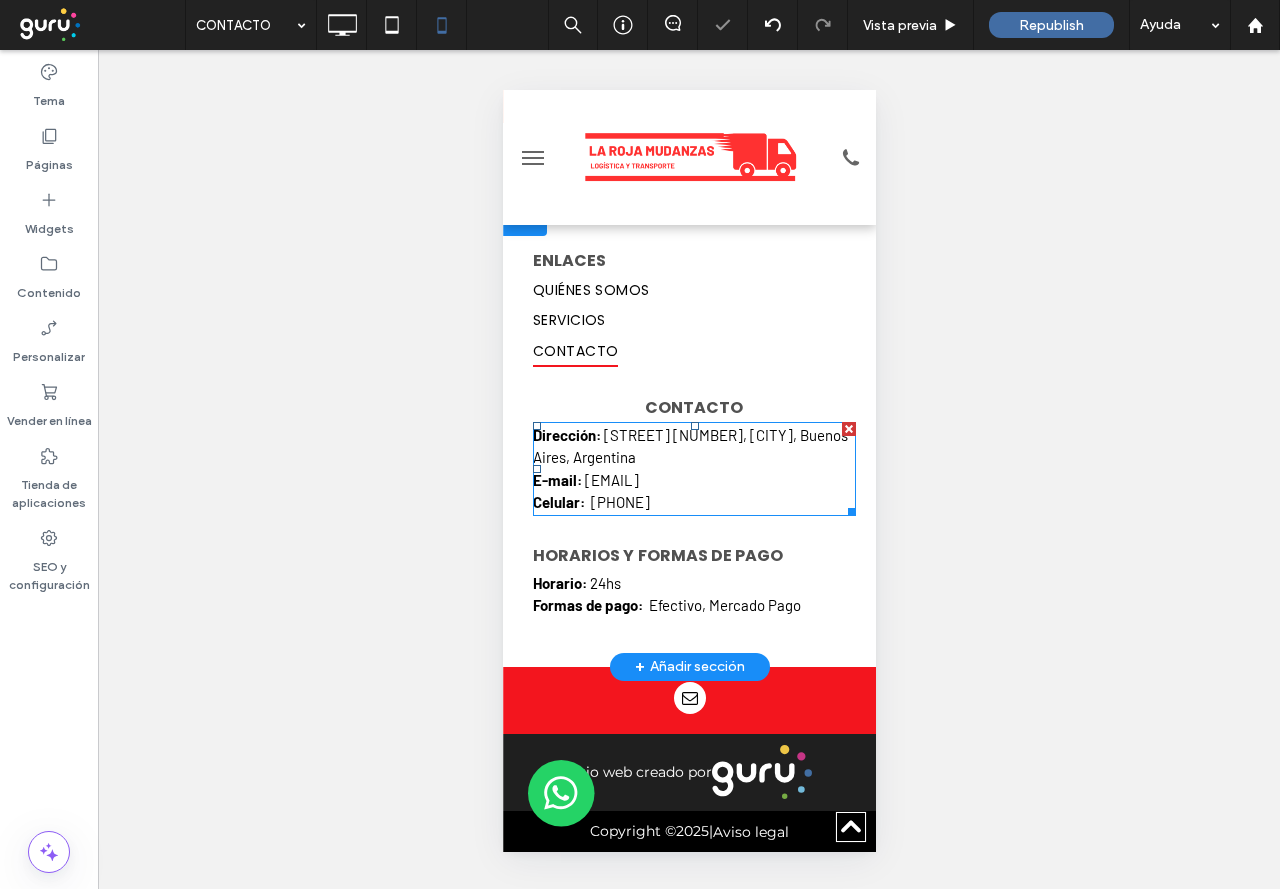click on "E-mail:
chahuaman@outlook.com" at bounding box center [693, 480] 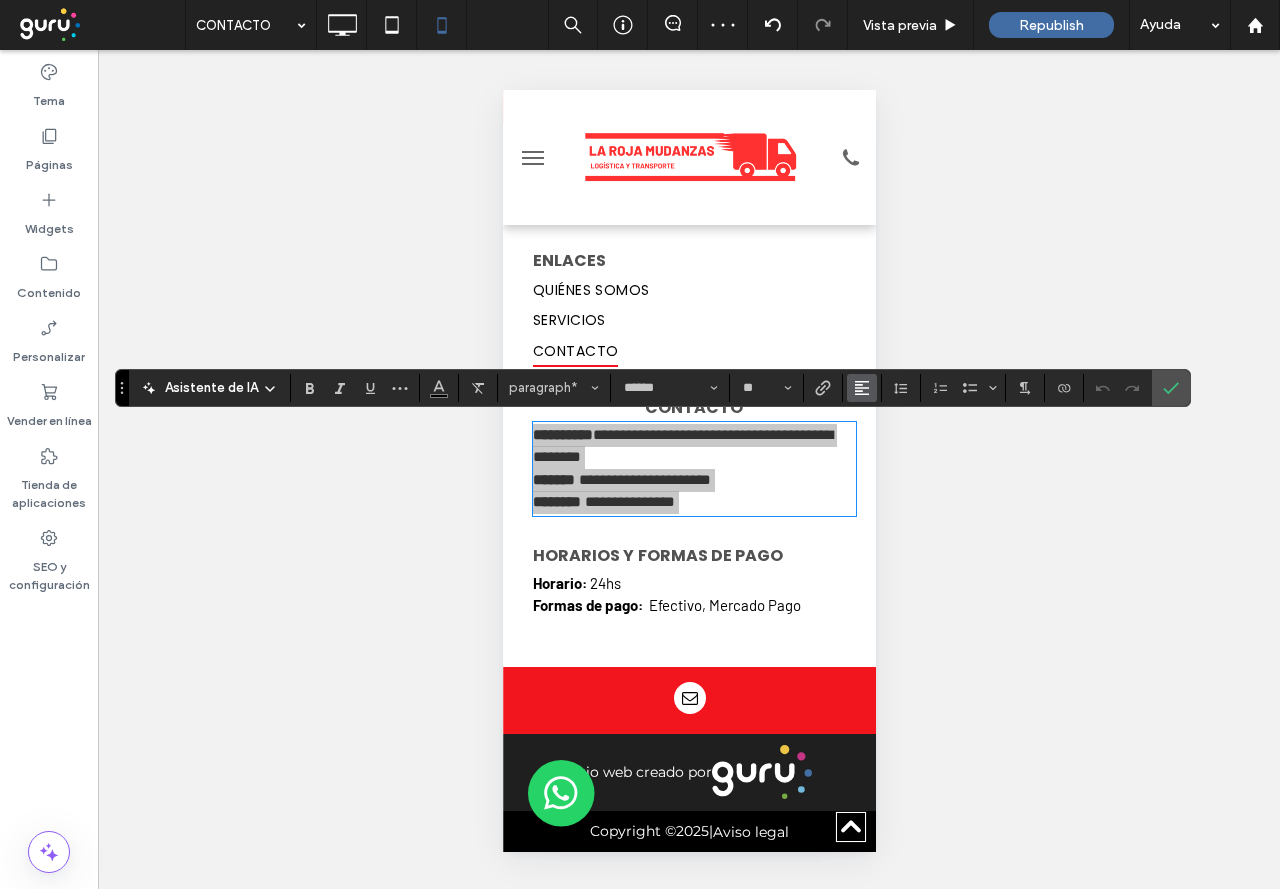 click 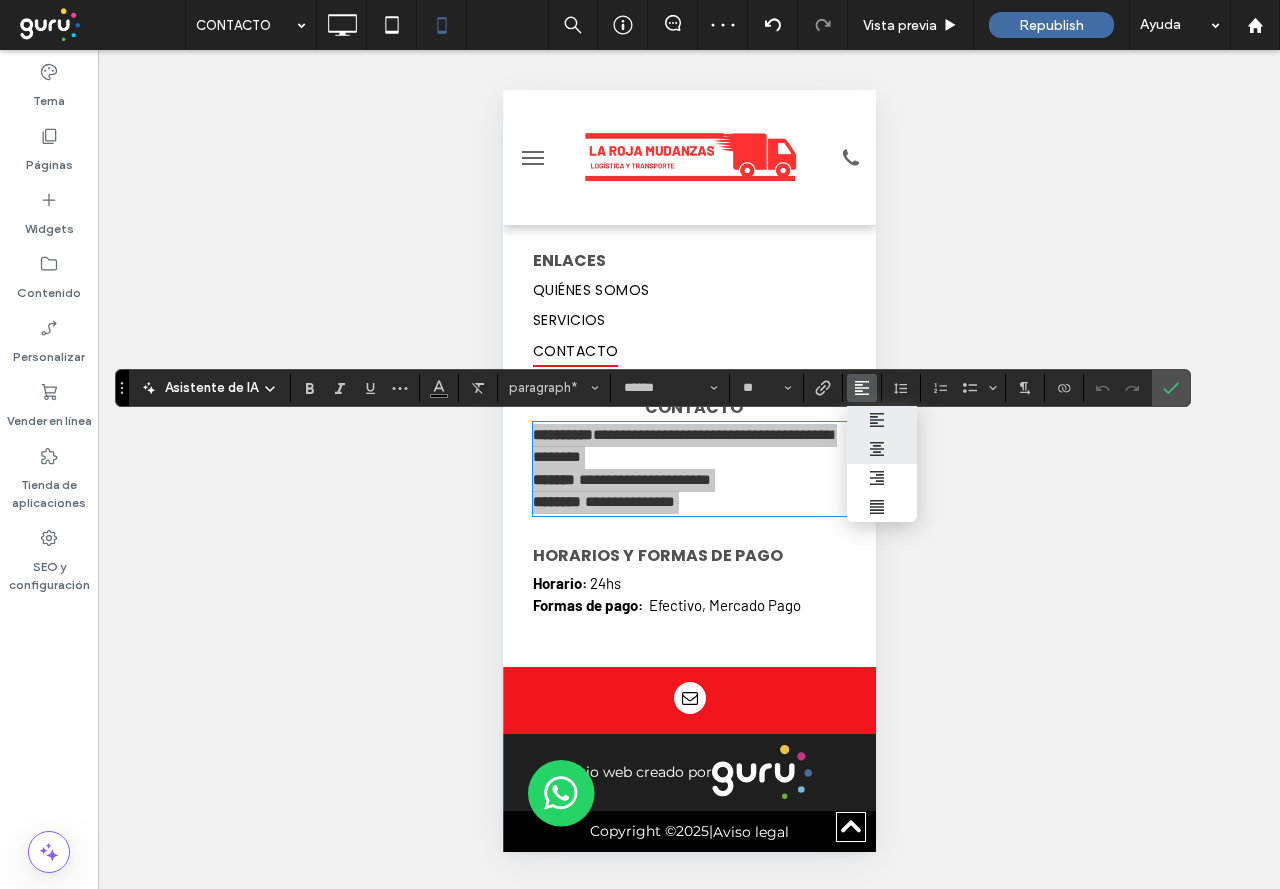 click at bounding box center [882, 449] 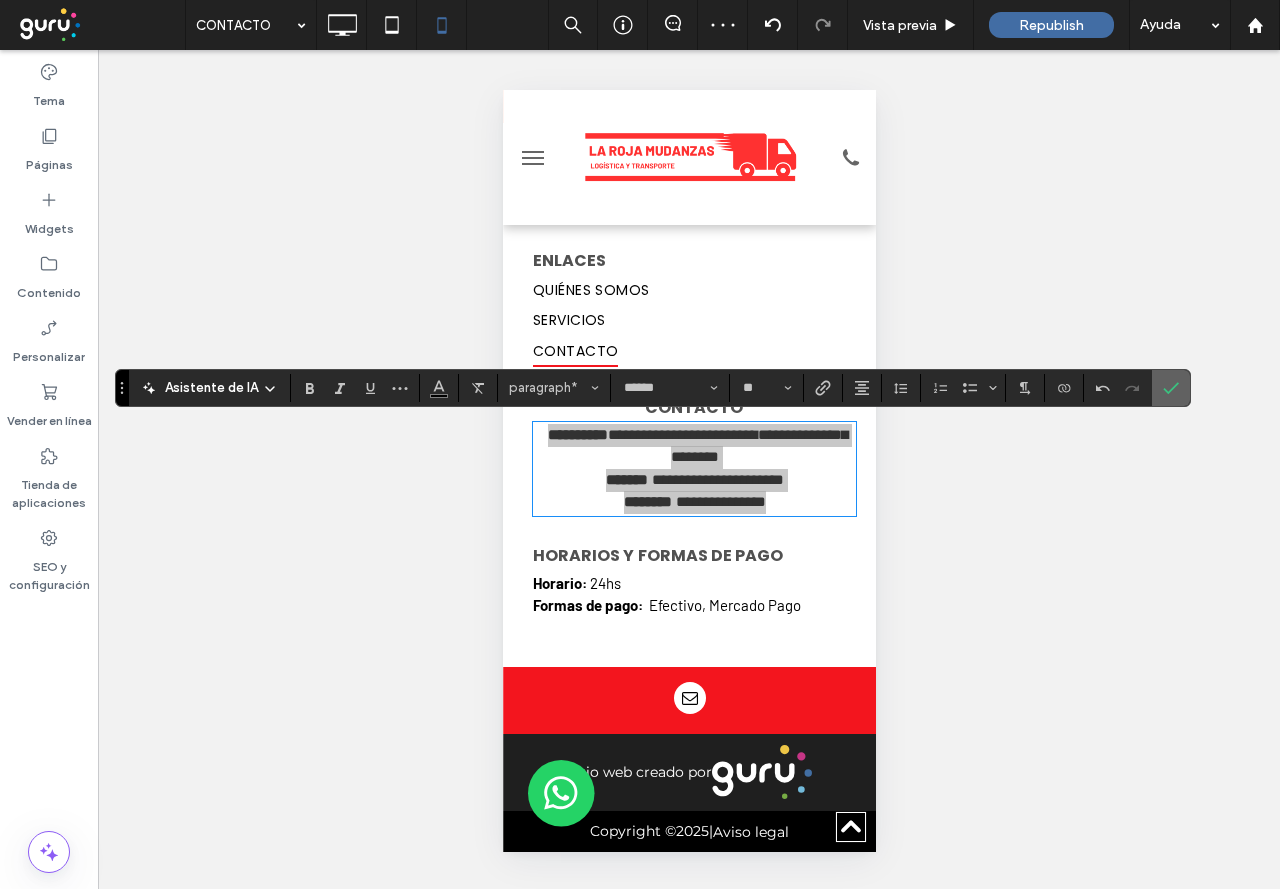 click 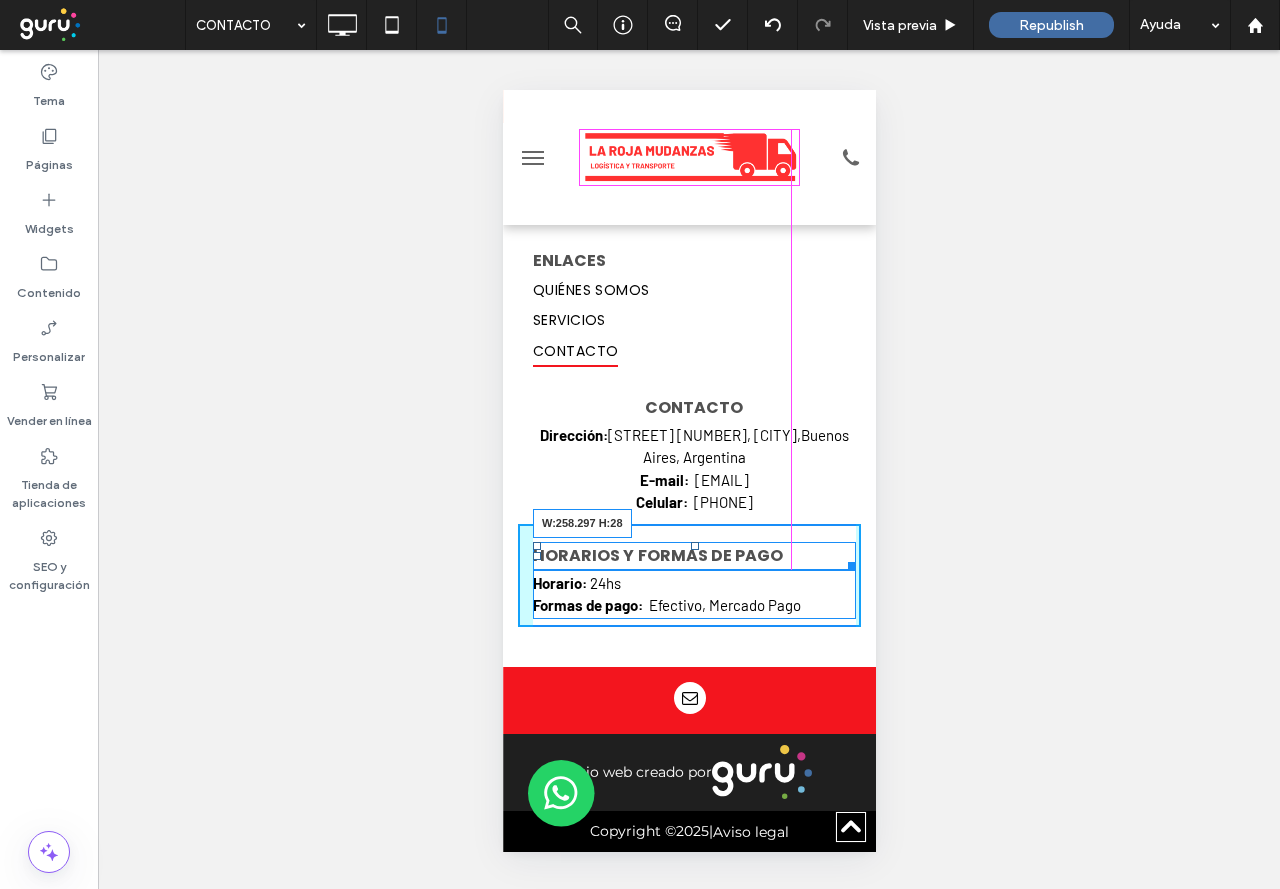 drag, startPoint x: 828, startPoint y: 567, endPoint x: 1278, endPoint y: 642, distance: 456.20718 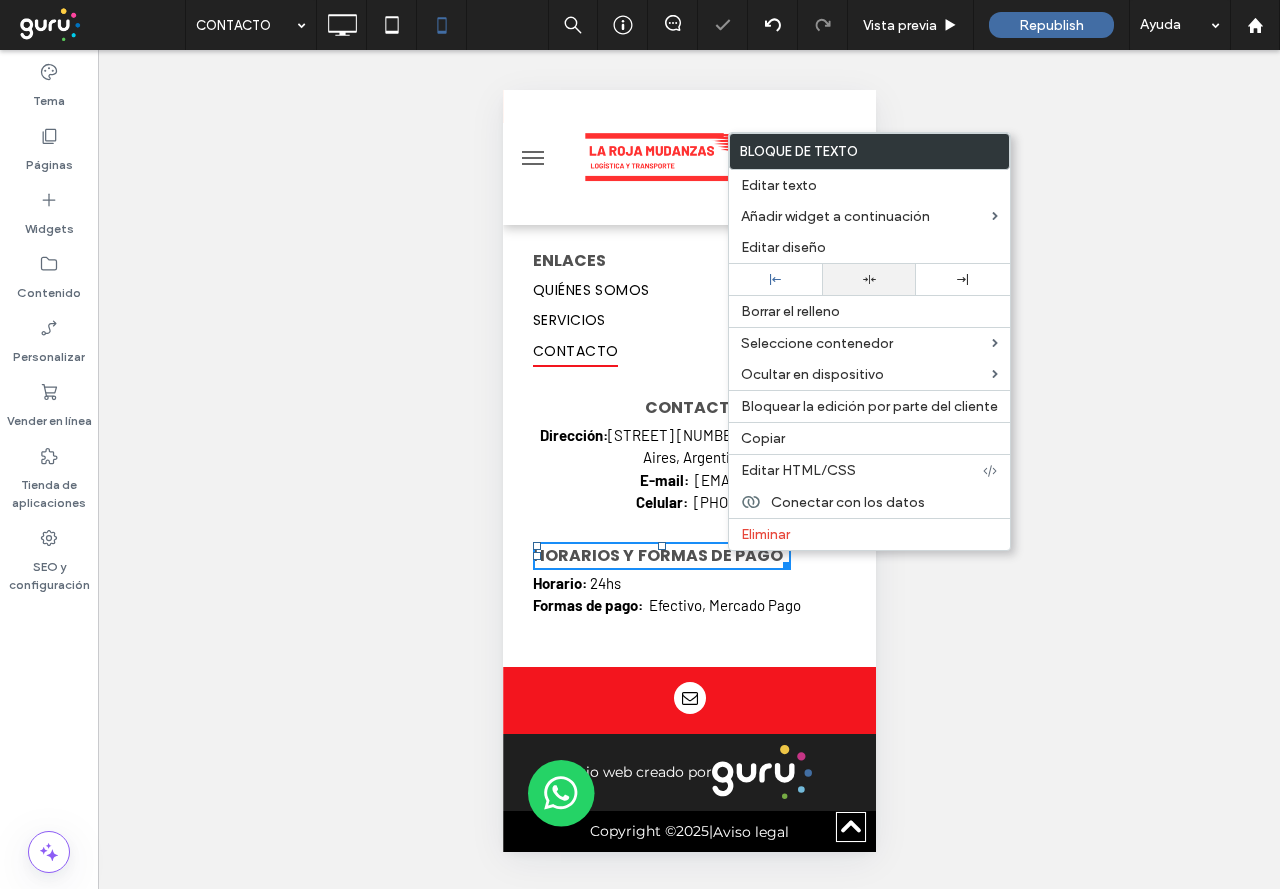 click at bounding box center (869, 279) 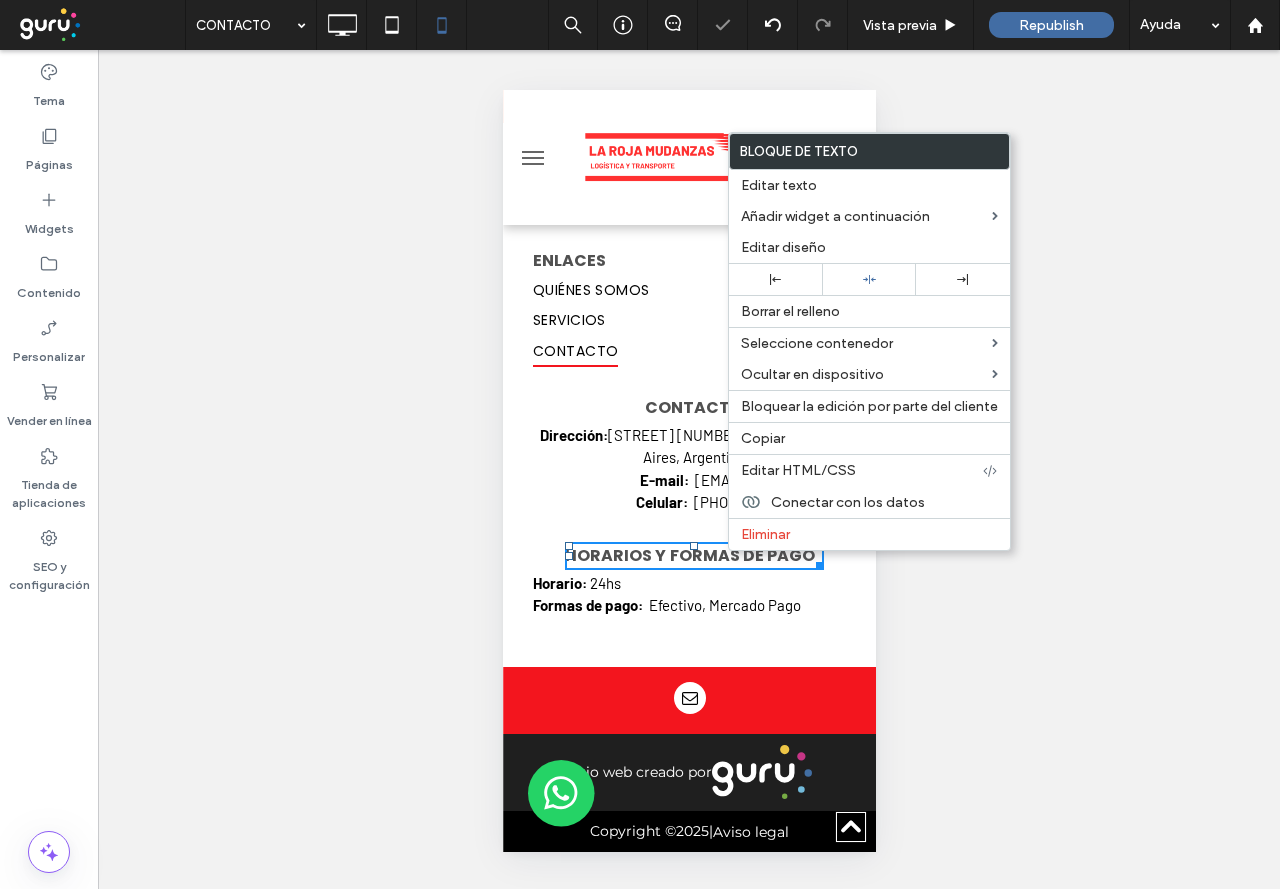 click on "Horario:
24hs Formas de pago:
Efectivo, Mercado Pago" at bounding box center [693, 594] 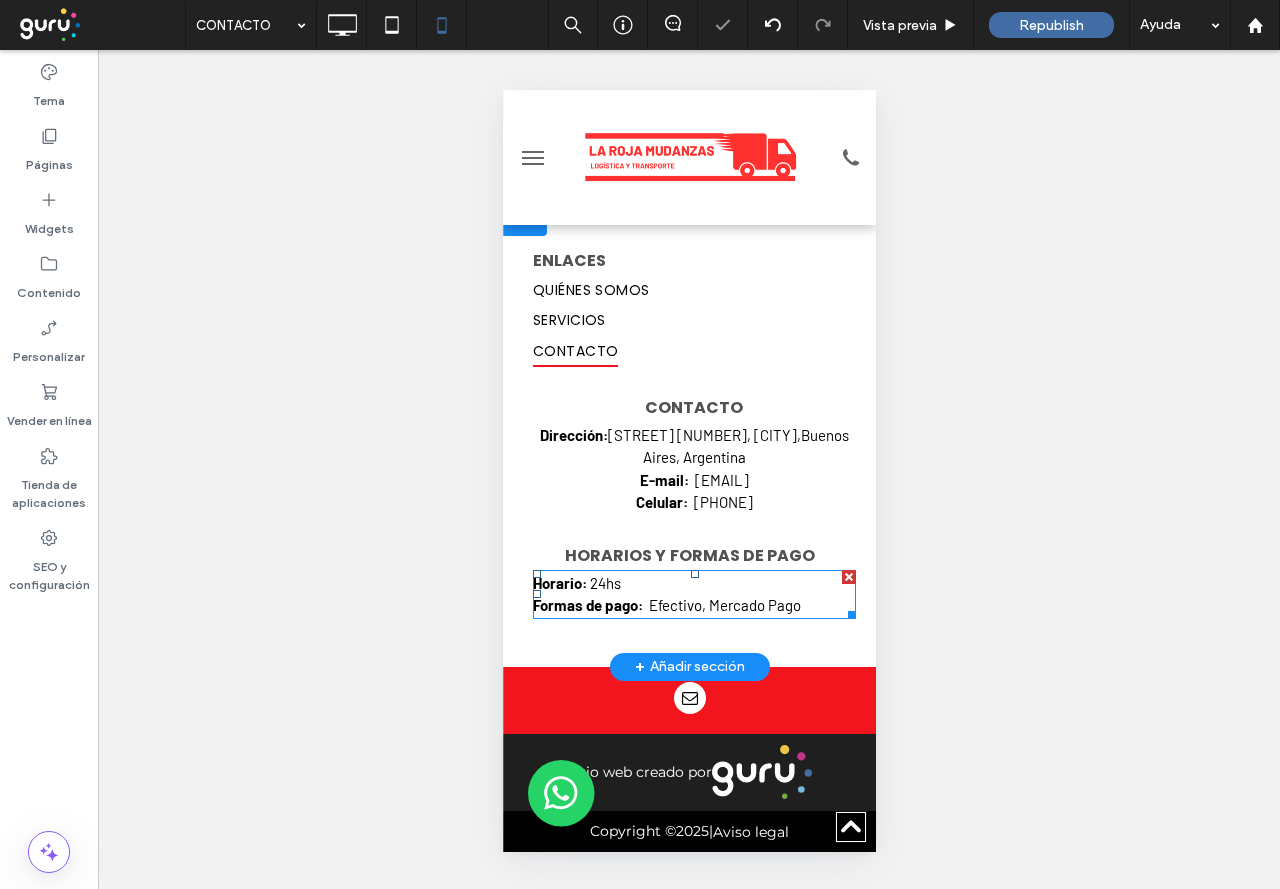 click on "Efectivo, Mercado Pago" at bounding box center (724, 605) 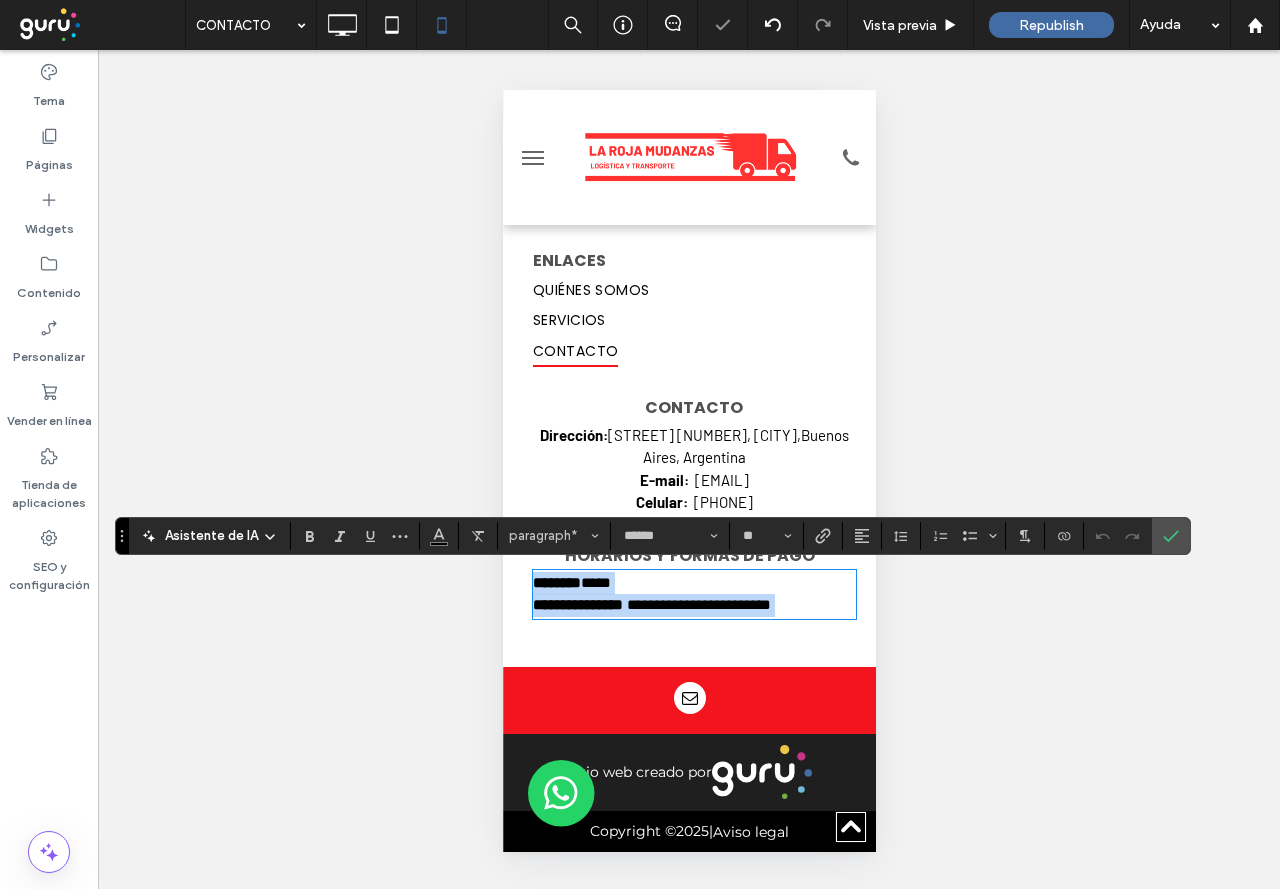 click on "**********" at bounding box center [704, 604] 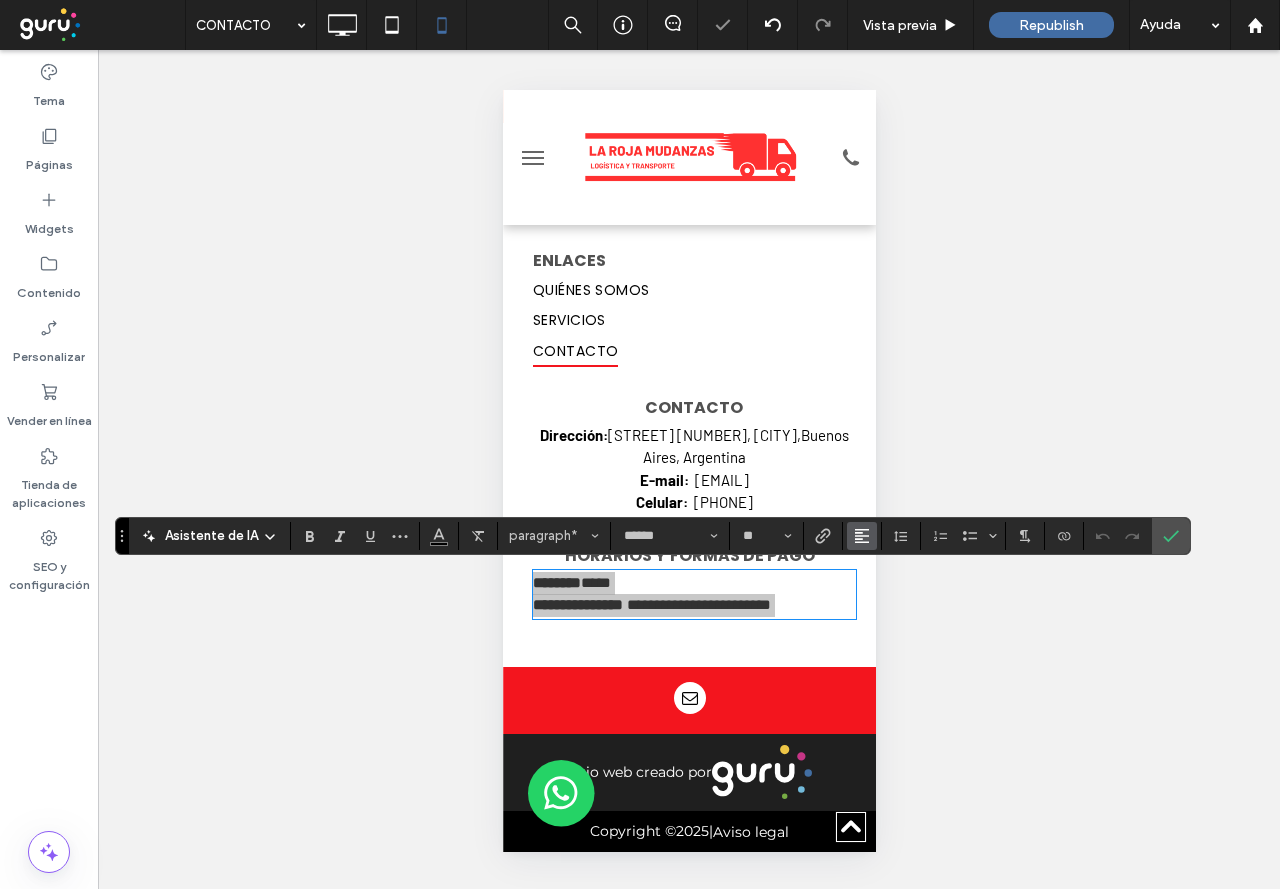 click at bounding box center [862, 536] 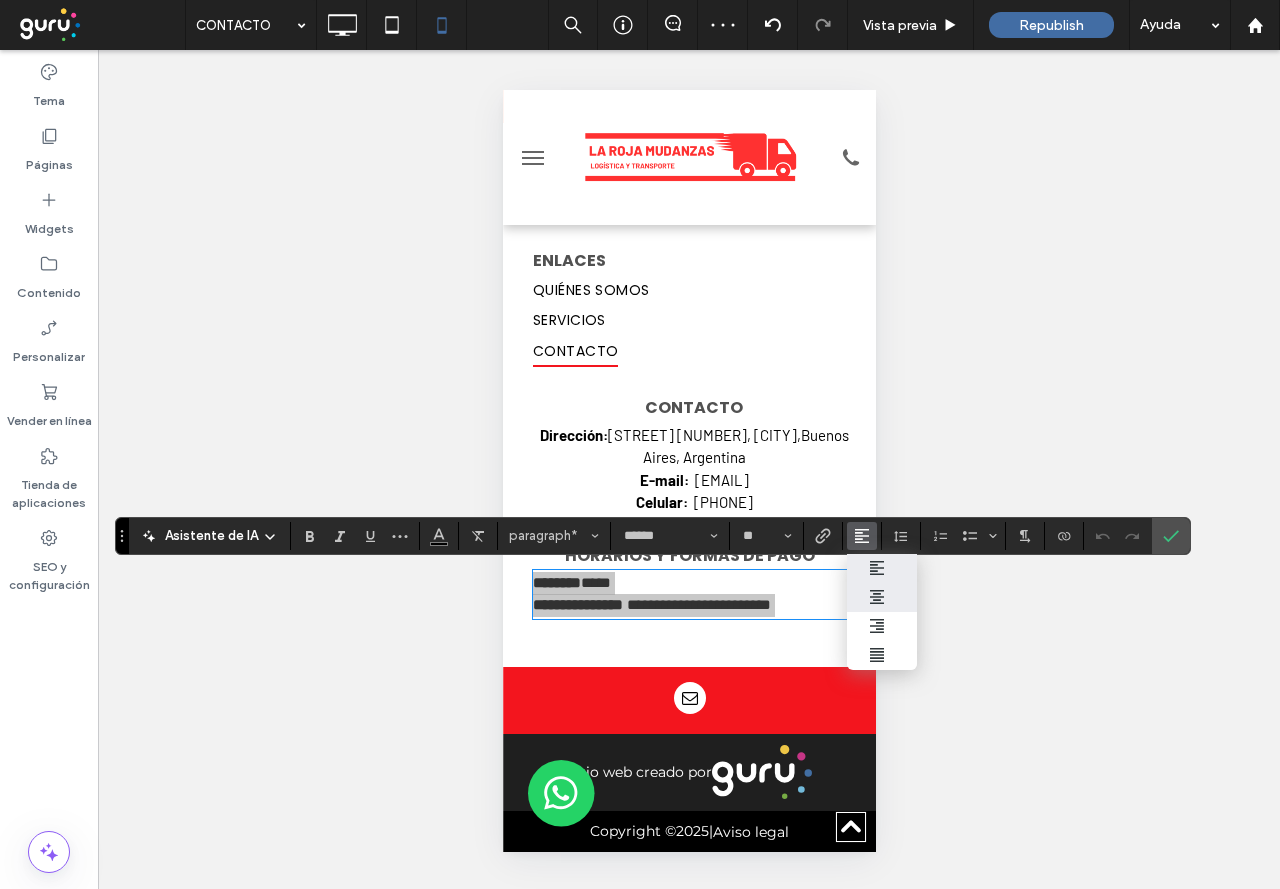 click at bounding box center [882, 597] 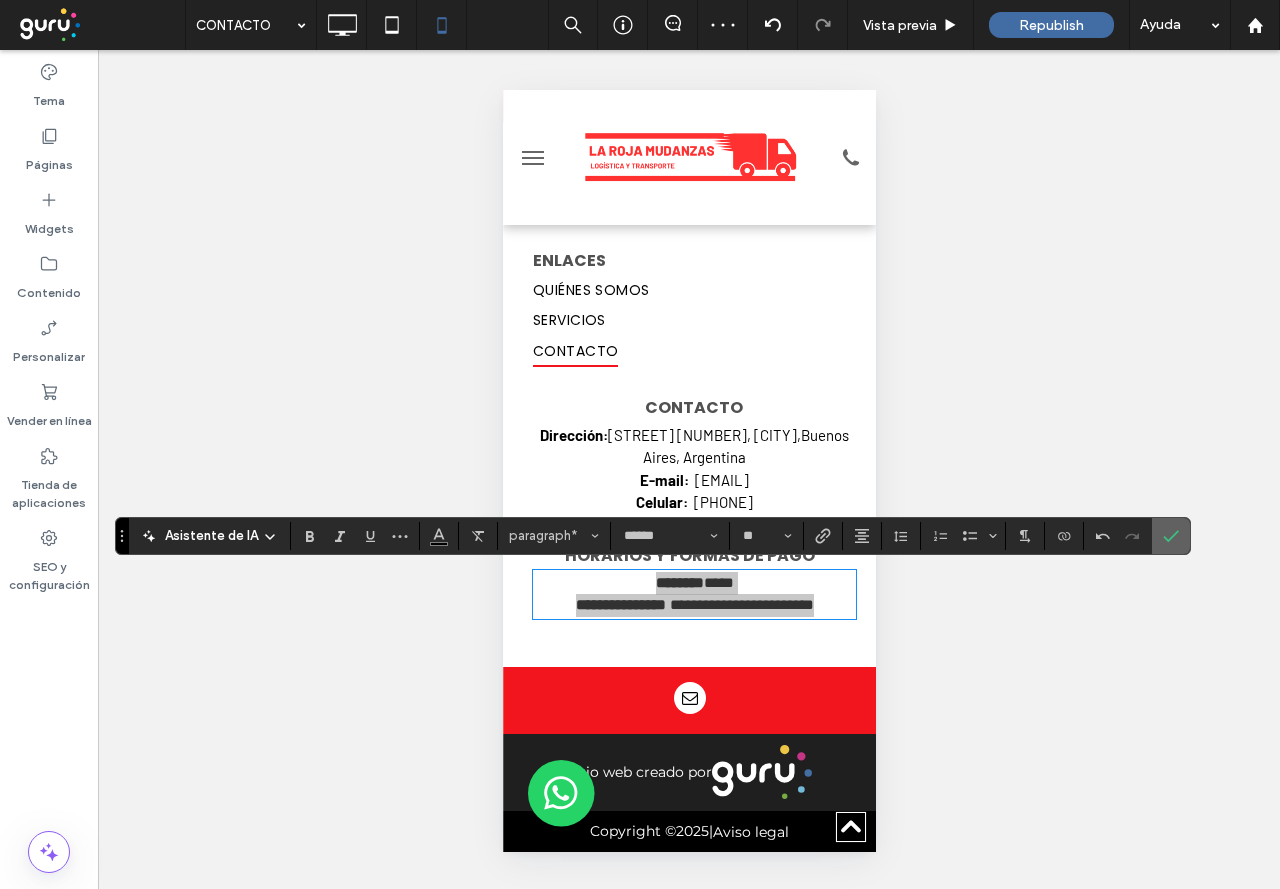 click 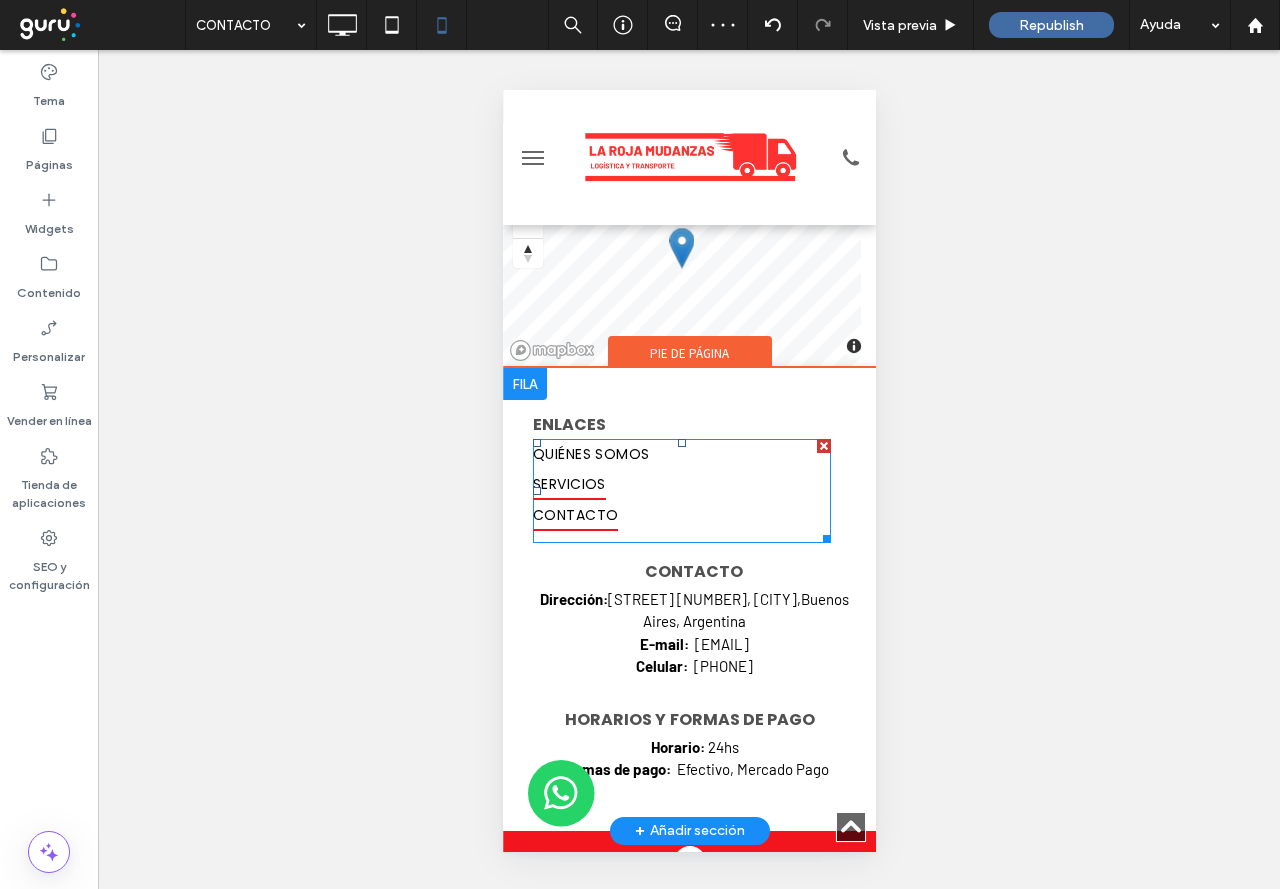 scroll, scrollTop: 1539, scrollLeft: 0, axis: vertical 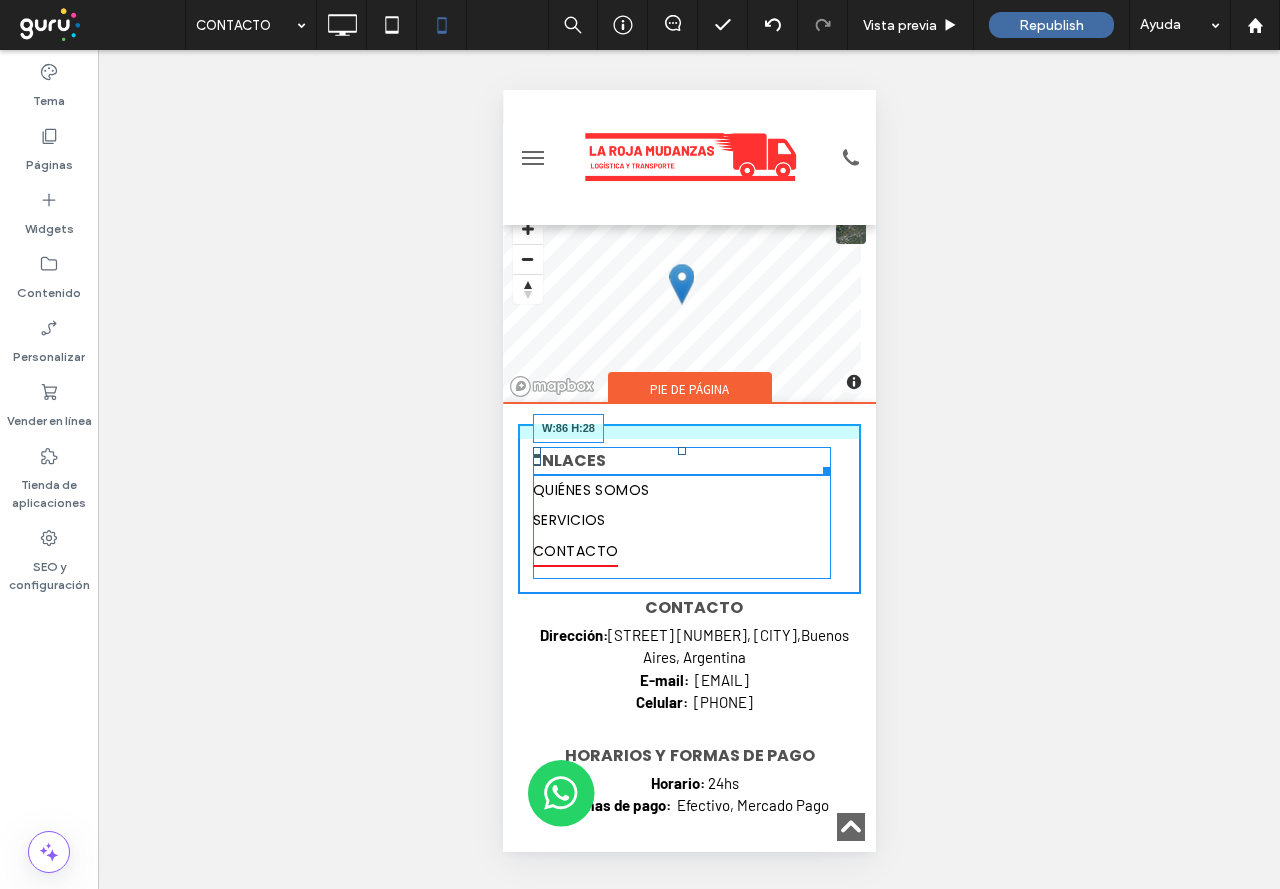 drag, startPoint x: 816, startPoint y: 466, endPoint x: 605, endPoint y: 454, distance: 211.34096 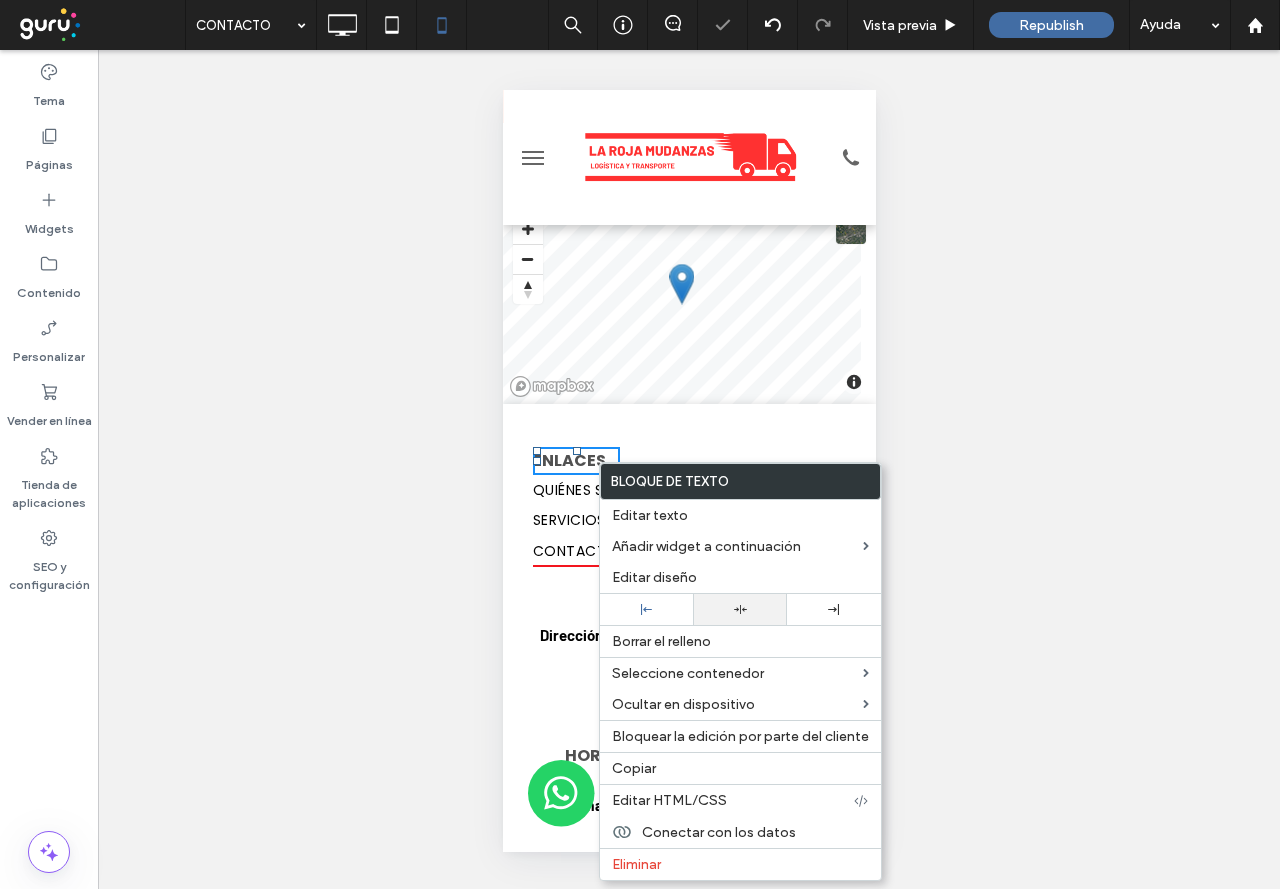 click 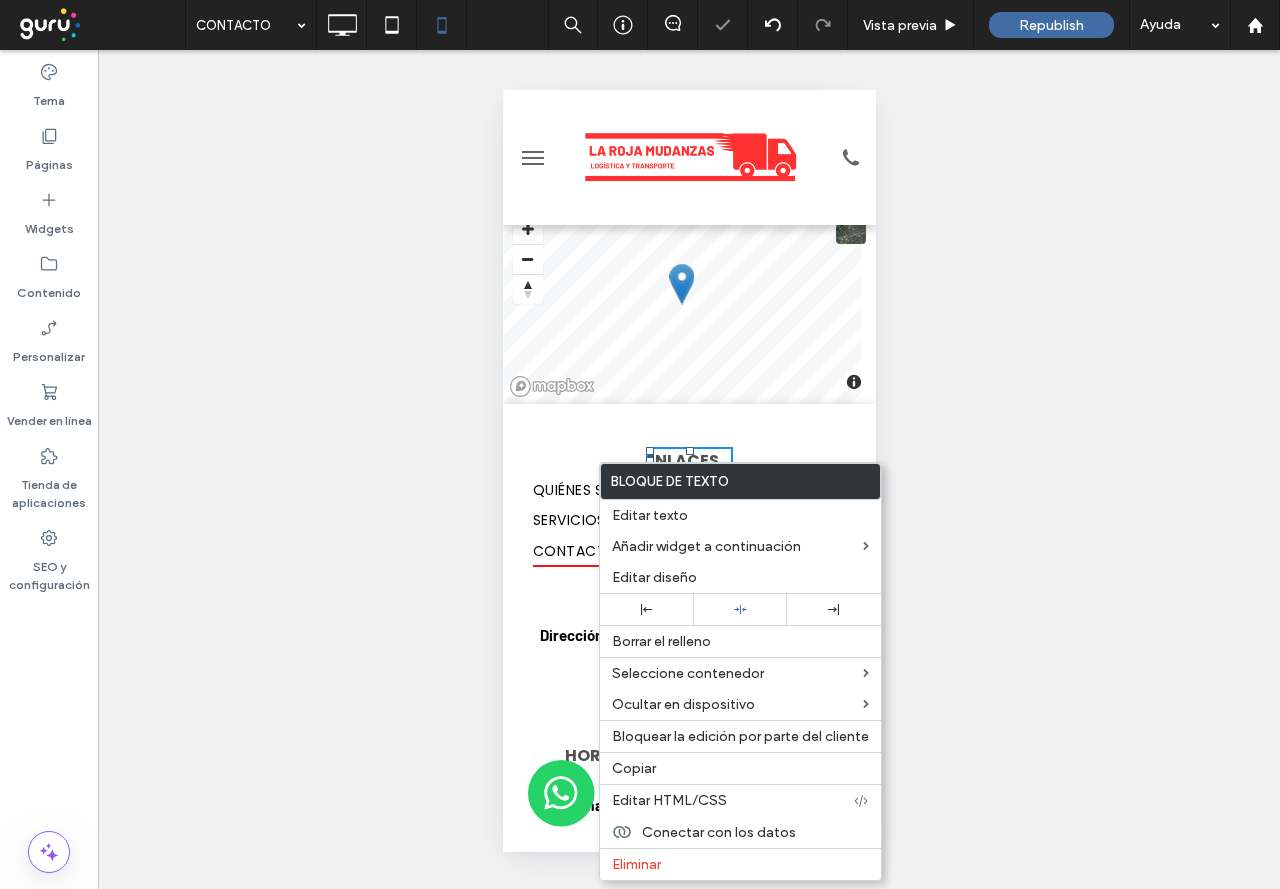 click on "ENLACES
QUIÉNES SOMOS
SERVICIOS
CONTACTO
Click To Paste" at bounding box center (688, 509) 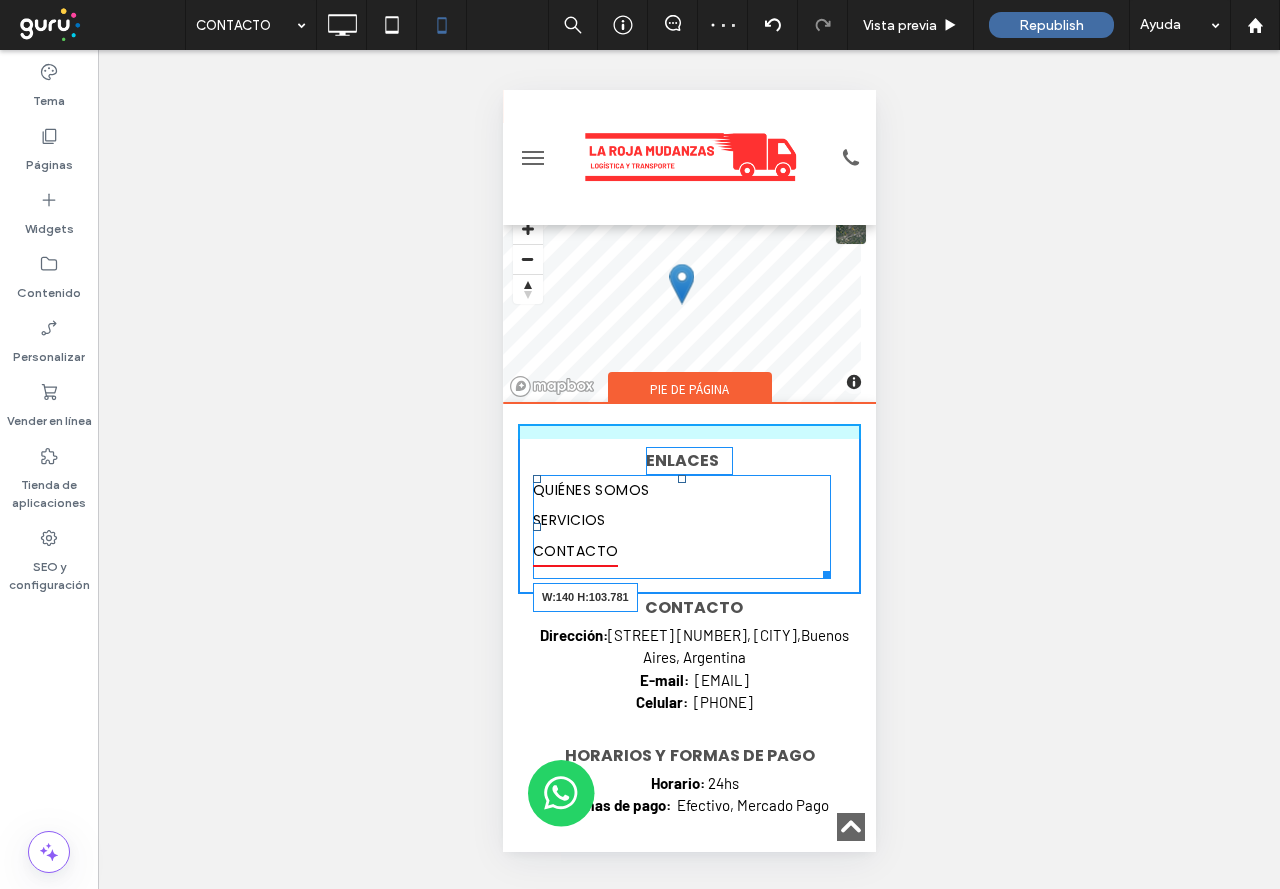drag, startPoint x: 815, startPoint y: 577, endPoint x: 657, endPoint y: 534, distance: 163.74675 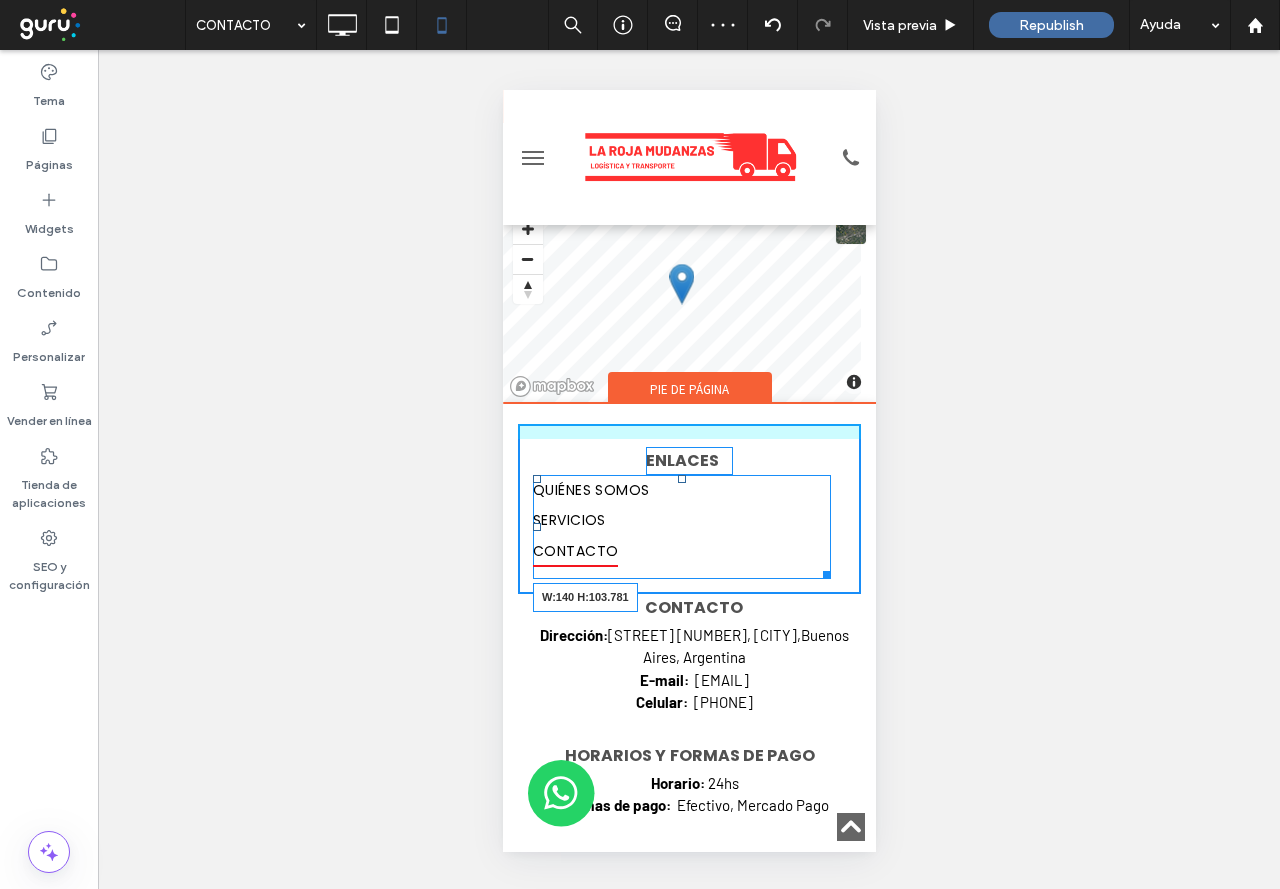 click on "QUIÉNES SOMOS
SERVICIOS
CONTACTO
W:140 H:103.781" at bounding box center (681, 527) 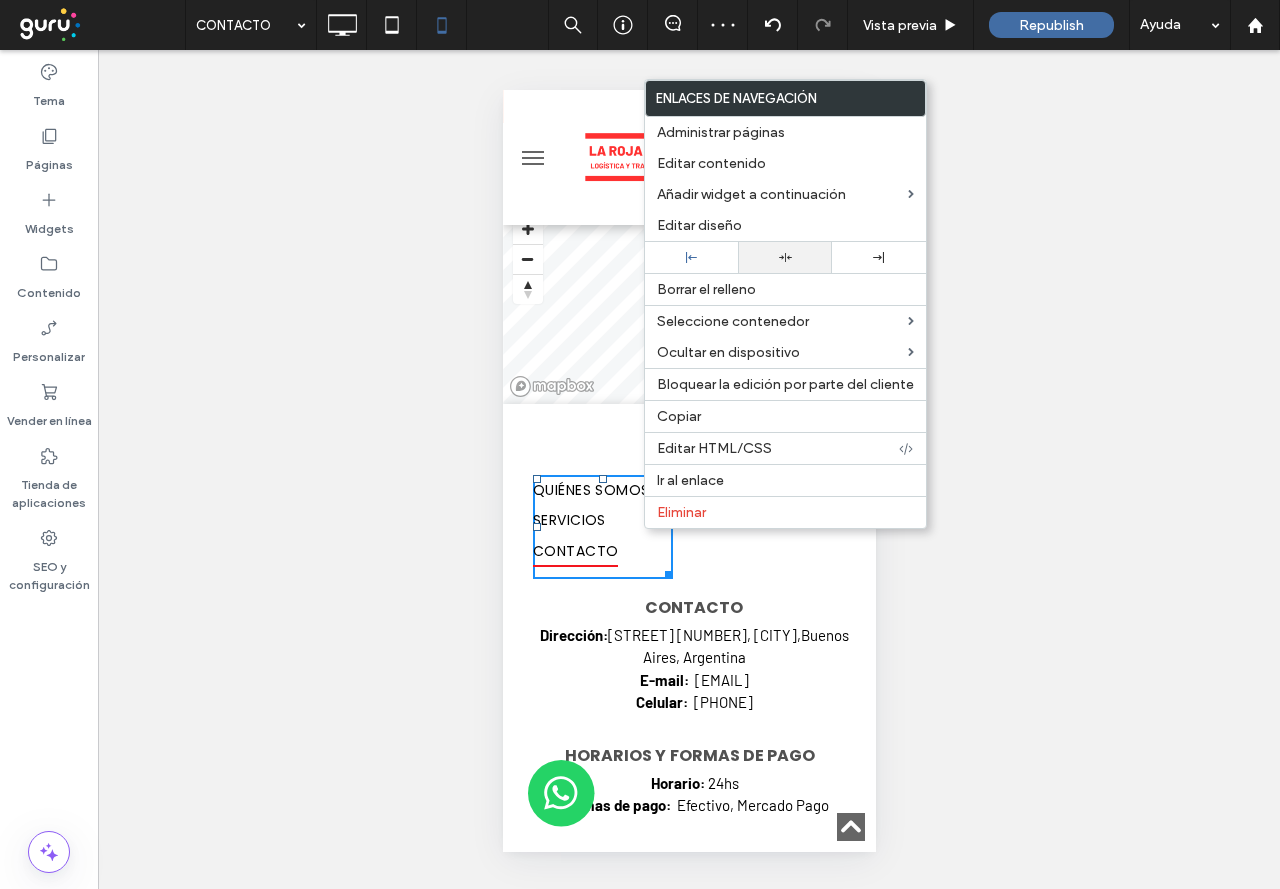 click at bounding box center [785, 257] 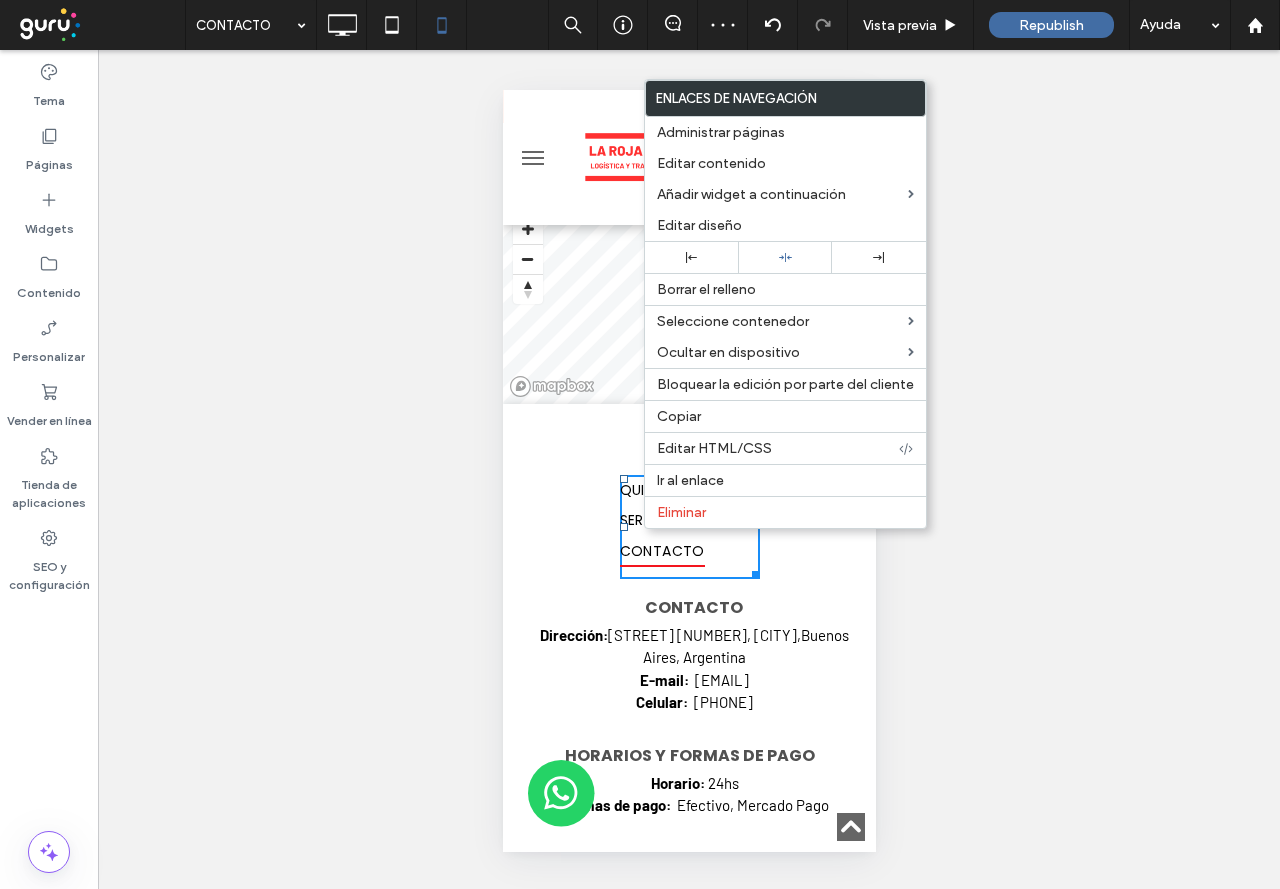 click on "ENLACES
QUIÉNES SOMOS
SERVICIOS
CONTACTO
Click To Paste" at bounding box center [688, 509] 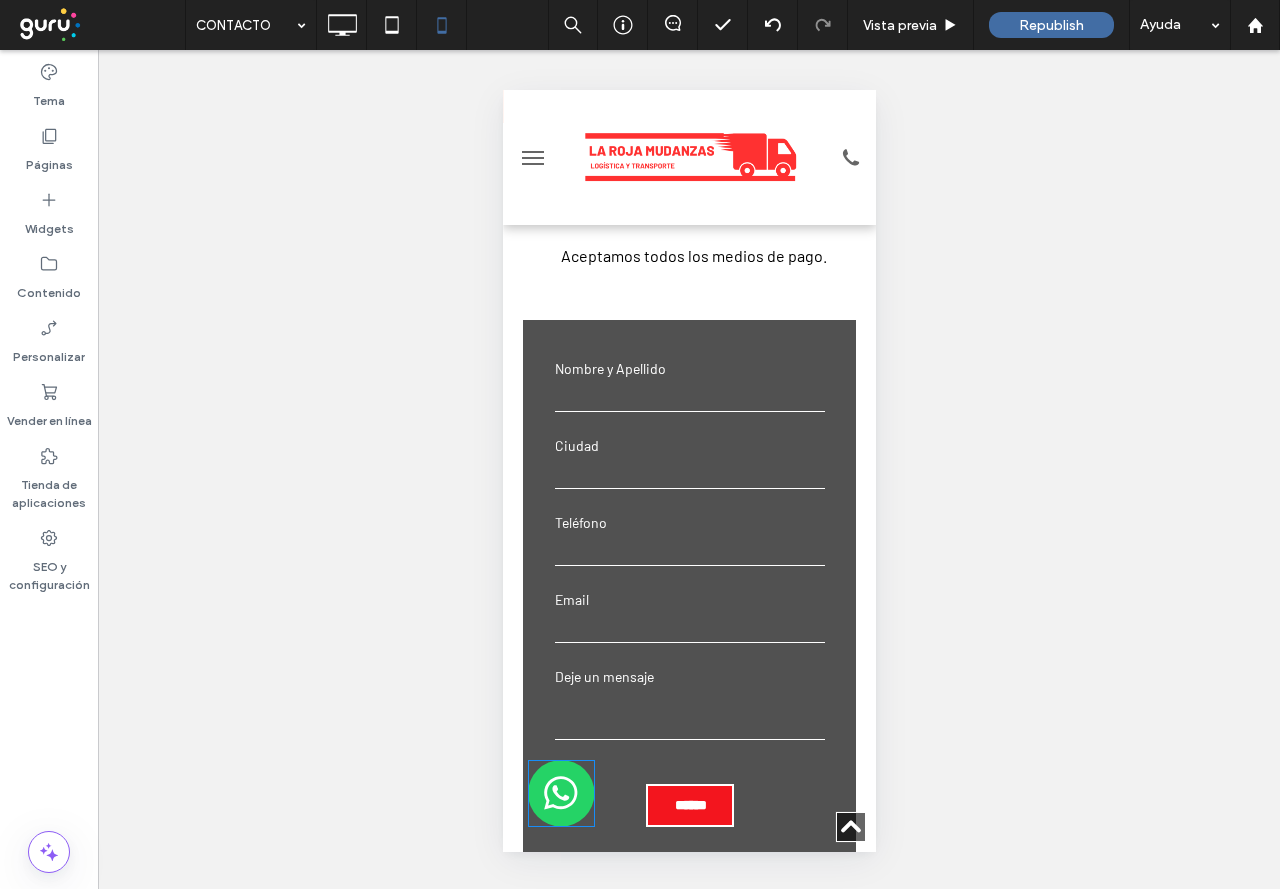 scroll, scrollTop: 839, scrollLeft: 0, axis: vertical 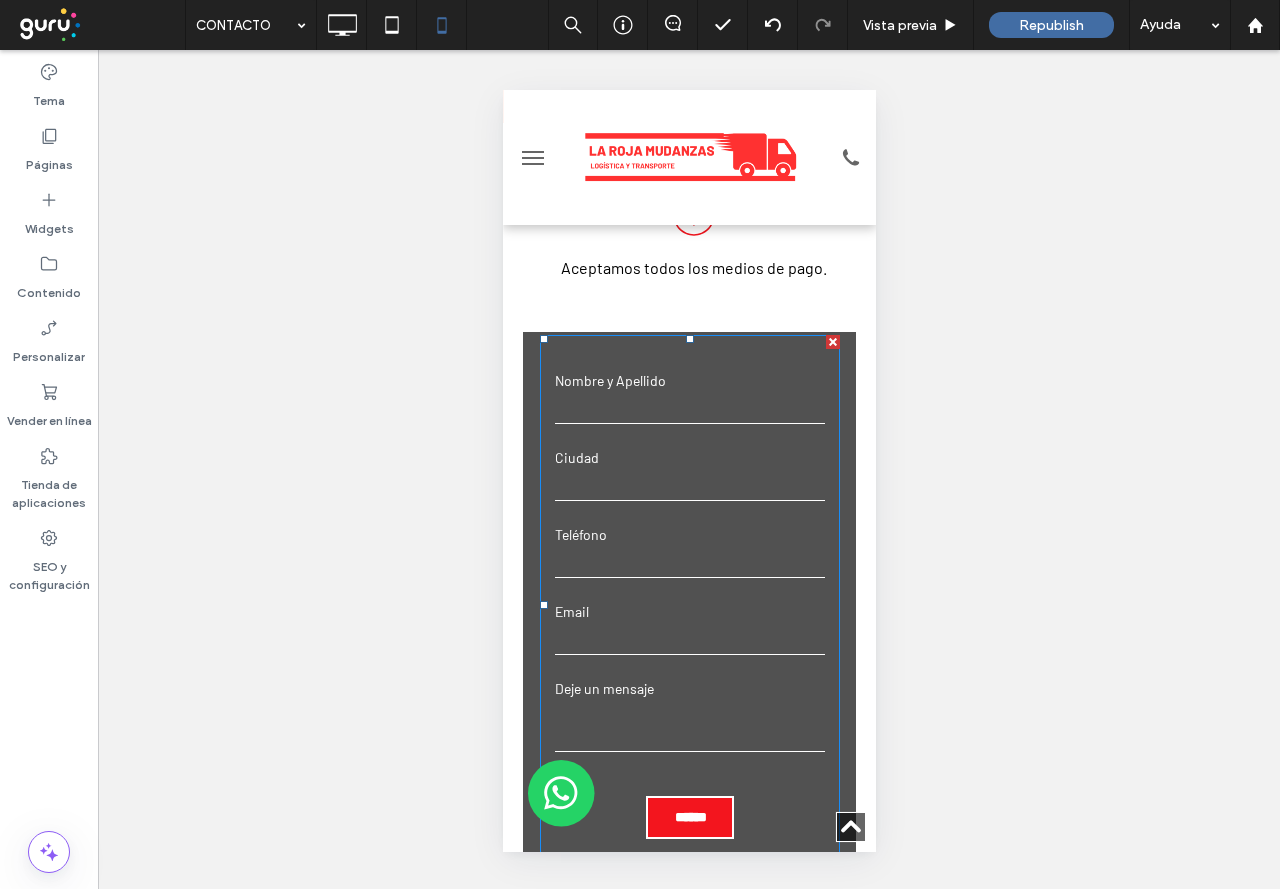 click at bounding box center [560, 793] 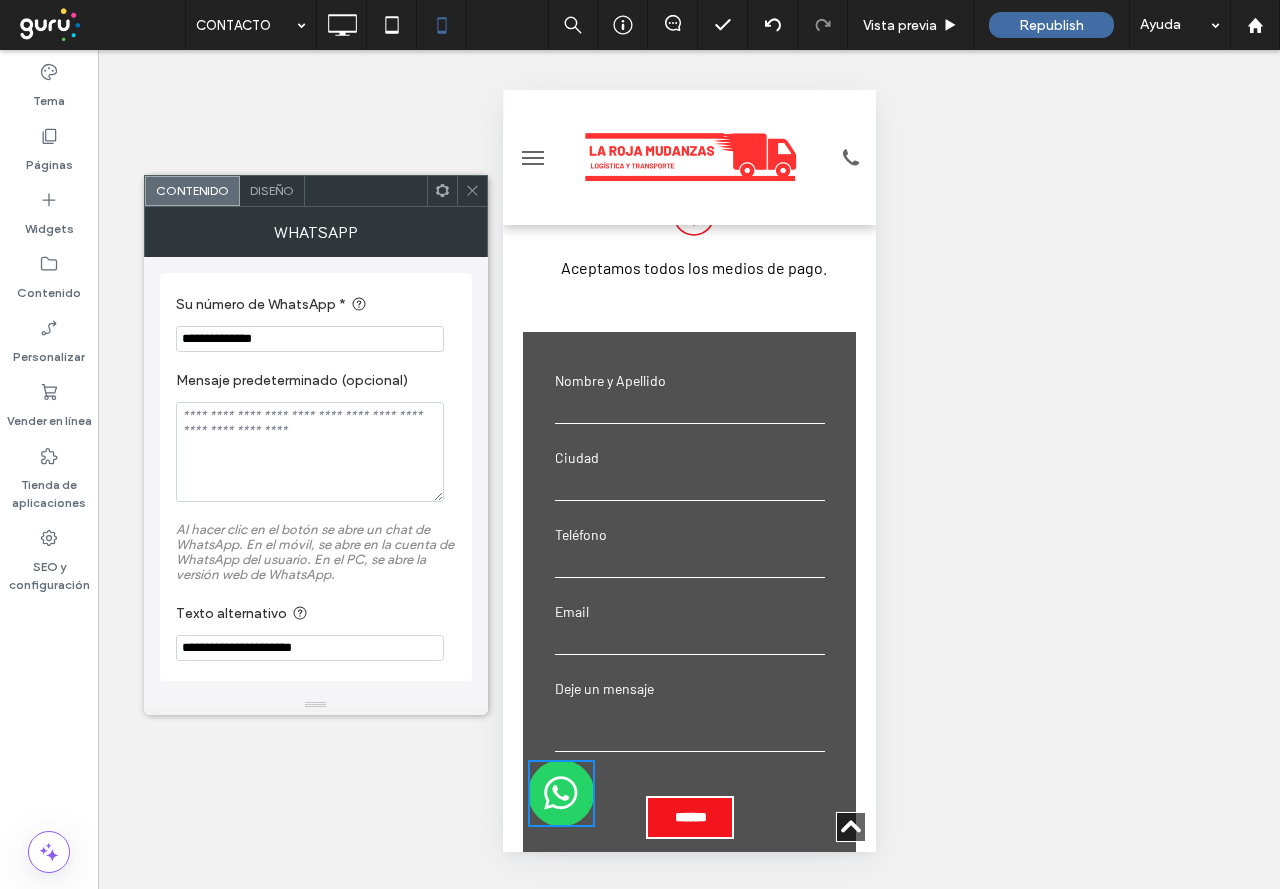 click on "Diseño" at bounding box center [272, 190] 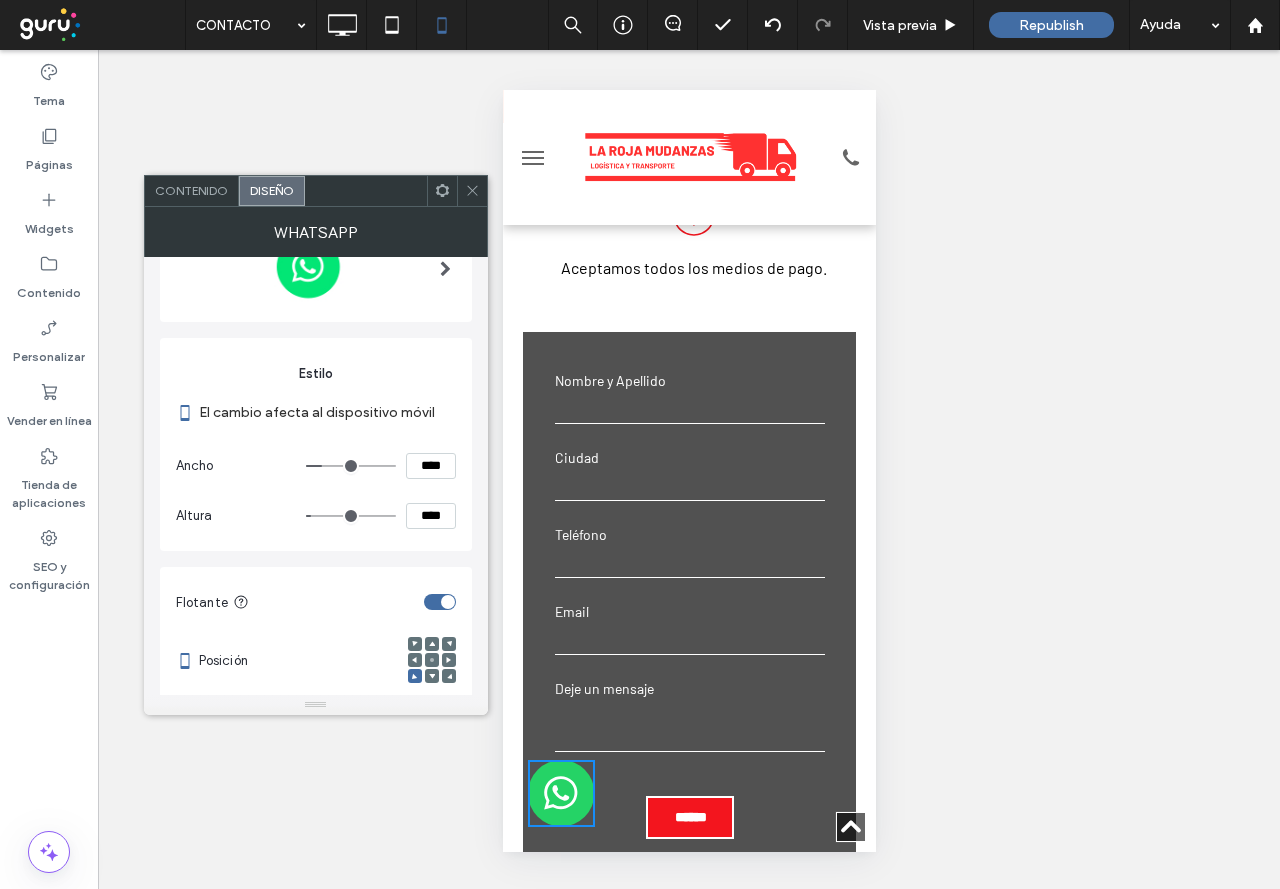scroll, scrollTop: 285, scrollLeft: 0, axis: vertical 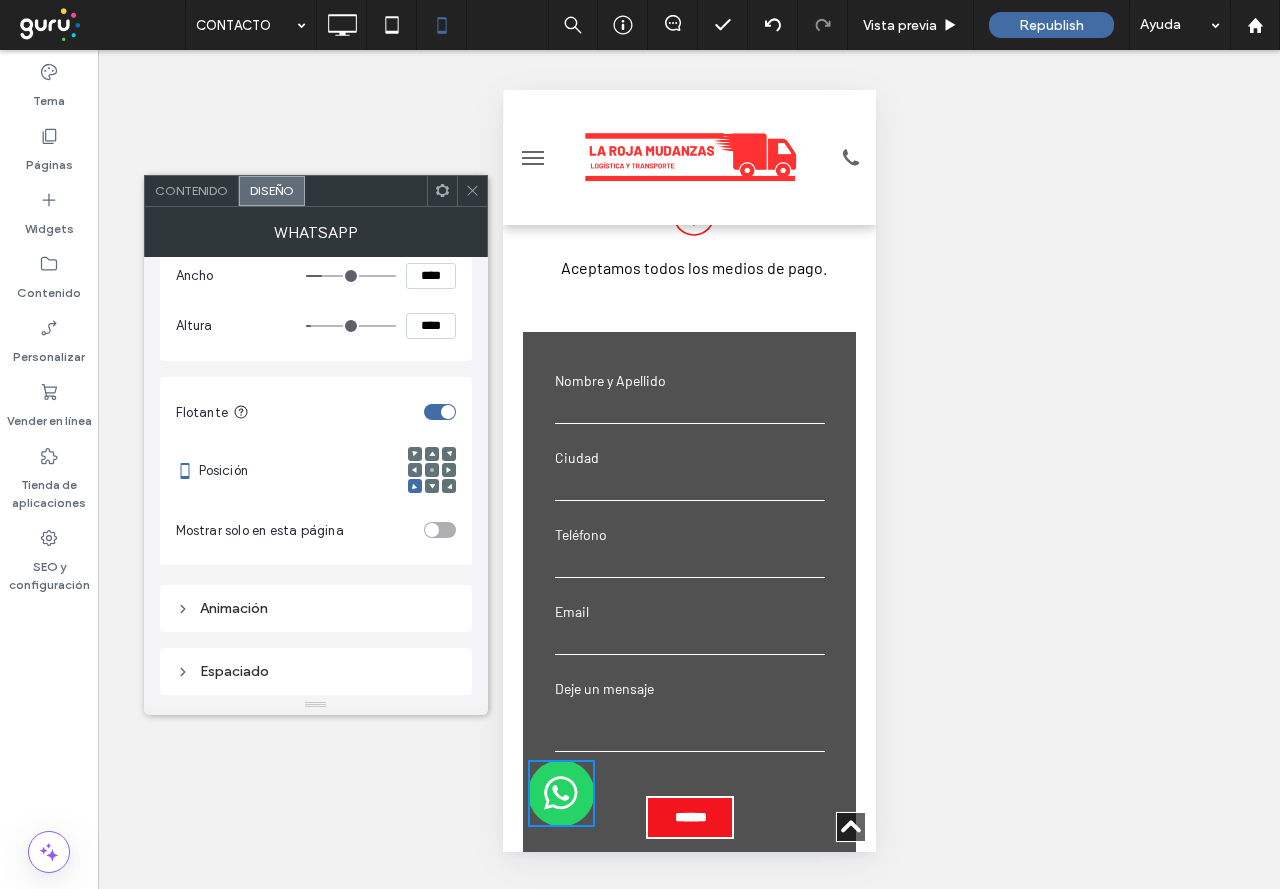 click at bounding box center [449, 486] 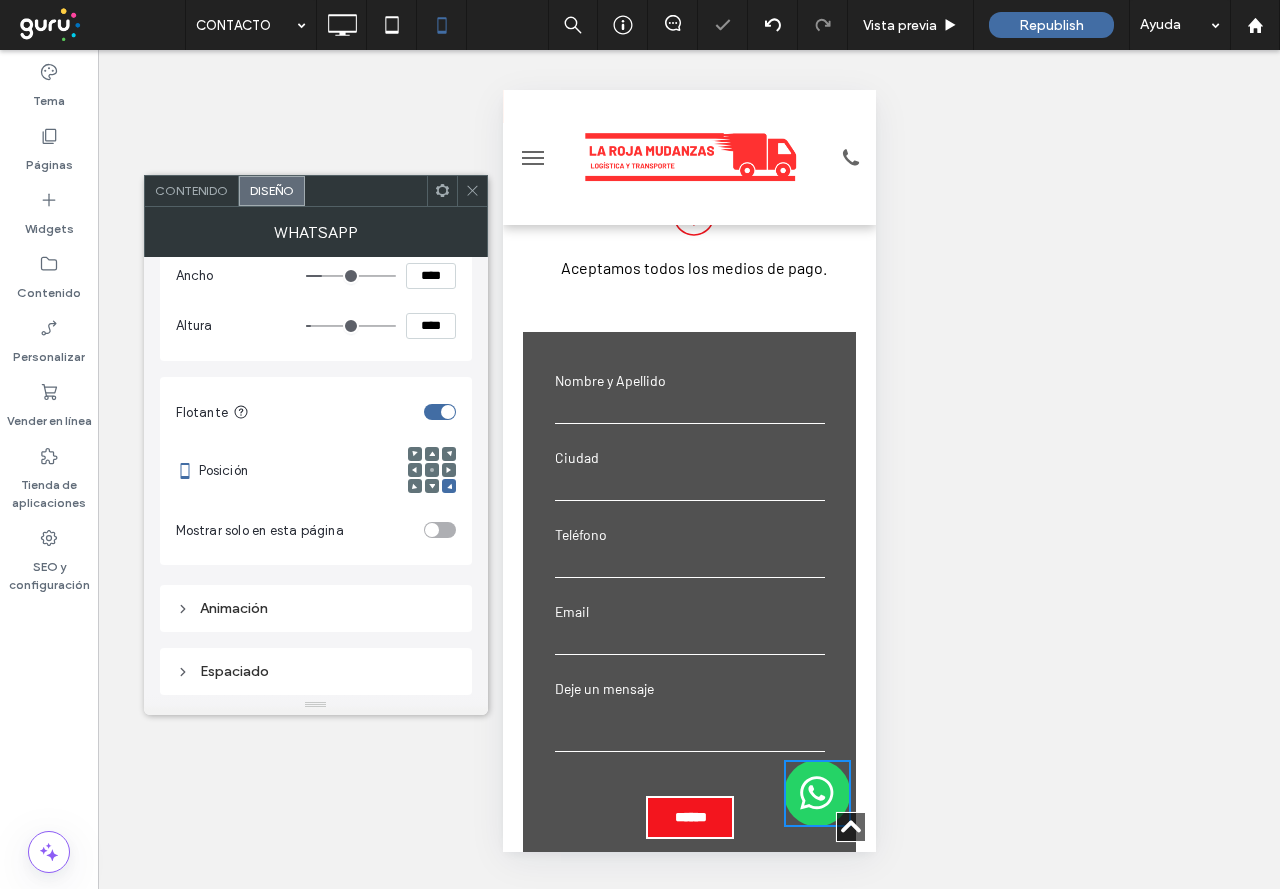click on "****" at bounding box center (431, 276) 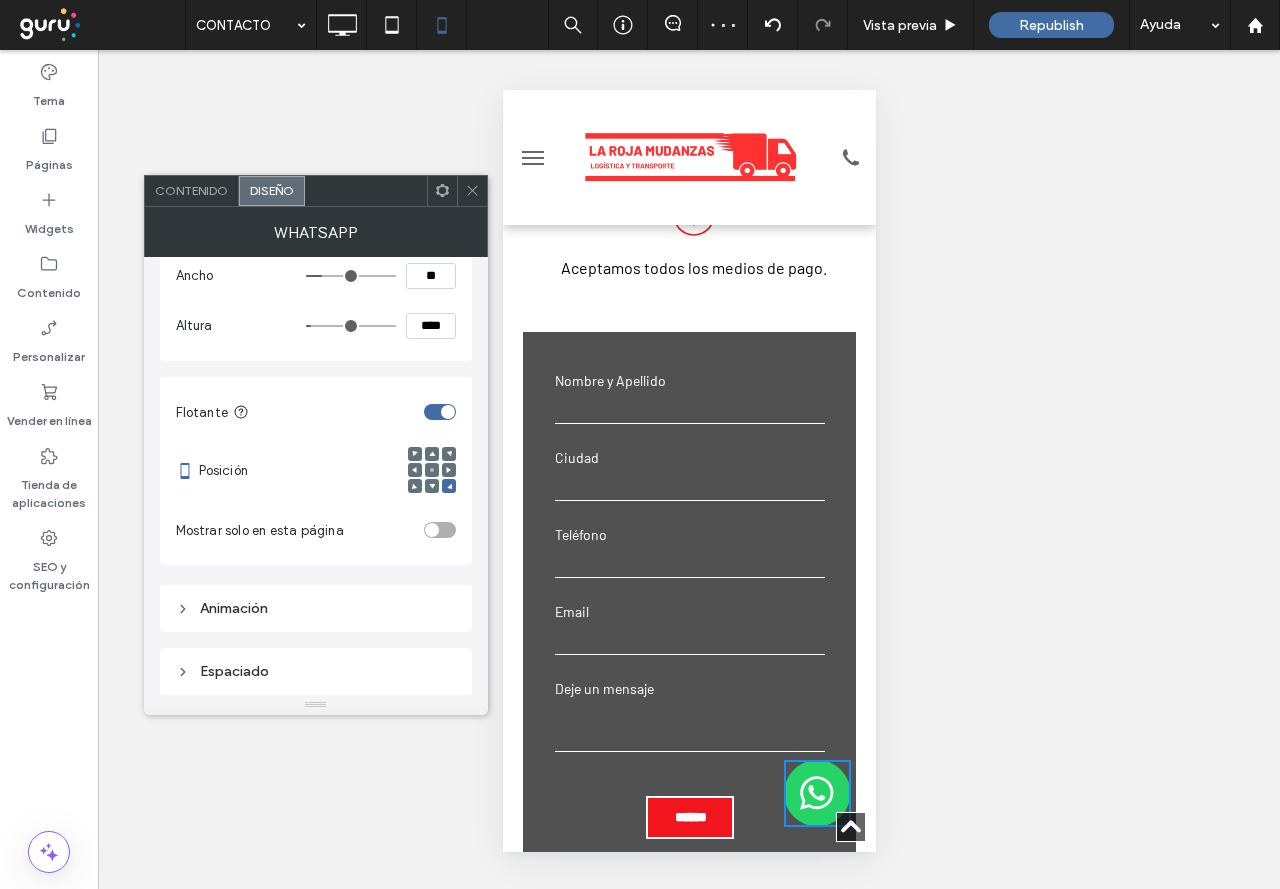 type on "****" 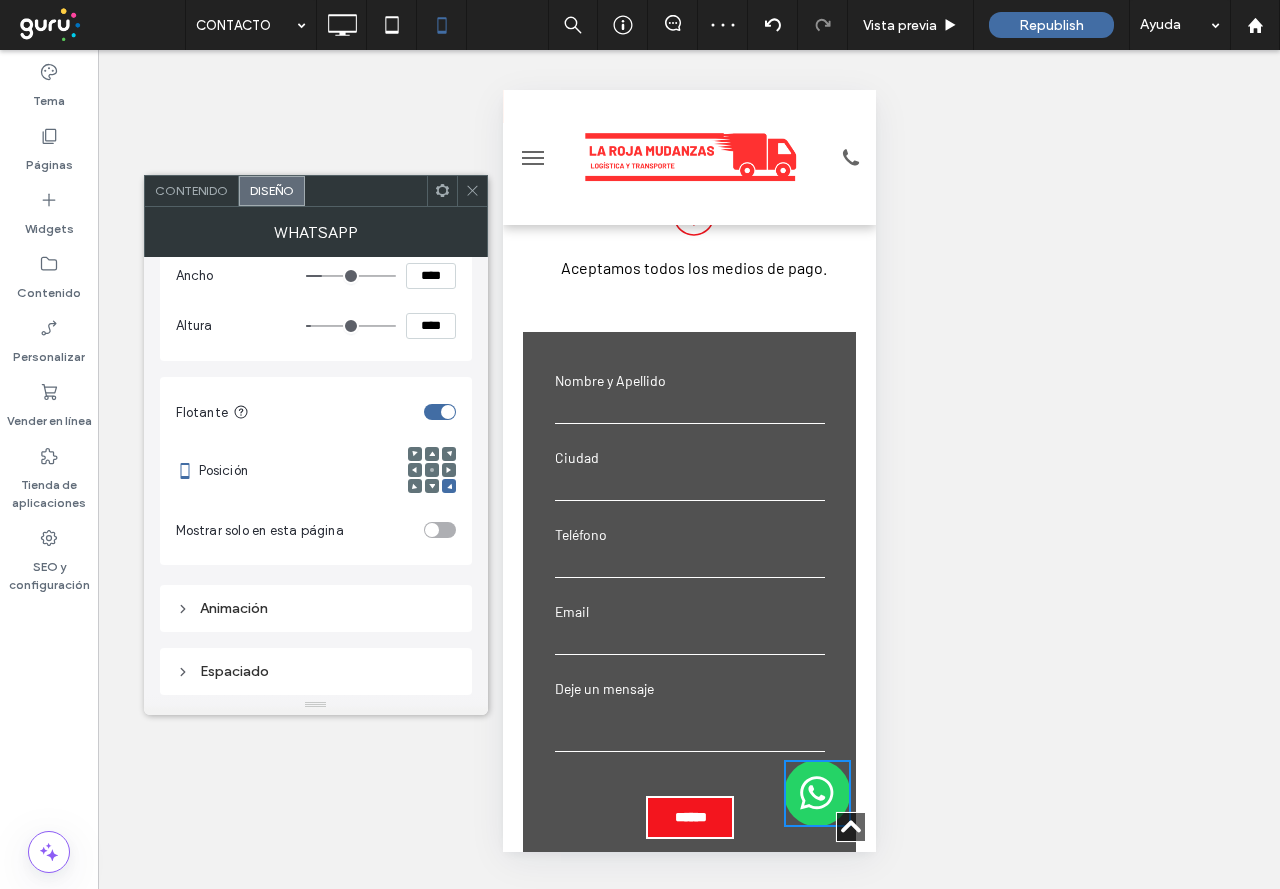 type on "**" 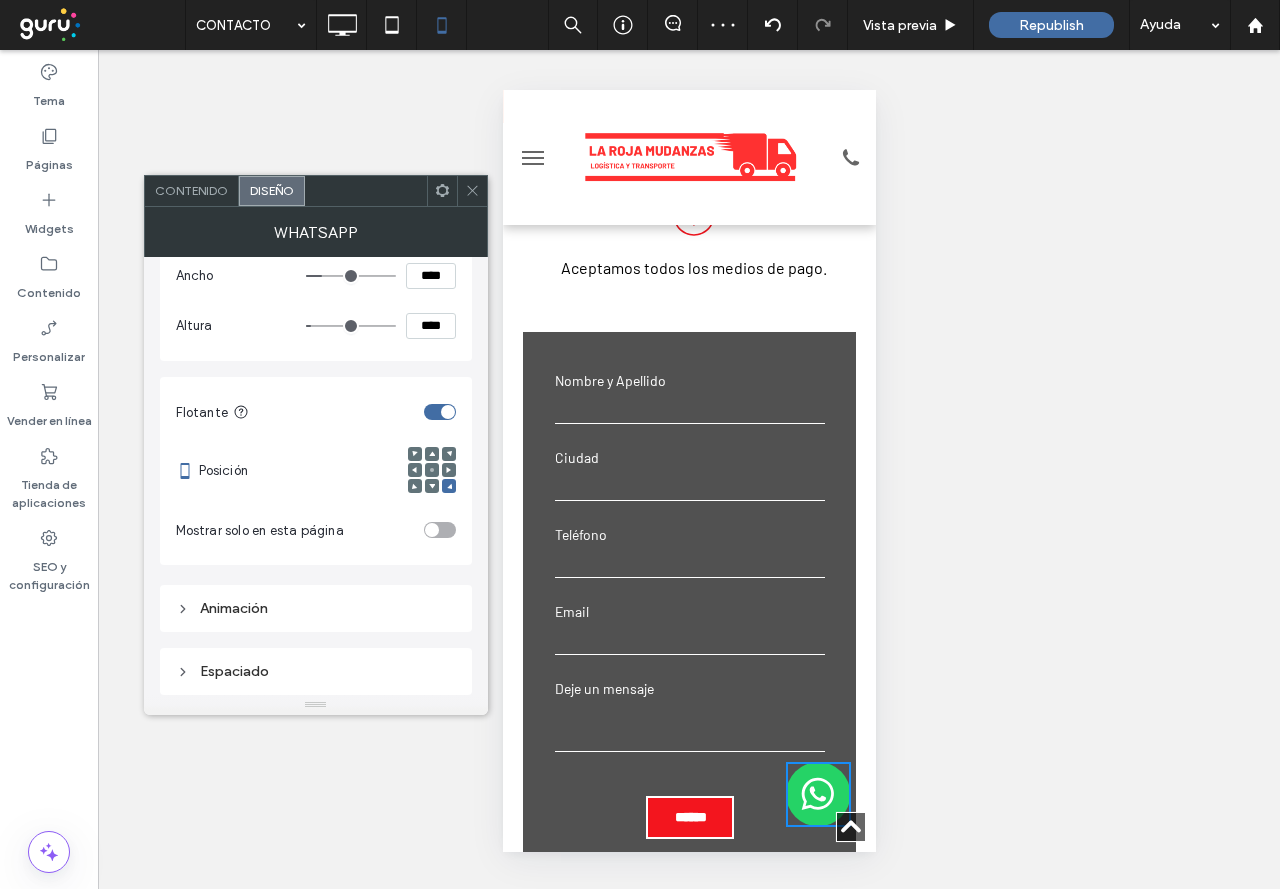 click on "****" at bounding box center [431, 326] 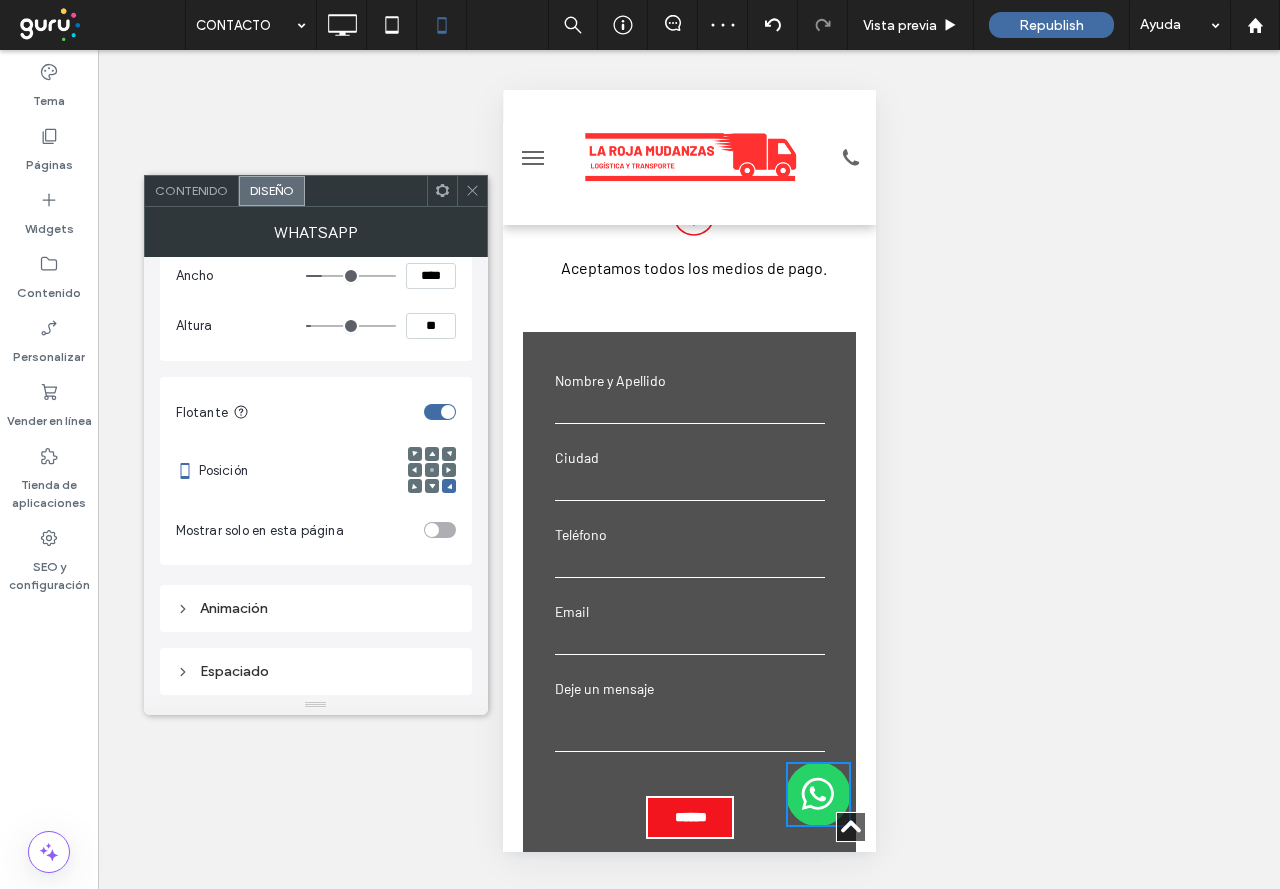 type on "****" 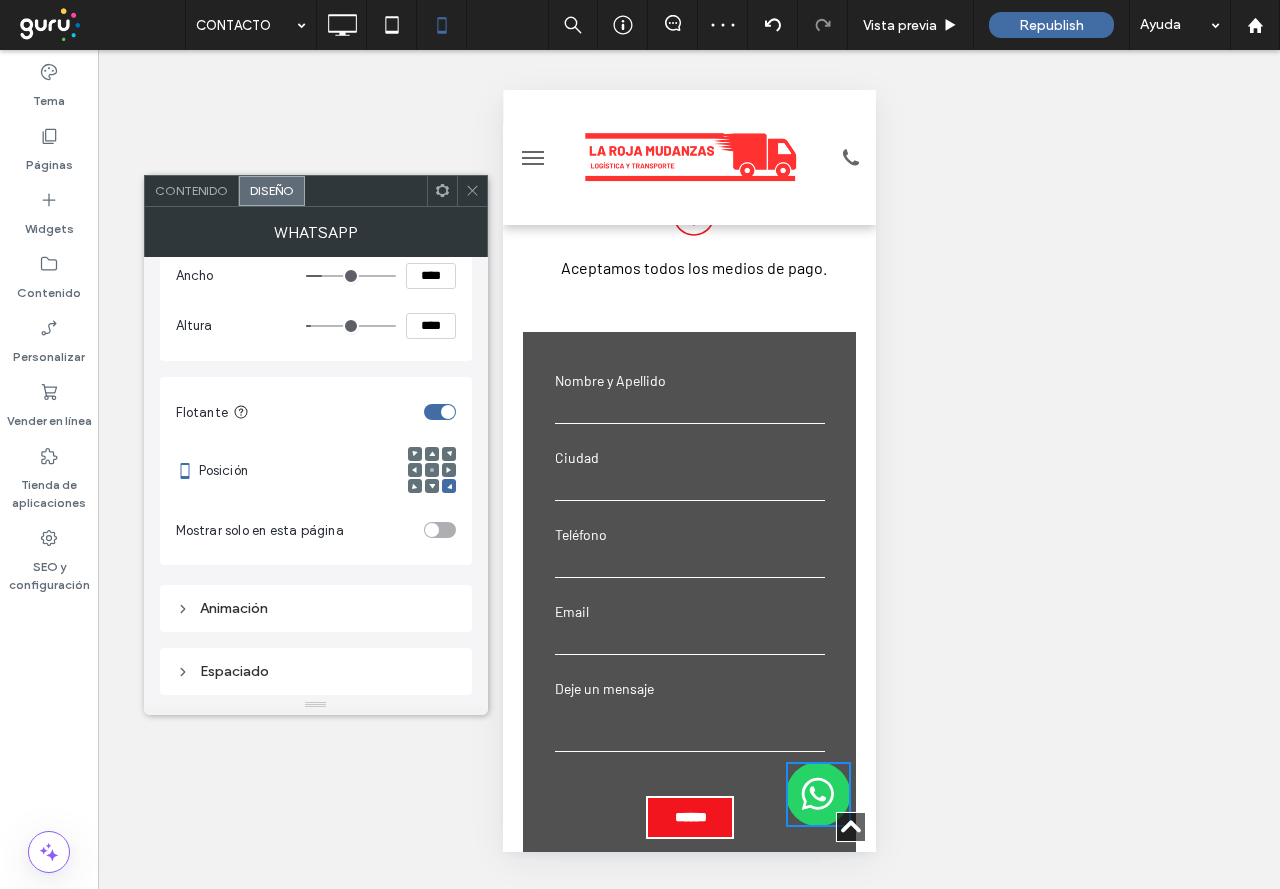 type on "**" 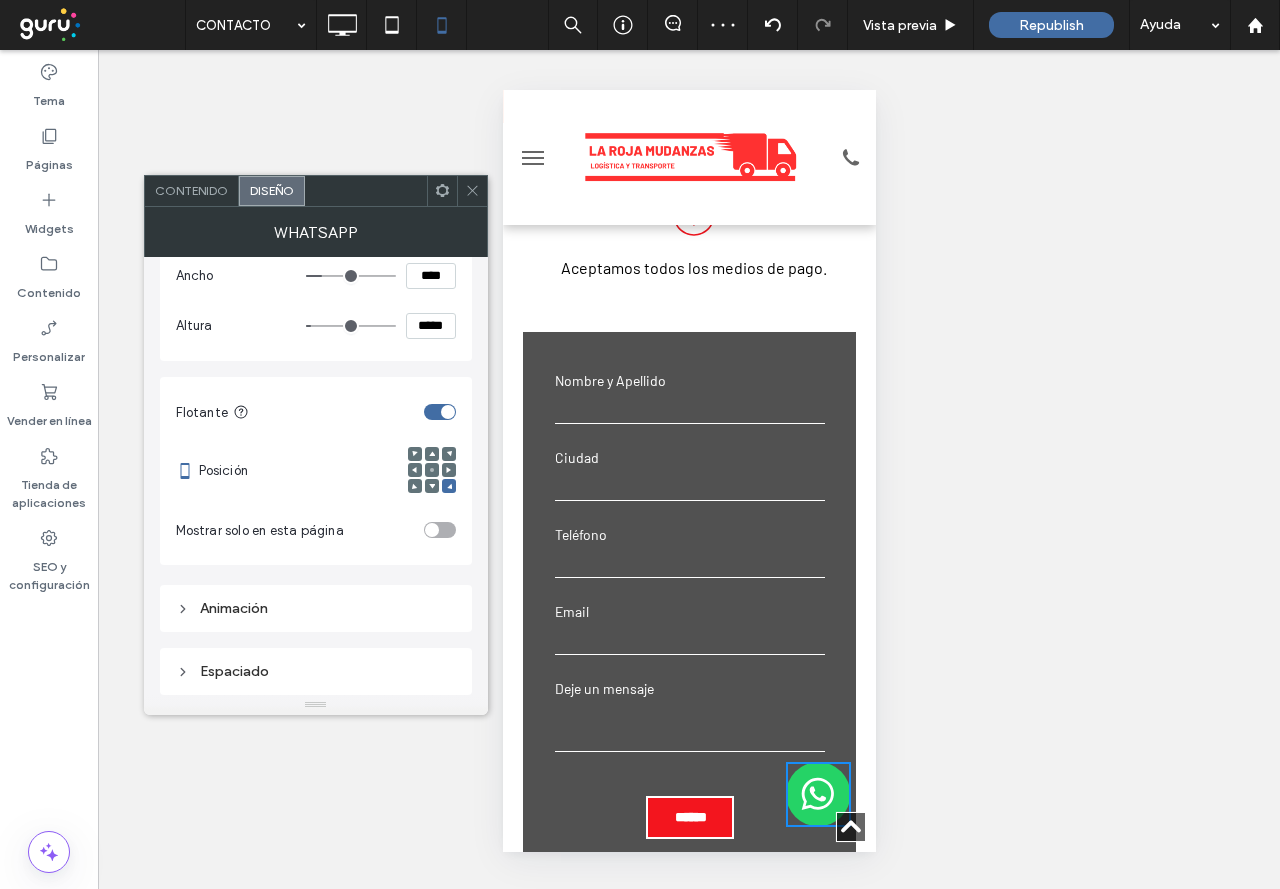 type on "****" 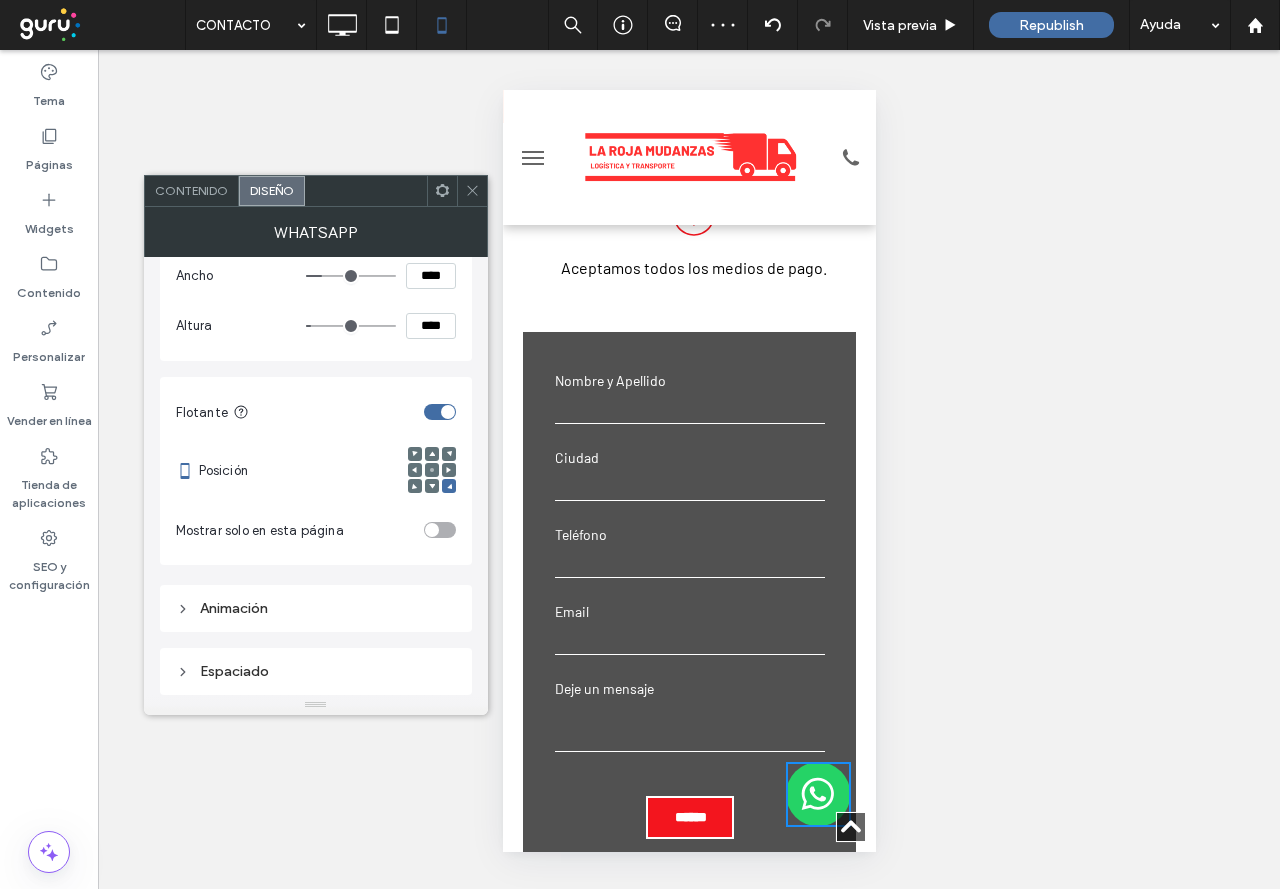 click at bounding box center (316, 705) 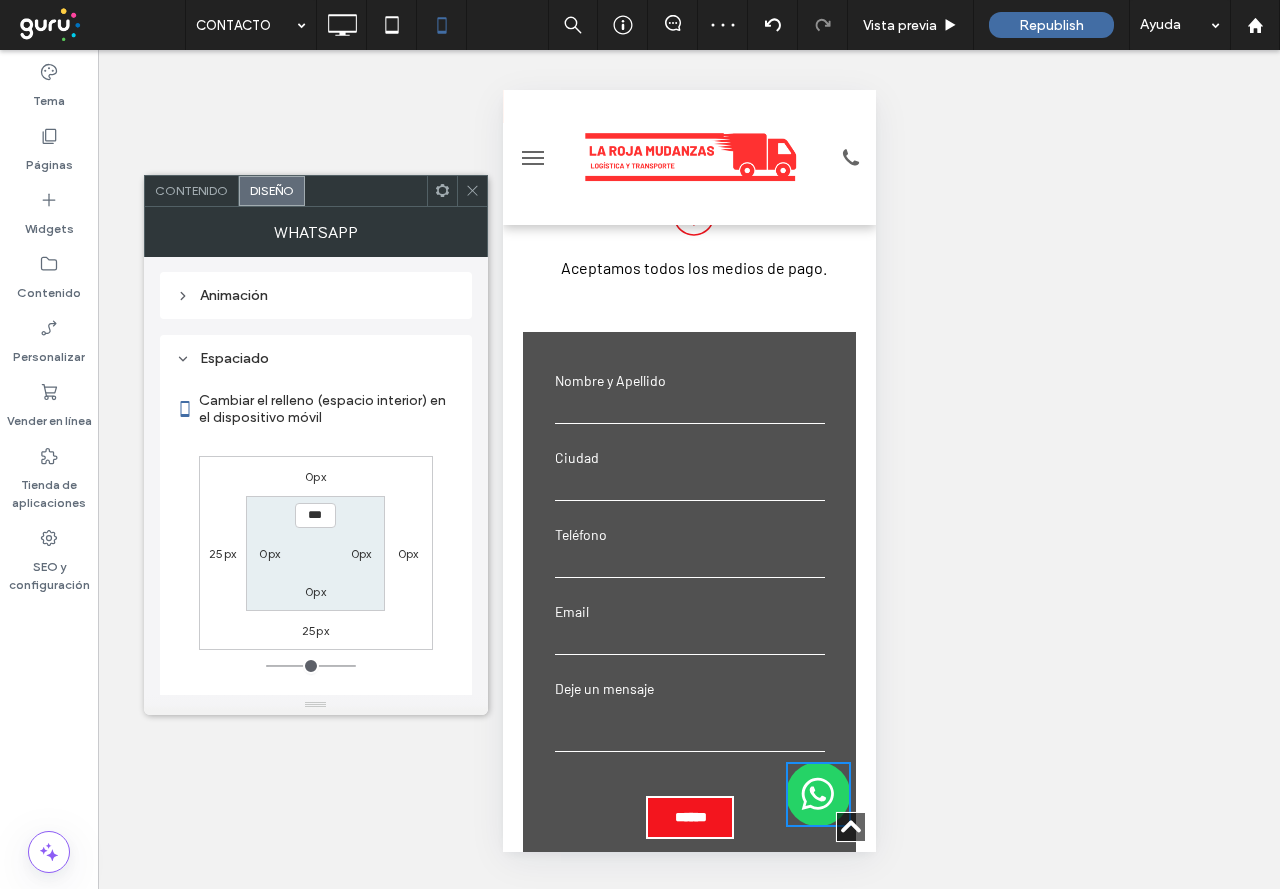 scroll, scrollTop: 635, scrollLeft: 0, axis: vertical 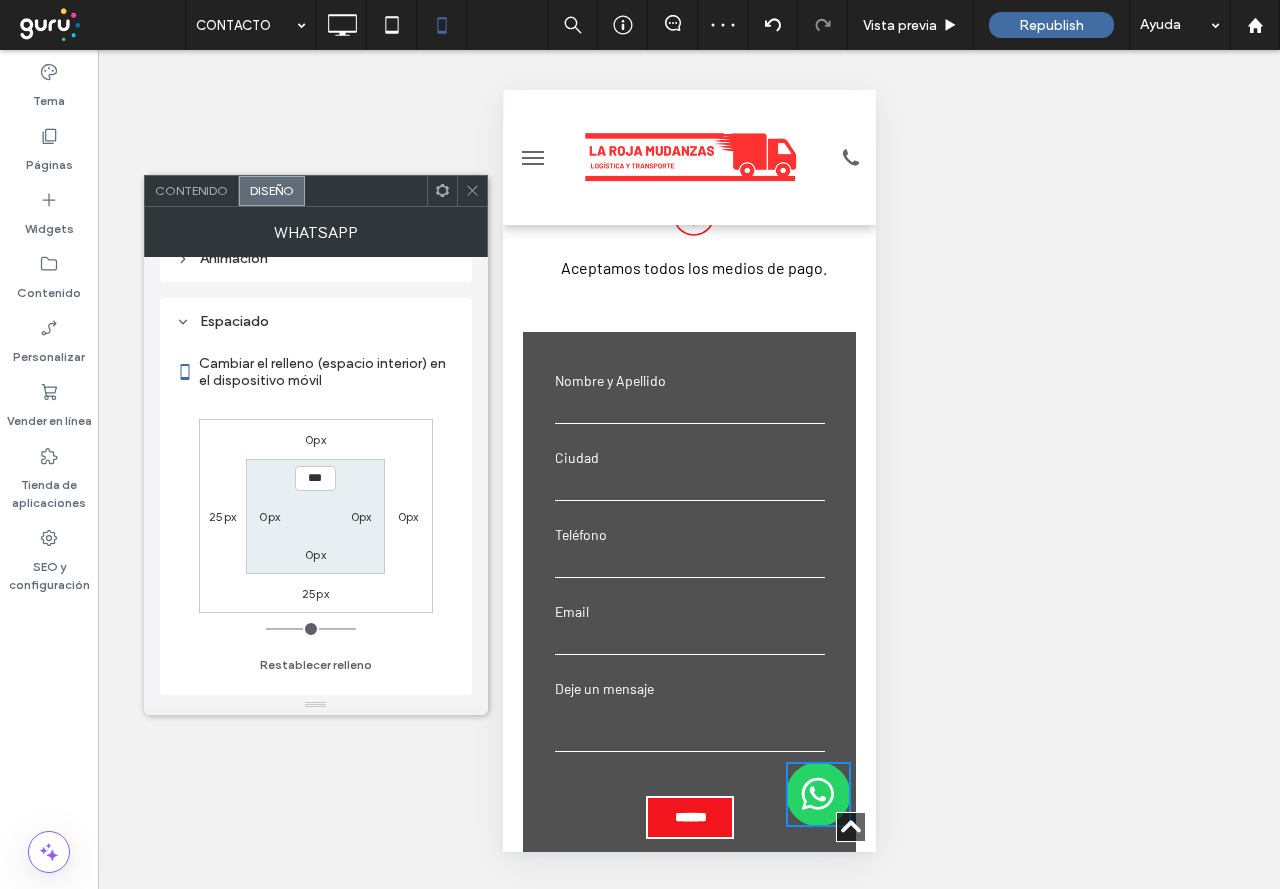 click on "0px" at bounding box center (316, 554) 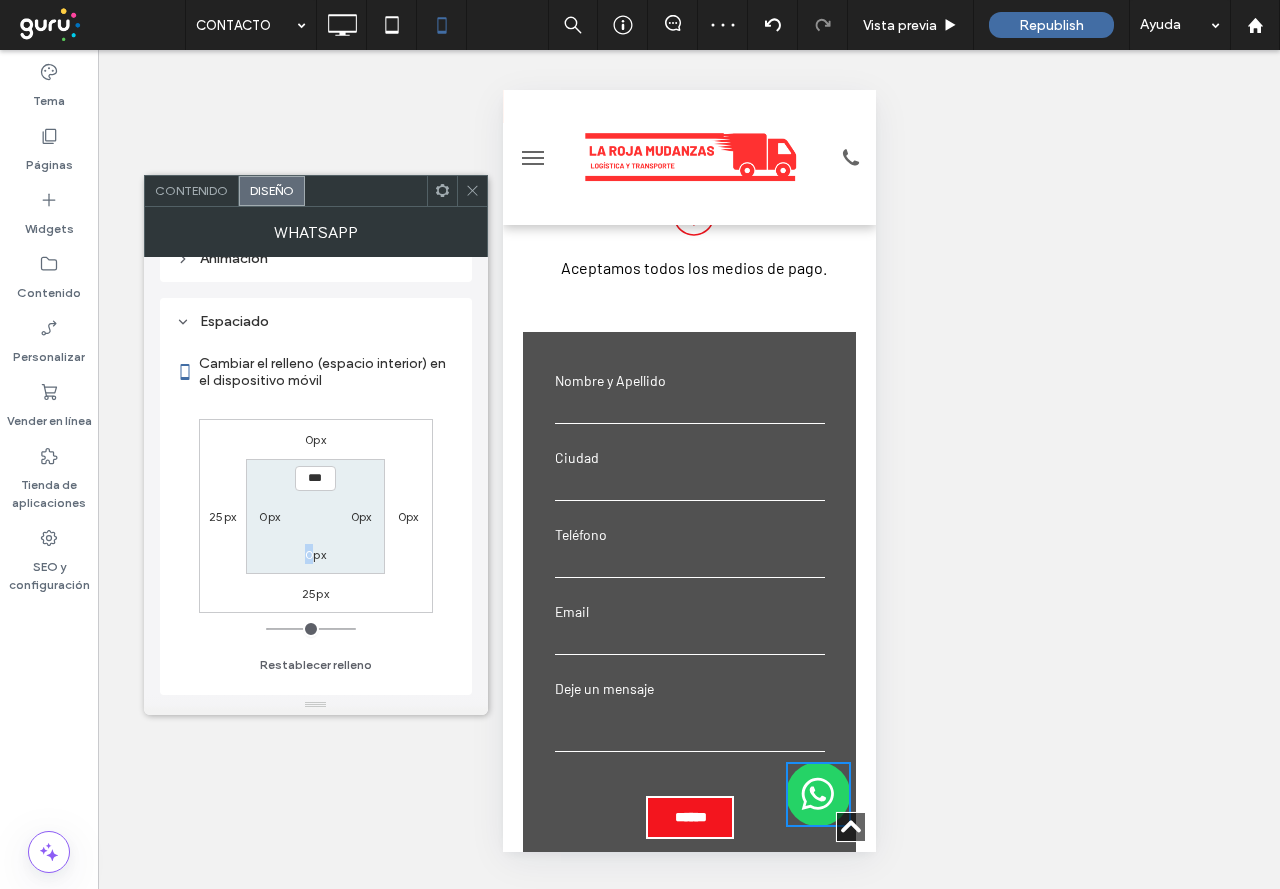 click on "0px" at bounding box center (315, 554) 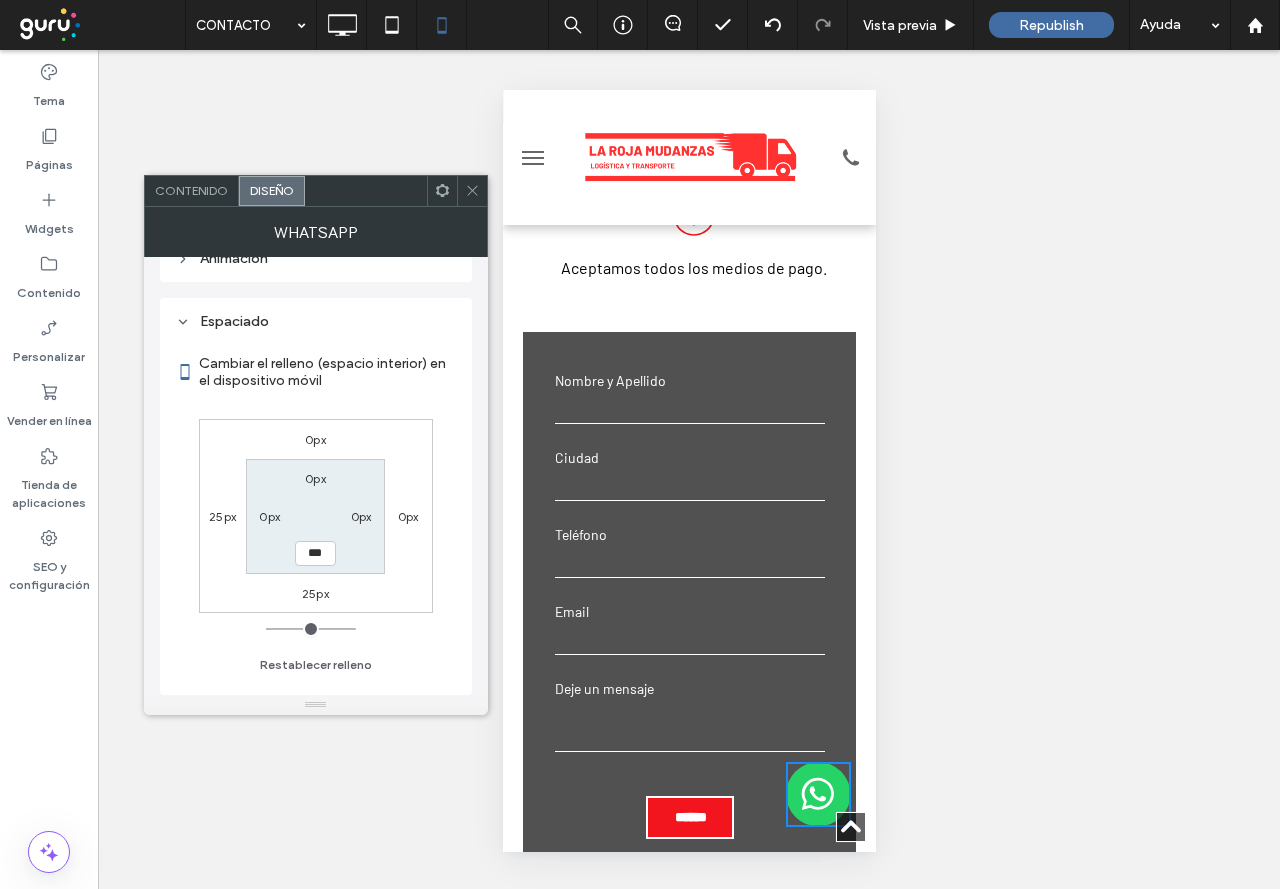 click on "25px" at bounding box center (315, 593) 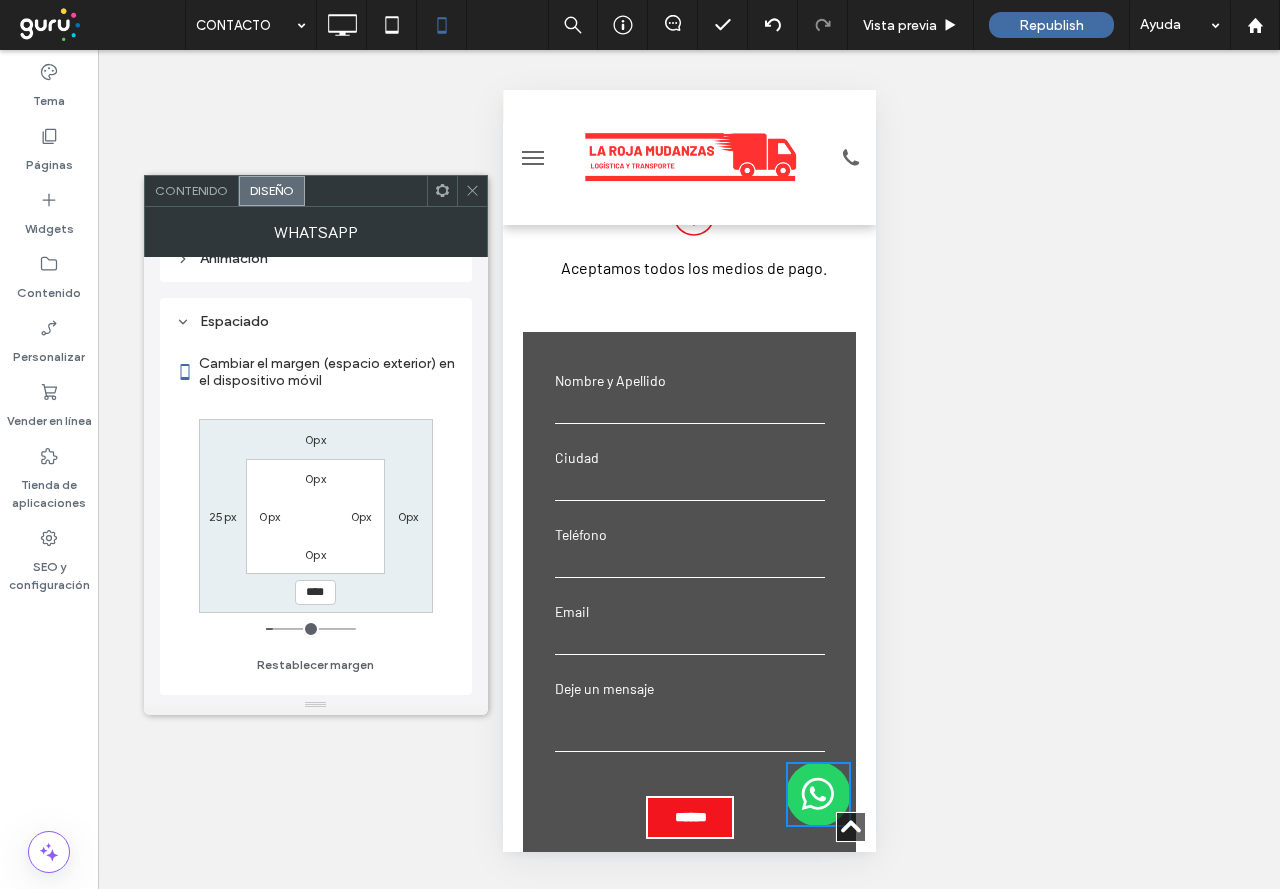 type on "**" 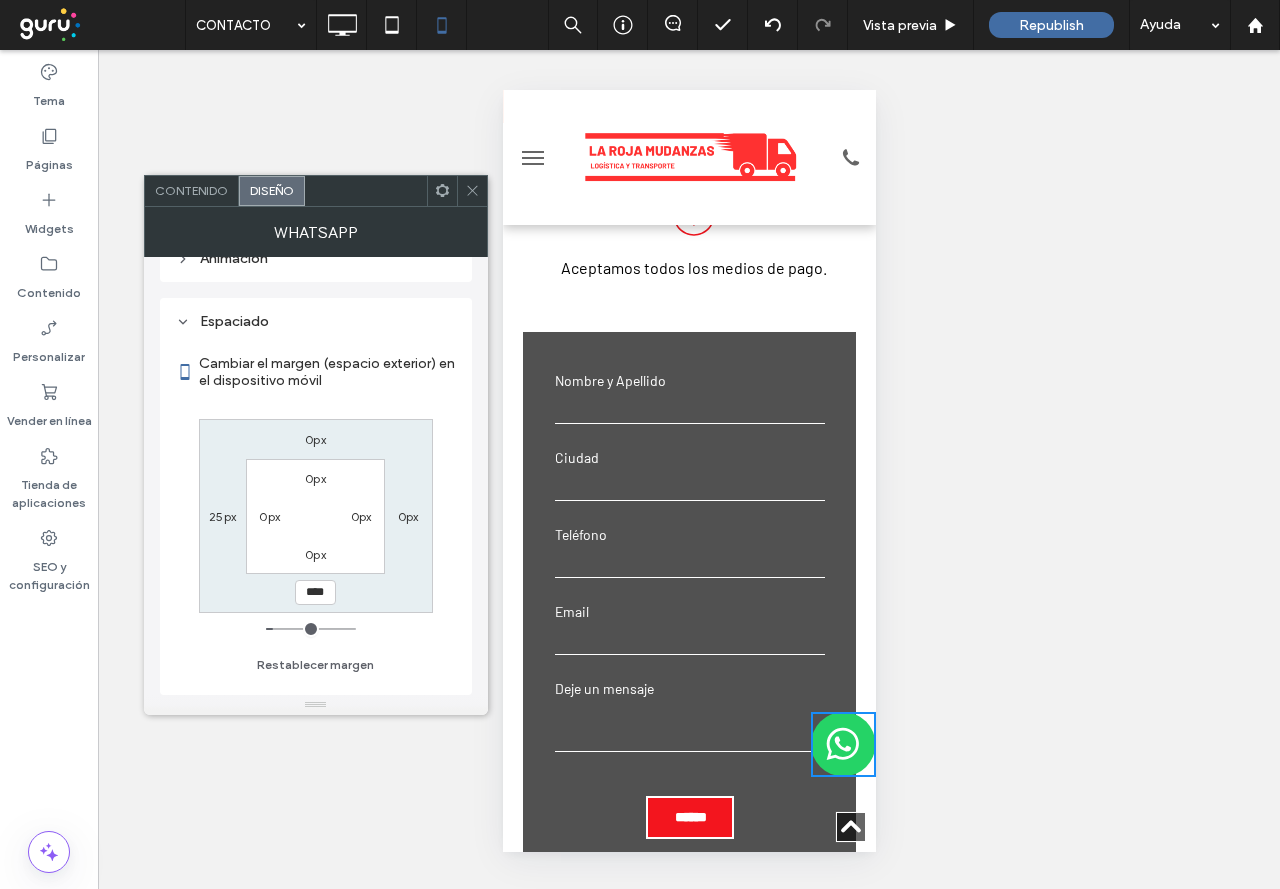 type on "****" 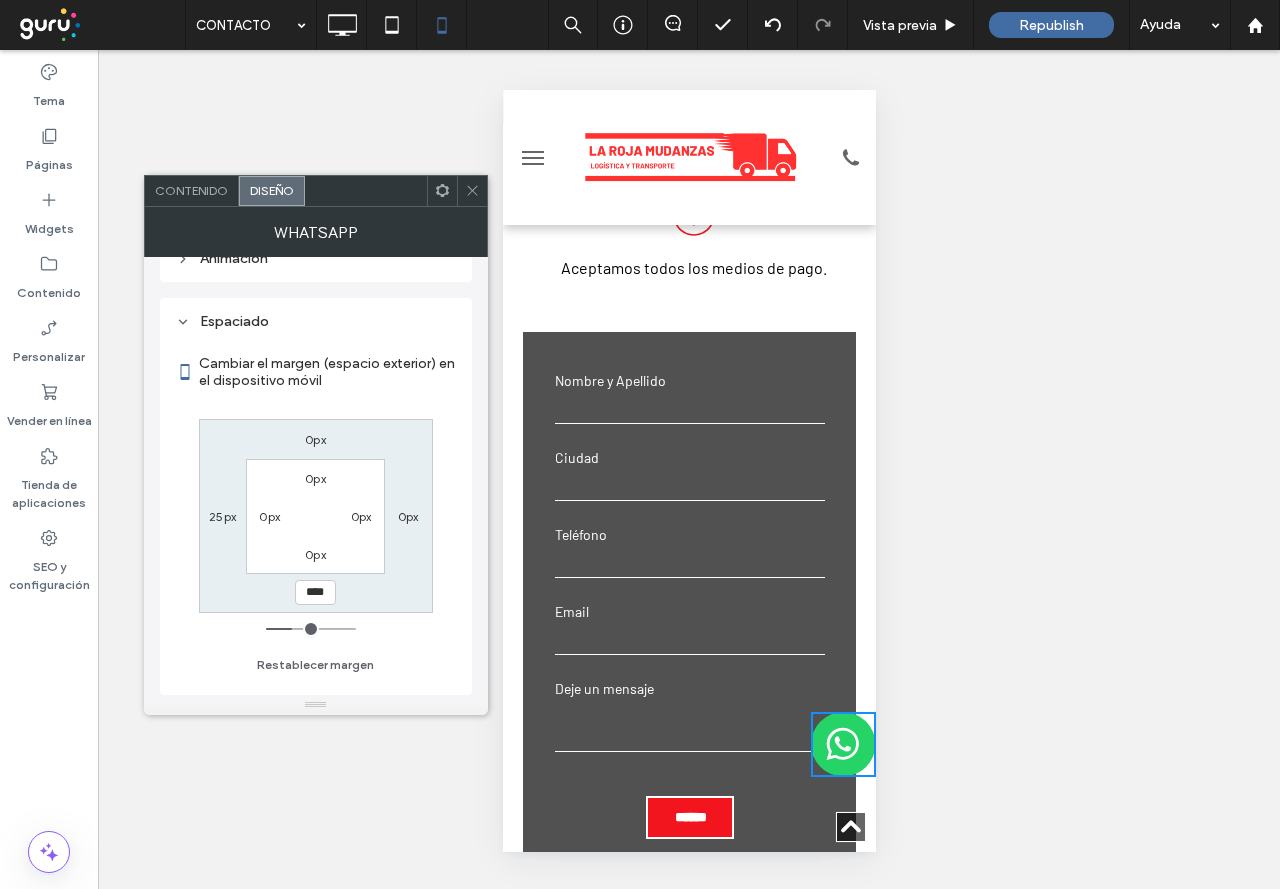 type on "**" 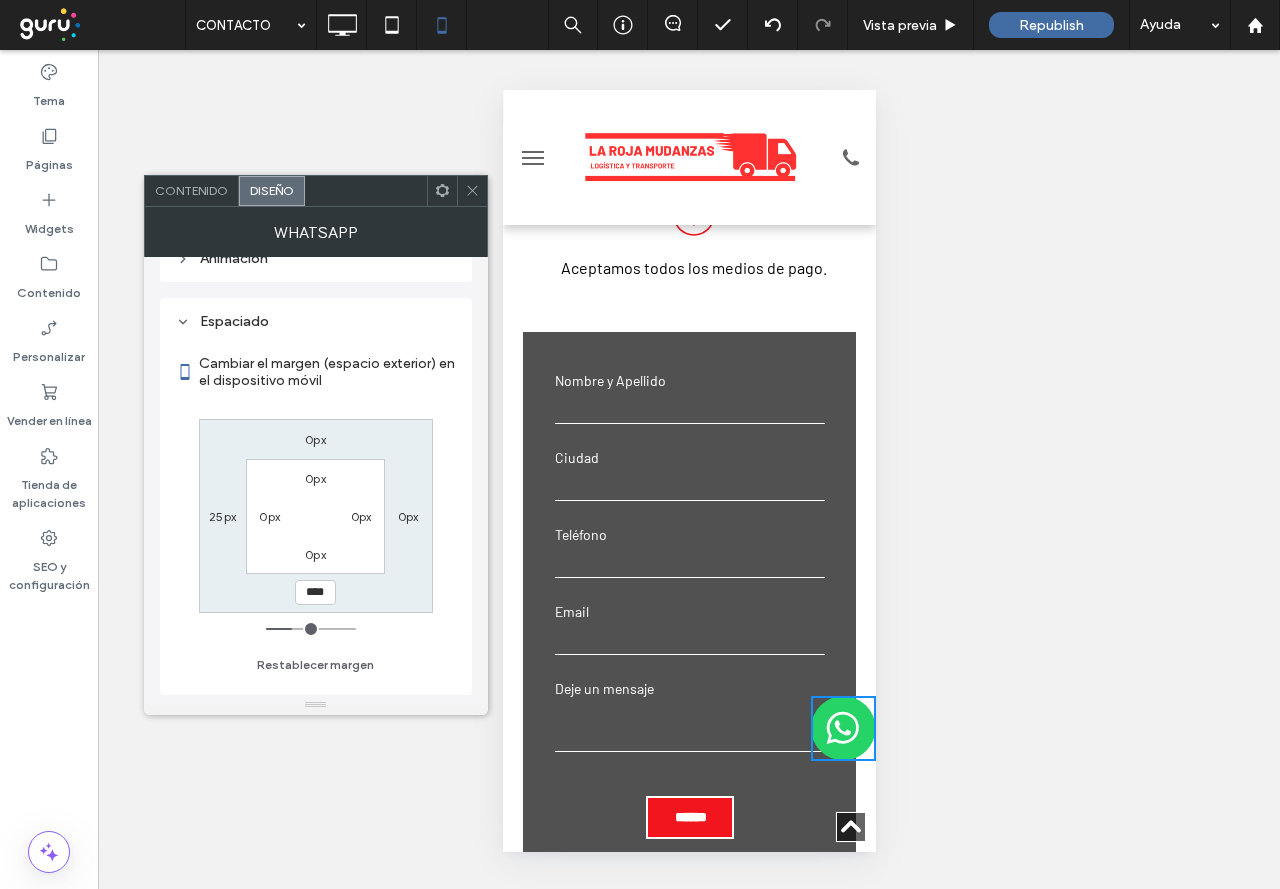type on "***" 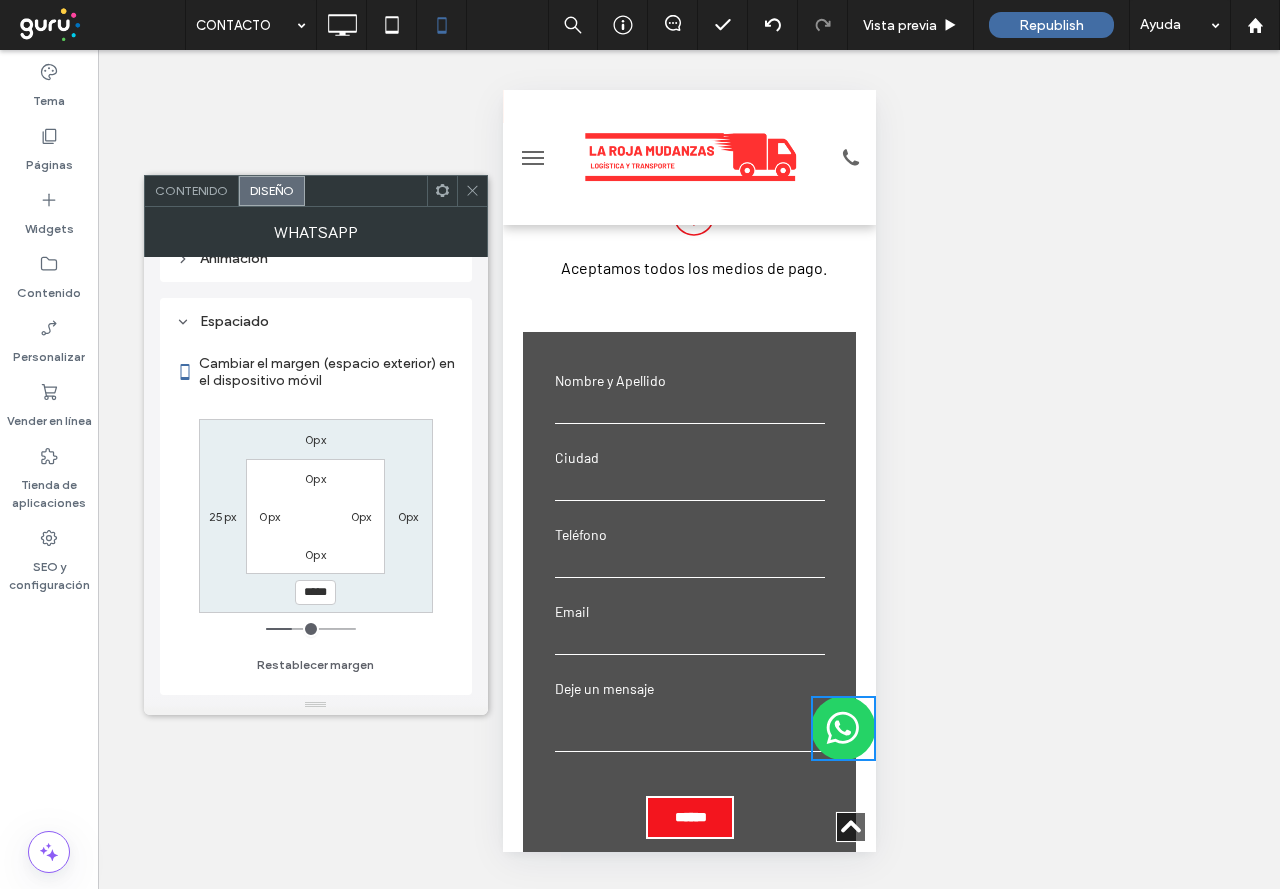 type on "***" 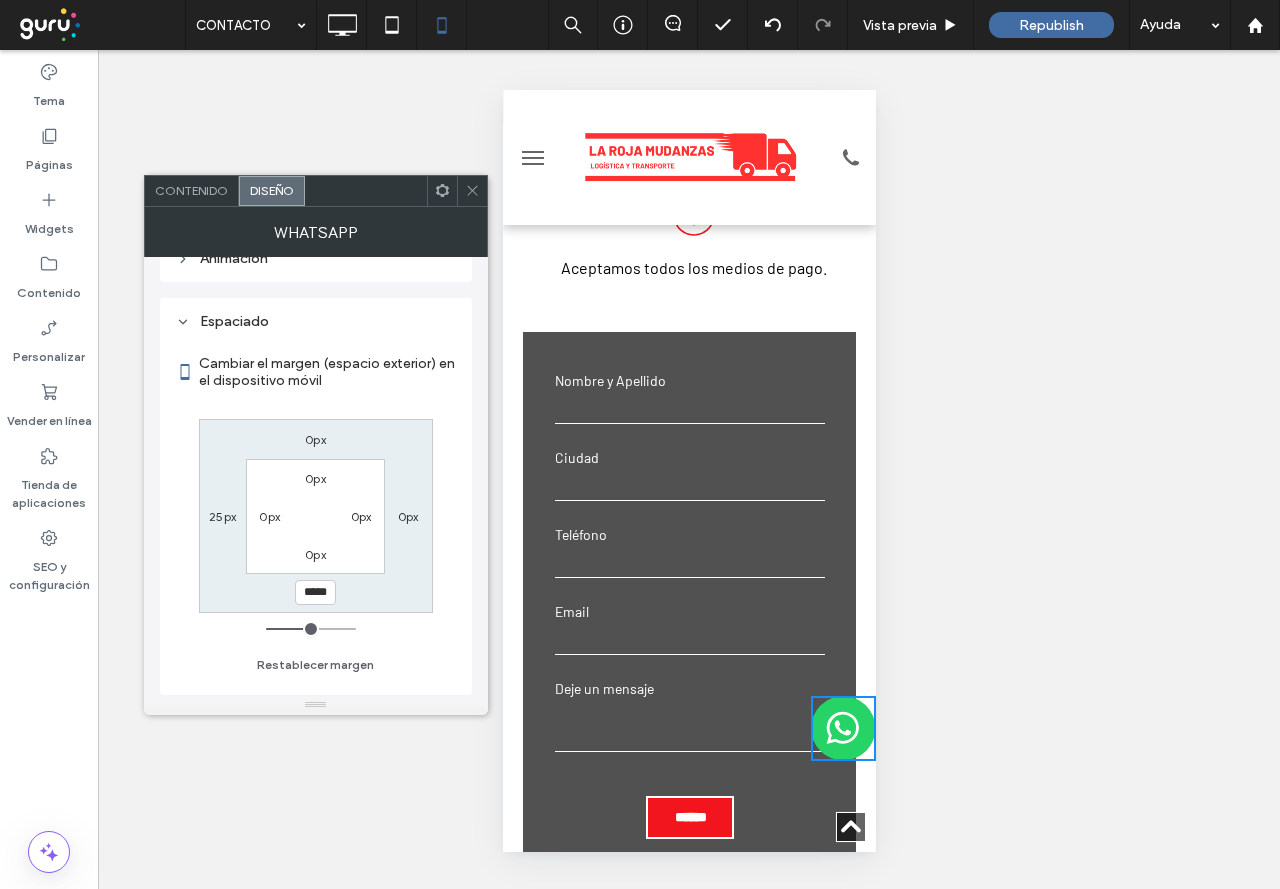 type on "***" 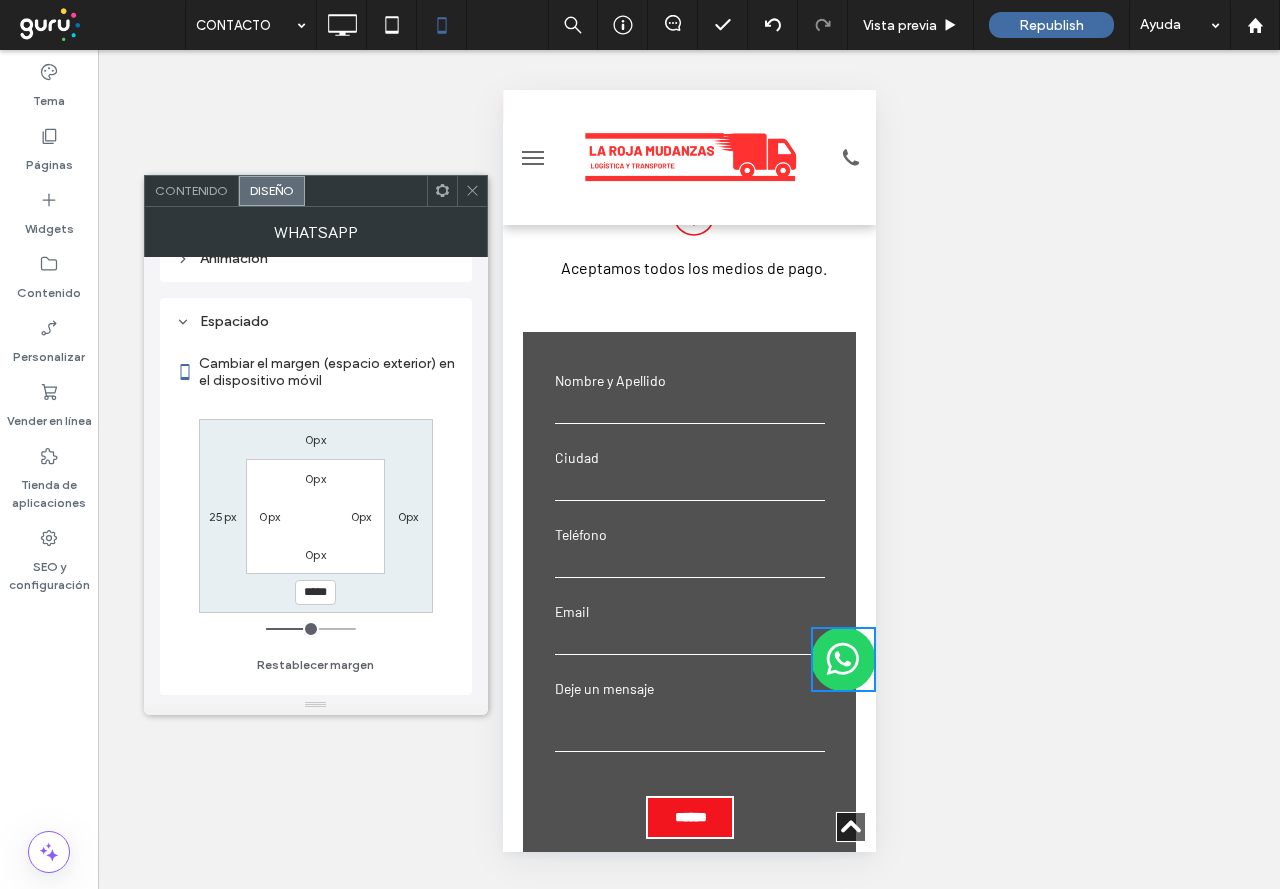 type on "***" 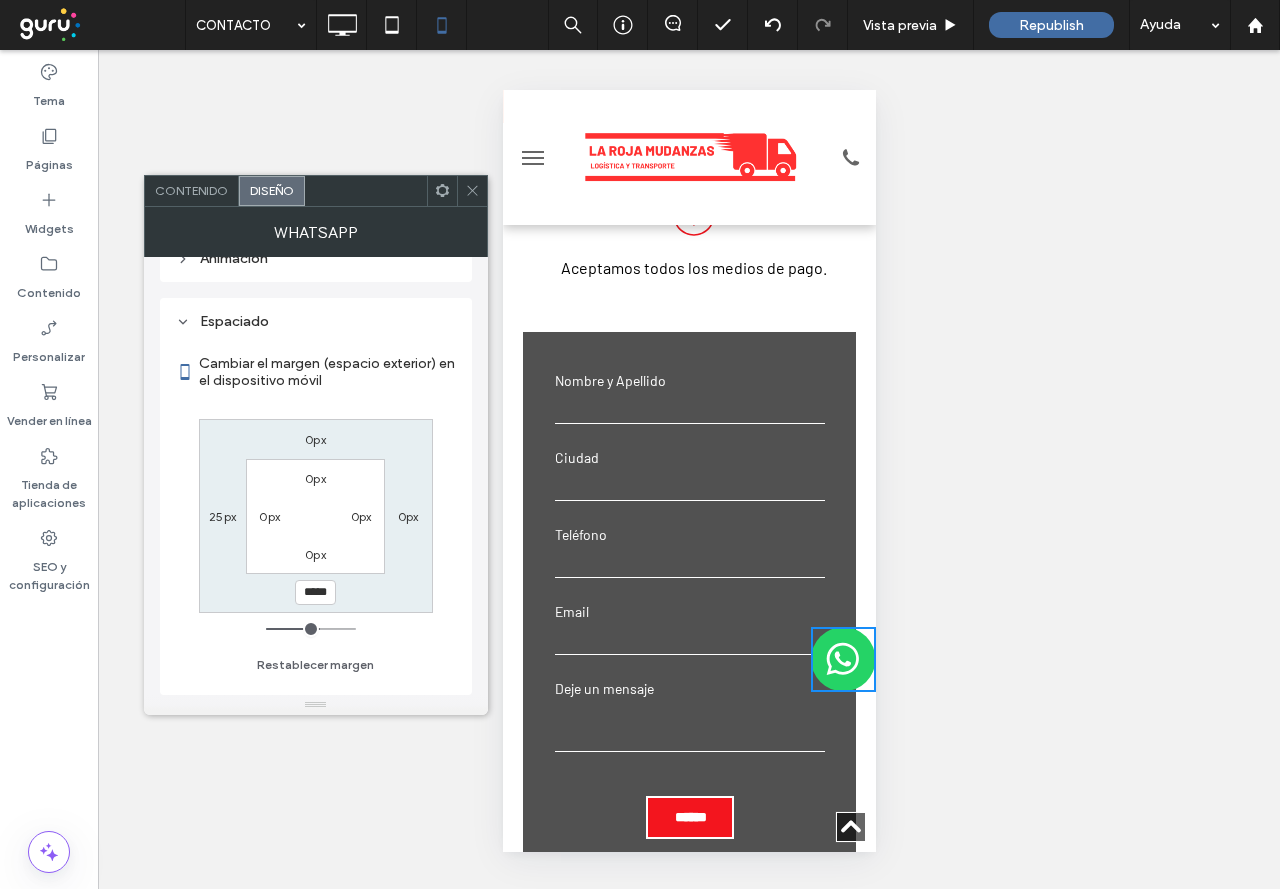 drag, startPoint x: 280, startPoint y: 637, endPoint x: 318, endPoint y: 628, distance: 39.051247 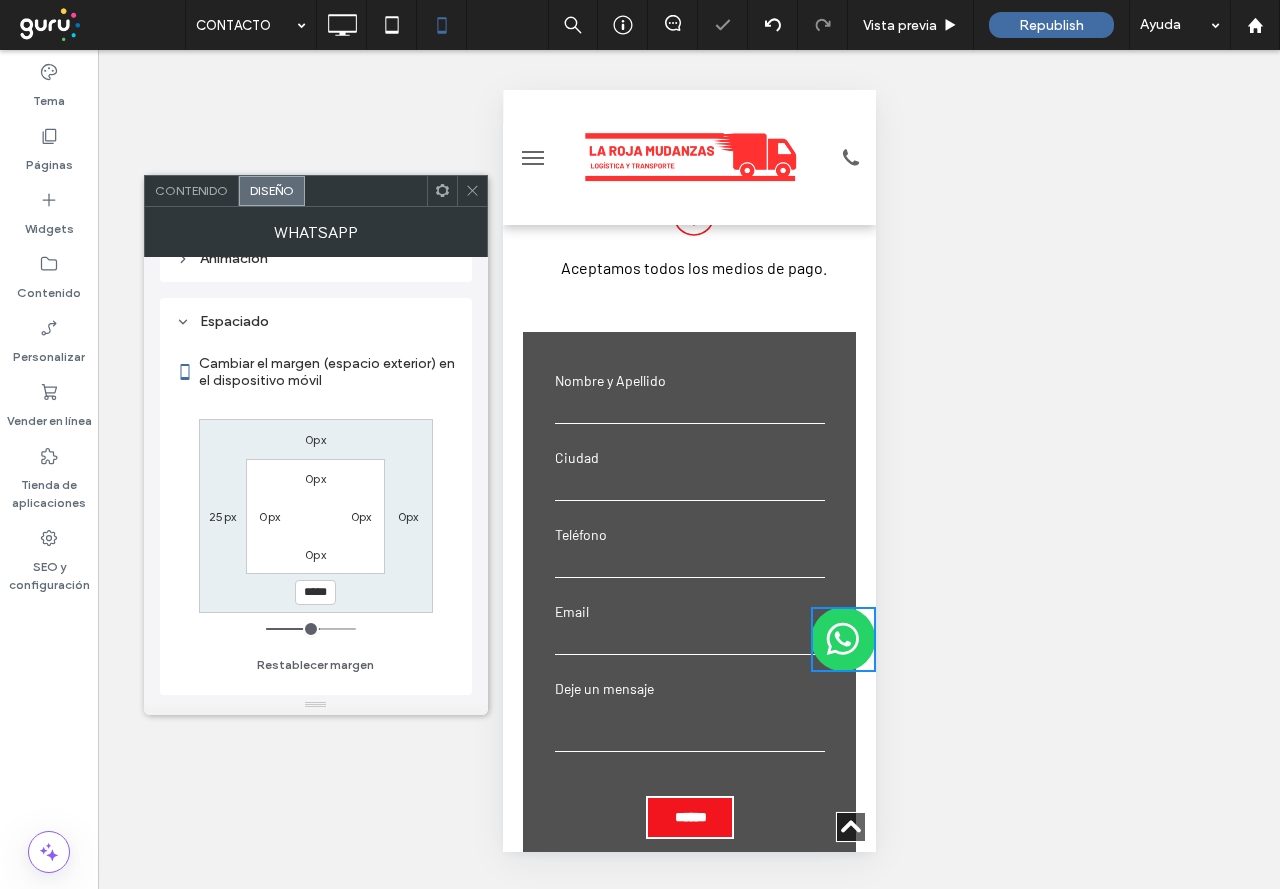 click at bounding box center (472, 191) 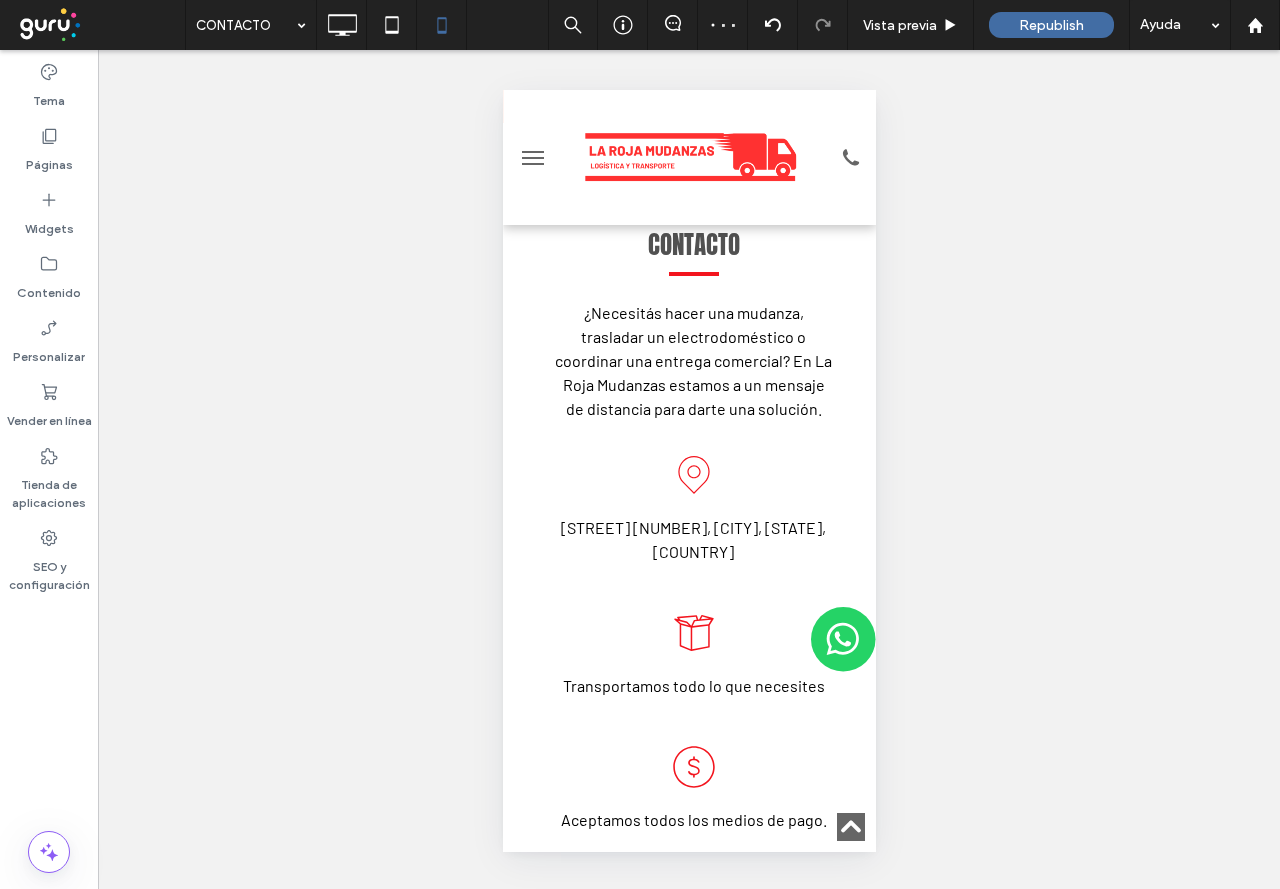 scroll, scrollTop: 100, scrollLeft: 0, axis: vertical 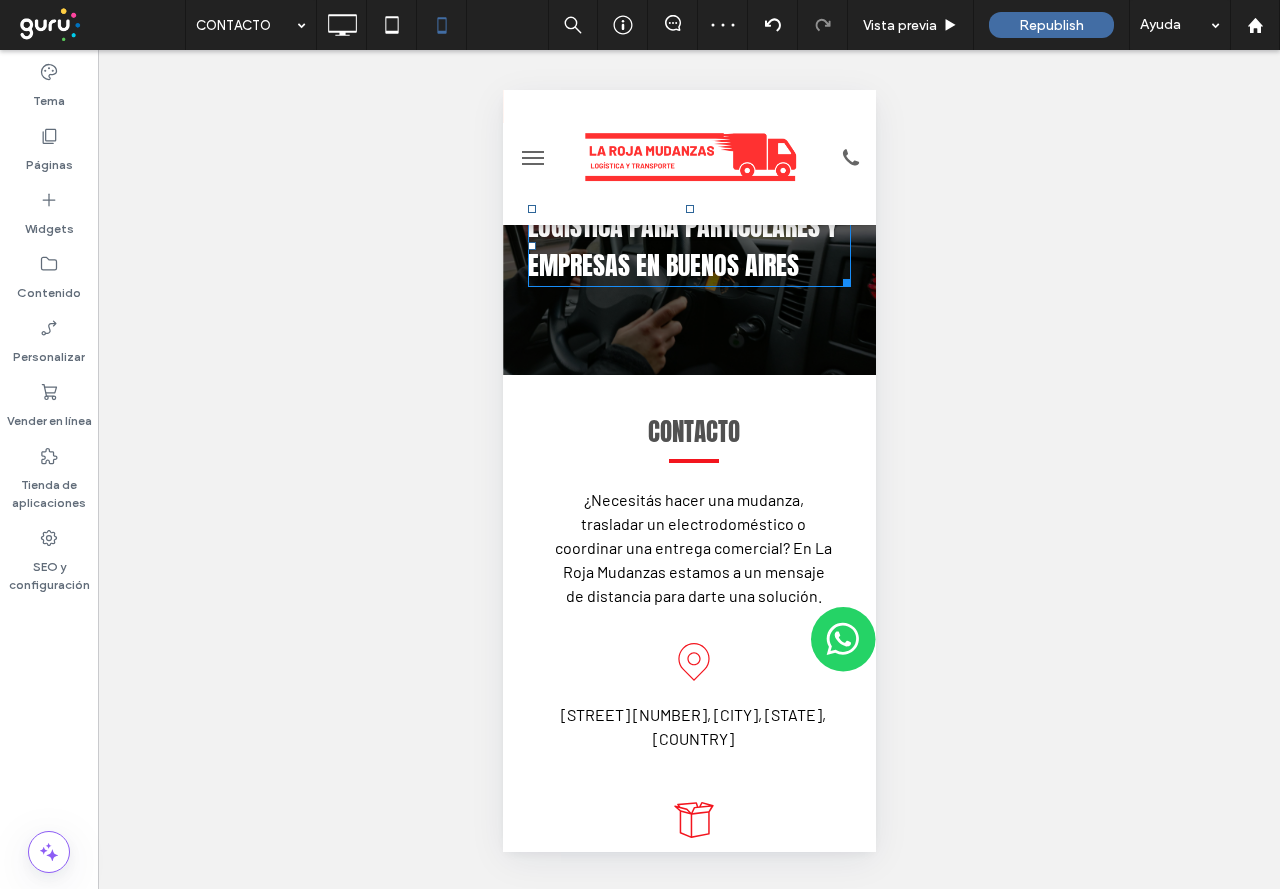 click on "Logística para particulares y empresas en Buenos Aires" at bounding box center [682, 245] 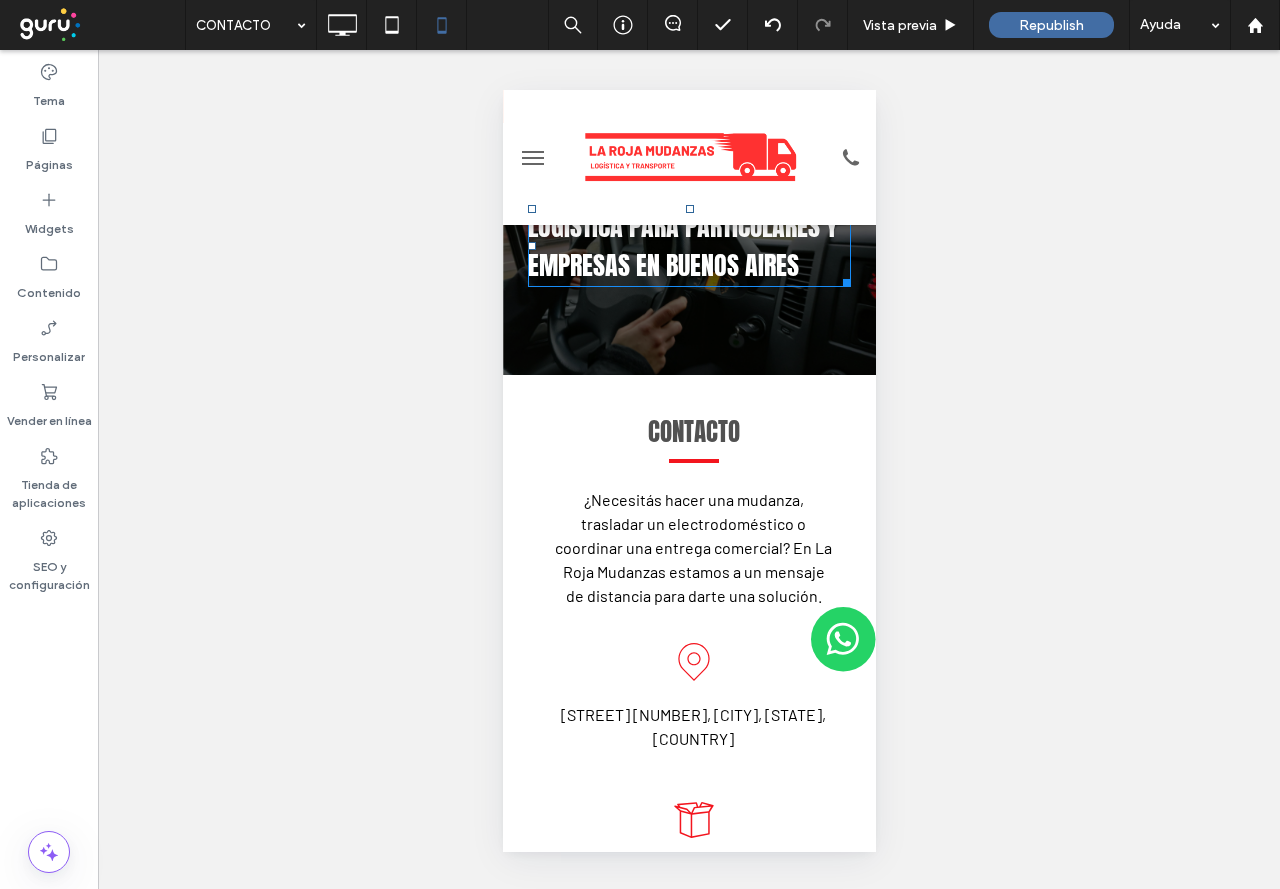type on "*****" 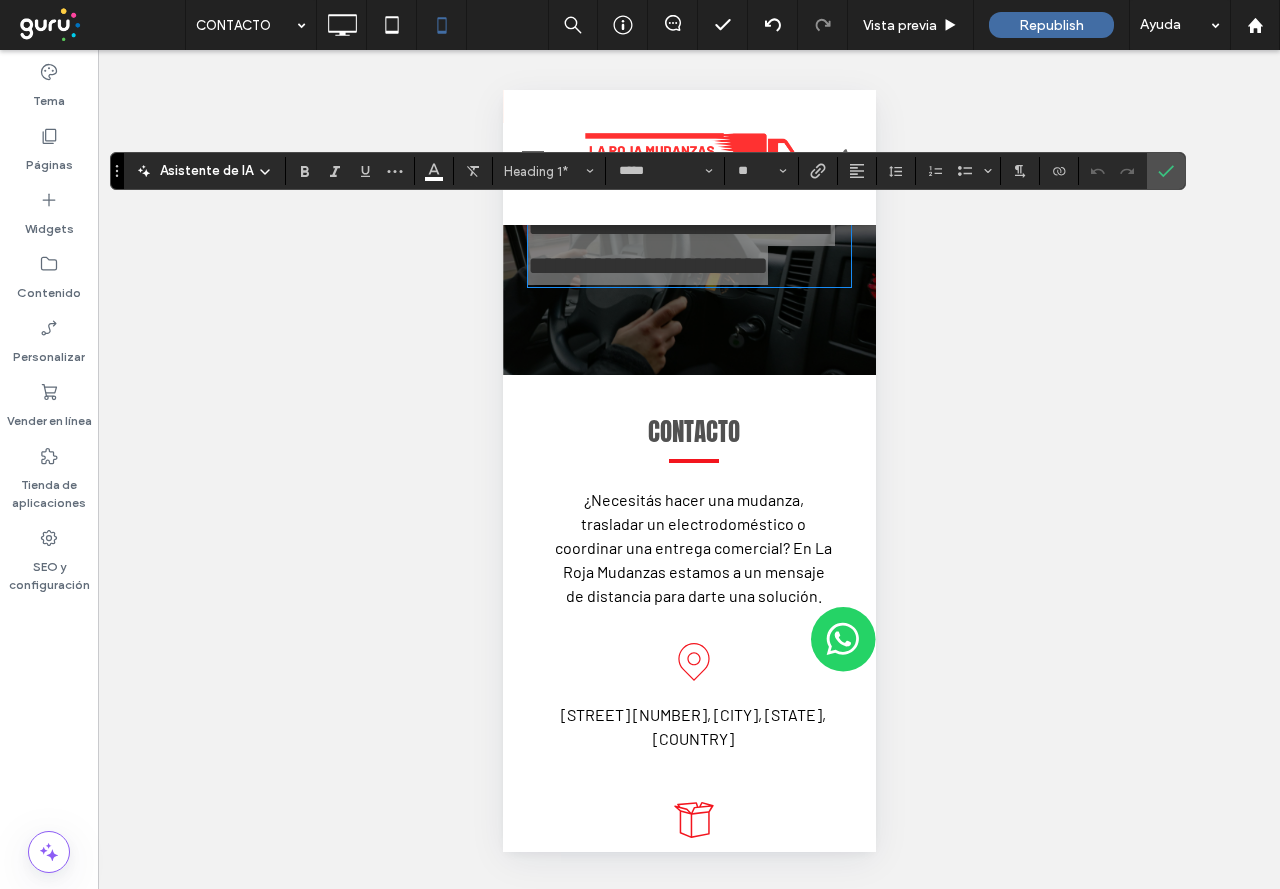 click on "Asistente de IA Heading 1* ***** **" at bounding box center (648, 171) 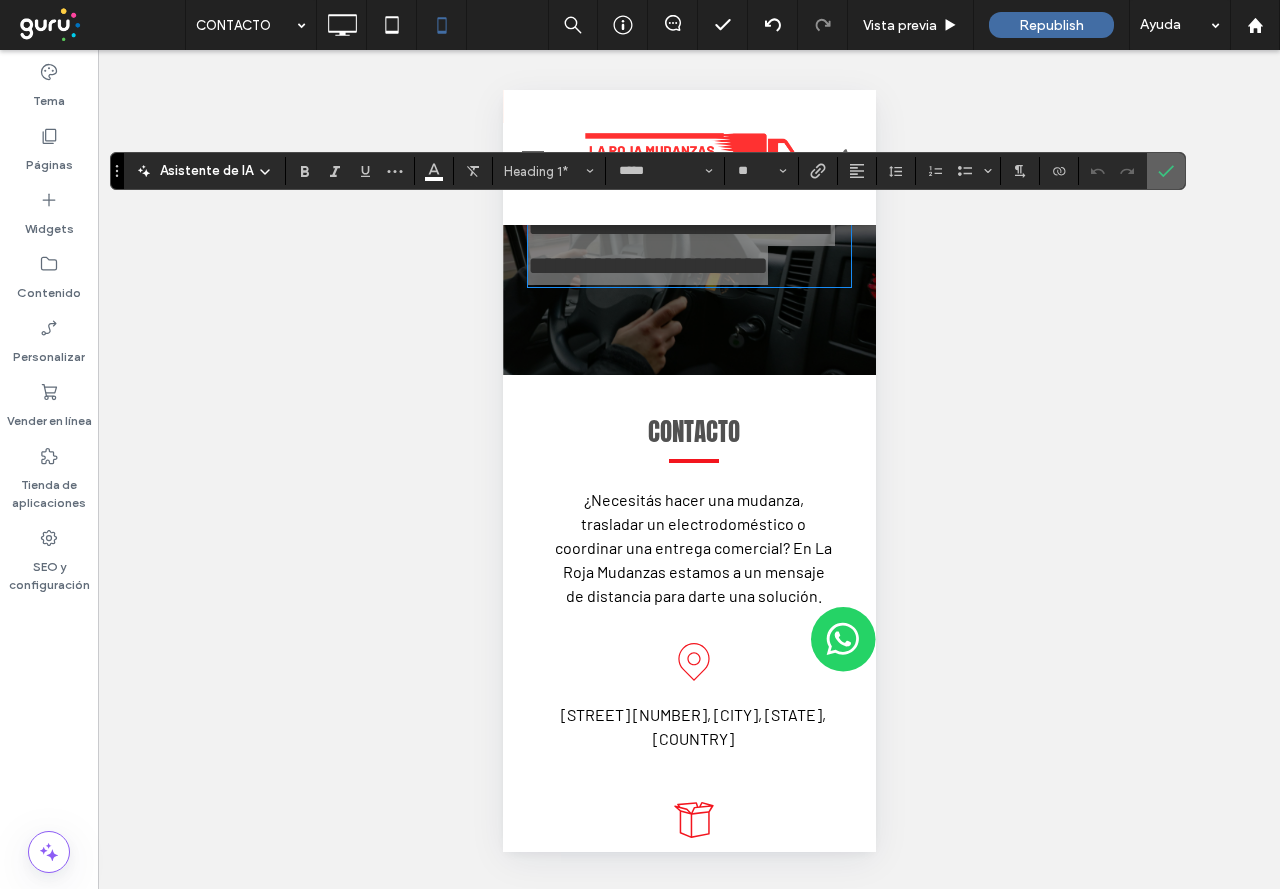 click 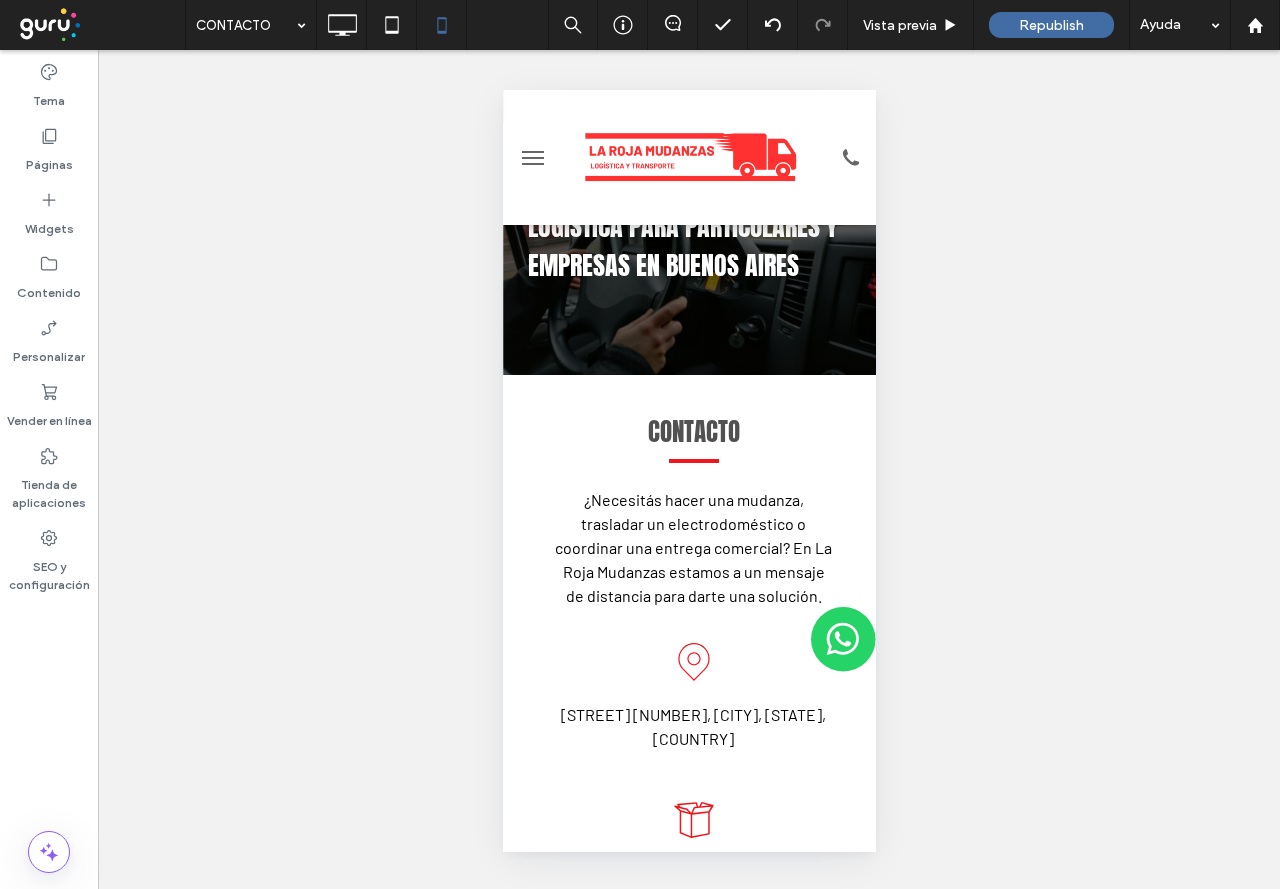 scroll, scrollTop: 0, scrollLeft: 0, axis: both 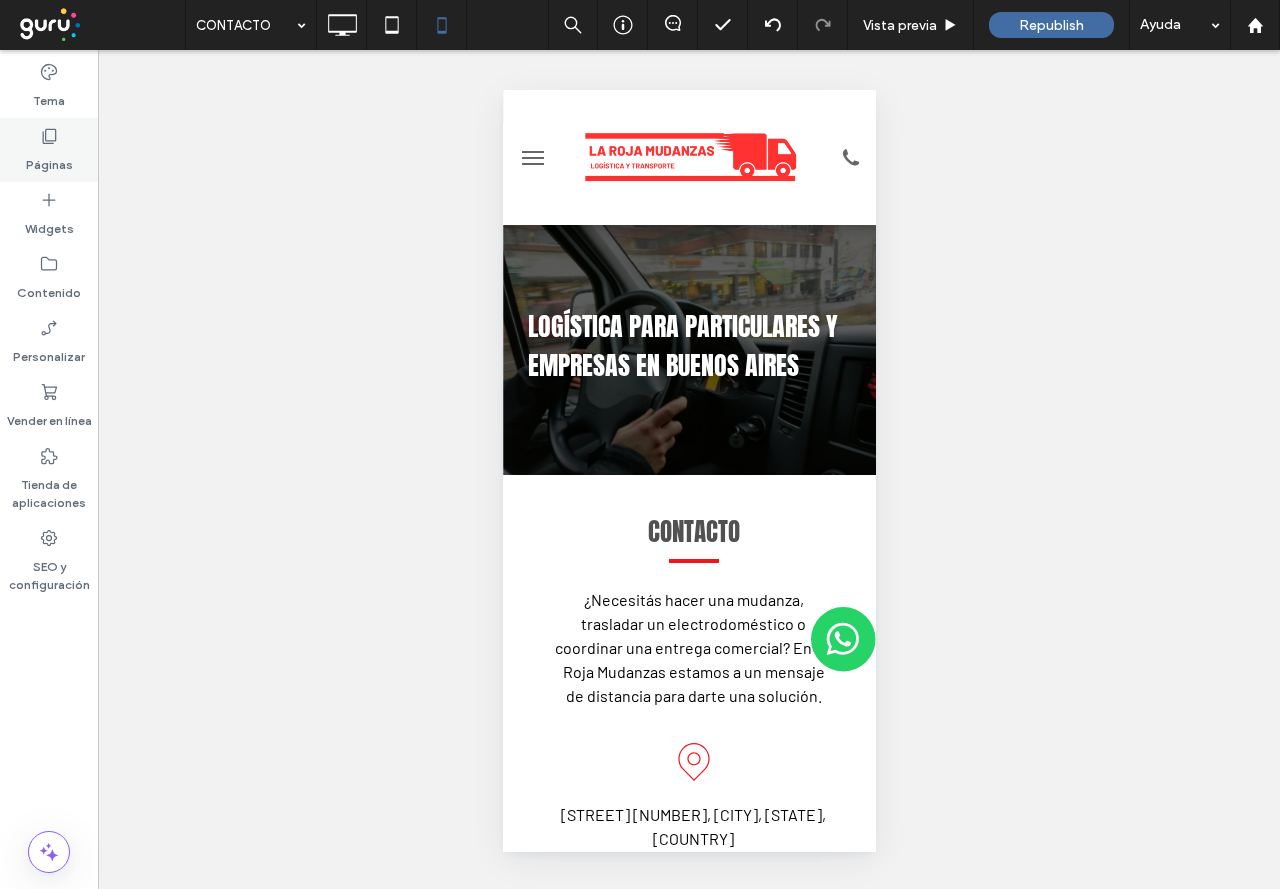 click on "Páginas" at bounding box center [49, 160] 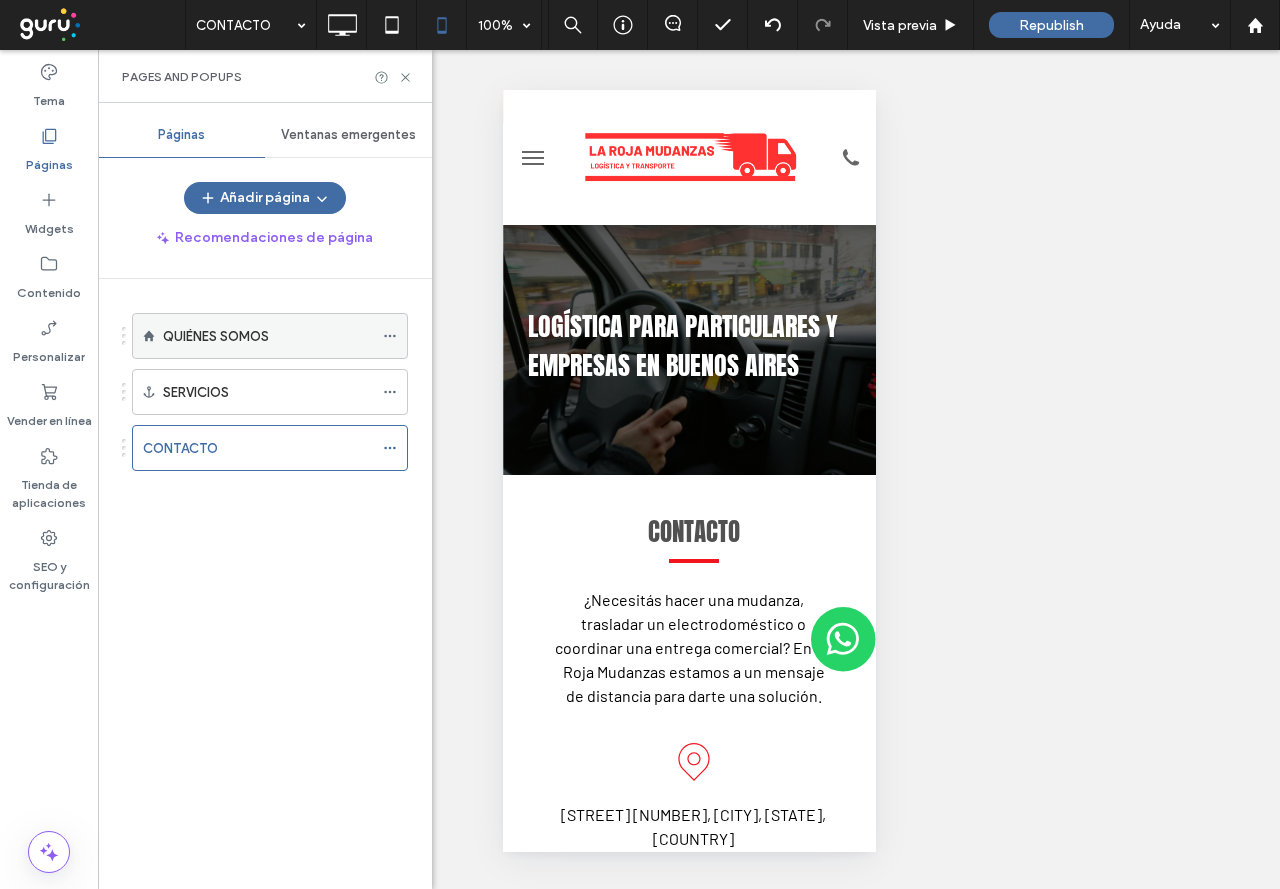 click on "QUIÉNES SOMOS" at bounding box center (268, 336) 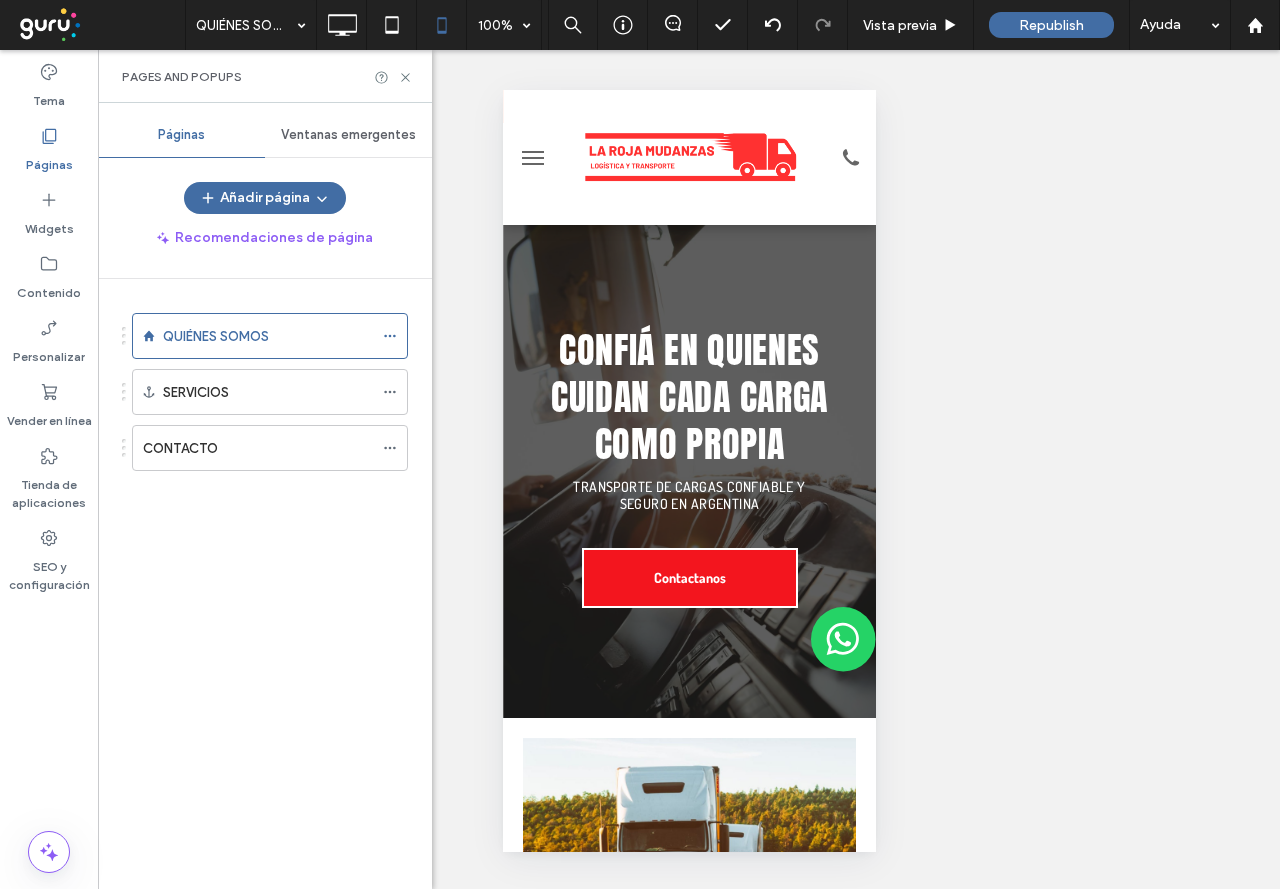 scroll, scrollTop: 0, scrollLeft: 0, axis: both 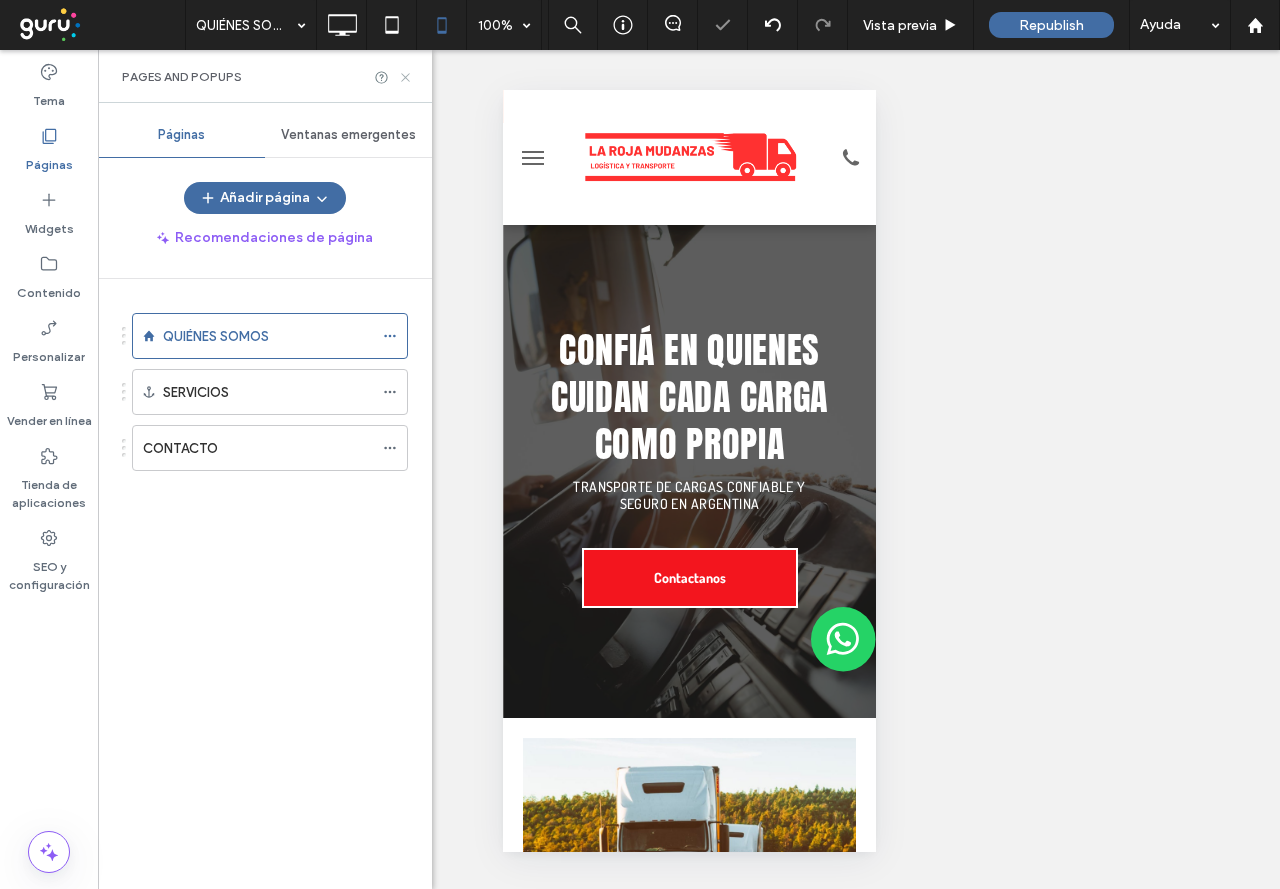 click 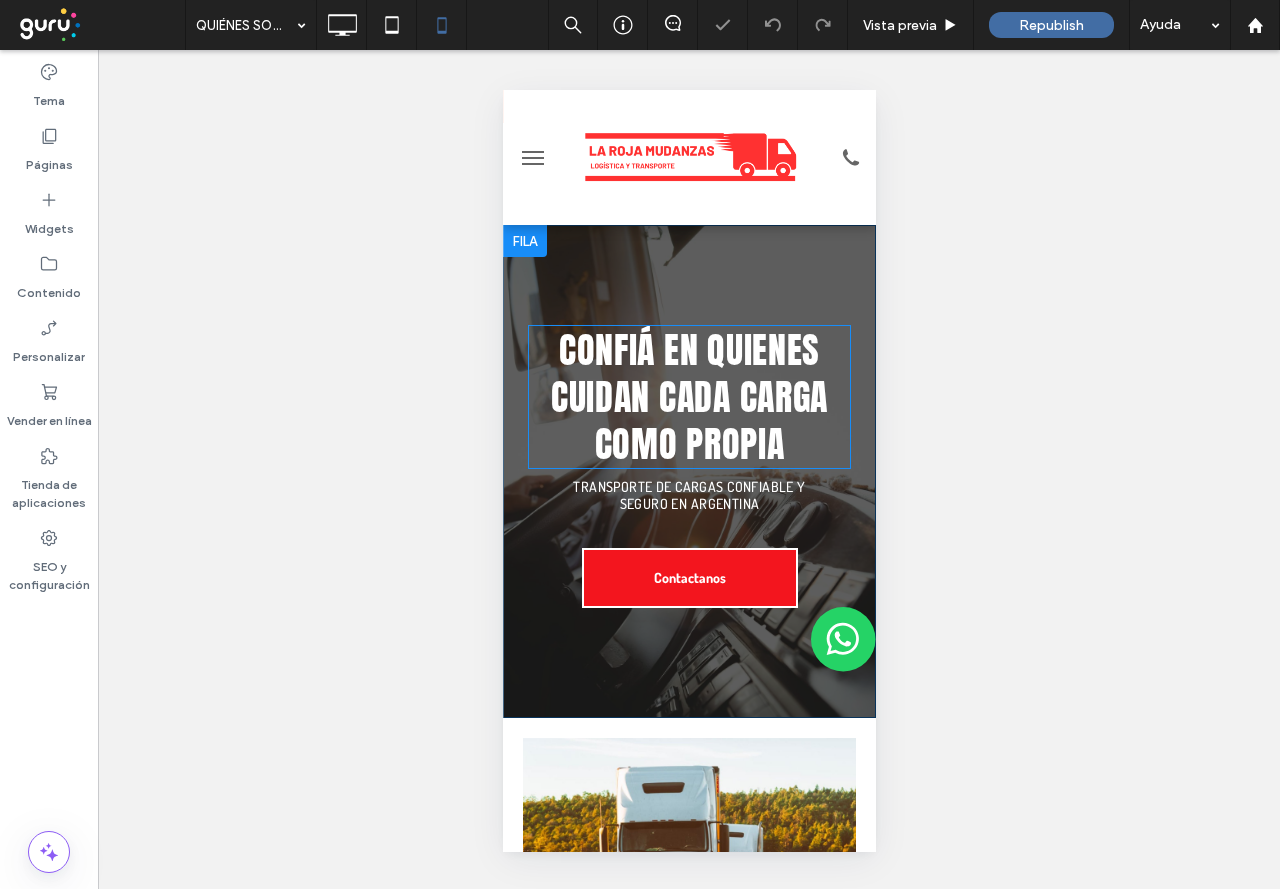 click on "Confiá en quienes cuidan cada carga como propia" at bounding box center [688, 397] 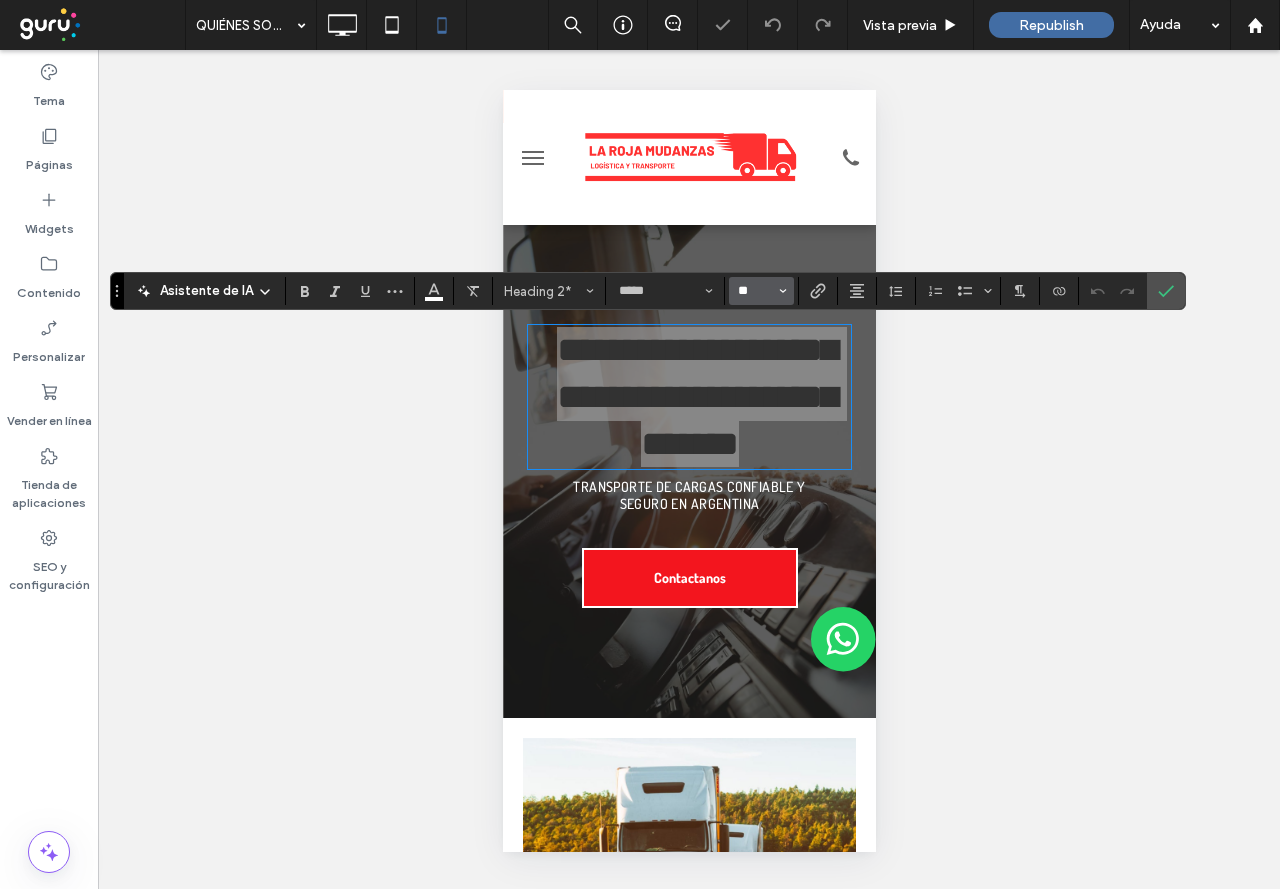 click on "**" at bounding box center (755, 291) 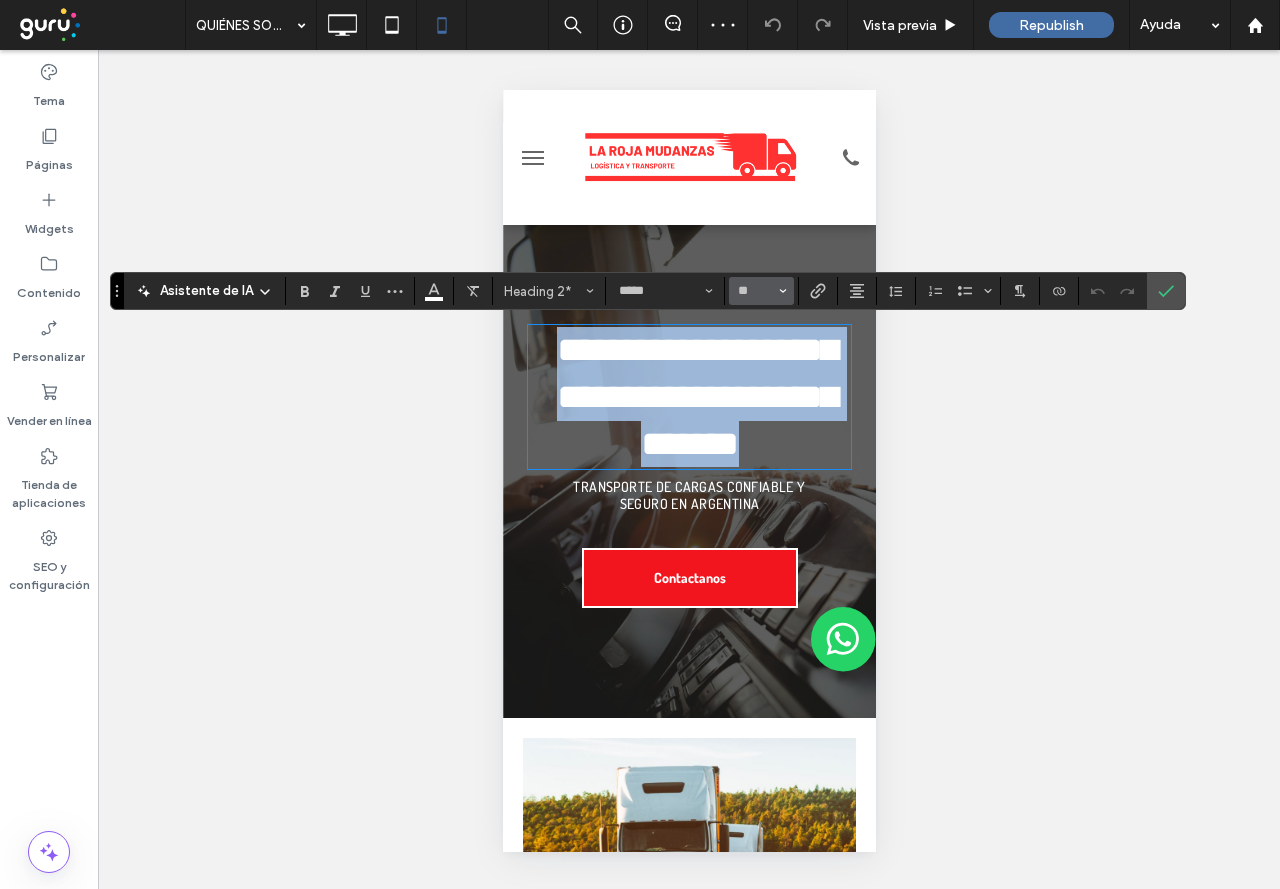 type on "**" 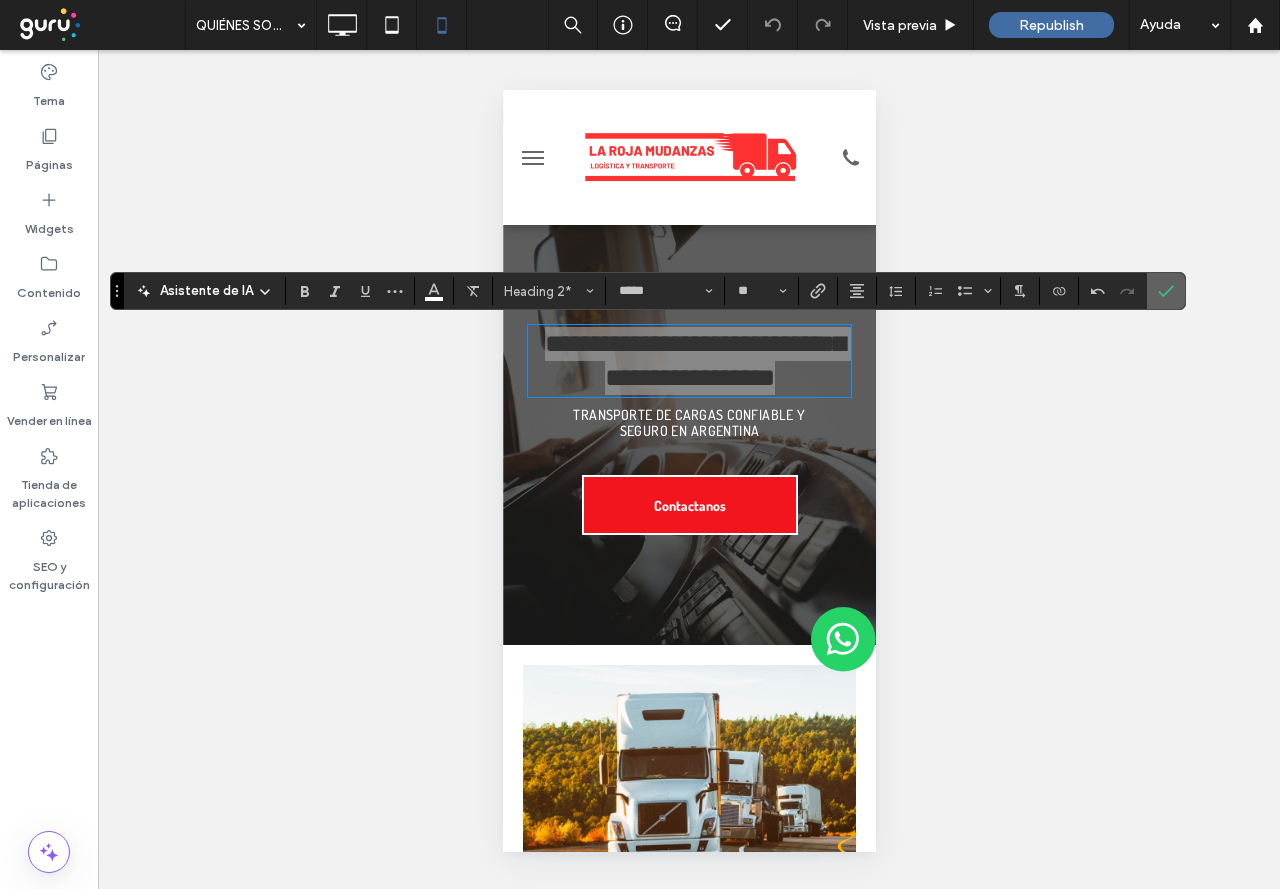 click 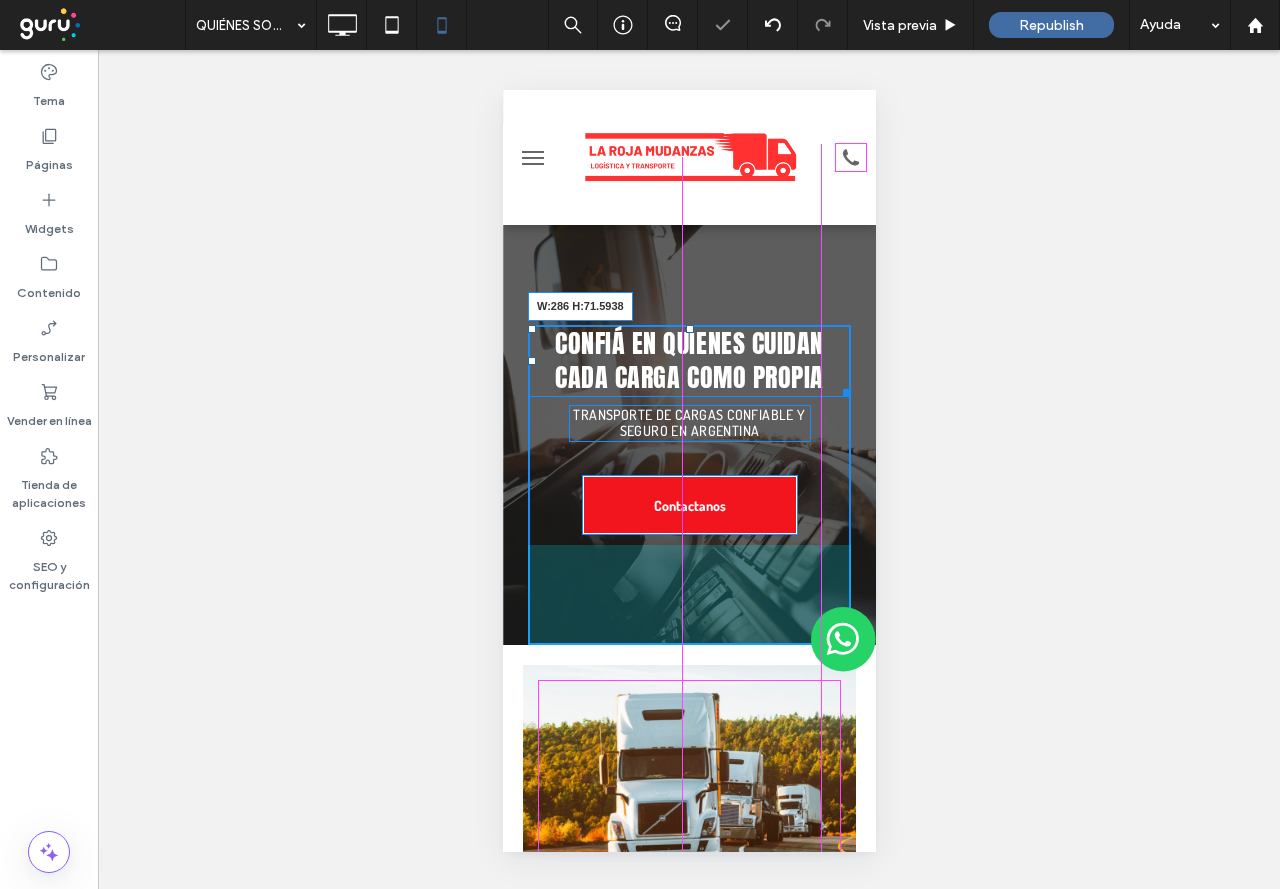 drag, startPoint x: 826, startPoint y: 387, endPoint x: 814, endPoint y: 386, distance: 12.0415945 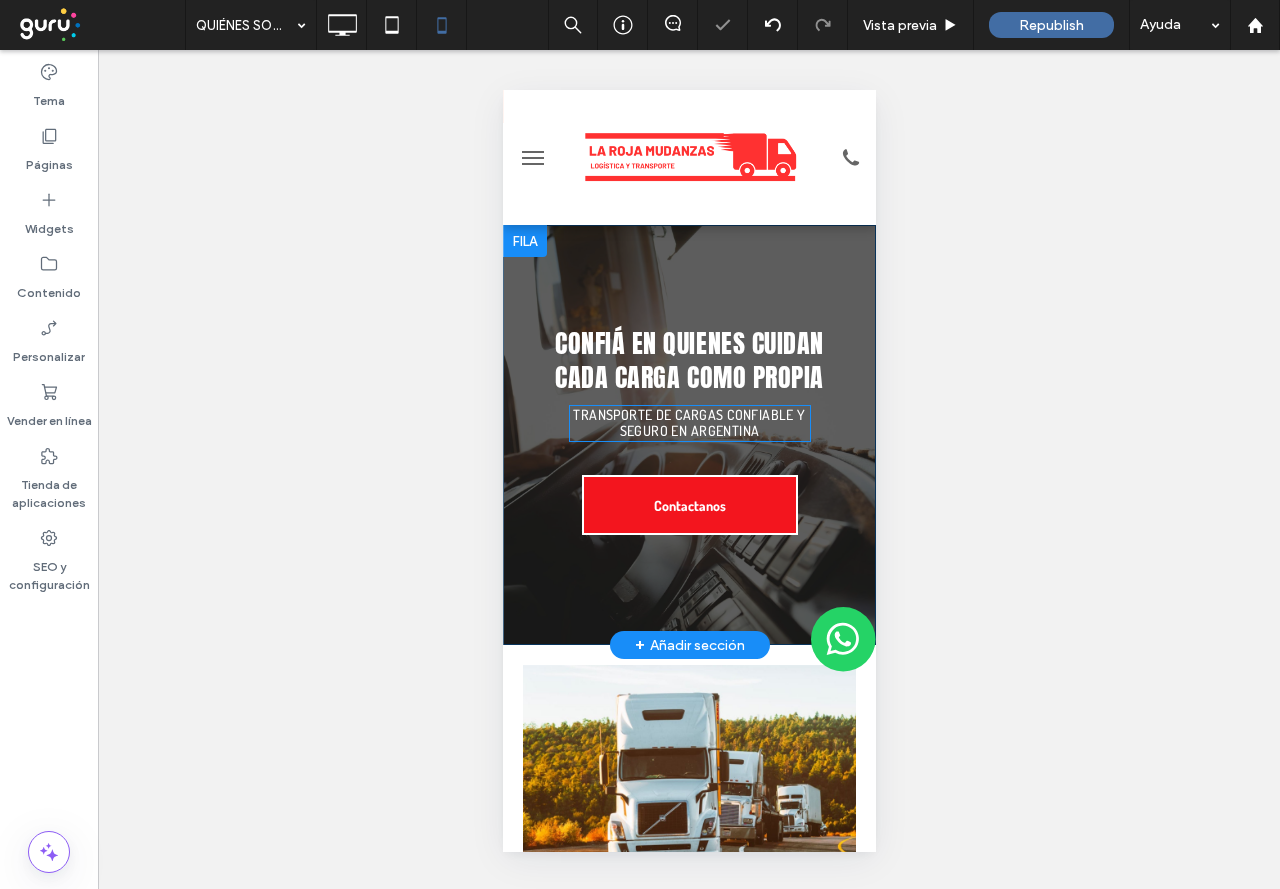 click on "Transporte de cargas confiable y seguro en Argentina" at bounding box center (688, 423) 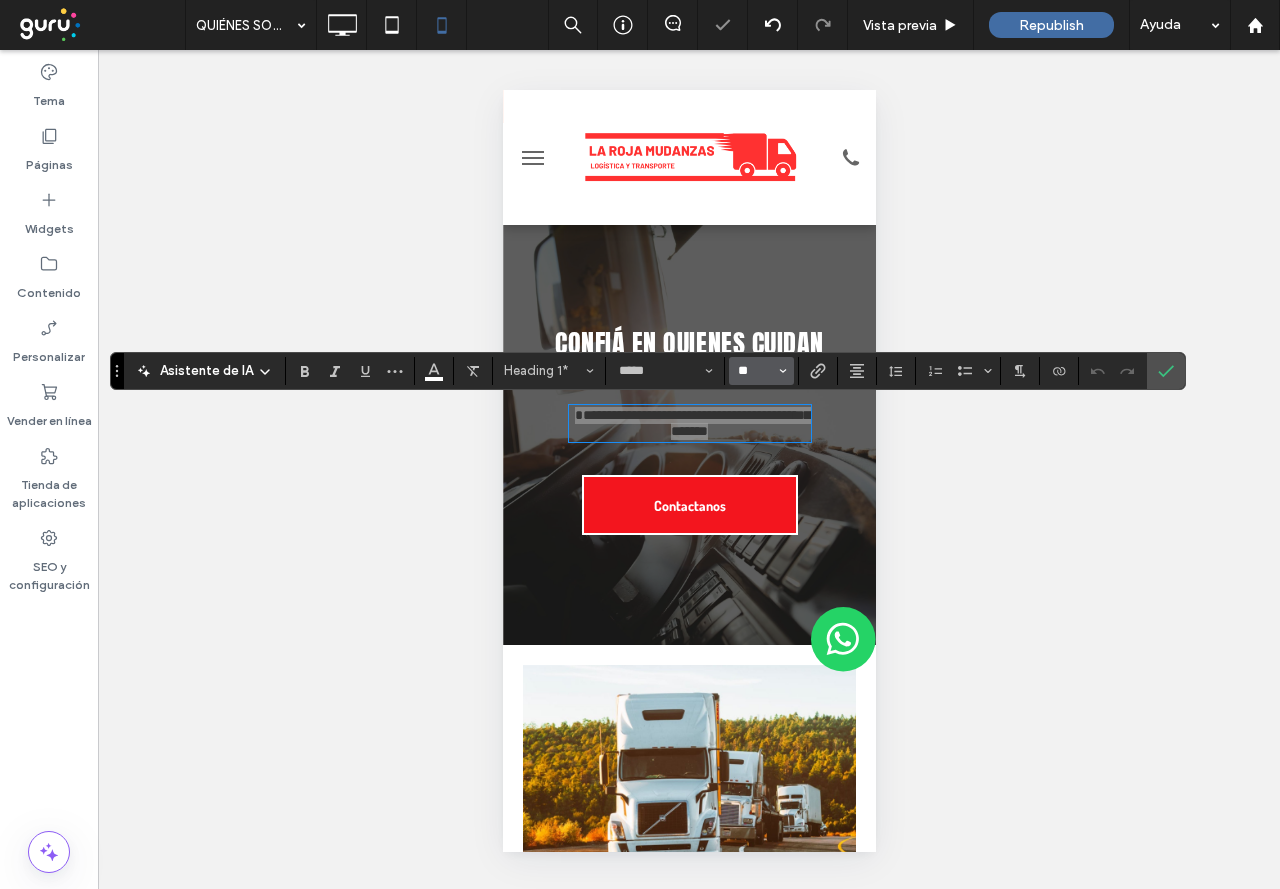 click on "**" at bounding box center (755, 371) 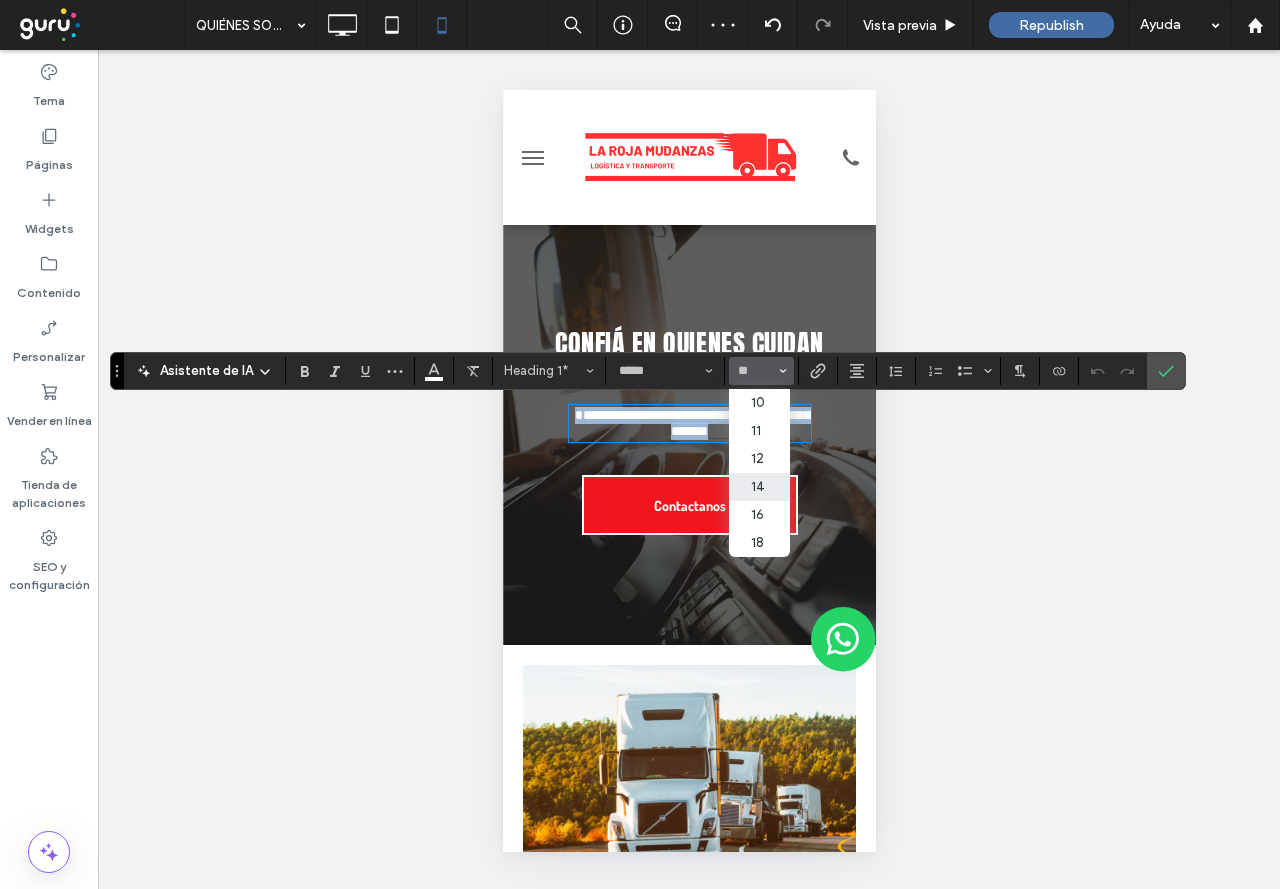 type on "**" 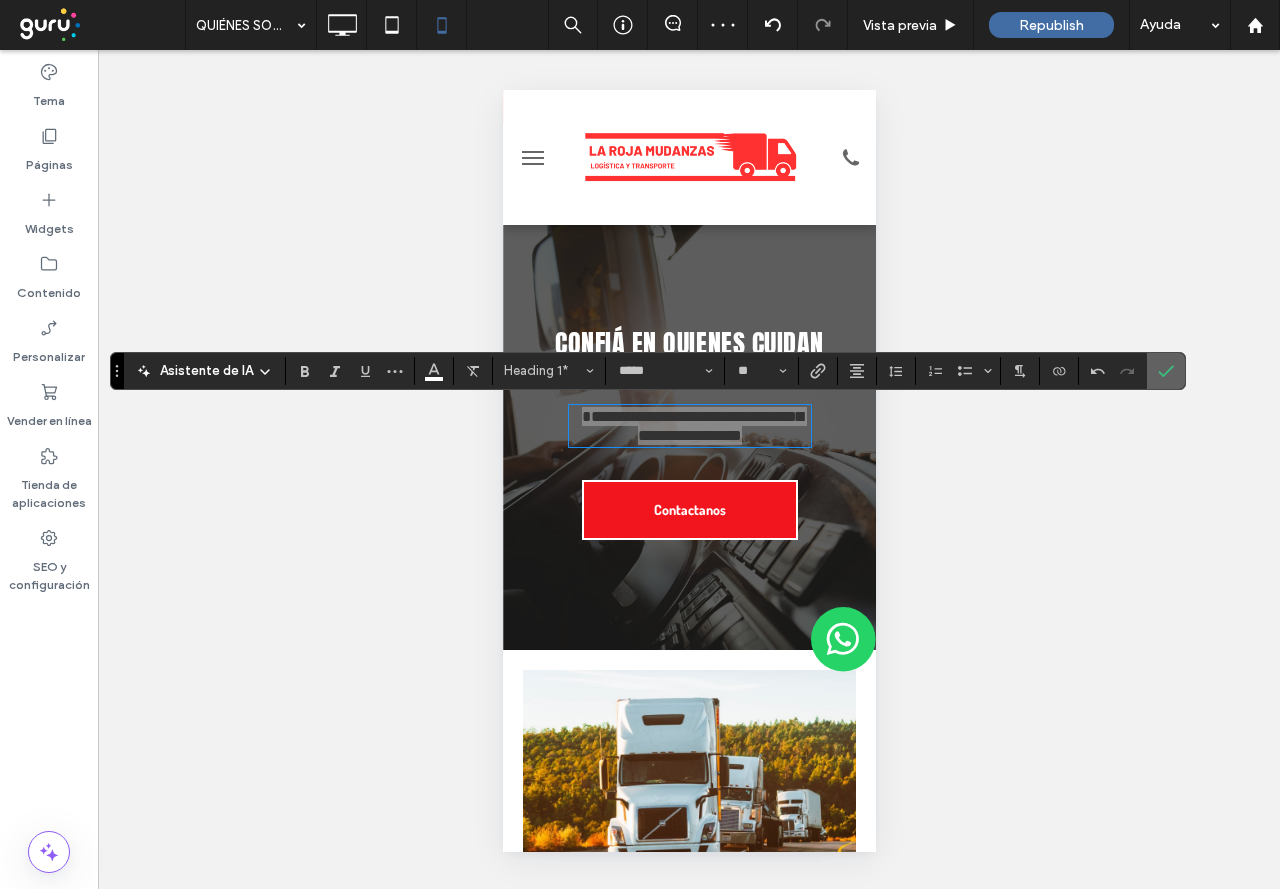 click 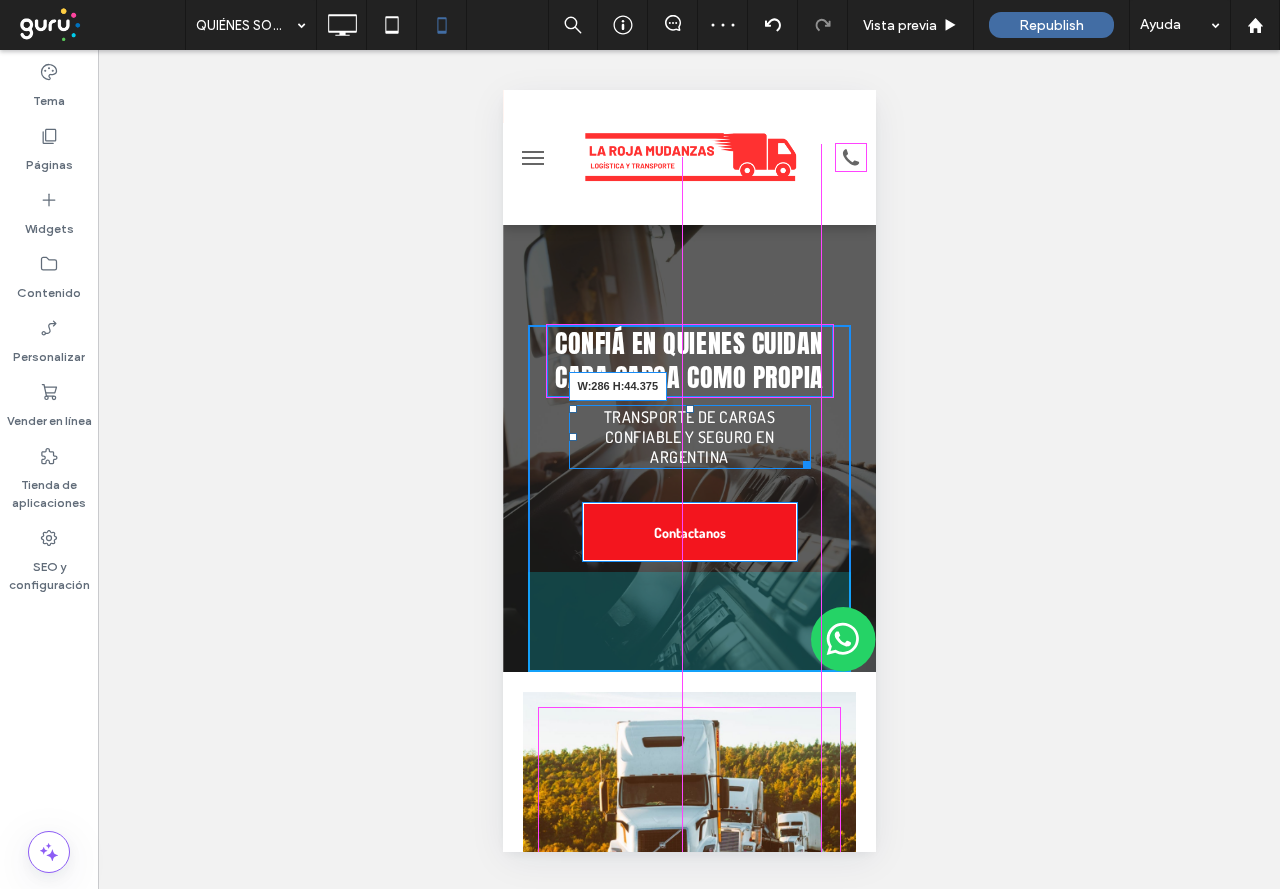 drag, startPoint x: 795, startPoint y: 464, endPoint x: 815, endPoint y: 461, distance: 20.22375 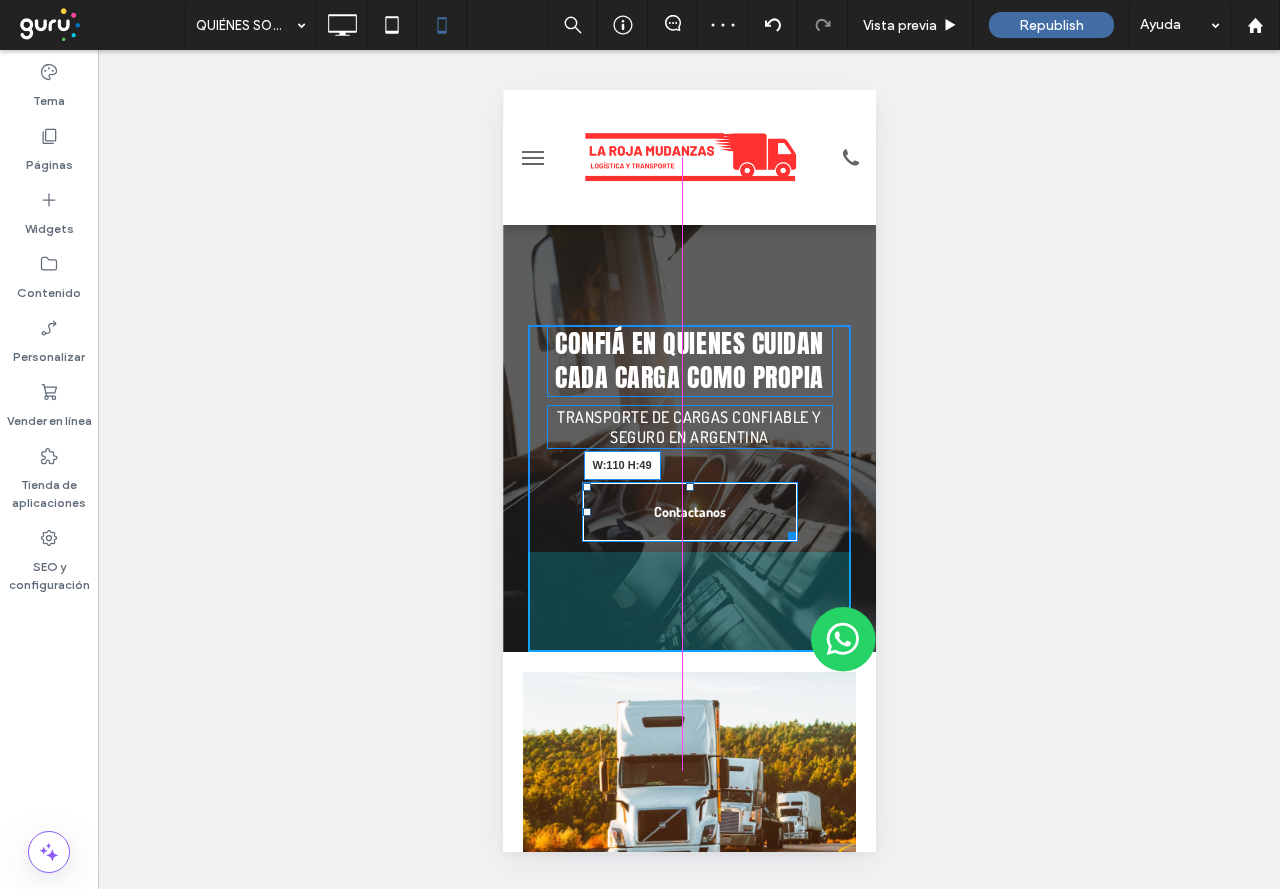 drag, startPoint x: 775, startPoint y: 534, endPoint x: 721, endPoint y: 522, distance: 55.31727 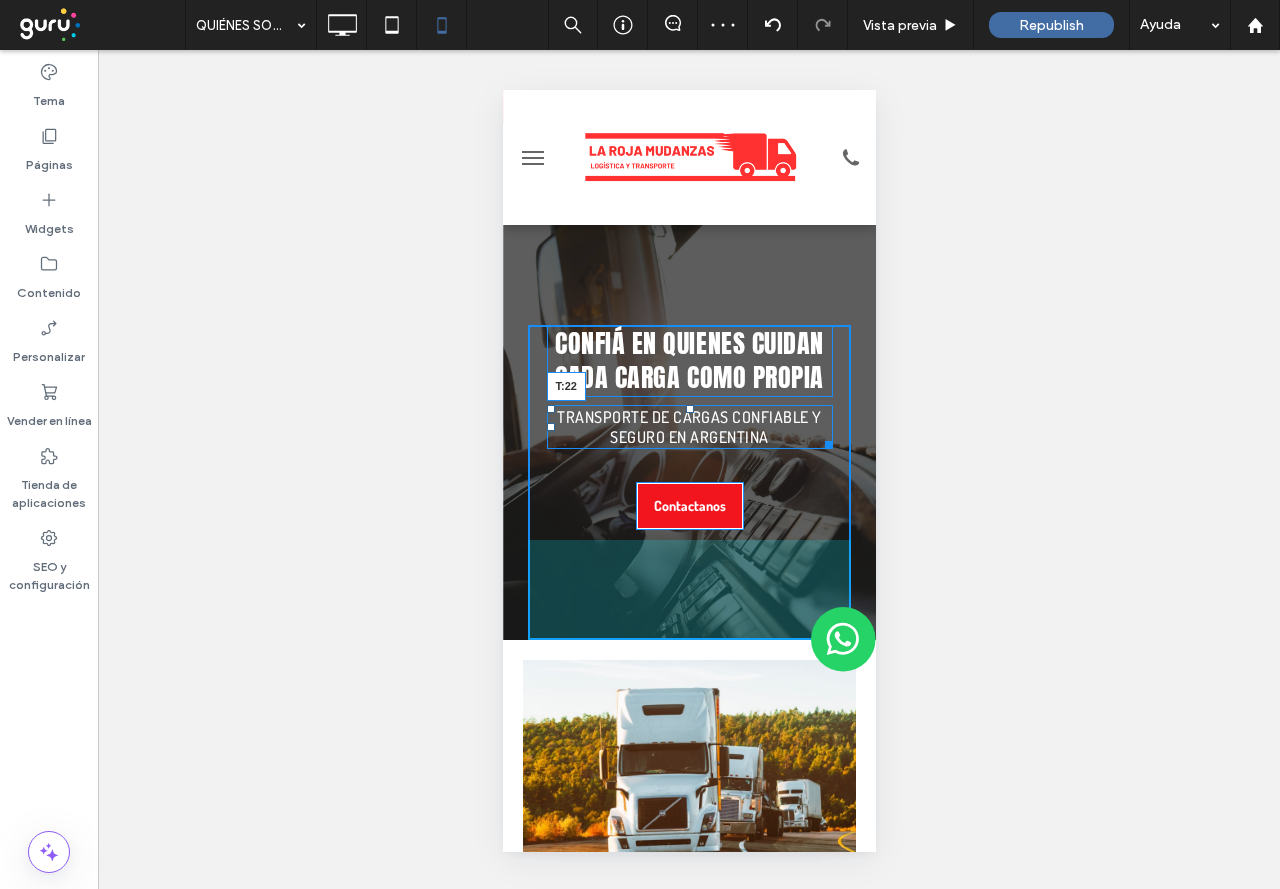 drag, startPoint x: 678, startPoint y: 404, endPoint x: 678, endPoint y: 431, distance: 27 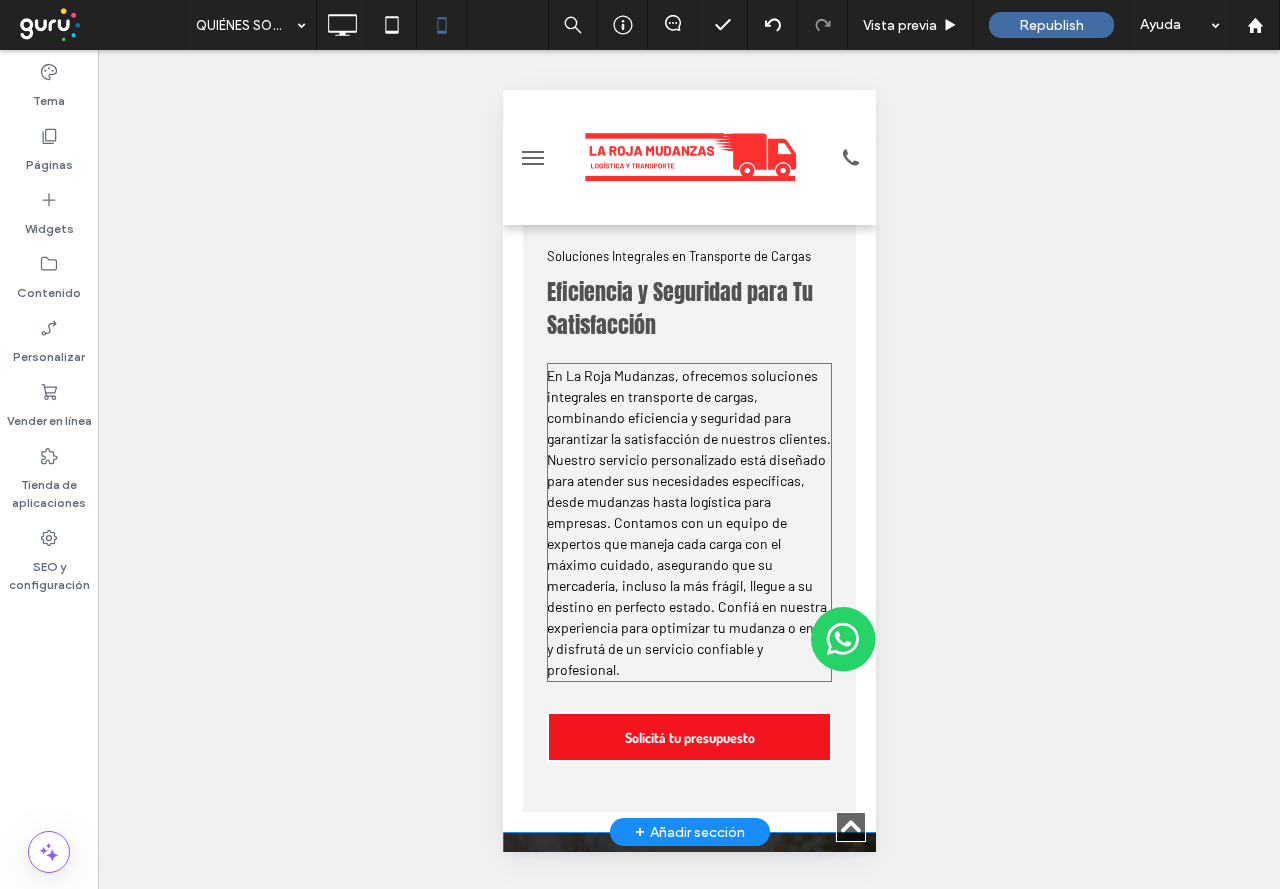 scroll, scrollTop: 900, scrollLeft: 0, axis: vertical 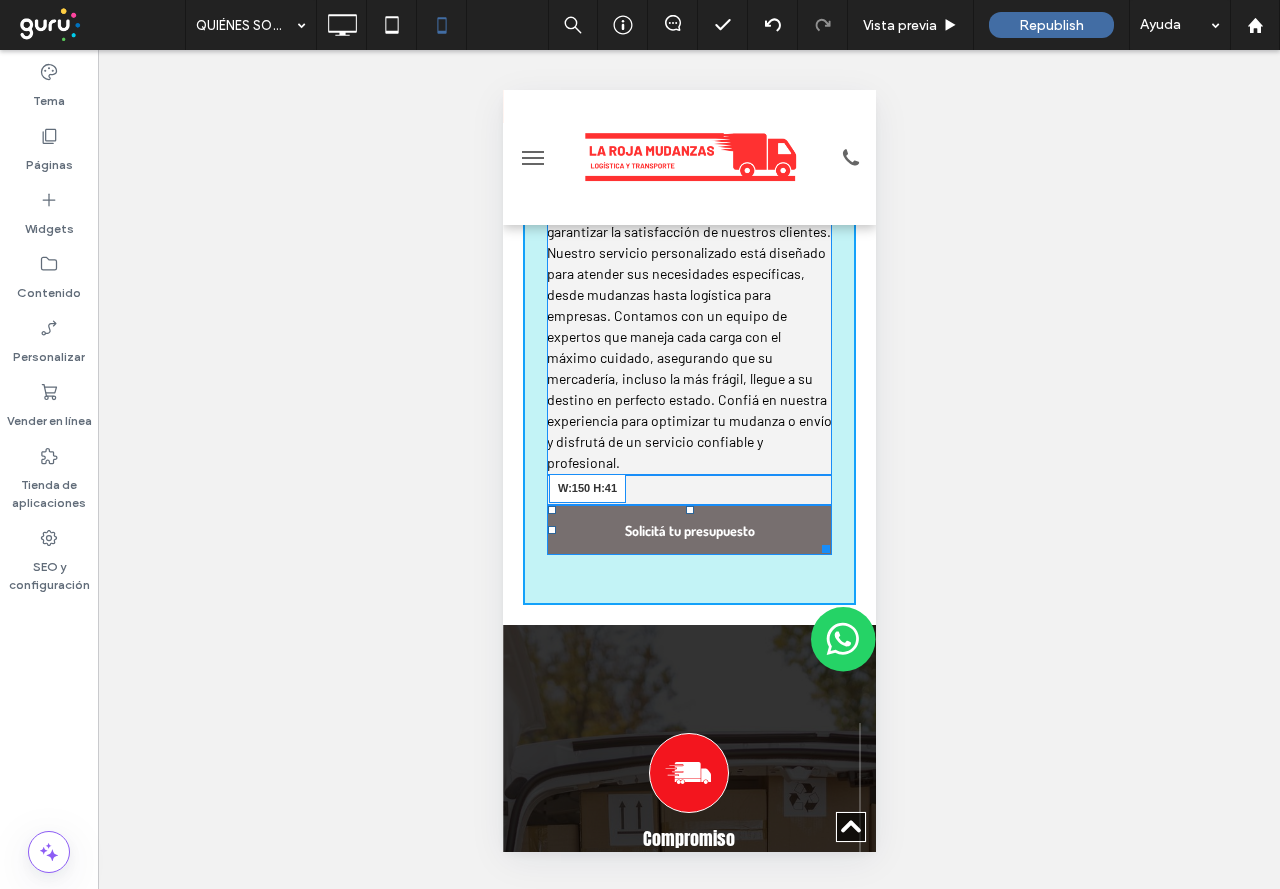 drag, startPoint x: 807, startPoint y: 548, endPoint x: 747, endPoint y: 539, distance: 60.671246 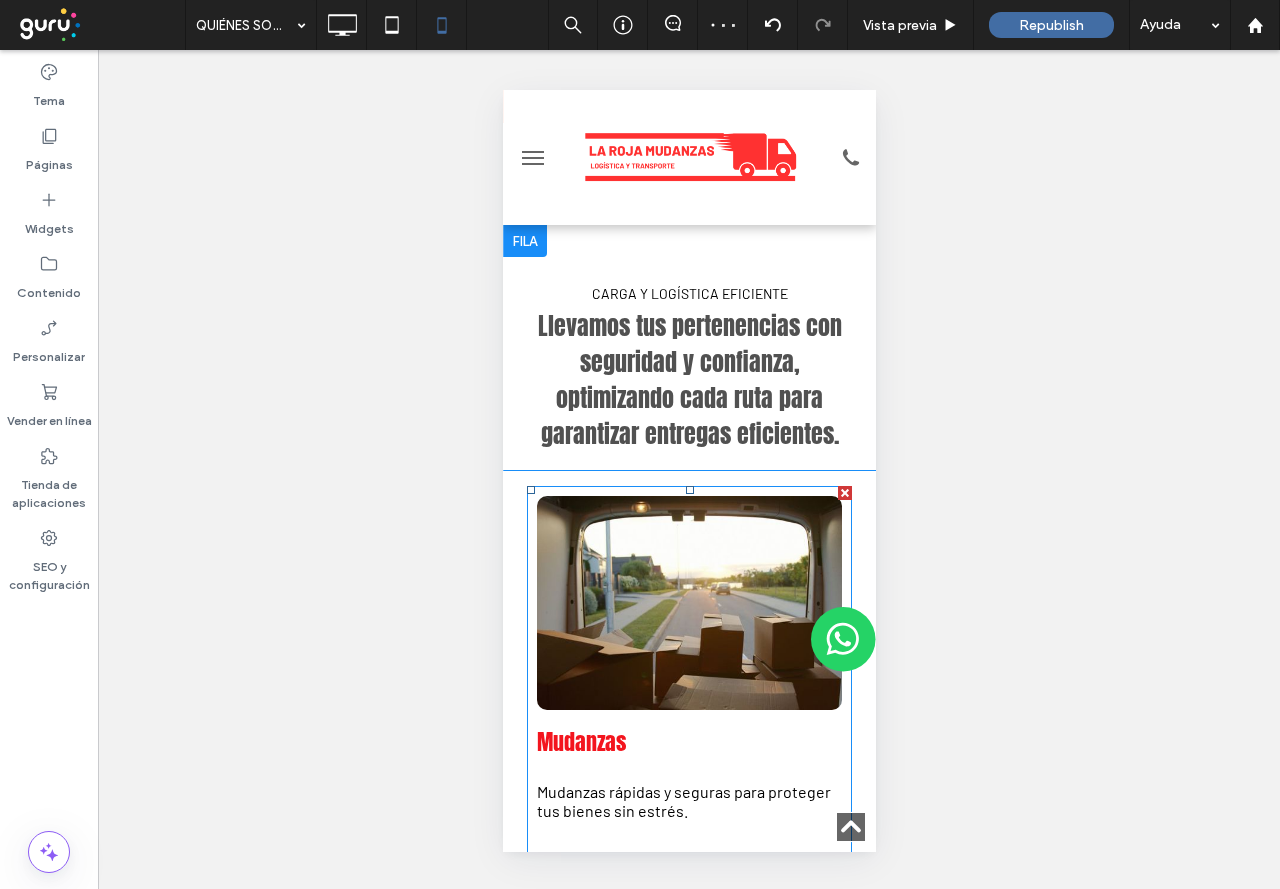 scroll, scrollTop: 1900, scrollLeft: 0, axis: vertical 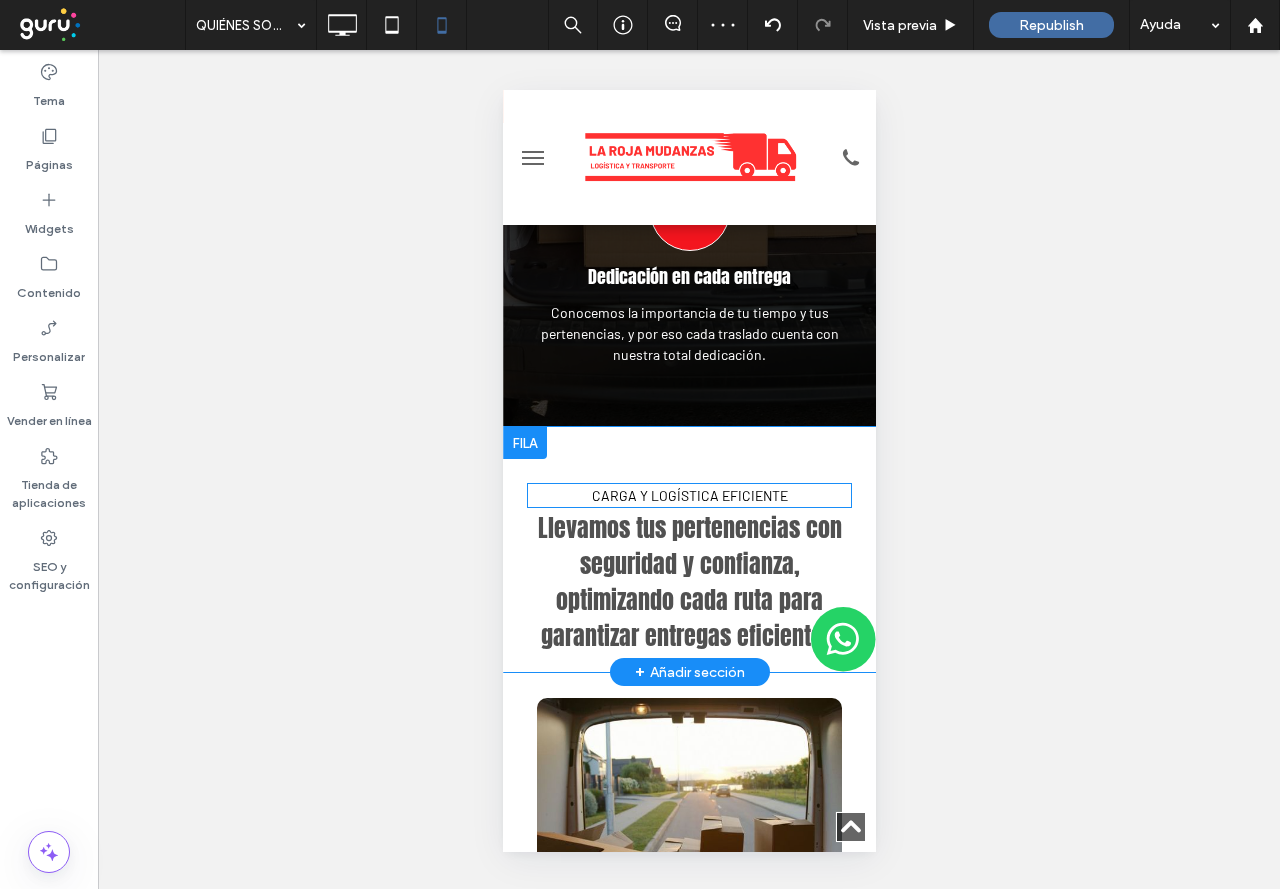 click on "Llevamos tus pertenencias con seguridad y confianza, optimizando cada ruta para garantizar entregas eficientes." at bounding box center [689, 582] 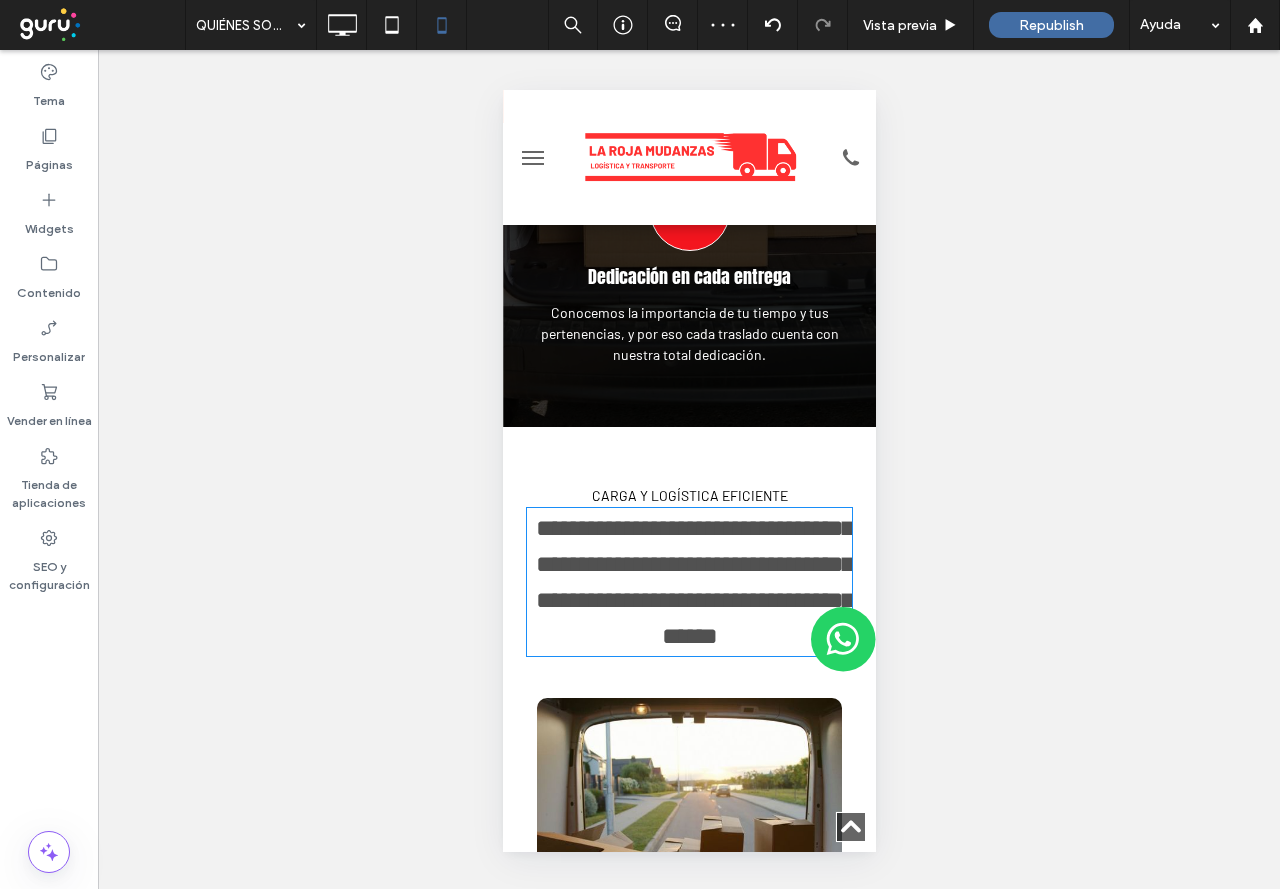 type on "*****" 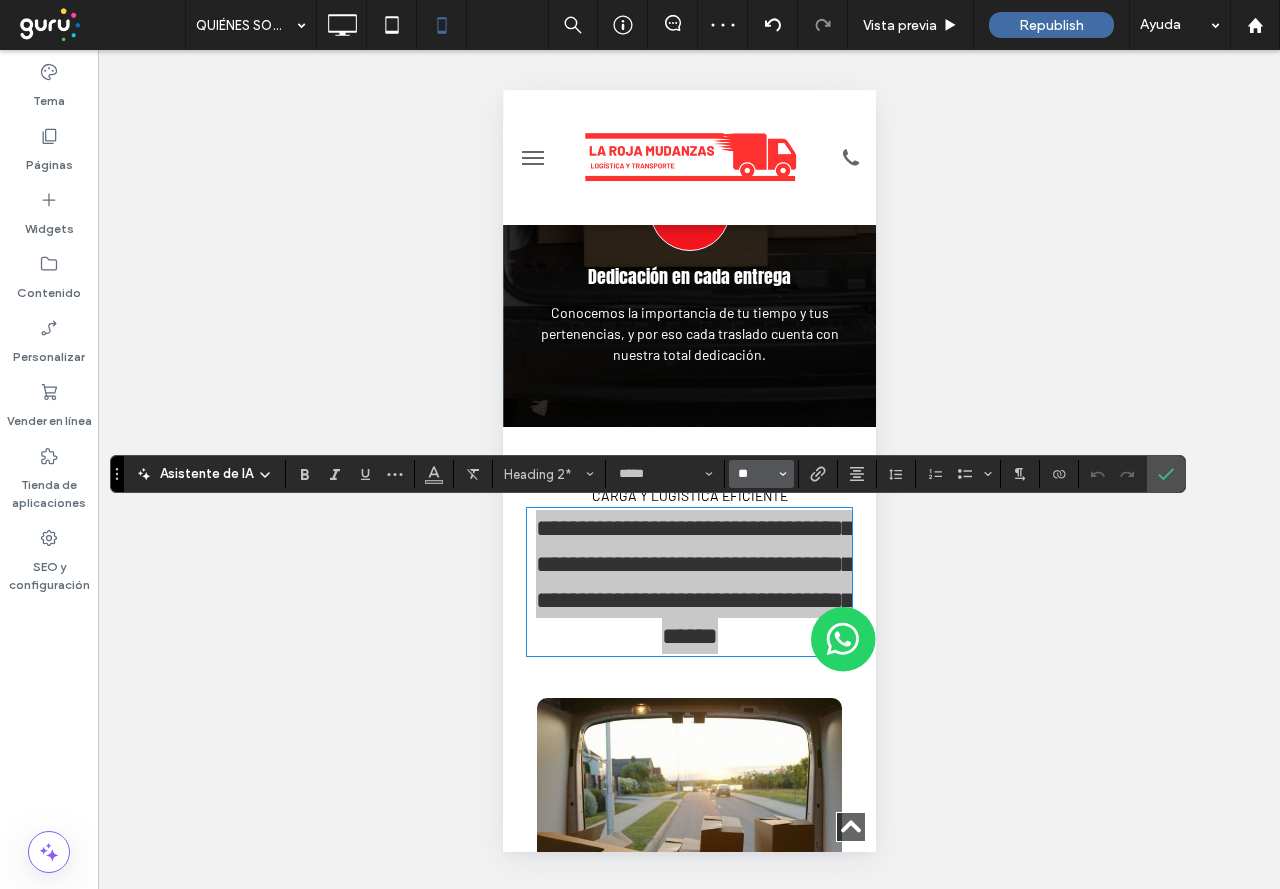 click on "**" at bounding box center (755, 474) 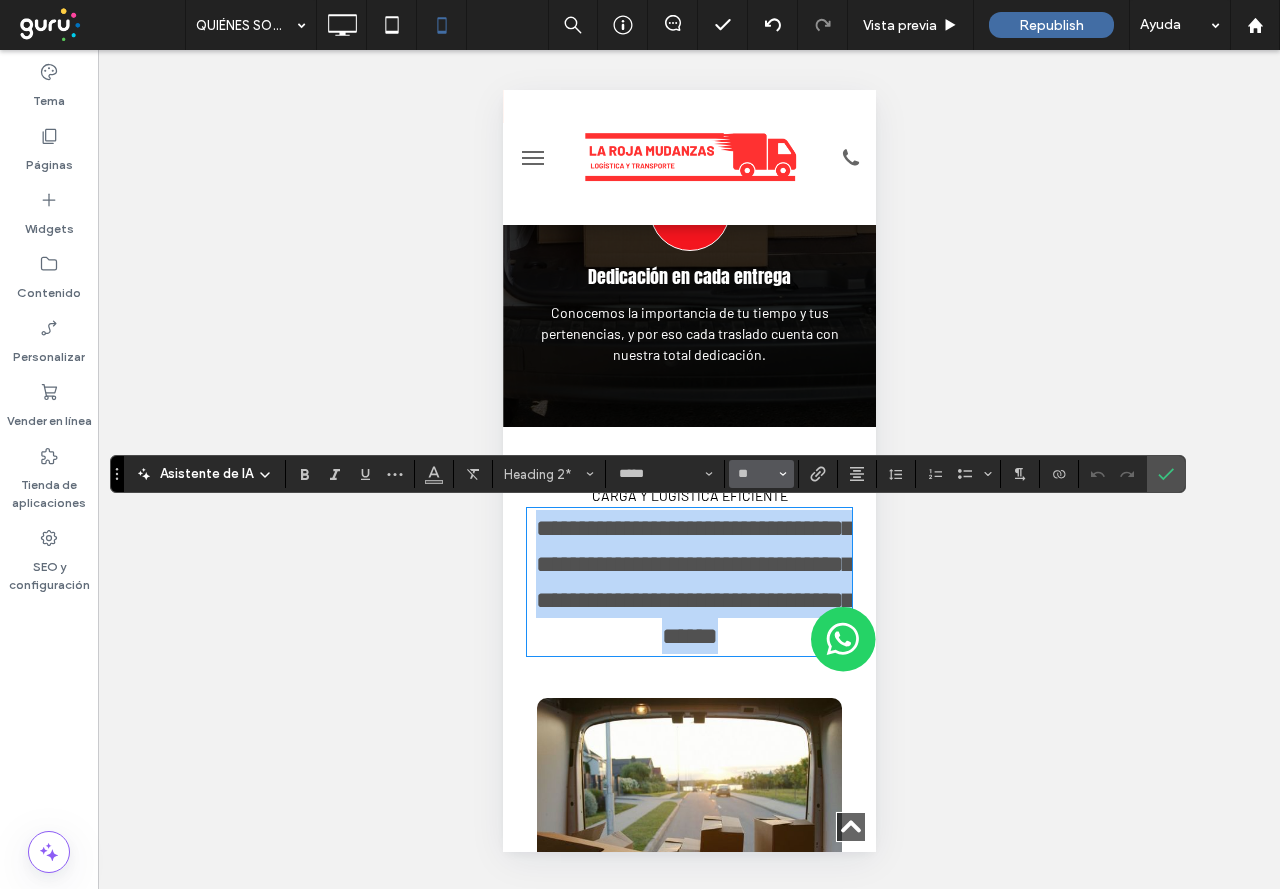 type on "**" 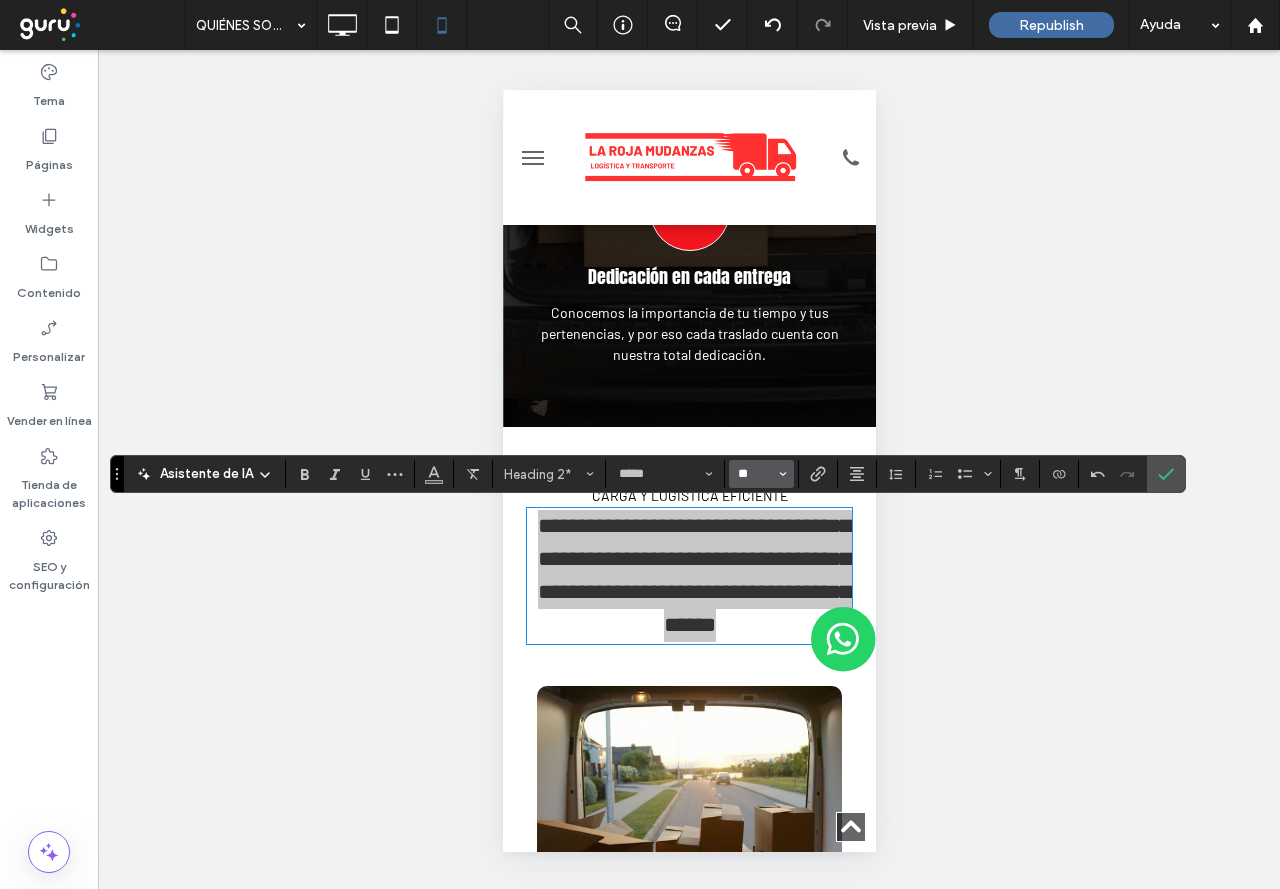 click on "**" at bounding box center [755, 474] 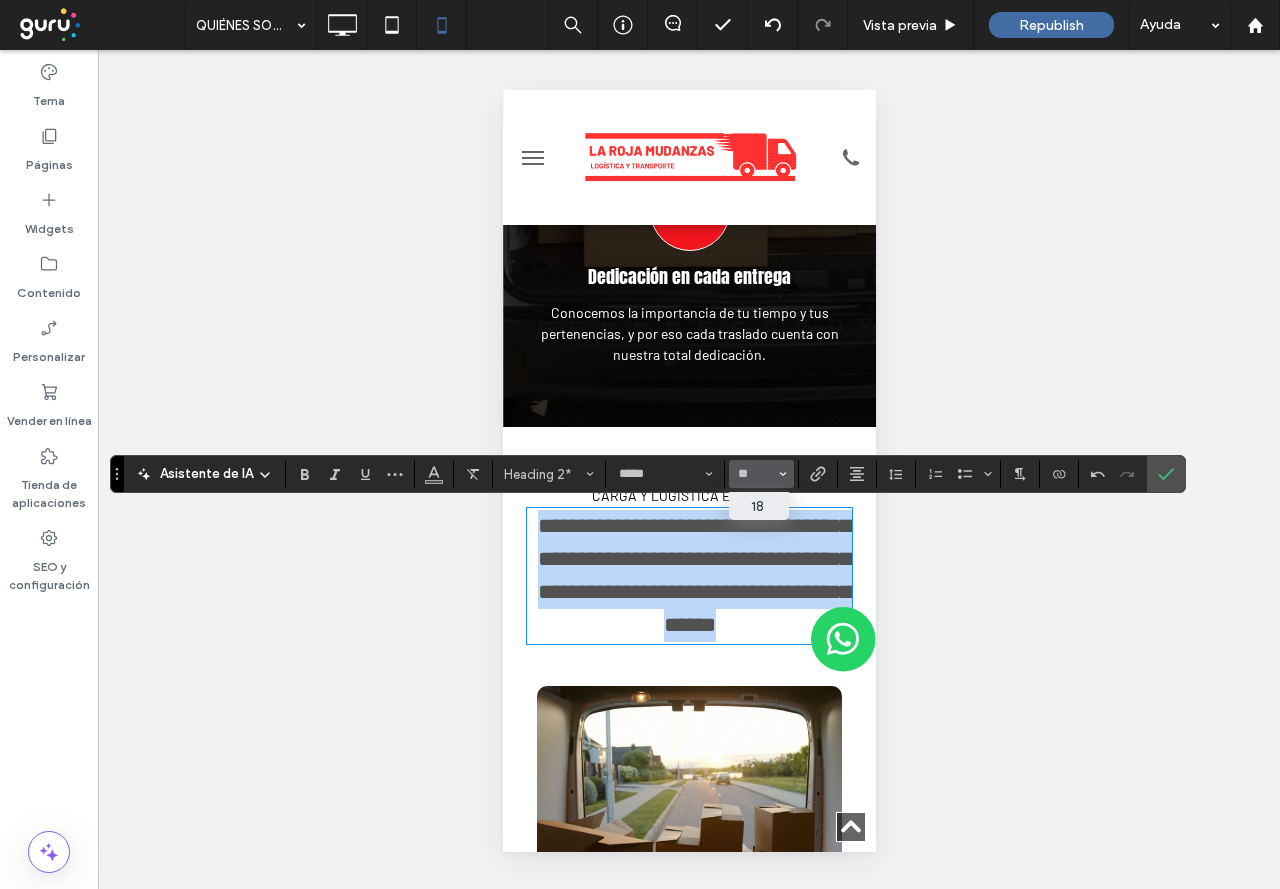 type on "**" 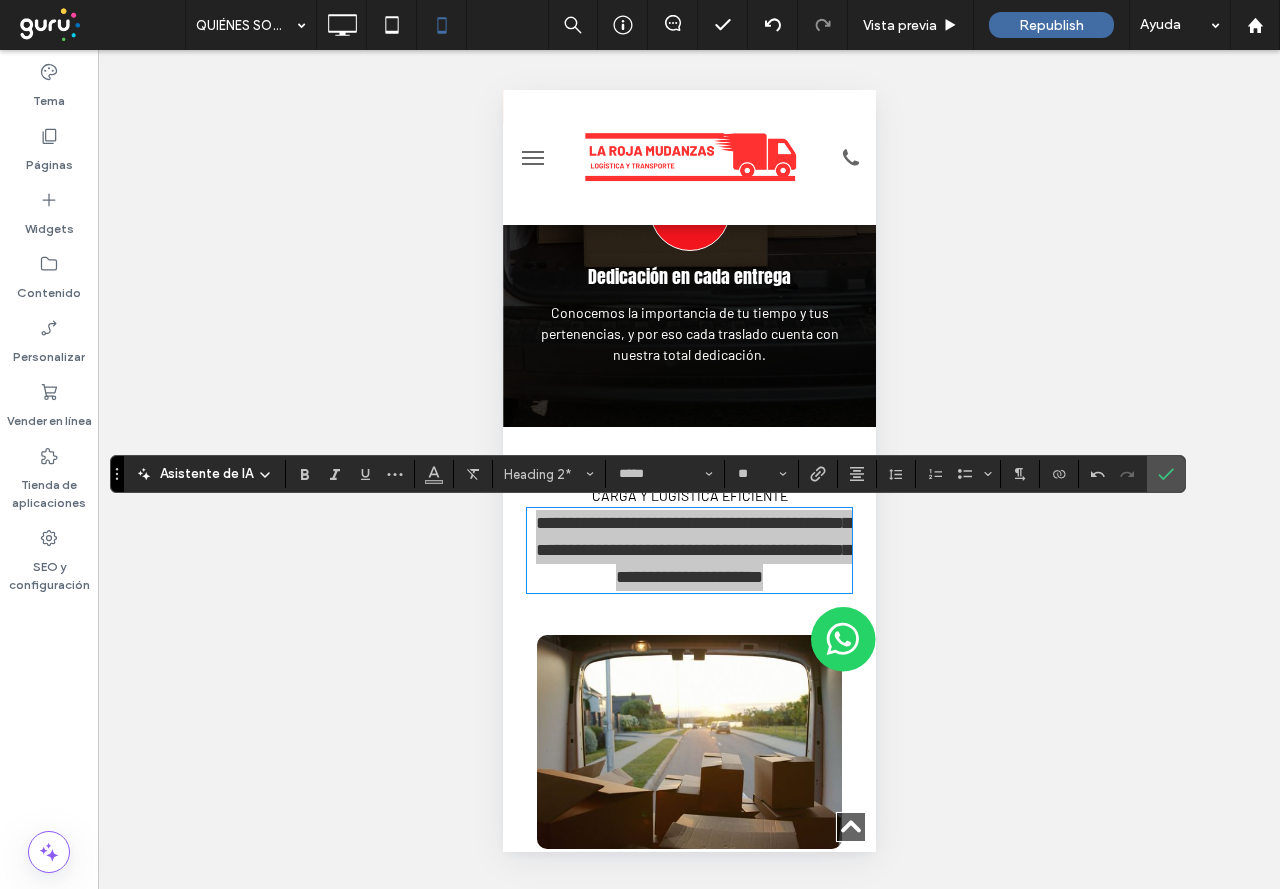 click 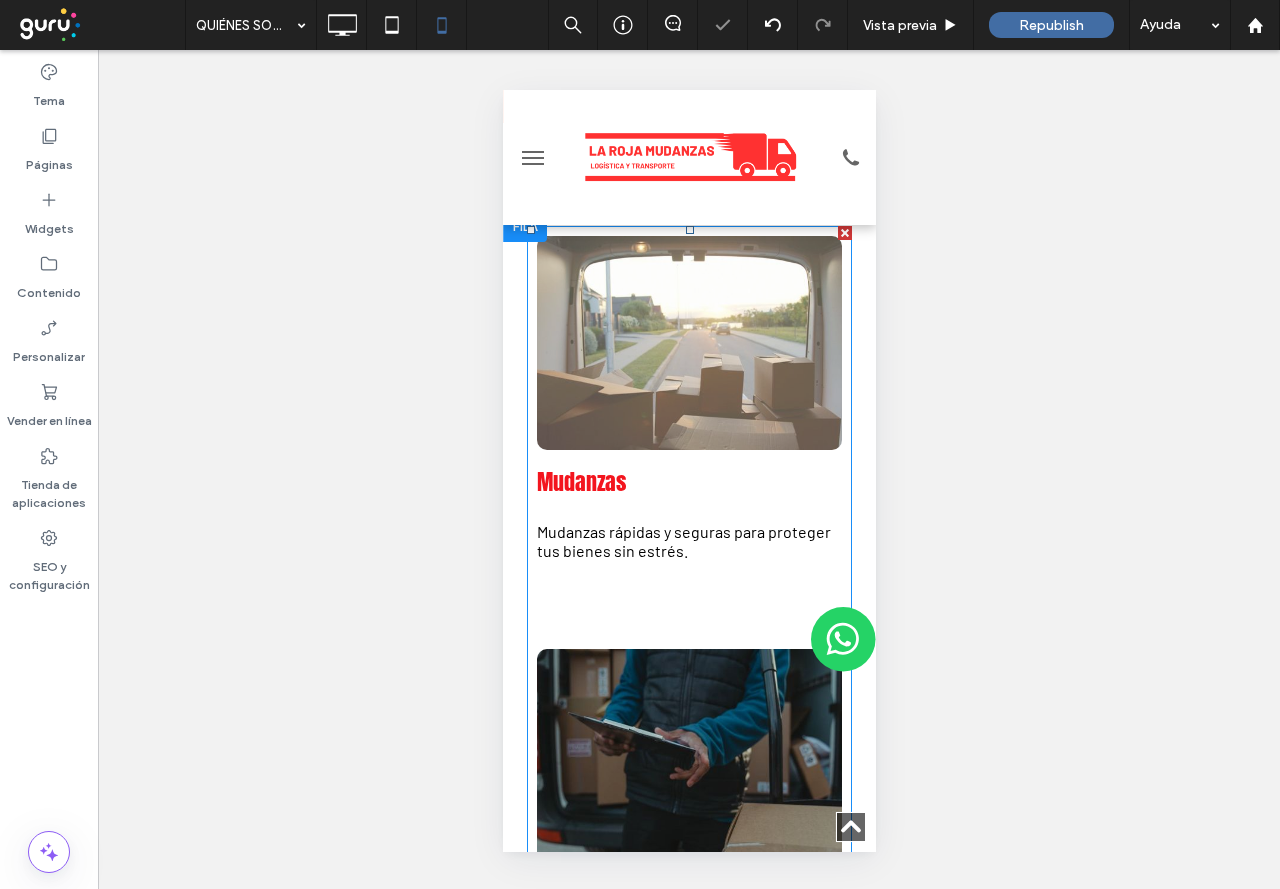 scroll, scrollTop: 2300, scrollLeft: 0, axis: vertical 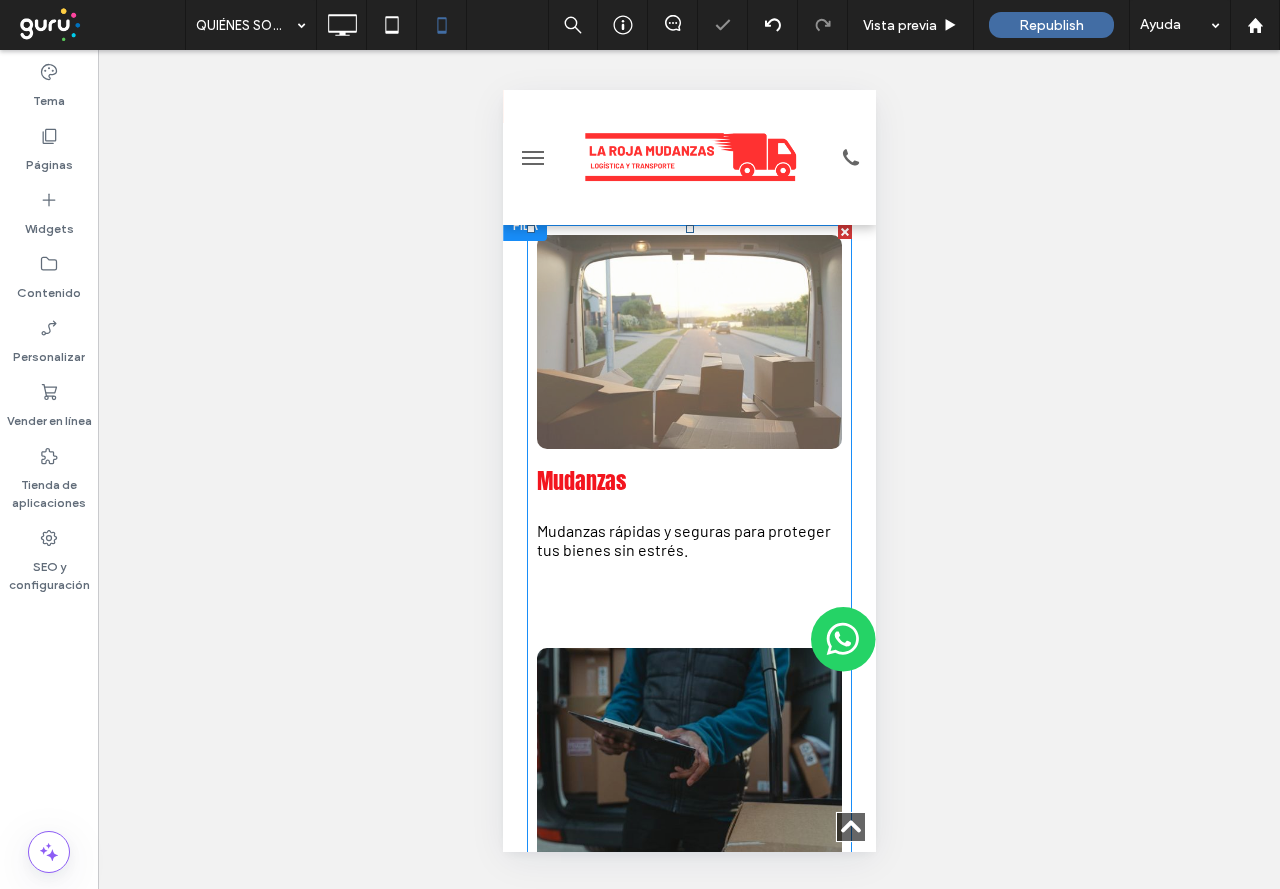 click on "Mudanzas
Mudanzas rápidas y seguras para proteger tus bienes sin estrés.
Solicitar servicio" at bounding box center [688, 543] 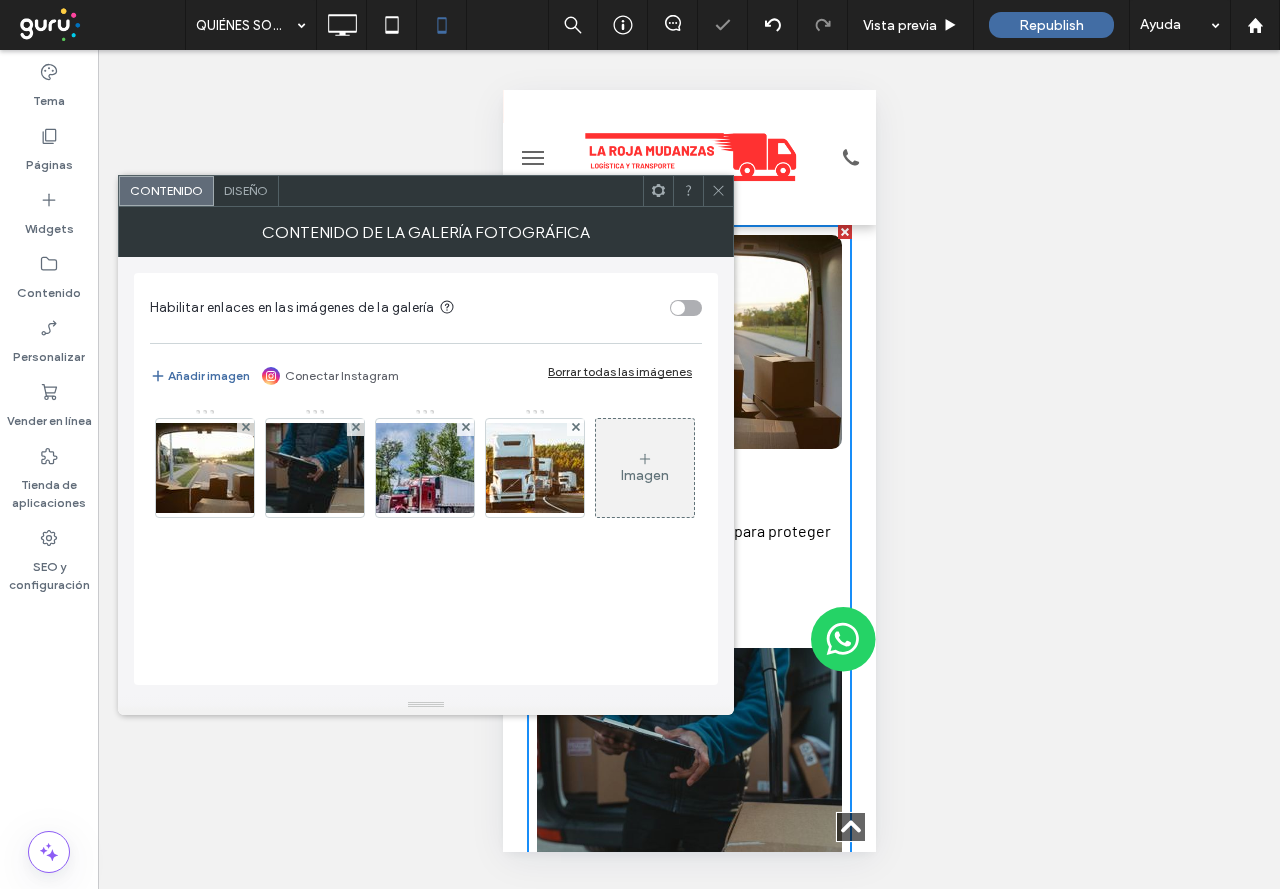 click on "Contenido" at bounding box center (166, 190) 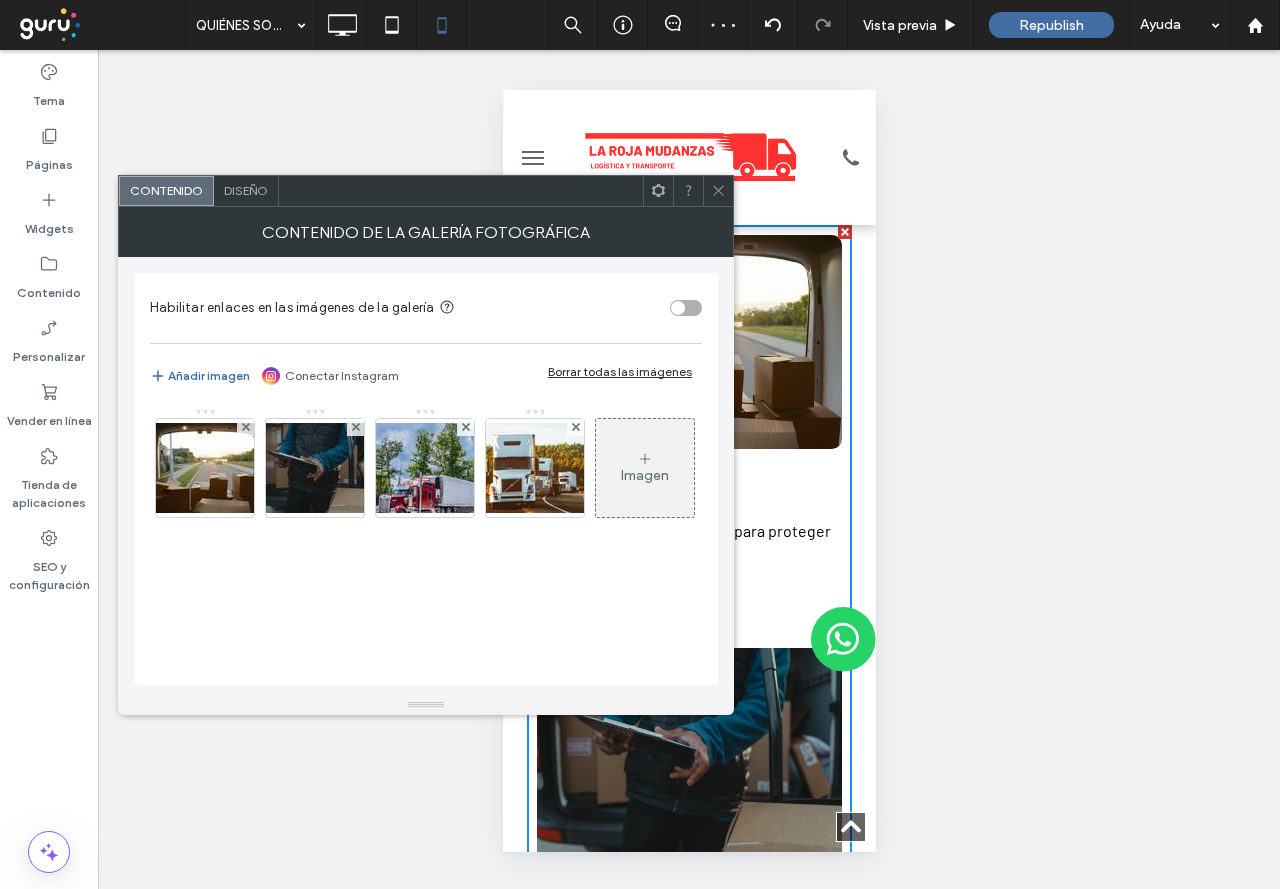 click on "Diseño" at bounding box center (246, 190) 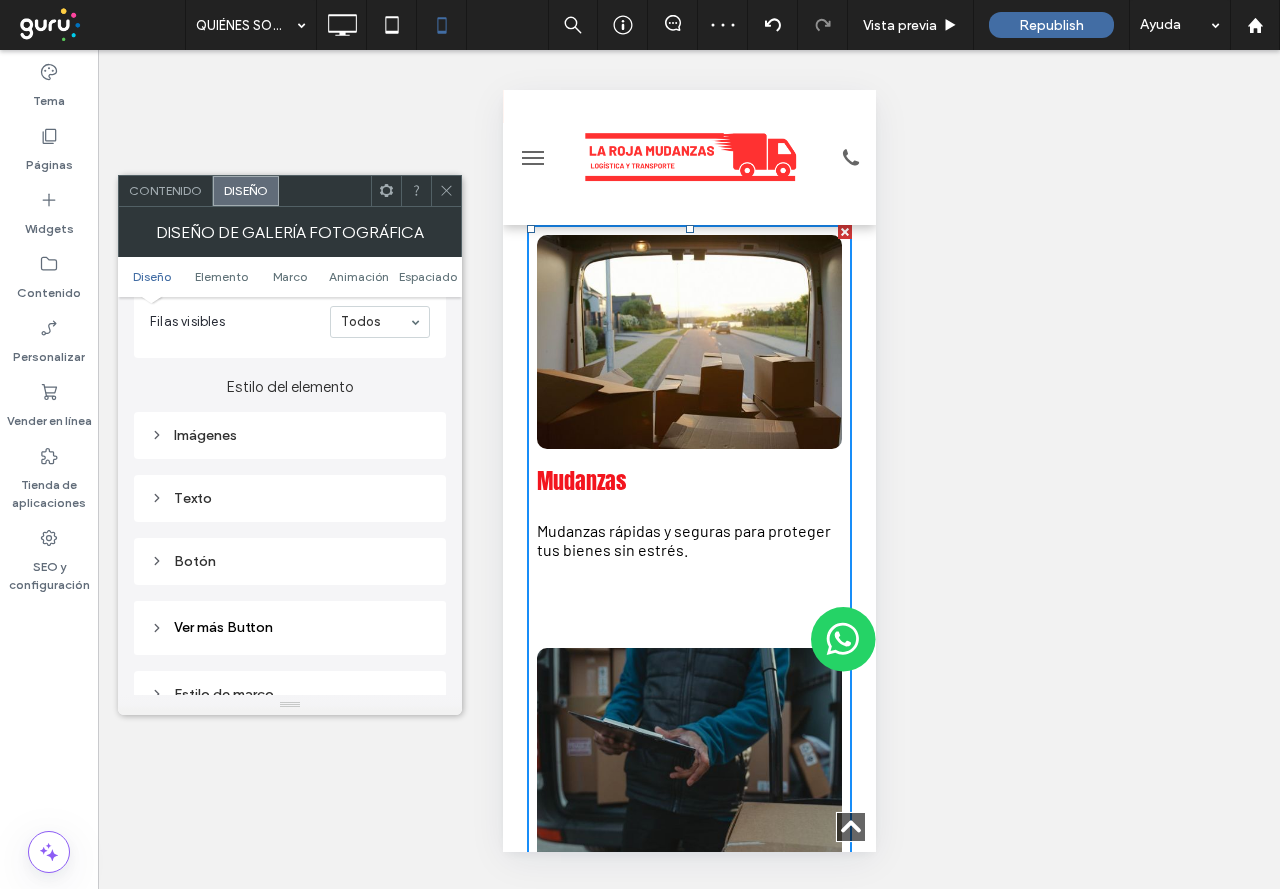 scroll, scrollTop: 700, scrollLeft: 0, axis: vertical 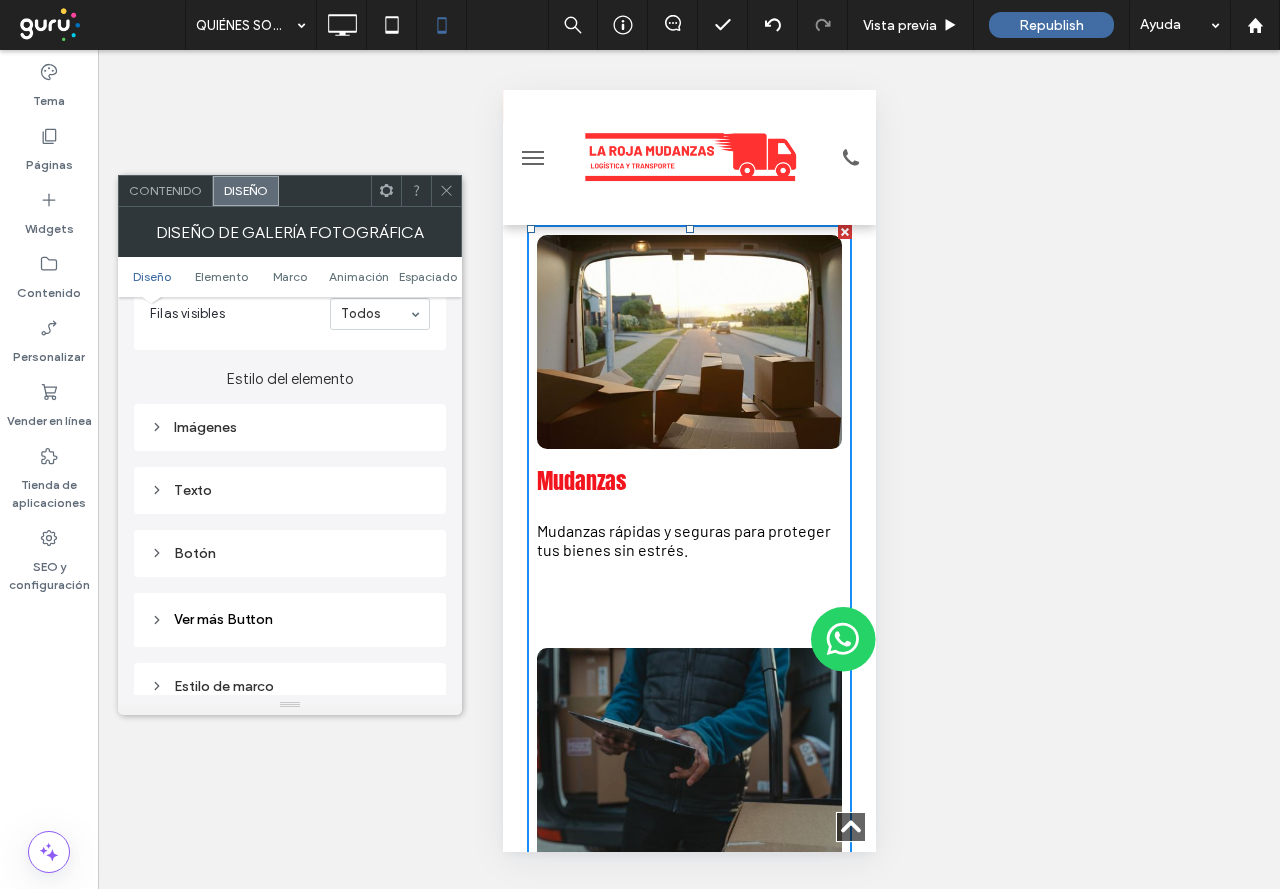 click on "Texto" at bounding box center [290, 490] 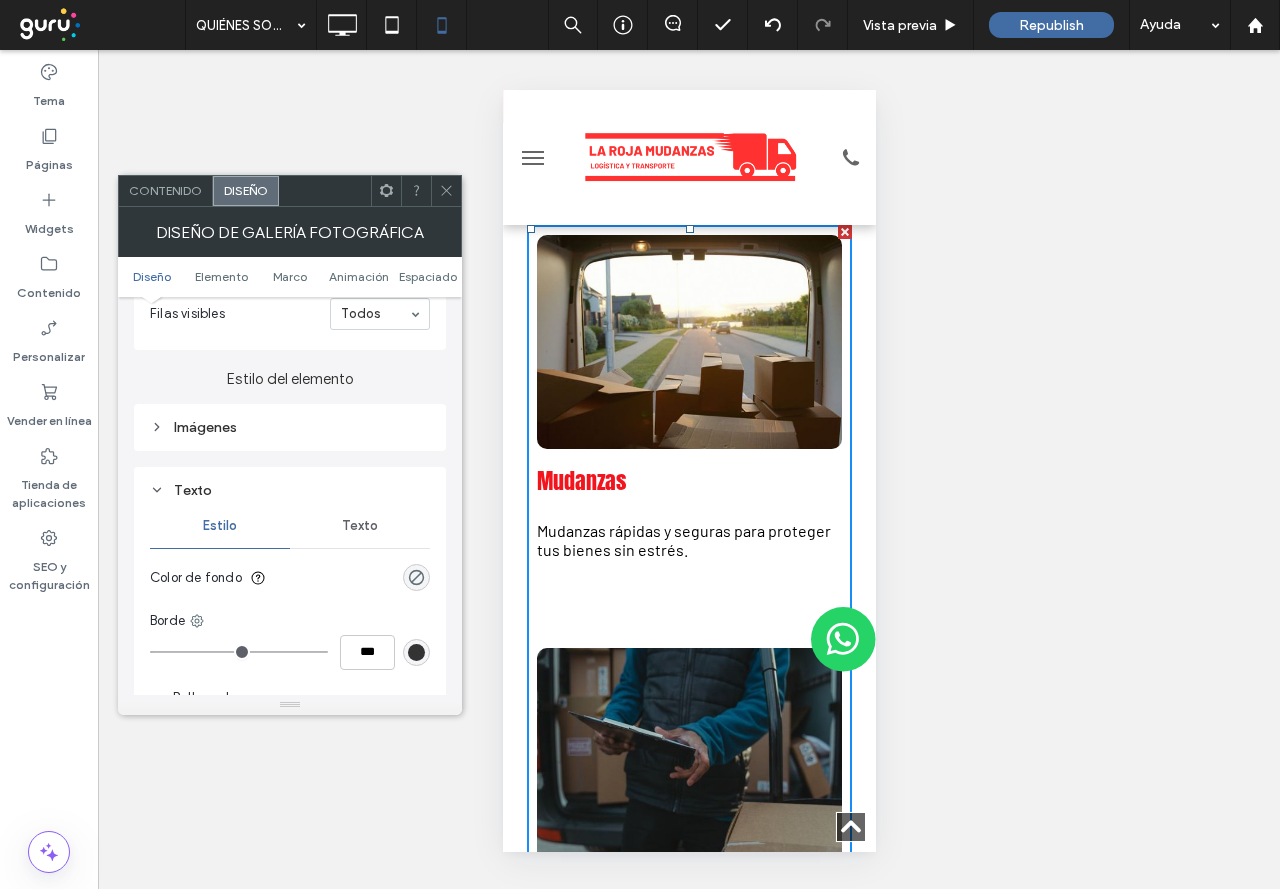 click on "Texto" at bounding box center (360, 526) 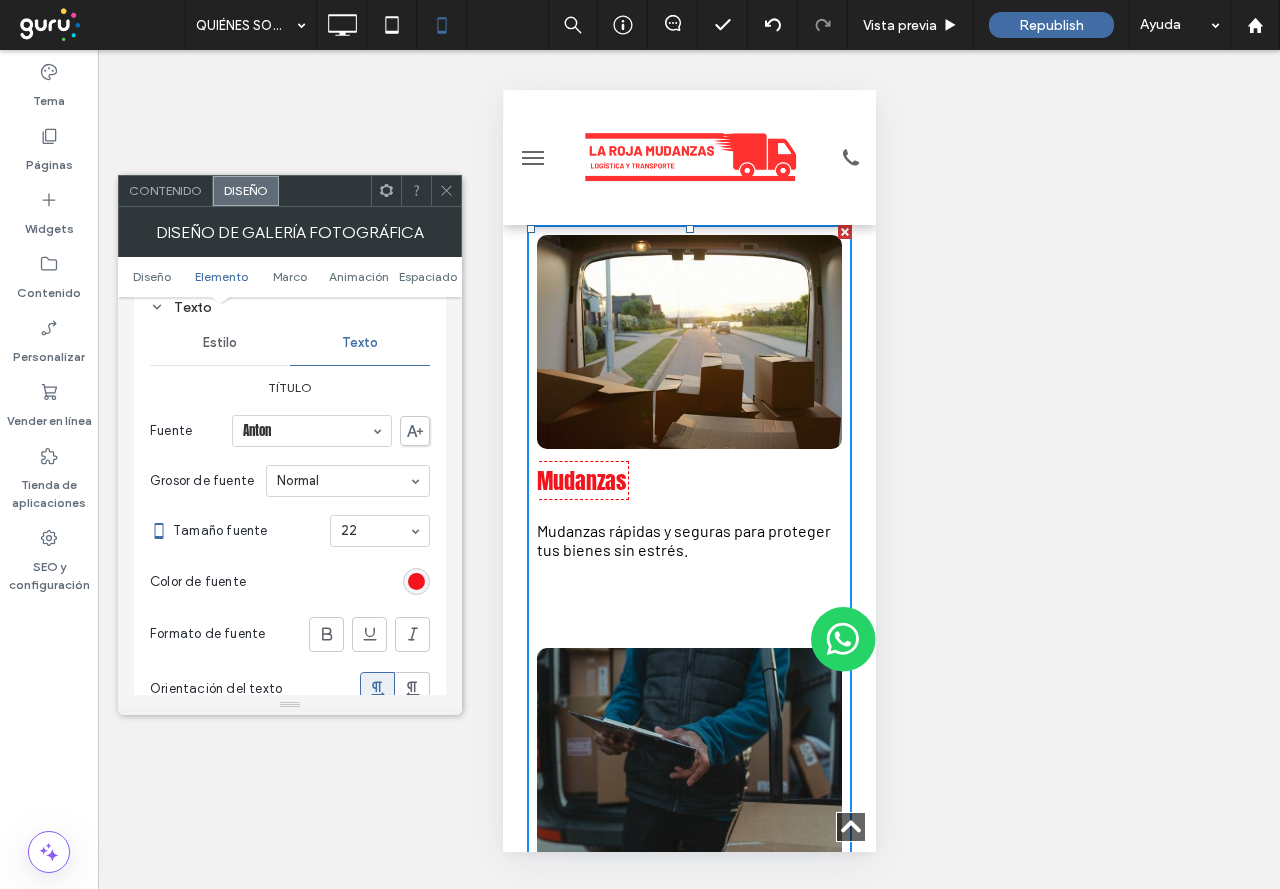 scroll, scrollTop: 900, scrollLeft: 0, axis: vertical 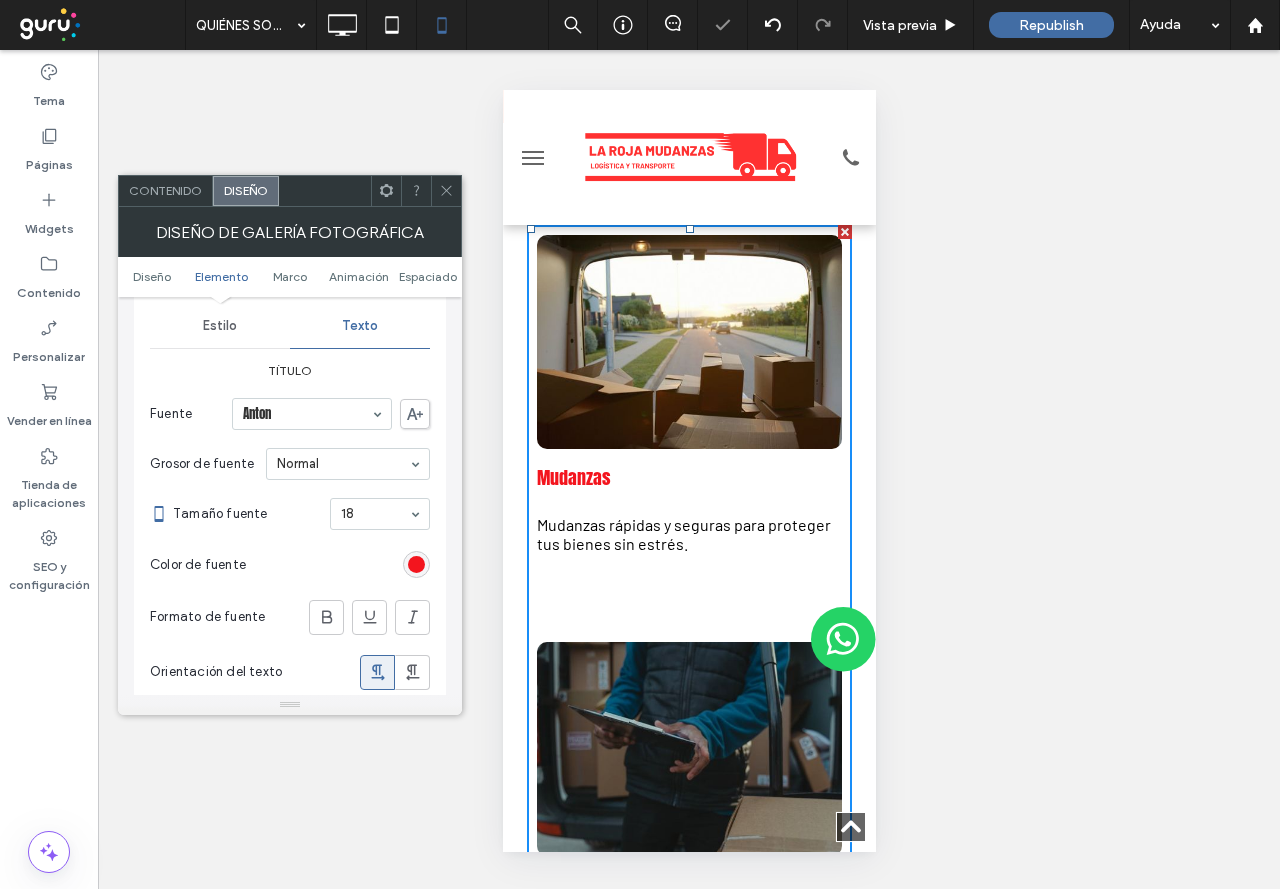 drag, startPoint x: 450, startPoint y: 190, endPoint x: 143, endPoint y: 192, distance: 307.0065 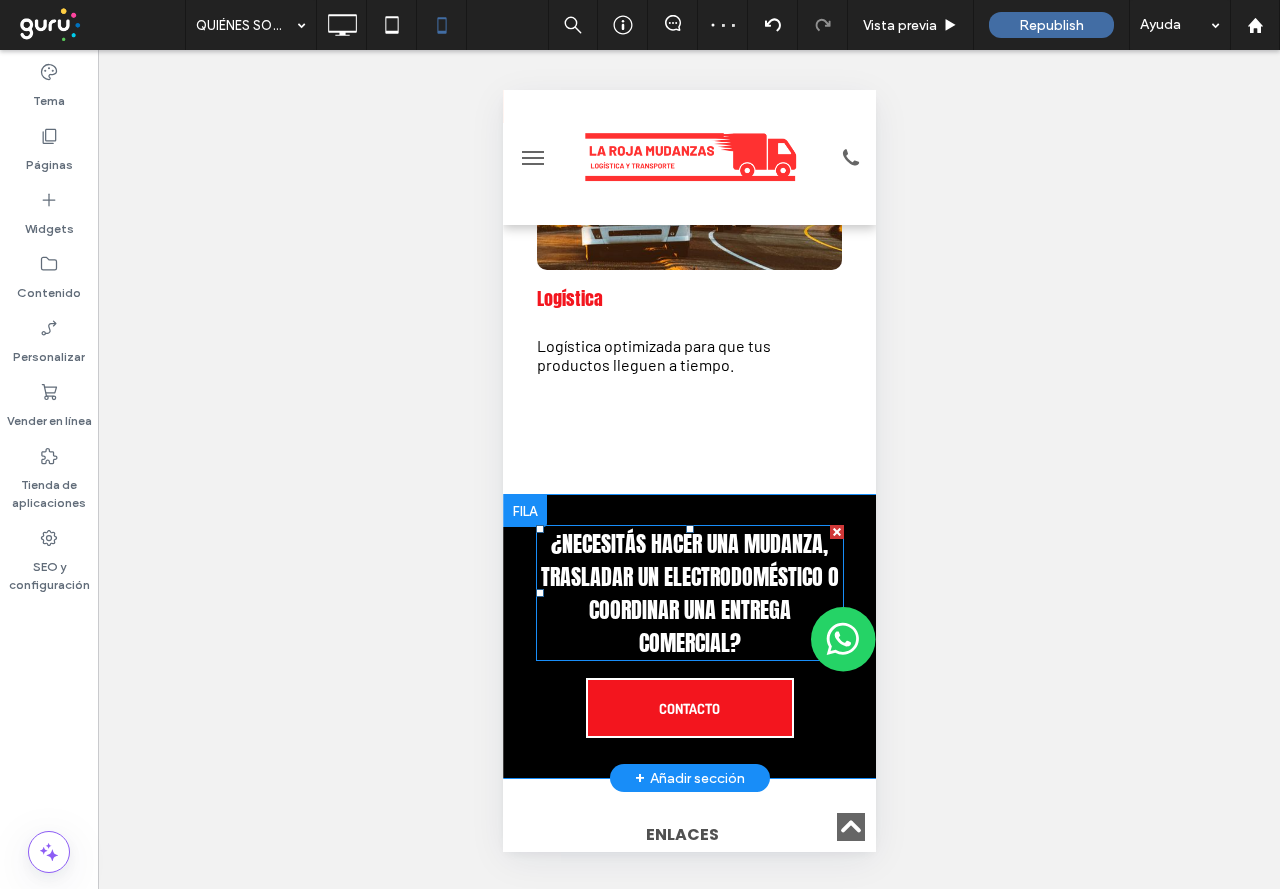 scroll, scrollTop: 4000, scrollLeft: 0, axis: vertical 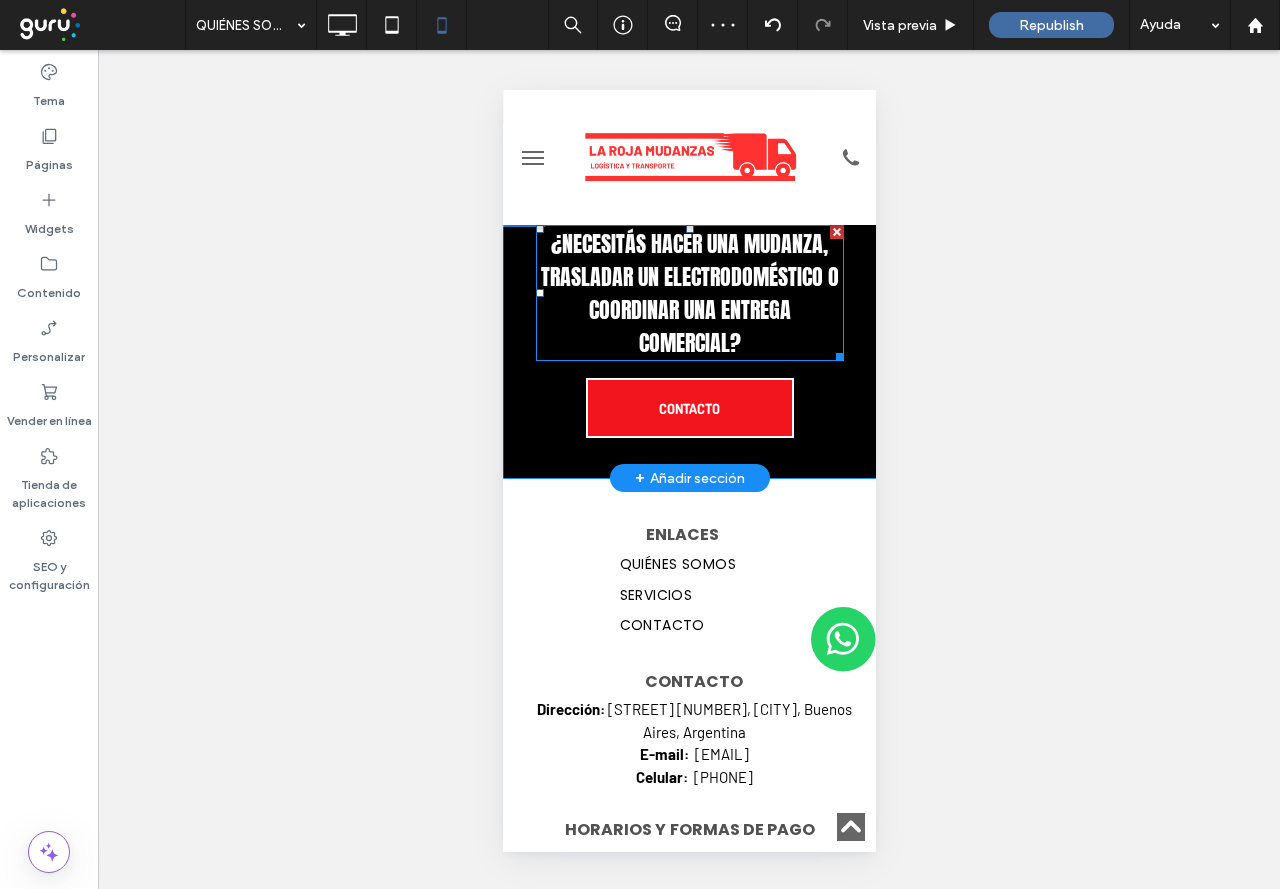 click on "¿Necesitás hacer una mudanza, trasladar un electrodoméstico o coordinar una entrega comercial?" at bounding box center (689, 293) 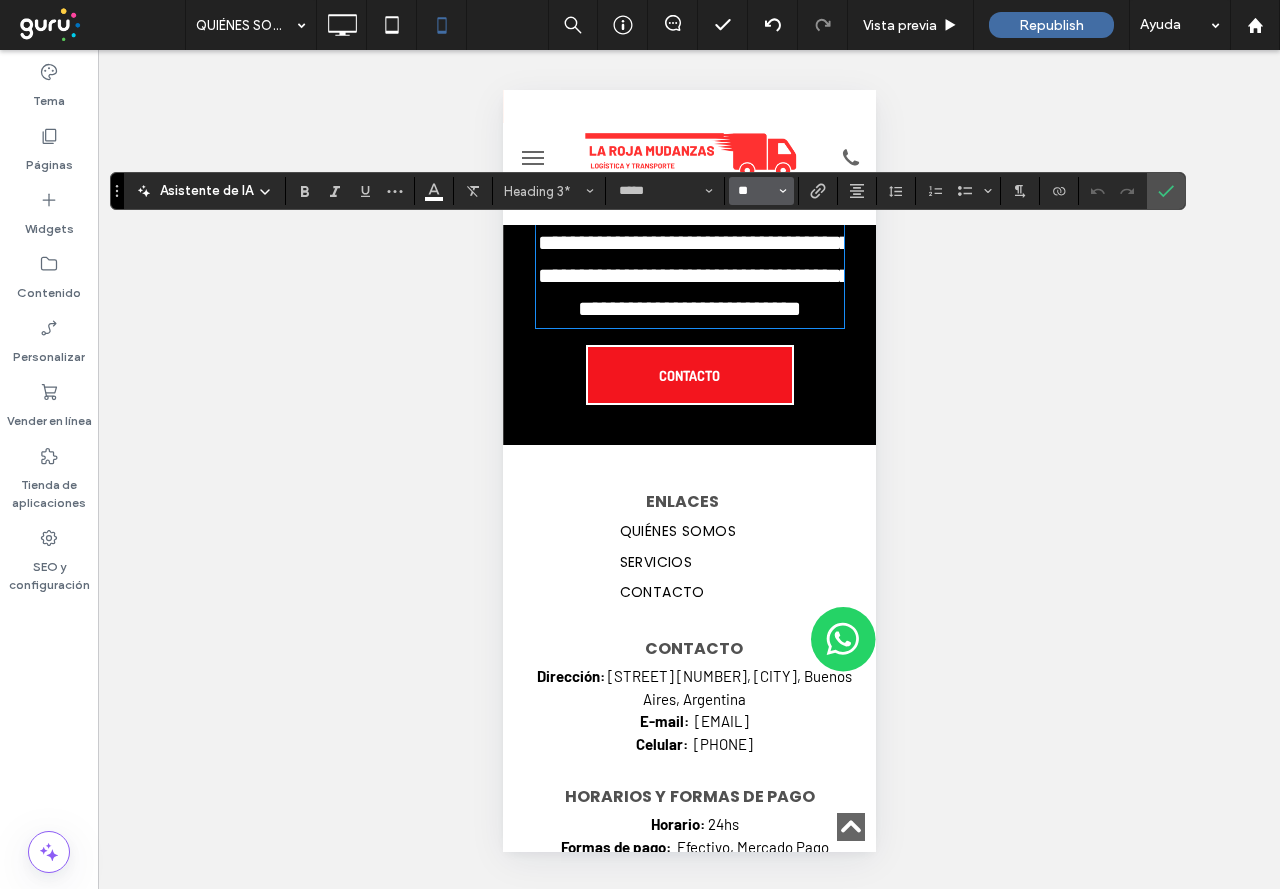 click on "**" at bounding box center (755, 191) 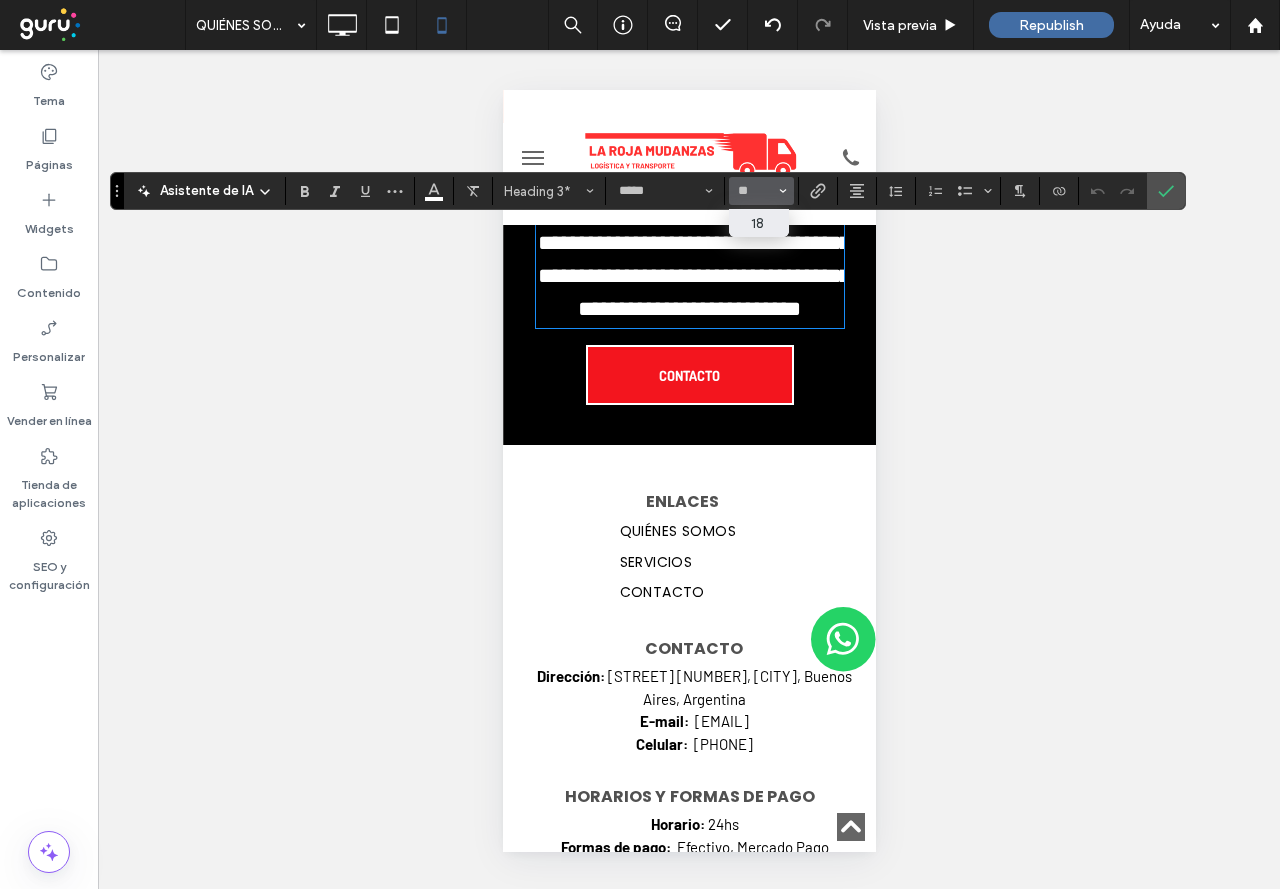 type on "**" 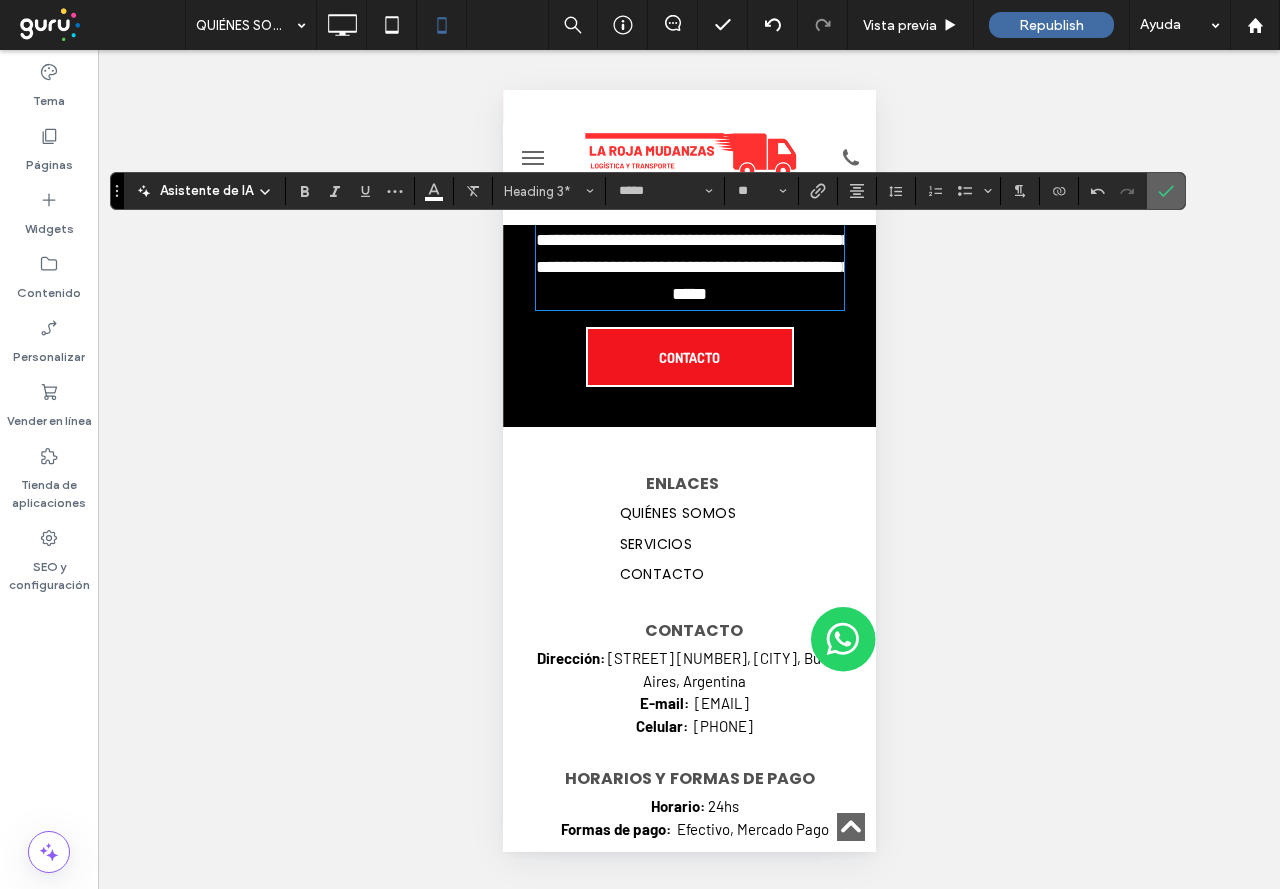 click at bounding box center (1162, 191) 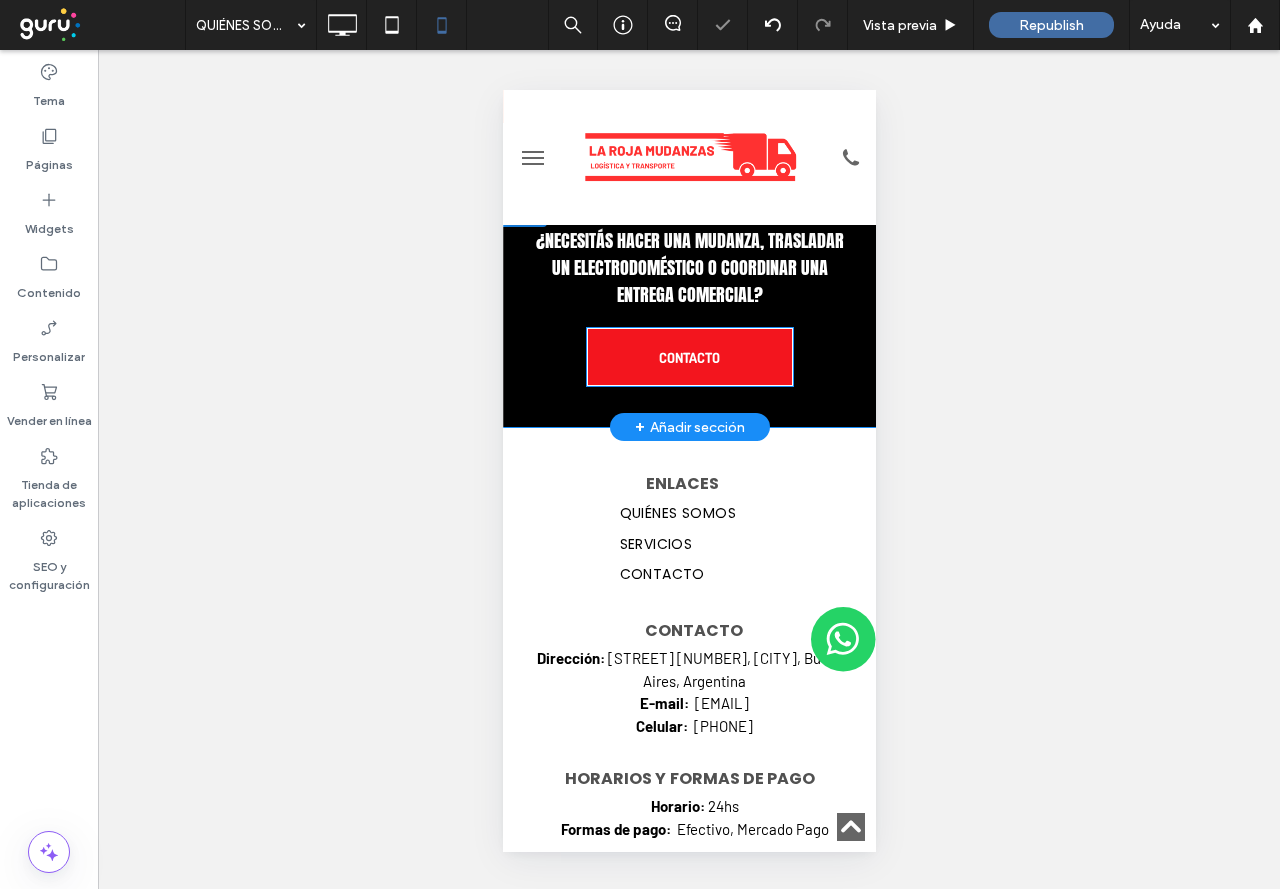 scroll, scrollTop: 3900, scrollLeft: 0, axis: vertical 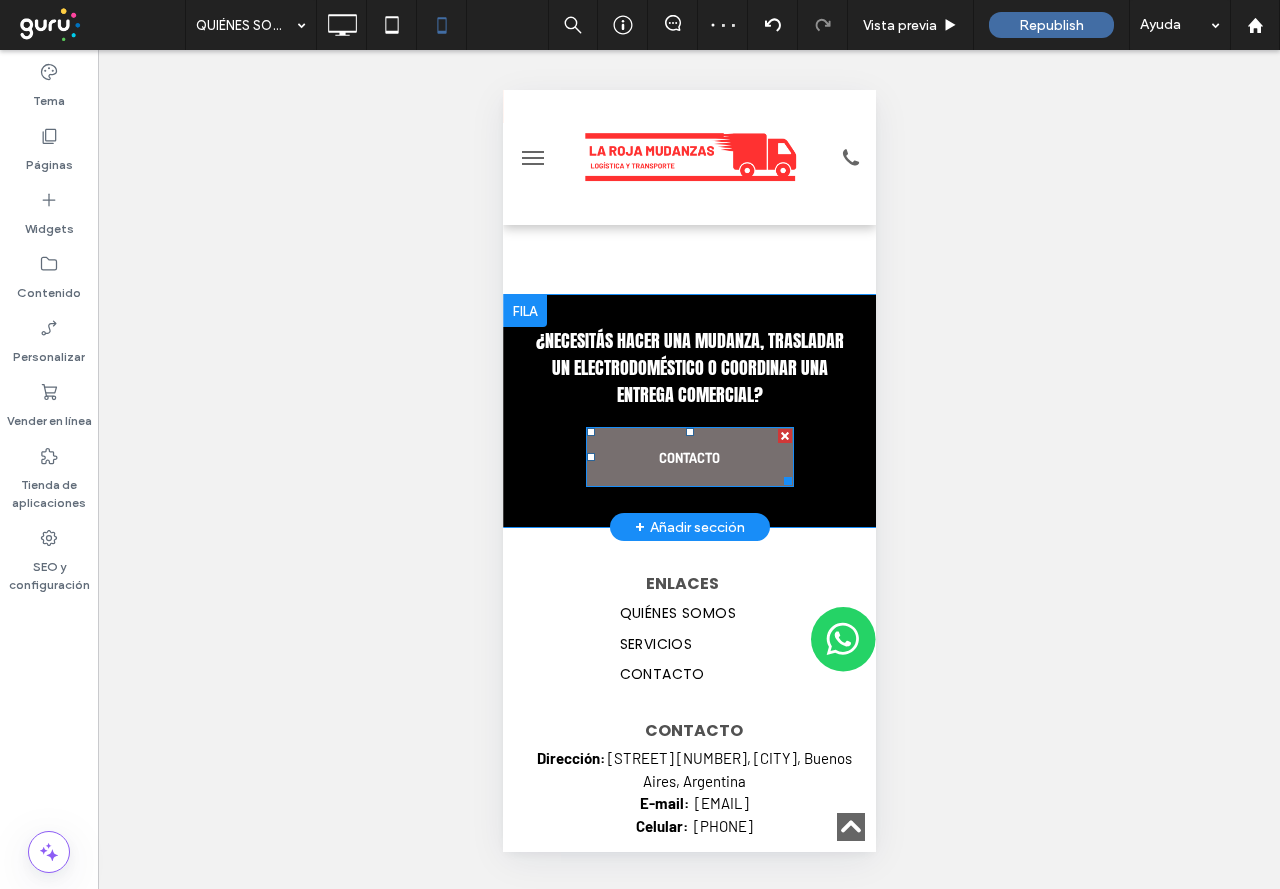 click on "CONTACTO" at bounding box center [689, 457] 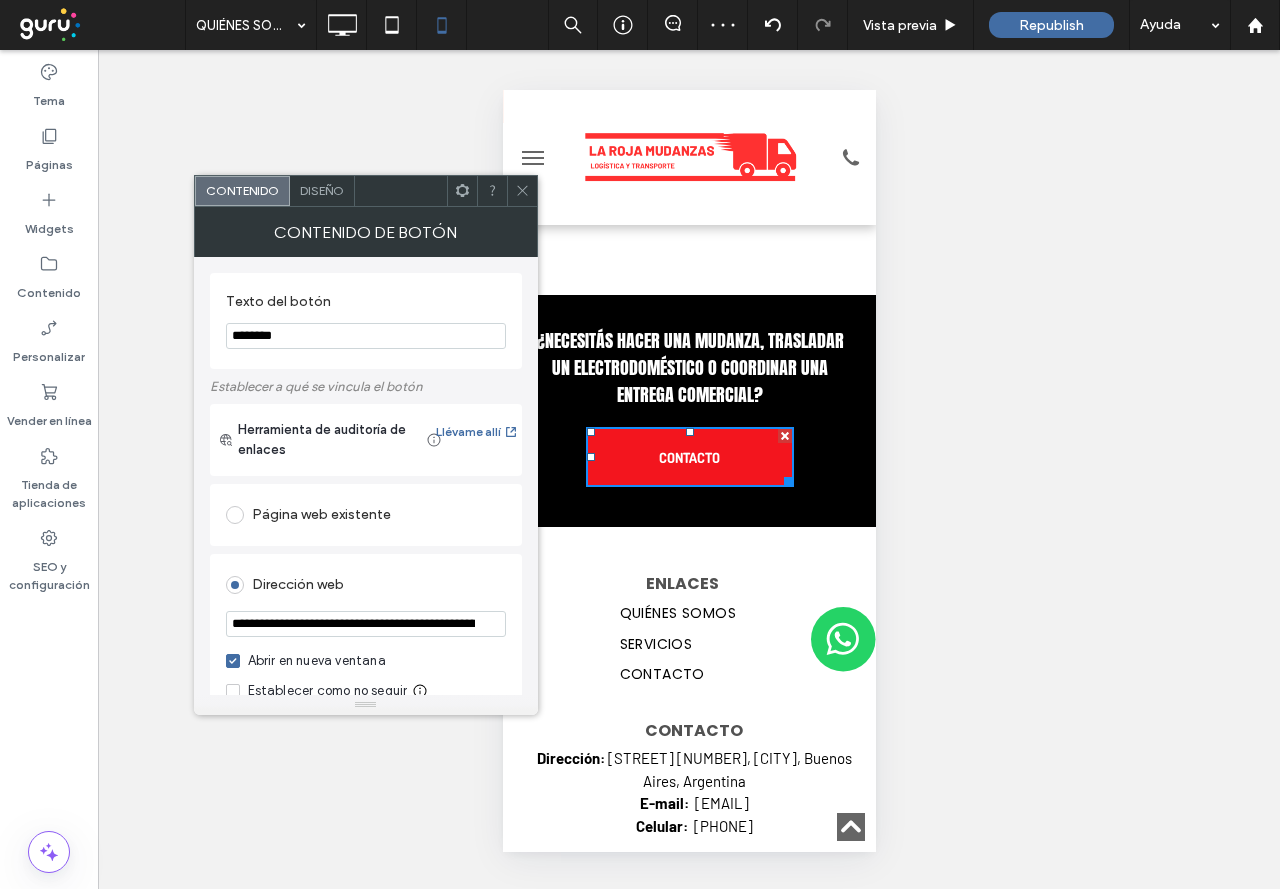 click 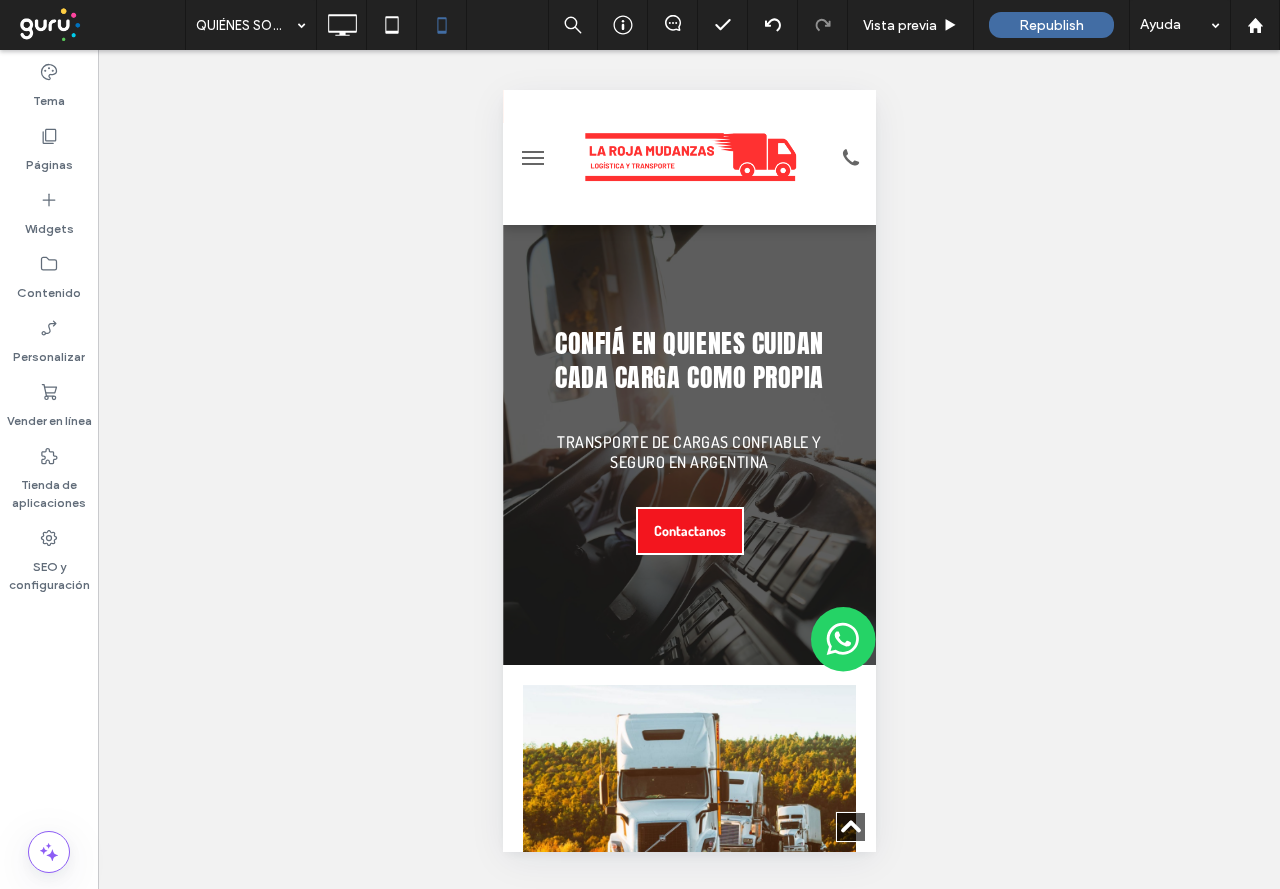 scroll, scrollTop: 3900, scrollLeft: 0, axis: vertical 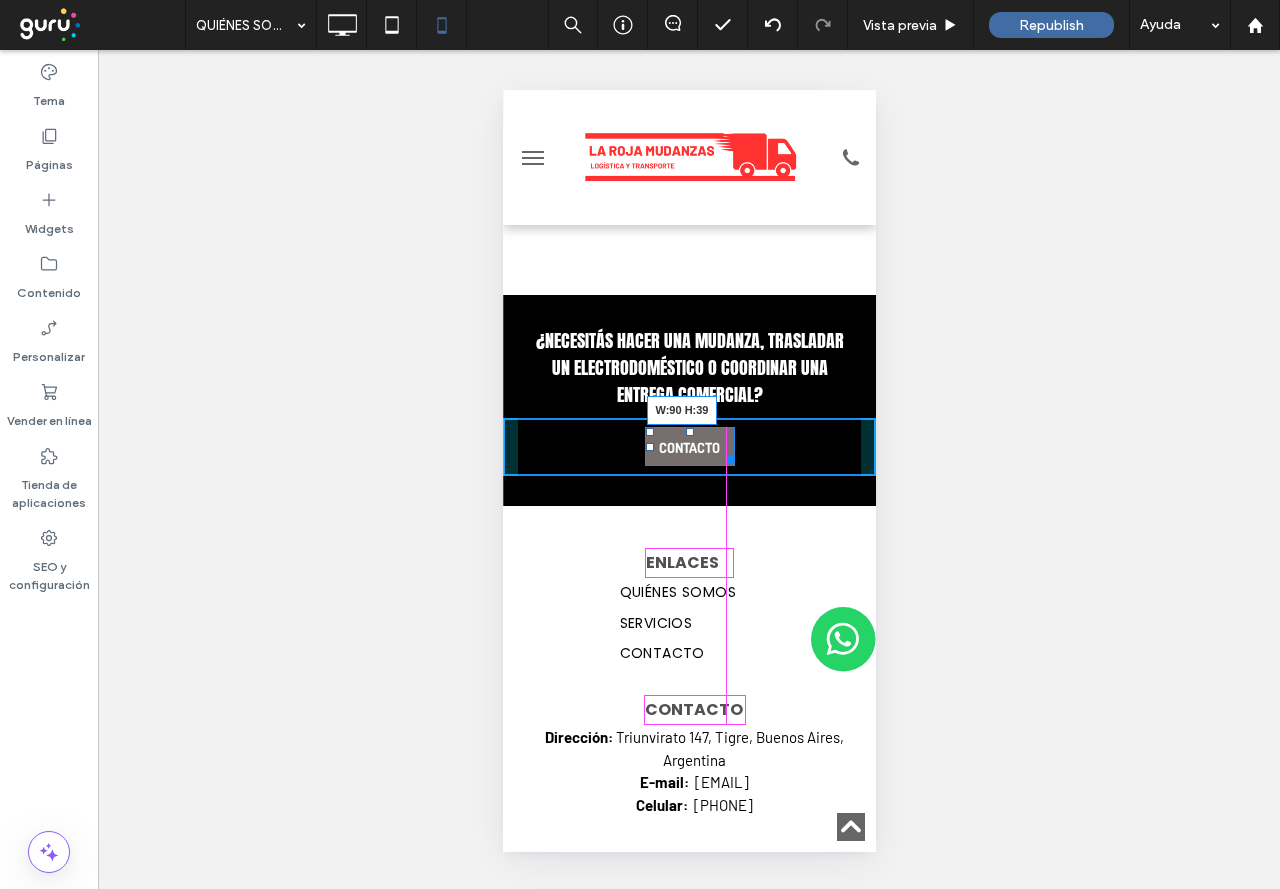 click at bounding box center [724, 456] 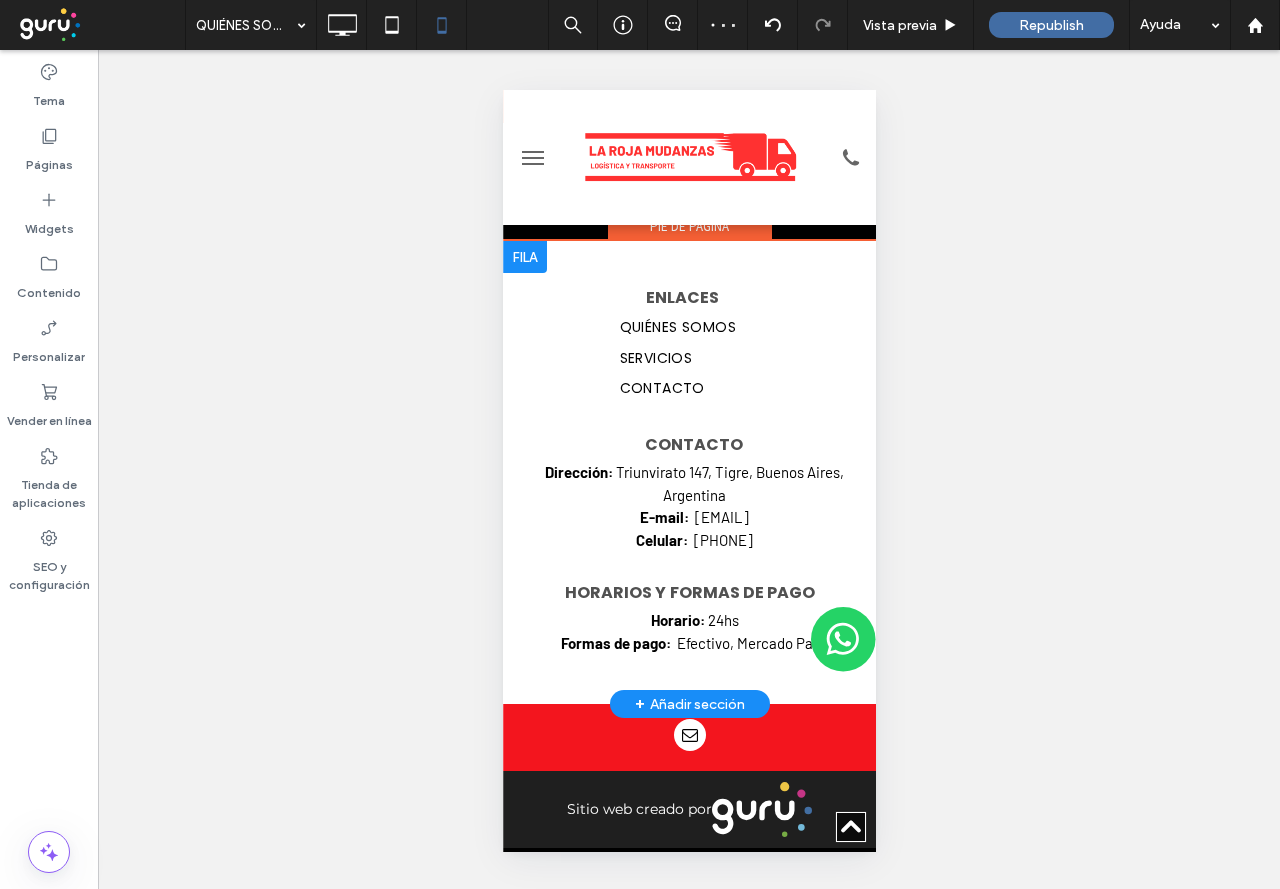 scroll, scrollTop: 4200, scrollLeft: 0, axis: vertical 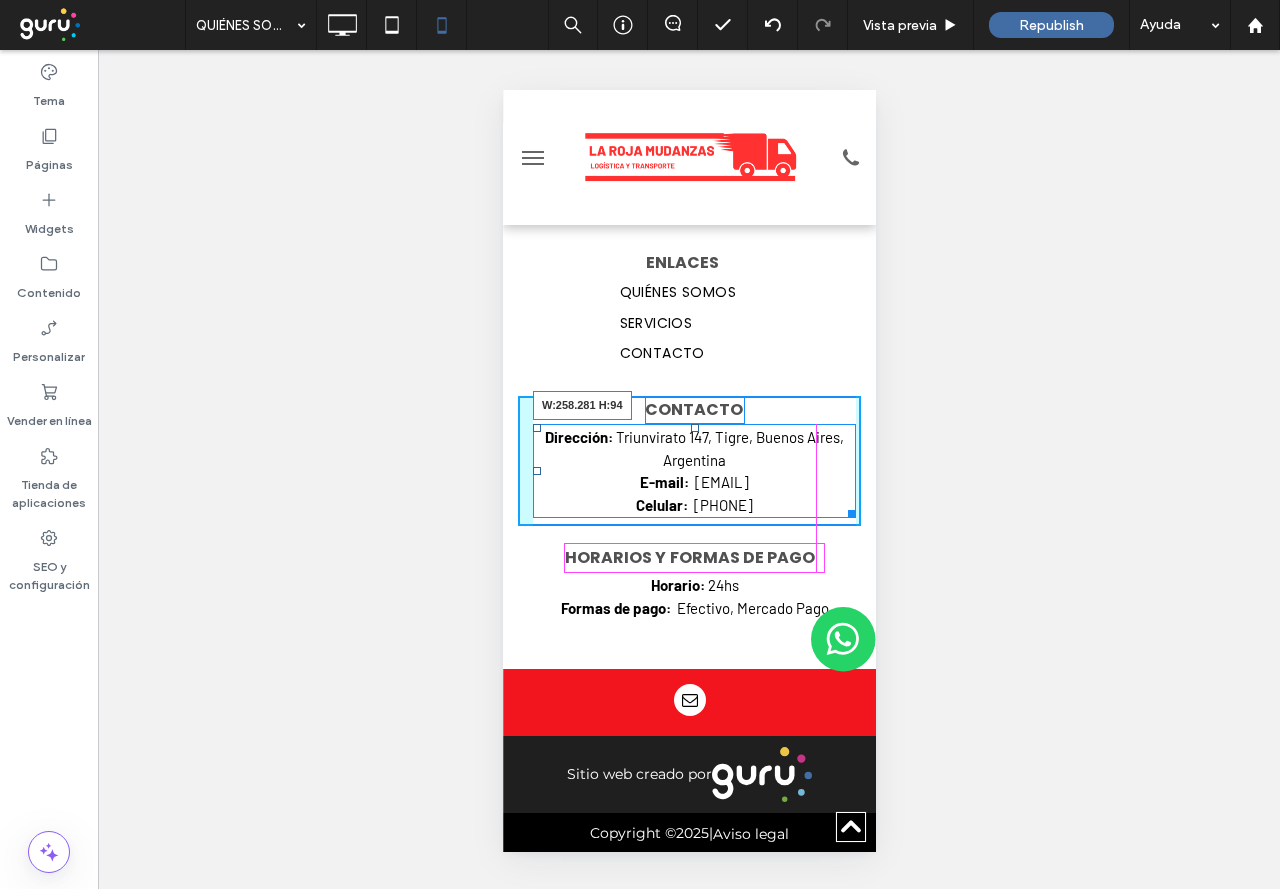 drag, startPoint x: 830, startPoint y: 513, endPoint x: 1306, endPoint y: 600, distance: 483.8853 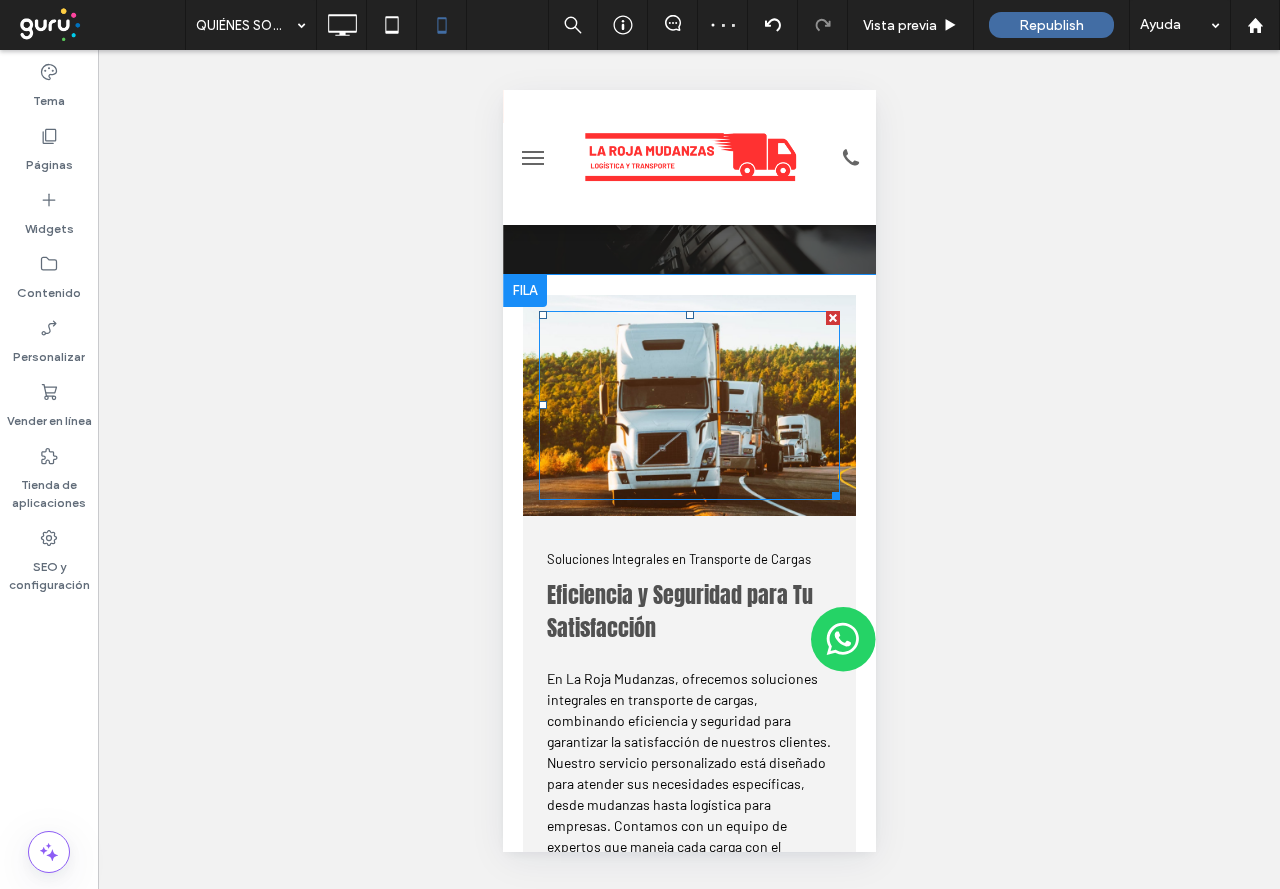 scroll, scrollTop: 603, scrollLeft: 0, axis: vertical 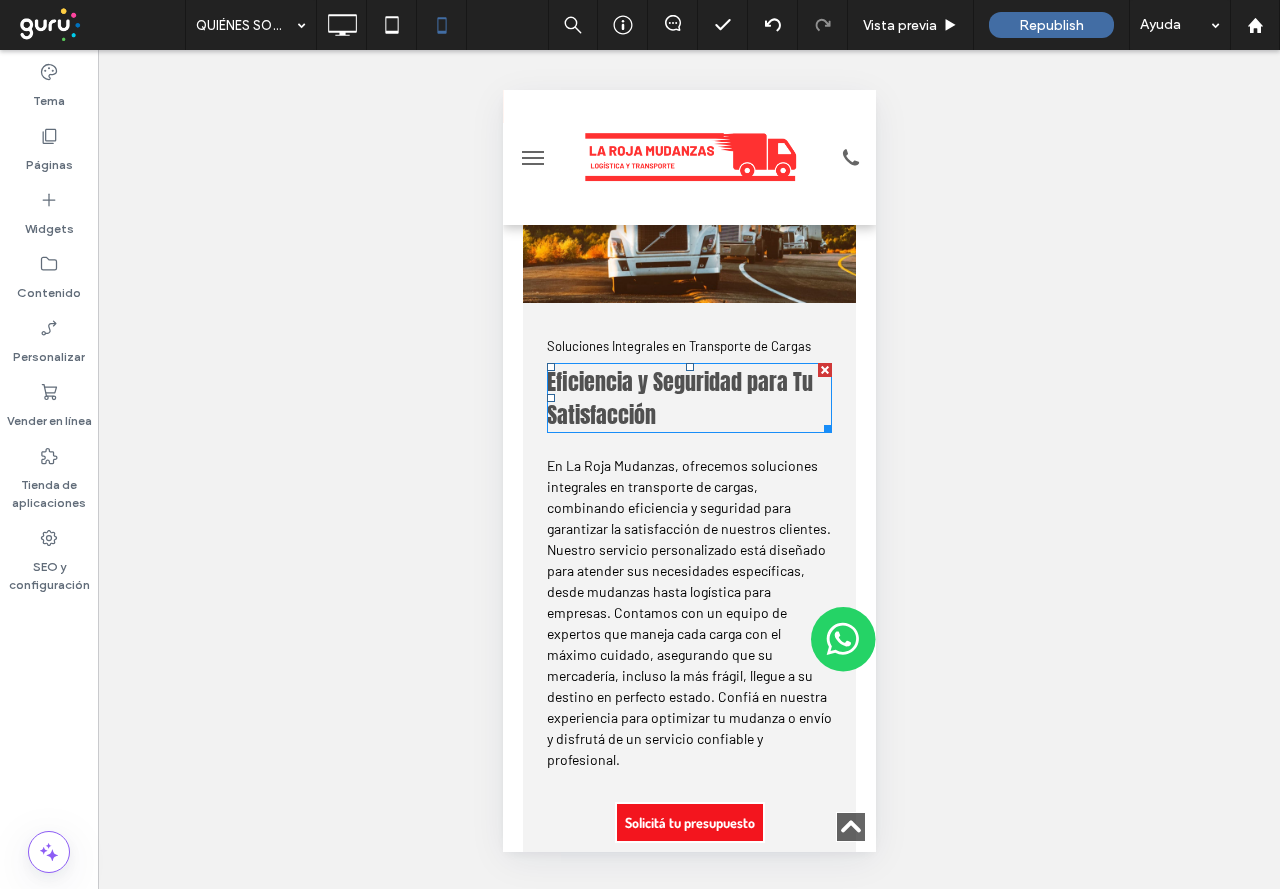 click on "Eficiencia y Seguridad para Tu Satisfacción" at bounding box center [679, 398] 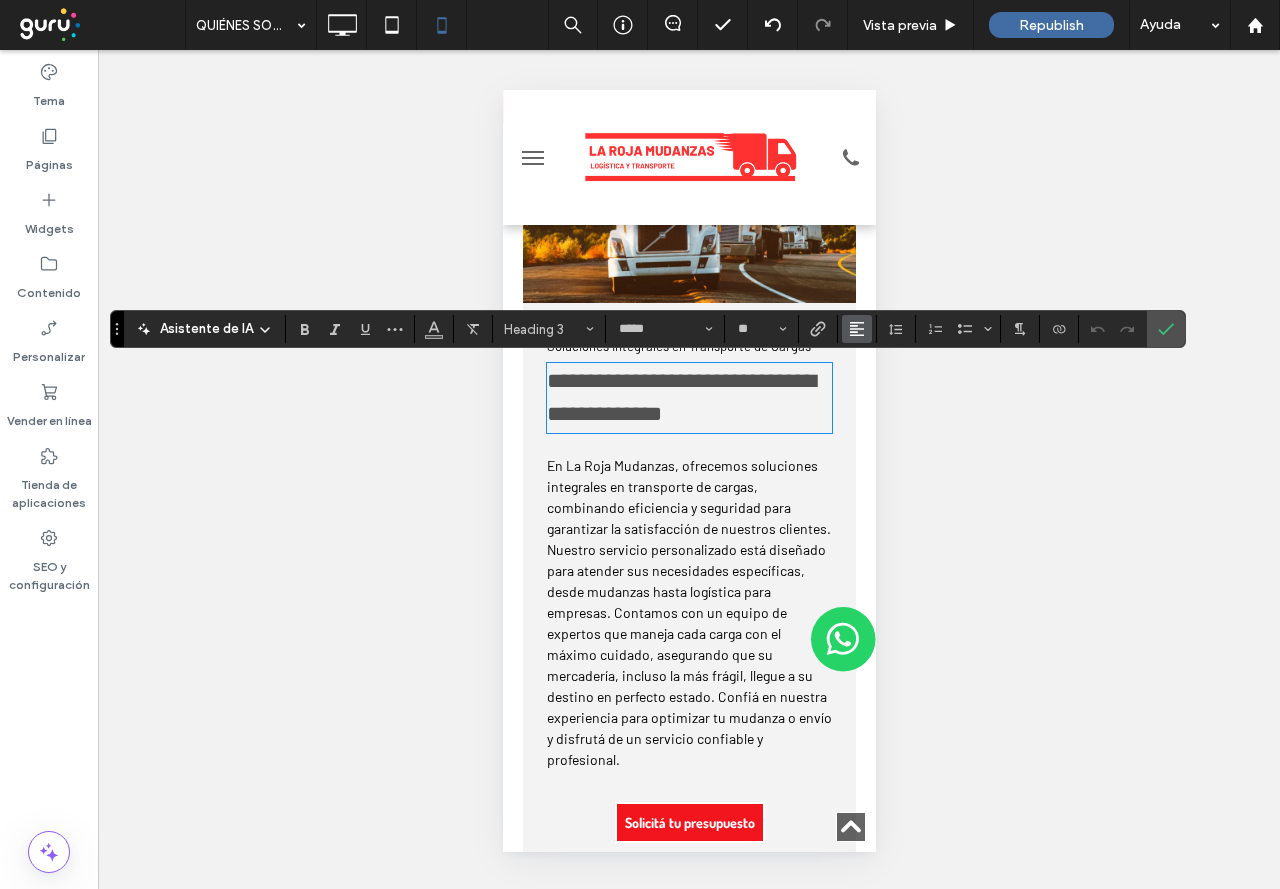 click 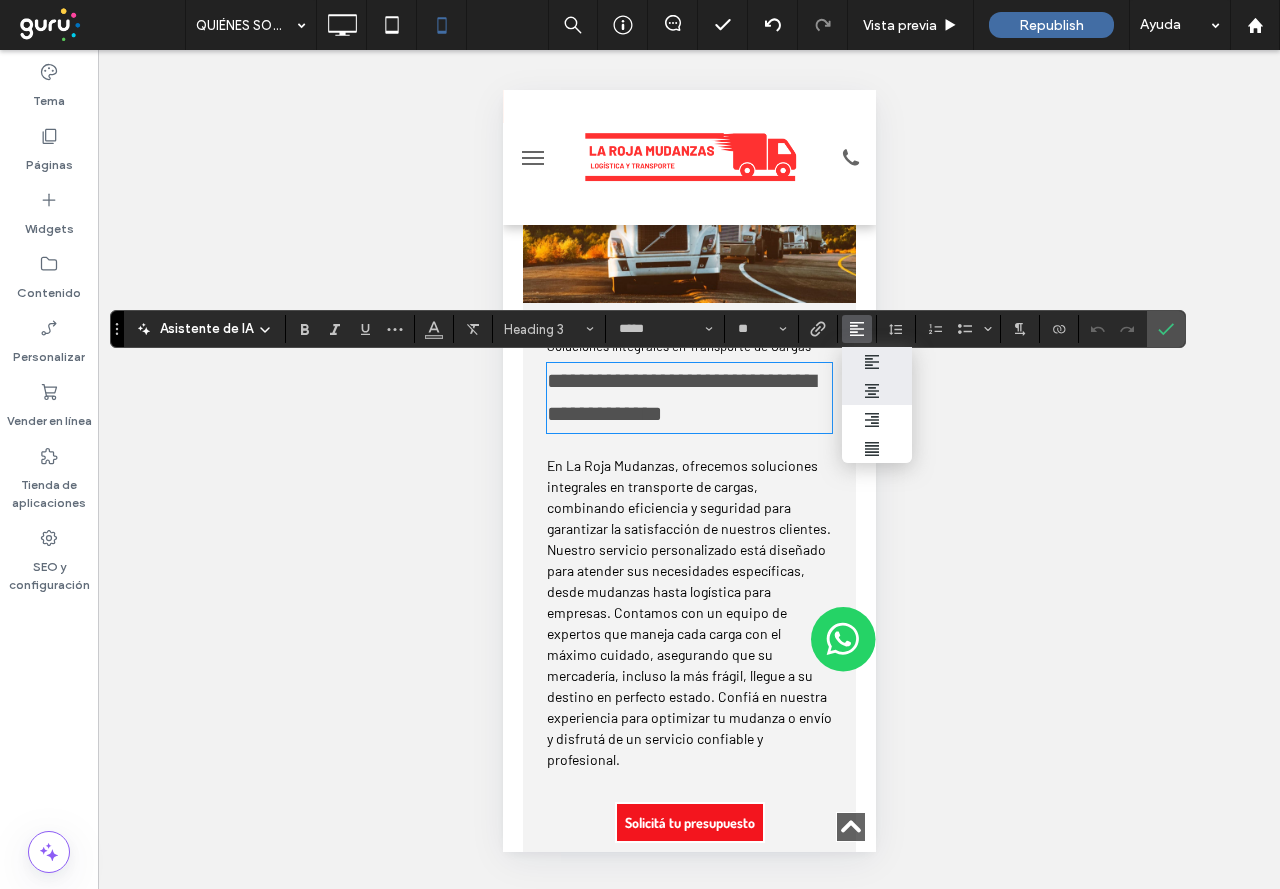 click at bounding box center [877, 390] 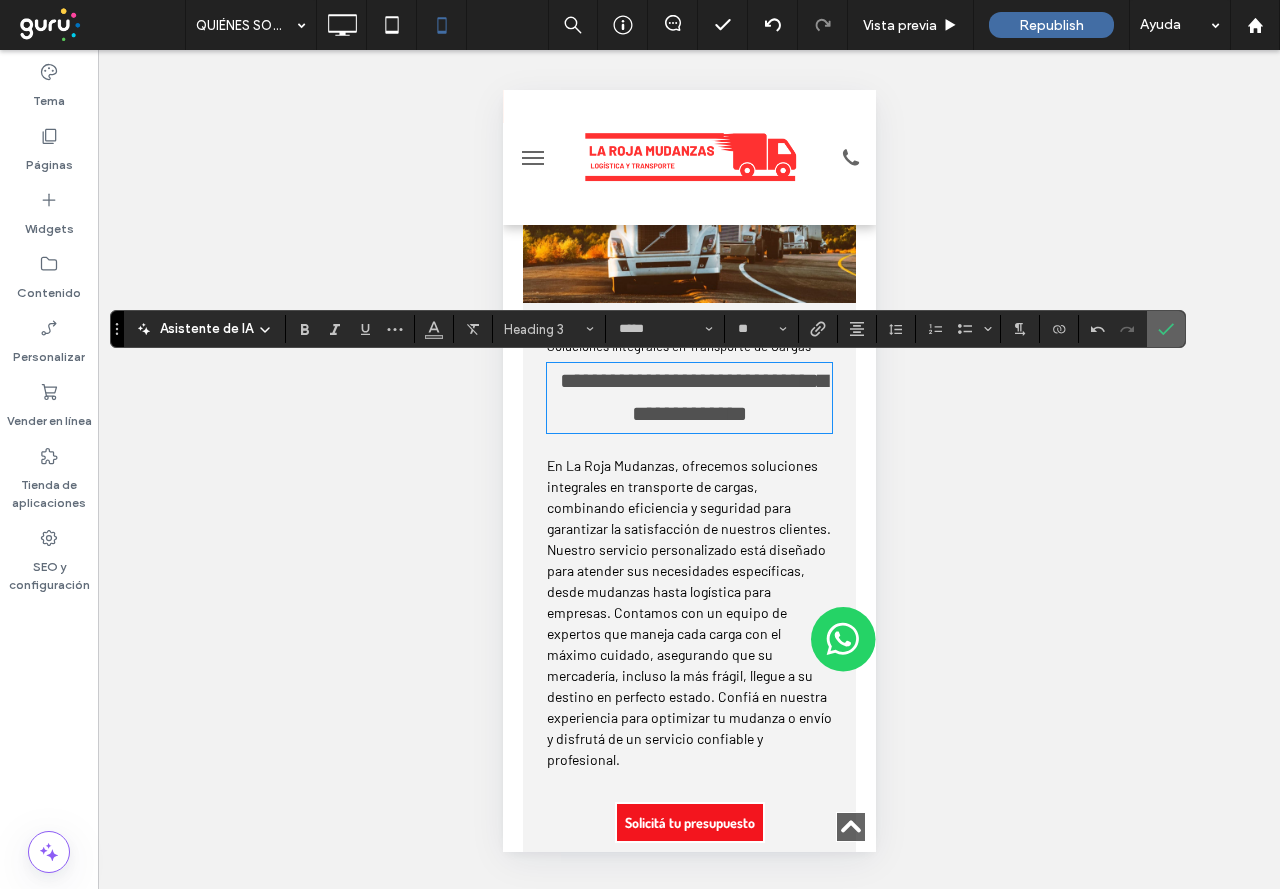 click 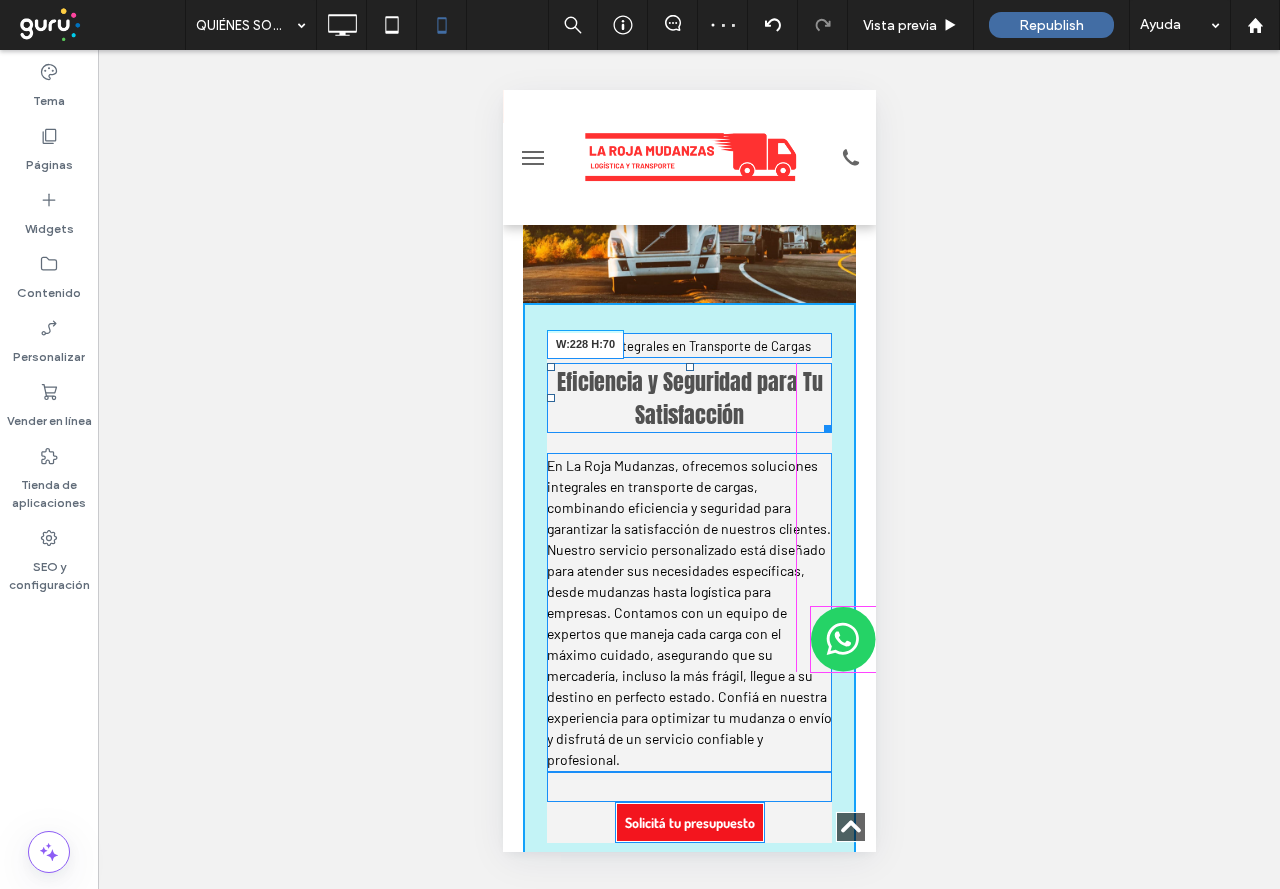 drag, startPoint x: 809, startPoint y: 427, endPoint x: 793, endPoint y: 425, distance: 16.124516 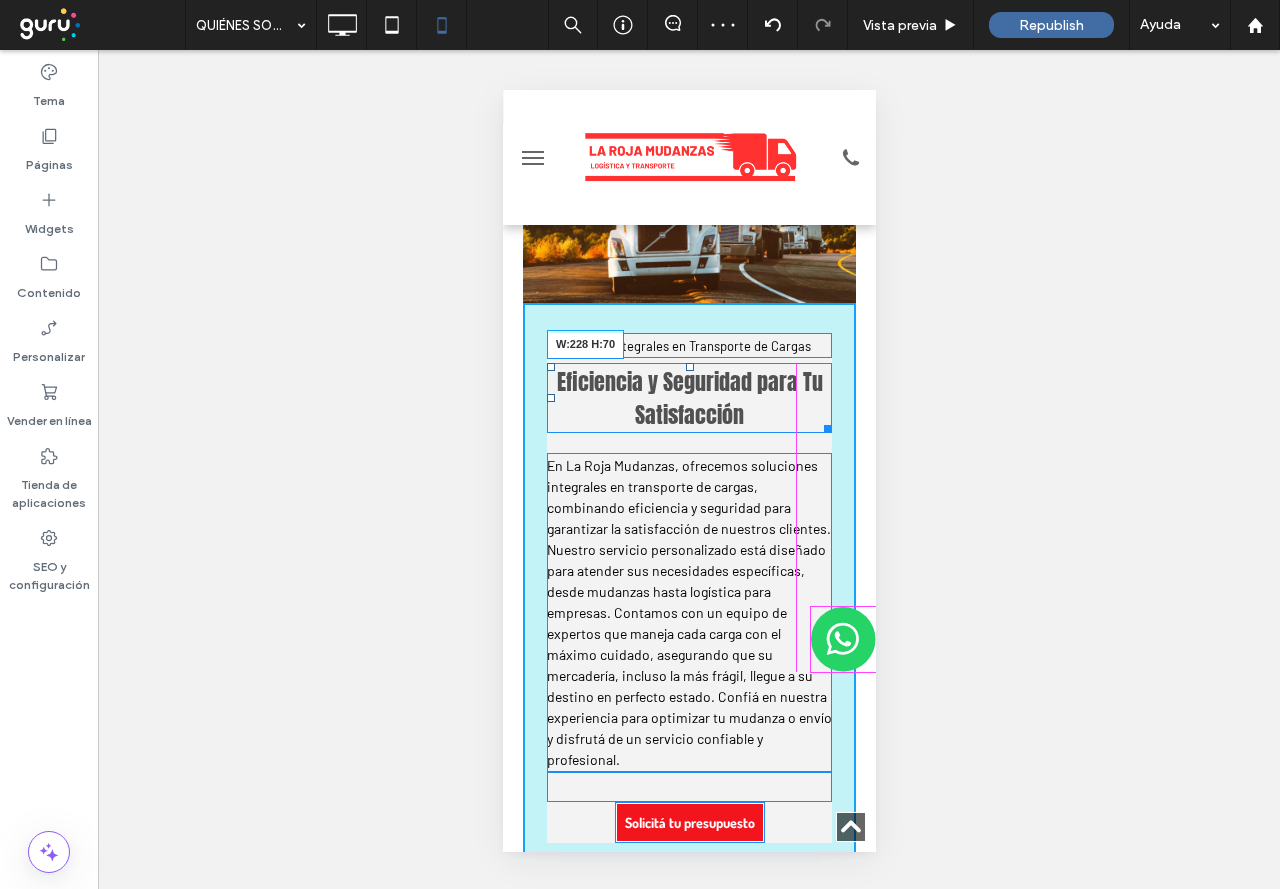 click at bounding box center (823, 425) 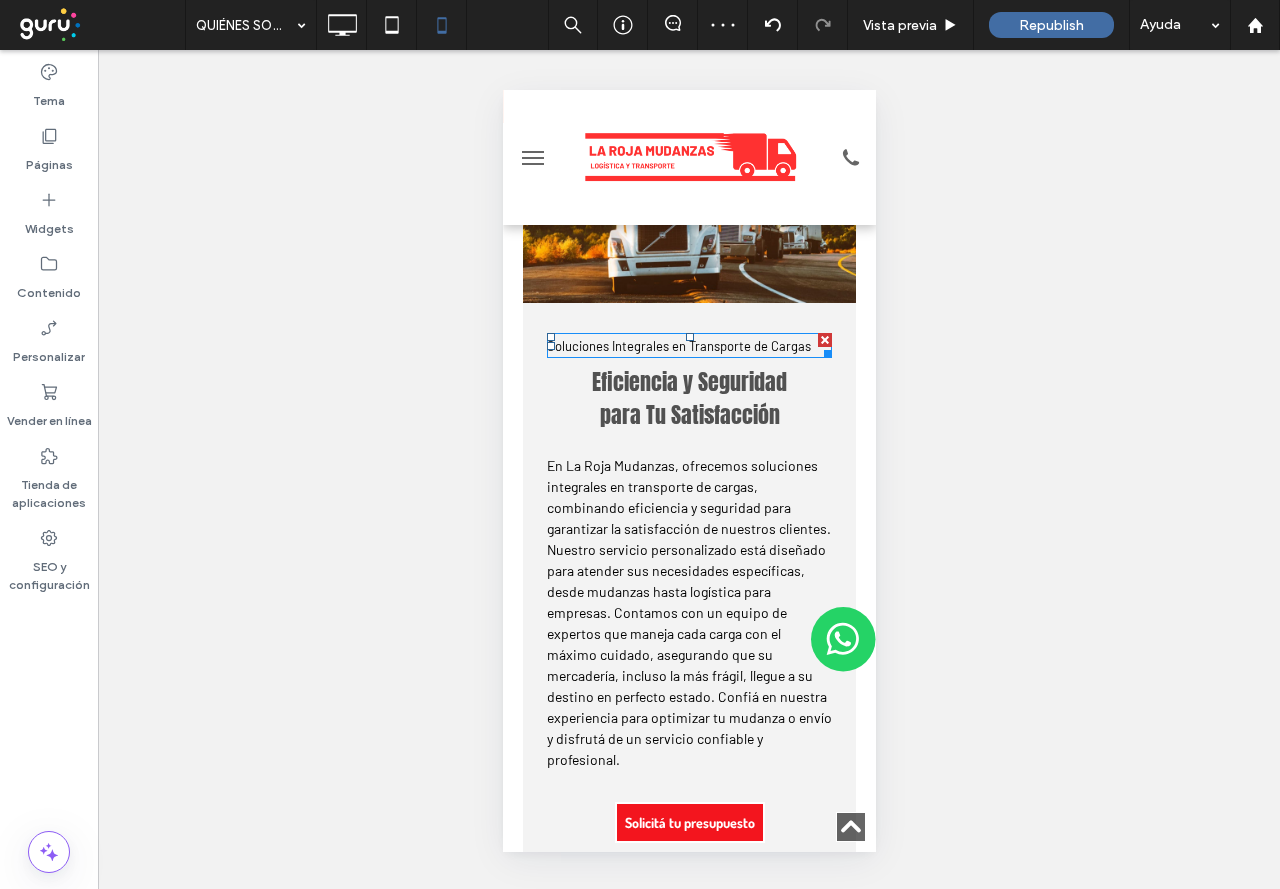 click on "Soluciones Integrales en Transporte de Cargas" at bounding box center (678, 346) 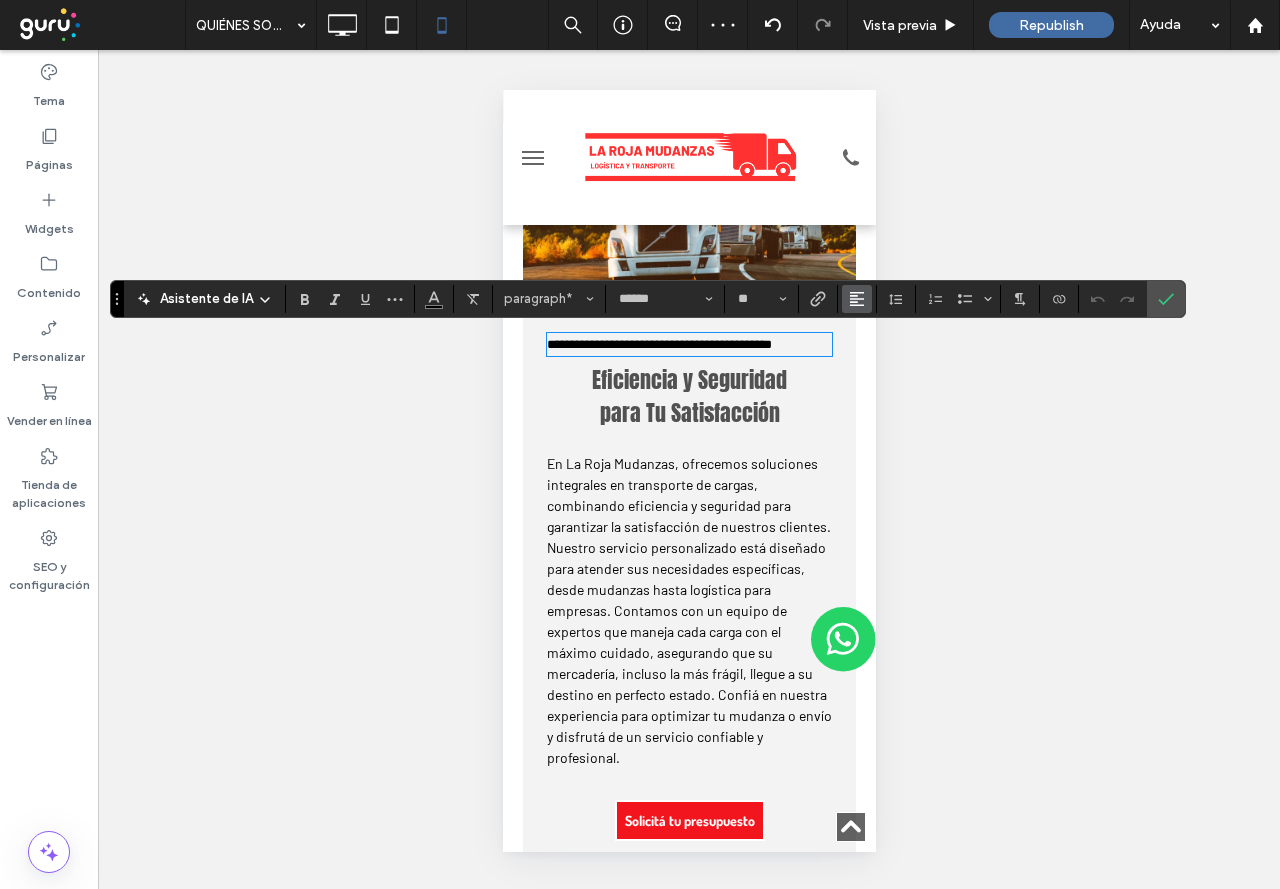 click 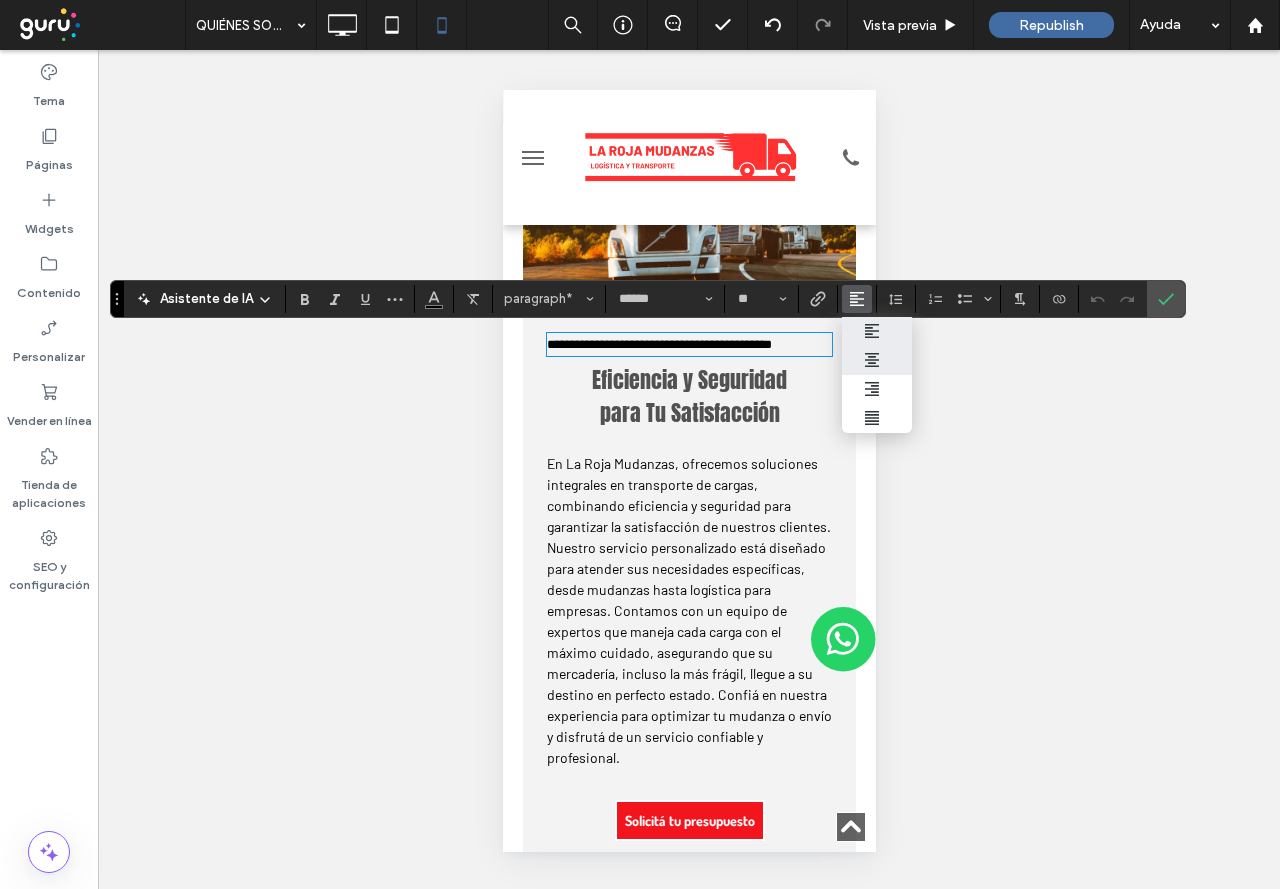 click 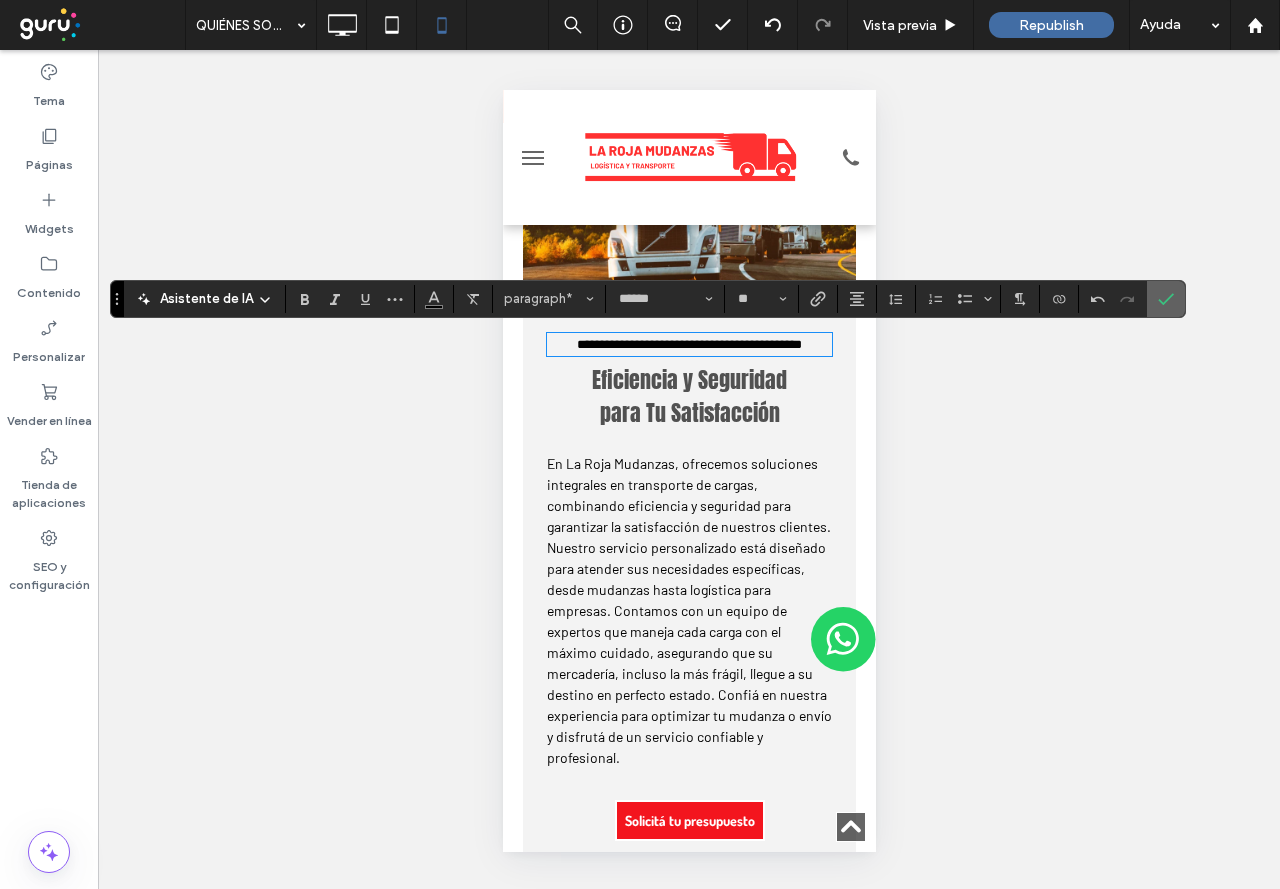 click 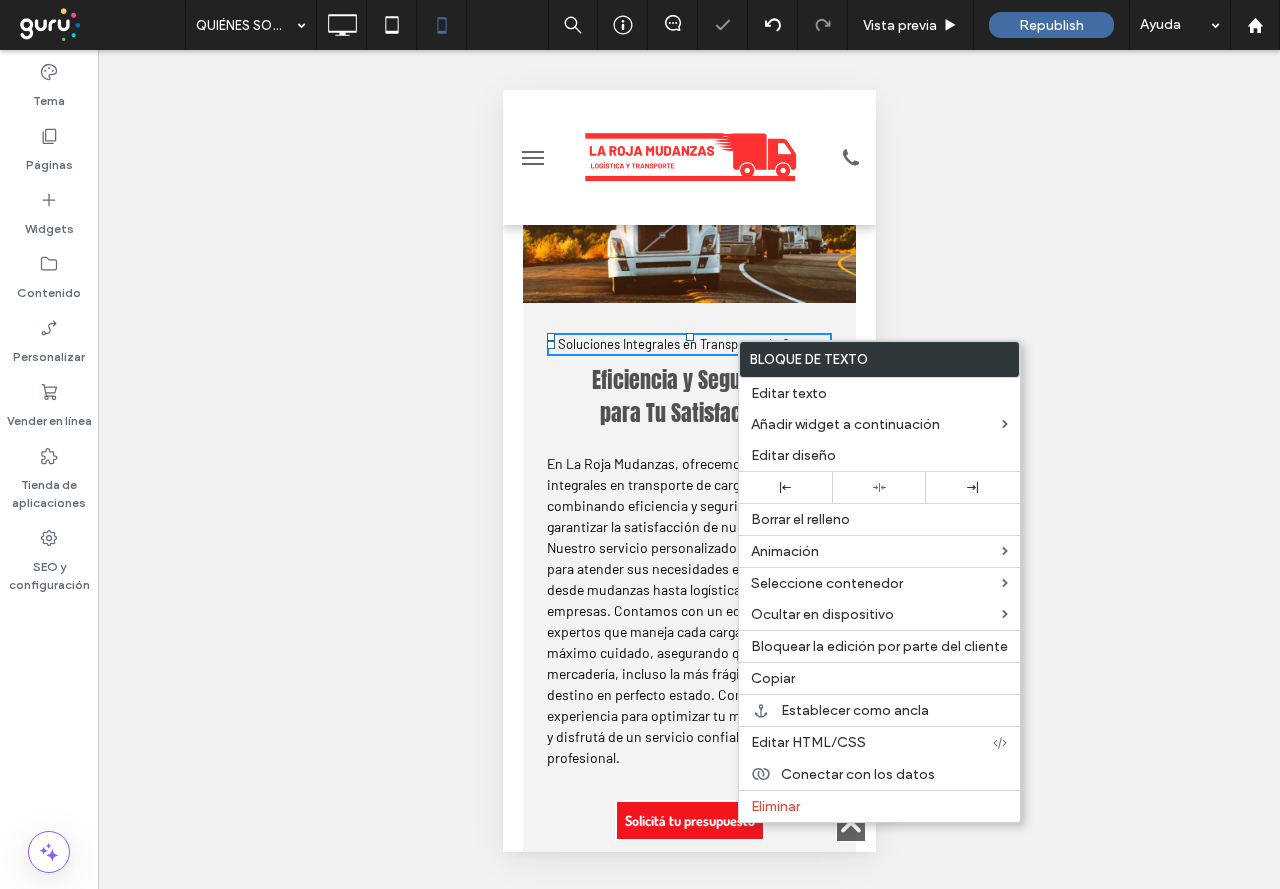 drag, startPoint x: 1150, startPoint y: 407, endPoint x: 129, endPoint y: 260, distance: 1031.528 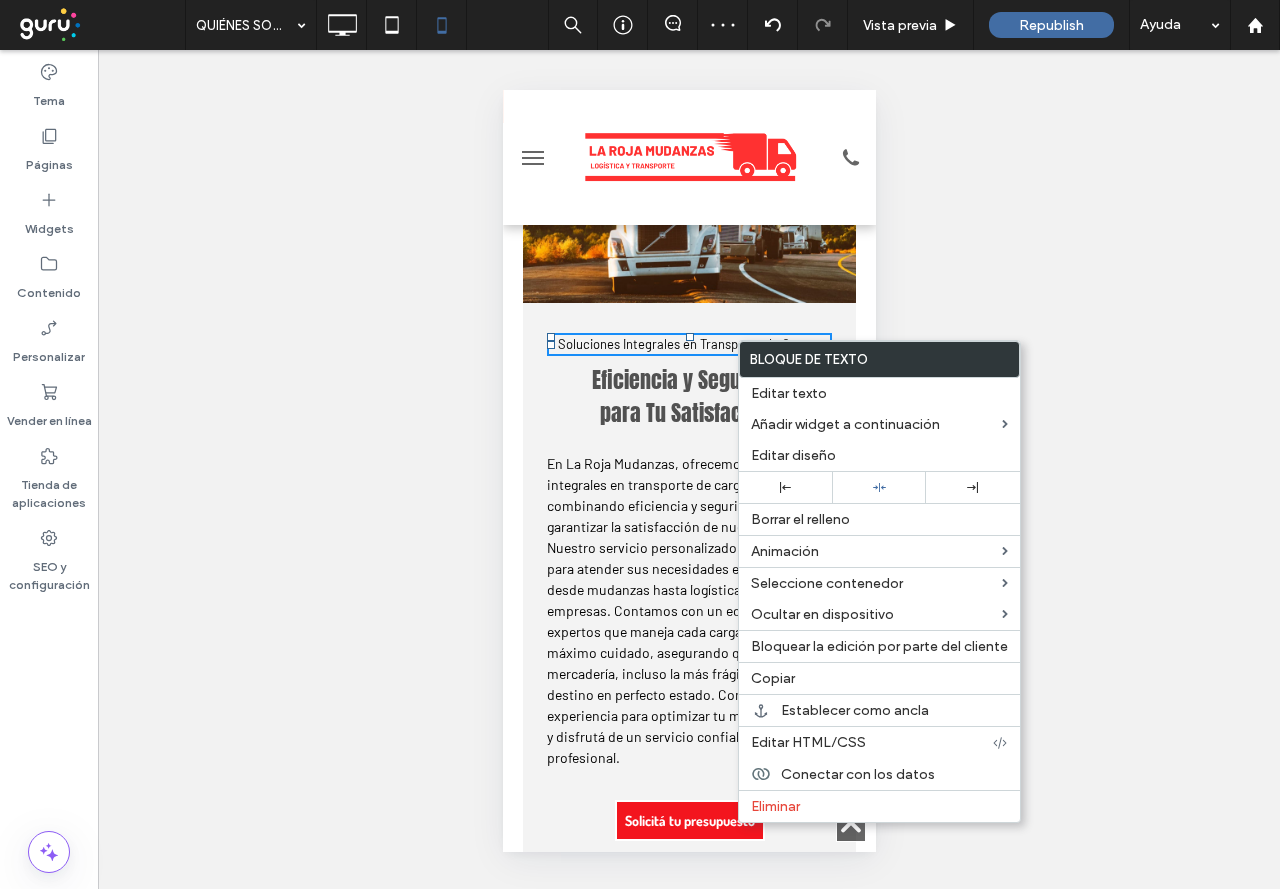 click on "Eficiencia y Seguridad para Tu Satisfacción" at bounding box center [688, 396] 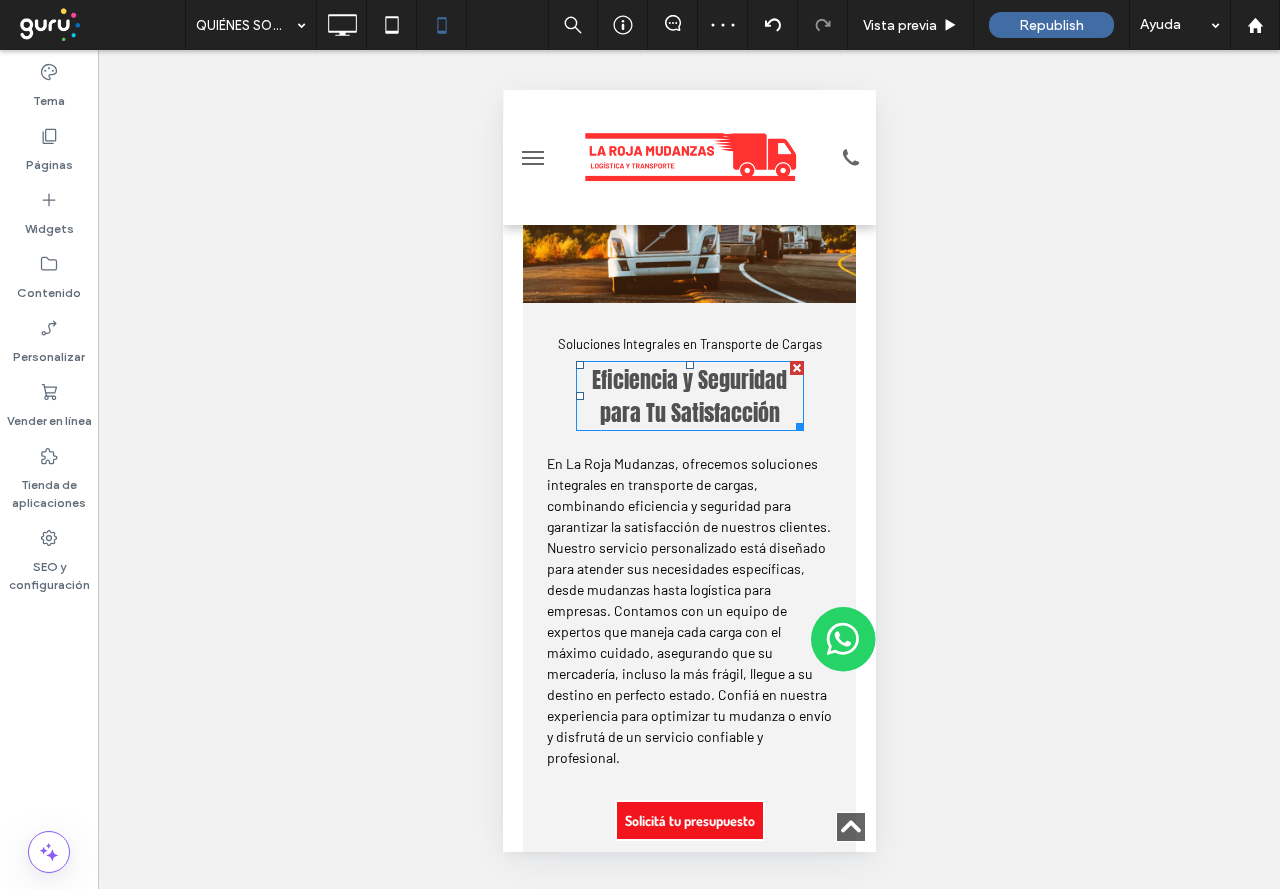 click on "Eficiencia y Seguridad para Tu Satisfacción" at bounding box center (688, 396) 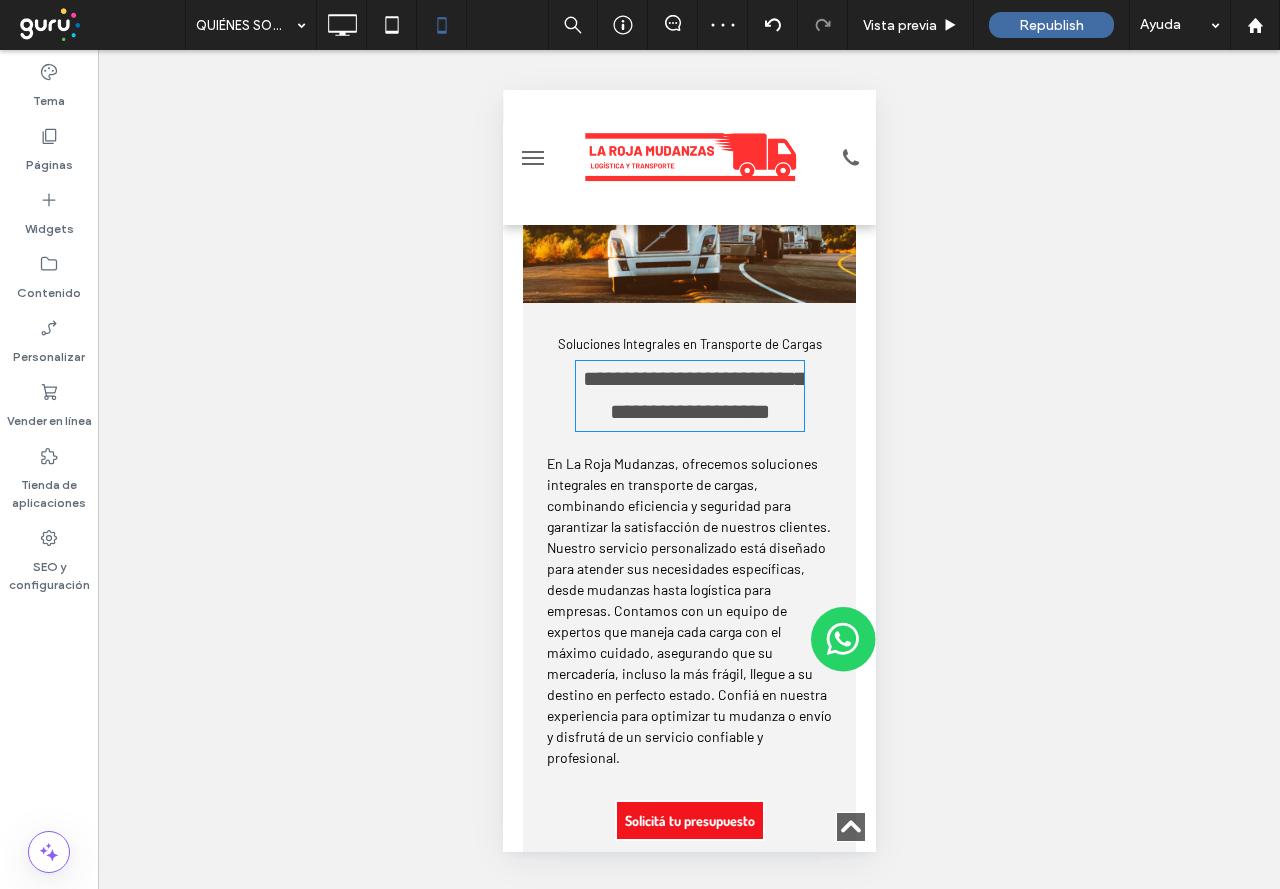 type on "*****" 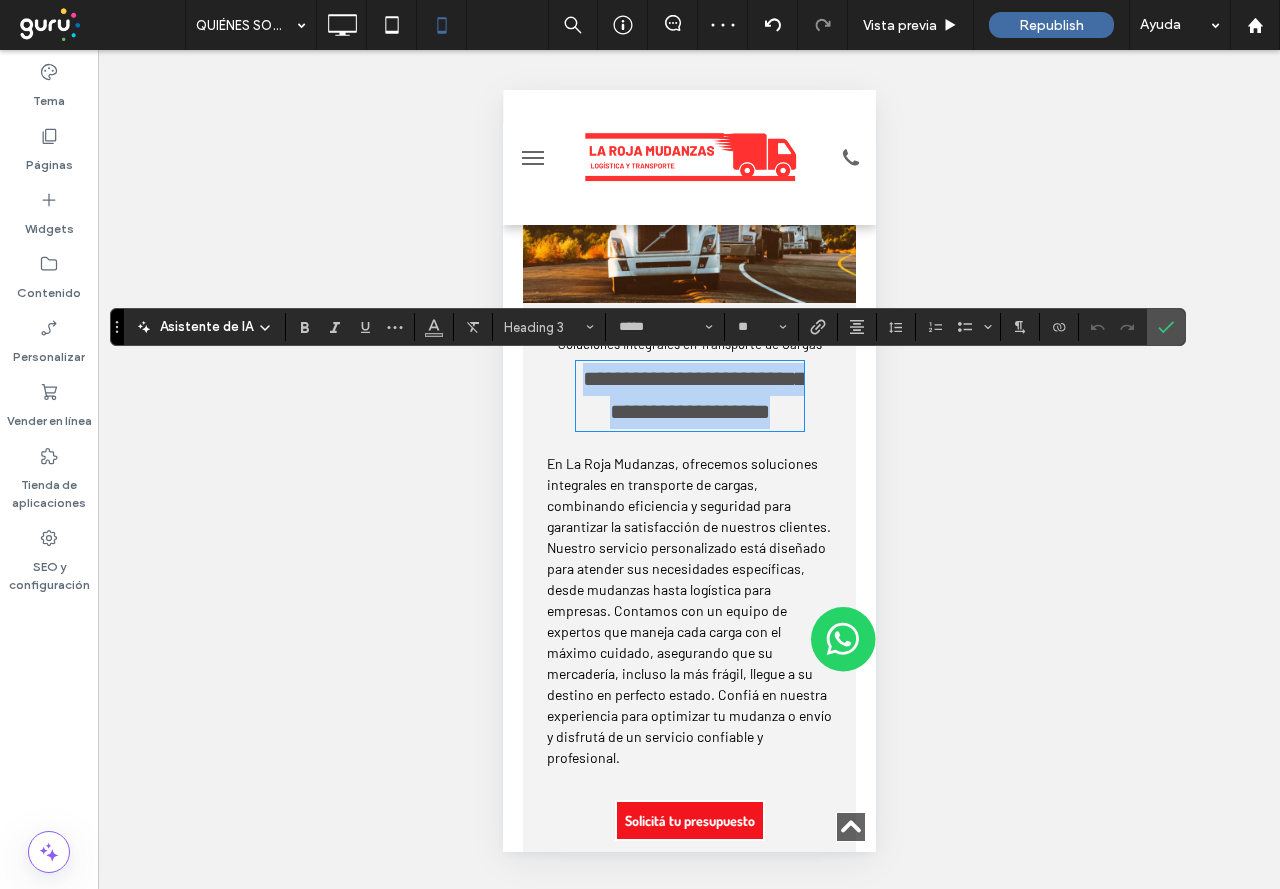 click on "**********" at bounding box center (693, 395) 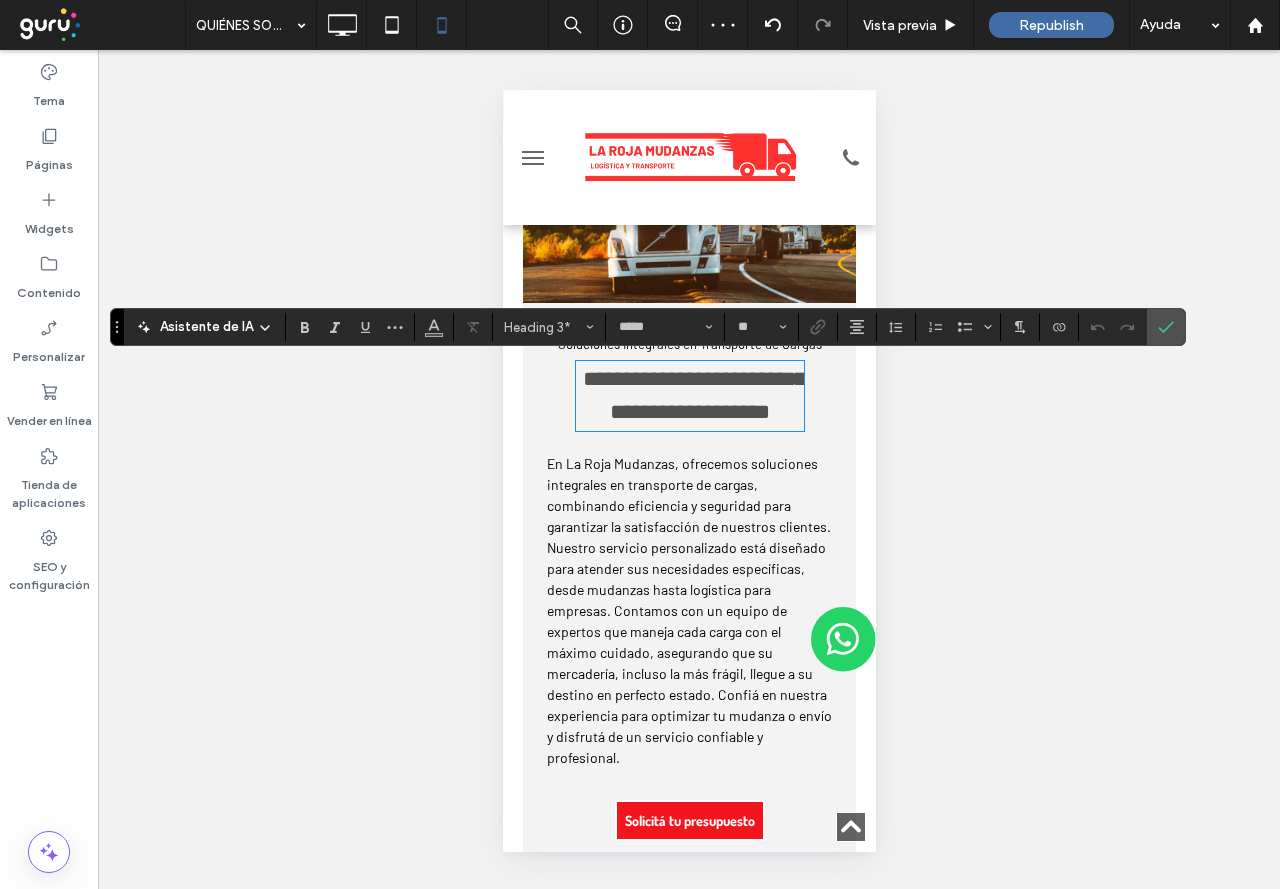 type 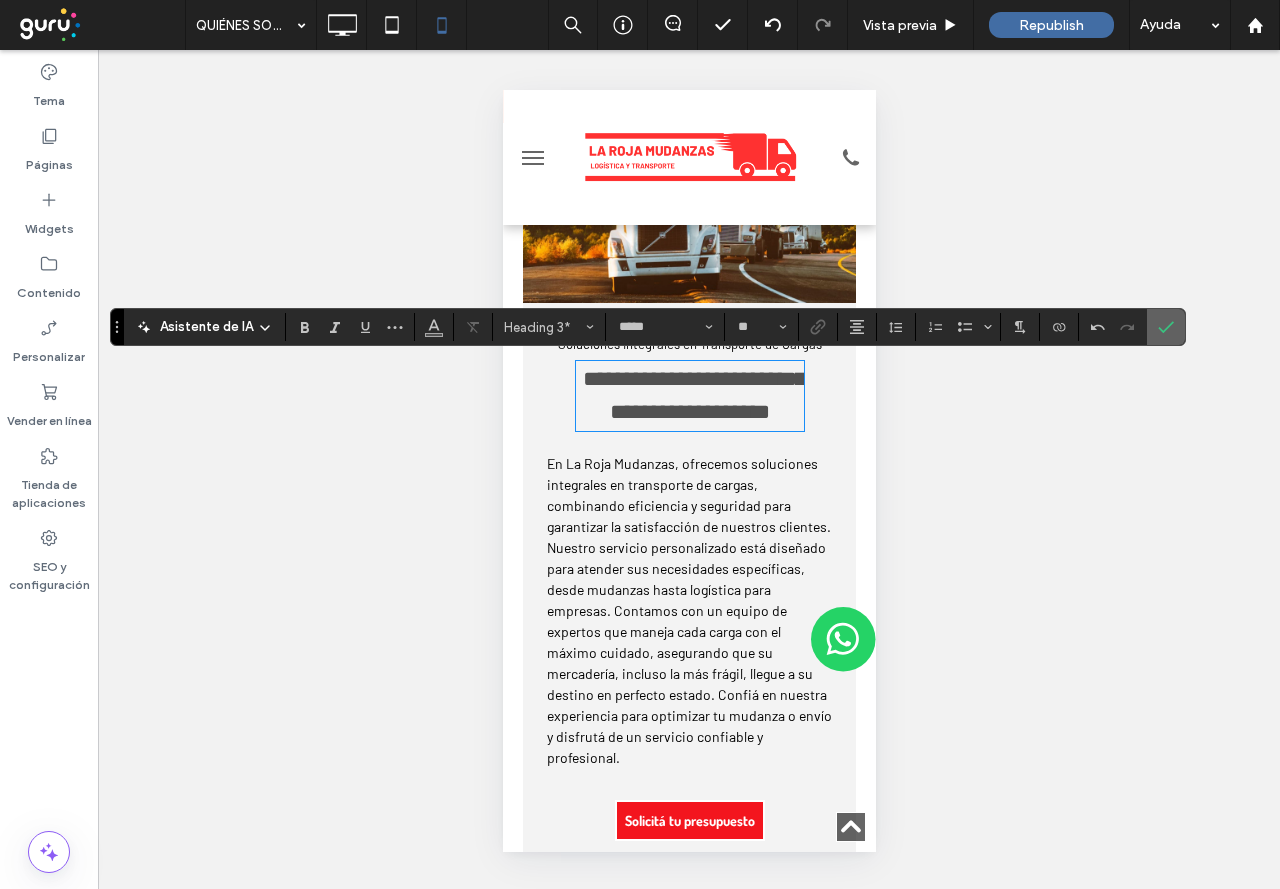 click 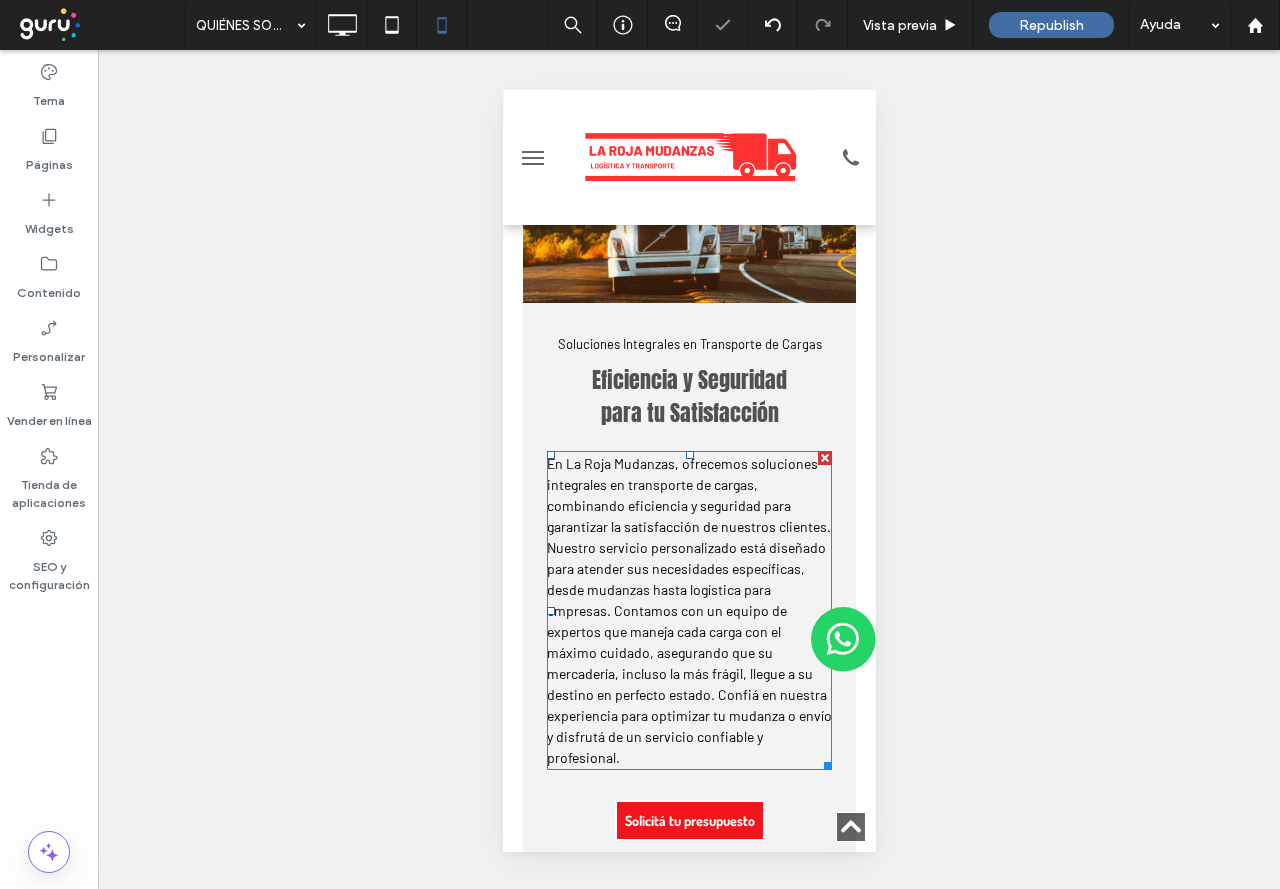 click on "En La Roja Mudanzas, ofrecemos soluciones integrales en transporte de cargas, combinando eficiencia y seguridad para garantizar la satisfacción de nuestros clientes. Nuestro servicio personalizado está diseñado para atender sus necesidades específicas, desde mudanzas hasta logística para empresas. Contamos con un equipo de expertos que maneja cada carga con el máximo cuidado, asegurando que su mercadería, incluso la más frágil, llegue a su destino en perfecto estado. Confiá en nuestra experiencia para optimizar tu mudanza o envío y disfrutá de un servicio confiable y profesional." at bounding box center [688, 610] 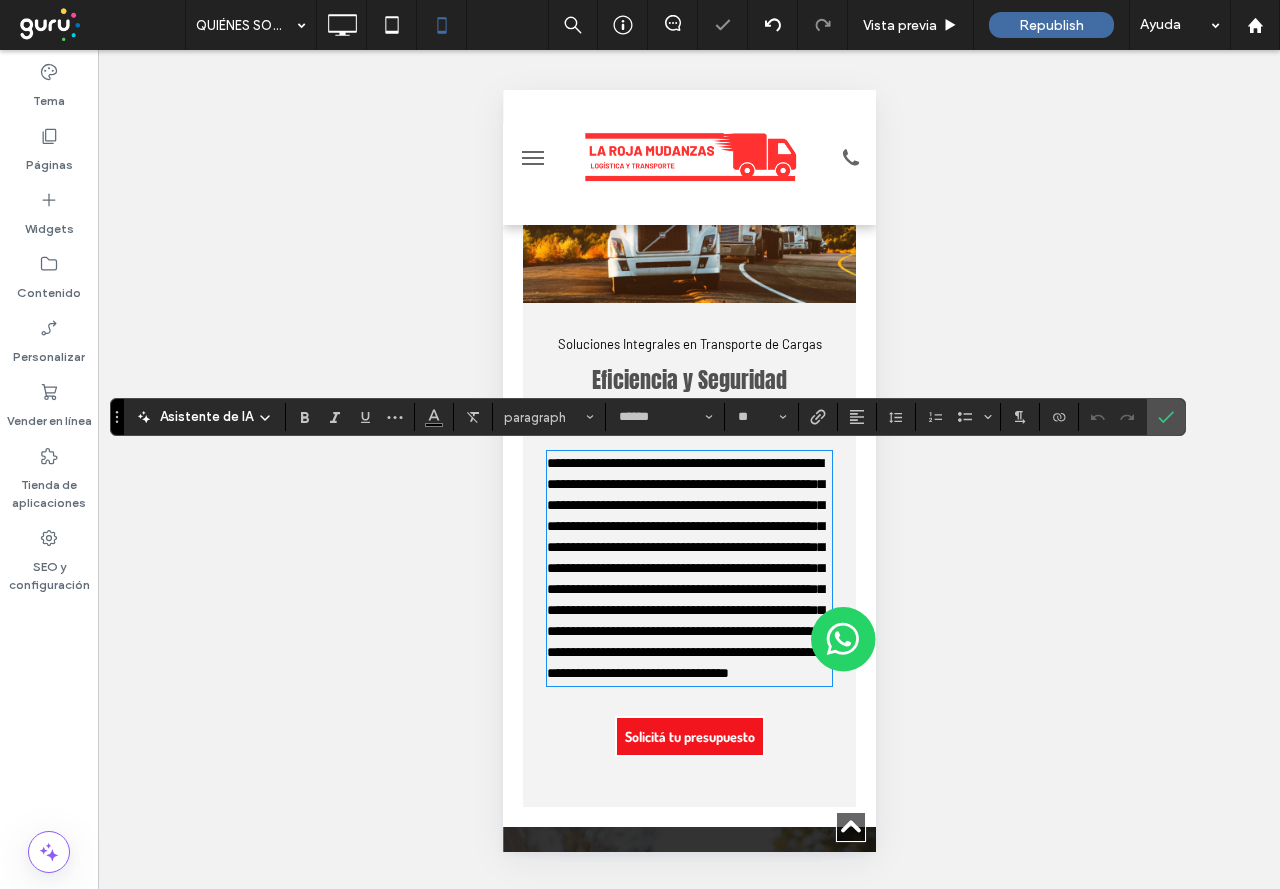 drag, startPoint x: 680, startPoint y: 554, endPoint x: 671, endPoint y: 625, distance: 71.568146 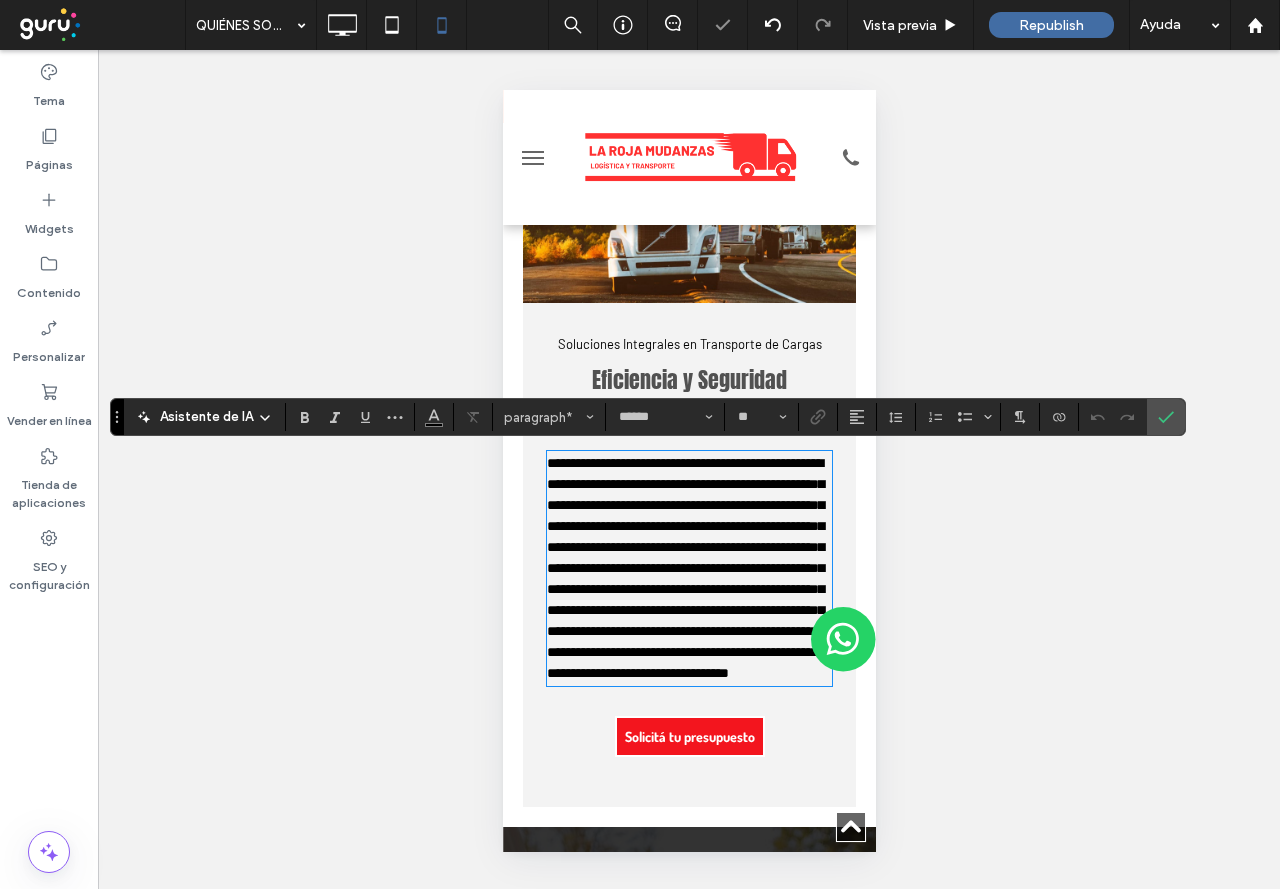 click on "**********" at bounding box center (684, 568) 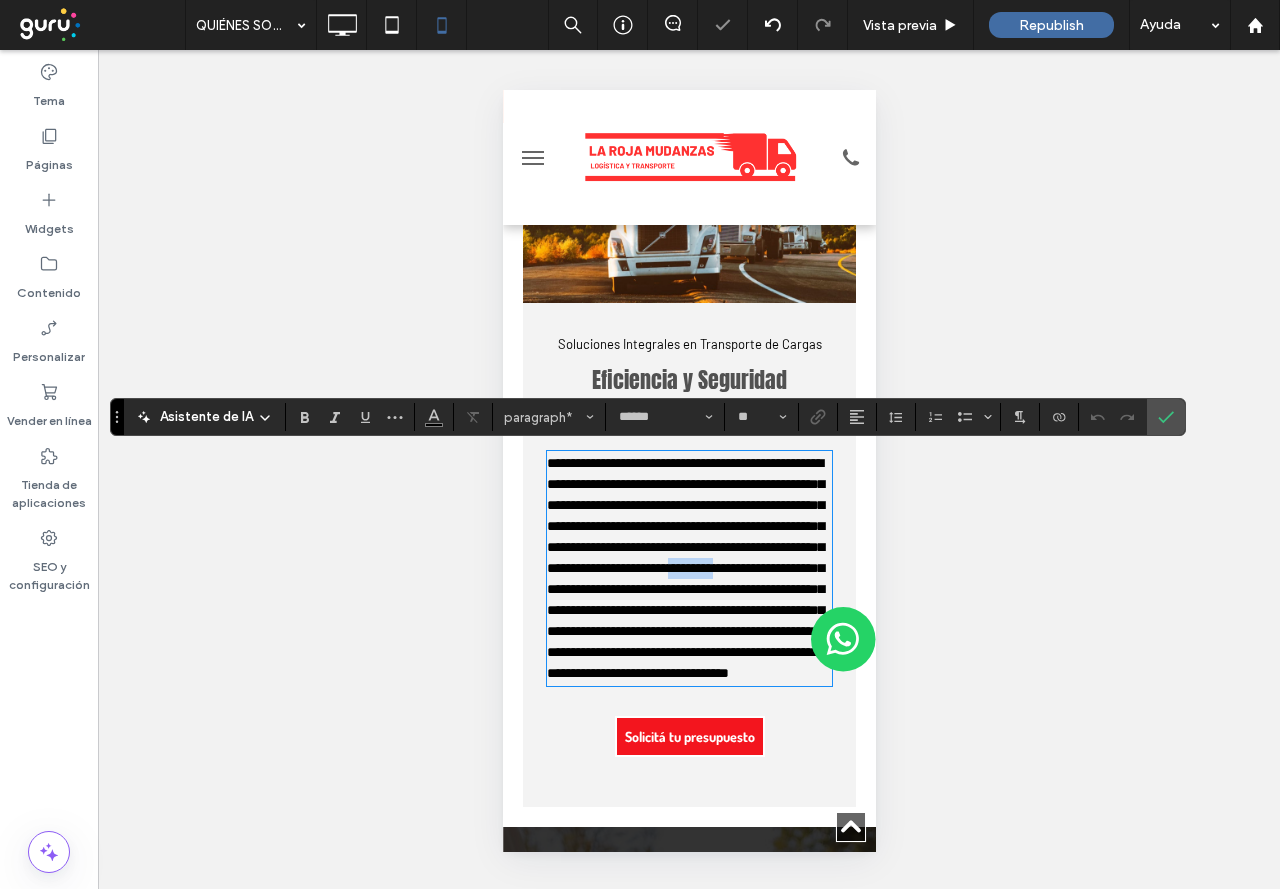 click on "**********" at bounding box center (684, 568) 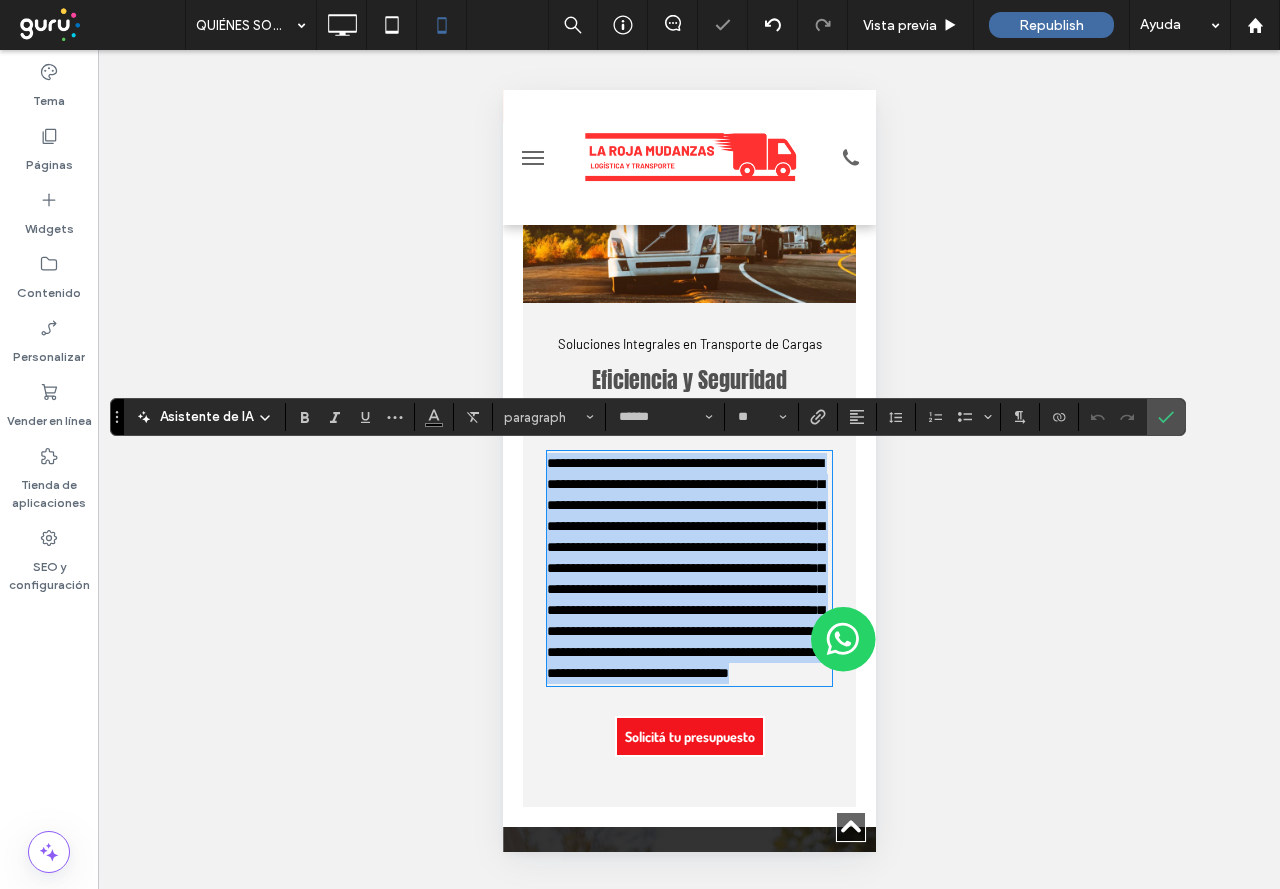 click on "**********" at bounding box center (684, 568) 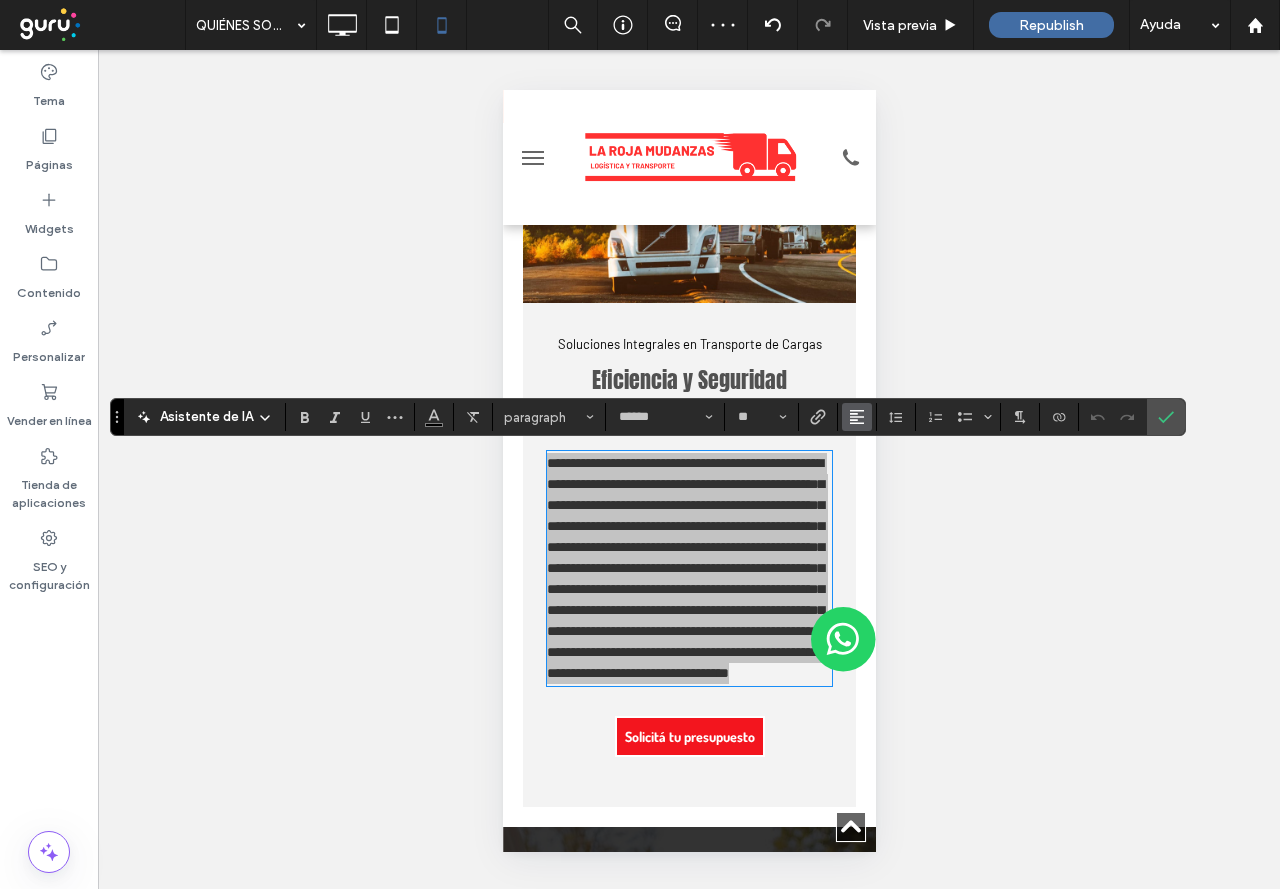 click 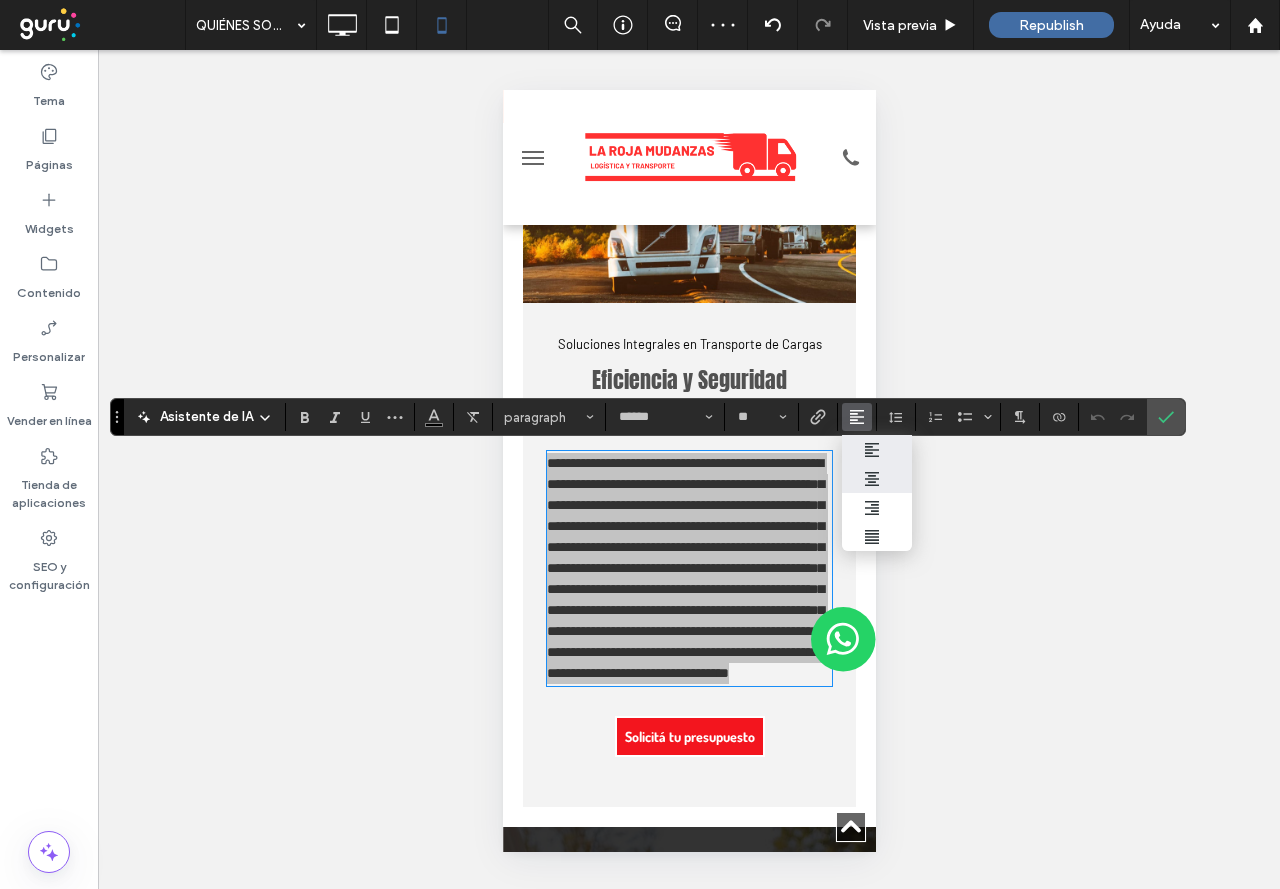 click 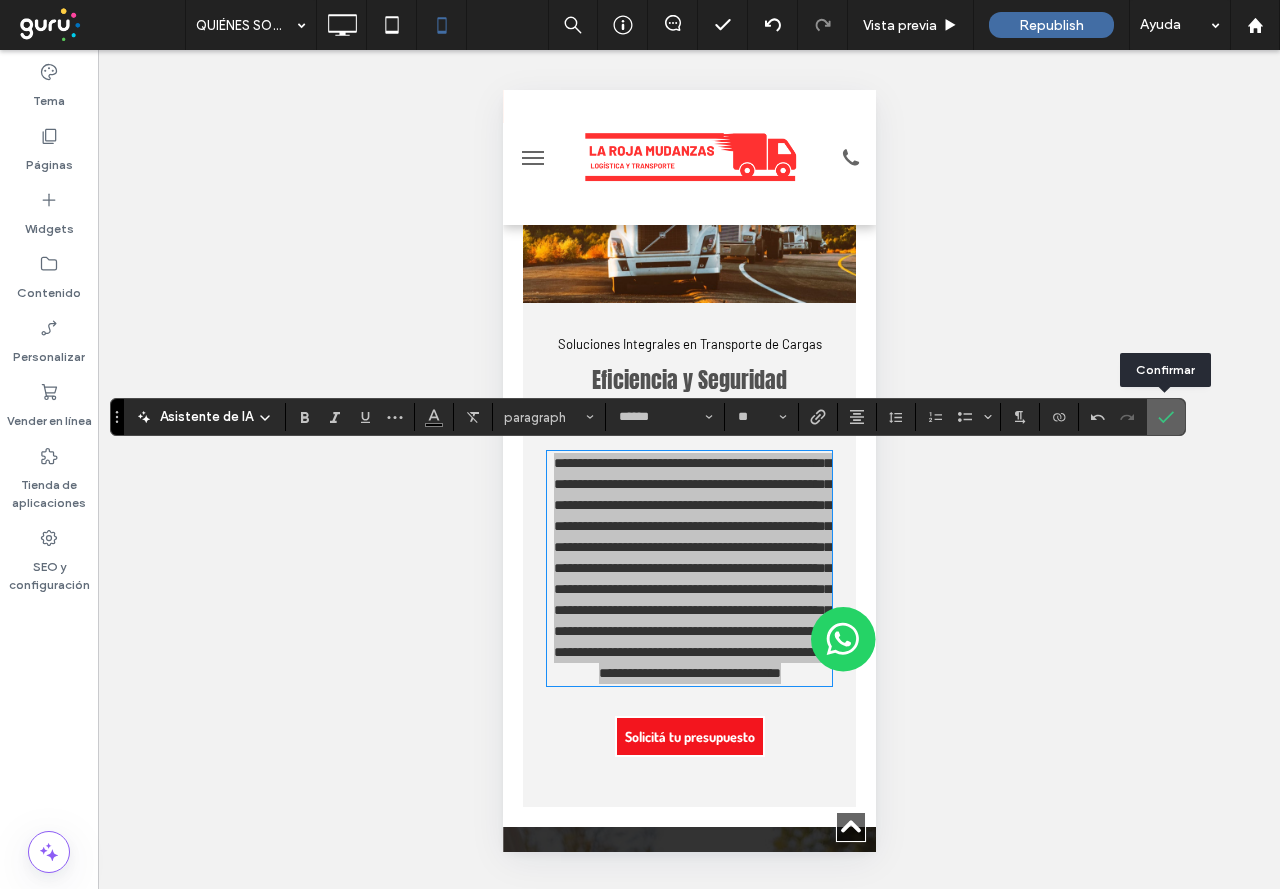 click 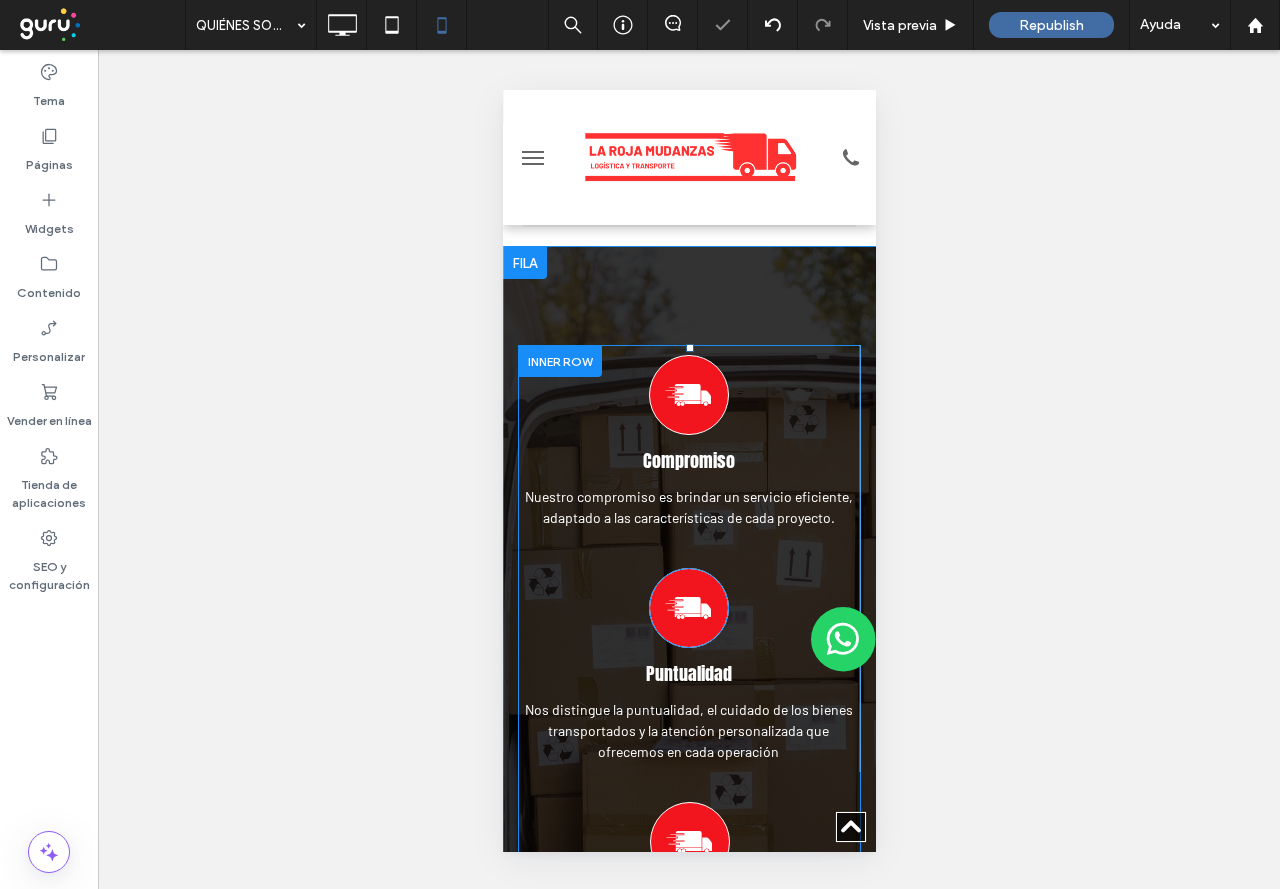 scroll, scrollTop: 1303, scrollLeft: 0, axis: vertical 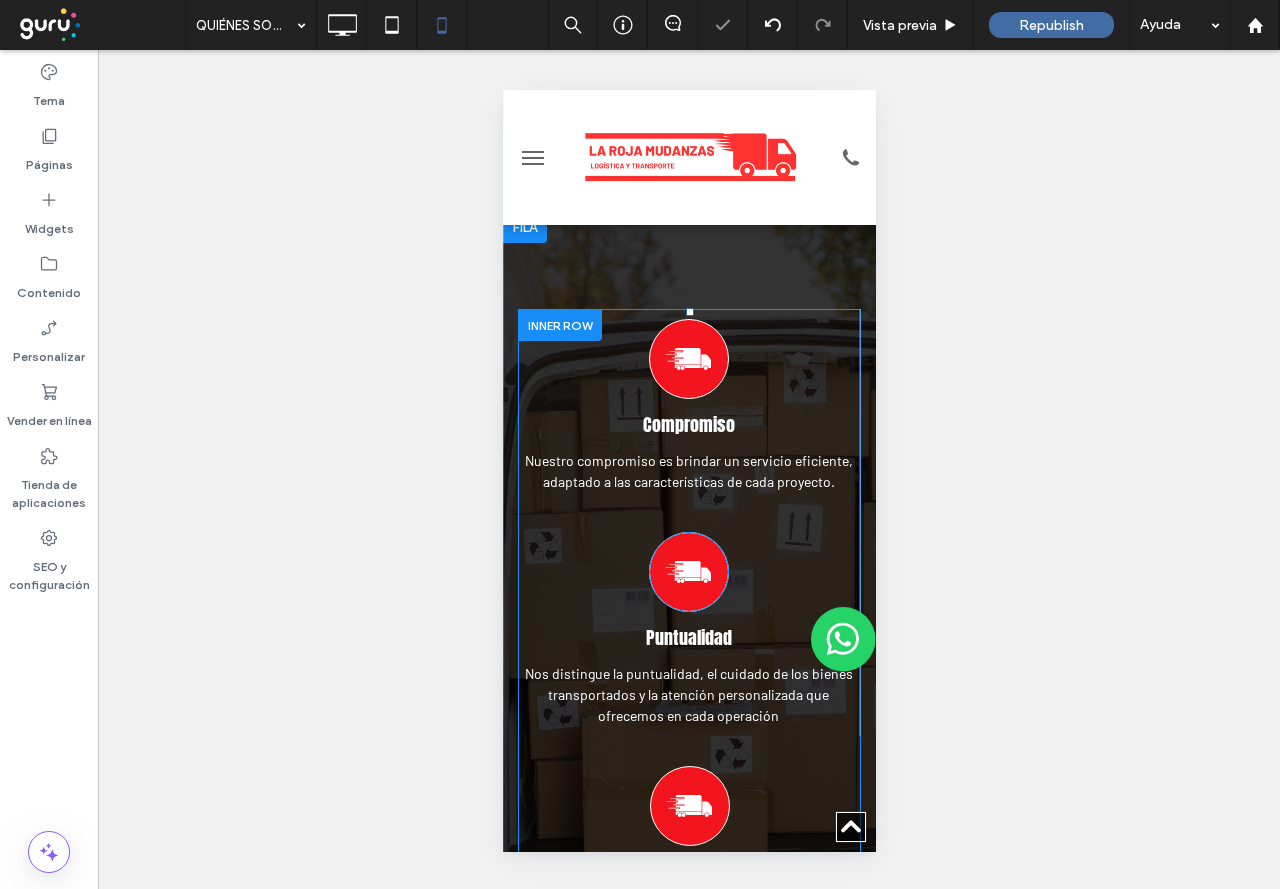 click 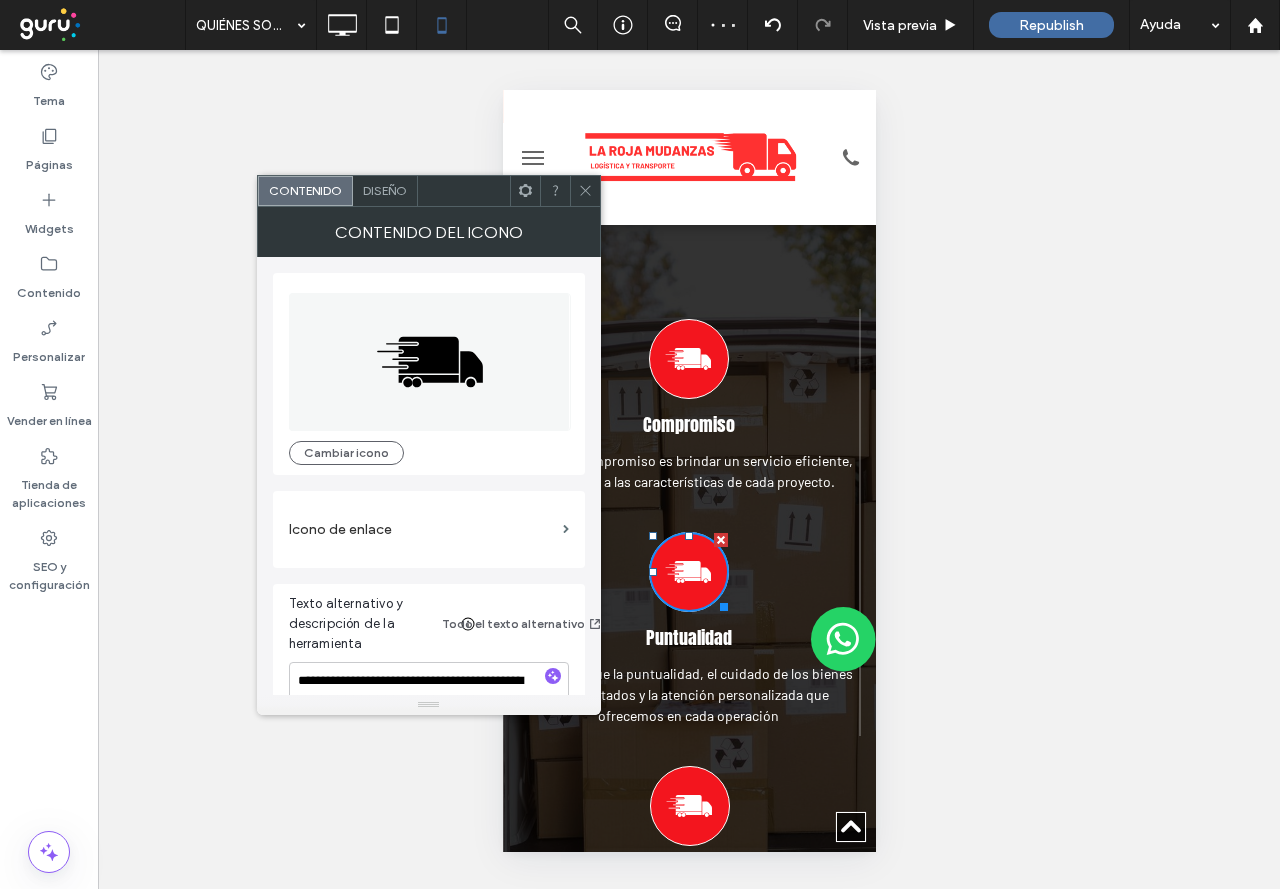 click at bounding box center (585, 191) 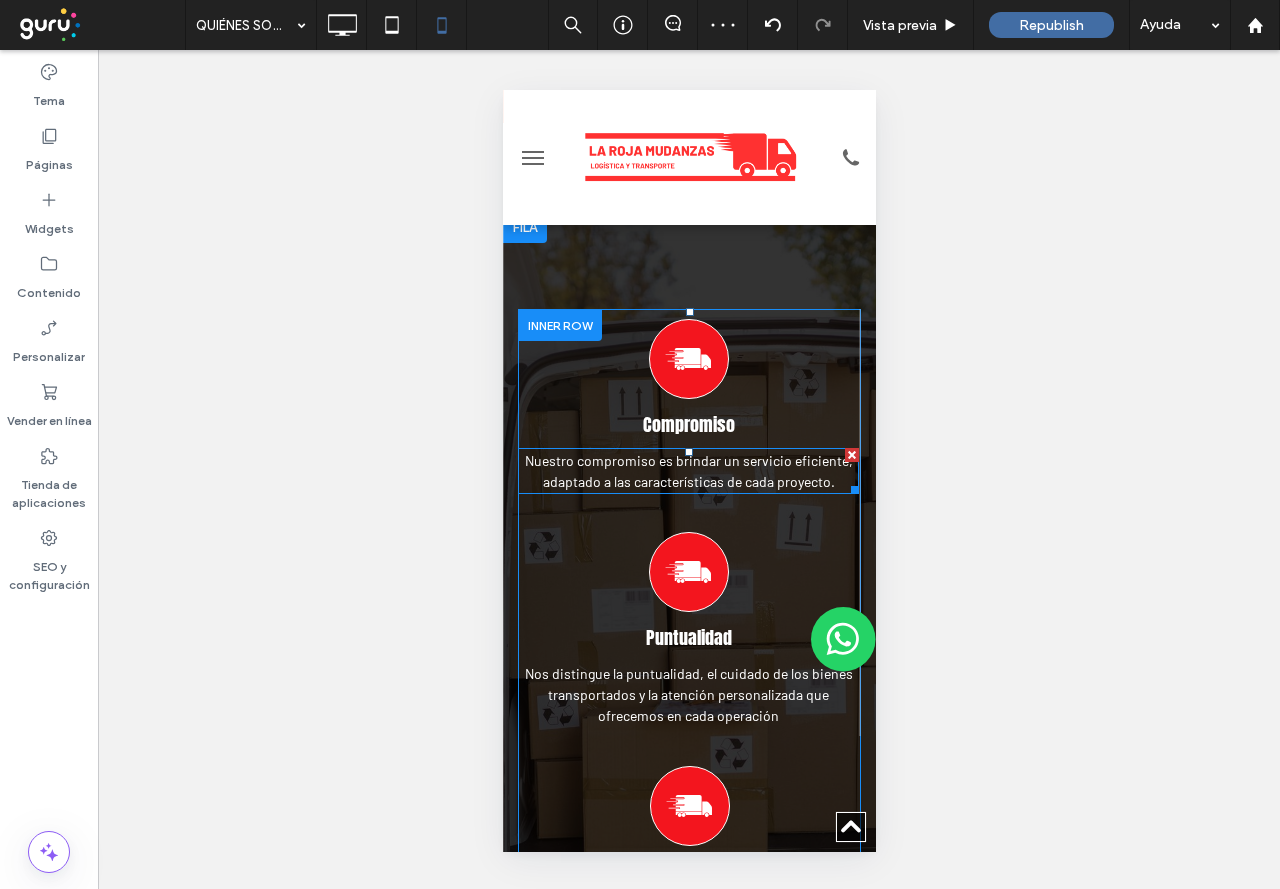 click on "Nuestro compromiso es brindar un servicio eficiente, adaptado a las características de cada proyecto." at bounding box center [688, 471] 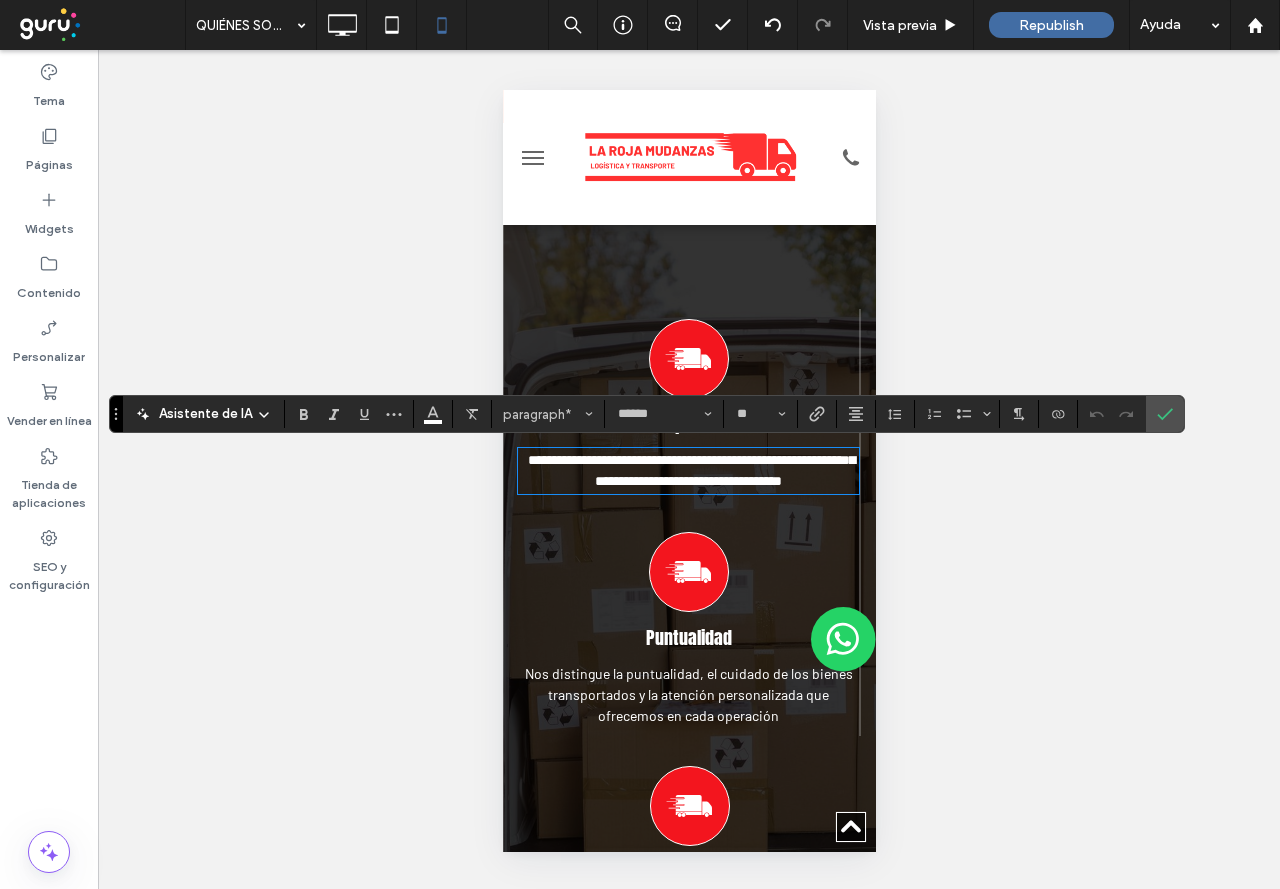 drag, startPoint x: 1183, startPoint y: 411, endPoint x: 1170, endPoint y: 416, distance: 13.928389 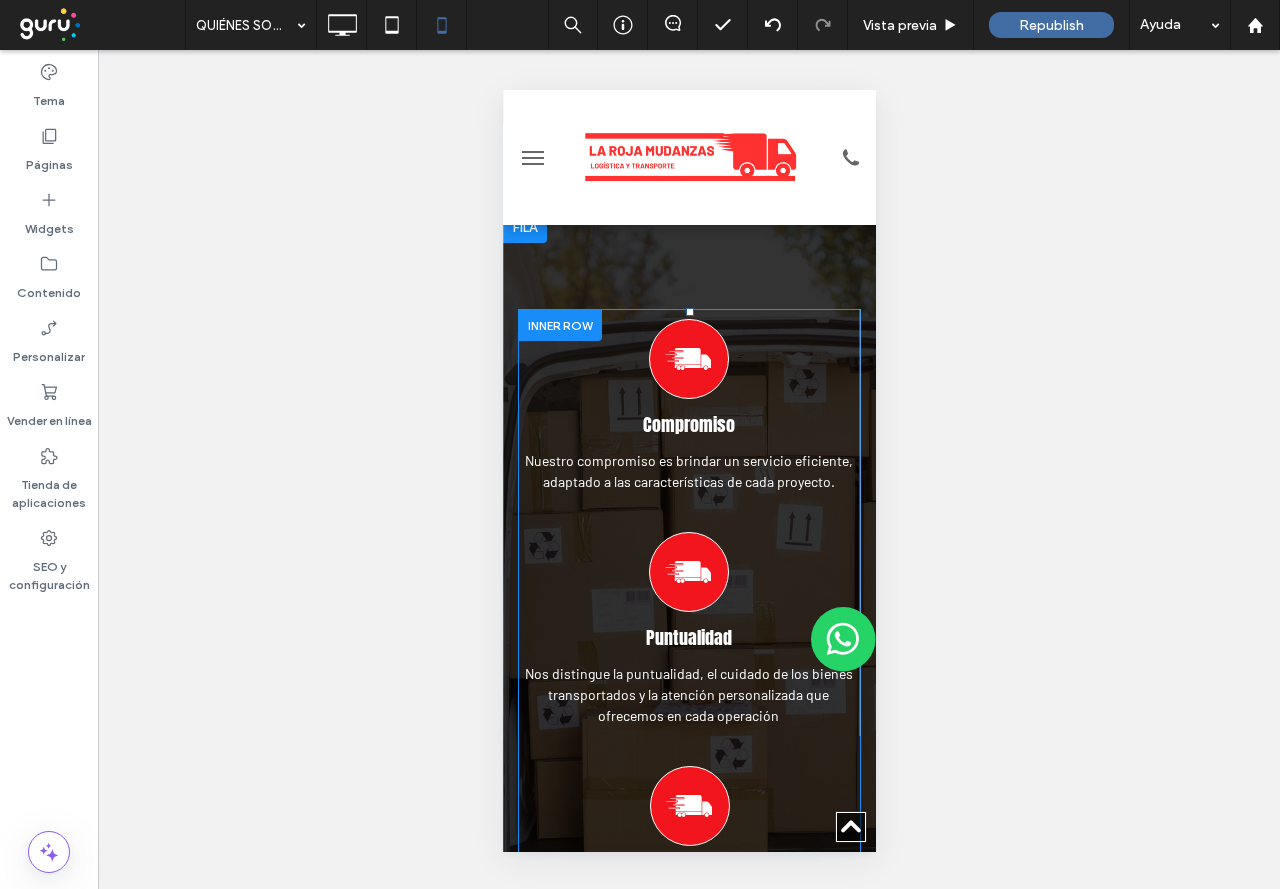 click on "¿Hacer visible?
Sí" at bounding box center [689, 469] 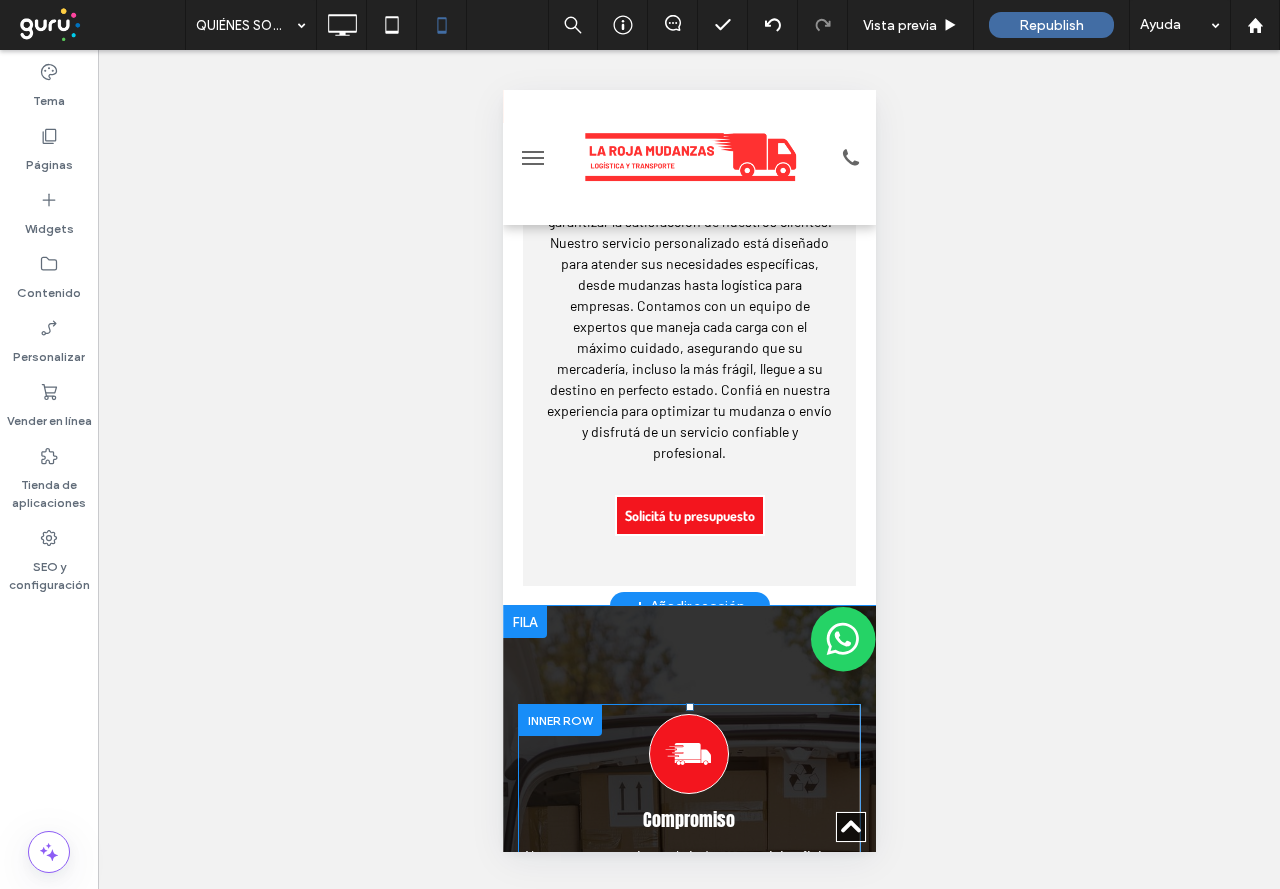 scroll, scrollTop: 903, scrollLeft: 0, axis: vertical 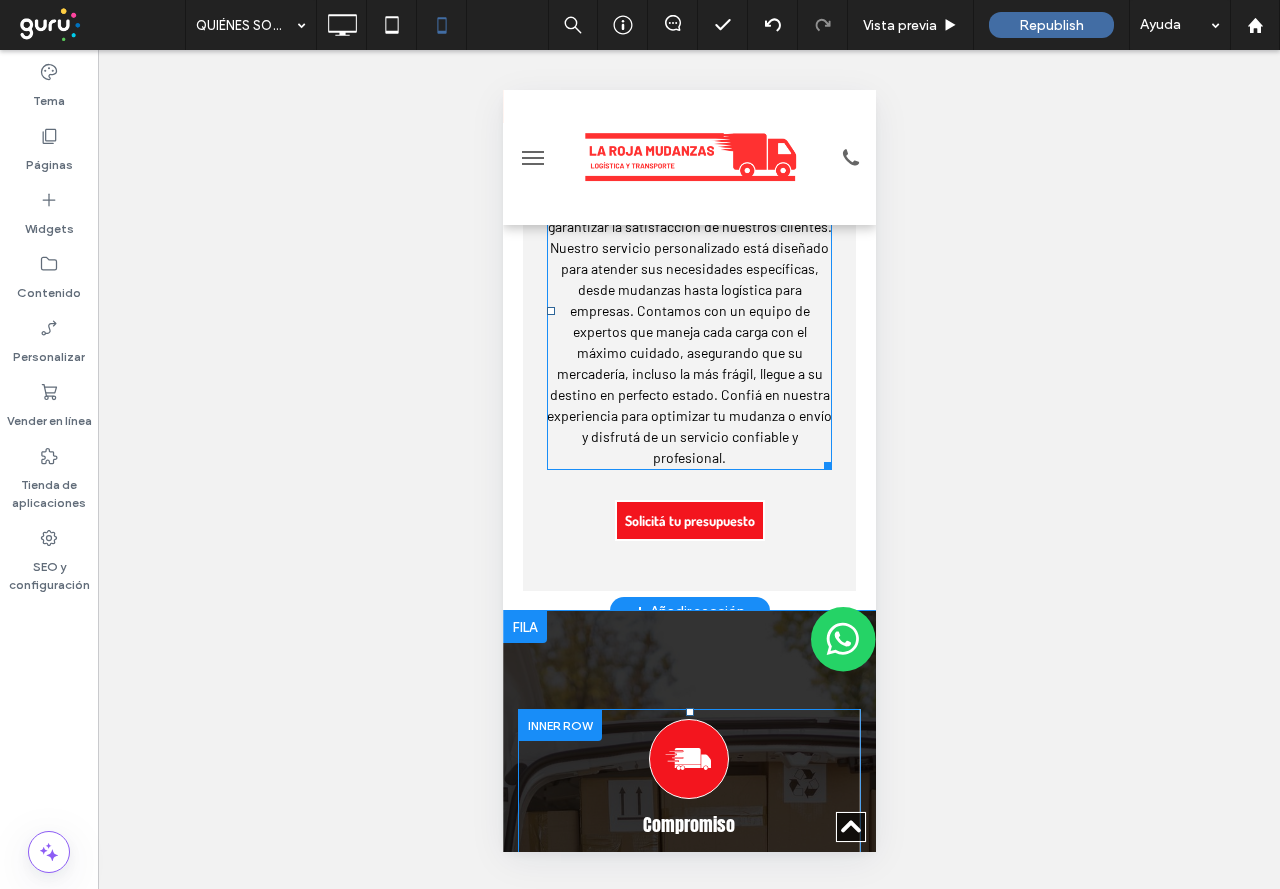 click on "En La Roja Mudanzas, ofrecemos soluciones integrales en transporte de cargas, combinando eficiencia y seguridad para garantizar la satisfacción de nuestros clientes. Nuestro servicio personalizado está diseñado para atender sus necesidades específicas, desde mudanzas hasta logística para empresas. Contamos con un equipo de expertos que maneja cada carga con el máximo cuidado, asegurando que su mercadería, incluso la más frágil, llegue a su destino en perfecto estado. Confiá en nuestra experiencia para optimizar tu mudanza o envío y disfrutá de un servicio confiable y profesional." at bounding box center (688, 310) 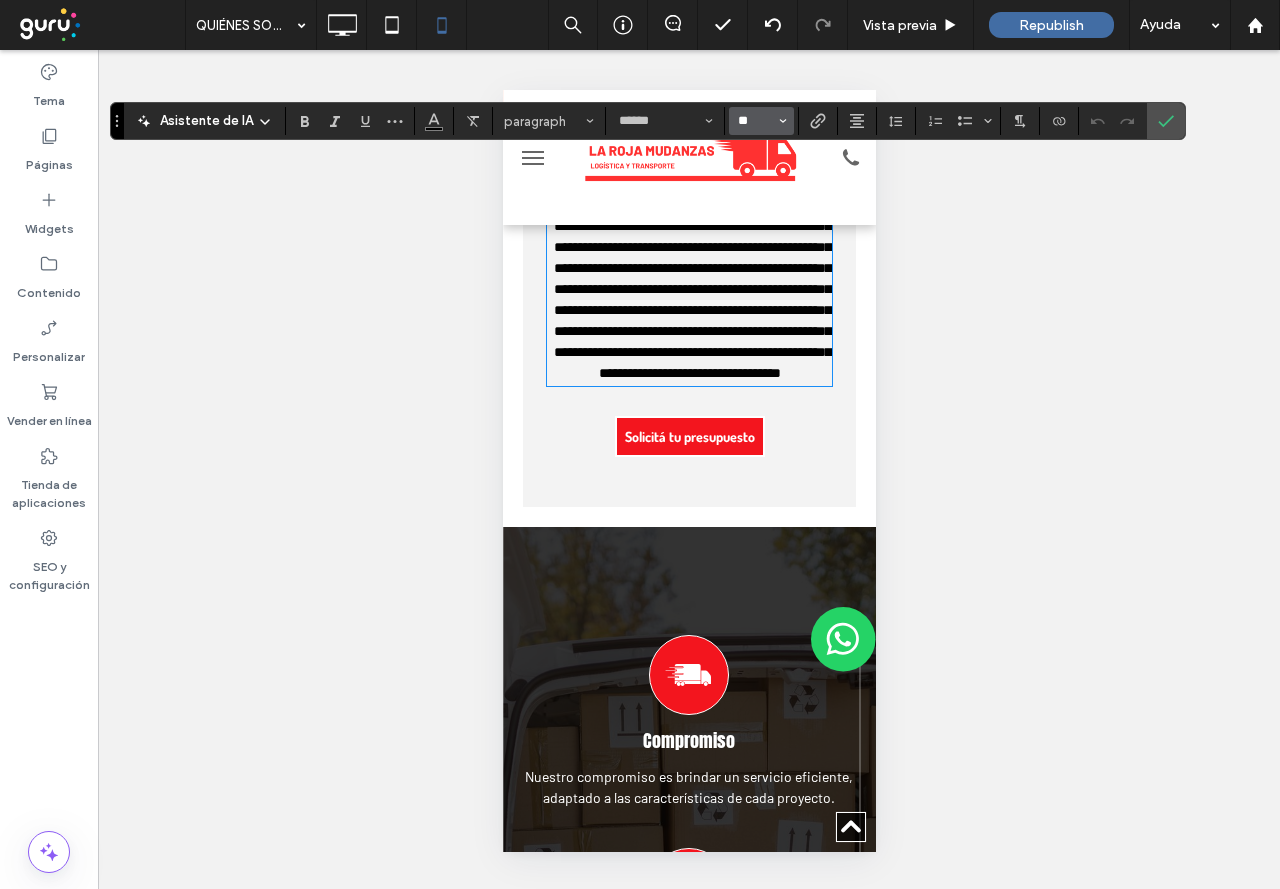 click on "**" at bounding box center [755, 121] 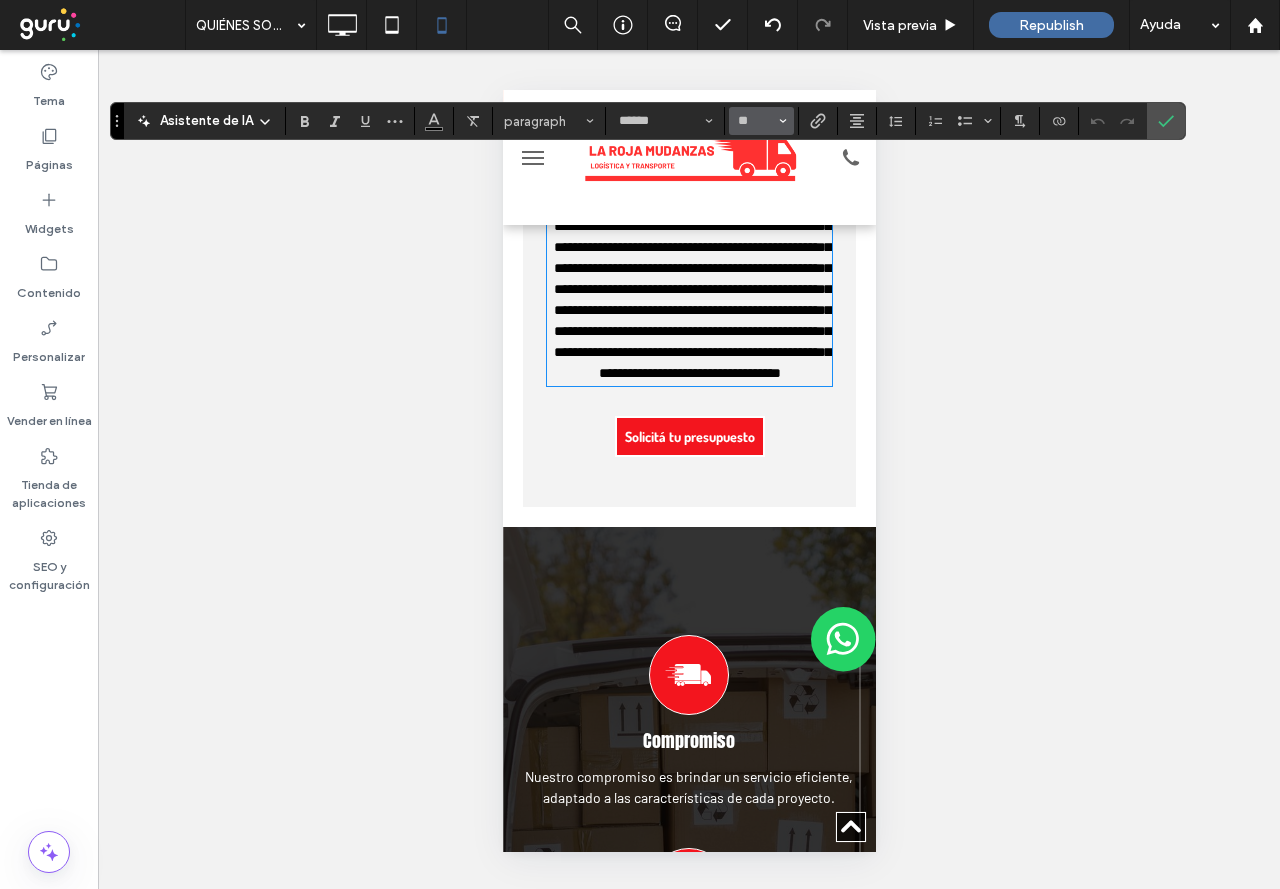 type on "**" 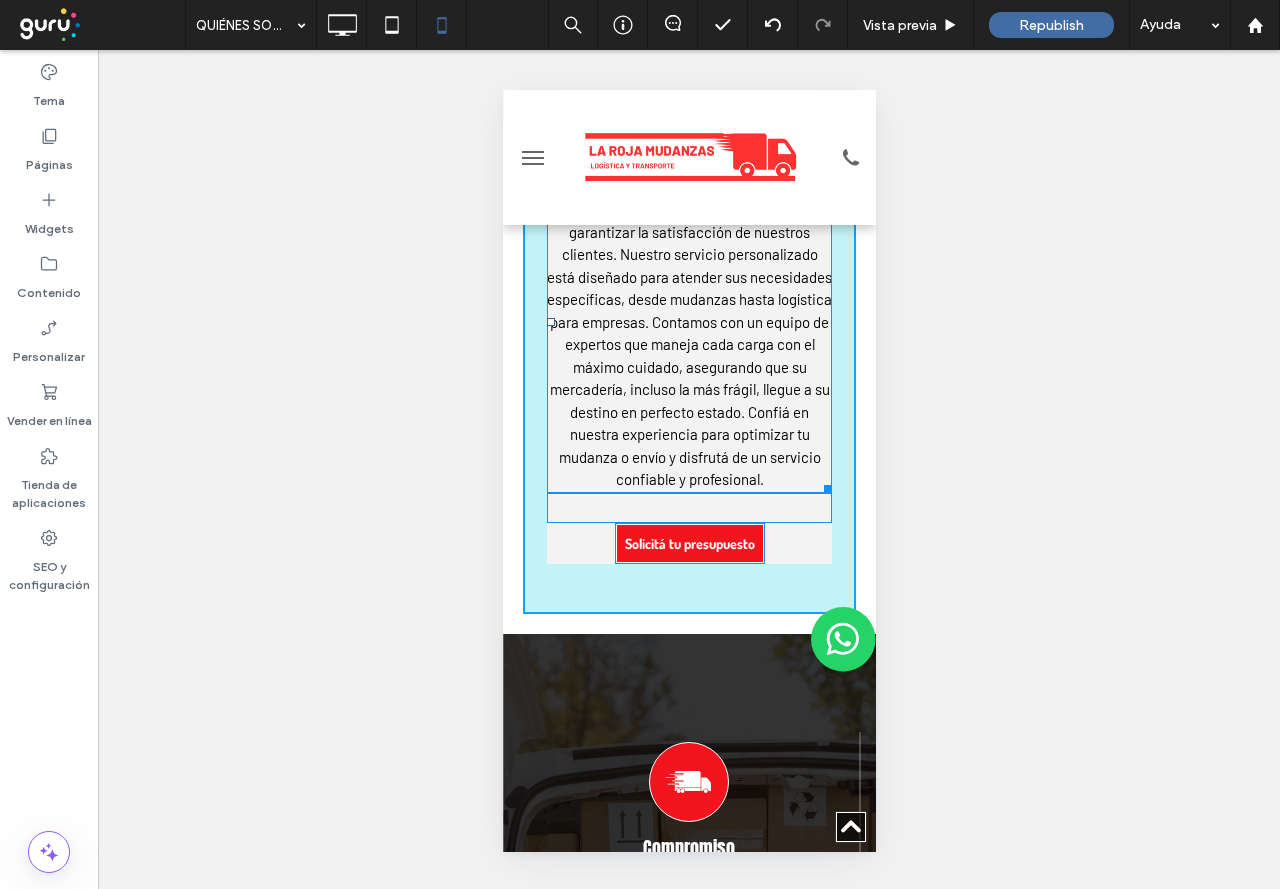 click on "En La Roja Mudanzas, ofrecemos soluciones integrales en transporte de cargas, combinando eficiencia y seguridad para garantizar la satisfacción de nuestros clientes. Nuestro servicio personalizado está diseñado para atender sus necesidades específicas, desde mudanzas hasta logística para empresas. Contamos con un equipo de expertos que maneja cada carga con el máximo cuidado, asegurando que su mercadería, incluso la más frágil, llegue a su destino en perfecto estado. Confiá en nuestra experiencia para optimizar tu mudanza o envío y disfrutá de un servicio confiable y profesional. W:254 H:386.5" at bounding box center (688, 322) 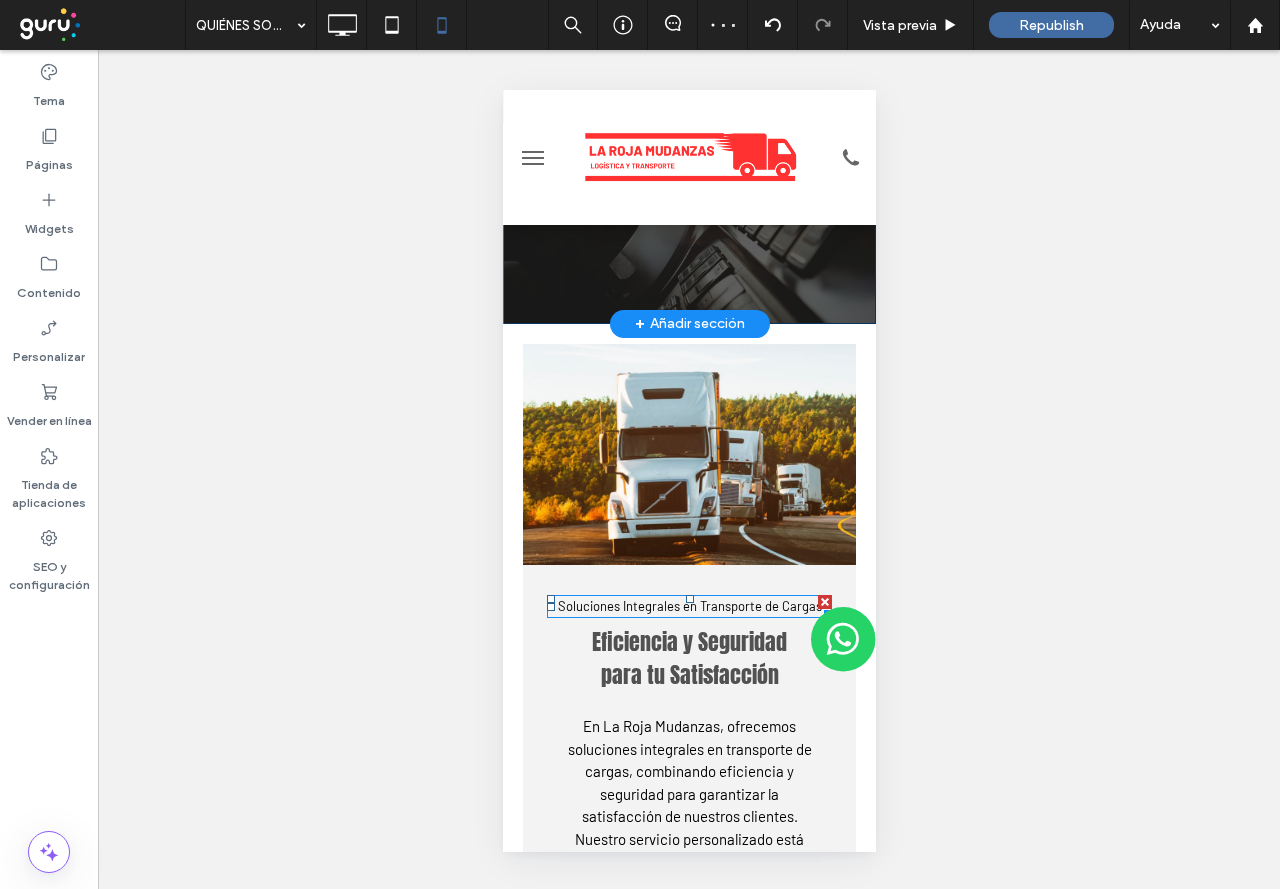 scroll, scrollTop: 100, scrollLeft: 0, axis: vertical 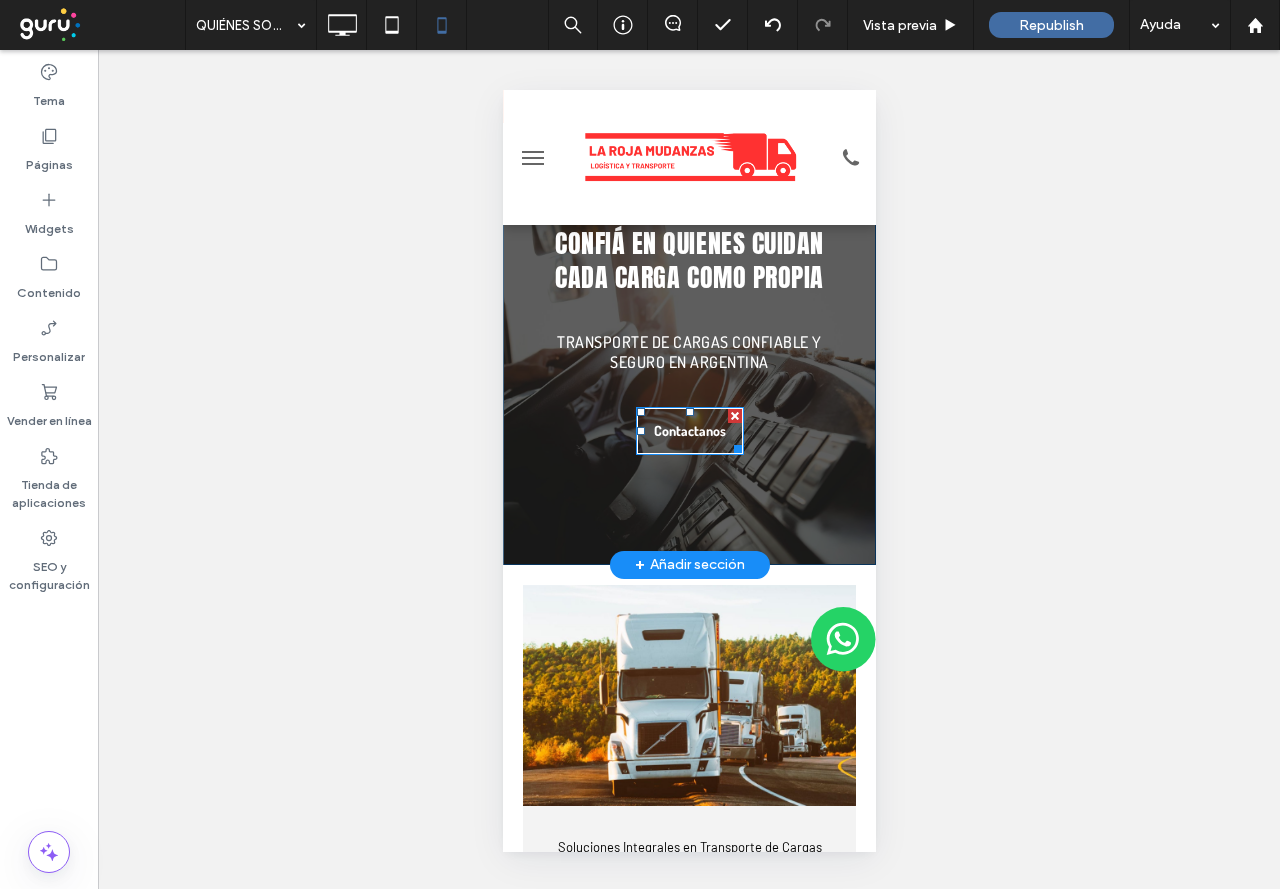 click on "Contactanos" at bounding box center (689, 430) 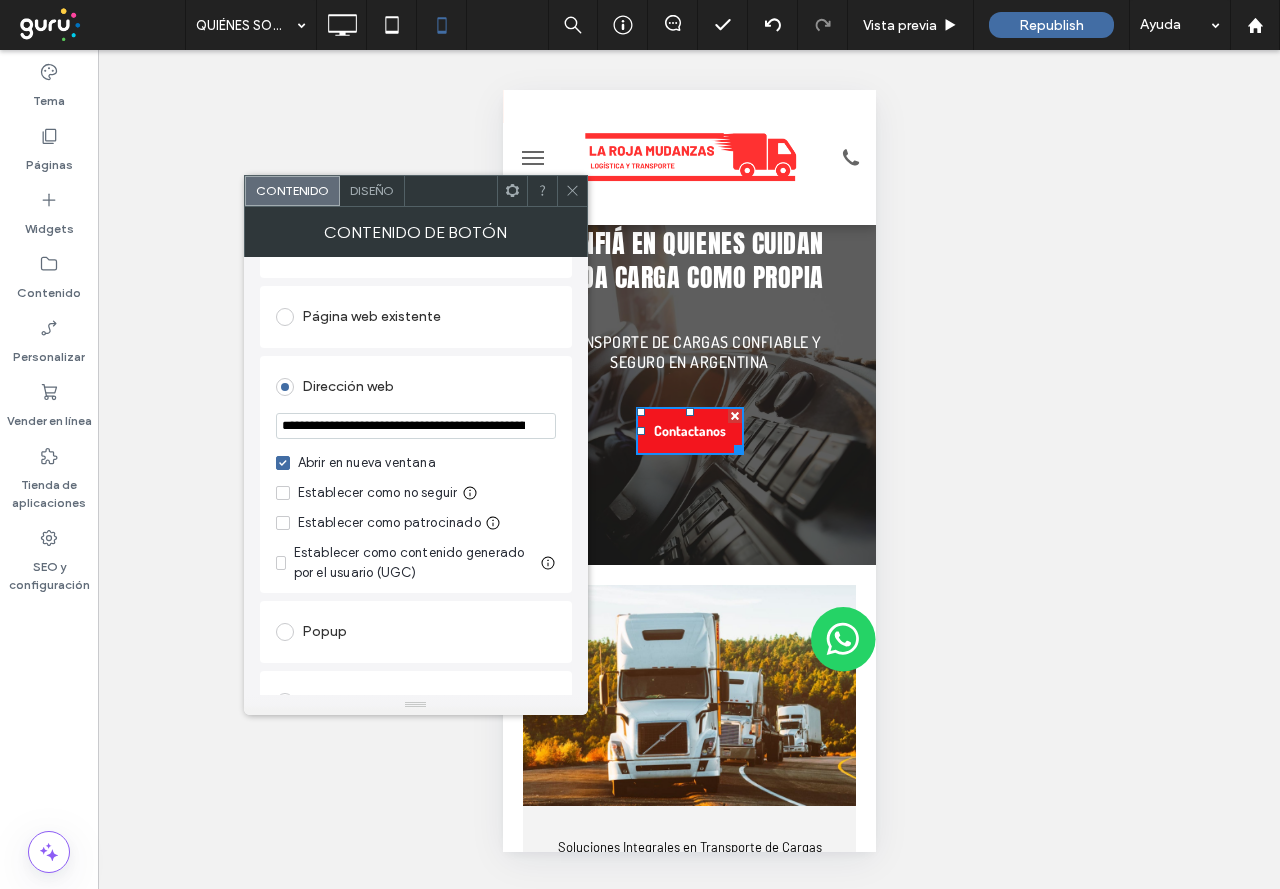 scroll, scrollTop: 200, scrollLeft: 0, axis: vertical 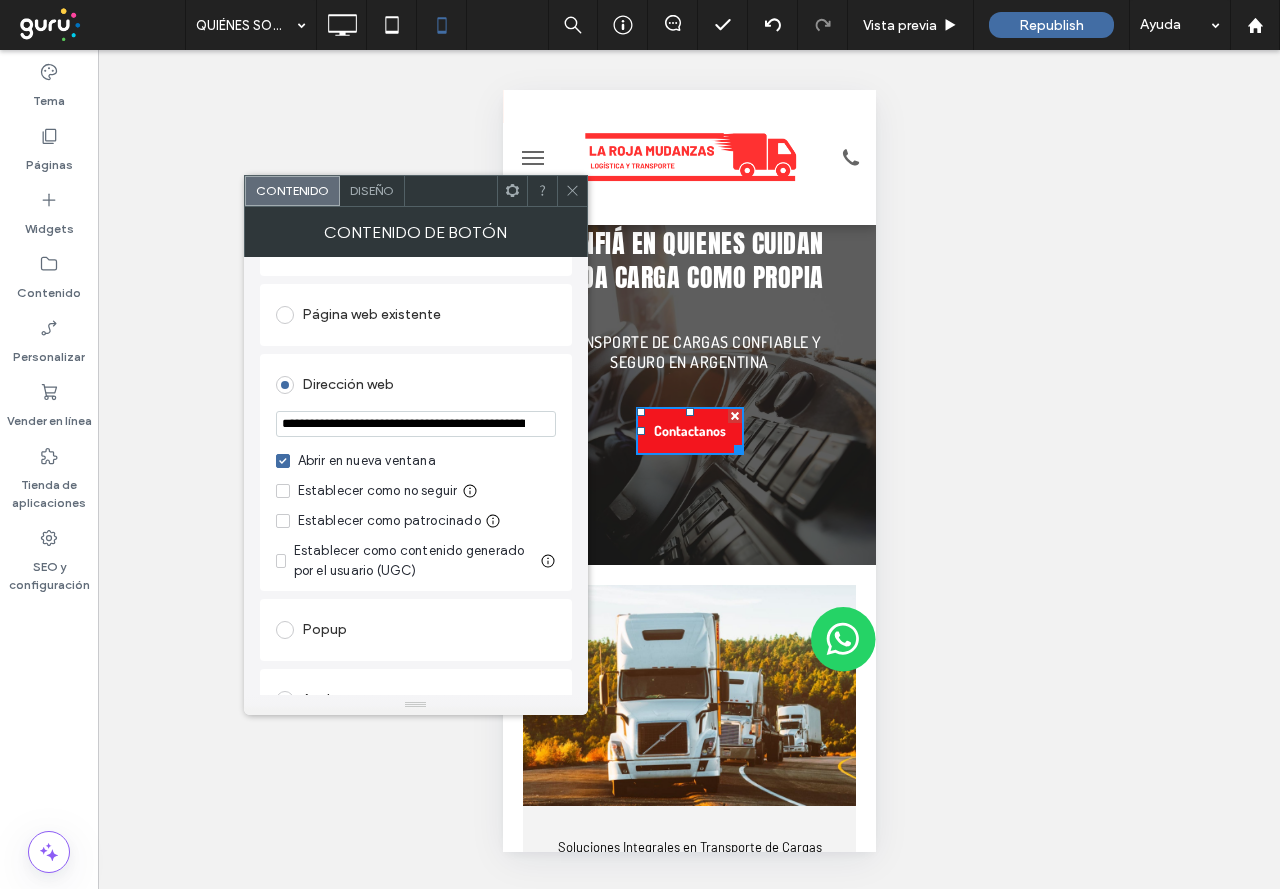 click 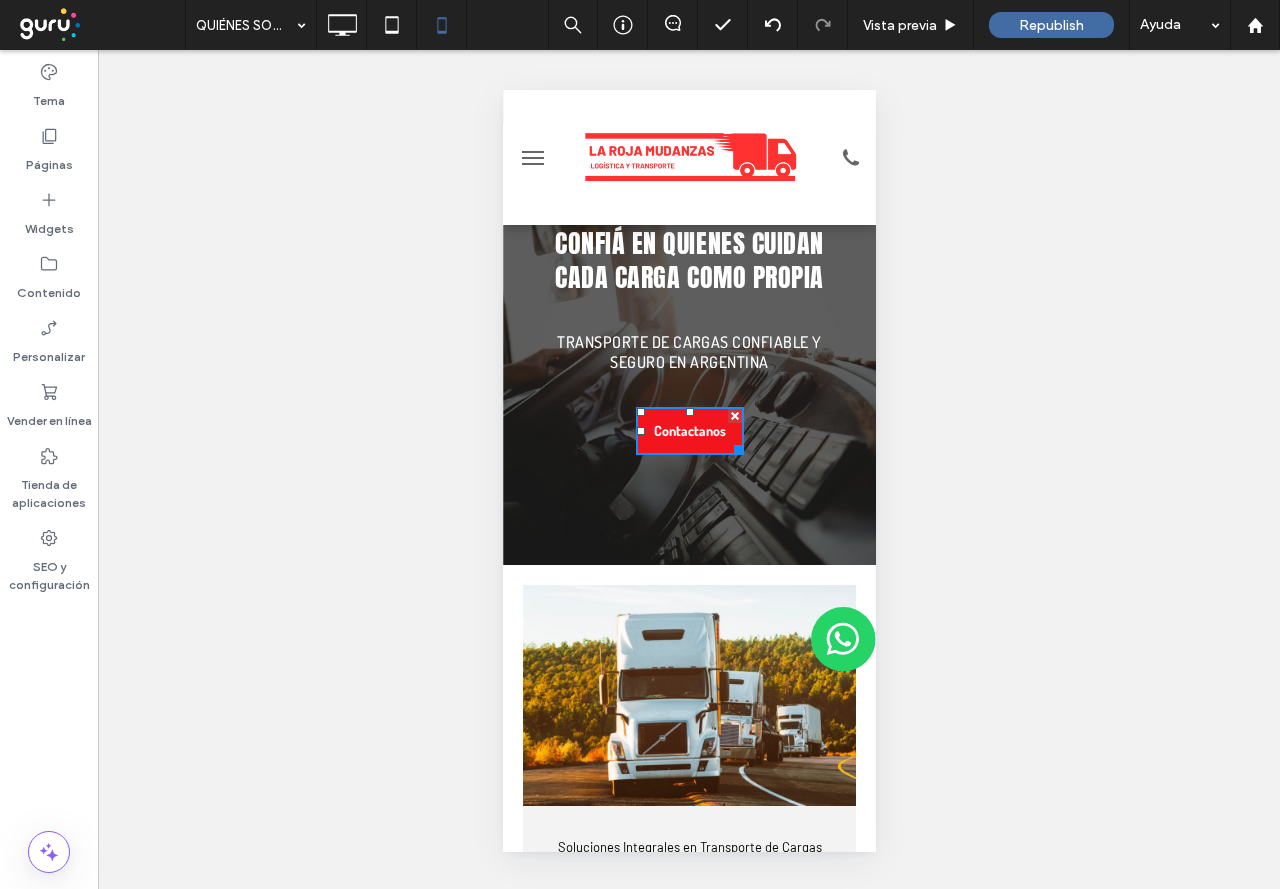 scroll, scrollTop: 0, scrollLeft: 0, axis: both 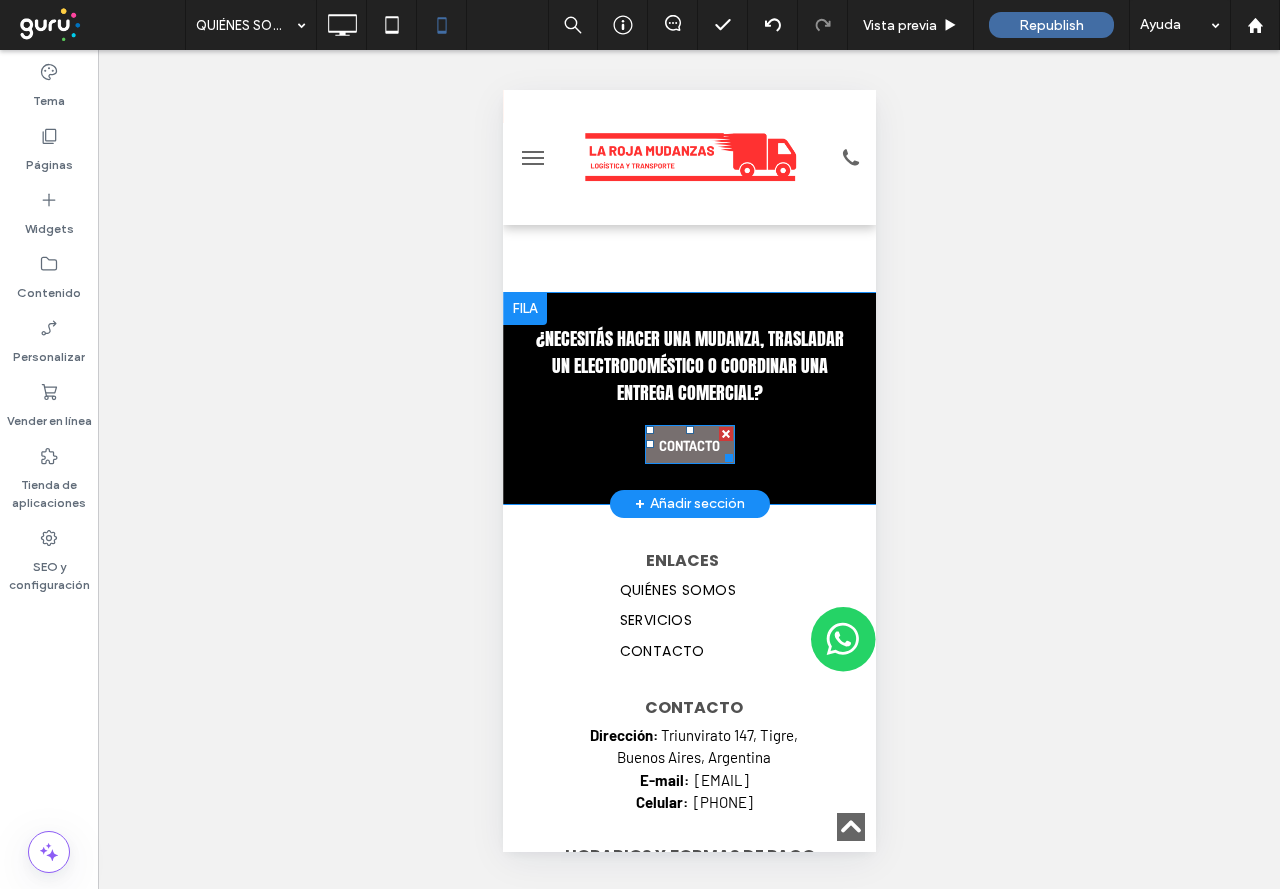 click on "CONTACTO" at bounding box center [689, 444] 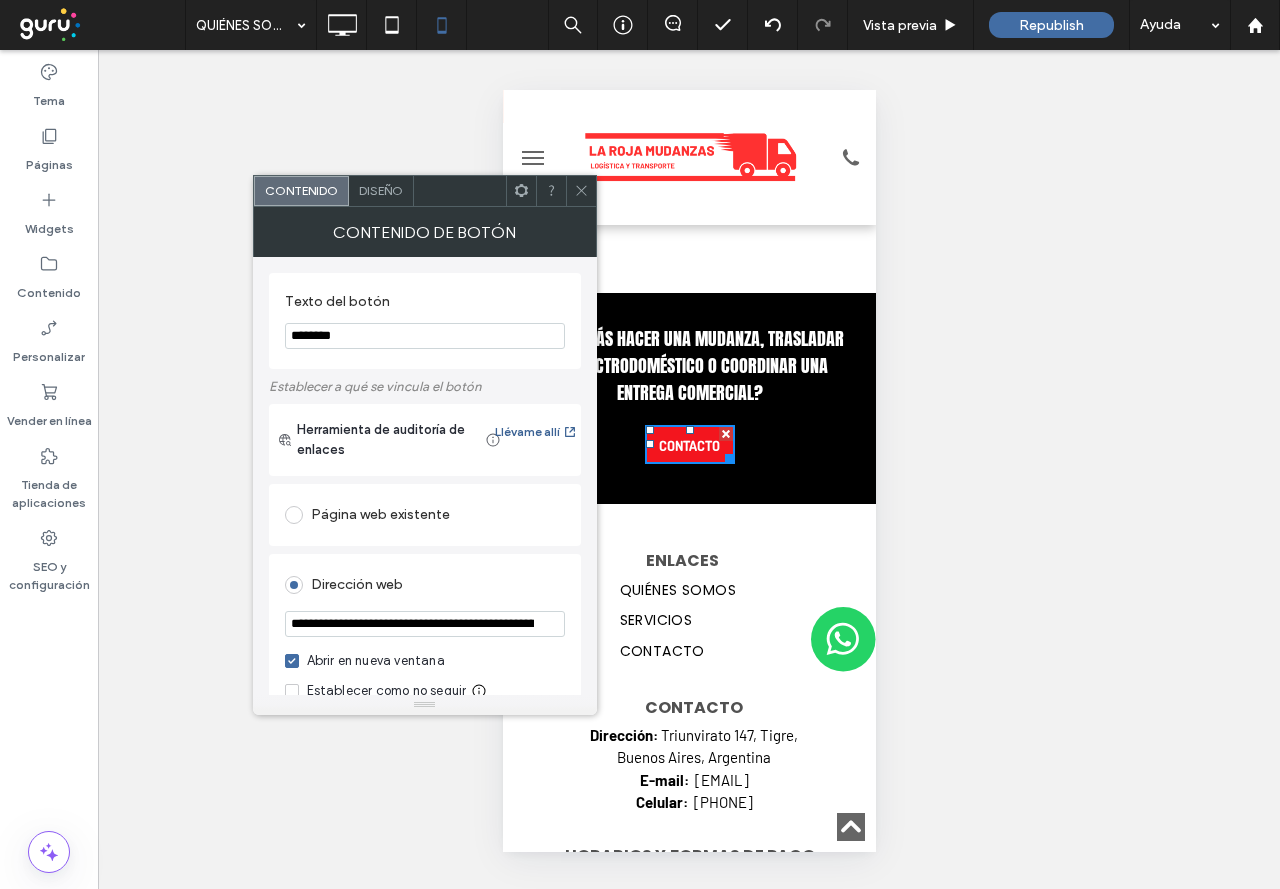 scroll, scrollTop: 200, scrollLeft: 0, axis: vertical 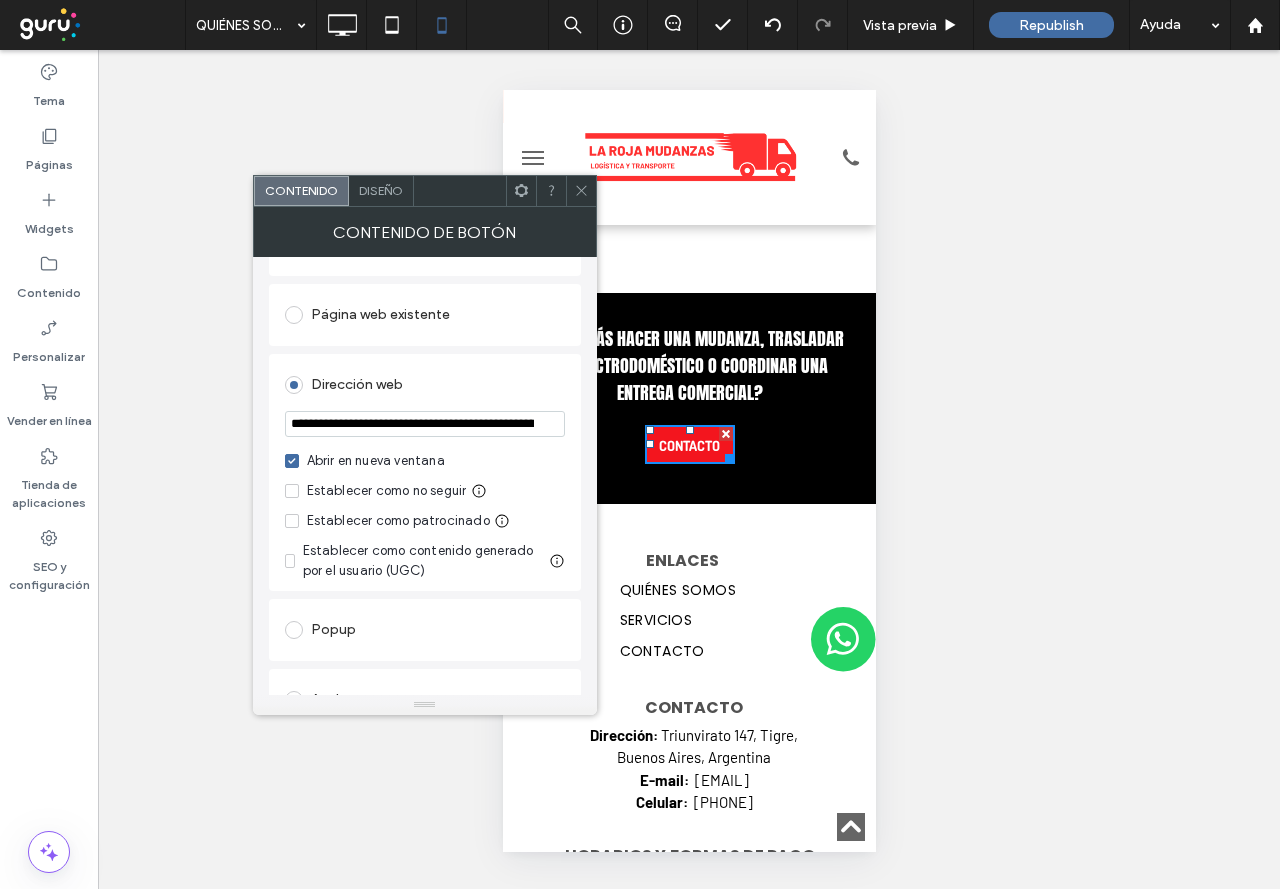 click on "**********" at bounding box center [425, 424] 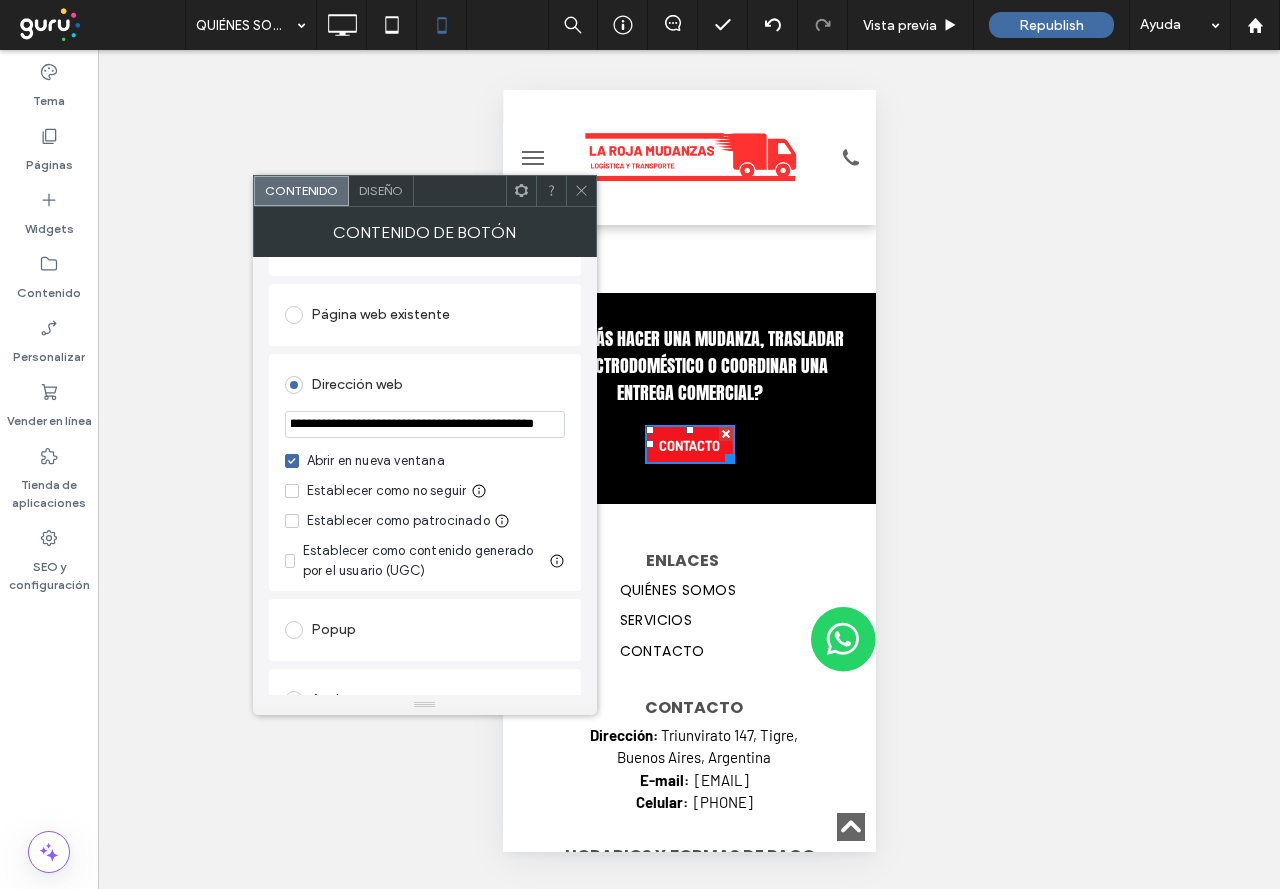 scroll, scrollTop: 0, scrollLeft: 510, axis: horizontal 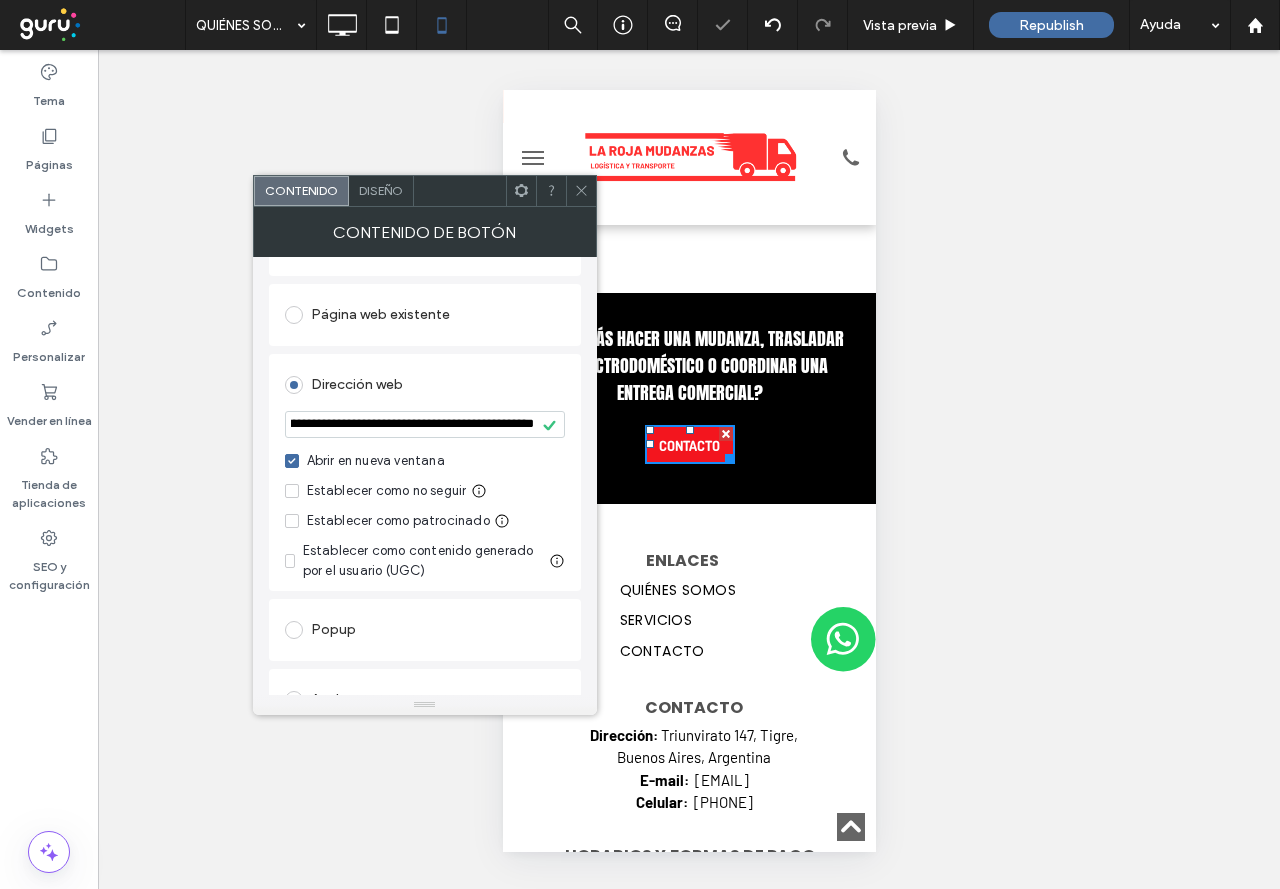 drag, startPoint x: 580, startPoint y: 192, endPoint x: 143, endPoint y: 100, distance: 446.57922 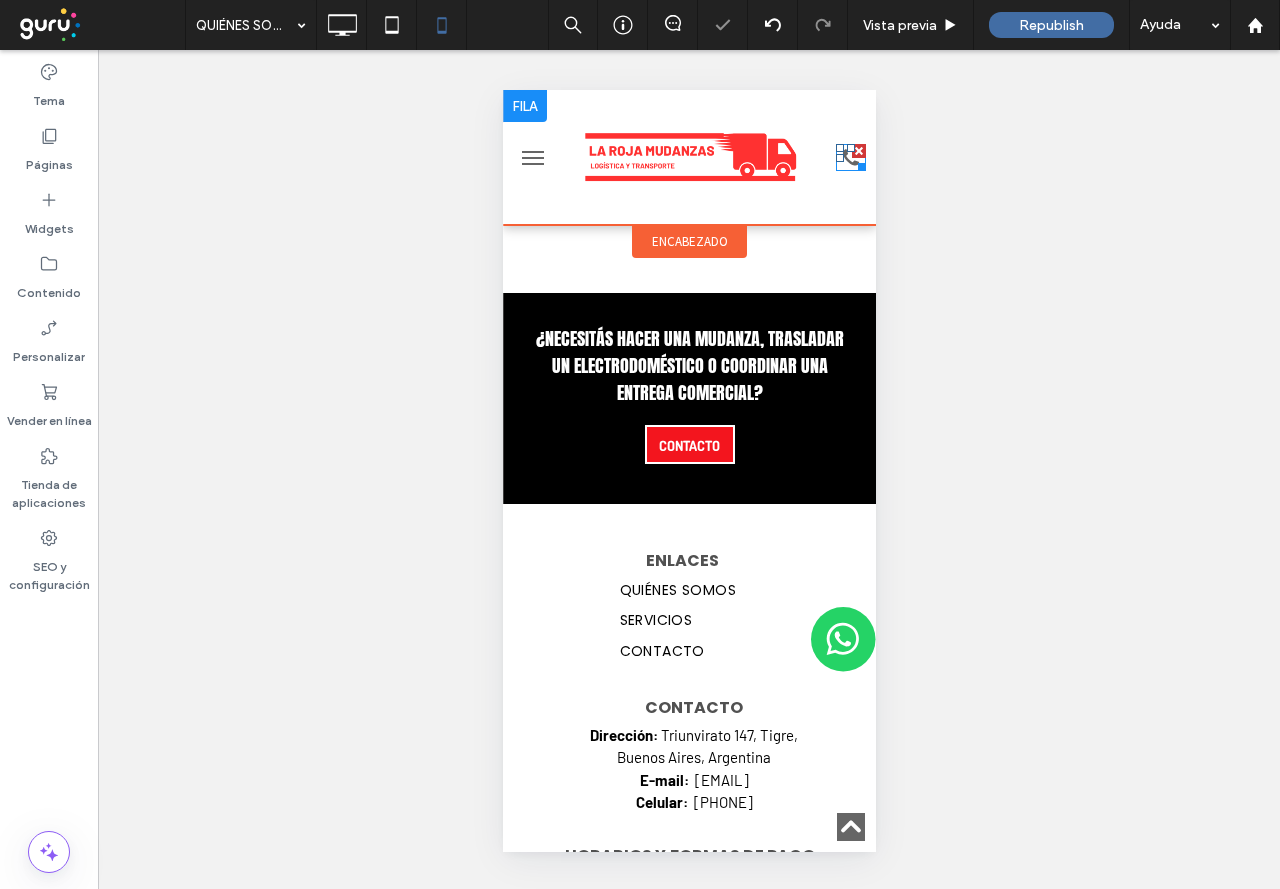 click 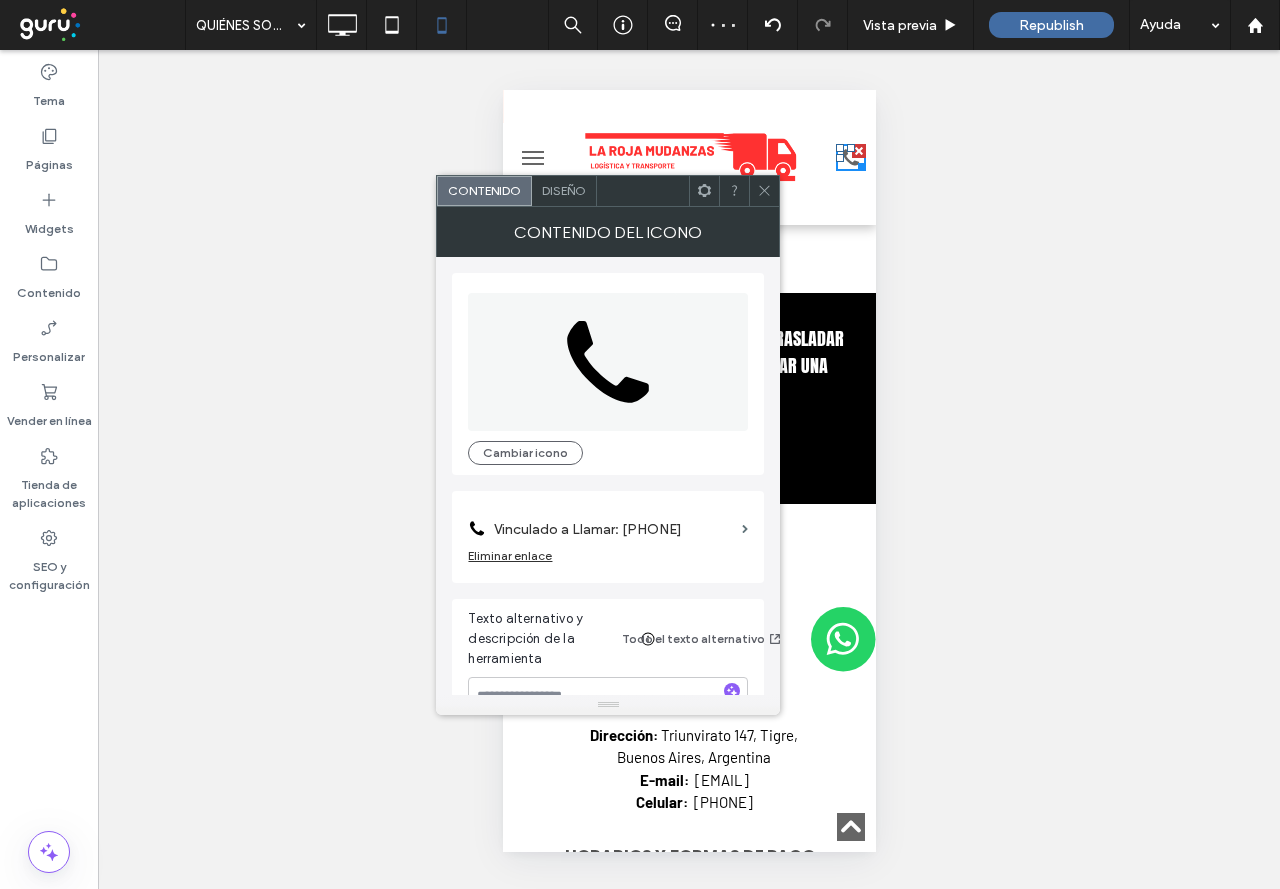 click 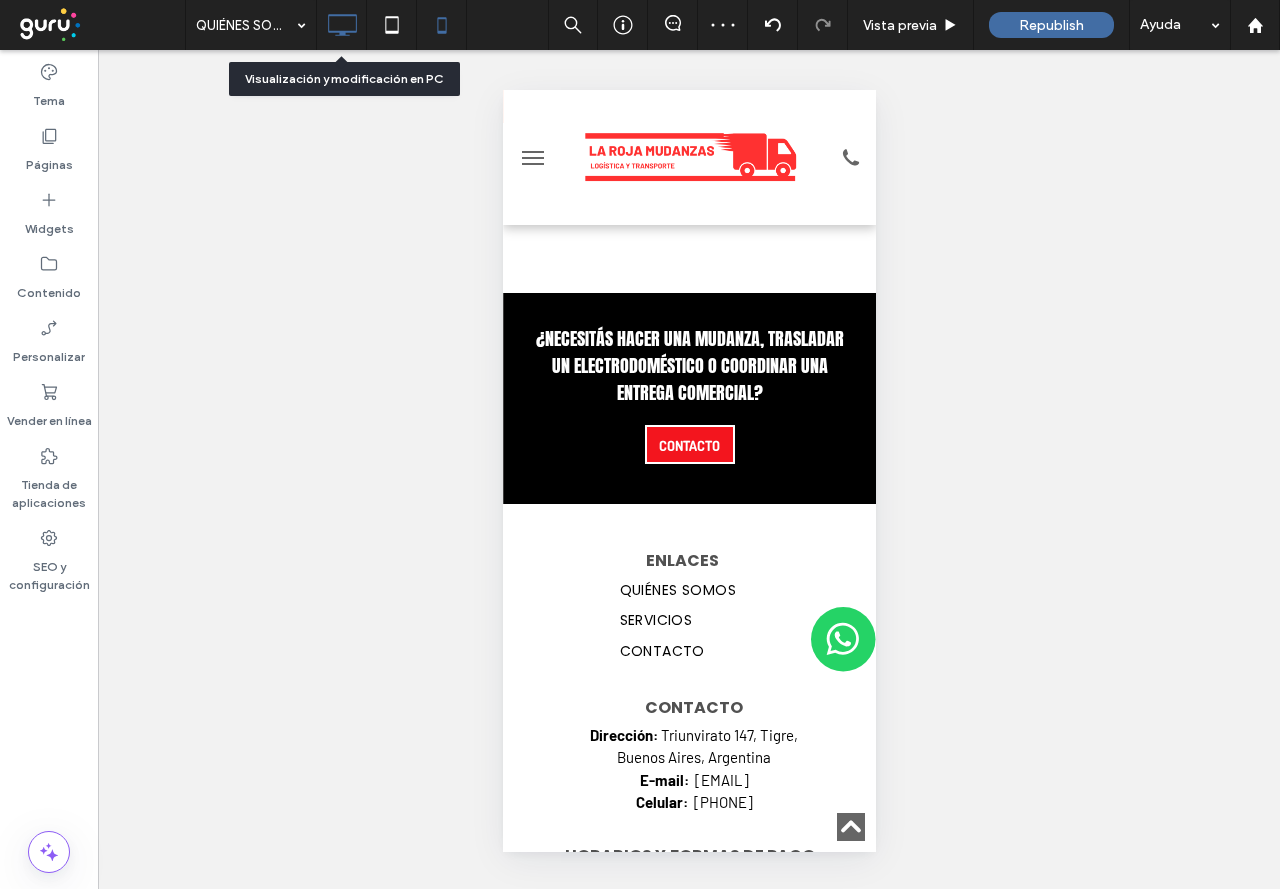 click 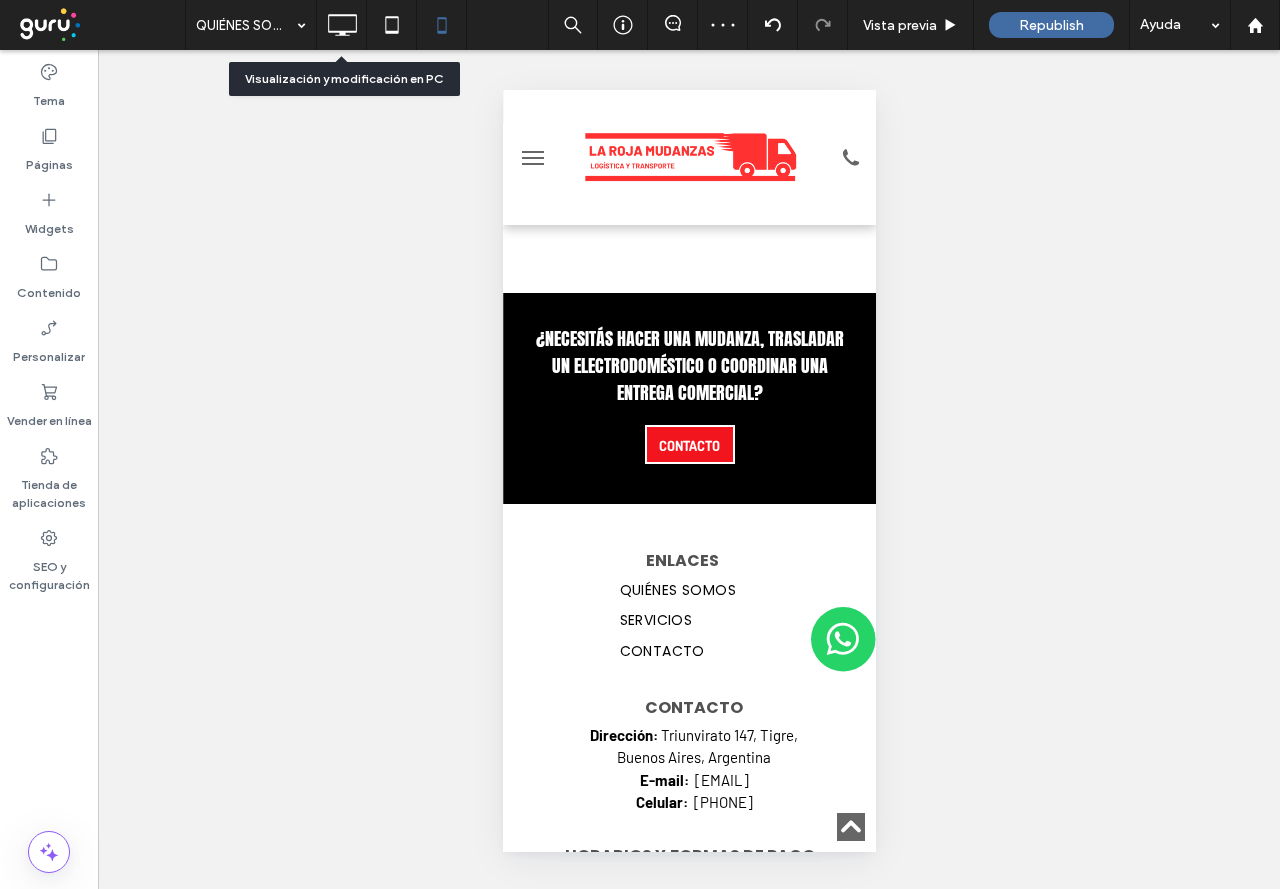 scroll, scrollTop: 0, scrollLeft: 0, axis: both 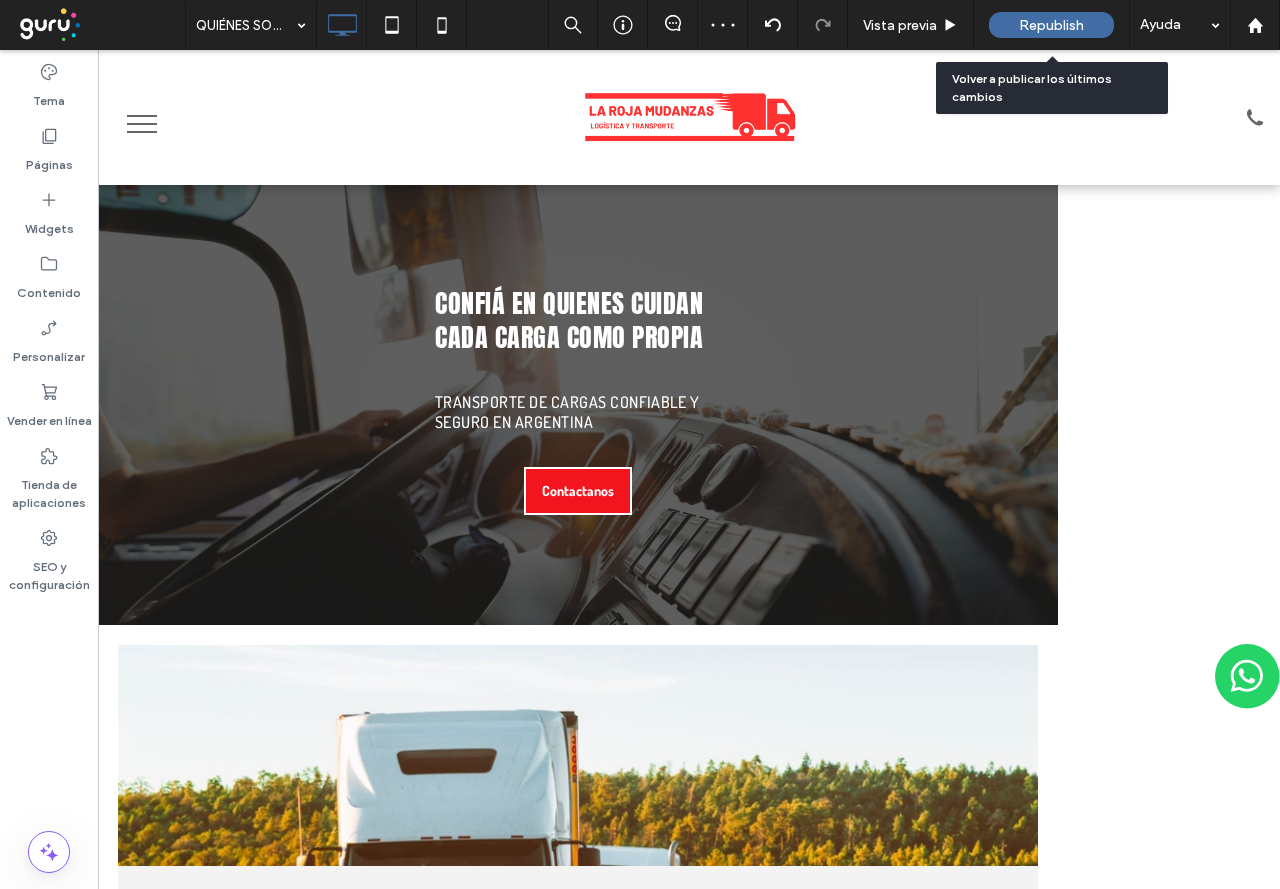 click on "Republish" at bounding box center (1051, 25) 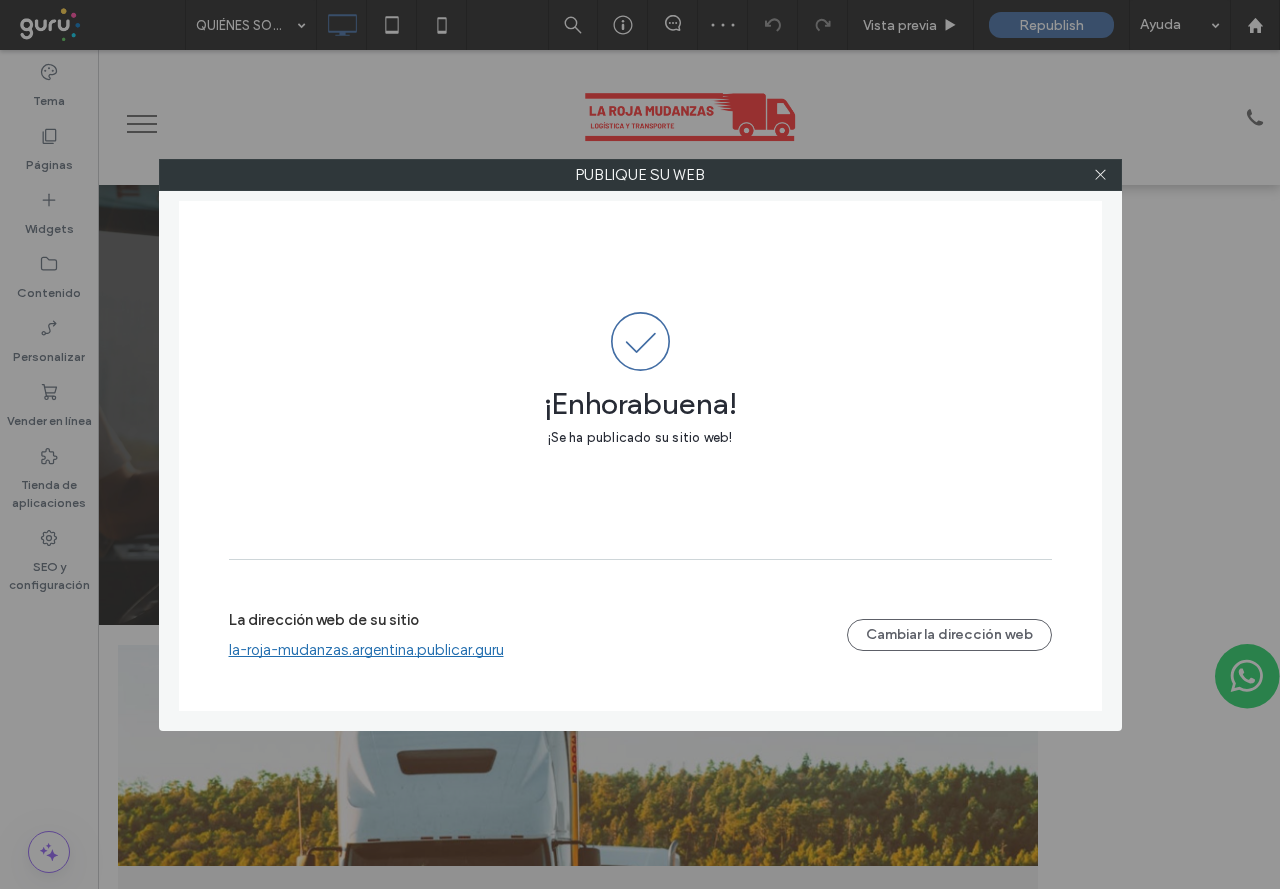 click on "la-roja-mudanzas.argentina.publicar.guru" at bounding box center [366, 650] 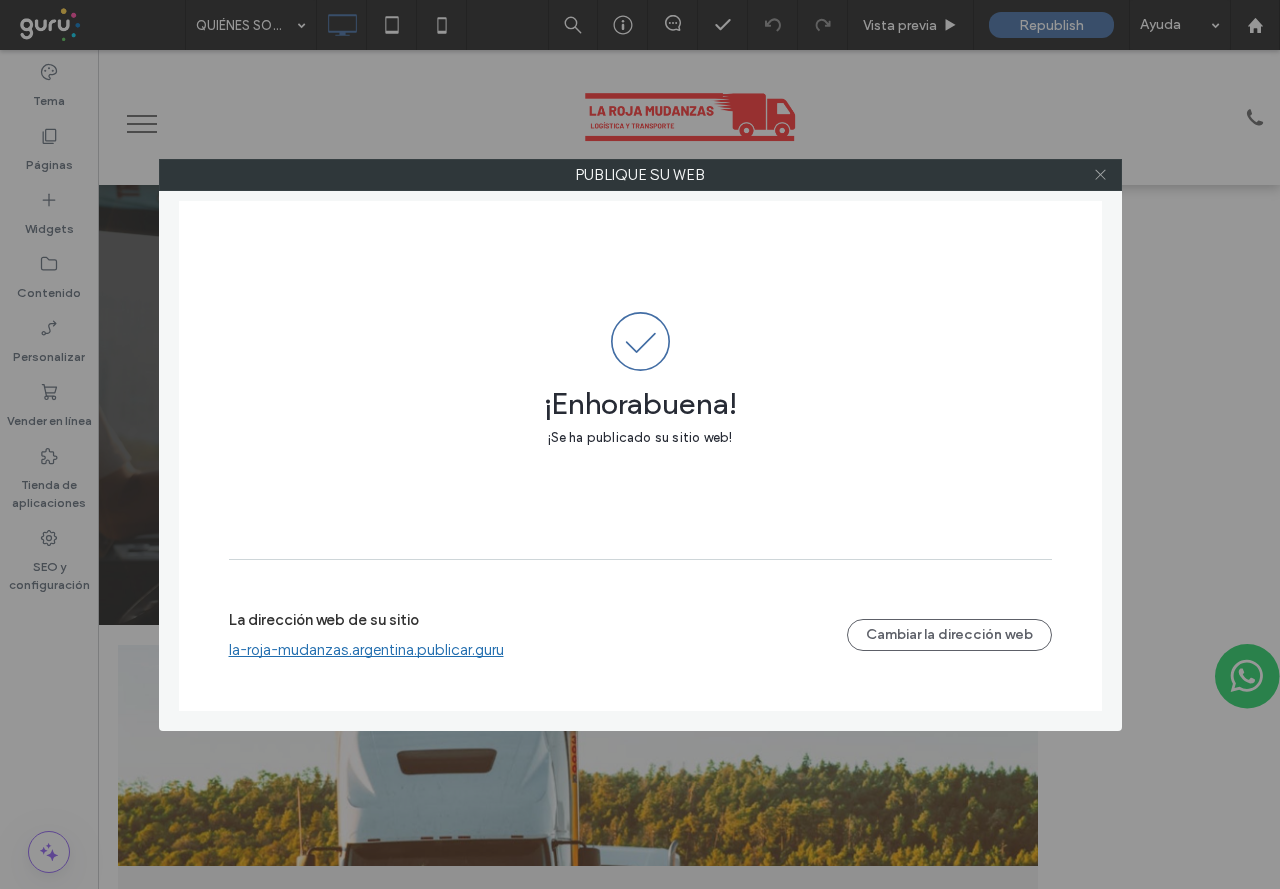 click 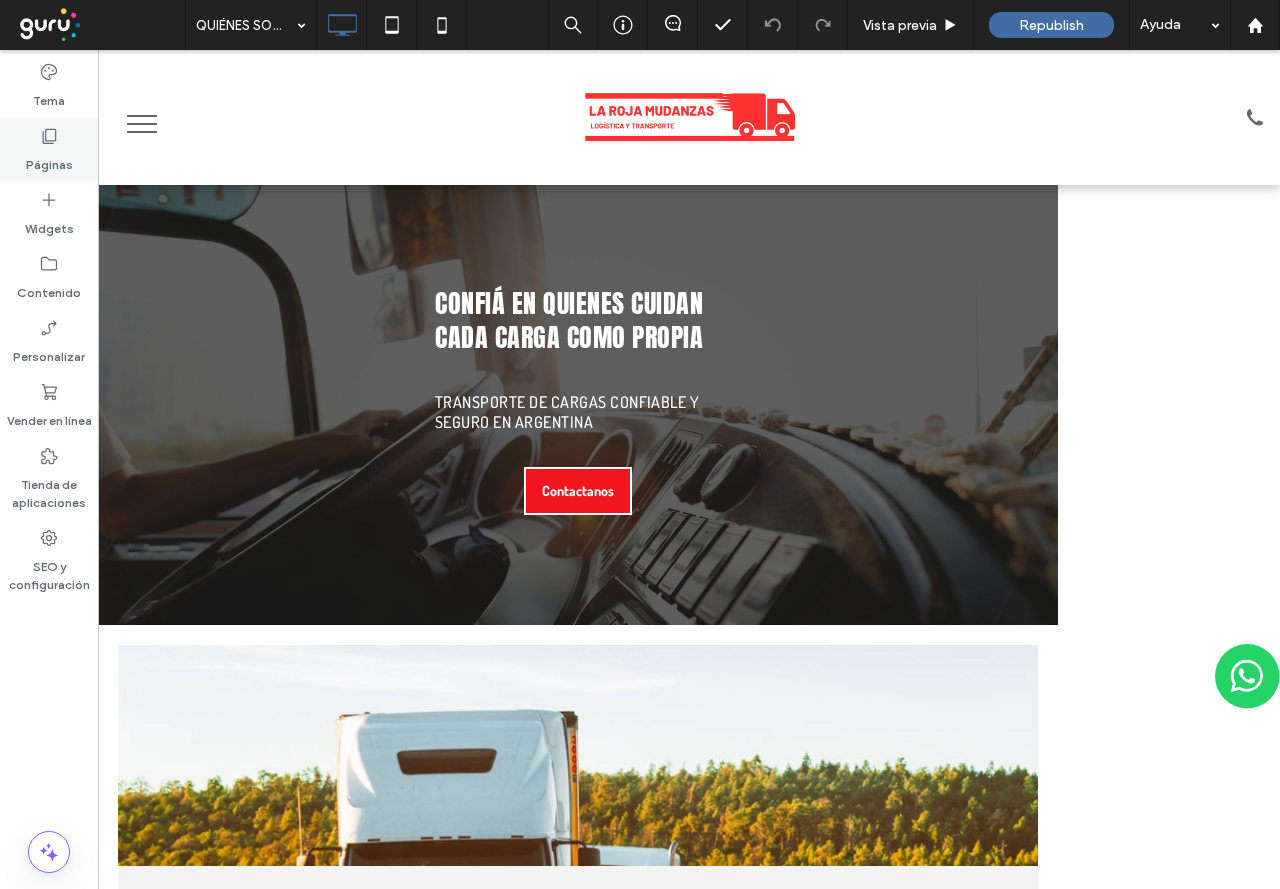 click on "Páginas" at bounding box center (49, 150) 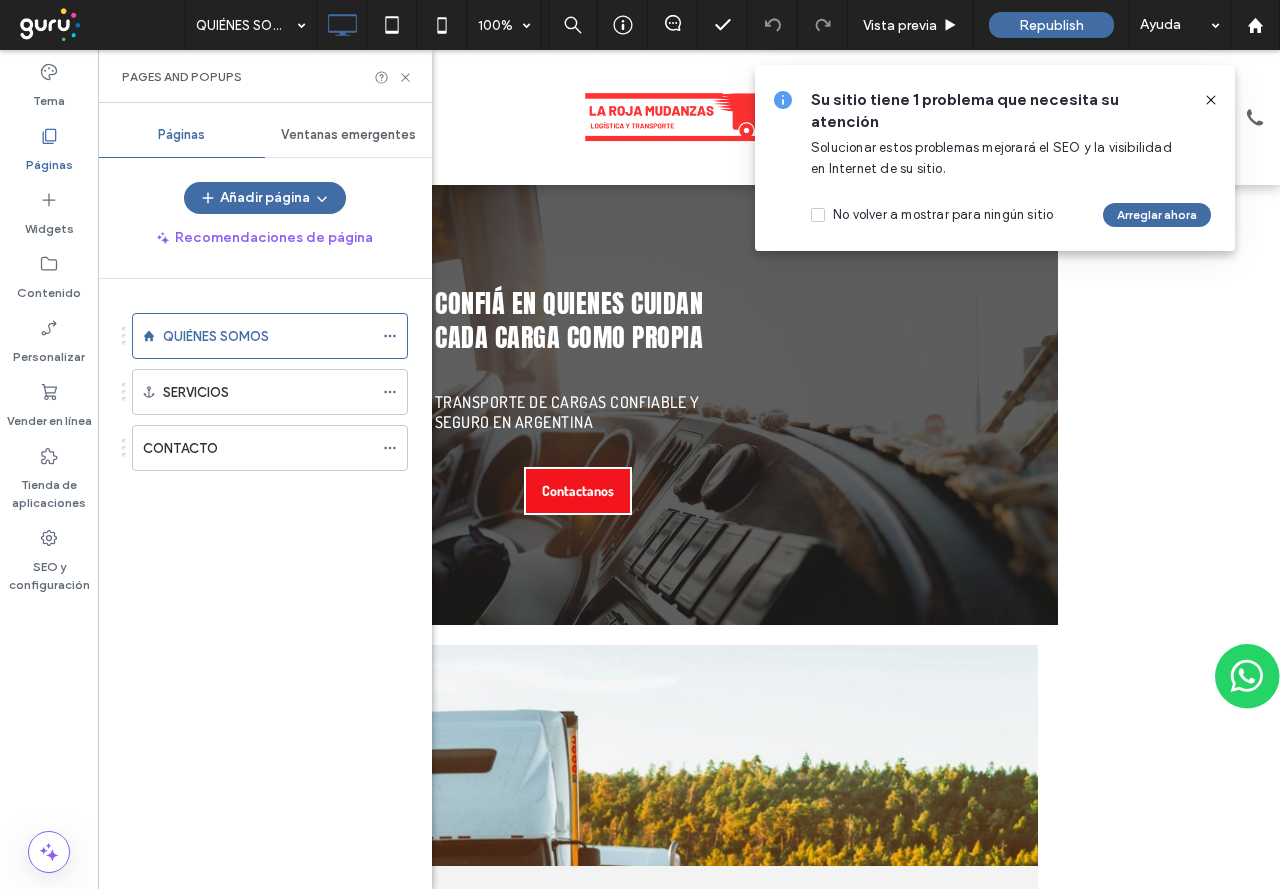 click on "Ventanas emergentes" at bounding box center (348, 135) 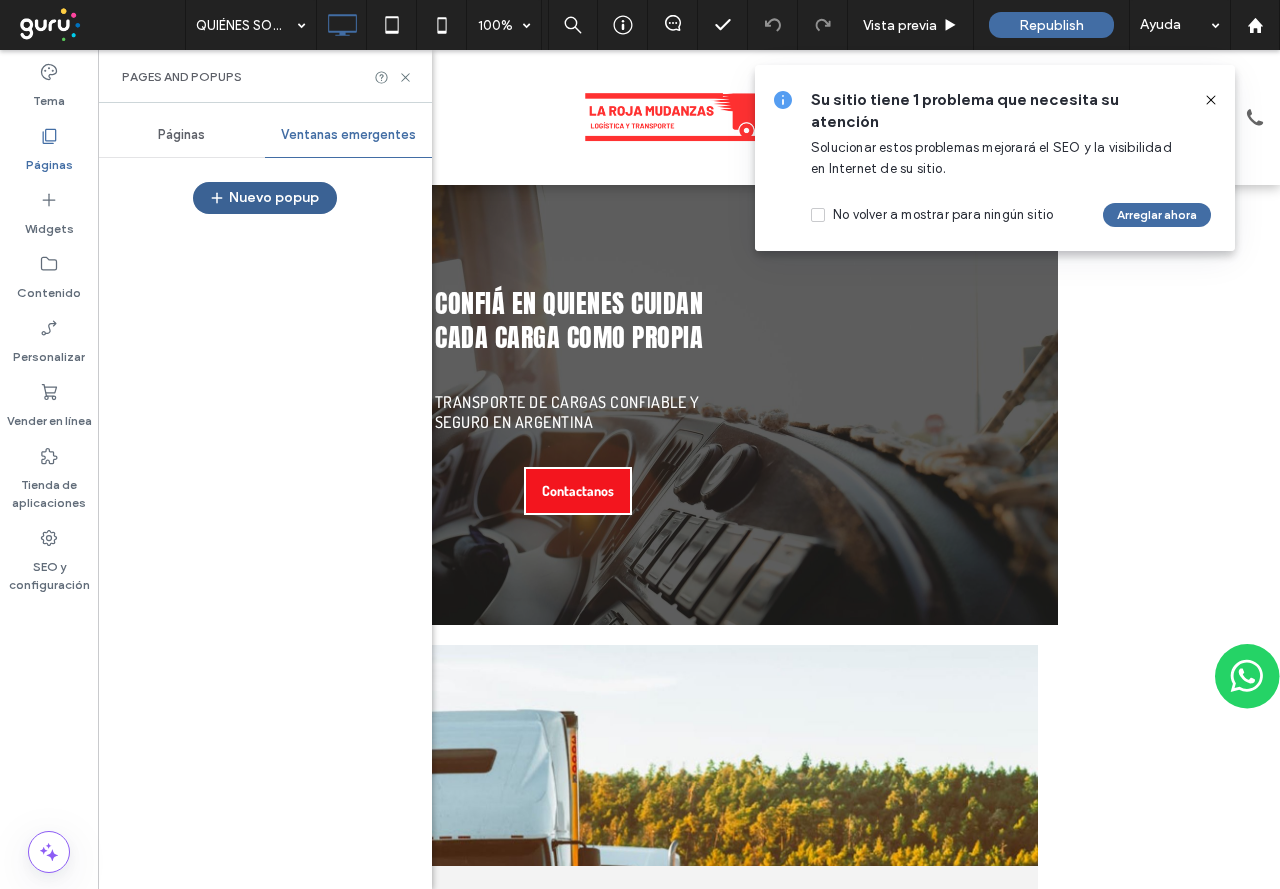 click on "Nuevo popup" at bounding box center (265, 198) 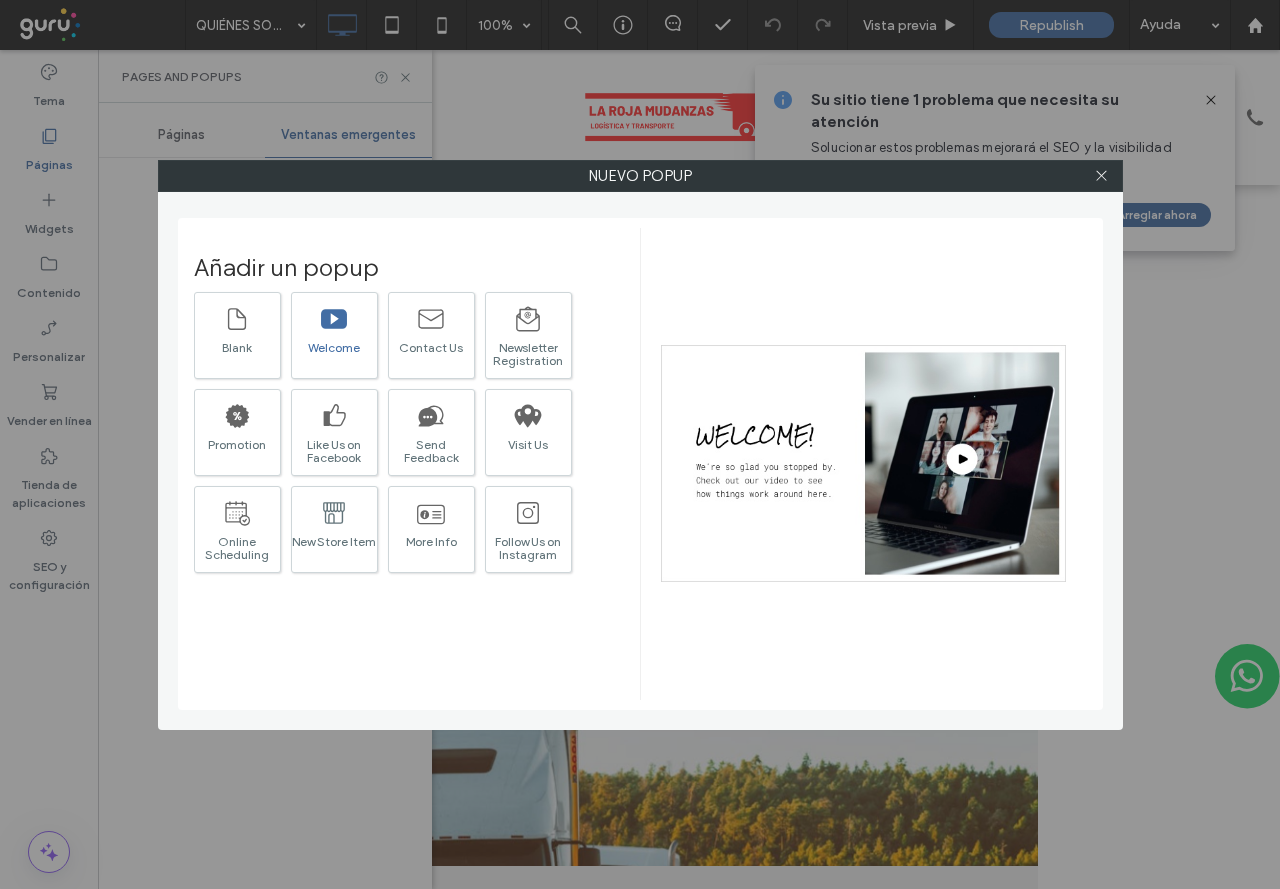 click at bounding box center (334, 318) 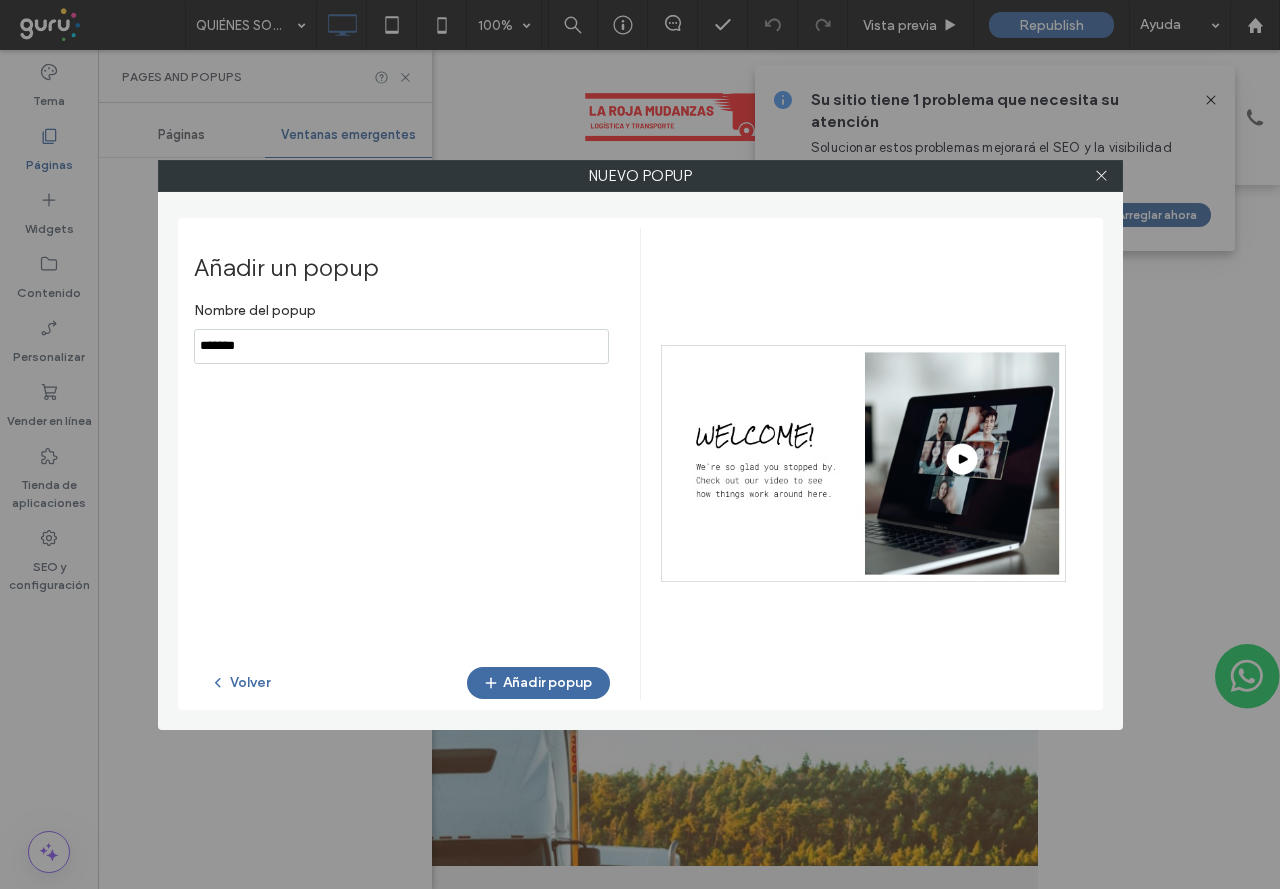 click at bounding box center (401, 346) 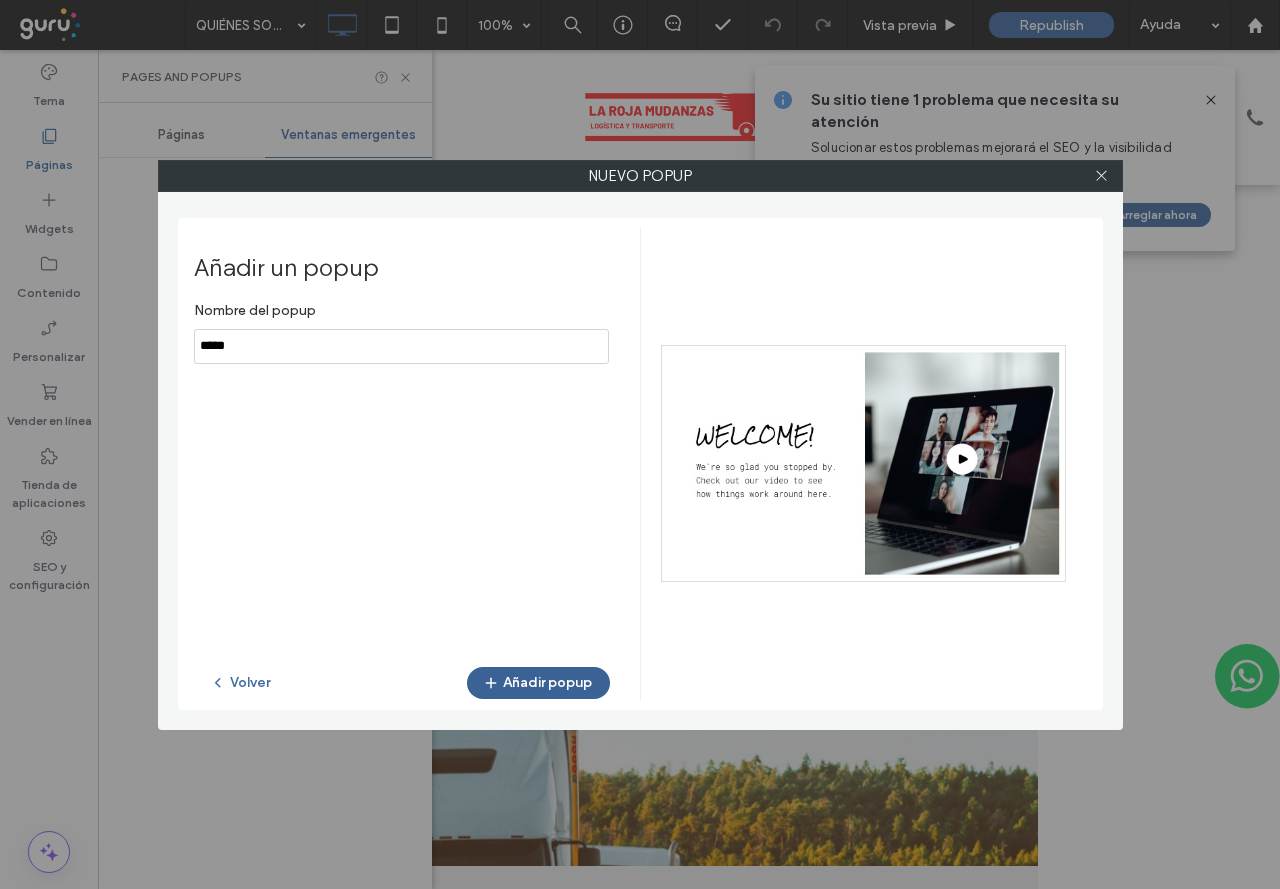 type on "*****" 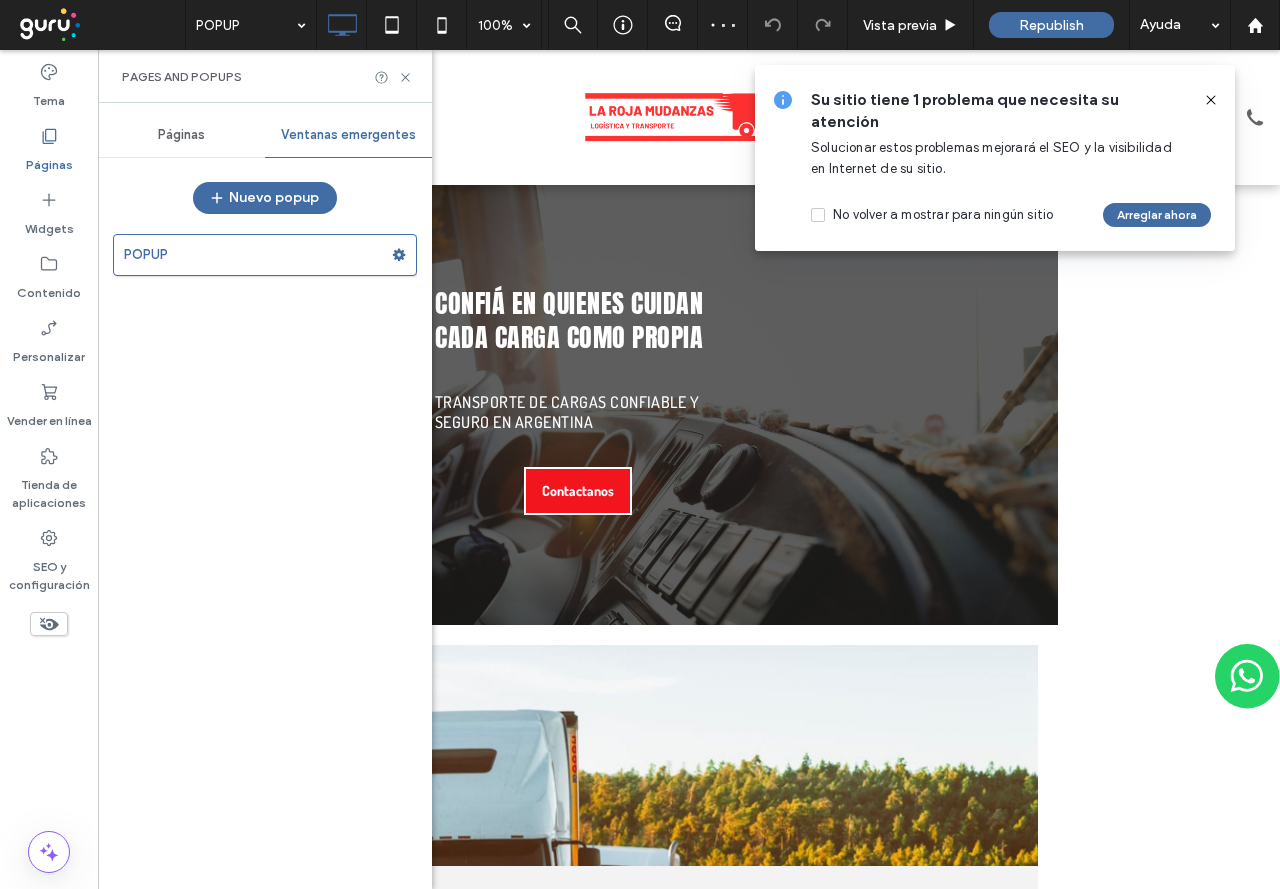 click 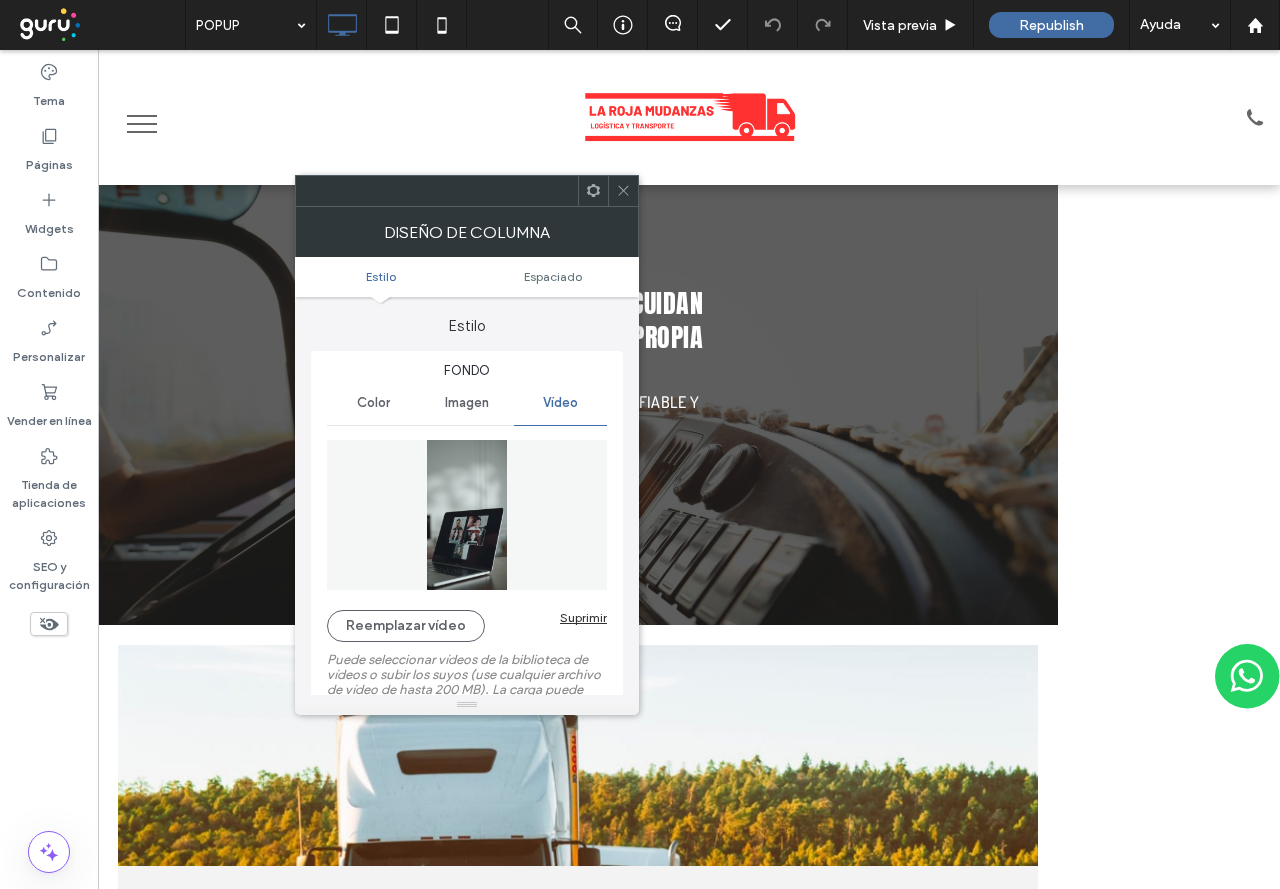 click on "Suprimir" at bounding box center [583, 617] 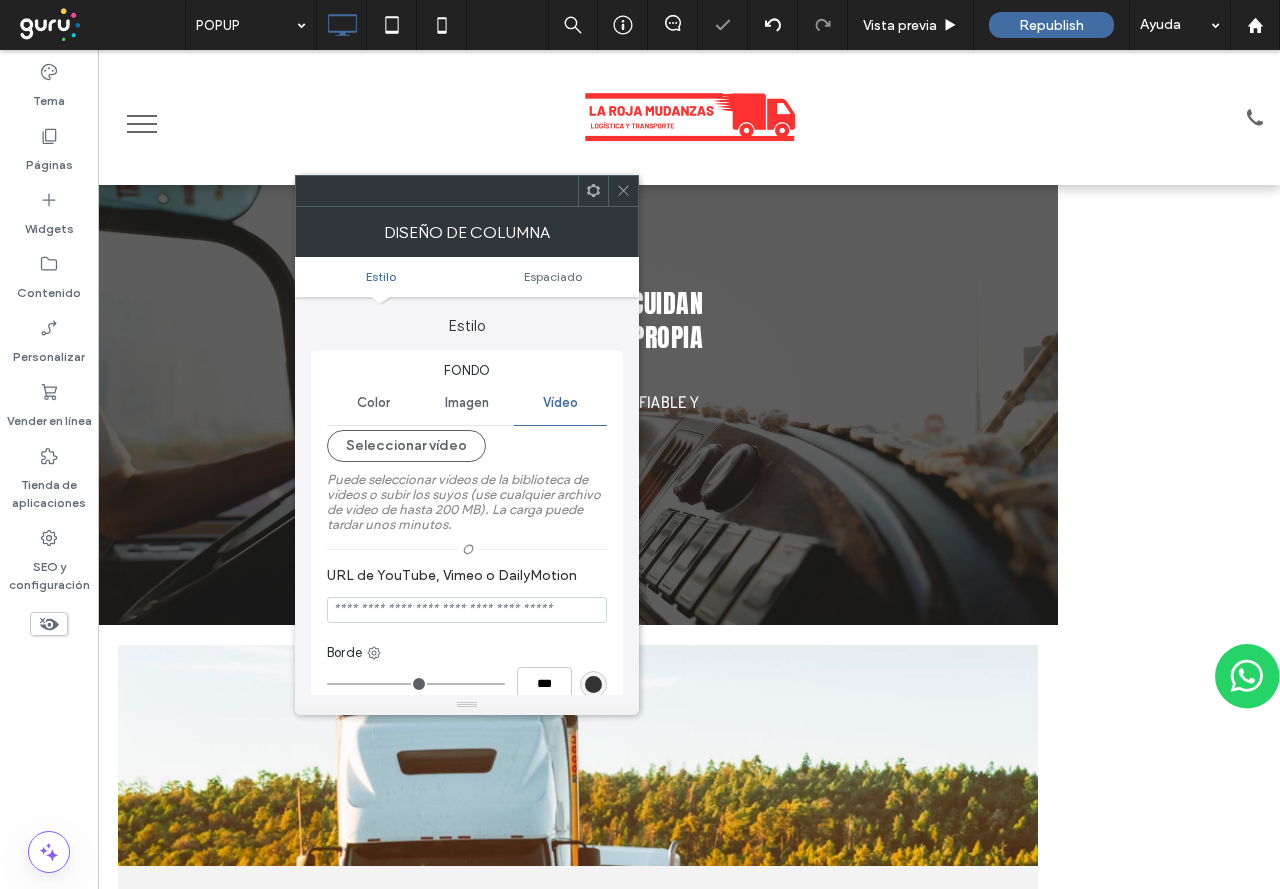 click on "Imagen" at bounding box center (467, 403) 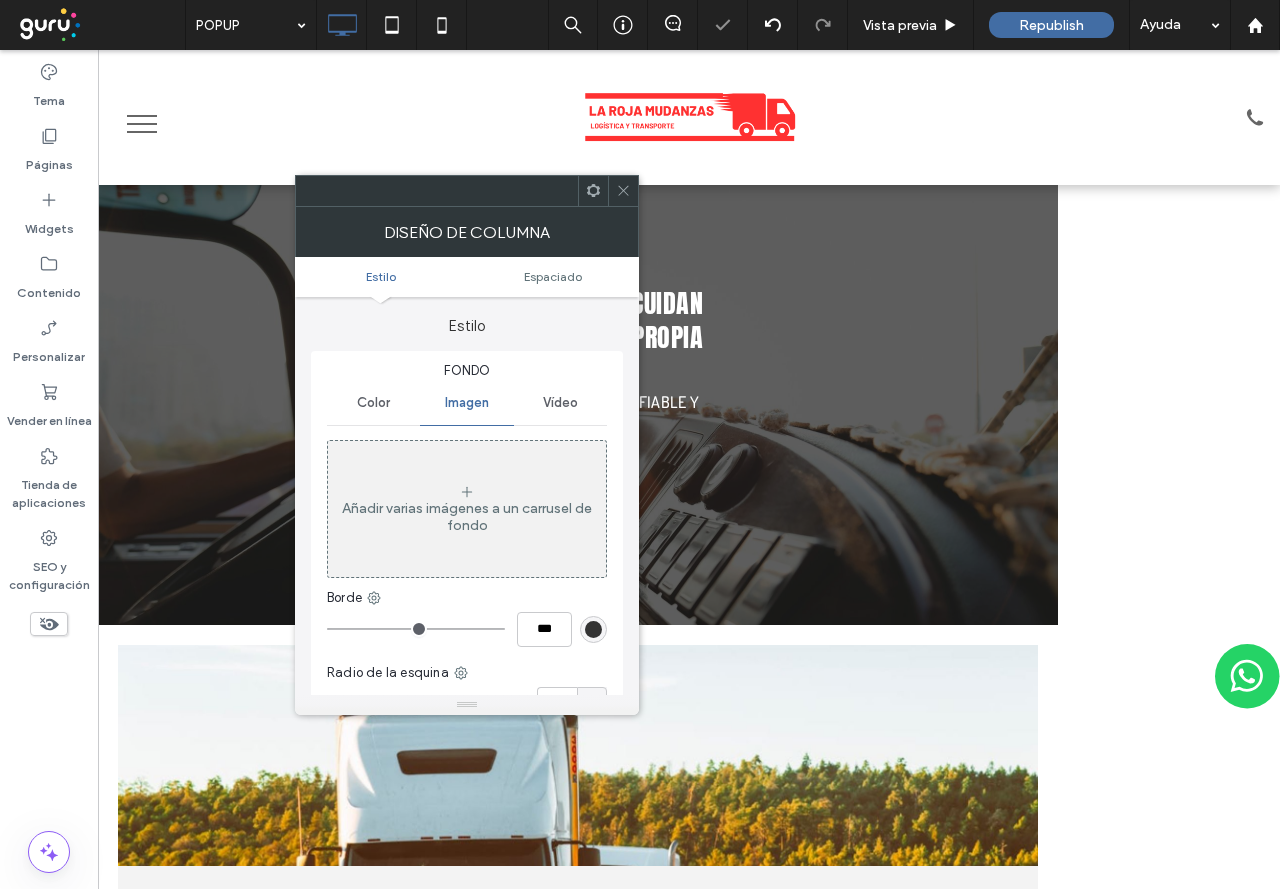 click on "Añadir varias imágenes a un carrusel de fondo" at bounding box center (467, 509) 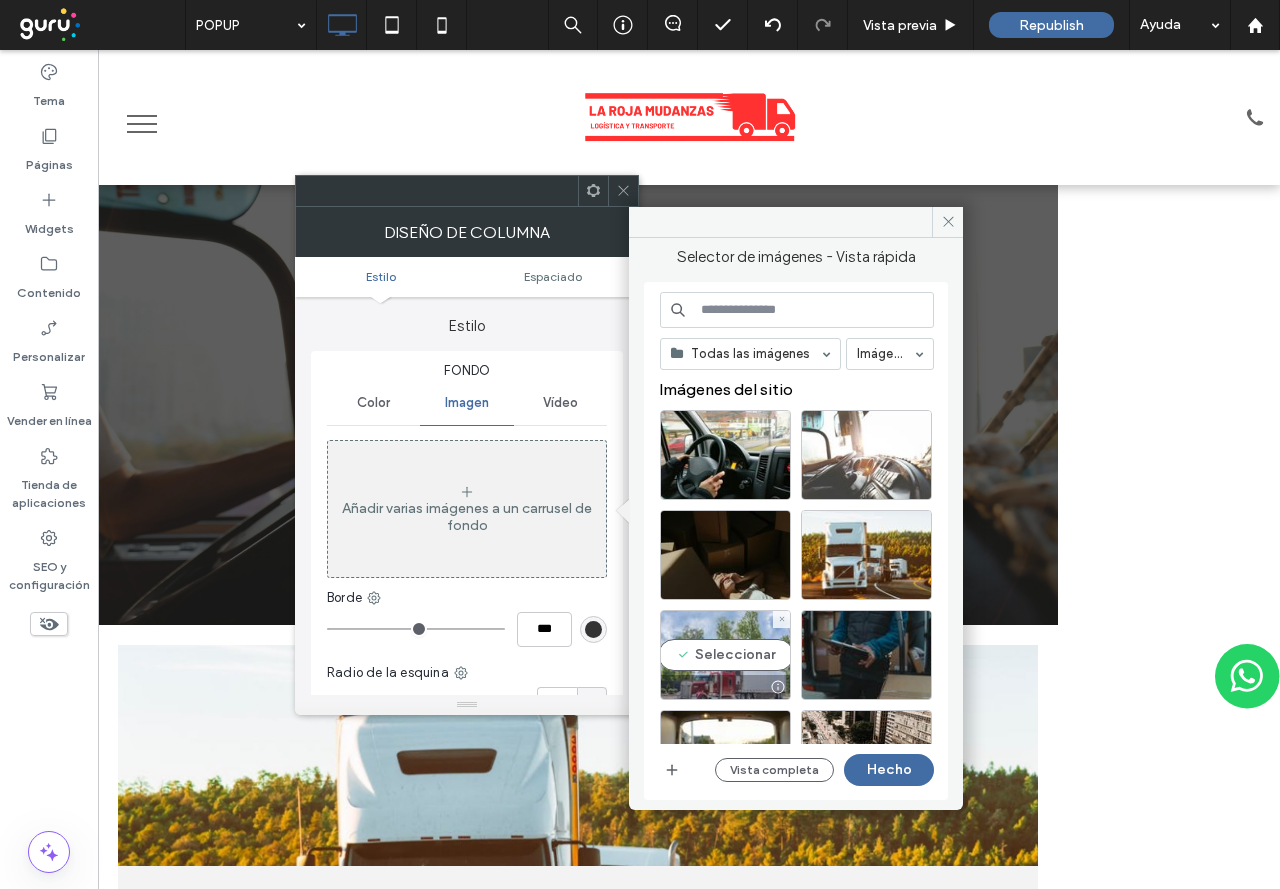 click on "Seleccionar" at bounding box center [725, 655] 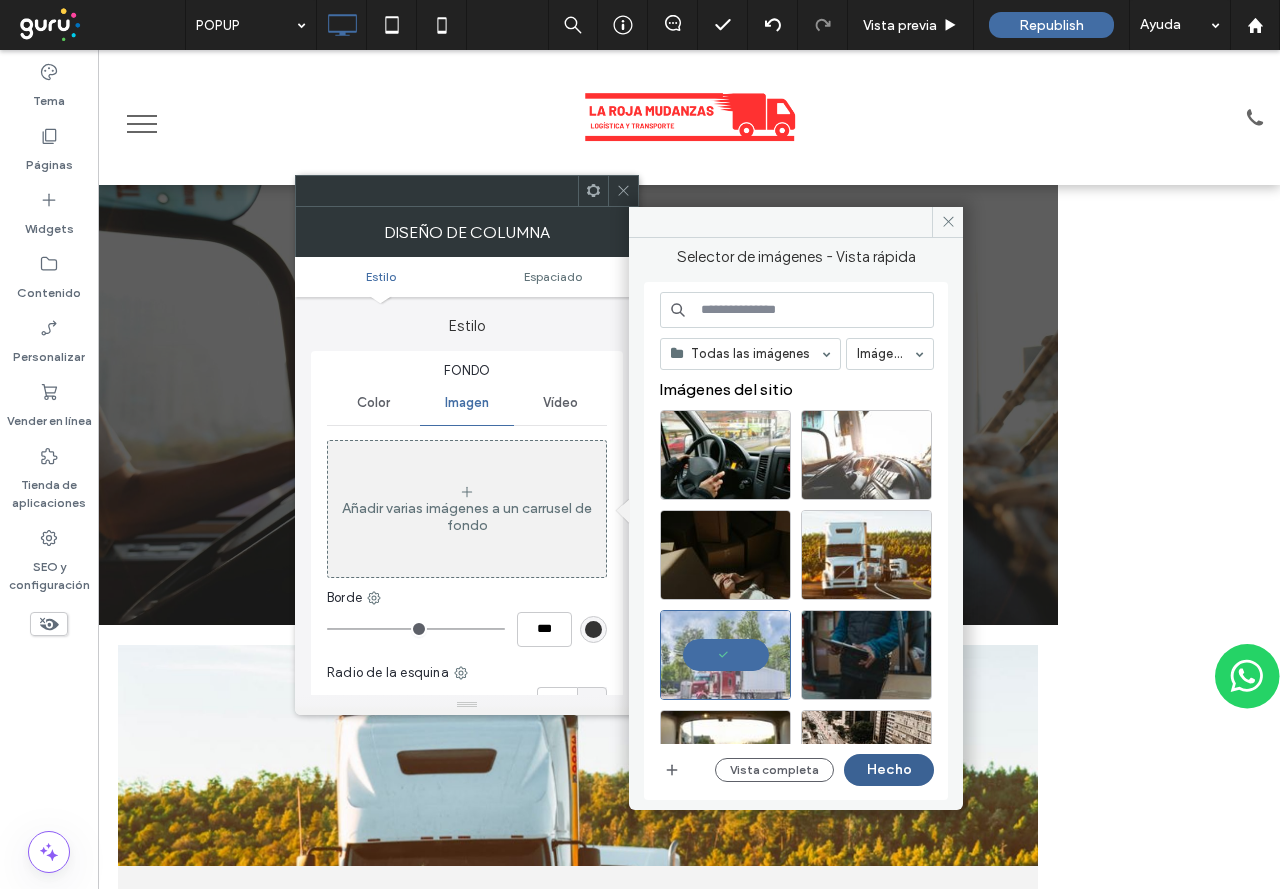 click on "Hecho" at bounding box center (889, 770) 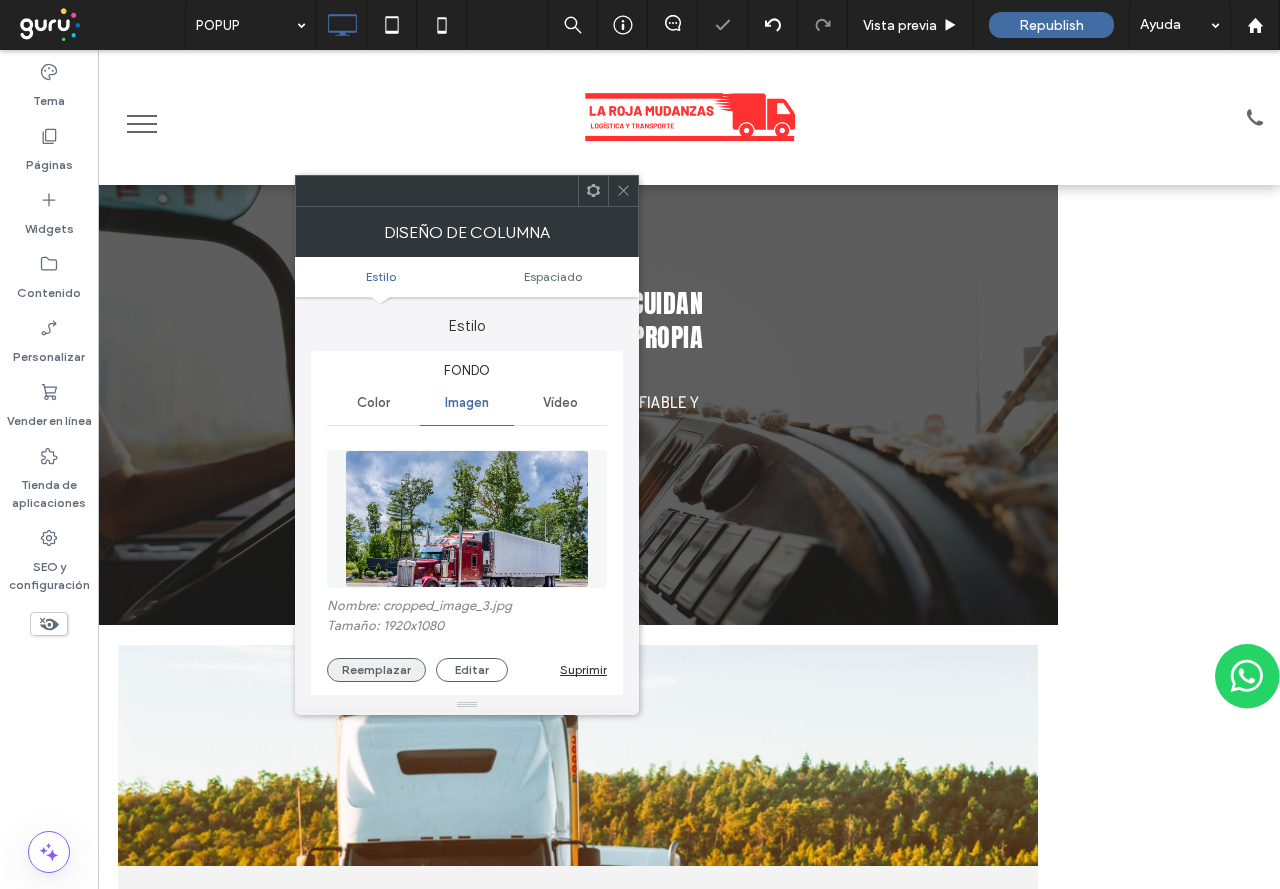 click on "Reemplazar" at bounding box center (376, 670) 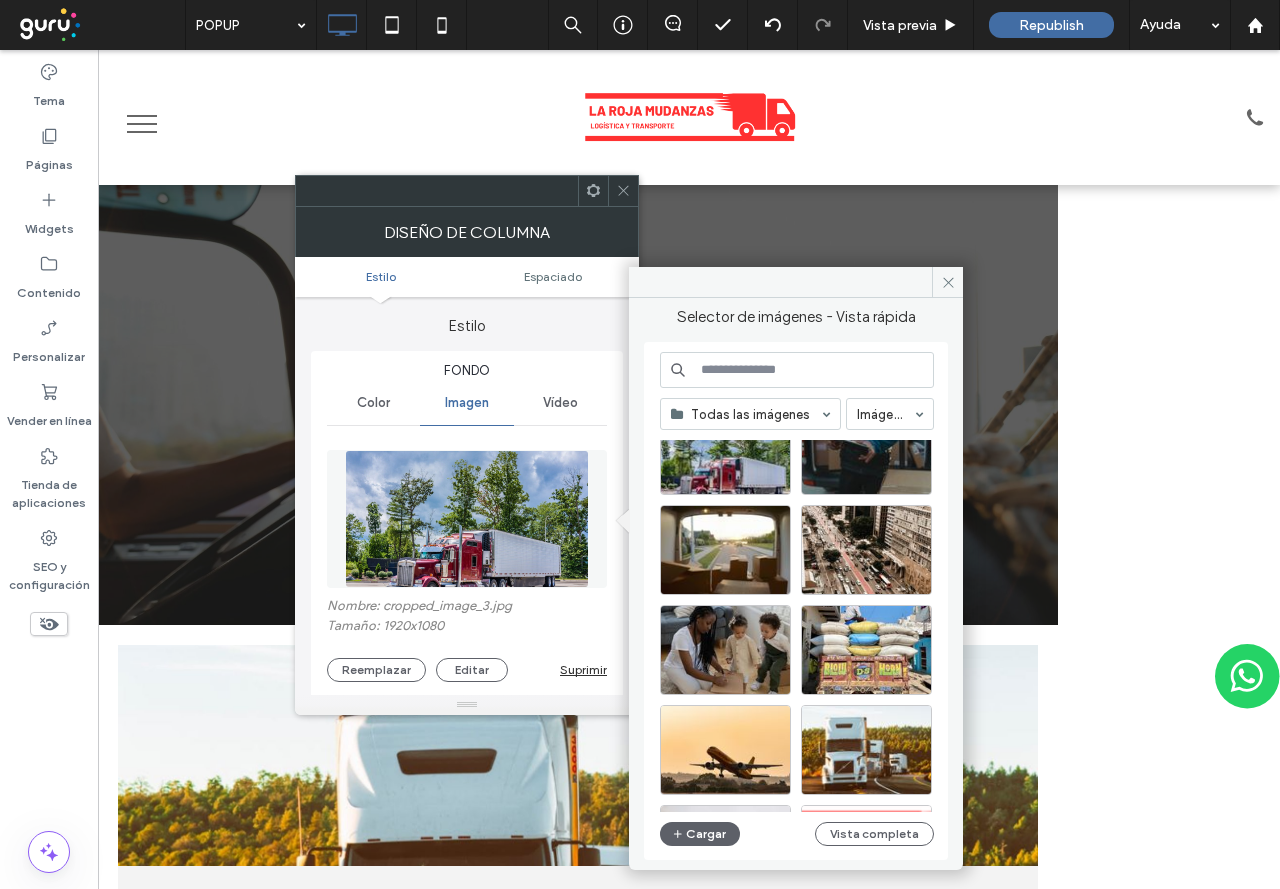 scroll, scrollTop: 300, scrollLeft: 0, axis: vertical 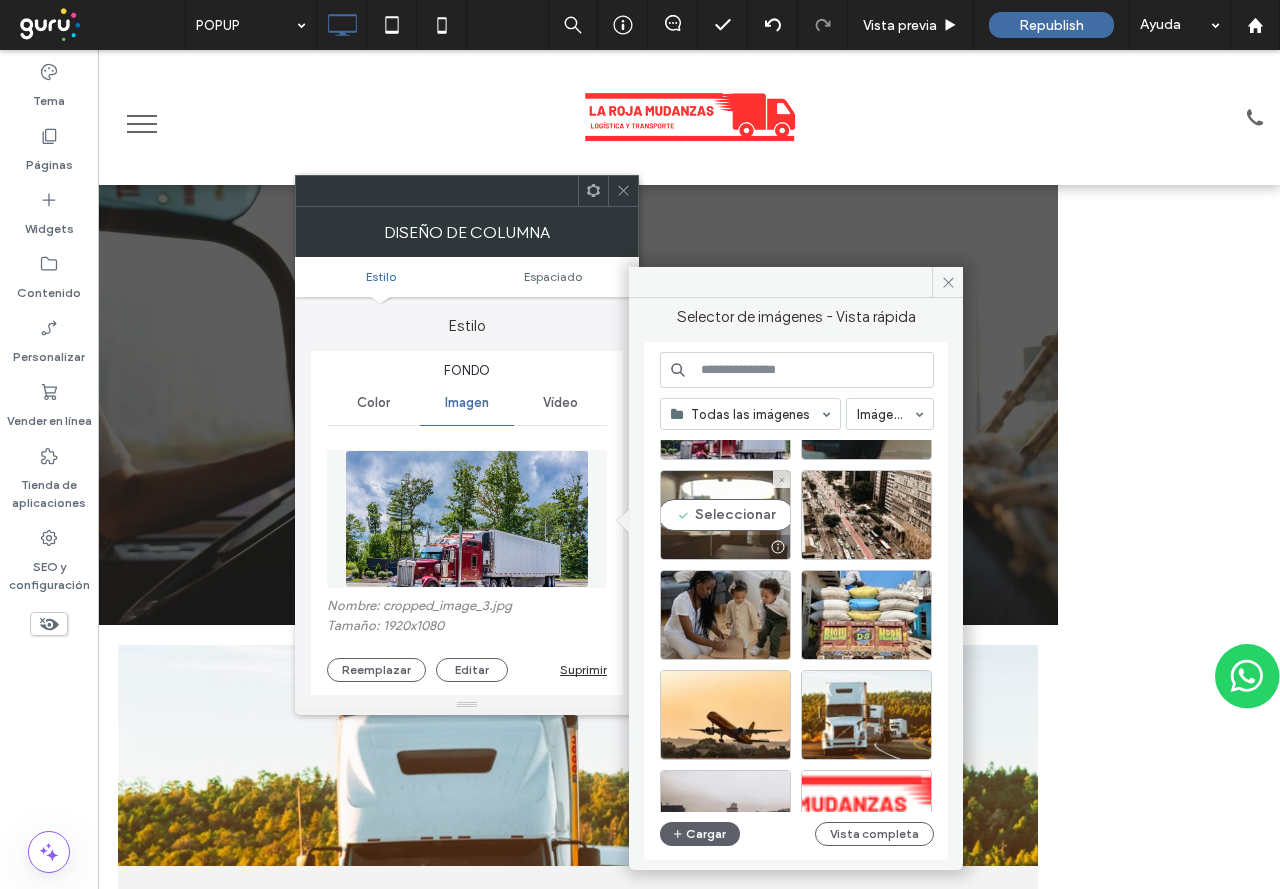 click on "Seleccionar" at bounding box center [725, 515] 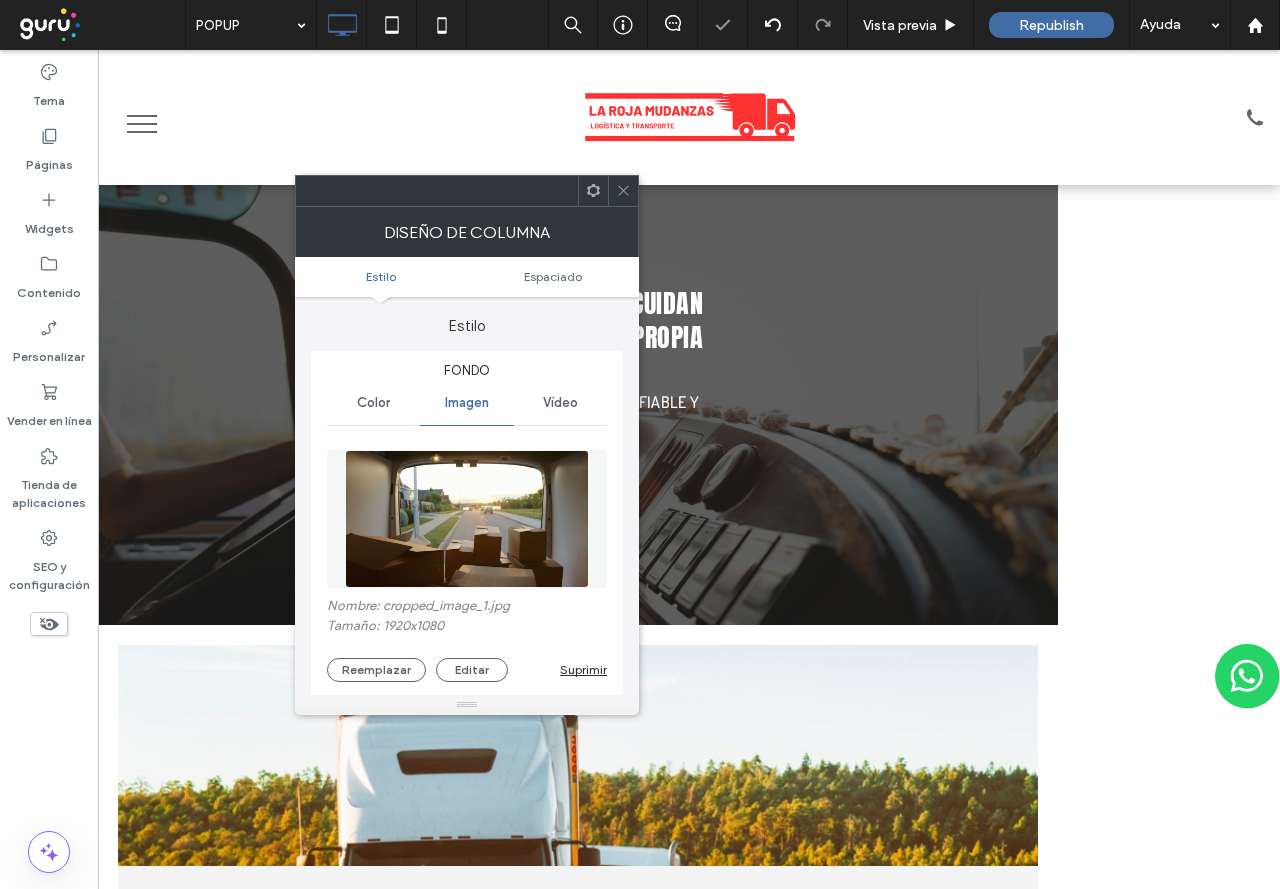 click 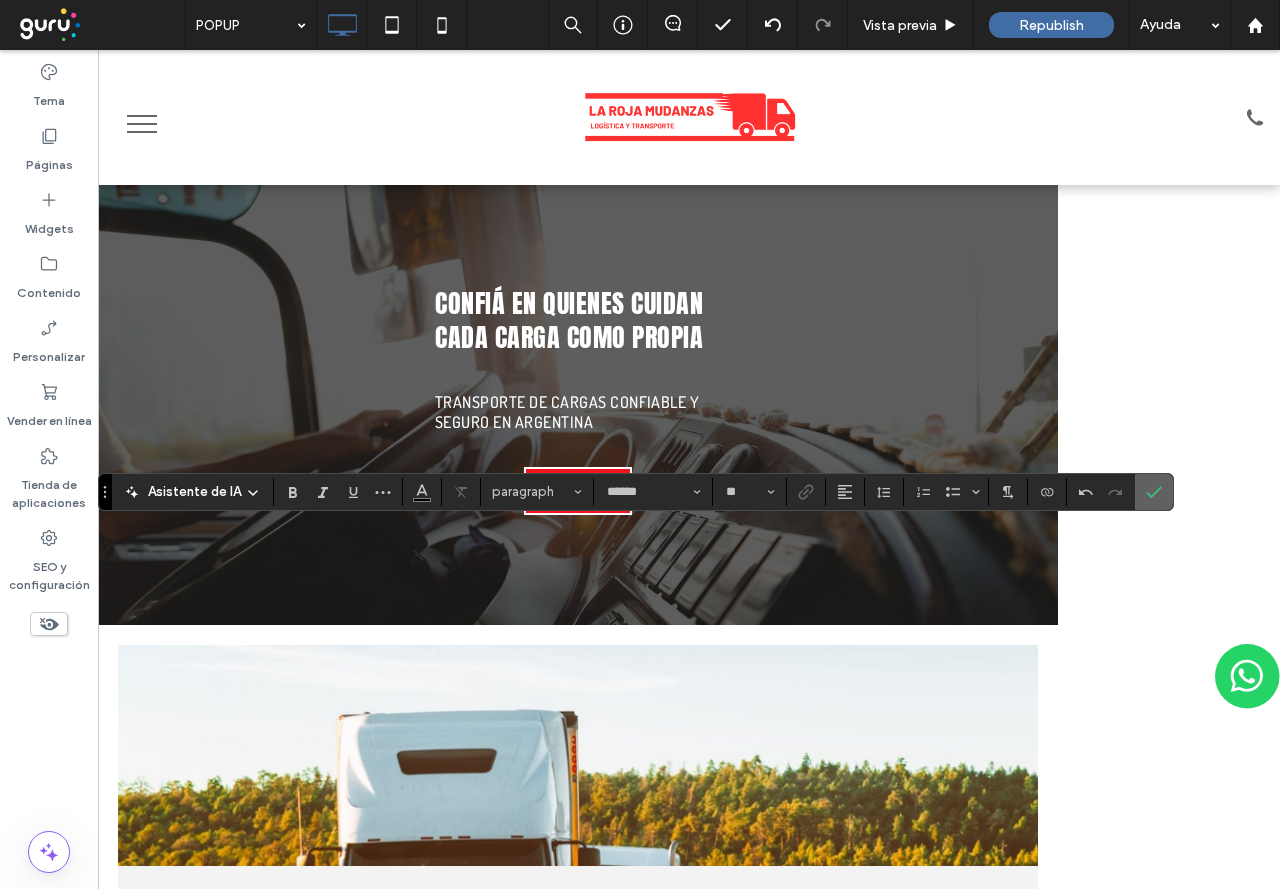 click 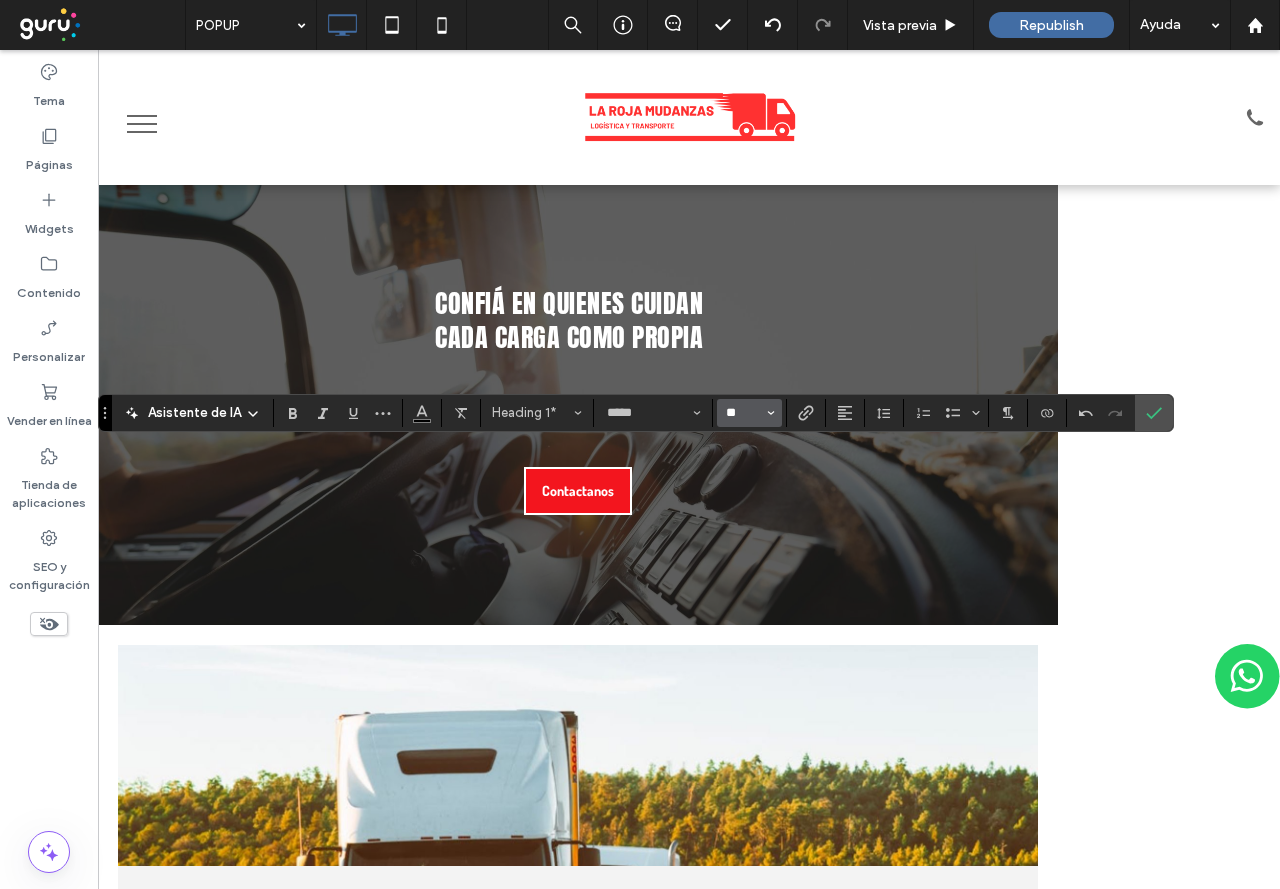 click on "**" at bounding box center [743, 413] 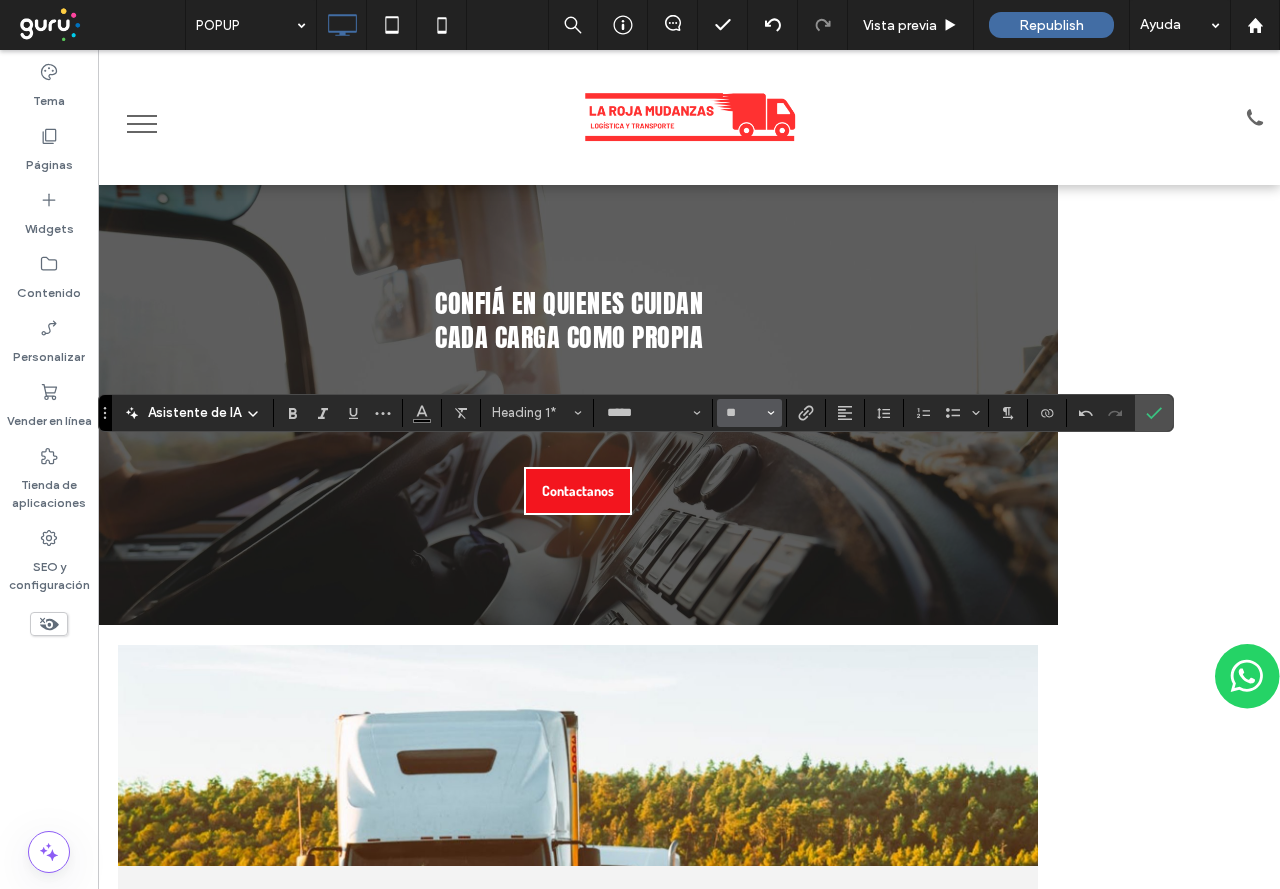 type on "**" 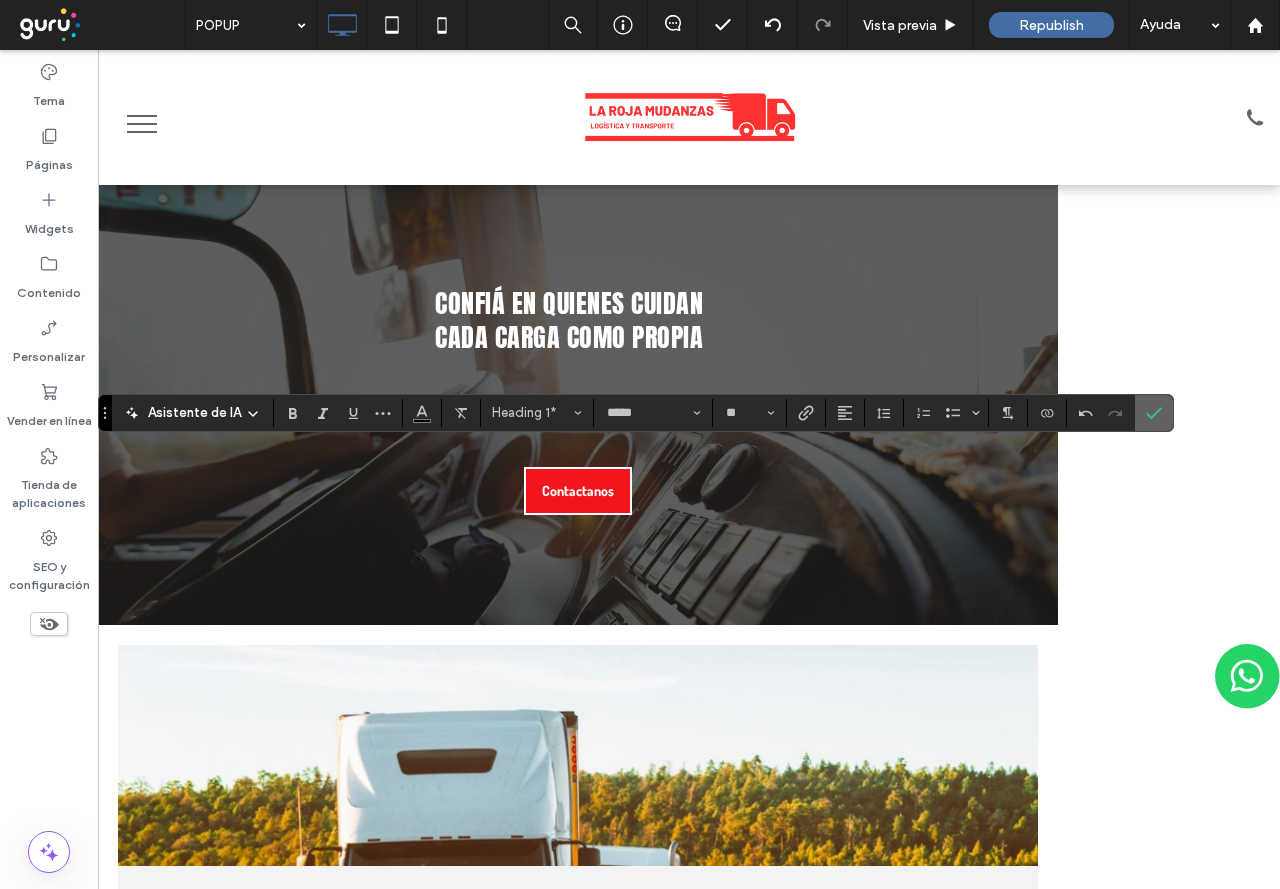 click 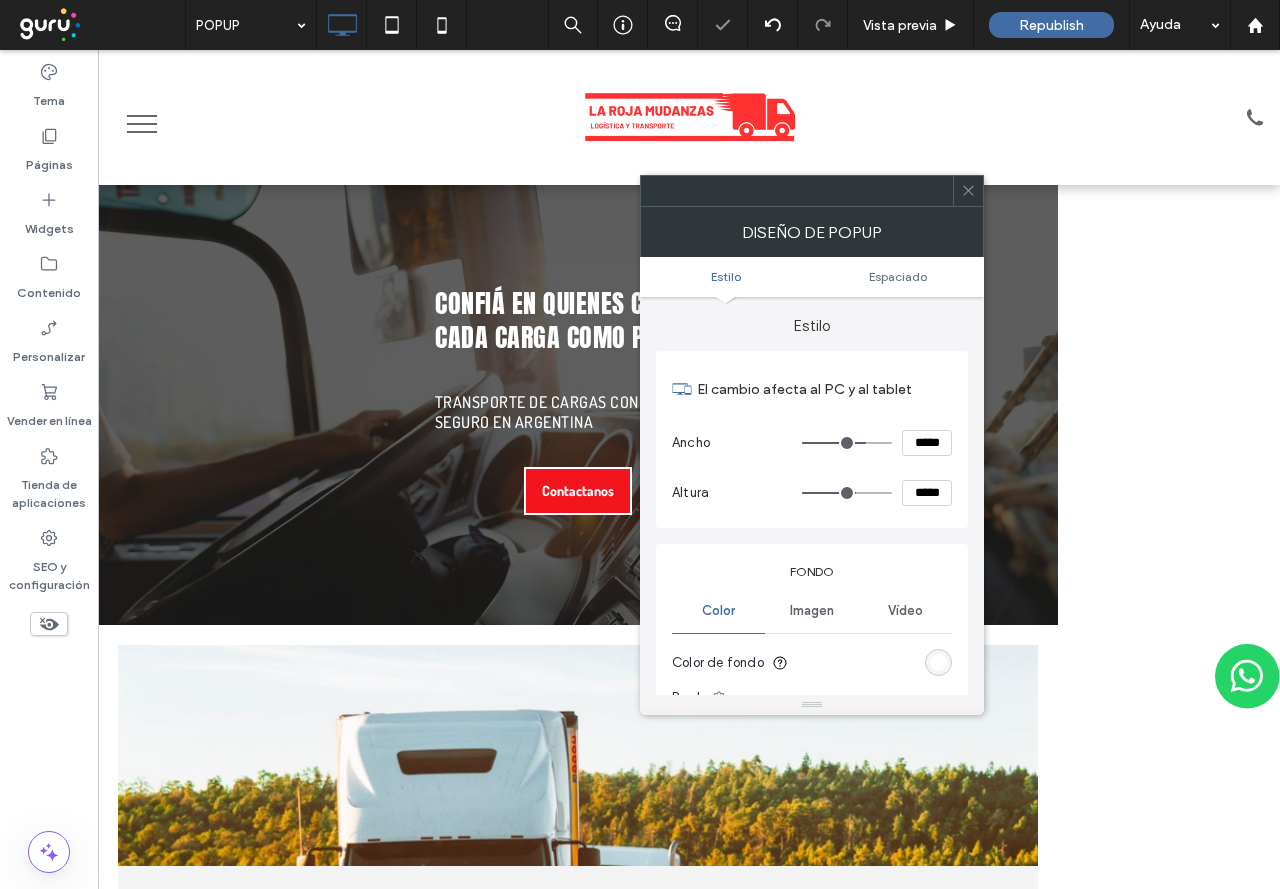 click at bounding box center (938, 662) 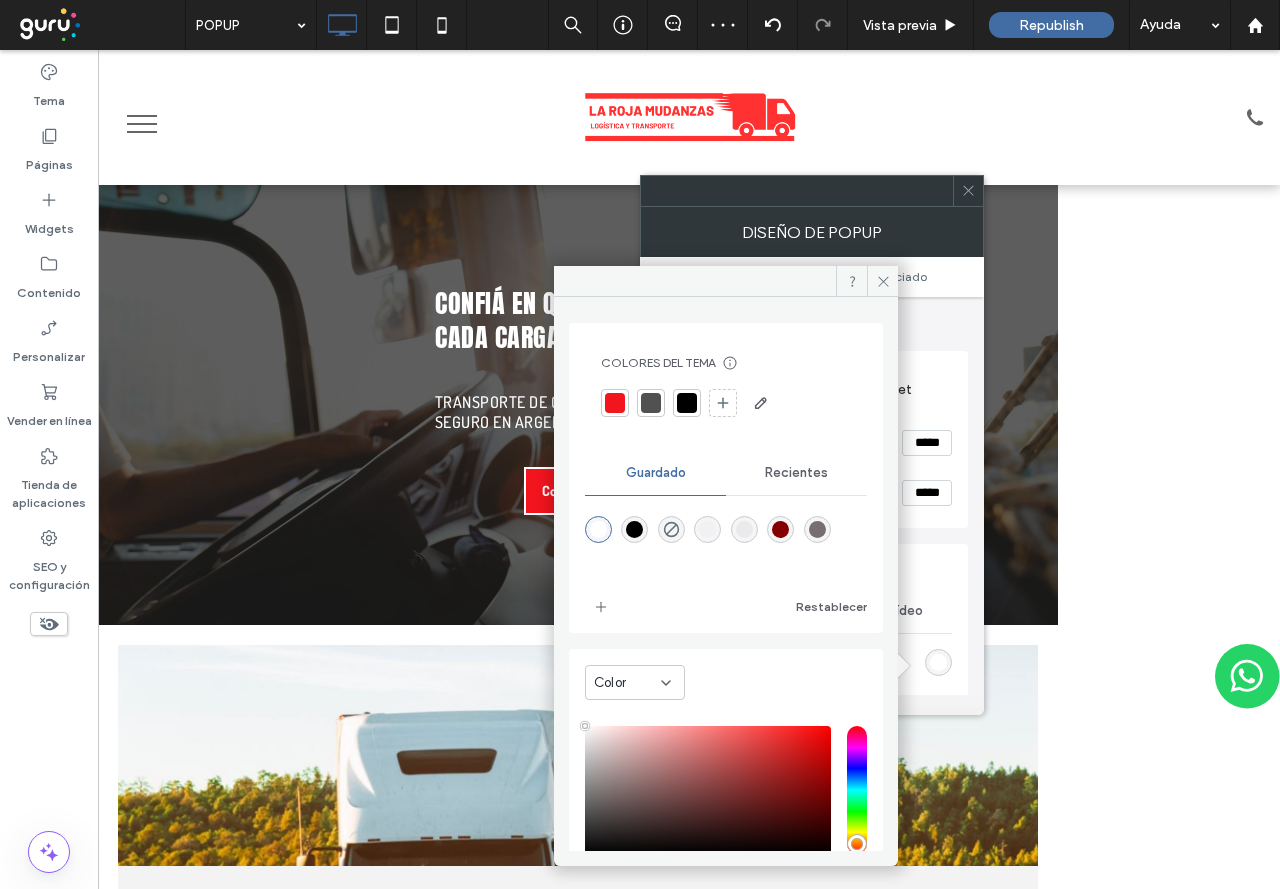 click at bounding box center (615, 403) 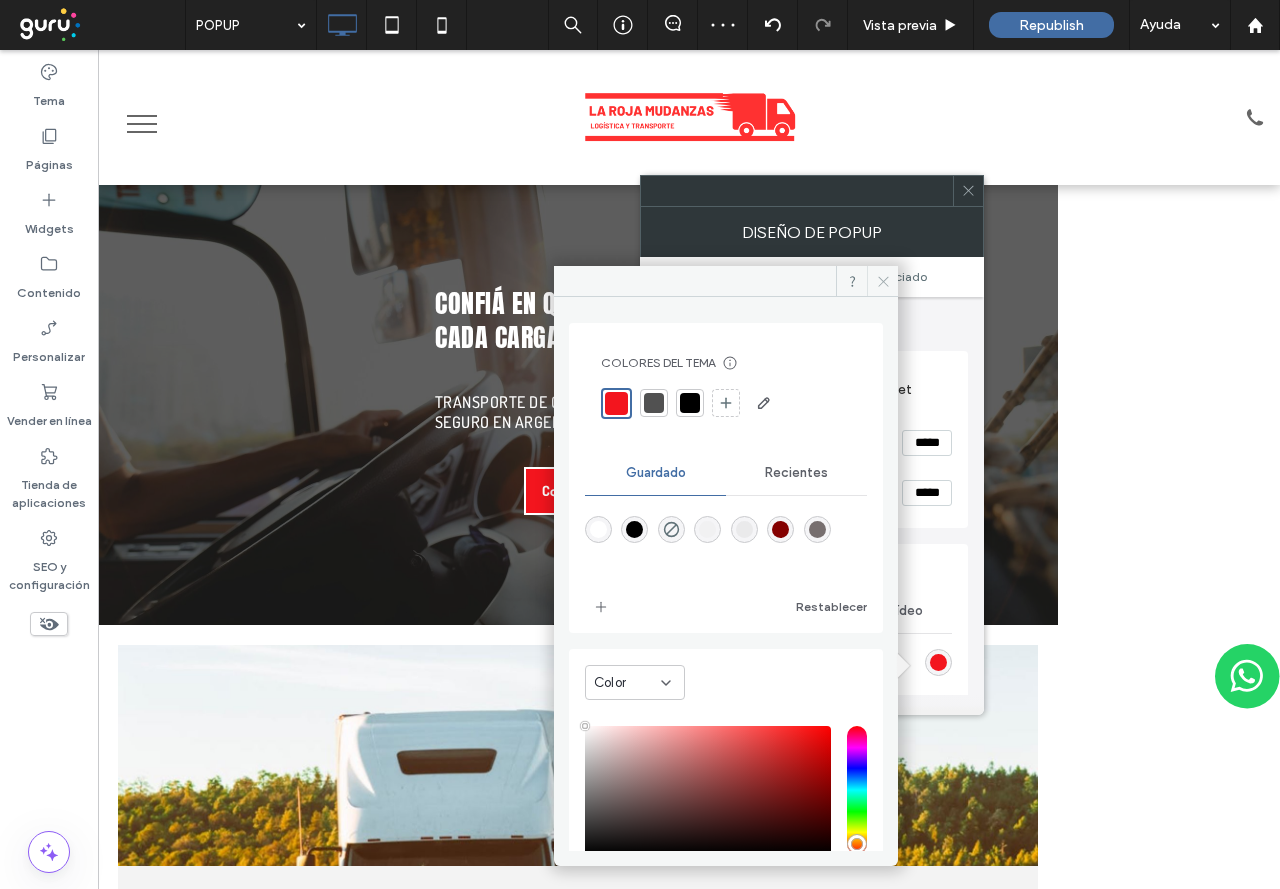 click 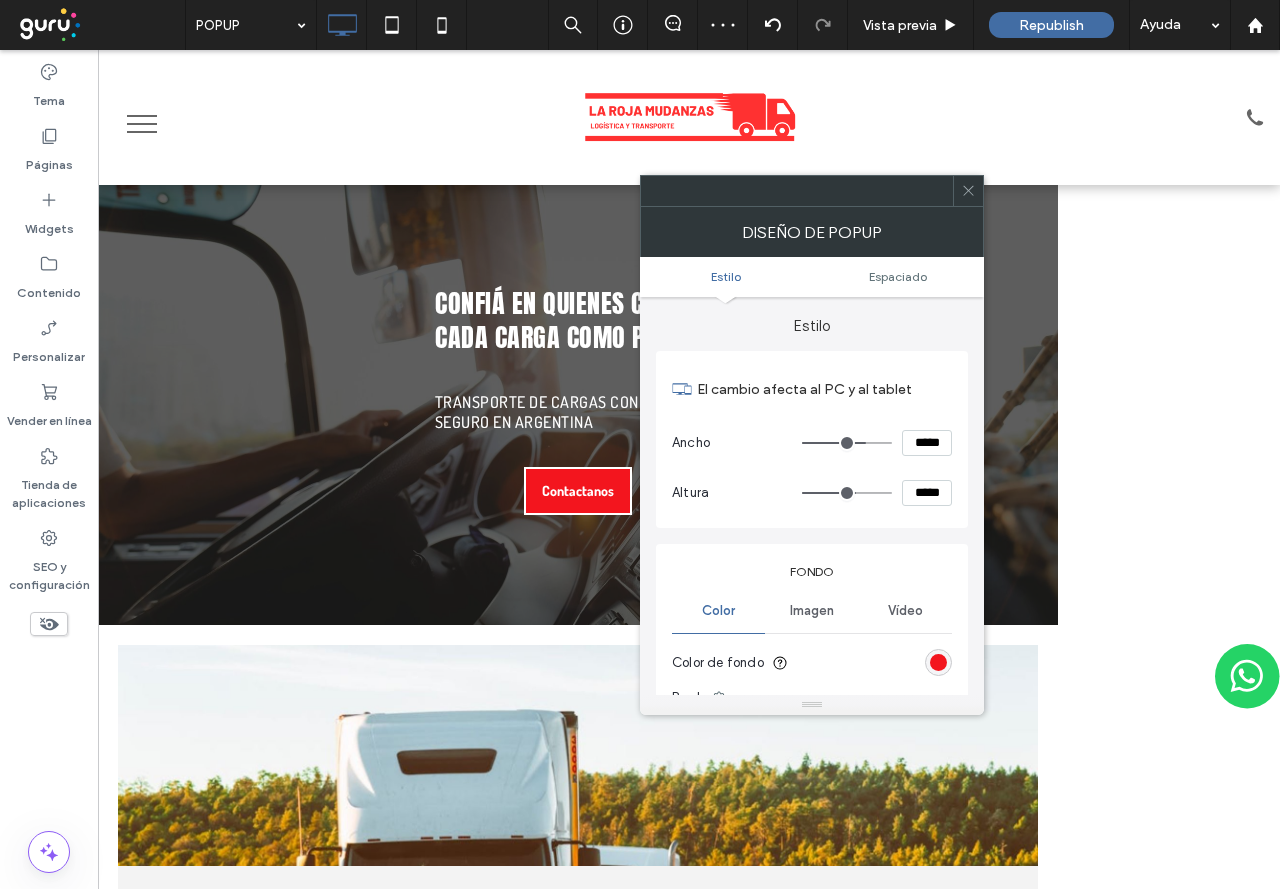 click at bounding box center [968, 191] 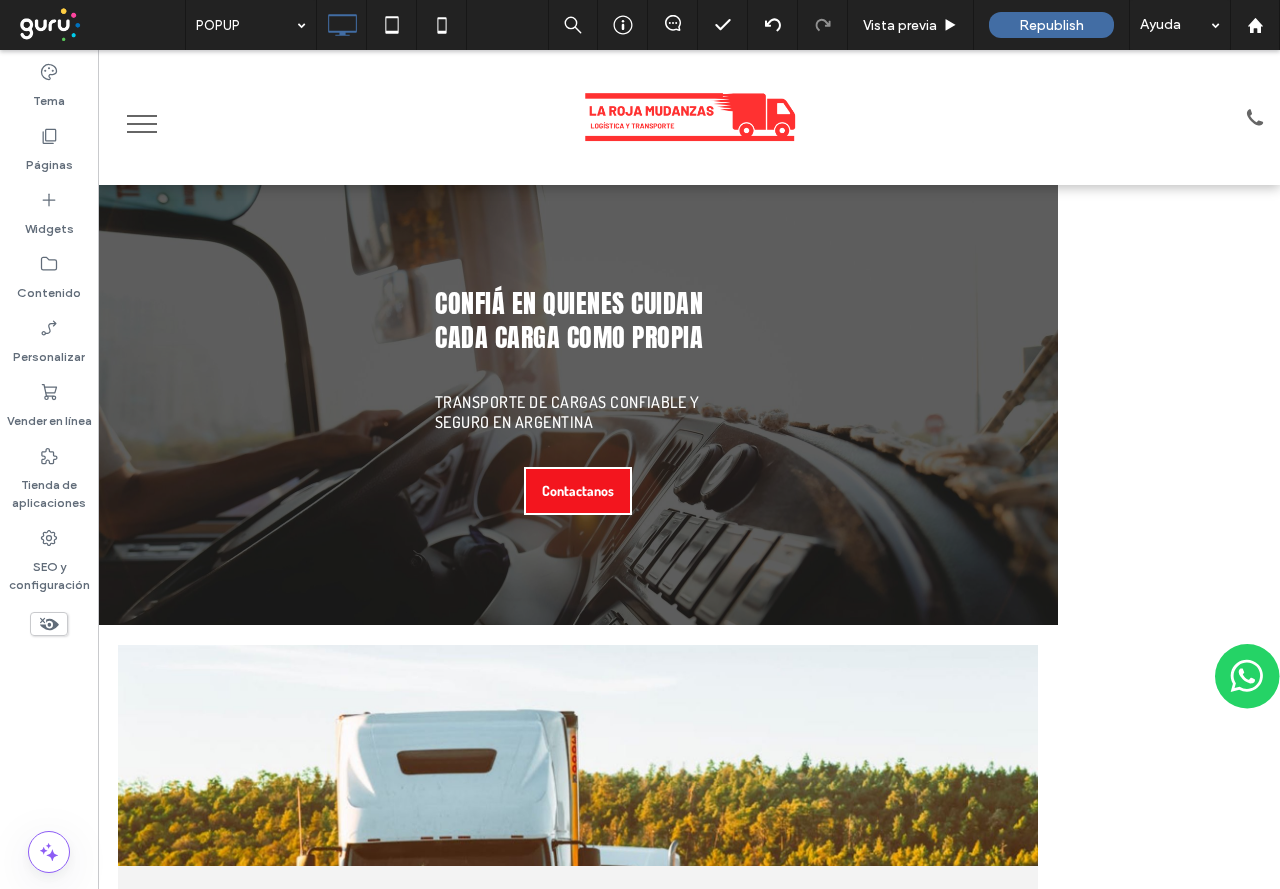 type on "*****" 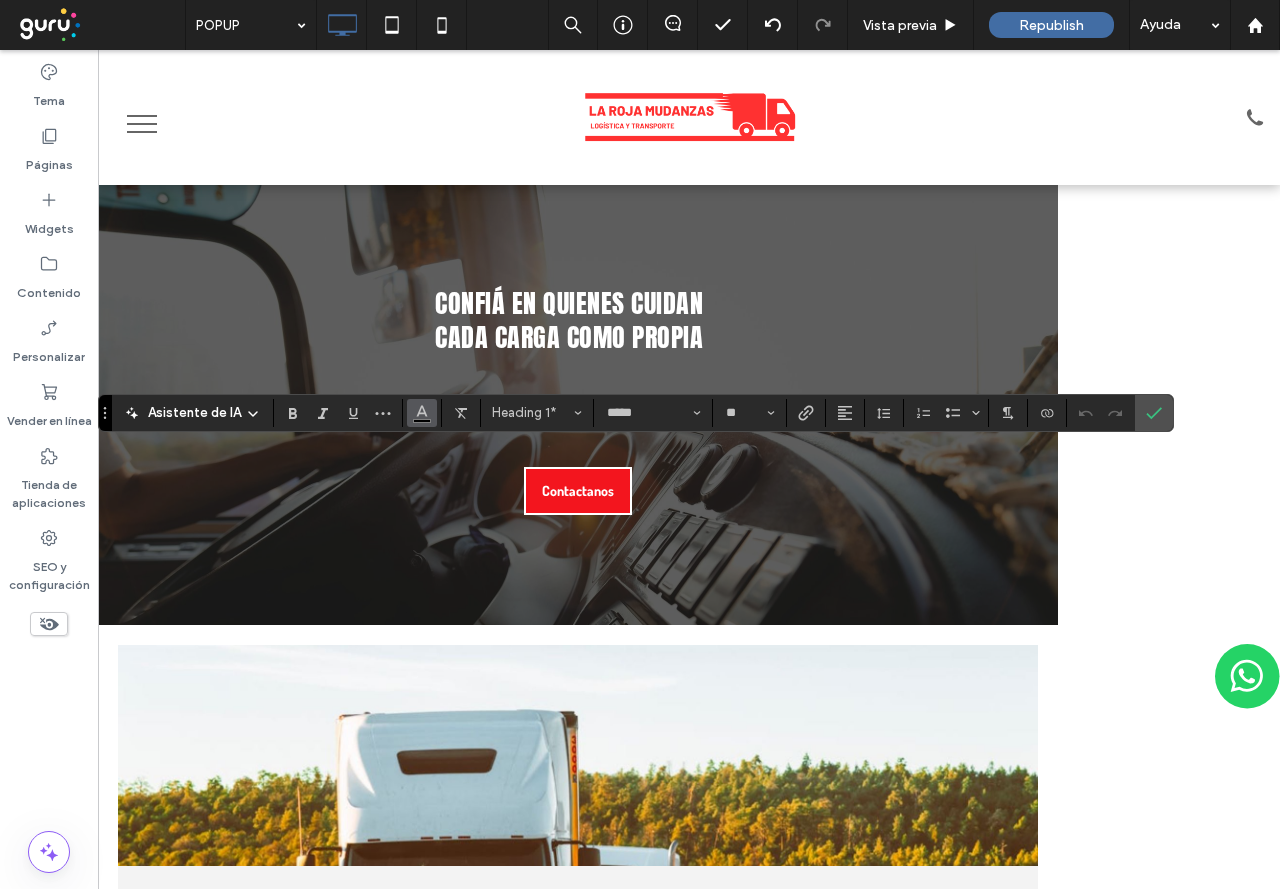 click at bounding box center [422, 413] 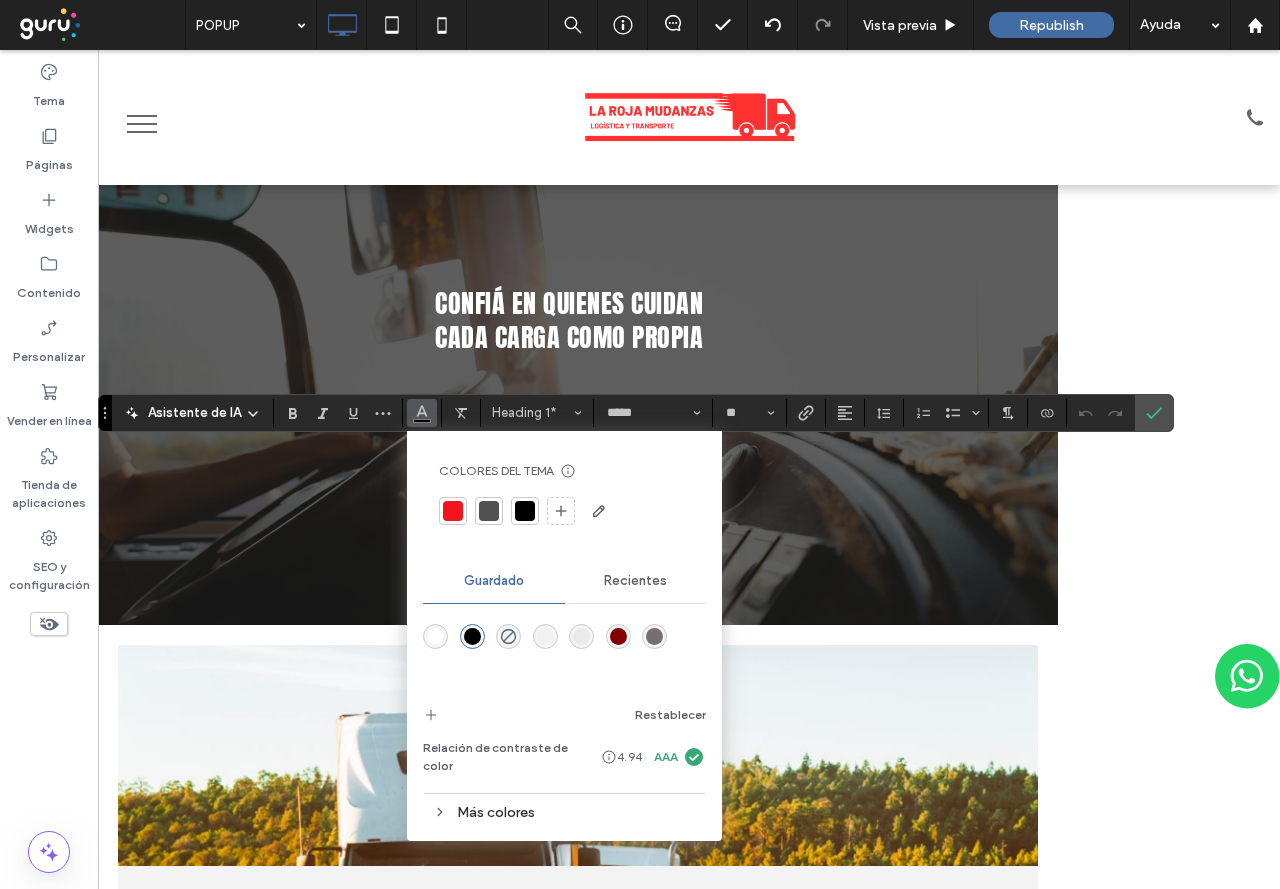 click at bounding box center [435, 636] 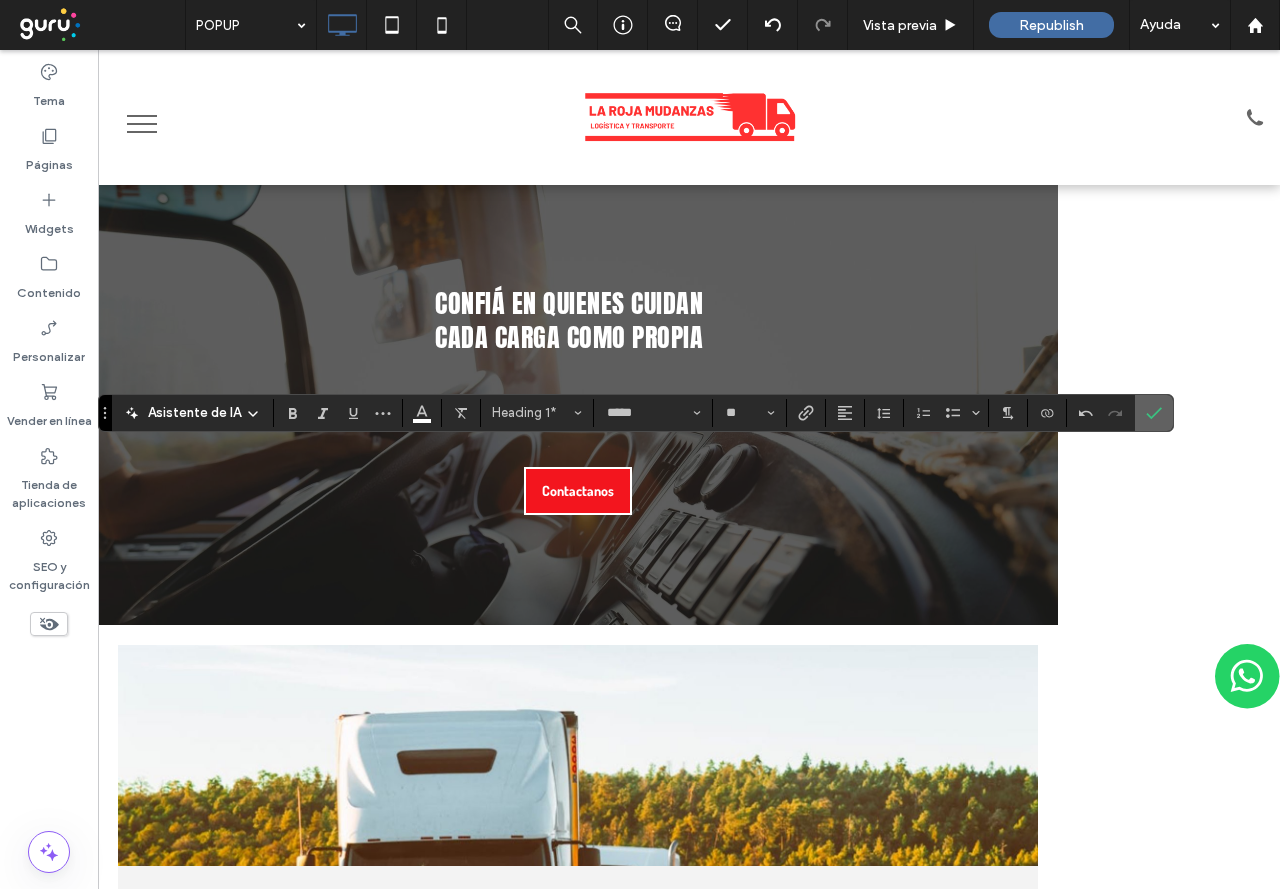 click at bounding box center (1154, 413) 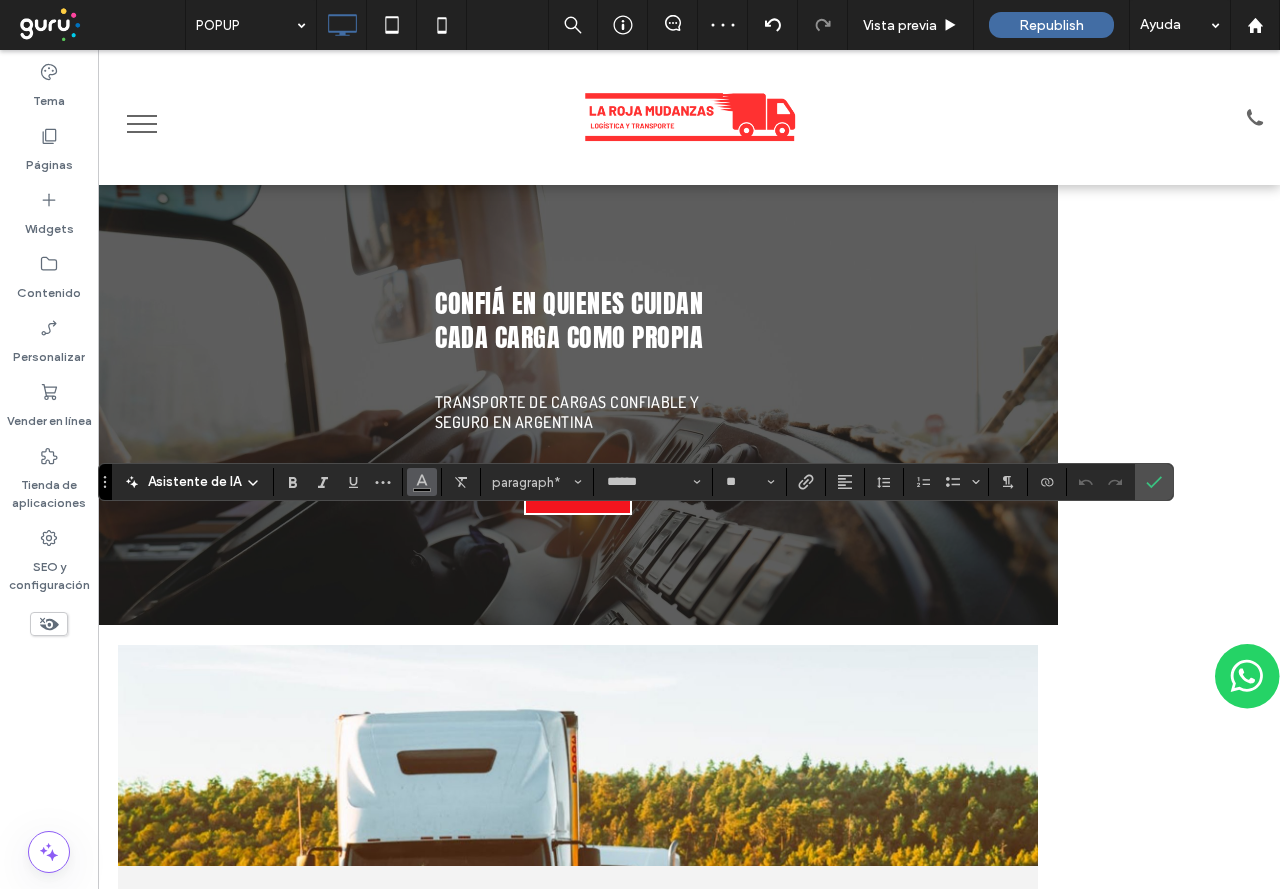 click 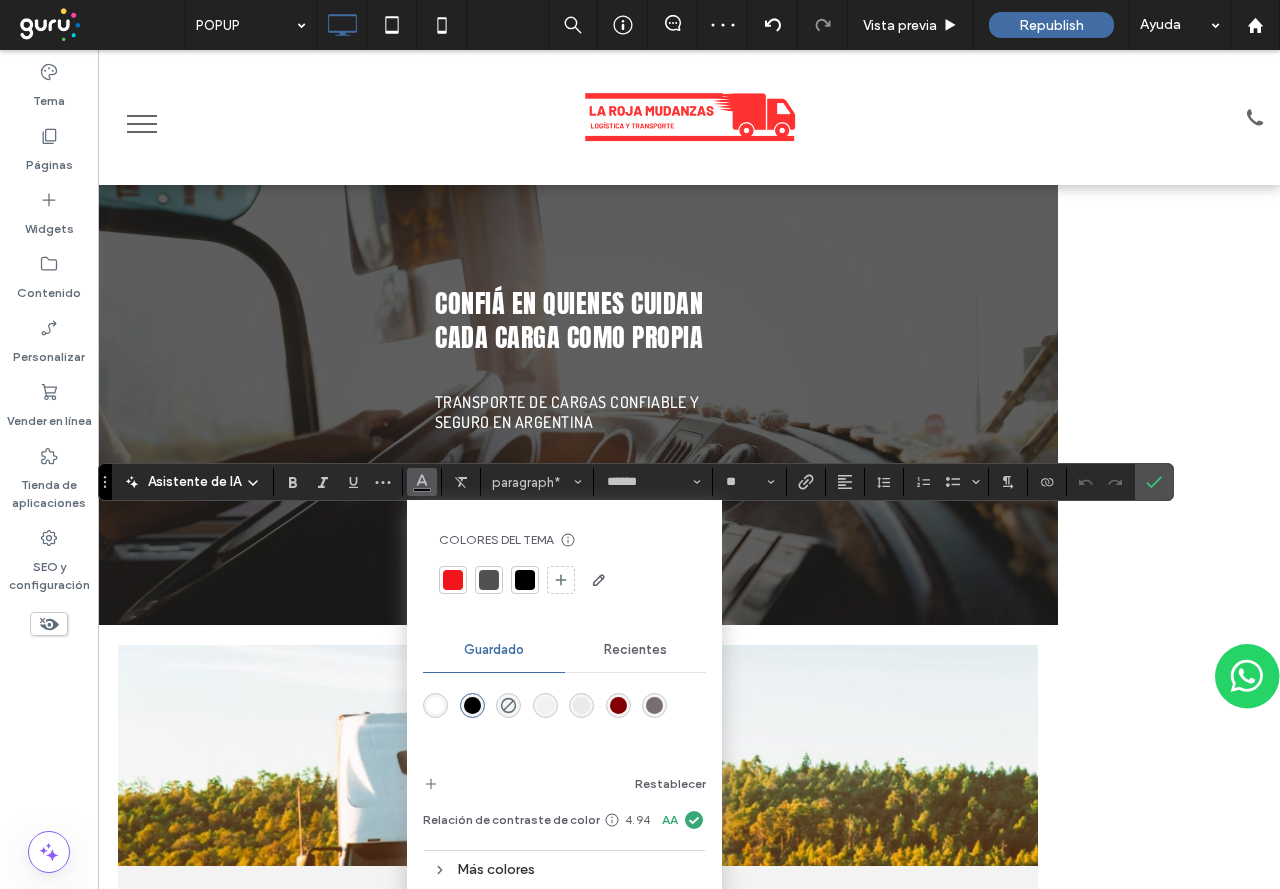 click at bounding box center (435, 705) 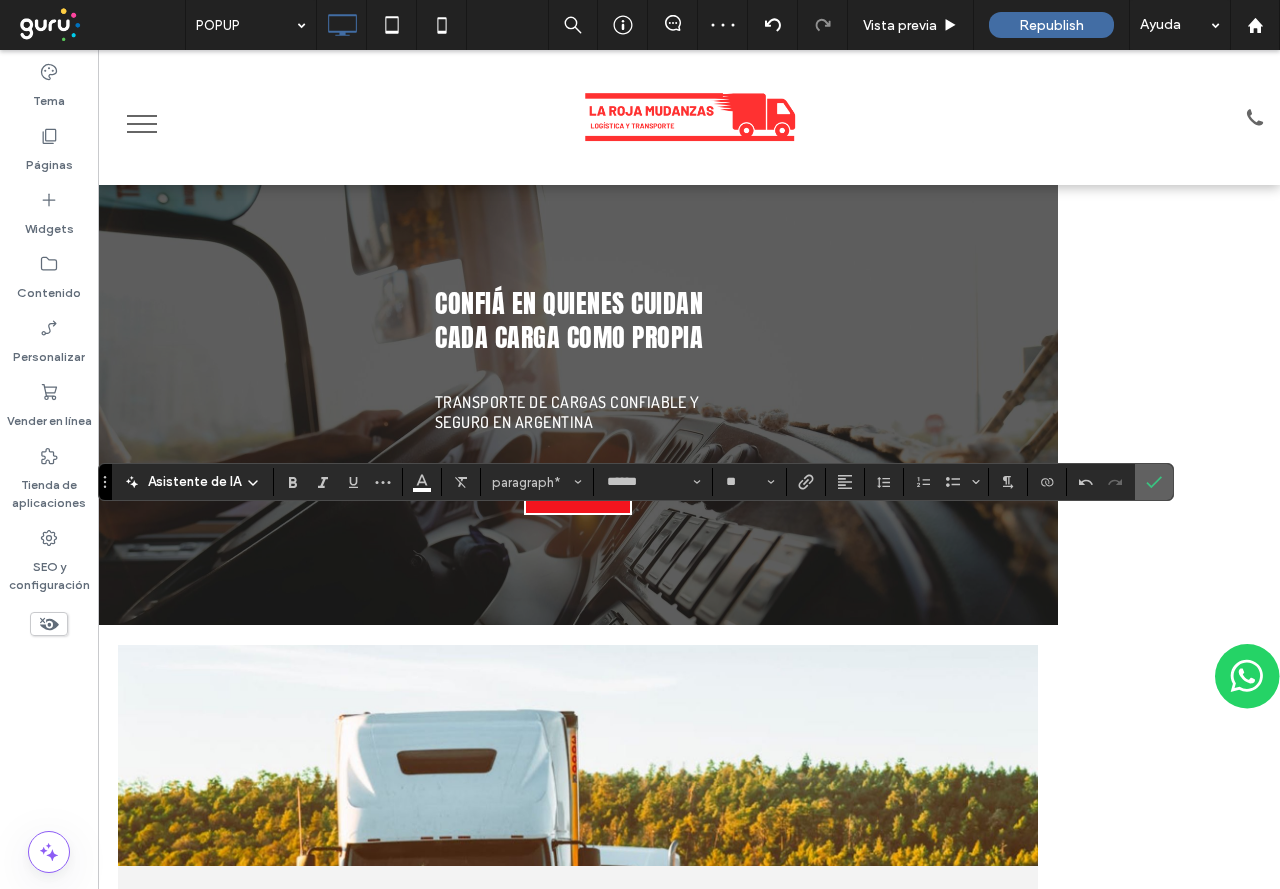 click at bounding box center (1154, 482) 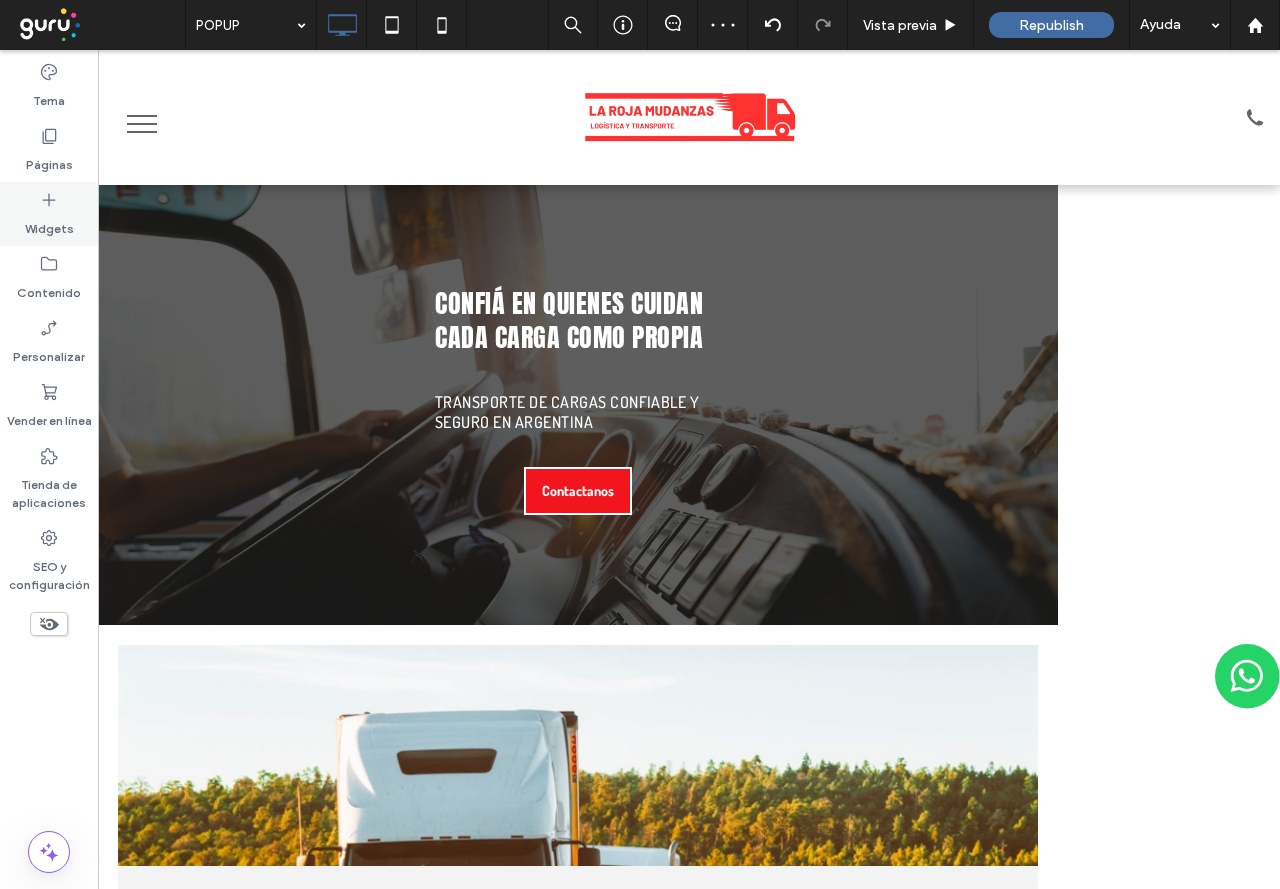 click on "Widgets" at bounding box center [49, 214] 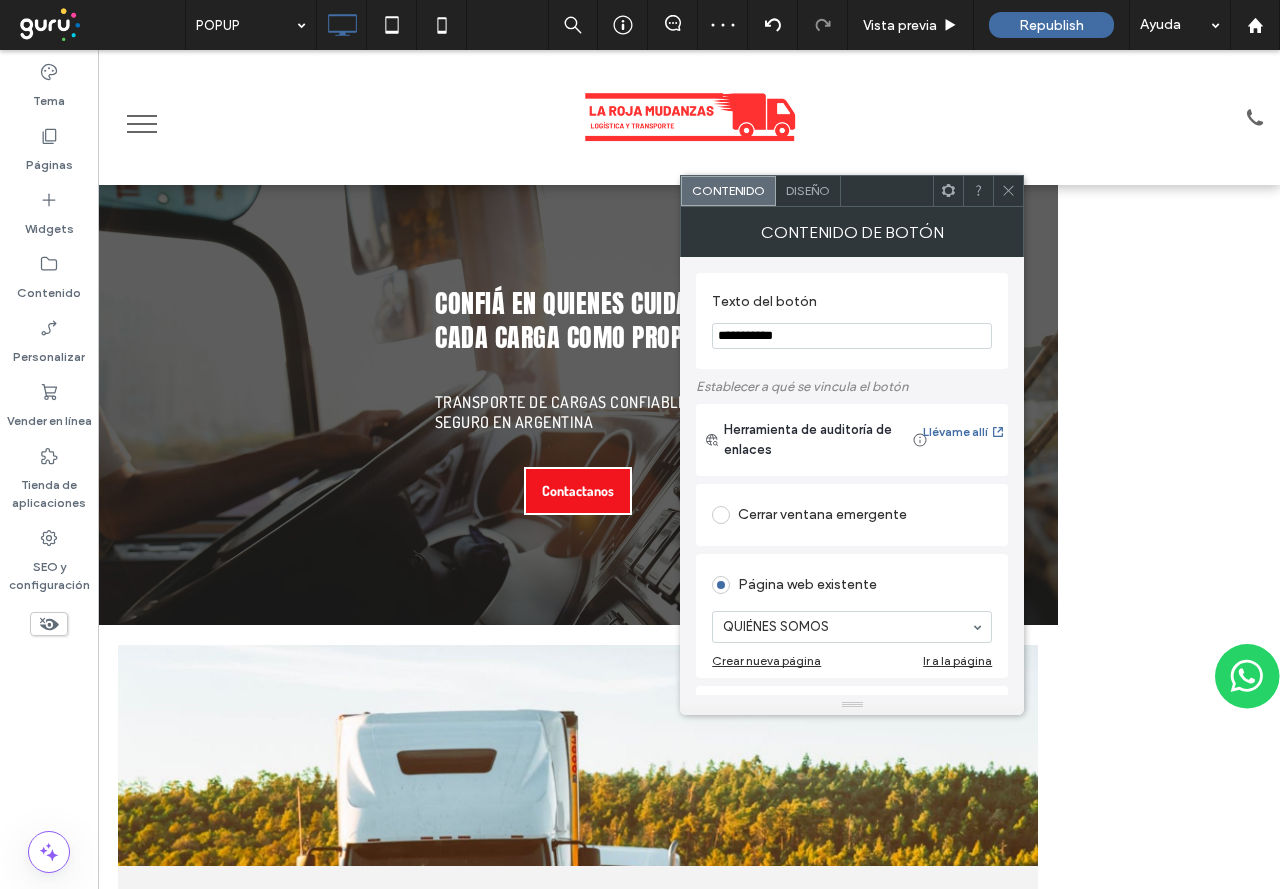 click 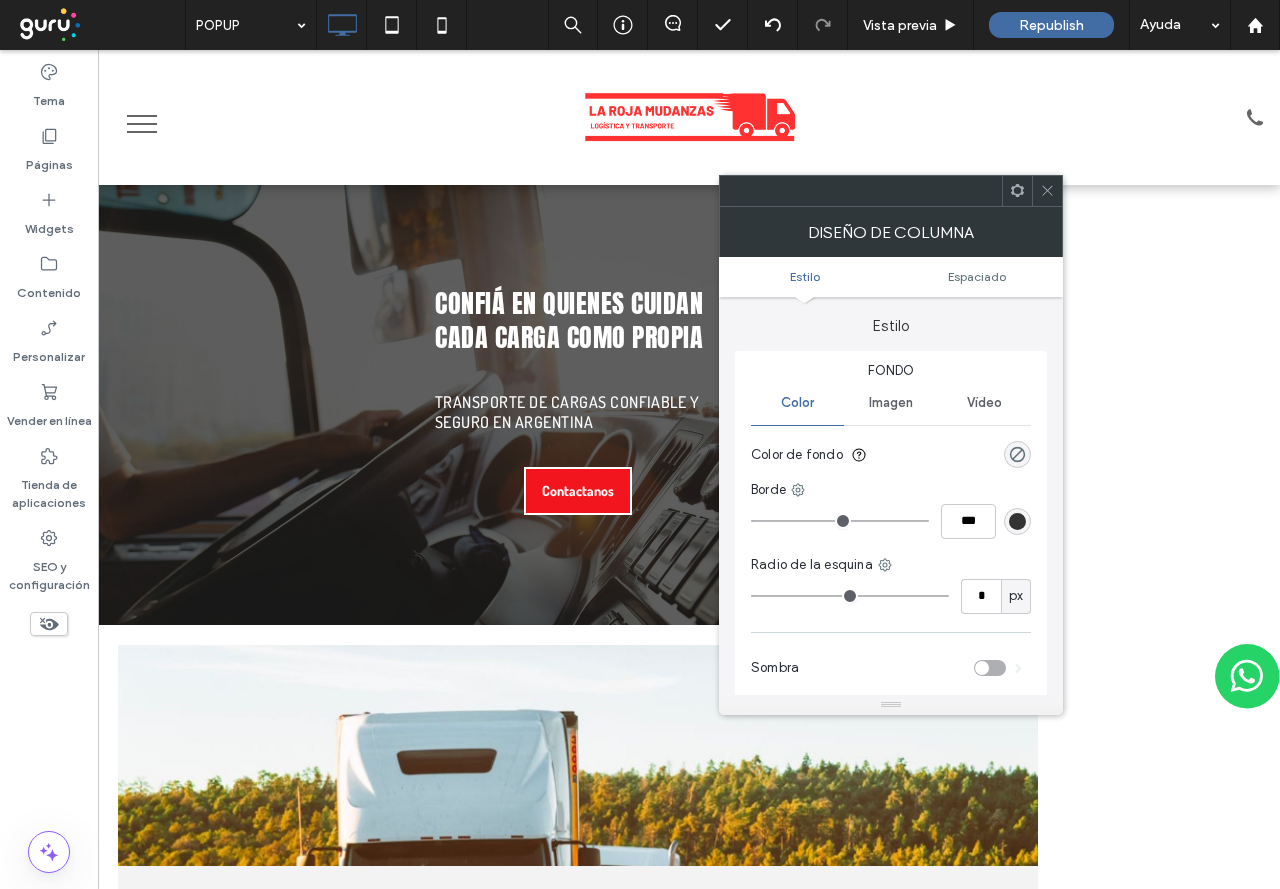 click at bounding box center (1047, 191) 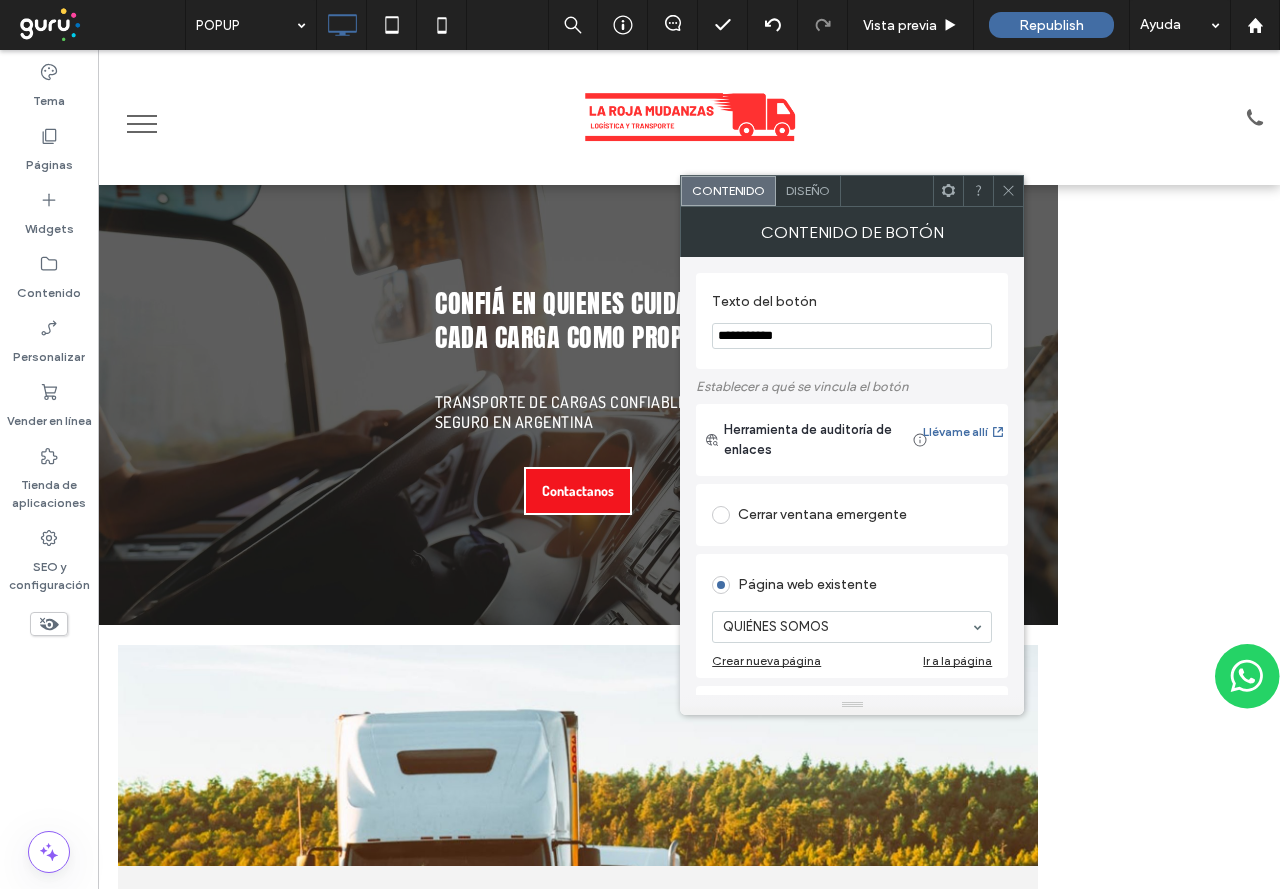 click at bounding box center (1008, 191) 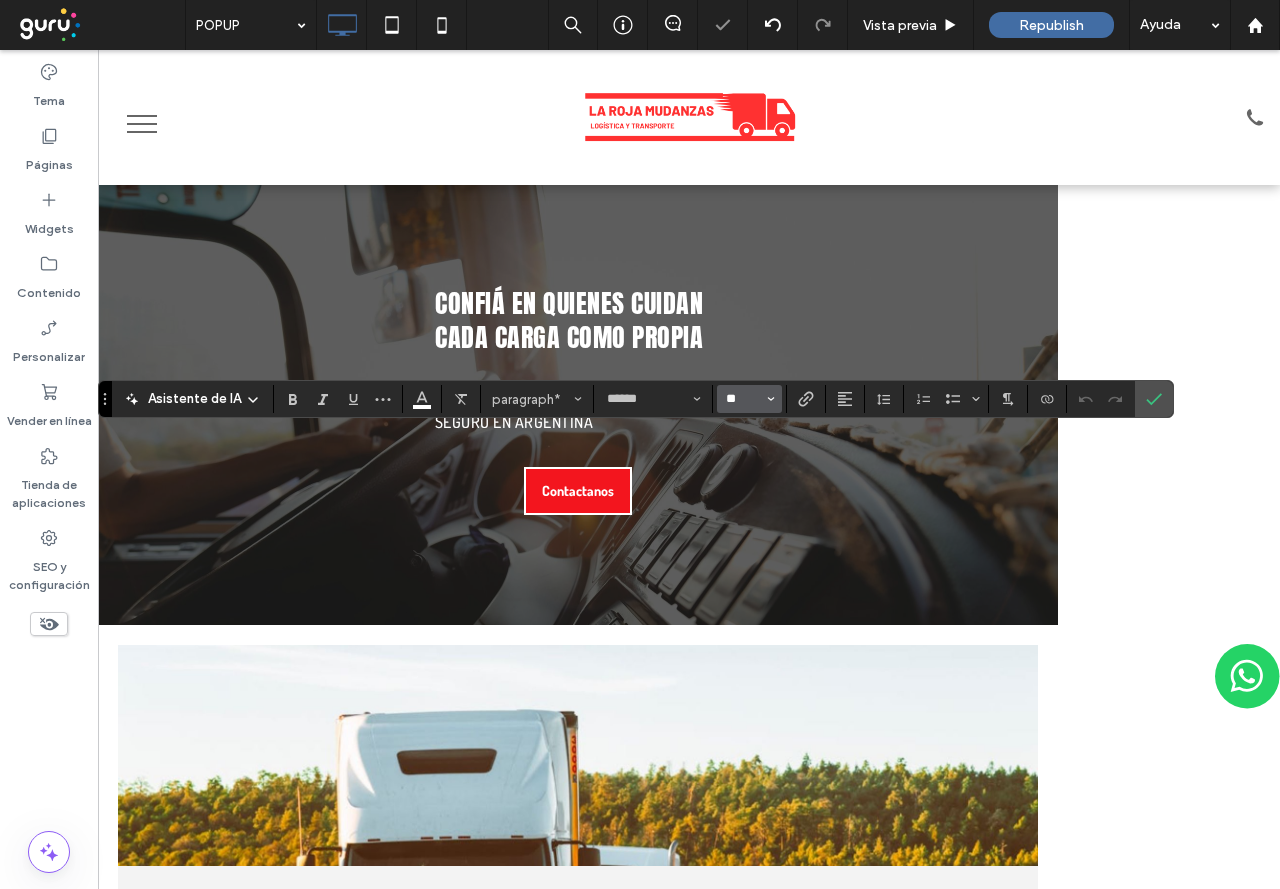click on "**" at bounding box center [743, 399] 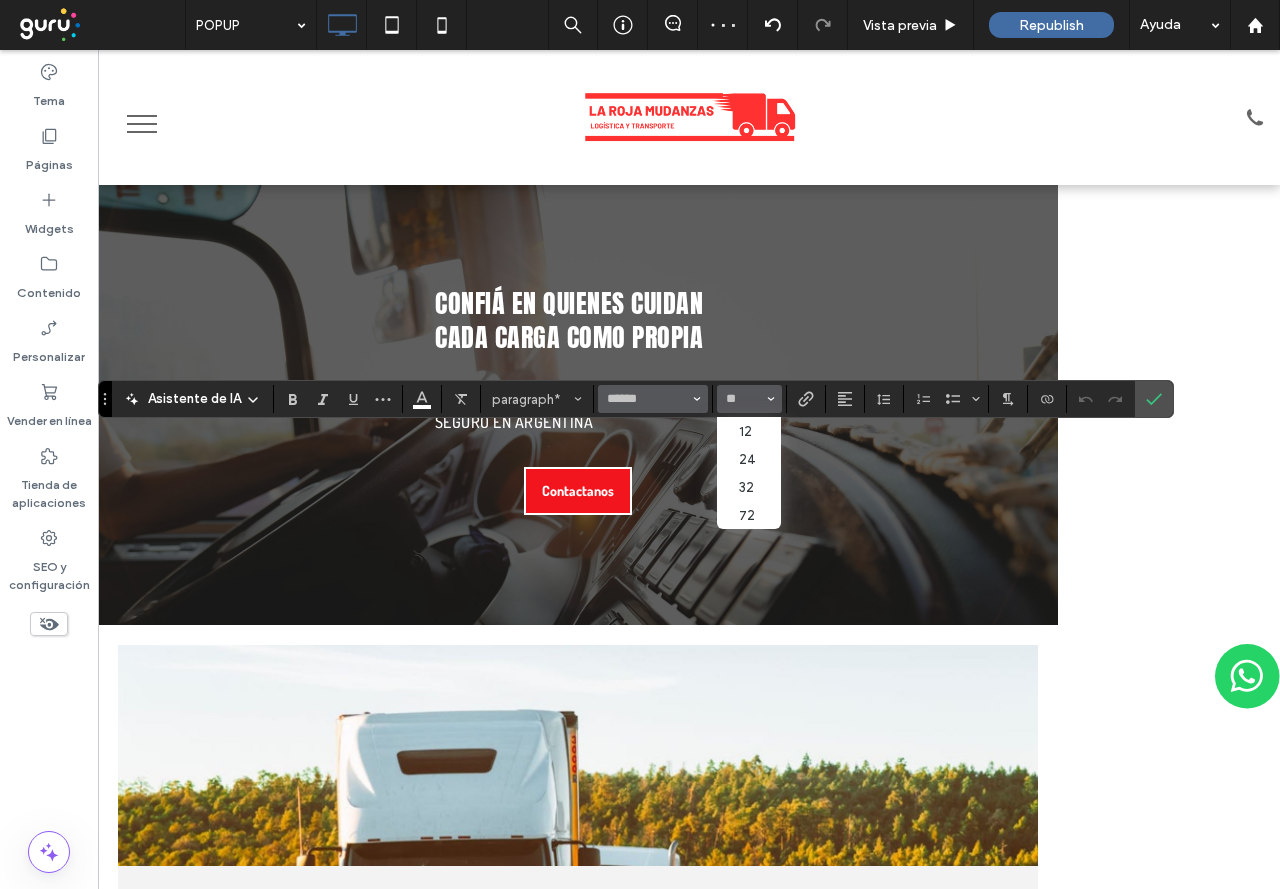 type on "**" 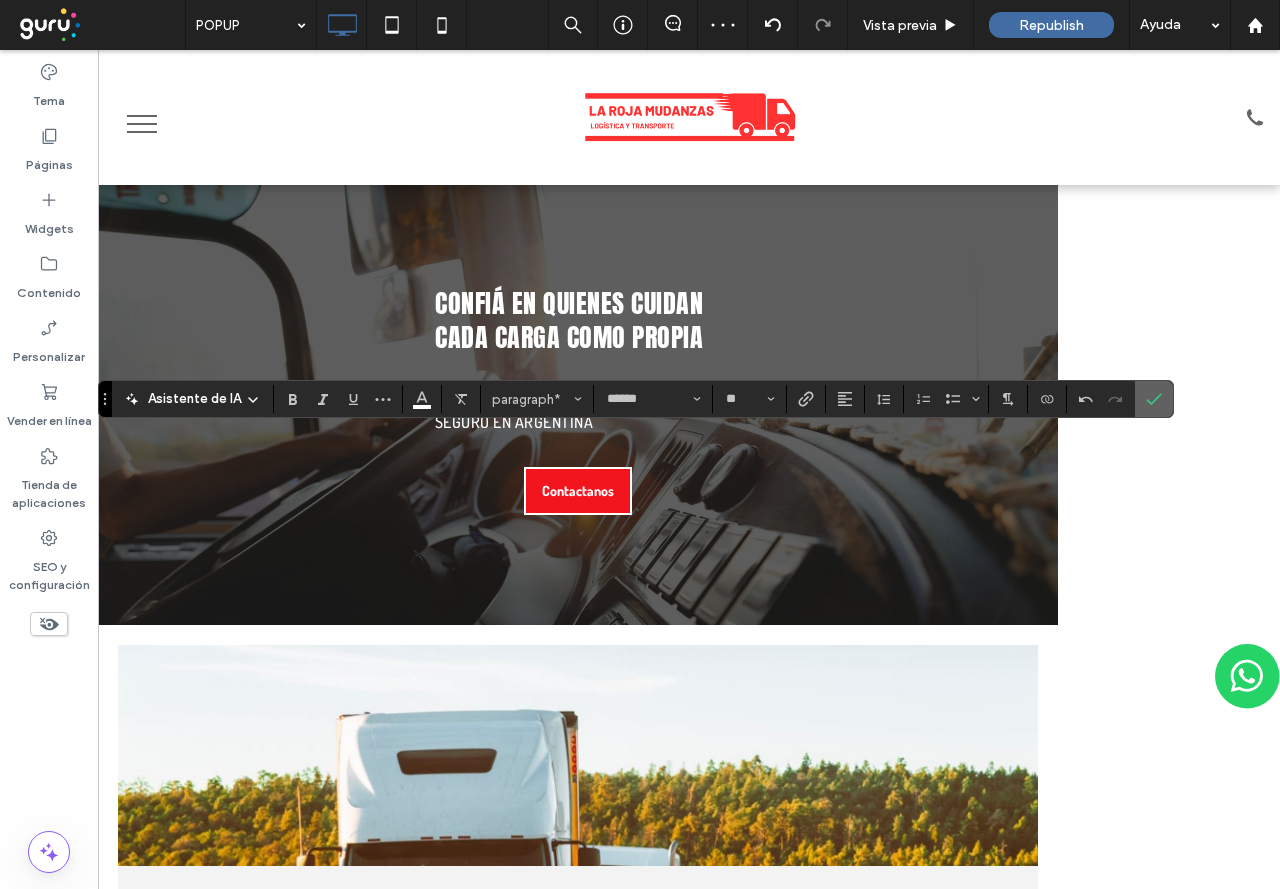 click 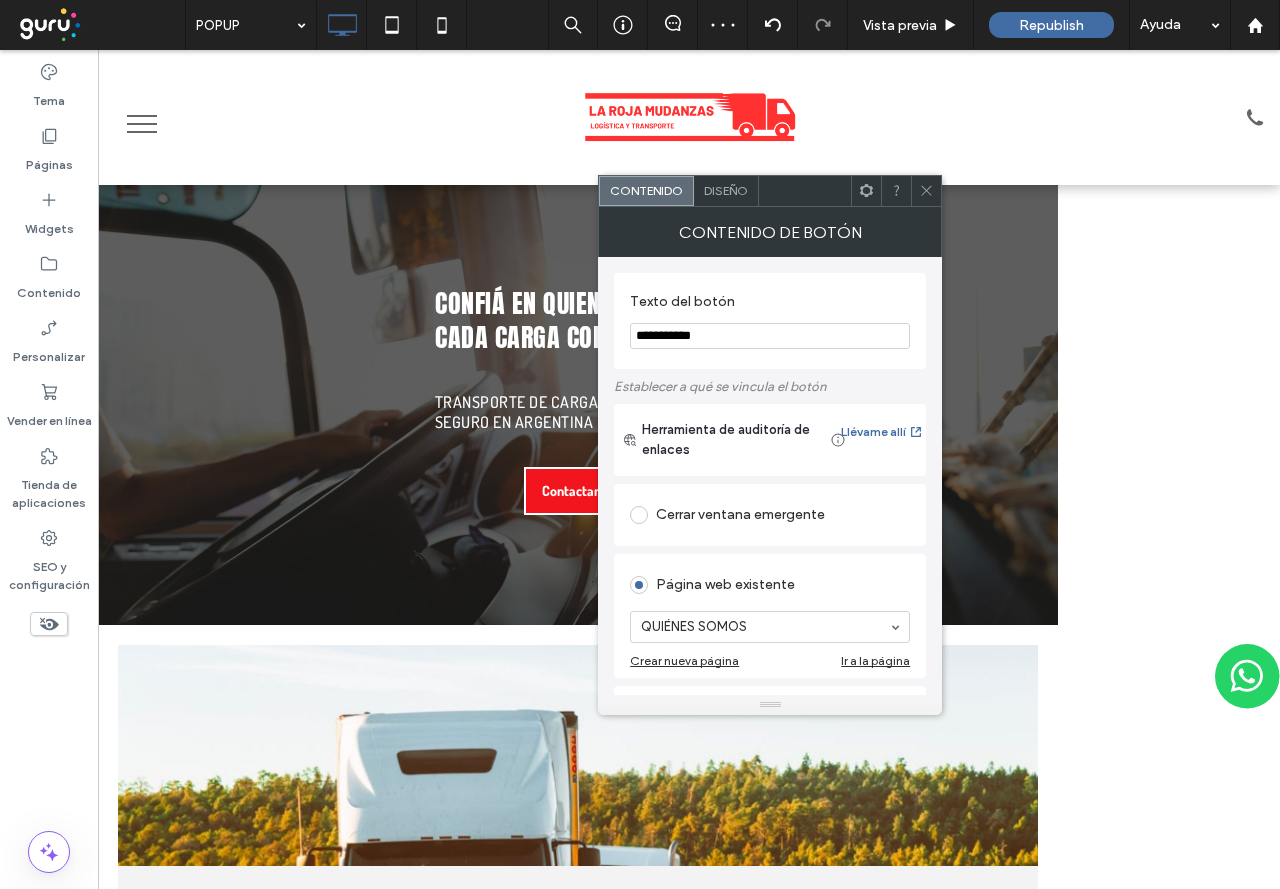 click on "**********" at bounding box center [770, 336] 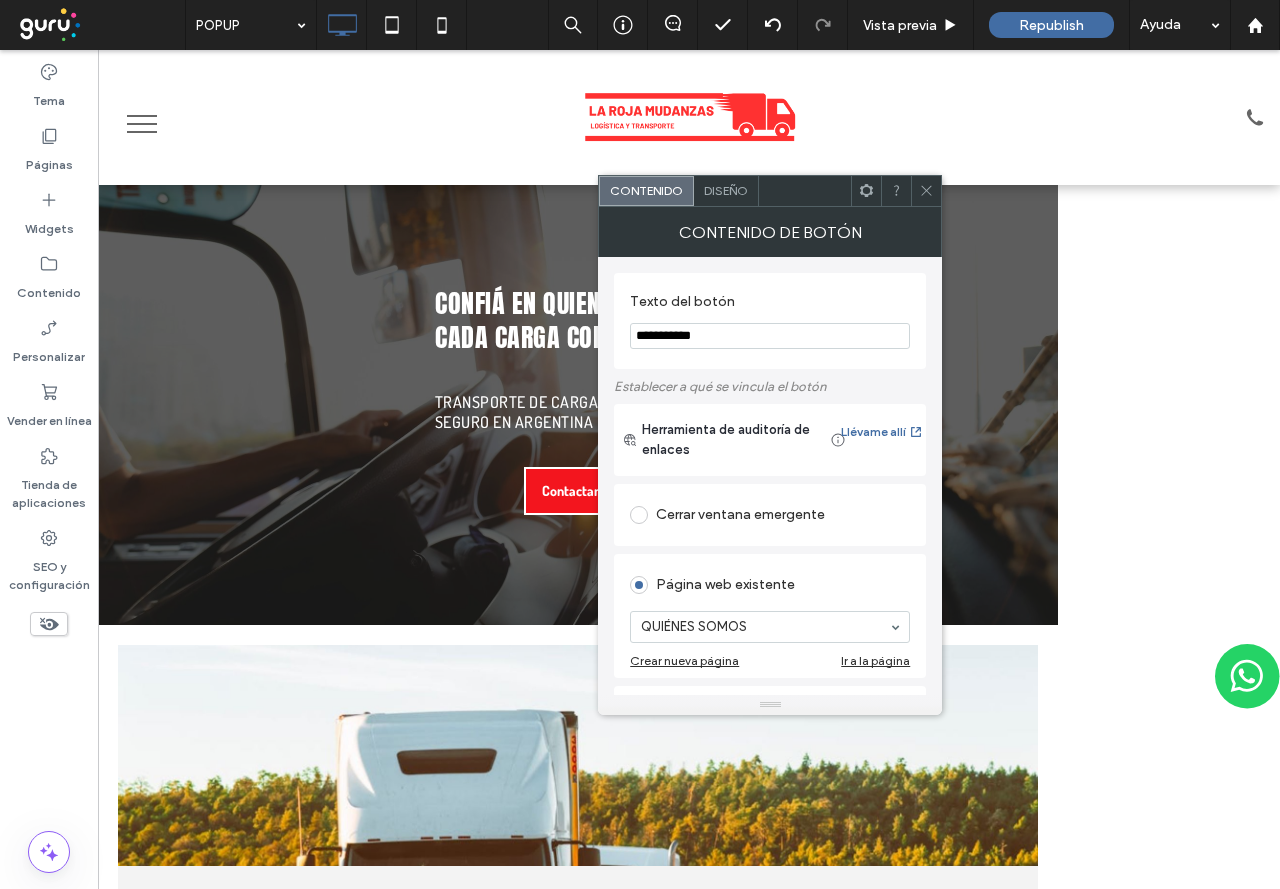 click on "**********" at bounding box center [770, 336] 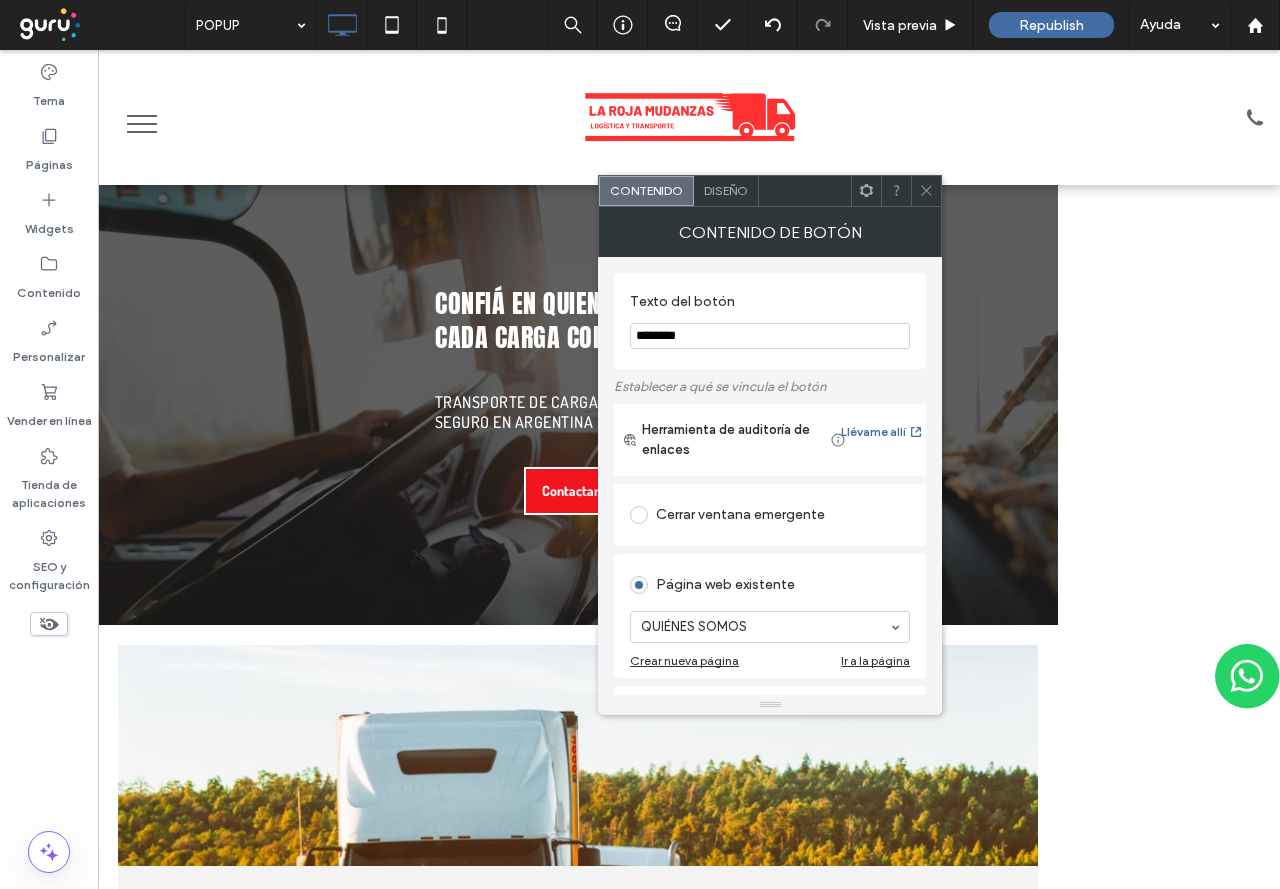 type on "********" 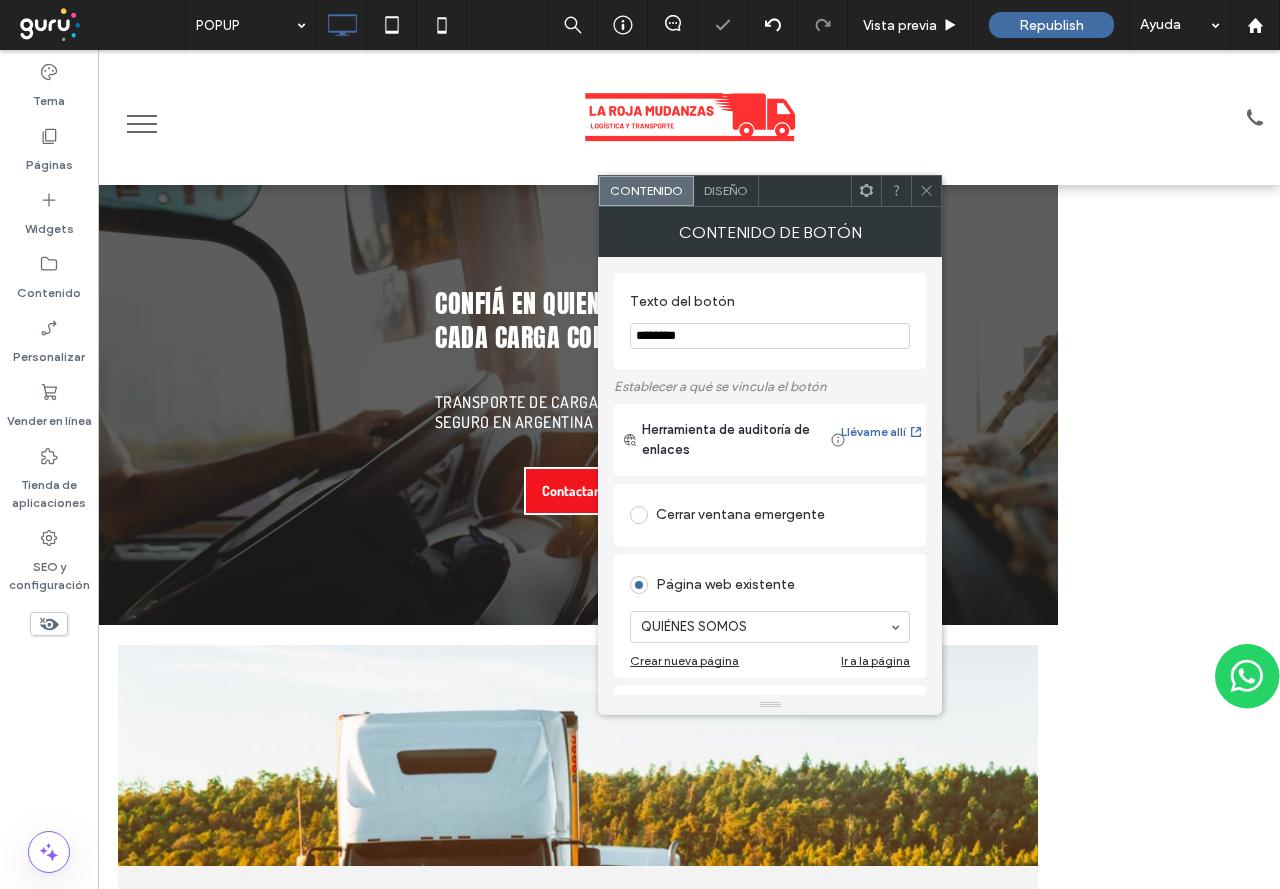 click at bounding box center [926, 191] 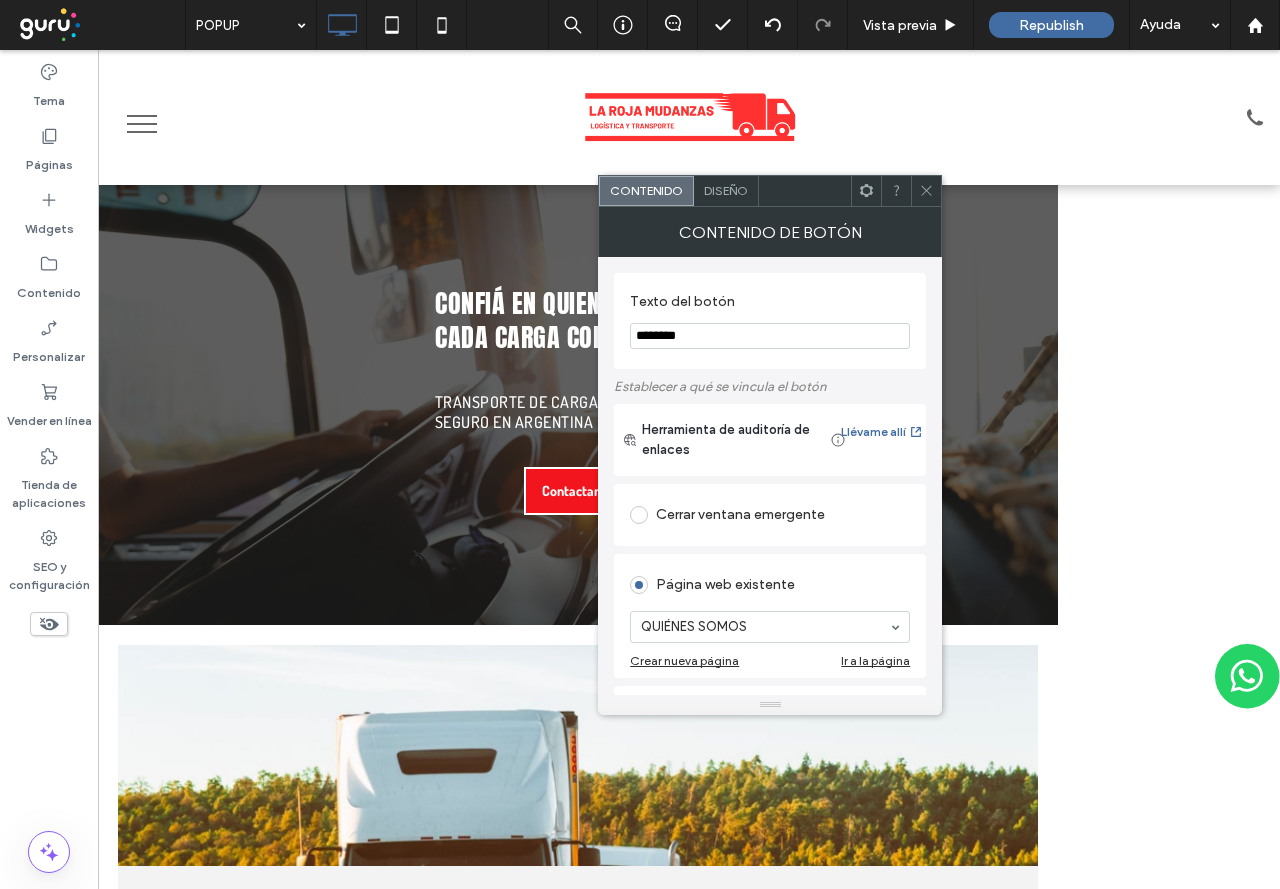 click on "QUIÉNES SOMOS" at bounding box center [770, 627] 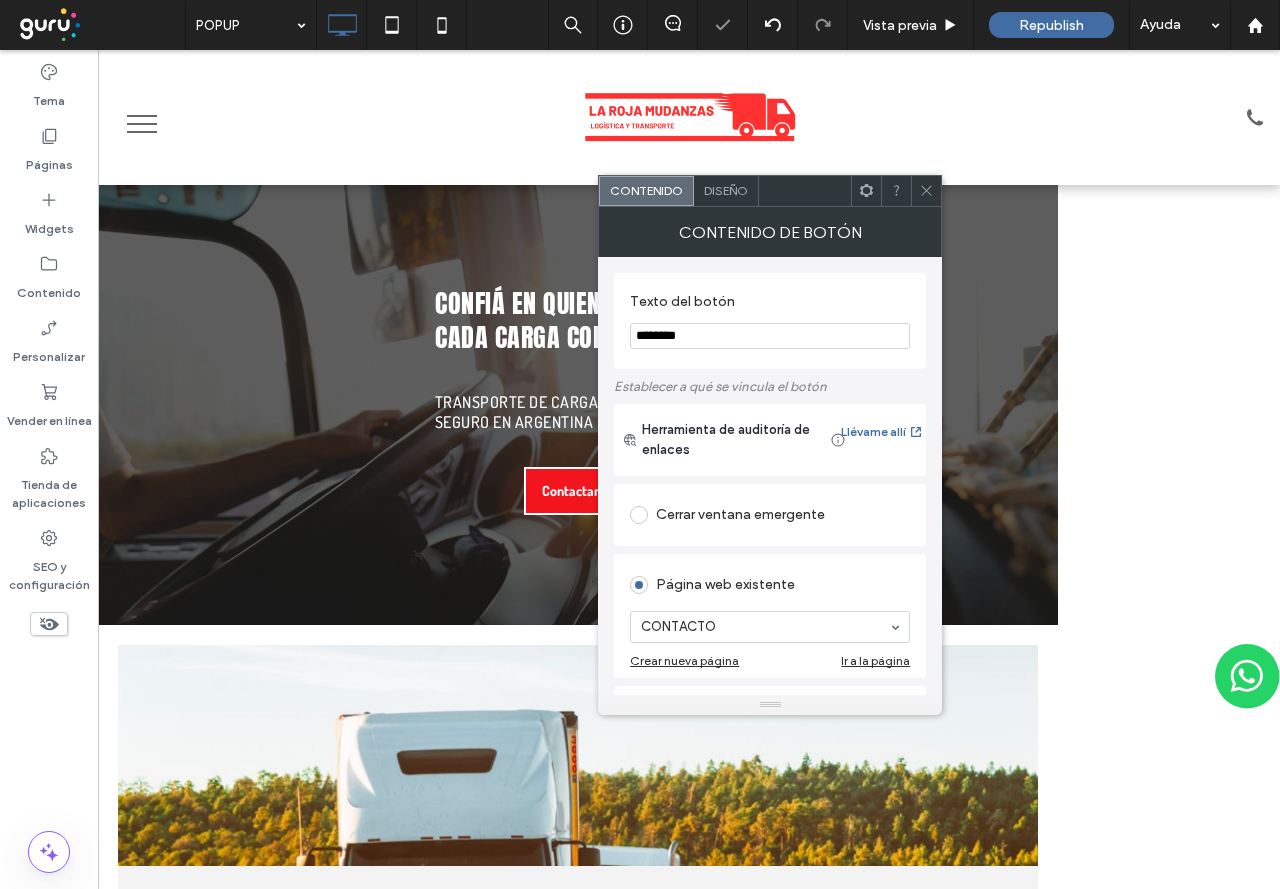 click 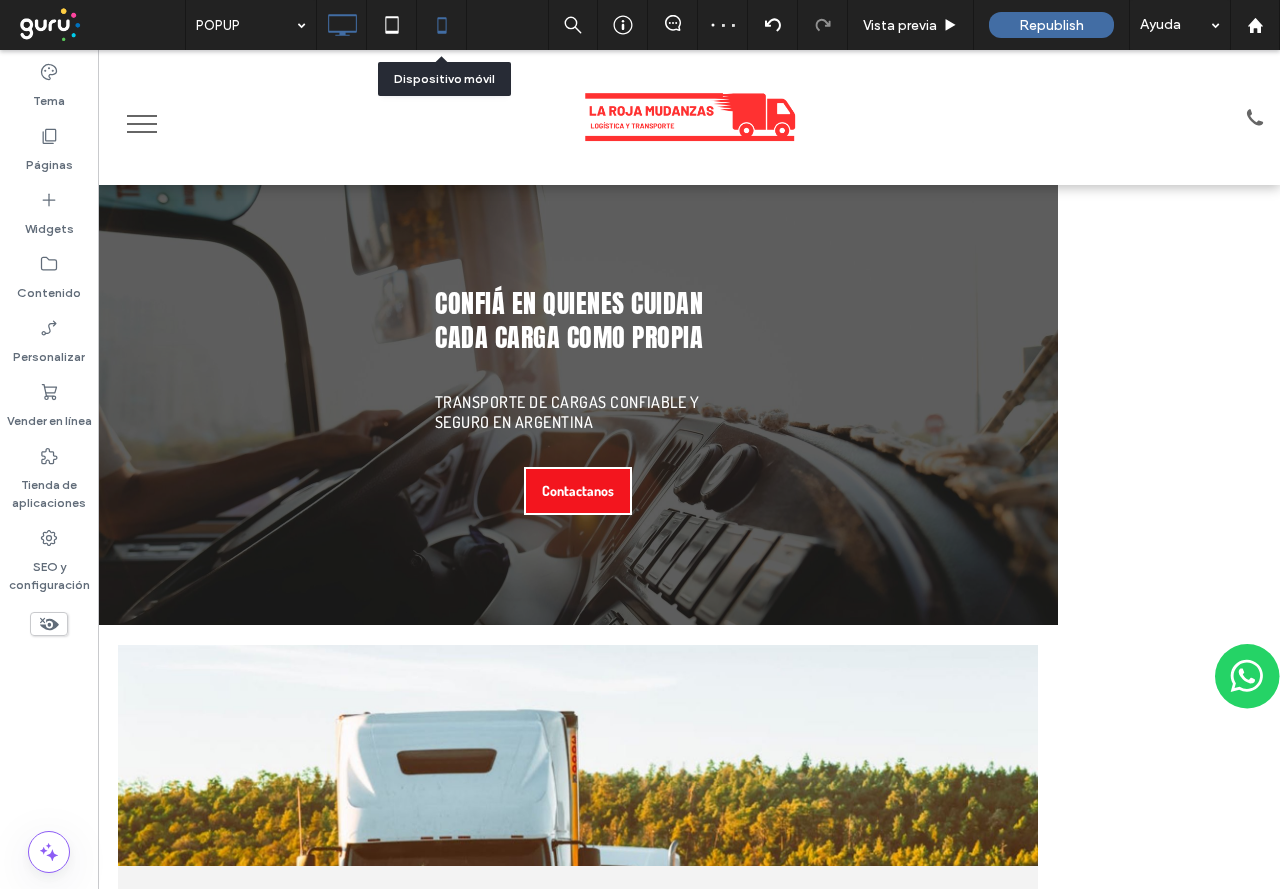 click 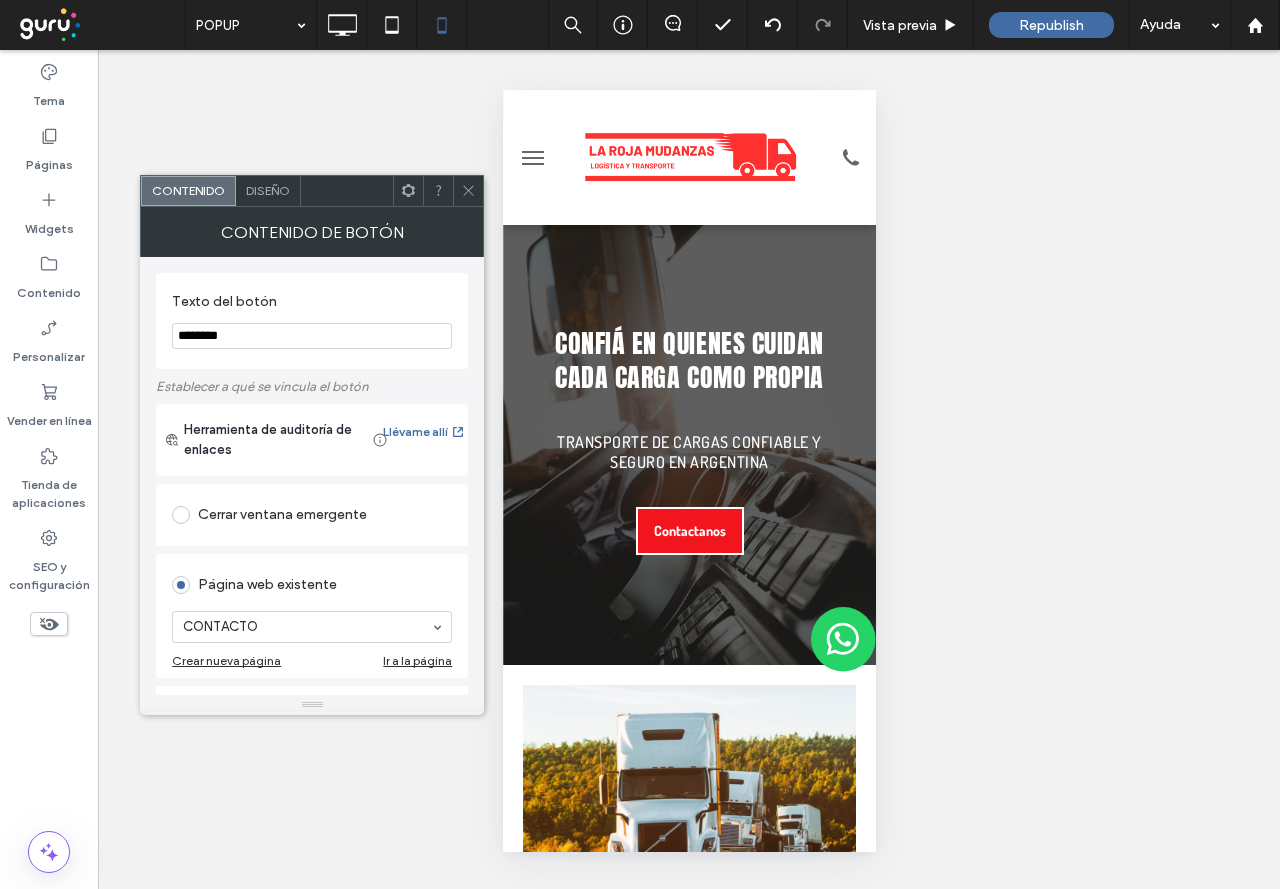 click on "¿Hacer visible?
Sí
¿Hacer visible?
Sí
¿Hacer visible?
Sí
¿Hacer visible?
Sí
¿Hacer visible?
Sí
¿Hacer visible?
Sí" at bounding box center [689, 469] 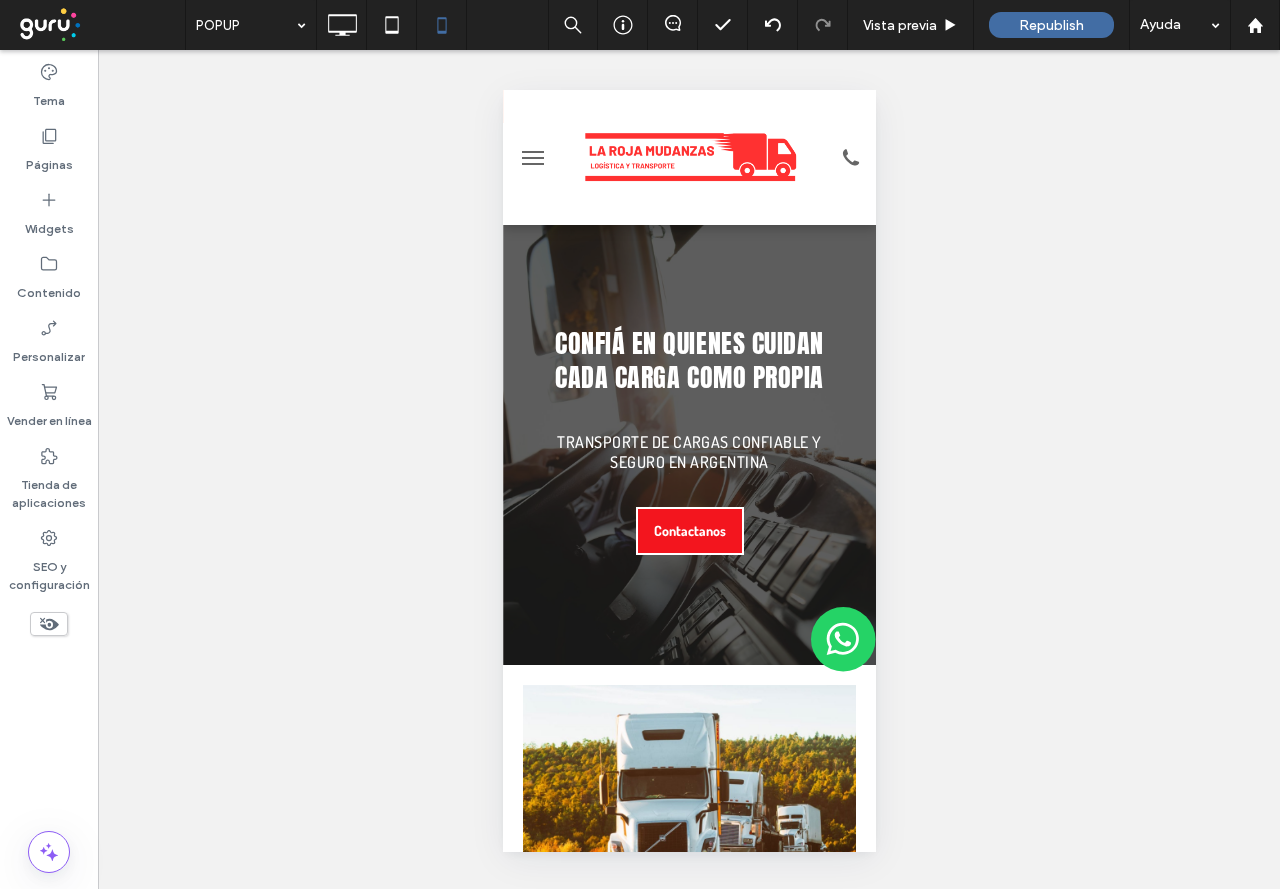 click on "¿Hacer visible?
Sí
¿Hacer visible?
Sí
¿Hacer visible?
Sí
¿Hacer visible?
Sí
¿Hacer visible?
Sí
¿Hacer visible?
Sí" at bounding box center (689, 469) 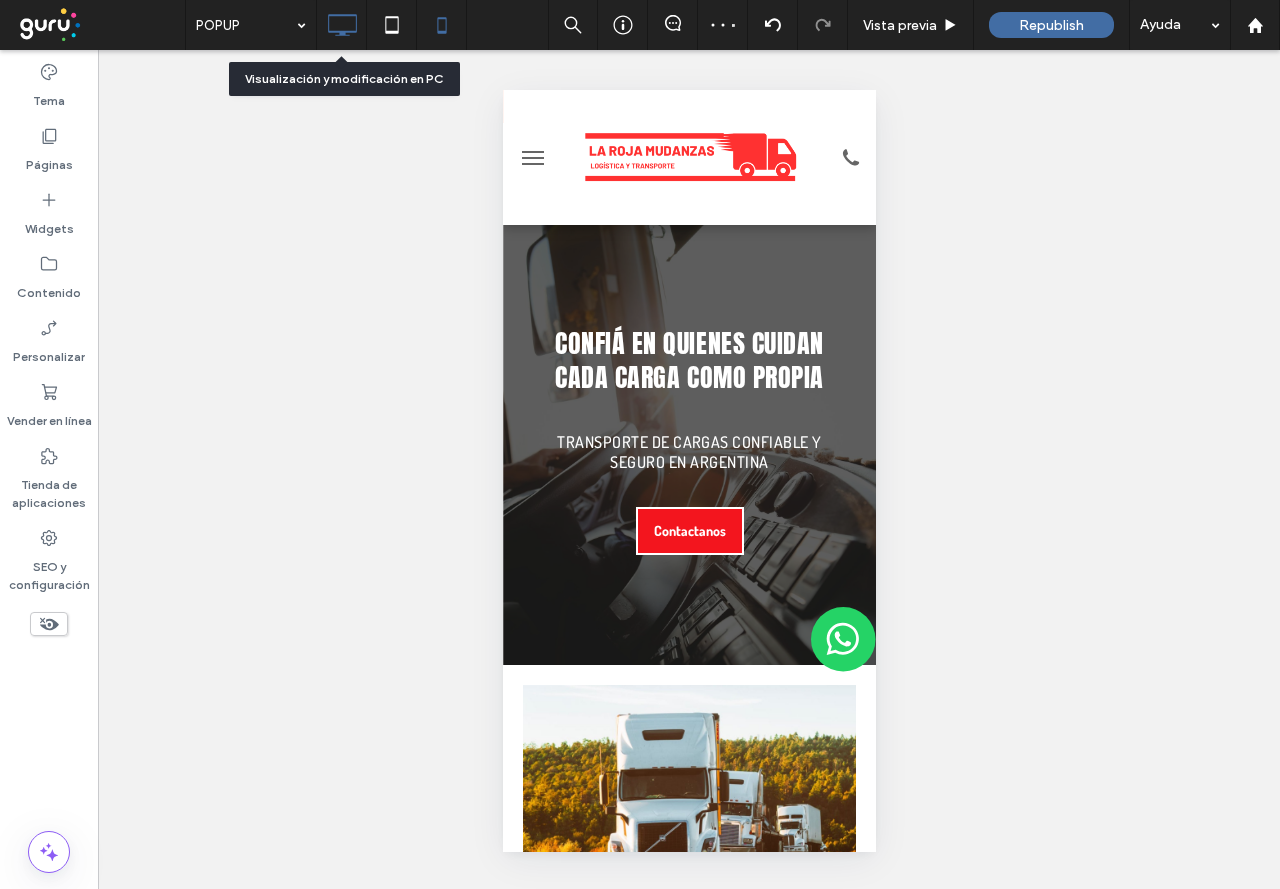 click at bounding box center [342, 25] 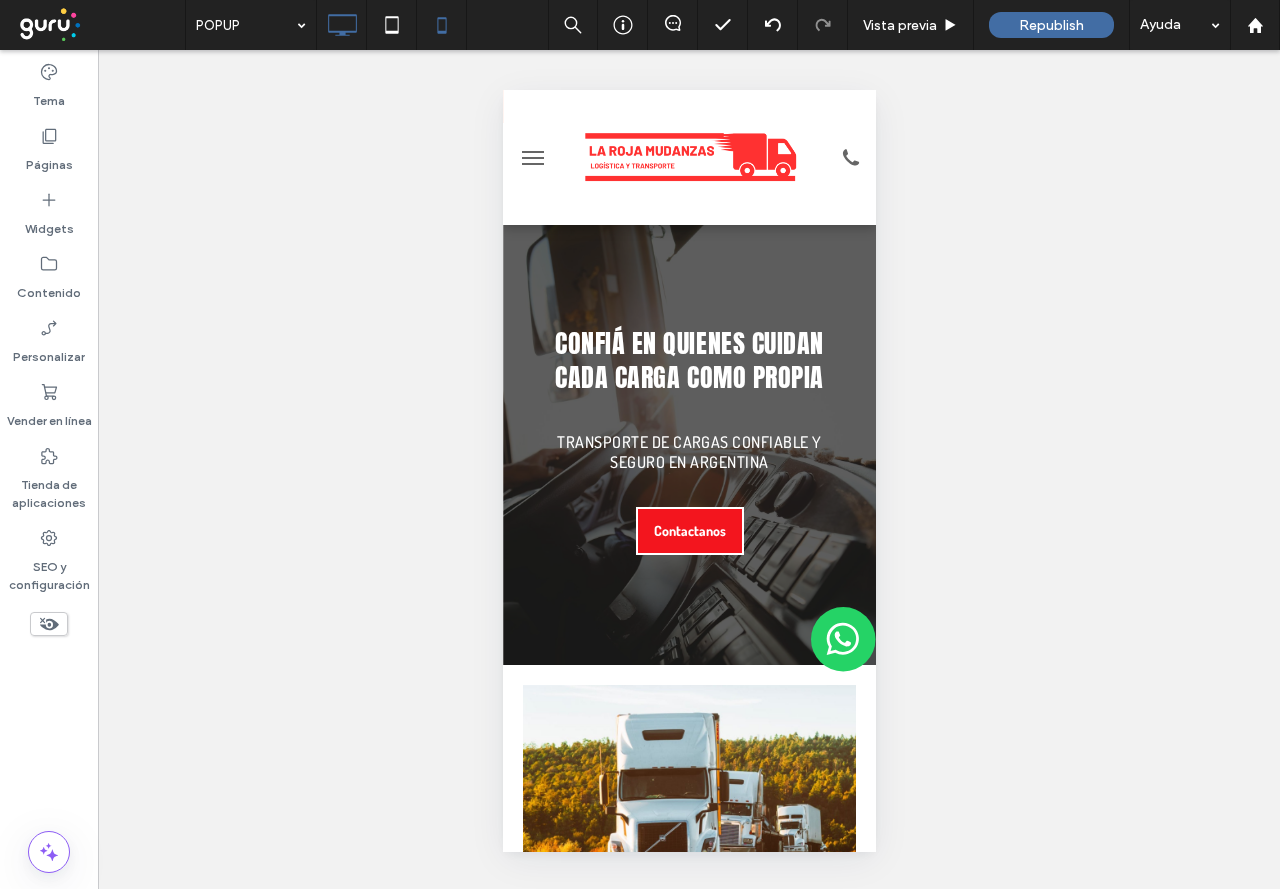 click at bounding box center [342, 25] 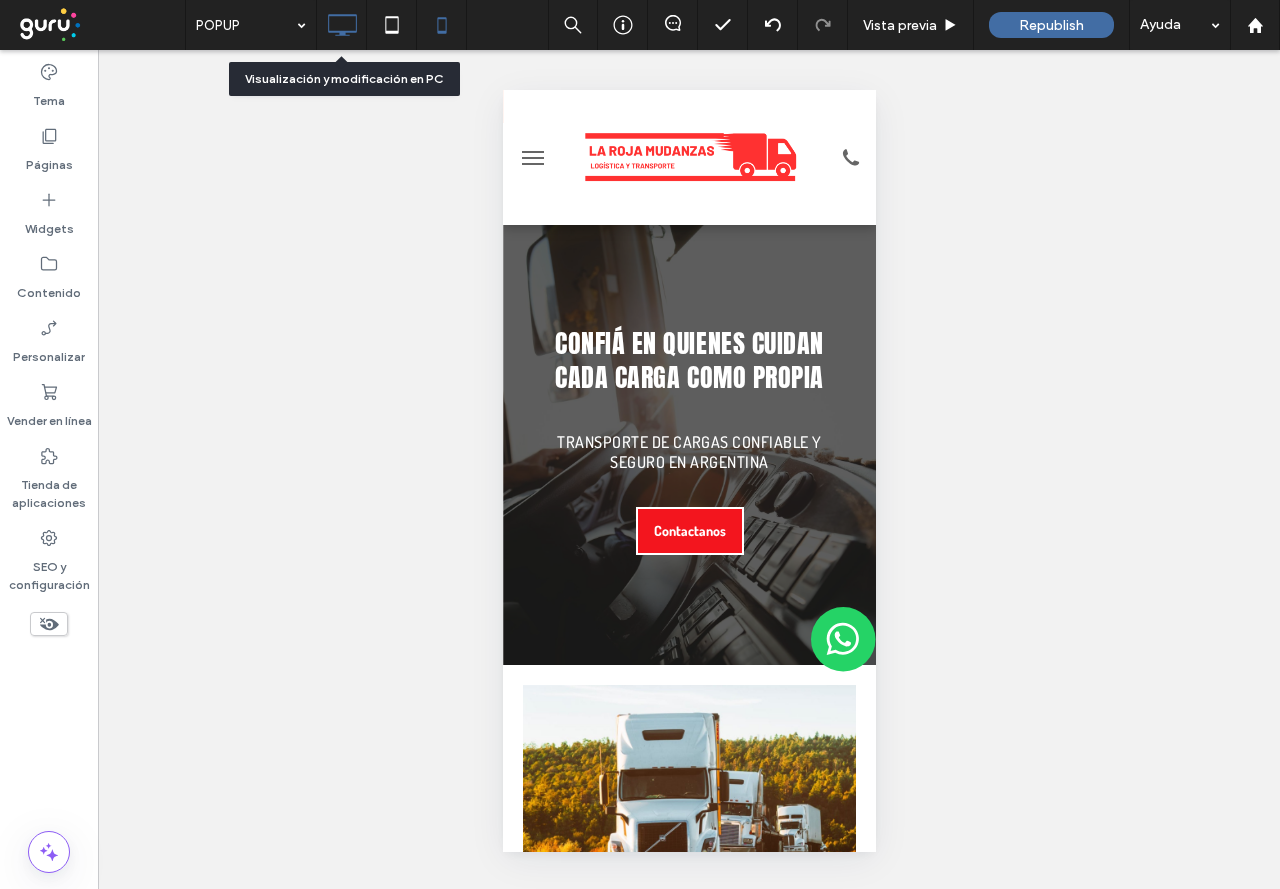 click at bounding box center [341, 25] 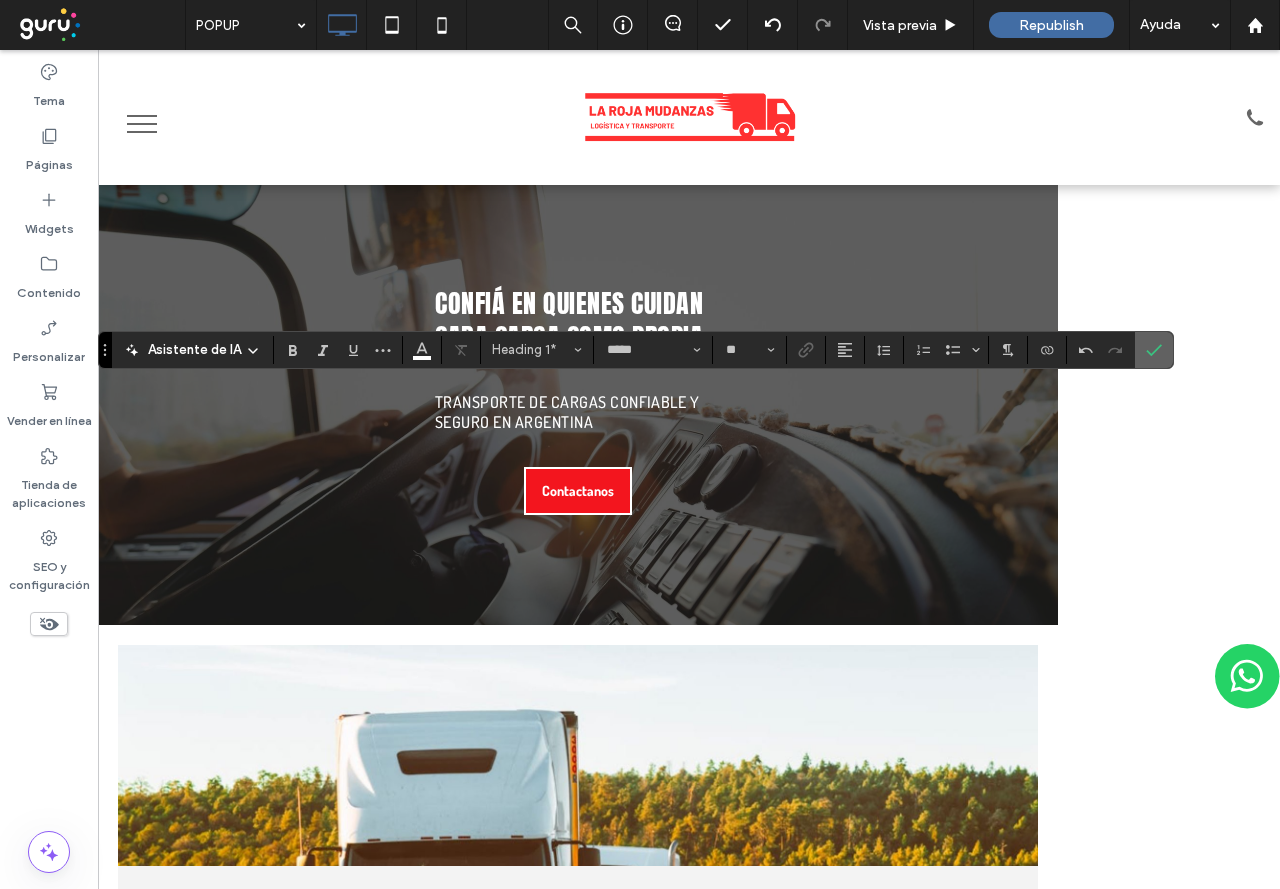 click at bounding box center [1154, 350] 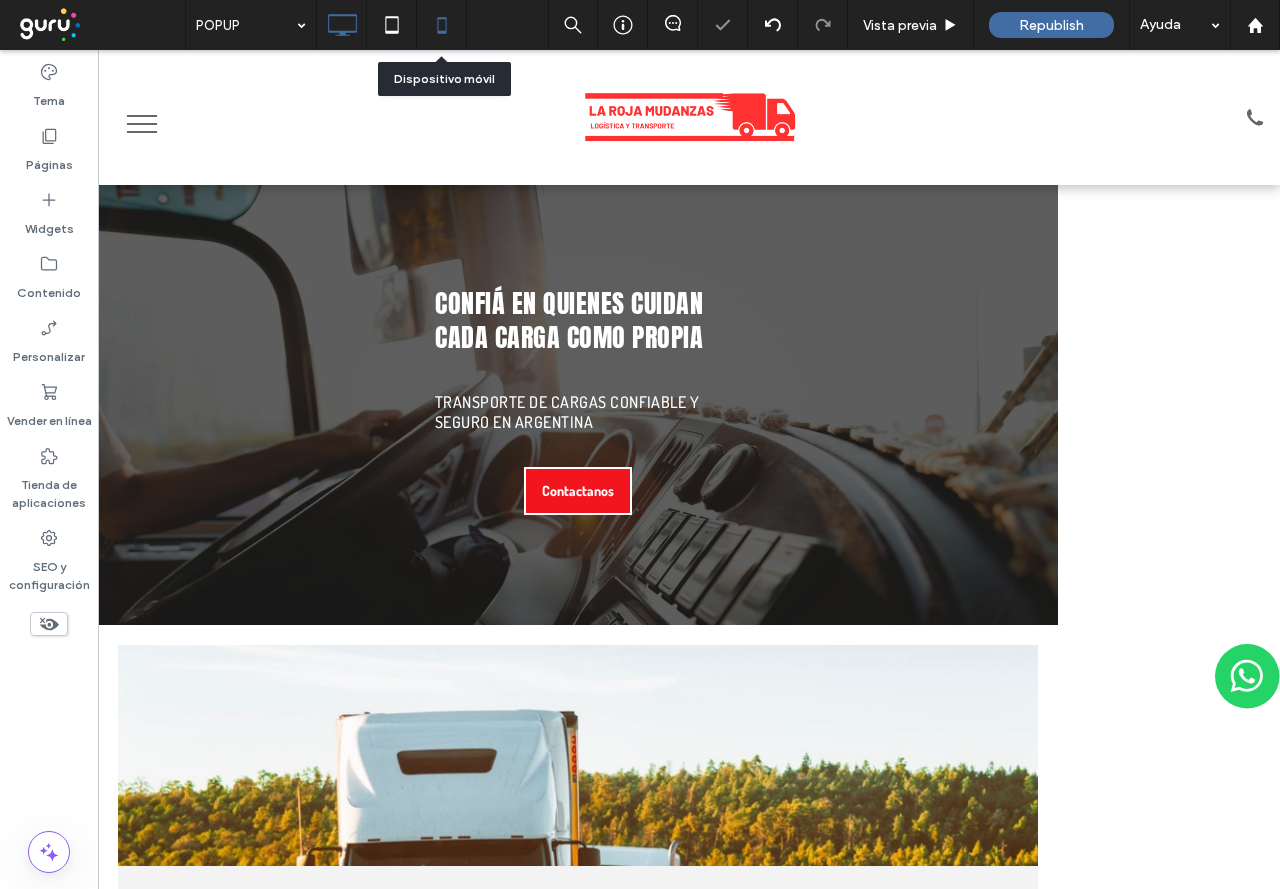 click 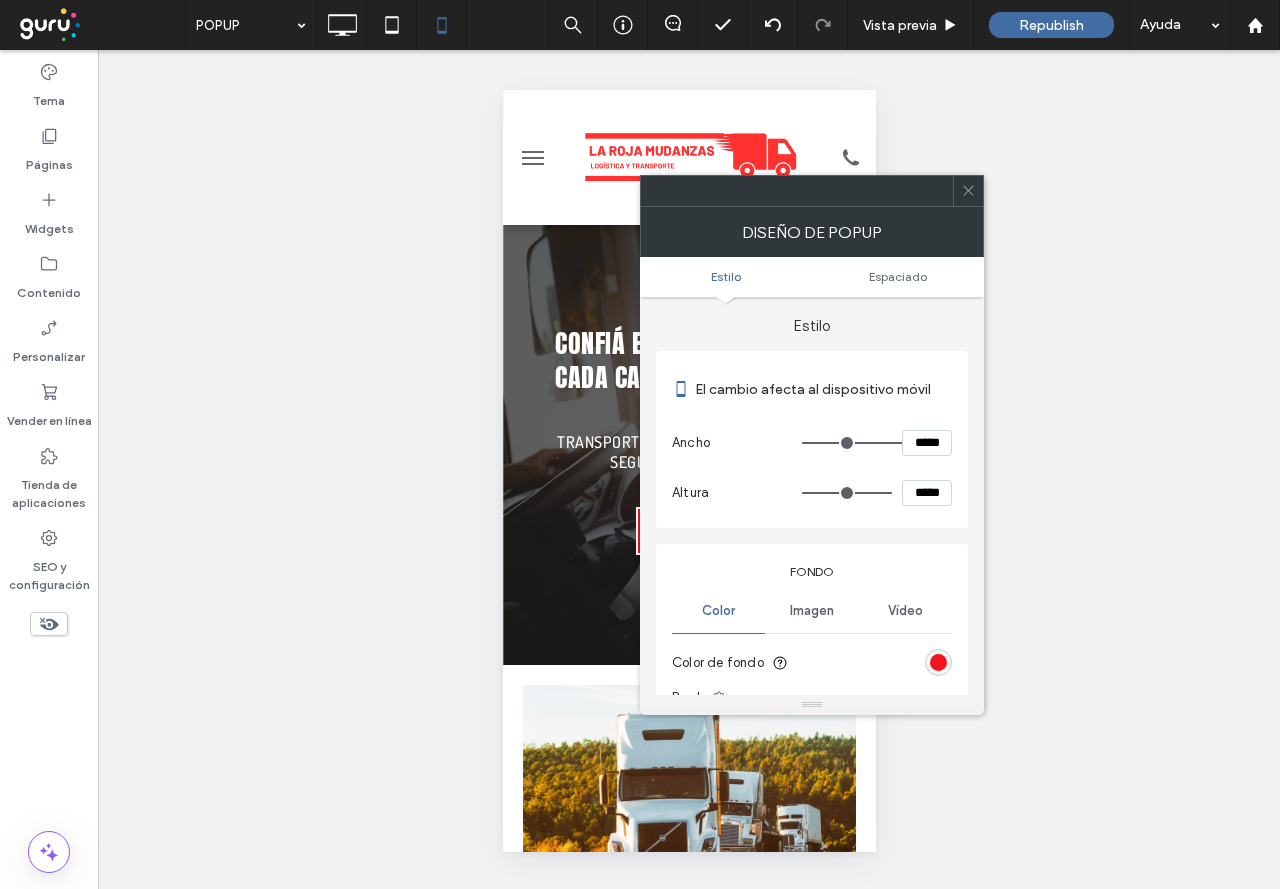 click 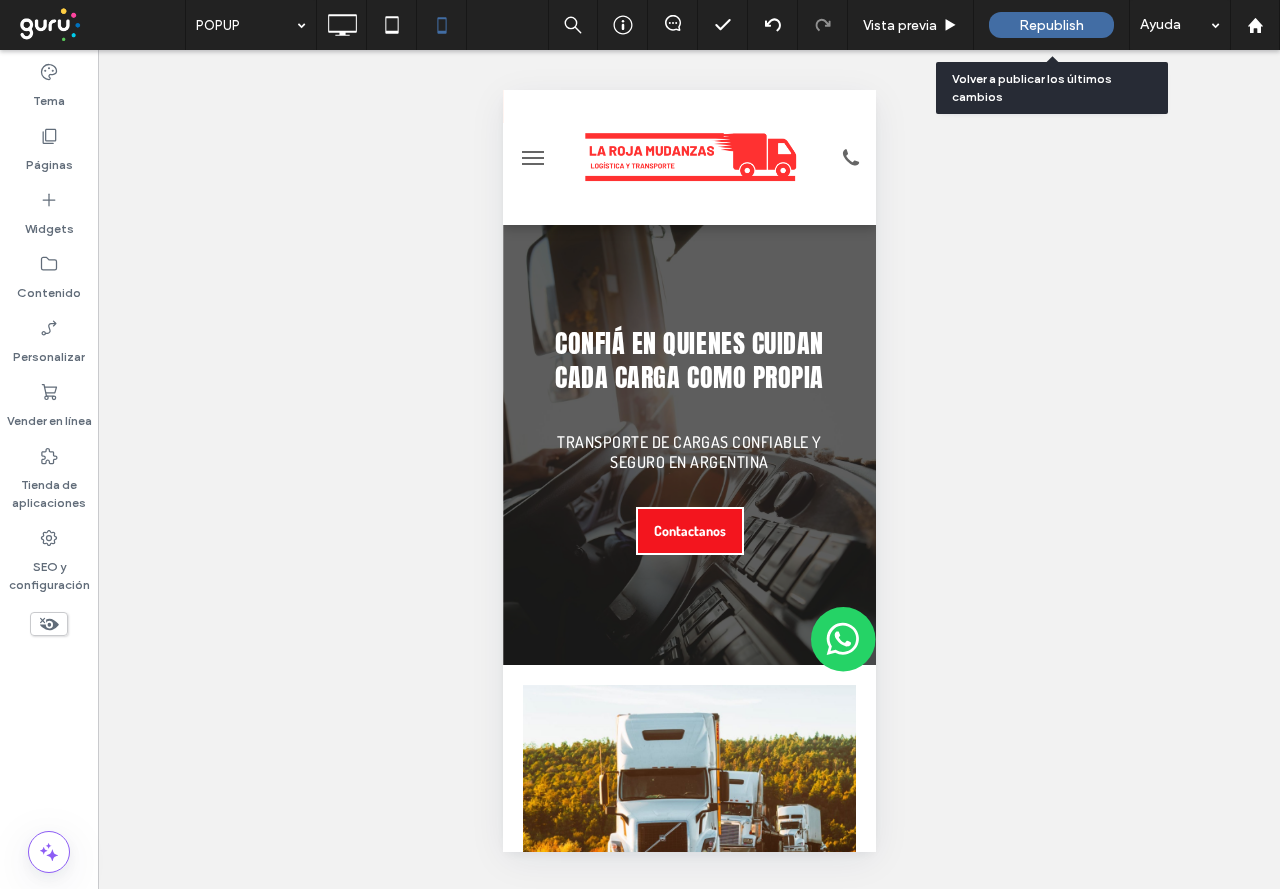 click on "Republish" at bounding box center (1051, 25) 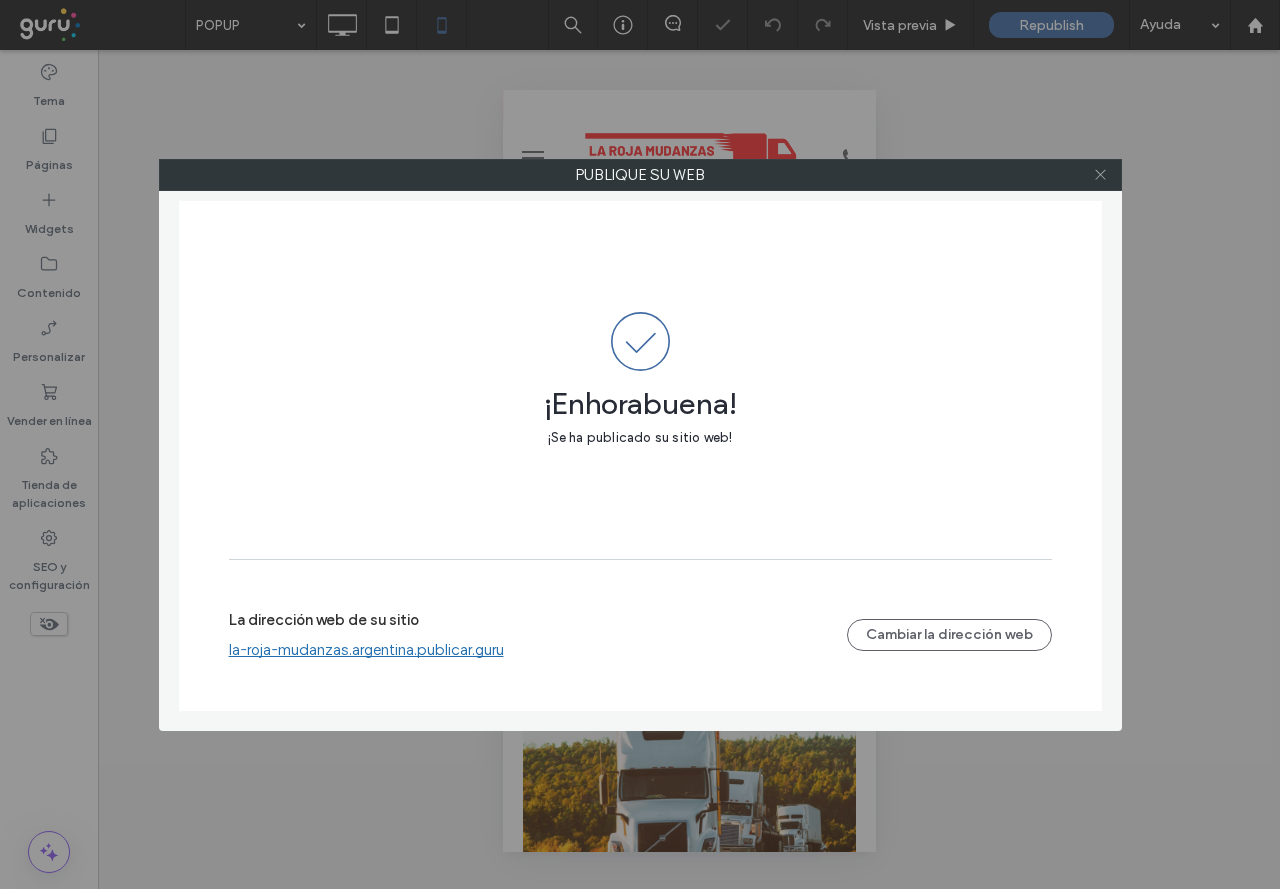click at bounding box center [1100, 175] 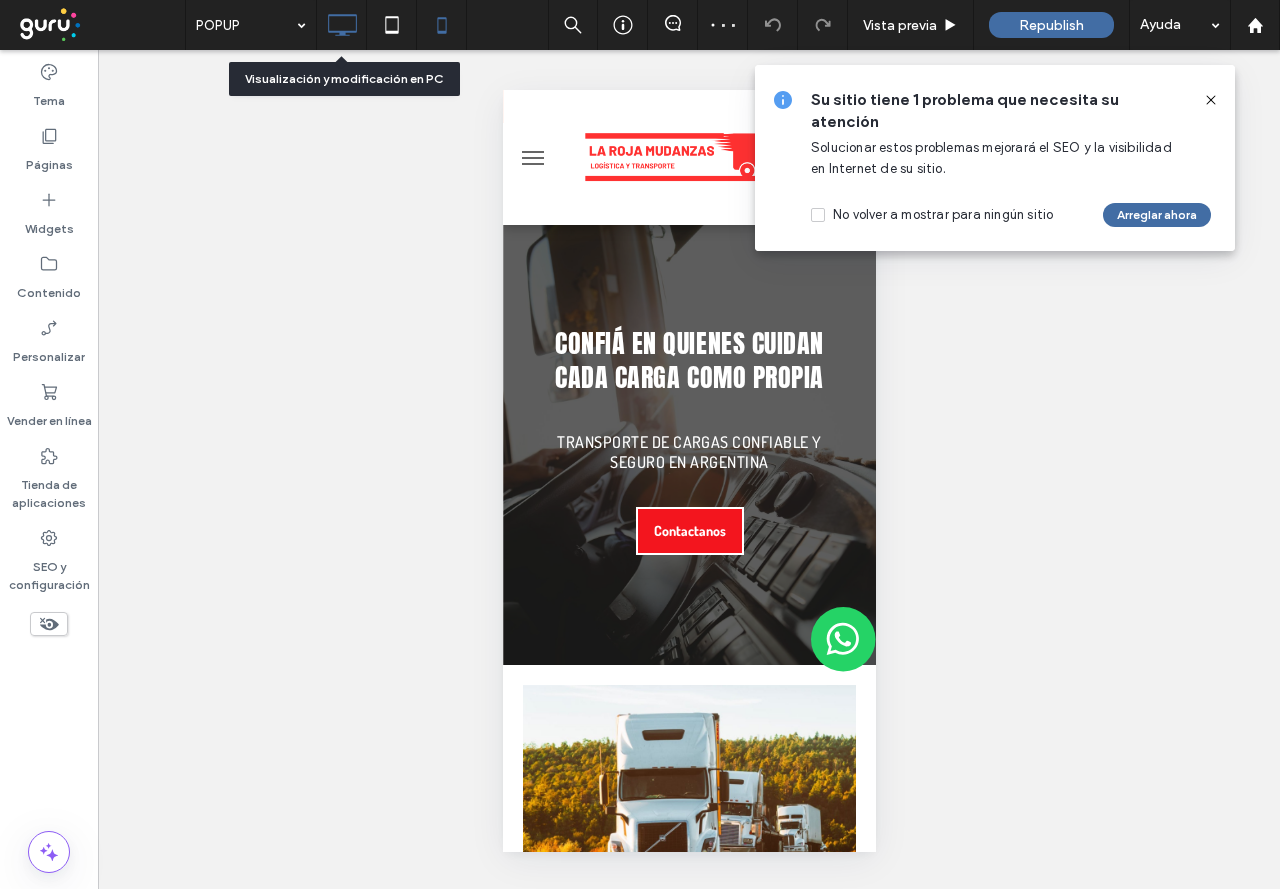 click 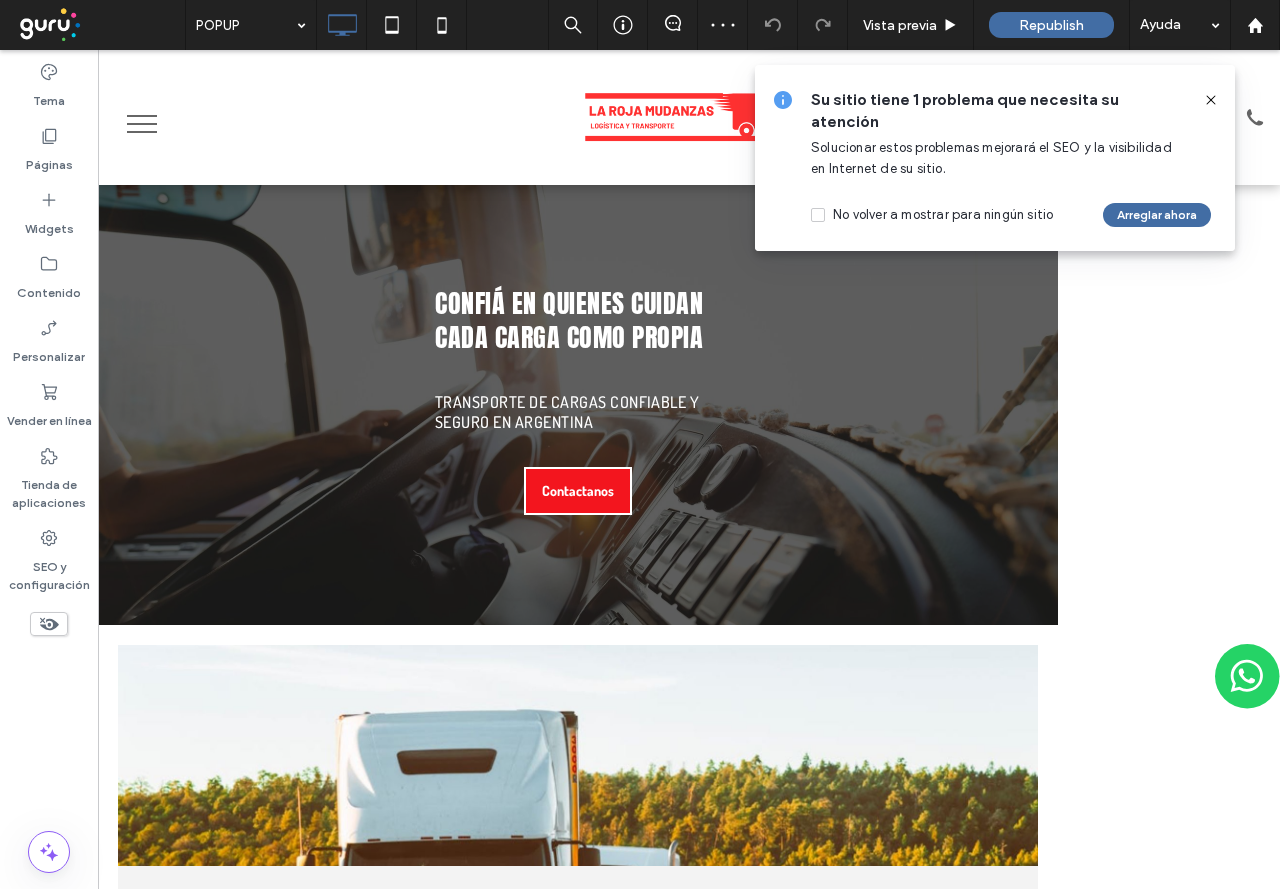 click 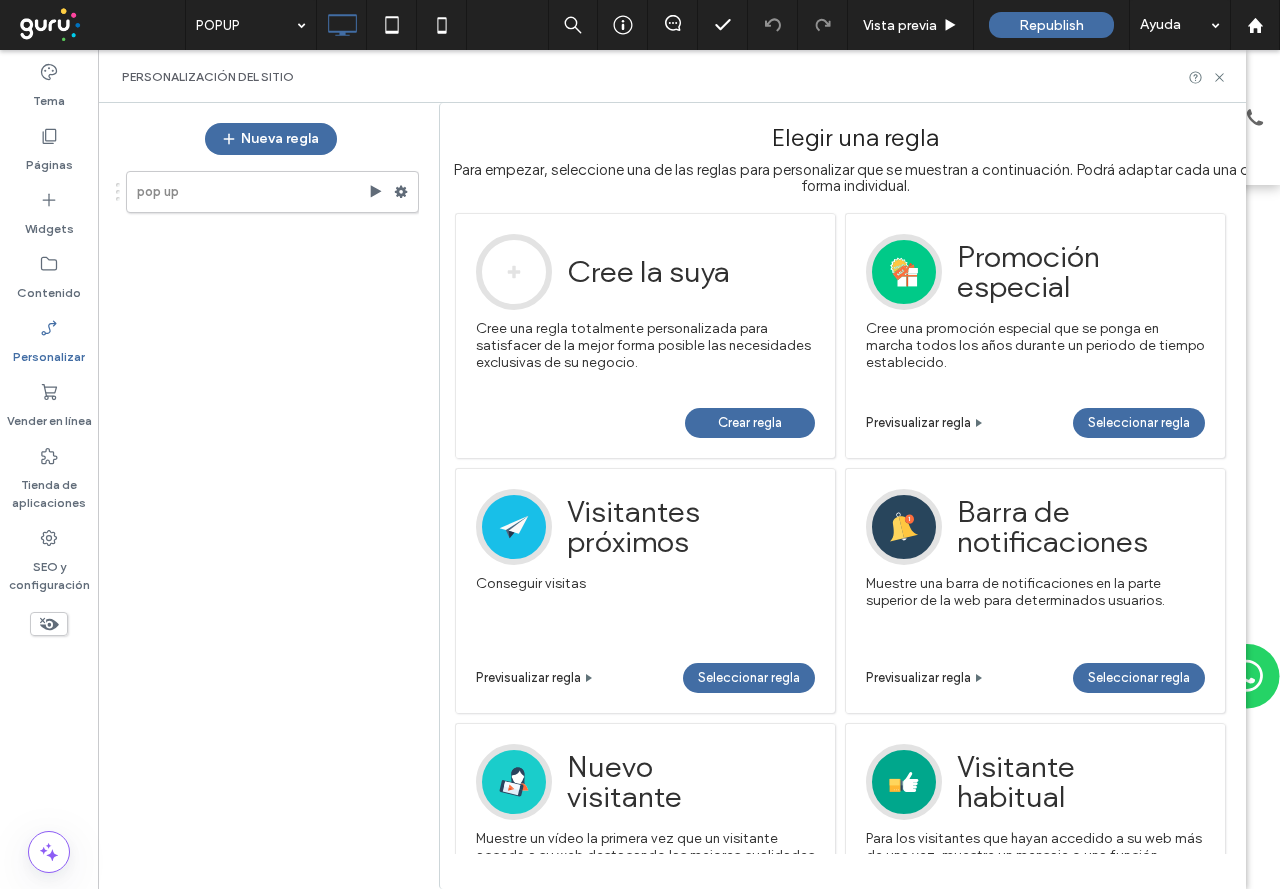 click on "Crear regla" at bounding box center [750, 423] 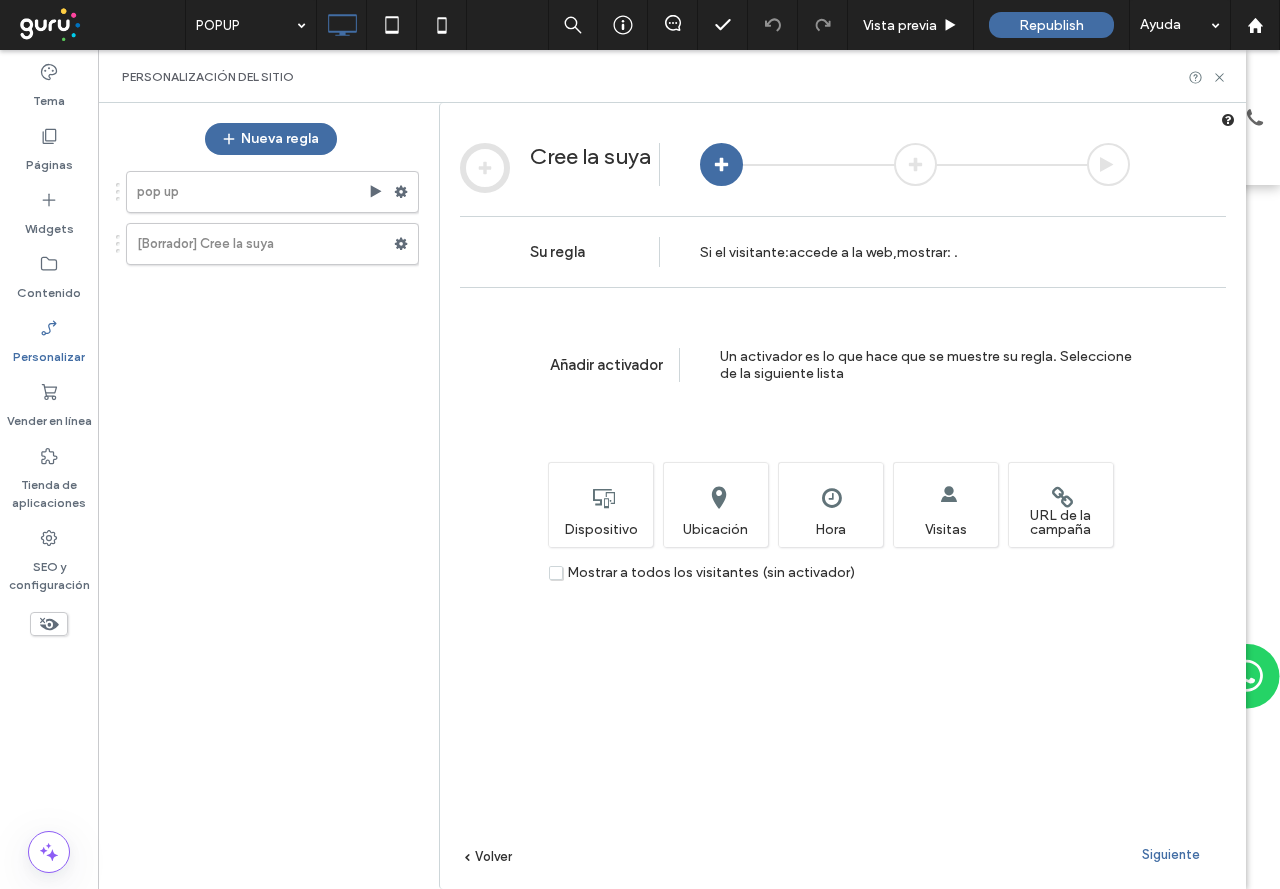 click on "Mostrar a todos los visitantes (sin activador)" at bounding box center (711, 572) 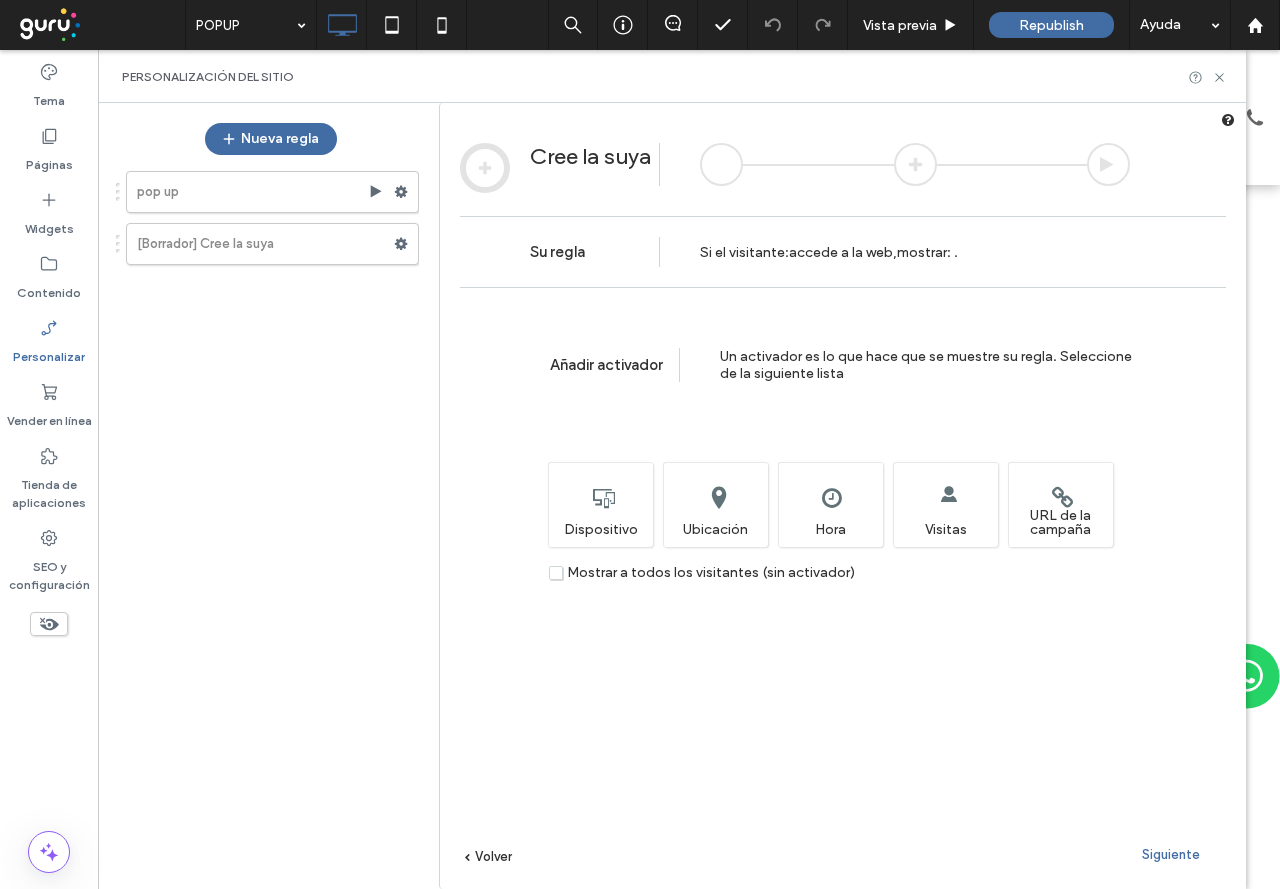 click on "Siguiente" at bounding box center [1171, 854] 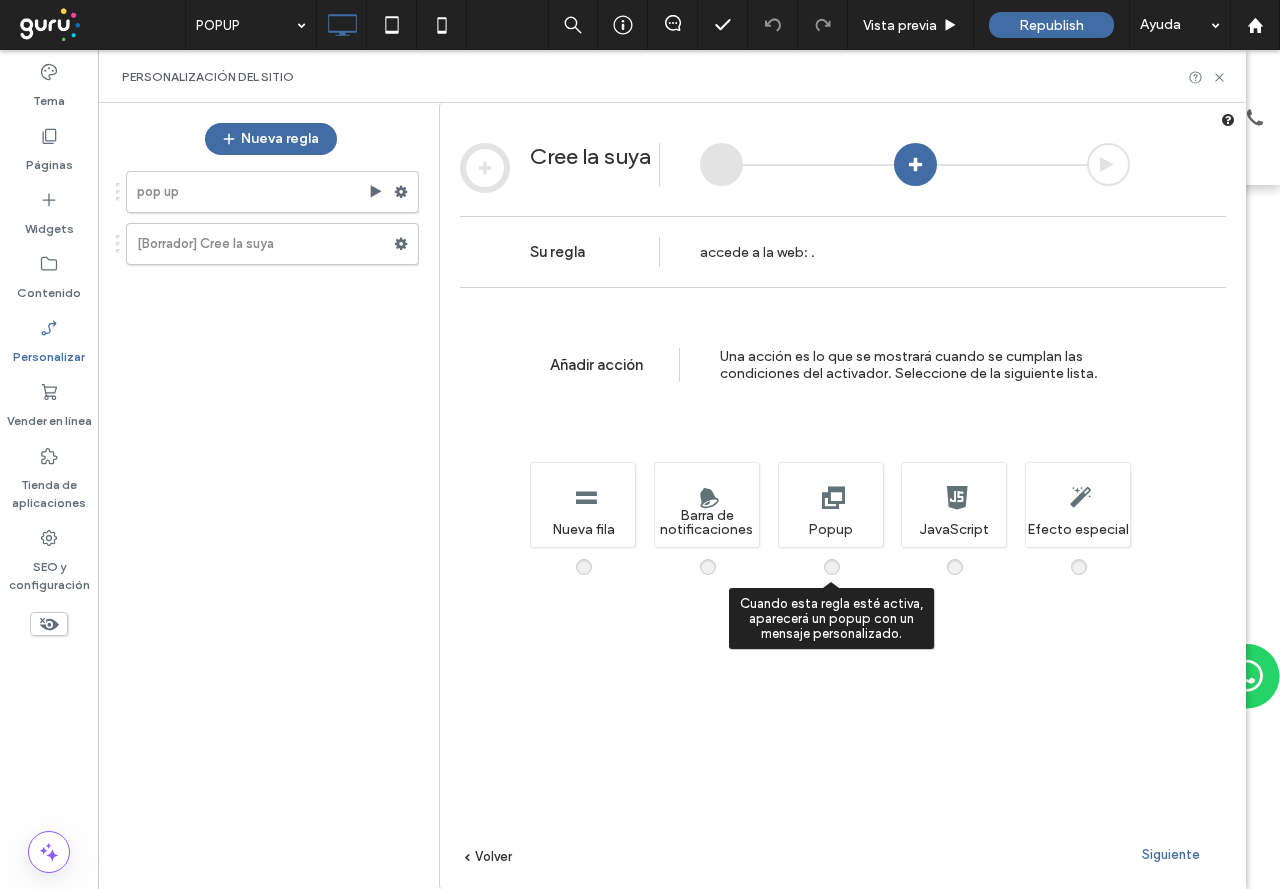 click at bounding box center [844, 557] 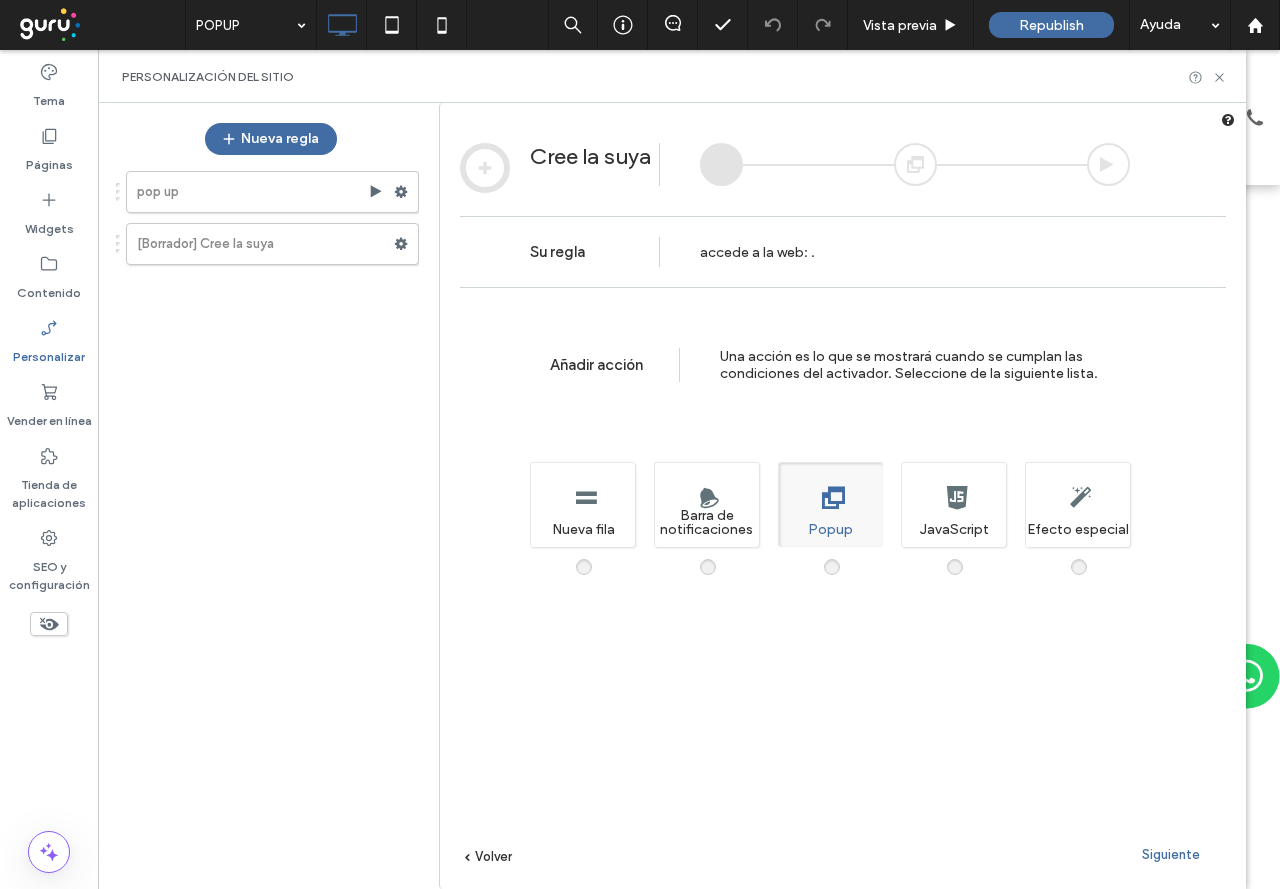 click on "Siguiente" at bounding box center [1171, 854] 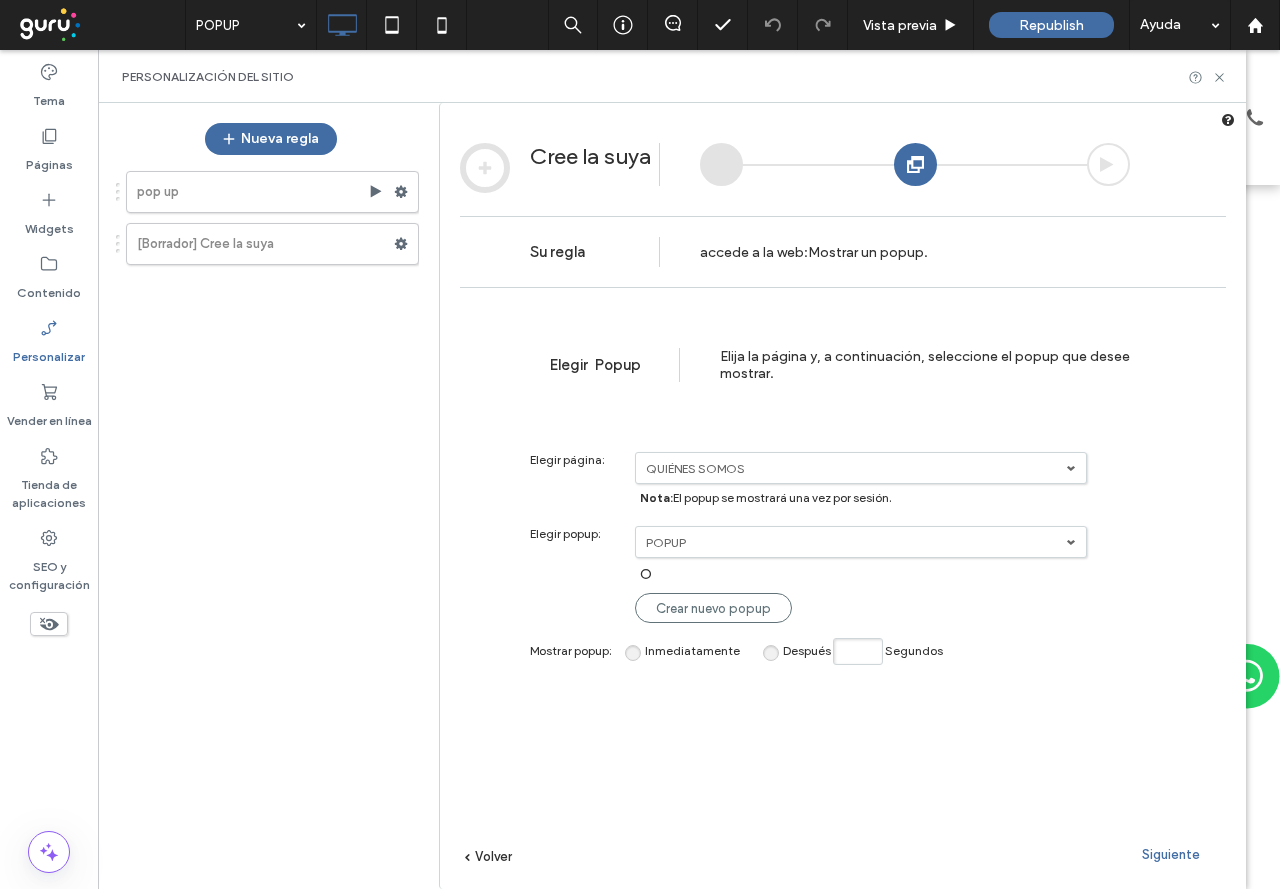 click on "Después     Segundos" at bounding box center [858, 651] 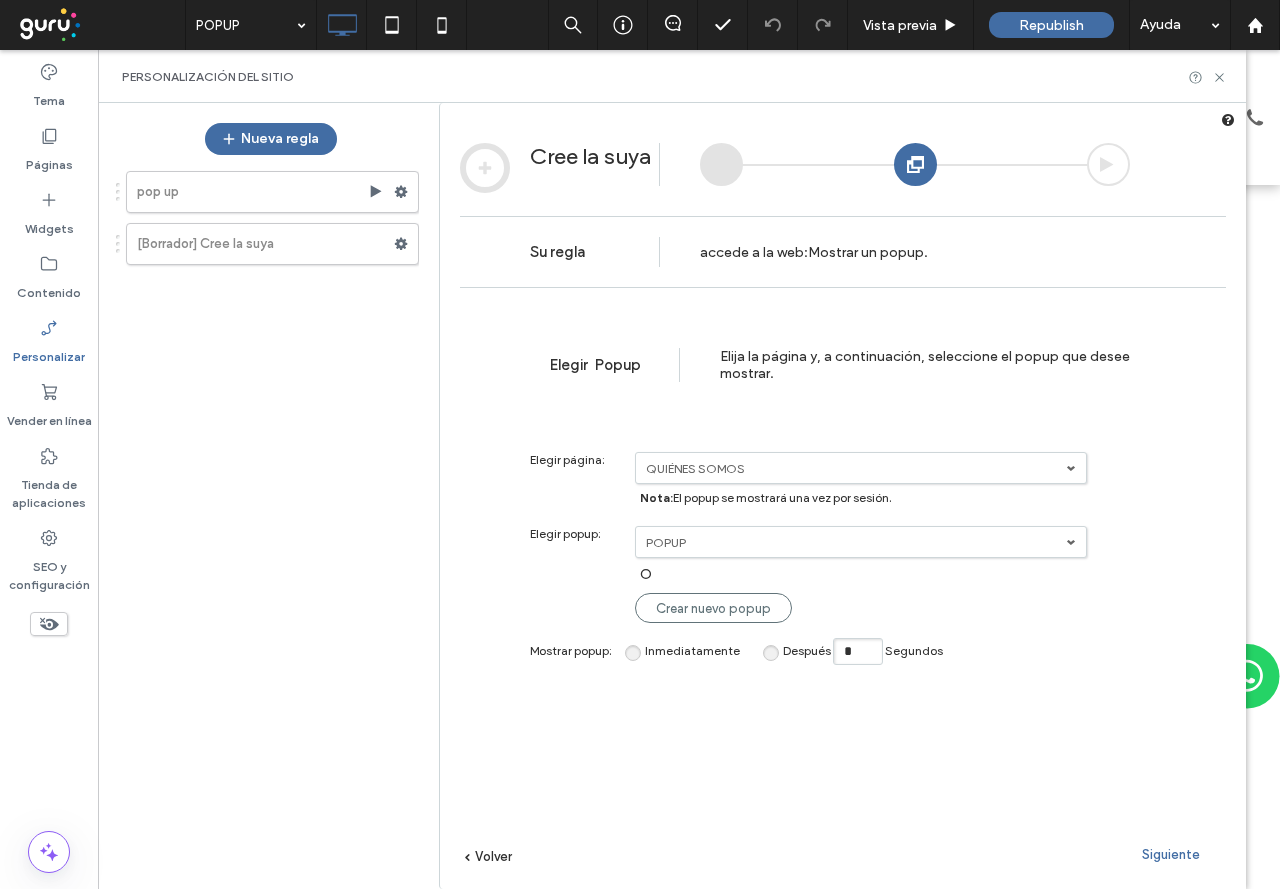 click on "Siguiente" at bounding box center [1171, 854] 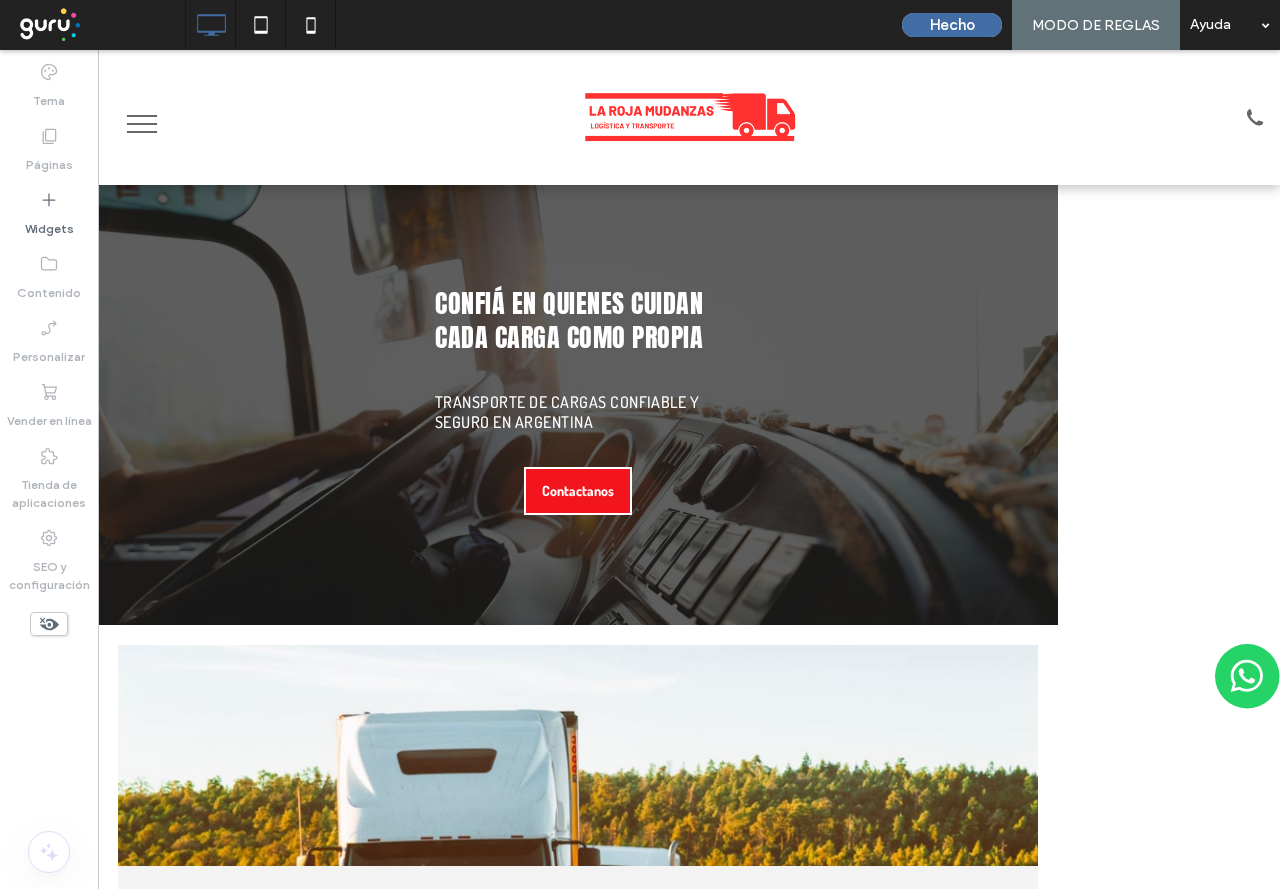 click on "Hecho MODO DE REGLAS Ayuda" at bounding box center [1086, 25] 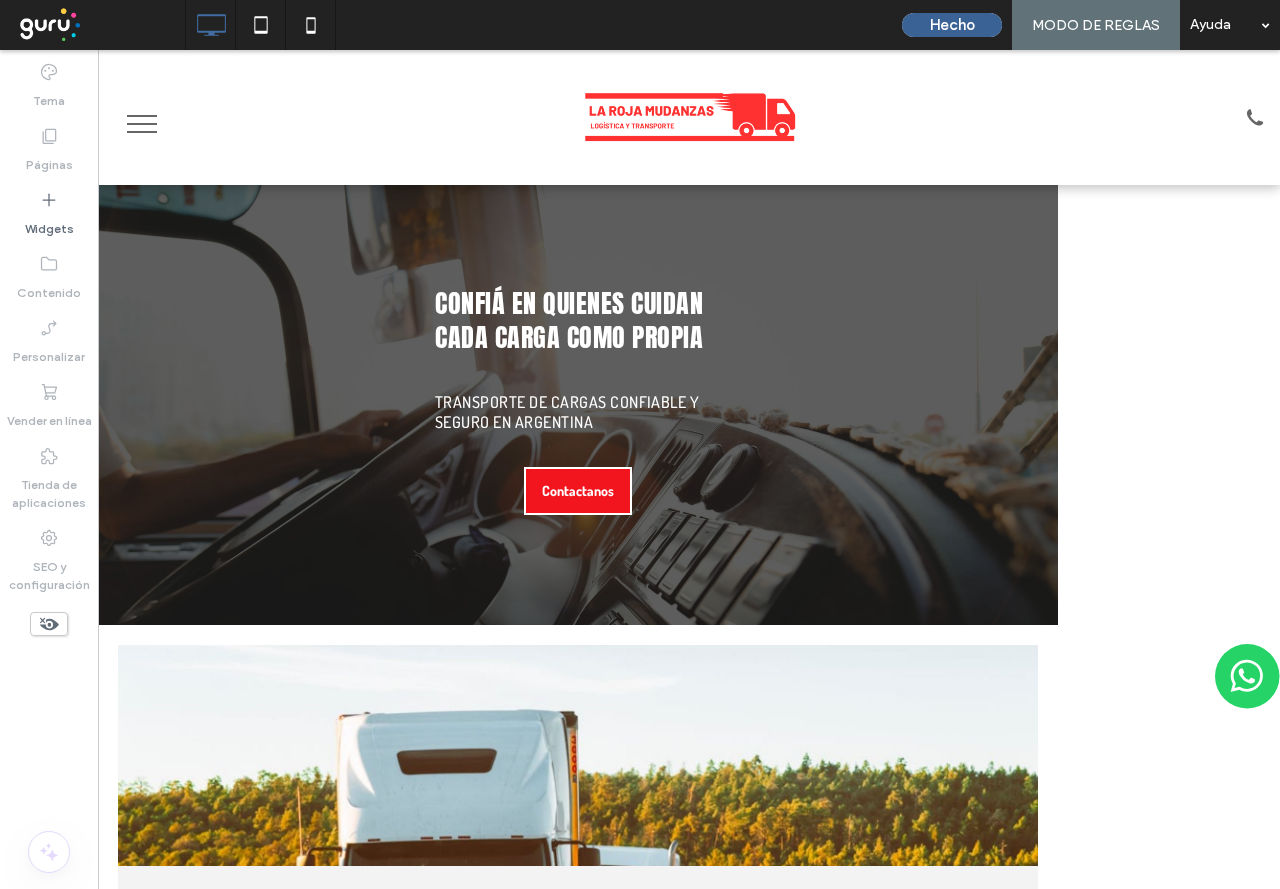 click on "Hecho" at bounding box center (952, 25) 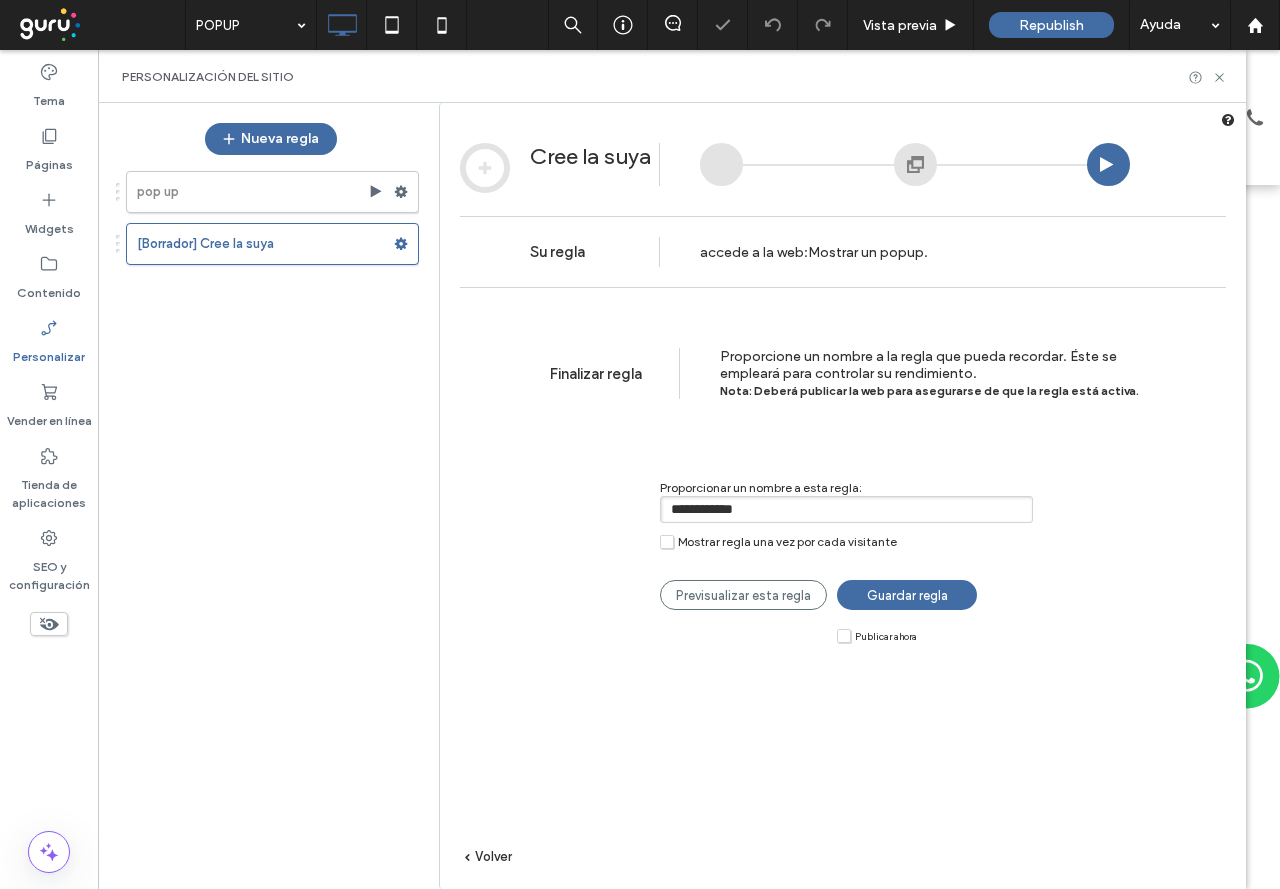 click on "**********" at bounding box center (846, 509) 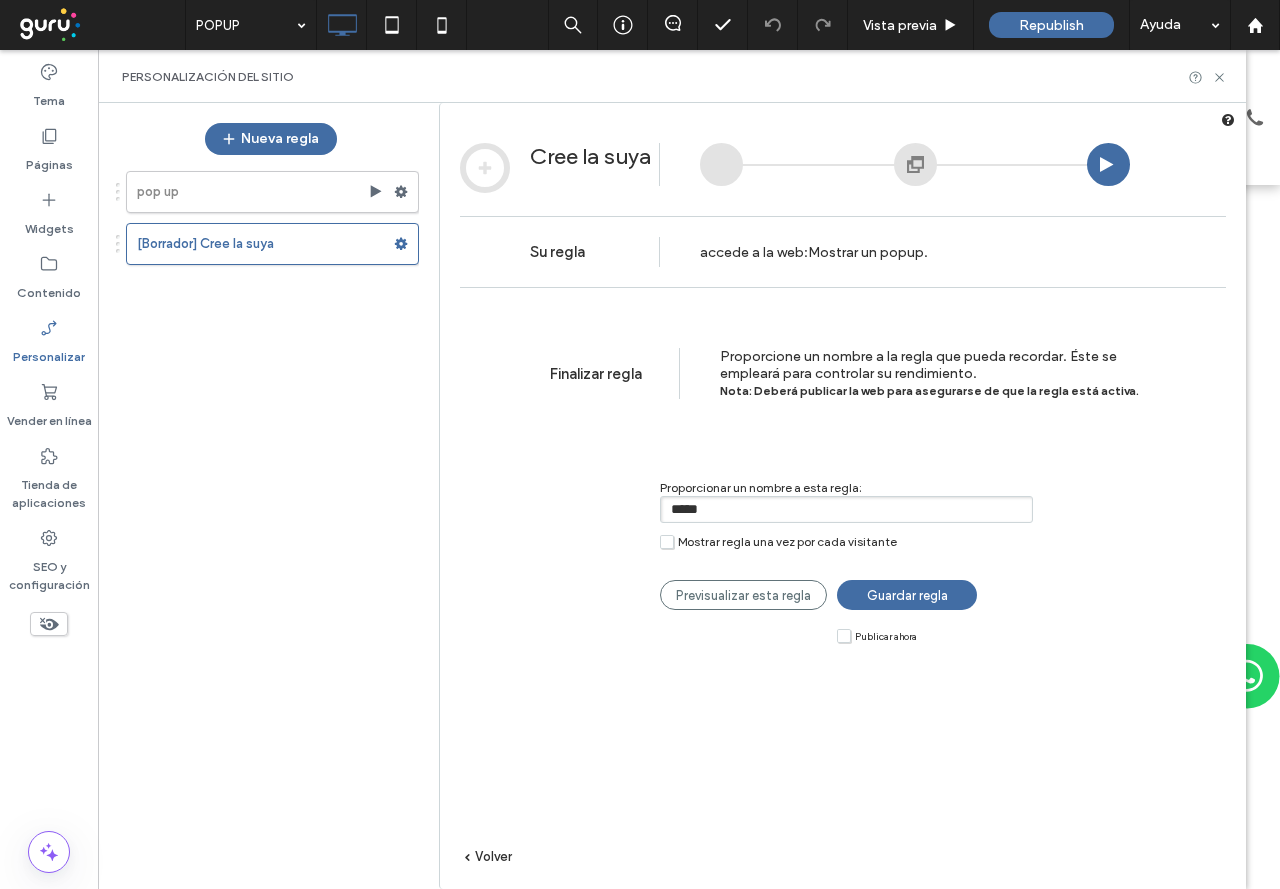 type on "*****" 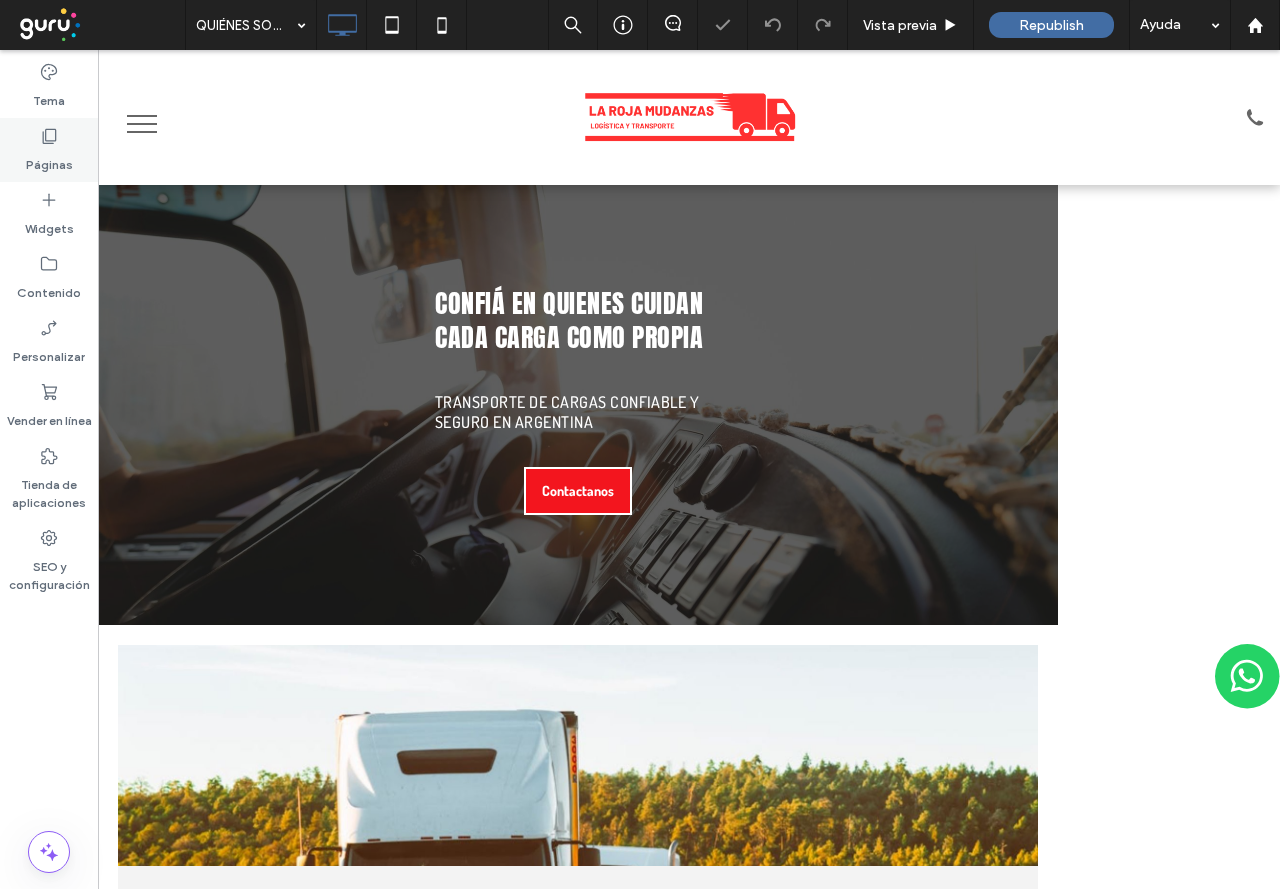 click on "Páginas" at bounding box center (49, 150) 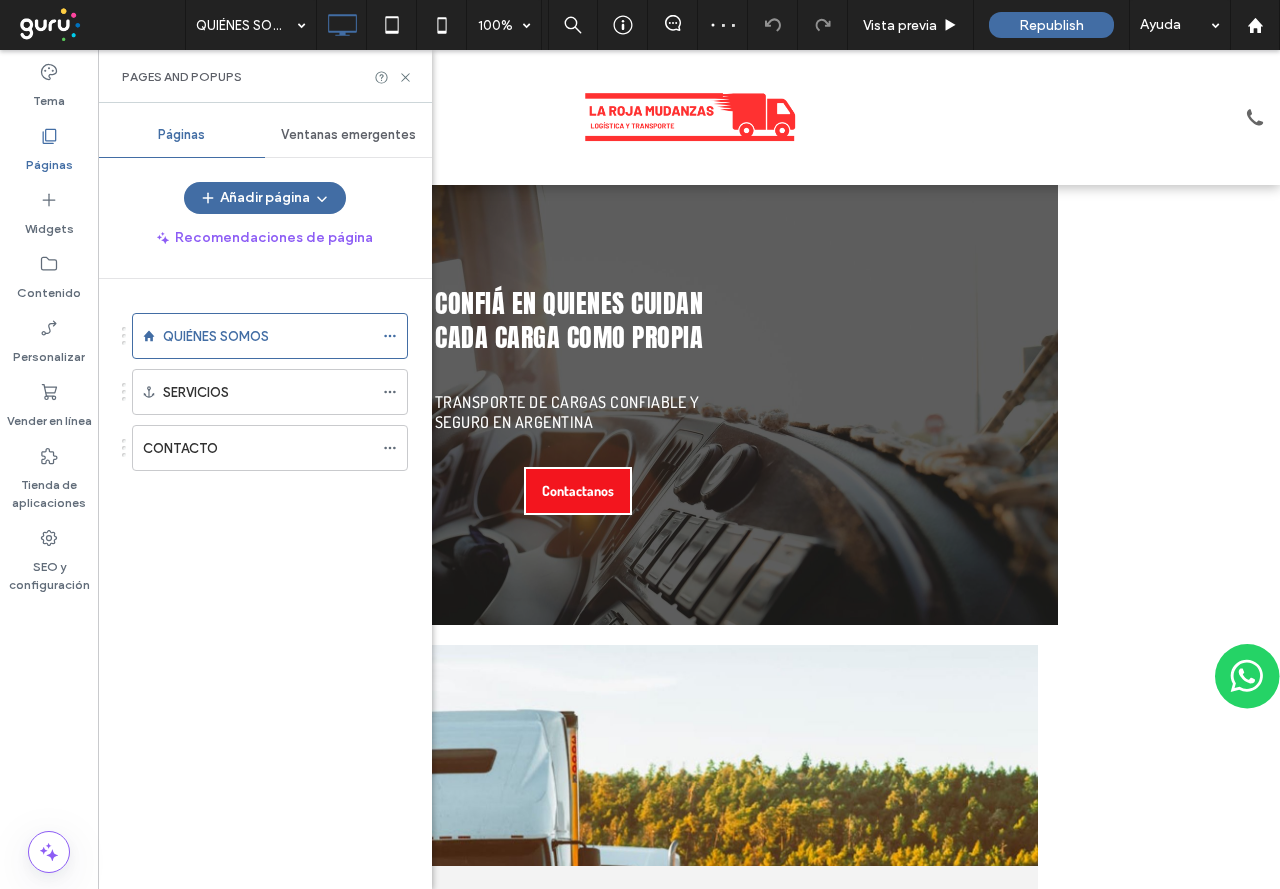click on "Ventanas emergentes" at bounding box center (348, 135) 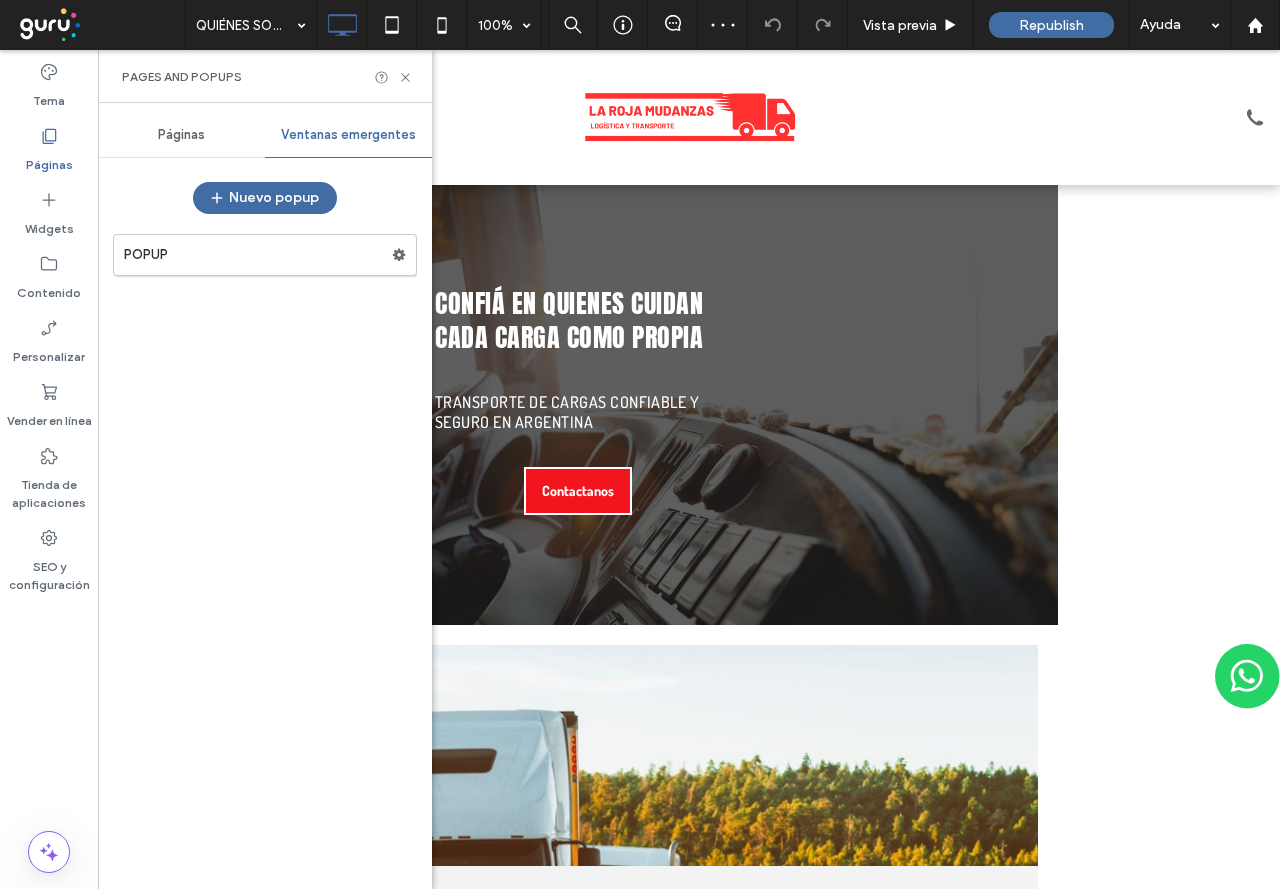 click on "Páginas Ventanas emergentes Nuevo popup POPUP" at bounding box center [265, 496] 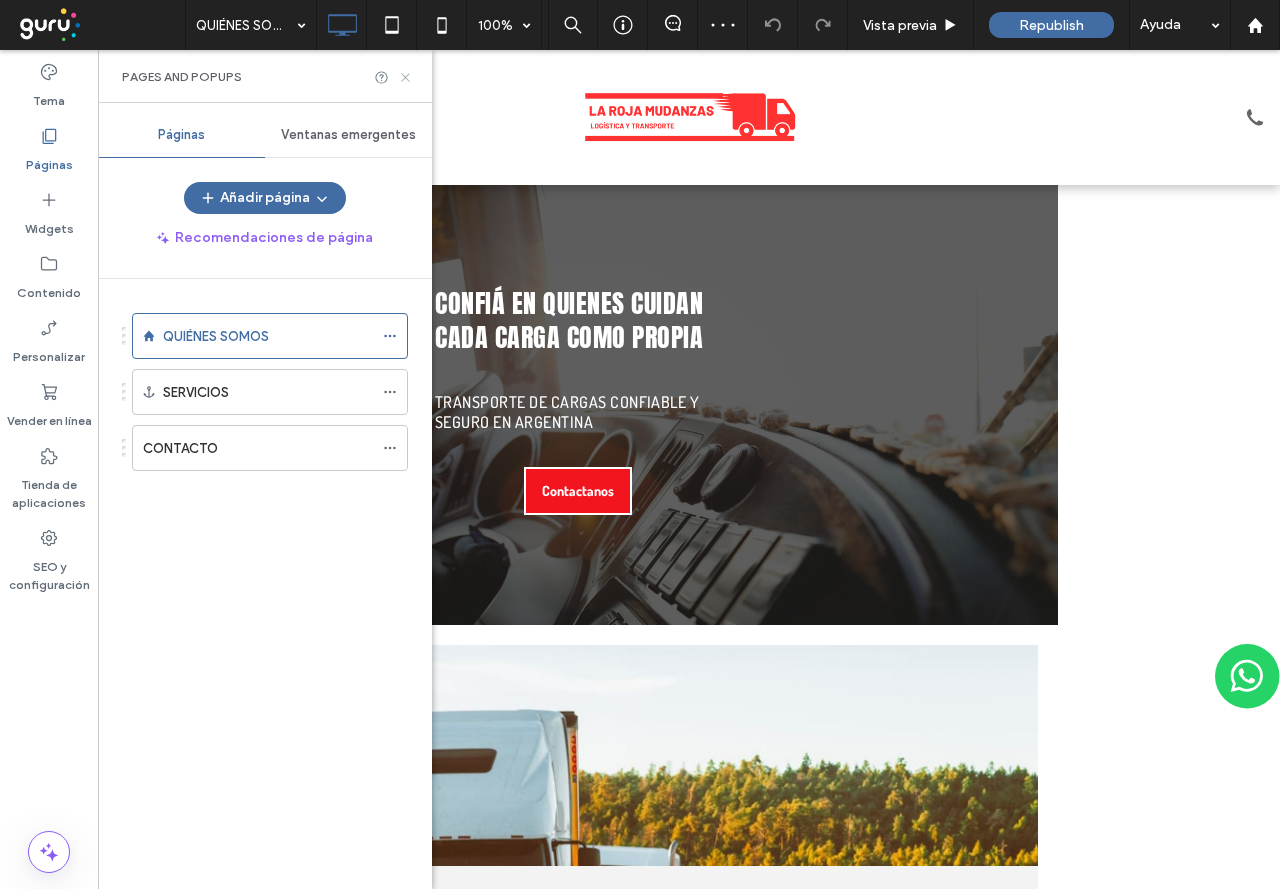 click 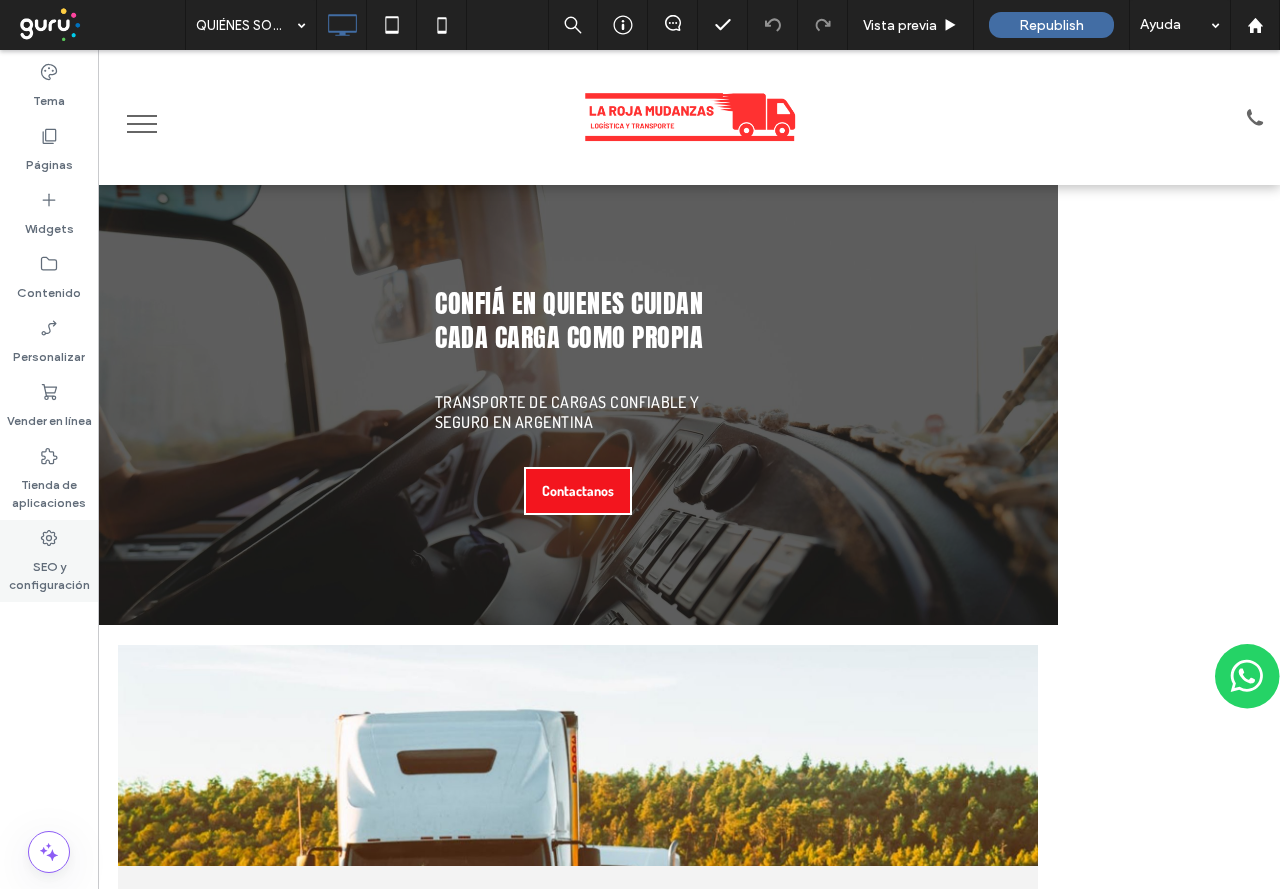 click on "SEO y configuración" at bounding box center (49, 571) 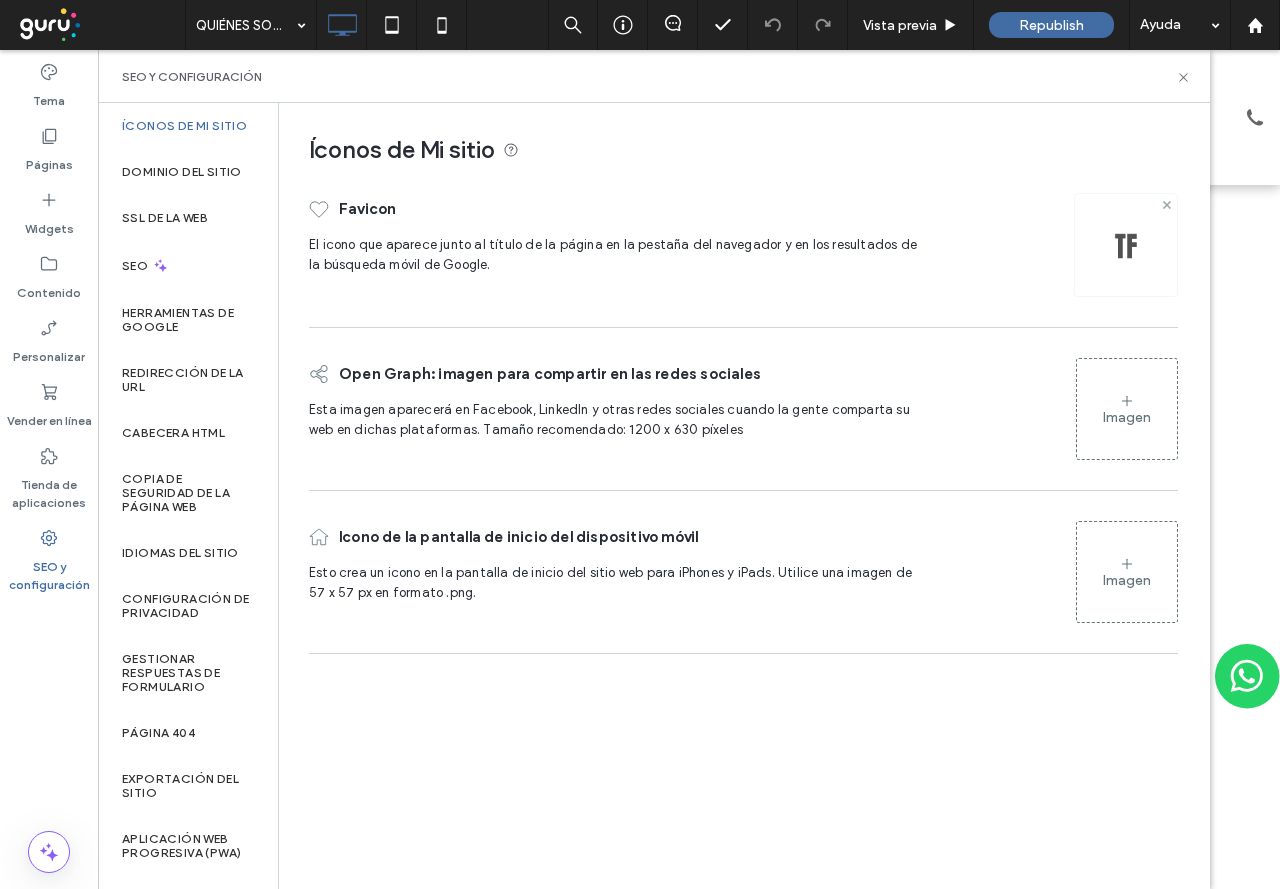 click 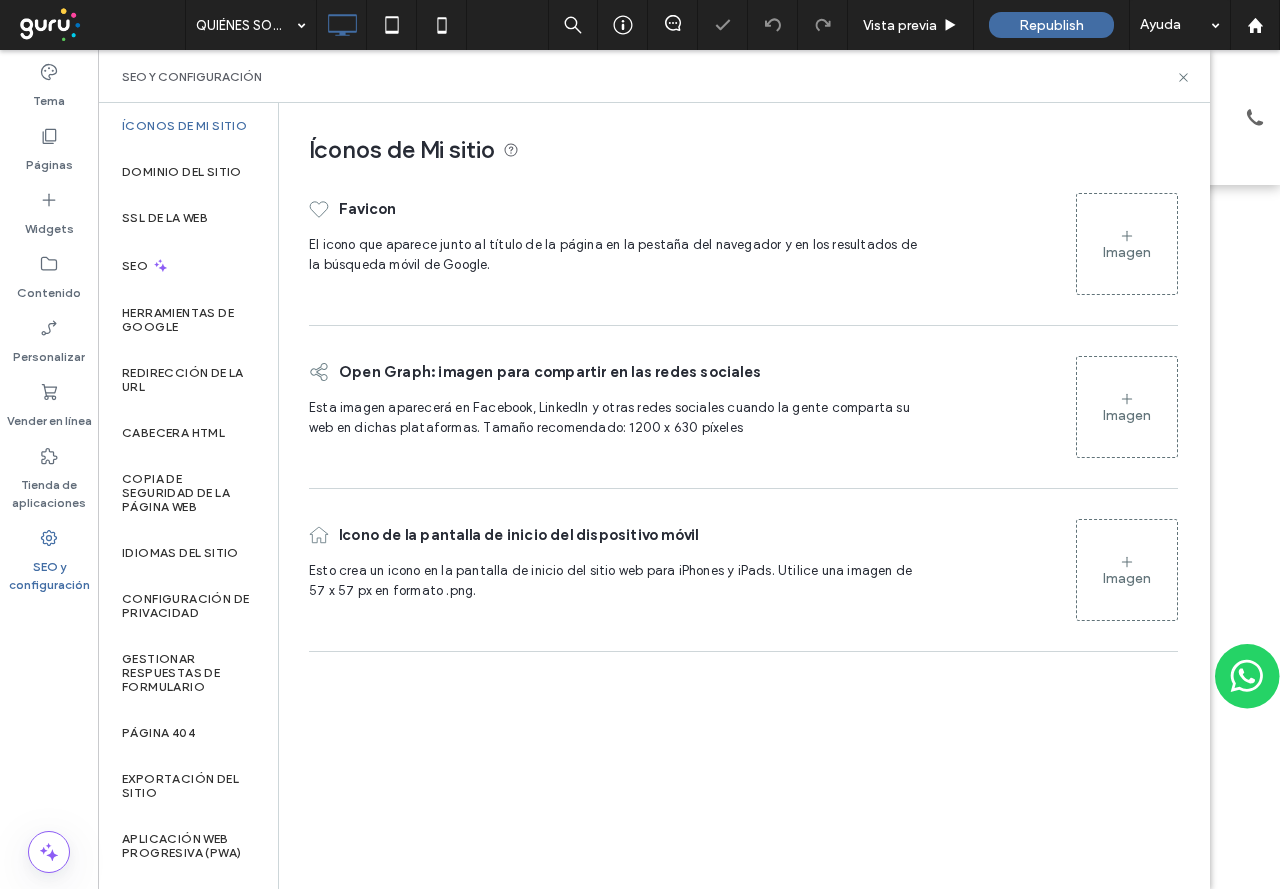 click on "Imagen" at bounding box center [1127, 252] 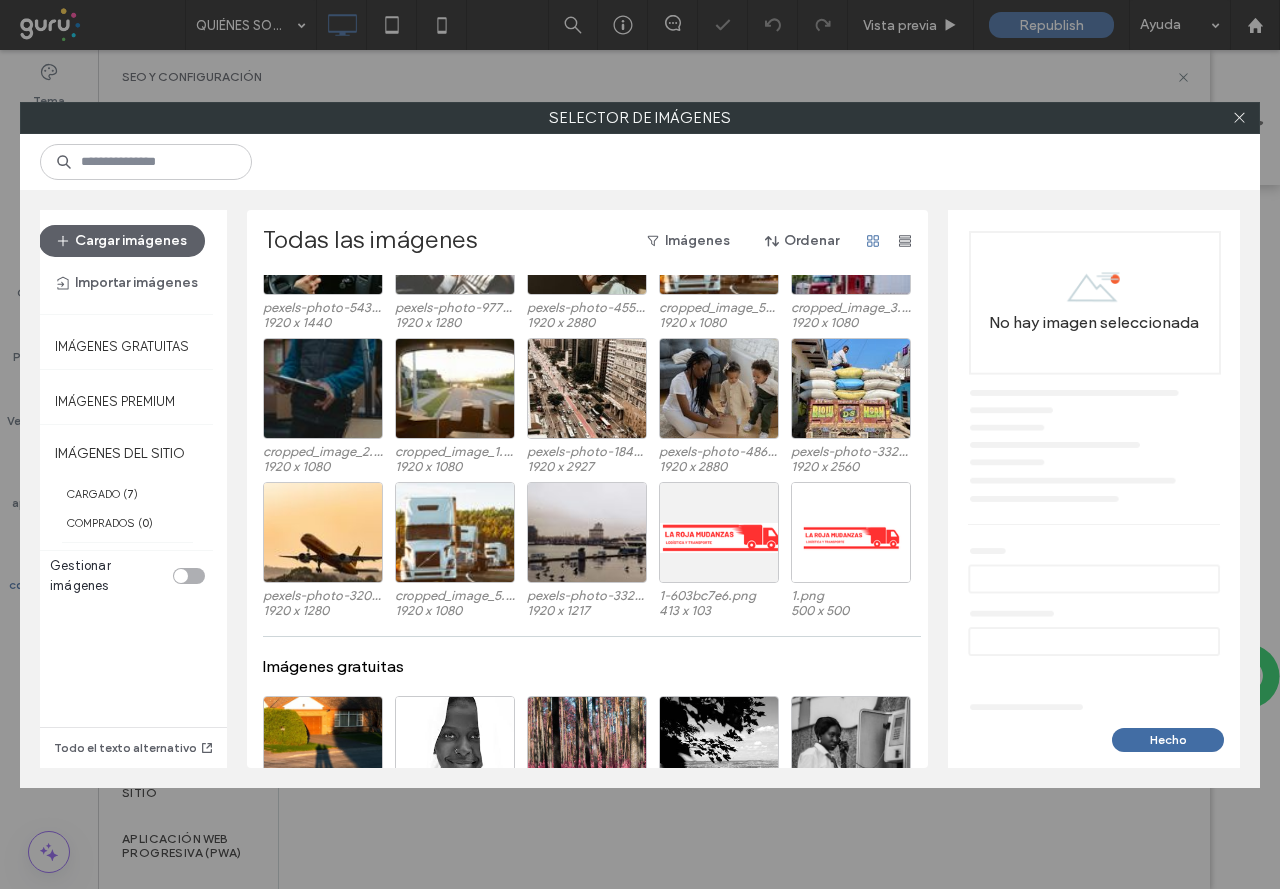 scroll, scrollTop: 193, scrollLeft: 0, axis: vertical 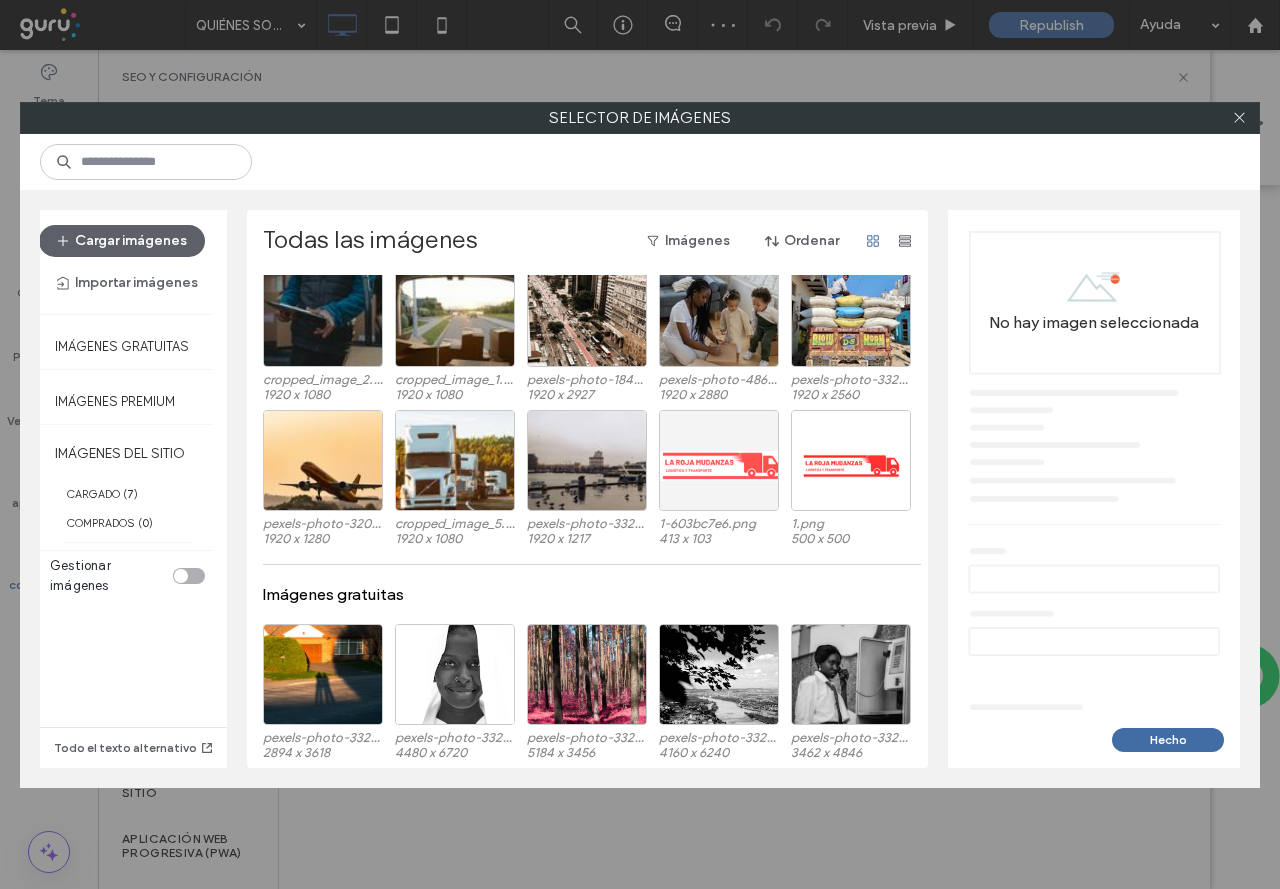 click at bounding box center [719, 460] 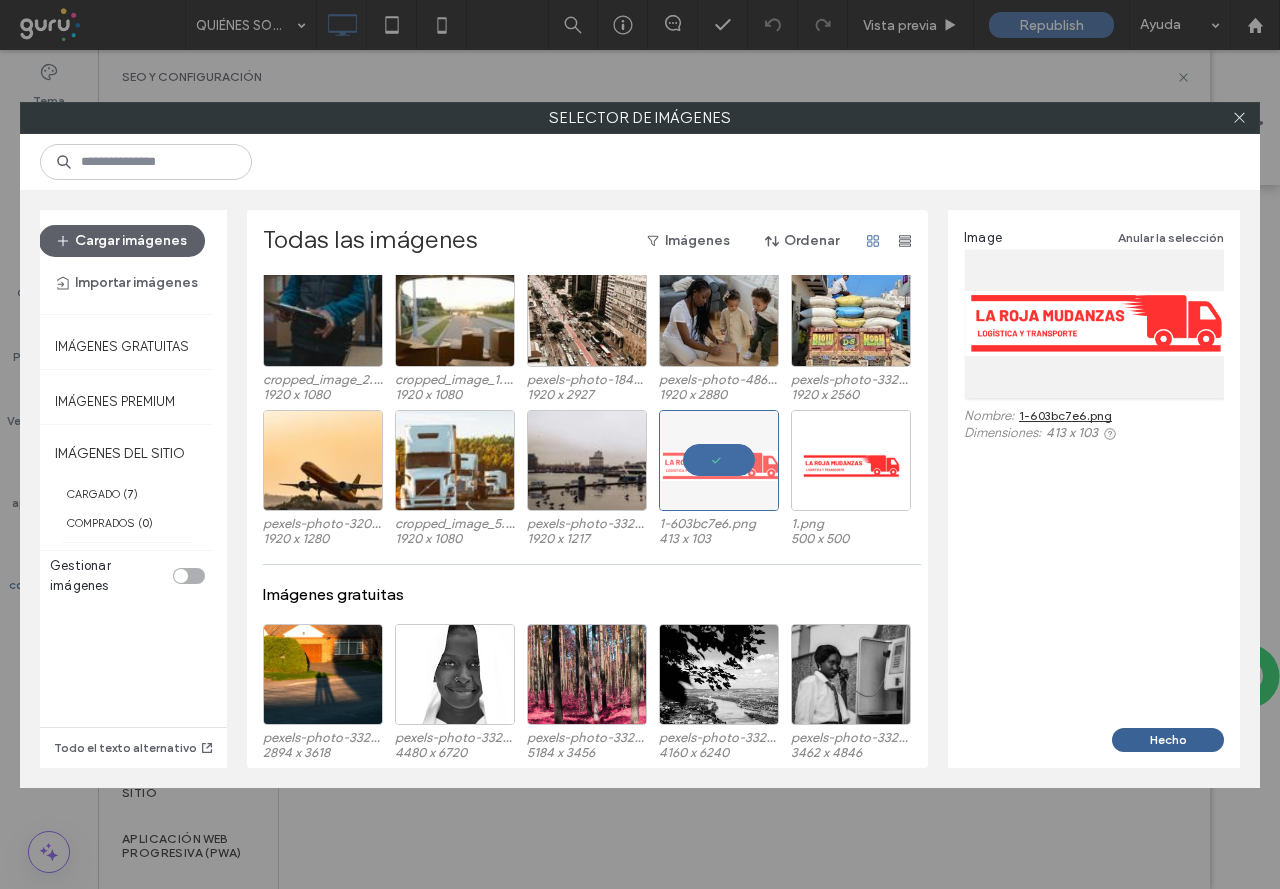 click on "Hecho" at bounding box center [1168, 740] 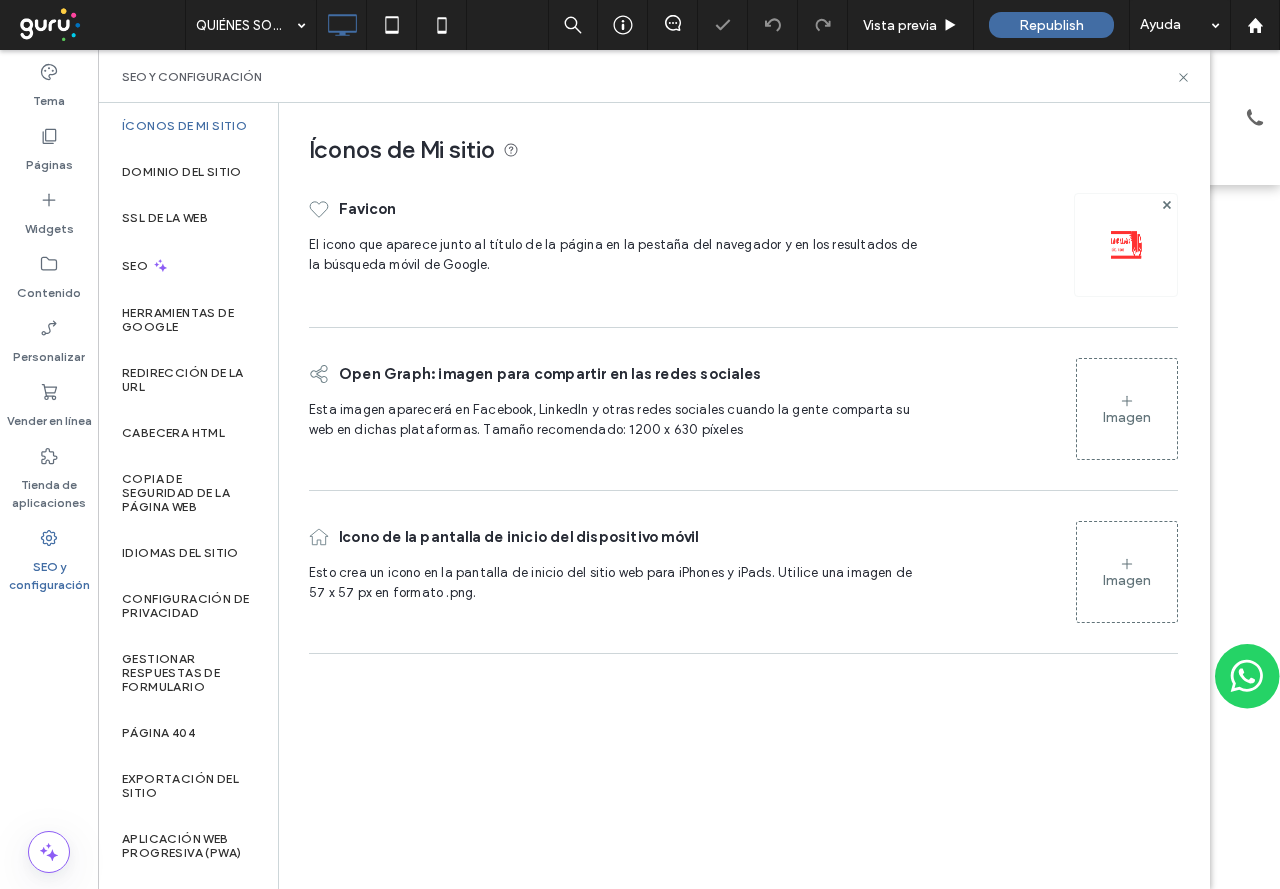 click on "Imagen" at bounding box center (1127, 409) 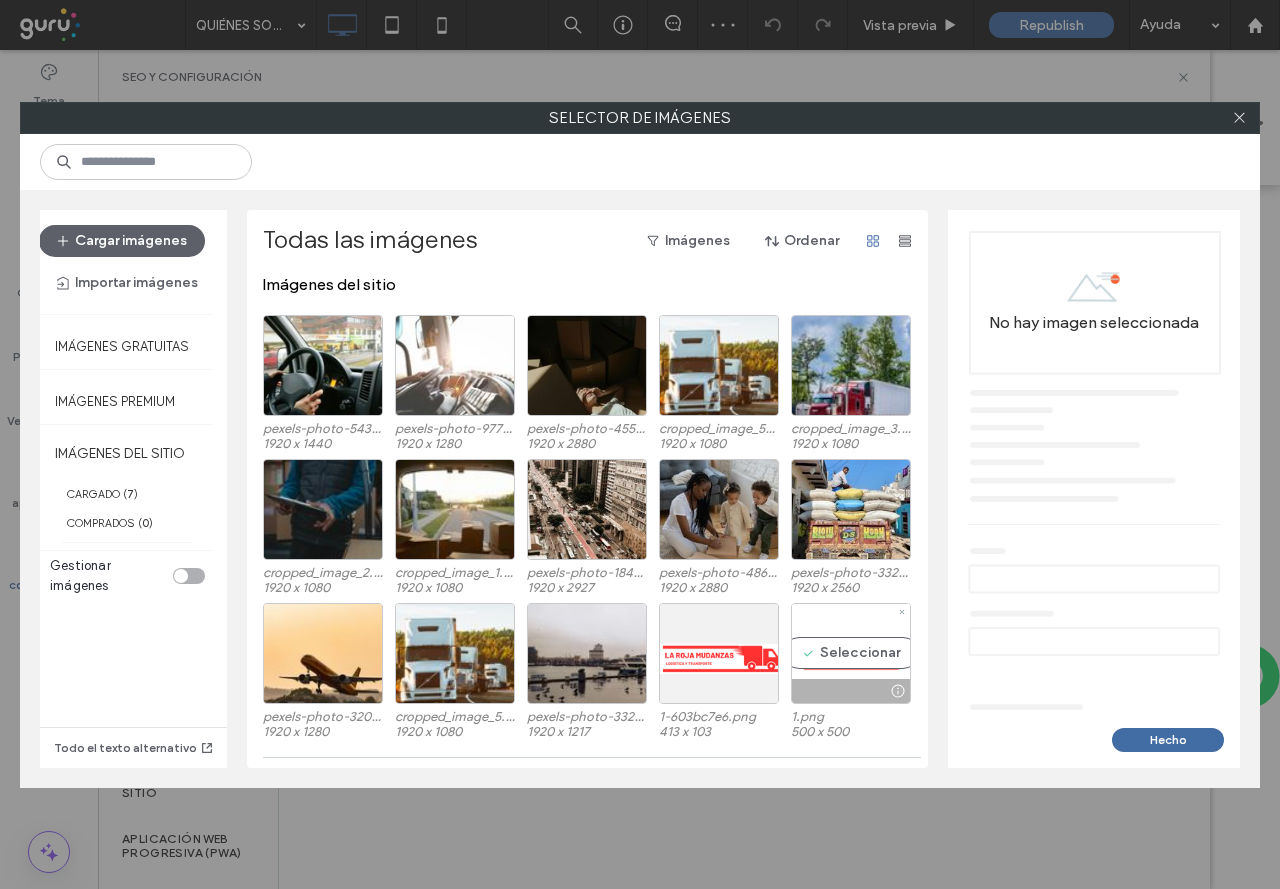 click on "Seleccionar" at bounding box center [851, 653] 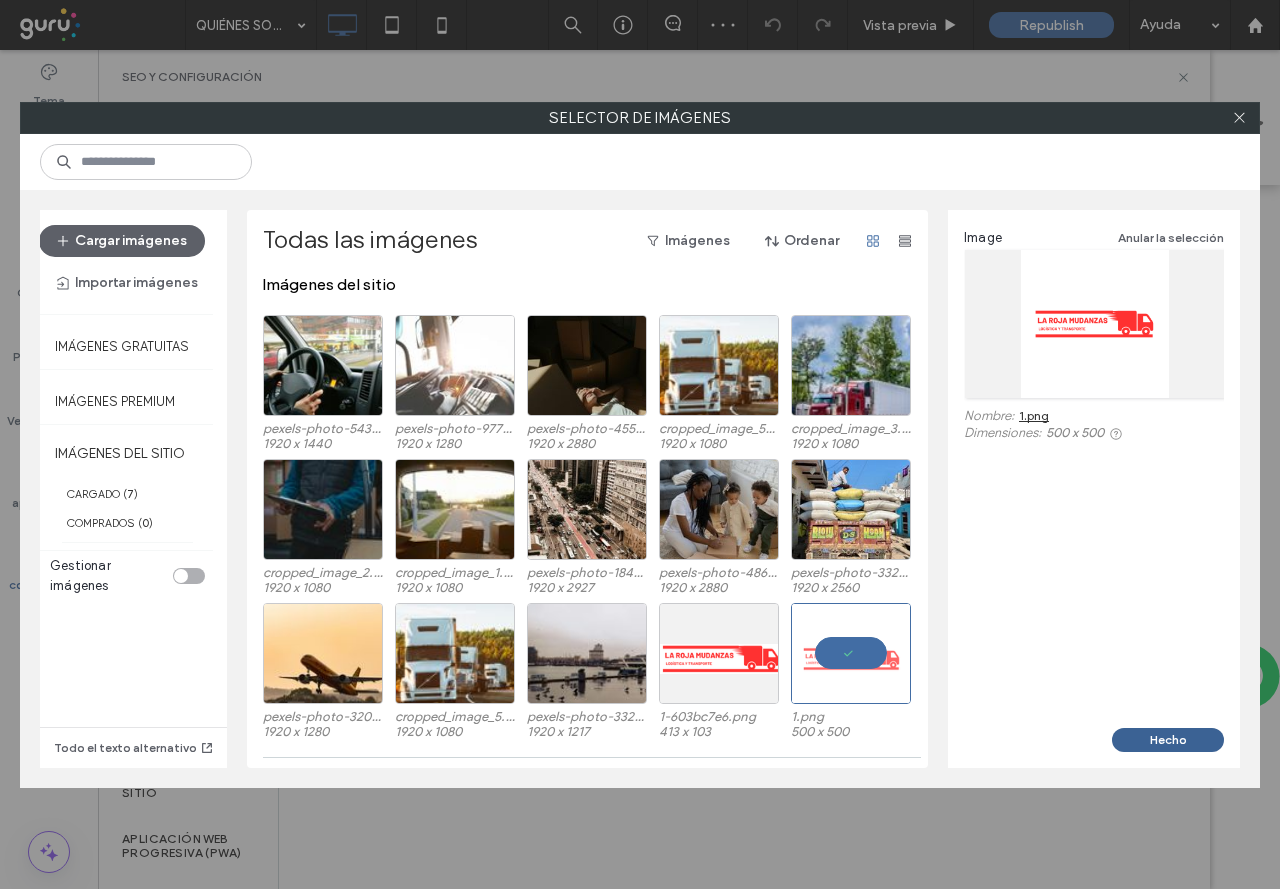 click on "Hecho" at bounding box center (1168, 740) 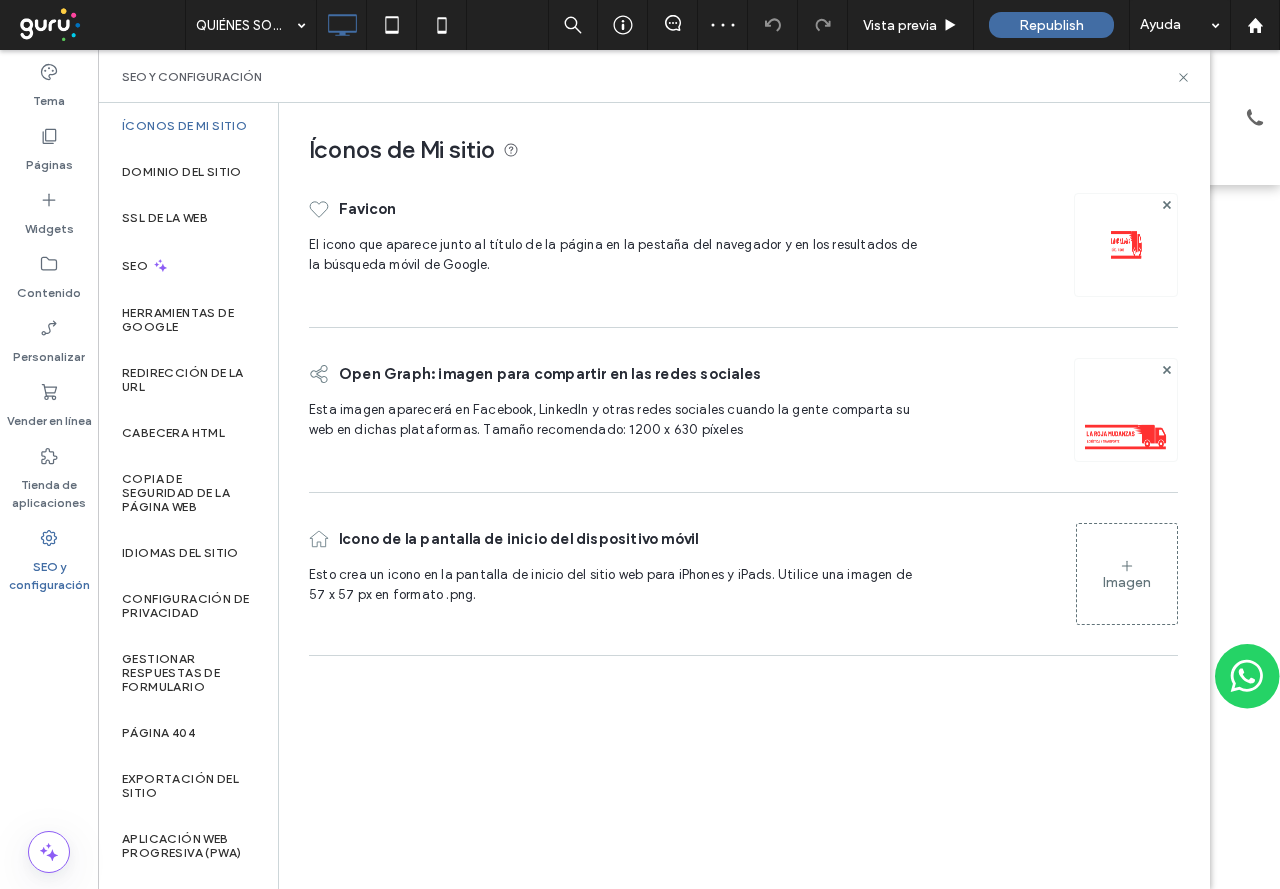 click on "Imagen" at bounding box center [1127, 574] 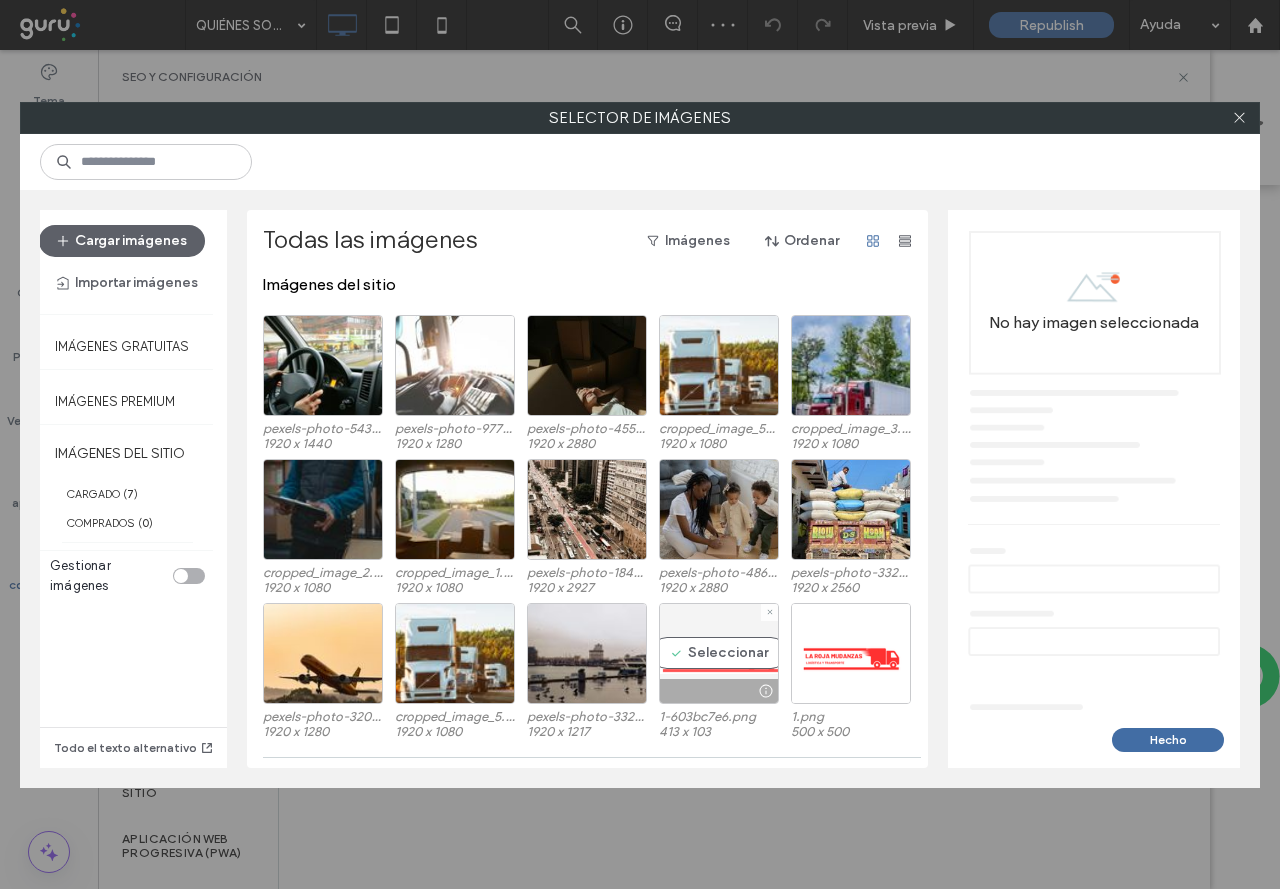 click at bounding box center (765, 691) 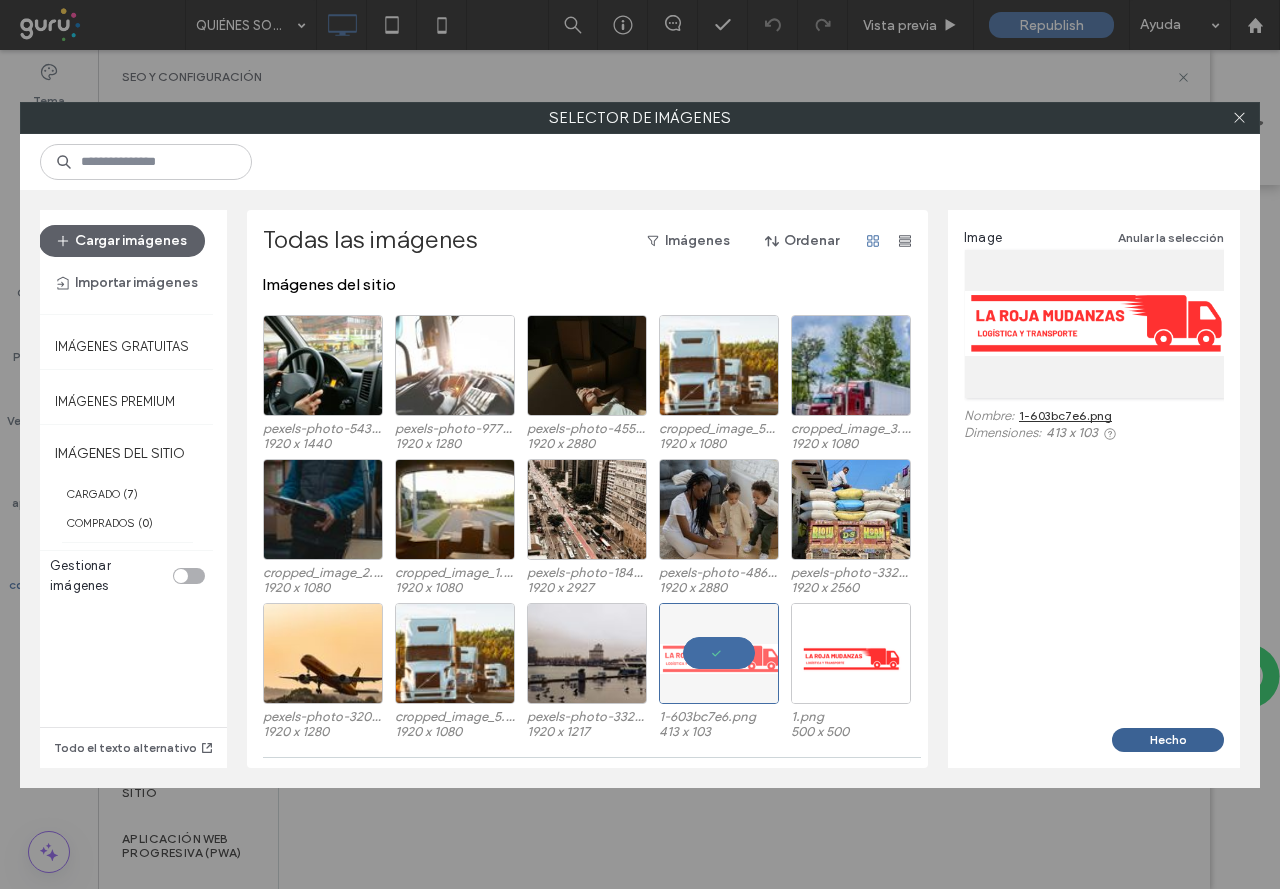 click on "Hecho" at bounding box center [1168, 740] 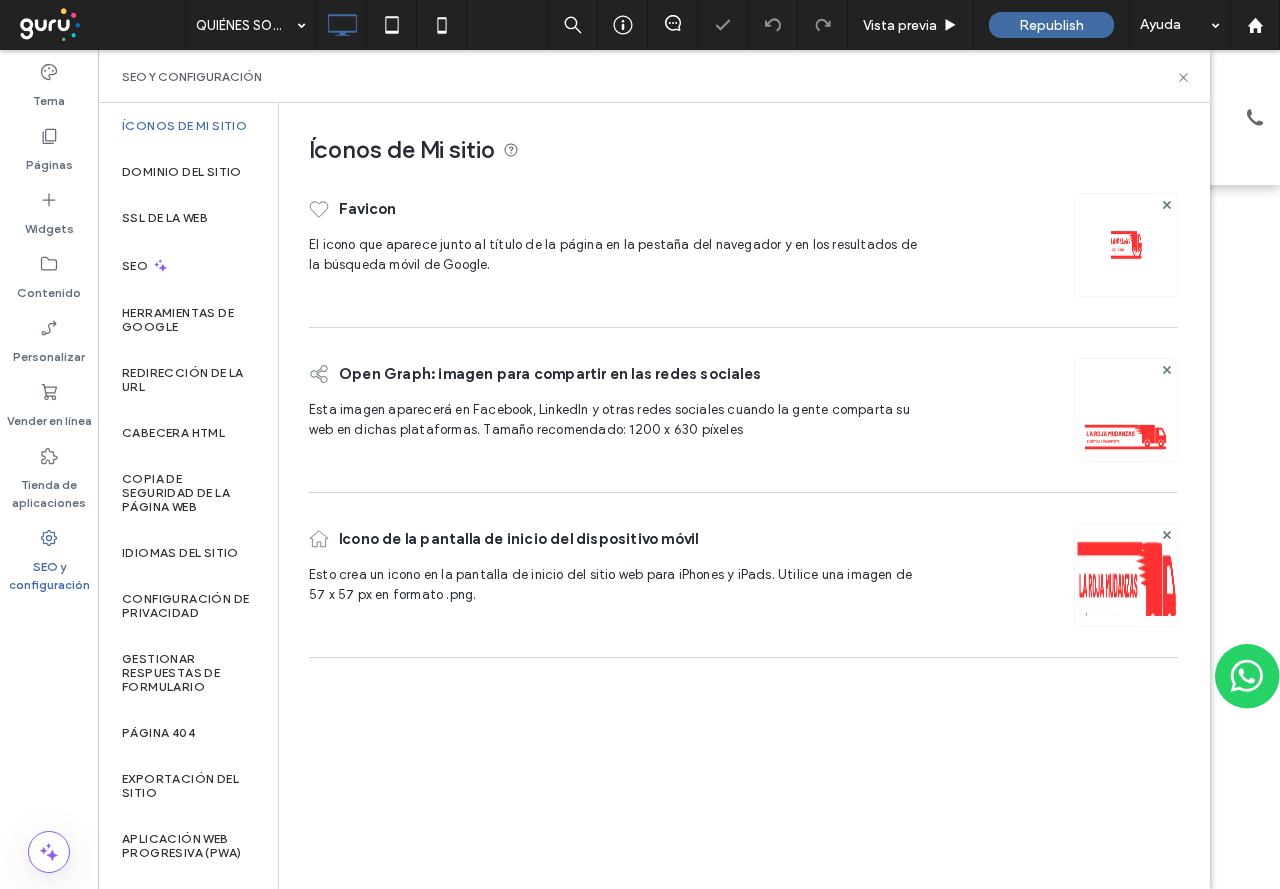 click at bounding box center (1126, 602) 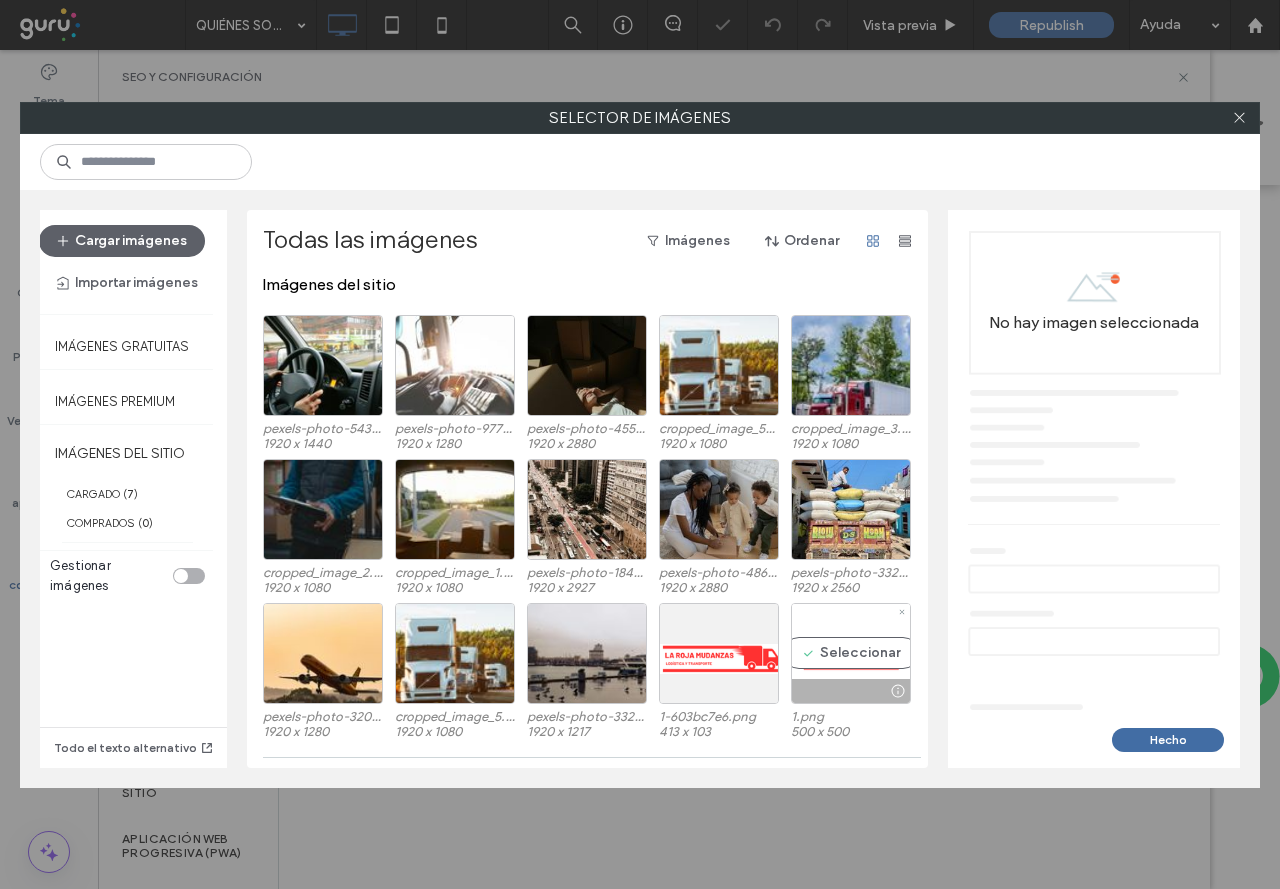 click on "Seleccionar" at bounding box center (851, 653) 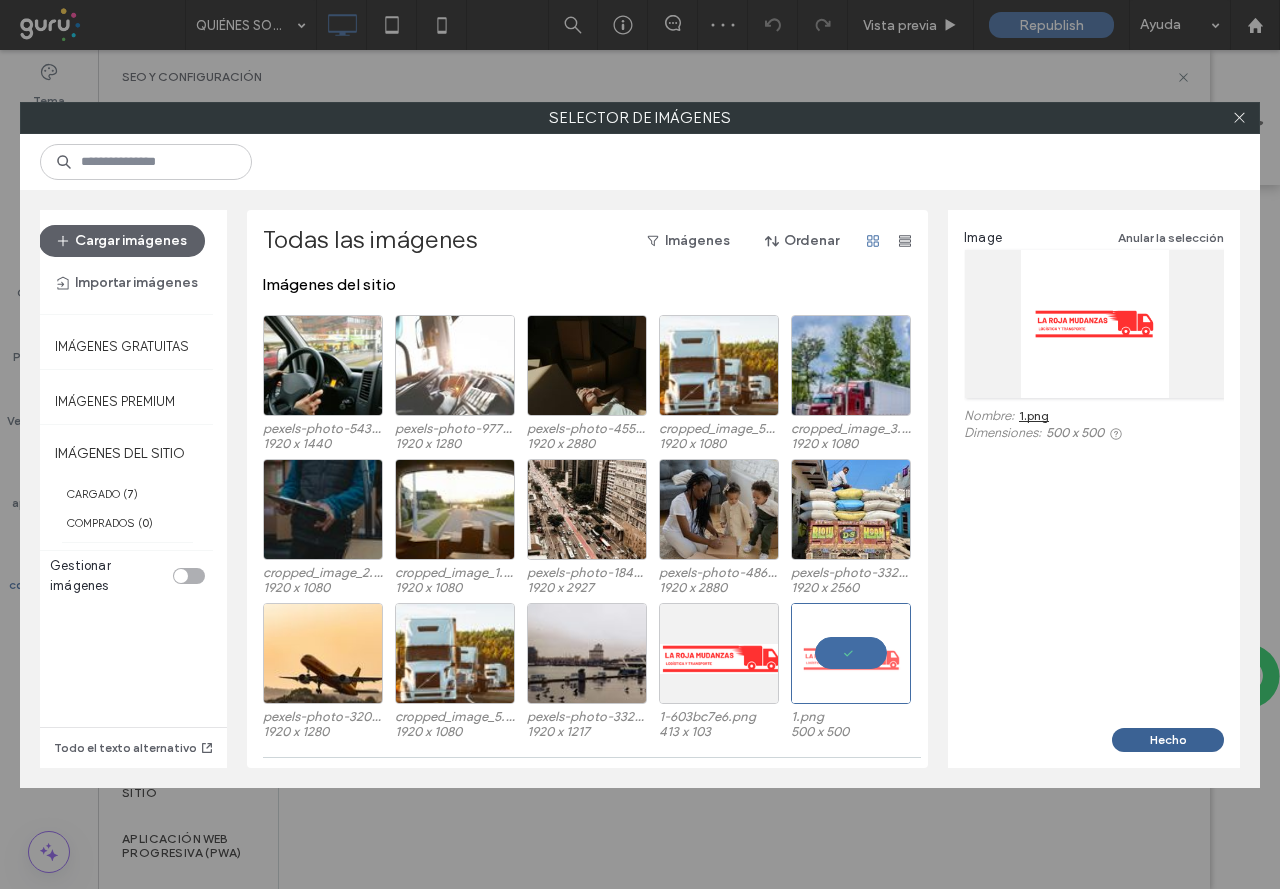 click on "Hecho" at bounding box center [1168, 740] 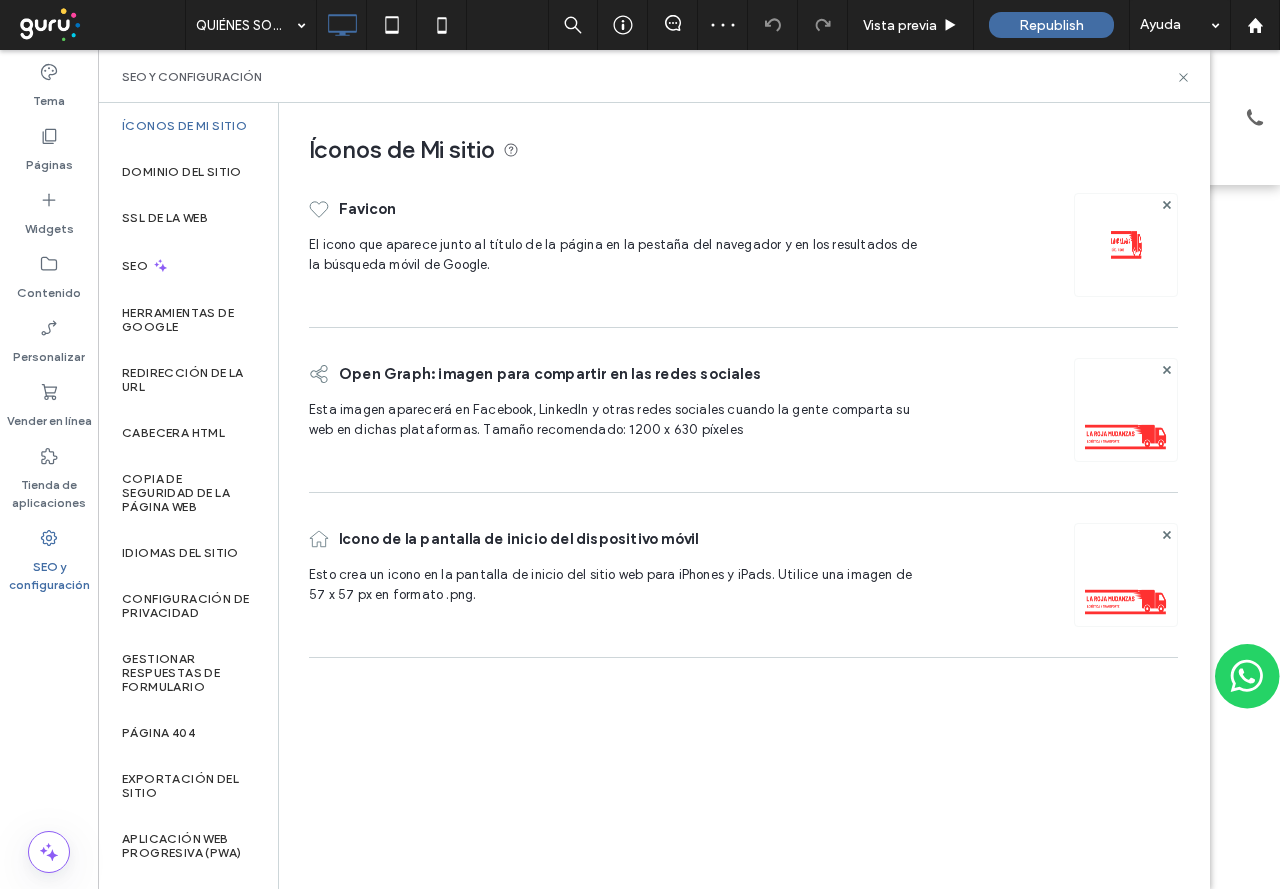 click at bounding box center (1126, 245) 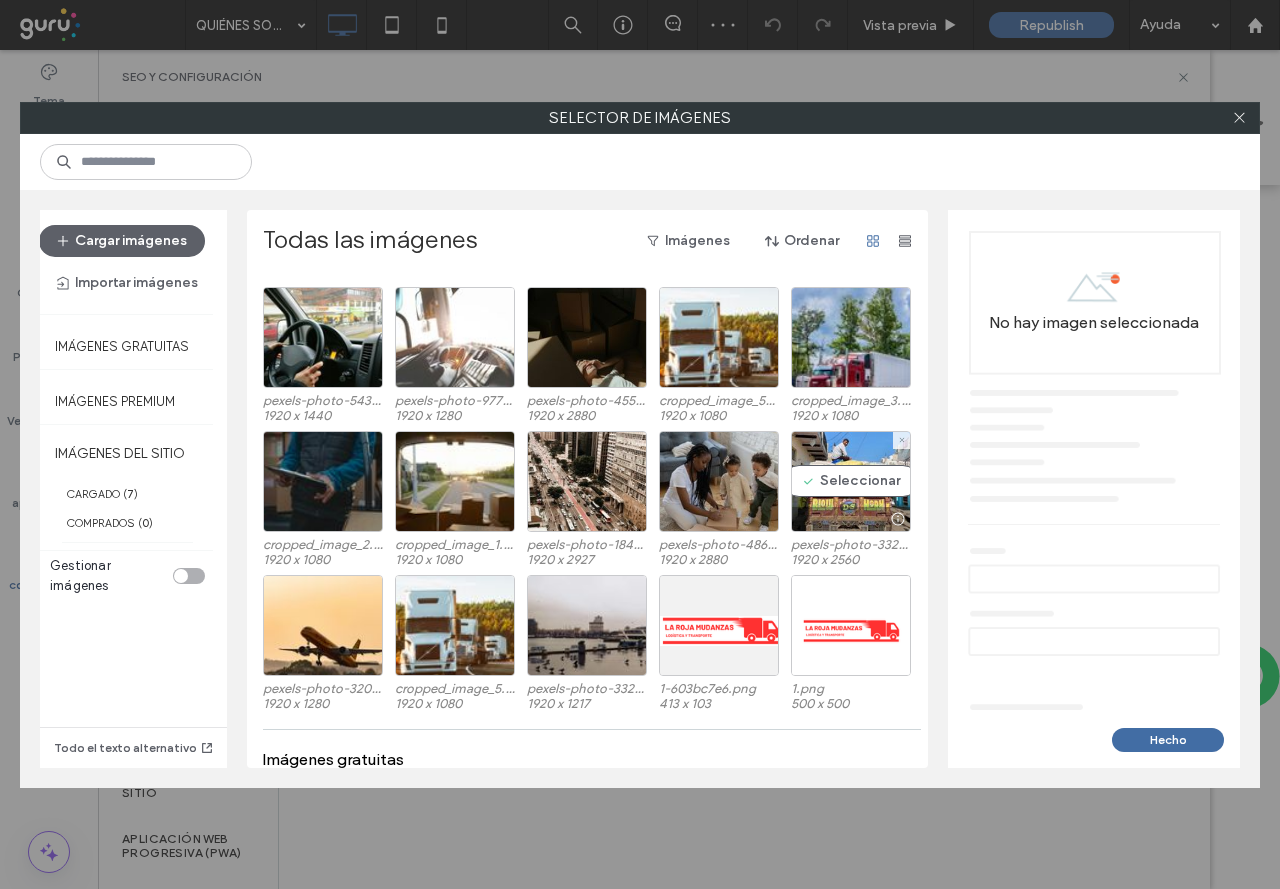 scroll, scrollTop: 193, scrollLeft: 0, axis: vertical 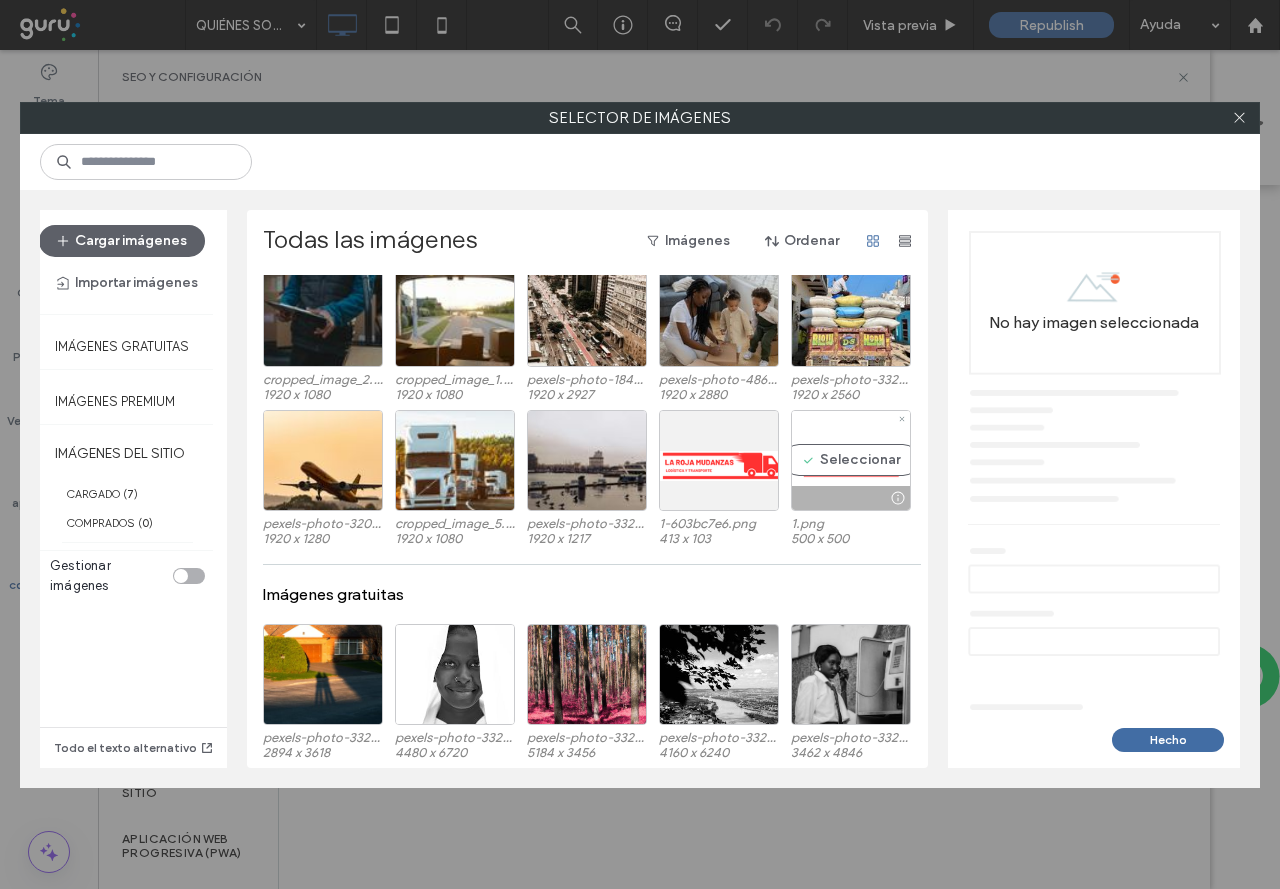 click on "Seleccionar" at bounding box center [851, 460] 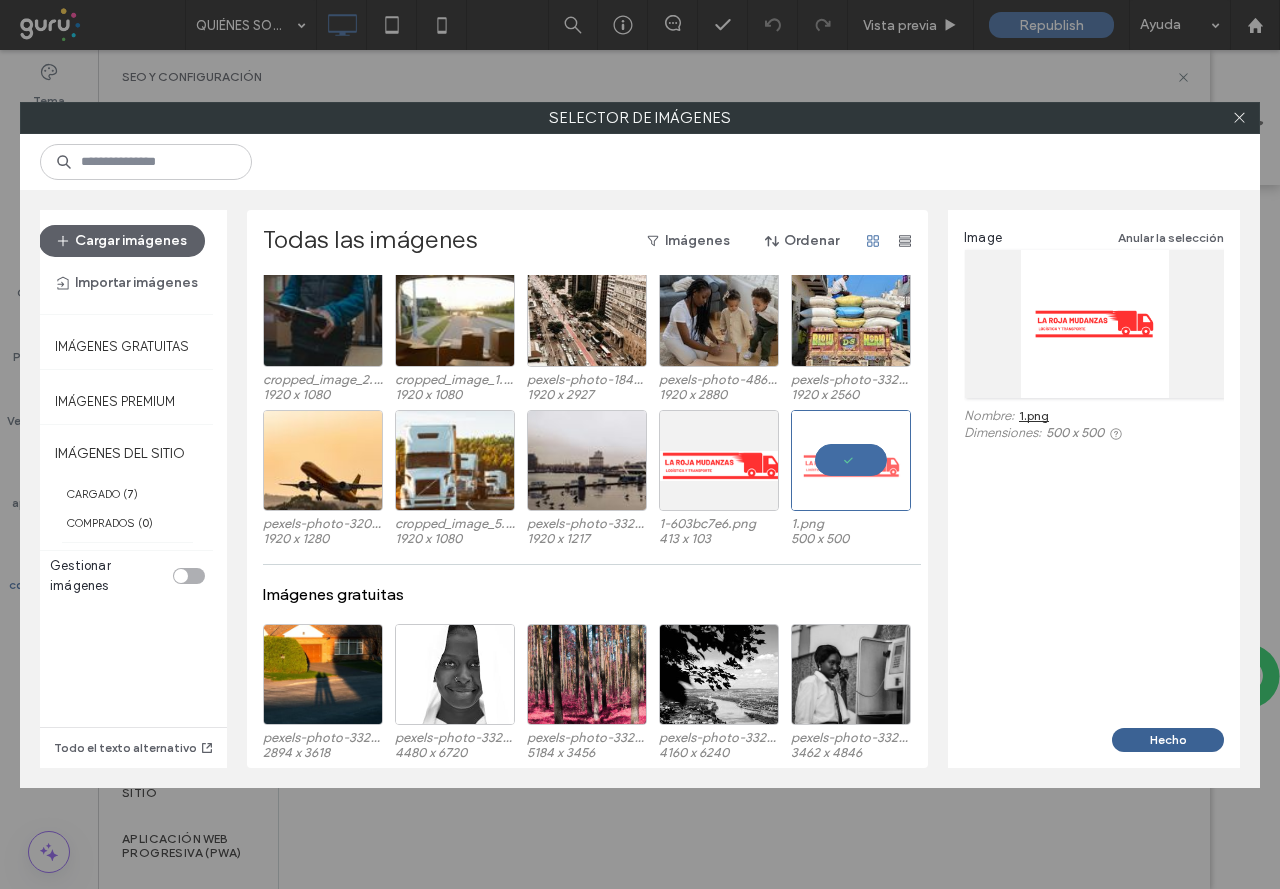 click on "Hecho" at bounding box center (1168, 740) 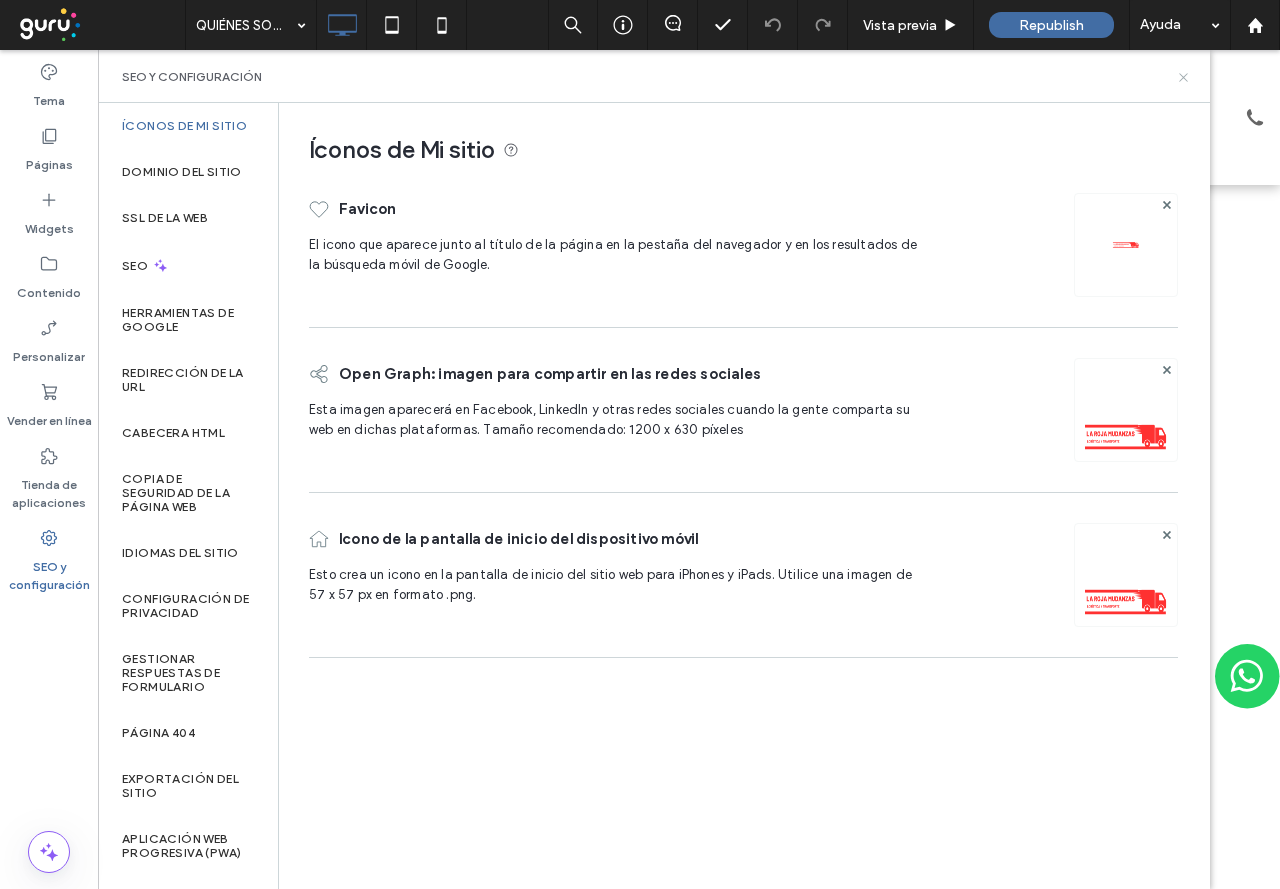 click 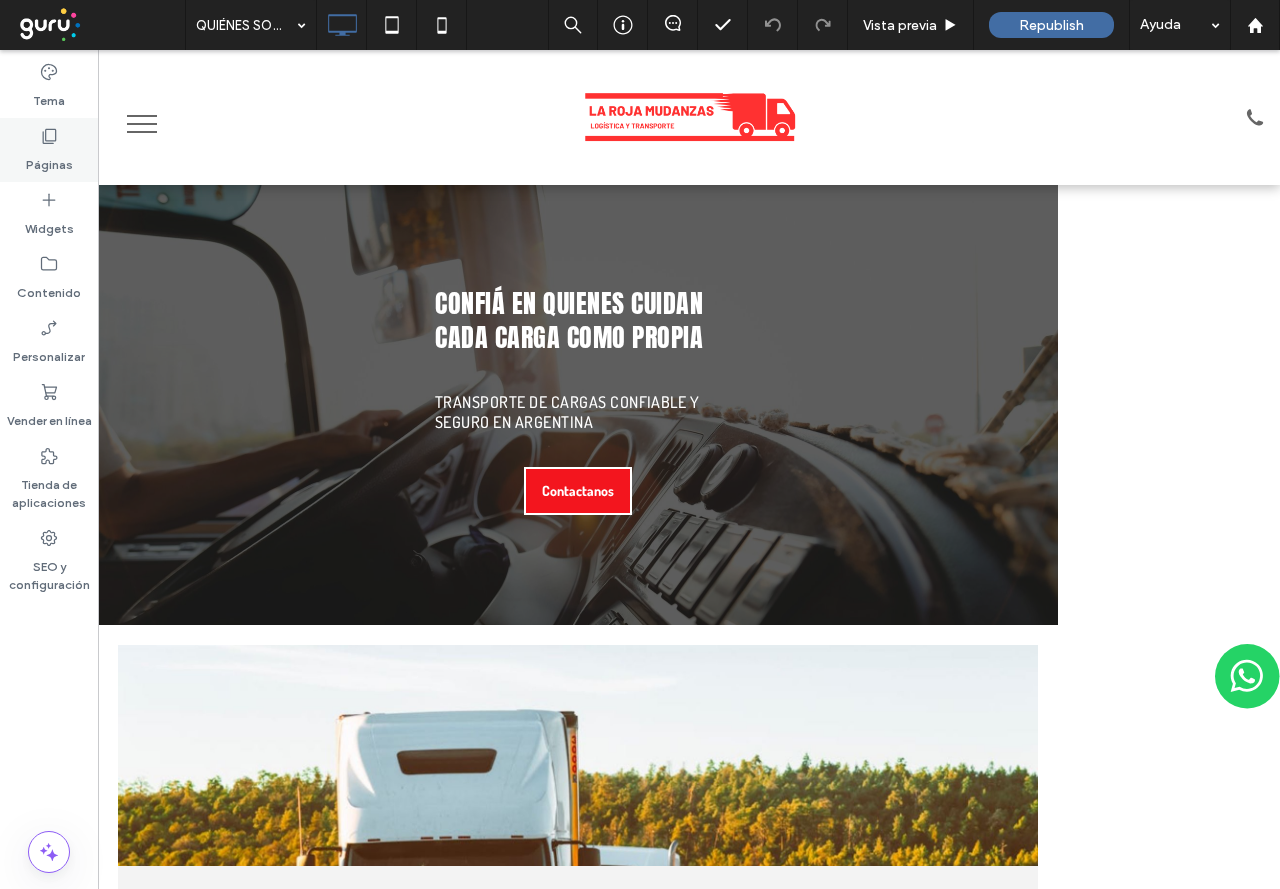 click on "Páginas" at bounding box center (49, 160) 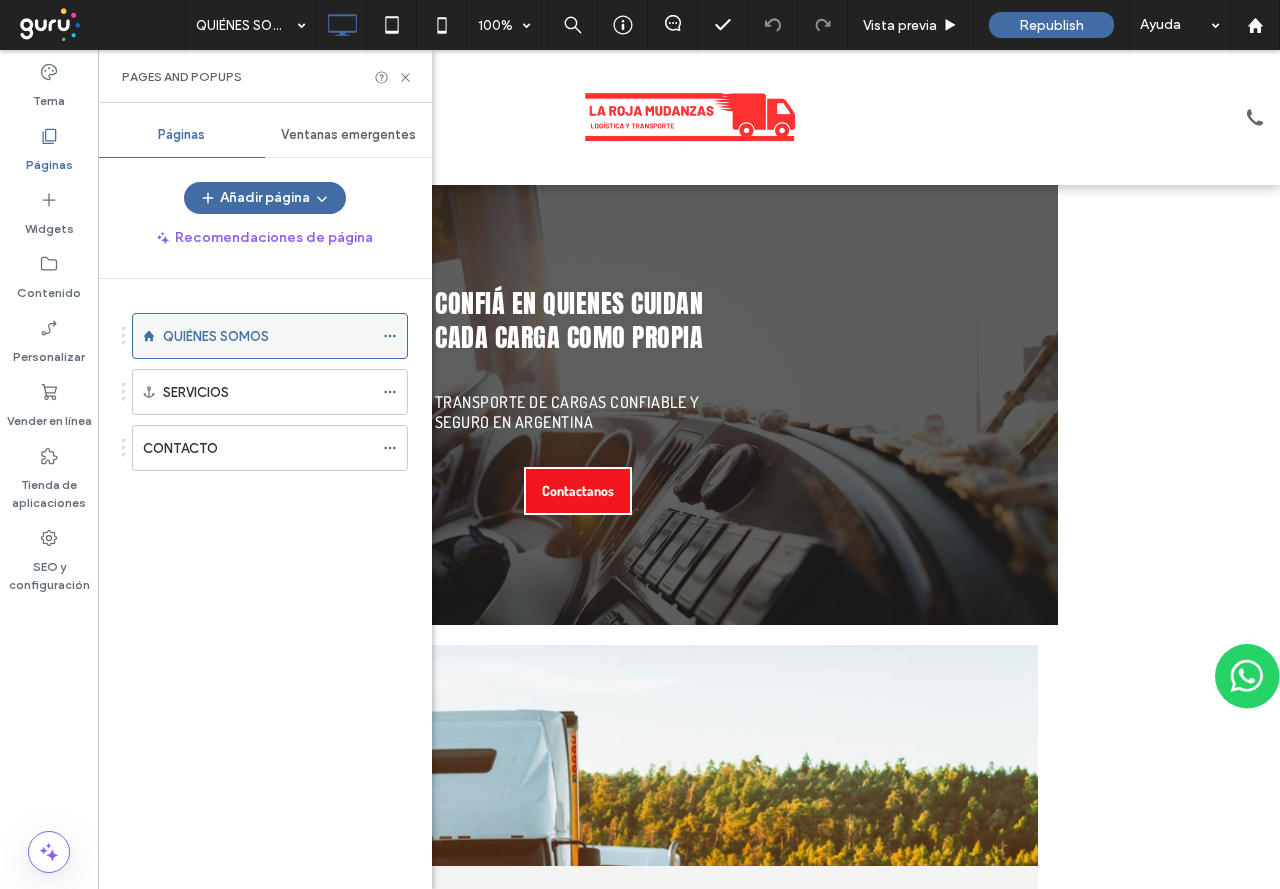 click 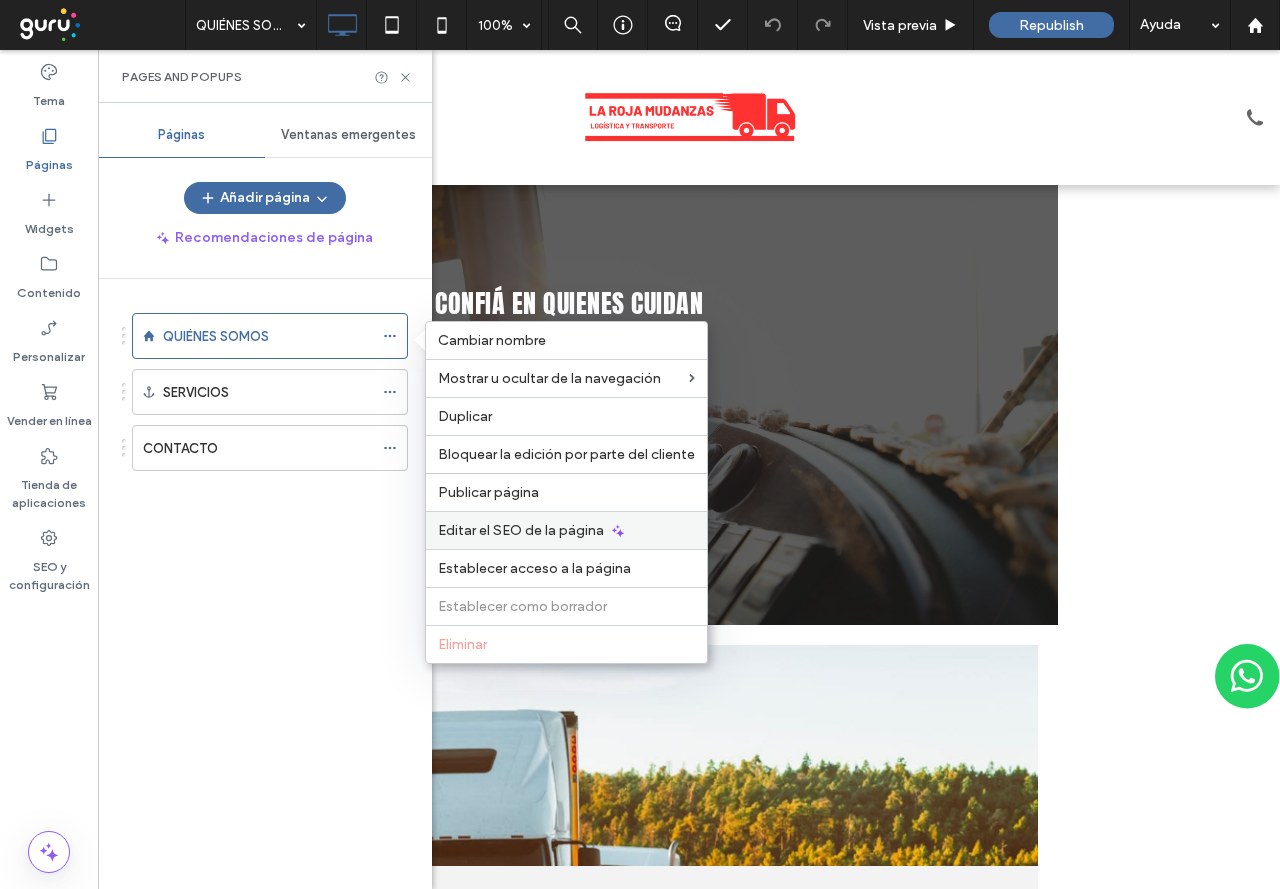 click on "Editar el SEO de la página" at bounding box center [566, 530] 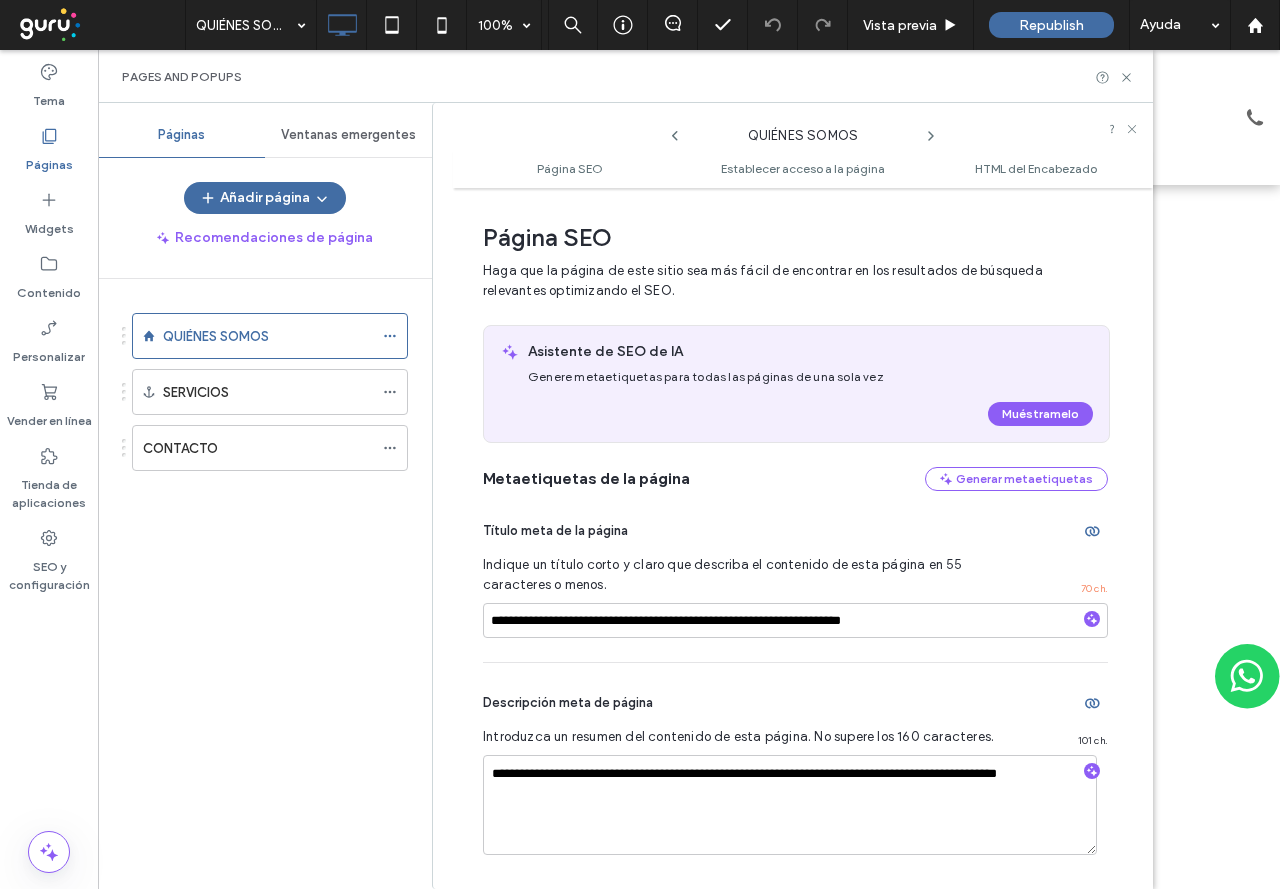 scroll, scrollTop: 10, scrollLeft: 0, axis: vertical 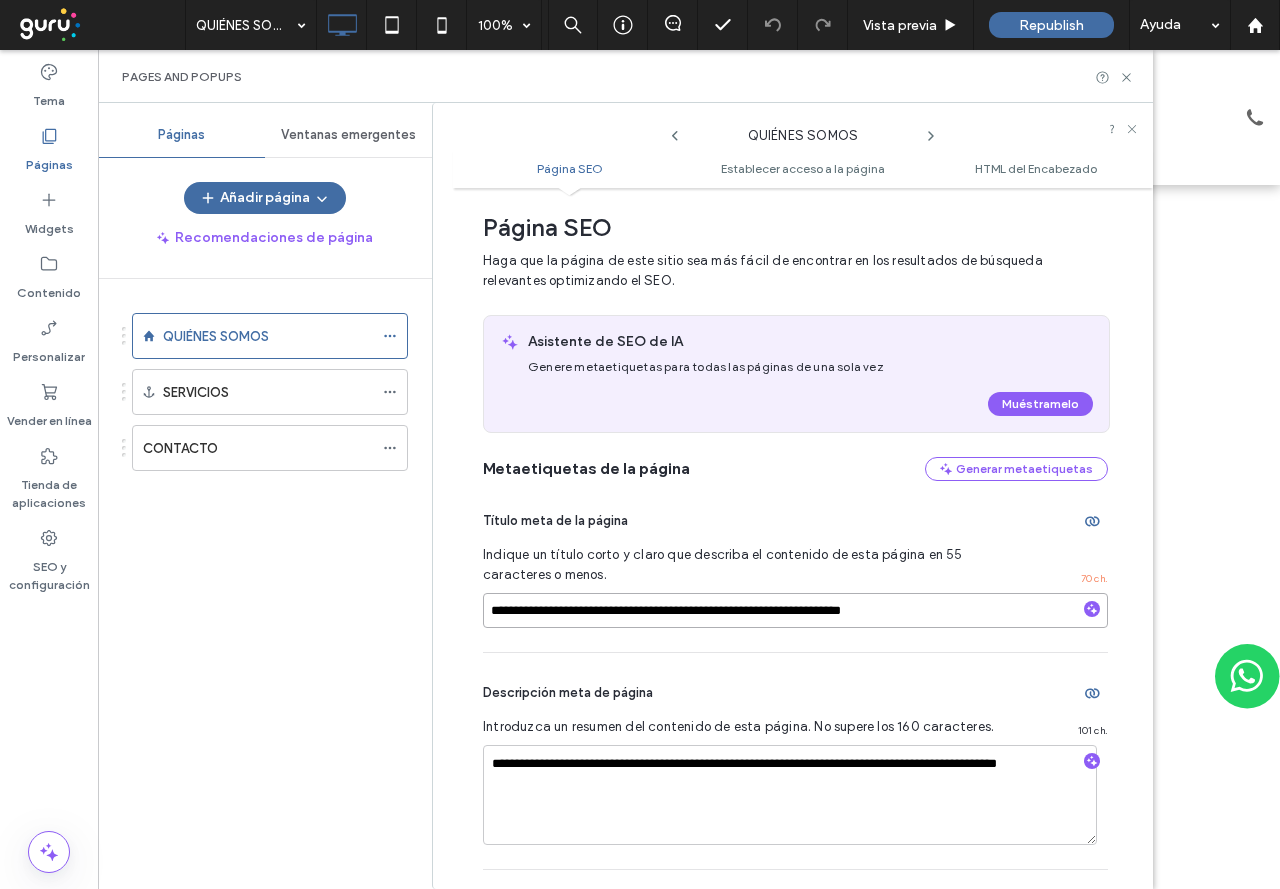 click on "**********" at bounding box center (795, 610) 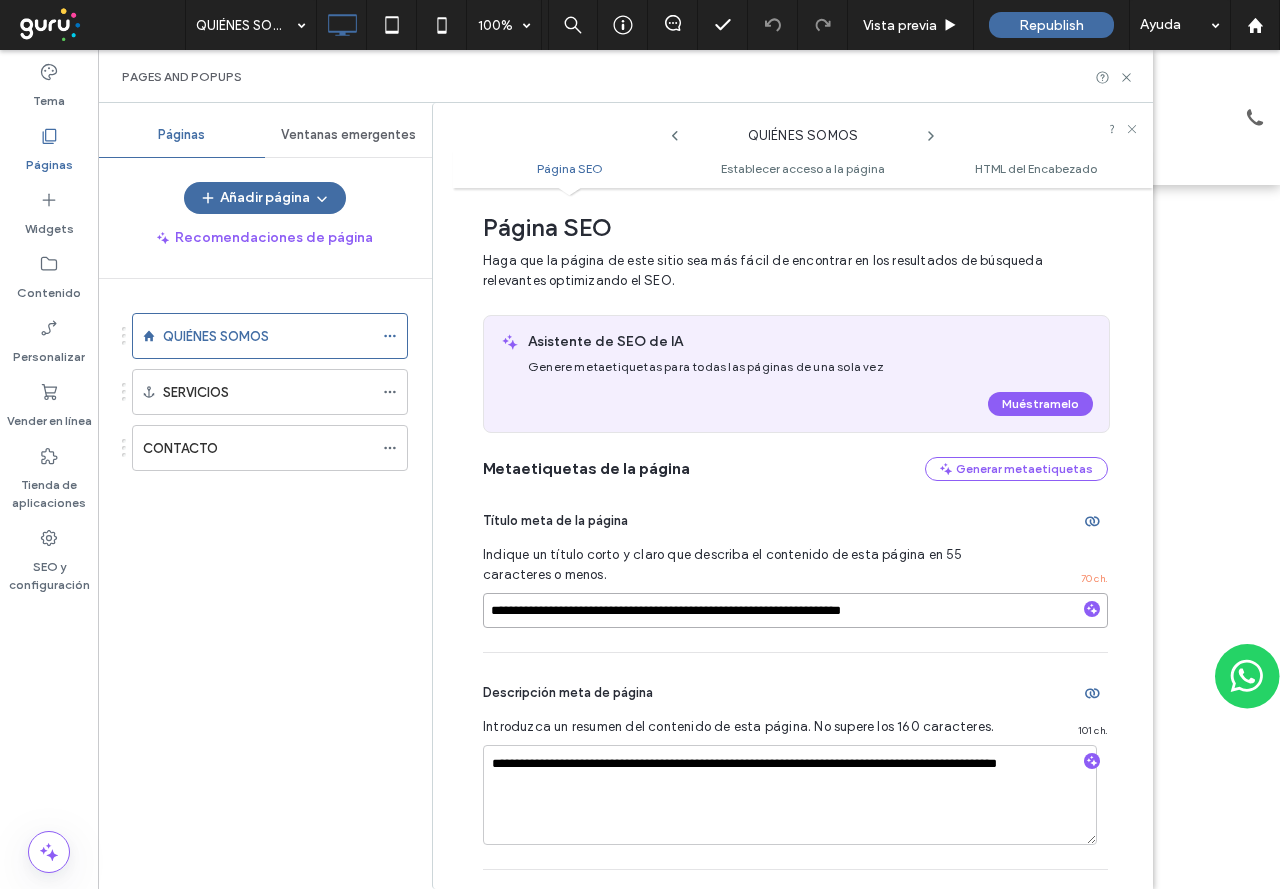click on "**********" at bounding box center [795, 610] 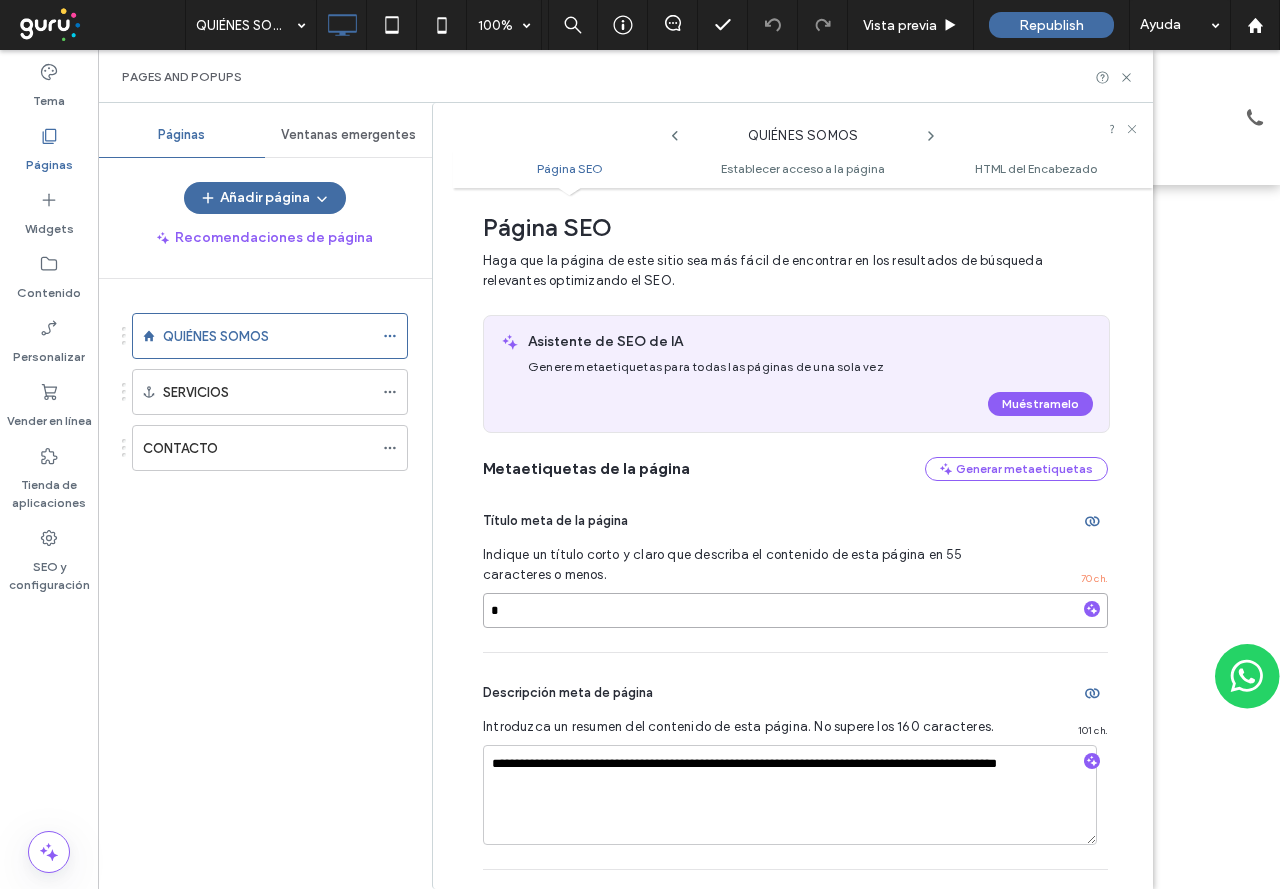 type 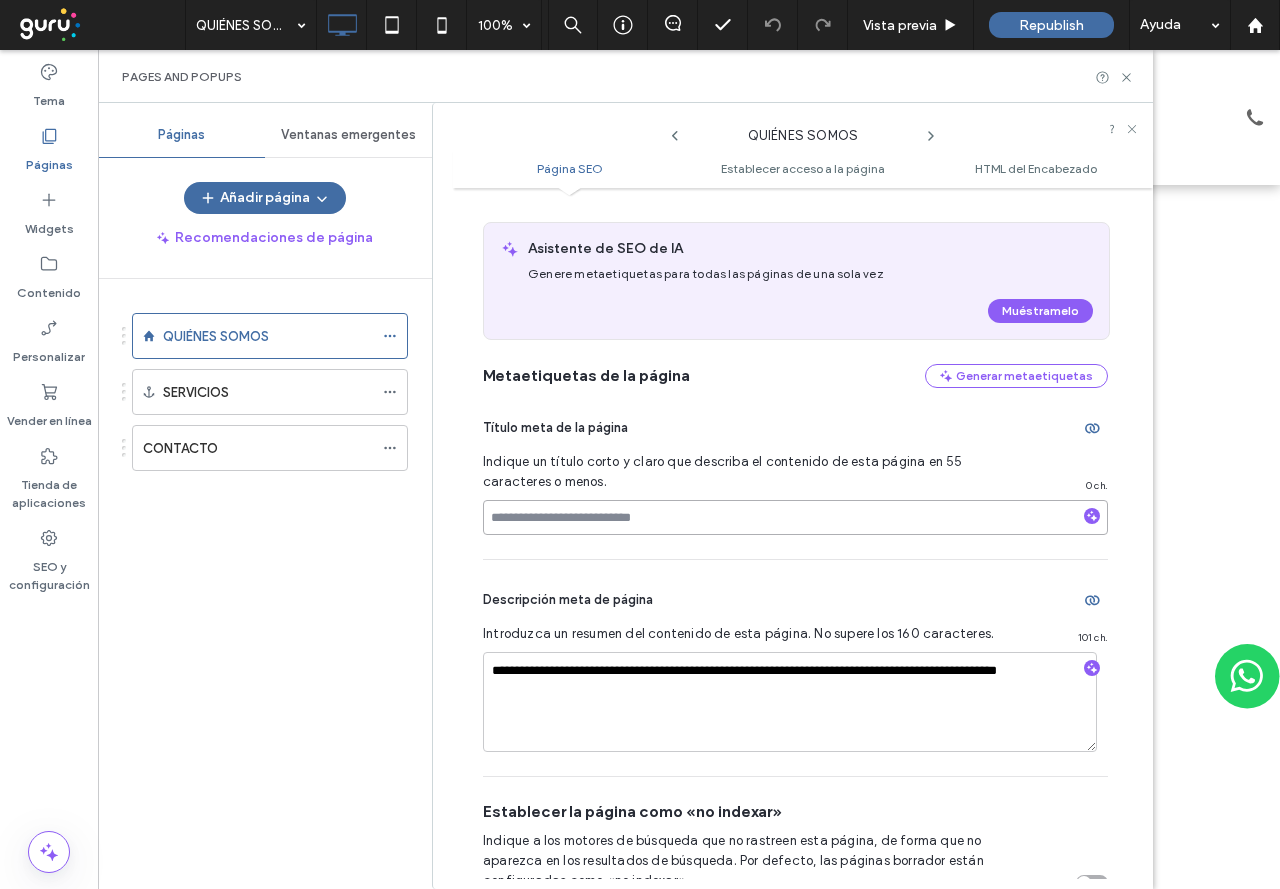 scroll, scrollTop: 210, scrollLeft: 0, axis: vertical 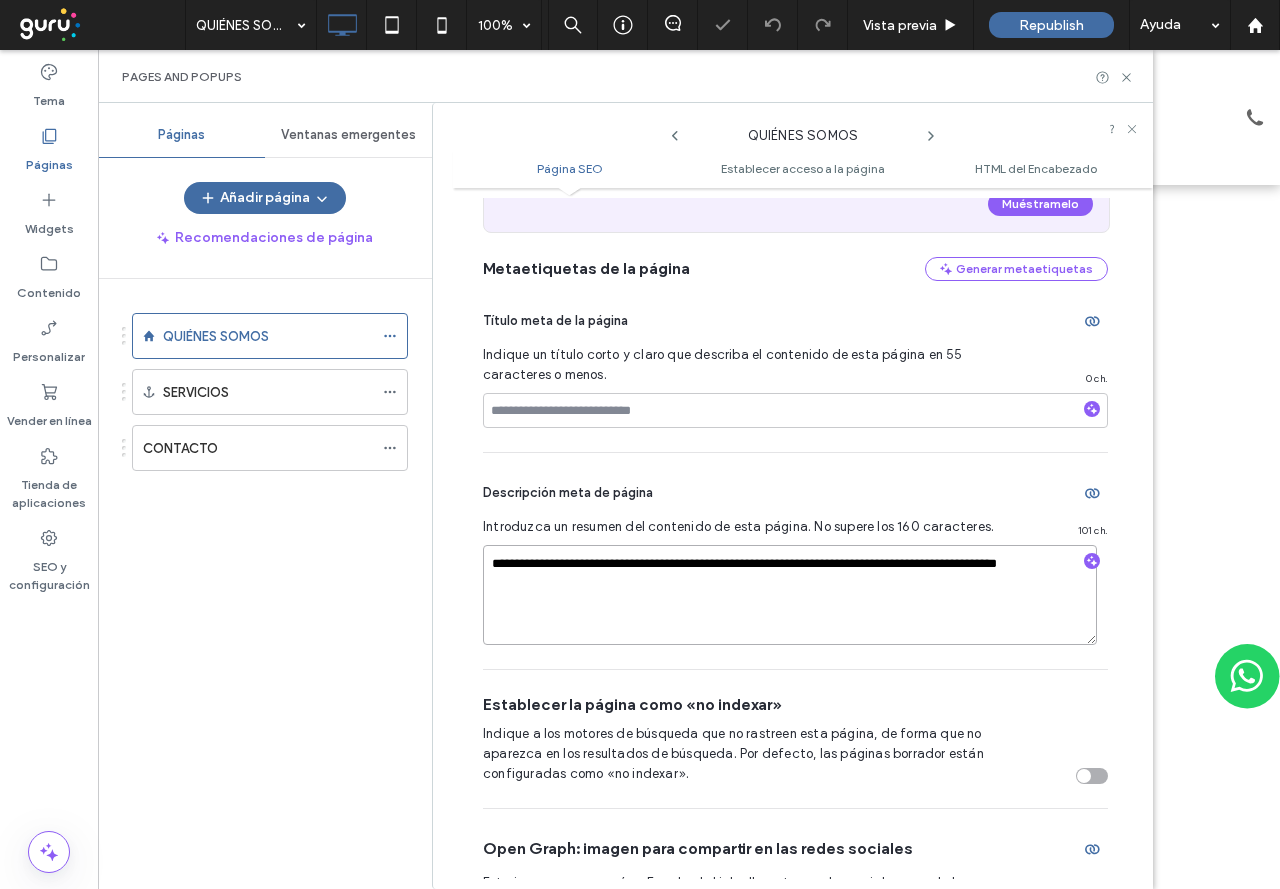 click on "**********" at bounding box center [790, 595] 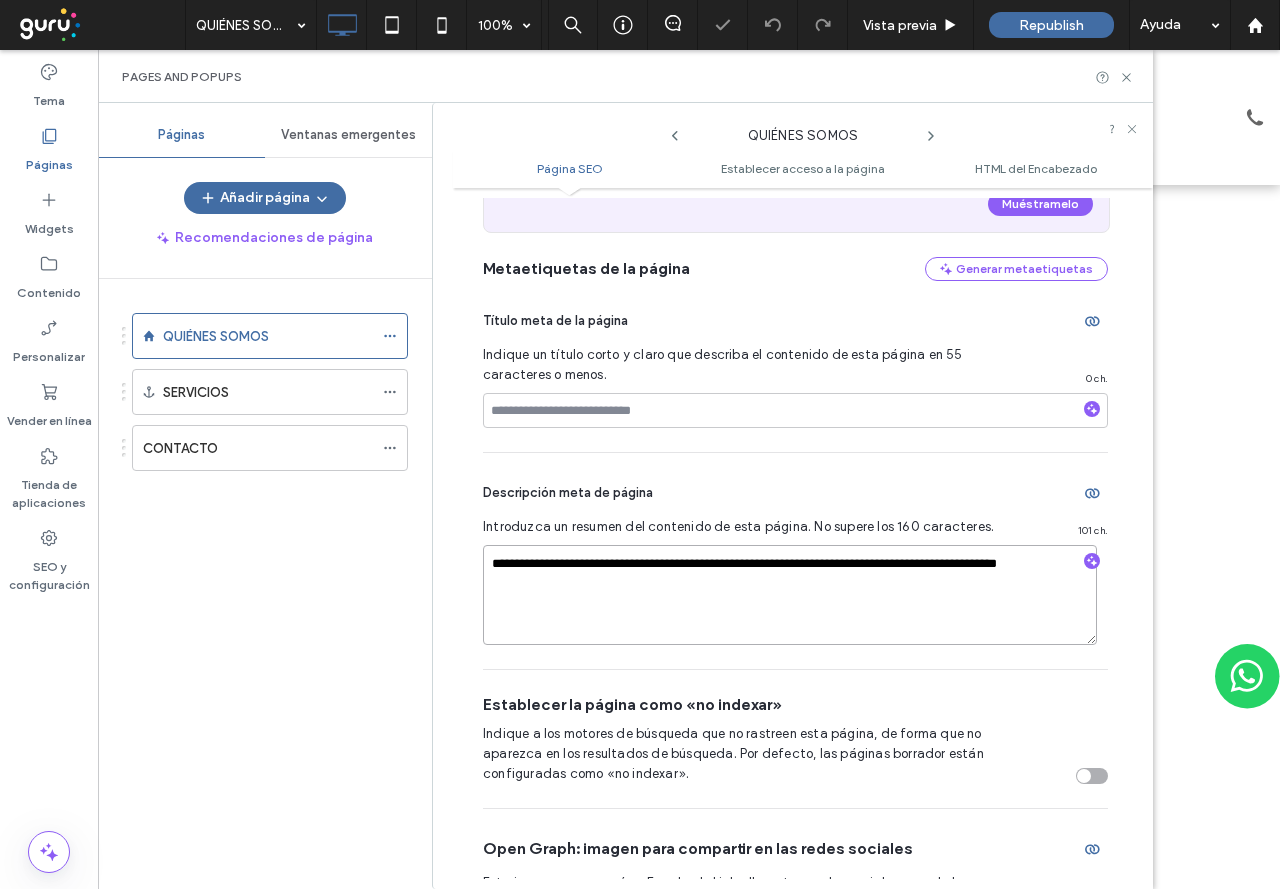 click on "**********" at bounding box center [790, 595] 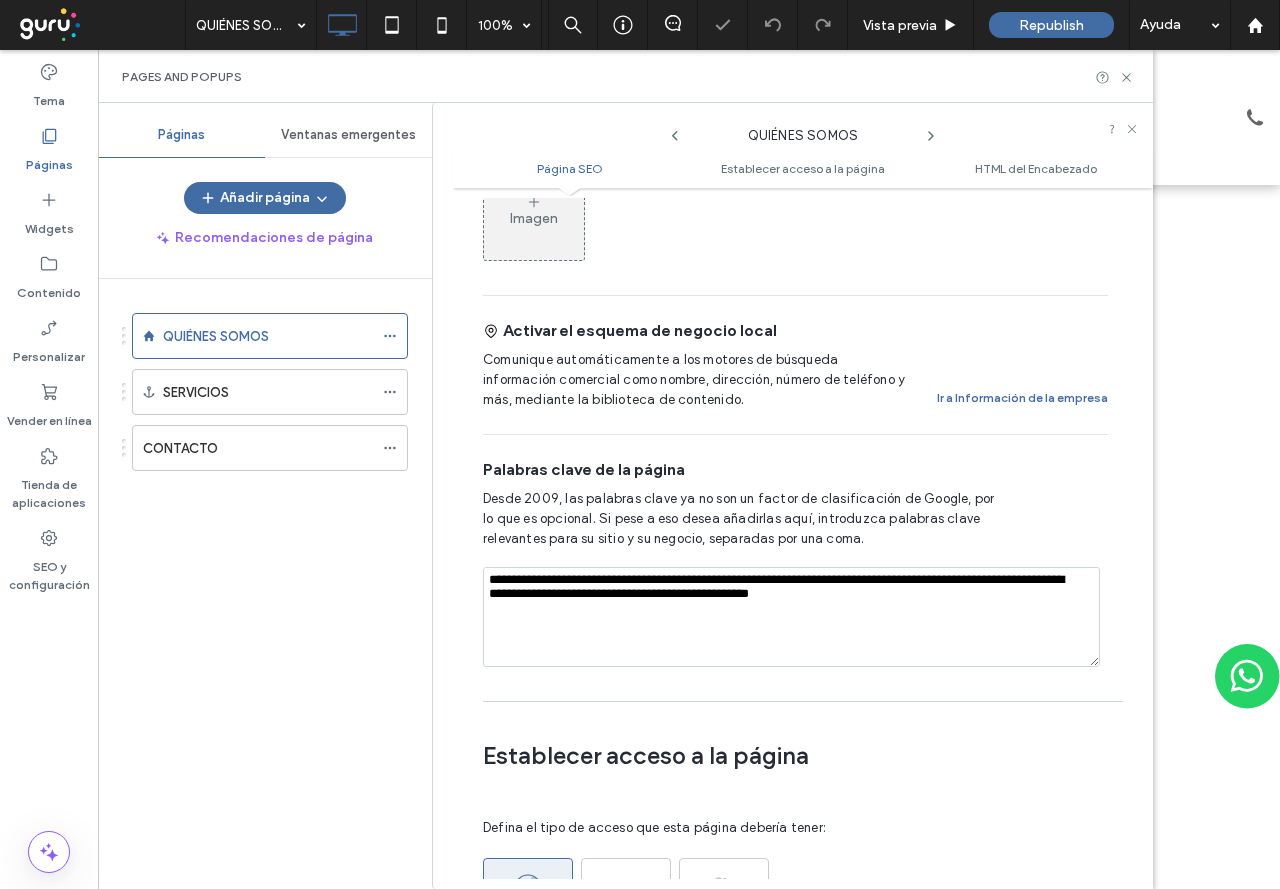 scroll, scrollTop: 1010, scrollLeft: 0, axis: vertical 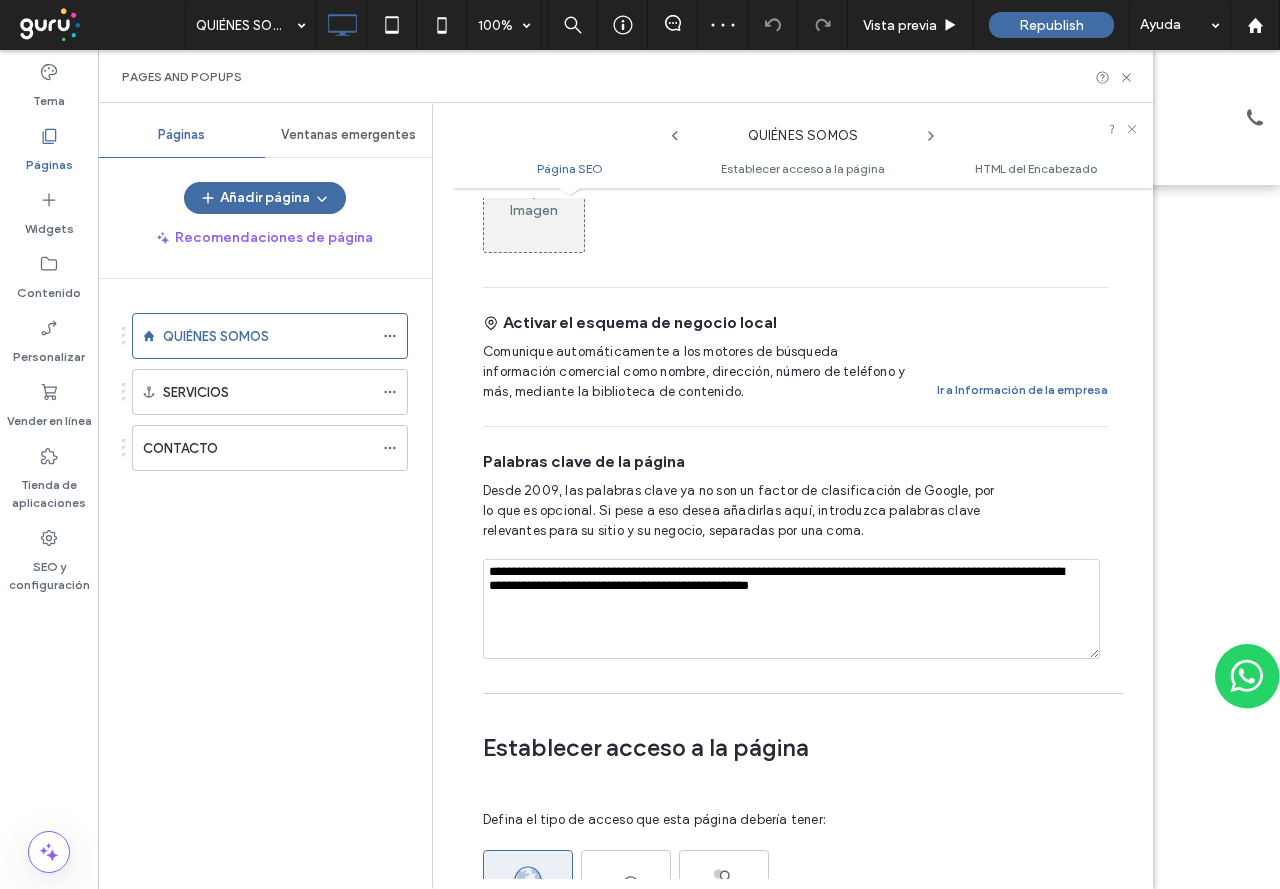 click on "**********" at bounding box center (791, 609) 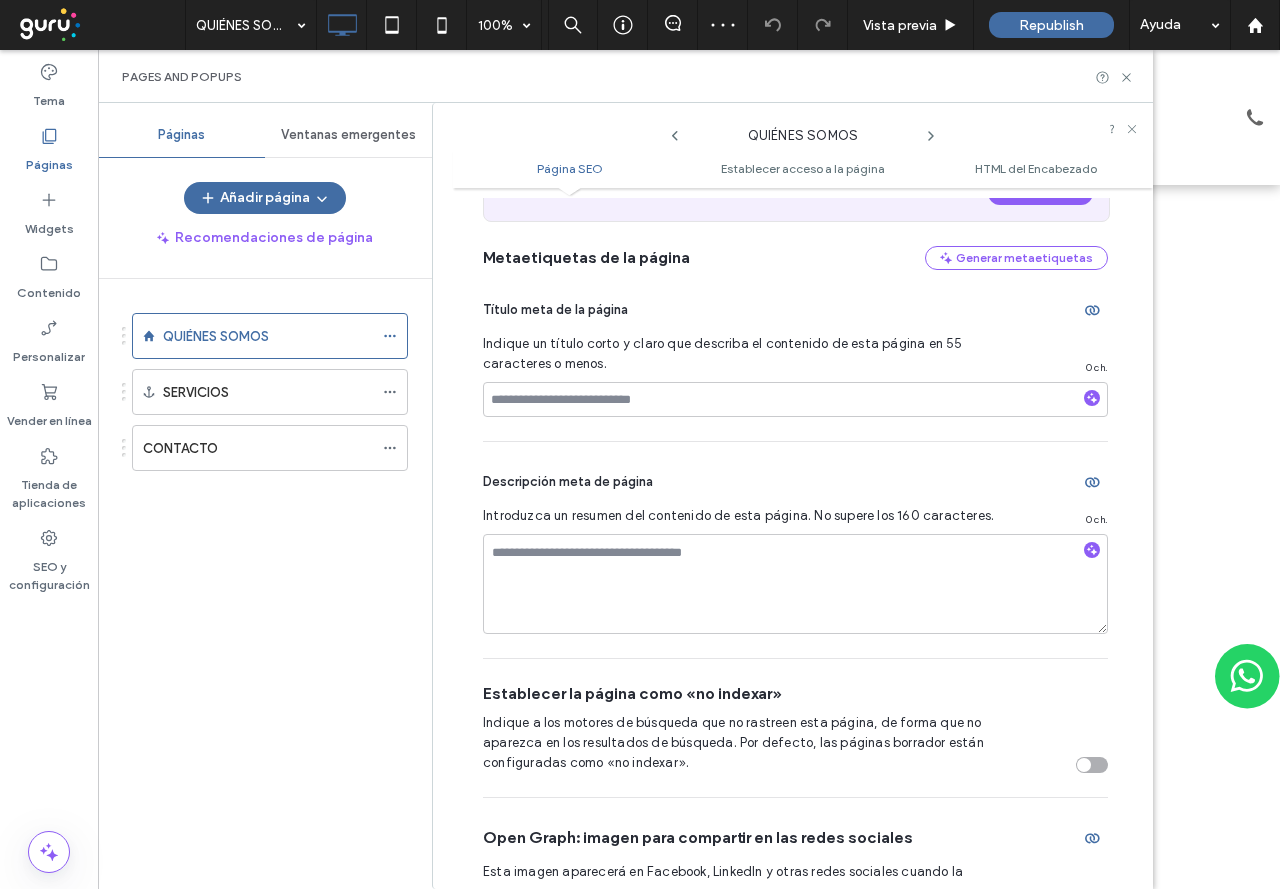 scroll, scrollTop: 210, scrollLeft: 0, axis: vertical 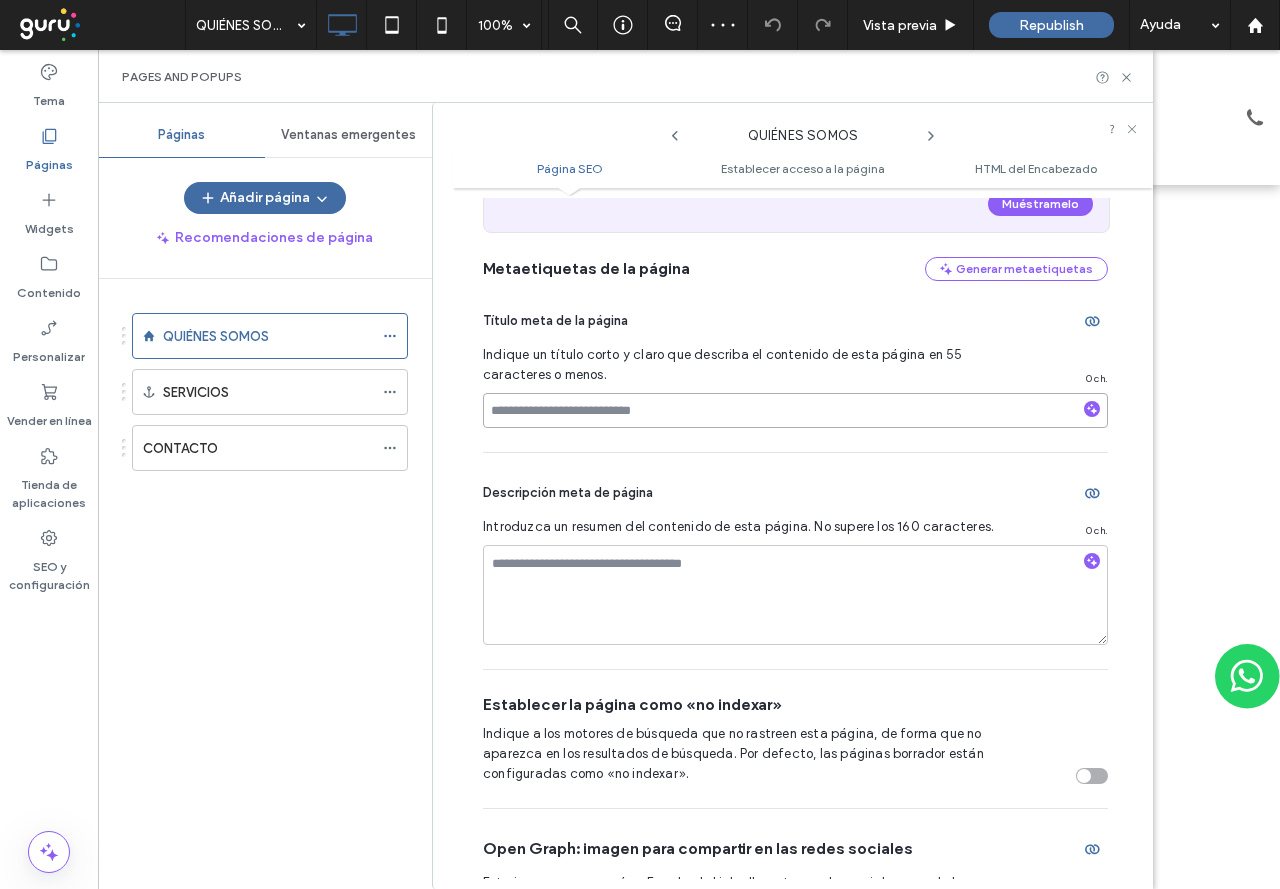 click at bounding box center [795, 410] 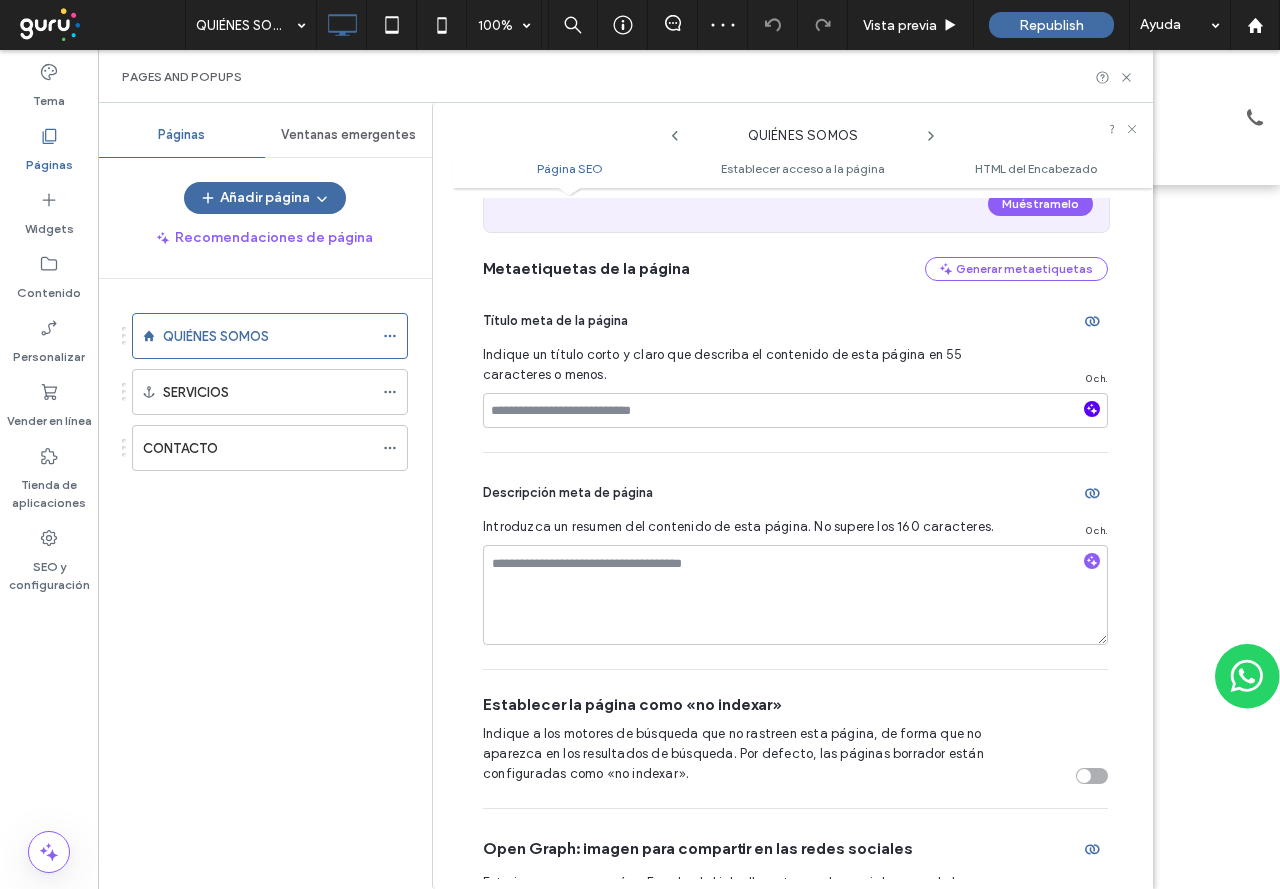 click 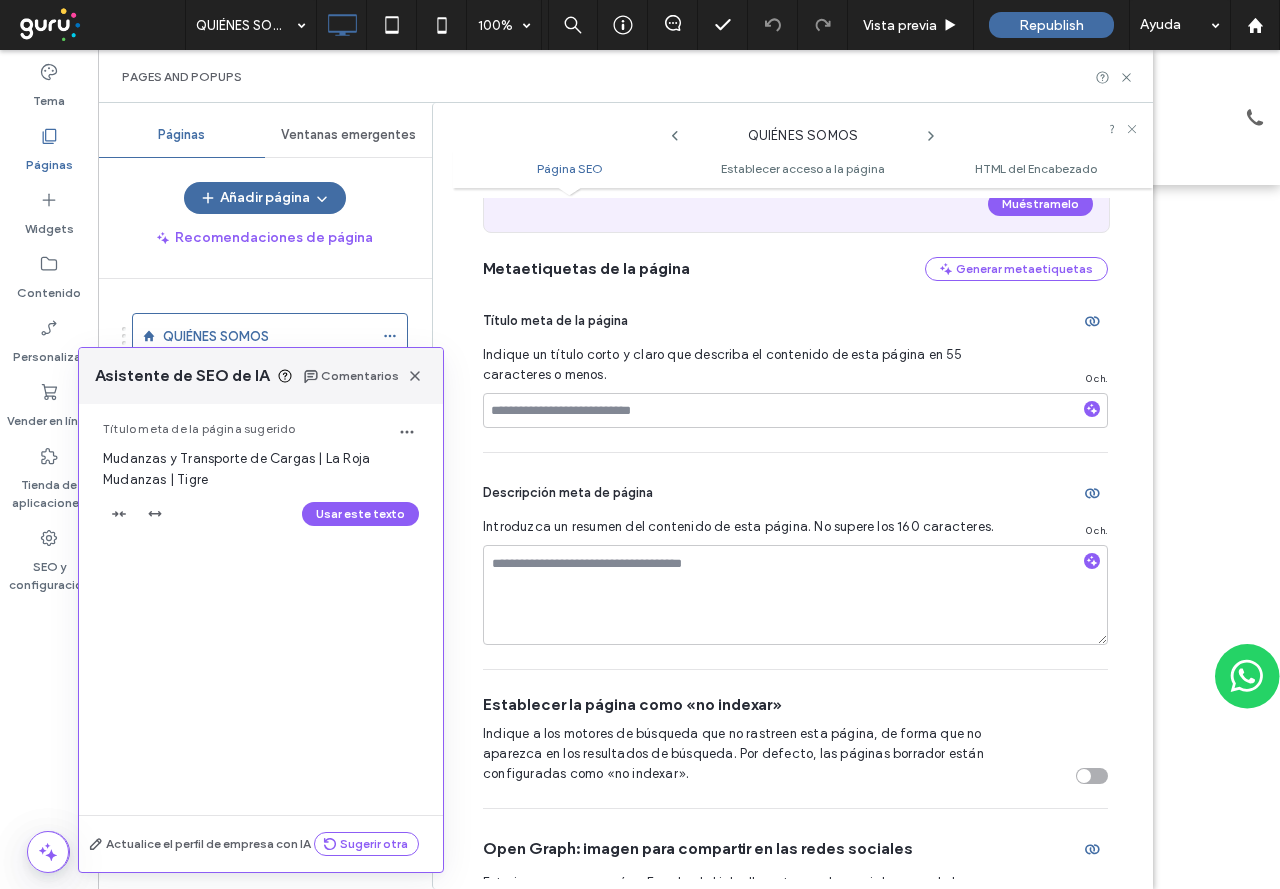 click on "Usar este texto" at bounding box center (360, 514) 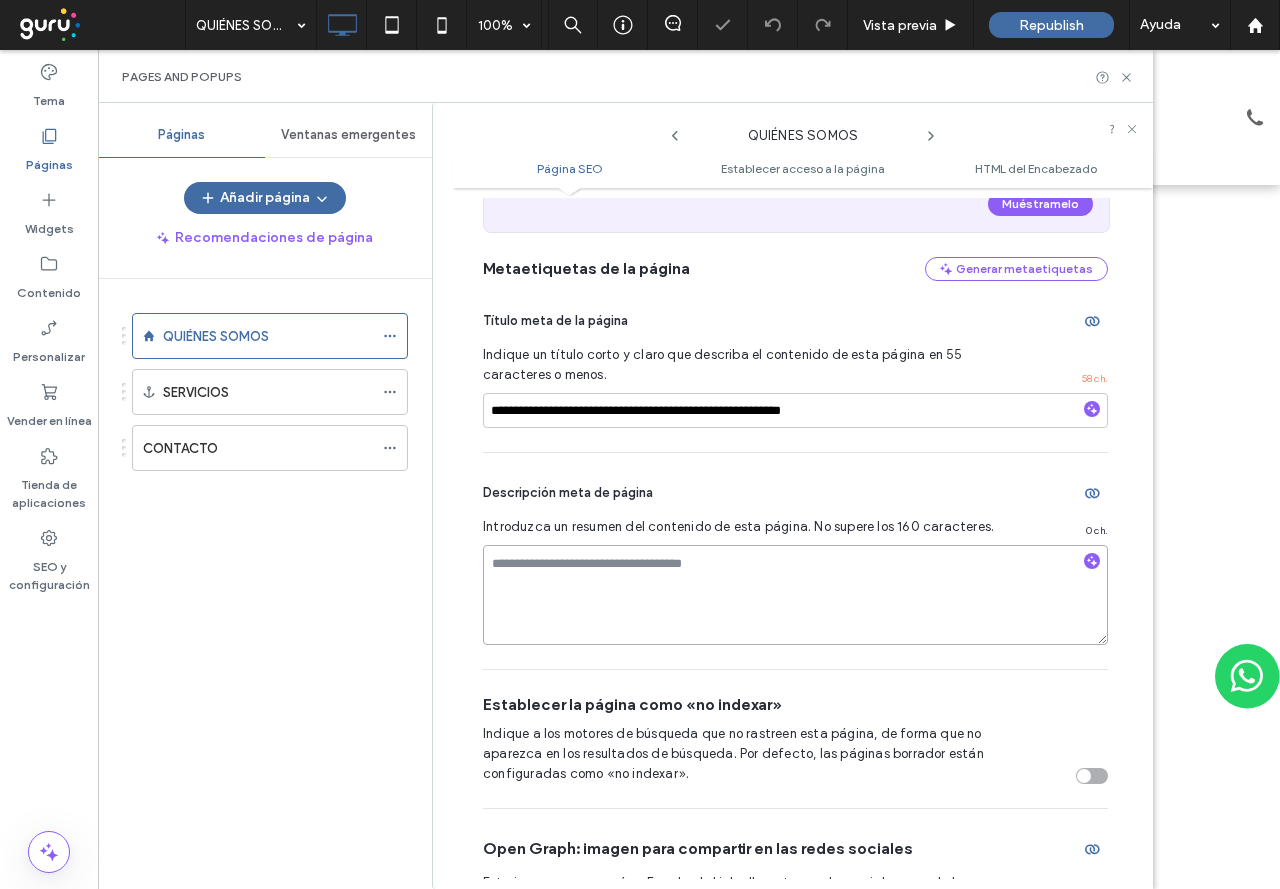 click at bounding box center (795, 595) 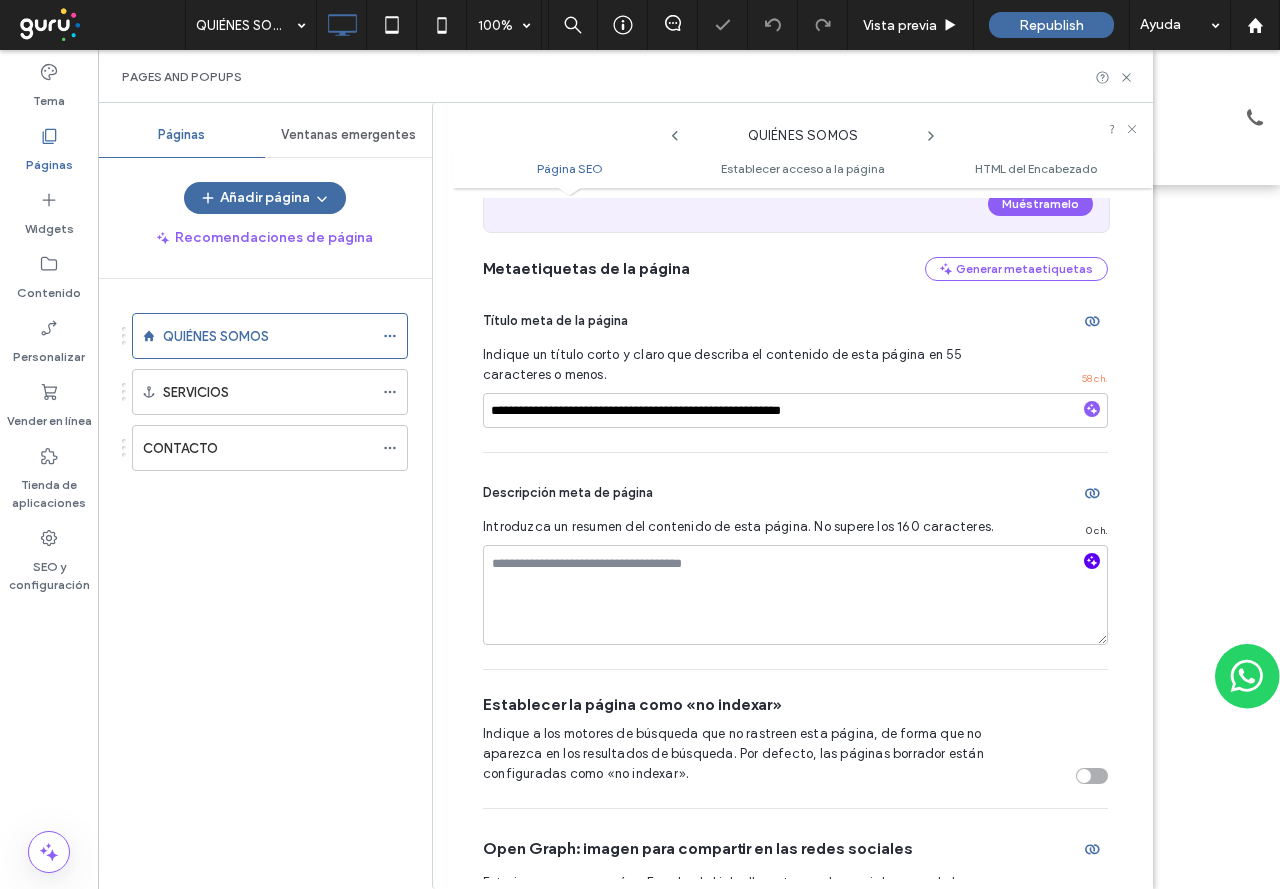 click 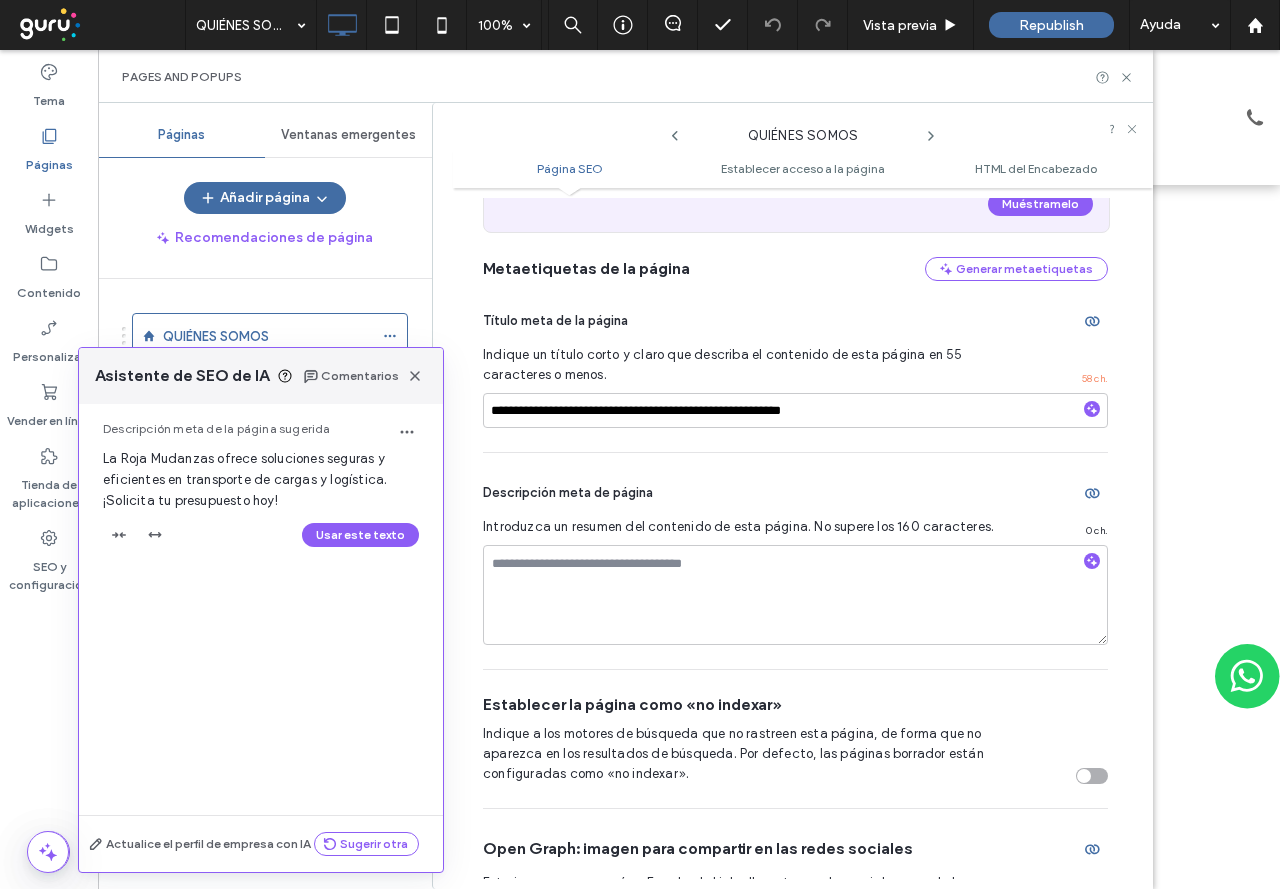 click on "Usar este texto" at bounding box center [261, 535] 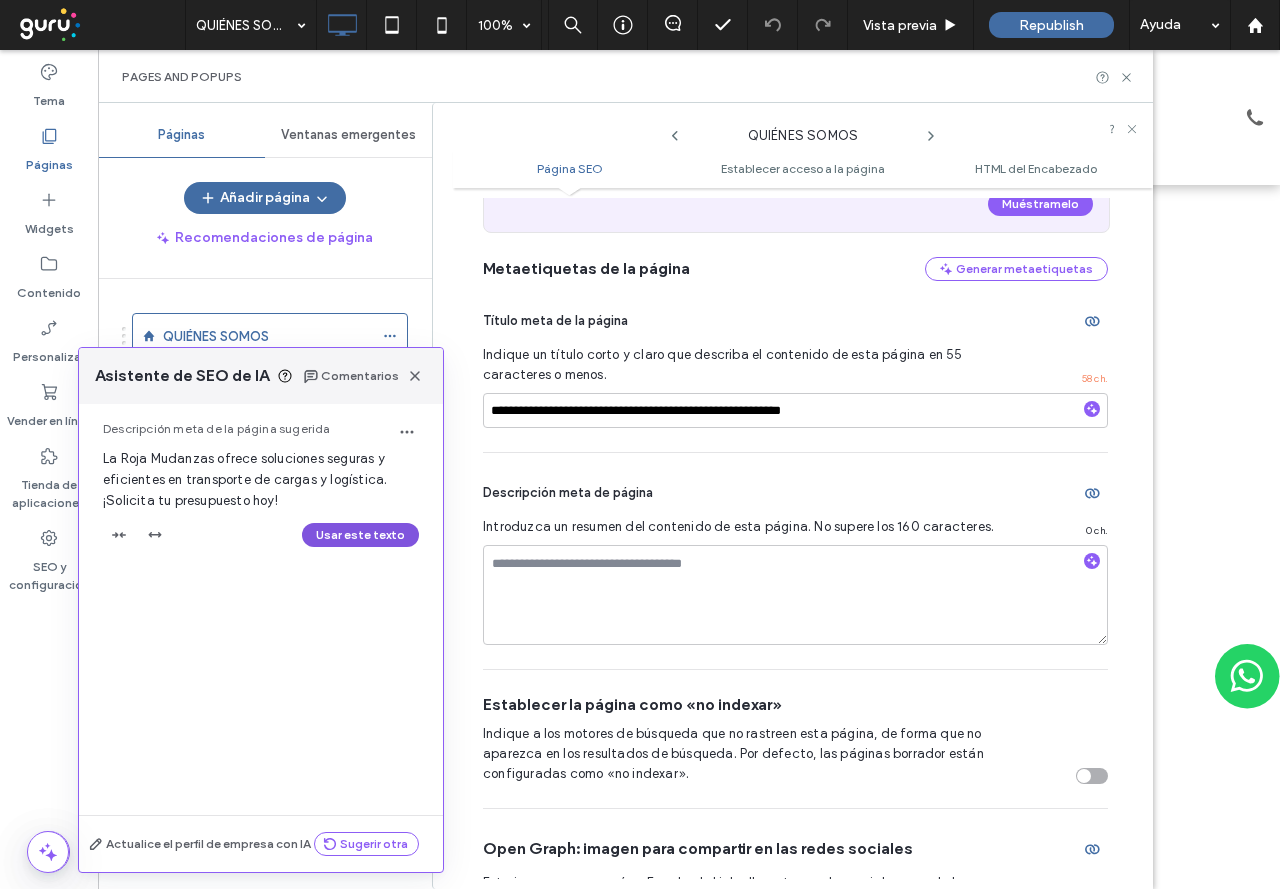 click on "Usar este texto" at bounding box center [360, 535] 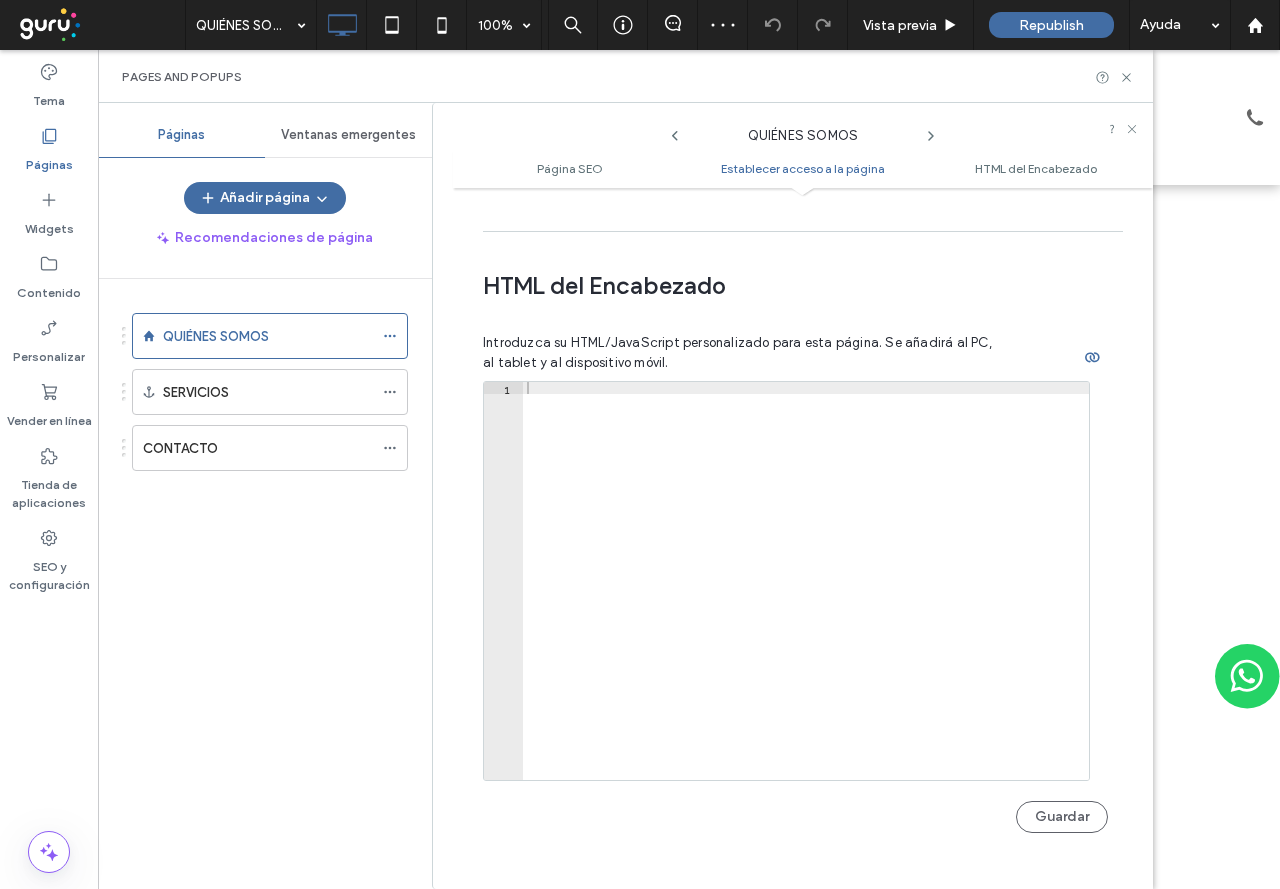 scroll, scrollTop: 1860, scrollLeft: 0, axis: vertical 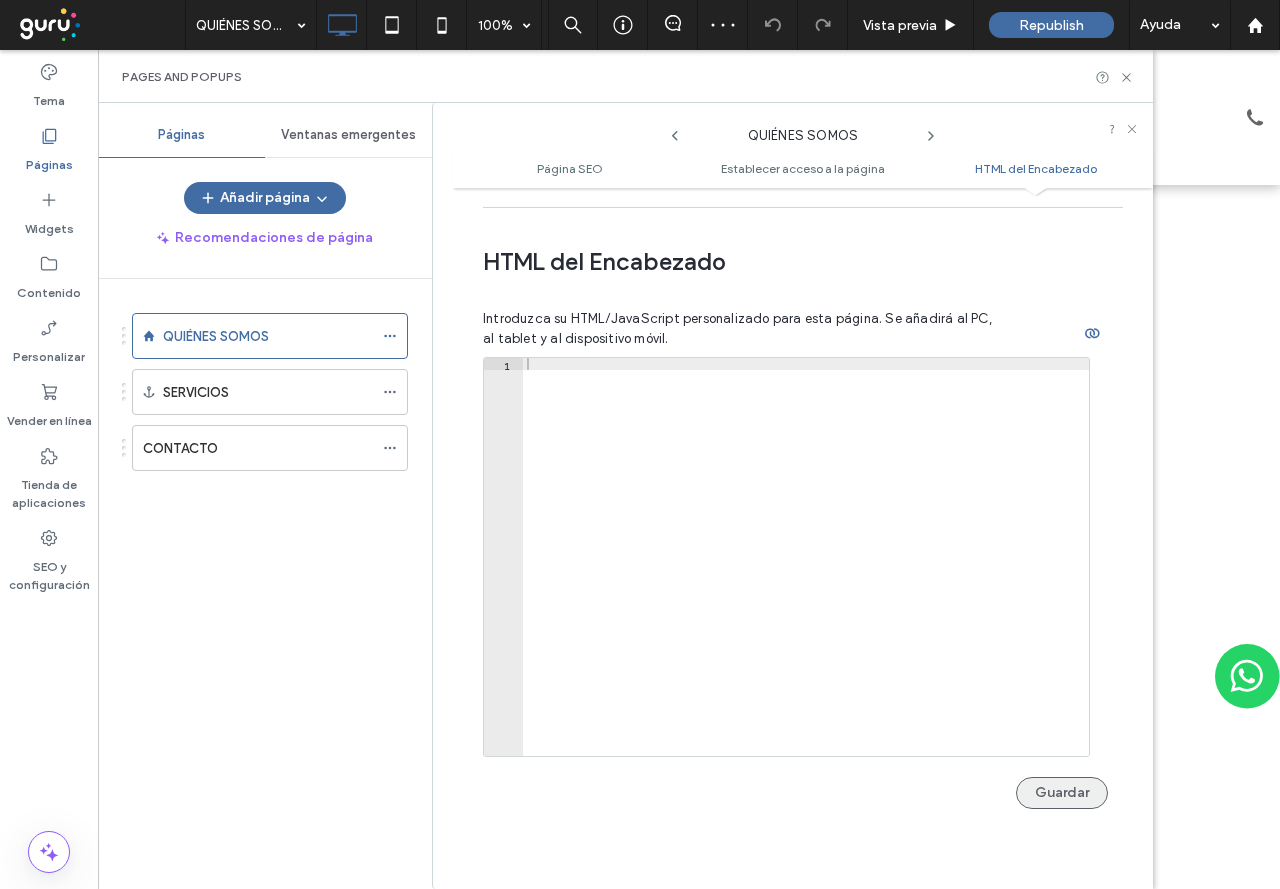click on "Guardar" at bounding box center (1062, 793) 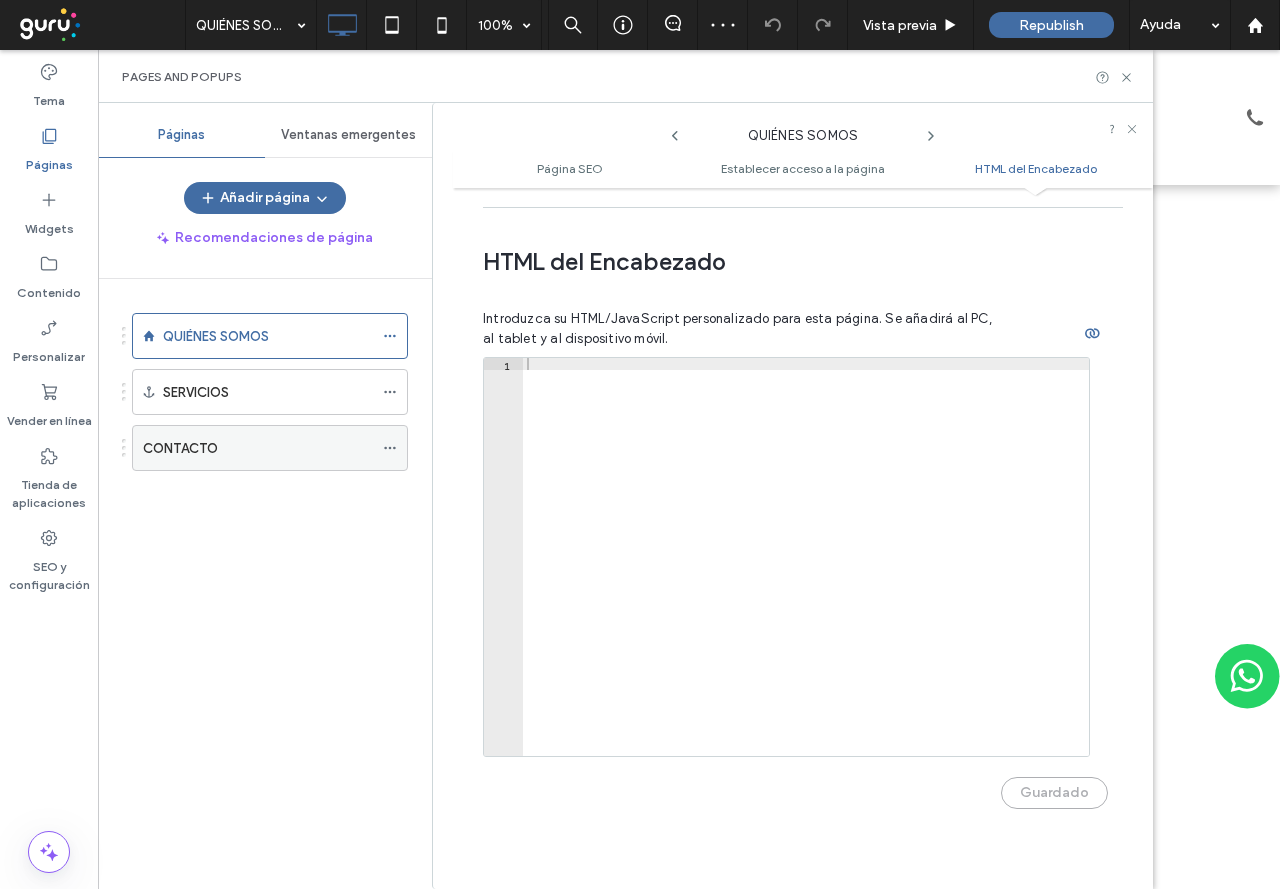 click 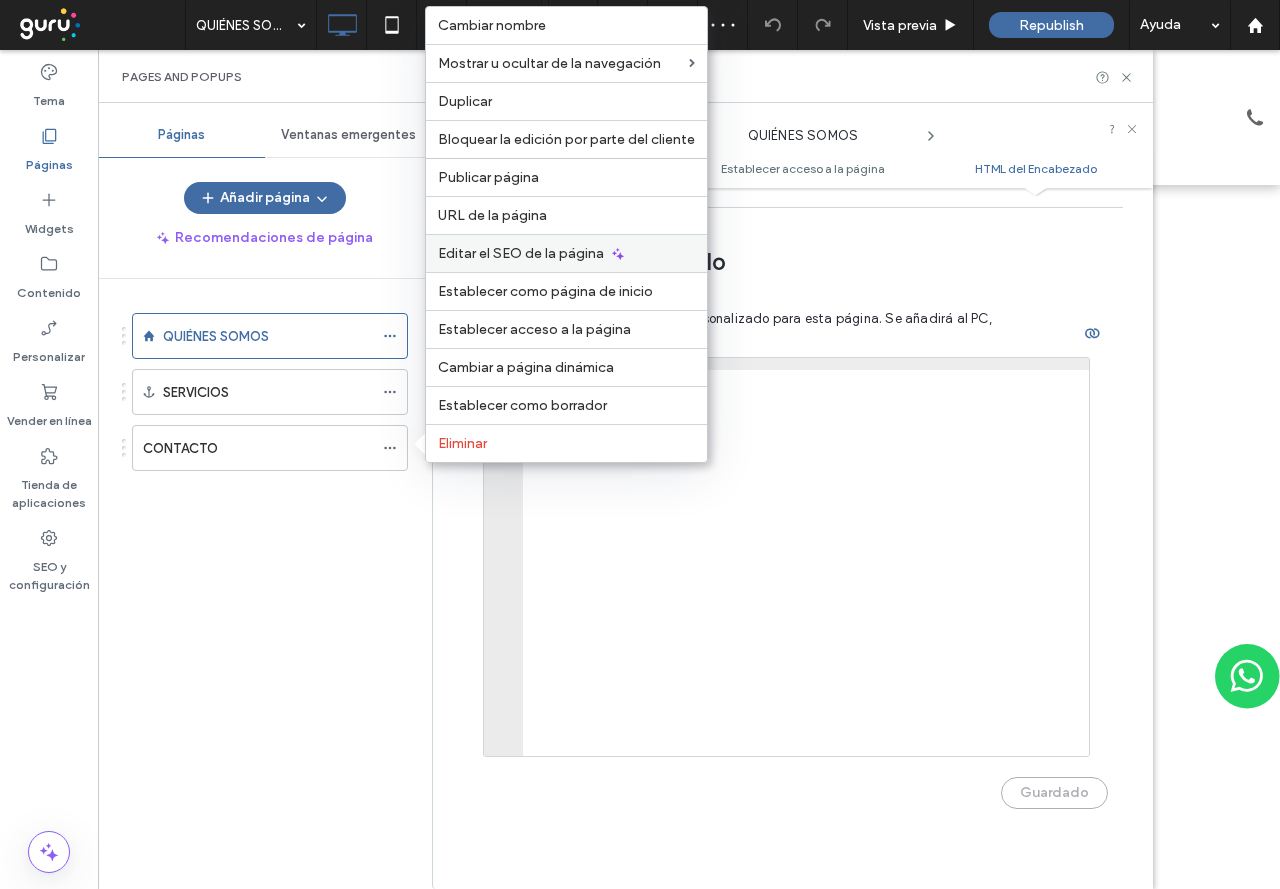 click on "Editar el SEO de la página" at bounding box center [521, 253] 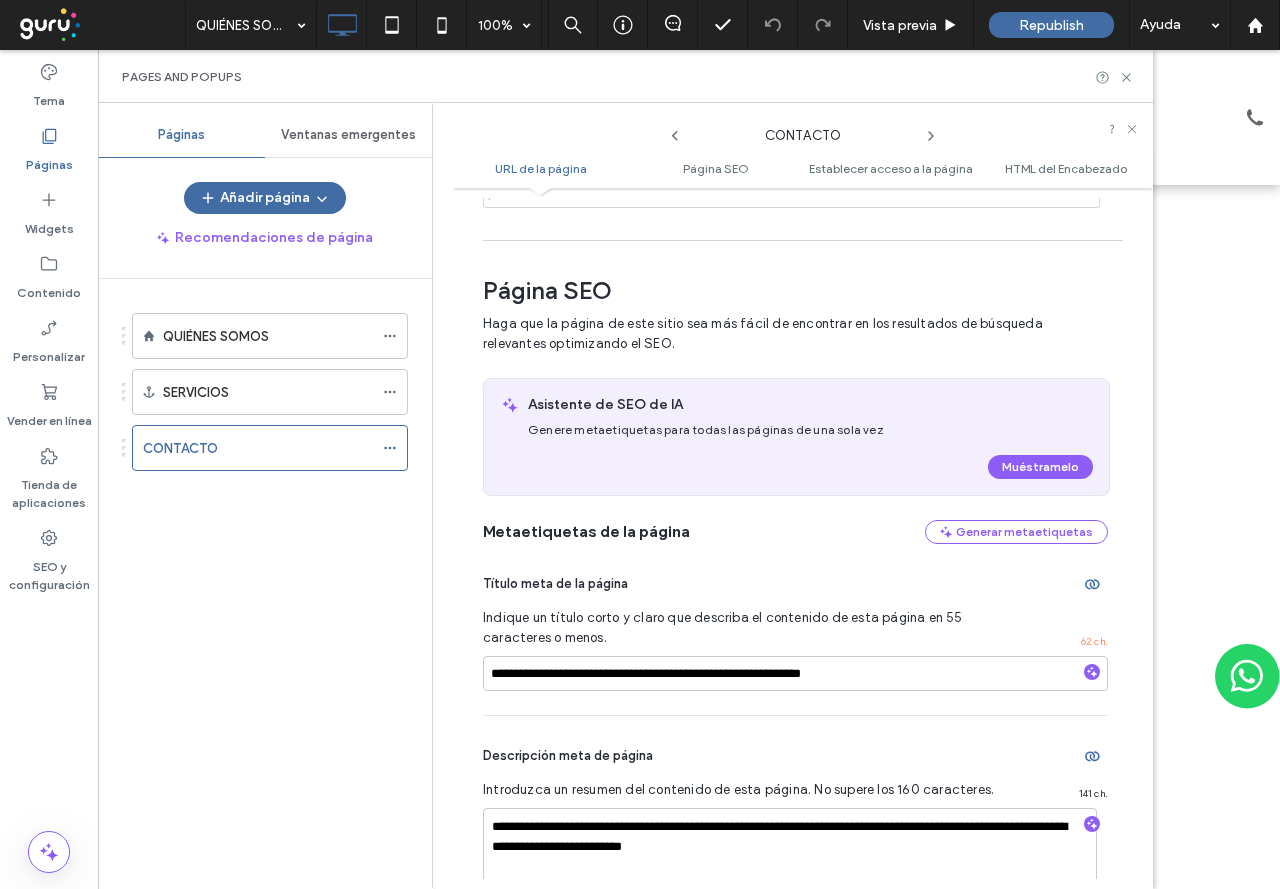 scroll, scrollTop: 274, scrollLeft: 0, axis: vertical 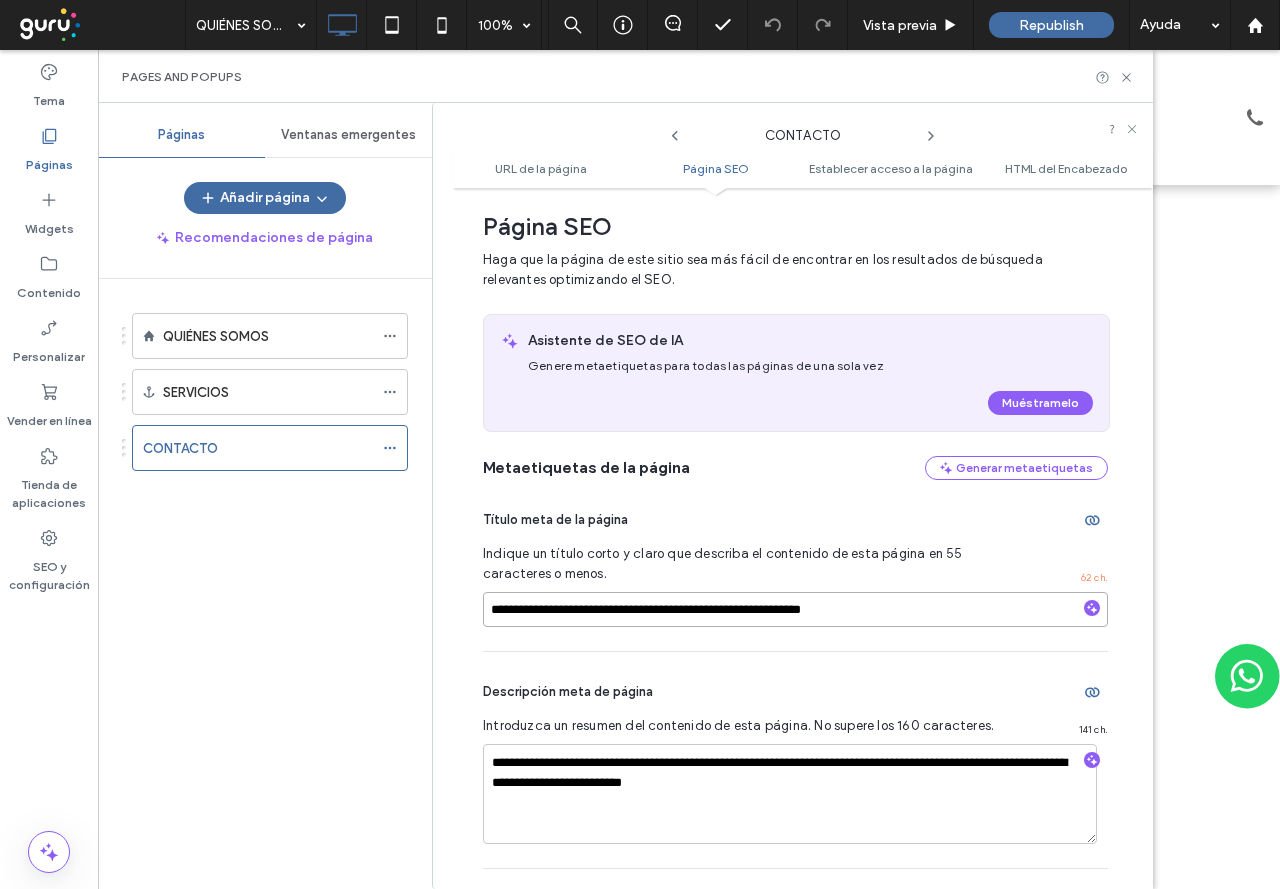 click on "**********" at bounding box center [795, 609] 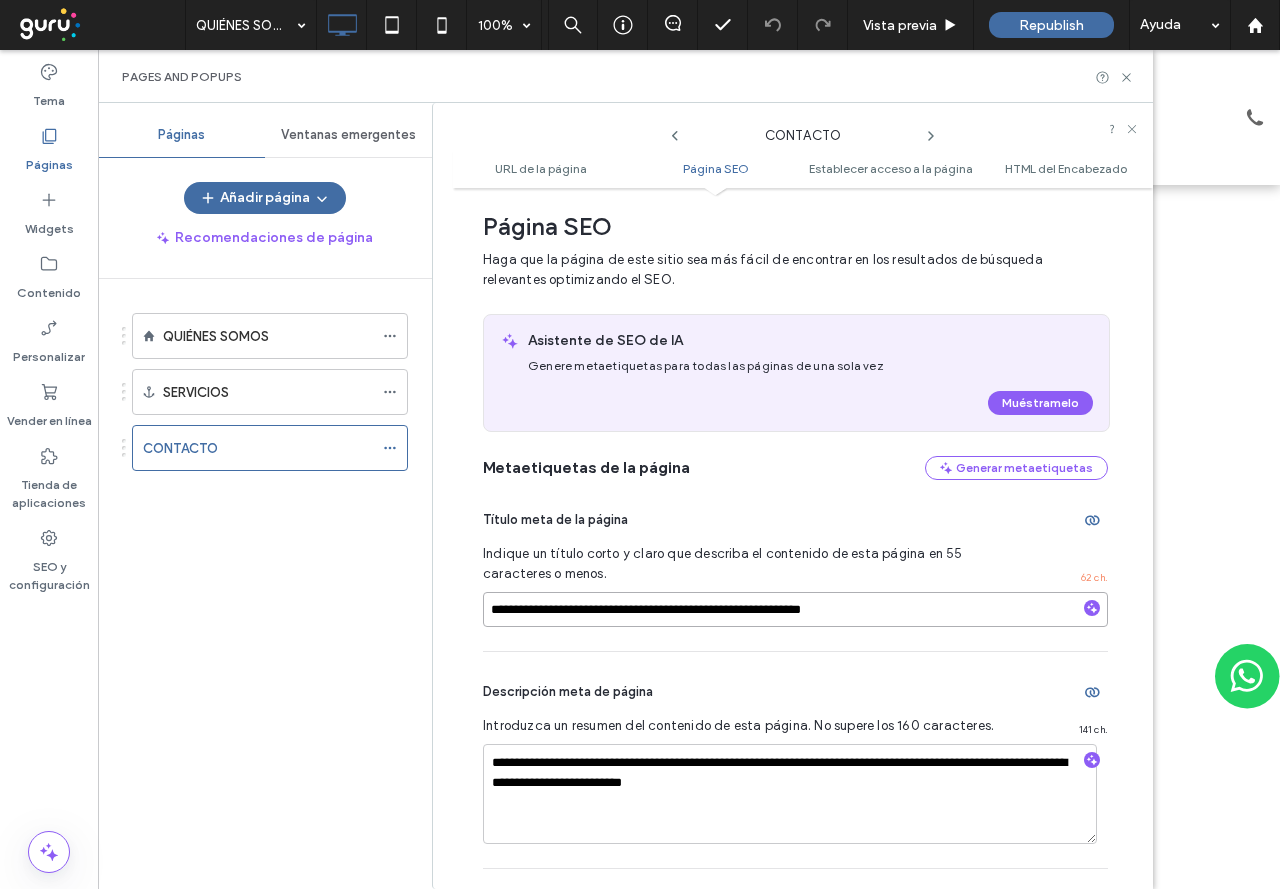 click on "**********" at bounding box center [795, 609] 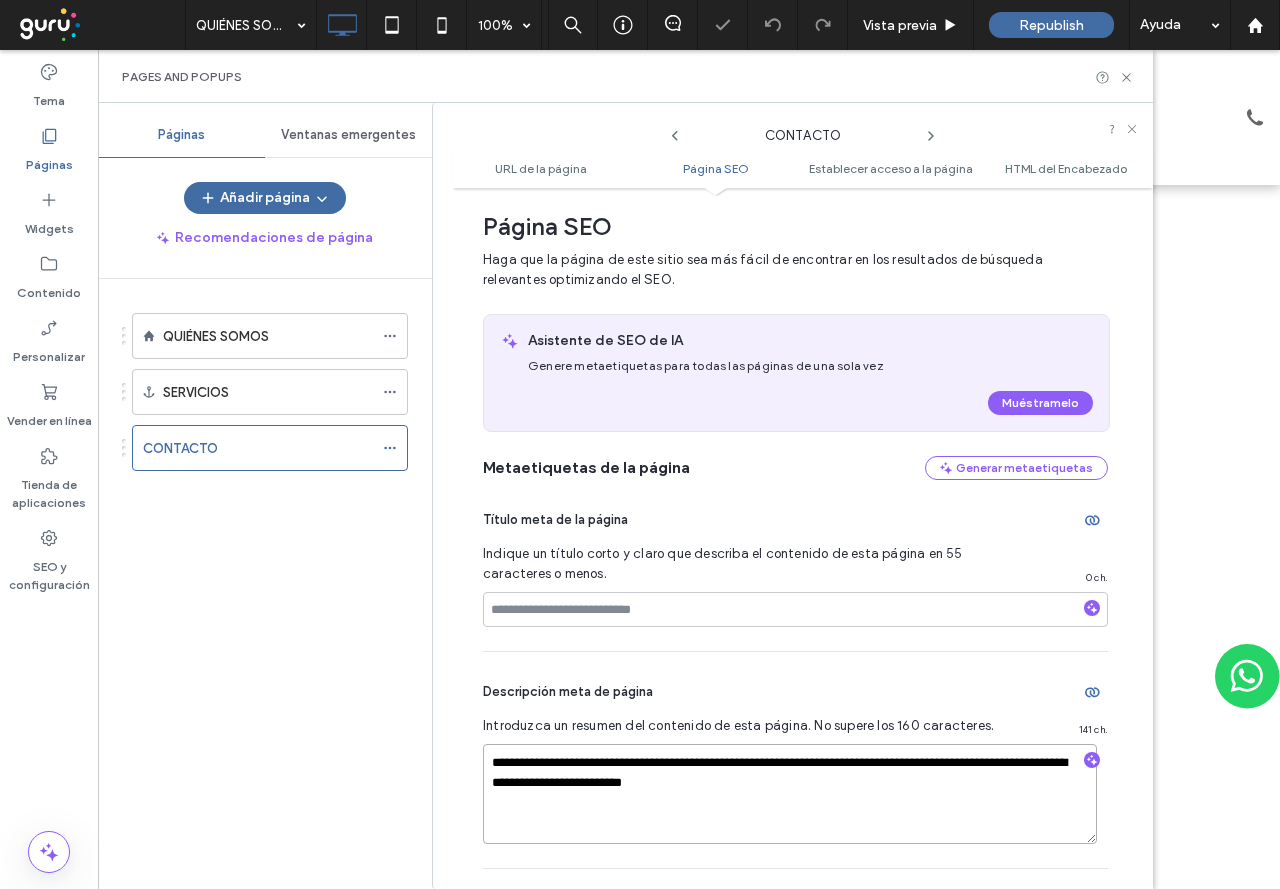 click on "**********" at bounding box center (790, 794) 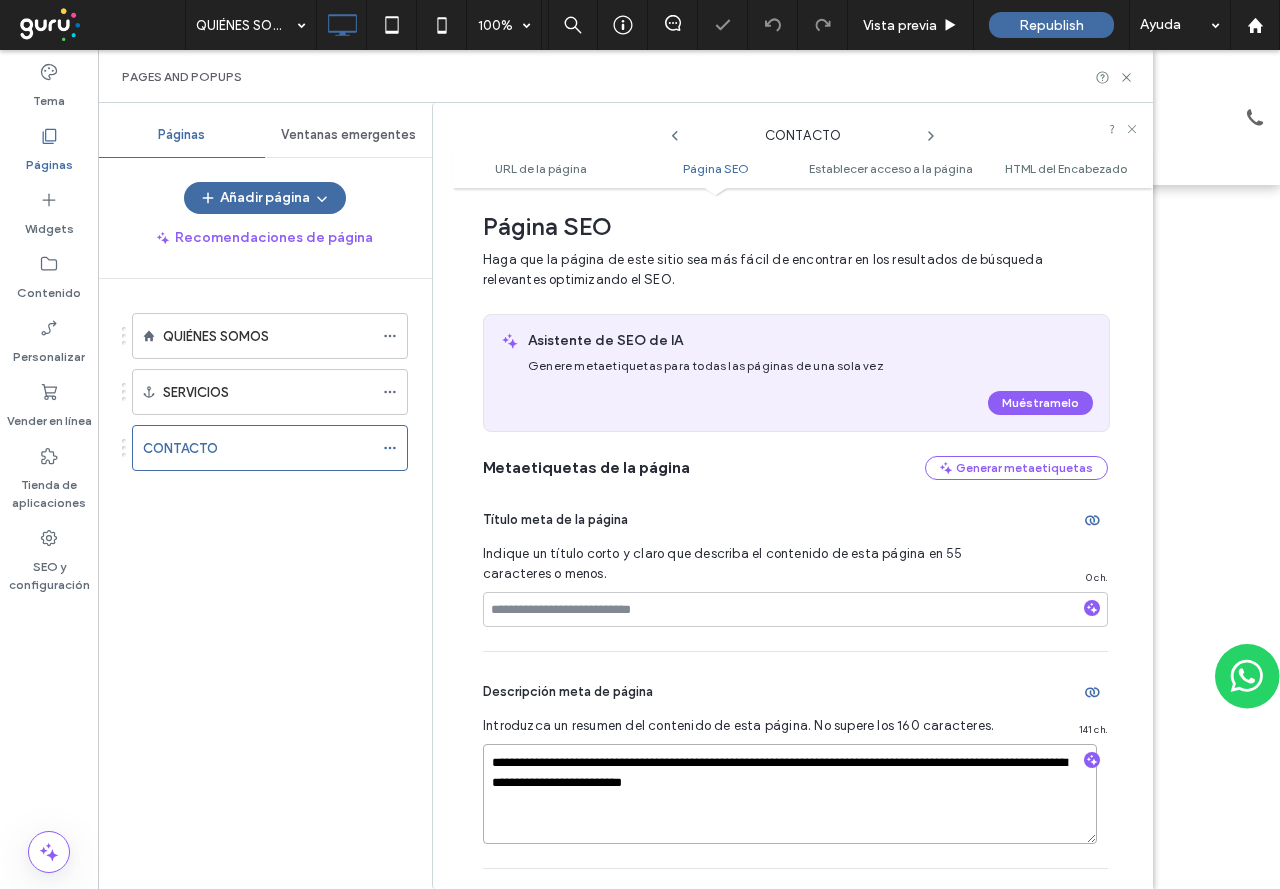 click on "**********" at bounding box center (790, 794) 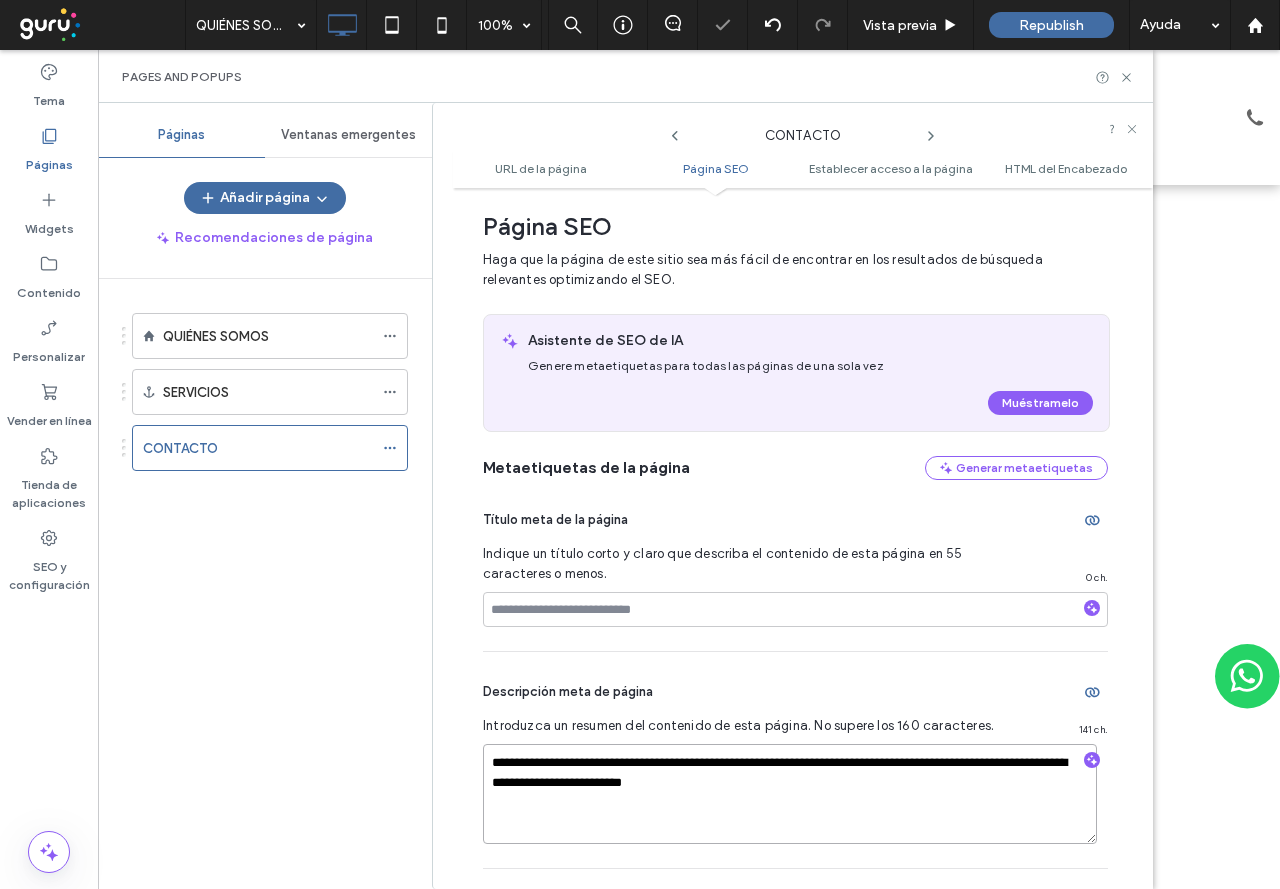 click on "**********" at bounding box center (790, 794) 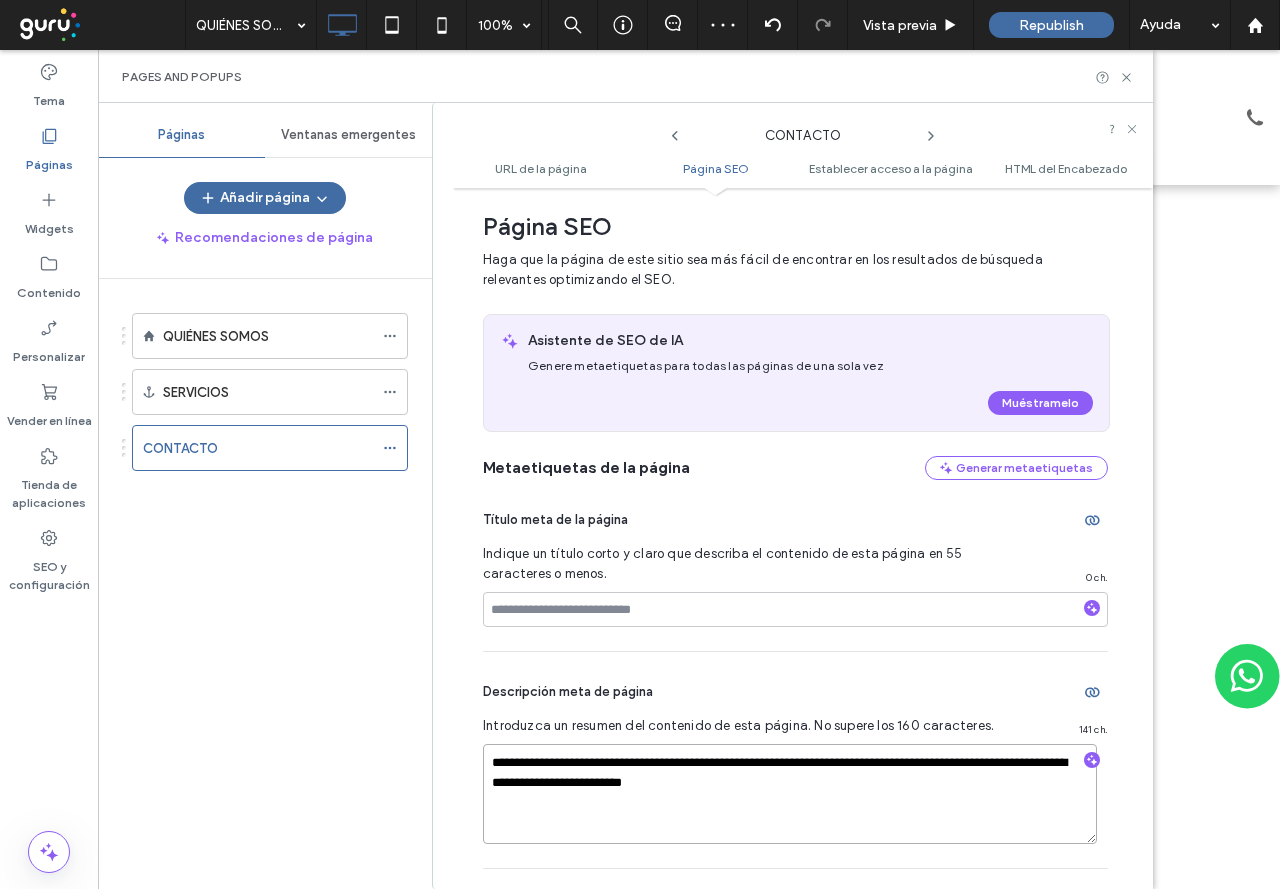 type 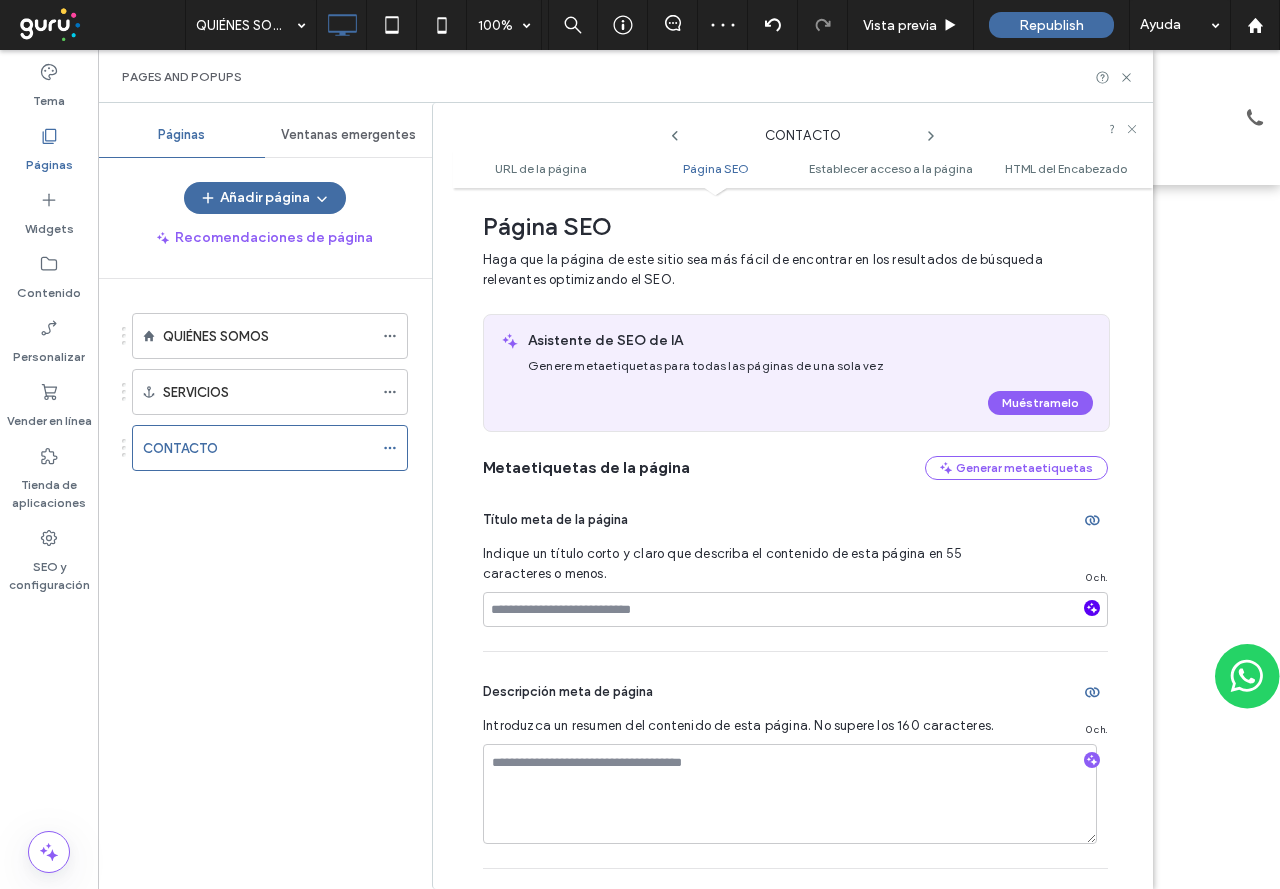 click 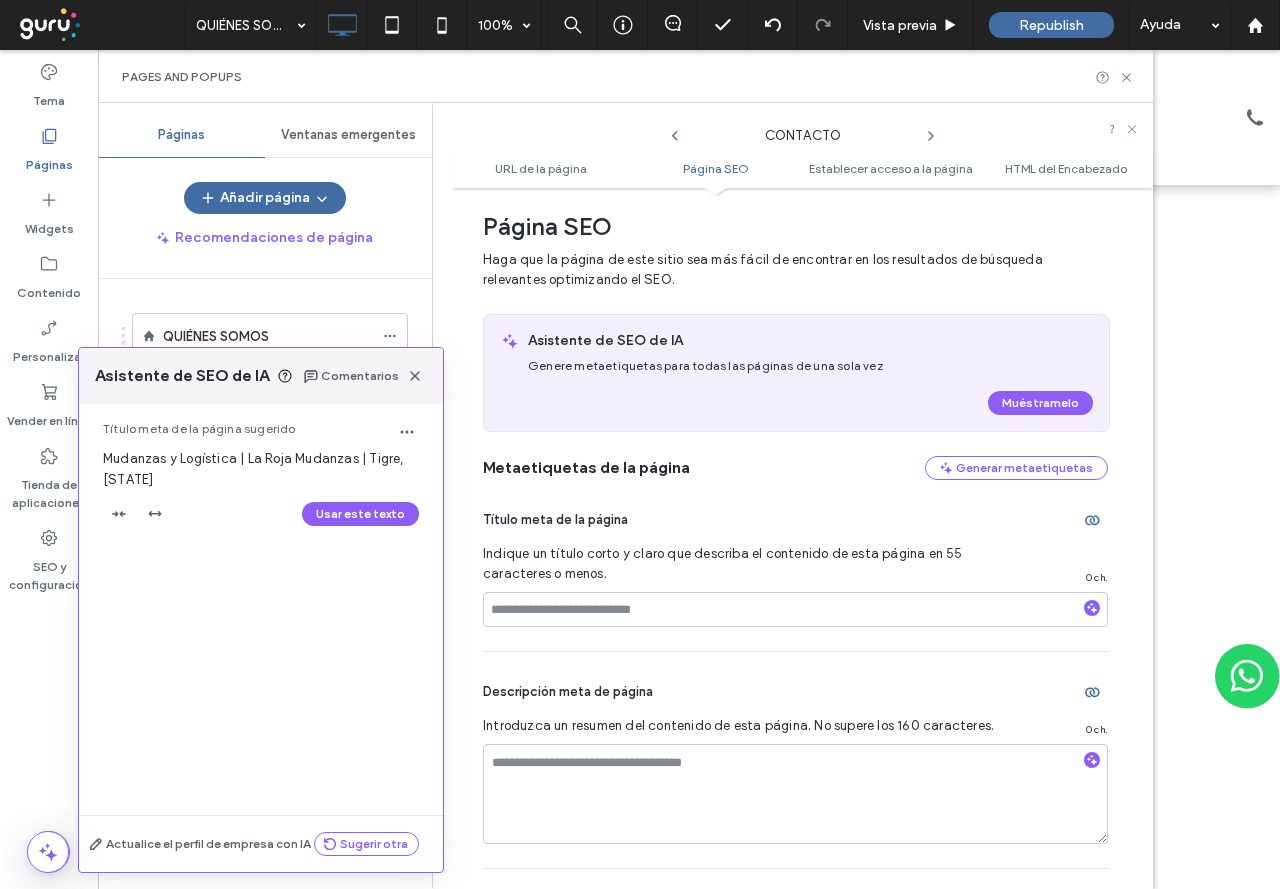 click on "Usar este texto" at bounding box center [261, 514] 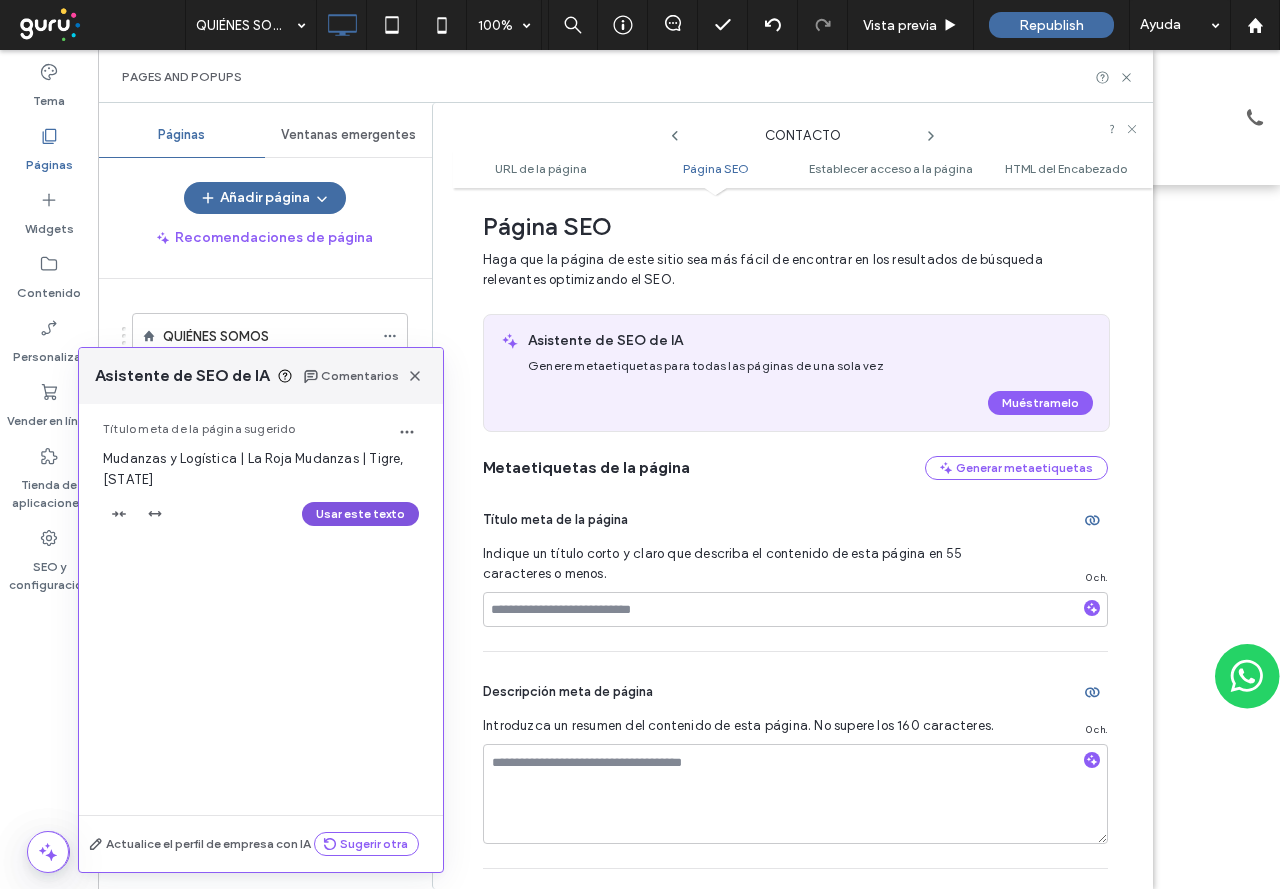 click on "Usar este texto" at bounding box center [360, 514] 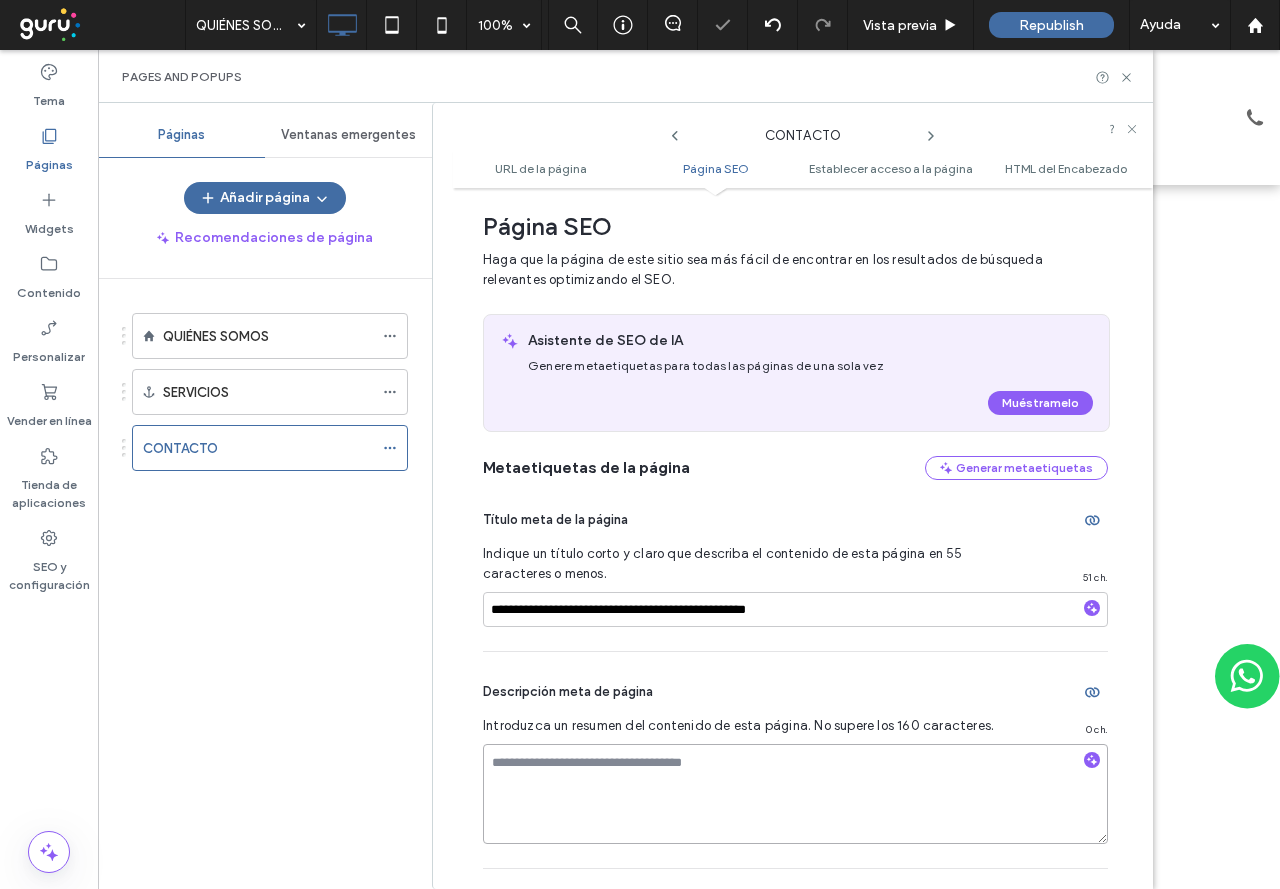 click at bounding box center [795, 794] 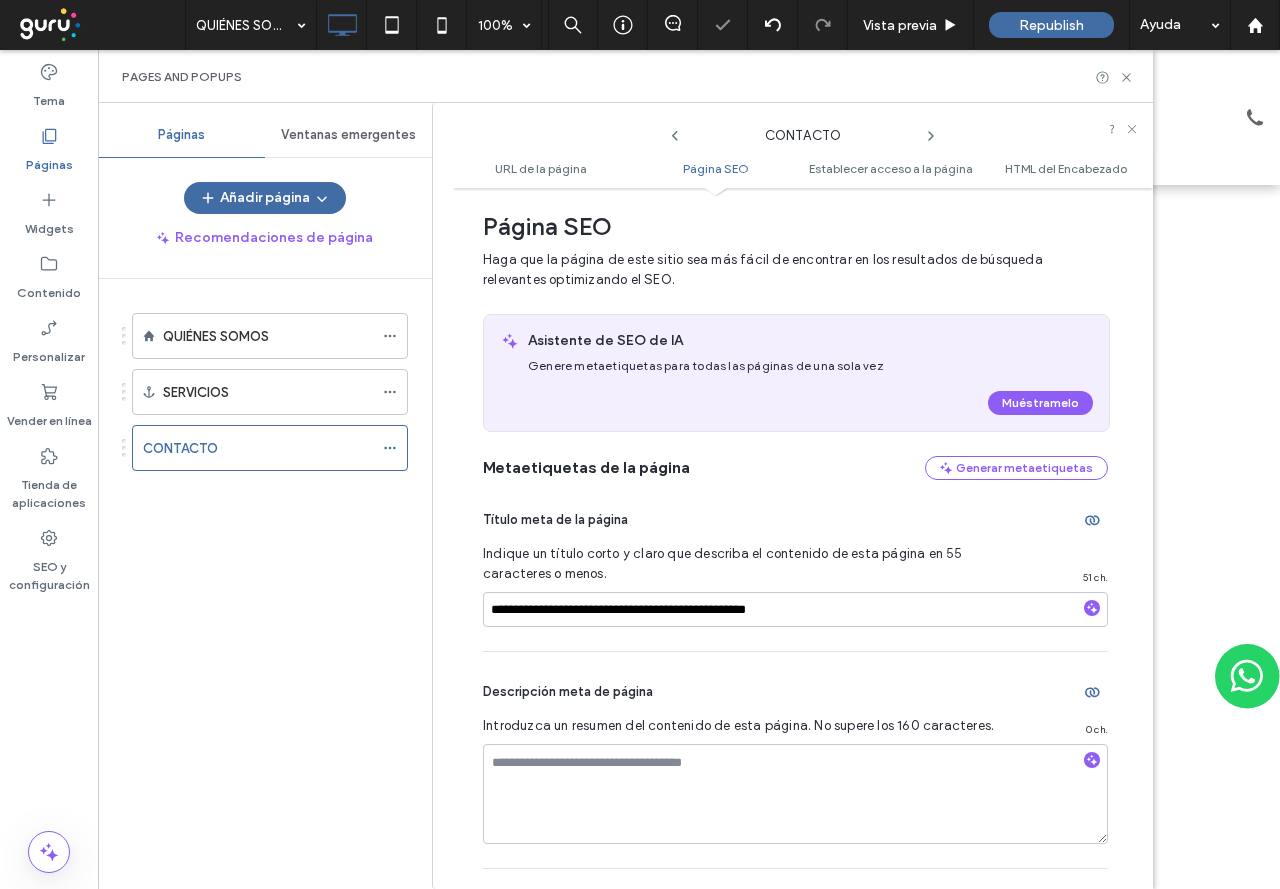 click at bounding box center [1092, 757] 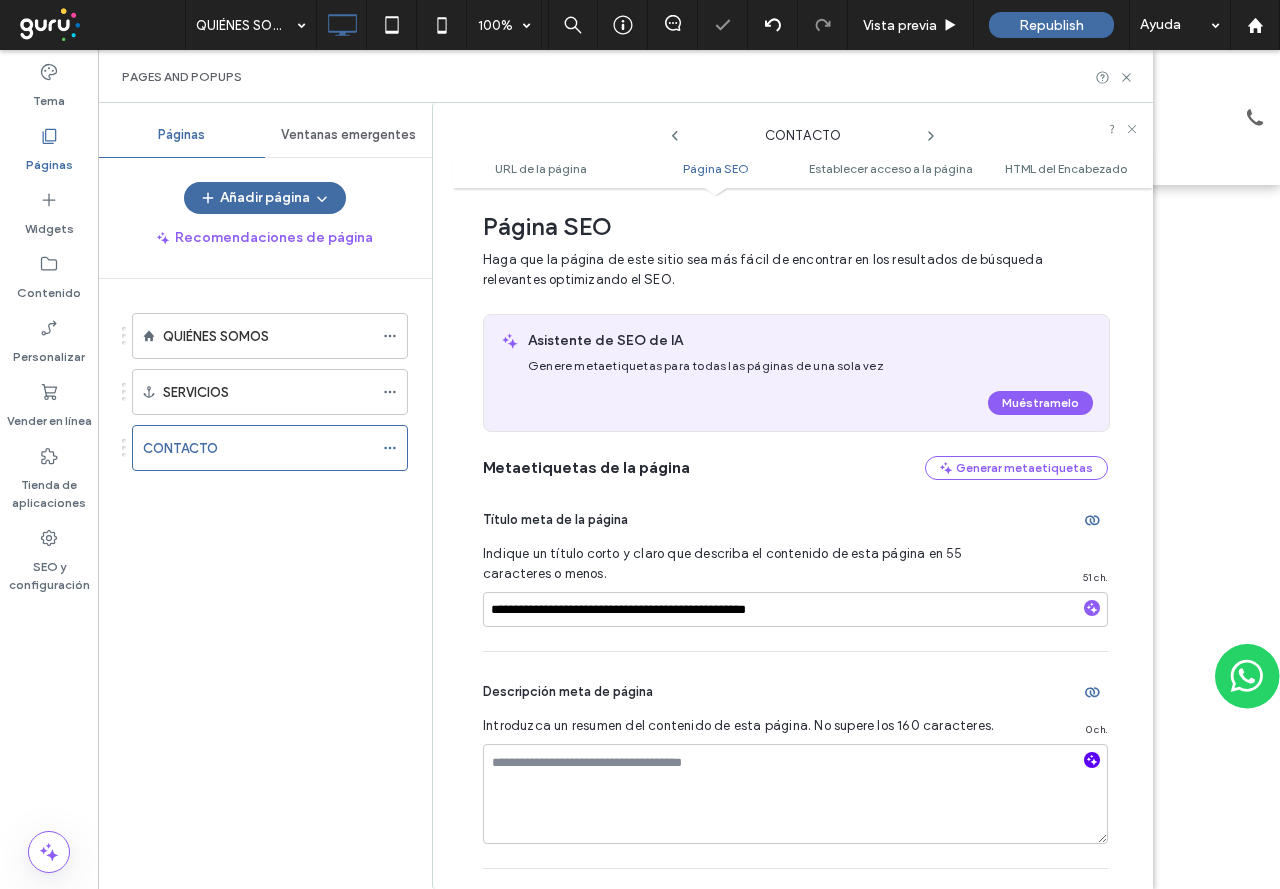 click 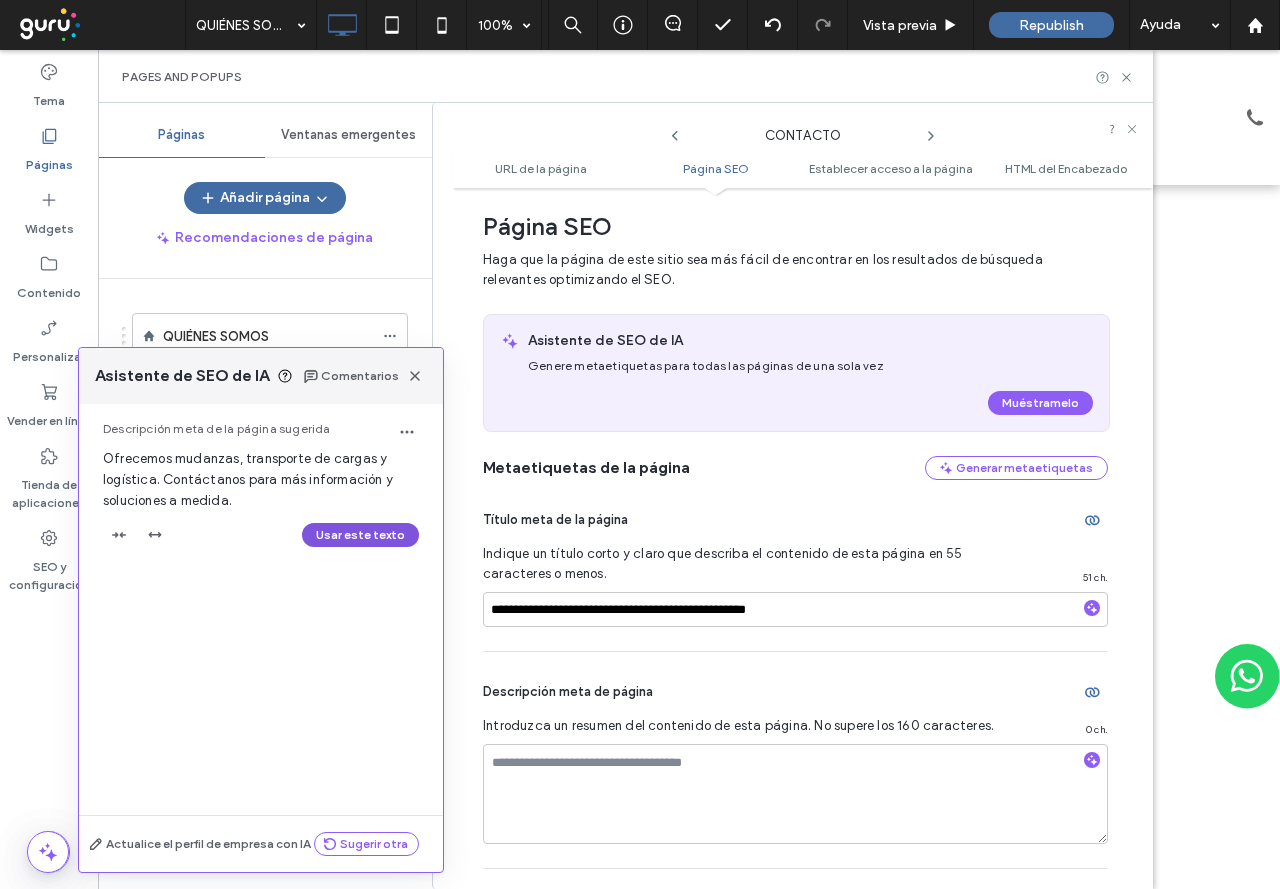 click on "Usar este texto" at bounding box center [360, 535] 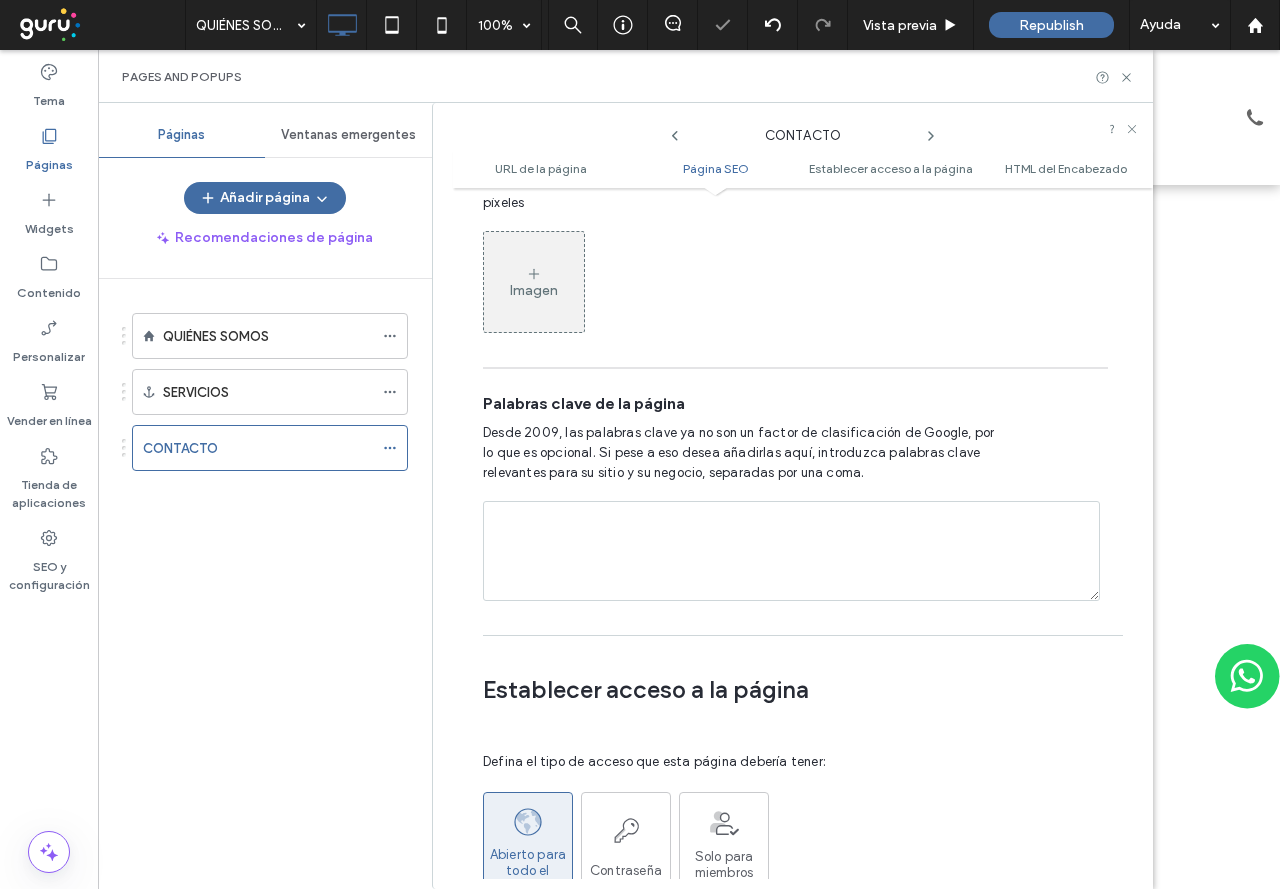 scroll, scrollTop: 1274, scrollLeft: 0, axis: vertical 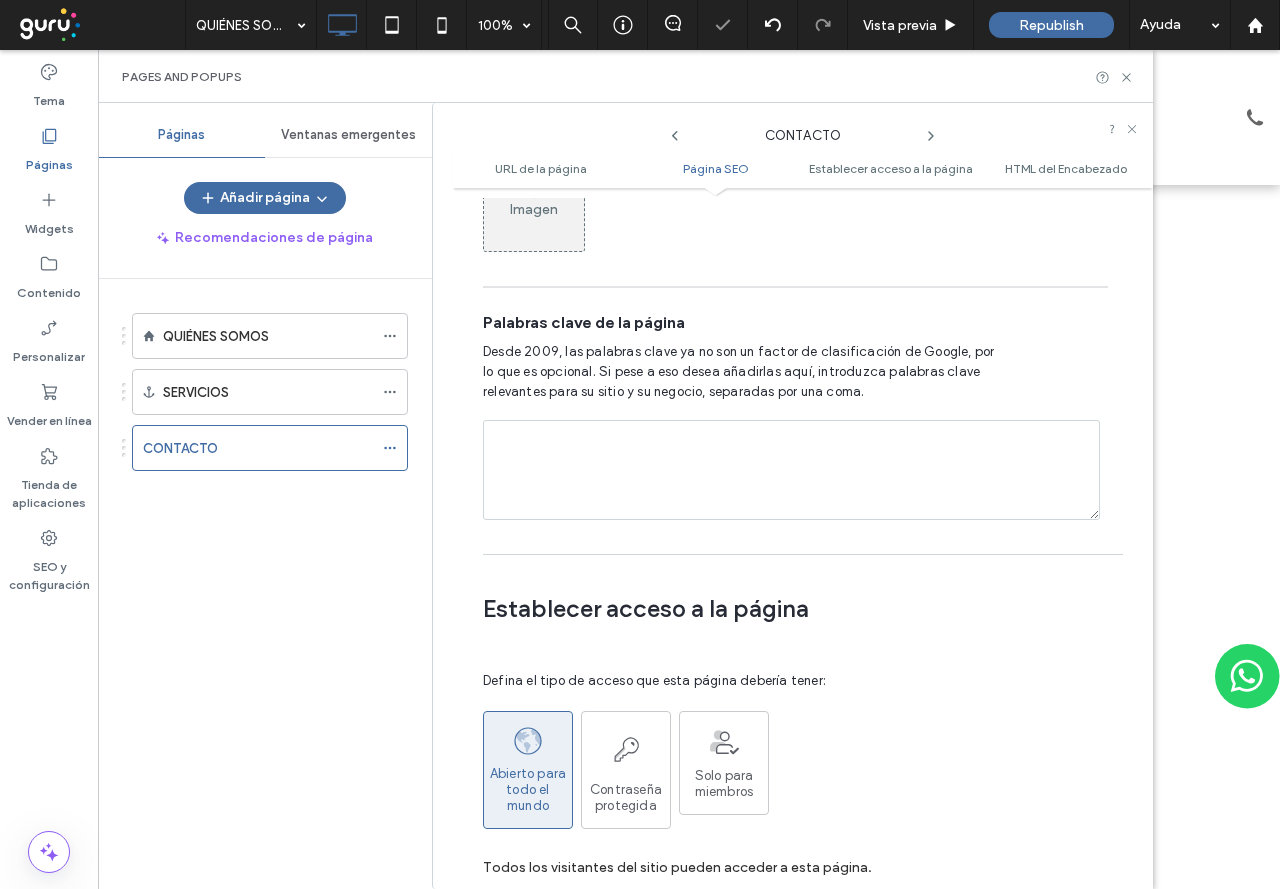 click at bounding box center (791, 470) 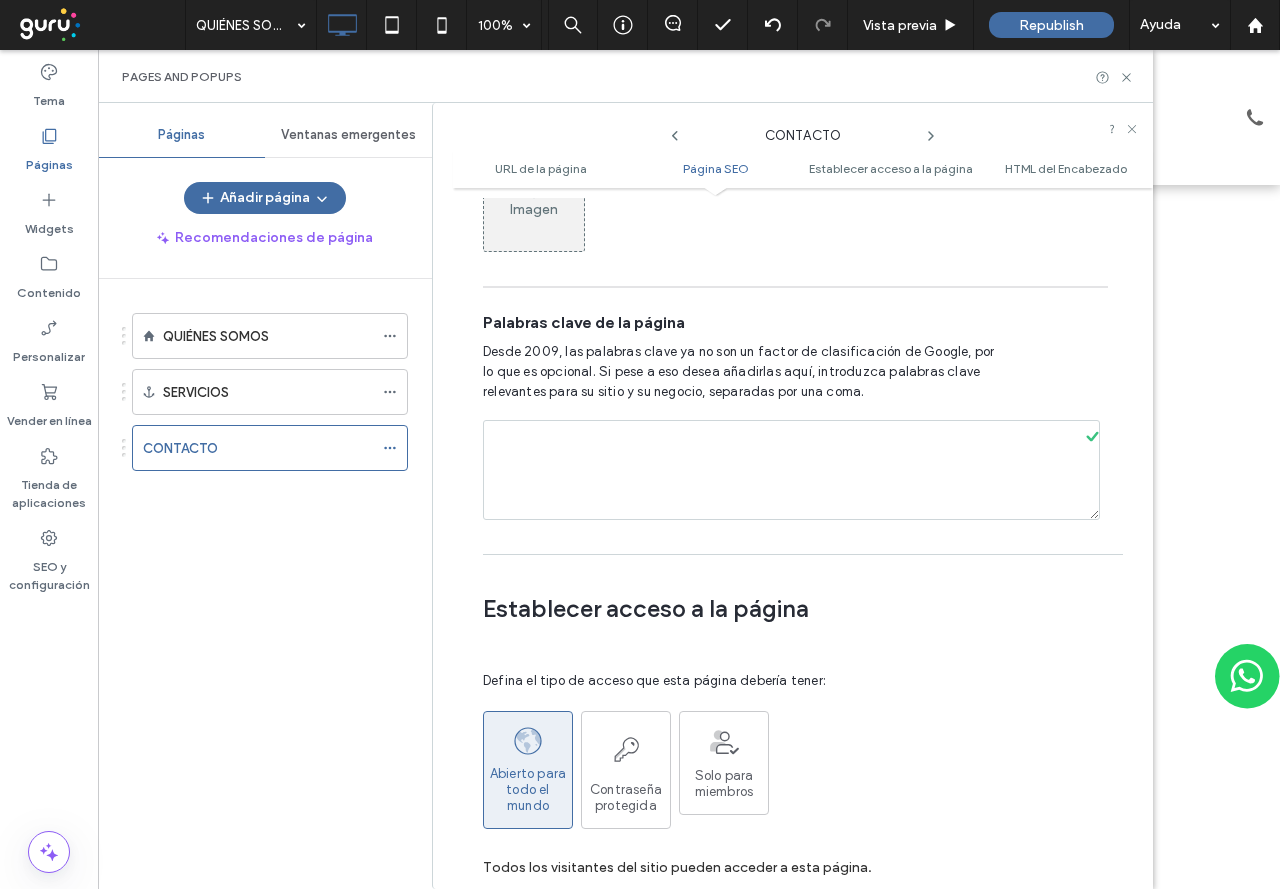 paste on "**********" 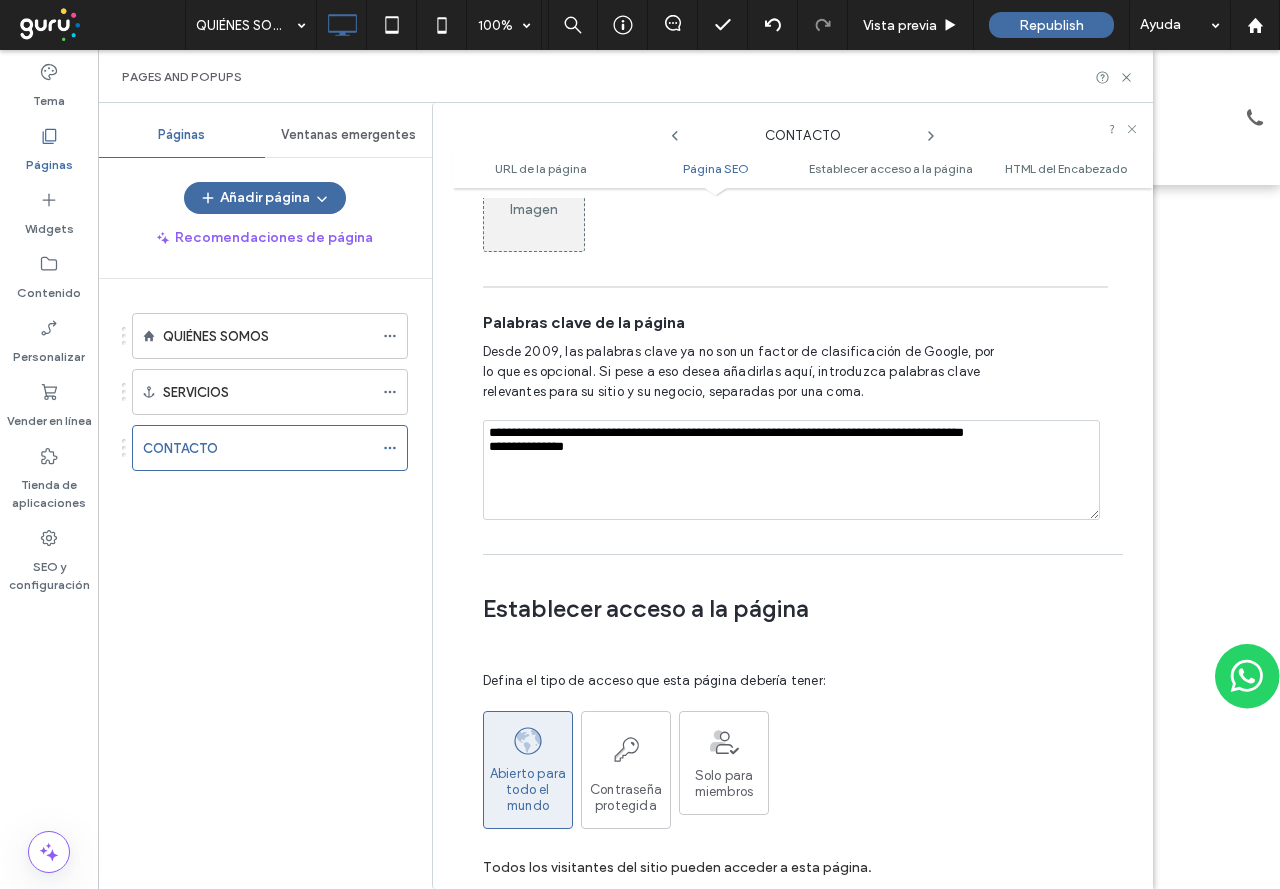 type on "**********" 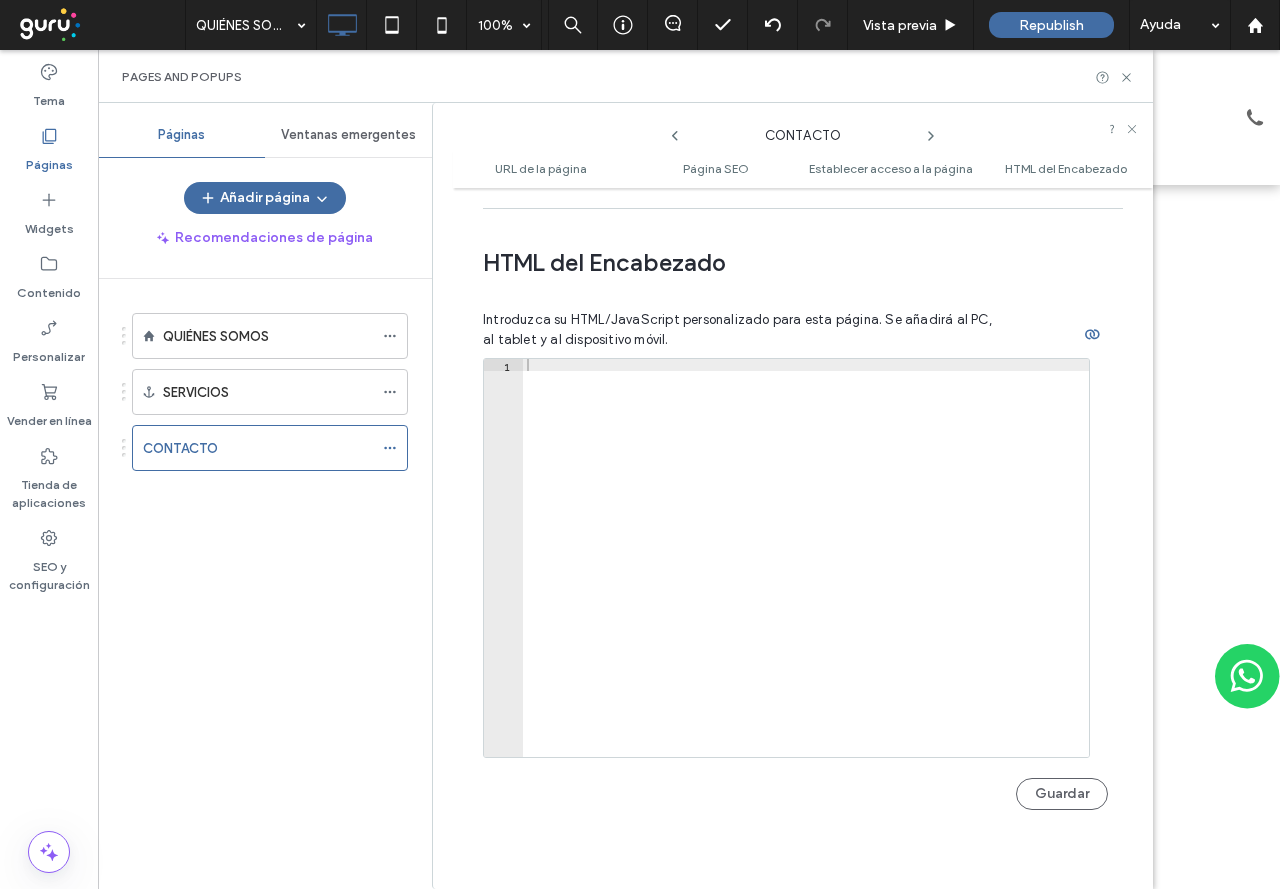 scroll, scrollTop: 1986, scrollLeft: 0, axis: vertical 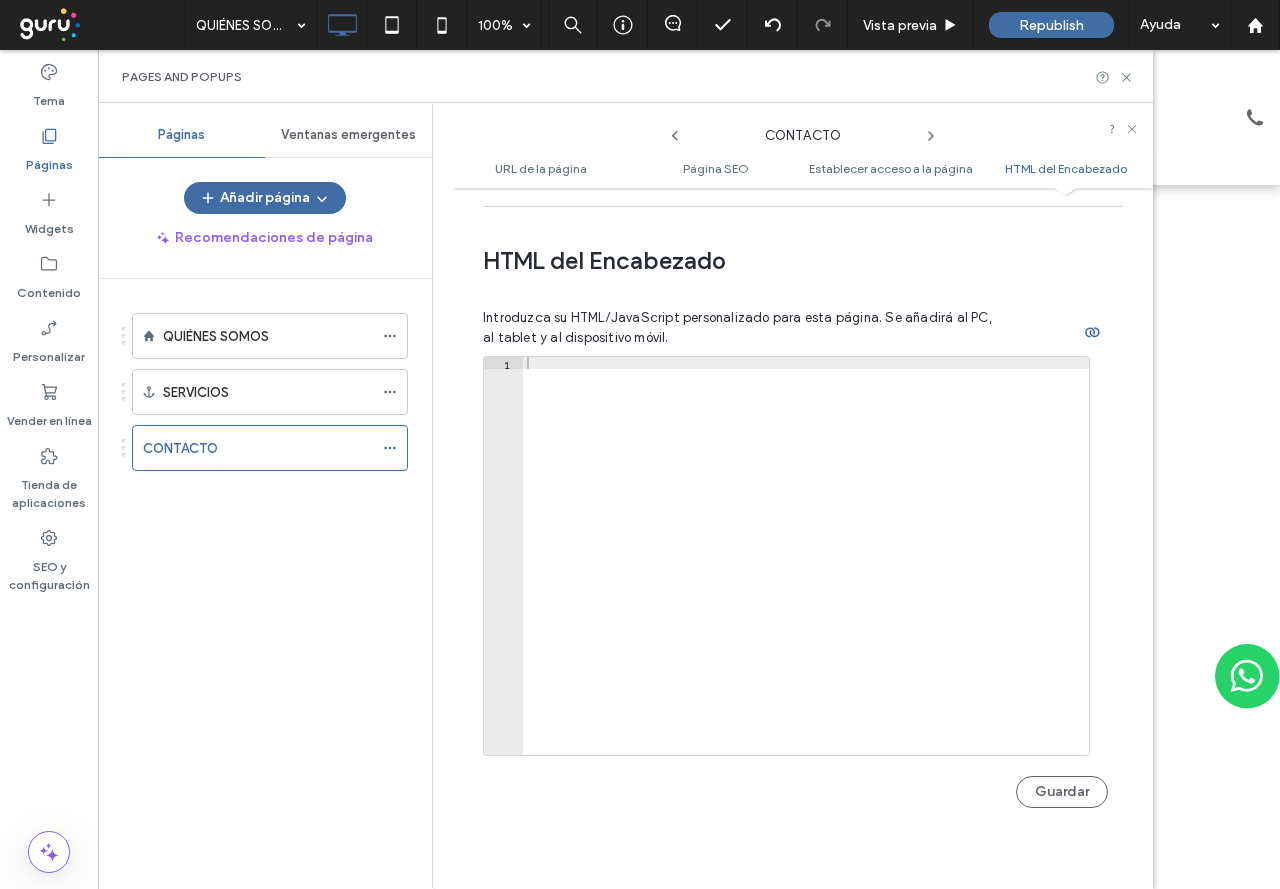 click on "1     XXXXXXXXXXXXXXXXXXXXXXXXXXXXXXXXXXXXXXXXXXXXXXXXXXXXXXXXXXXXXXXXXXXXXXXXXXXXXXXXXXXXXXXXXXXXXXXXXXXXXXXXXXXXXXXXXXXXXXXXXXXXXXXXXXXXXXXXXXXXXXXXXXXXXXXXXXXXXXXXXXXXXXXXXXXXXXXXXXXXXXXXXXXXXXXXXXXXXXXXXXXXXXXXXXXXXXXXXXXXXXXXXXXXXXXXXXXXXXXXXXXXXXXXXXXXXXXXXXXXXXXXXXXXXXXXXXXXXXXXXXXXXXXXXXXXXXXXXXXXXXXXXXXXXXXXXXXXXXXXXXXXXXXXXXXXXXXXXXXXXXXXXXXXXXXXXXXXXXXXXXXXXXXXXXXXXXXXXXXXXXXXXXXXXXXXXXXXXXXXXXXXXXXXXXXXXXXXXXXXXXXXXXXXXXXXXXXXXXXXXXXXXXXXXXXXXXXXXXXXXXXXXXXXXXXXXXXXXXXXXXXXXXXXXXXXXXXXXXXXXXXXXXXXXXXX Guardar" at bounding box center [795, 592] 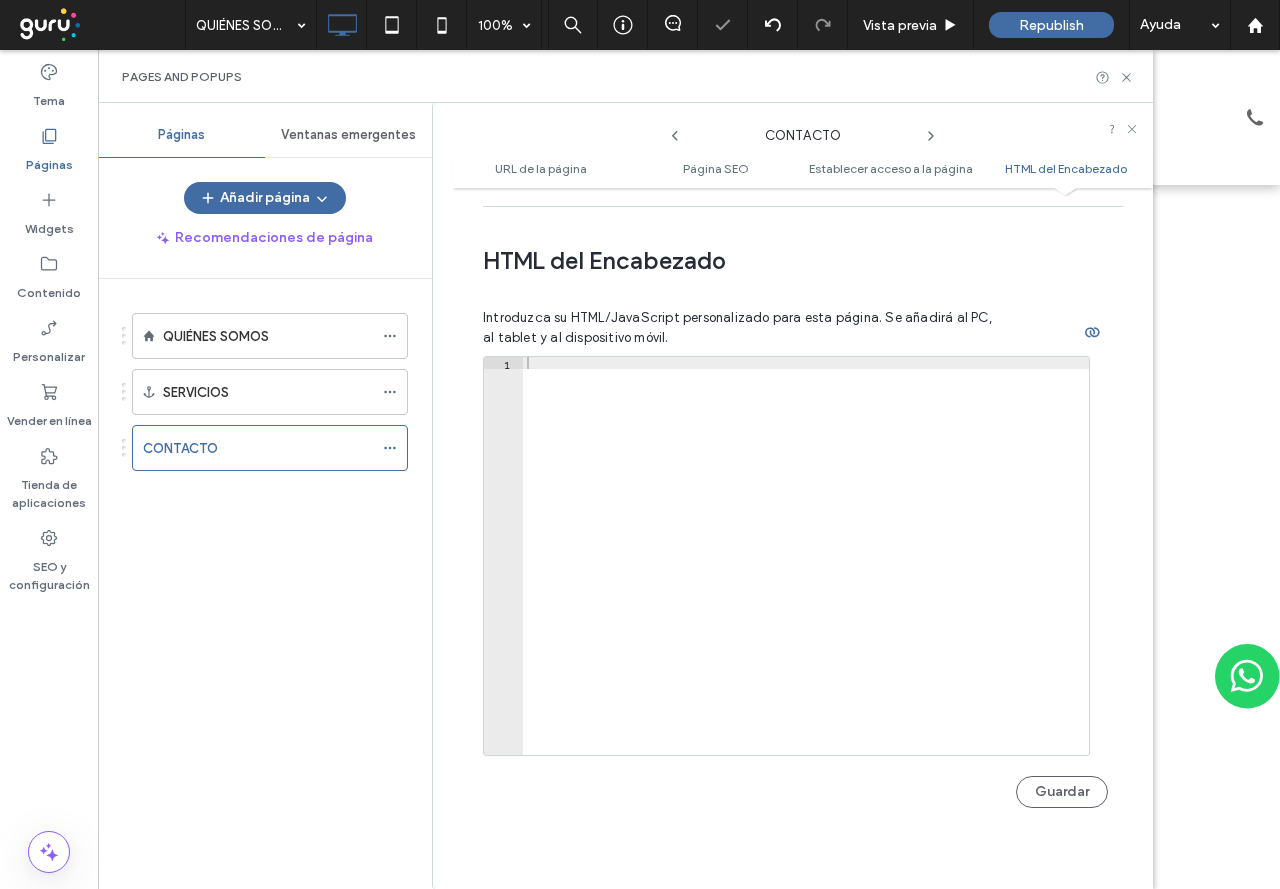 click on "Guardar" at bounding box center [1062, 792] 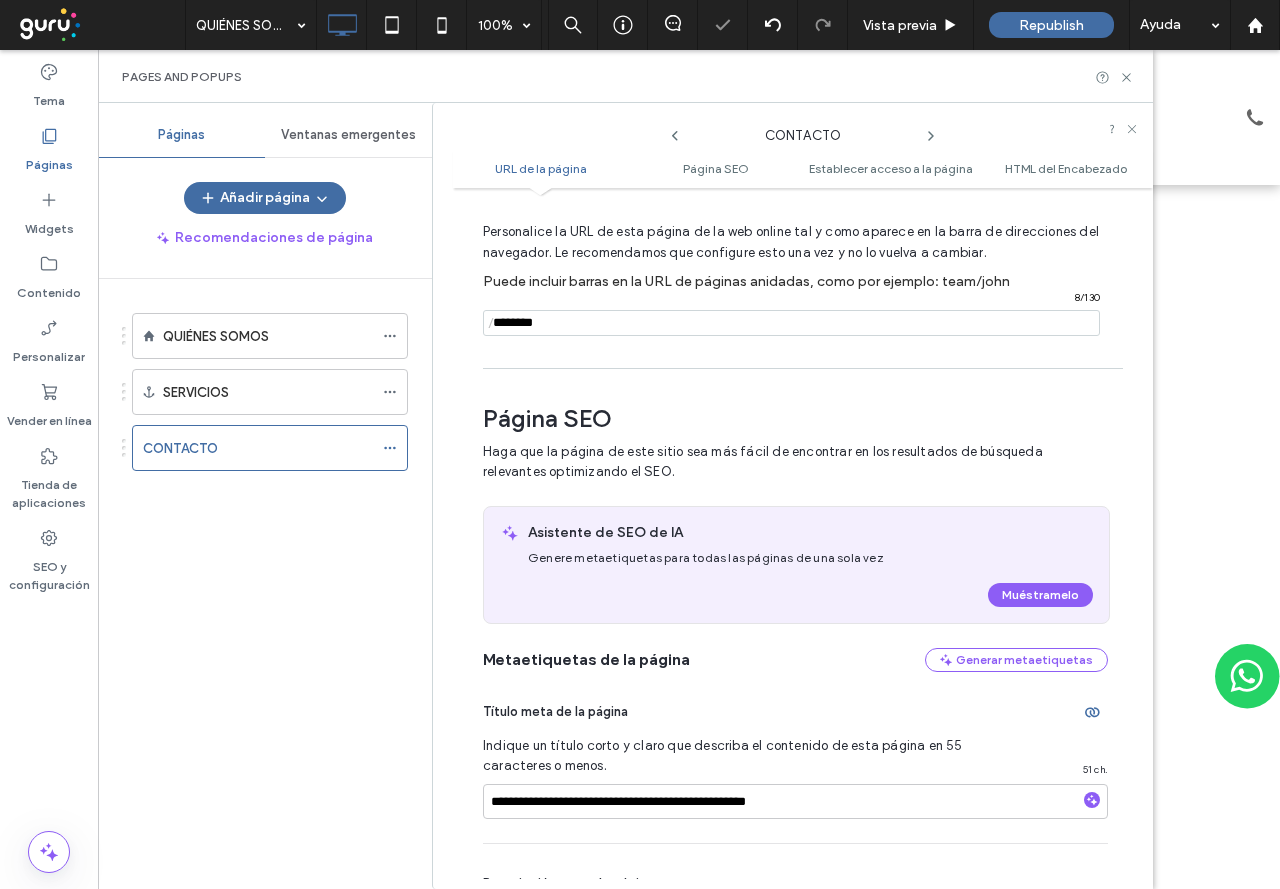 scroll, scrollTop: 0, scrollLeft: 0, axis: both 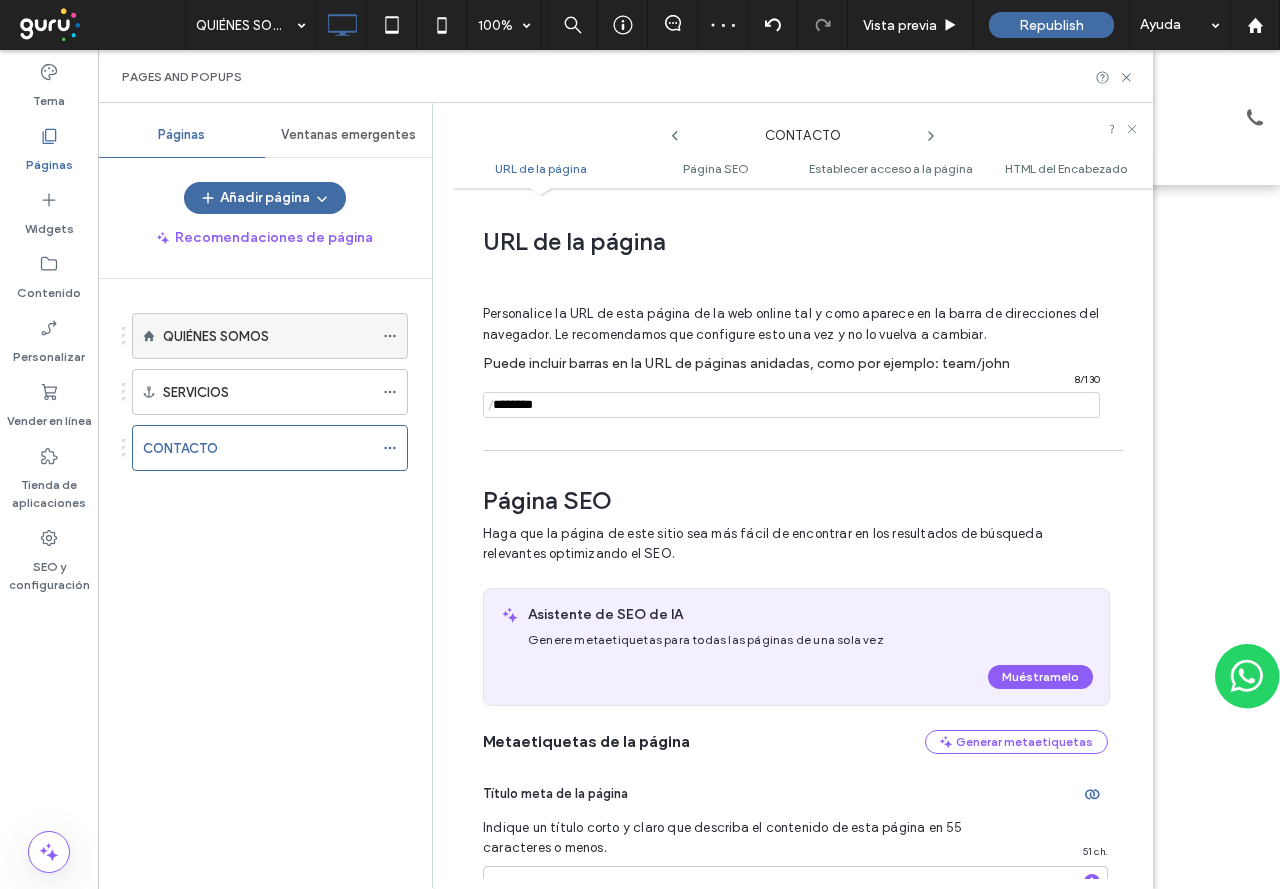 click on "QUIÉNES SOMOS" at bounding box center [268, 336] 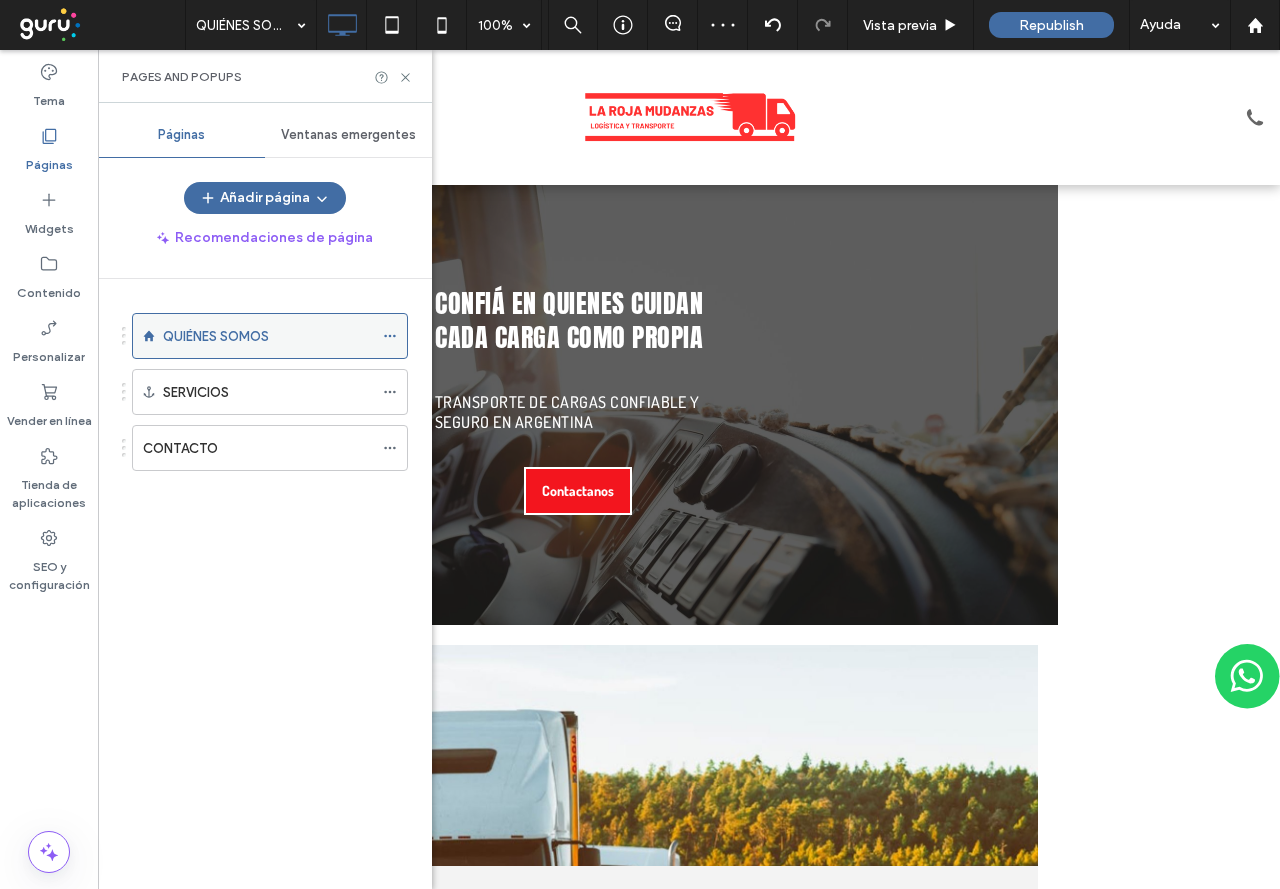 click 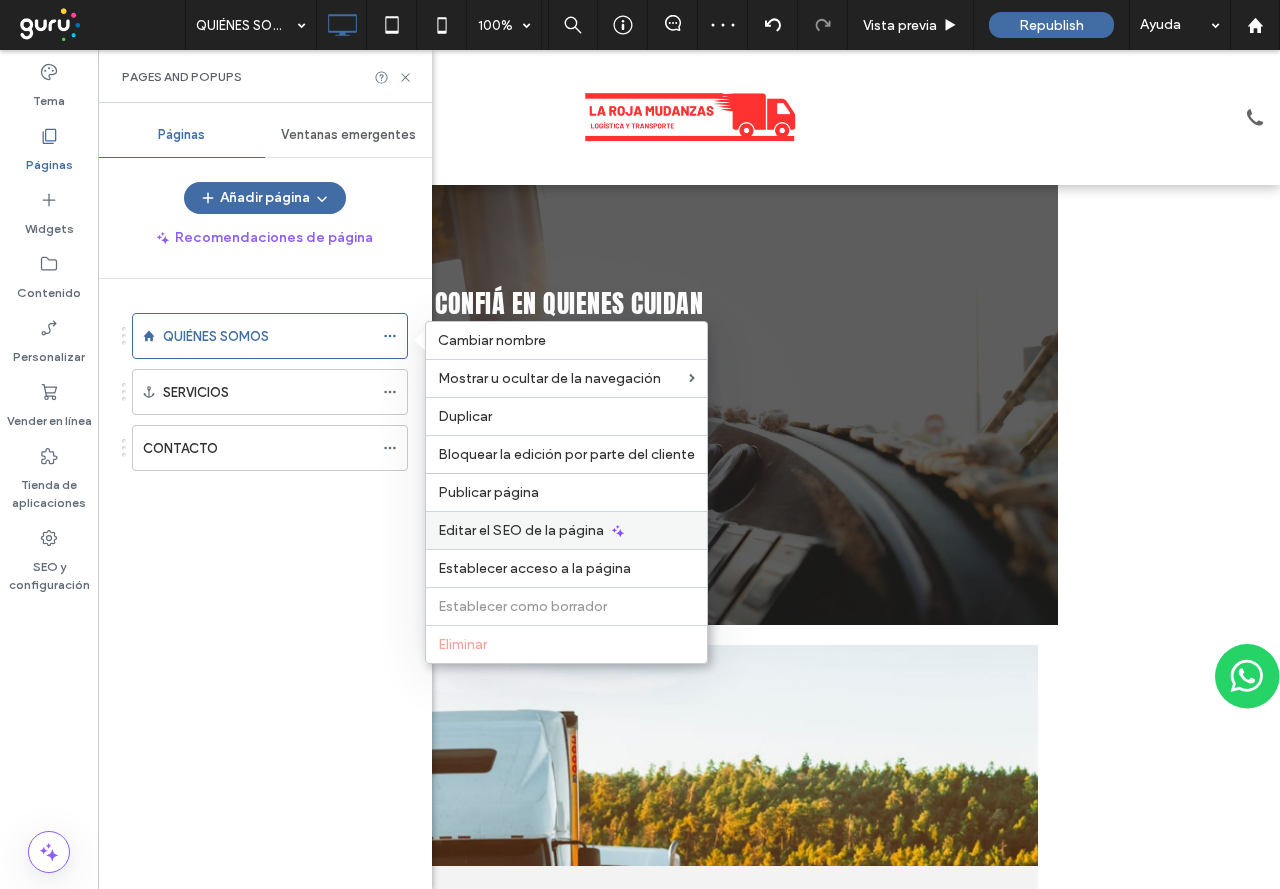 click on "Editar el SEO de la página" at bounding box center (566, 530) 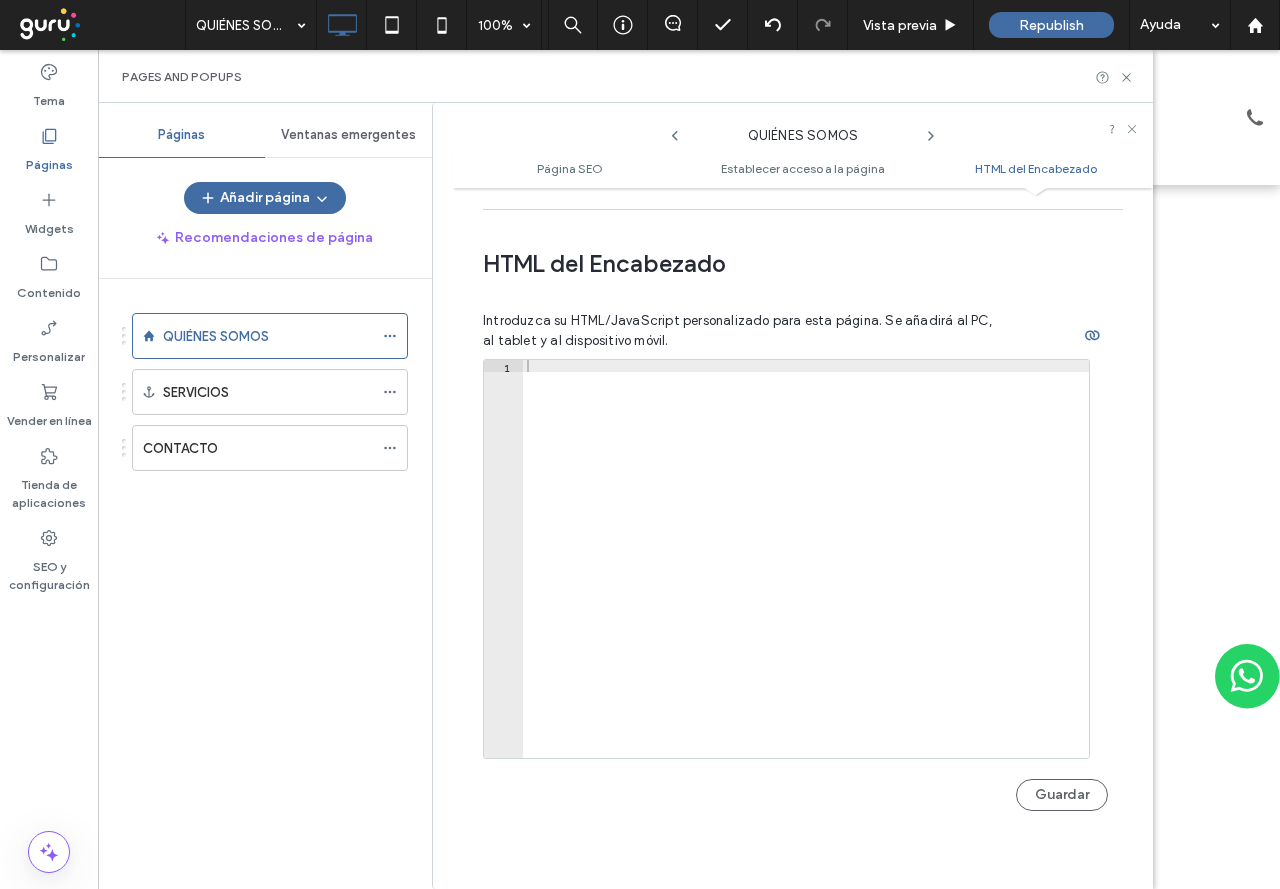 scroll, scrollTop: 1860, scrollLeft: 0, axis: vertical 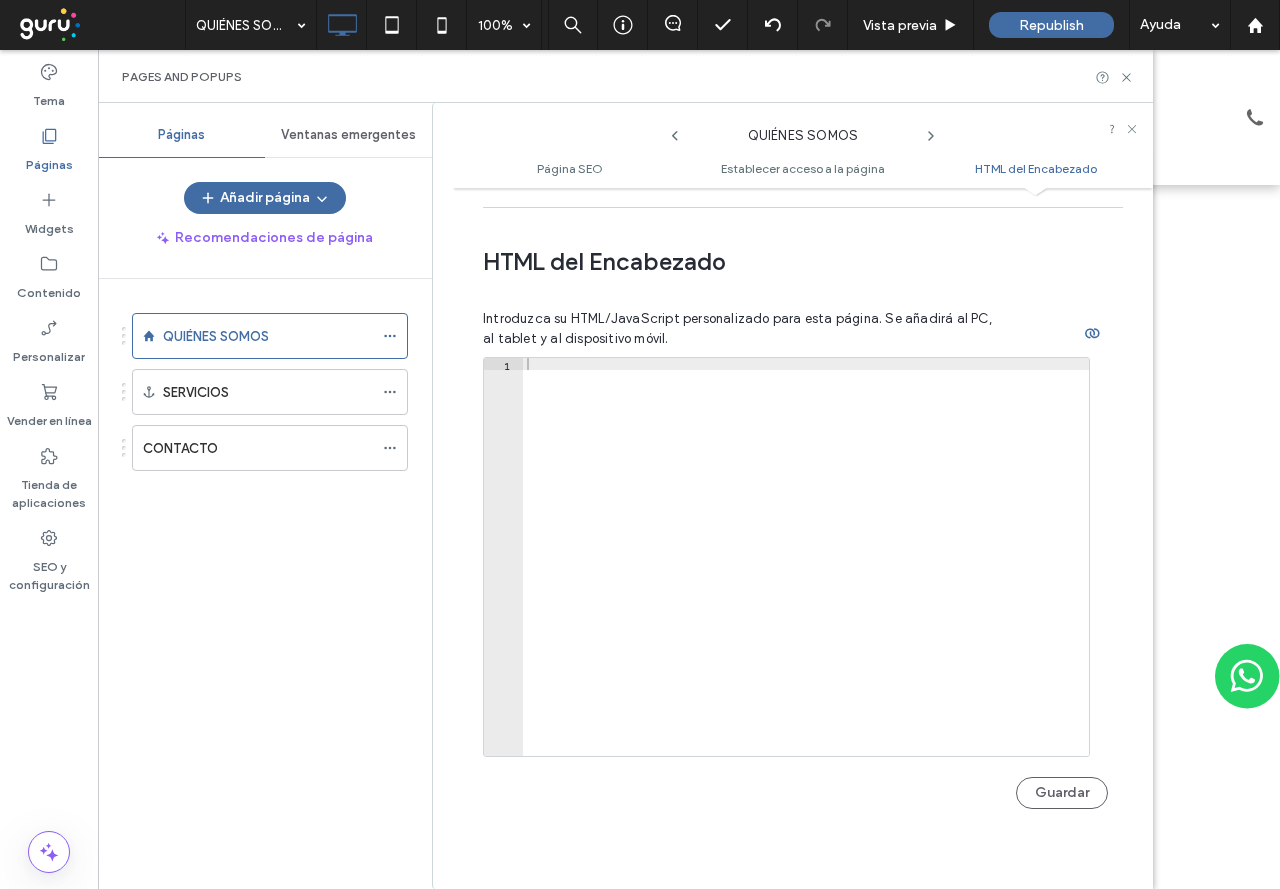 click on "Pages and Popups" at bounding box center (625, 76) 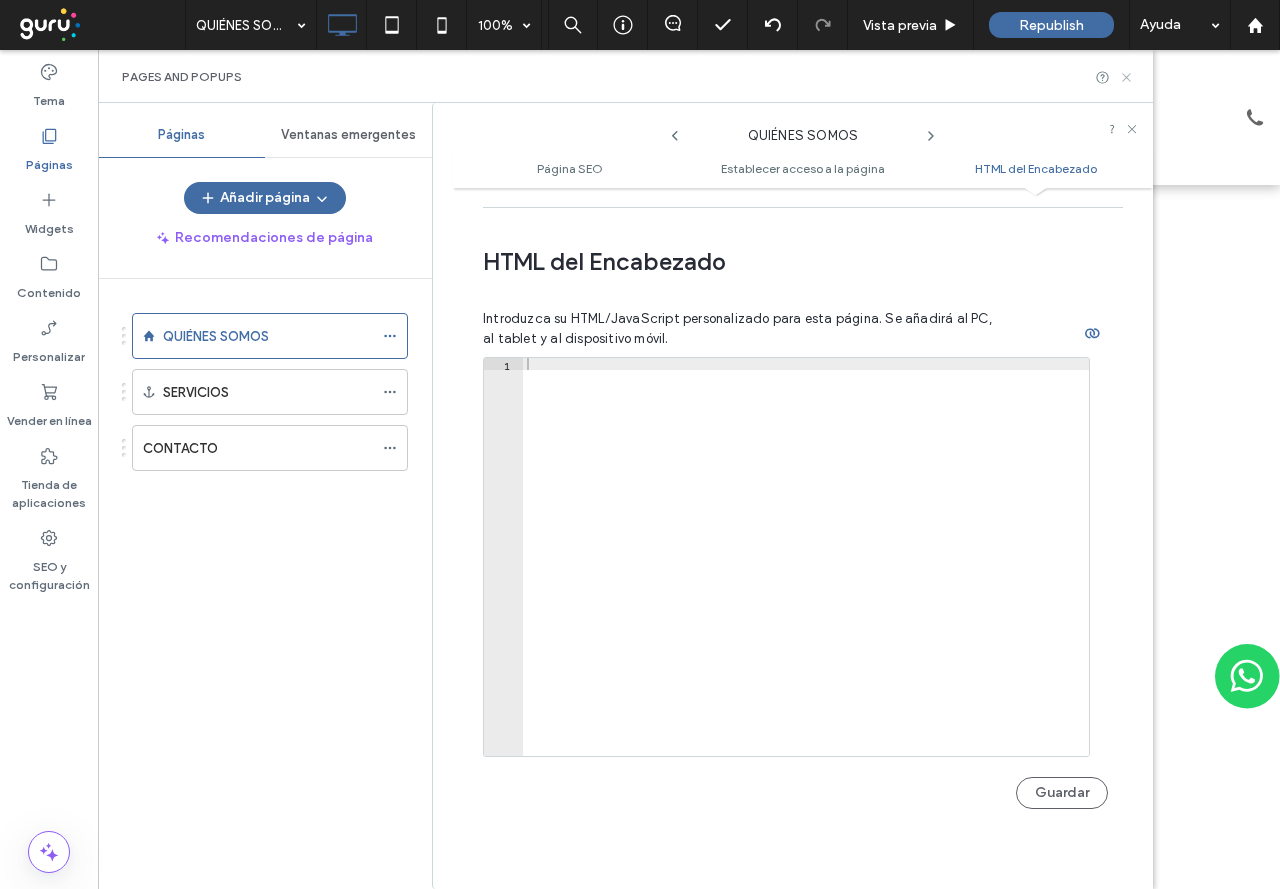 click 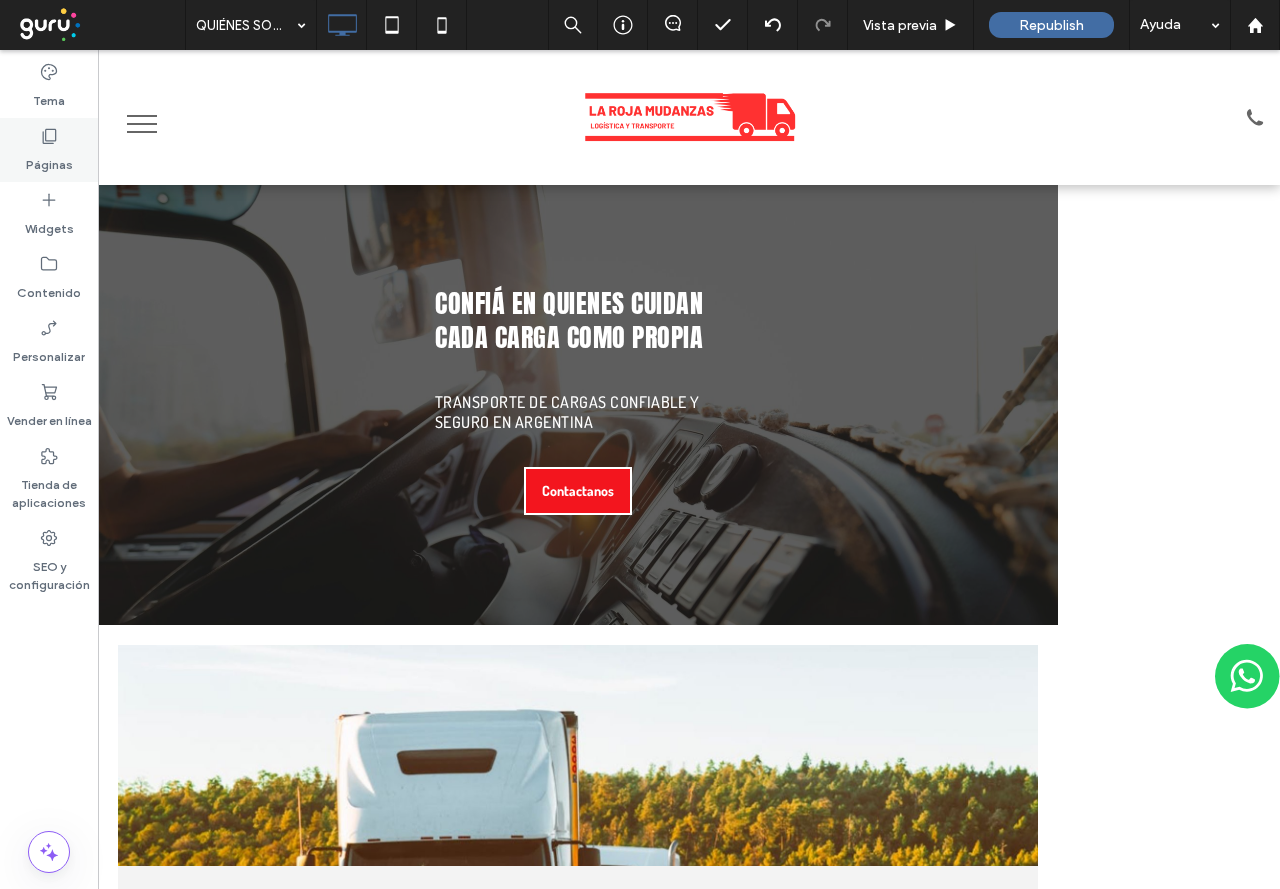 click on "Páginas" at bounding box center (49, 160) 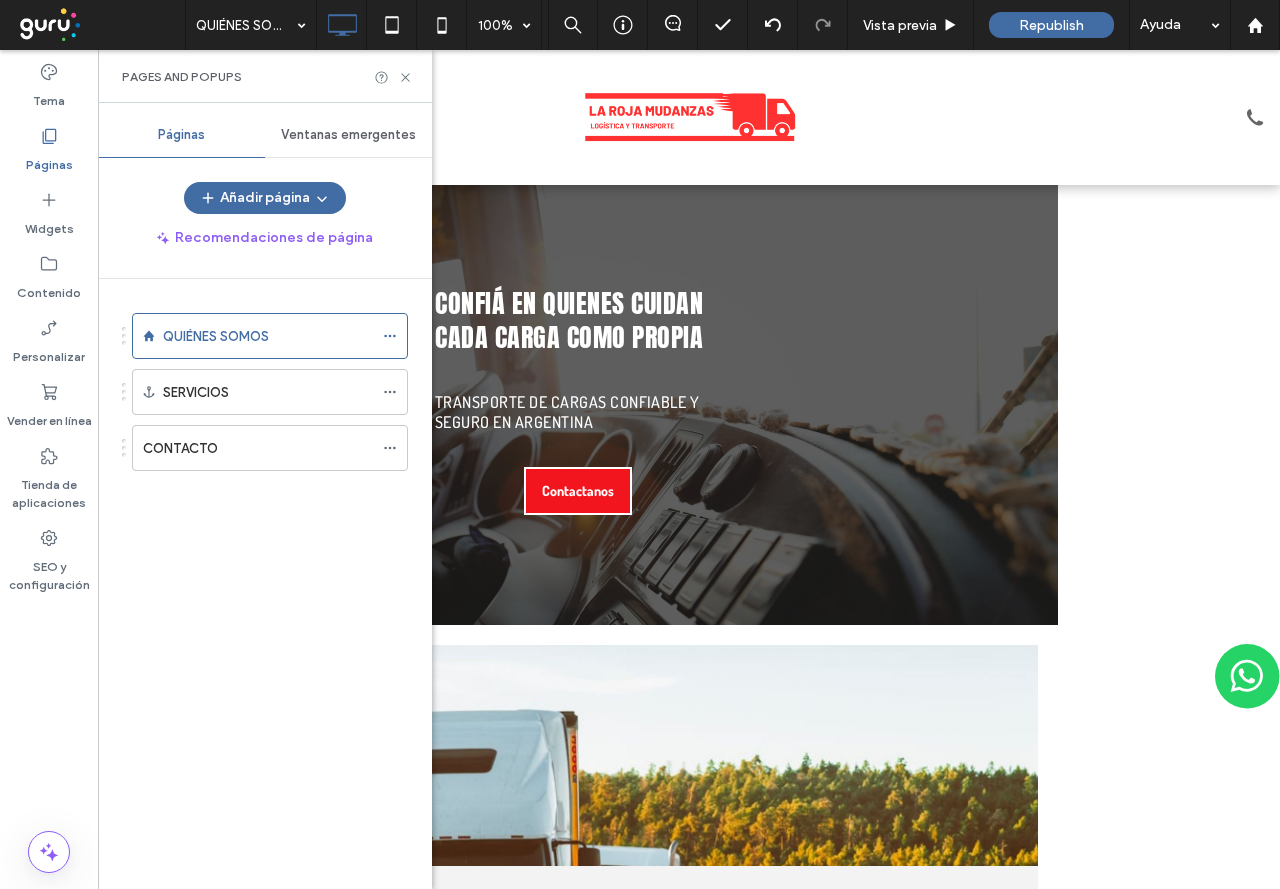 click on "Ventanas emergentes" at bounding box center (348, 135) 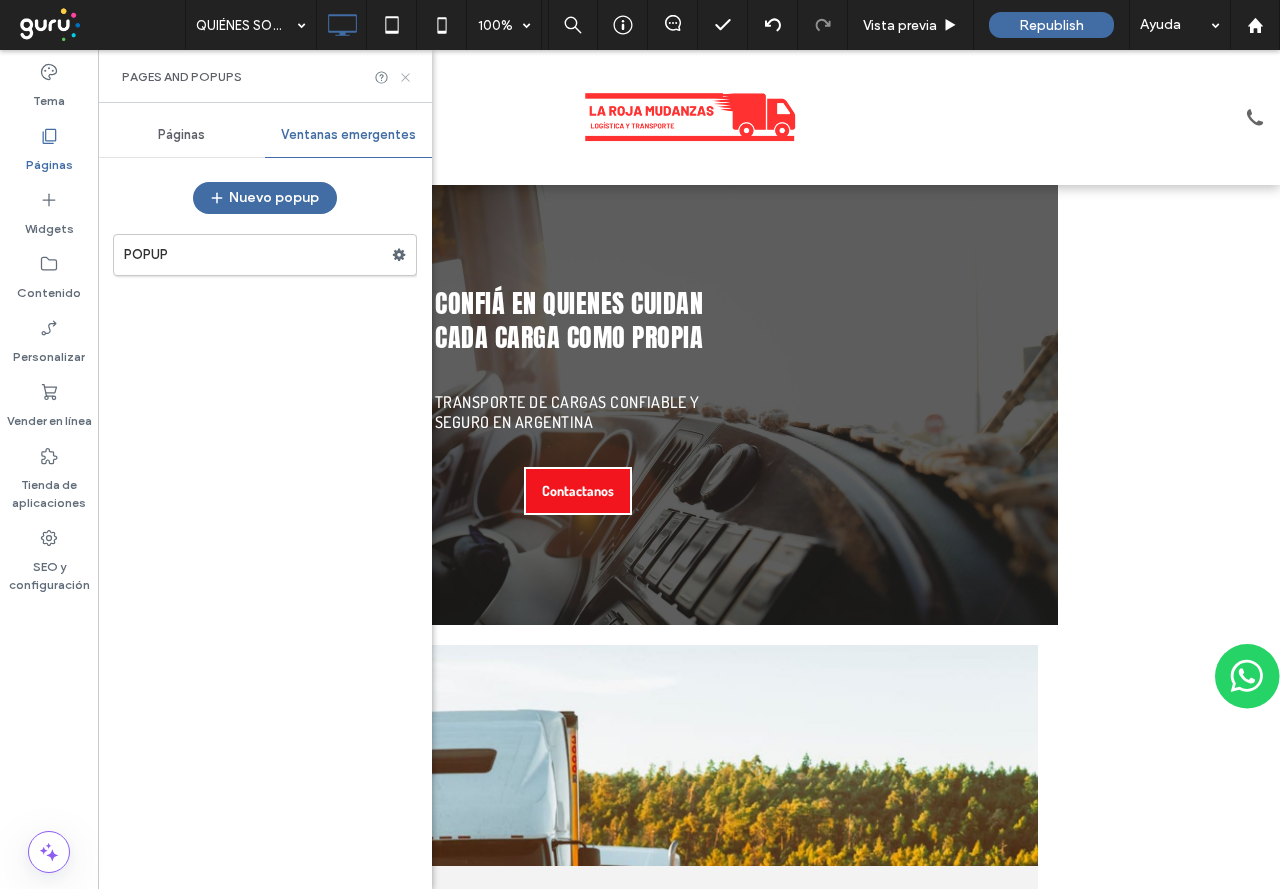 click 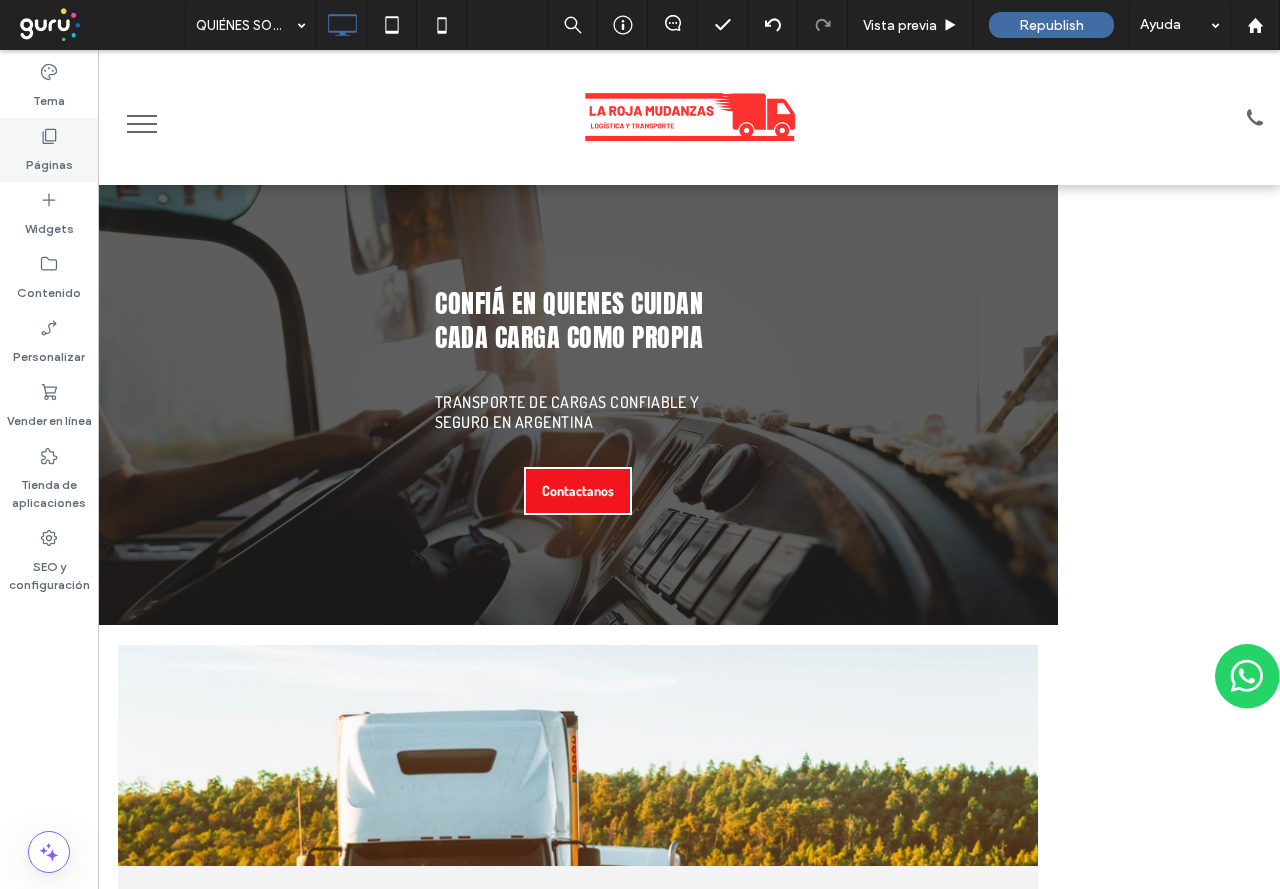 click on "Páginas" at bounding box center (49, 150) 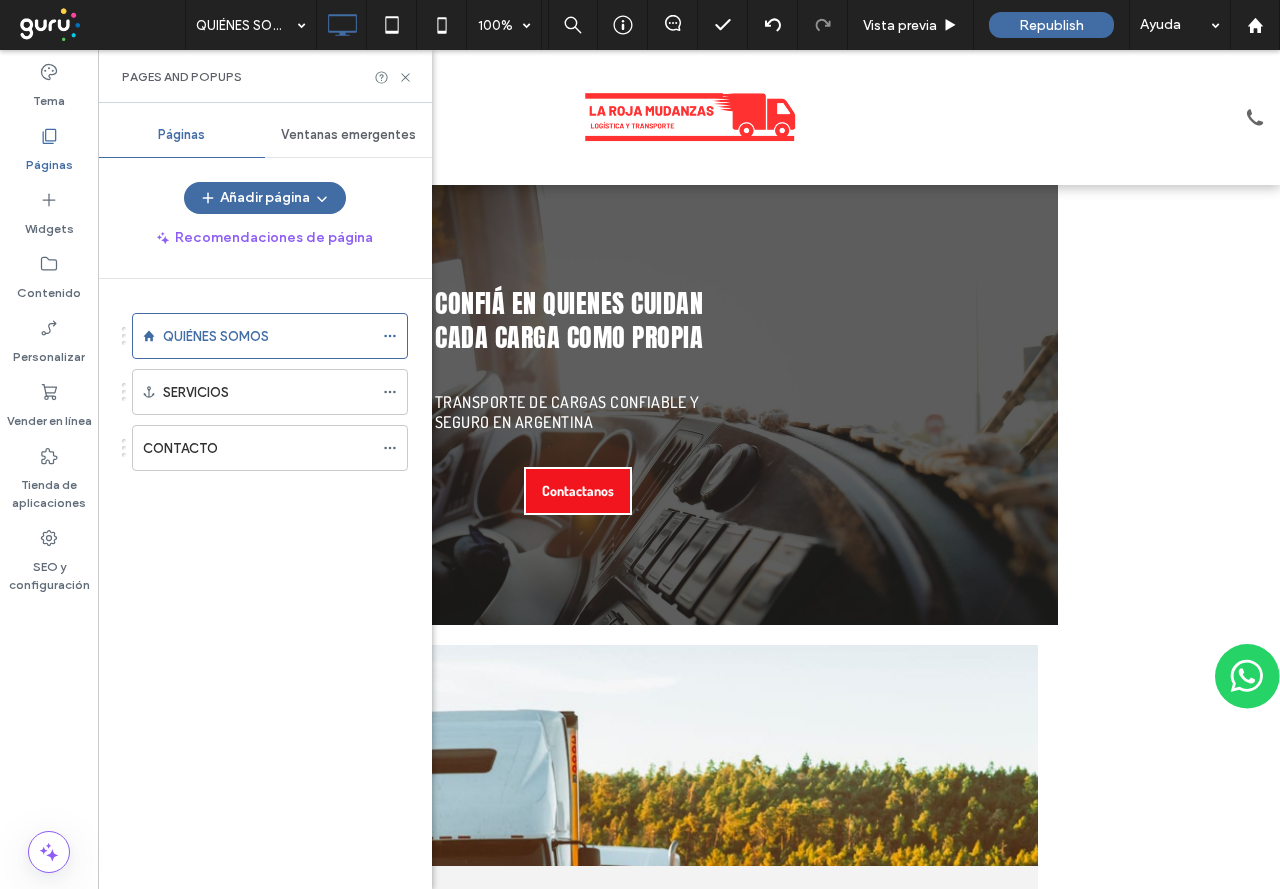 click on "Ventanas emergentes" at bounding box center (348, 135) 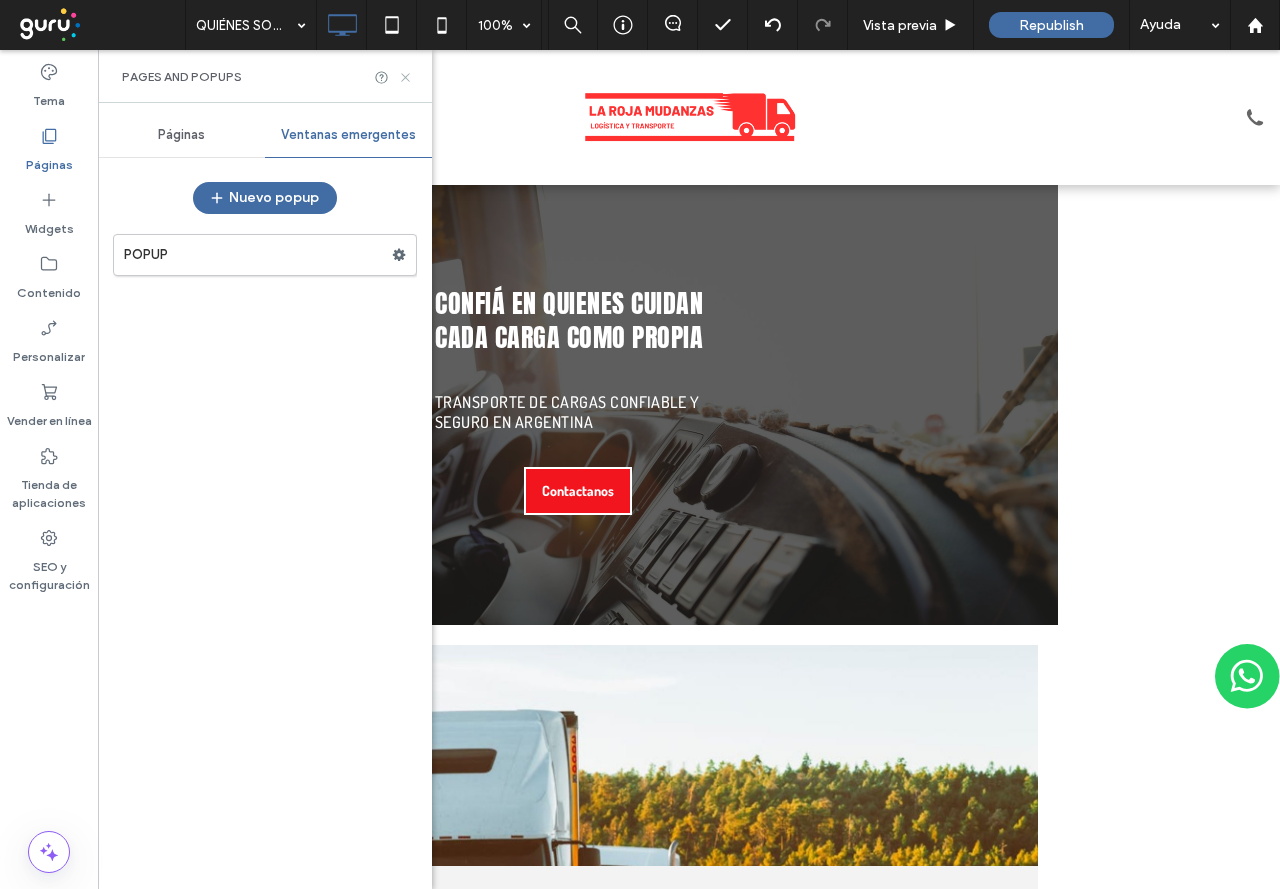 click 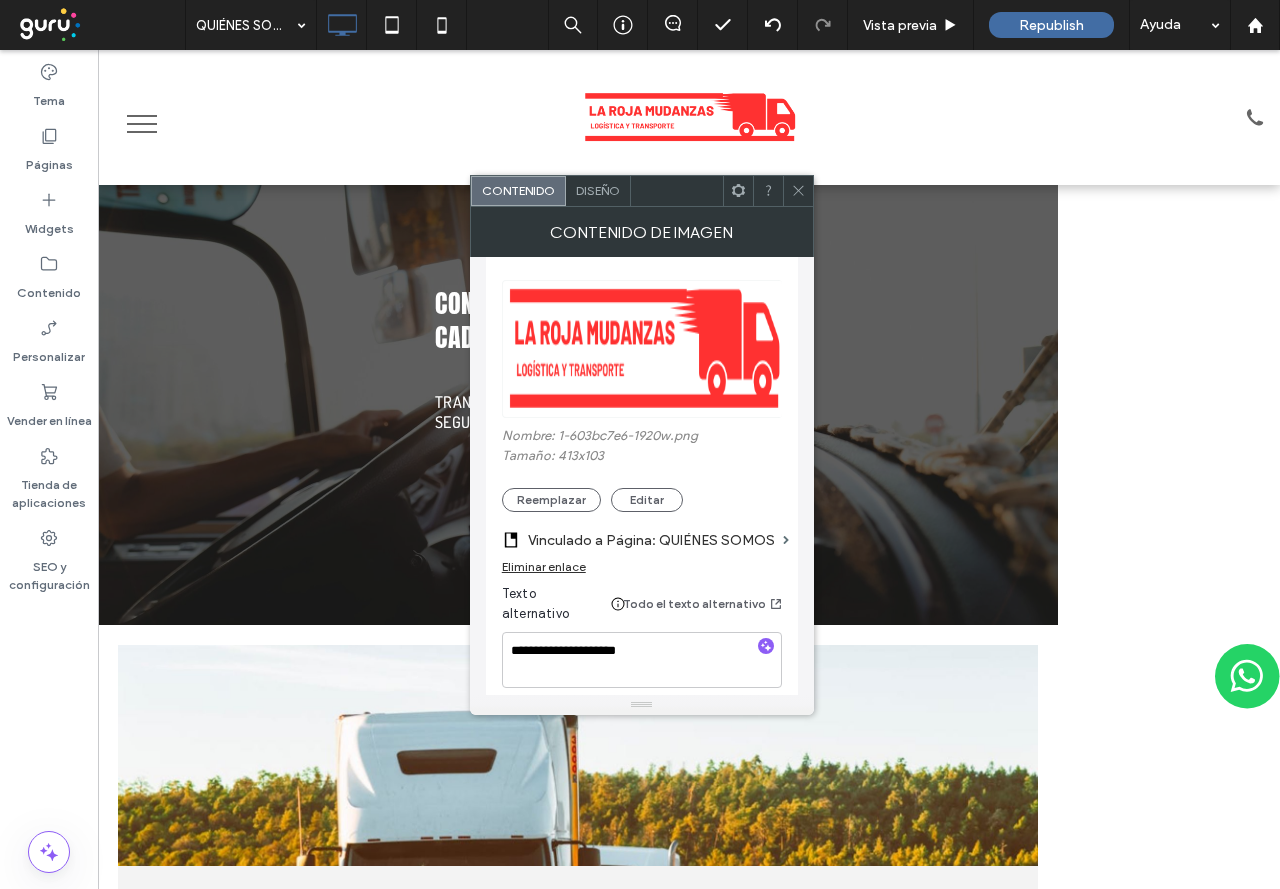 scroll, scrollTop: 100, scrollLeft: 0, axis: vertical 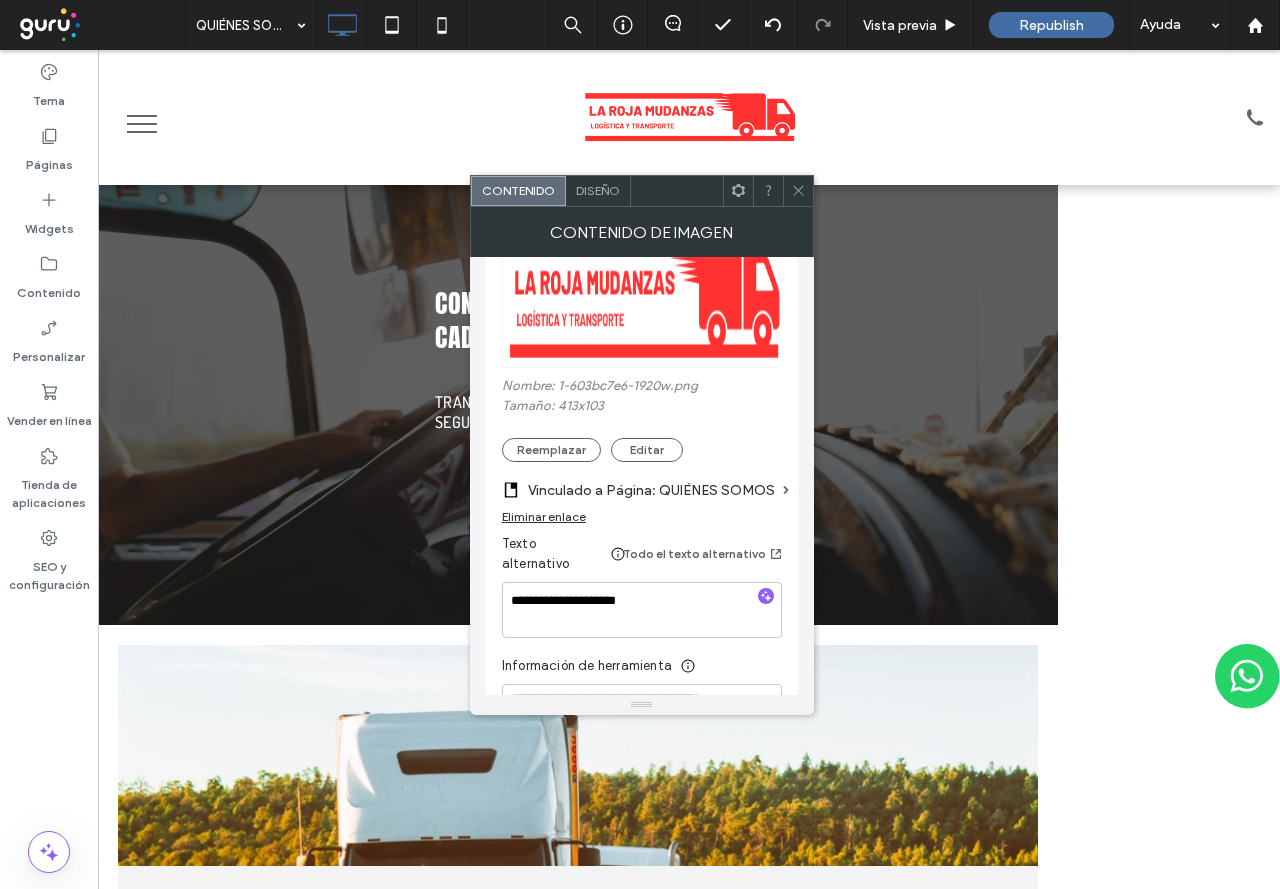 click 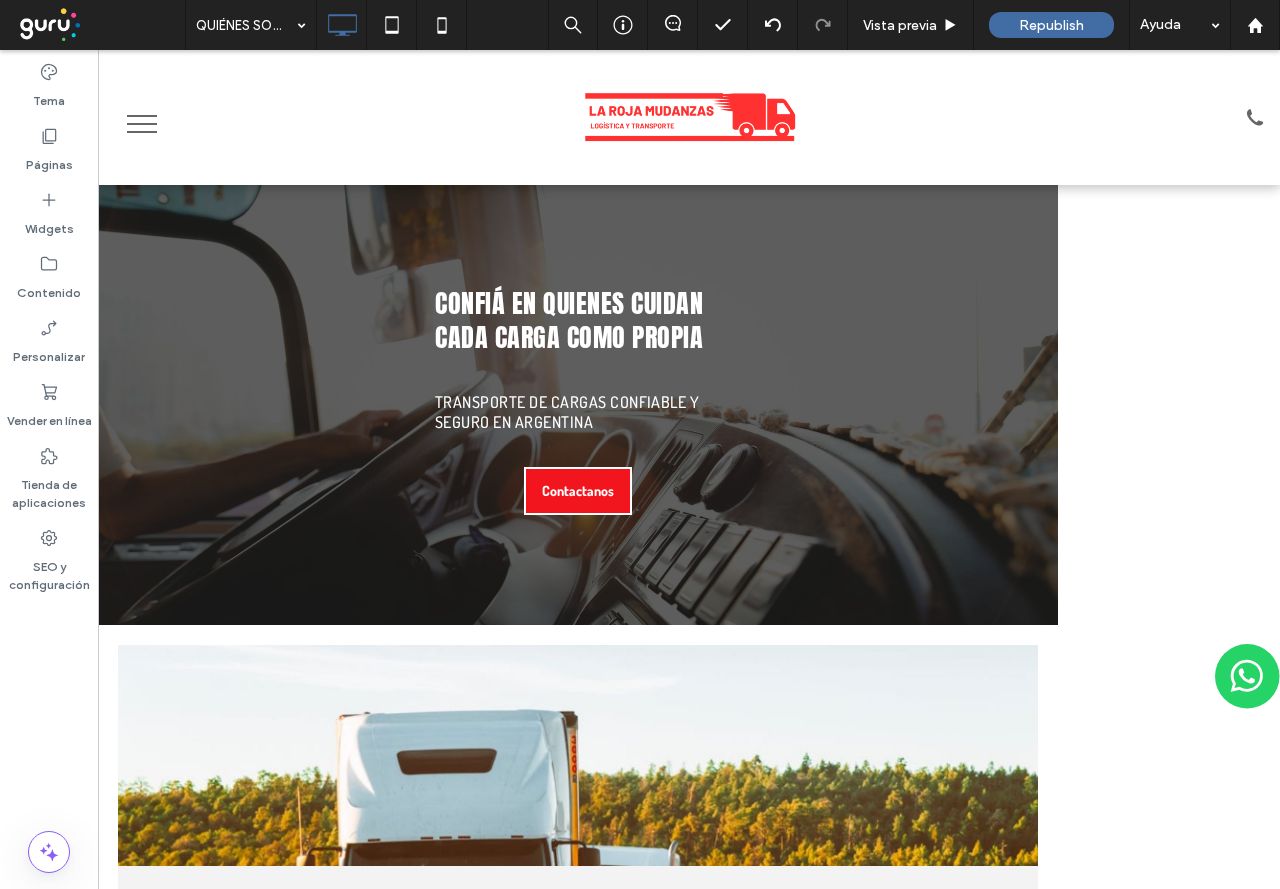 scroll, scrollTop: 0, scrollLeft: 0, axis: both 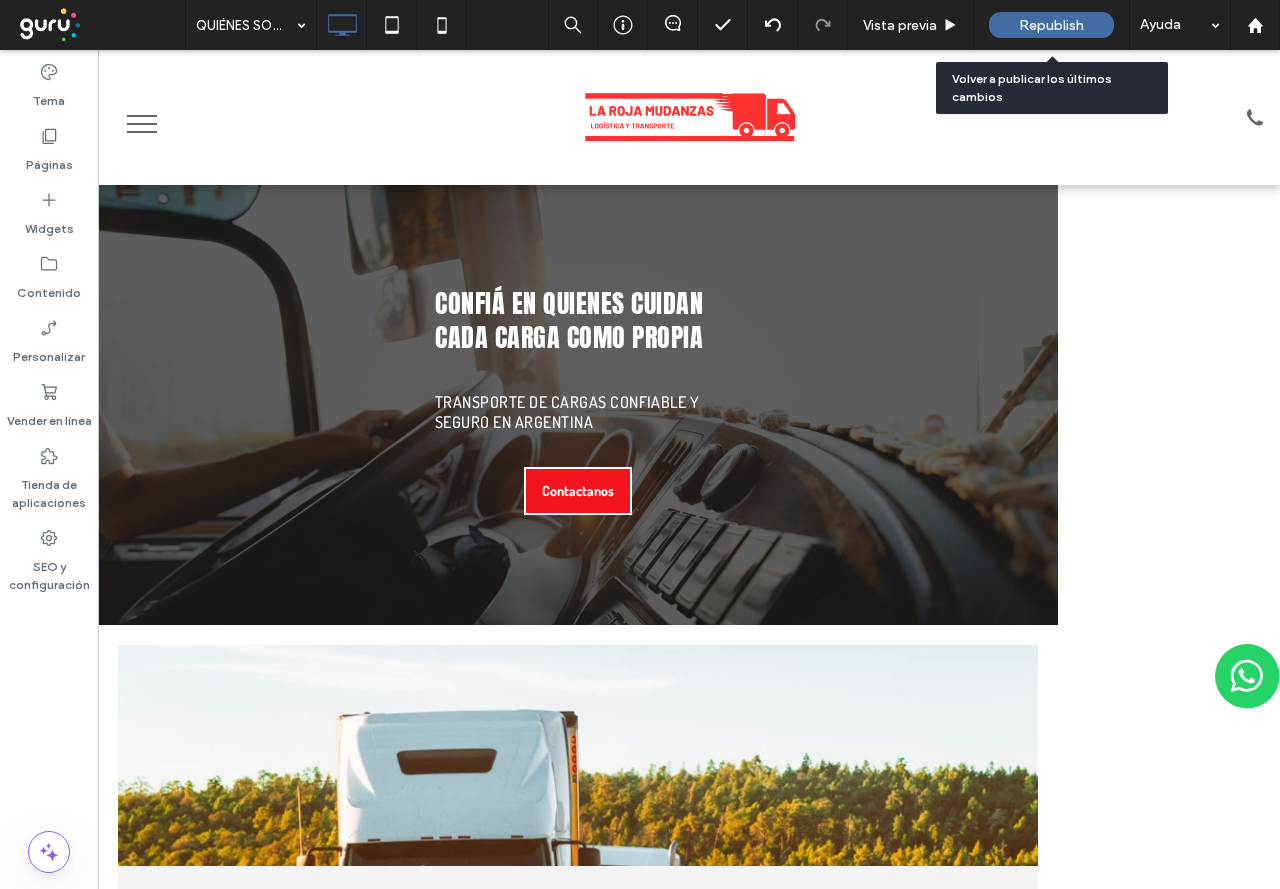 click on "Republish" at bounding box center (1051, 25) 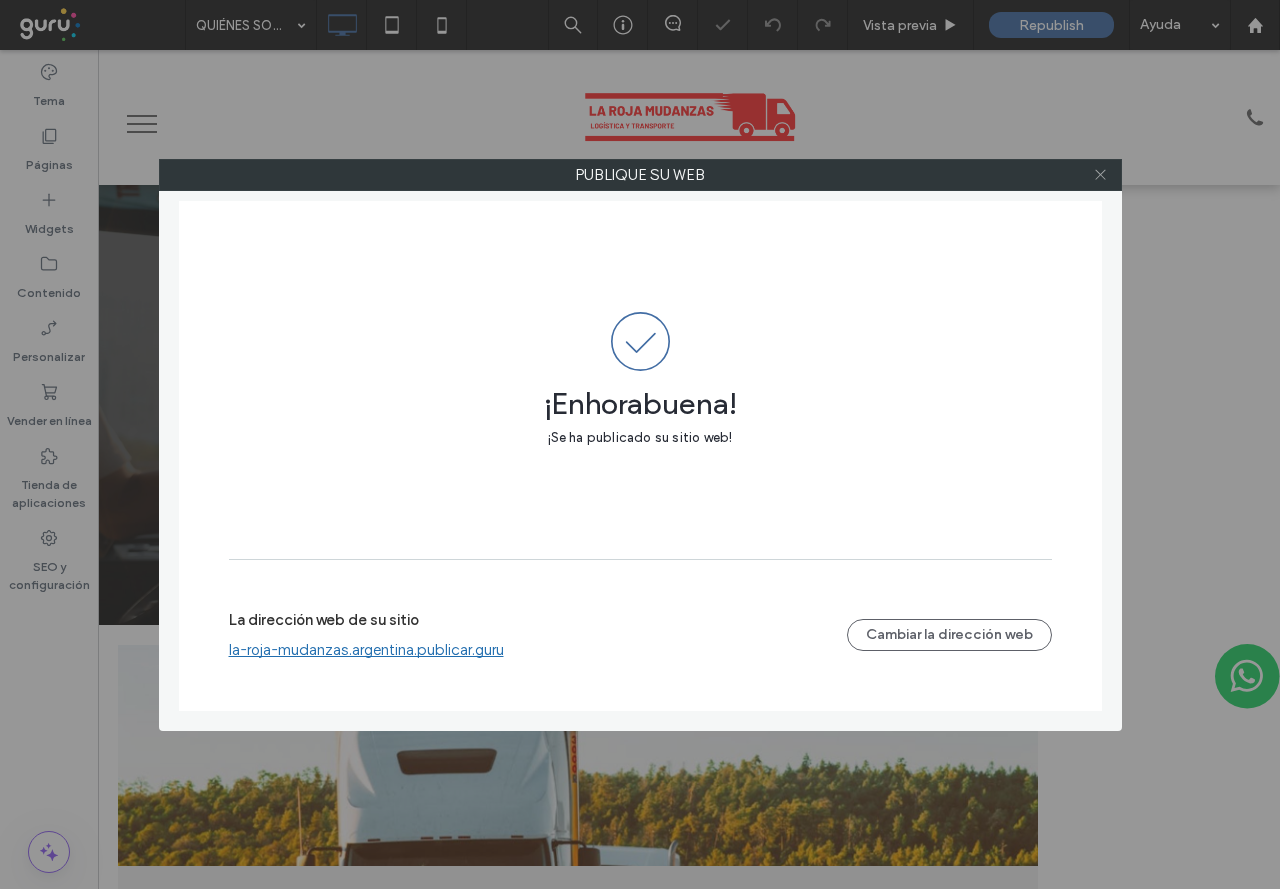 click 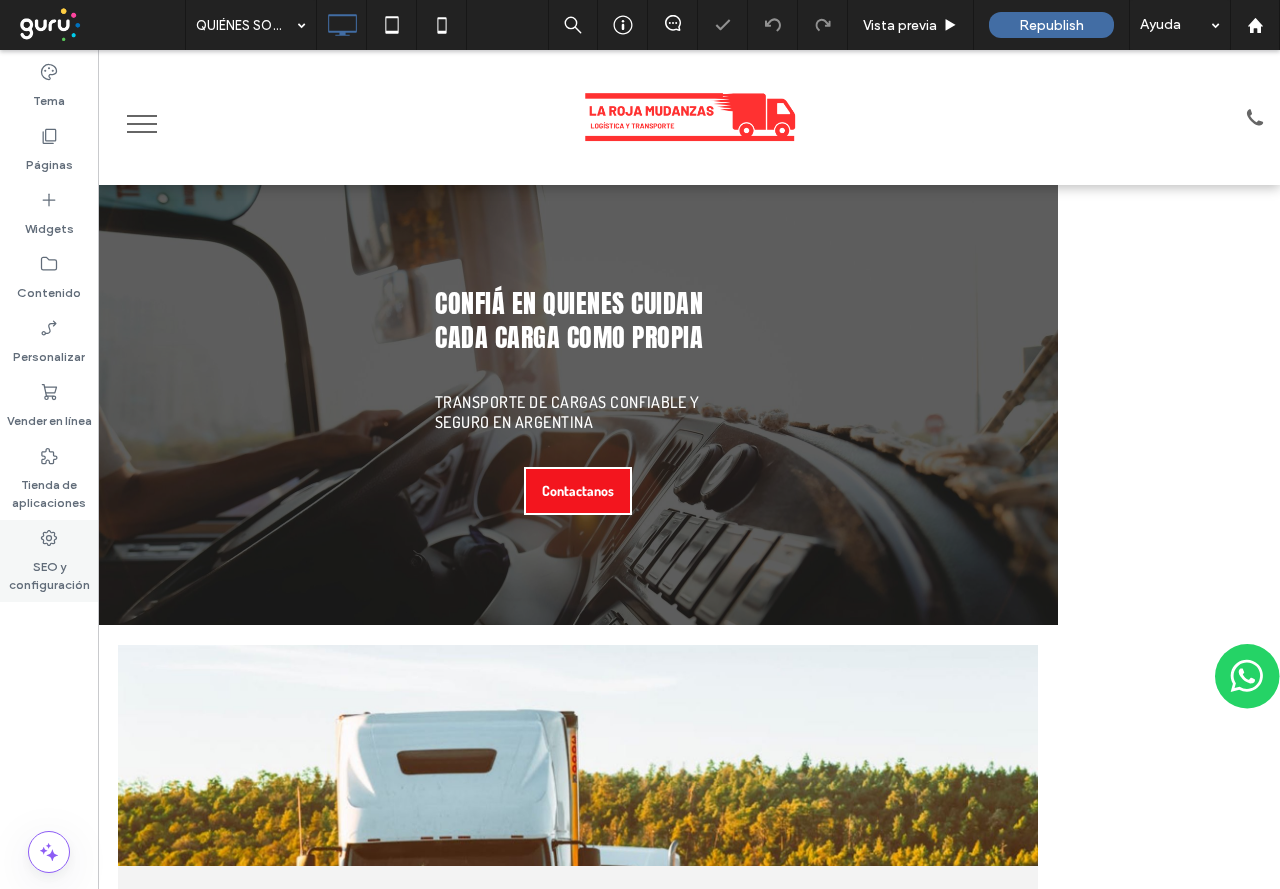 click on "SEO y configuración" at bounding box center [49, 561] 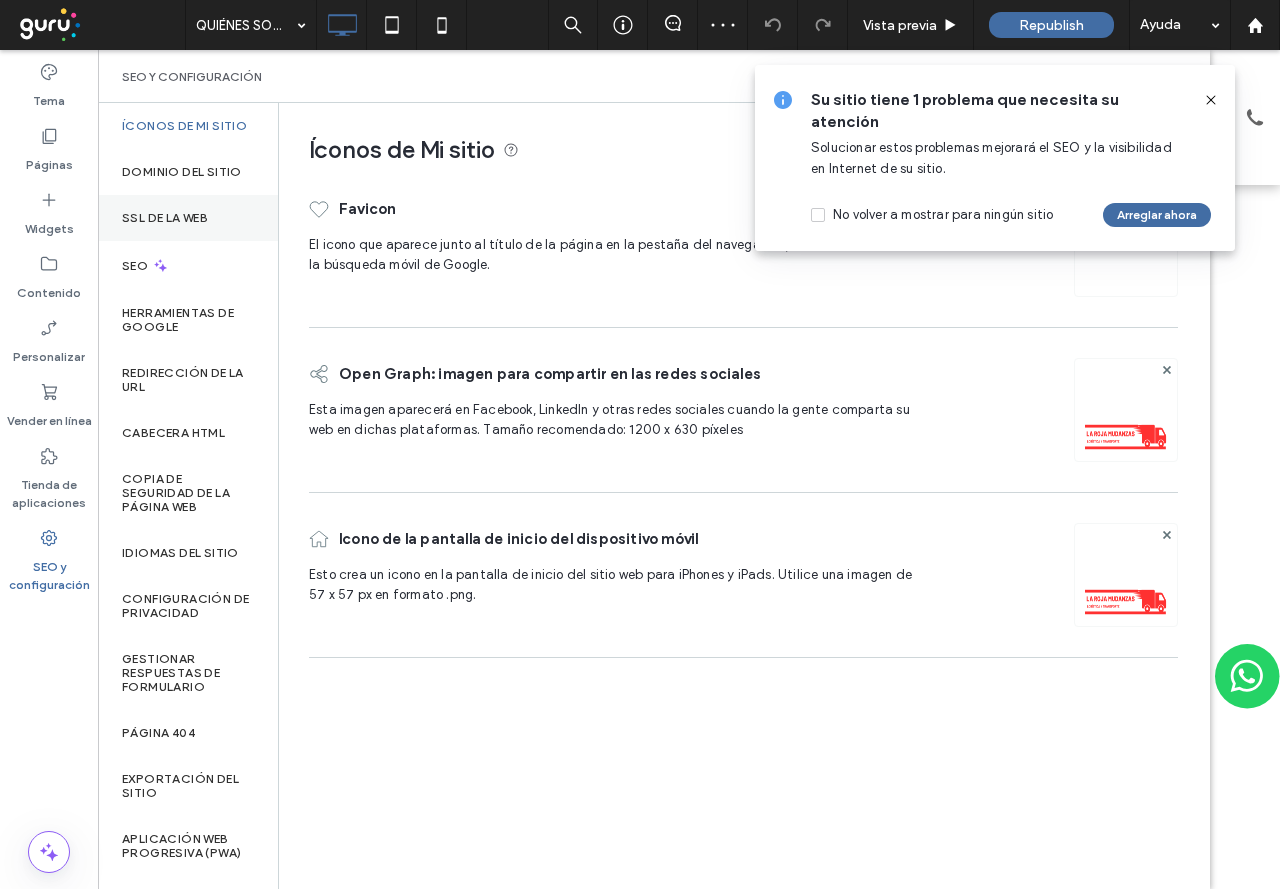 click on "SSL de la web" at bounding box center [188, 218] 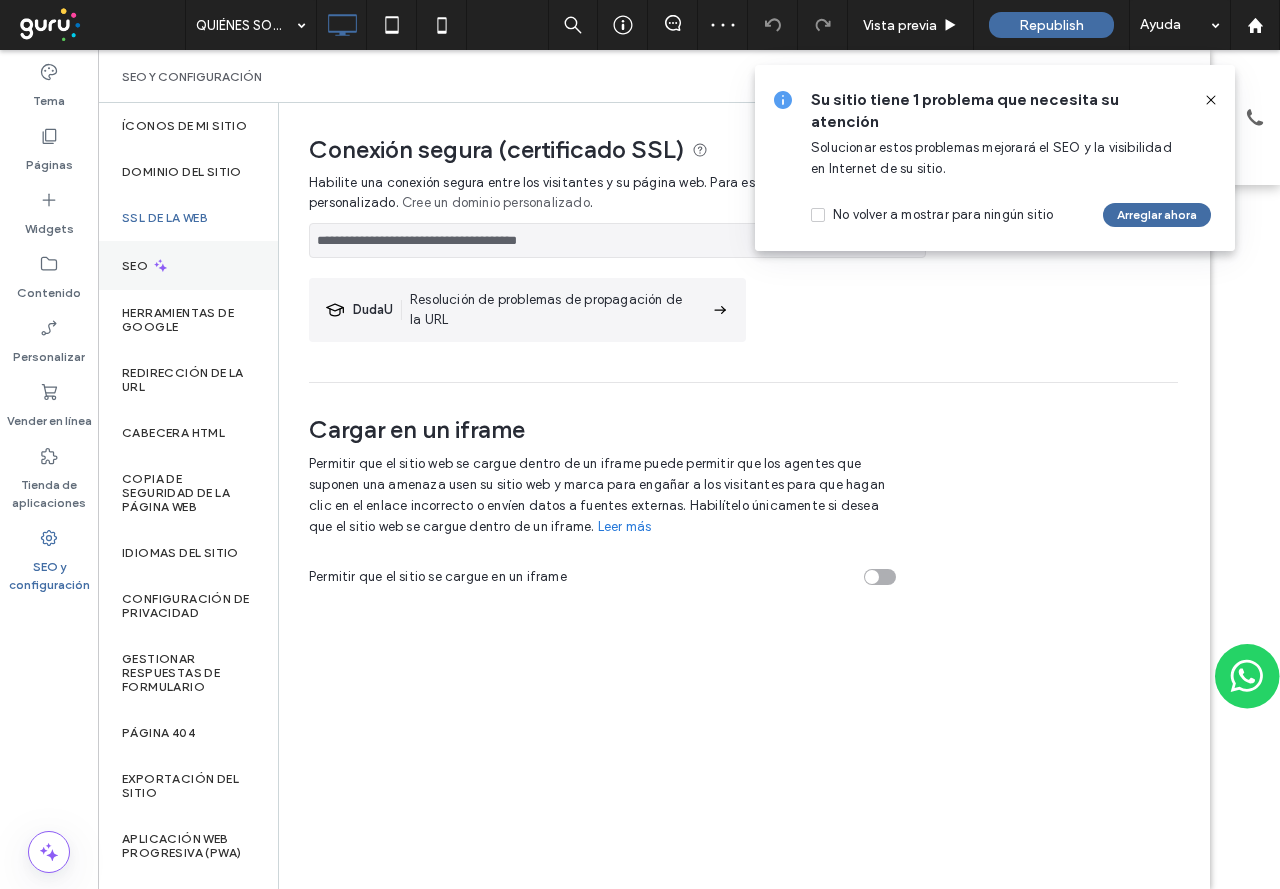 click on "SEO" at bounding box center (137, 266) 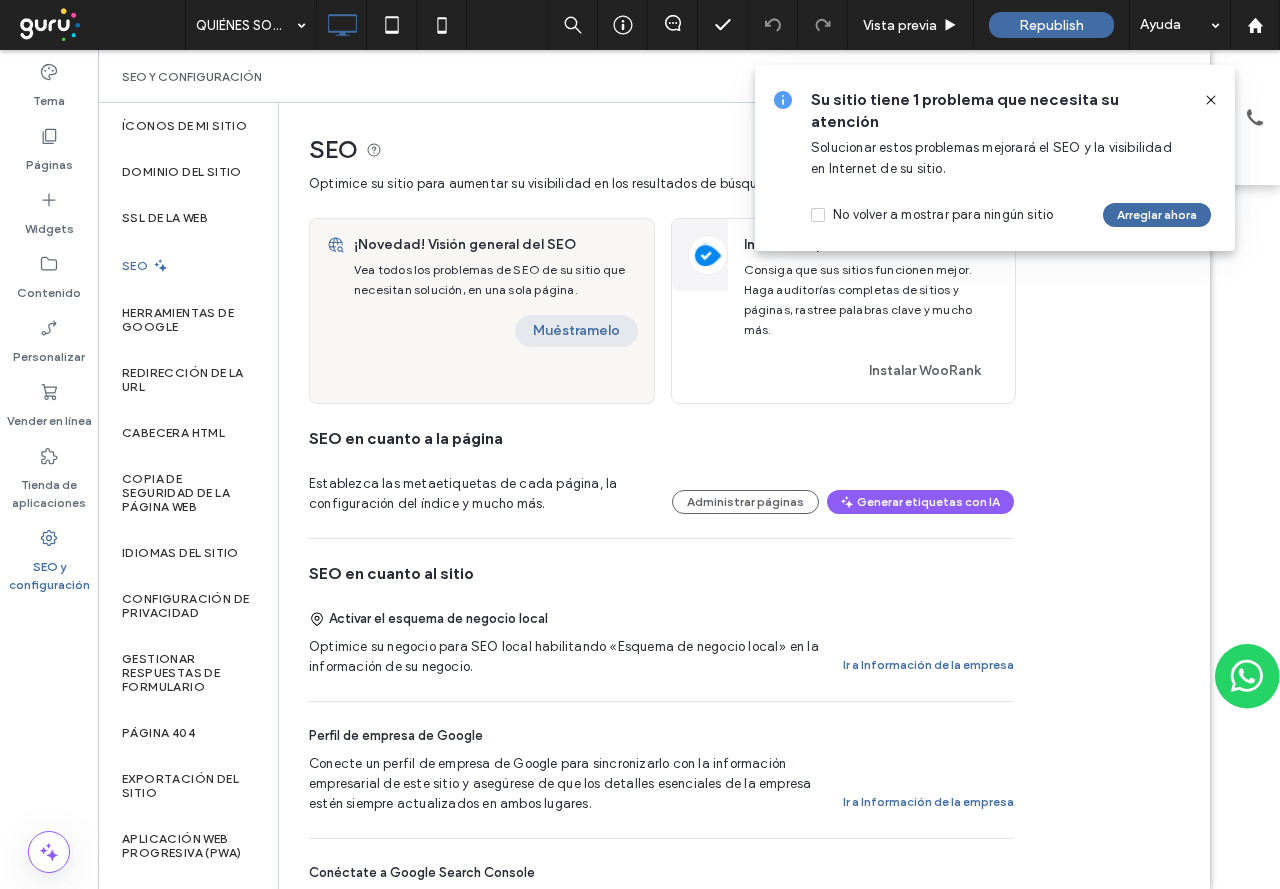 click on "Muéstramelo" at bounding box center (576, 331) 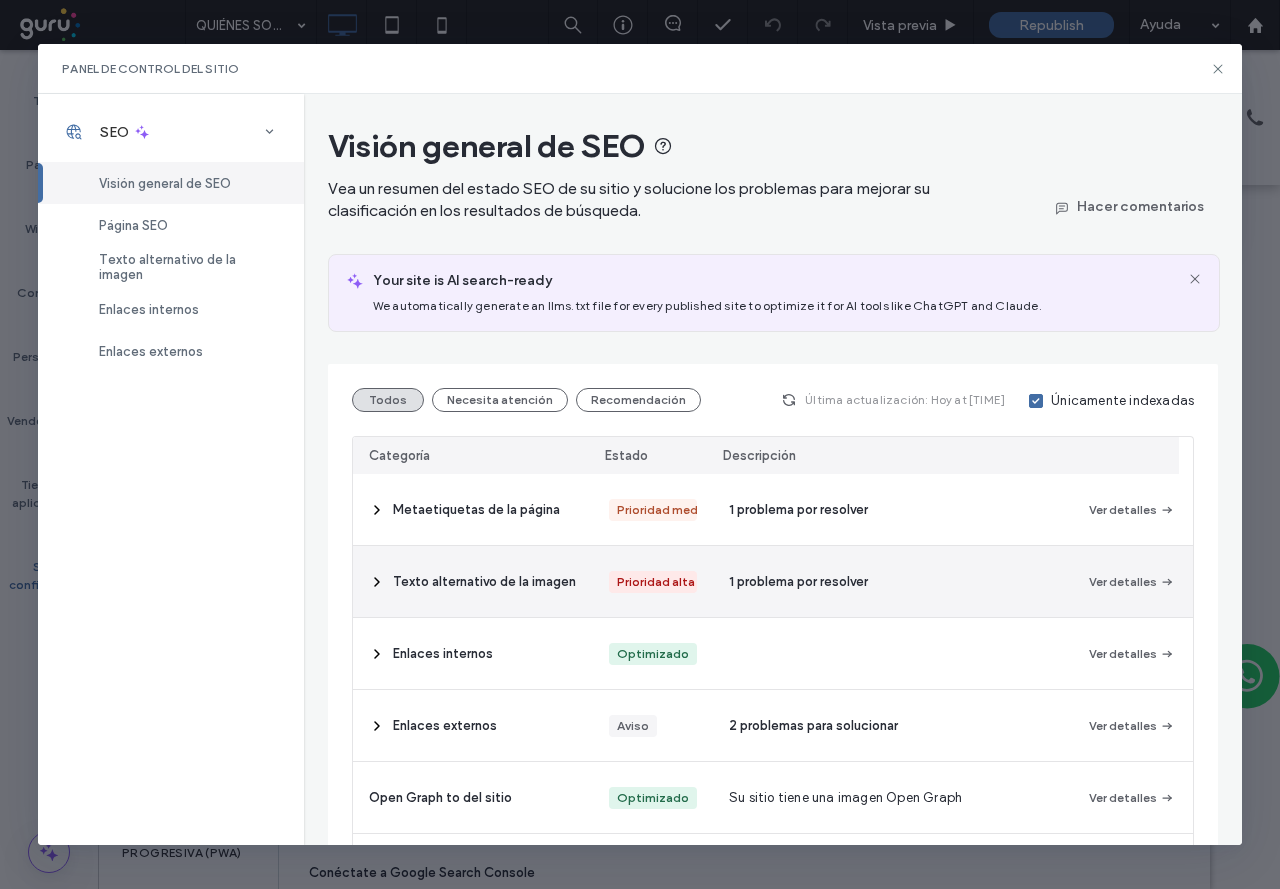 click on "Prioridad alta" at bounding box center [653, 582] 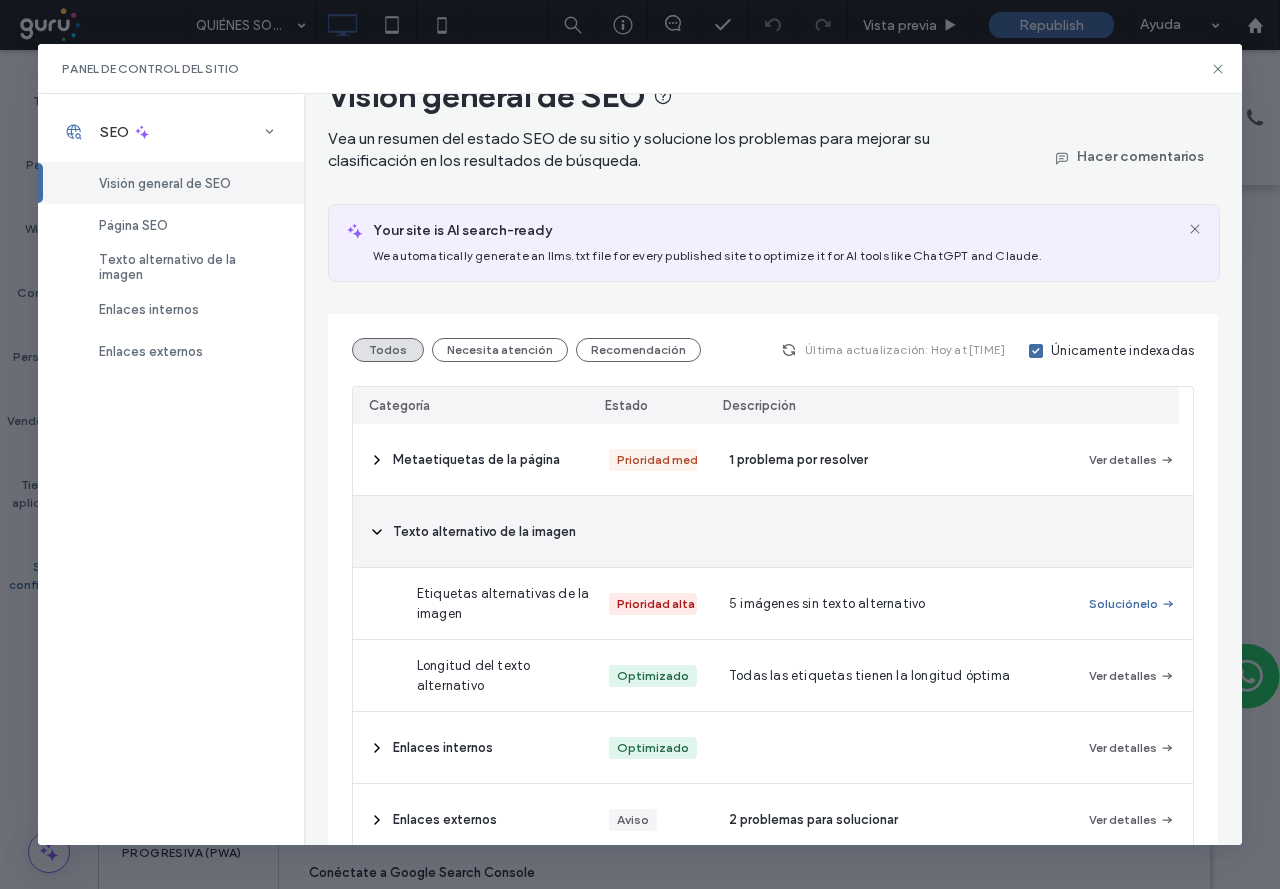 scroll, scrollTop: 100, scrollLeft: 0, axis: vertical 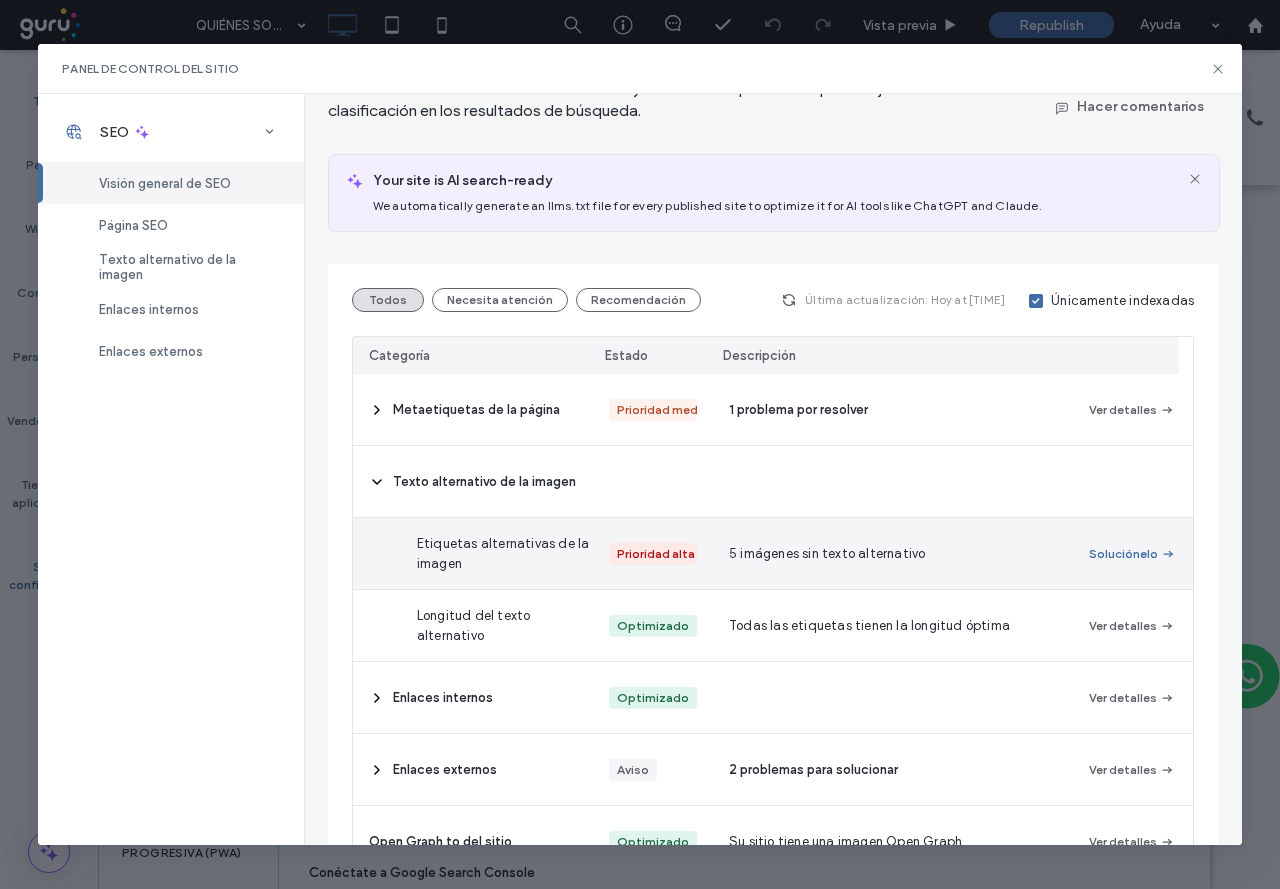 click on "Soluciónelo" at bounding box center (1133, 553) 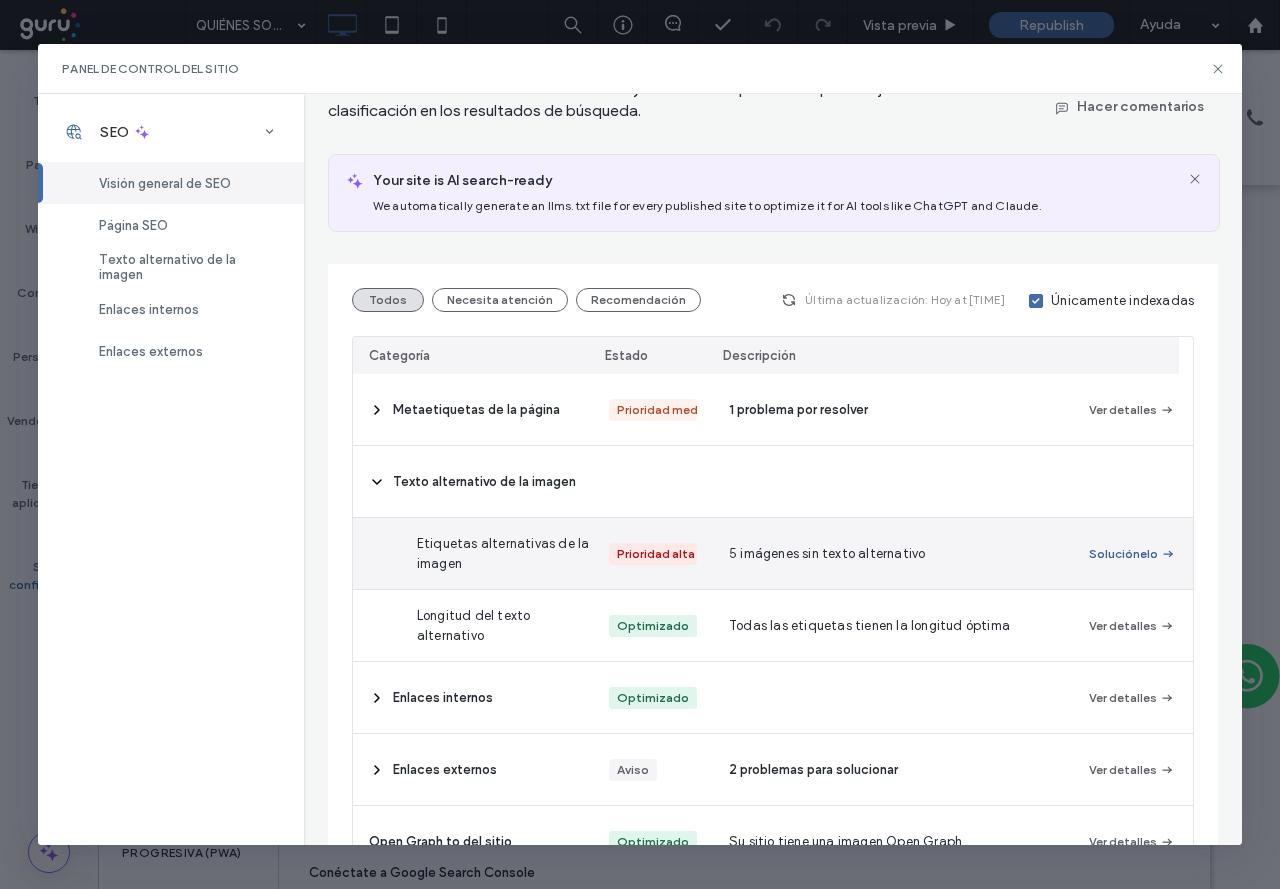 click on "Soluciónelo" at bounding box center (1132, 554) 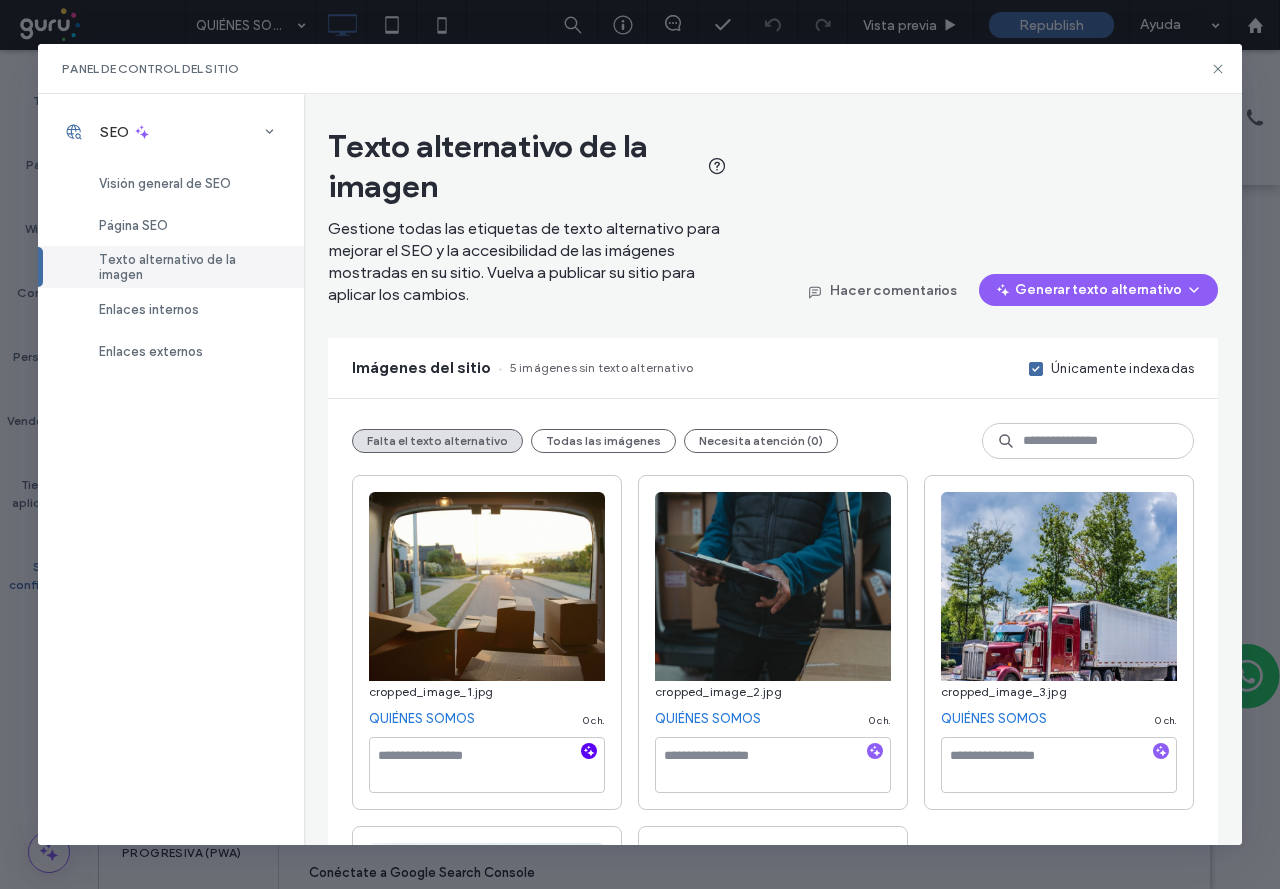 click 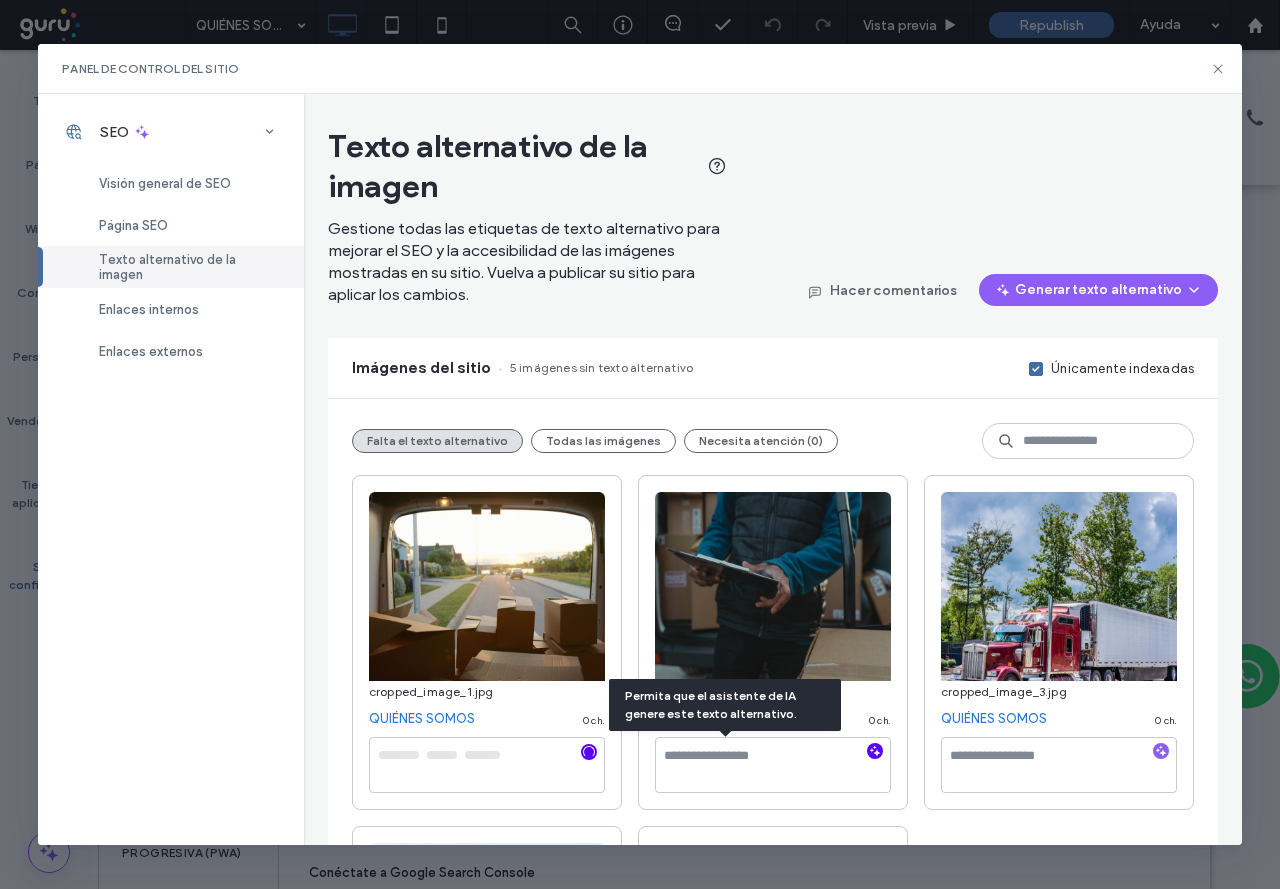 click 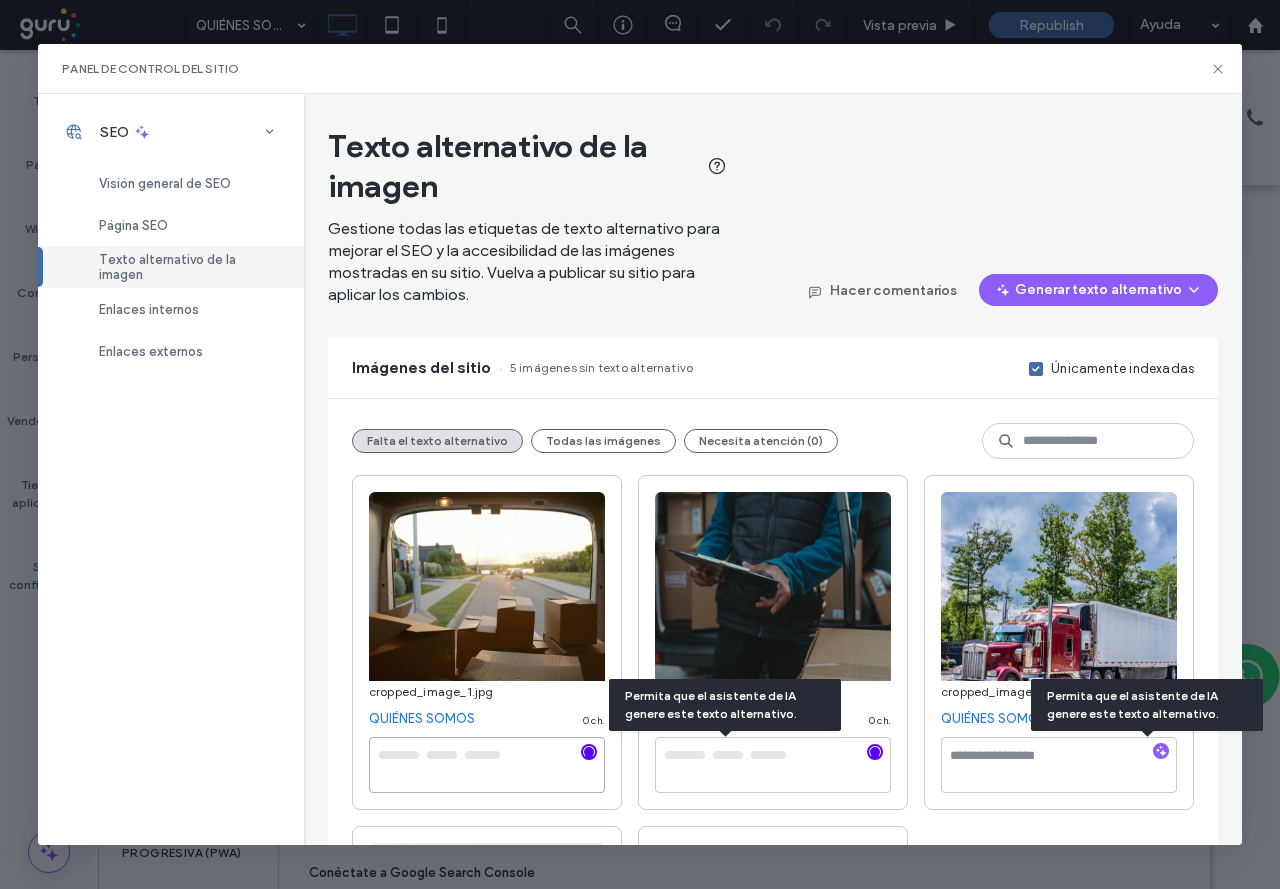 type on "**********" 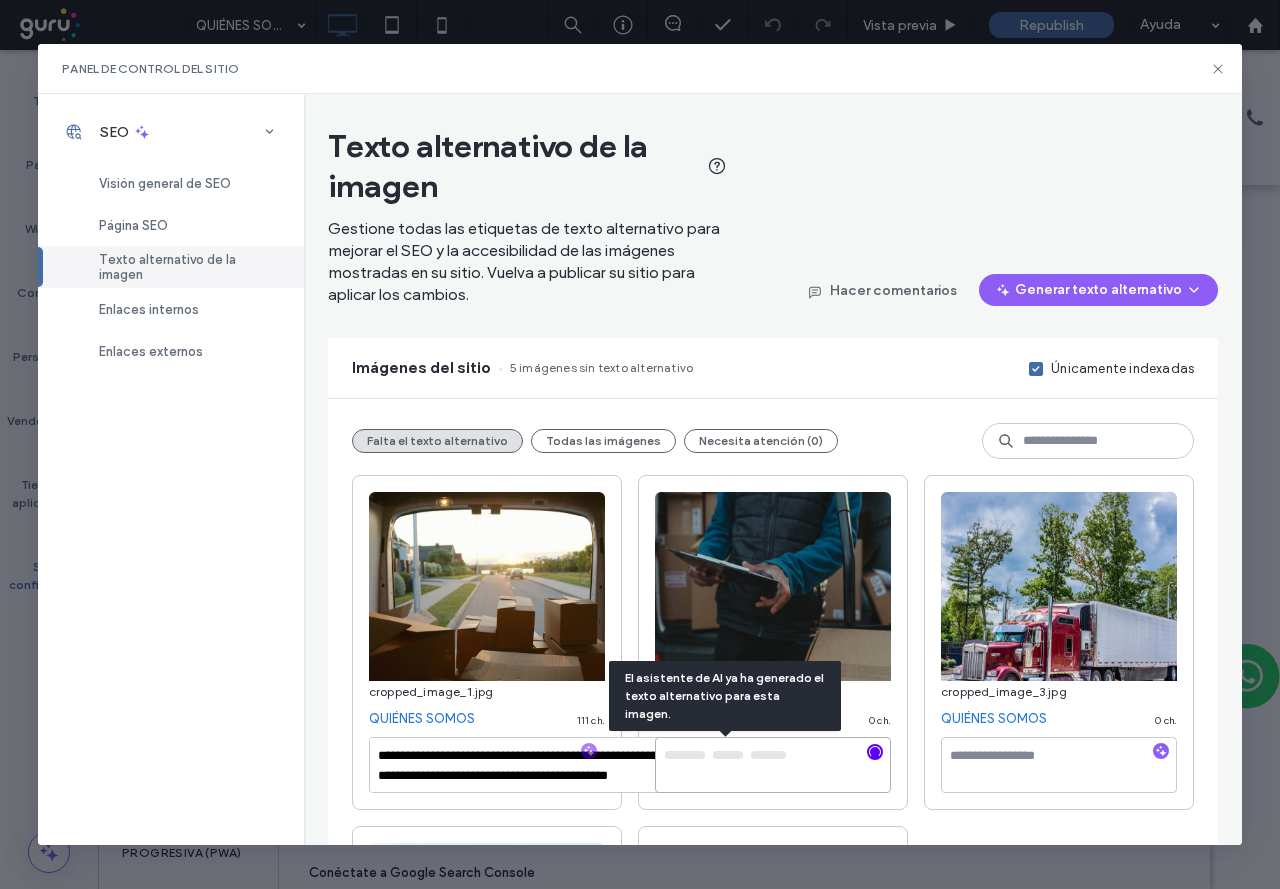 type on "**********" 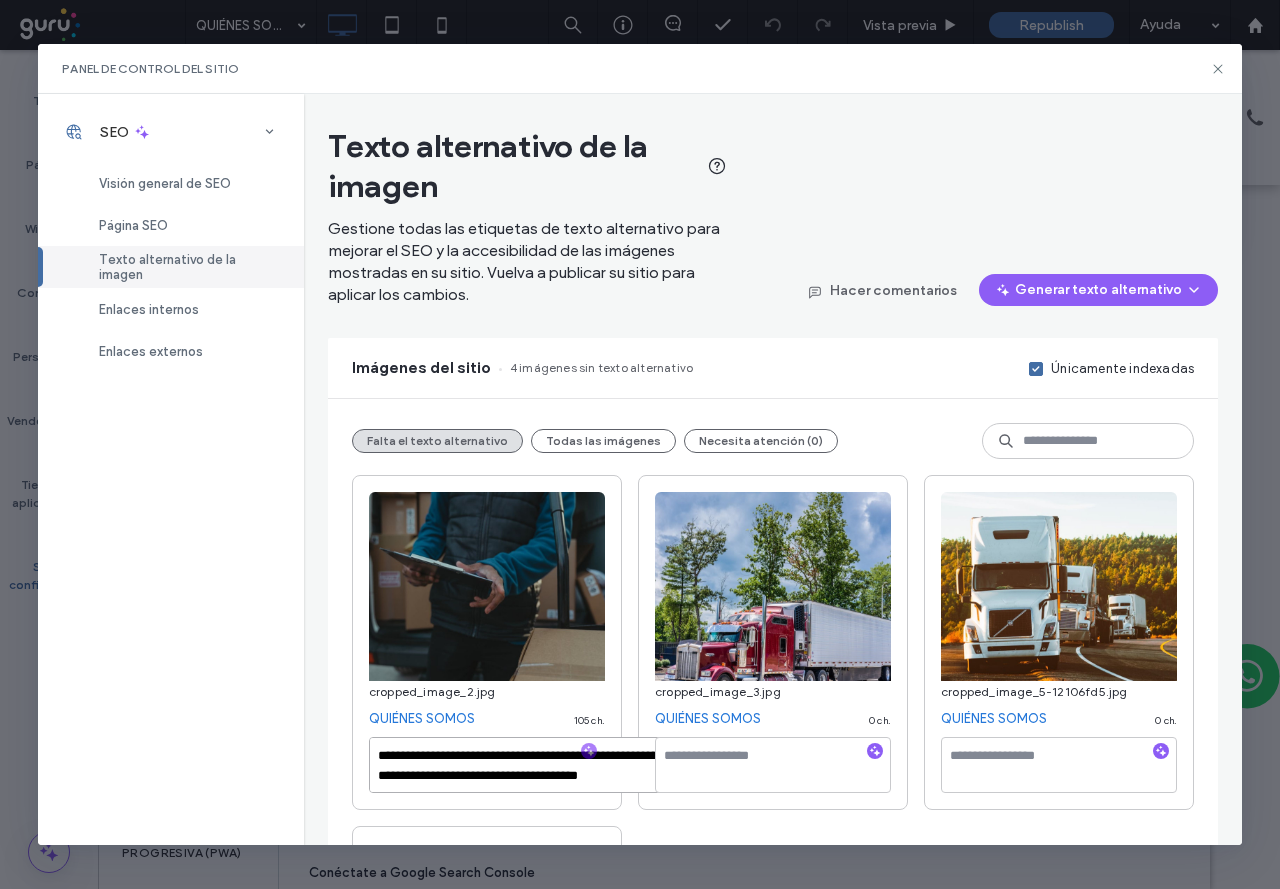 scroll, scrollTop: 200, scrollLeft: 0, axis: vertical 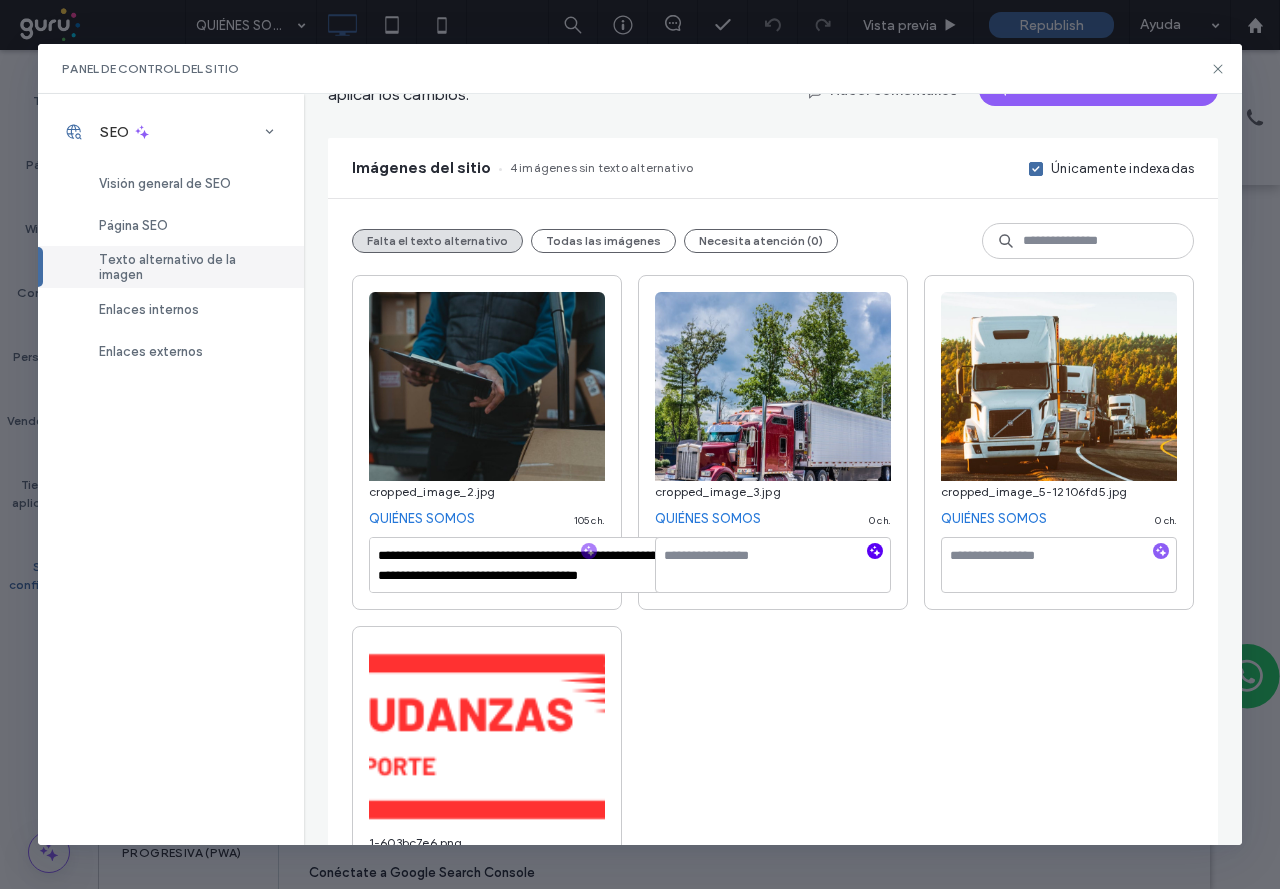 click 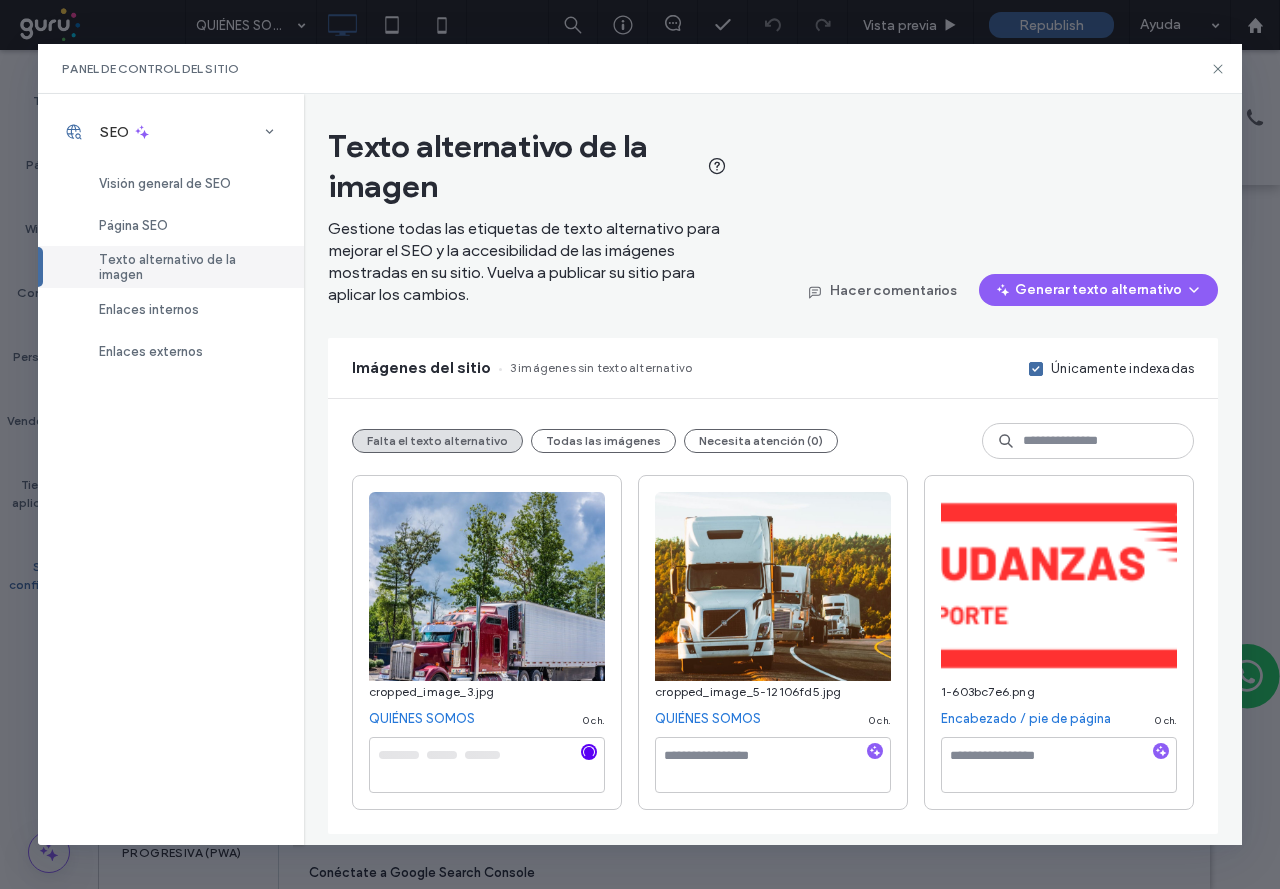 scroll, scrollTop: 0, scrollLeft: 0, axis: both 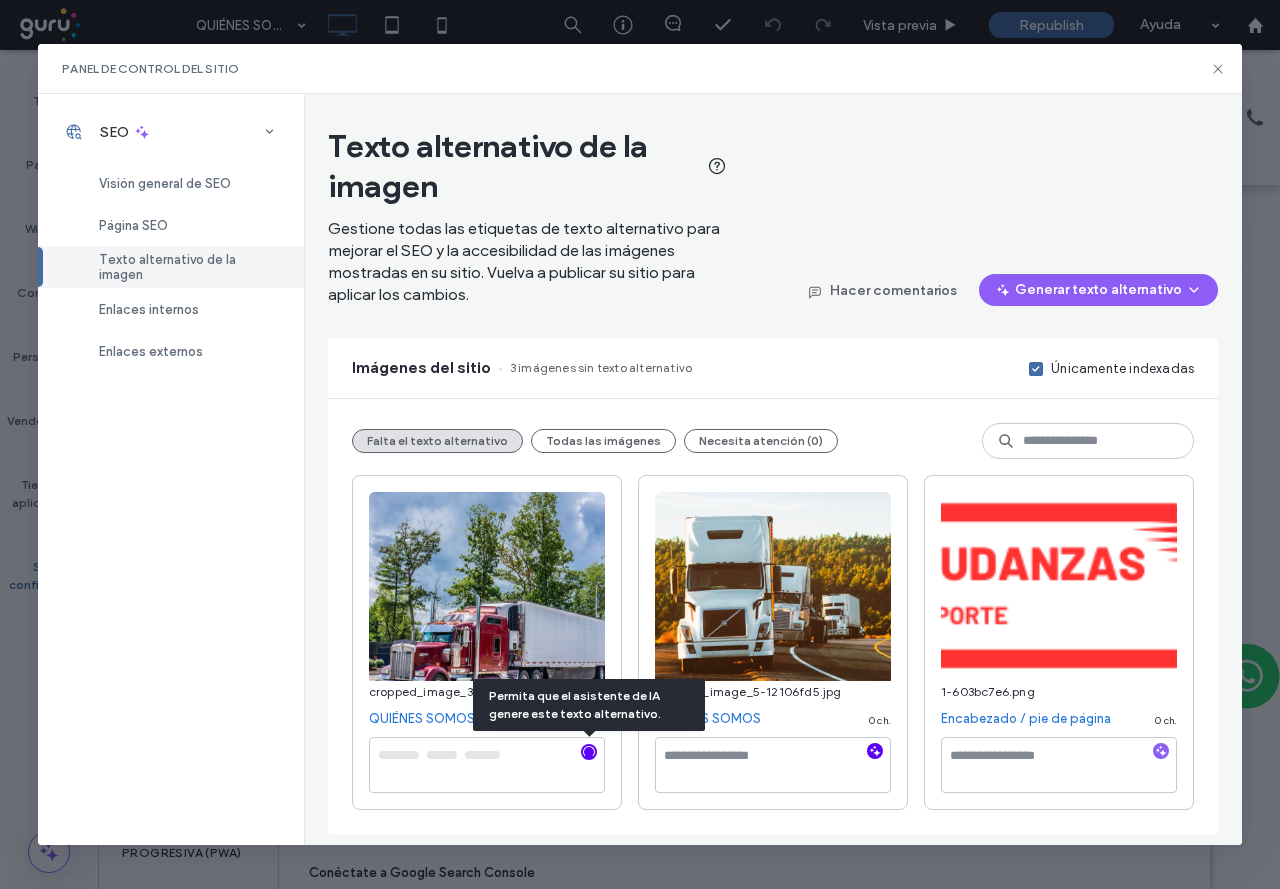 click 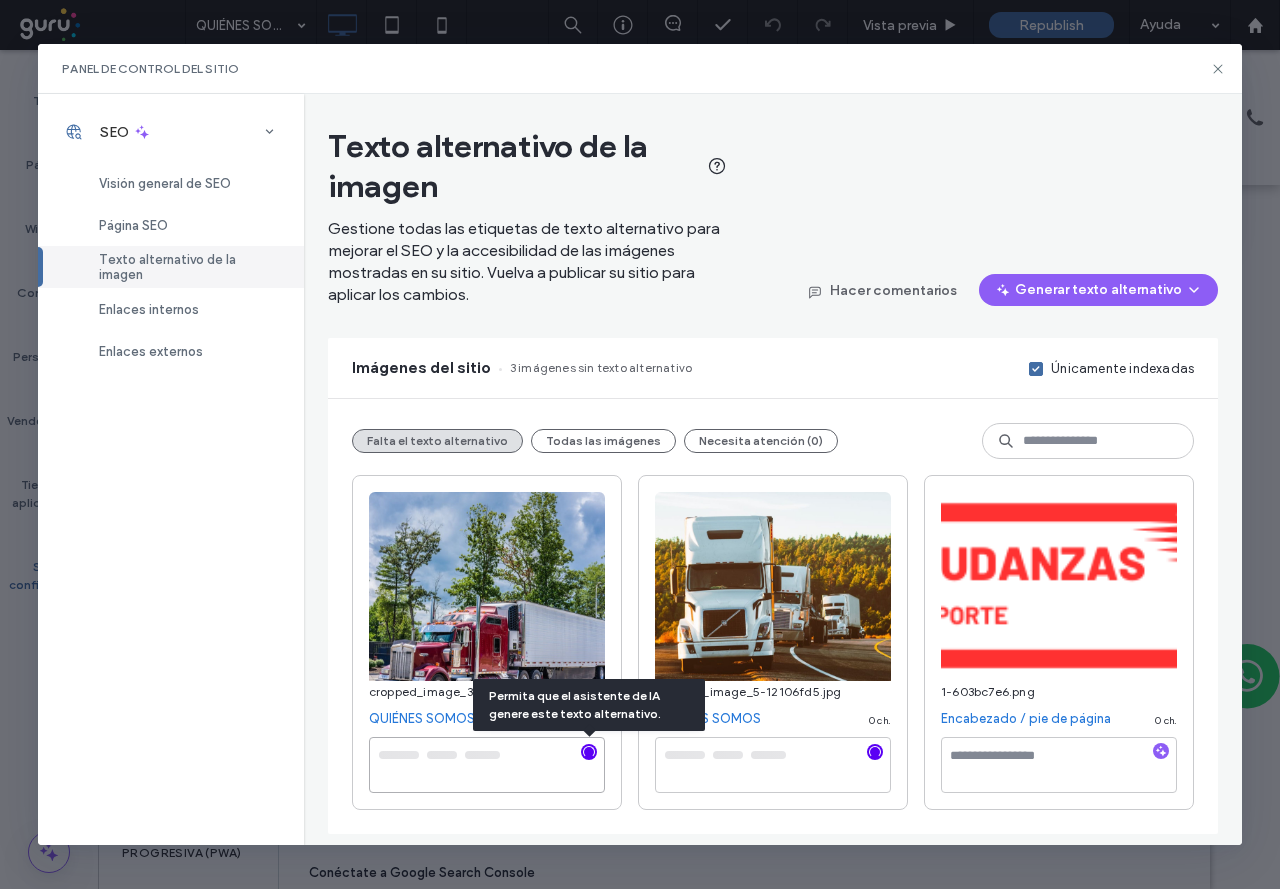type on "**********" 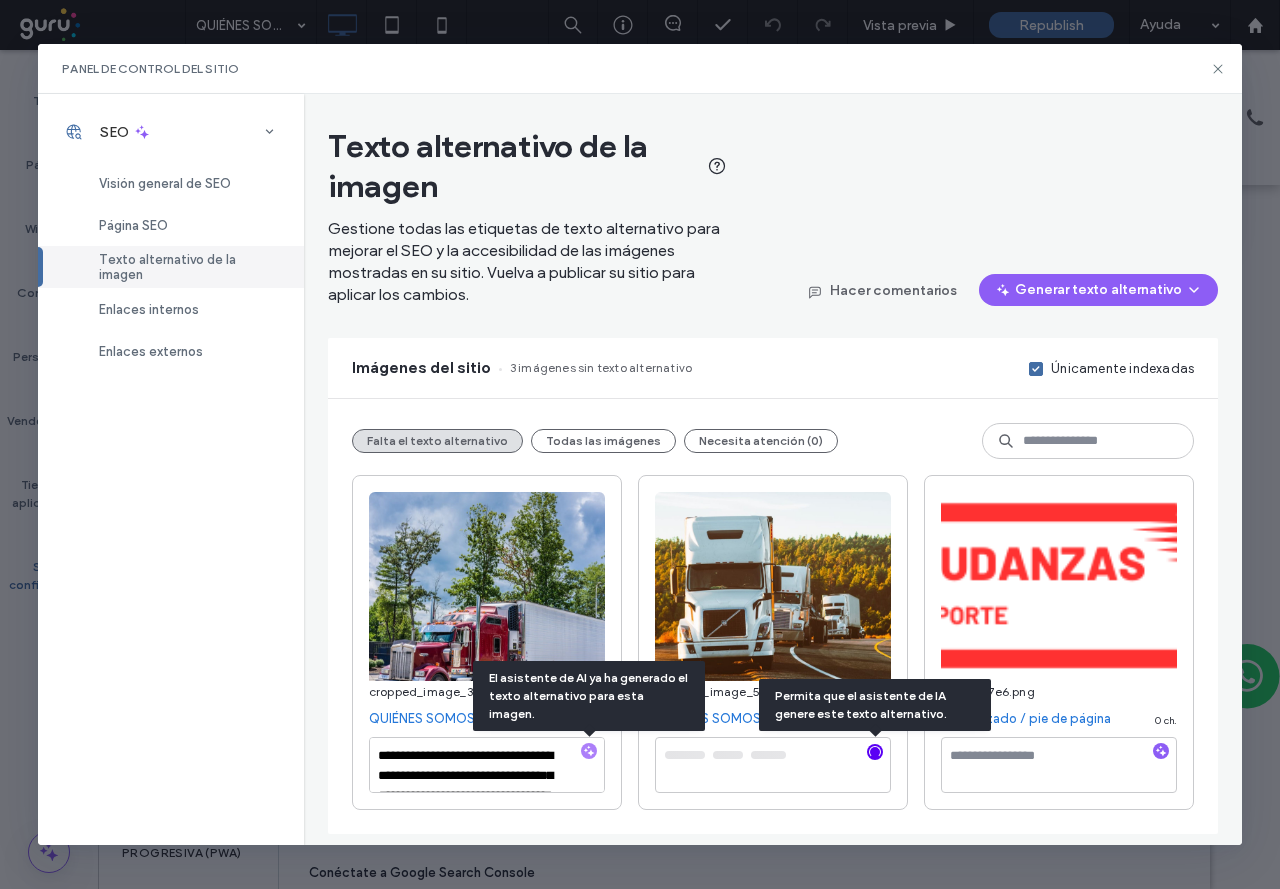click at bounding box center [1161, 752] 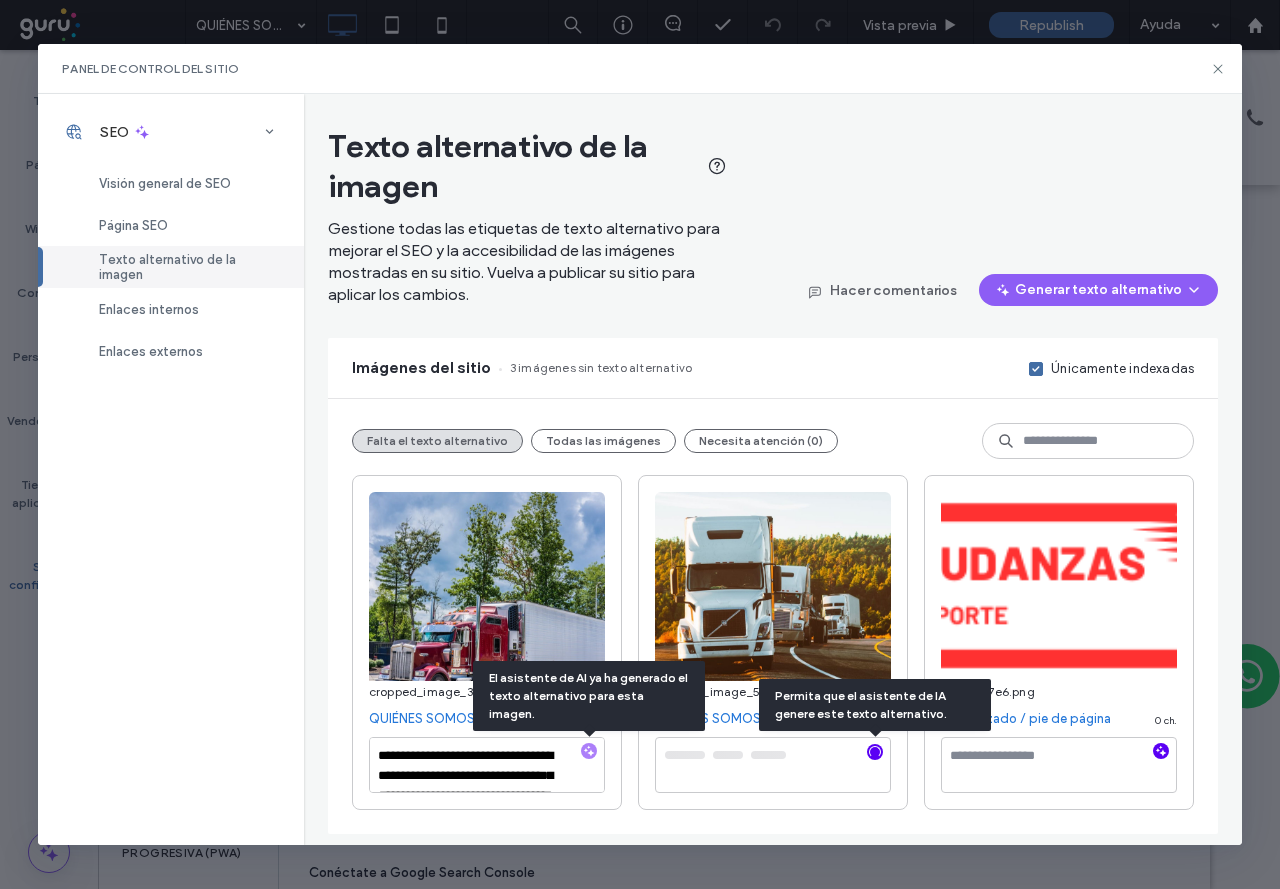 click 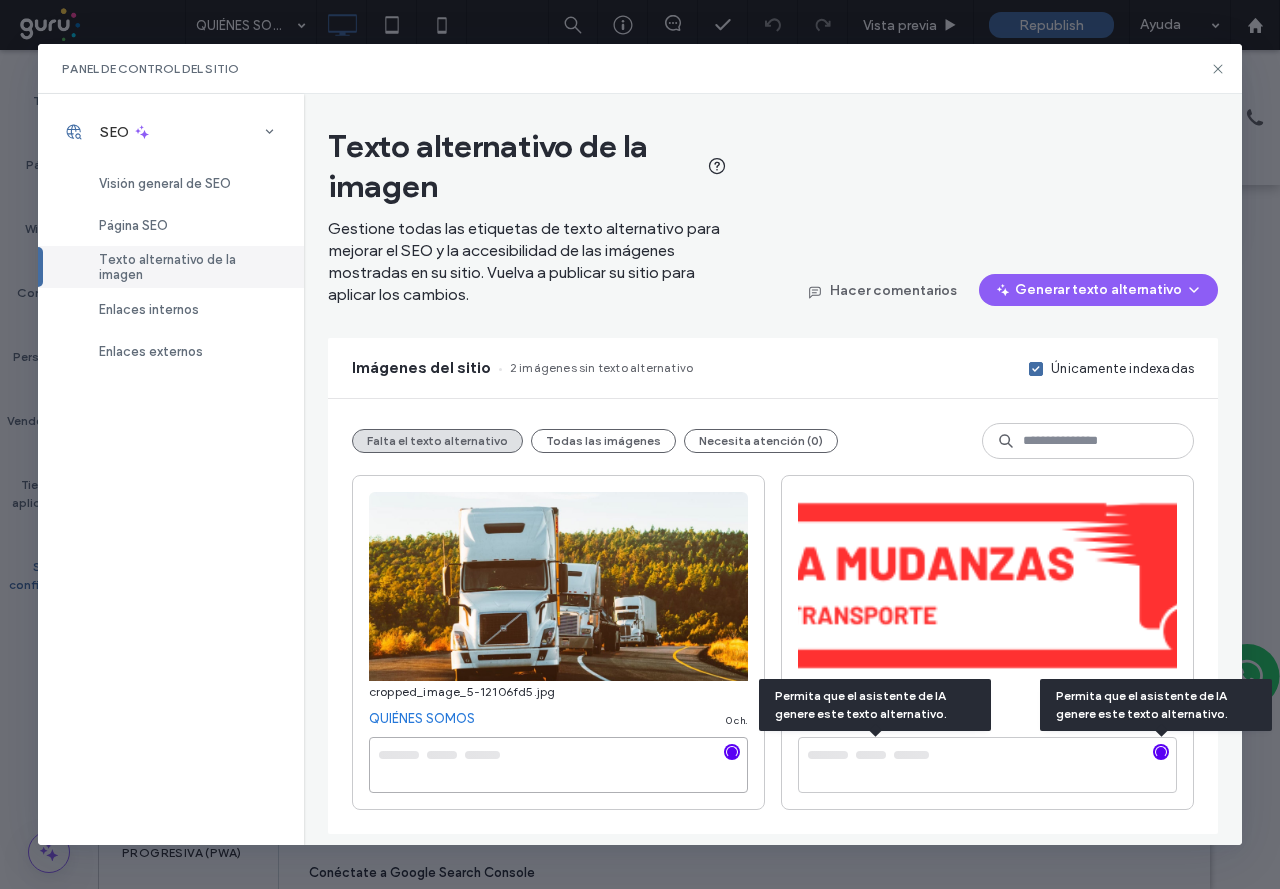 type on "**********" 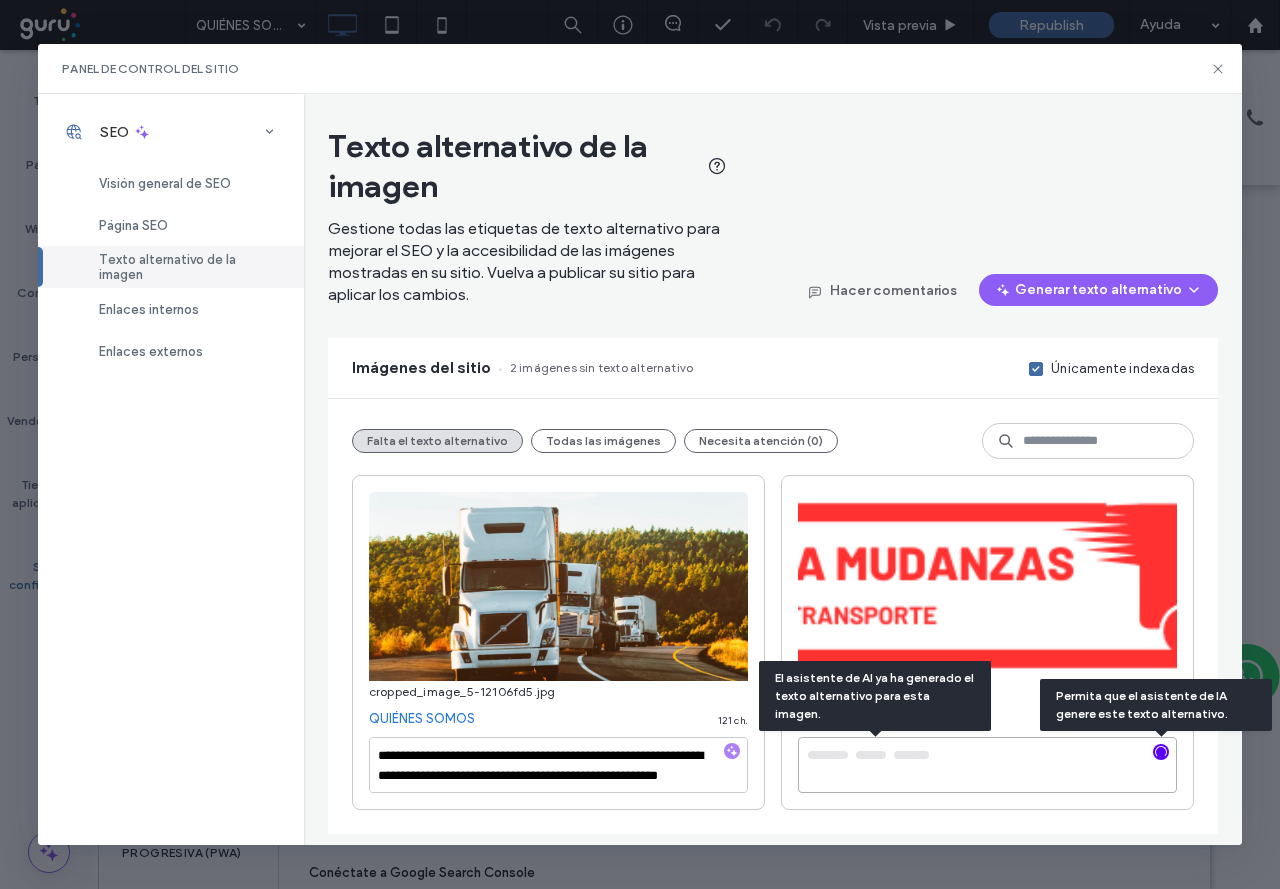 type on "**********" 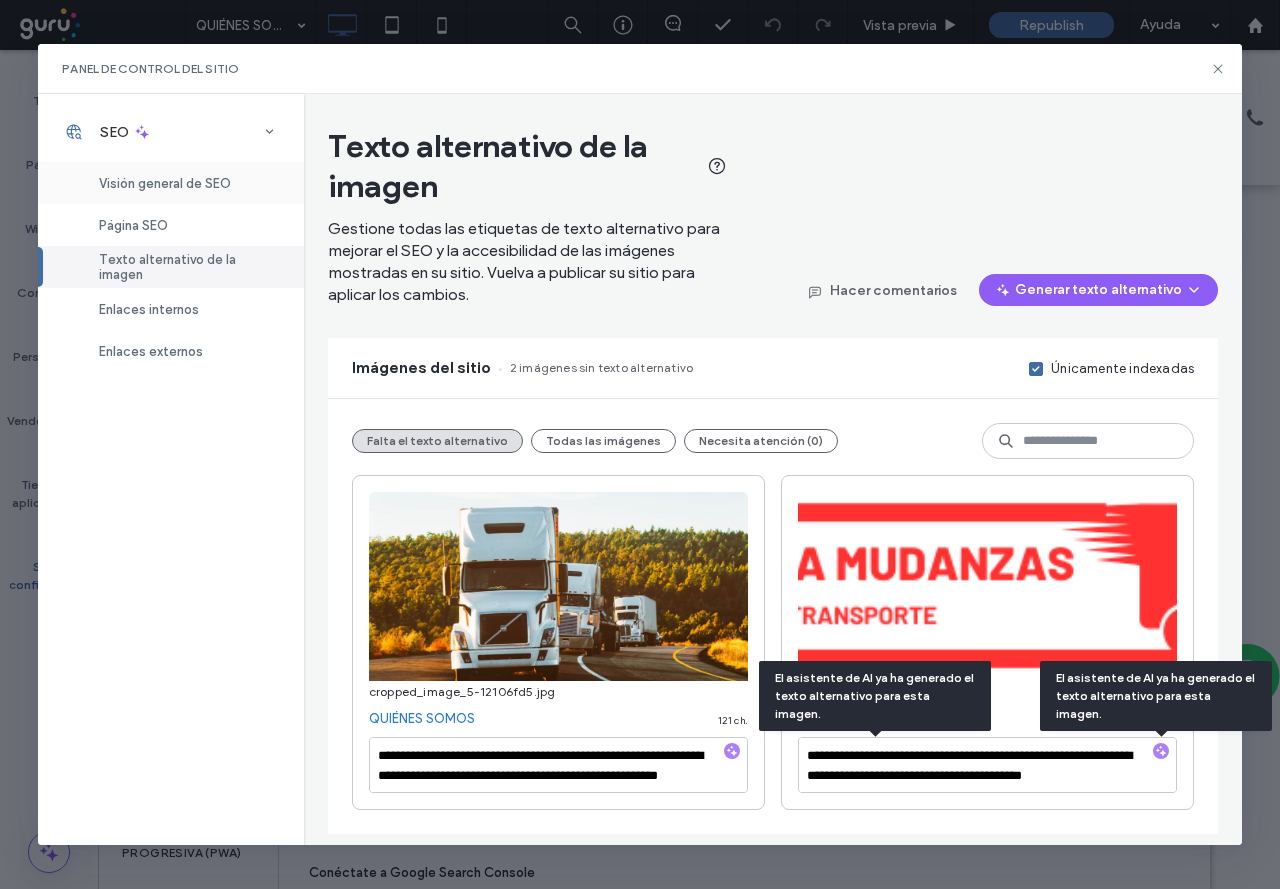 click on "Visión general de SEO" at bounding box center (165, 183) 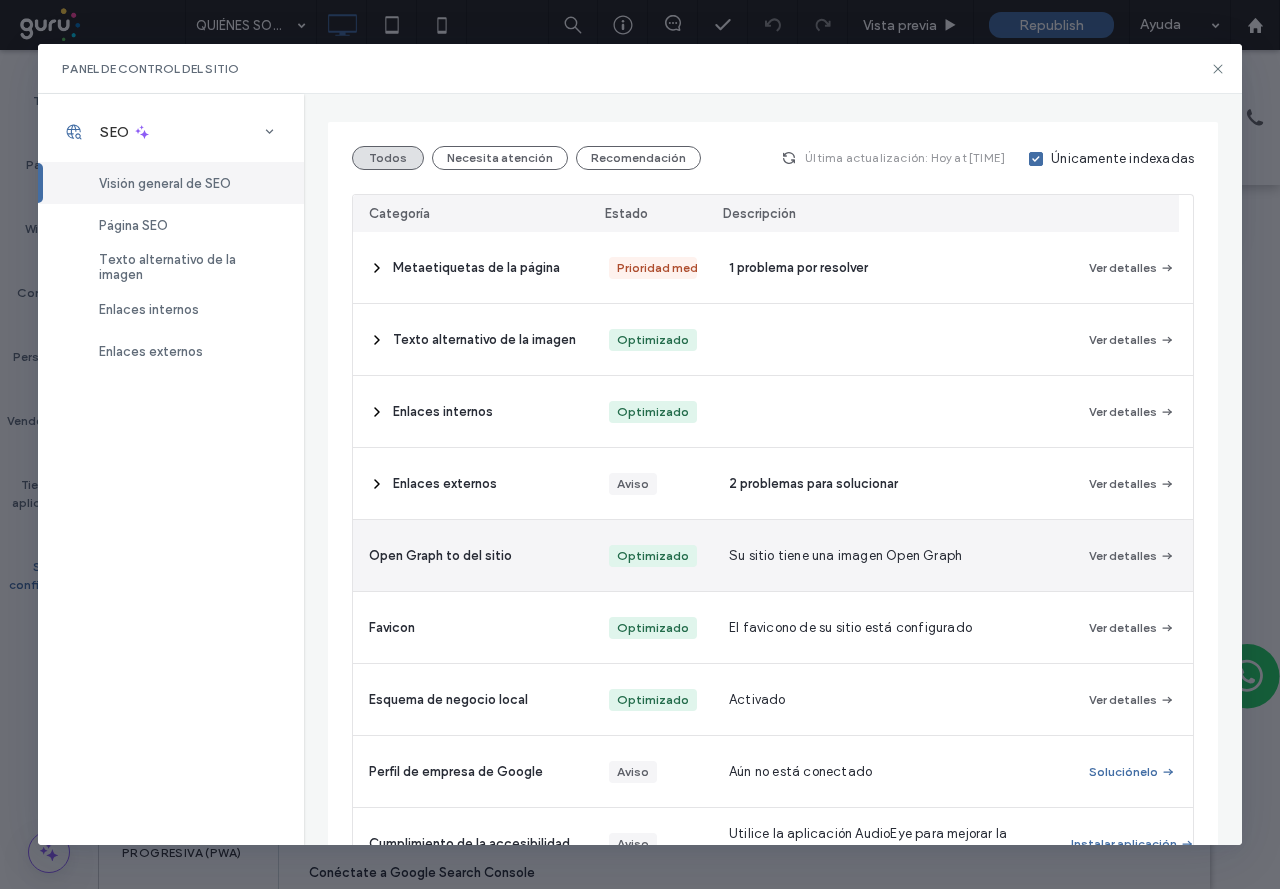 scroll, scrollTop: 385, scrollLeft: 0, axis: vertical 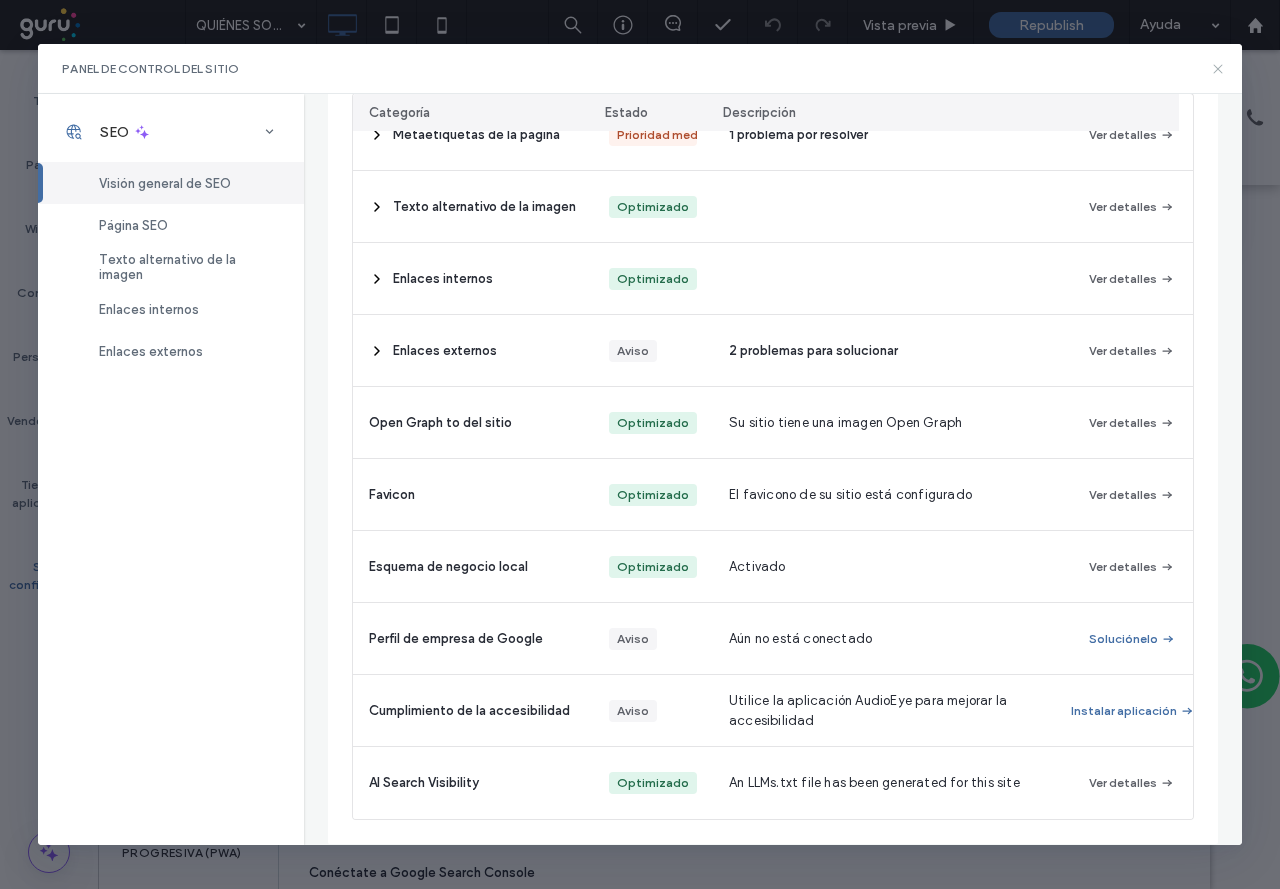 click 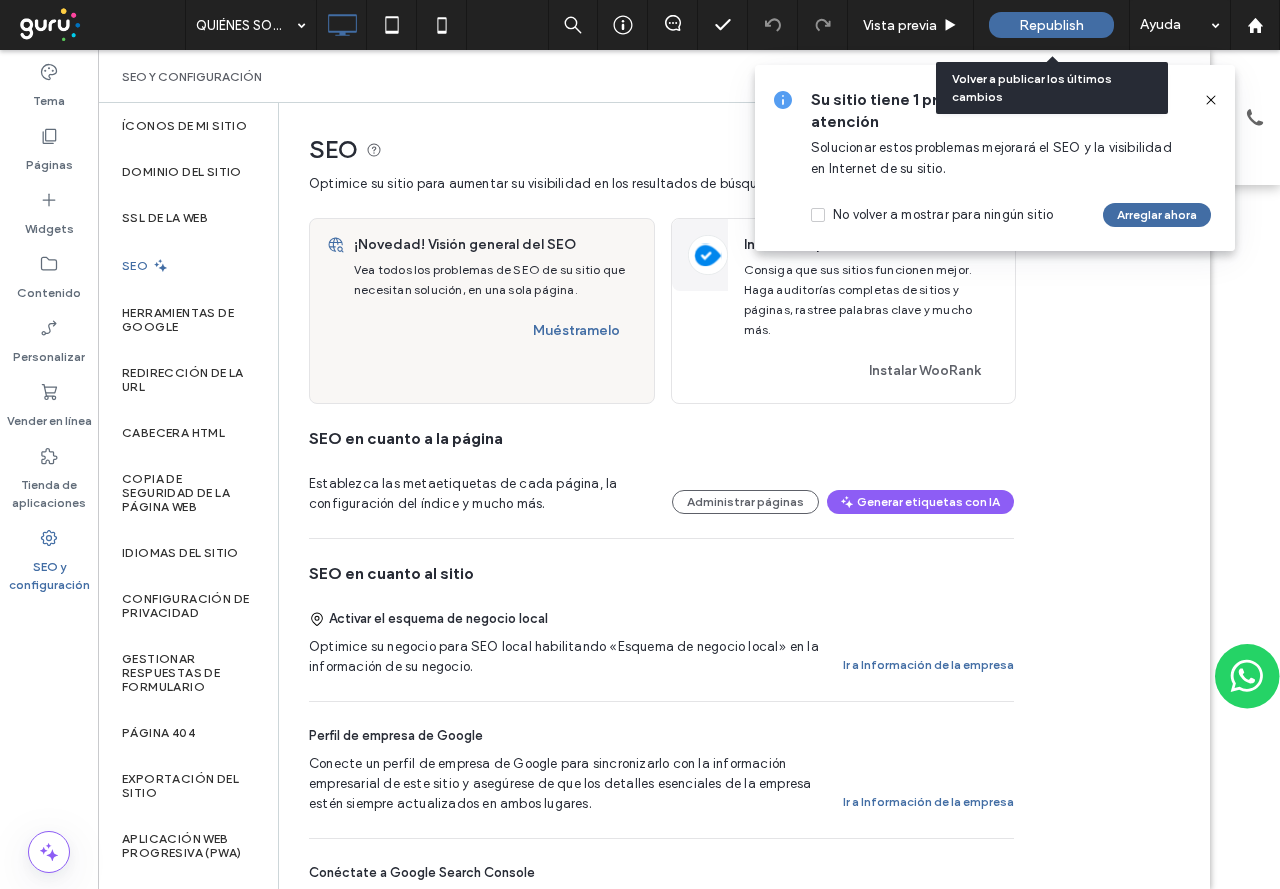 click on "Republish" at bounding box center [1051, 25] 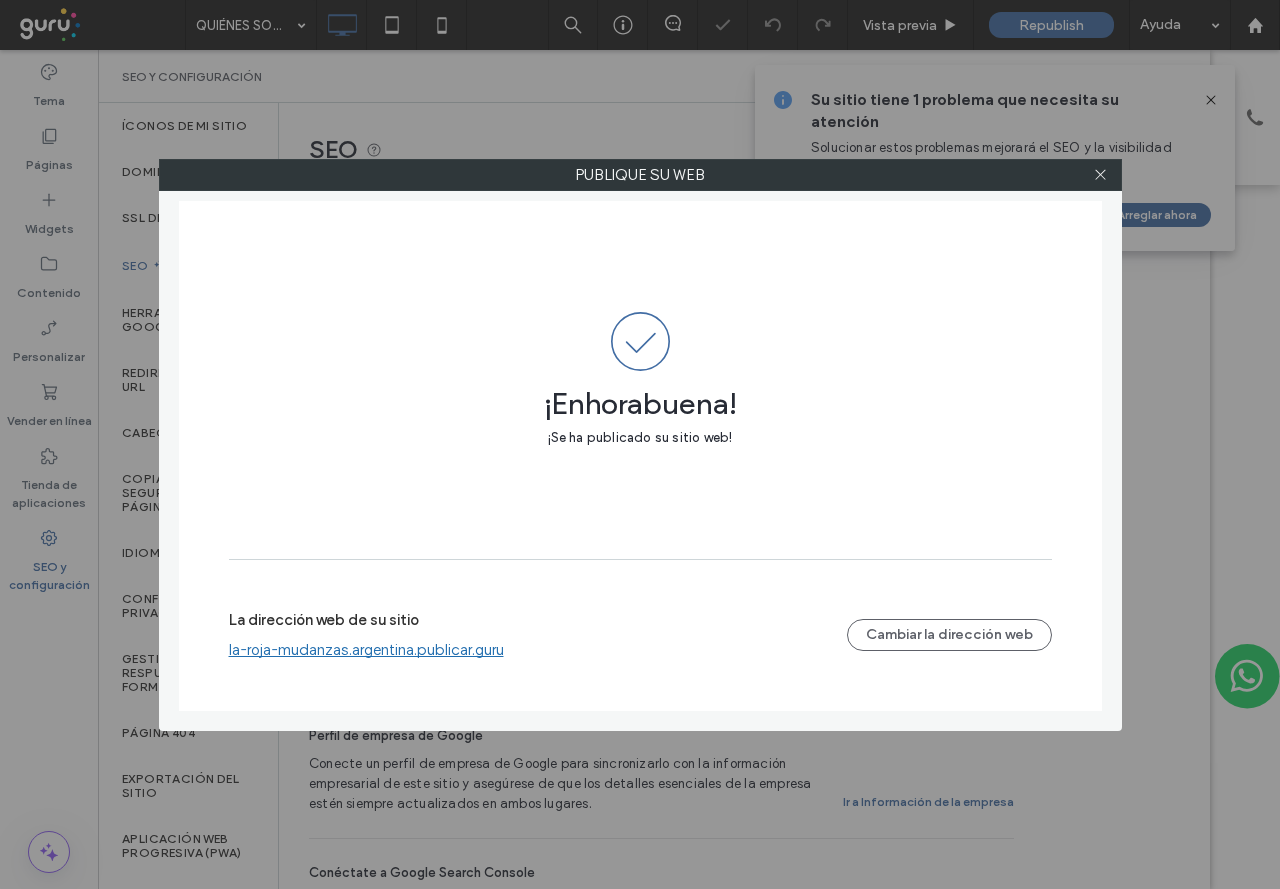 click on "la-roja-mudanzas.argentina.publicar.guru" at bounding box center (366, 650) 